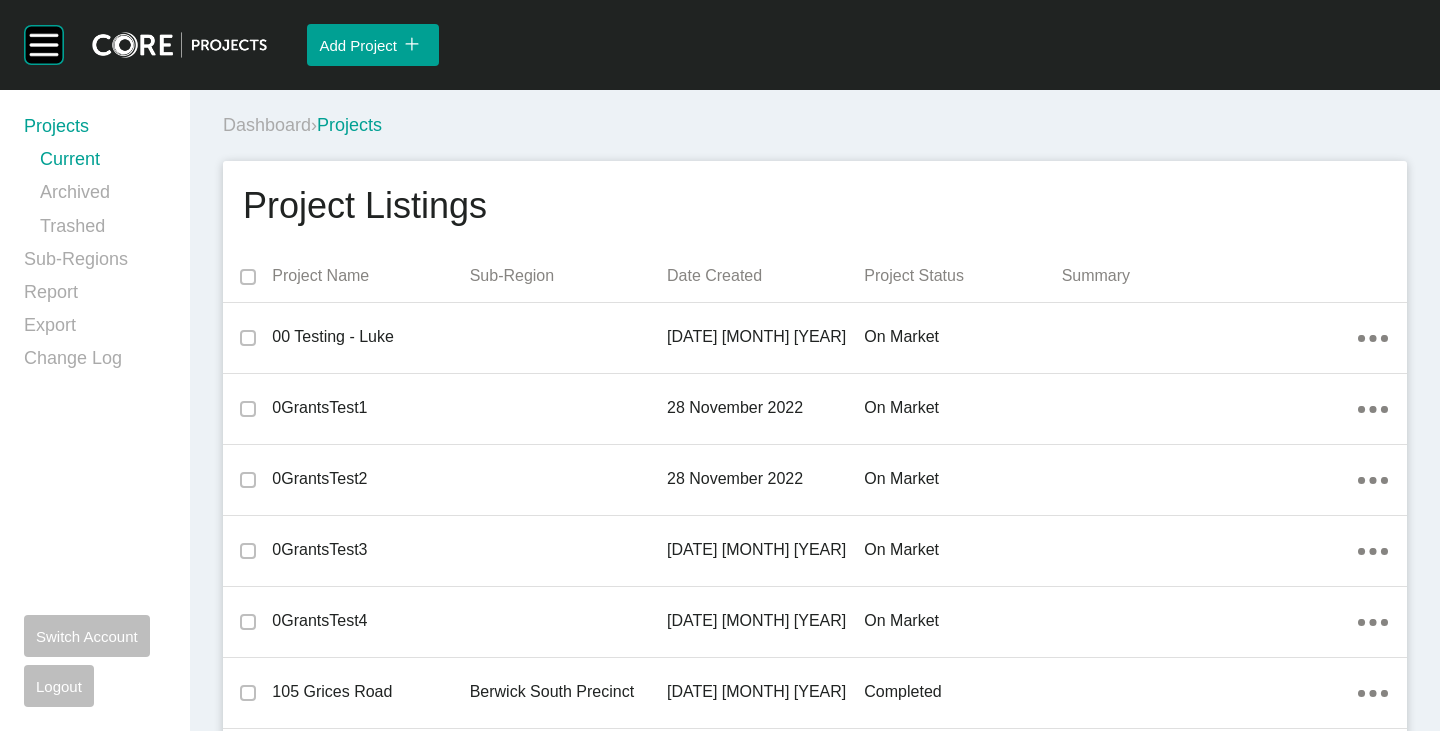 scroll, scrollTop: 0, scrollLeft: 0, axis: both 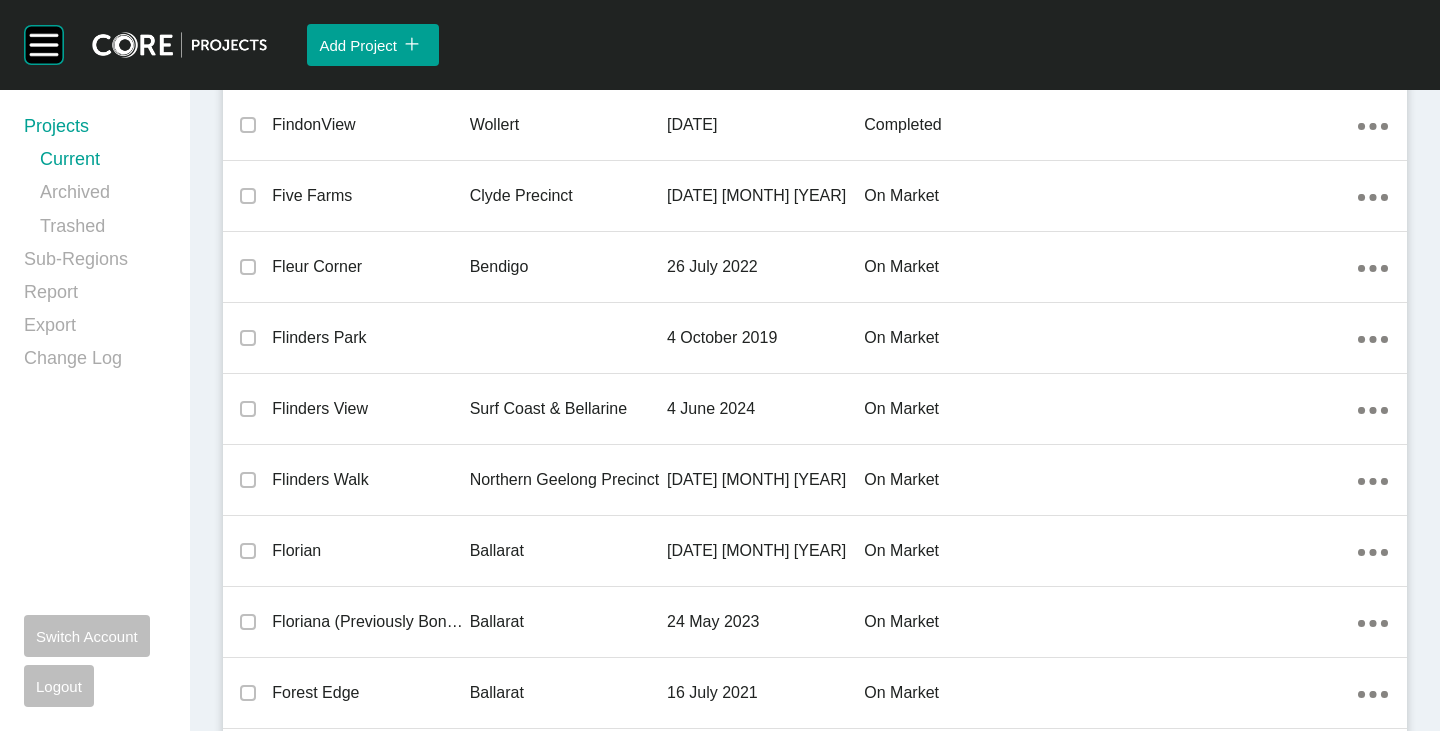 click on "Gen Fyansford" at bounding box center [370, 1119] 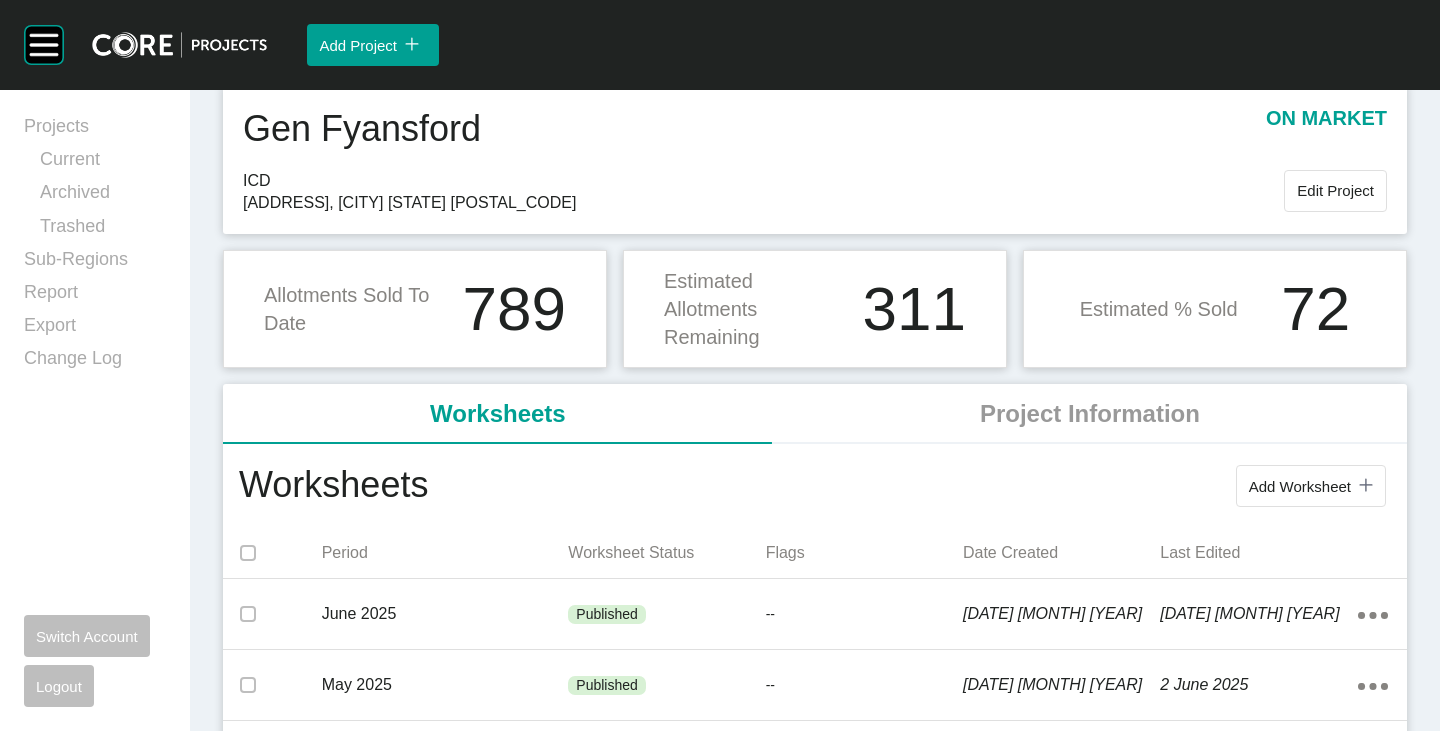 scroll, scrollTop: 100, scrollLeft: 0, axis: vertical 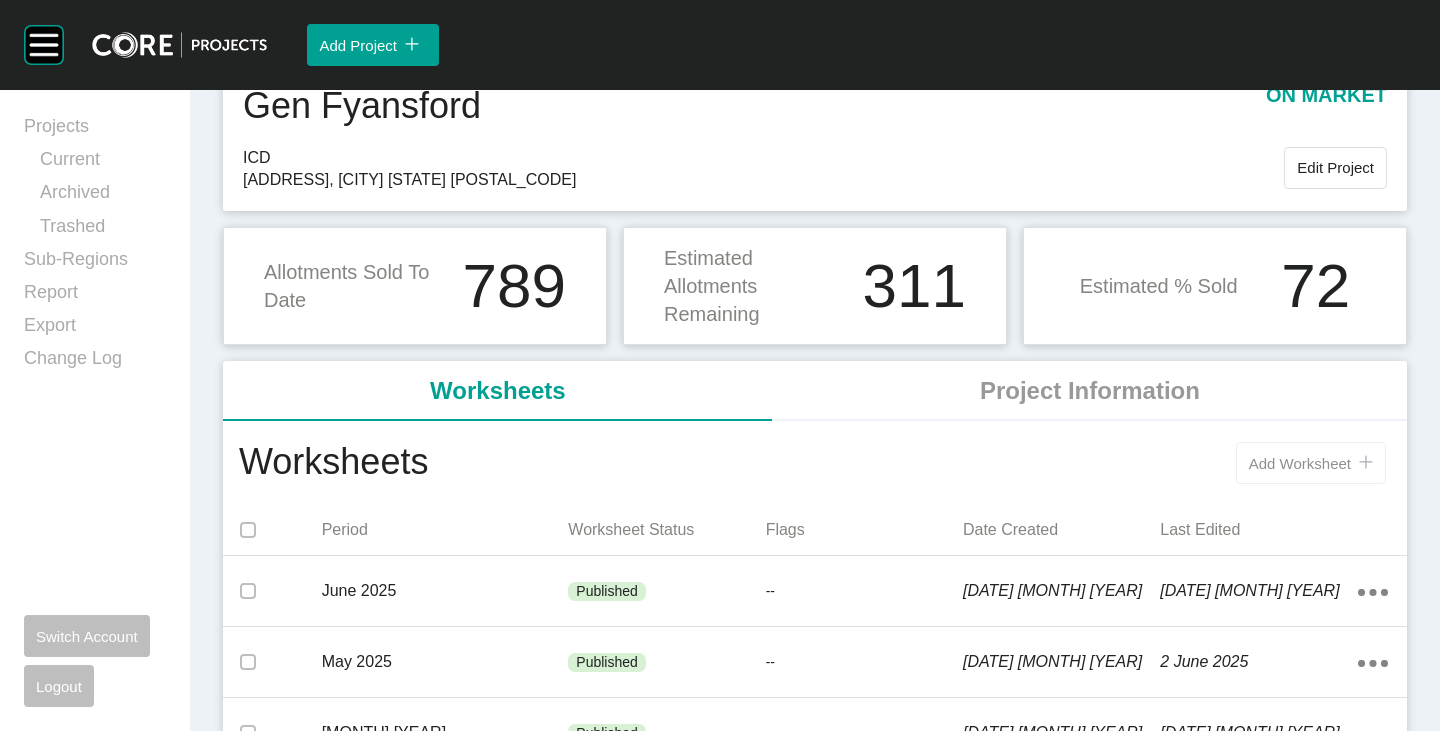 click on "Add Worksheet" at bounding box center (1300, 463) 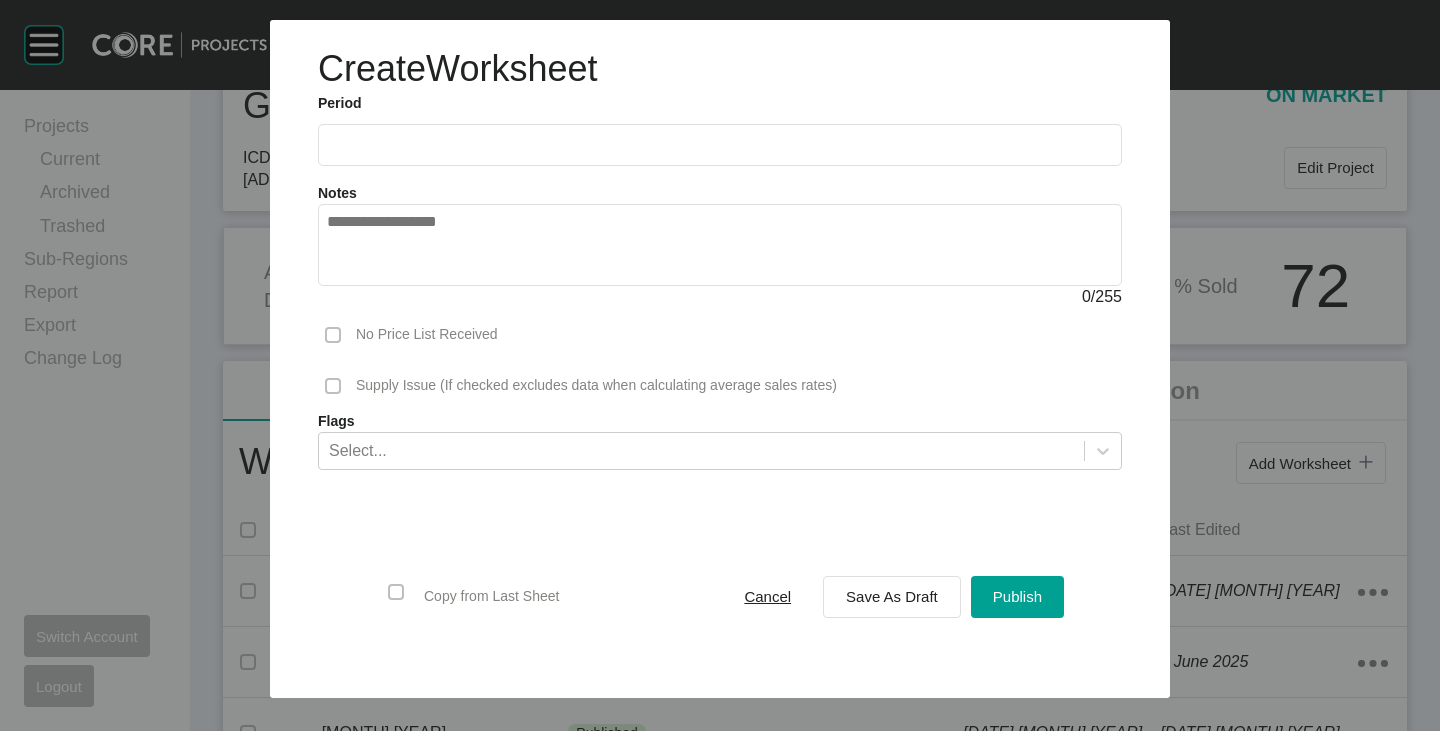 click at bounding box center (720, 144) 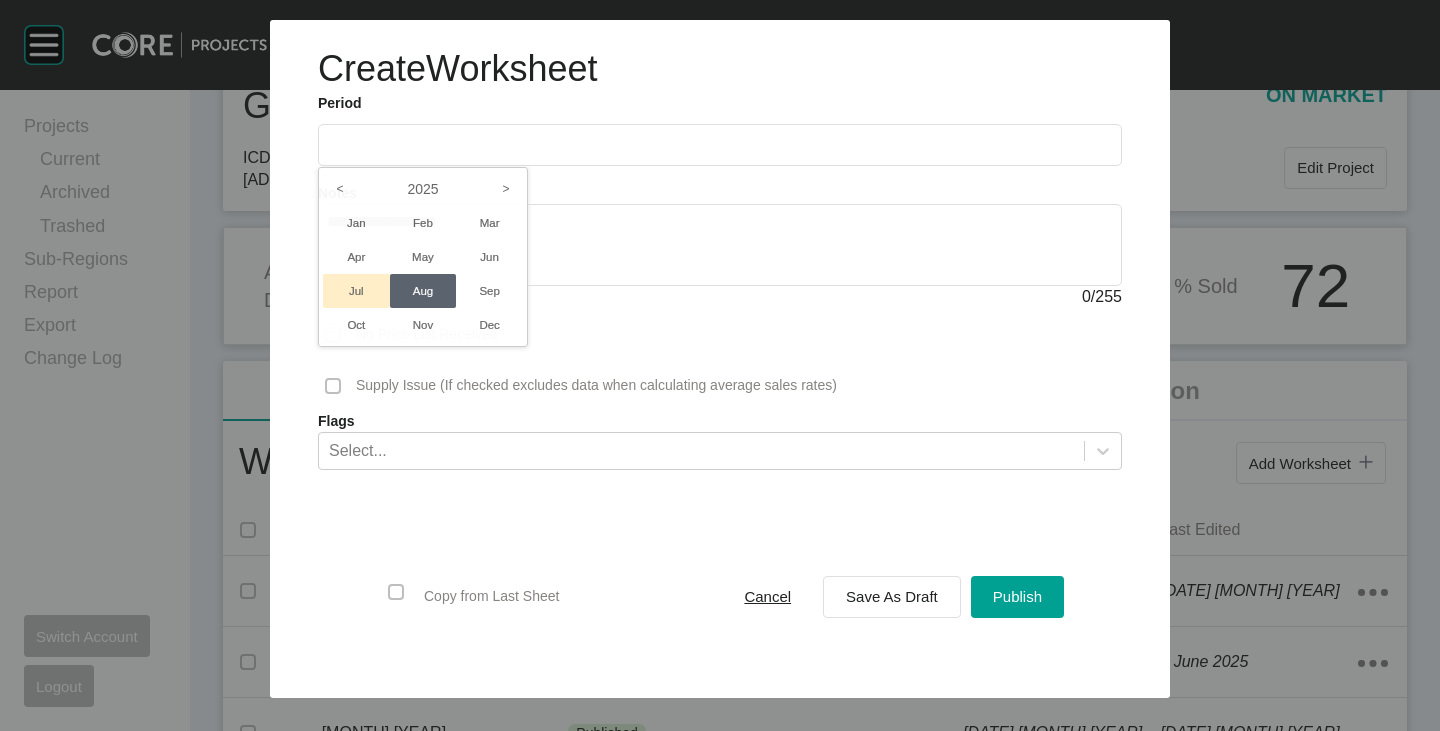 click on "Jul" at bounding box center (356, 291) 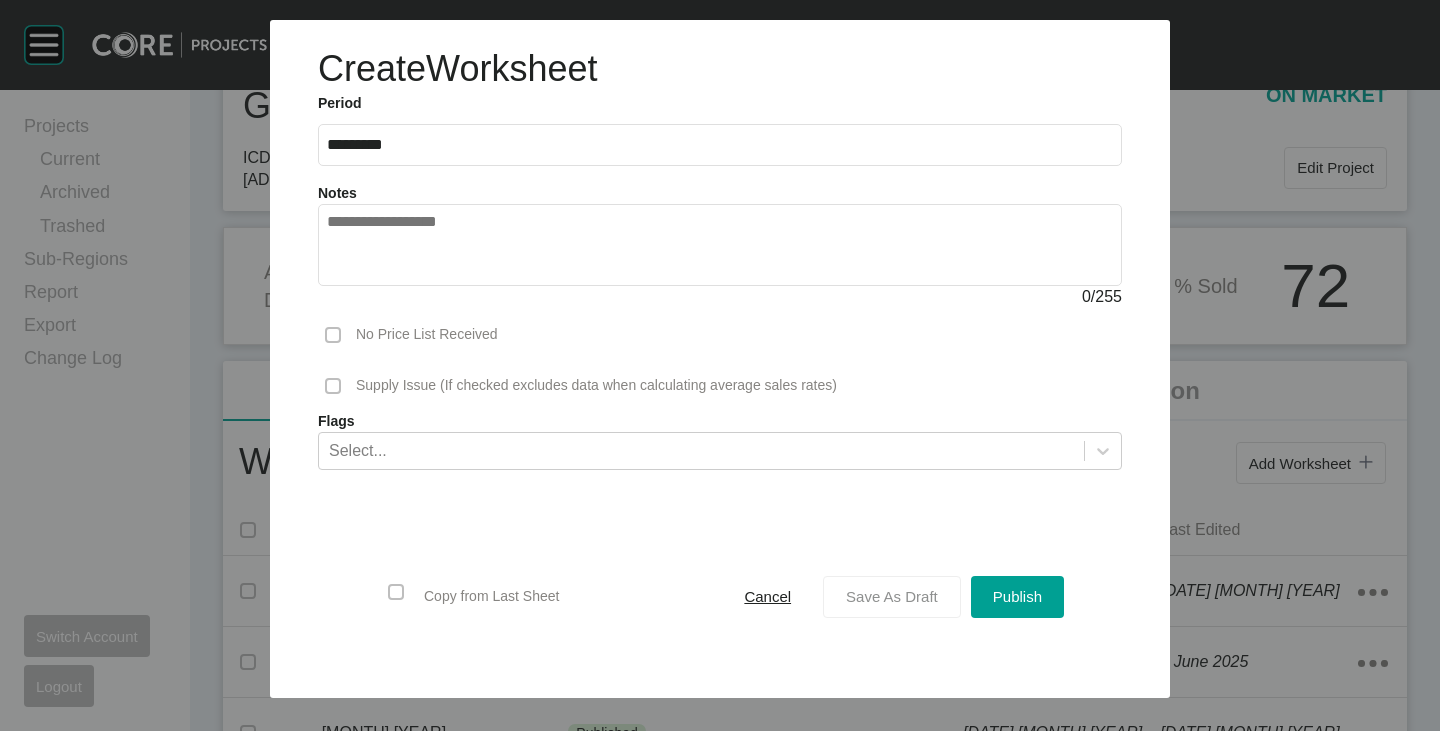 click on "Save As Draft" at bounding box center (892, 596) 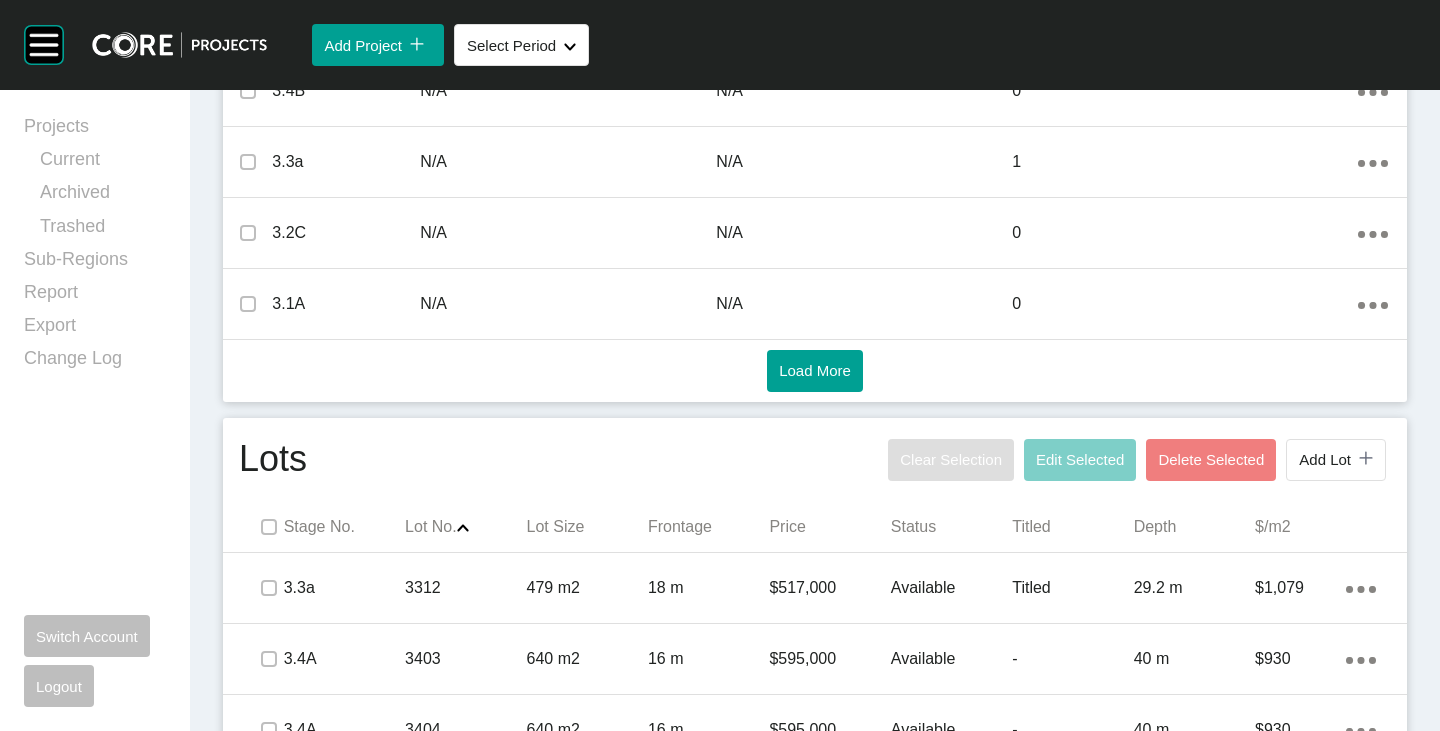 scroll, scrollTop: 1200, scrollLeft: 0, axis: vertical 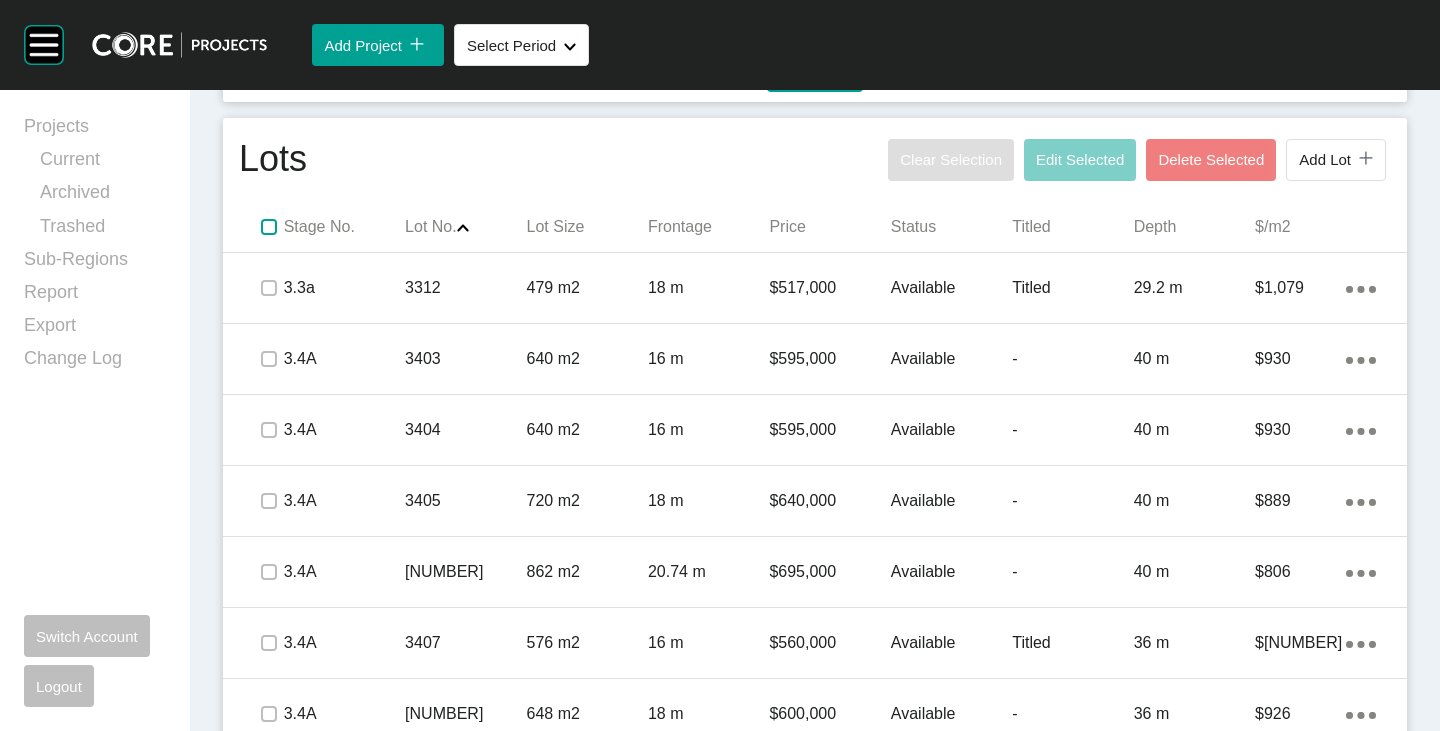 click at bounding box center [269, 227] 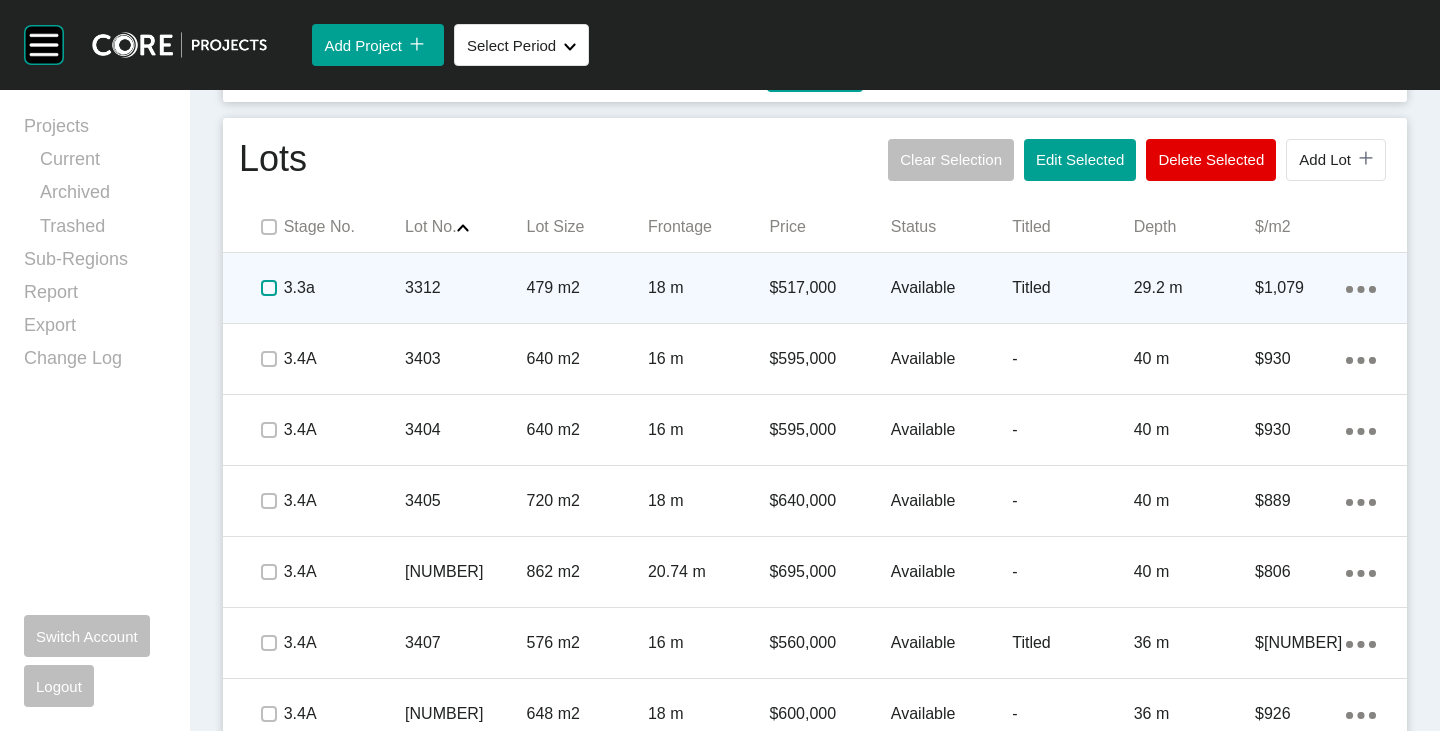 click at bounding box center [269, 288] 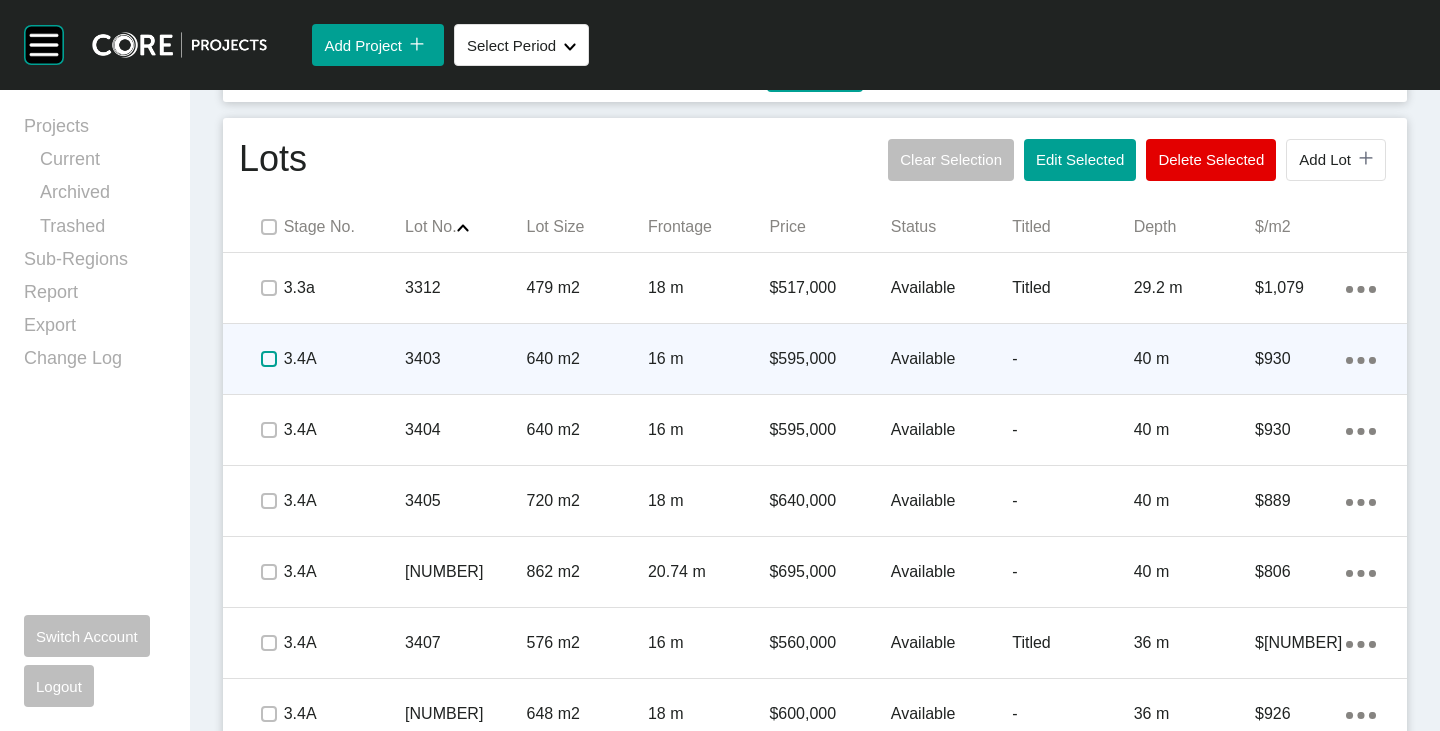 click at bounding box center [269, 359] 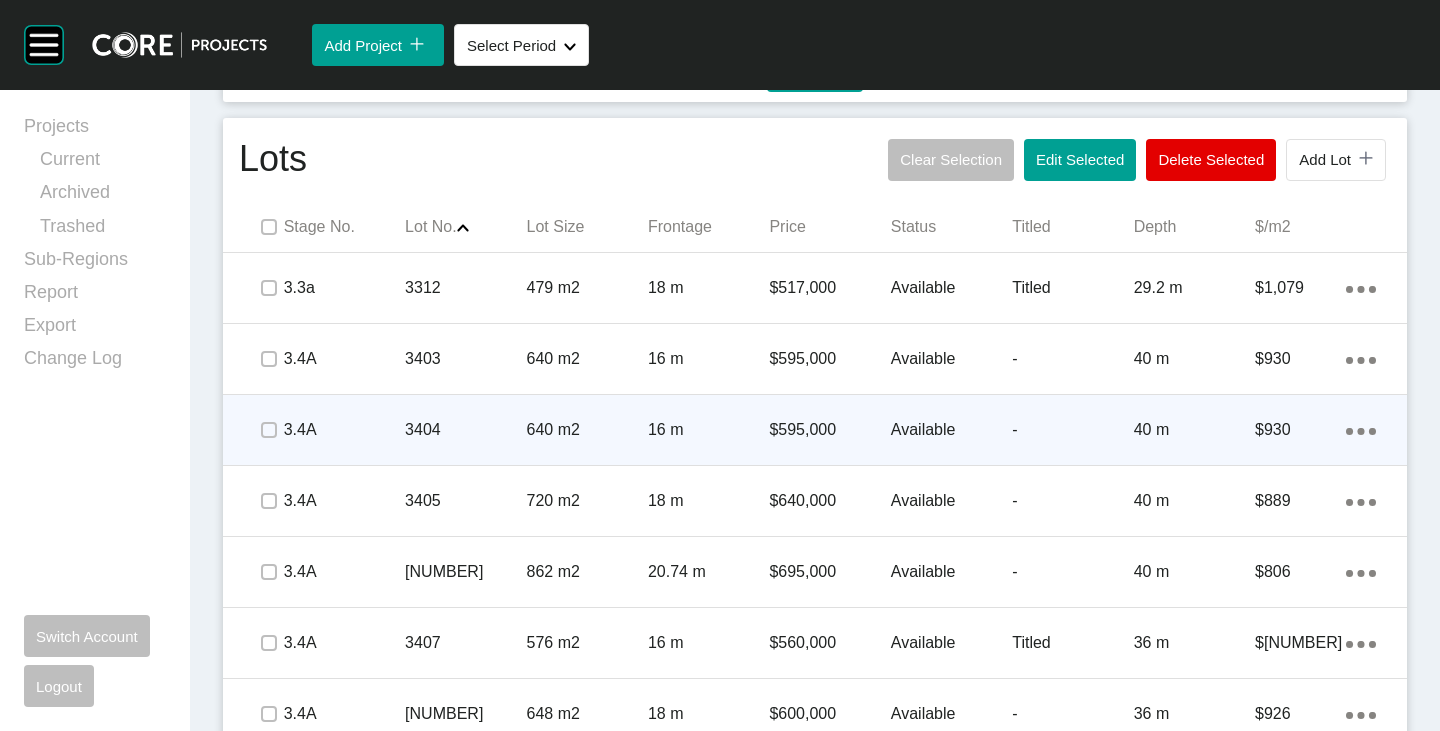 click at bounding box center [268, 430] 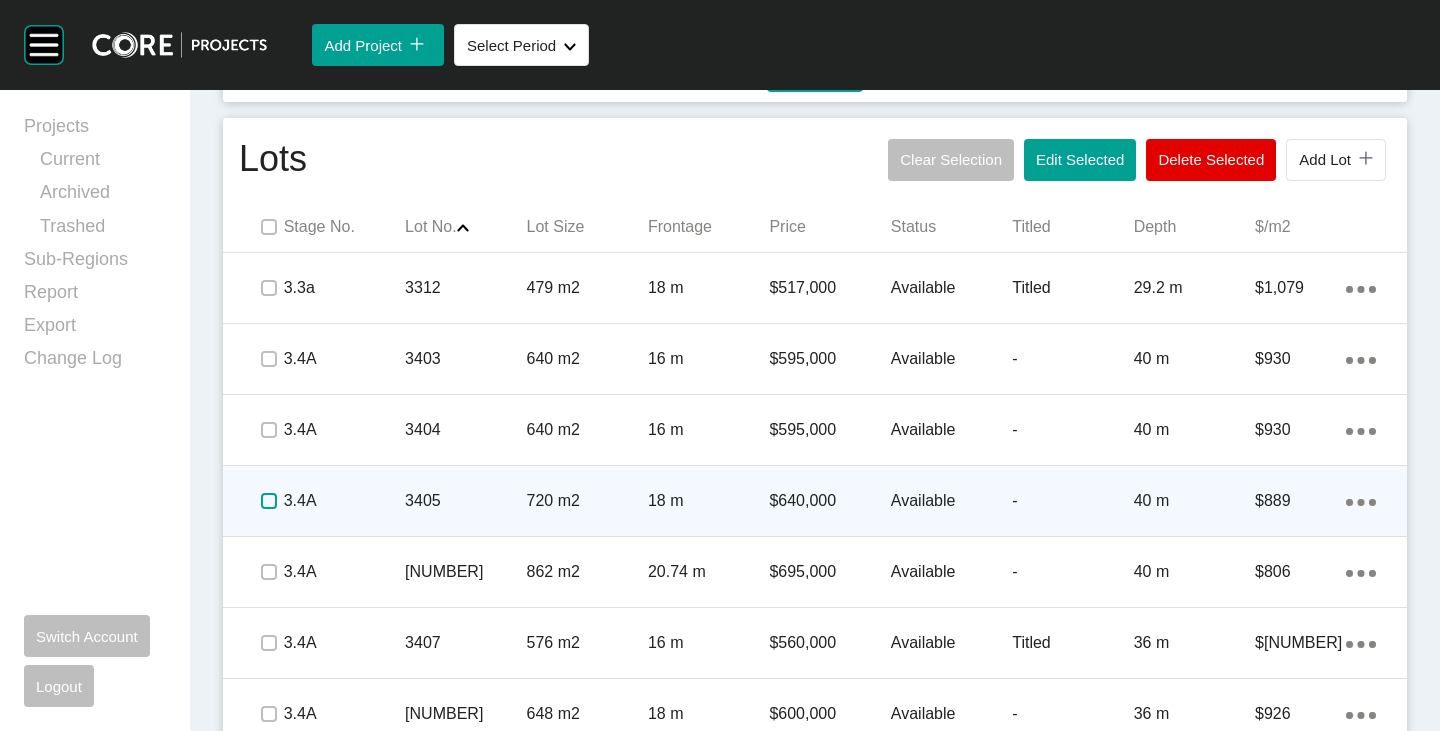click at bounding box center [269, 501] 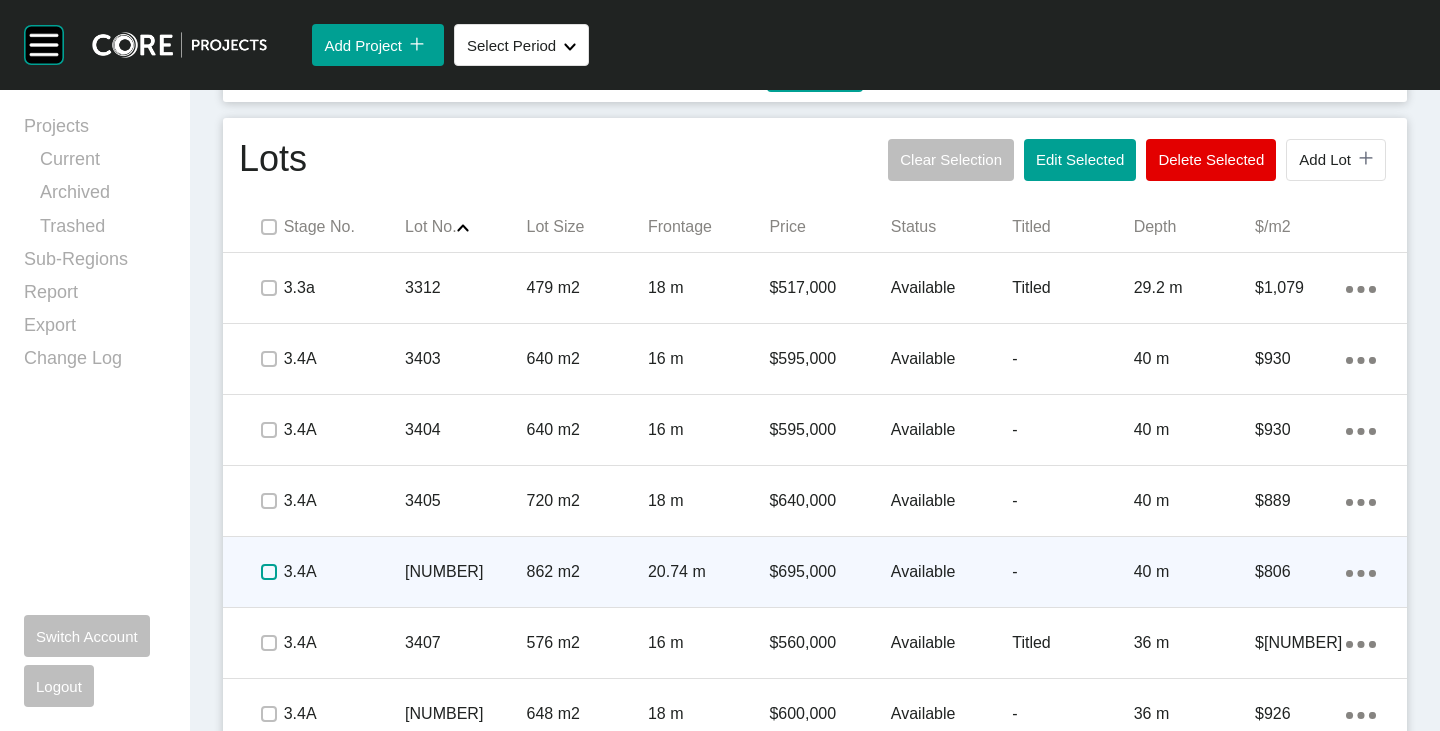 click at bounding box center (269, 572) 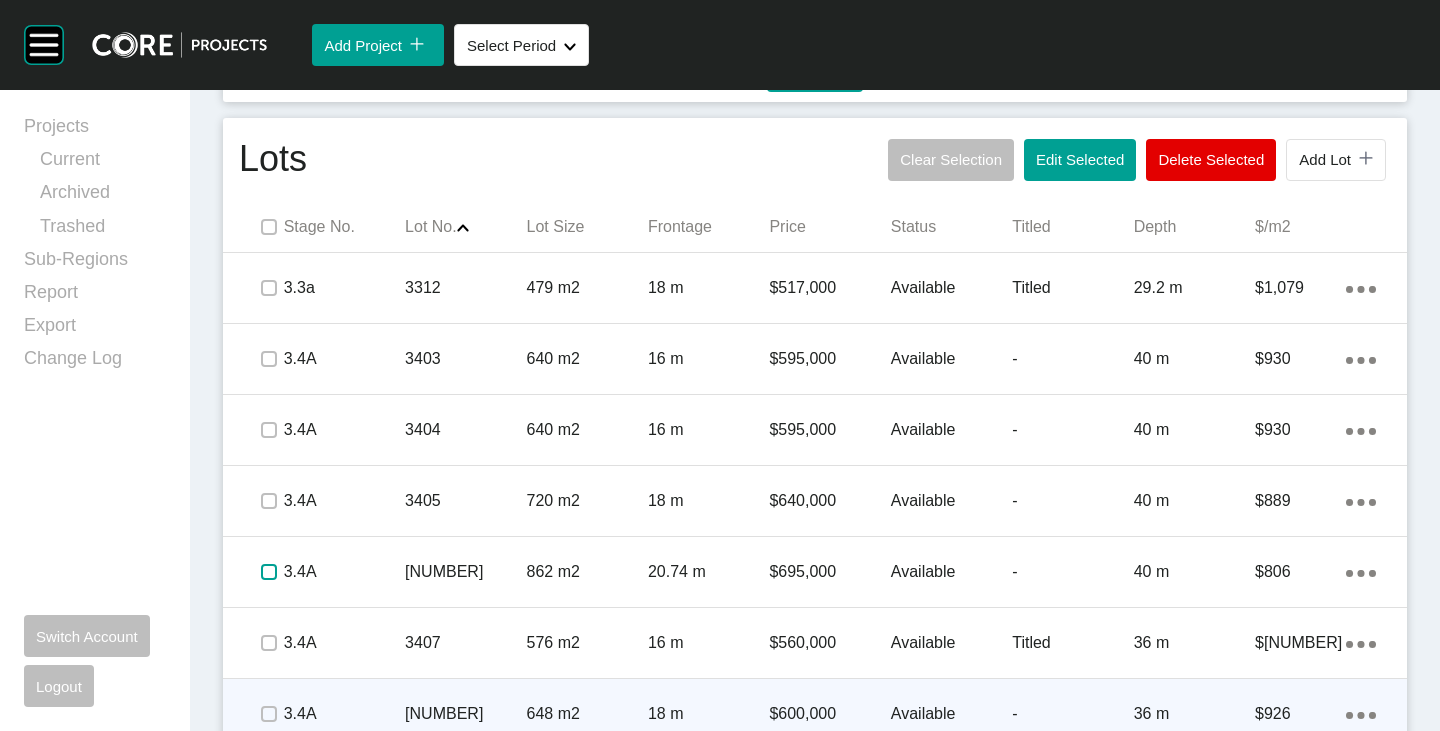 scroll, scrollTop: 1400, scrollLeft: 0, axis: vertical 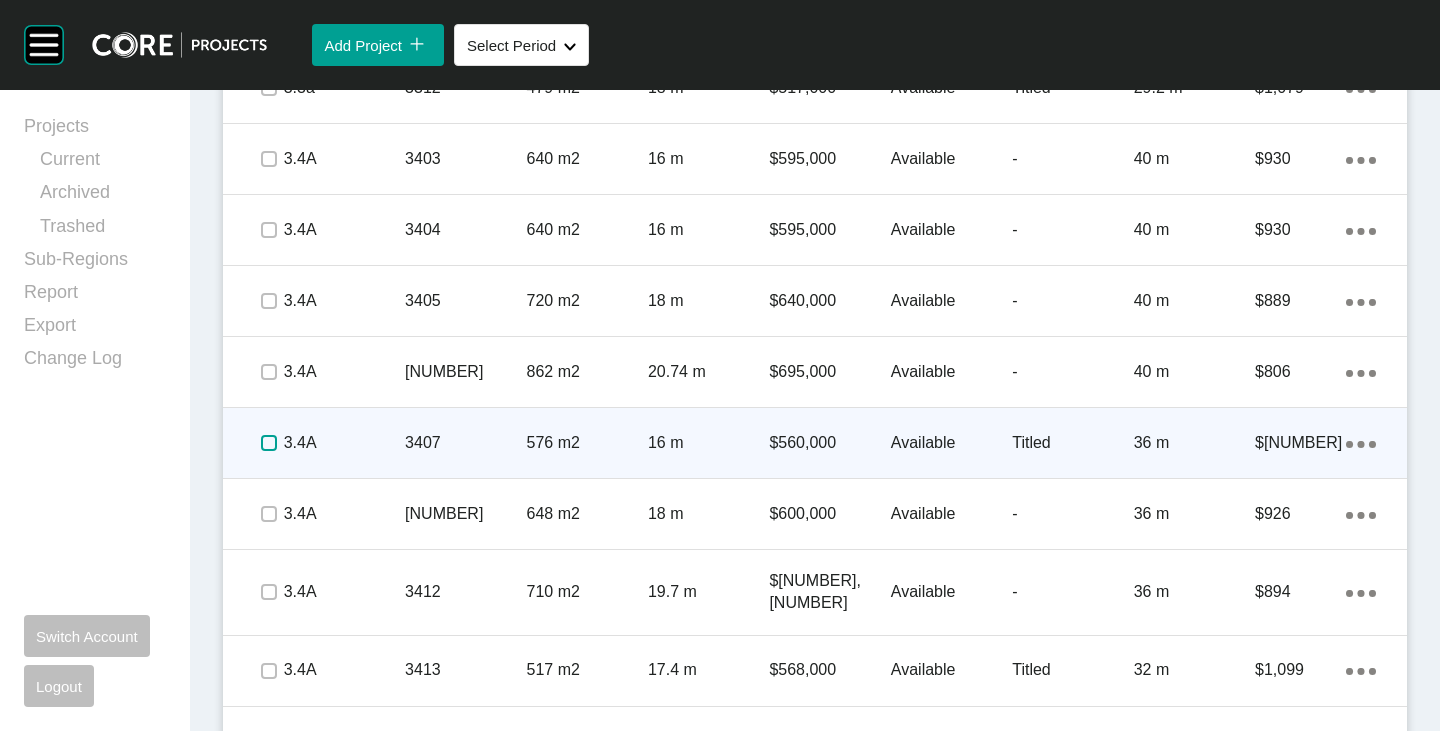 click at bounding box center [269, 443] 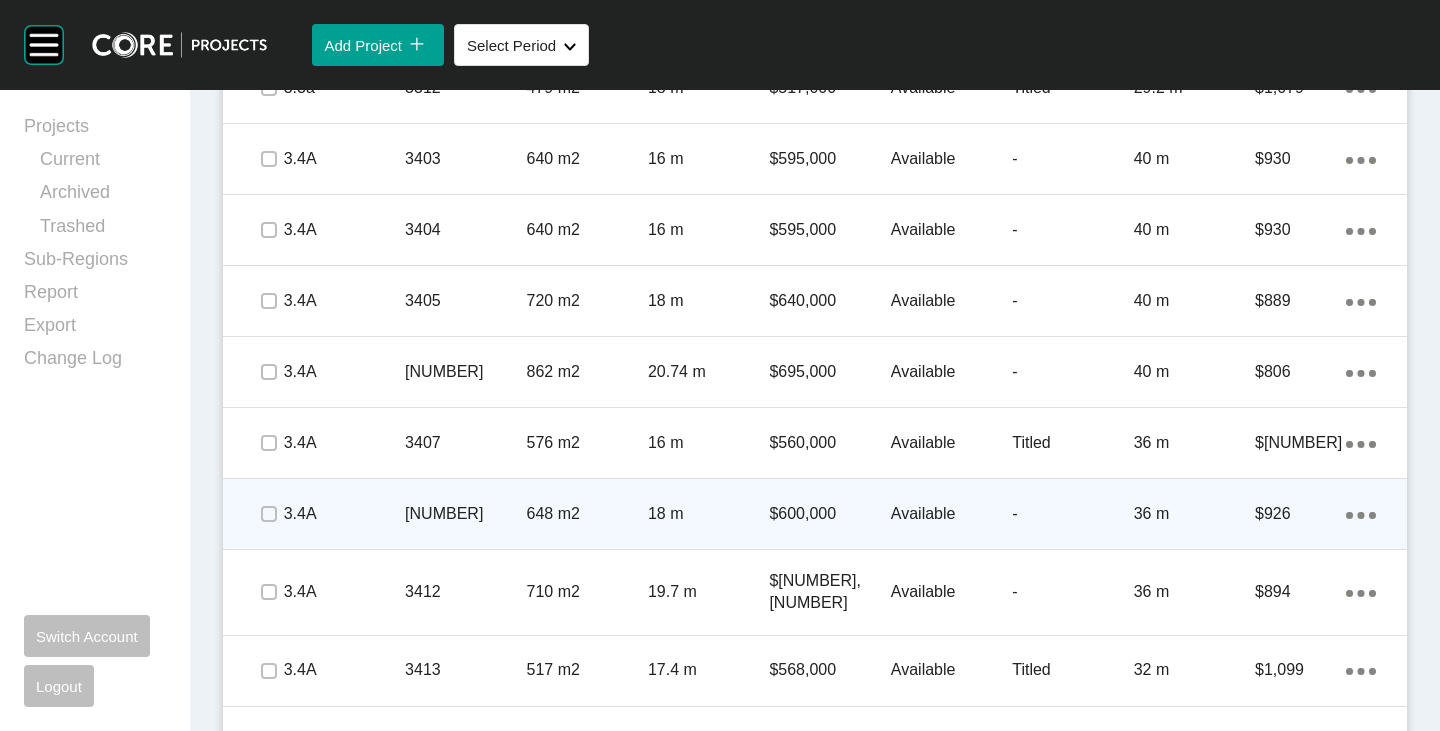 click at bounding box center [268, 514] 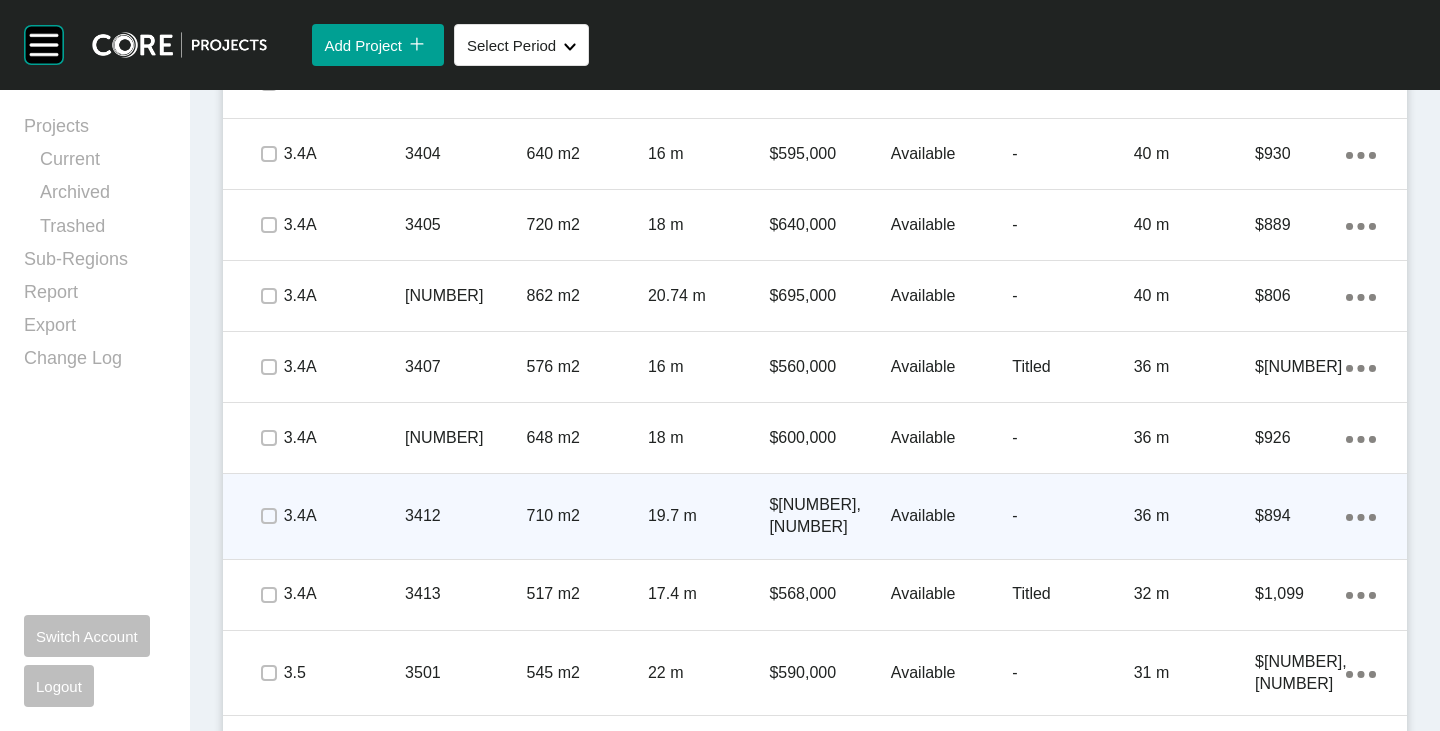 scroll, scrollTop: 1500, scrollLeft: 0, axis: vertical 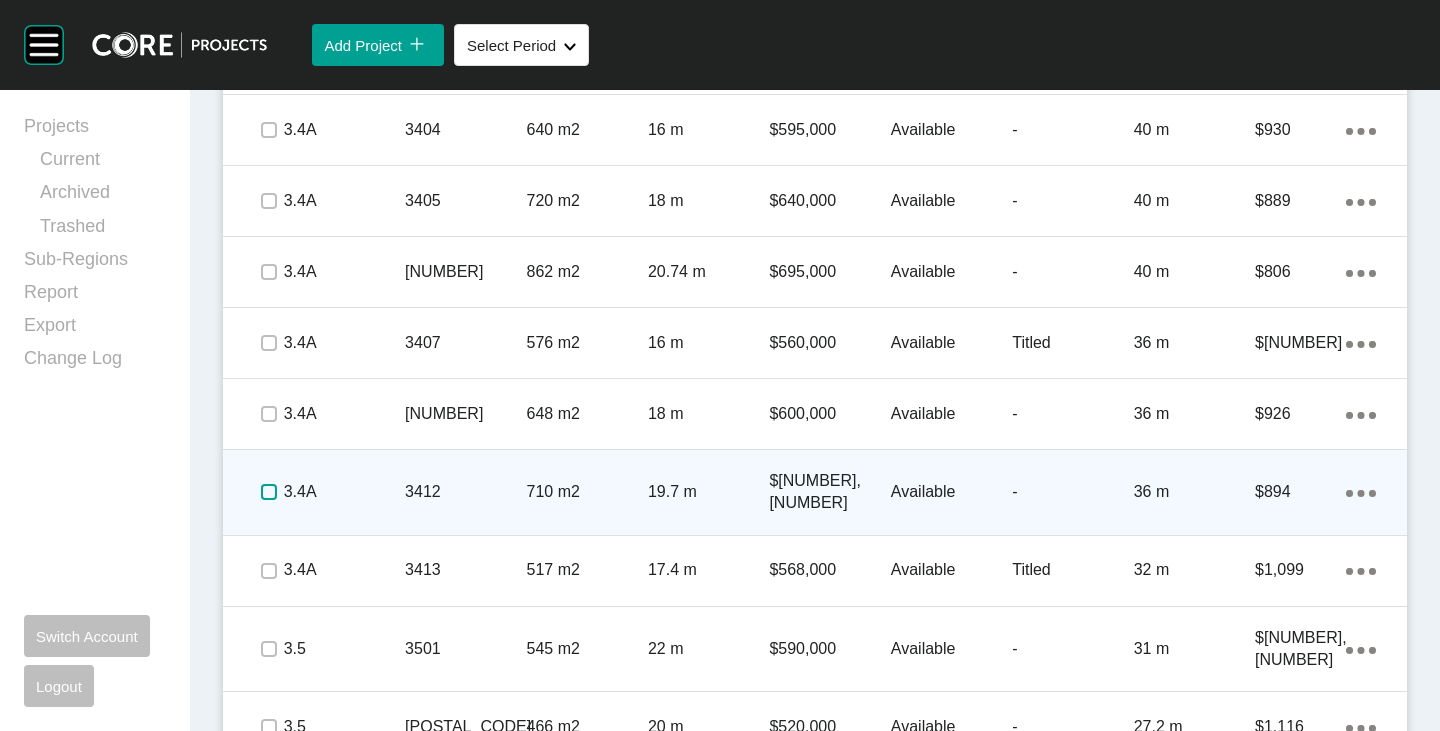 click at bounding box center [269, 492] 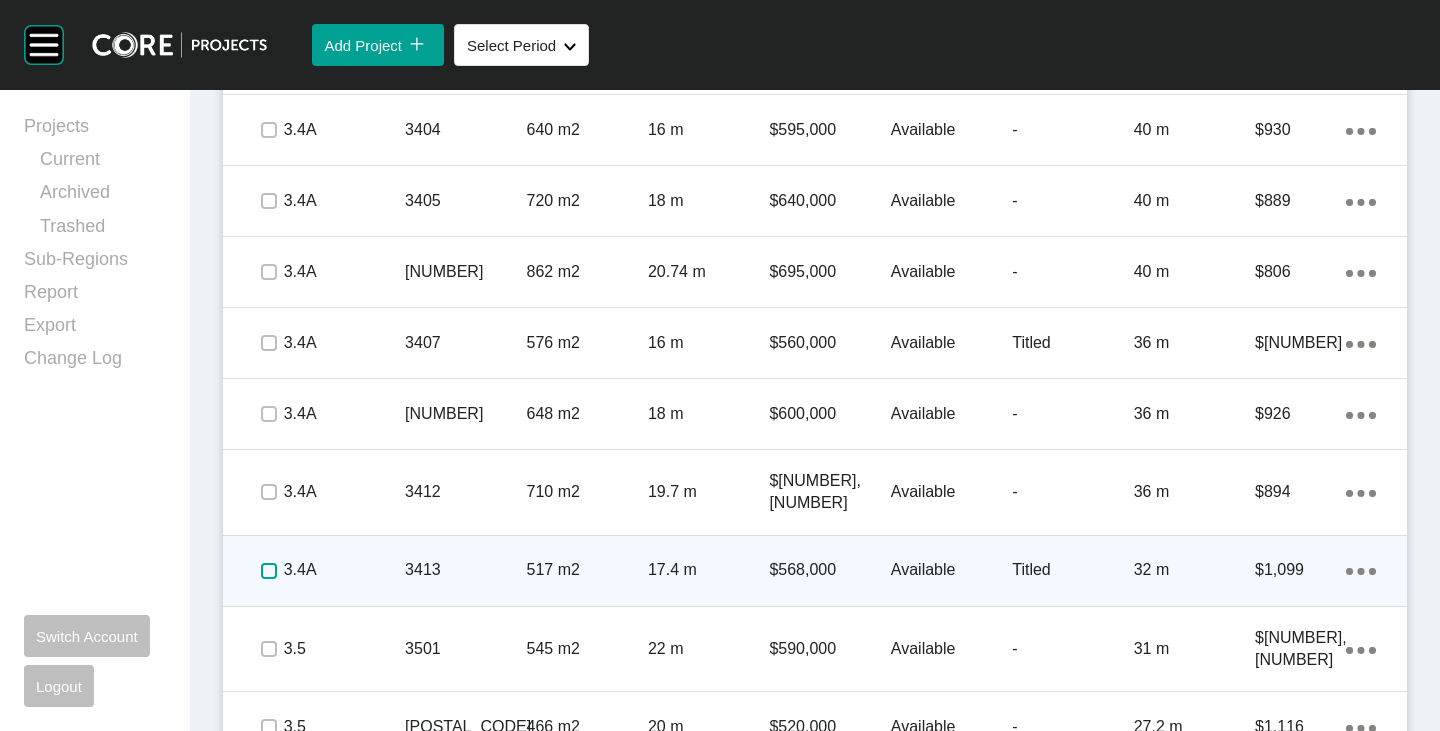 click at bounding box center (269, 571) 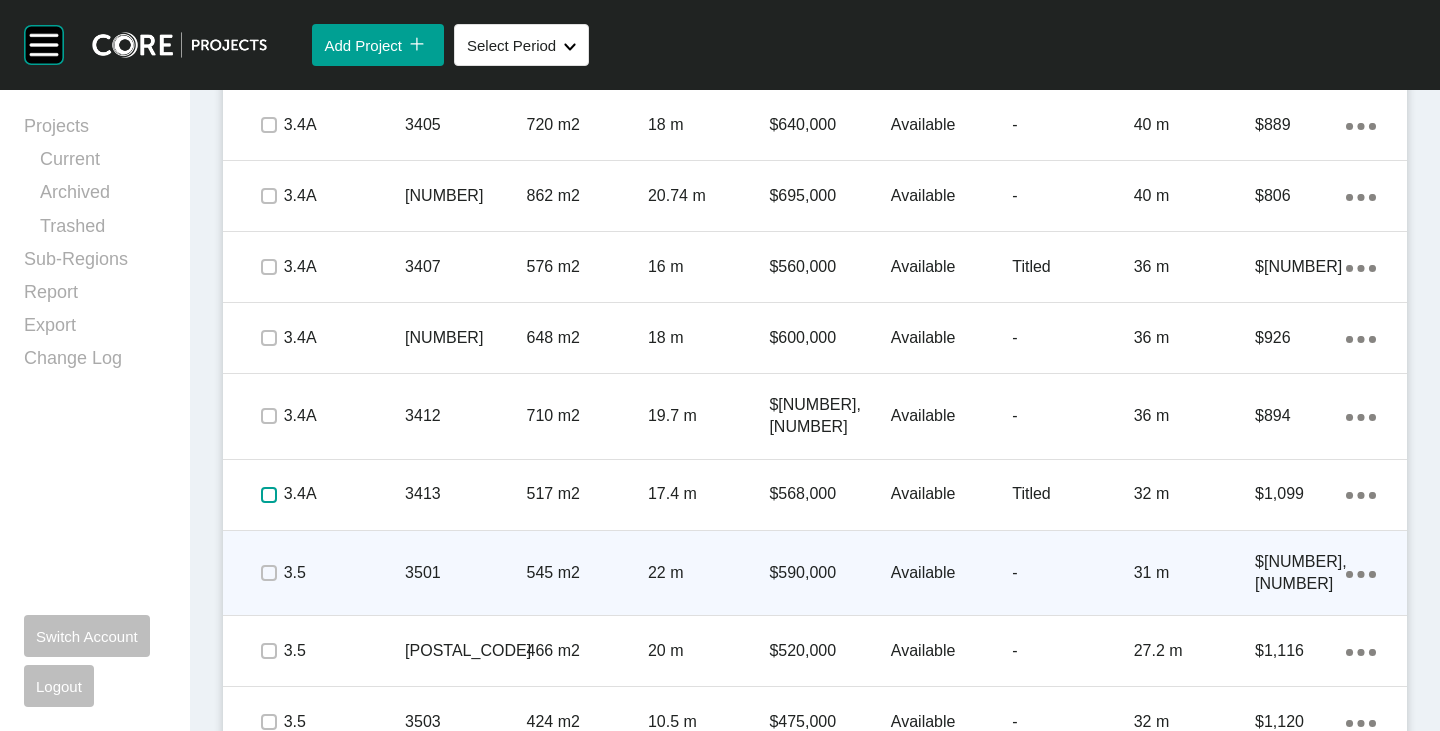 scroll, scrollTop: 1600, scrollLeft: 0, axis: vertical 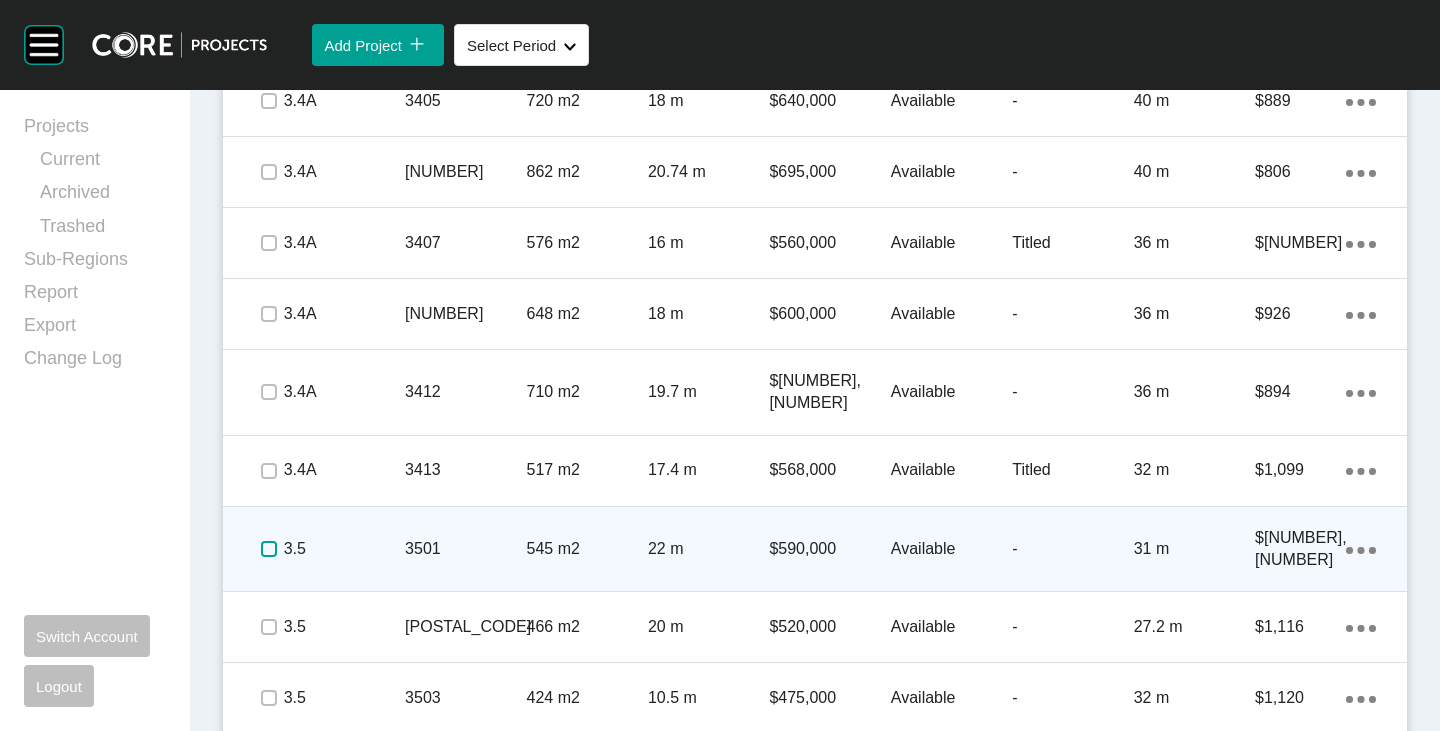 click at bounding box center [269, 549] 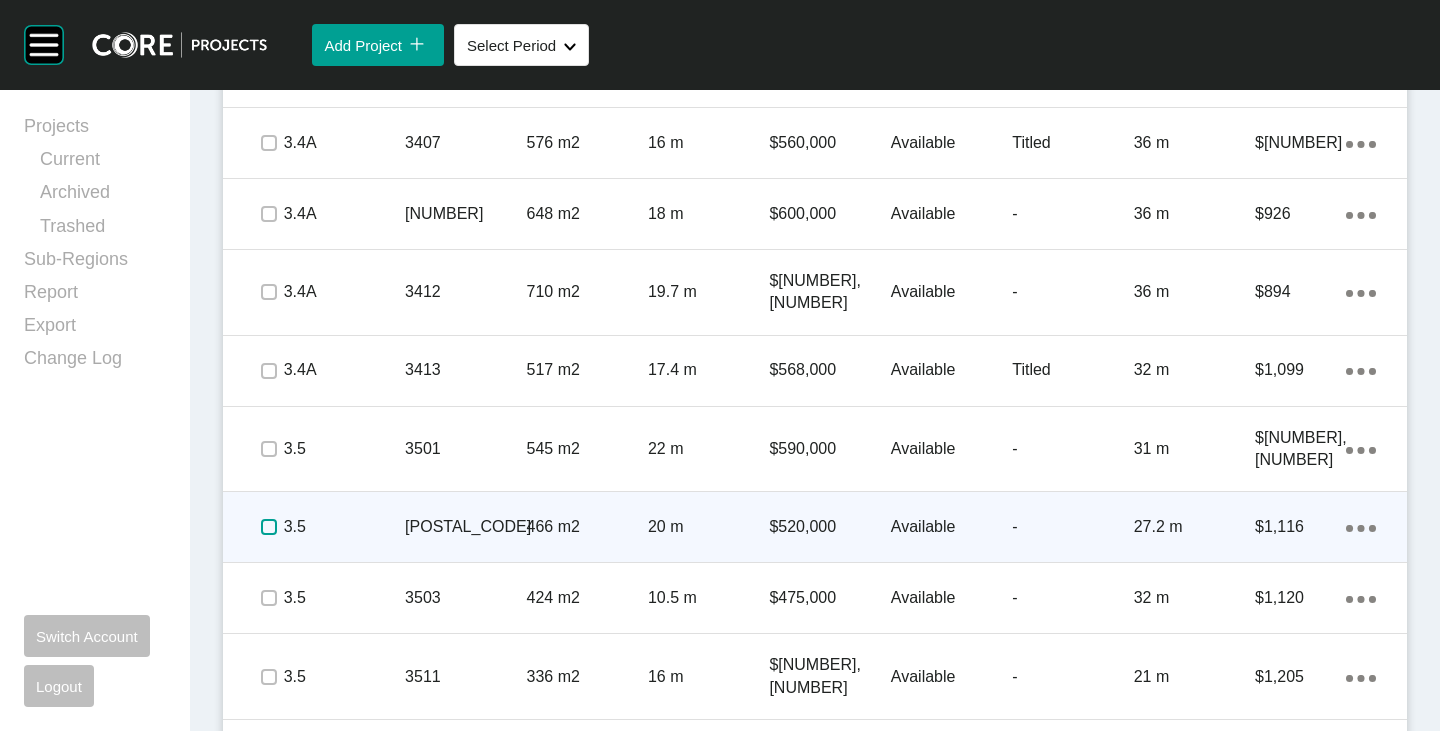 click at bounding box center (269, 527) 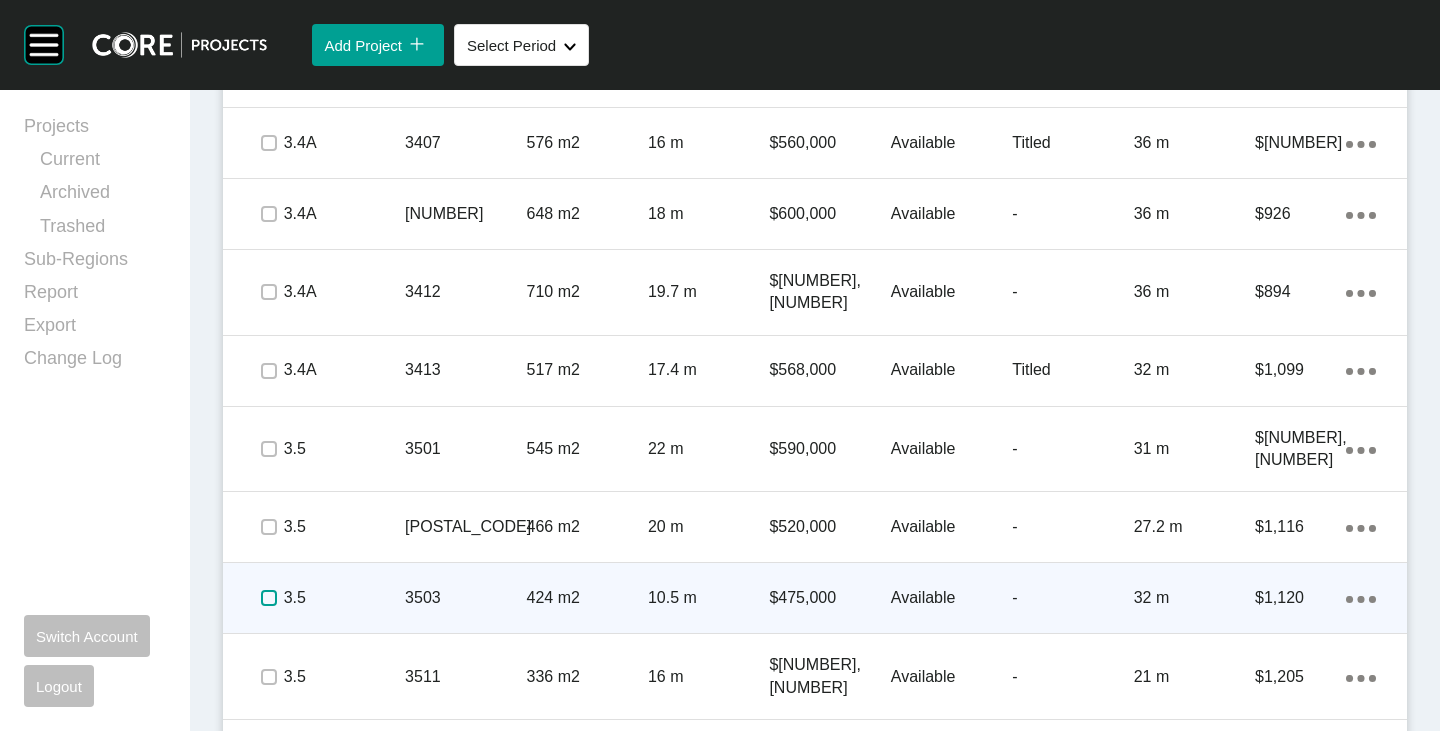 click at bounding box center (269, 598) 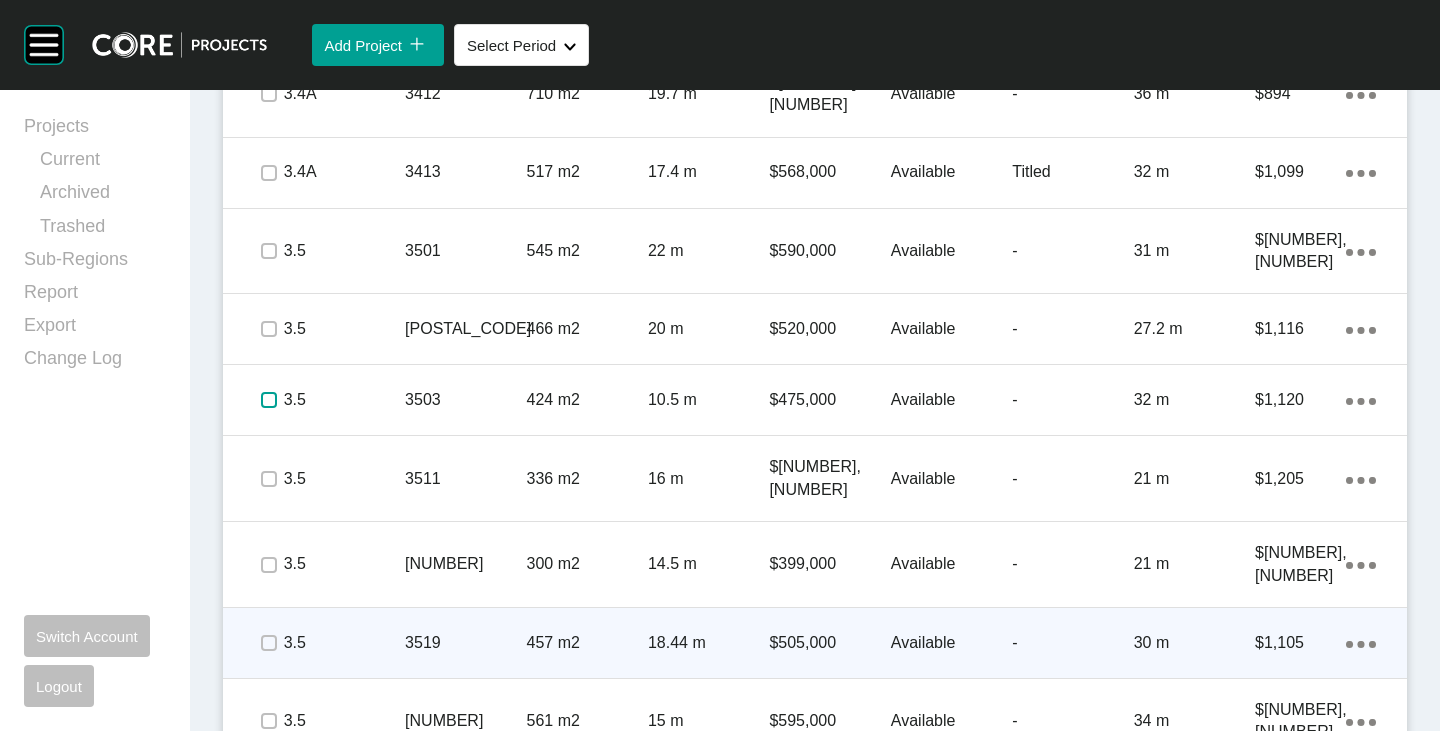 scroll, scrollTop: 1900, scrollLeft: 0, axis: vertical 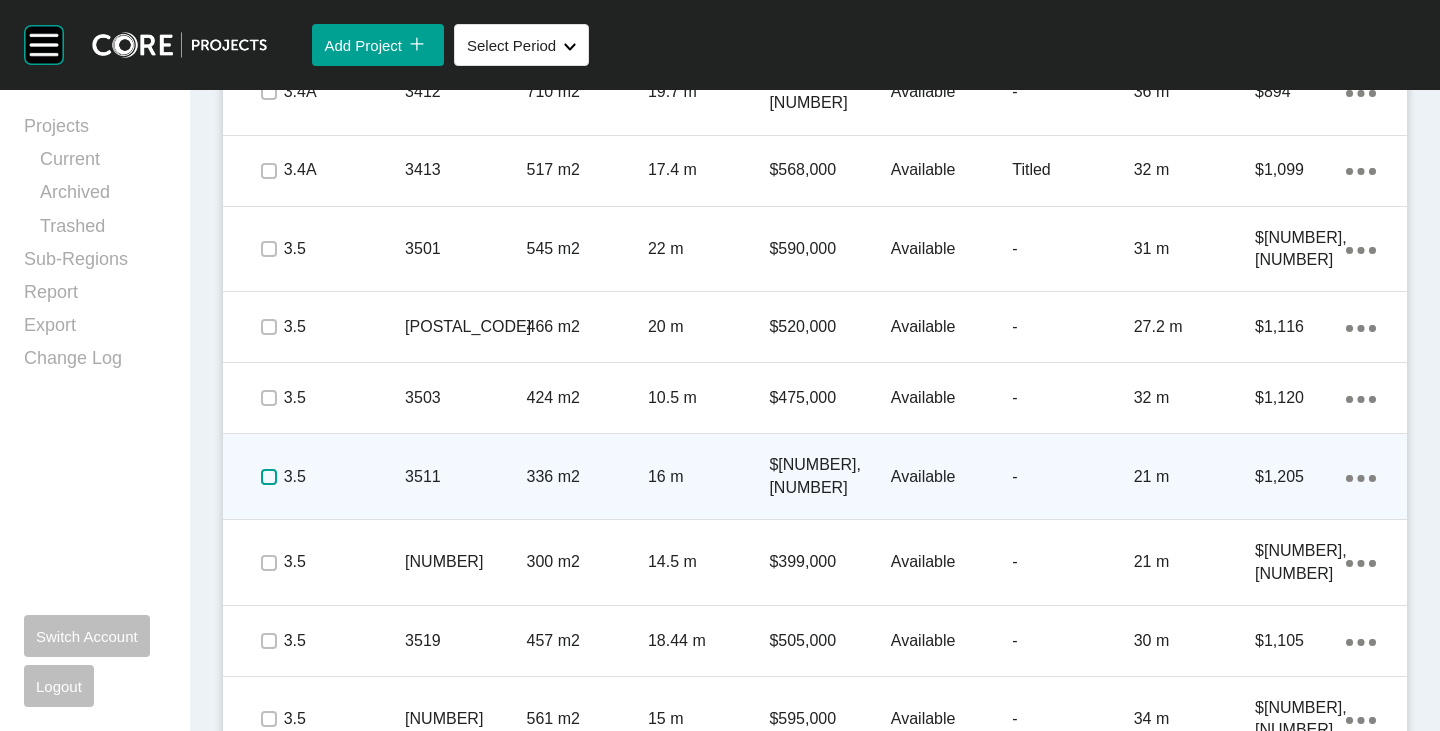 click at bounding box center (269, 477) 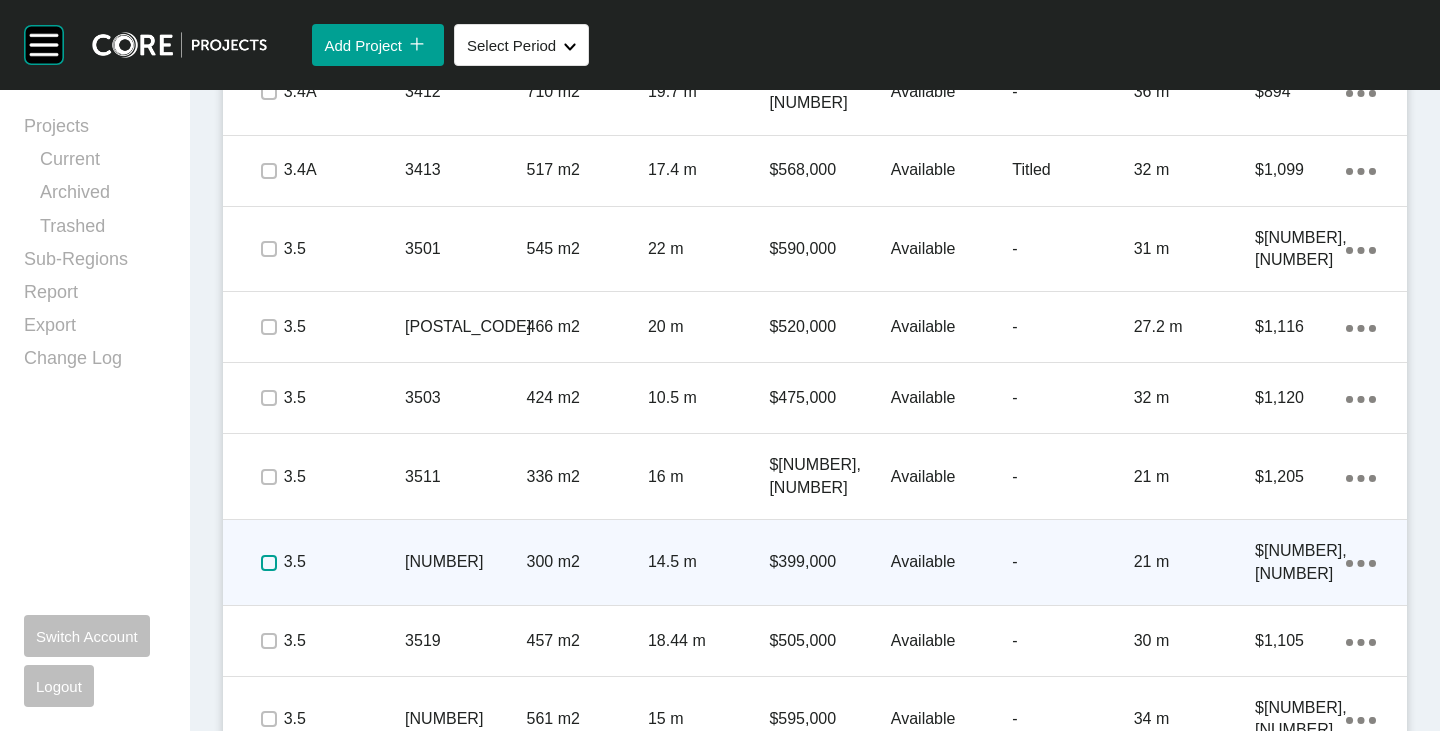 click at bounding box center [269, 563] 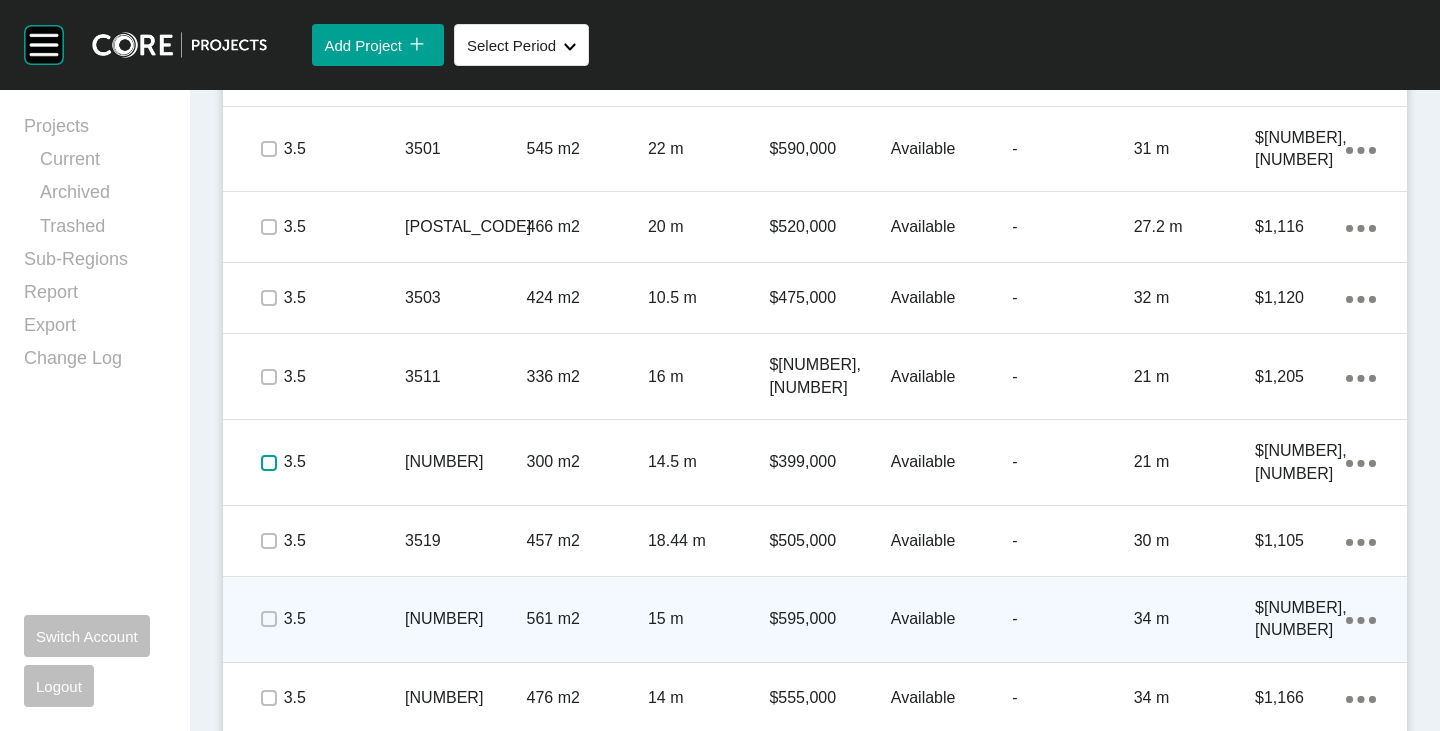 scroll, scrollTop: 2100, scrollLeft: 0, axis: vertical 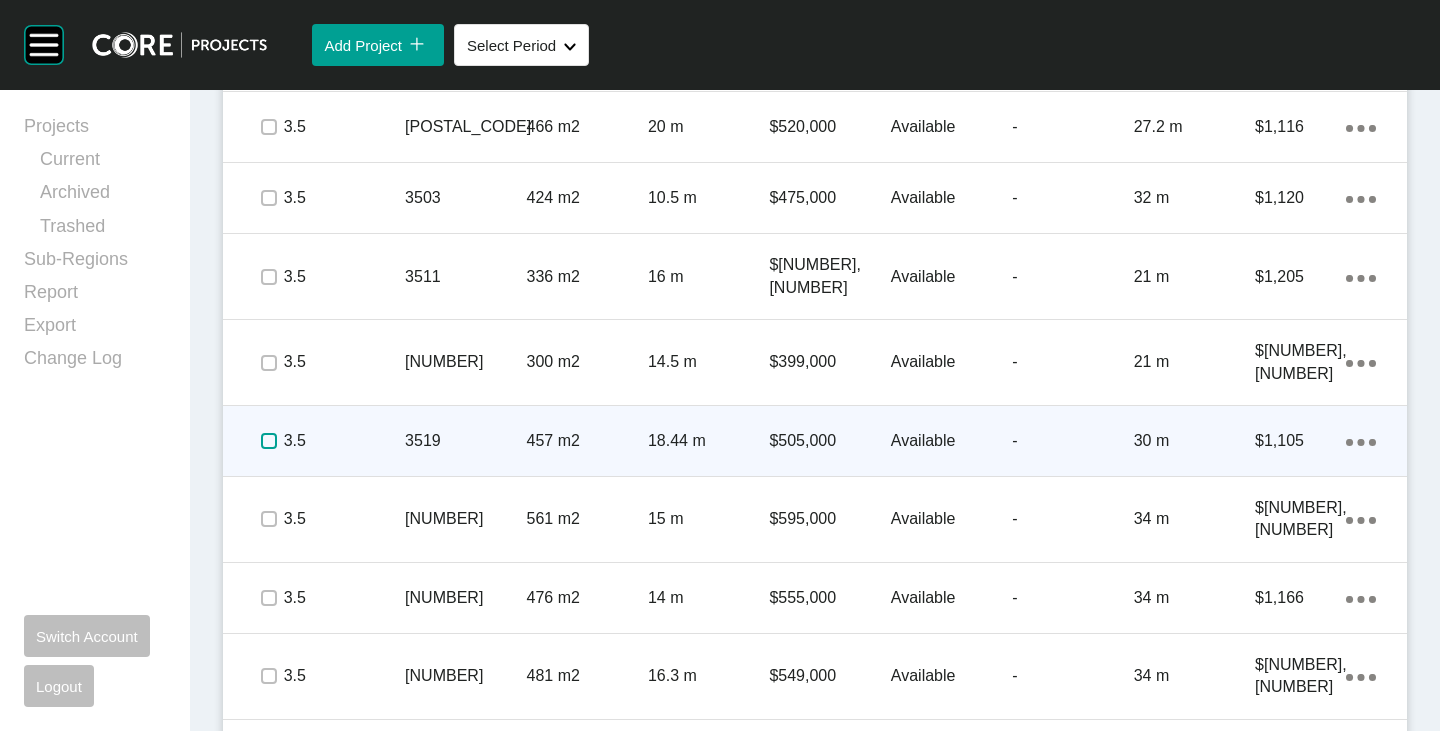 click at bounding box center [269, 441] 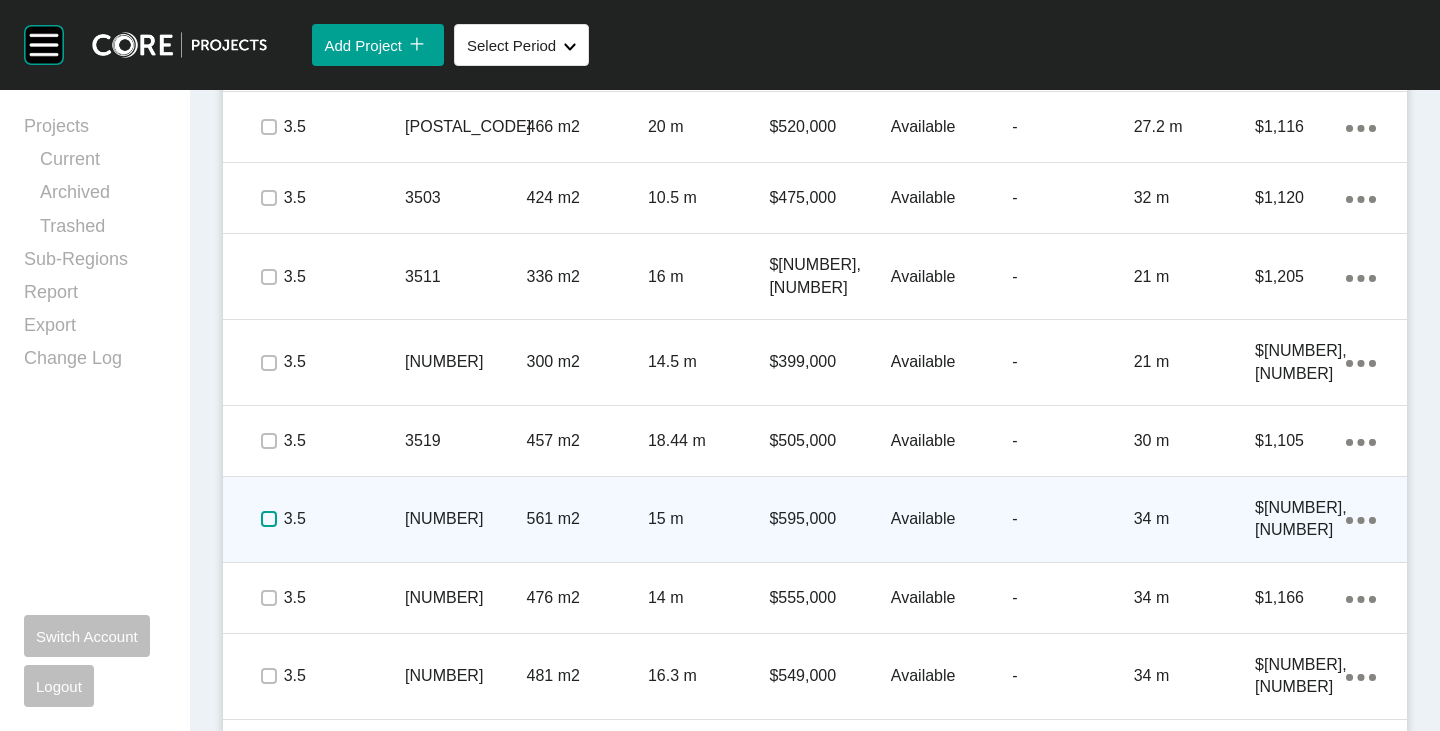 click at bounding box center [269, 519] 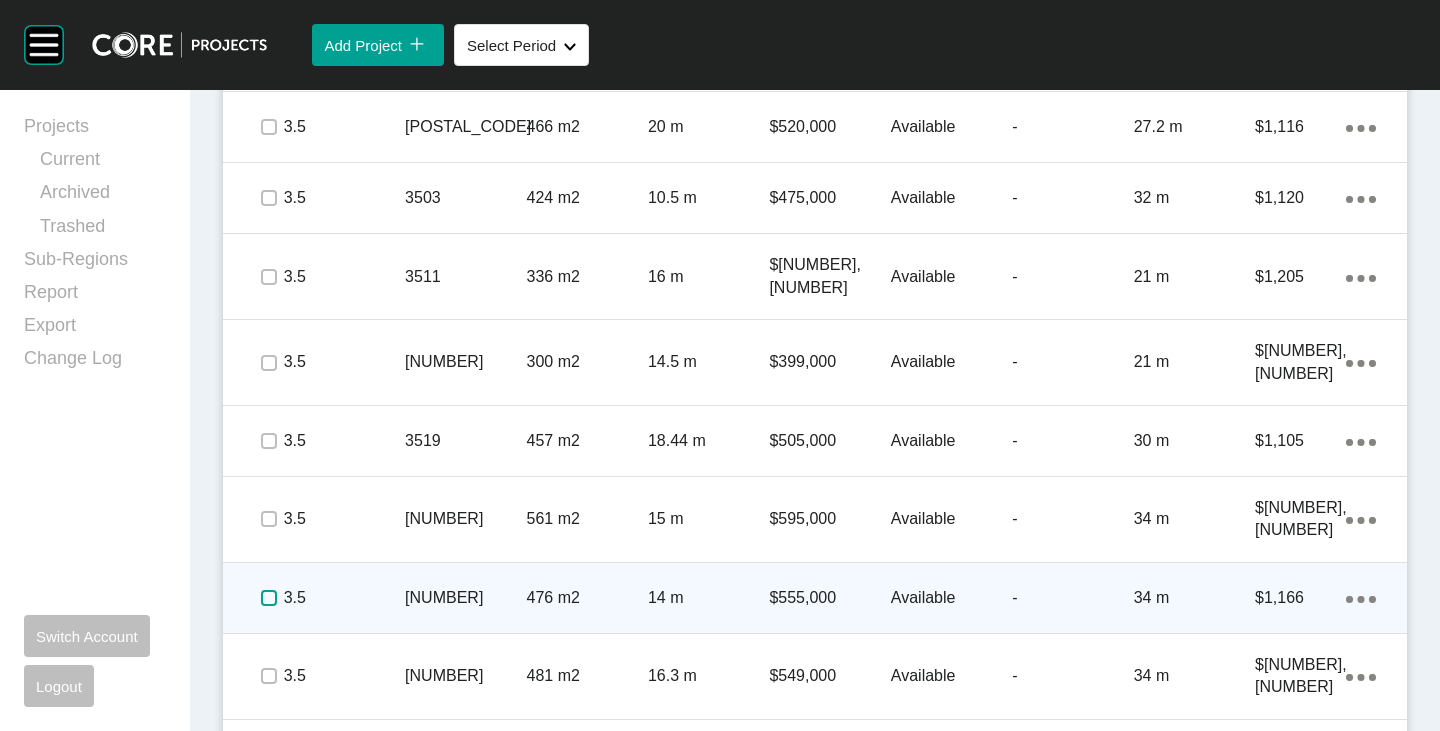 click at bounding box center (269, 598) 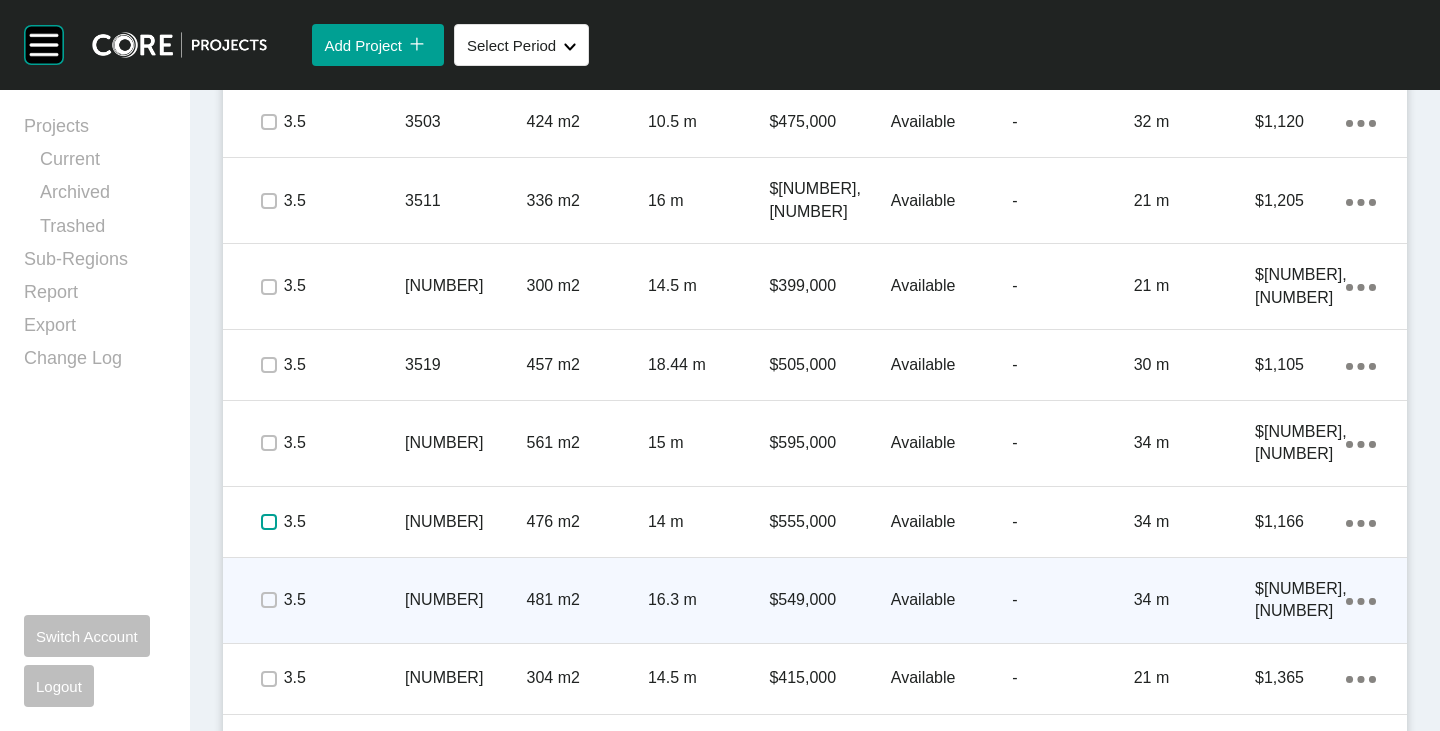 scroll, scrollTop: 2200, scrollLeft: 0, axis: vertical 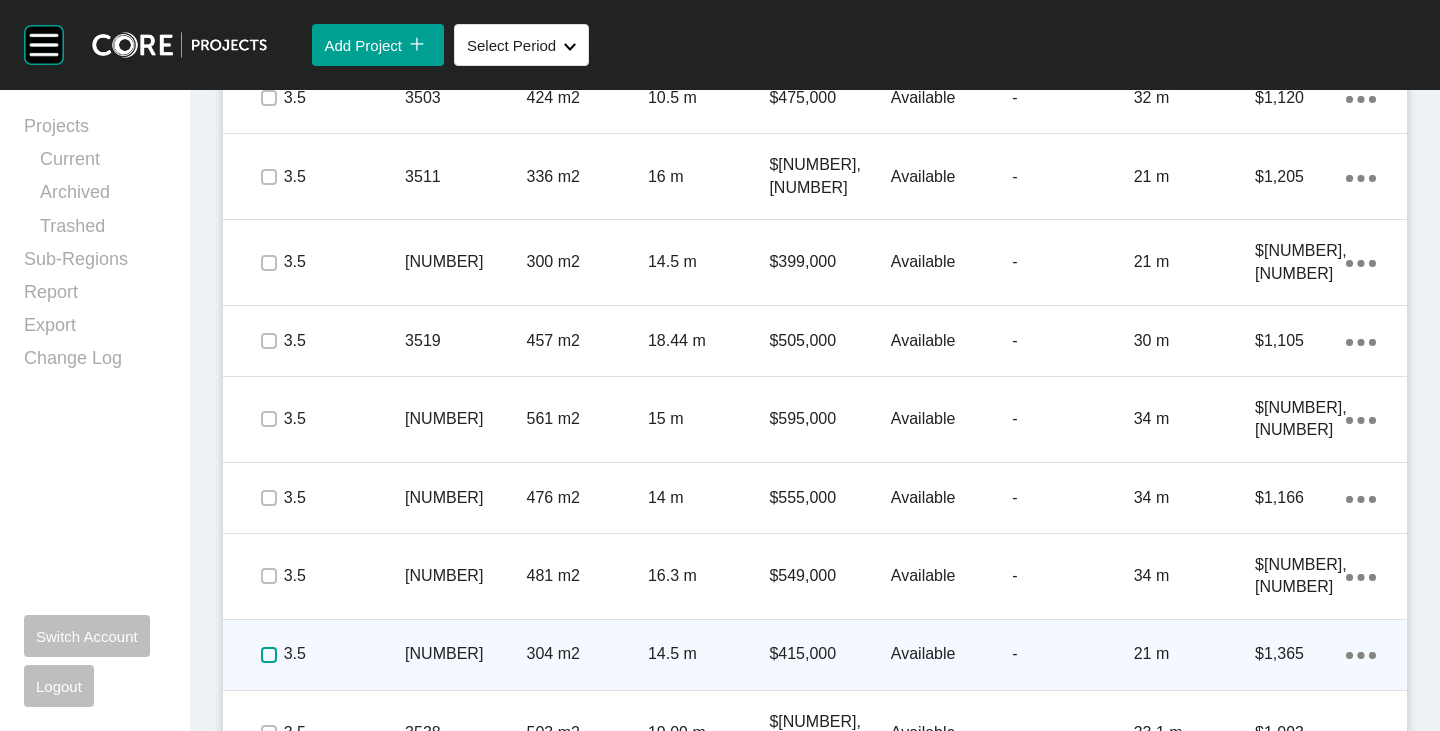 click at bounding box center [269, 655] 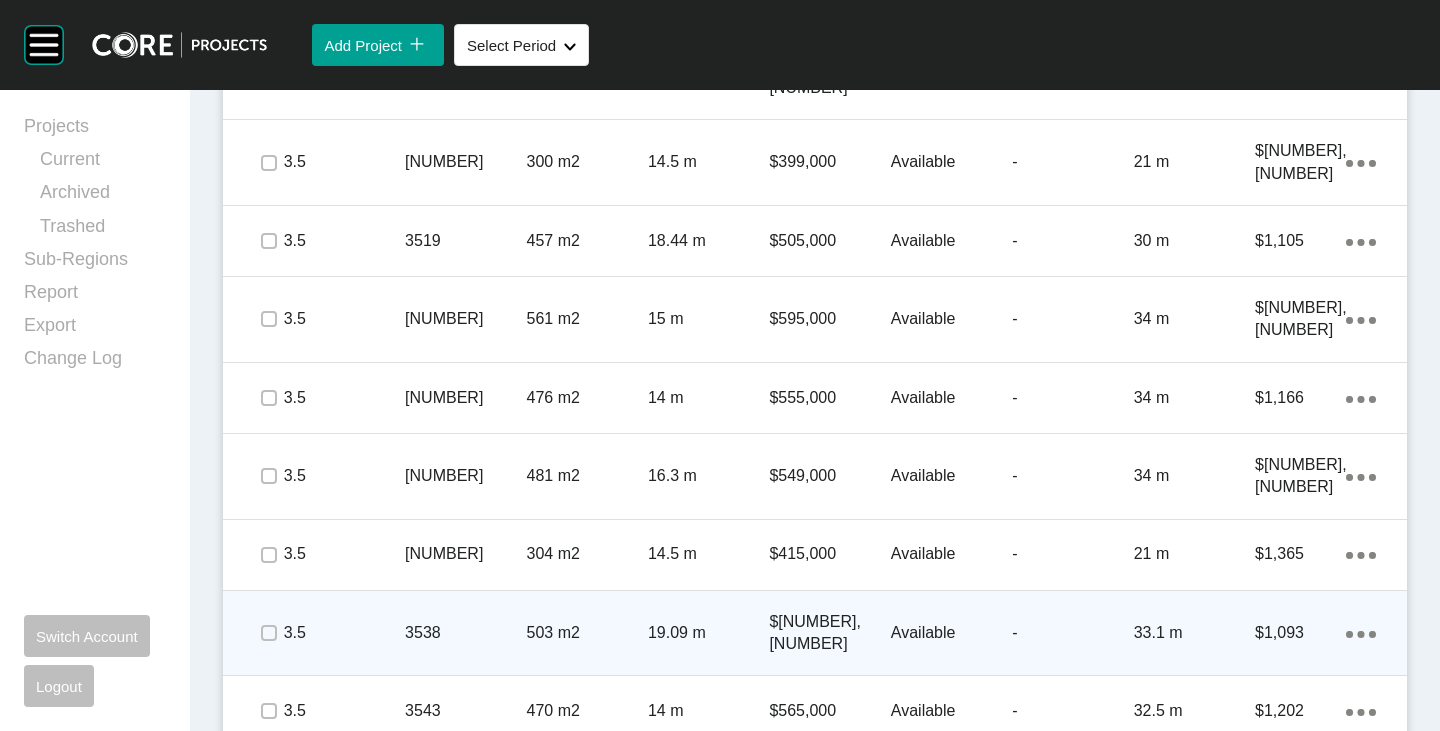 click at bounding box center (268, 633) 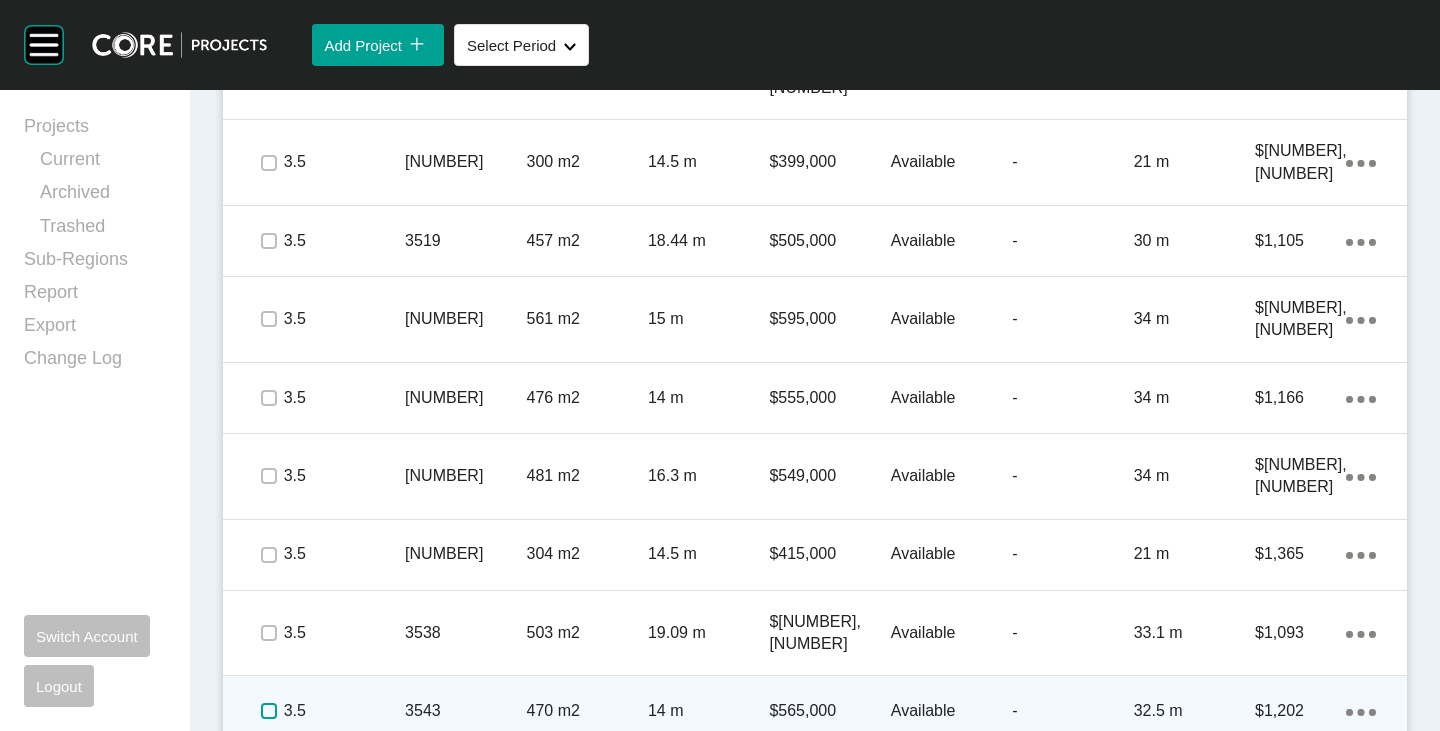 click at bounding box center [269, 711] 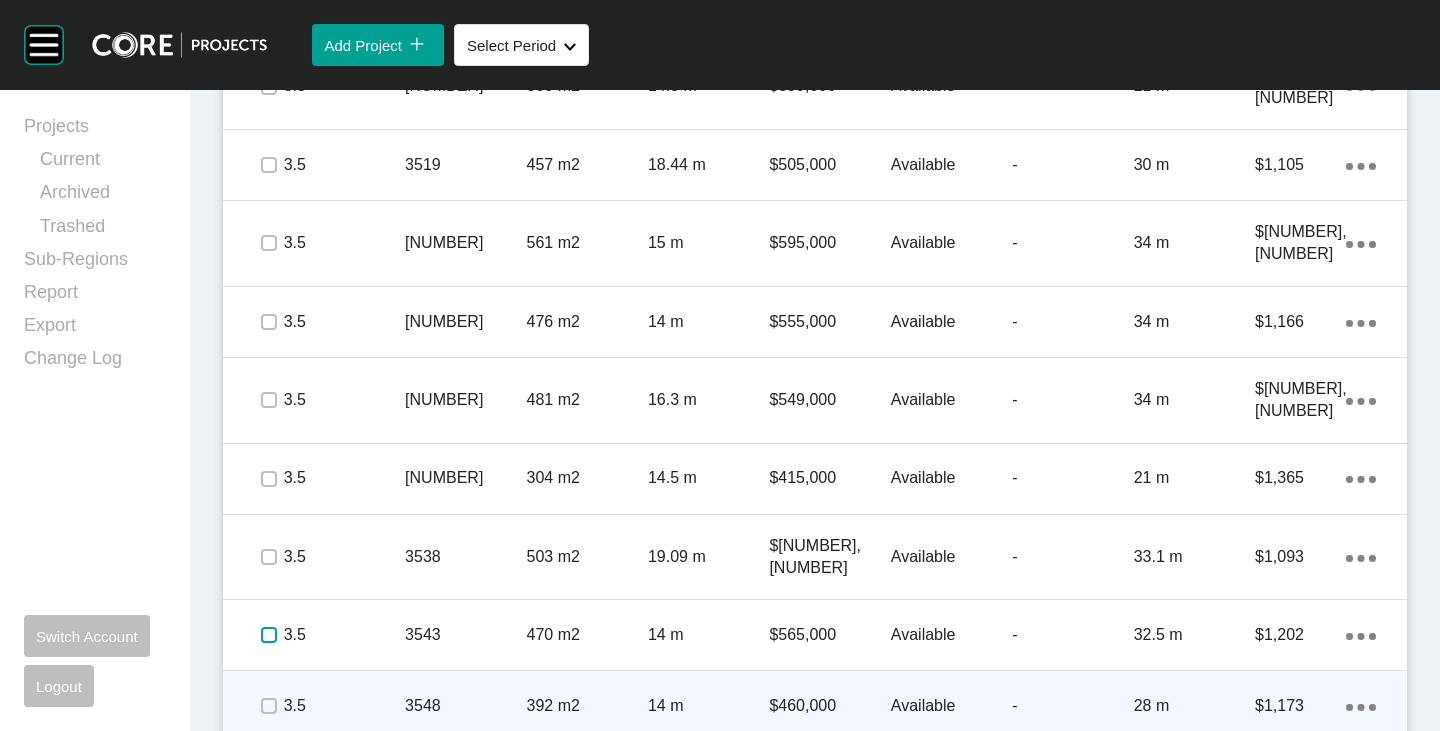 scroll, scrollTop: 2400, scrollLeft: 0, axis: vertical 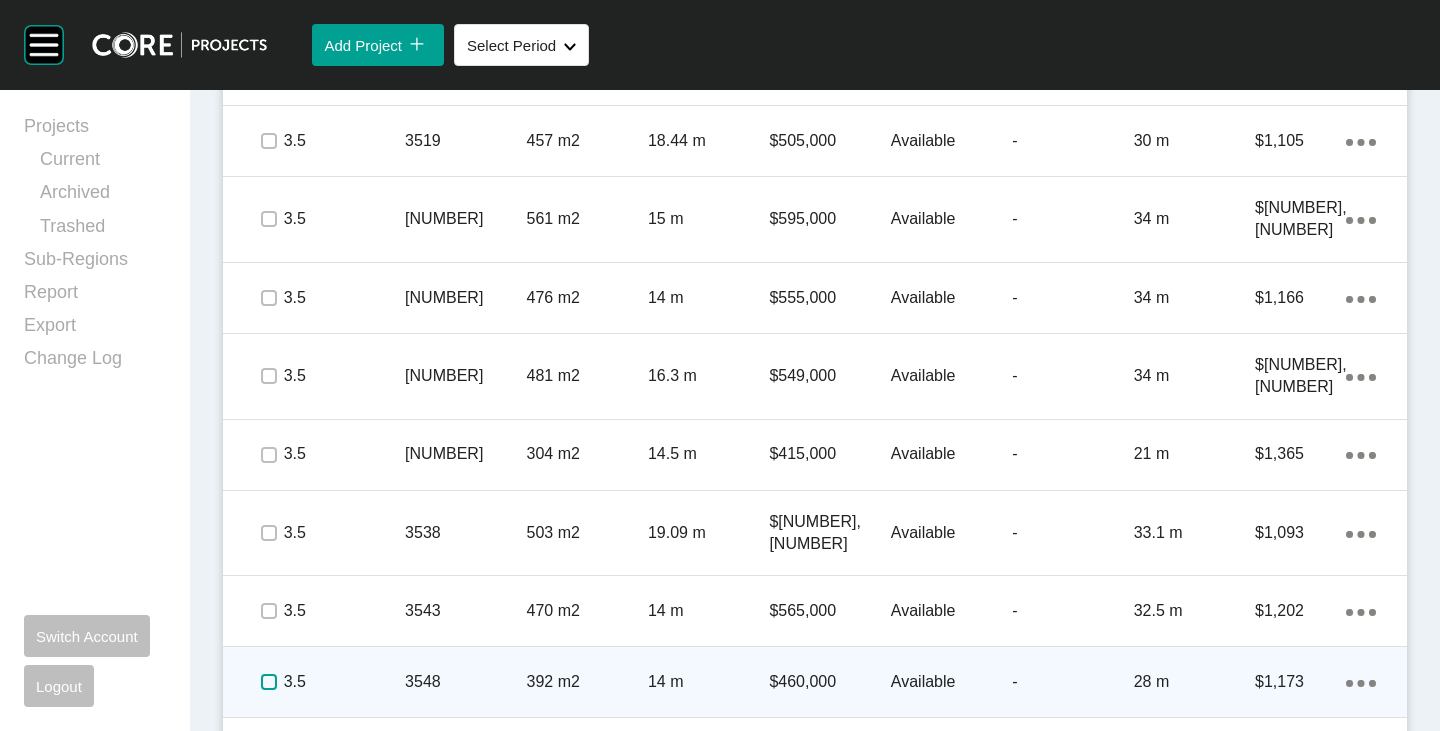 click at bounding box center (269, 682) 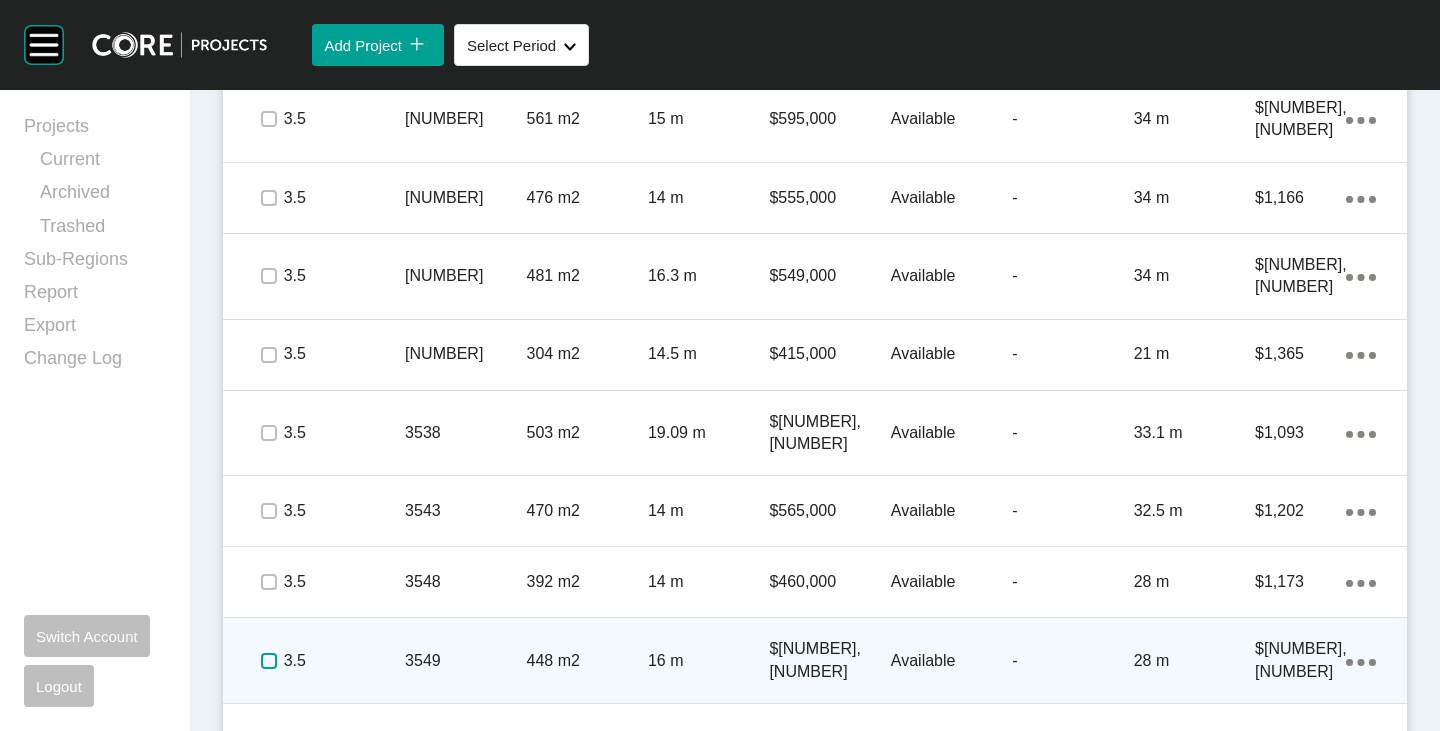 click at bounding box center [269, 661] 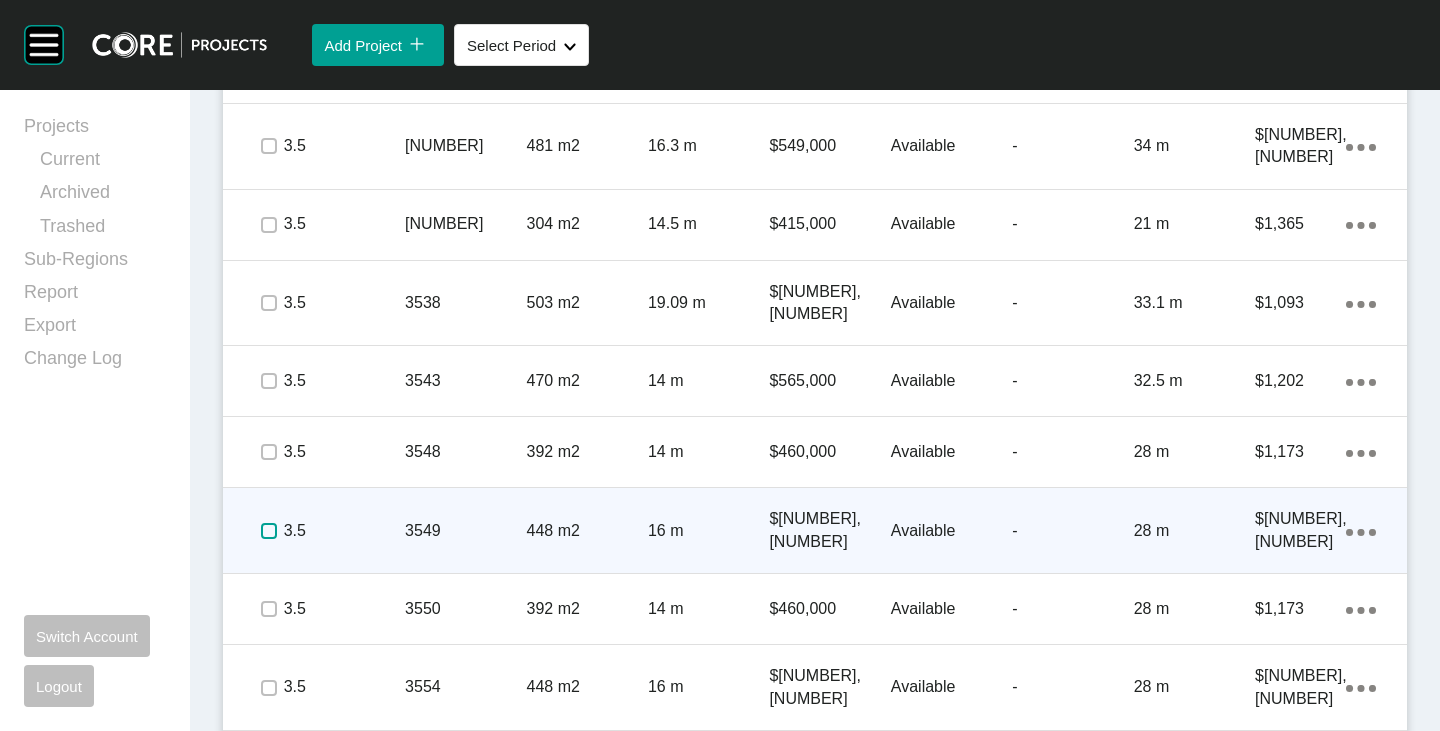 scroll, scrollTop: 2647, scrollLeft: 0, axis: vertical 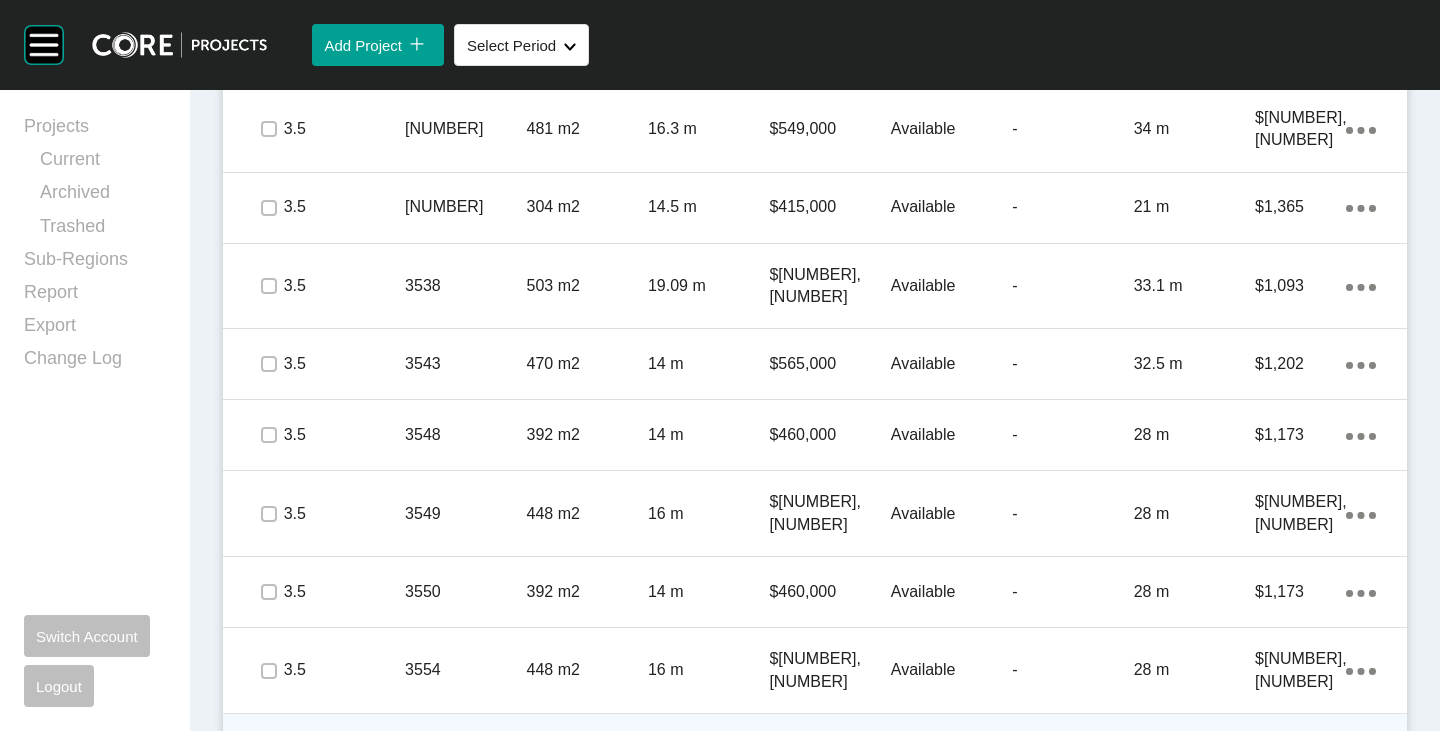 click at bounding box center (269, 749) 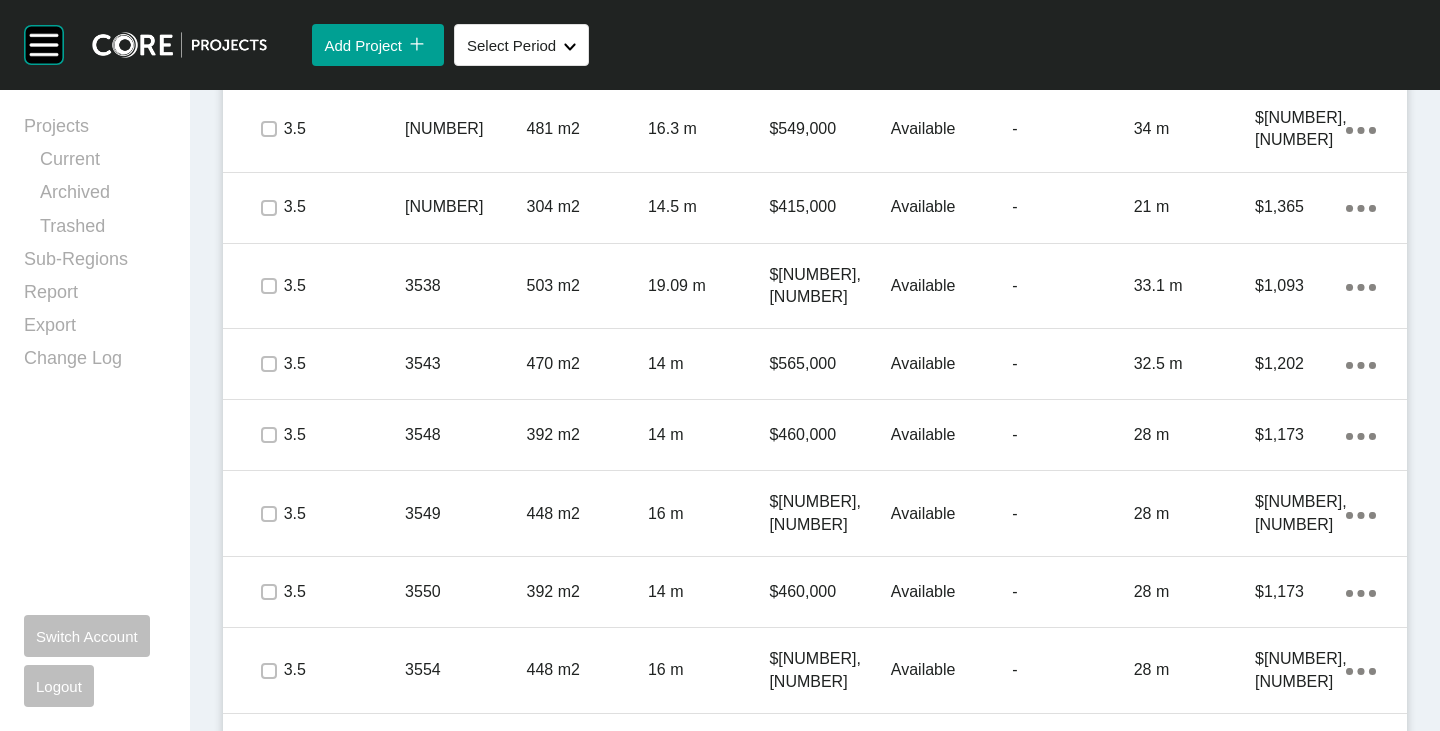 click at bounding box center [269, 820] 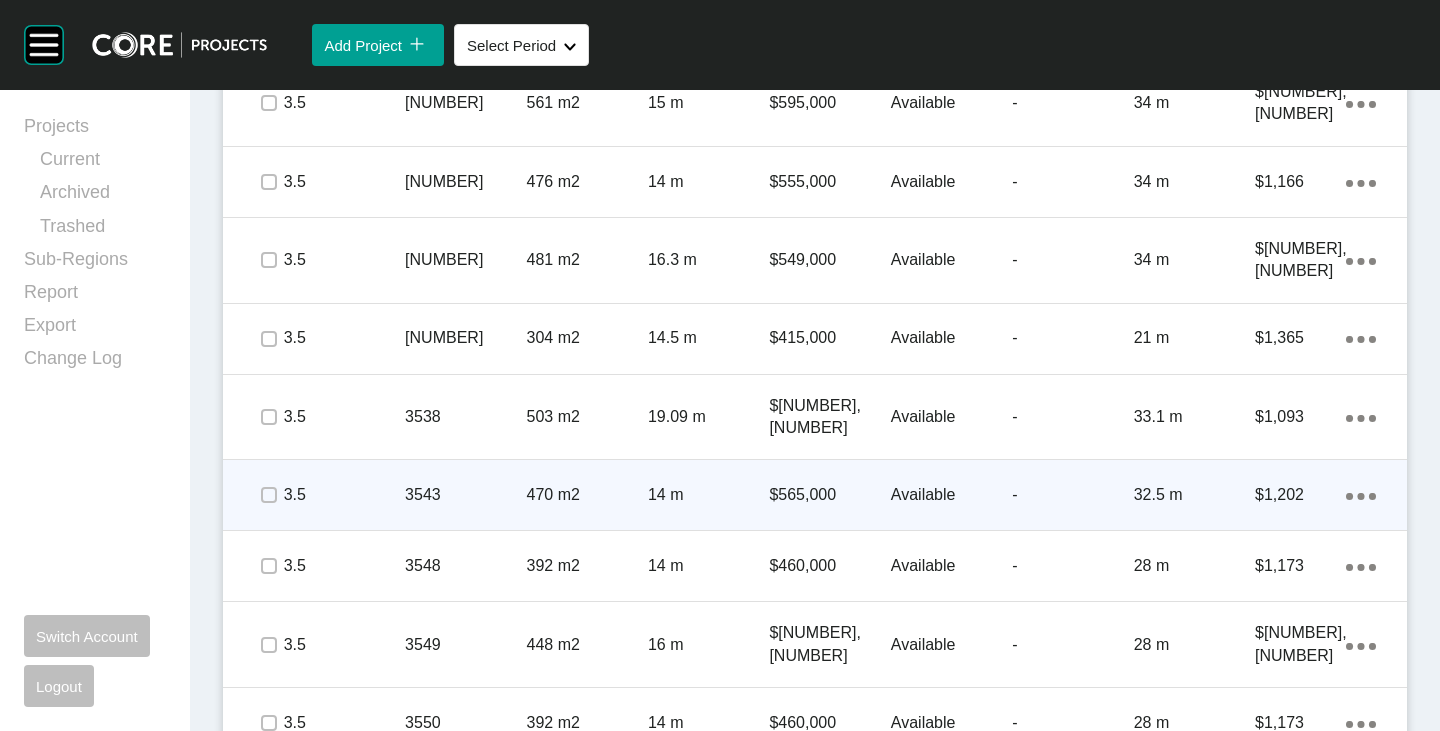 scroll, scrollTop: 2647, scrollLeft: 0, axis: vertical 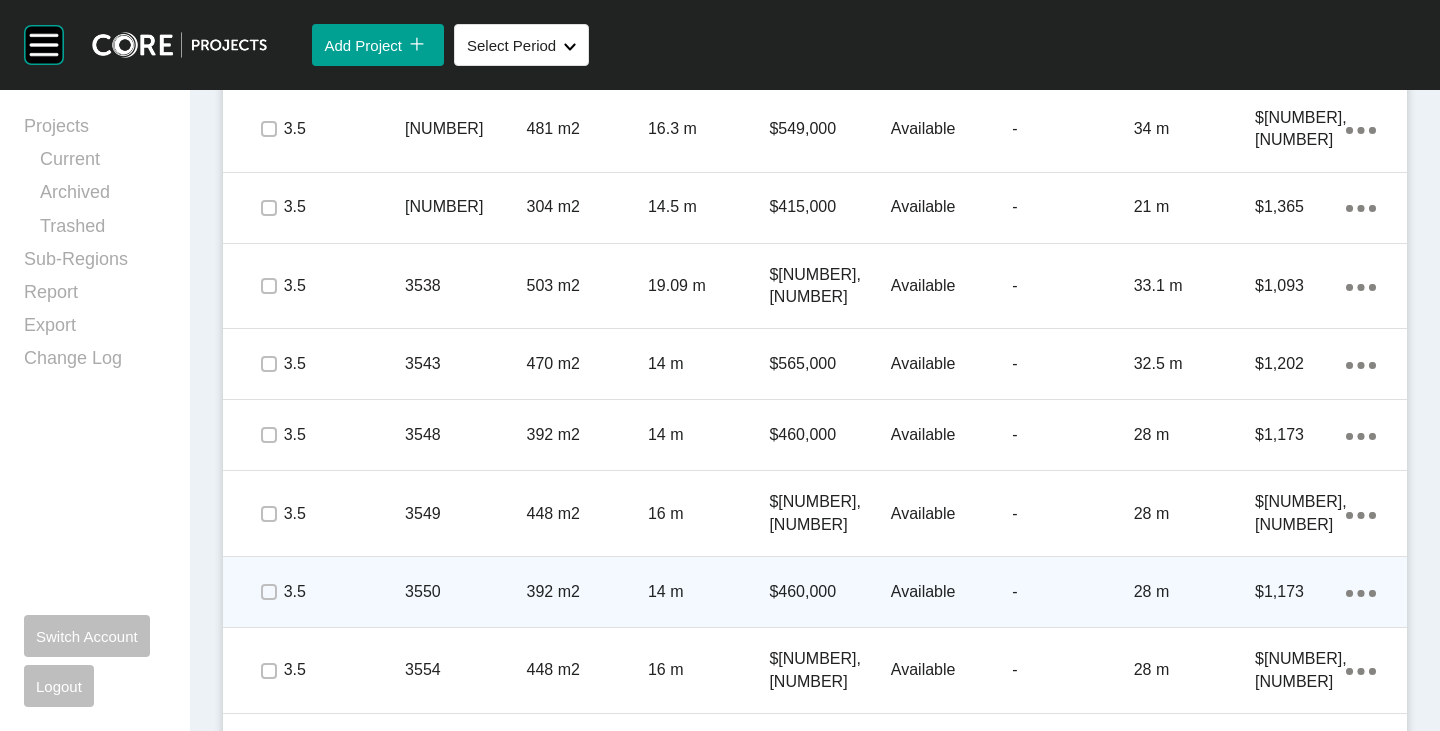drag, startPoint x: 274, startPoint y: 462, endPoint x: 268, endPoint y: 476, distance: 15.231546 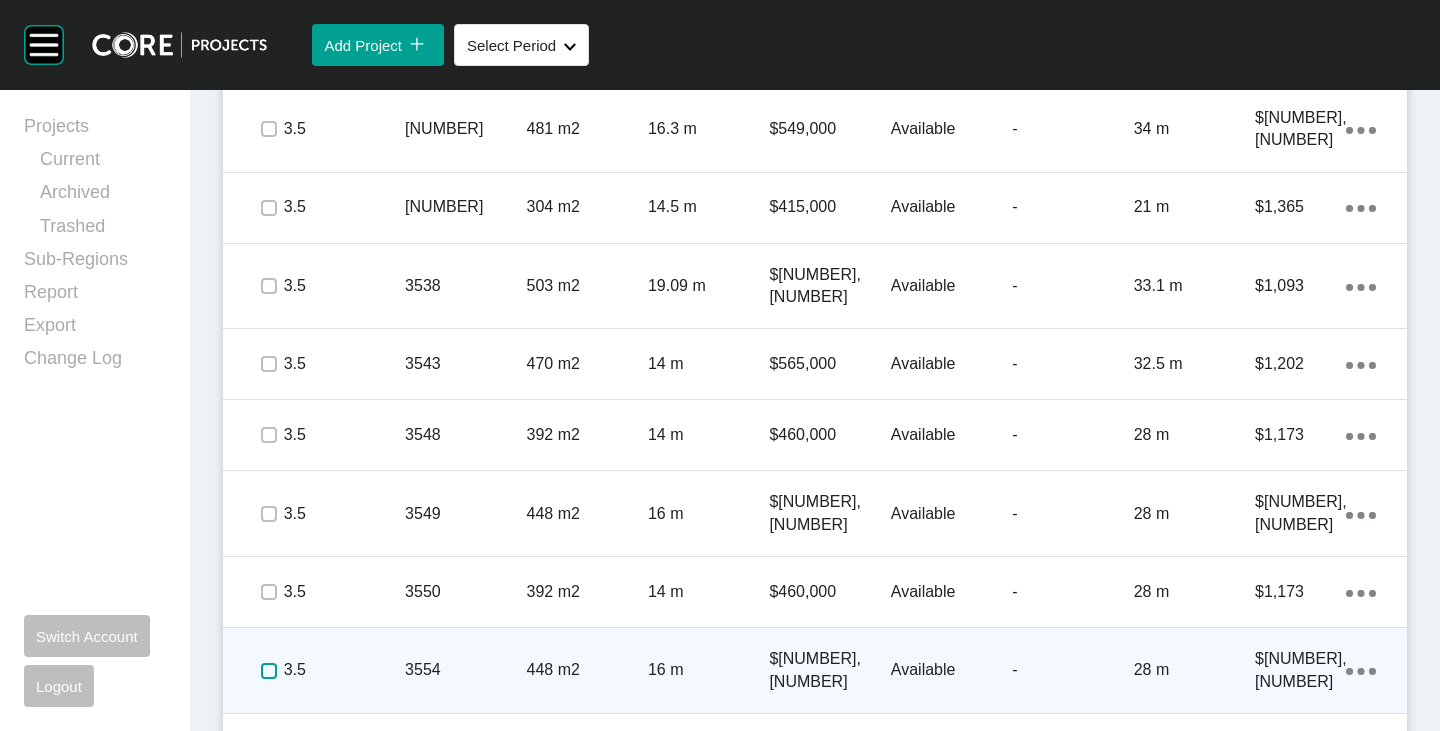 click at bounding box center [269, 671] 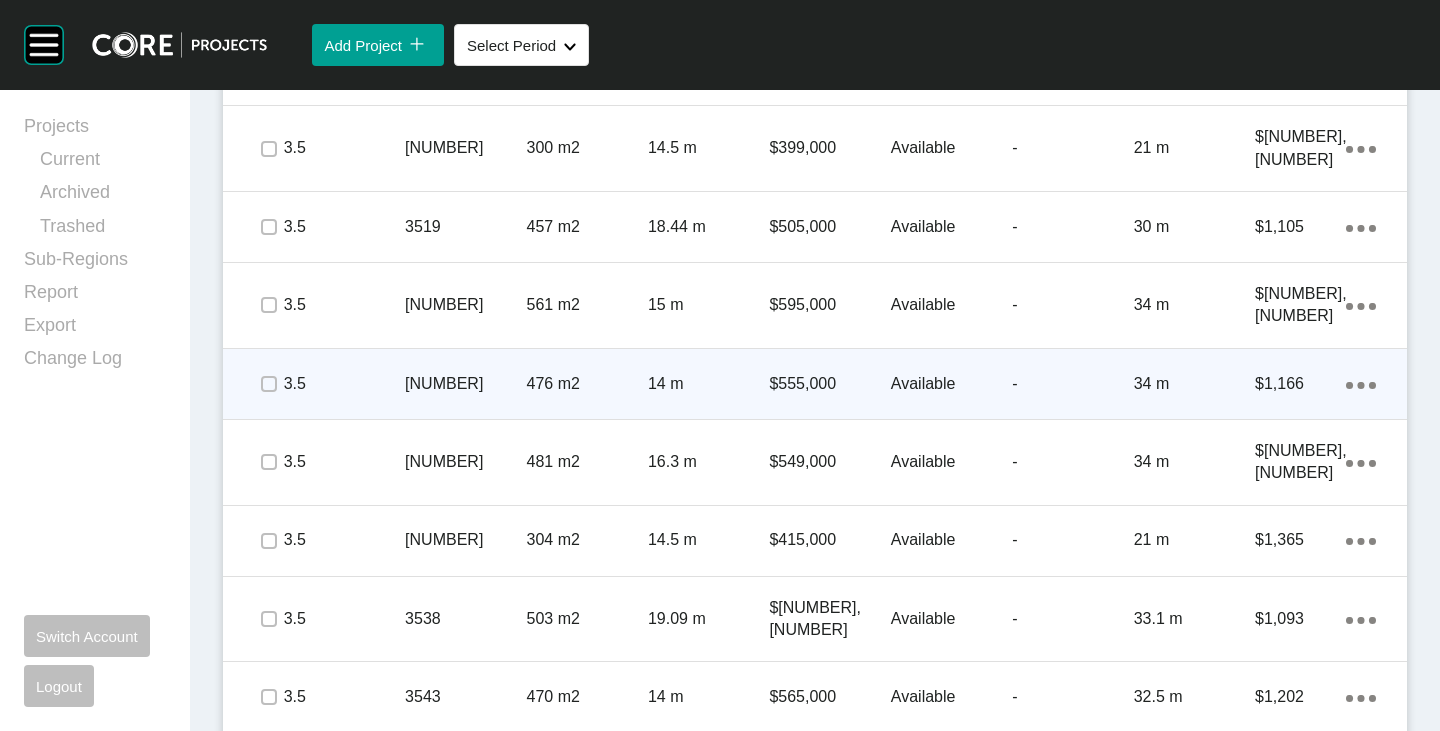 scroll, scrollTop: 2147, scrollLeft: 0, axis: vertical 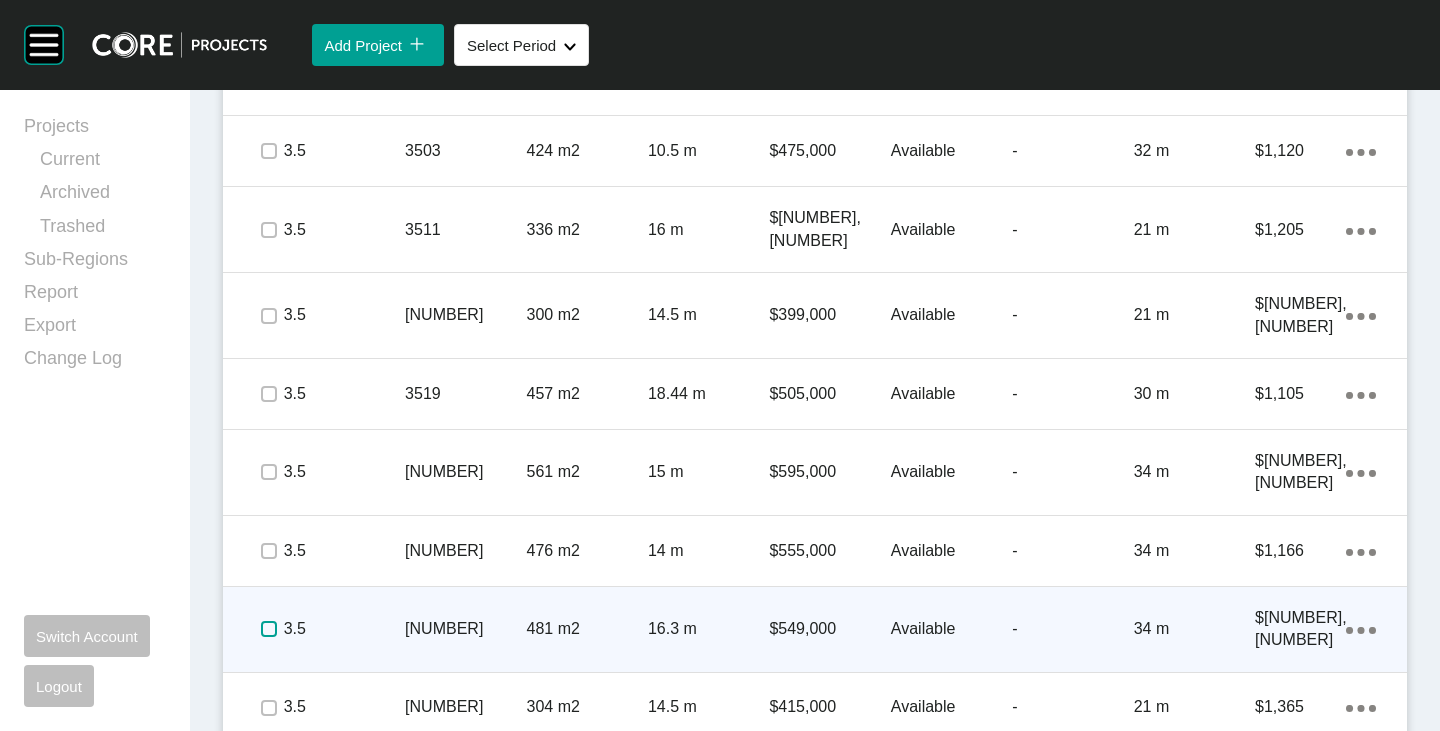 click at bounding box center [269, 629] 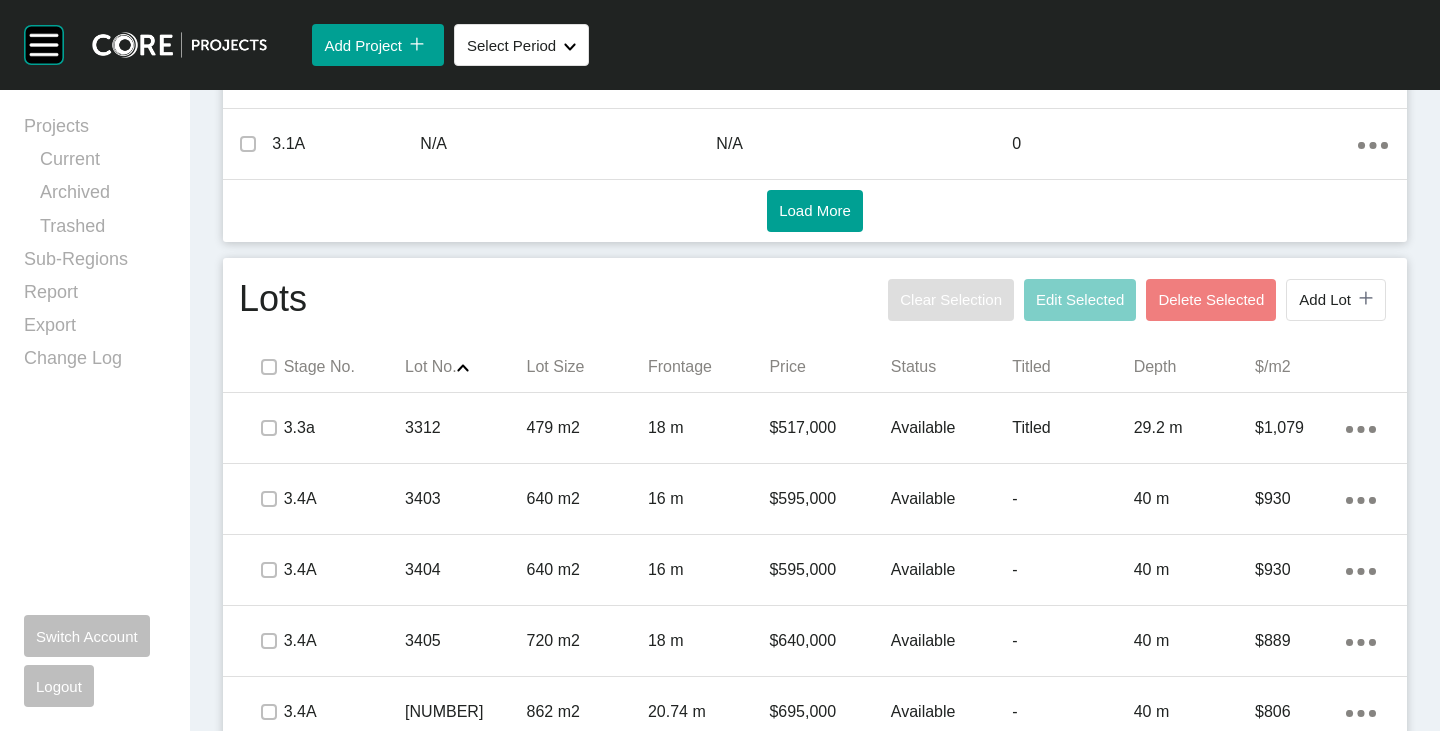 scroll, scrollTop: 1247, scrollLeft: 0, axis: vertical 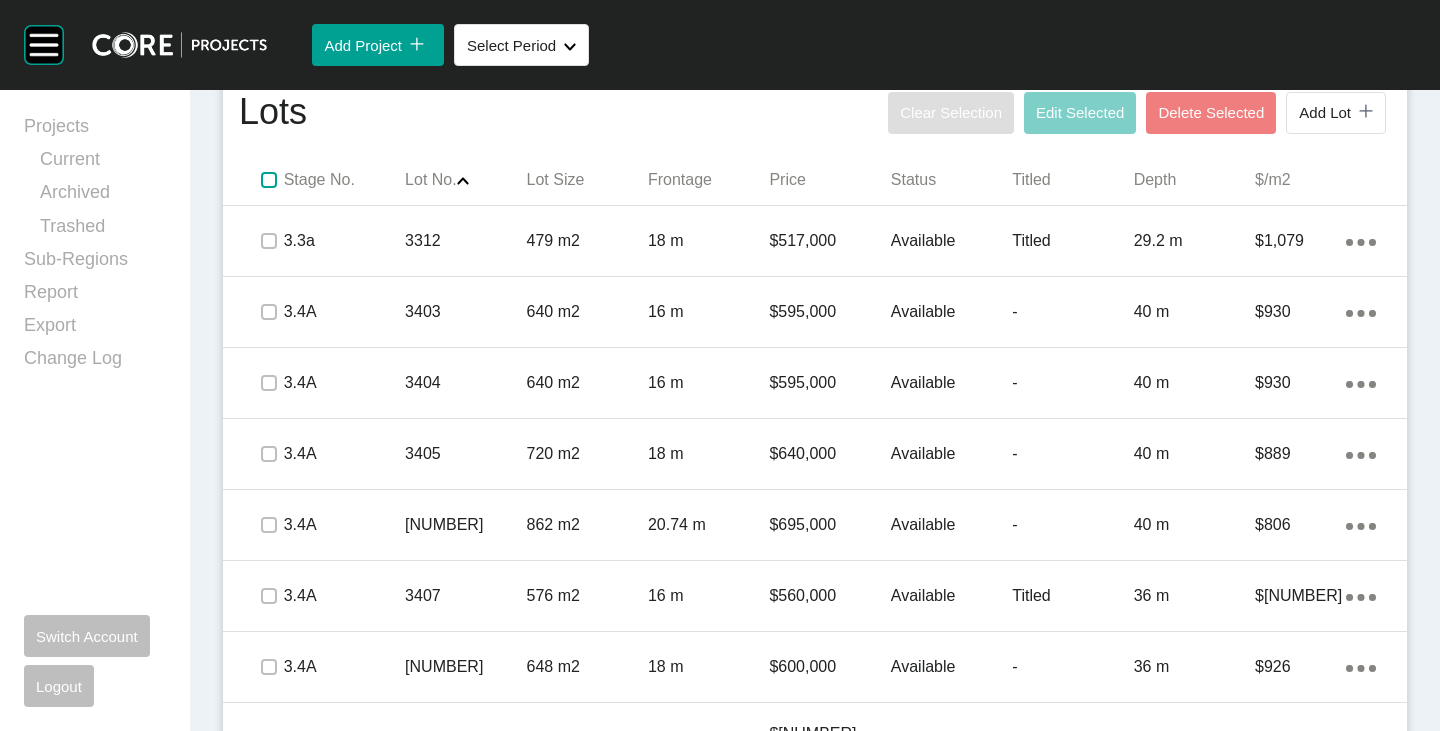 click at bounding box center [269, 180] 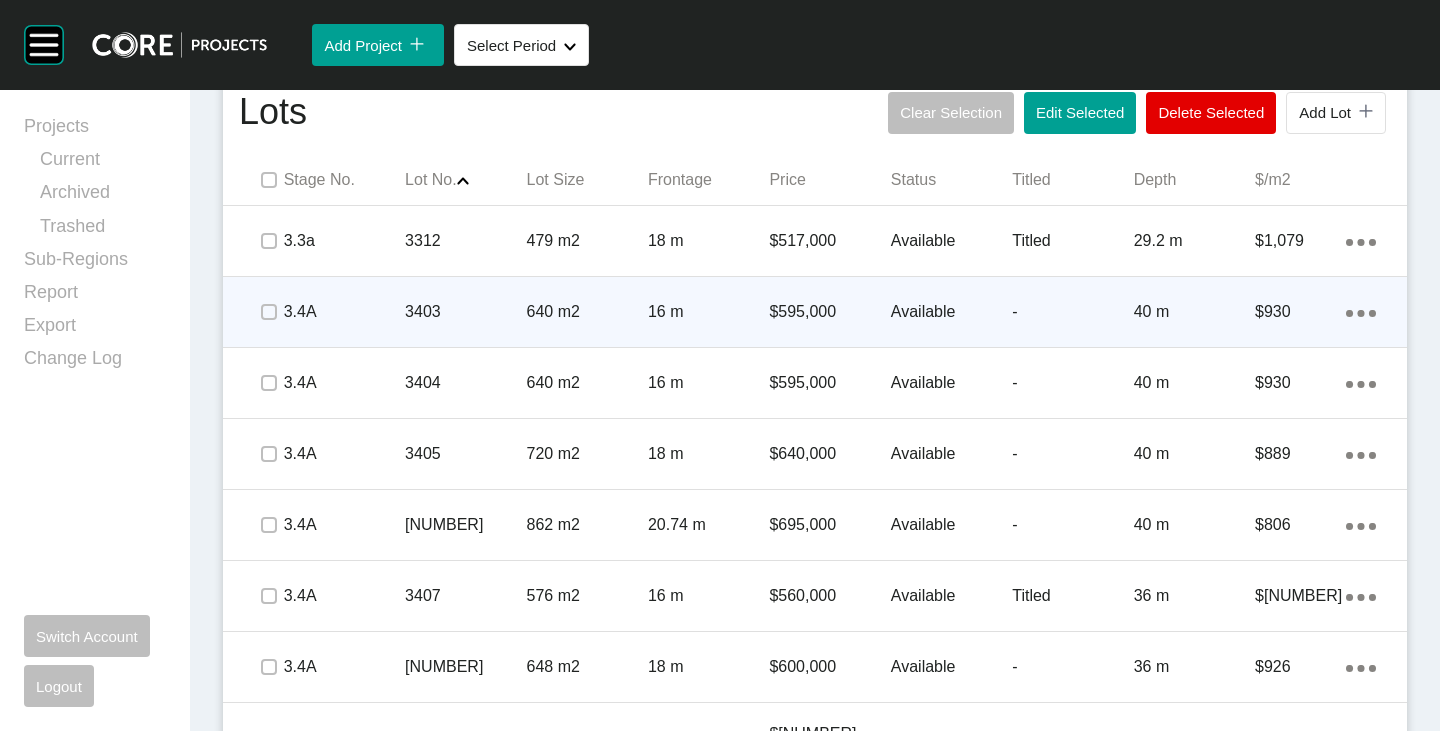 click on "$595,000" at bounding box center [829, 312] 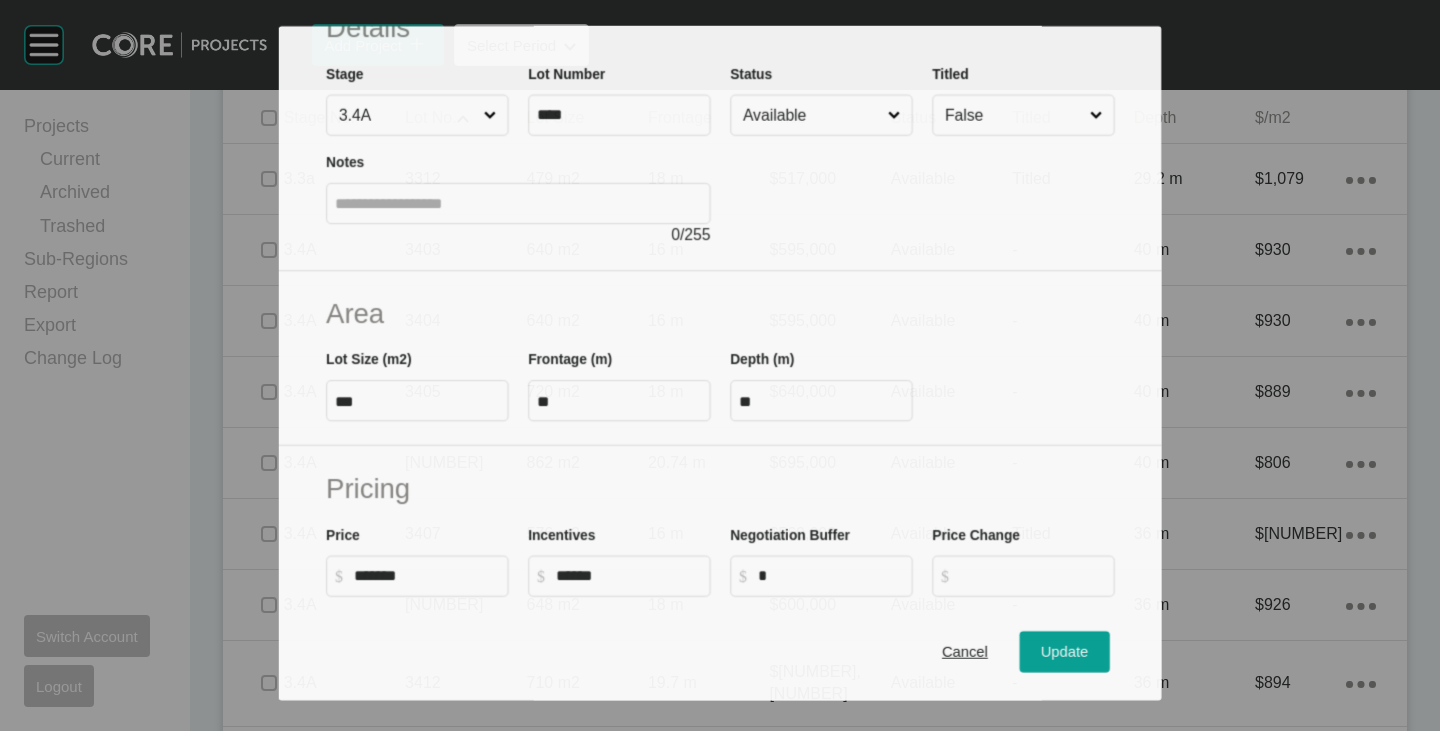 scroll, scrollTop: 200, scrollLeft: 0, axis: vertical 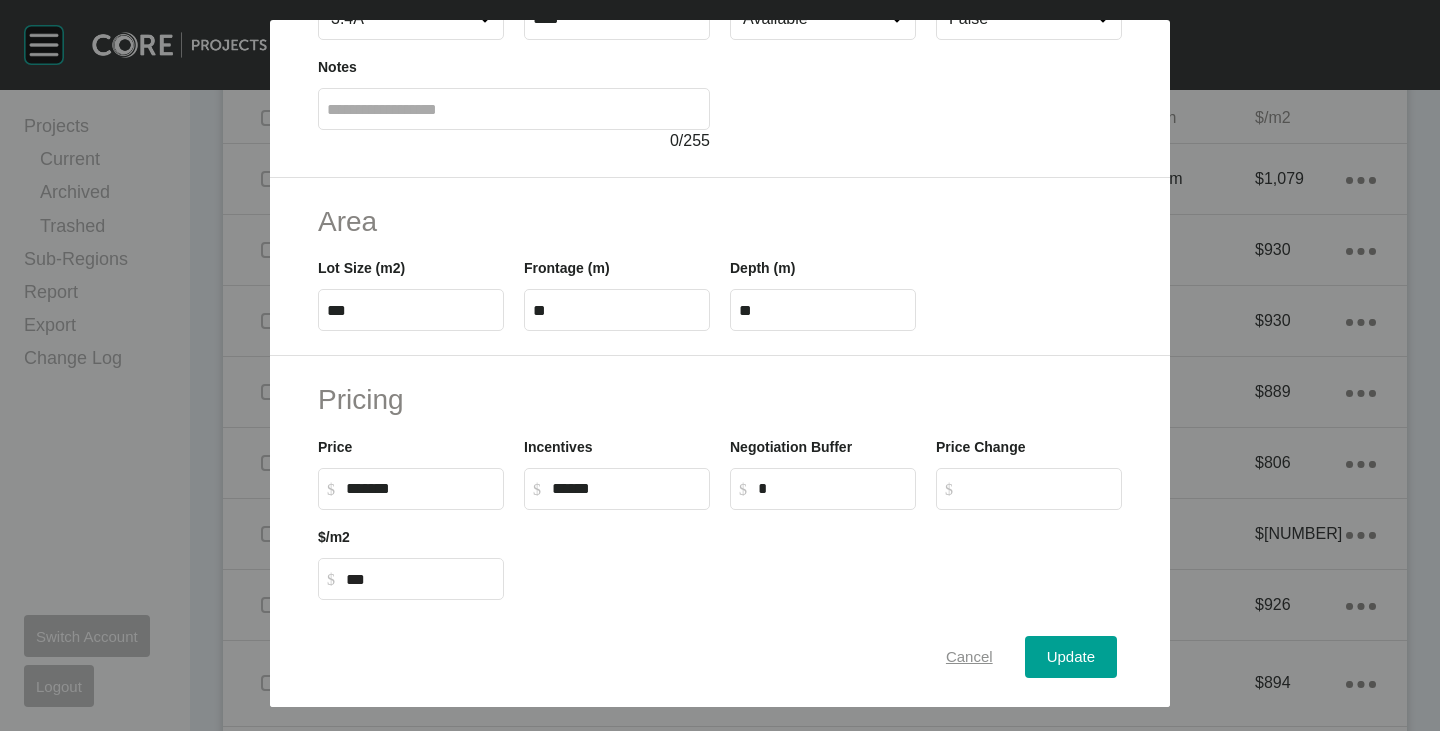 click on "Cancel" at bounding box center (969, 657) 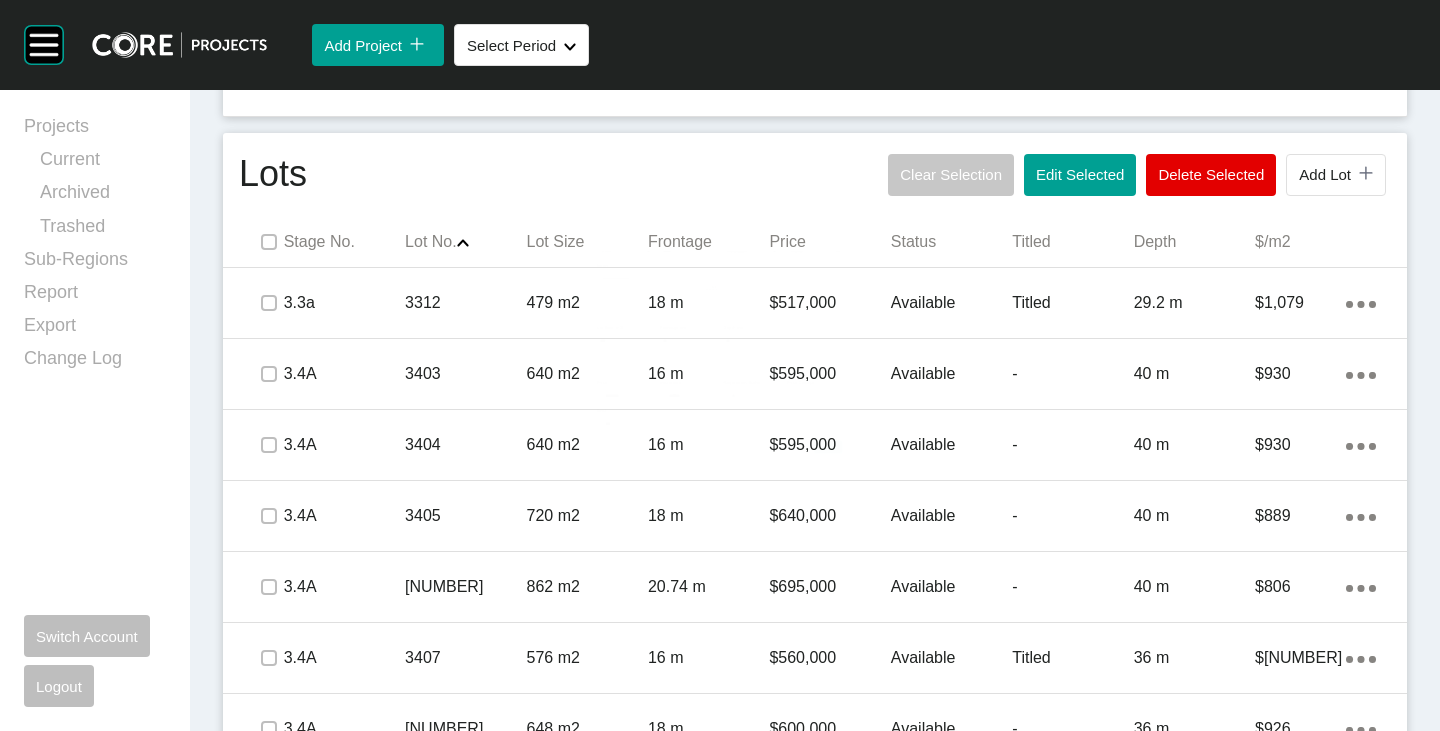 scroll, scrollTop: 1047, scrollLeft: 0, axis: vertical 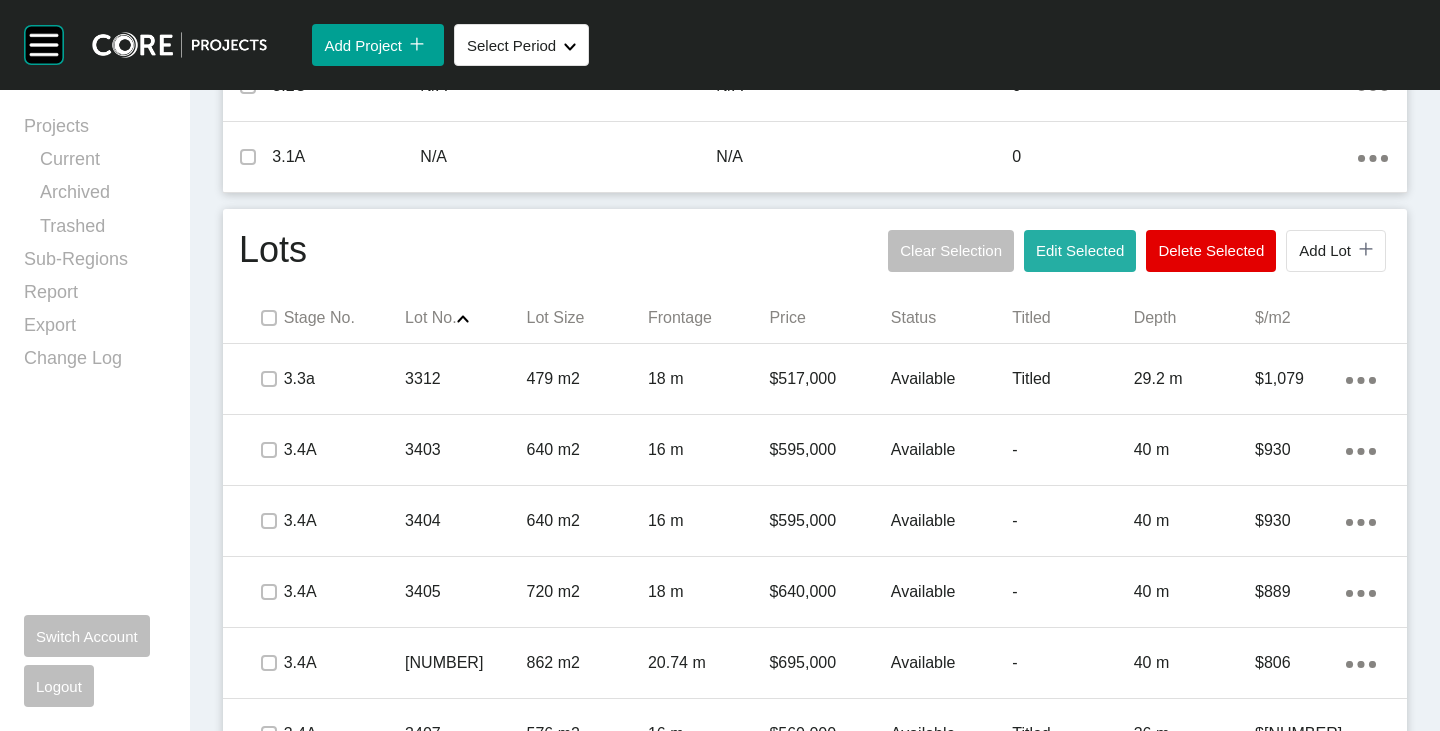 click on "Edit Selected" at bounding box center [1080, 250] 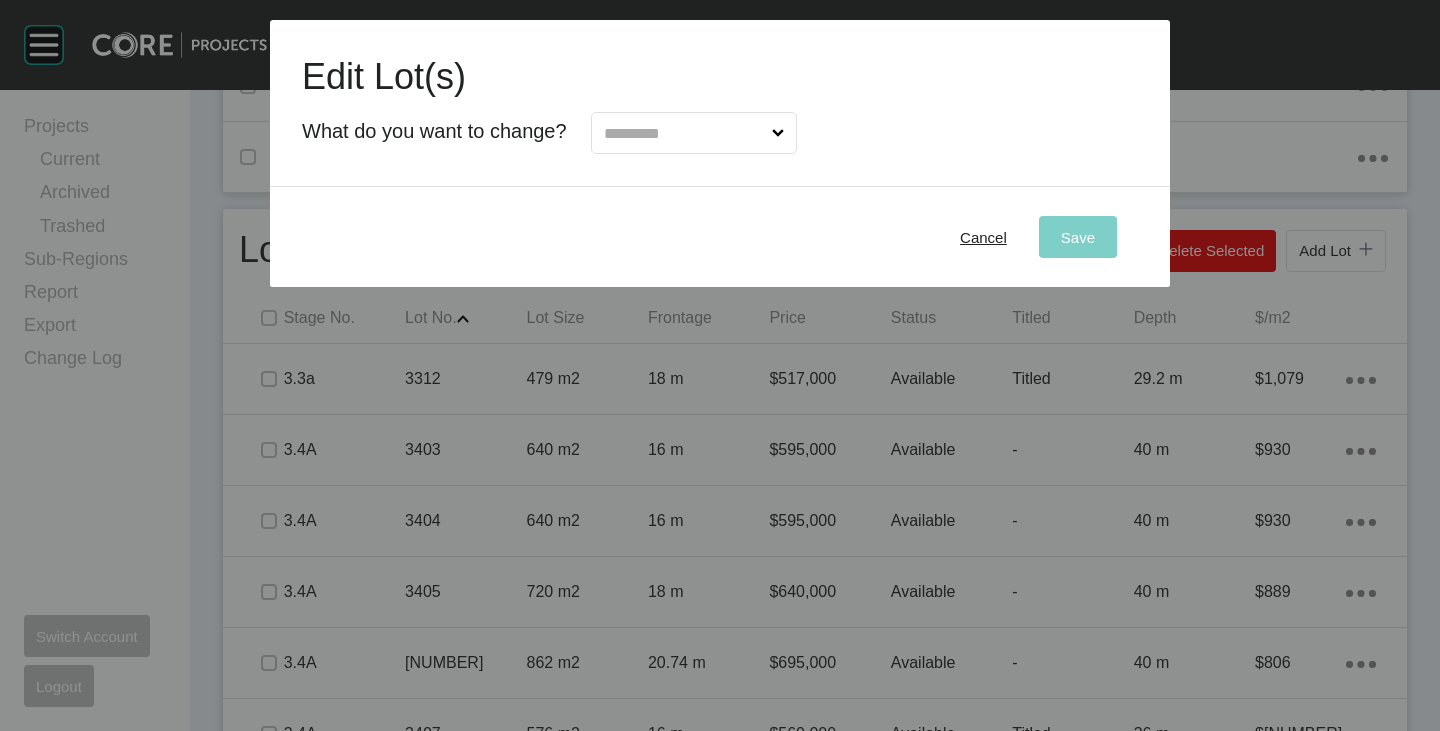 click at bounding box center [684, 133] 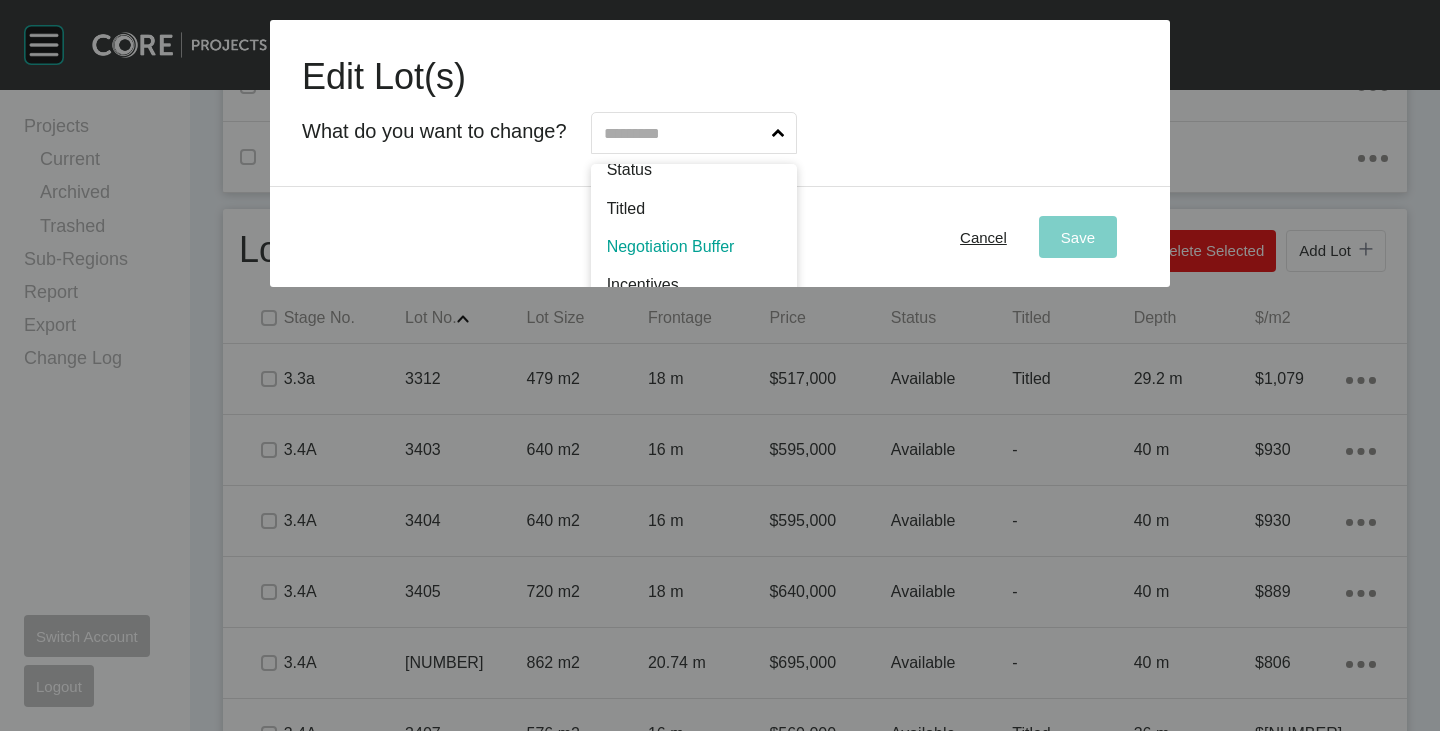 scroll, scrollTop: 102, scrollLeft: 0, axis: vertical 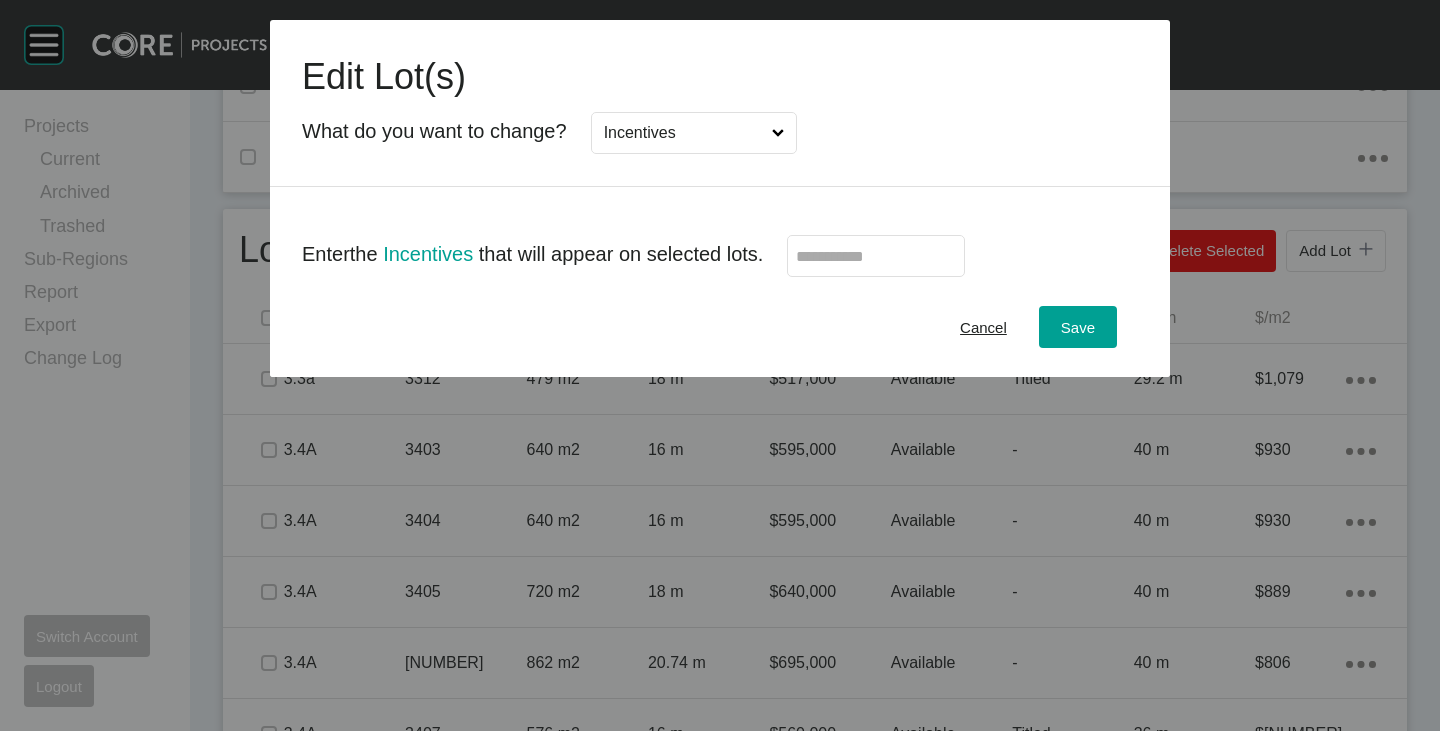 click at bounding box center [876, 256] 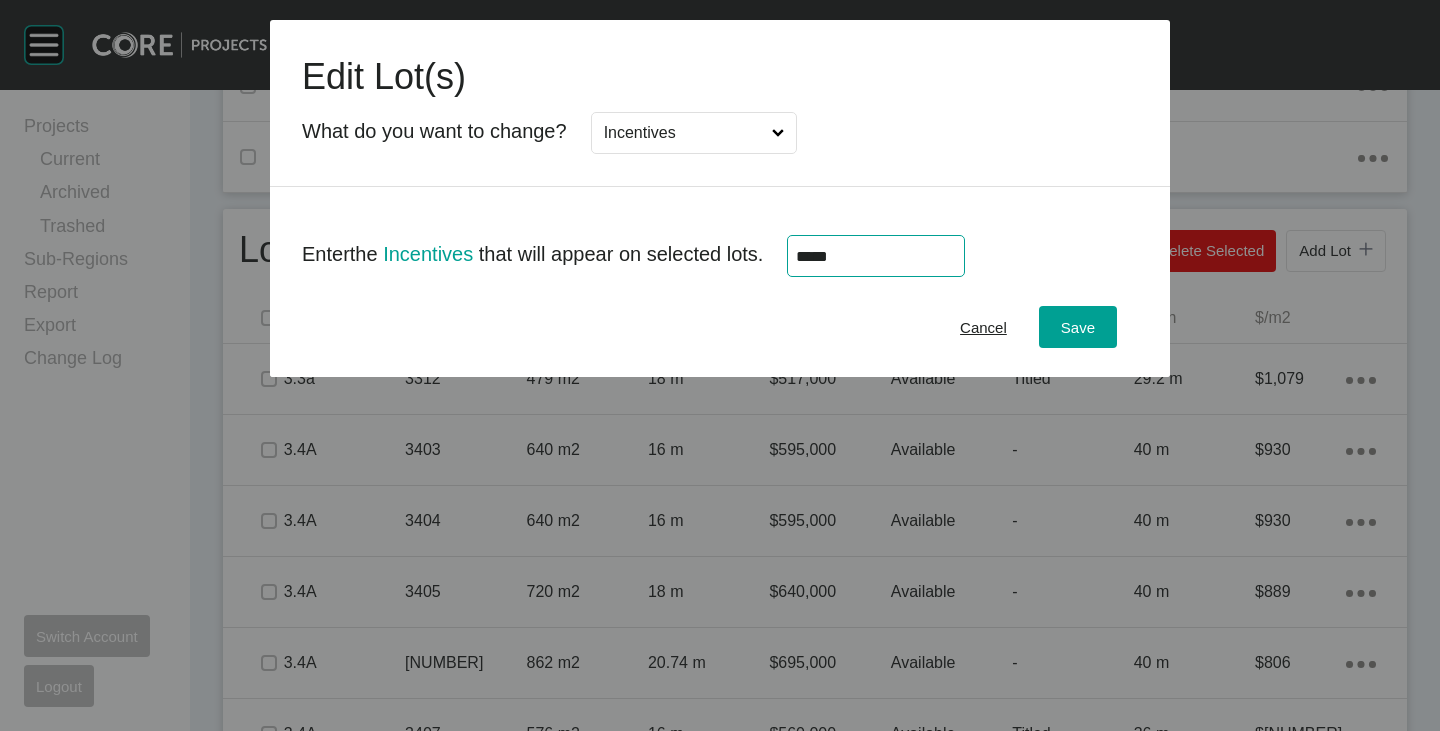 type on "******" 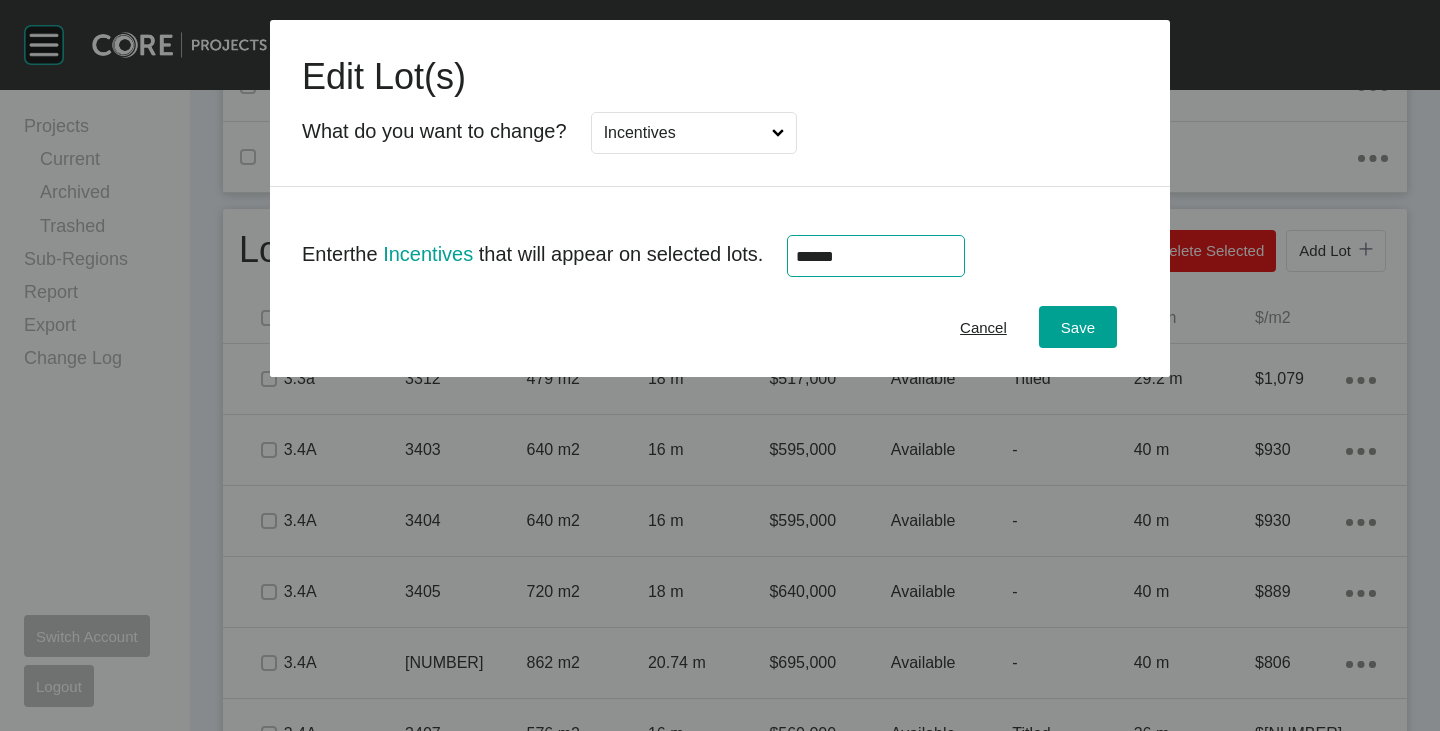 click on "Cancel Save" at bounding box center [720, 327] 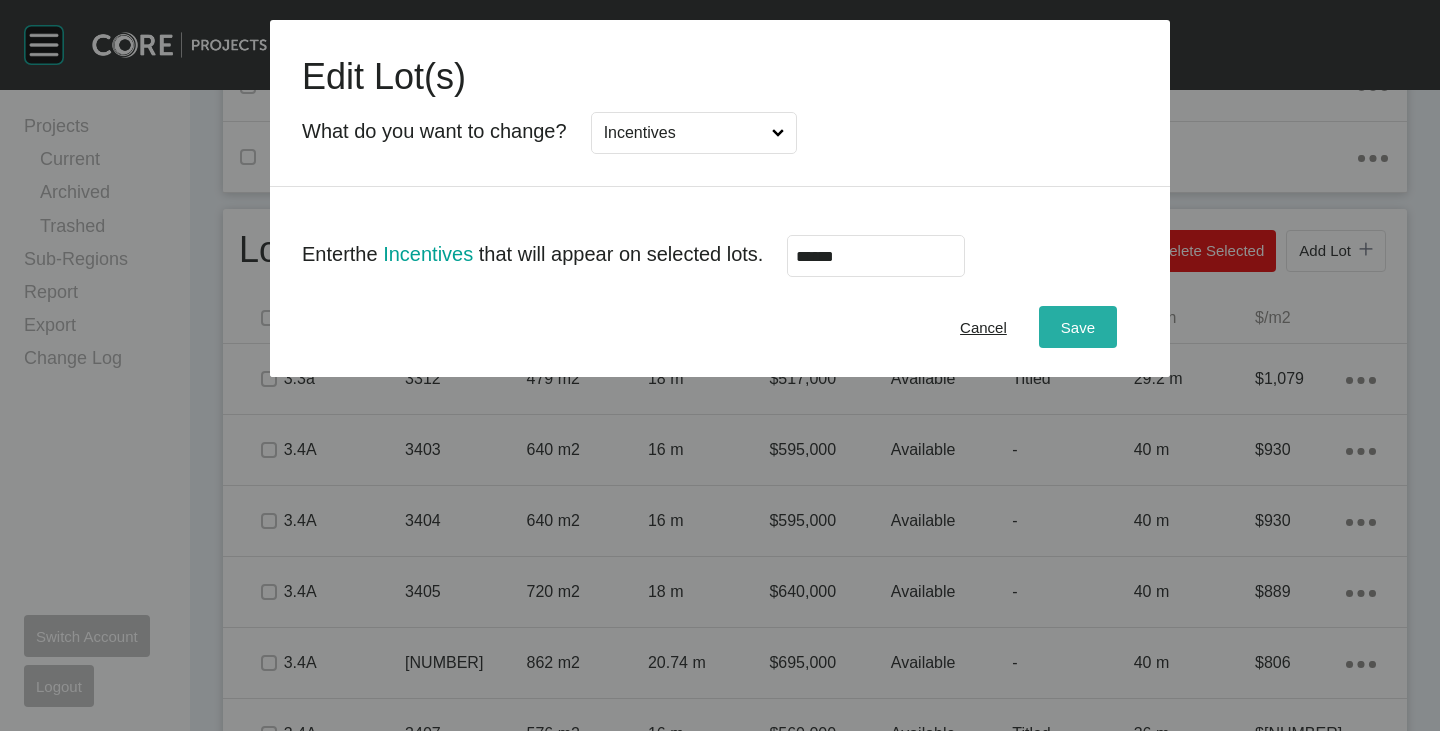 click on "Save" at bounding box center (1078, 327) 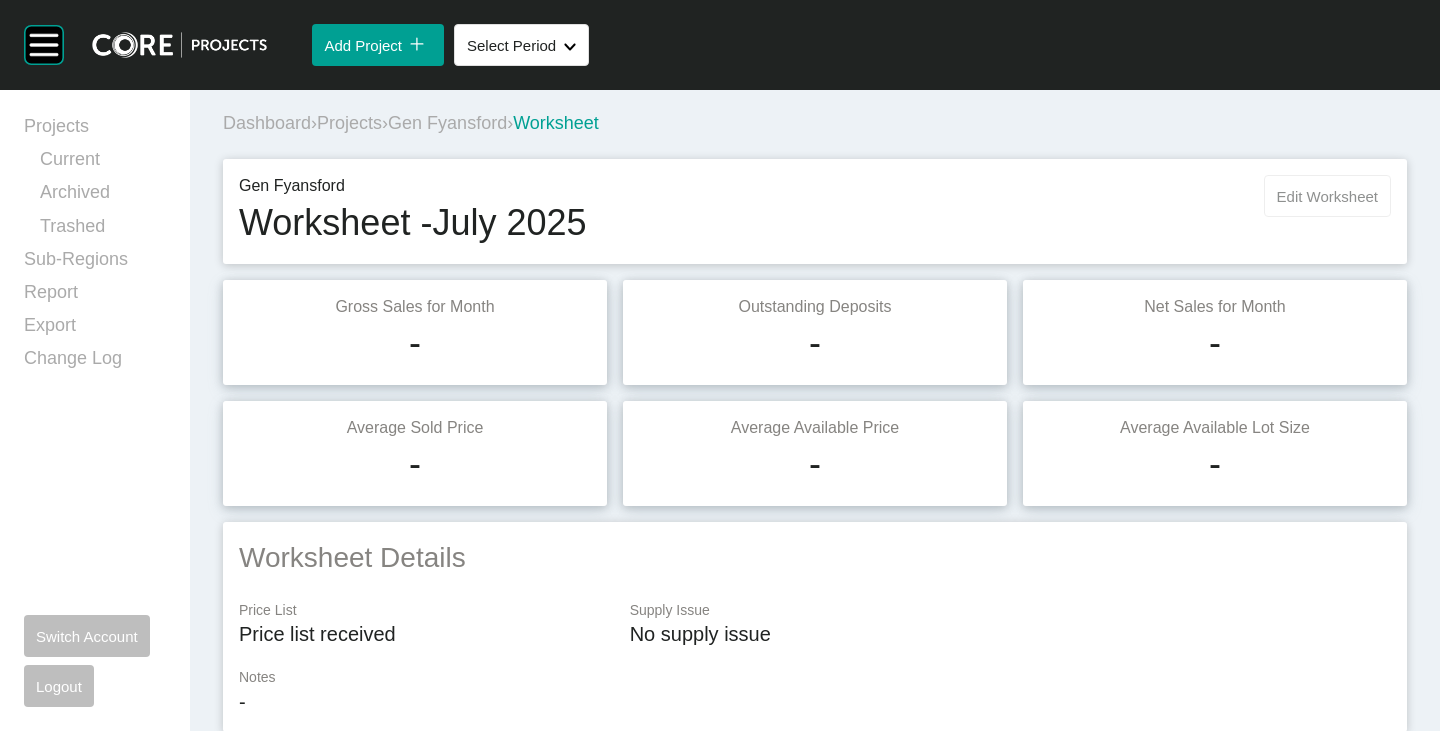 scroll, scrollTop: 0, scrollLeft: 0, axis: both 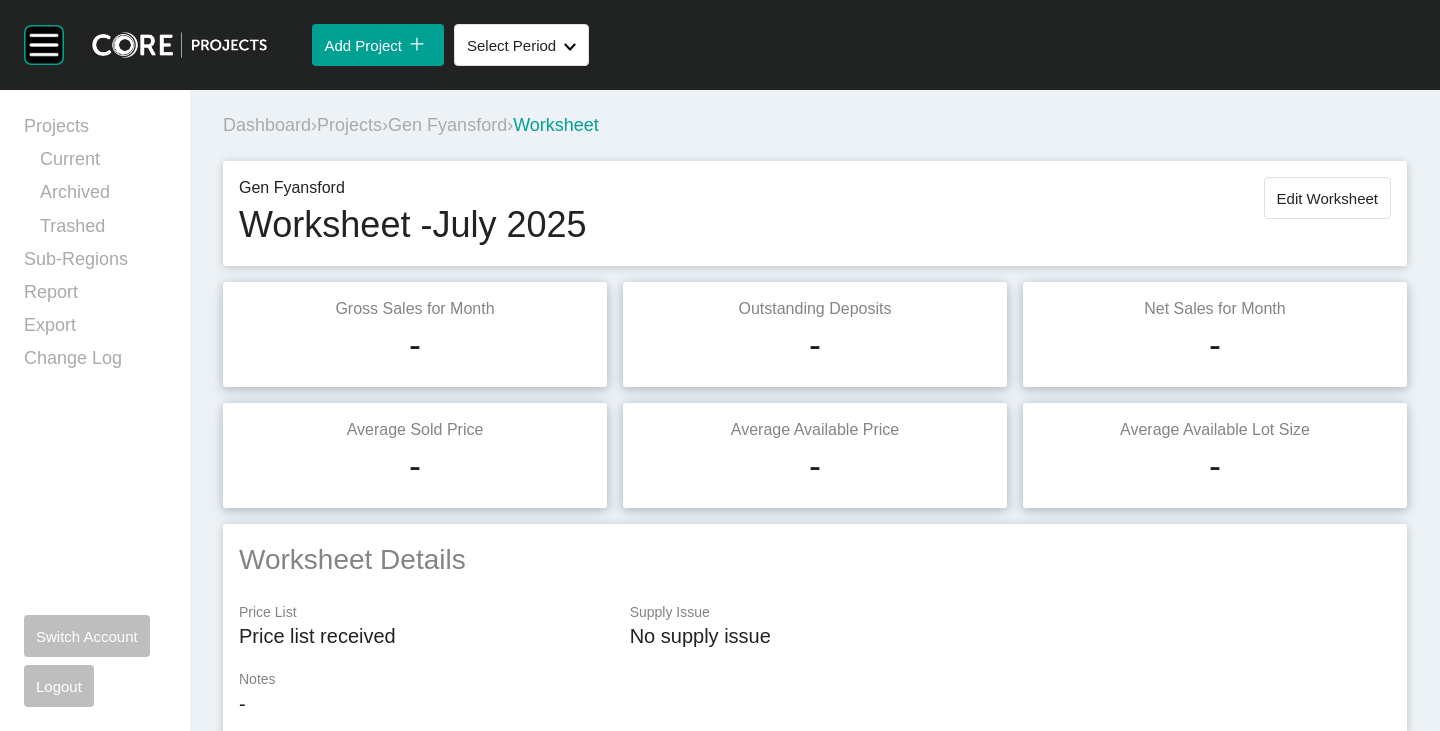 click on "Edit Worksheet" at bounding box center [1327, 198] 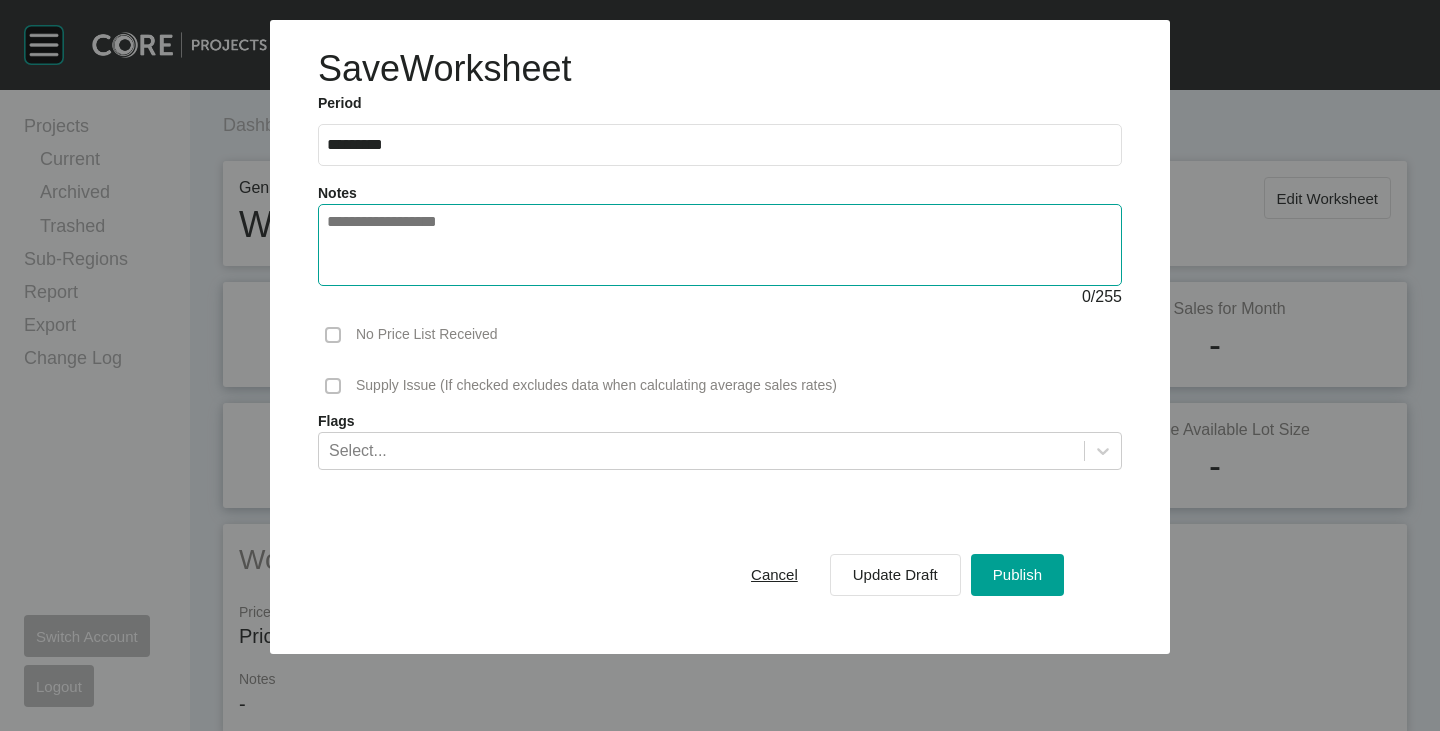 click at bounding box center [720, 245] 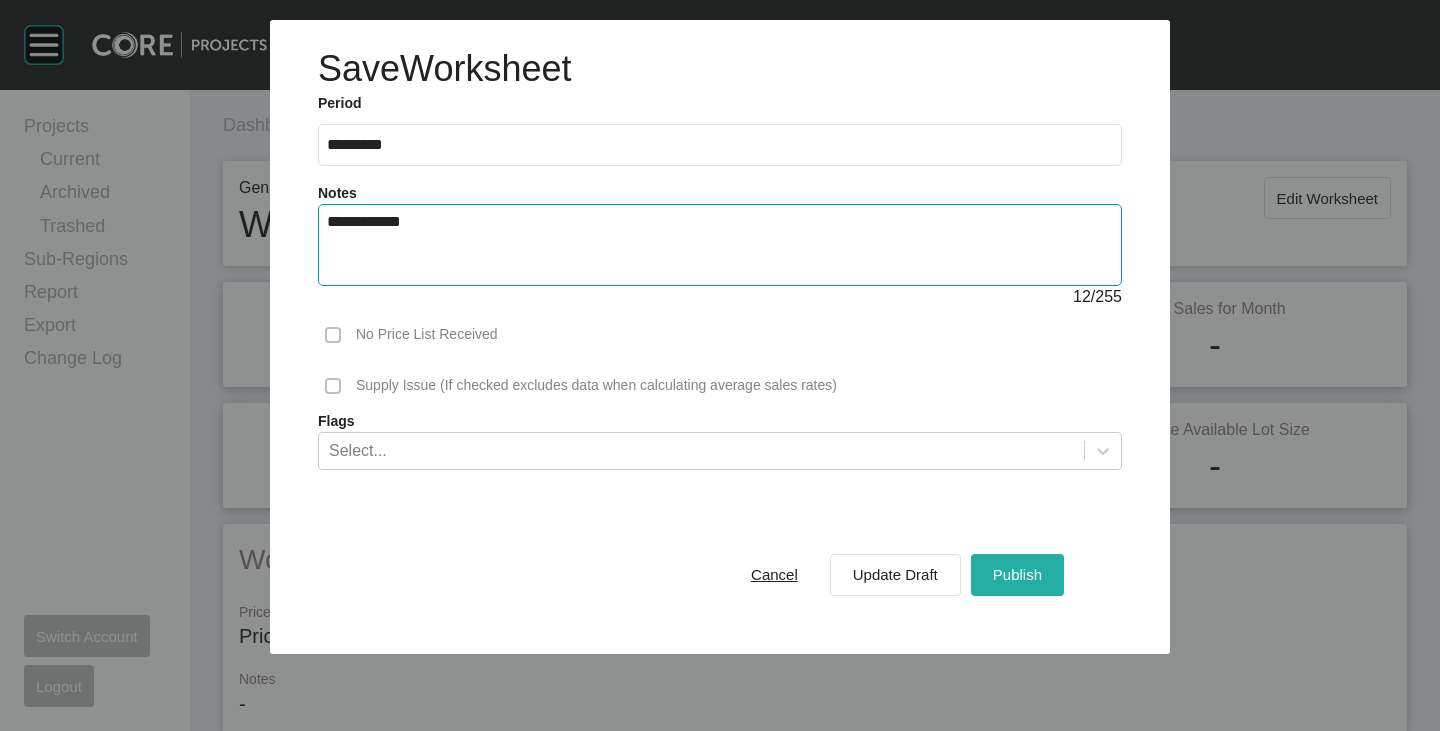 type on "**********" 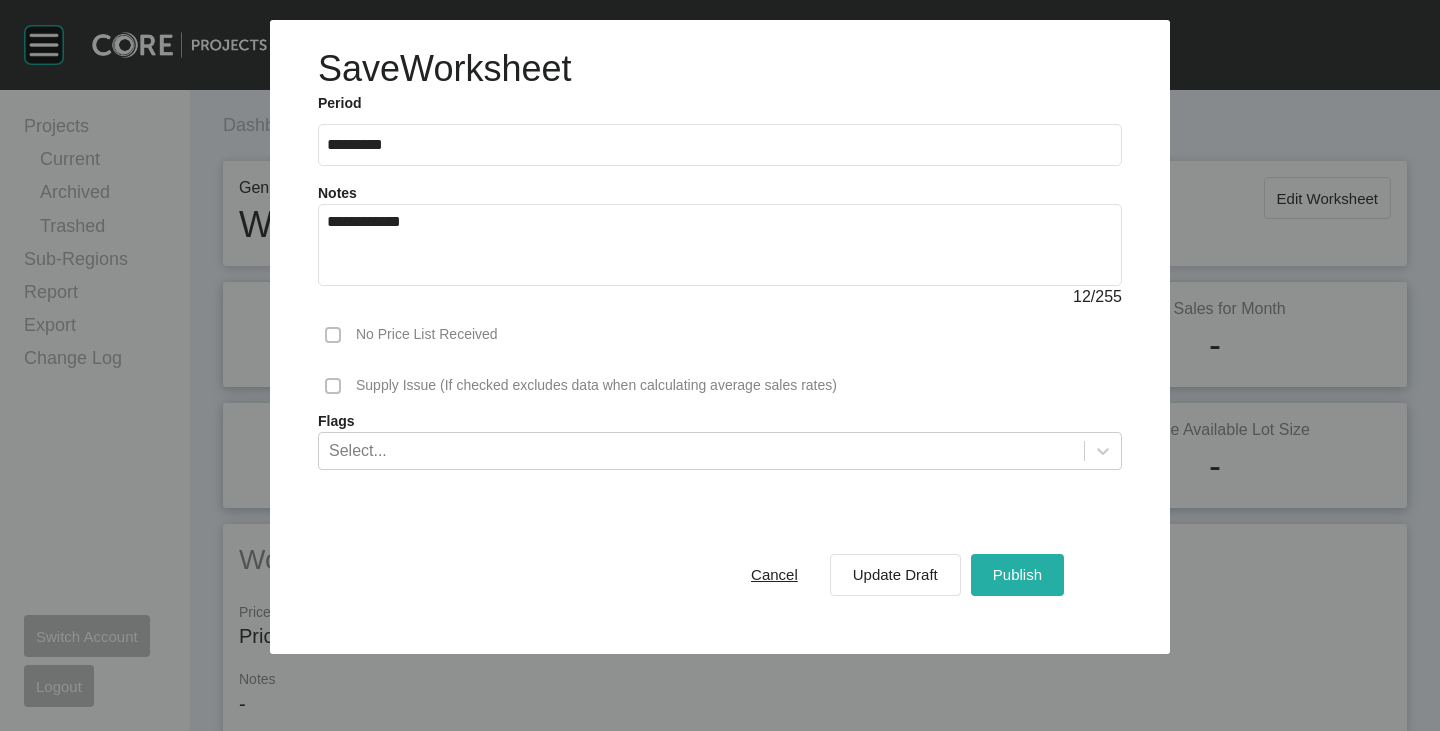 click on "Publish" at bounding box center (1017, 574) 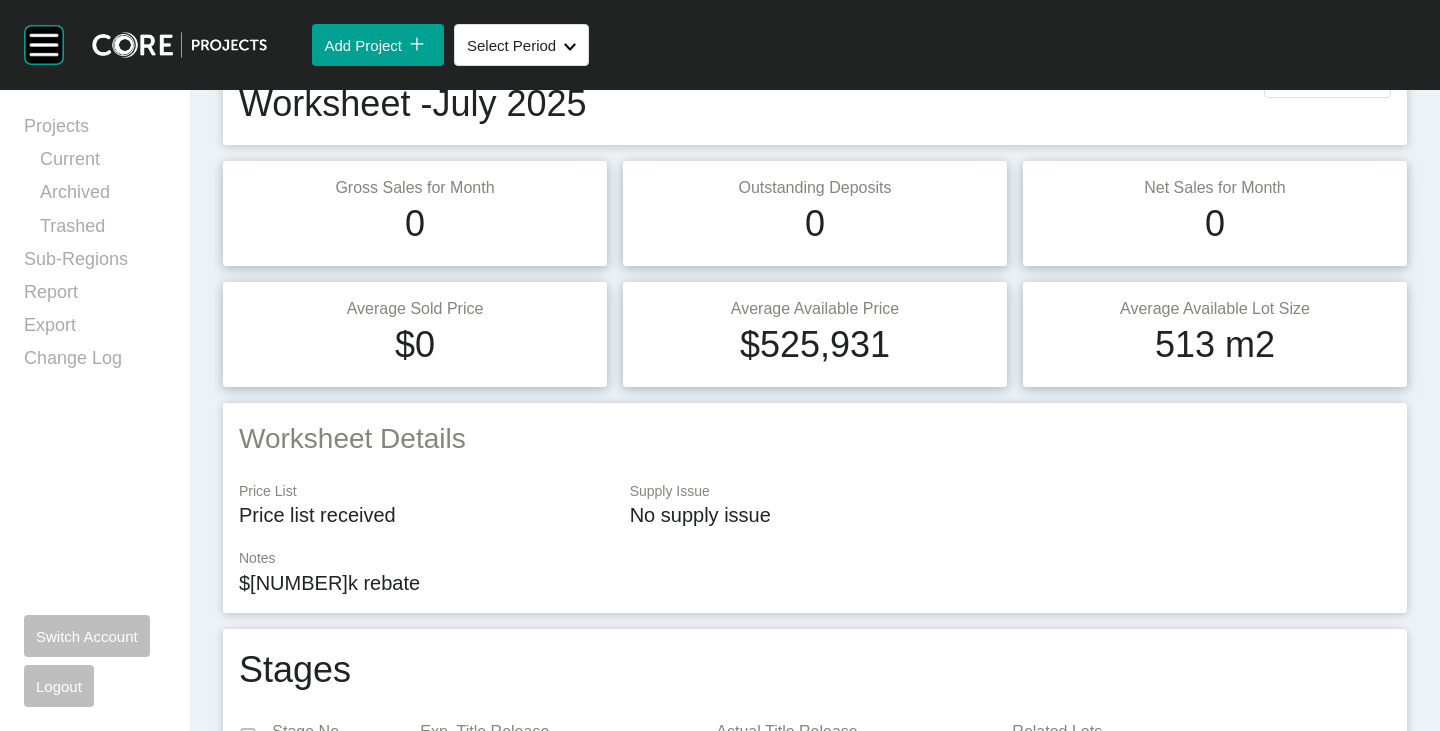 scroll, scrollTop: 0, scrollLeft: 0, axis: both 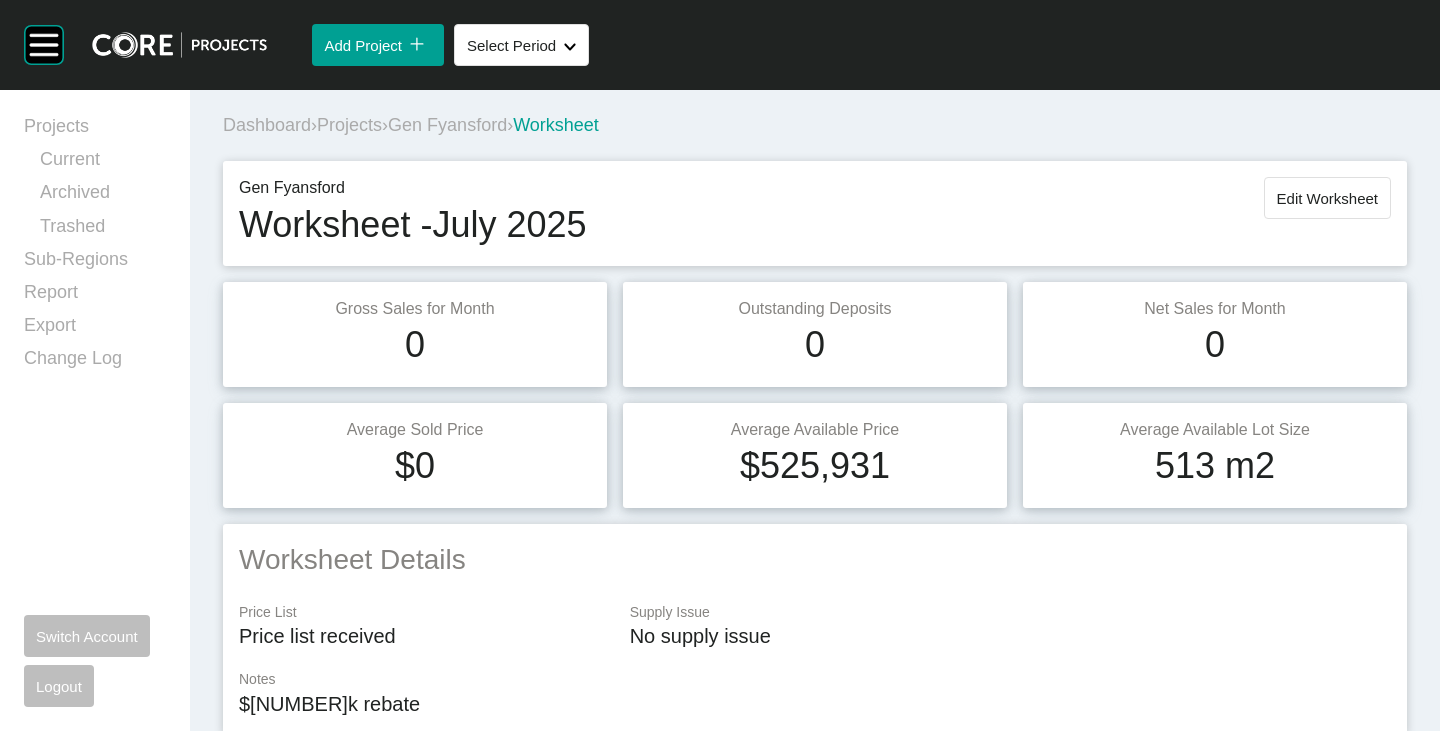 click on "Gen Fyansford" at bounding box center (447, 125) 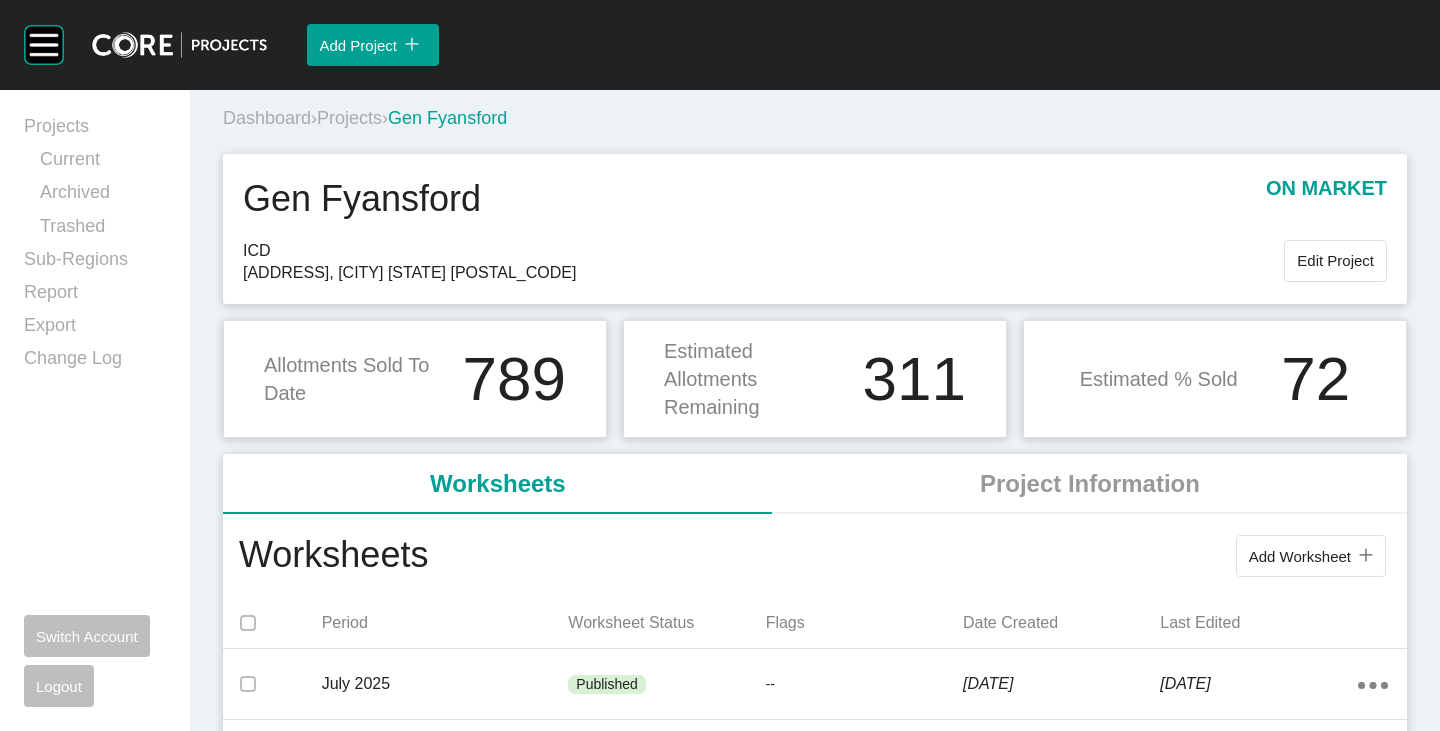 scroll, scrollTop: 0, scrollLeft: 0, axis: both 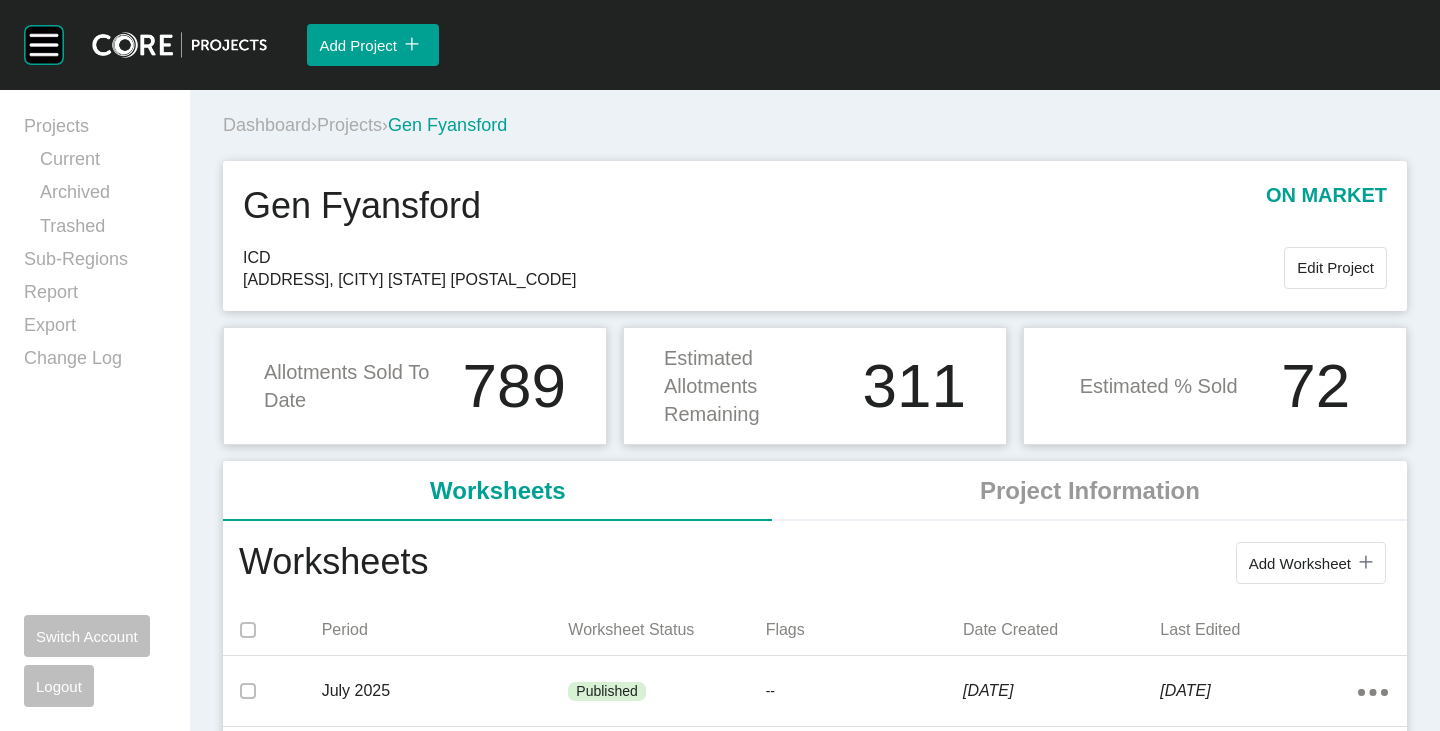 click on "Projects" at bounding box center [349, 125] 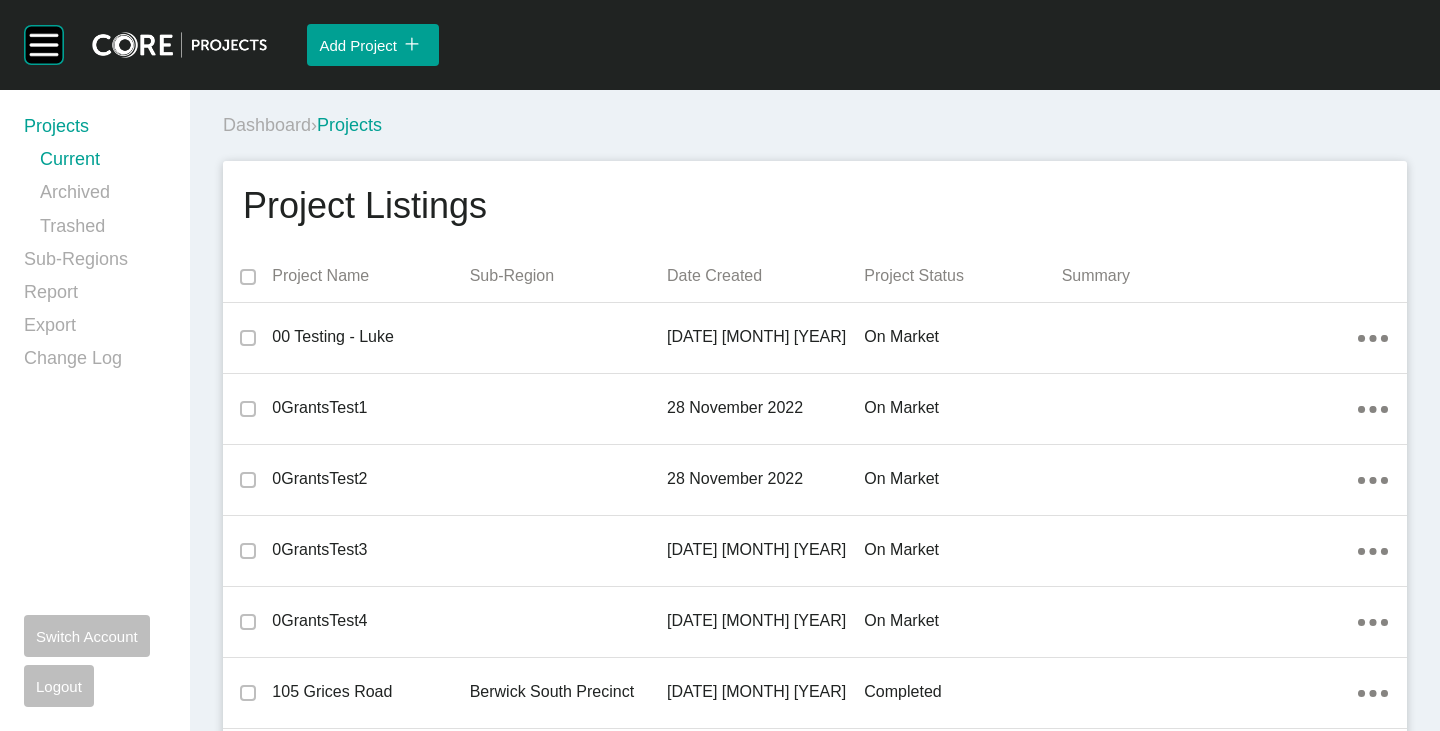scroll, scrollTop: 16089, scrollLeft: 0, axis: vertical 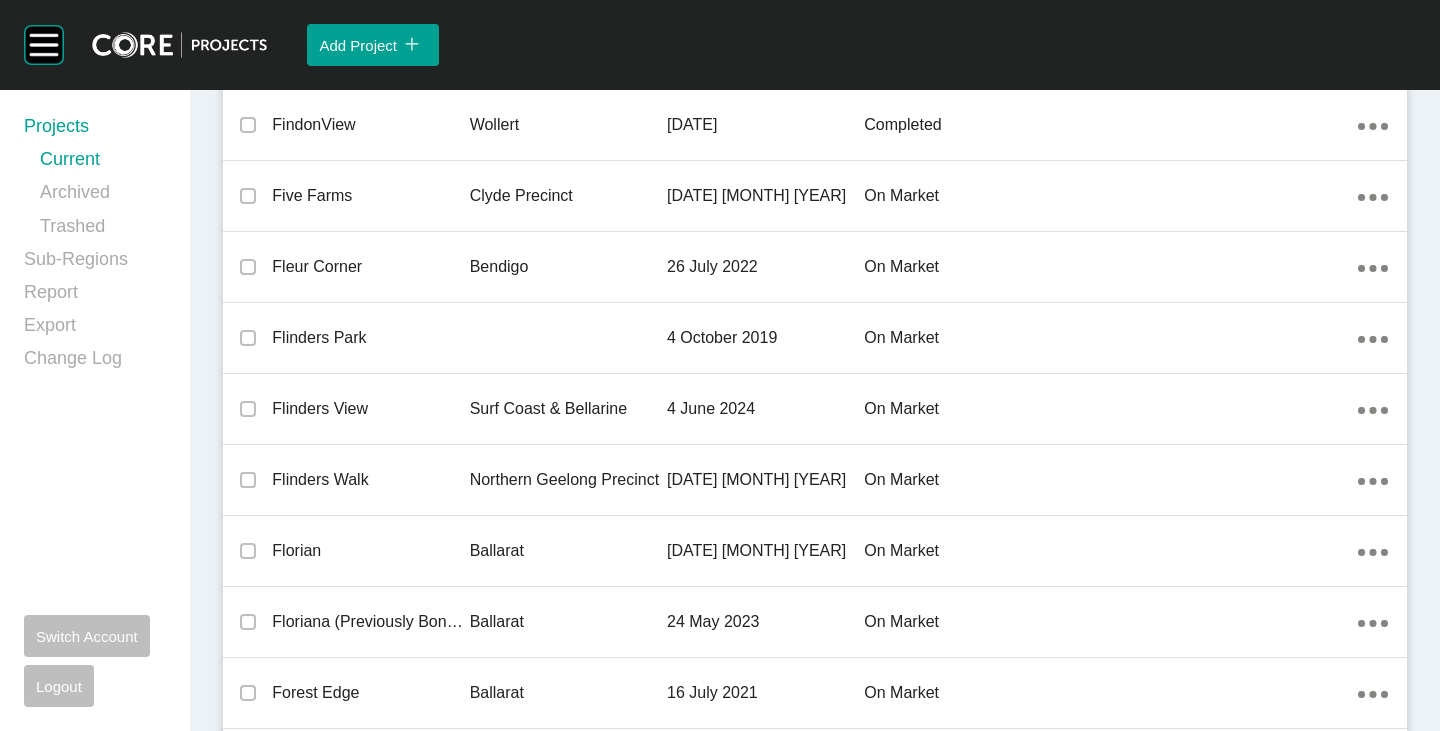 click on "Gen Fyansford" at bounding box center [370, 1119] 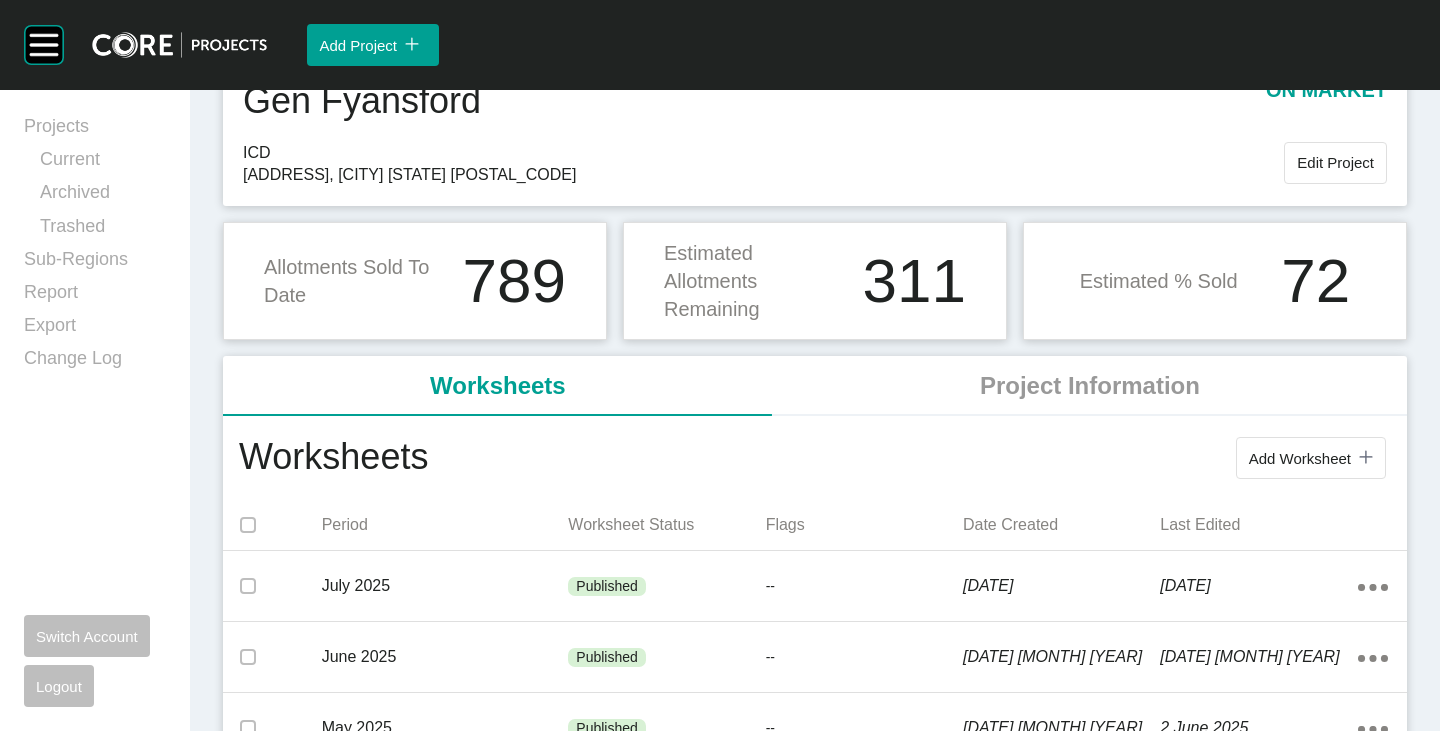 scroll, scrollTop: 200, scrollLeft: 0, axis: vertical 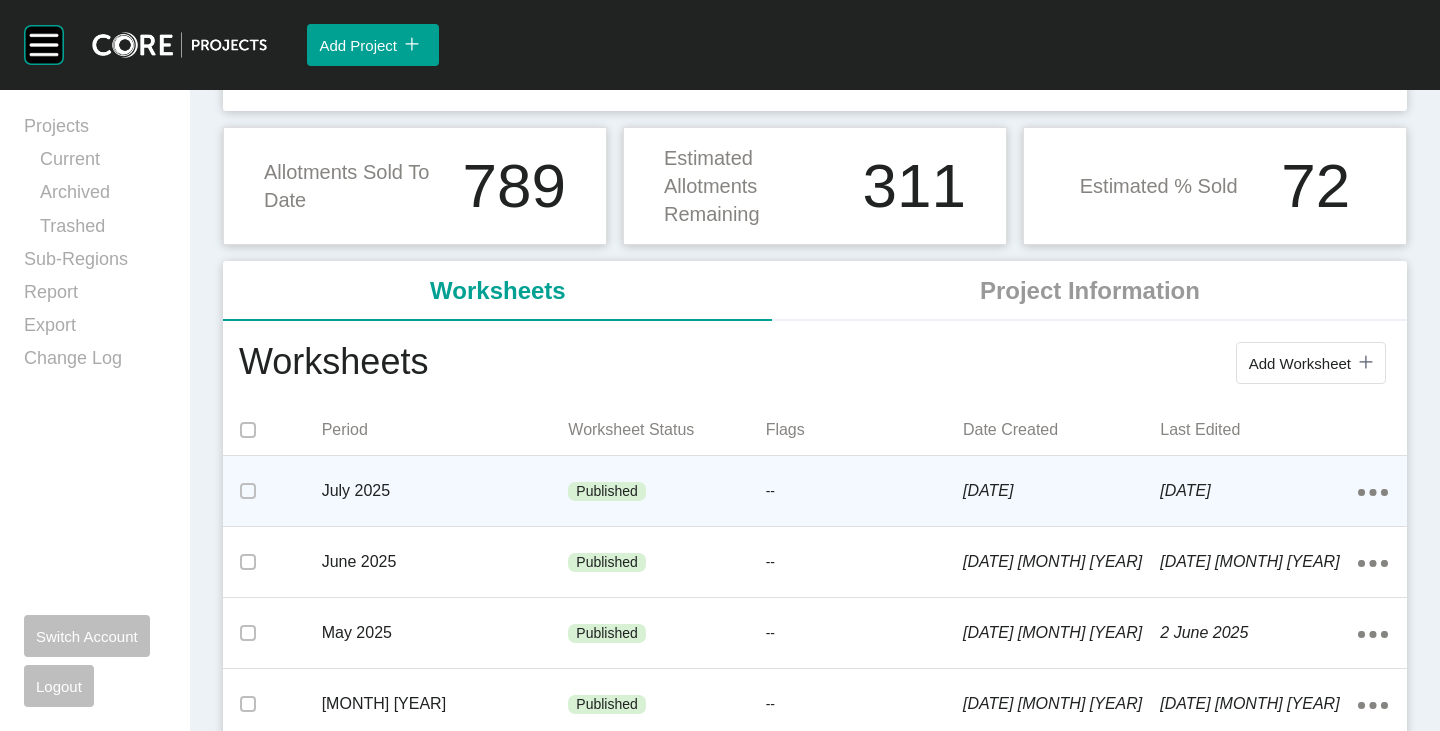 click on "July 2025" at bounding box center [445, 491] 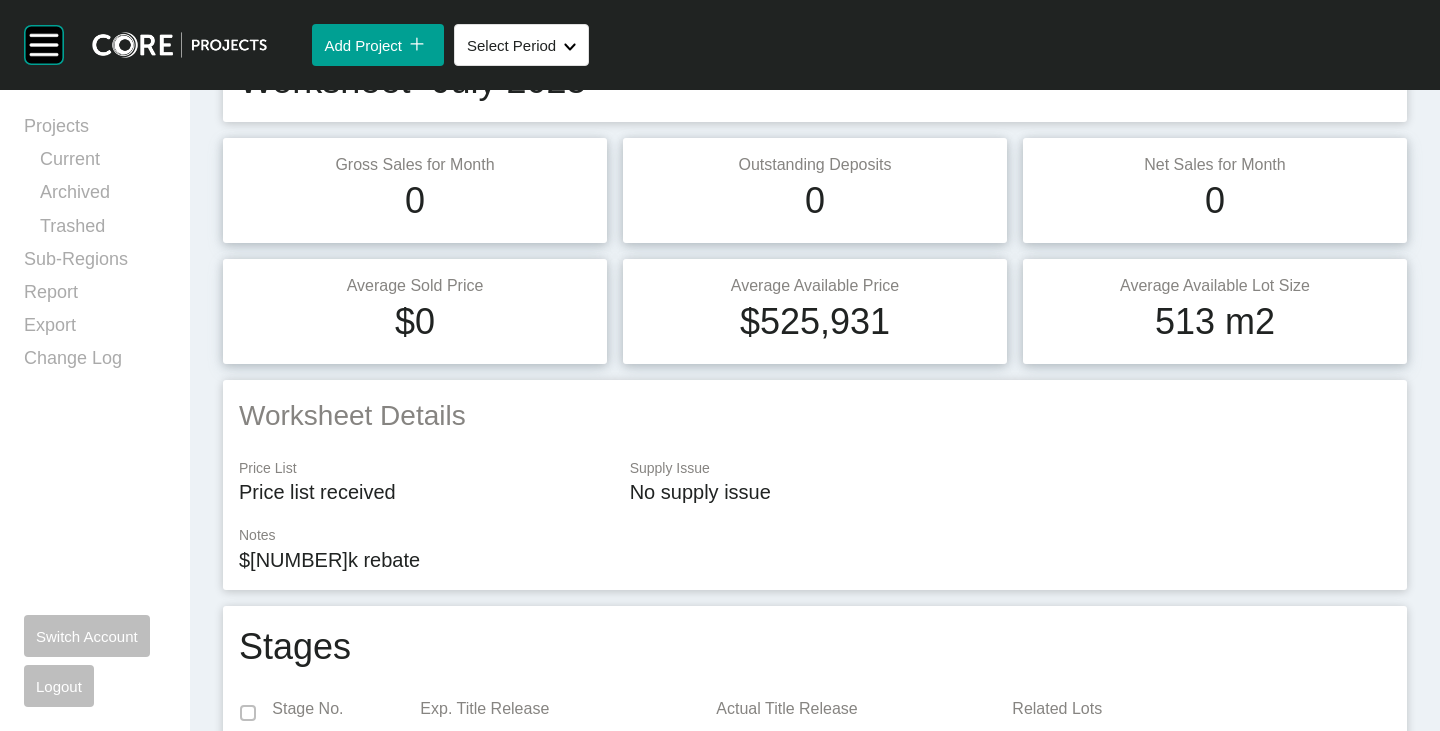 scroll, scrollTop: 0, scrollLeft: 0, axis: both 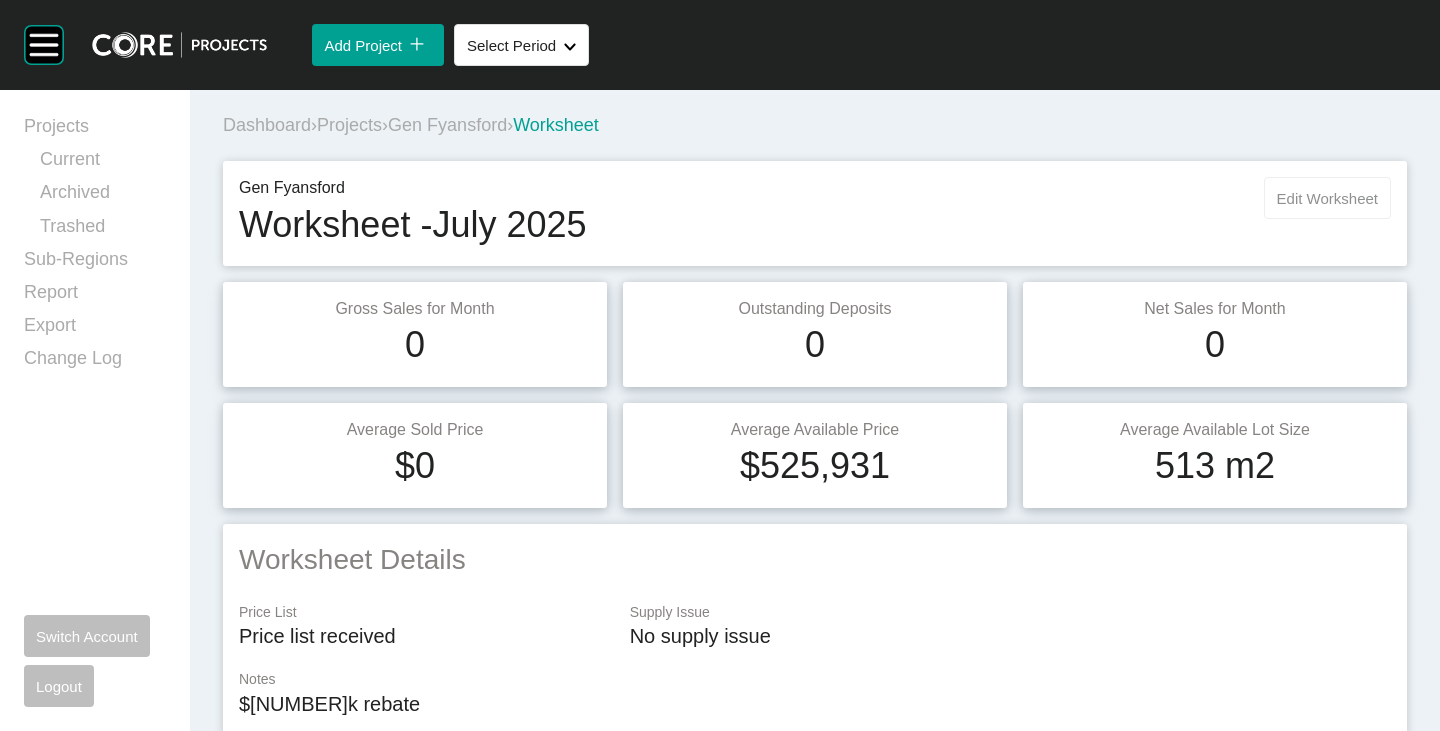 click on "Edit Worksheet" at bounding box center (1327, 198) 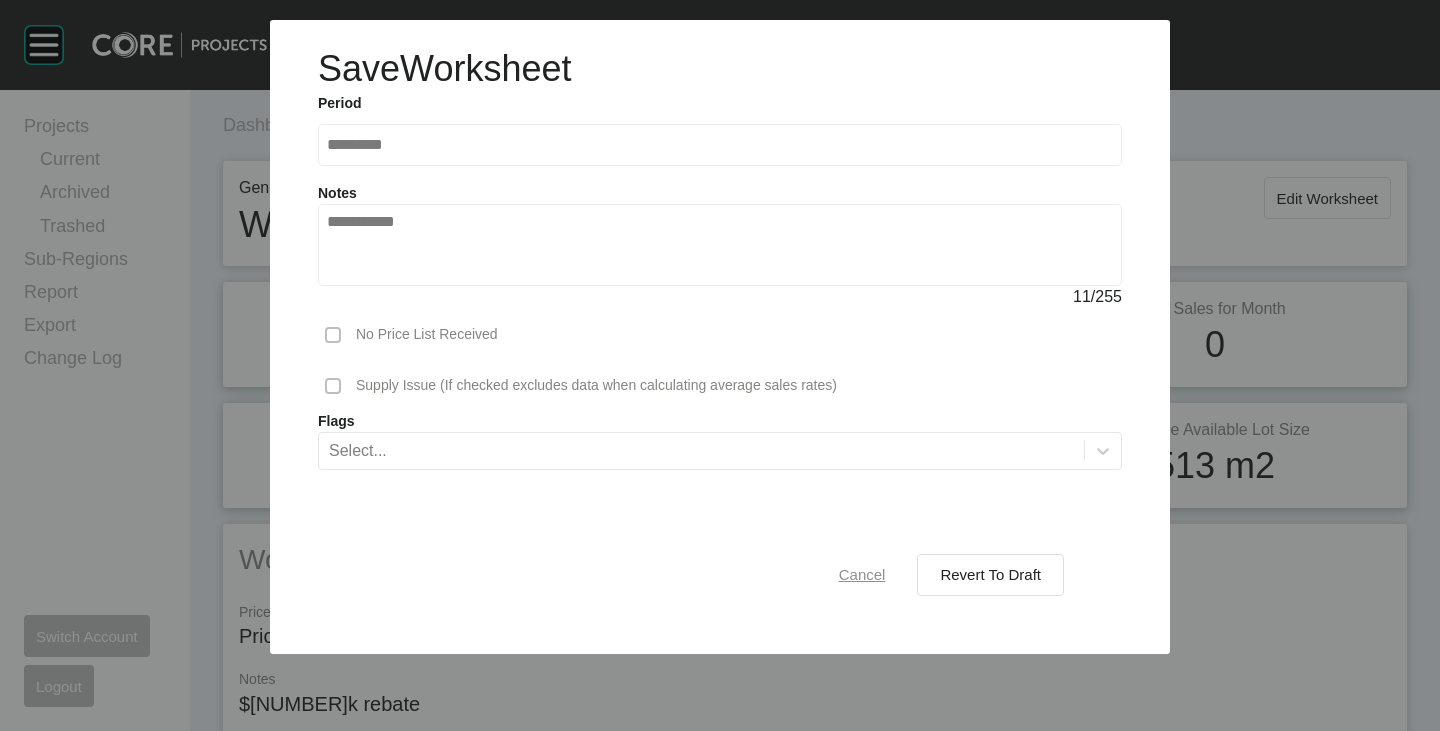 click on "Cancel" at bounding box center (862, 574) 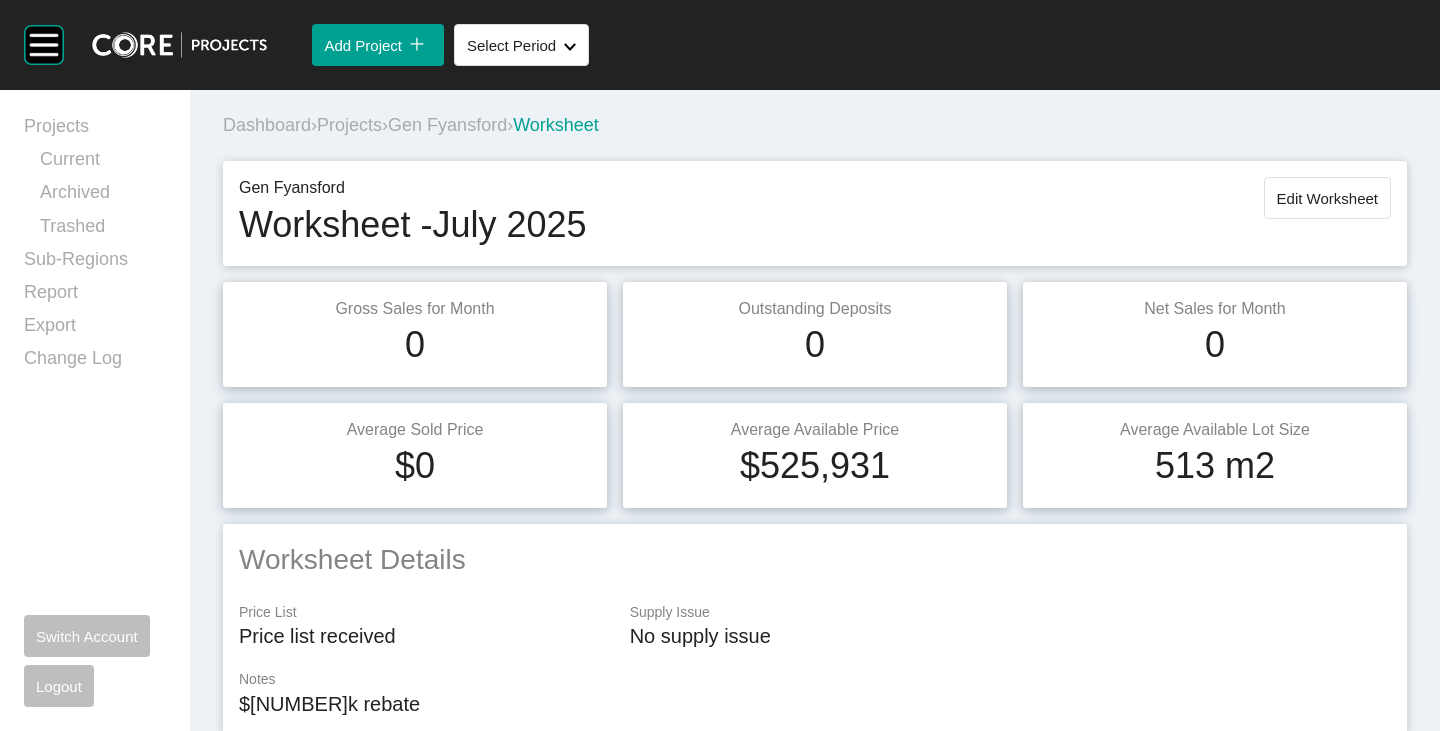 click on "Gen Fyansford" at bounding box center [447, 125] 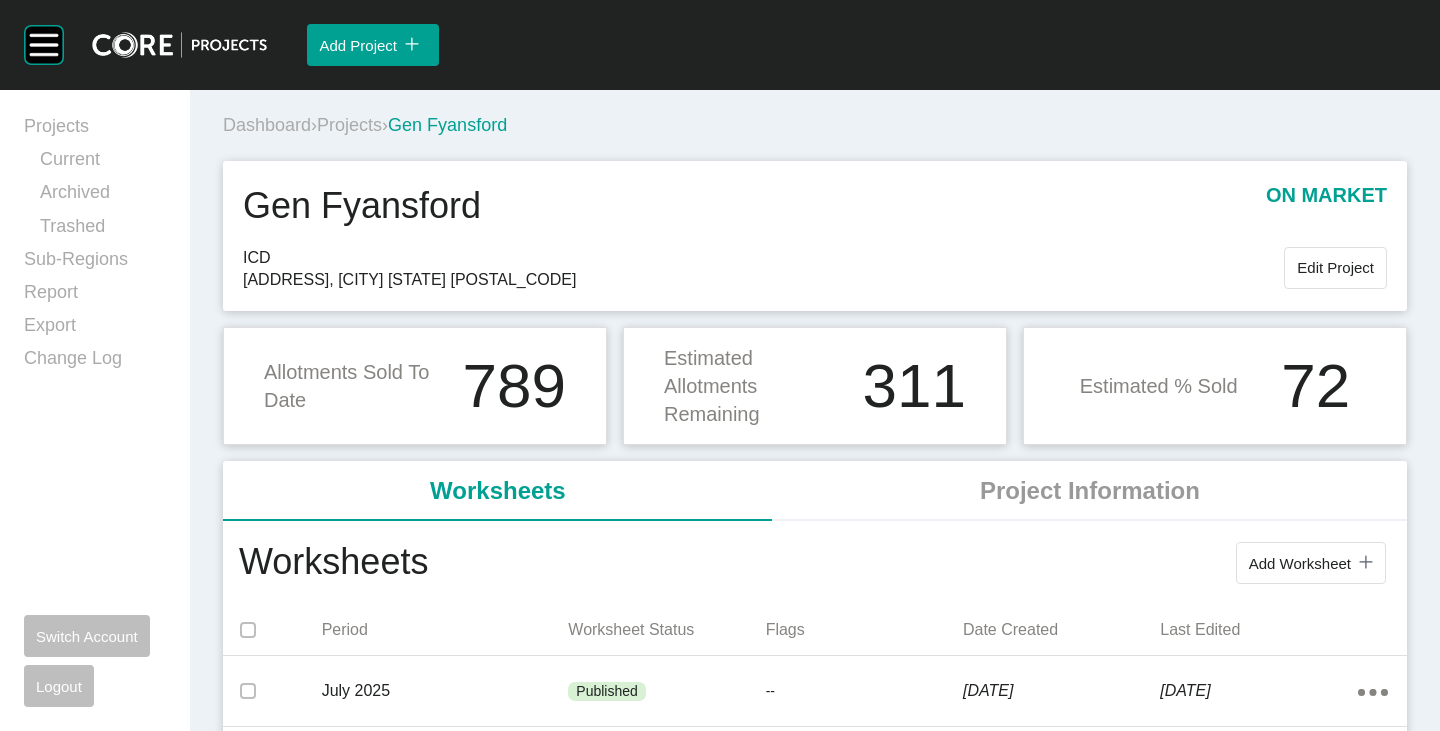 click on "Projects" at bounding box center (349, 125) 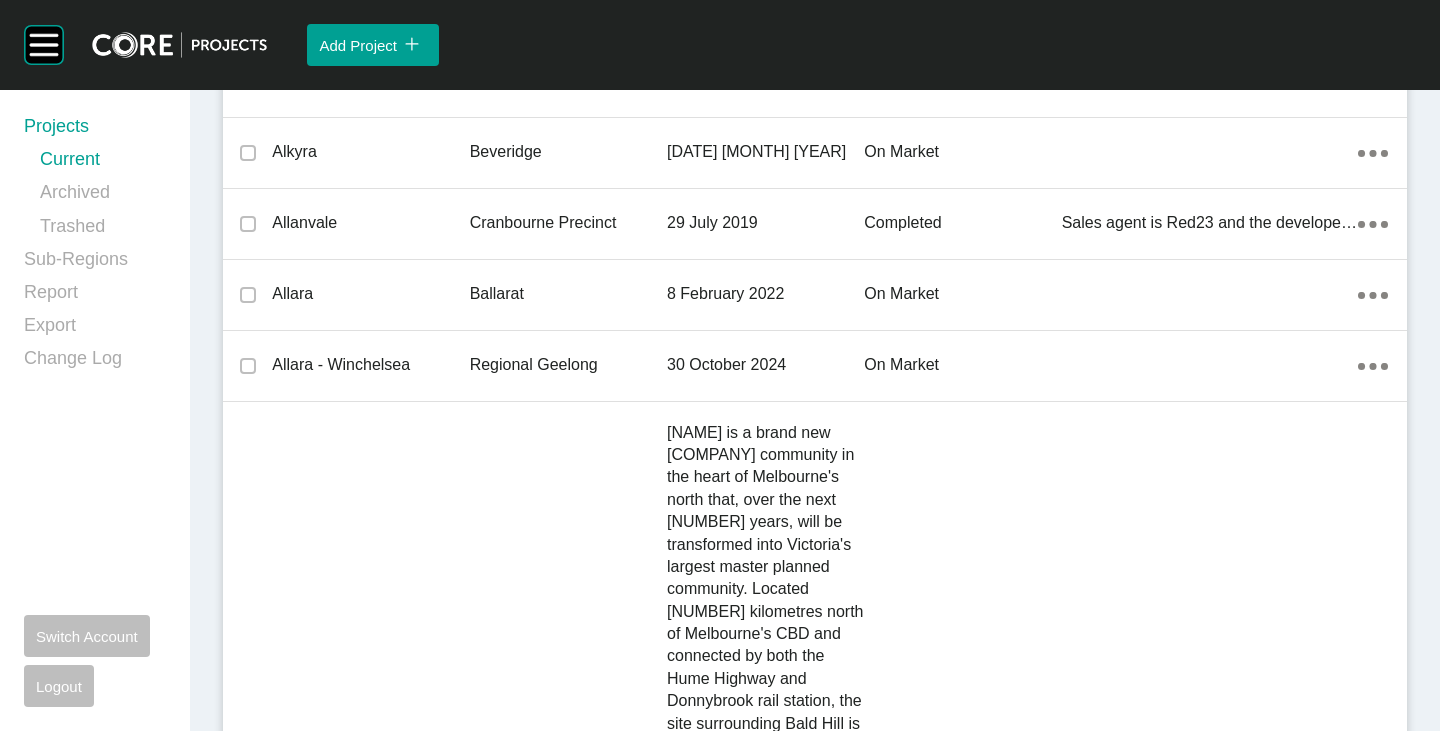 scroll, scrollTop: 23260, scrollLeft: 0, axis: vertical 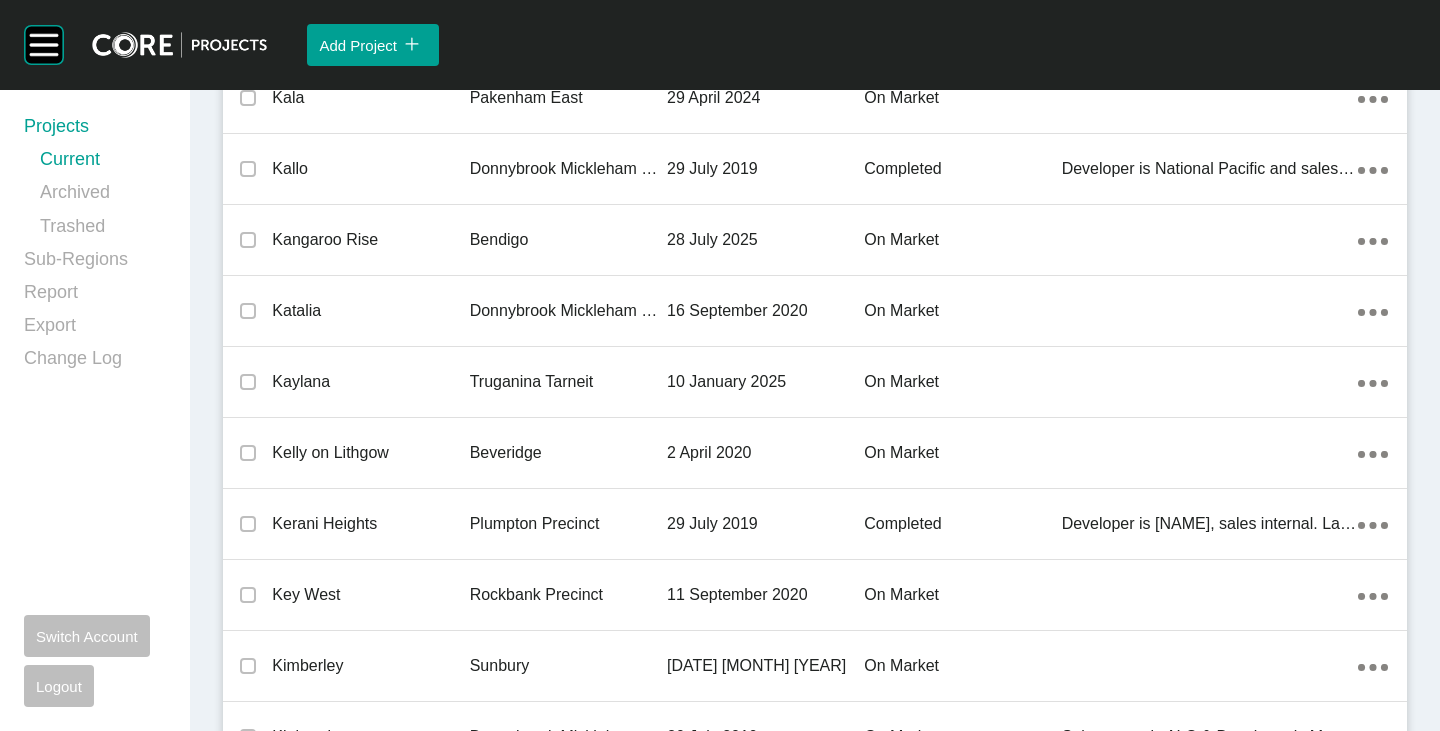 click on "Lara Lakes" at bounding box center [370, 1873] 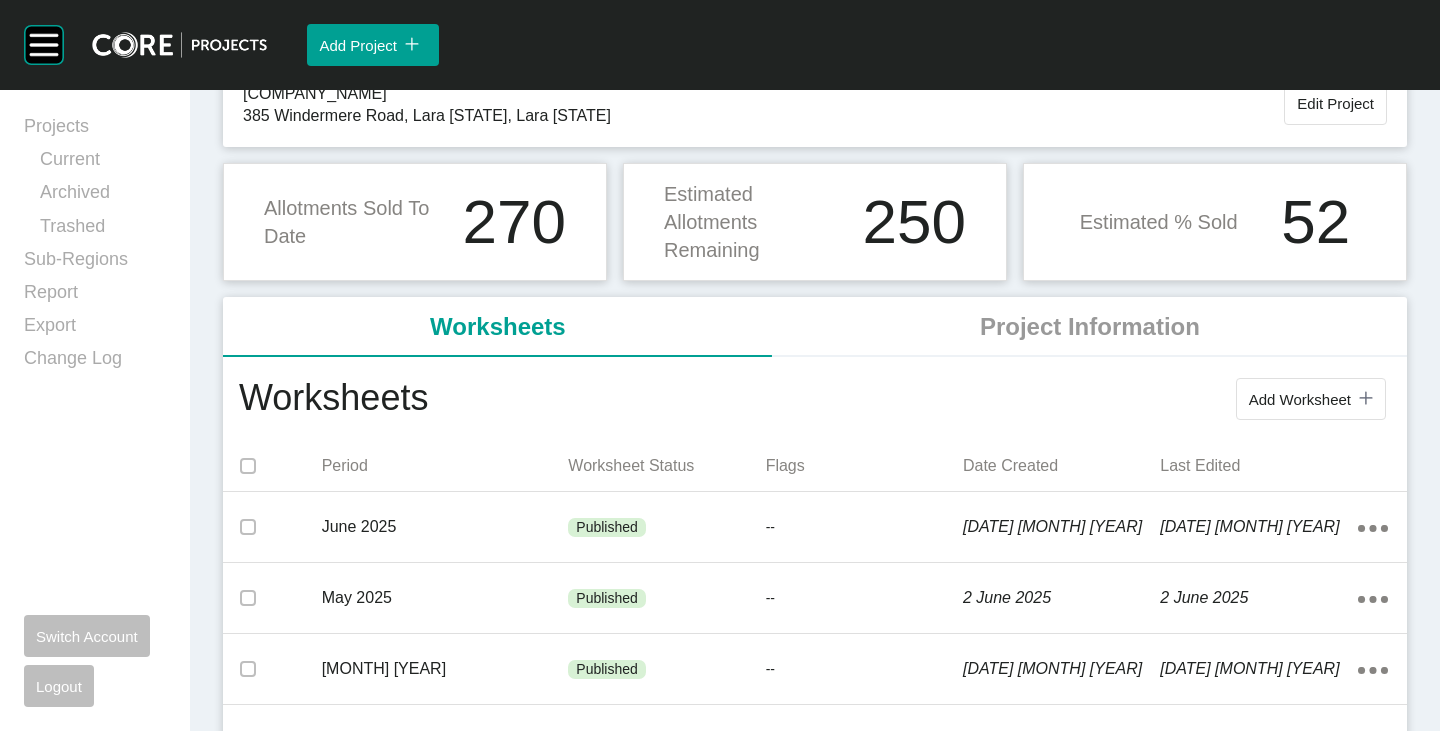 scroll, scrollTop: 200, scrollLeft: 0, axis: vertical 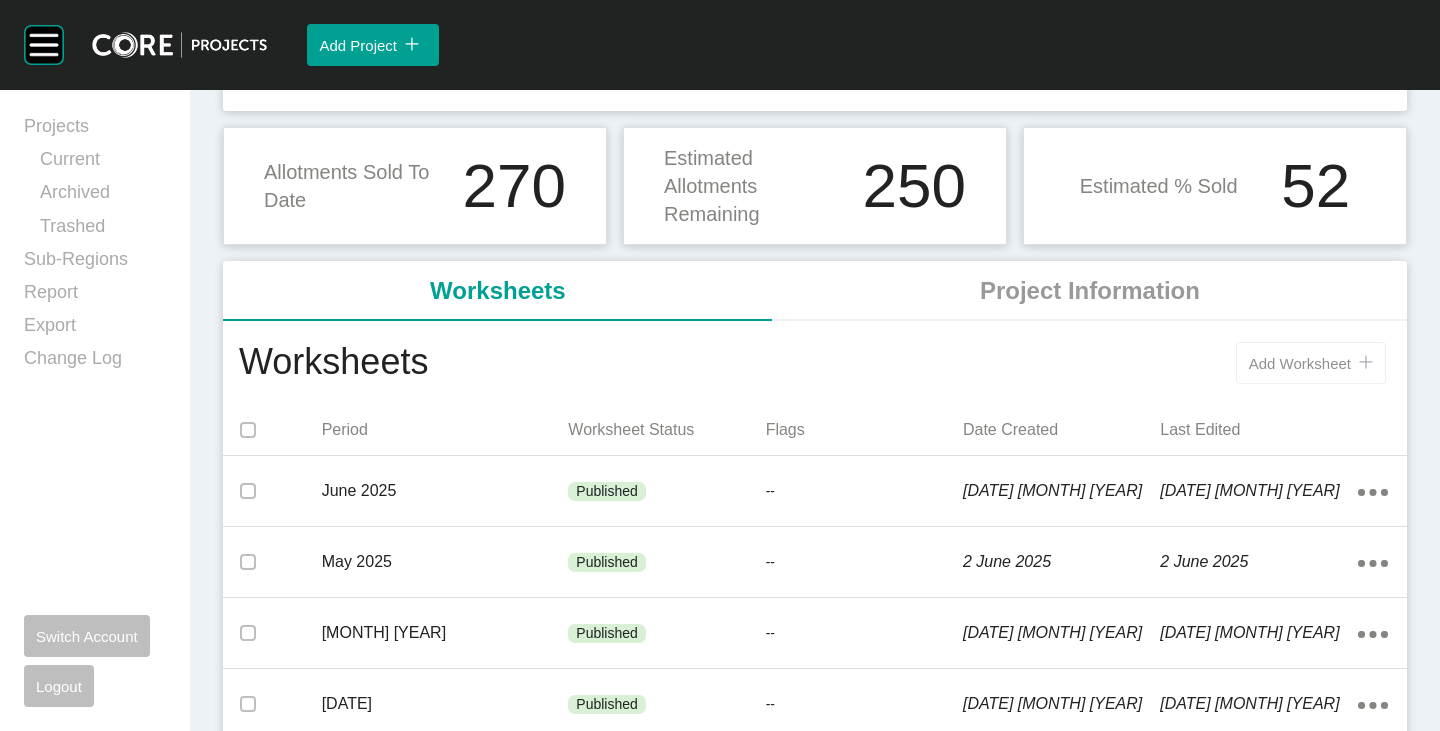 click on "Add Worksheet" at bounding box center (1300, 363) 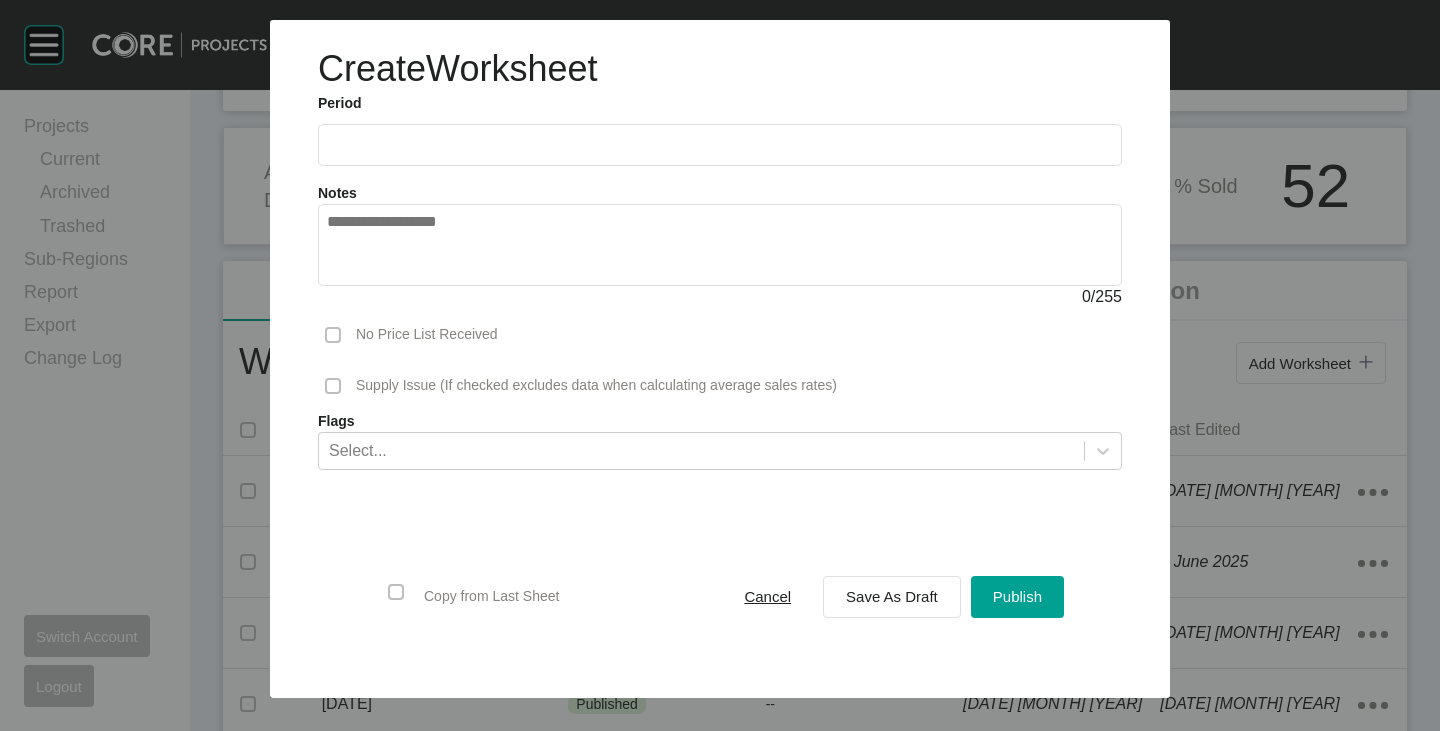 click at bounding box center (720, 144) 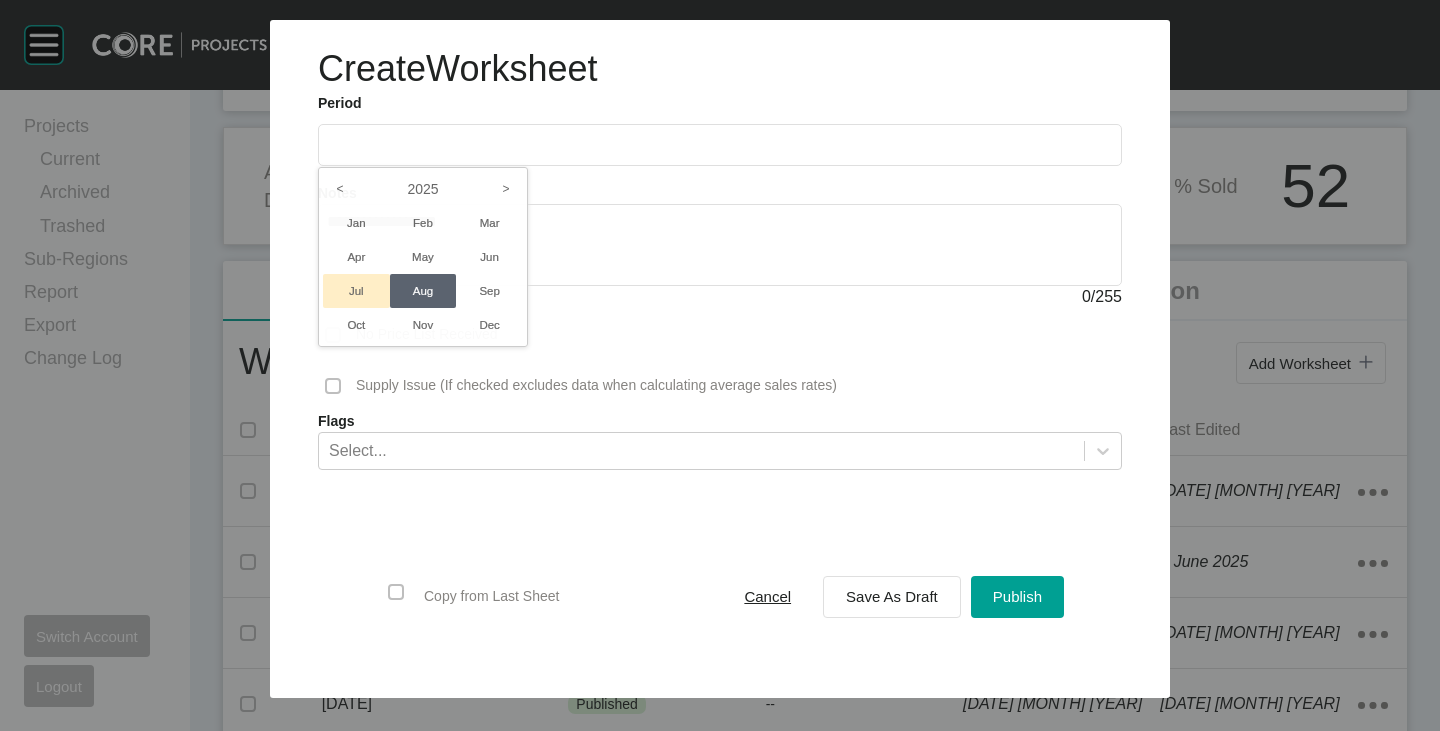 click on "Jul" at bounding box center (356, 291) 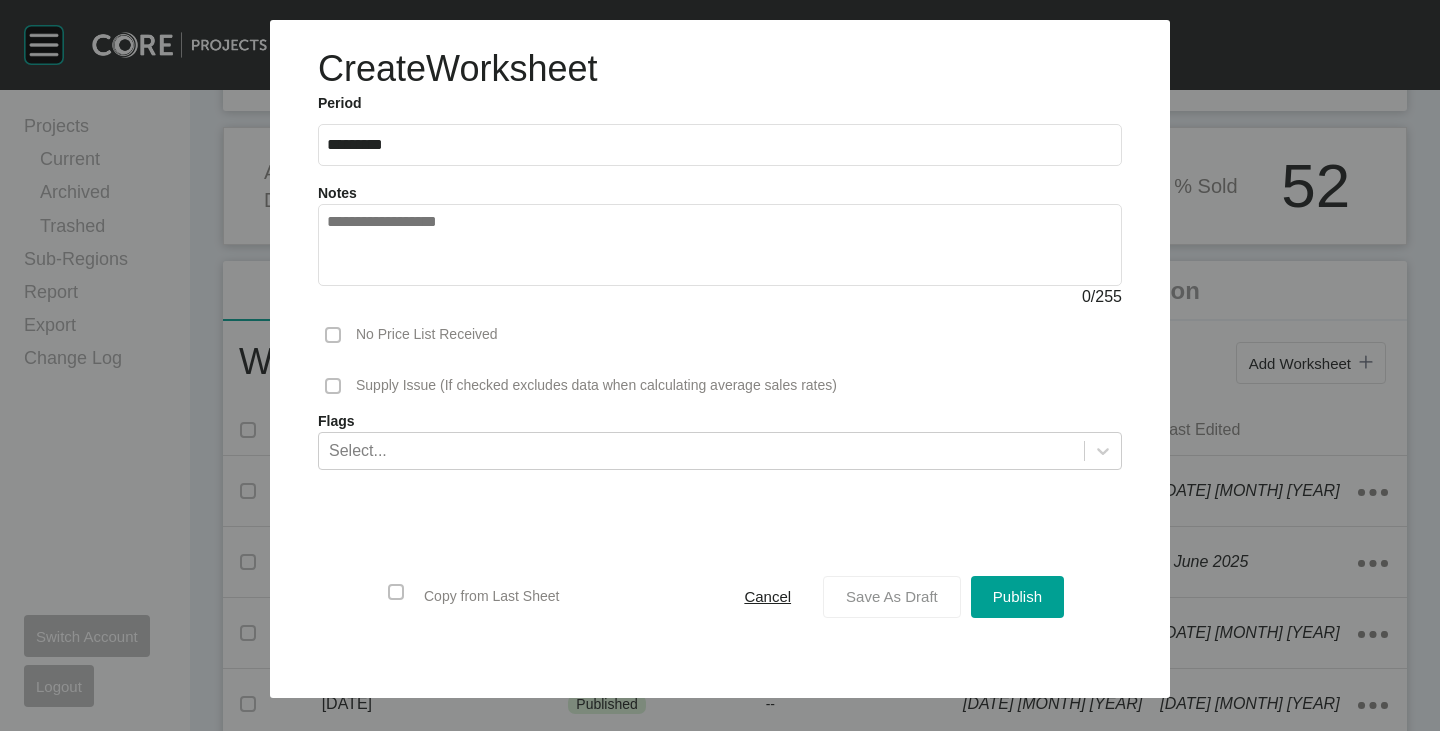 click on "Save As Draft" at bounding box center (892, 596) 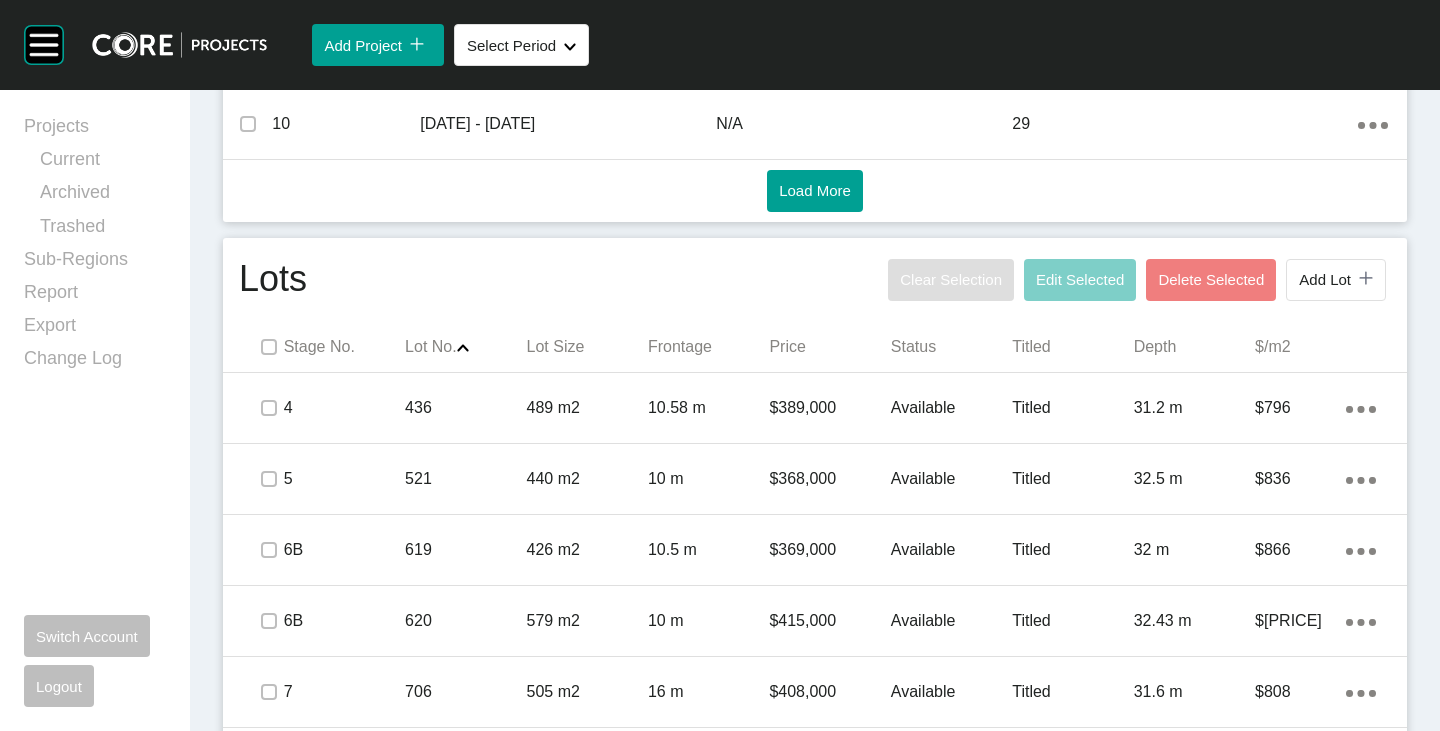 scroll, scrollTop: 1093, scrollLeft: 0, axis: vertical 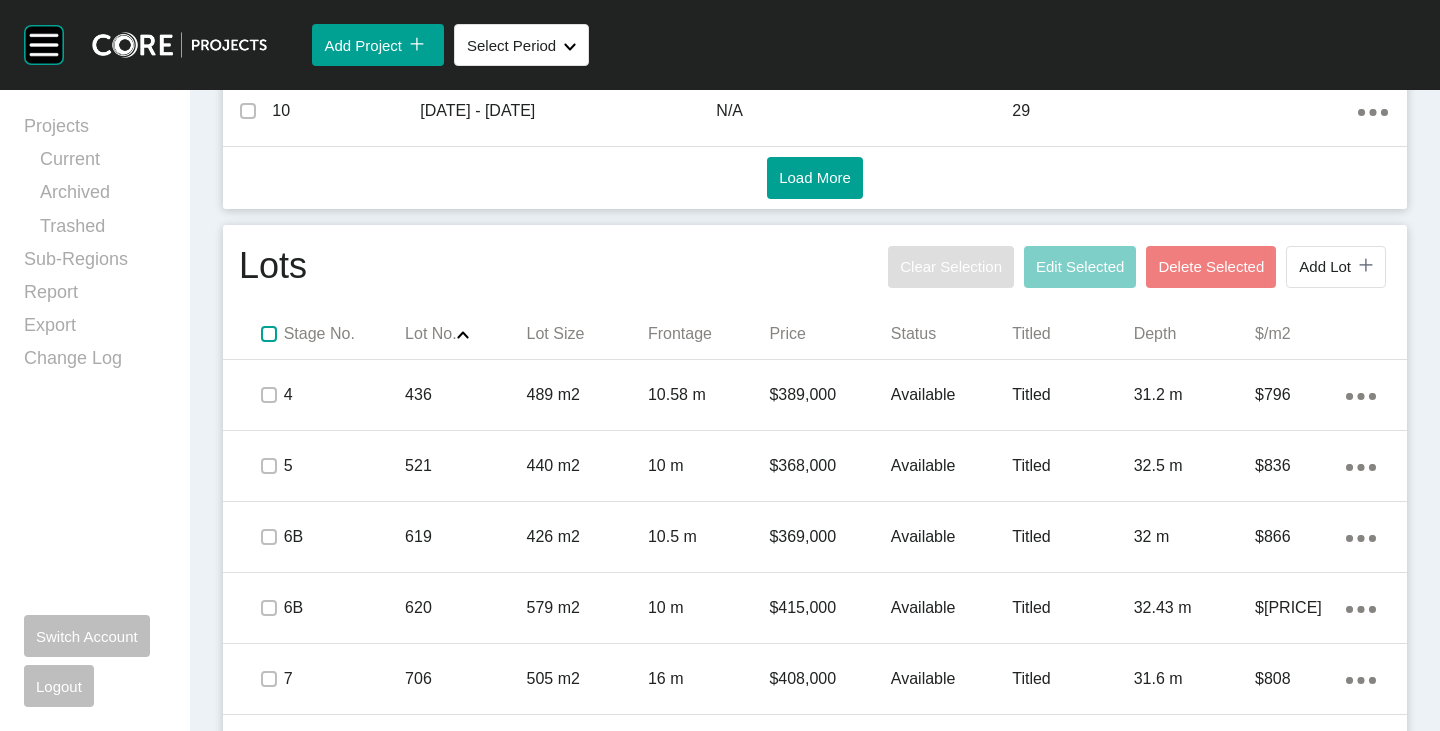click at bounding box center [269, 334] 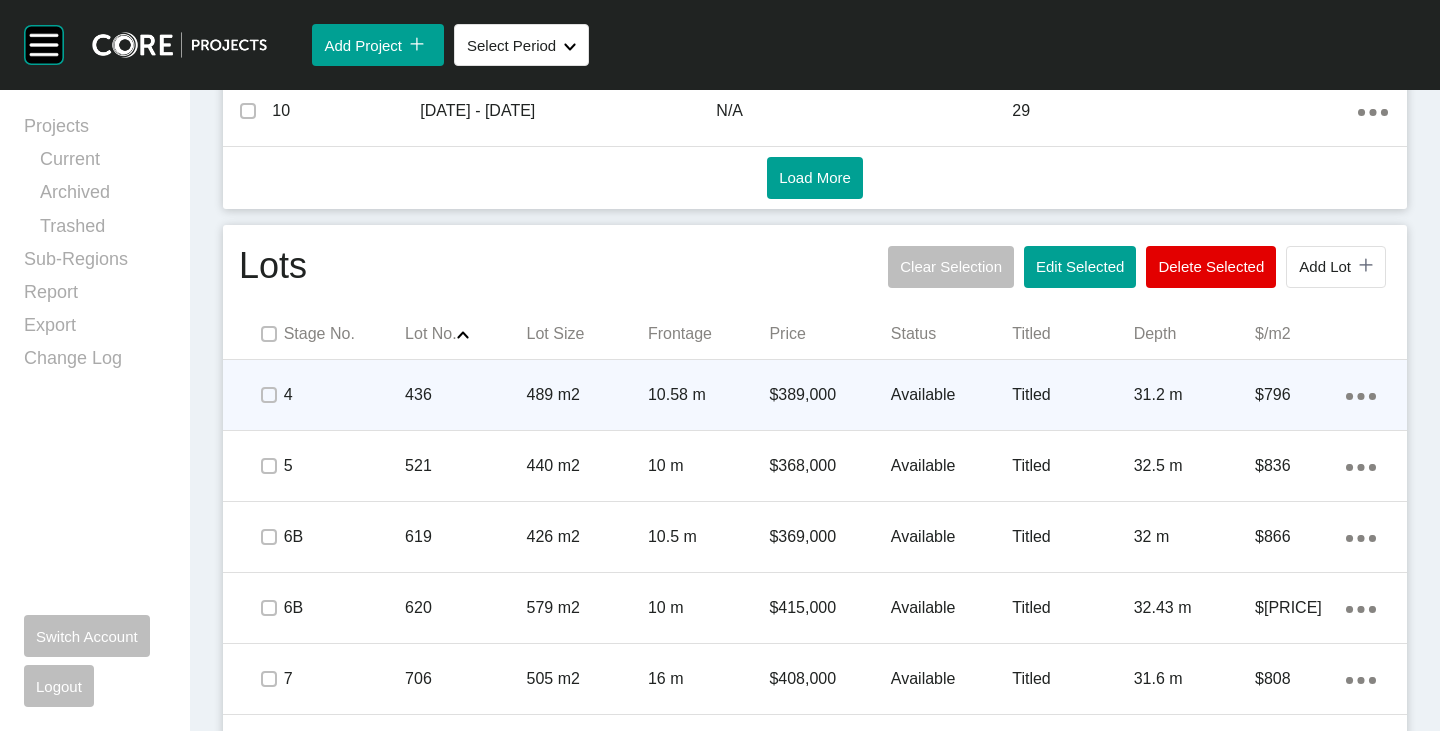 click on "$389,000" at bounding box center (829, 395) 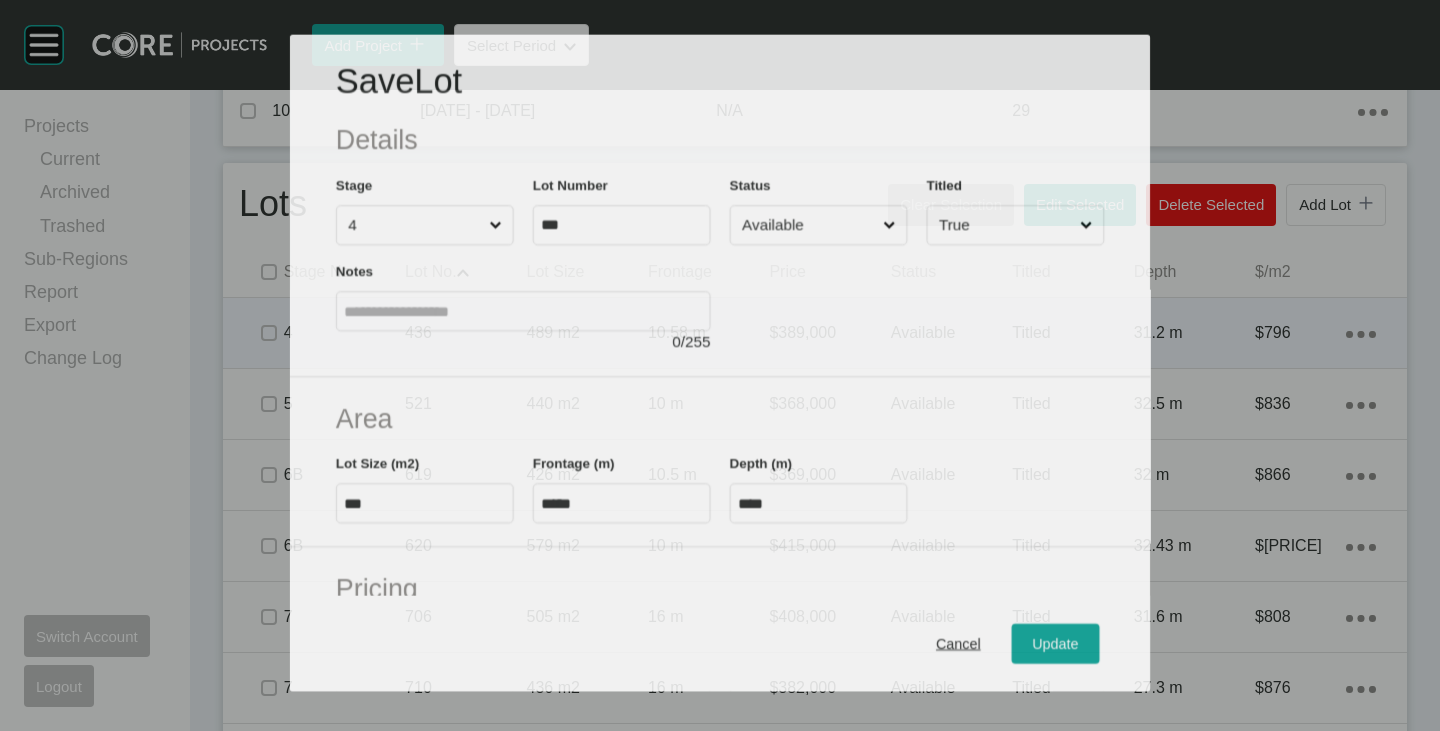 scroll, scrollTop: 300, scrollLeft: 0, axis: vertical 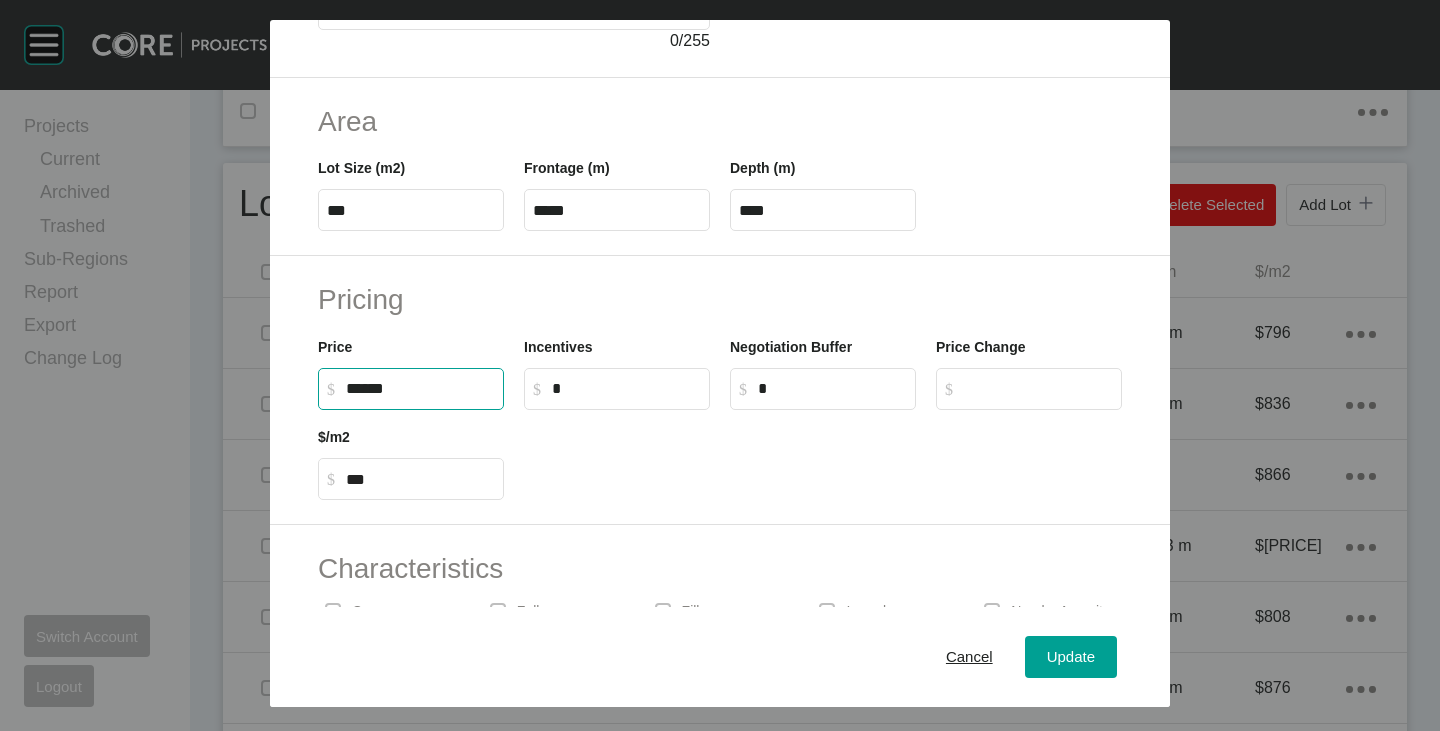 click on "******" at bounding box center [420, 388] 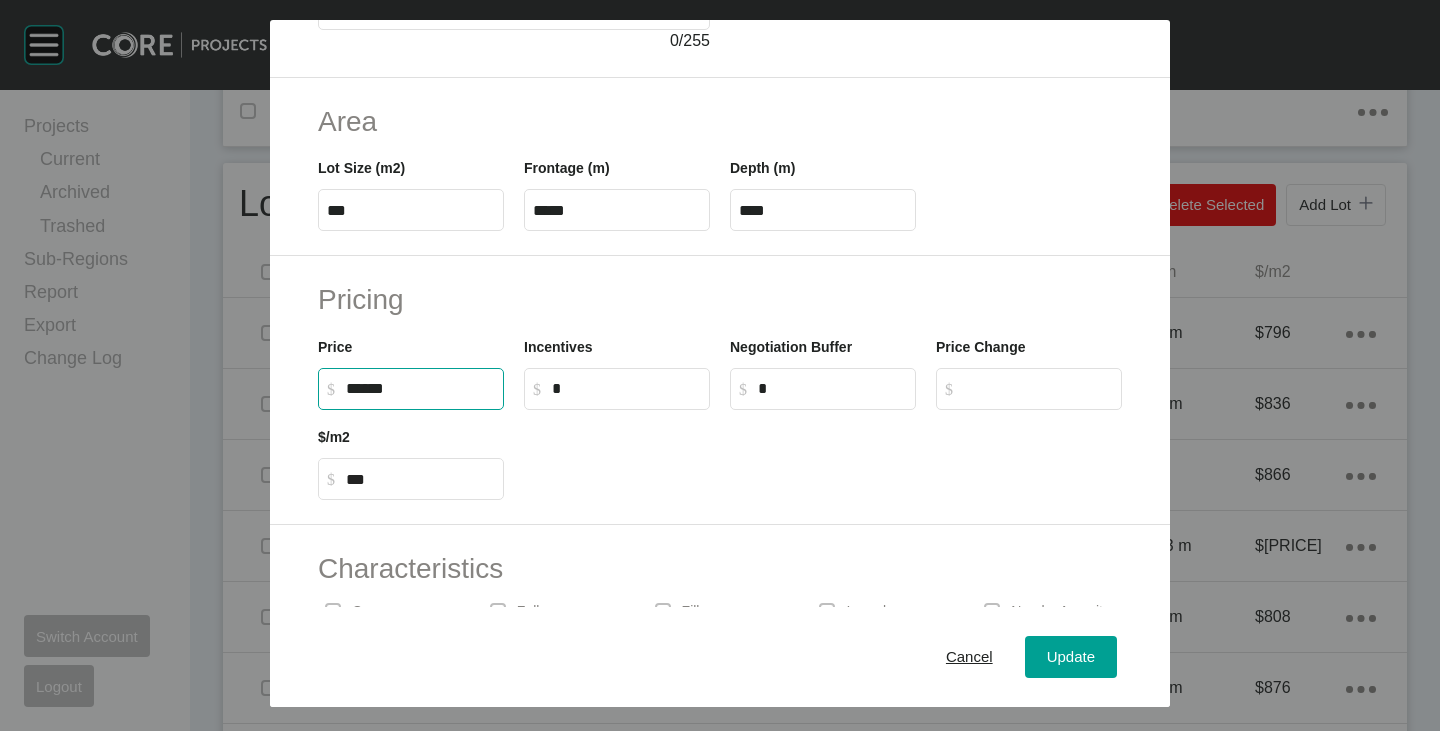 type on "*******" 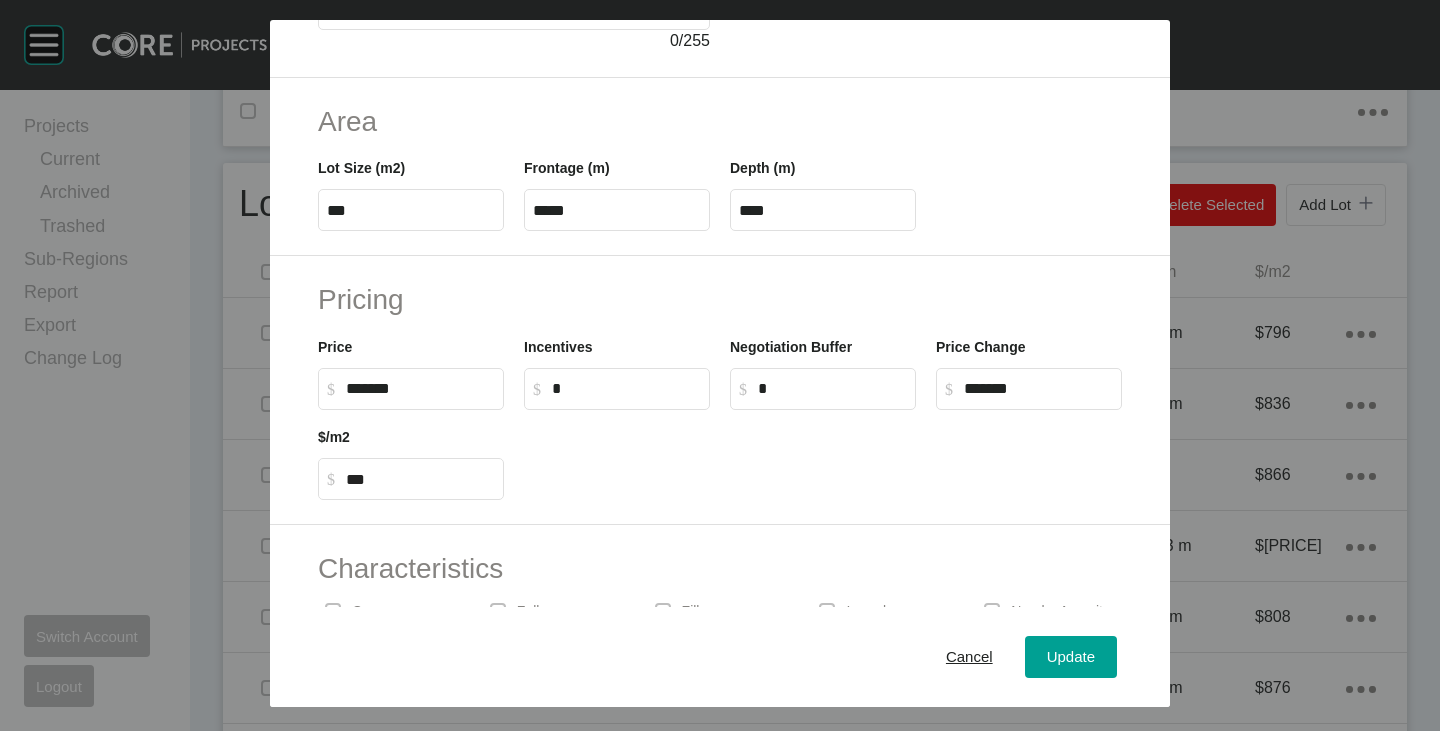 click at bounding box center [823, 455] 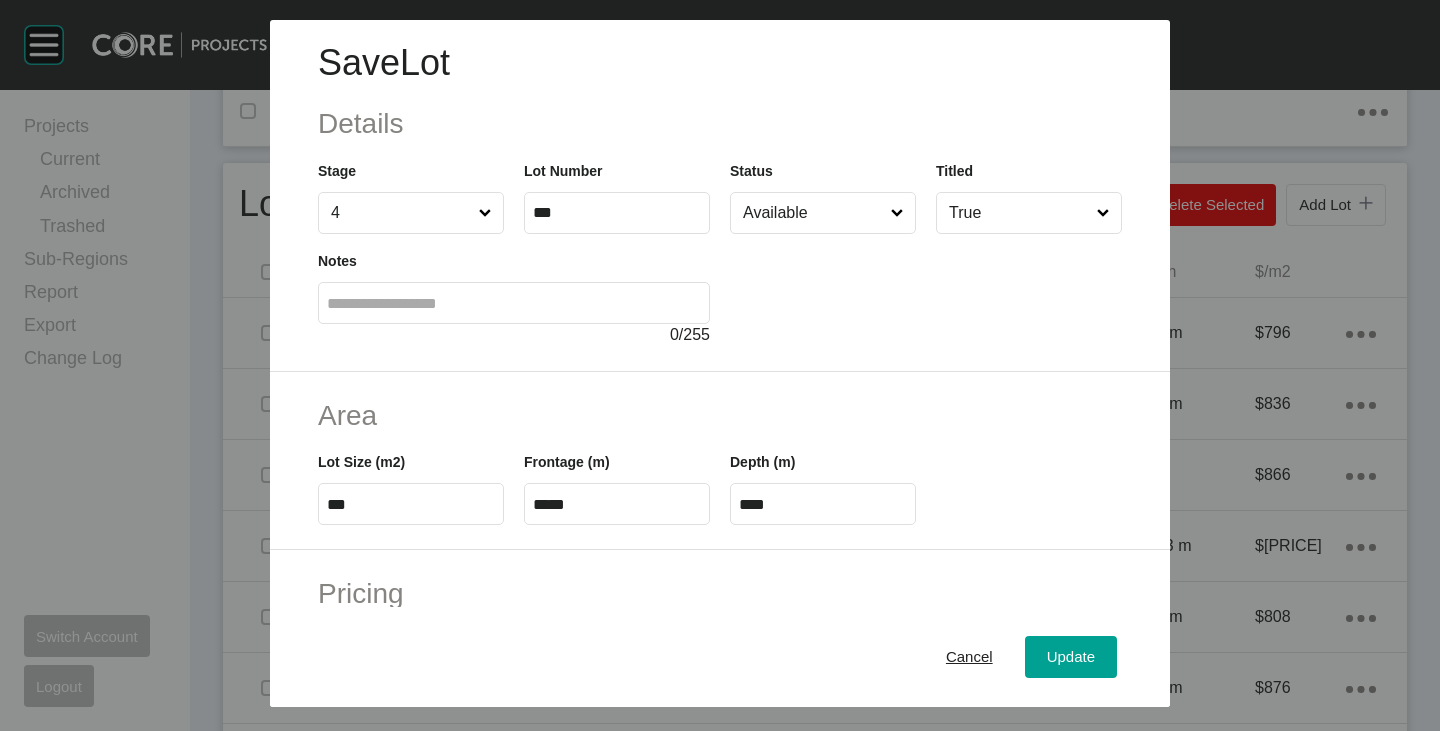 scroll, scrollTop: 0, scrollLeft: 0, axis: both 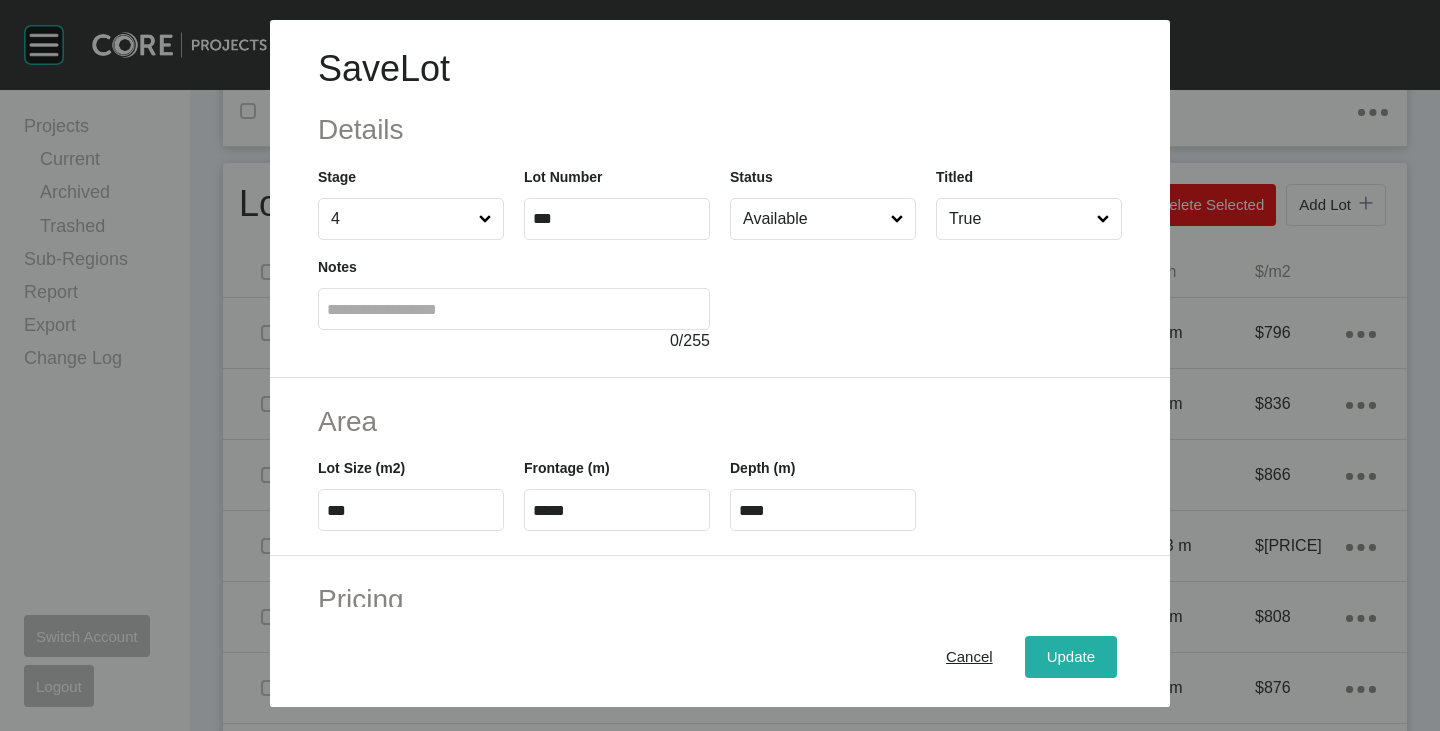 click on "Update" at bounding box center [1071, 657] 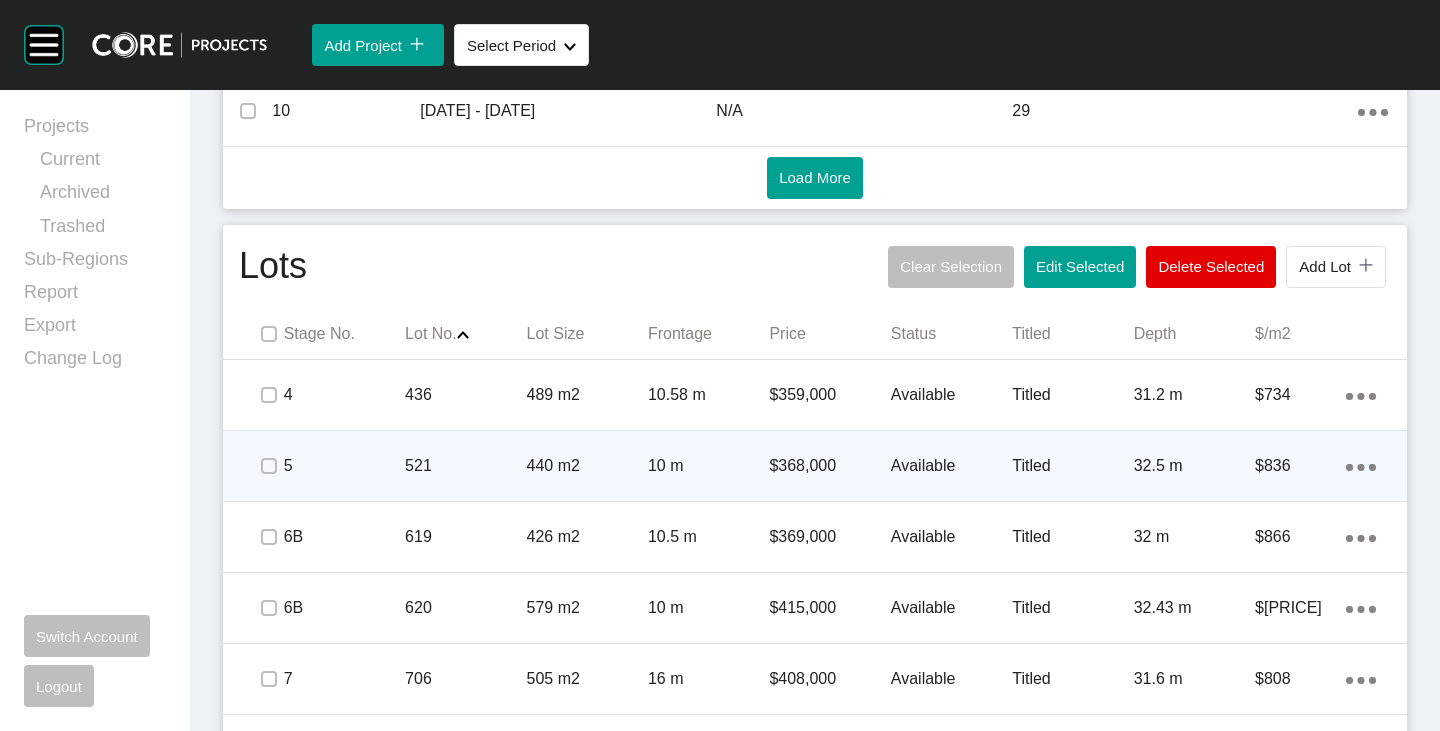 scroll, scrollTop: 1193, scrollLeft: 0, axis: vertical 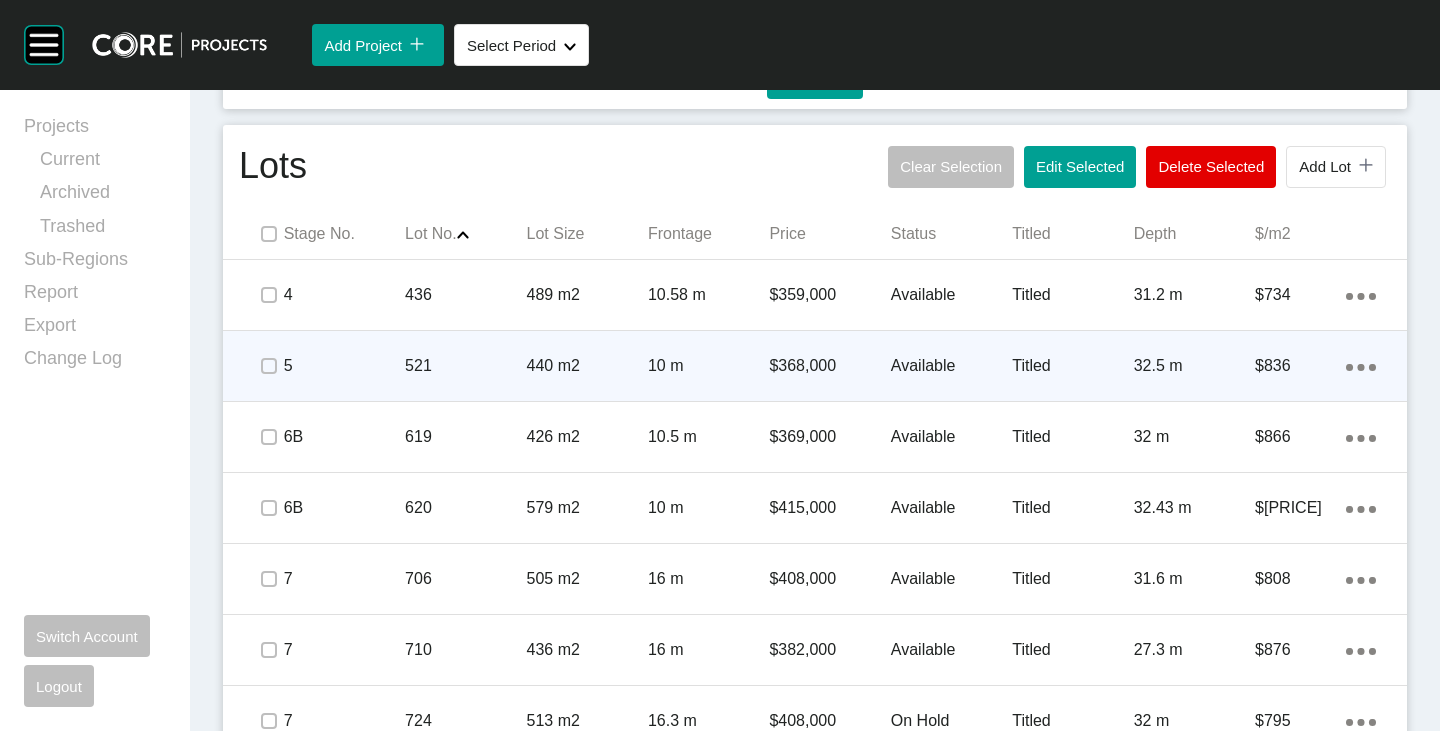 click on "$368,000" at bounding box center [829, 366] 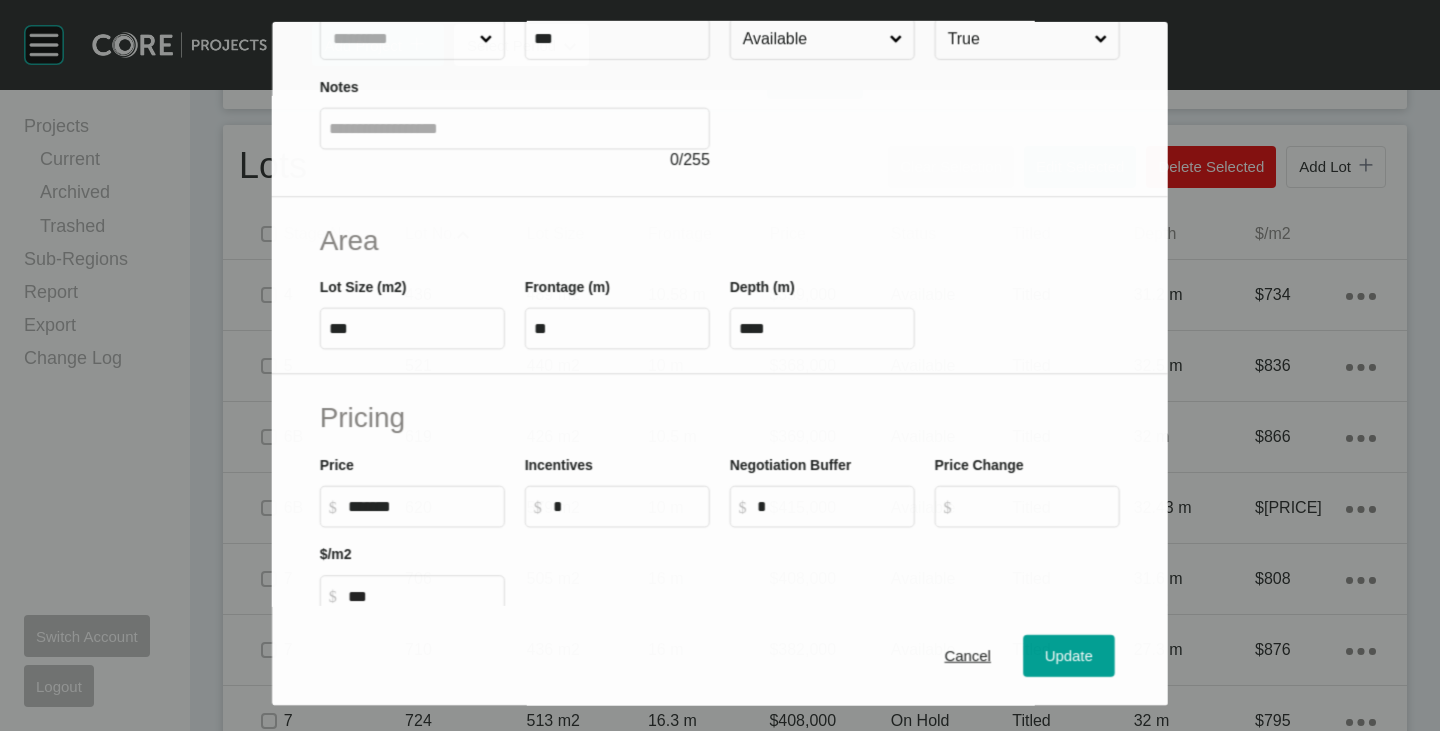 scroll, scrollTop: 300, scrollLeft: 0, axis: vertical 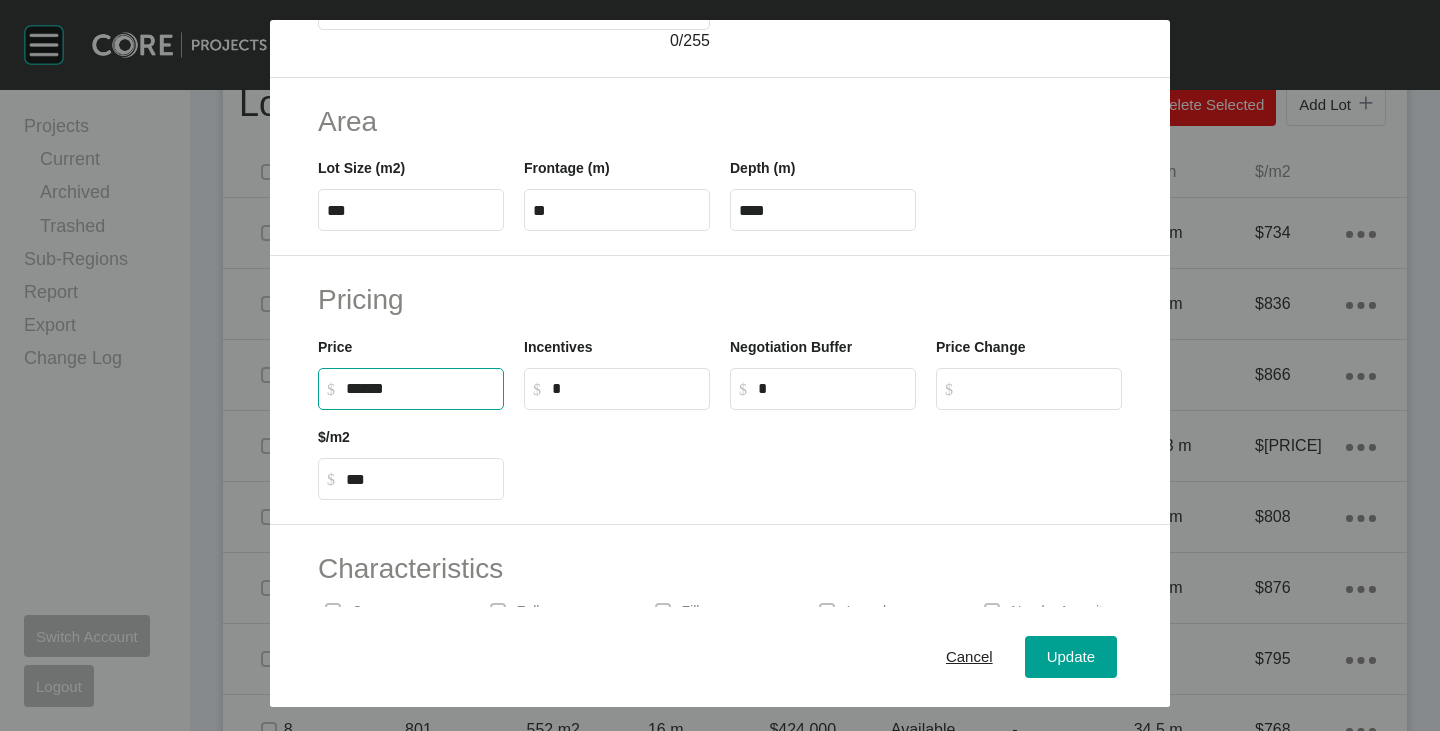 click on "******" at bounding box center (420, 388) 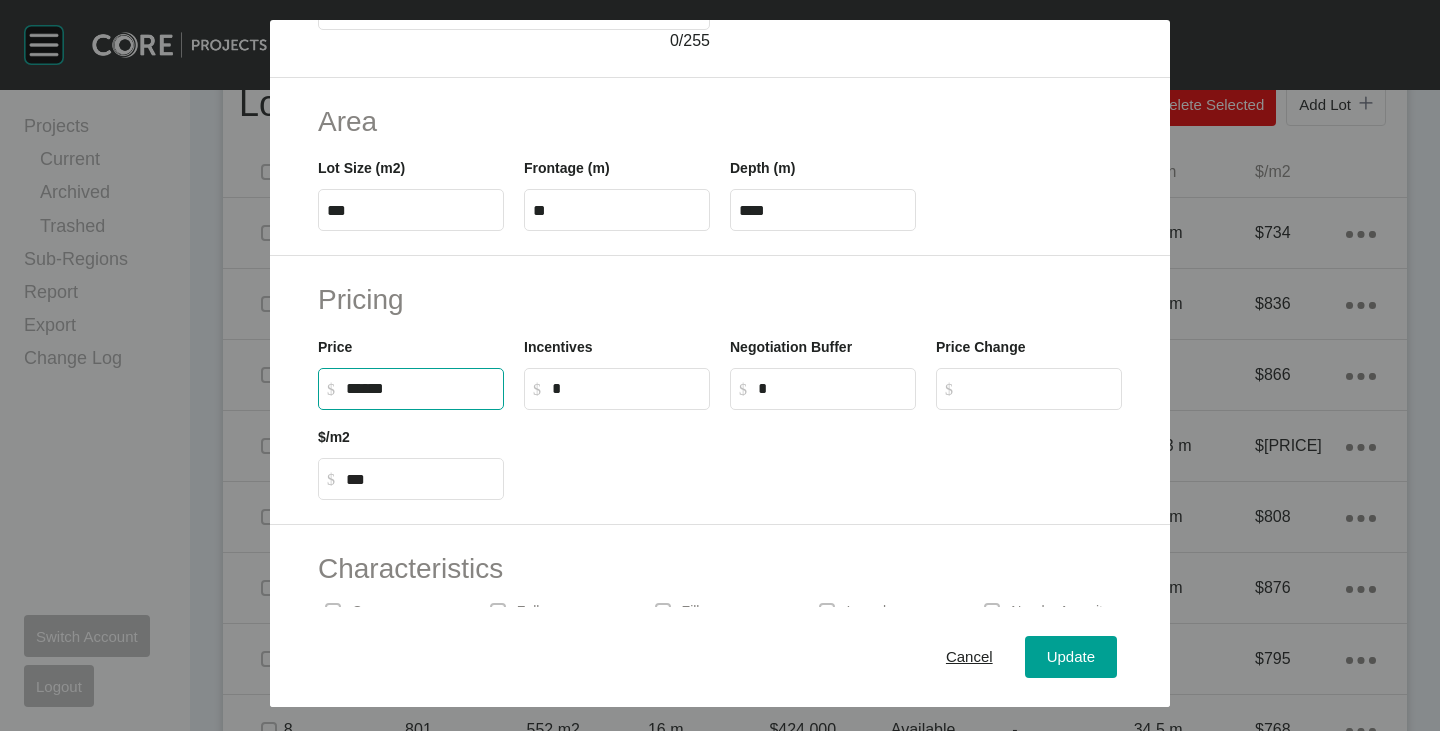 type on "*******" 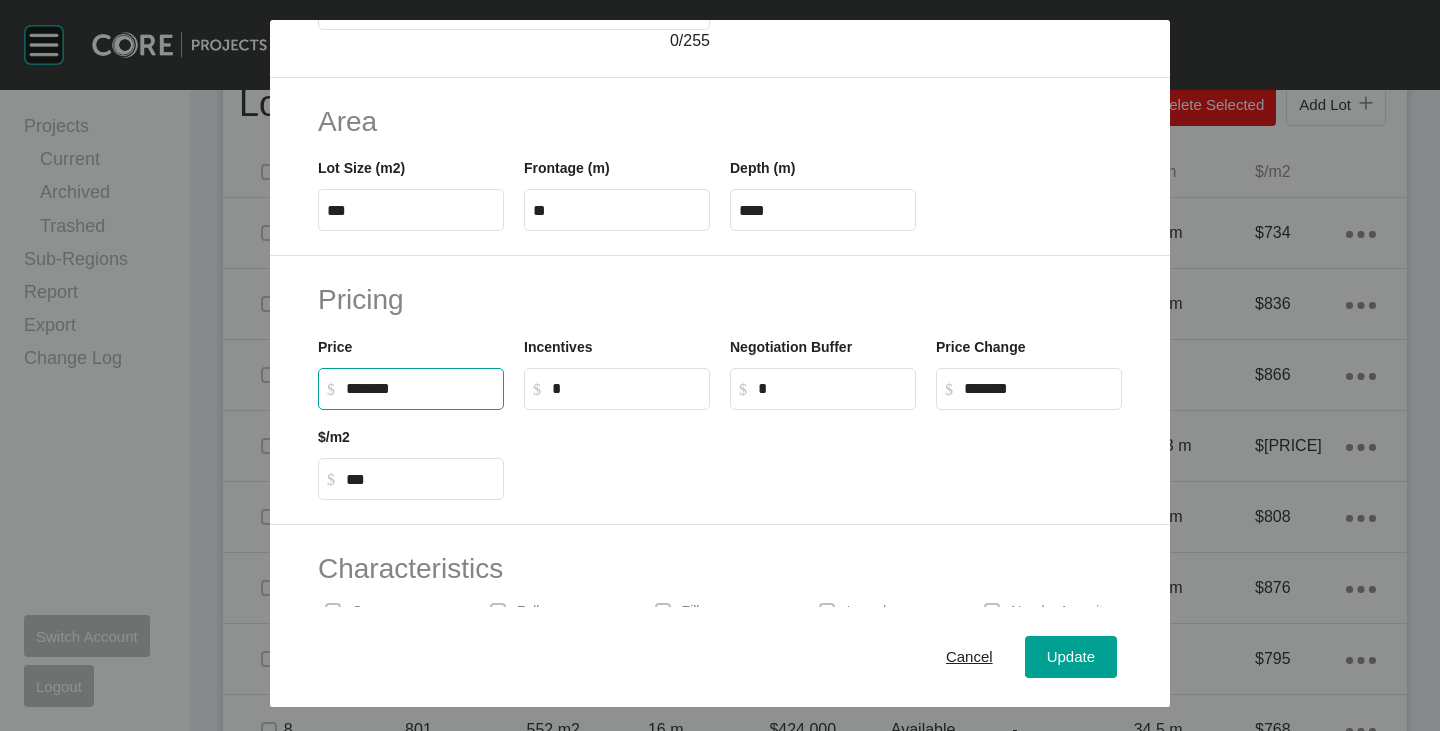 type on "***" 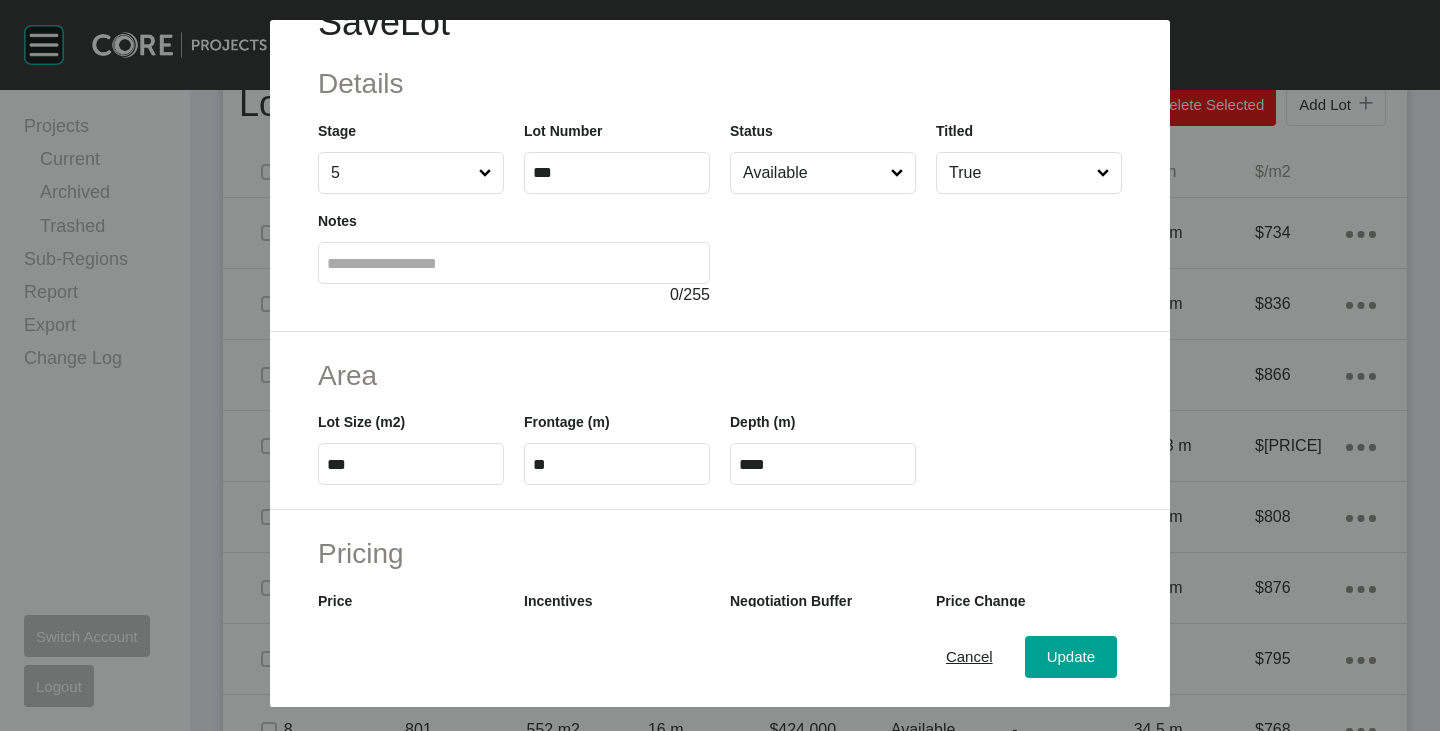 scroll, scrollTop: 0, scrollLeft: 0, axis: both 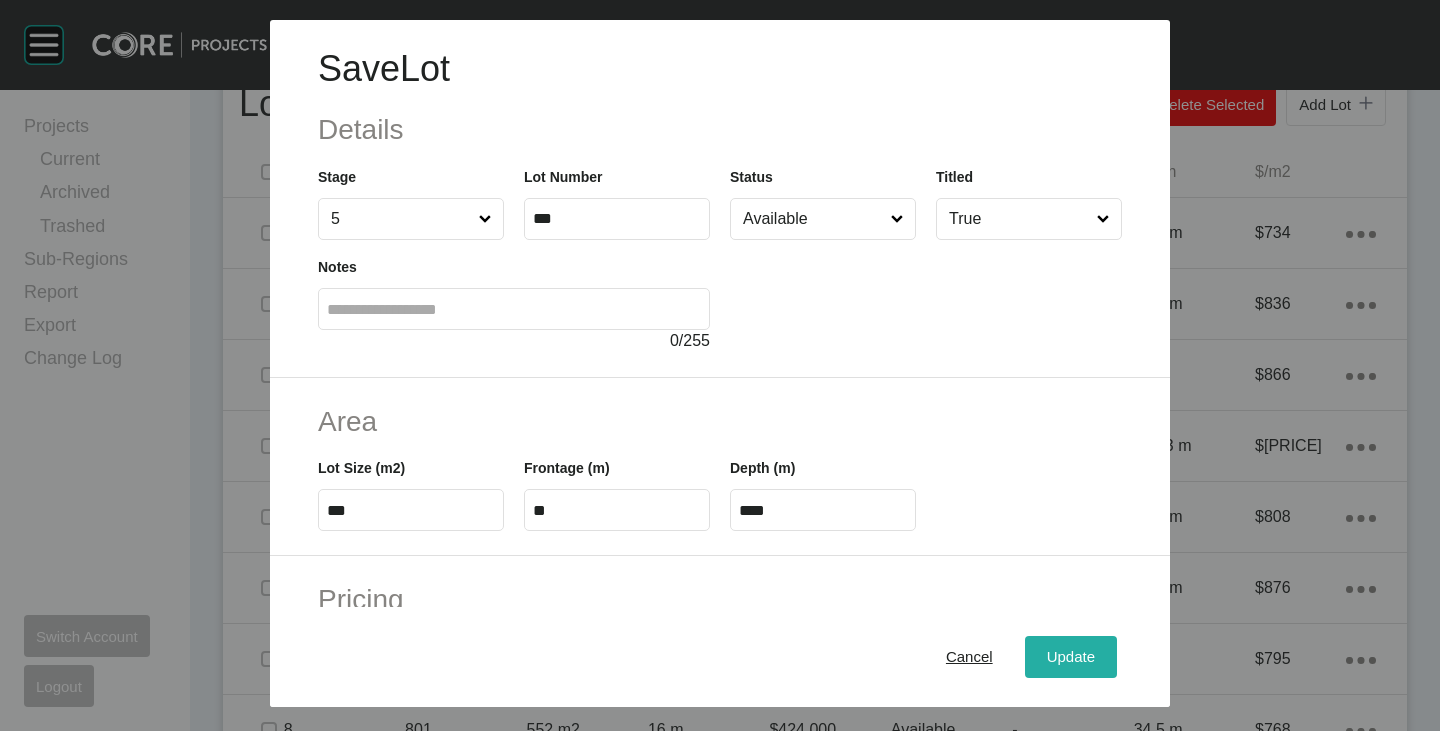 click on "Update" at bounding box center (1071, 657) 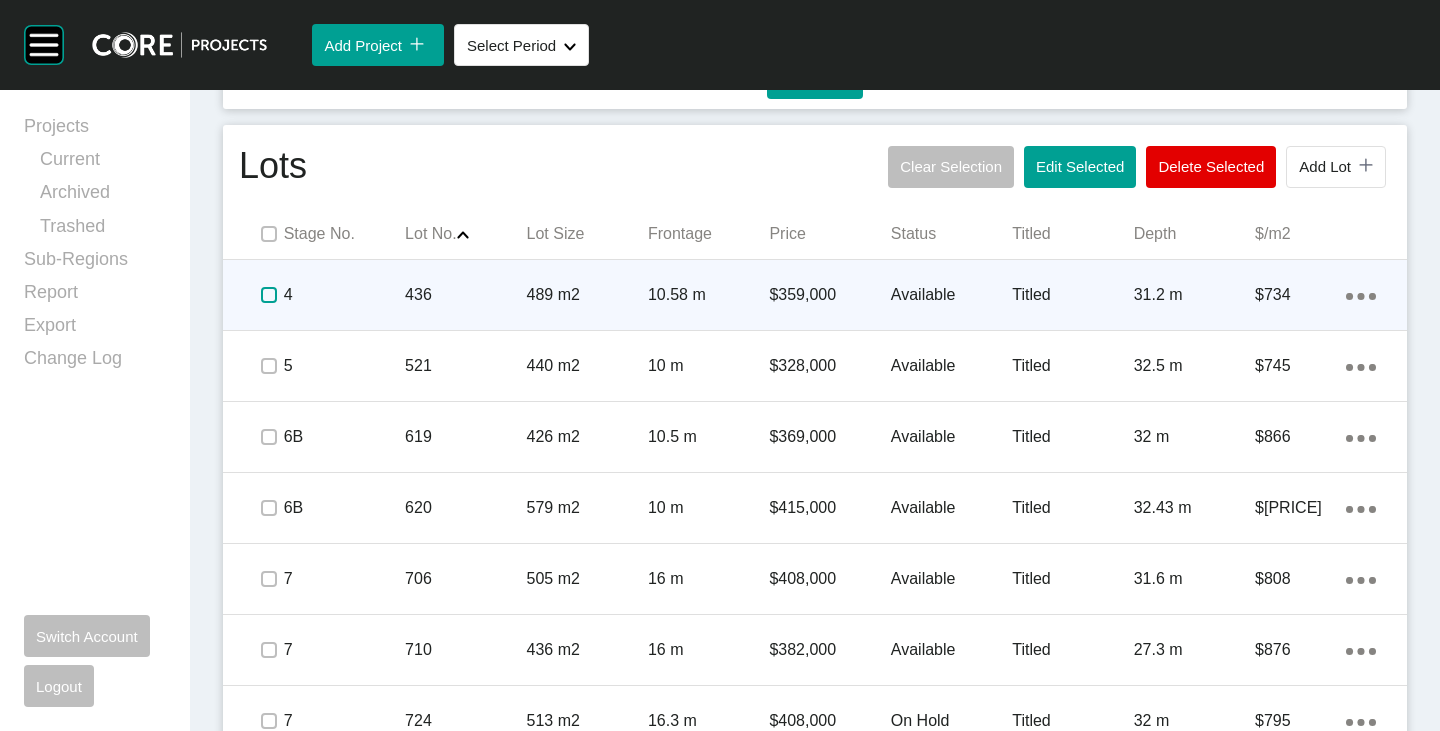 click at bounding box center (269, 295) 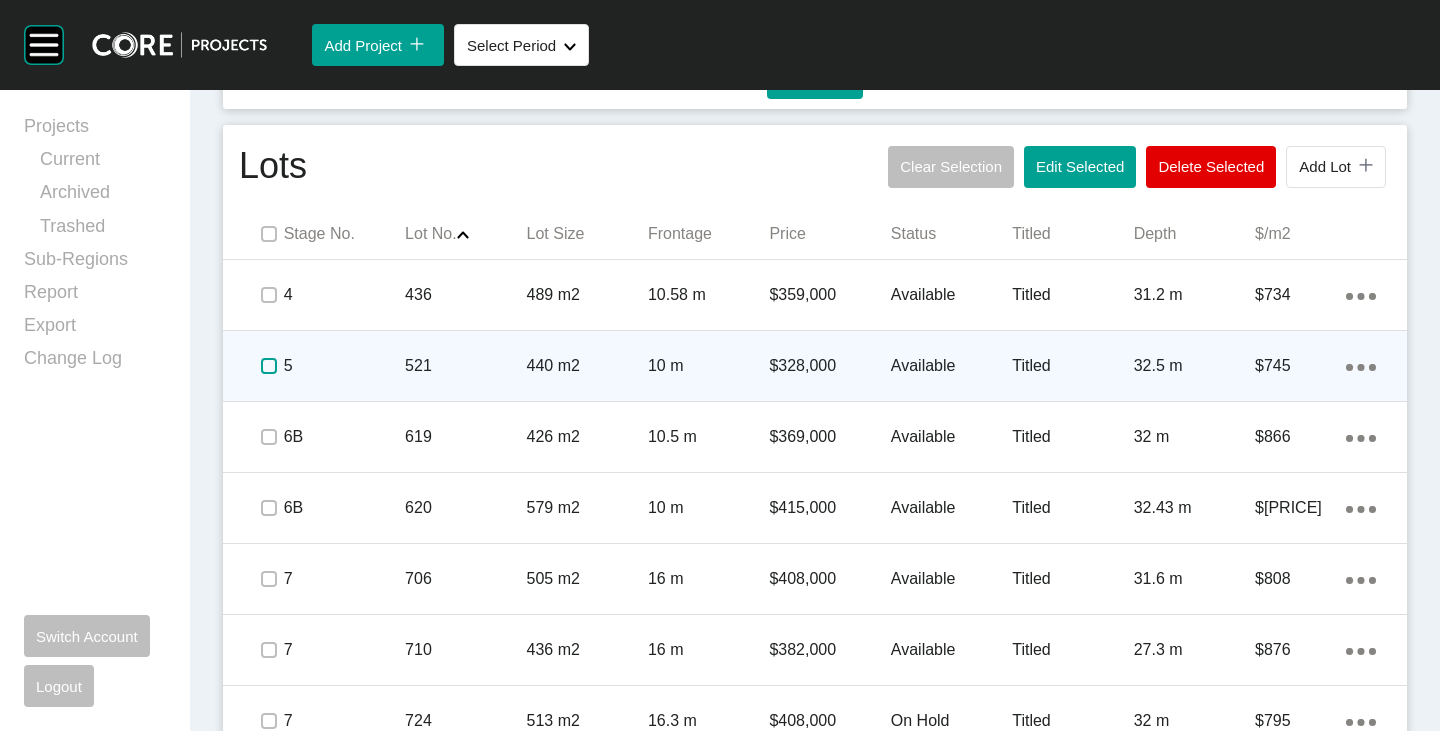 click at bounding box center (269, 366) 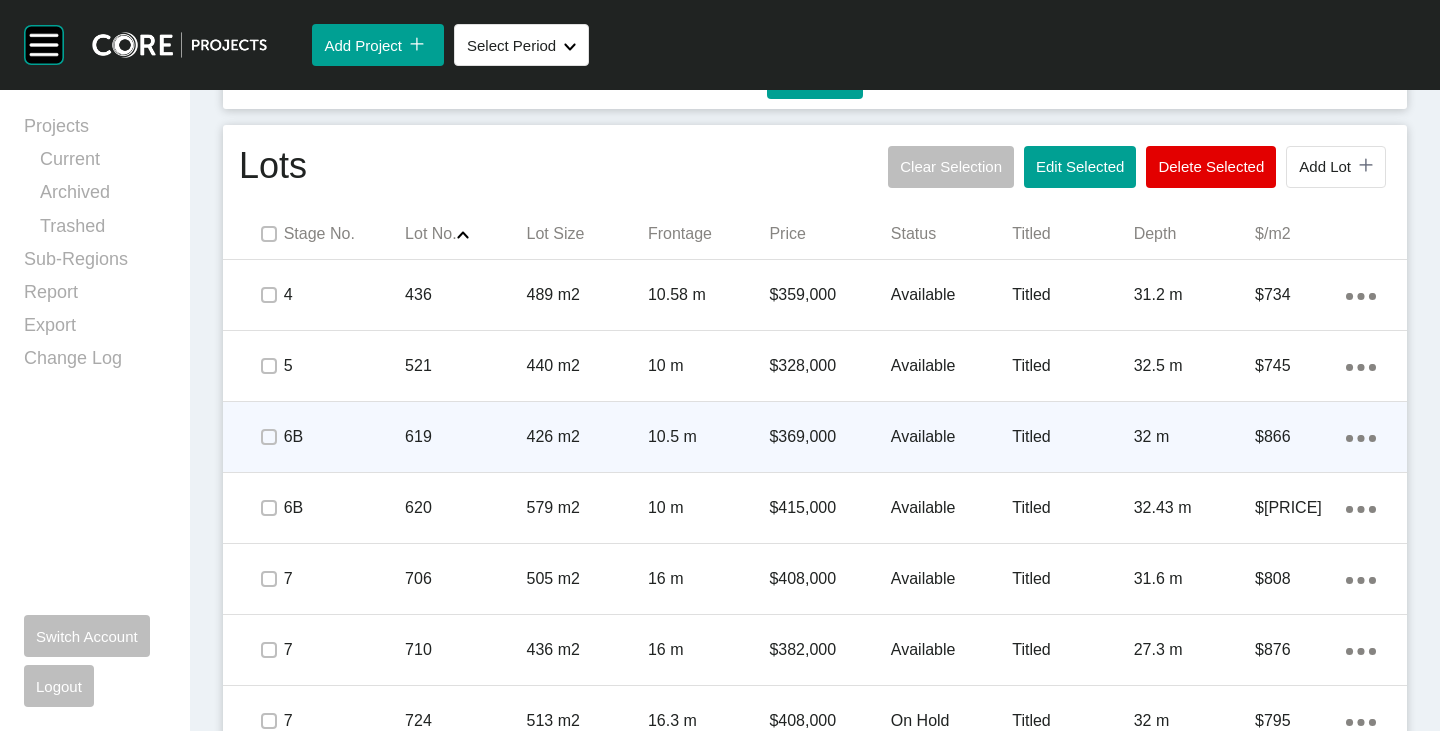 click on "$369,000" at bounding box center (829, 437) 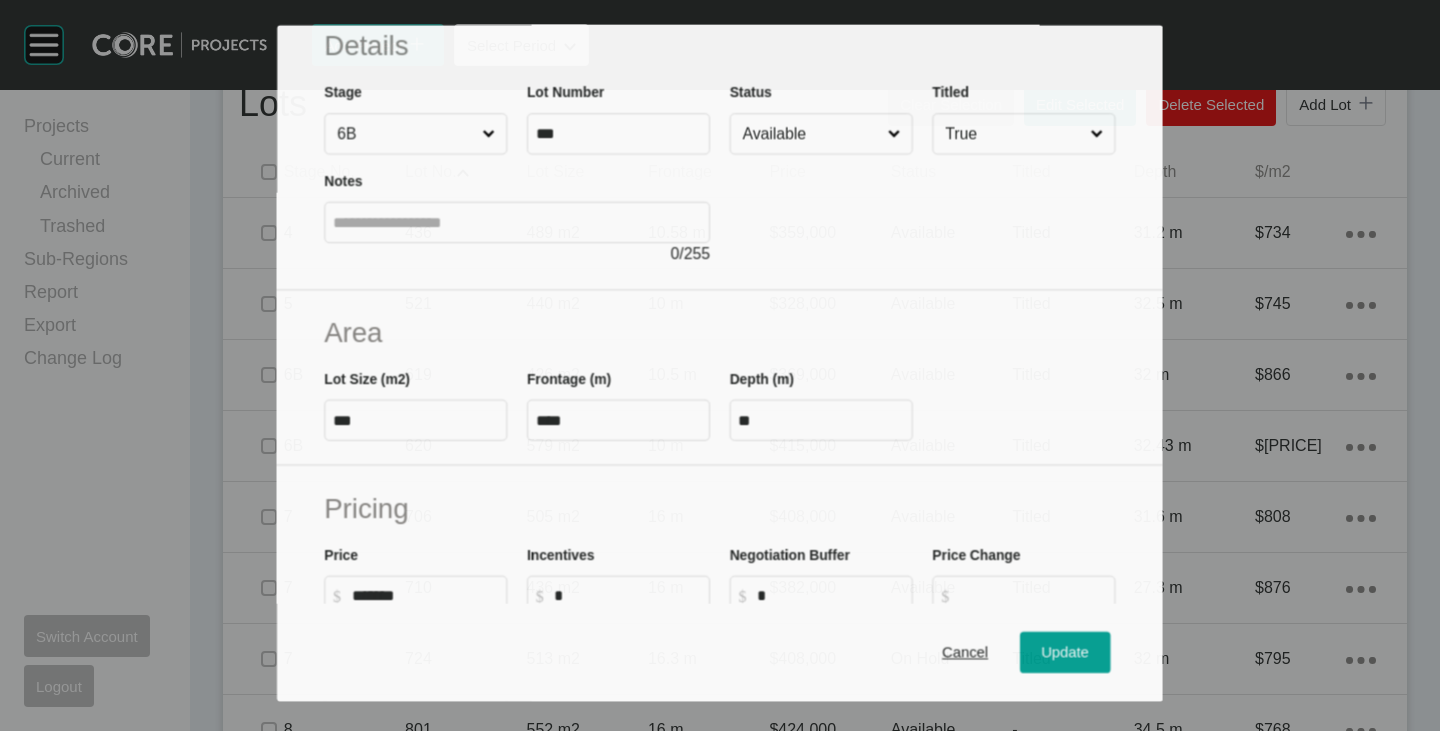scroll, scrollTop: 200, scrollLeft: 0, axis: vertical 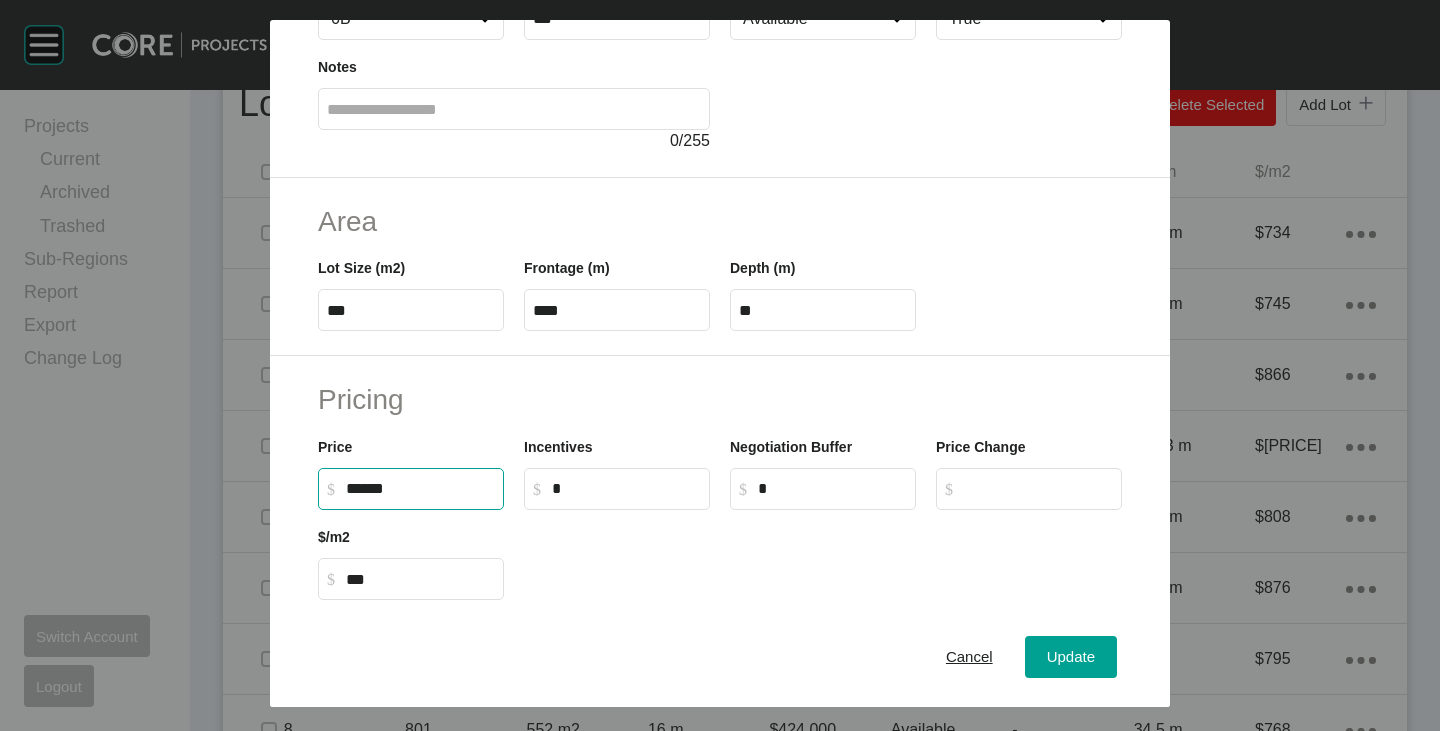 click on "******" at bounding box center [420, 488] 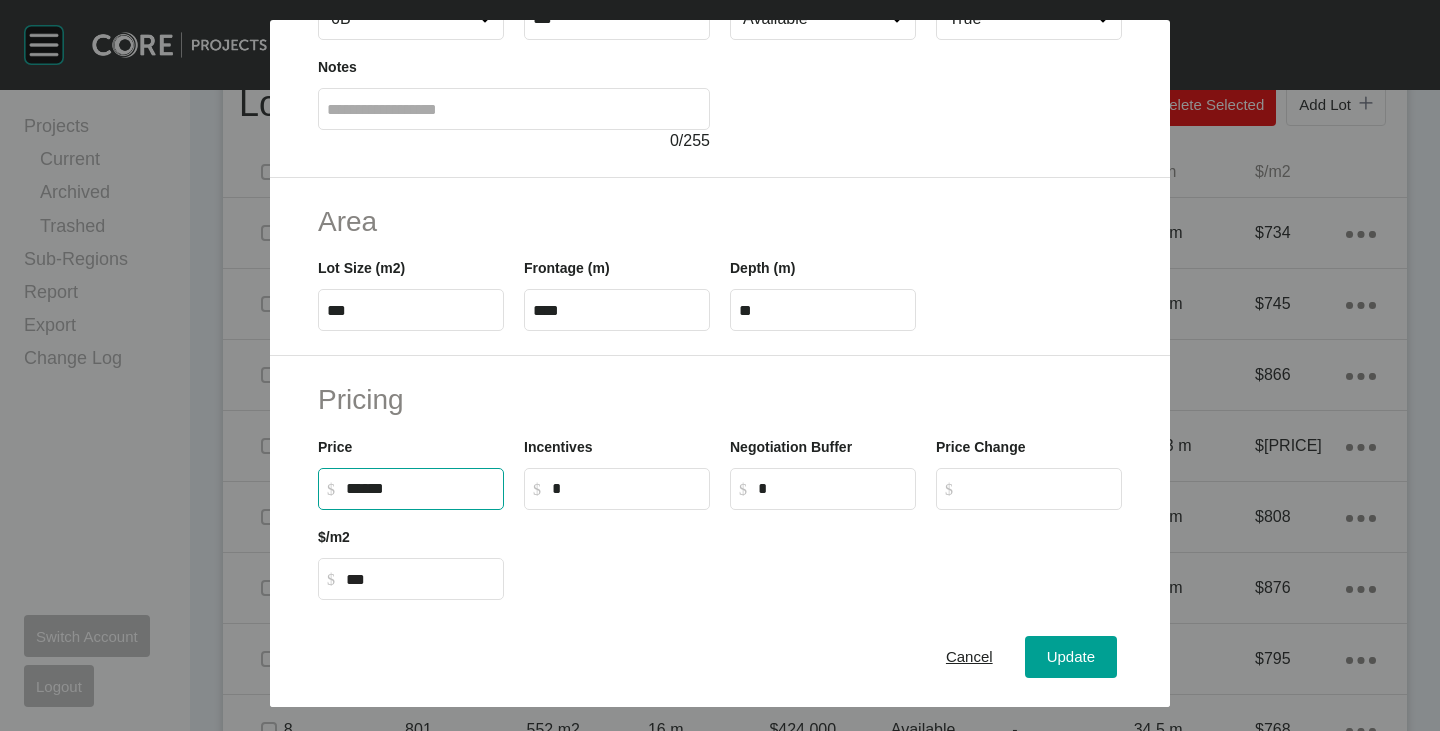type on "*******" 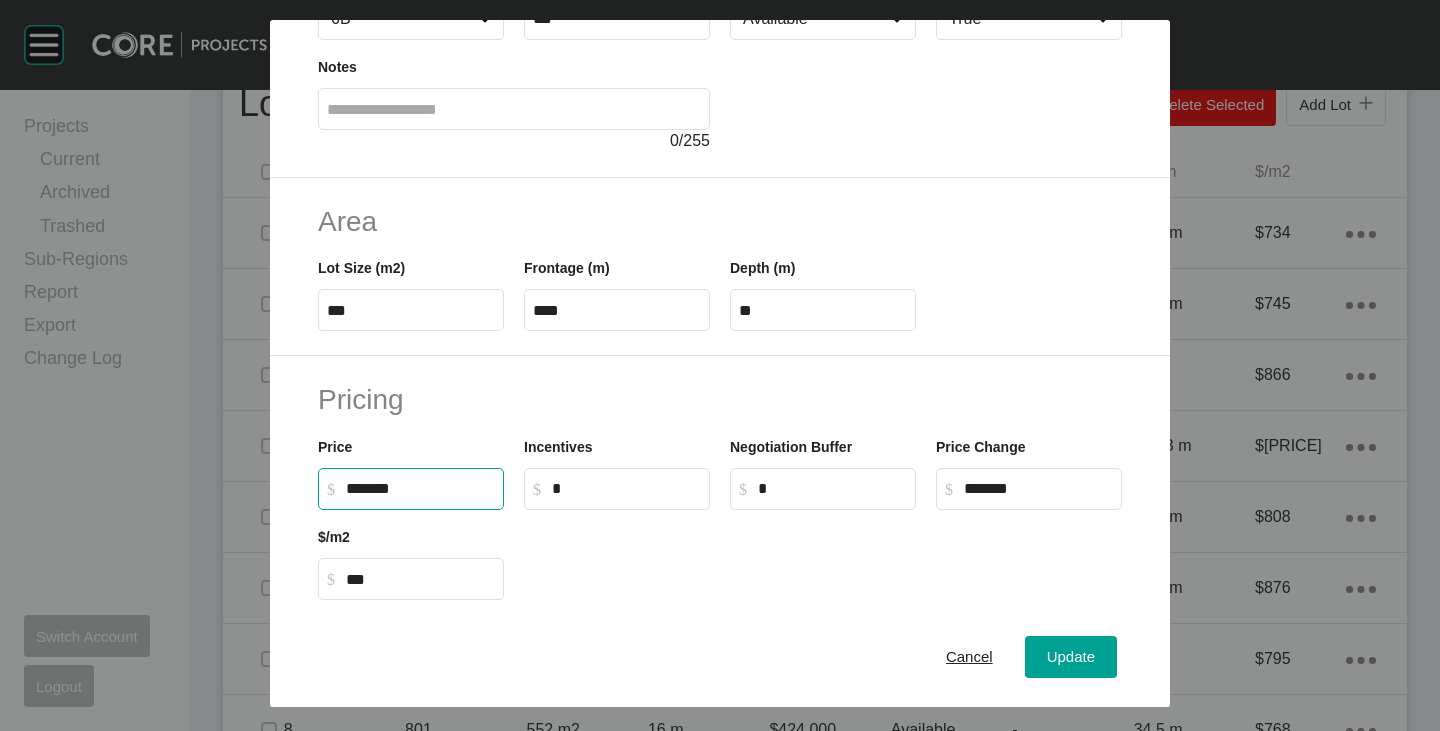 click on "Pricing" at bounding box center (720, 399) 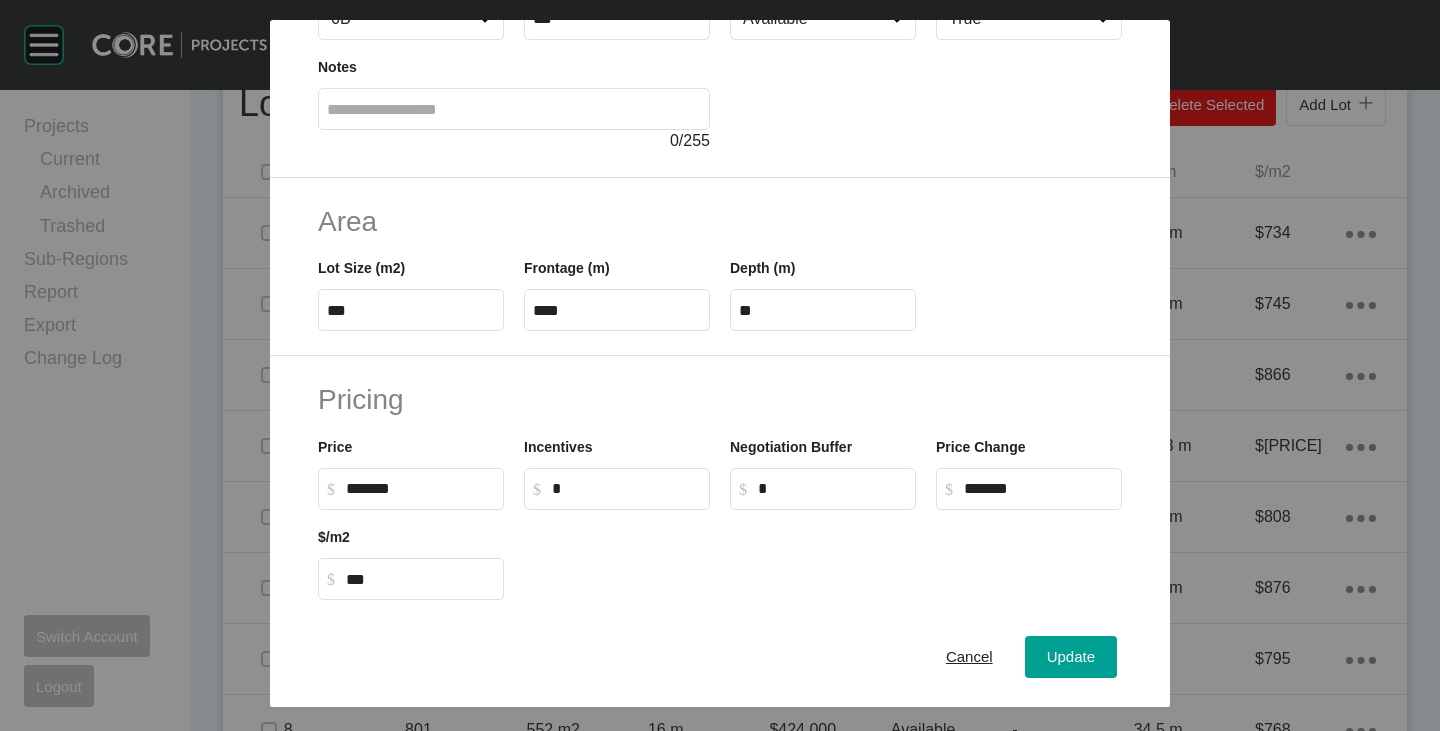 scroll, scrollTop: 0, scrollLeft: 0, axis: both 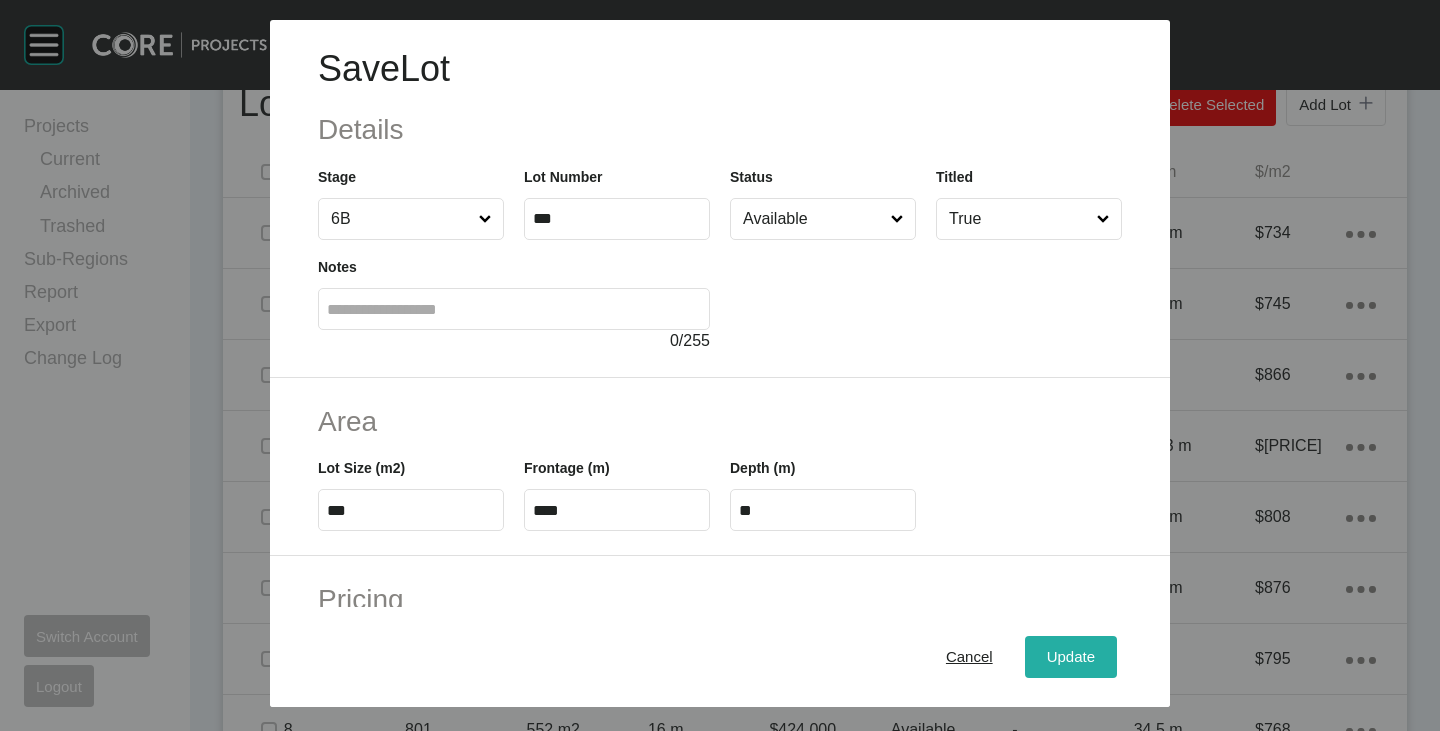 click on "Update" at bounding box center (1071, 657) 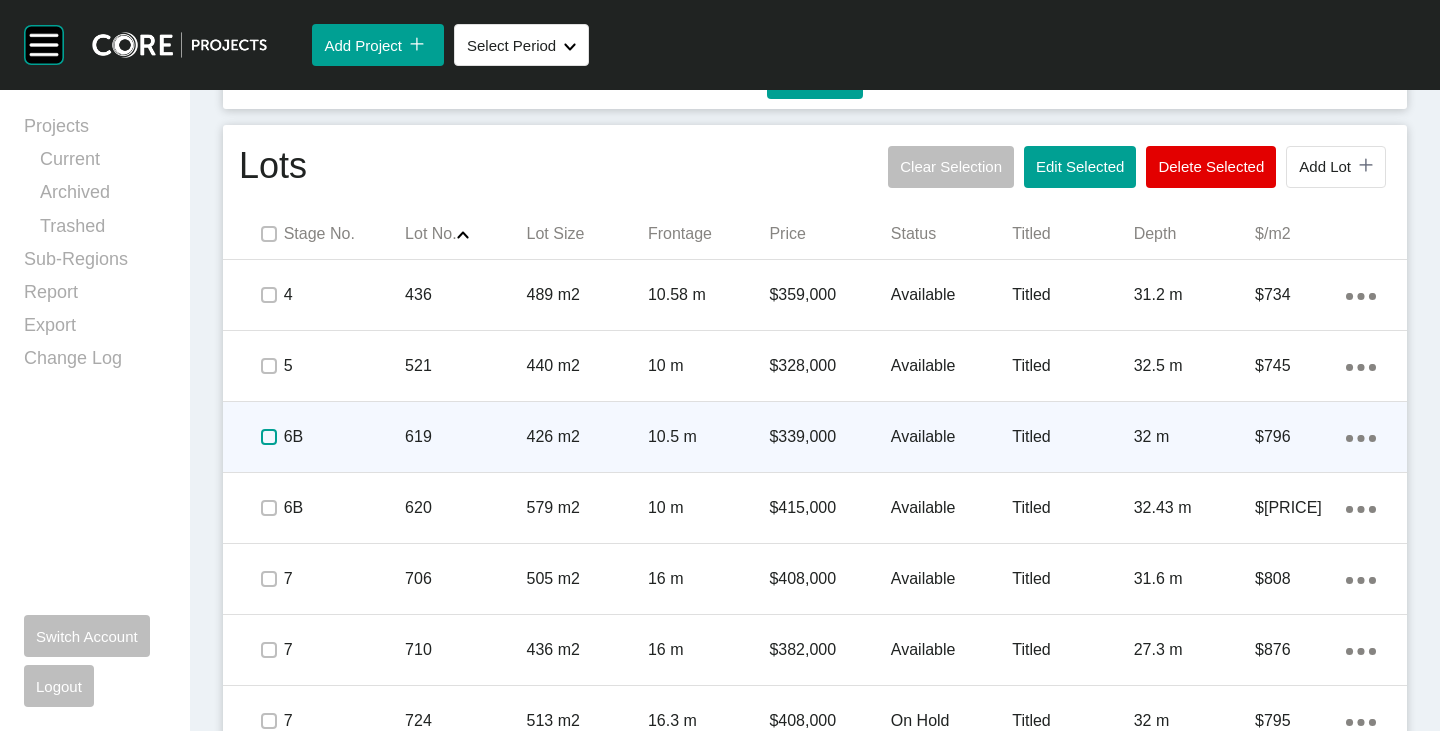 click at bounding box center [269, 437] 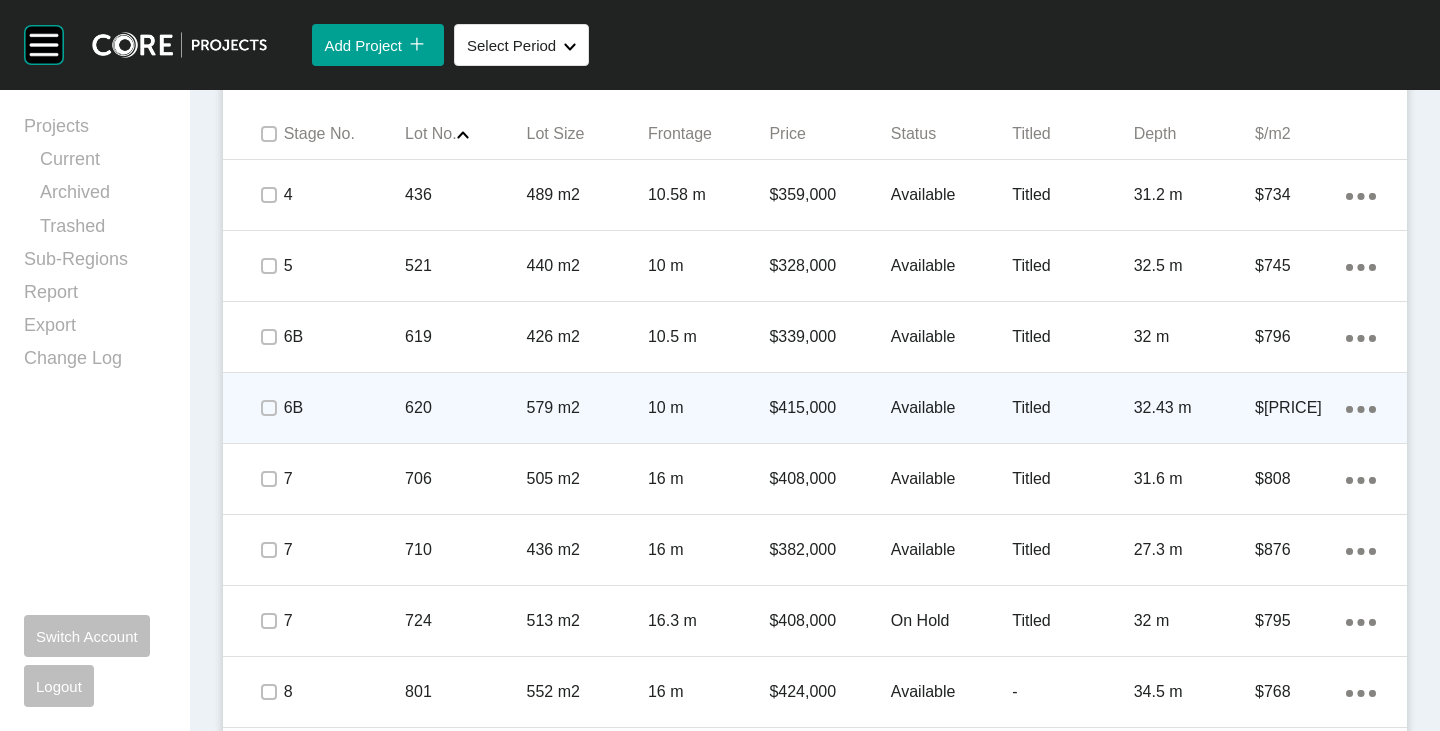 click on "$415,000" at bounding box center (829, 408) 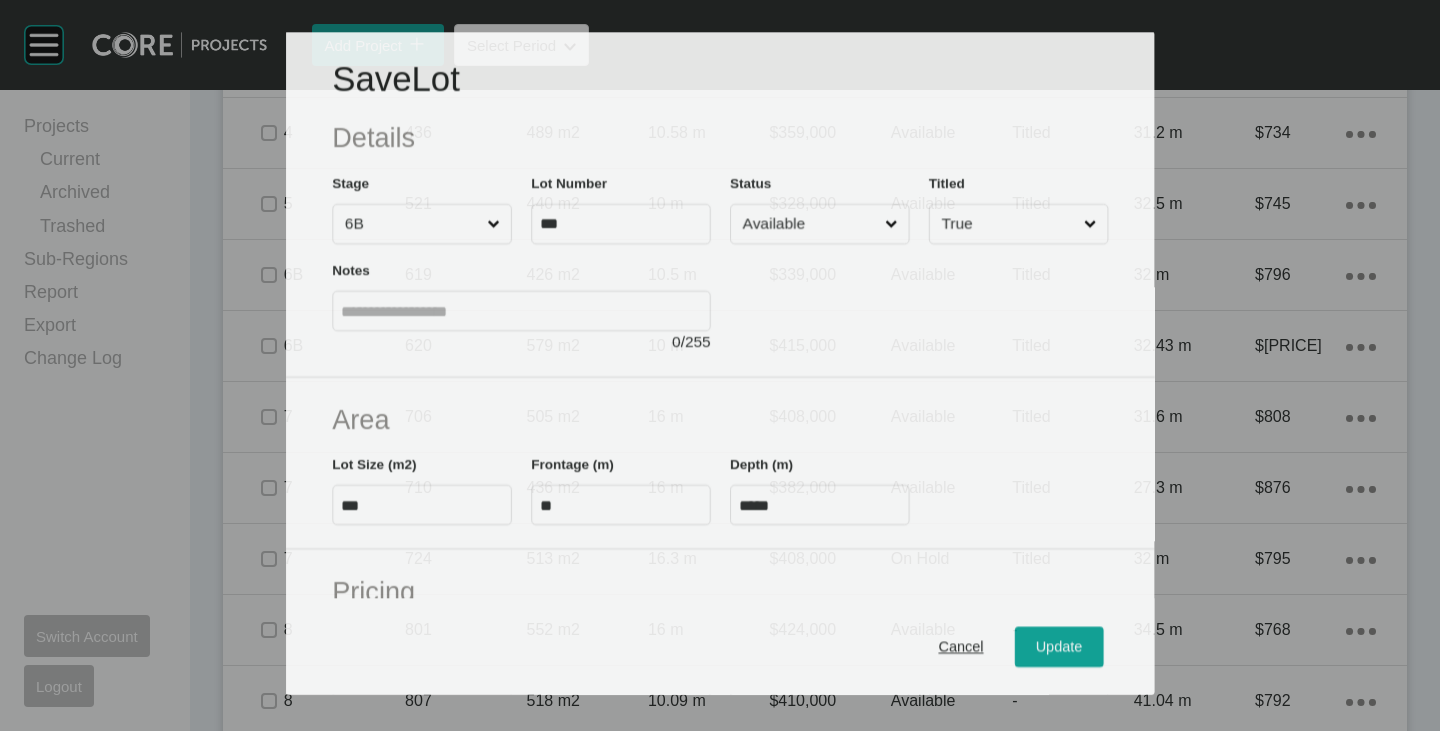 scroll, scrollTop: 300, scrollLeft: 0, axis: vertical 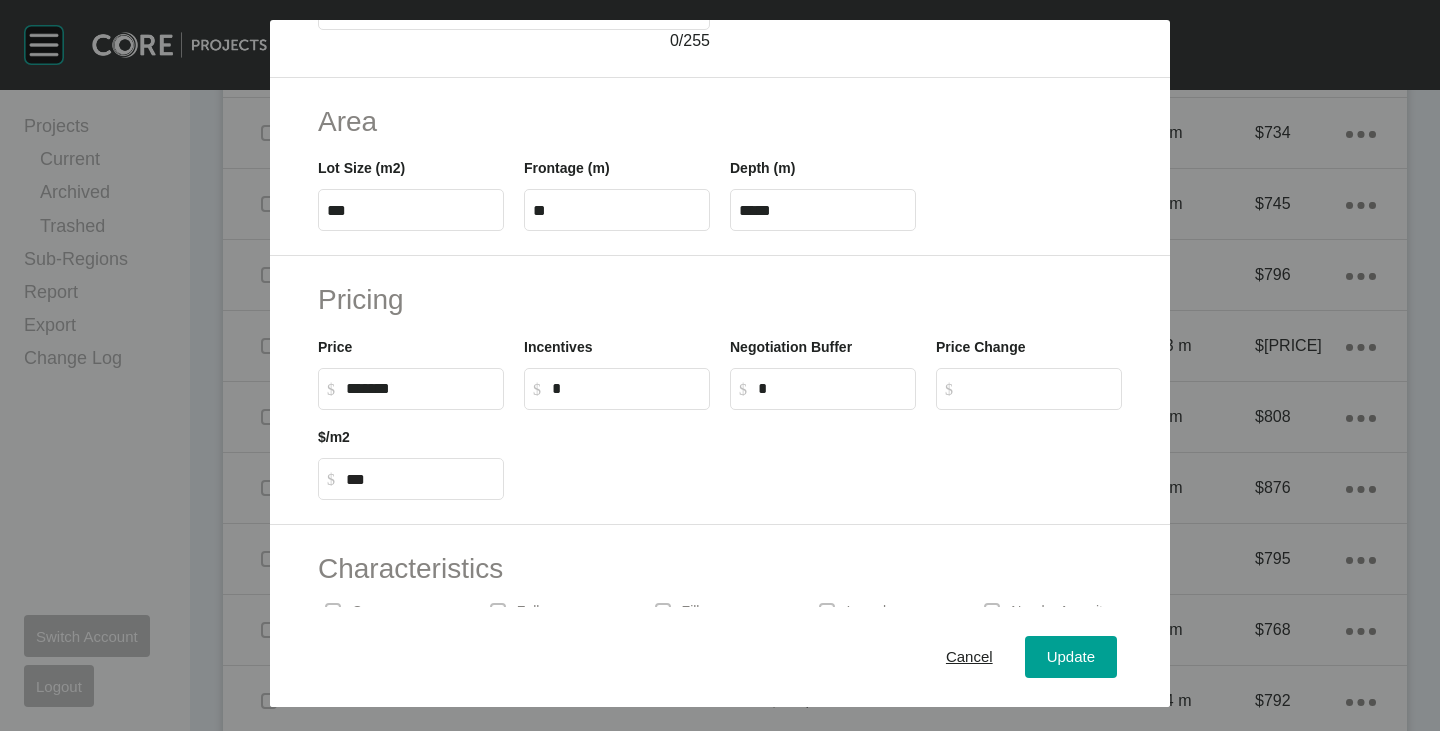 drag, startPoint x: 344, startPoint y: 391, endPoint x: 359, endPoint y: 394, distance: 15.297058 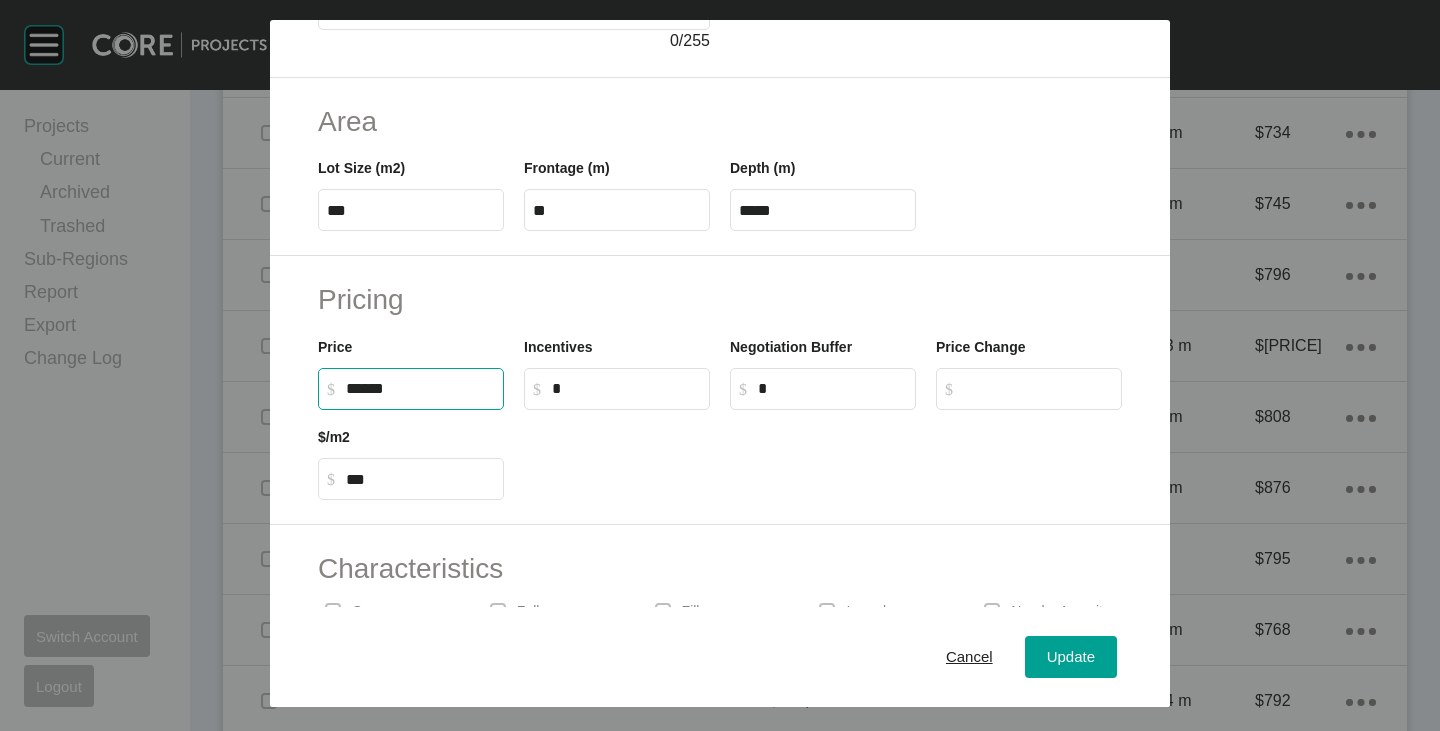 drag, startPoint x: 349, startPoint y: 388, endPoint x: 365, endPoint y: 394, distance: 17.088007 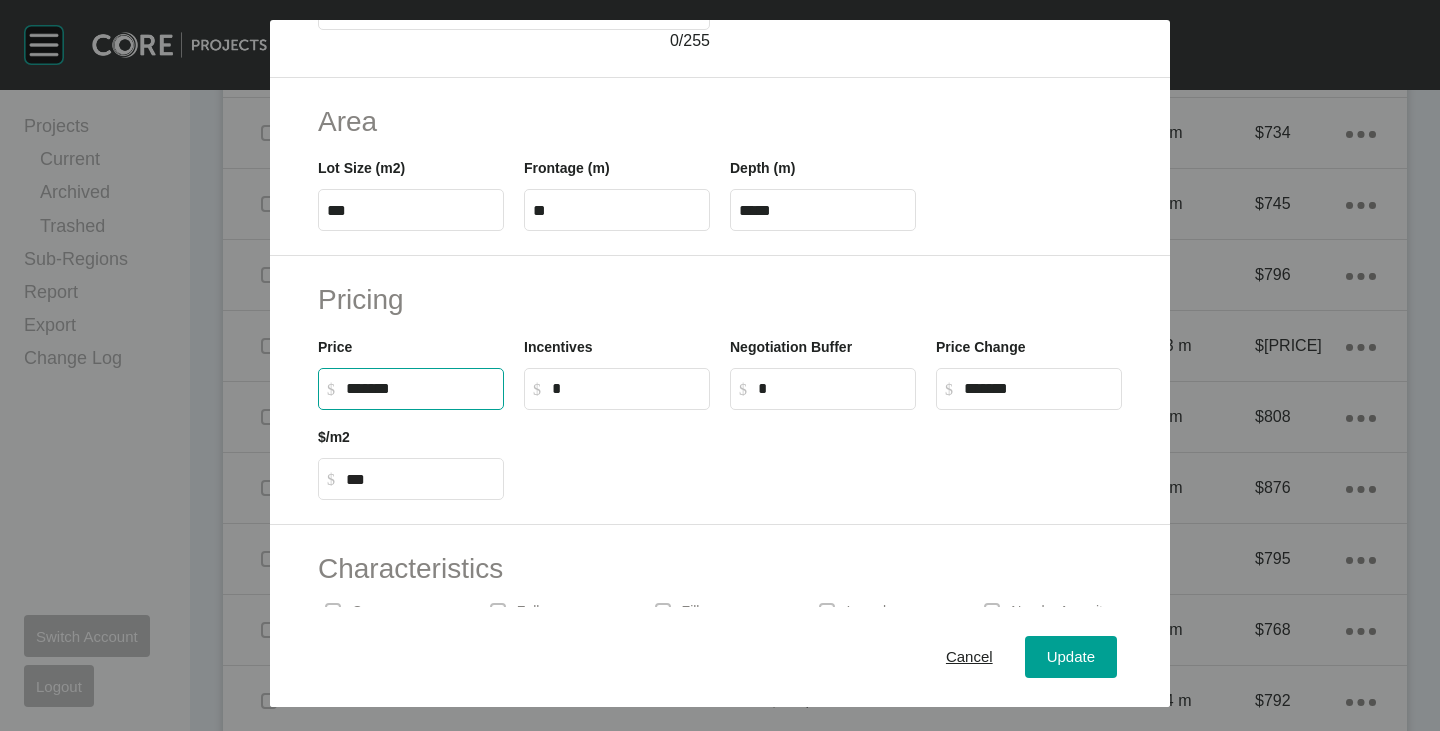 click at bounding box center (823, 455) 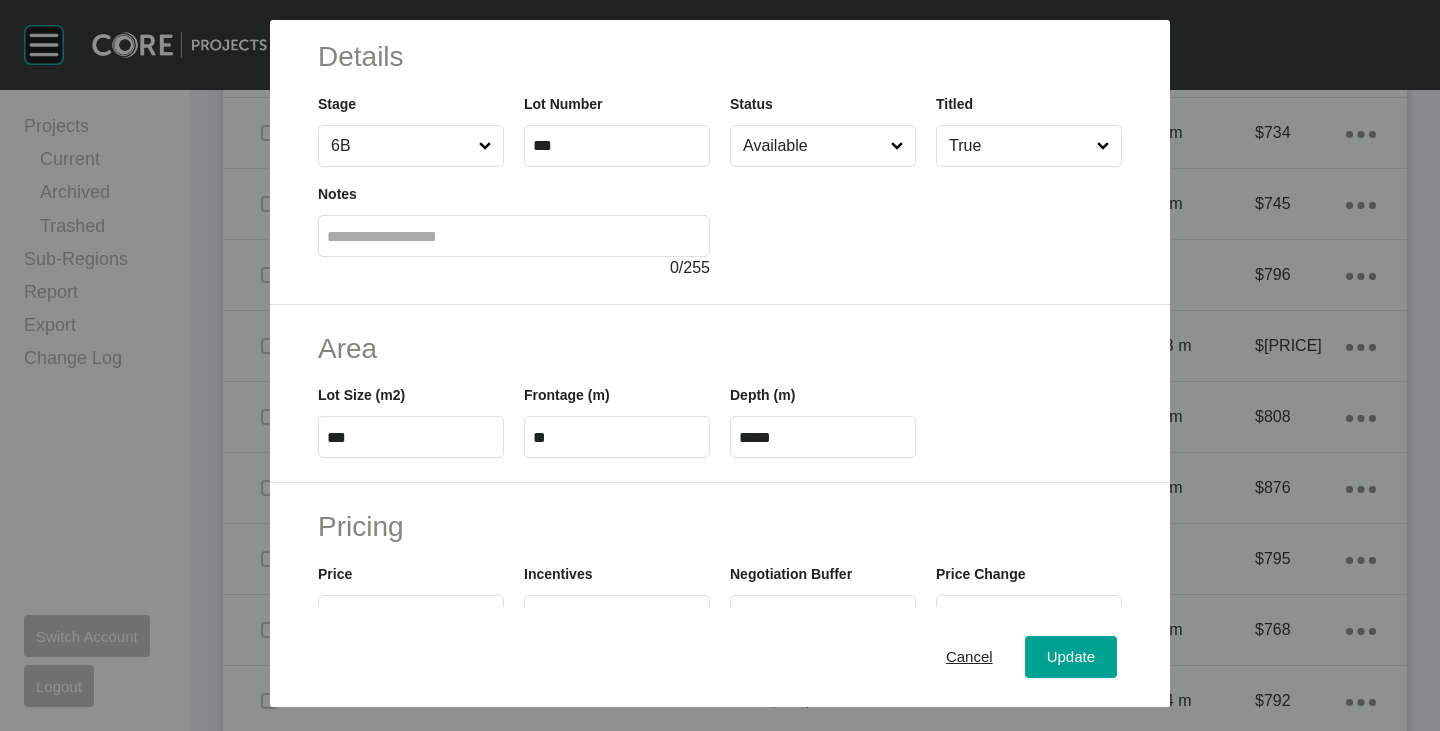 scroll, scrollTop: 0, scrollLeft: 0, axis: both 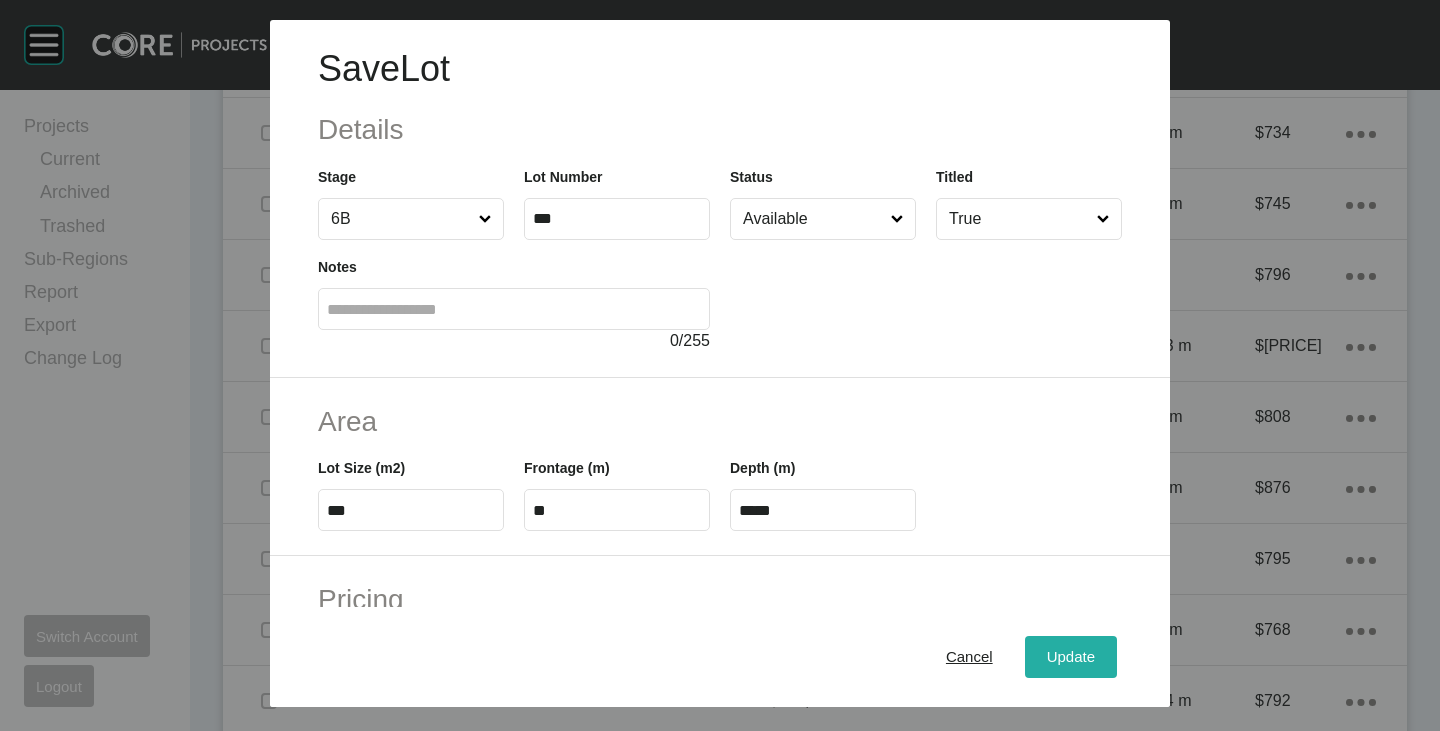 click on "Update" at bounding box center (1071, 657) 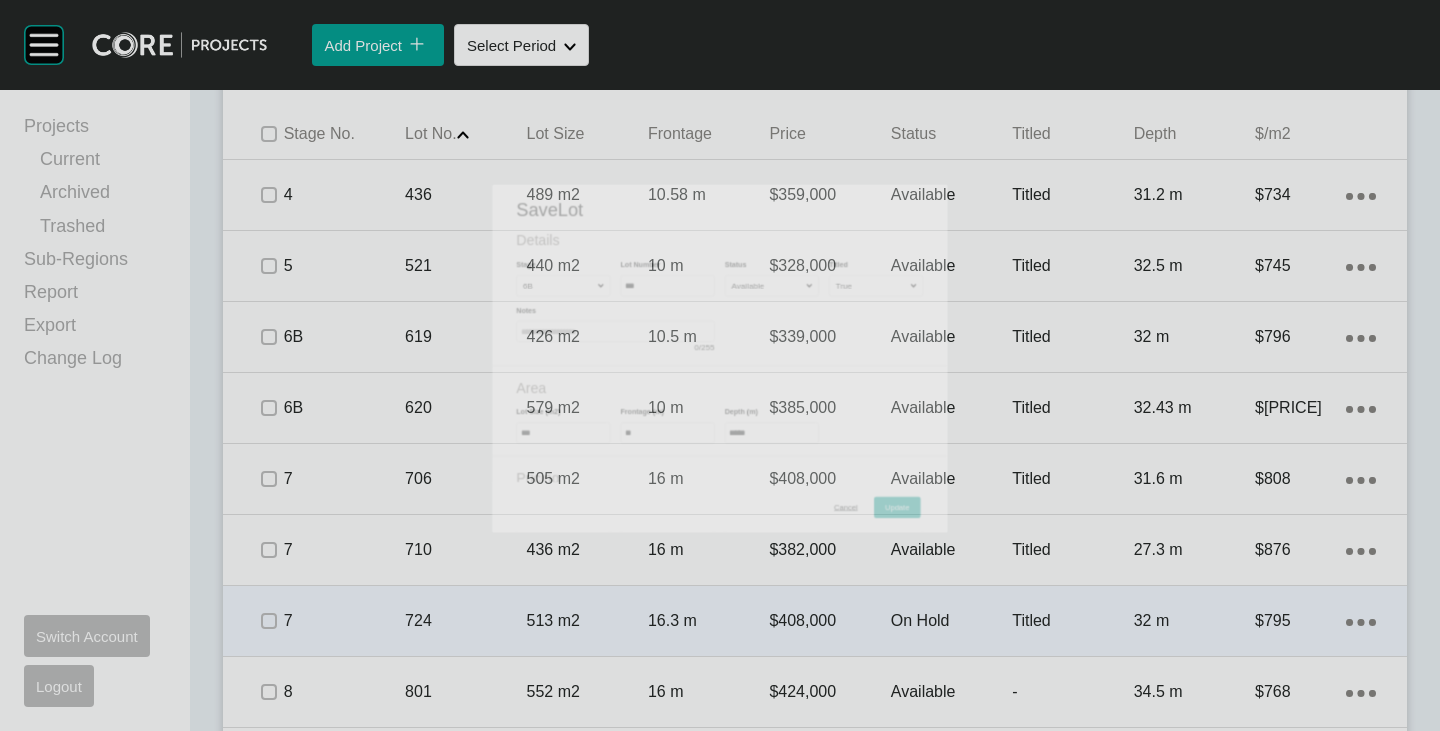 scroll, scrollTop: 1355, scrollLeft: 0, axis: vertical 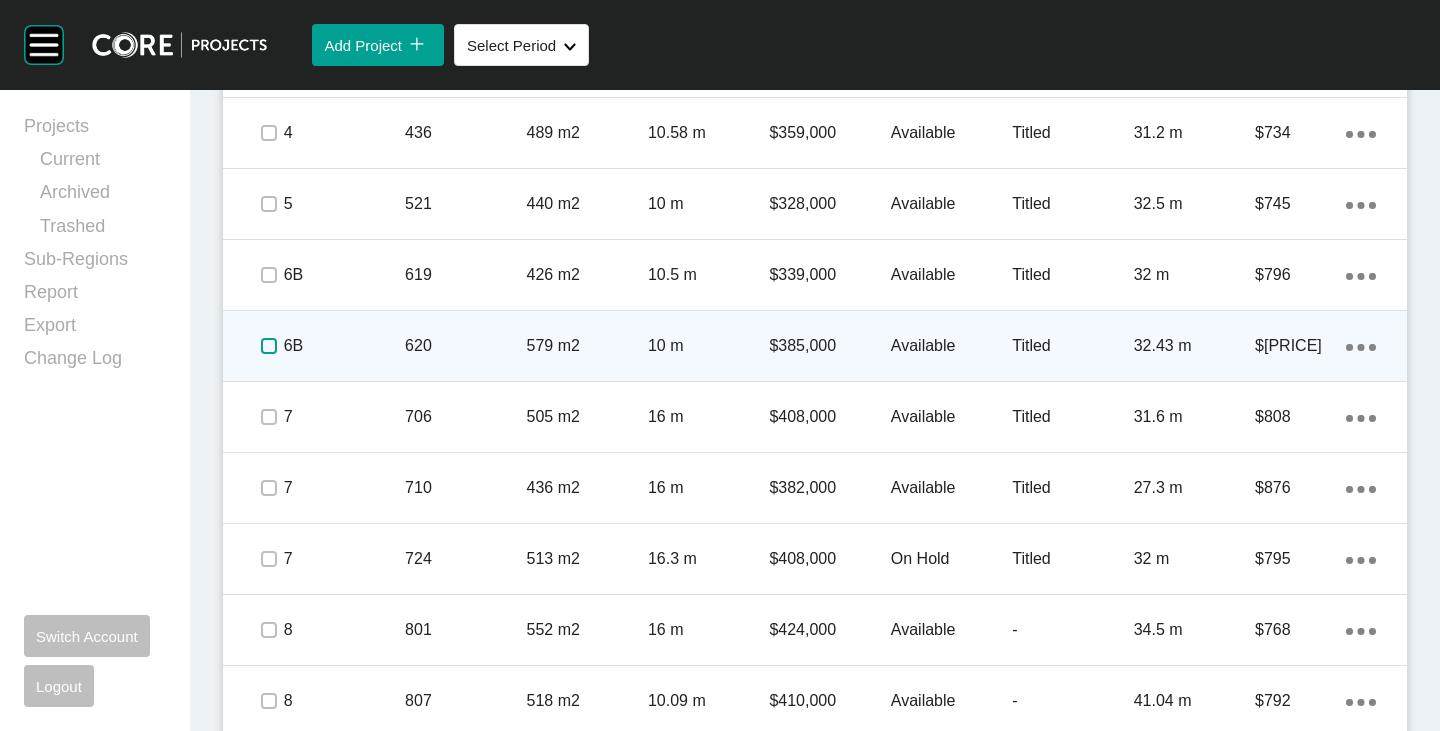 click at bounding box center (269, 346) 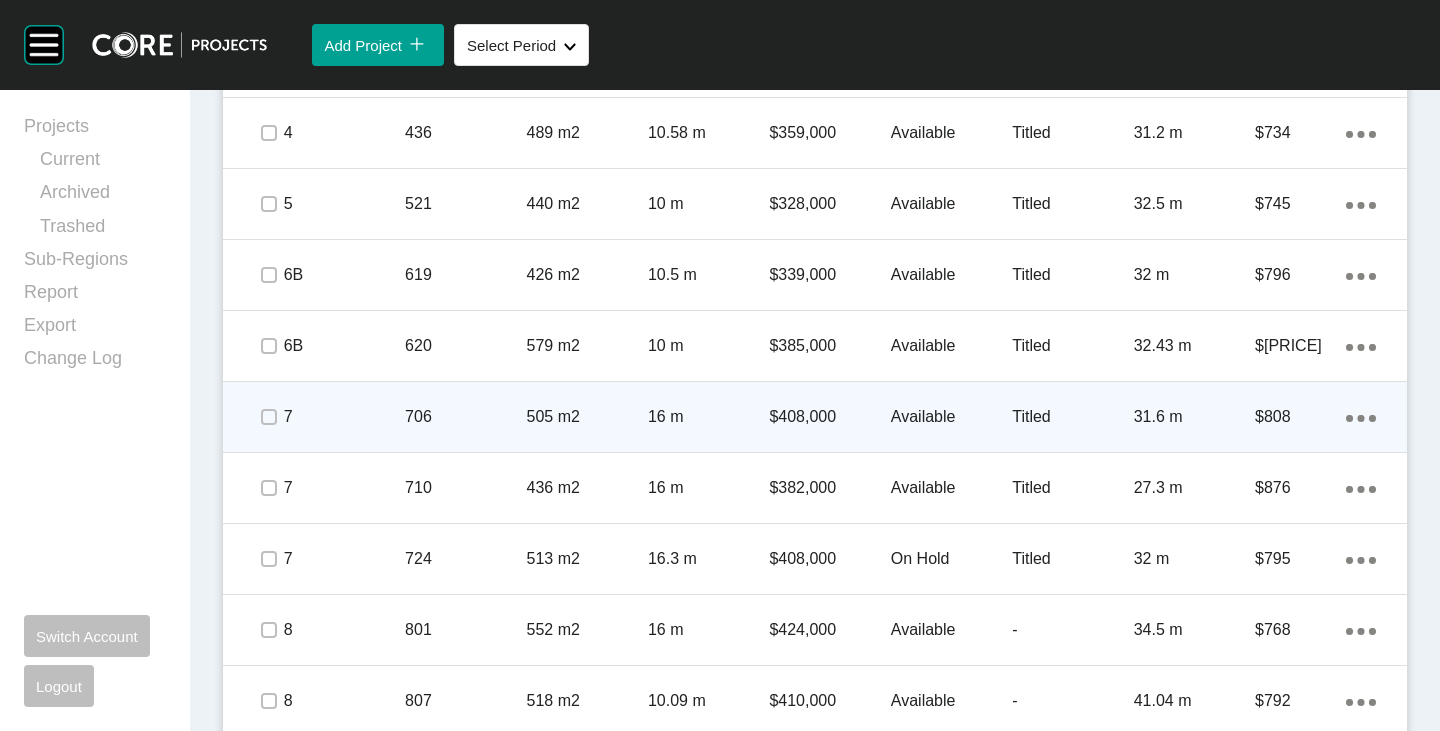 click on "Available" at bounding box center (951, 417) 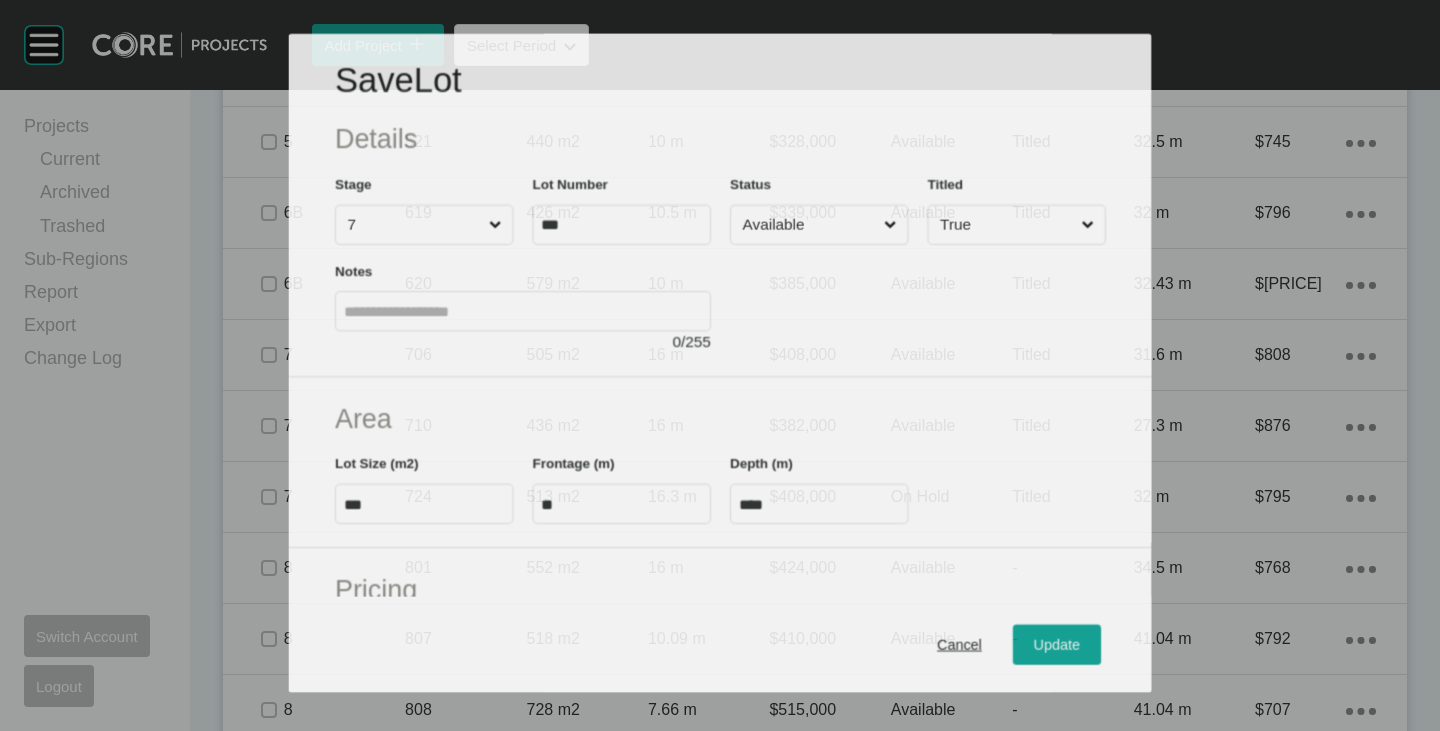 scroll, scrollTop: 1293, scrollLeft: 0, axis: vertical 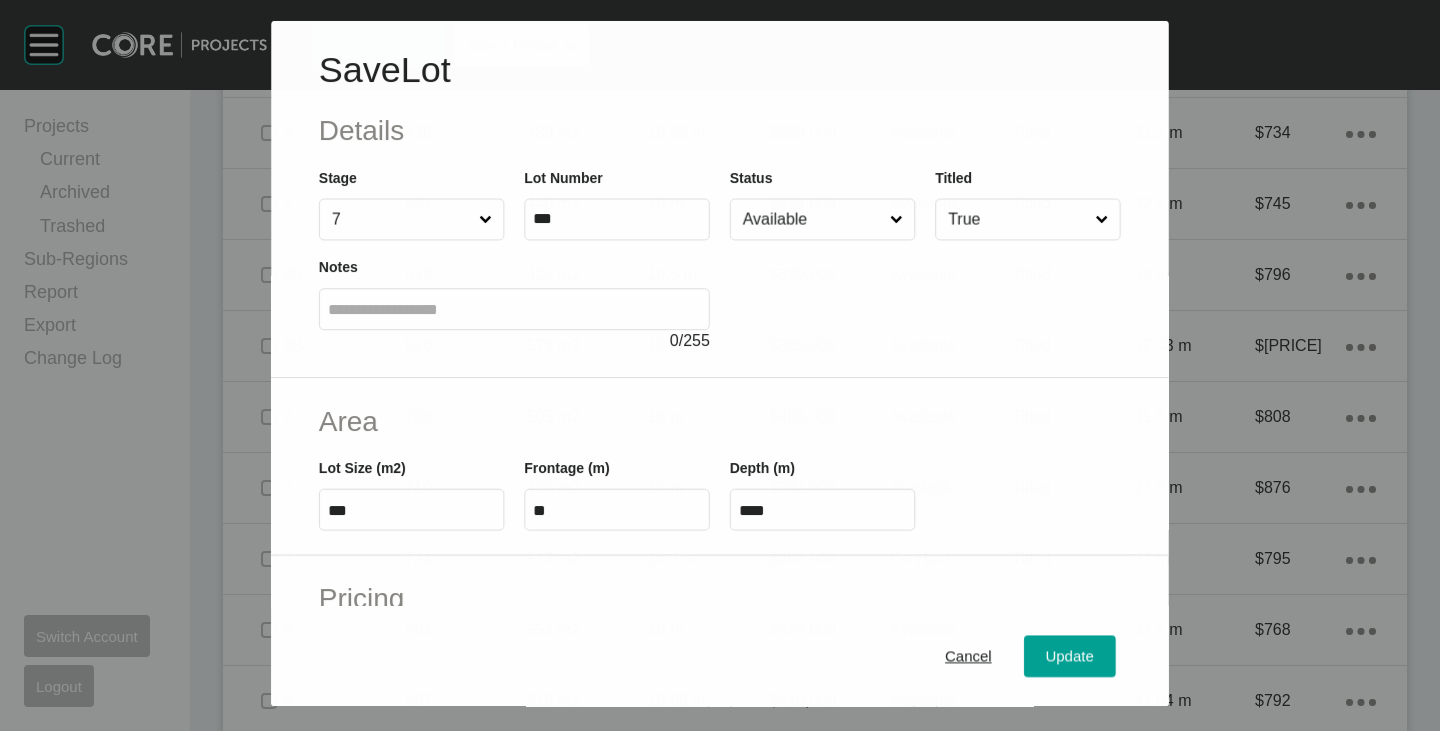 click on "Available" at bounding box center (812, 219) 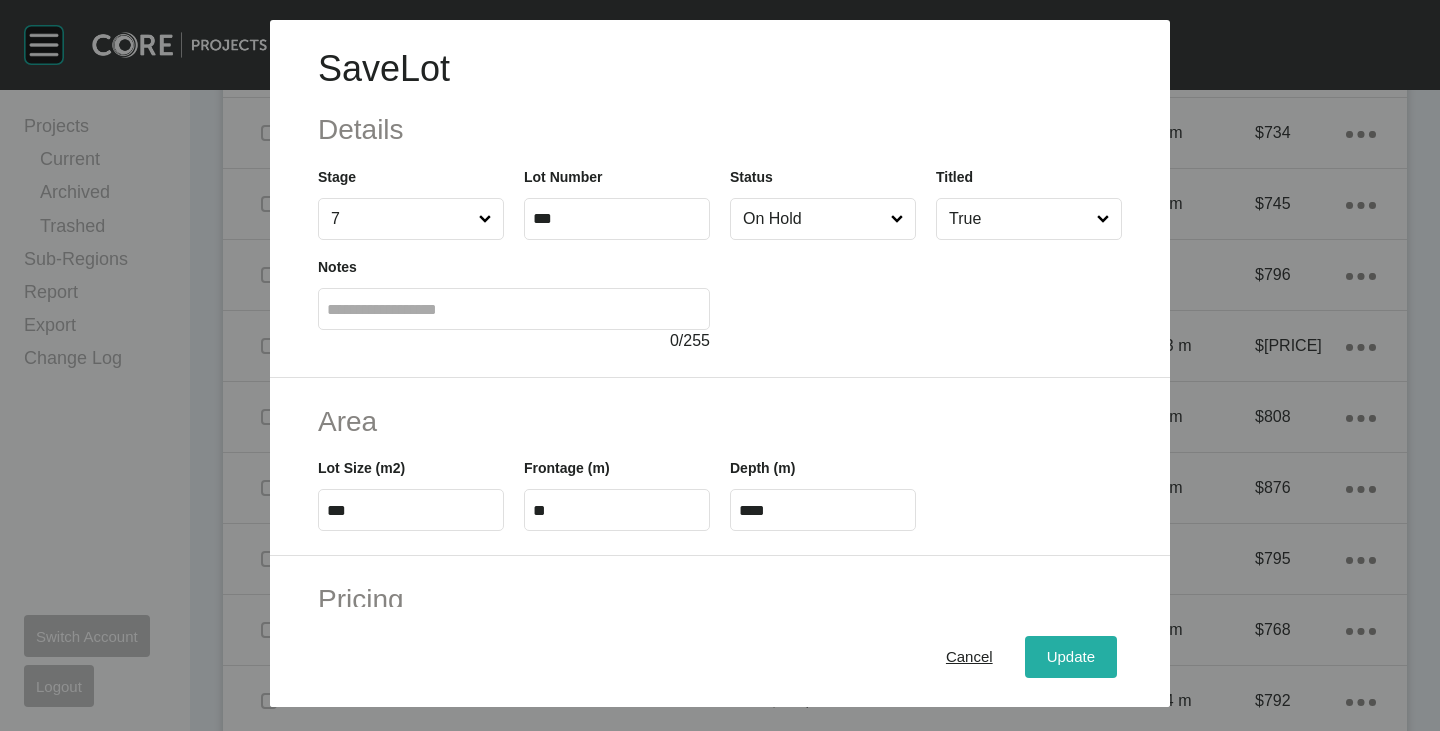 click on "Update" at bounding box center [1071, 657] 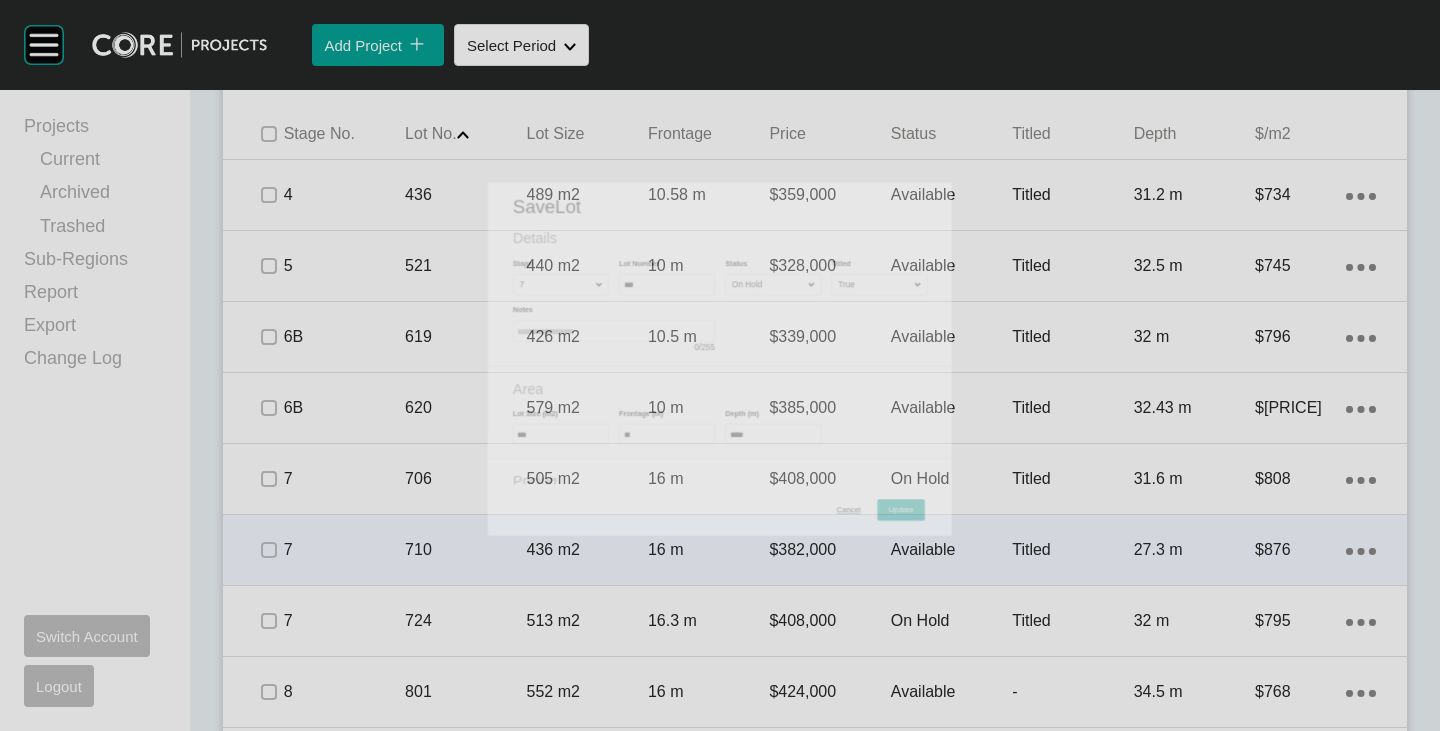 scroll, scrollTop: 1355, scrollLeft: 0, axis: vertical 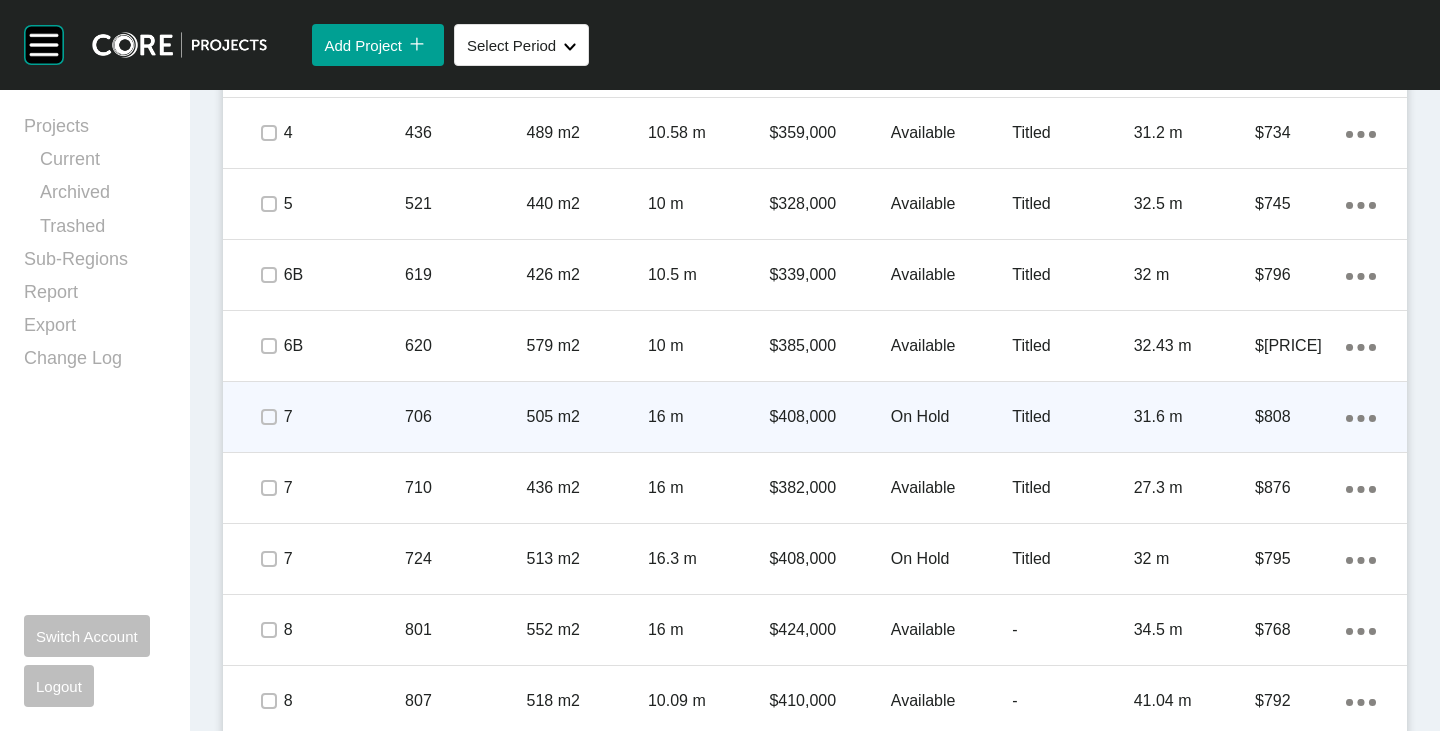 click at bounding box center [268, 417] 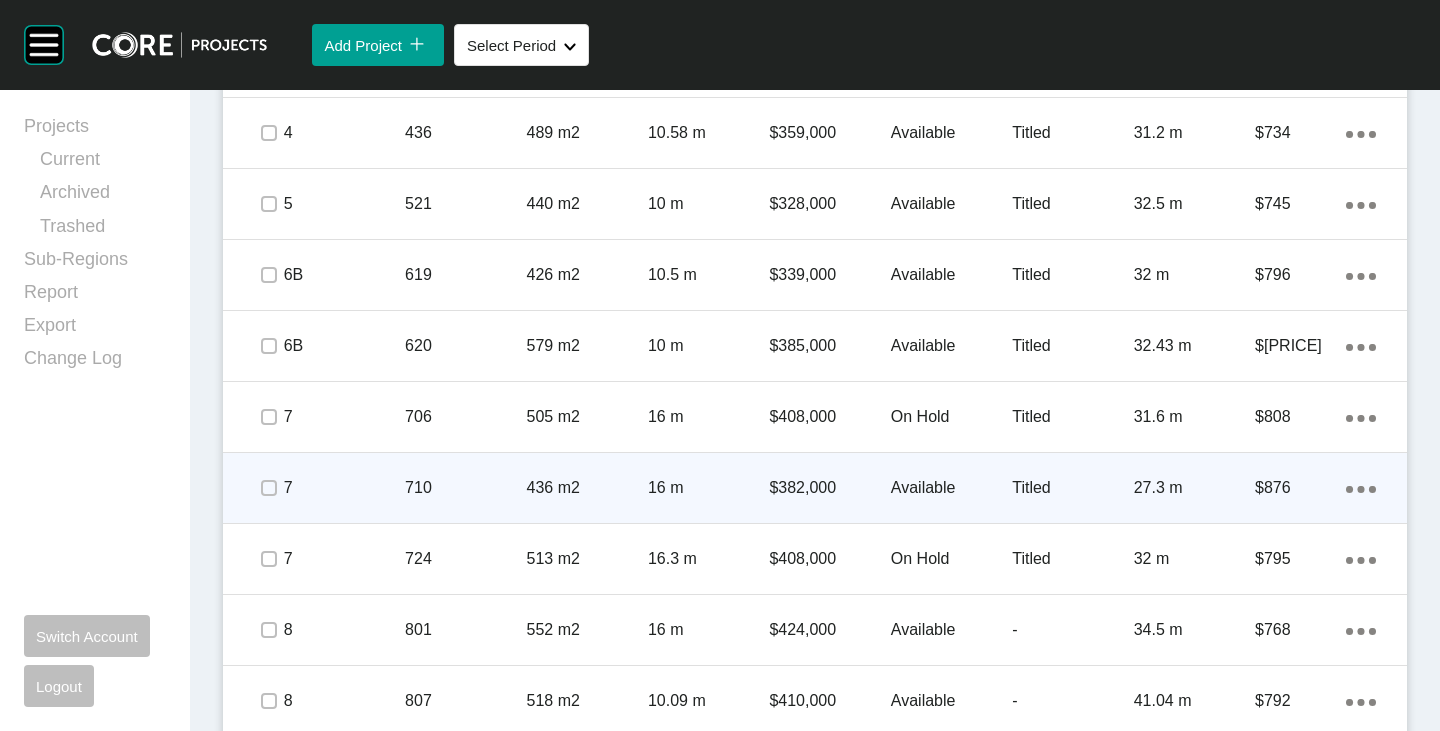 click at bounding box center (268, 488) 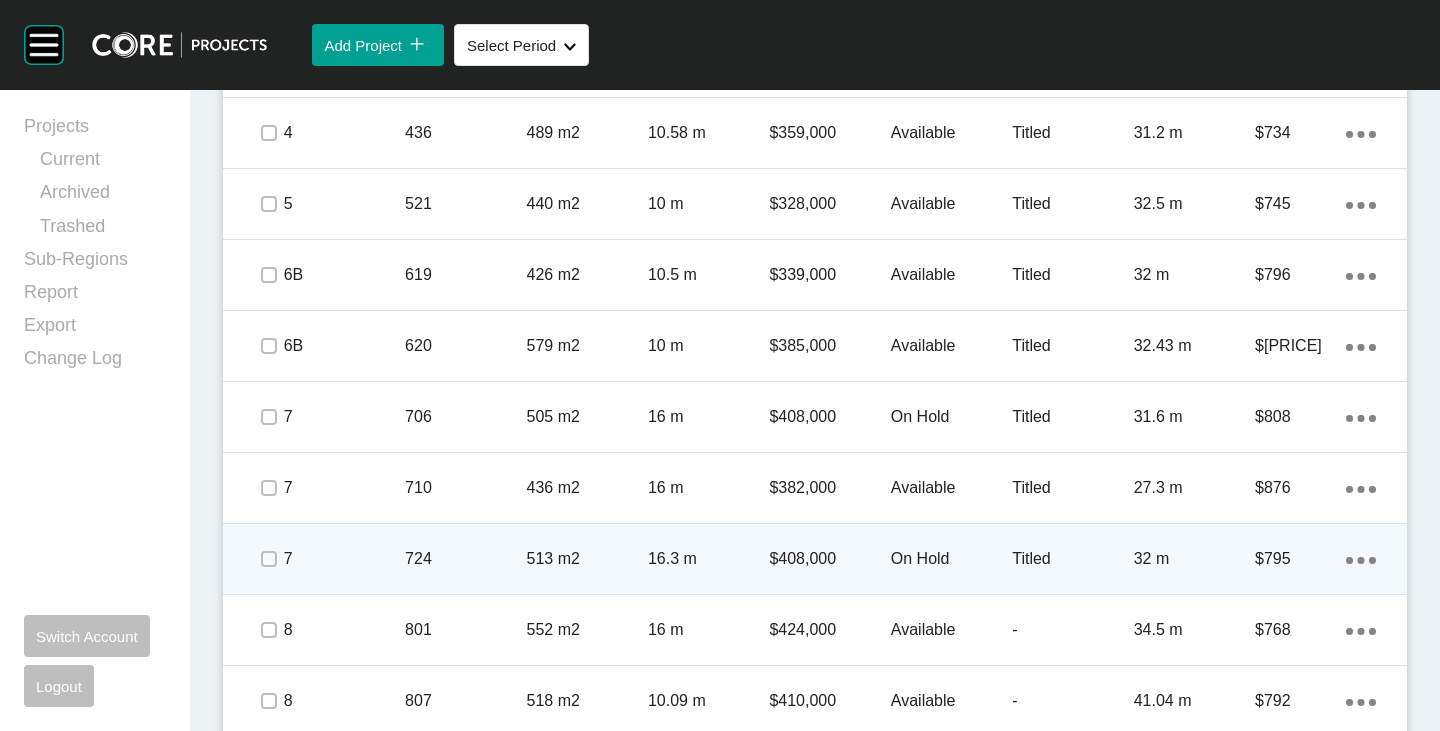 click on "On Hold" at bounding box center [951, 559] 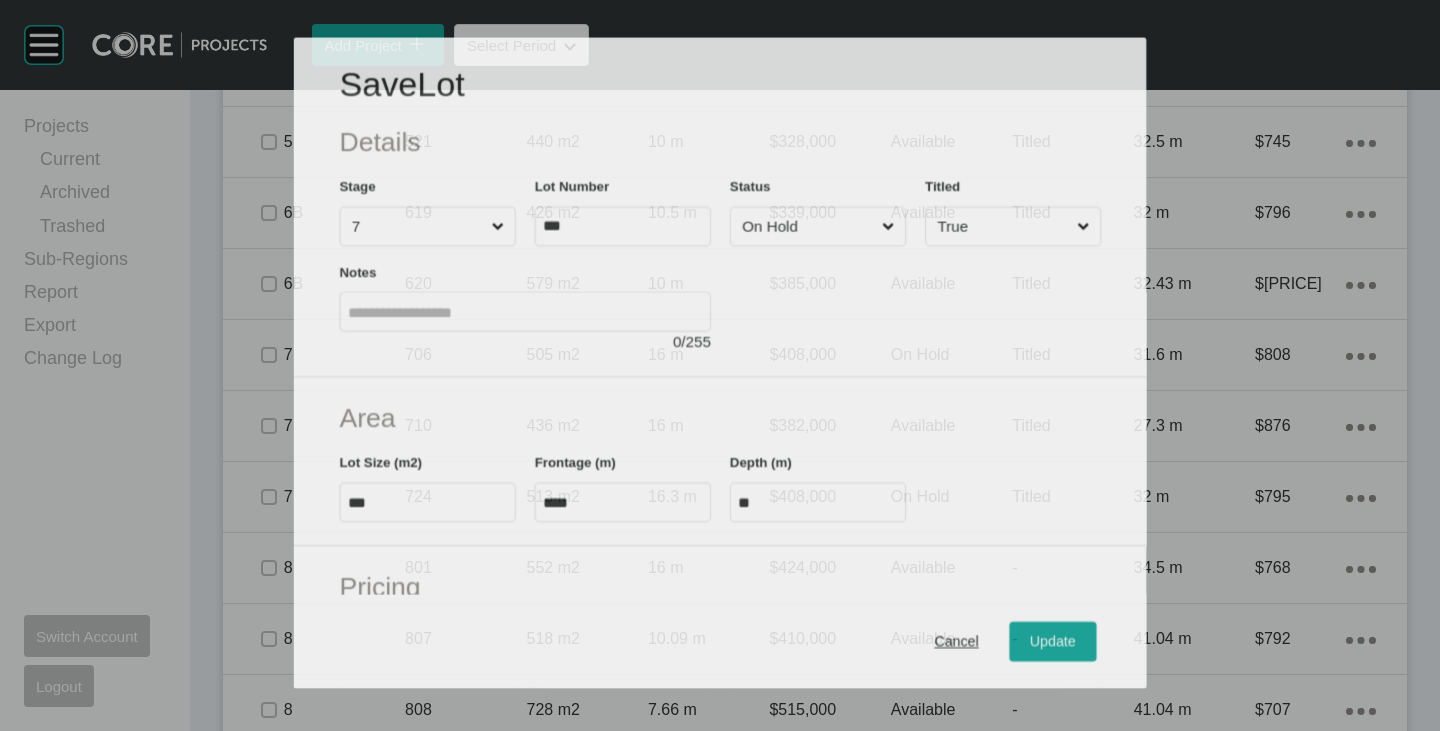 scroll, scrollTop: 1293, scrollLeft: 0, axis: vertical 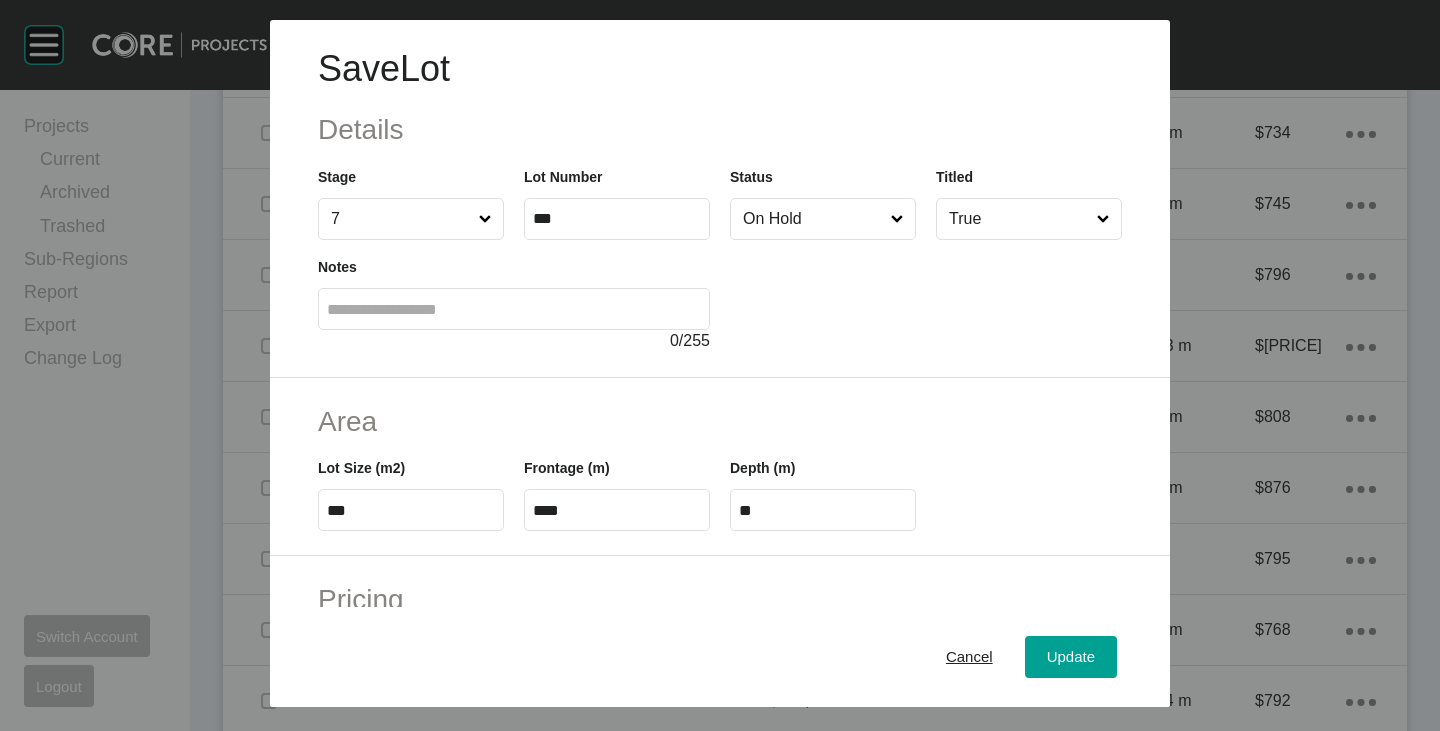 click on "Status On Hold" at bounding box center (823, 203) 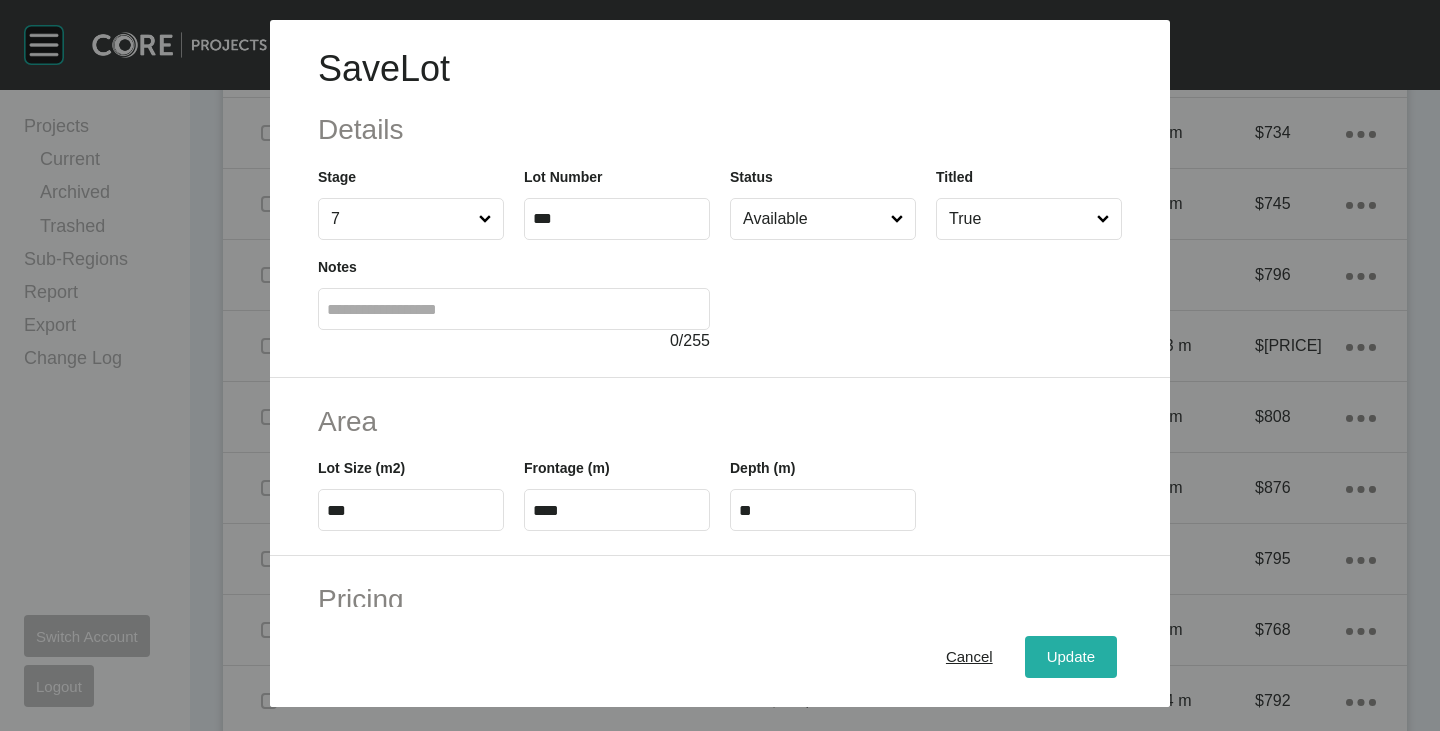 click on "Update" at bounding box center [1071, 657] 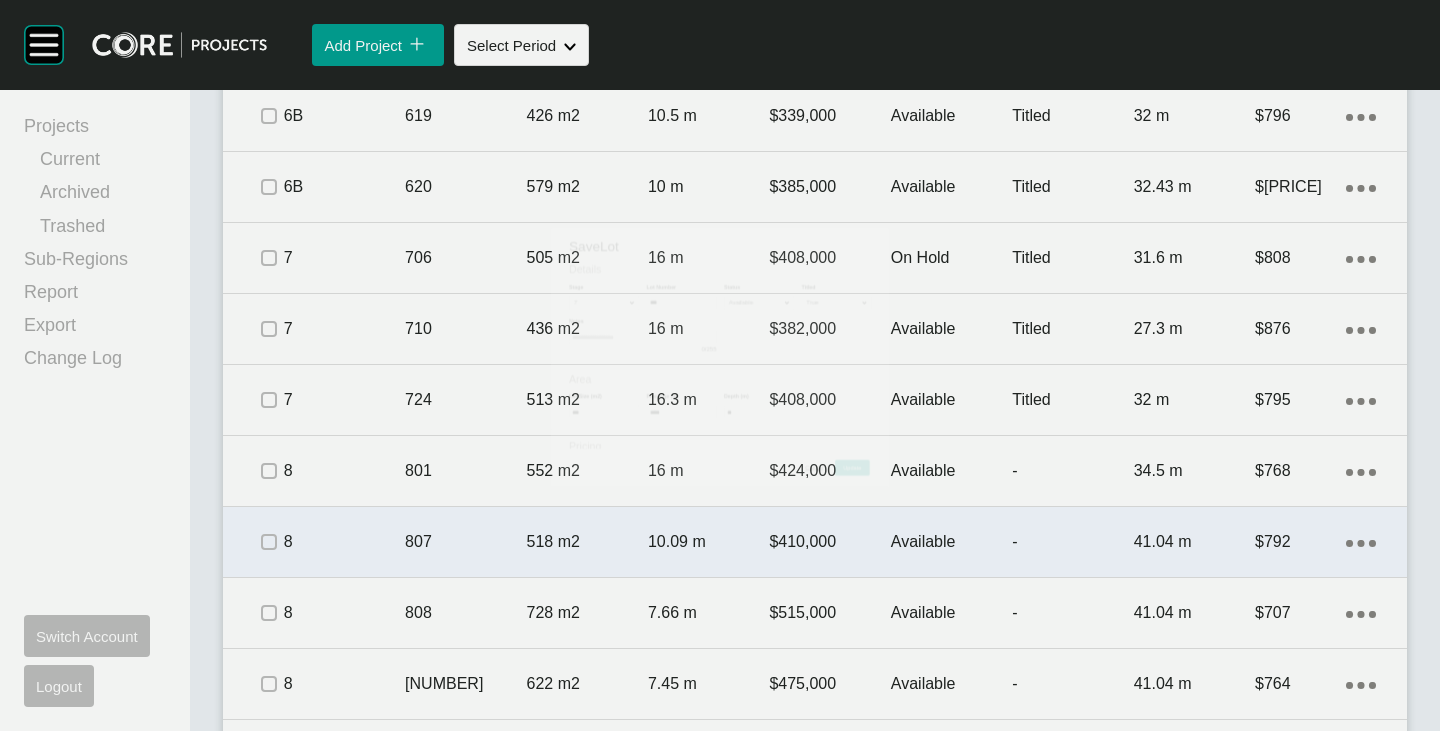 scroll, scrollTop: 1555, scrollLeft: 0, axis: vertical 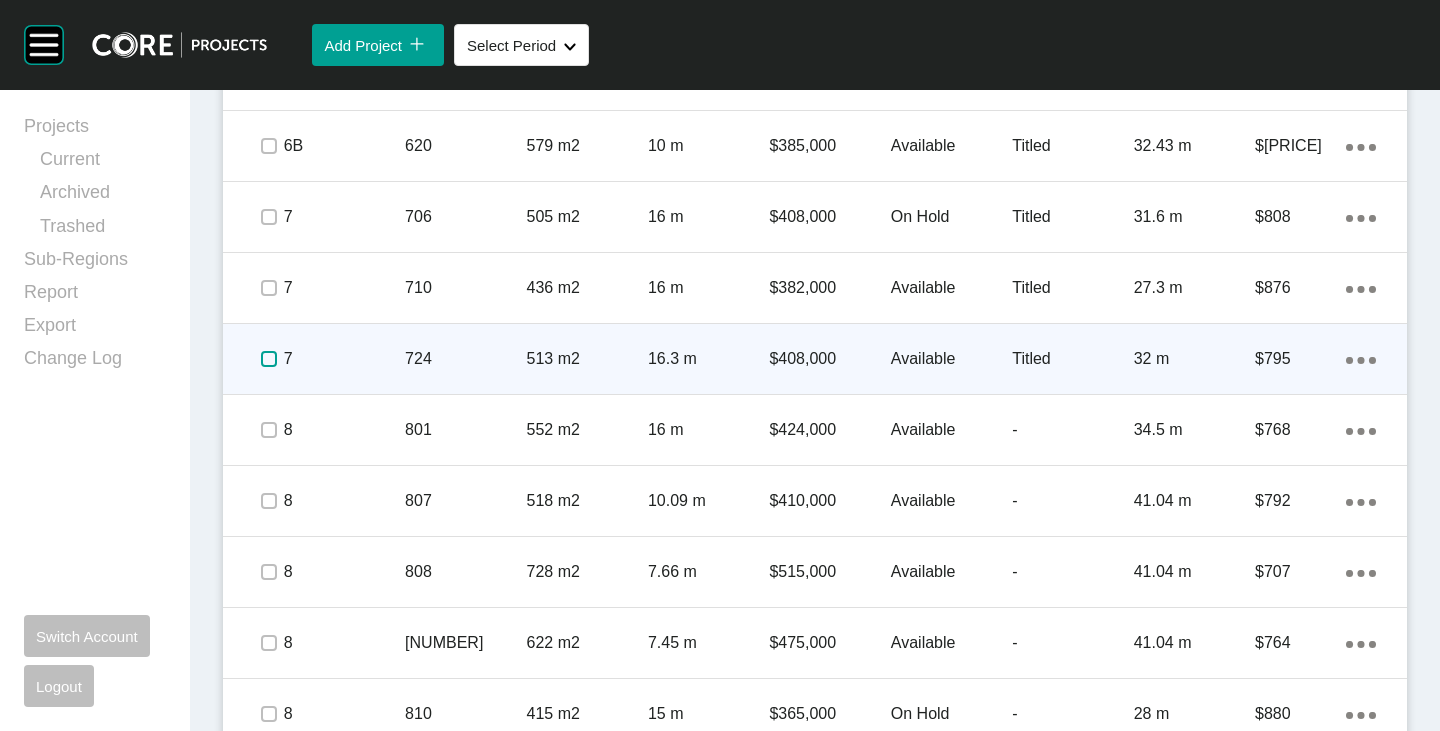 click at bounding box center [269, 359] 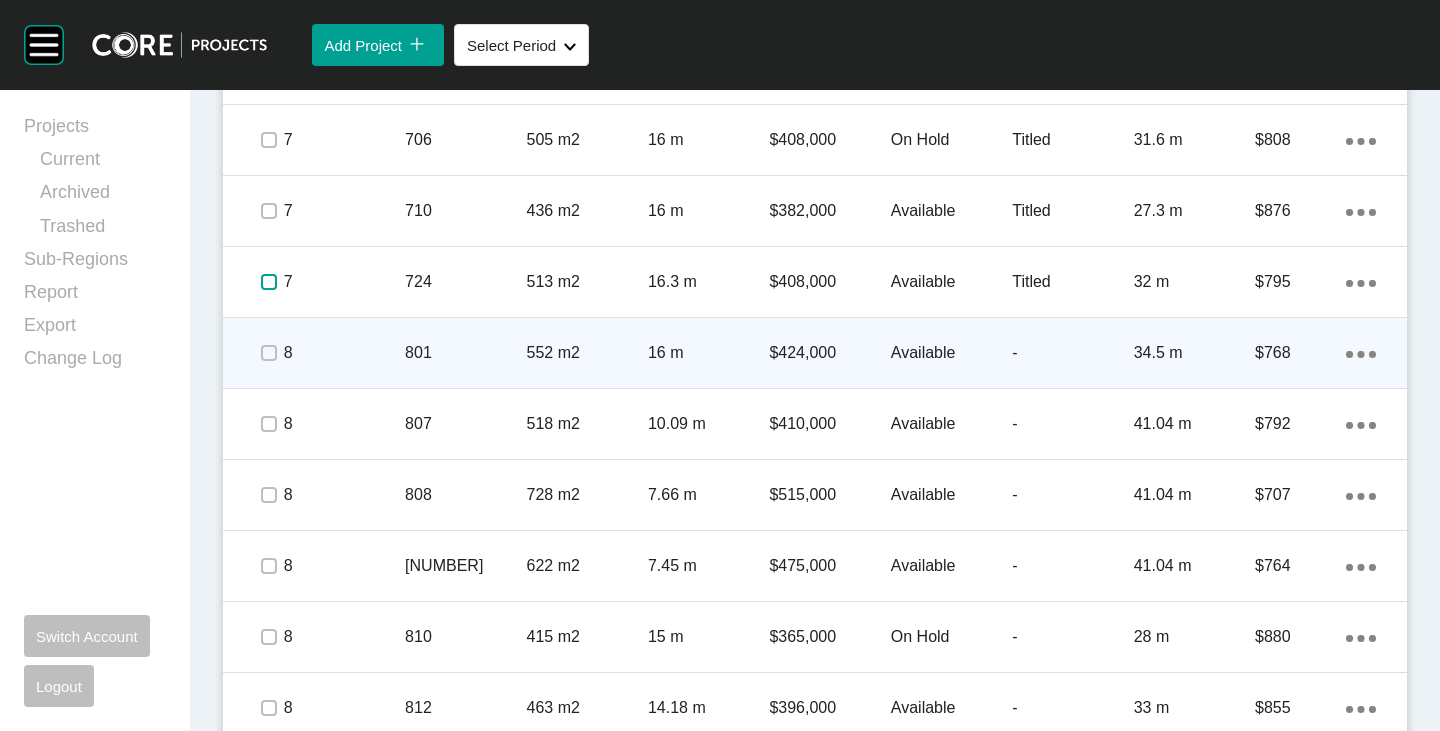 scroll, scrollTop: 1655, scrollLeft: 0, axis: vertical 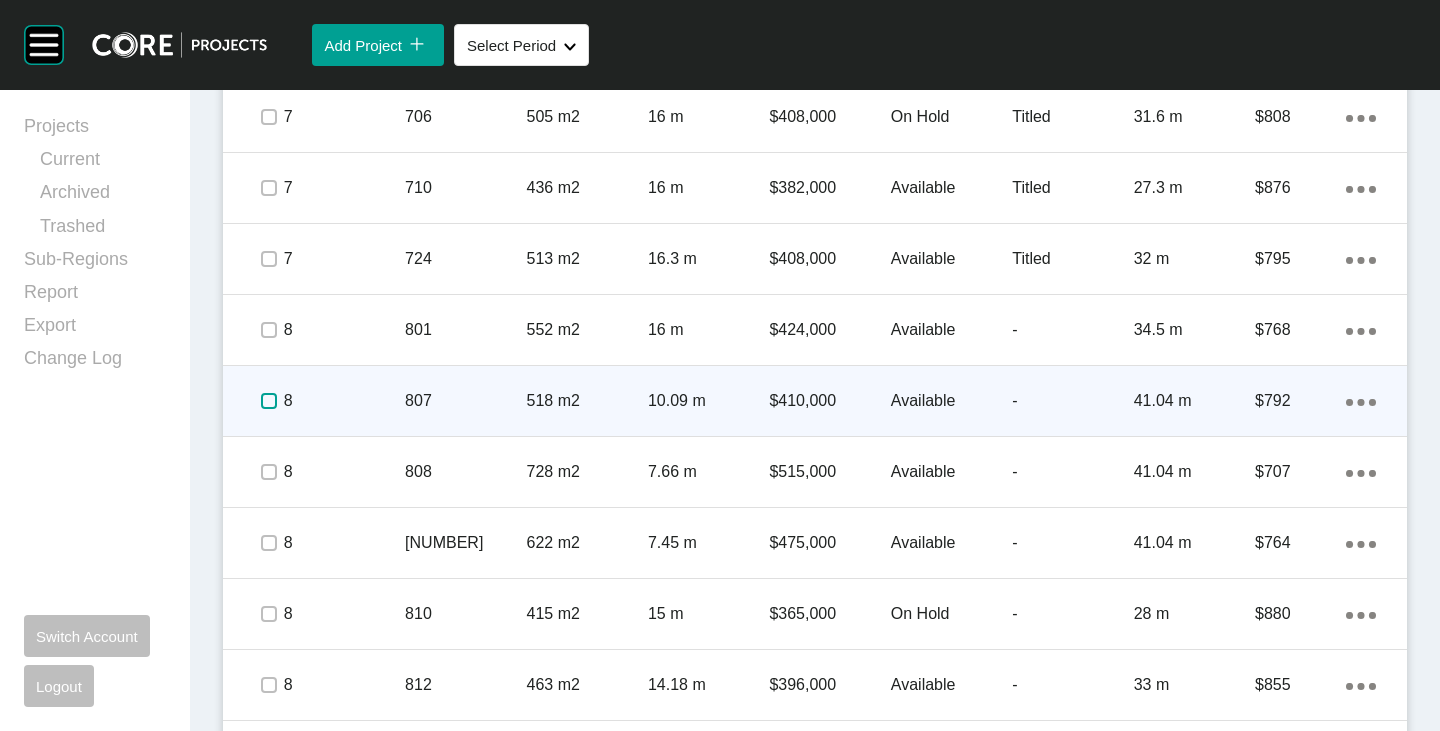 click at bounding box center [269, 401] 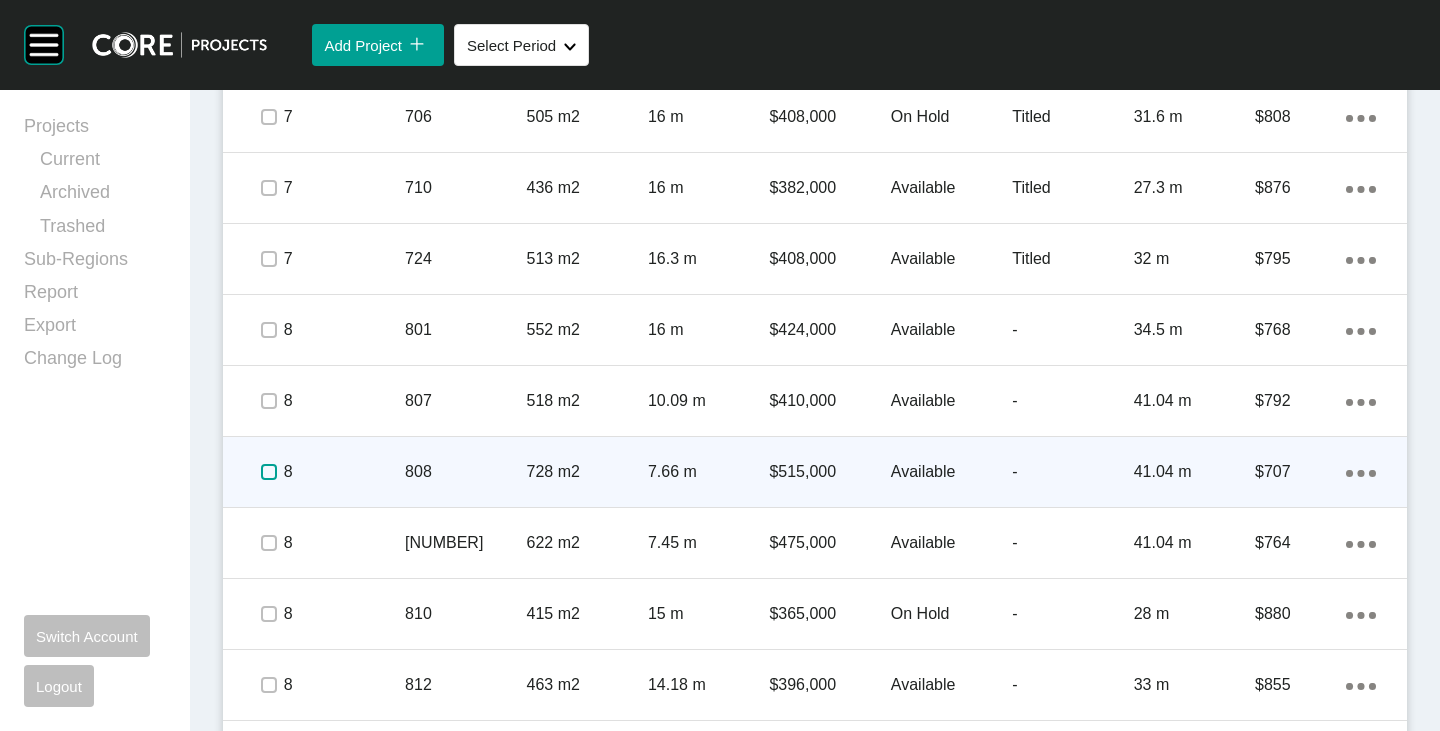 click at bounding box center [269, 472] 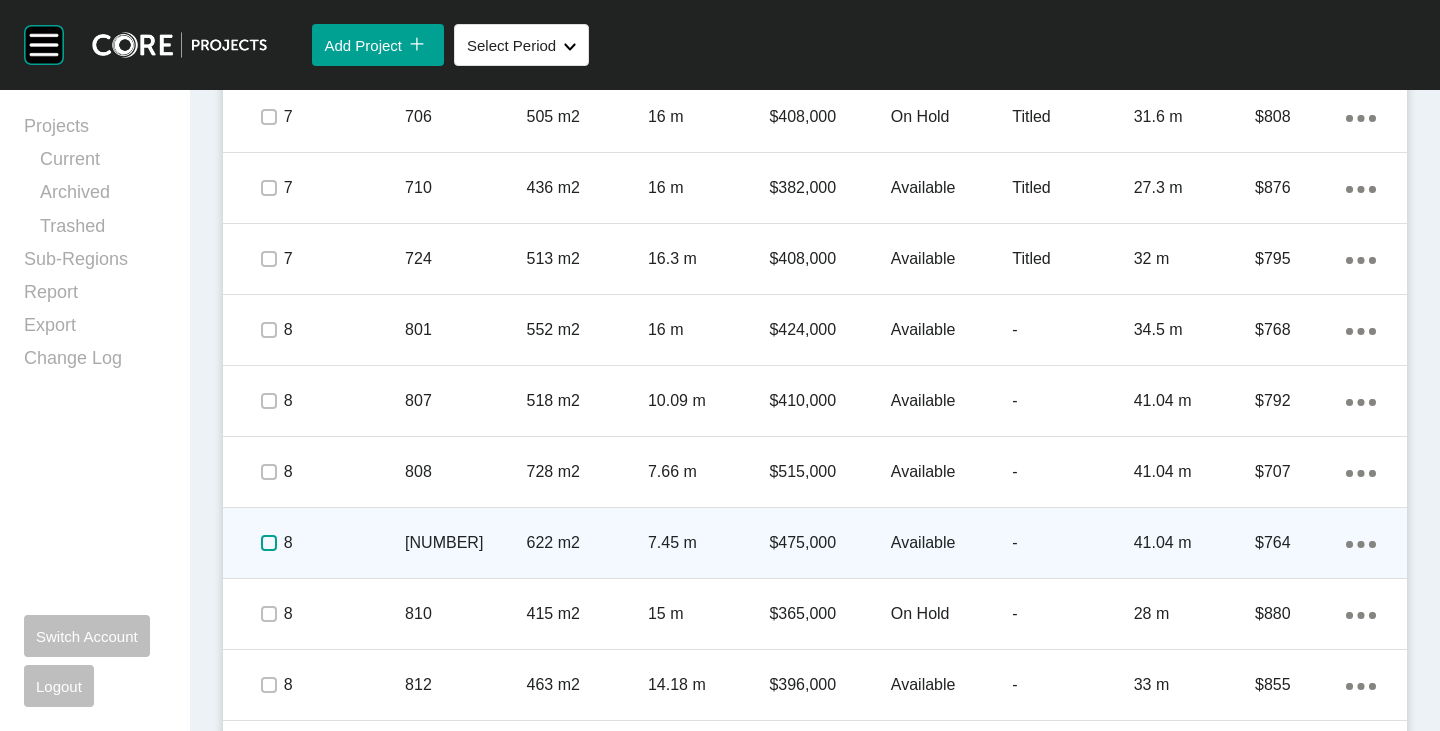 click at bounding box center [269, 543] 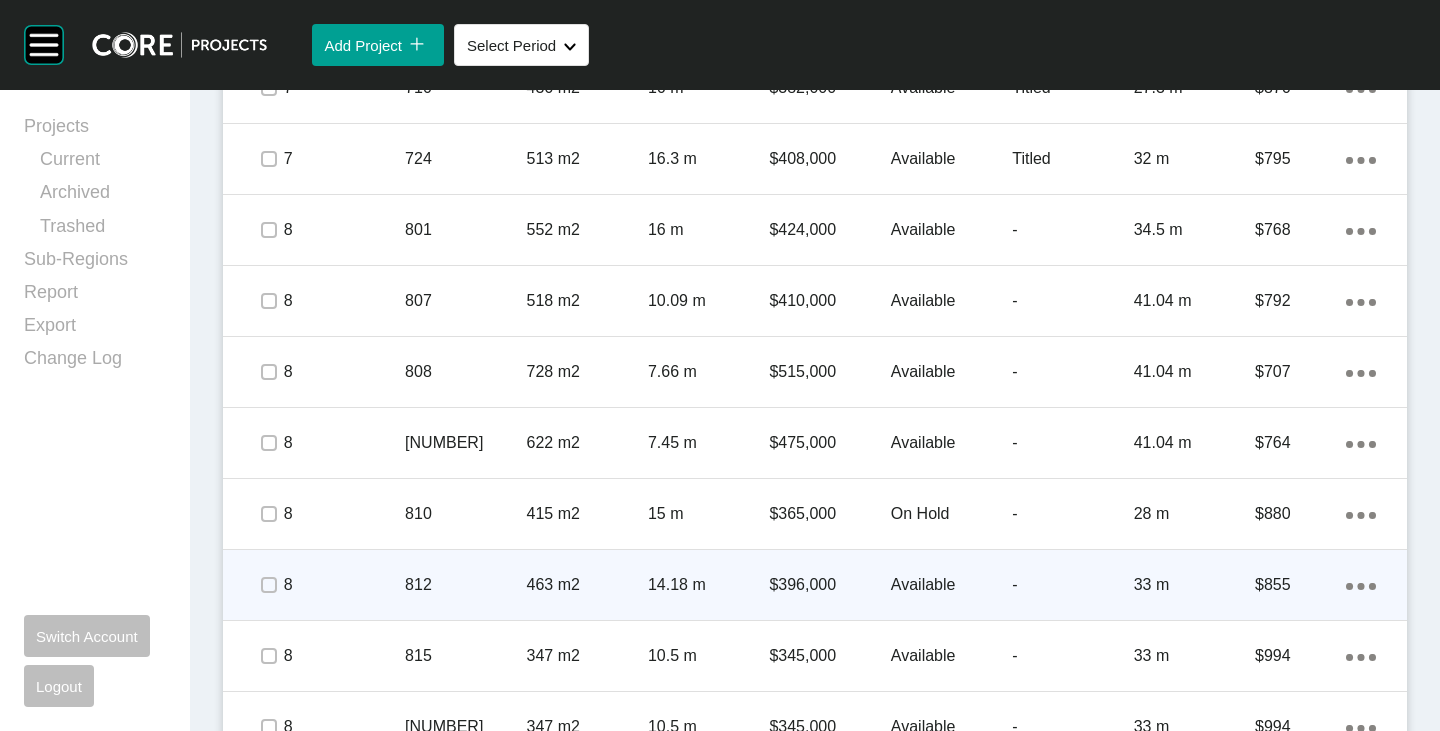 click on "Available" at bounding box center (951, 585) 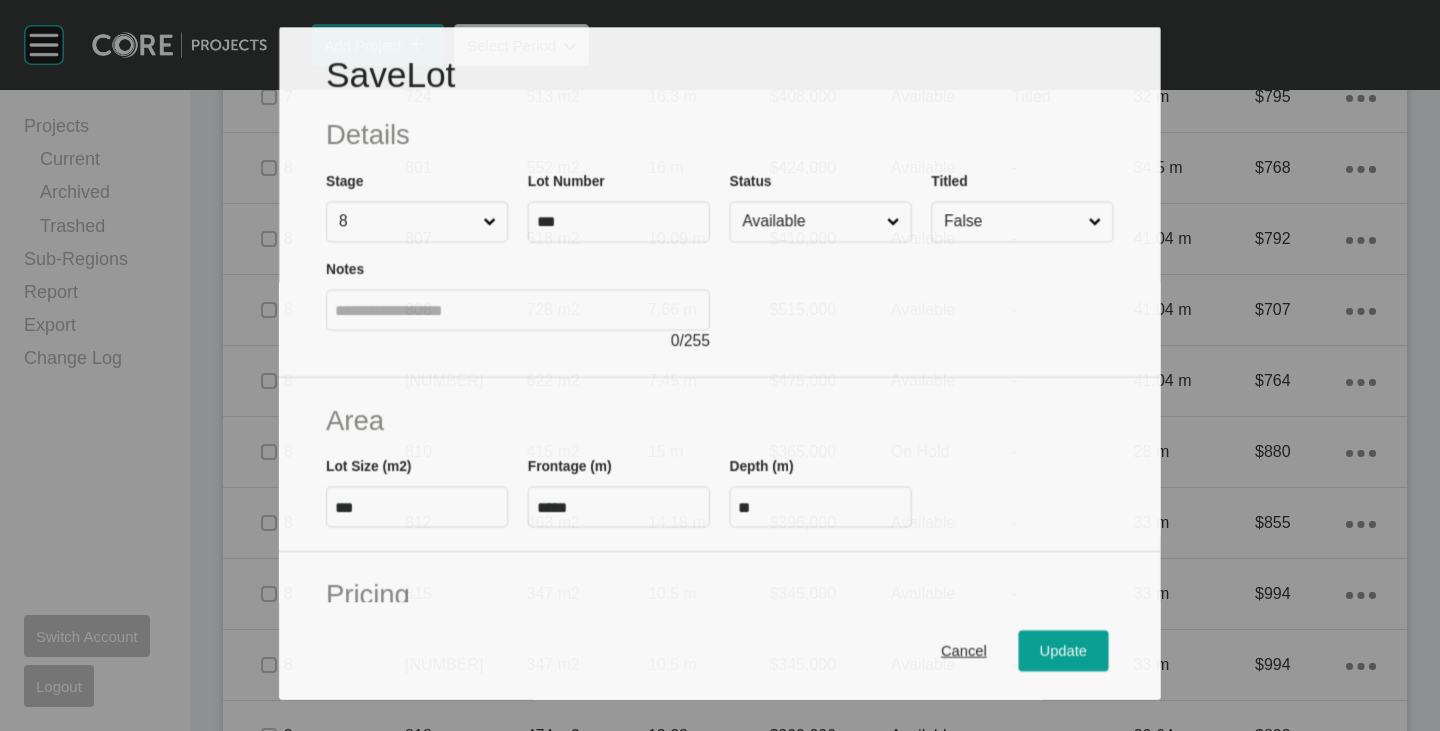 scroll, scrollTop: 1693, scrollLeft: 0, axis: vertical 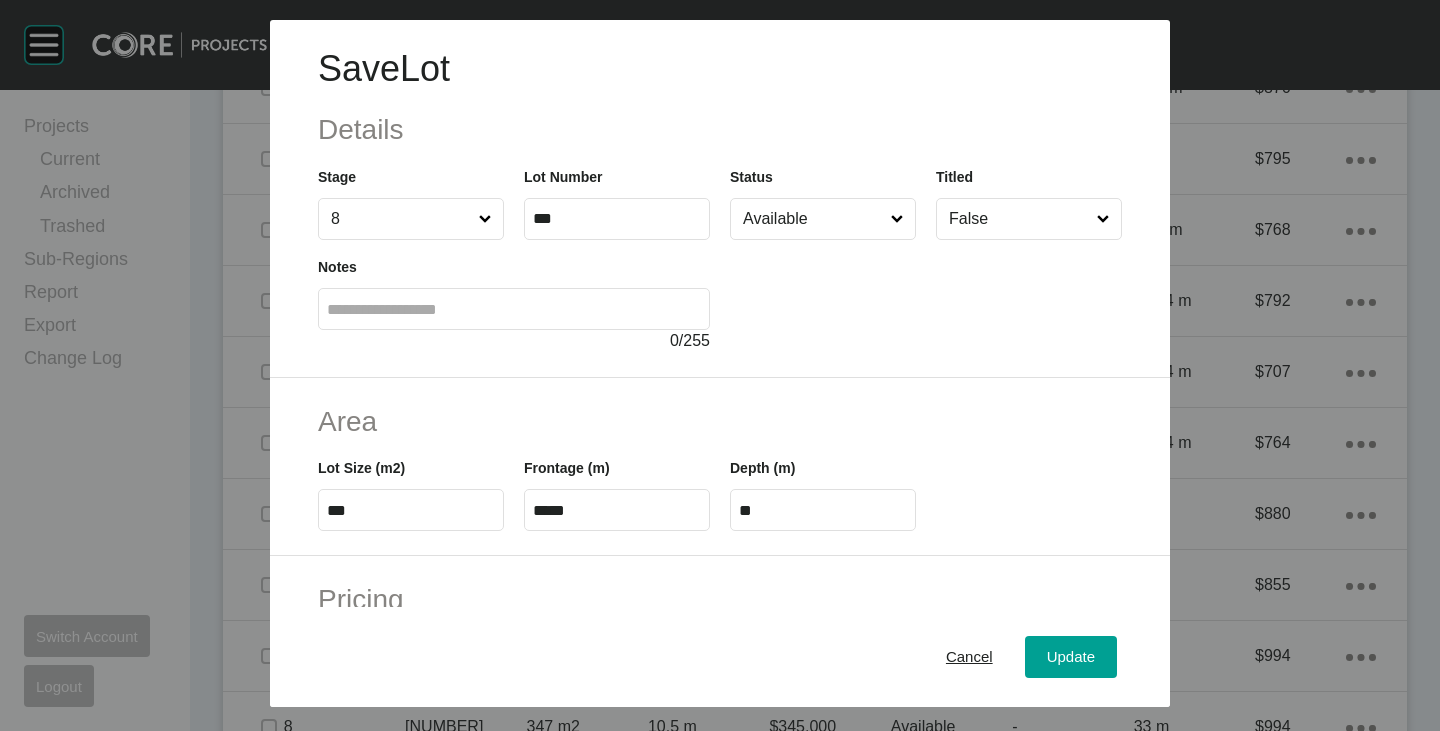 click on "Available" at bounding box center (813, 219) 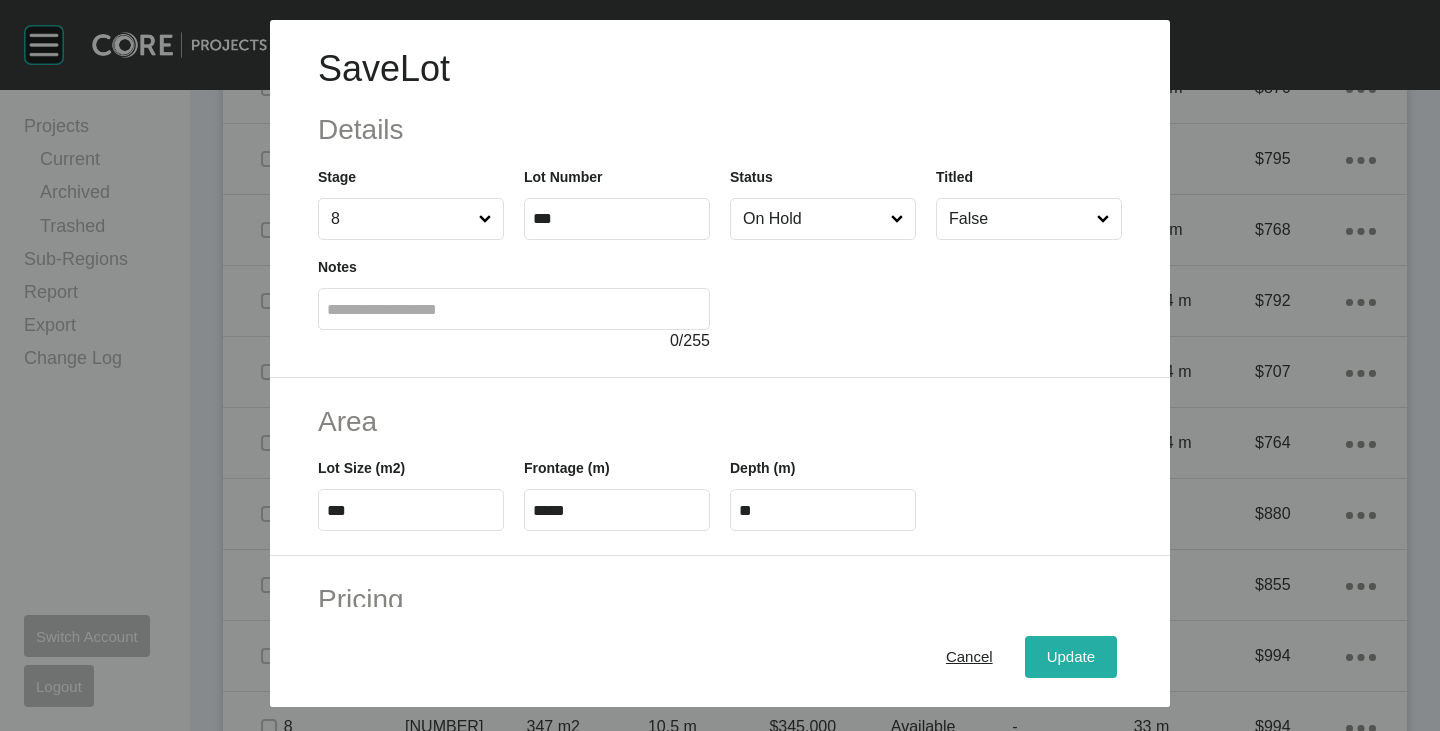 click on "Update" at bounding box center [1071, 657] 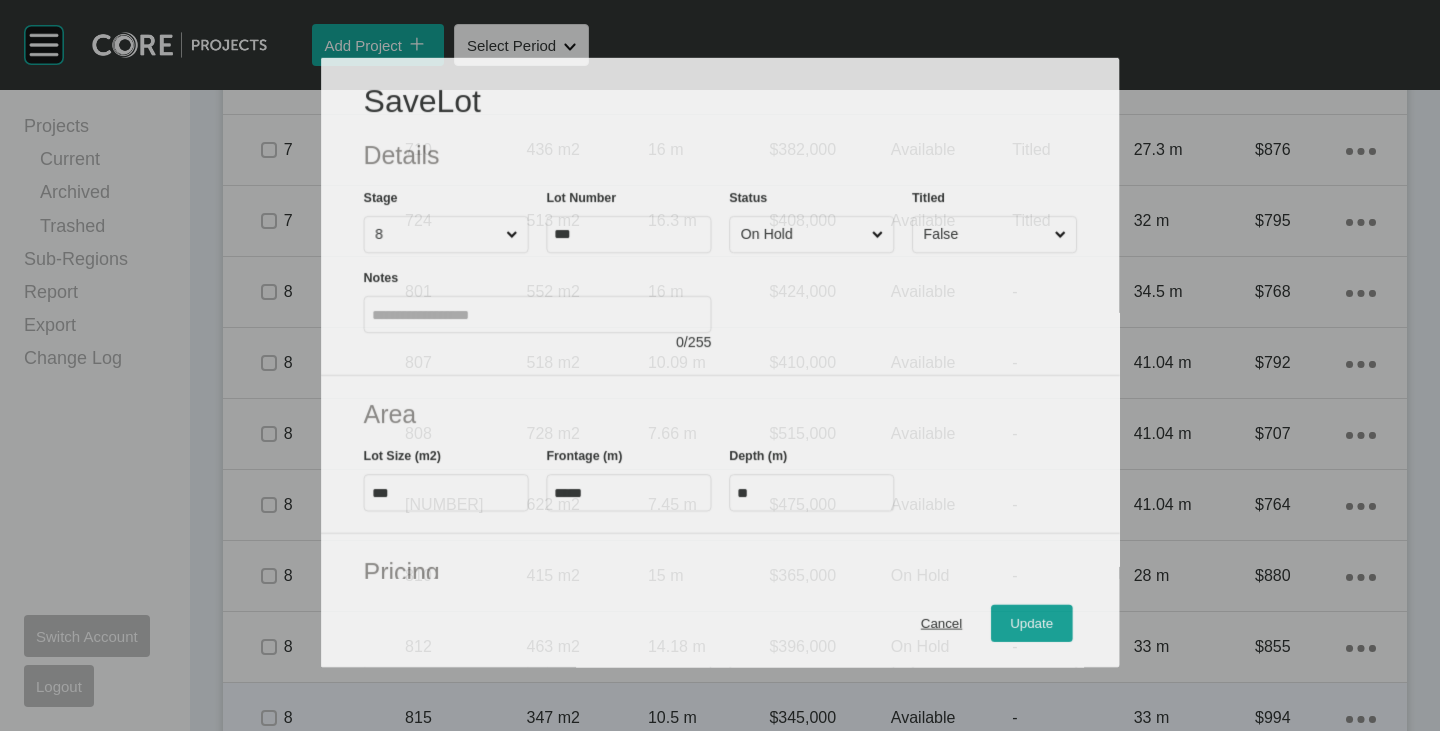 scroll, scrollTop: 1755, scrollLeft: 0, axis: vertical 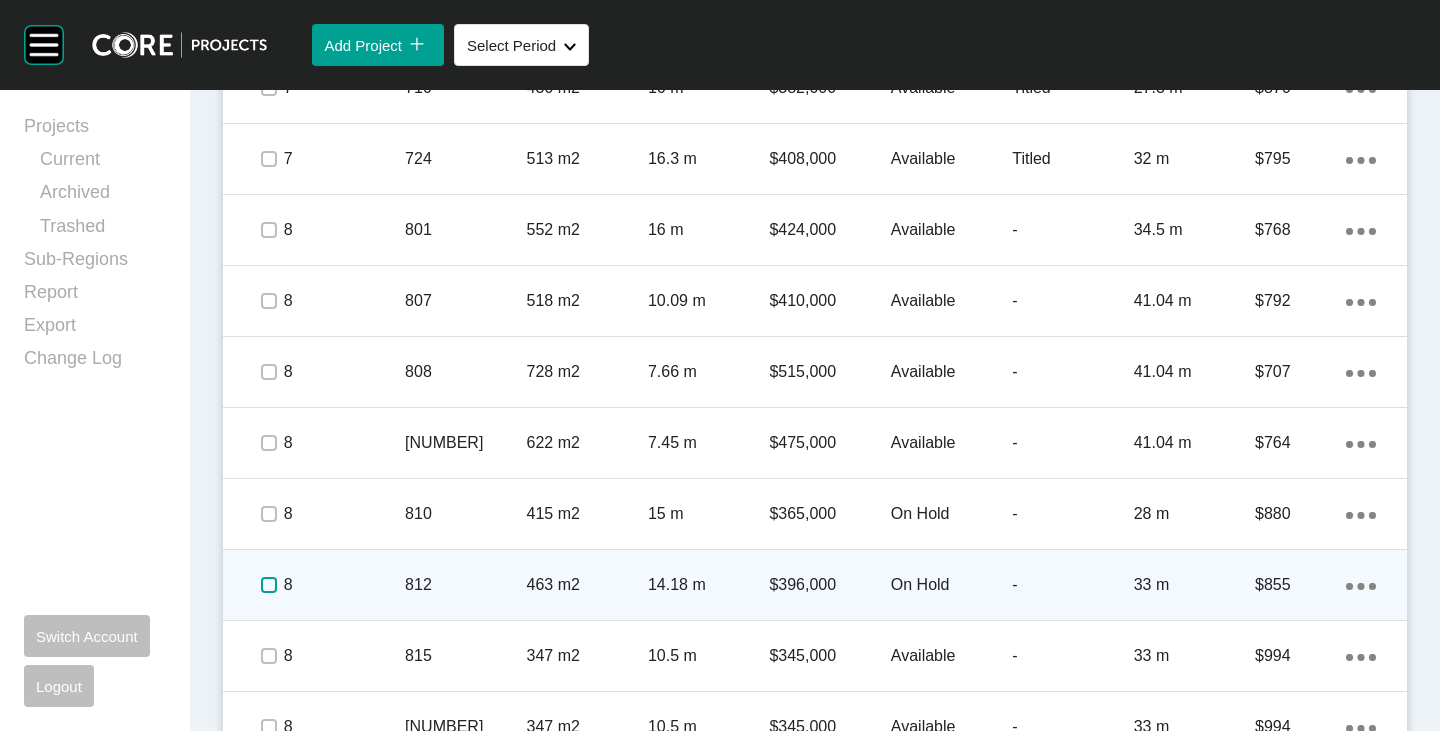 click at bounding box center [269, 585] 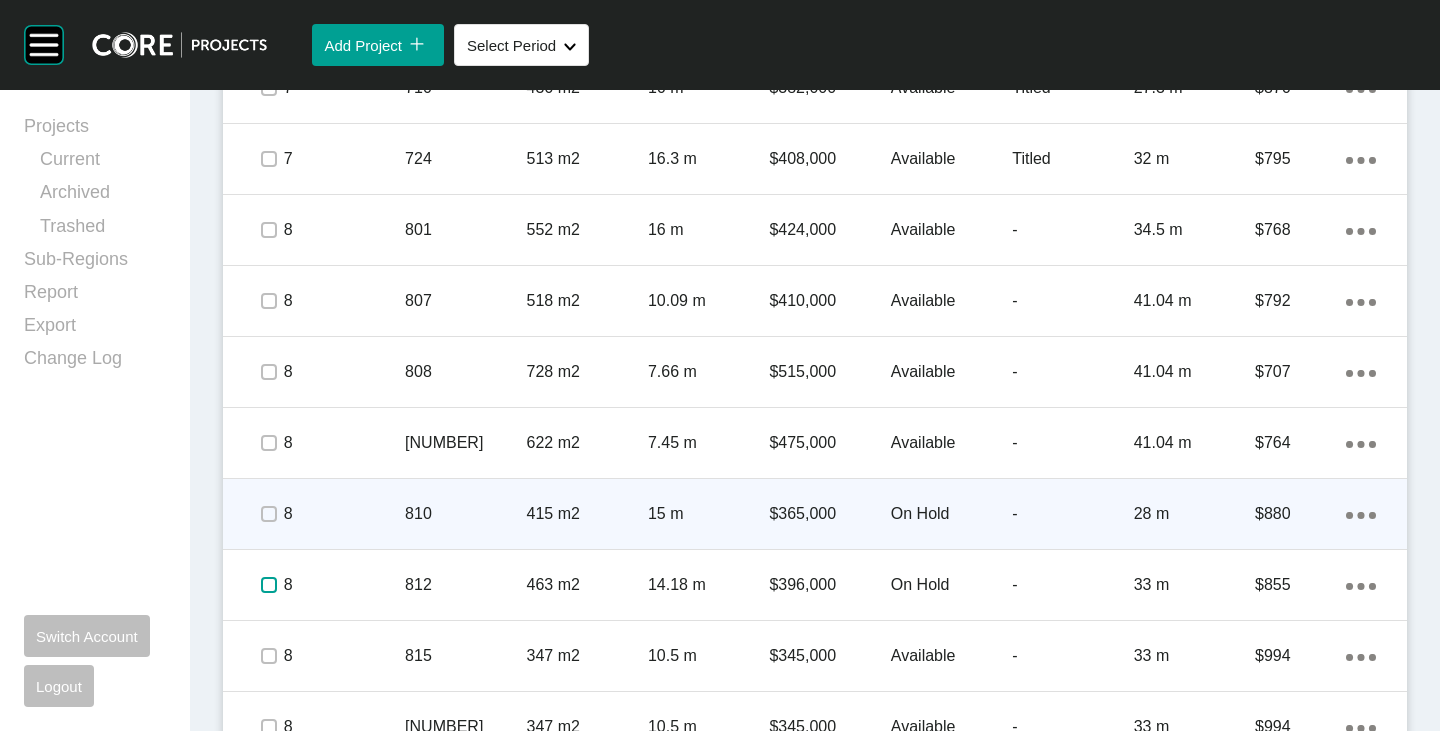 scroll, scrollTop: 1855, scrollLeft: 0, axis: vertical 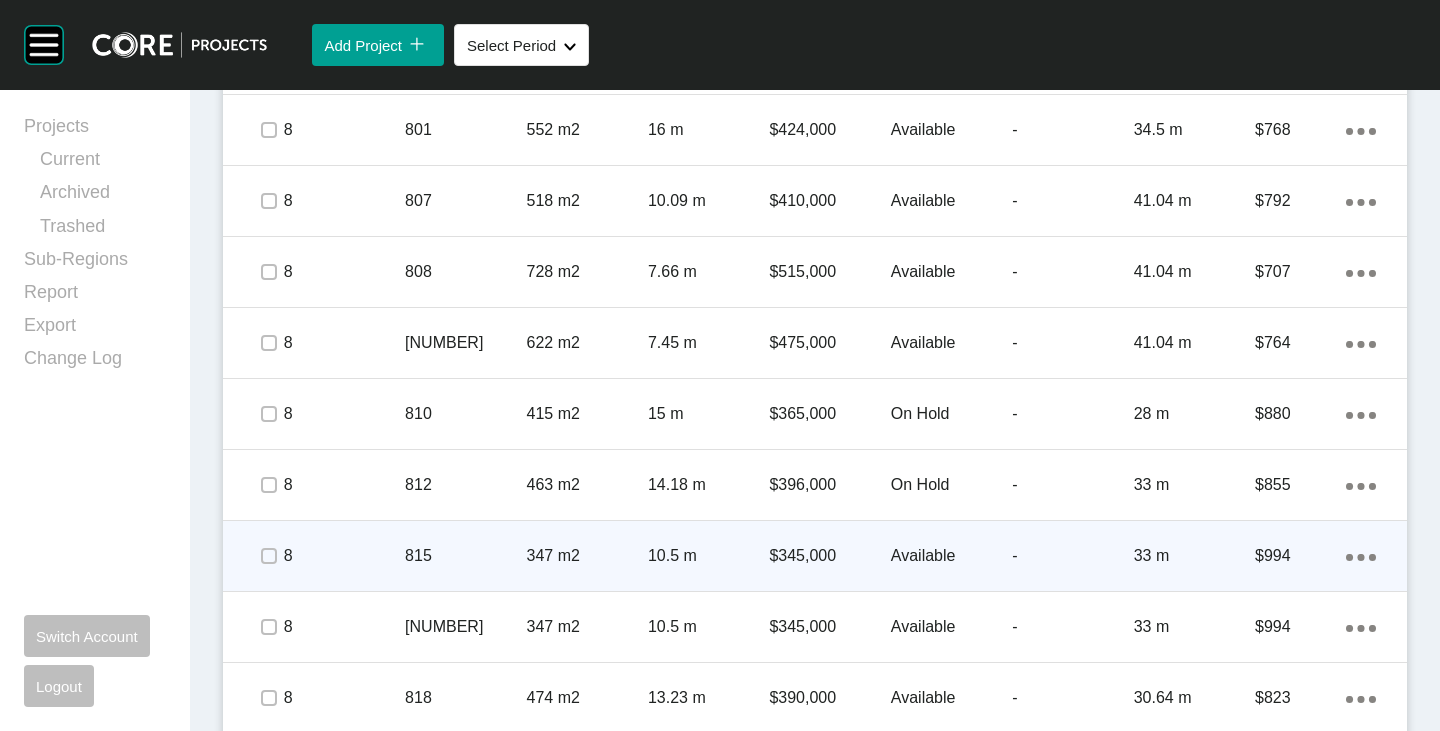 click on "Available" at bounding box center (951, 556) 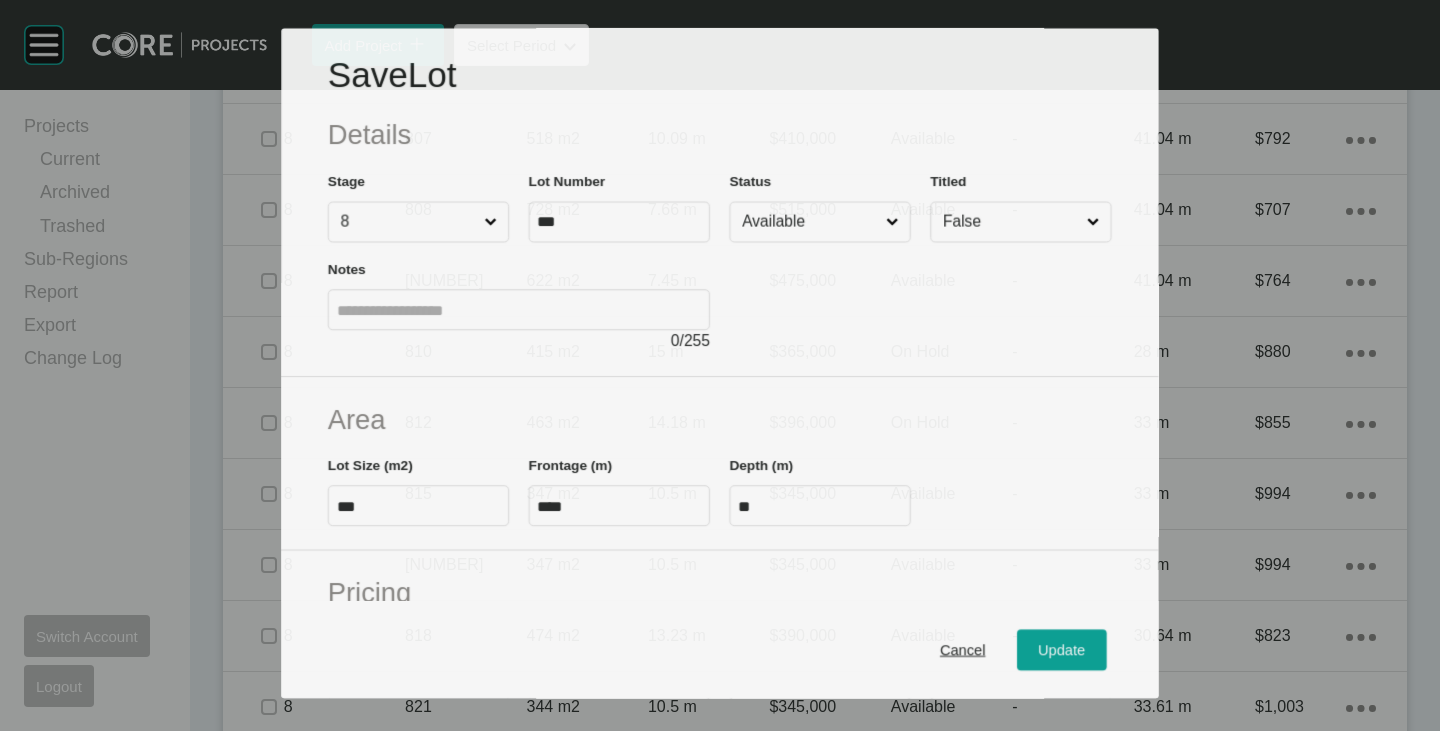 scroll, scrollTop: 1793, scrollLeft: 0, axis: vertical 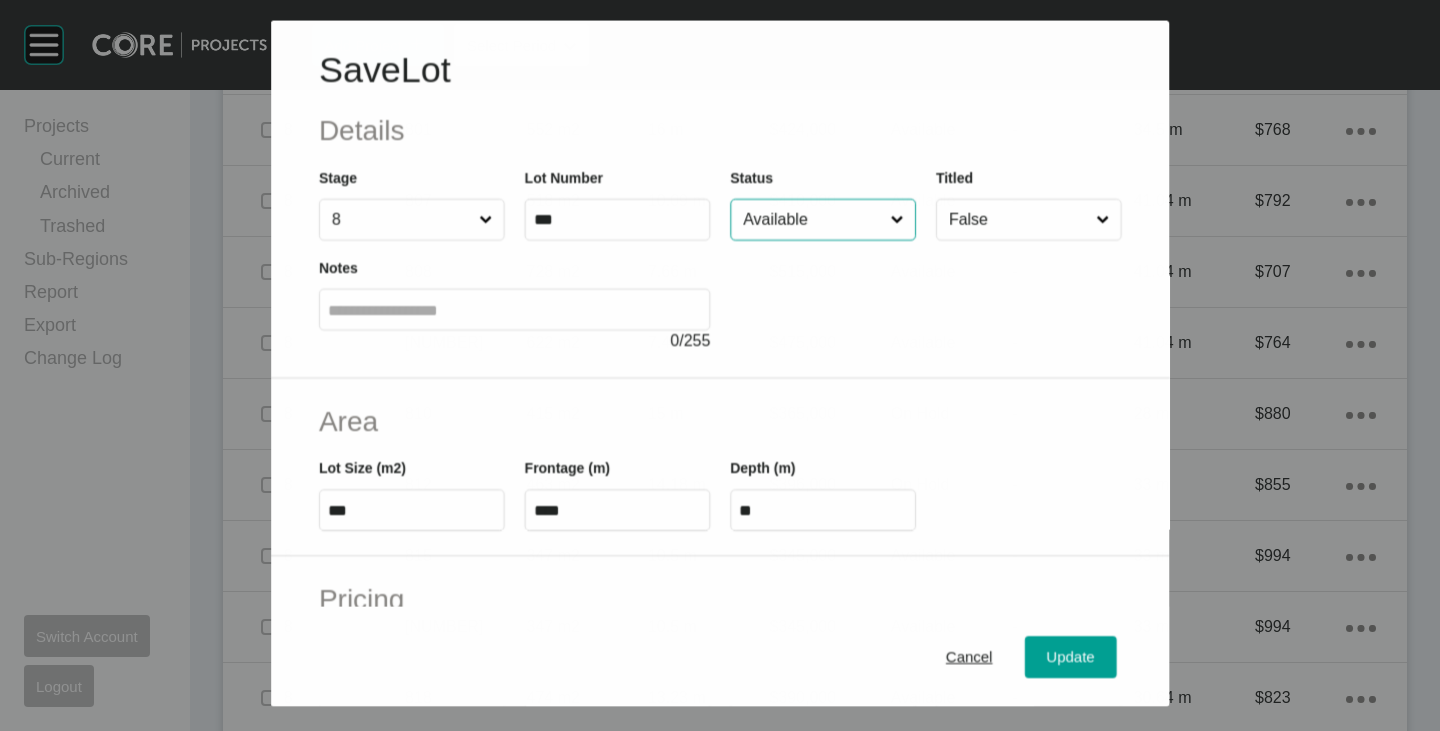 click on "Available" at bounding box center (812, 219) 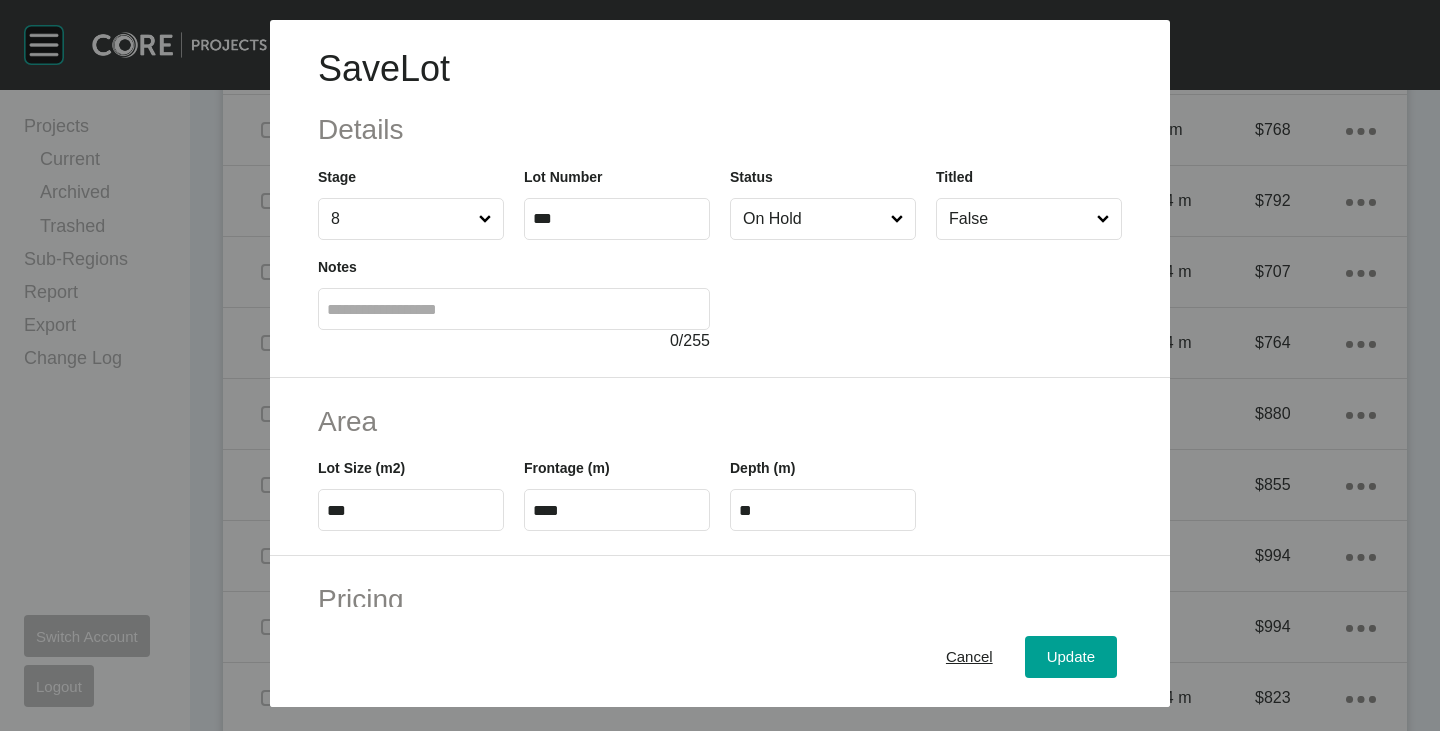click on "Cancel Update" at bounding box center (720, 657) 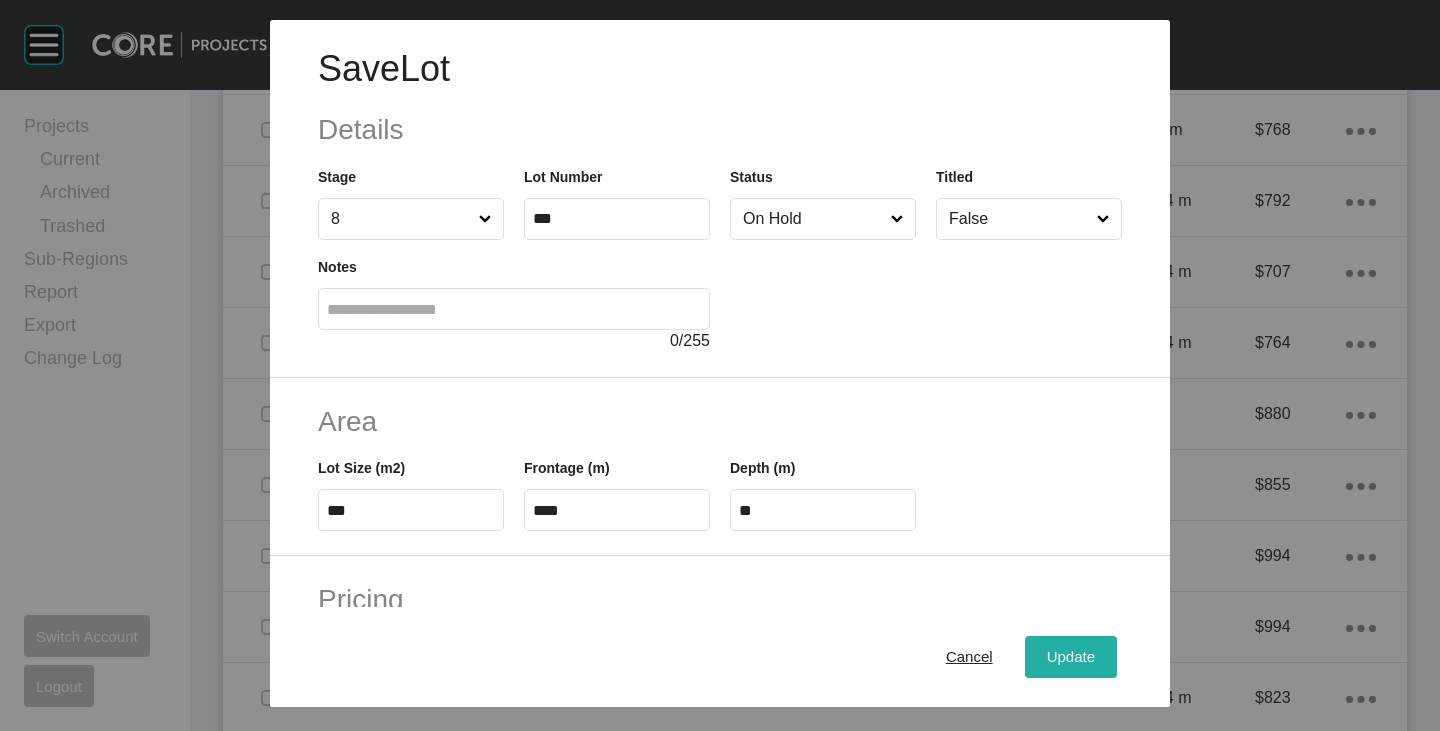 click on "Update" at bounding box center (1071, 657) 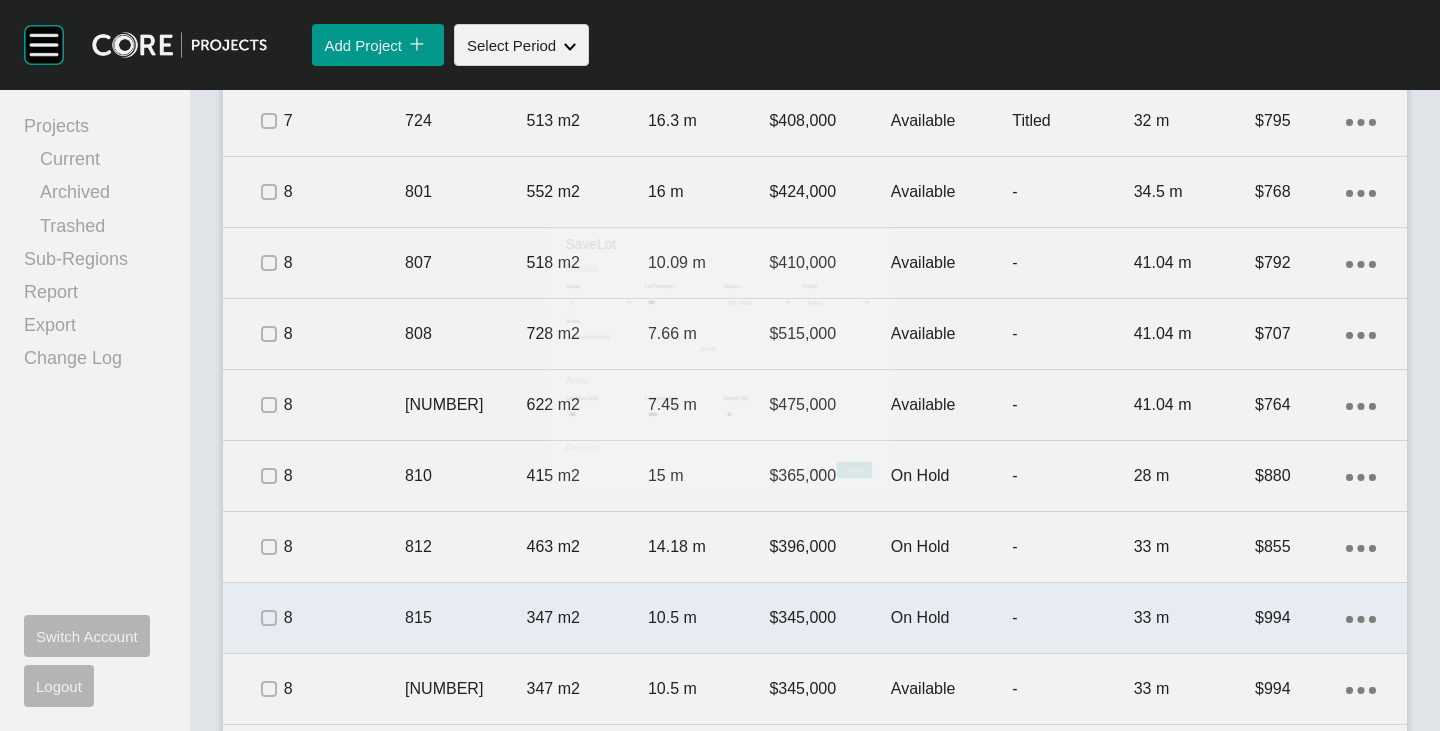 scroll, scrollTop: 1855, scrollLeft: 0, axis: vertical 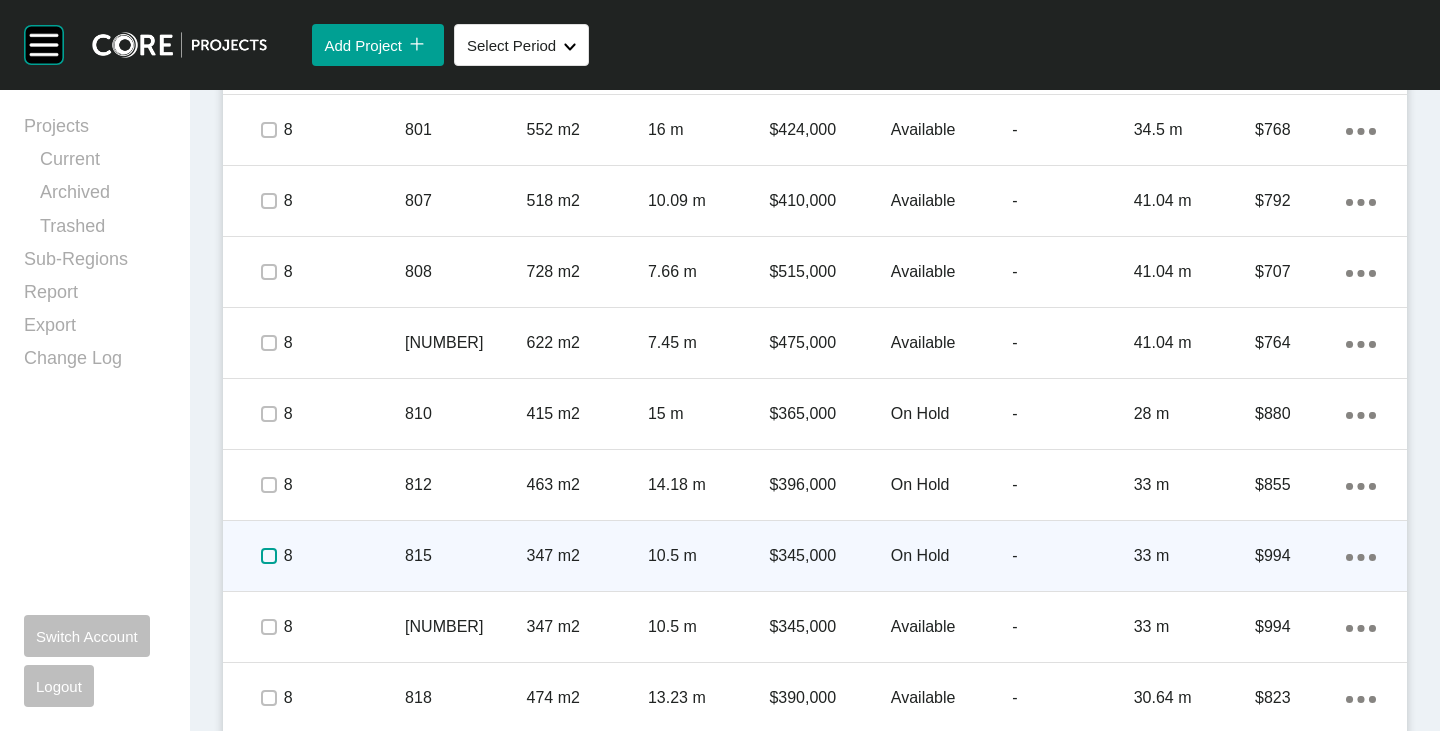 click at bounding box center (269, 556) 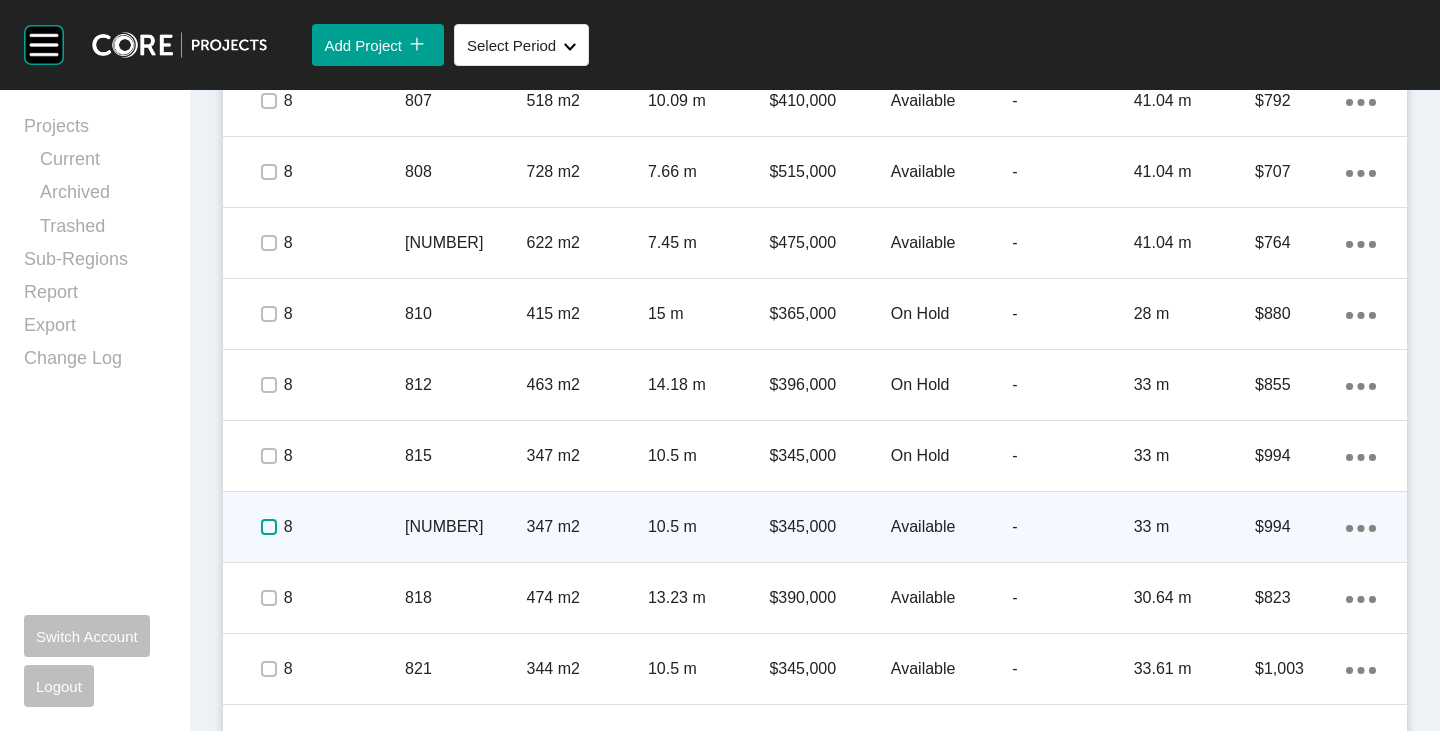 click at bounding box center (269, 527) 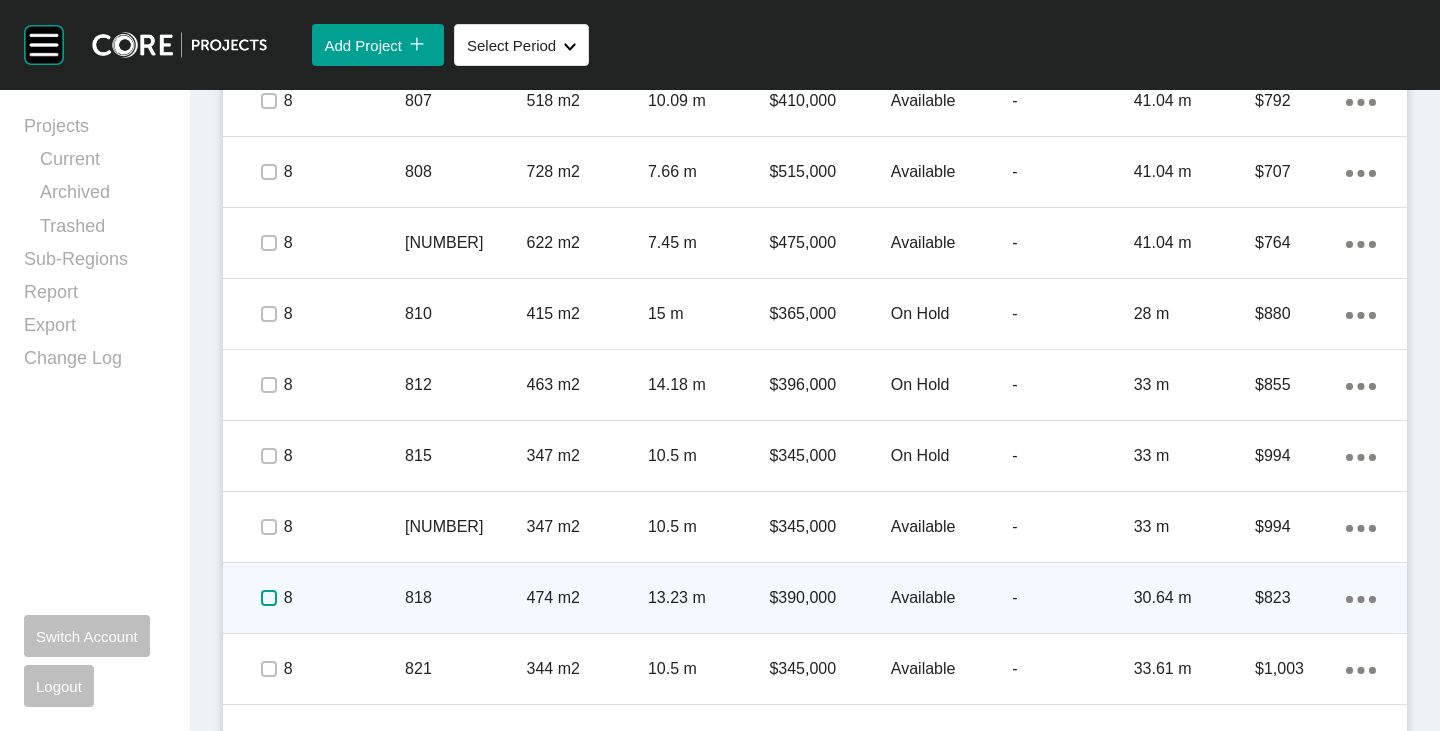 click at bounding box center (269, 598) 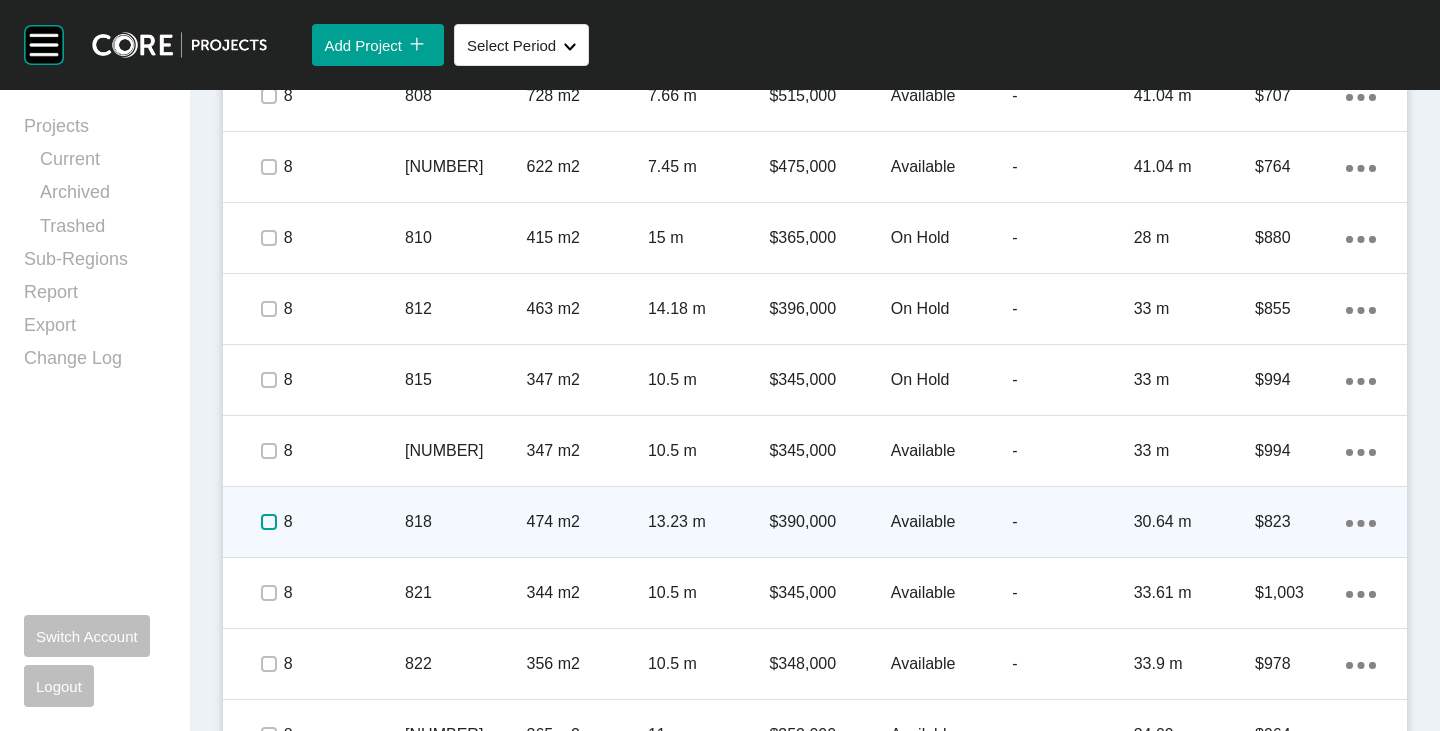 scroll, scrollTop: 2055, scrollLeft: 0, axis: vertical 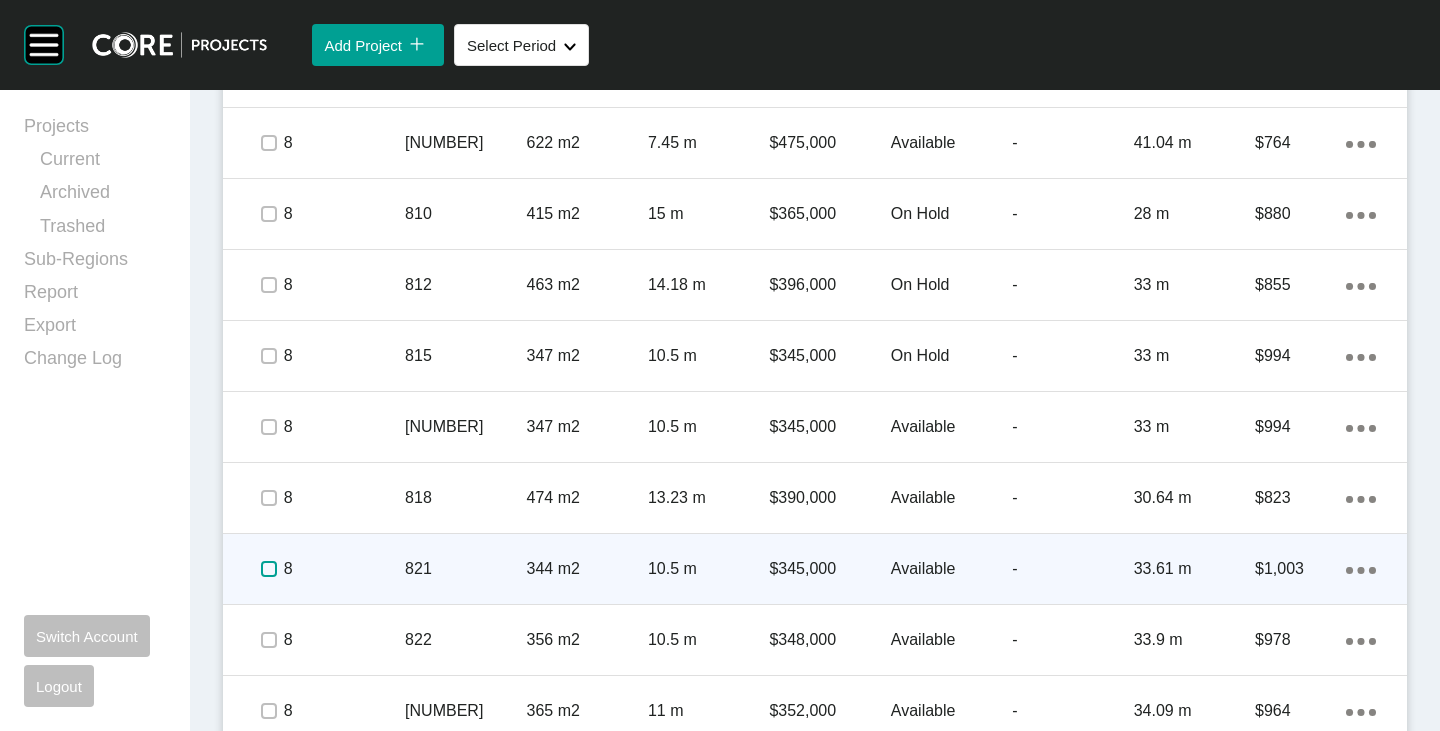 click at bounding box center (269, 569) 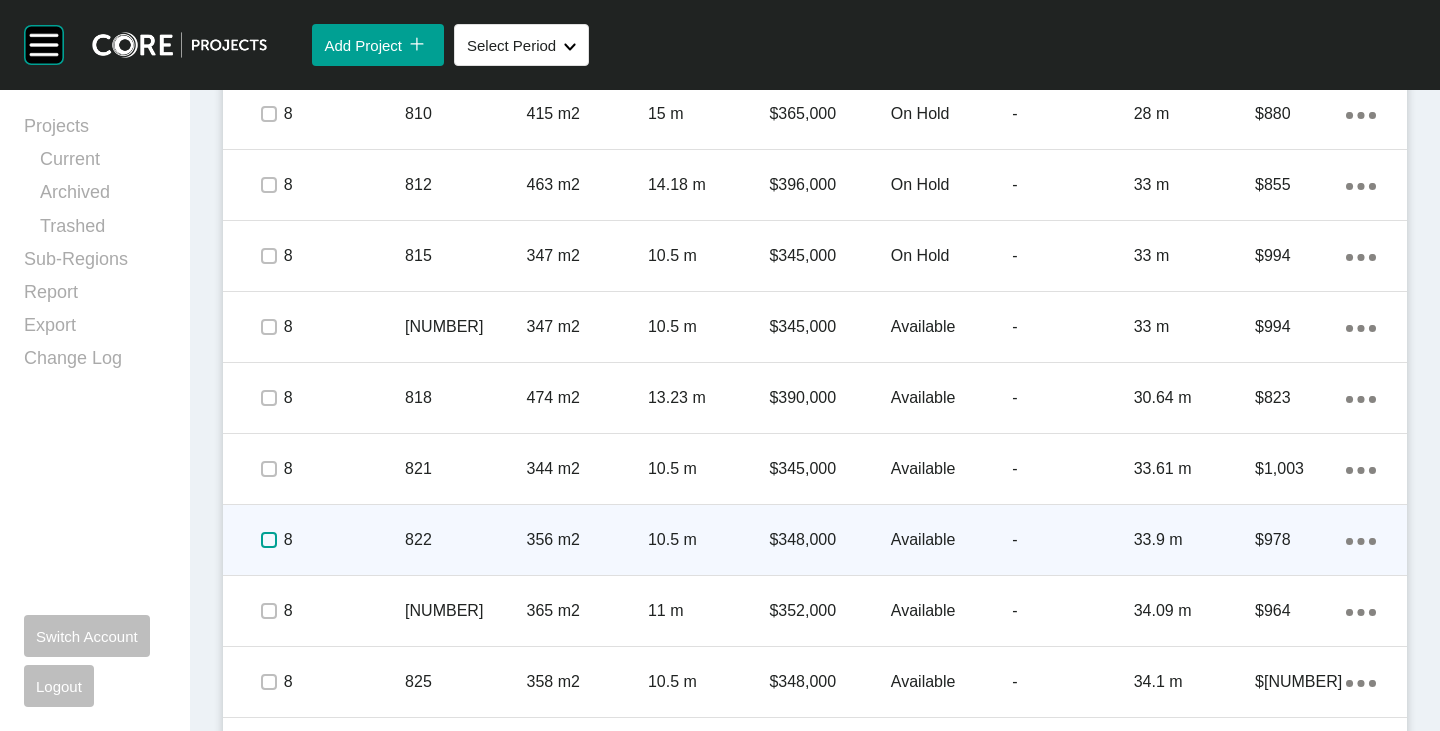 click at bounding box center [269, 540] 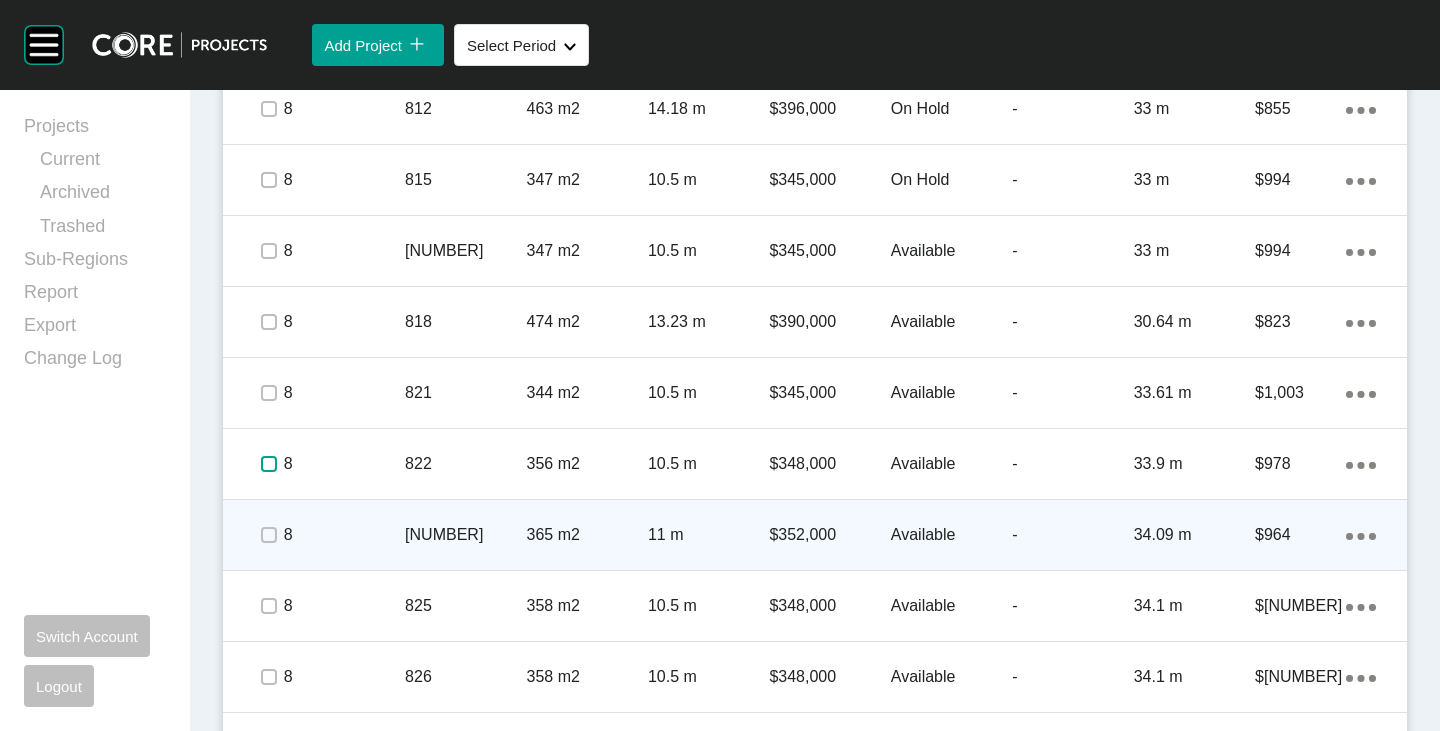 scroll, scrollTop: 2255, scrollLeft: 0, axis: vertical 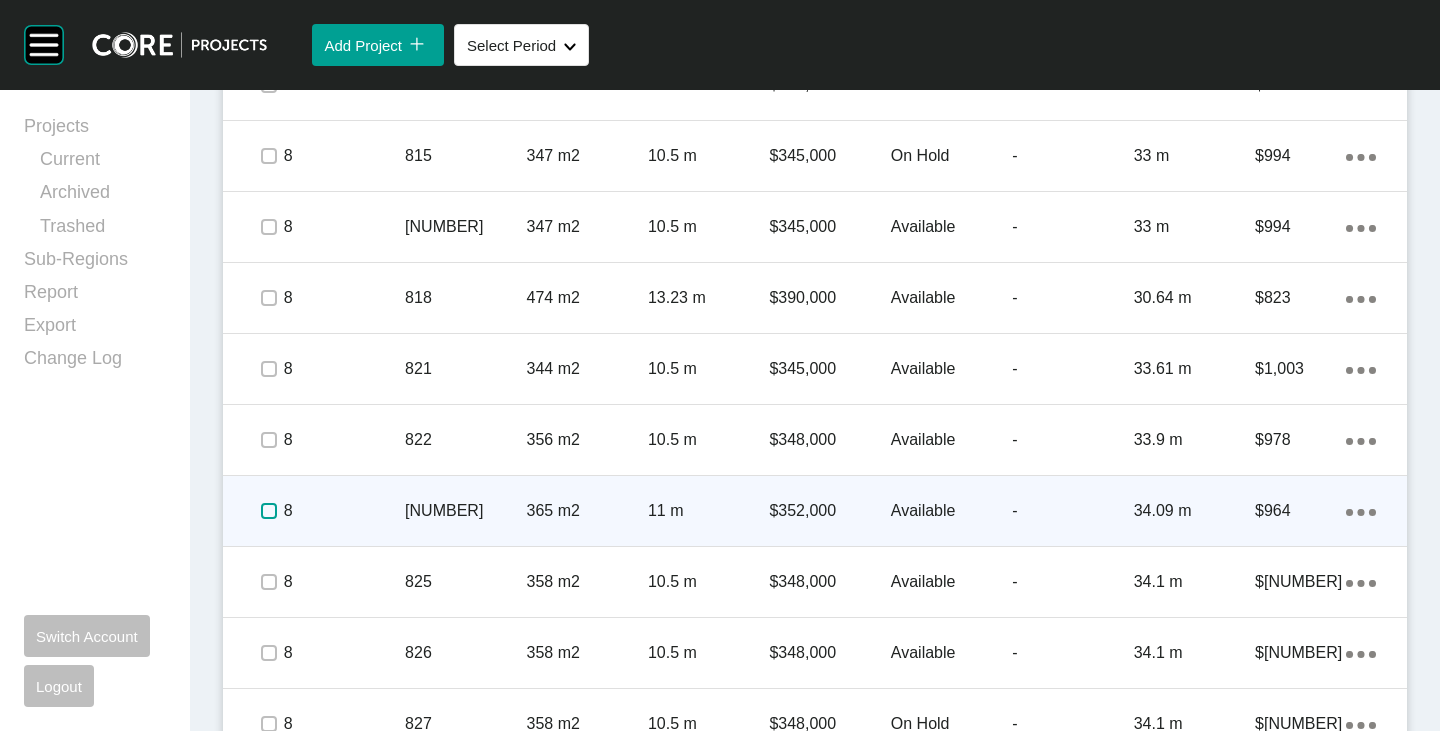click at bounding box center (269, 511) 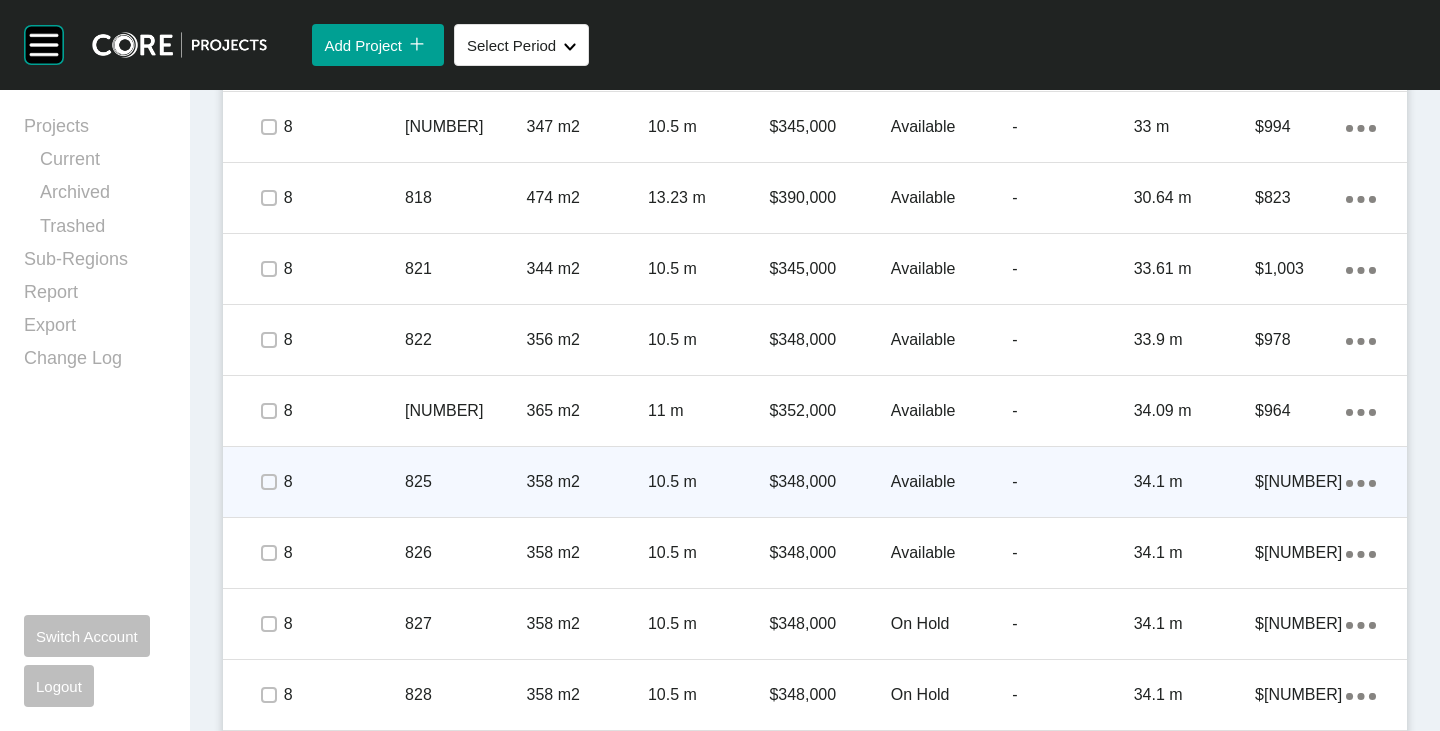 click on "Available" at bounding box center [951, 482] 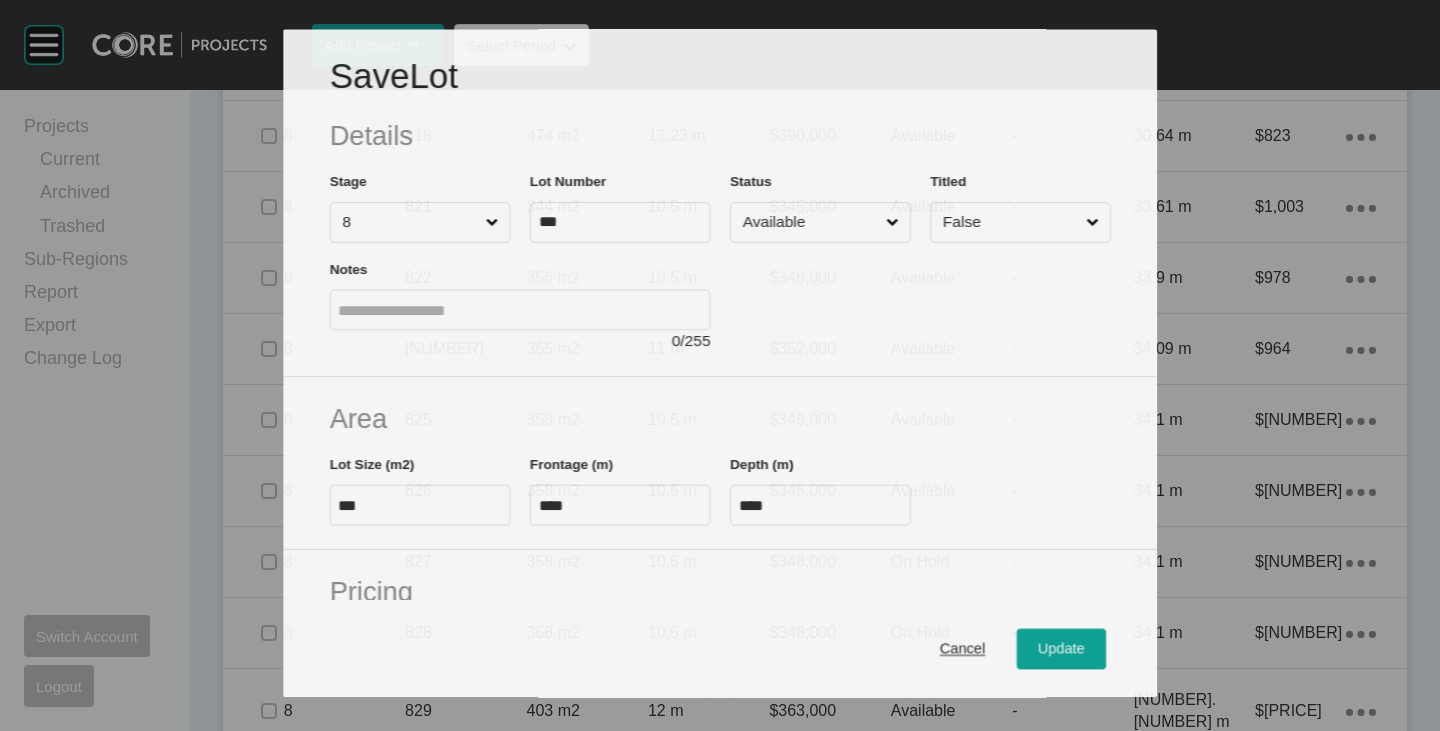 scroll, scrollTop: 2293, scrollLeft: 0, axis: vertical 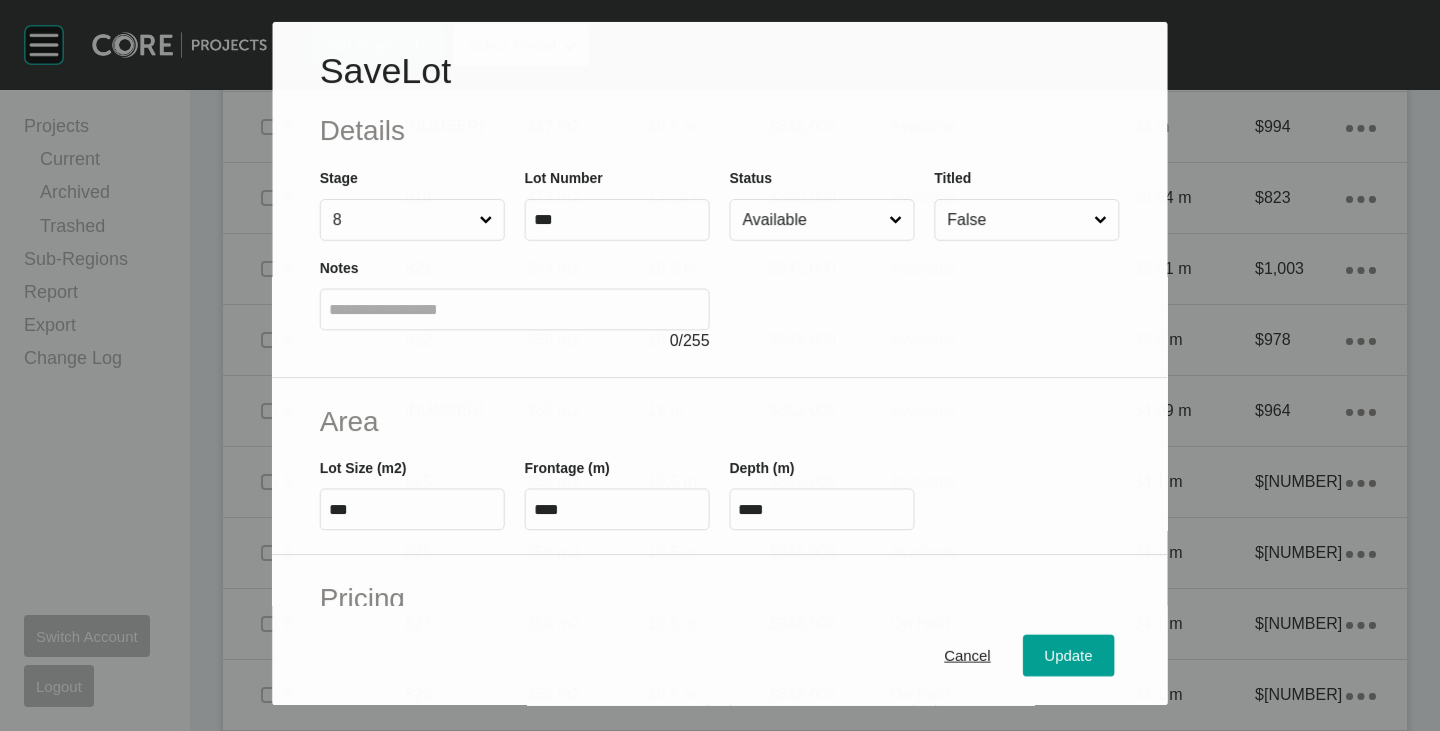 click on "Available" at bounding box center [812, 220] 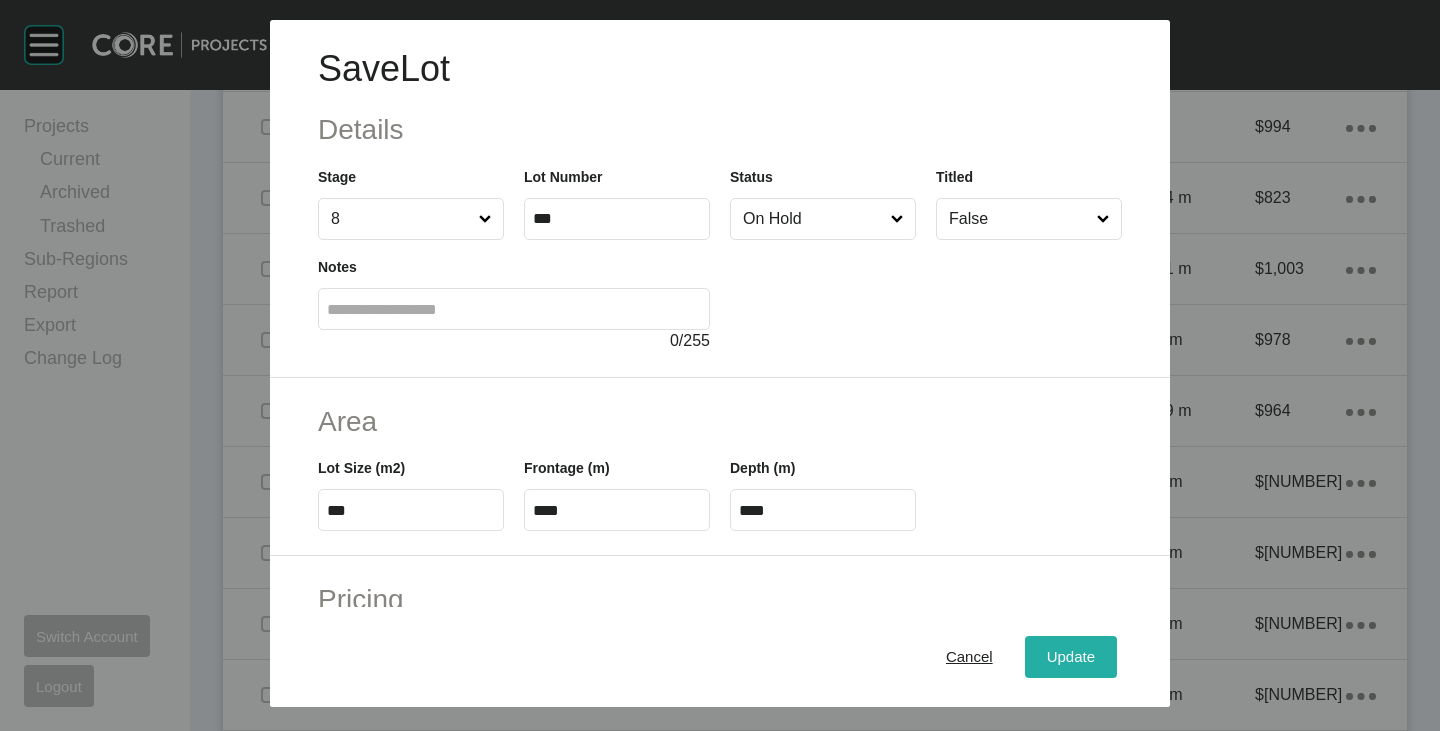 click on "Update" at bounding box center [1071, 657] 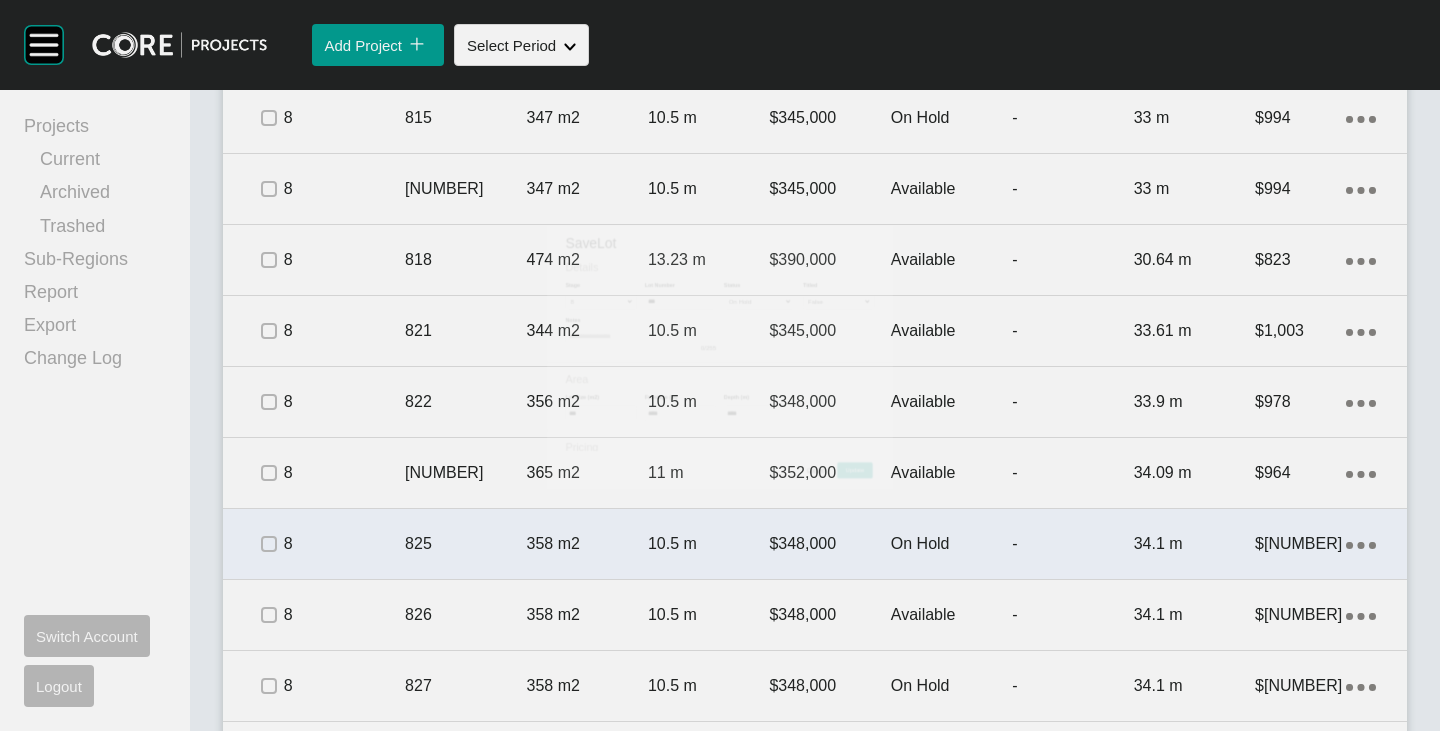 scroll, scrollTop: 2355, scrollLeft: 0, axis: vertical 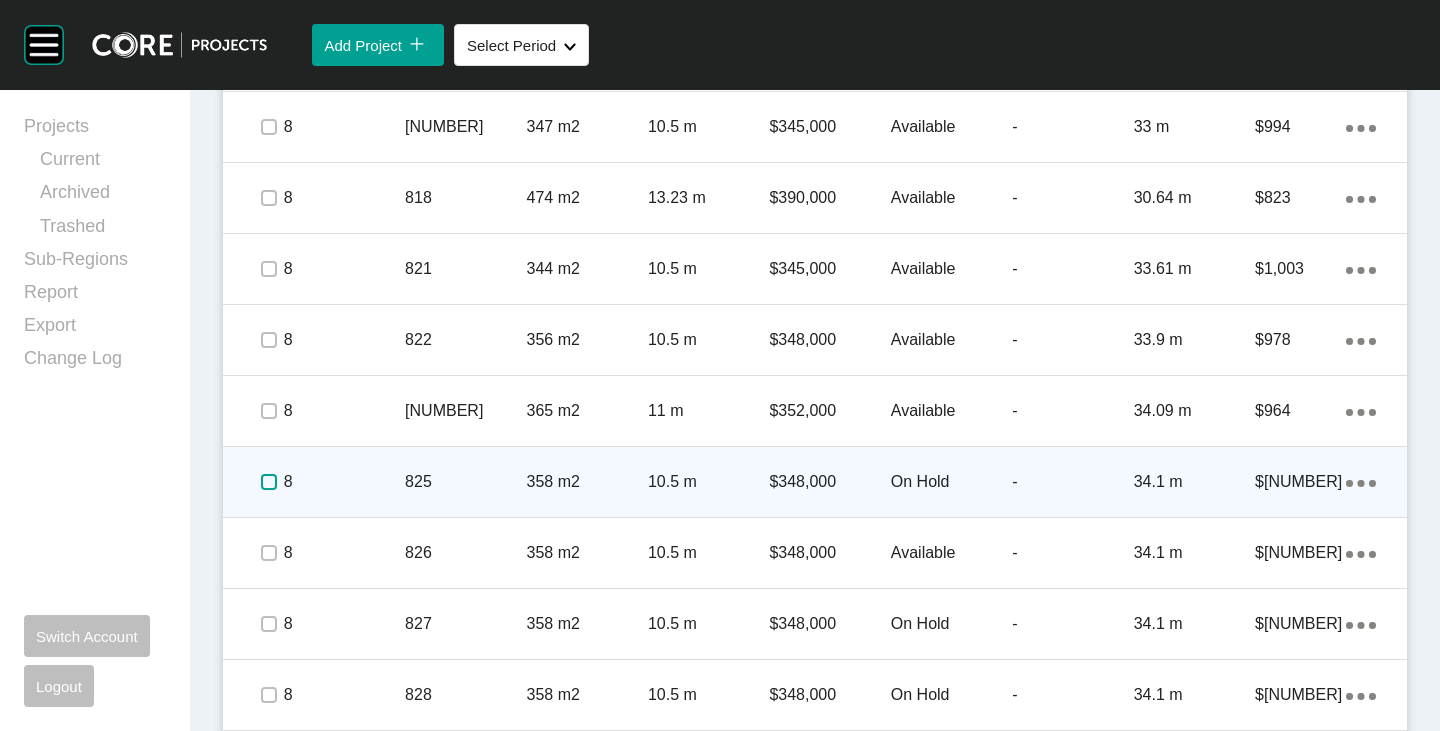 click at bounding box center [269, 482] 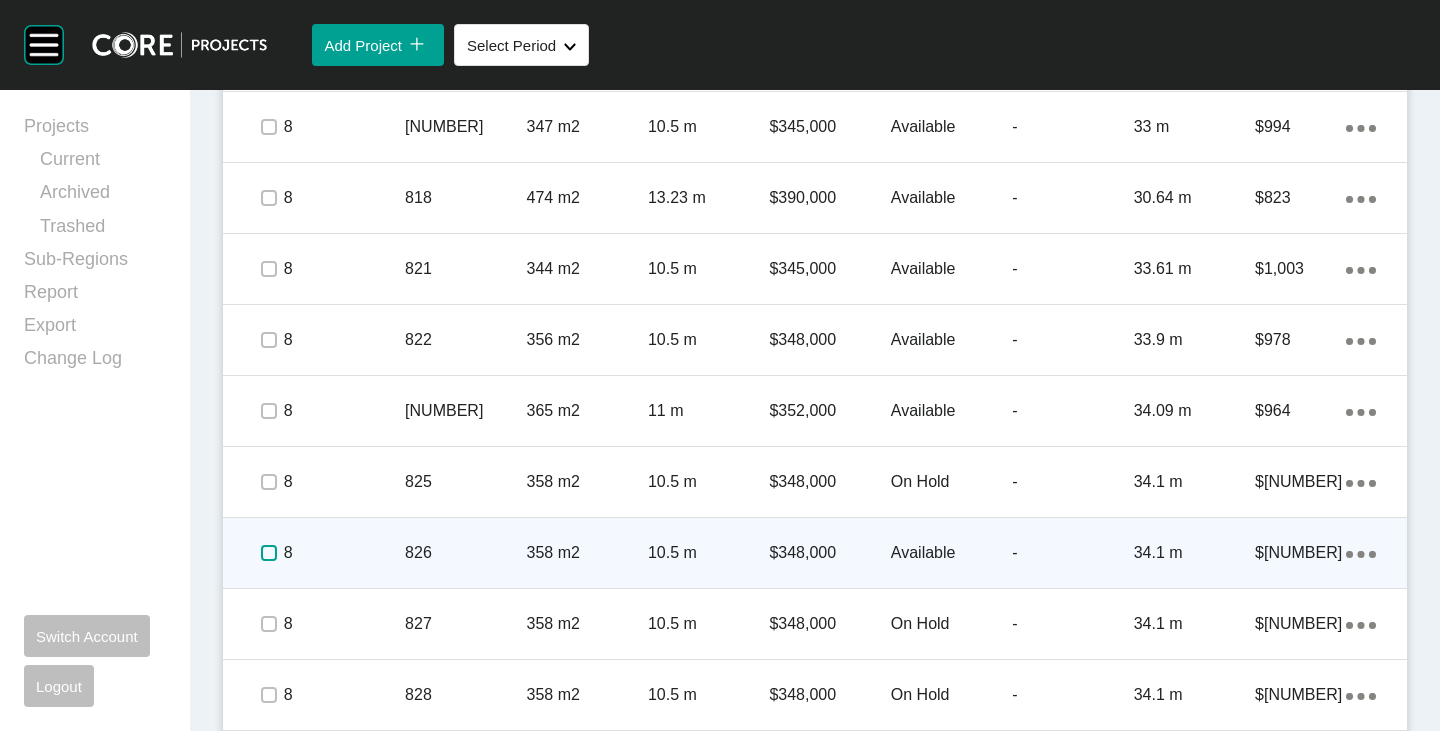 click at bounding box center [269, 553] 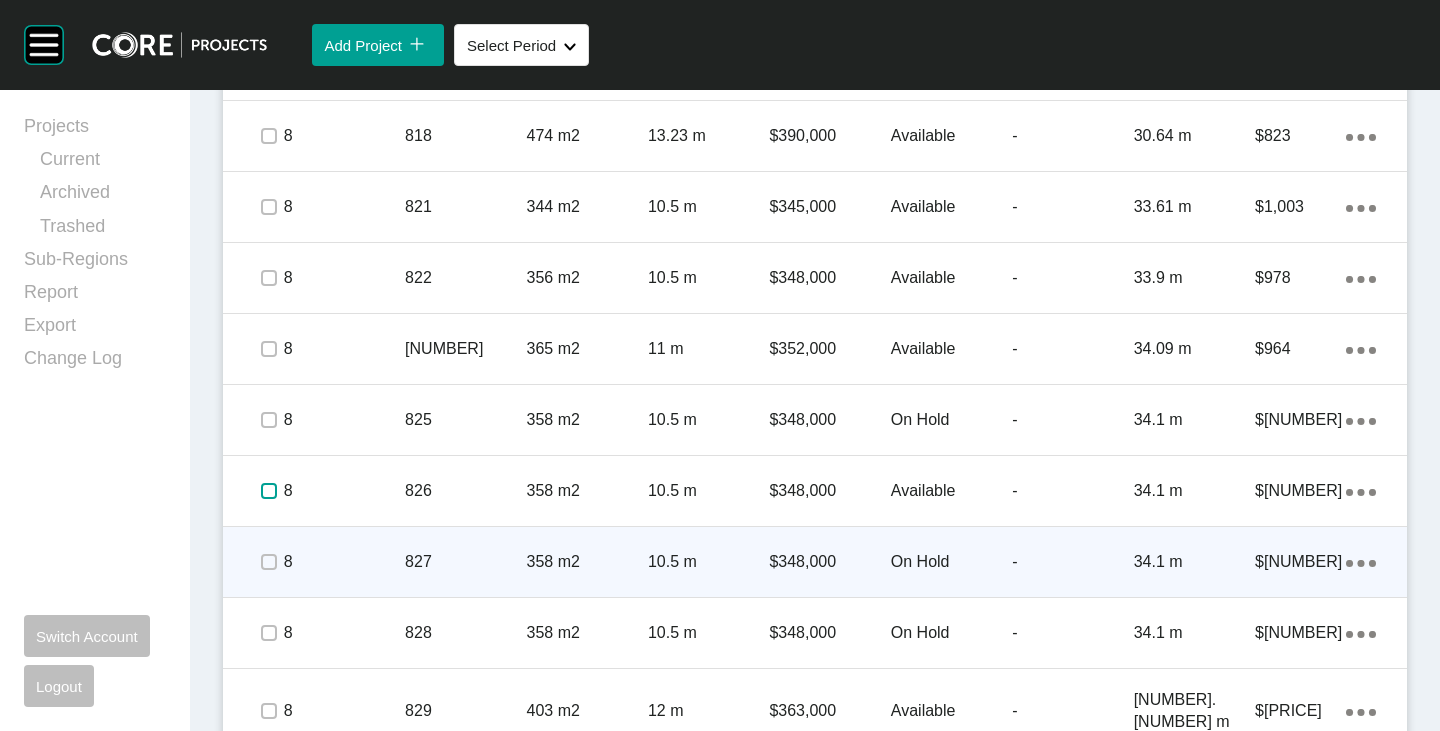 scroll, scrollTop: 2455, scrollLeft: 0, axis: vertical 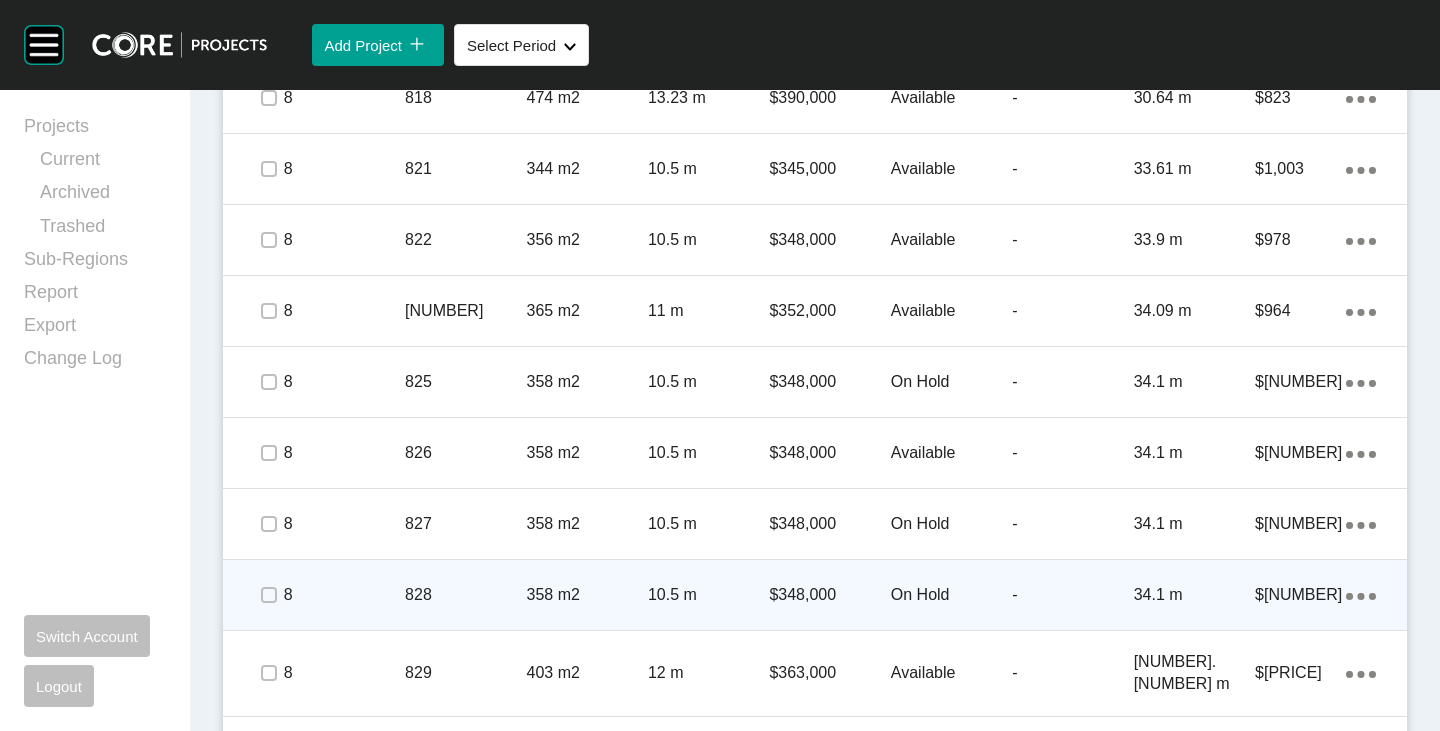 click at bounding box center [268, 595] 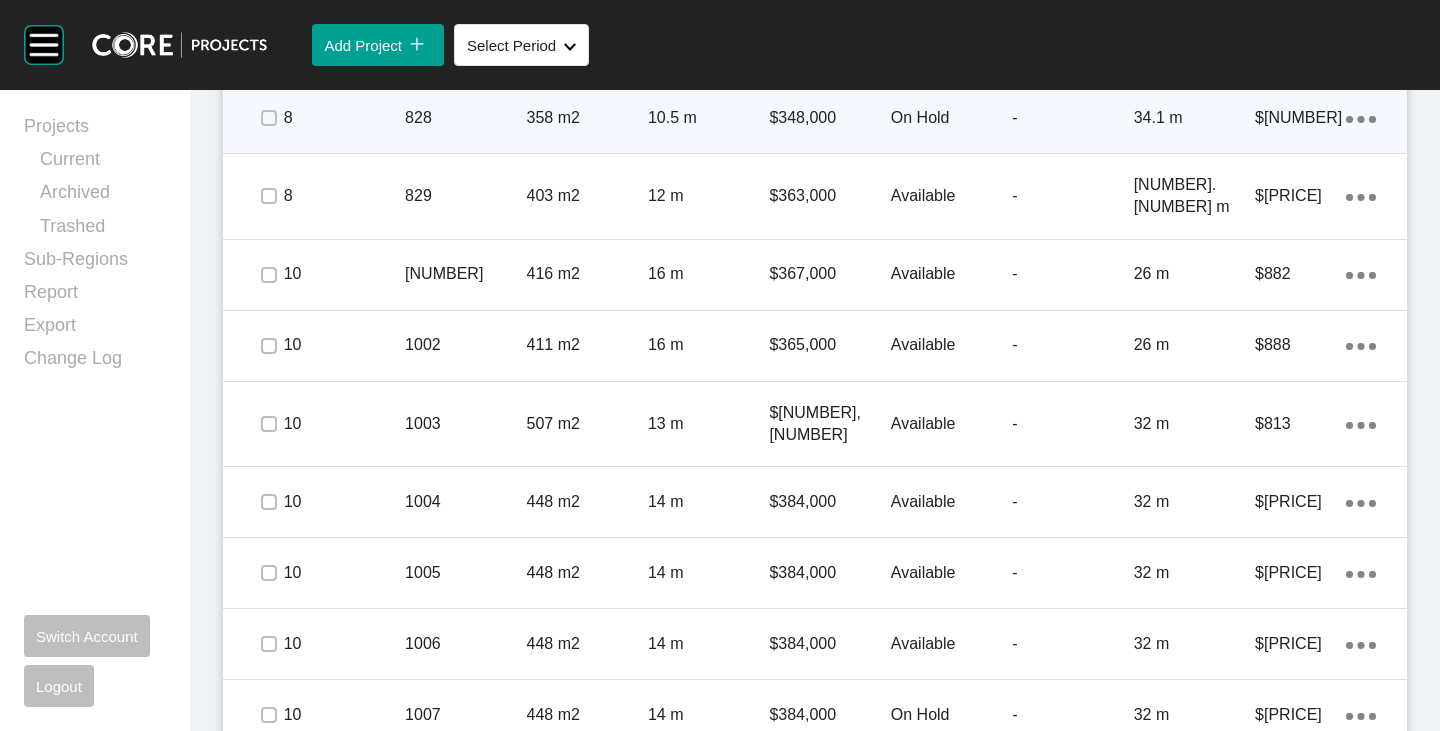 scroll, scrollTop: 2955, scrollLeft: 0, axis: vertical 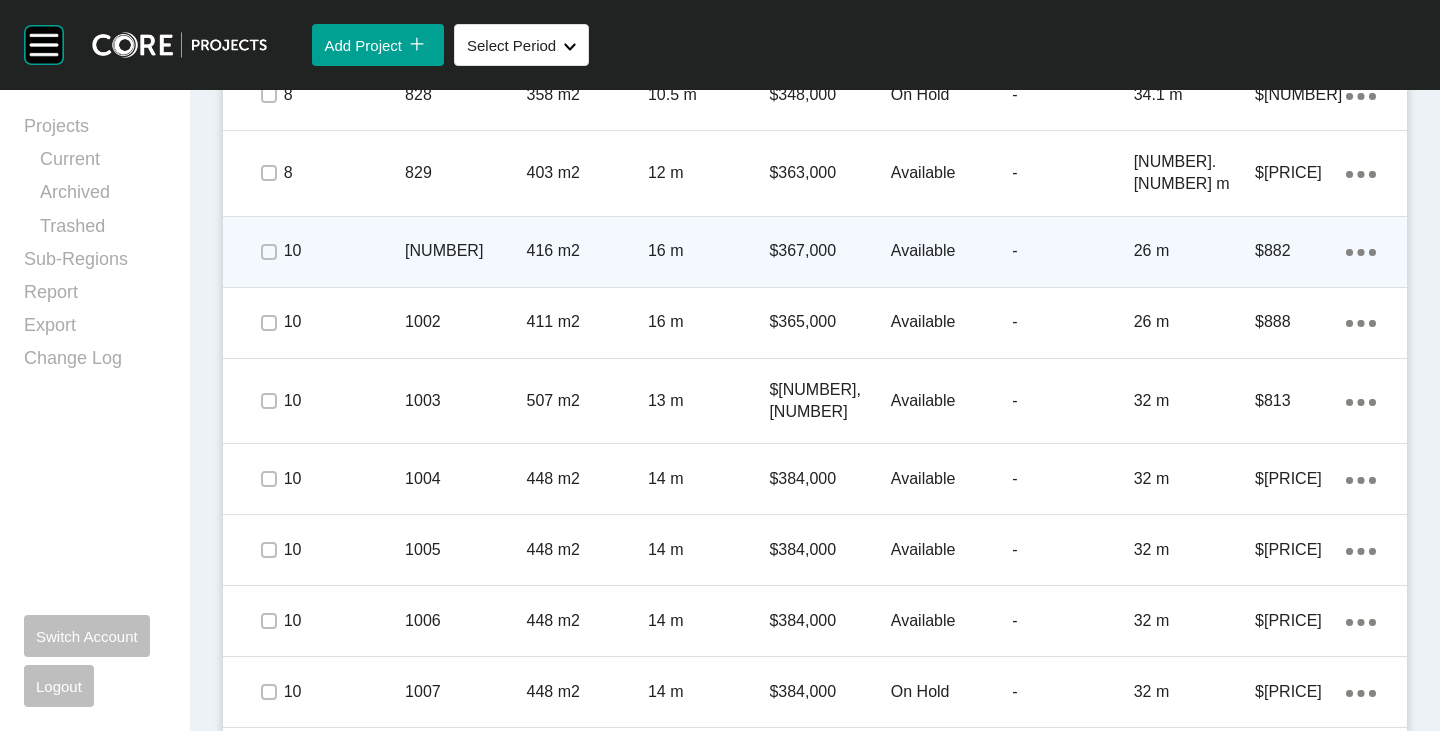 click on "Available" at bounding box center [951, 251] 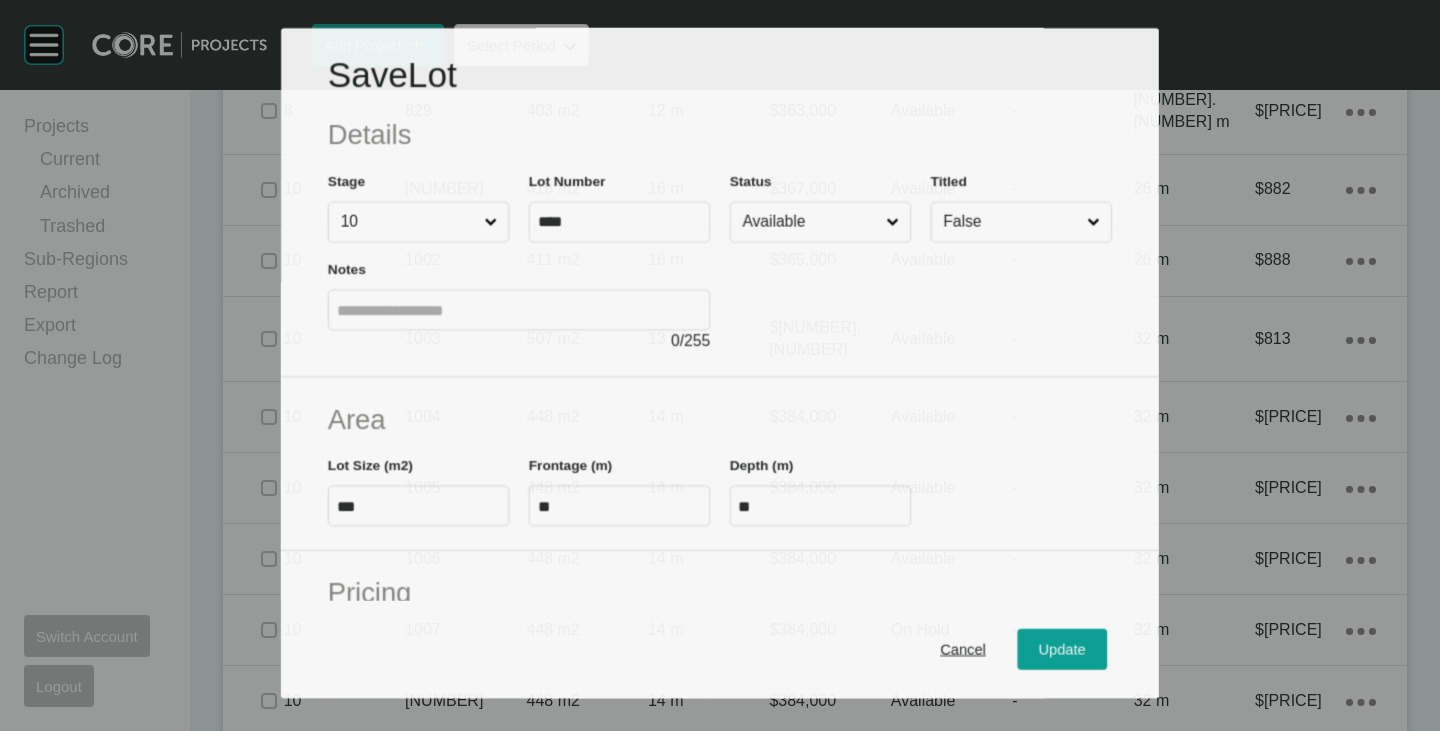 scroll, scrollTop: 2893, scrollLeft: 0, axis: vertical 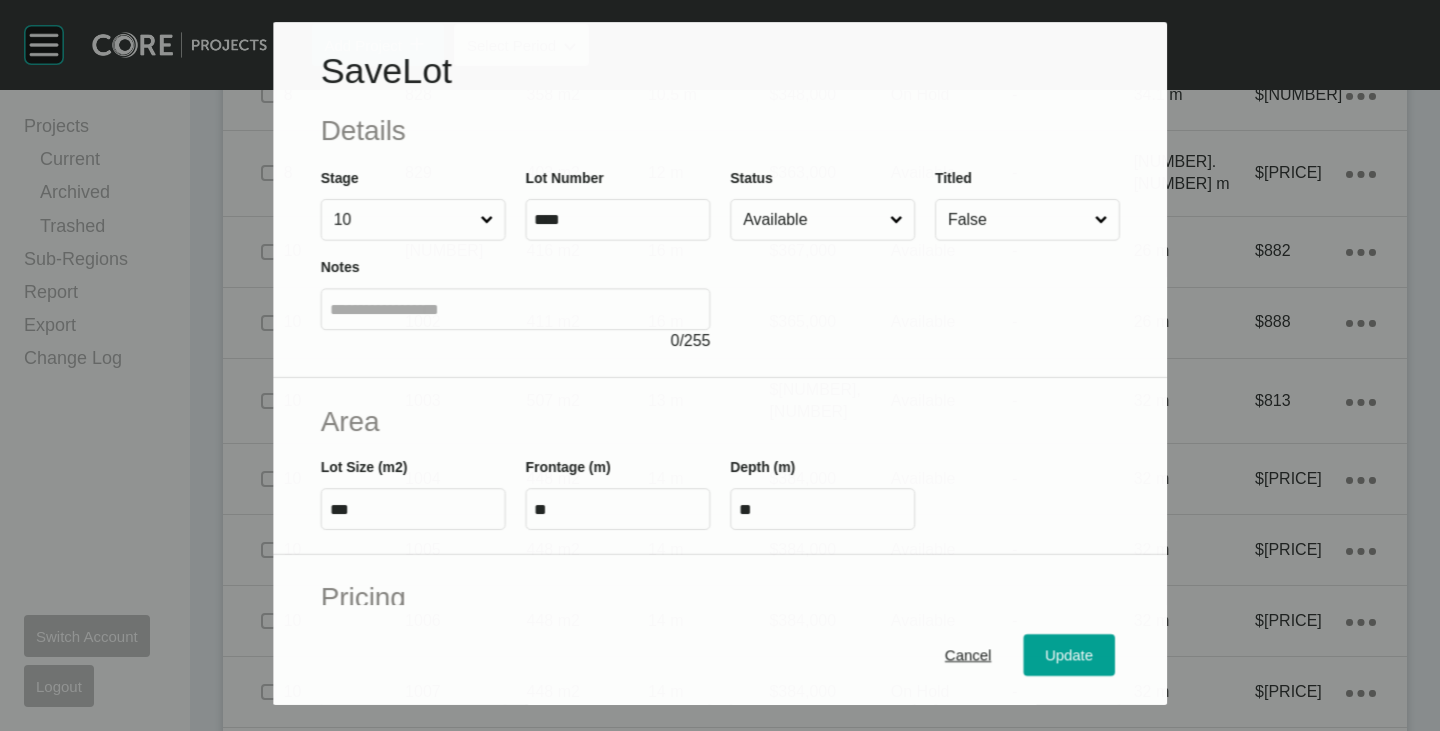 click on "Available" at bounding box center [812, 220] 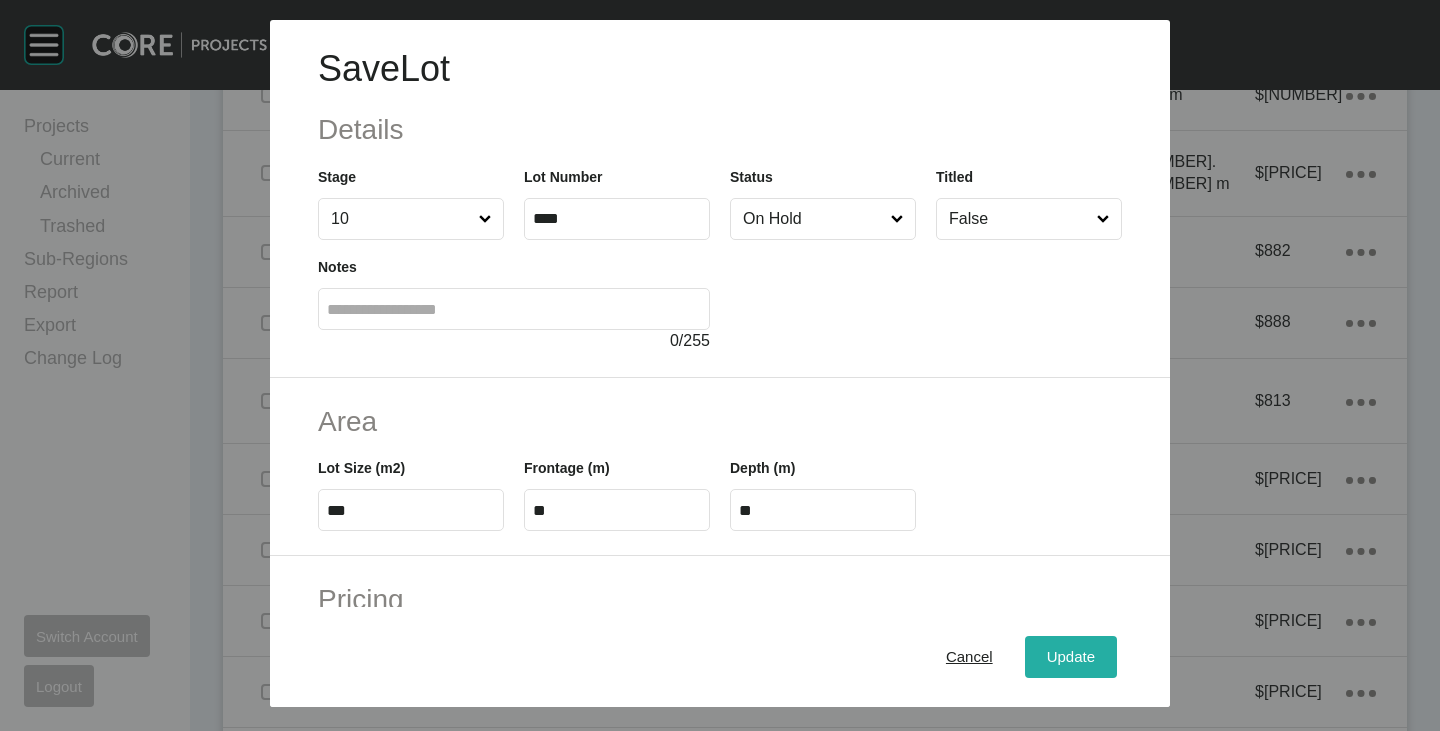 click on "Update" at bounding box center [1071, 657] 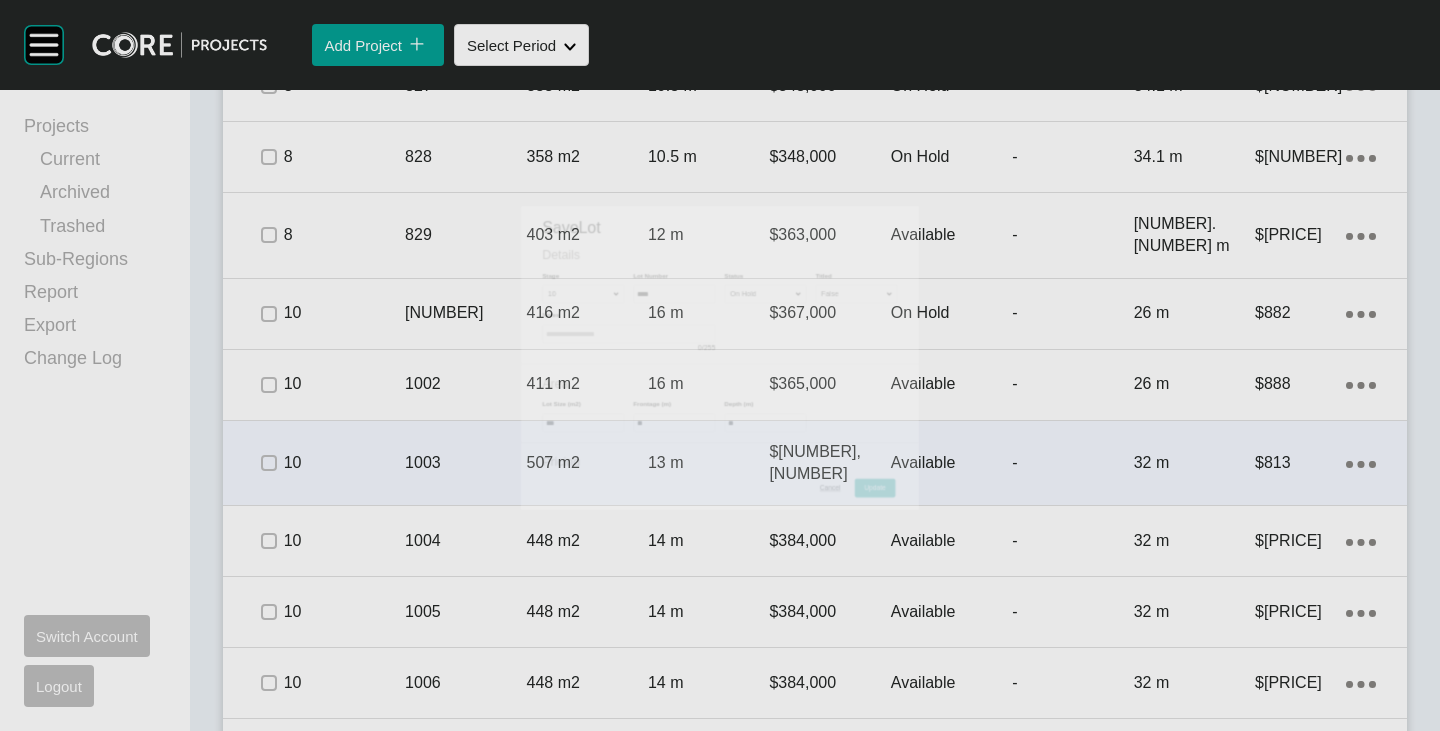 scroll, scrollTop: 2955, scrollLeft: 0, axis: vertical 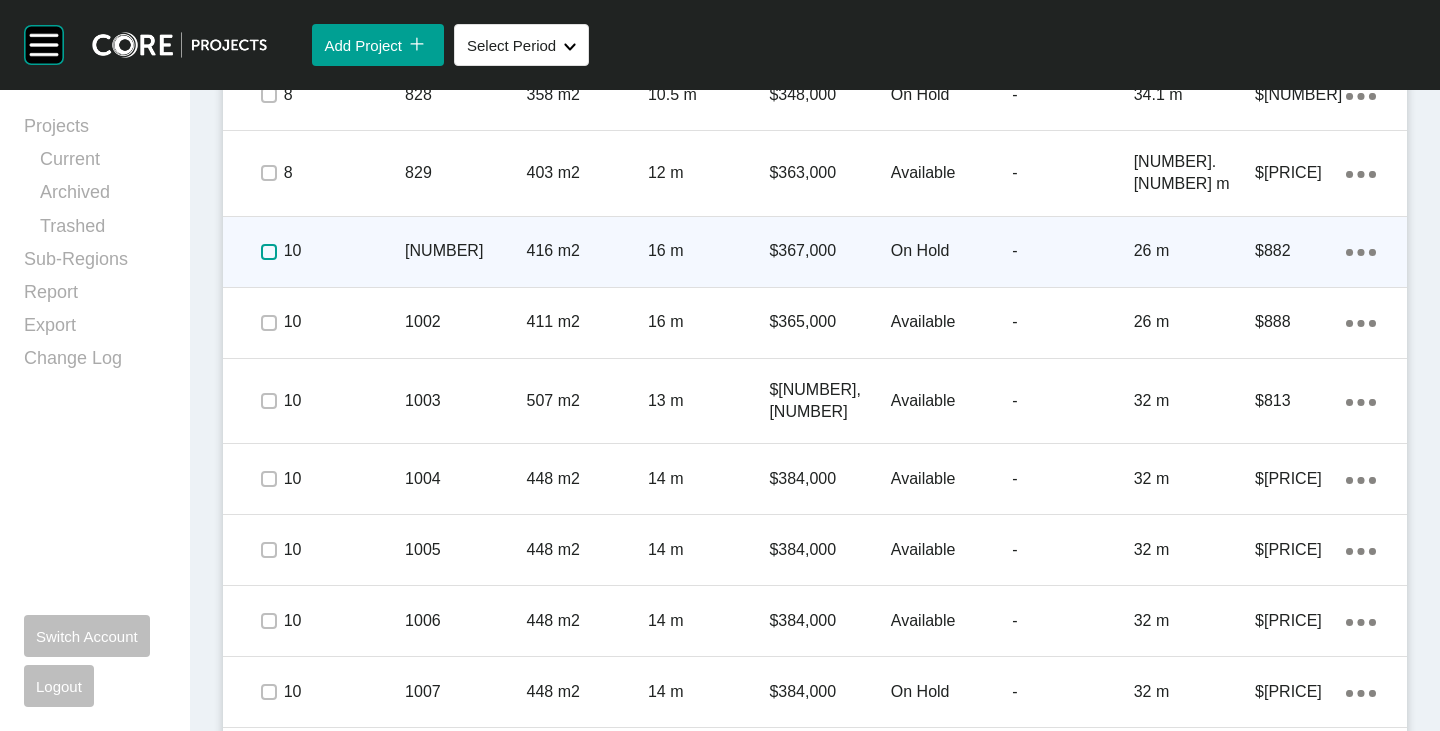 click at bounding box center (269, 252) 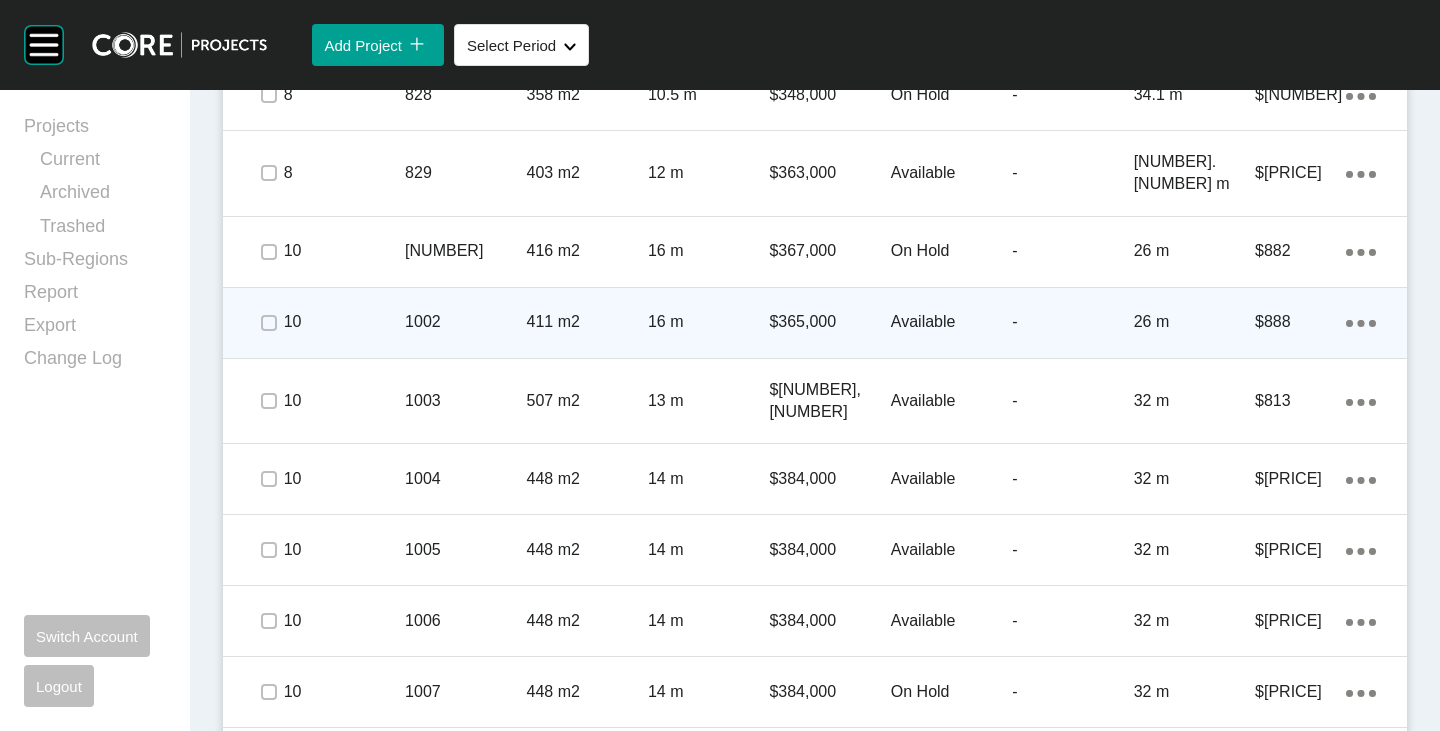 click on "Available" at bounding box center [951, 322] 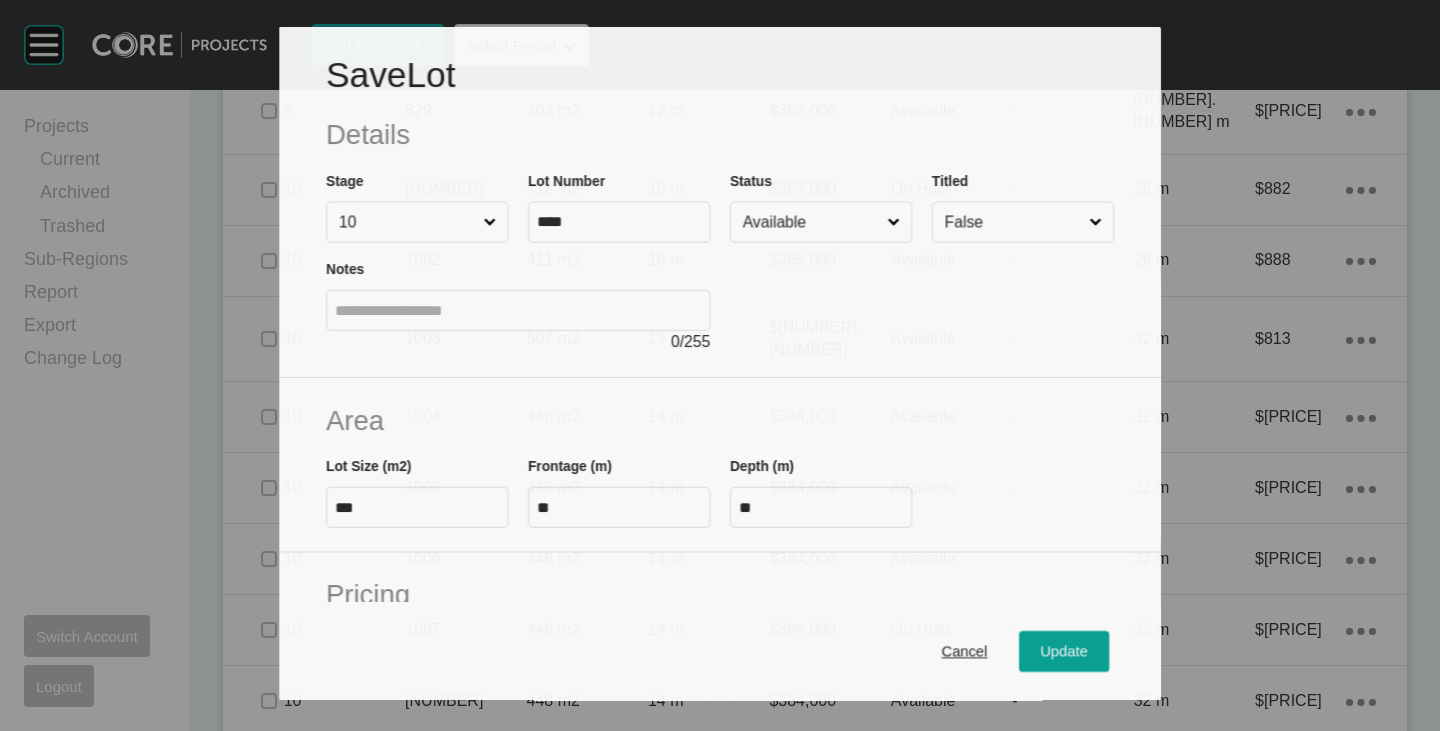 scroll, scrollTop: 2893, scrollLeft: 0, axis: vertical 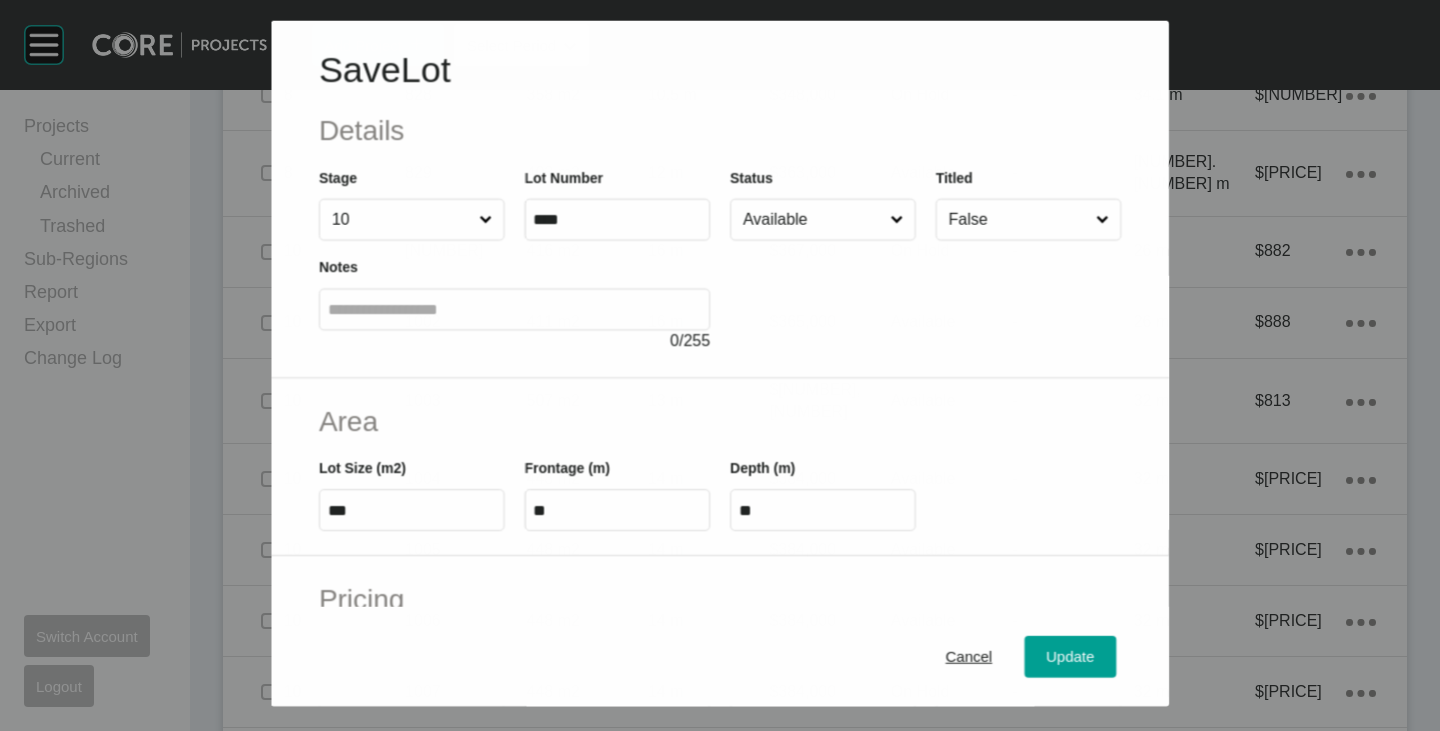 click on "Available" at bounding box center (812, 219) 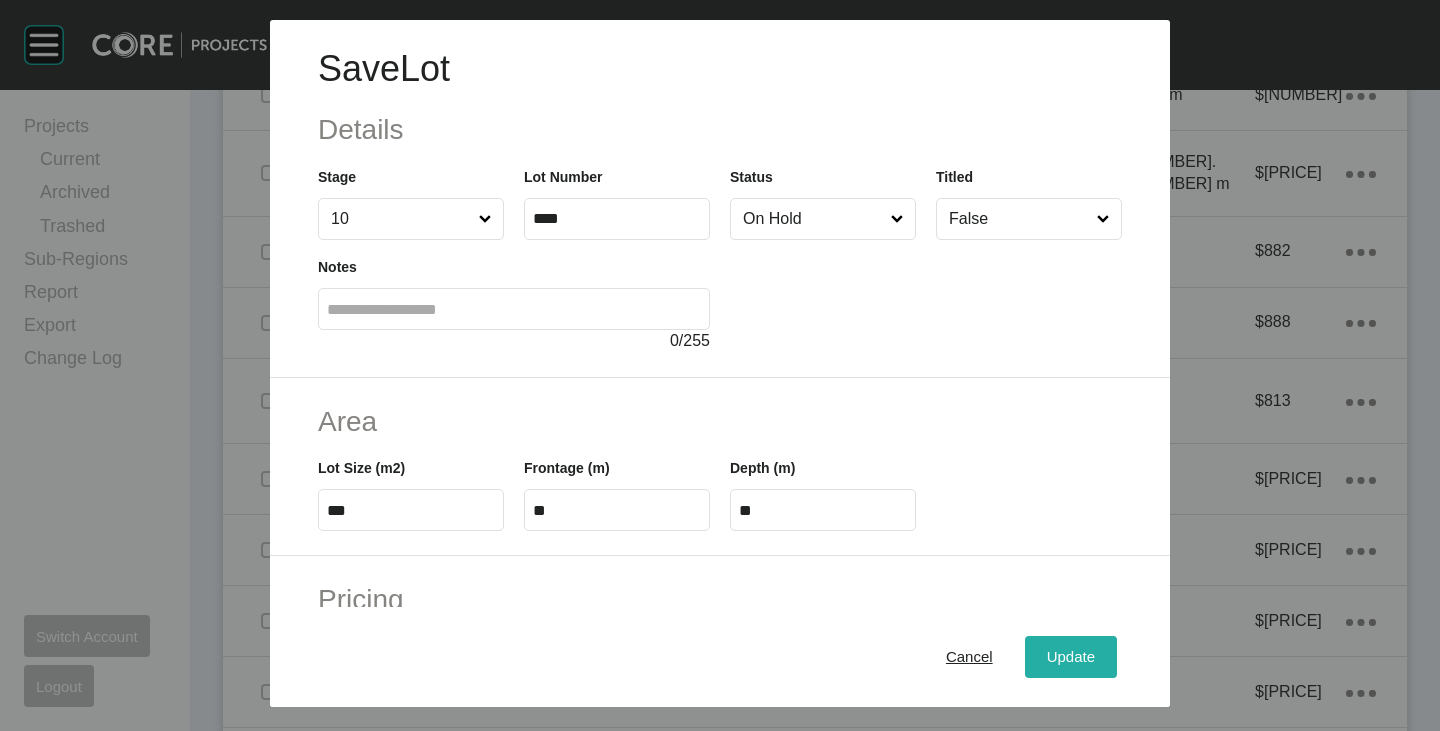 click on "Update" at bounding box center [1071, 657] 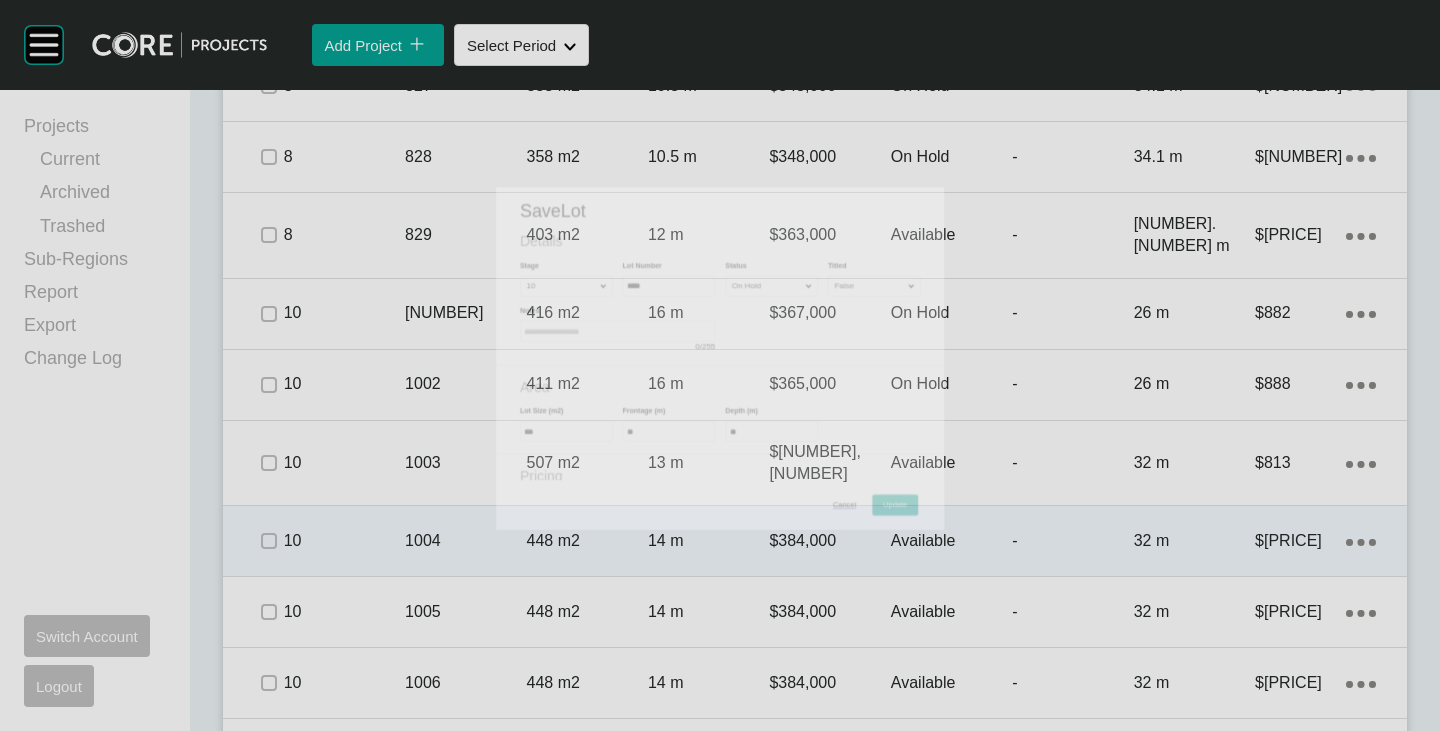 scroll, scrollTop: 2955, scrollLeft: 0, axis: vertical 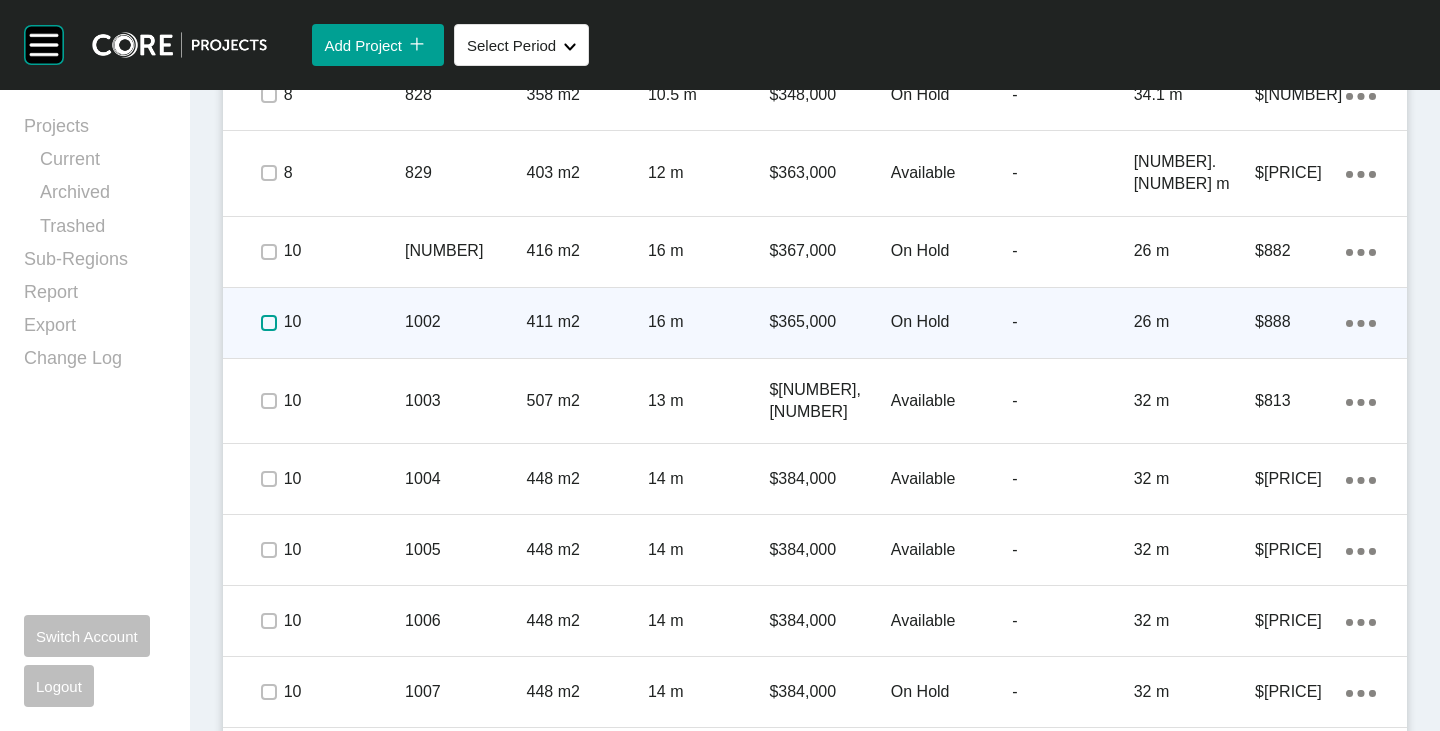 click at bounding box center [269, 323] 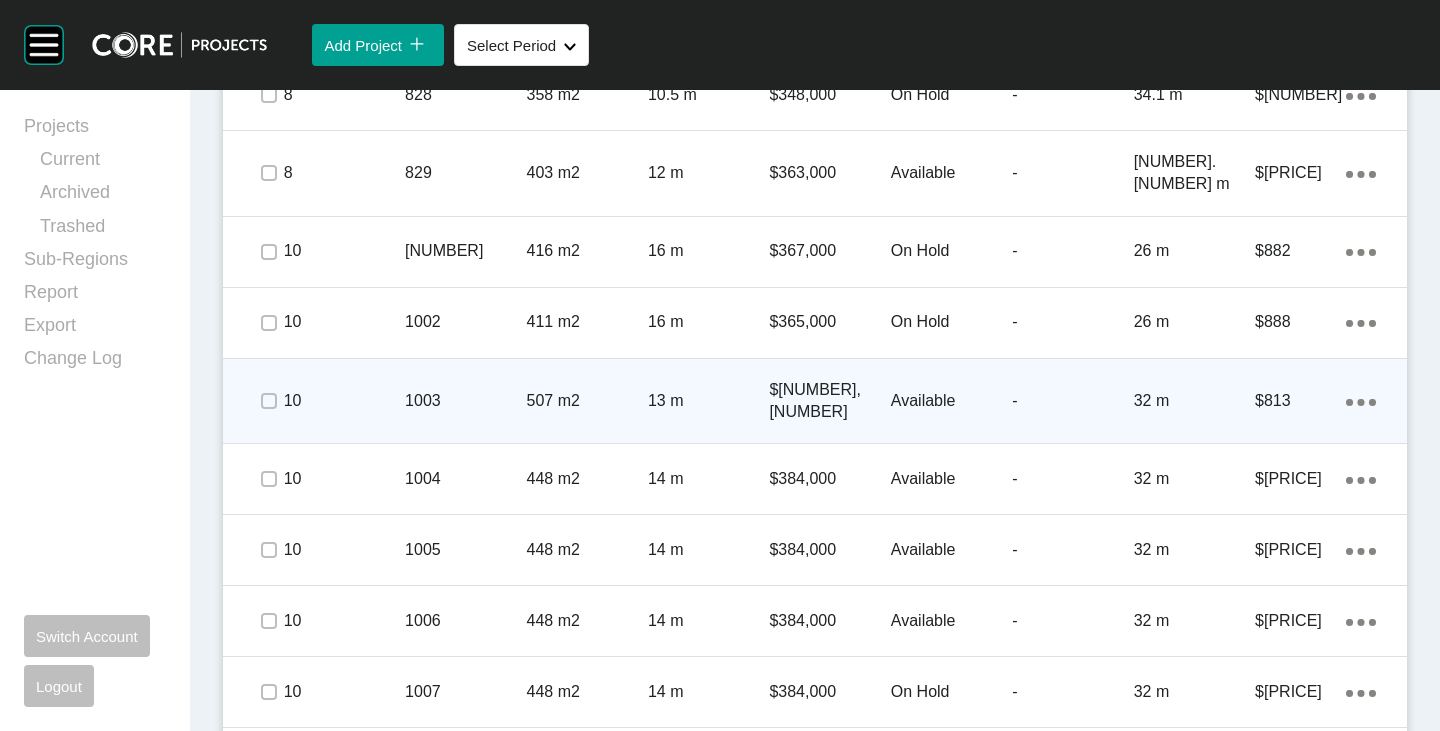 click at bounding box center [268, 401] 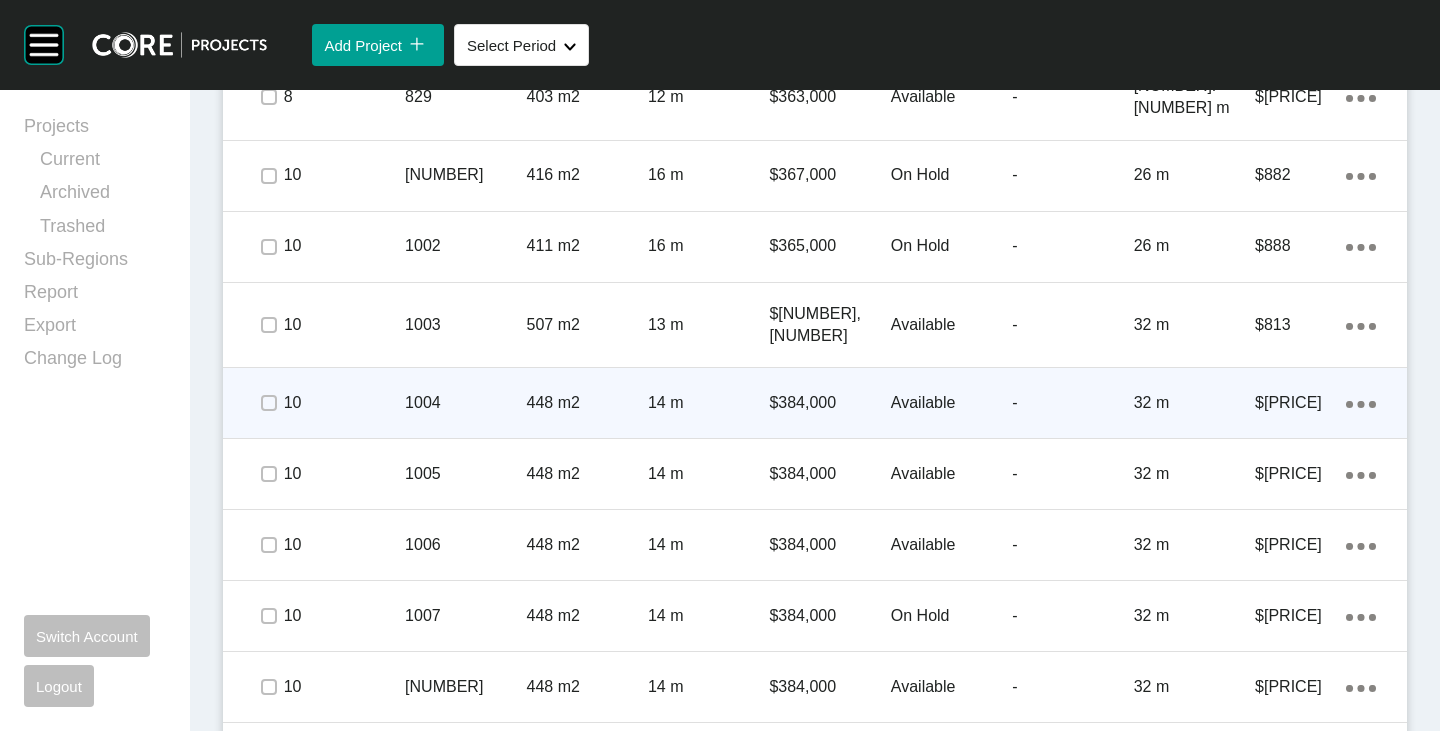scroll, scrollTop: 3055, scrollLeft: 0, axis: vertical 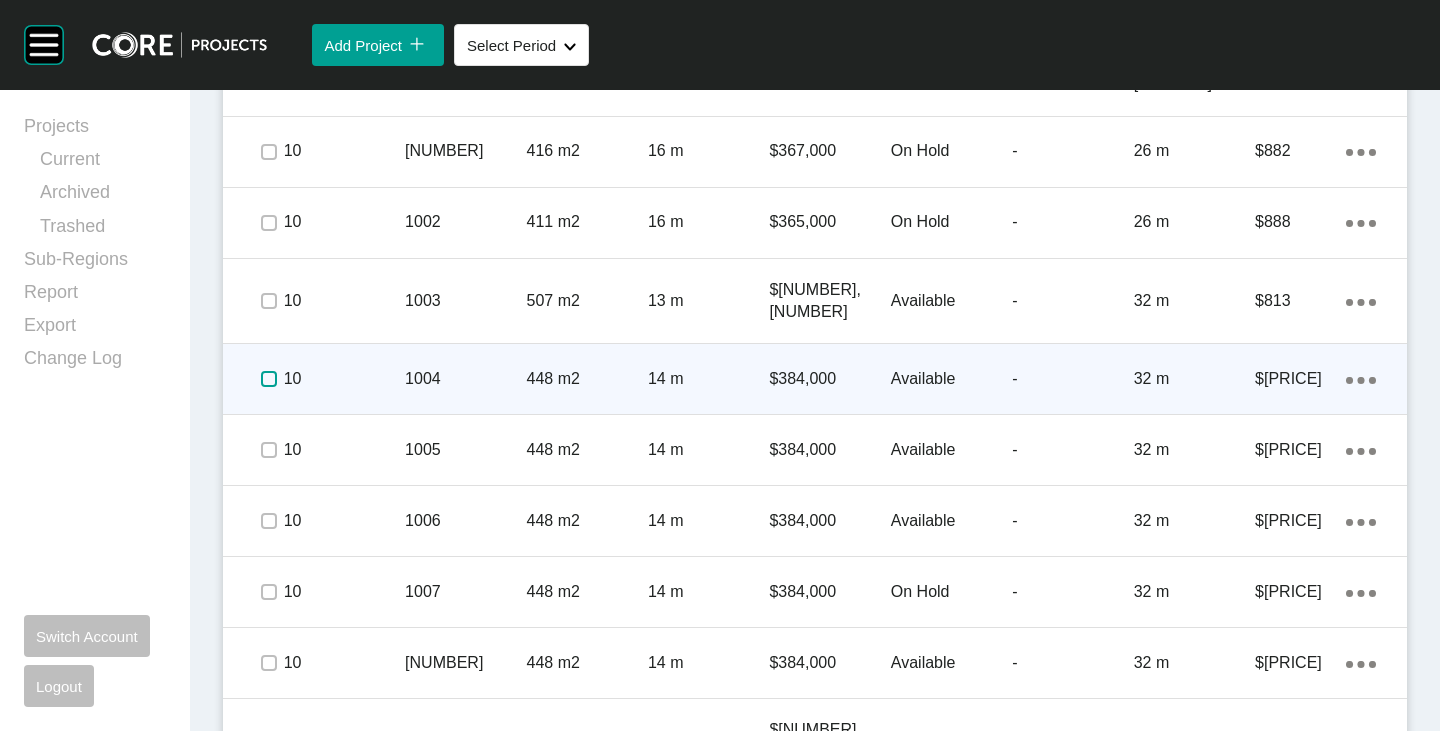 click at bounding box center [269, 379] 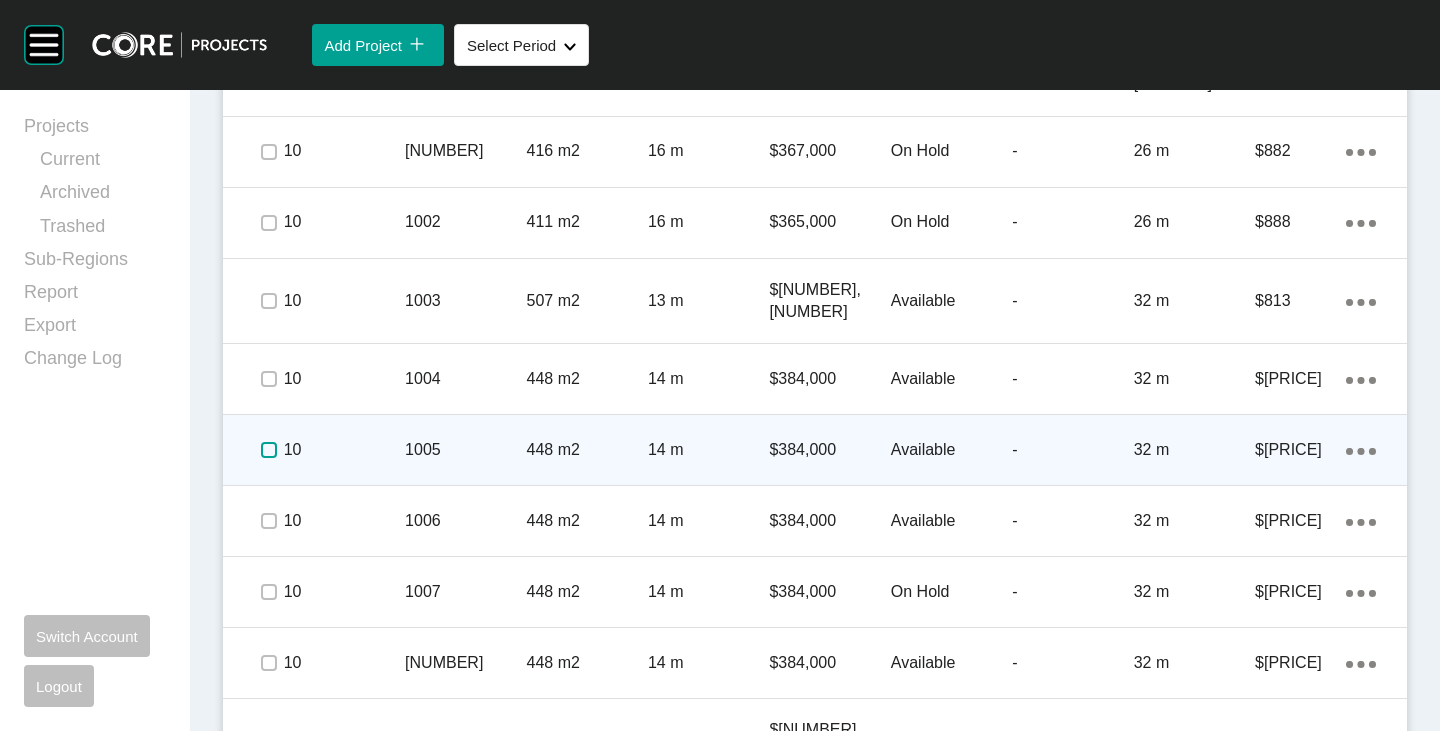 click at bounding box center (269, 450) 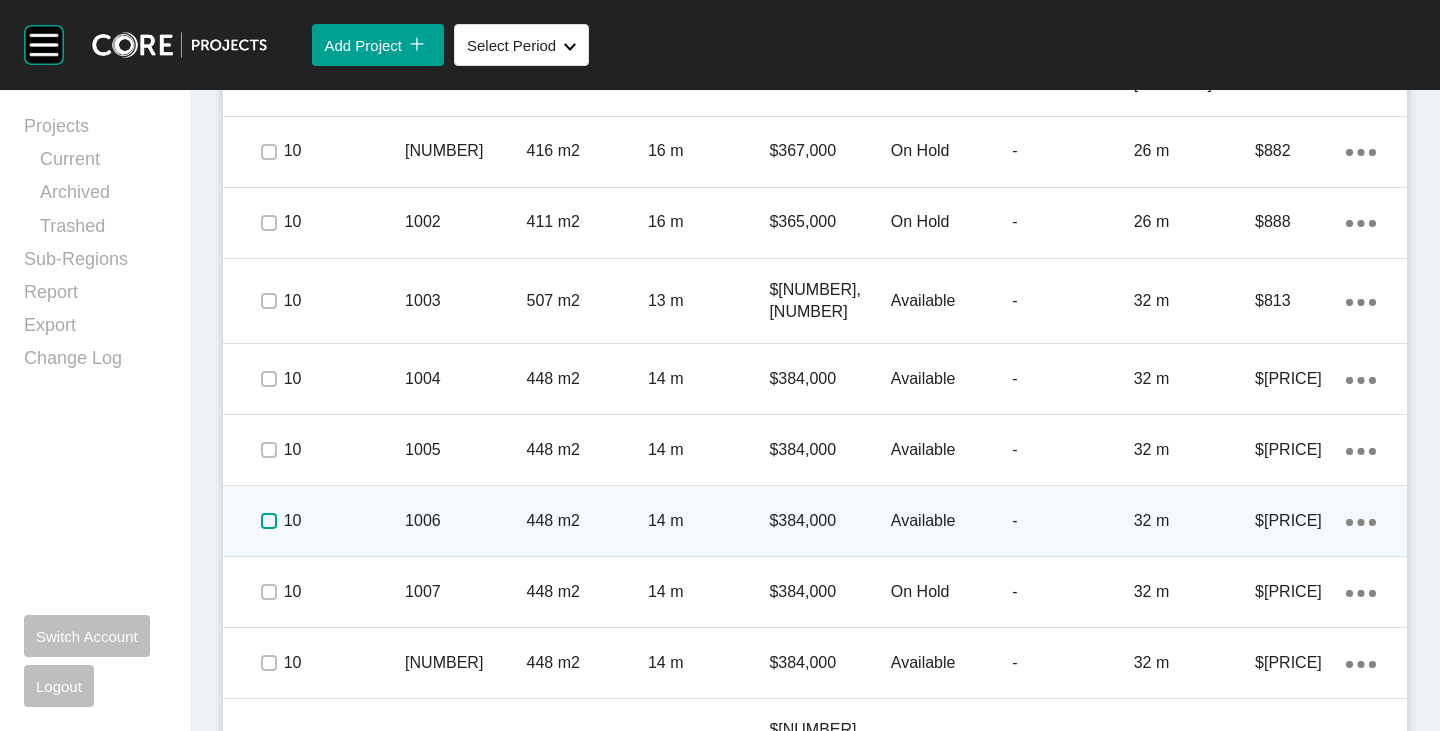 click at bounding box center [269, 521] 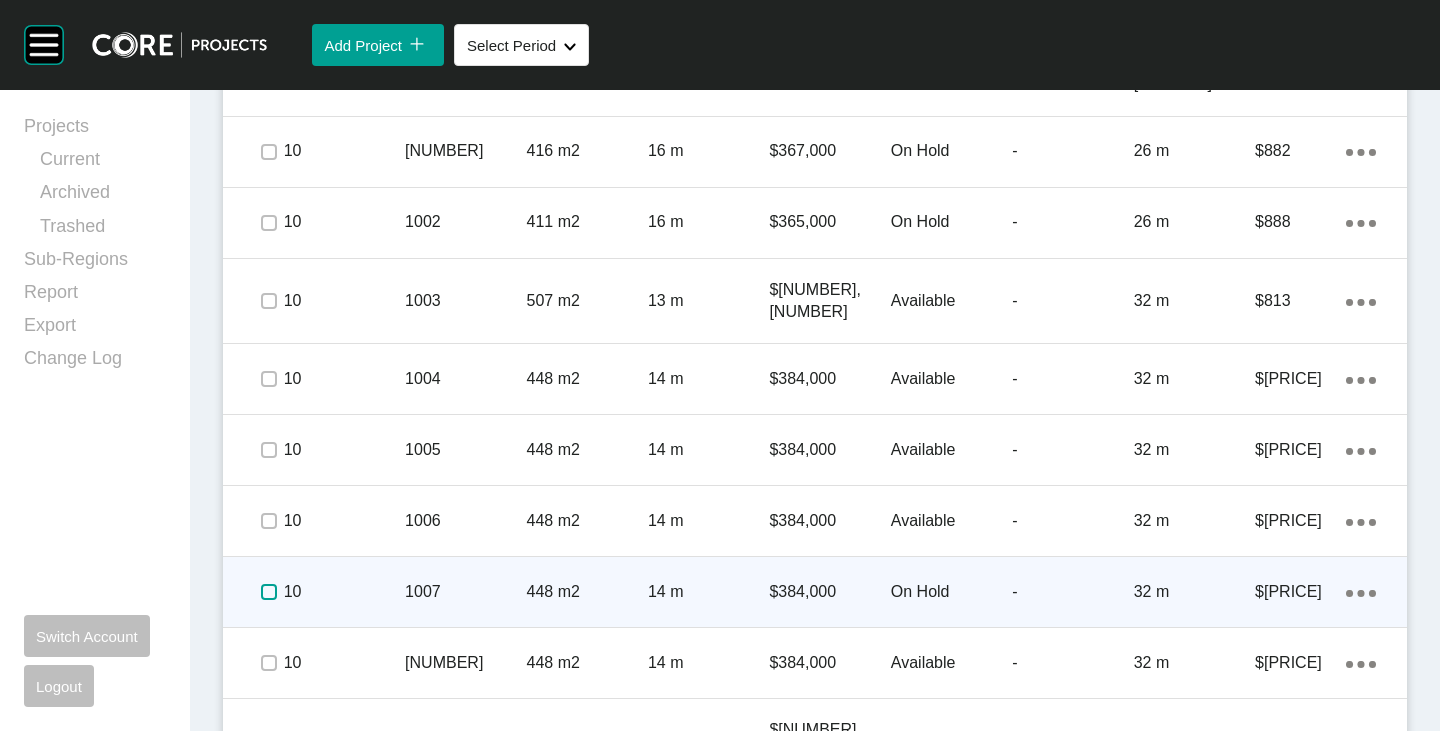 click at bounding box center (269, 592) 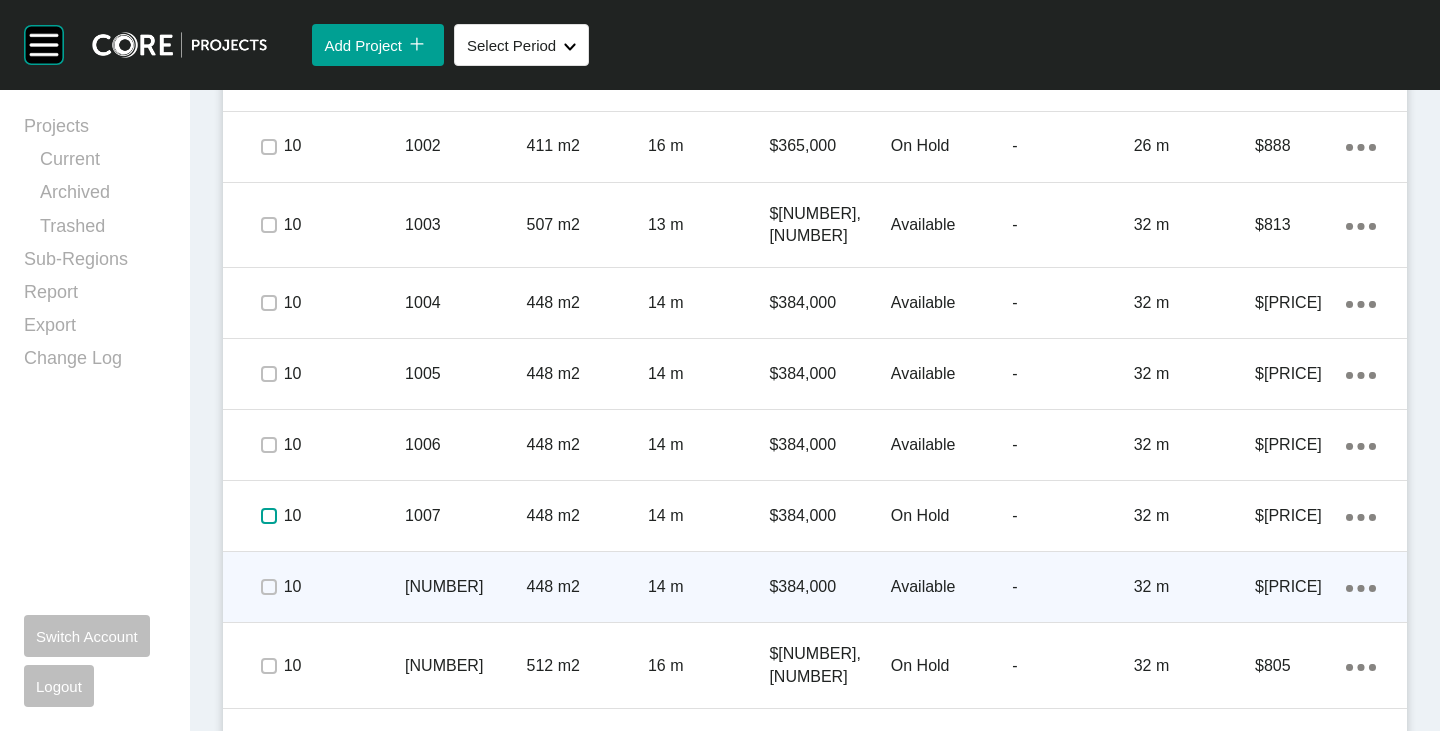 scroll, scrollTop: 3155, scrollLeft: 0, axis: vertical 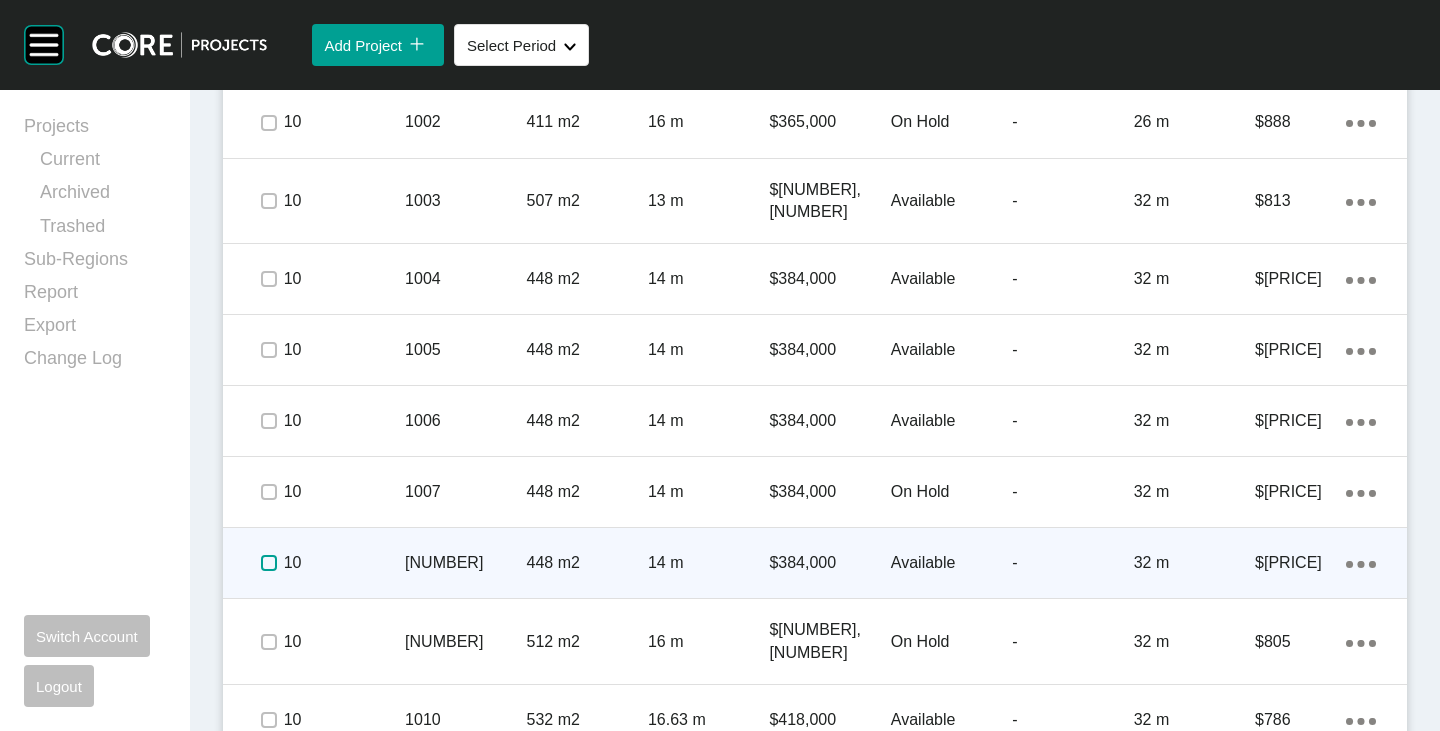 click at bounding box center [269, 563] 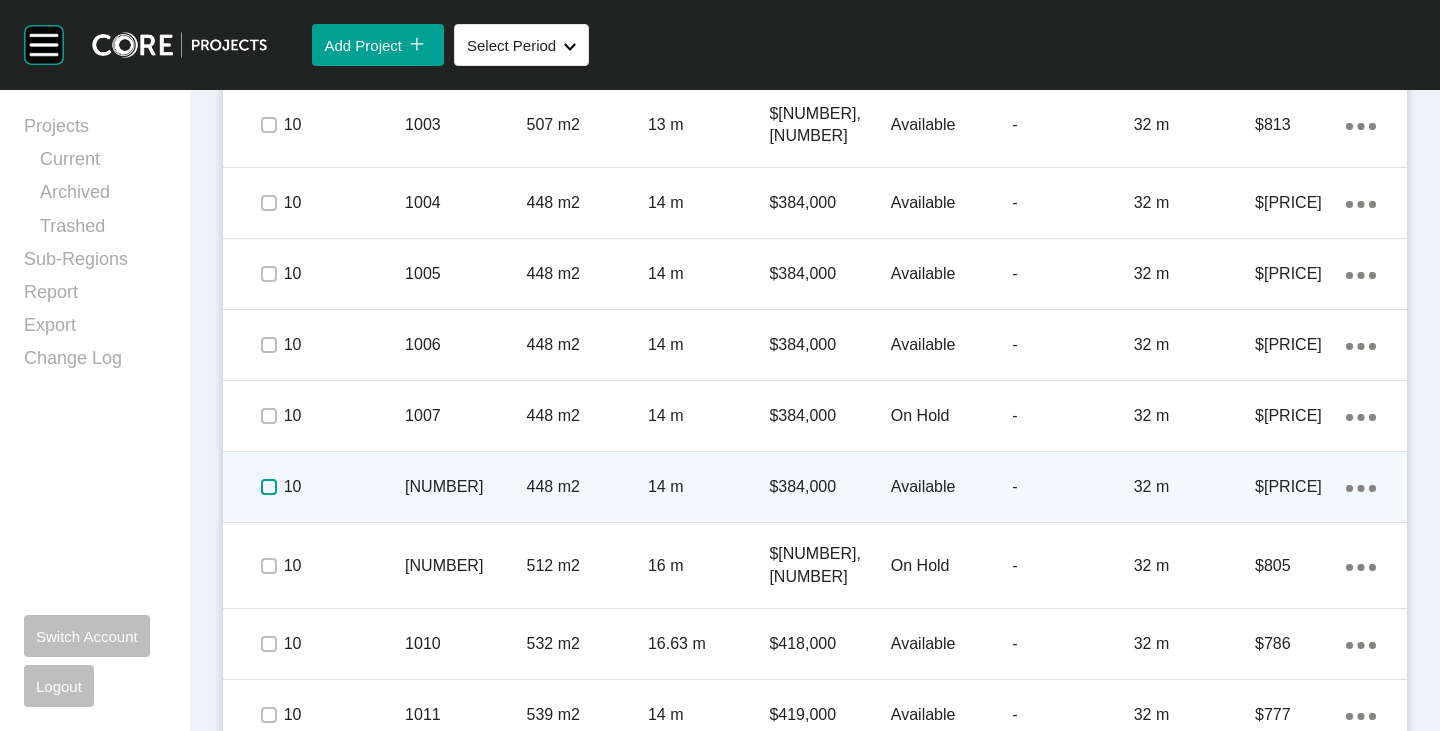 scroll, scrollTop: 3255, scrollLeft: 0, axis: vertical 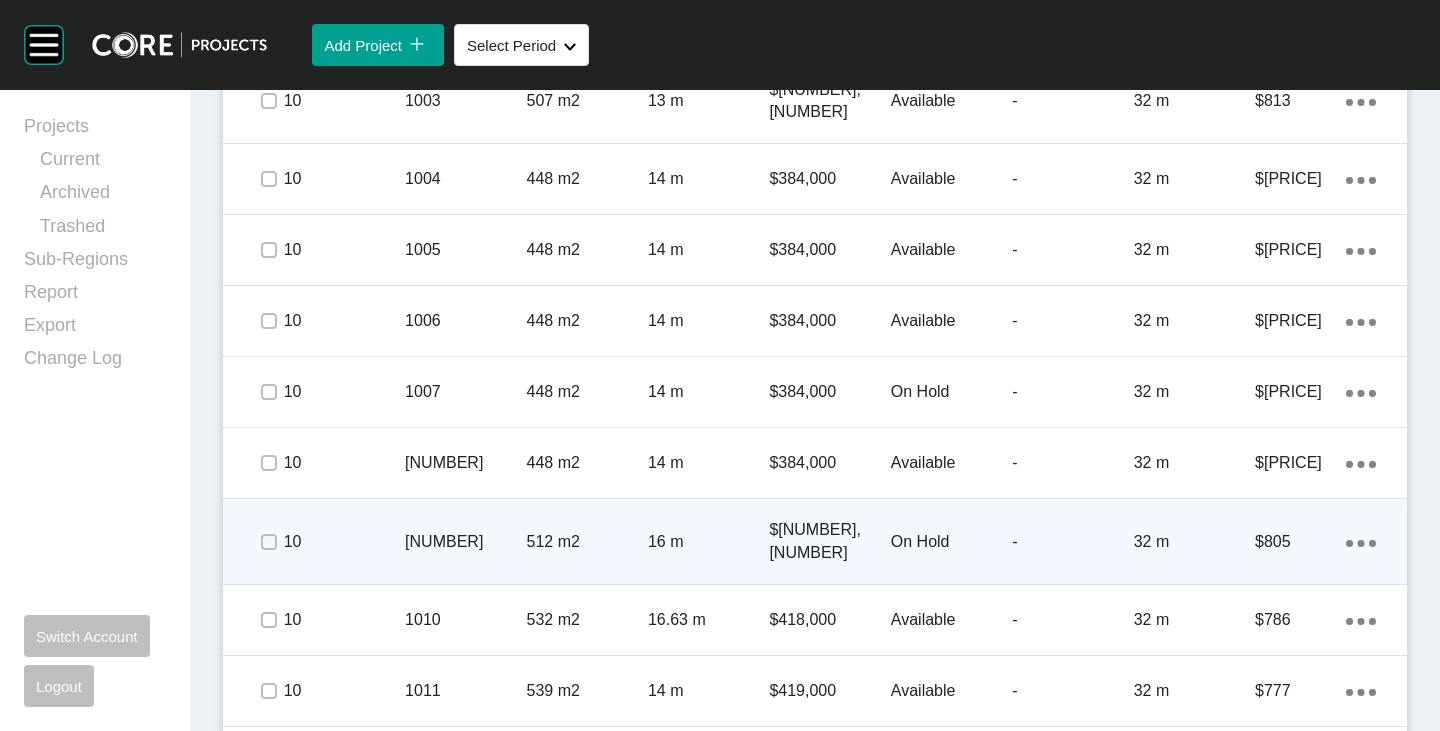 click on "On Hold" at bounding box center [951, 542] 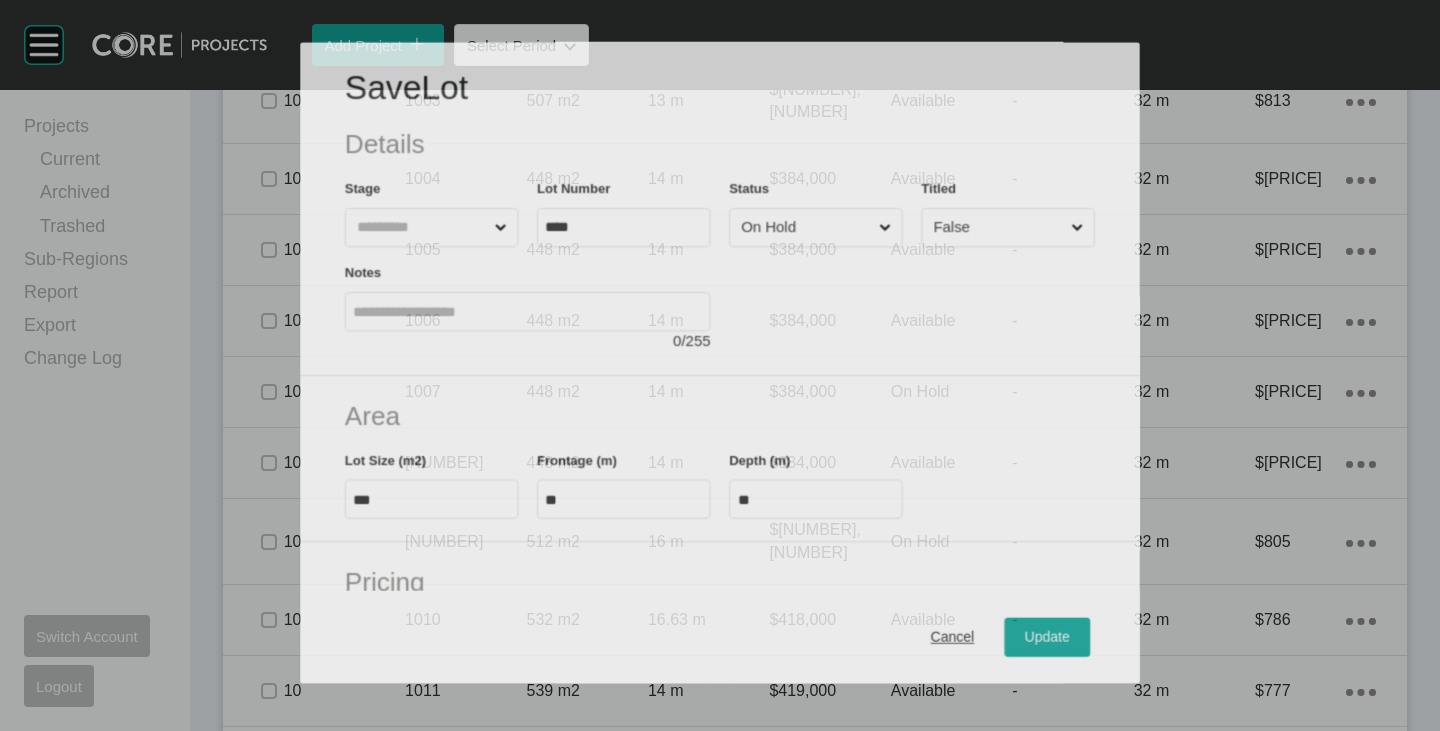 click on "On Hold" at bounding box center [807, 227] 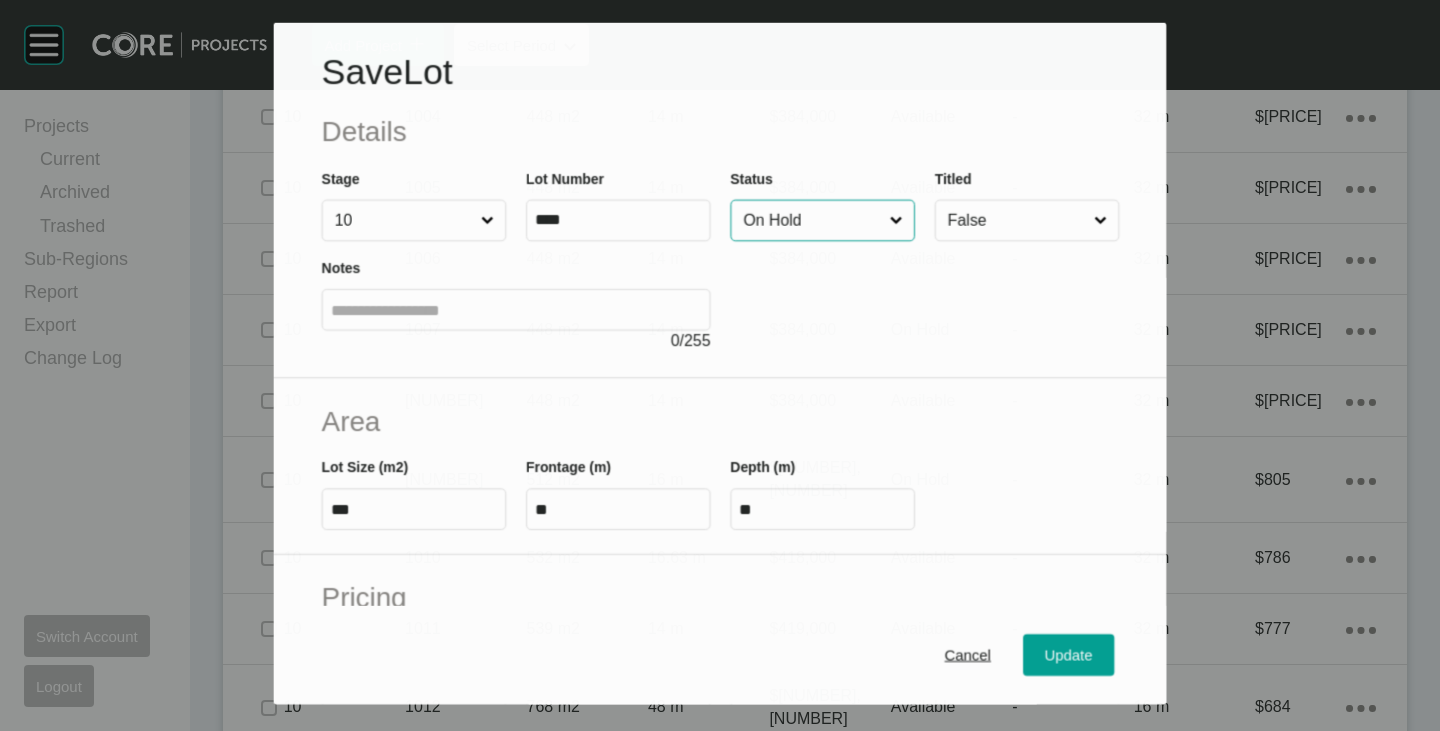 scroll, scrollTop: 3193, scrollLeft: 0, axis: vertical 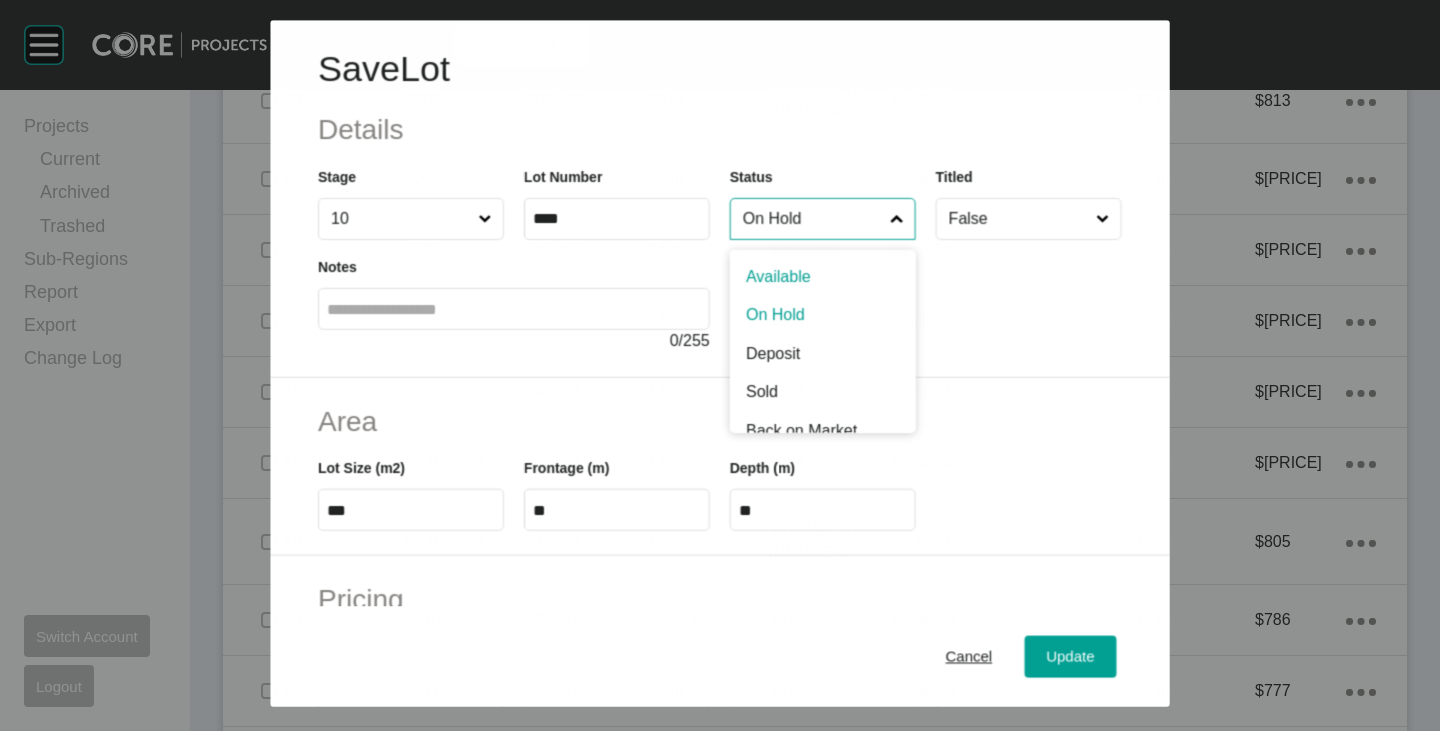 click on "On Hold" at bounding box center [812, 219] 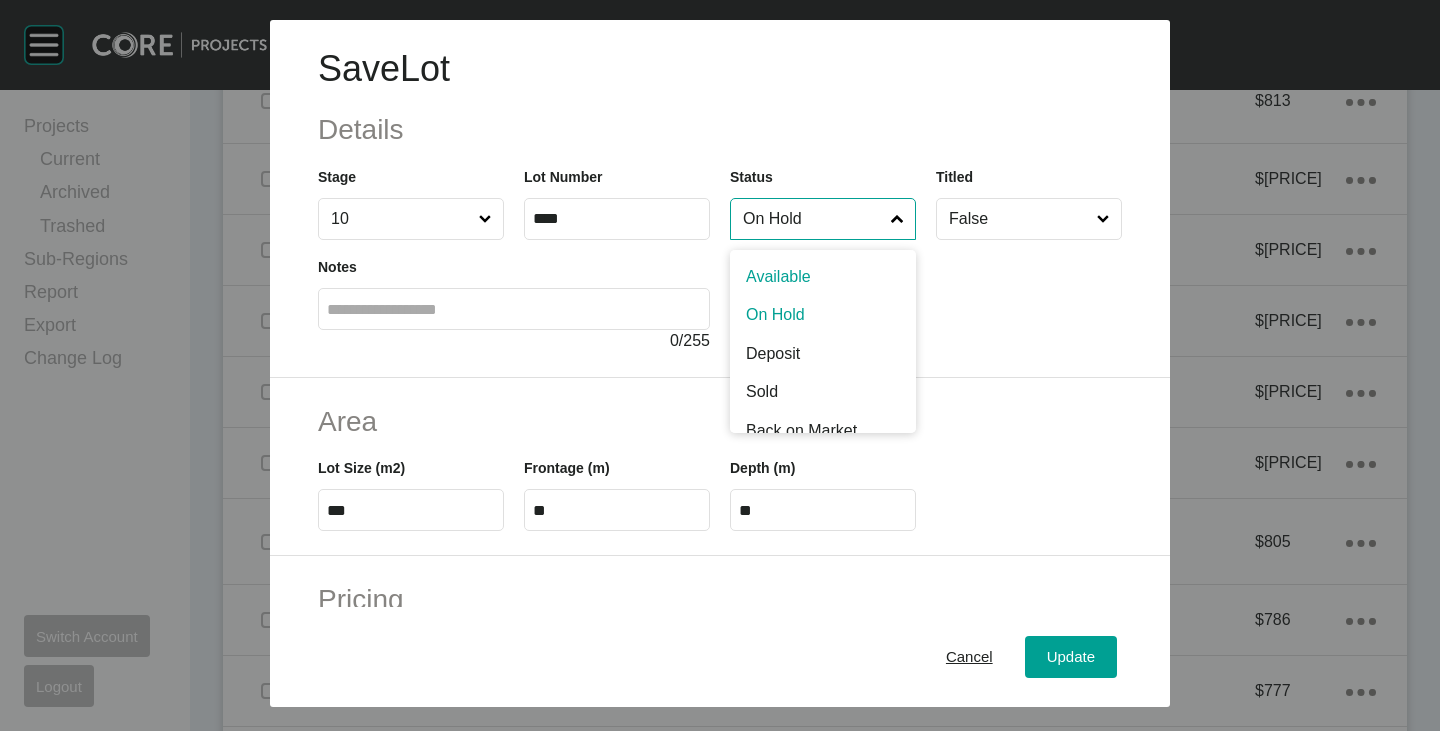 click on "On Hold" at bounding box center [813, 219] 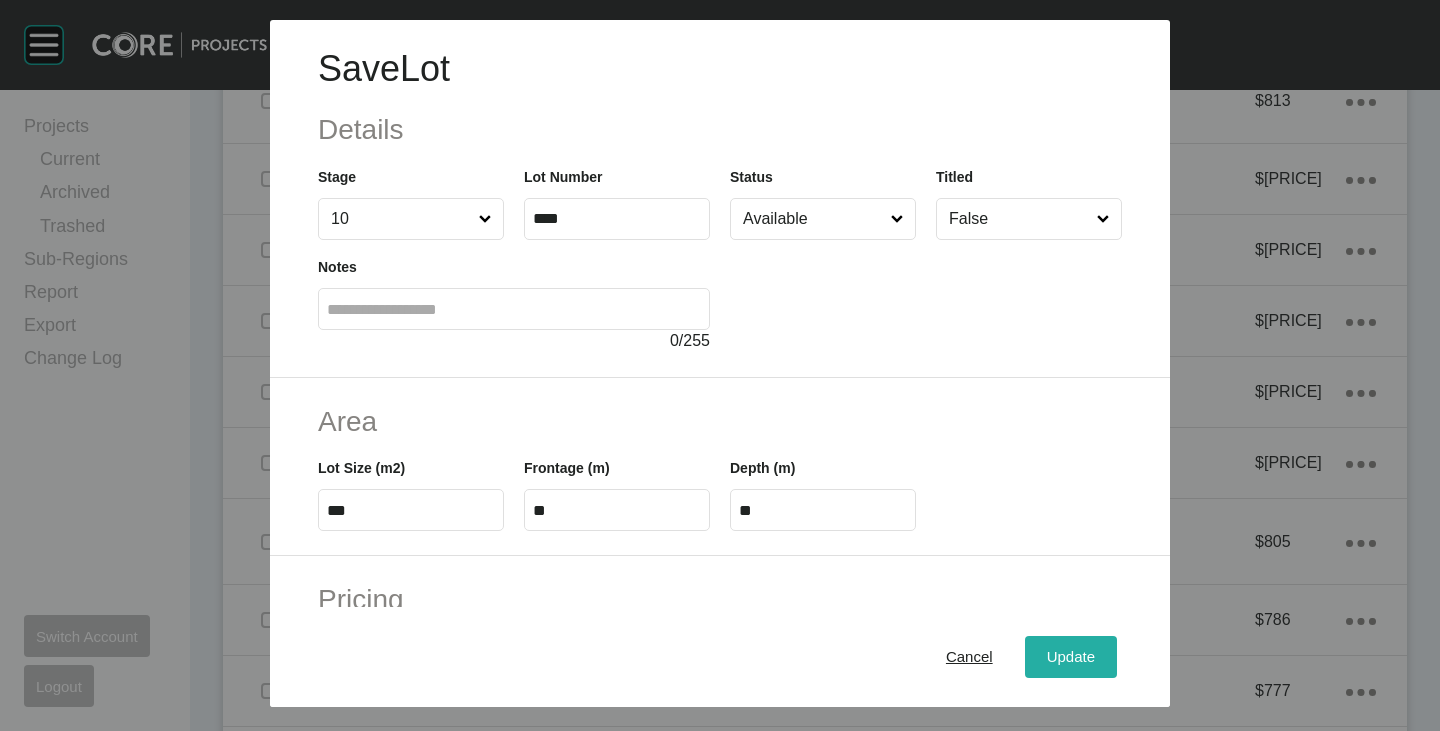 click on "Update" at bounding box center (1071, 657) 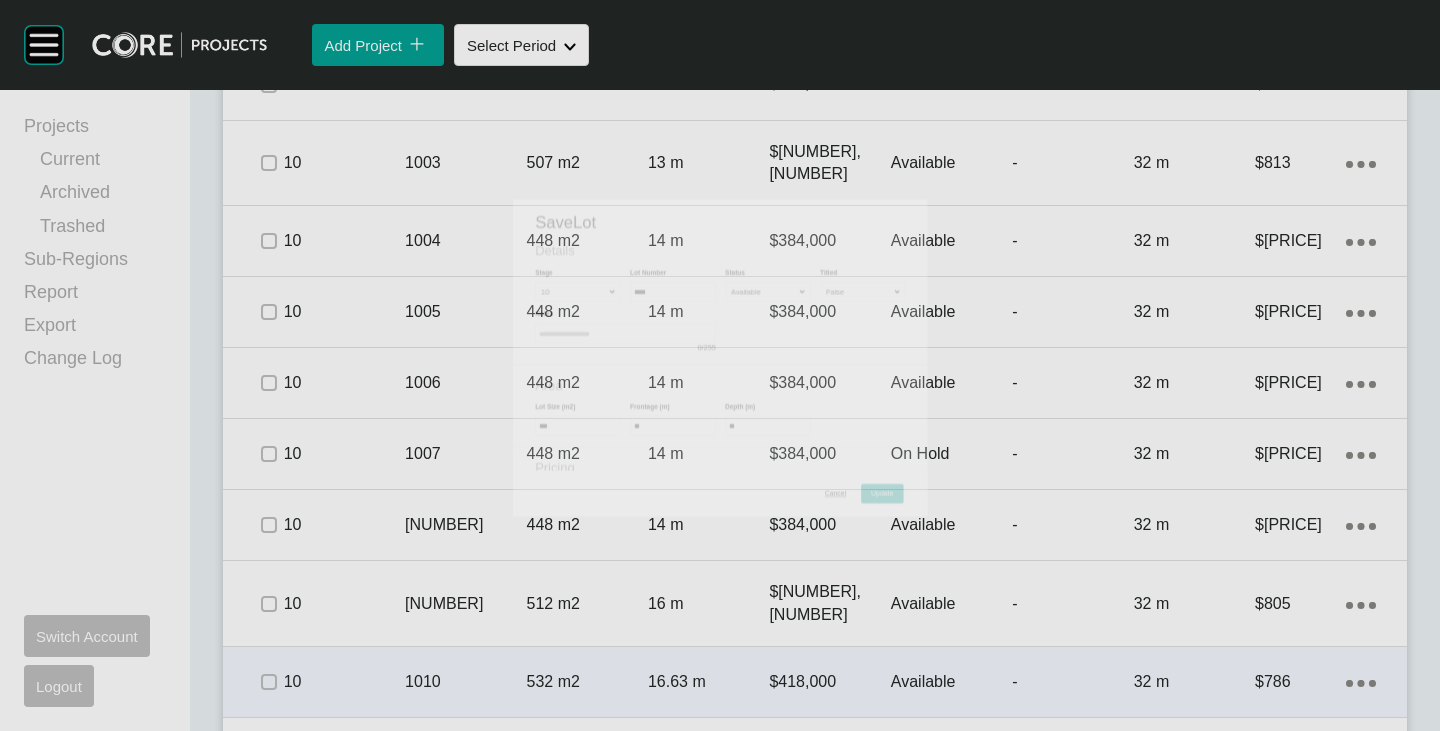 scroll, scrollTop: 3255, scrollLeft: 0, axis: vertical 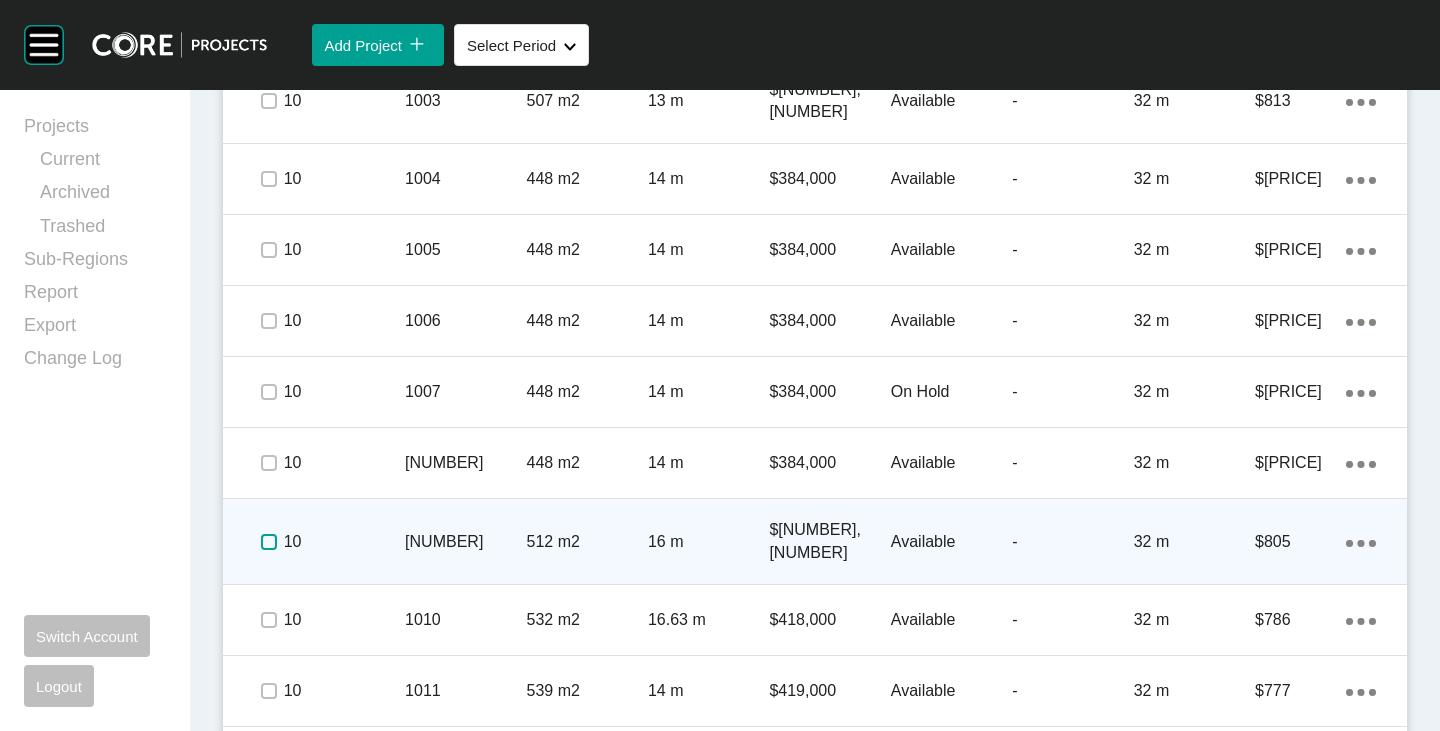 click at bounding box center [269, 542] 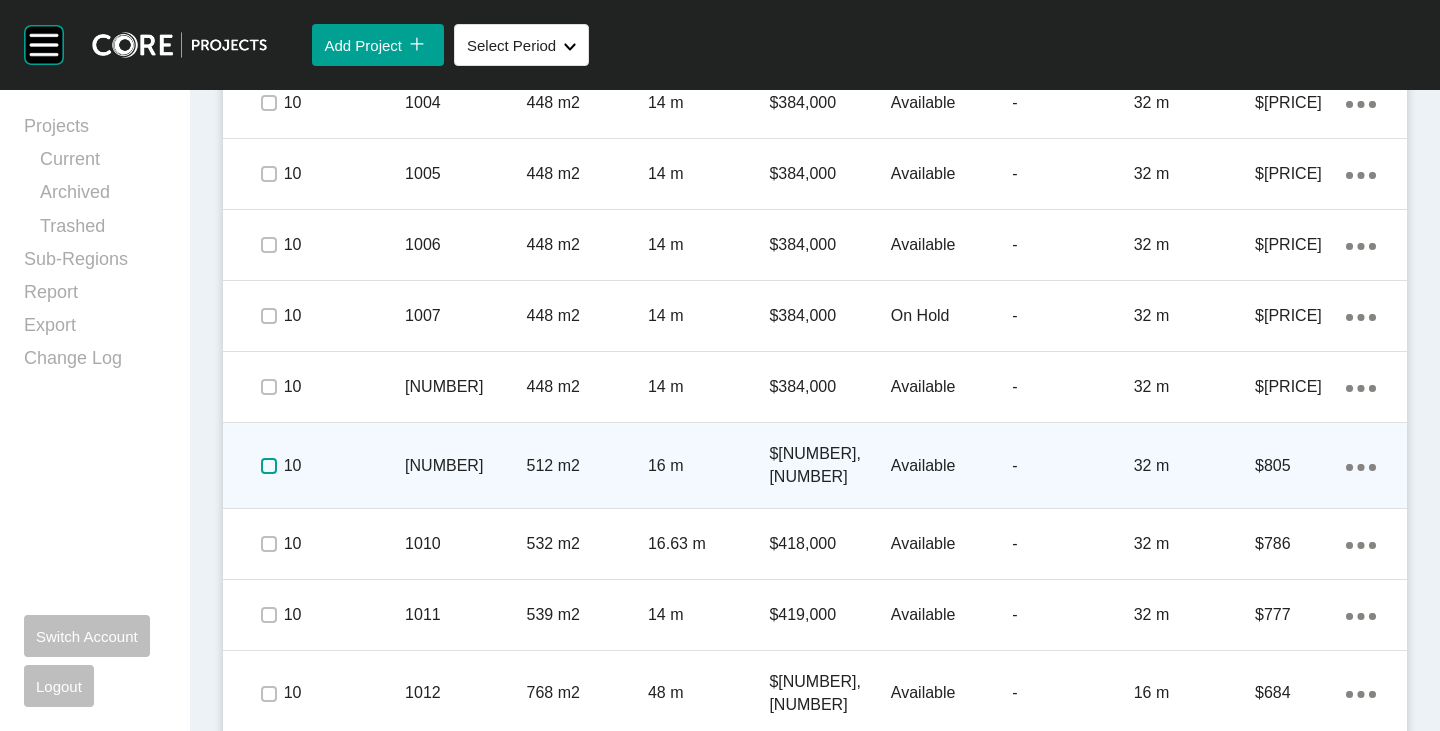 scroll, scrollTop: 3355, scrollLeft: 0, axis: vertical 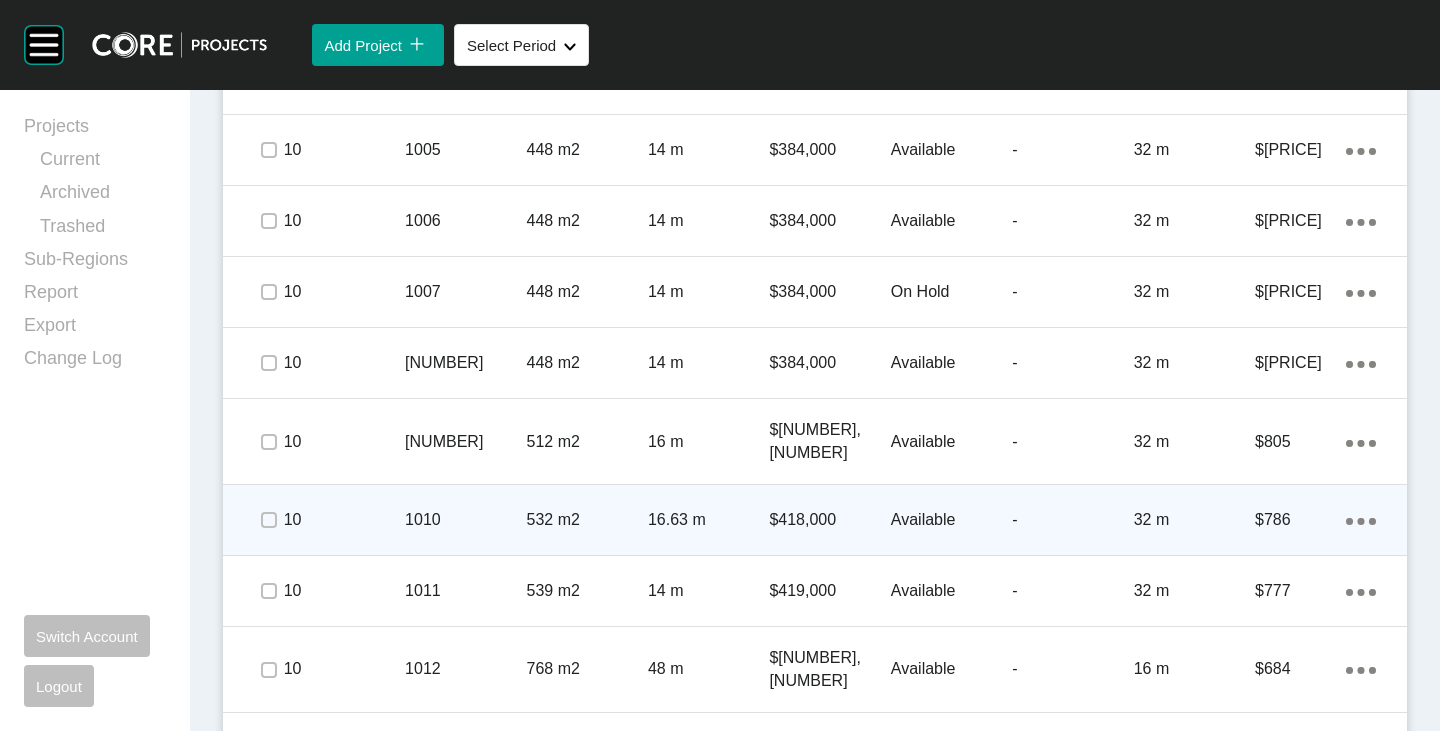 click on "Available" at bounding box center [951, 520] 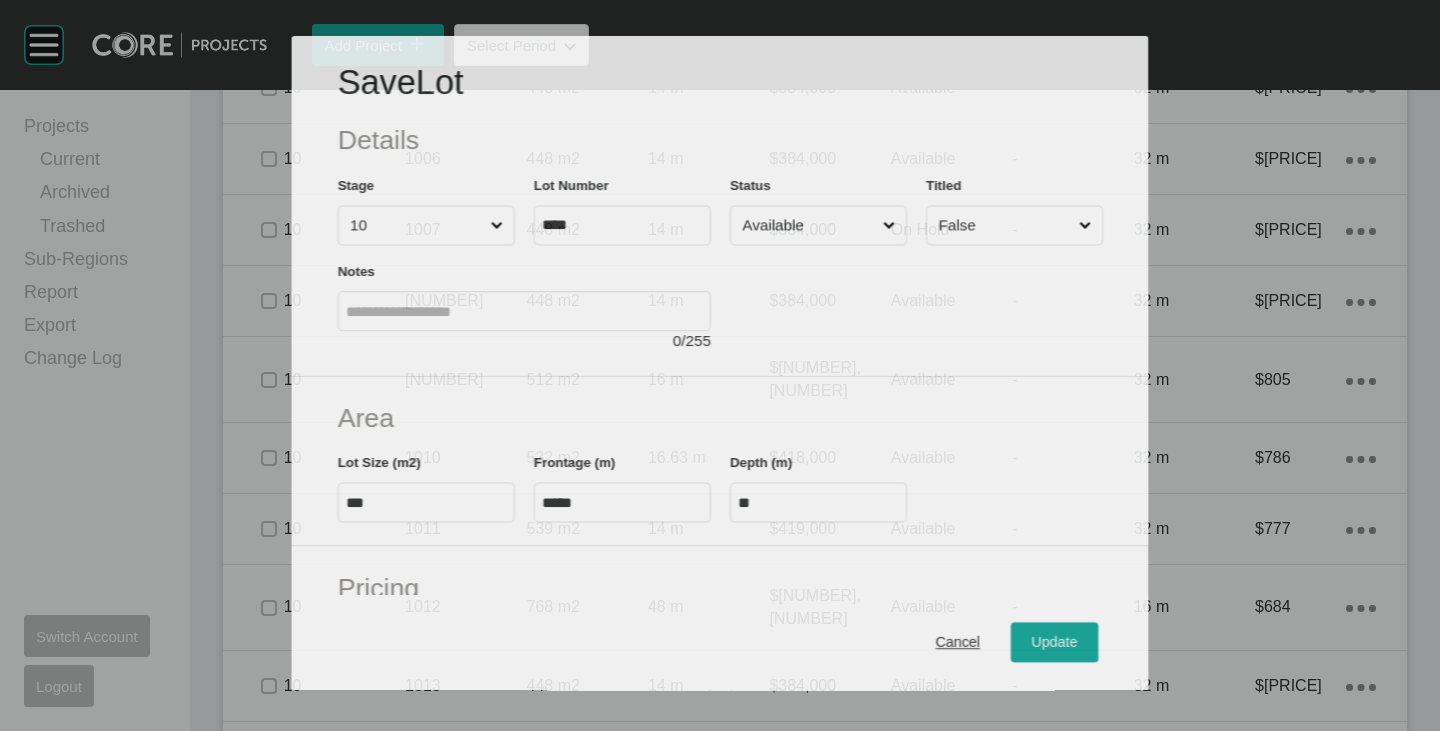 scroll, scrollTop: 3293, scrollLeft: 0, axis: vertical 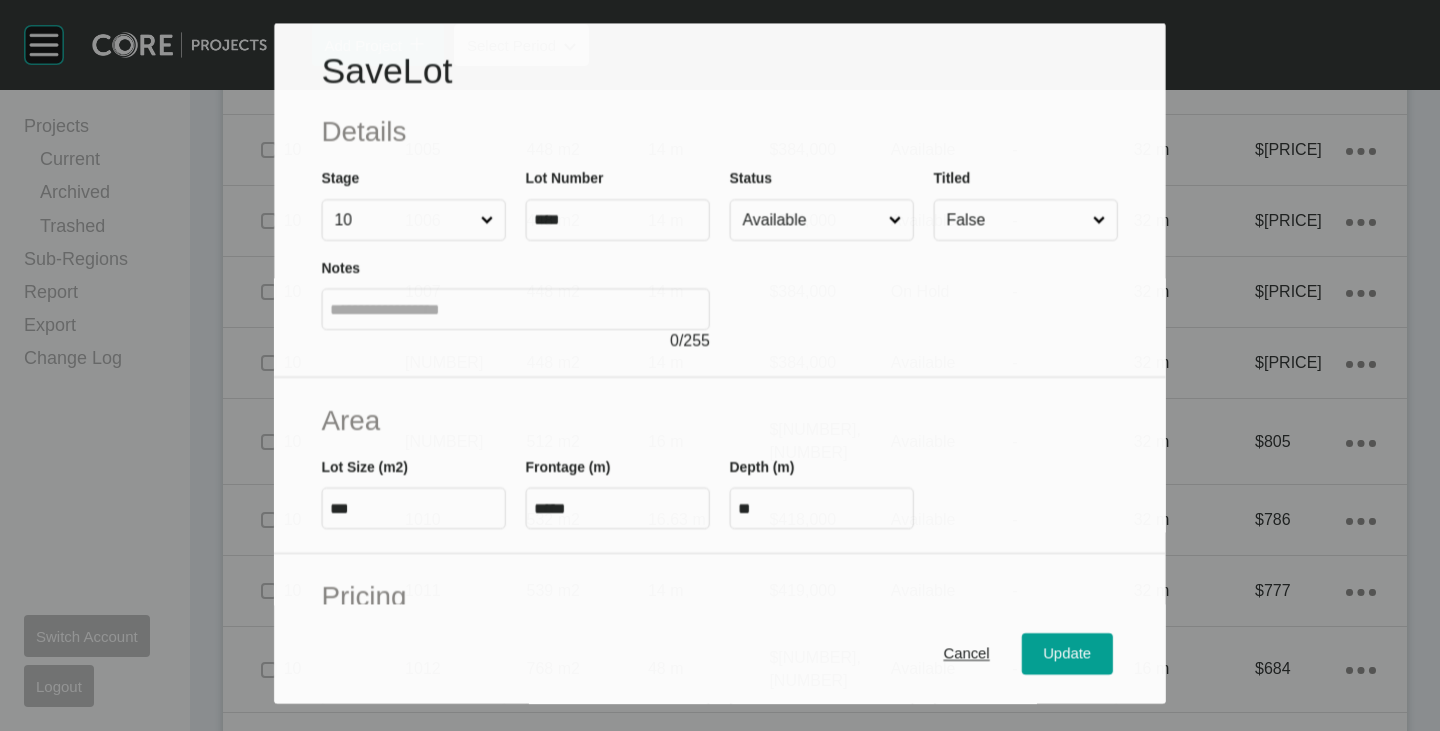 click on "Available" at bounding box center (812, 220) 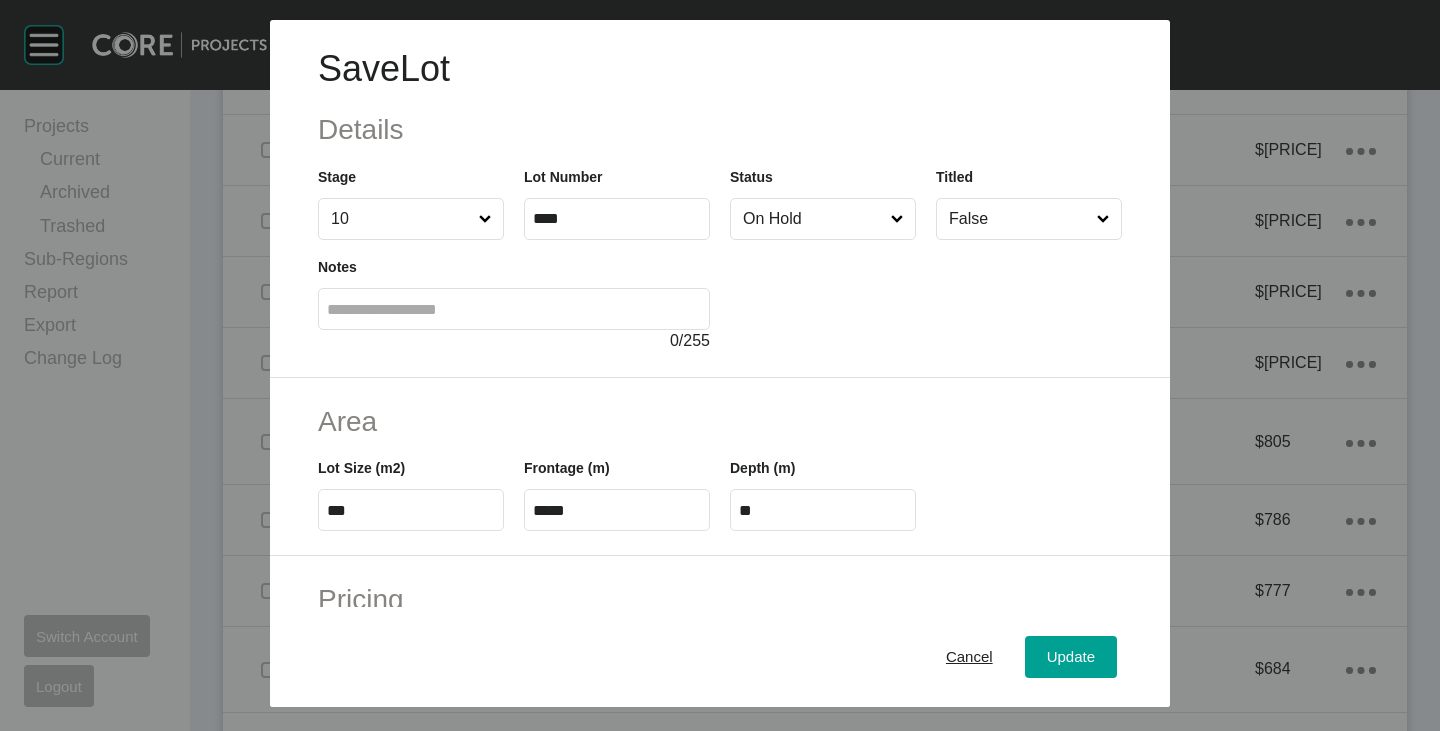 drag, startPoint x: 774, startPoint y: 306, endPoint x: 777, endPoint y: 322, distance: 16.27882 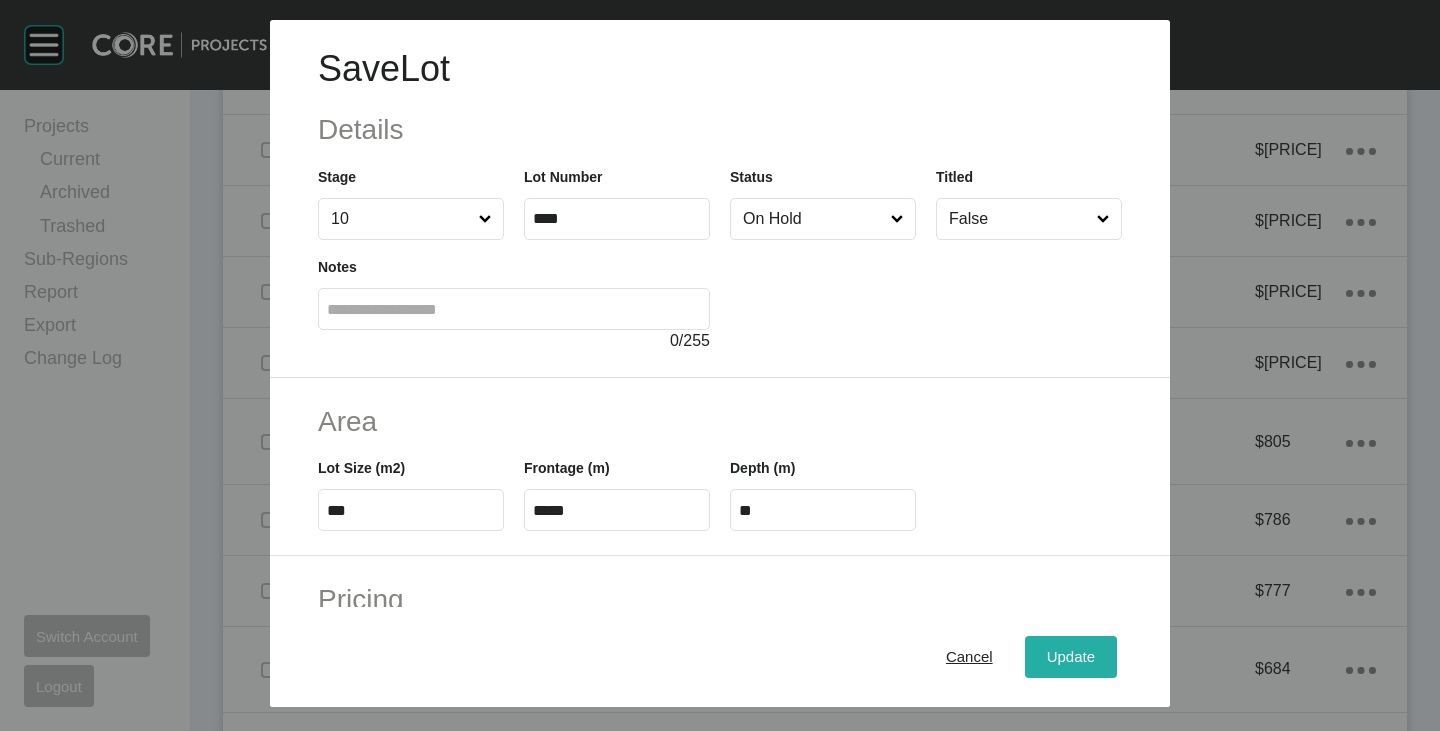 click on "Update" at bounding box center [1071, 657] 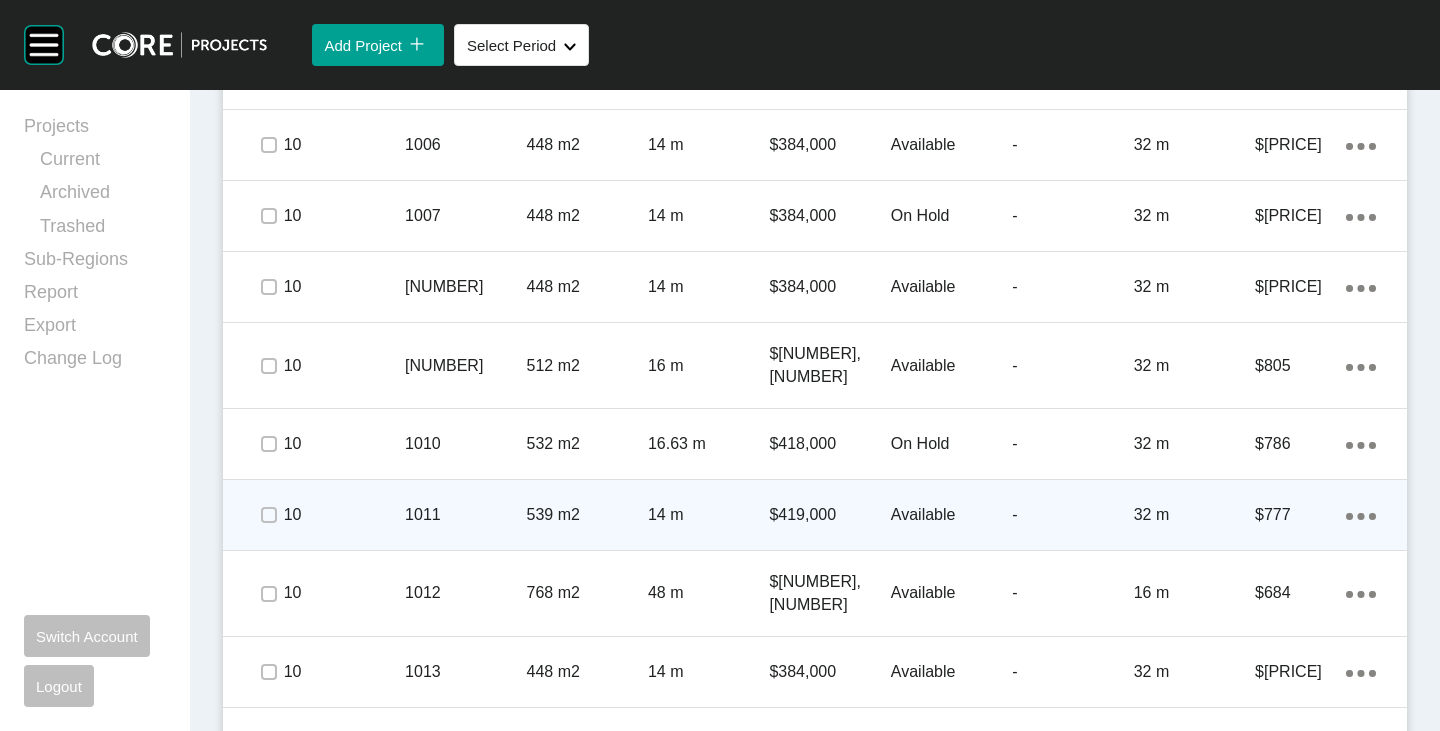 scroll, scrollTop: 3455, scrollLeft: 0, axis: vertical 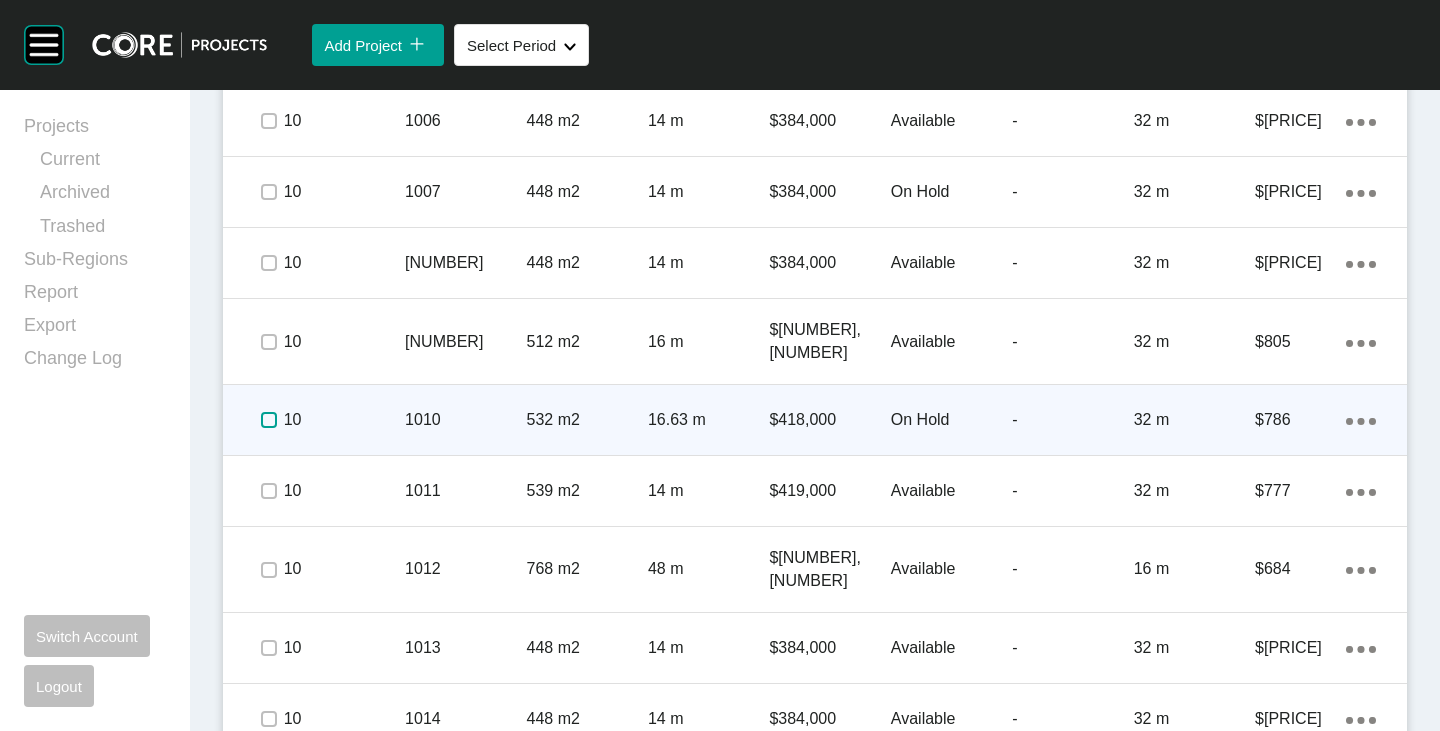 click at bounding box center (269, 420) 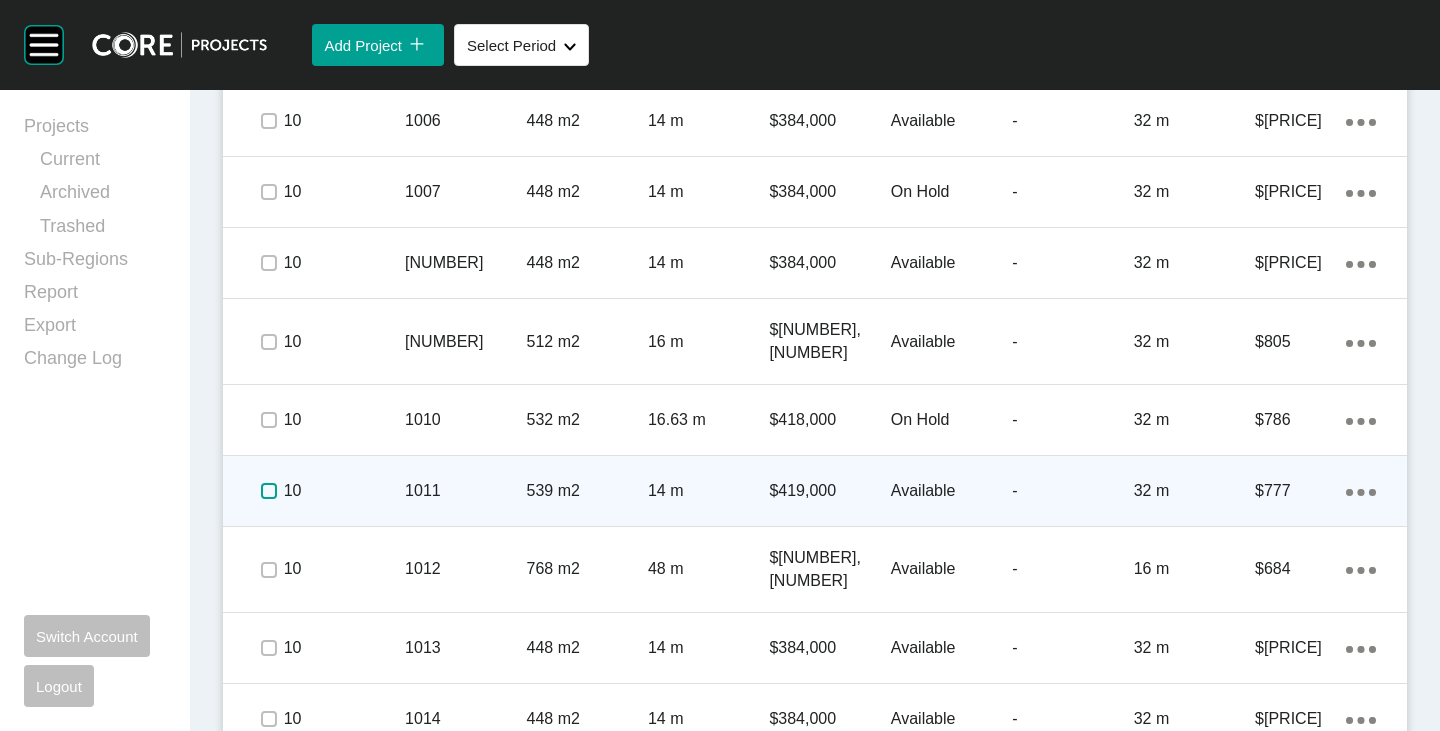 click at bounding box center (269, 491) 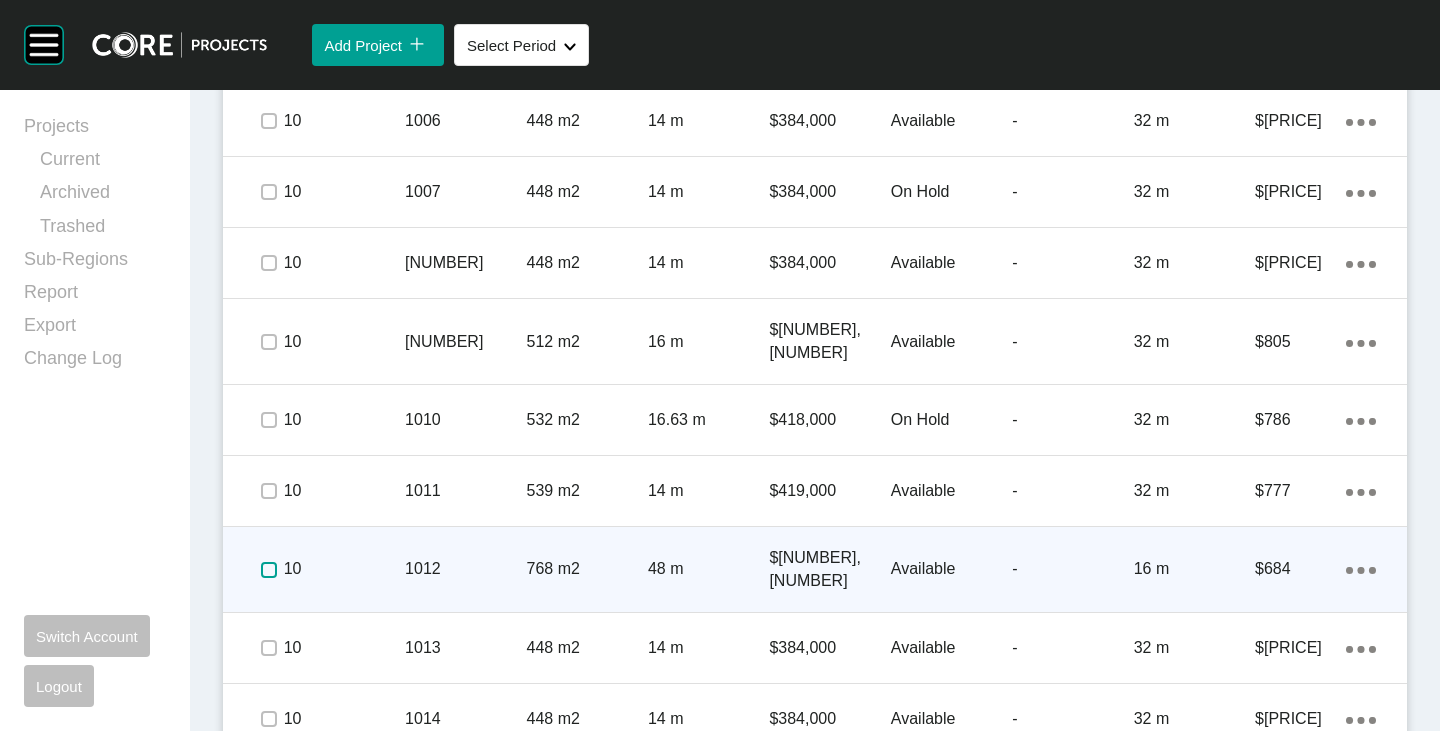 click at bounding box center [269, 570] 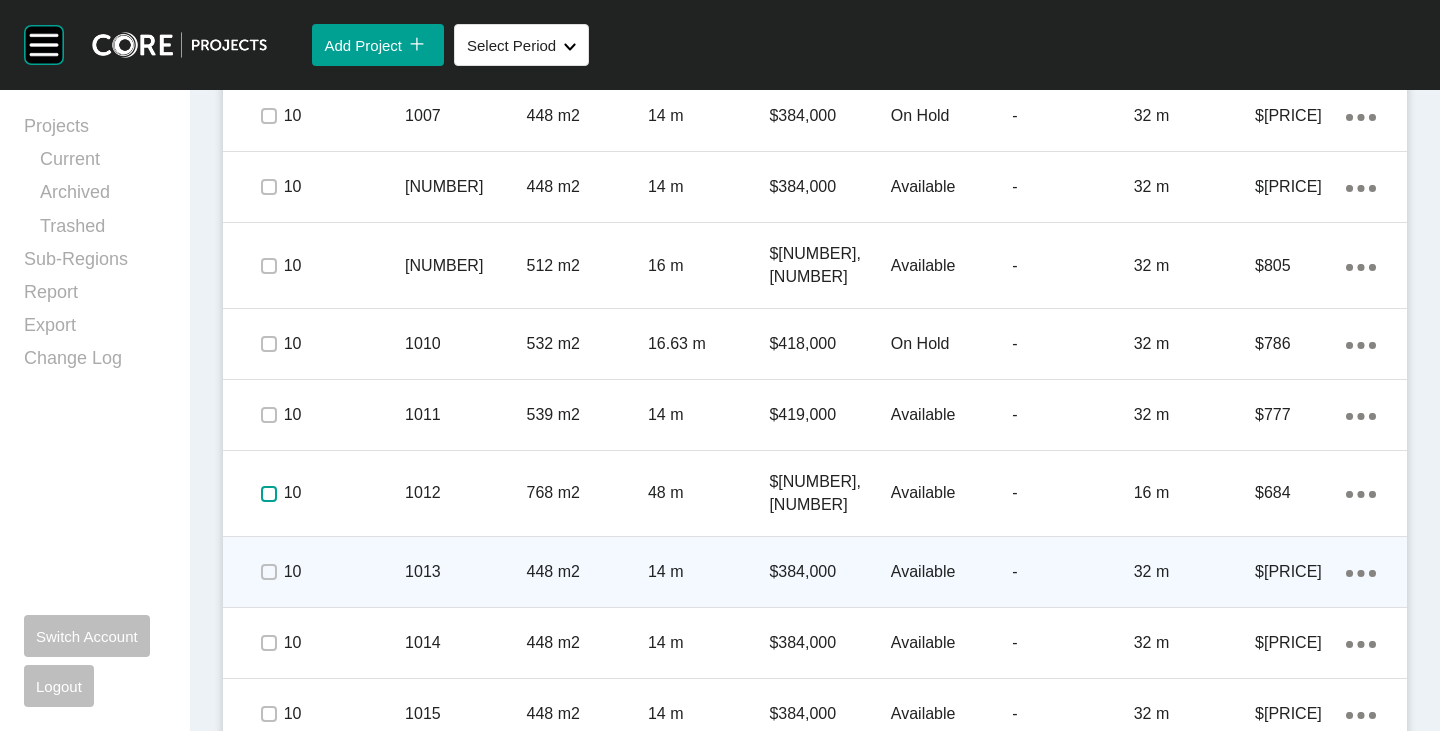scroll, scrollTop: 3555, scrollLeft: 0, axis: vertical 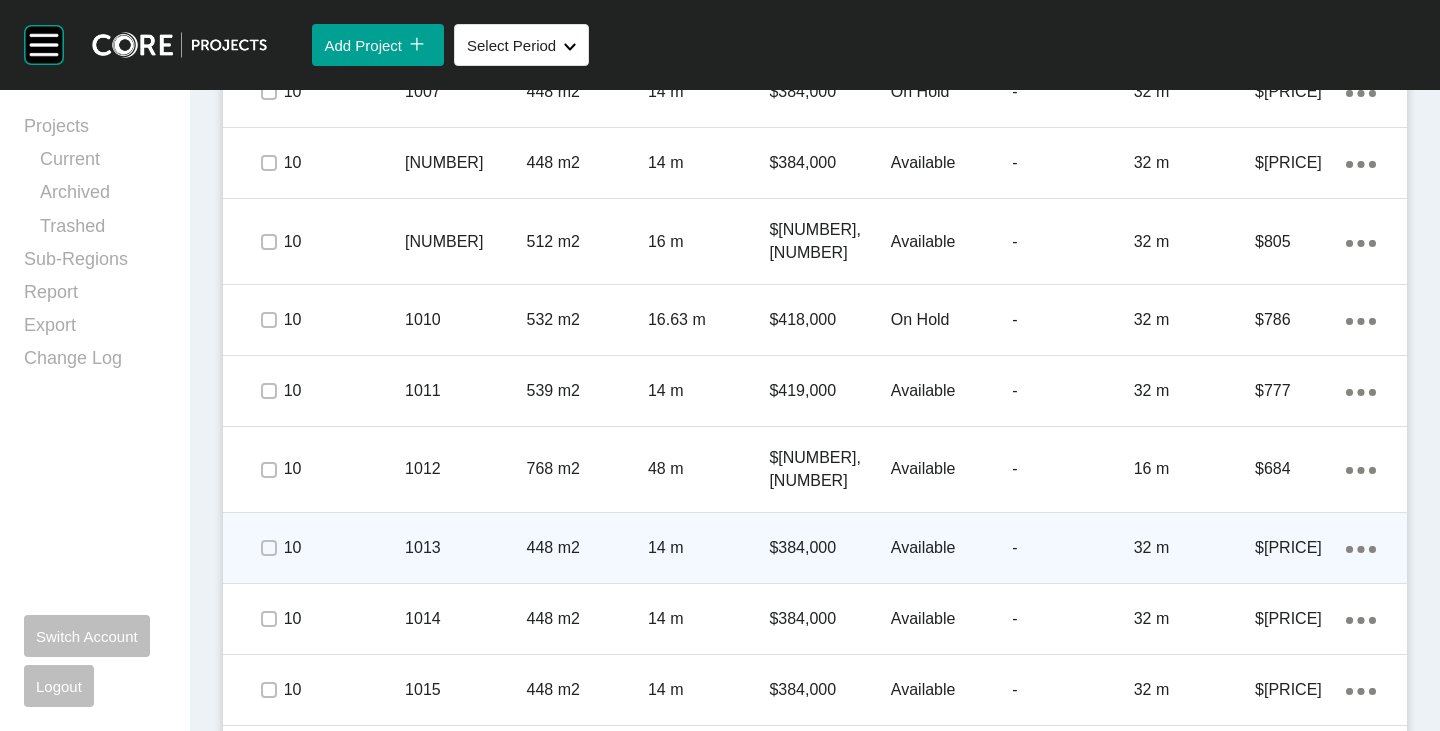 click on "Available" at bounding box center [951, 548] 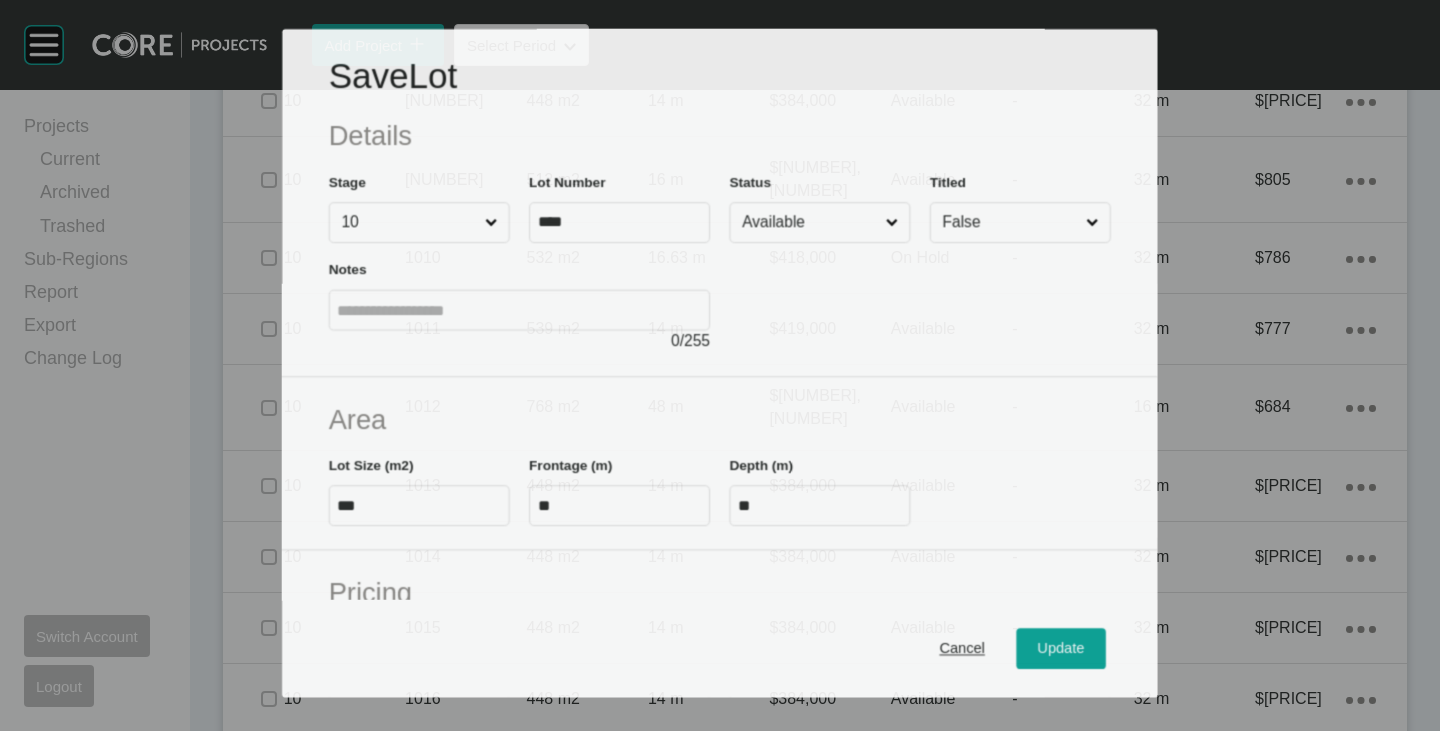 scroll, scrollTop: 3493, scrollLeft: 0, axis: vertical 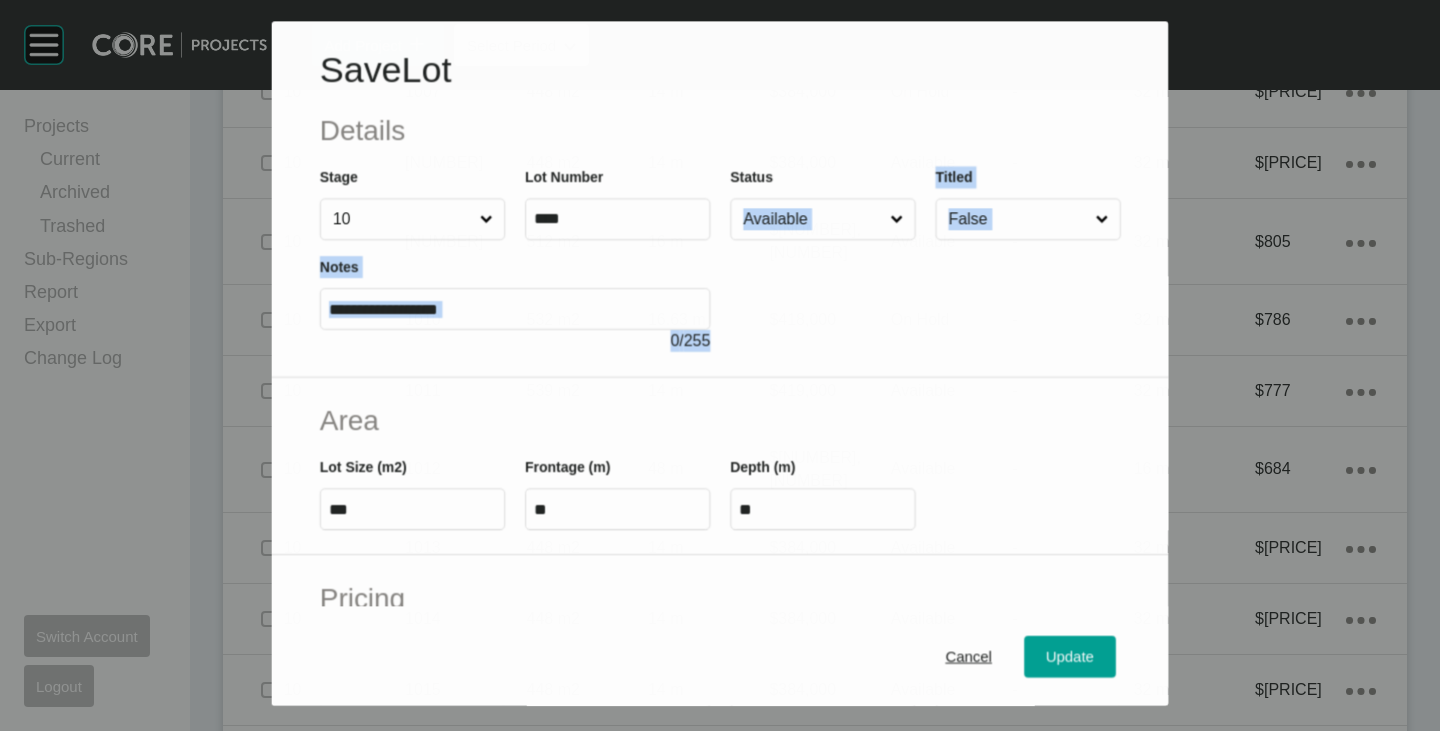 click on "Save  Lot Details Stage 10 Lot Number **** Status Available Titled False Notes 0 / 255" at bounding box center (720, 199) 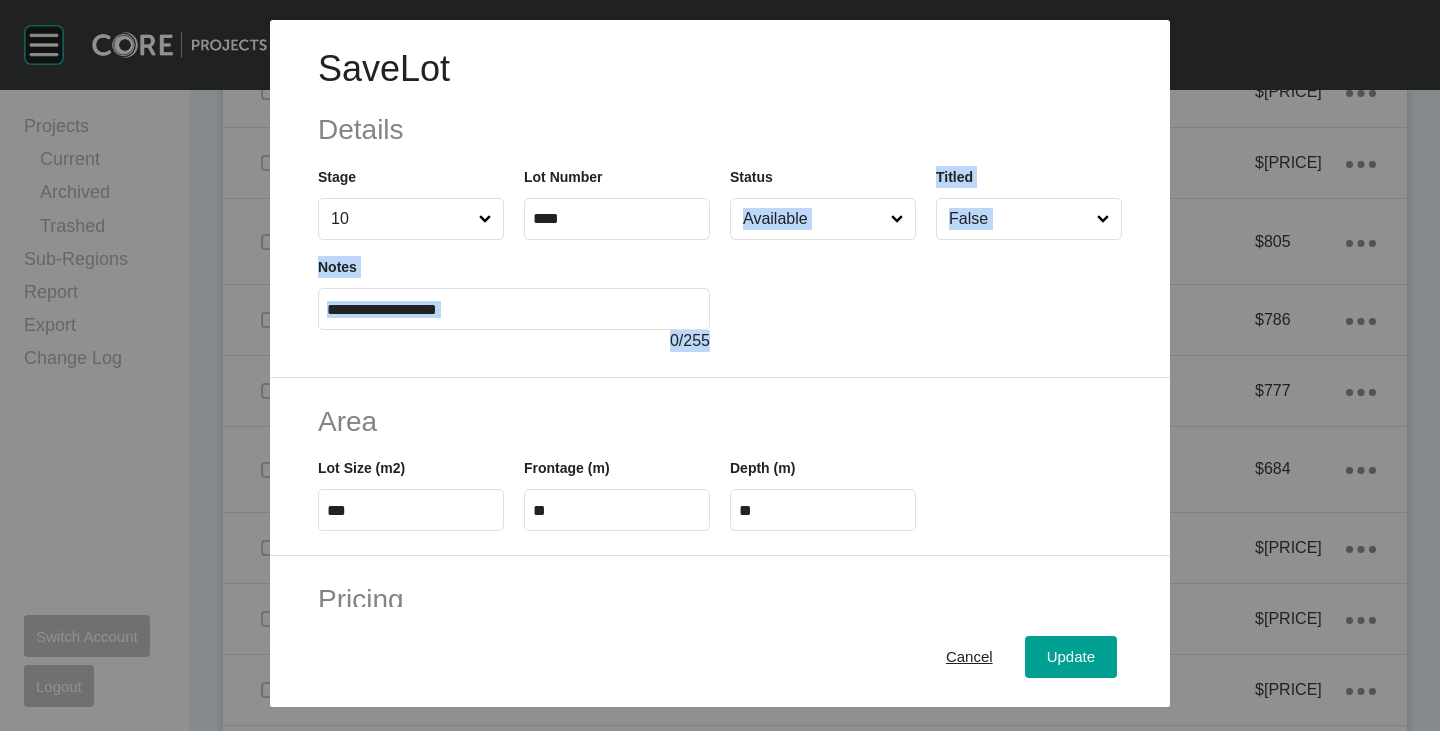 click on "Available" at bounding box center (813, 219) 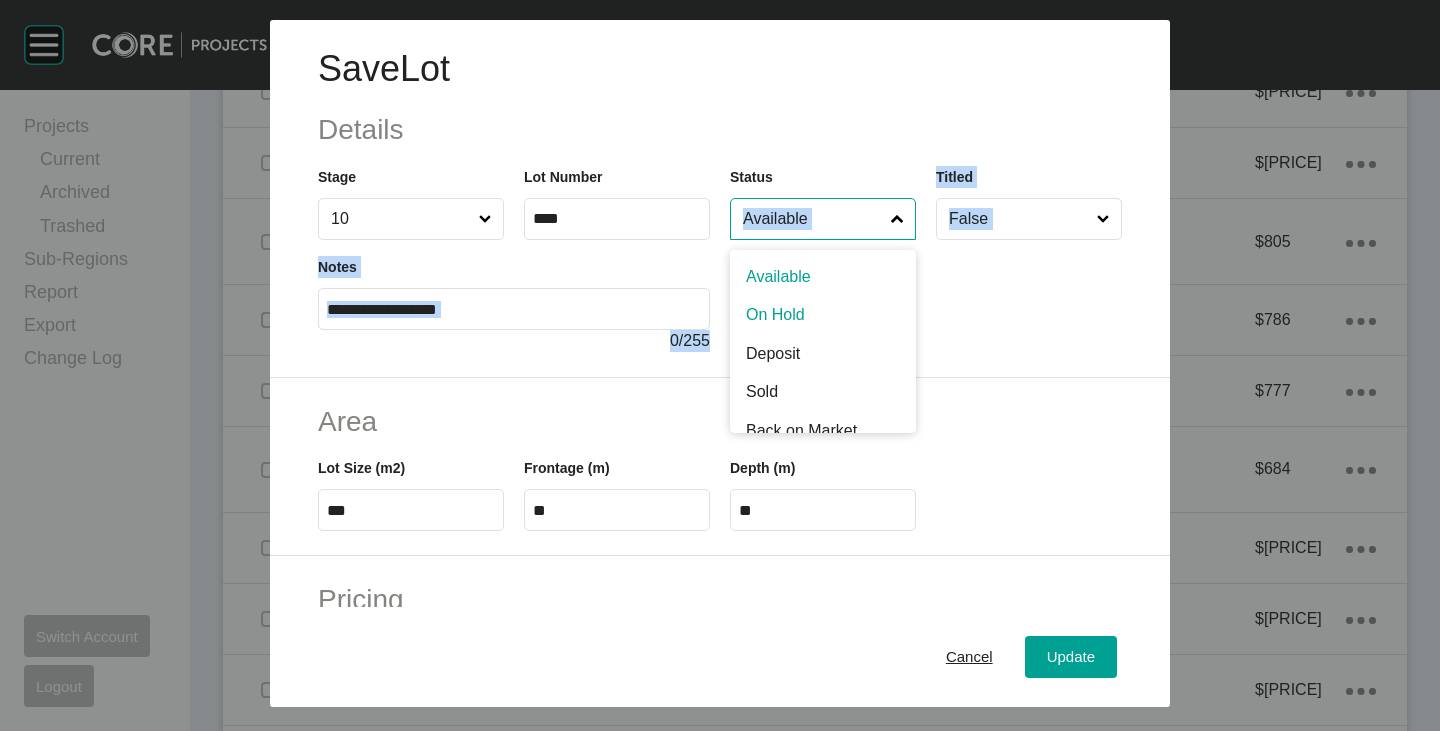 drag, startPoint x: 775, startPoint y: 309, endPoint x: 809, endPoint y: 345, distance: 49.517673 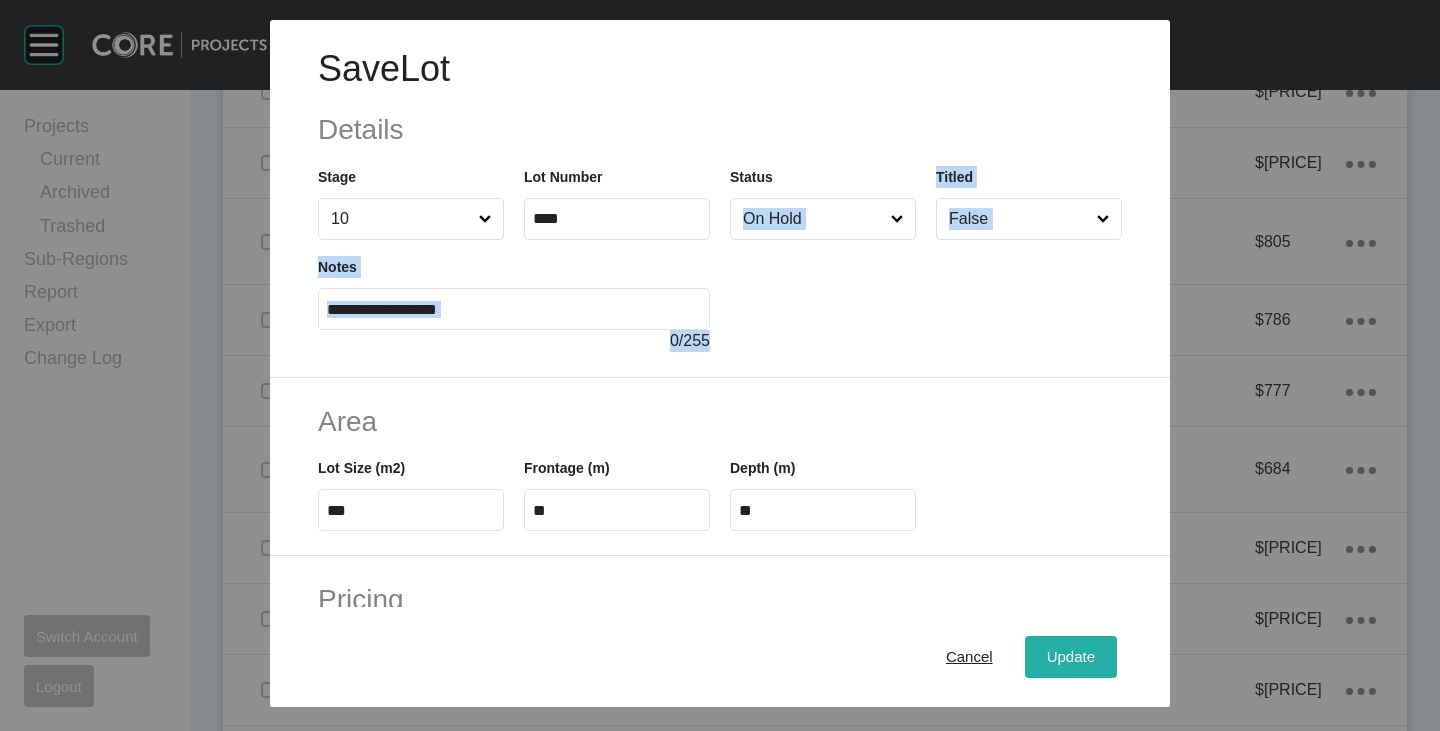click on "Update" at bounding box center [1071, 657] 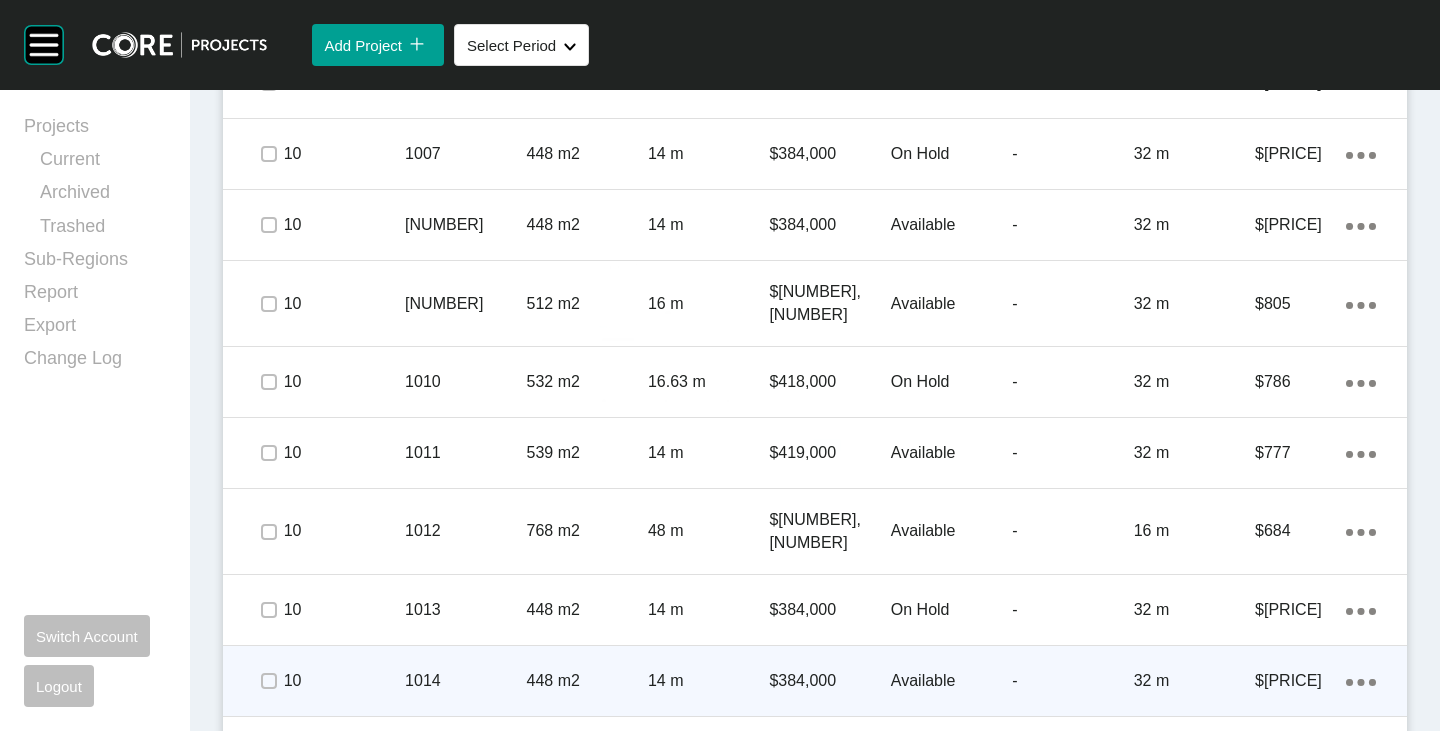 scroll, scrollTop: 3555, scrollLeft: 0, axis: vertical 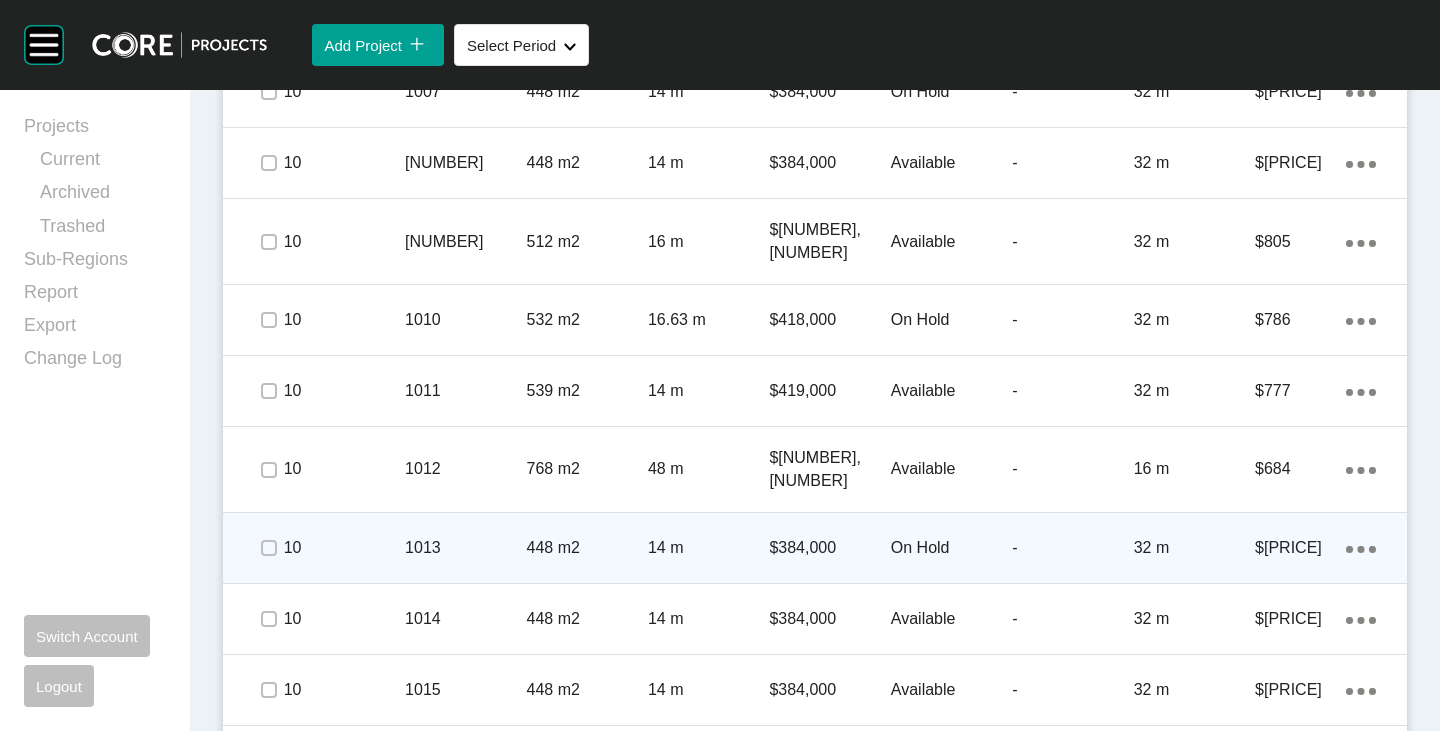 click at bounding box center (268, 548) 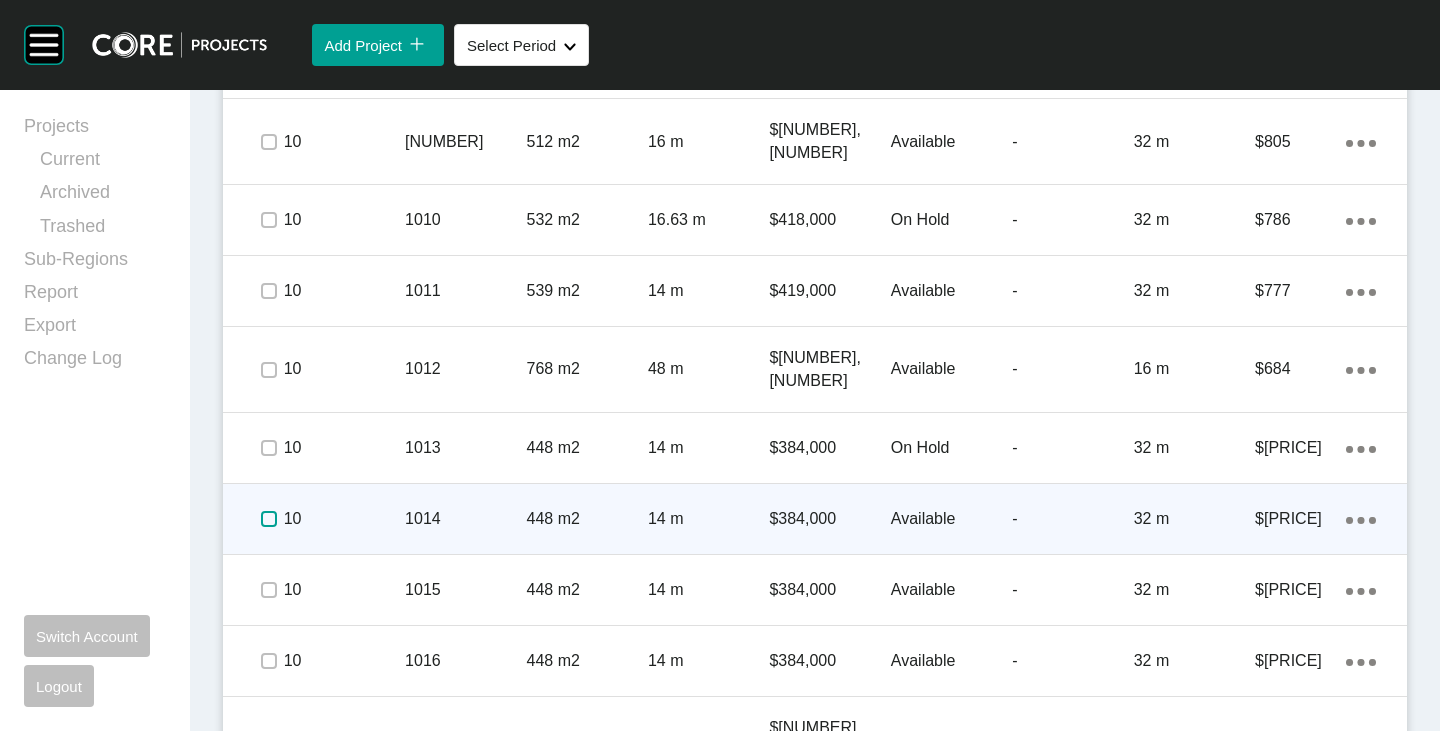 click at bounding box center [269, 519] 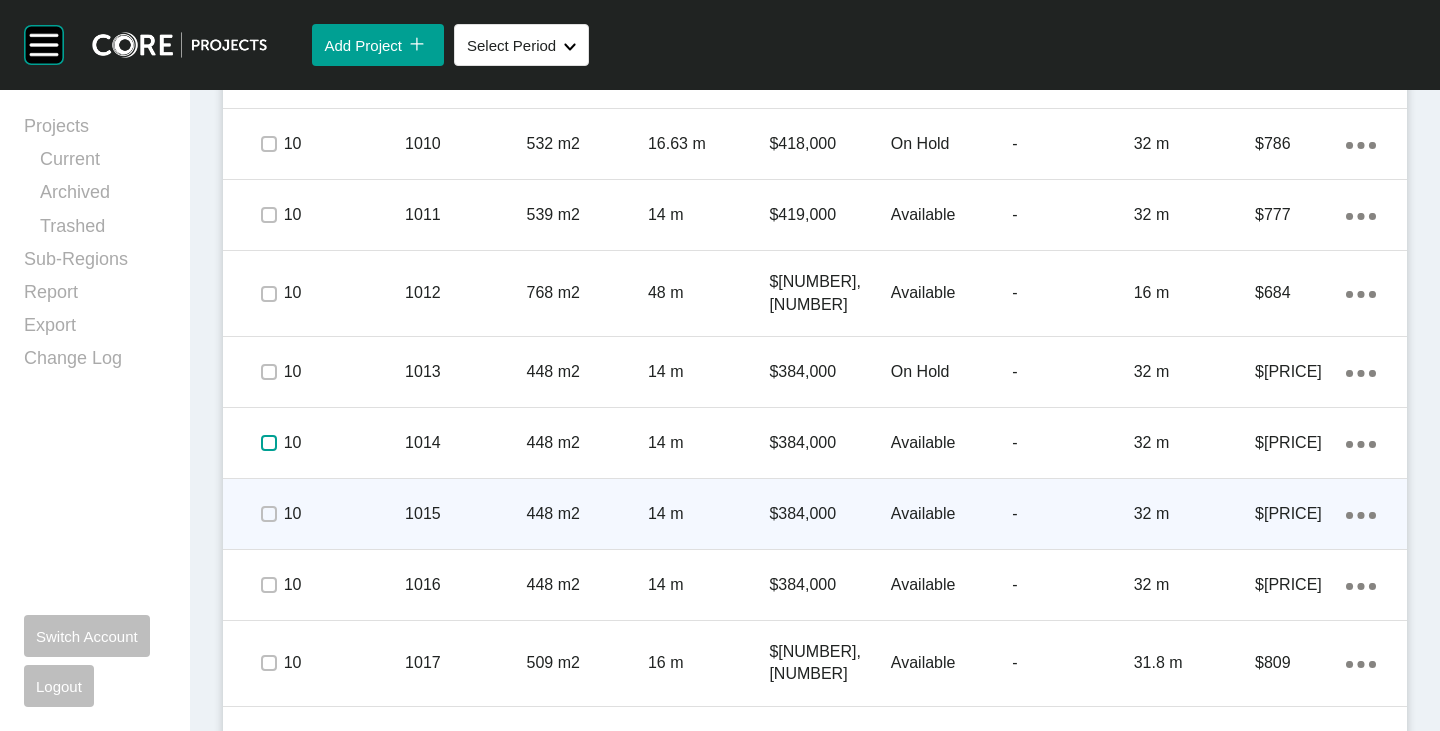 scroll, scrollTop: 3755, scrollLeft: 0, axis: vertical 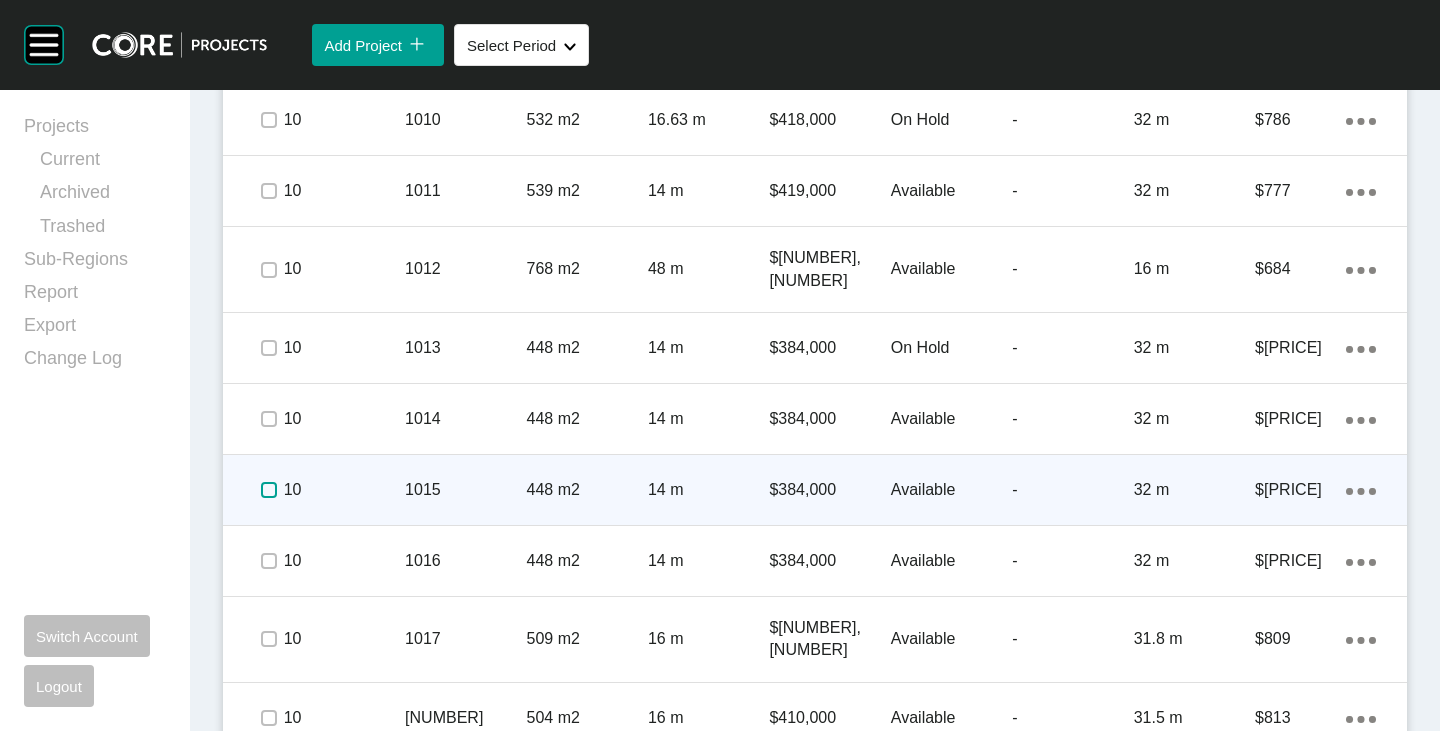 click at bounding box center (269, 490) 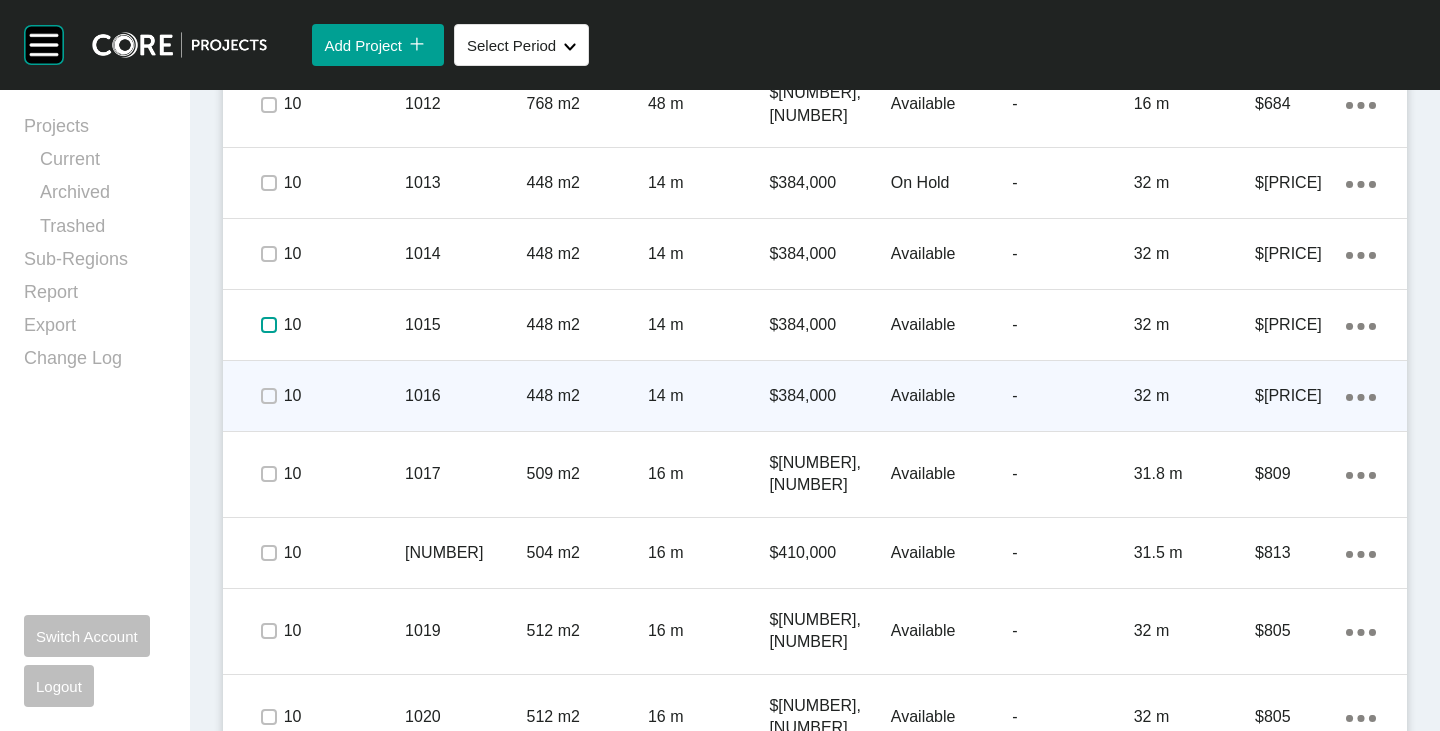 scroll, scrollTop: 3955, scrollLeft: 0, axis: vertical 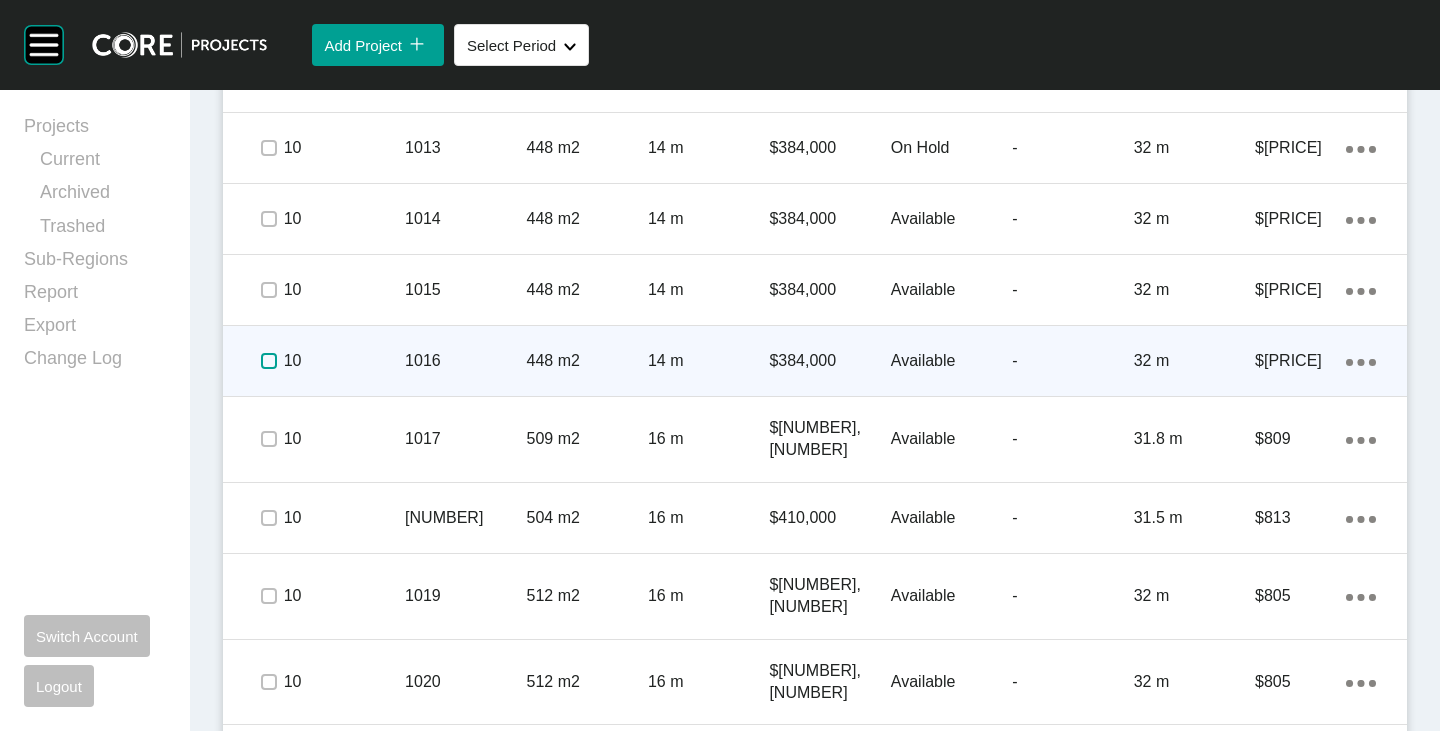 click at bounding box center [269, 361] 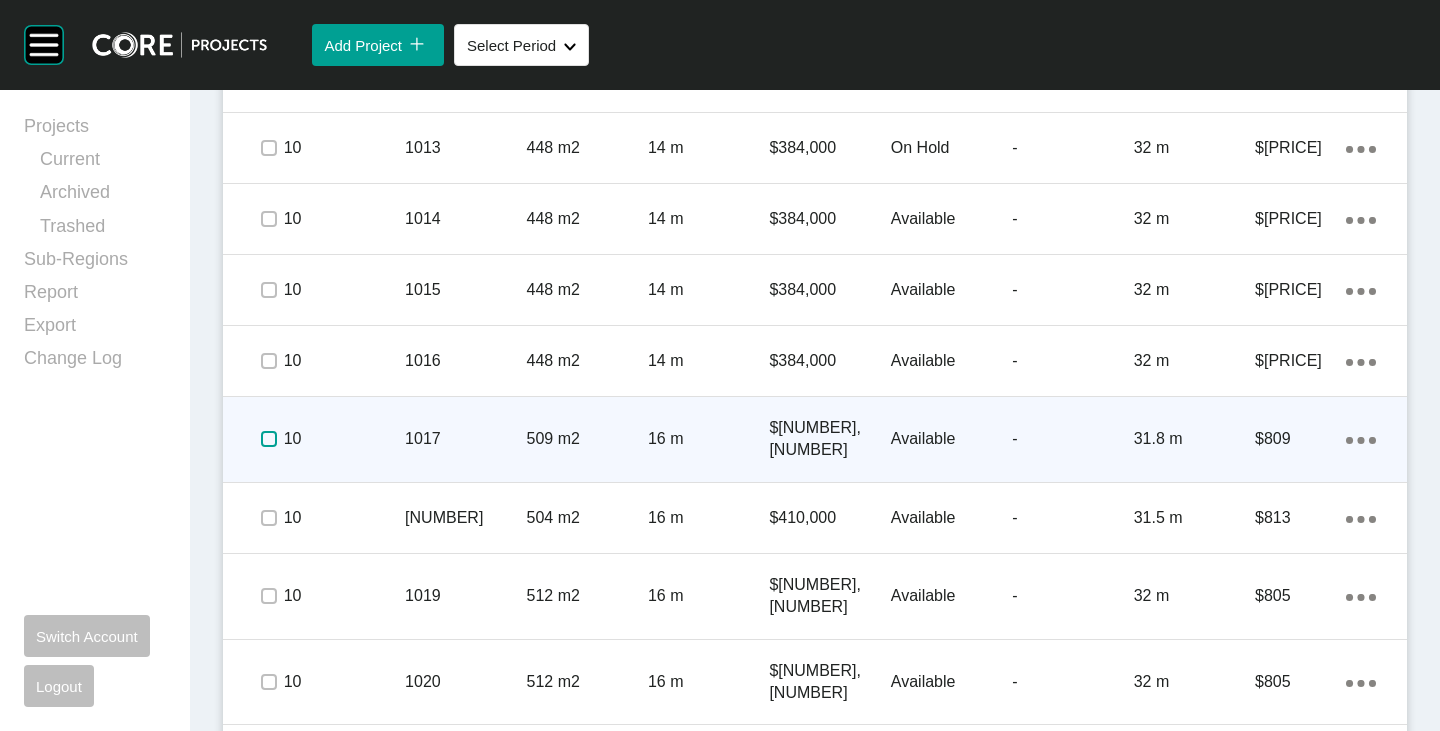 click at bounding box center [269, 439] 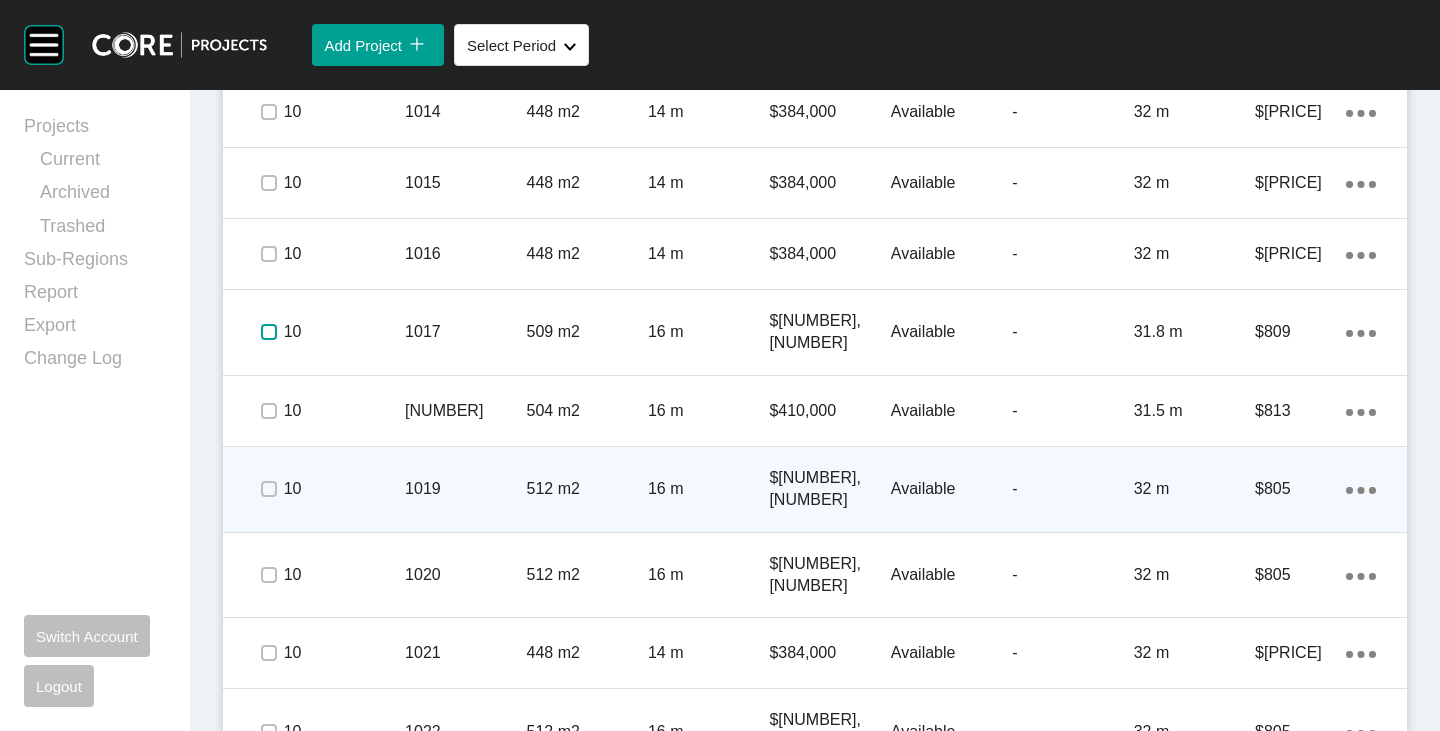 scroll, scrollTop: 4155, scrollLeft: 0, axis: vertical 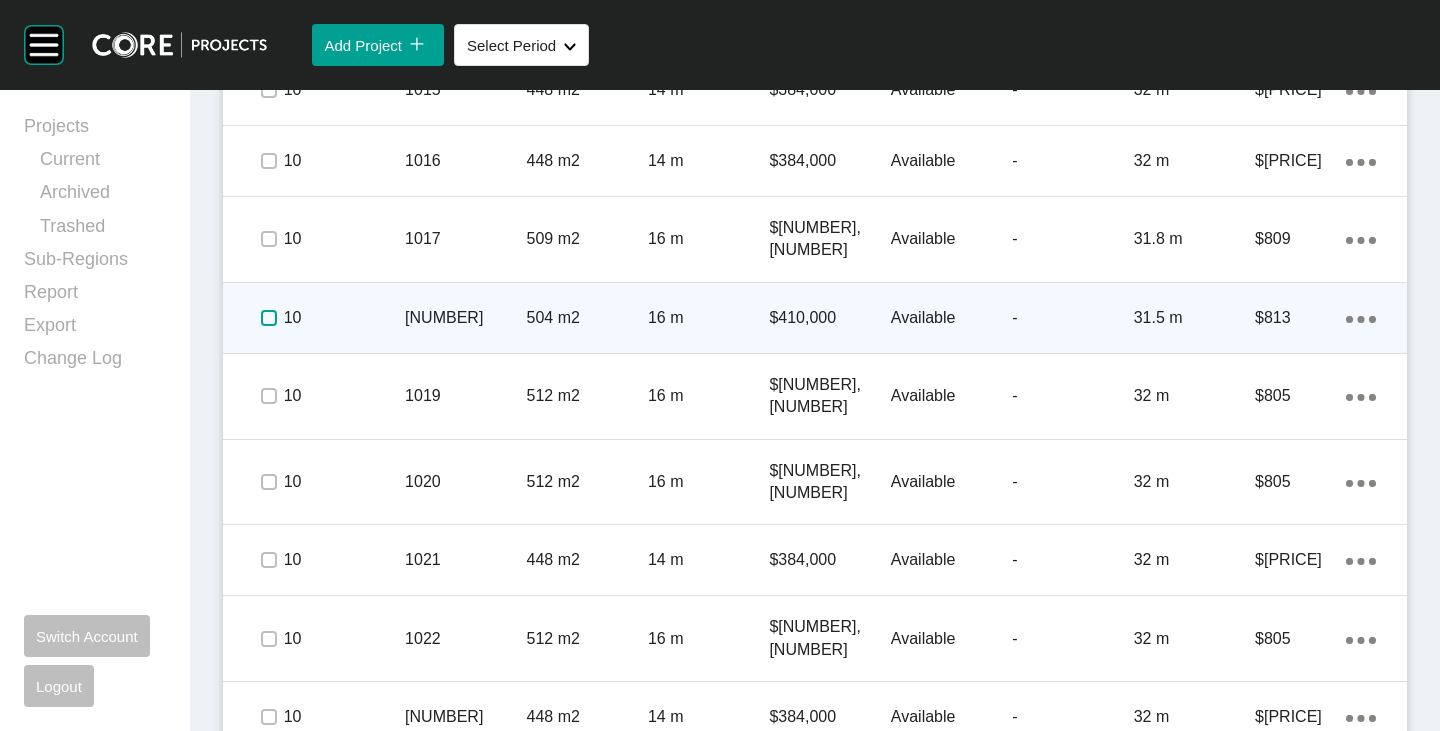 click at bounding box center [269, 318] 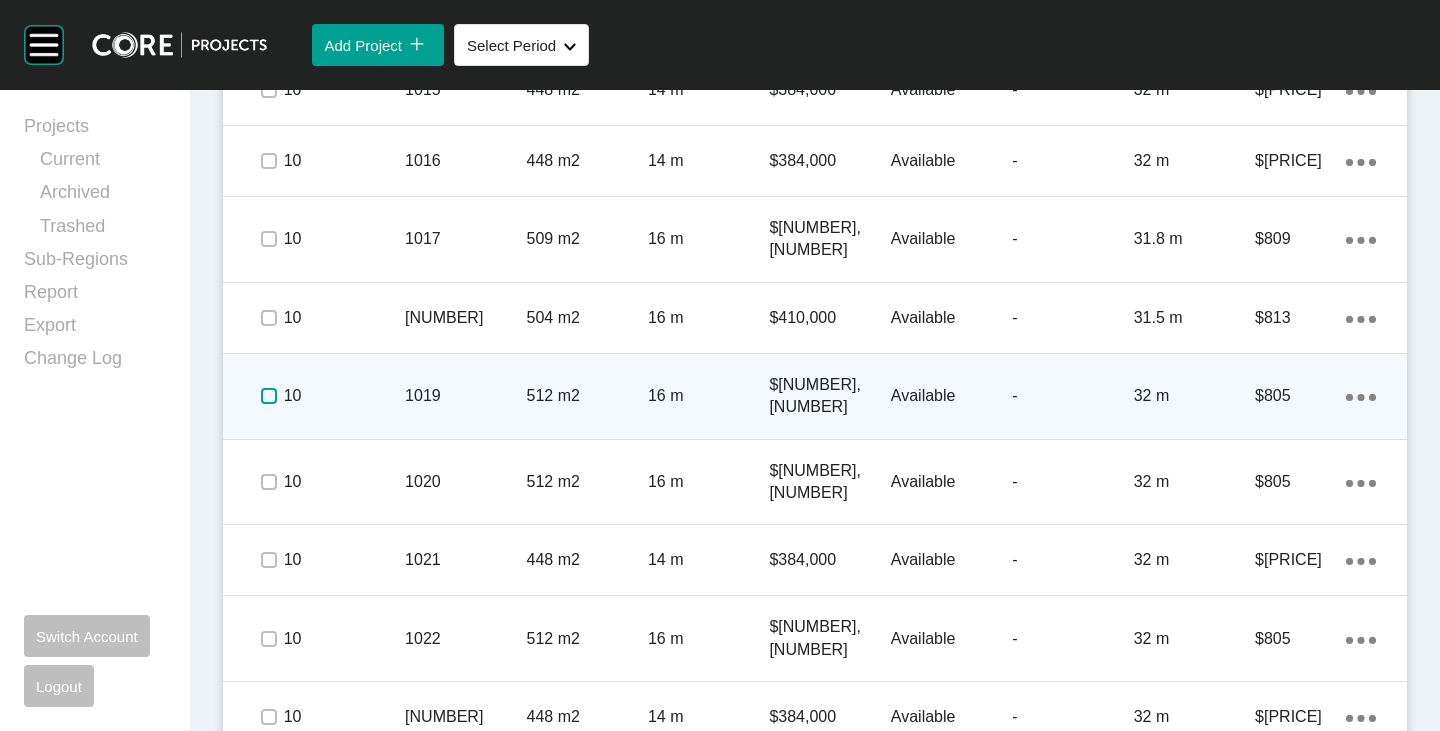 click at bounding box center (269, 396) 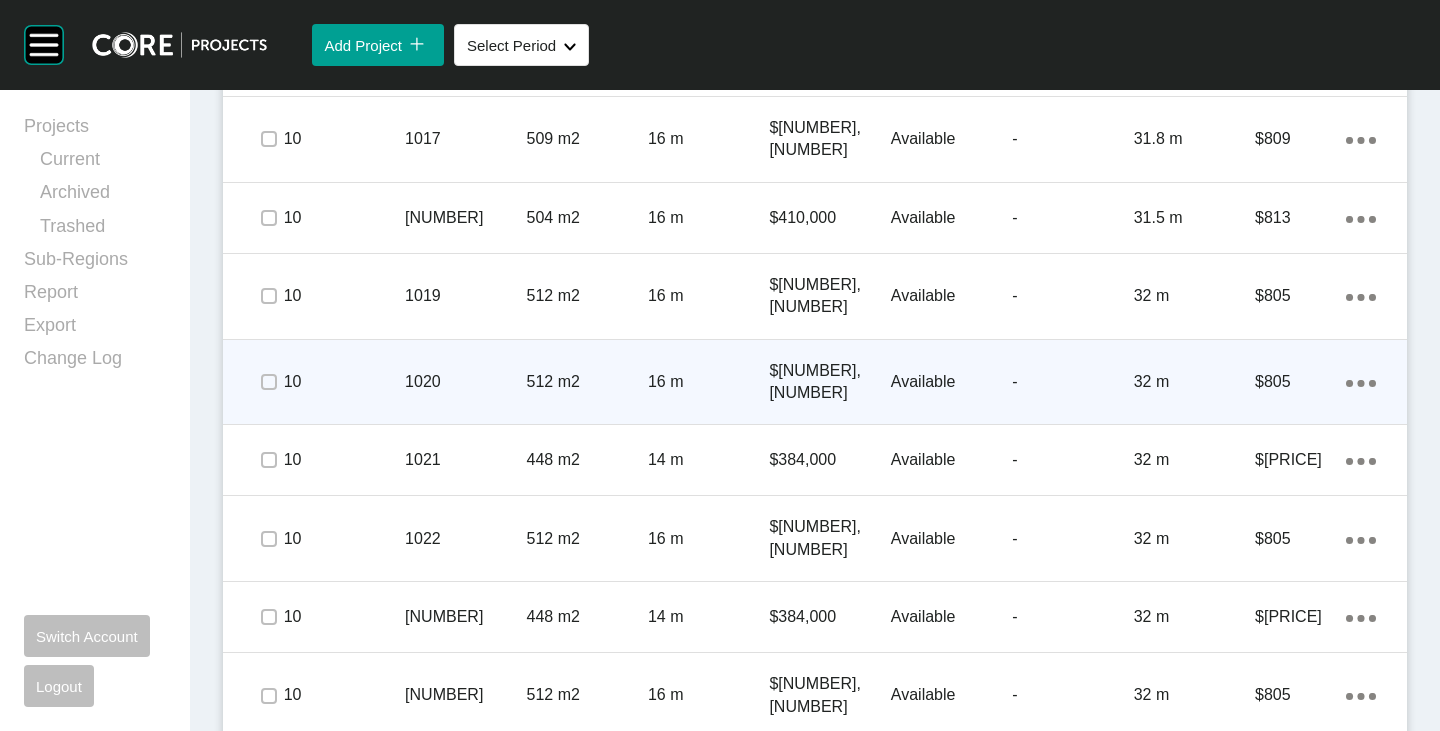 click at bounding box center [238, 382] 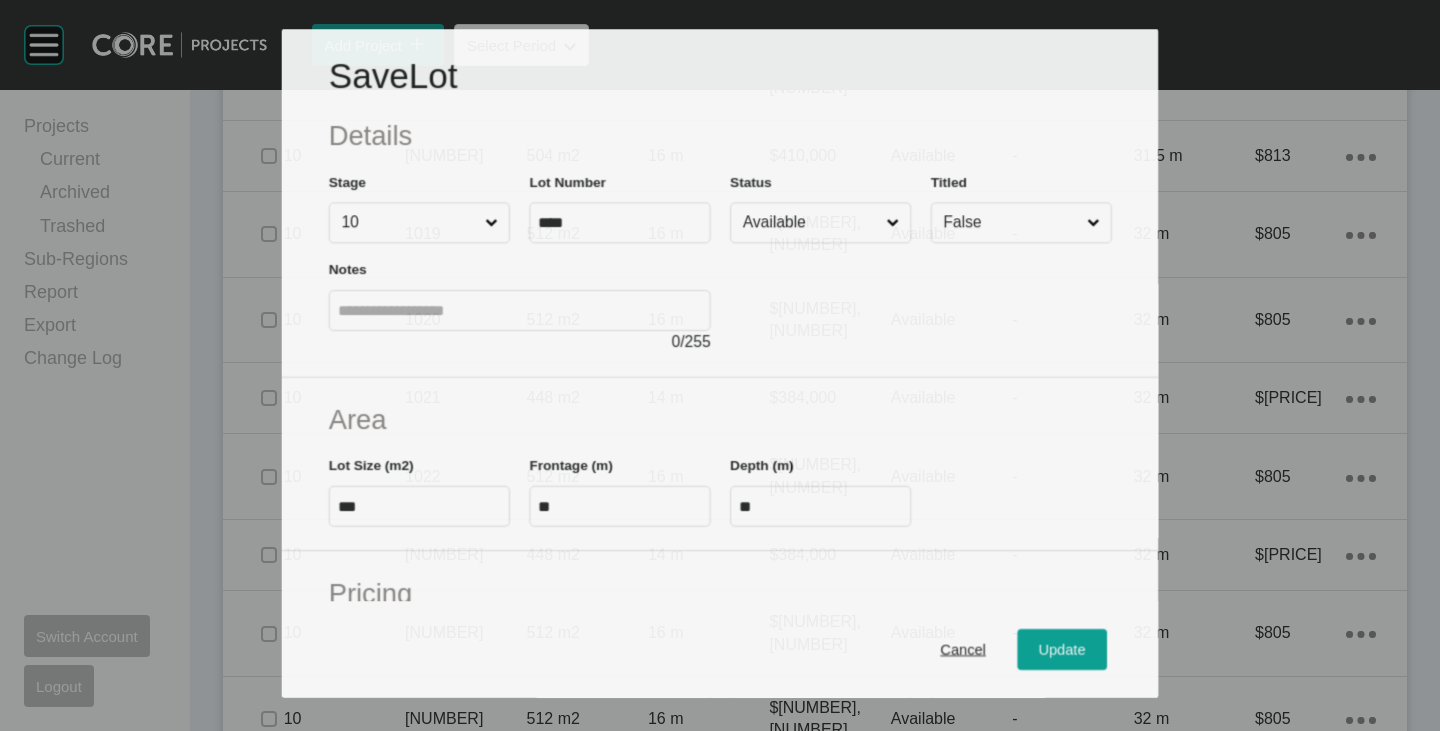 scroll, scrollTop: 4193, scrollLeft: 0, axis: vertical 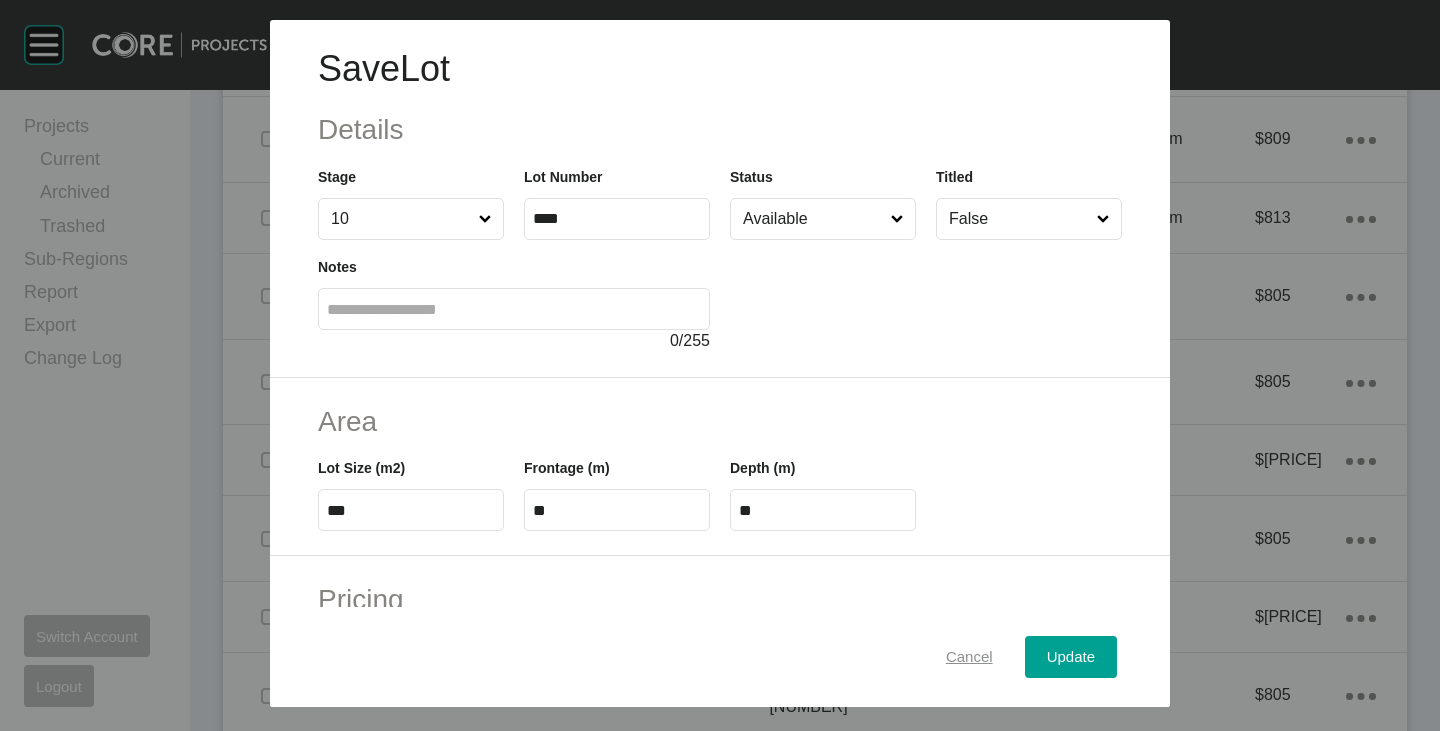 click on "Cancel" at bounding box center (969, 657) 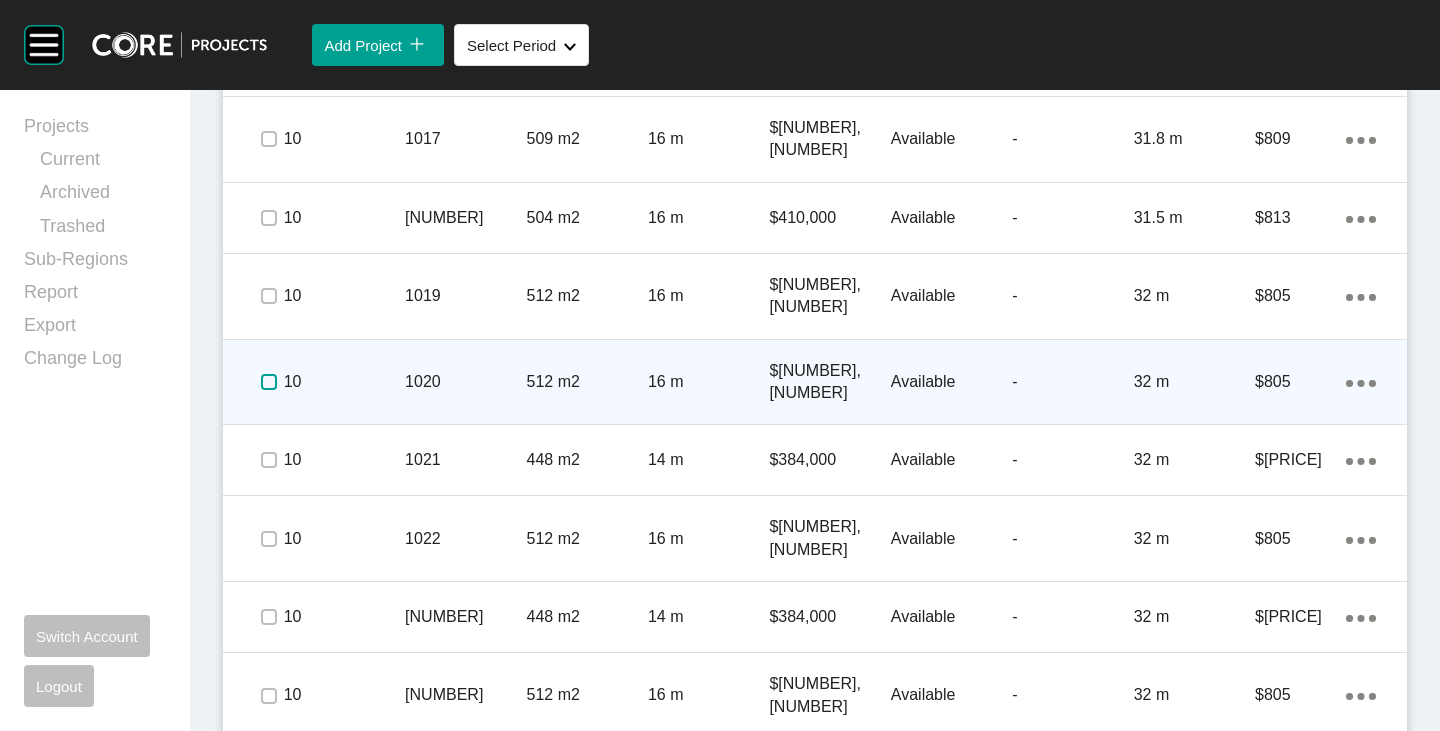 click at bounding box center [269, 382] 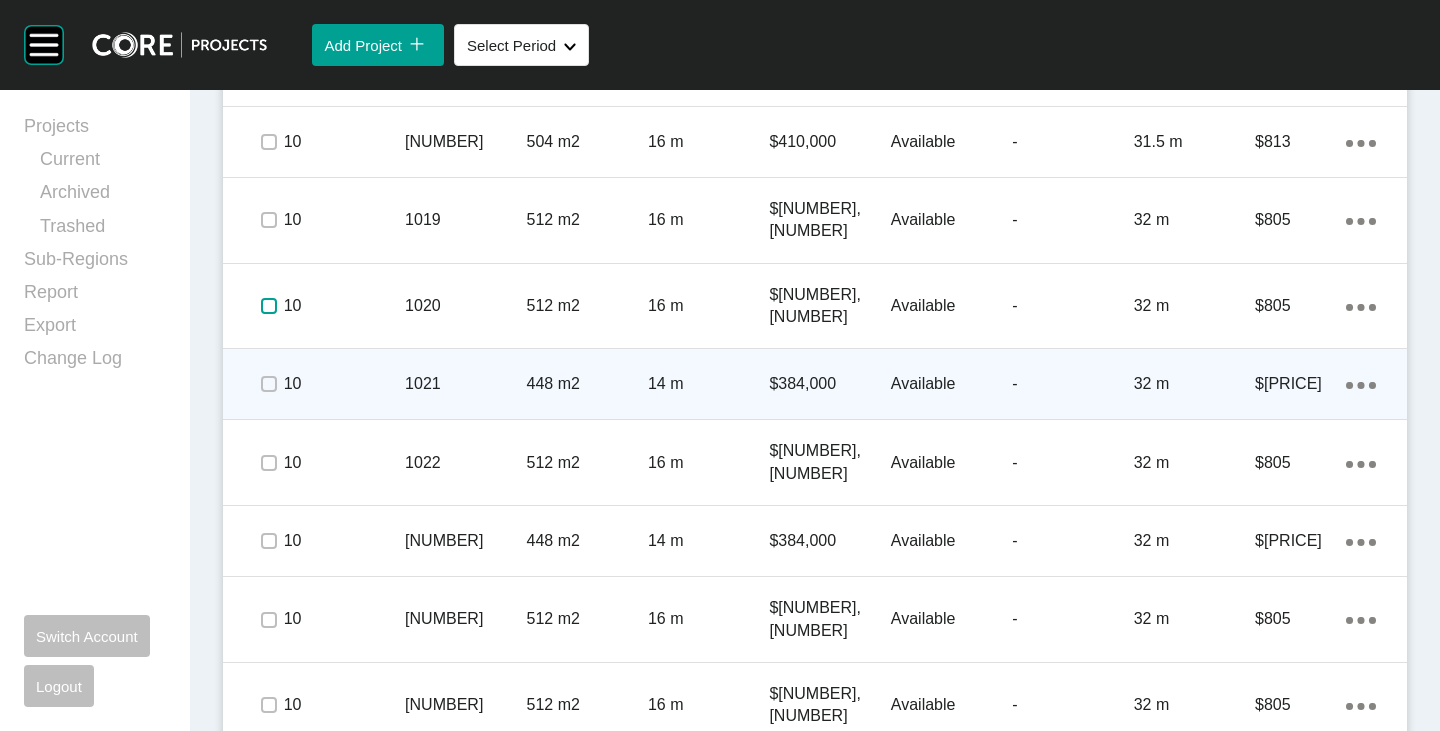 scroll, scrollTop: 4293, scrollLeft: 0, axis: vertical 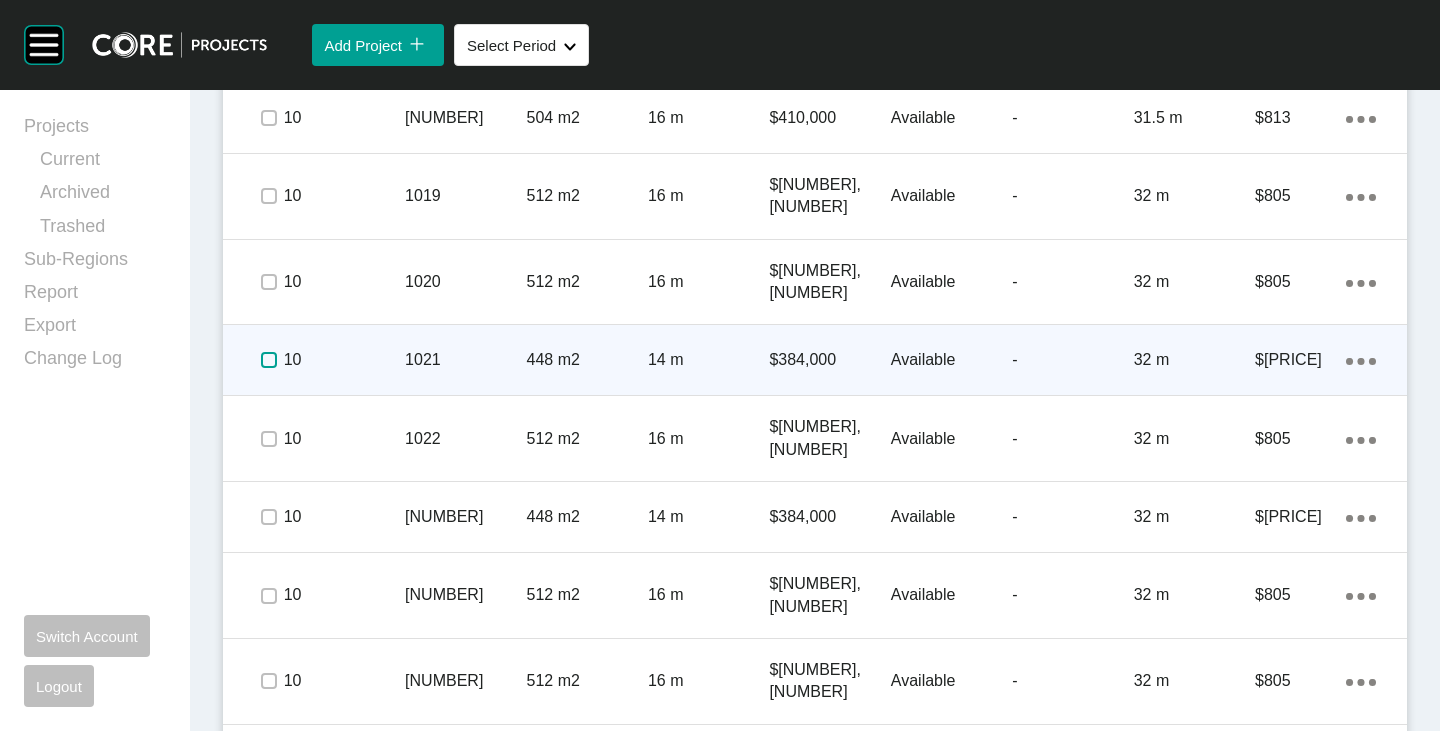 click at bounding box center (269, 360) 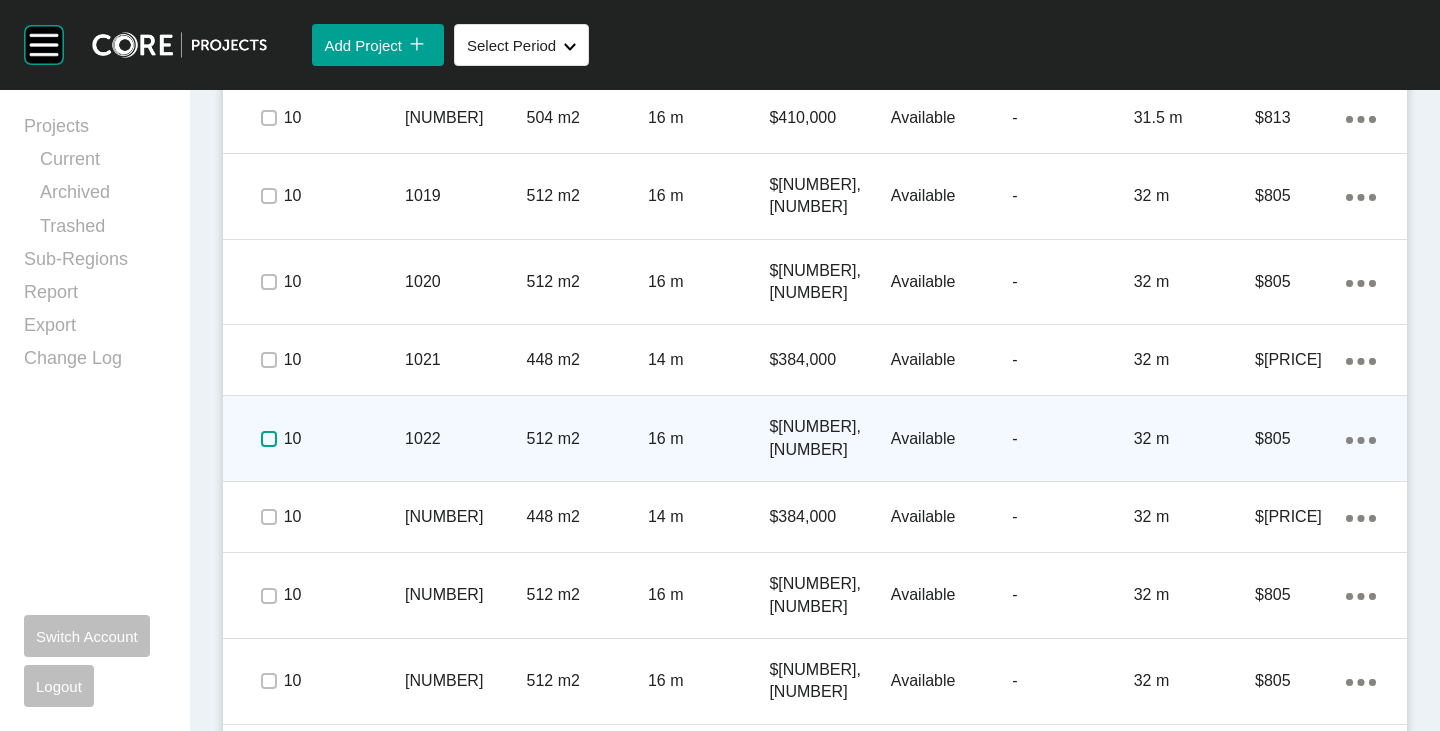 click at bounding box center (269, 439) 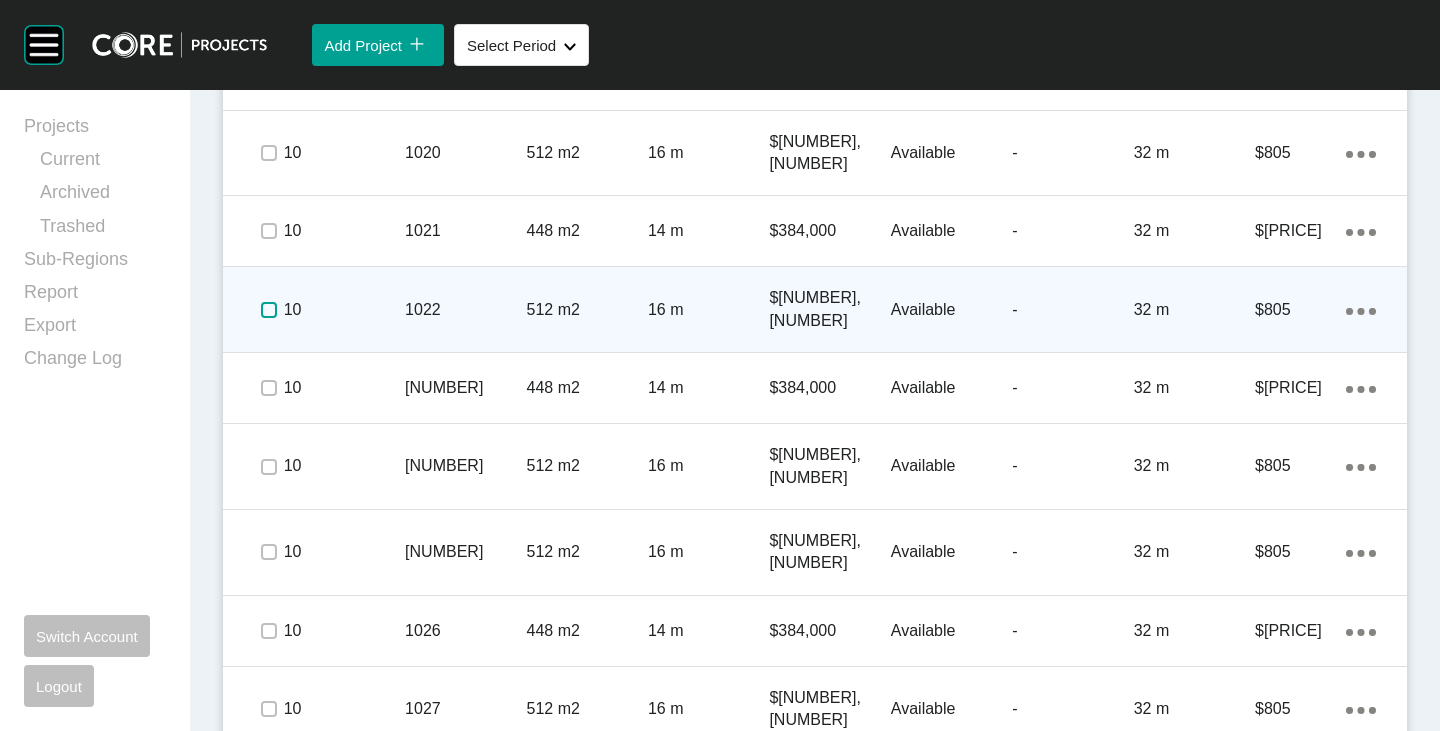 scroll, scrollTop: 4431, scrollLeft: 0, axis: vertical 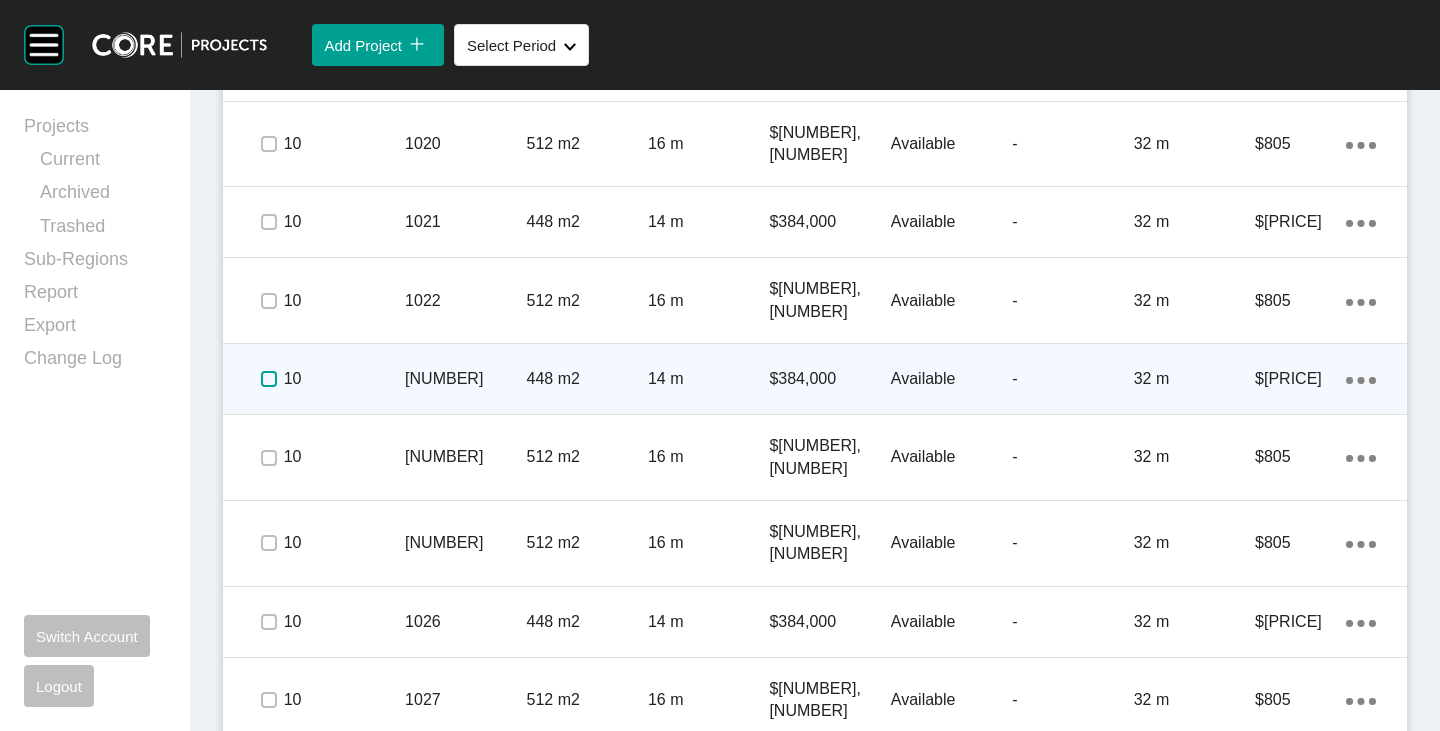 click at bounding box center (269, 379) 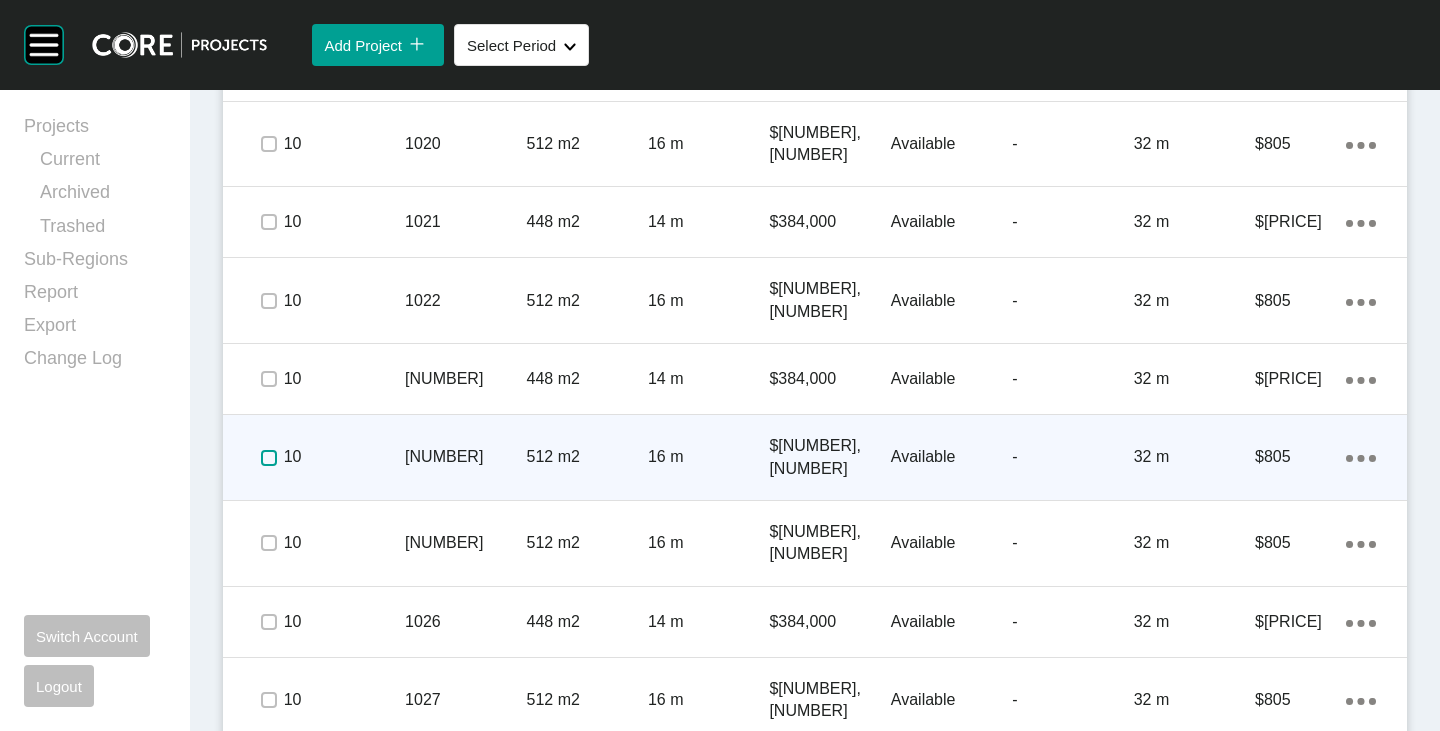 click at bounding box center [269, 458] 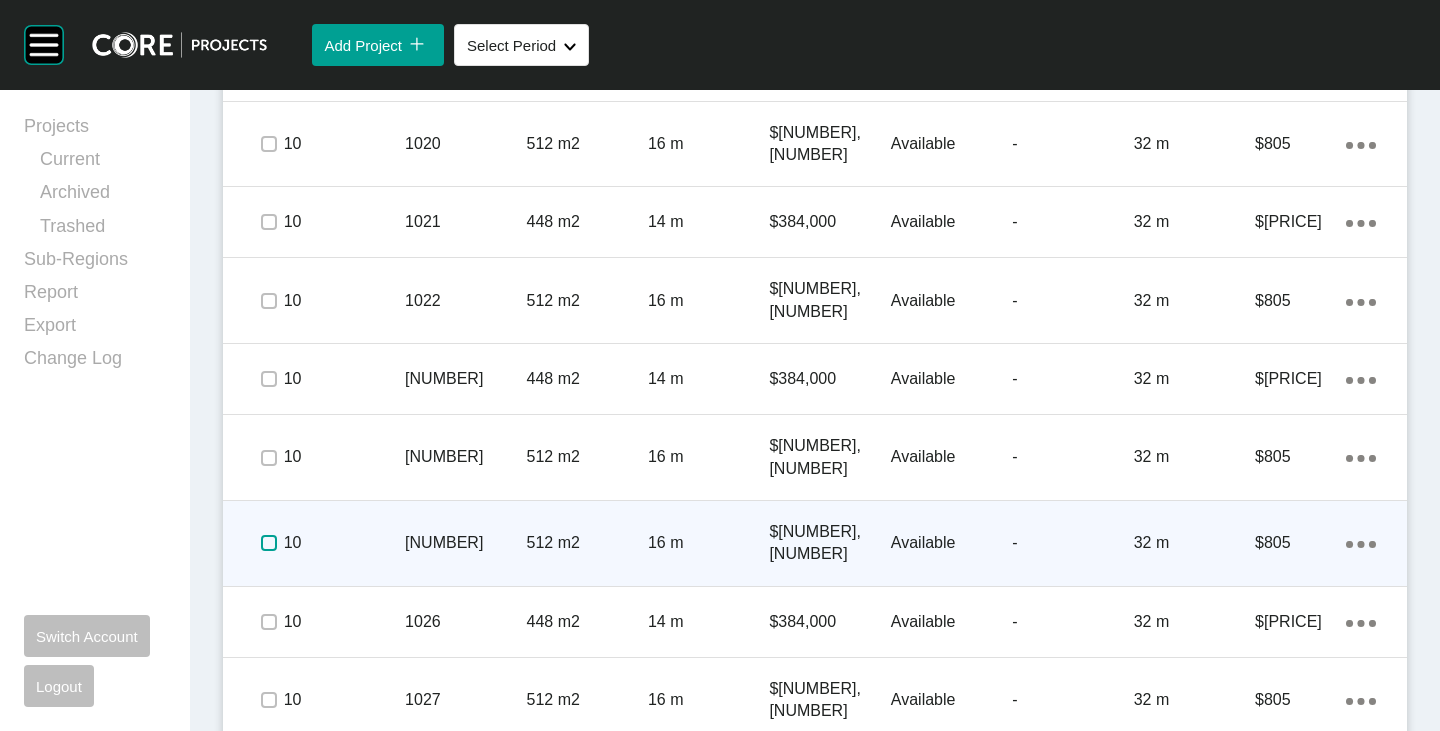 click at bounding box center (269, 543) 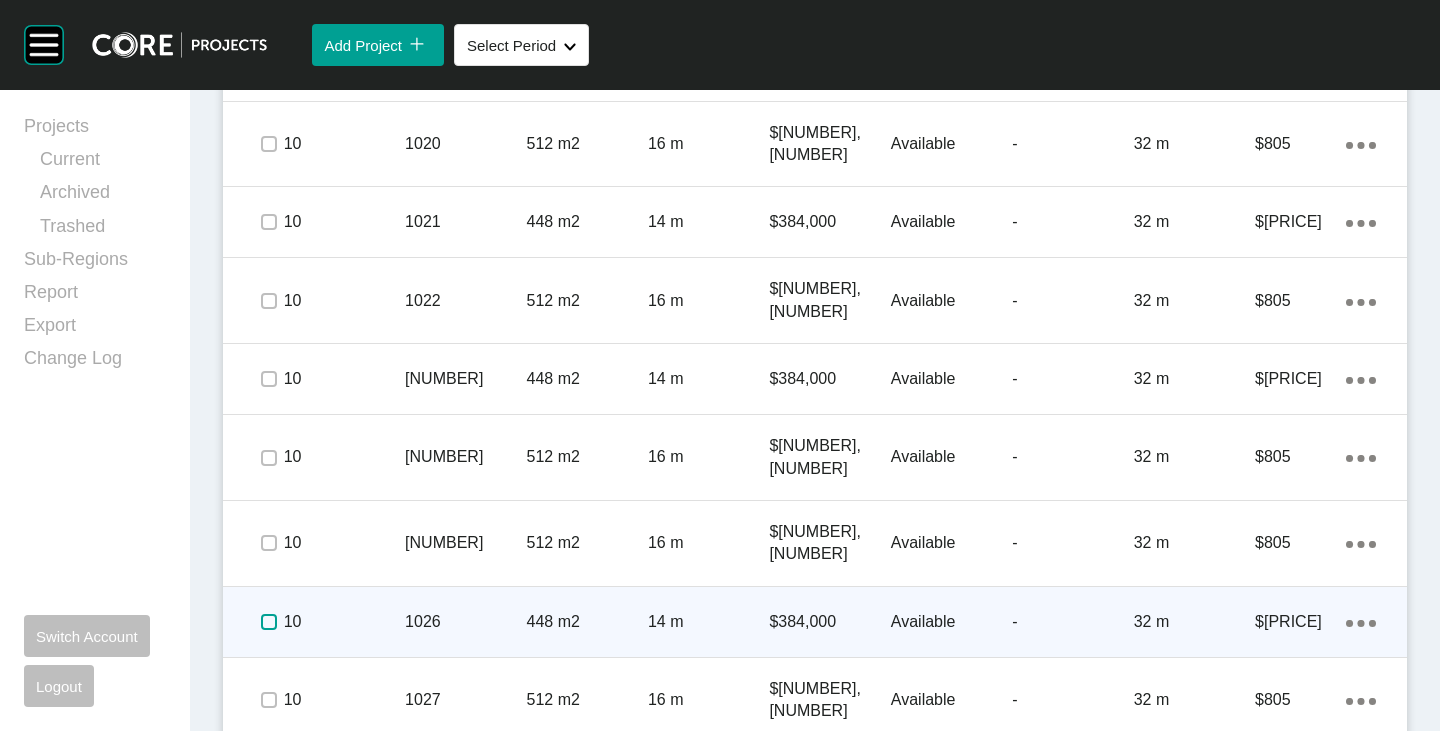 click at bounding box center (269, 622) 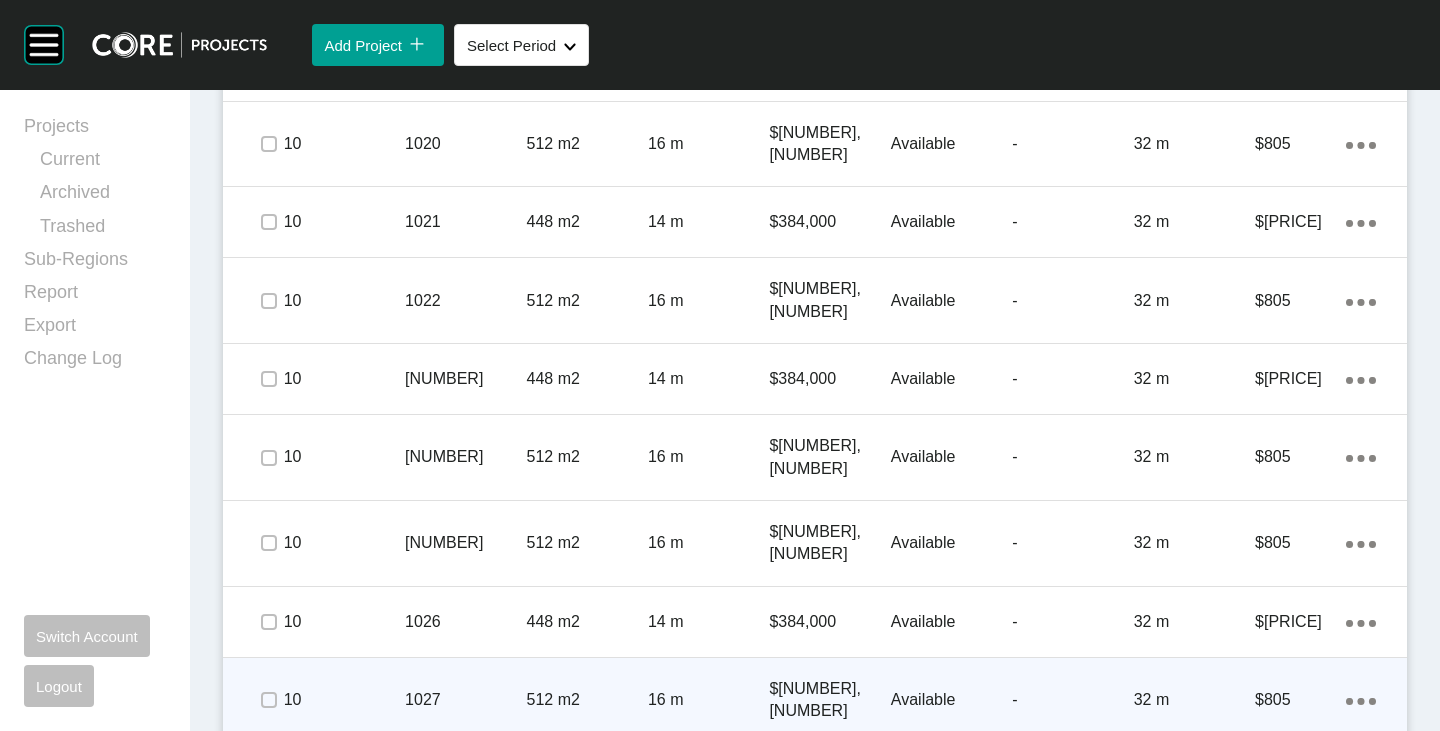 click at bounding box center [268, 700] 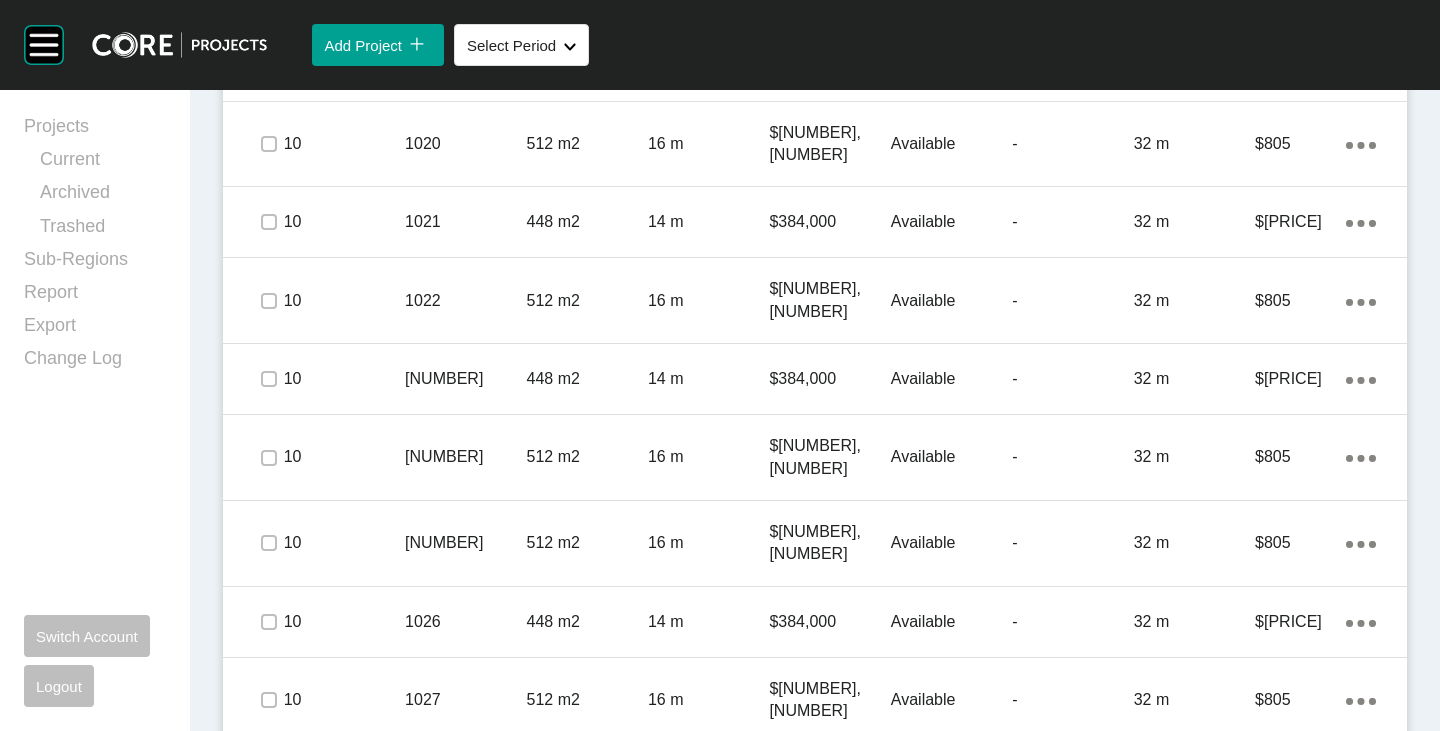 click at bounding box center [268, 779] 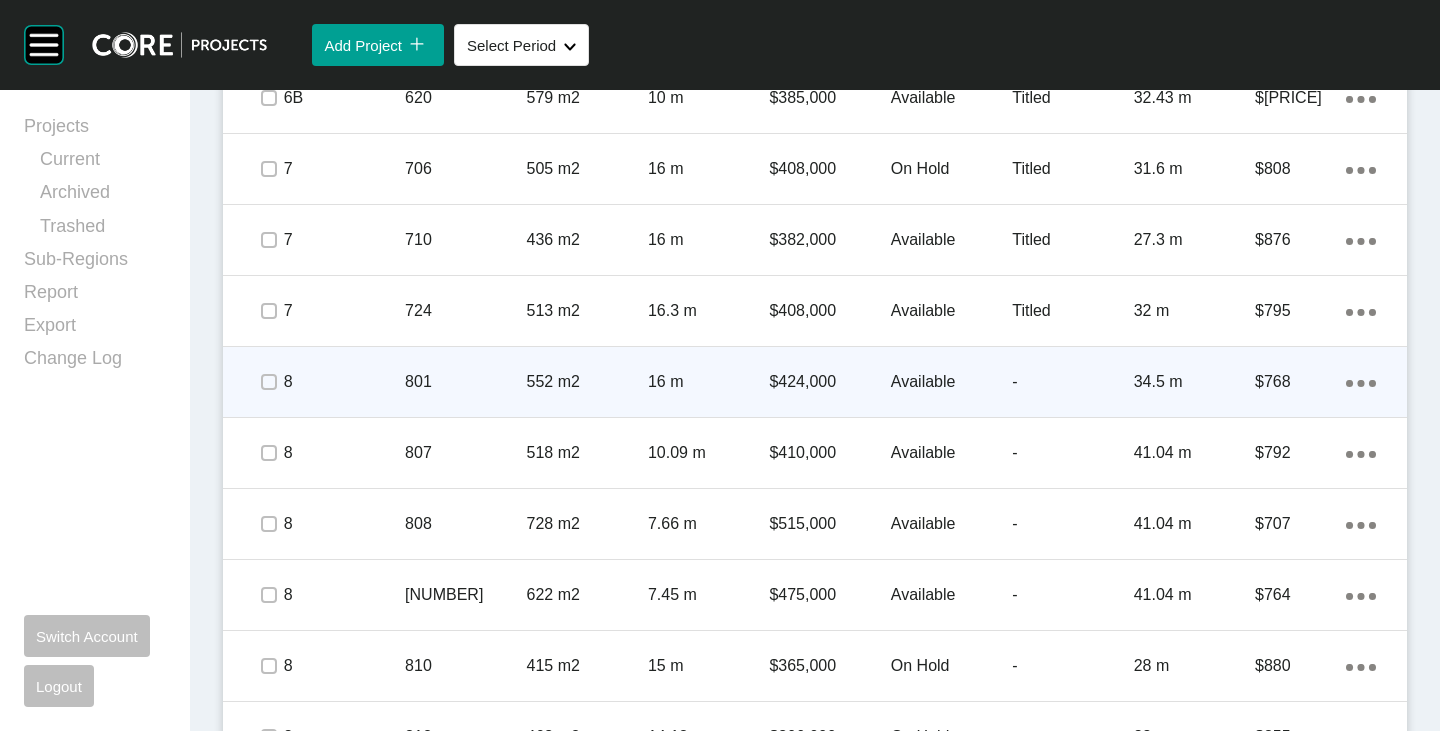 scroll, scrollTop: 1631, scrollLeft: 0, axis: vertical 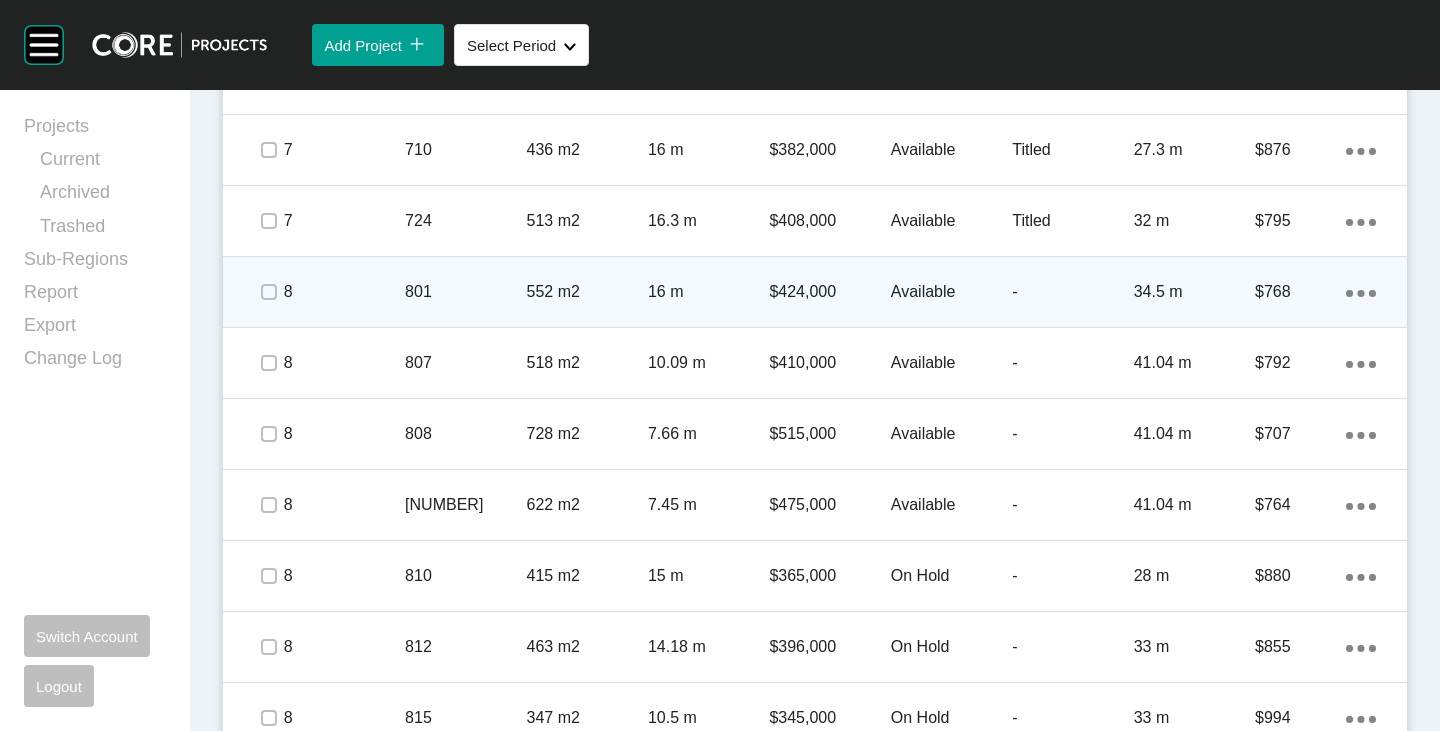 click on "Available" at bounding box center (951, 292) 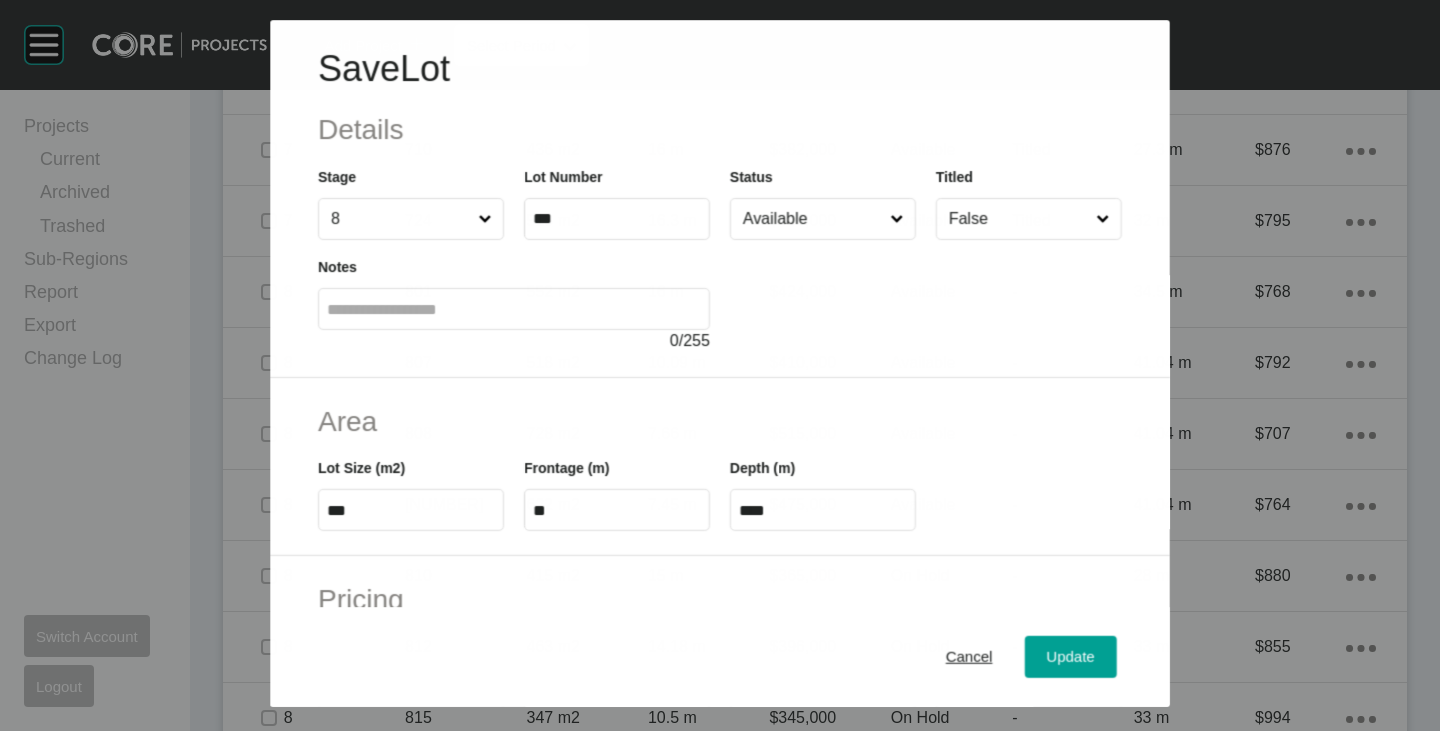 click on "Available" at bounding box center [812, 219] 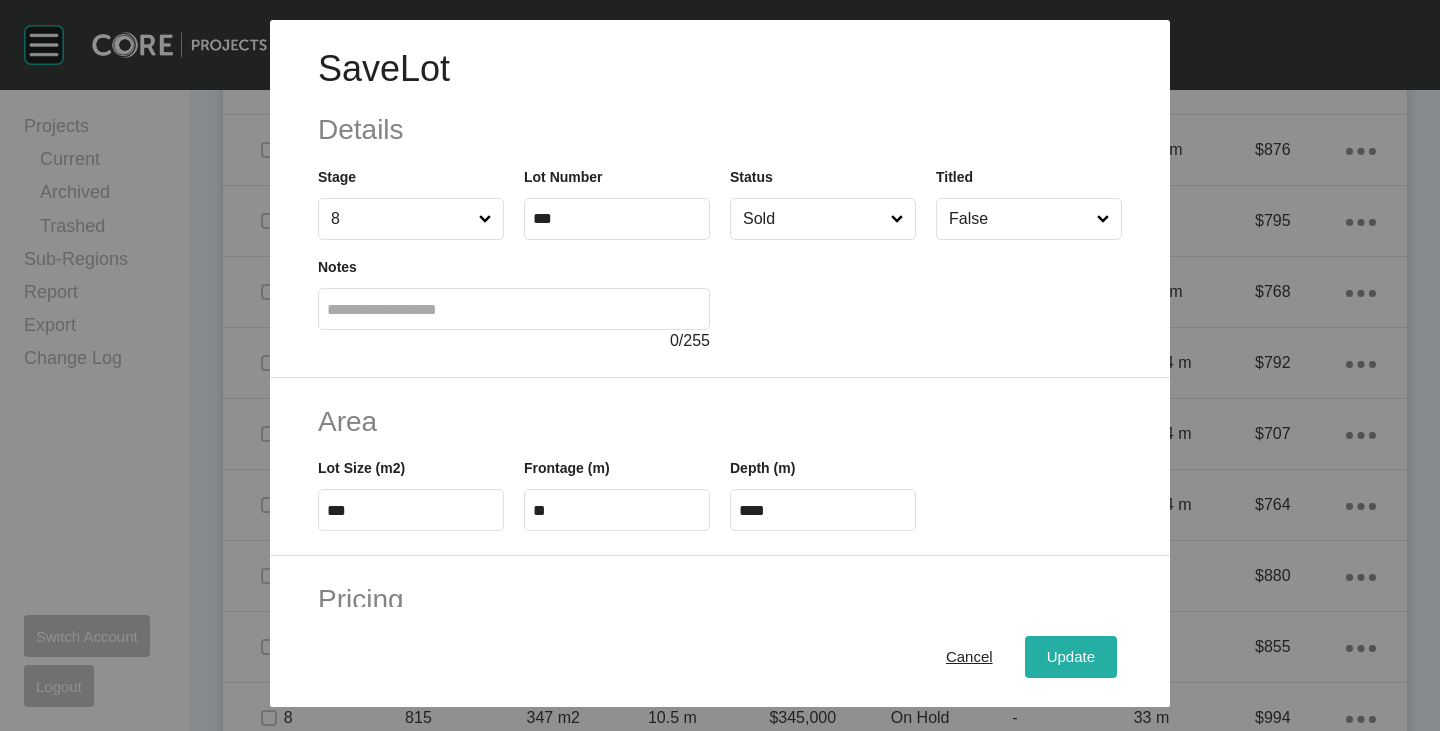 click on "Update" at bounding box center [1071, 657] 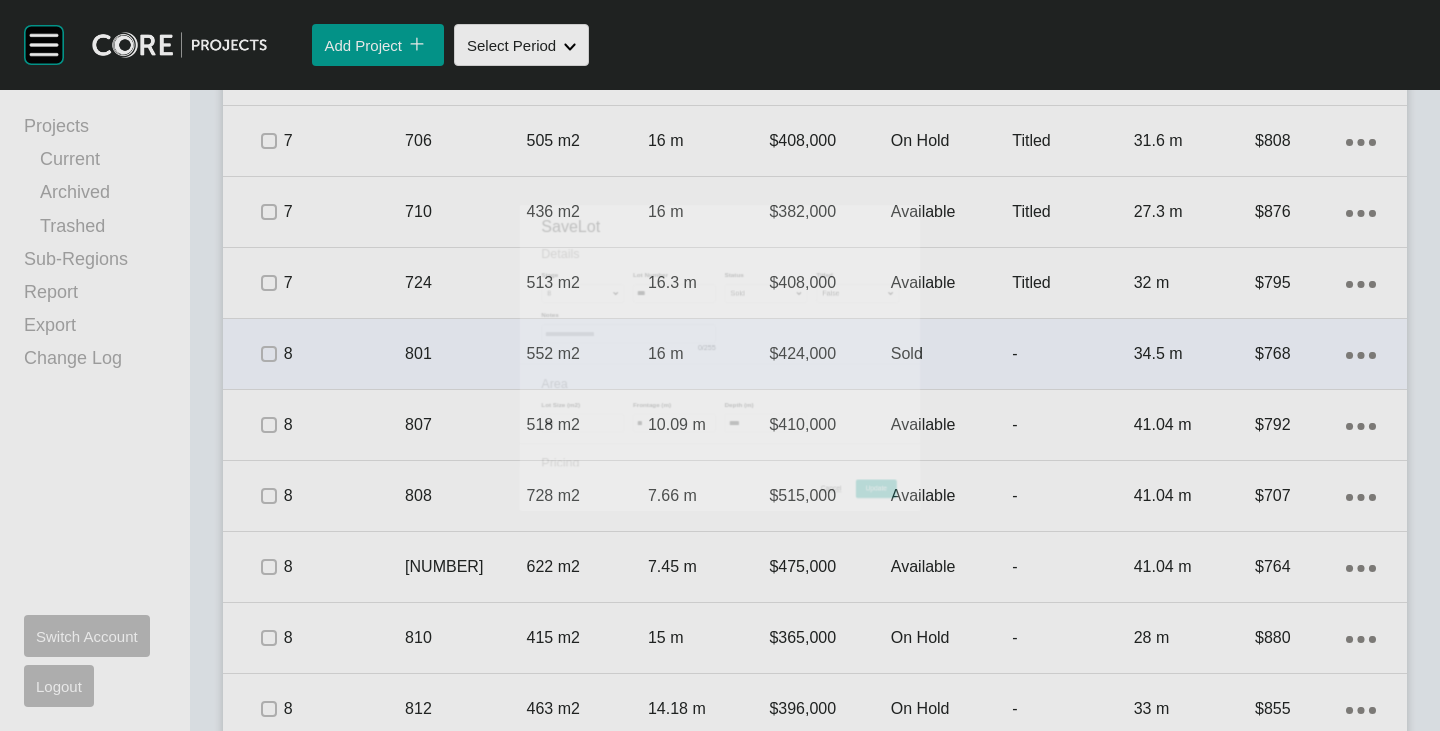 scroll, scrollTop: 1693, scrollLeft: 0, axis: vertical 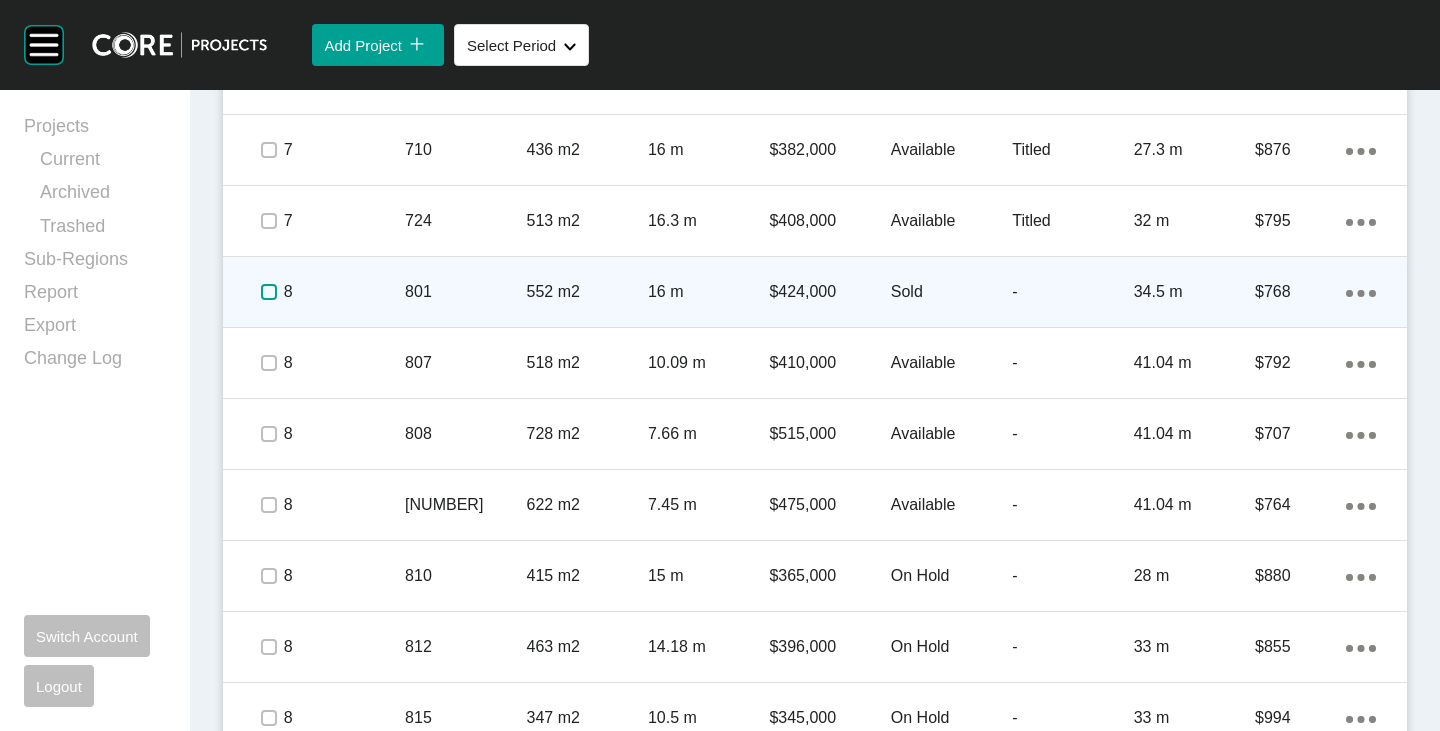 click at bounding box center (269, 292) 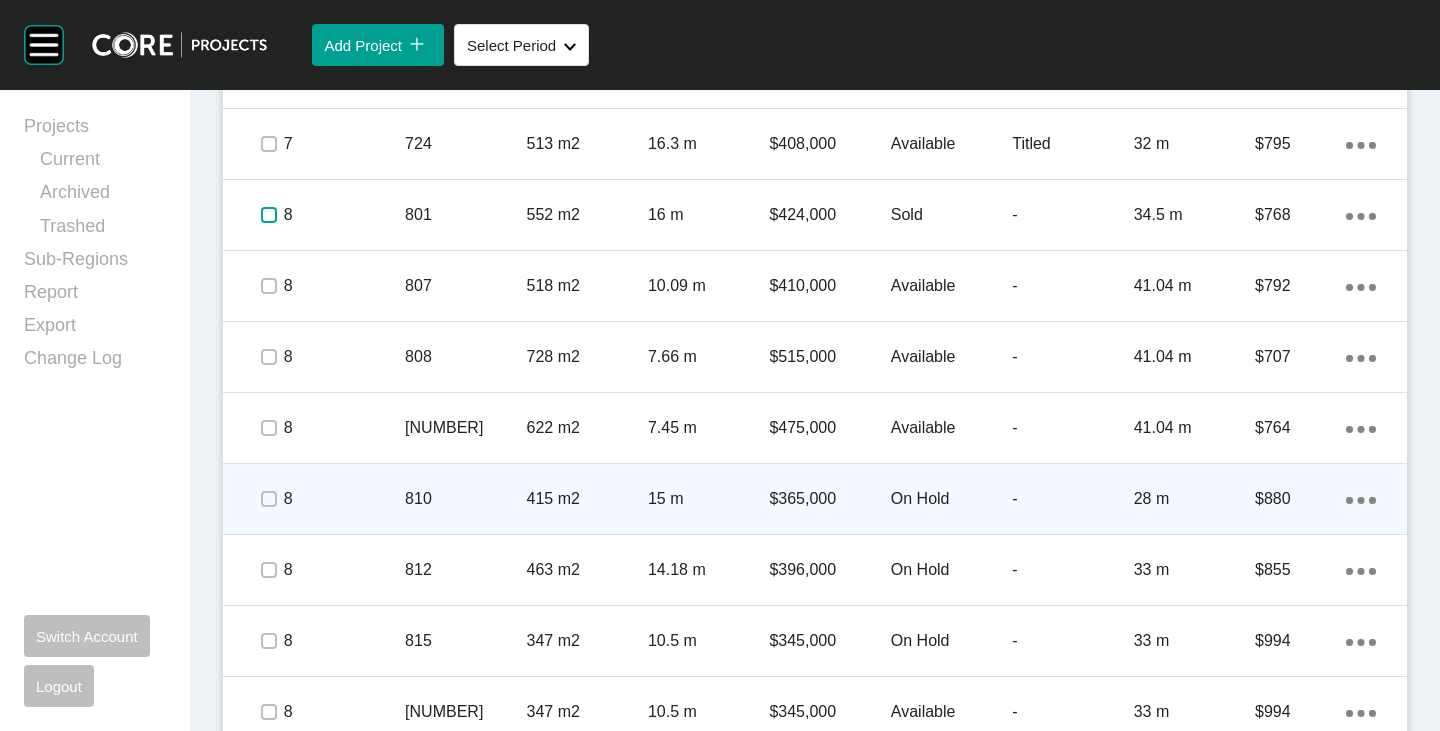 scroll, scrollTop: 1793, scrollLeft: 0, axis: vertical 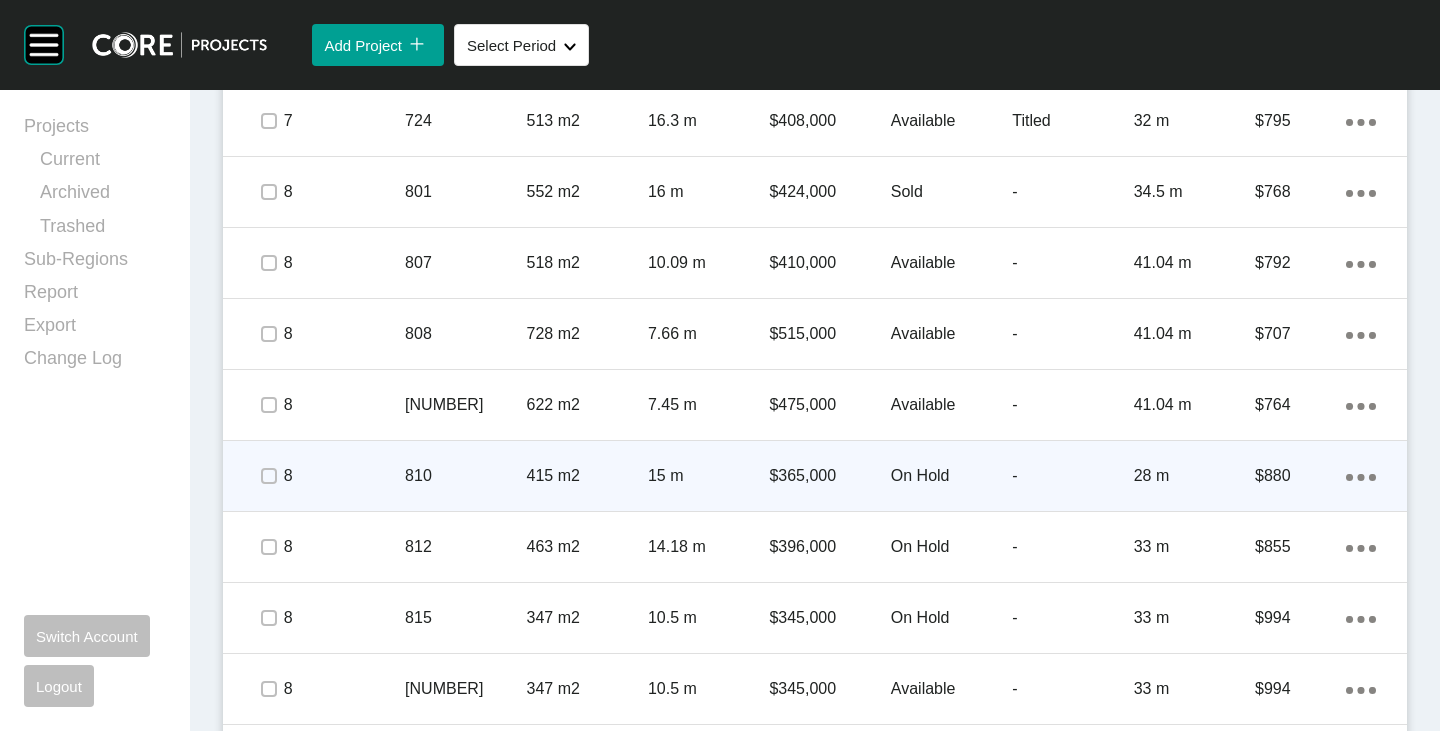 click on "On Hold" at bounding box center (951, 476) 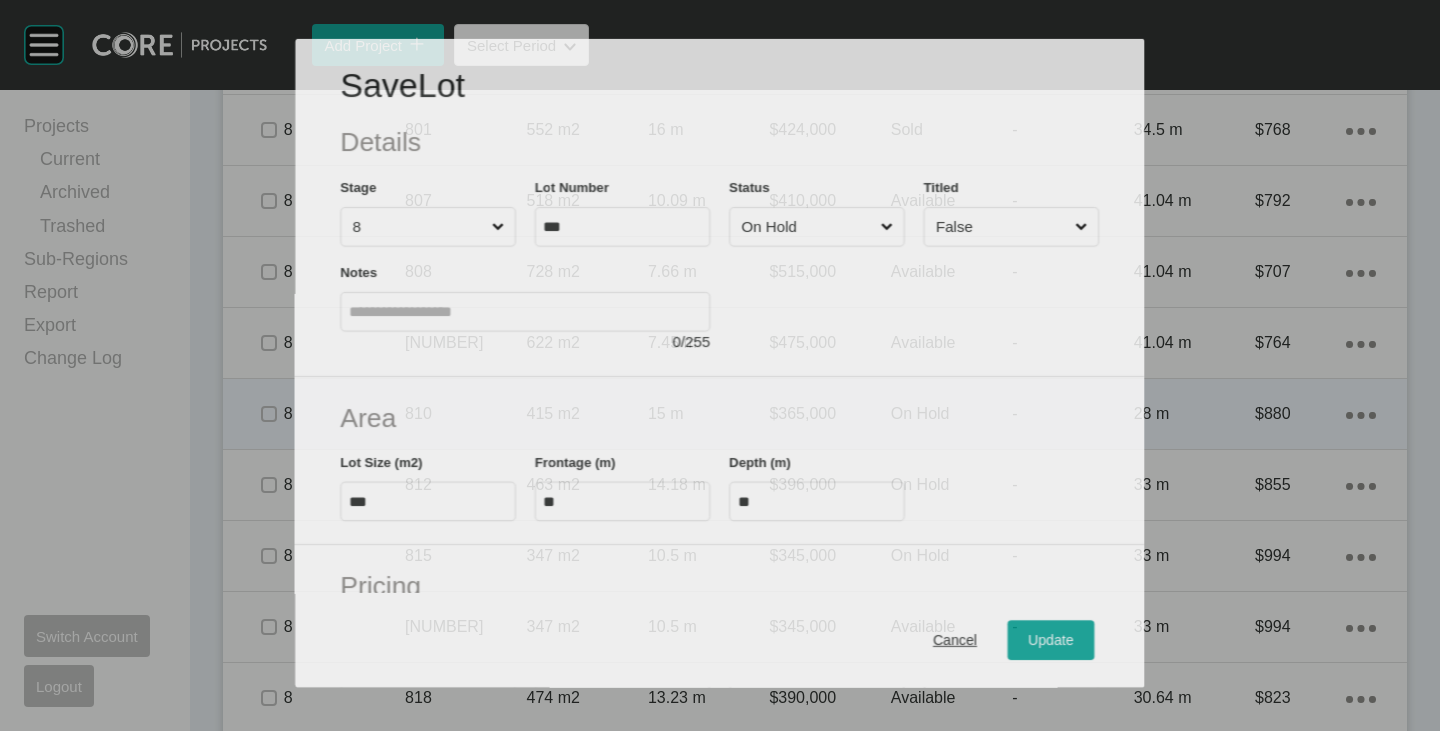 scroll, scrollTop: 1731, scrollLeft: 0, axis: vertical 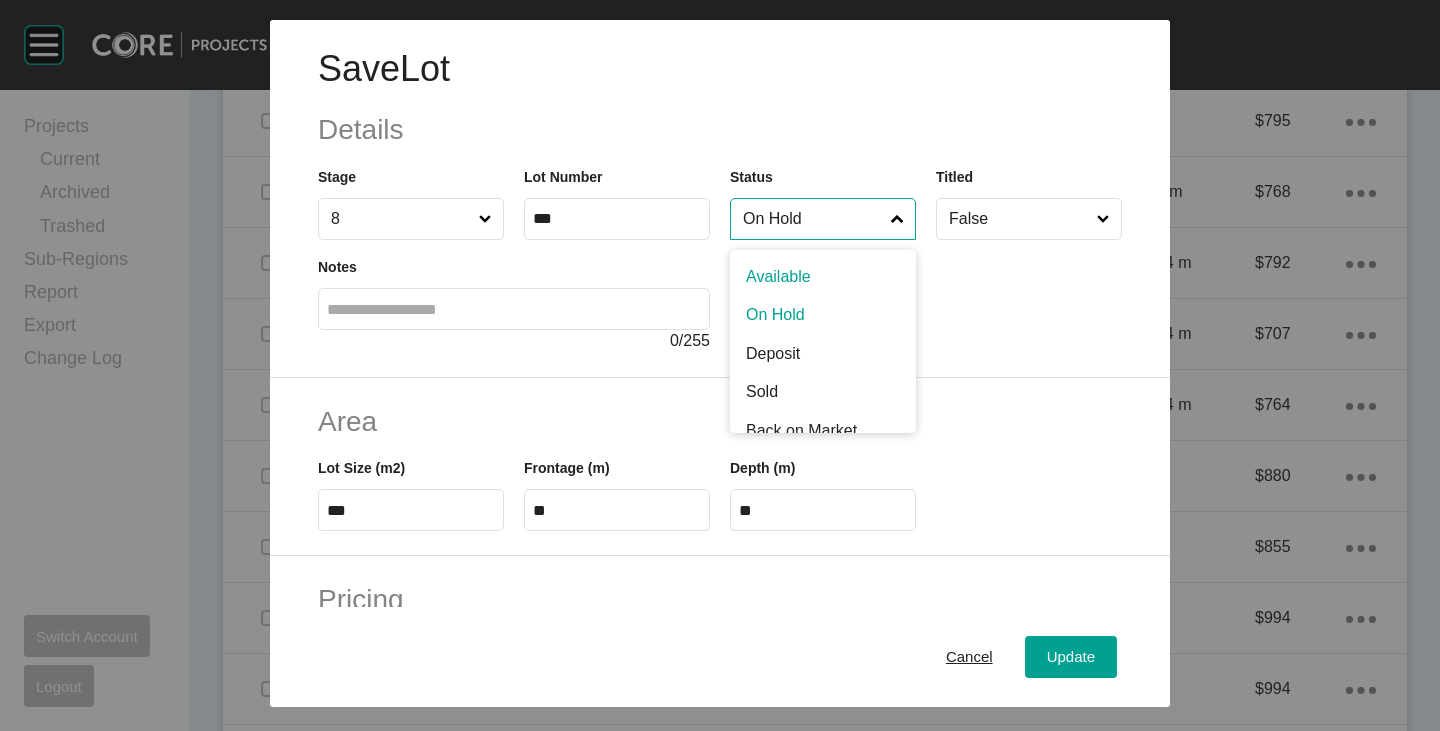 click on "On Hold" at bounding box center [813, 219] 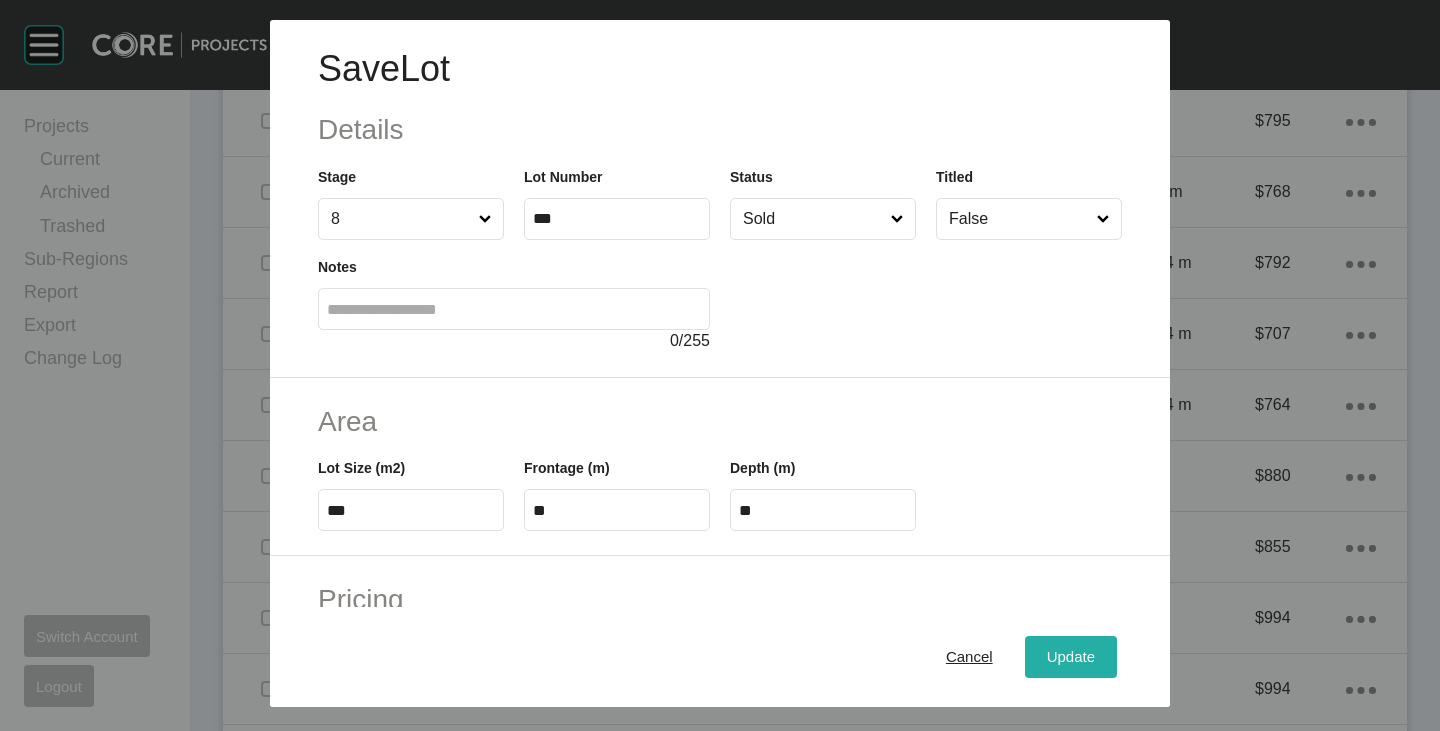 click on "Update" at bounding box center [1071, 657] 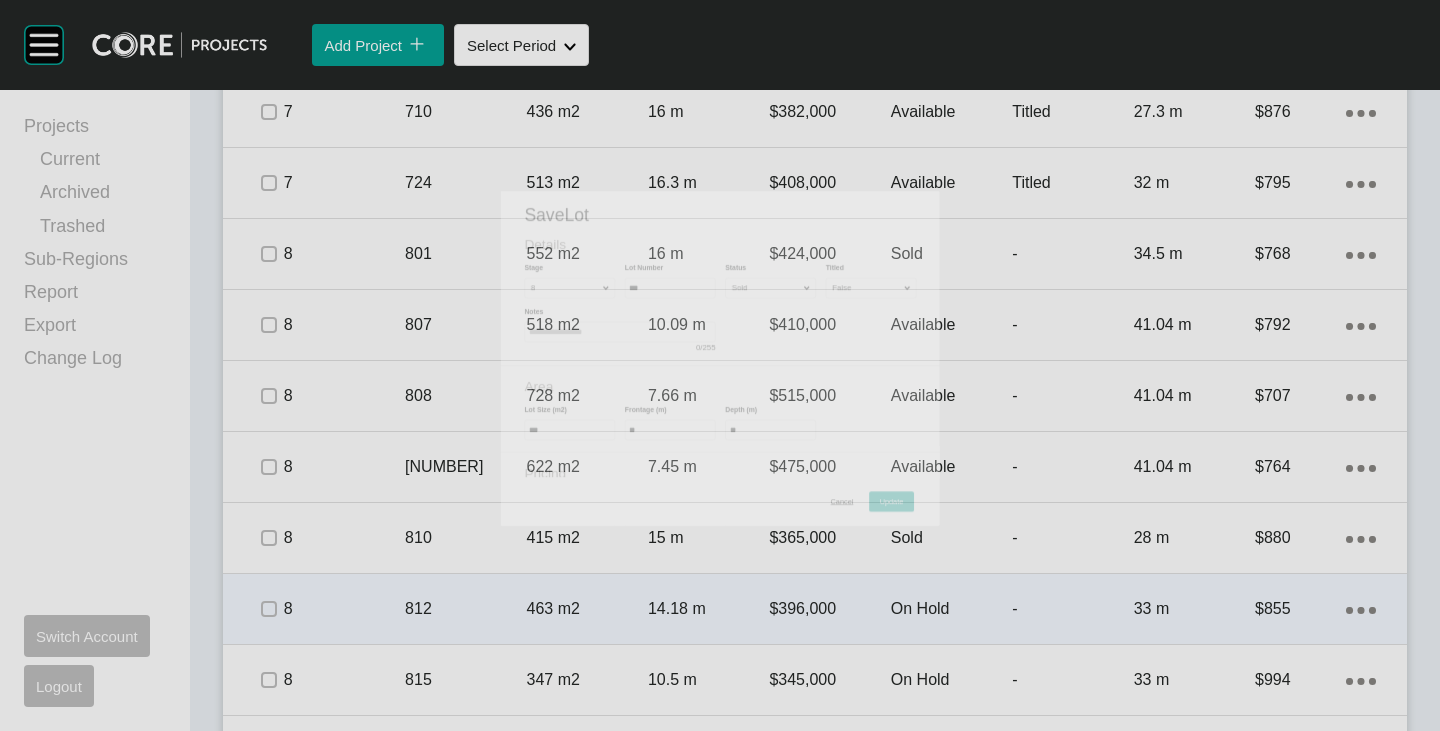 scroll, scrollTop: 1793, scrollLeft: 0, axis: vertical 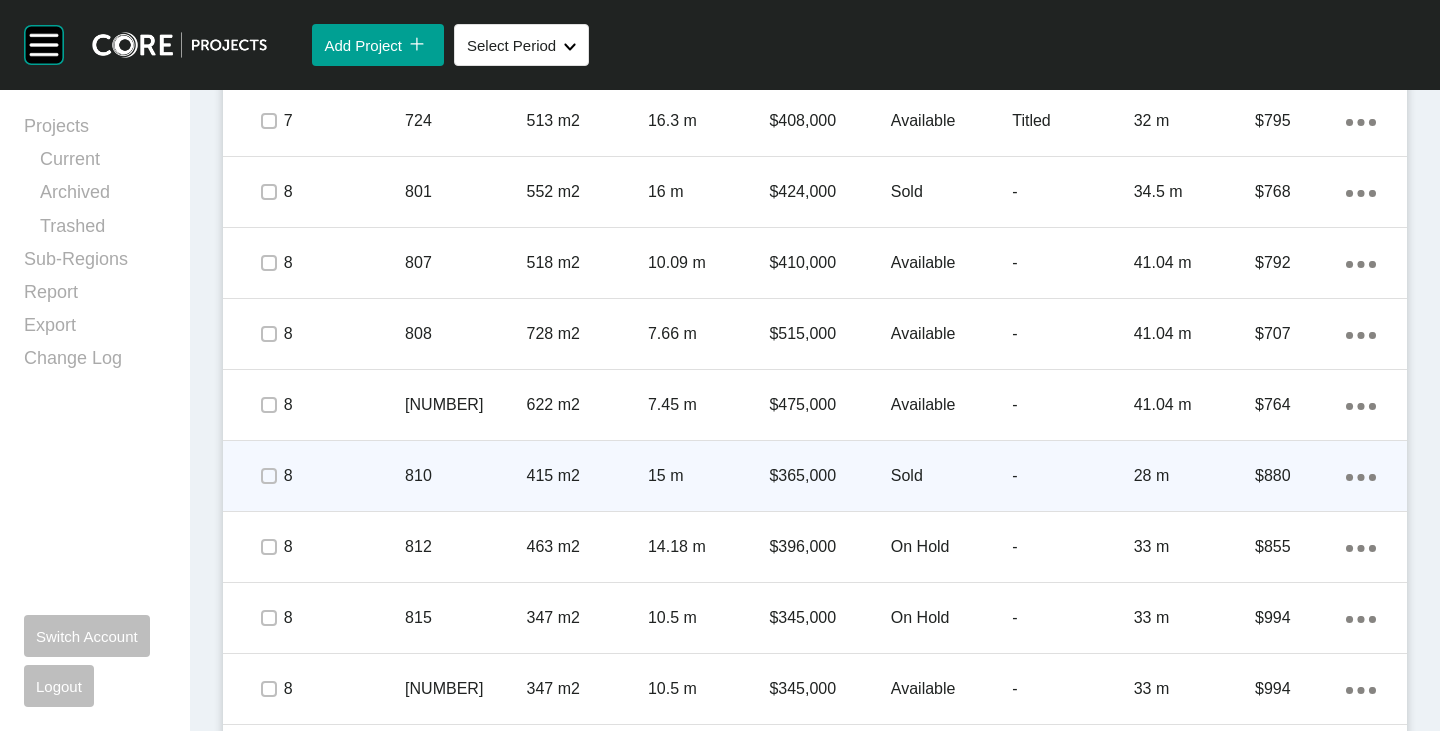 click at bounding box center [268, 476] 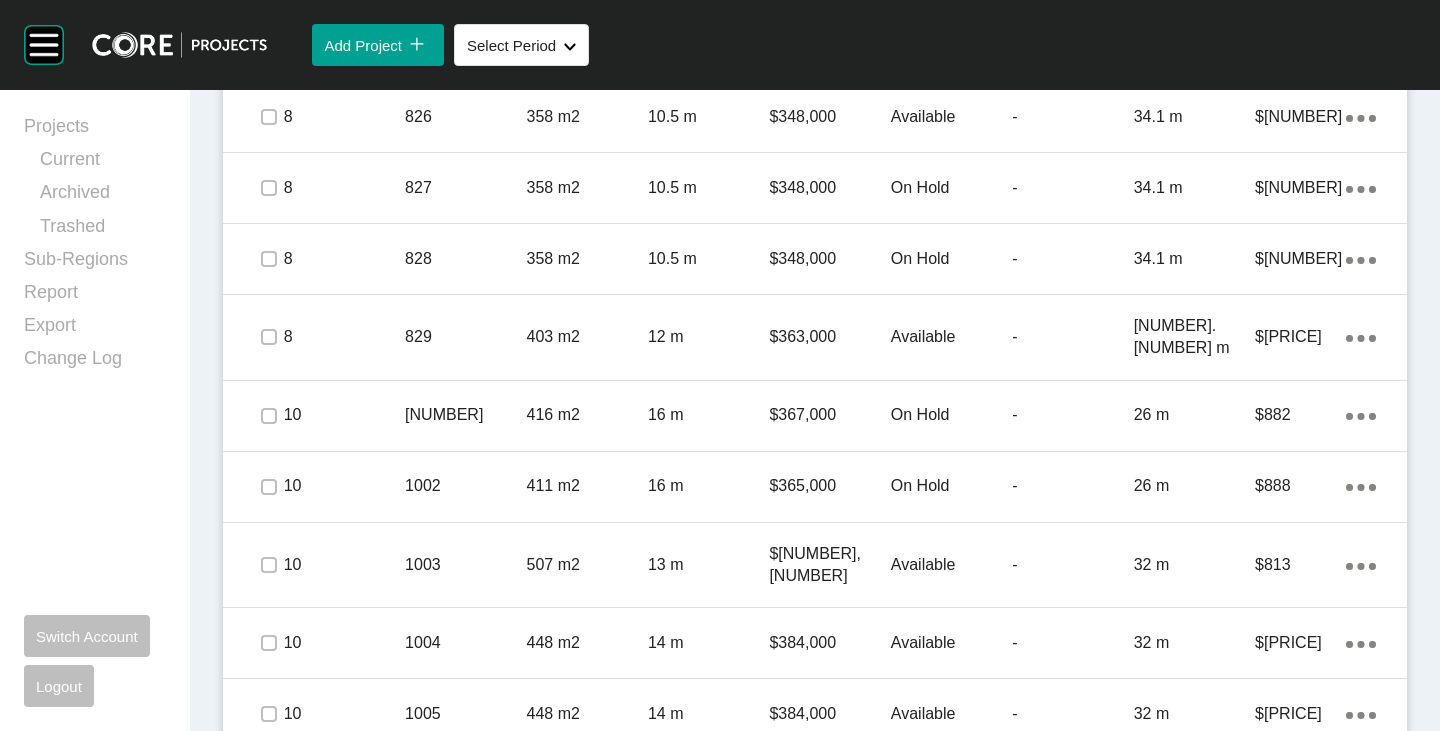 scroll, scrollTop: 2793, scrollLeft: 0, axis: vertical 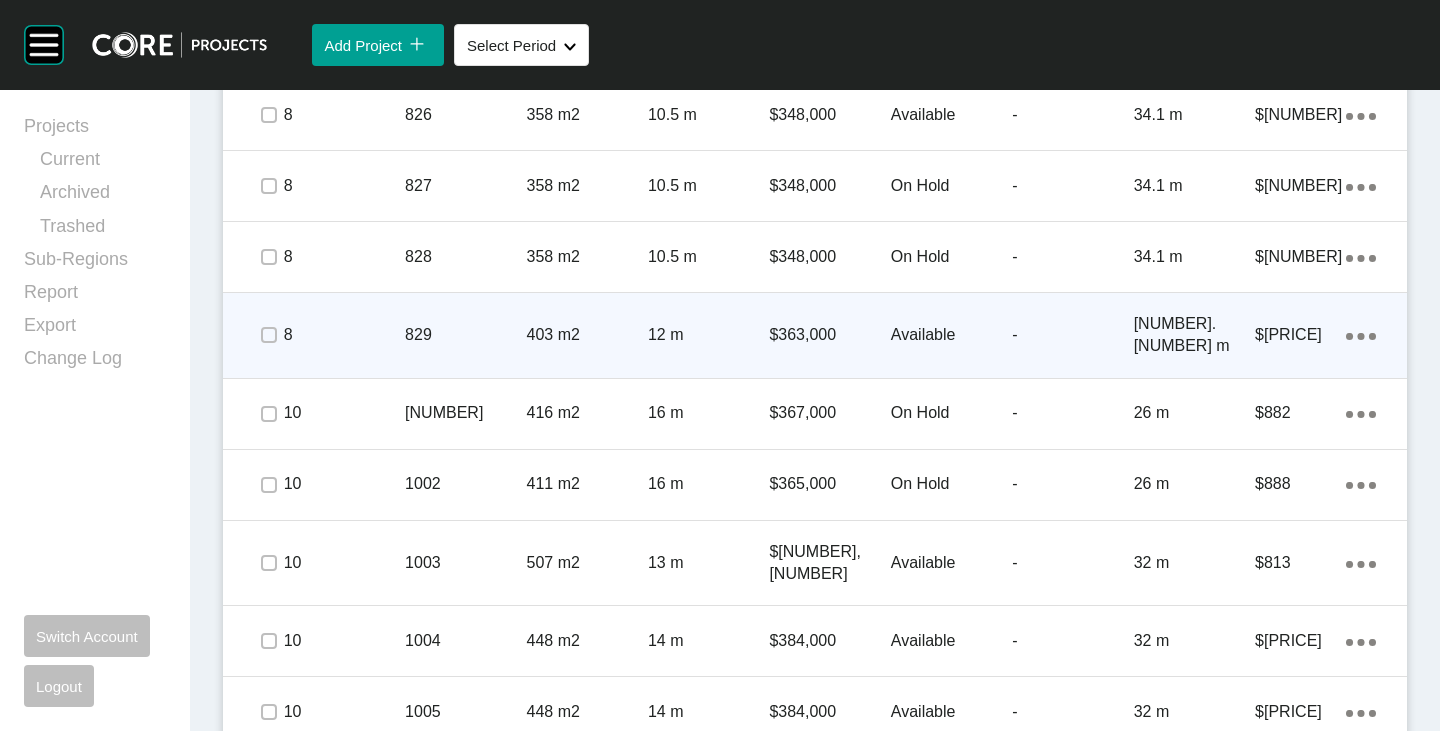 click on "Available" at bounding box center [951, 335] 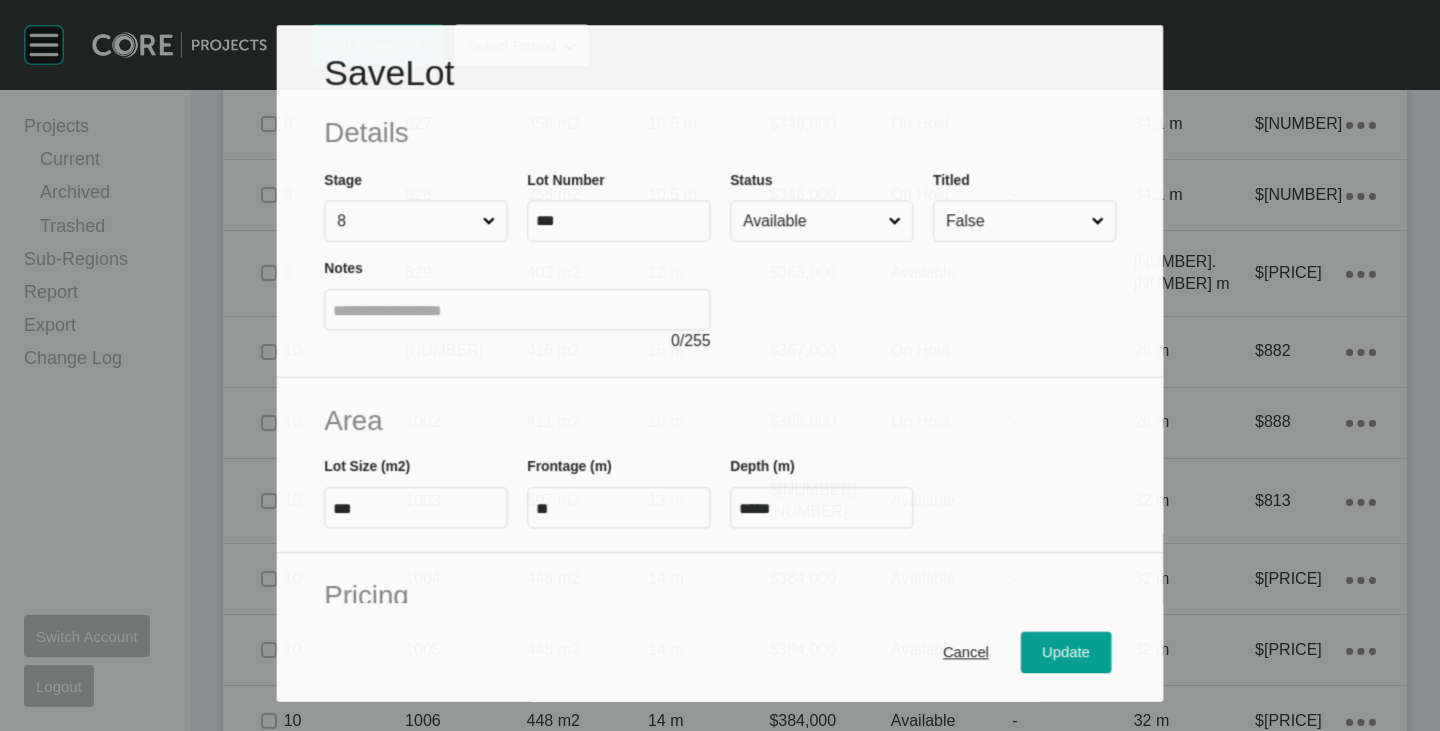 scroll, scrollTop: 2731, scrollLeft: 0, axis: vertical 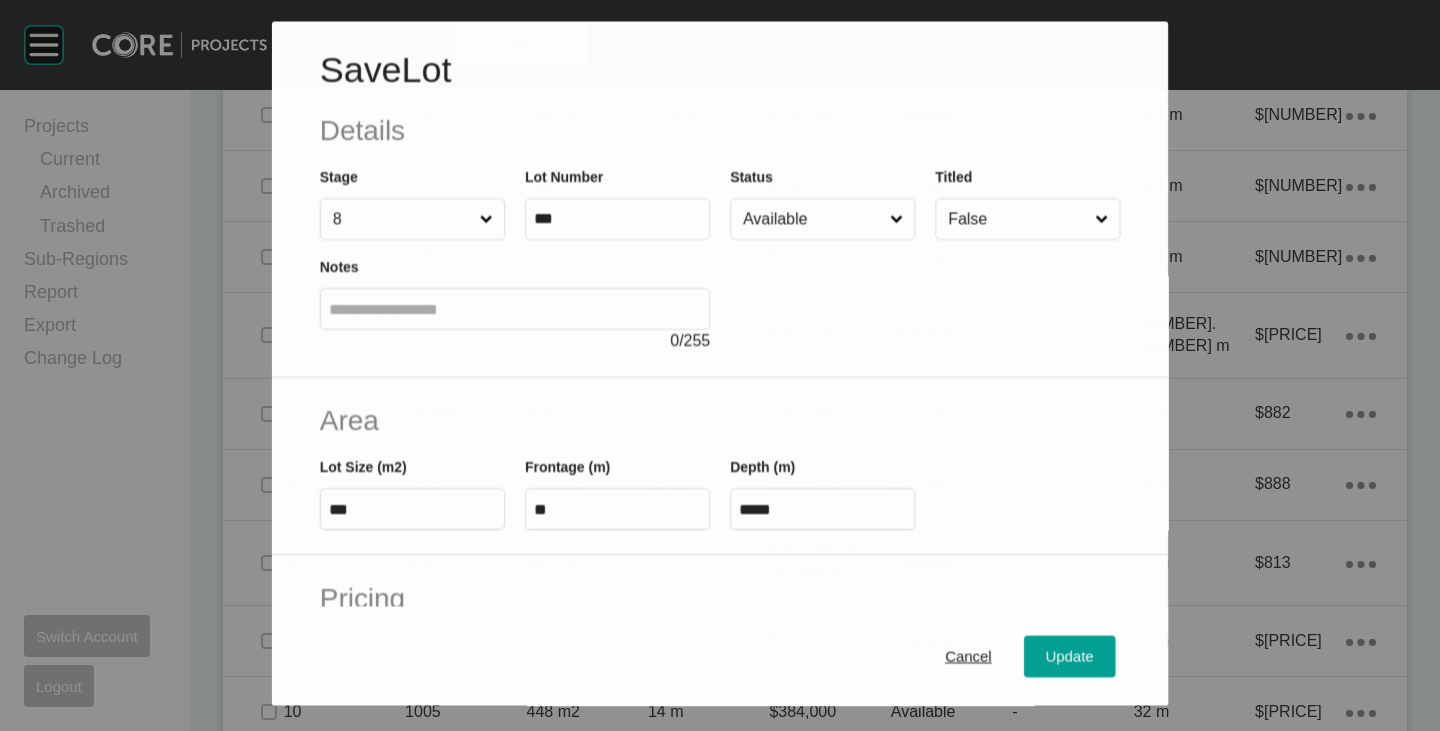 click on "Available" at bounding box center [812, 220] 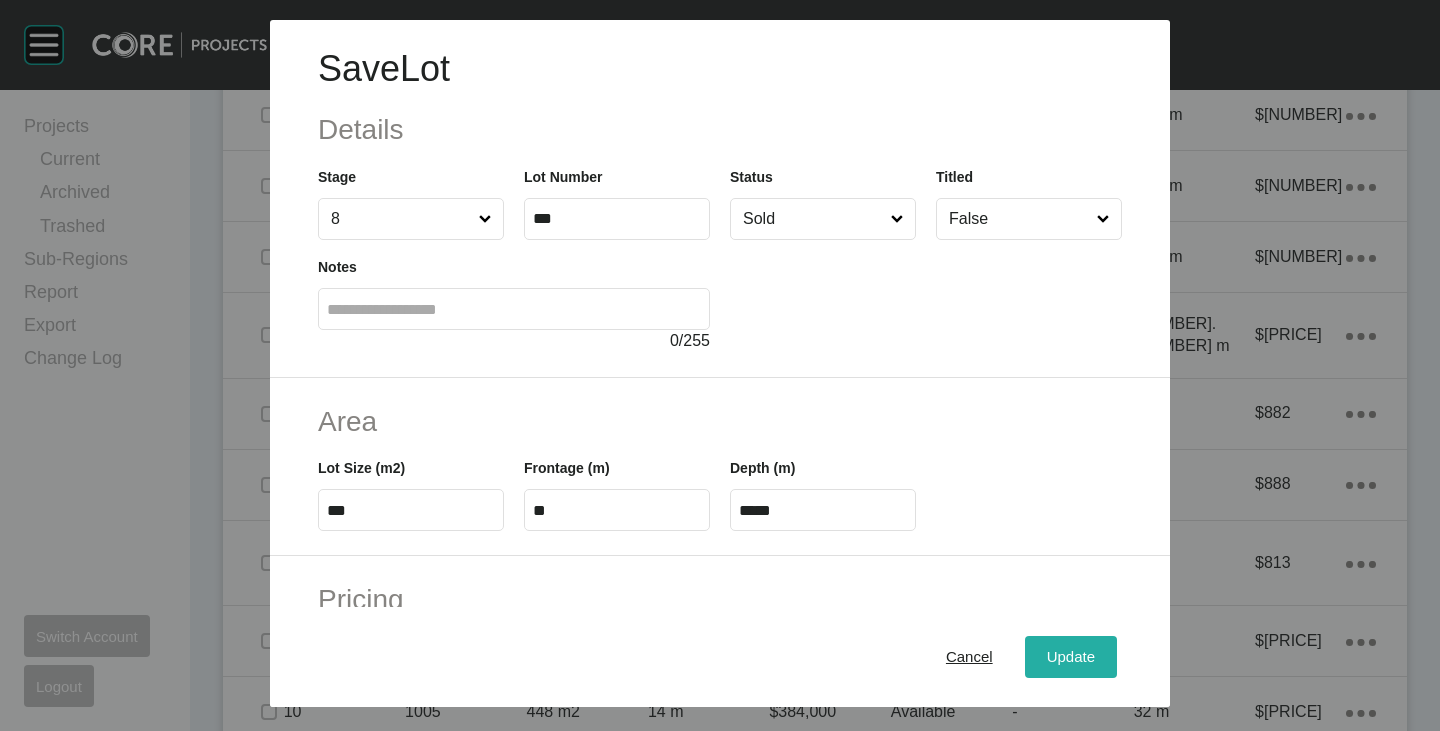 click on "Update" at bounding box center [1071, 657] 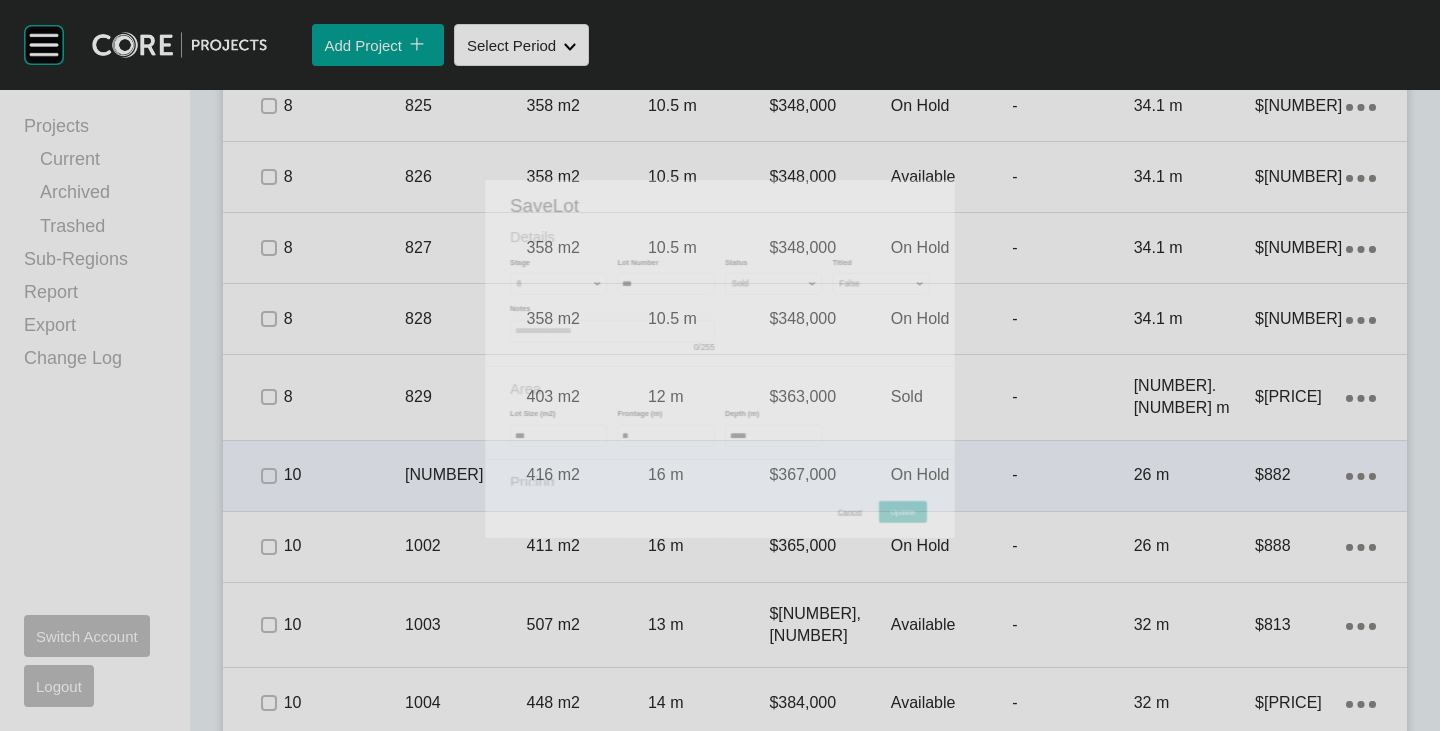 scroll, scrollTop: 2793, scrollLeft: 0, axis: vertical 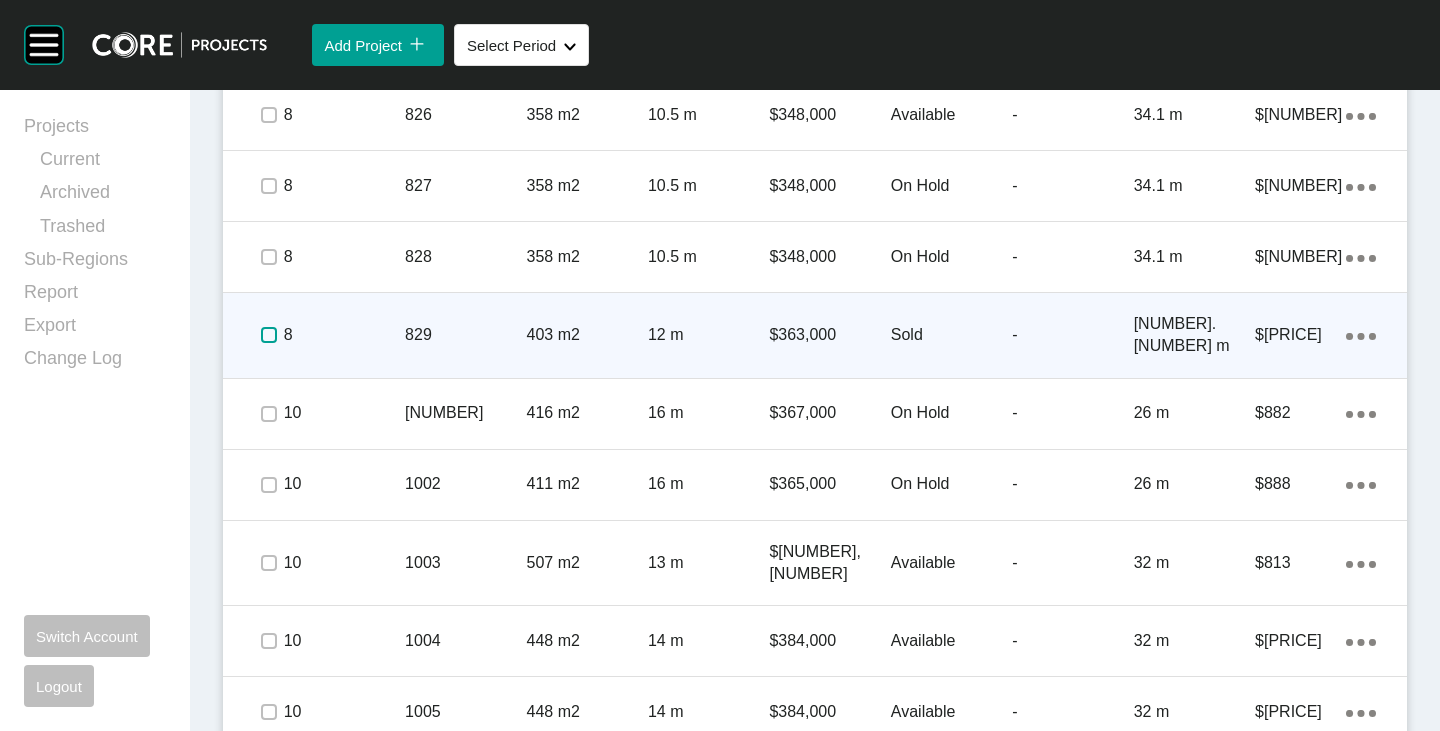 click at bounding box center [269, 335] 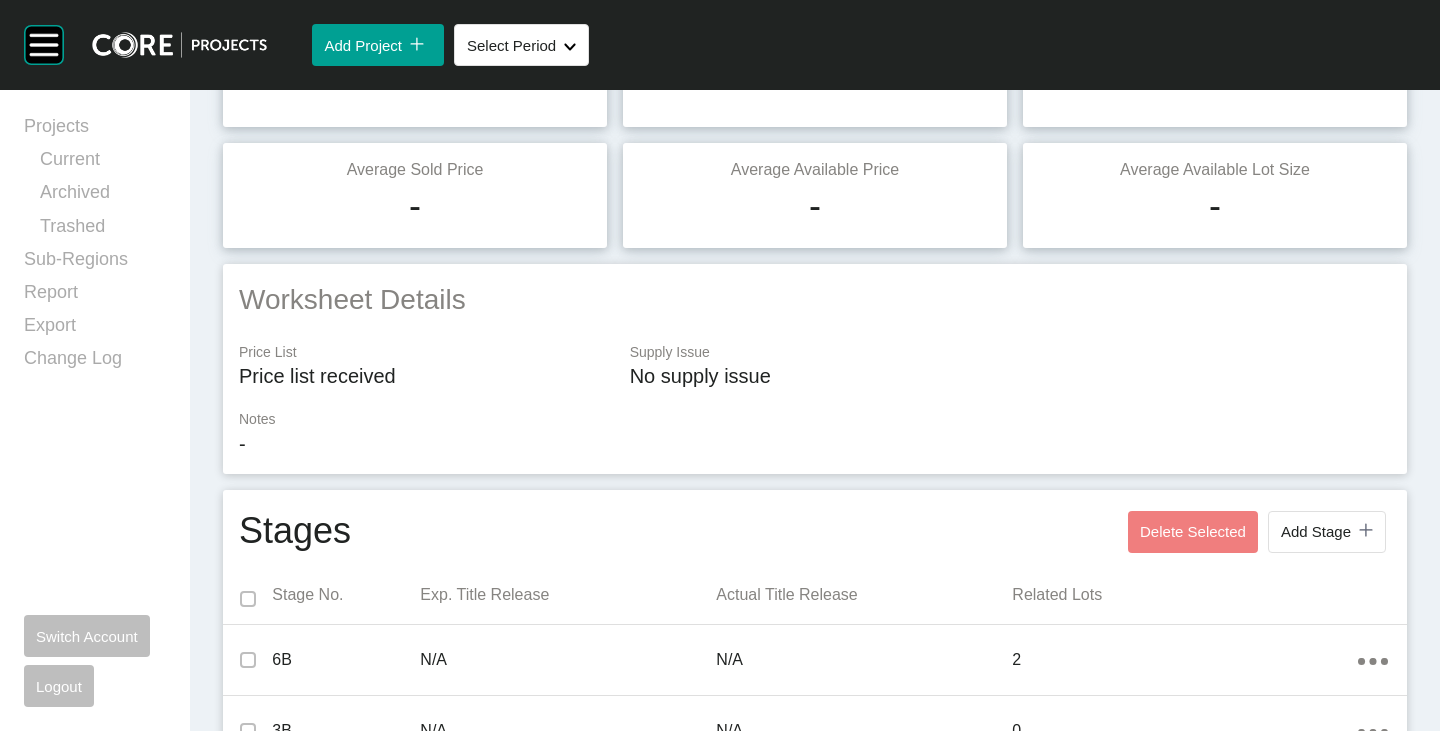 scroll, scrollTop: 0, scrollLeft: 0, axis: both 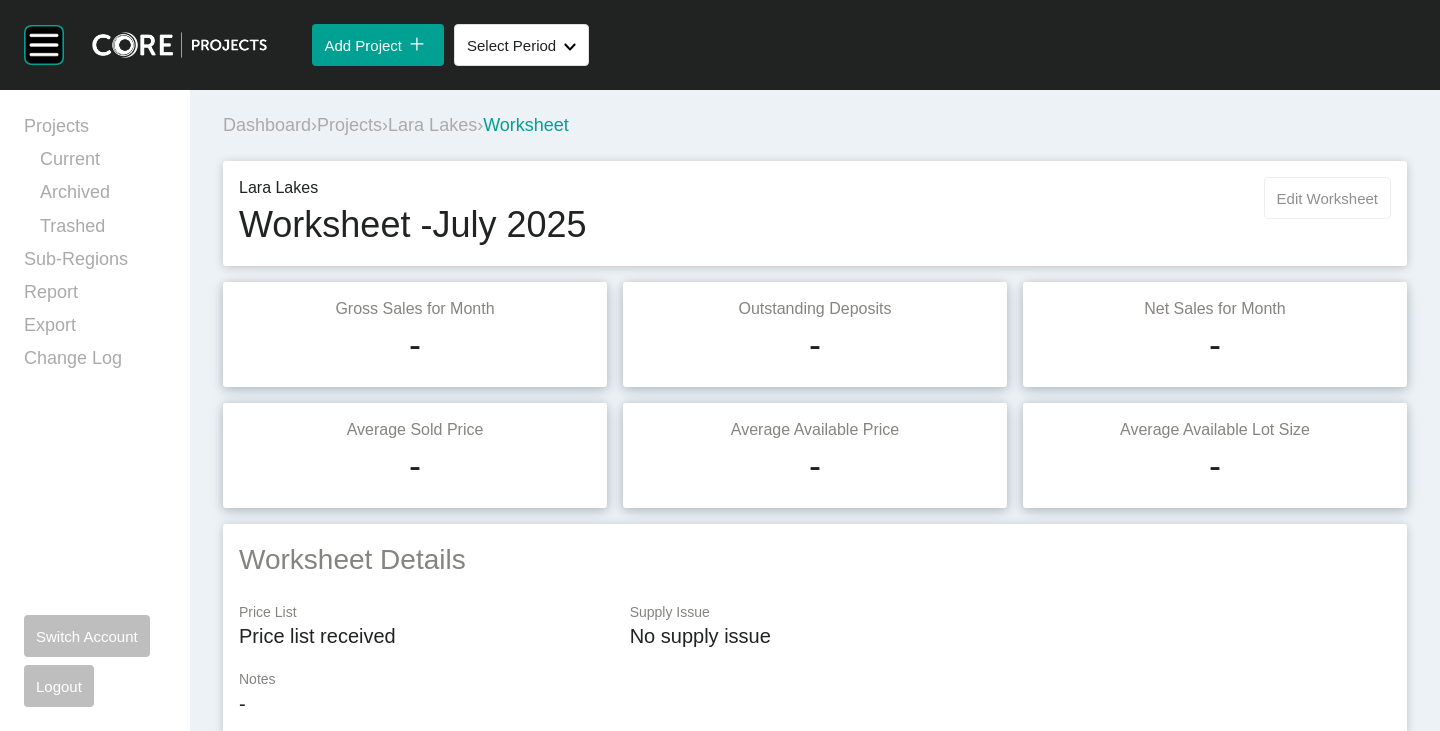 click on "Edit Worksheet" at bounding box center (1327, 198) 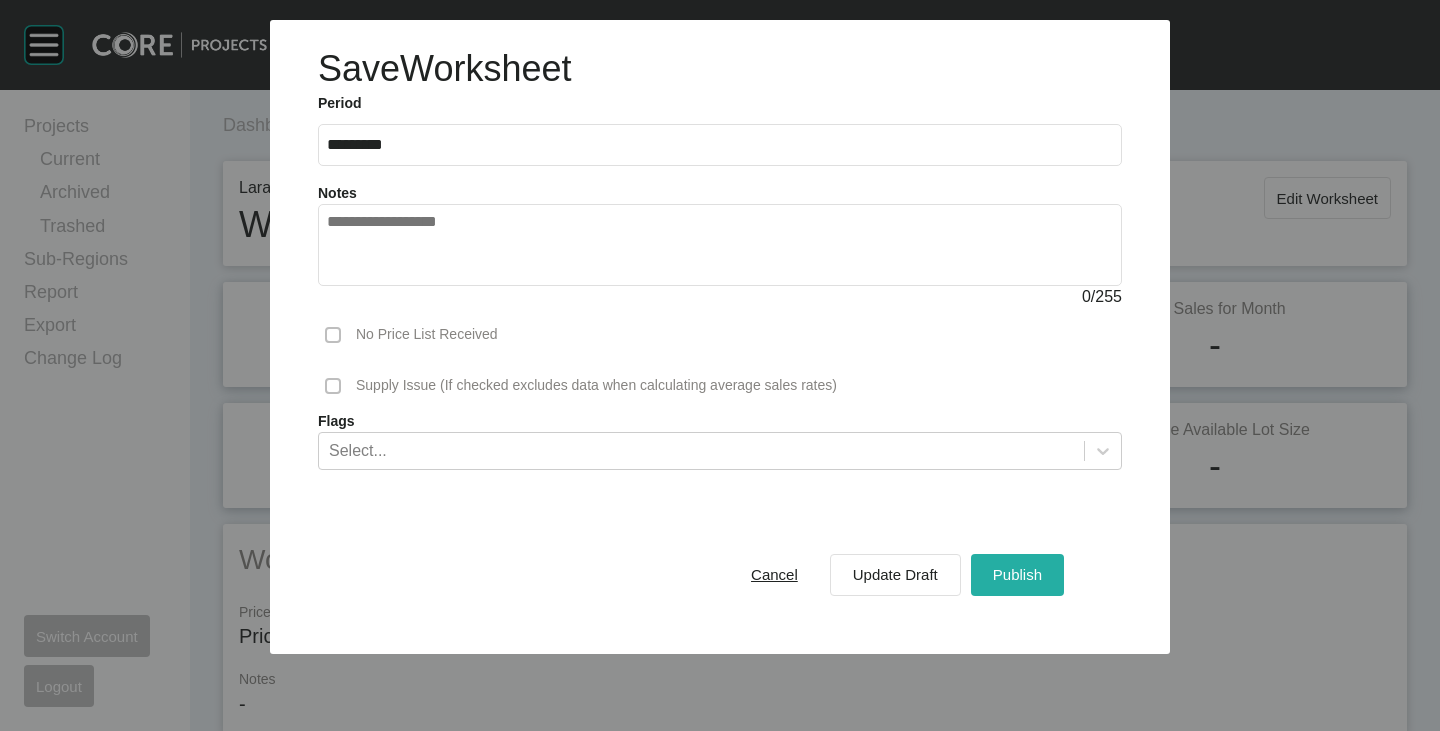 click on "Publish" at bounding box center [1017, 574] 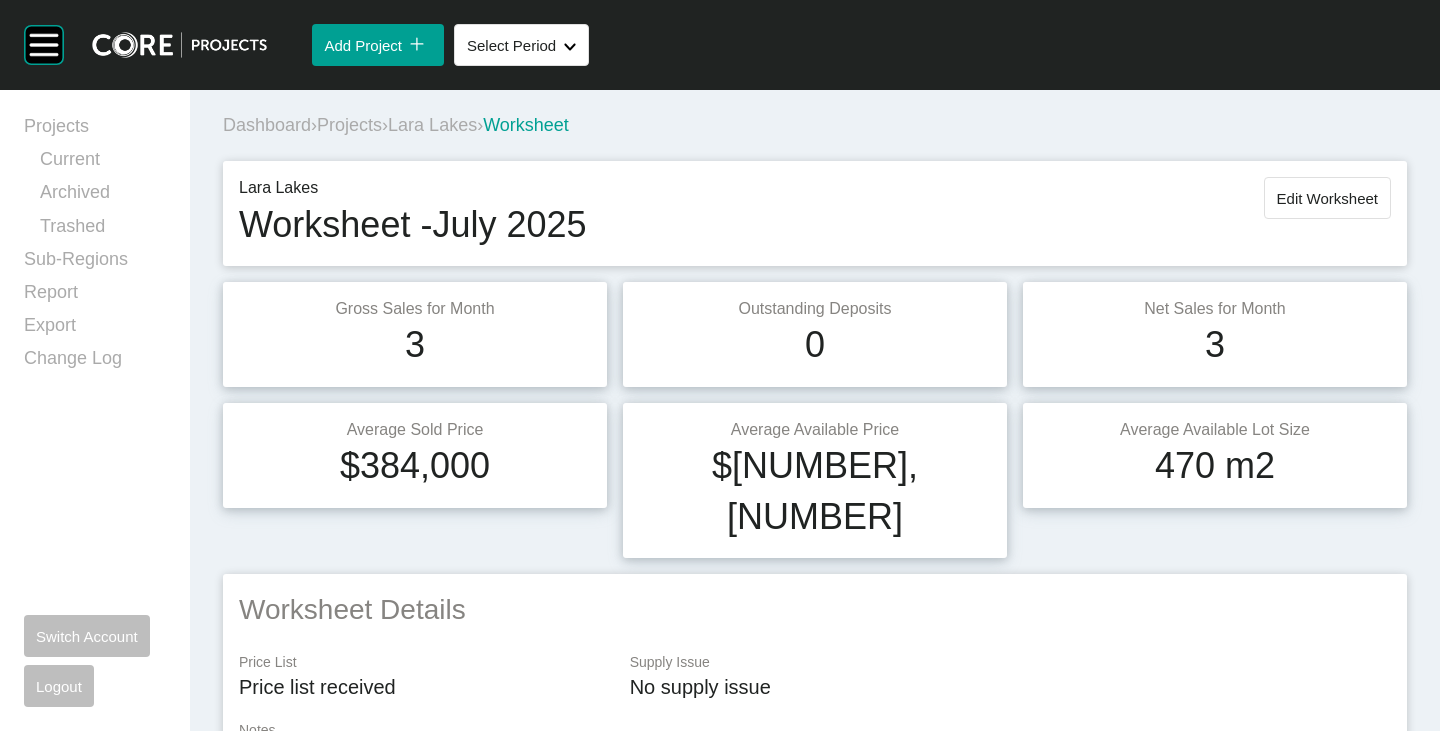 click on "Lara Lakes" at bounding box center (432, 125) 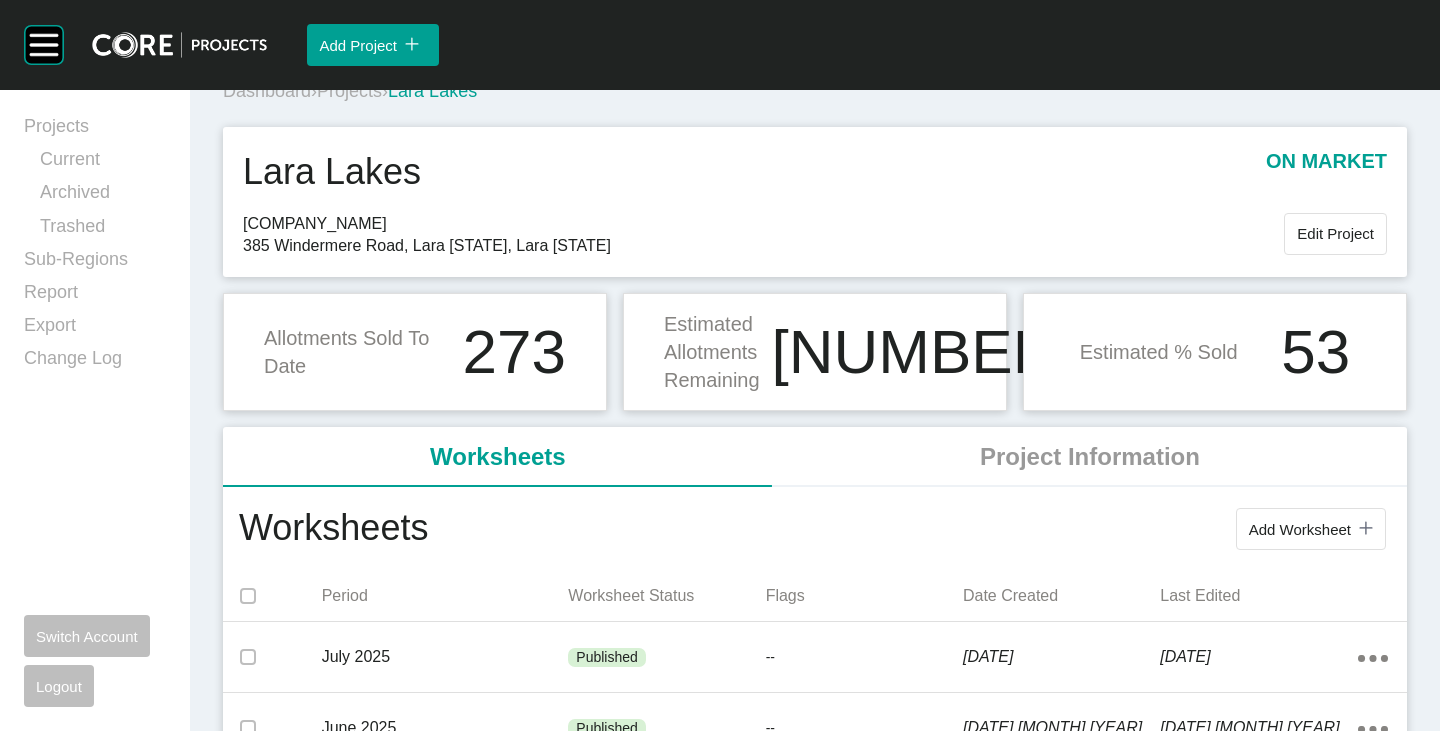 scroll, scrollTop: 0, scrollLeft: 0, axis: both 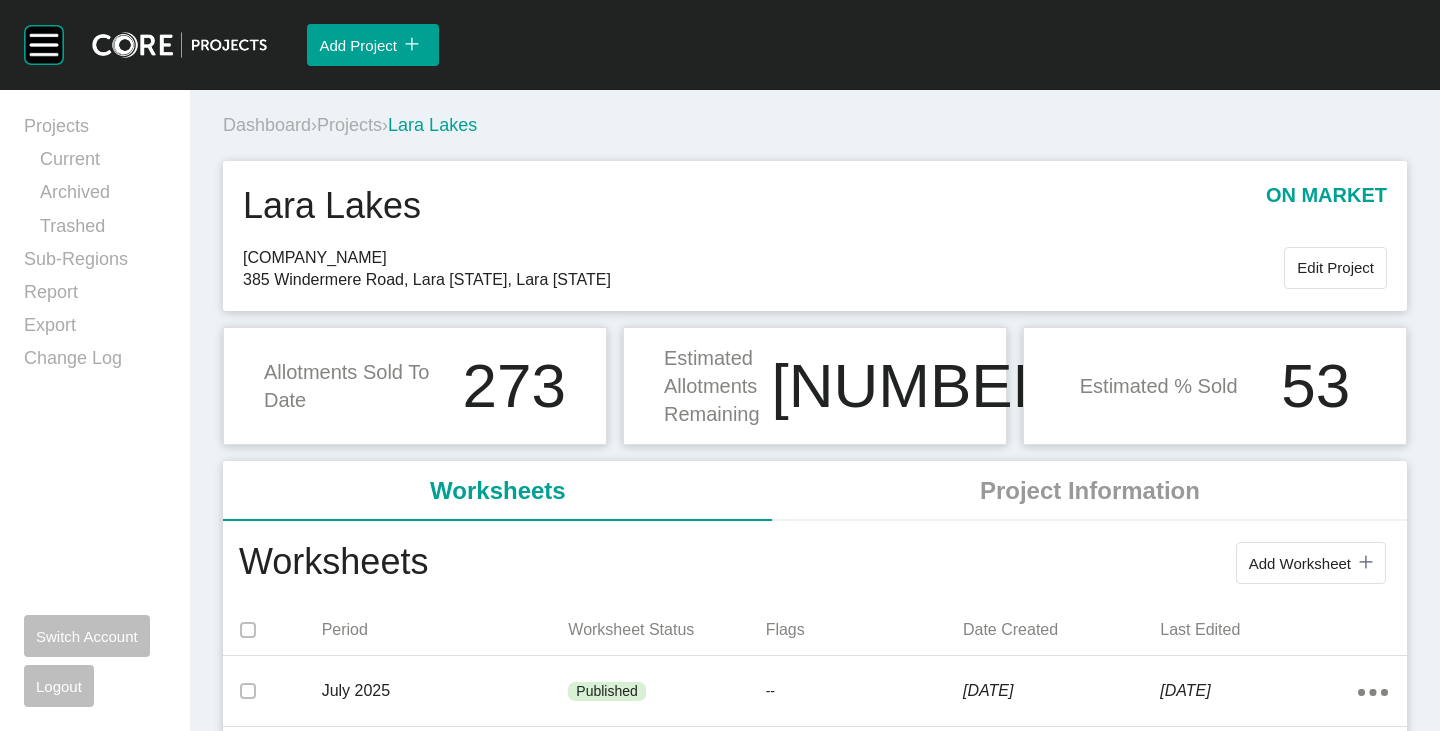 click on "Projects" at bounding box center [349, 125] 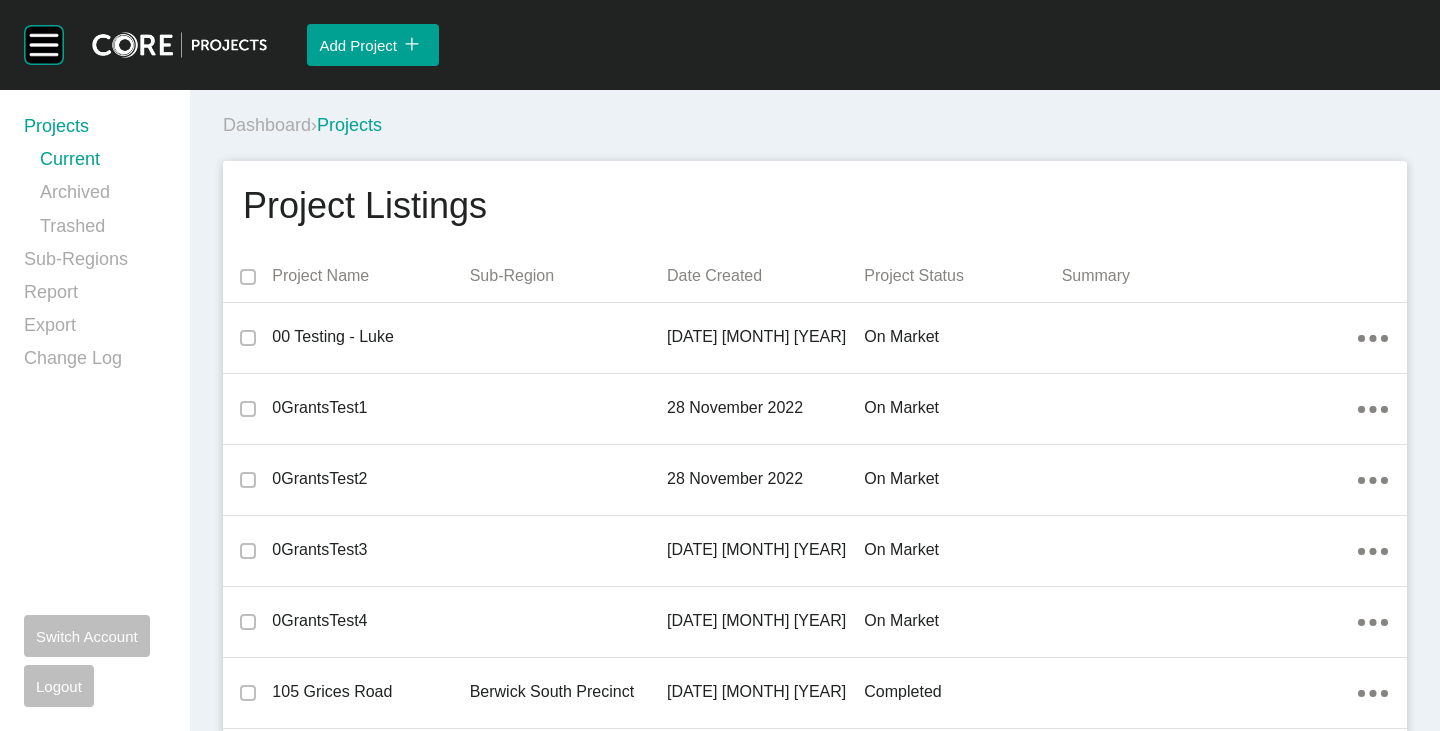 scroll, scrollTop: 15308, scrollLeft: 0, axis: vertical 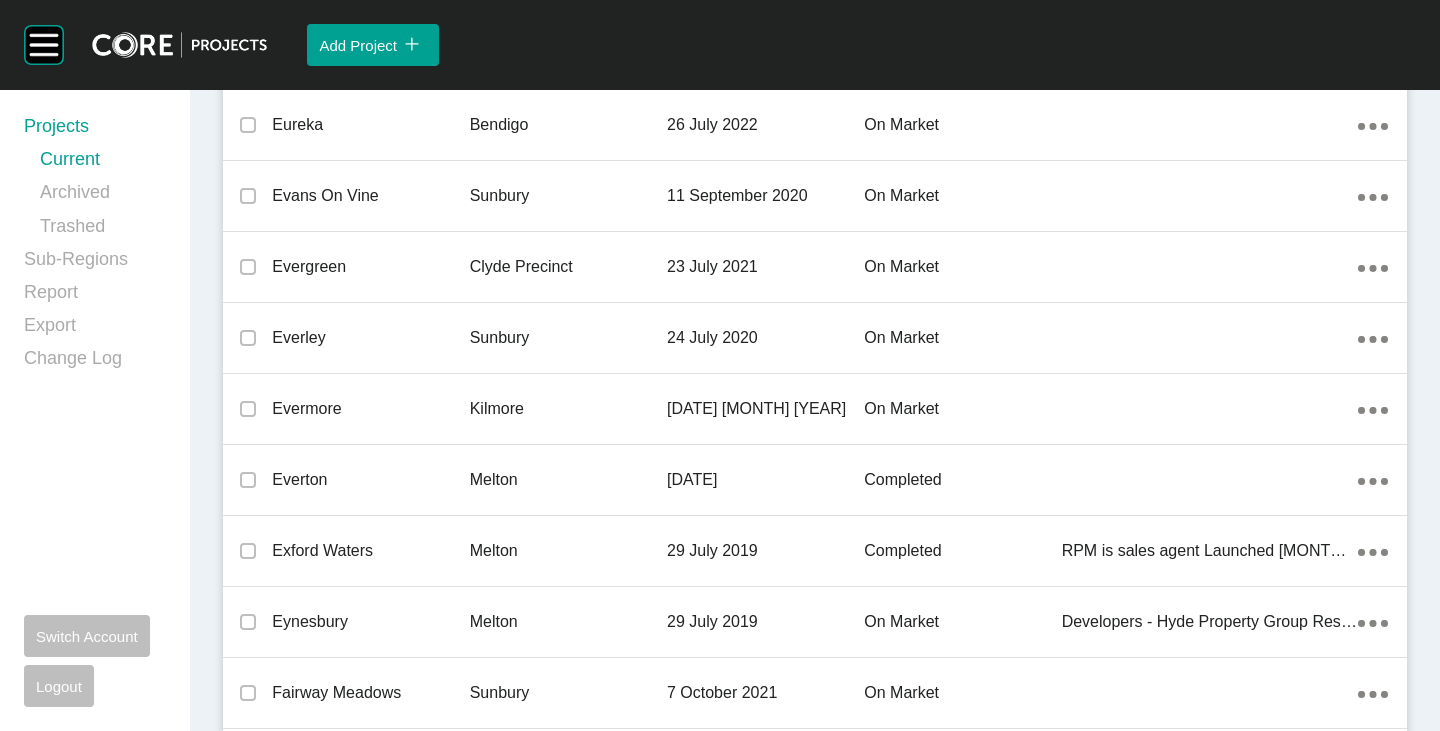 click on "Flinders Walk" at bounding box center (370, 1261) 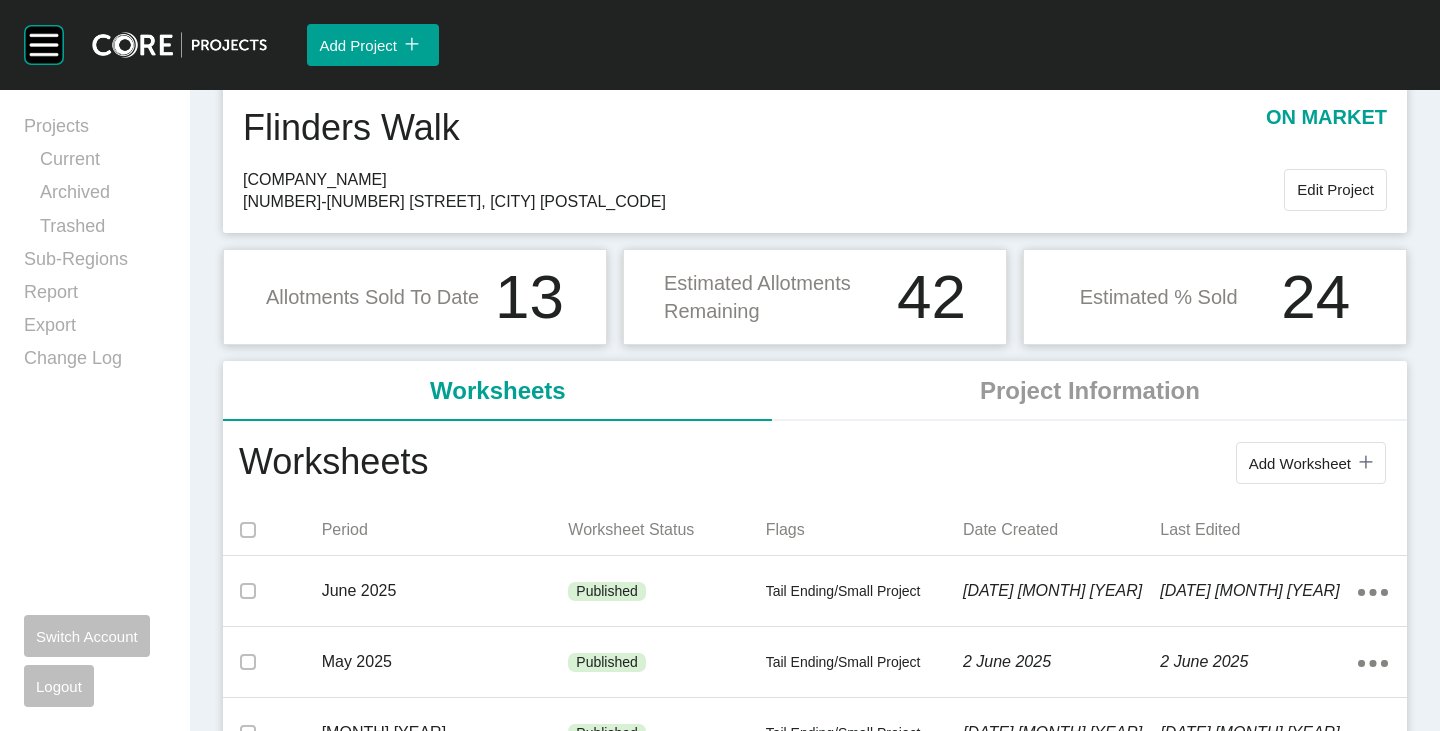 scroll, scrollTop: 100, scrollLeft: 0, axis: vertical 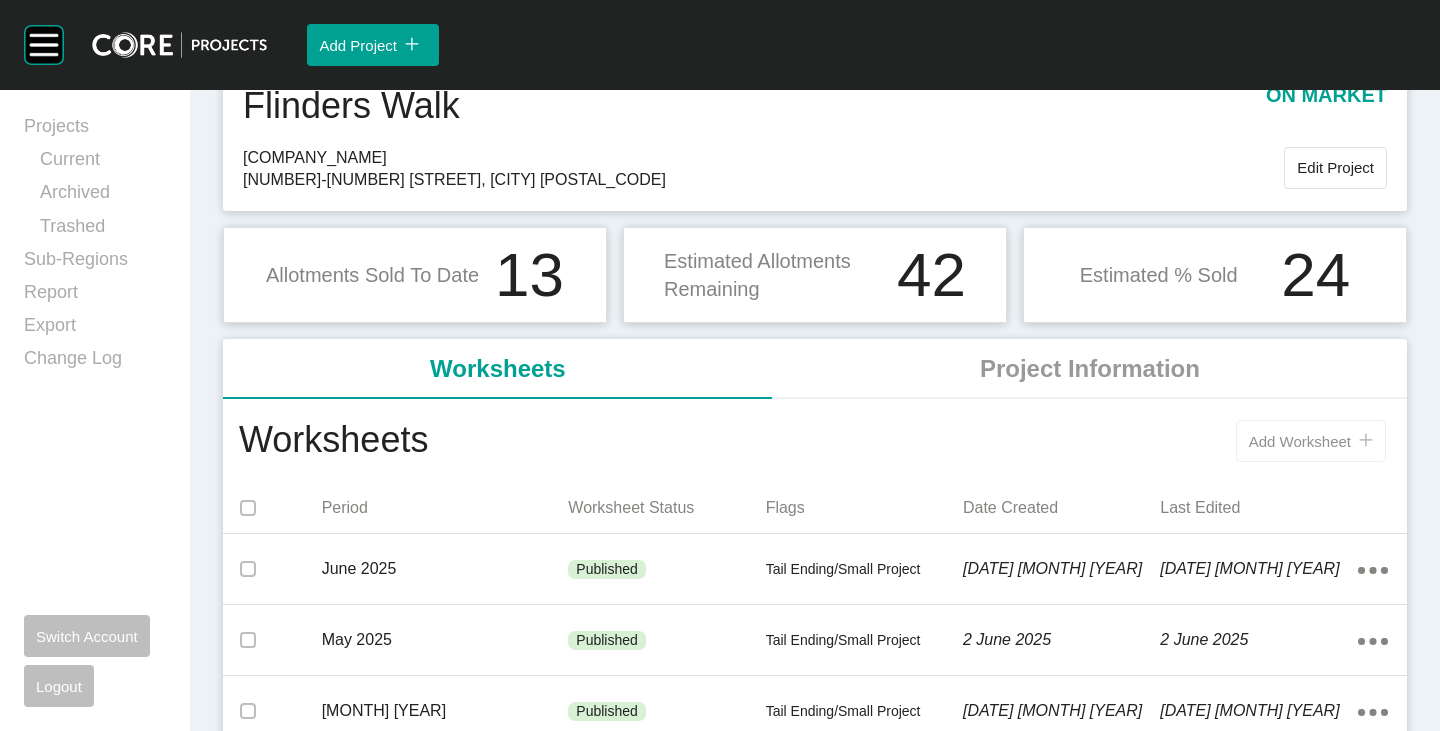 click on "Add Worksheet" at bounding box center [1300, 441] 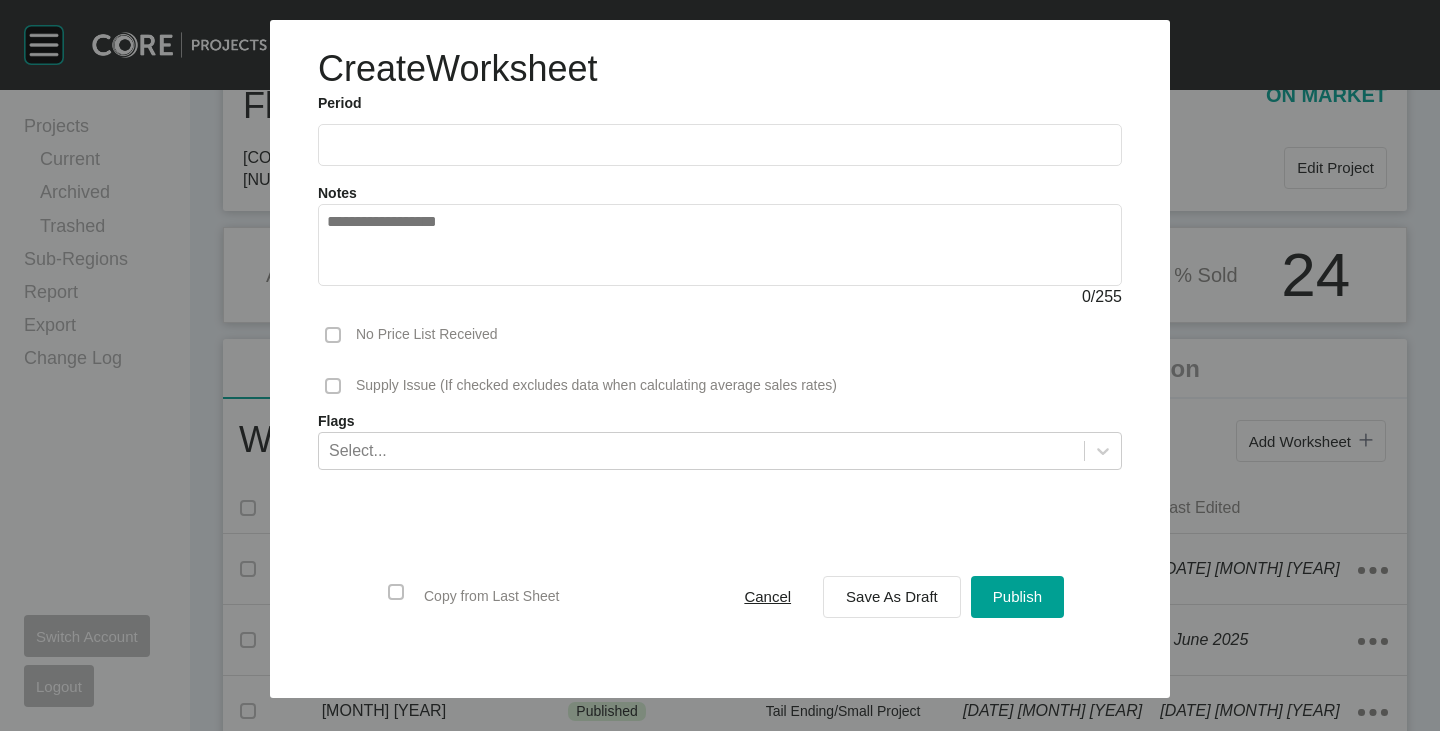 click at bounding box center [720, 144] 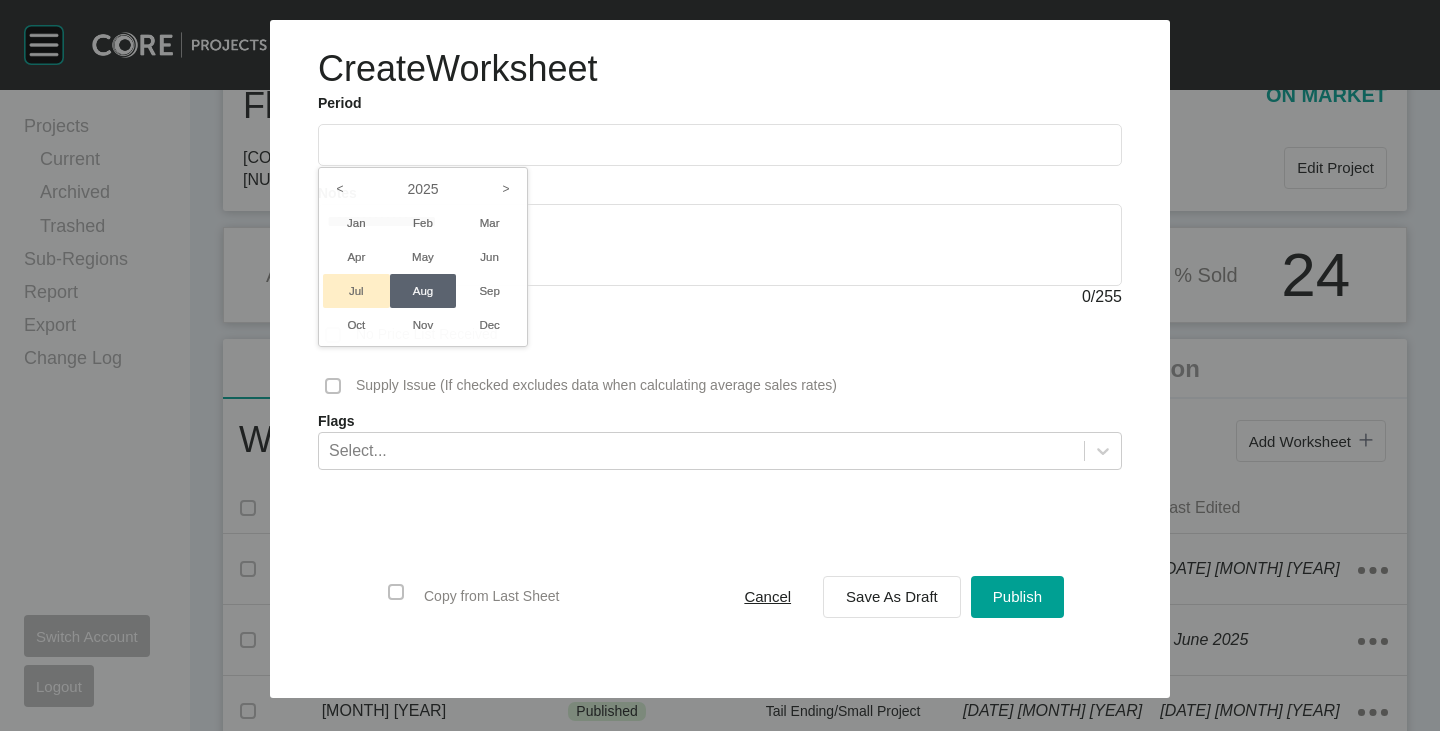 click on "Jul" at bounding box center (356, 291) 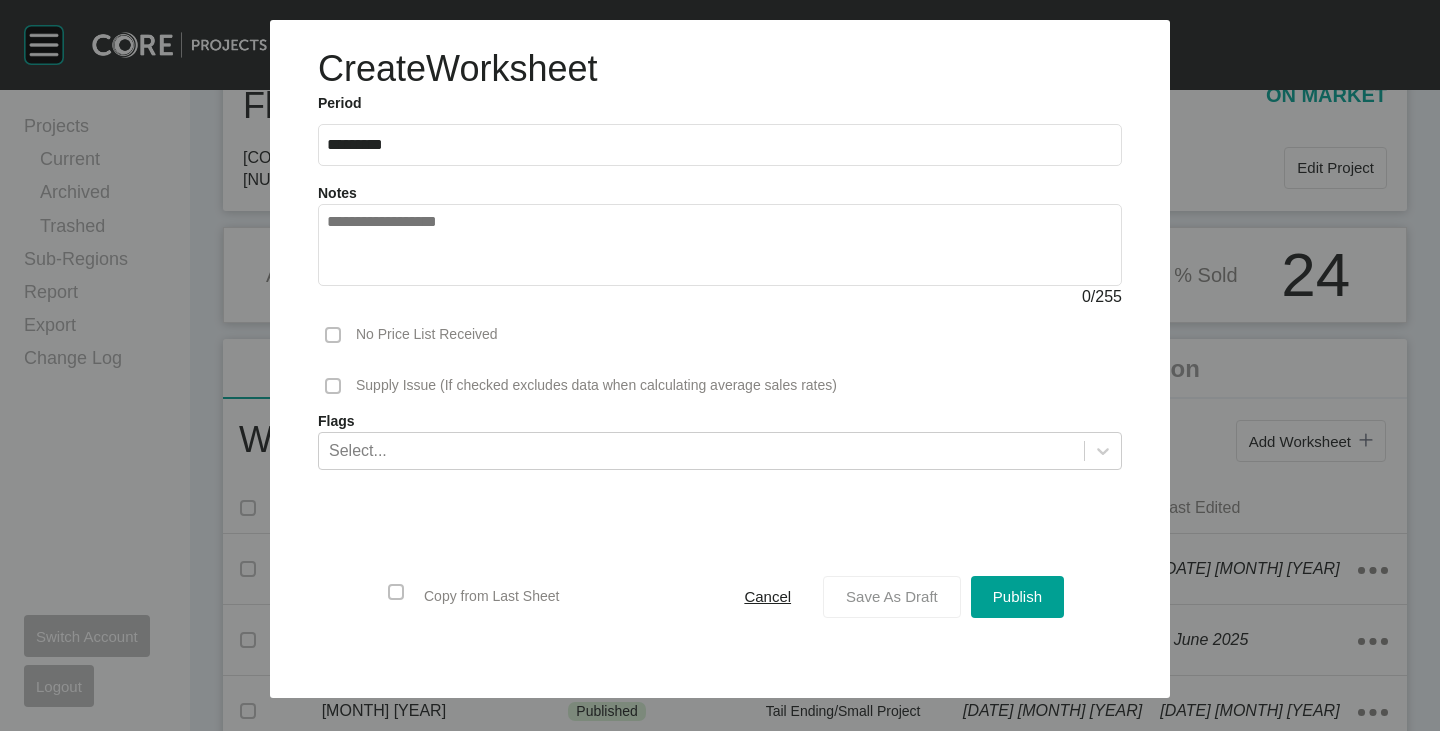 click on "Save As Draft" at bounding box center (892, 596) 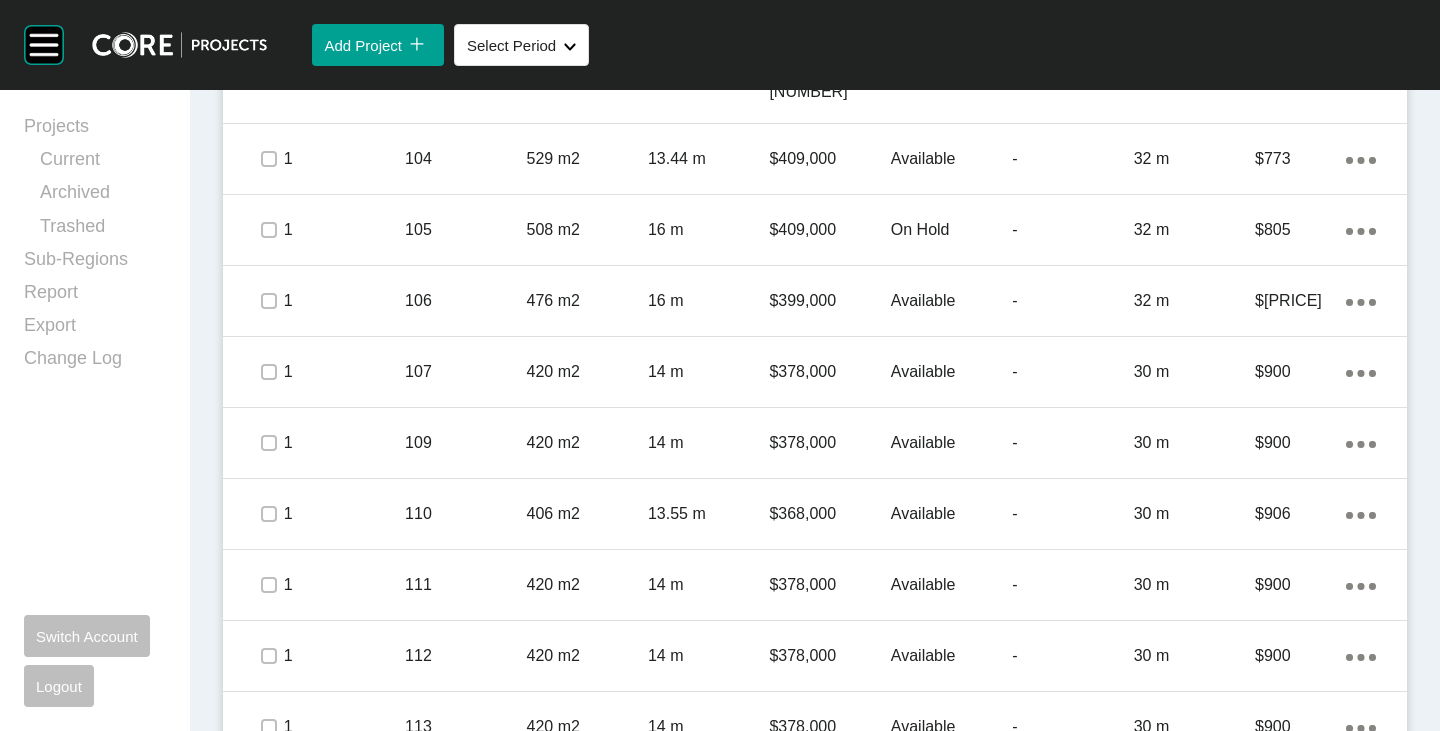 scroll, scrollTop: 741, scrollLeft: 0, axis: vertical 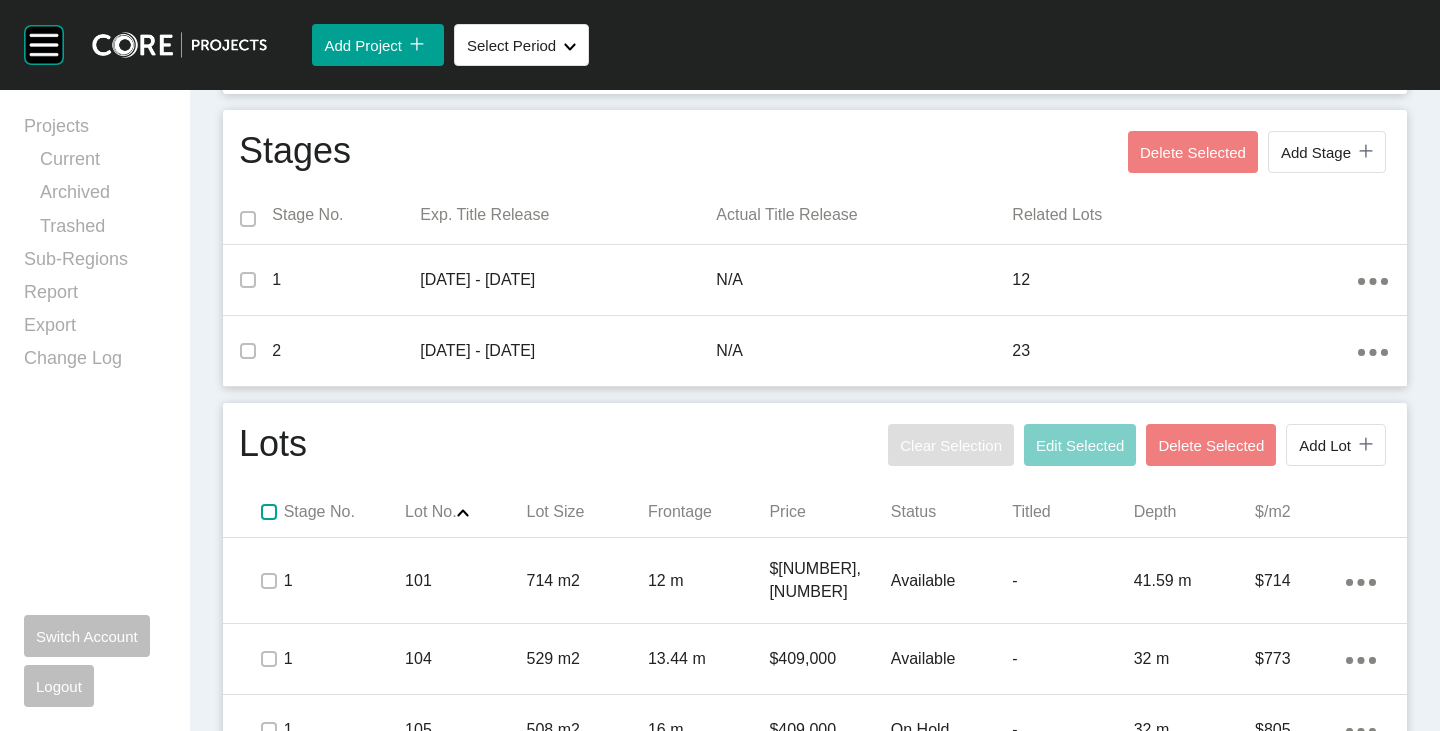 click at bounding box center [269, 512] 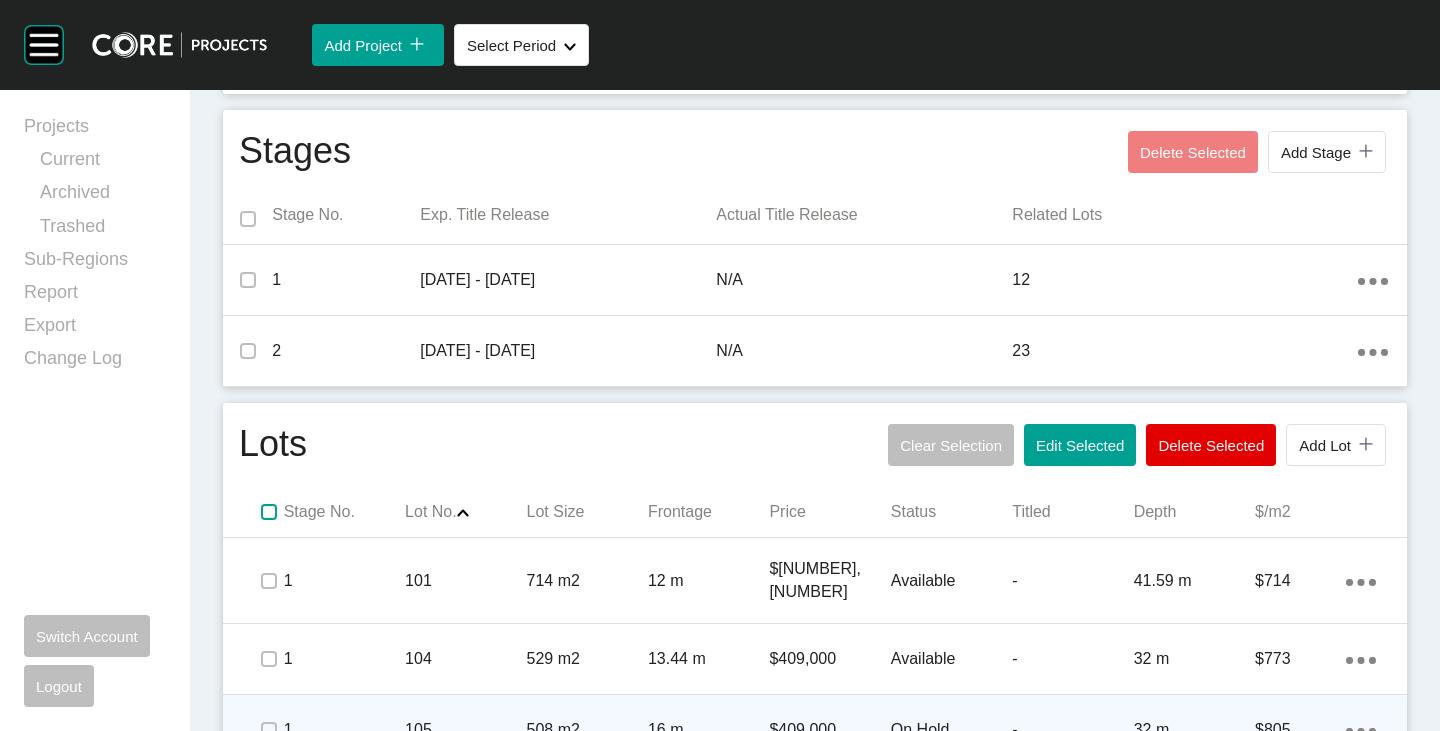 scroll, scrollTop: 1041, scrollLeft: 0, axis: vertical 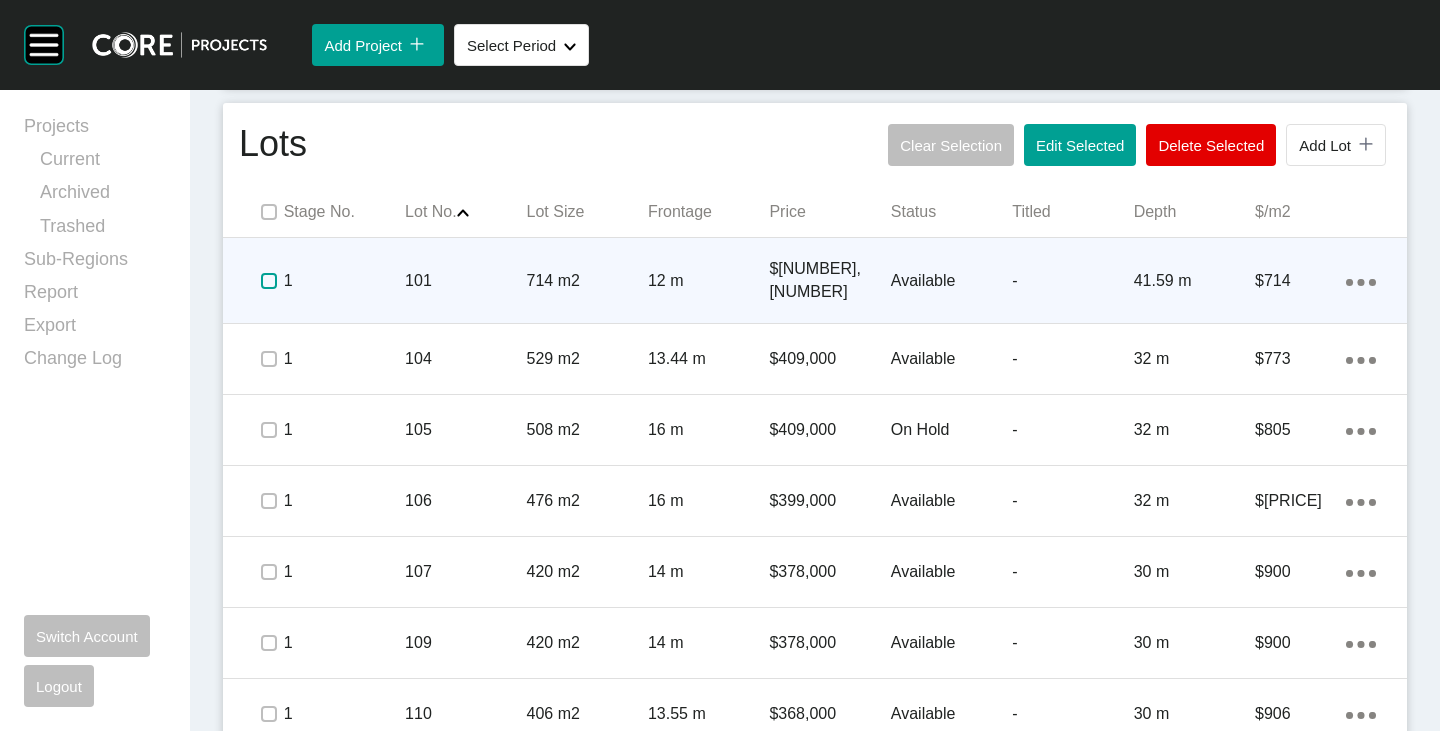 click at bounding box center [269, 281] 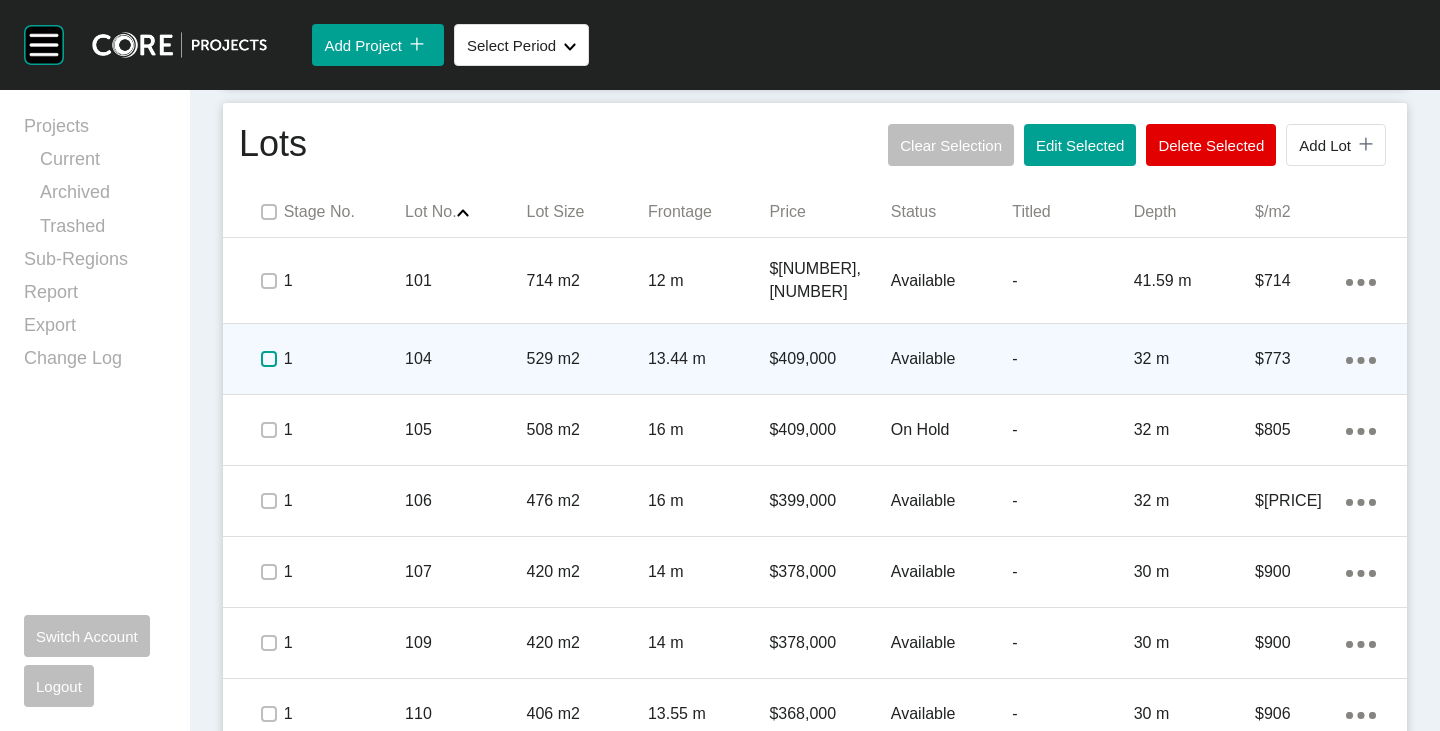 click at bounding box center (269, 359) 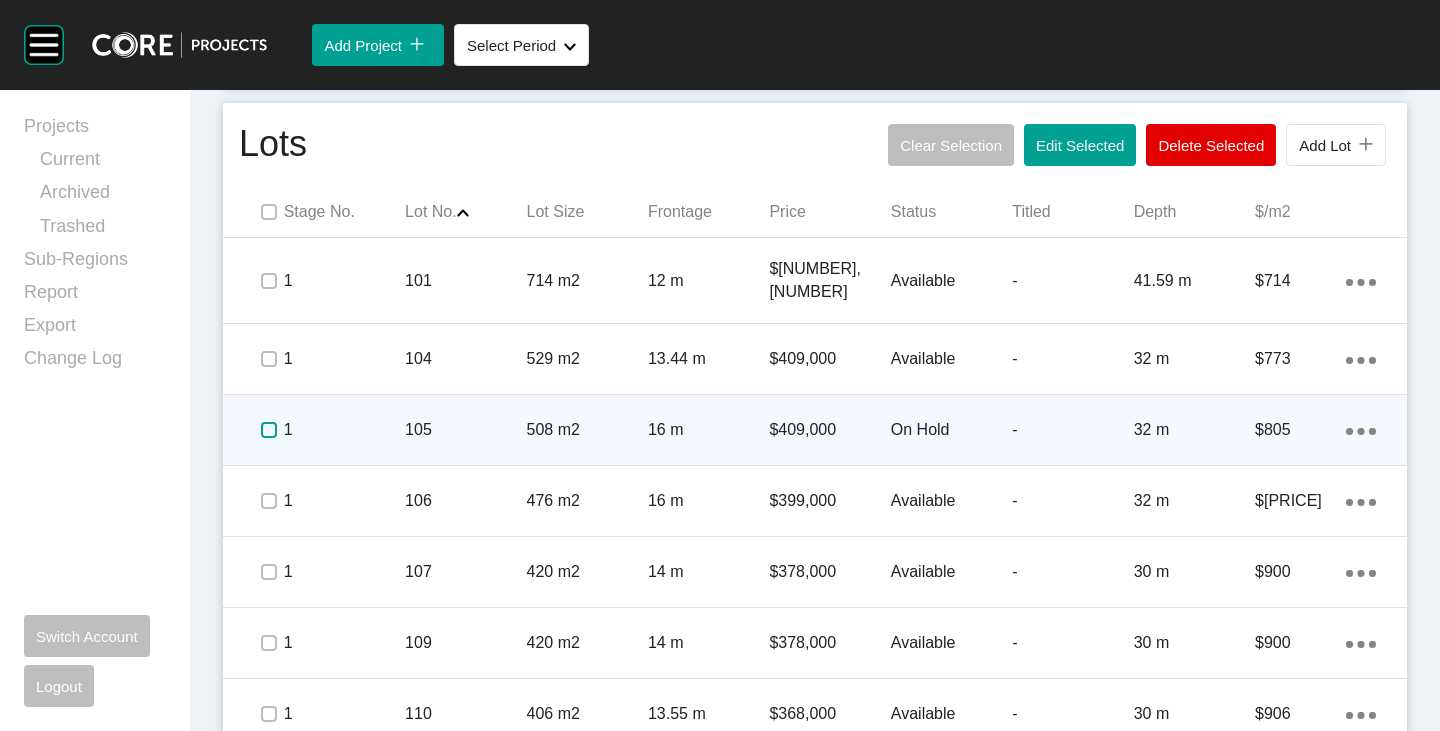 click at bounding box center (269, 430) 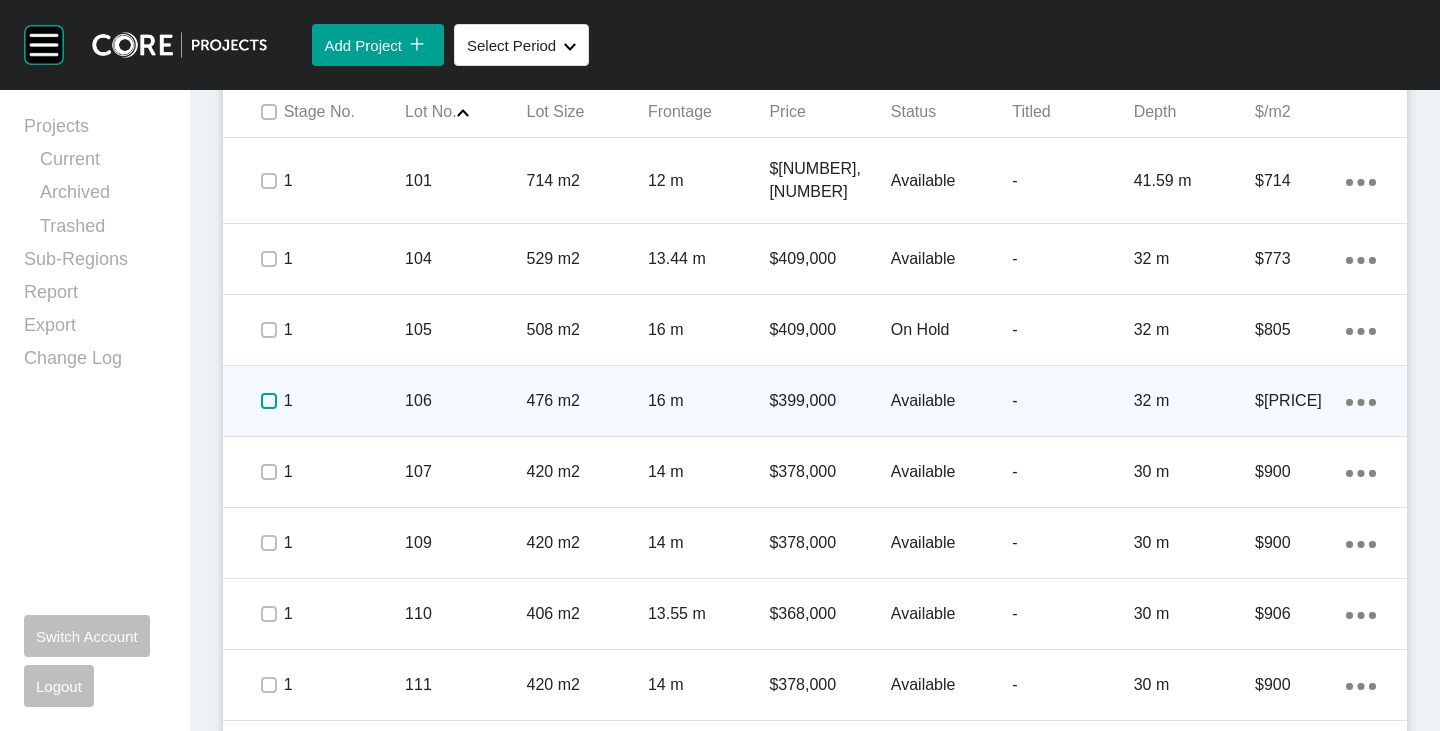 click at bounding box center (269, 401) 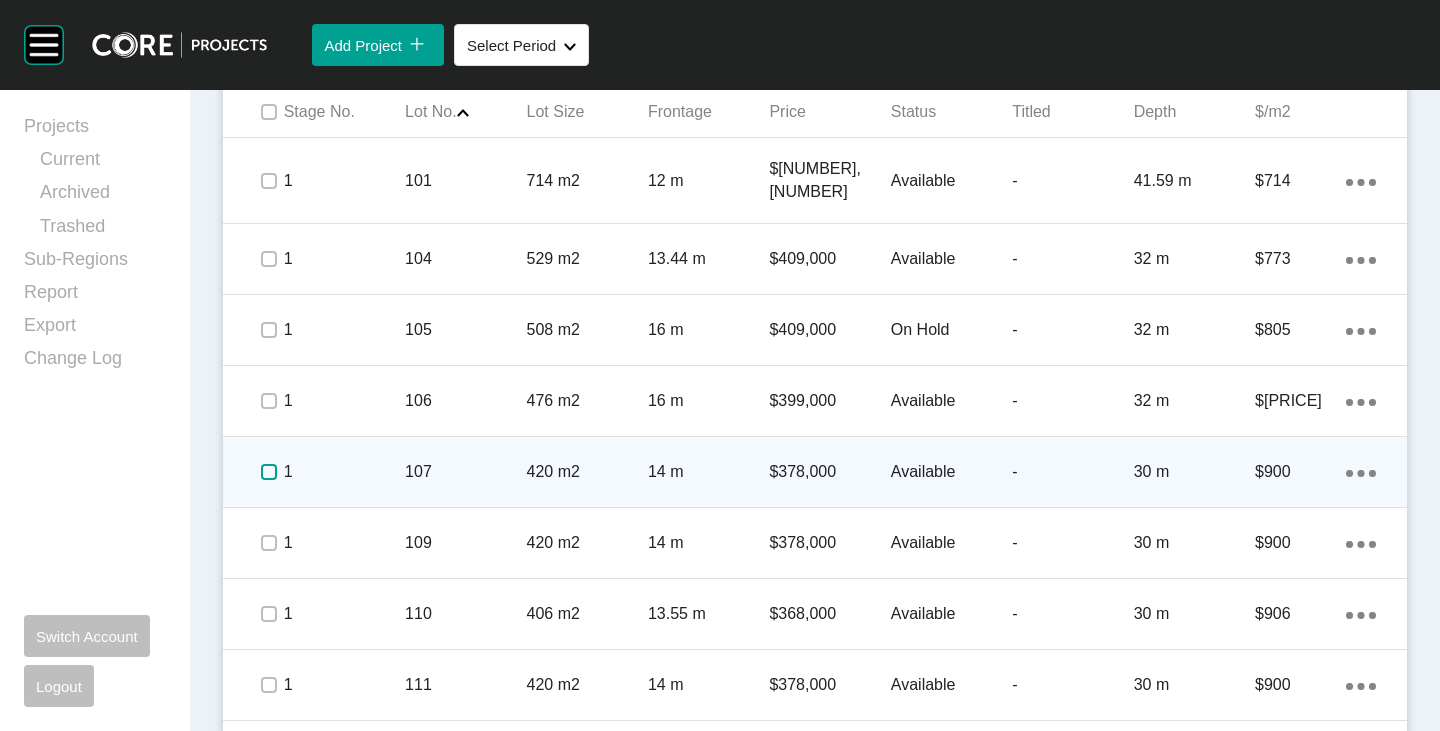 click at bounding box center [269, 472] 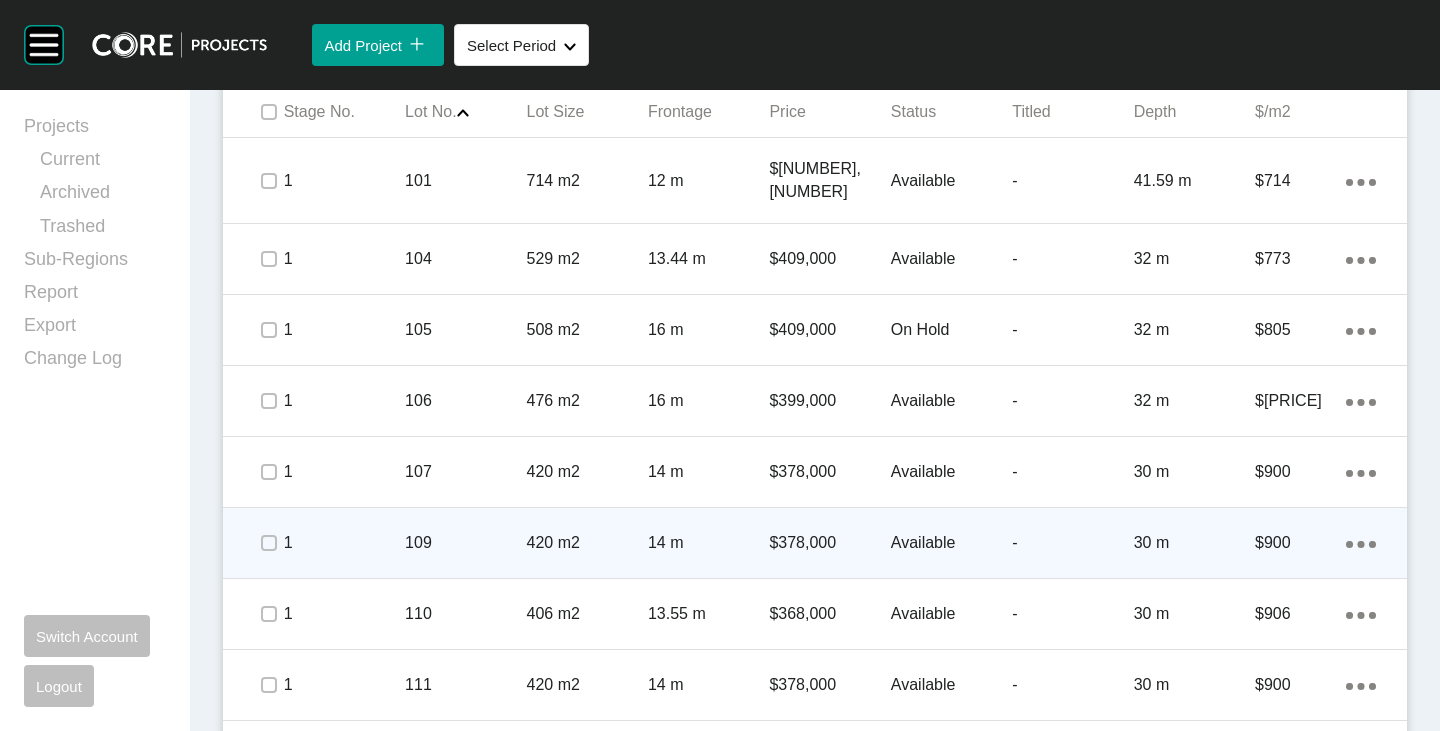 click at bounding box center (268, 543) 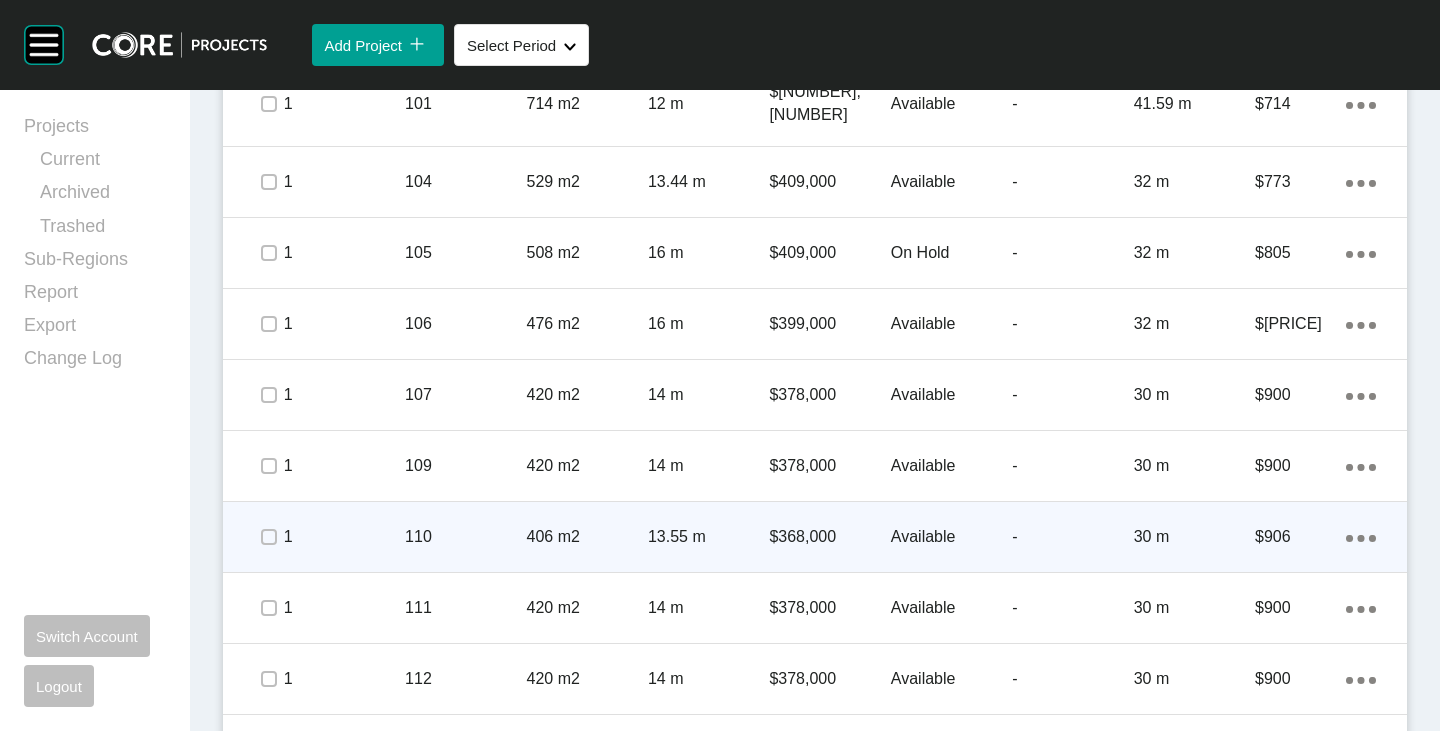 scroll, scrollTop: 1241, scrollLeft: 0, axis: vertical 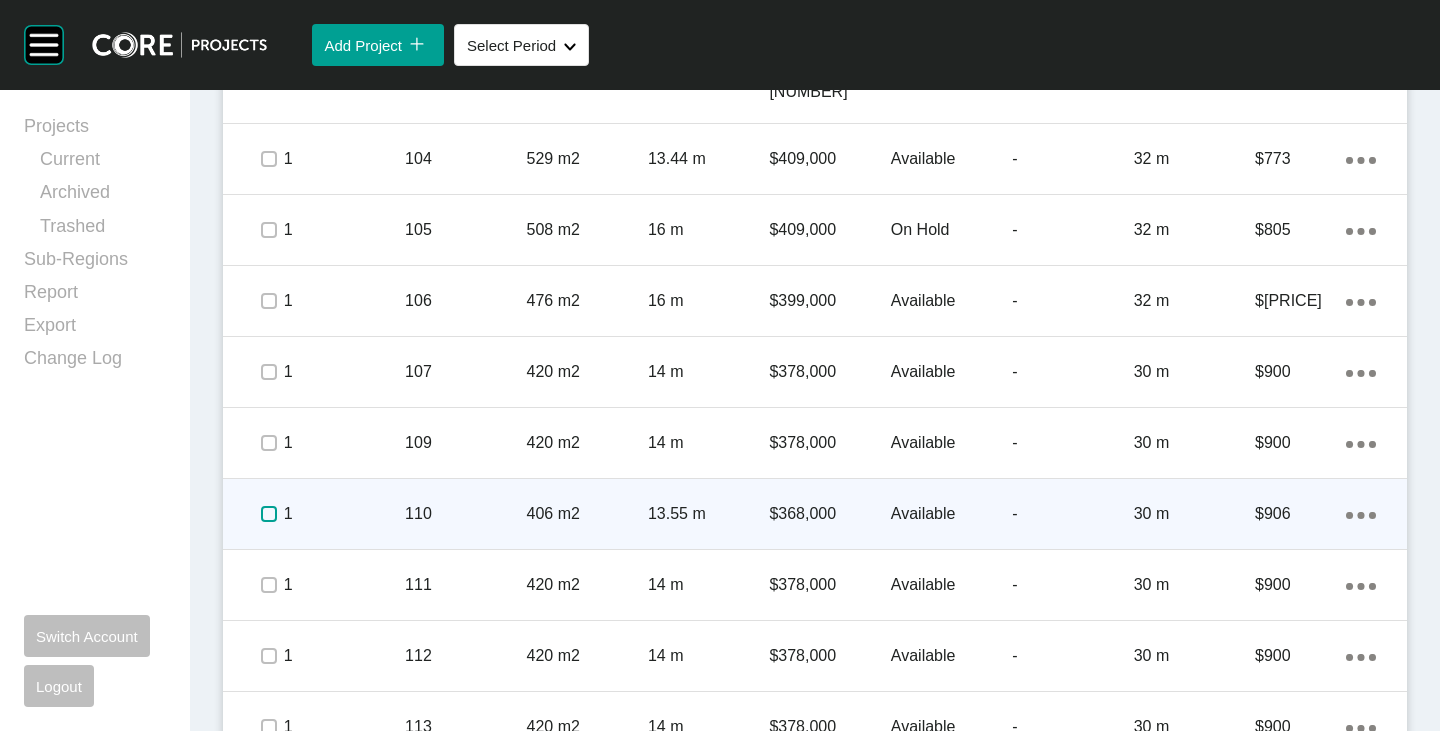 click at bounding box center (269, 514) 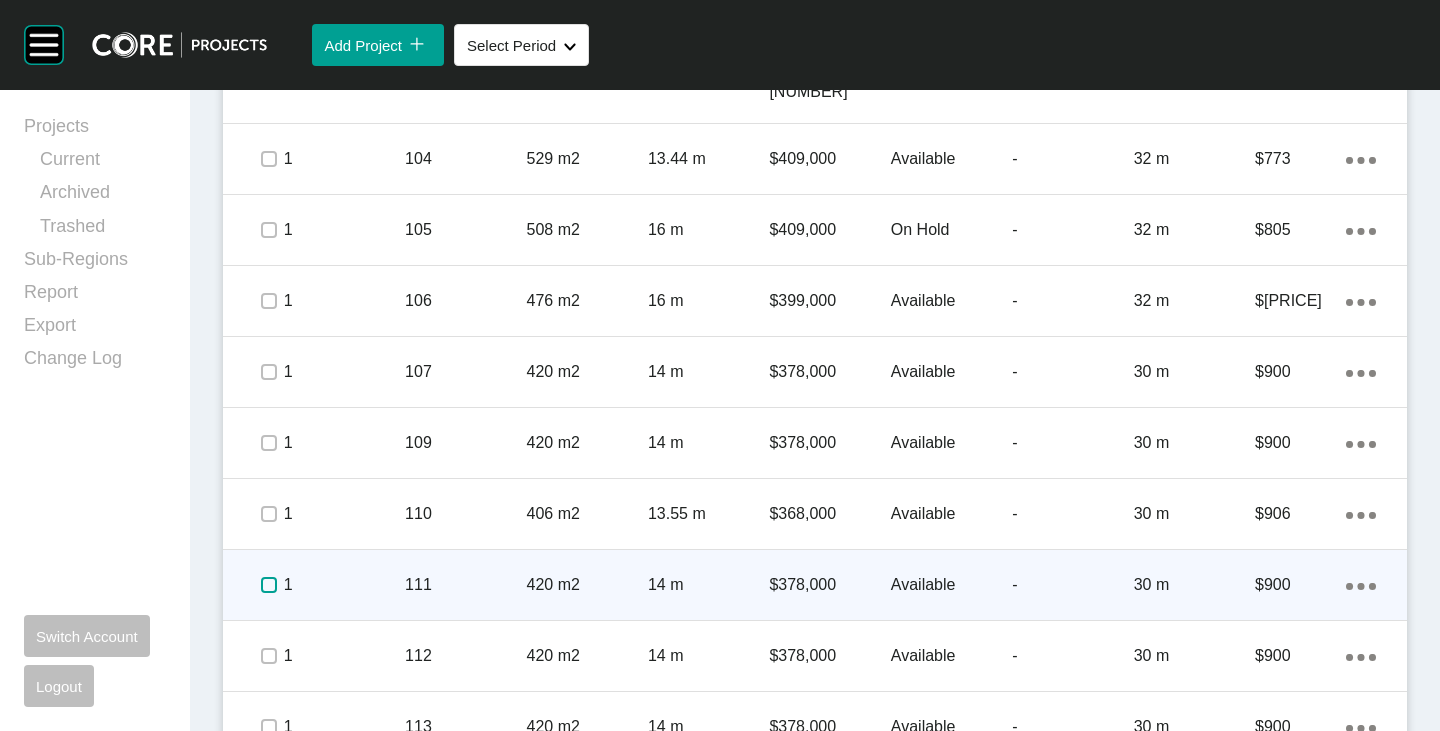 click at bounding box center [269, 585] 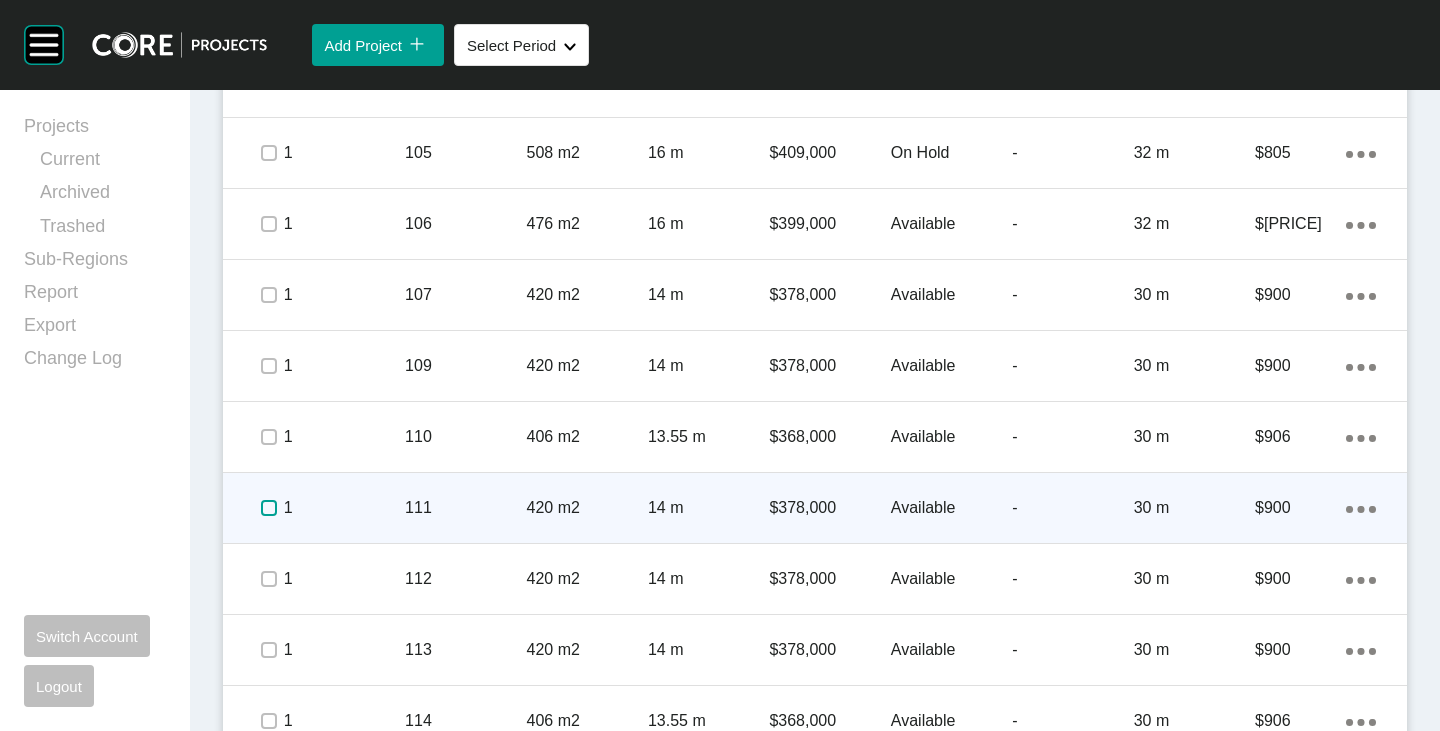 scroll, scrollTop: 1341, scrollLeft: 0, axis: vertical 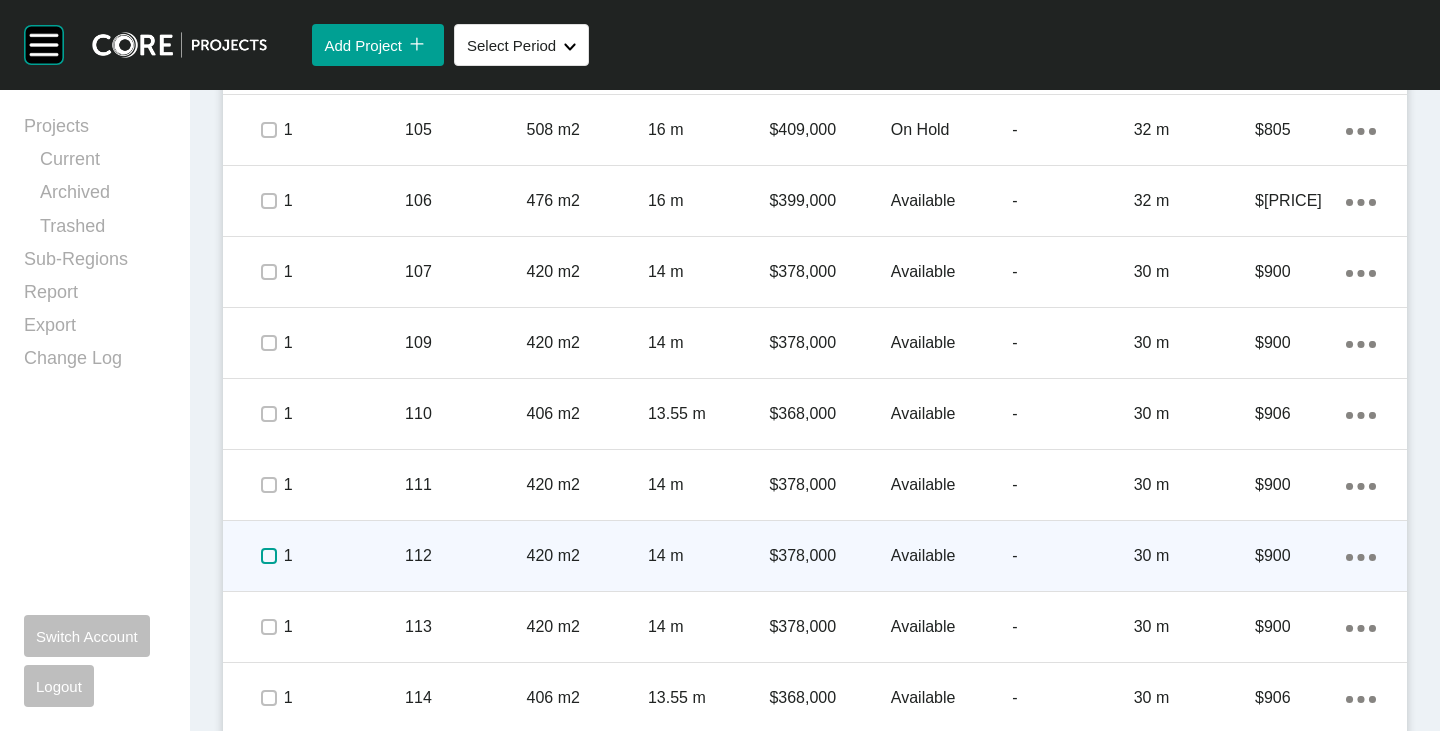 click at bounding box center (269, 556) 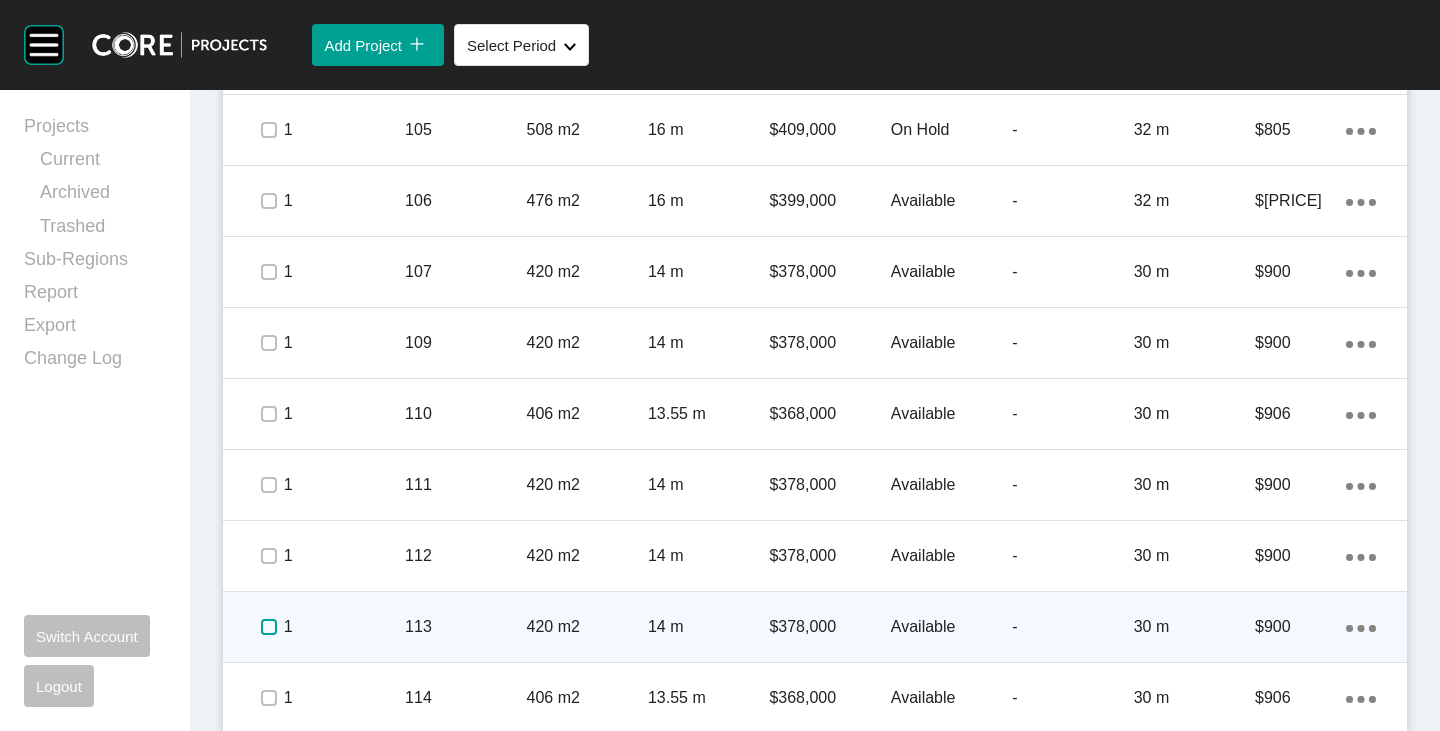 click at bounding box center [269, 627] 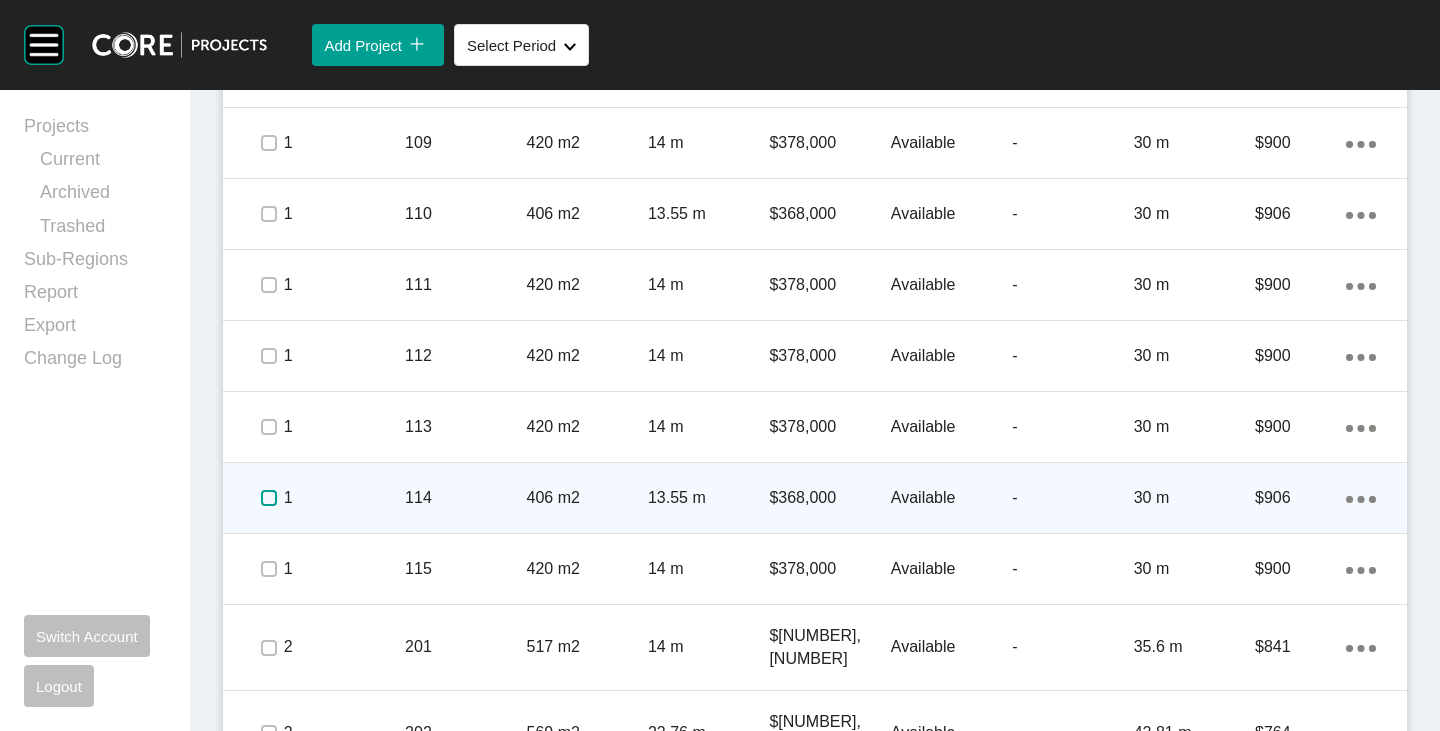 click at bounding box center (269, 498) 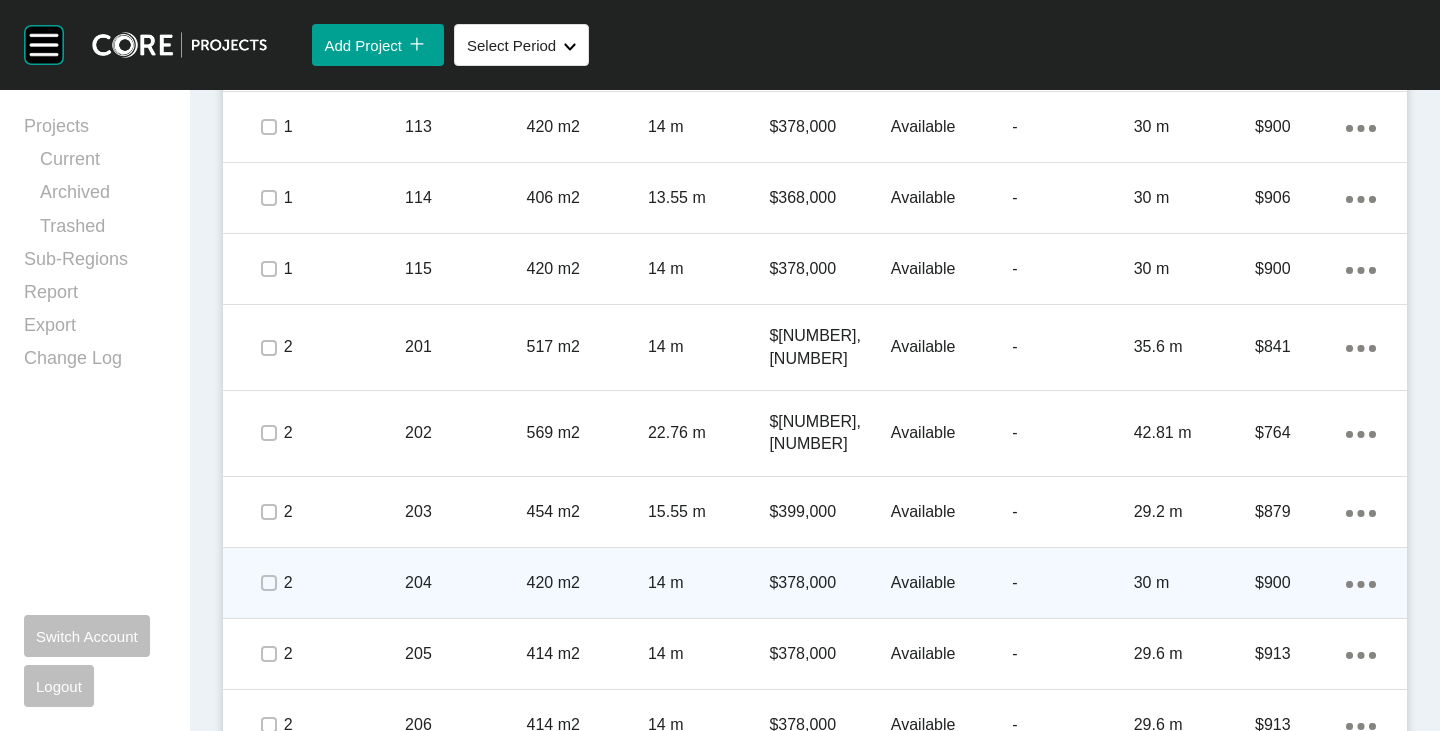 scroll, scrollTop: 1941, scrollLeft: 0, axis: vertical 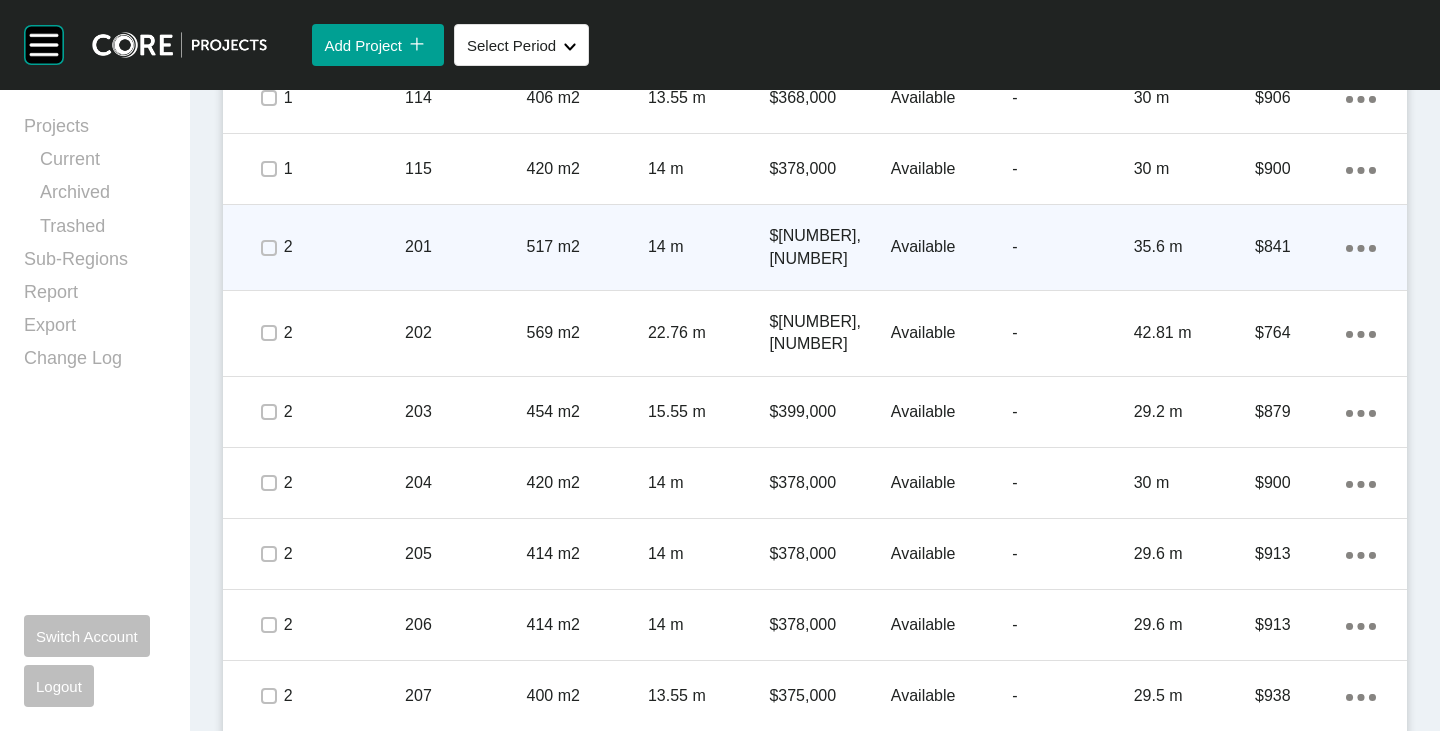 click on "$[NUMBER],[NUMBER]" at bounding box center (829, 247) 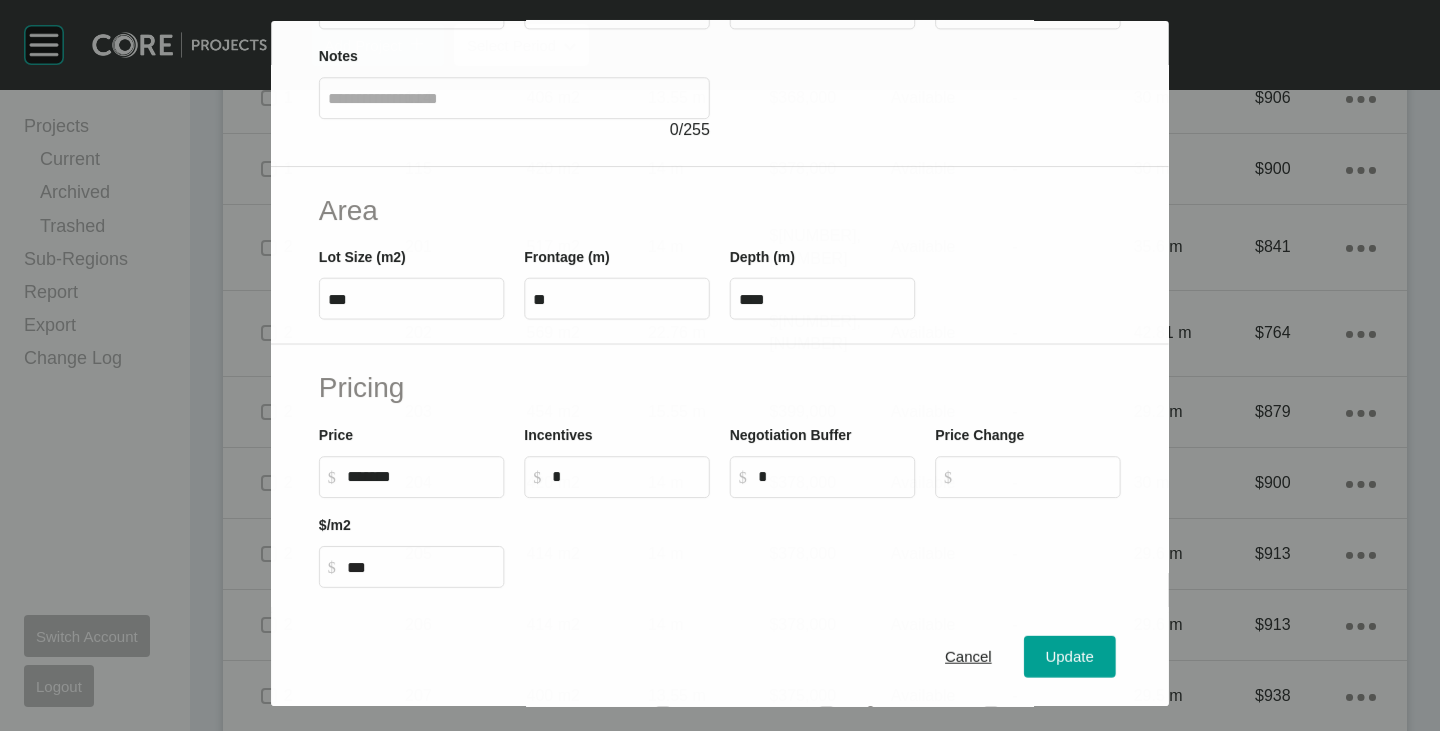 scroll, scrollTop: 300, scrollLeft: 0, axis: vertical 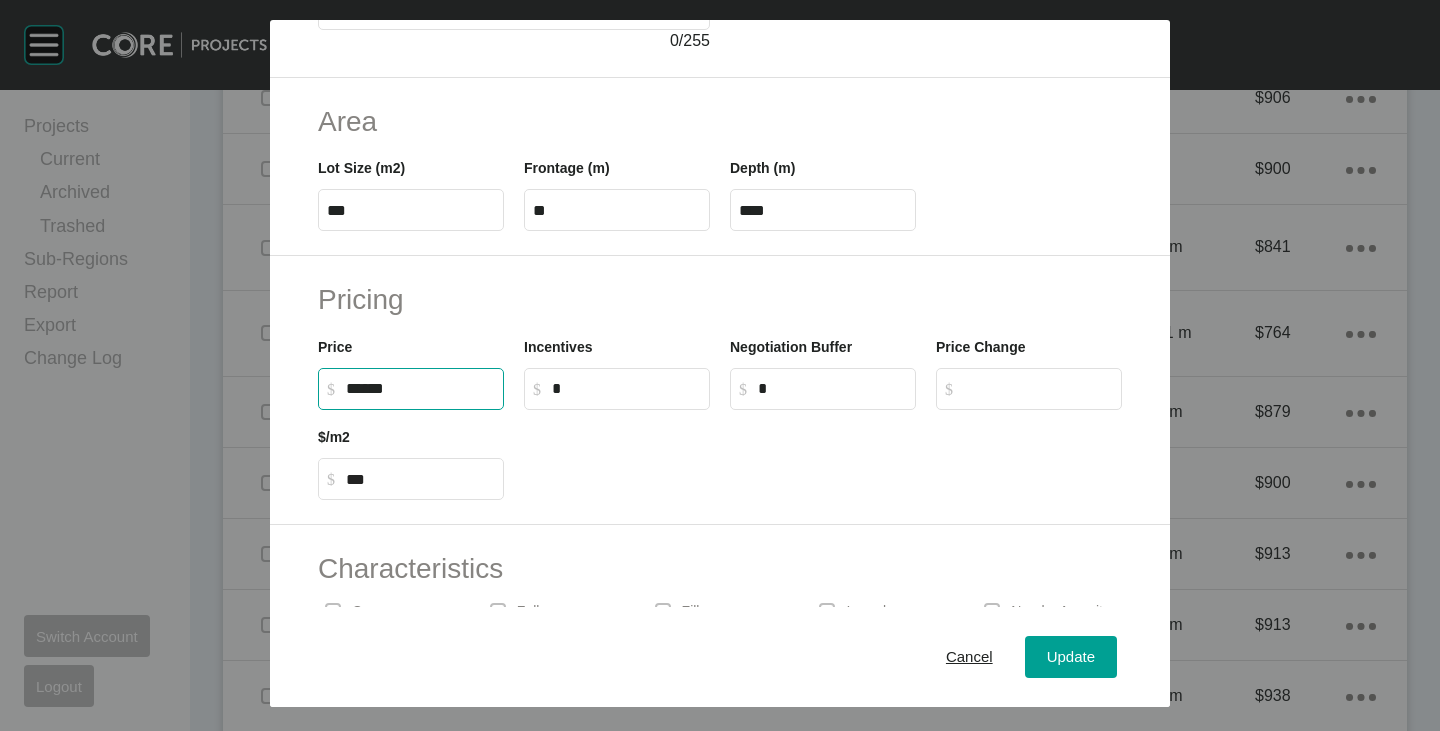 click on "******" at bounding box center [420, 388] 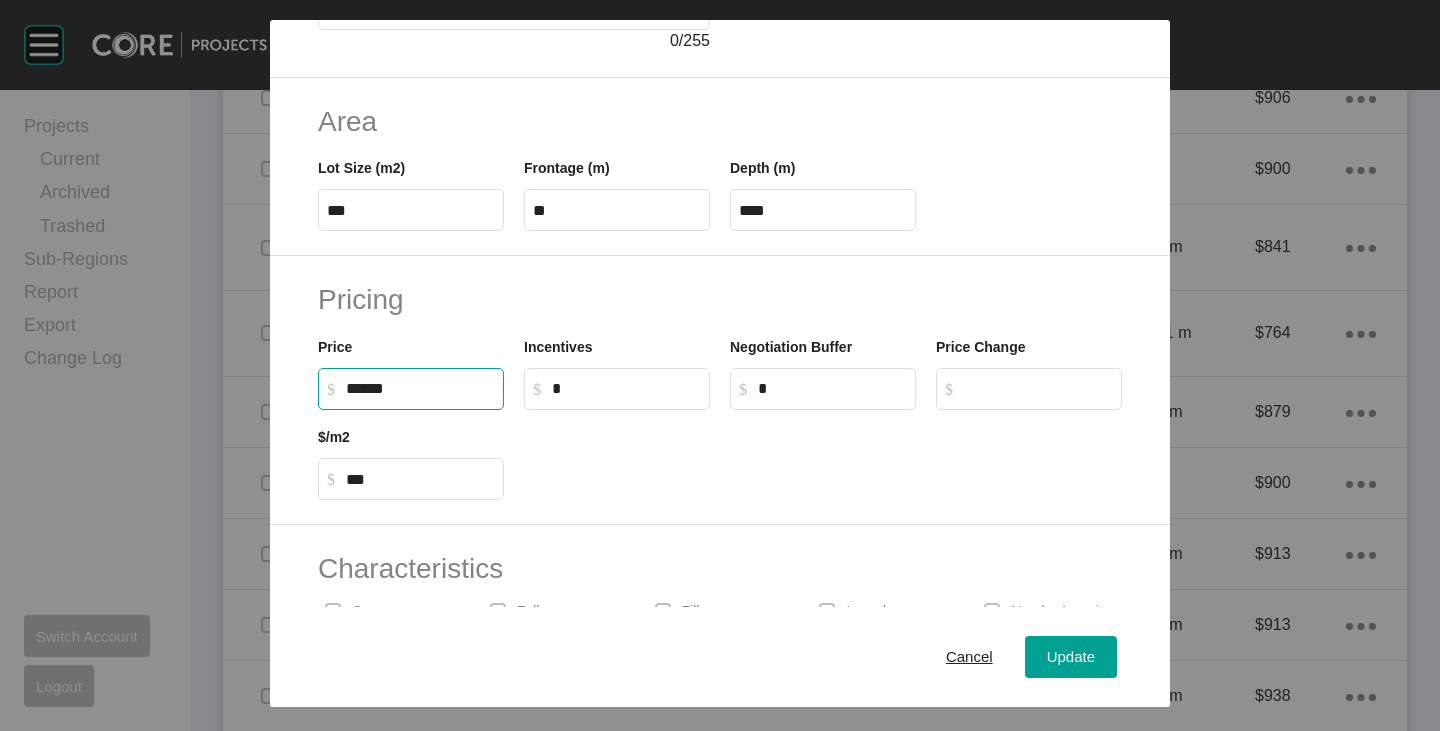 type on "*******" 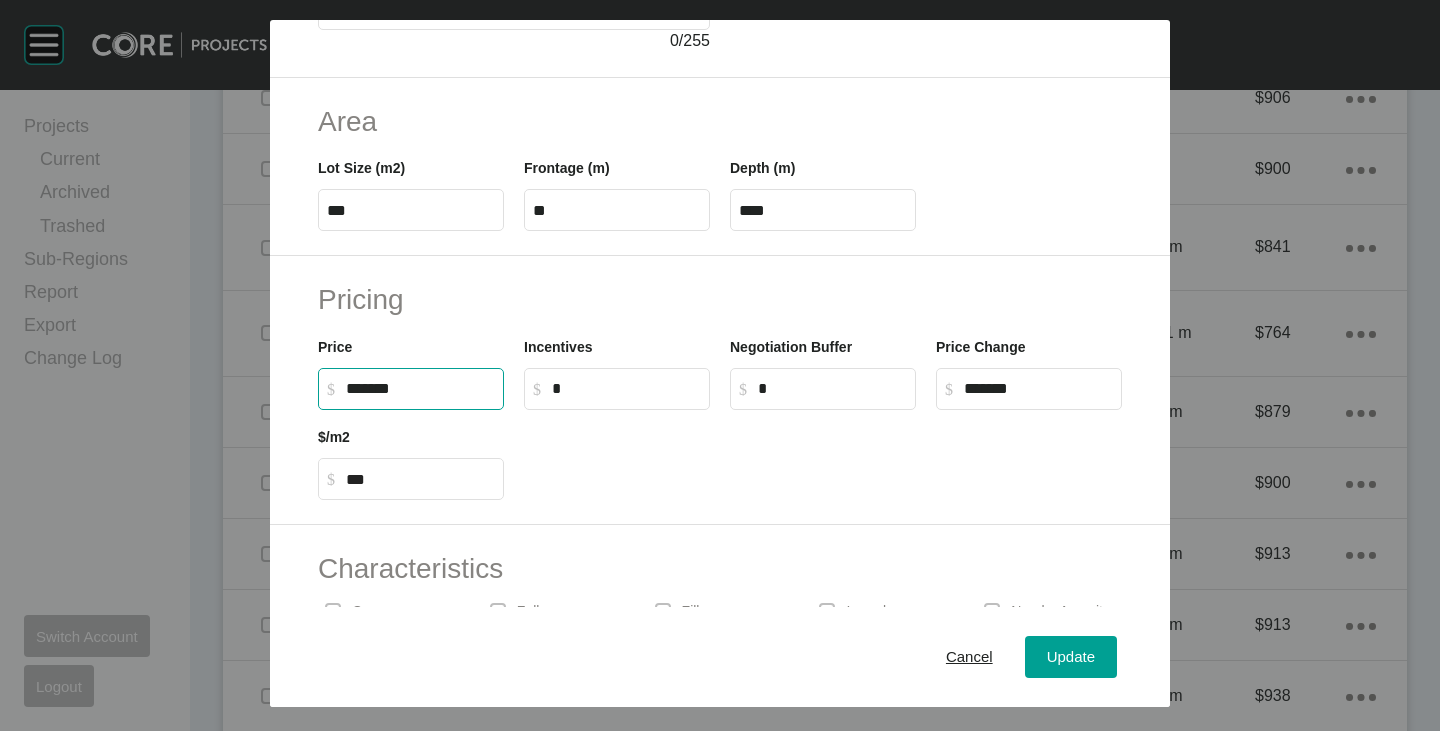 click at bounding box center (823, 455) 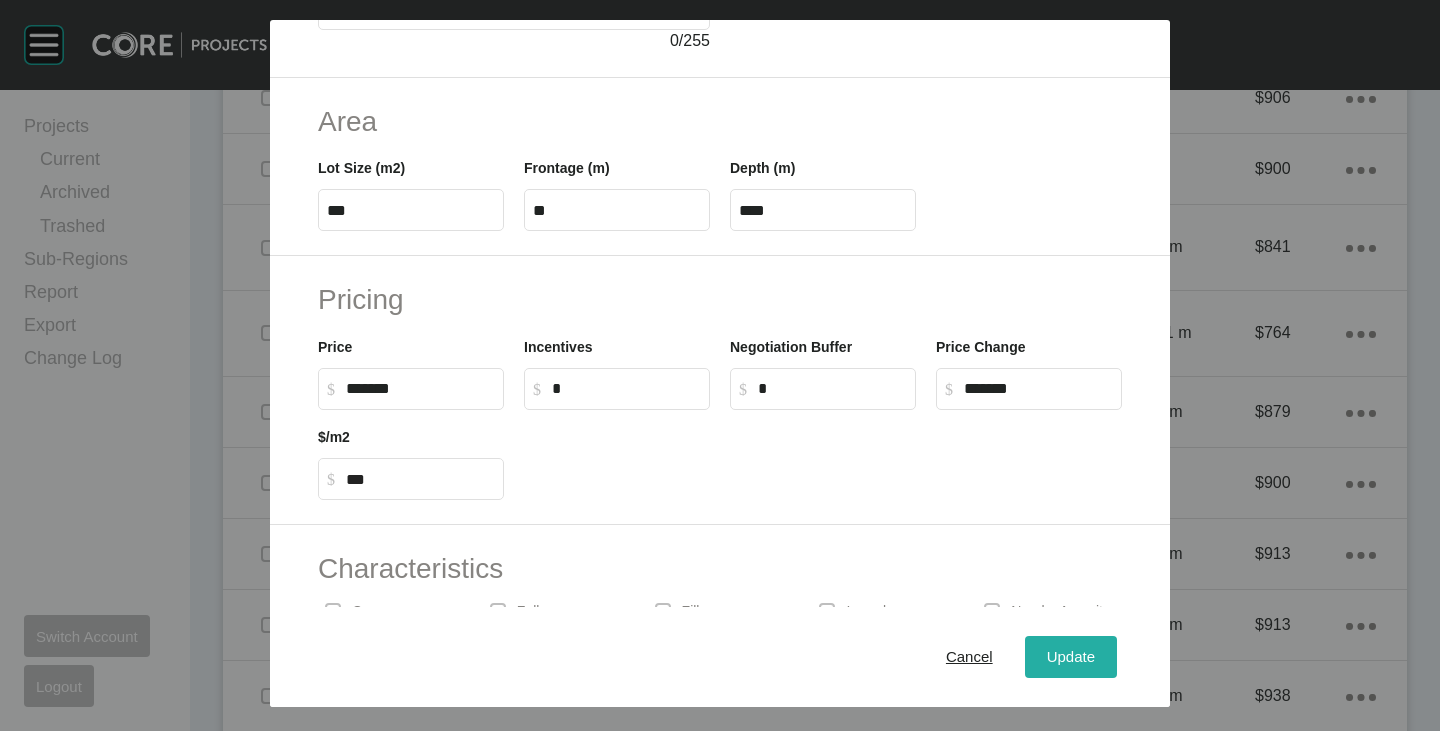 click on "Update" at bounding box center [1071, 657] 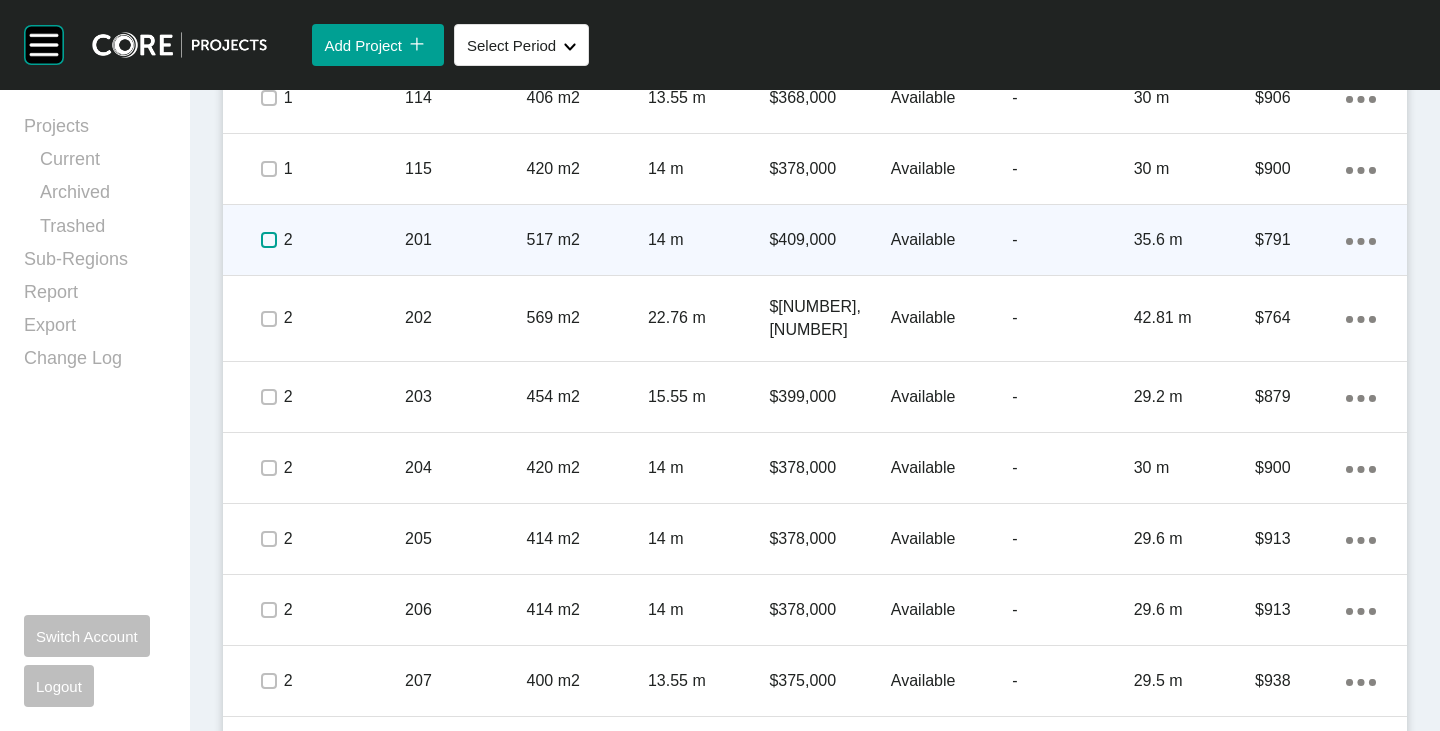click at bounding box center [269, 240] 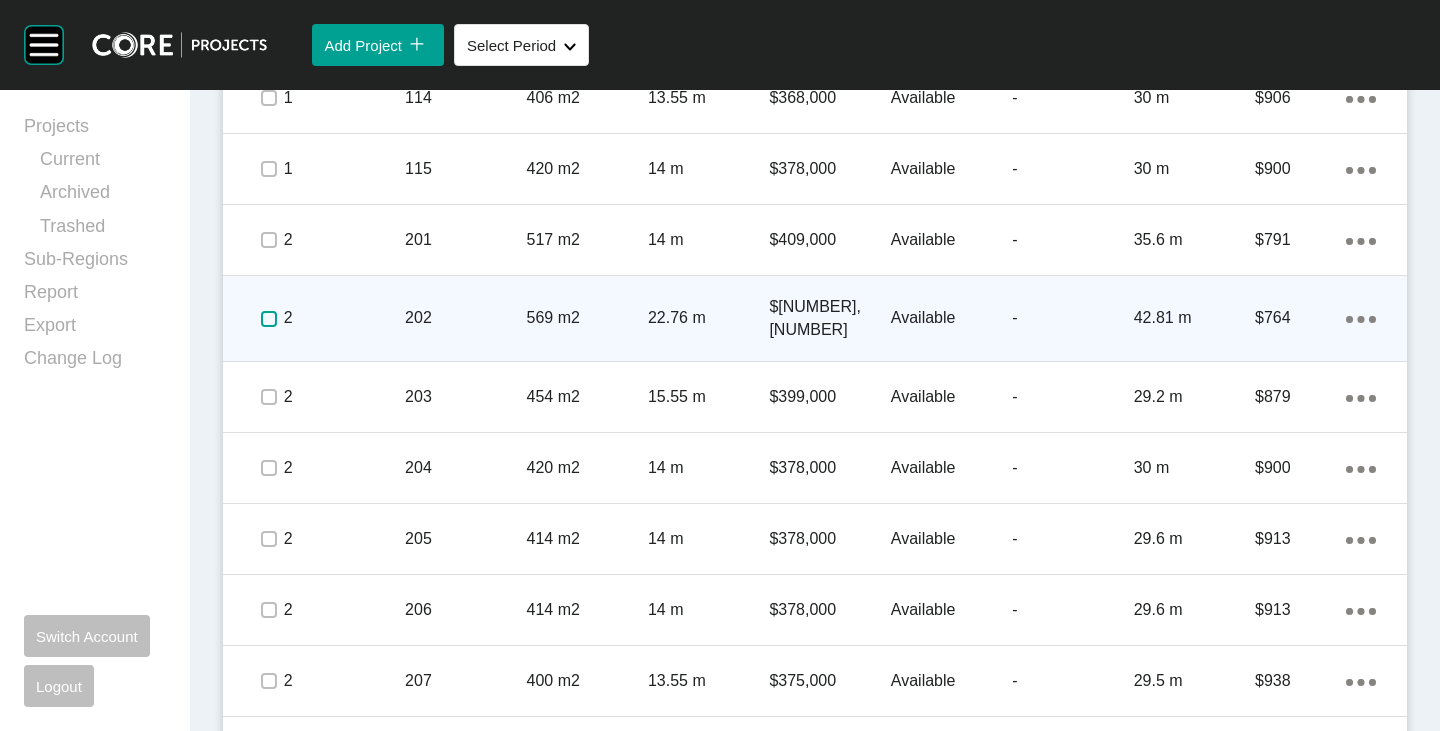click at bounding box center (269, 319) 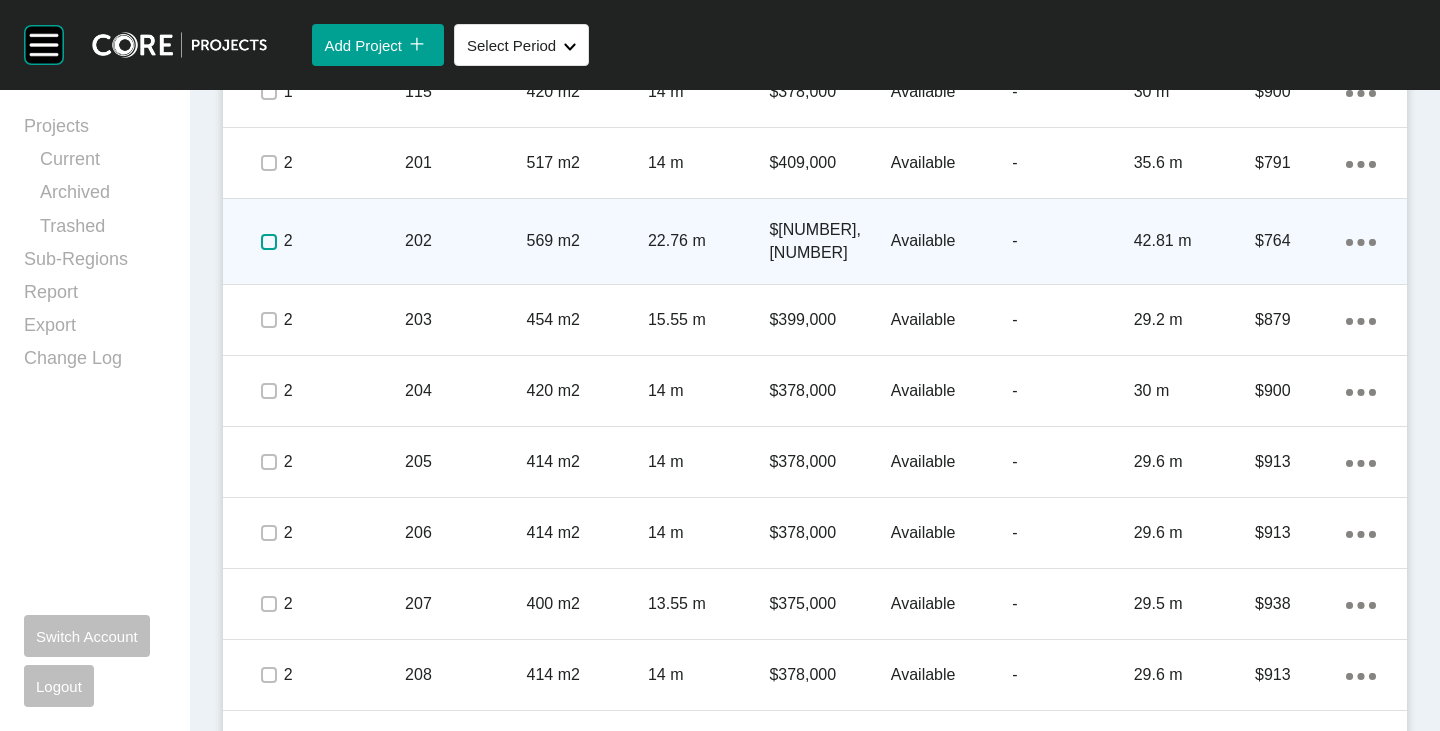 scroll, scrollTop: 2041, scrollLeft: 0, axis: vertical 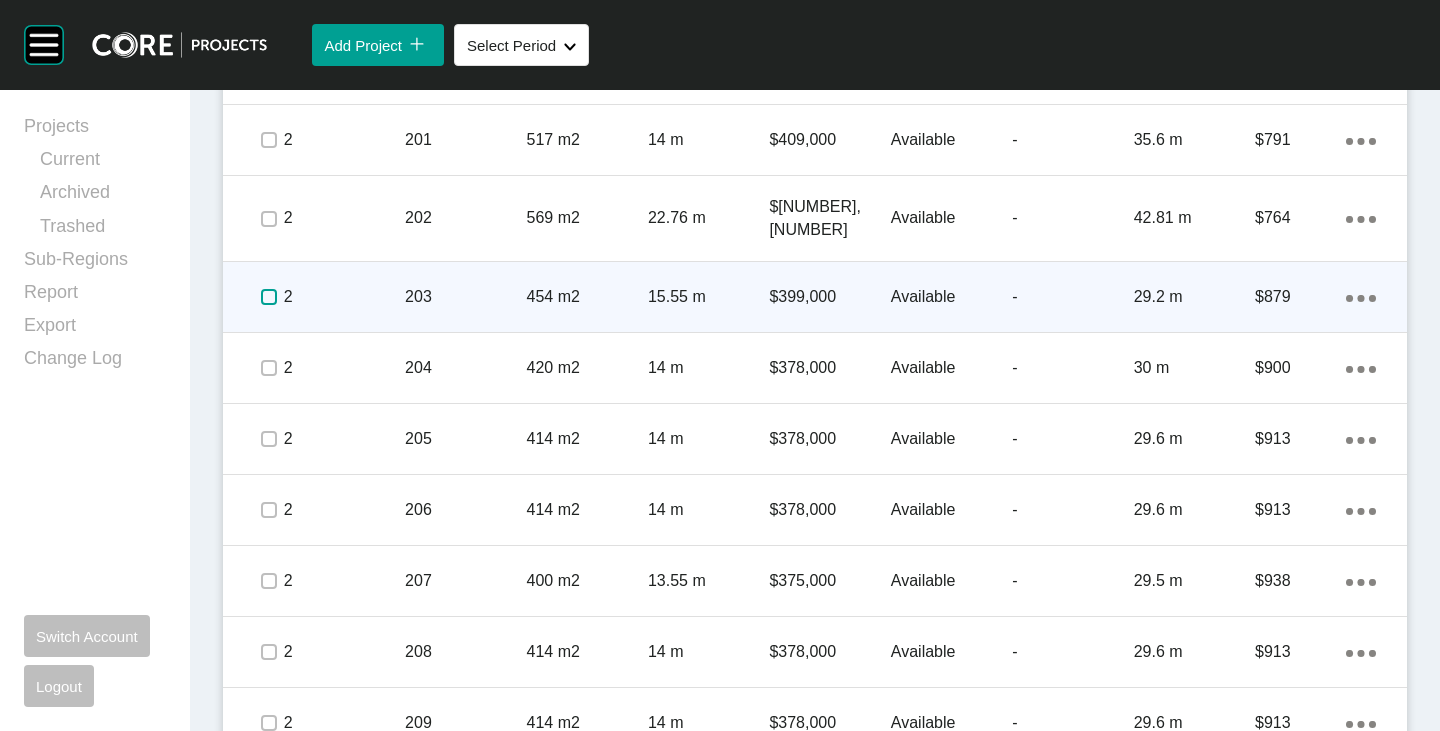 click at bounding box center [269, 297] 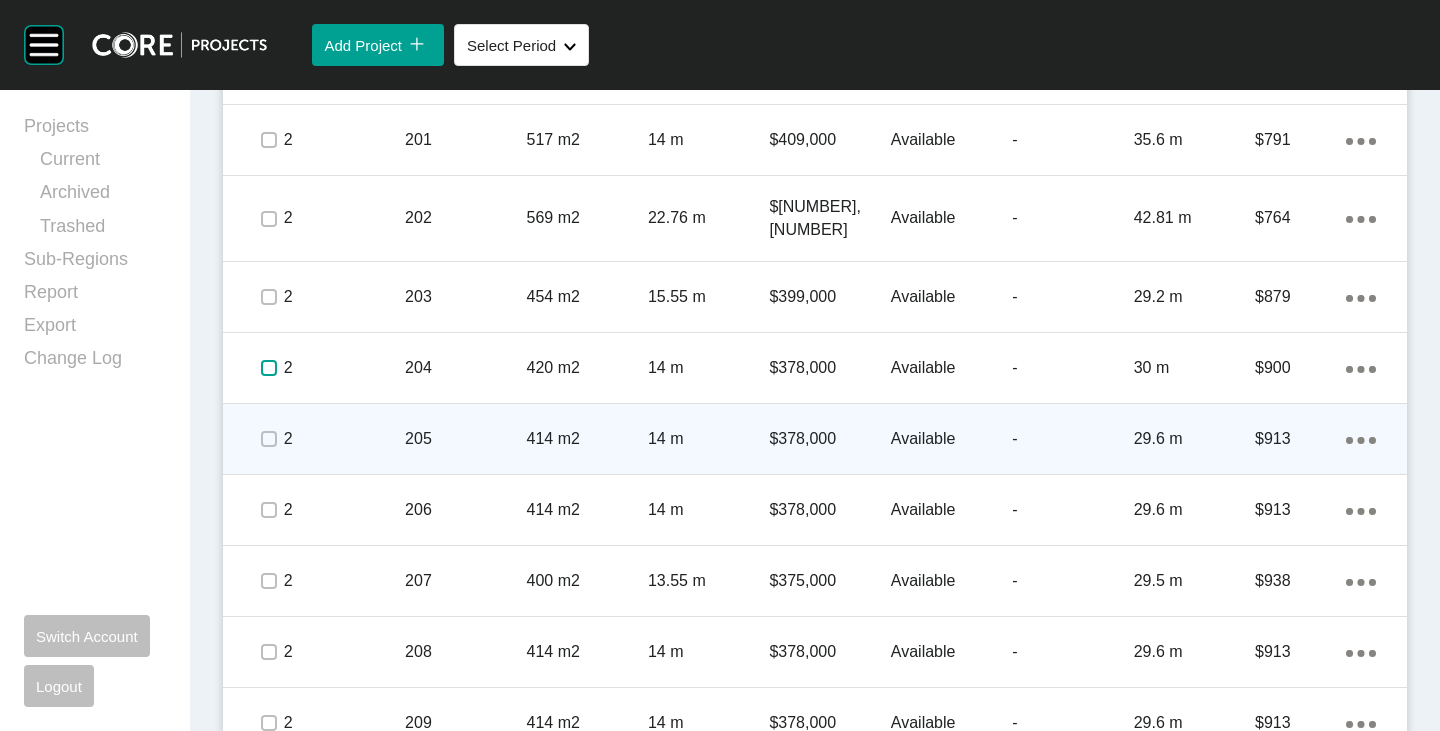 click at bounding box center (269, 368) 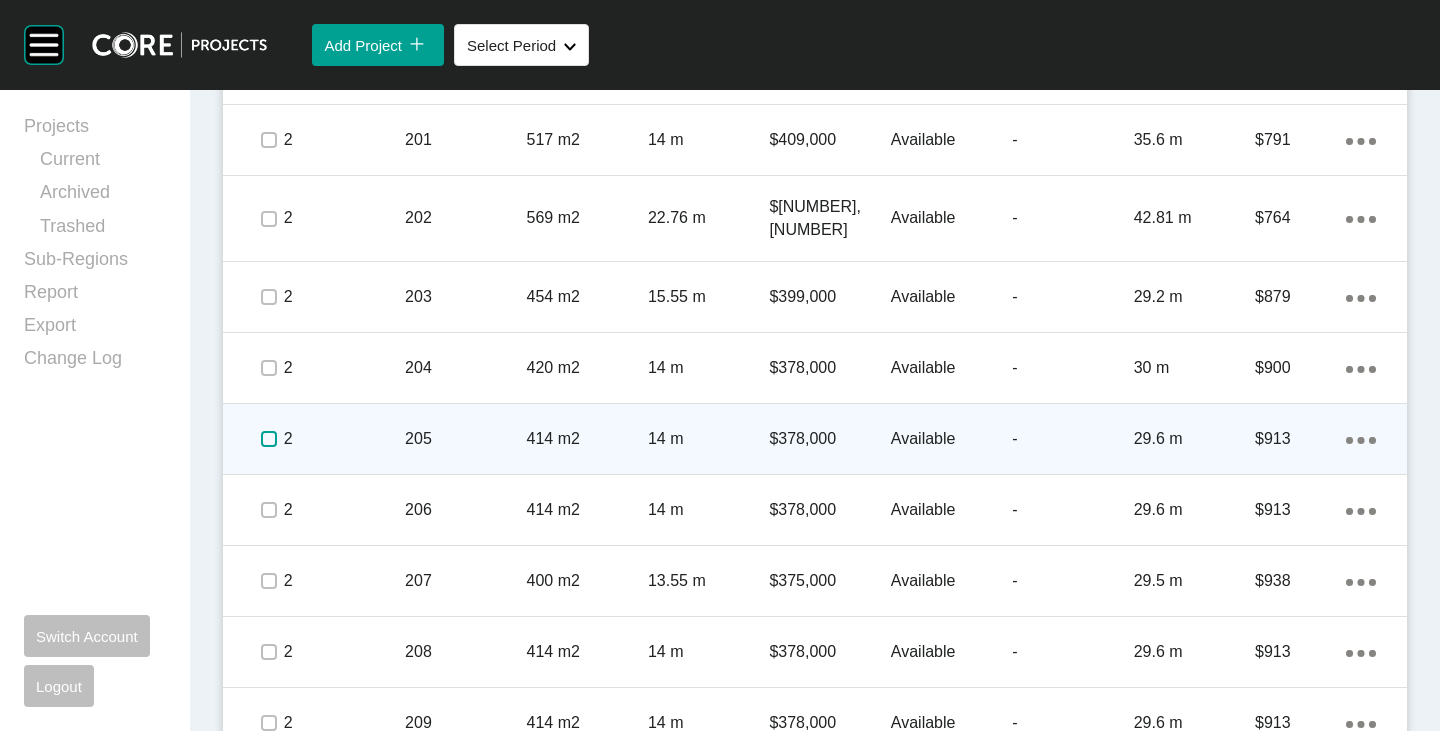 drag, startPoint x: 261, startPoint y: 406, endPoint x: 260, endPoint y: 420, distance: 14.035668 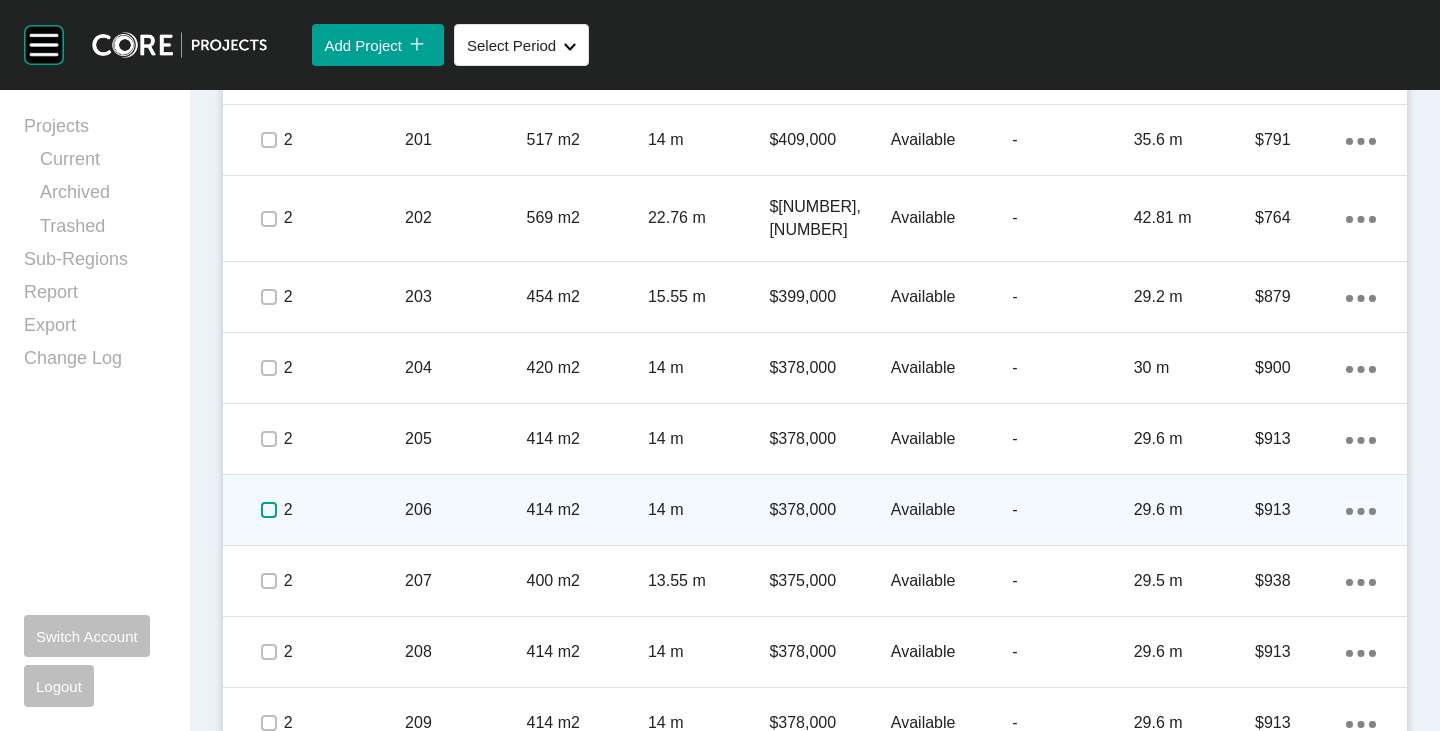 click at bounding box center (269, 510) 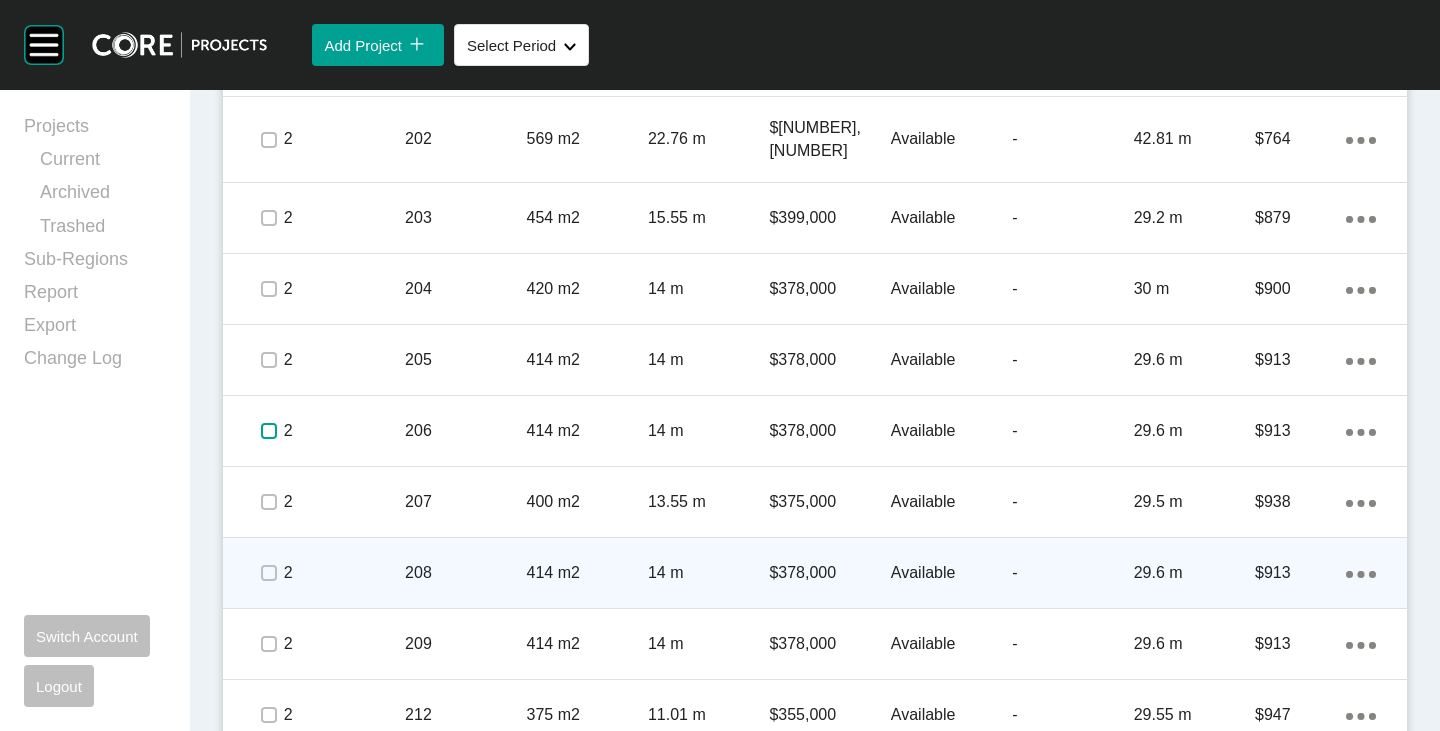 scroll, scrollTop: 2141, scrollLeft: 0, axis: vertical 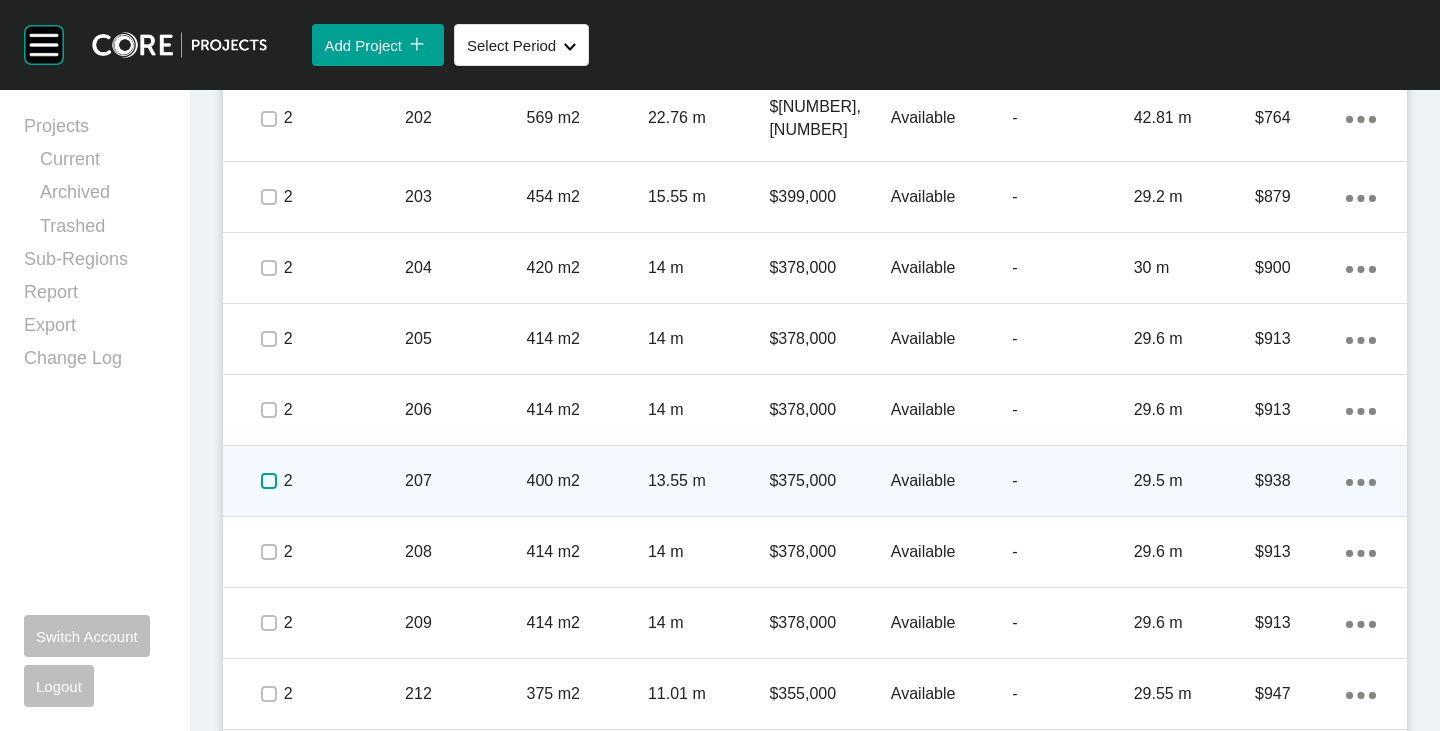 click at bounding box center (269, 481) 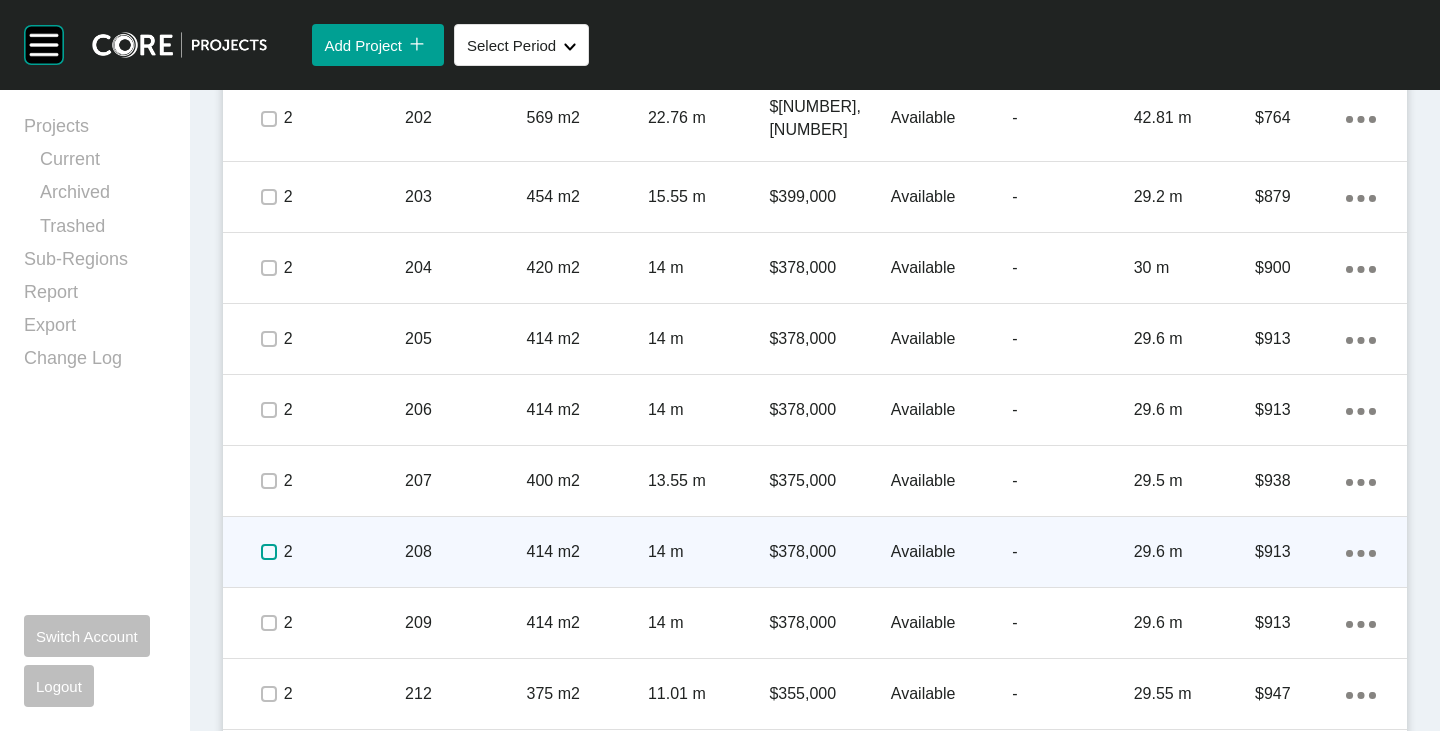 click at bounding box center [269, 552] 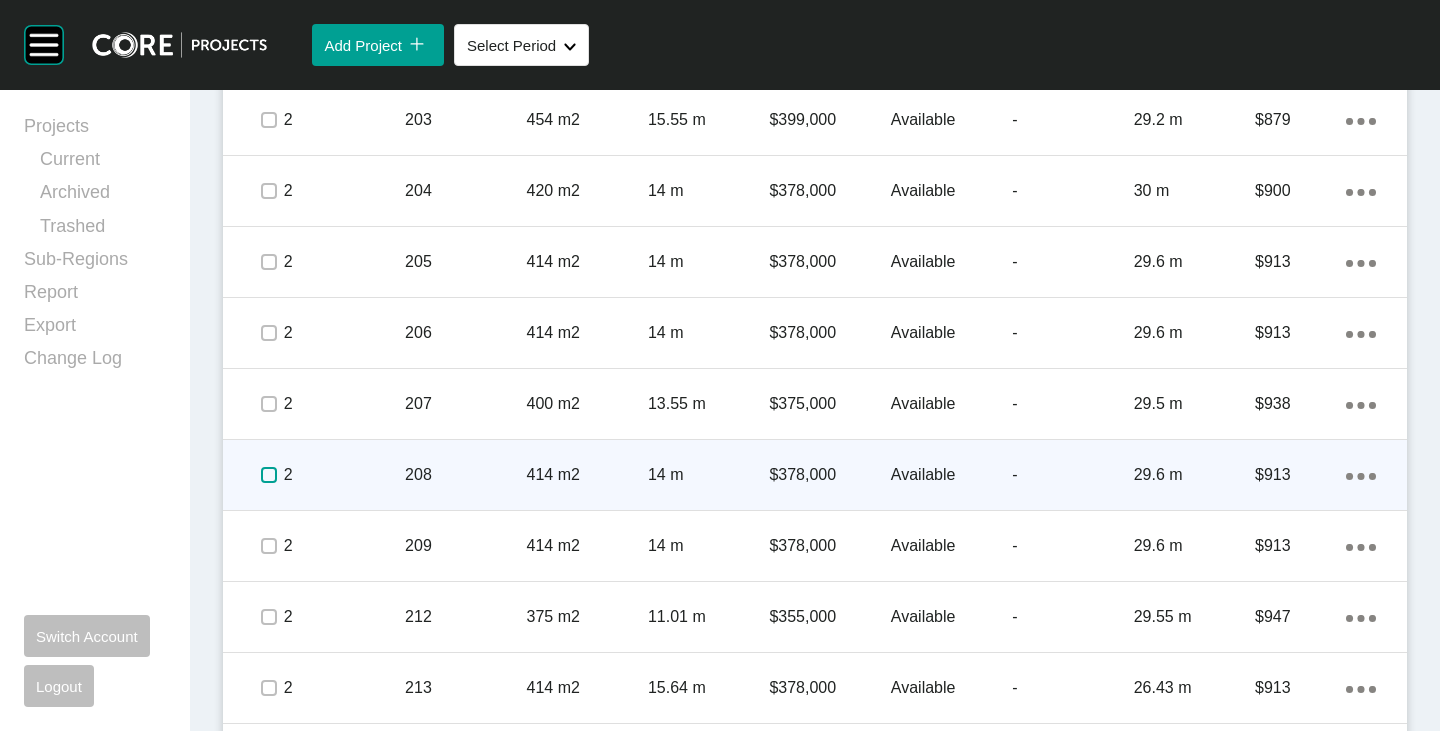 scroll, scrollTop: 2241, scrollLeft: 0, axis: vertical 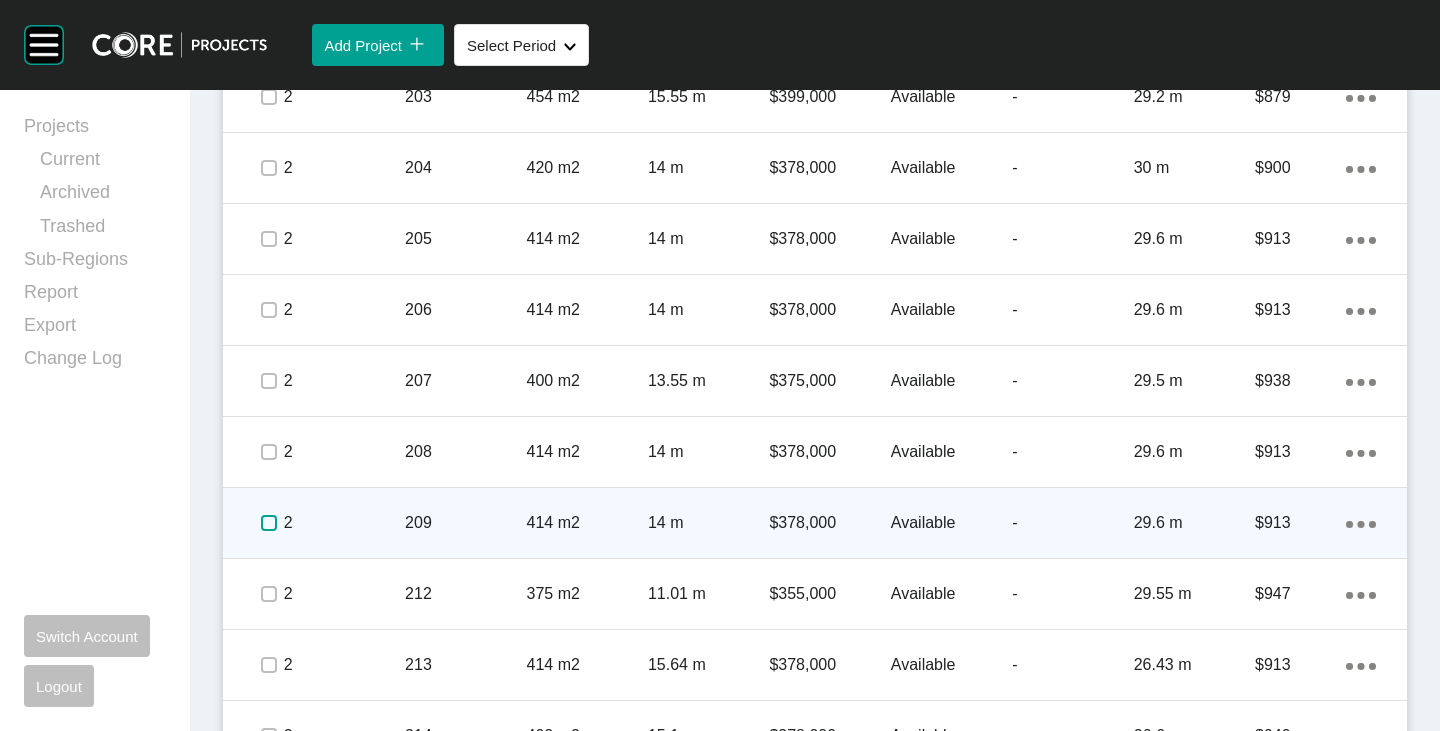 click at bounding box center [269, 523] 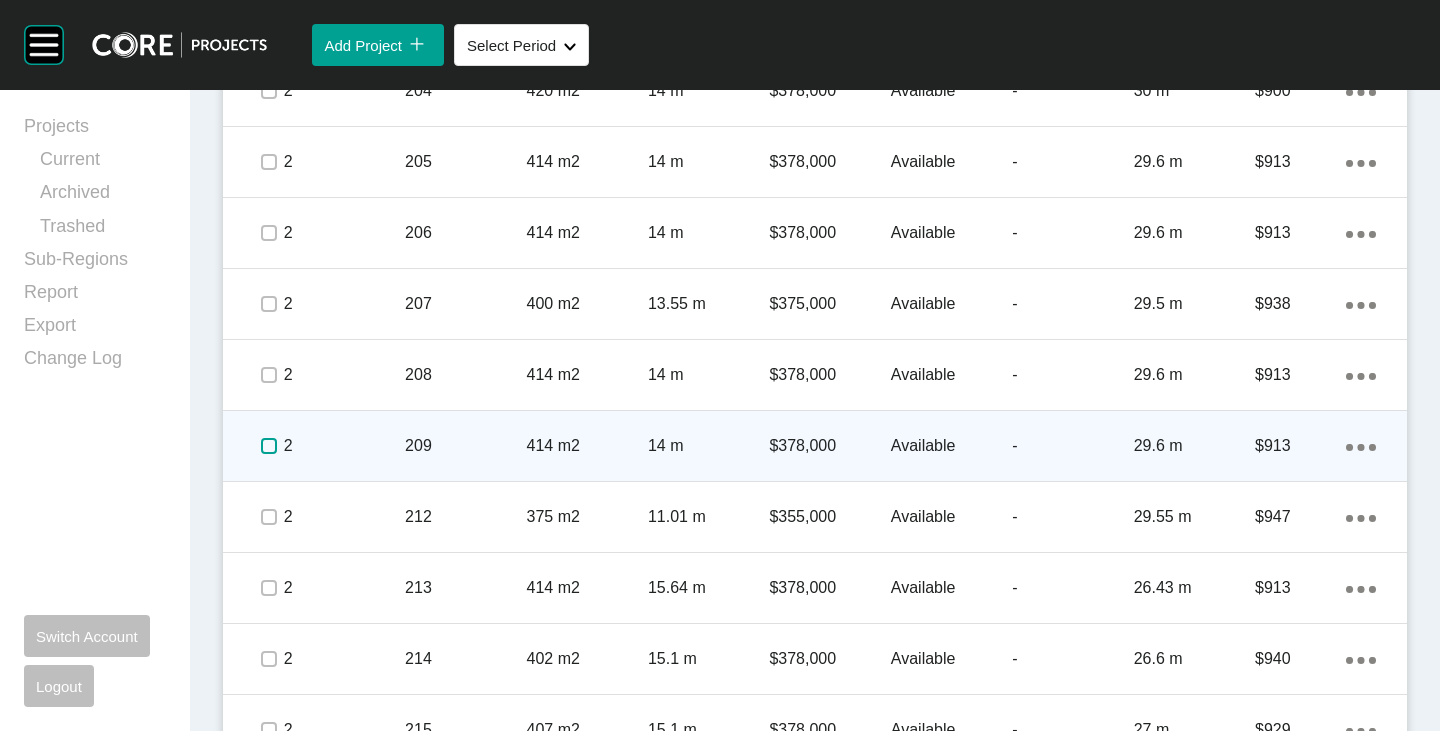 scroll, scrollTop: 2341, scrollLeft: 0, axis: vertical 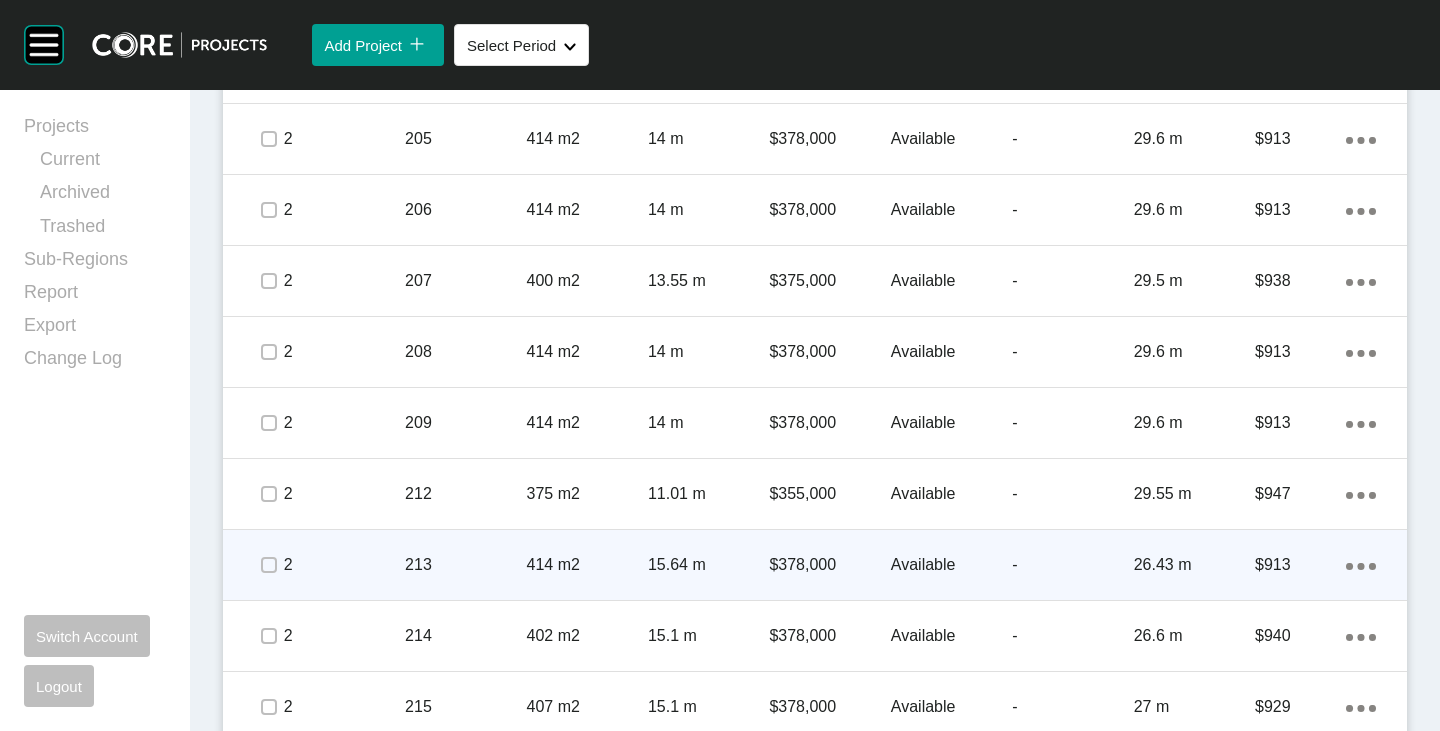 click at bounding box center (268, 565) 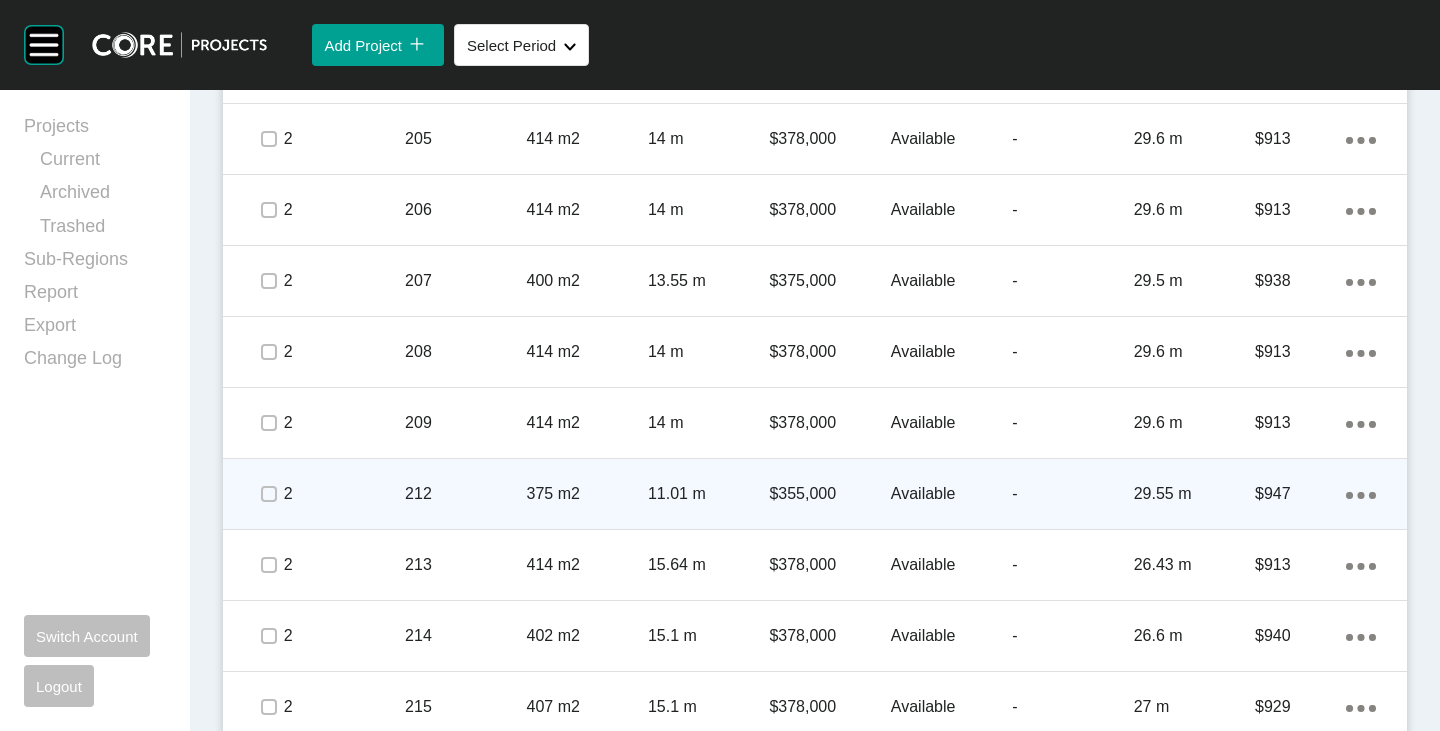 click at bounding box center [268, 494] 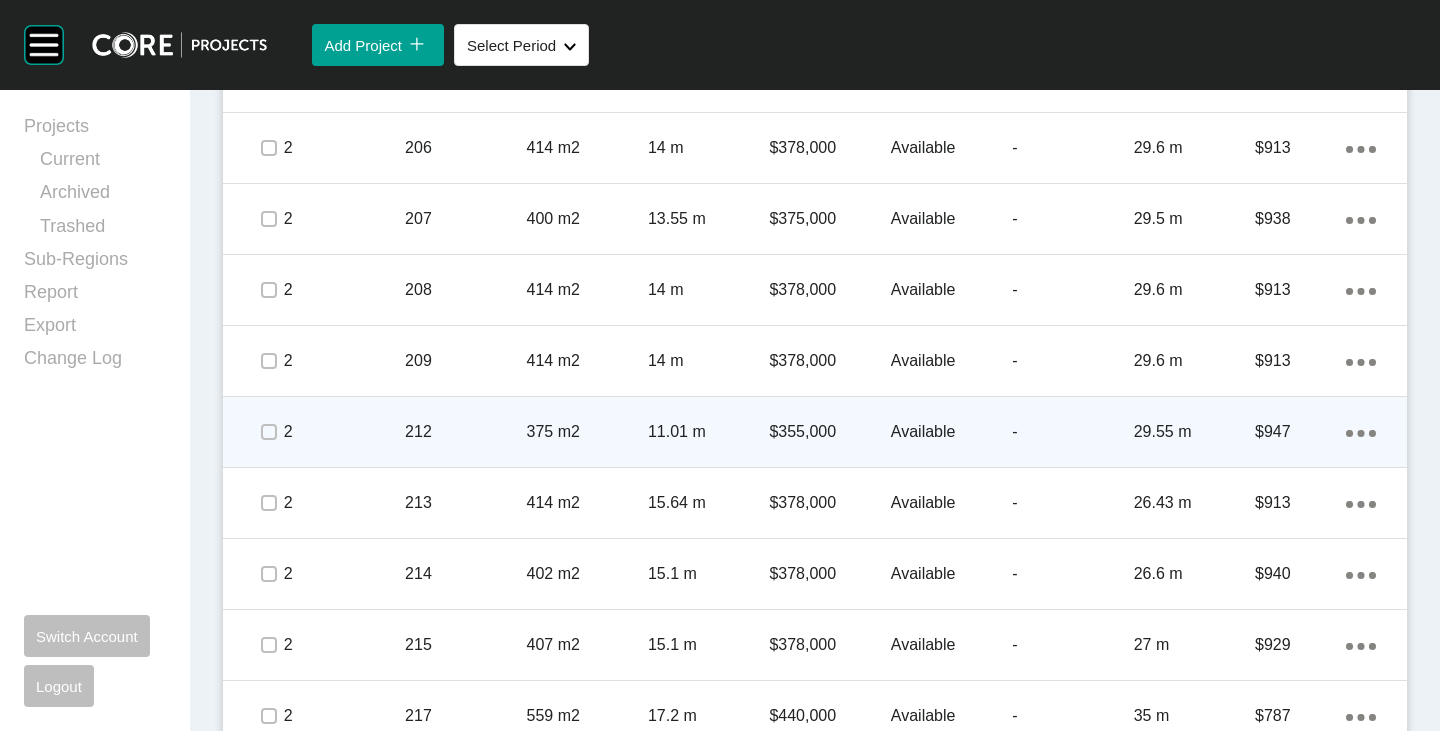 scroll, scrollTop: 2441, scrollLeft: 0, axis: vertical 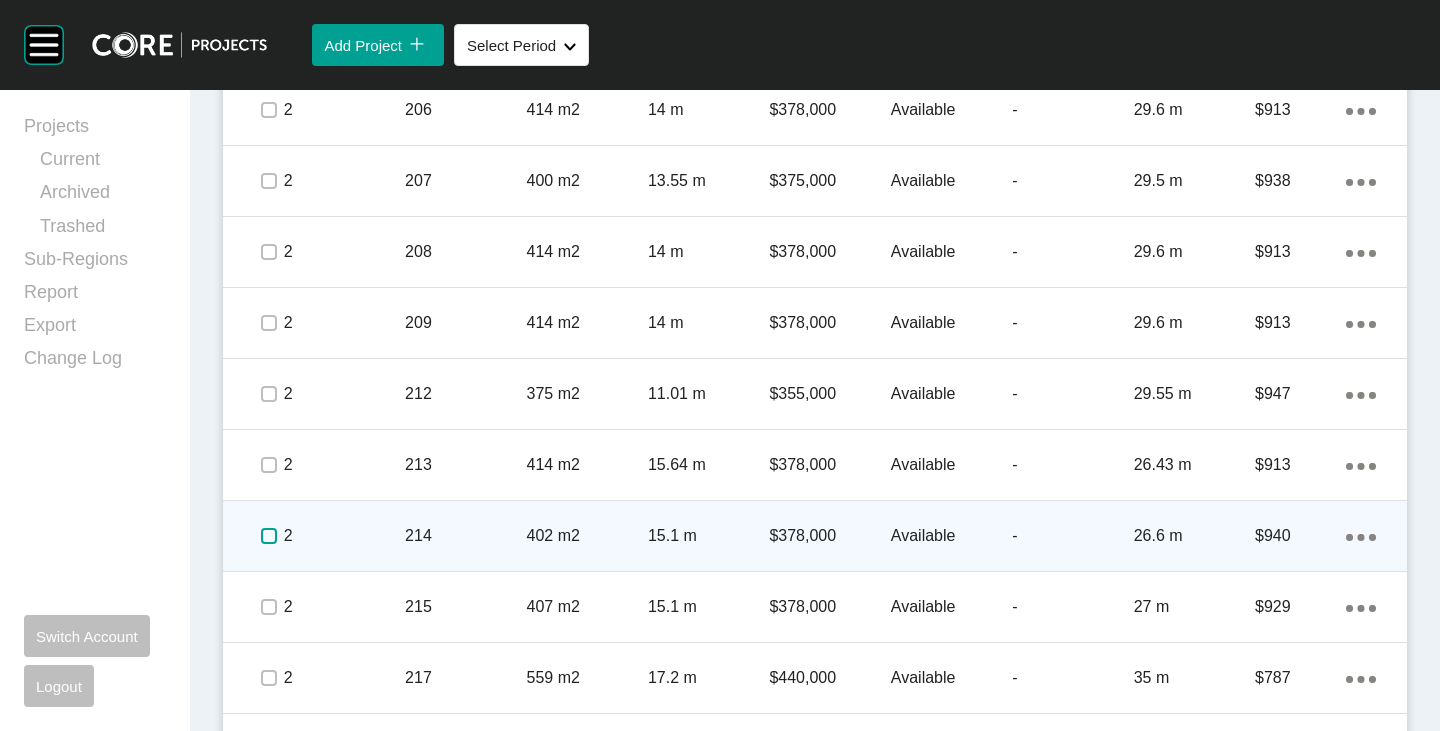 click at bounding box center [269, 536] 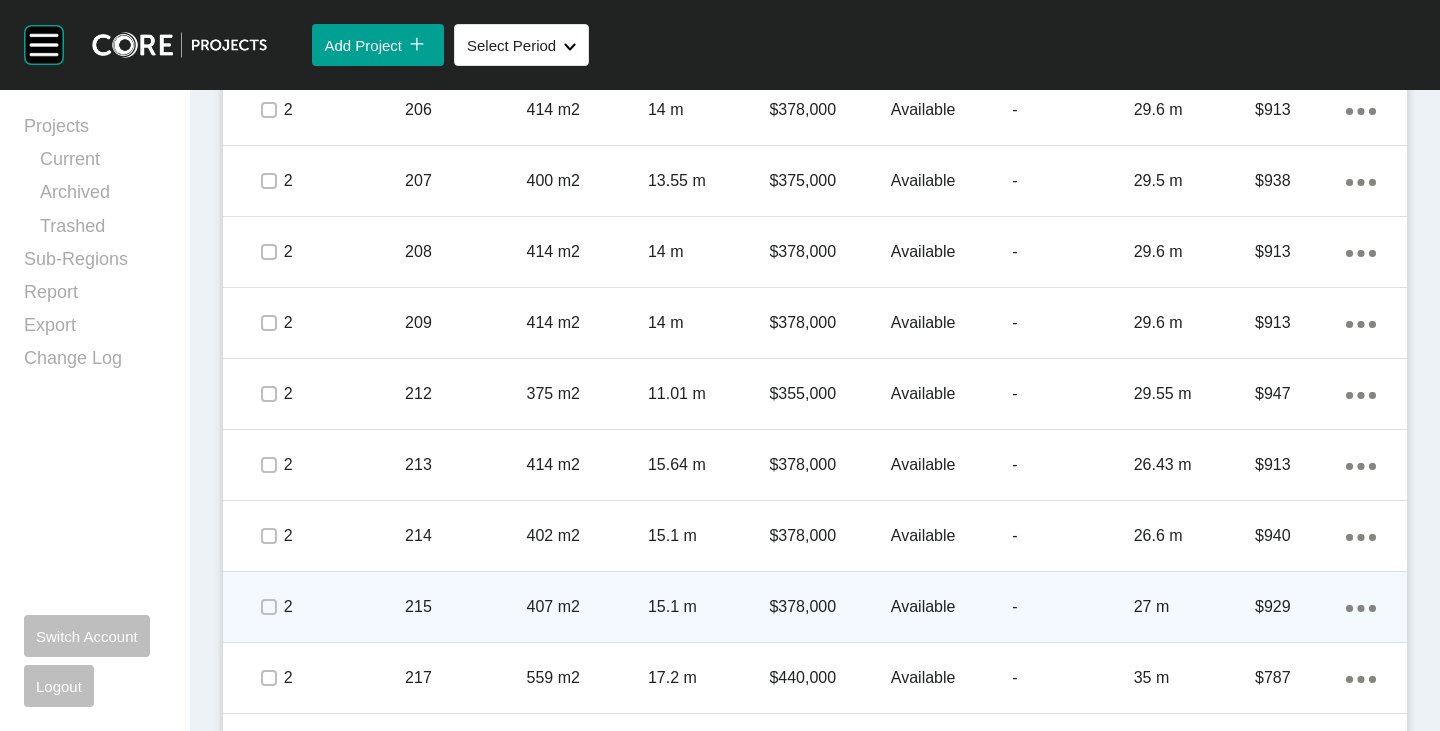 click at bounding box center [268, 607] 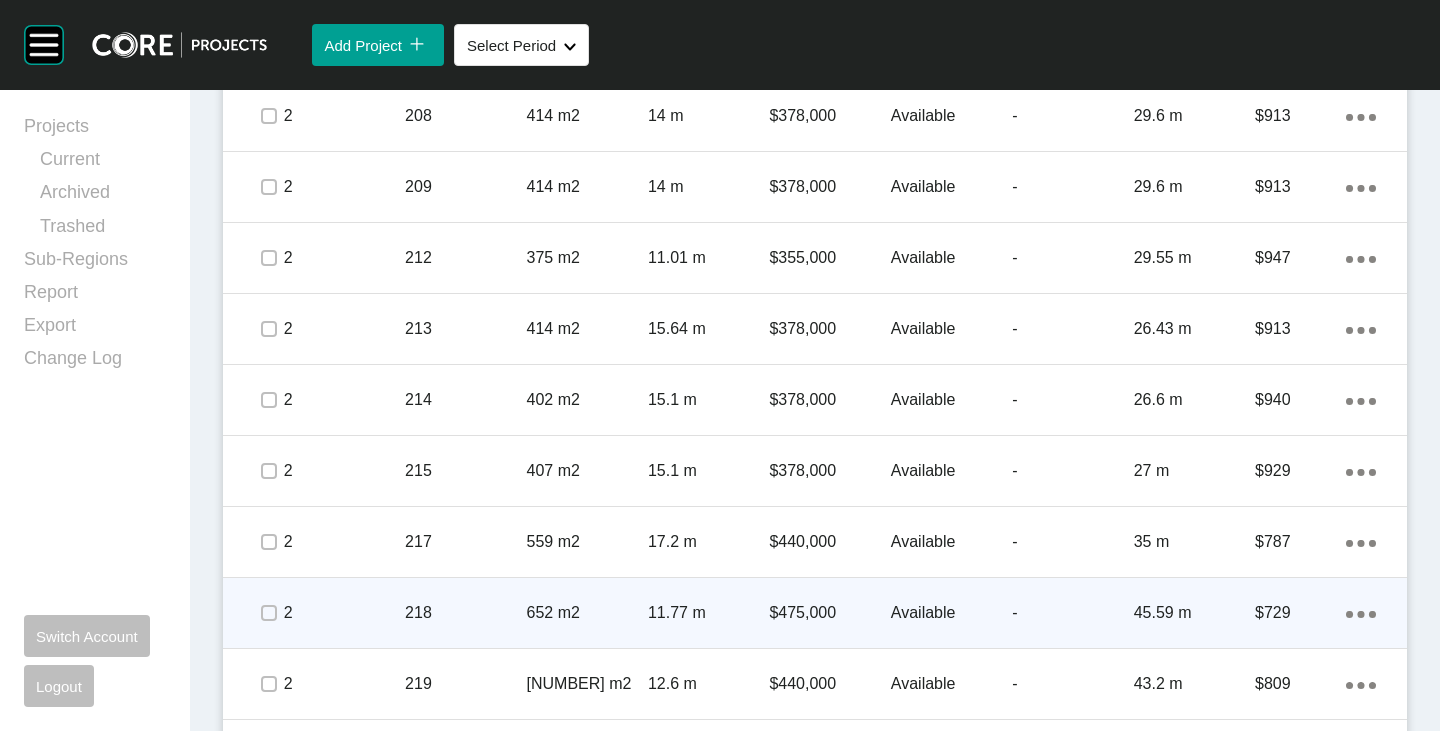 scroll, scrollTop: 2741, scrollLeft: 0, axis: vertical 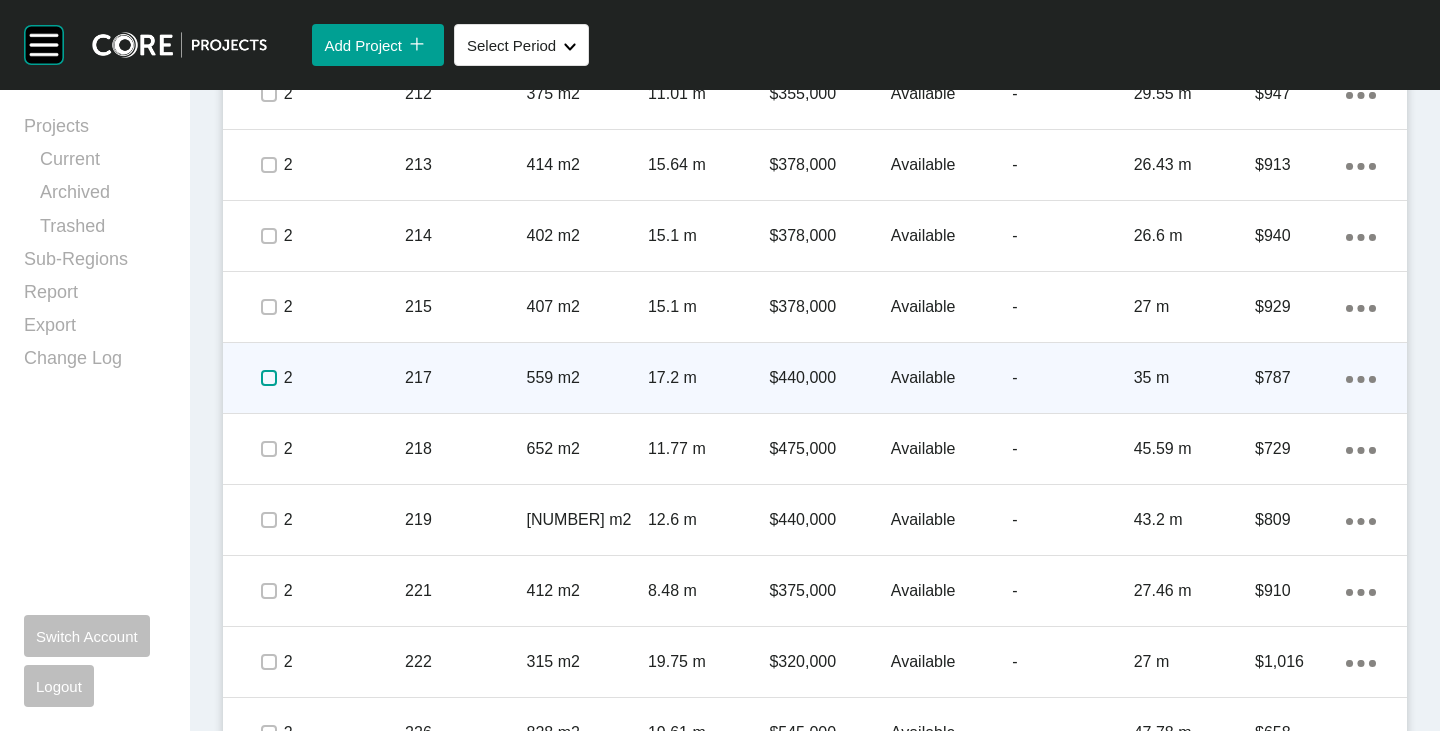 click at bounding box center [269, 378] 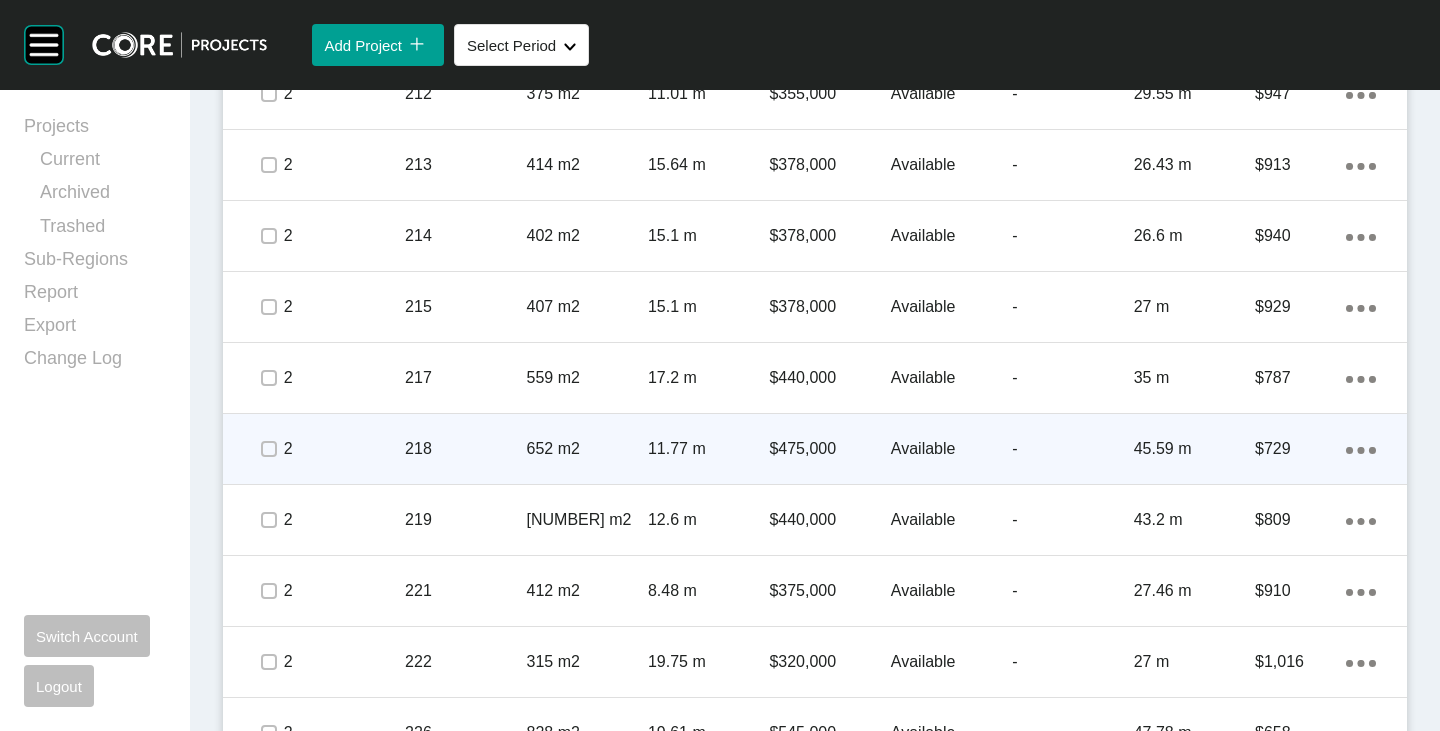 click at bounding box center [268, 449] 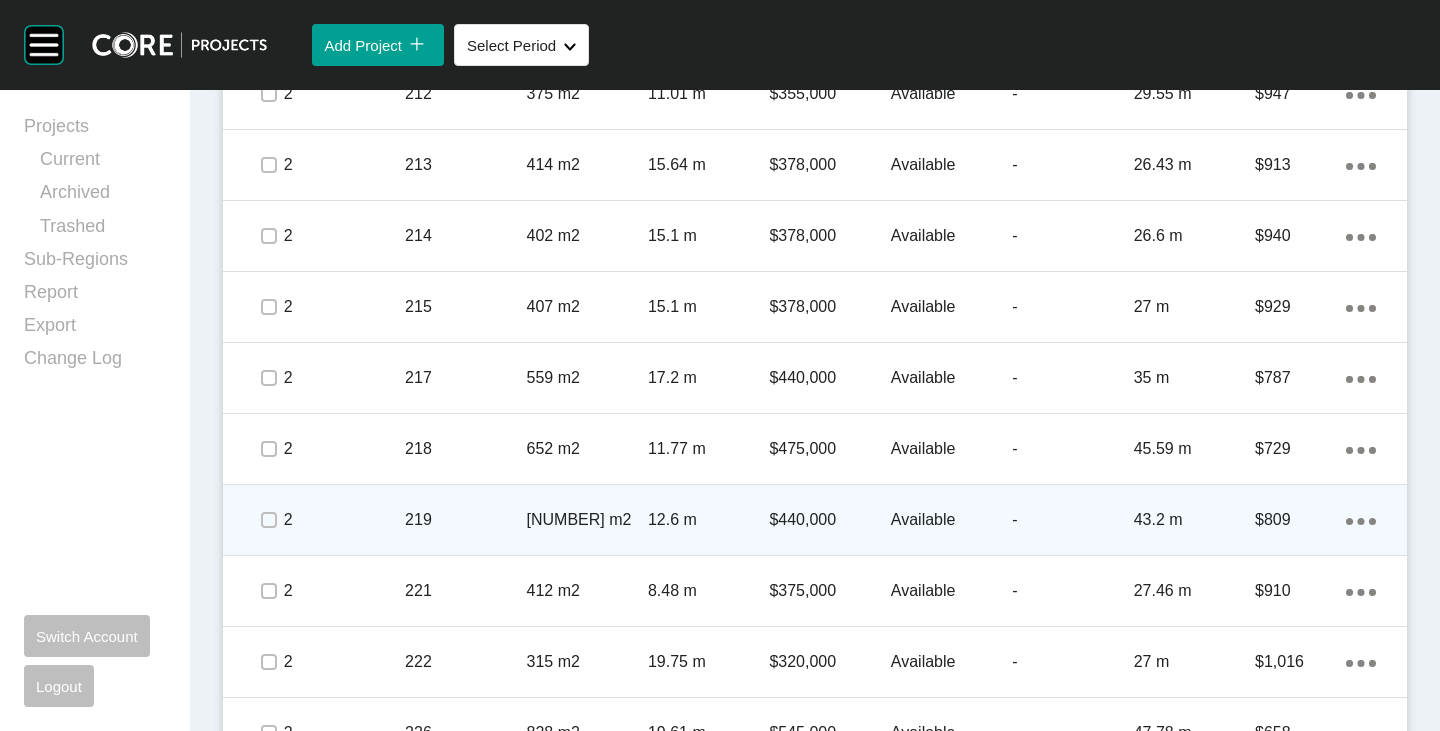 click at bounding box center [268, 520] 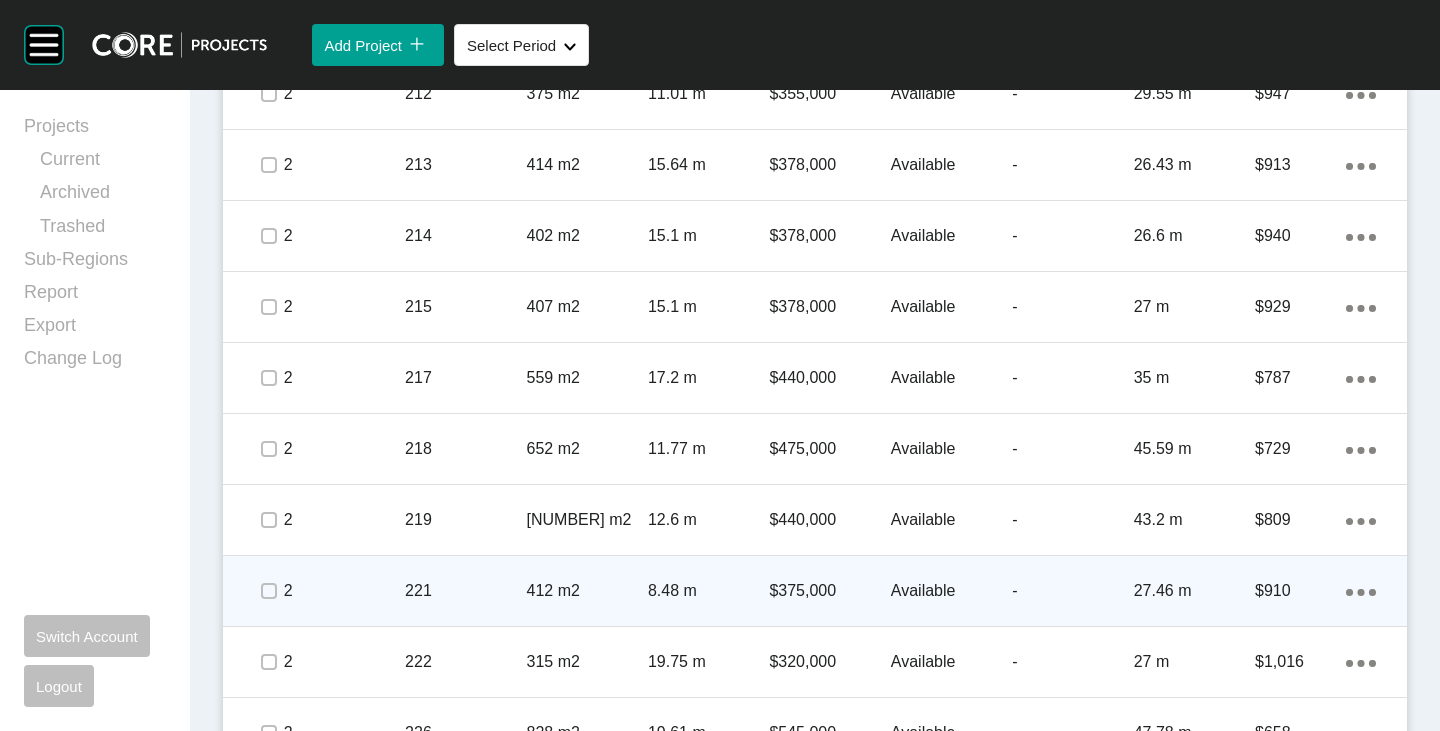 click on "Available" at bounding box center (951, 591) 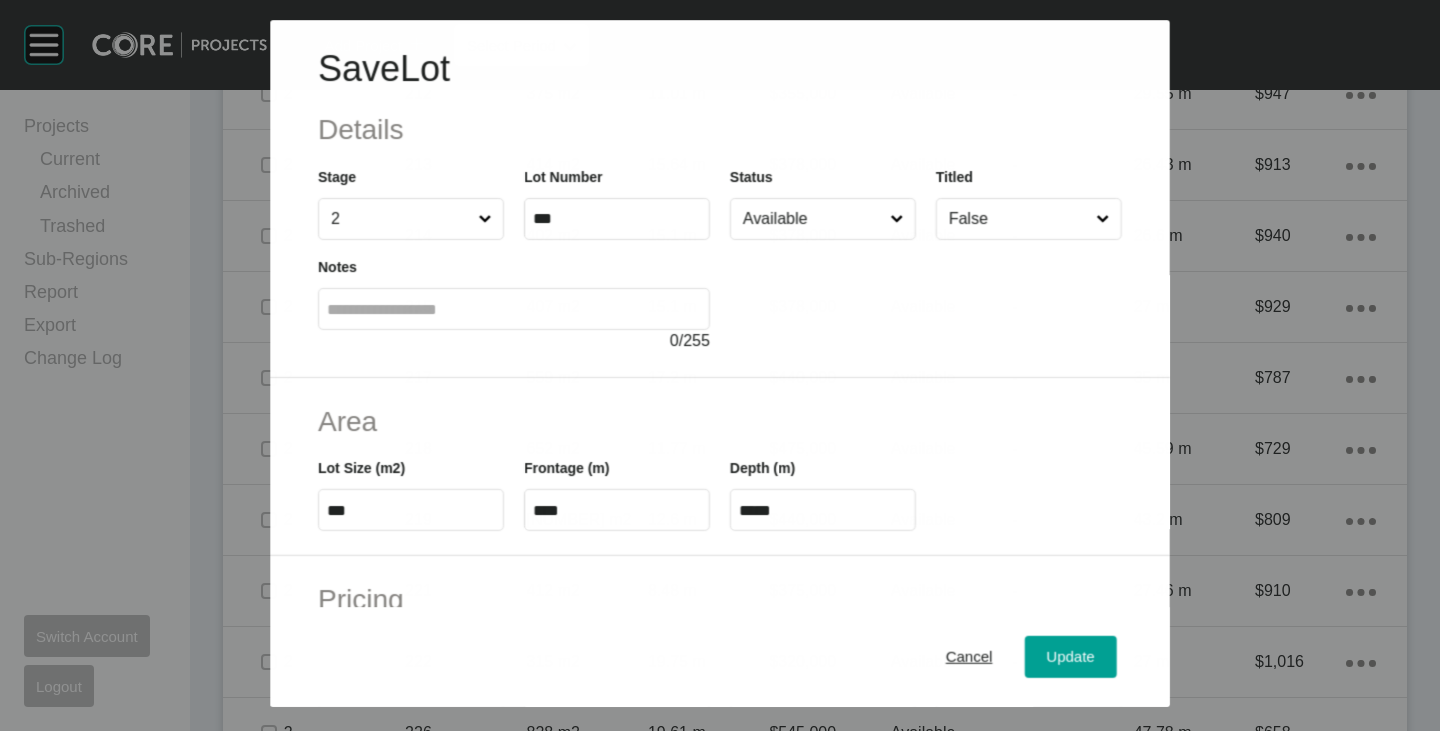 click on "Available" at bounding box center (812, 219) 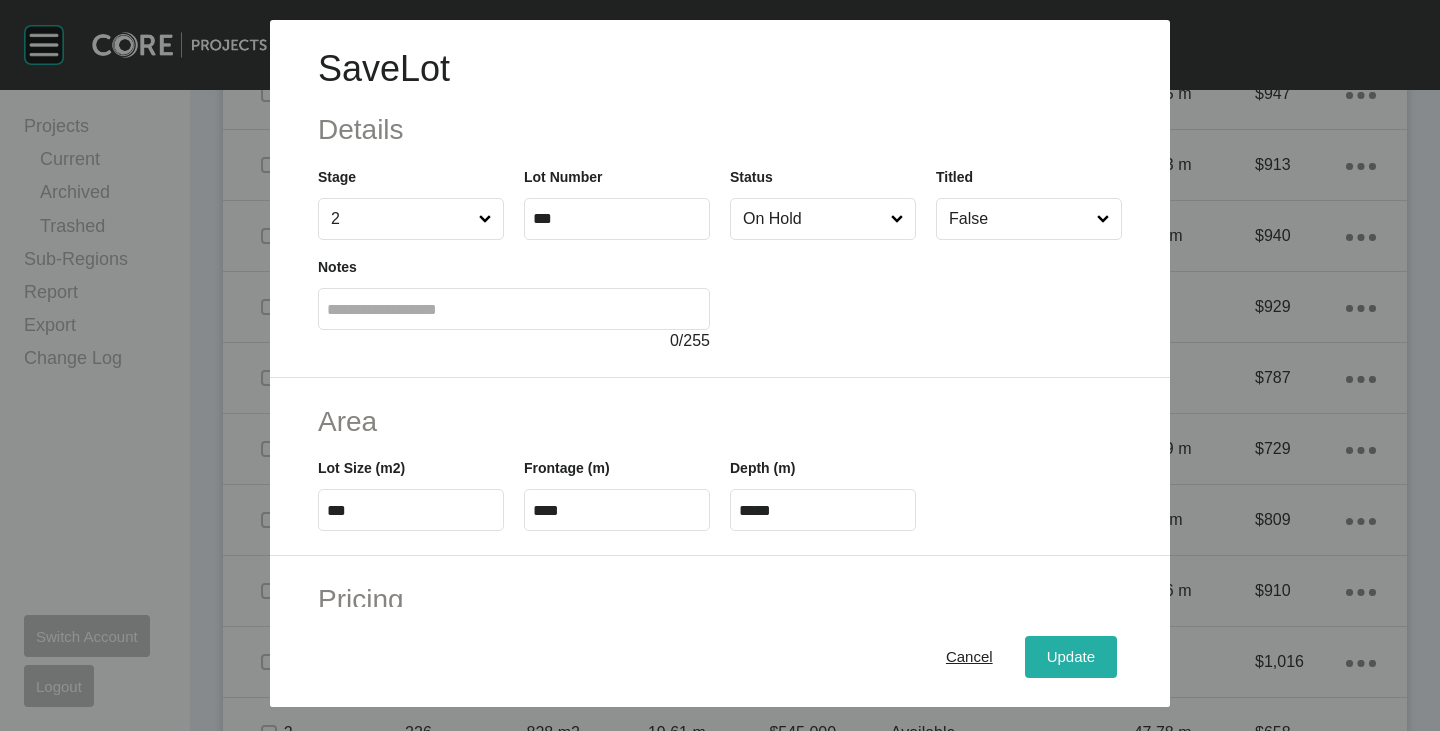click on "Update" at bounding box center [1071, 657] 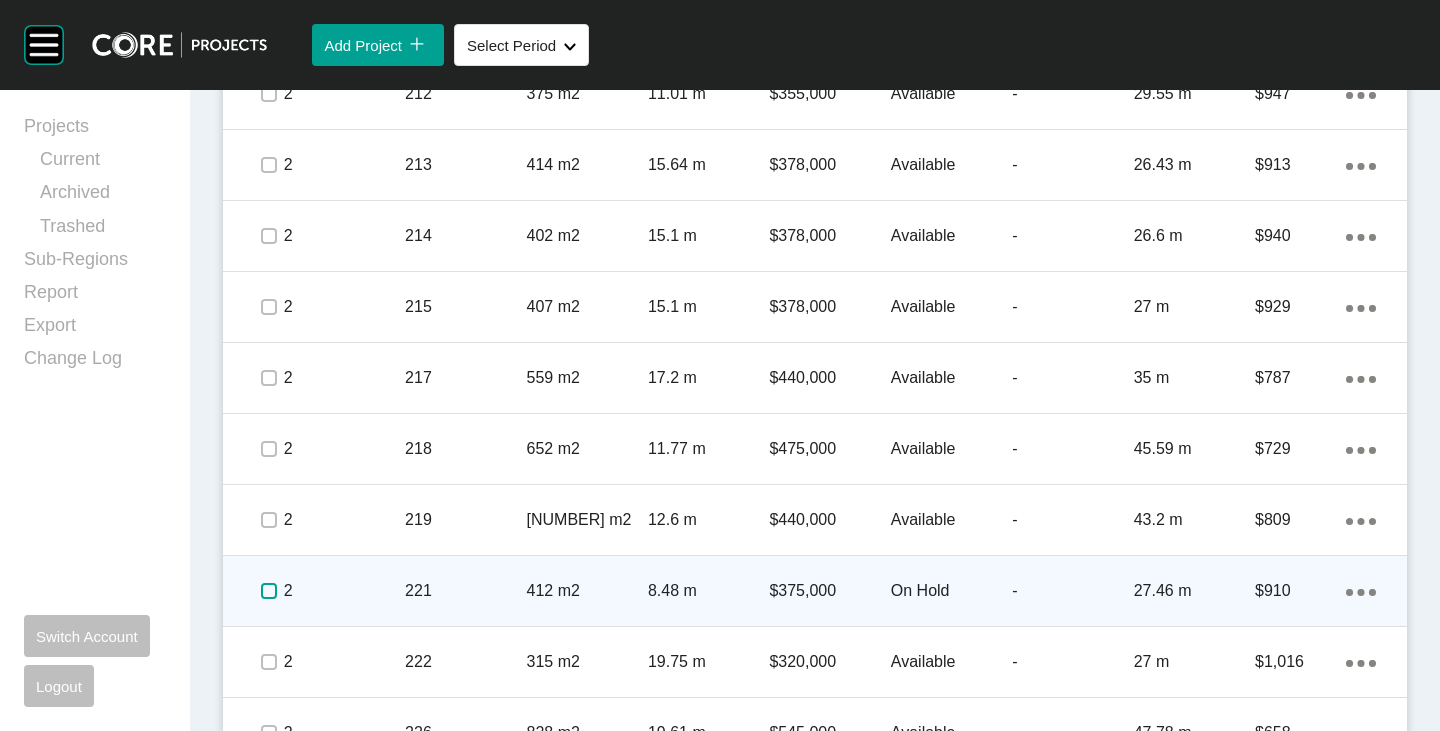 click at bounding box center [269, 591] 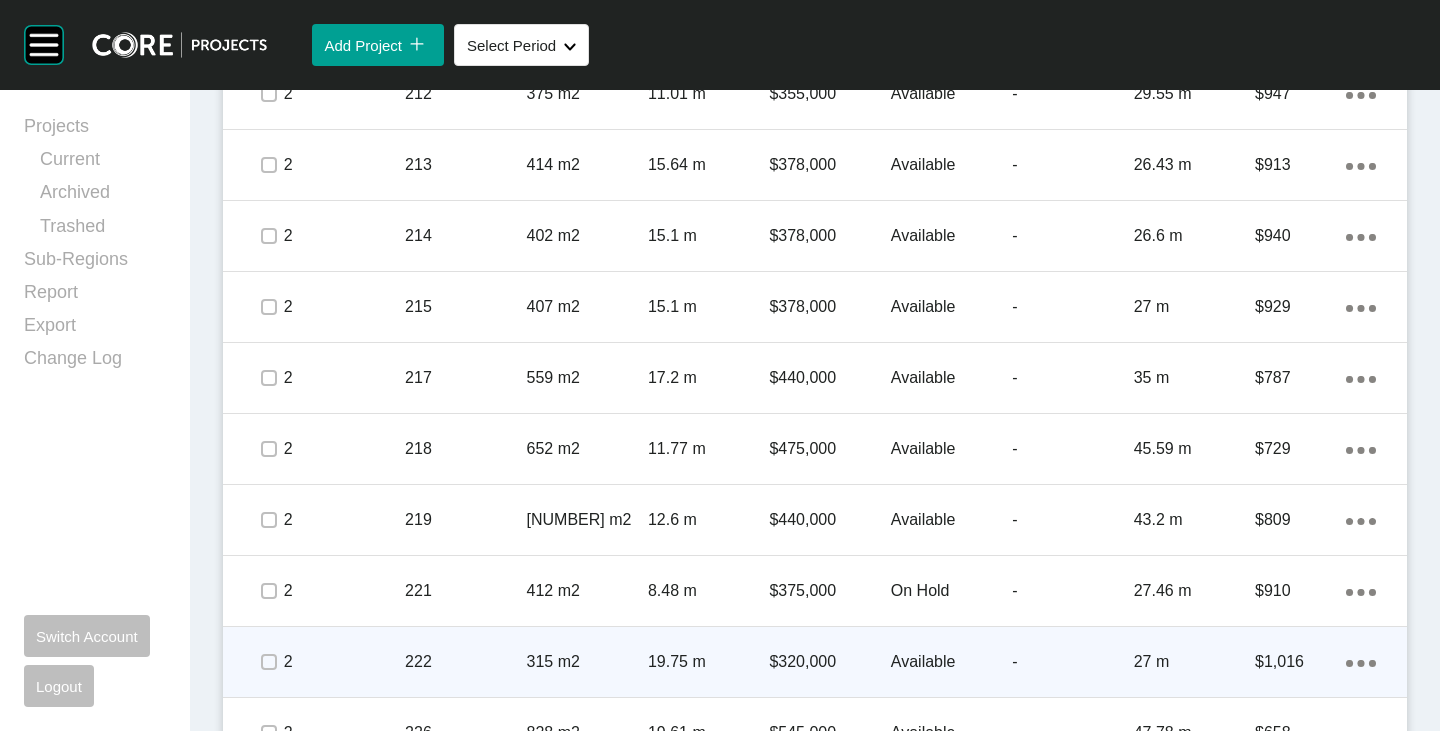 click at bounding box center (268, 662) 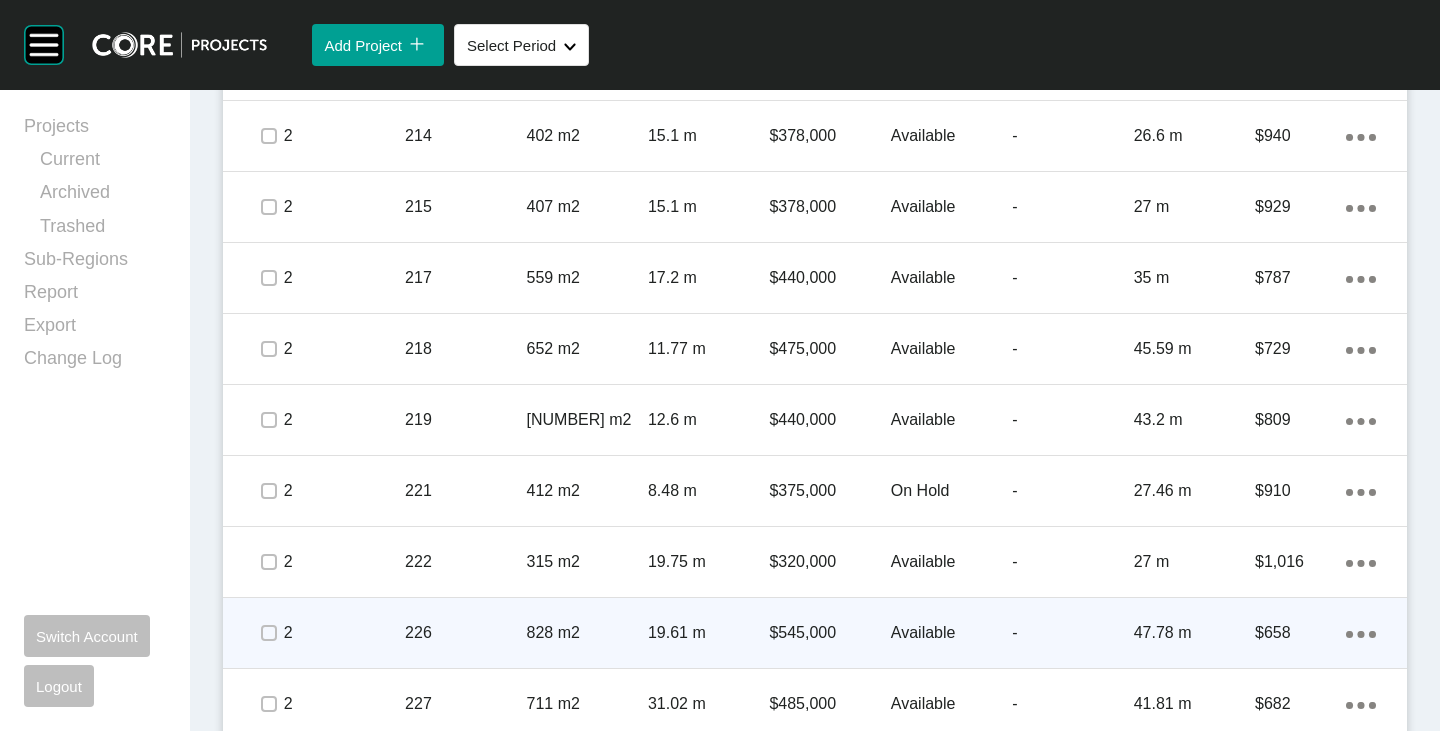 scroll, scrollTop: 3041, scrollLeft: 0, axis: vertical 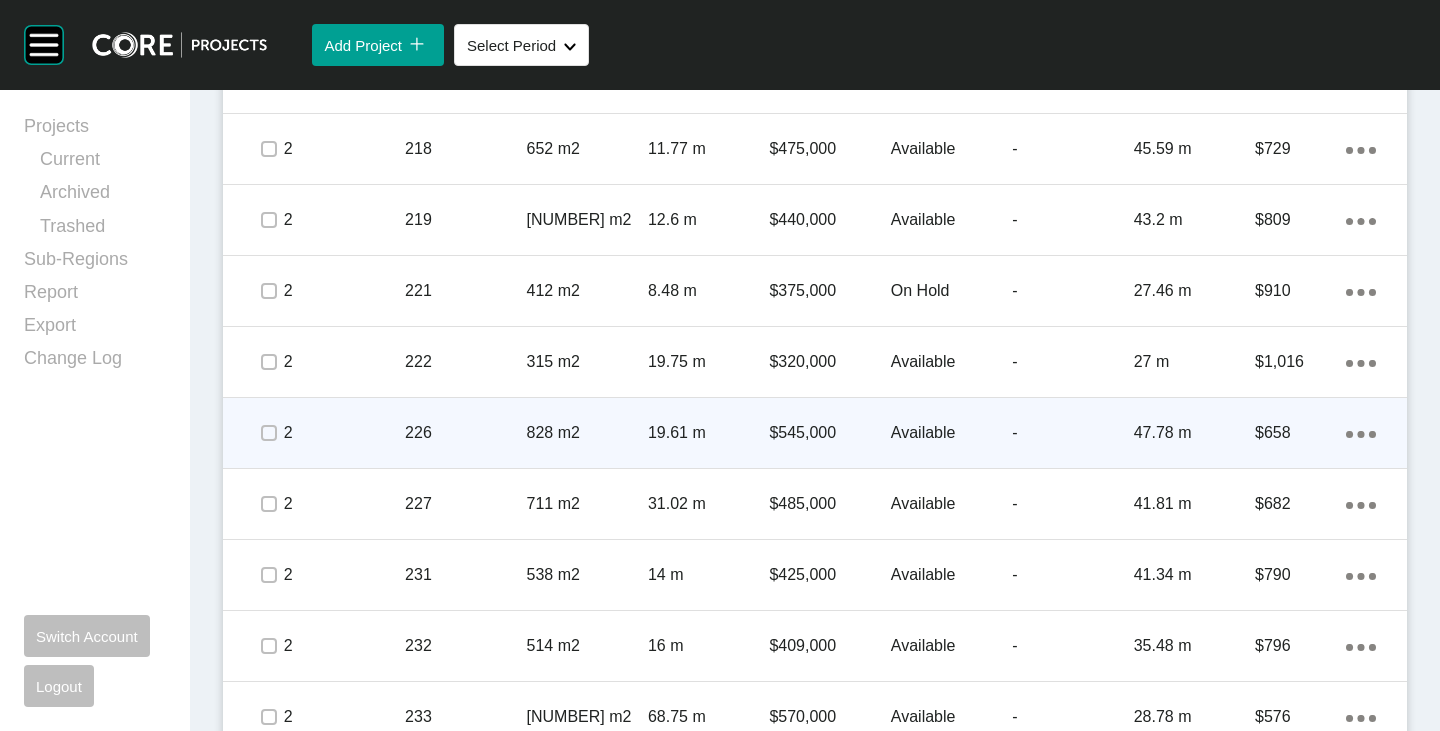 click at bounding box center (268, 433) 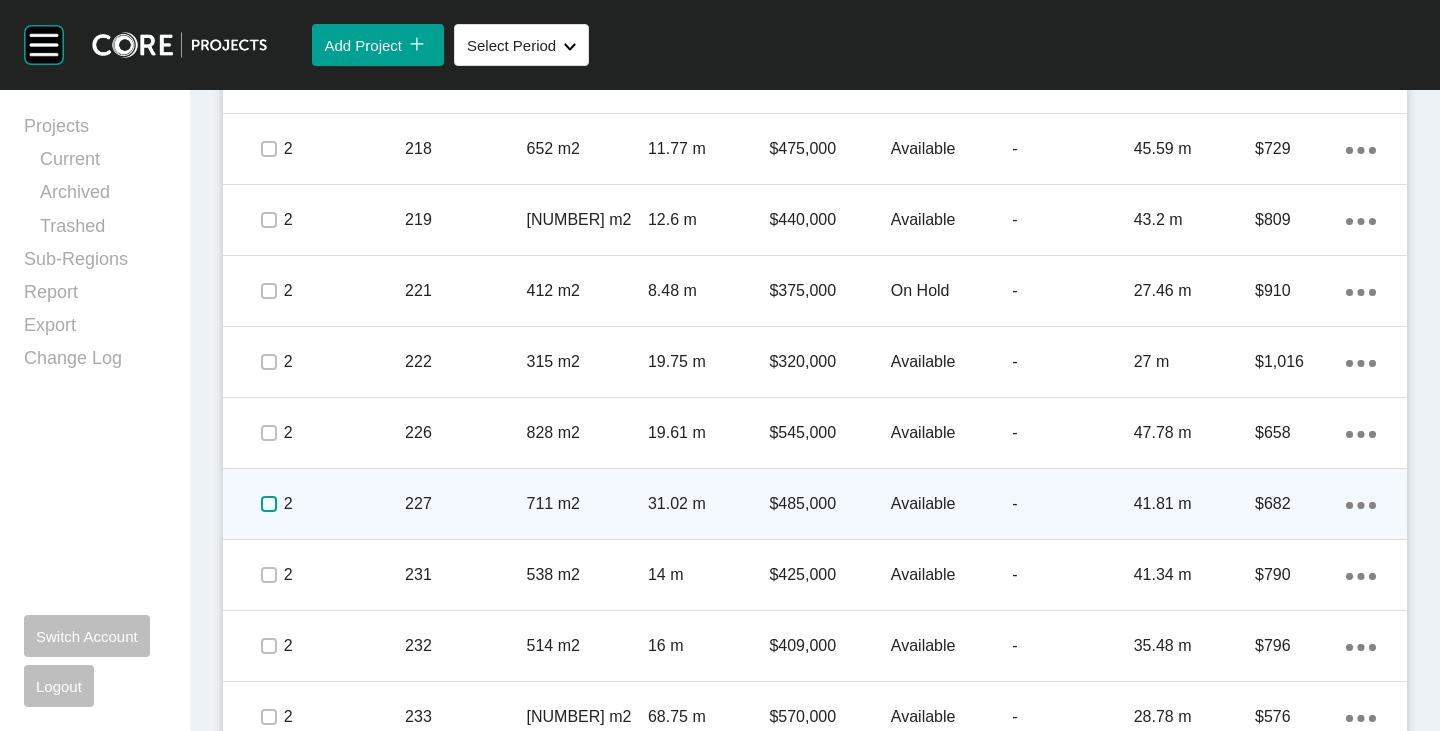 click at bounding box center [269, 504] 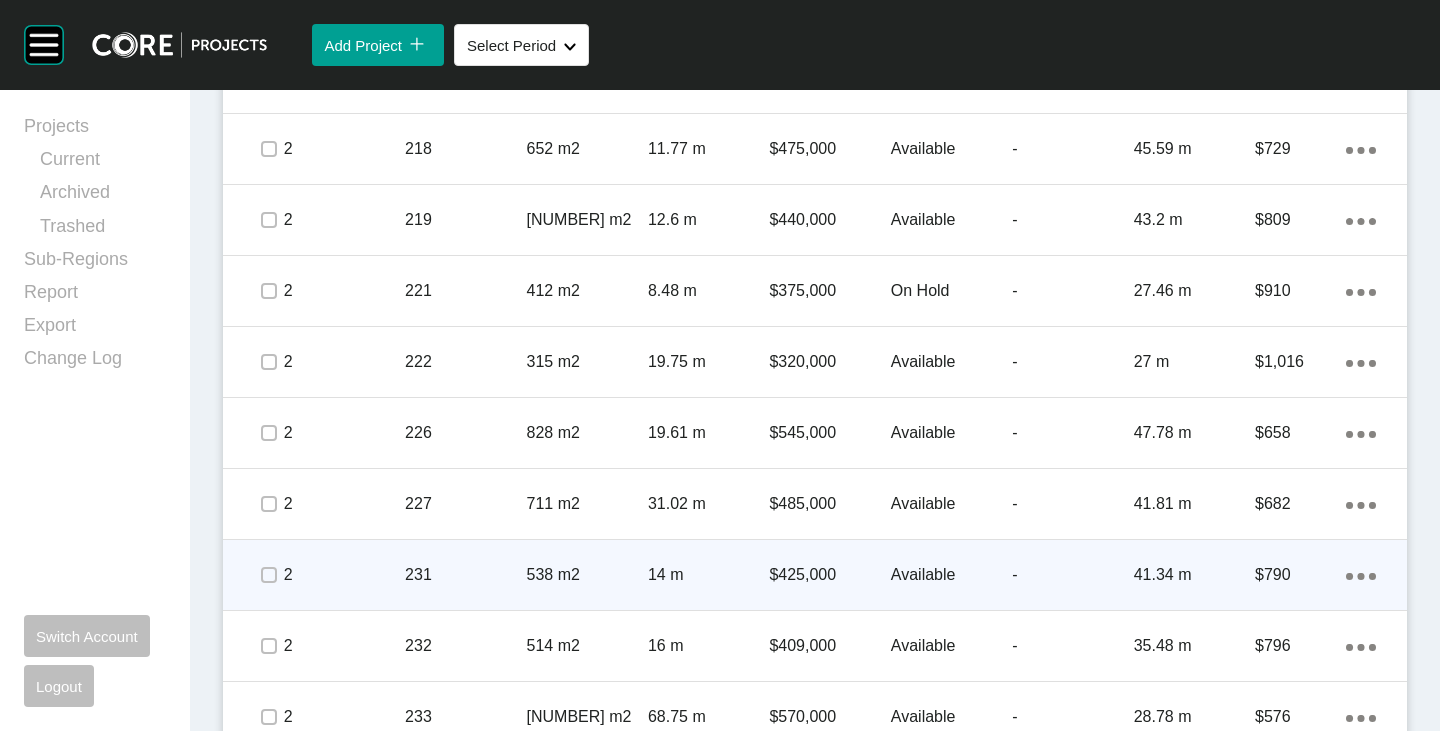 click at bounding box center (268, 575) 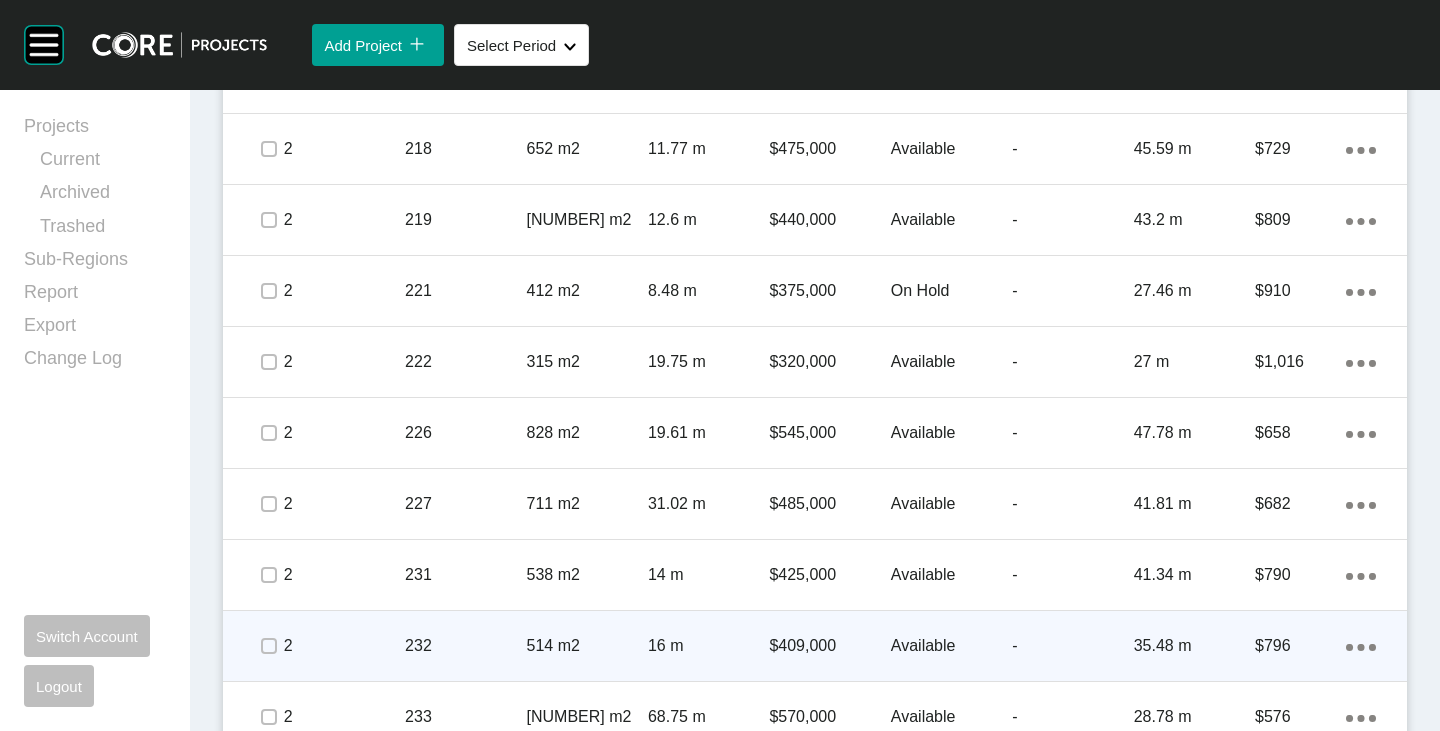 click at bounding box center [268, 646] 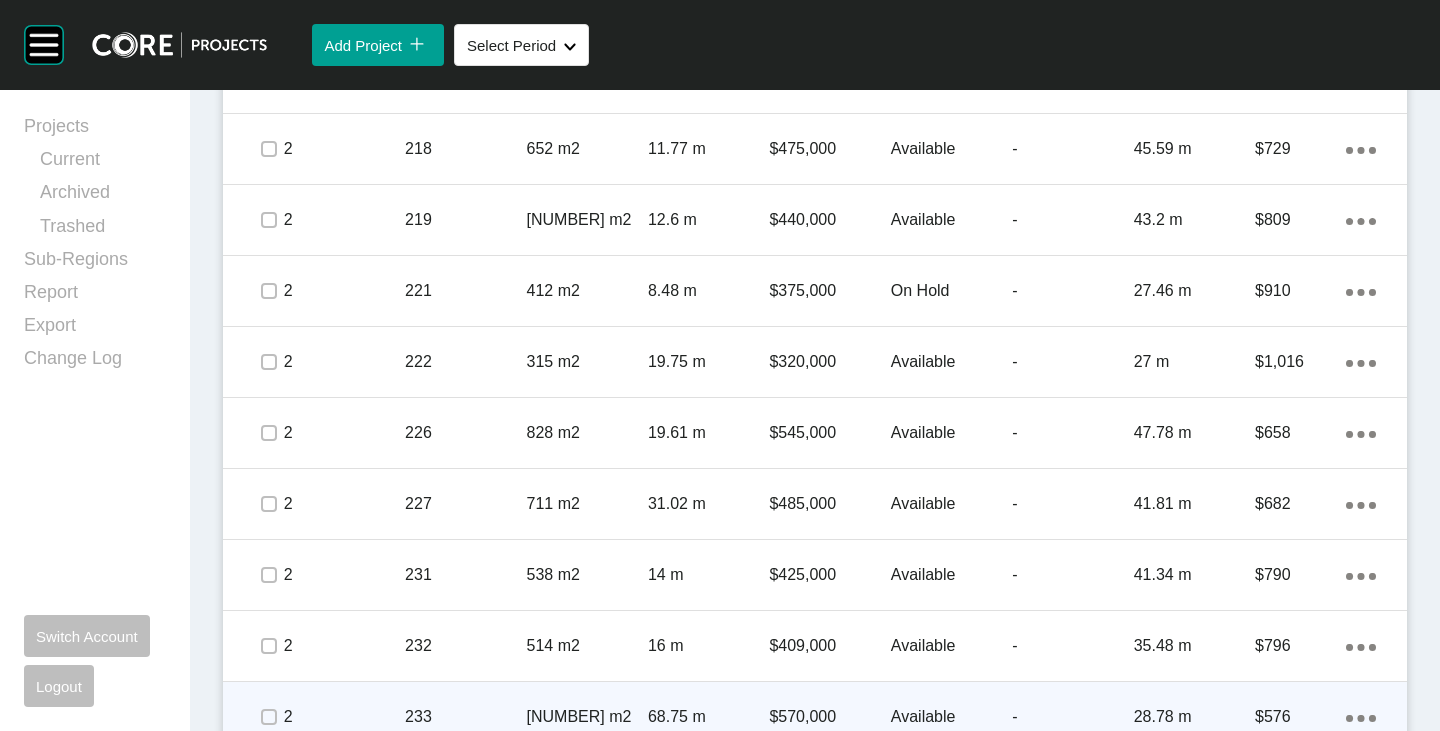 click at bounding box center [268, 717] 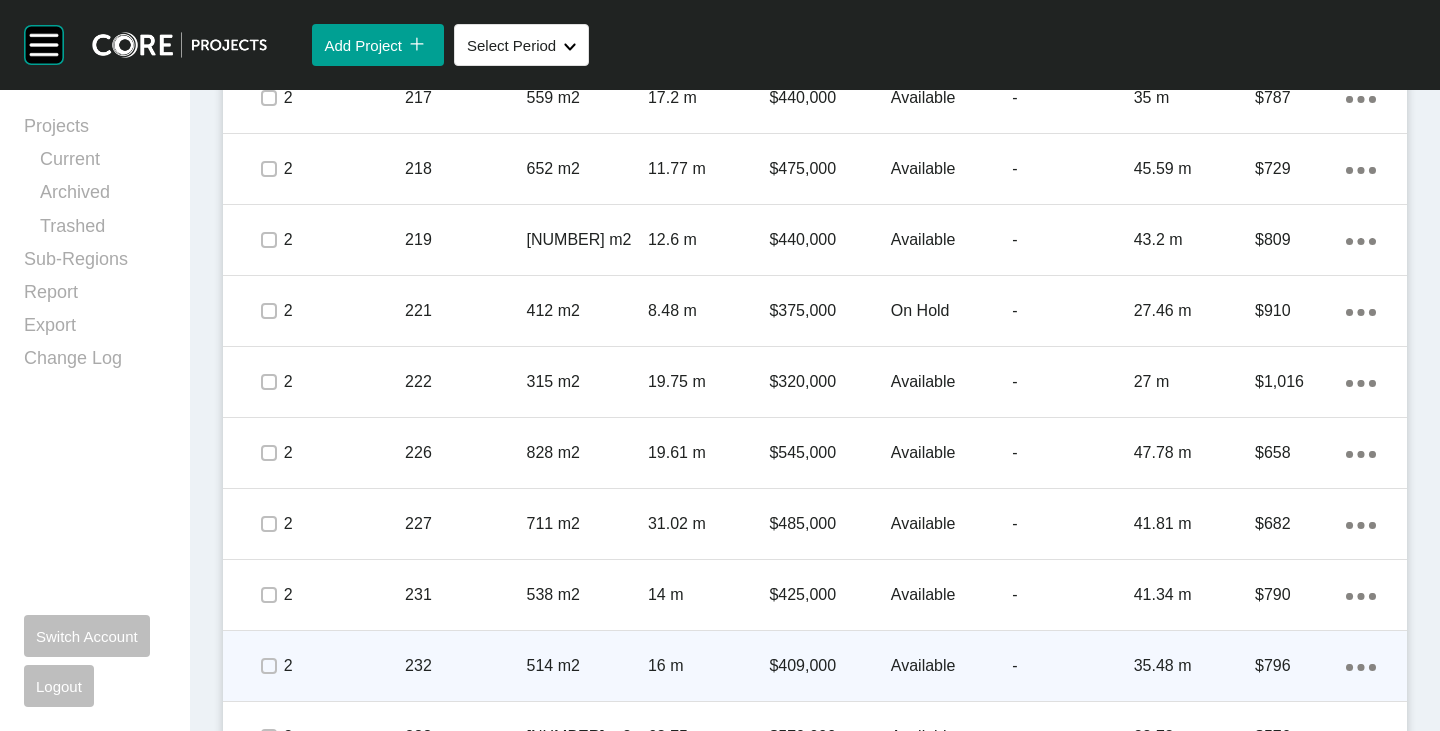scroll, scrollTop: 3041, scrollLeft: 0, axis: vertical 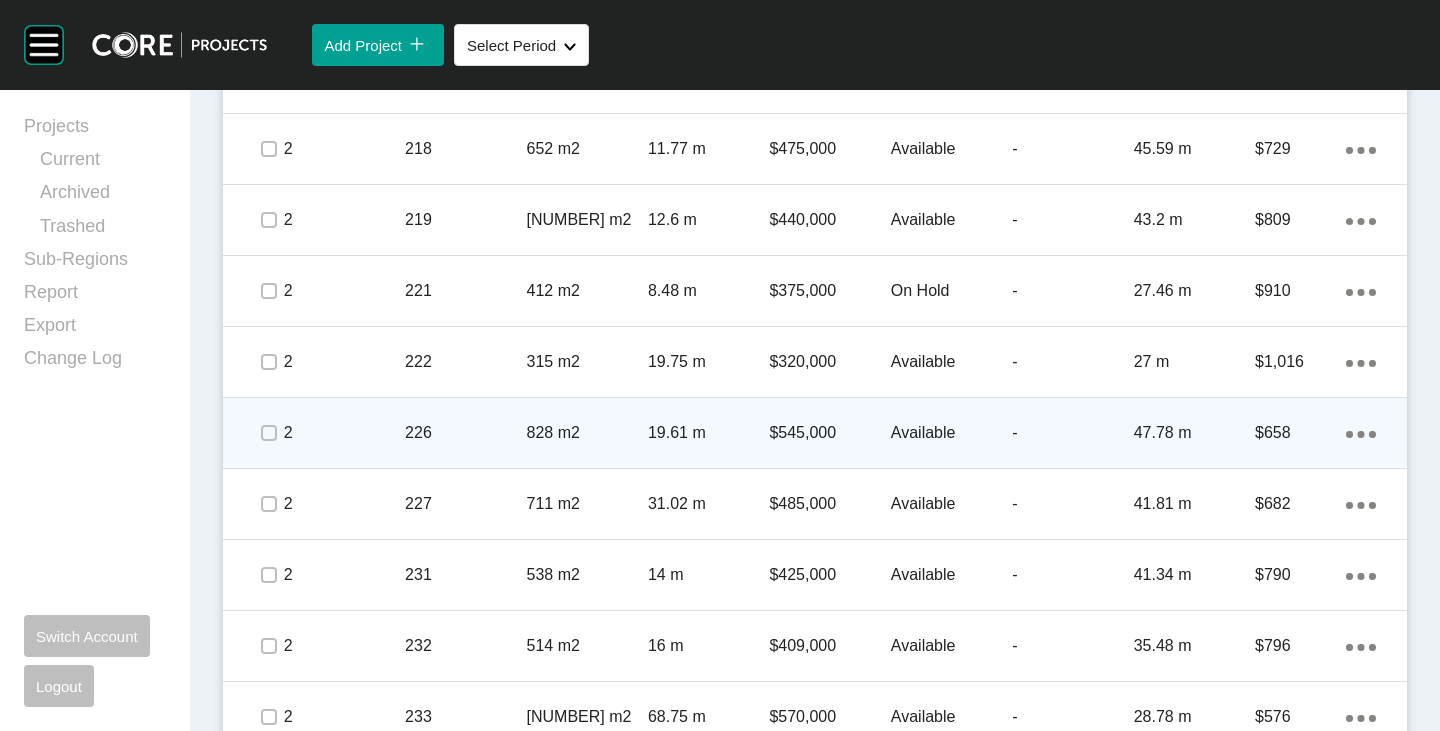 click on "Action Menu Dots Copy 6 Created with Sketch." at bounding box center [1361, 433] 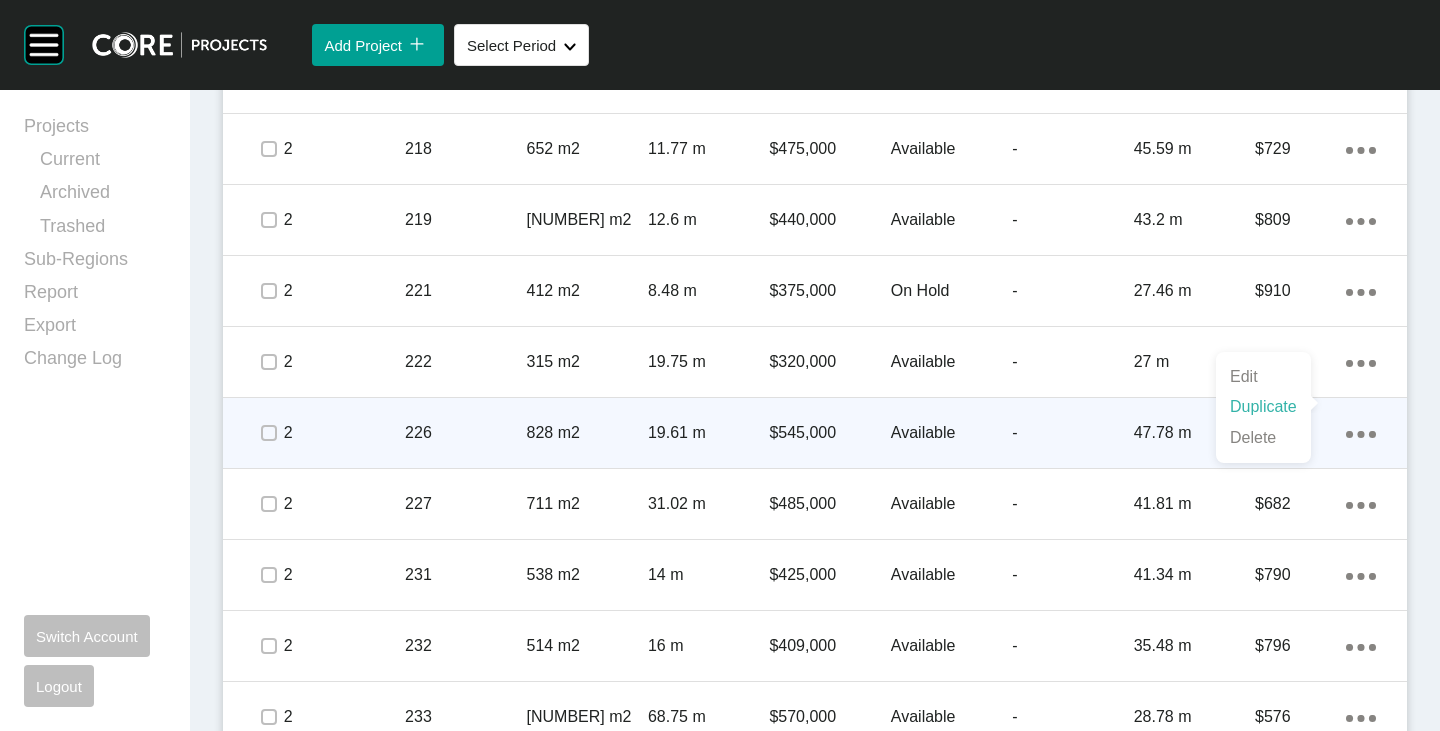 click on "Duplicate" at bounding box center (1263, 407) 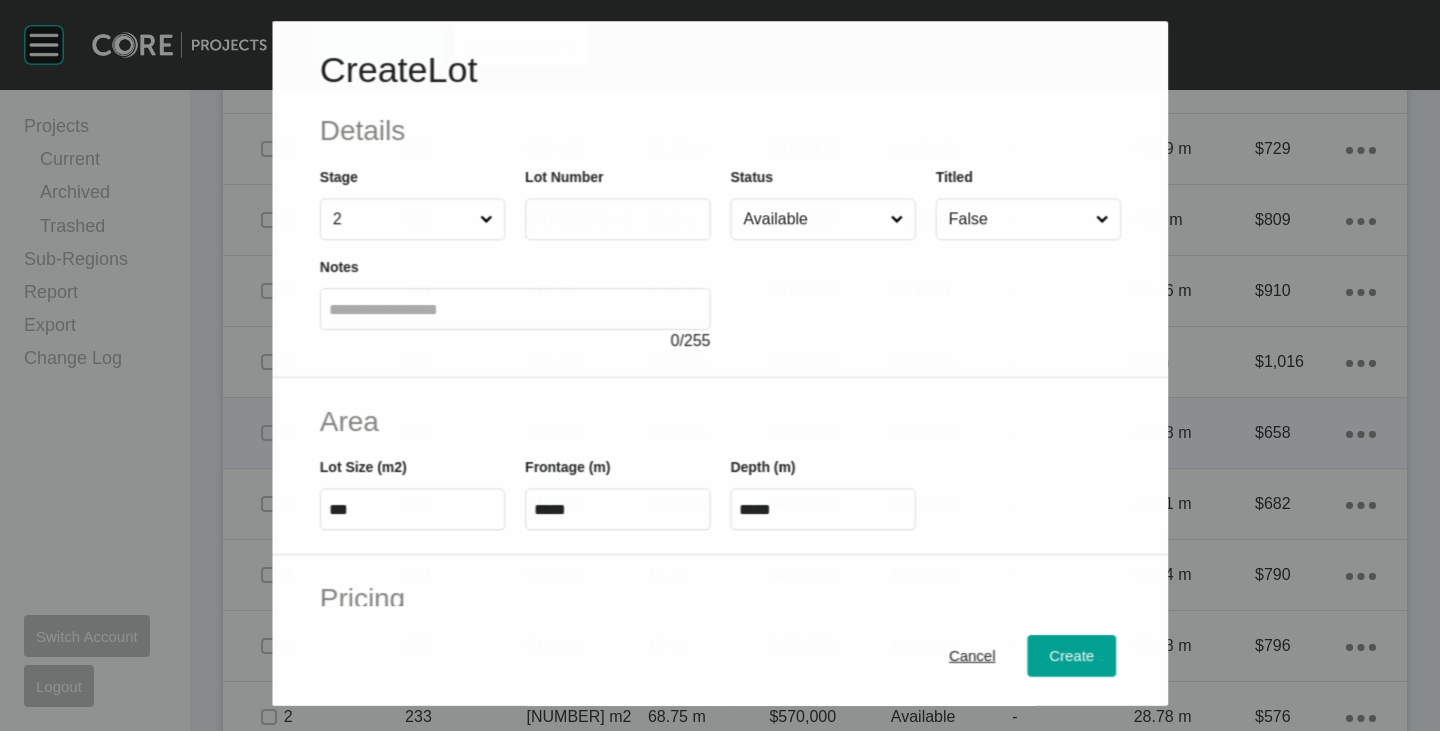 click at bounding box center [617, 219] 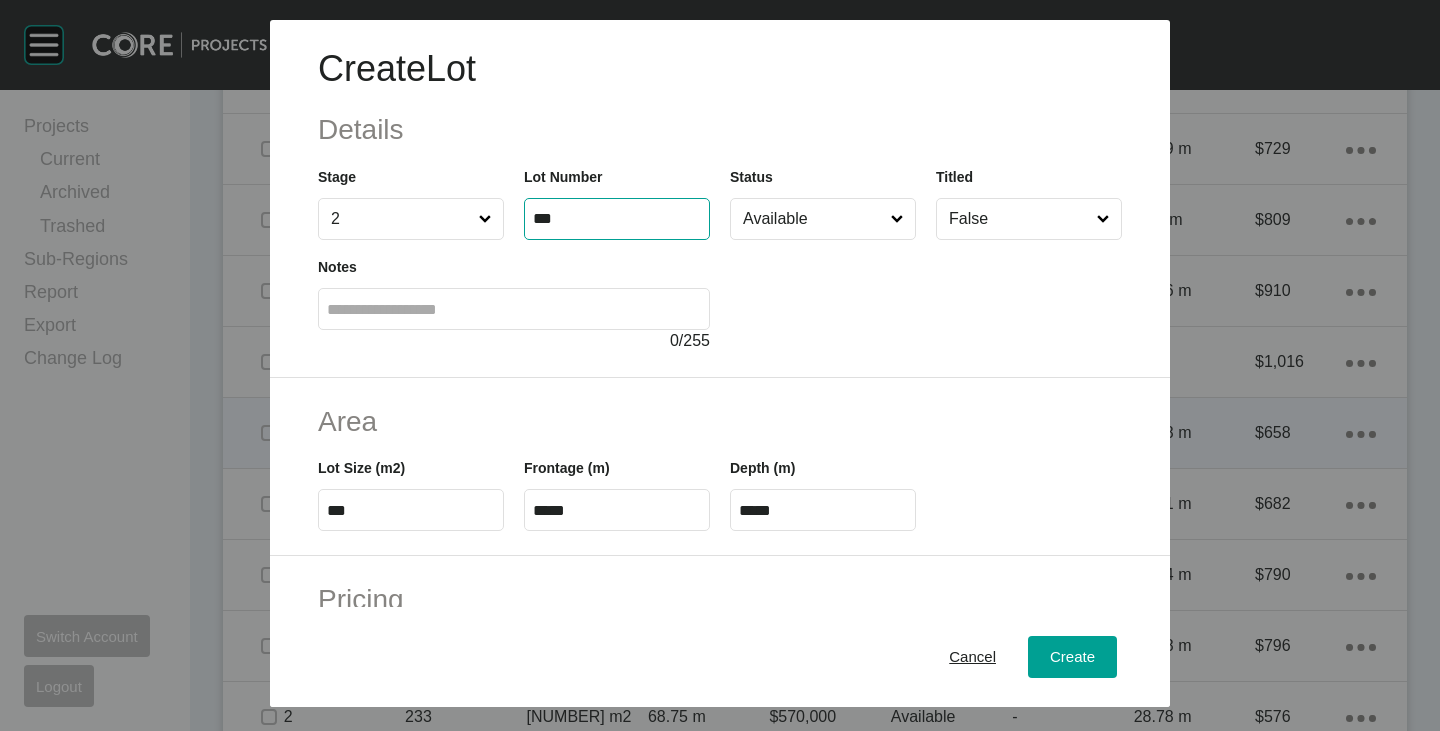 type on "***" 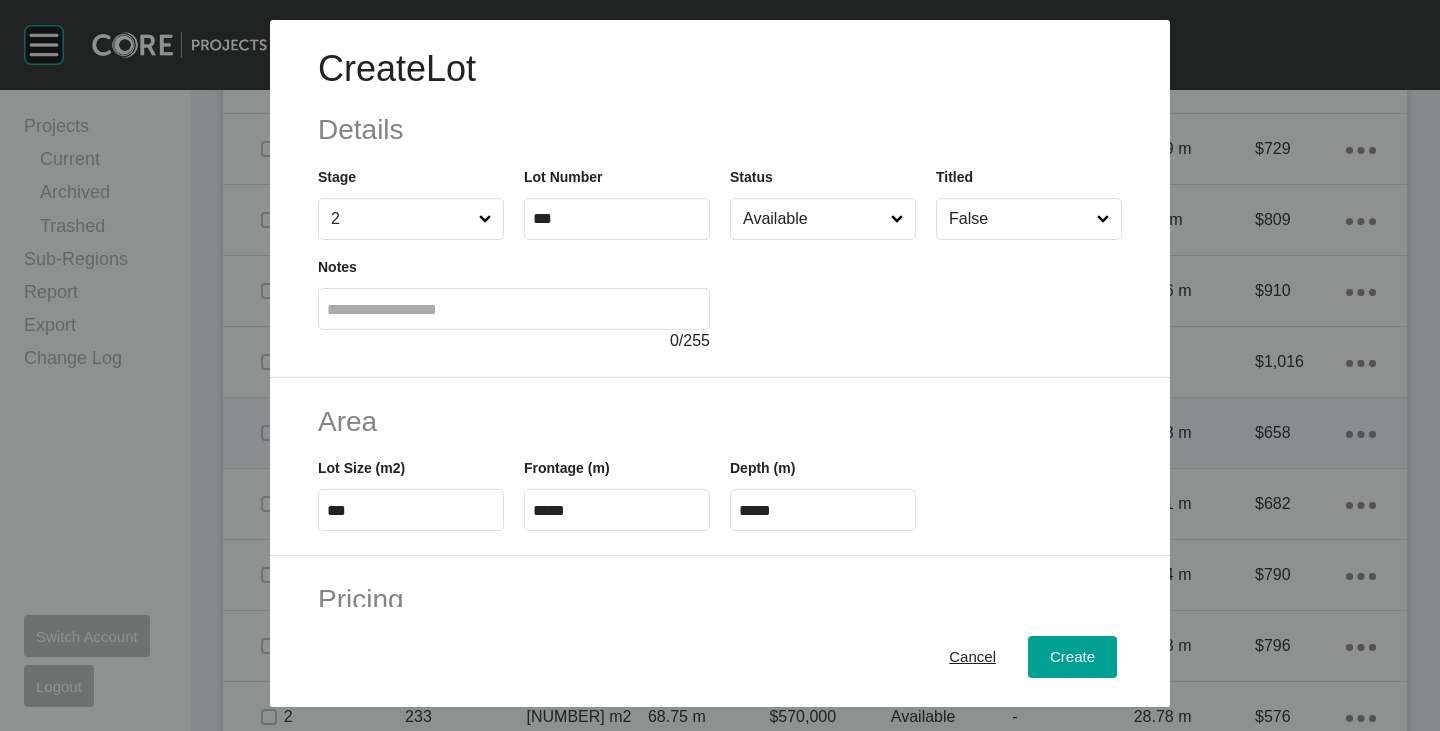 click on "Create Lot Details Stage 2 Lot Number *** Status Available Titled False Notes 0 / 255" at bounding box center (720, 199) 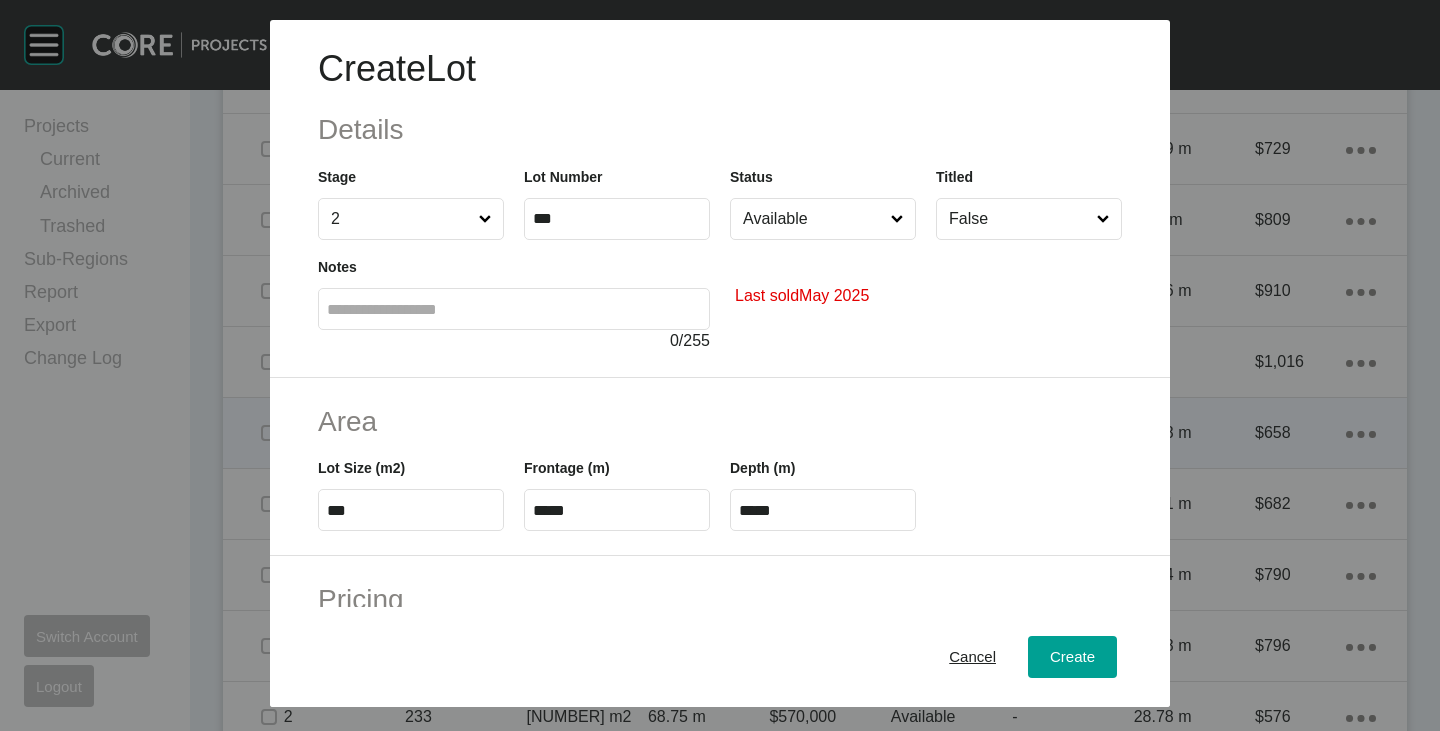 click on "Last sold May [YEAR]" at bounding box center (926, 296) 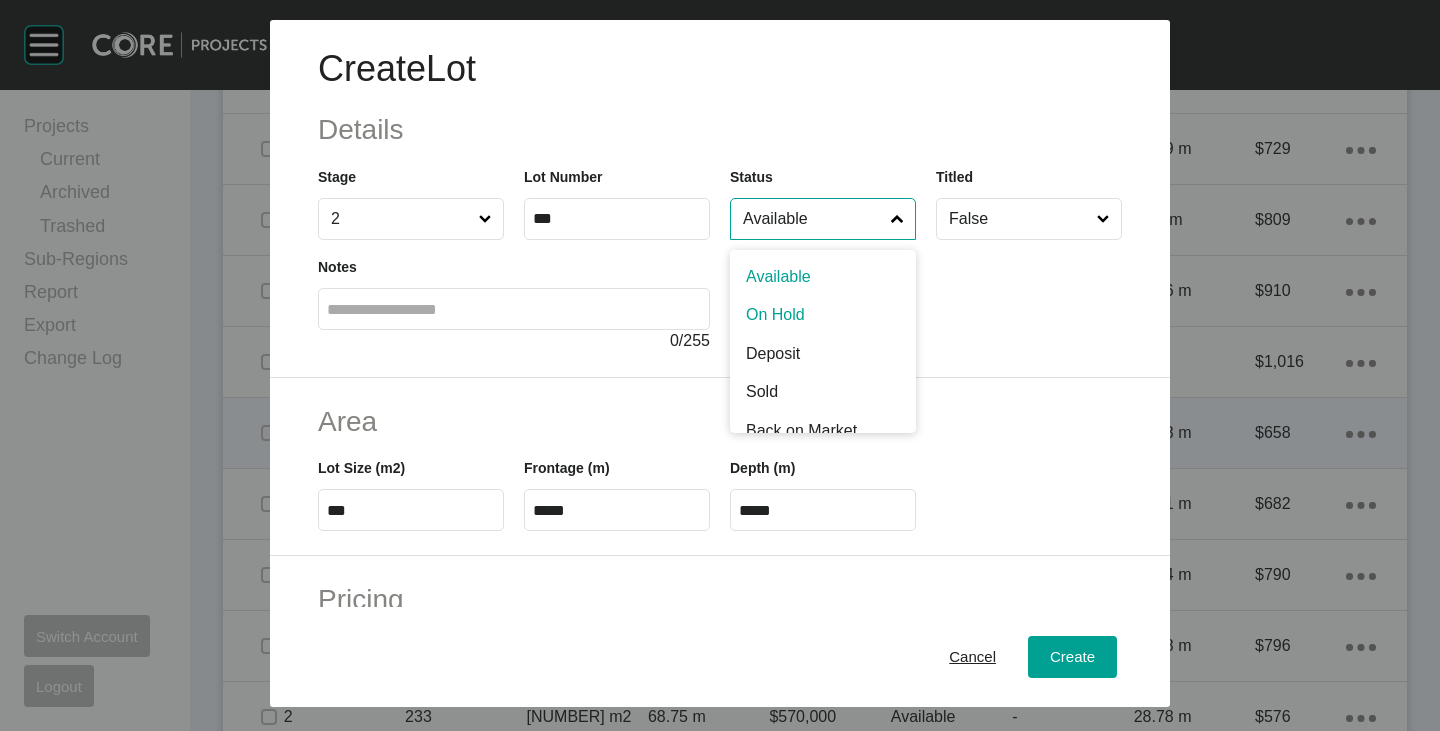 scroll, scrollTop: 100, scrollLeft: 0, axis: vertical 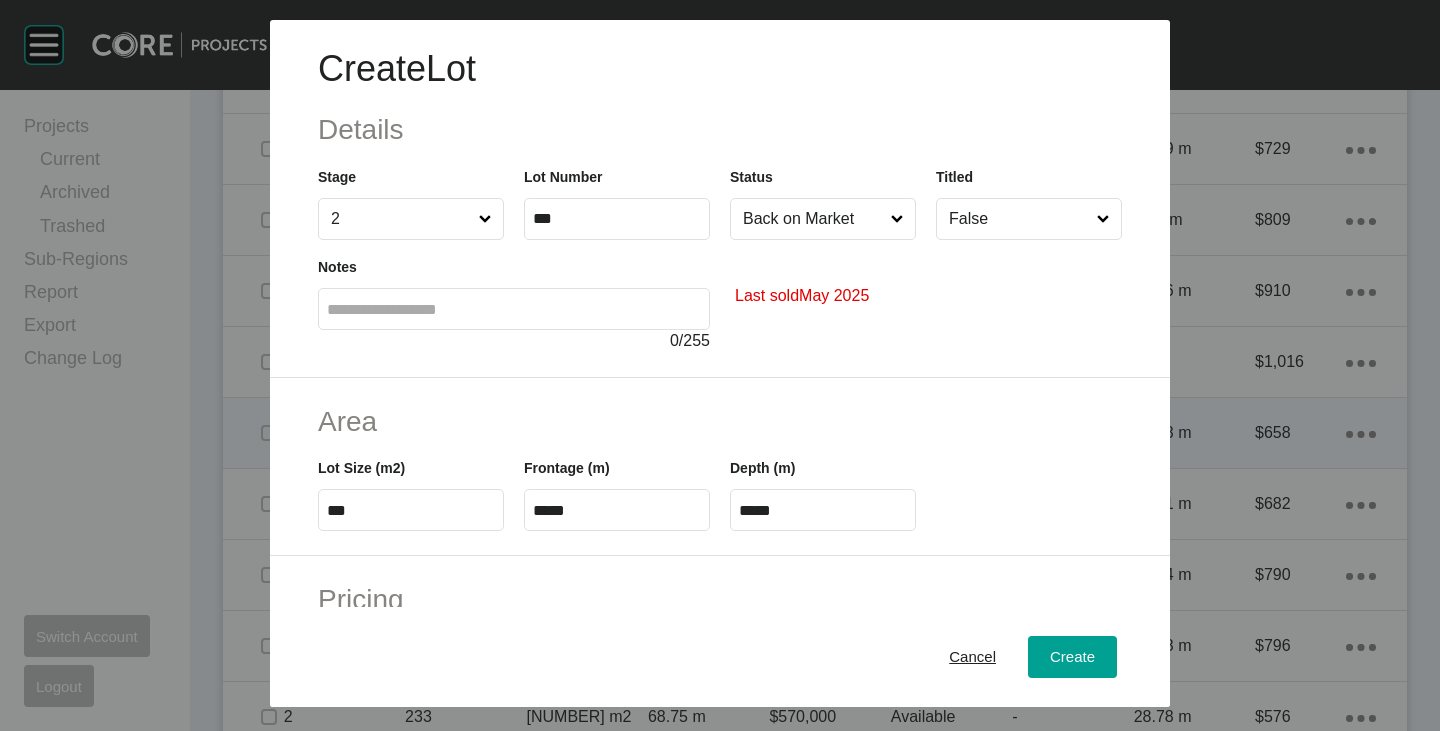 click on "***" at bounding box center [411, 510] 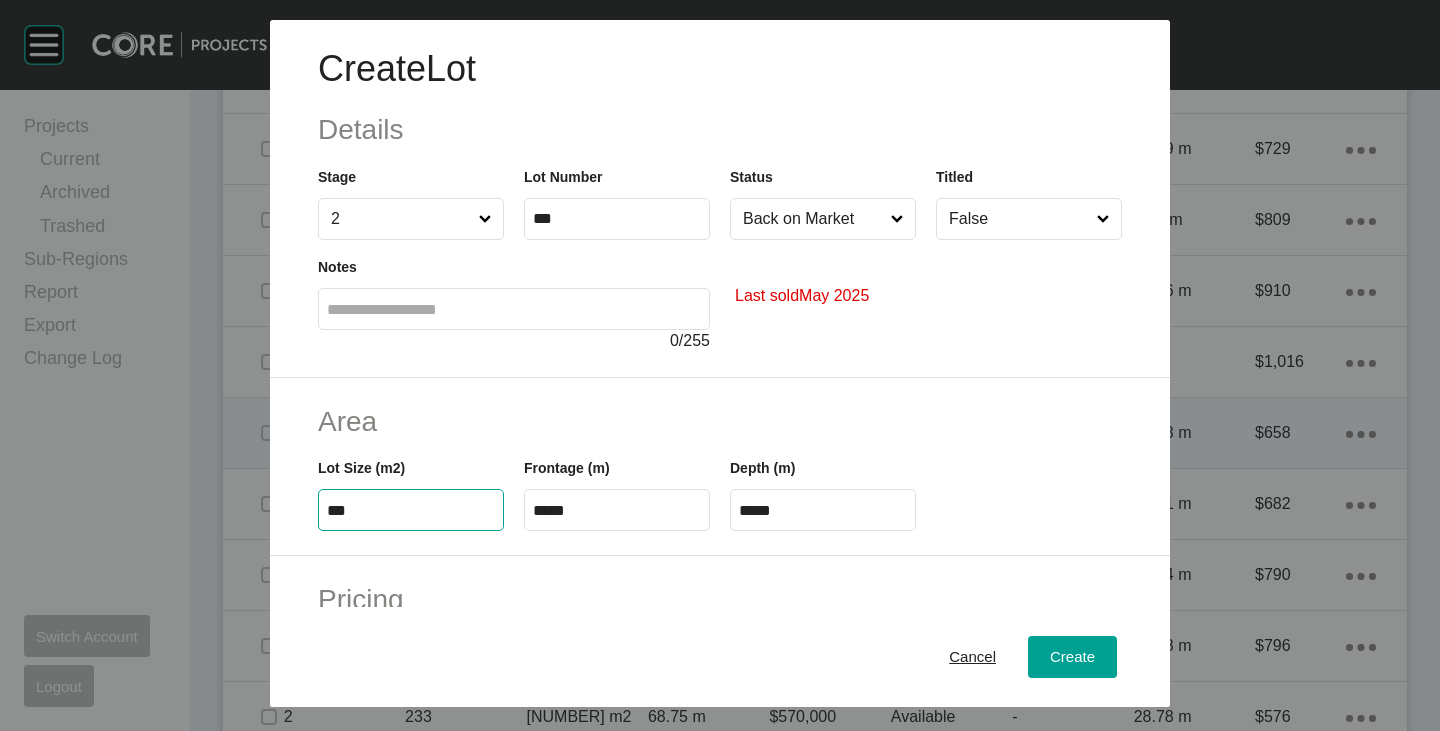 click on "***" at bounding box center (411, 510) 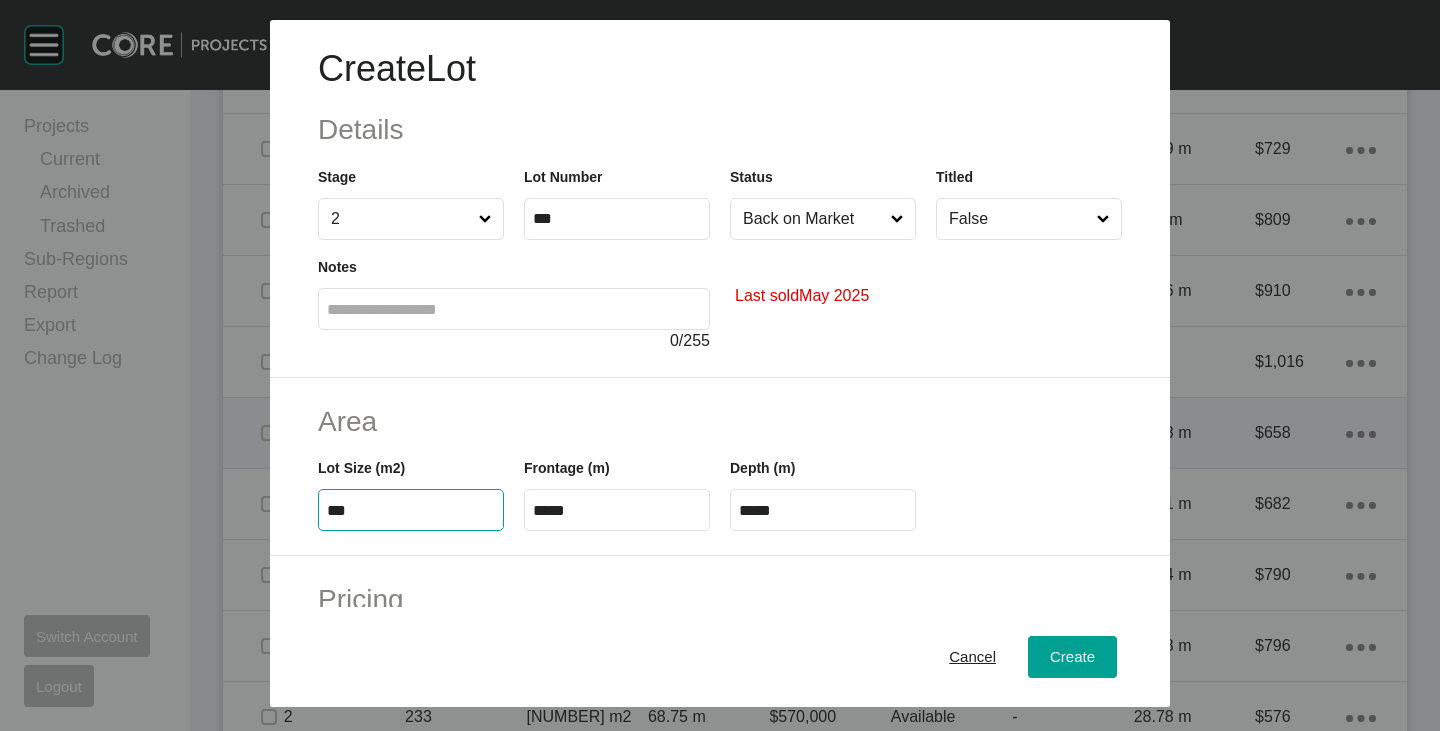 type on "***" 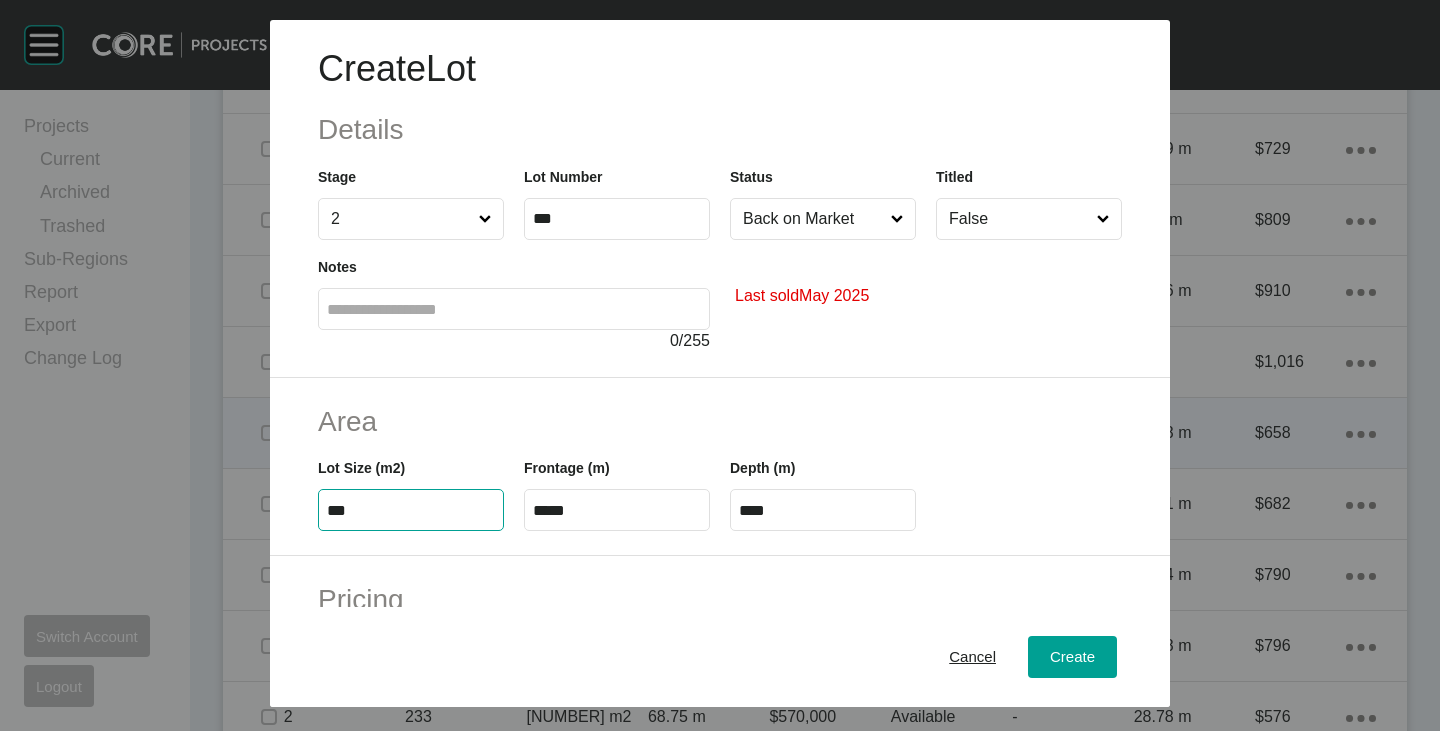 type on "*****" 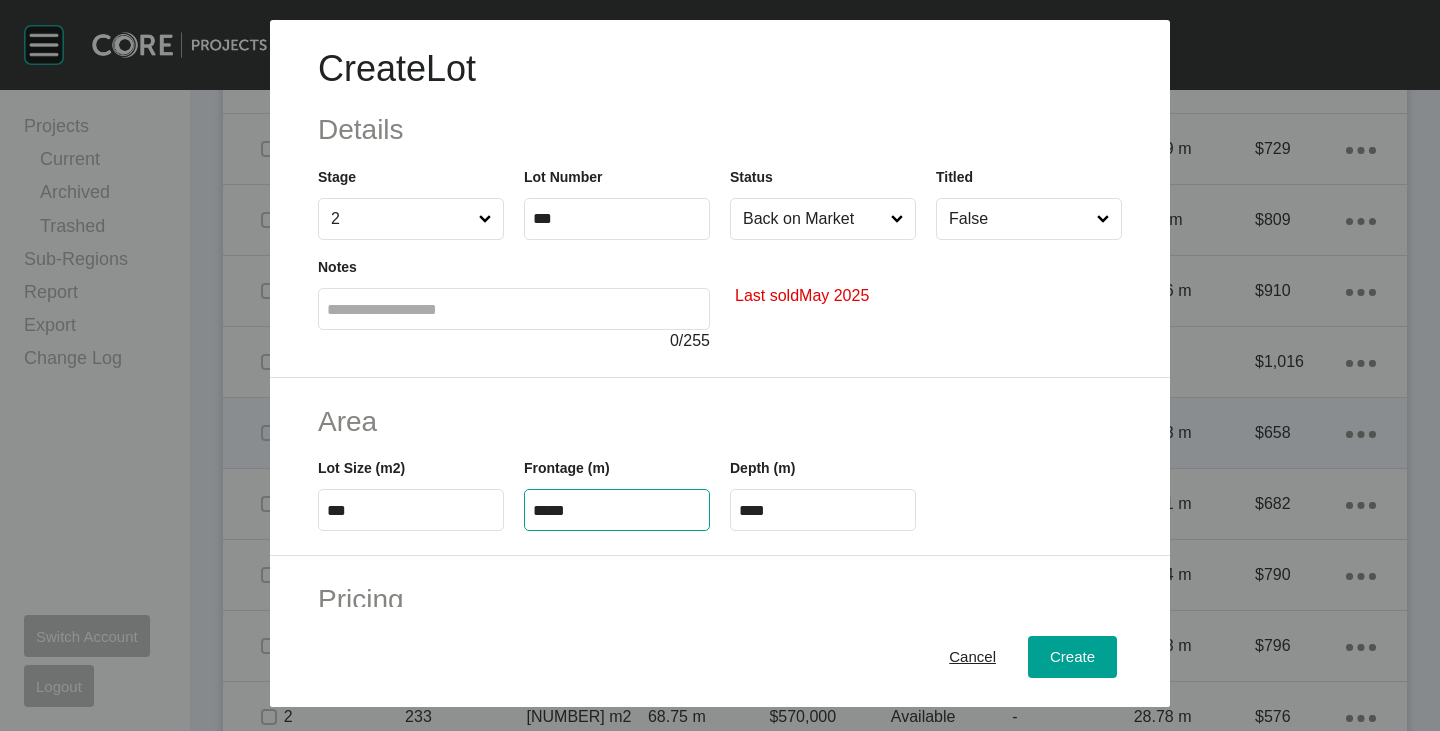 click on "*****" at bounding box center [617, 510] 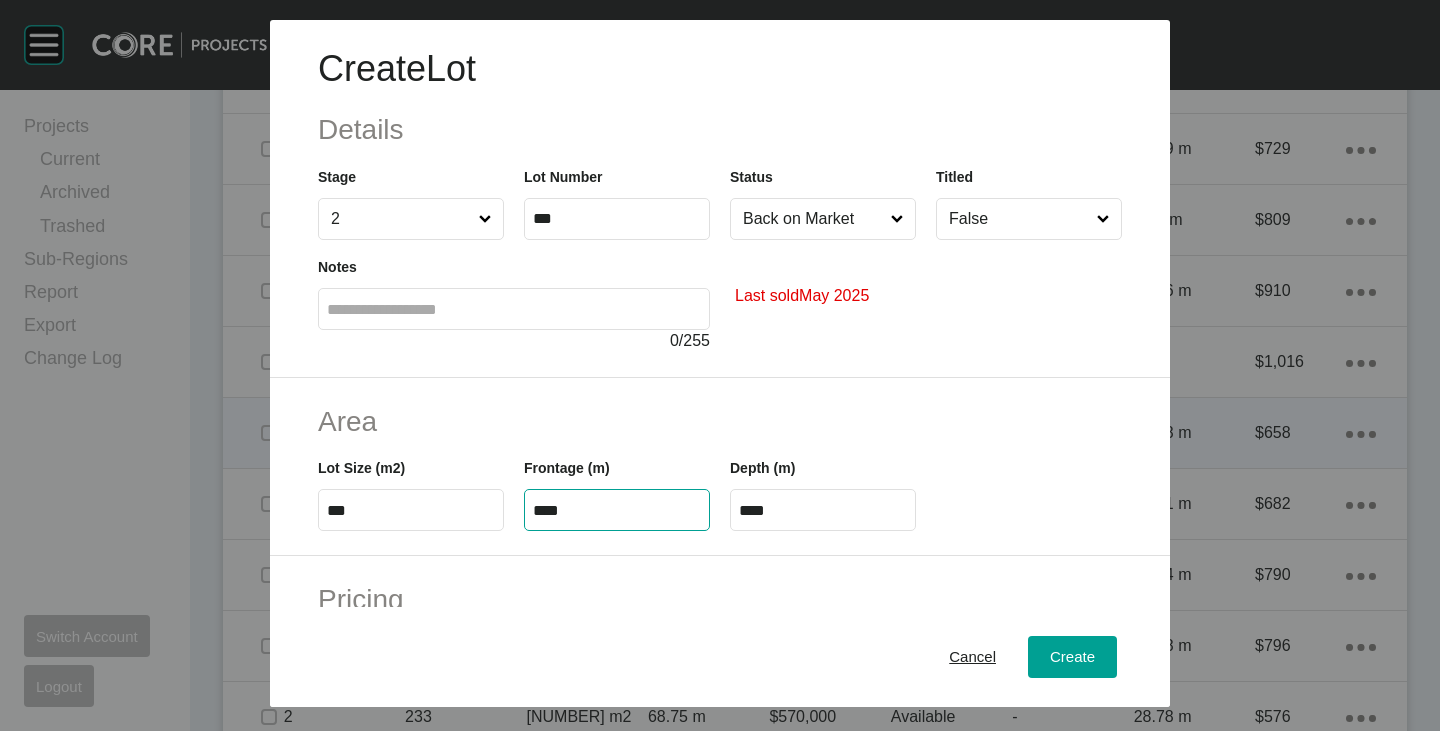 type on "****" 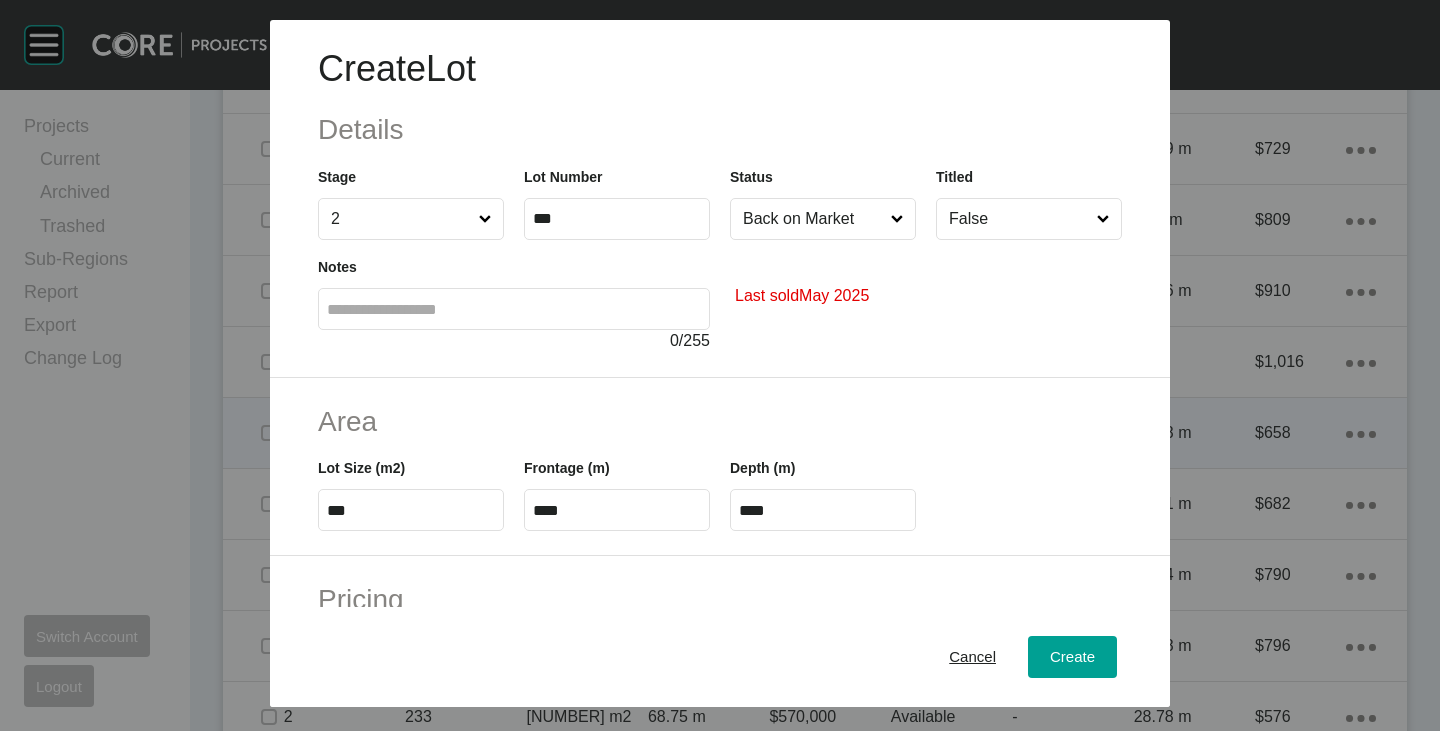 click on "****" at bounding box center (823, 510) 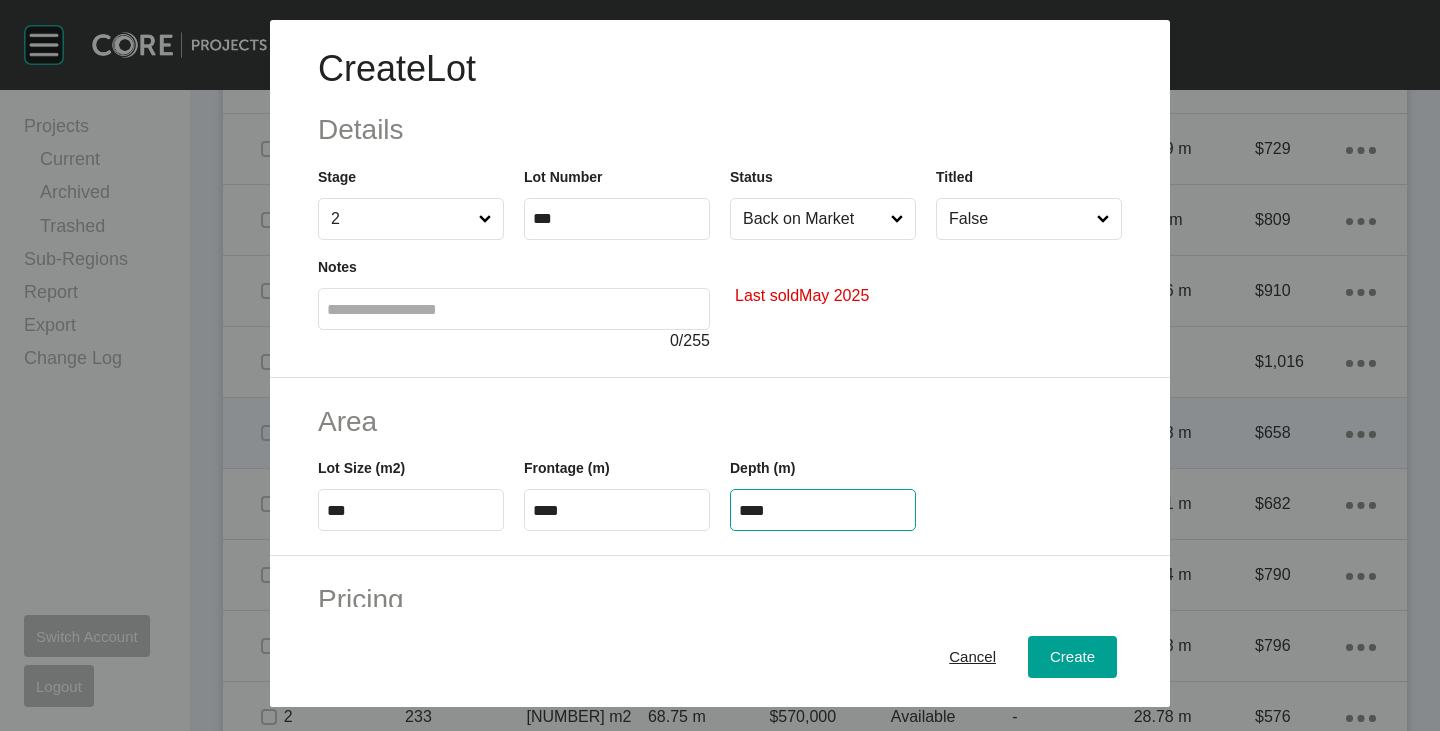 click on "****" at bounding box center (823, 510) 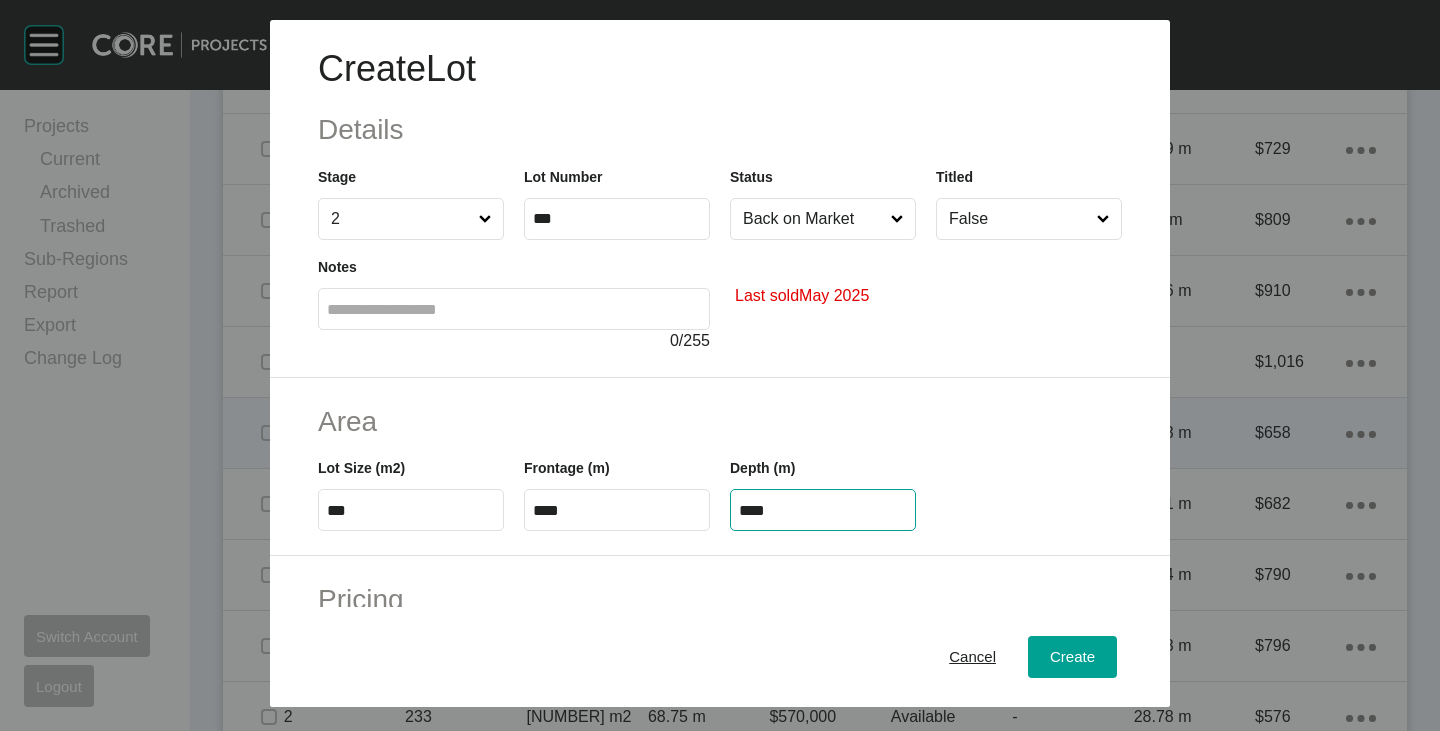 type on "****" 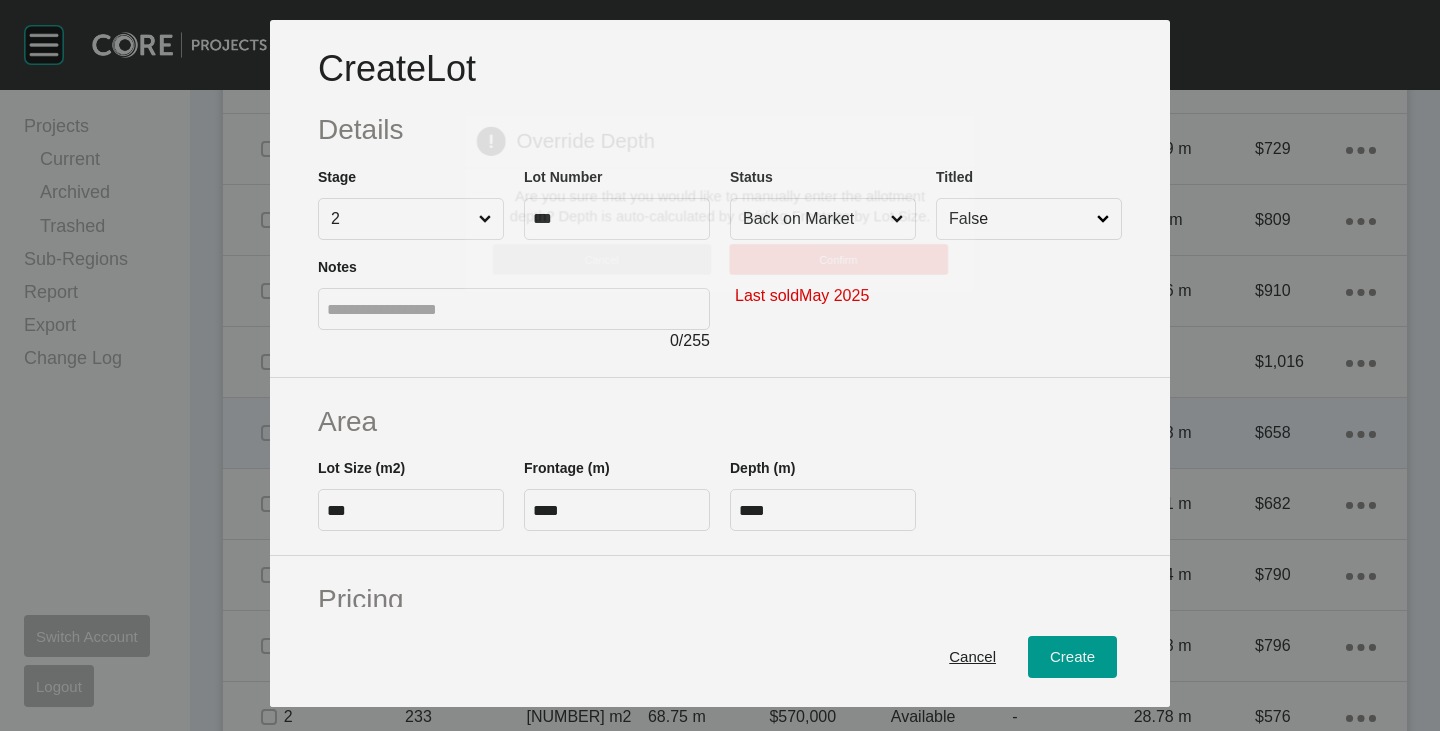 click on "Create Lot Details Stage 2 Lot Number *** Status Back on Market Titled False Notes 0 / 255 Last sold [DATE] Area Lot Size (m2) *** Frontage (m) **** Depth (m) **** Pricing Price $ Created with Sketch. $ ******* Incentives $ Created with Sketch. $ * Negotiation Buffer $ Created with Sketch. $ * Price Change $ Created with Sketch. $ ******* $/m2 $ Created with Sketch. $ ***** Characteristics Corner Fall Fill Irregular Nearby Amenity Park / Wetlands Powerlines Substation Double Storey Orientation Cancel Create Page 1 Created with Sketch. Override Depth Are you sure that you would like to manually enter the allotment depth? Depth is auto-calculated by dividing Frontage by Lot Size. Cancel Confirm" at bounding box center [720, 365] 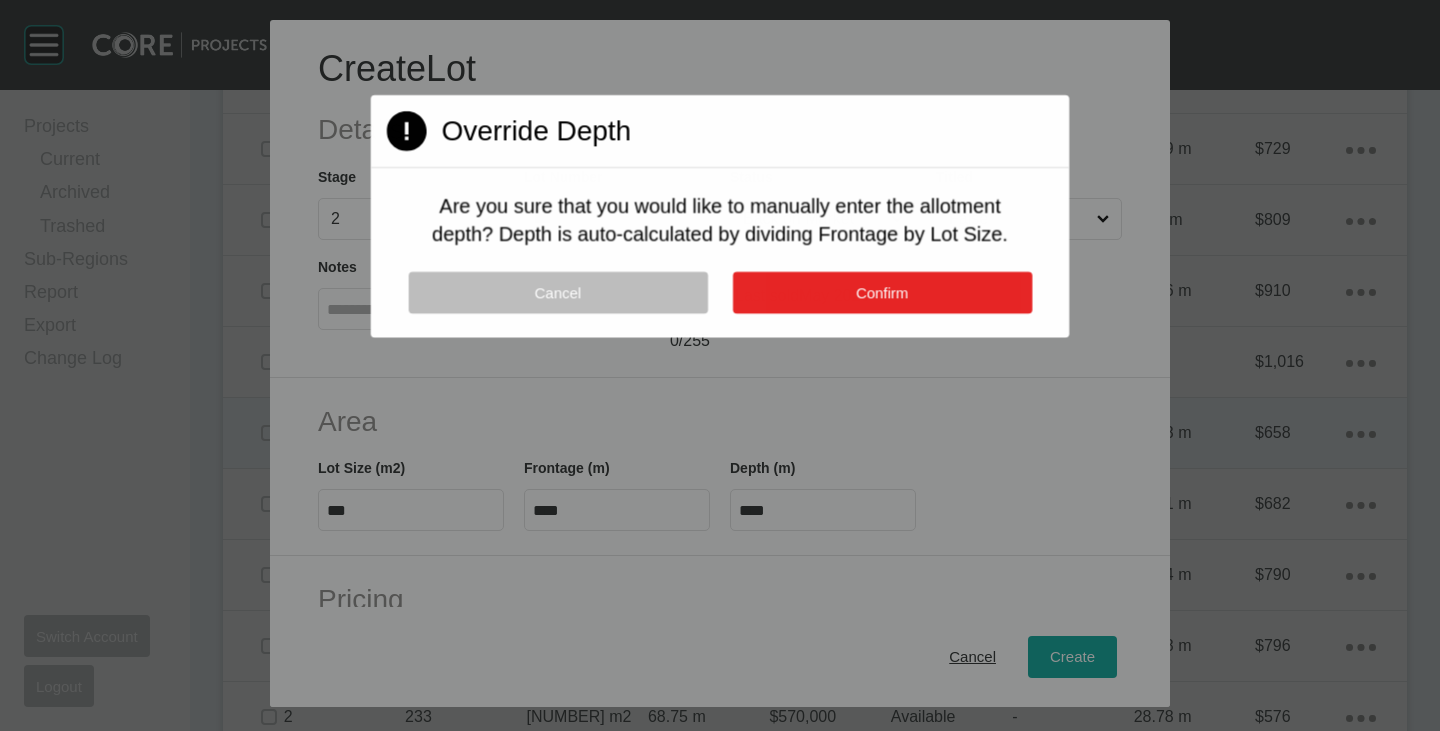 click on "Confirm" at bounding box center (881, 293) 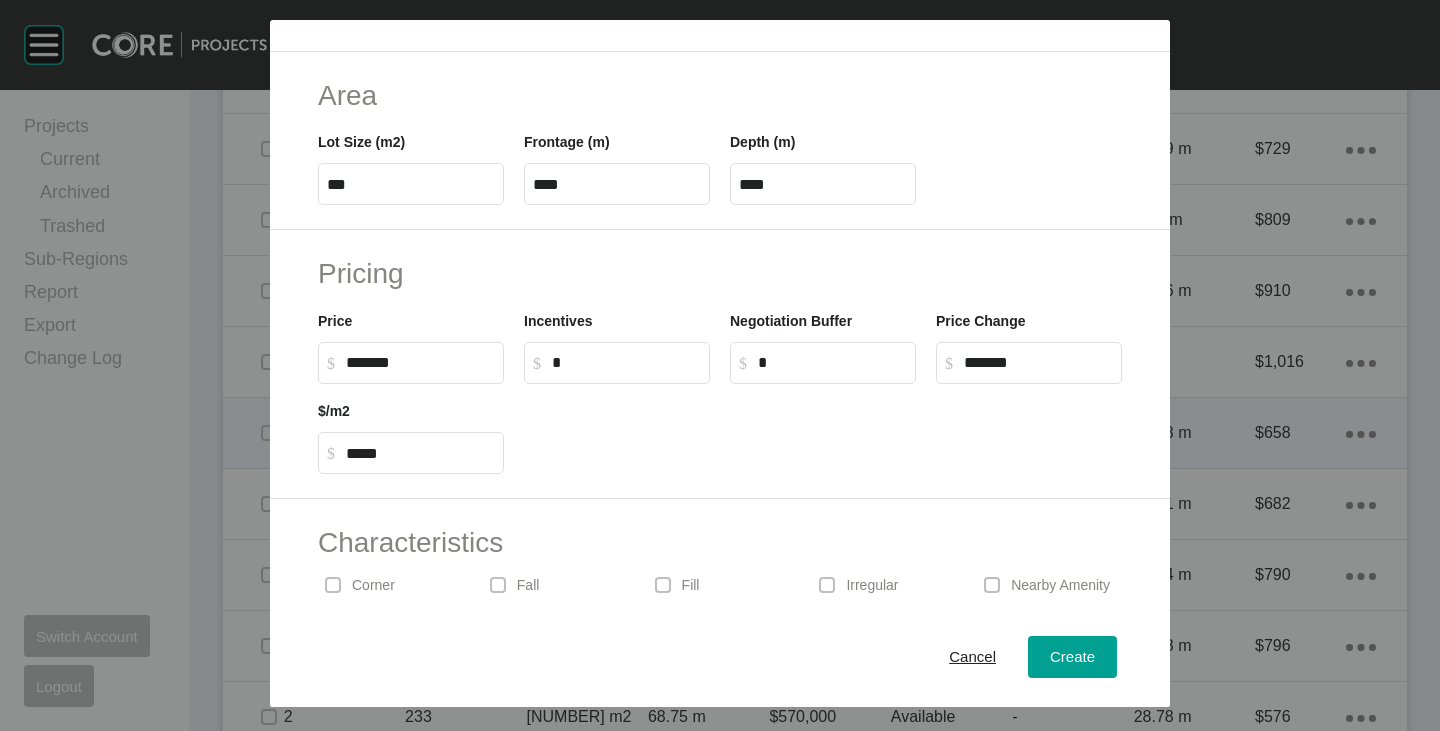 scroll, scrollTop: 400, scrollLeft: 0, axis: vertical 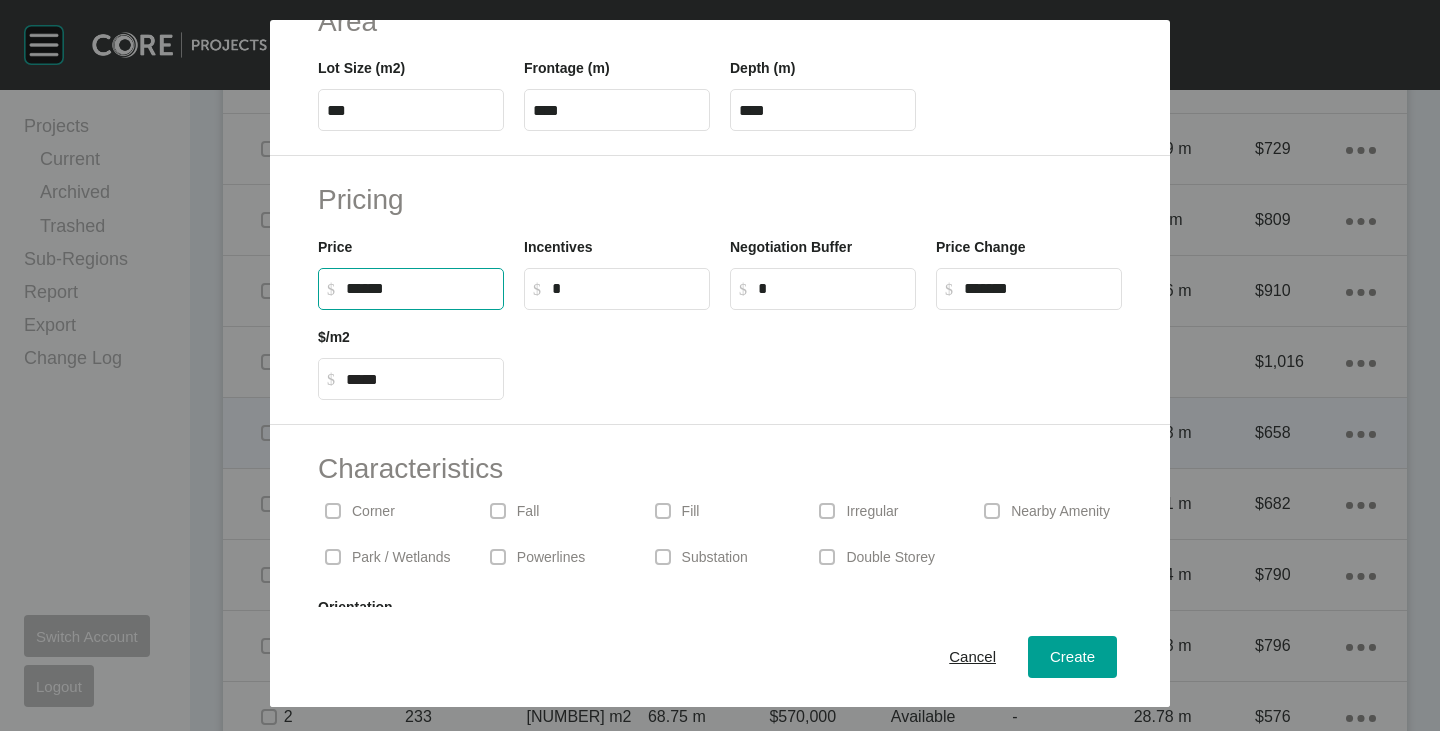 drag, startPoint x: 348, startPoint y: 289, endPoint x: 371, endPoint y: 297, distance: 24.351591 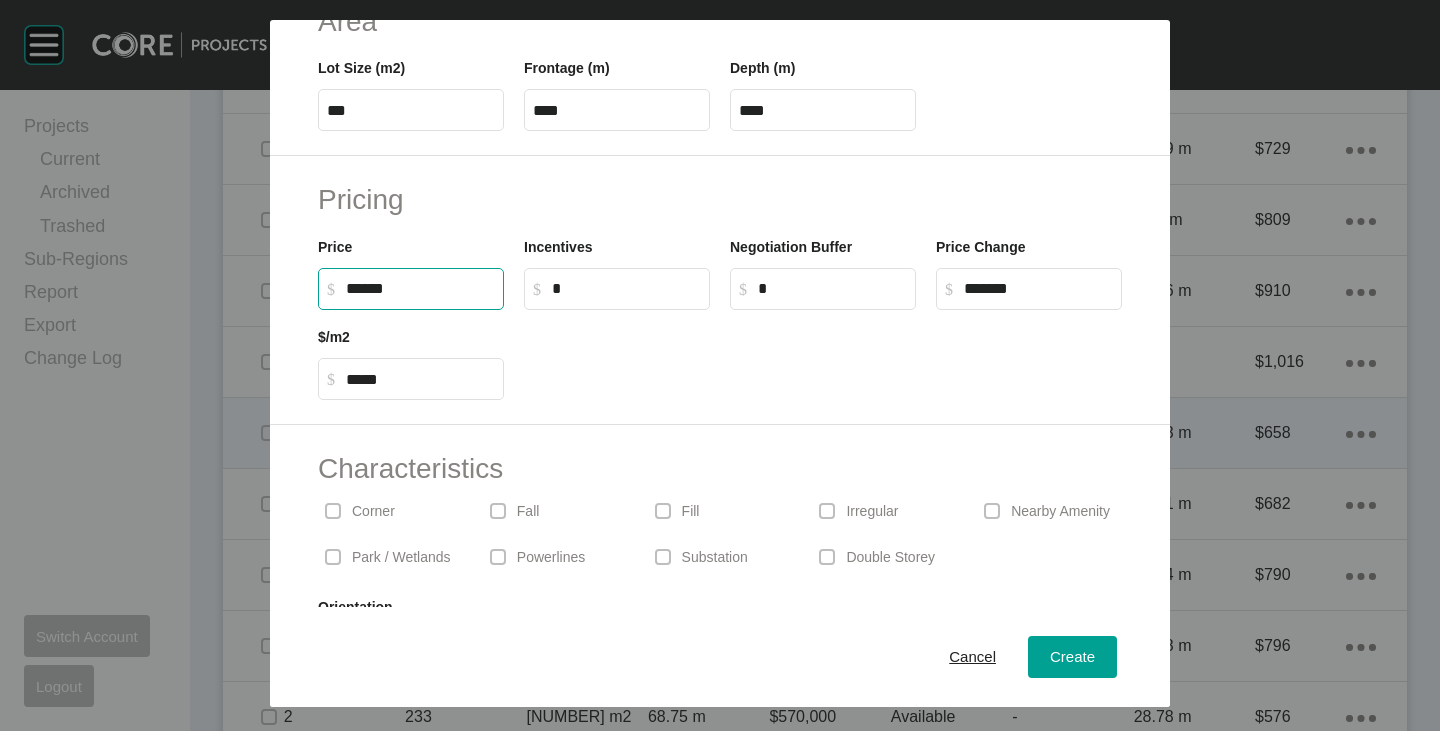 type on "*******" 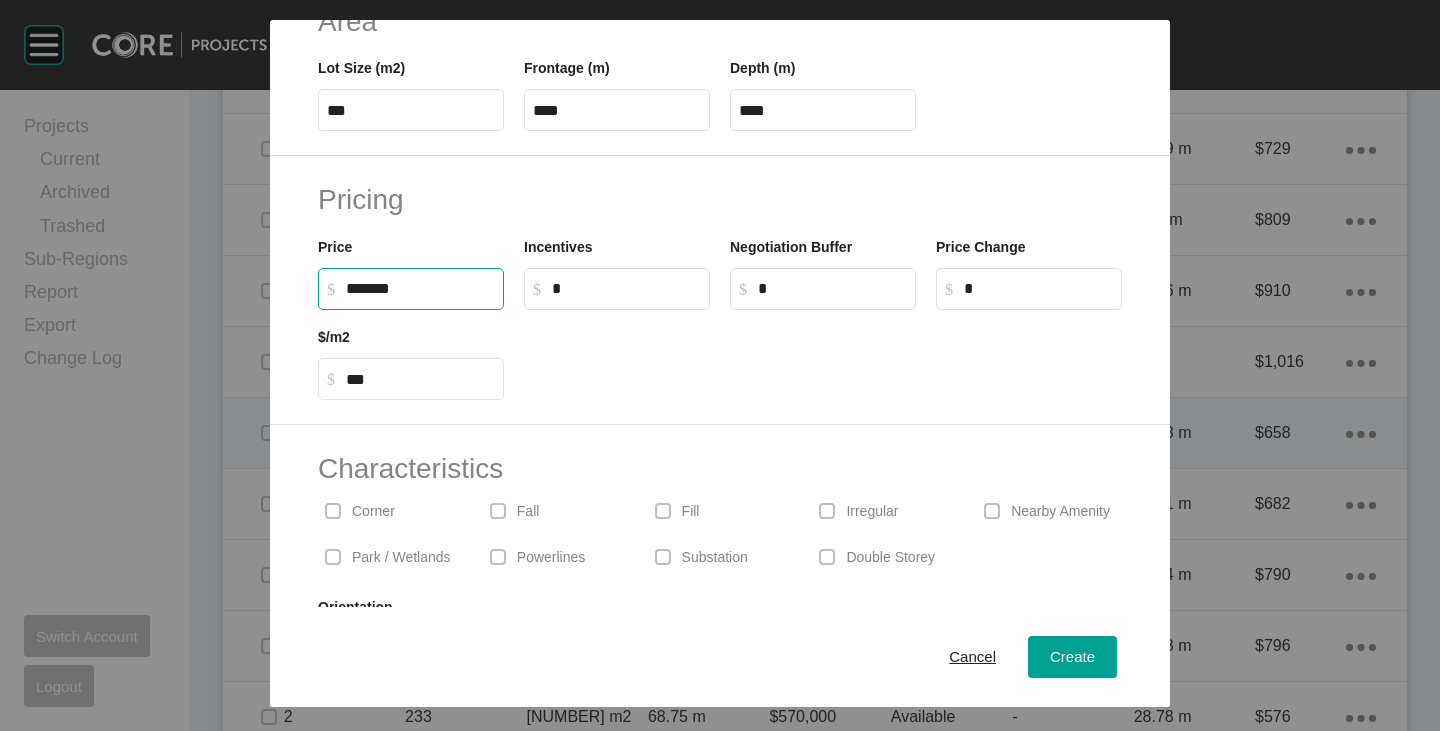 click on "Characteristics Corner Fall Fill Irregular Nearby Amenity Park / Wetlands Powerlines Substation Double Storey Orientation" at bounding box center (720, 560) 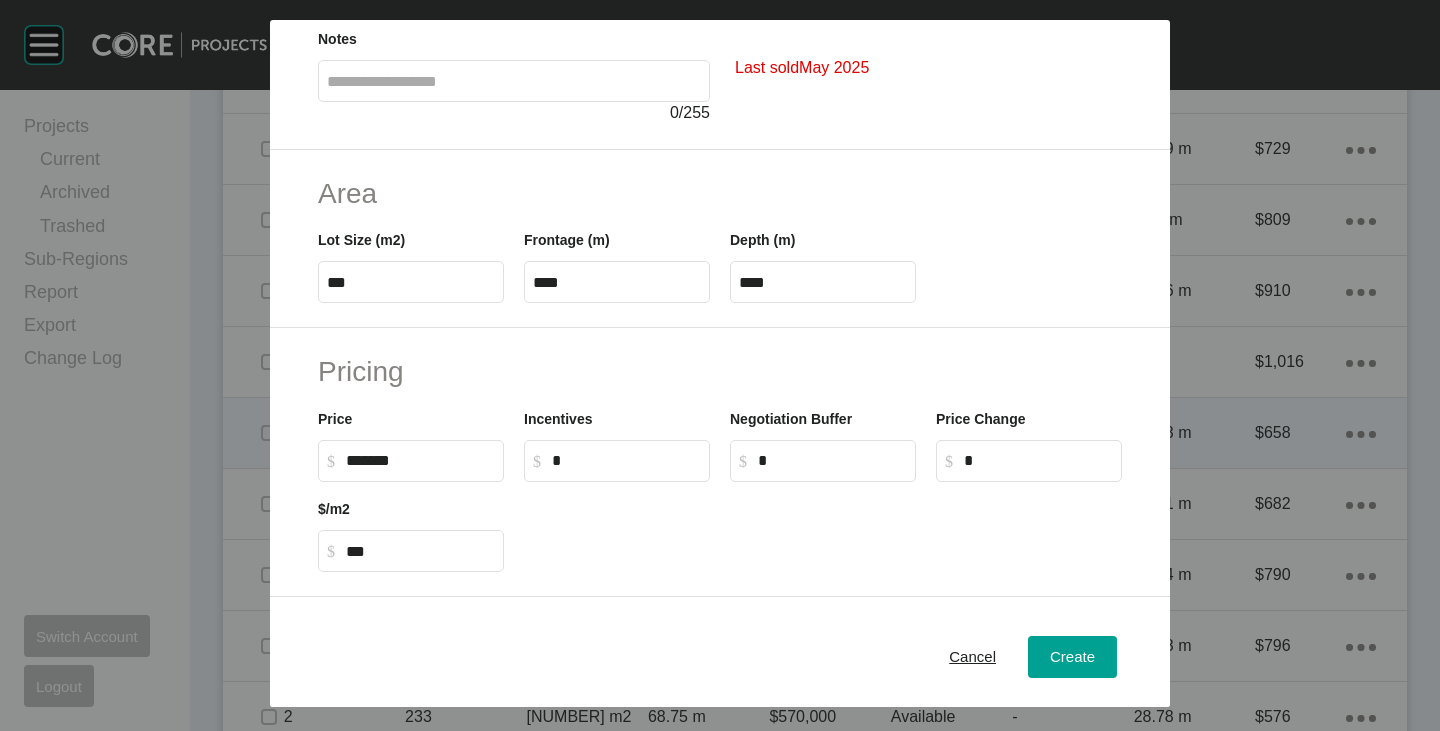 scroll, scrollTop: 0, scrollLeft: 0, axis: both 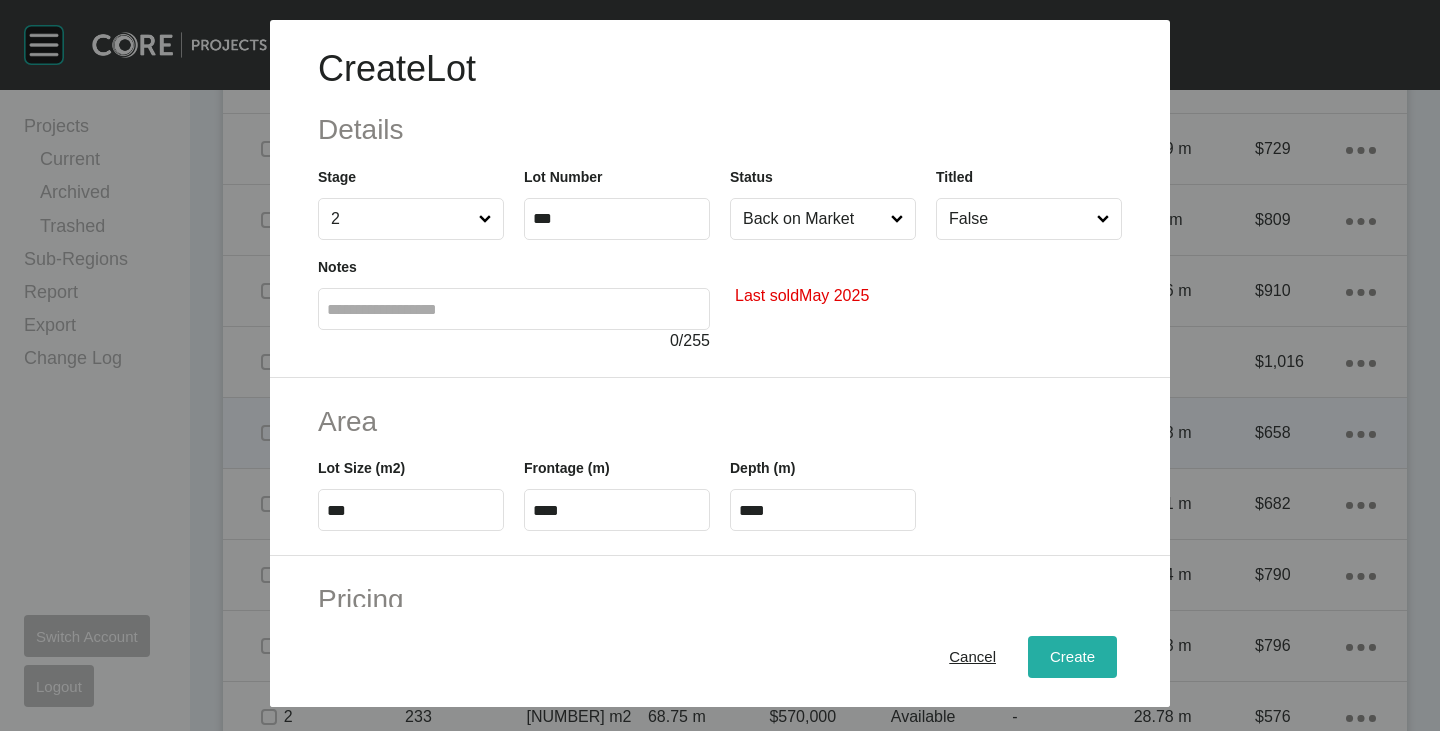 click on "Create" at bounding box center (1072, 657) 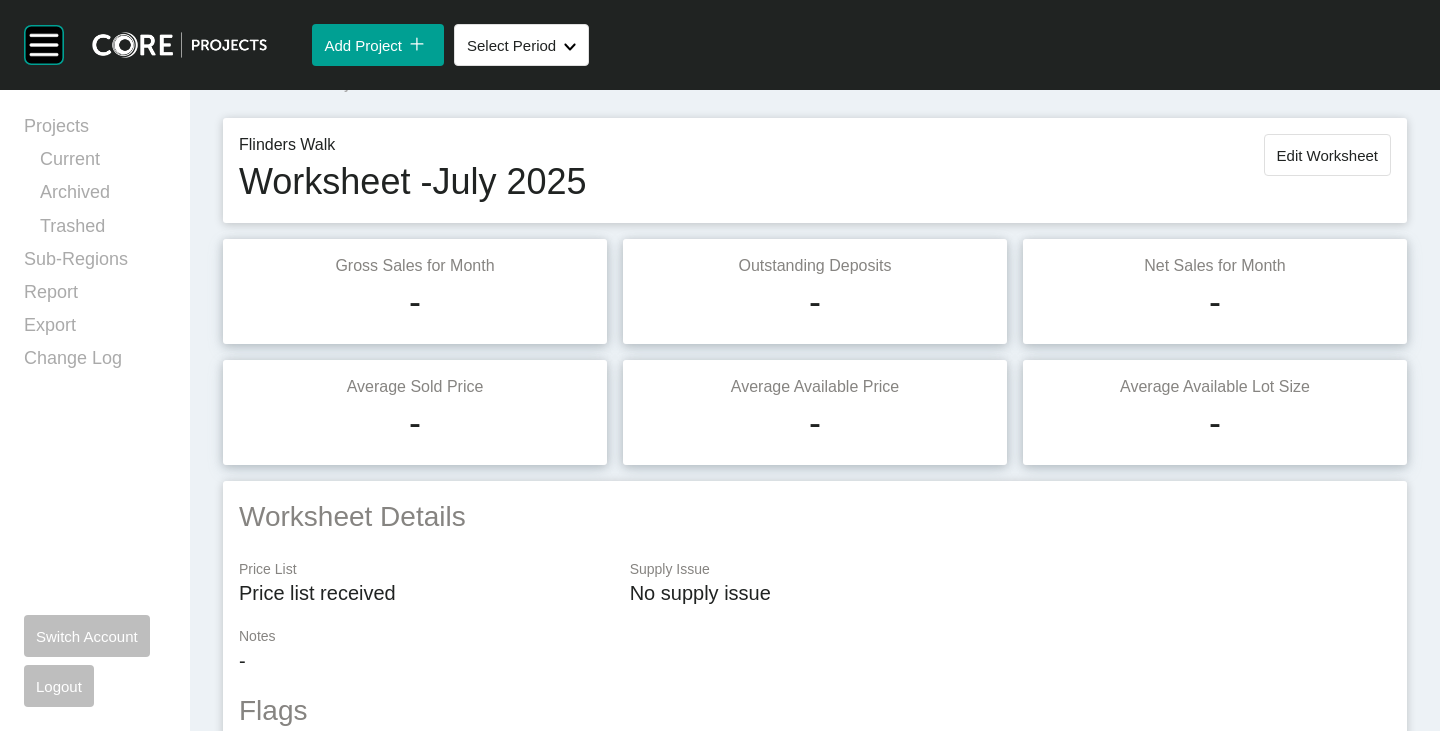 scroll, scrollTop: 0, scrollLeft: 0, axis: both 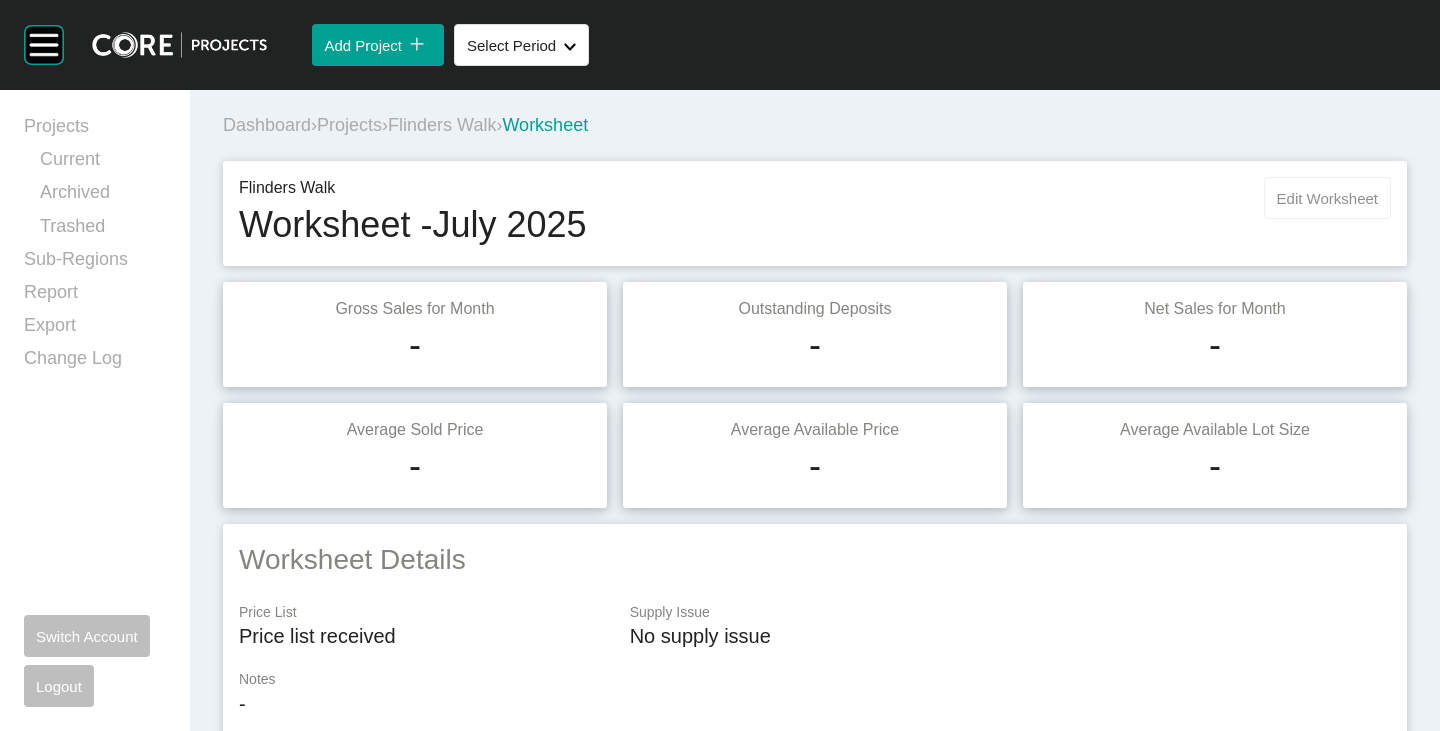 click on "Edit Worksheet" at bounding box center (1327, 198) 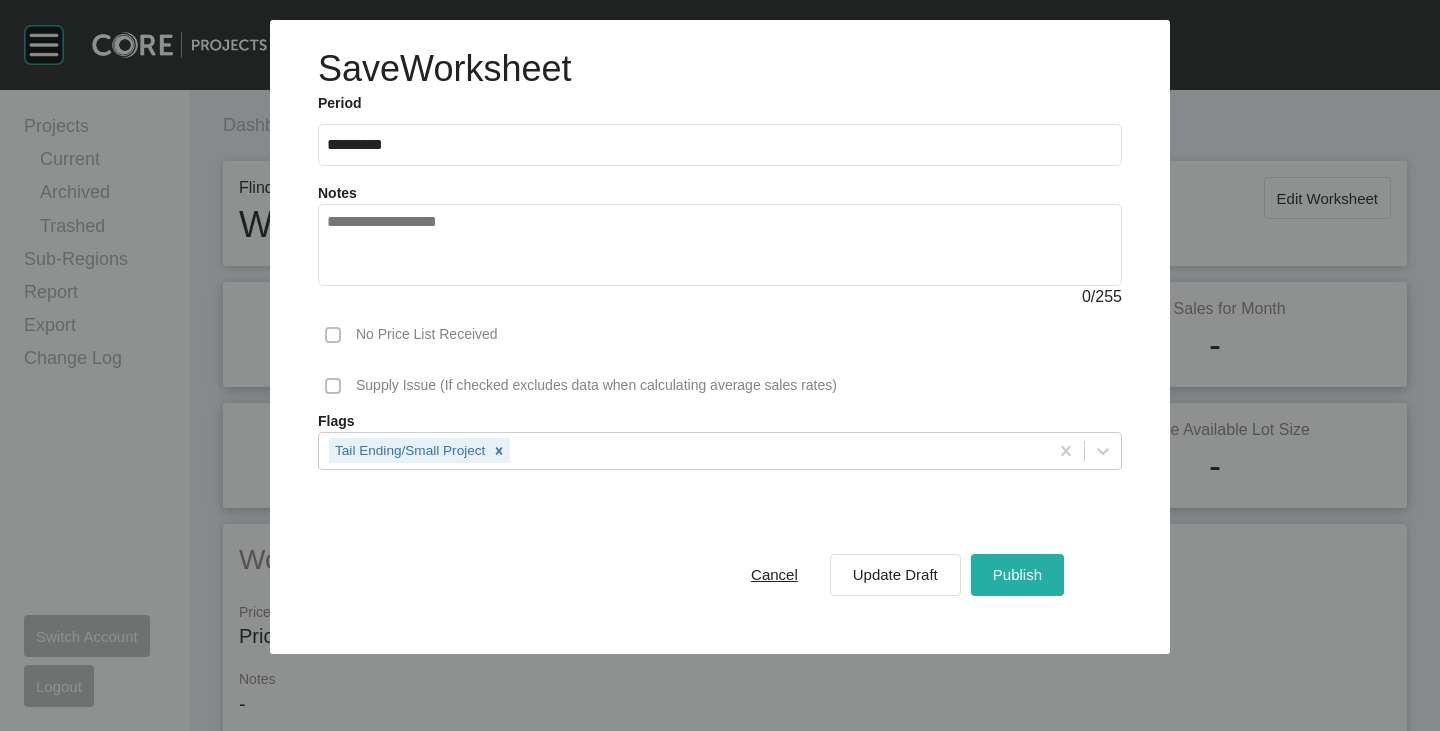 click on "Publish" at bounding box center [1017, 575] 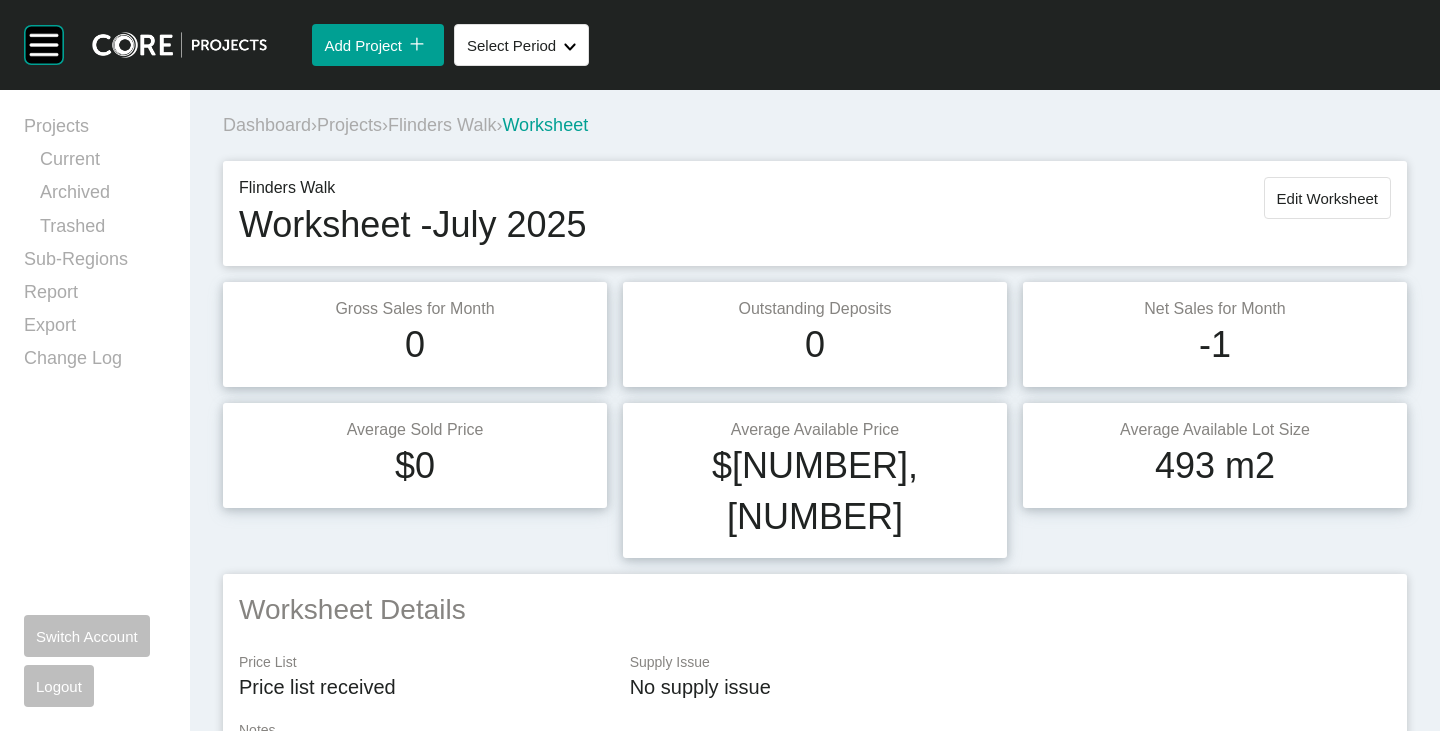 click on "Flinders Walk" at bounding box center [442, 125] 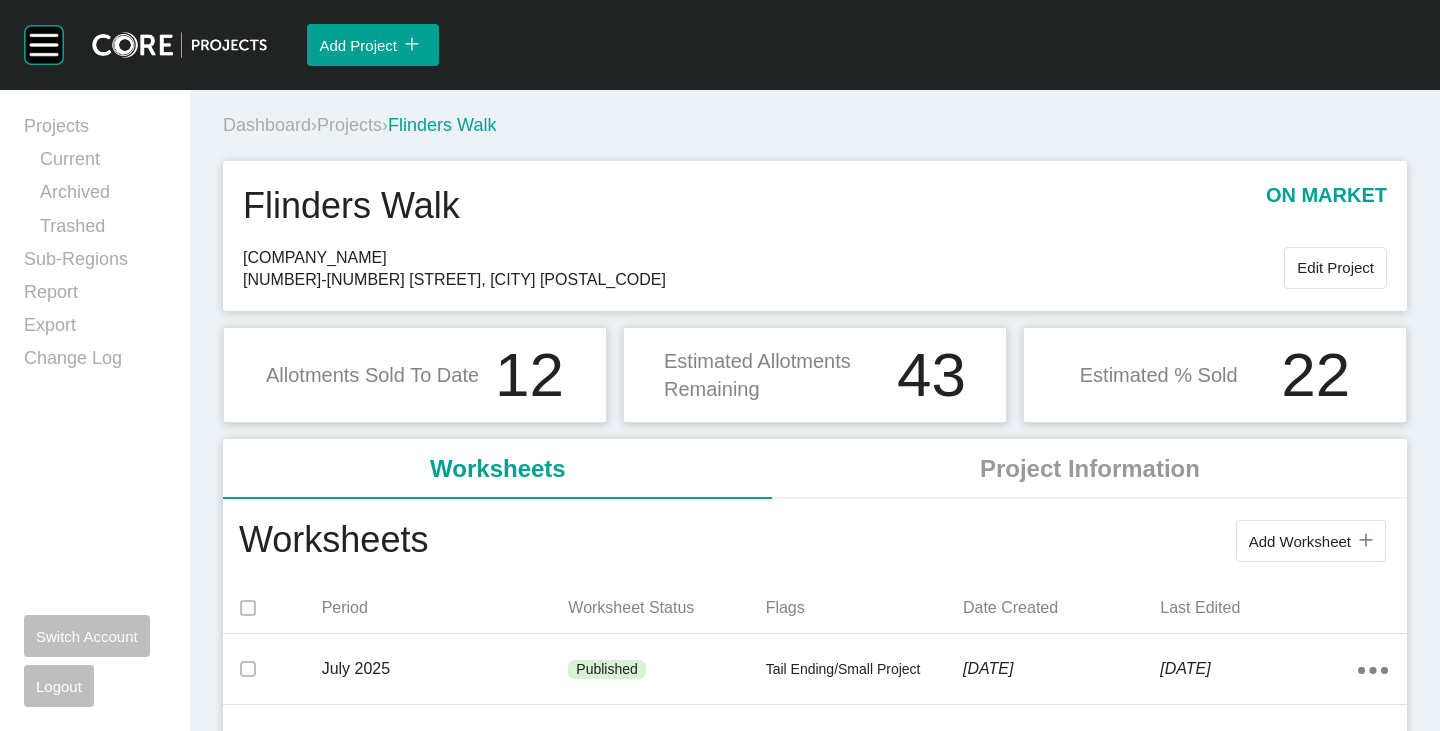 click on "Projects" at bounding box center [349, 125] 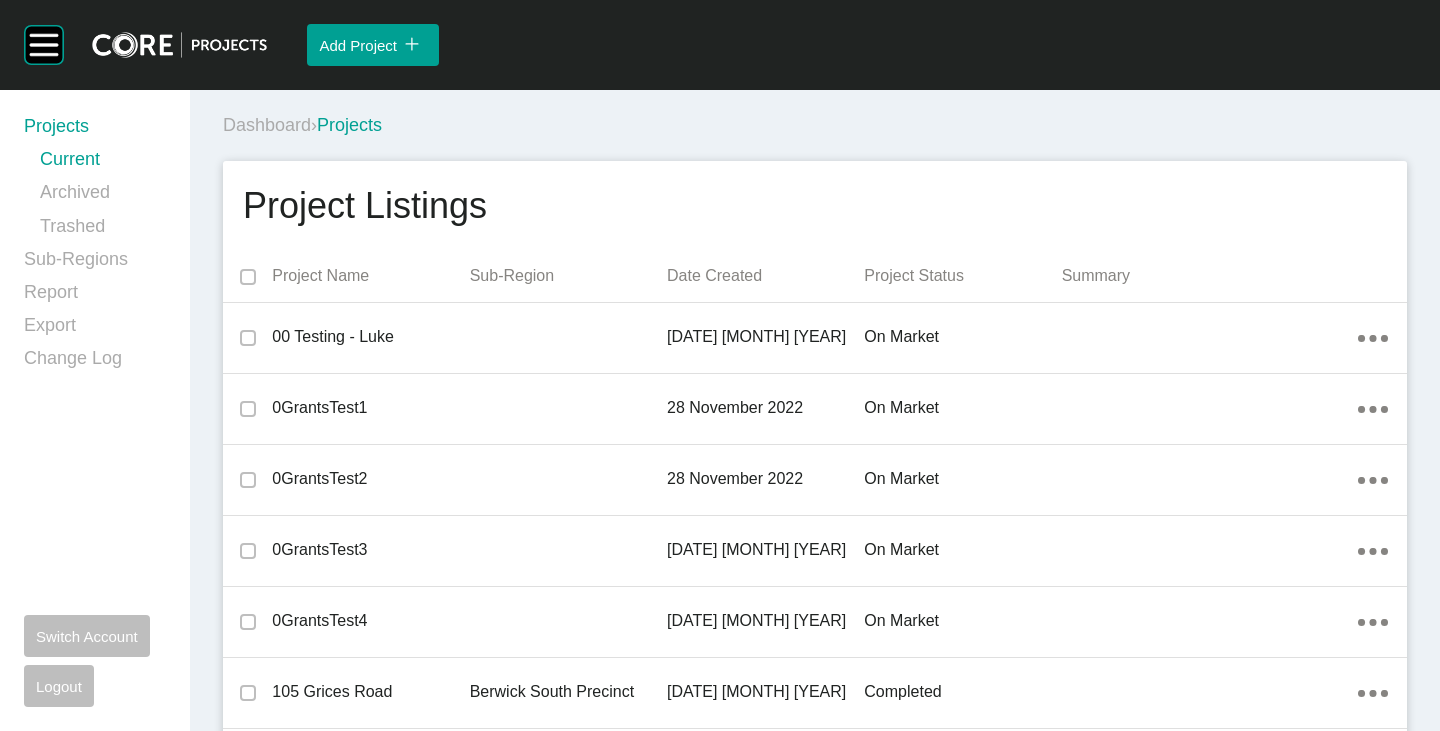 scroll, scrollTop: 10622, scrollLeft: 0, axis: vertical 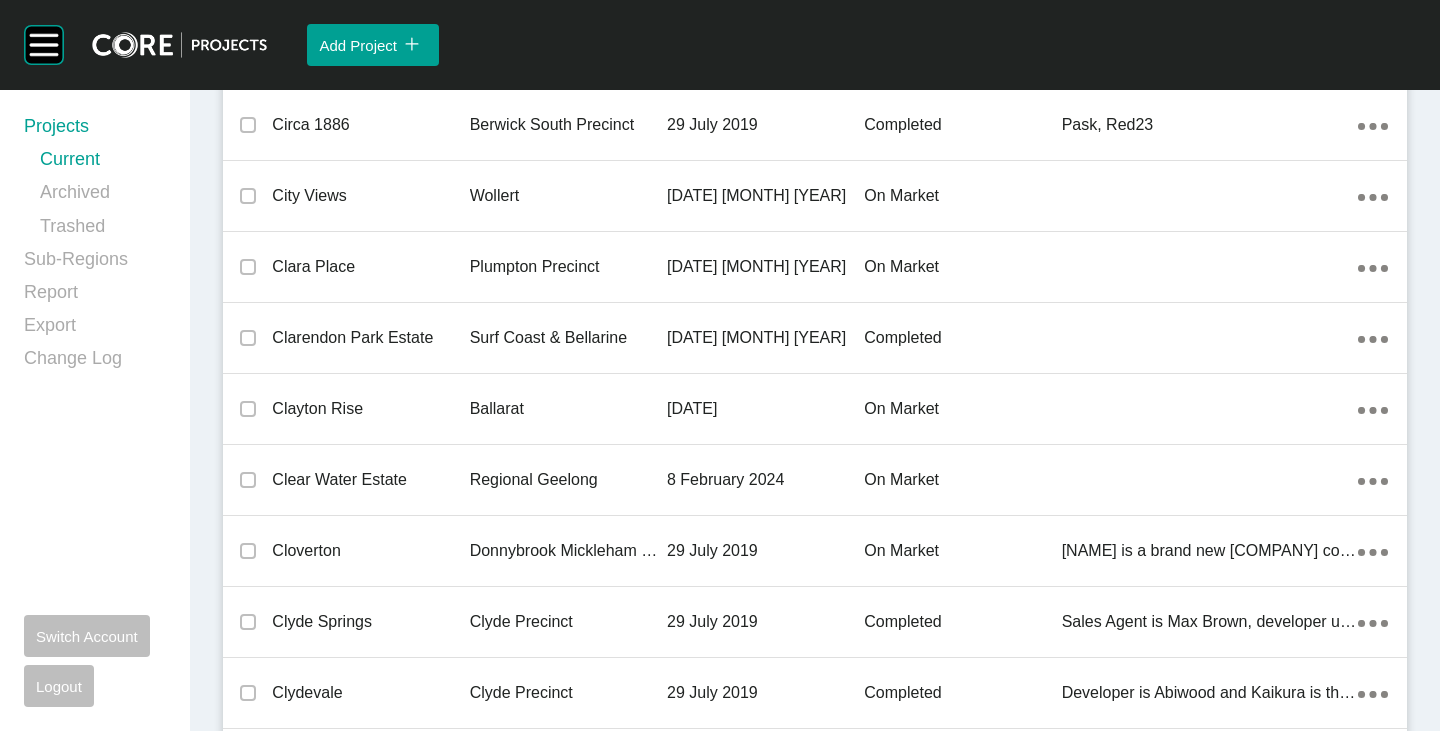 click on "Coridale" at bounding box center [370, 1119] 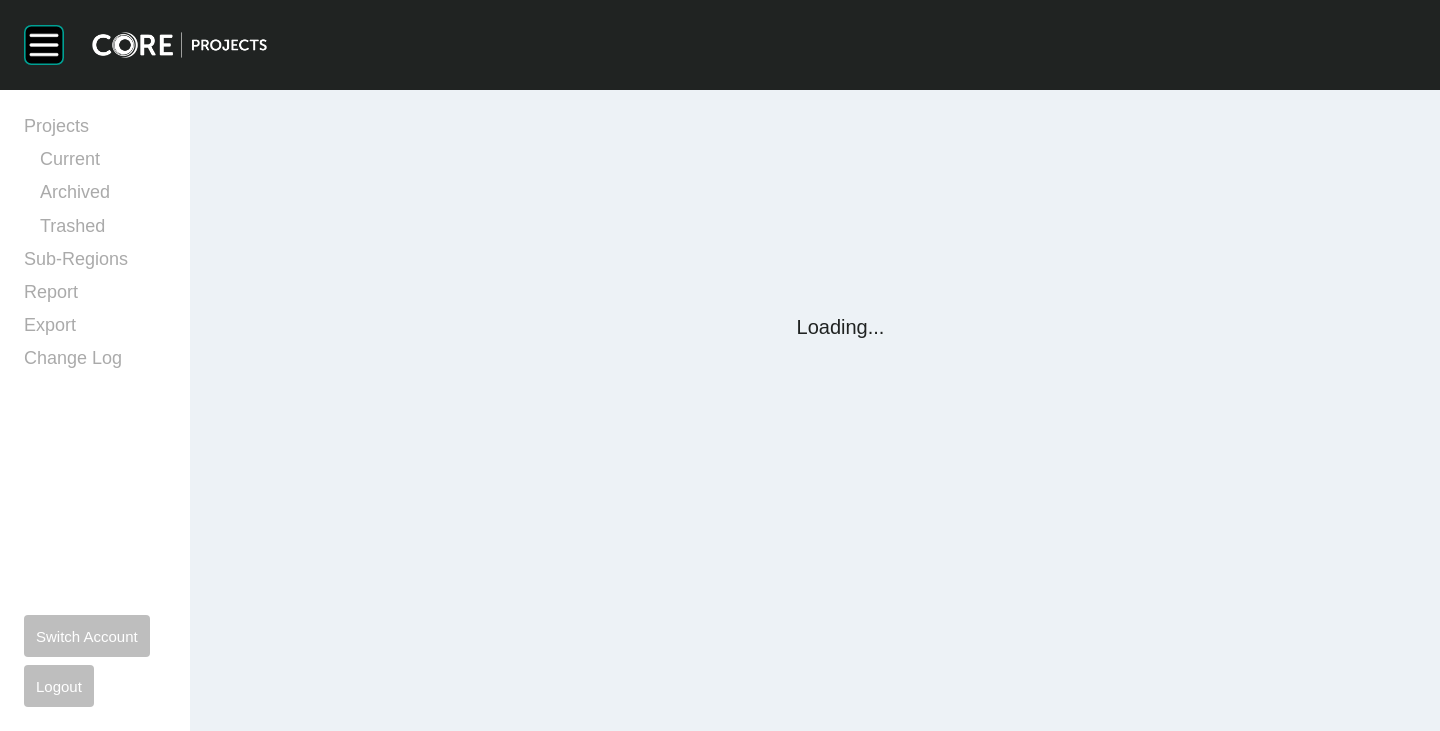 scroll, scrollTop: 0, scrollLeft: 0, axis: both 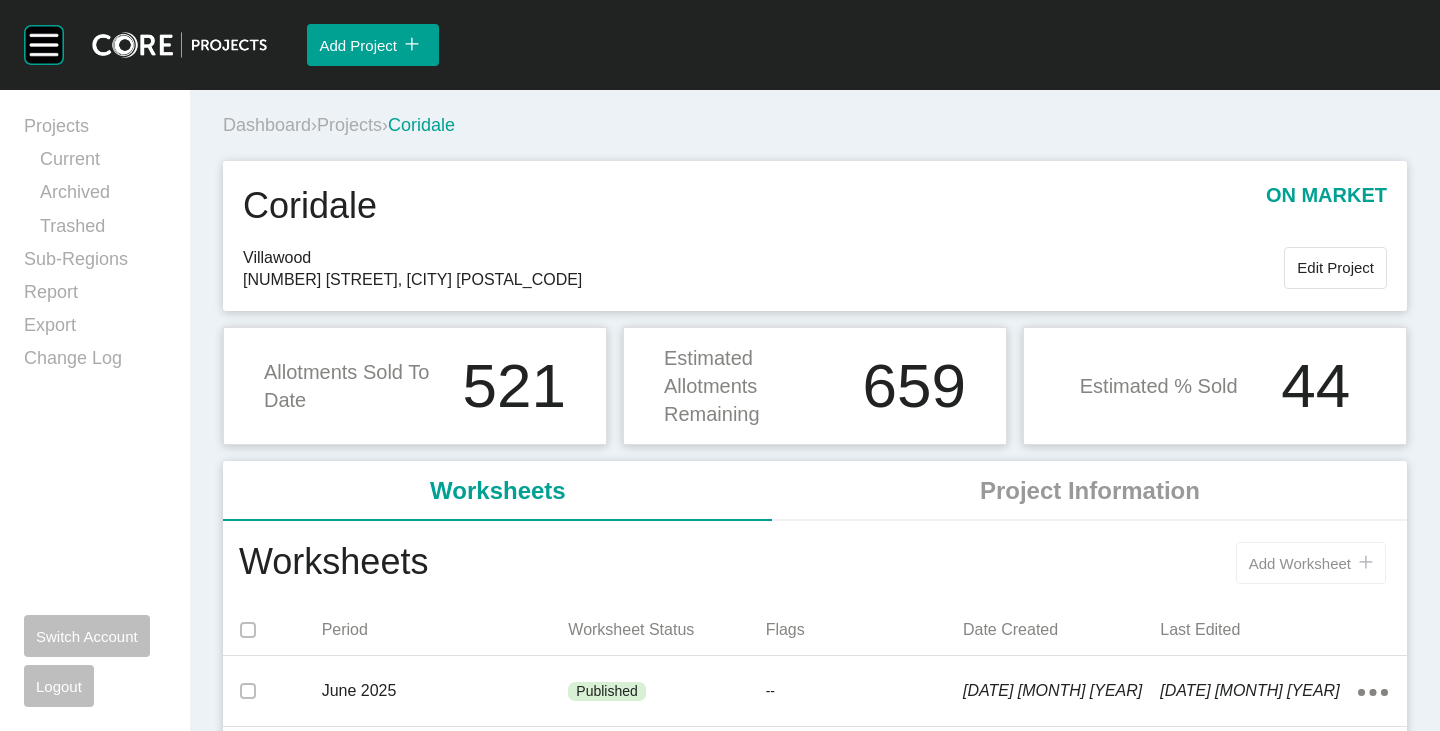 click on "Add Worksheet" at bounding box center (1300, 563) 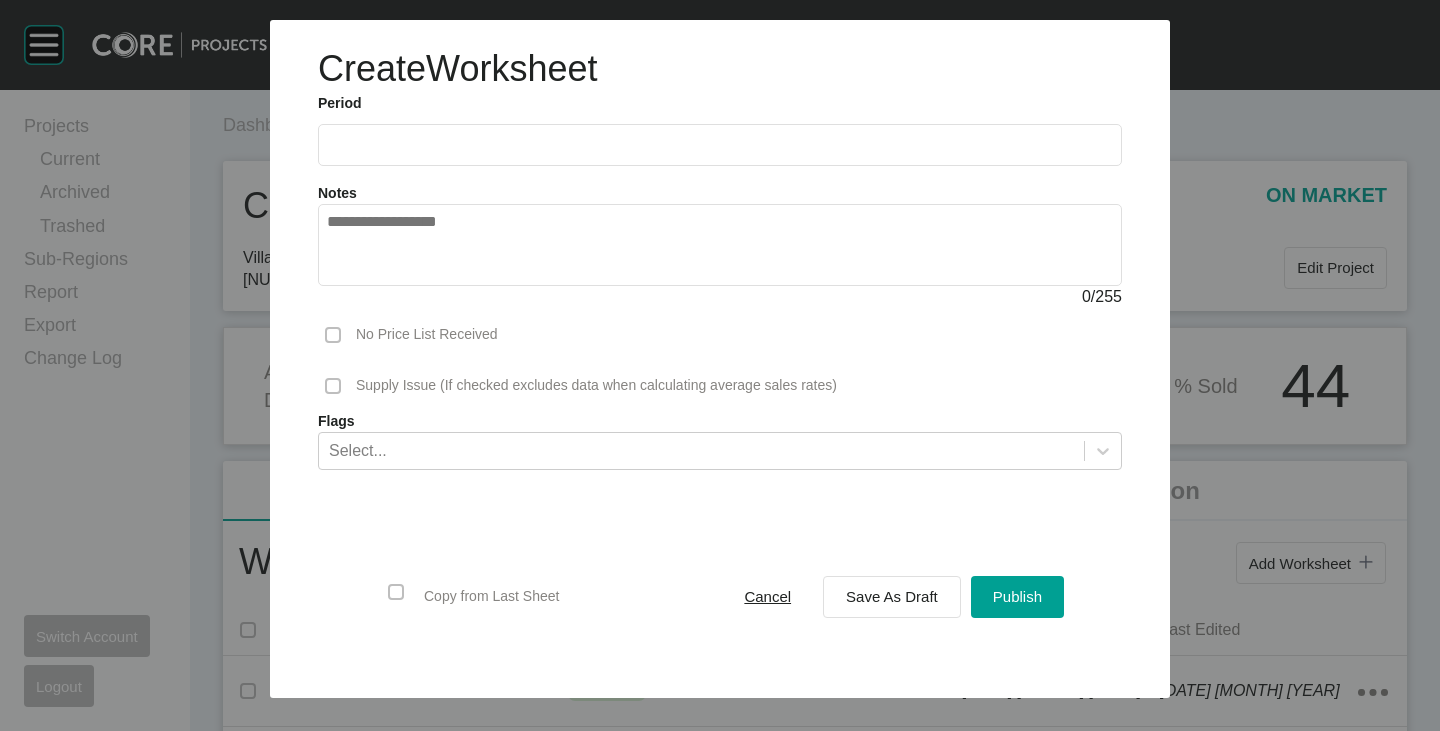 click at bounding box center (720, 144) 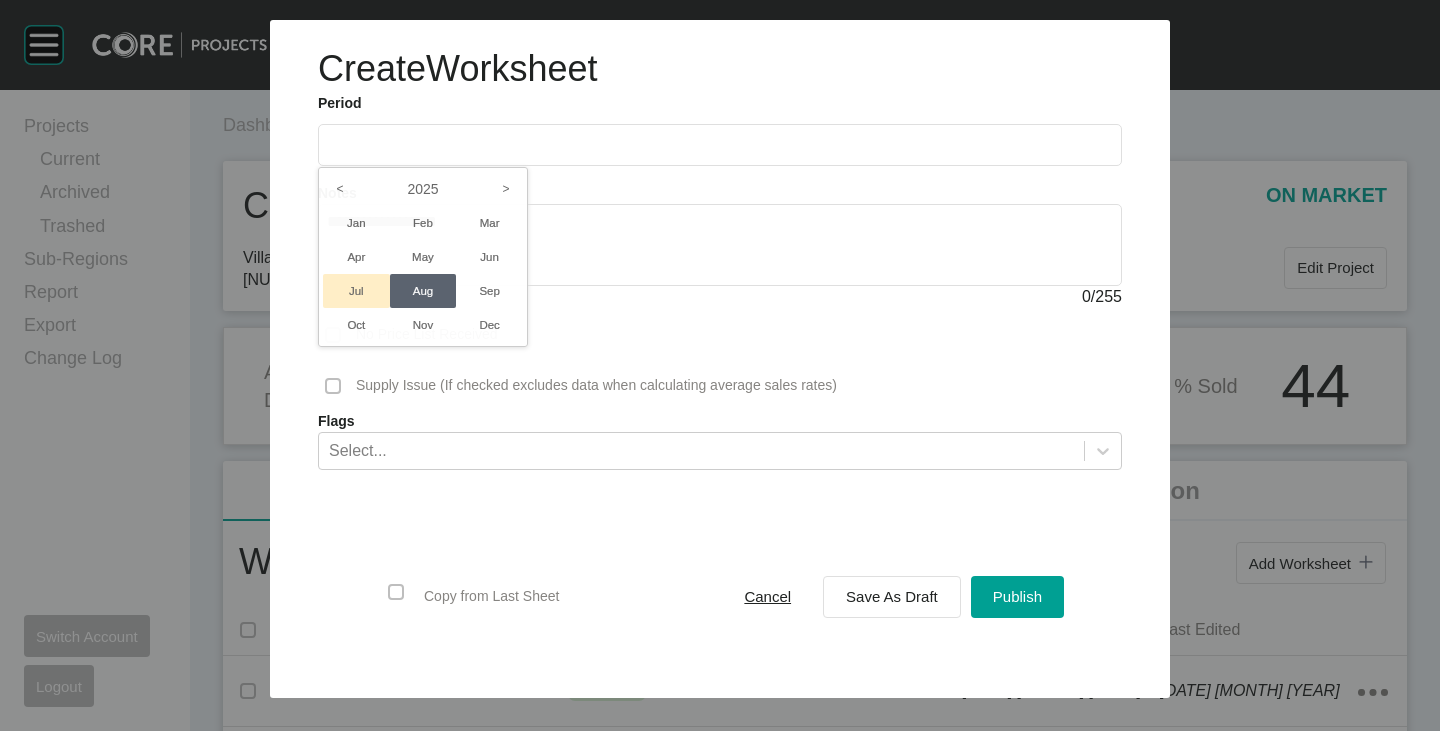 click on "Jul" at bounding box center [356, 291] 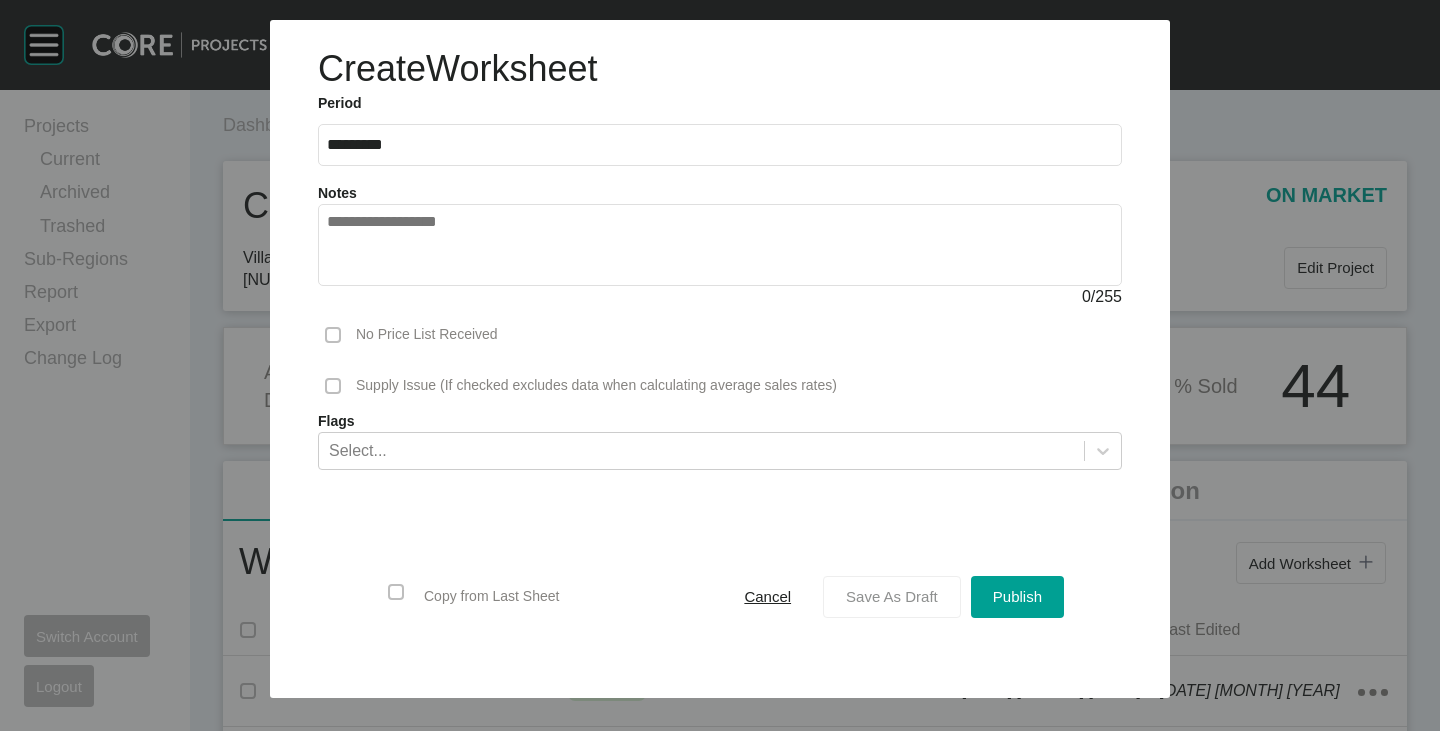 click on "Save As Draft" at bounding box center [892, 596] 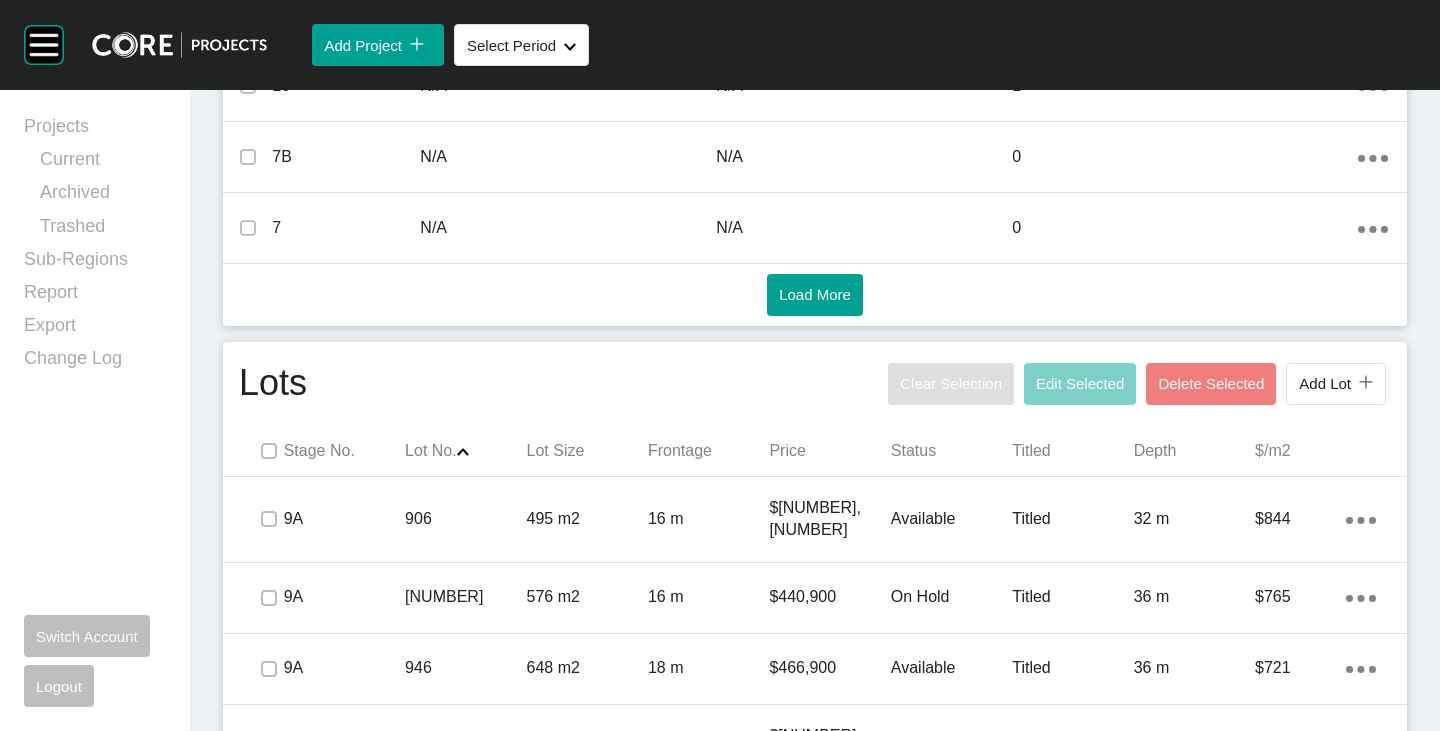 scroll, scrollTop: 1000, scrollLeft: 0, axis: vertical 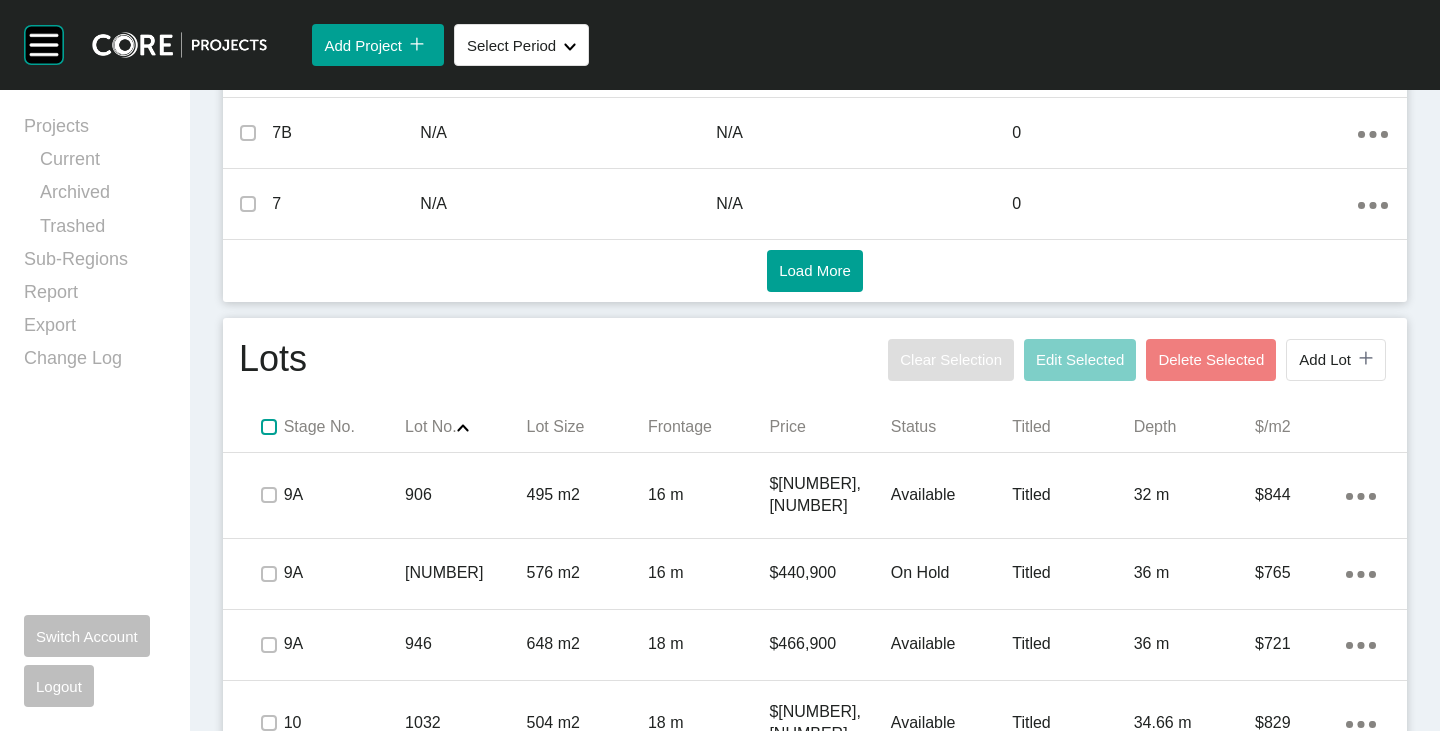 click at bounding box center [269, 427] 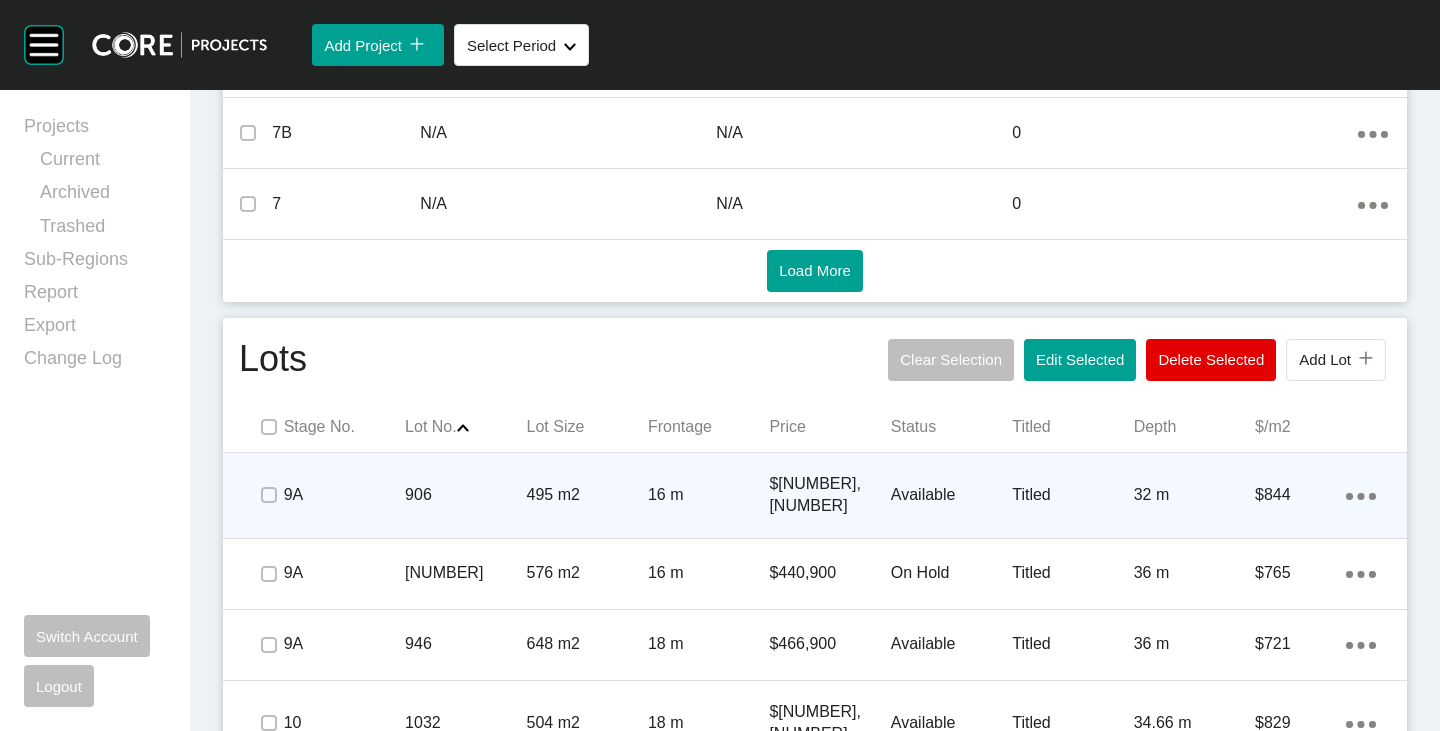 click on "Available" at bounding box center [951, 495] 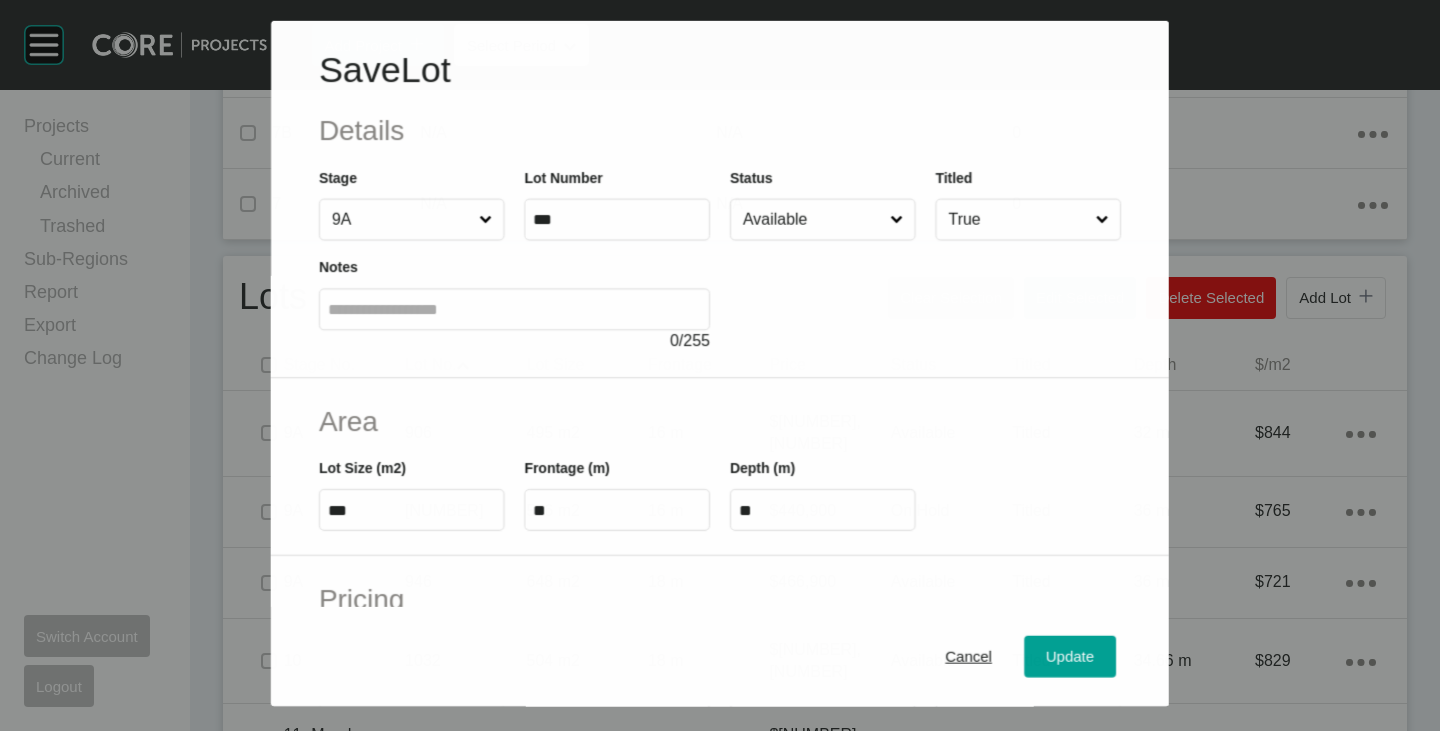 click on "Available" at bounding box center [812, 219] 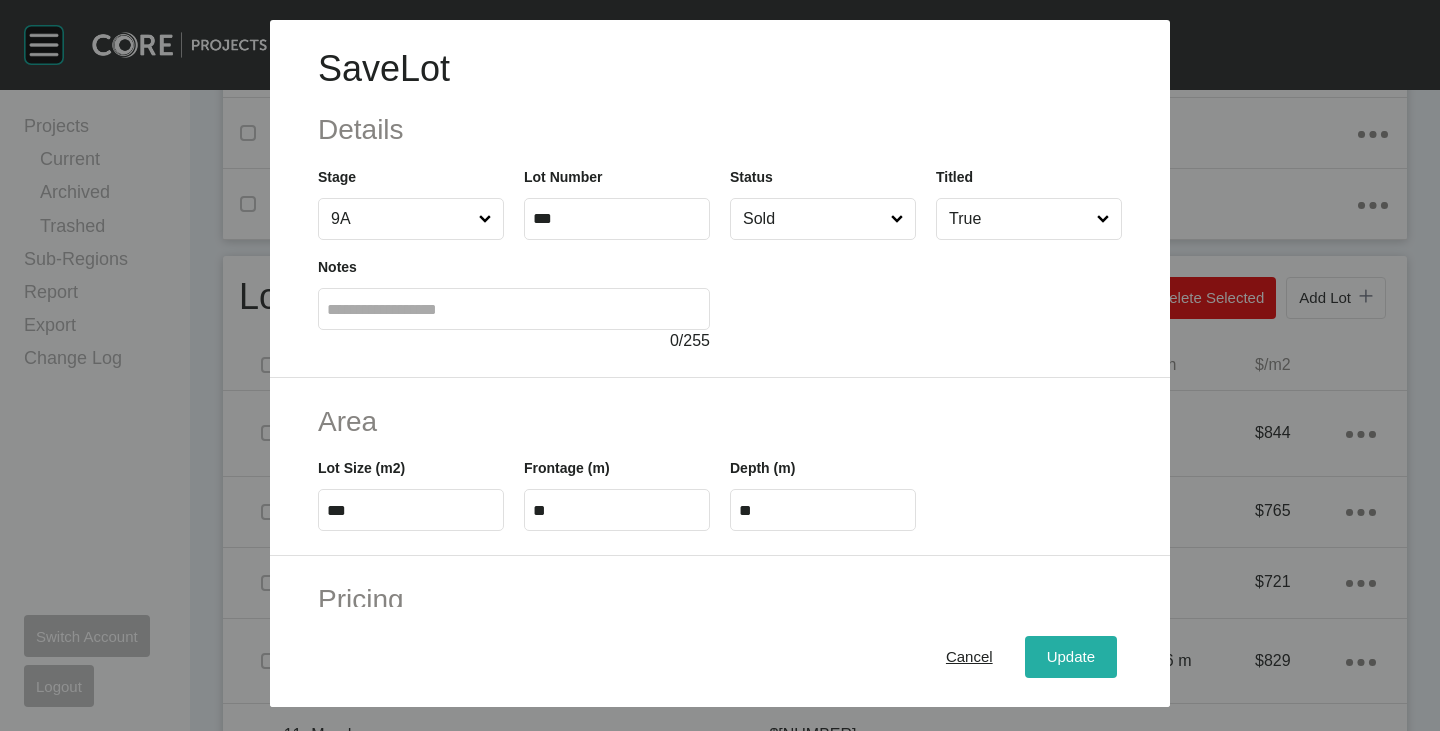 click on "Update" at bounding box center (1071, 657) 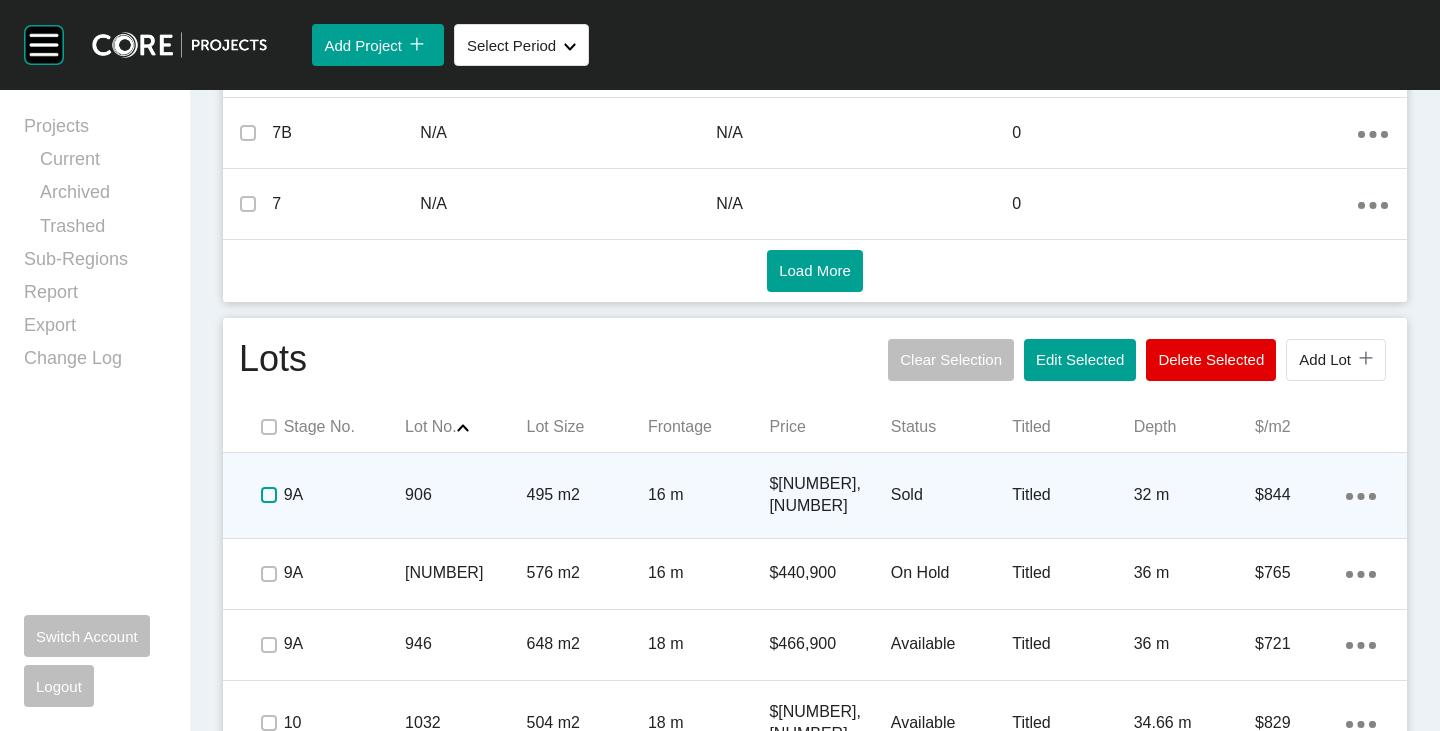 click at bounding box center [269, 495] 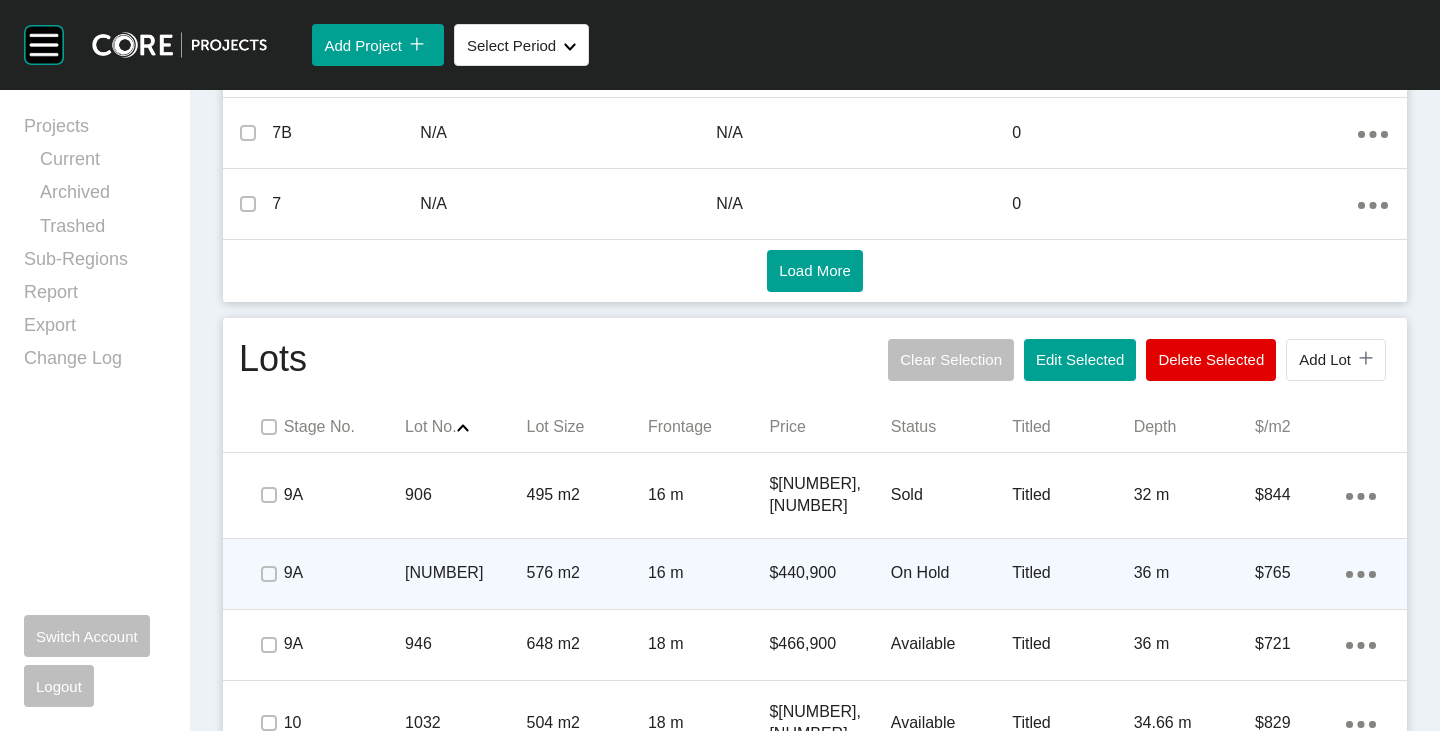 click on "On Hold" at bounding box center [951, 573] 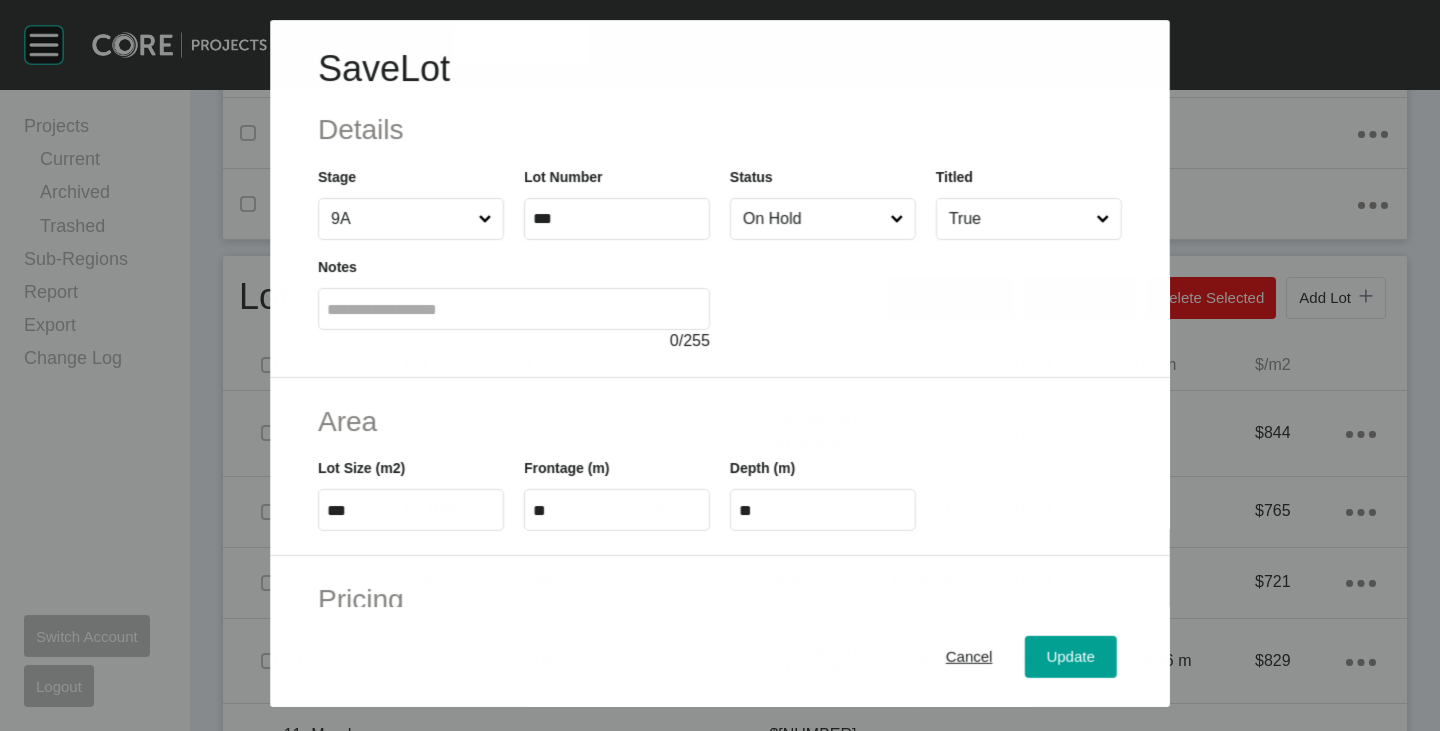 click on "On Hold" at bounding box center (812, 219) 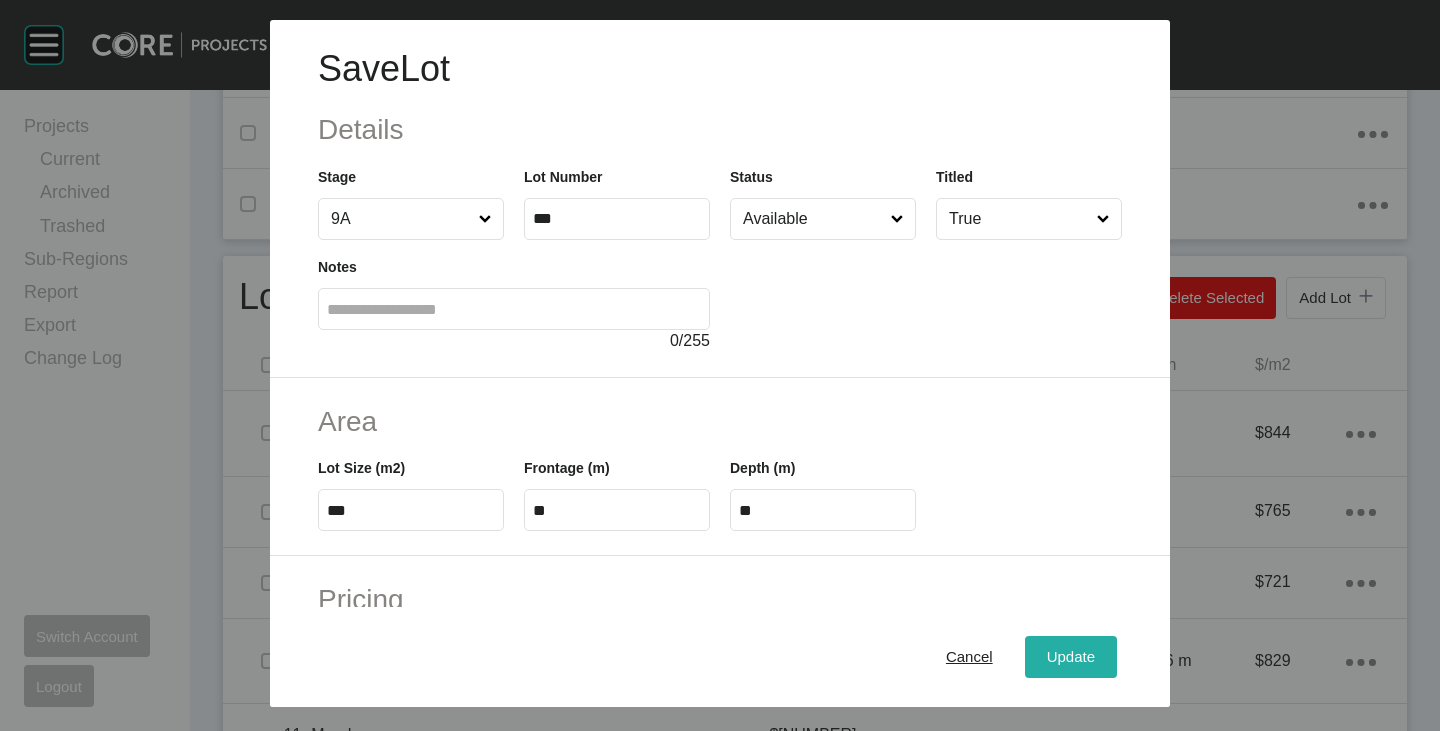 click on "Update" at bounding box center [1071, 657] 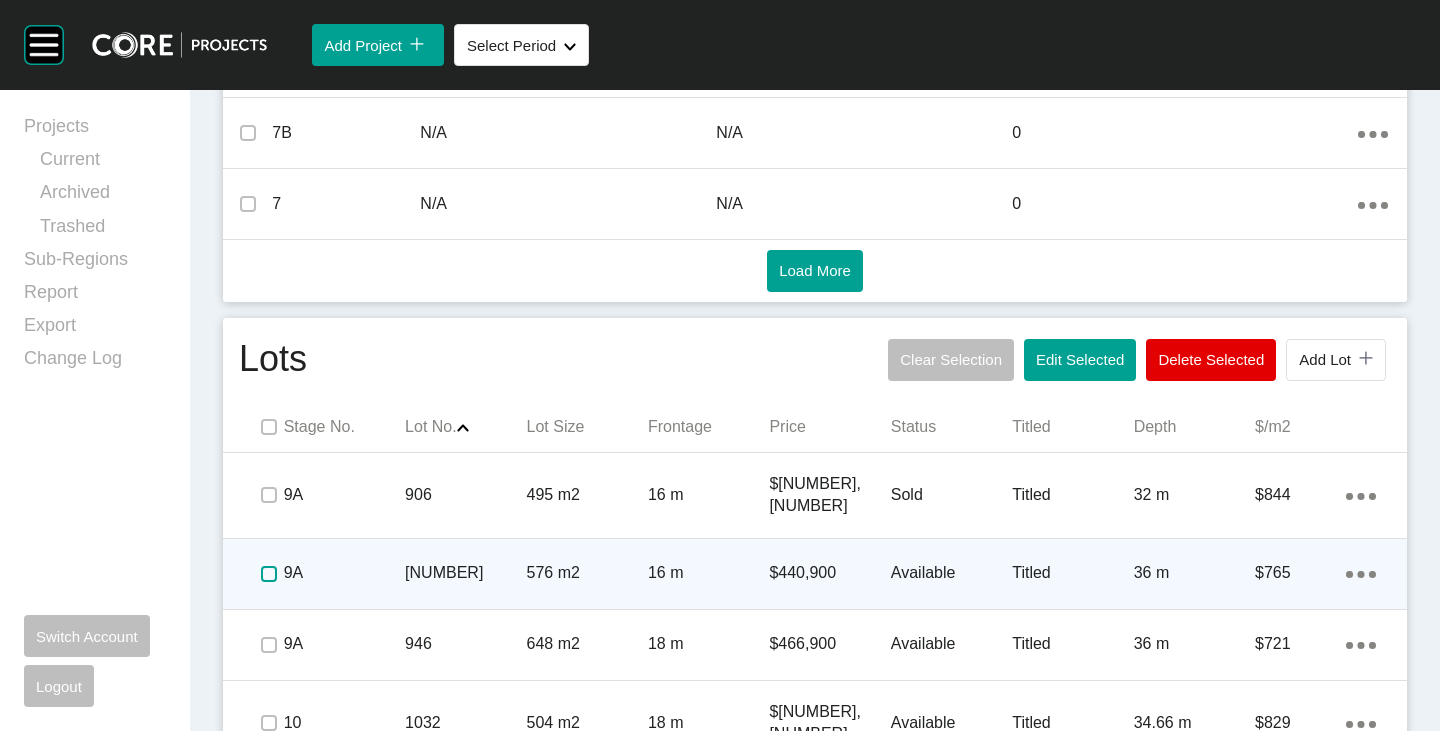 click at bounding box center [269, 574] 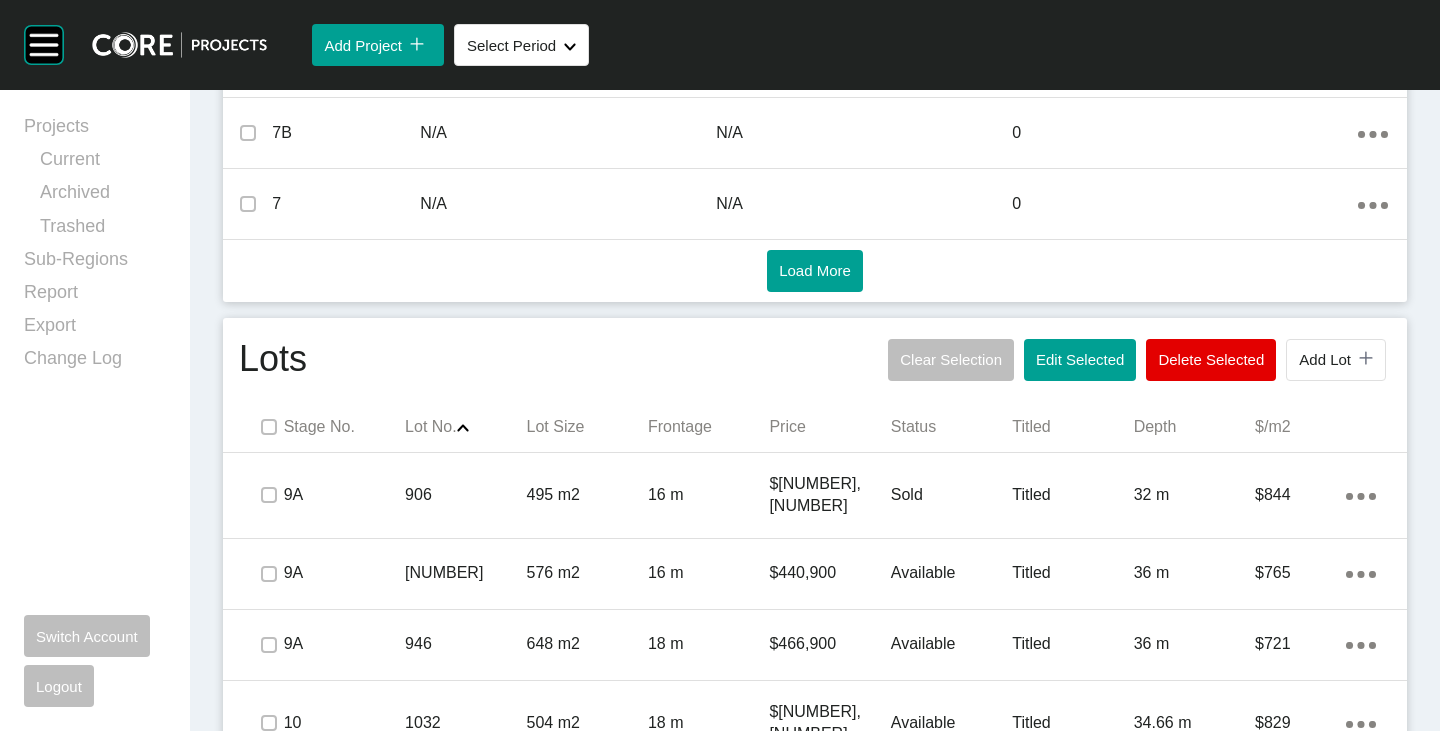 click on "Available" at bounding box center [951, 644] 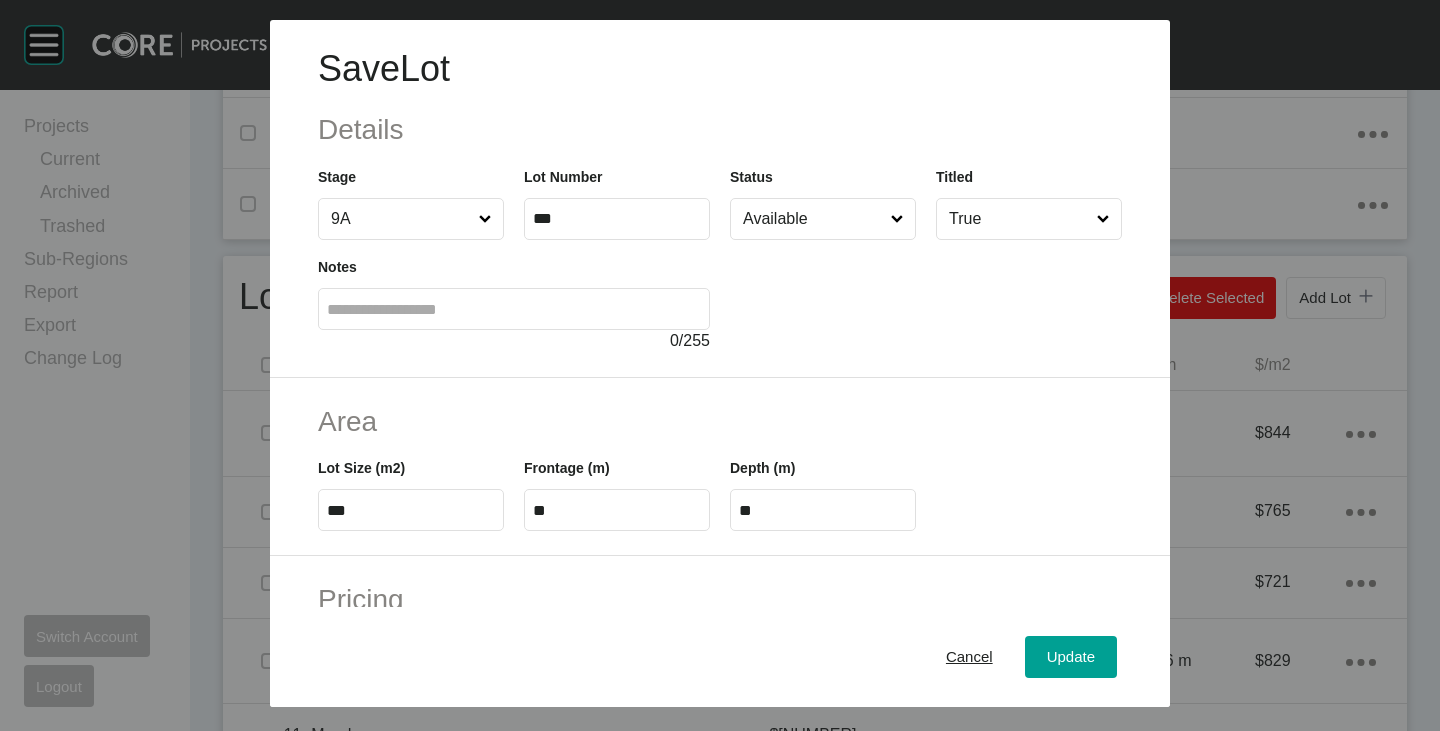 click on "Available" at bounding box center (813, 219) 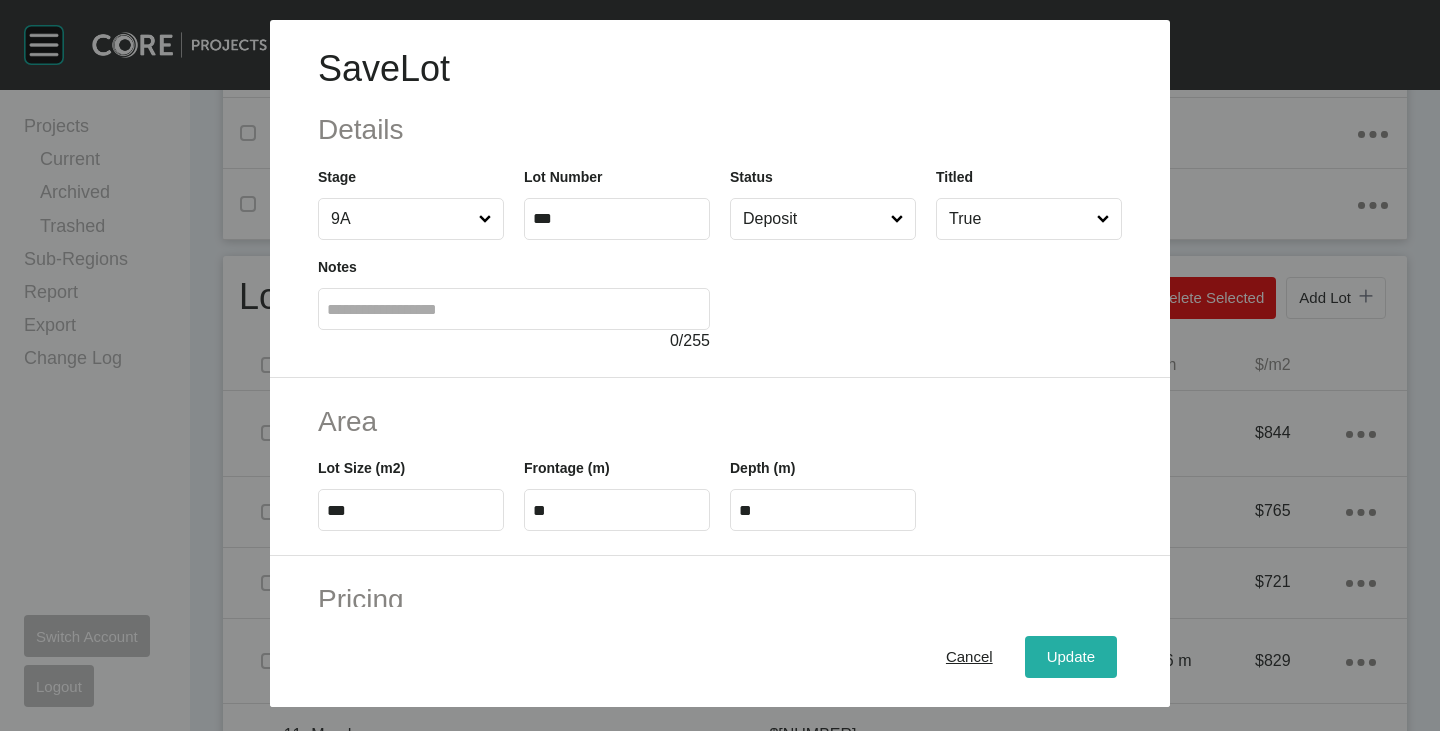click on "Update" at bounding box center (1071, 657) 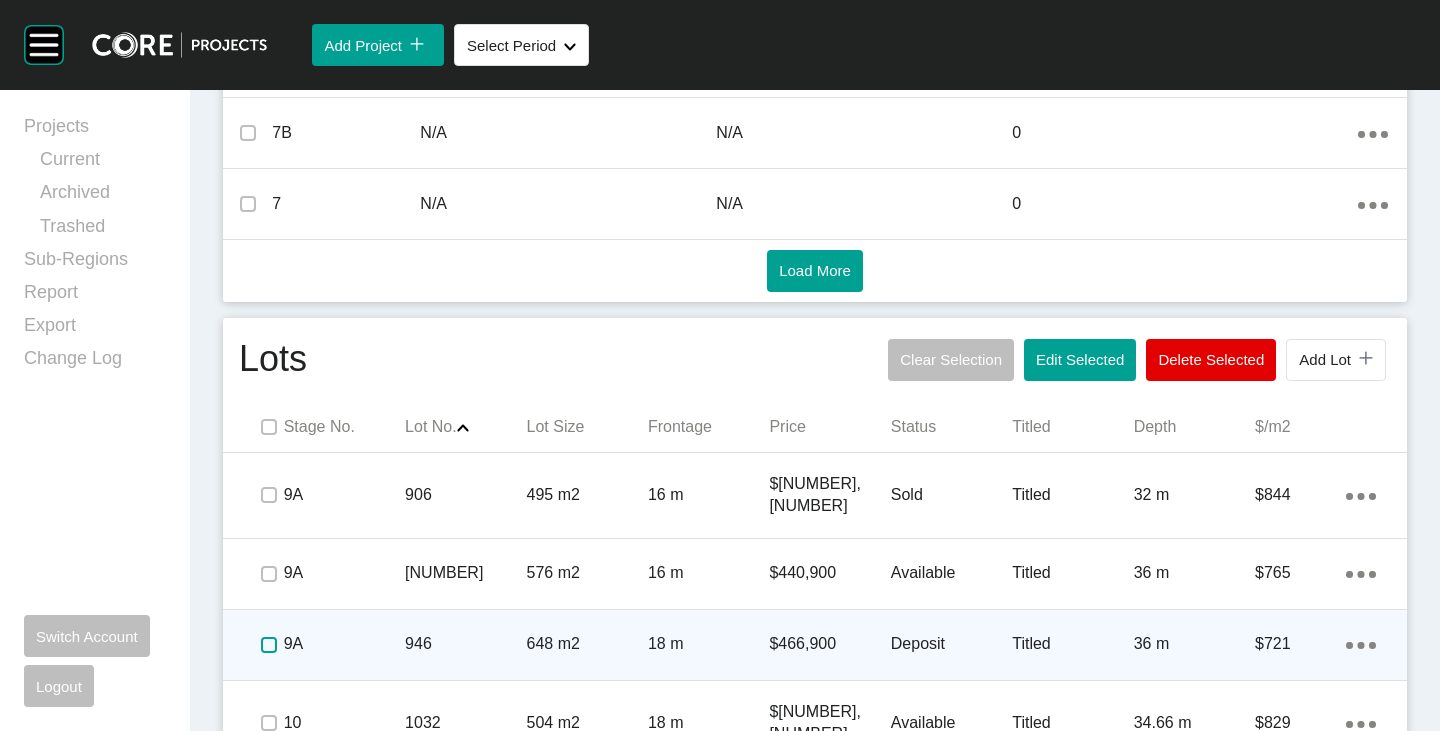 click at bounding box center [269, 645] 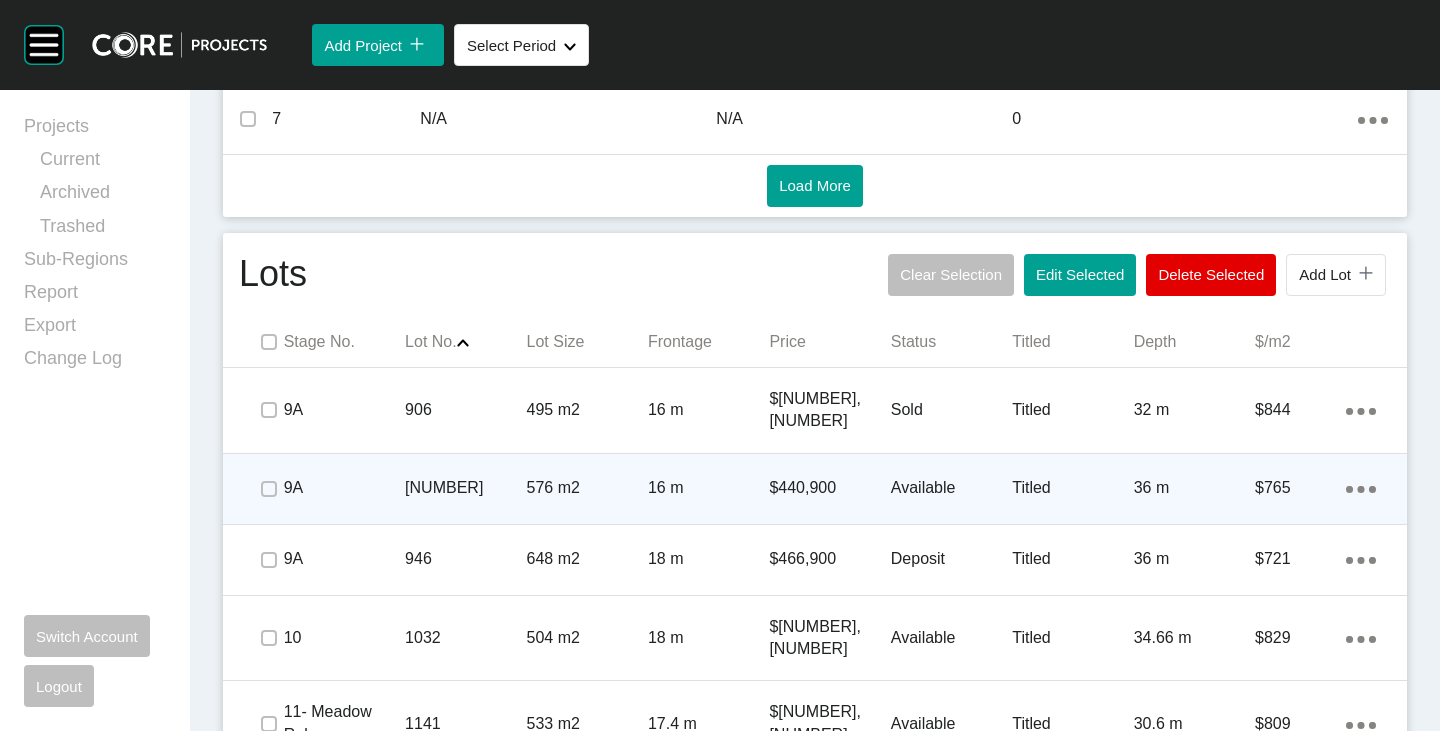 scroll, scrollTop: 1200, scrollLeft: 0, axis: vertical 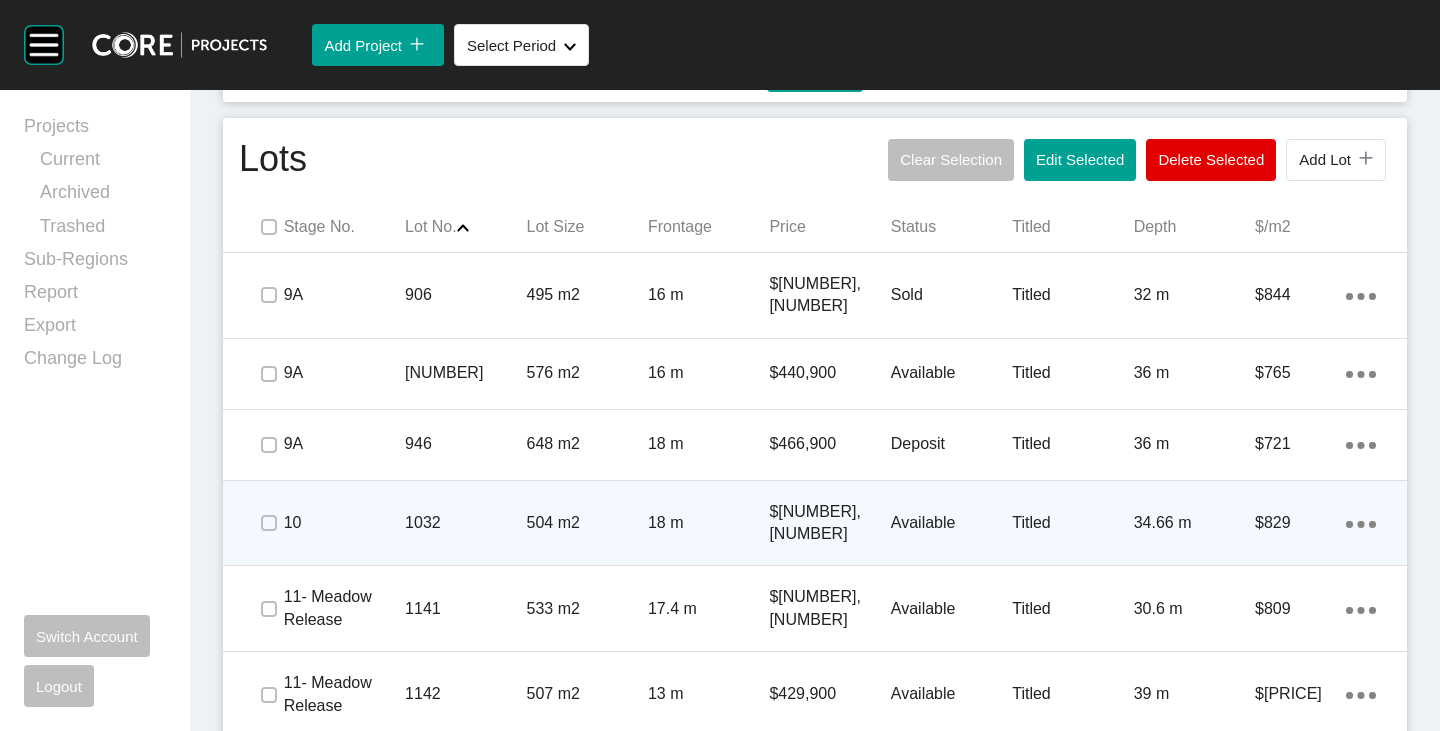 click on "Available" at bounding box center [951, 523] 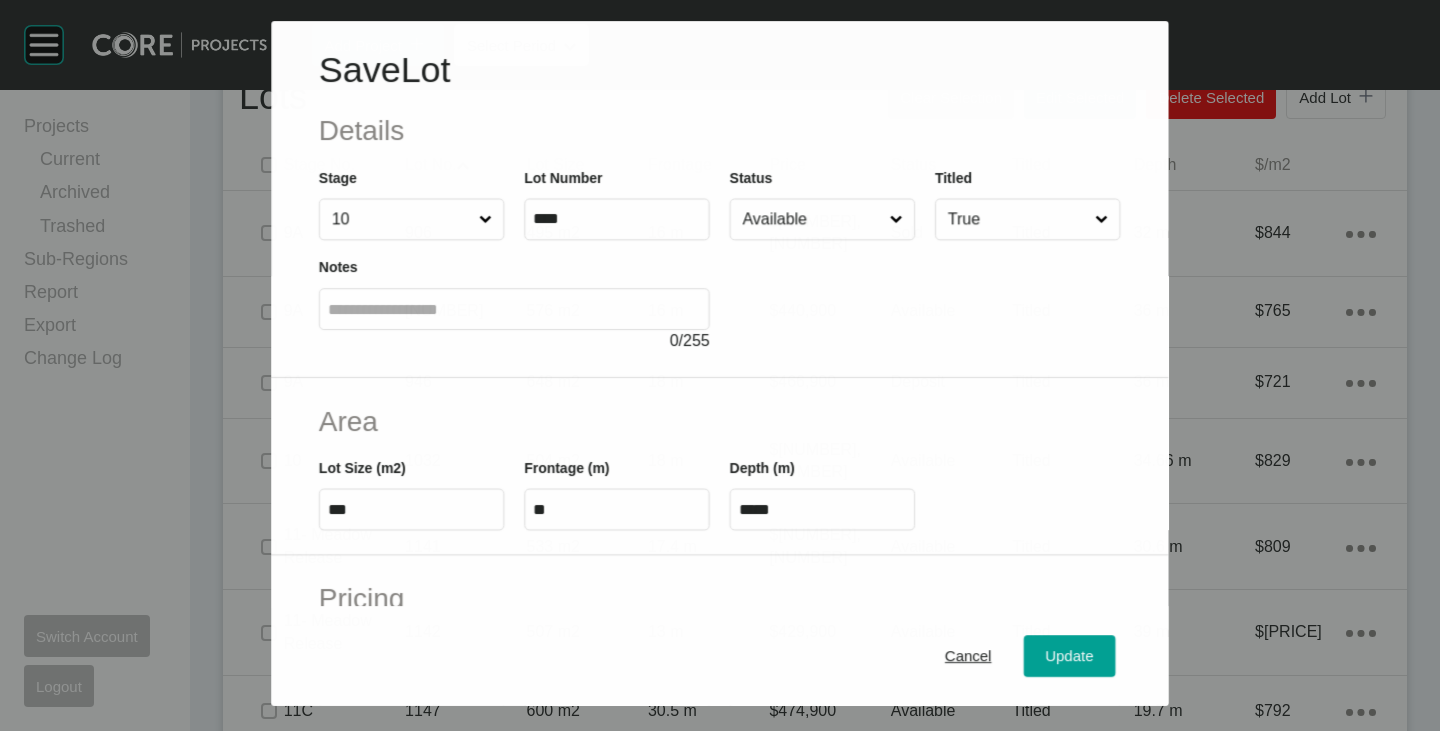 click on "Available" at bounding box center (812, 219) 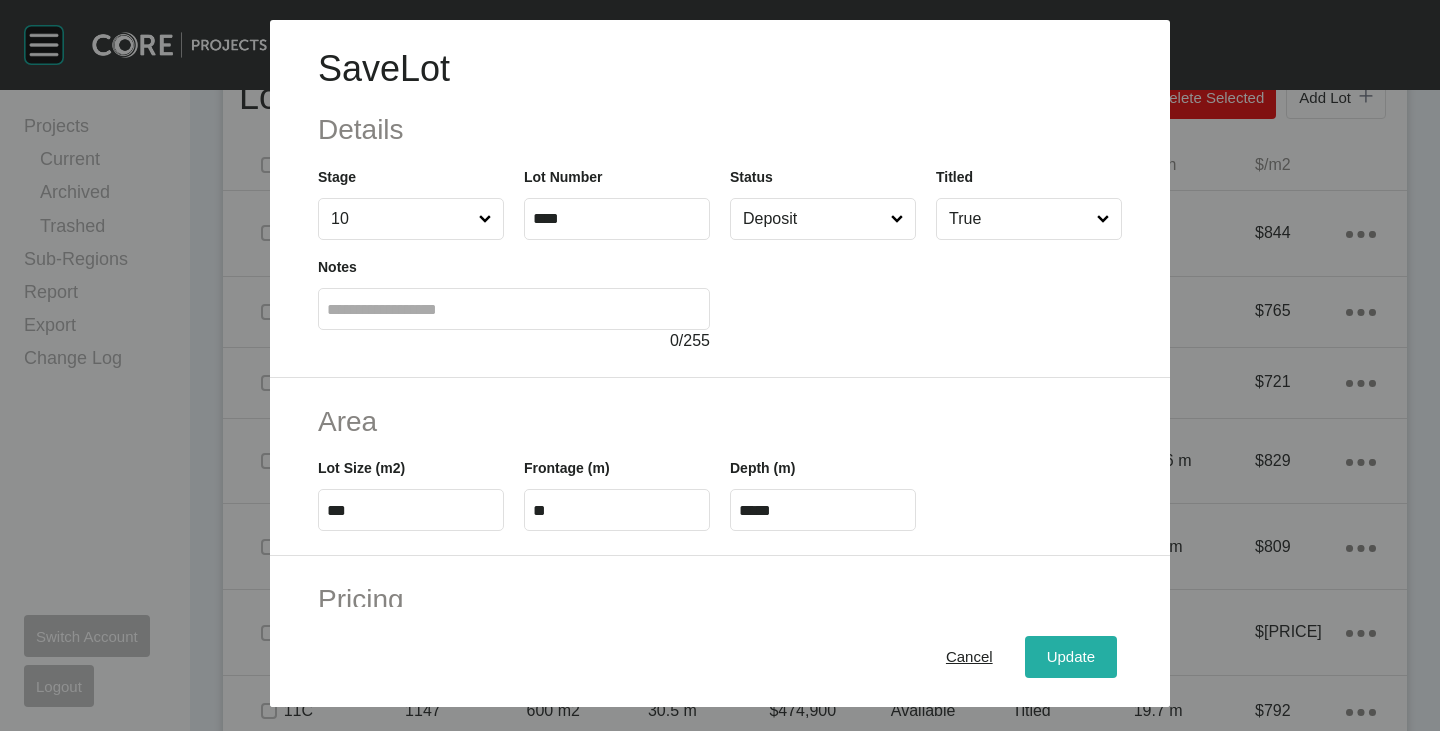click on "Update" at bounding box center [1071, 657] 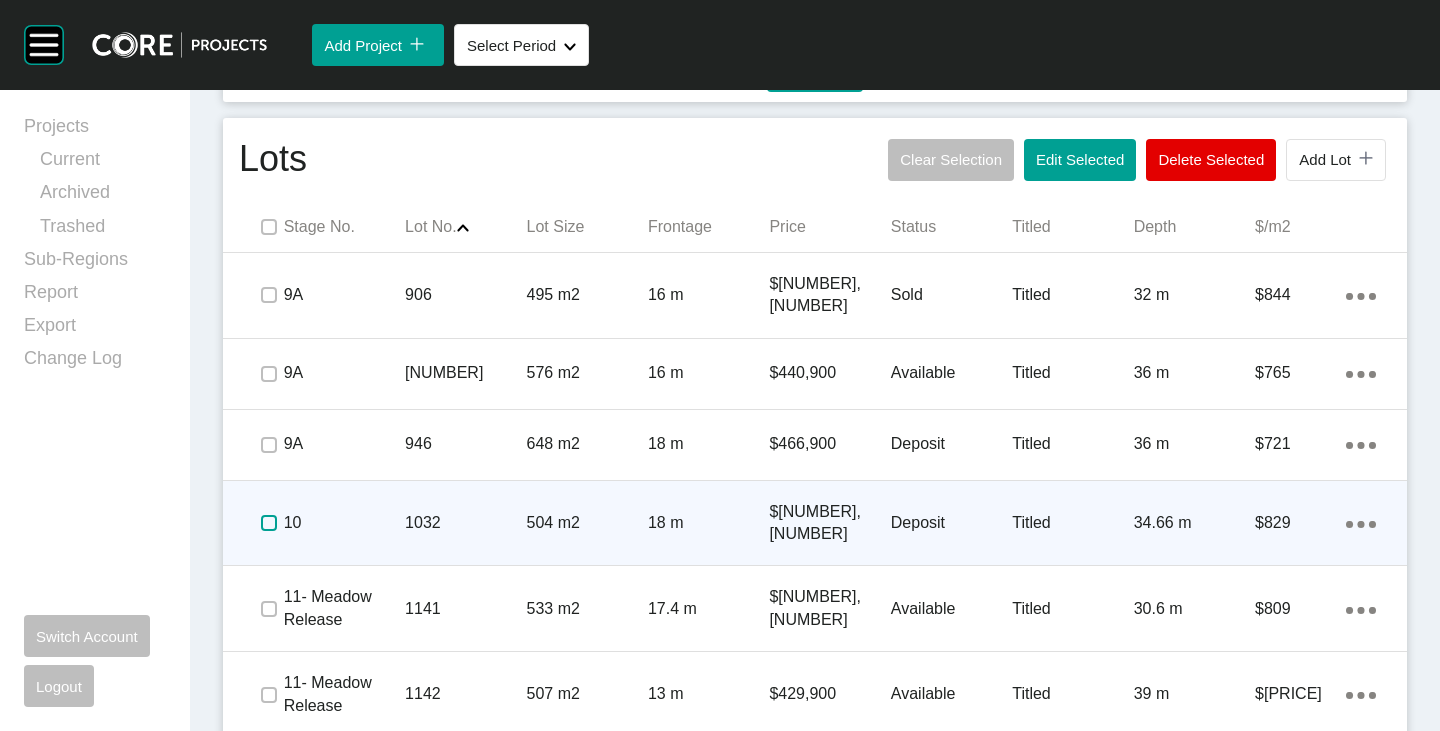 click at bounding box center [269, 523] 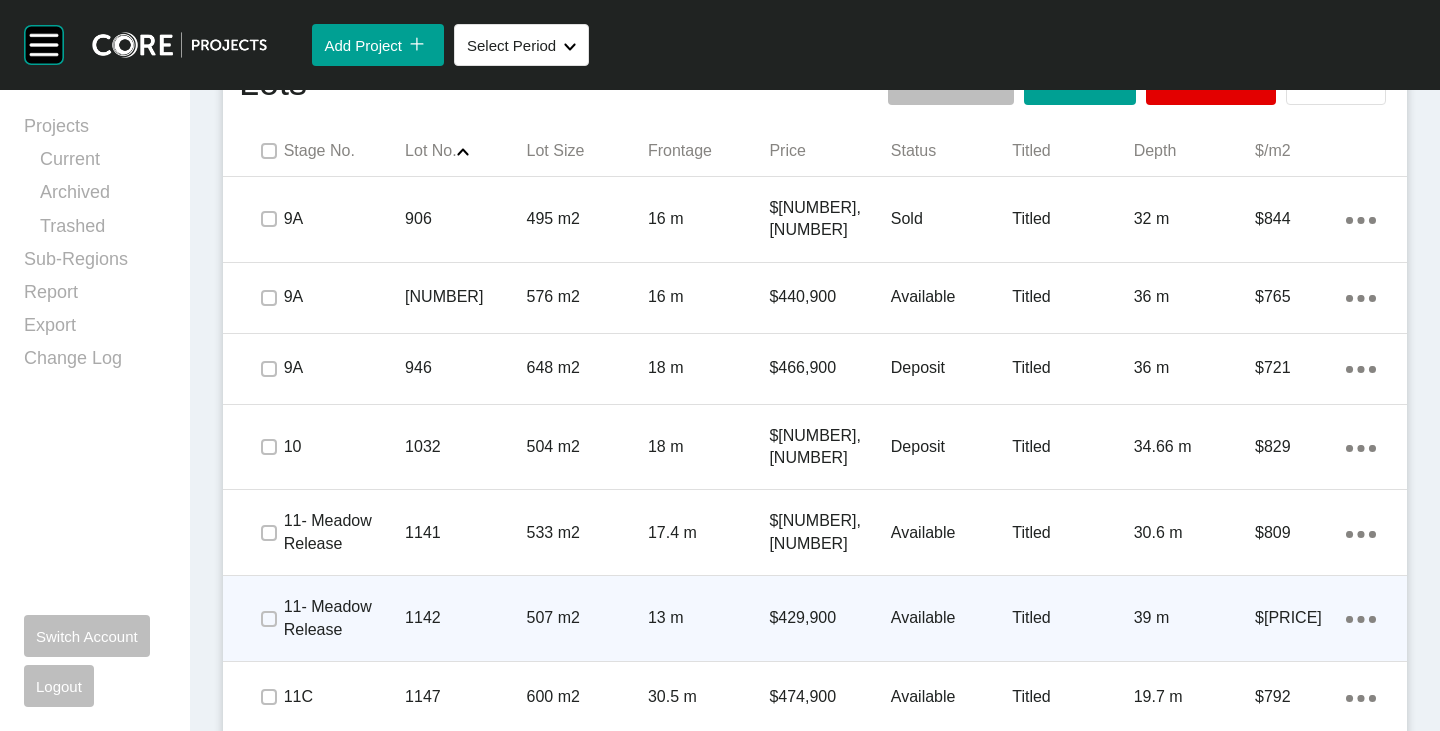 scroll, scrollTop: 1300, scrollLeft: 0, axis: vertical 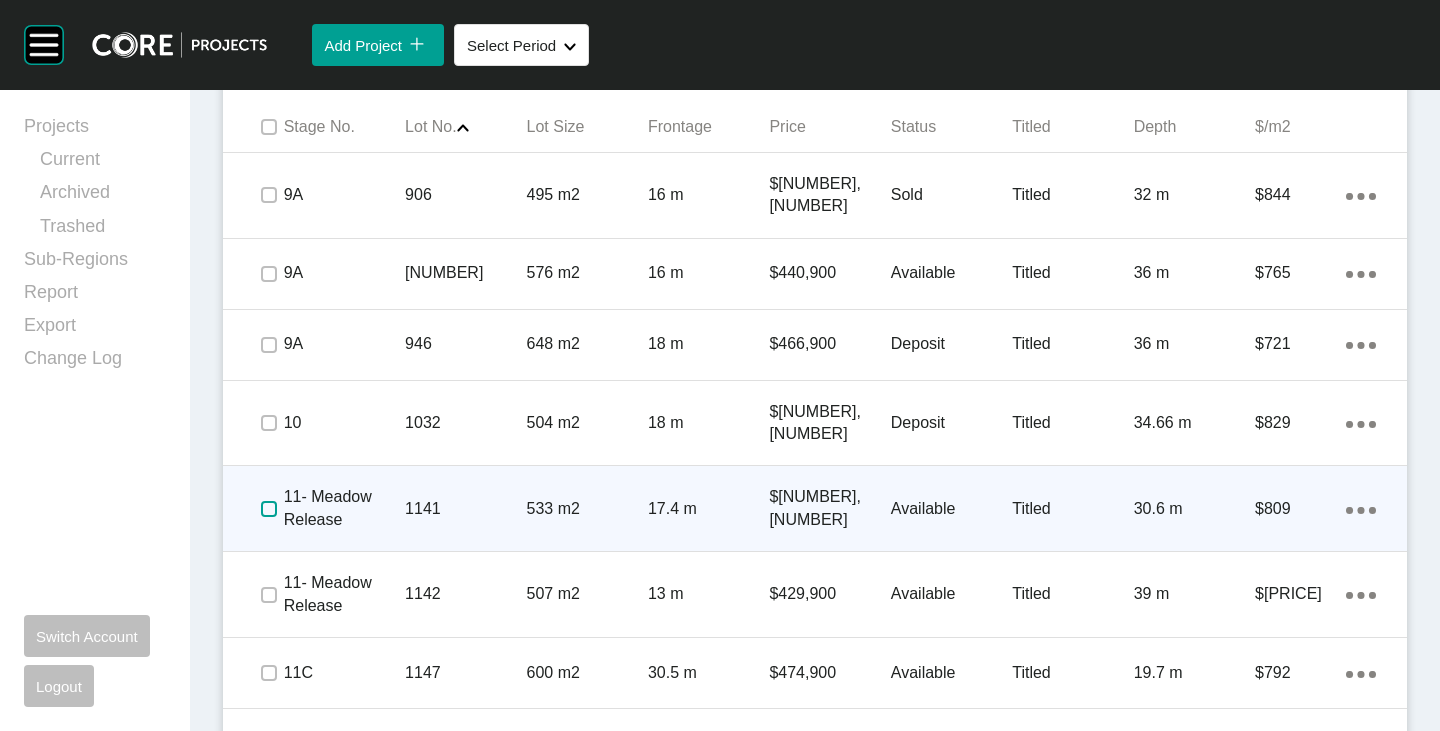 click at bounding box center [269, 509] 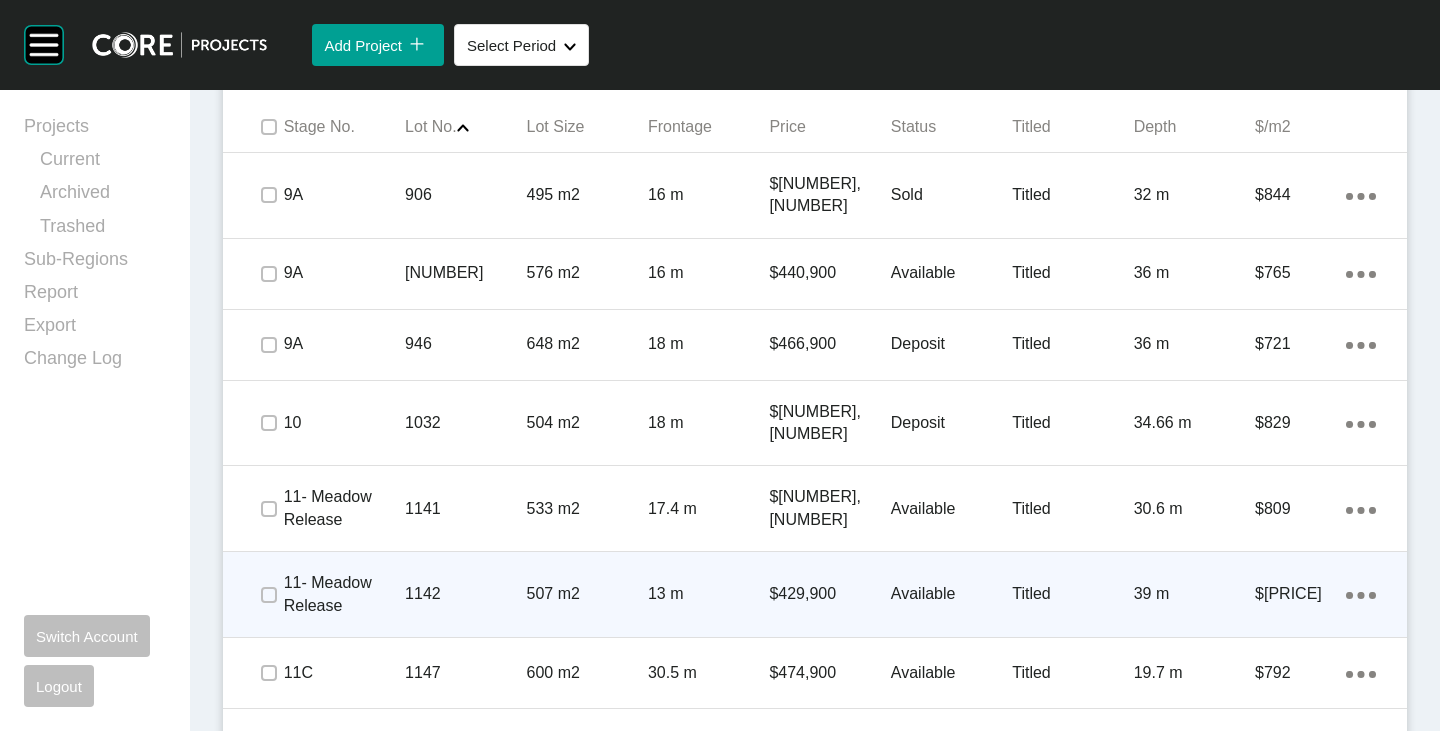 click at bounding box center (268, 595) 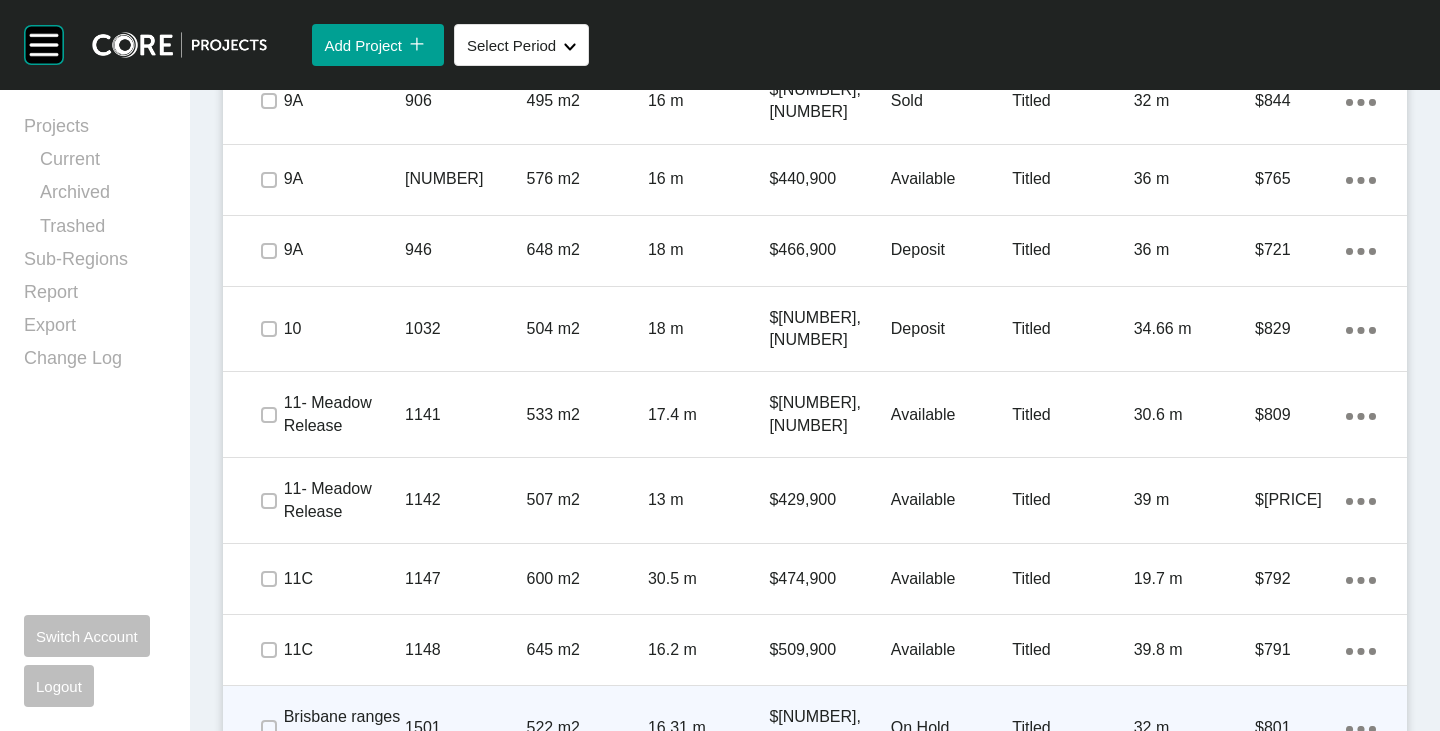 scroll, scrollTop: 1500, scrollLeft: 0, axis: vertical 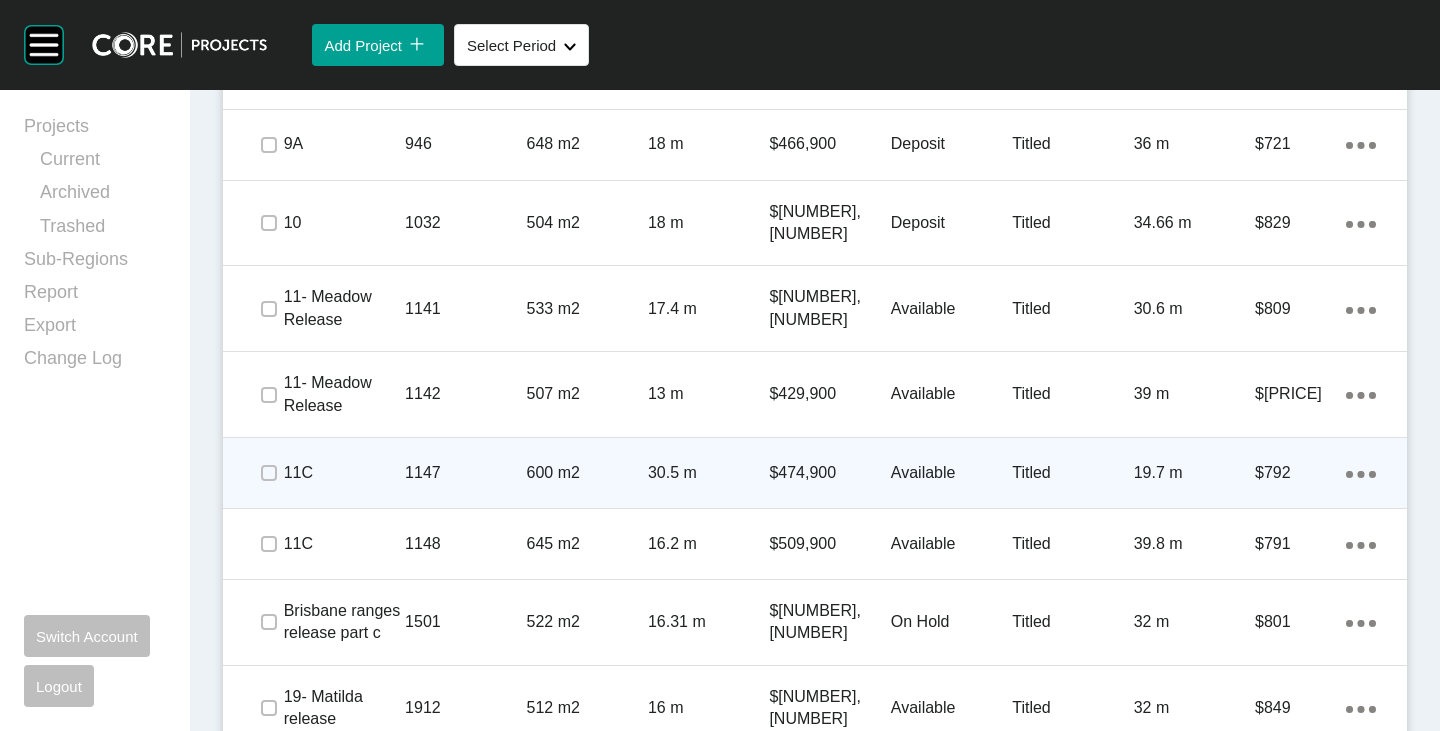 click at bounding box center (268, 473) 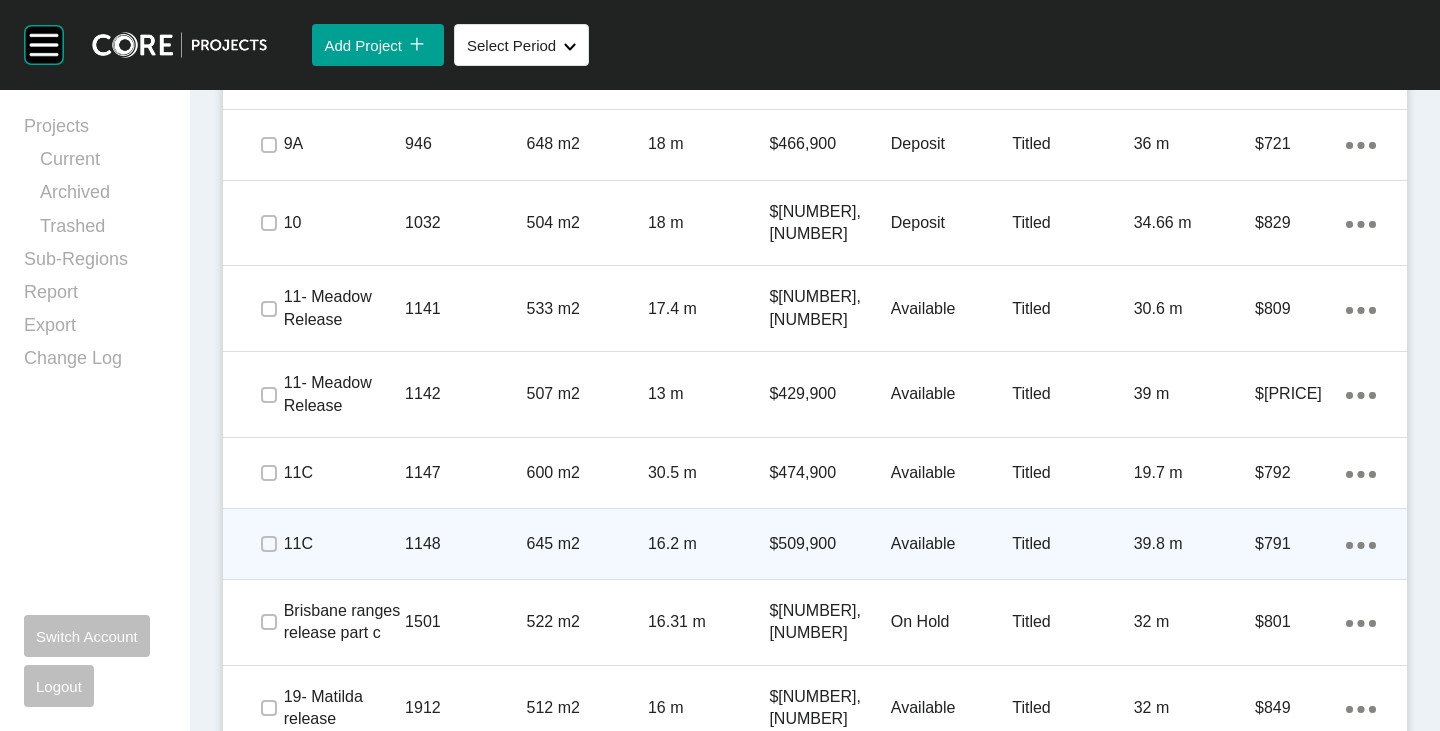 click at bounding box center (268, 544) 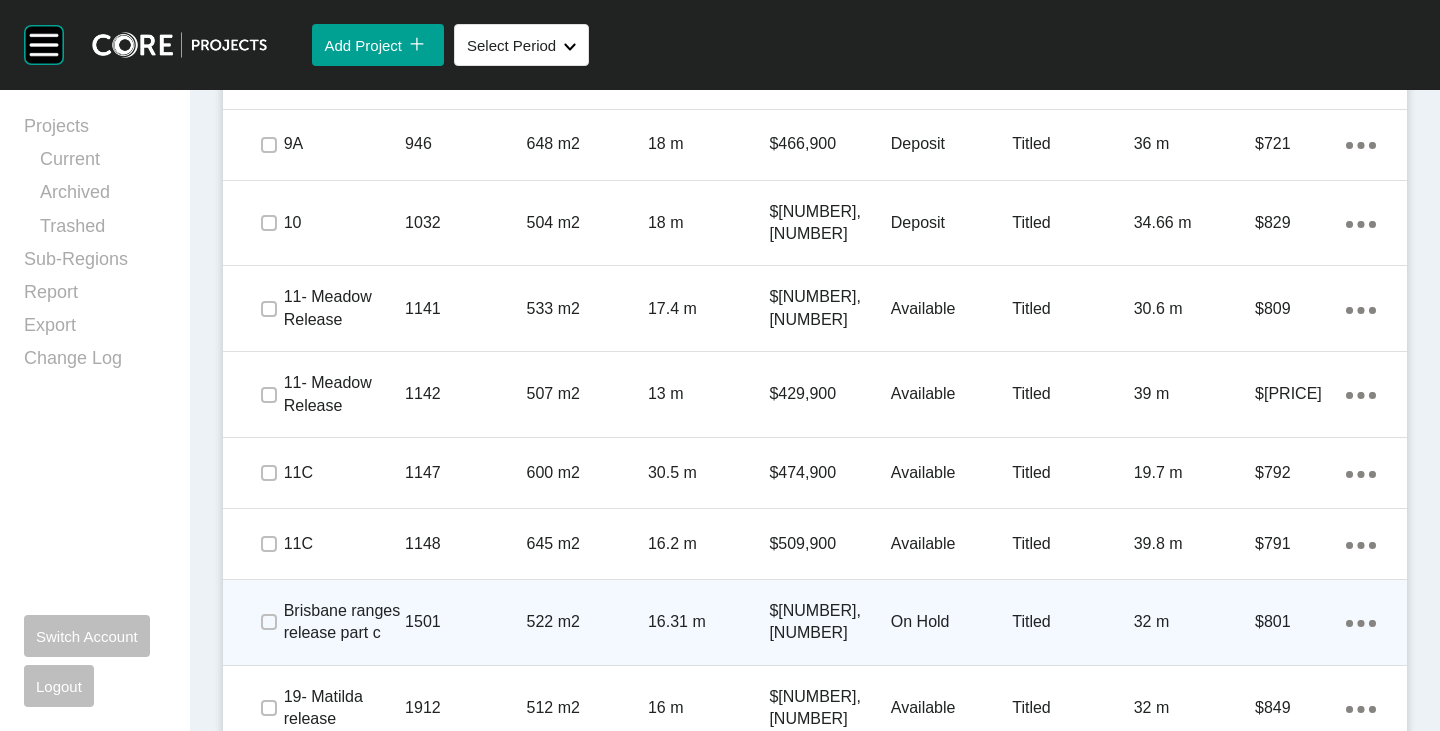 click on "On Hold" at bounding box center [951, 622] 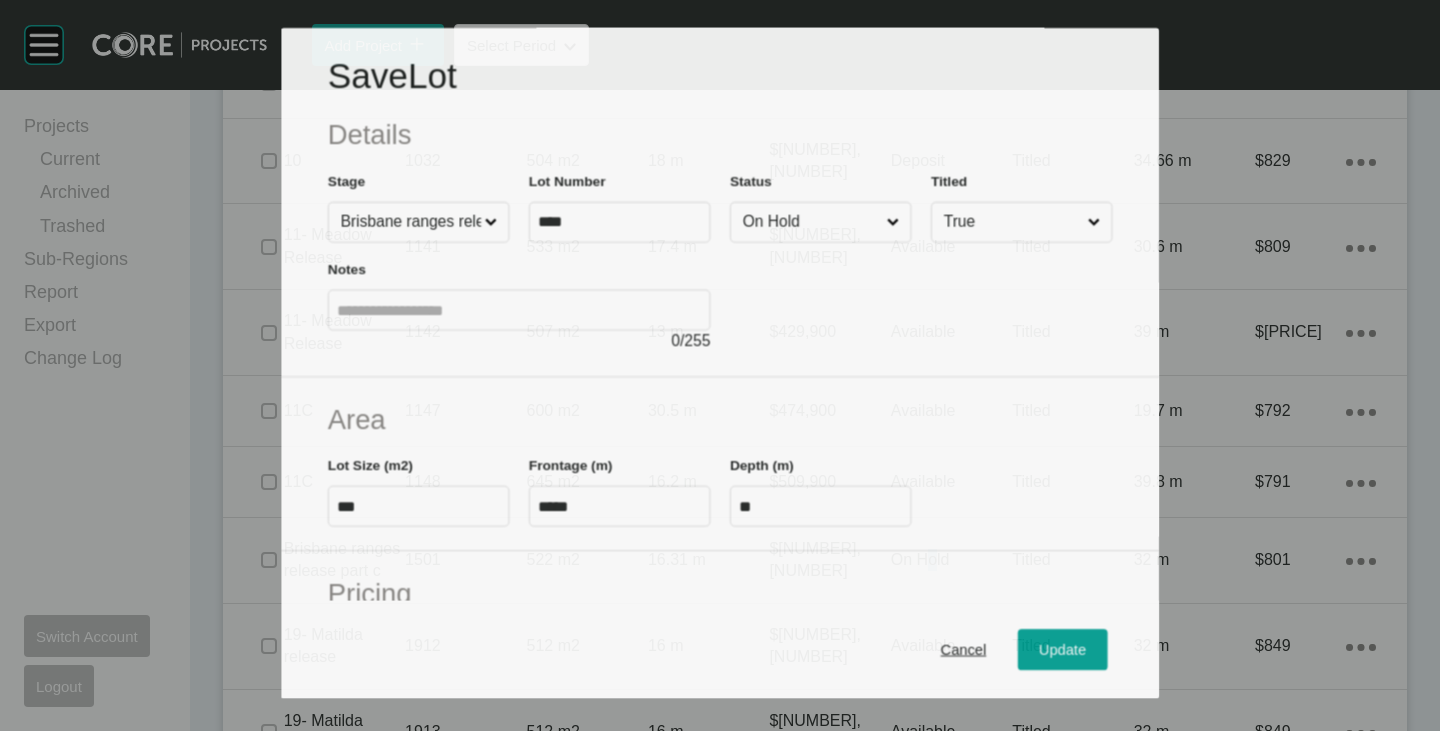 scroll, scrollTop: 1438, scrollLeft: 0, axis: vertical 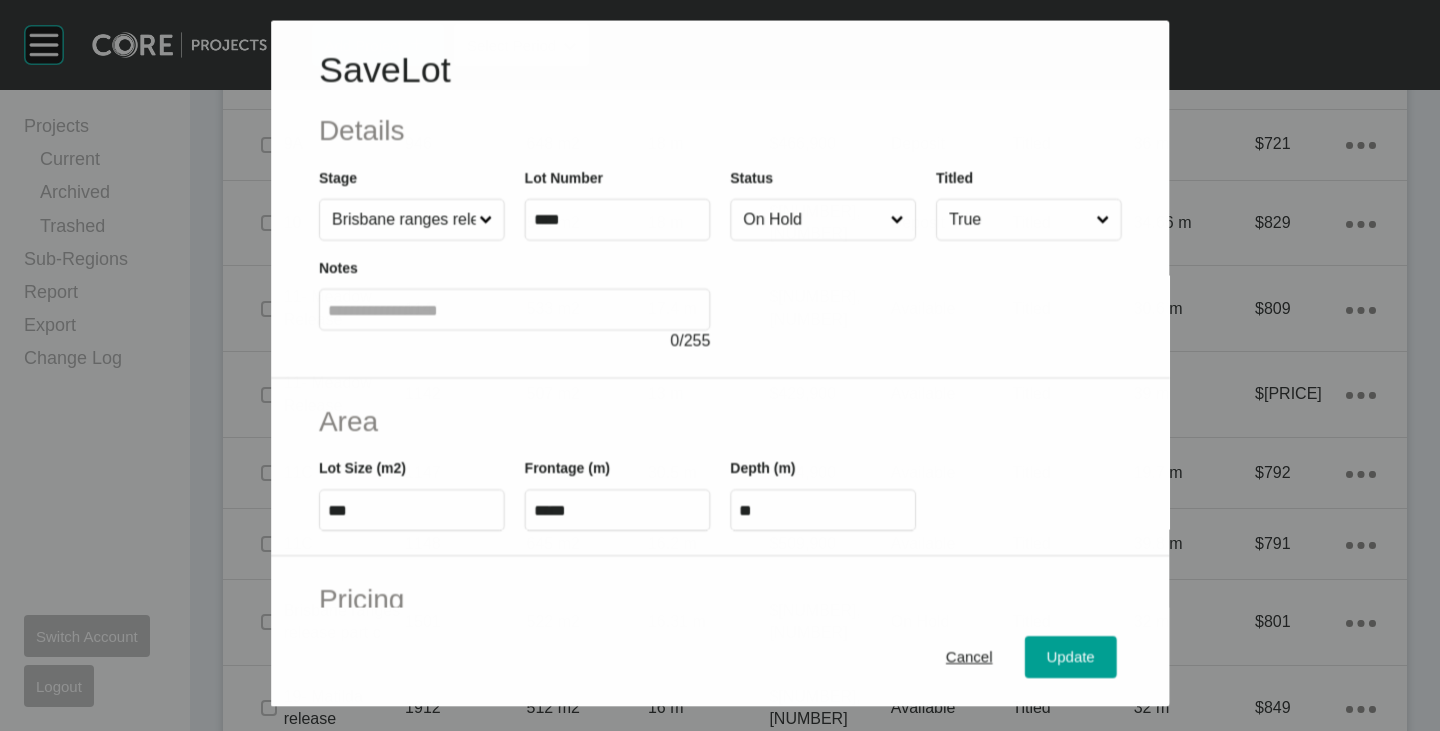 click on "On Hold" at bounding box center (812, 219) 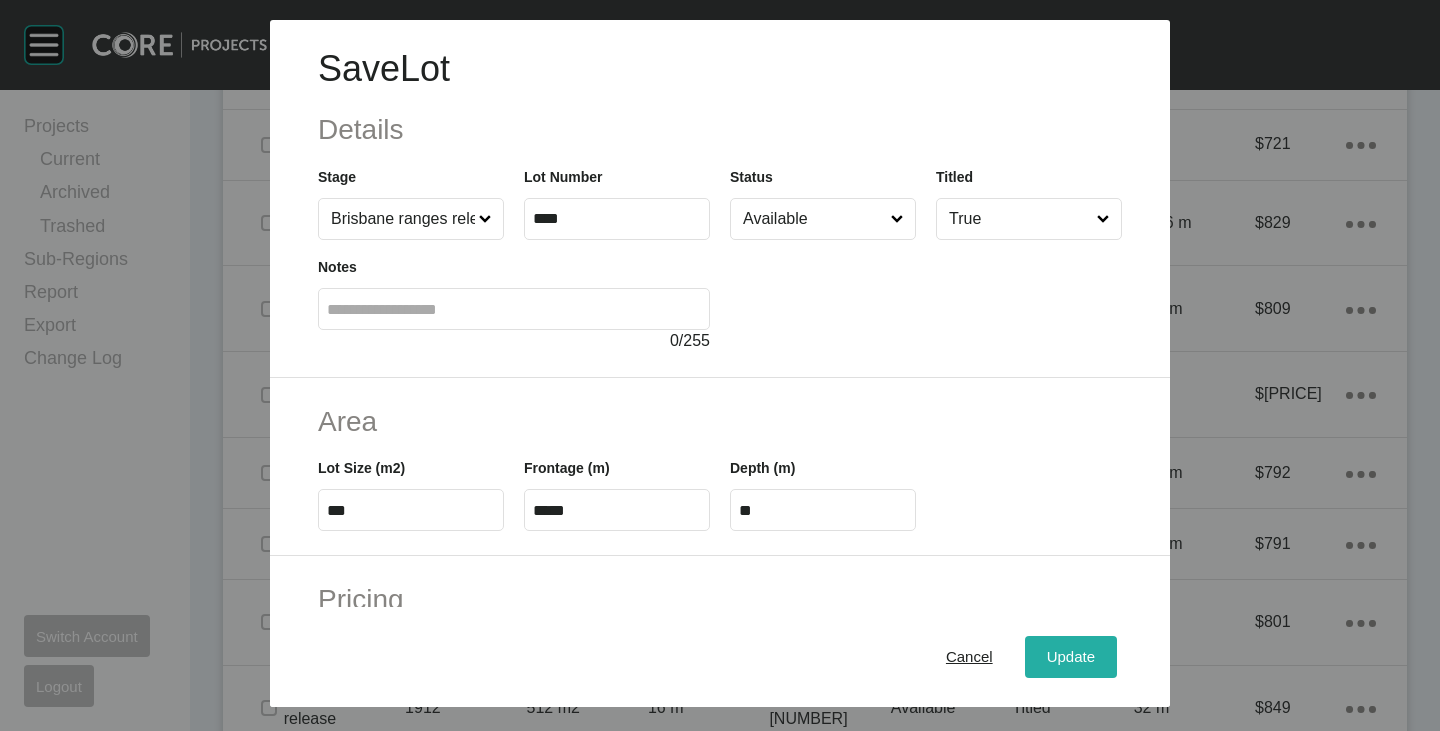 click on "Update" at bounding box center (1071, 657) 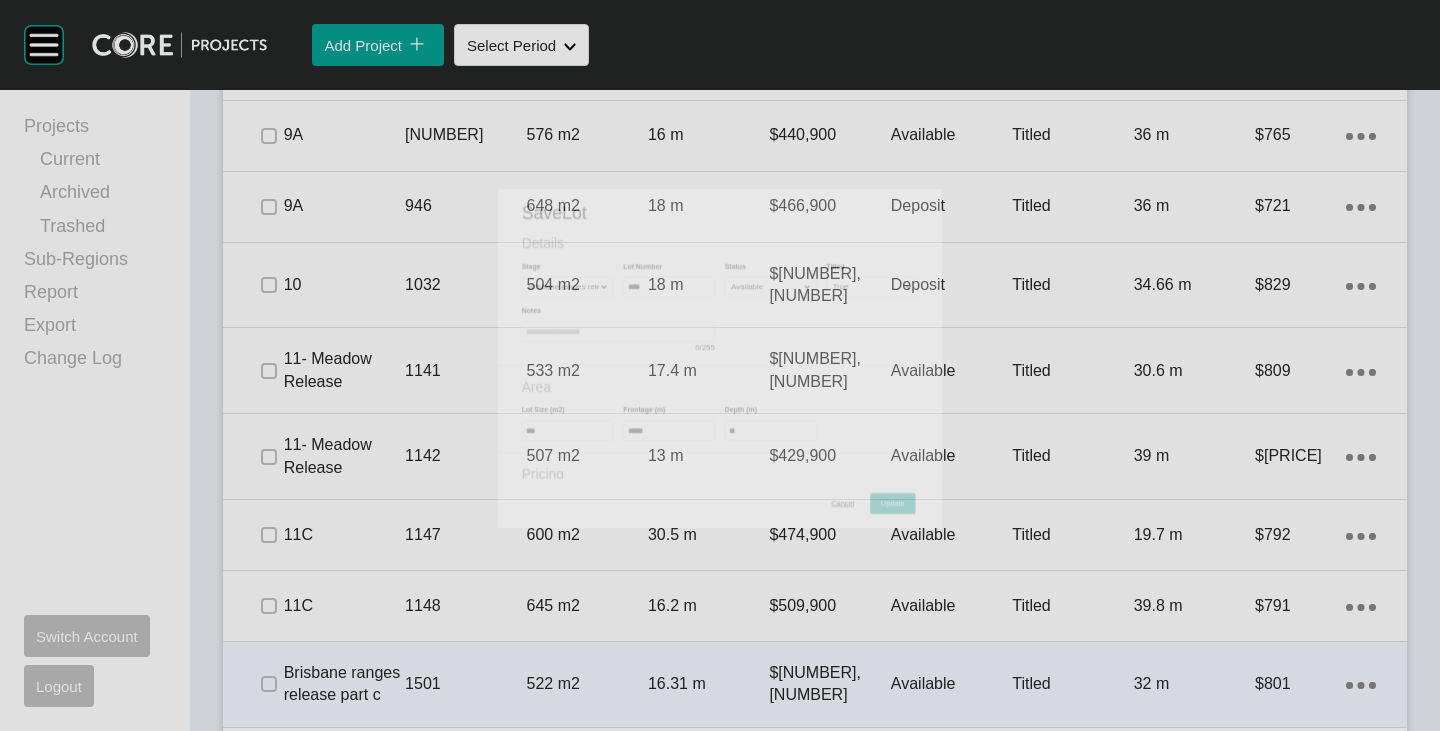 scroll, scrollTop: 1500, scrollLeft: 0, axis: vertical 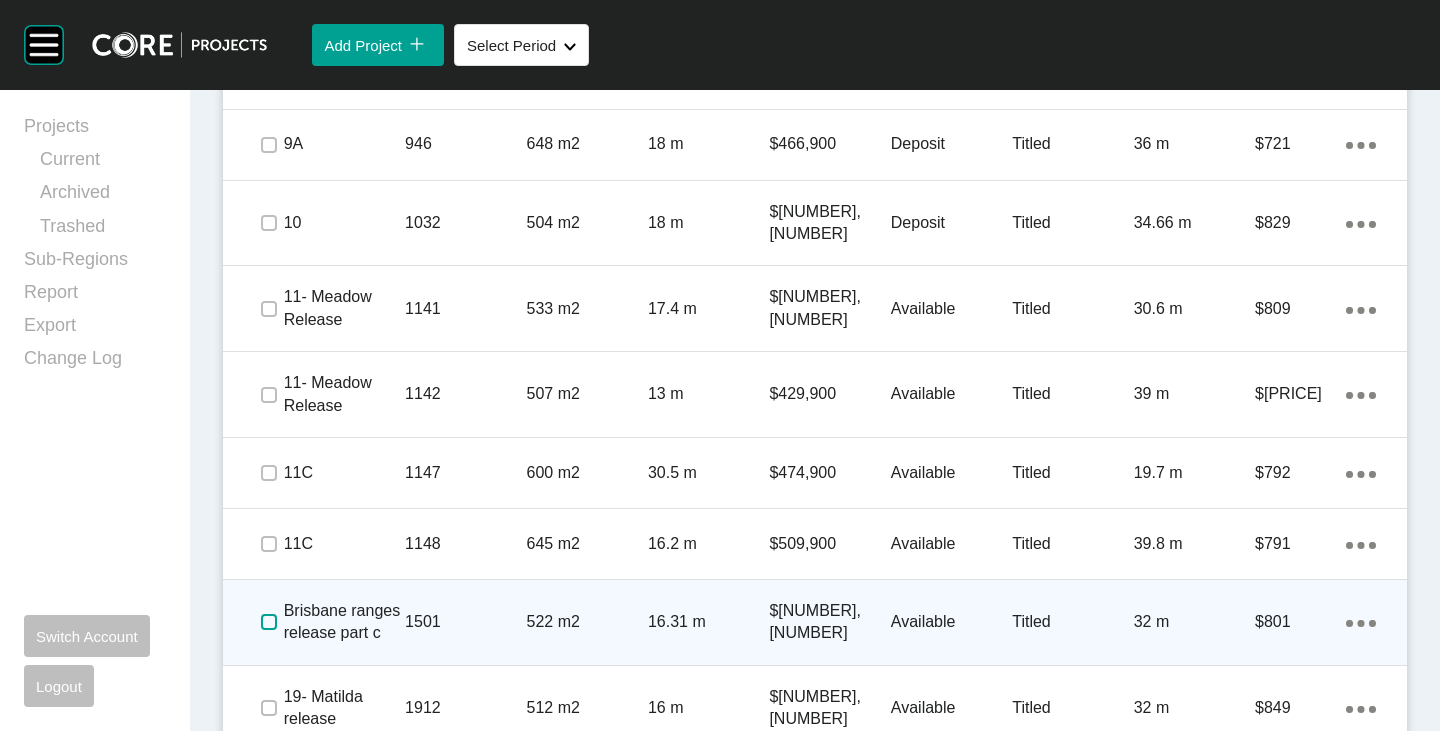 click at bounding box center (269, 622) 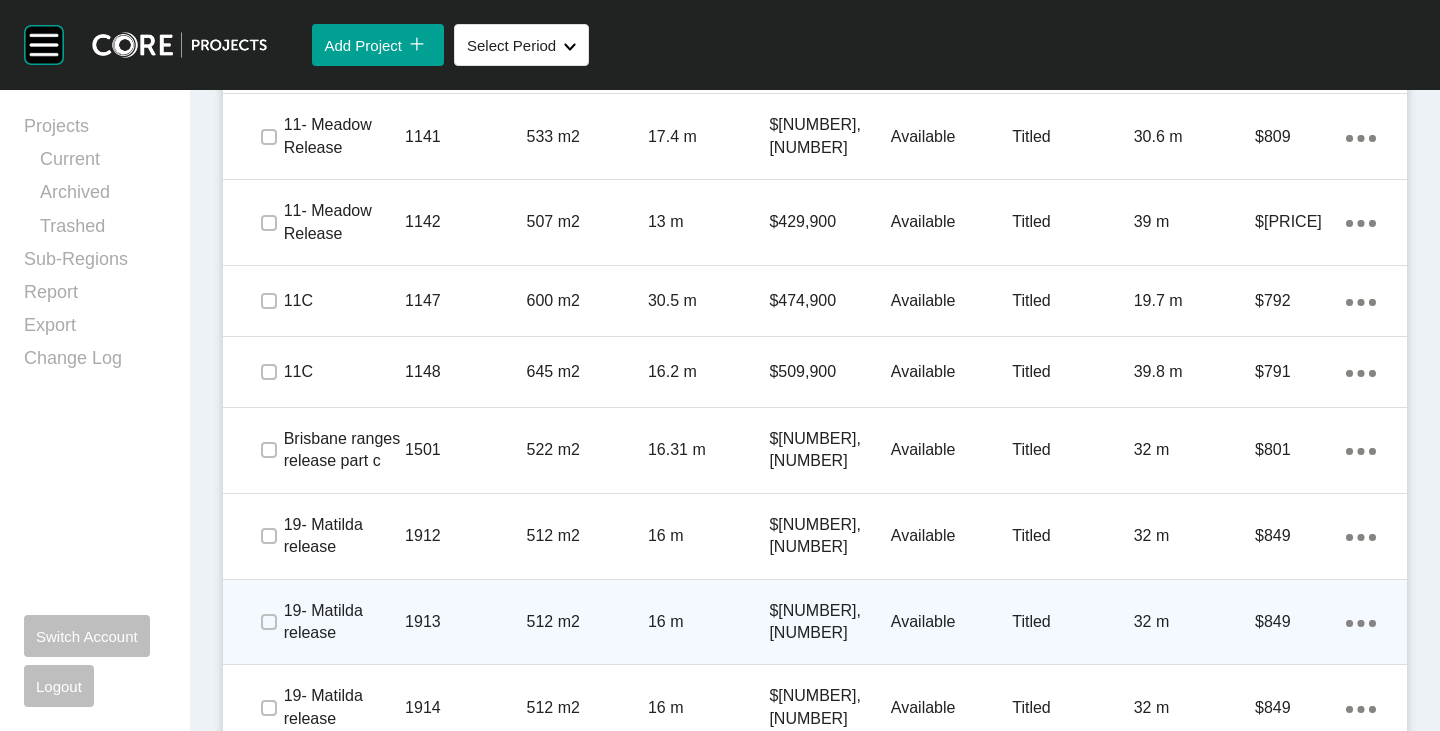 scroll, scrollTop: 1700, scrollLeft: 0, axis: vertical 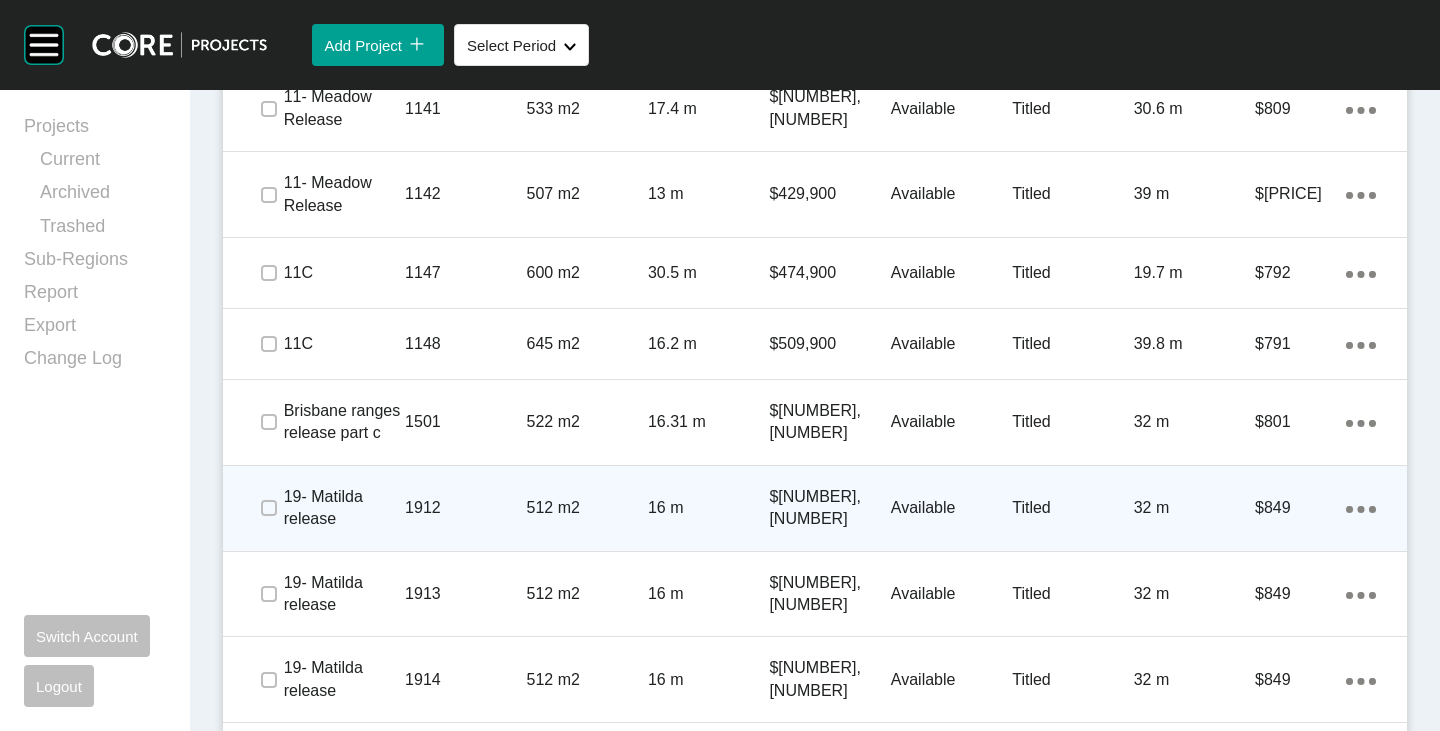 click at bounding box center [268, 508] 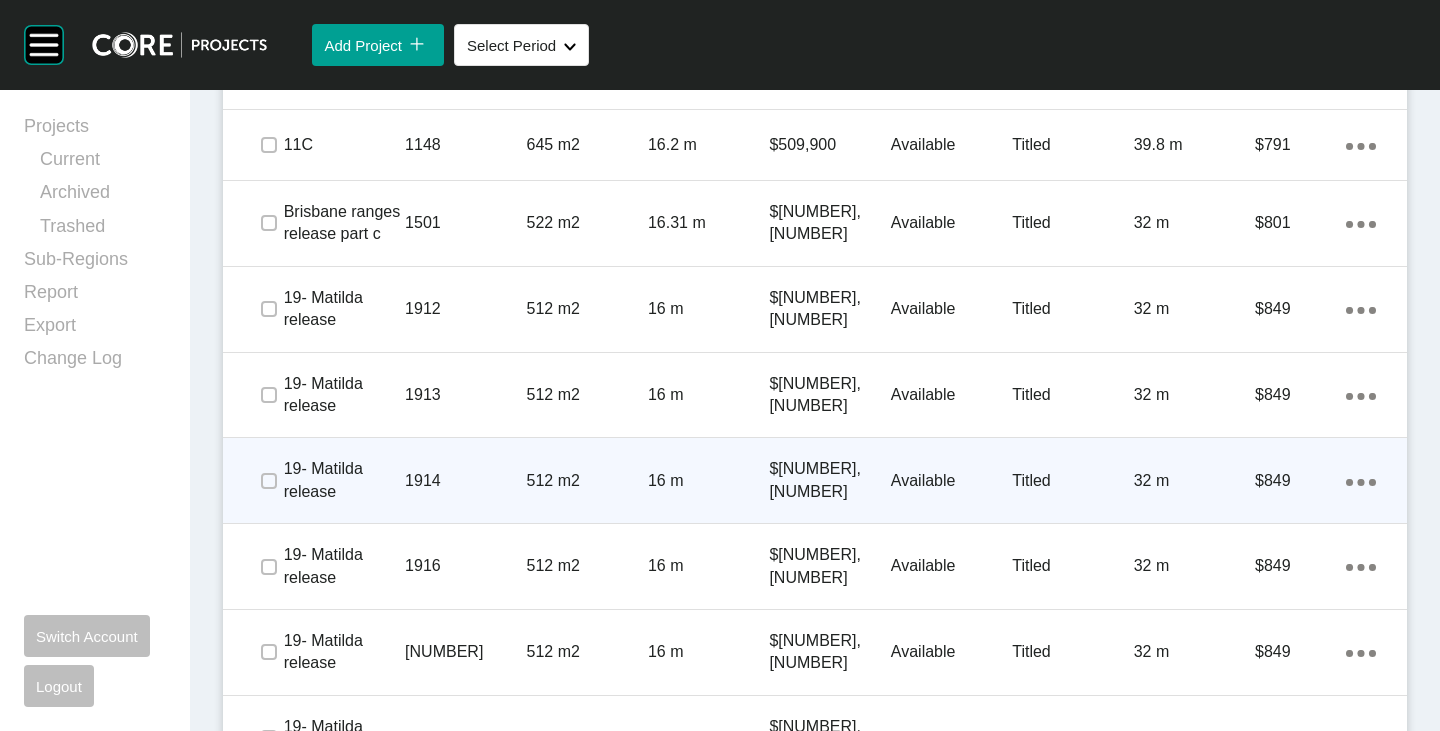 scroll, scrollTop: 1900, scrollLeft: 0, axis: vertical 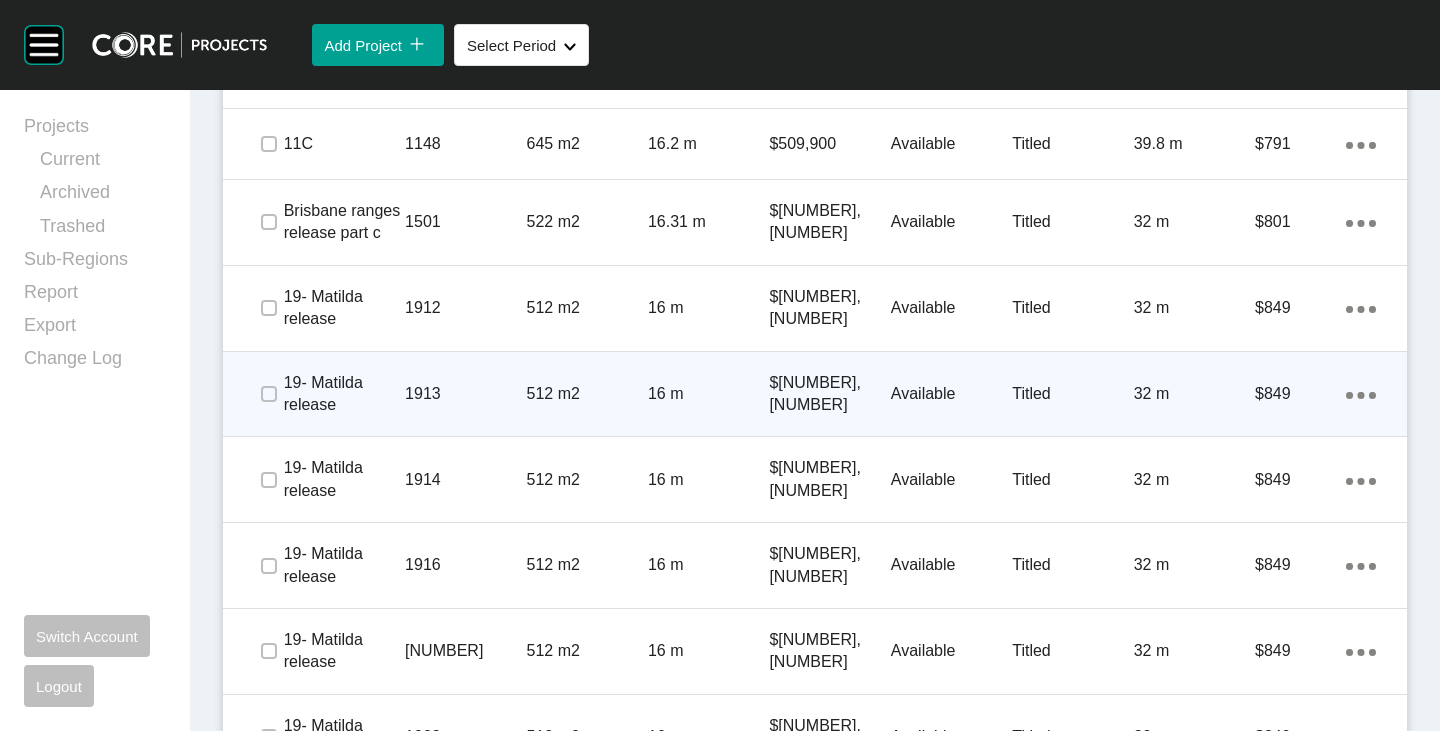 click at bounding box center (268, 394) 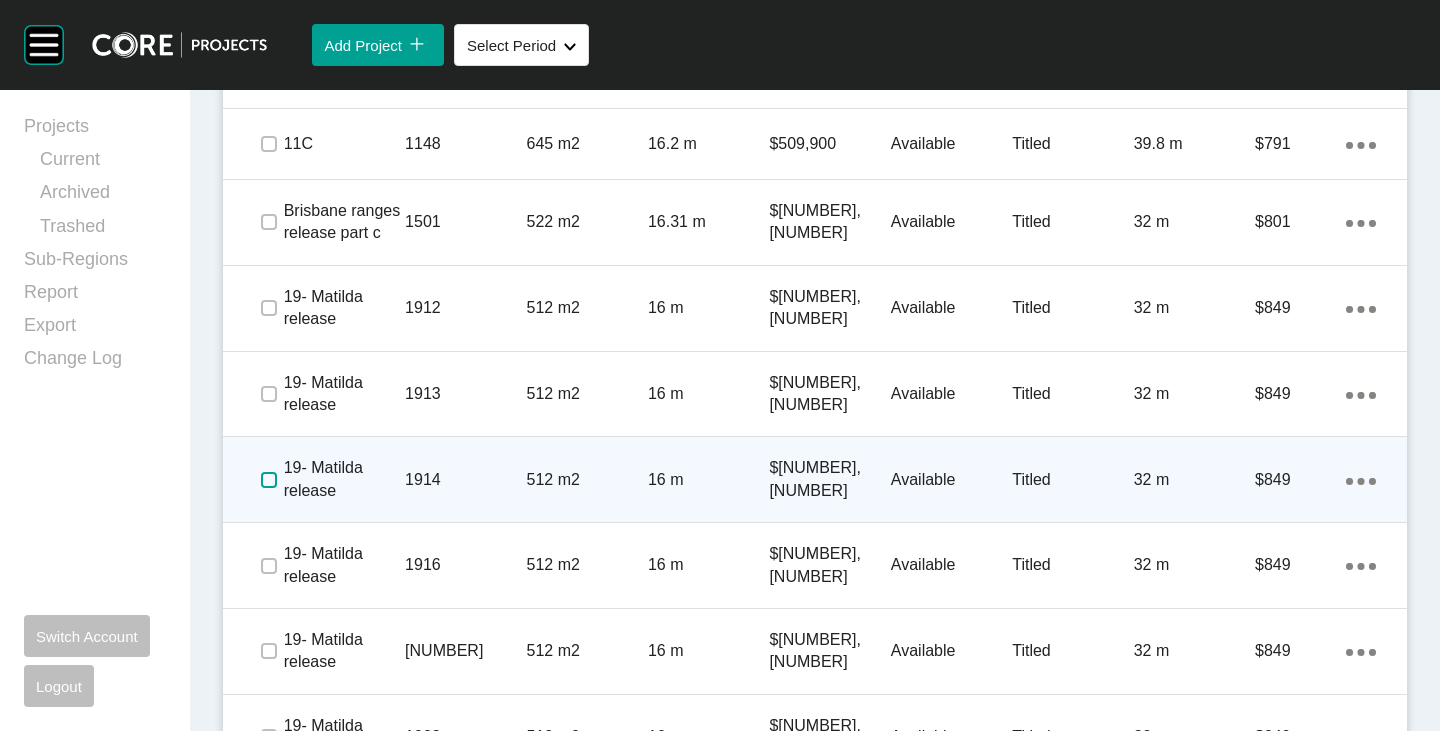 click at bounding box center (269, 480) 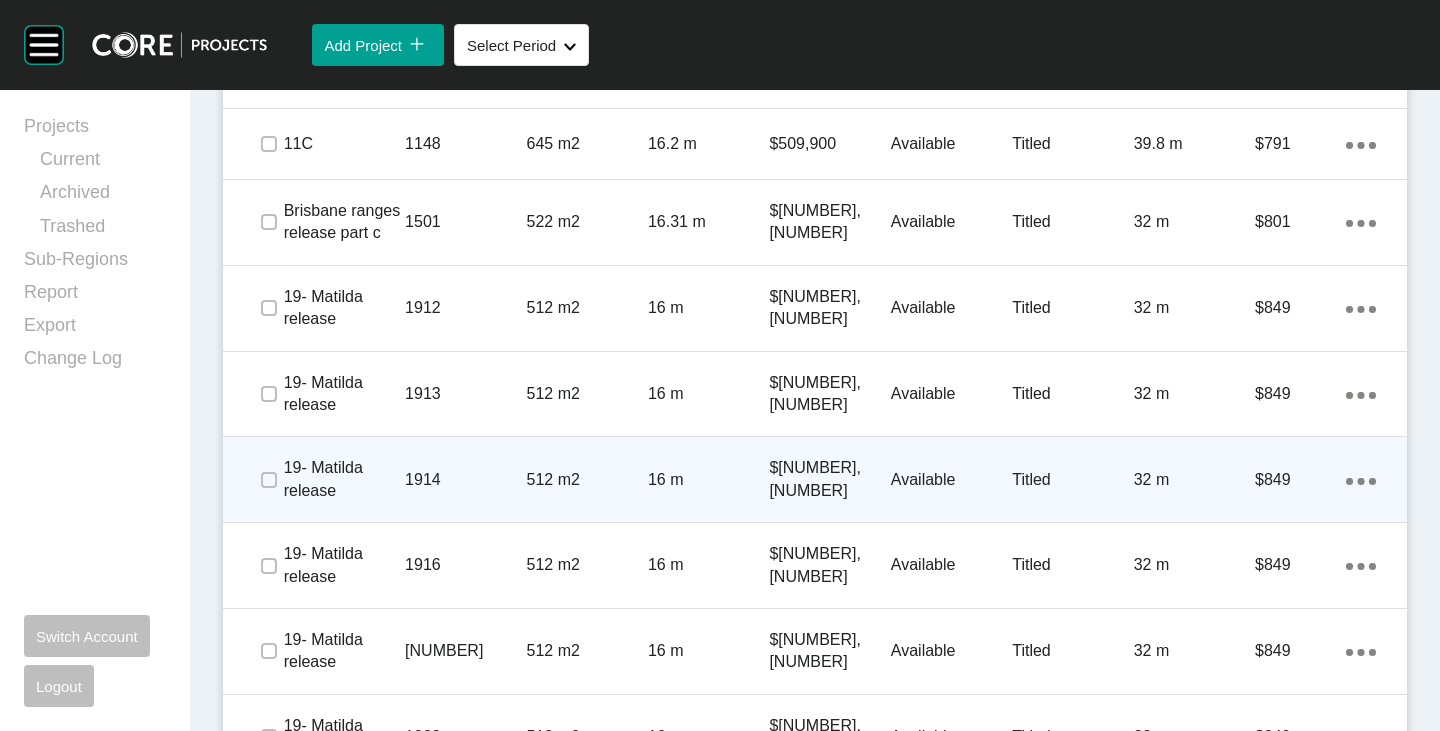scroll, scrollTop: 2000, scrollLeft: 0, axis: vertical 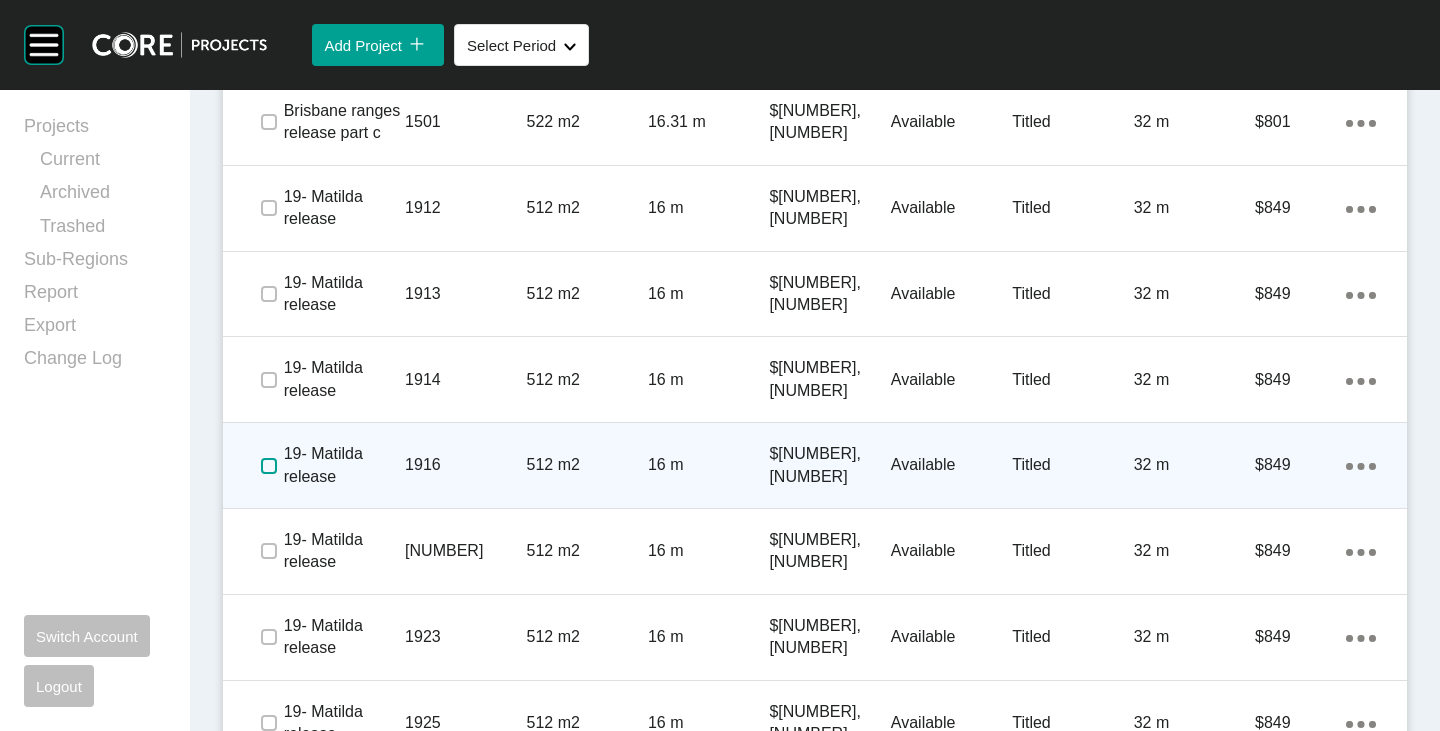 click at bounding box center [269, 466] 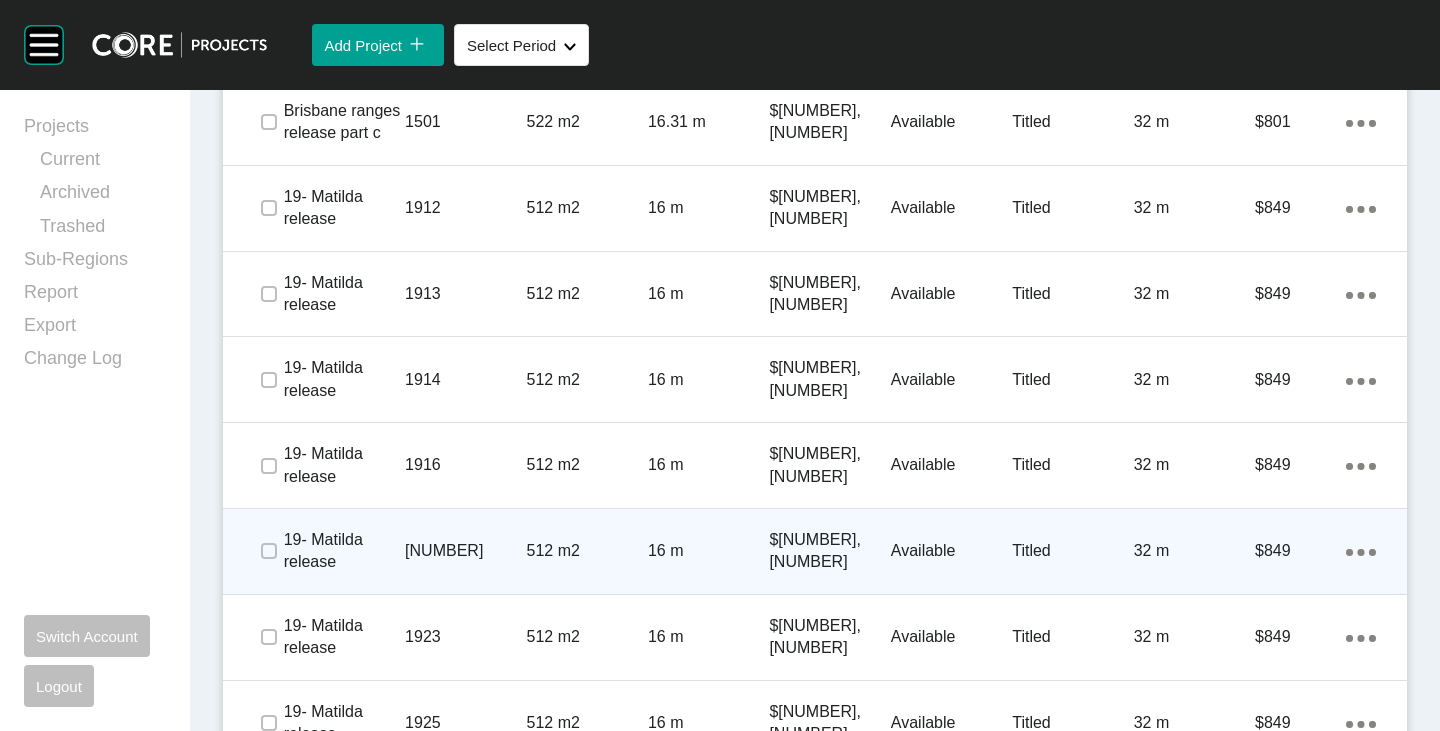 click at bounding box center (268, 551) 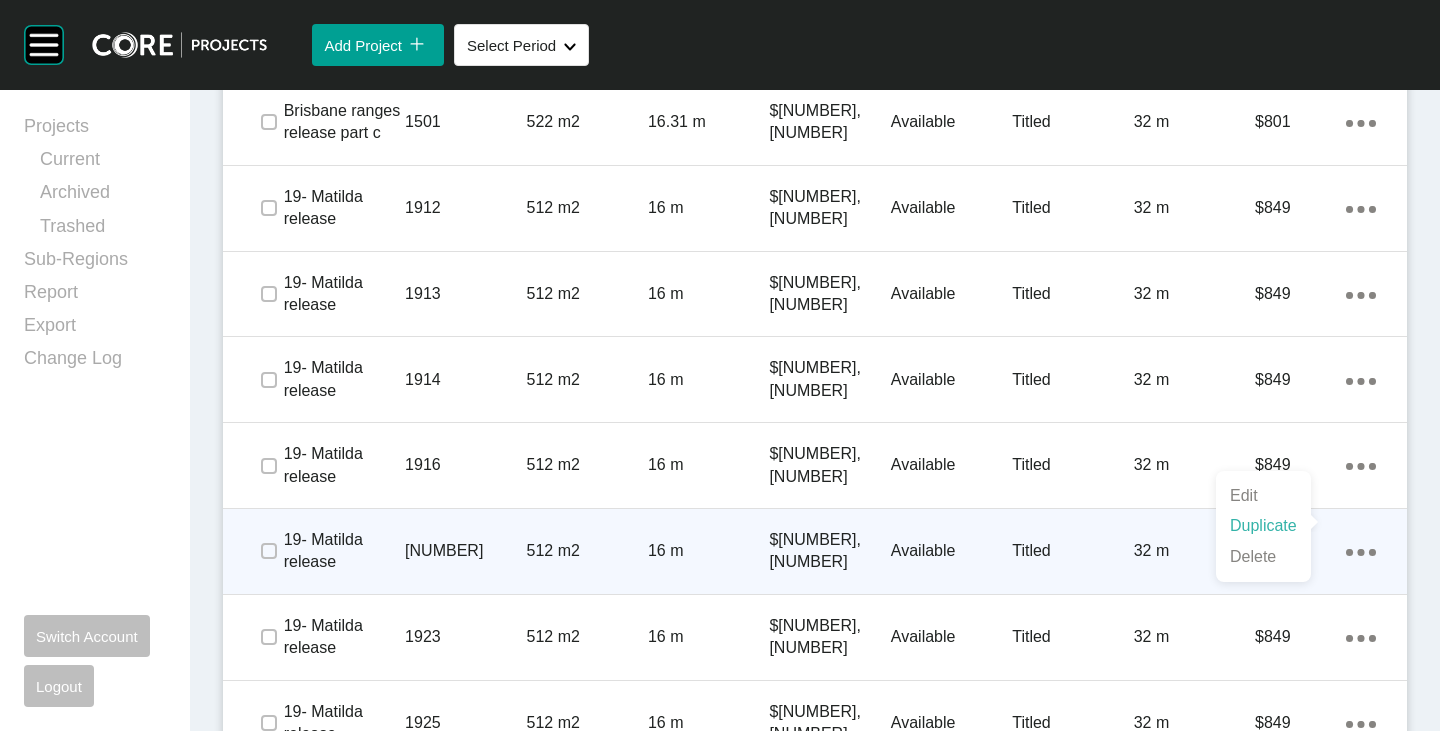 click on "Duplicate" at bounding box center (1263, 526) 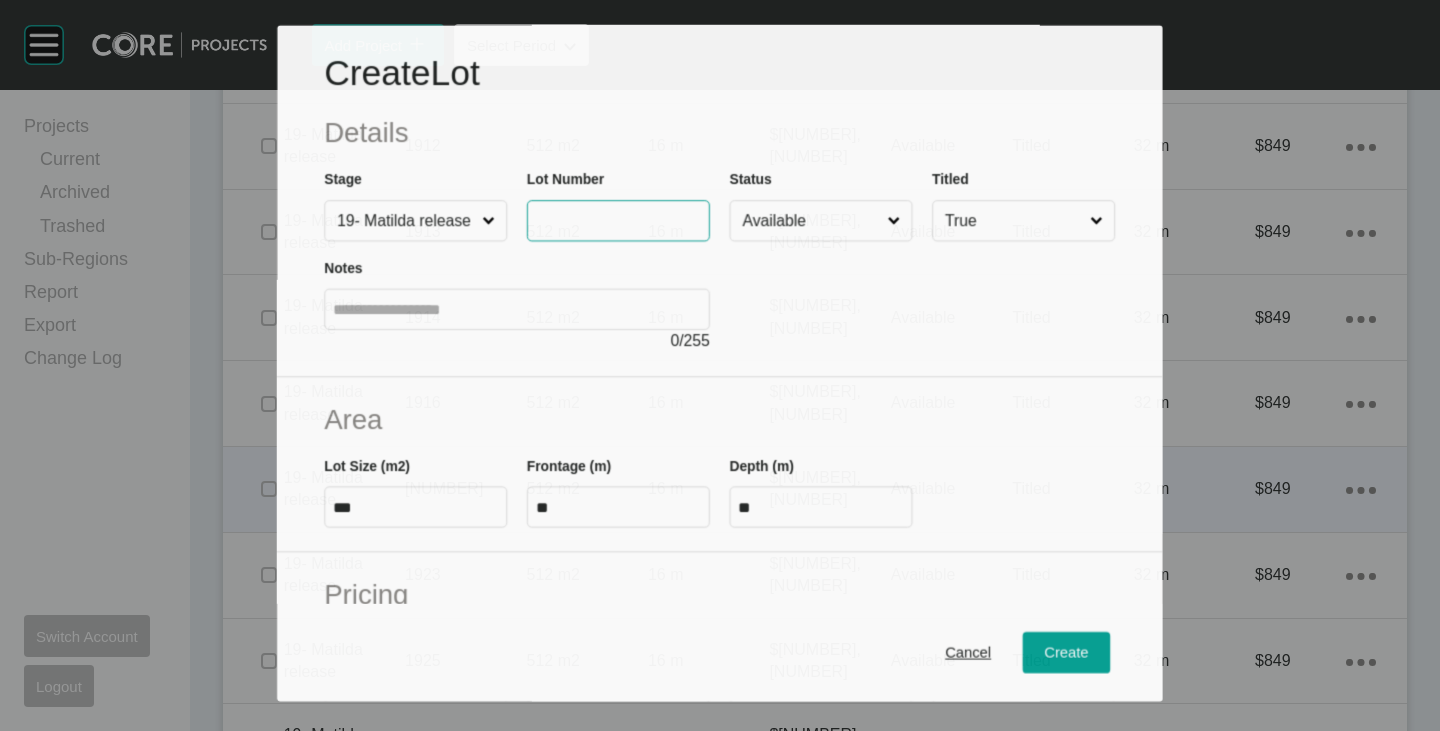 click at bounding box center (618, 221) 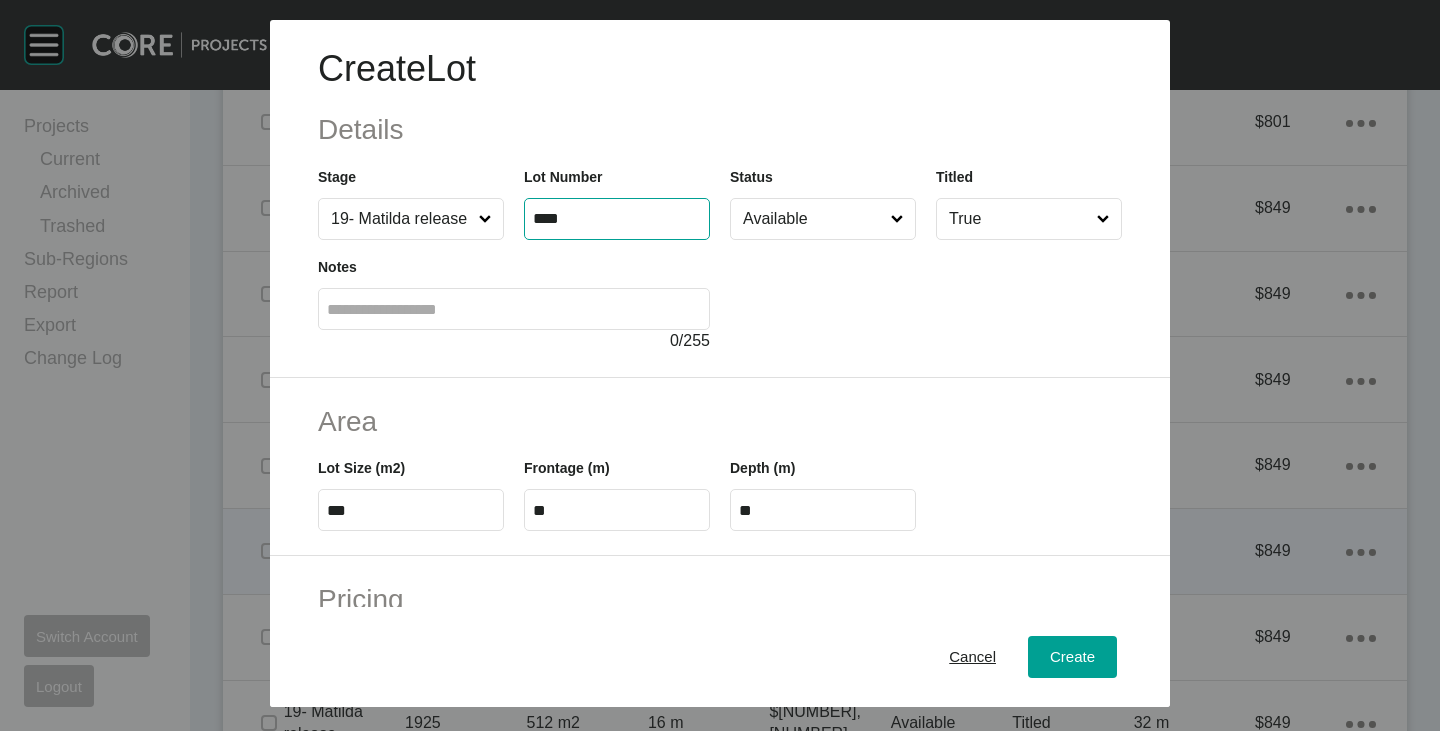 type on "****" 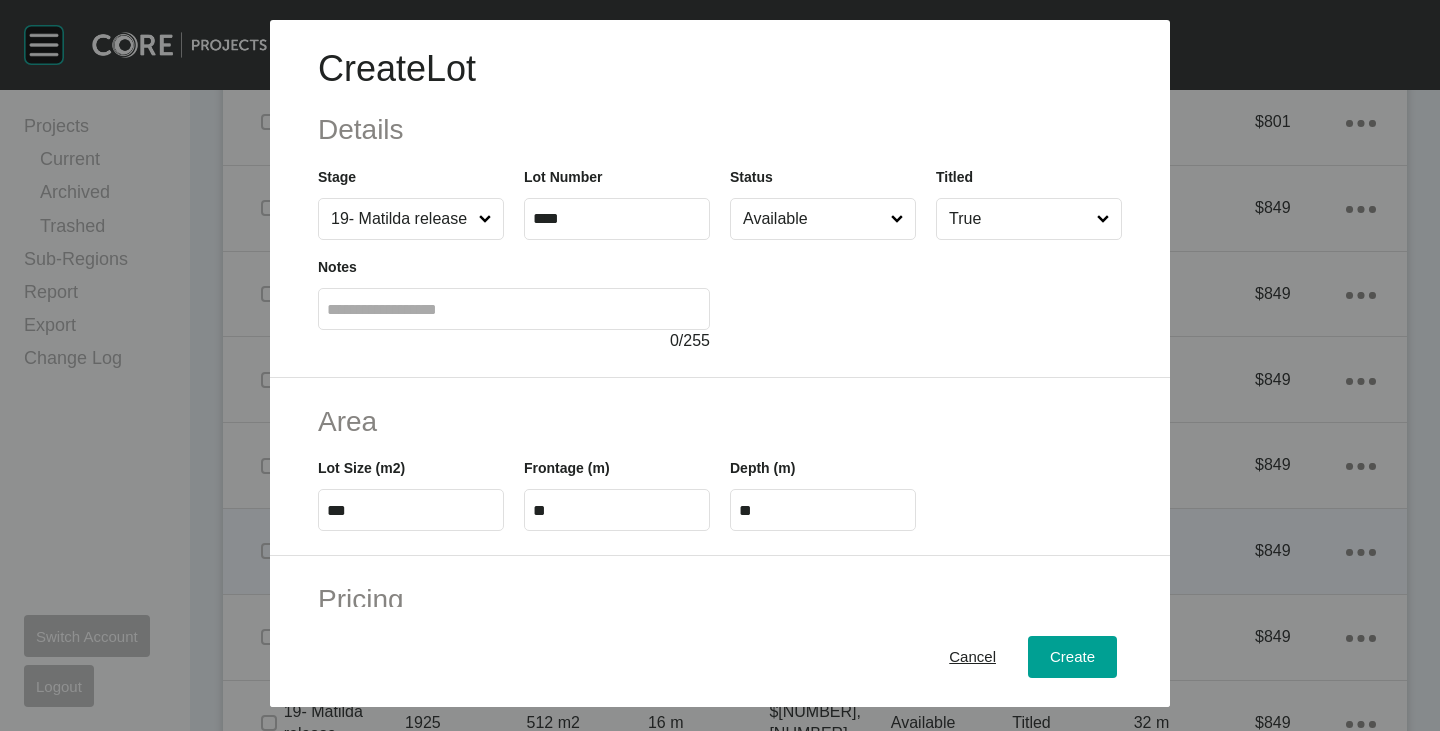 click on "Create  Lot Details Stage 19-Matilda release Lot Number **** Status Available Titled True Notes 0 / 255" at bounding box center [720, 199] 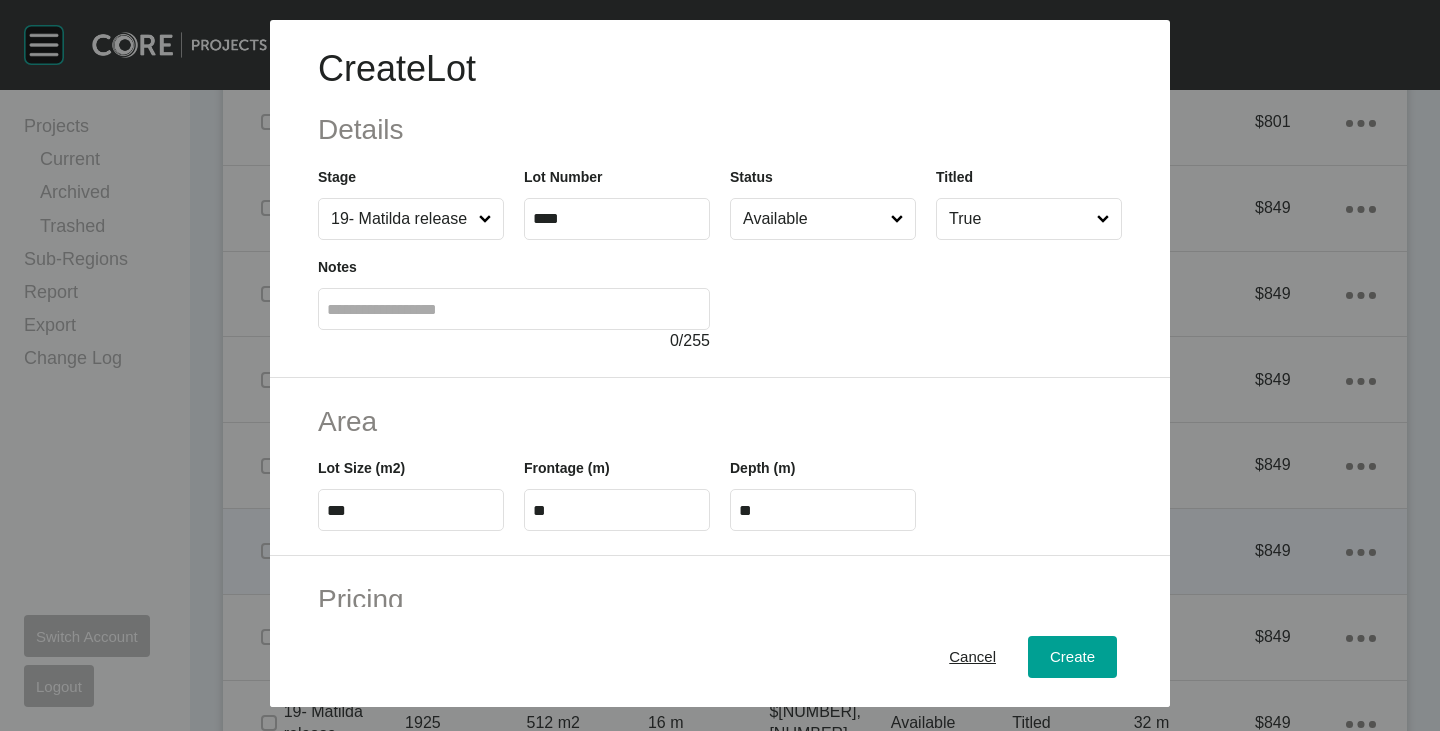 type on "******" 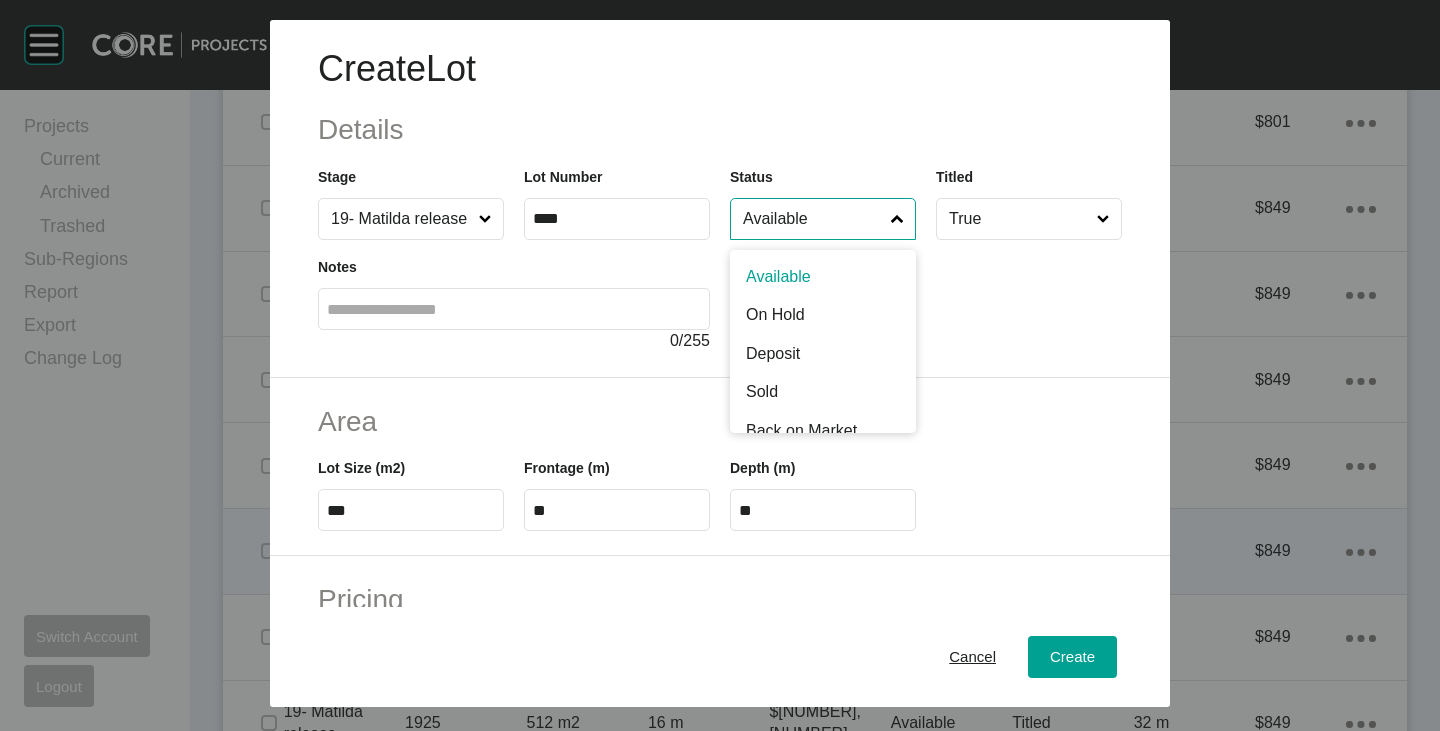 click on "Available" at bounding box center (813, 219) 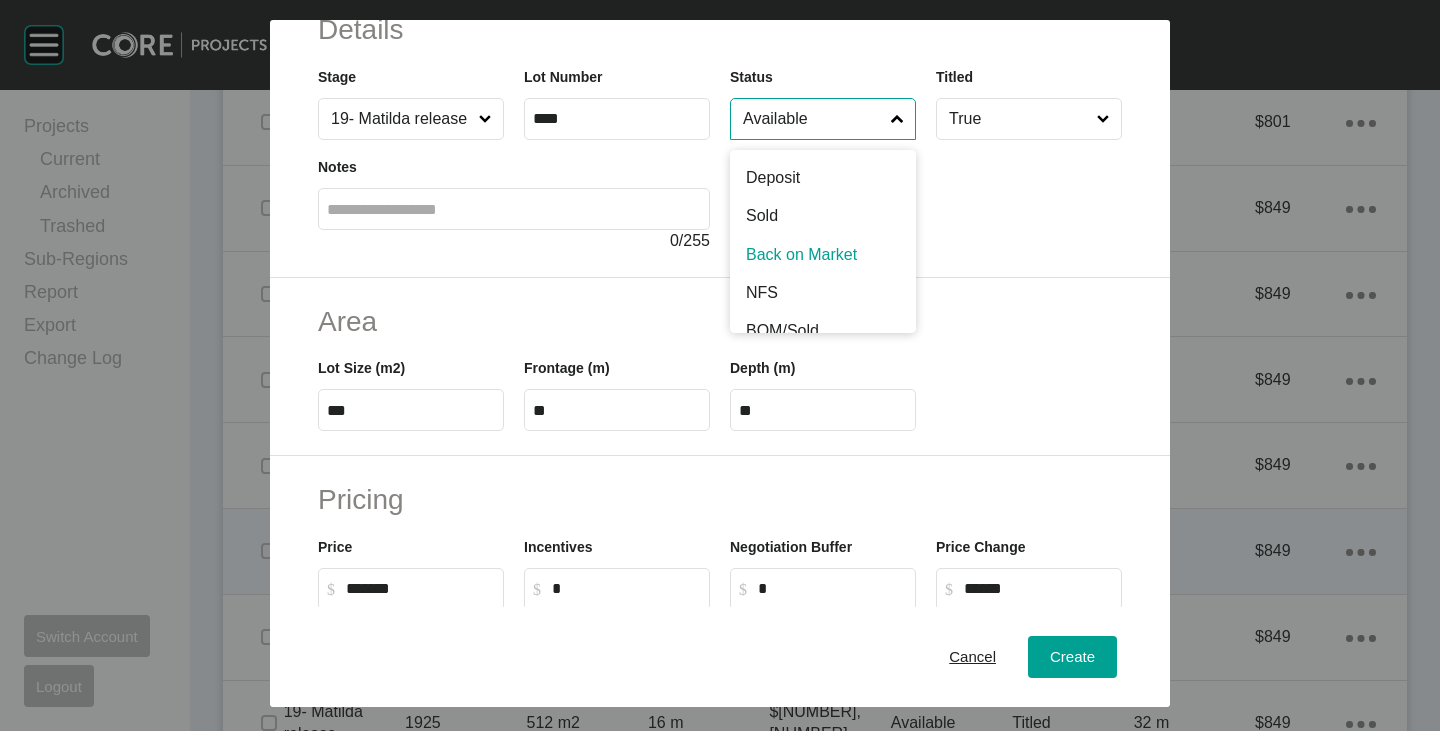 scroll, scrollTop: 100, scrollLeft: 0, axis: vertical 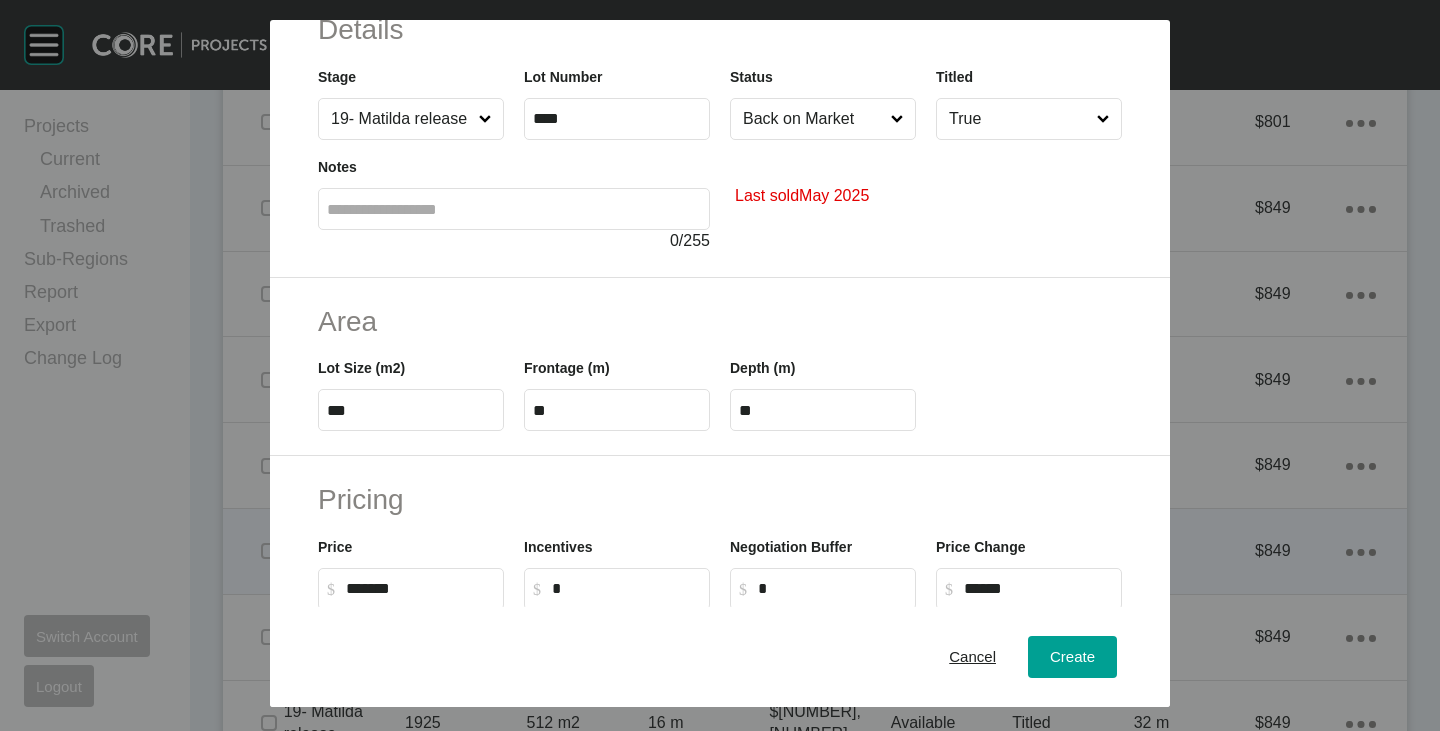 click on "***" at bounding box center (411, 410) 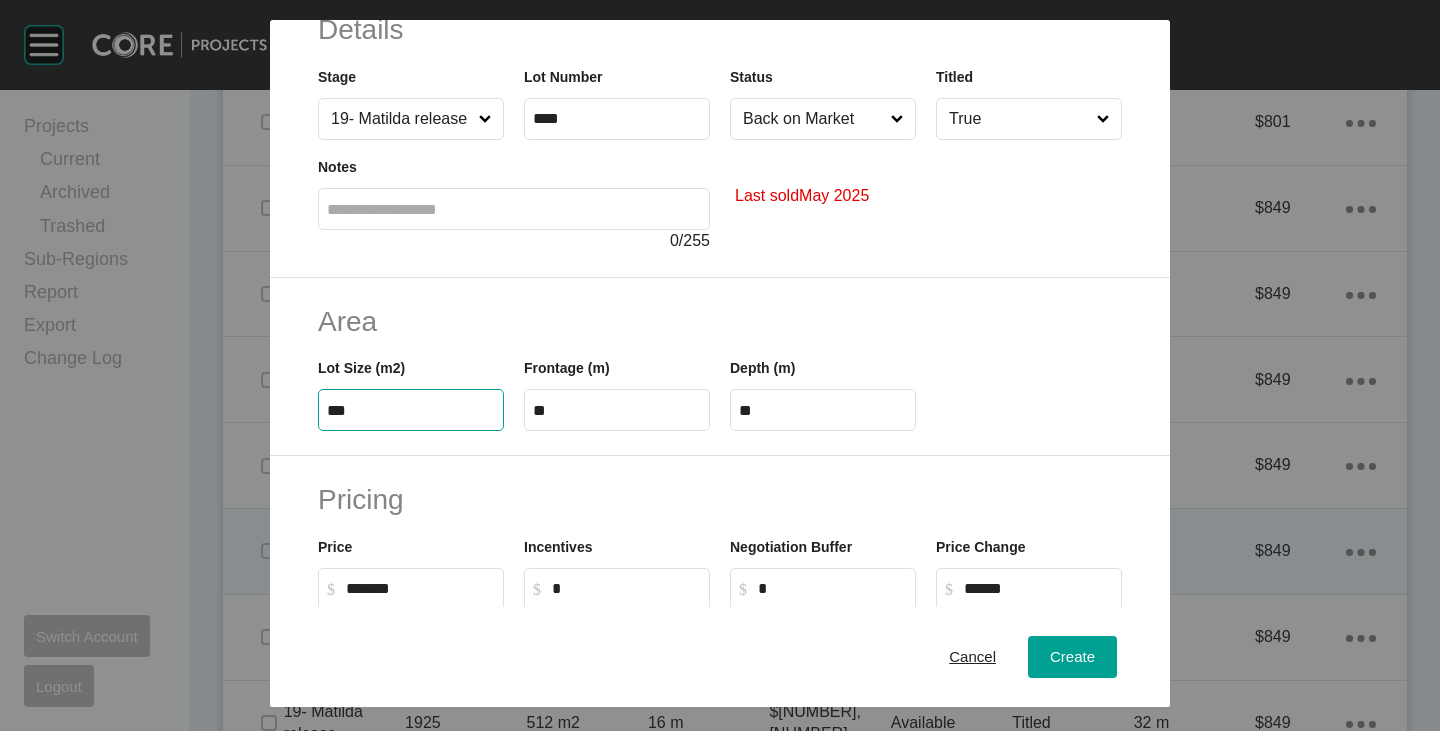 click on "***" at bounding box center (411, 410) 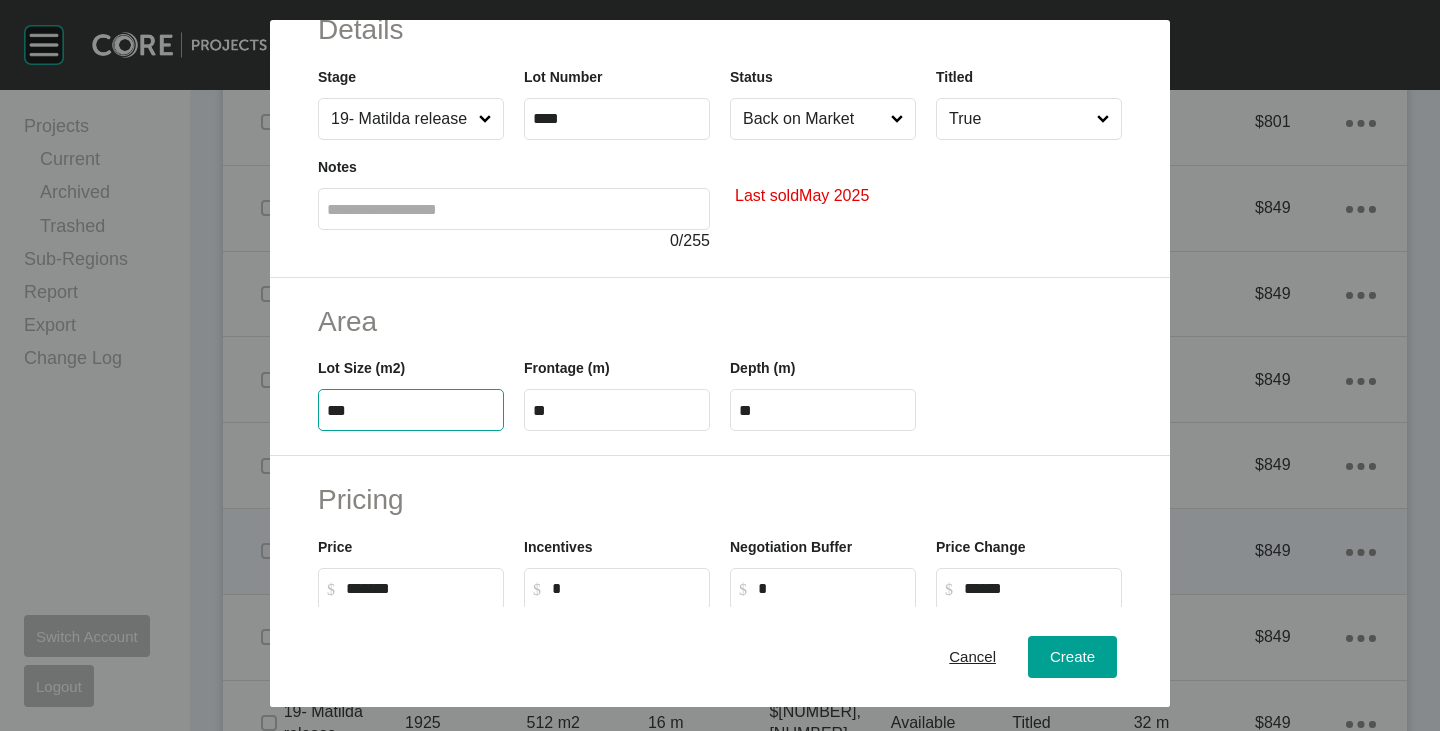 type on "***" 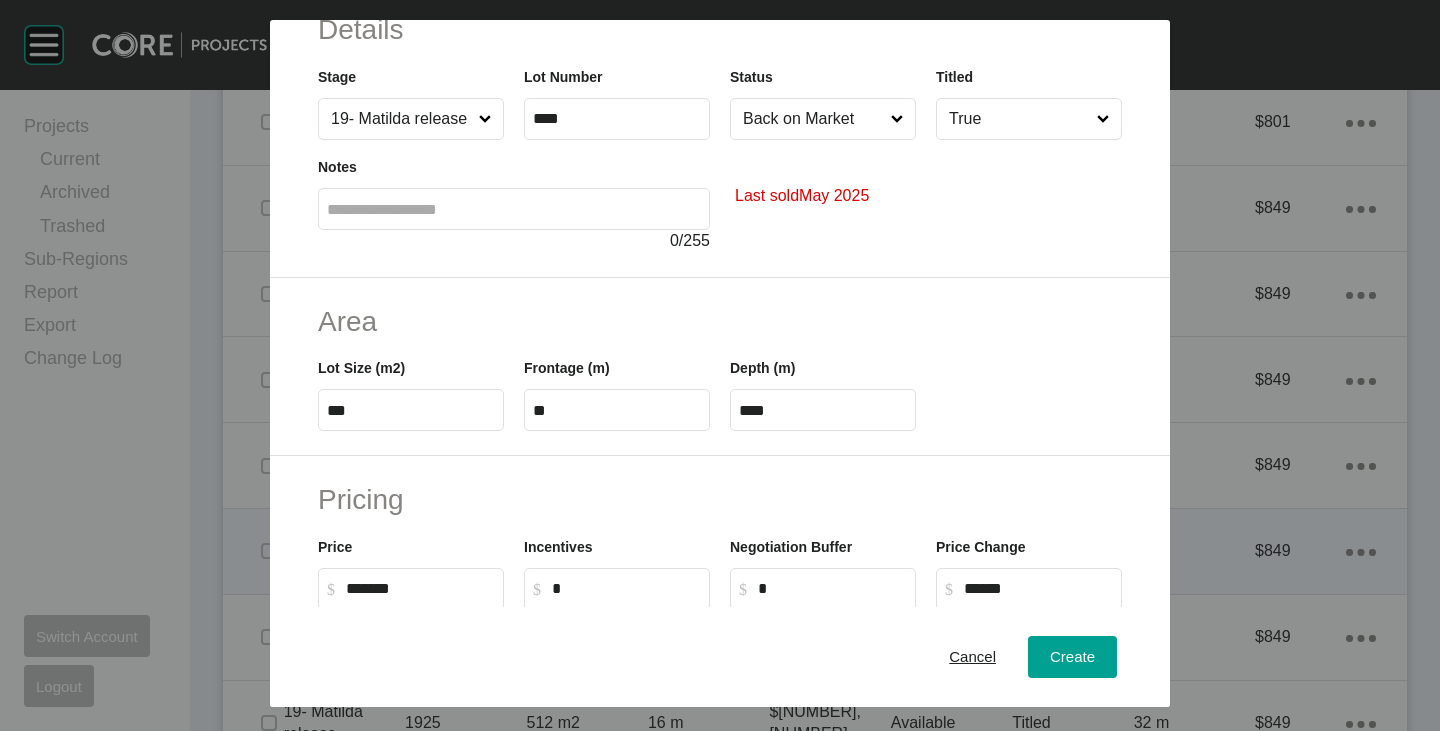 type on "***" 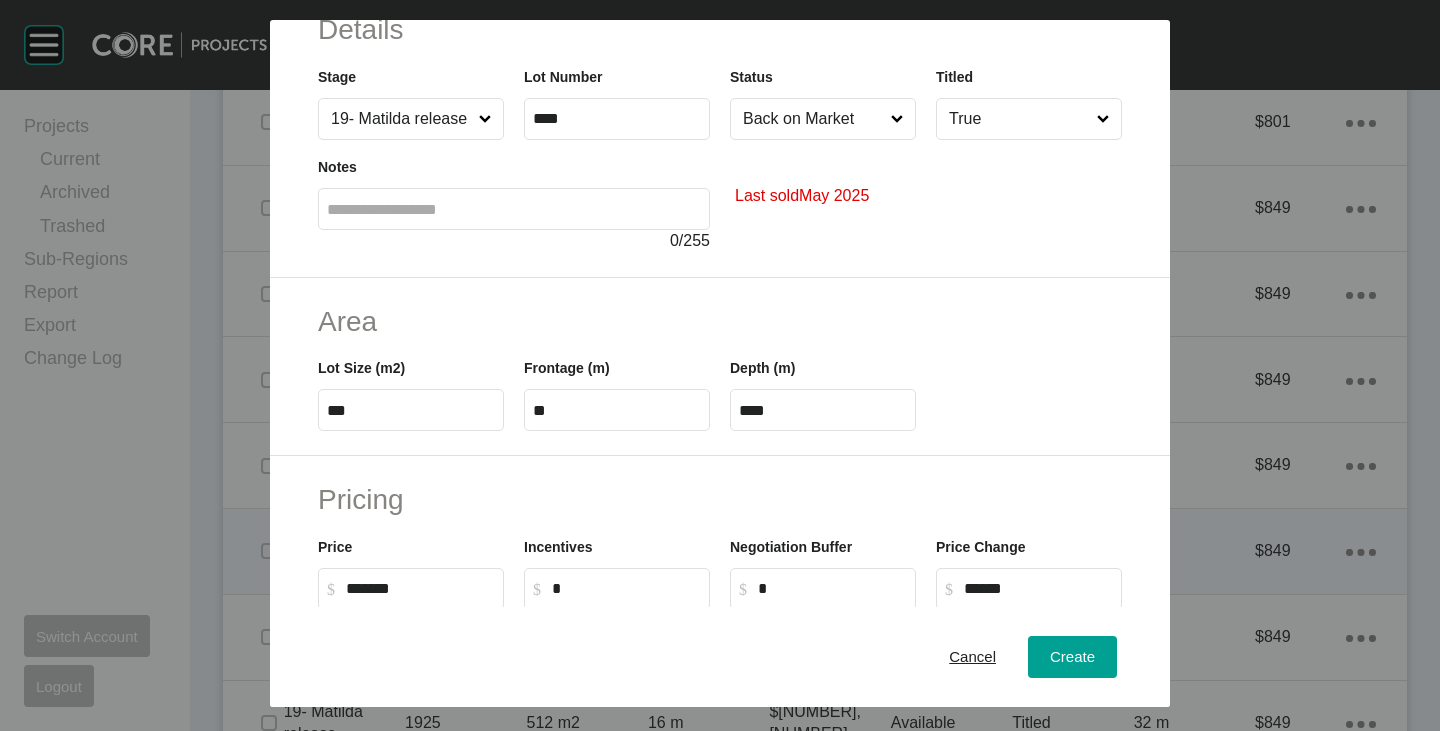 click on "**" at bounding box center (617, 410) 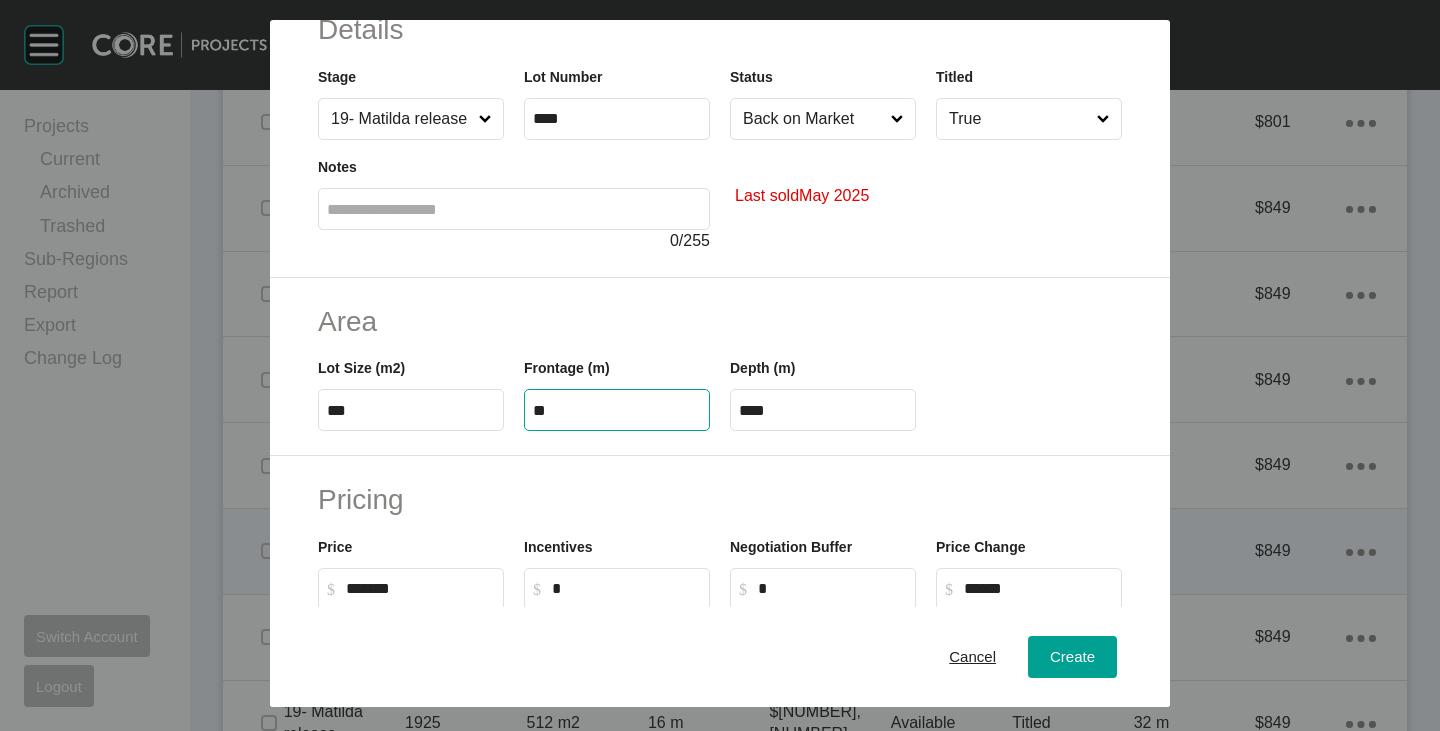 type on "**" 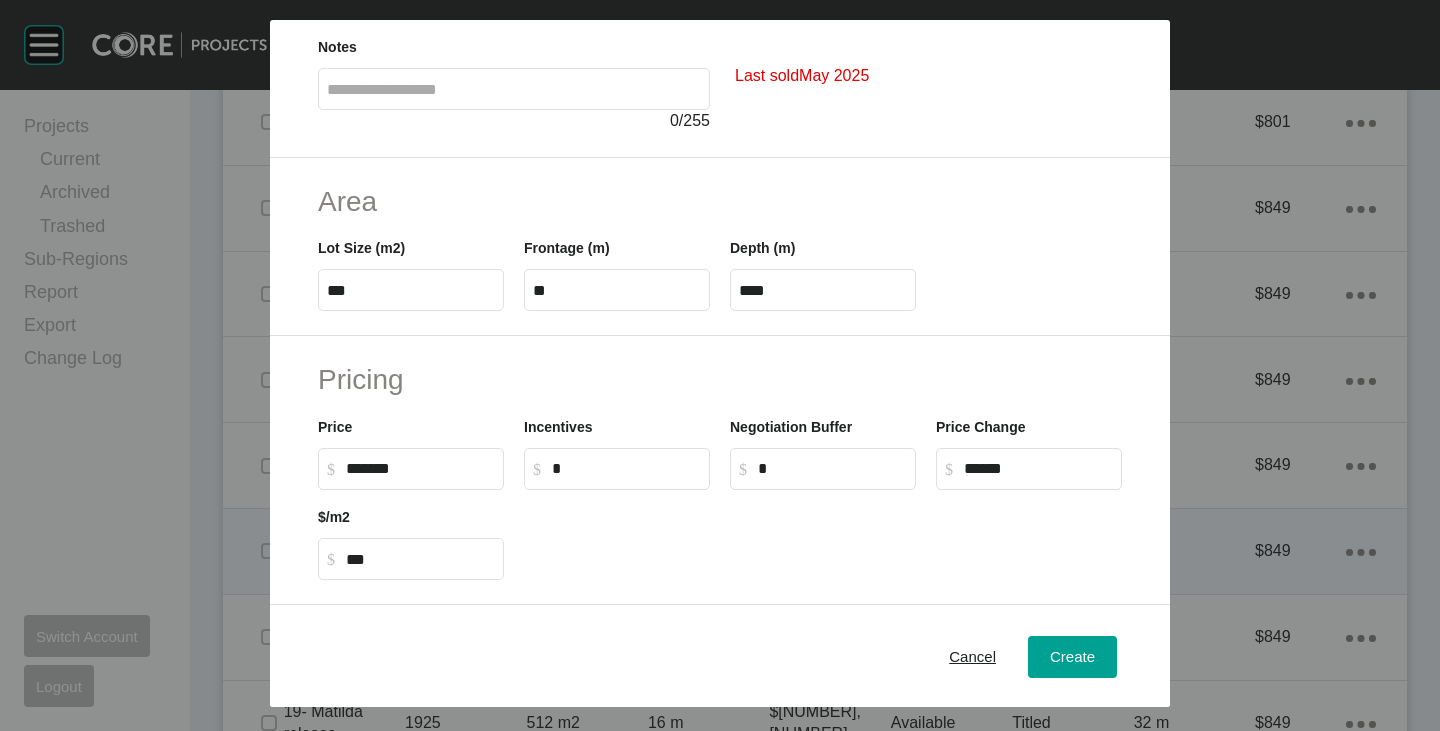 scroll, scrollTop: 300, scrollLeft: 0, axis: vertical 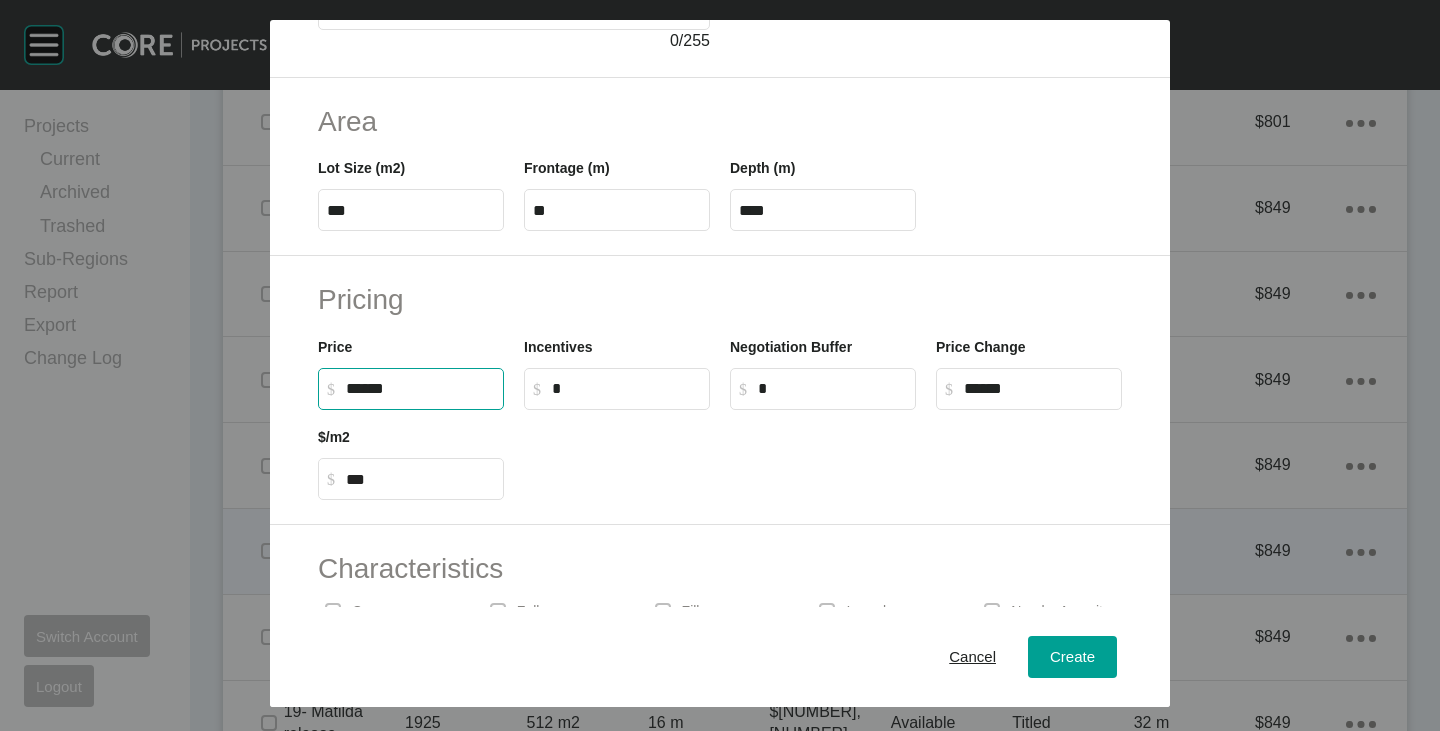 drag, startPoint x: 367, startPoint y: 391, endPoint x: 356, endPoint y: 392, distance: 11.045361 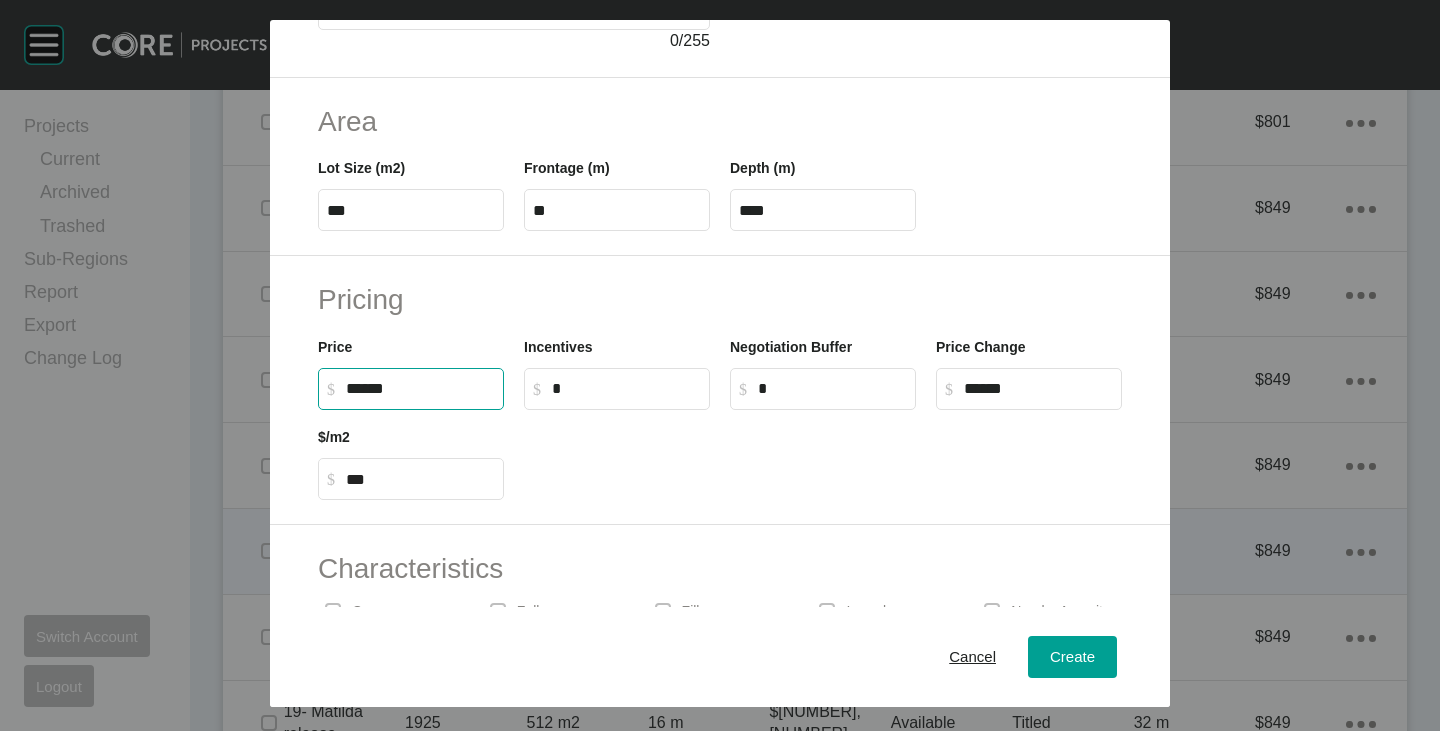 type on "*******" 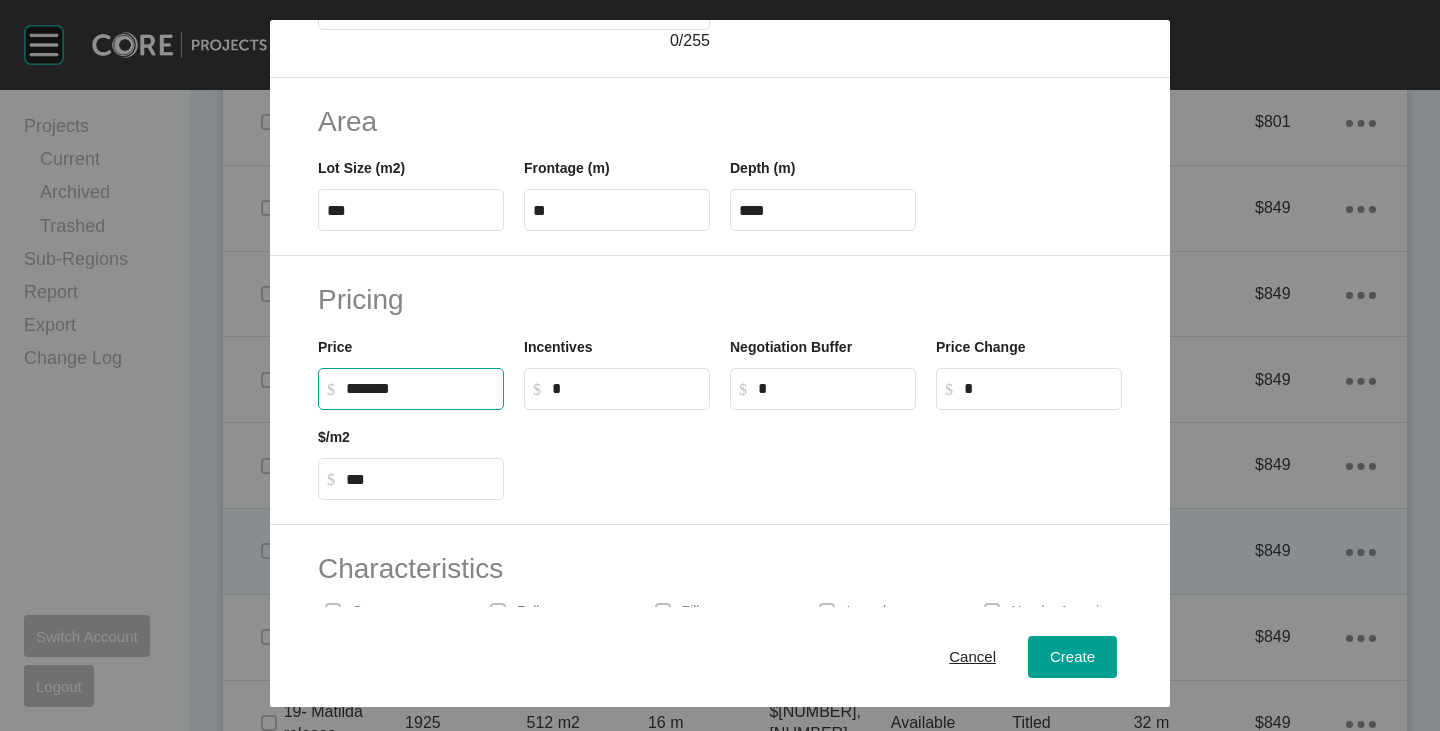 click on "Pricing" at bounding box center (720, 299) 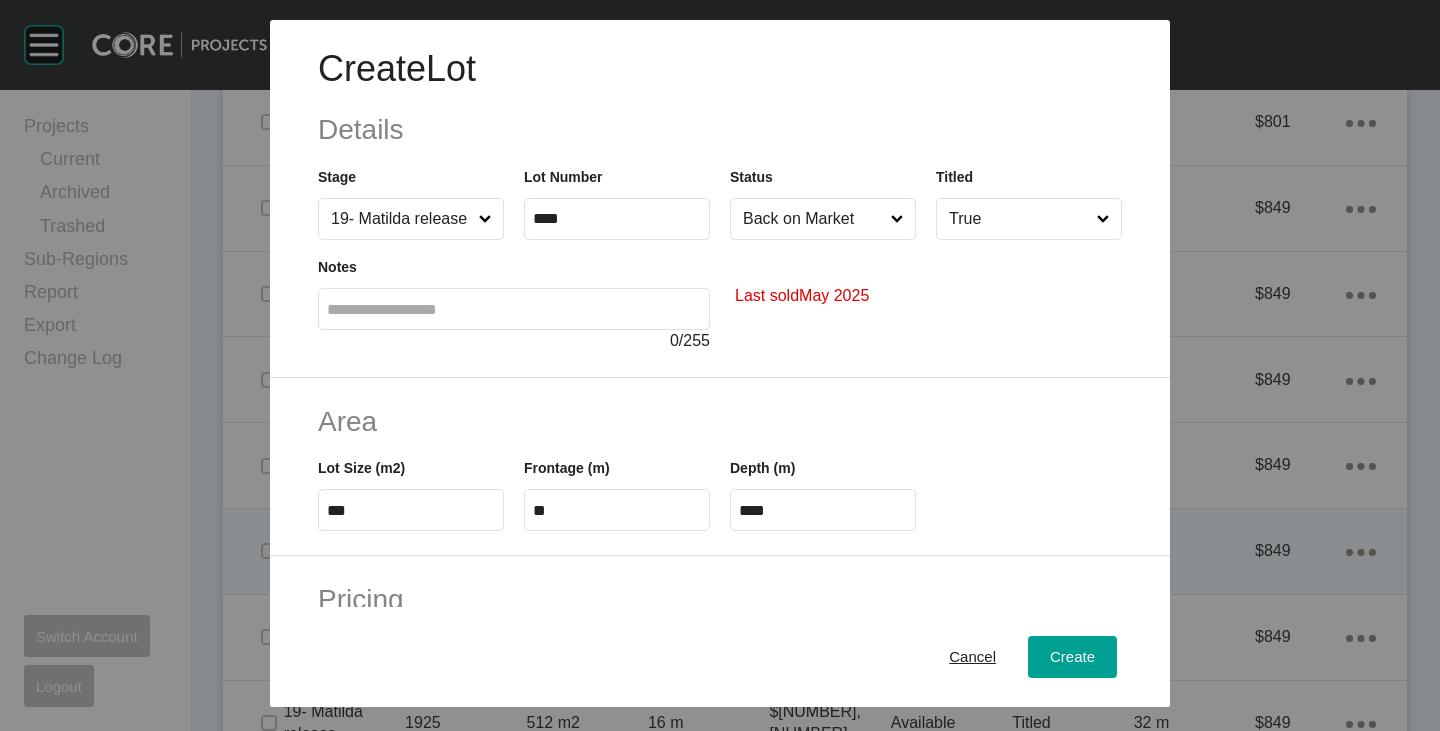 scroll, scrollTop: 489, scrollLeft: 0, axis: vertical 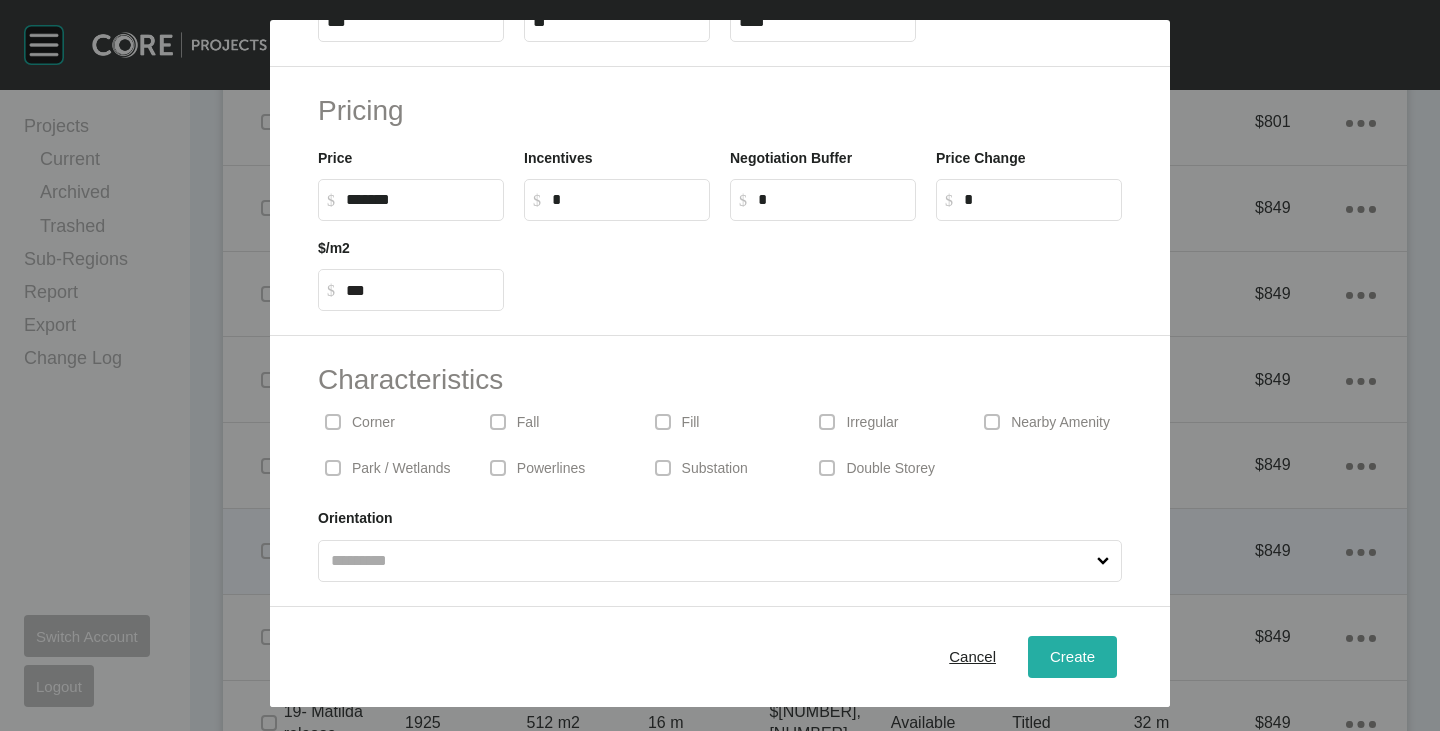 click on "Create" at bounding box center (1072, 656) 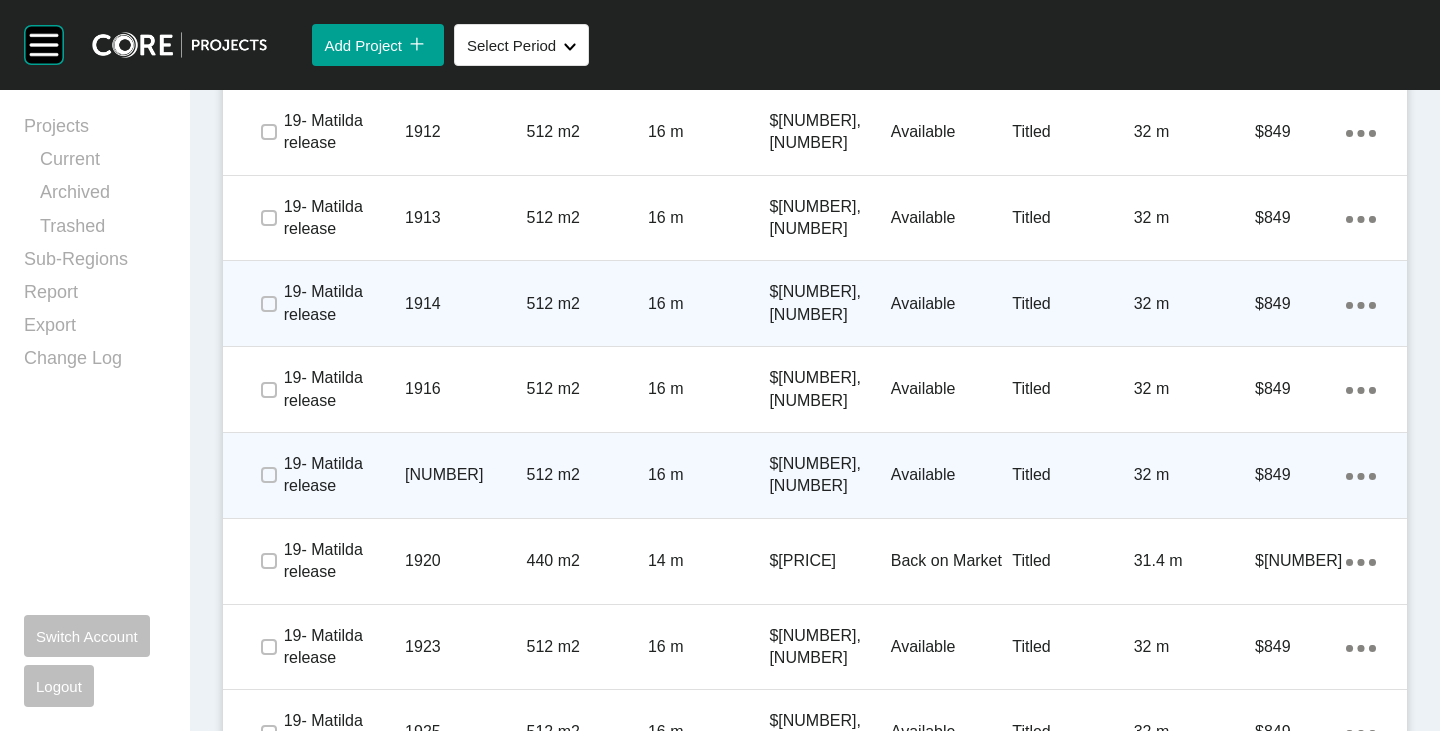 scroll, scrollTop: 2100, scrollLeft: 0, axis: vertical 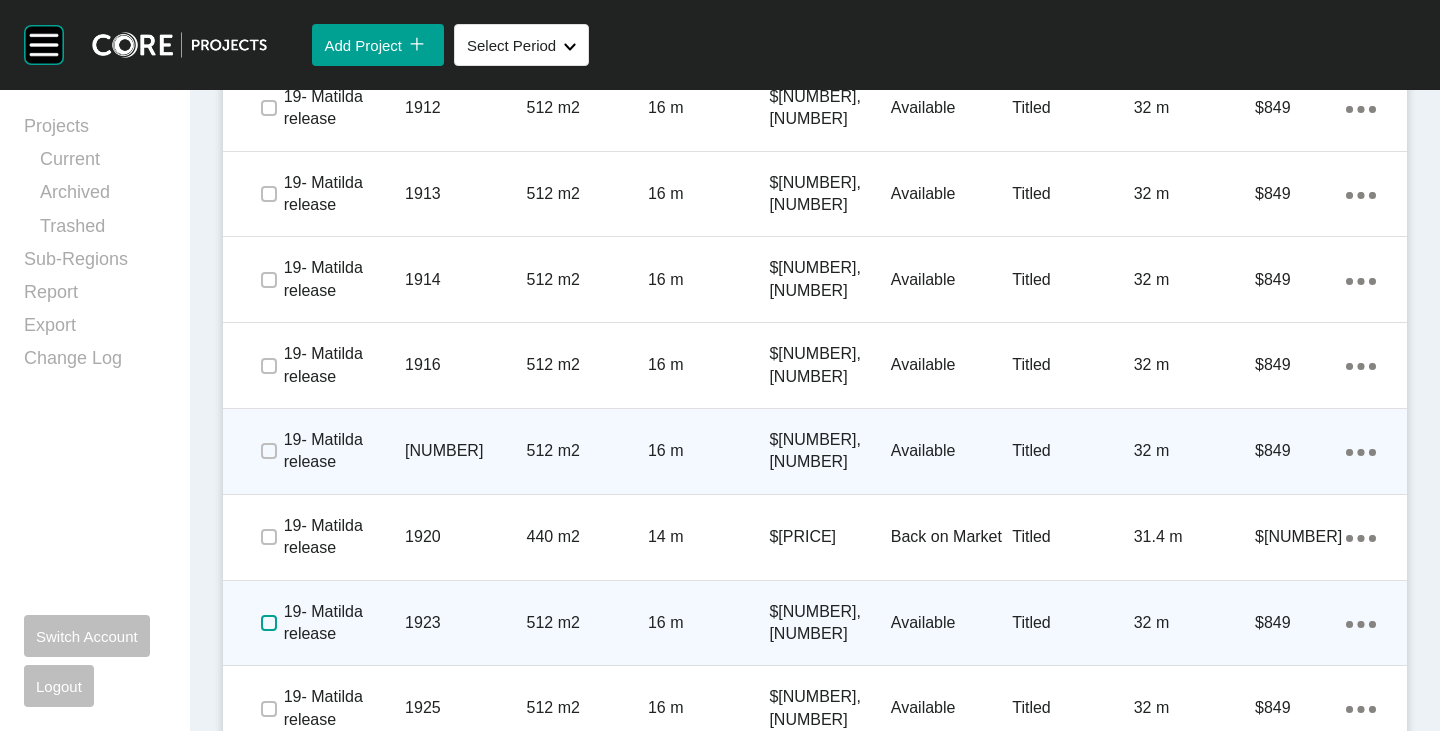 click at bounding box center [269, 623] 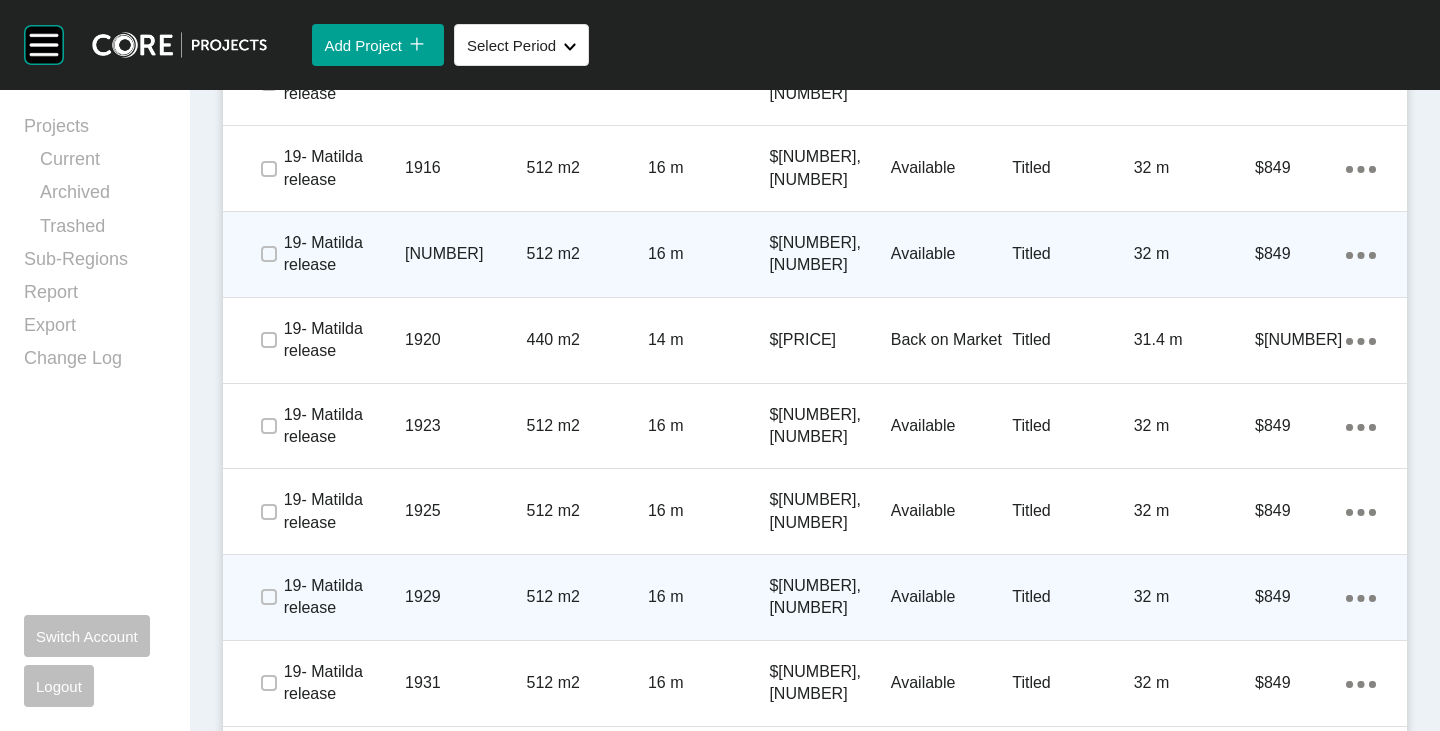 scroll, scrollTop: 2300, scrollLeft: 0, axis: vertical 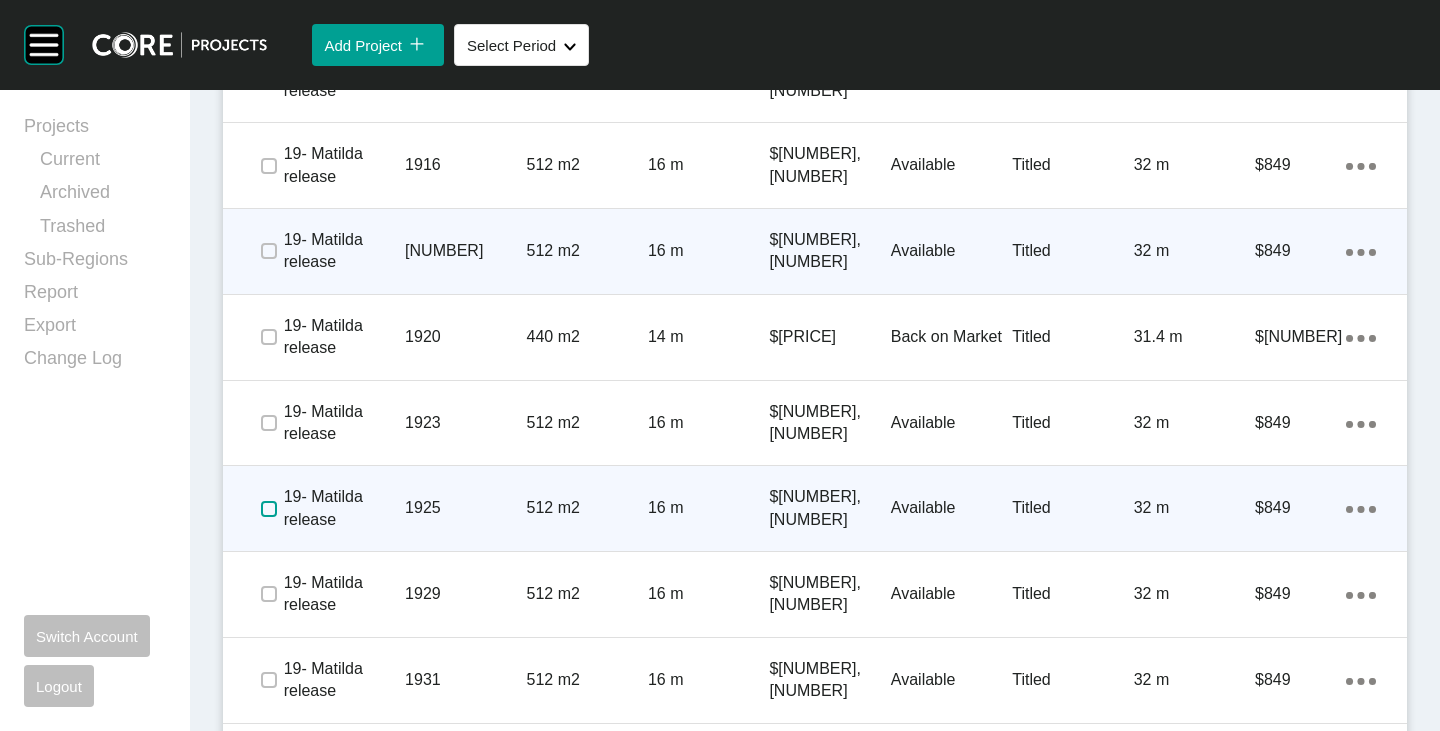 click at bounding box center [269, 509] 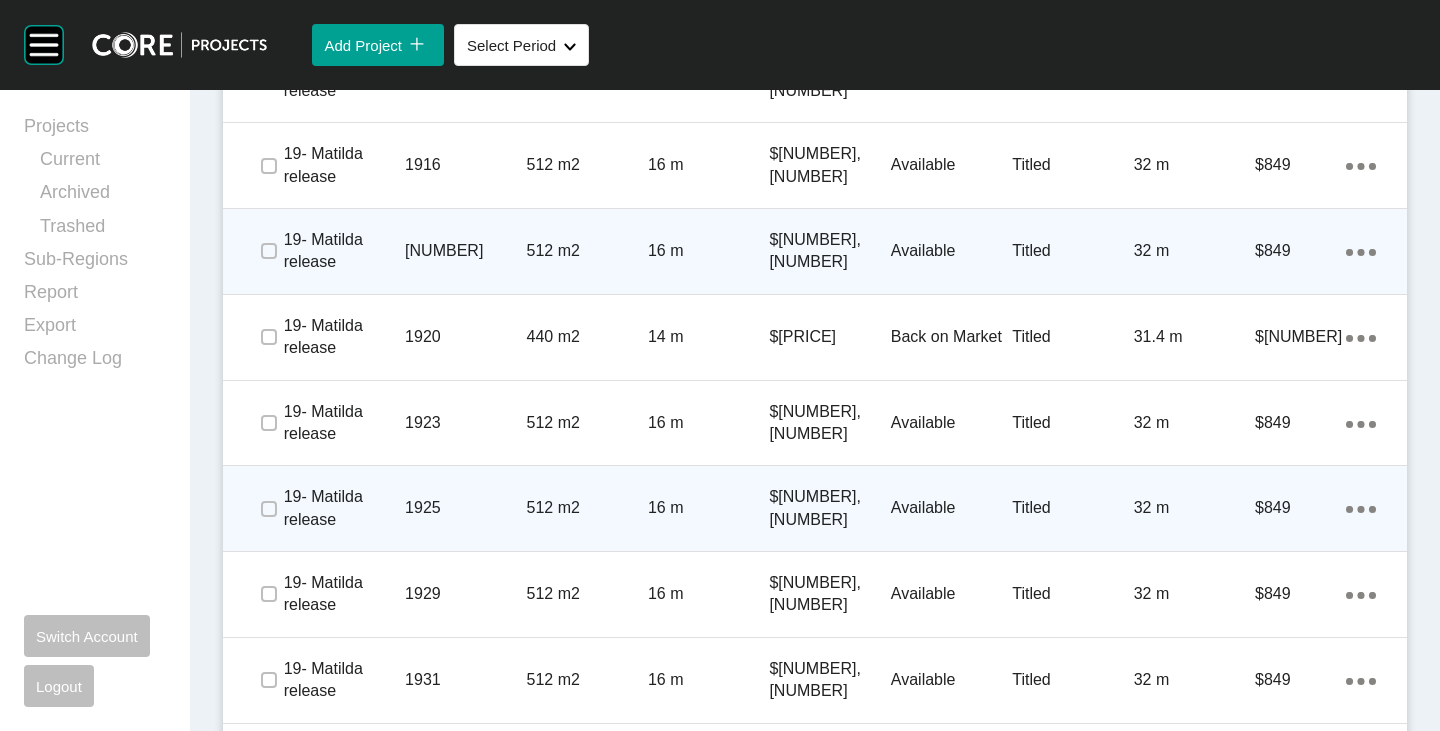 click on "Action Menu Dots Copy 6 Created with Sketch." at bounding box center (1361, 508) 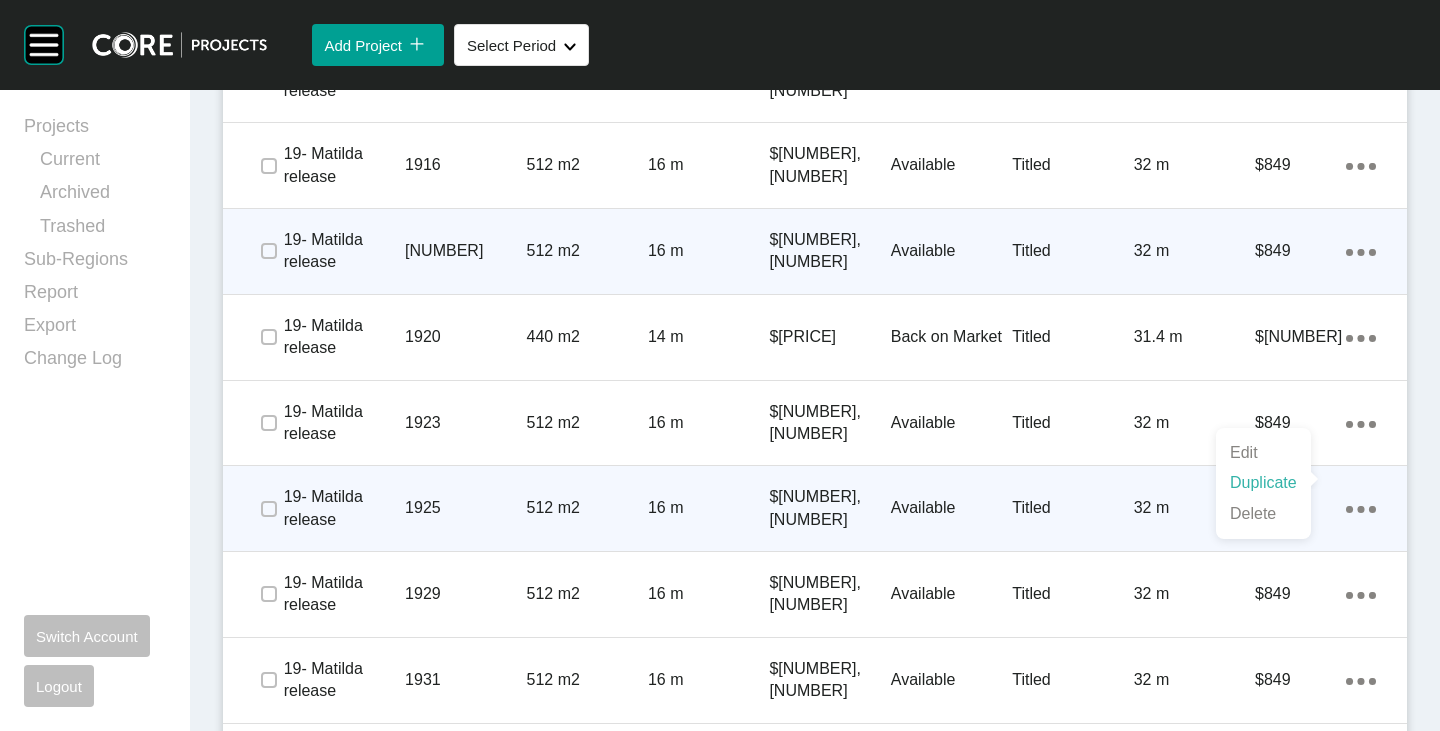 click on "Duplicate" at bounding box center [1263, 483] 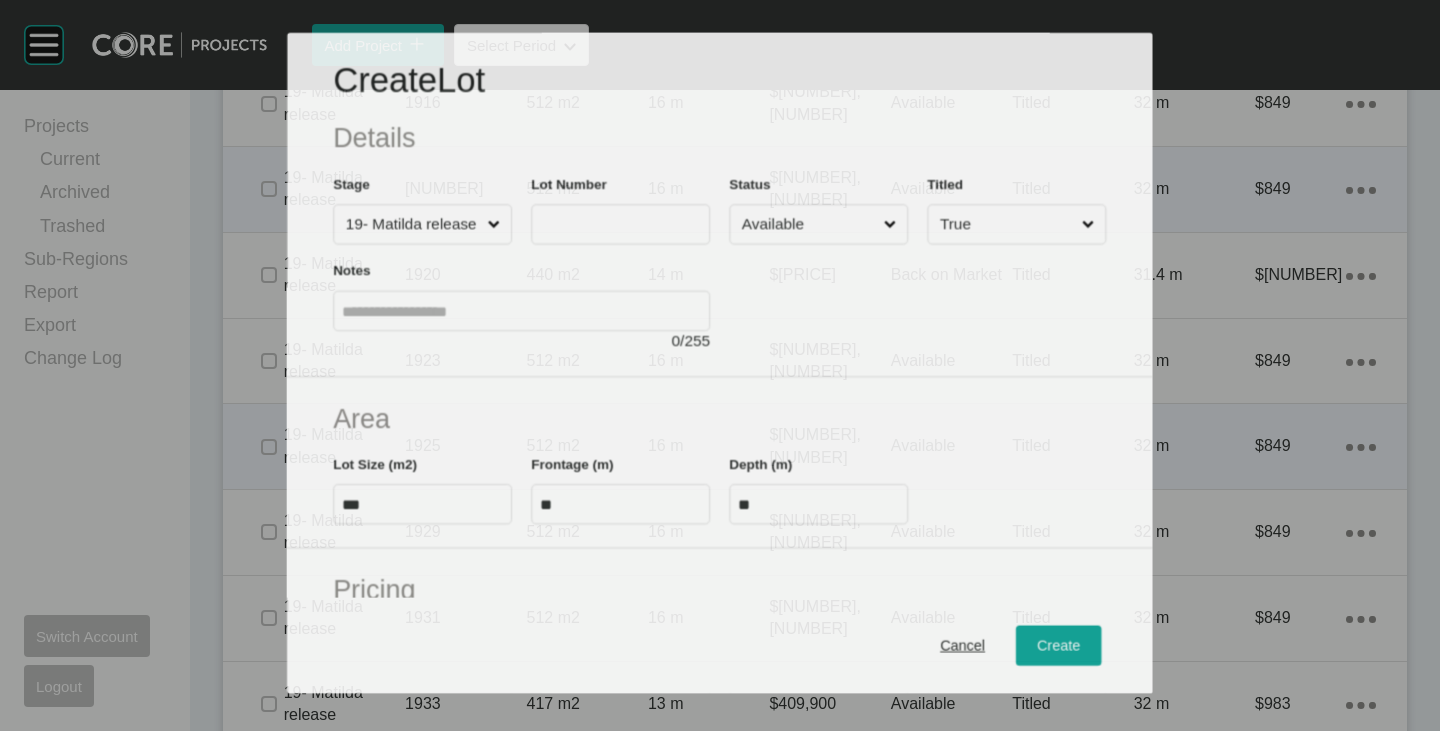 scroll, scrollTop: 2238, scrollLeft: 0, axis: vertical 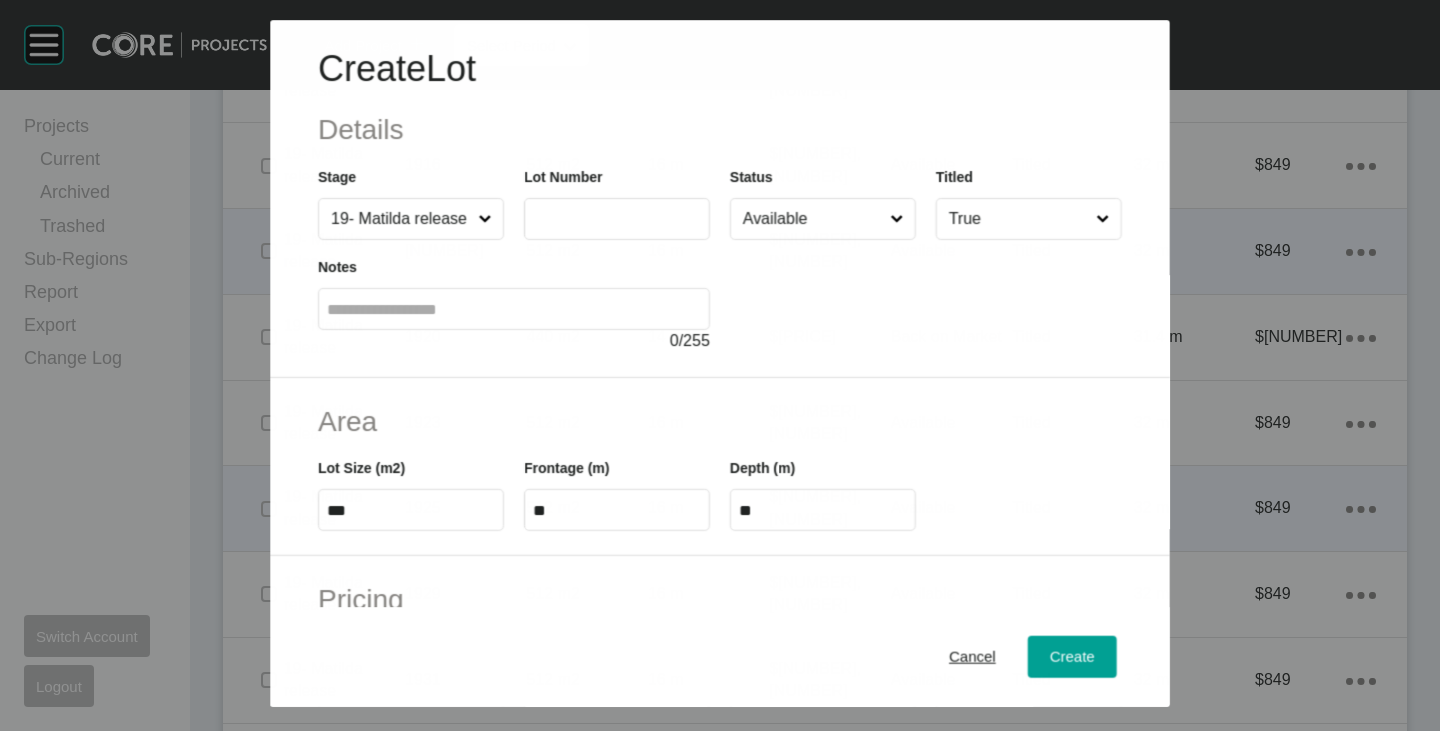 click at bounding box center (617, 219) 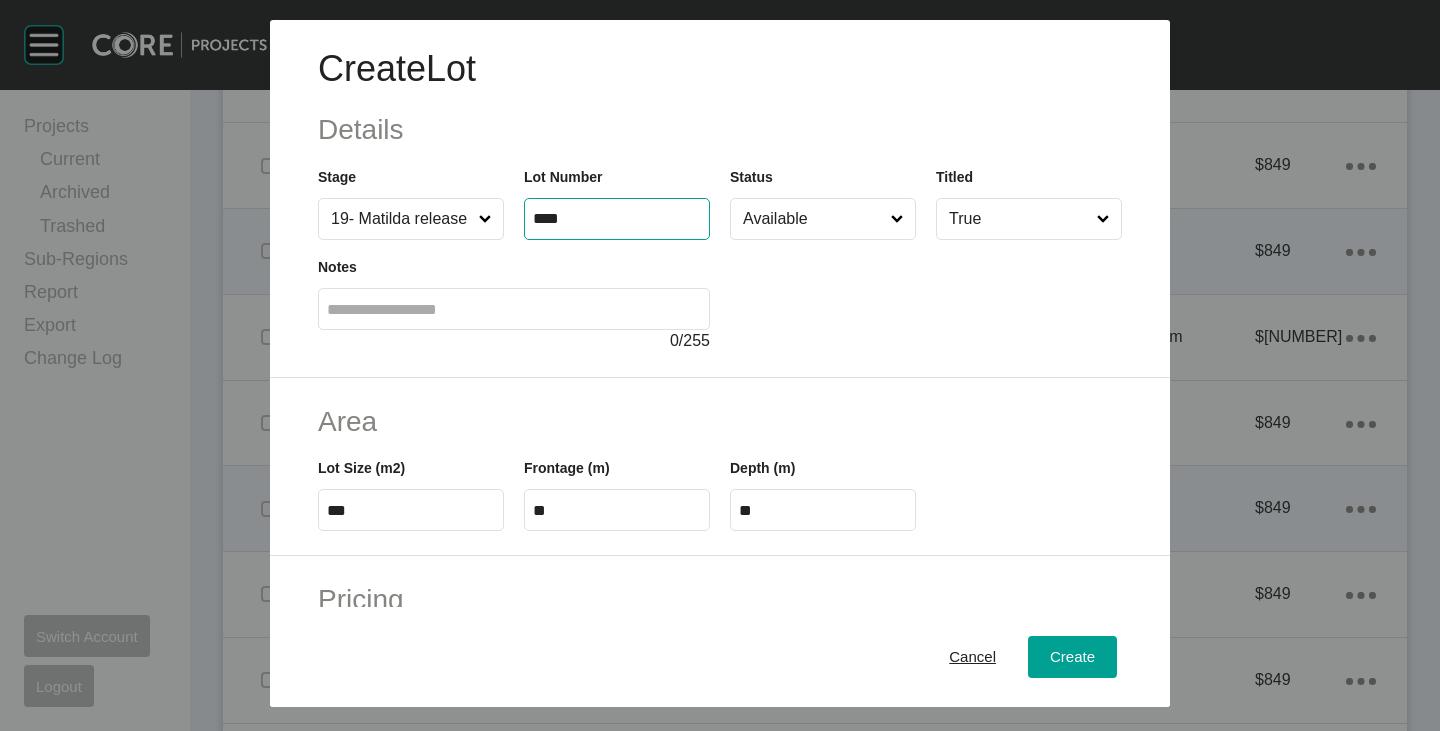 type on "****" 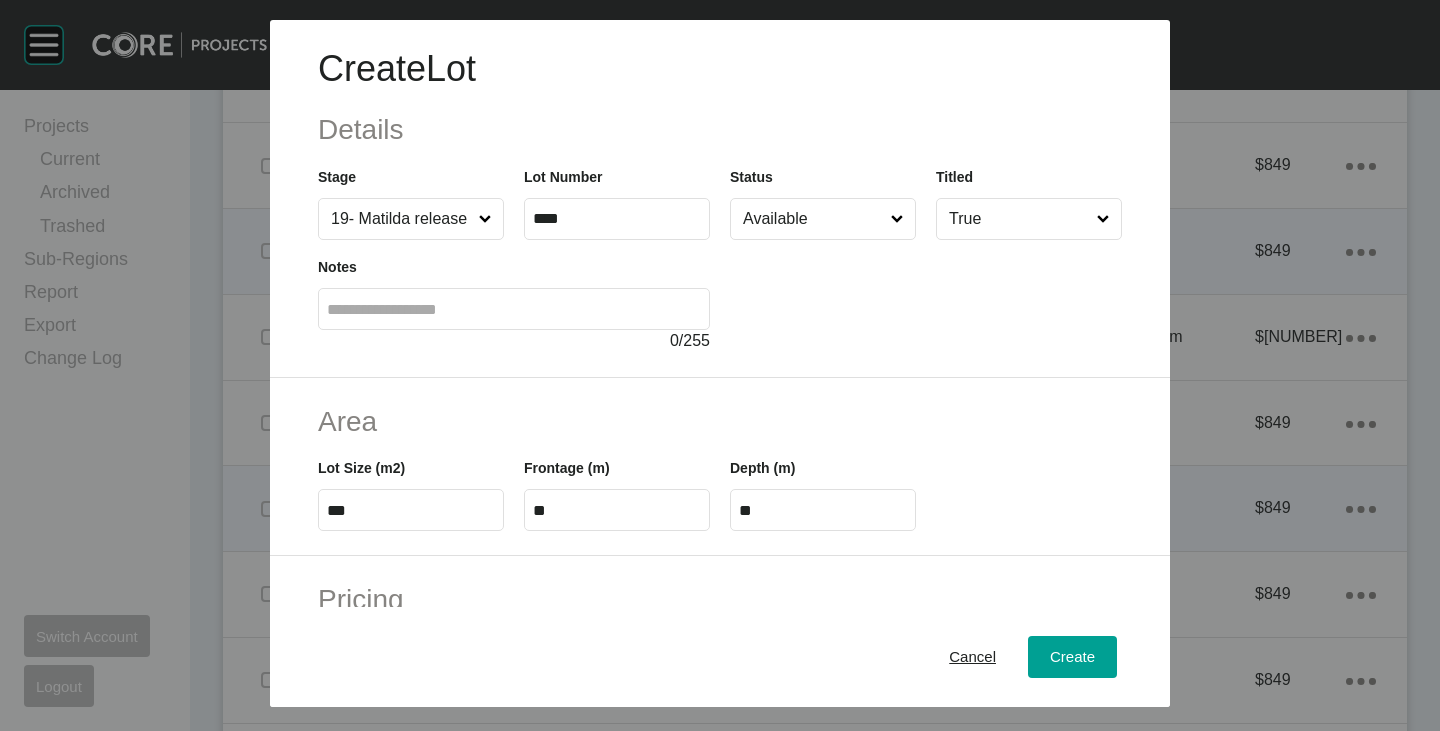 click at bounding box center [926, 296] 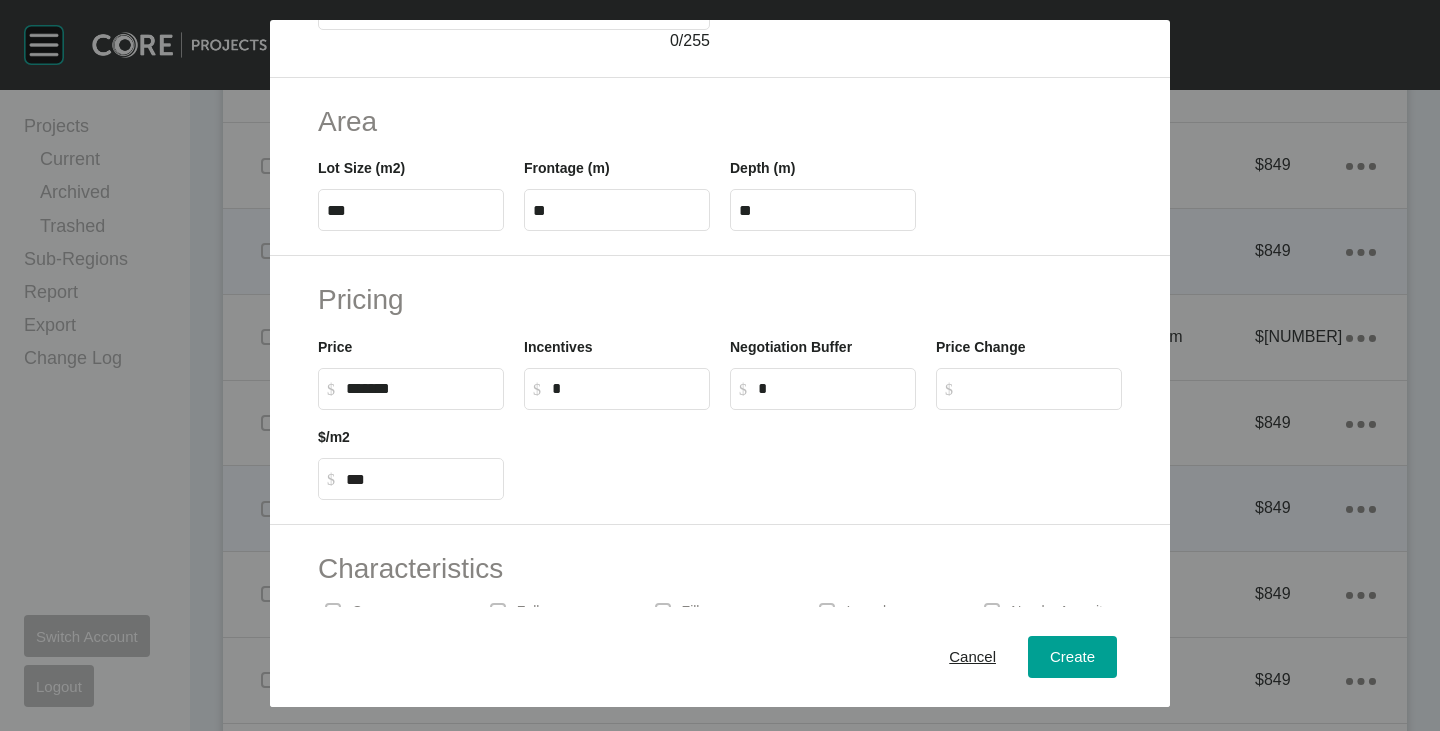 scroll, scrollTop: 489, scrollLeft: 0, axis: vertical 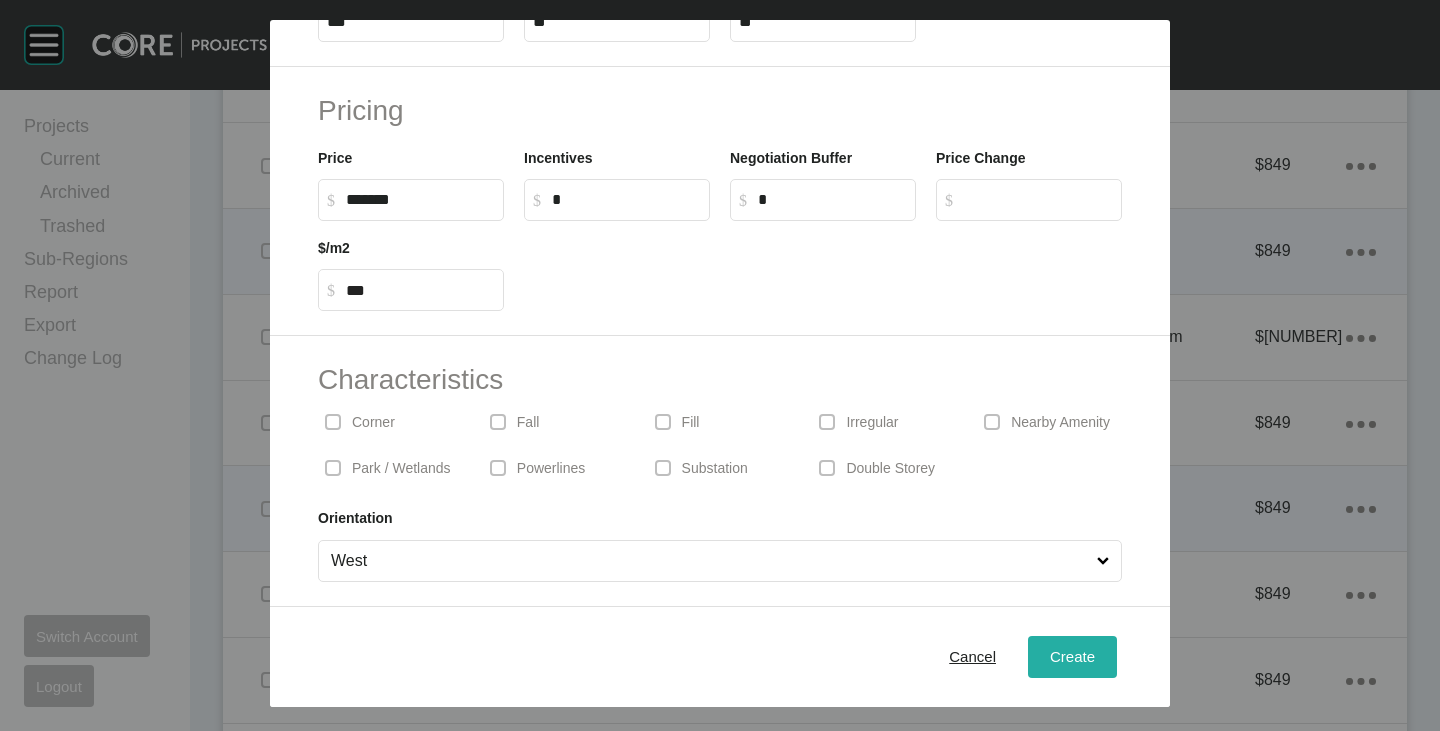 click on "Create" at bounding box center [1072, 656] 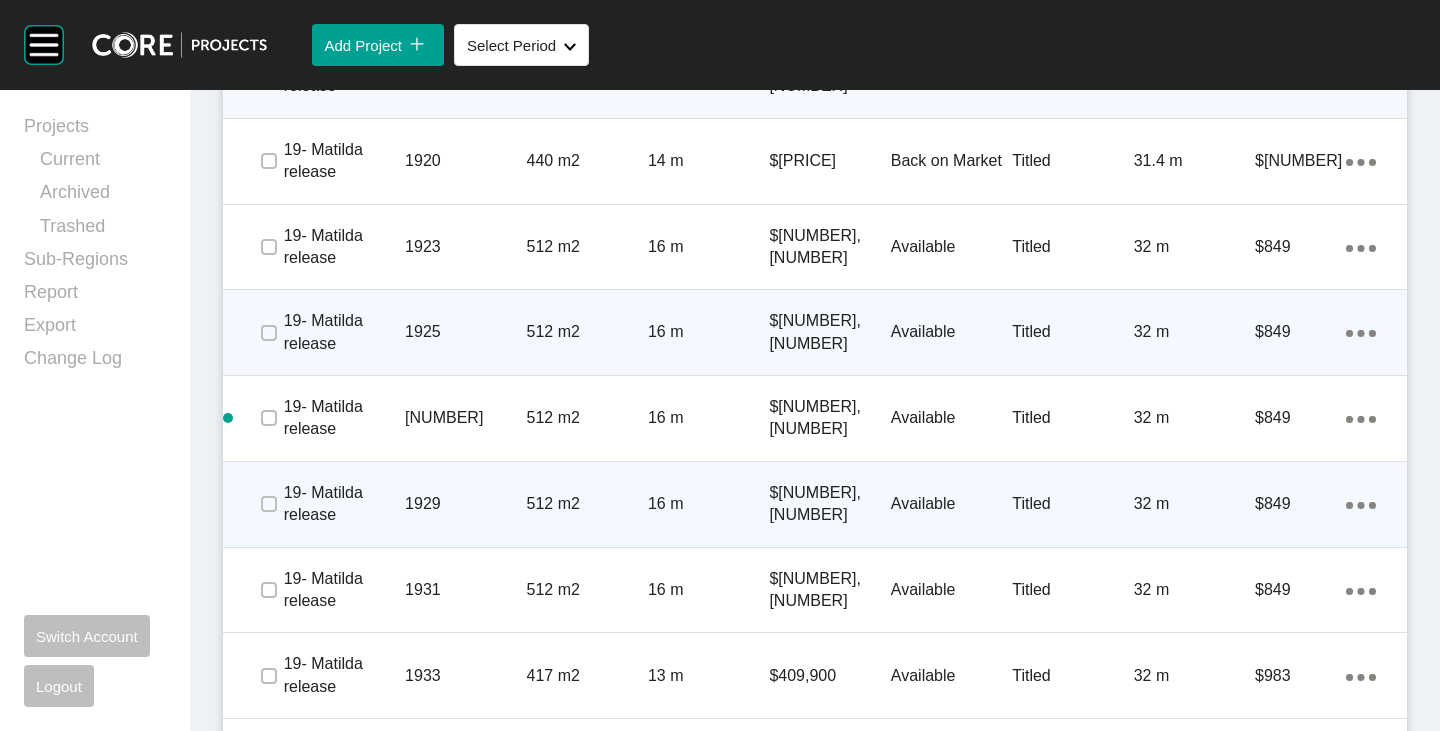 scroll, scrollTop: 2500, scrollLeft: 0, axis: vertical 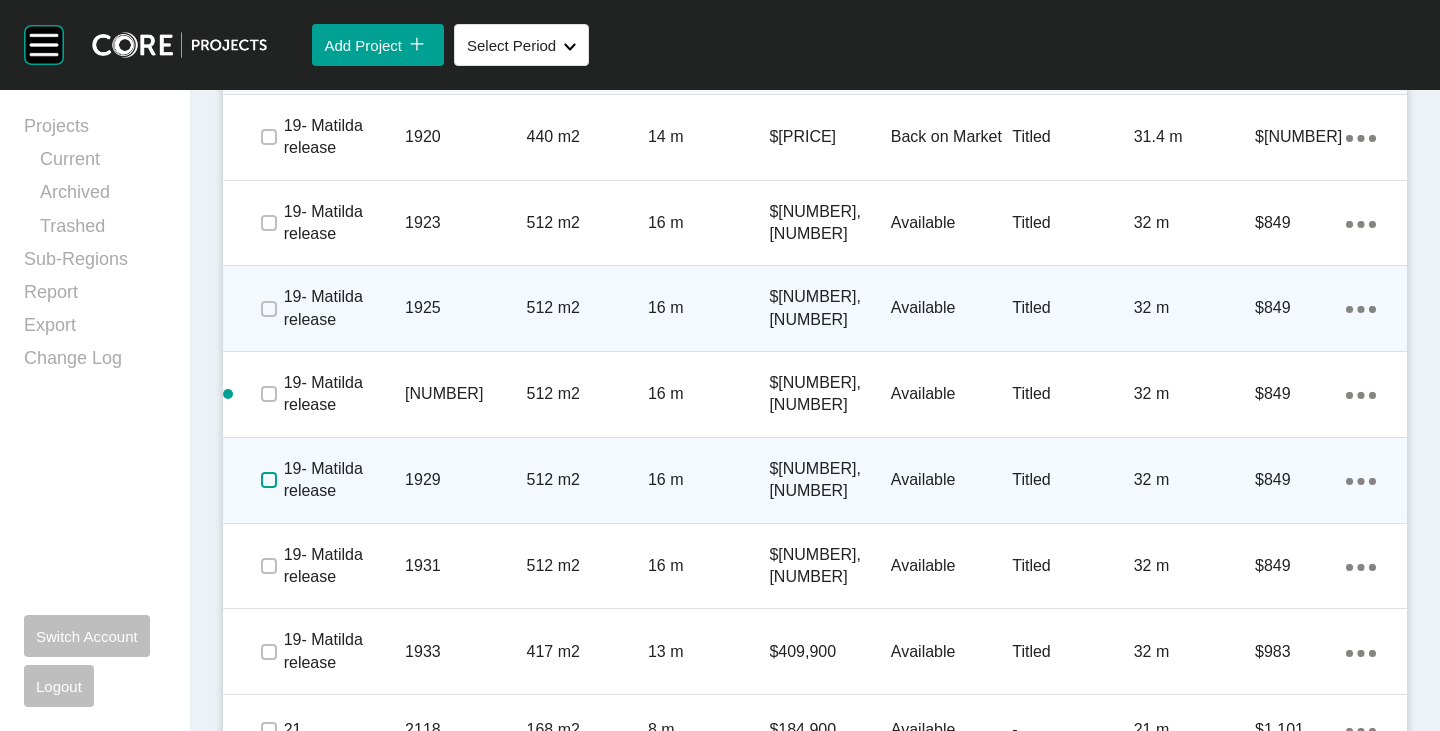 click at bounding box center [269, 480] 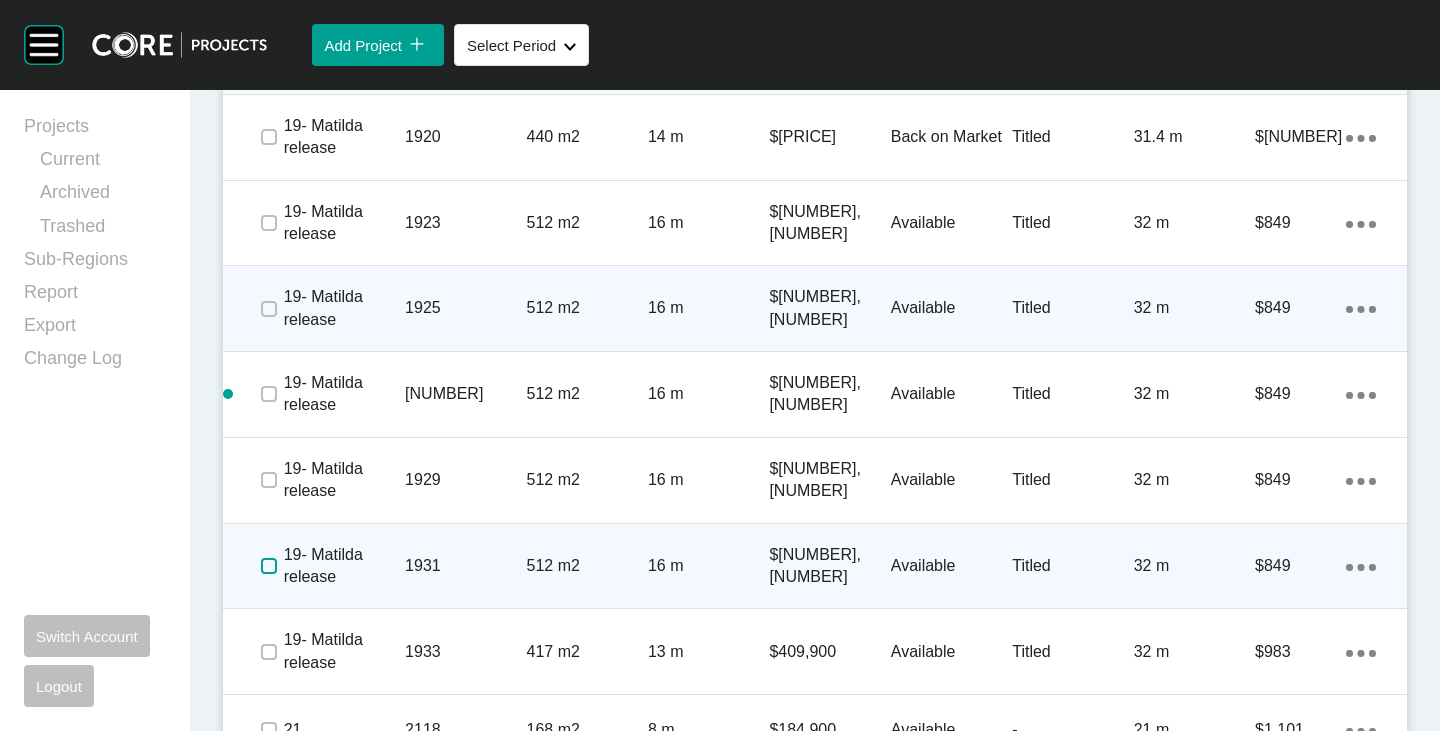 click at bounding box center (269, 566) 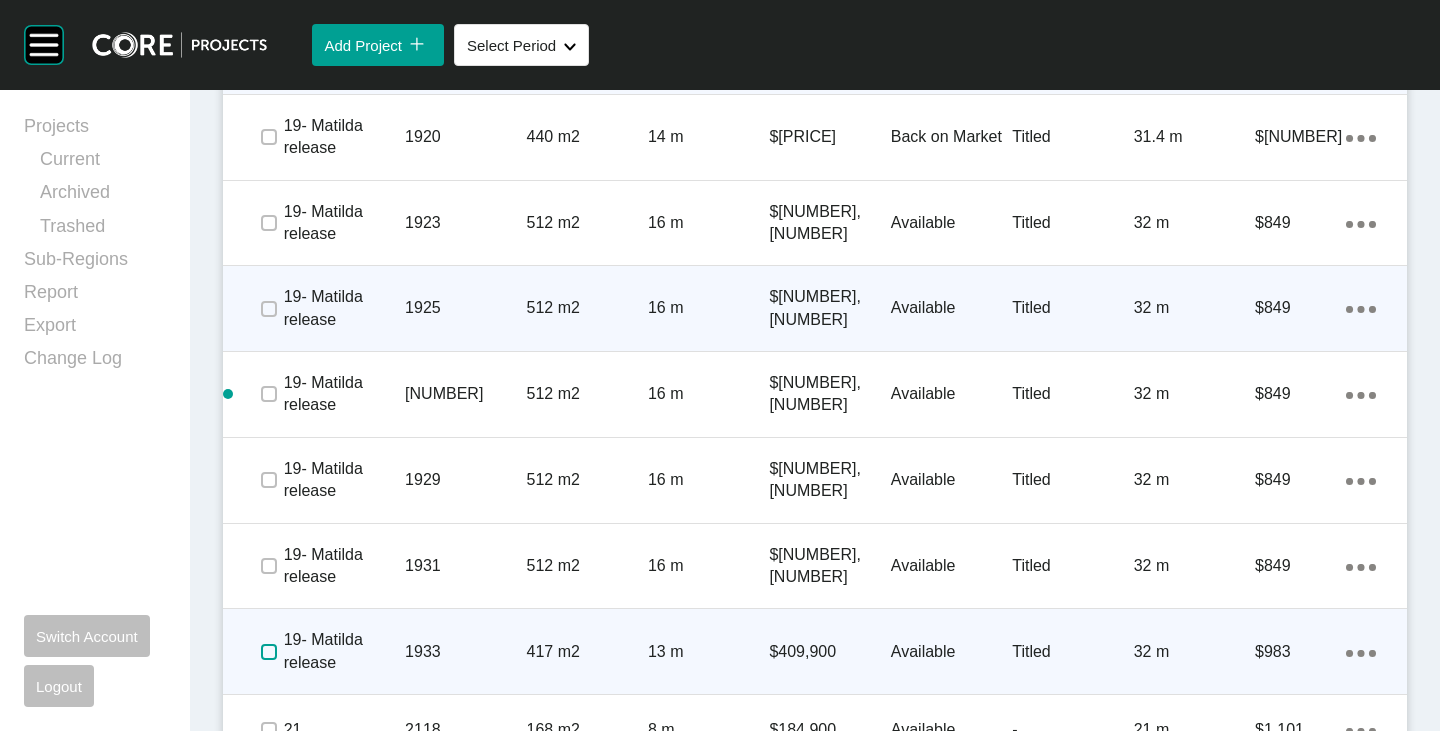 click at bounding box center (269, 652) 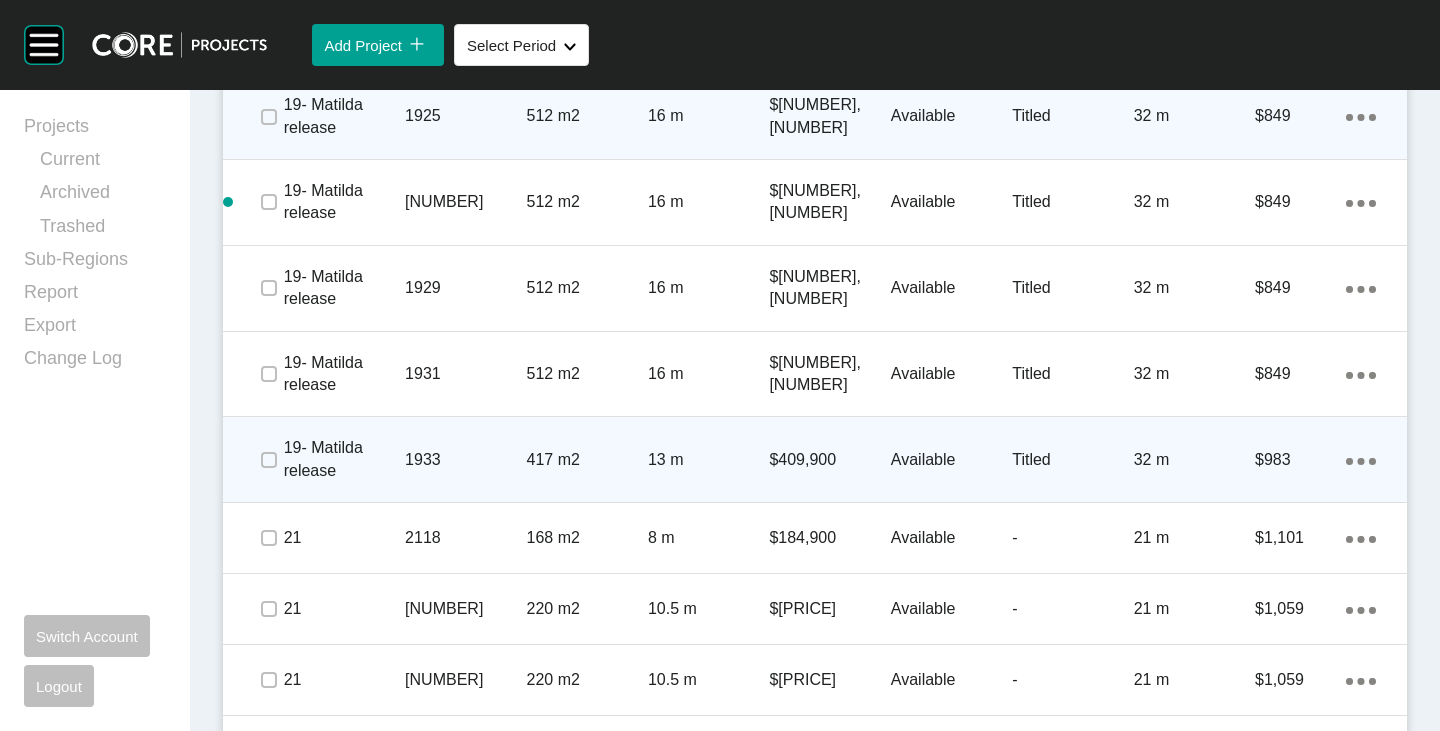 scroll, scrollTop: 2727, scrollLeft: 0, axis: vertical 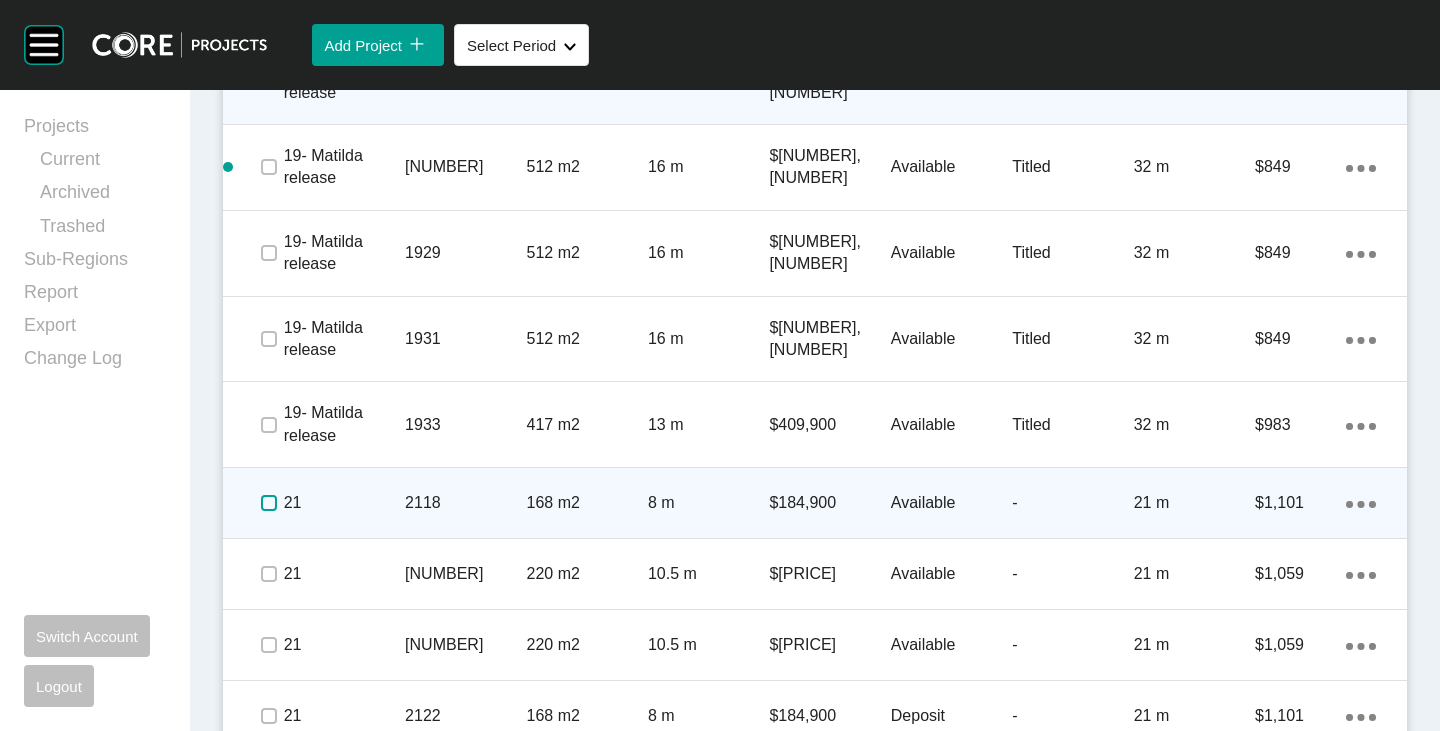 click at bounding box center [269, 503] 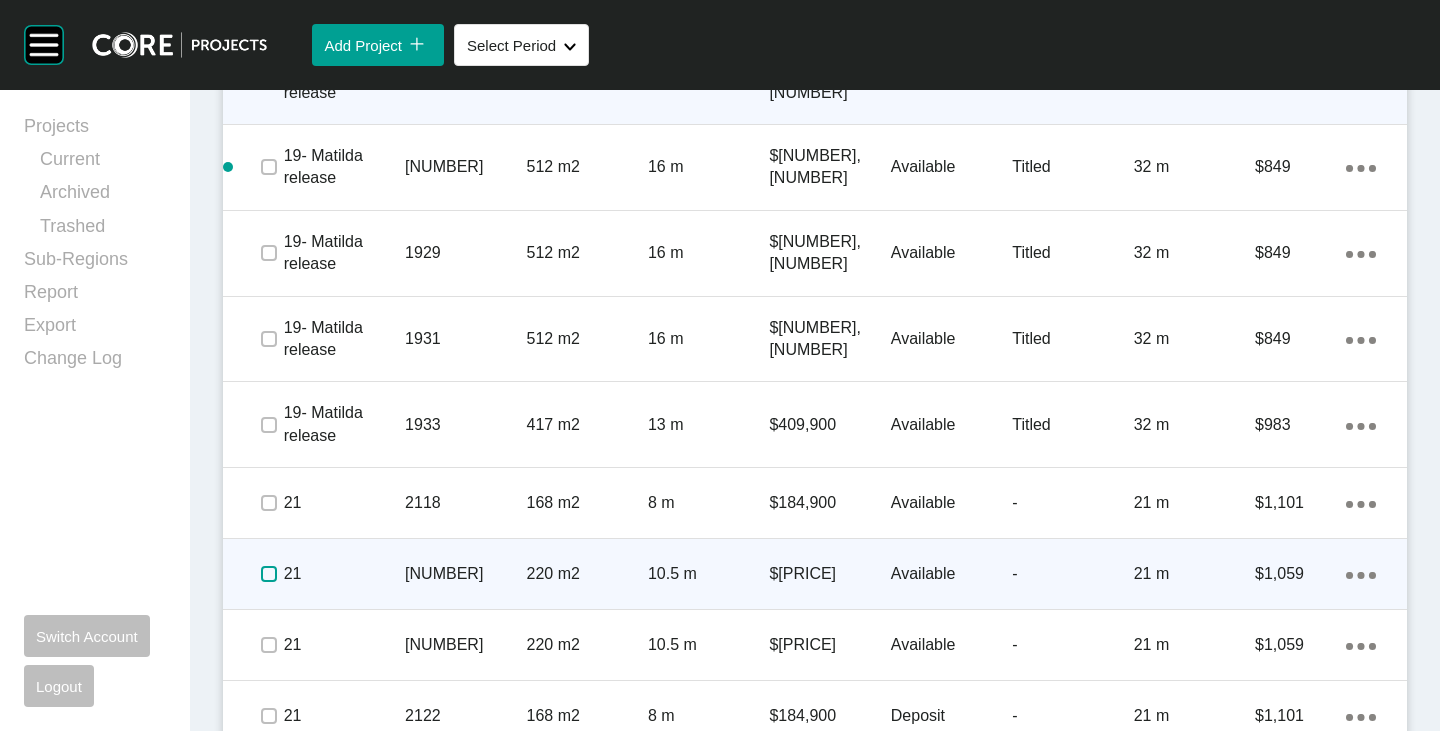 click at bounding box center [269, 574] 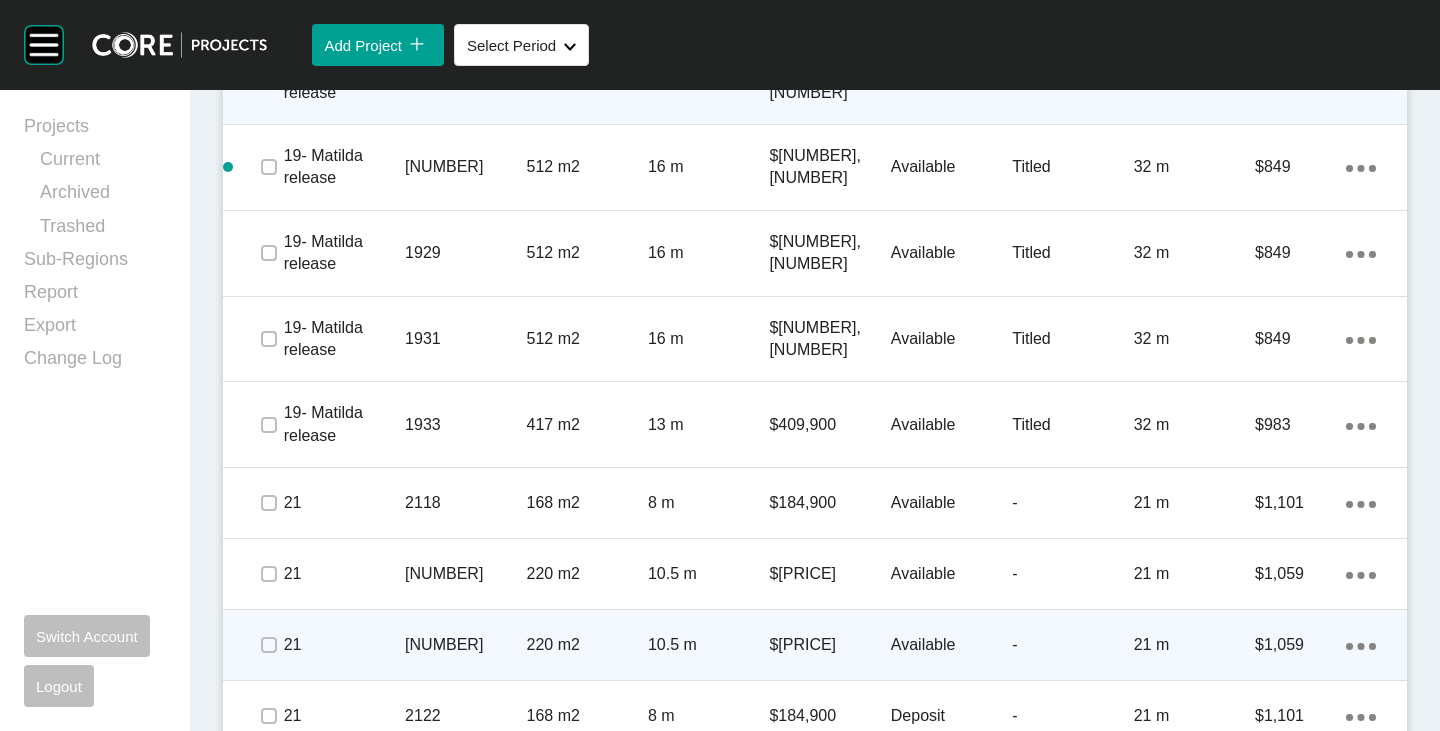 click on "Available" at bounding box center [951, 645] 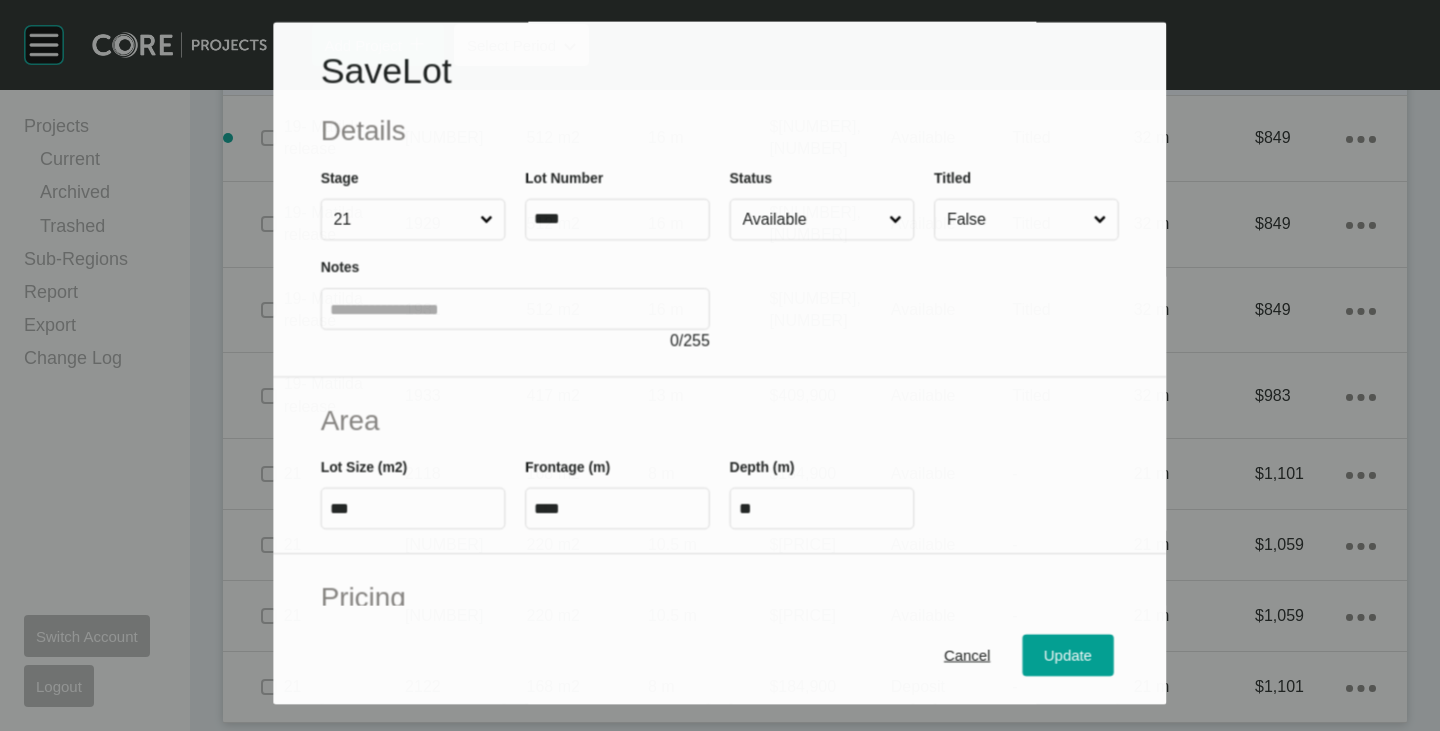 scroll, scrollTop: 2665, scrollLeft: 0, axis: vertical 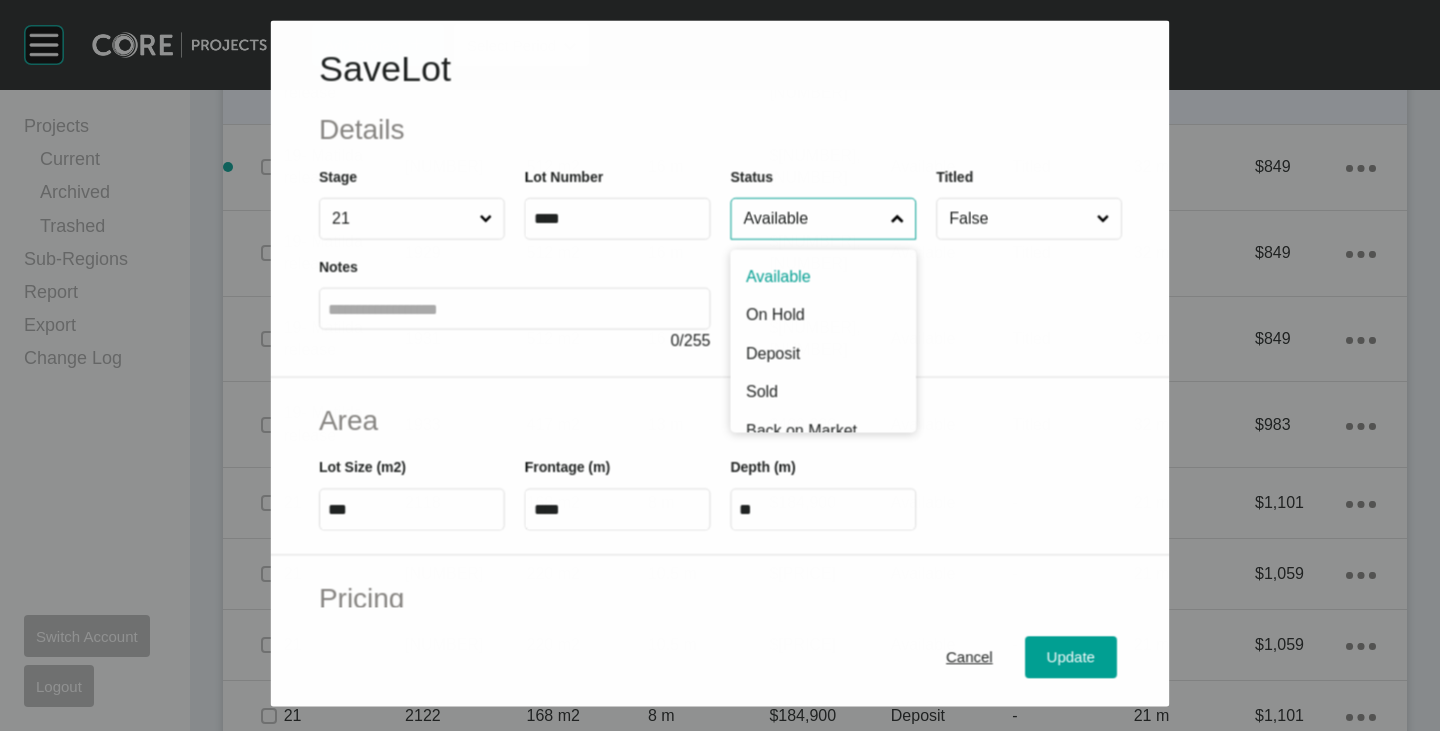 click on "Available" at bounding box center [812, 219] 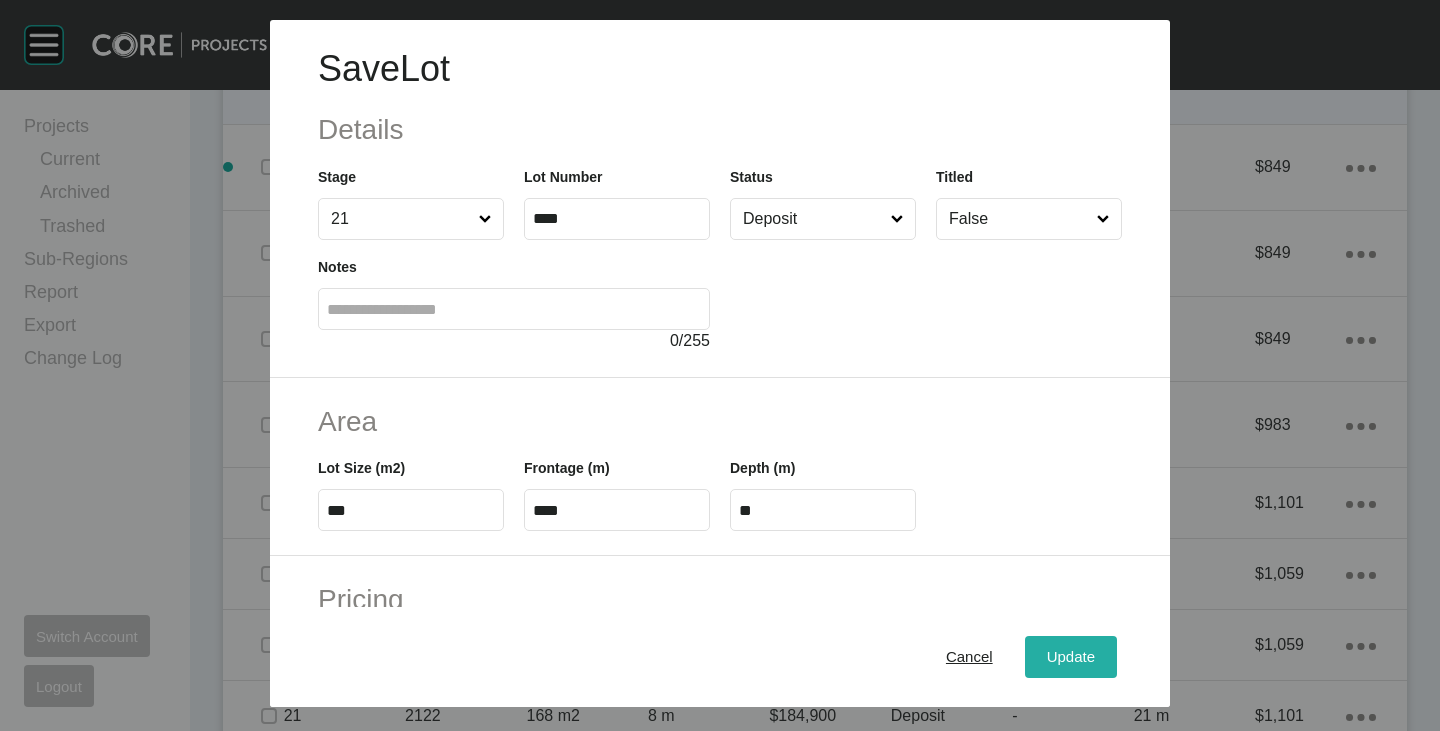 click on "Update" at bounding box center [1071, 657] 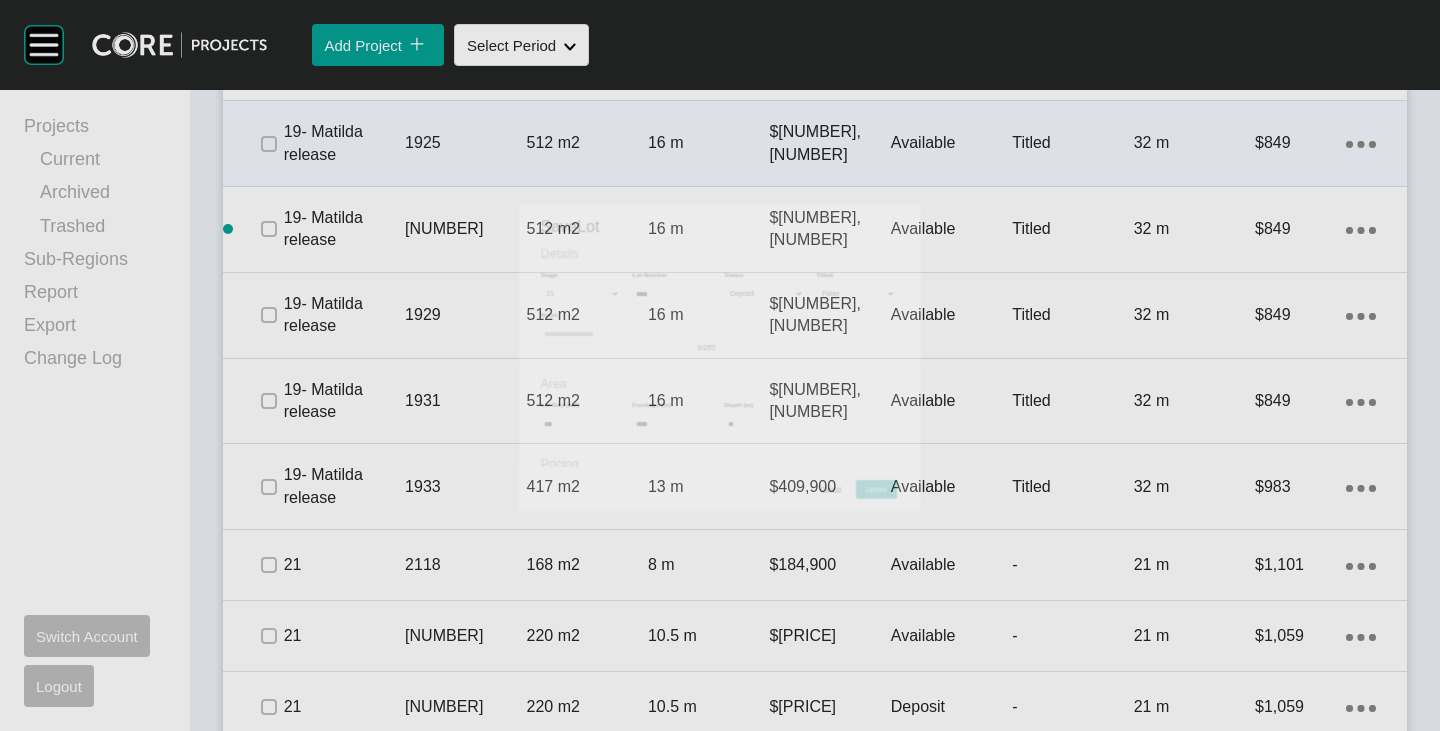 scroll, scrollTop: 2727, scrollLeft: 0, axis: vertical 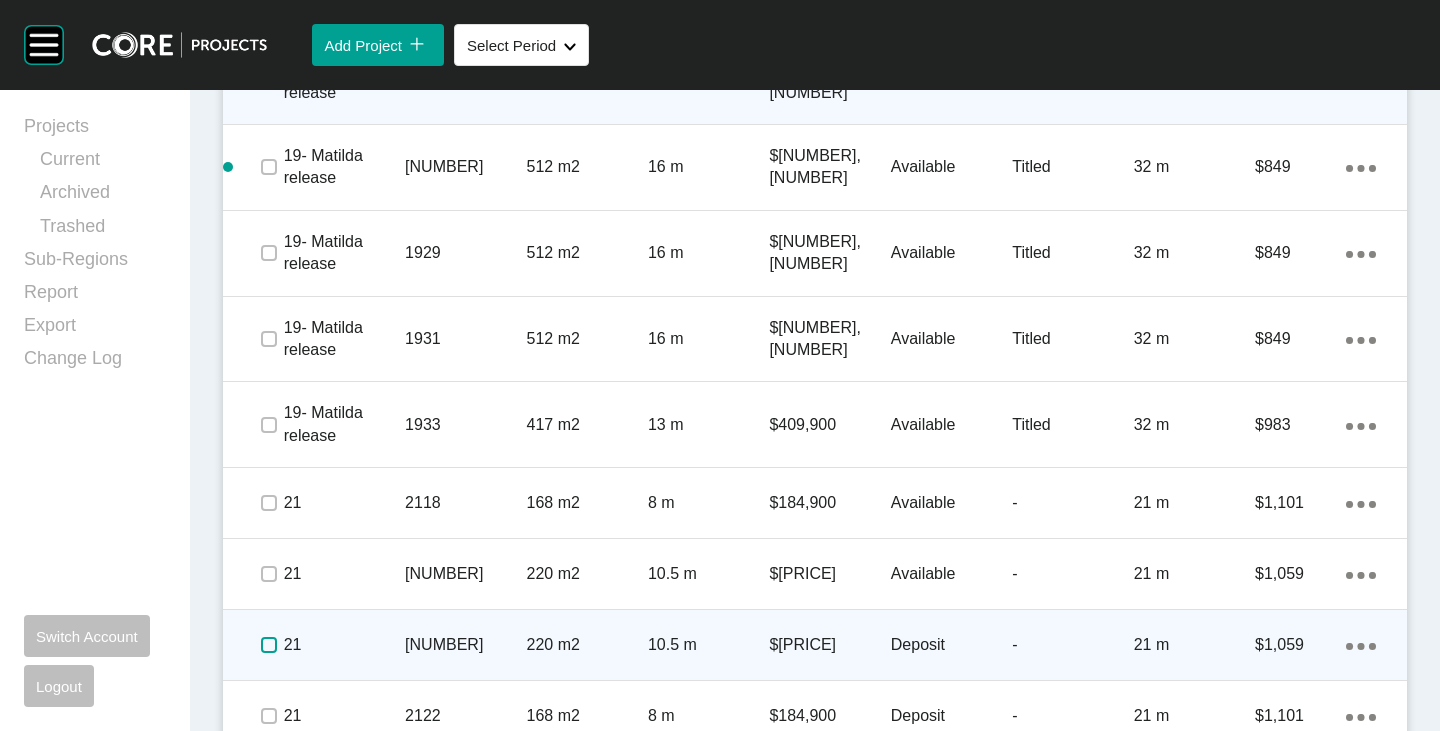 click at bounding box center [269, 645] 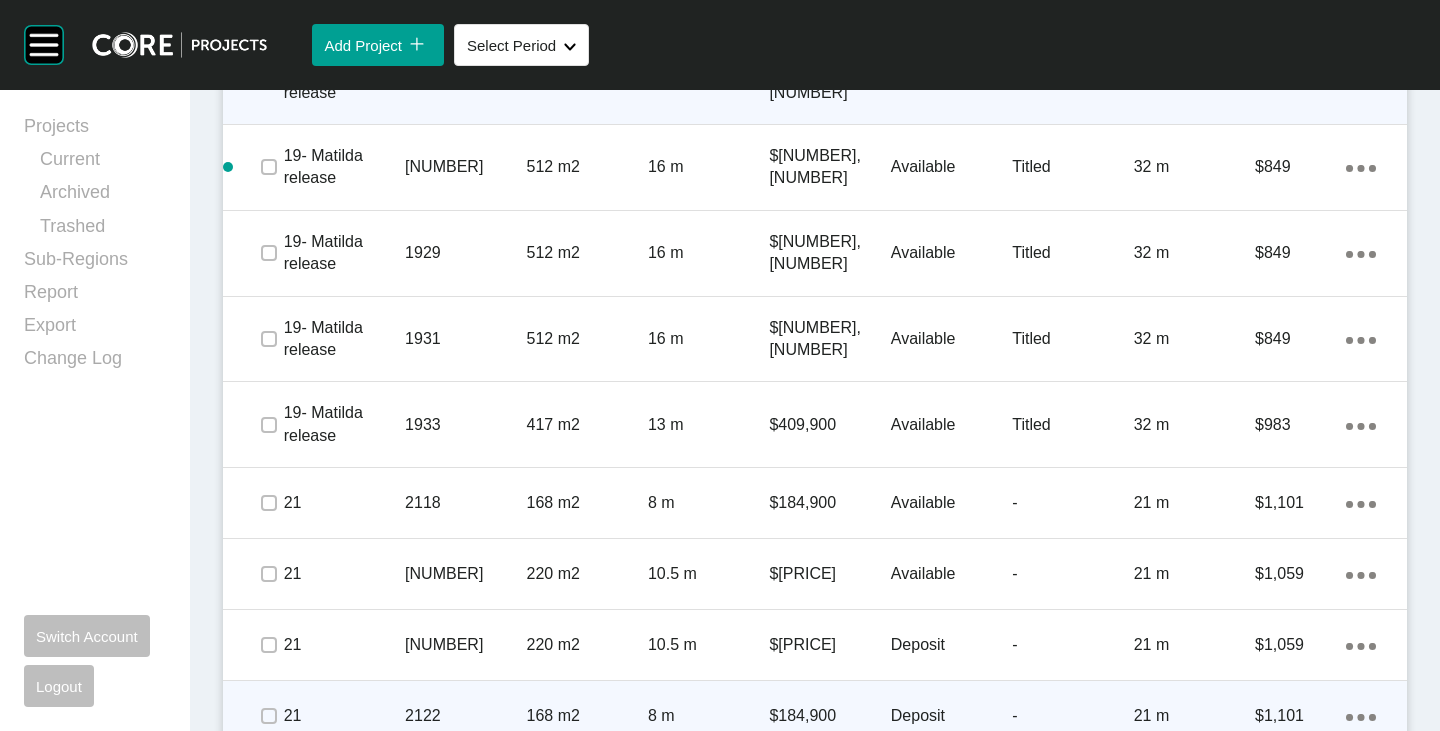 click on "Deposit" at bounding box center (951, 716) 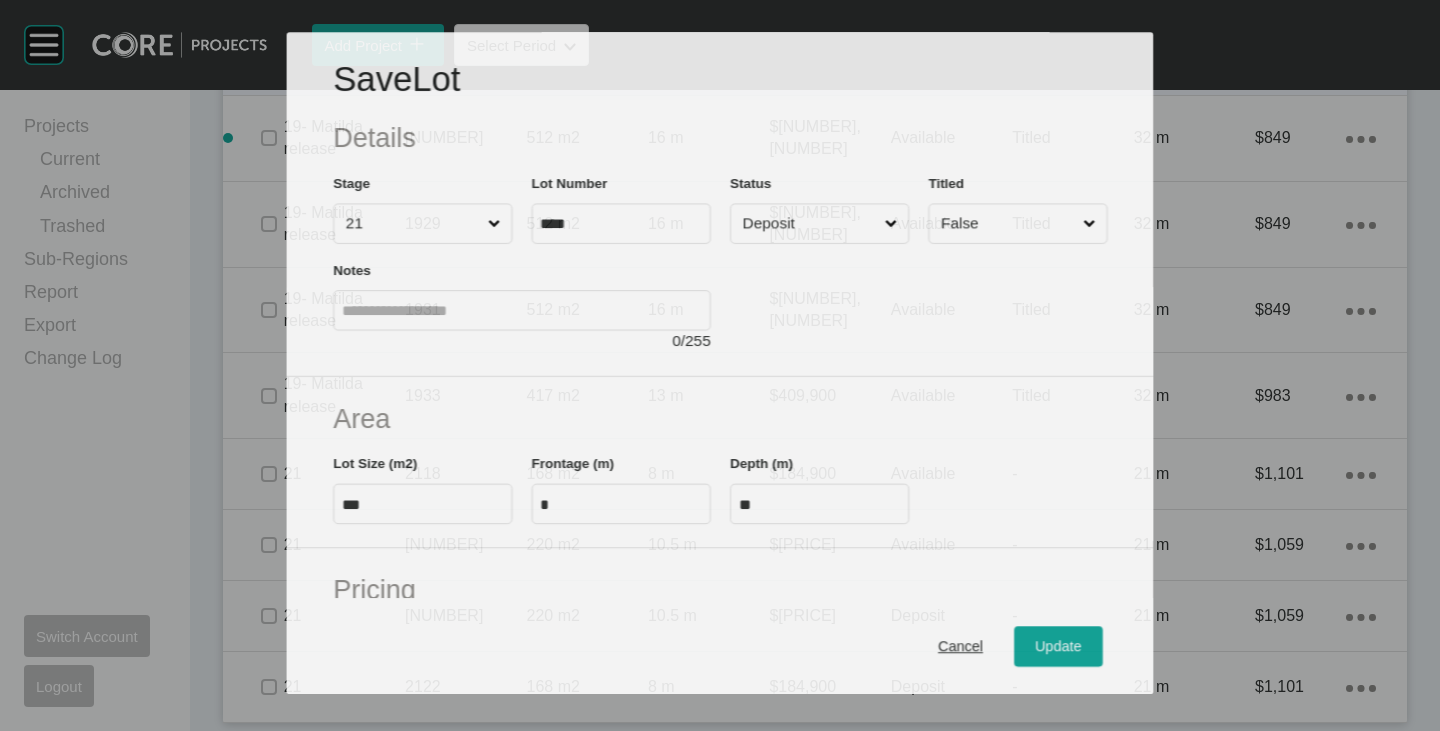 scroll, scrollTop: 2665, scrollLeft: 0, axis: vertical 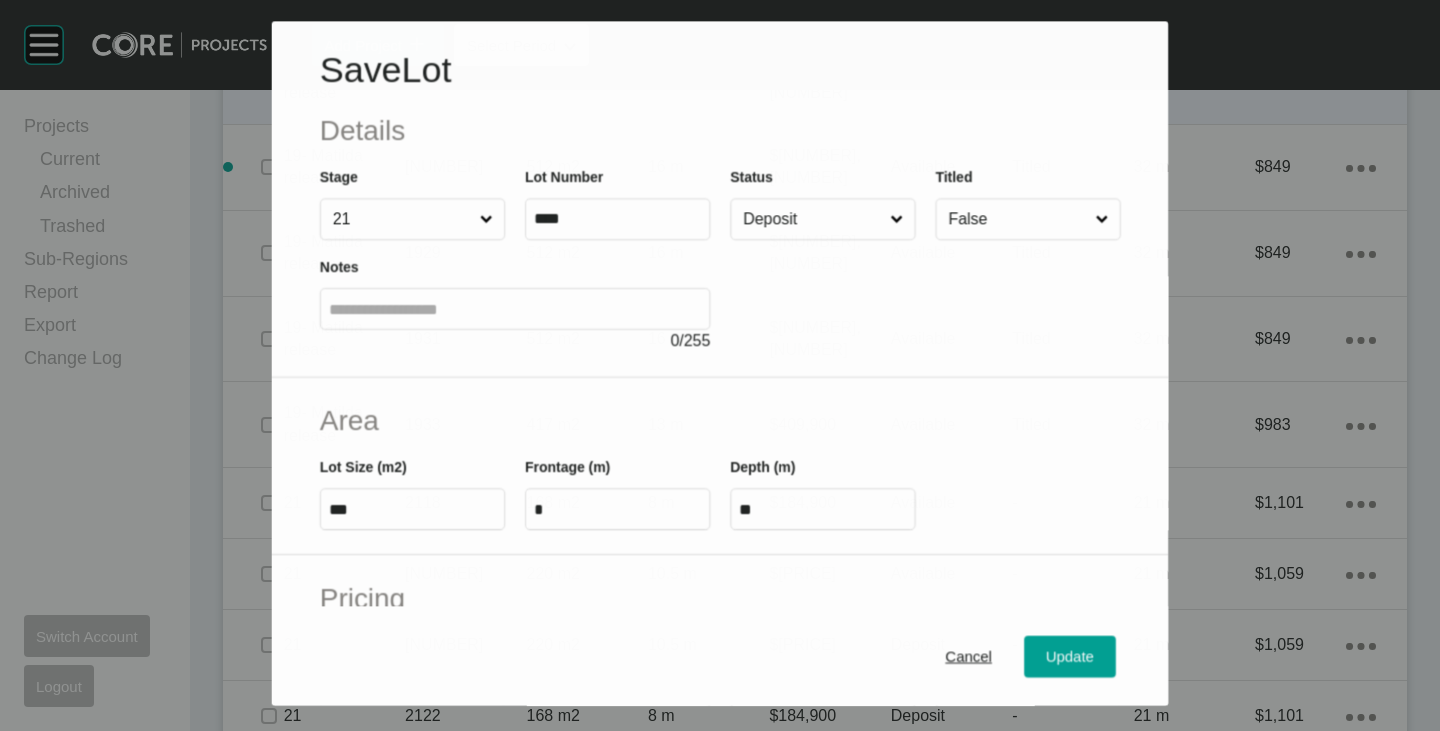 click on "Deposit" at bounding box center [812, 220] 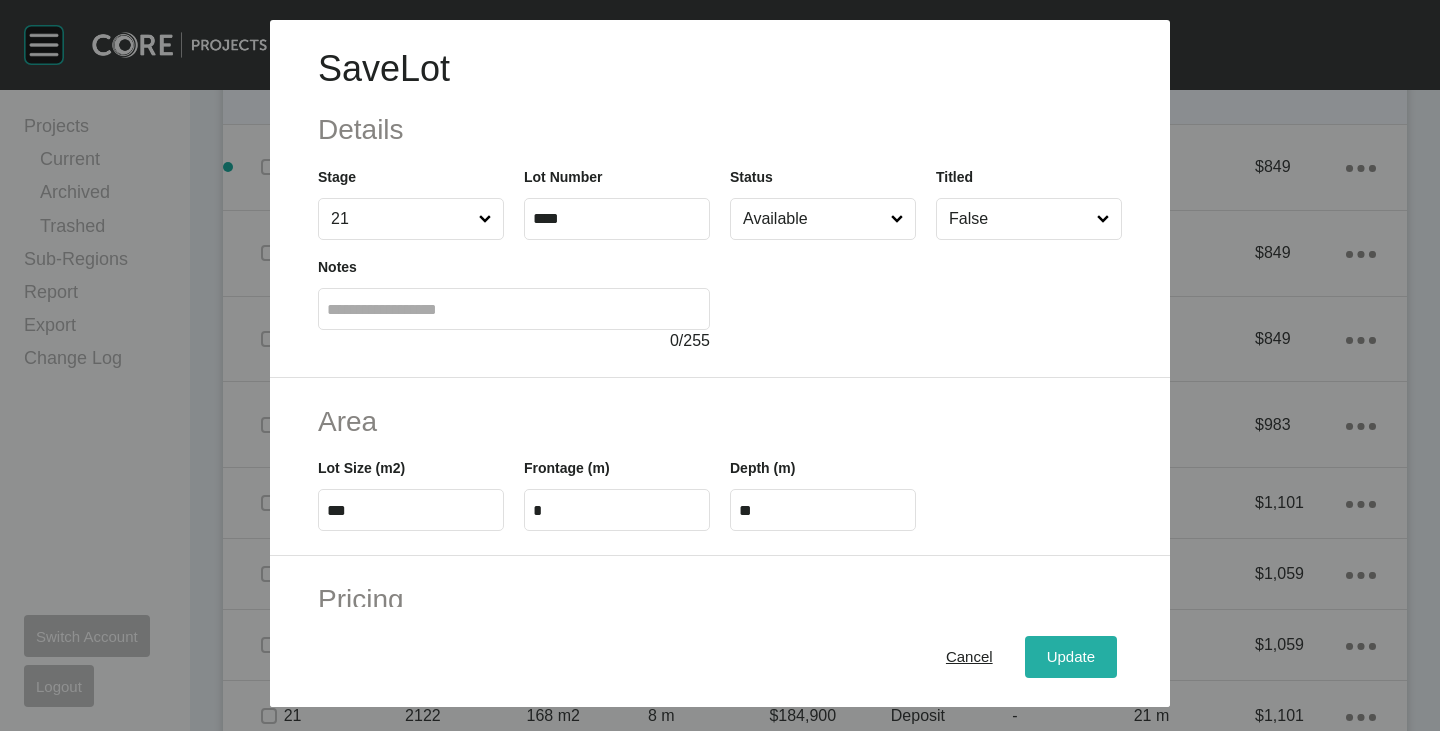 click on "Update" at bounding box center (1071, 657) 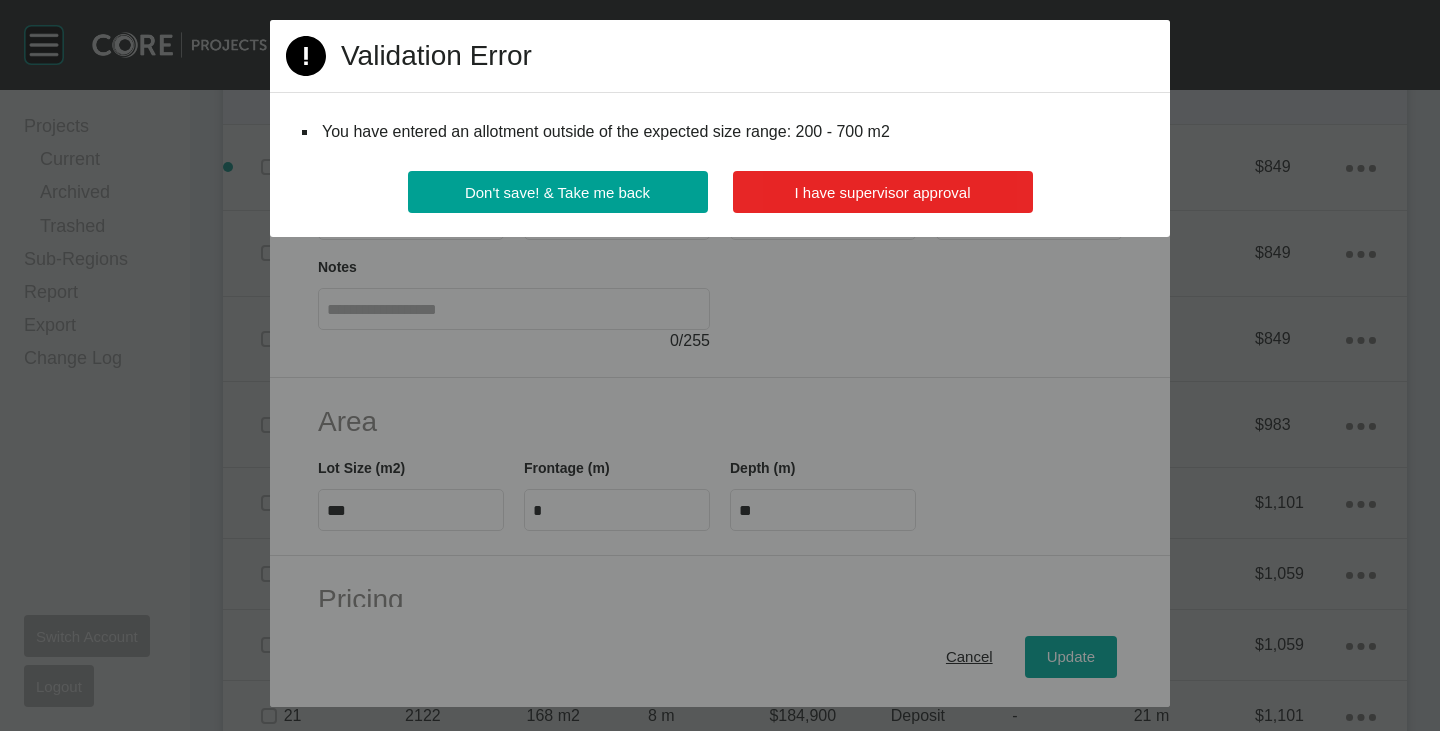 click on "I have supervisor approval" at bounding box center [883, 192] 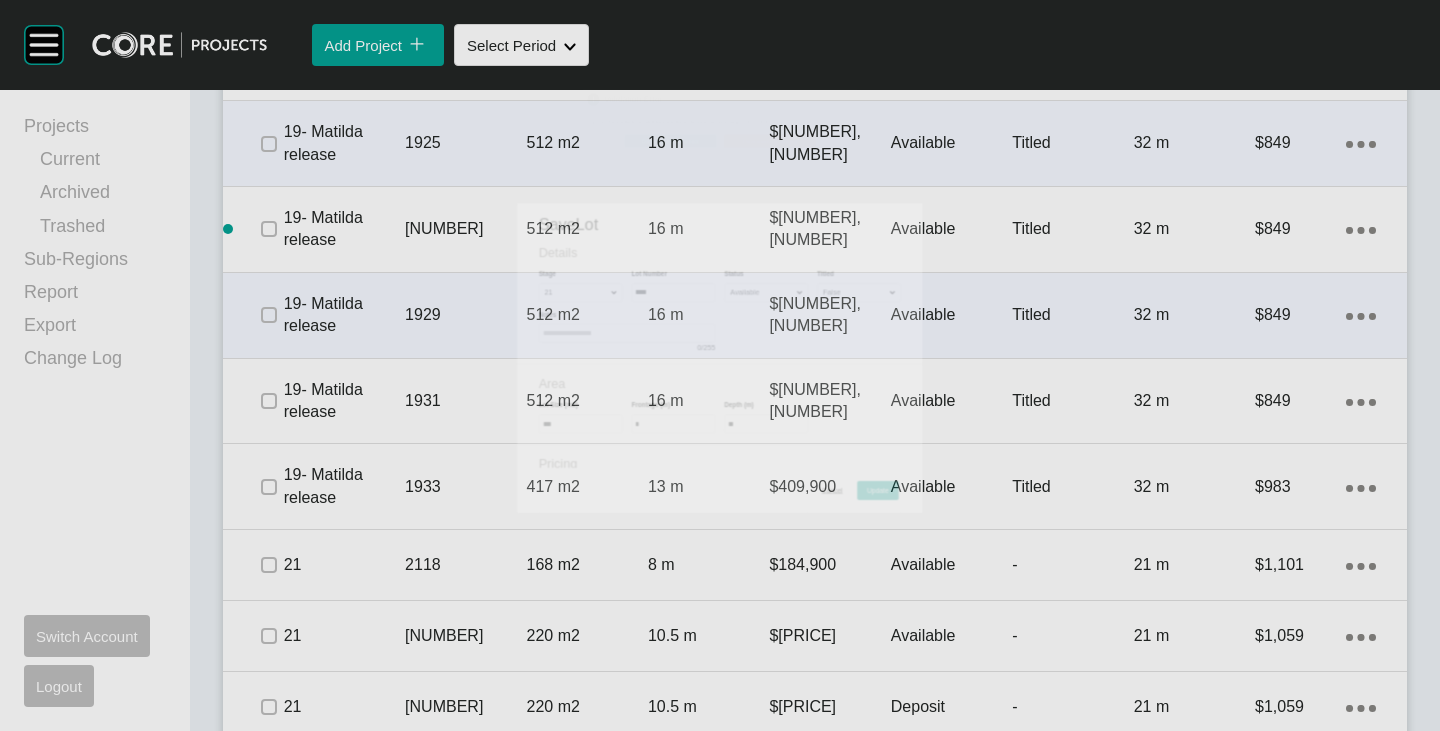 scroll, scrollTop: 2727, scrollLeft: 0, axis: vertical 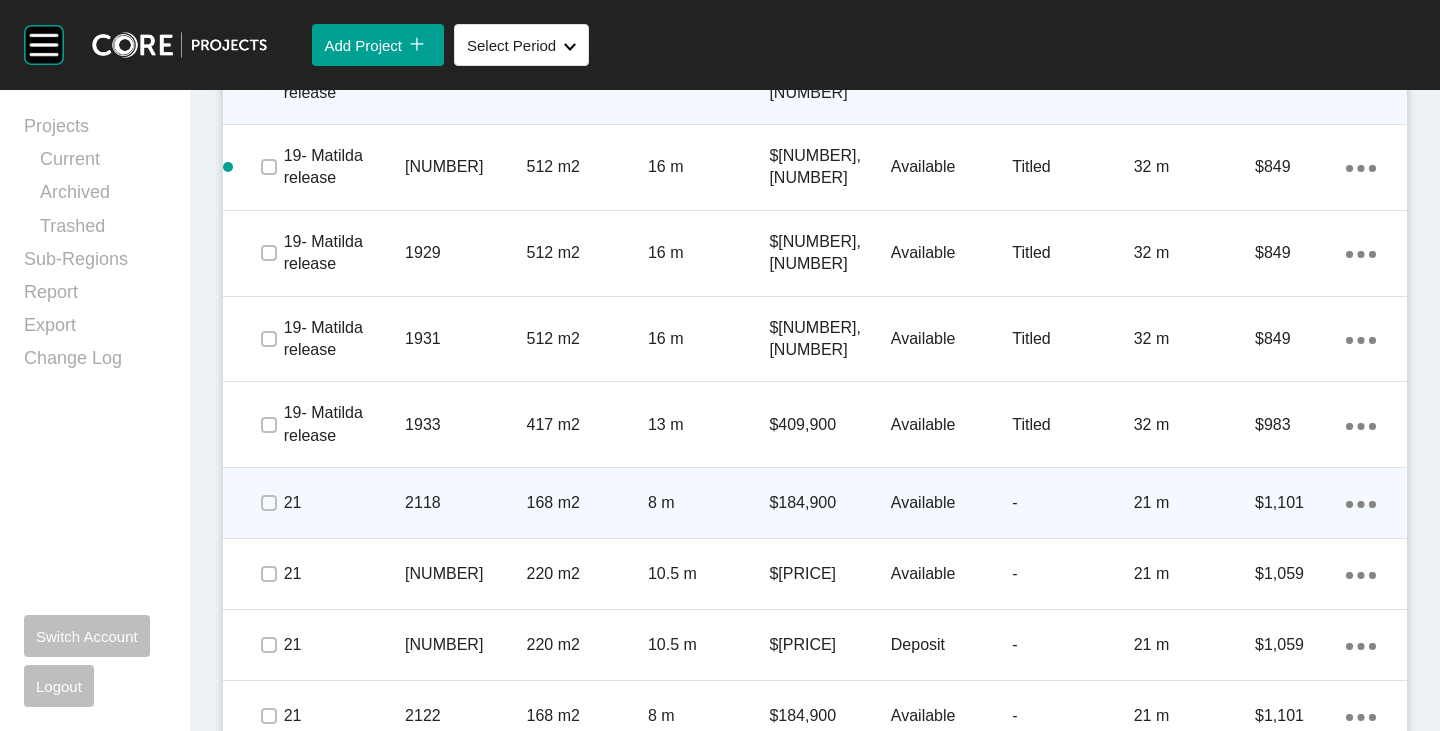 click on "Action Menu Dots Copy 6 Created with Sketch." 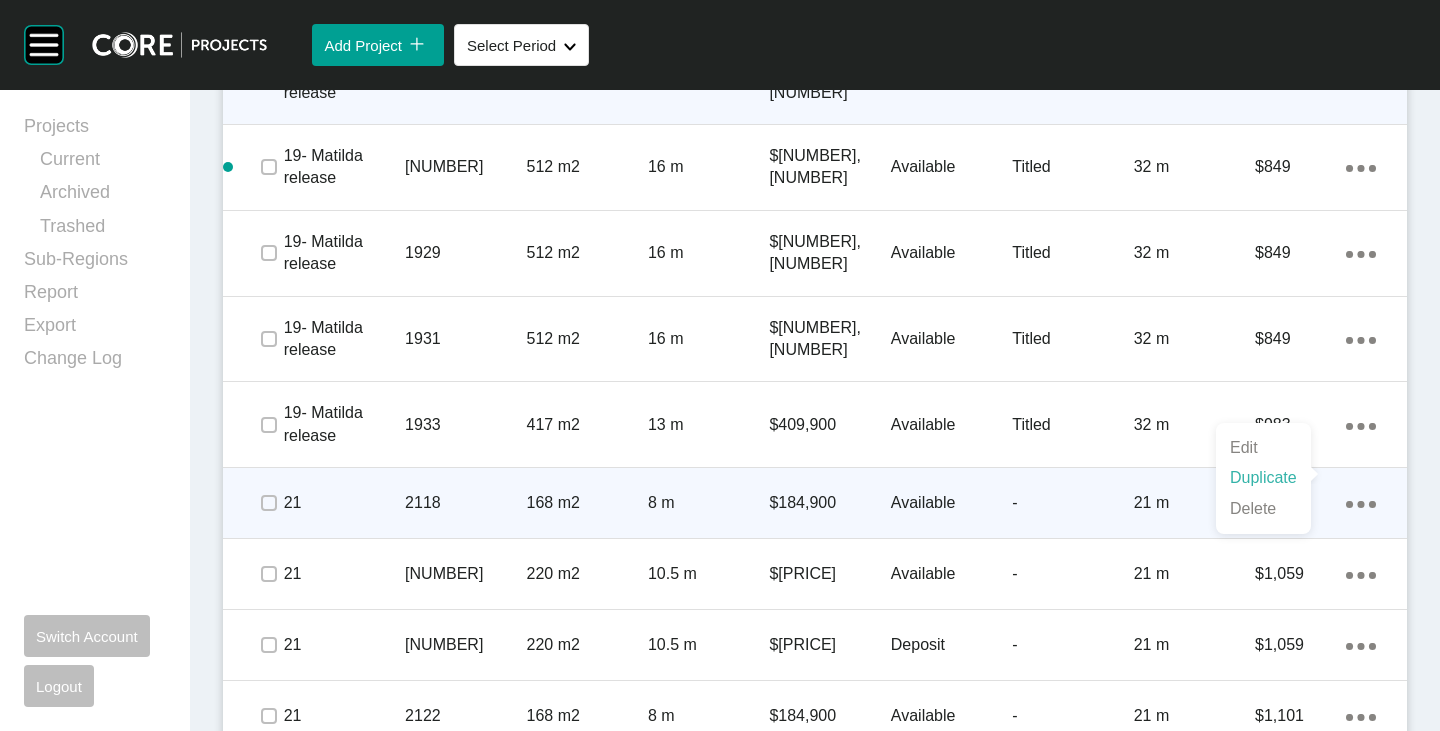 click on "Duplicate" at bounding box center (1263, 478) 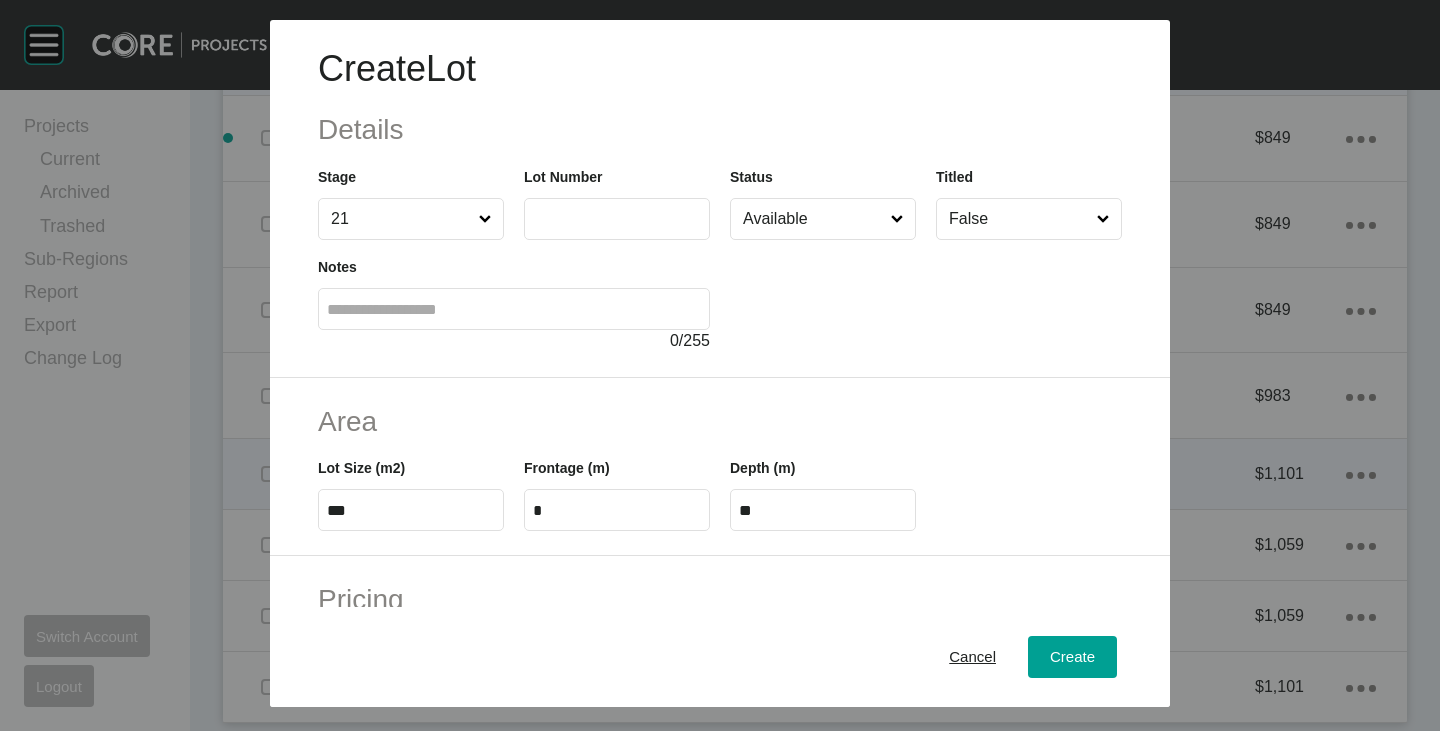 scroll, scrollTop: 2665, scrollLeft: 0, axis: vertical 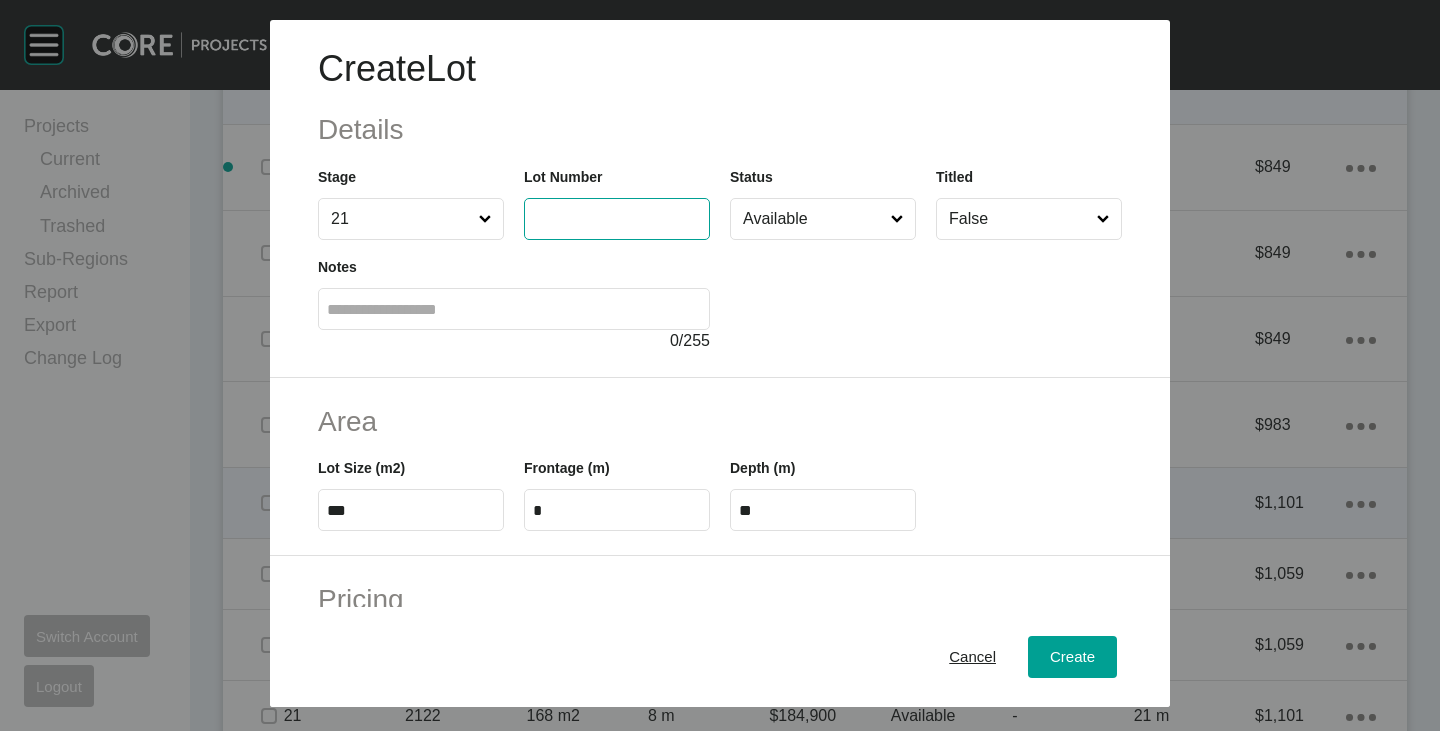 click at bounding box center (617, 218) 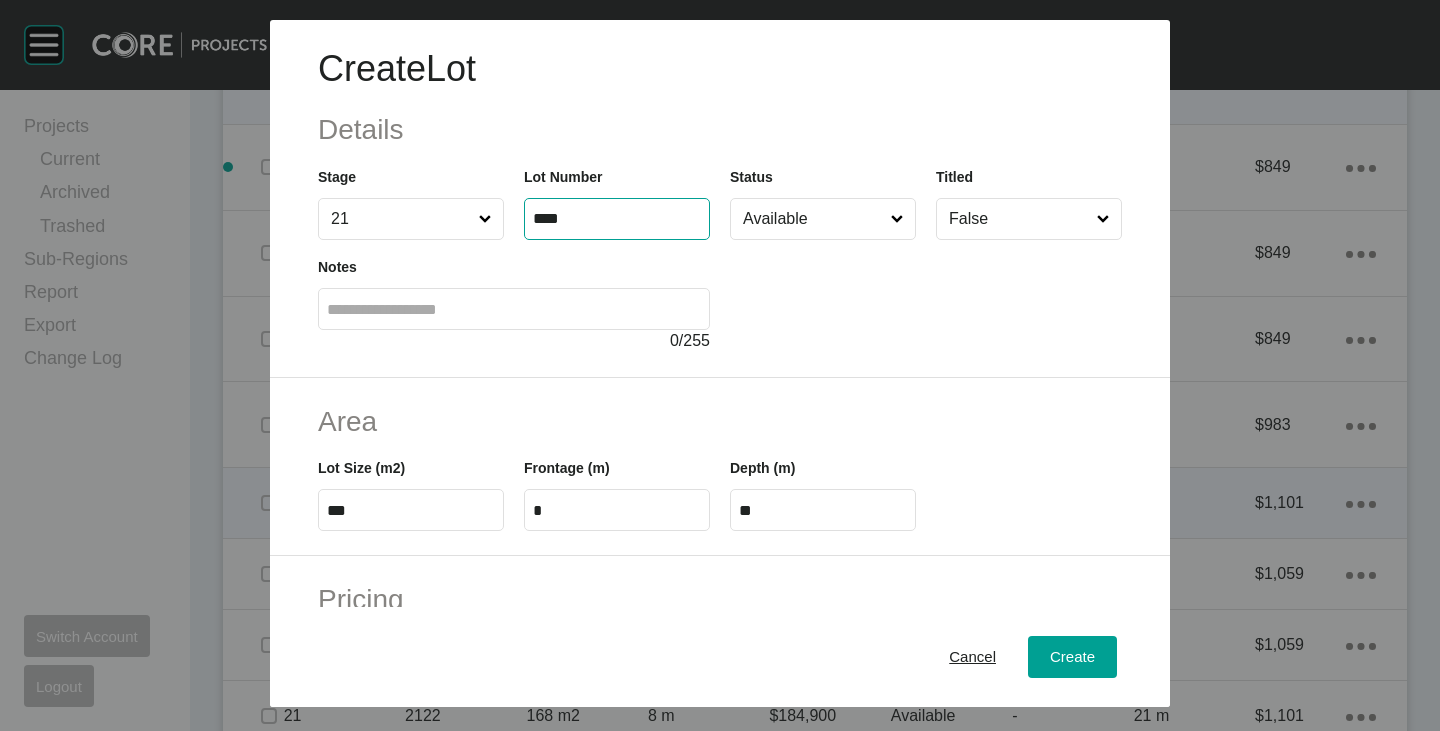 type on "****" 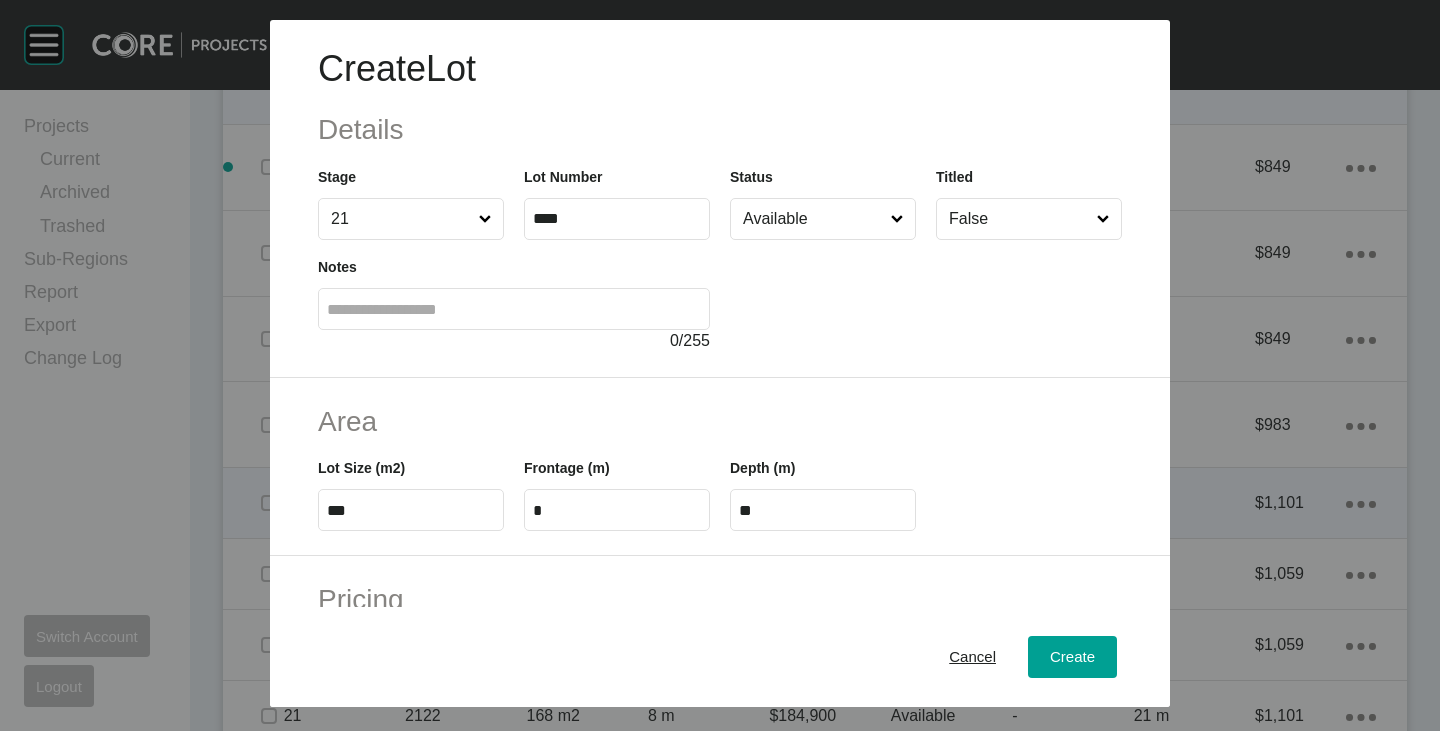 click at bounding box center (926, 296) 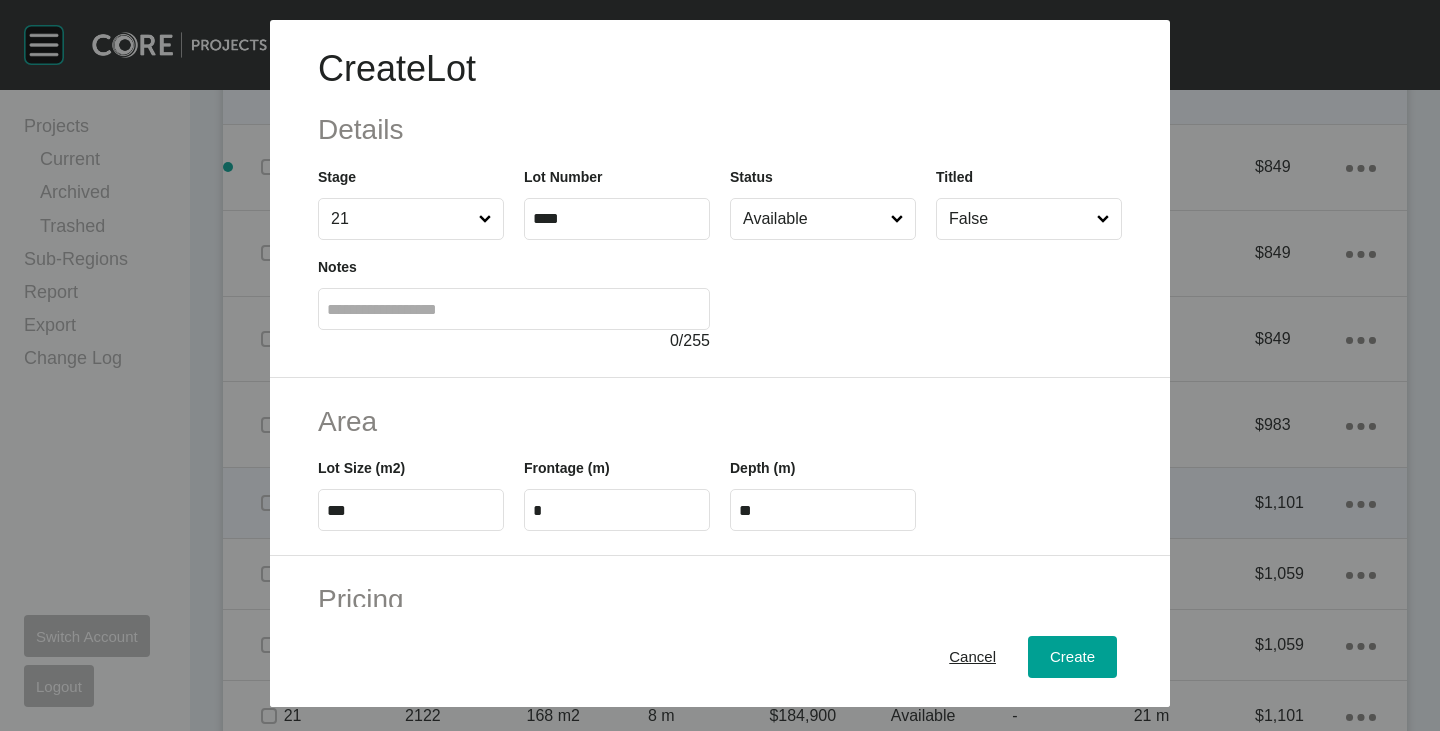 click on "***" at bounding box center (411, 510) 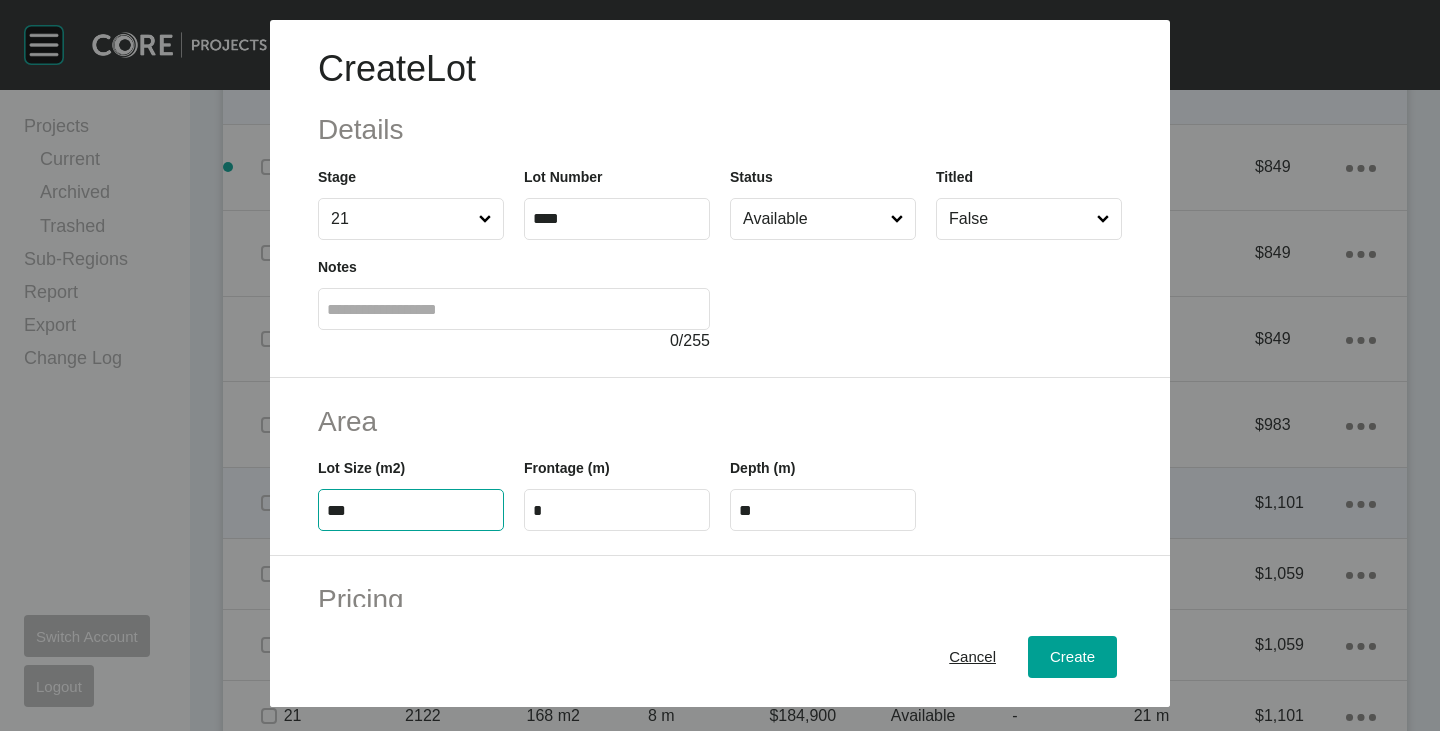 click on "***" at bounding box center (411, 510) 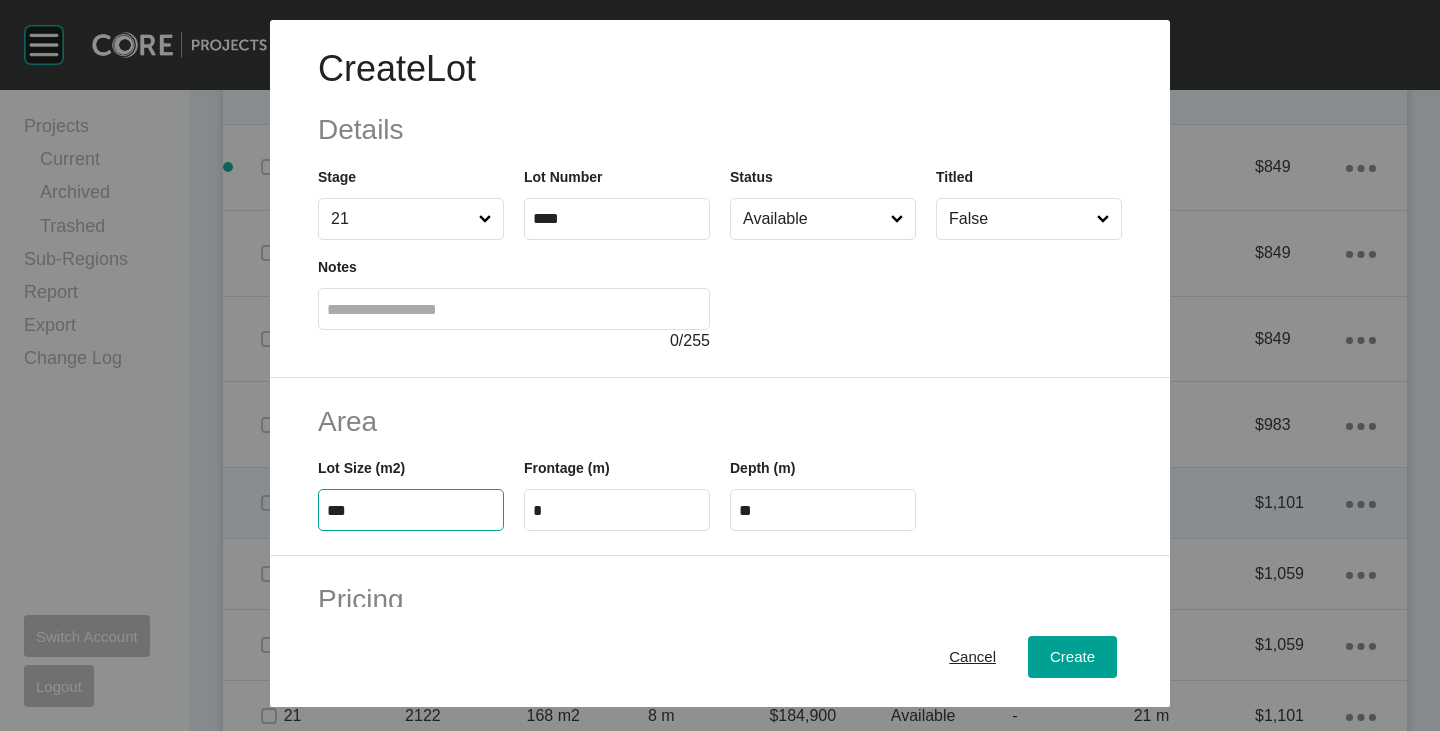 type on "***" 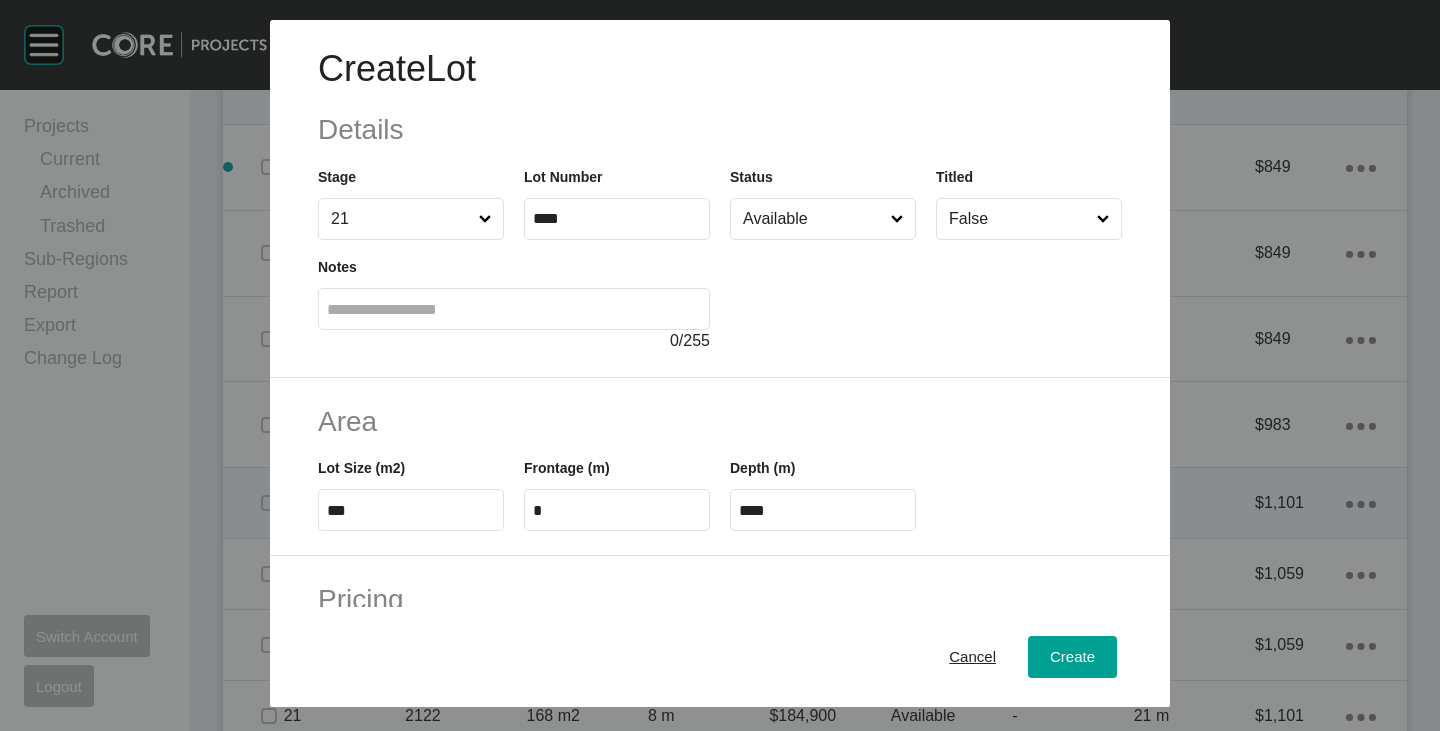 drag, startPoint x: 573, startPoint y: 495, endPoint x: 562, endPoint y: 515, distance: 22.825424 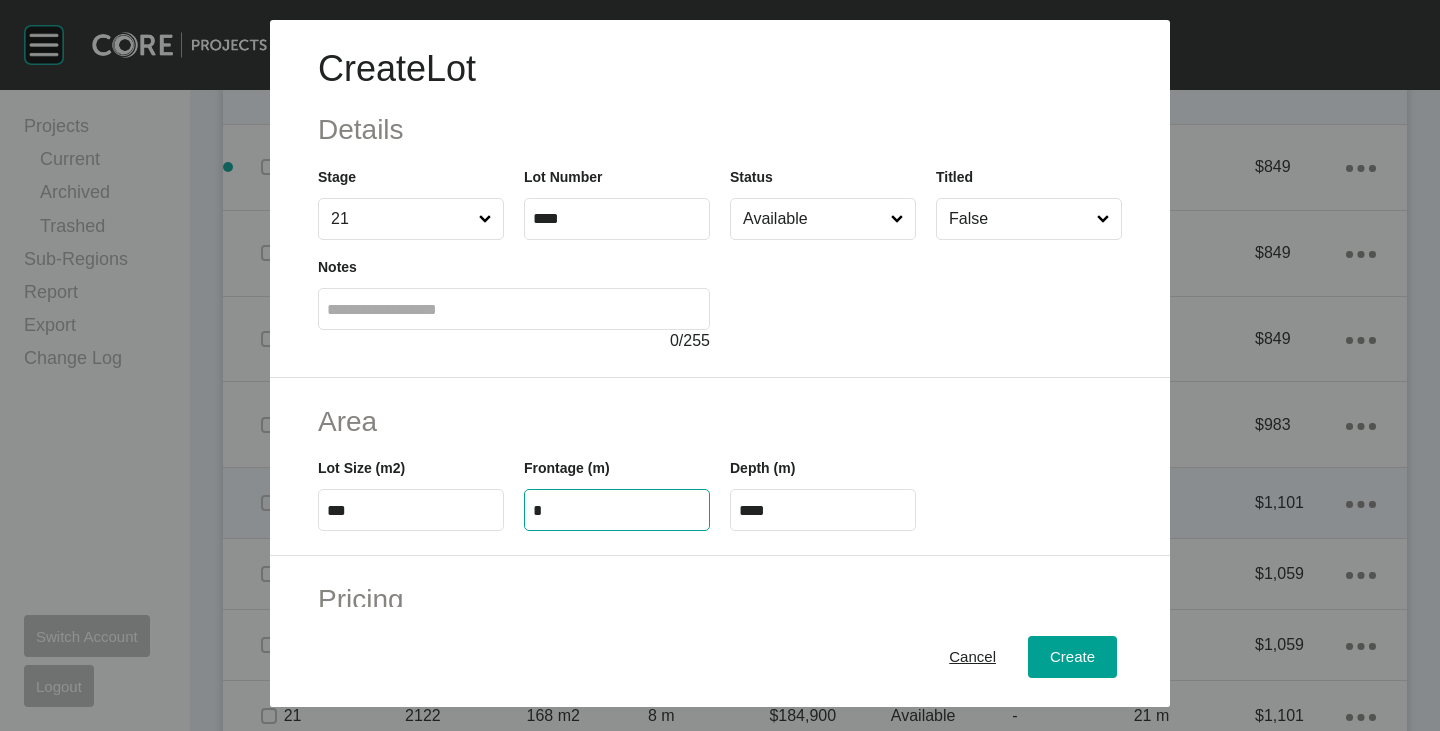 click on "*" at bounding box center [617, 510] 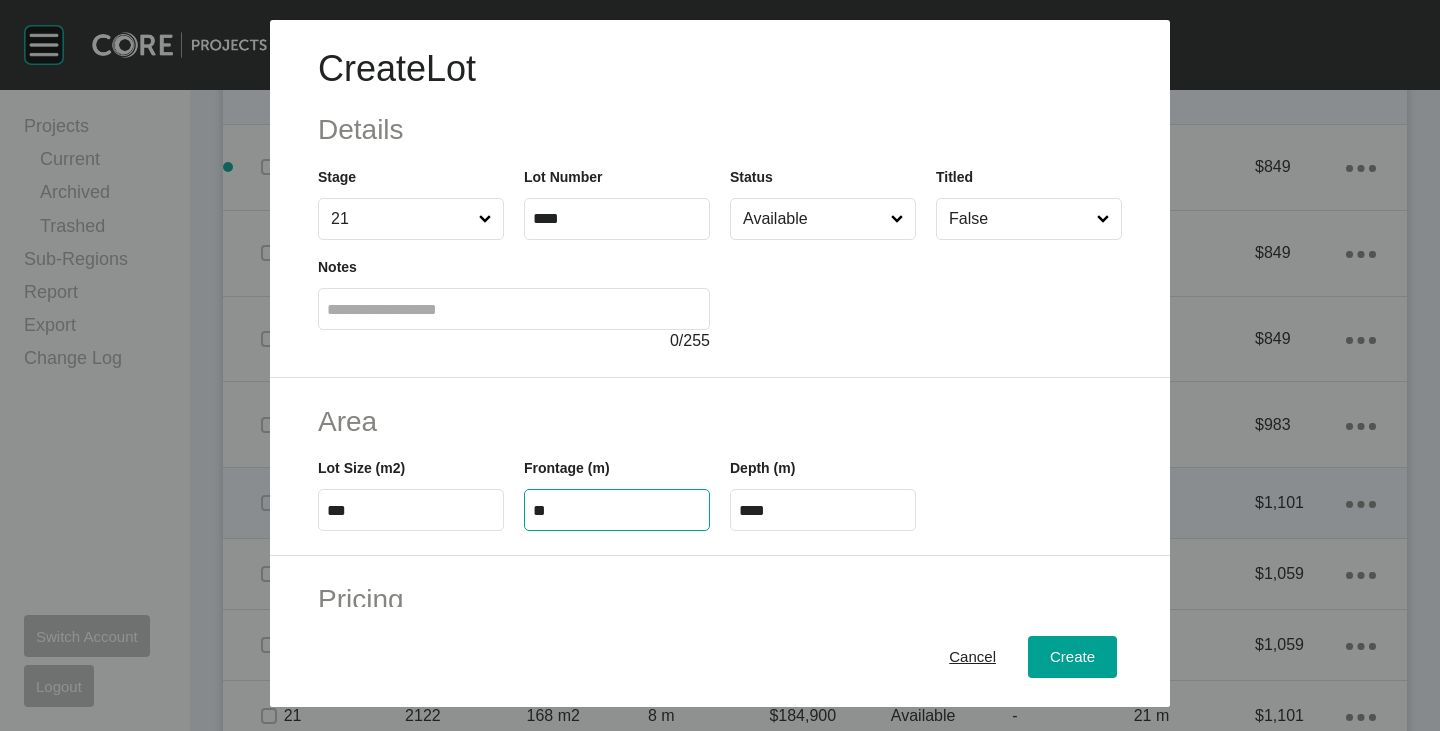type on "**" 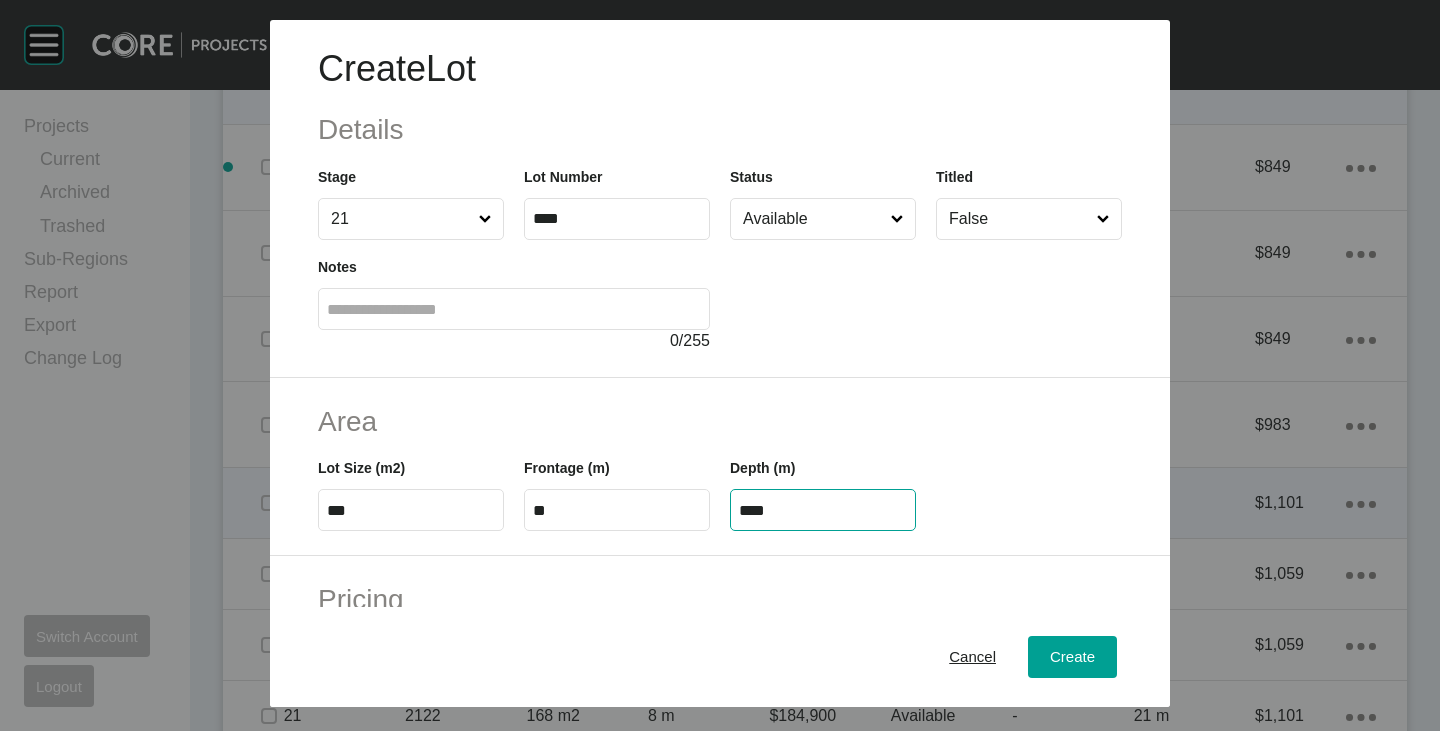 click on "****" at bounding box center (823, 510) 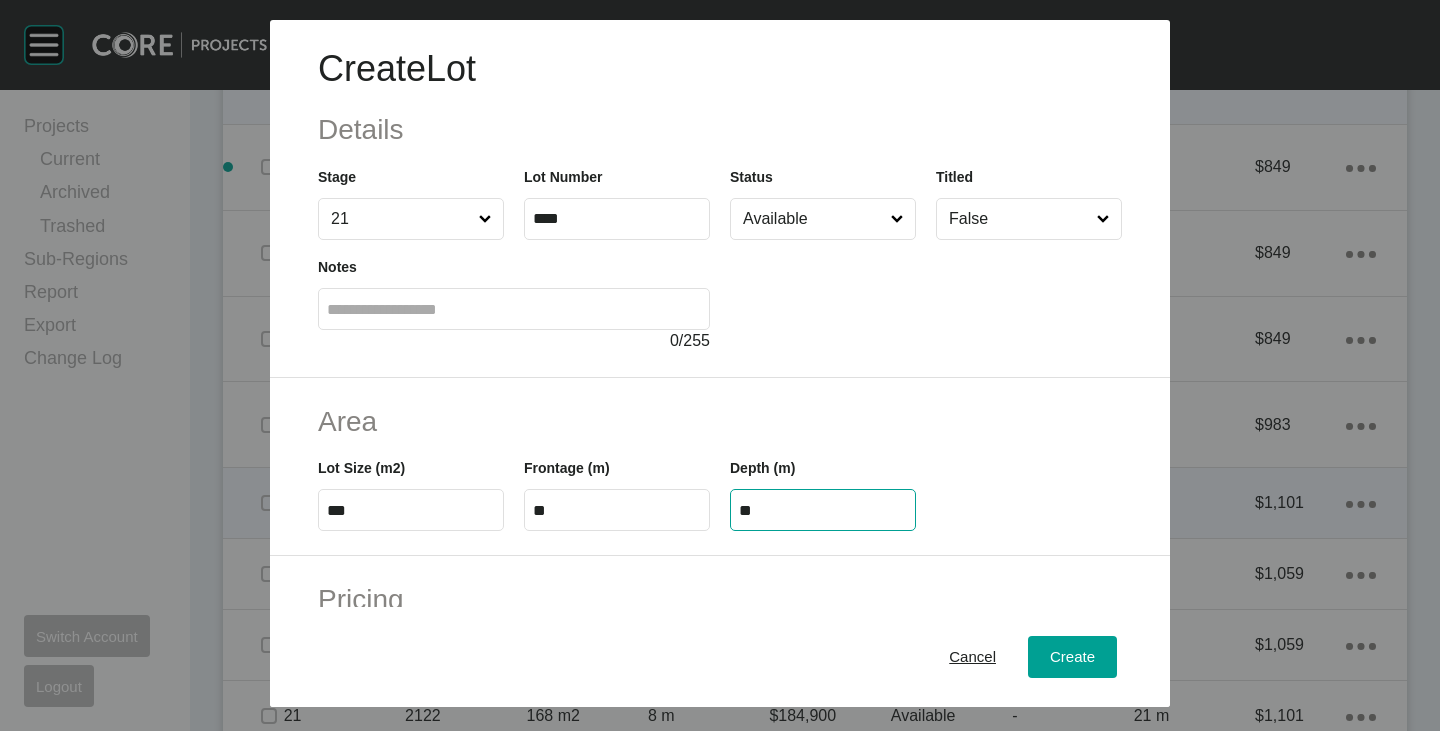 type on "**" 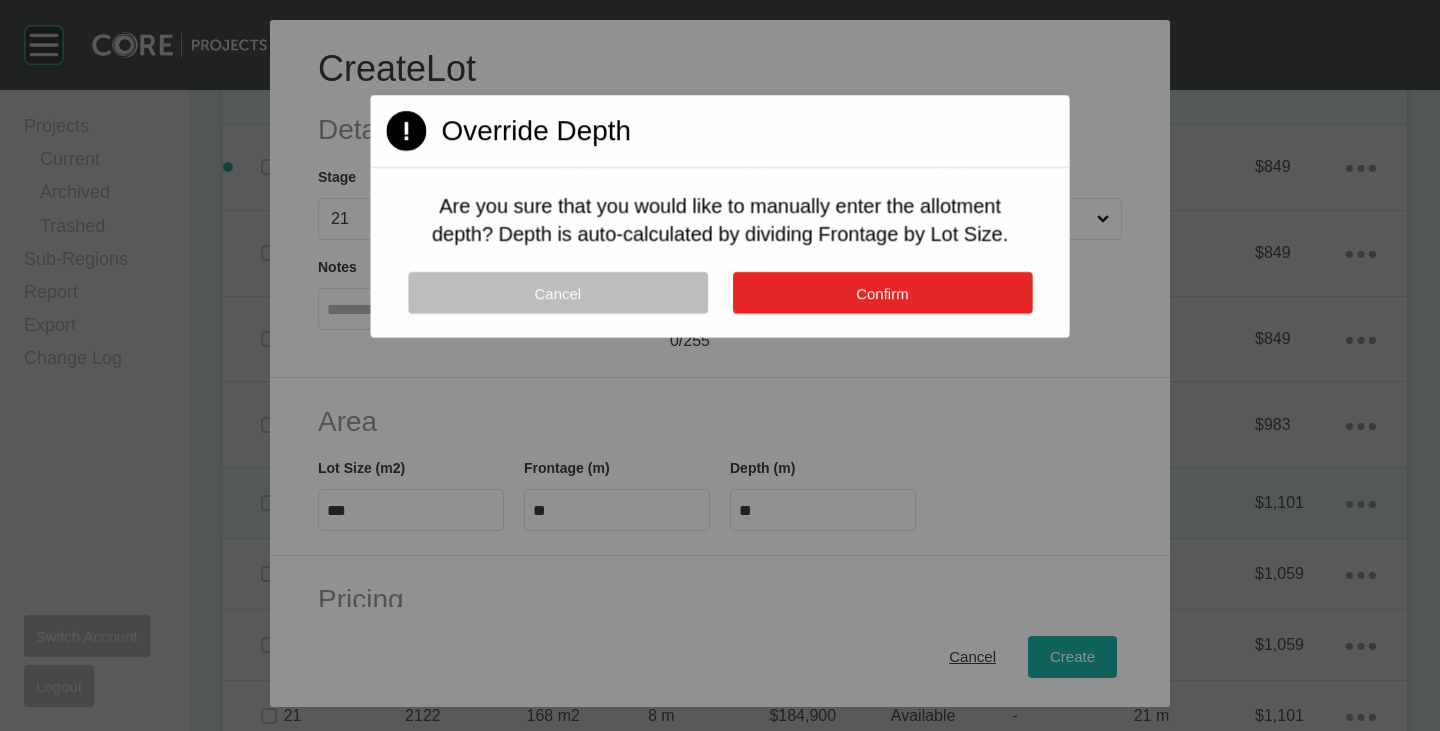 click on "Confirm" at bounding box center (882, 293) 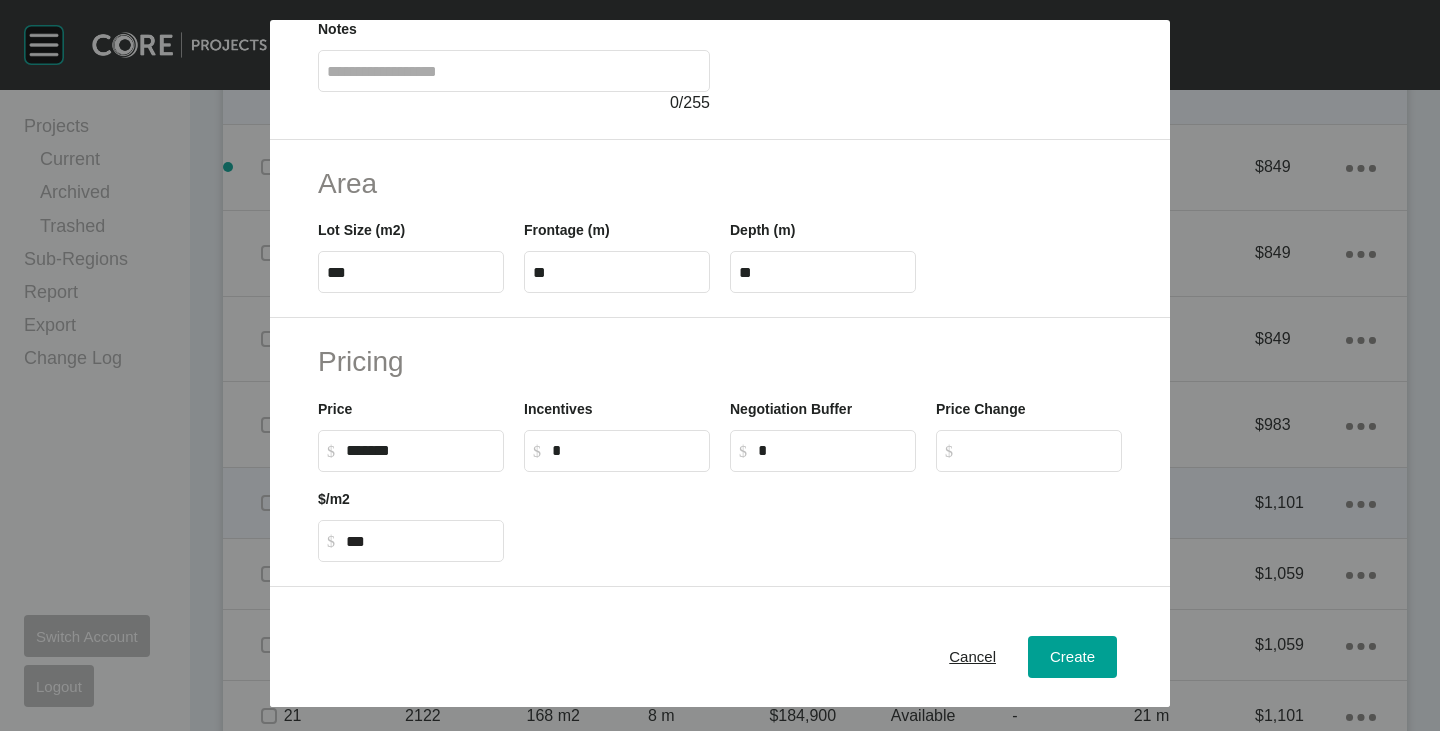 scroll, scrollTop: 489, scrollLeft: 0, axis: vertical 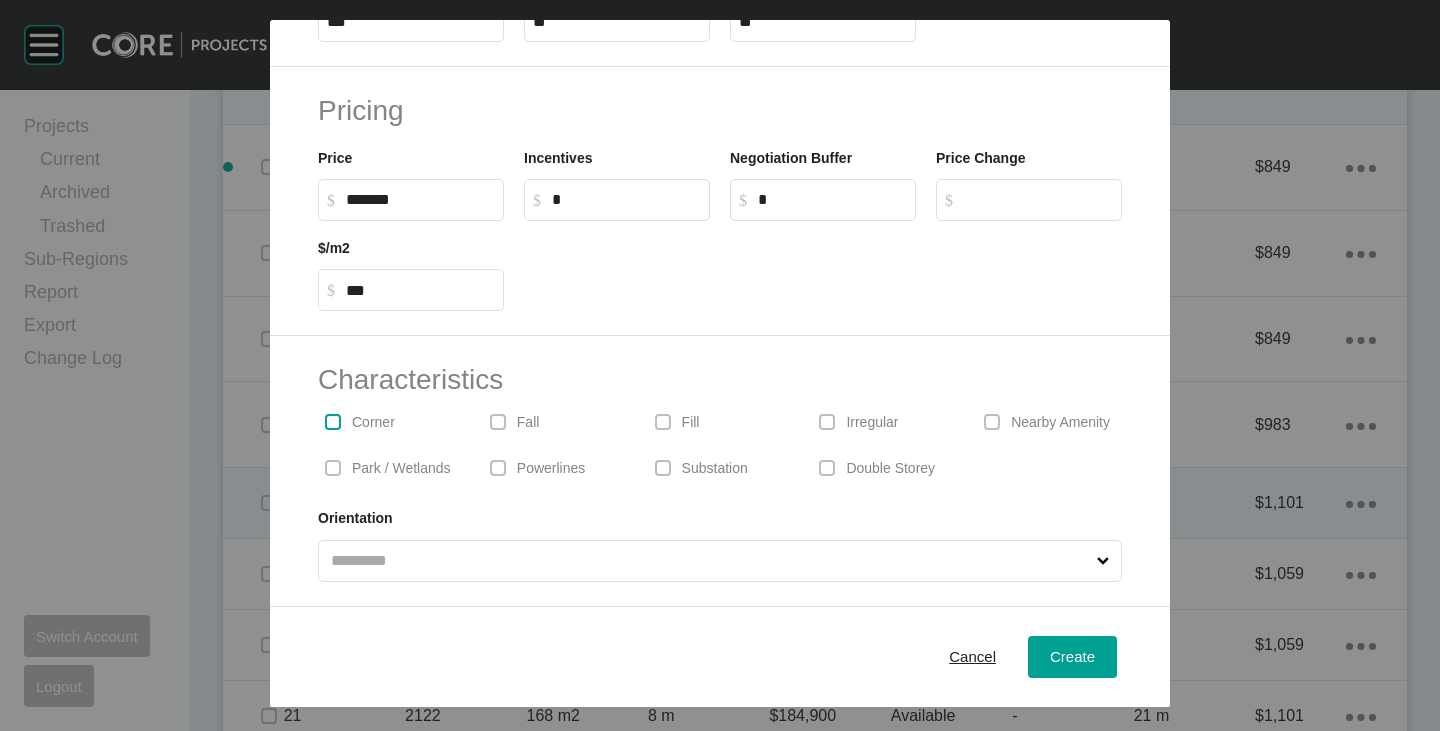 click at bounding box center [333, 422] 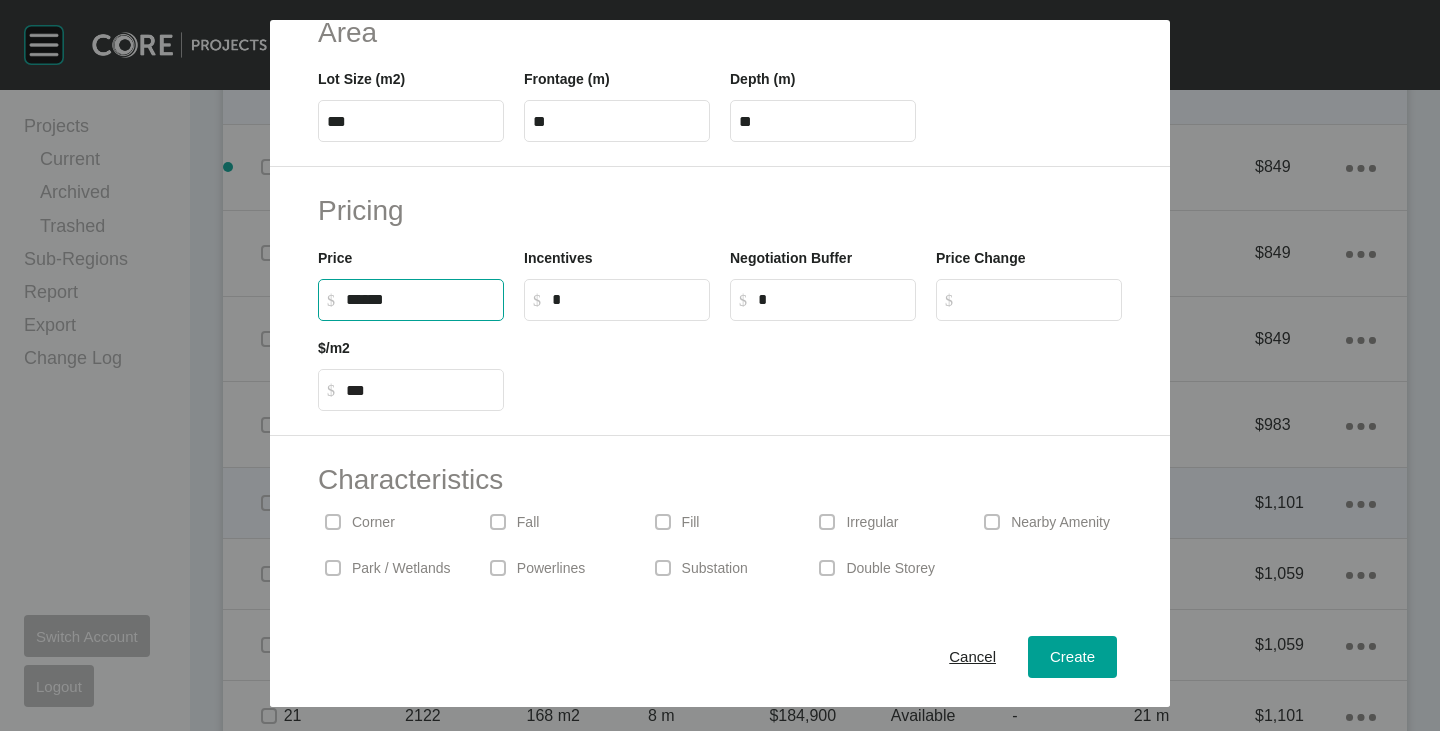 drag, startPoint x: 348, startPoint y: 297, endPoint x: 361, endPoint y: 300, distance: 13.341664 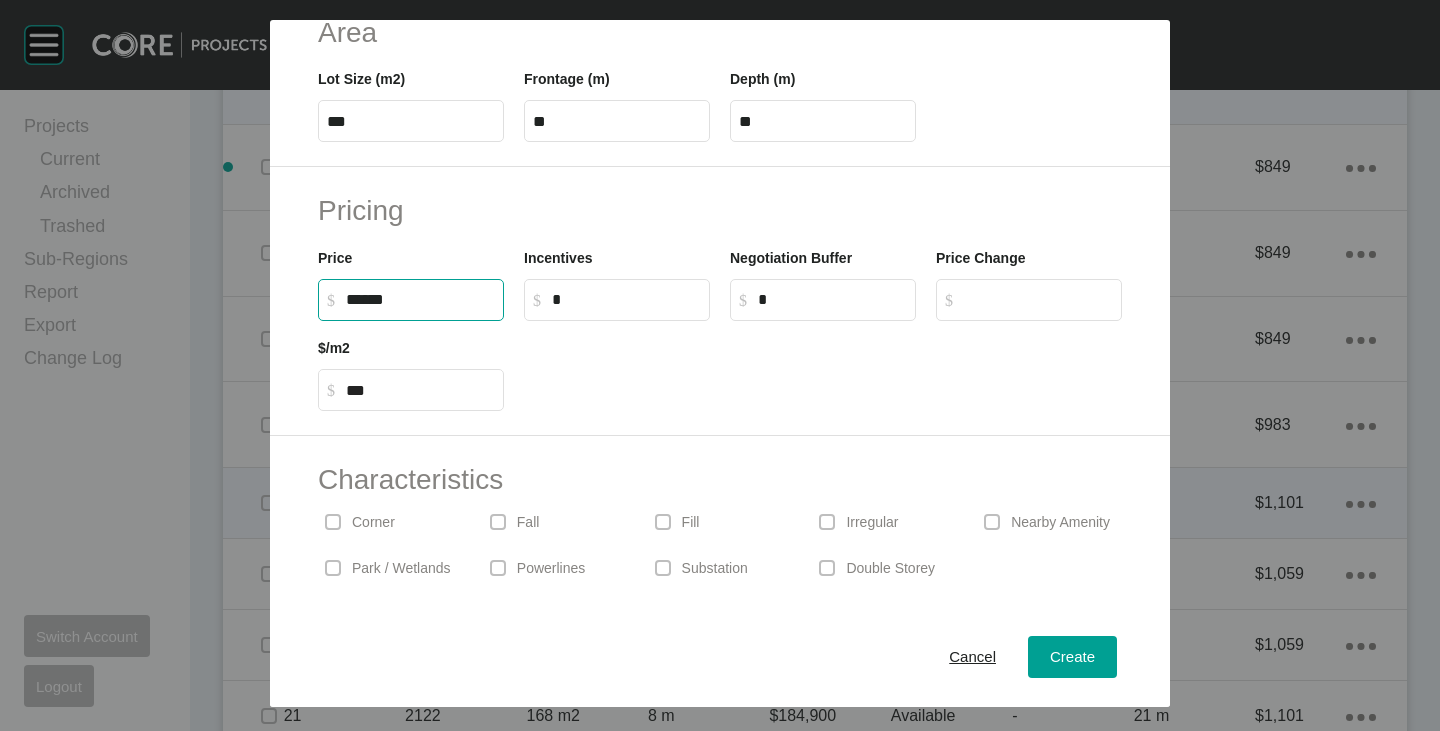 type on "*******" 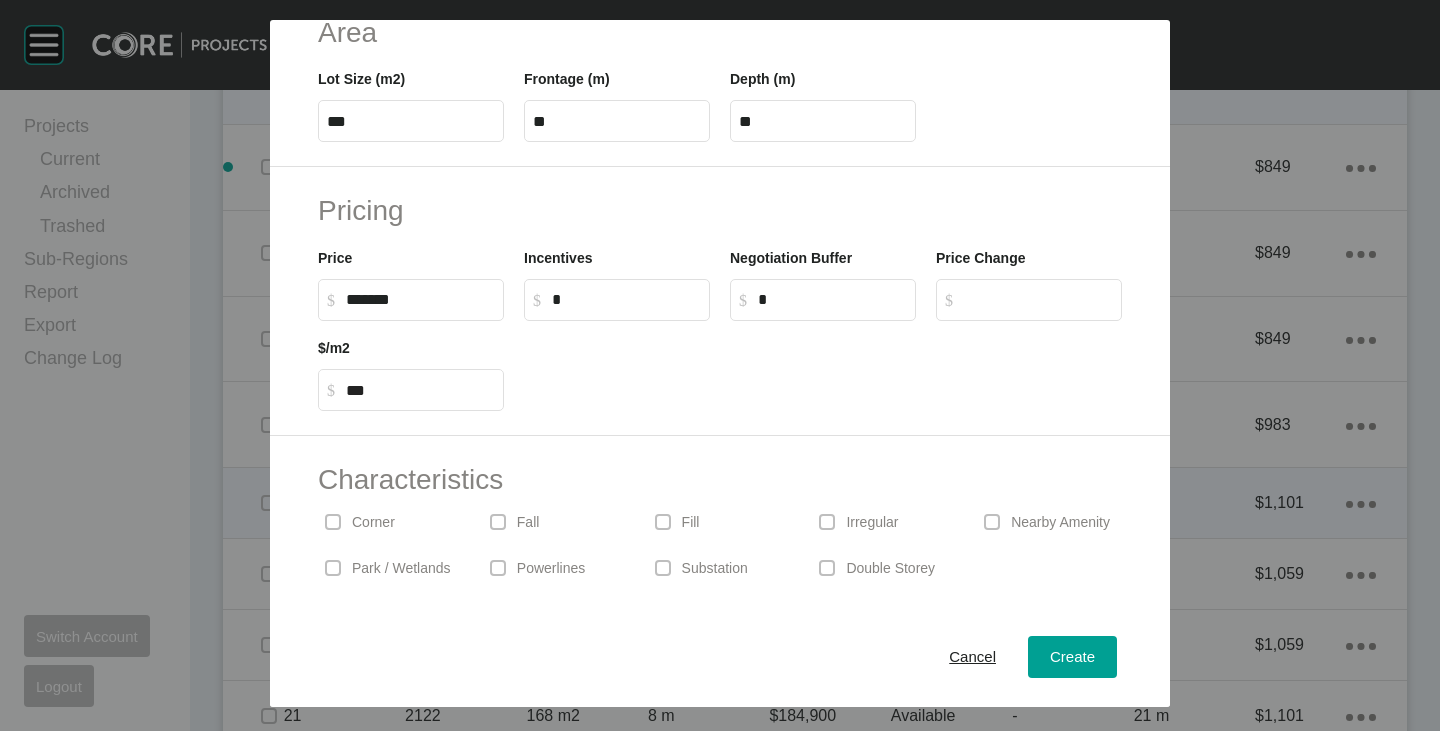 click at bounding box center [823, 366] 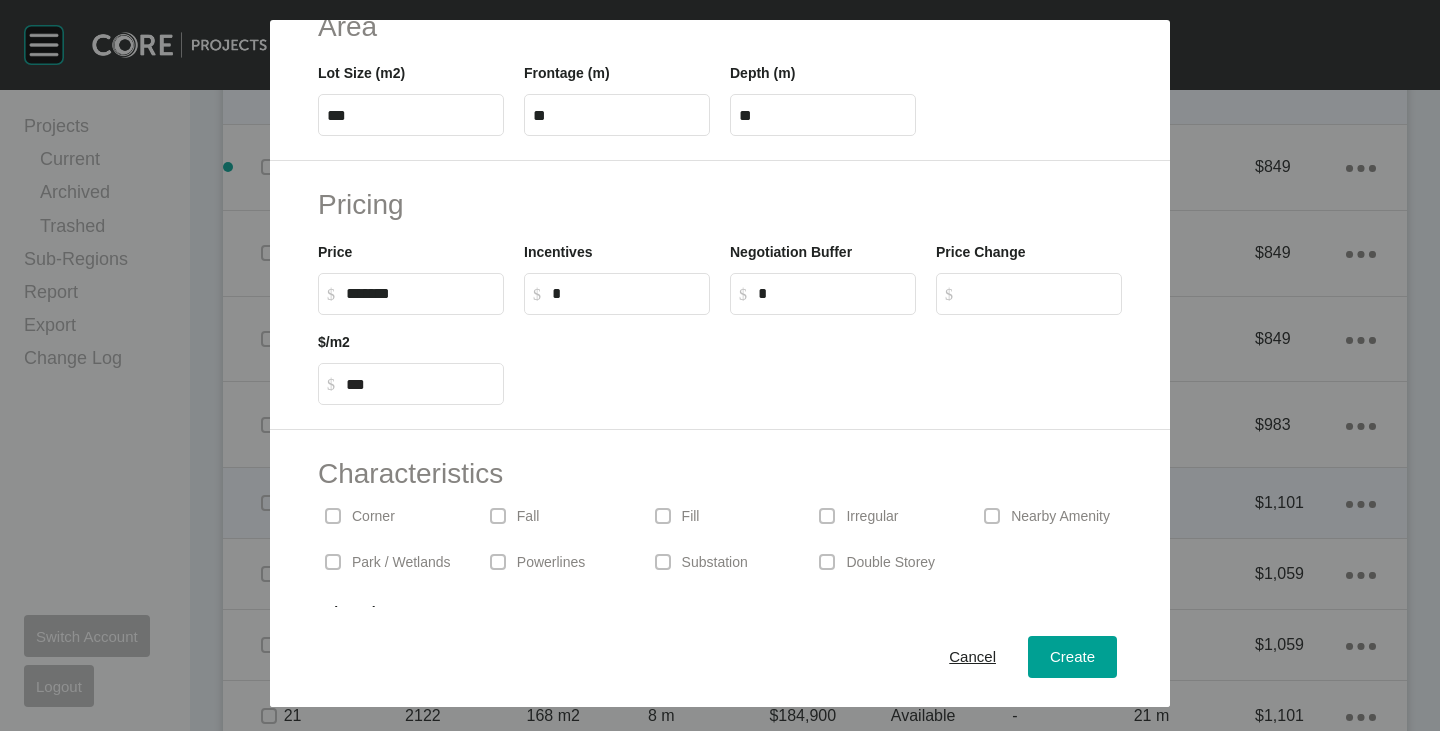 scroll, scrollTop: 489, scrollLeft: 0, axis: vertical 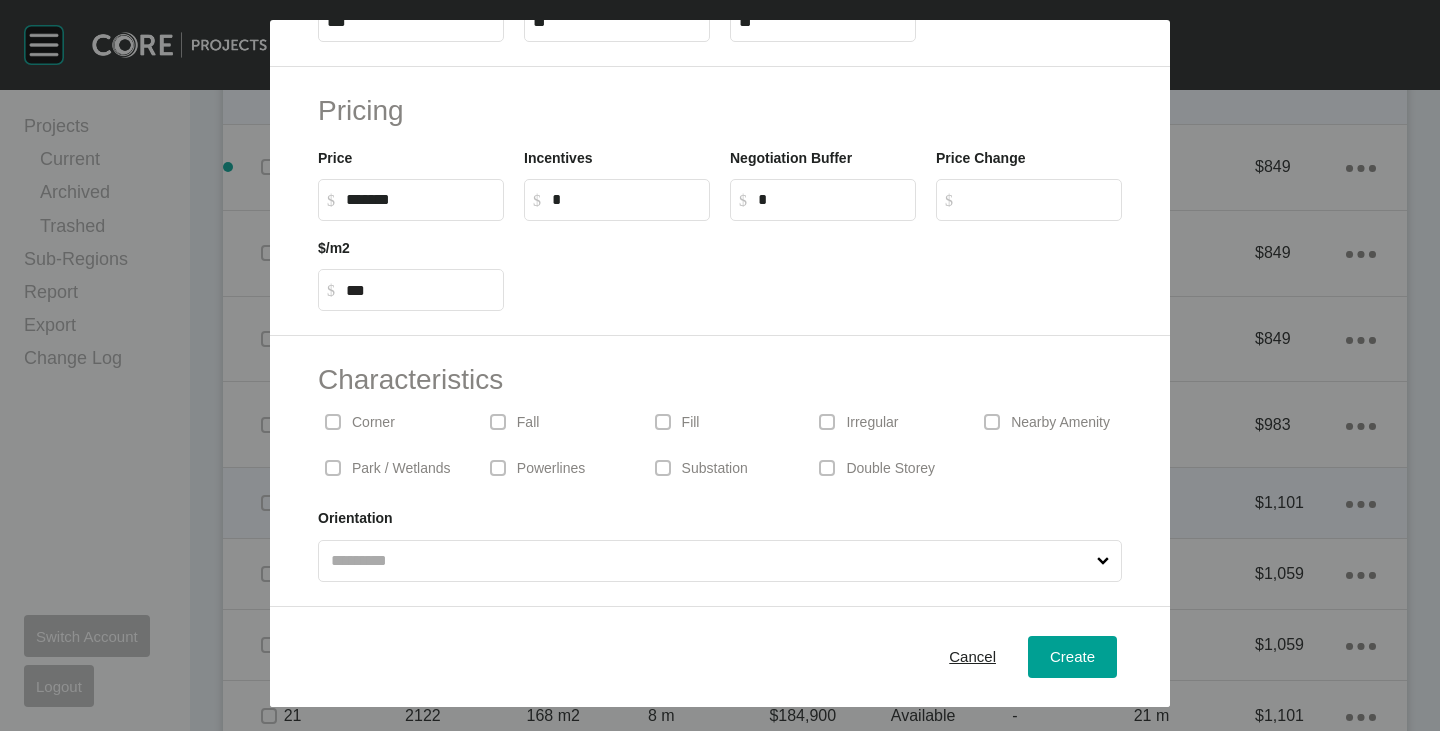 click at bounding box center [498, 468] 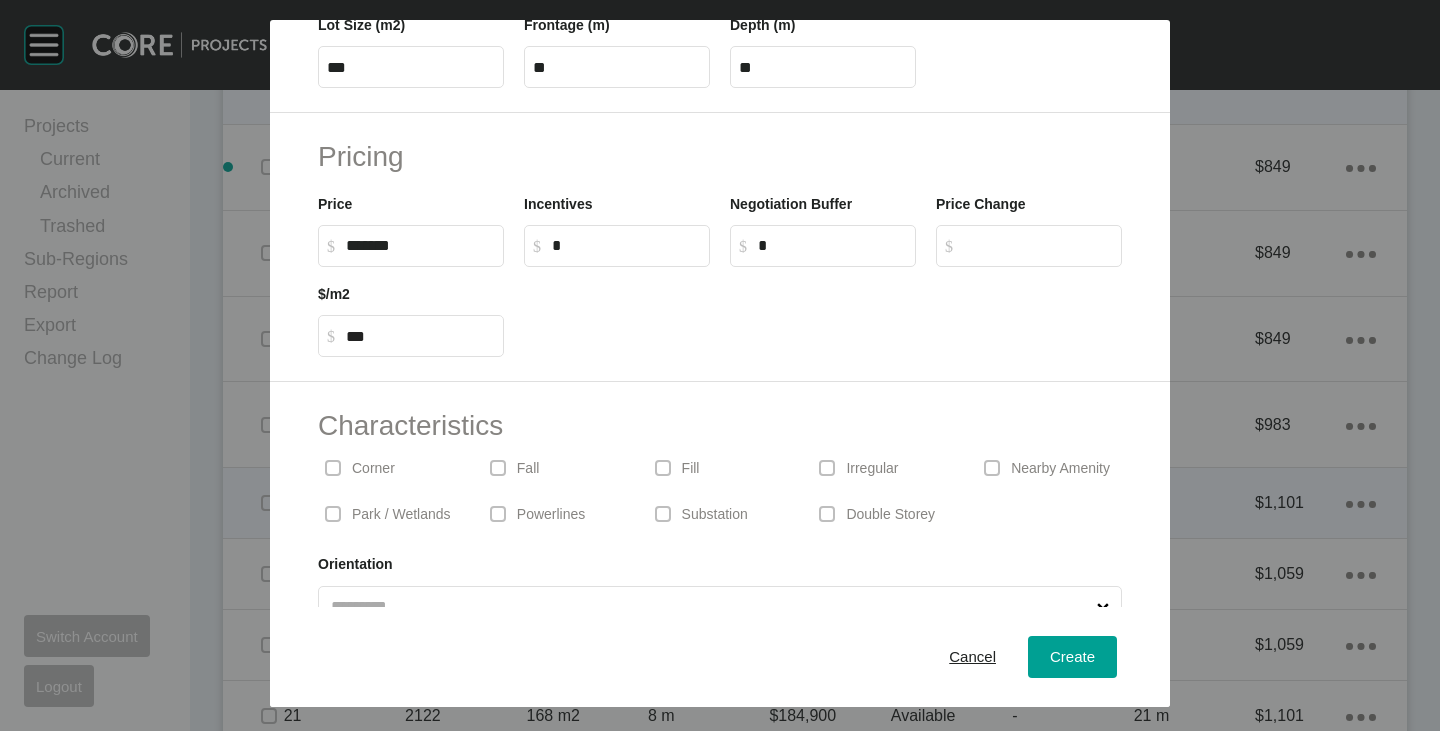 scroll, scrollTop: 489, scrollLeft: 0, axis: vertical 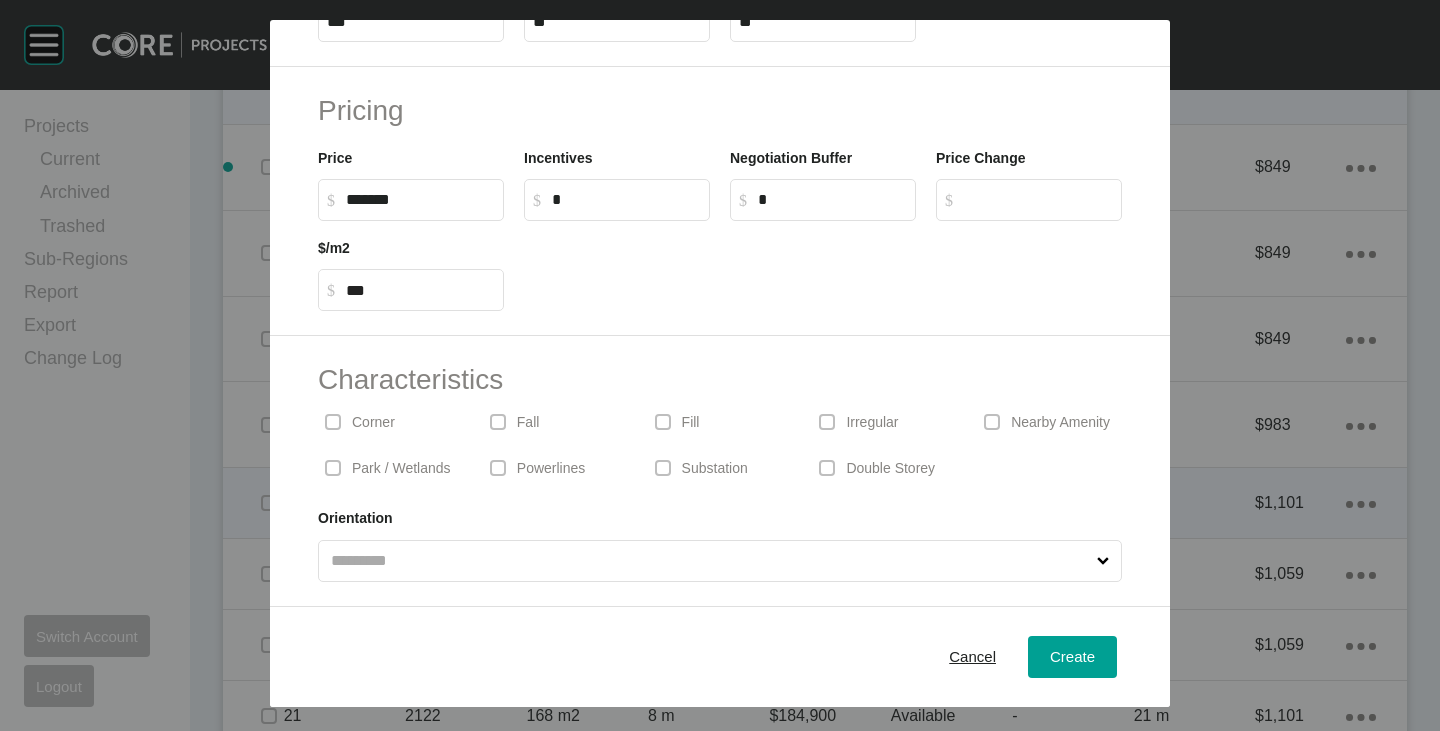 click on "Cancel Create" at bounding box center (720, 657) 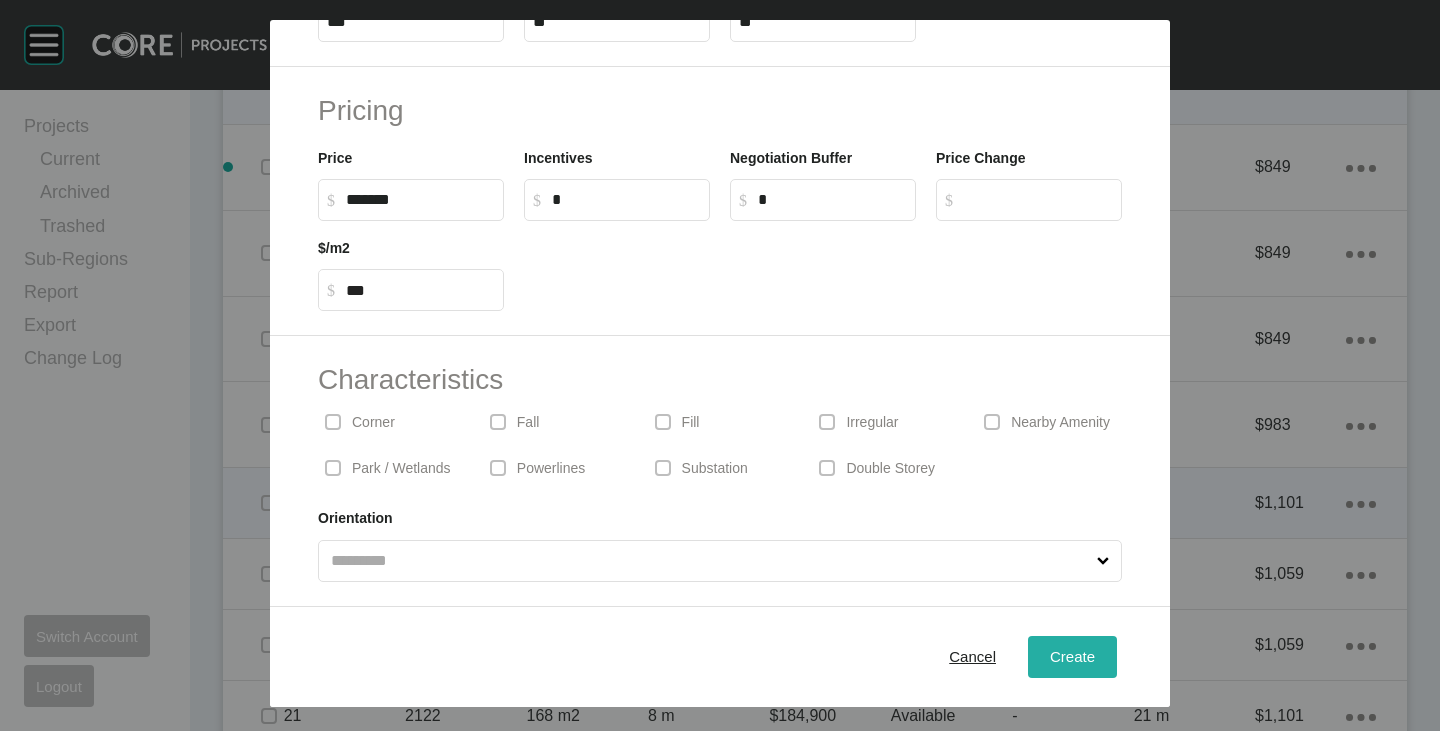 click on "Create" at bounding box center (1072, 656) 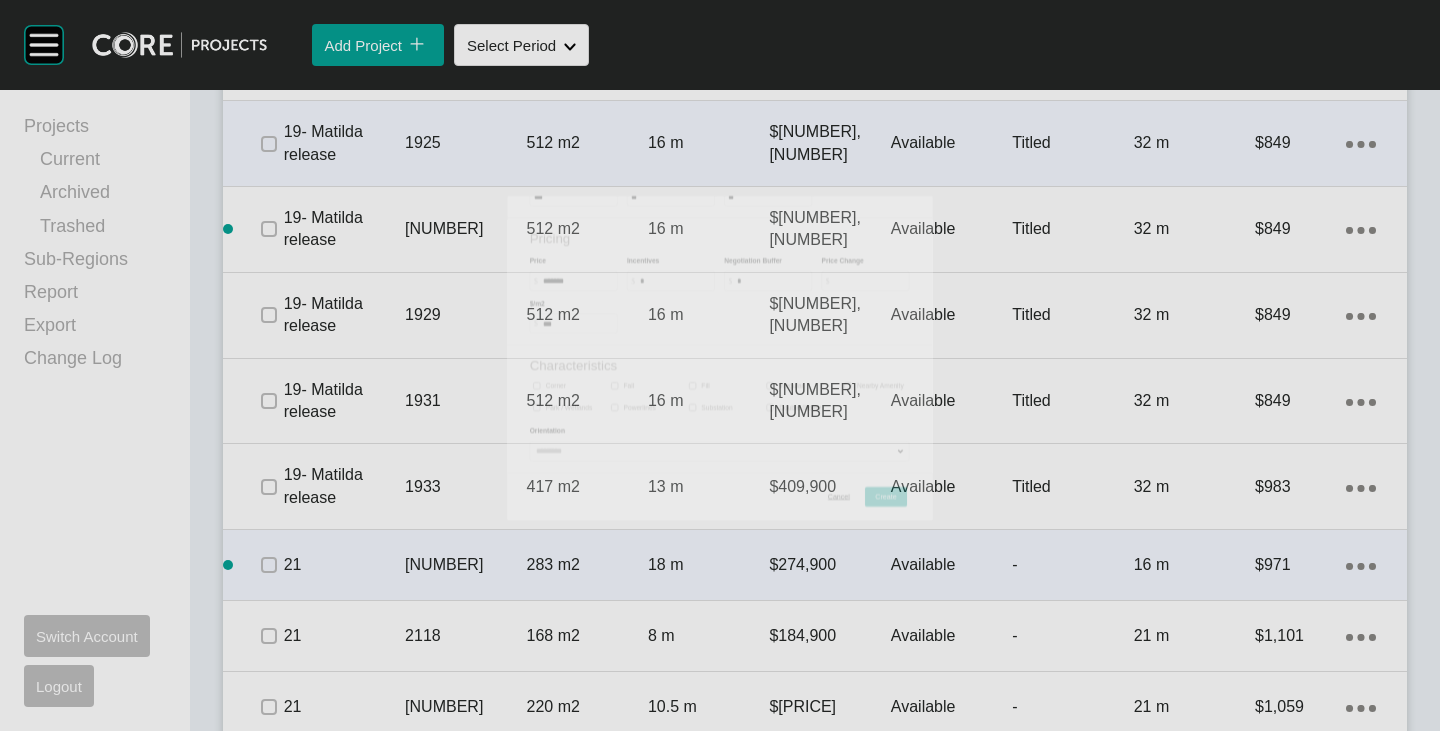 scroll, scrollTop: 2727, scrollLeft: 0, axis: vertical 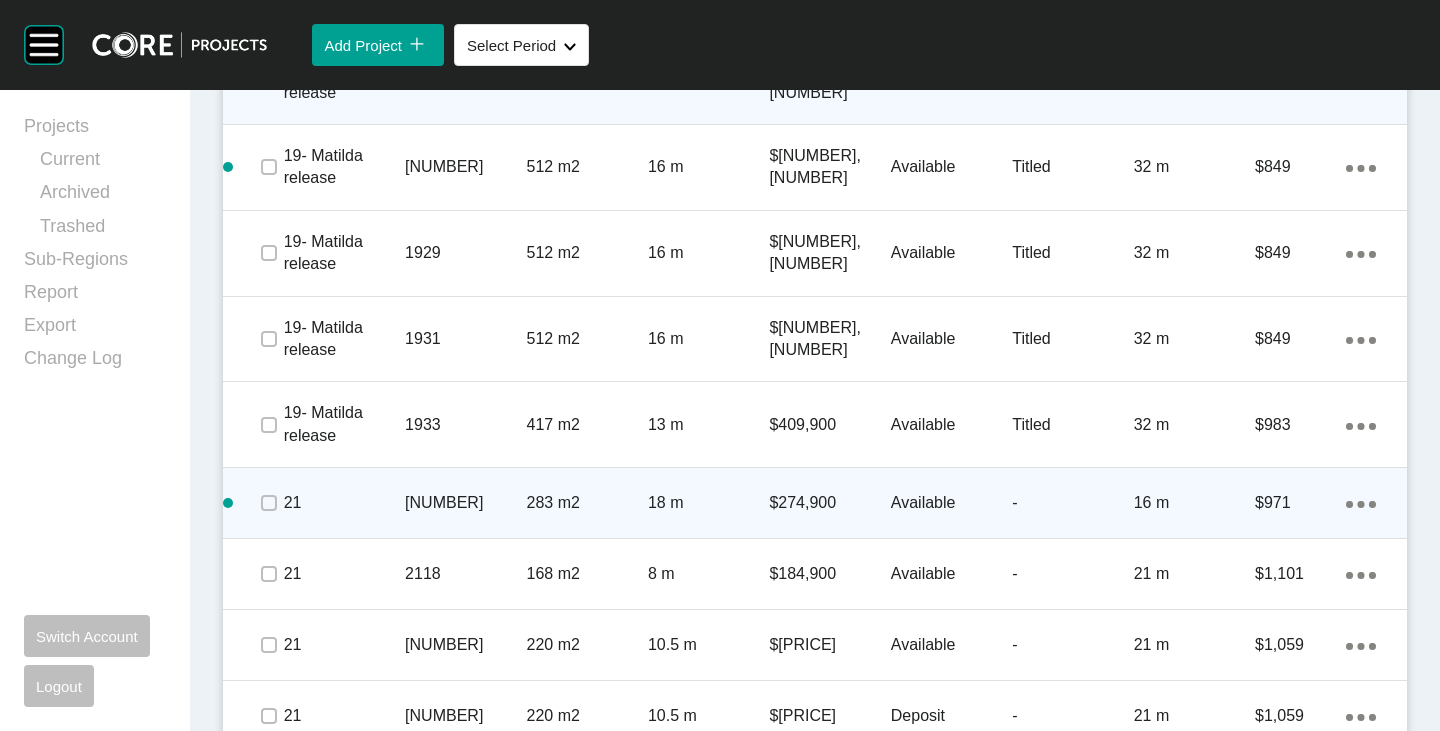 click 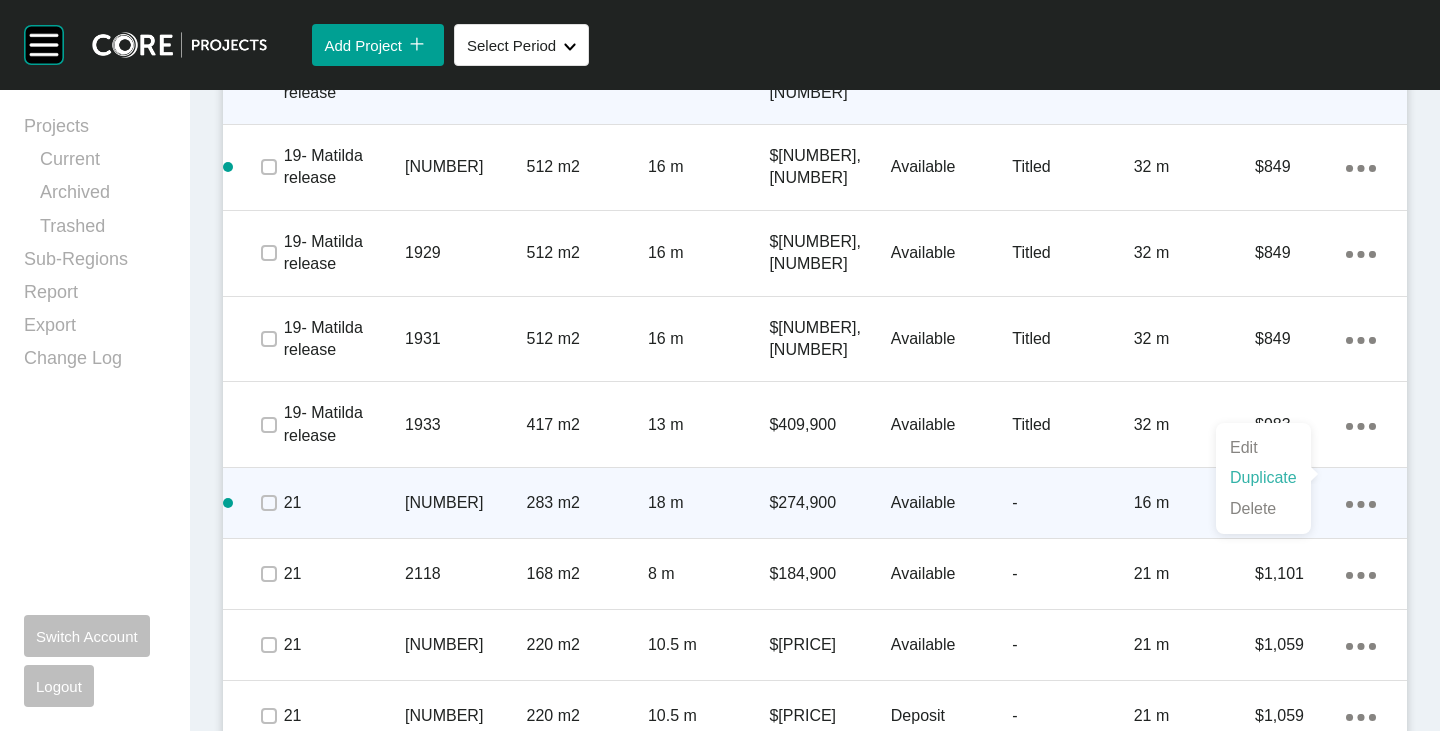 click on "Duplicate" at bounding box center (1263, 478) 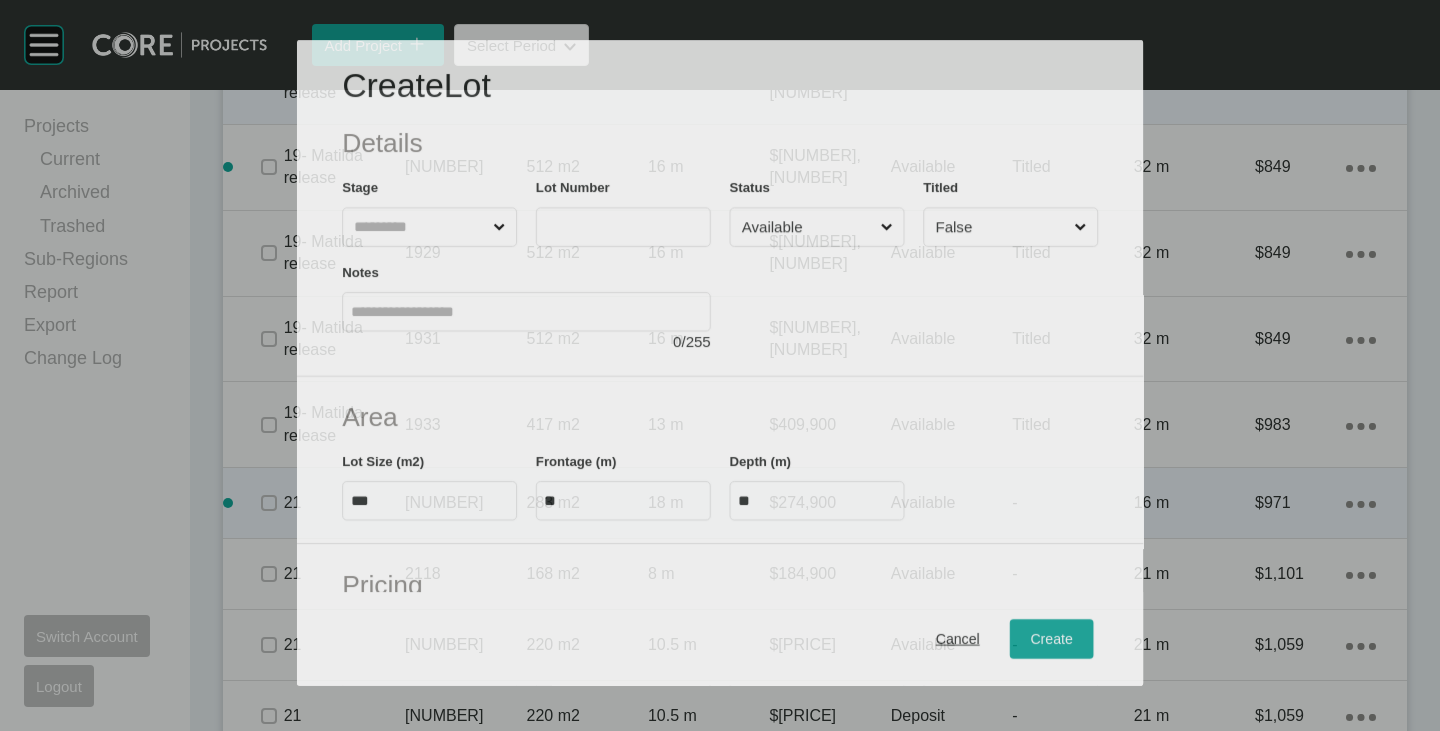 scroll, scrollTop: 2665, scrollLeft: 0, axis: vertical 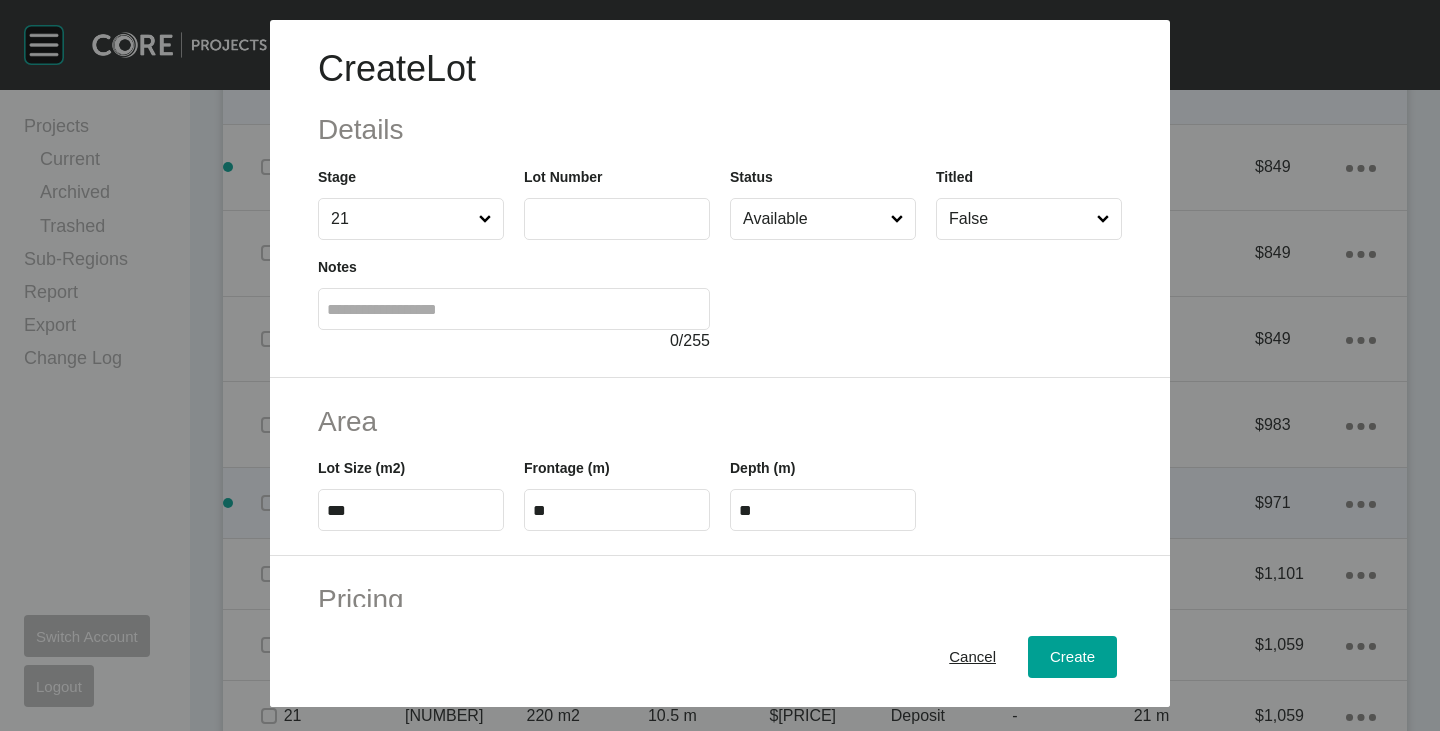 click at bounding box center [617, 218] 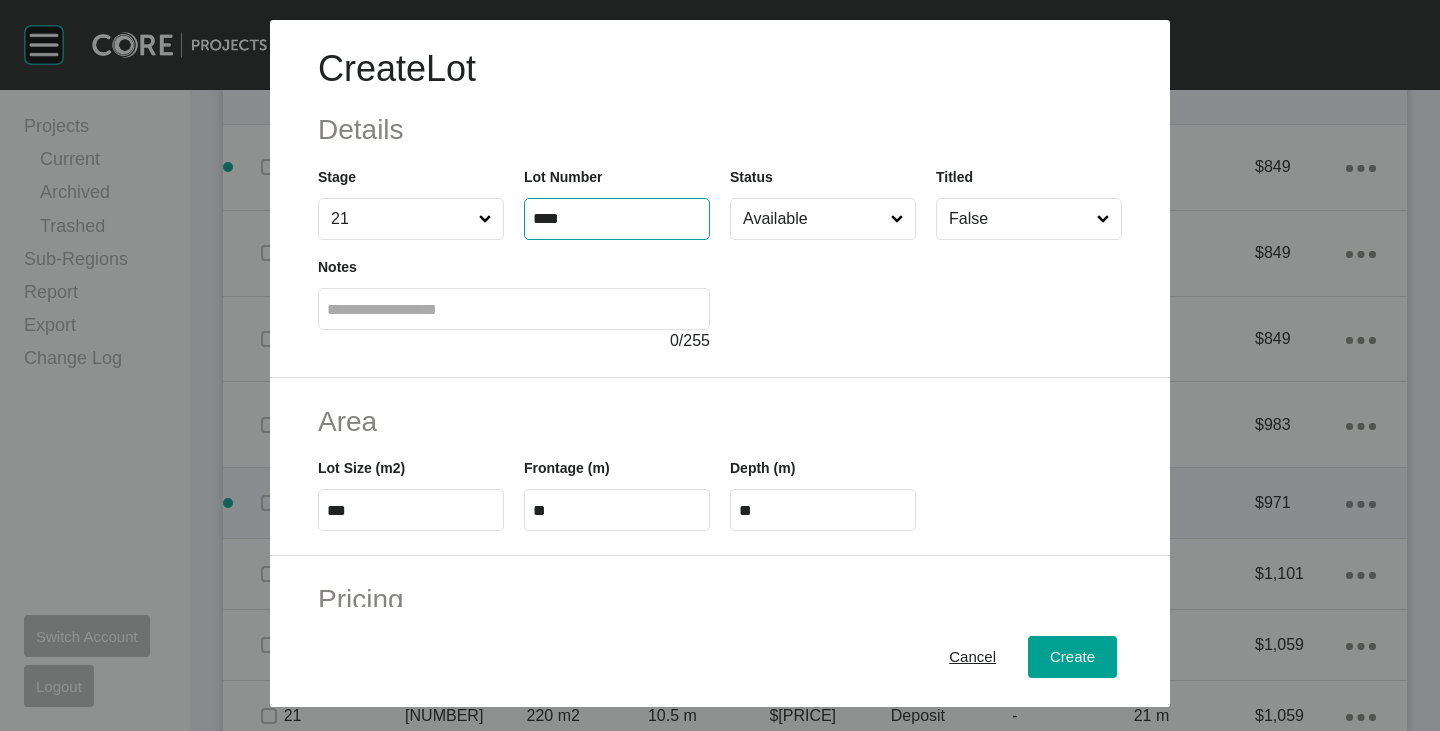 type on "****" 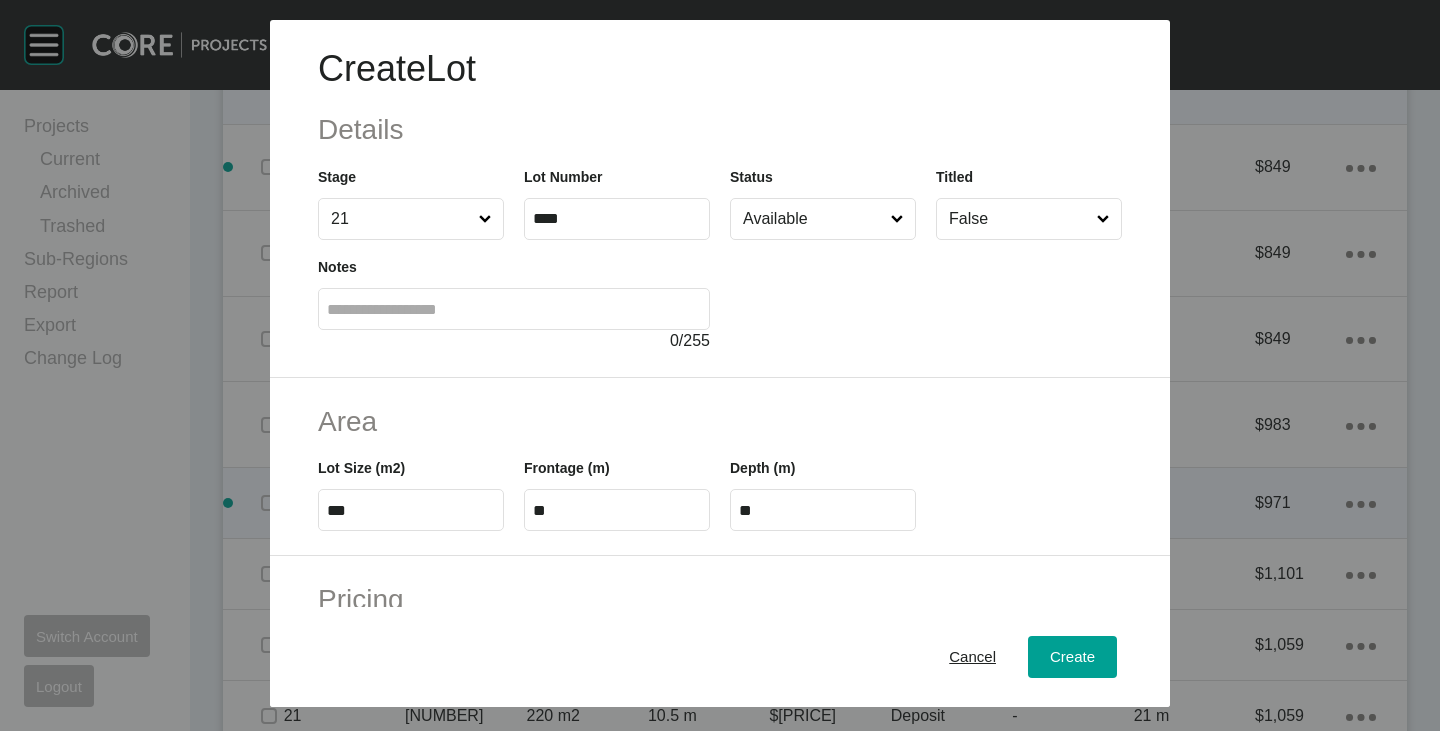 click at bounding box center [926, 296] 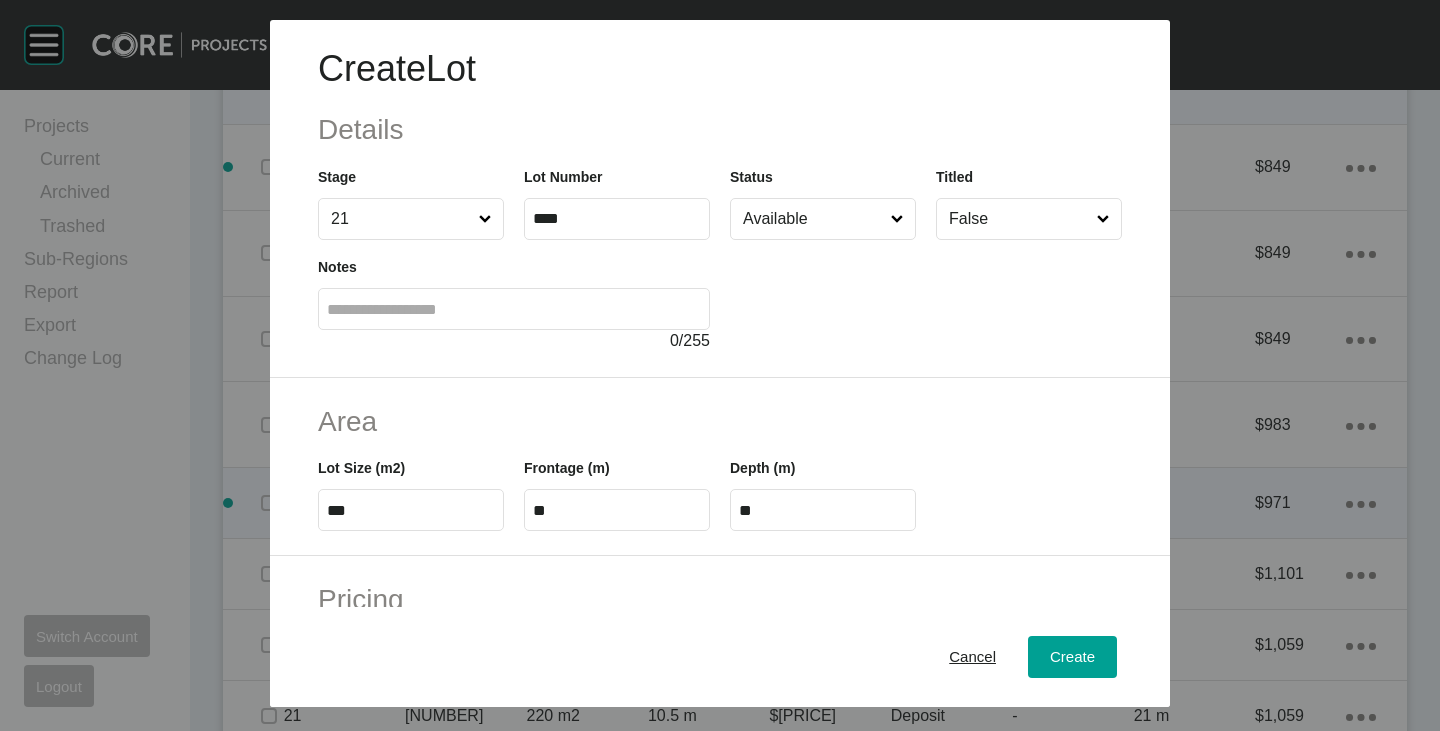 click on "***" at bounding box center [411, 510] 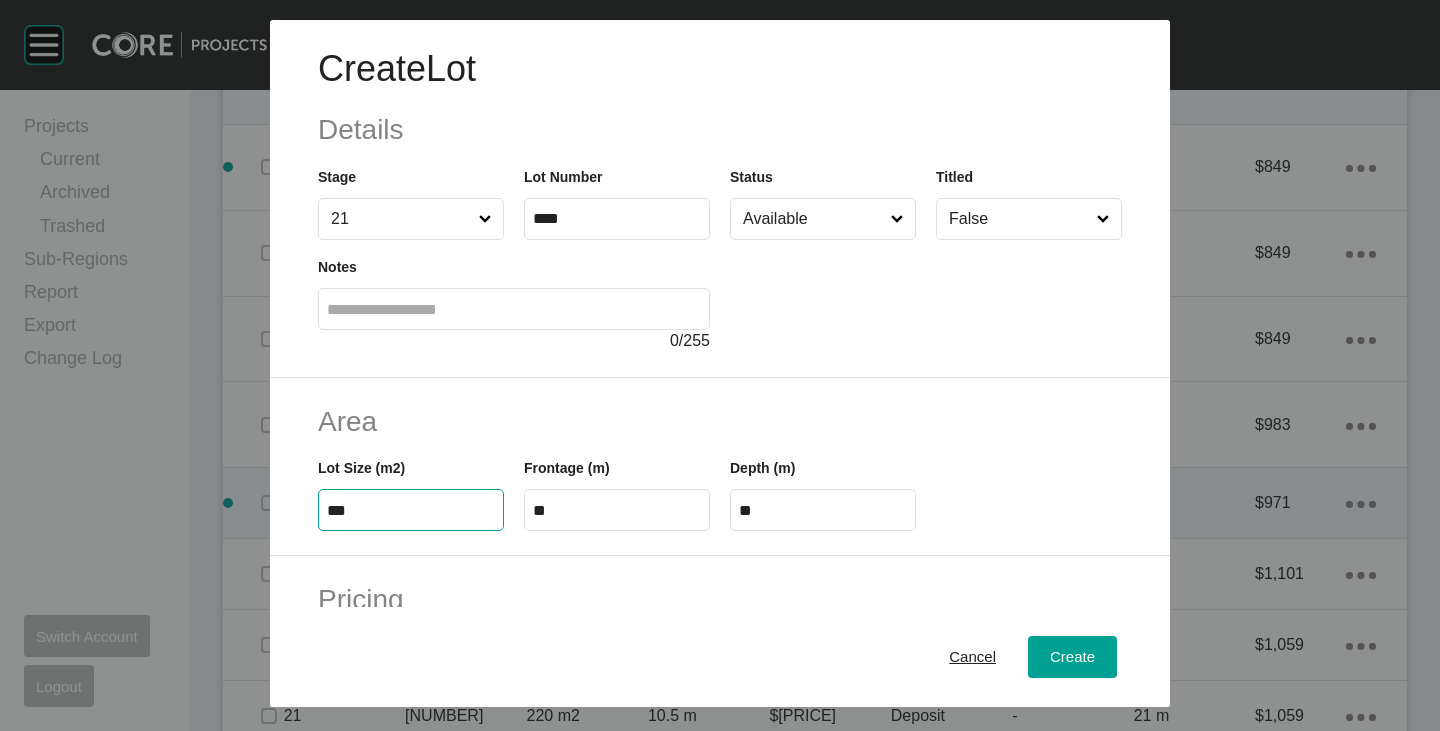 click on "***" at bounding box center [411, 510] 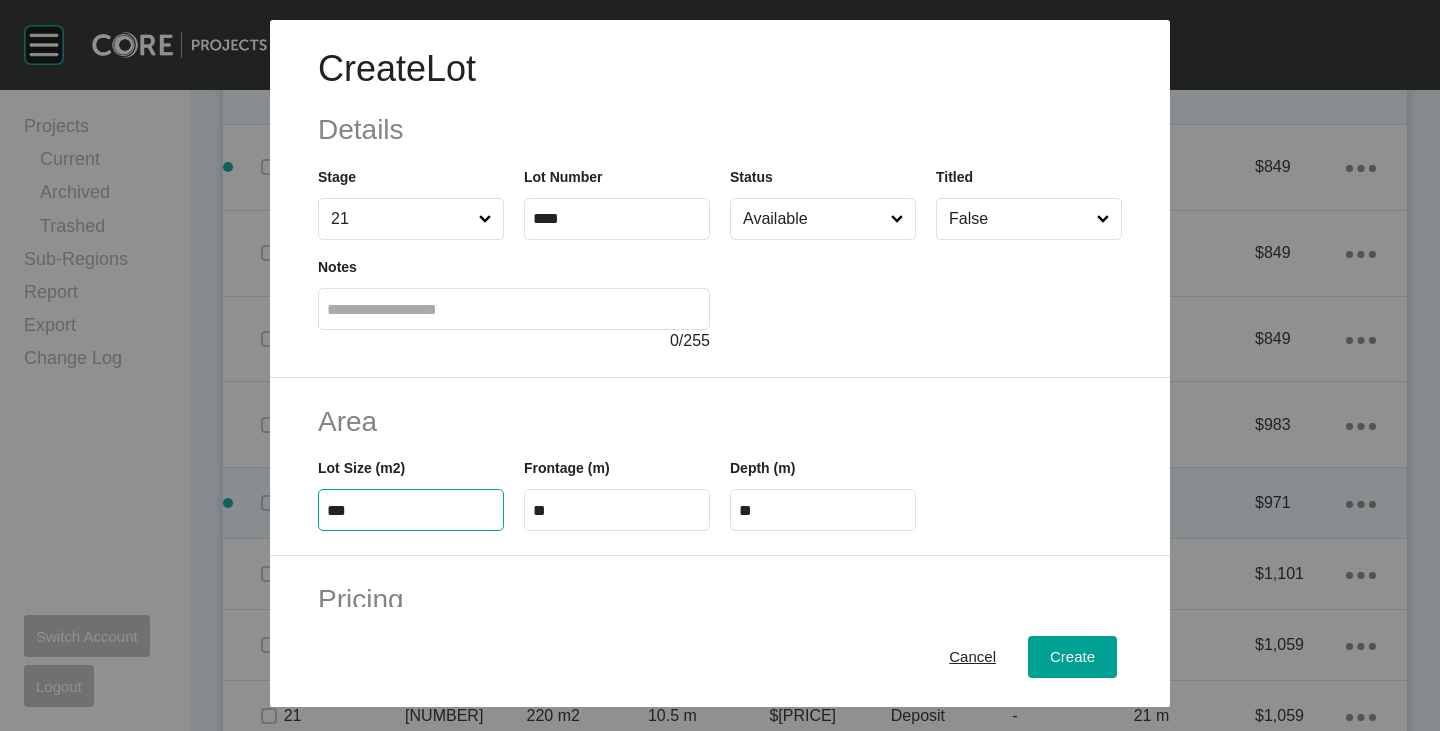 type on "***" 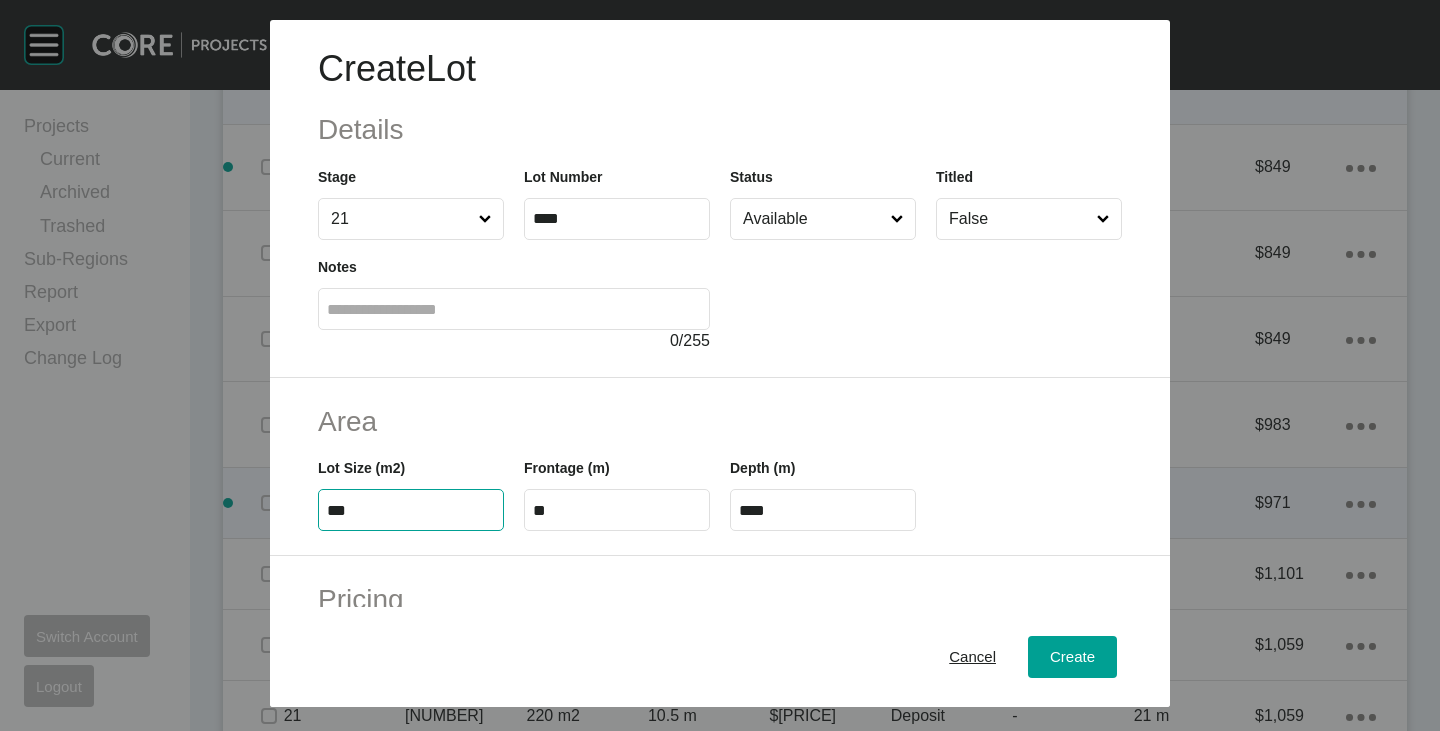 type on "*****" 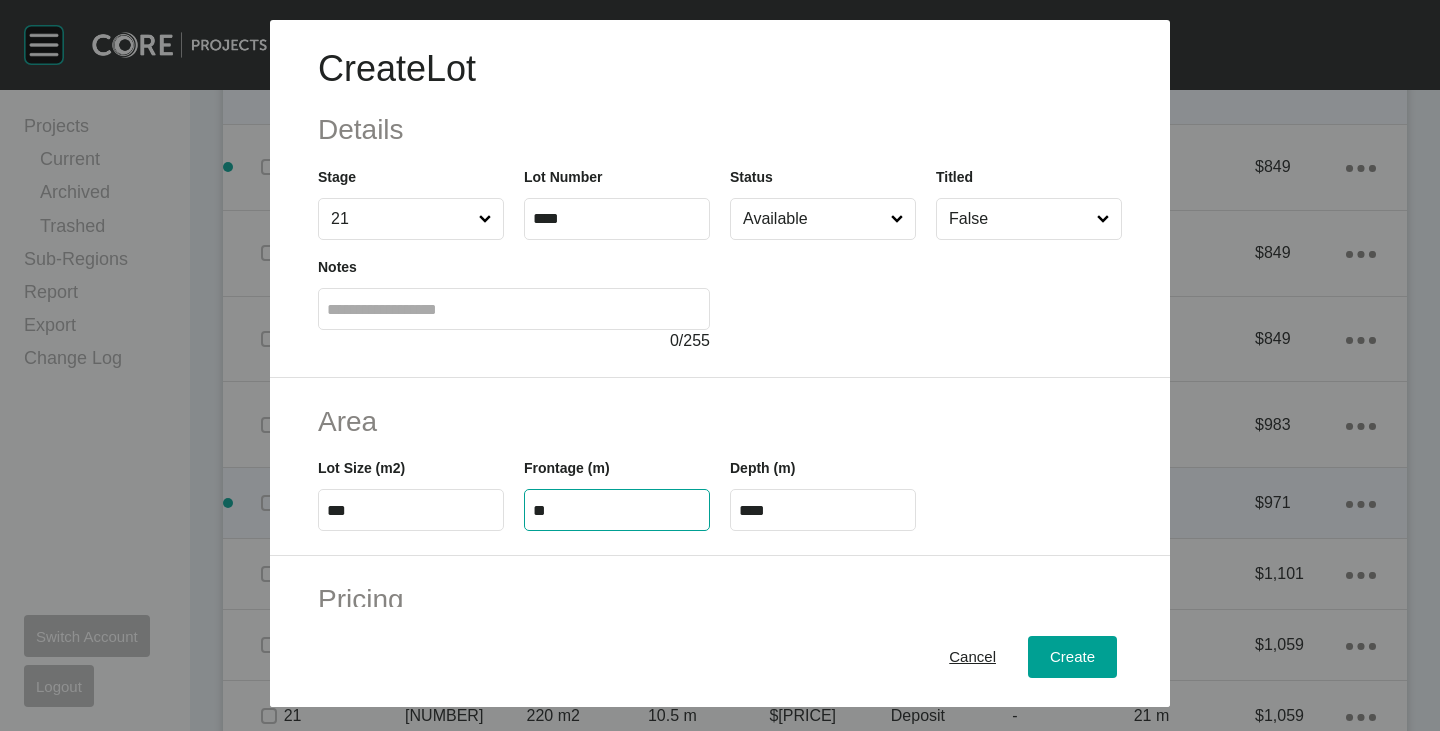 click on "**" at bounding box center [617, 510] 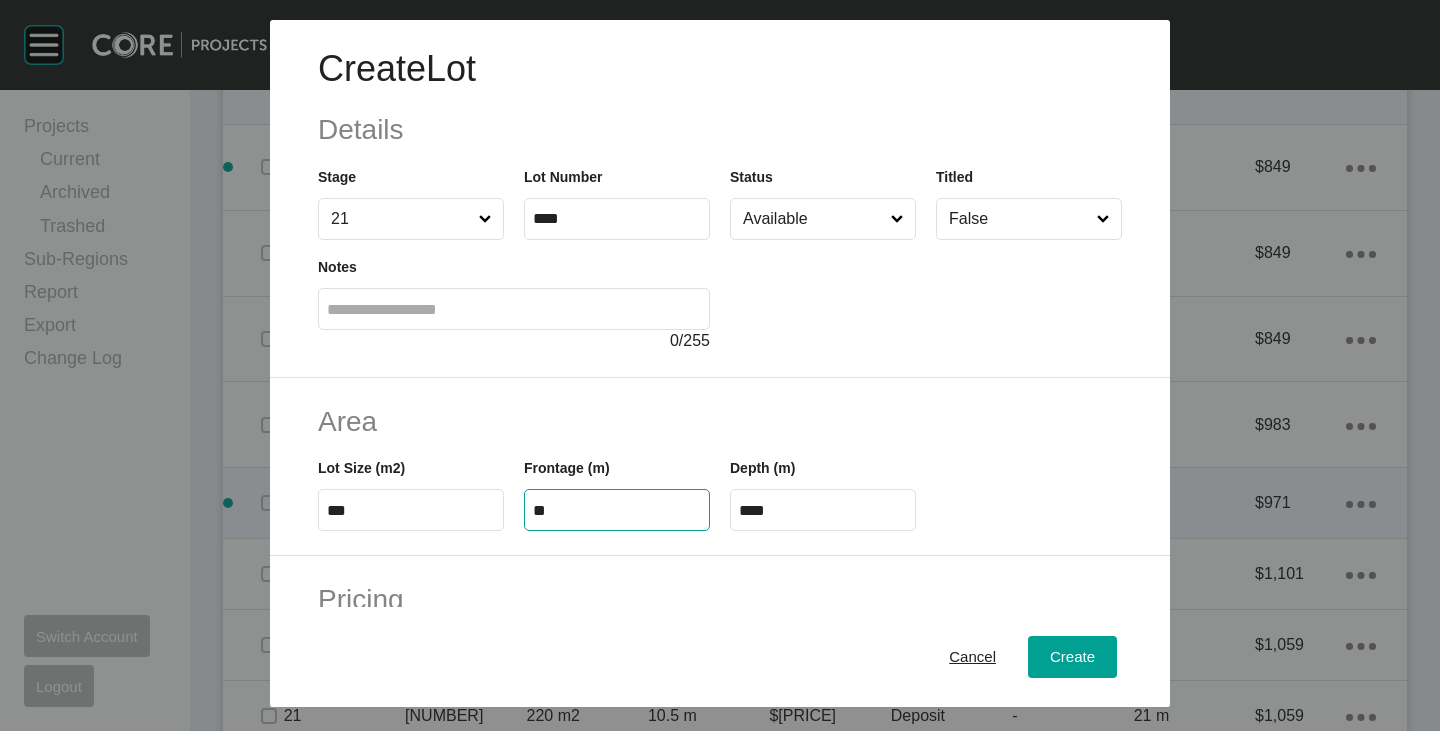 type on "**" 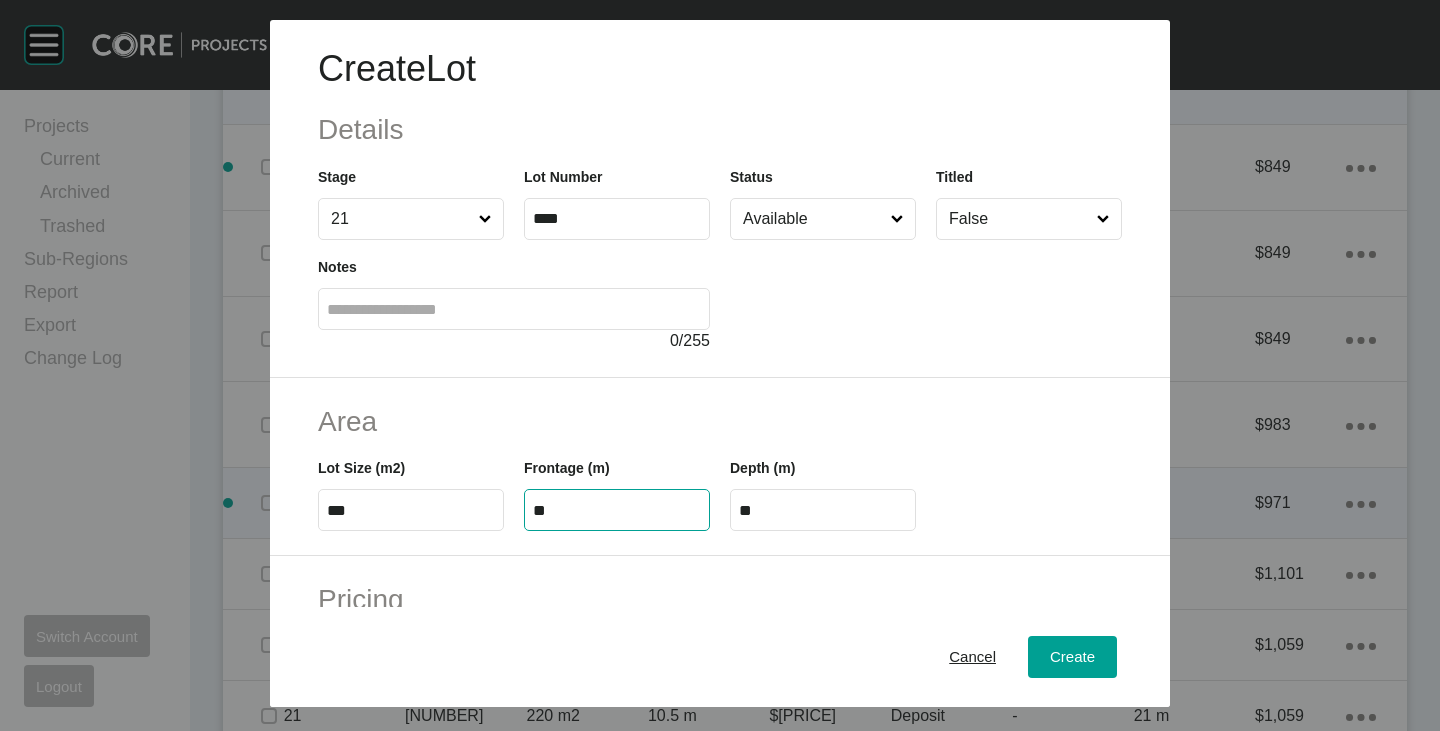 click on "Frontage (m) **" at bounding box center (617, 486) 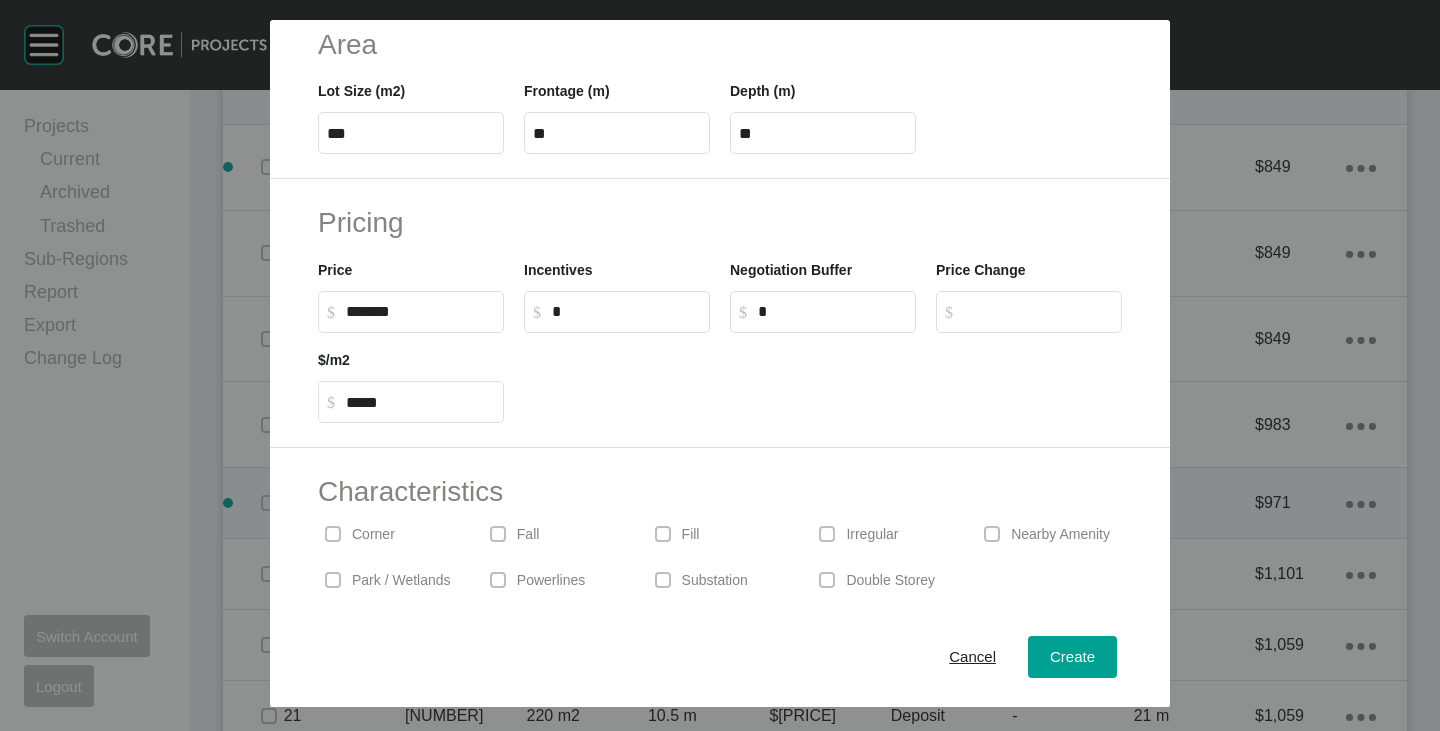 scroll, scrollTop: 400, scrollLeft: 0, axis: vertical 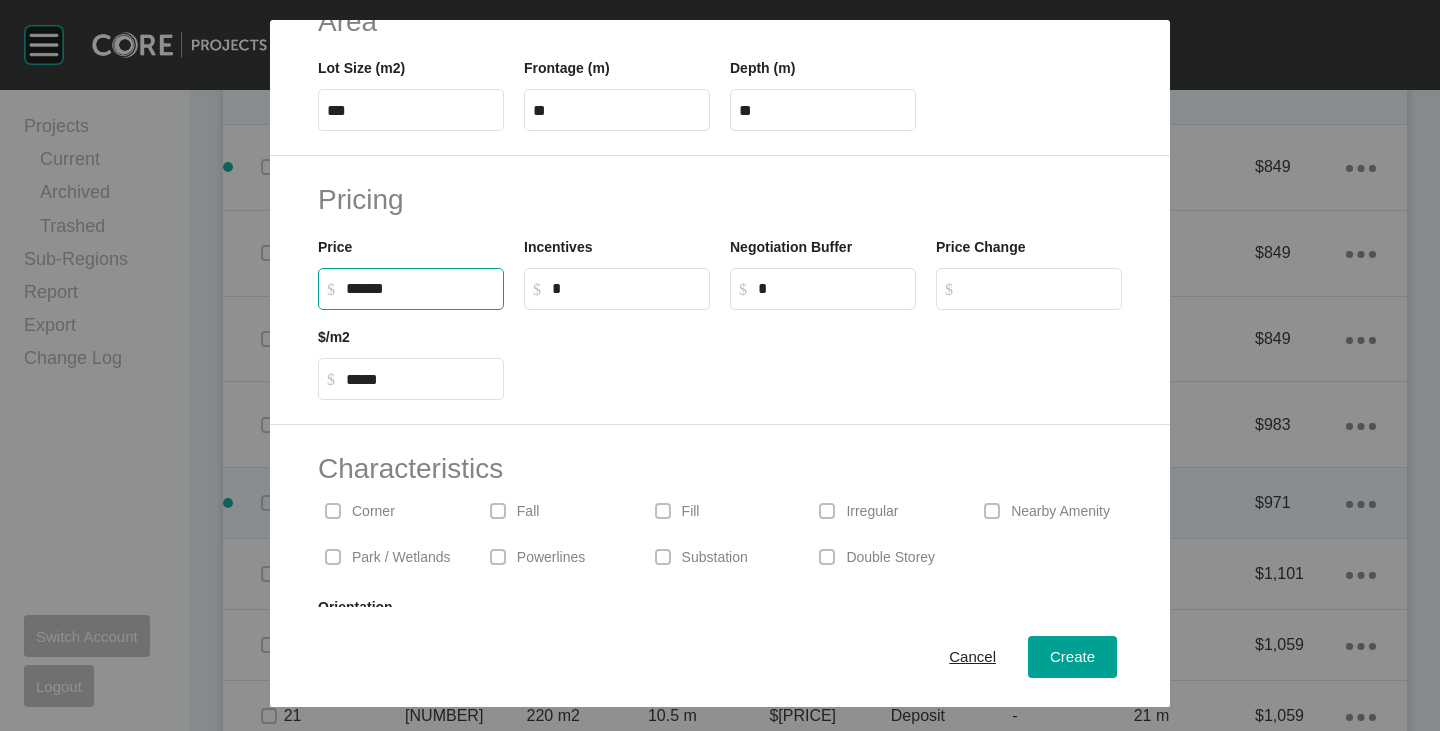 drag, startPoint x: 353, startPoint y: 290, endPoint x: 370, endPoint y: 292, distance: 17.117243 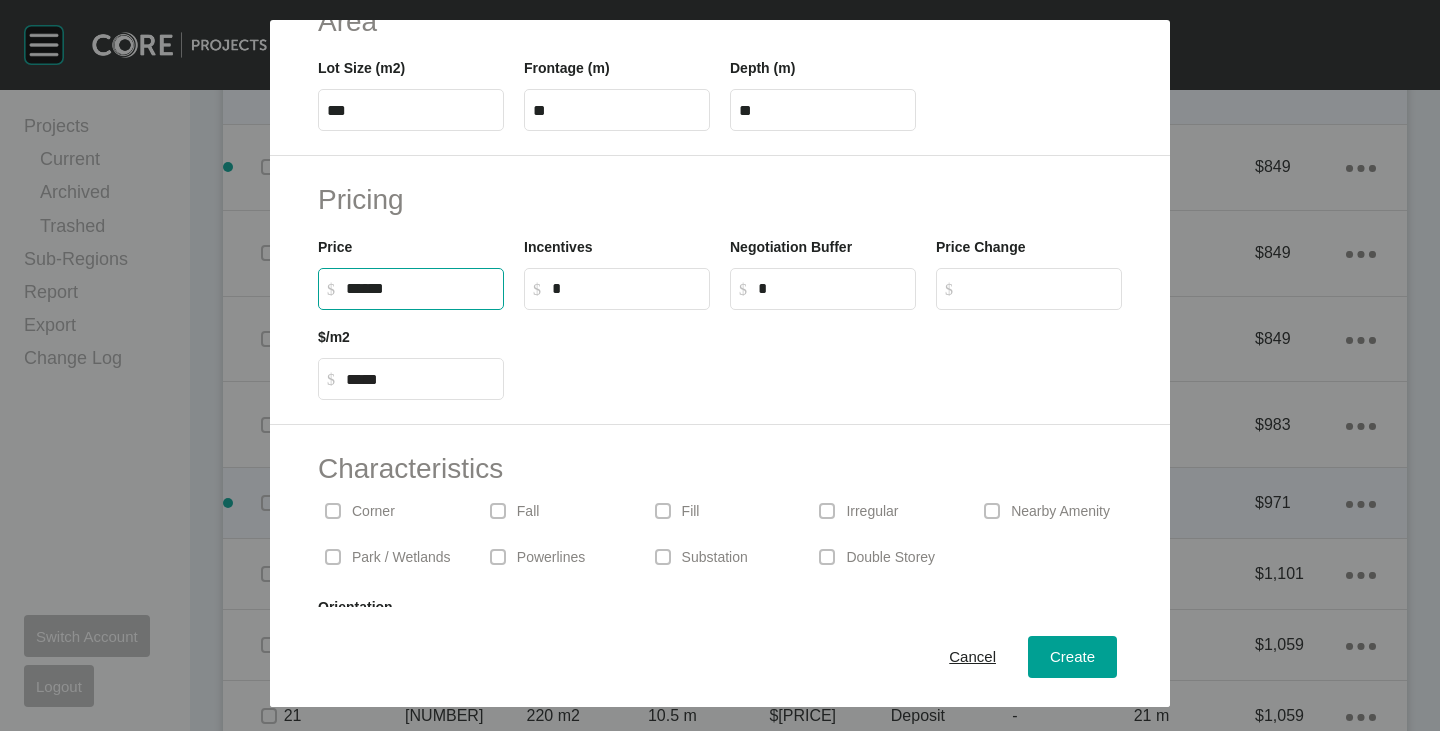 type on "*******" 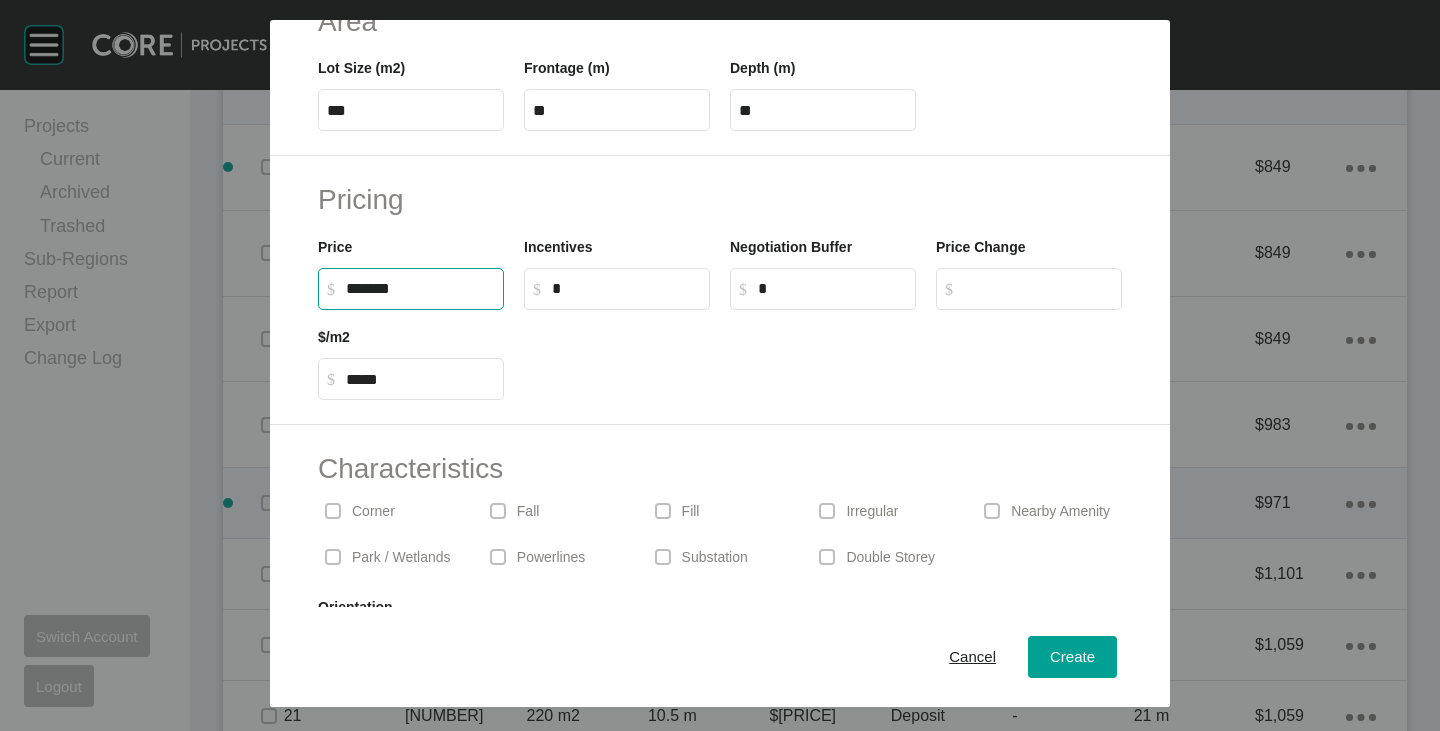 click at bounding box center (823, 355) 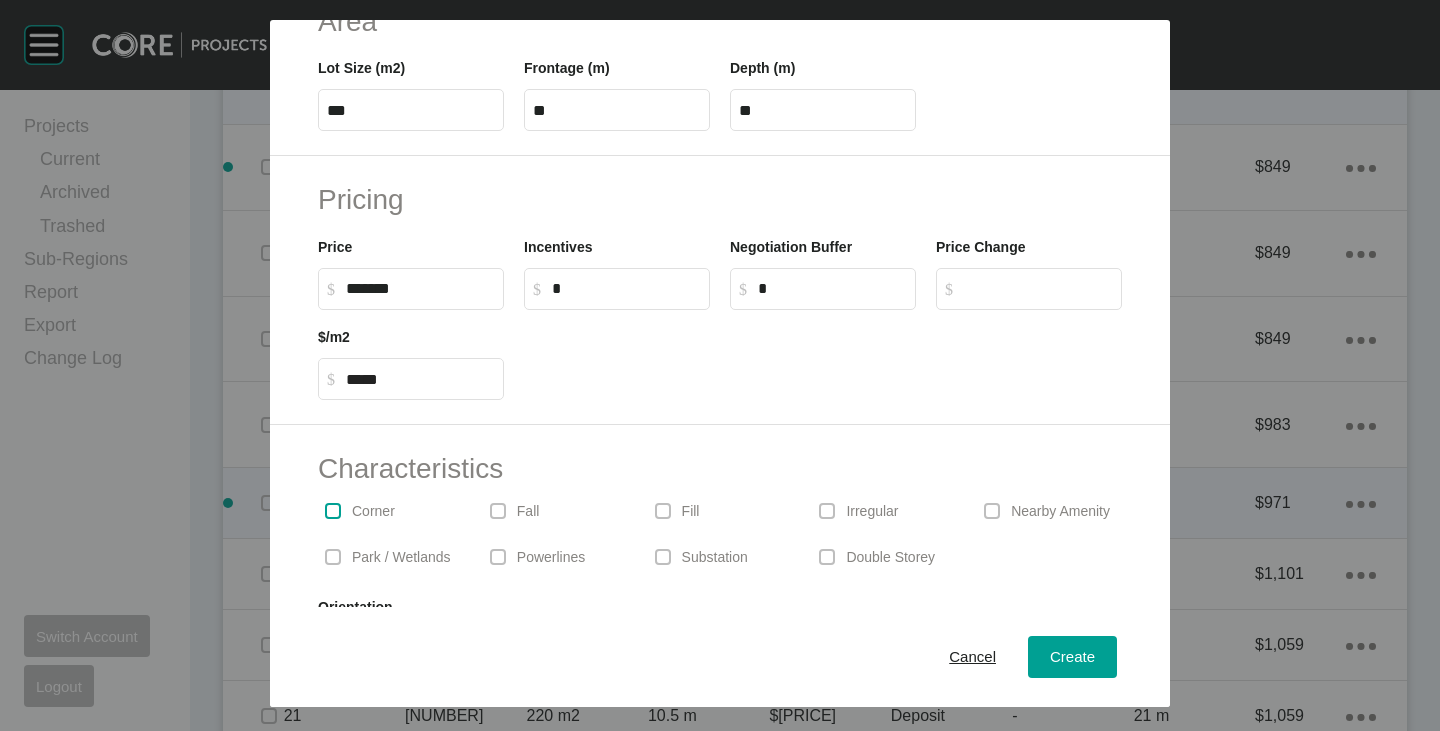 drag, startPoint x: 341, startPoint y: 518, endPoint x: 394, endPoint y: 488, distance: 60.90156 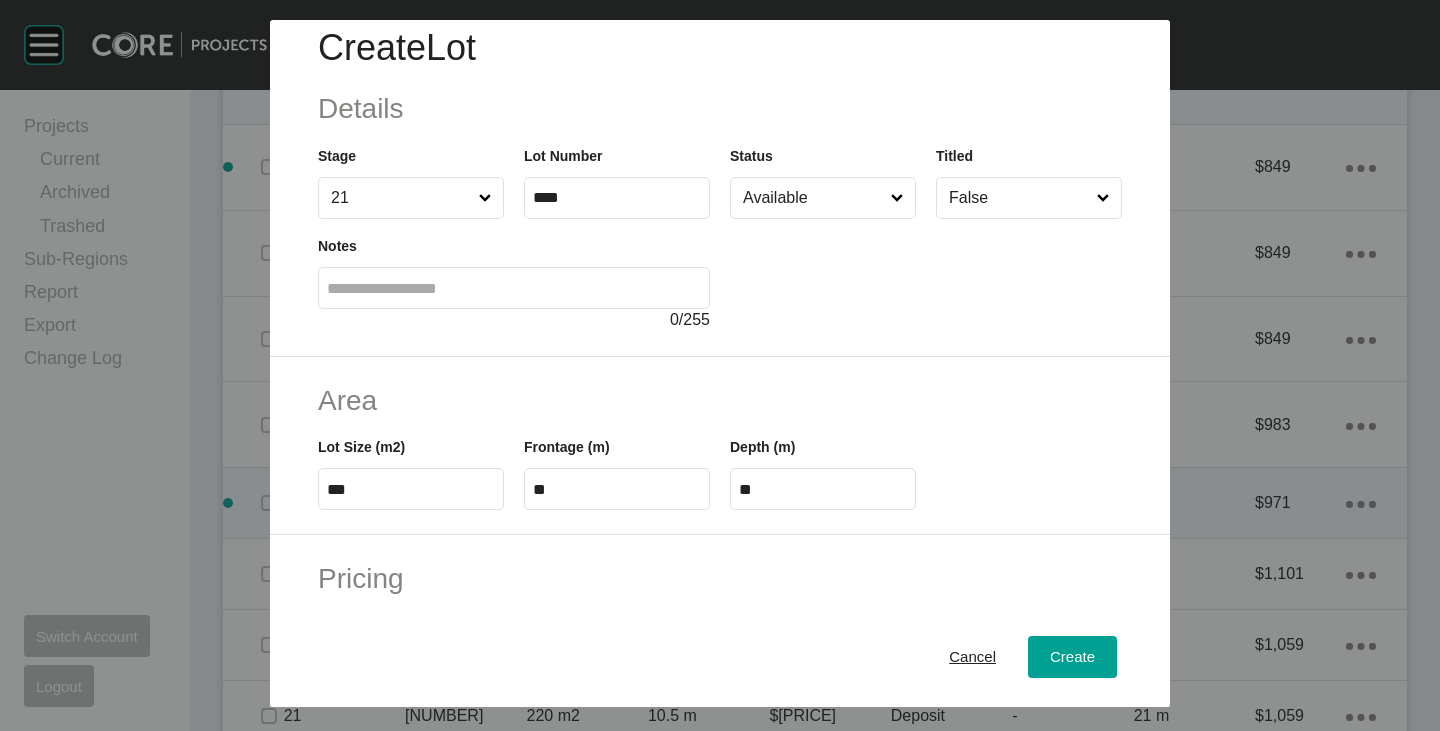 scroll, scrollTop: 0, scrollLeft: 0, axis: both 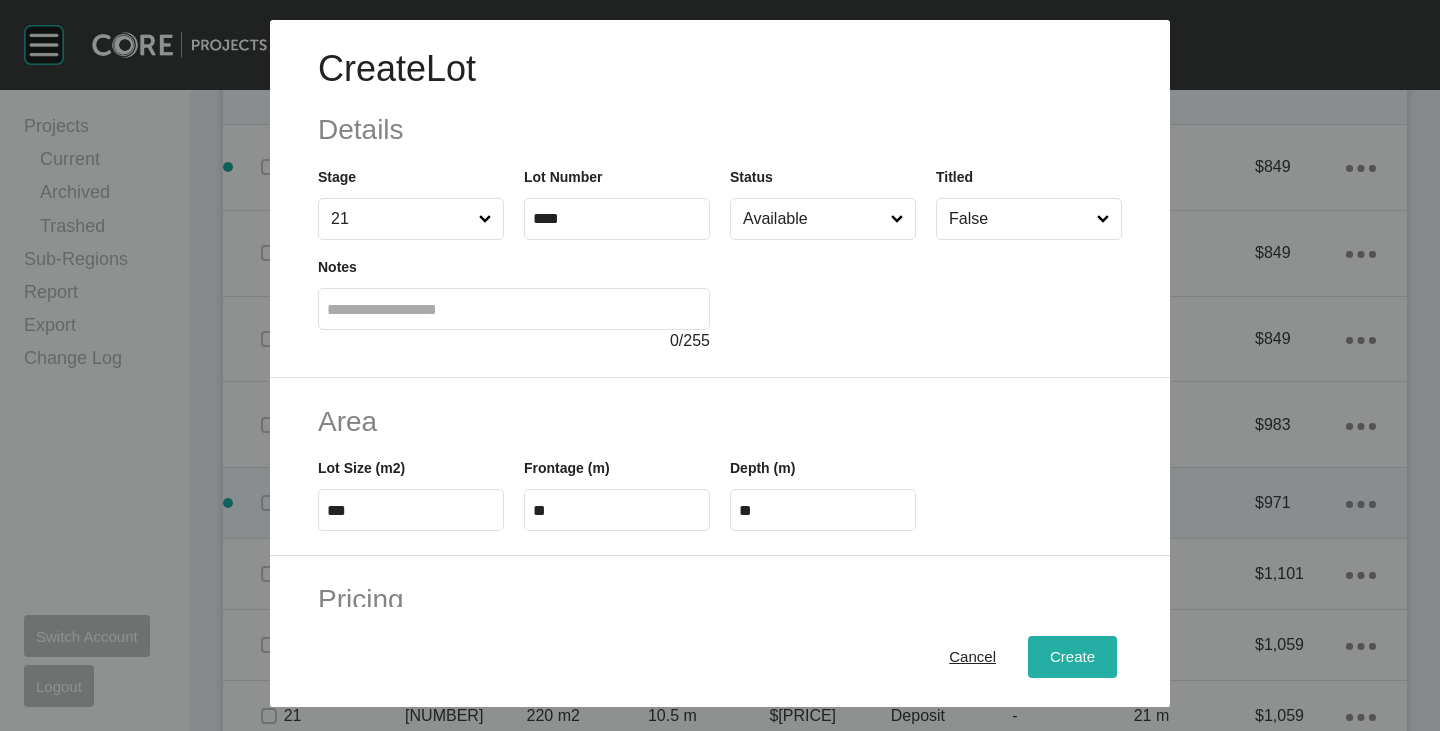 click on "Create" at bounding box center (1072, 657) 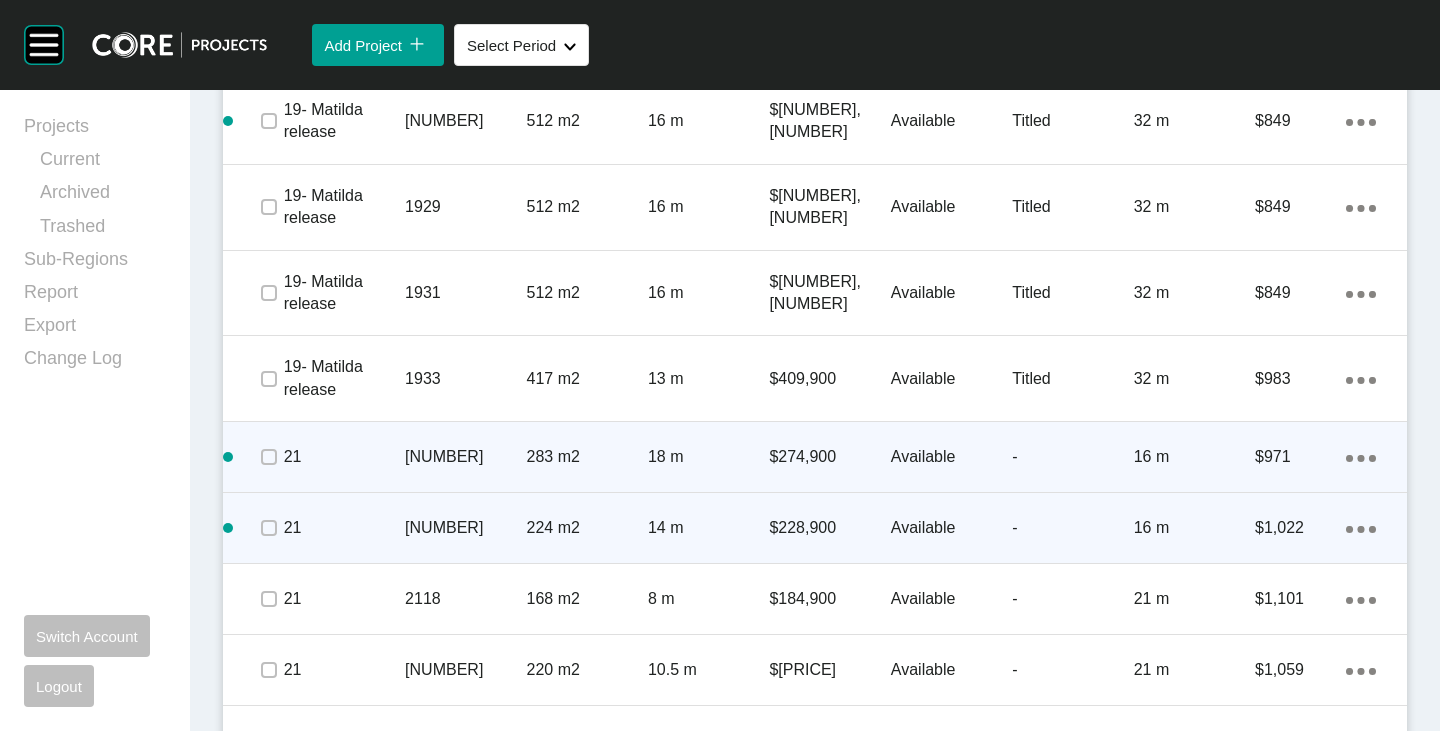 scroll, scrollTop: 2827, scrollLeft: 0, axis: vertical 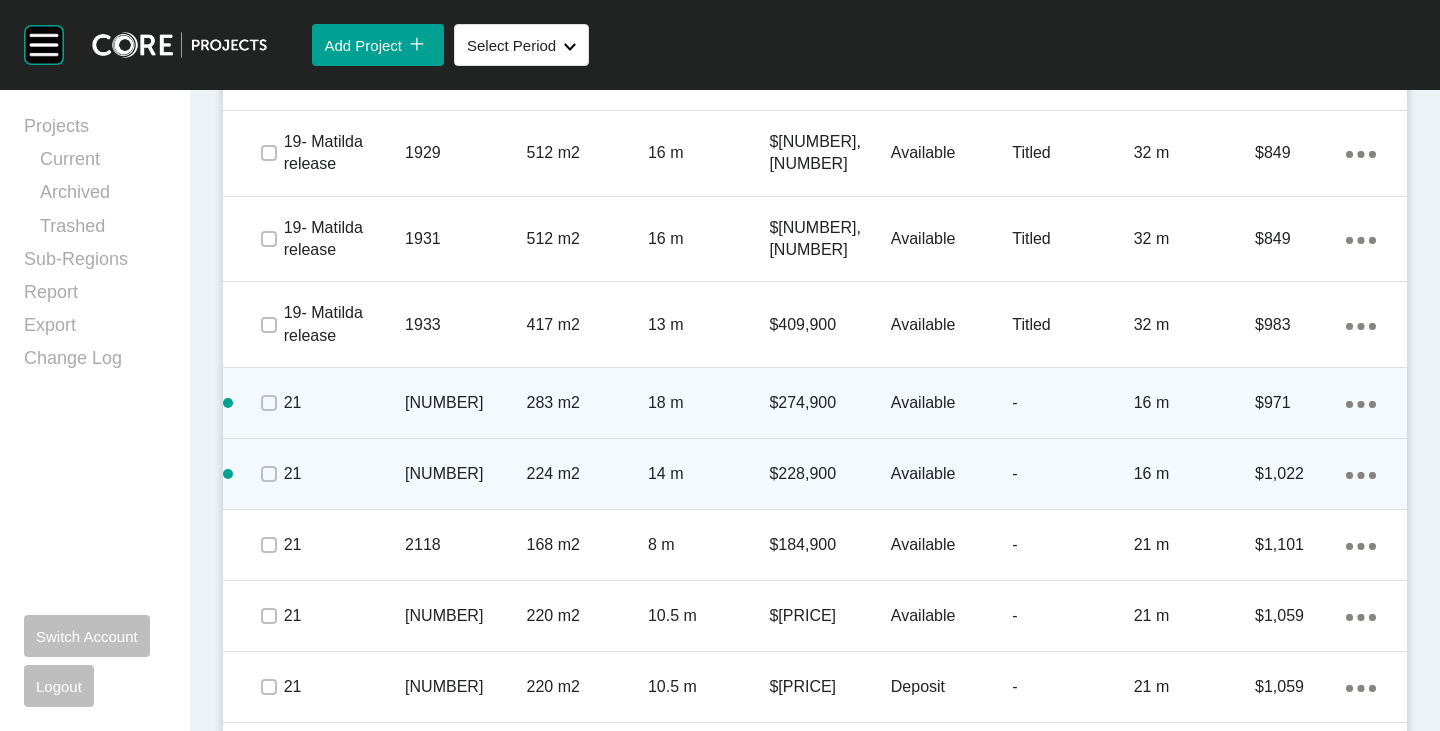 click on "Action Menu Dots Copy 6 Created with Sketch." 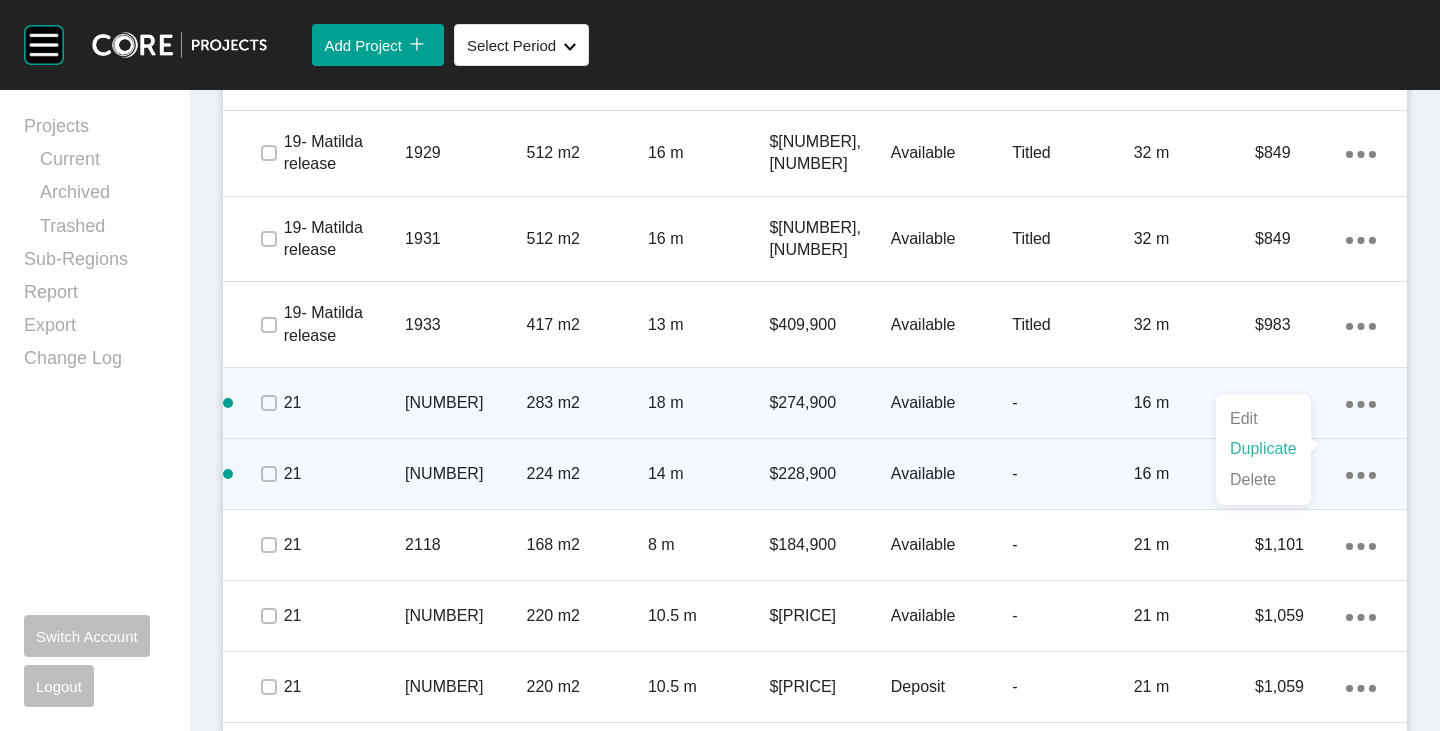 click on "Duplicate" at bounding box center (1263, 449) 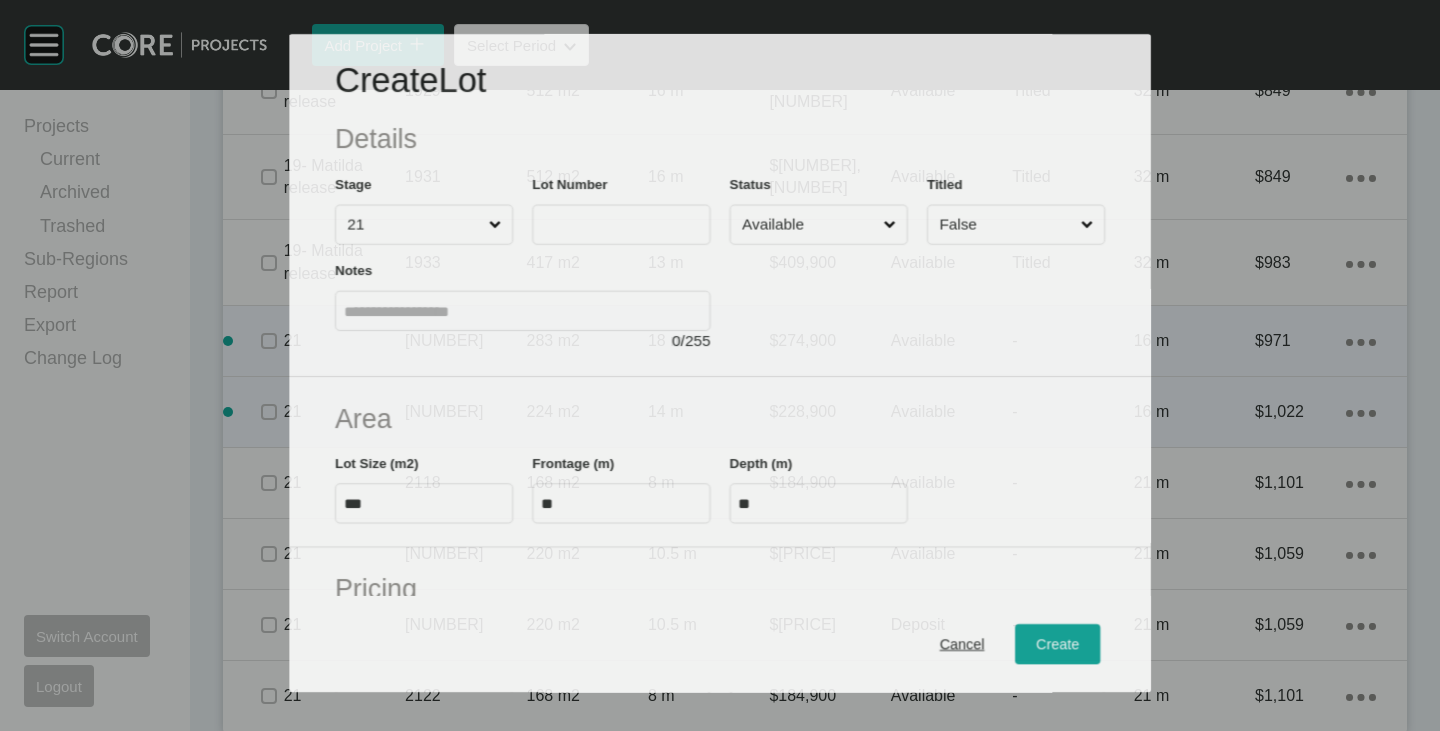 scroll, scrollTop: 2765, scrollLeft: 0, axis: vertical 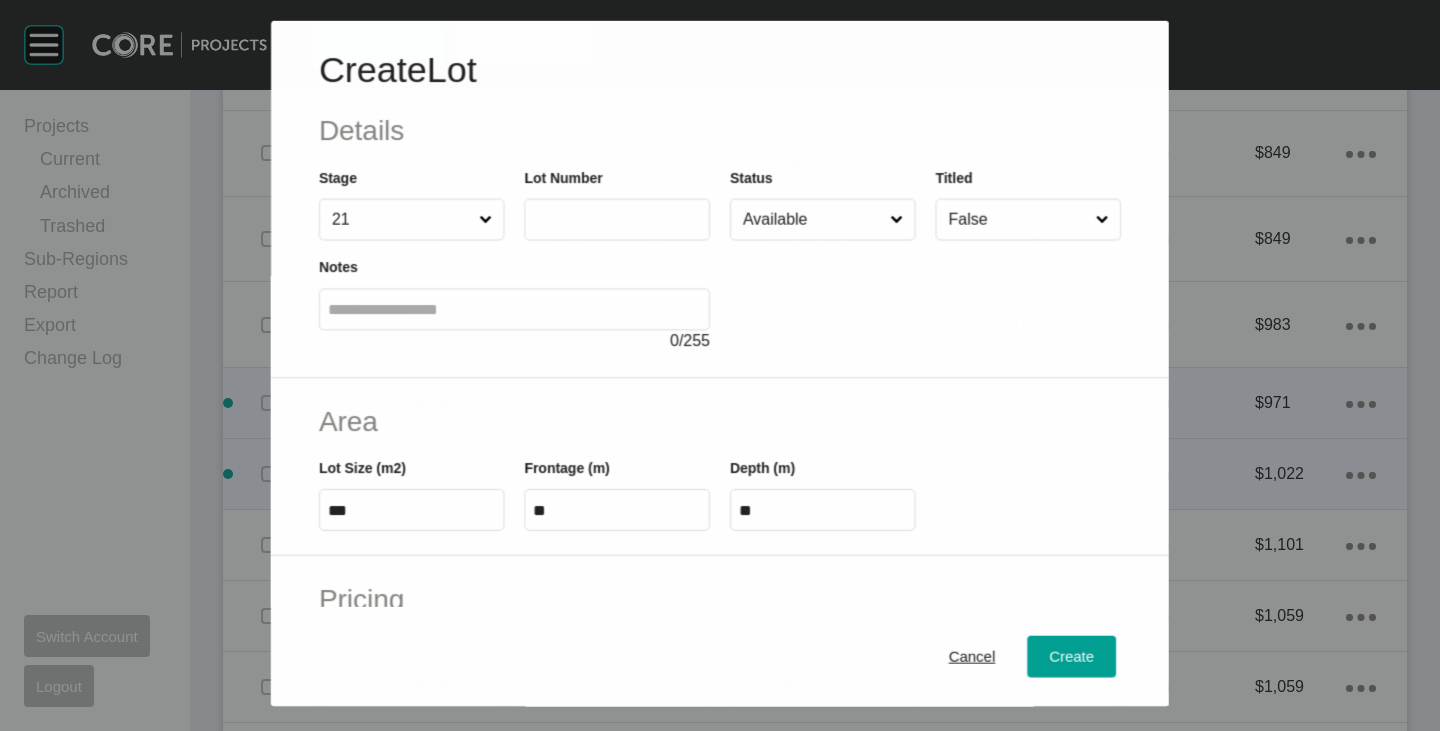 click at bounding box center [617, 219] 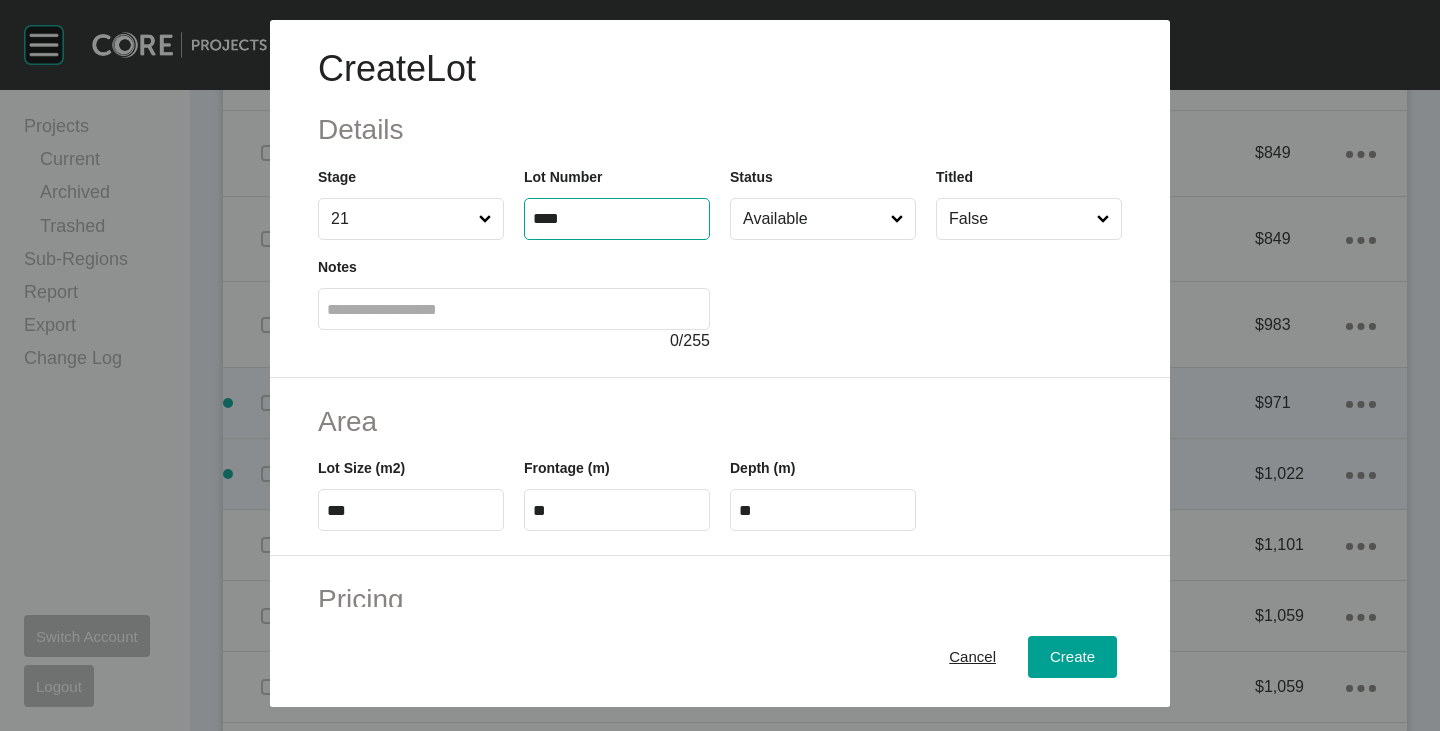 type on "****" 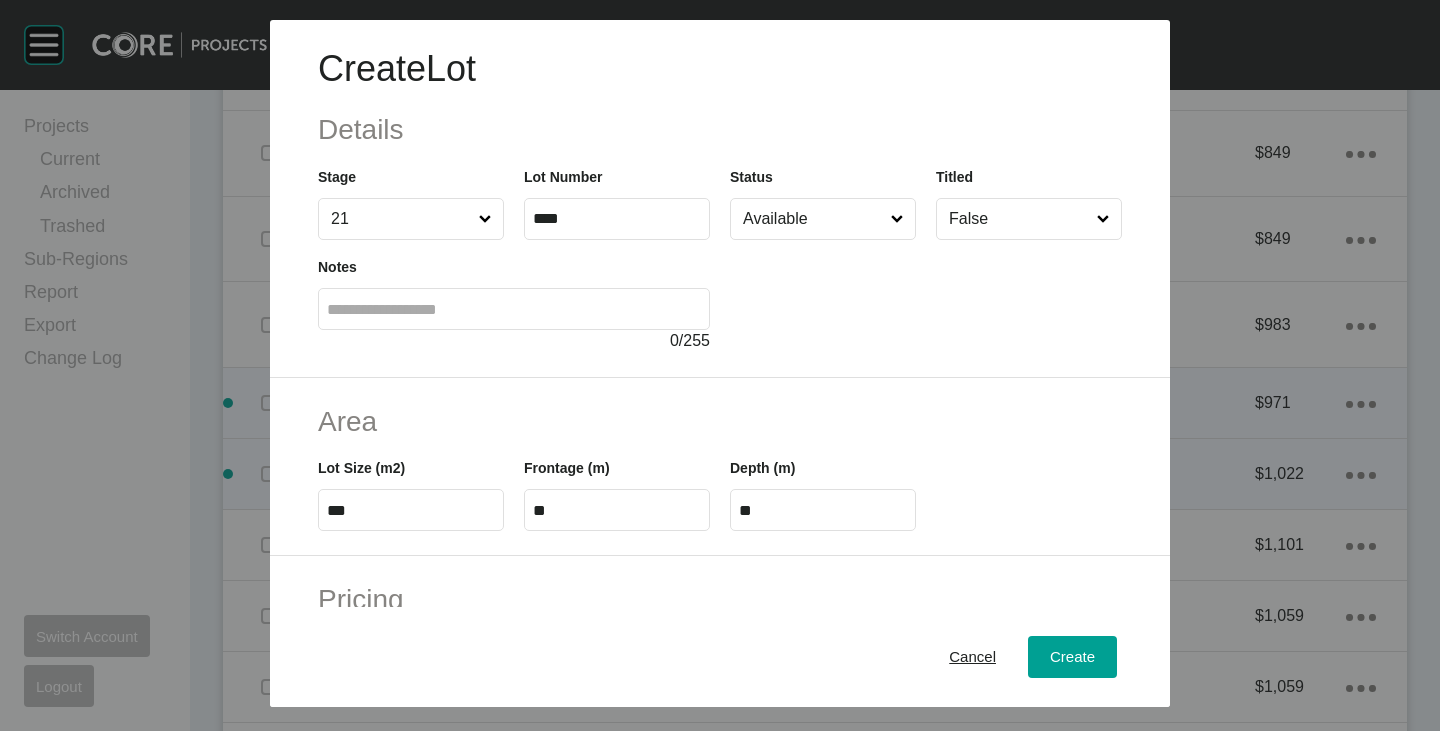 click on "***" at bounding box center [411, 510] 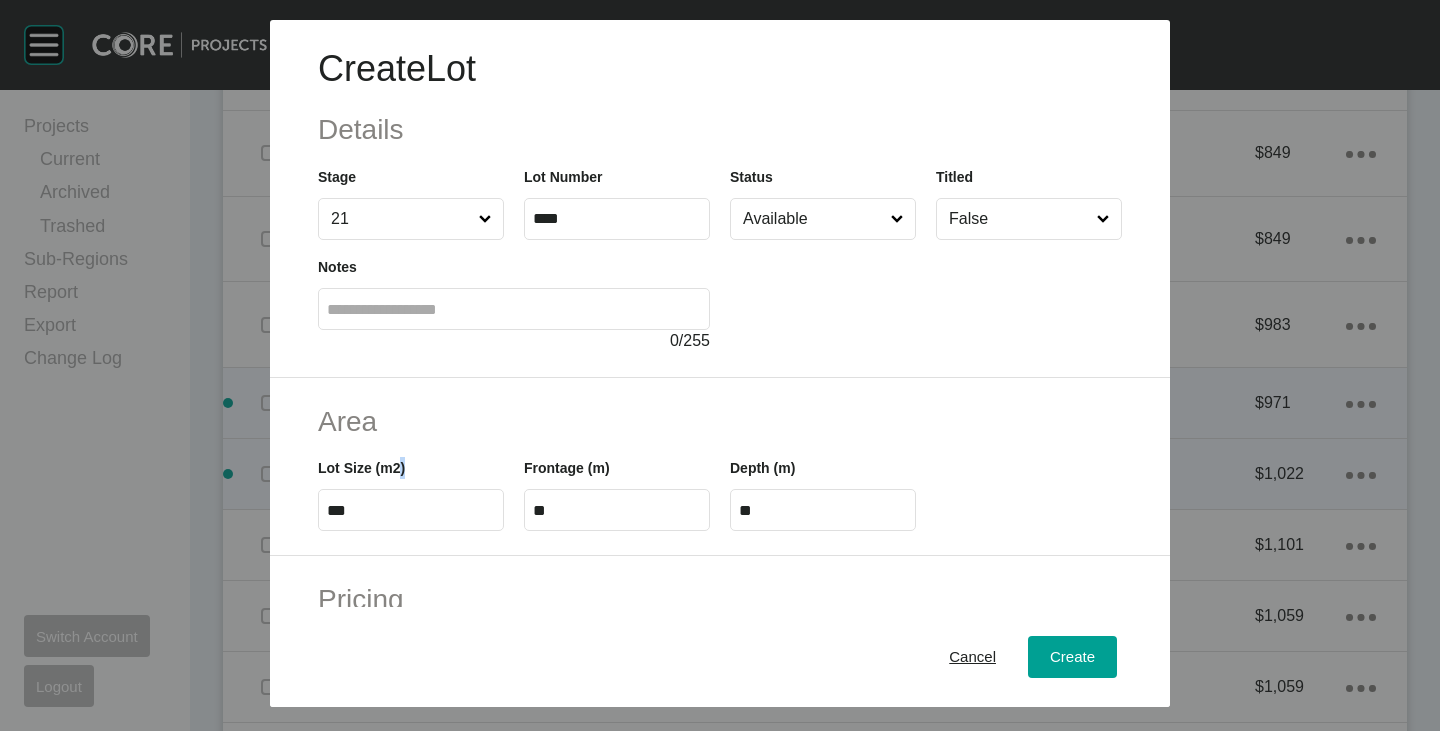 click on "***" at bounding box center (411, 510) 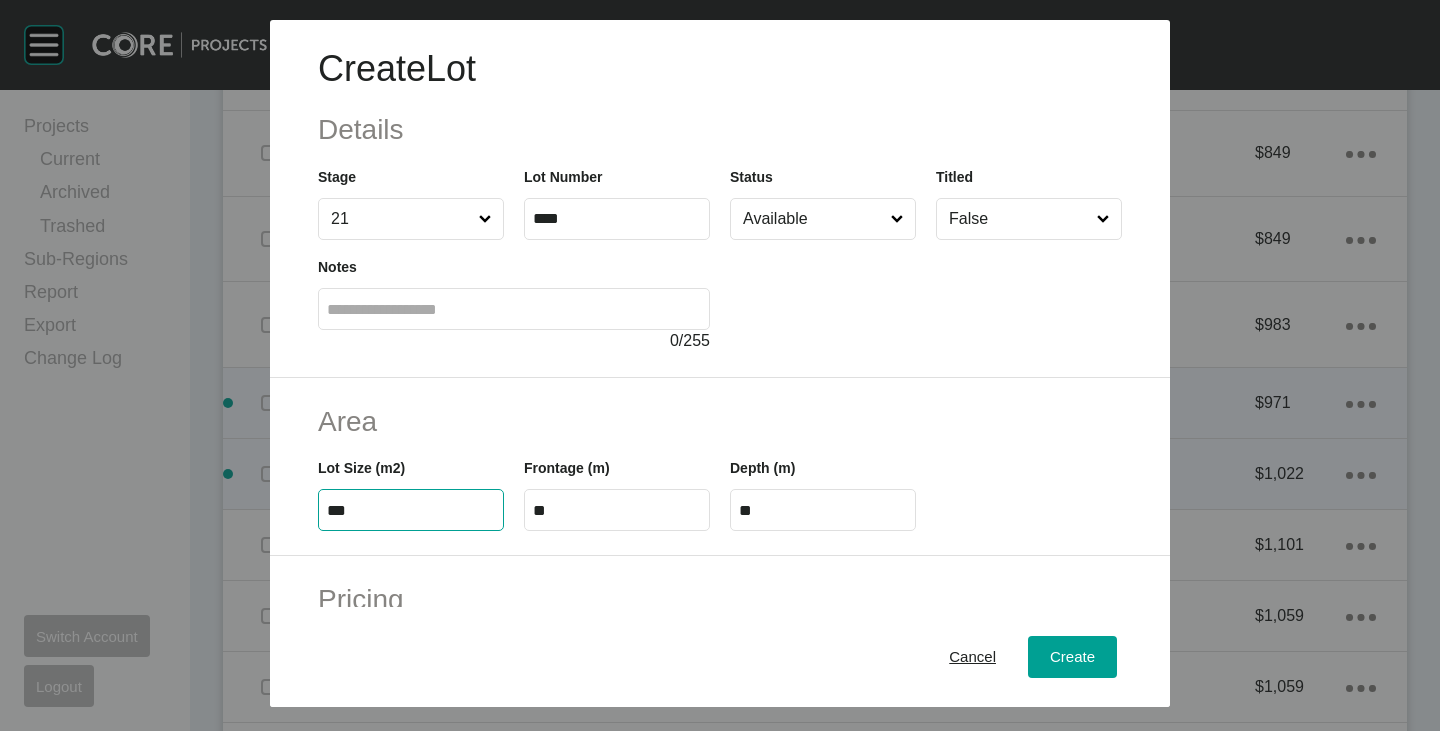 click on "***" at bounding box center [411, 510] 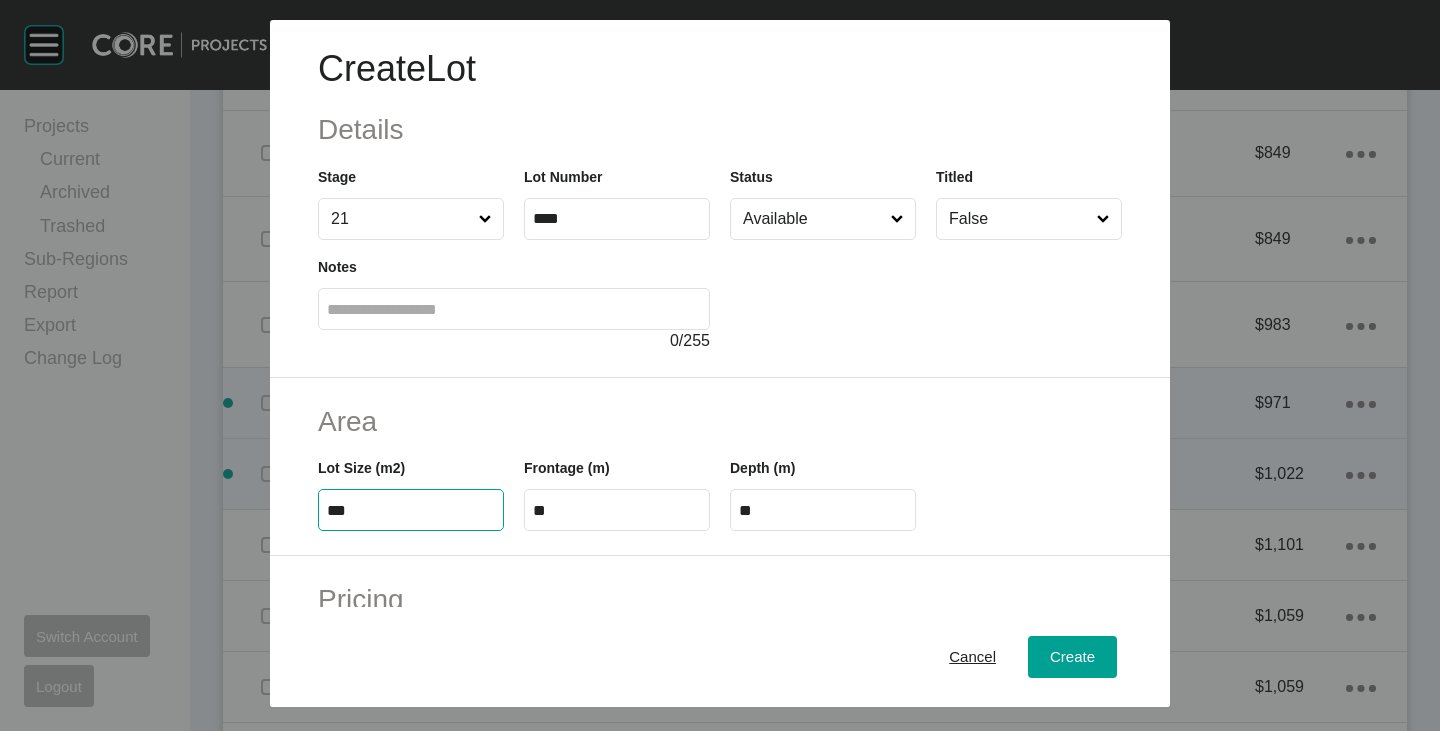 type on "***" 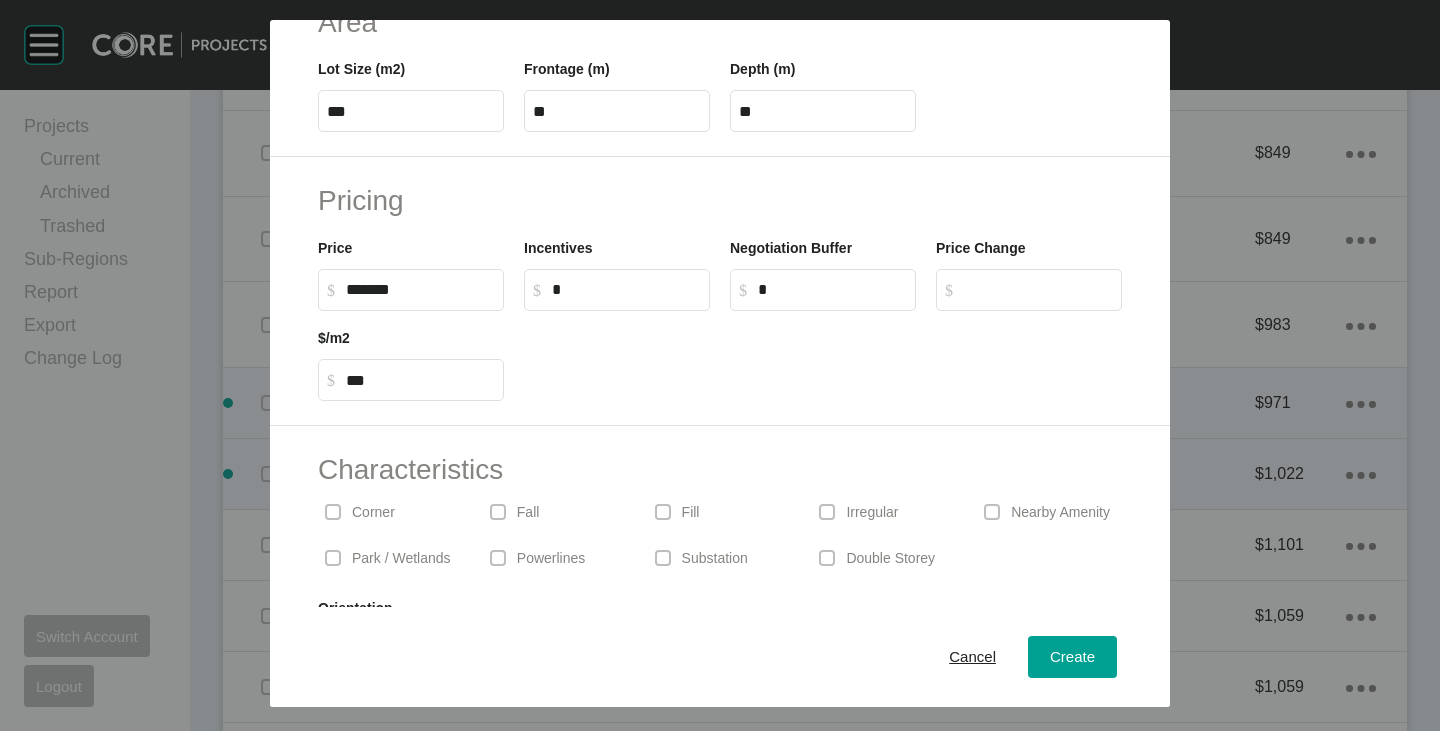 scroll, scrollTop: 400, scrollLeft: 0, axis: vertical 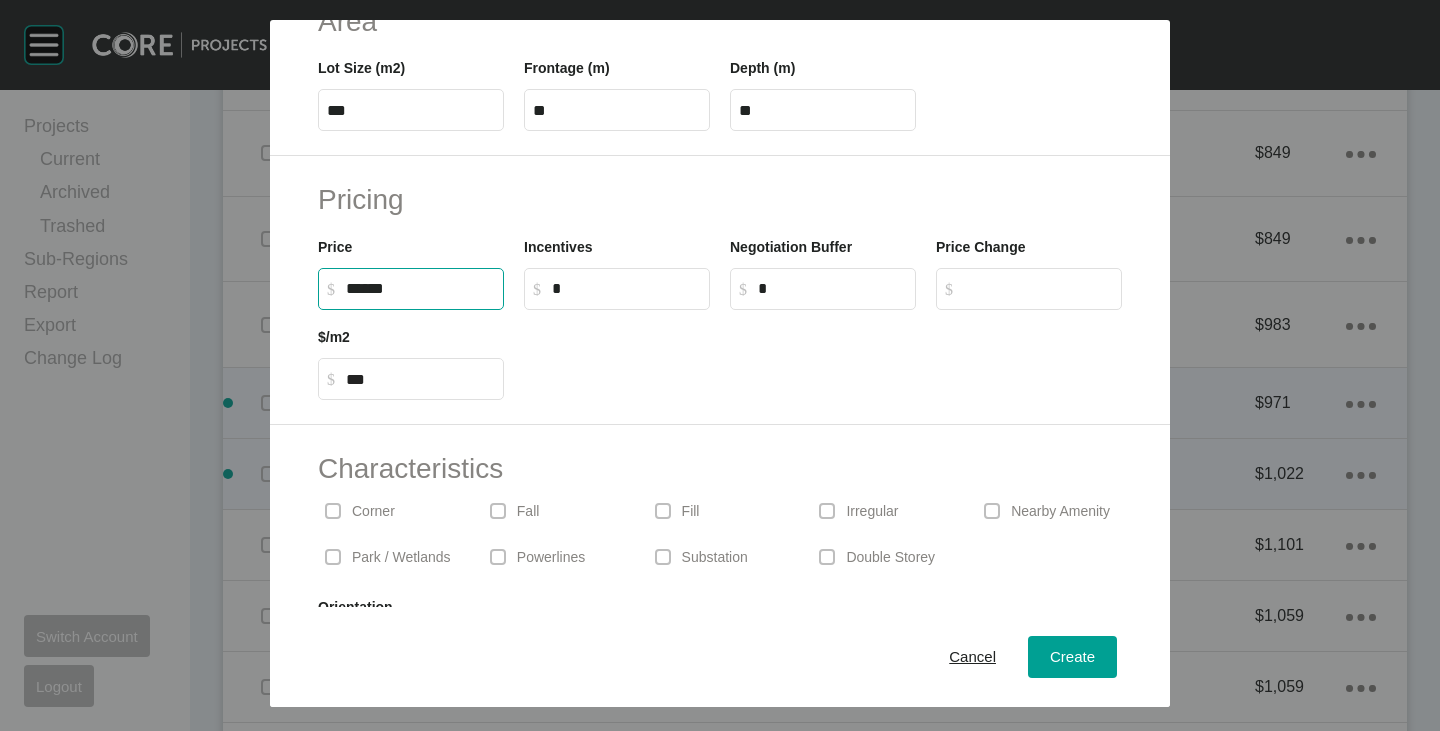 drag, startPoint x: 349, startPoint y: 291, endPoint x: 370, endPoint y: 295, distance: 21.377558 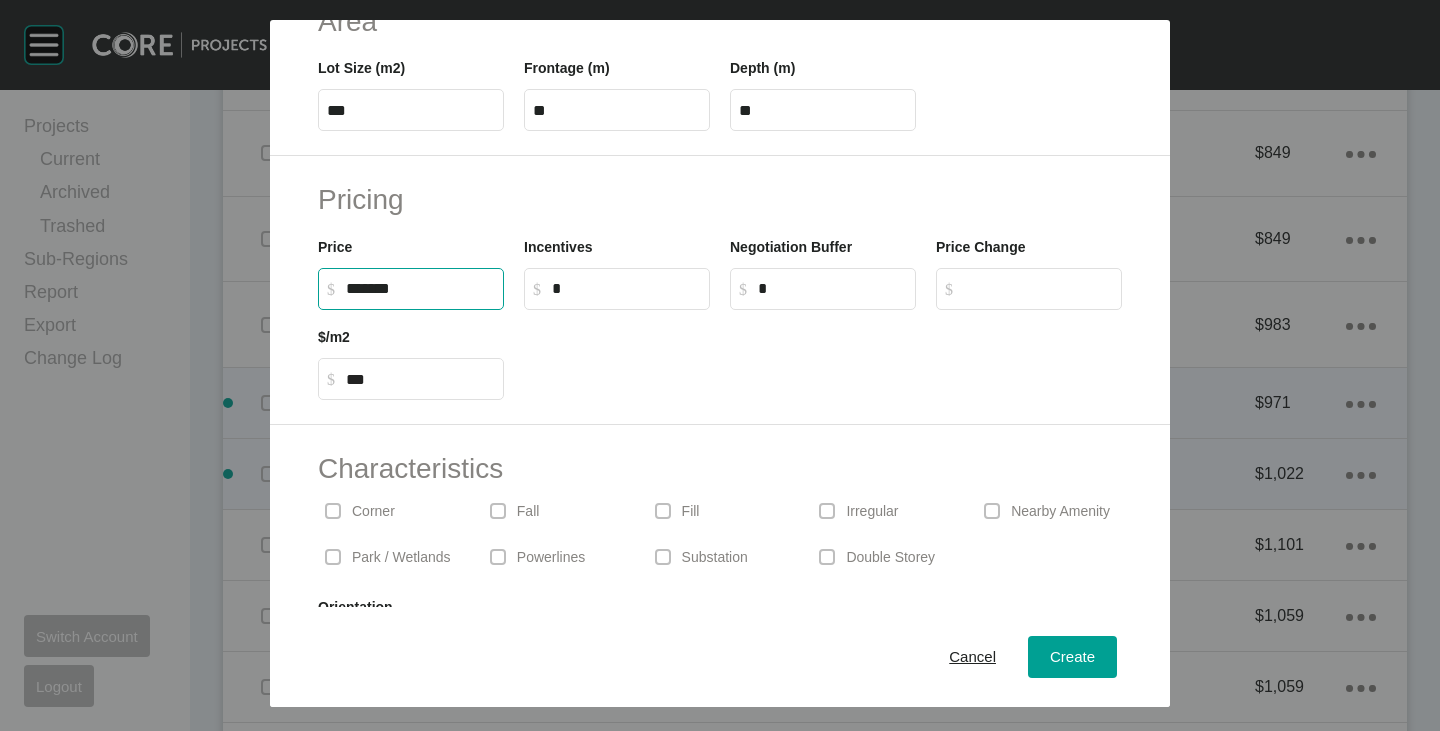 click at bounding box center [823, 355] 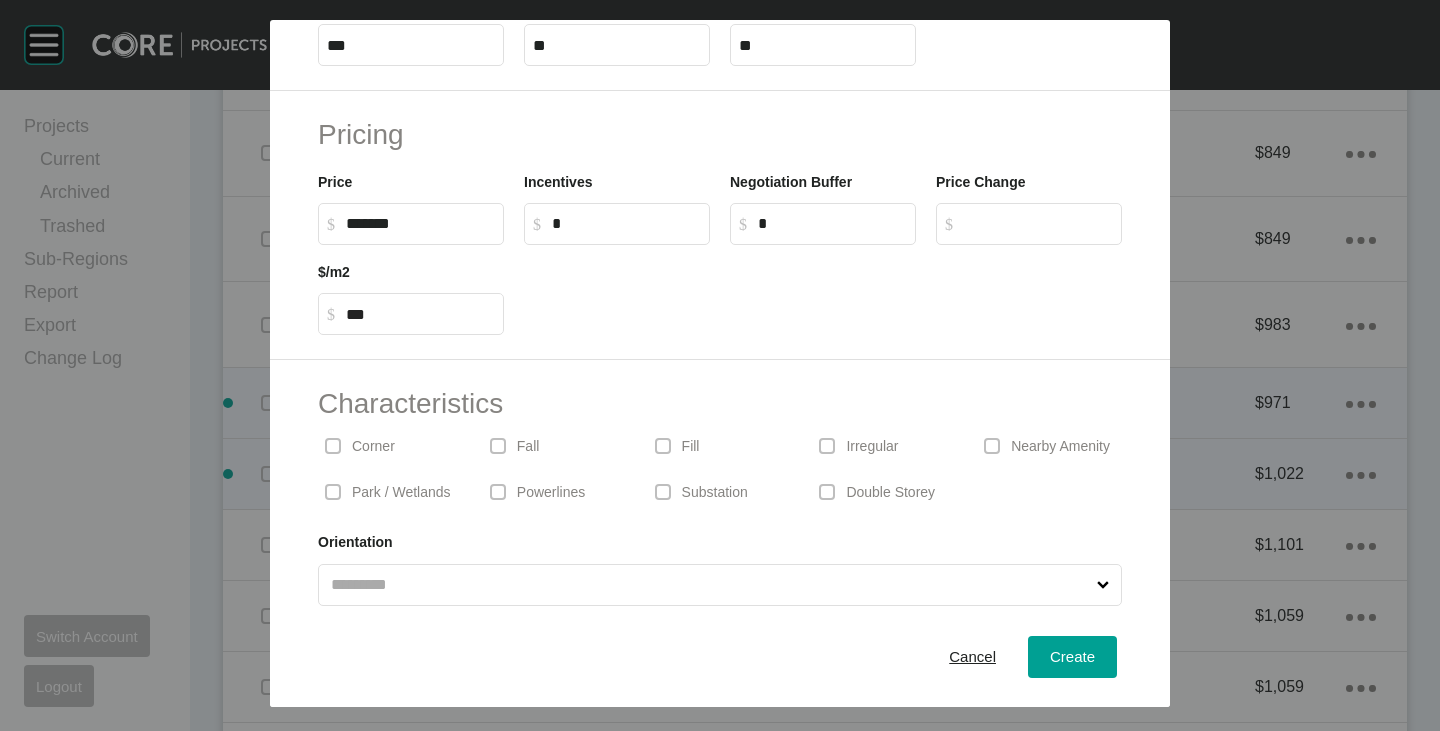 scroll, scrollTop: 489, scrollLeft: 0, axis: vertical 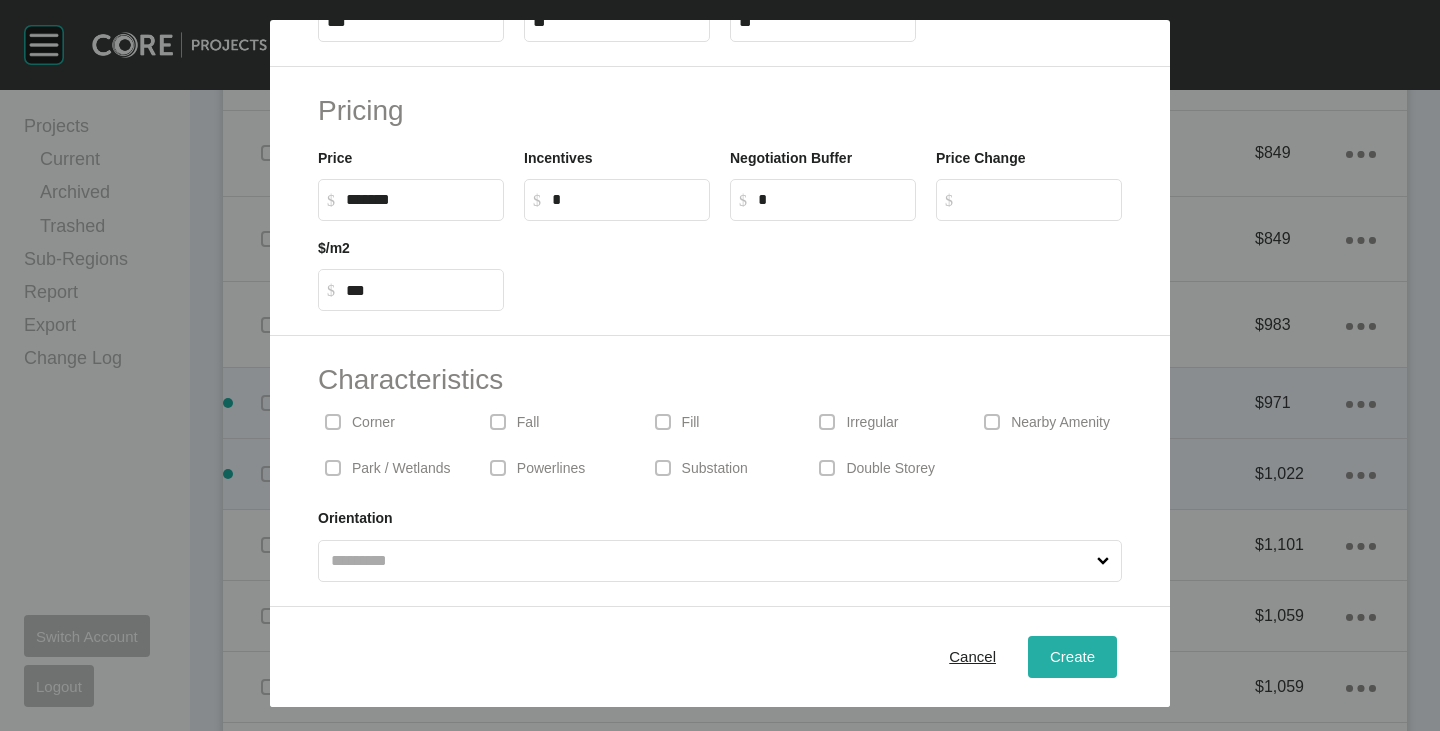 click on "Create" at bounding box center [1072, 656] 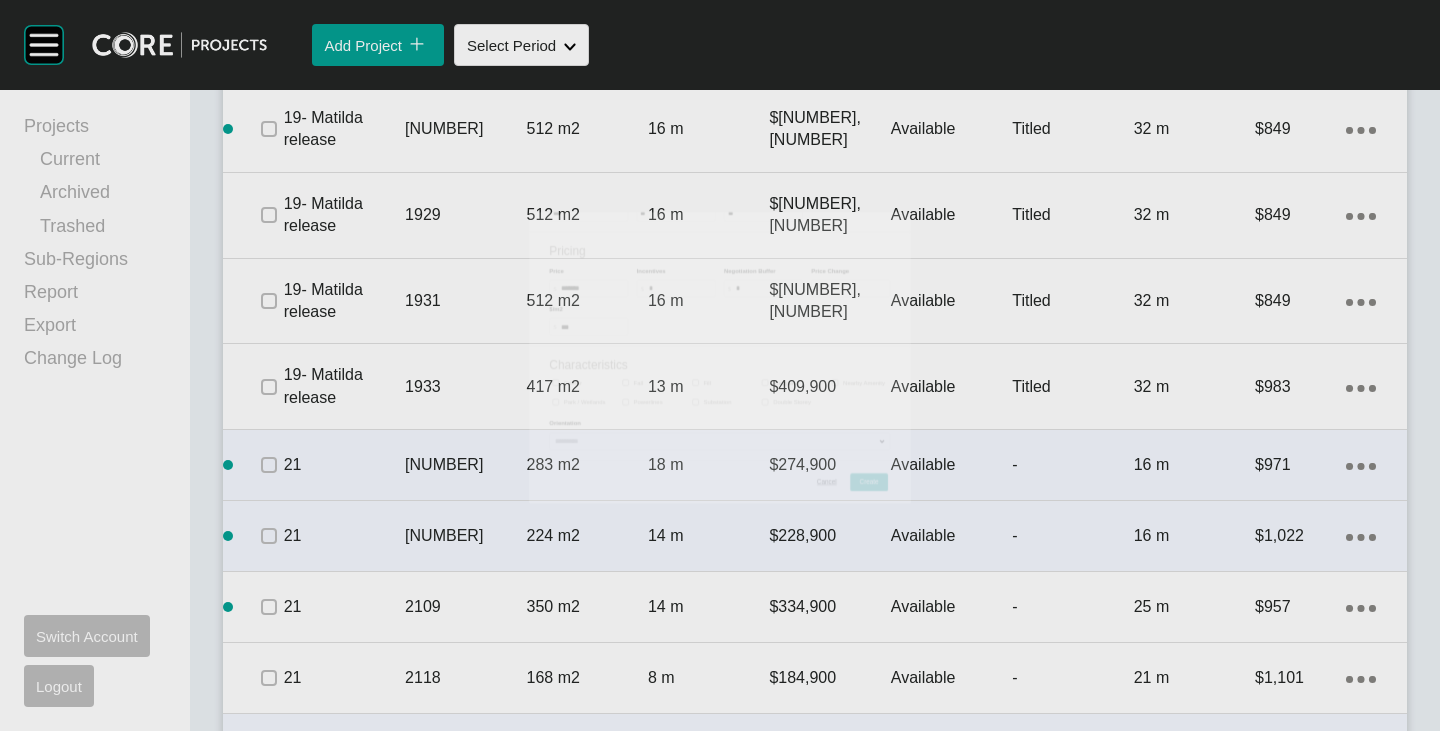 scroll, scrollTop: 2827, scrollLeft: 0, axis: vertical 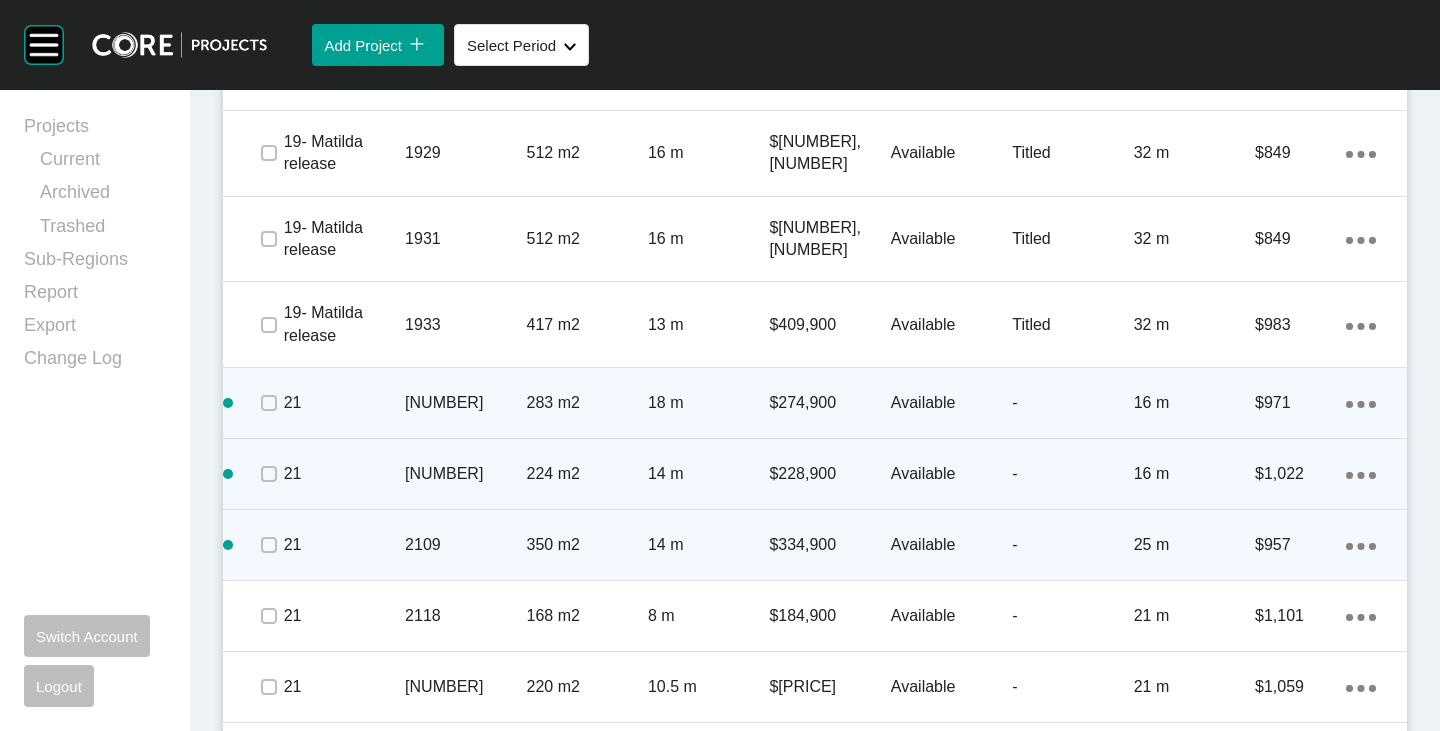 click on "Action Menu Dots Copy 6 Created with Sketch." at bounding box center (1361, 545) 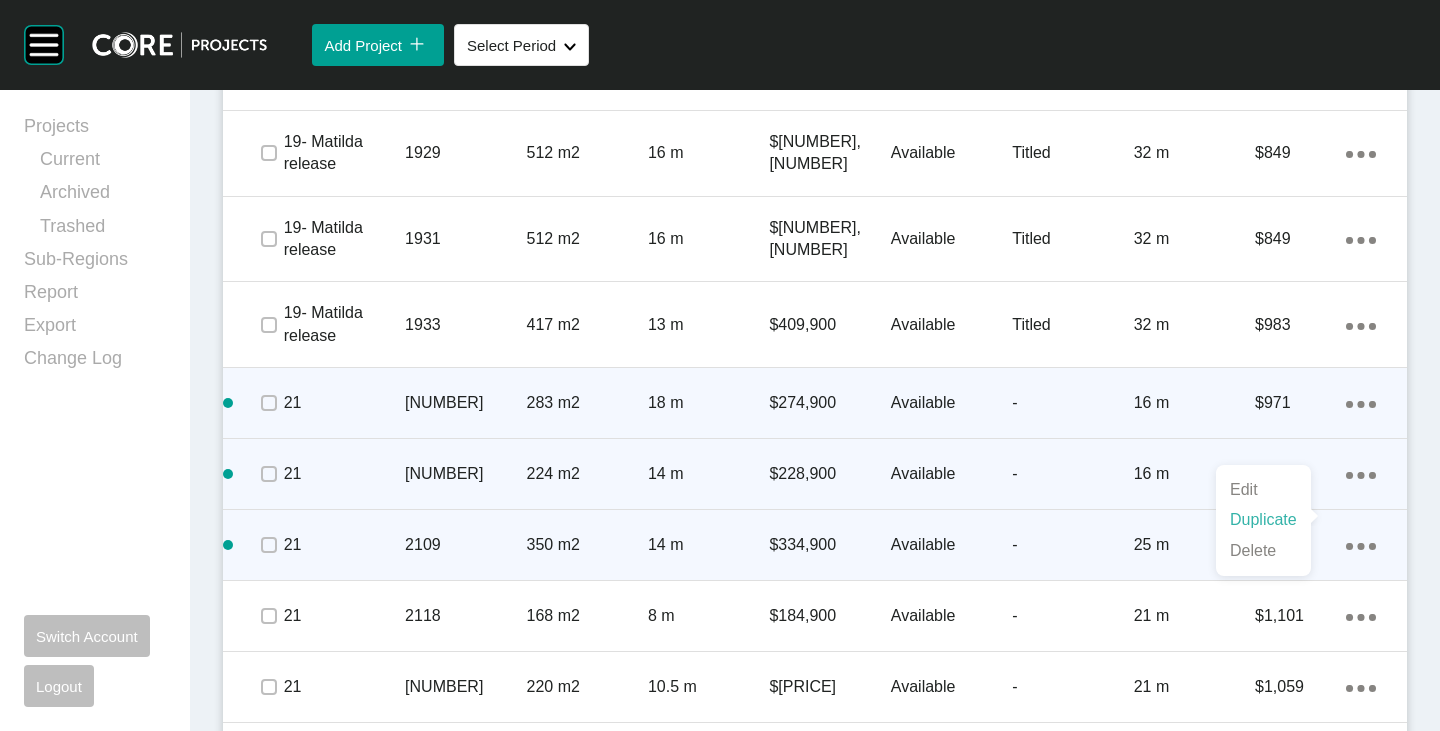 click on "Duplicate" at bounding box center (1263, 520) 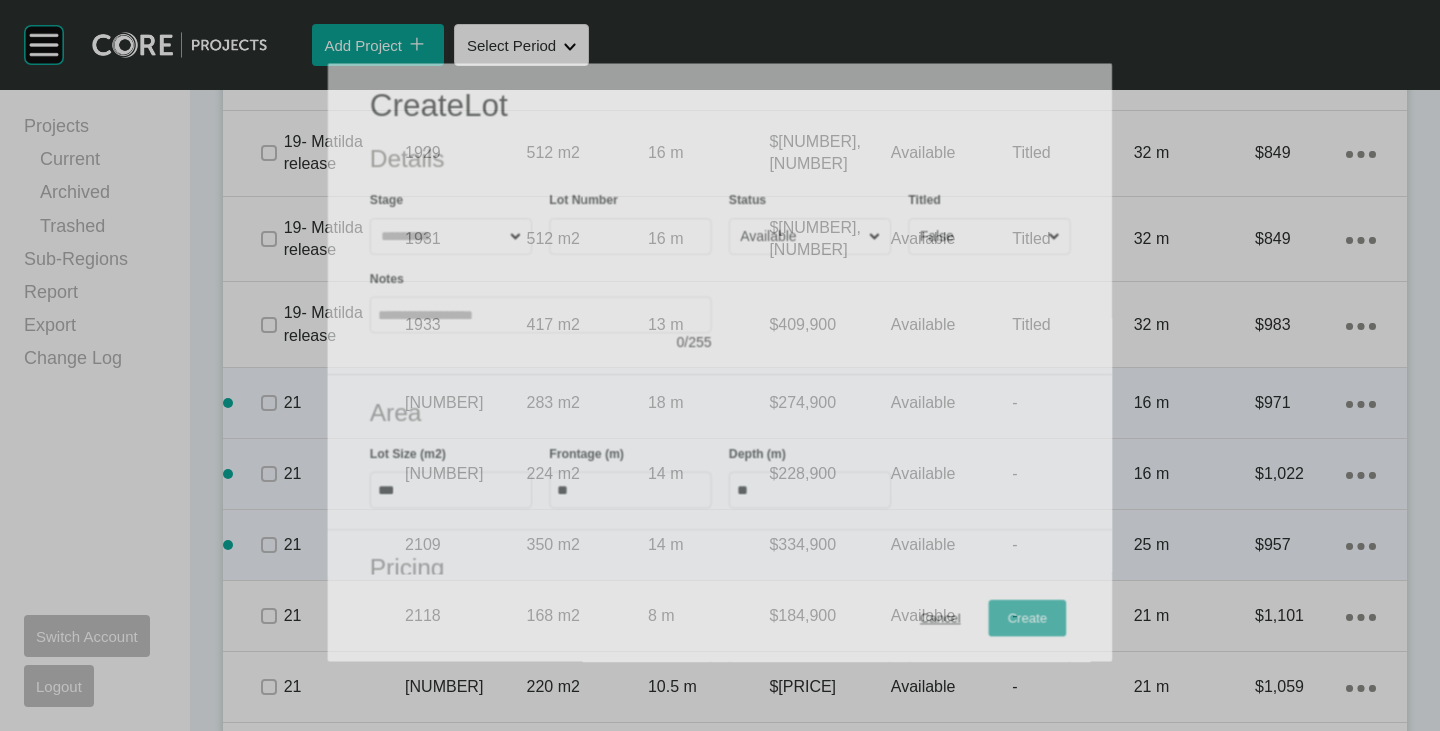 scroll, scrollTop: 2765, scrollLeft: 0, axis: vertical 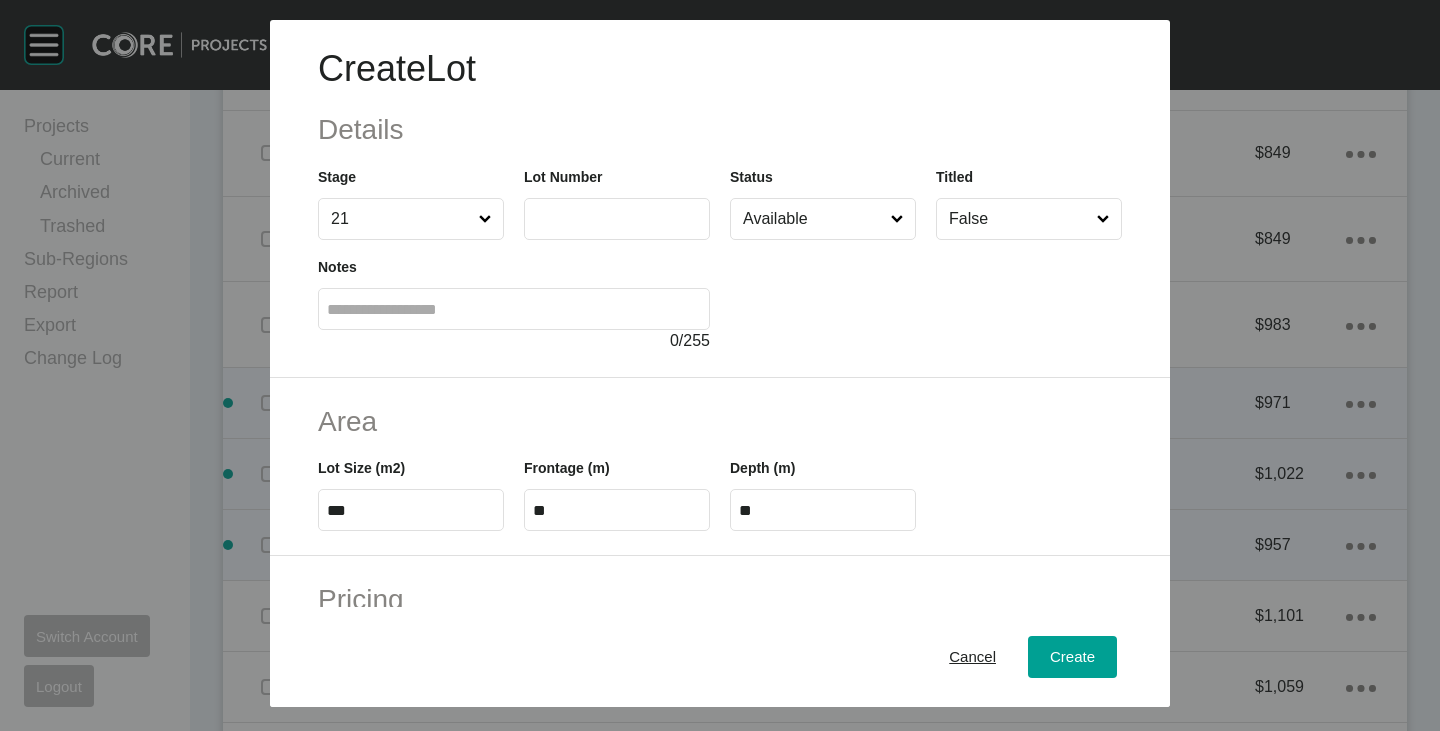 click at bounding box center (617, 218) 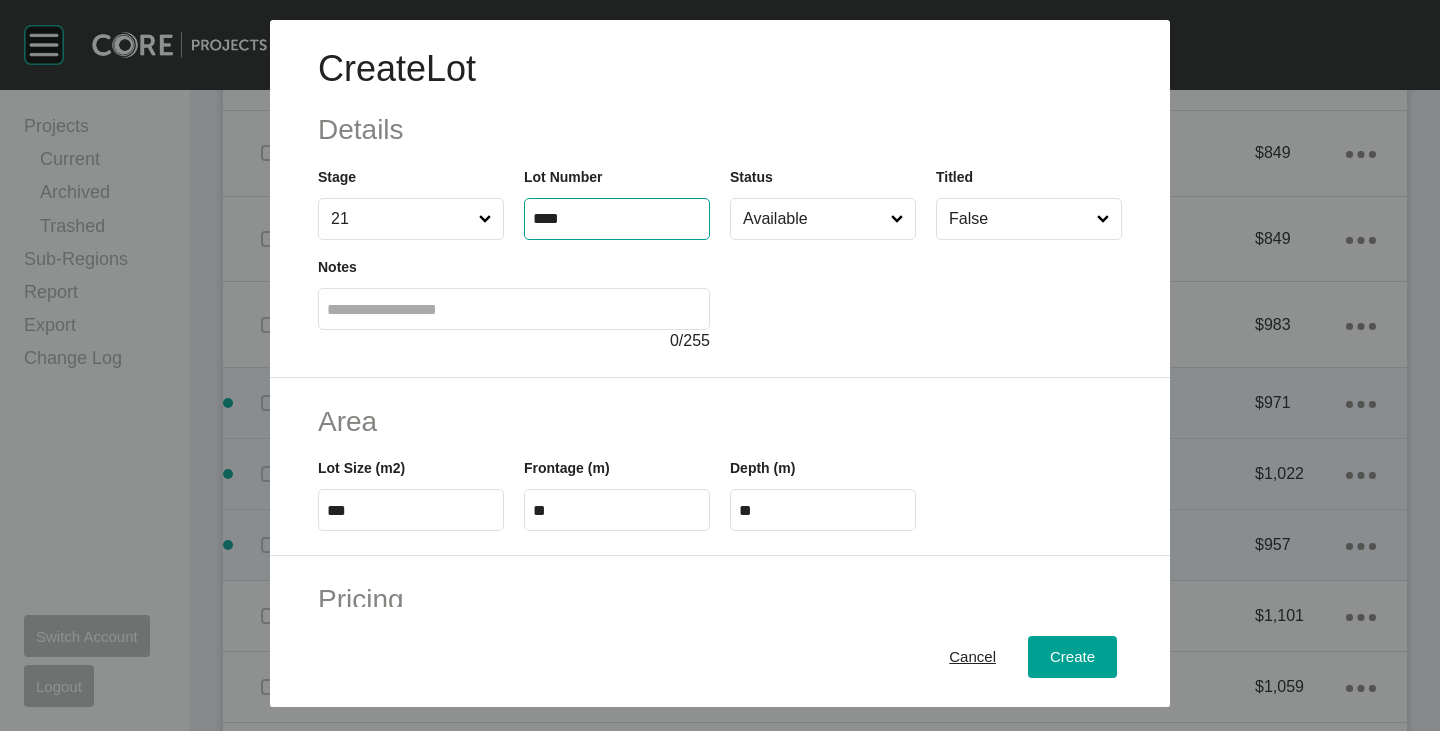 type on "****" 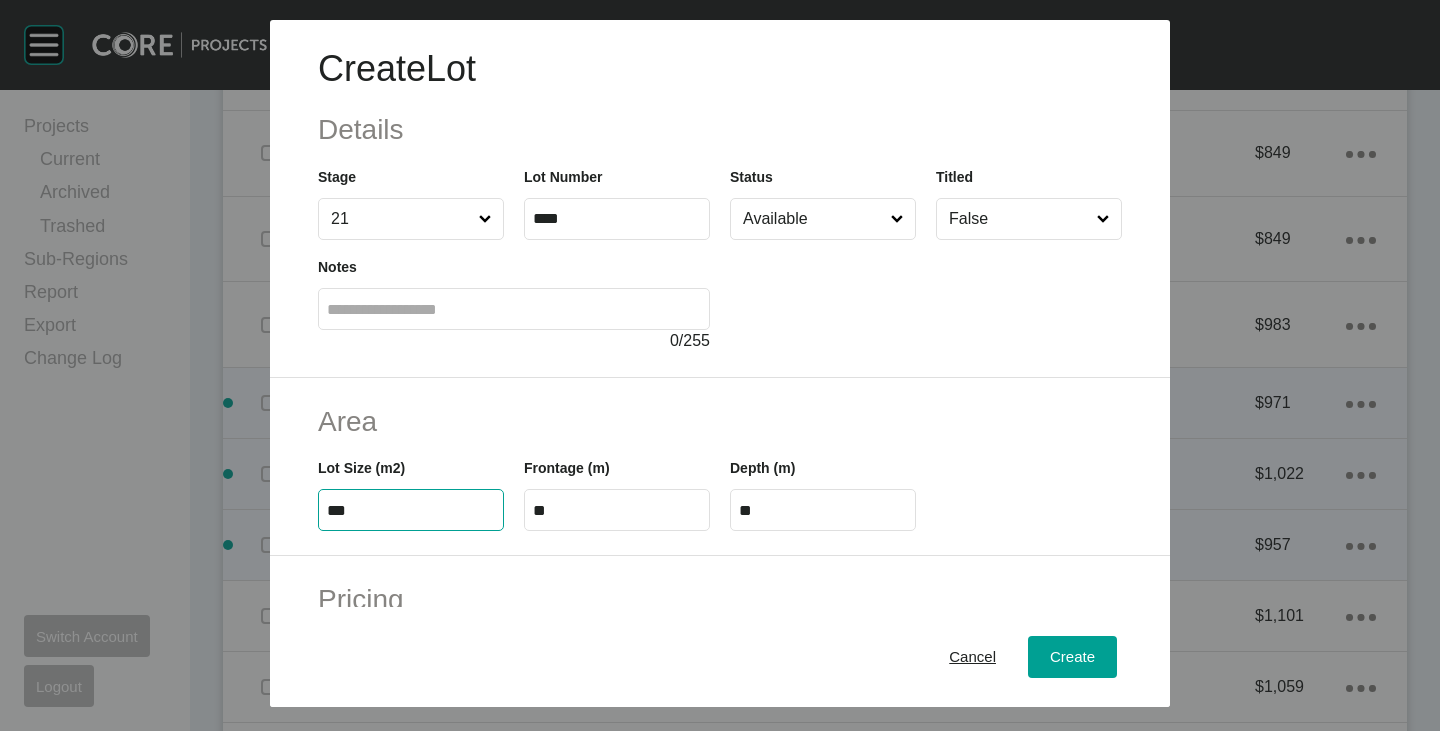 drag, startPoint x: 338, startPoint y: 507, endPoint x: 359, endPoint y: 509, distance: 21.095022 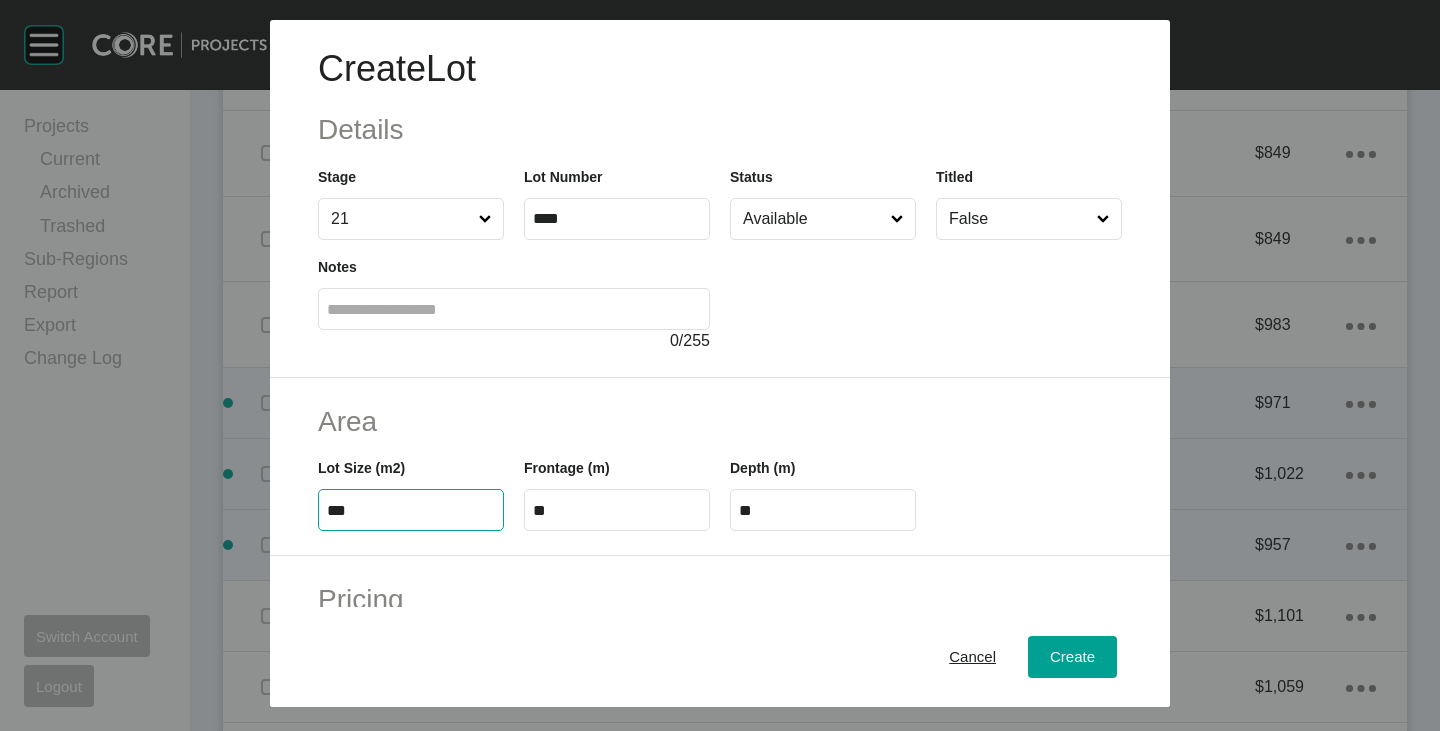 type on "***" 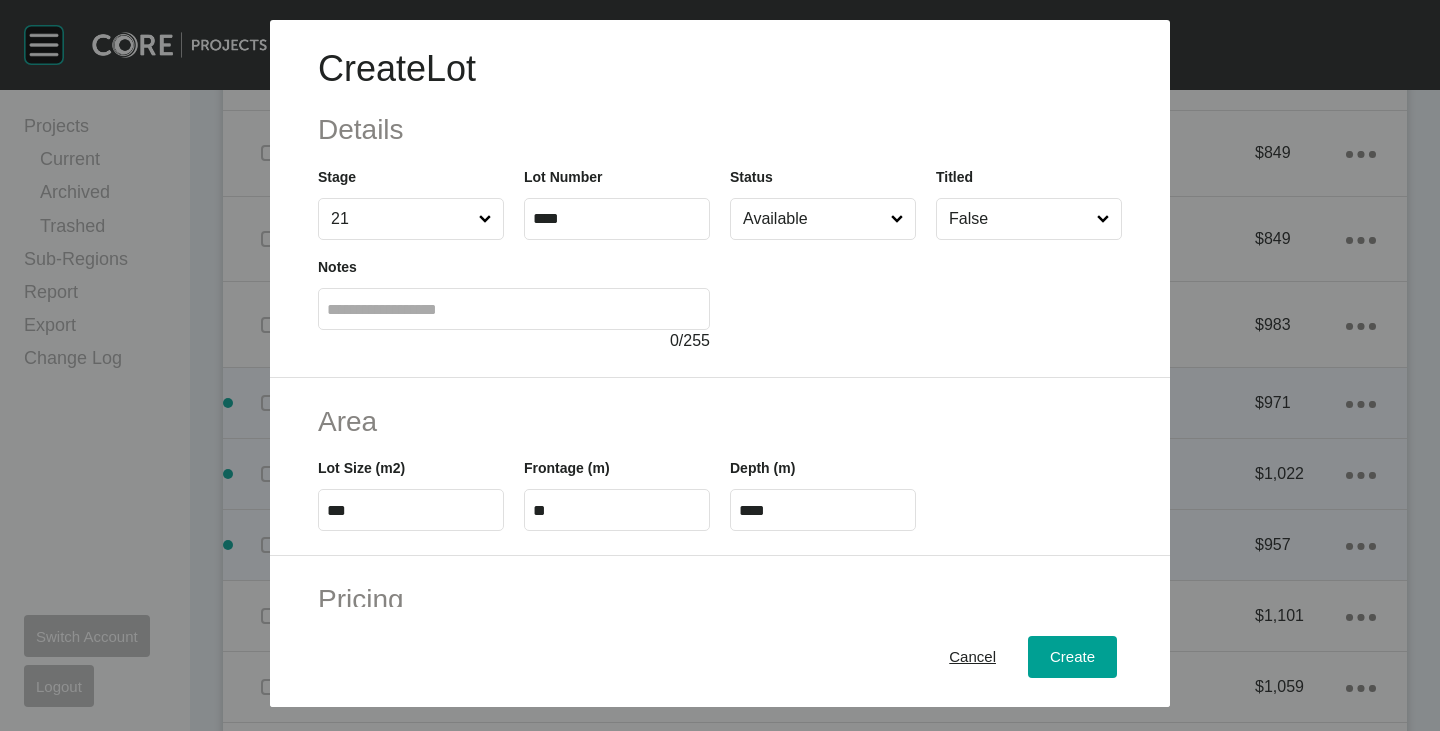 click on "Area Lot Size (m2) *** Frontage (m) ** Depth (m) ****" at bounding box center (720, 467) 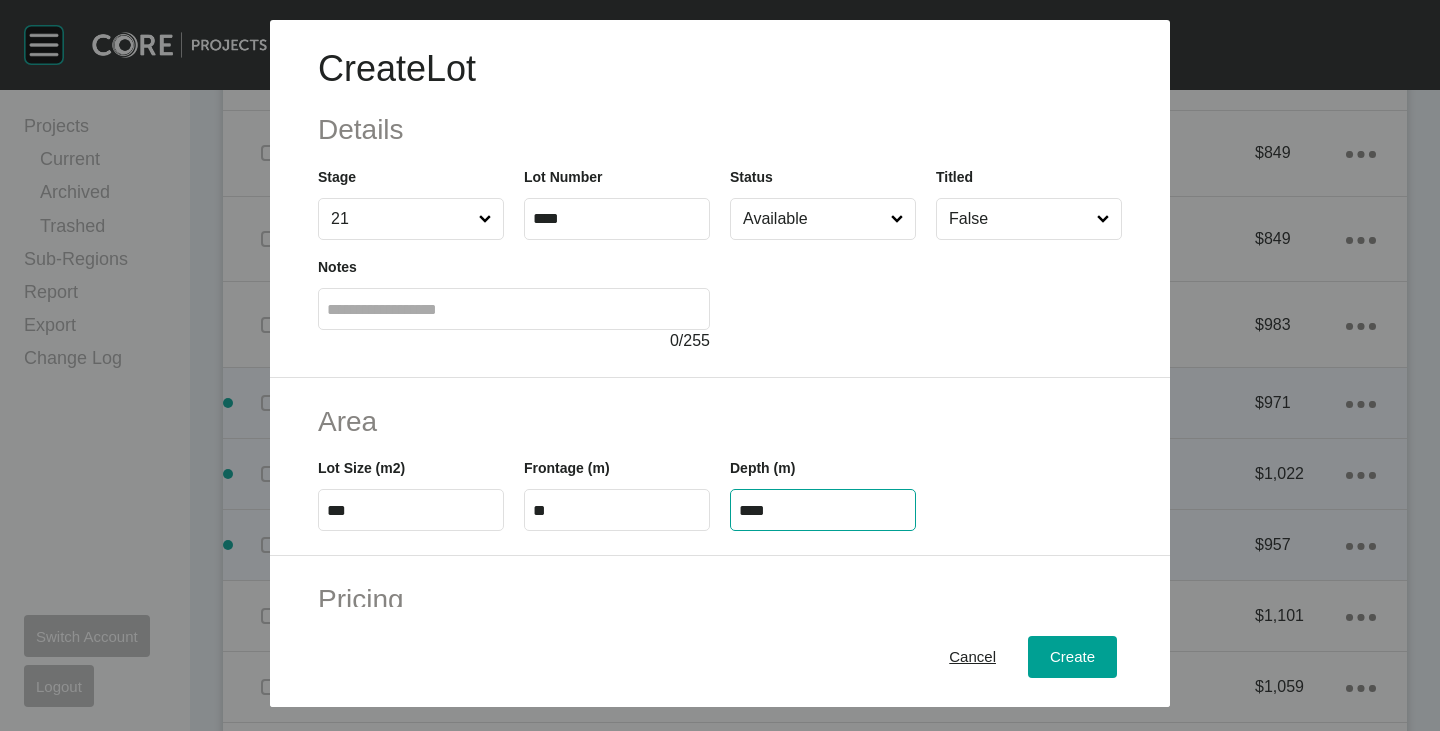 click on "****" at bounding box center [823, 510] 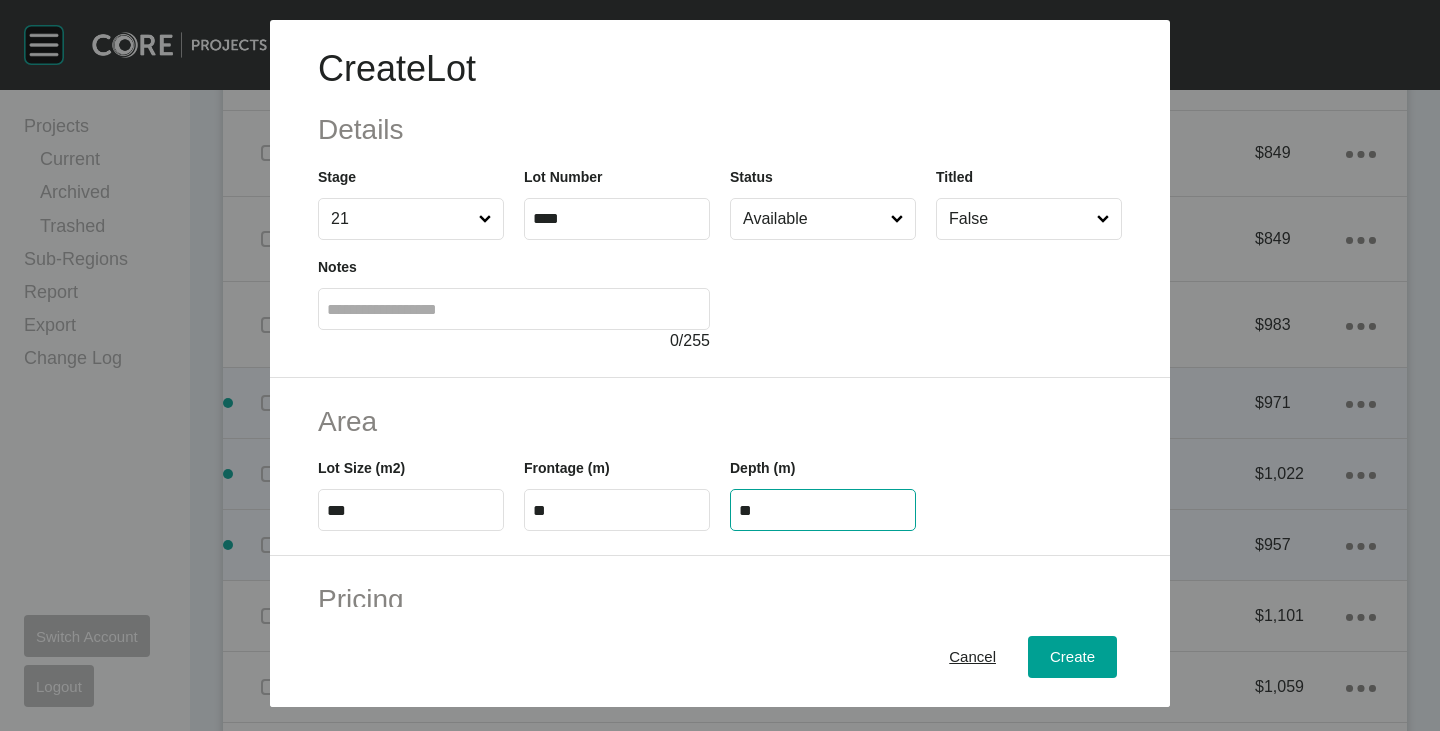 type on "**" 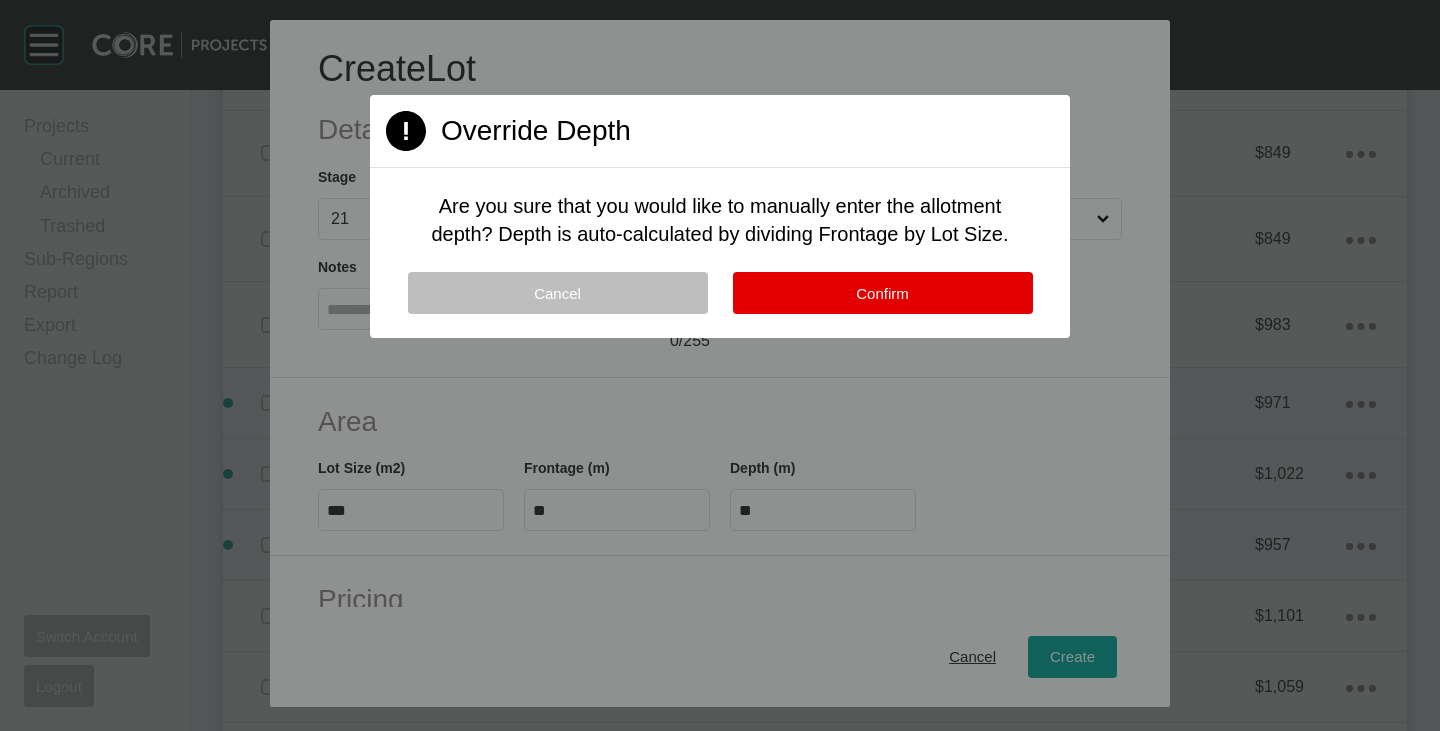 click on "Cancel Confirm" at bounding box center (720, 305) 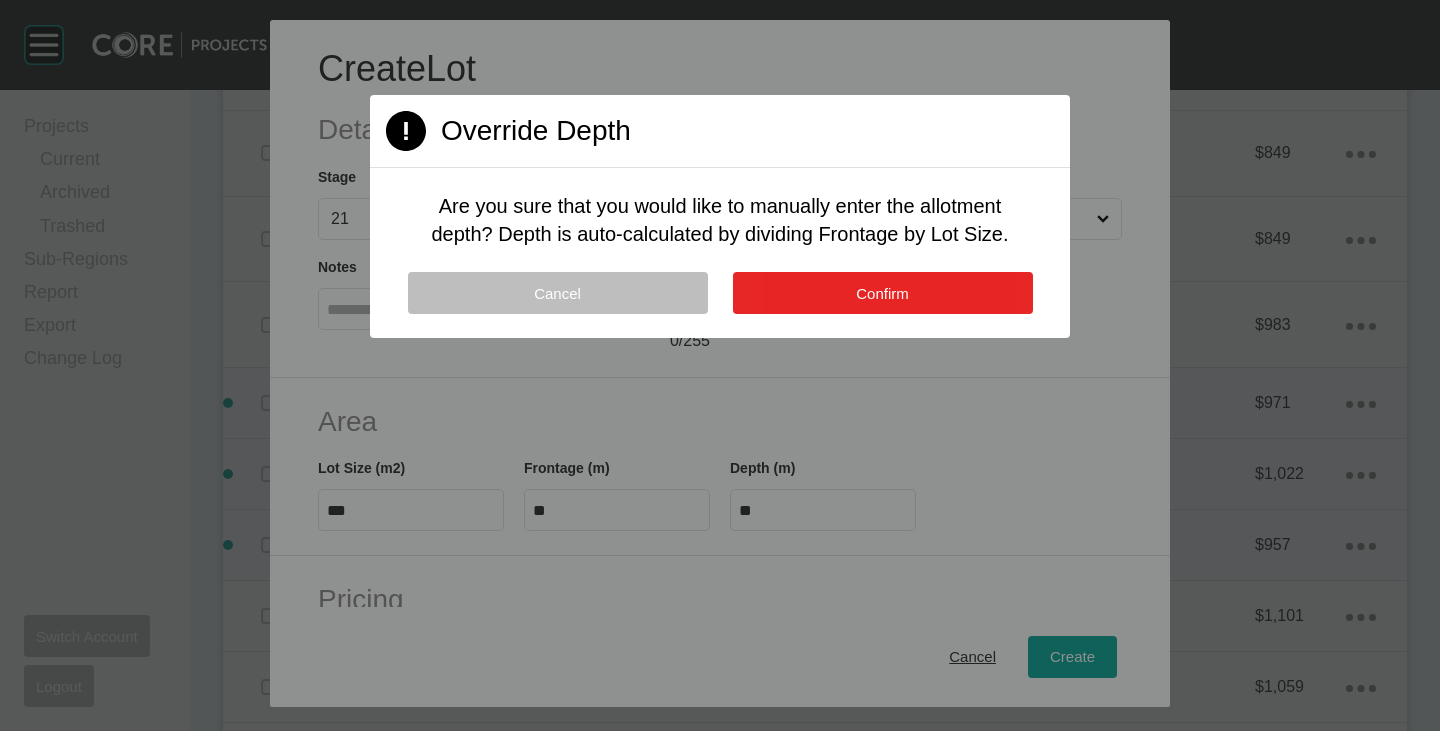 click on "Confirm" at bounding box center (883, 293) 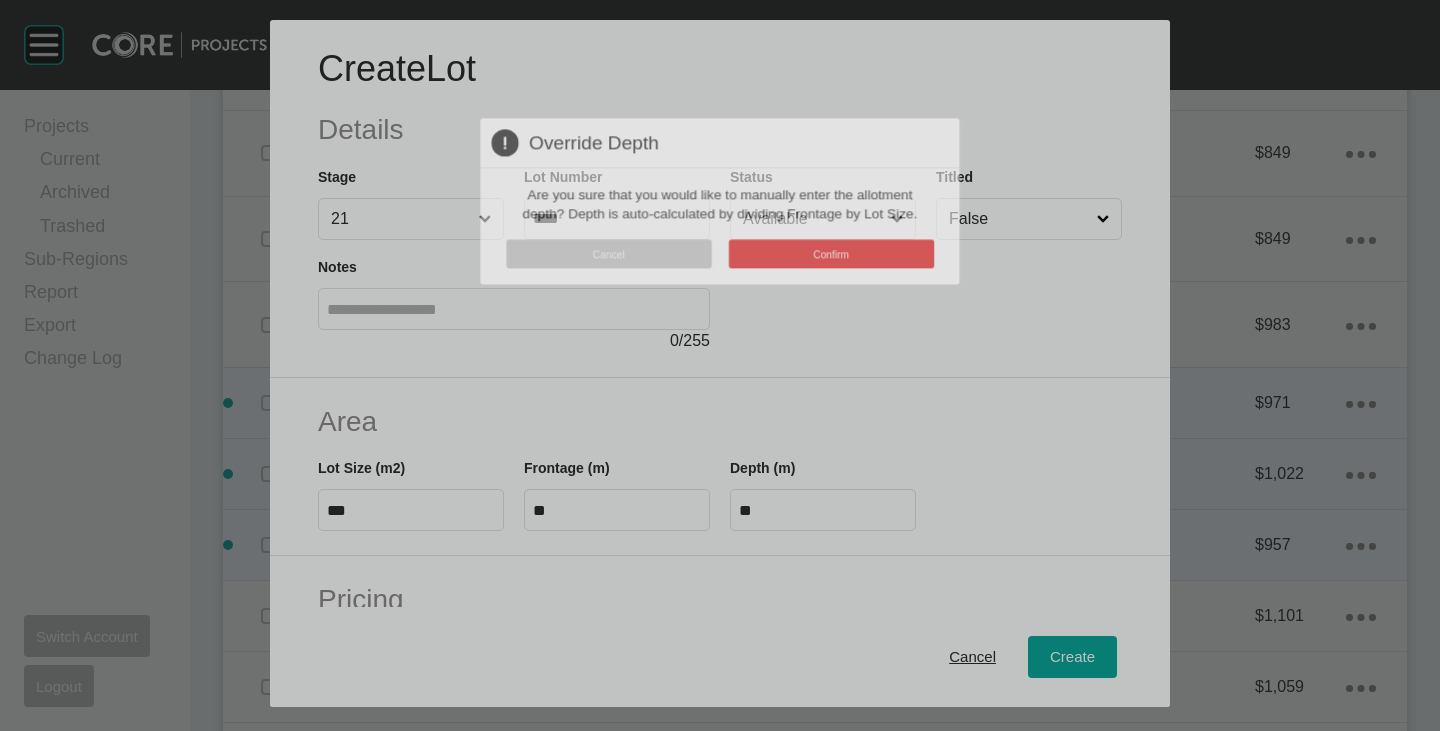 click at bounding box center (720, 365) 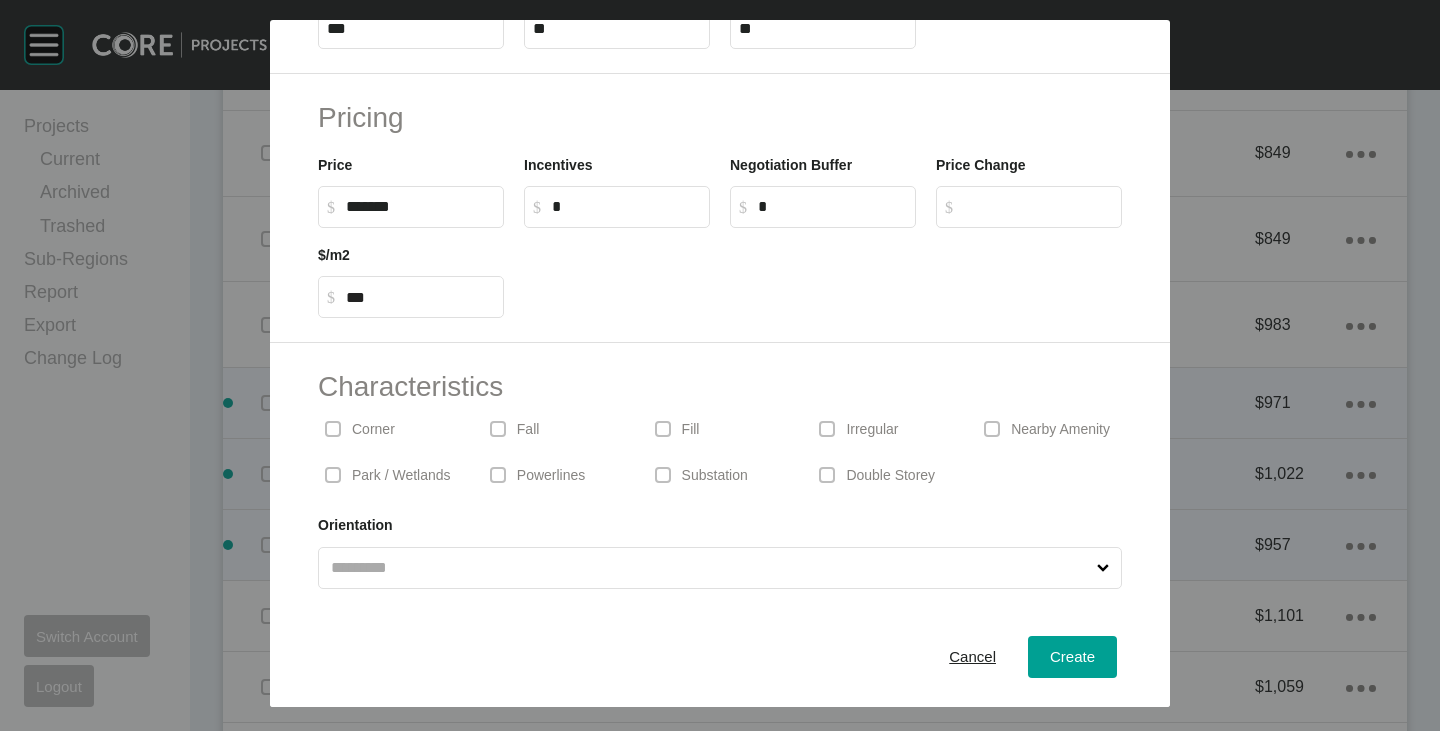 scroll, scrollTop: 489, scrollLeft: 0, axis: vertical 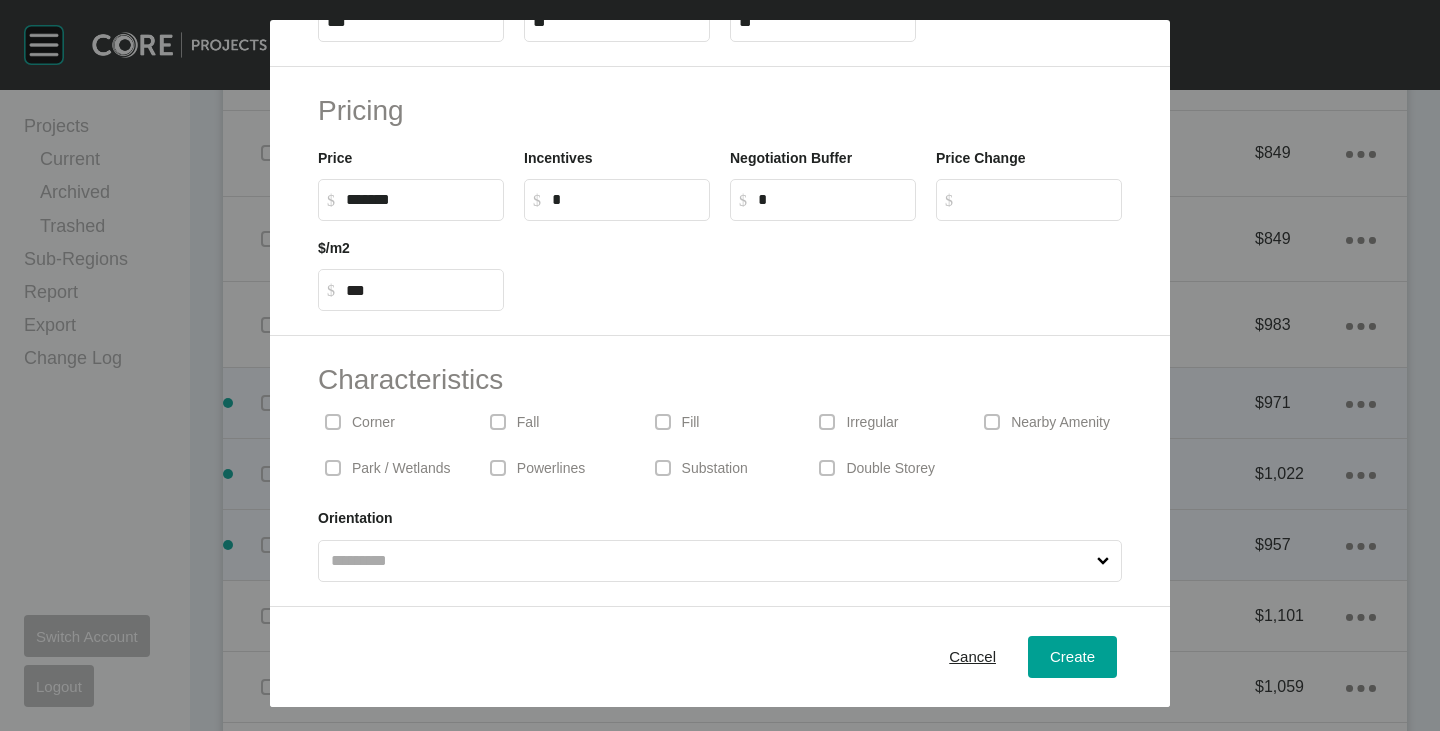 click on "Corner" at bounding box center [390, 422] 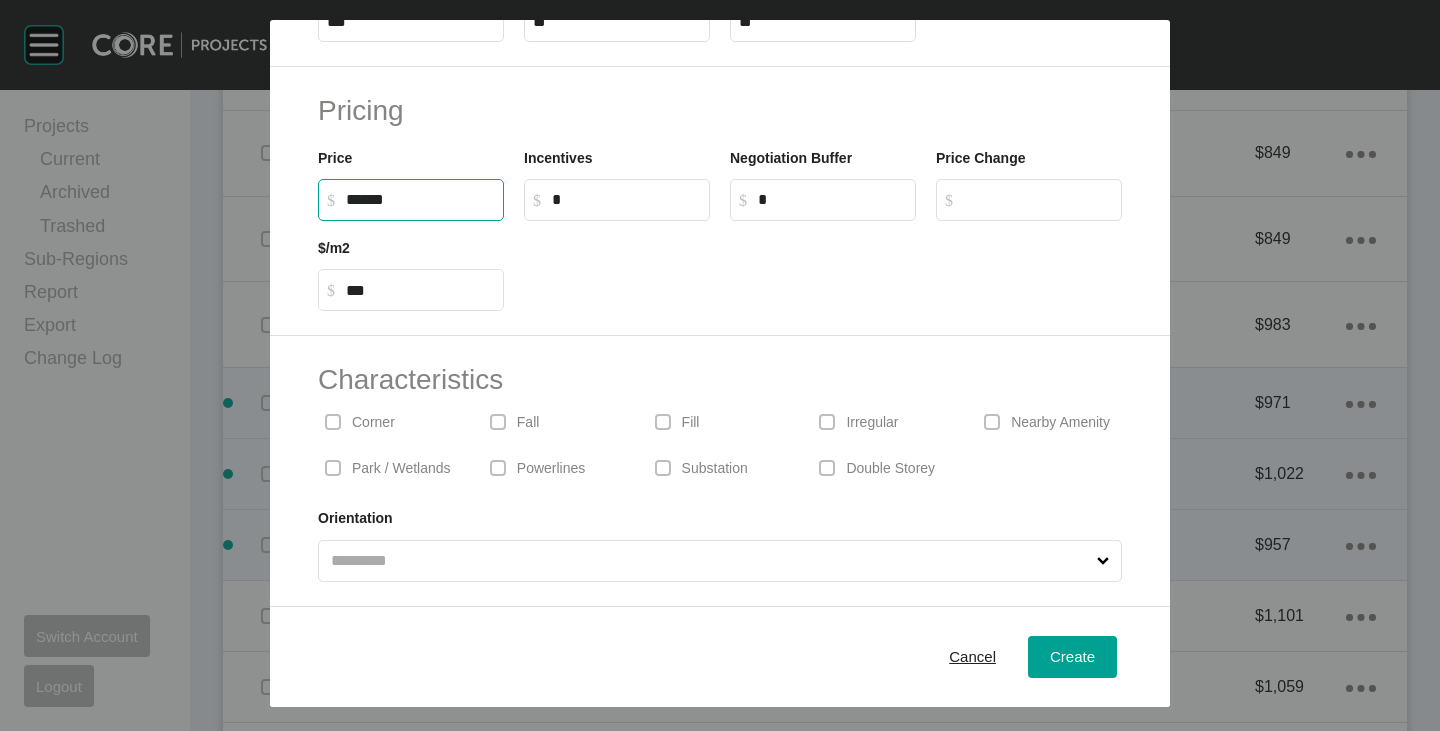 drag, startPoint x: 356, startPoint y: 199, endPoint x: 369, endPoint y: 201, distance: 13.152946 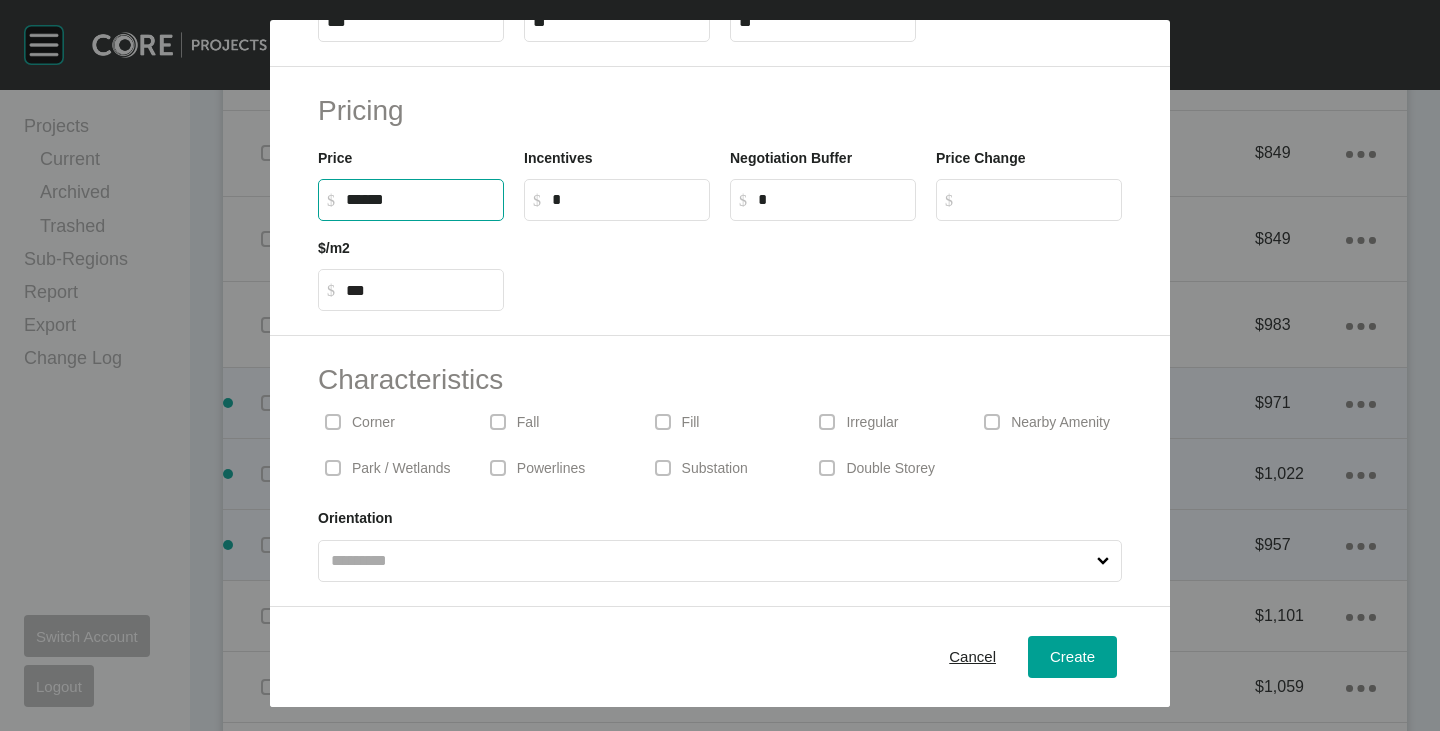 type on "*******" 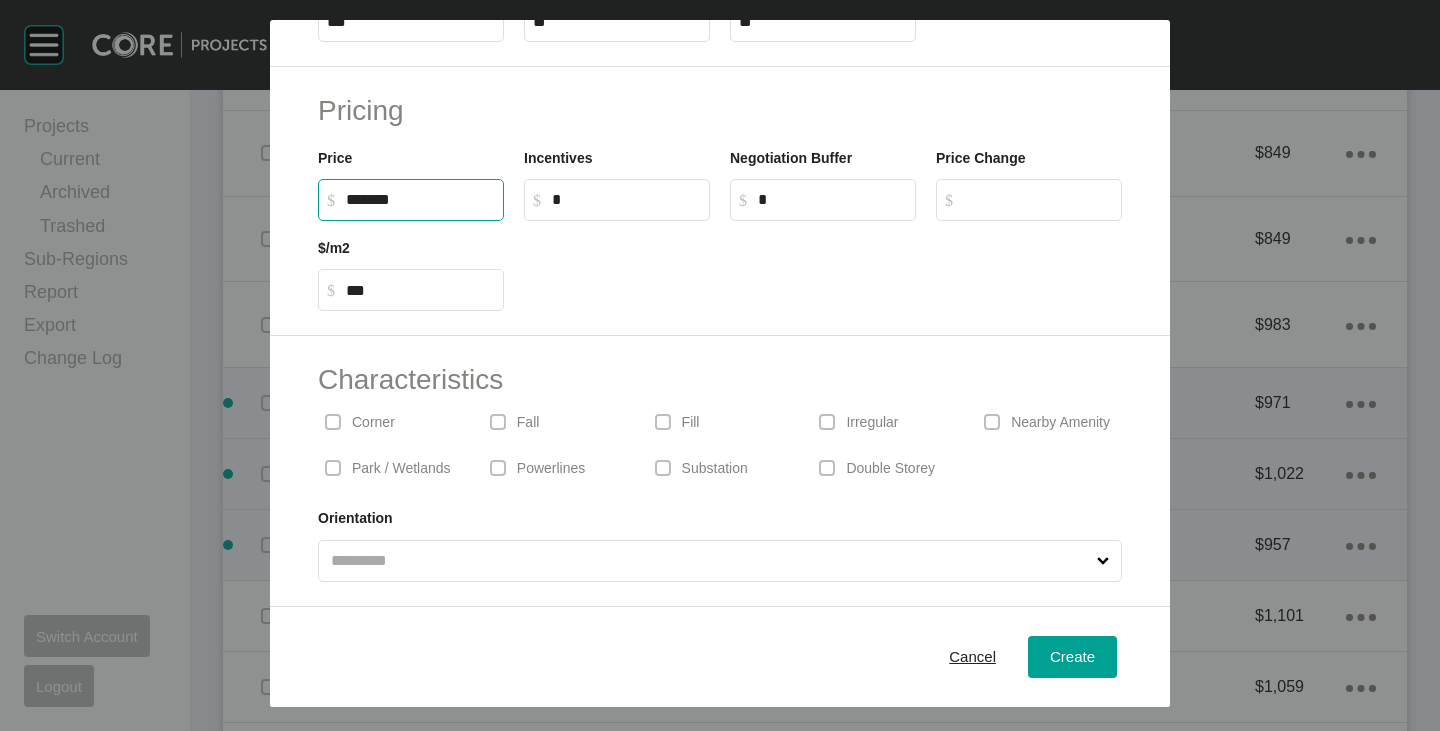 click at bounding box center [823, 266] 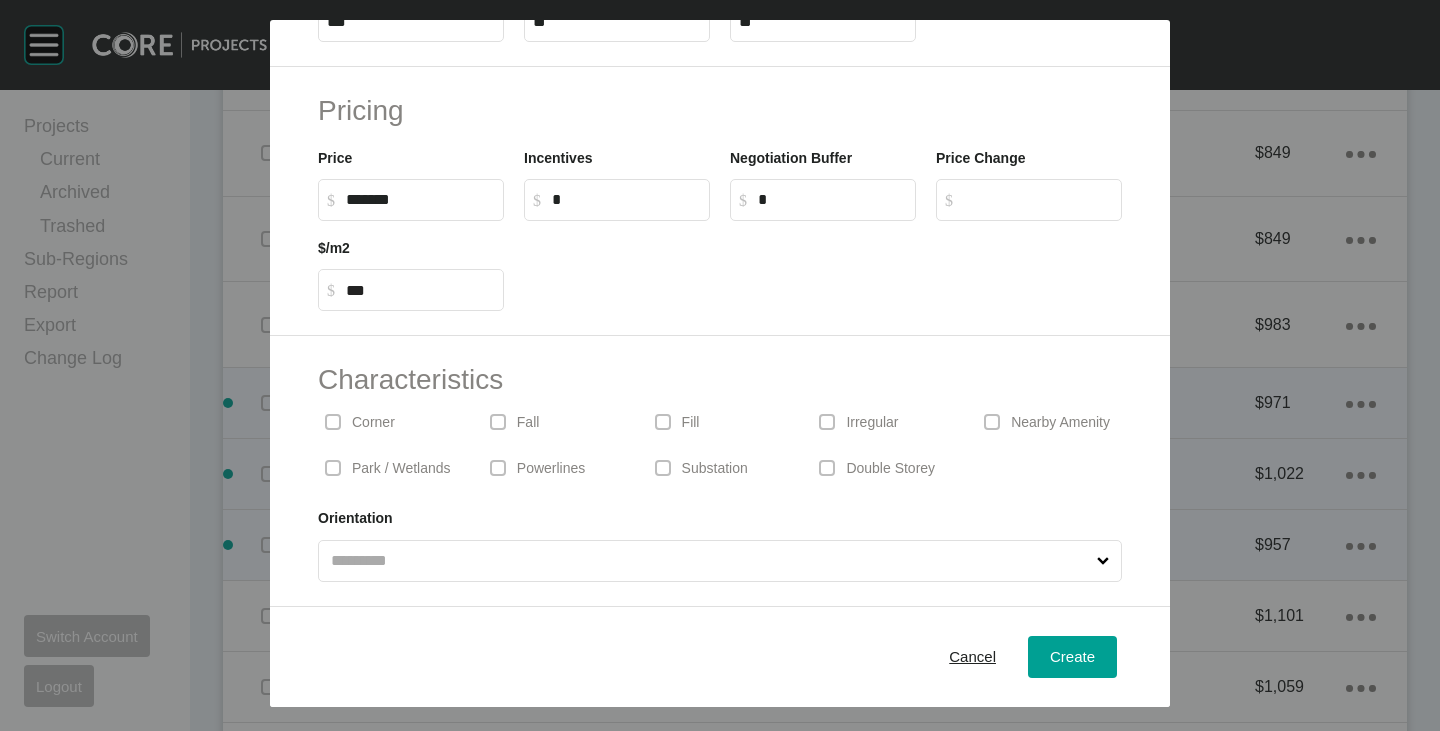 scroll, scrollTop: 0, scrollLeft: 0, axis: both 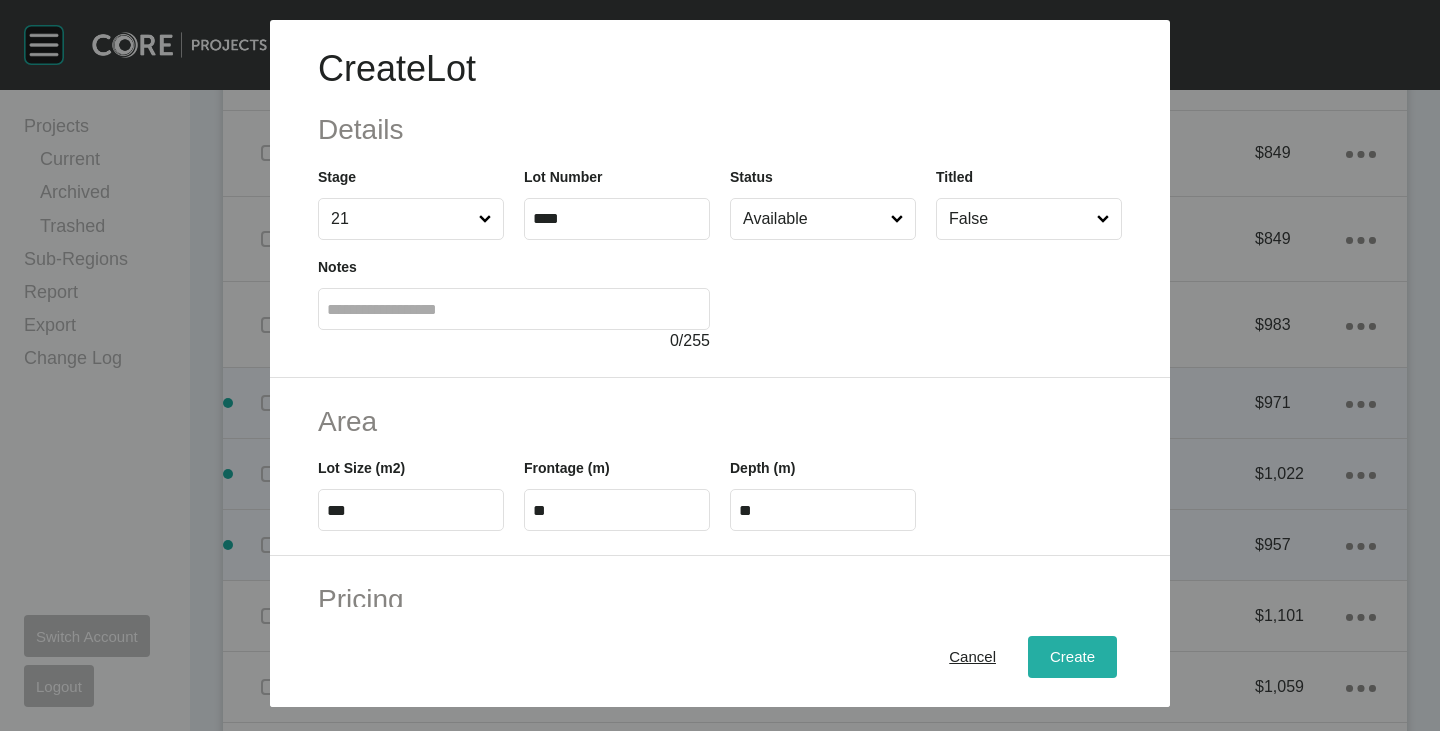 click on "Create" at bounding box center [1072, 657] 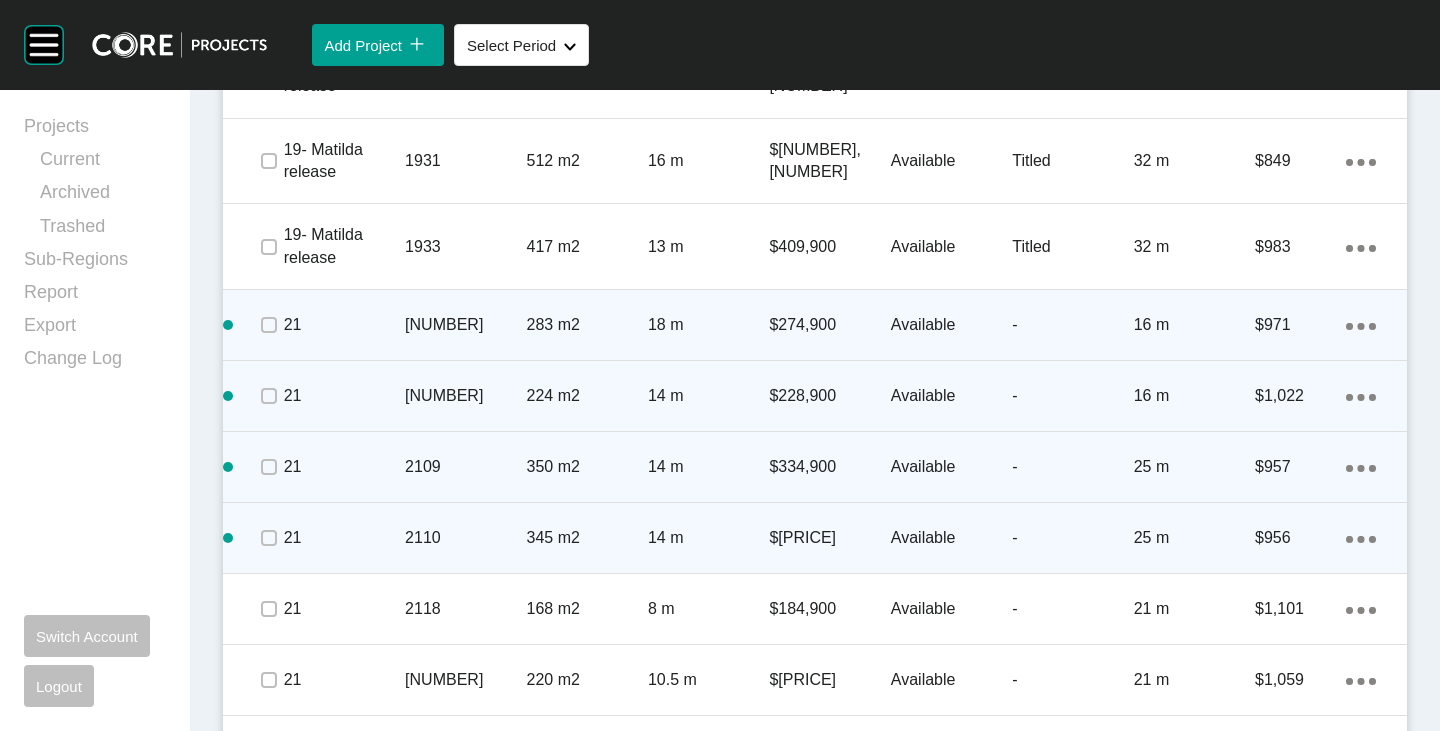 scroll, scrollTop: 2927, scrollLeft: 0, axis: vertical 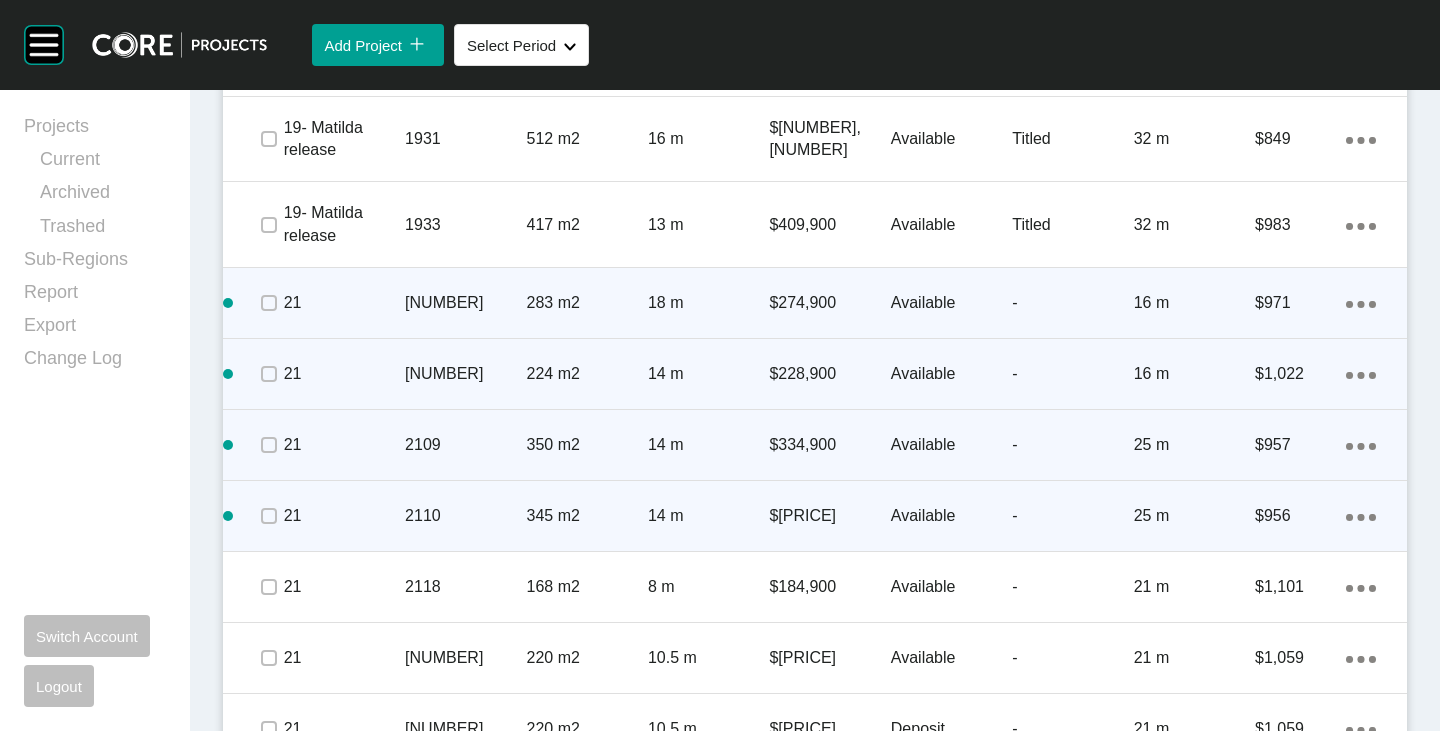 click 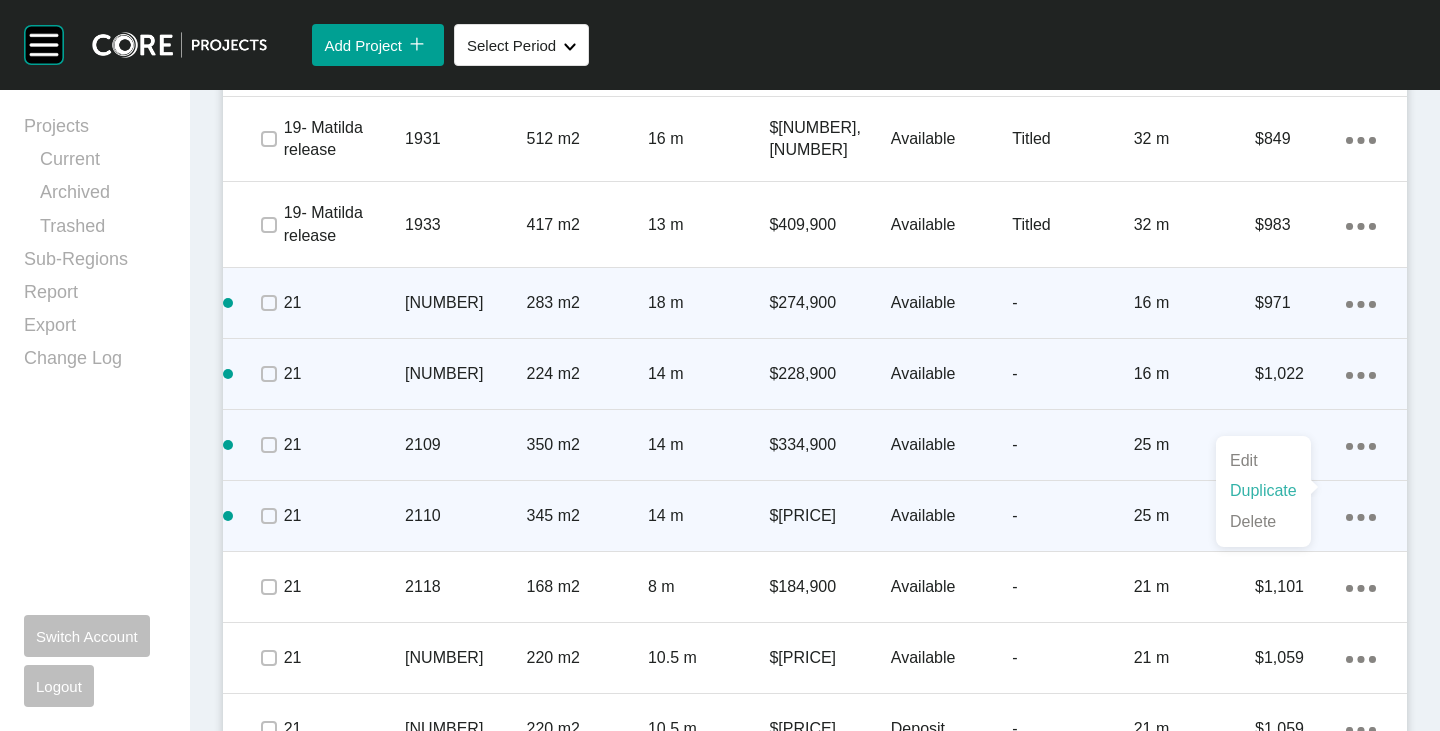 click on "Duplicate" at bounding box center [1263, 491] 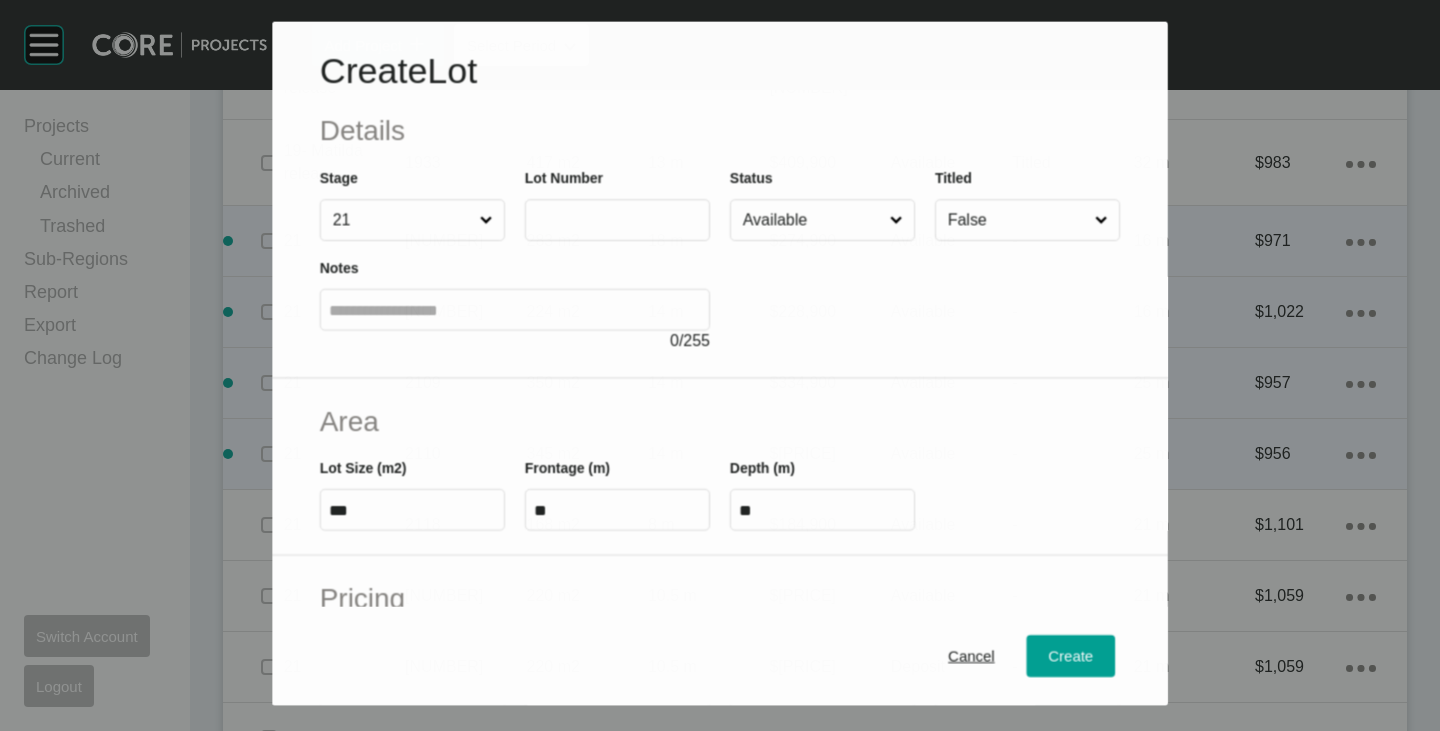 scroll, scrollTop: 2865, scrollLeft: 0, axis: vertical 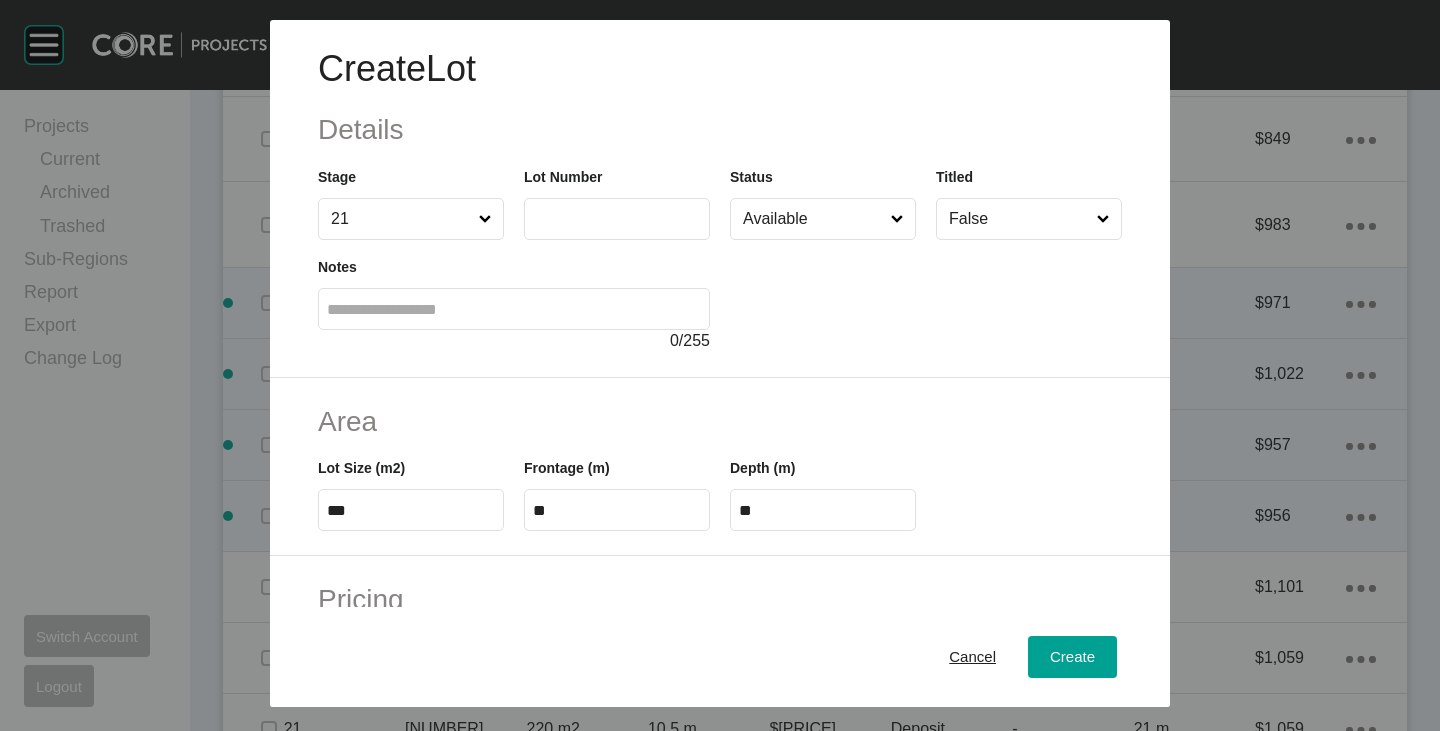 click on "Notes 0 / 255" at bounding box center (514, 296) 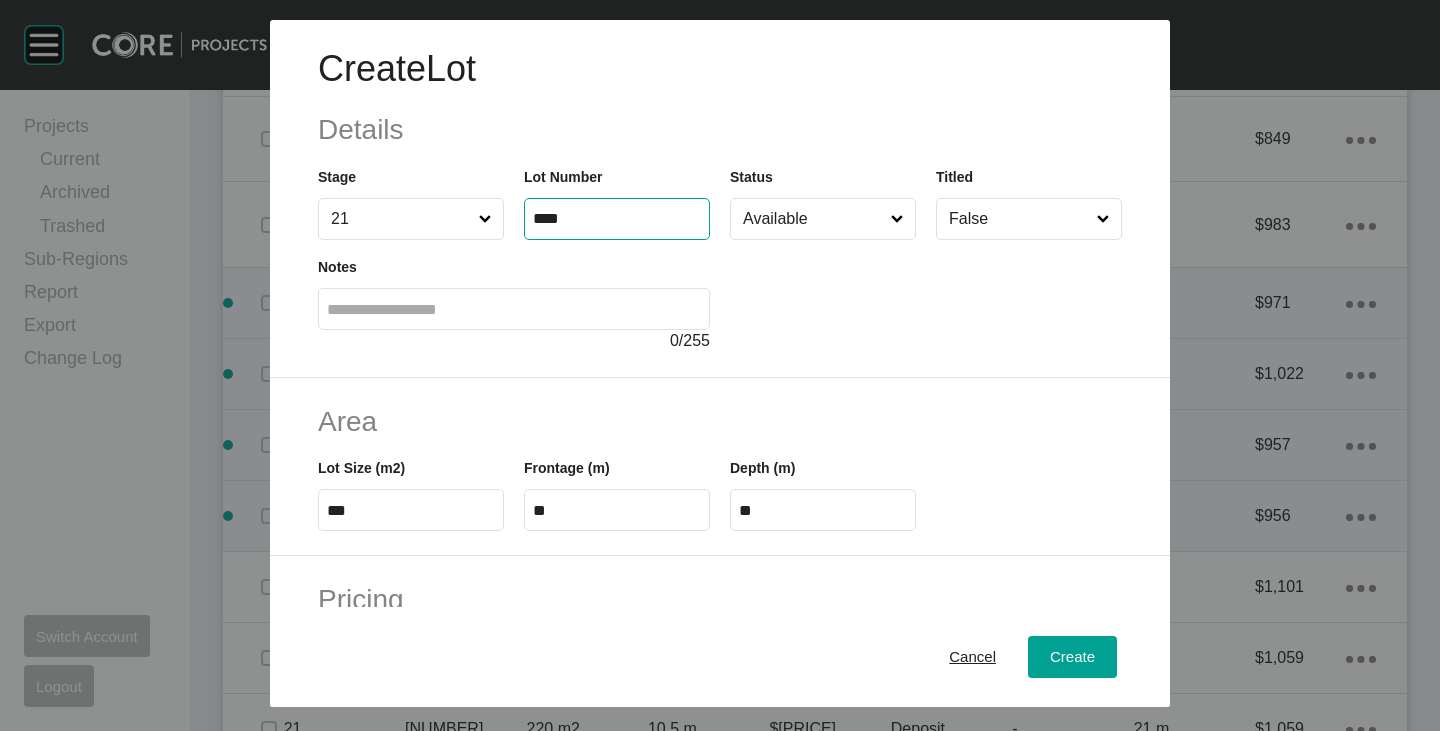type on "****" 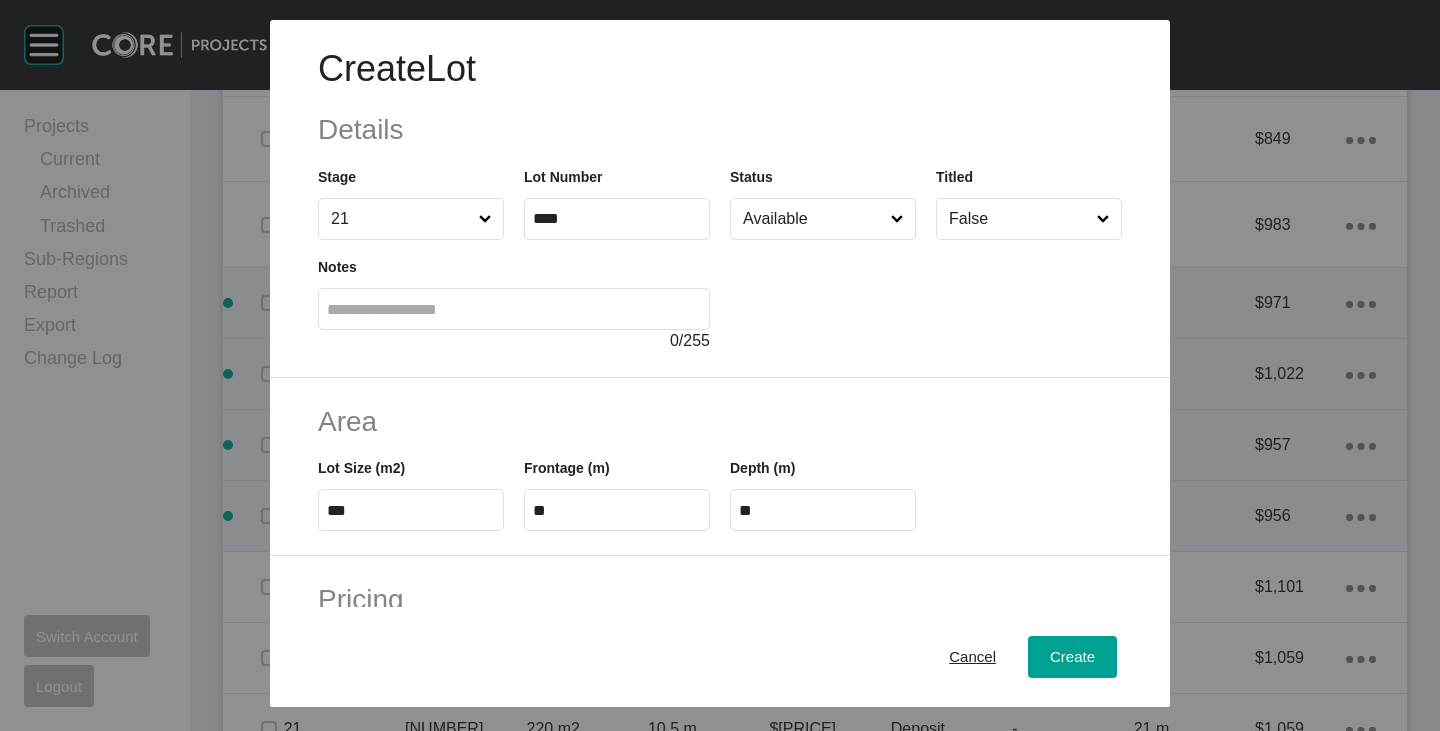 click on "***" at bounding box center [411, 510] 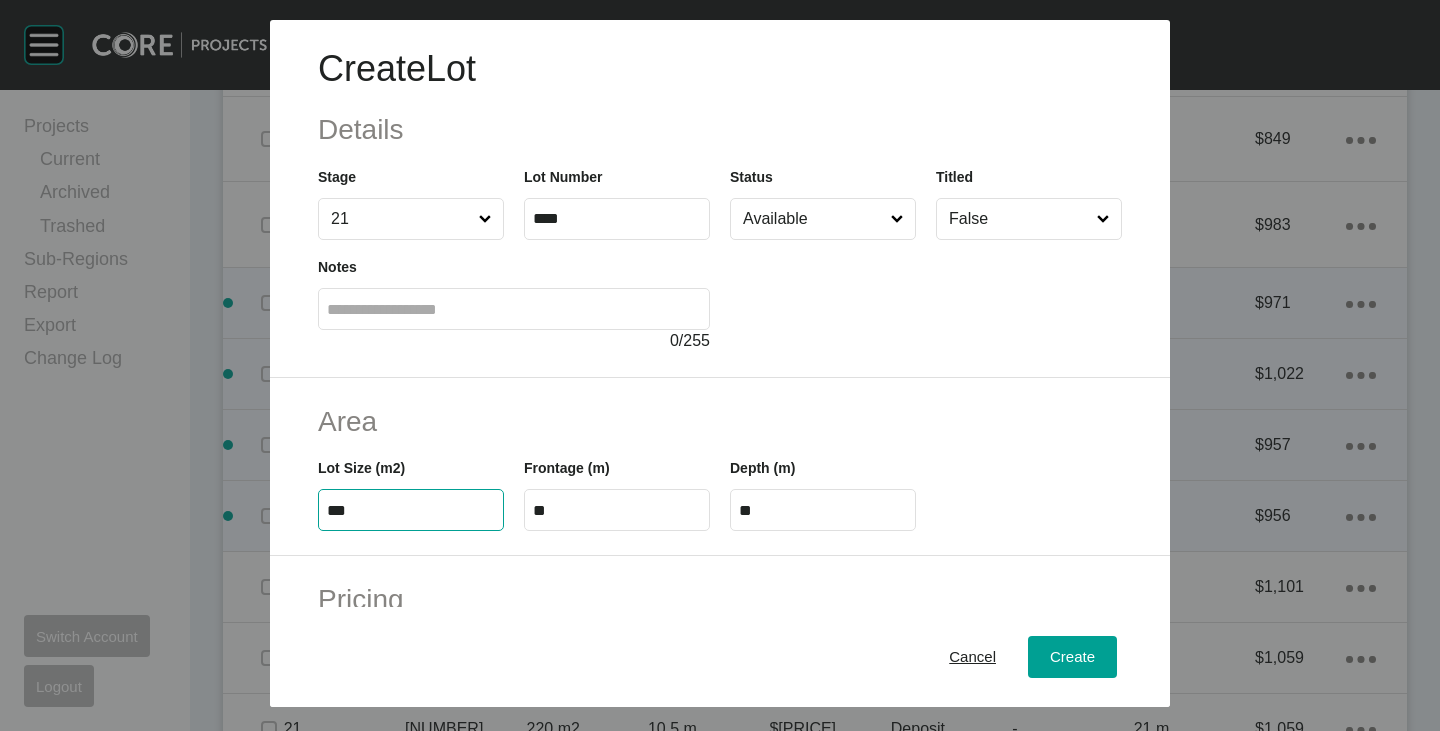 click on "***" at bounding box center [411, 510] 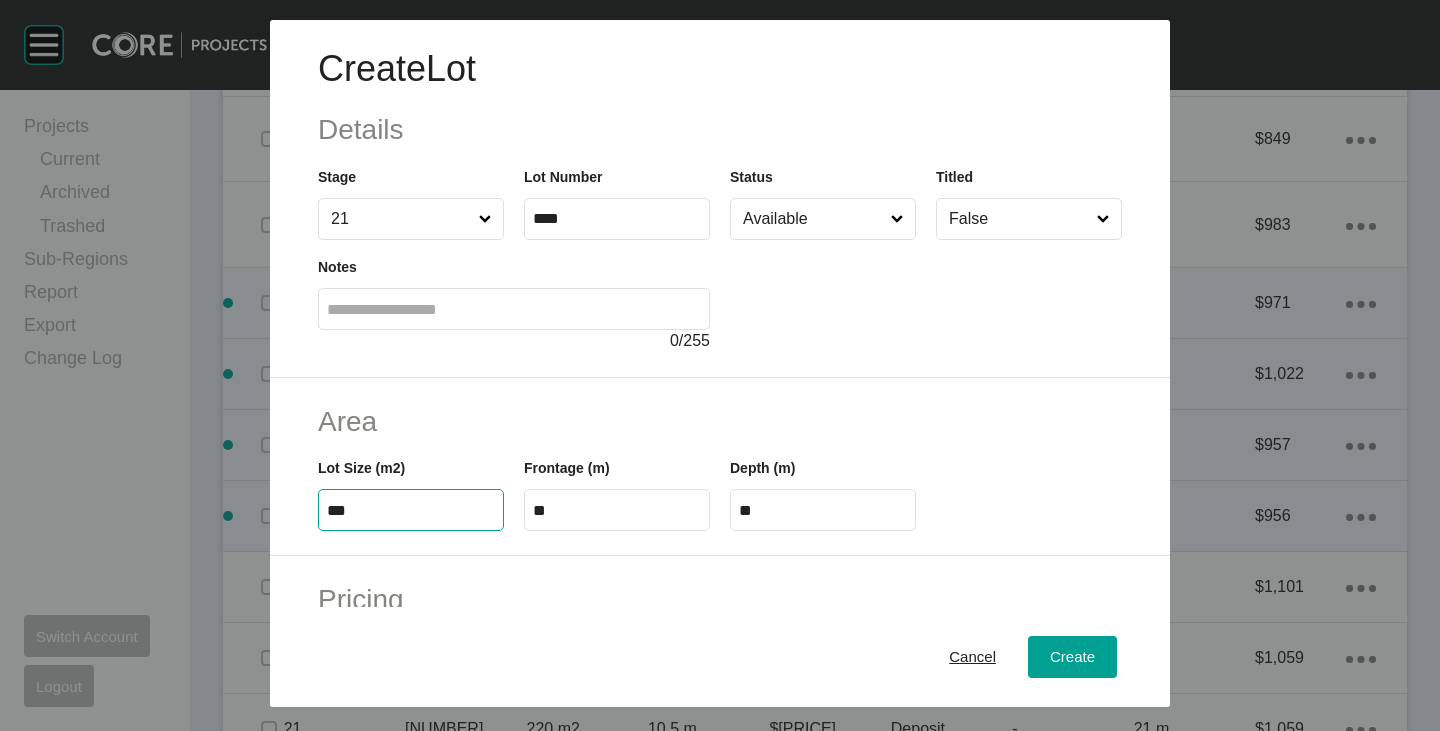 type on "***" 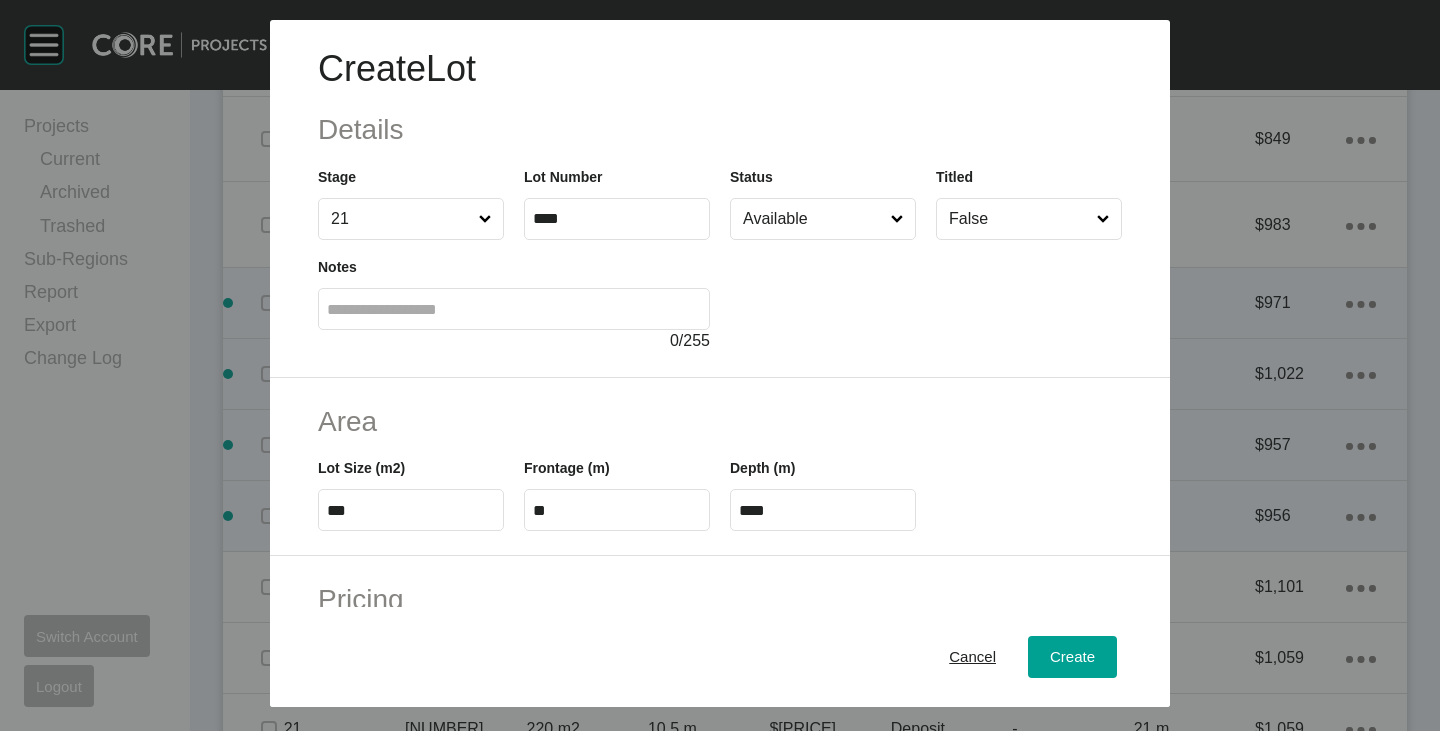 click on "Create Lot Details Stage 21 Lot Number **** Status Available Titled False Notes 0 / 255" at bounding box center (720, 199) 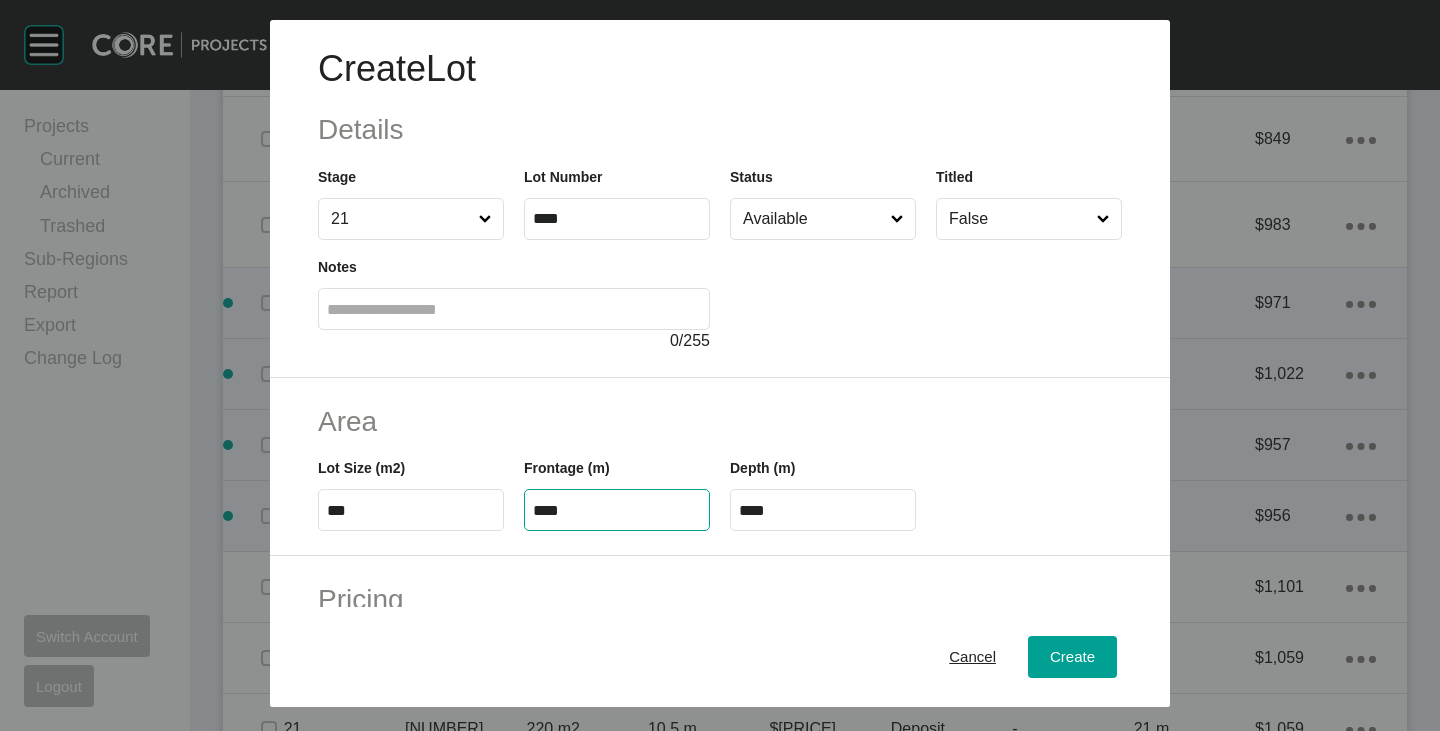 type on "****" 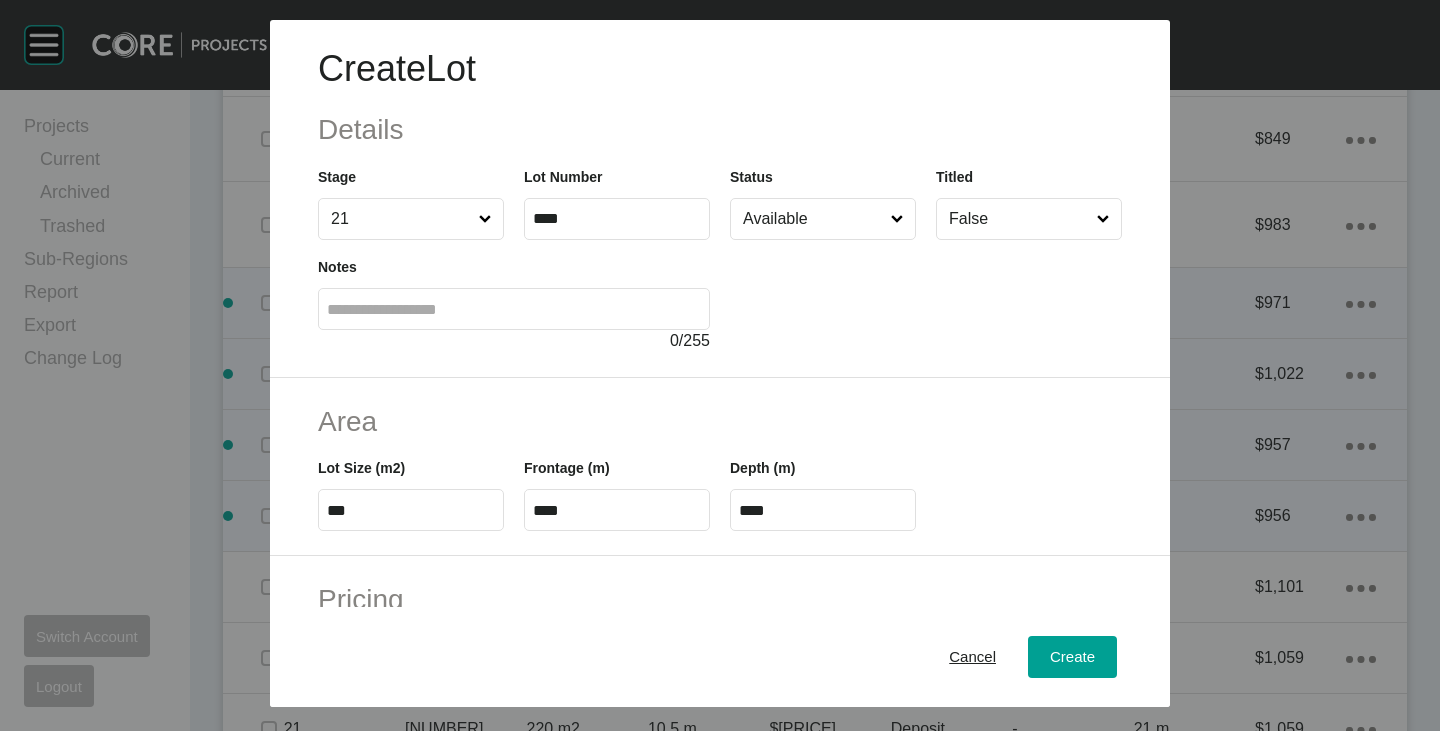 click on "****" at bounding box center [823, 510] 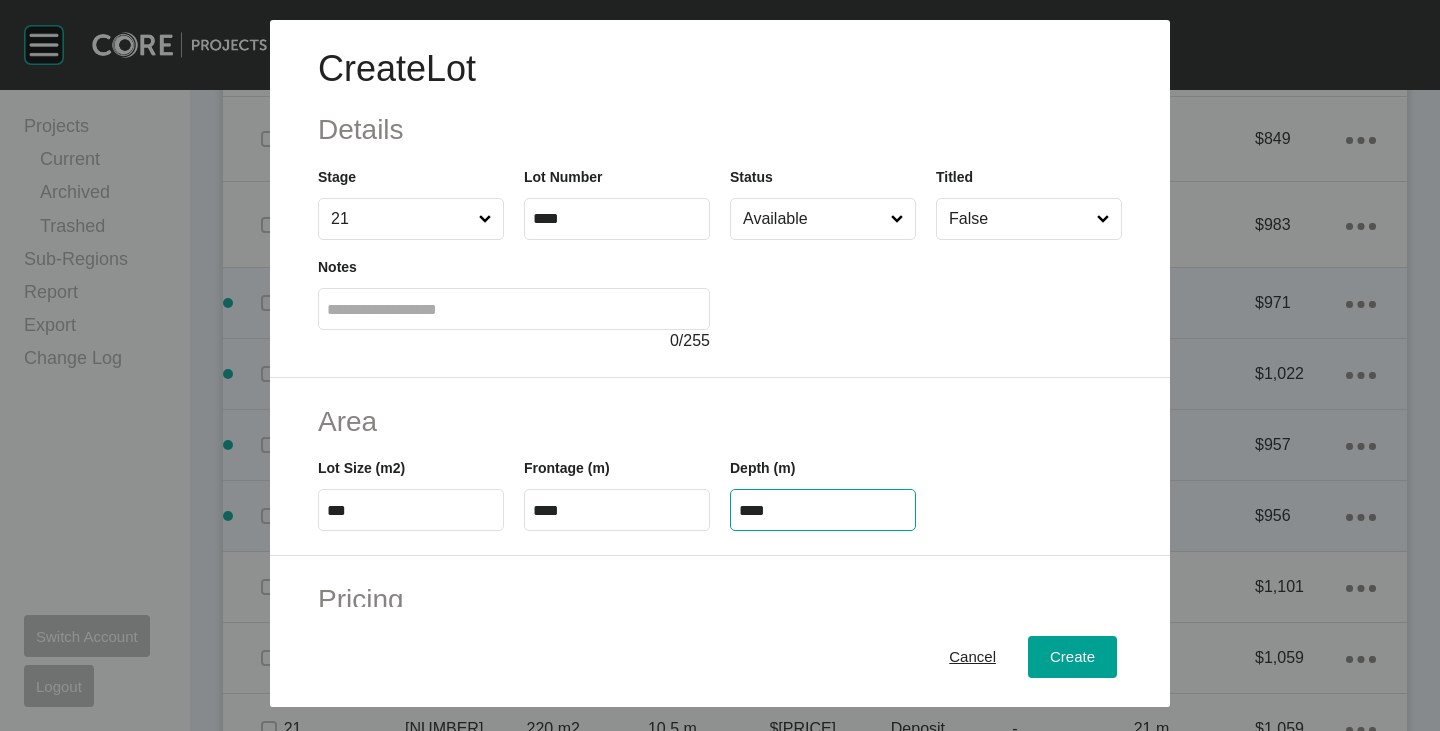 click on "****" at bounding box center (823, 510) 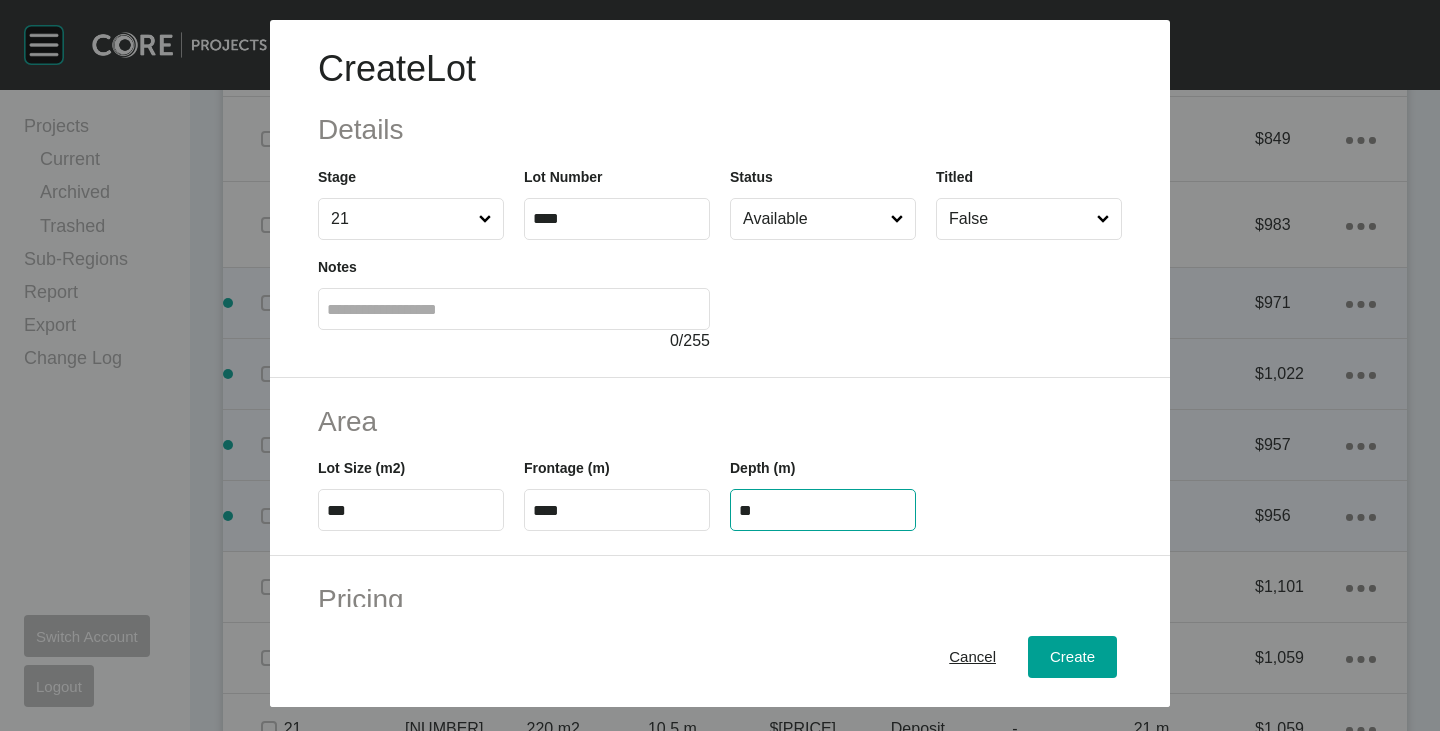 type on "**" 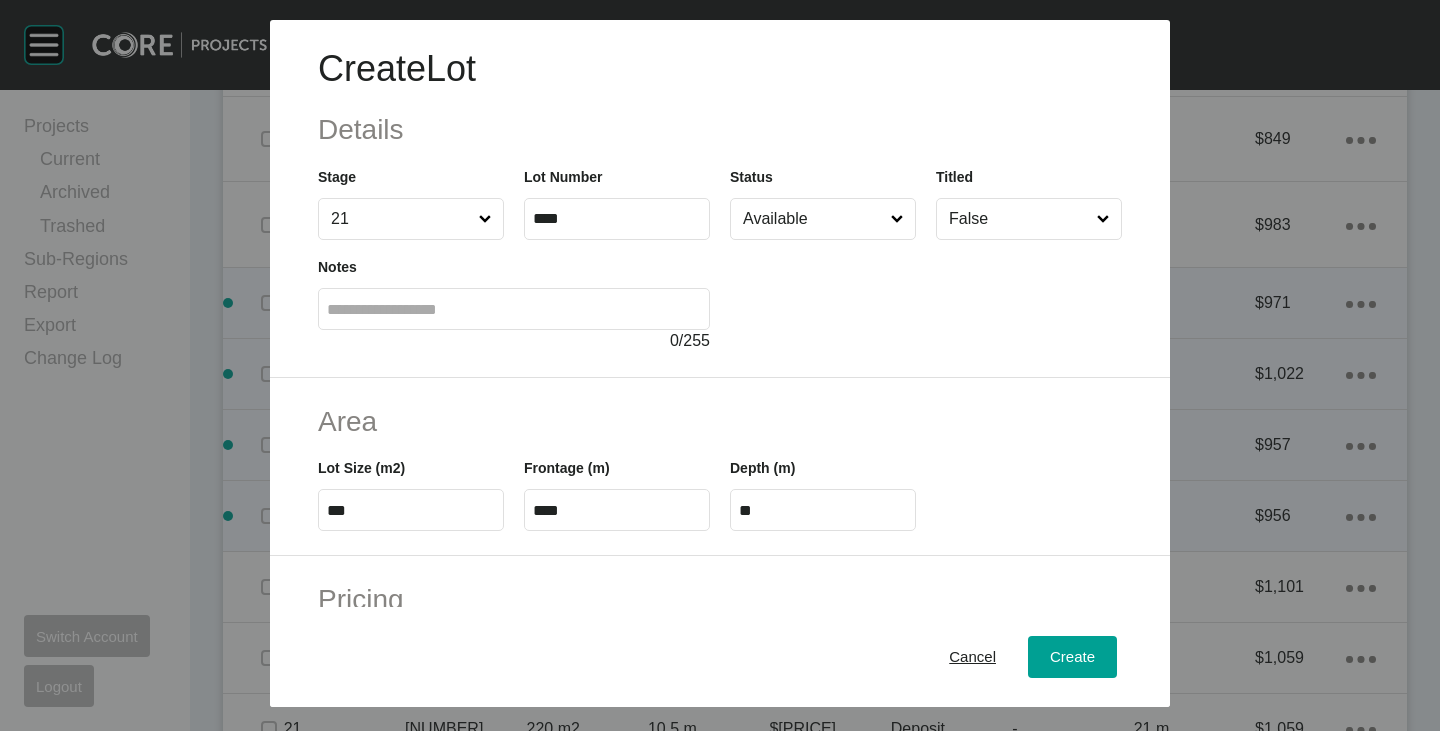 click on "Create Lot Details Stage [NUMBER] Lot Number **** Status Available Titled False Notes 0 / 255 Area Lot Size (m2) *** Frontage (m) **** Depth (m) ** Pricing Price $ Created with Sketch. $ ******* Incentives $ Created with Sketch. $ * Negotiation Buffer $ Created with Sketch. $ * Price Change $ Created with Sketch. $ $/m2 $ Created with Sketch. $ ***** Characteristics Corner Fall Fill Irregular Nearby Amenity Park / Wetlands Powerlines Substation Double Storey Orientation Cancel Create Page 1 Created with Sketch. Override Depth Are you sure that you would like to manually enter the allotment depth? Depth is auto-calculated by dividing Frontage by Lot Size. Cancel Confirm" at bounding box center [720, 365] 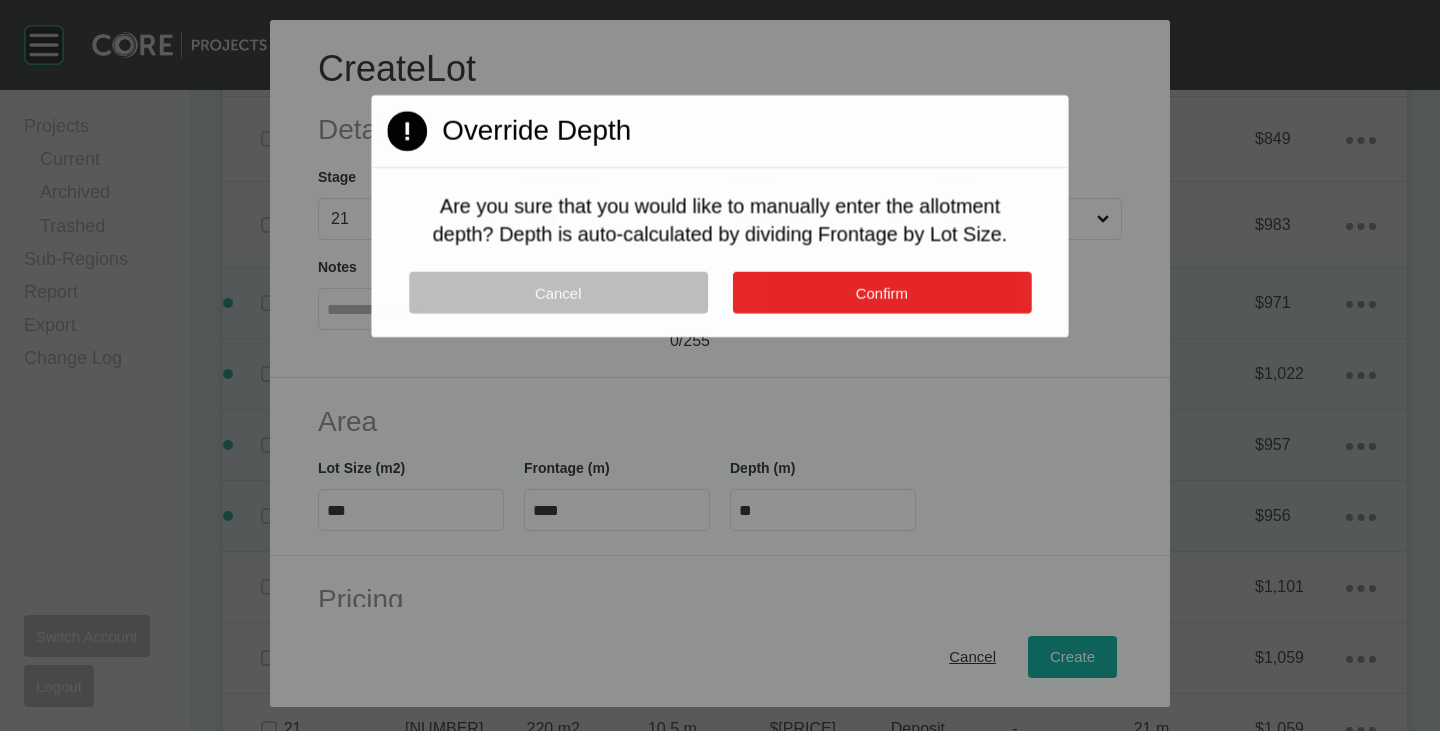 click on "Confirm" at bounding box center (881, 293) 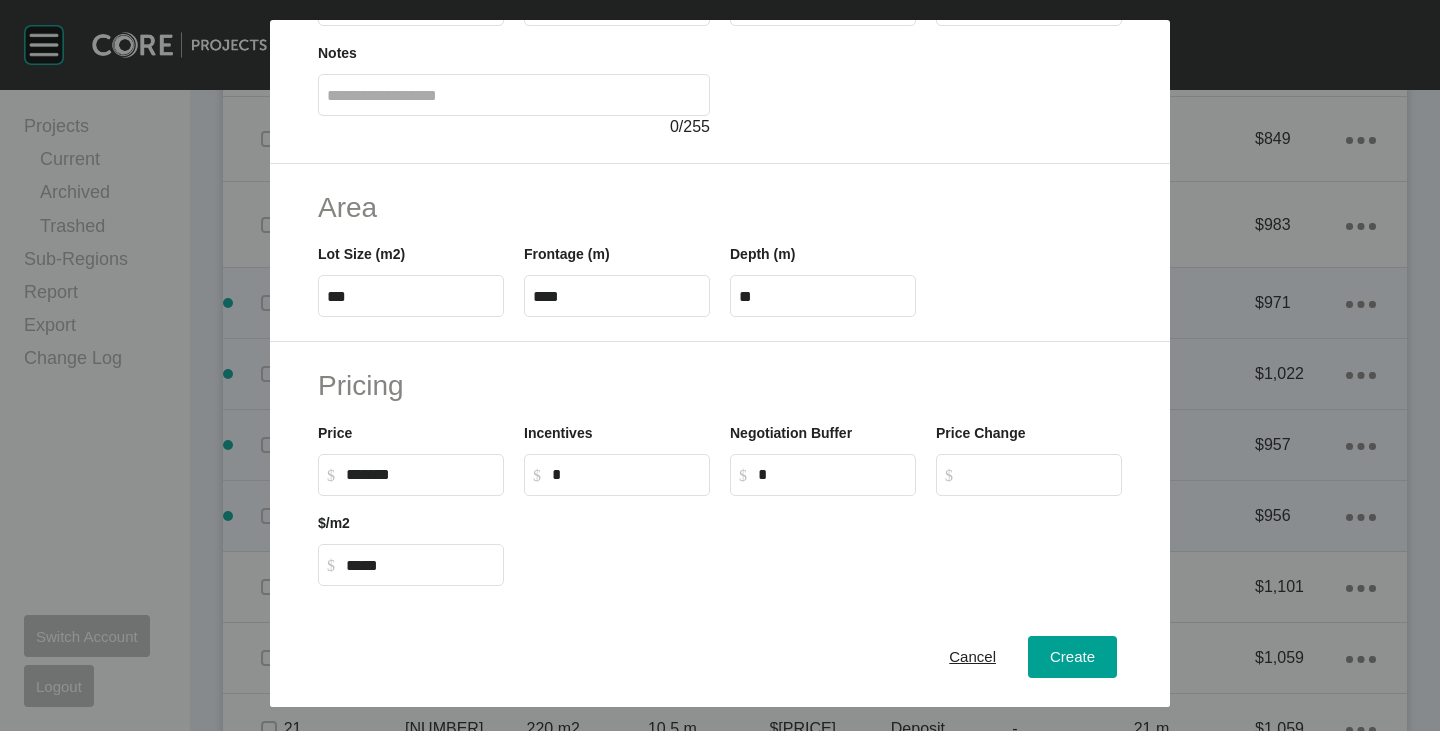 scroll, scrollTop: 300, scrollLeft: 0, axis: vertical 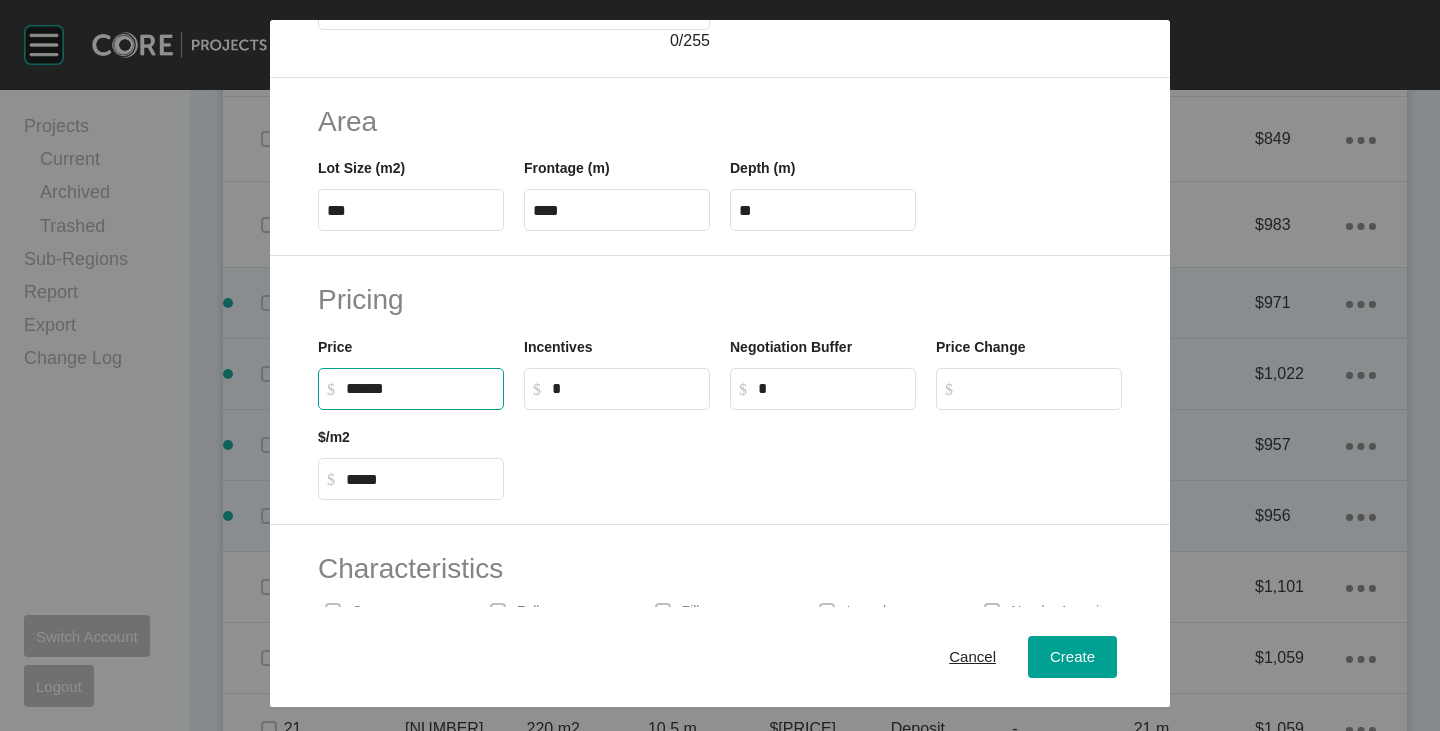 drag, startPoint x: 348, startPoint y: 384, endPoint x: 361, endPoint y: 387, distance: 13.341664 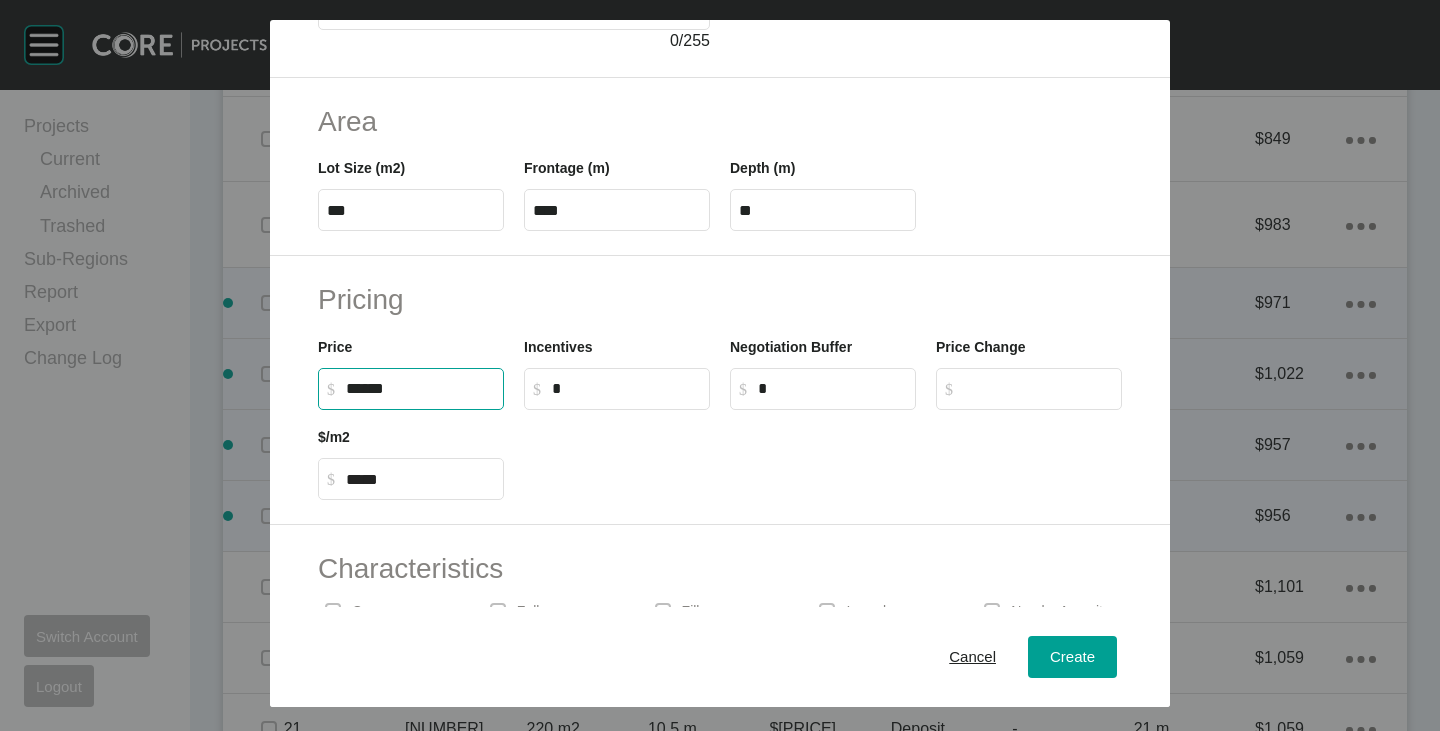 type on "*******" 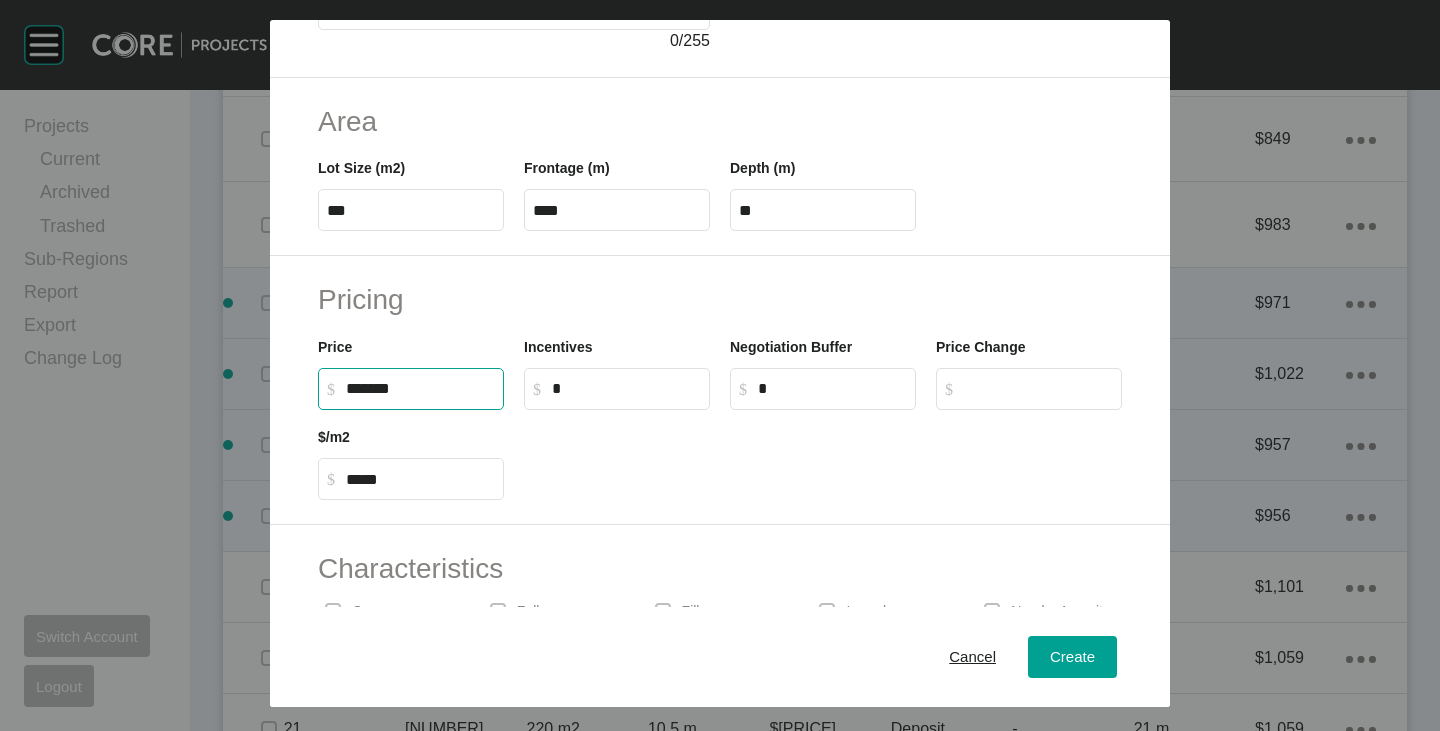 click at bounding box center [823, 455] 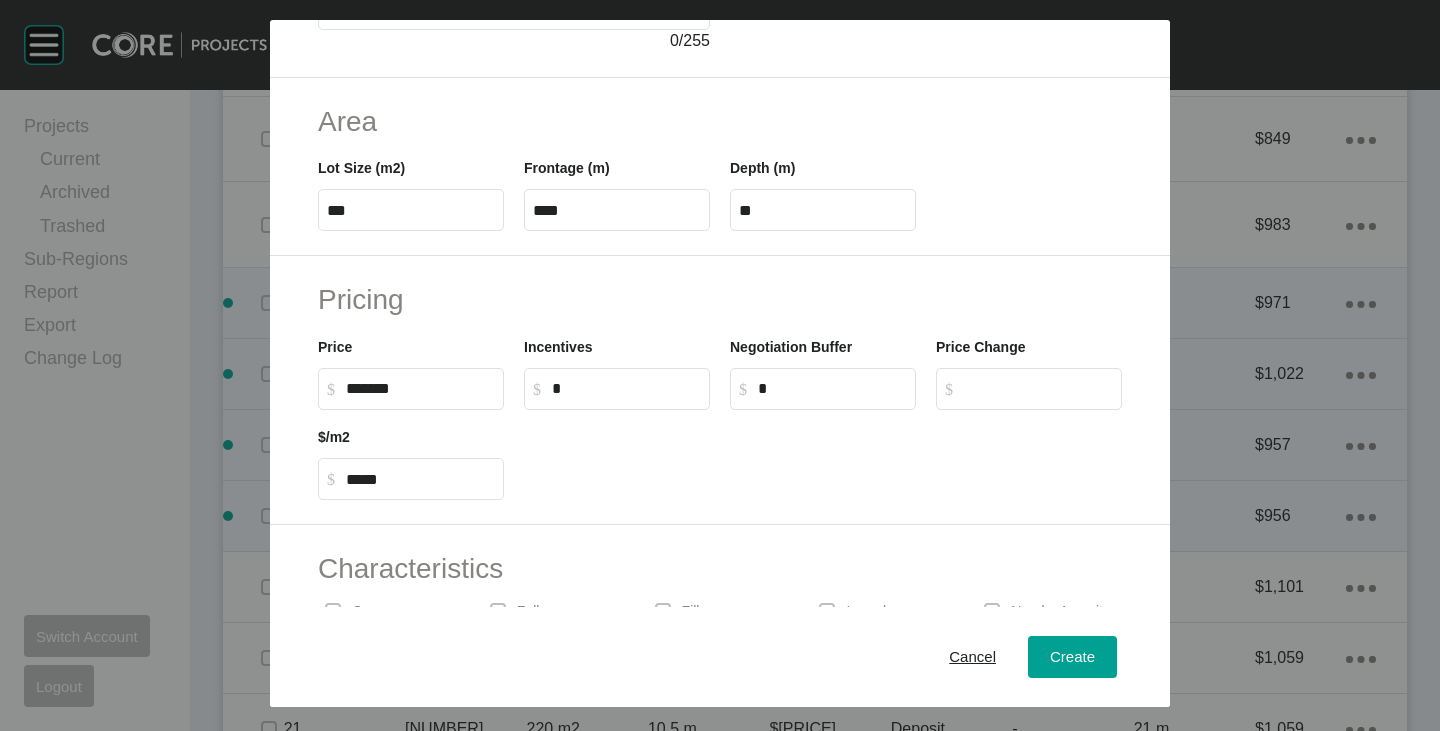 scroll, scrollTop: 489, scrollLeft: 0, axis: vertical 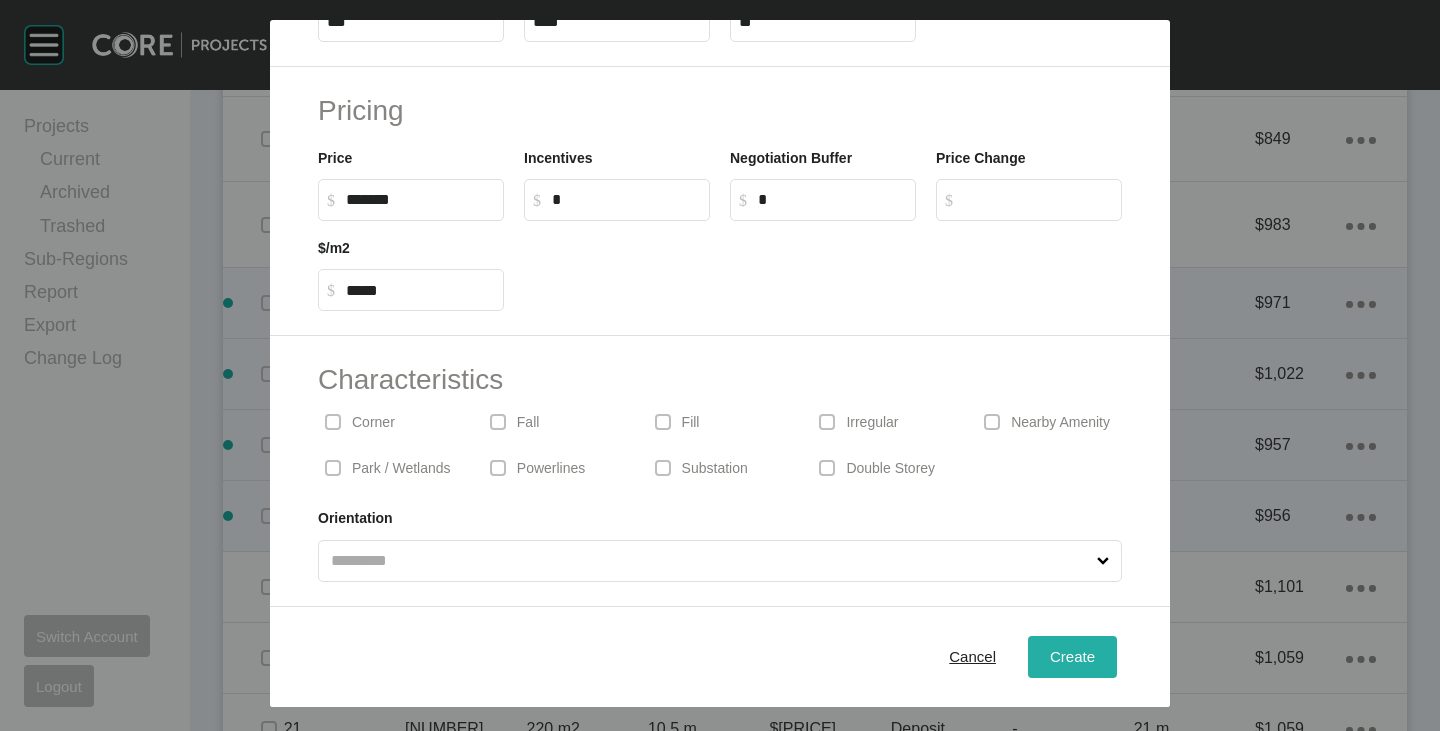 click on "Create" at bounding box center [1072, 656] 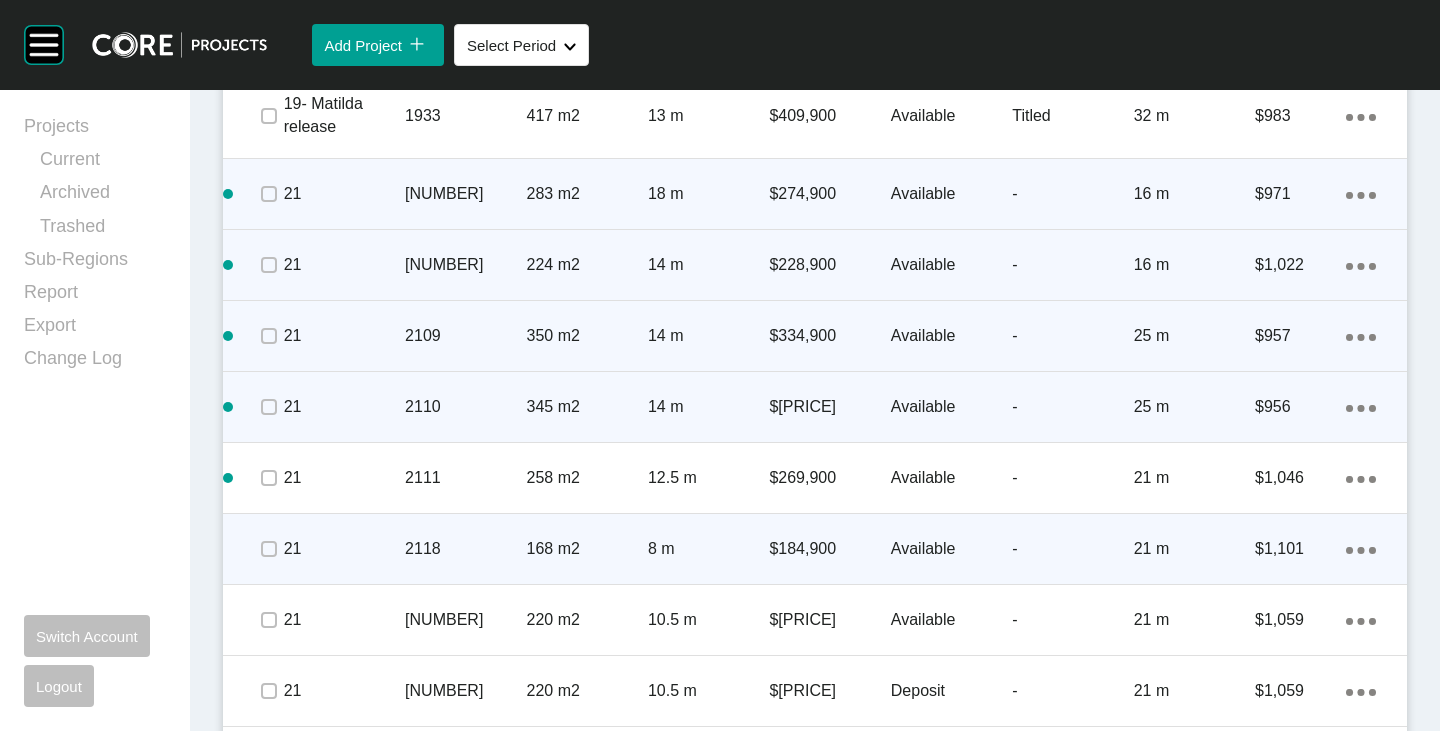 scroll, scrollTop: 3082, scrollLeft: 0, axis: vertical 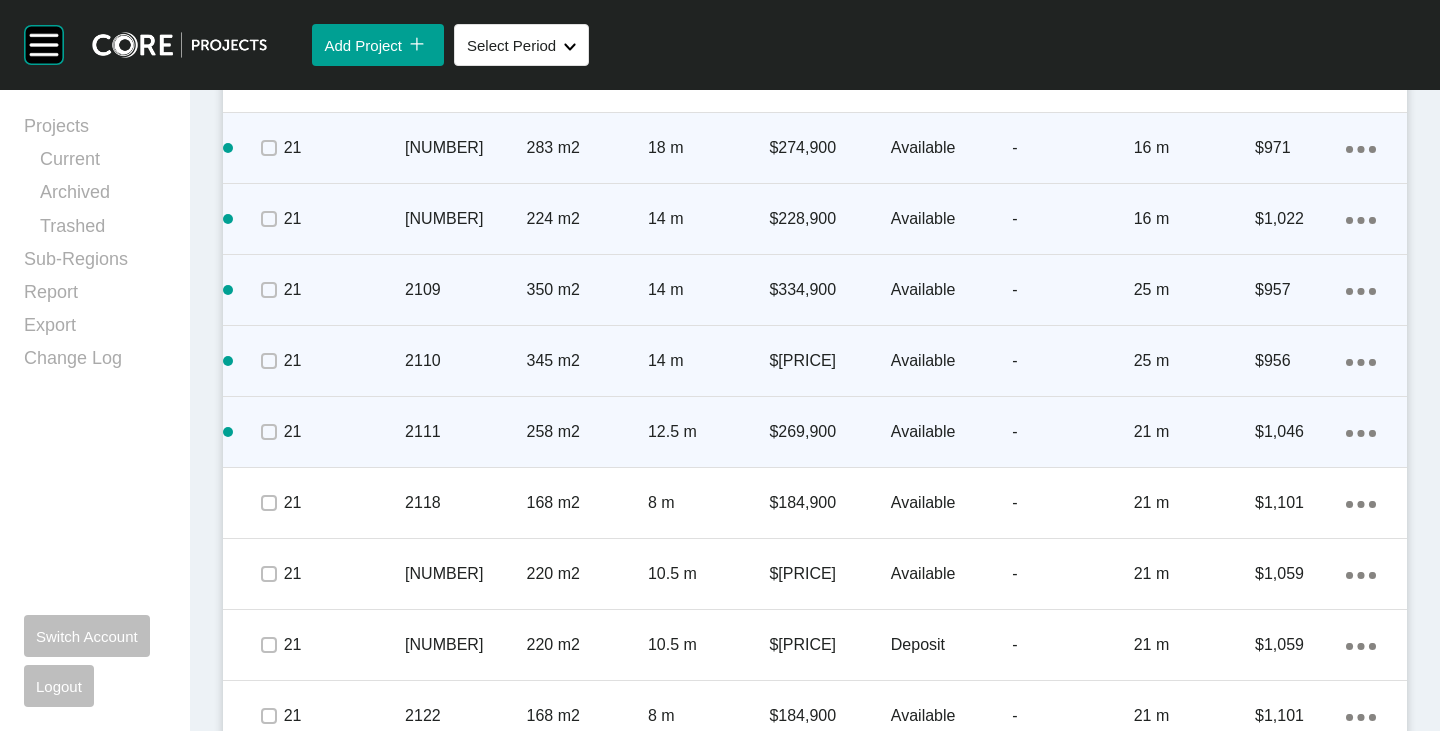 click on "Action Menu Dots Copy 6 Created with Sketch." at bounding box center [1361, 432] 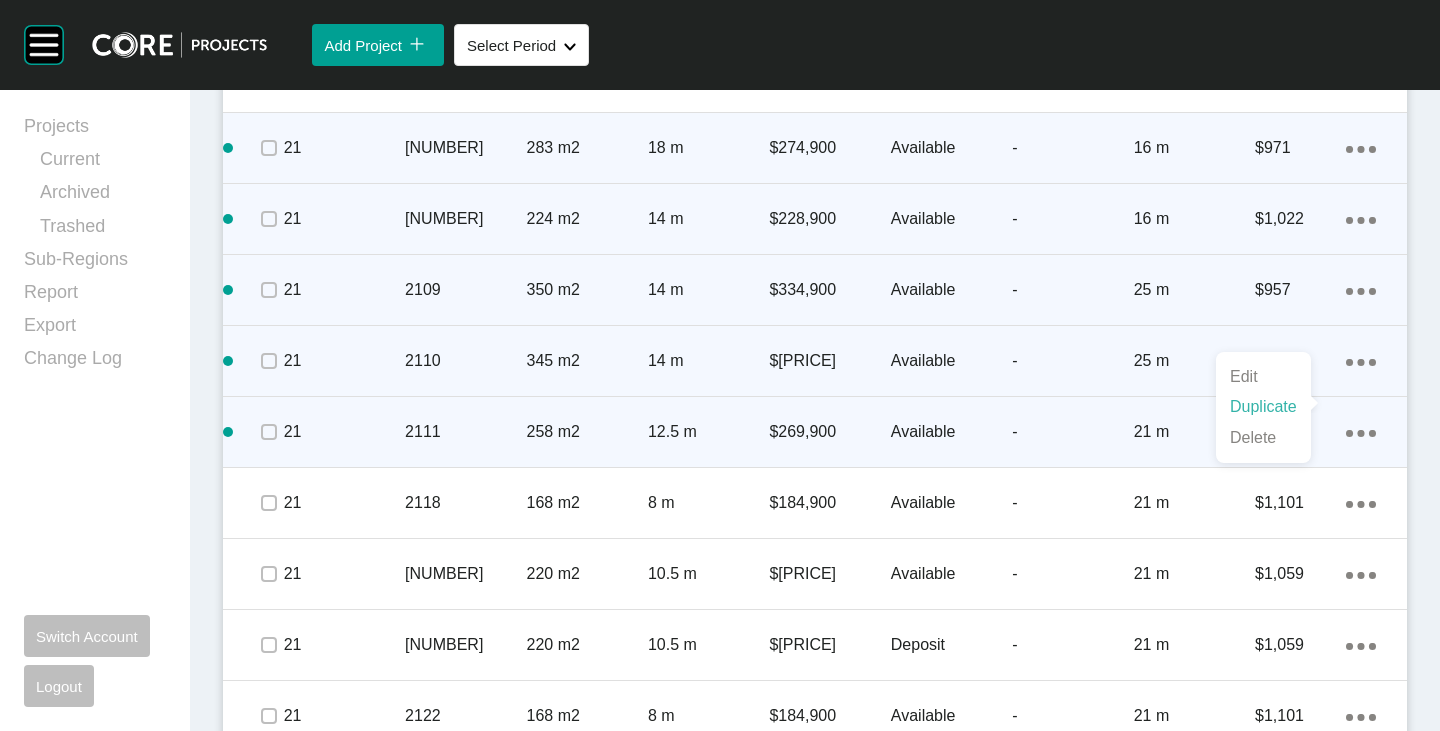 click on "Duplicate" at bounding box center [1263, 407] 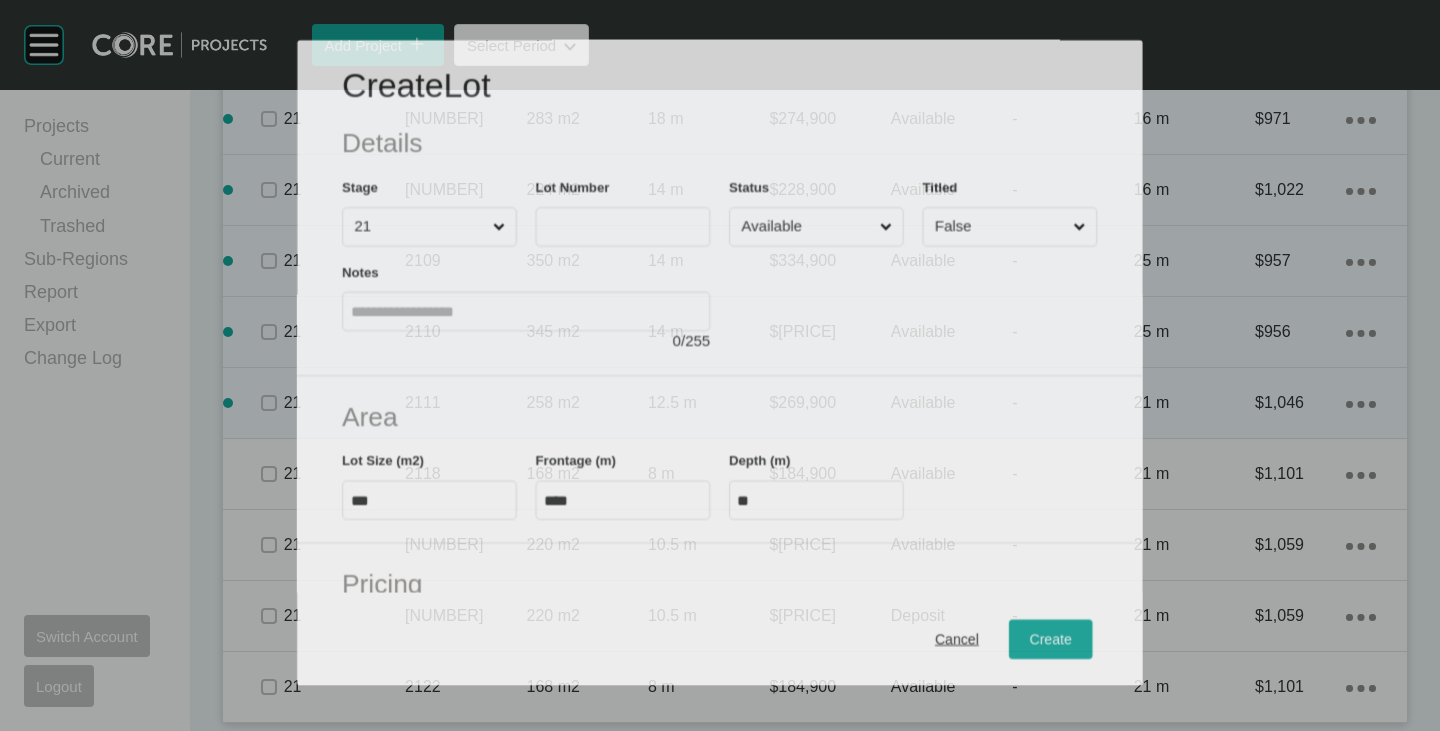 scroll, scrollTop: 3020, scrollLeft: 0, axis: vertical 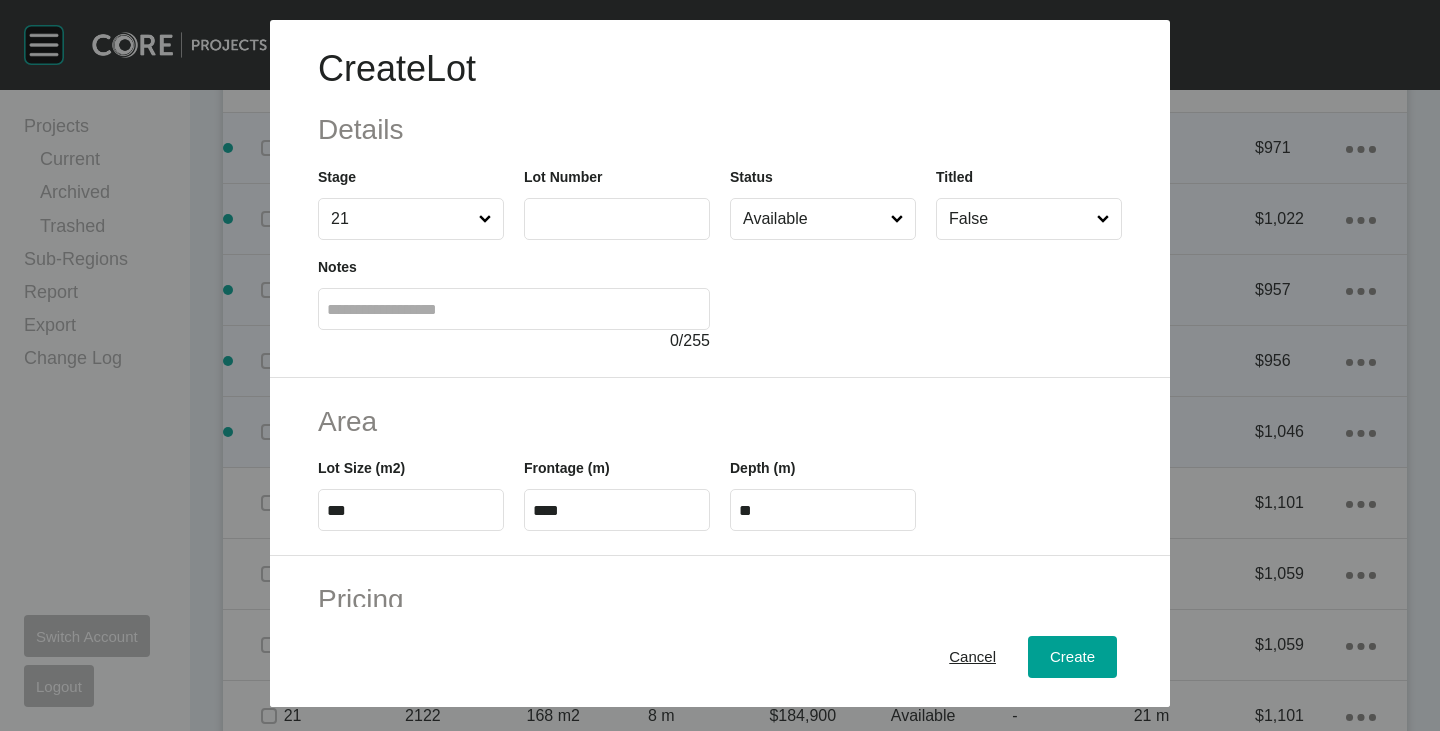click at bounding box center [617, 219] 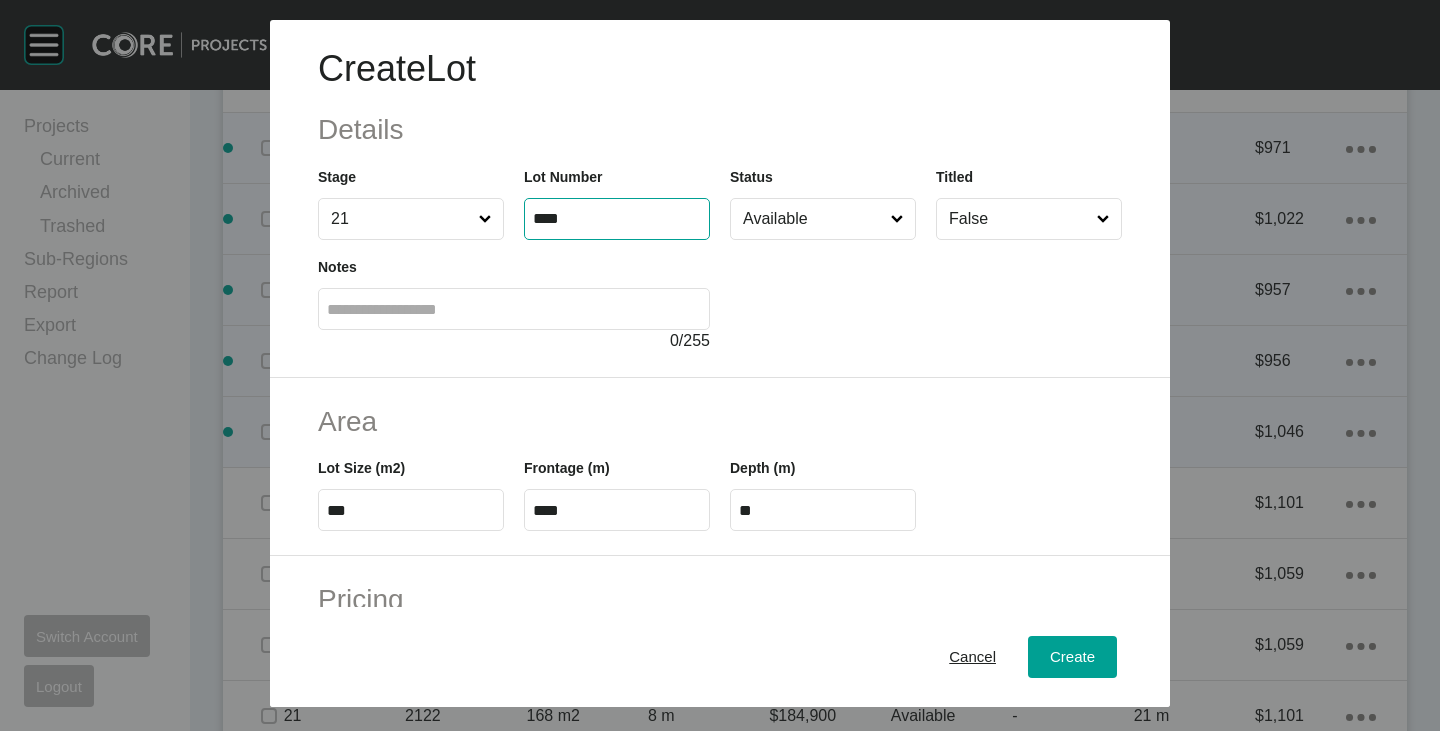 type on "****" 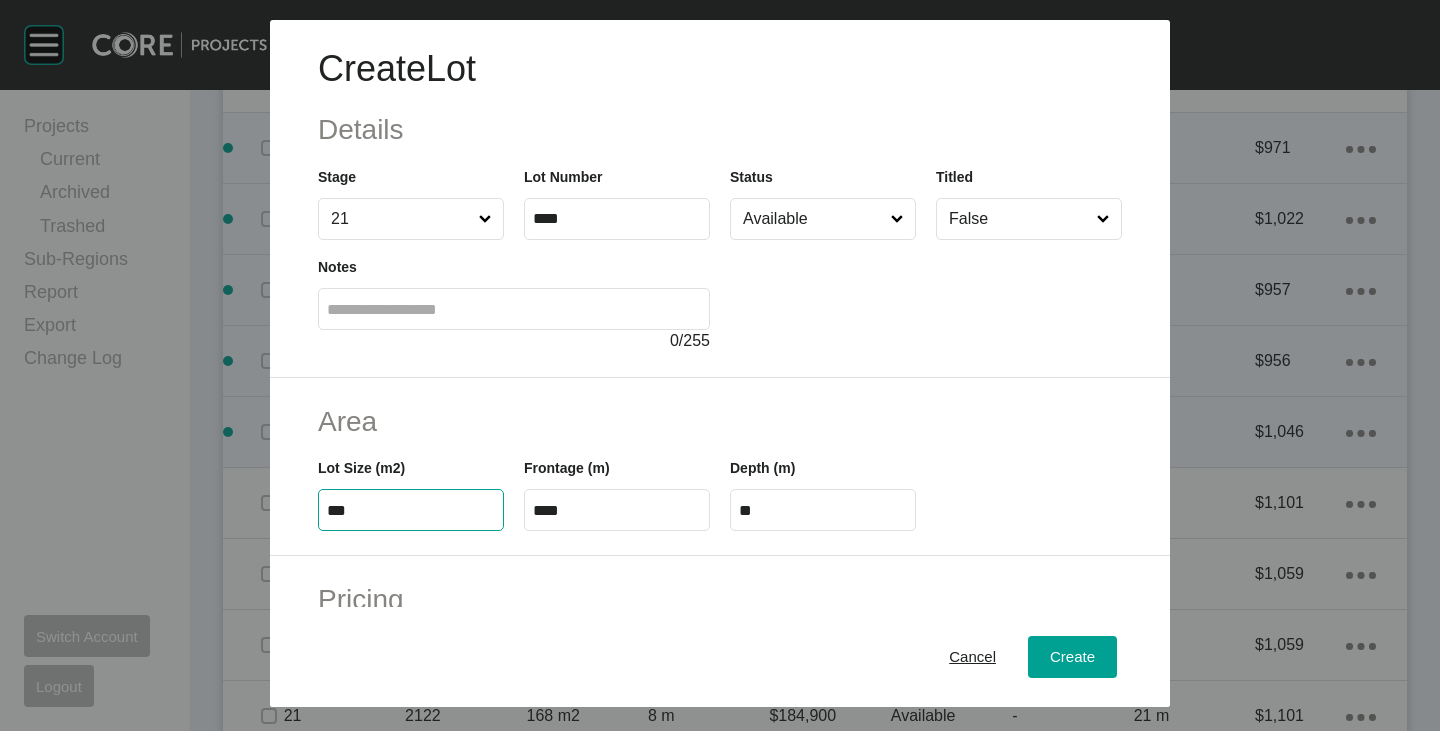 drag, startPoint x: 336, startPoint y: 506, endPoint x: 351, endPoint y: 509, distance: 15.297058 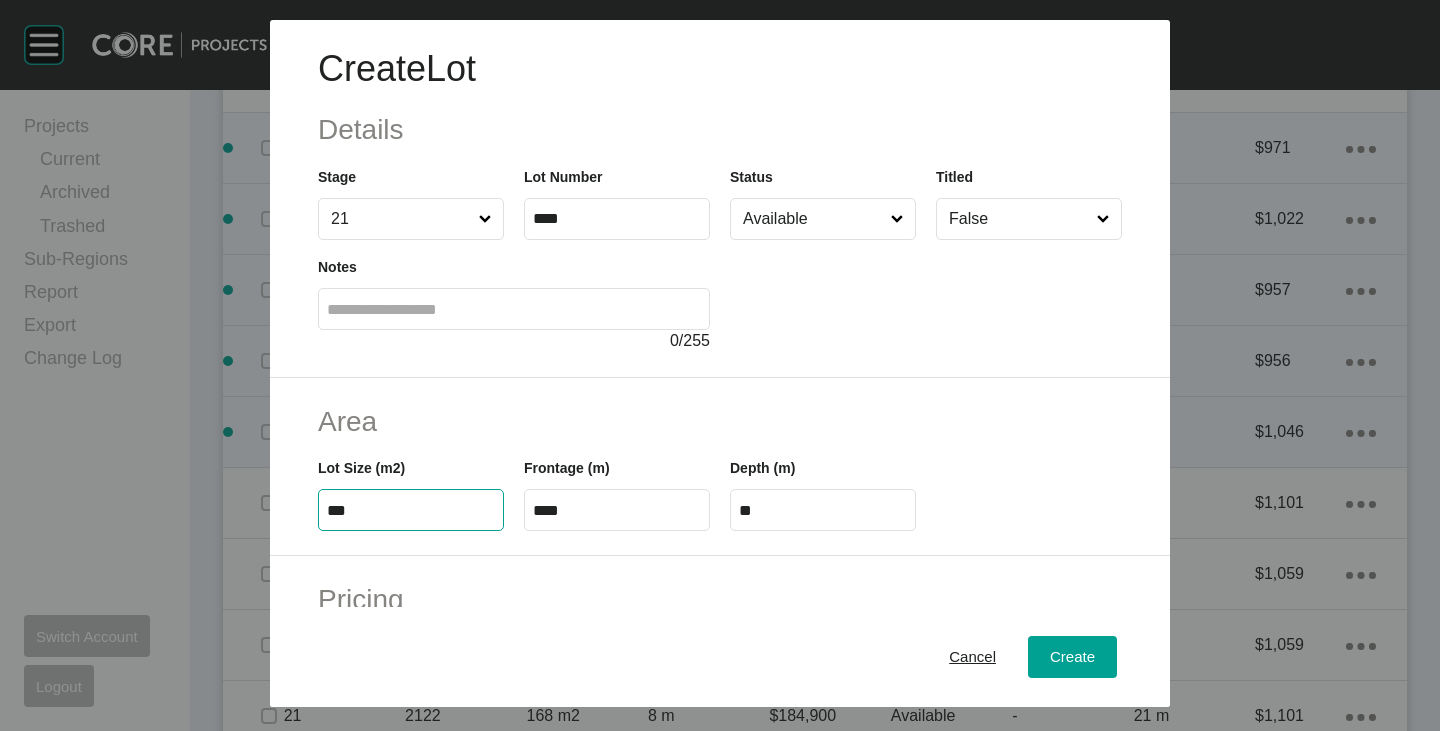 type on "***" 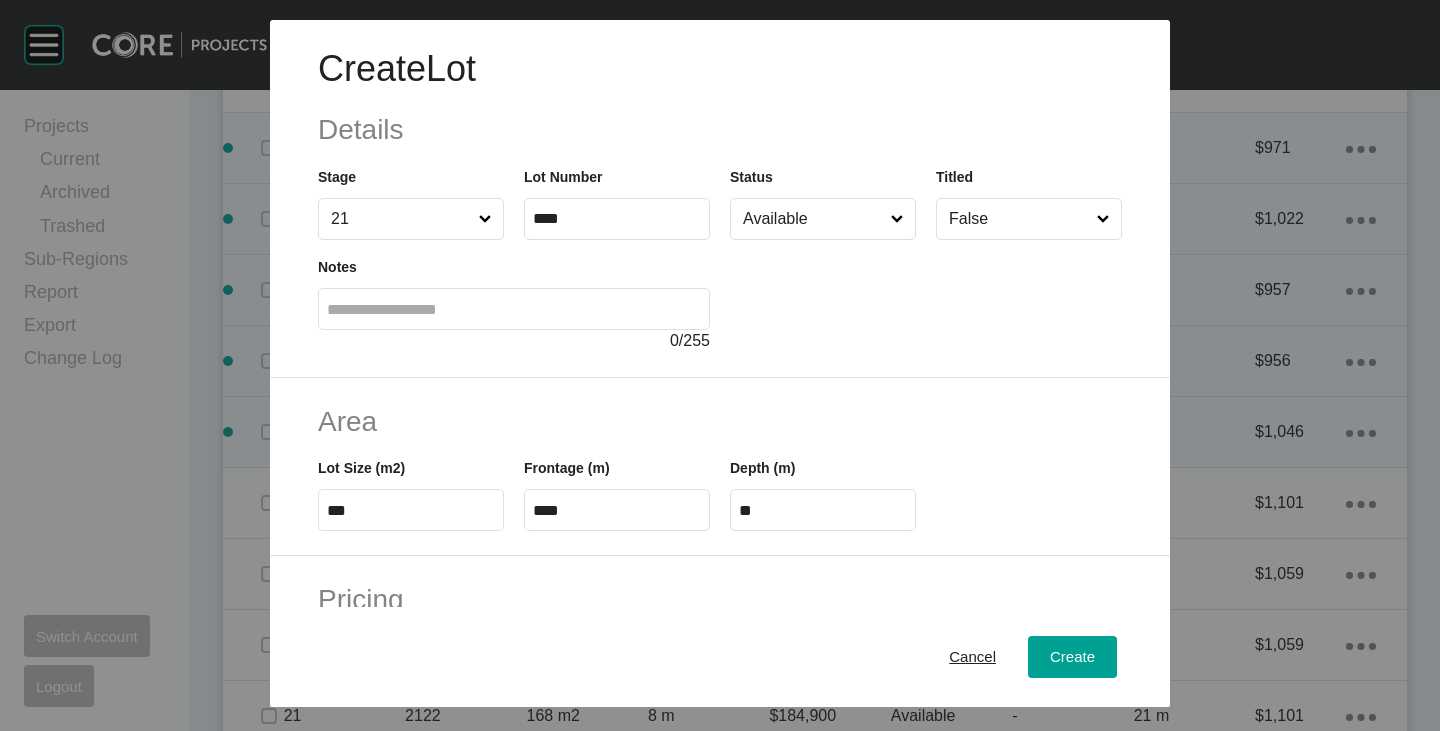 click on "Create Lot Details Stage 21 Lot Number **** Status Available Titled False Notes 0 / 255" at bounding box center [720, 199] 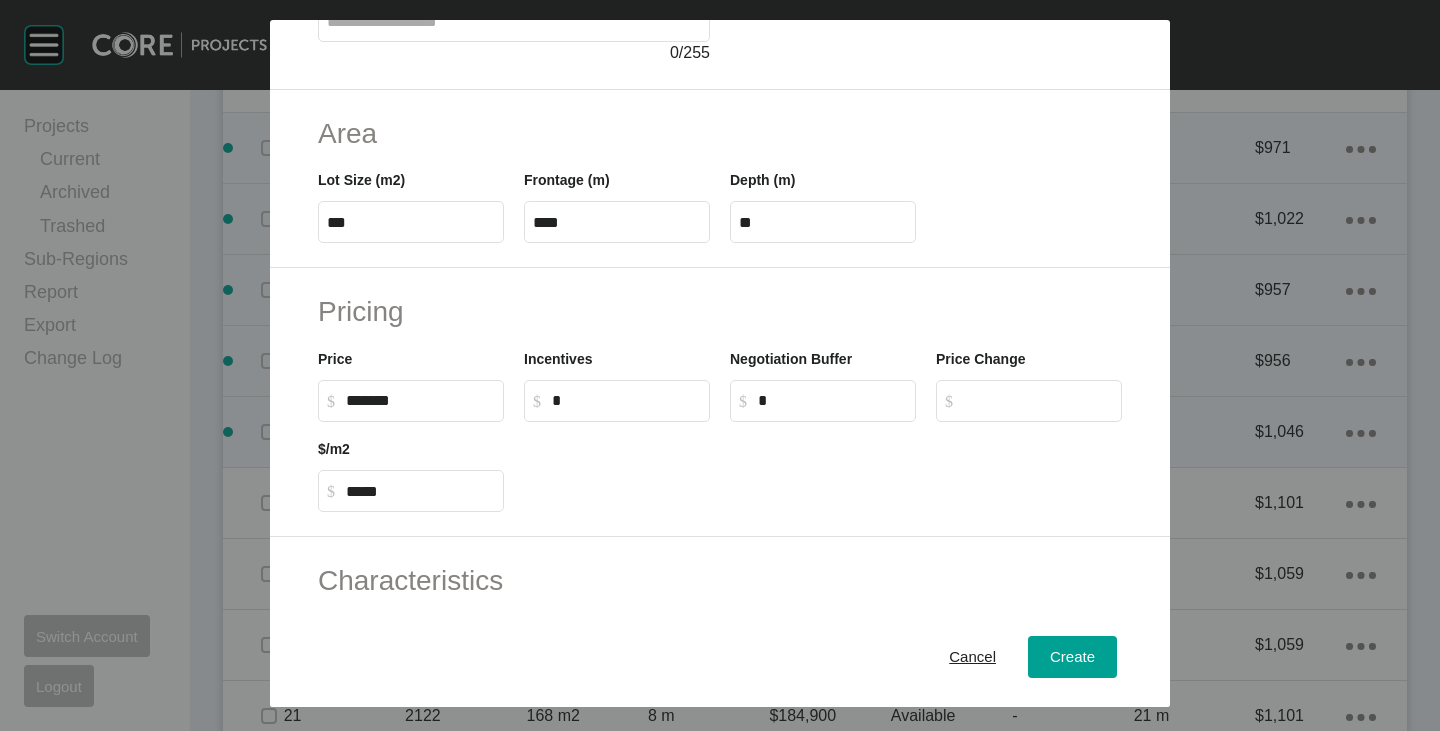 scroll, scrollTop: 300, scrollLeft: 0, axis: vertical 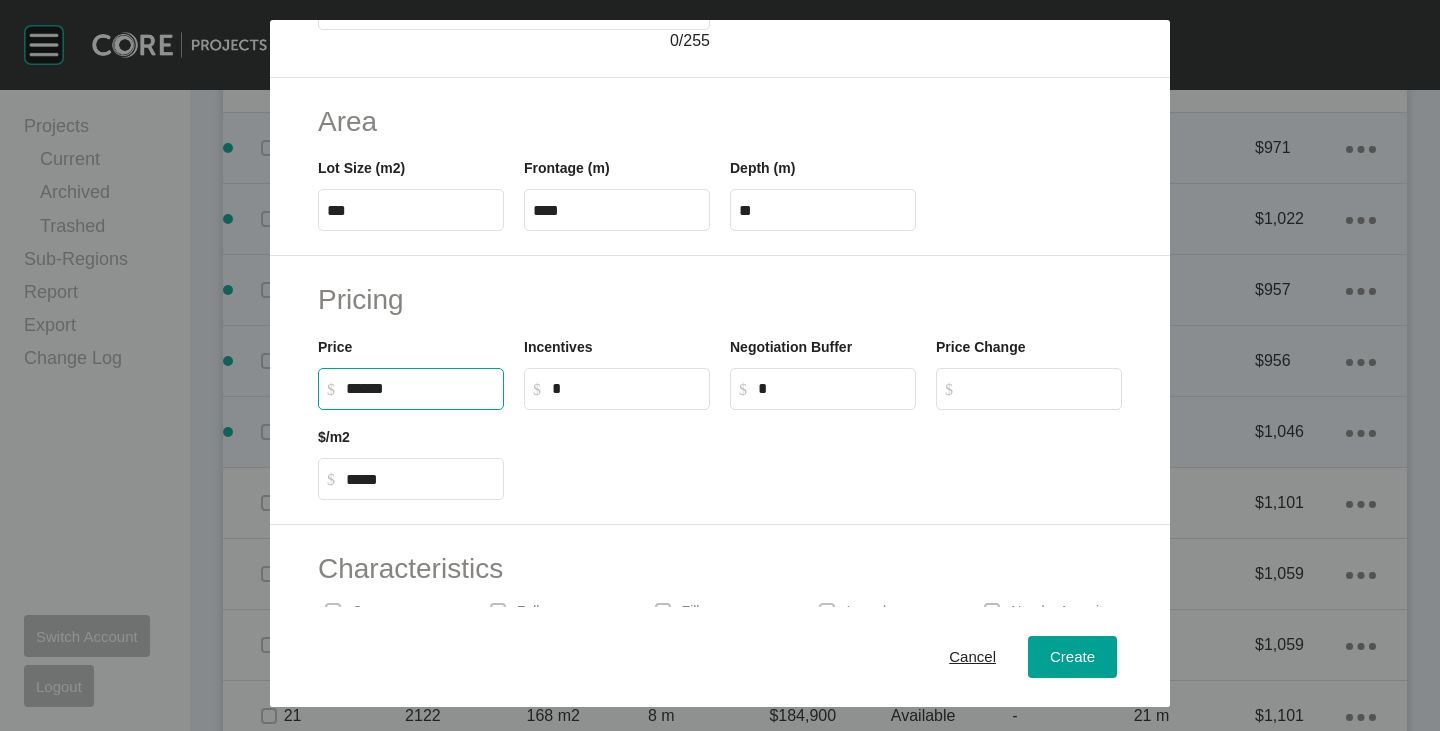 drag, startPoint x: 356, startPoint y: 386, endPoint x: 369, endPoint y: 393, distance: 14.764823 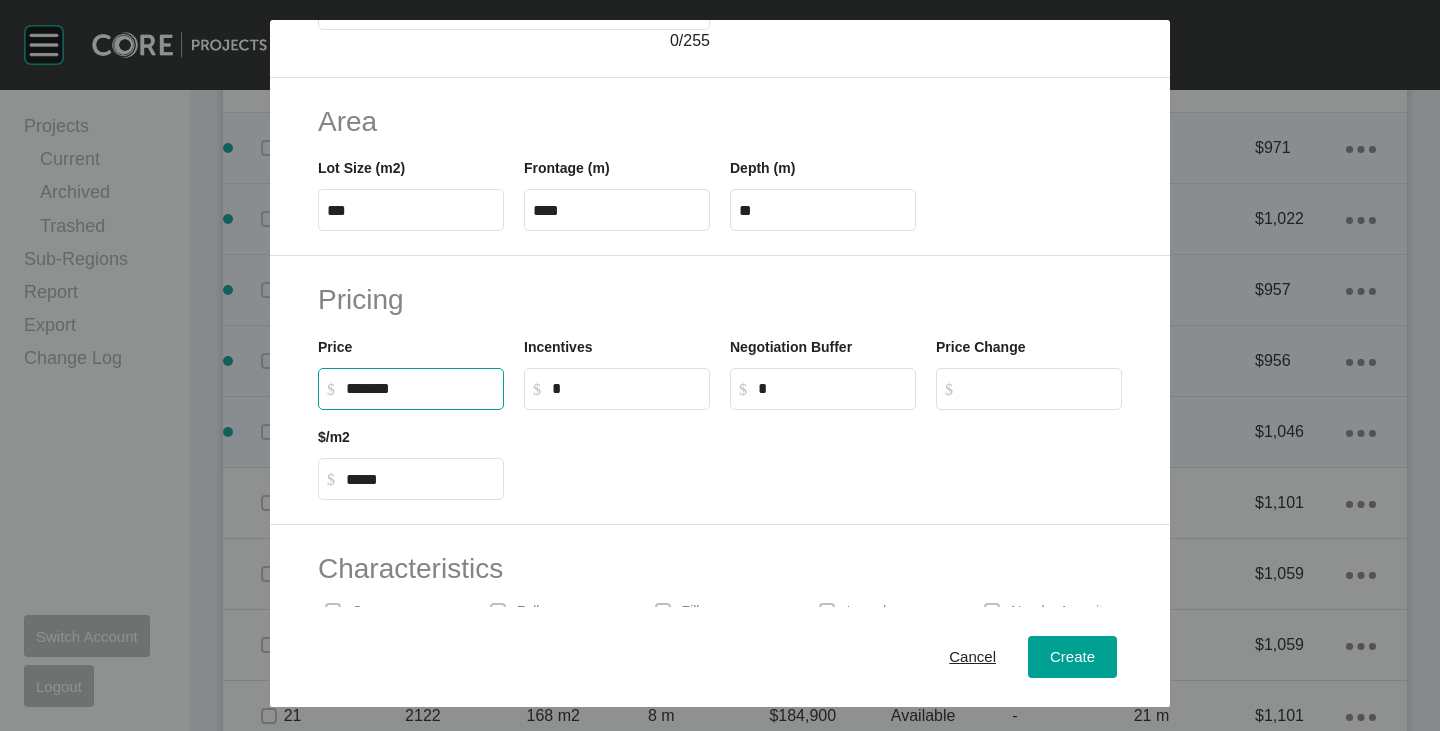 type on "*****" 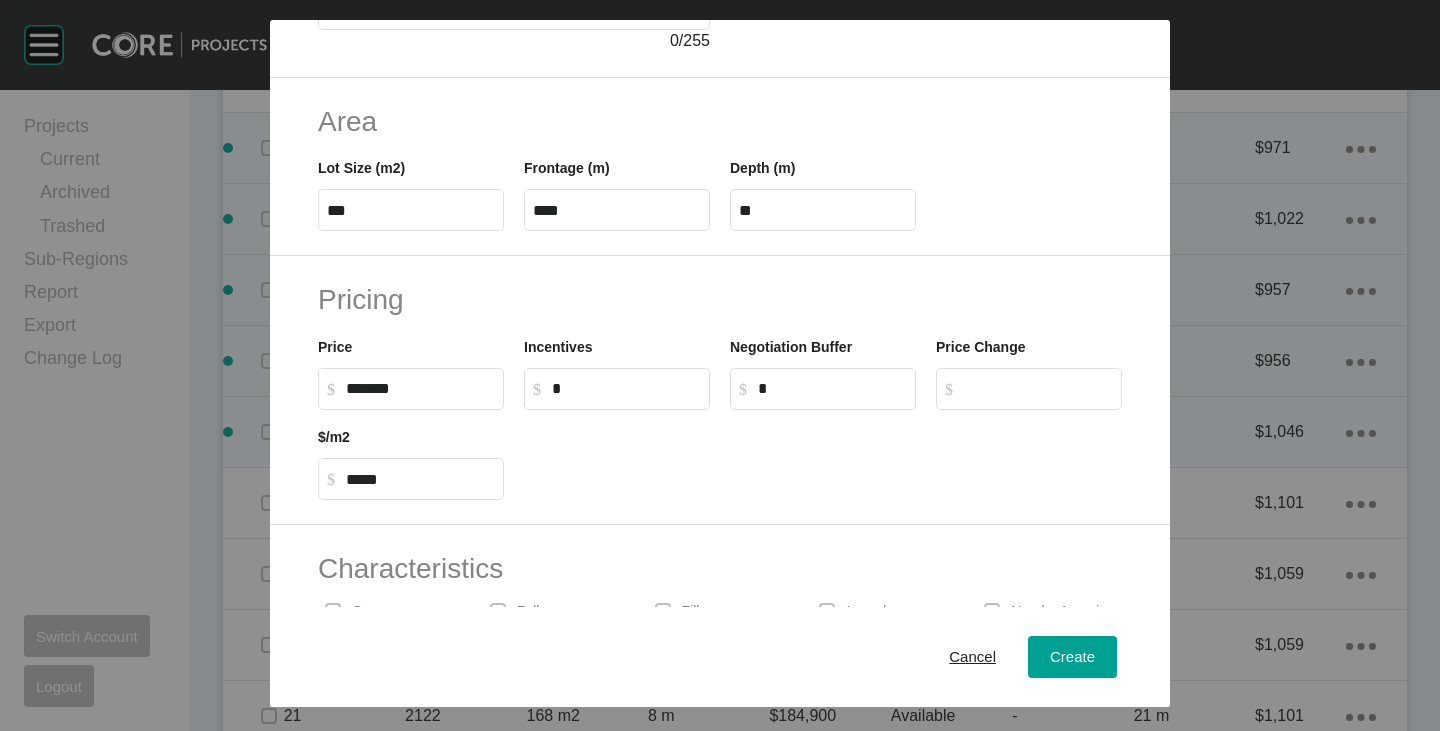 scroll, scrollTop: 489, scrollLeft: 0, axis: vertical 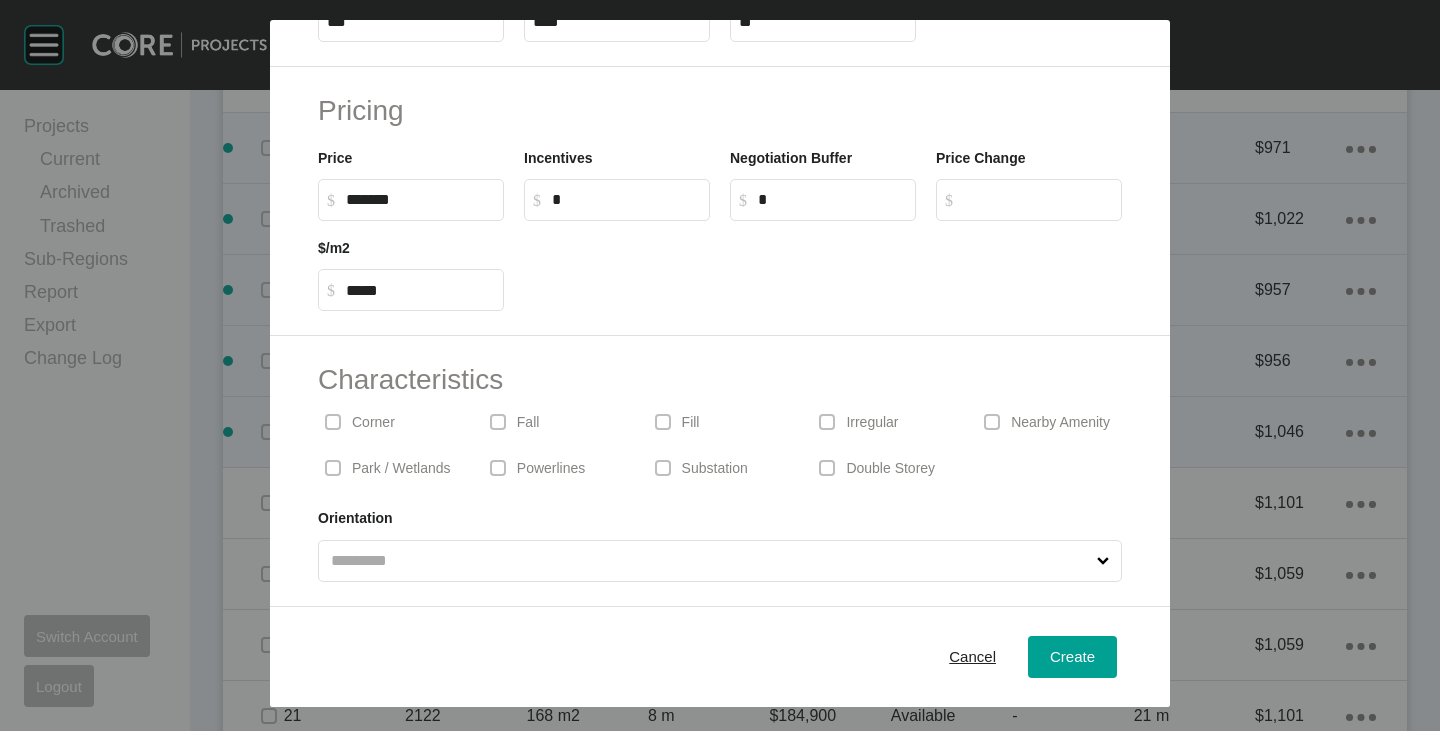 click on "Corner" at bounding box center (373, 423) 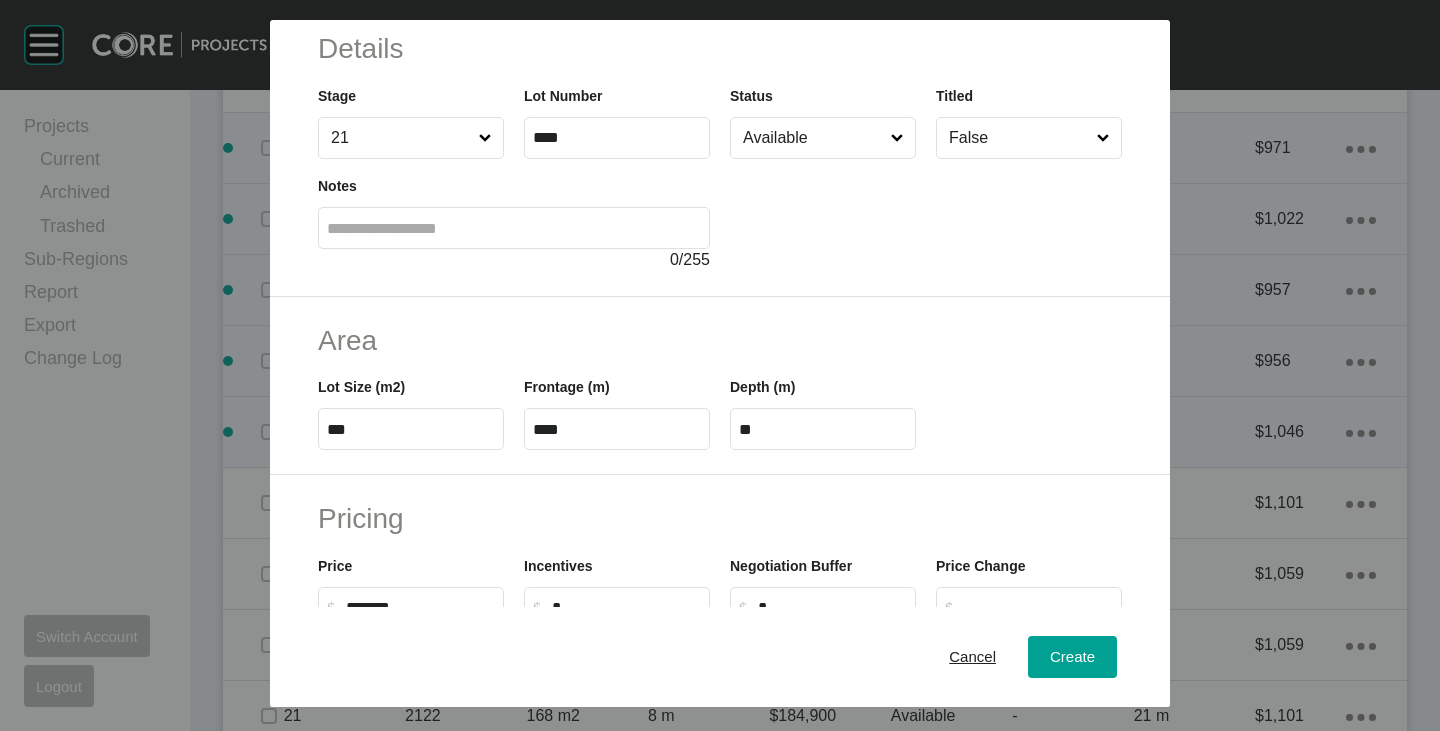 scroll, scrollTop: 0, scrollLeft: 0, axis: both 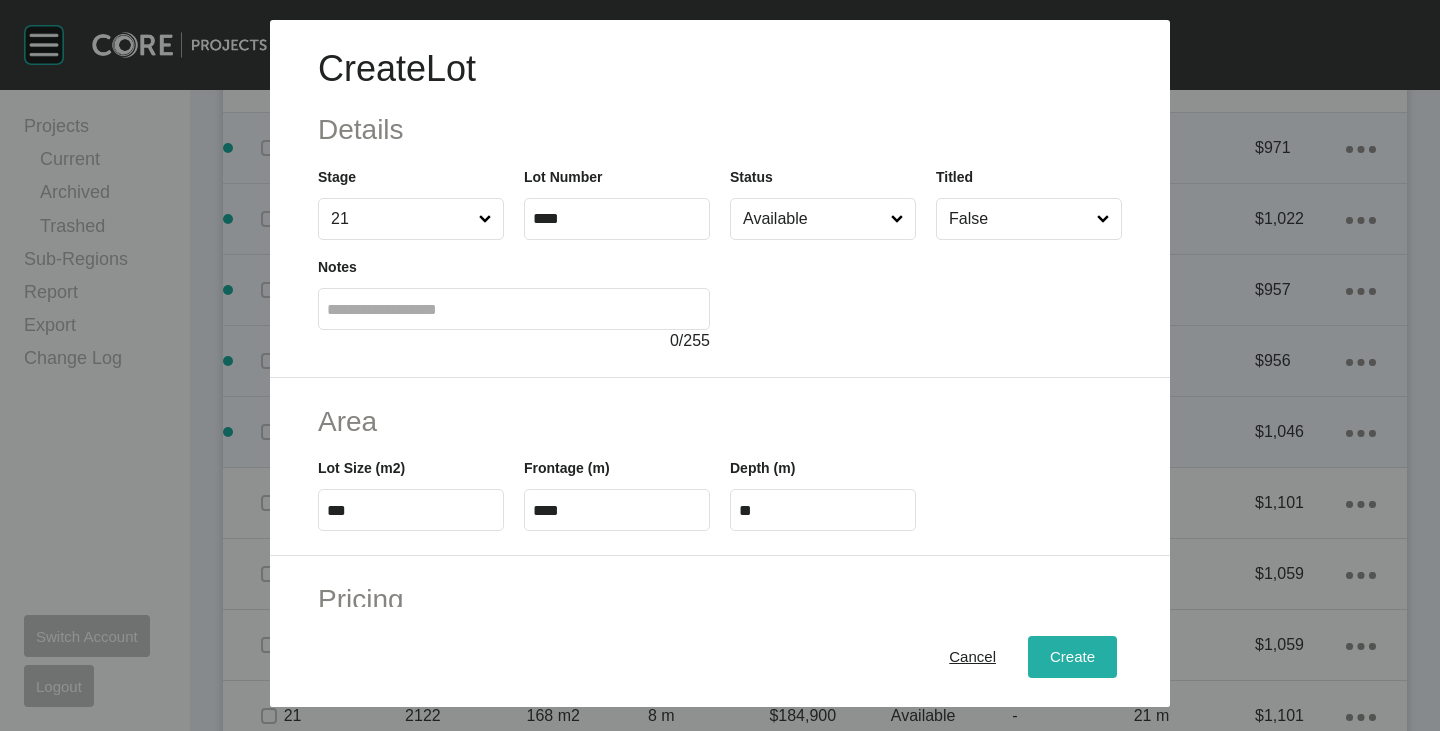click on "Create" at bounding box center (1072, 657) 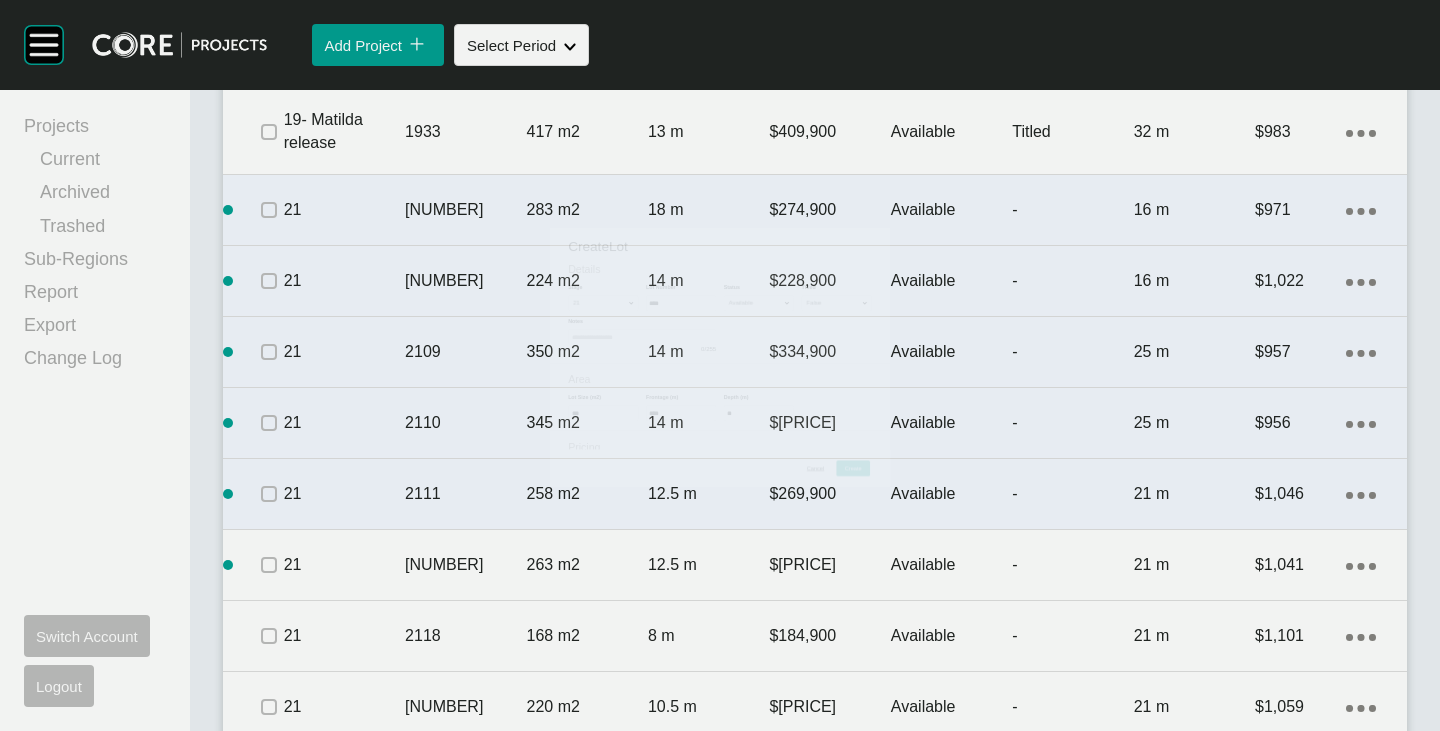 scroll, scrollTop: 3082, scrollLeft: 0, axis: vertical 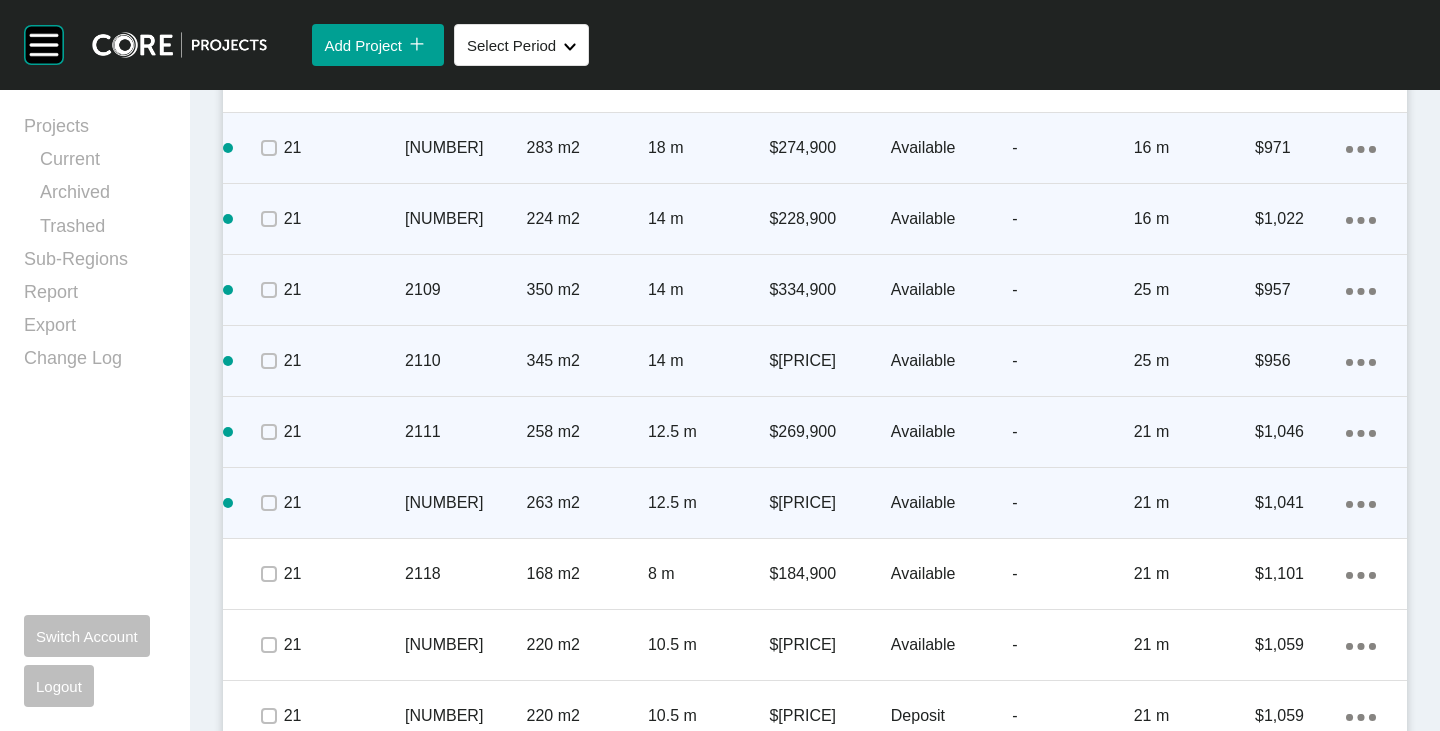 click on "Action Menu Dots Copy 6 Created with Sketch." at bounding box center [1361, 503] 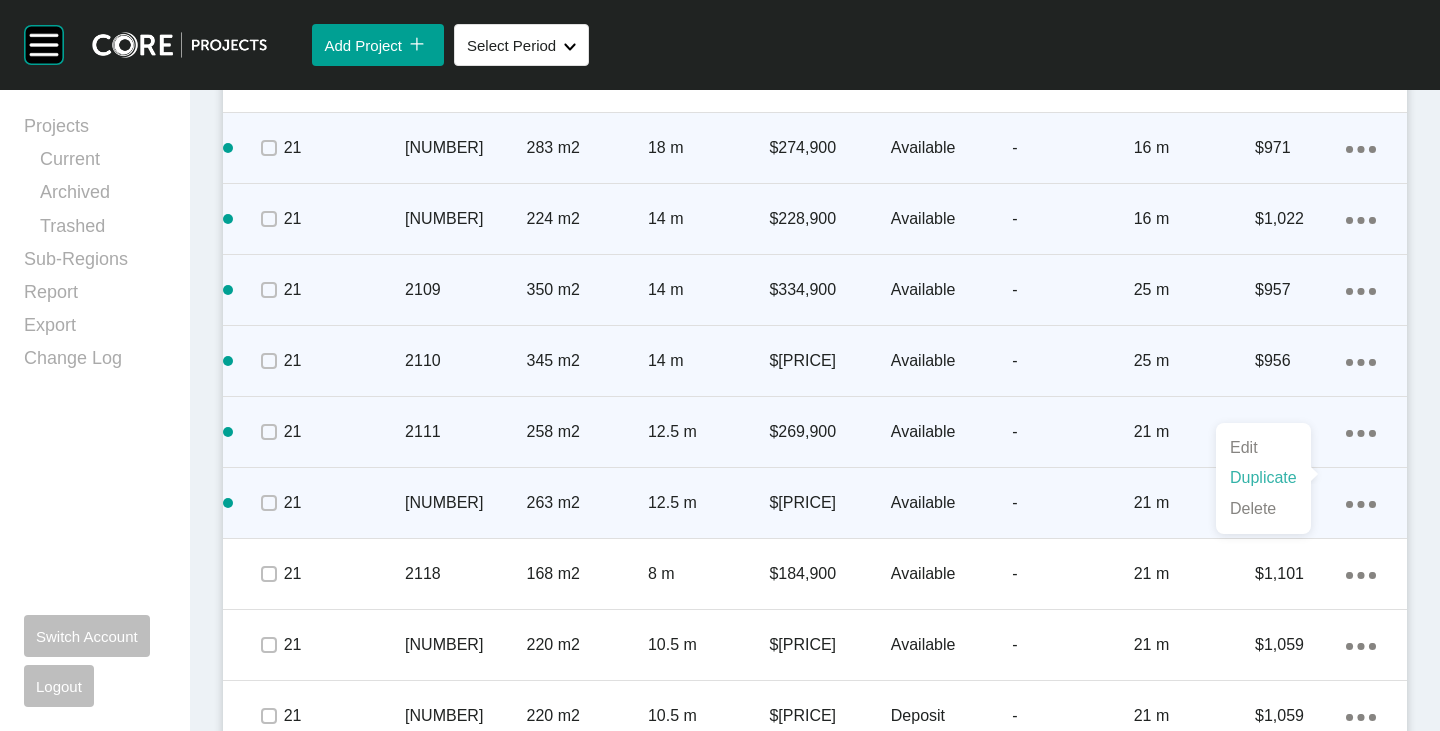 click on "Duplicate" at bounding box center [1263, 478] 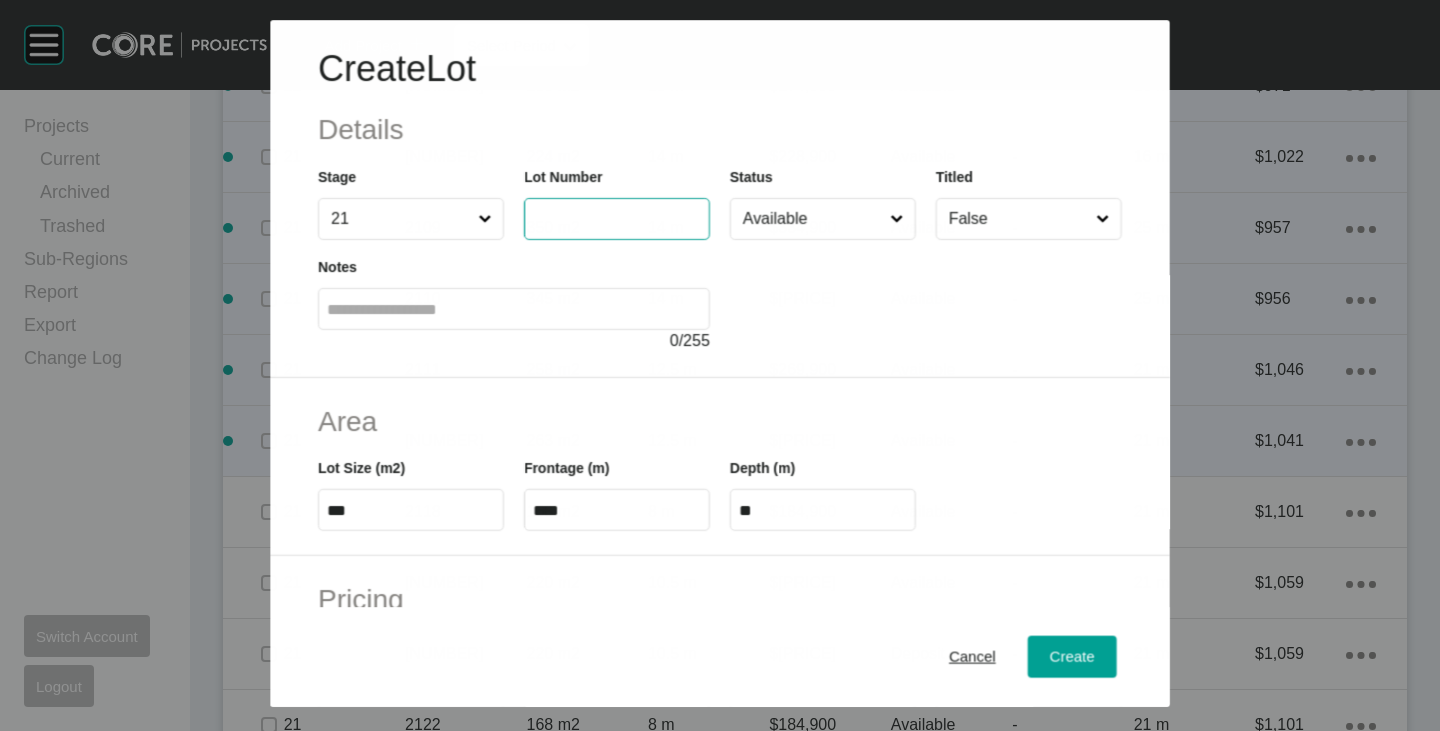 click at bounding box center [617, 219] 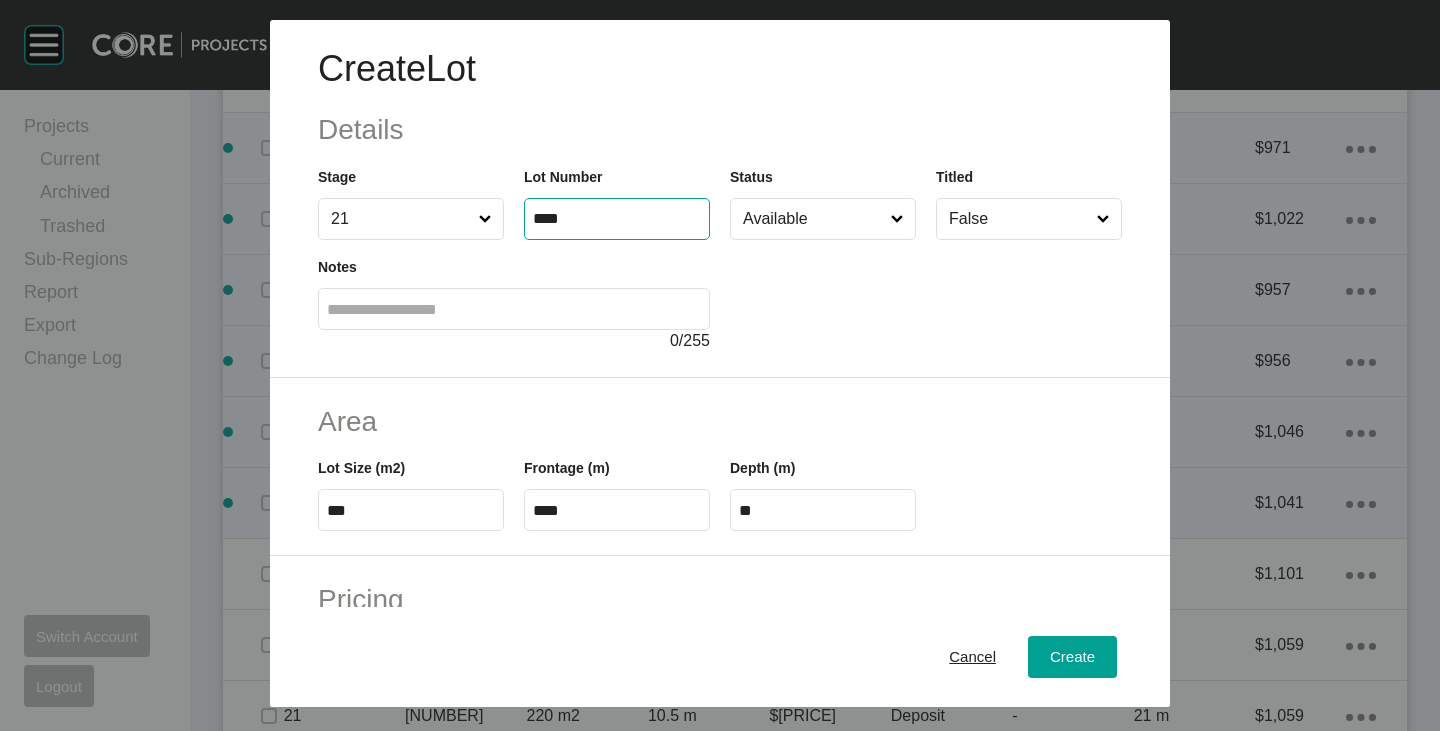 type on "****" 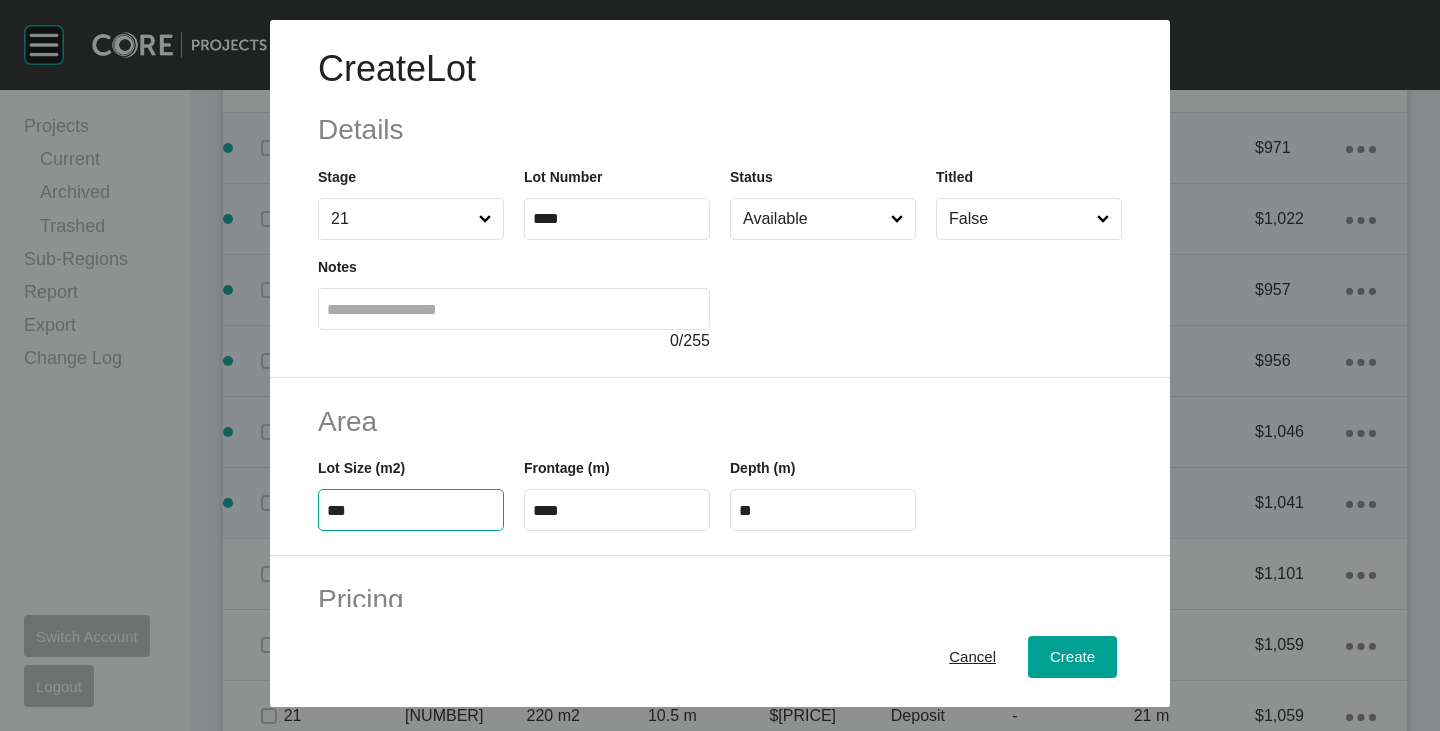 drag, startPoint x: 336, startPoint y: 515, endPoint x: 361, endPoint y: 515, distance: 25 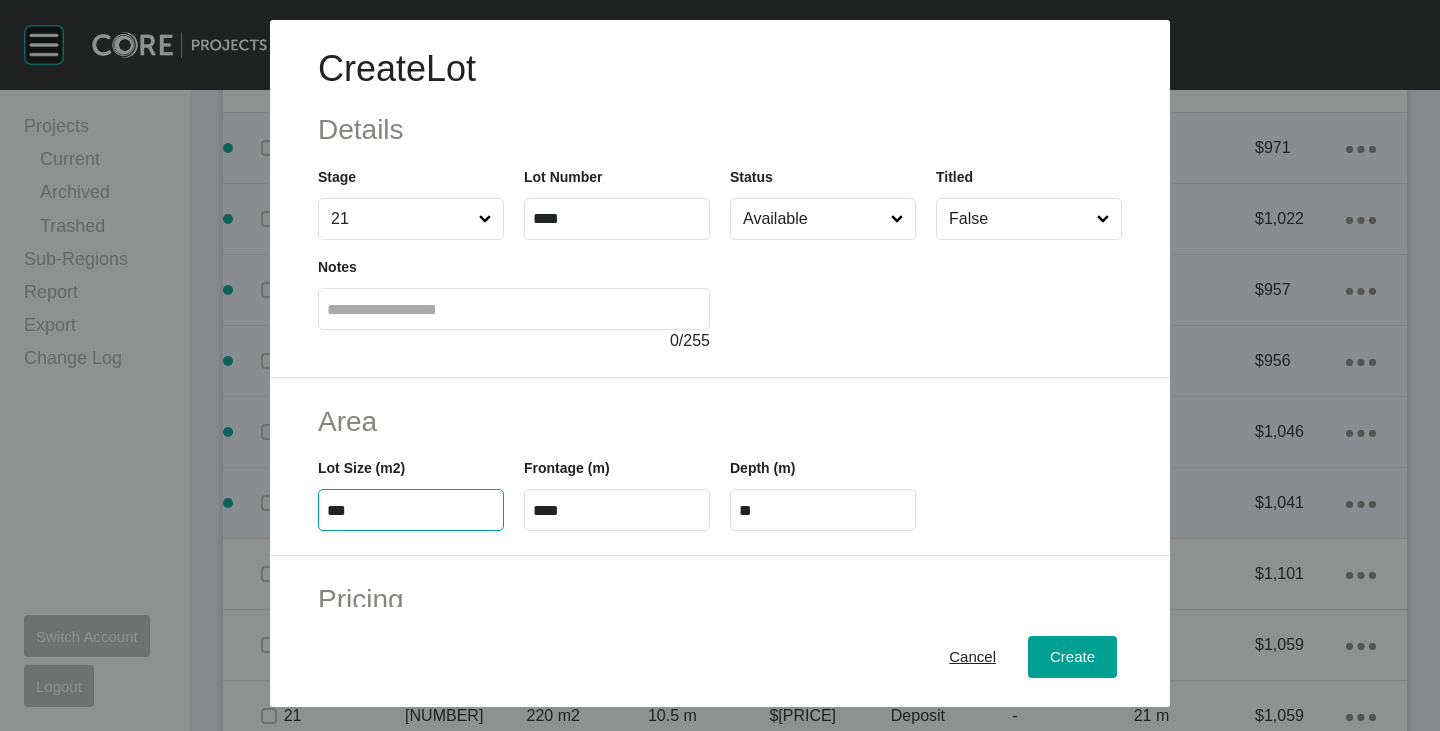type on "***" 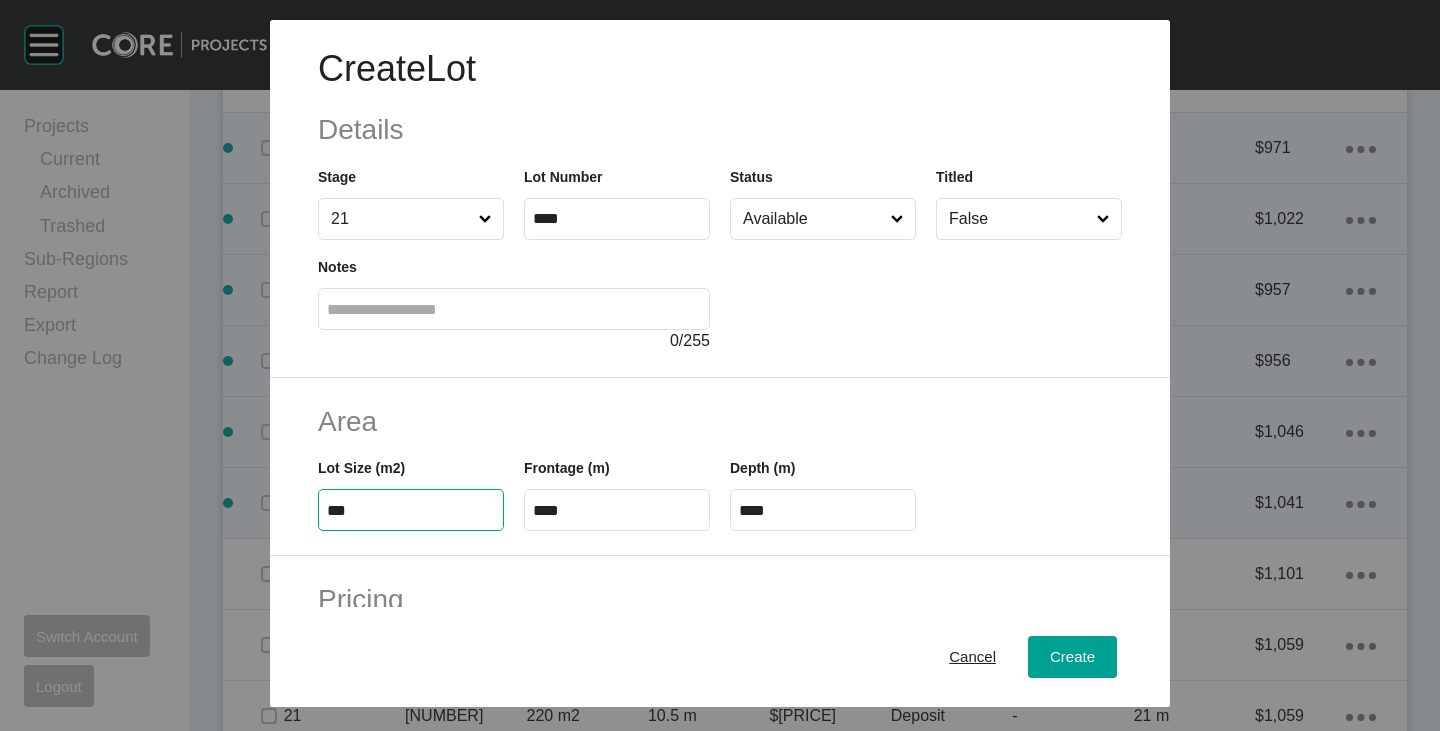 type on "*****" 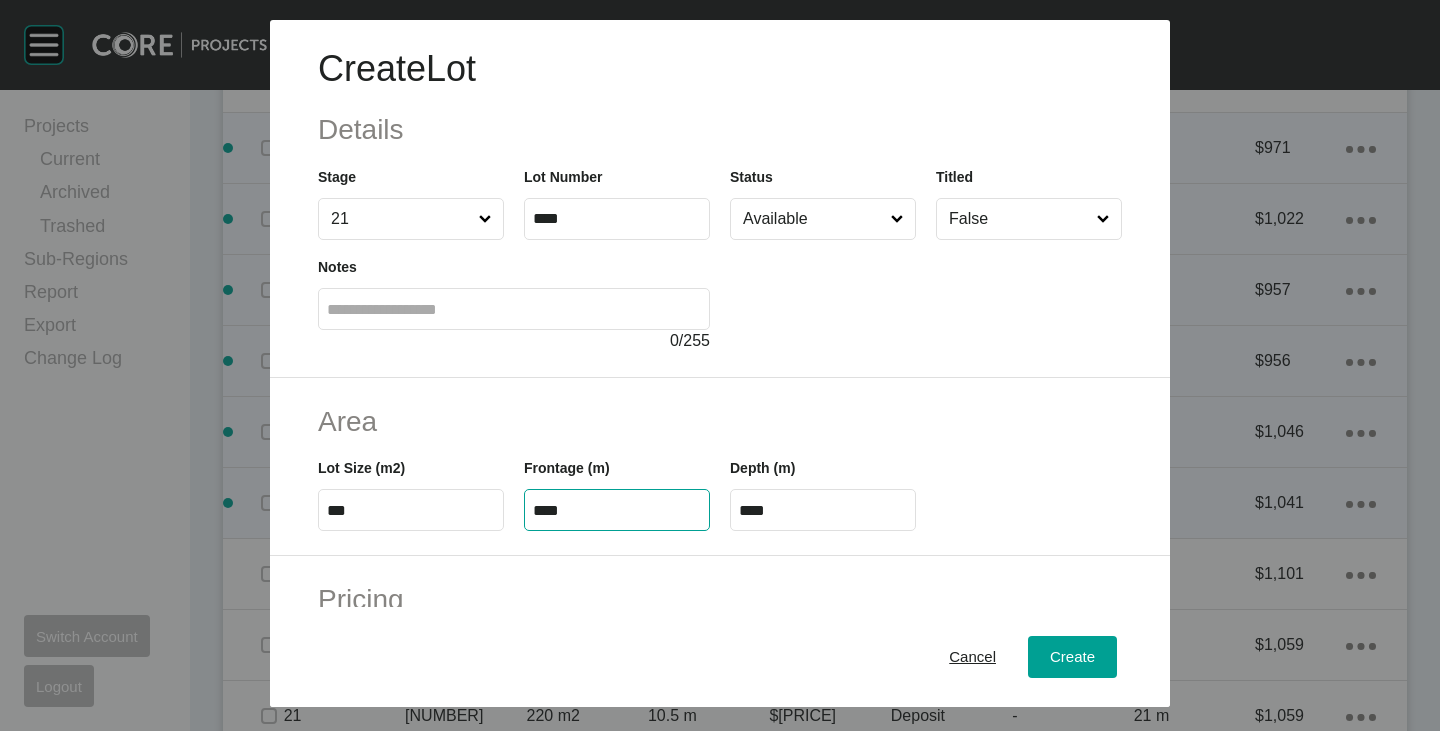type on "****" 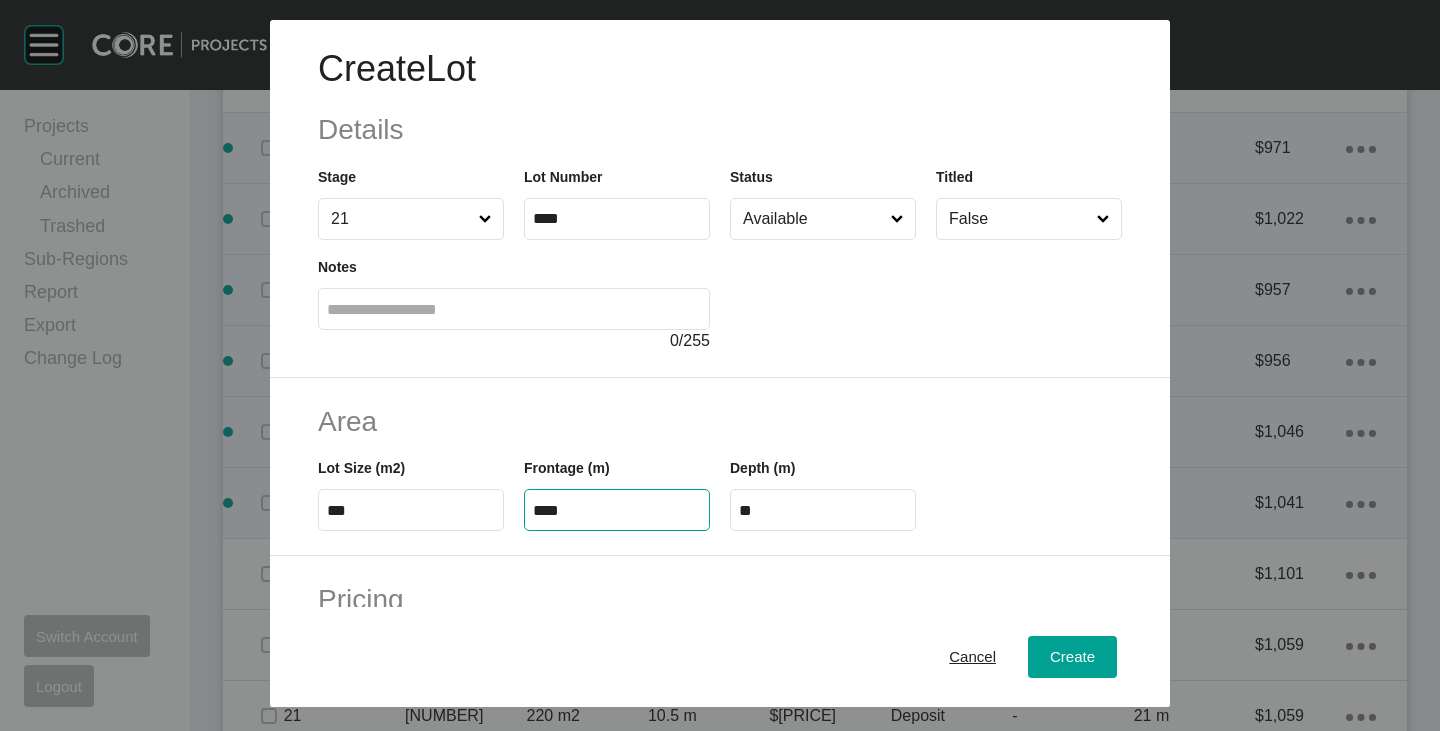 click on "Frontage (m) ****" at bounding box center (617, 486) 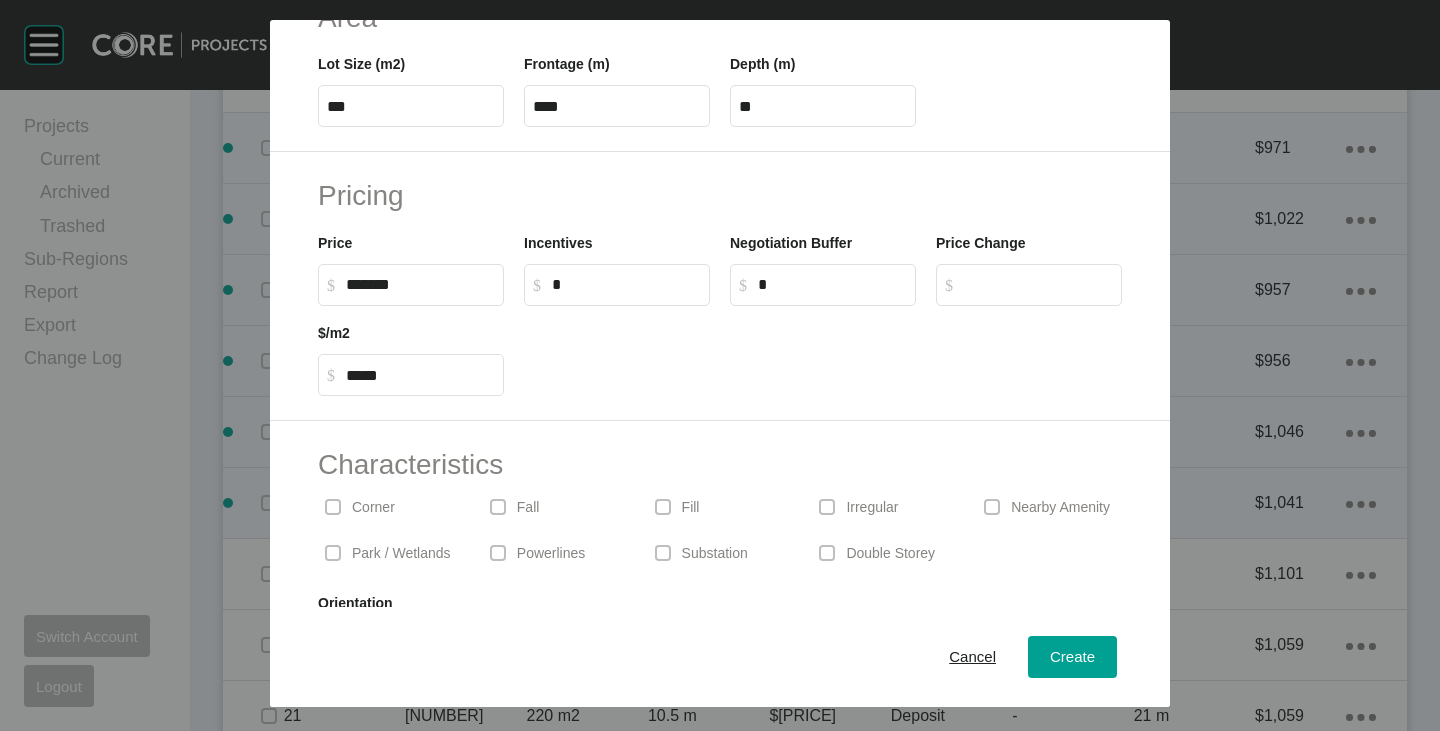 scroll, scrollTop: 489, scrollLeft: 0, axis: vertical 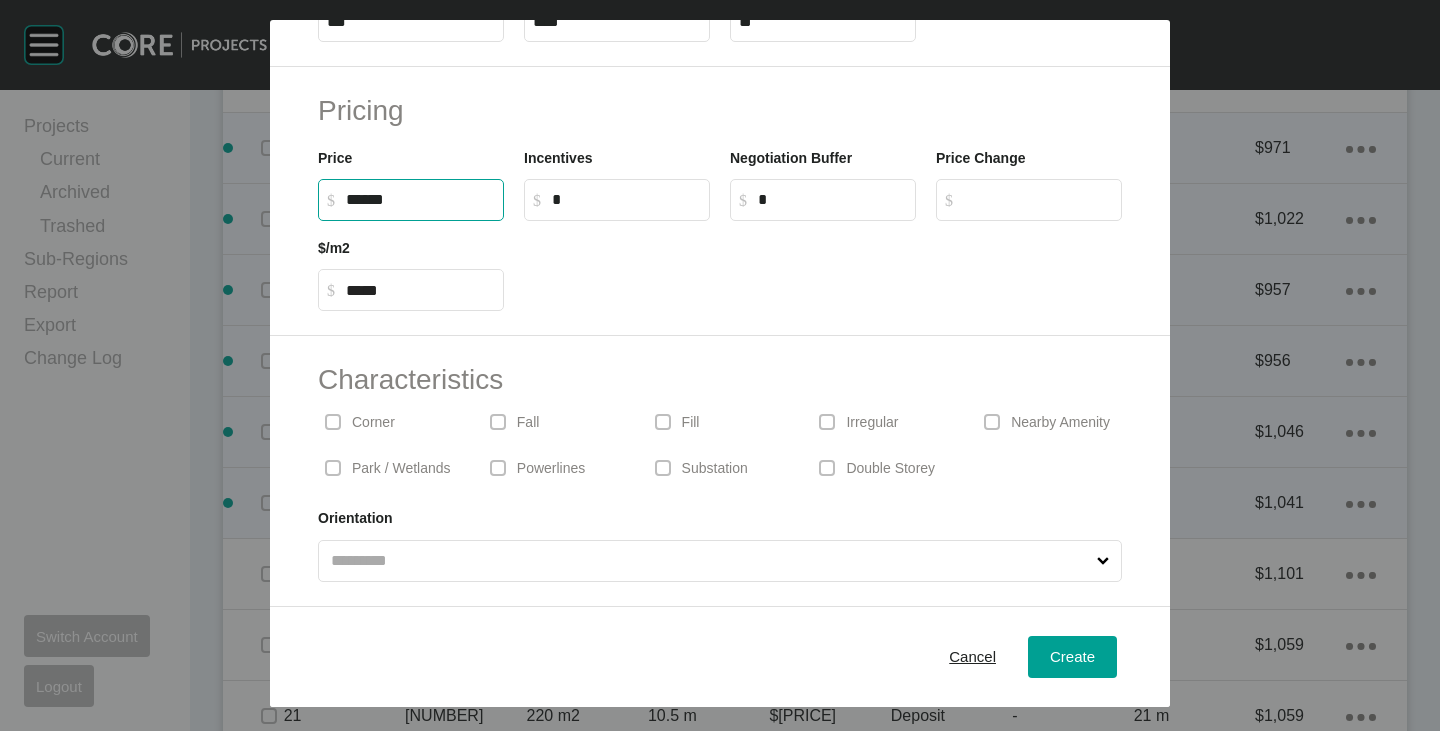 drag, startPoint x: 353, startPoint y: 192, endPoint x: 368, endPoint y: 197, distance: 15.811388 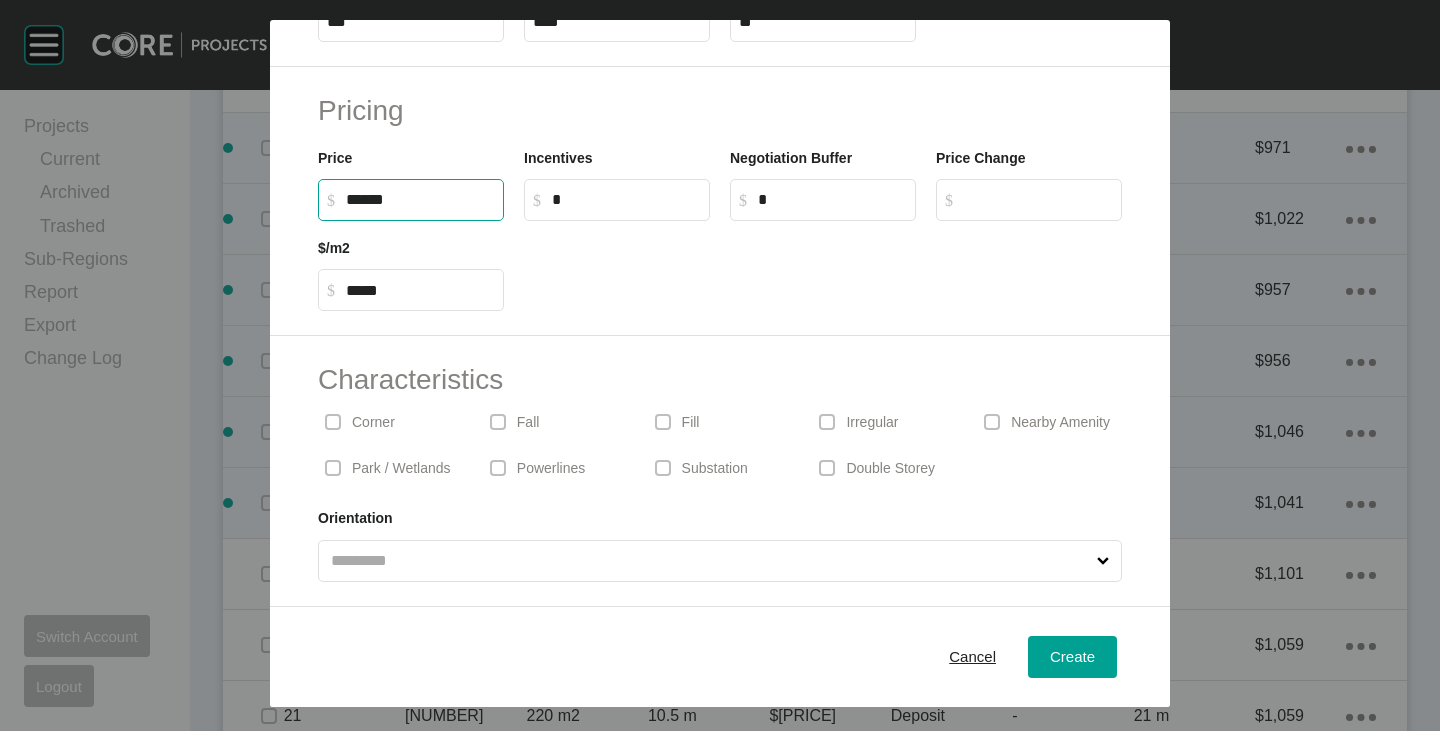 type on "*******" 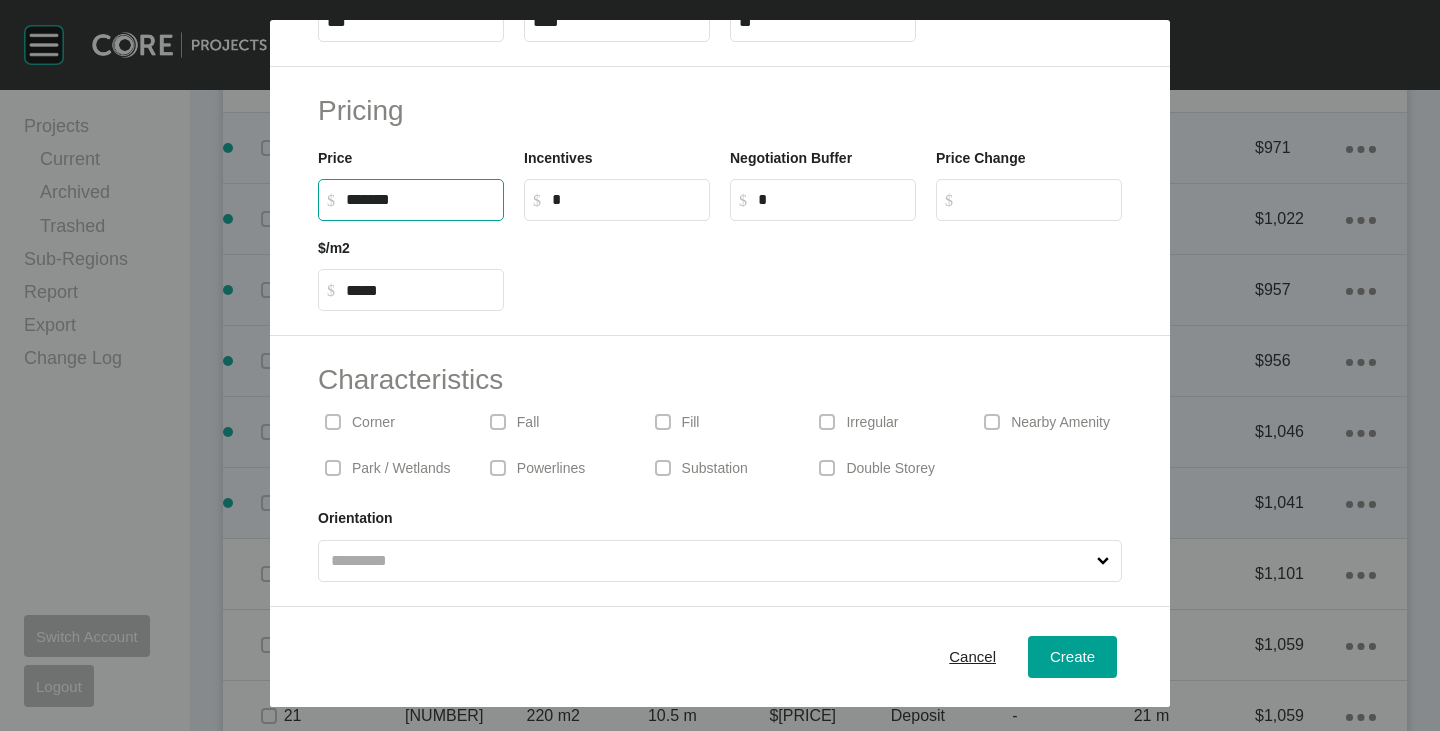 type on "*****" 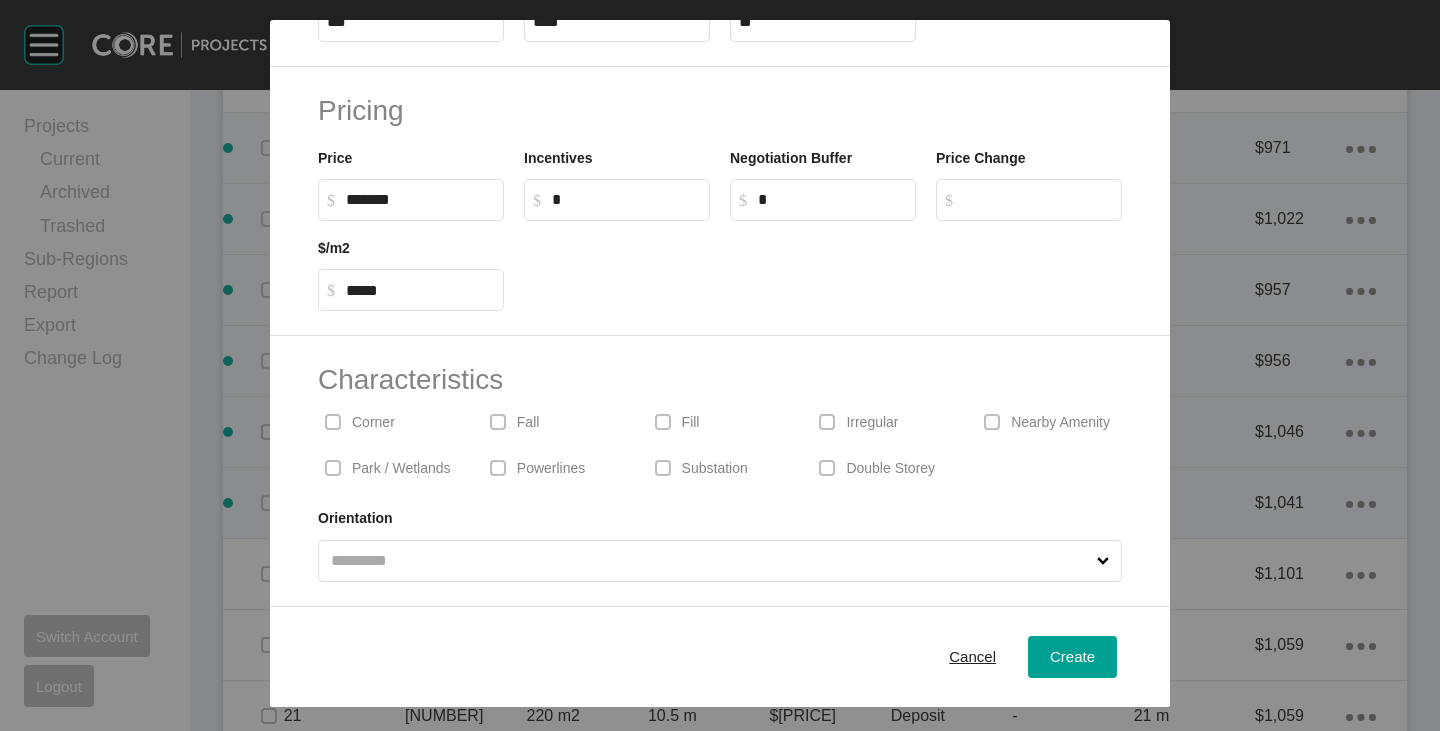 click on "Pricing Price $ Created with Sketch. $ ******* Incentives $ Created with Sketch. $ * Negotiation Buffer $ Created with Sketch. $ * Price Change $ Created with Sketch. $ $/m2 $ Created with Sketch. $ *****" at bounding box center (720, 201) 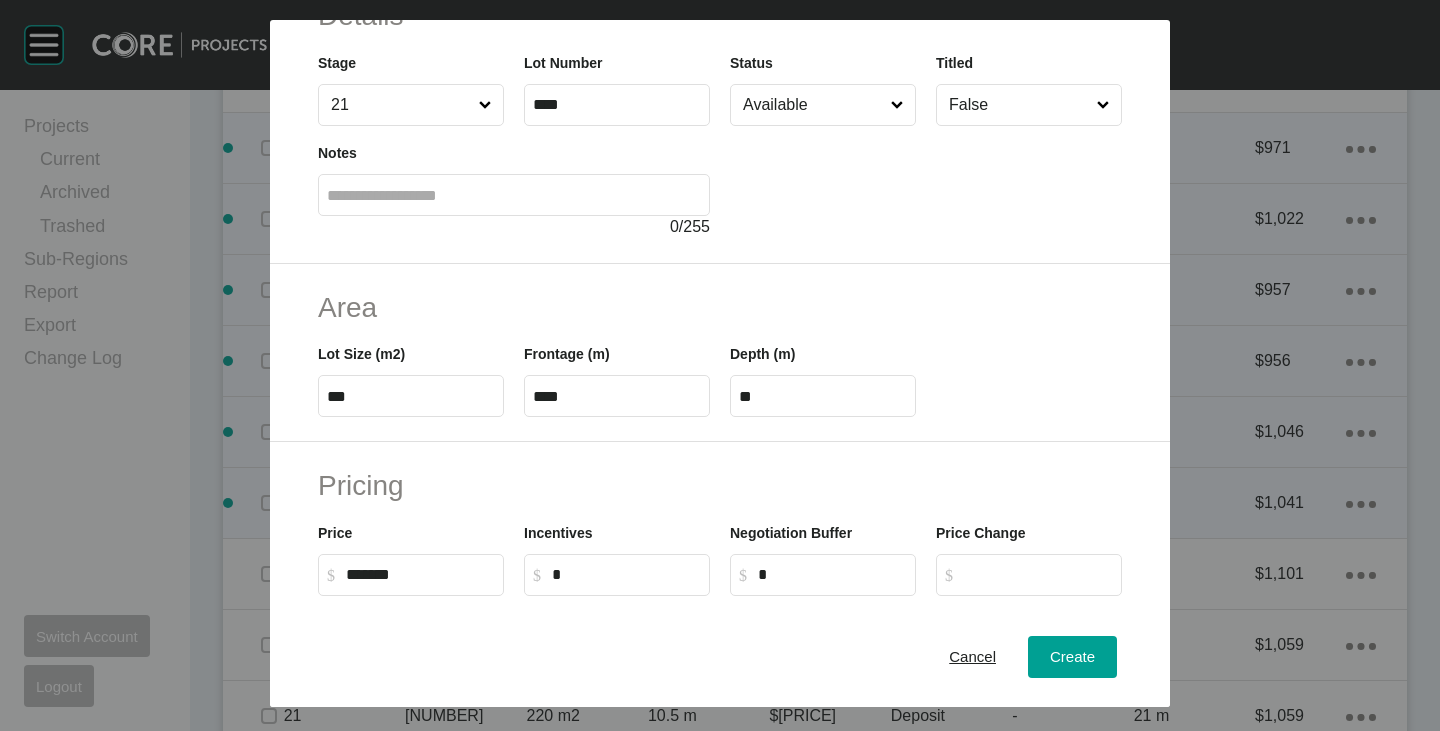 scroll, scrollTop: 0, scrollLeft: 0, axis: both 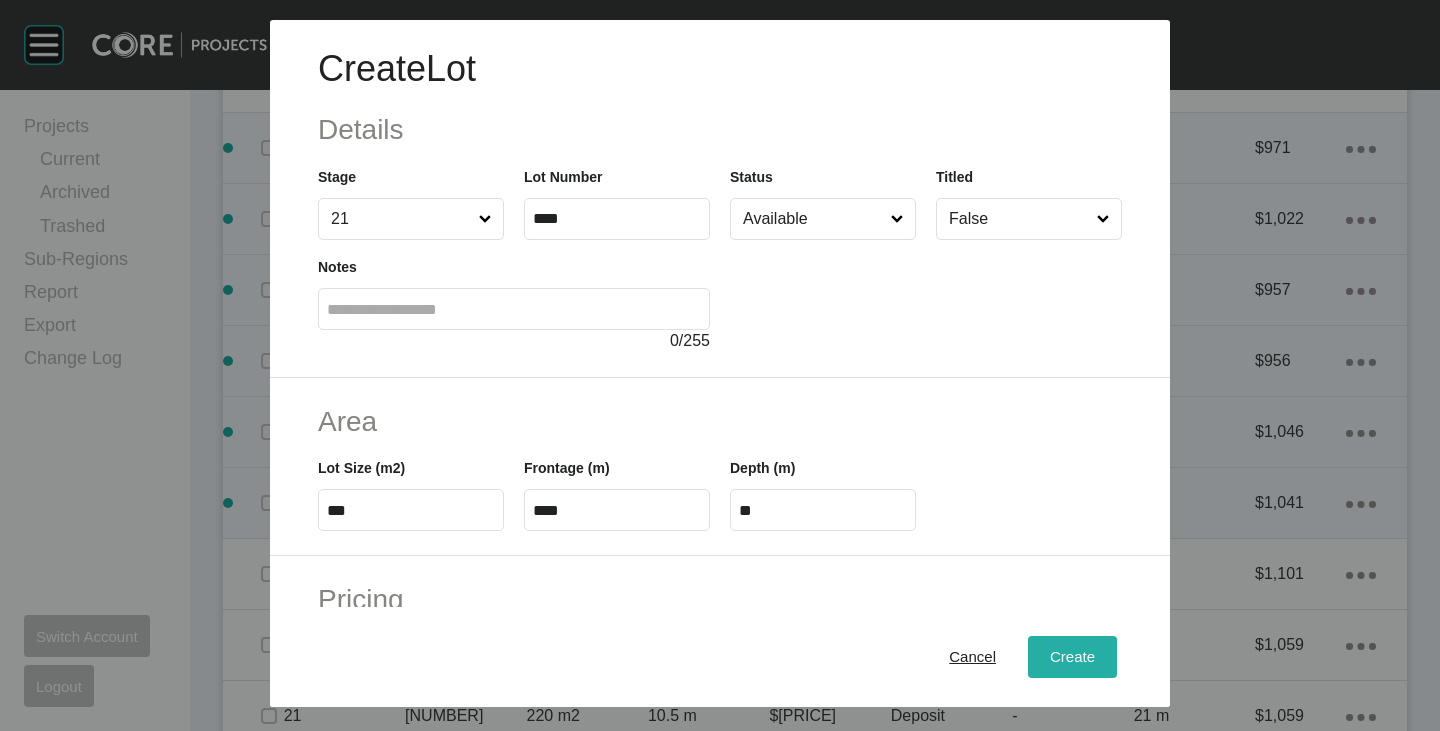 click on "Create" at bounding box center (1072, 657) 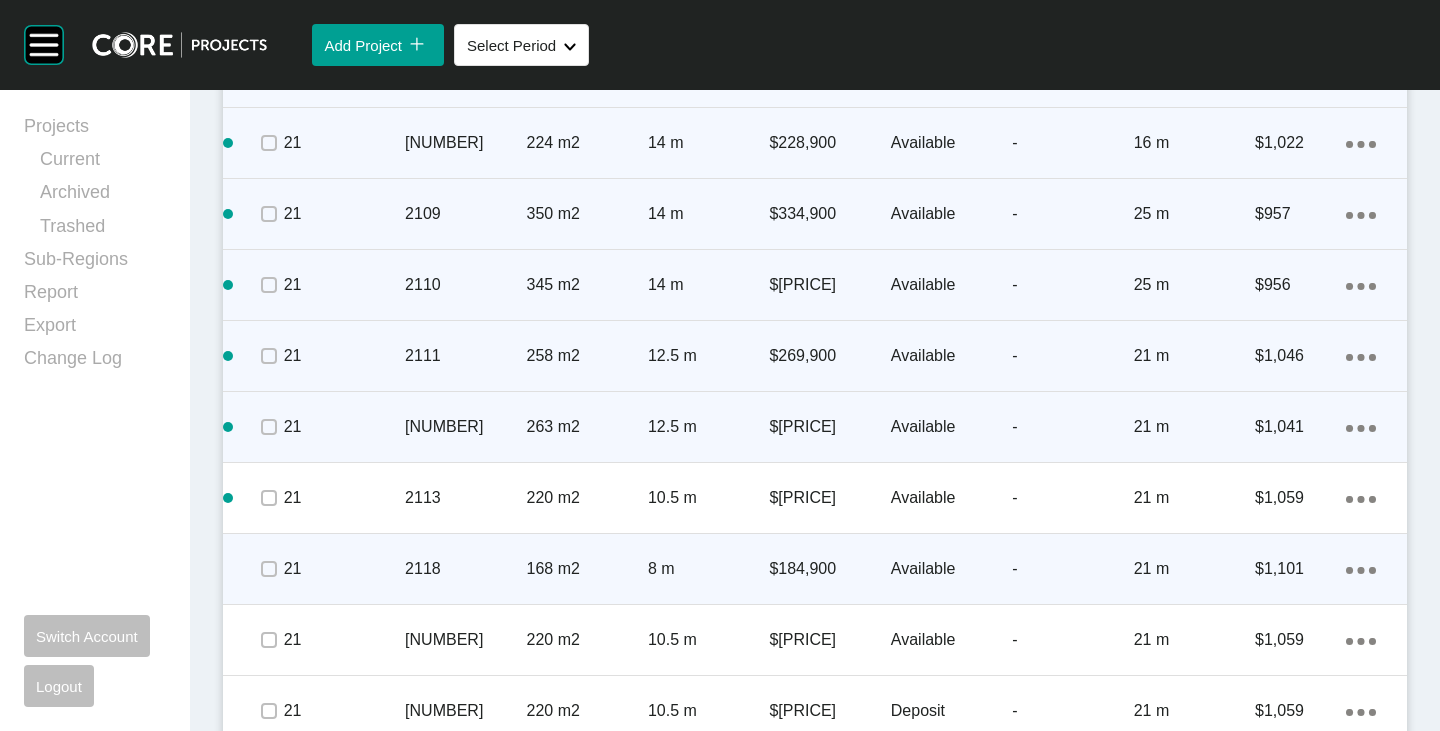 scroll, scrollTop: 3182, scrollLeft: 0, axis: vertical 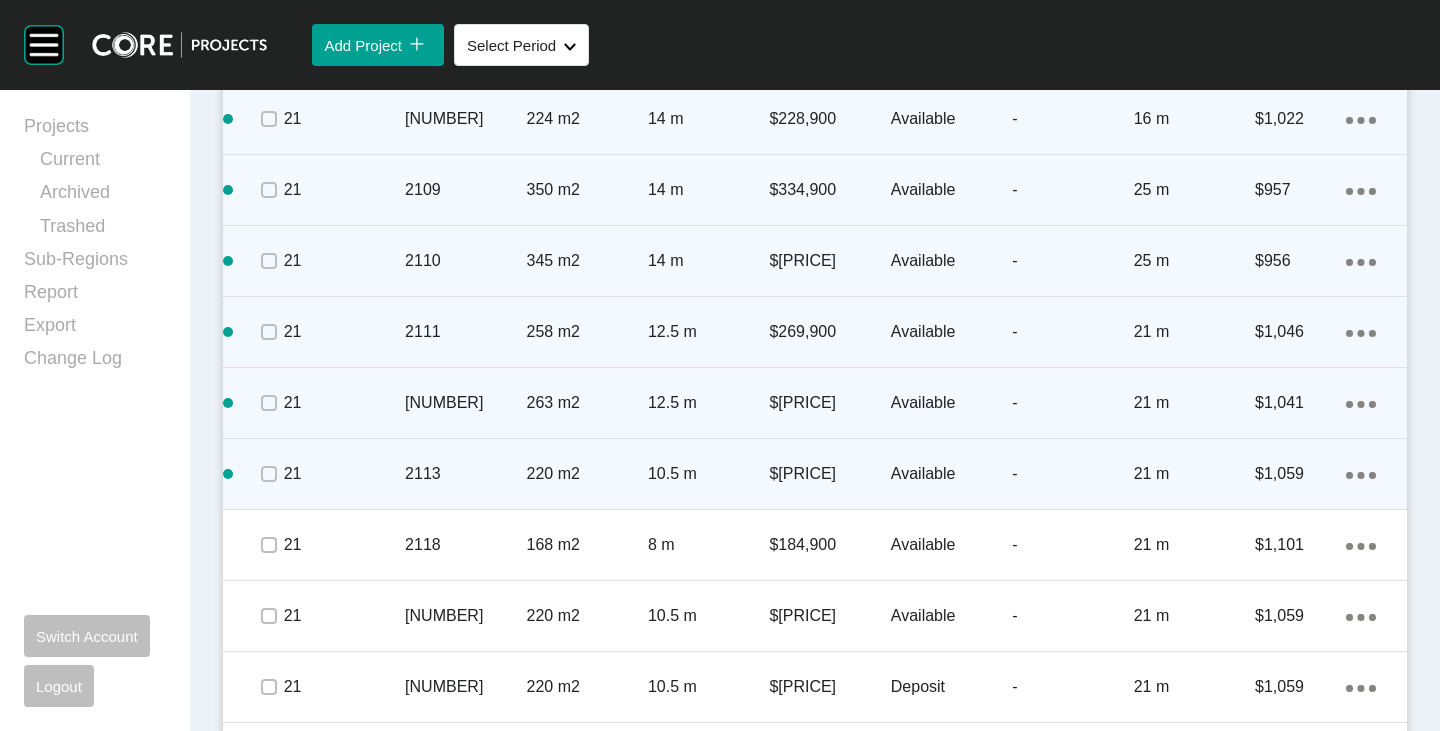 click on "Action Menu Dots Copy 6 Created with Sketch." at bounding box center (1361, 474) 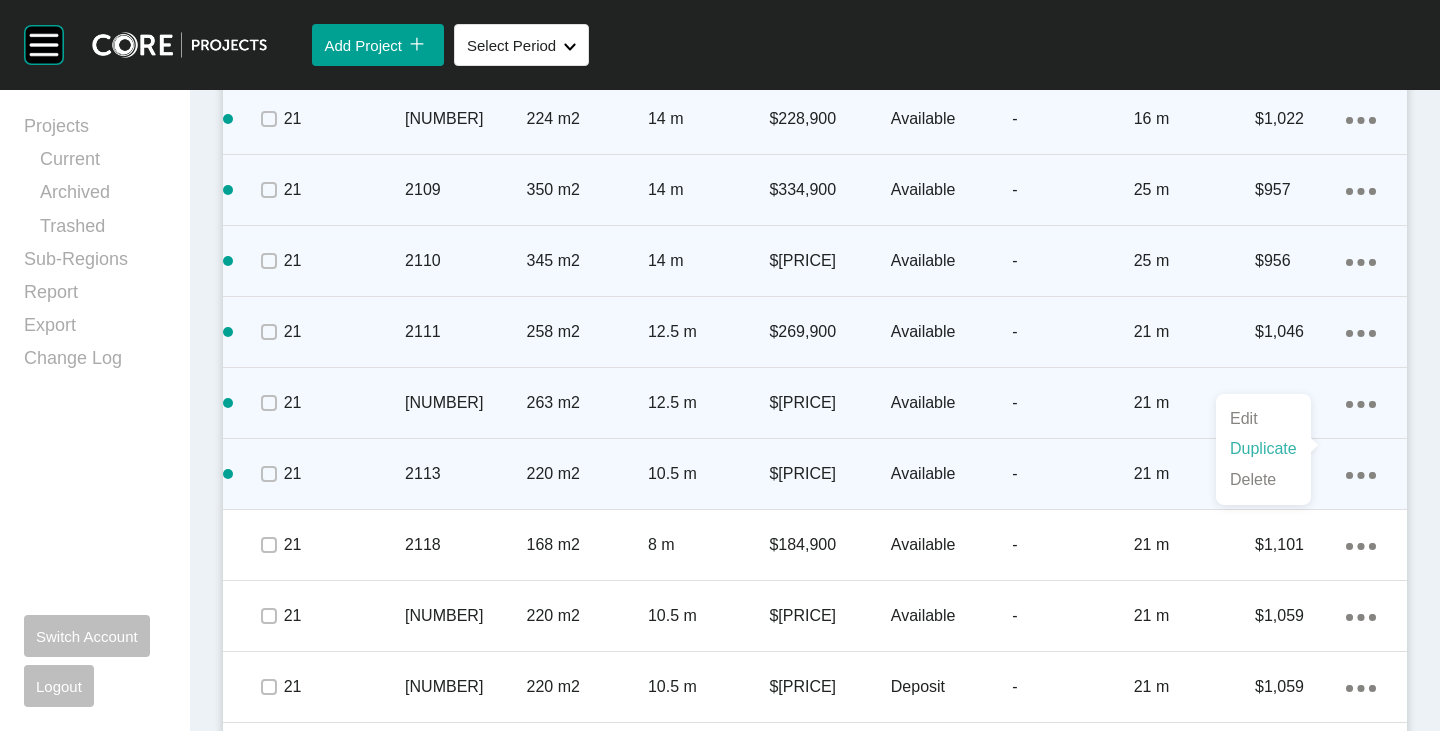 click on "Duplicate" at bounding box center [1263, 449] 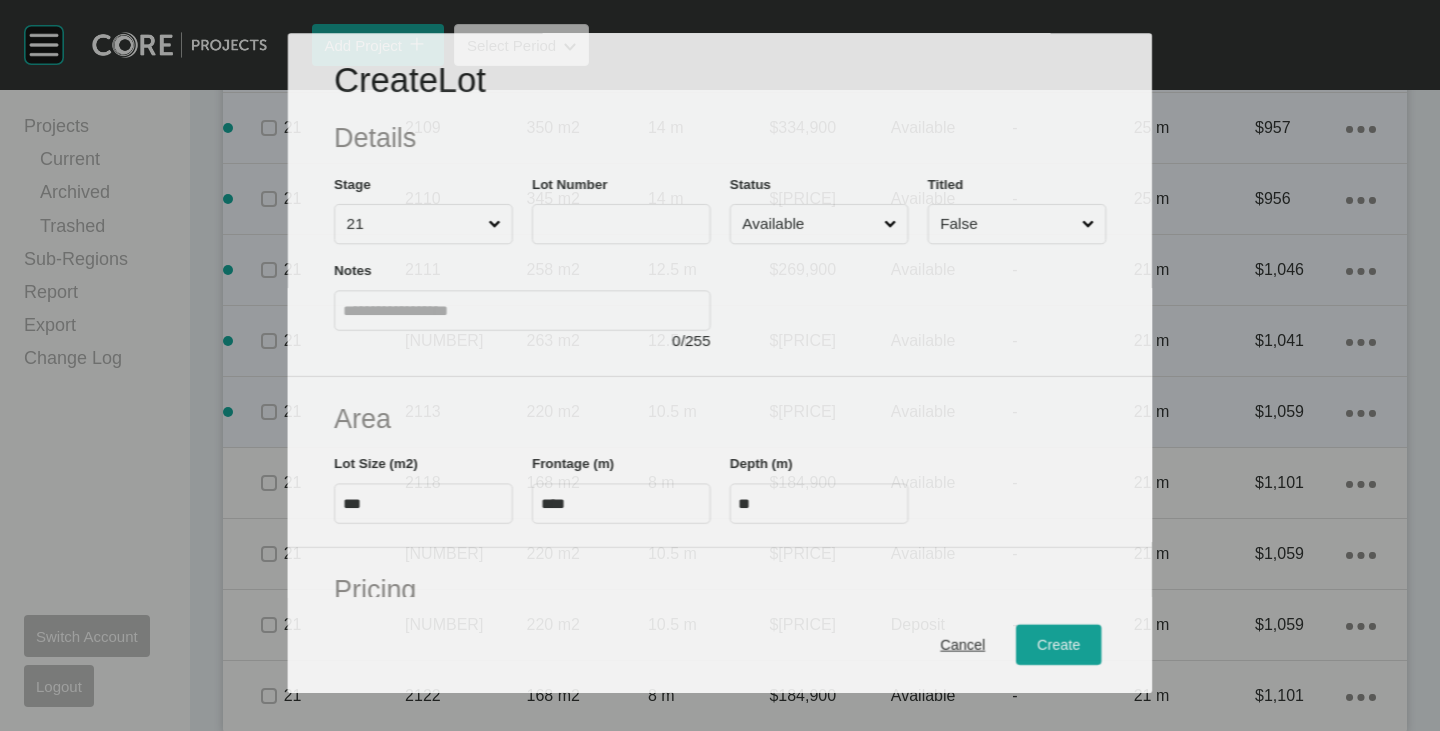 scroll, scrollTop: 3120, scrollLeft: 0, axis: vertical 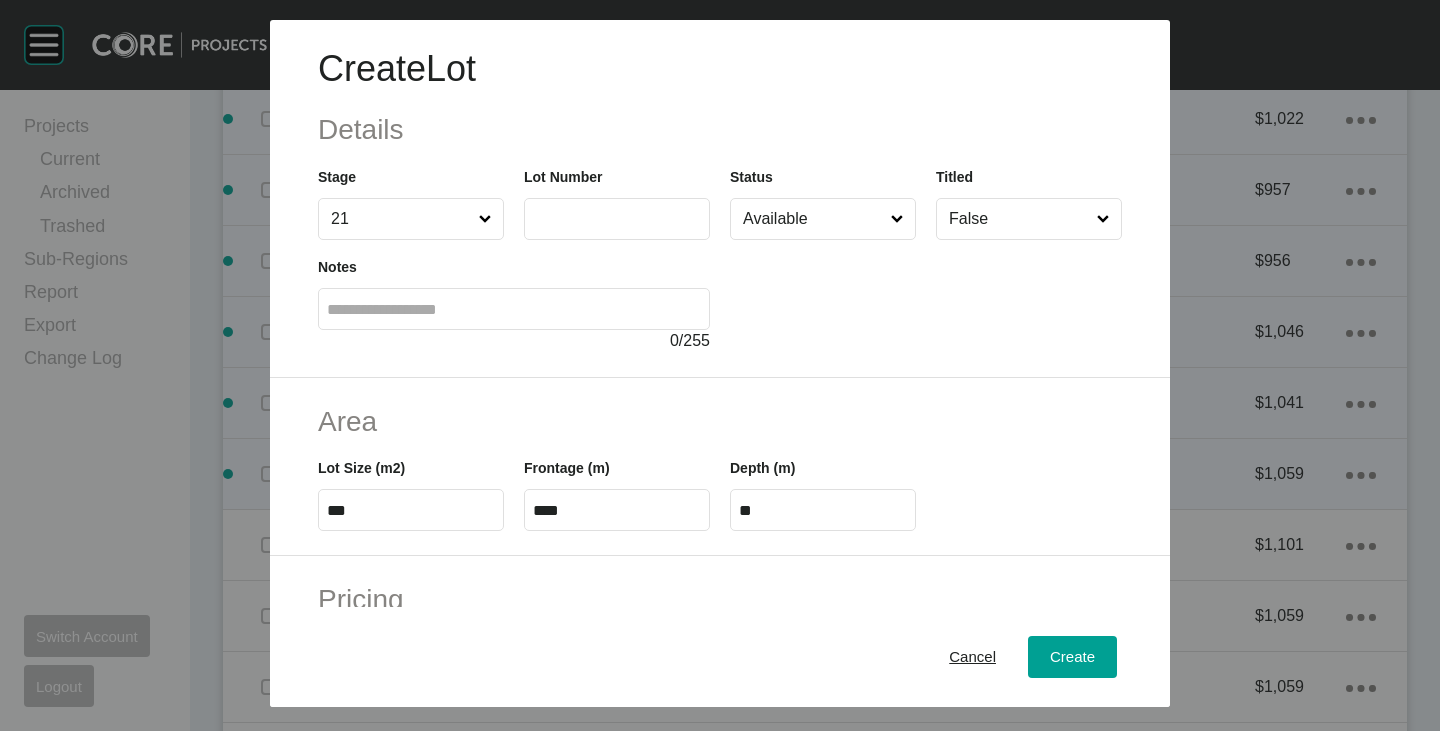 click at bounding box center (617, 218) 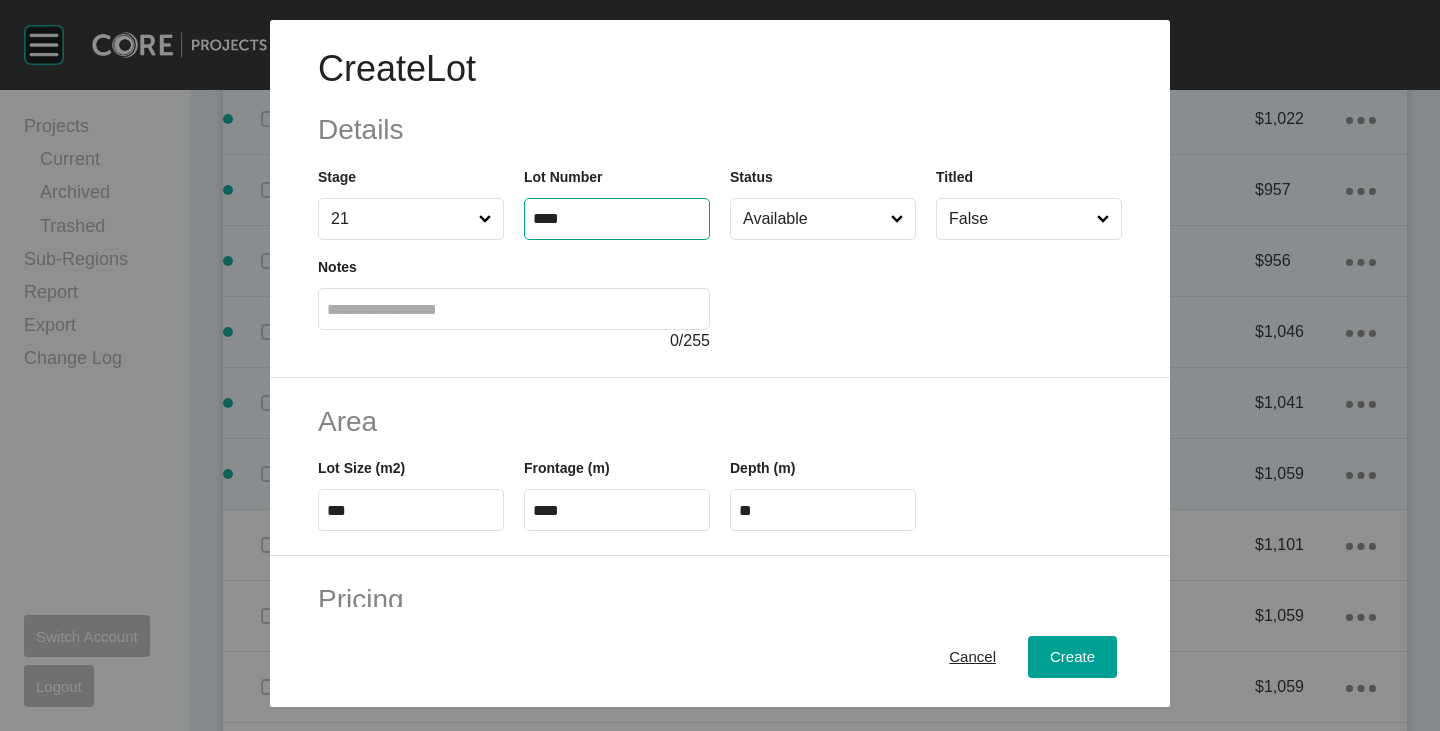 type on "****" 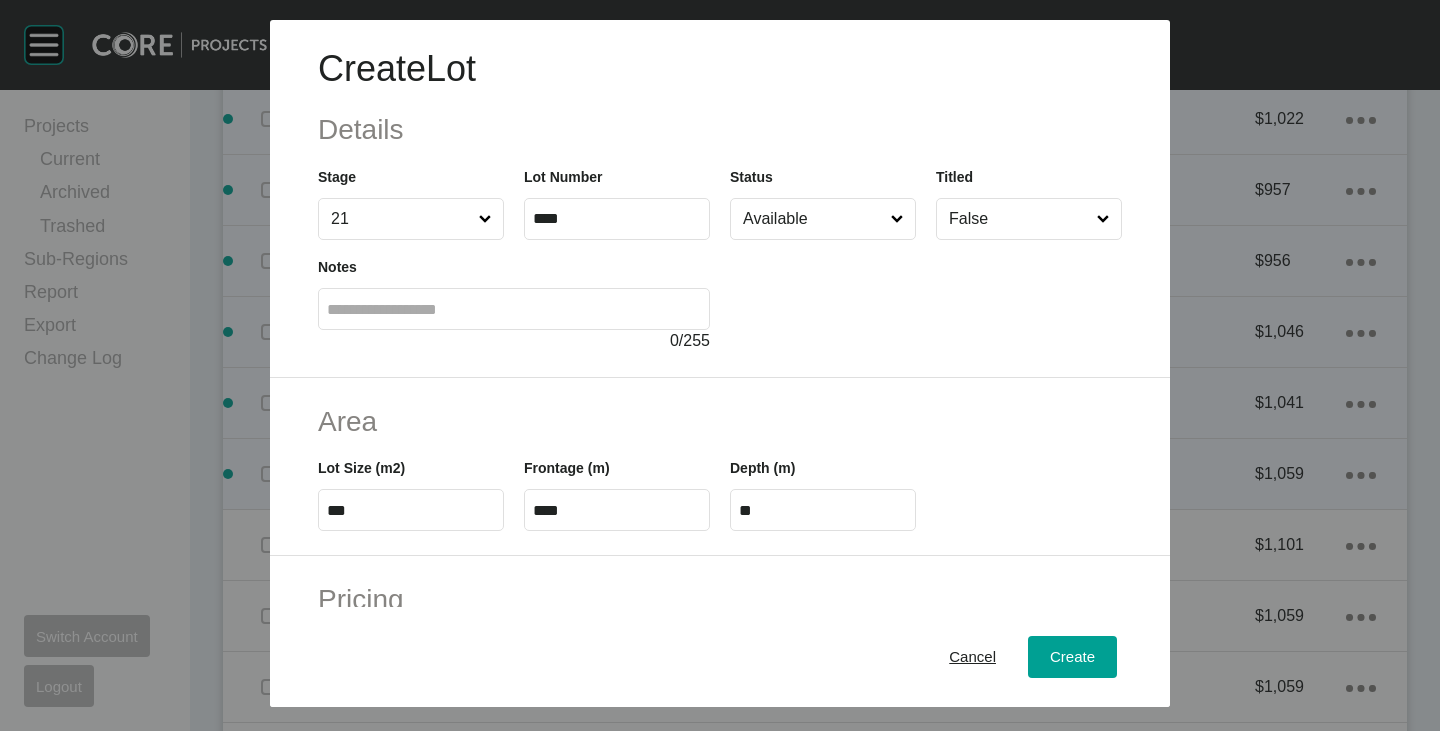 click at bounding box center [926, 296] 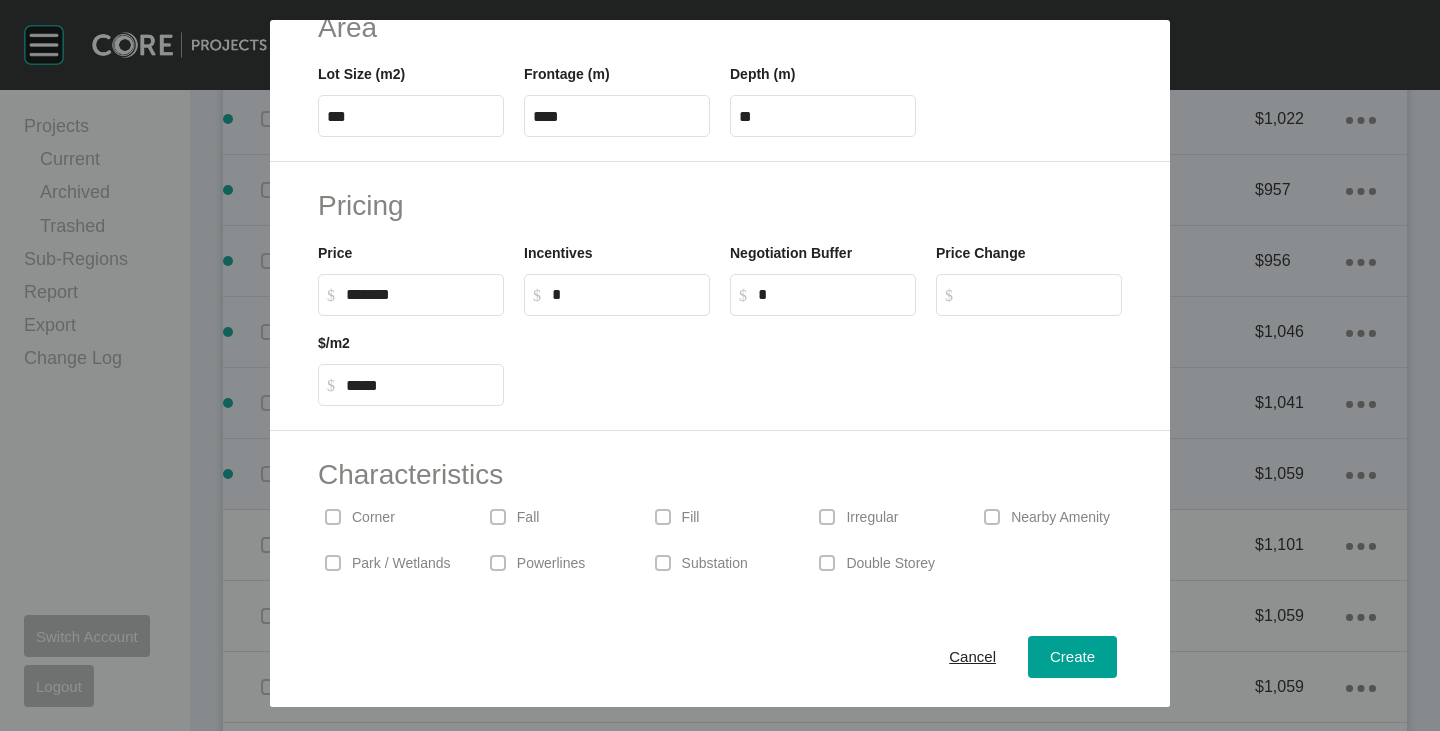 scroll, scrollTop: 489, scrollLeft: 0, axis: vertical 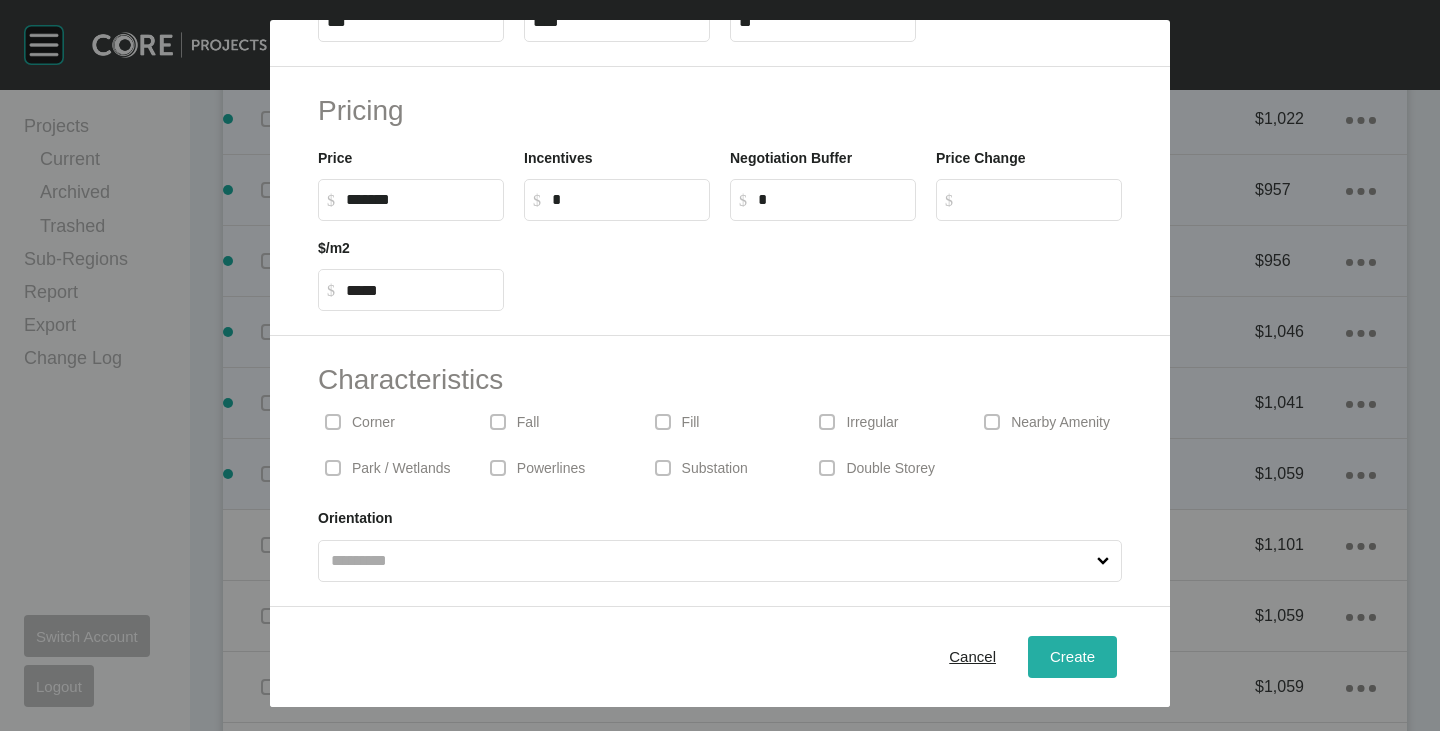 click on "Create" at bounding box center [1072, 656] 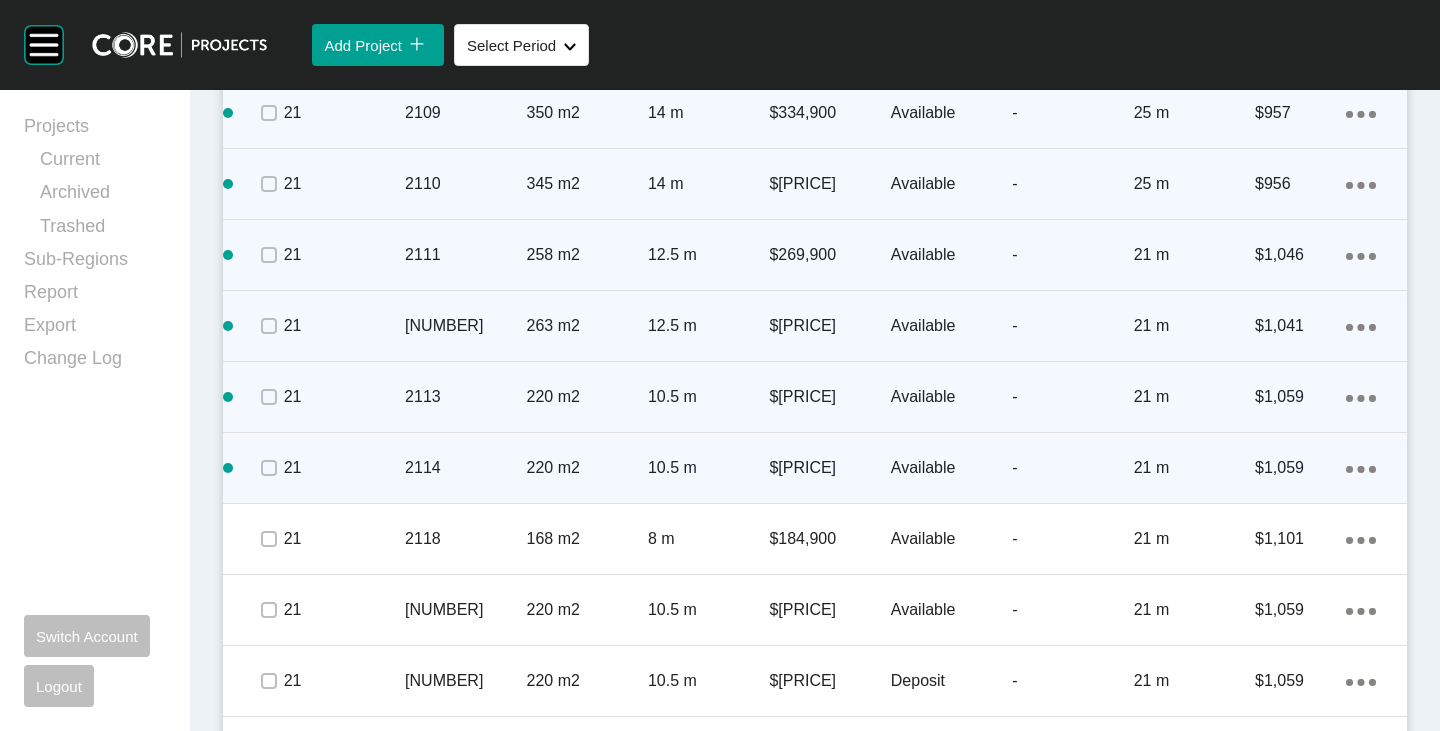 scroll, scrollTop: 3282, scrollLeft: 0, axis: vertical 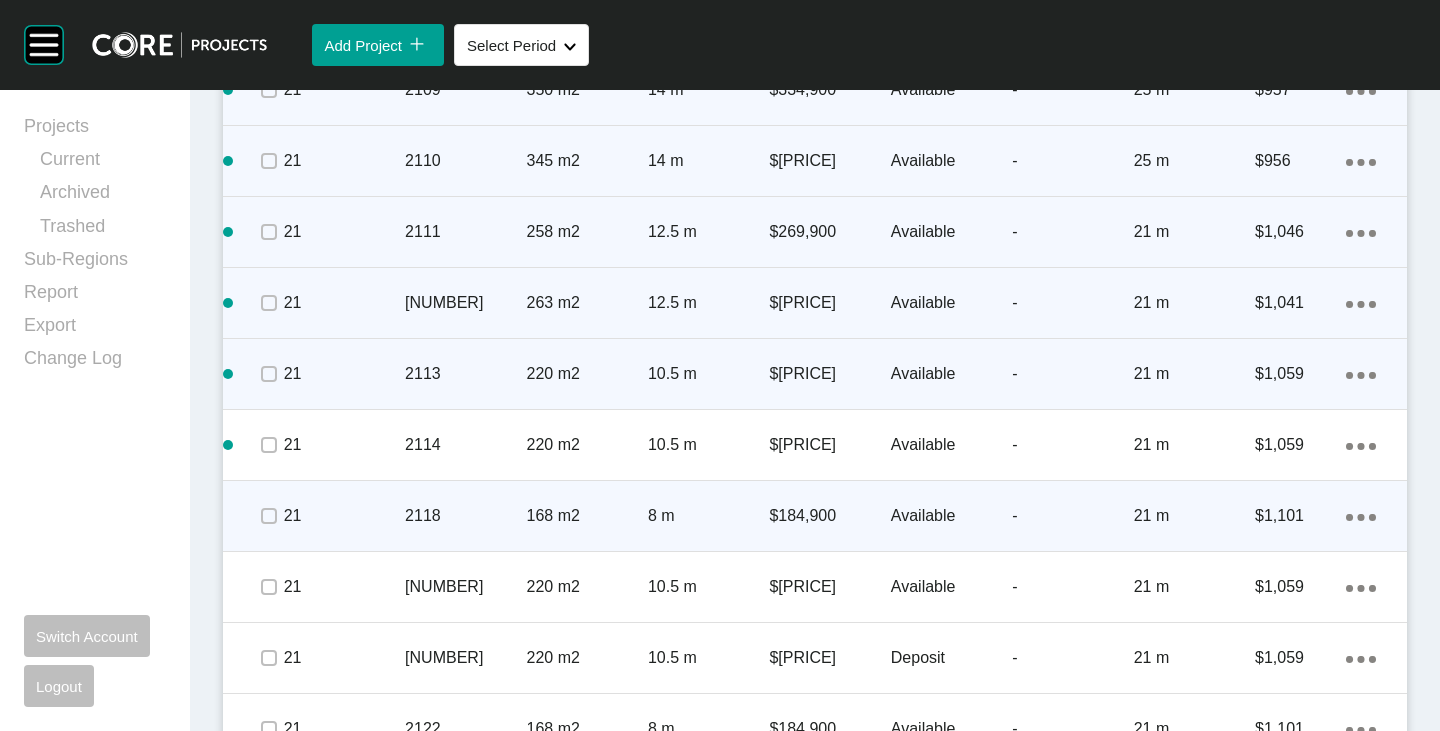 click 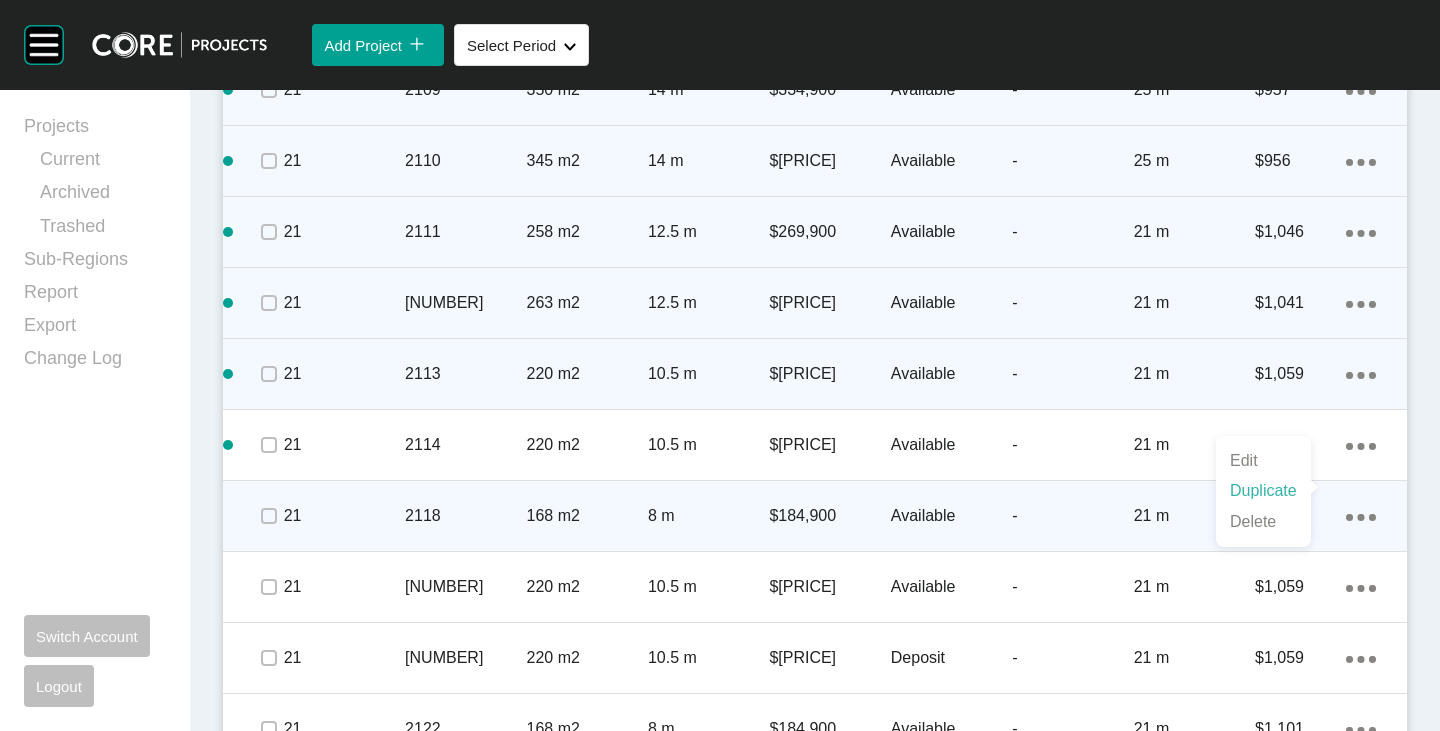 click on "Duplicate" at bounding box center [1263, 491] 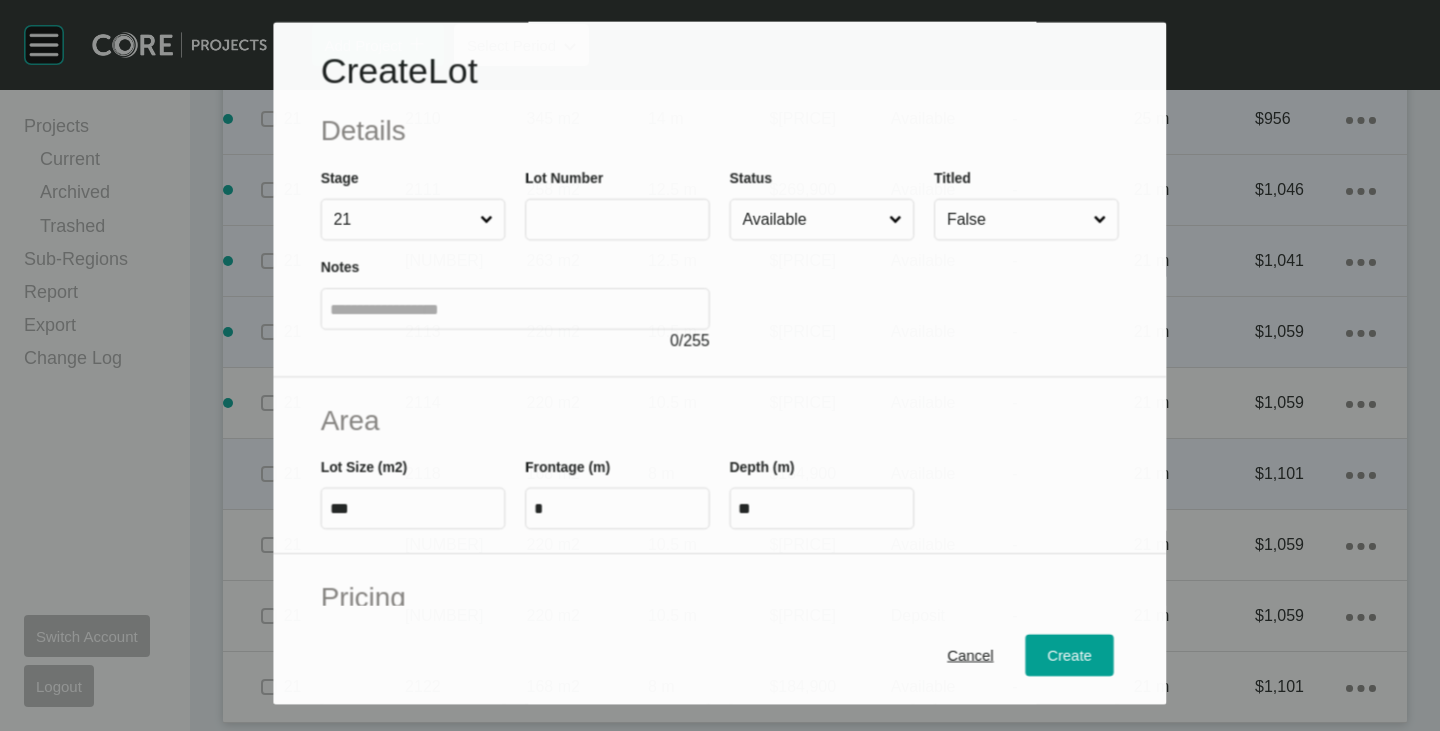 scroll, scrollTop: 3220, scrollLeft: 0, axis: vertical 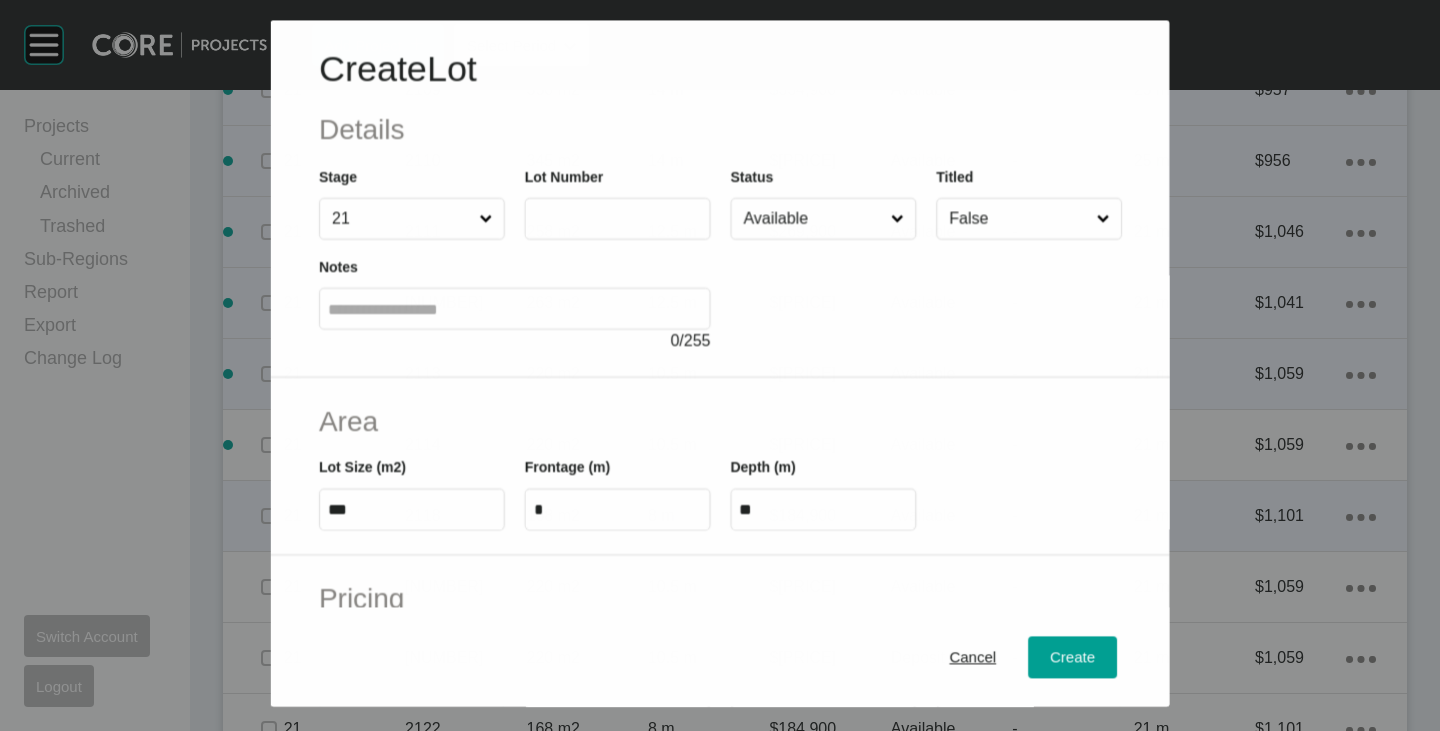 click at bounding box center (617, 219) 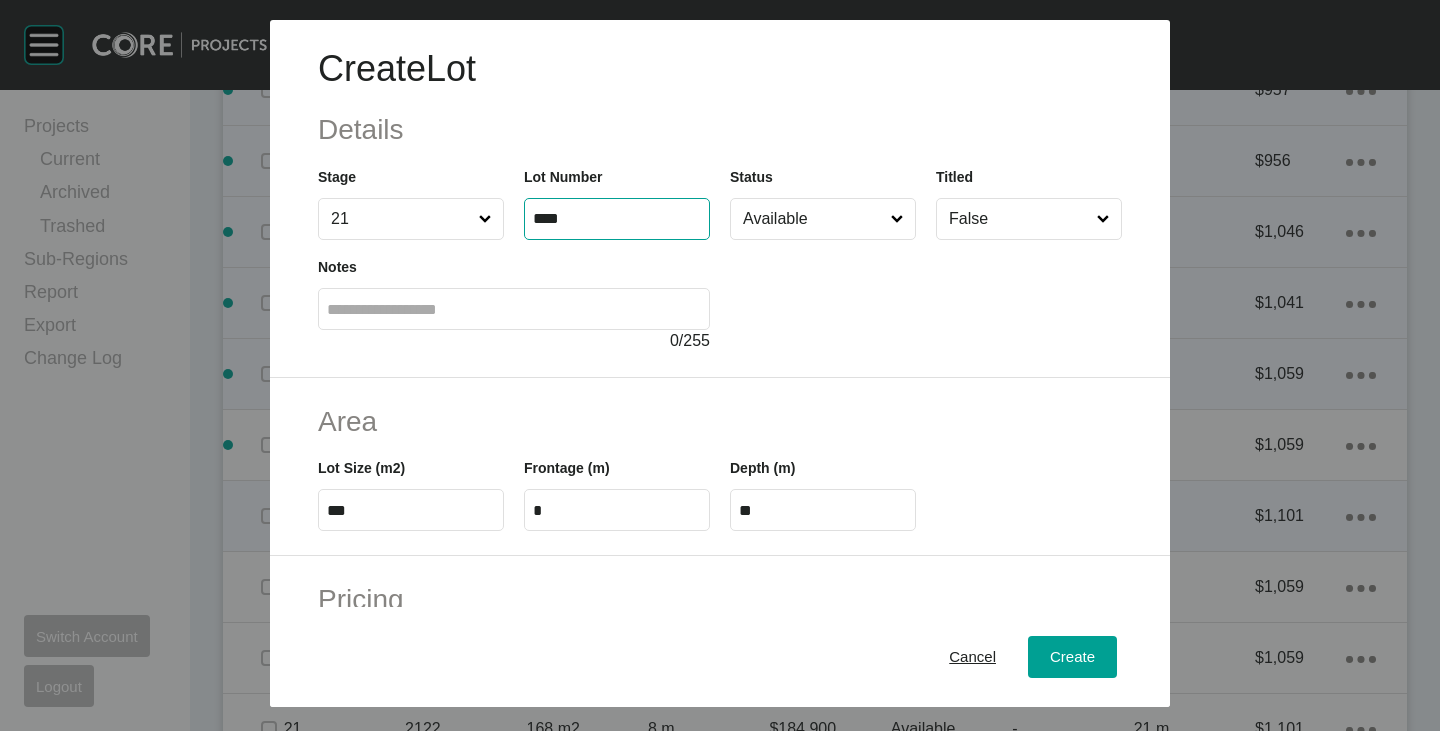 type on "****" 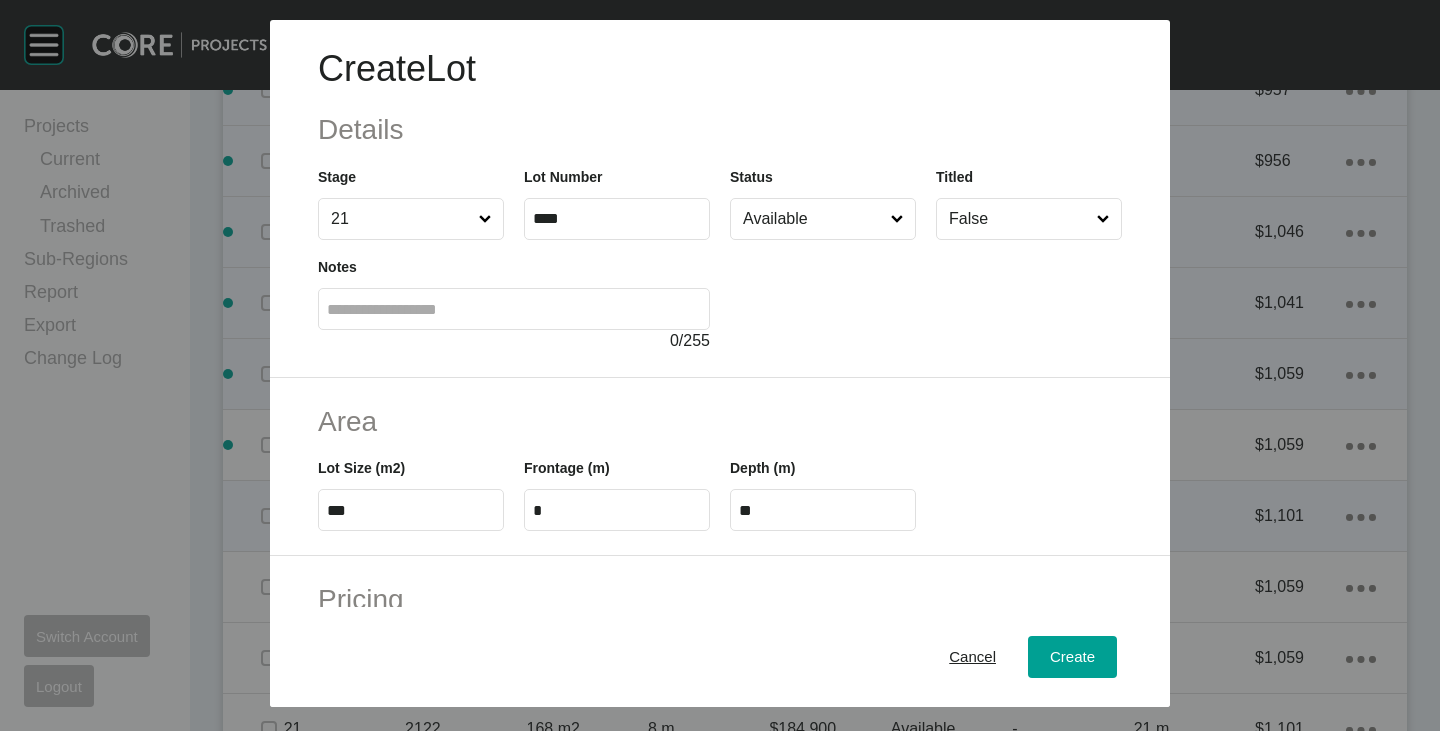scroll, scrollTop: 489, scrollLeft: 0, axis: vertical 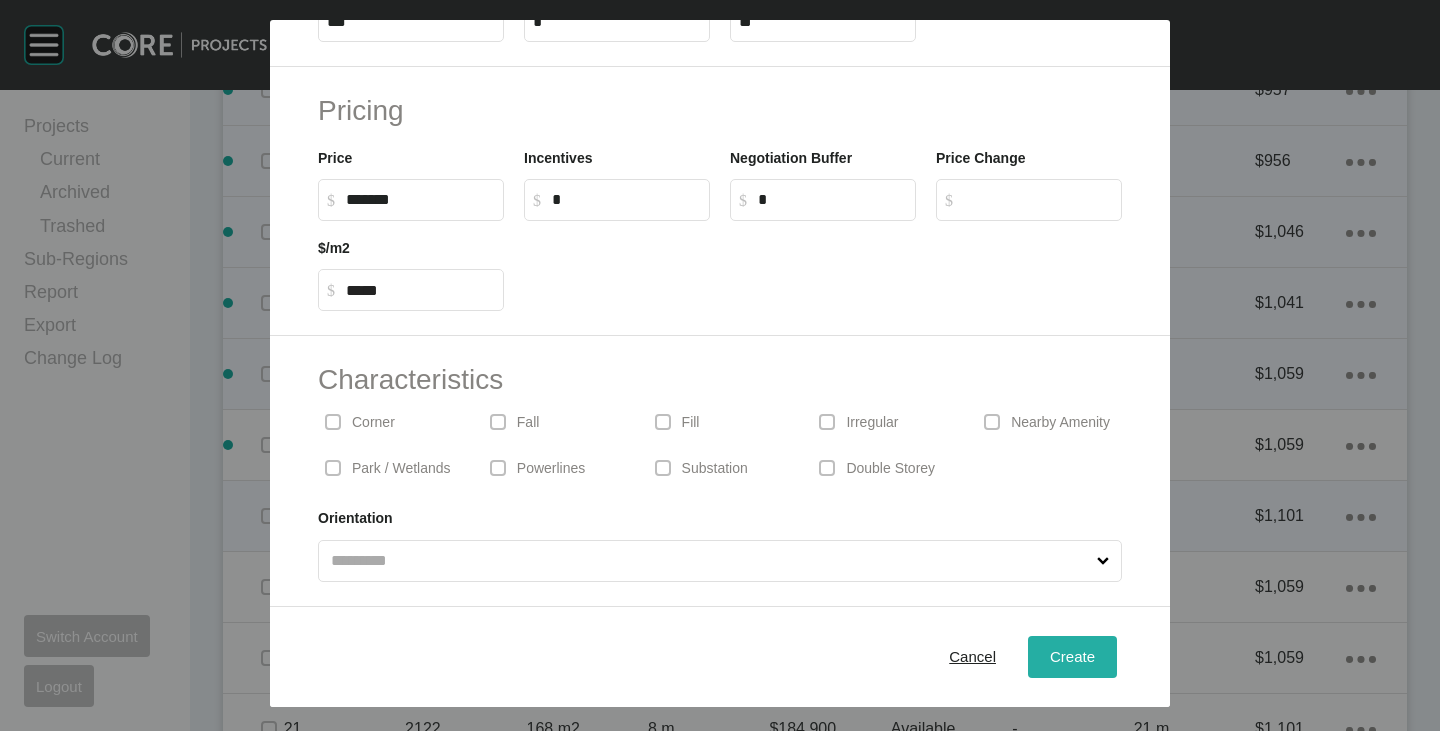 click on "Create" at bounding box center (1072, 656) 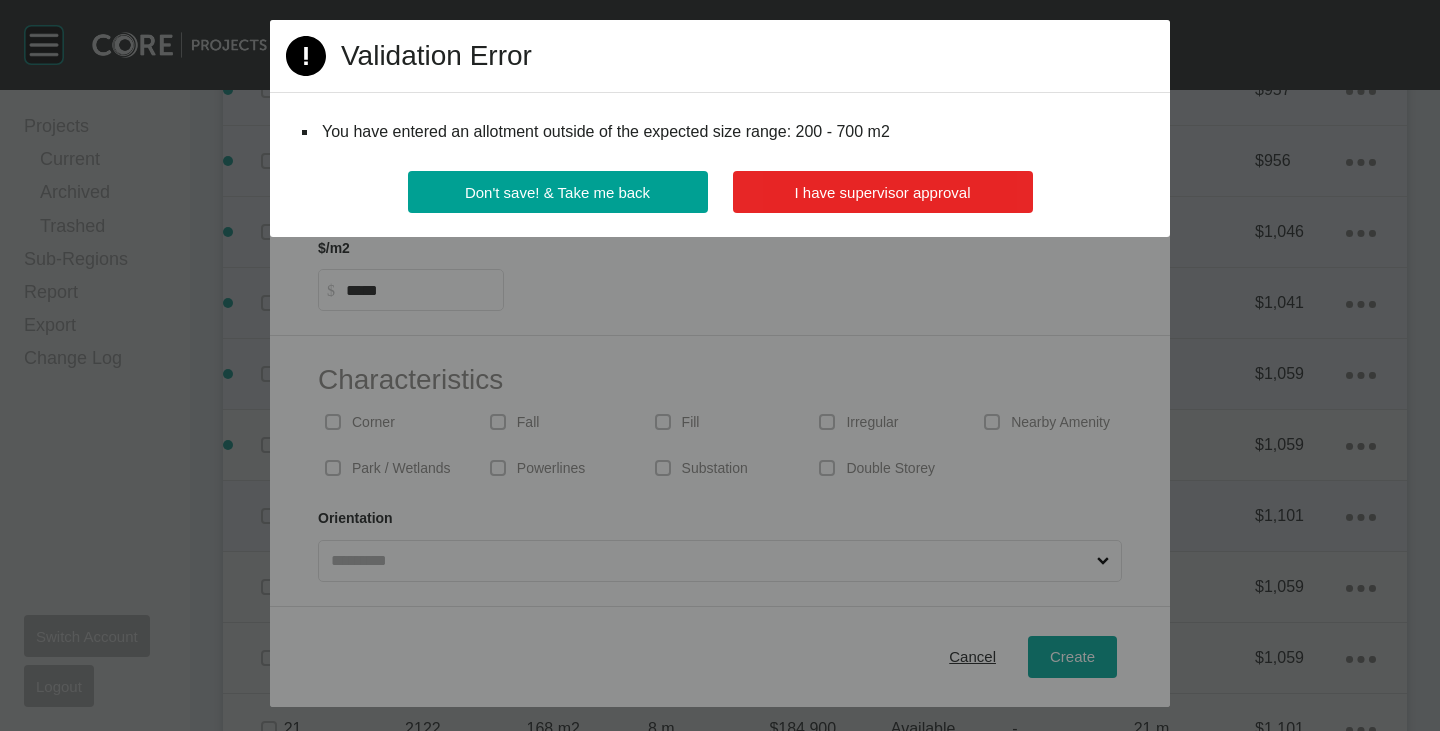 click on "I have supervisor approval" at bounding box center [883, 192] 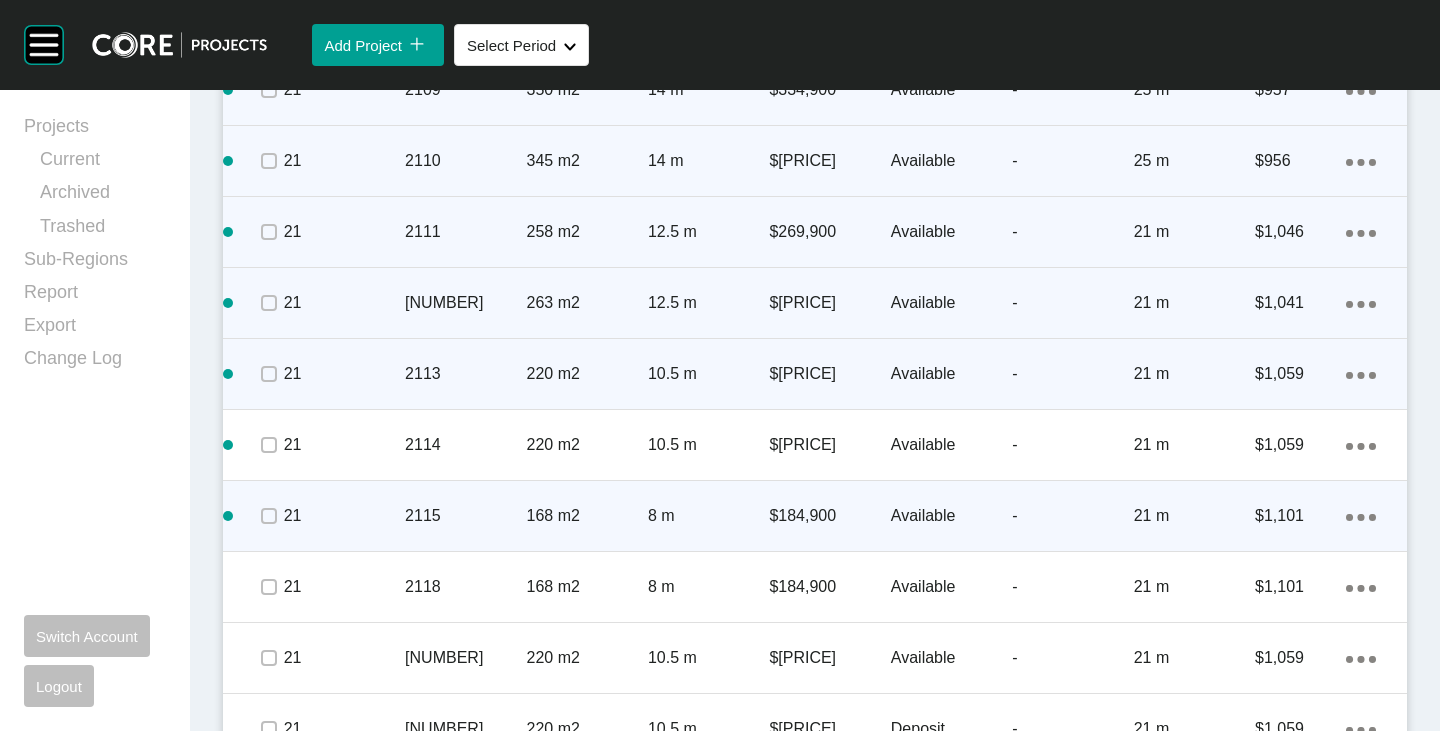 scroll, scrollTop: 3366, scrollLeft: 0, axis: vertical 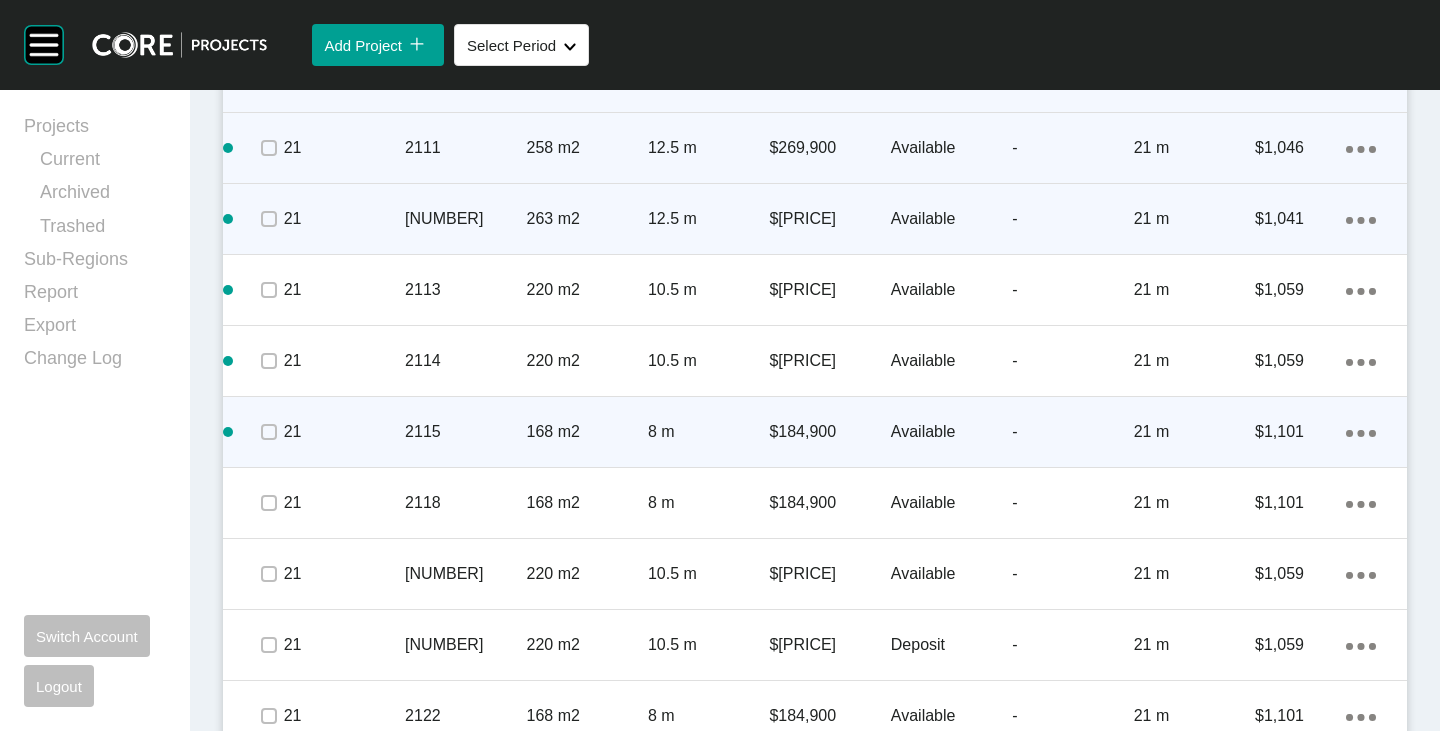 click 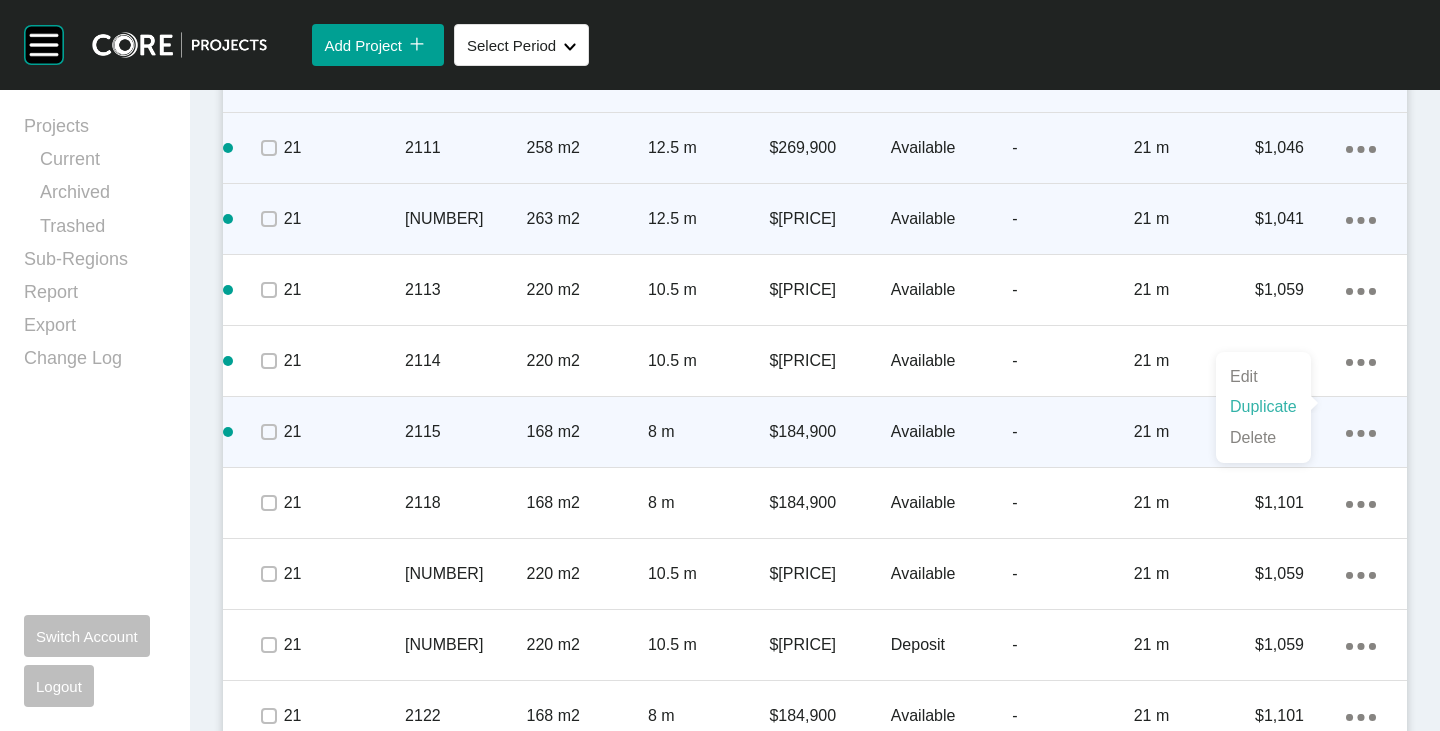 click on "Duplicate" at bounding box center (1263, 407) 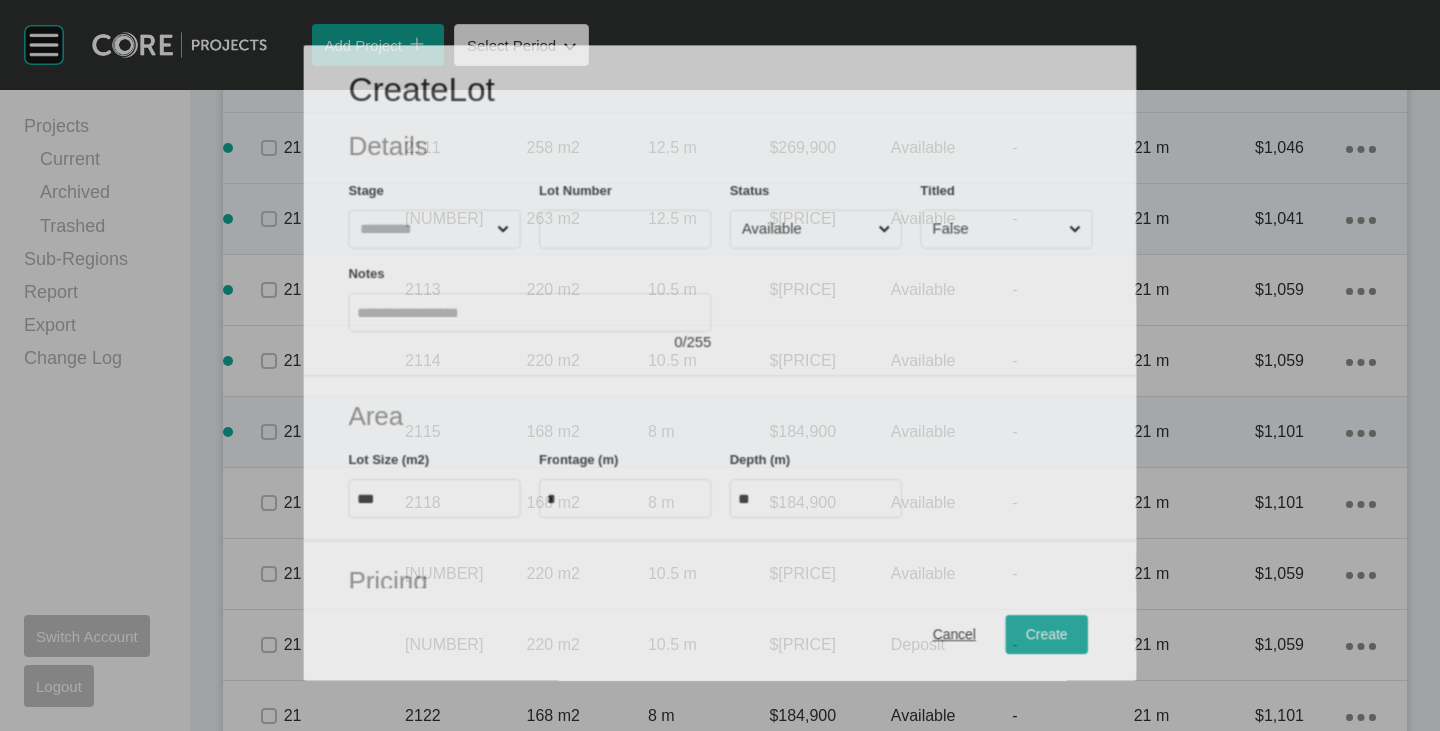 scroll, scrollTop: 3304, scrollLeft: 0, axis: vertical 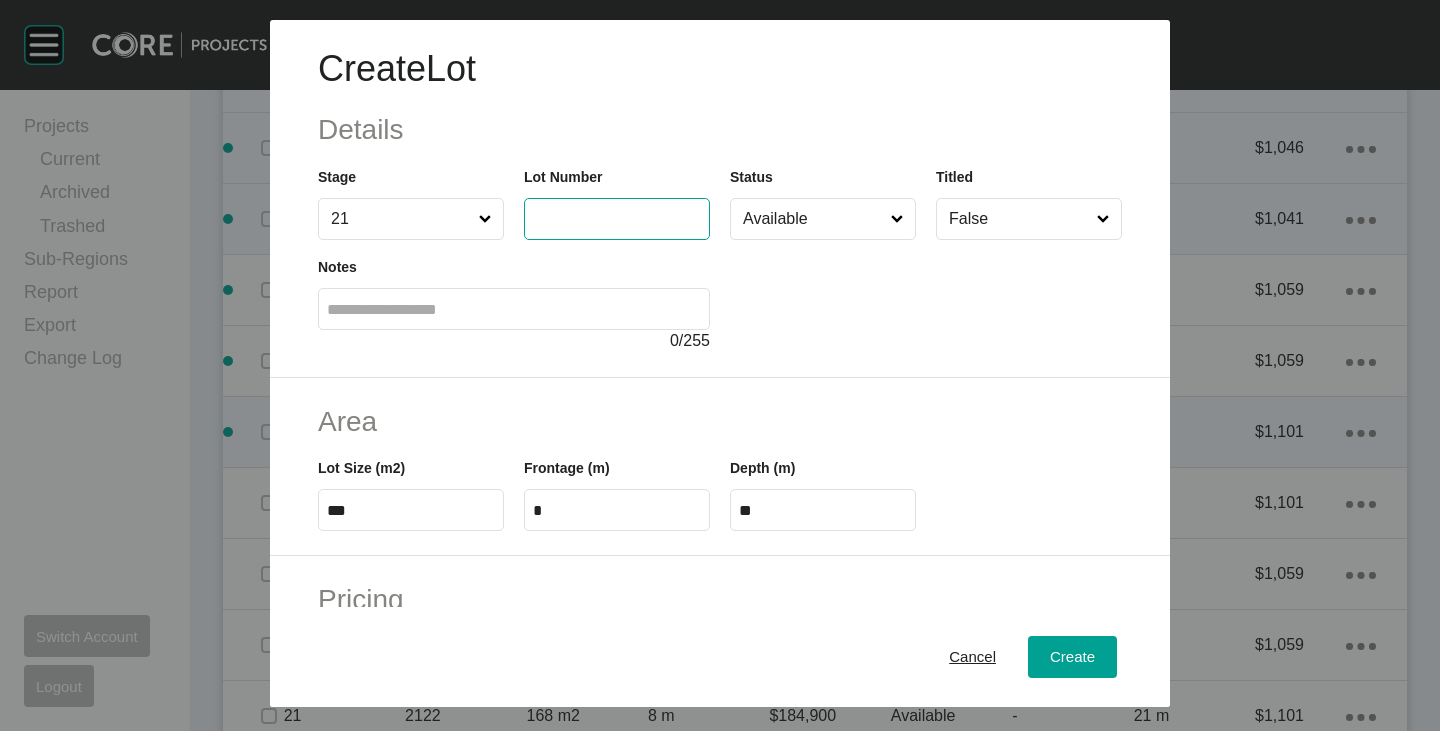 click at bounding box center (617, 218) 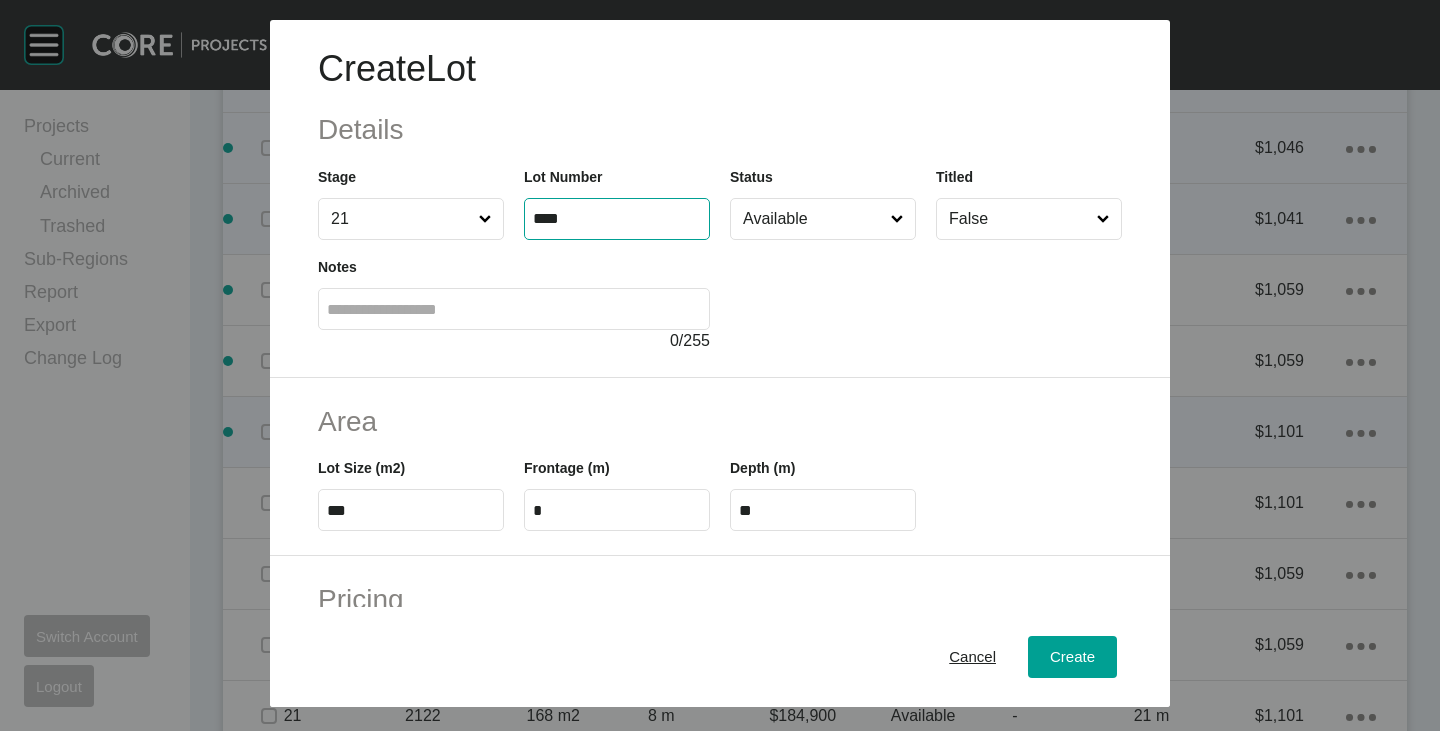type on "****" 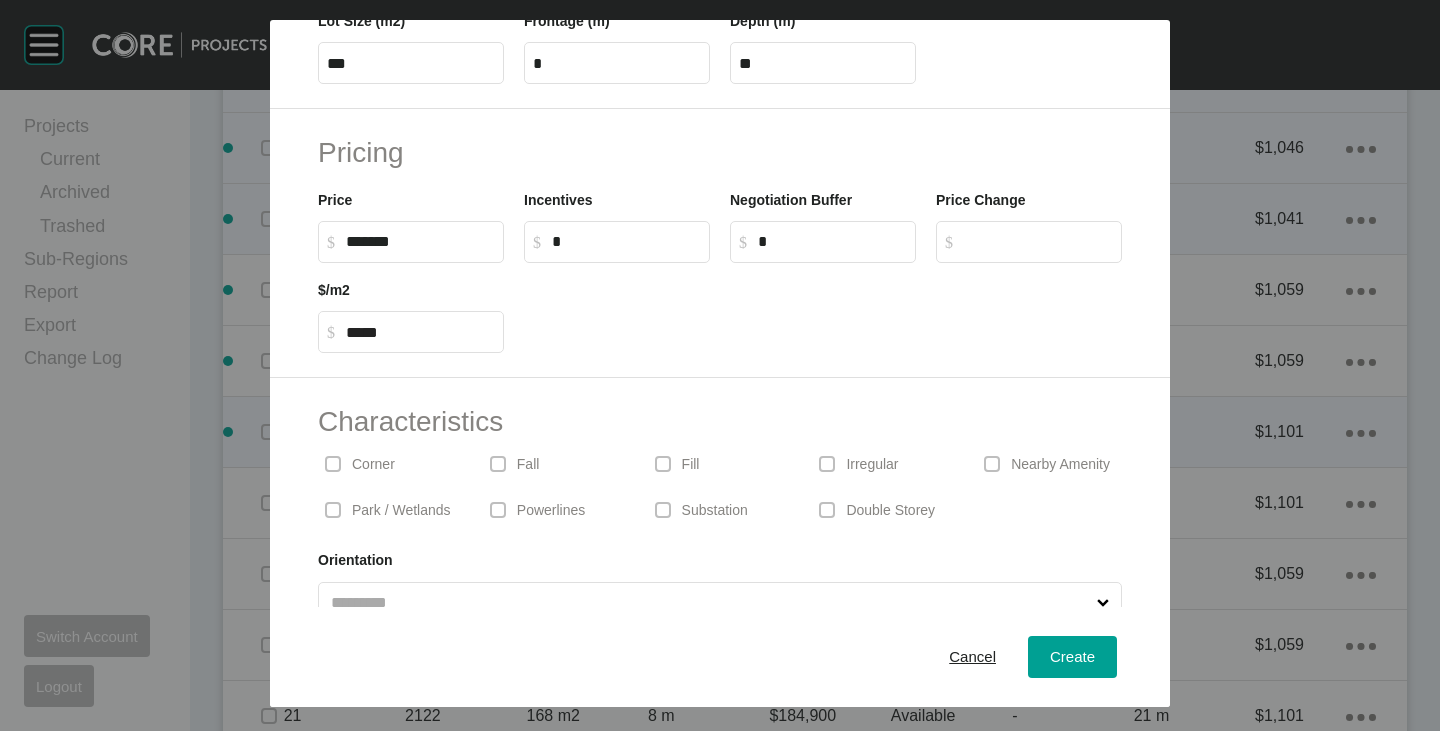 scroll, scrollTop: 489, scrollLeft: 0, axis: vertical 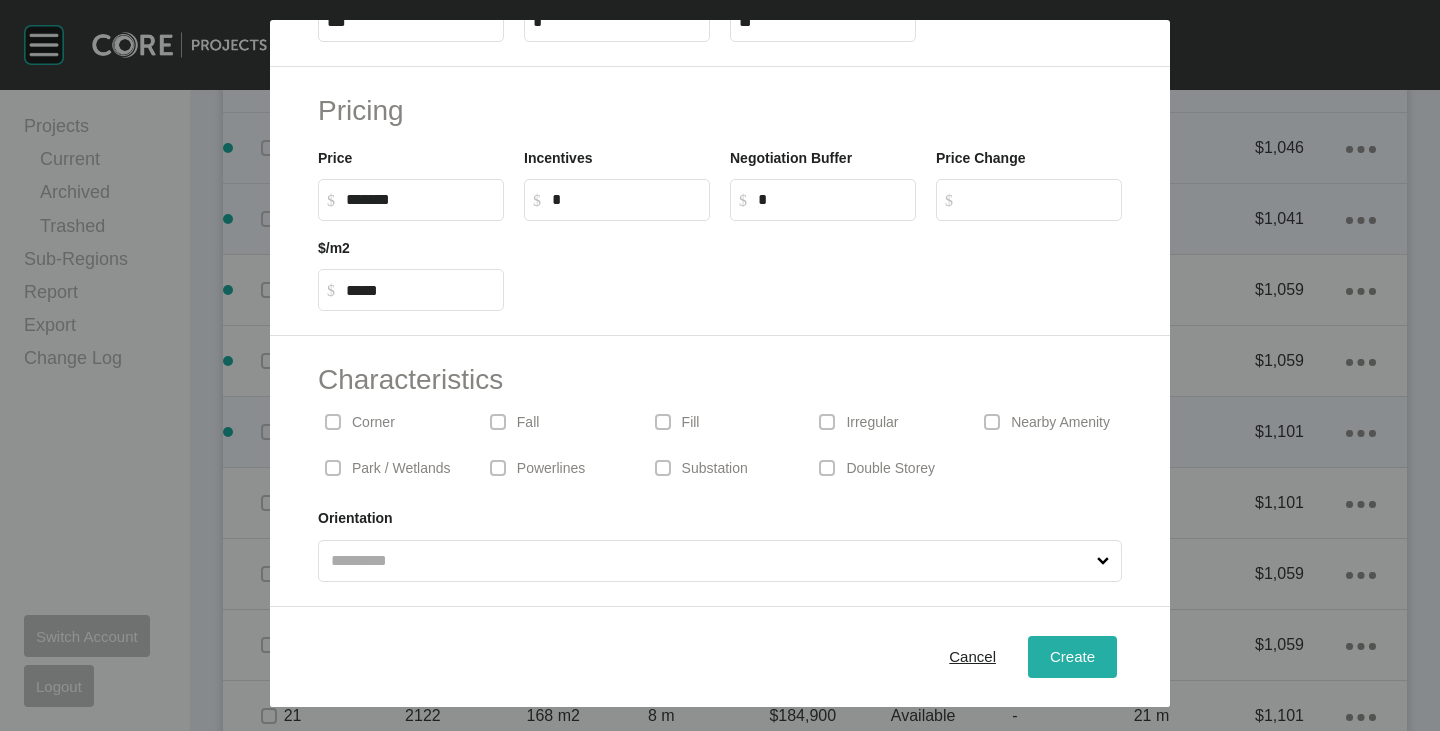 click on "Create" at bounding box center (1072, 656) 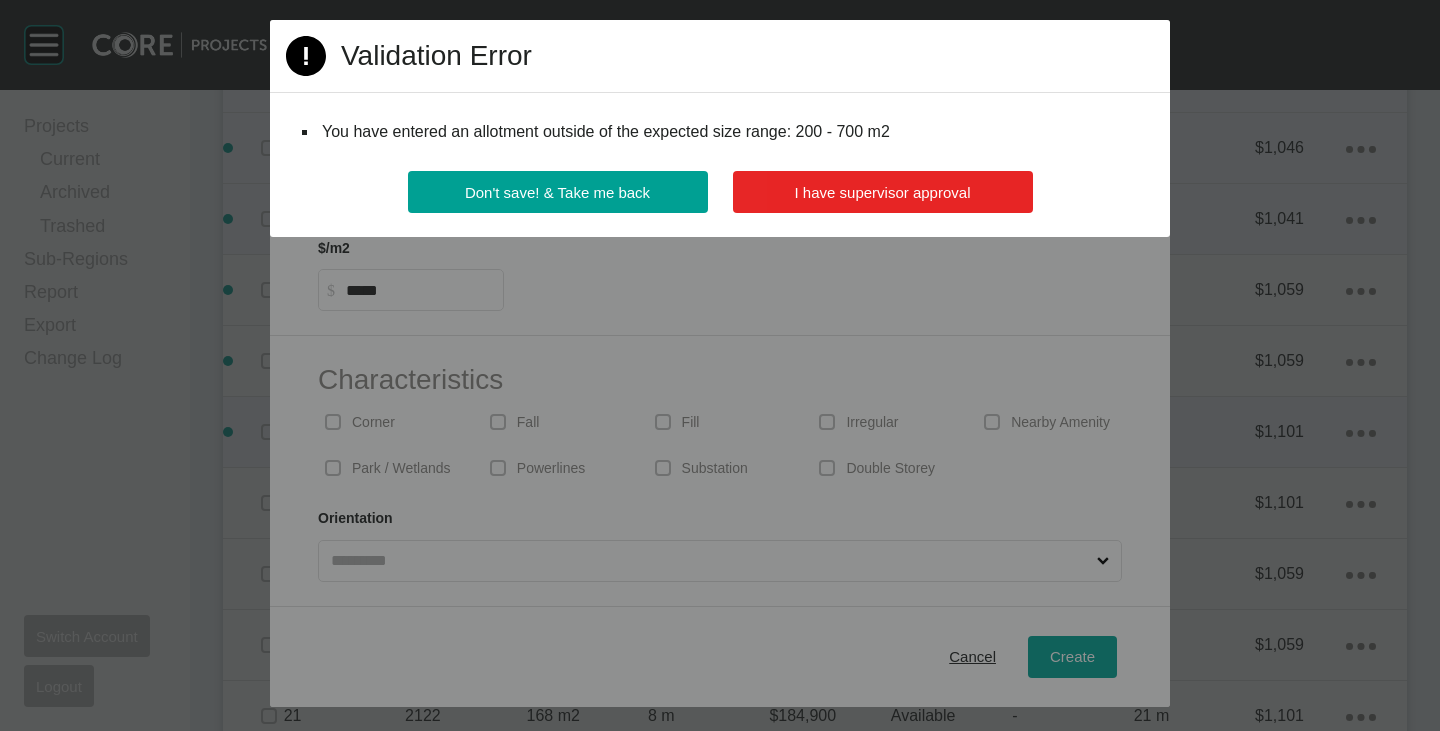 click on "I have supervisor approval" at bounding box center [883, 192] 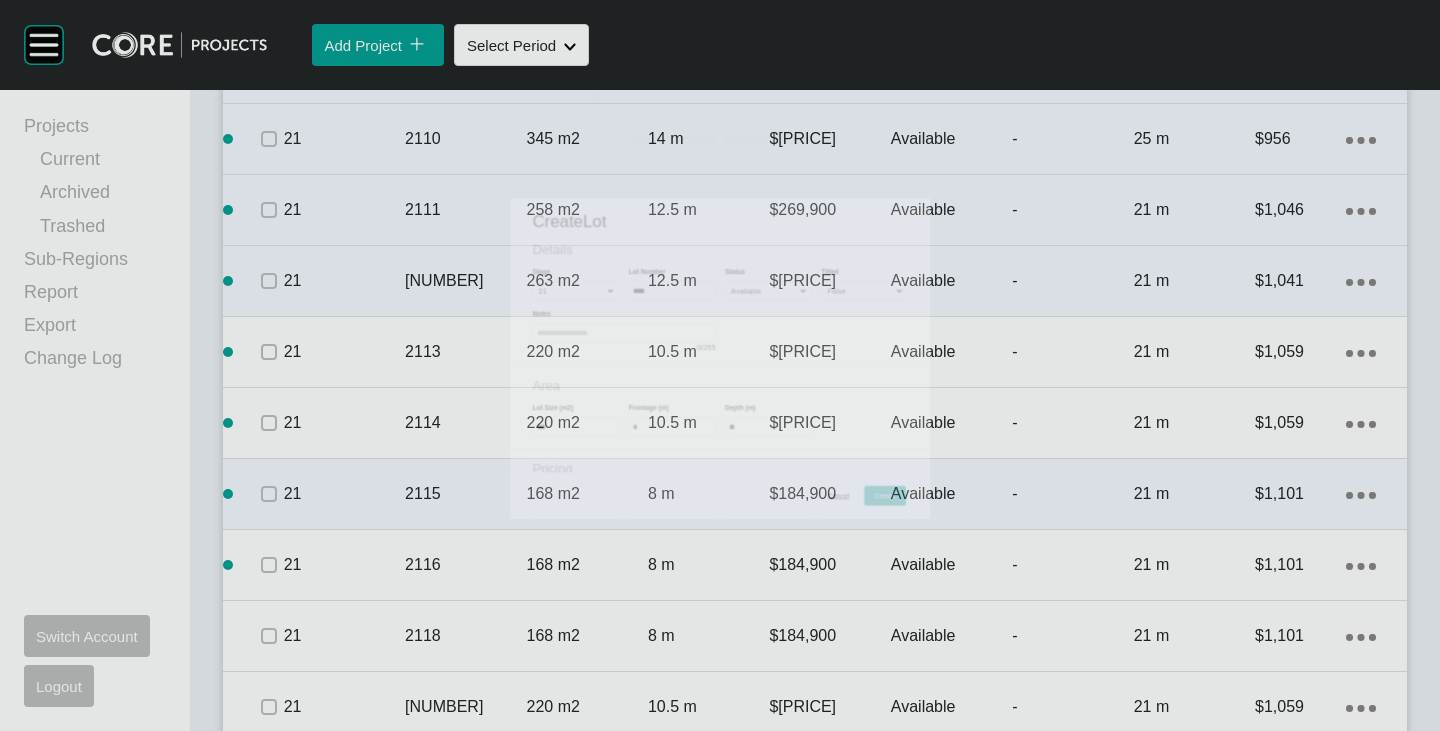 scroll, scrollTop: 3366, scrollLeft: 0, axis: vertical 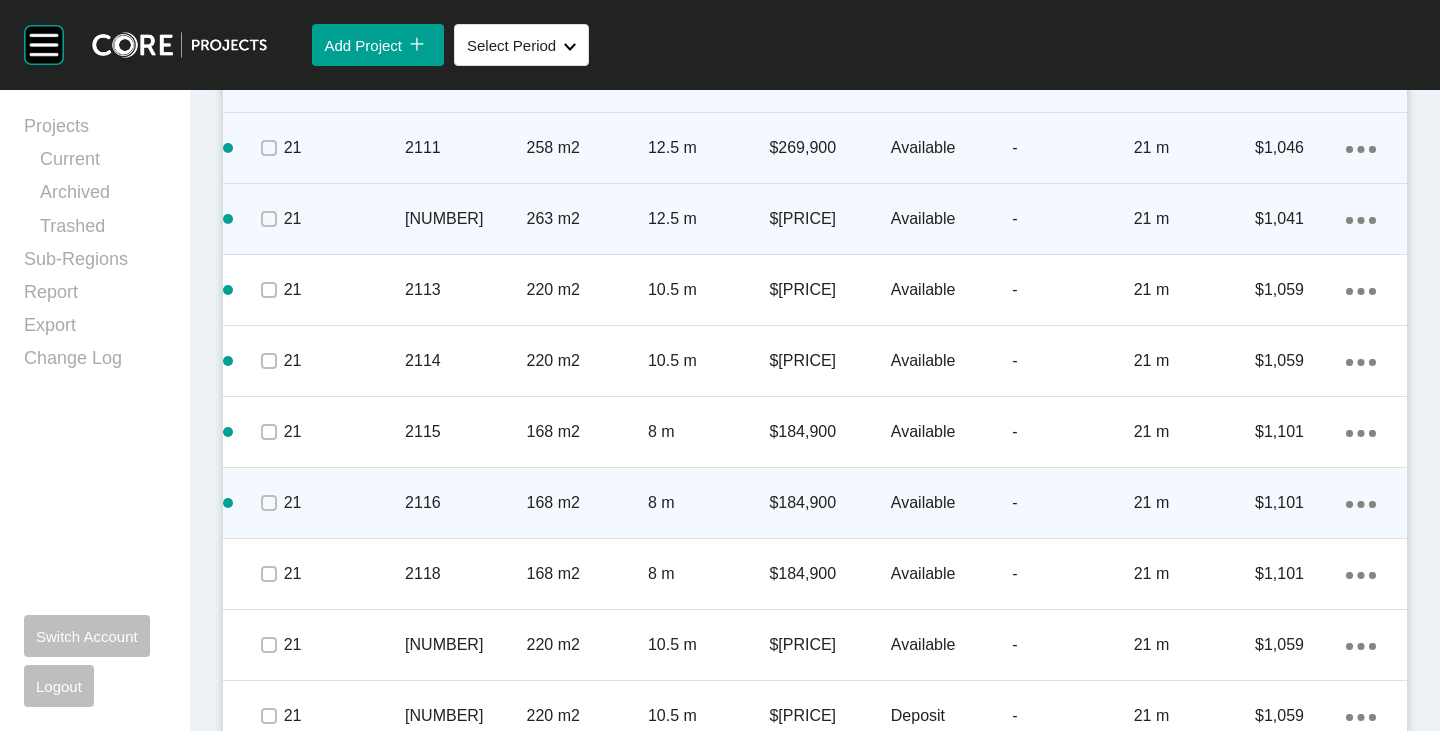 click on "Action Menu Dots Copy 6 Created with Sketch." 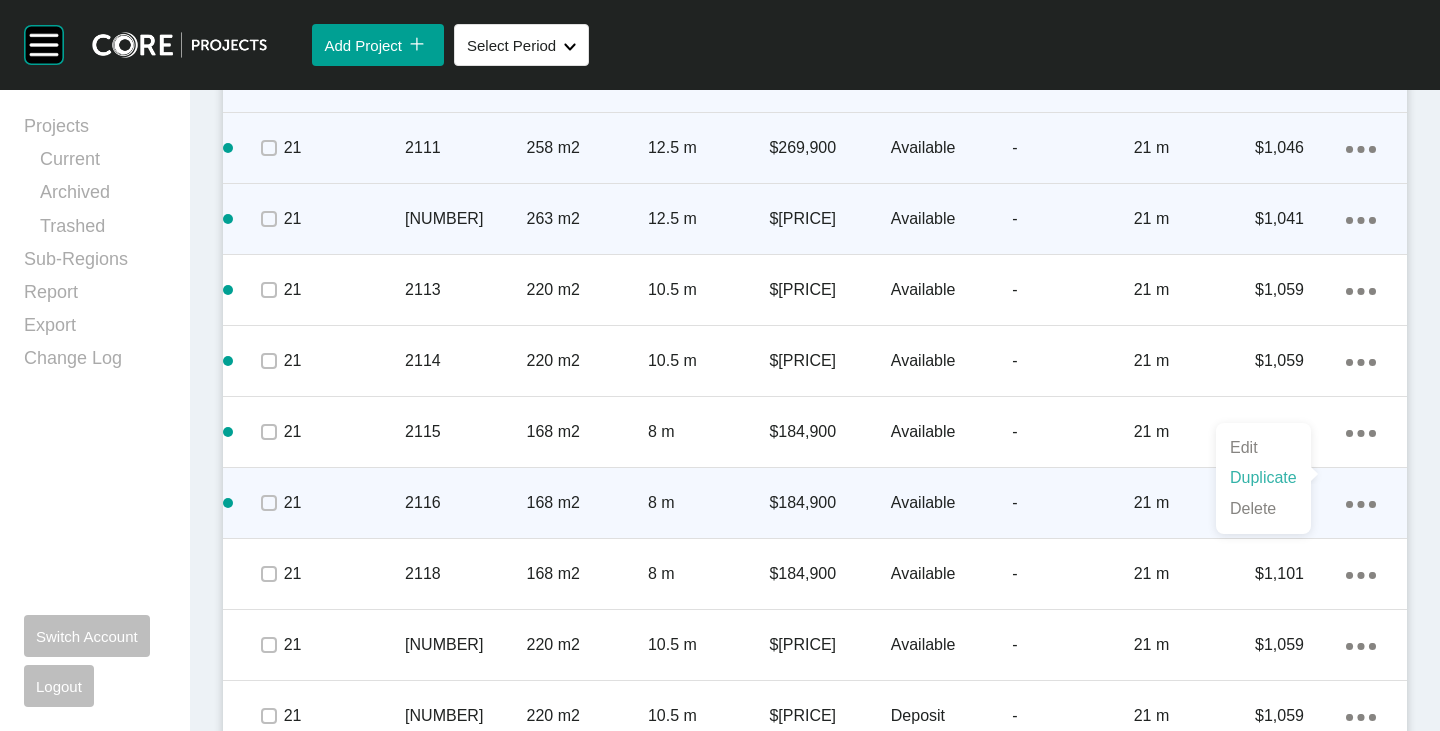 click on "Duplicate" at bounding box center (1263, 478) 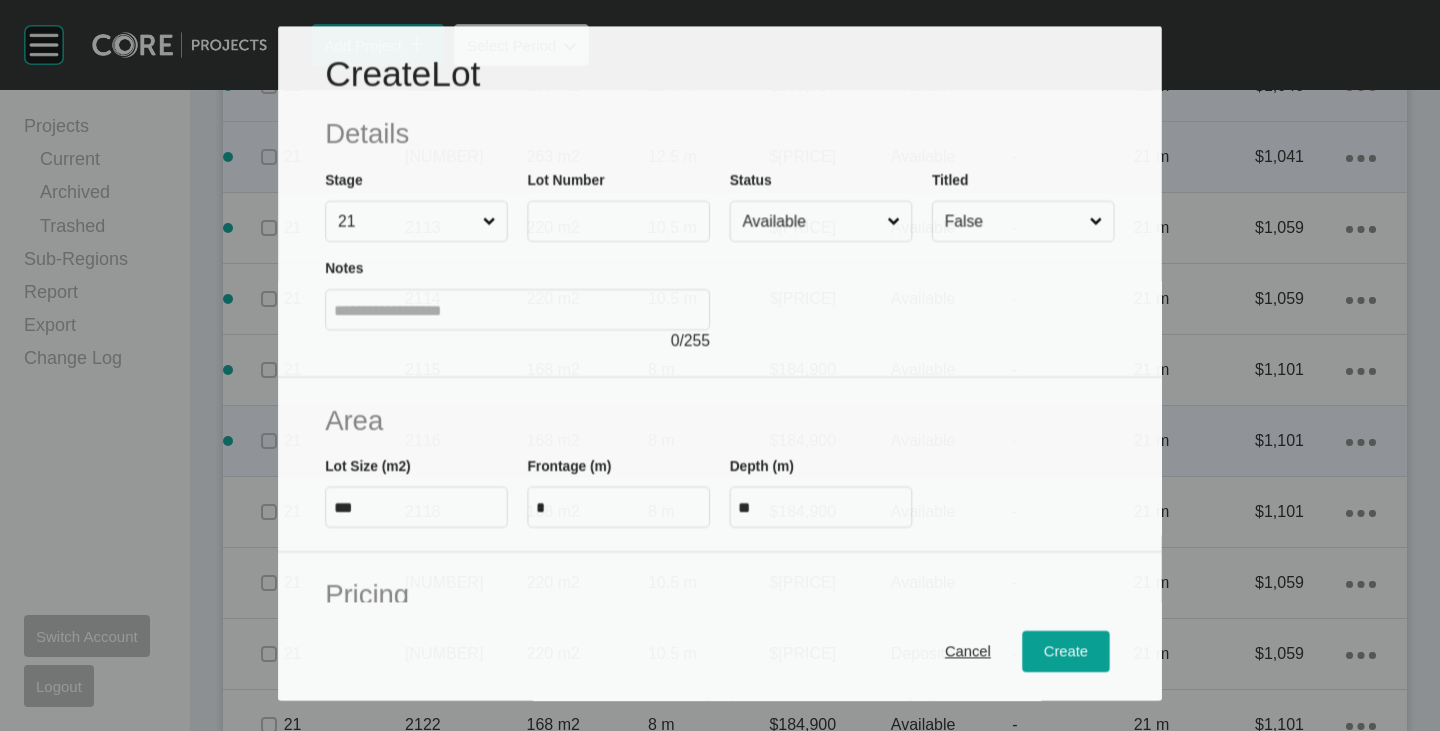 scroll, scrollTop: 3304, scrollLeft: 0, axis: vertical 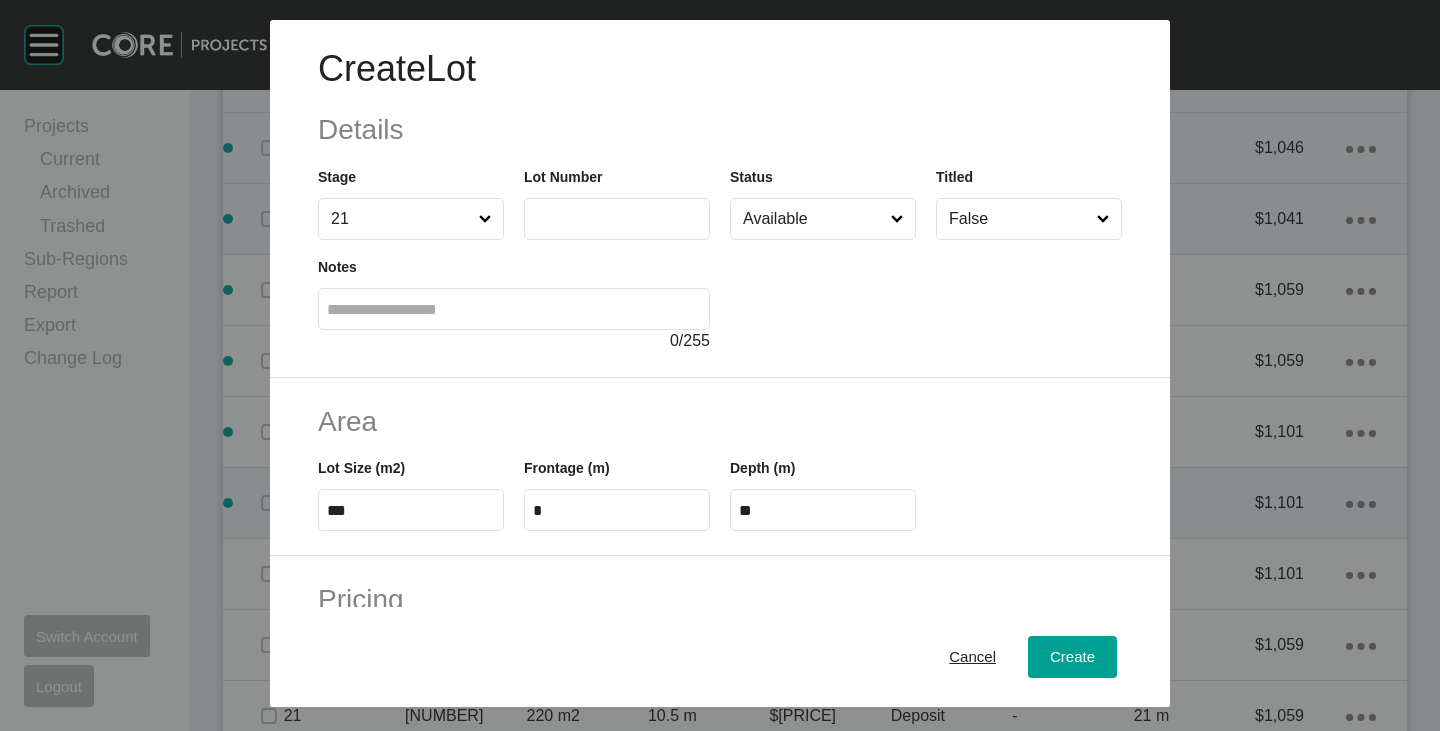 click at bounding box center [617, 218] 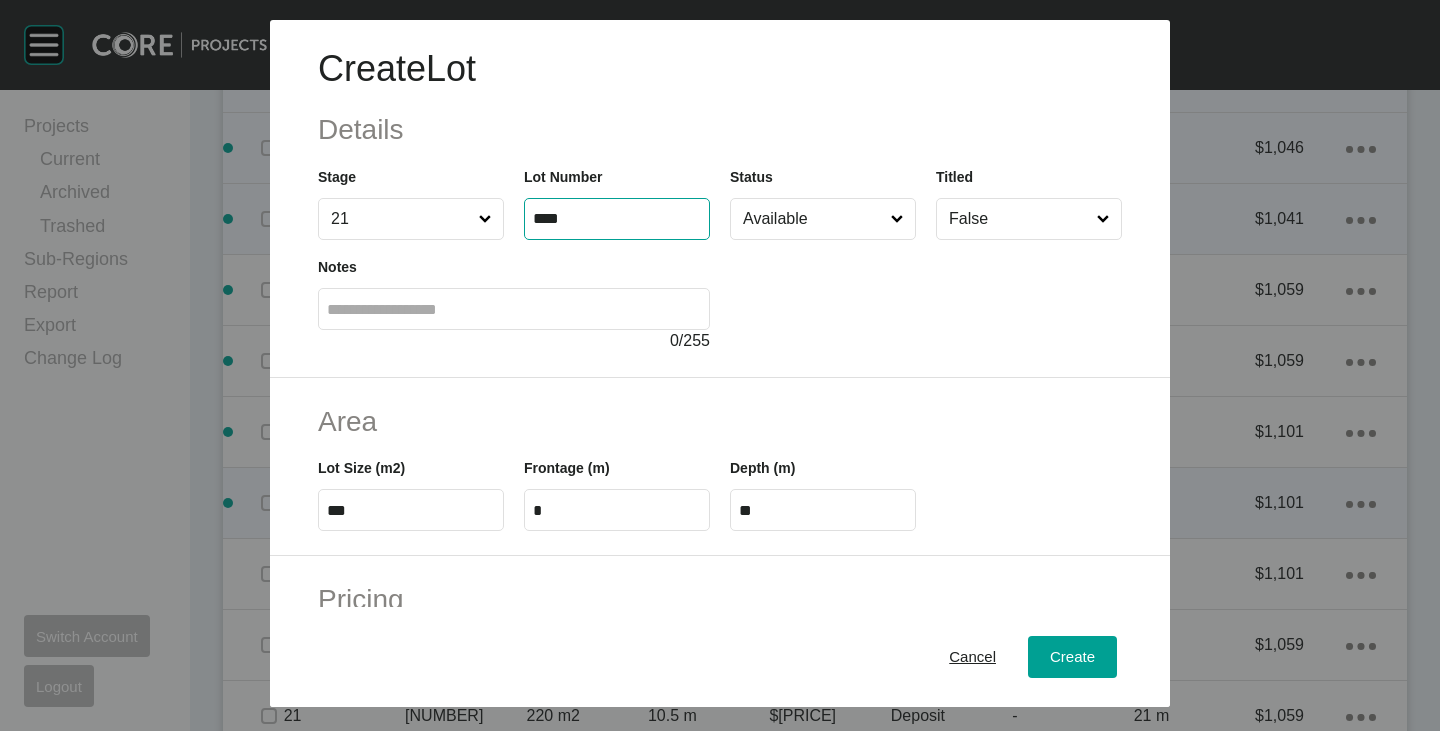type on "****" 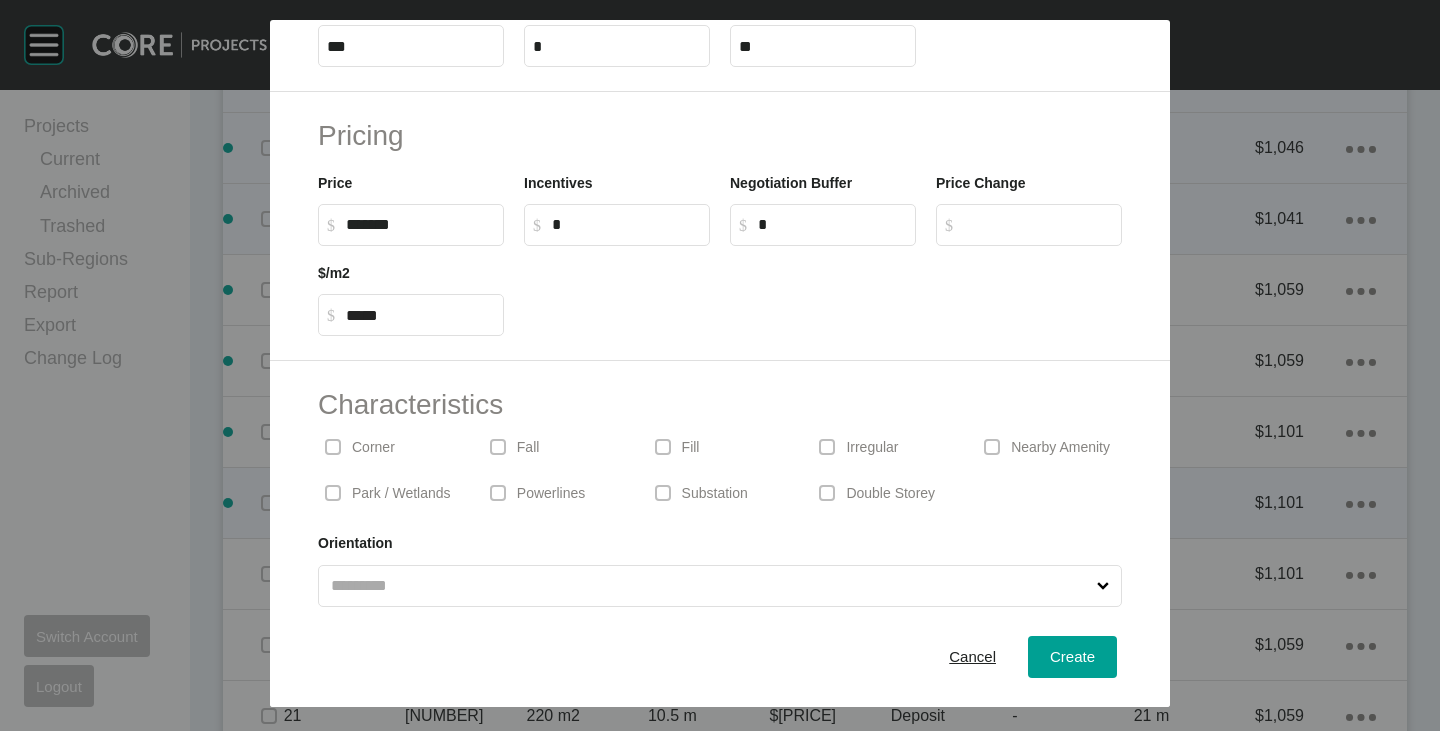 scroll, scrollTop: 489, scrollLeft: 0, axis: vertical 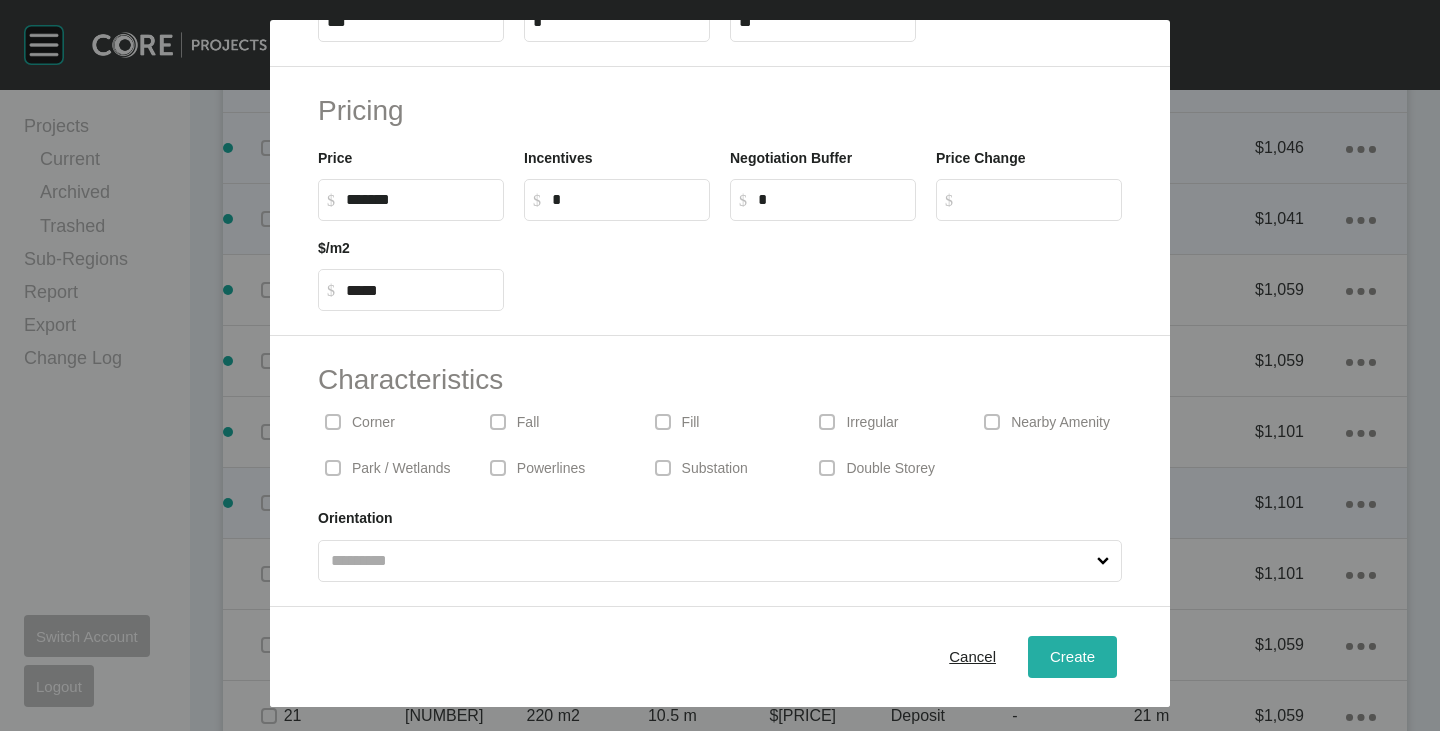 click on "Create" at bounding box center (1072, 656) 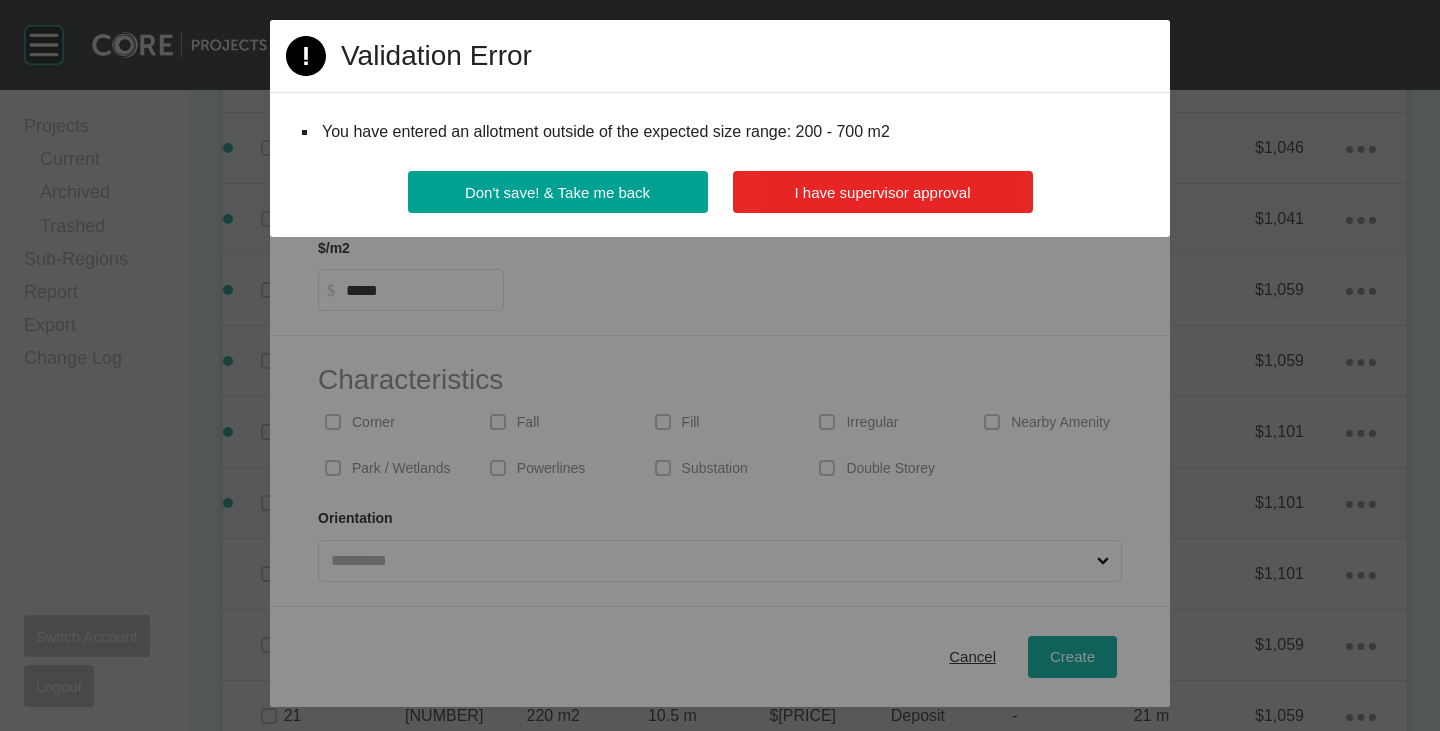 click on "I have supervisor approval" at bounding box center [883, 192] 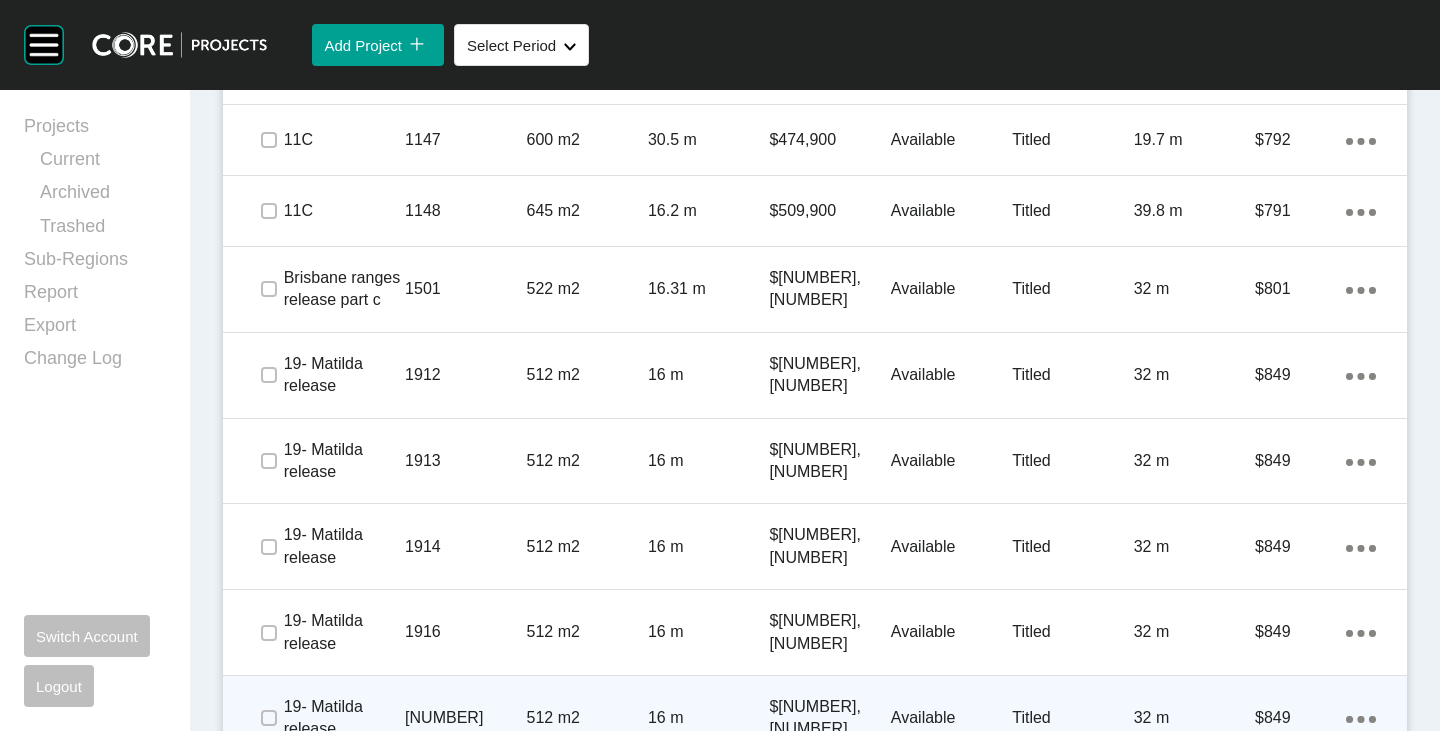 scroll, scrollTop: 1766, scrollLeft: 0, axis: vertical 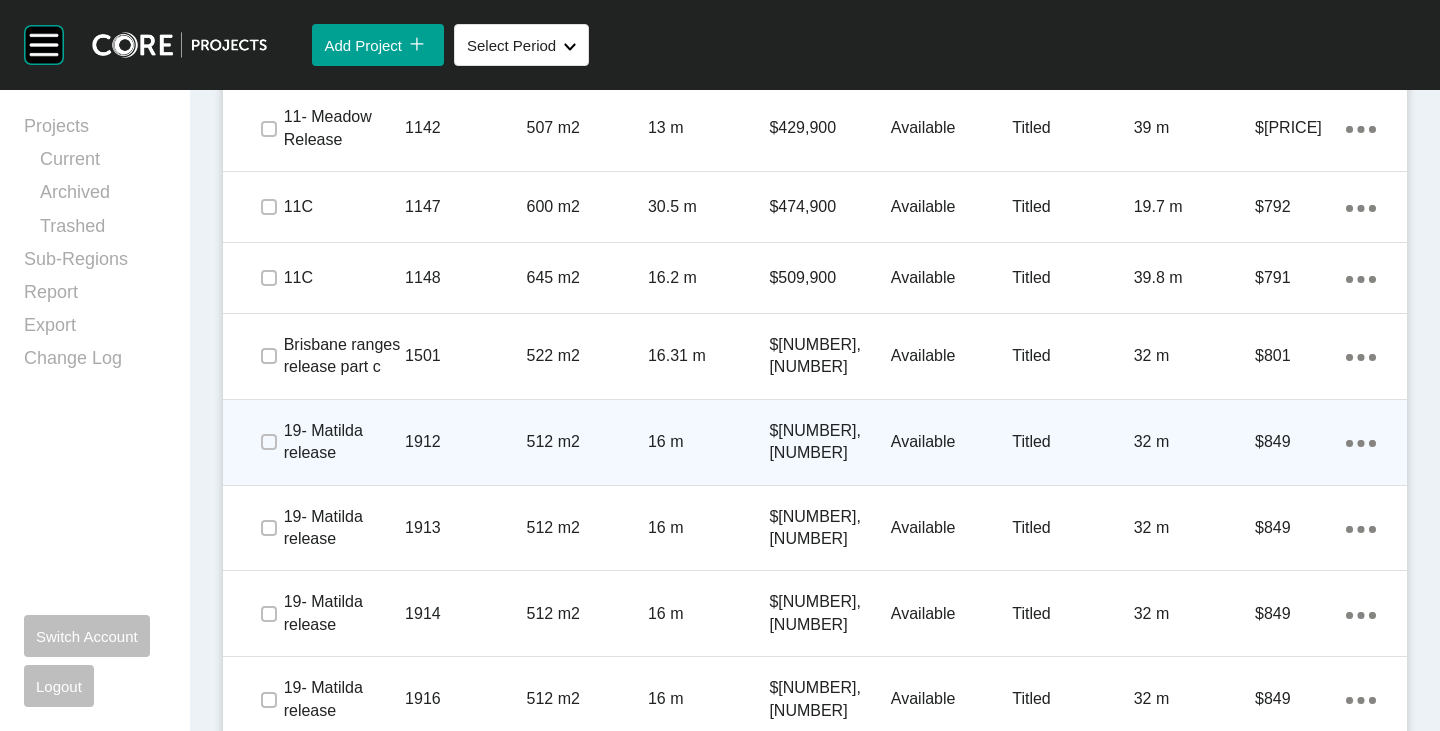 click on "Action Menu Dots Copy 6 Created with Sketch." 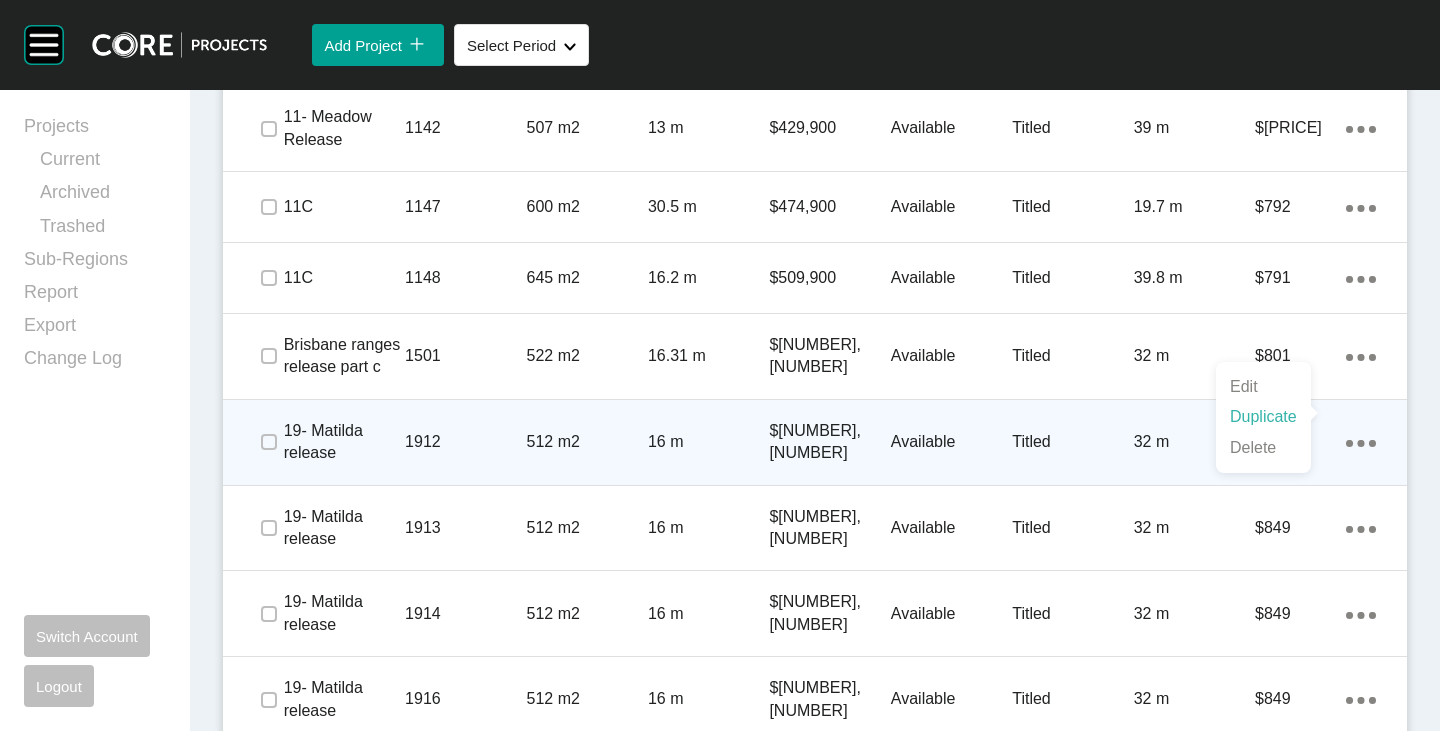 click on "Duplicate" at bounding box center [1263, 417] 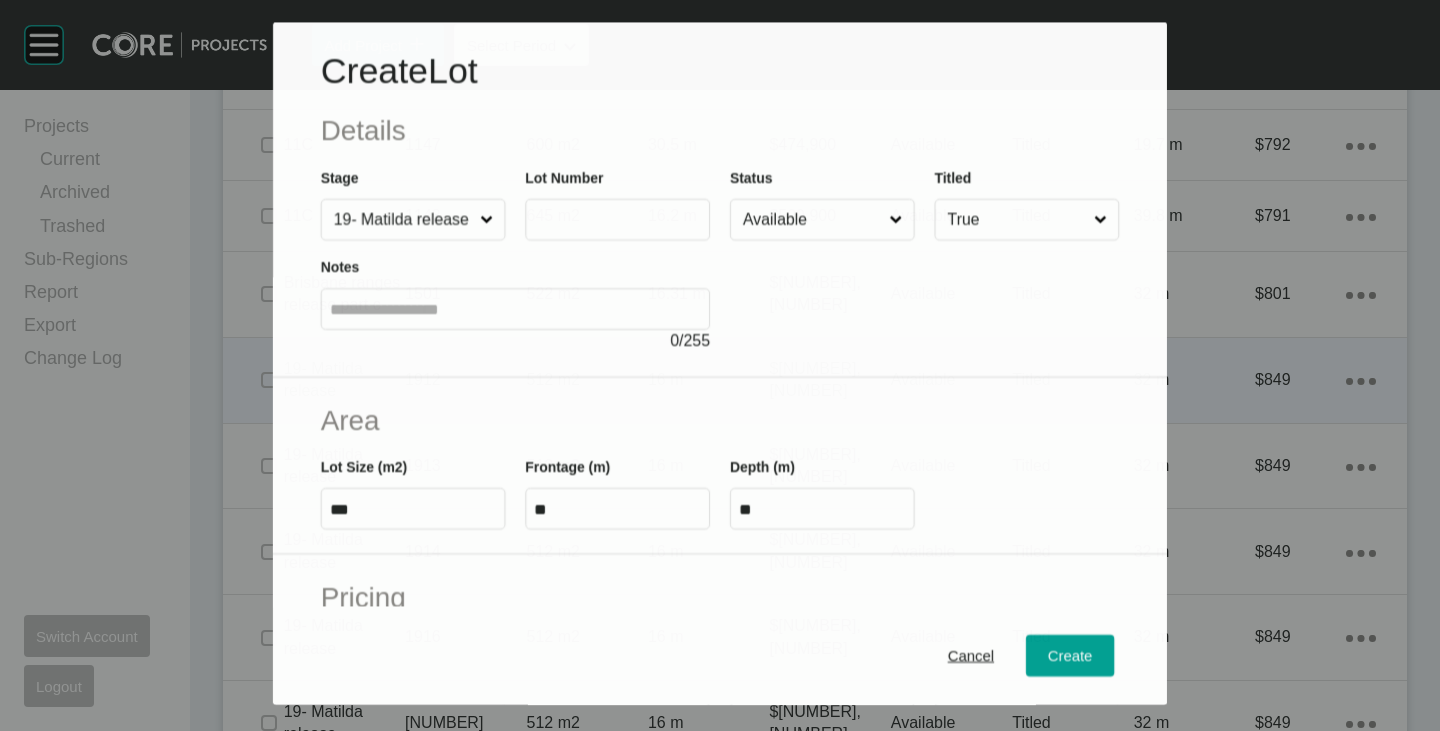 scroll, scrollTop: 1704, scrollLeft: 0, axis: vertical 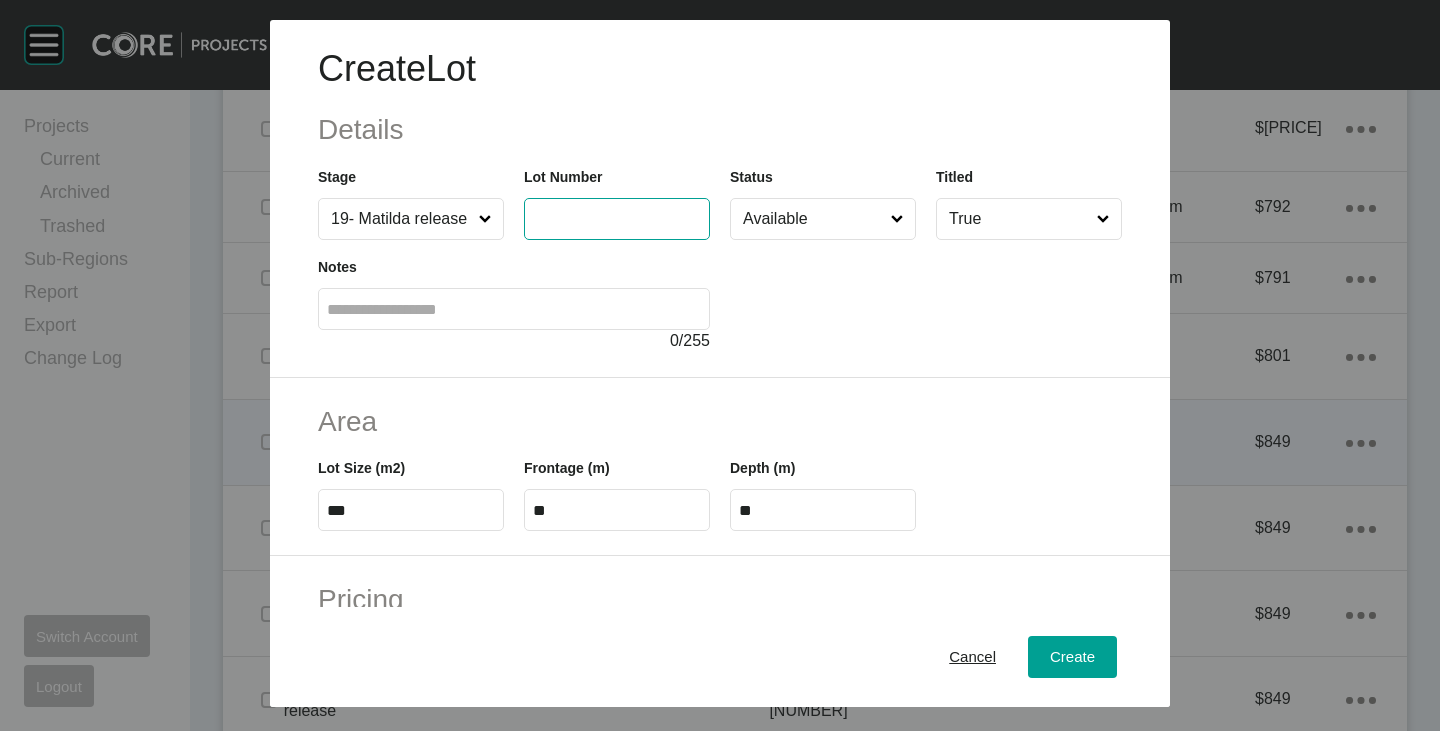 click at bounding box center (617, 218) 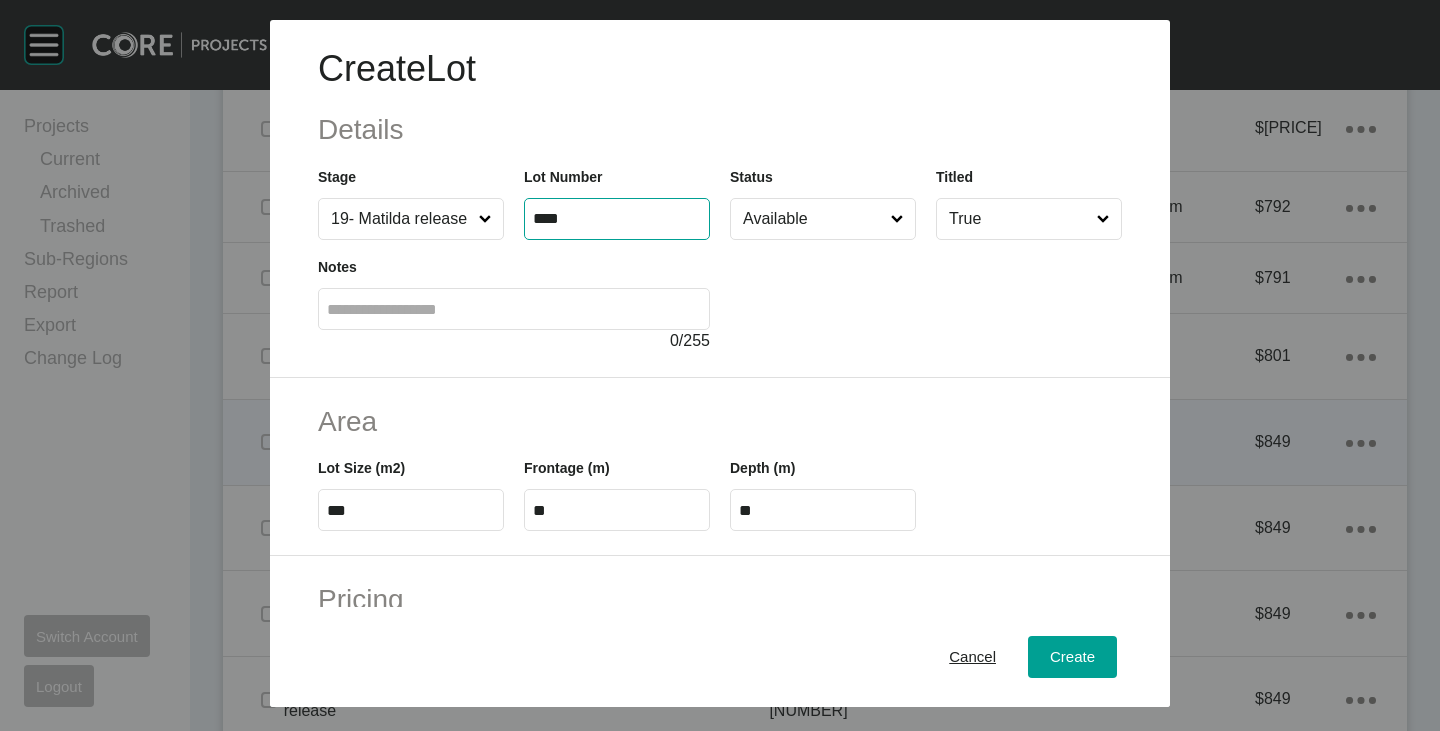 type on "****" 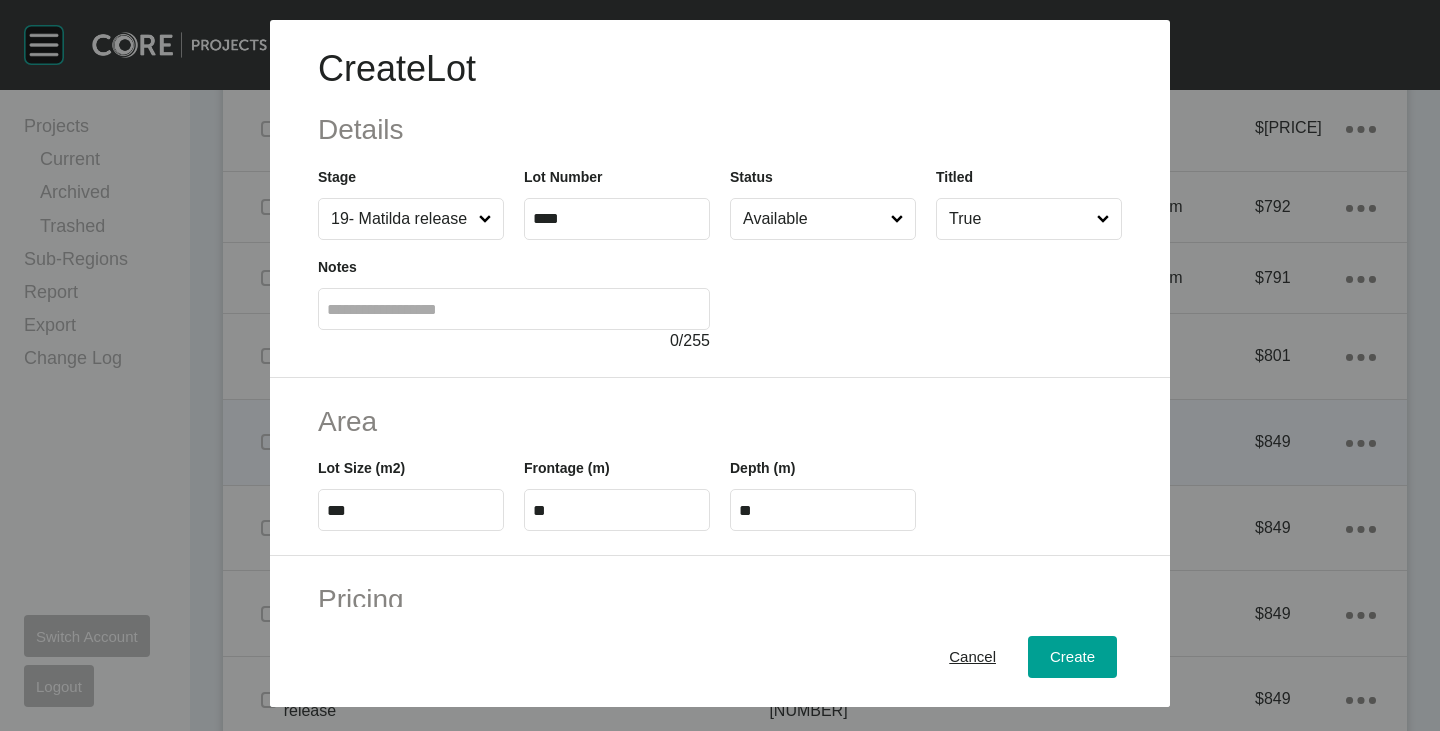 type on "******" 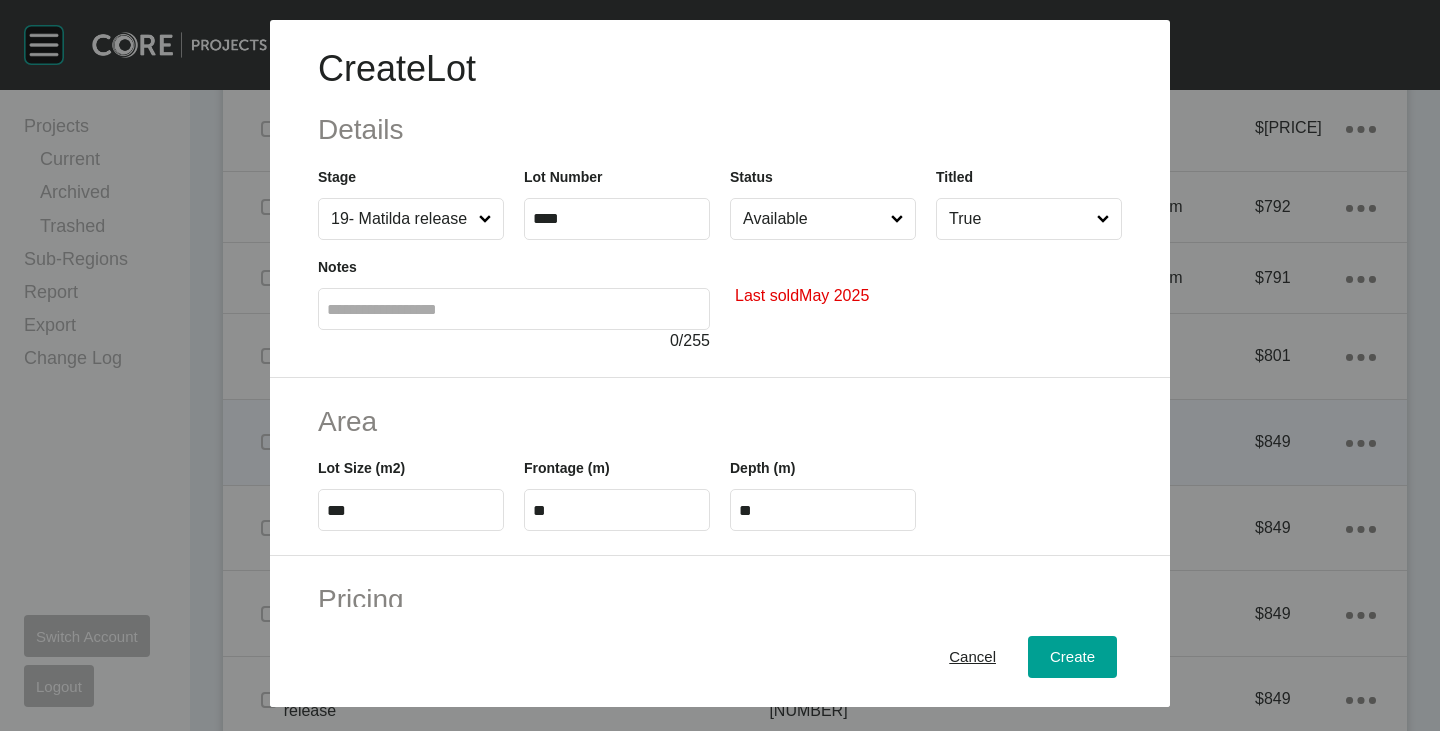 click on "Available" at bounding box center (813, 219) 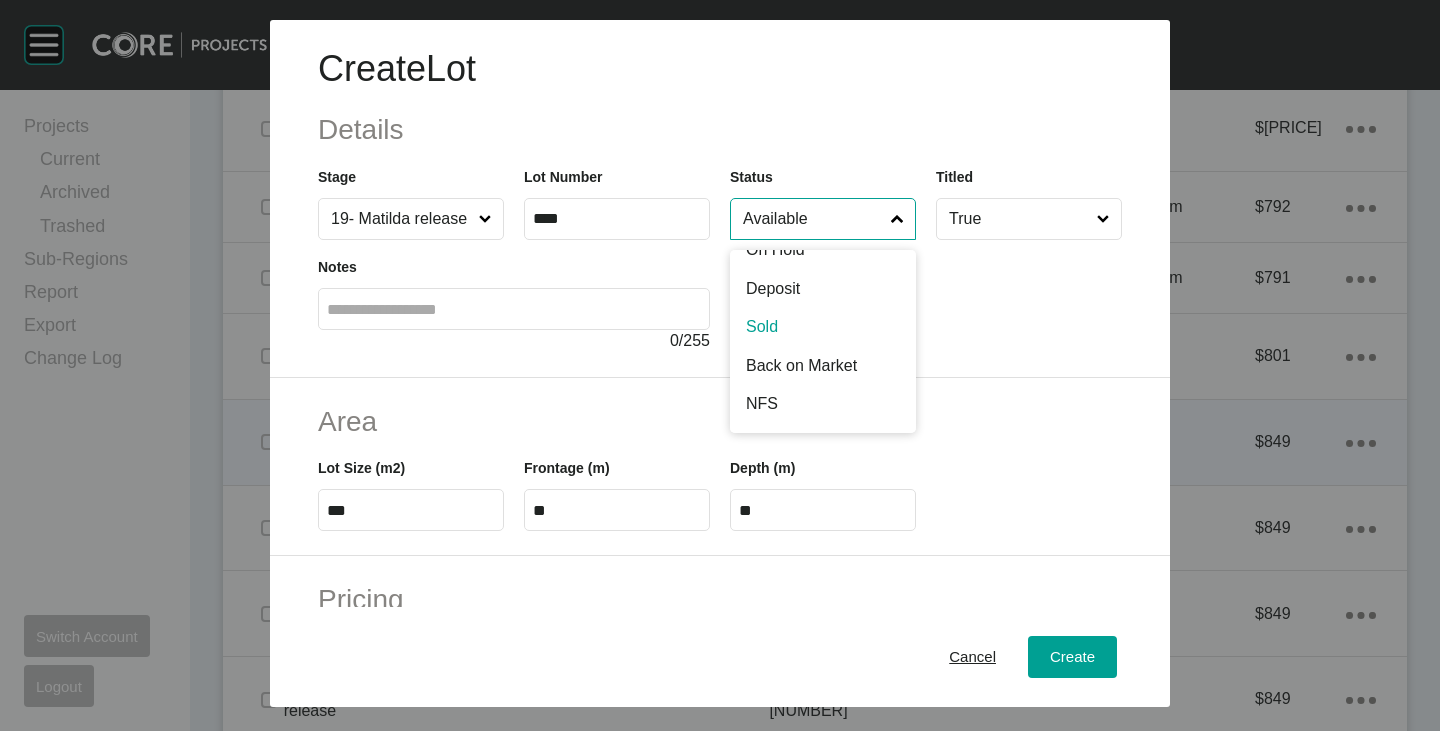 scroll, scrollTop: 102, scrollLeft: 0, axis: vertical 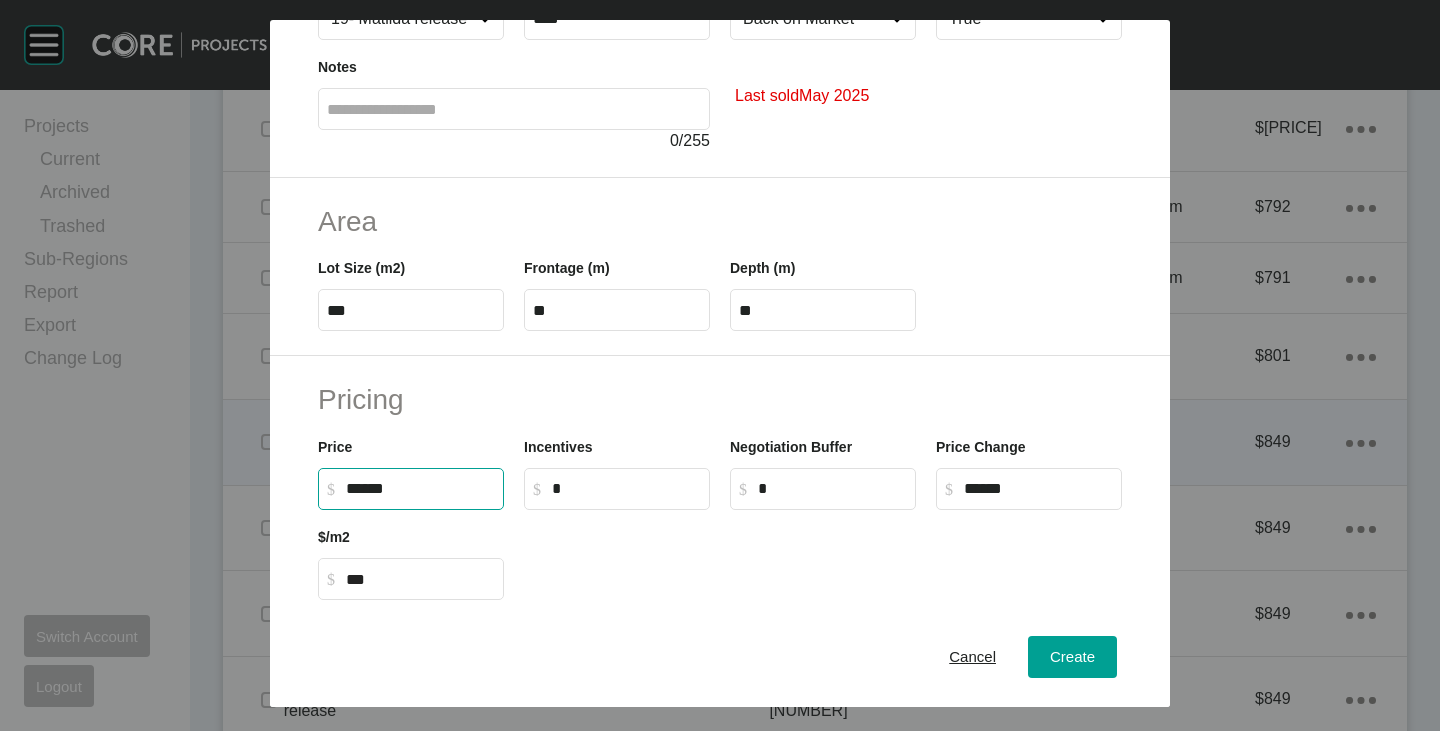 click on "******" at bounding box center (420, 488) 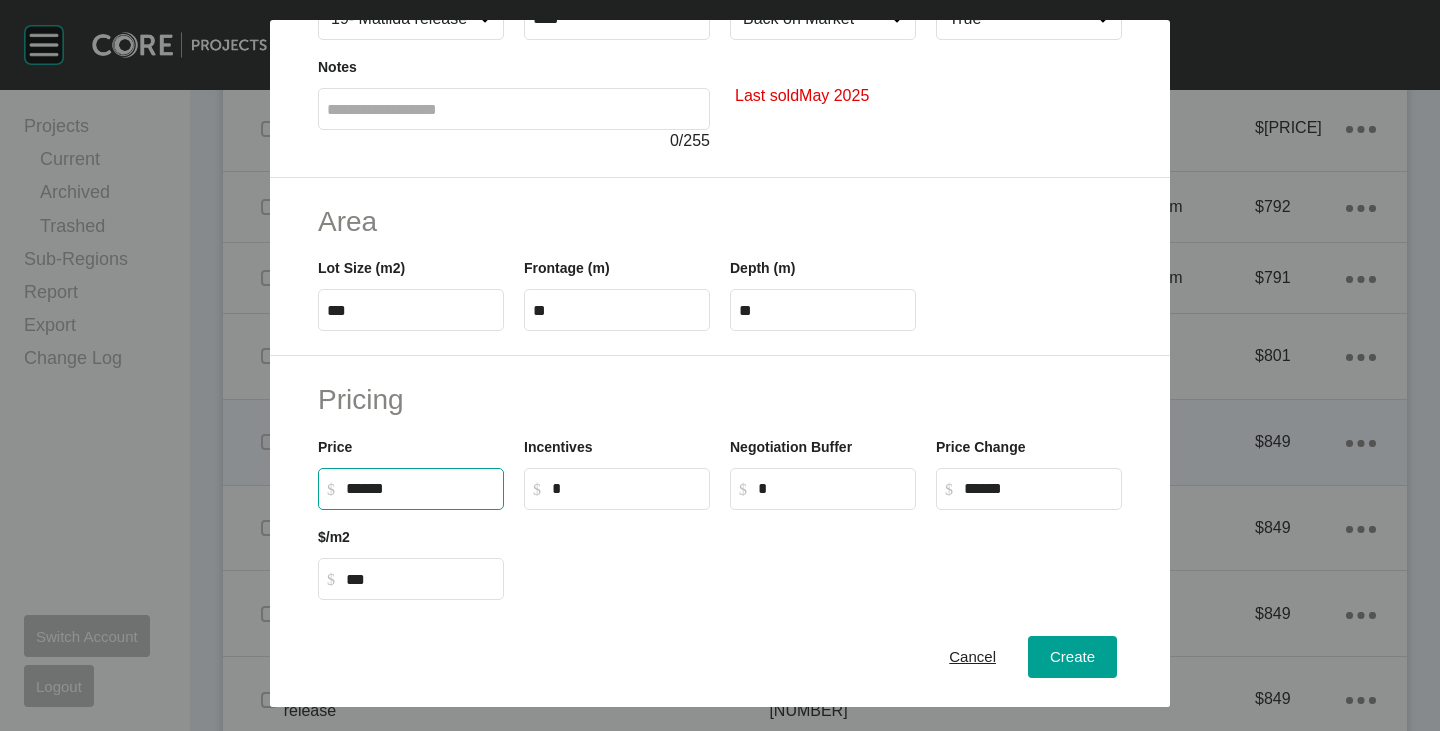 type on "*******" 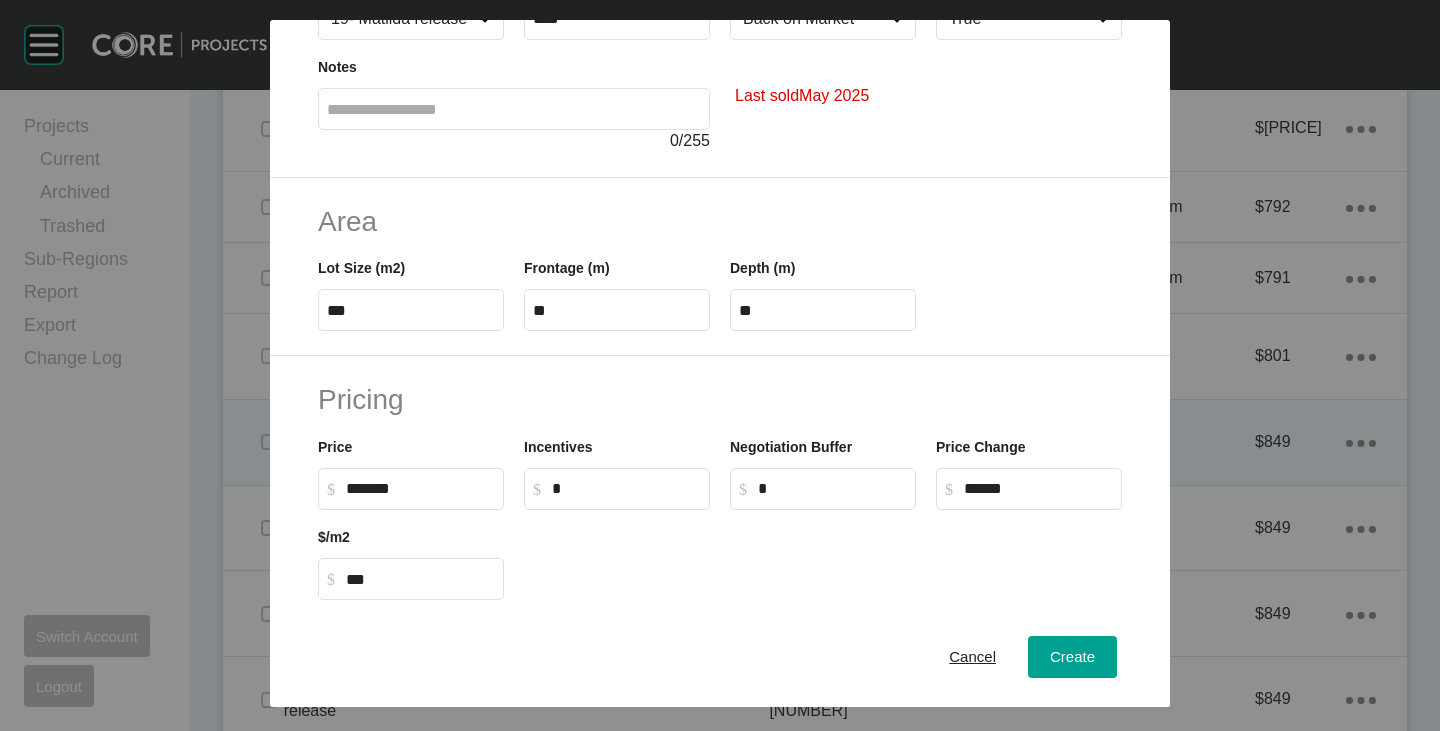 click on "Pricing" at bounding box center (720, 399) 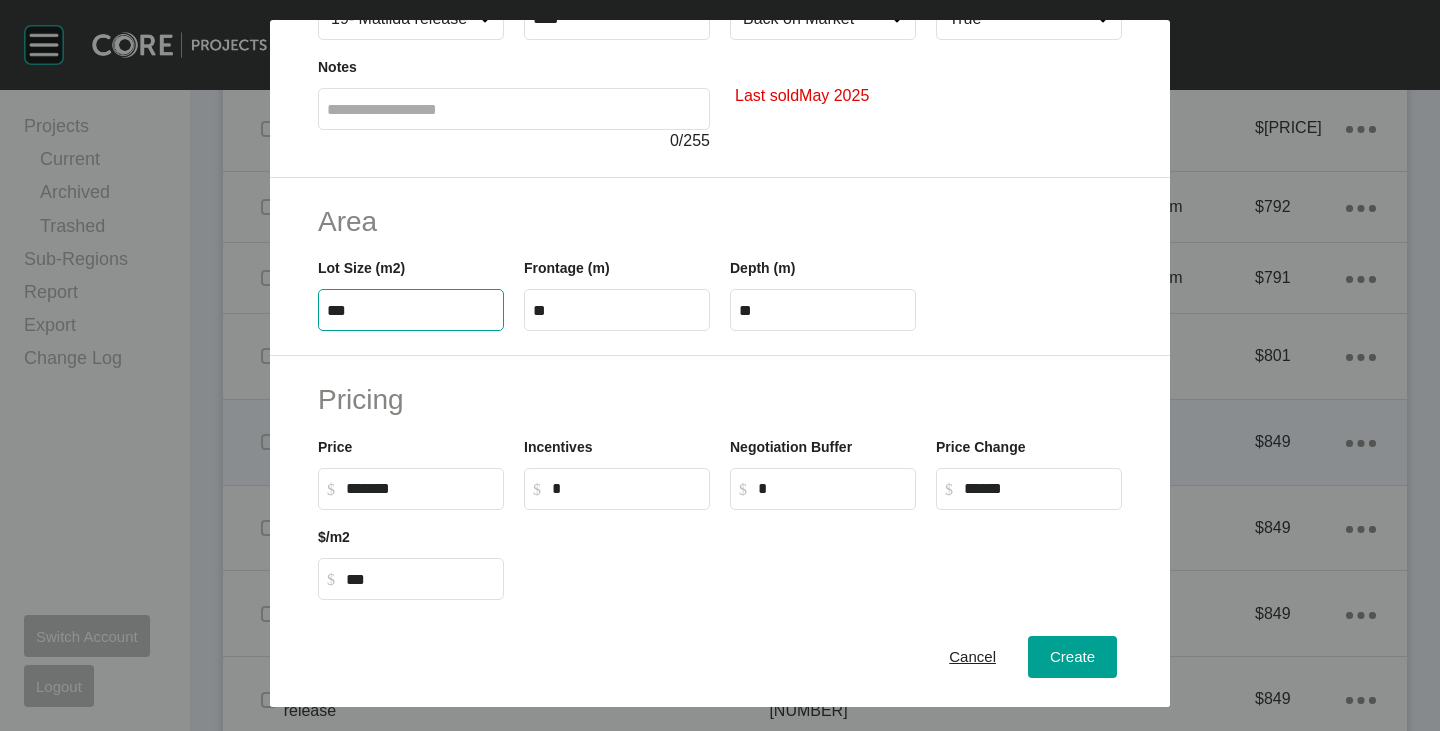 click on "***" at bounding box center (411, 310) 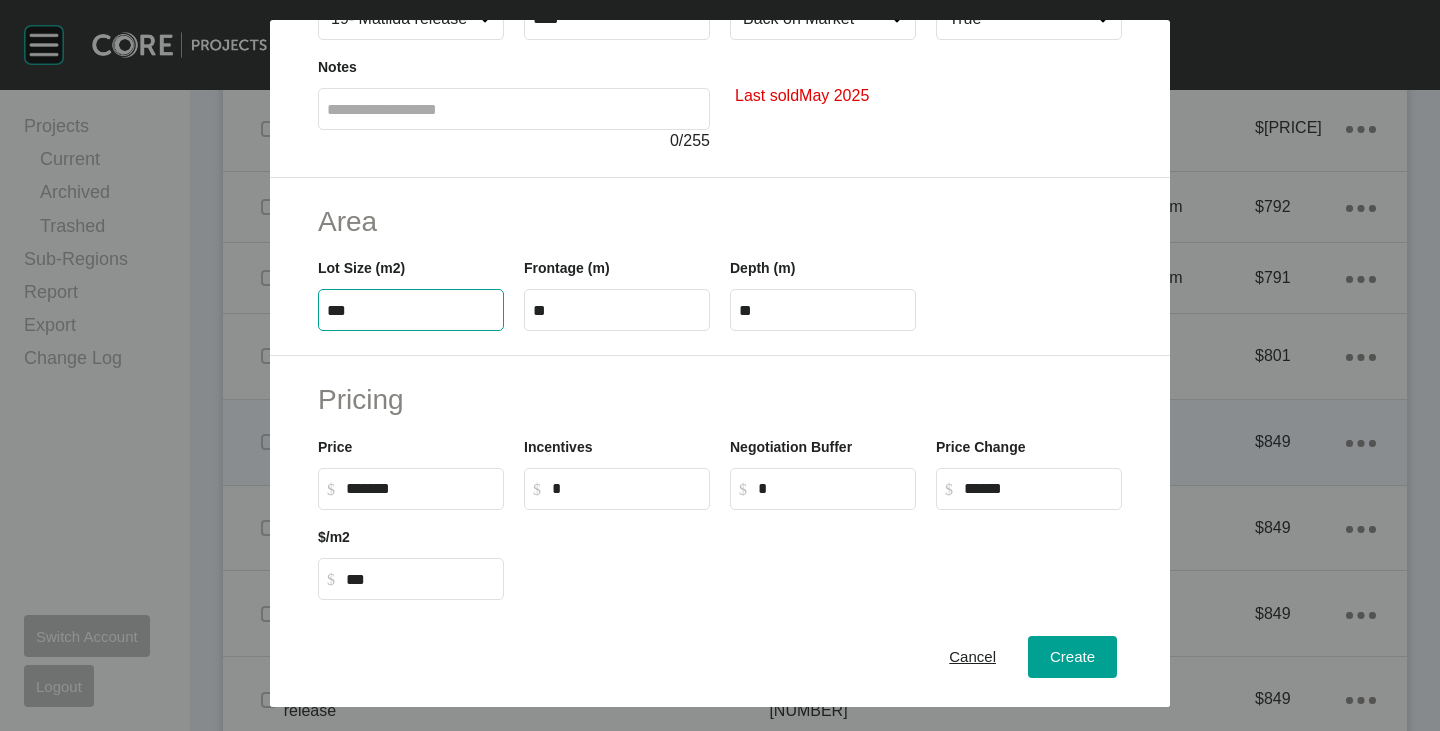 type on "***" 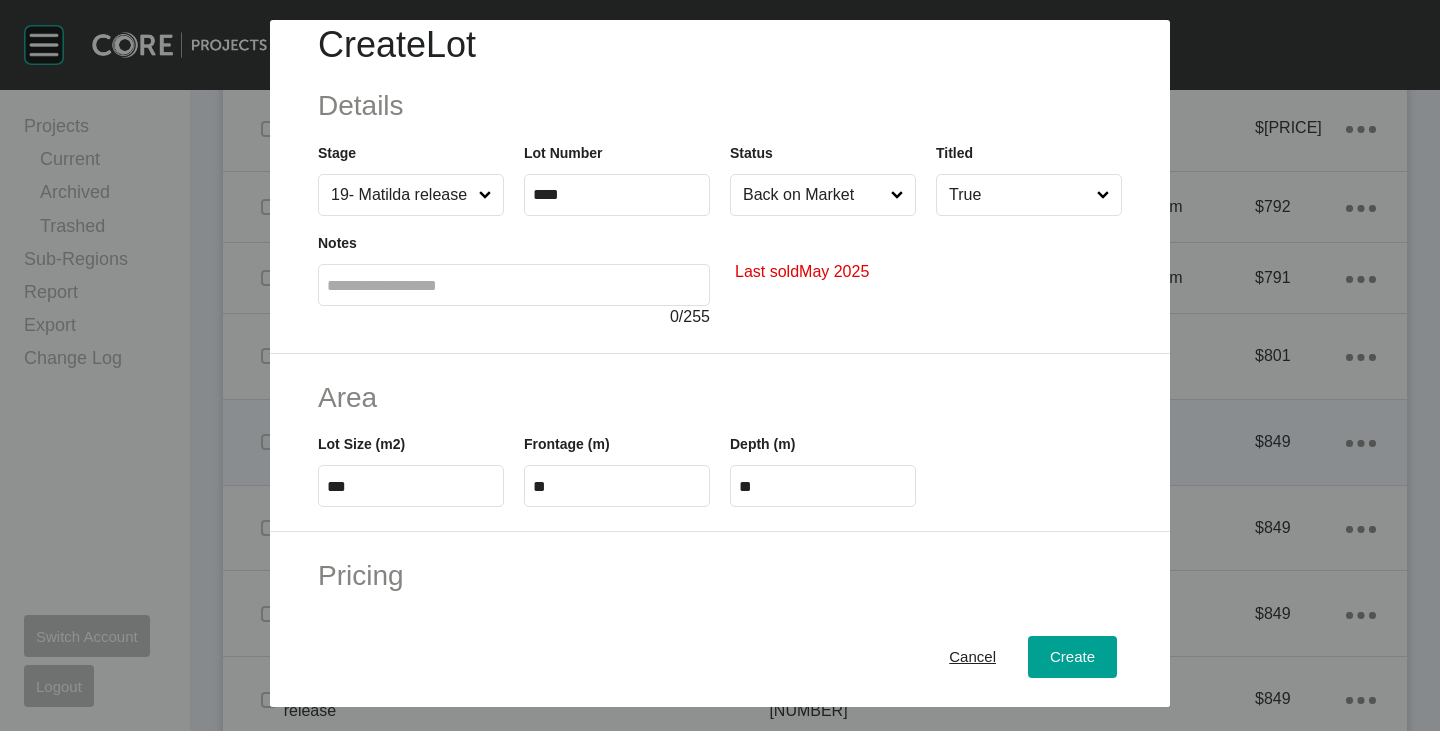 scroll, scrollTop: 0, scrollLeft: 0, axis: both 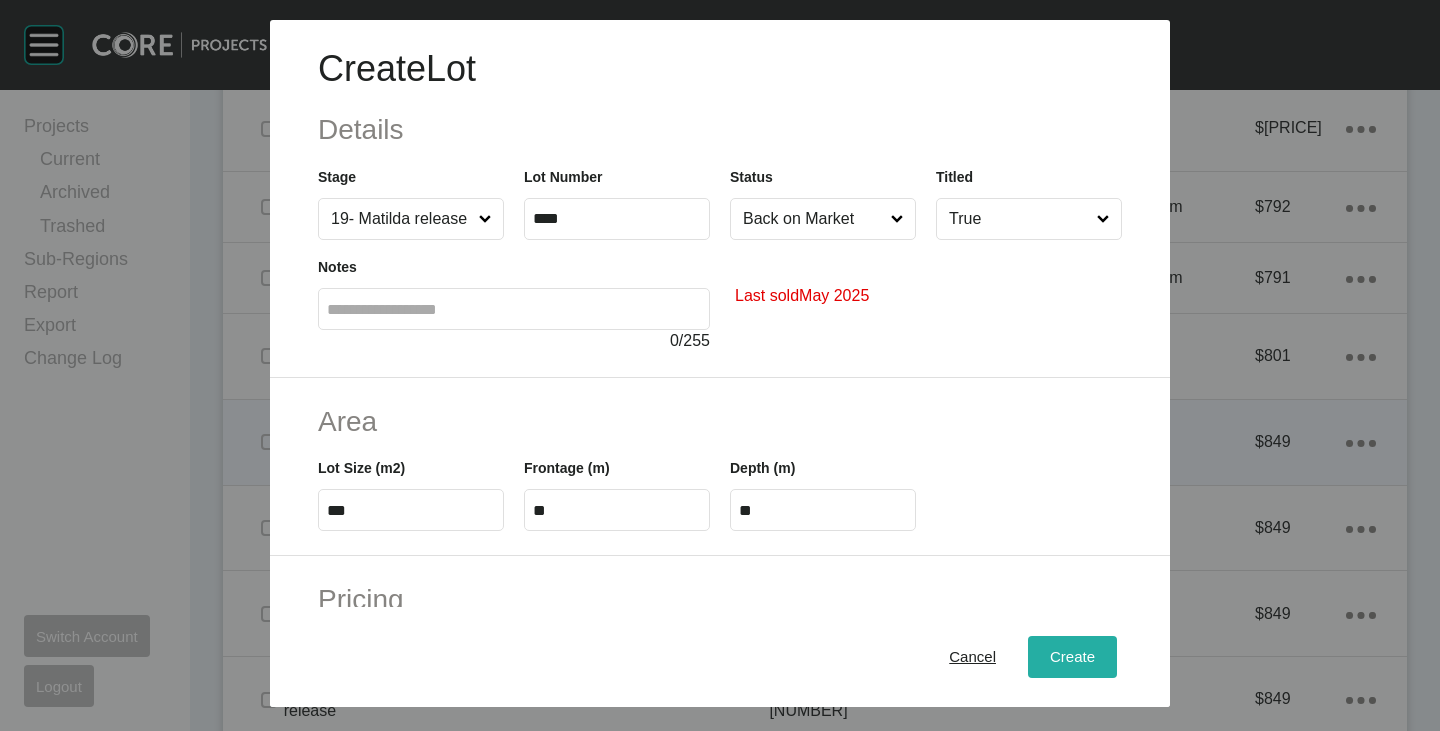 click on "Create" at bounding box center (1072, 657) 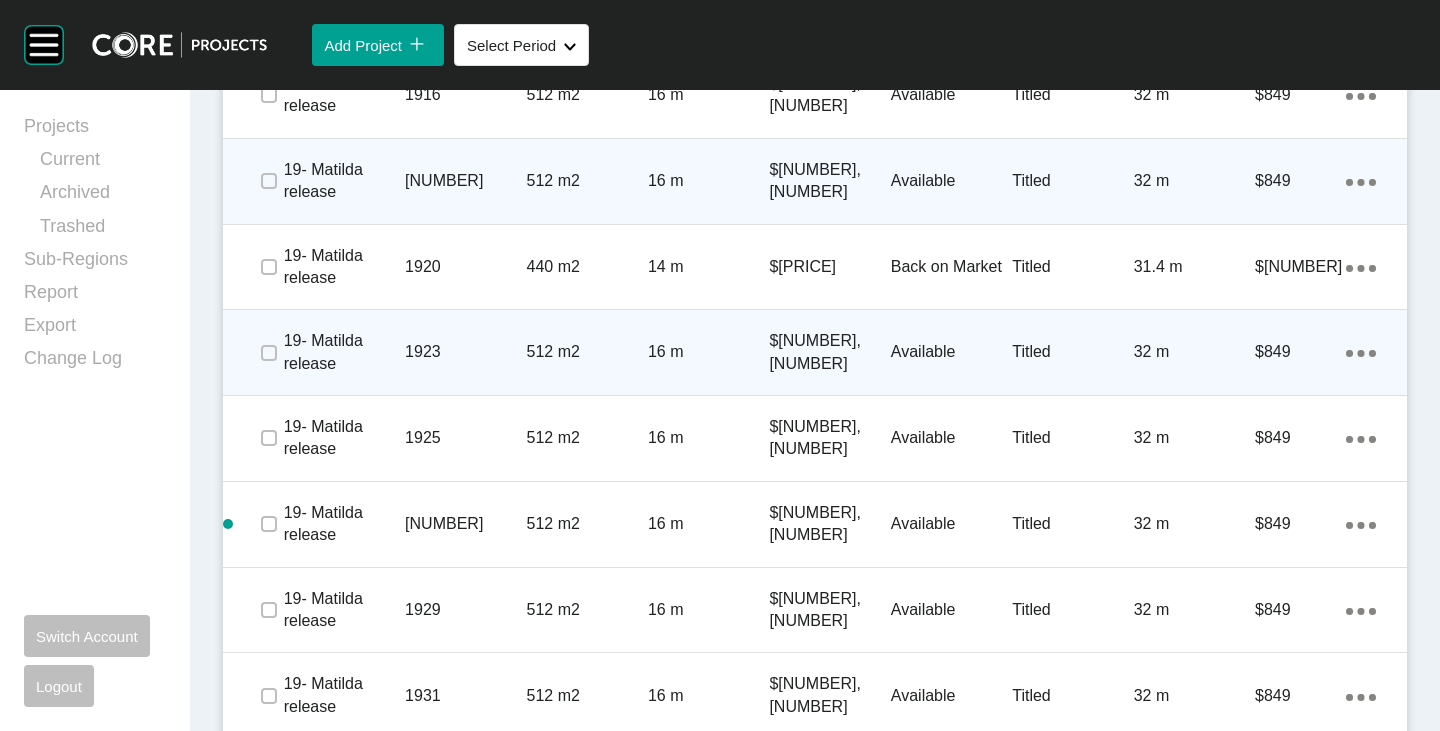 scroll, scrollTop: 2566, scrollLeft: 0, axis: vertical 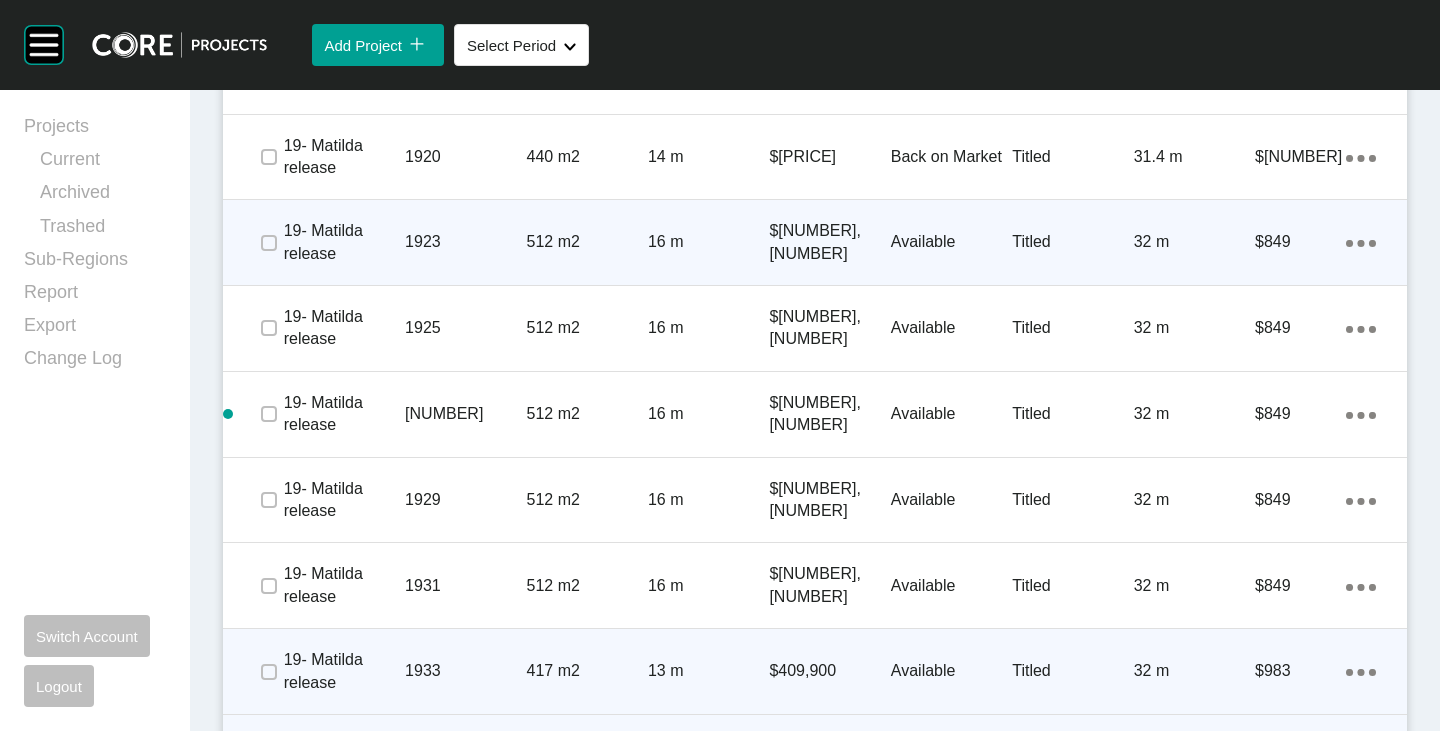 click on "Action Menu Dots Copy 6 Created with Sketch." at bounding box center [1361, 242] 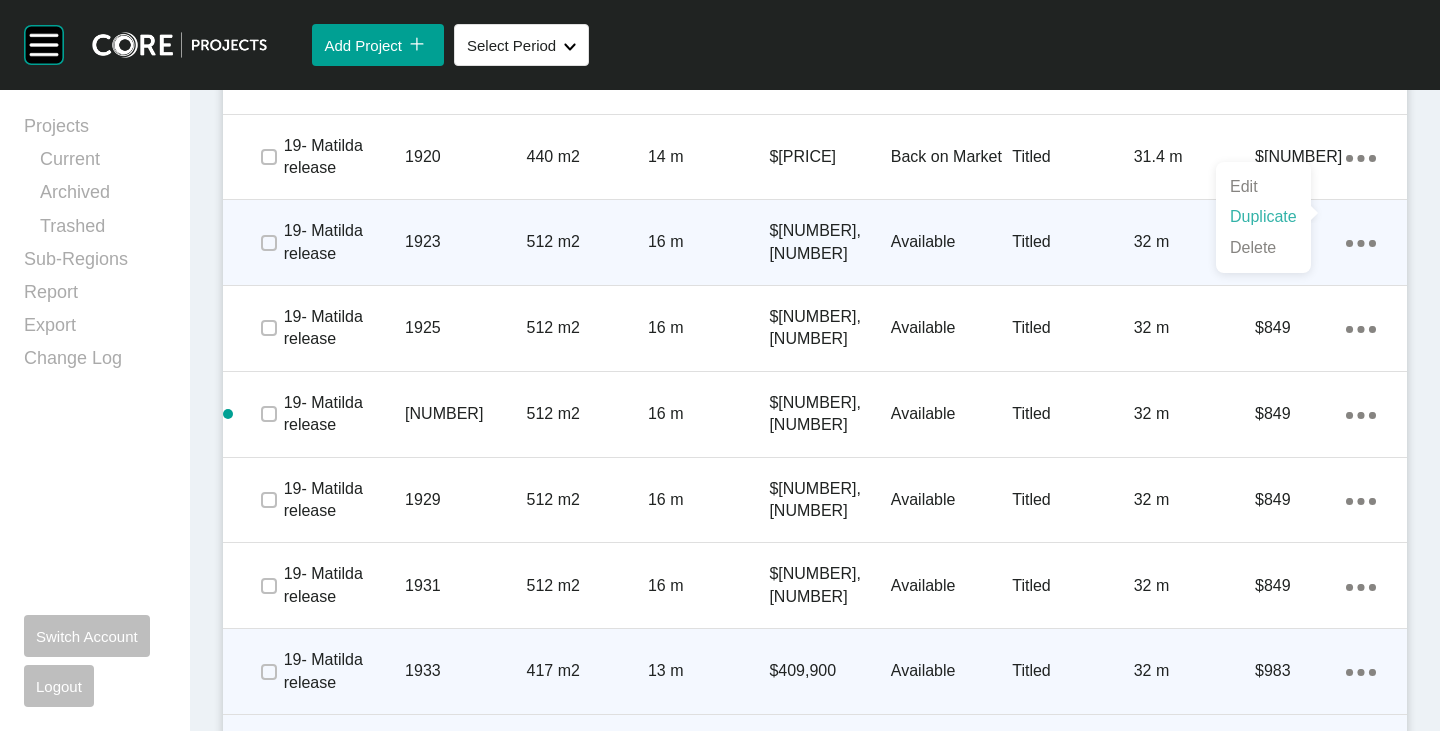 click on "Duplicate" at bounding box center (1263, 217) 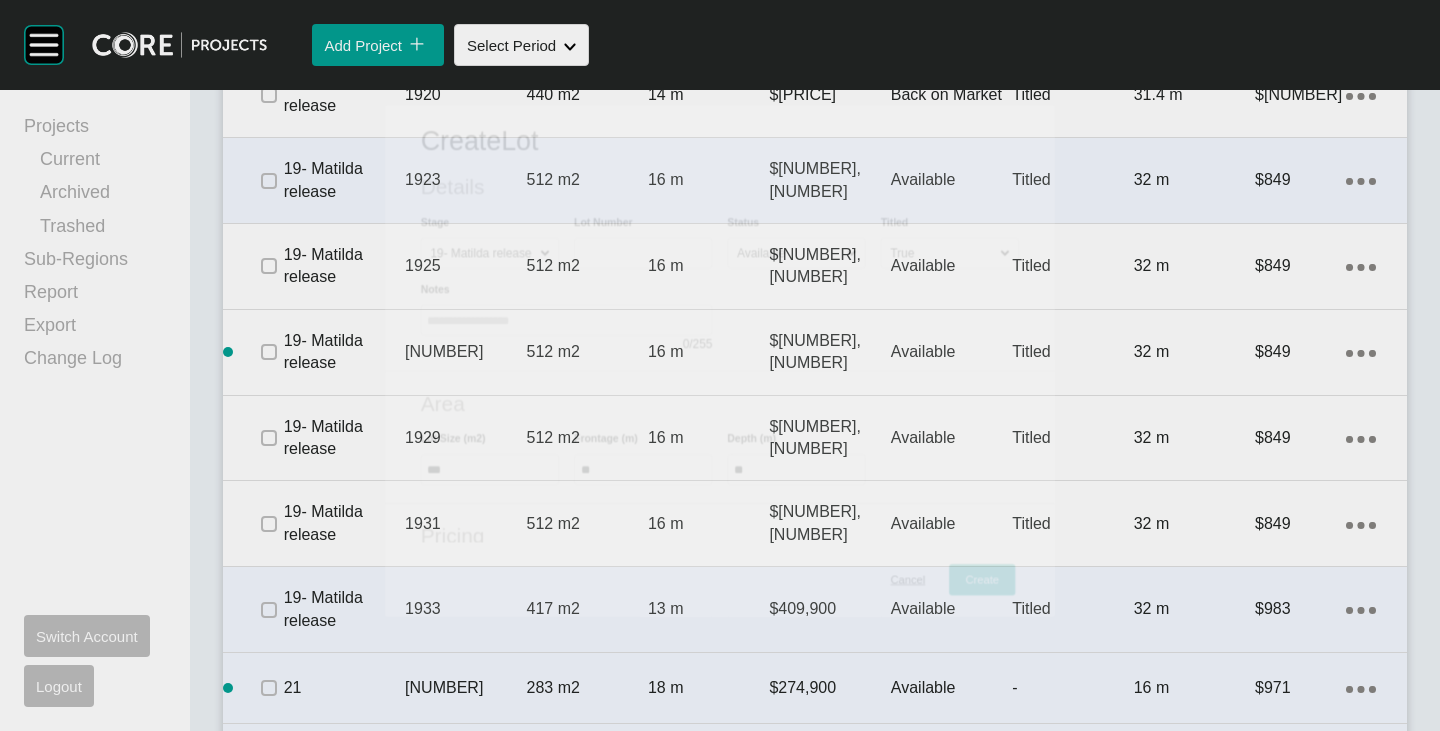 scroll, scrollTop: 2504, scrollLeft: 0, axis: vertical 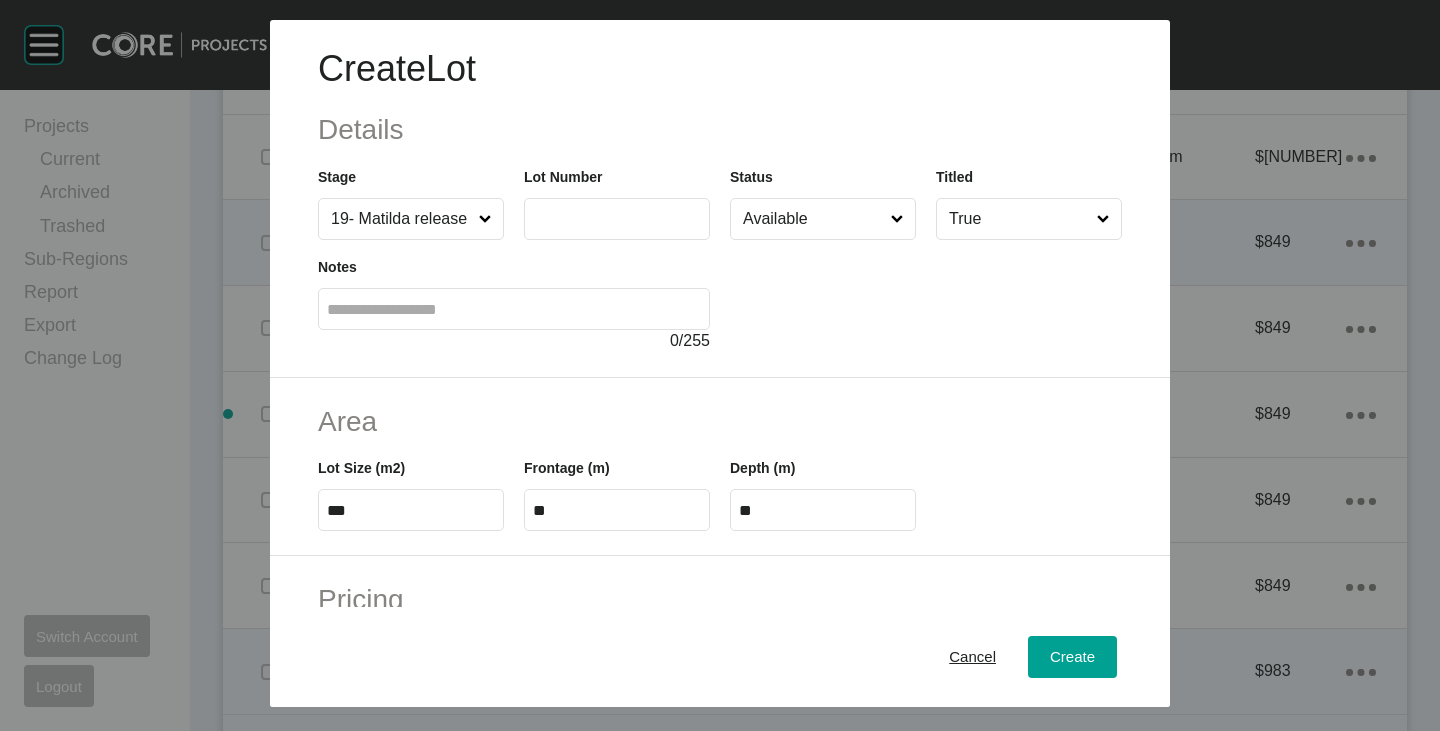 click at bounding box center (617, 218) 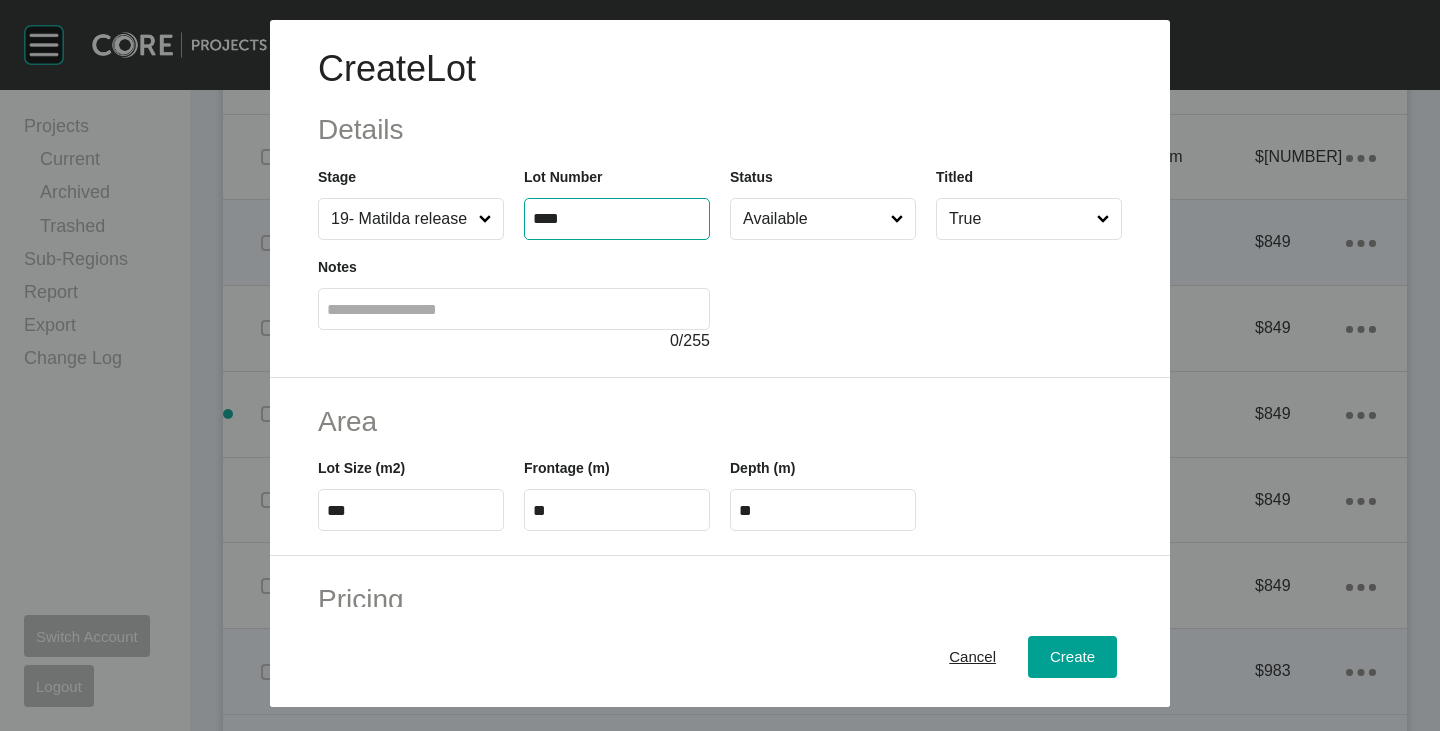type on "****" 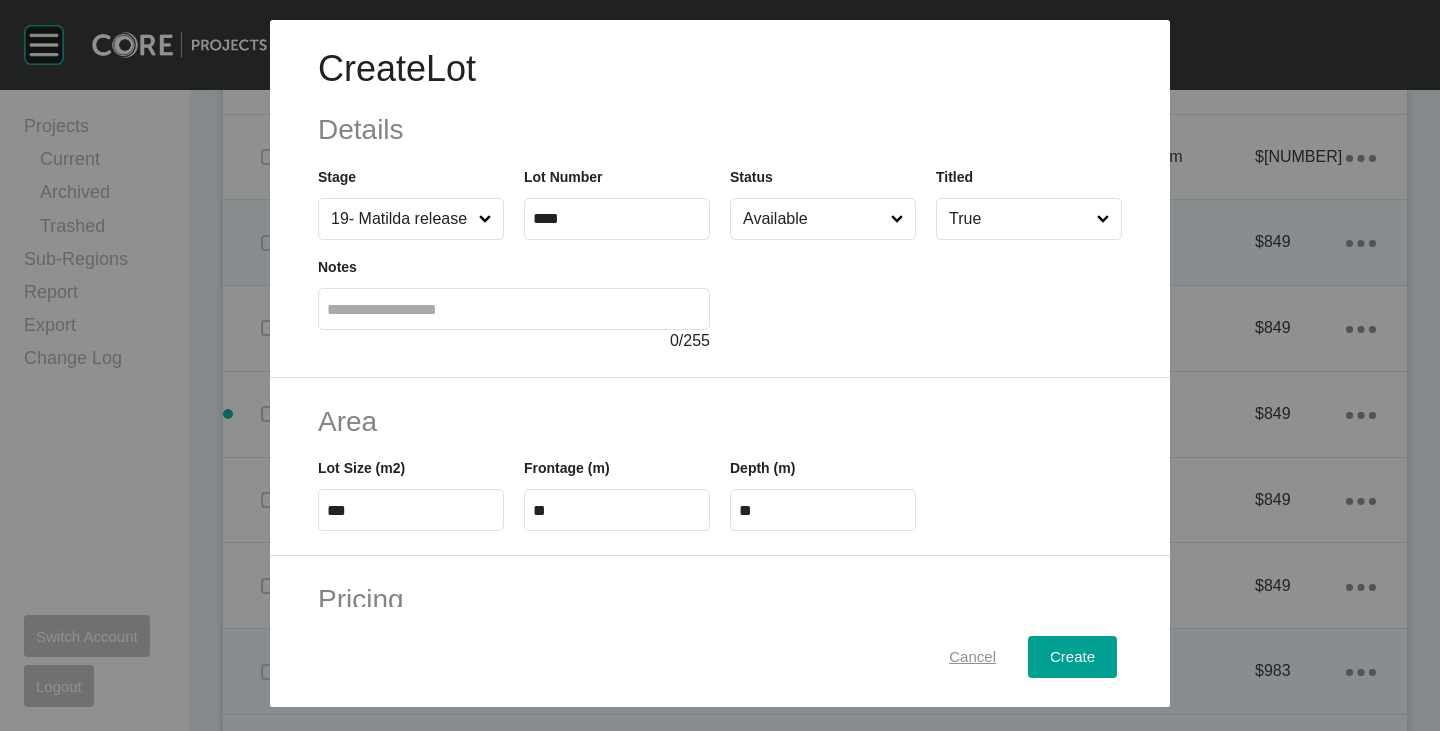 click on "Cancel" at bounding box center [972, 657] 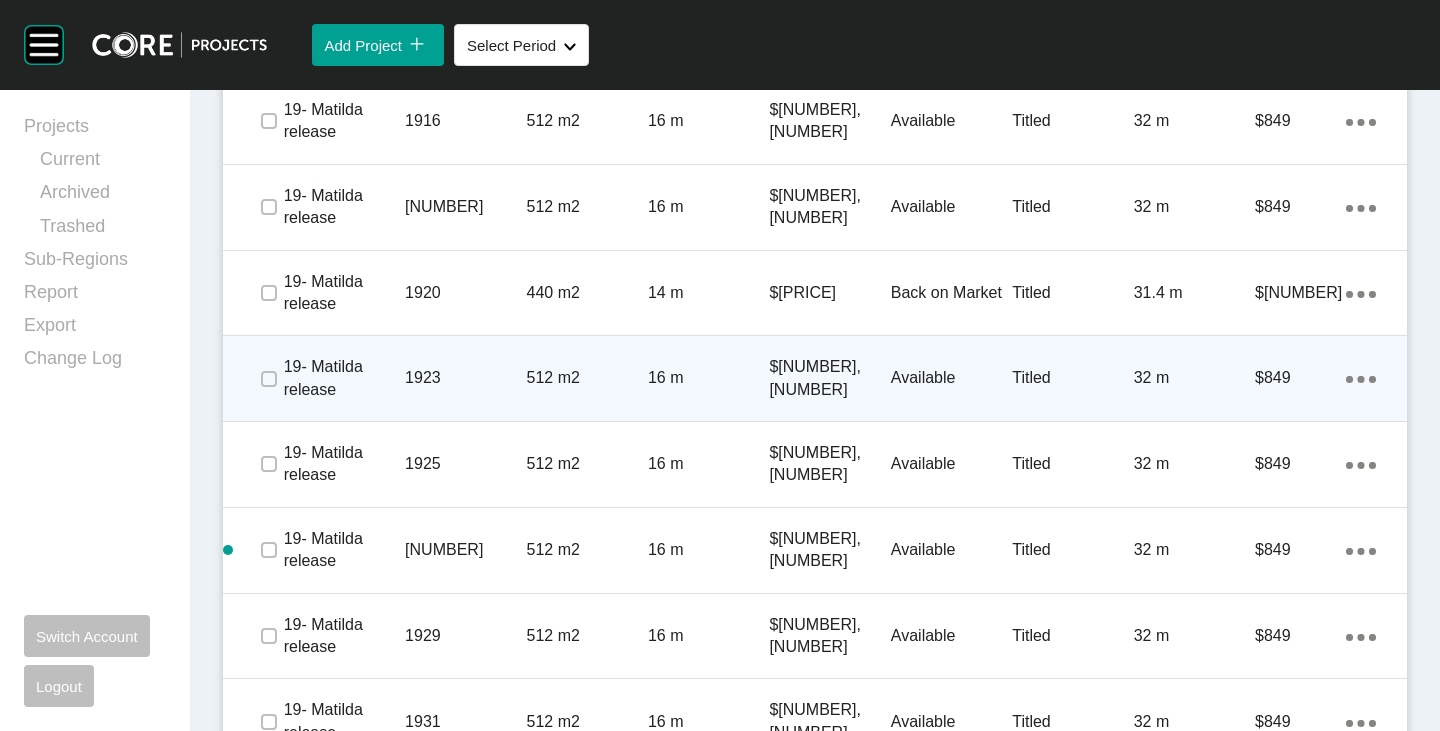 scroll, scrollTop: 2304, scrollLeft: 0, axis: vertical 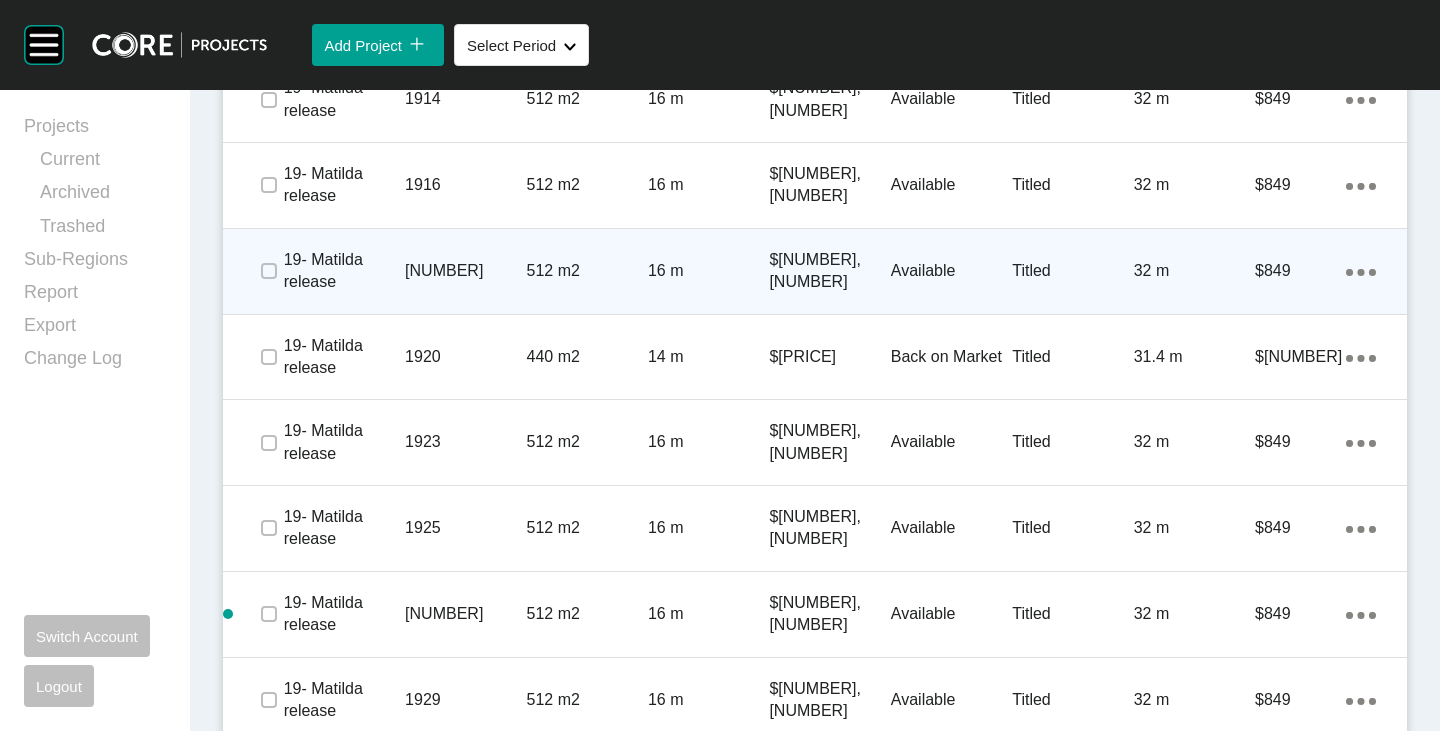 click on "Action Menu Dots Copy 6 Created with Sketch." 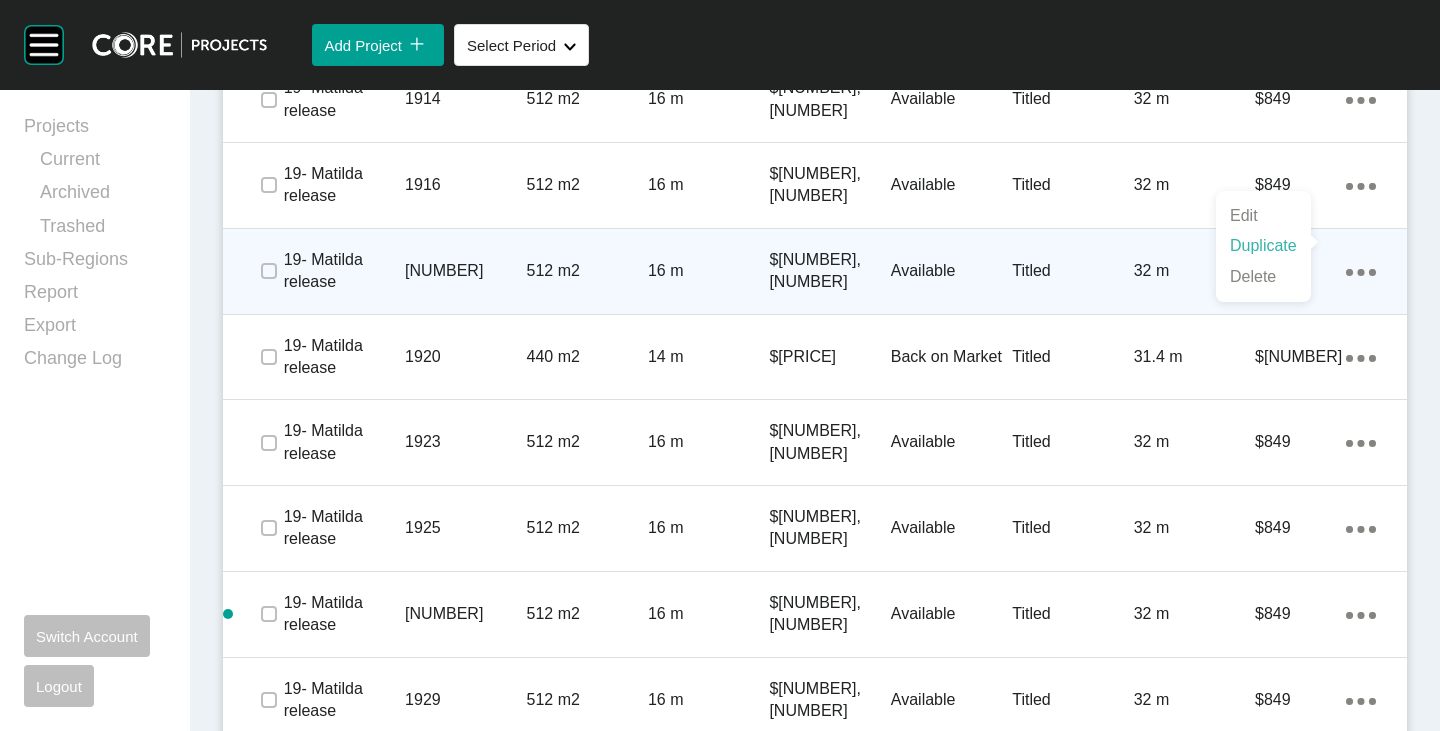 click on "Duplicate" at bounding box center (1263, 246) 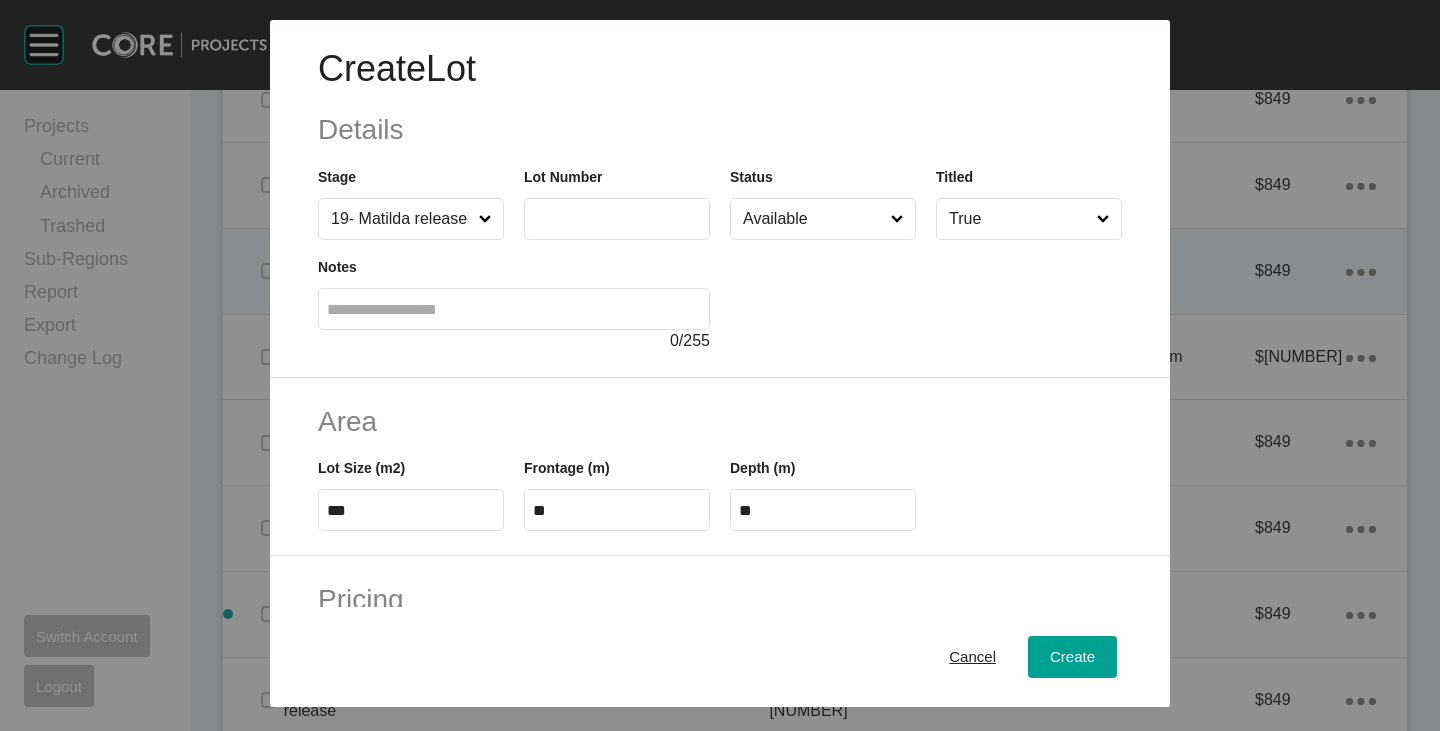 click at bounding box center (617, 218) 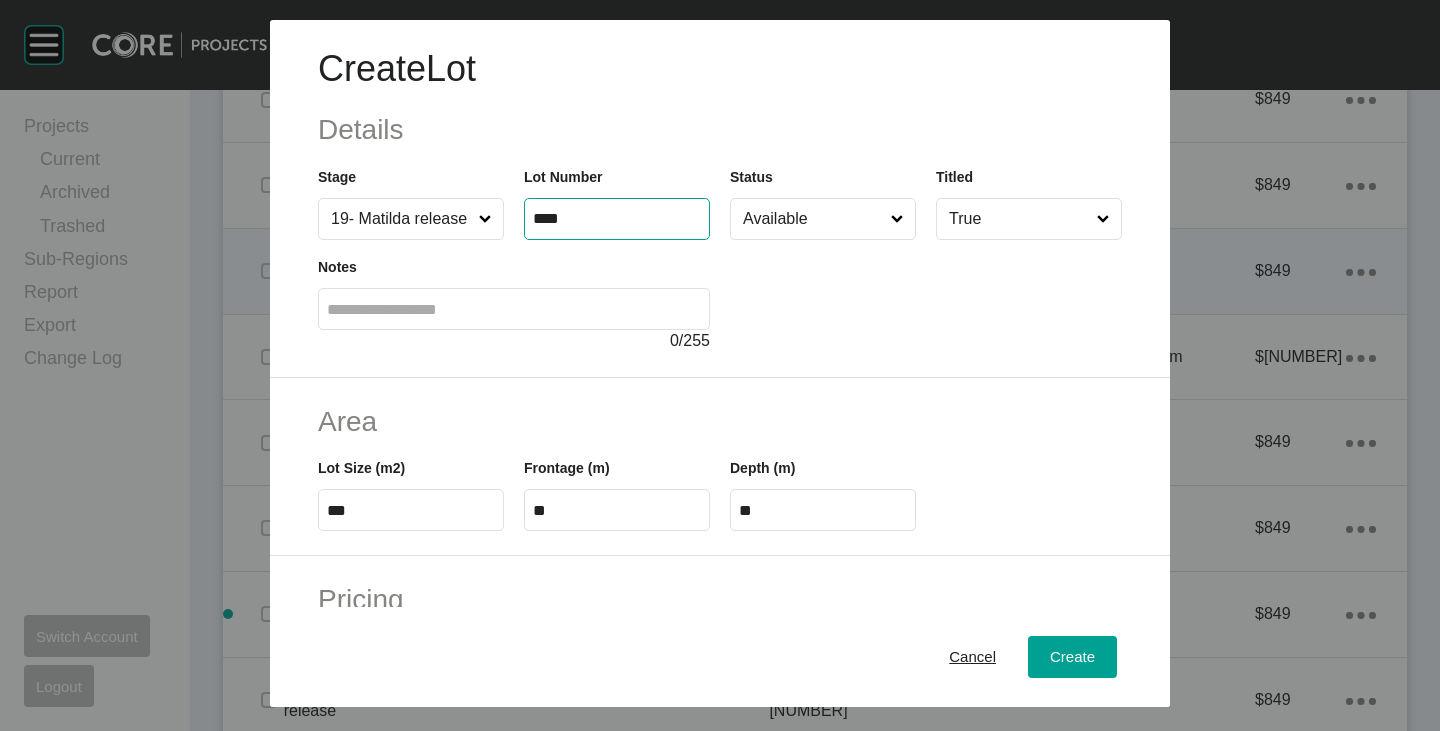 type on "****" 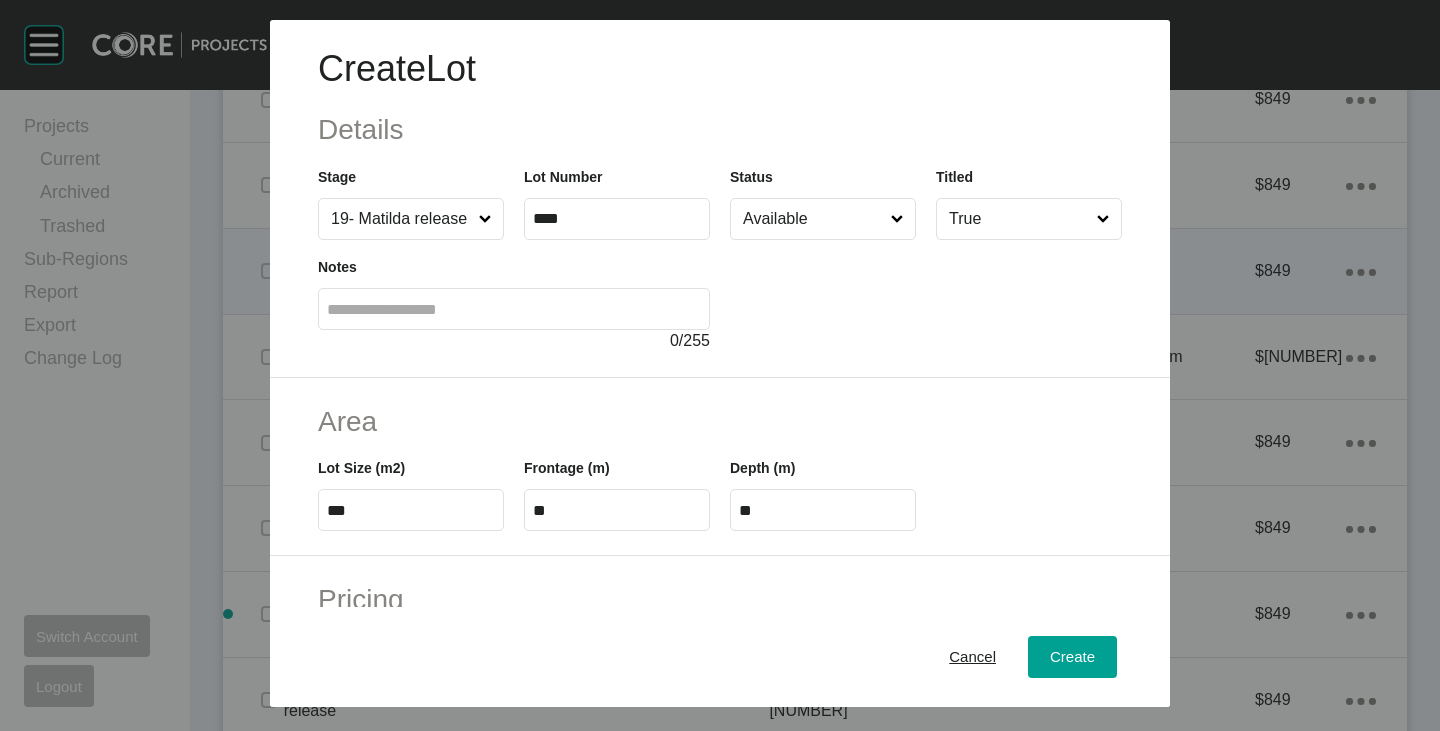 type on "*" 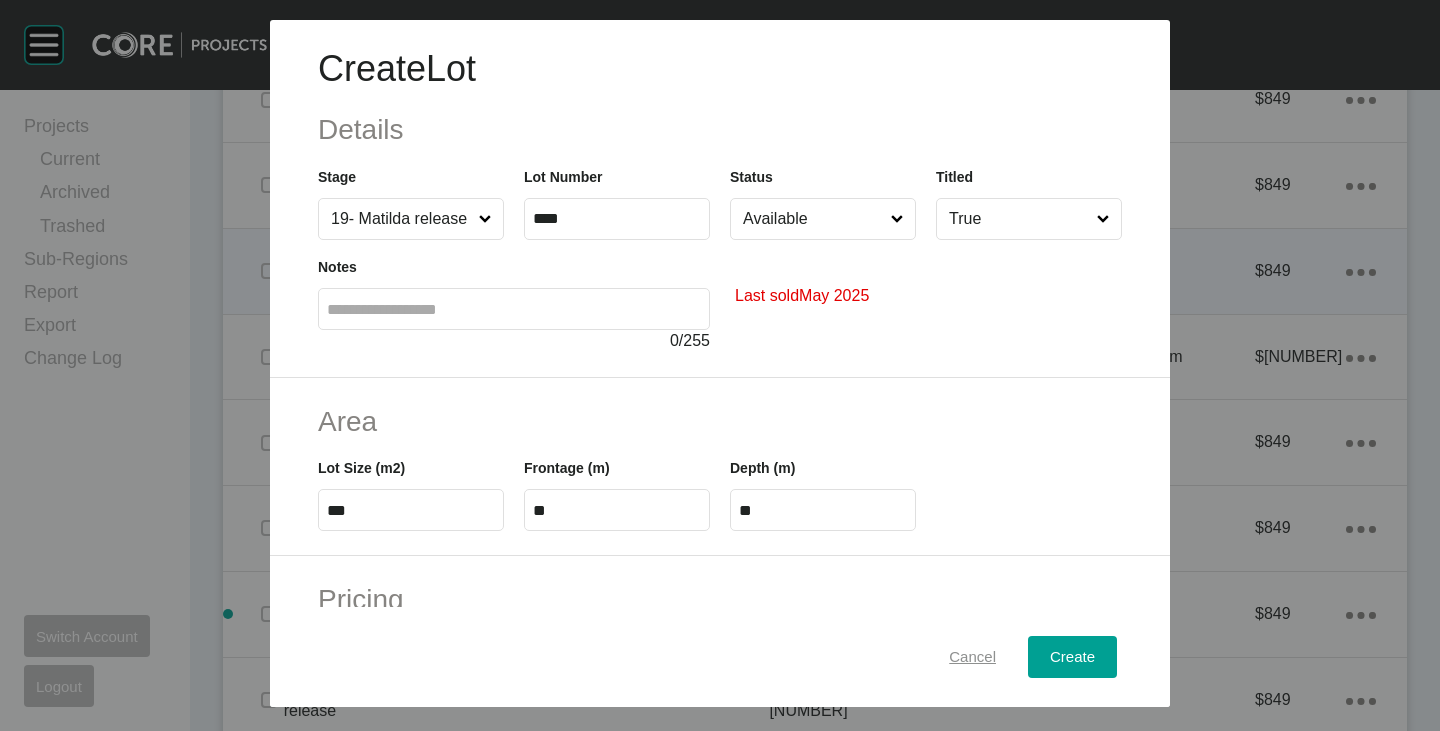click on "Cancel" at bounding box center (972, 657) 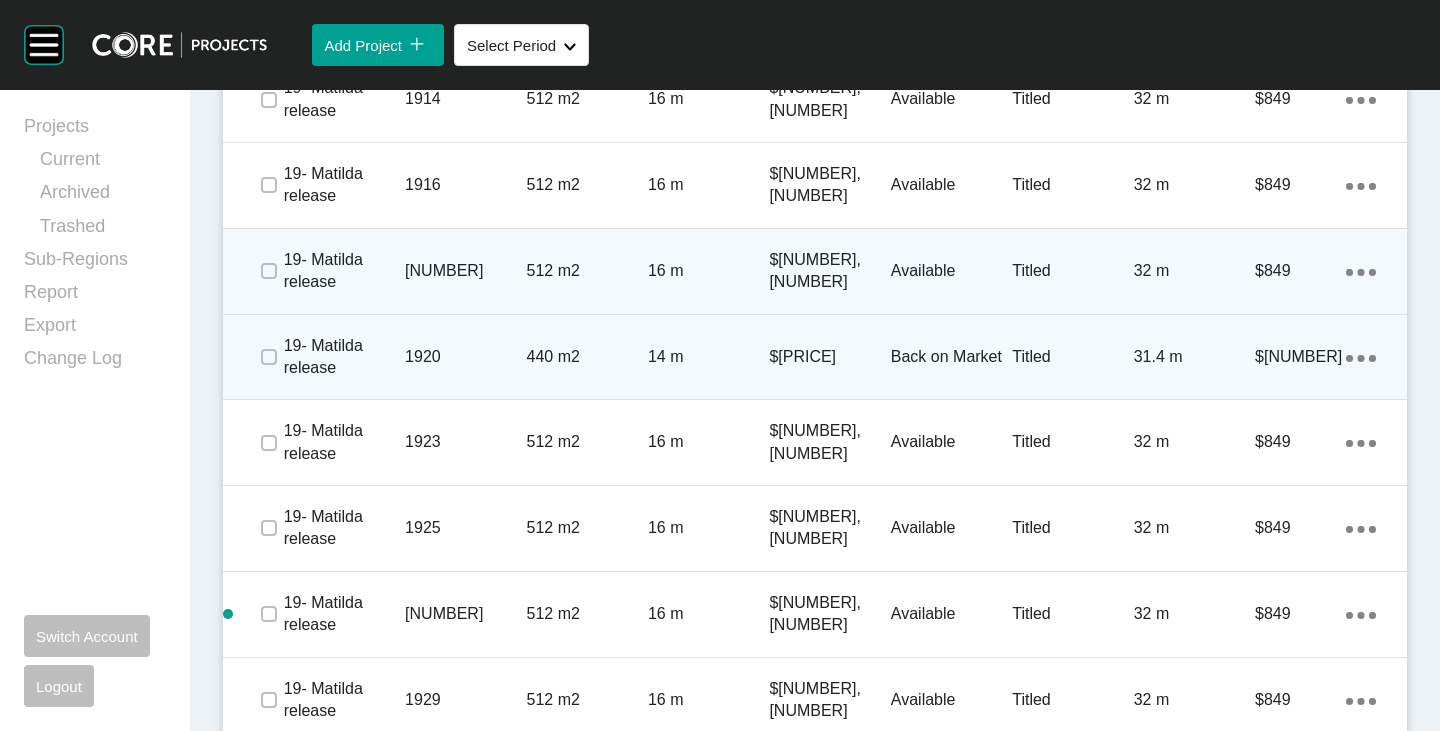 click 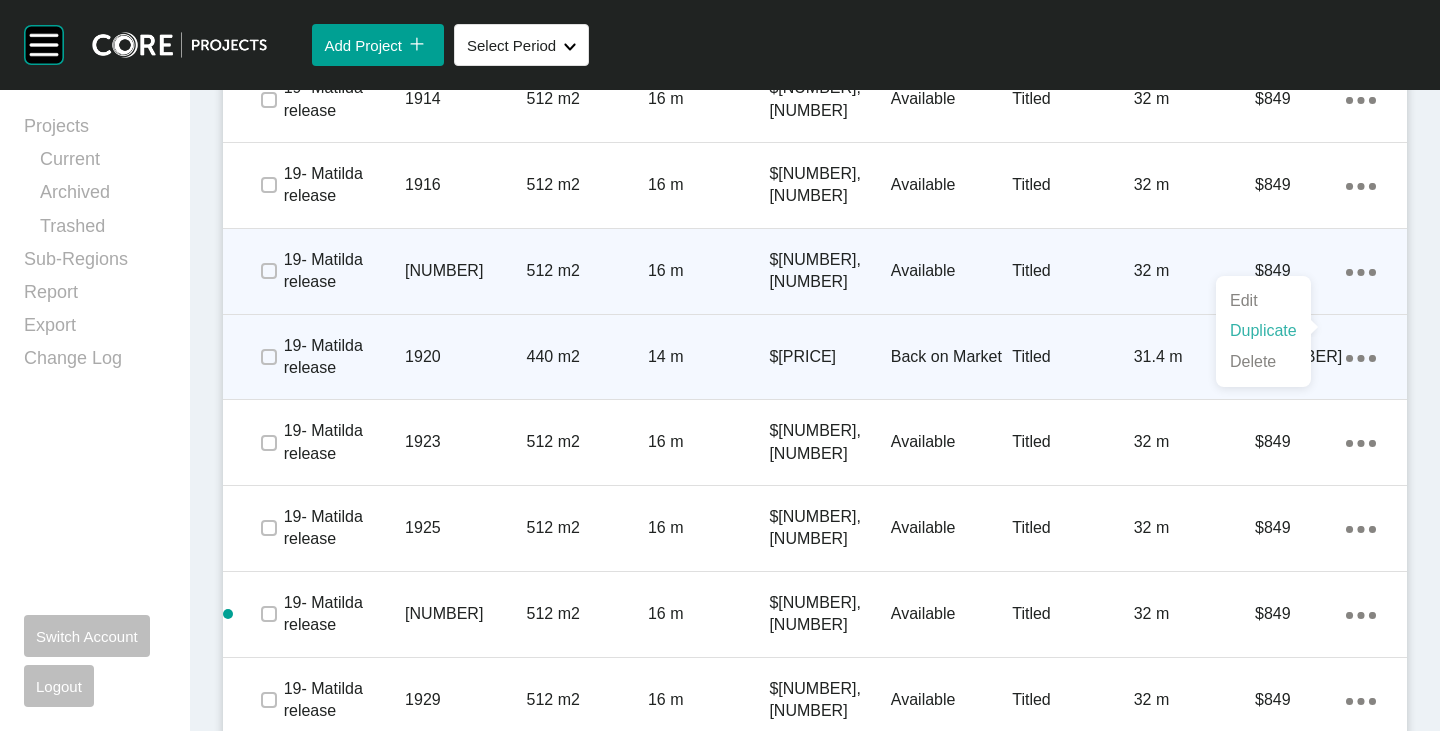 click on "Duplicate" at bounding box center (1263, 331) 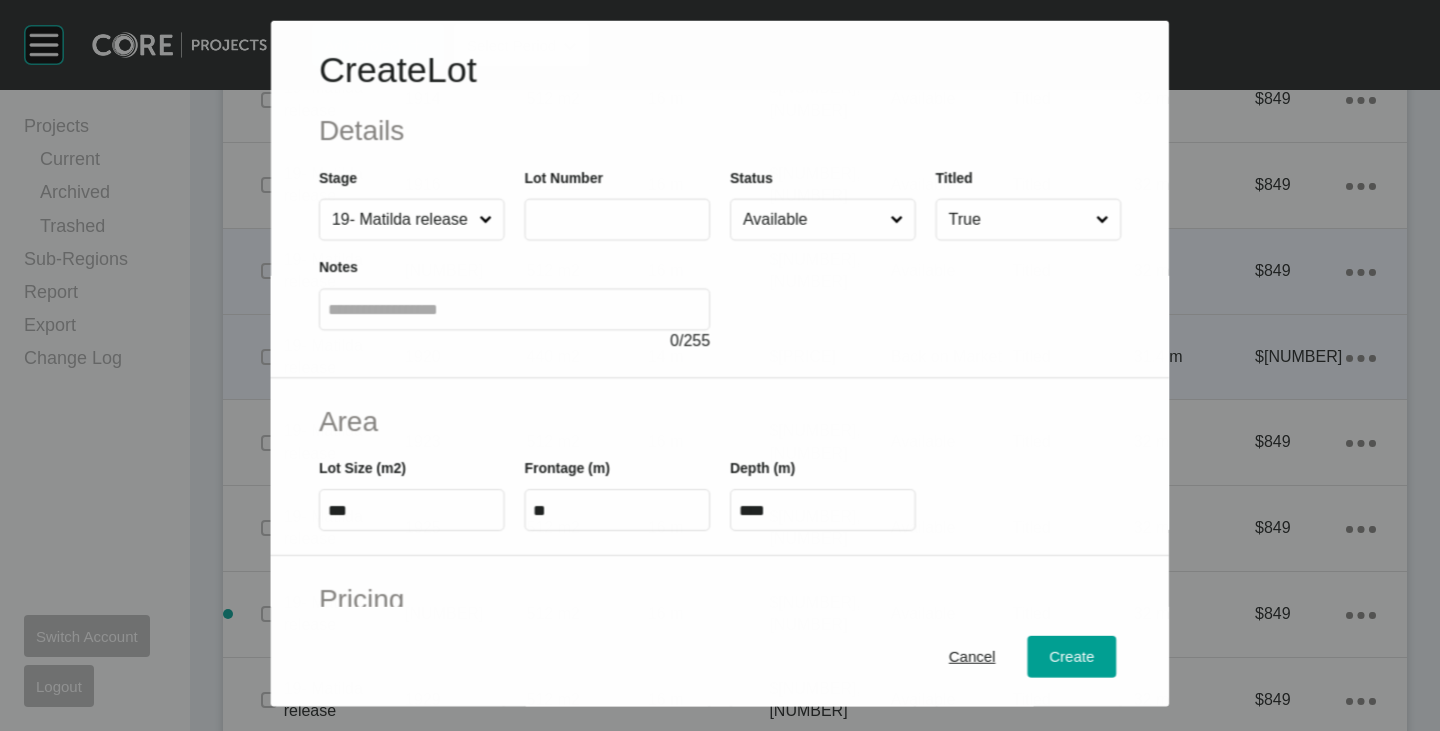 click at bounding box center (617, 219) 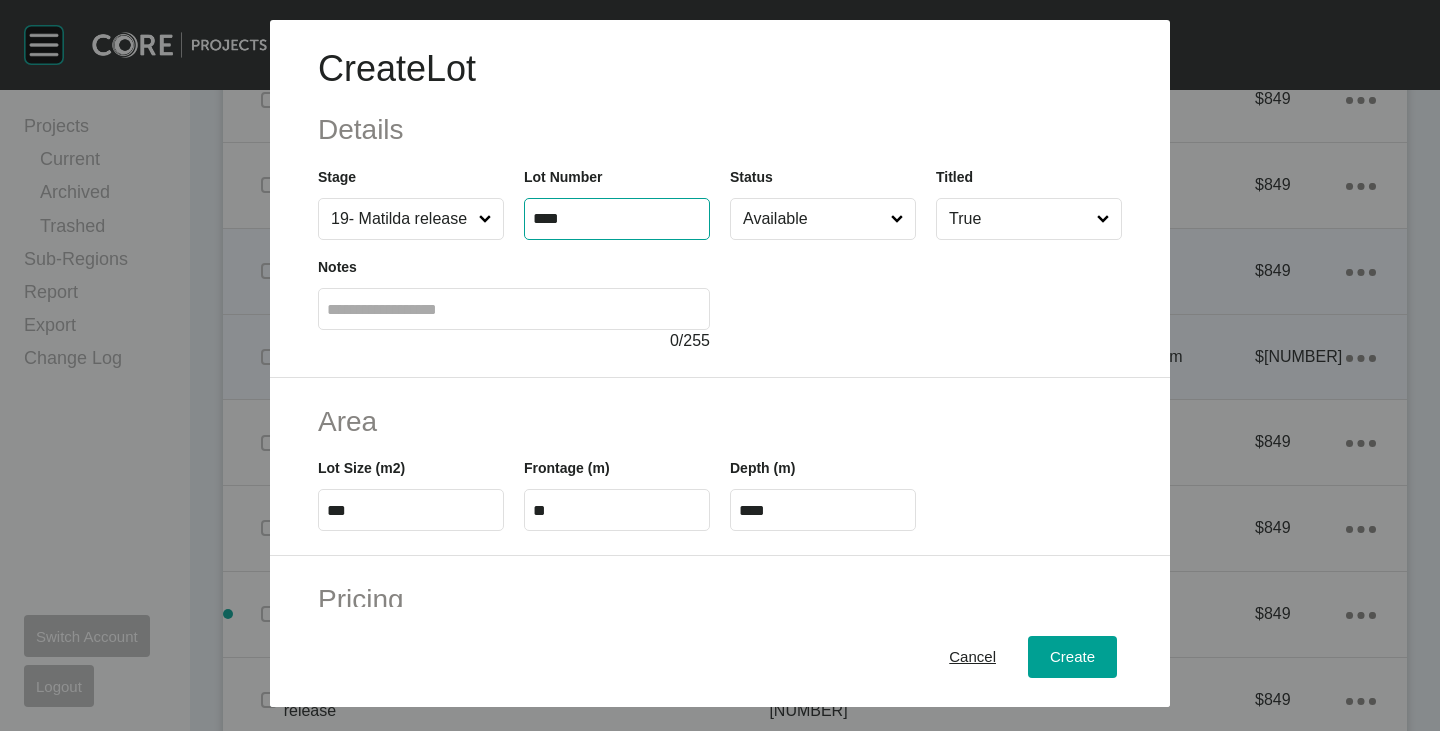 type on "****" 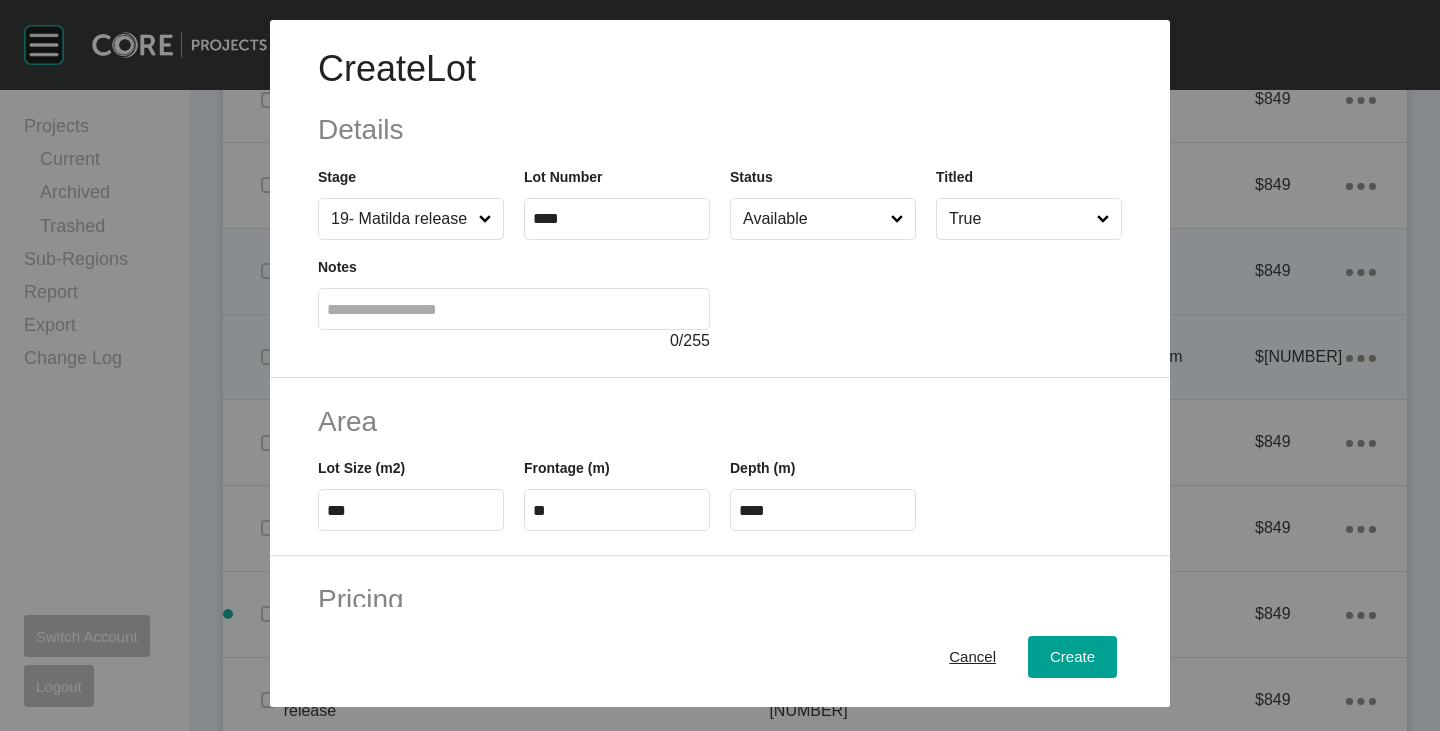 type on "*****" 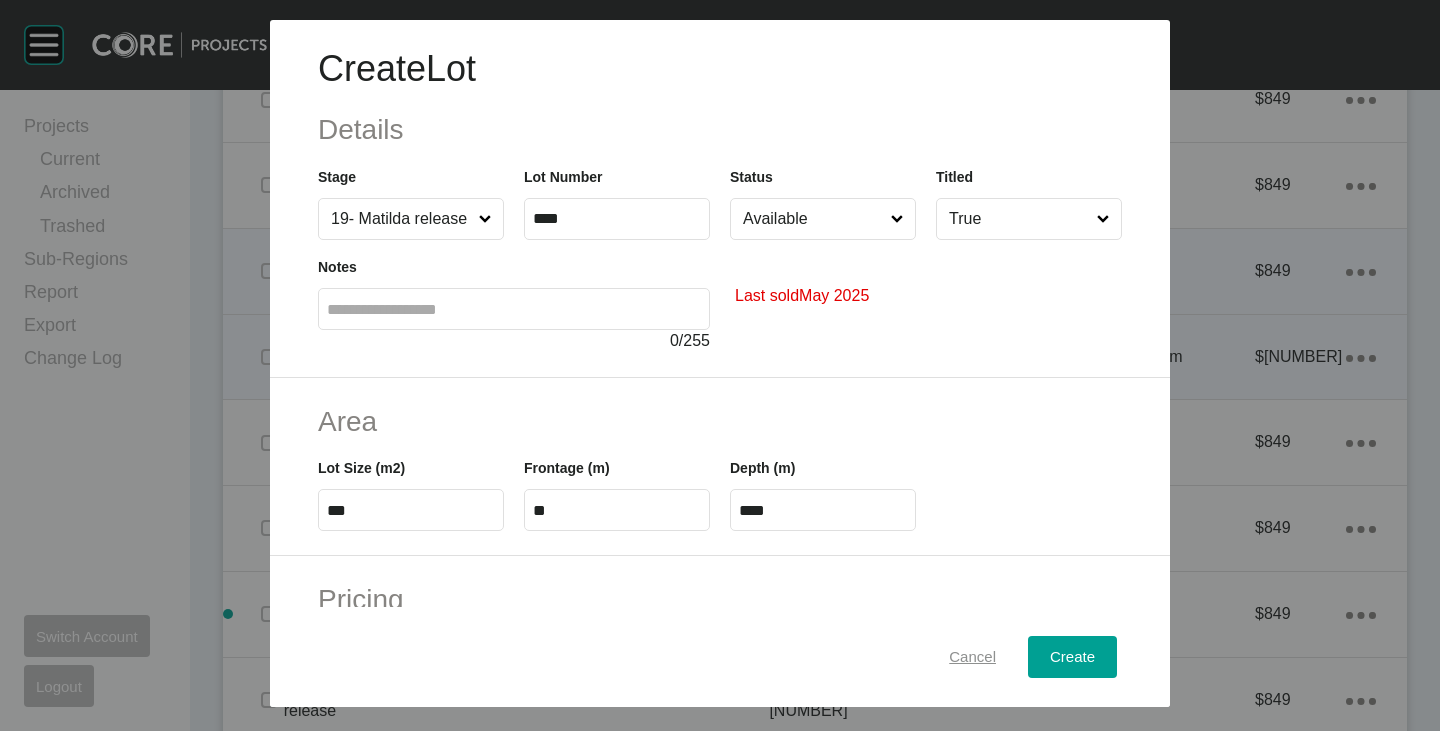 click on "Cancel" at bounding box center [972, 657] 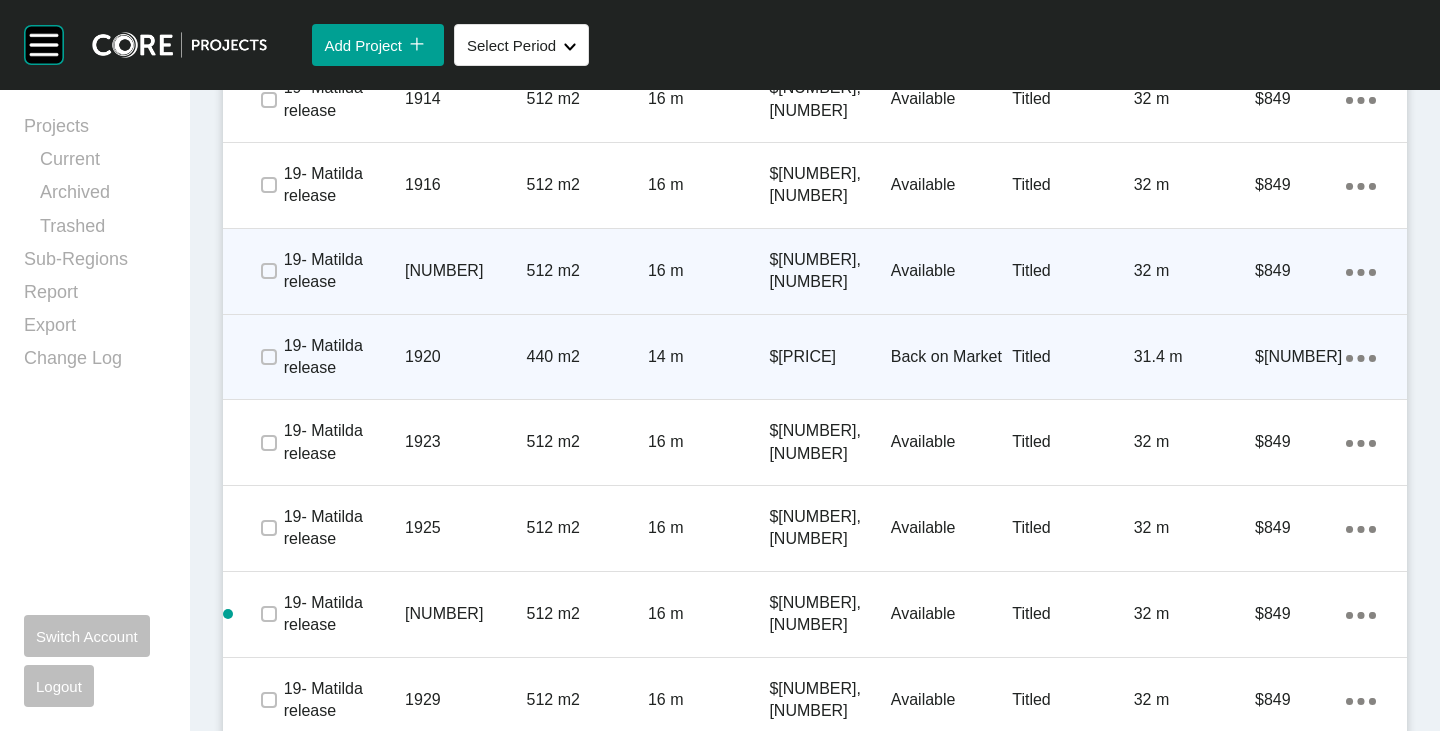 click 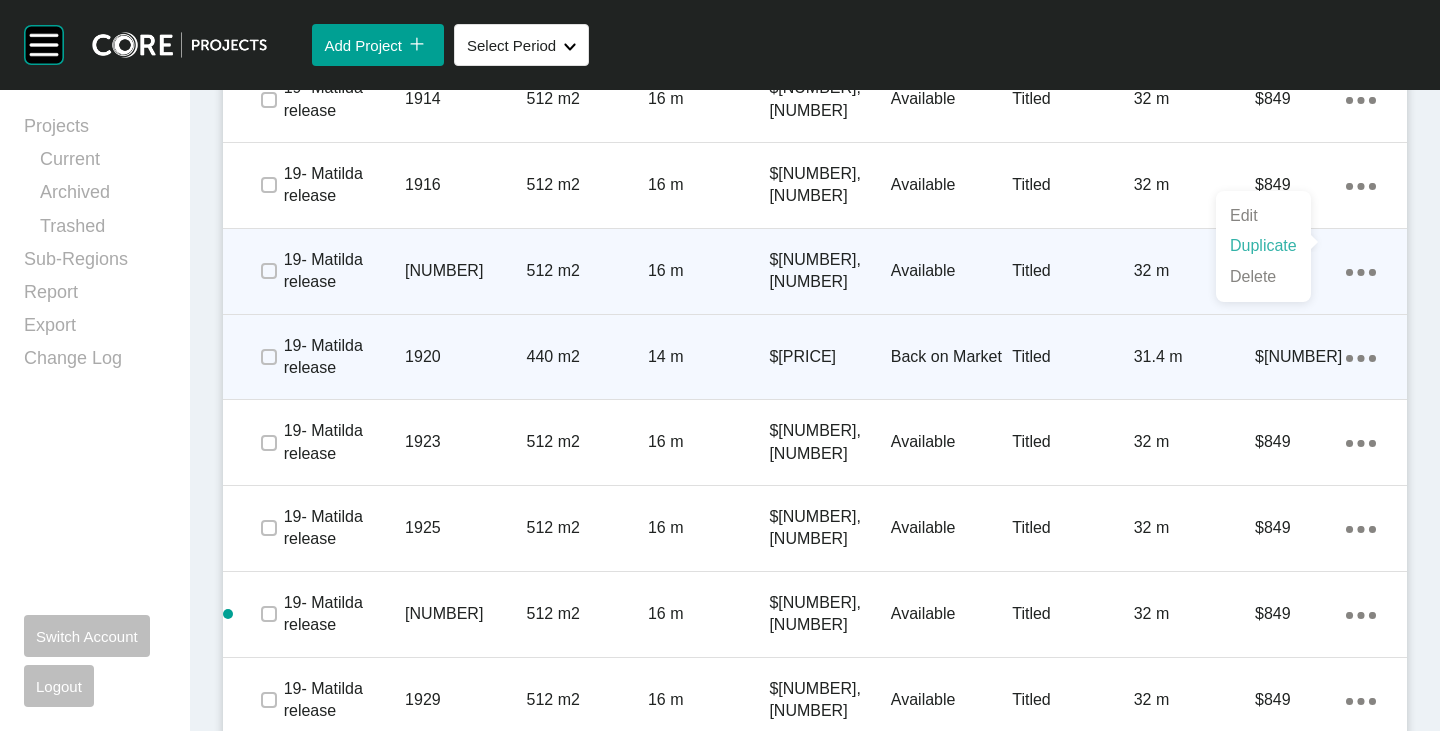 click on "Duplicate" at bounding box center (1263, 246) 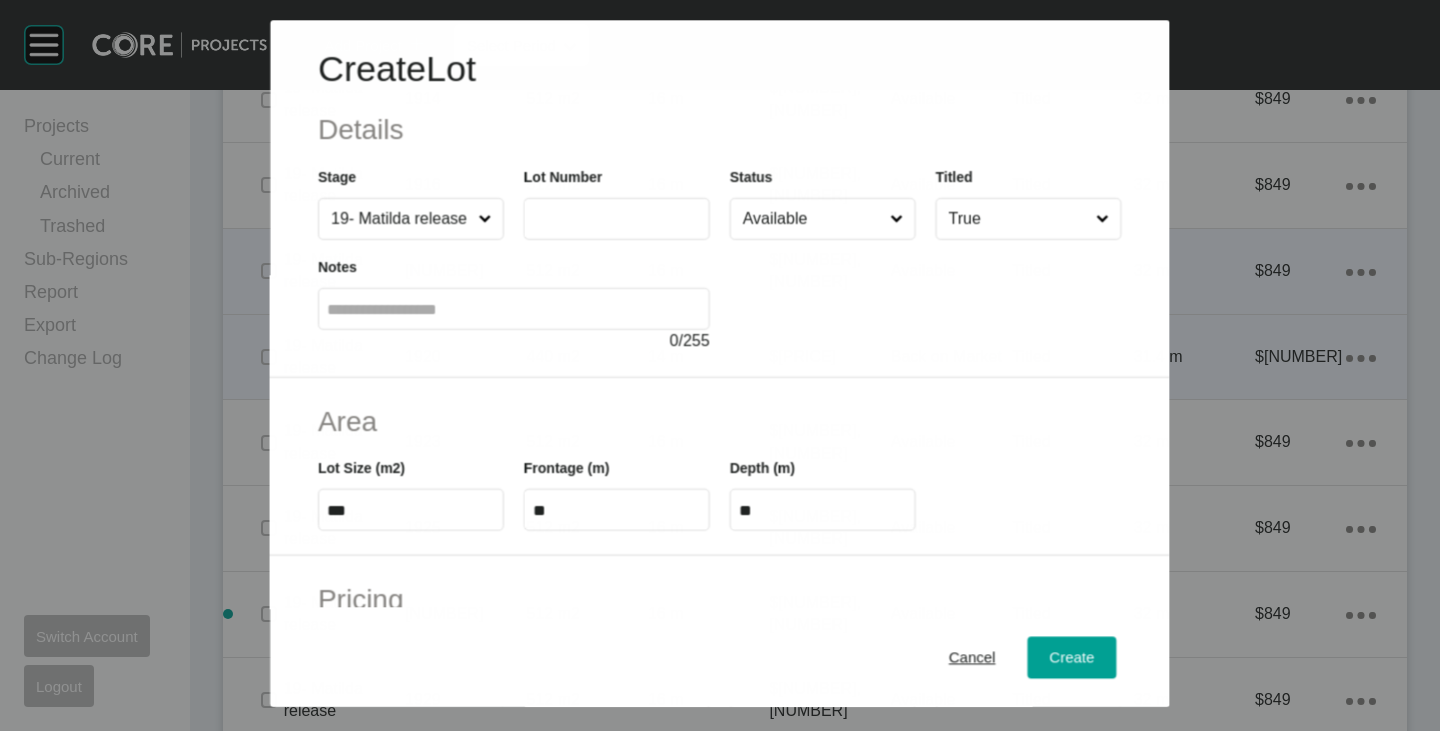 click at bounding box center (617, 219) 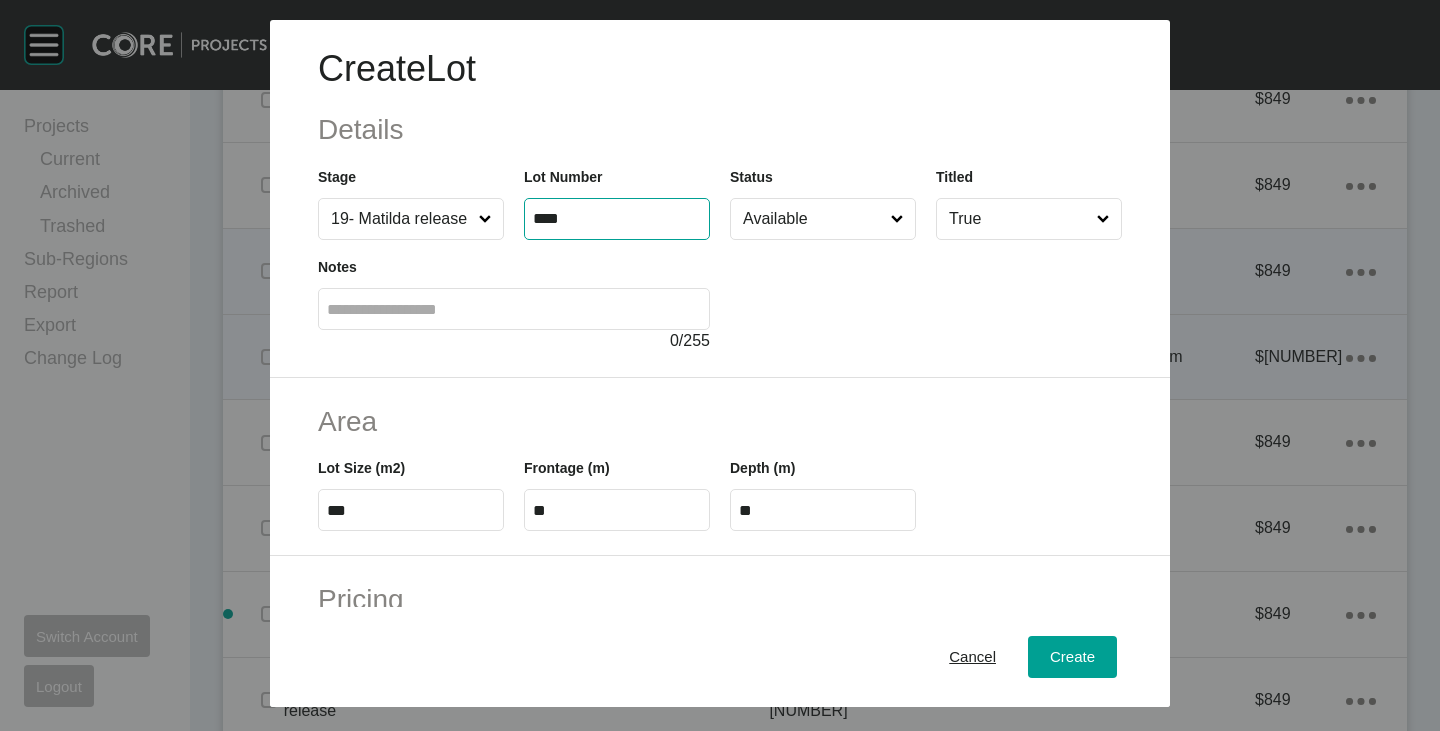 type on "****" 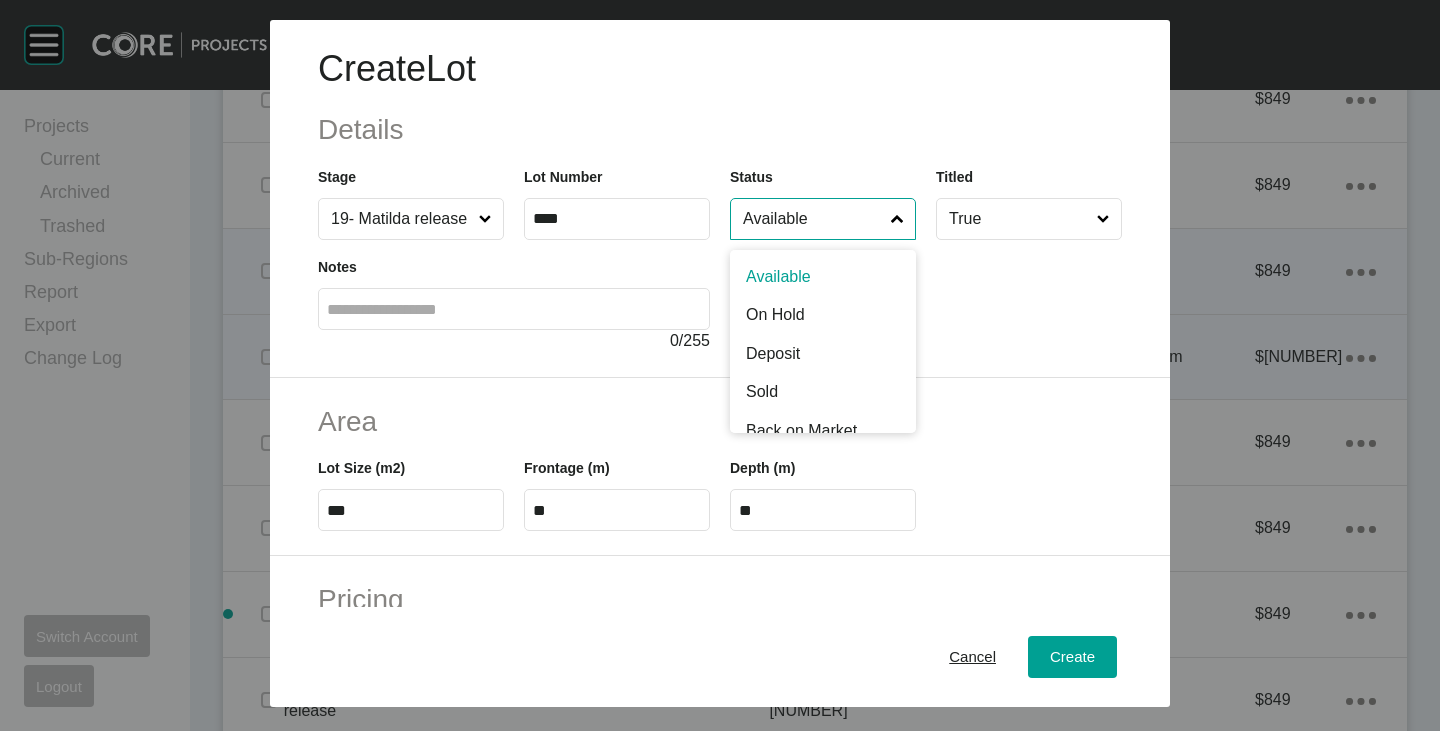 click on "Available" at bounding box center [813, 219] 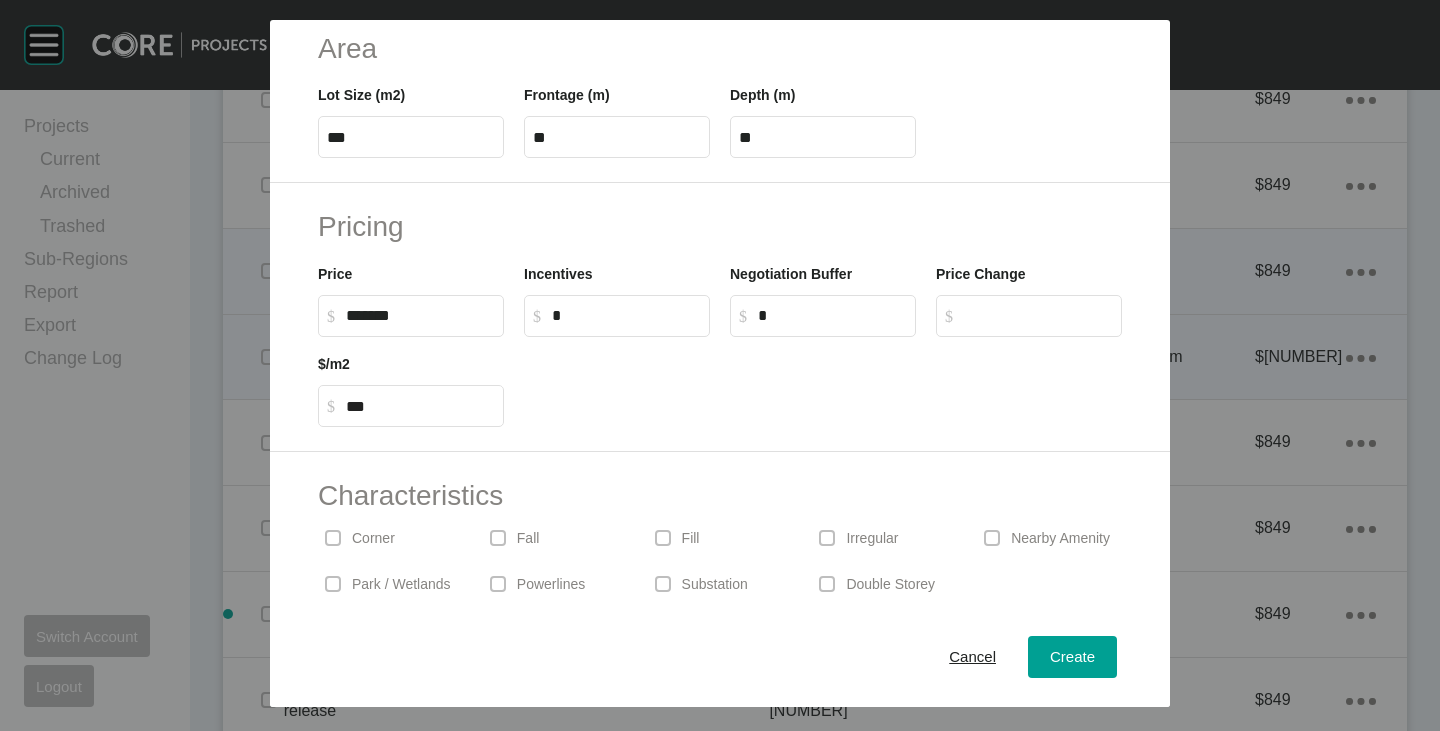 scroll, scrollTop: 489, scrollLeft: 0, axis: vertical 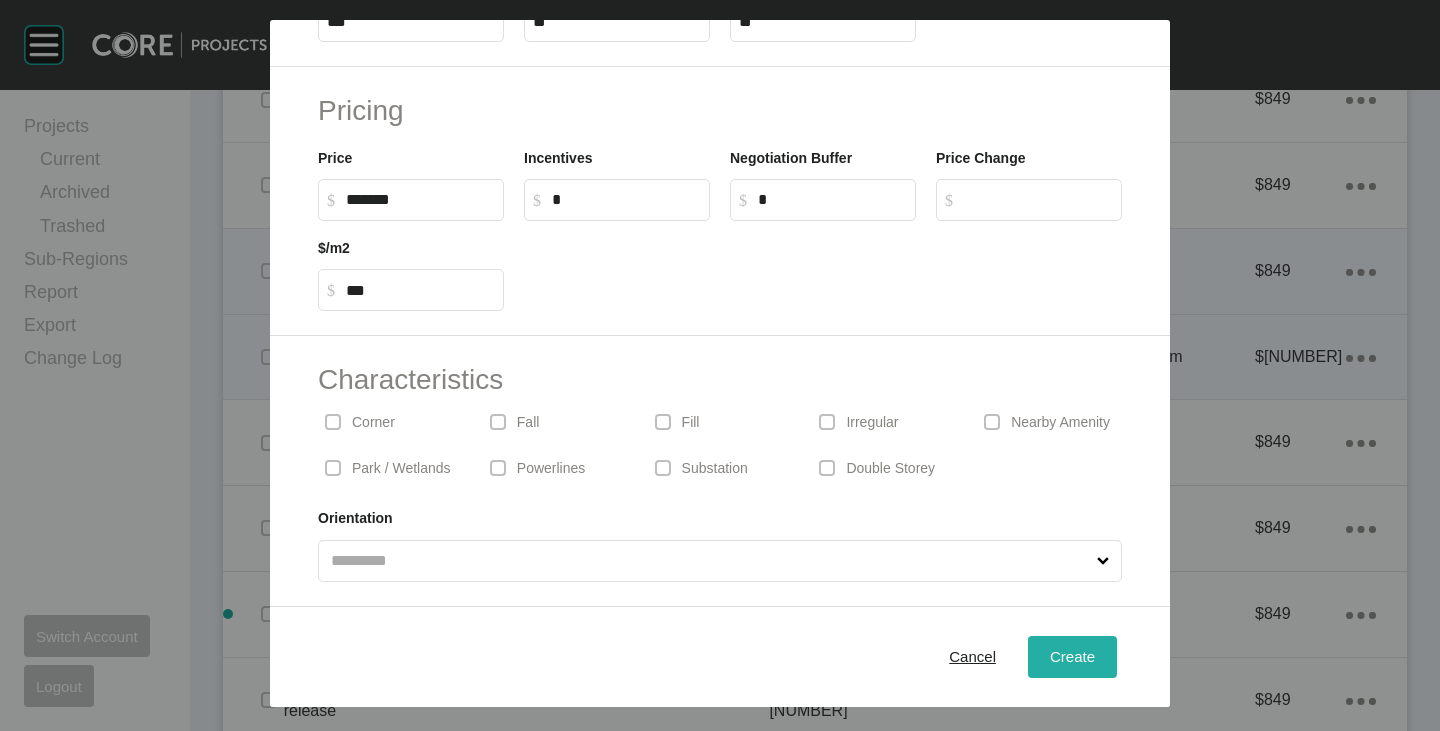 click on "Create" at bounding box center [1072, 656] 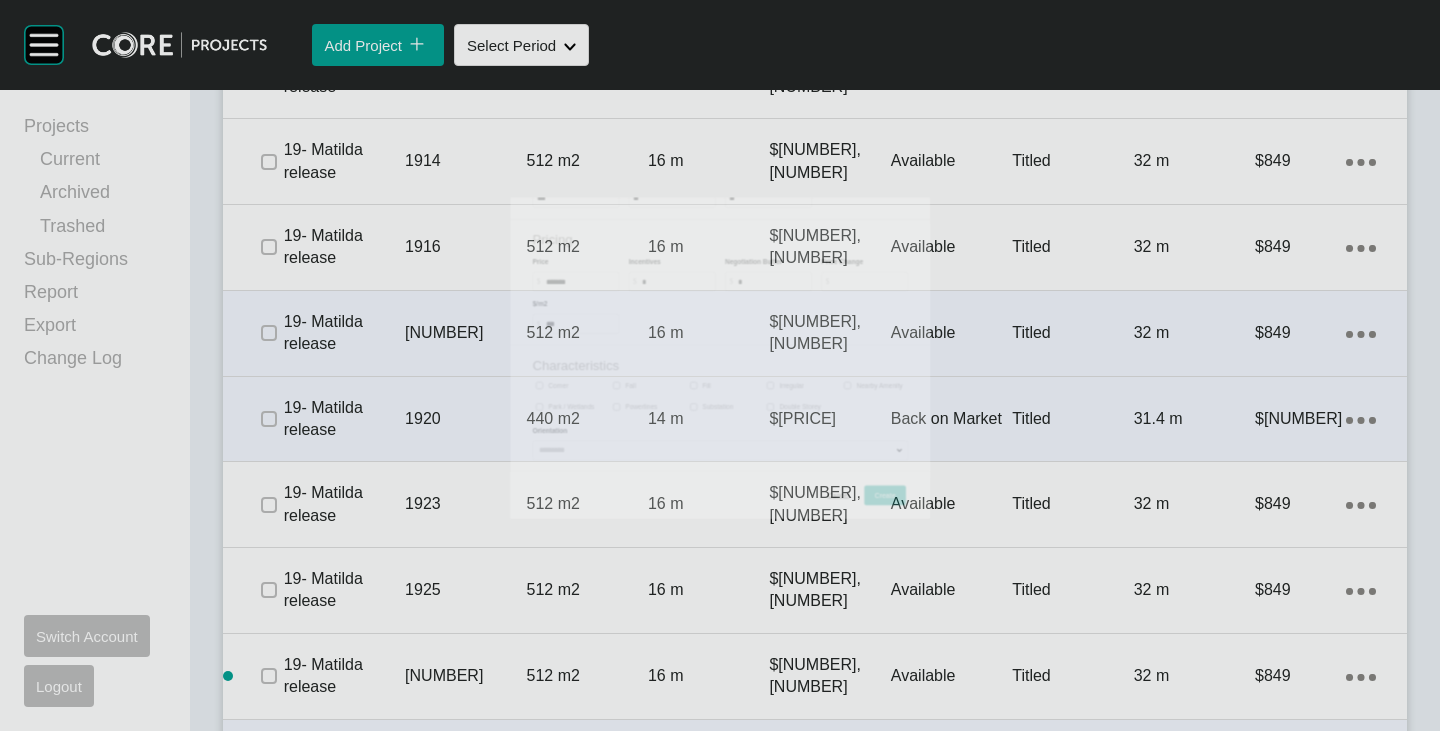 scroll, scrollTop: 2366, scrollLeft: 0, axis: vertical 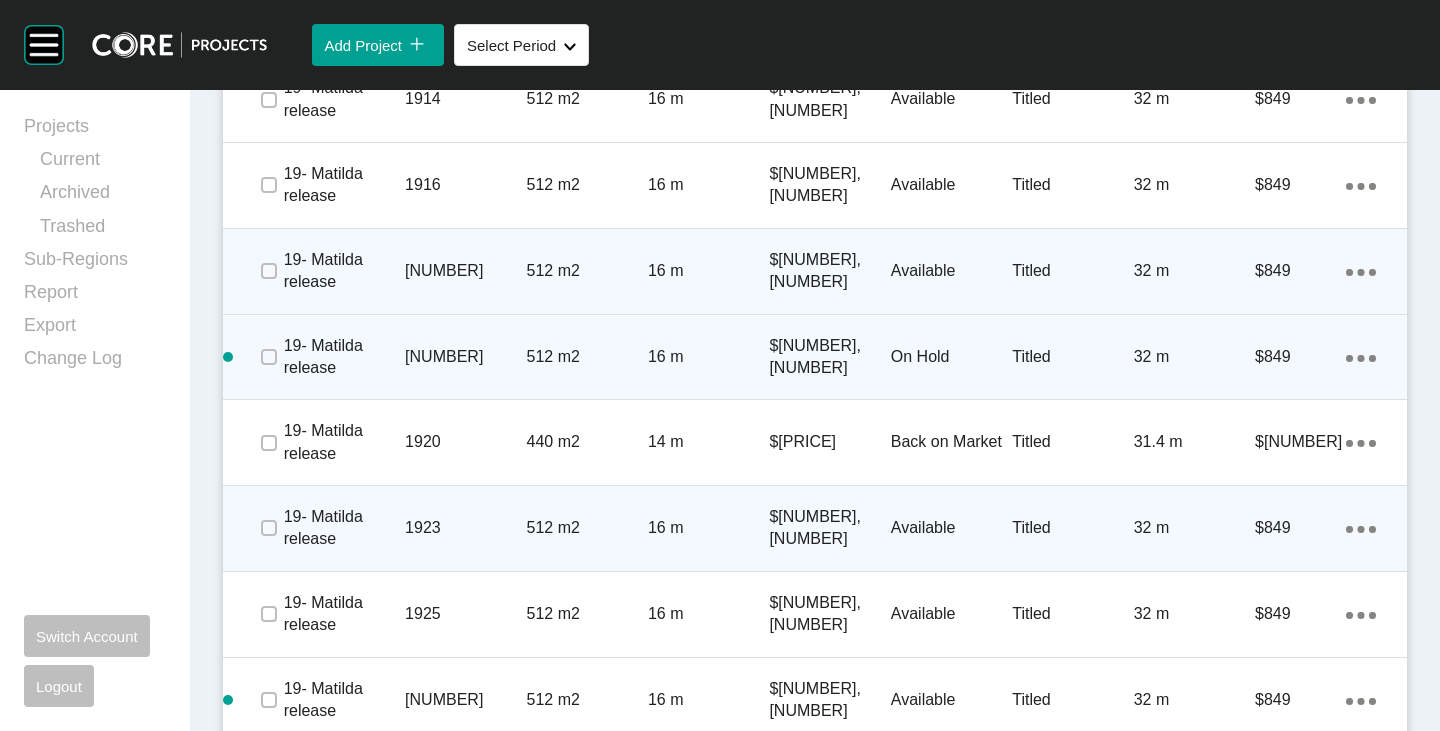 click 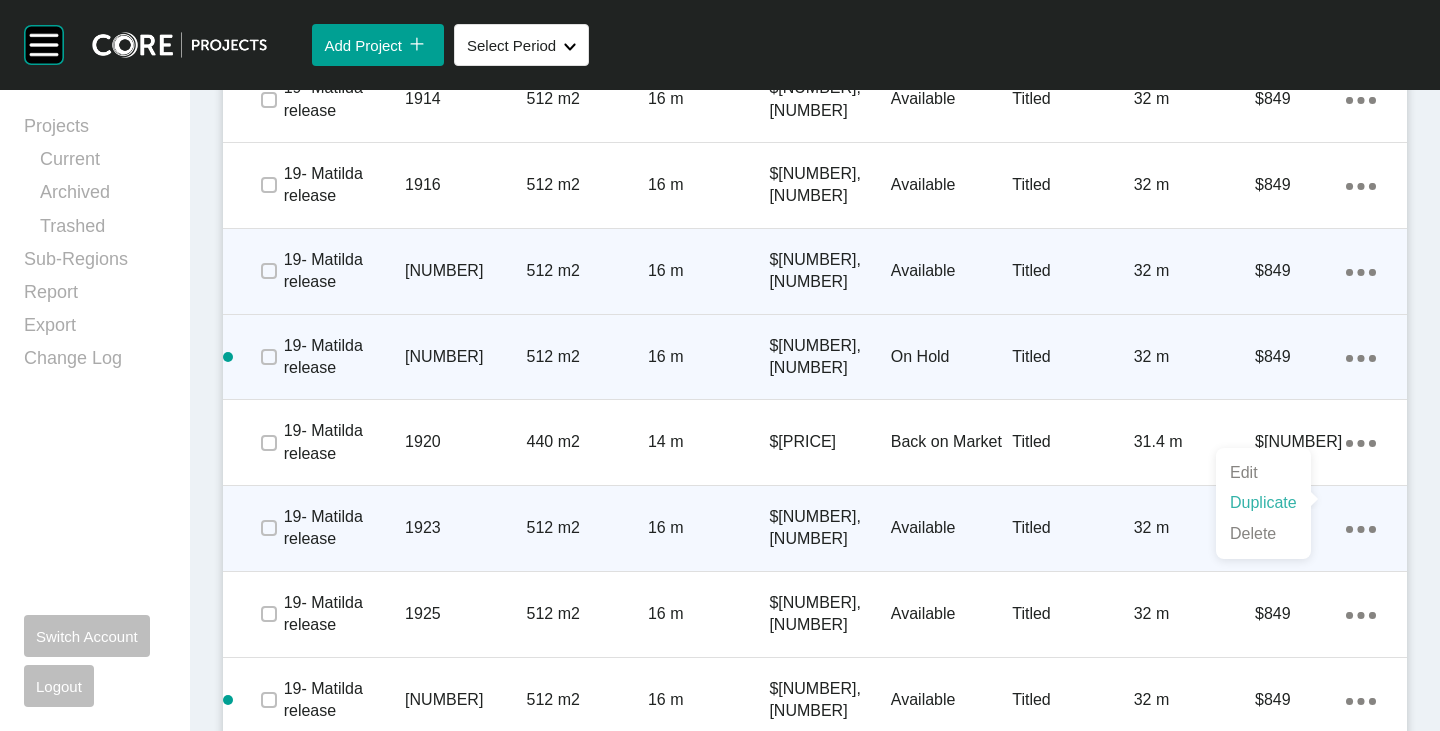 click on "Duplicate" at bounding box center [1263, 503] 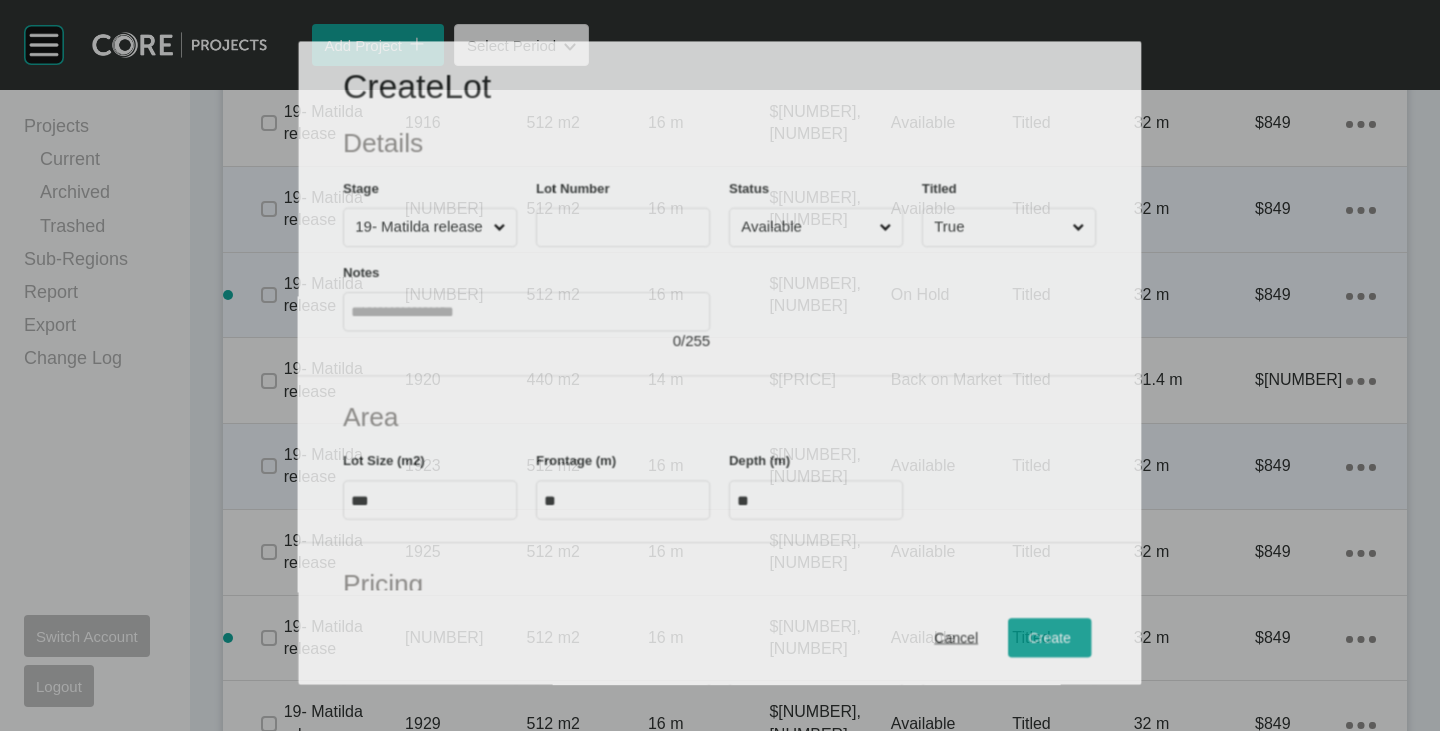 scroll, scrollTop: 2304, scrollLeft: 0, axis: vertical 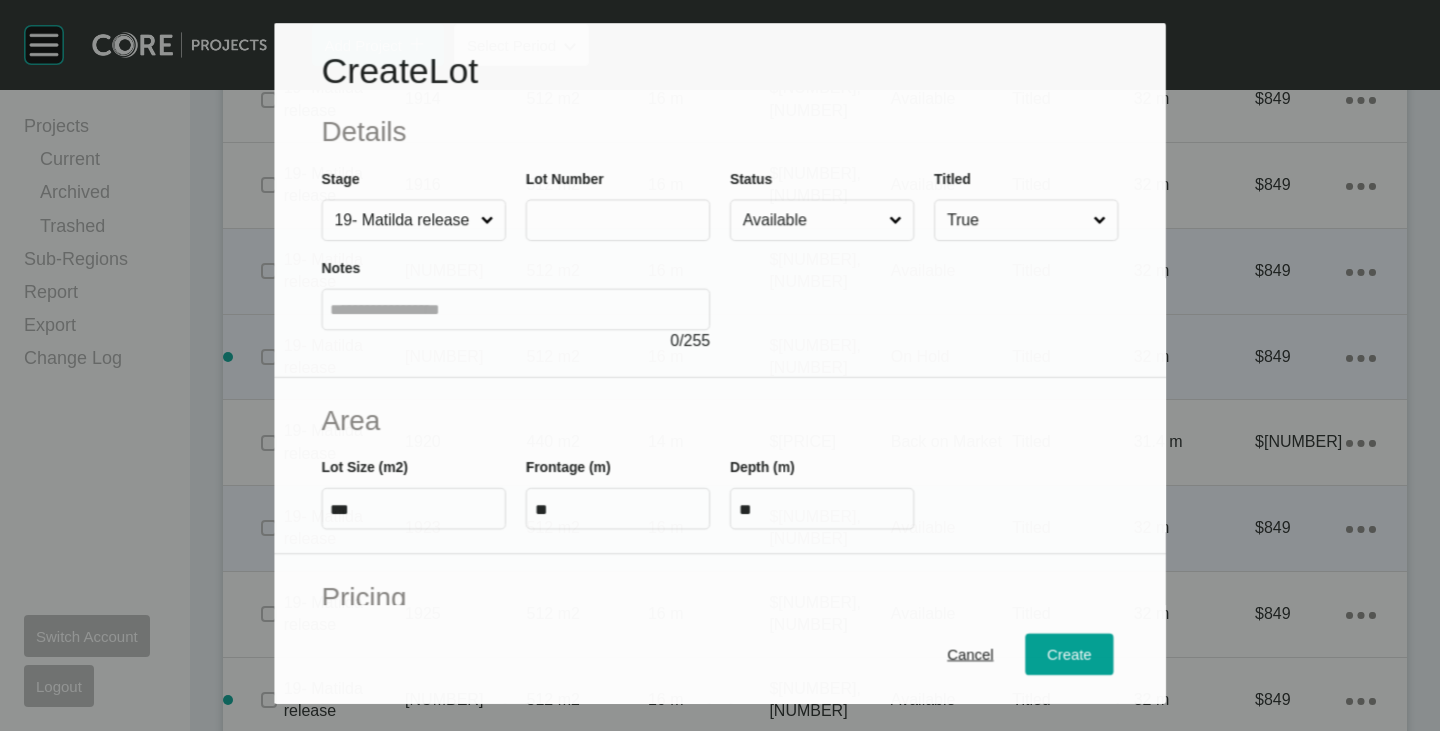 click at bounding box center (618, 220) 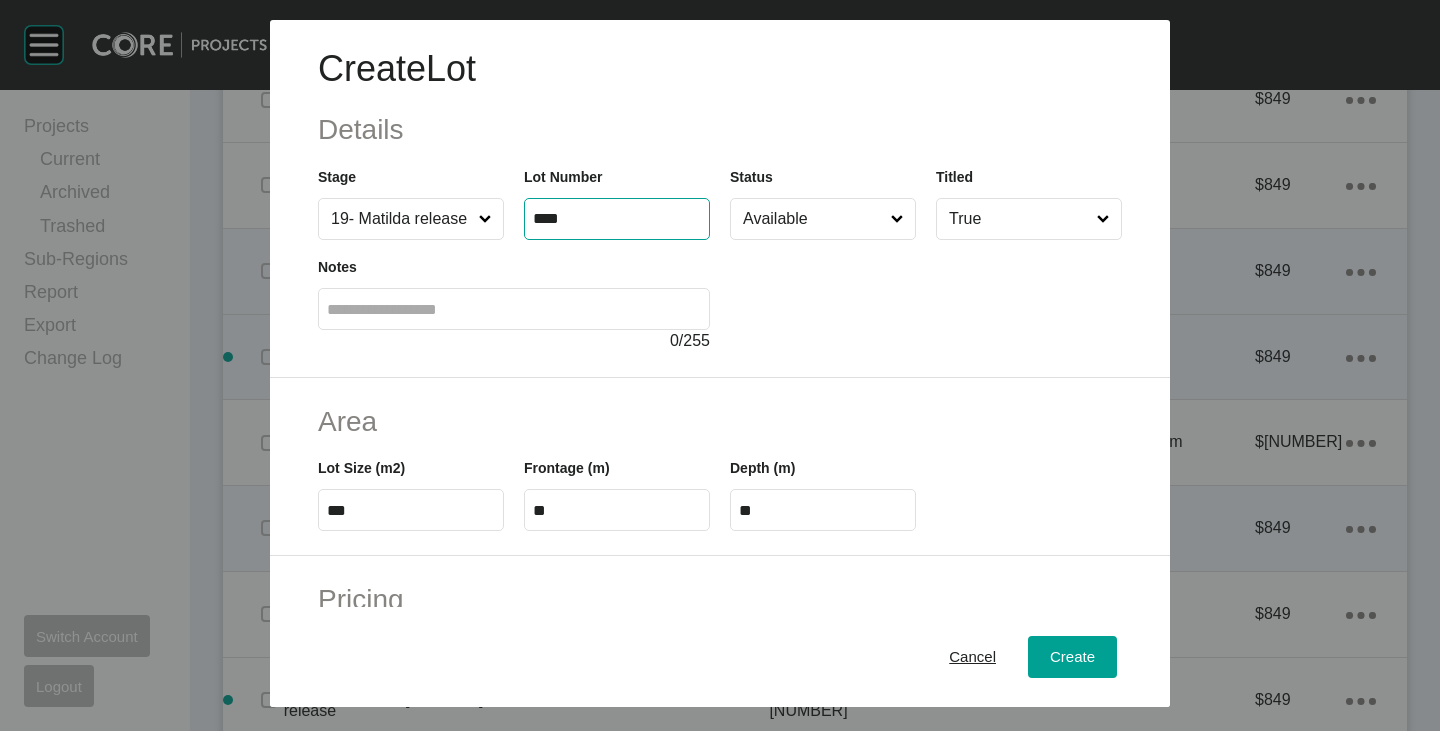 type on "****" 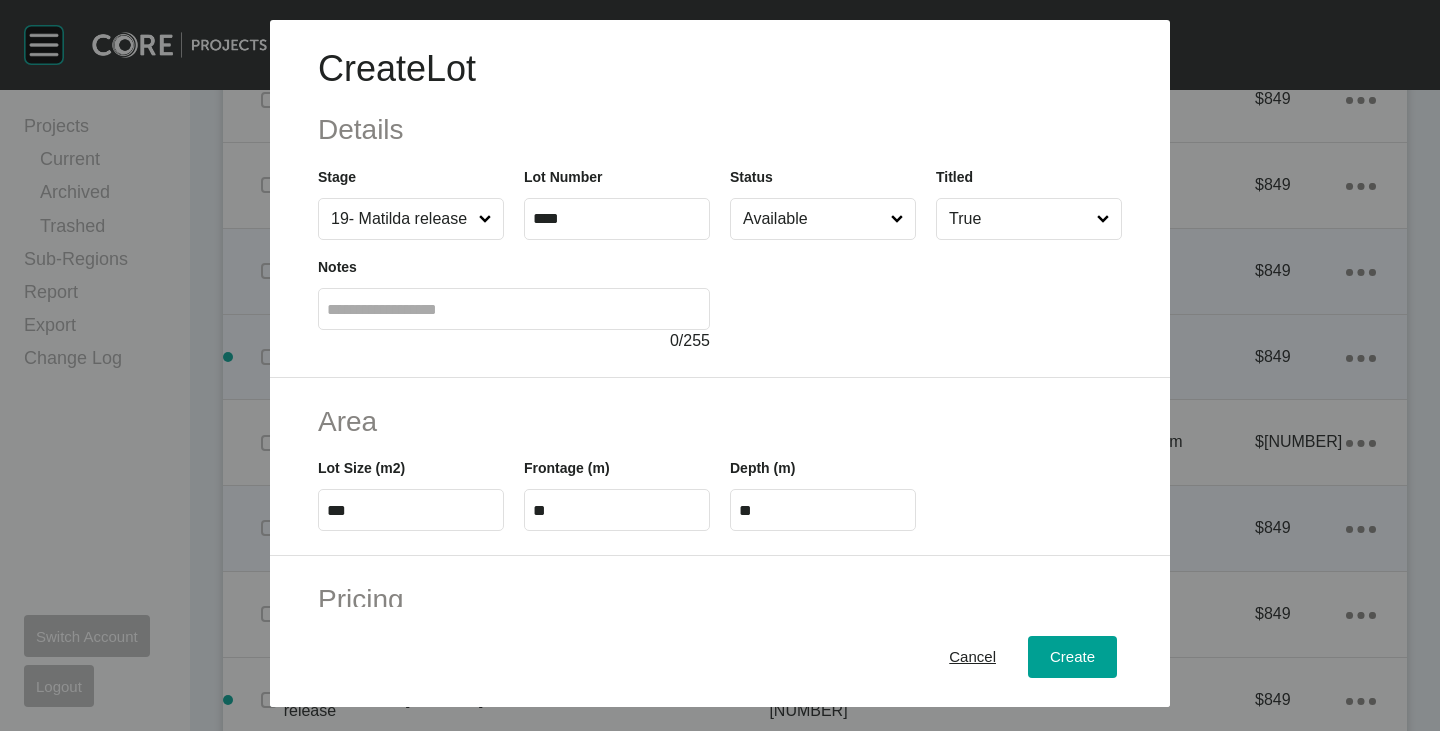 click on "Available" at bounding box center (813, 219) 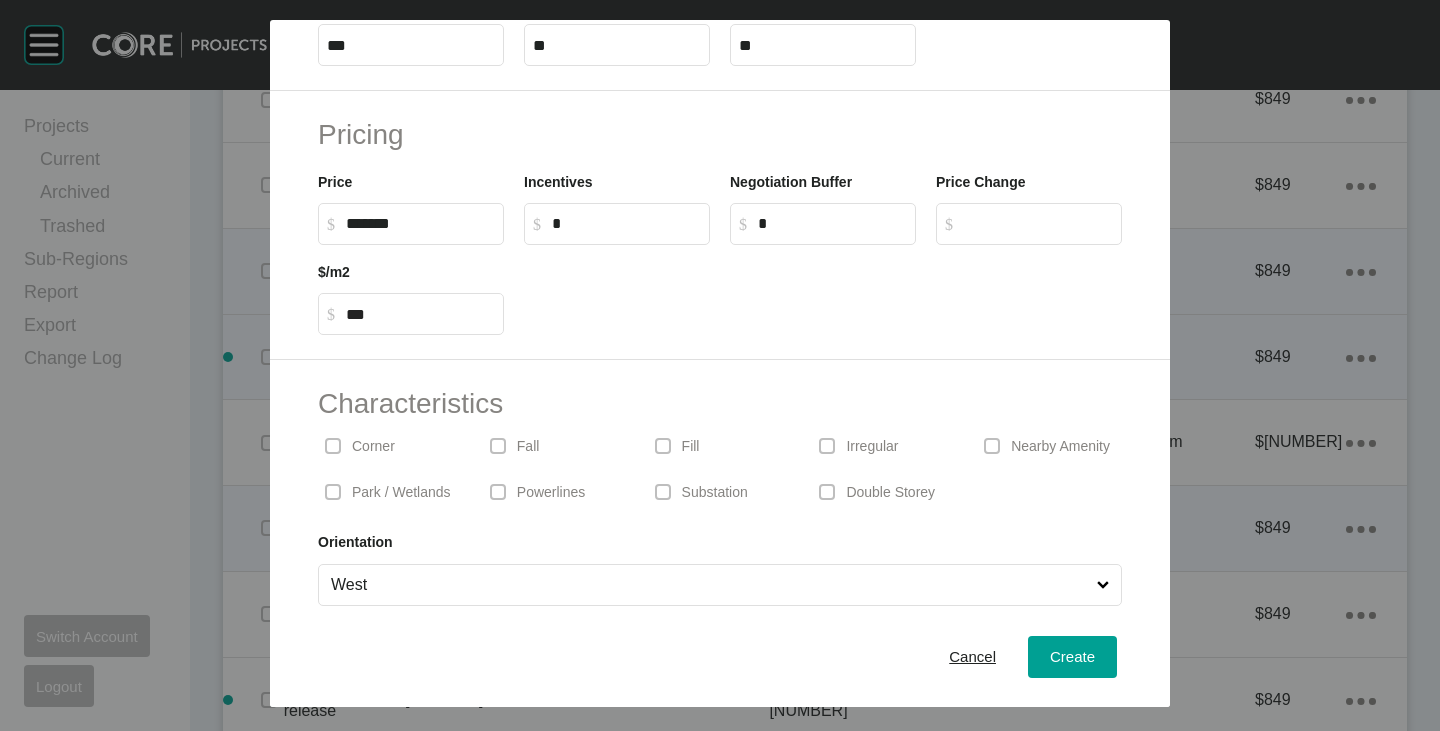 scroll, scrollTop: 489, scrollLeft: 0, axis: vertical 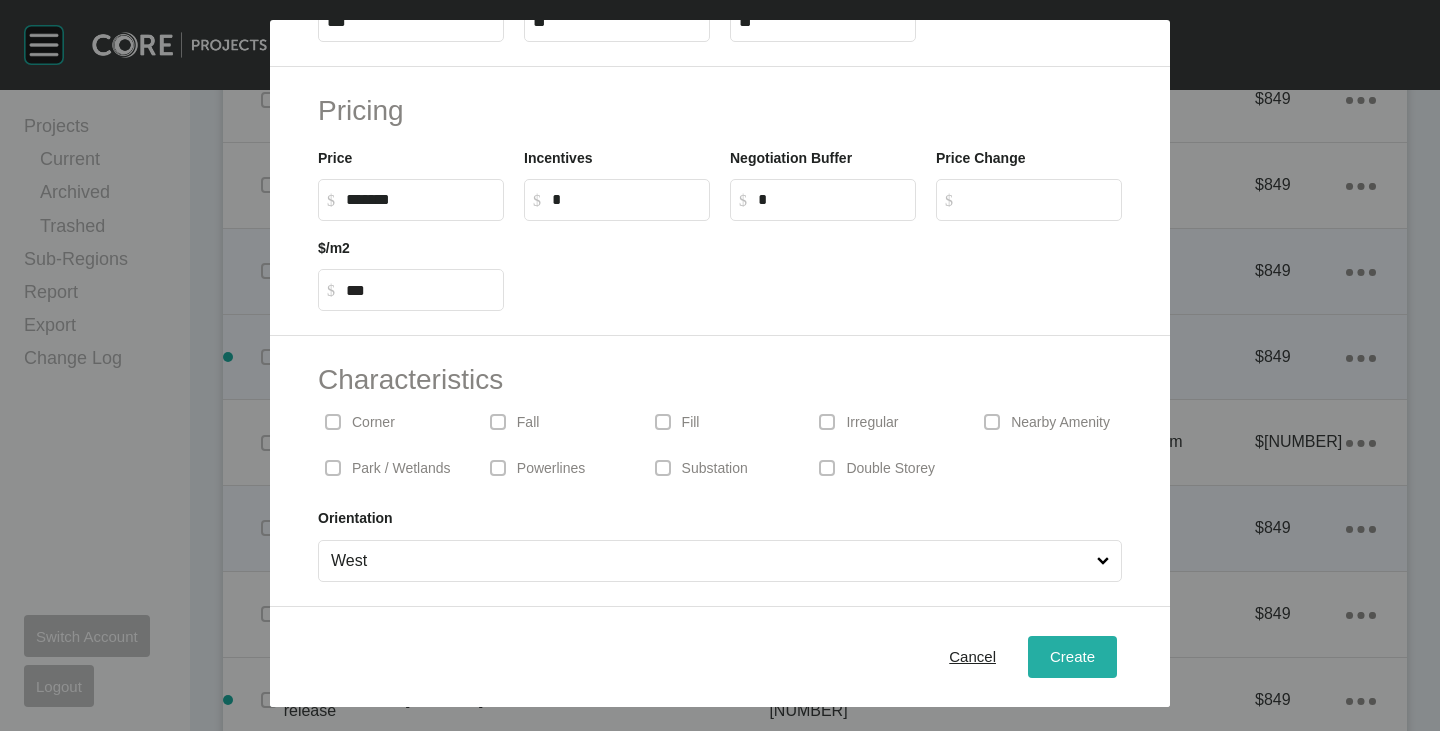 click on "Create" at bounding box center [1072, 656] 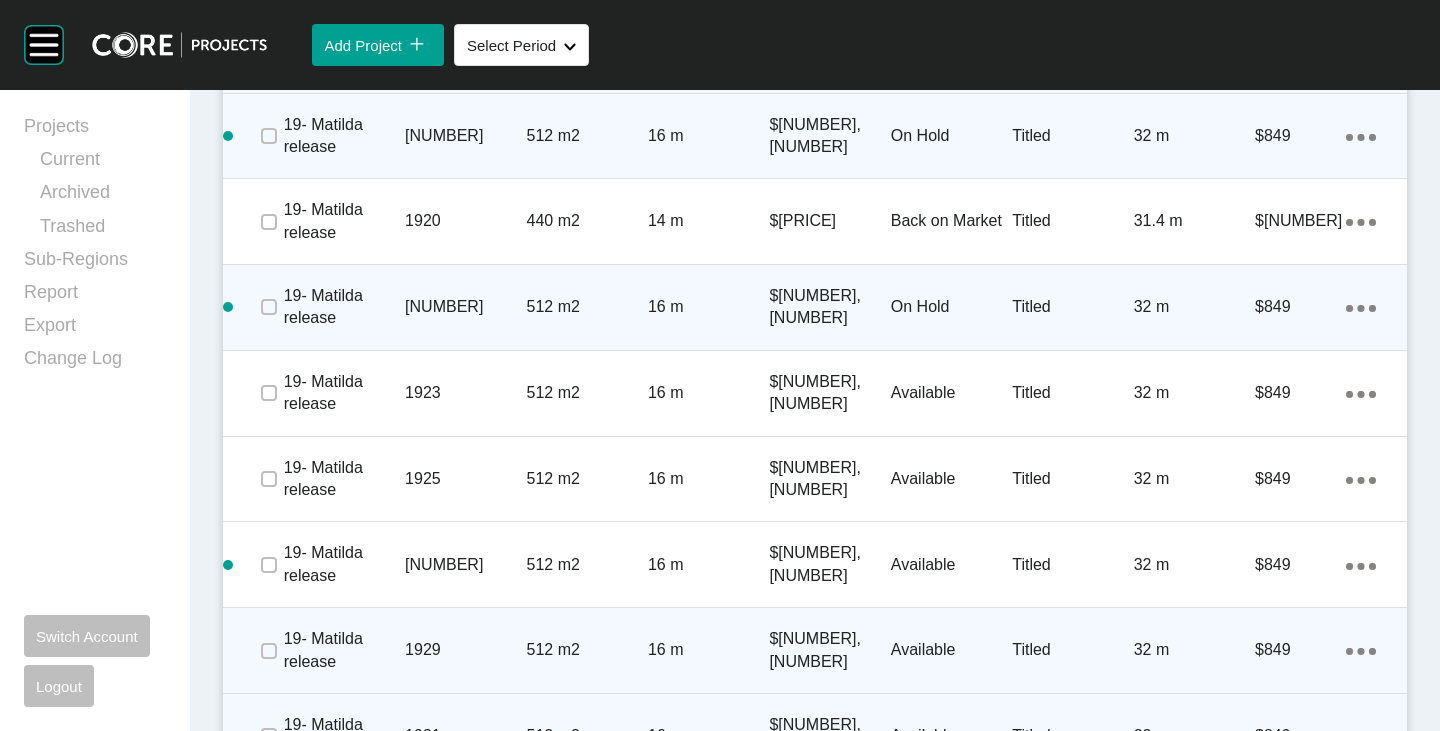 scroll, scrollTop: 2566, scrollLeft: 0, axis: vertical 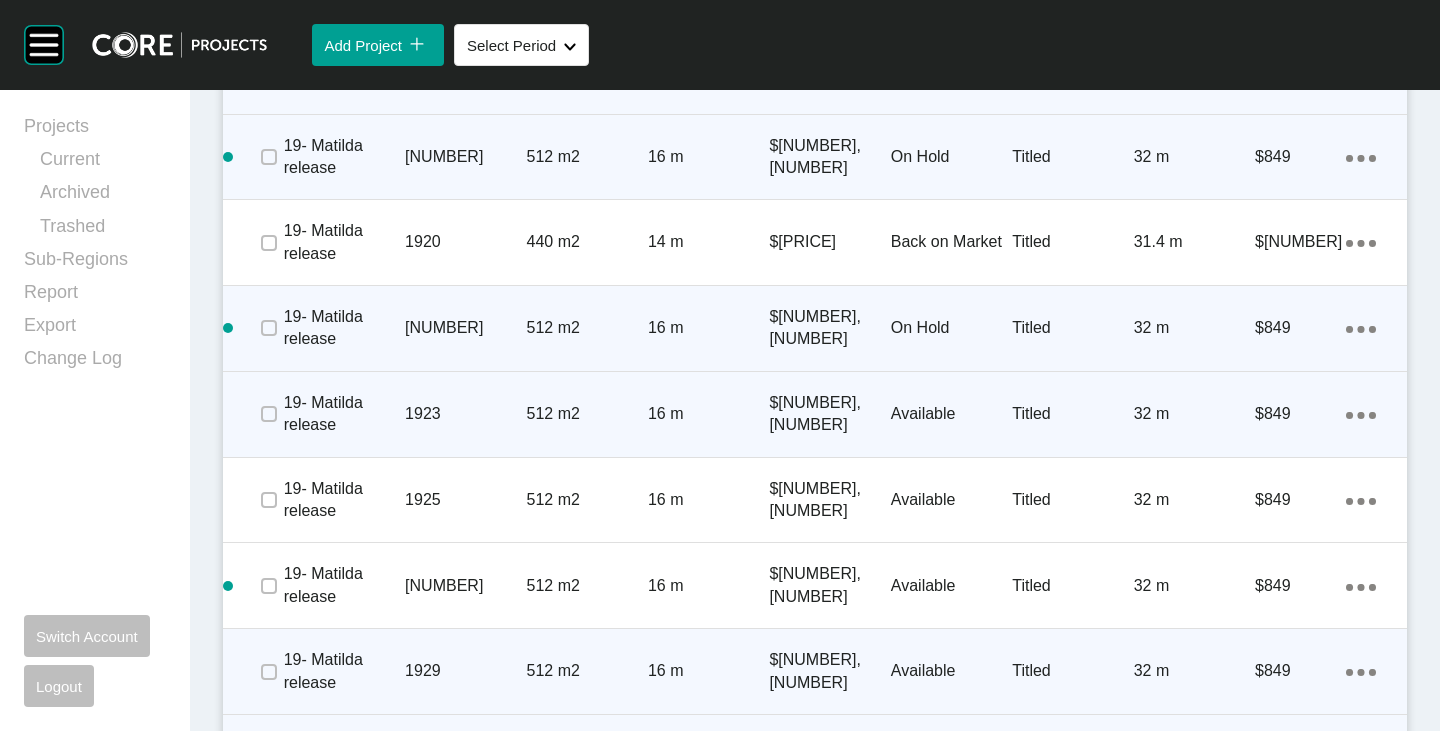 click 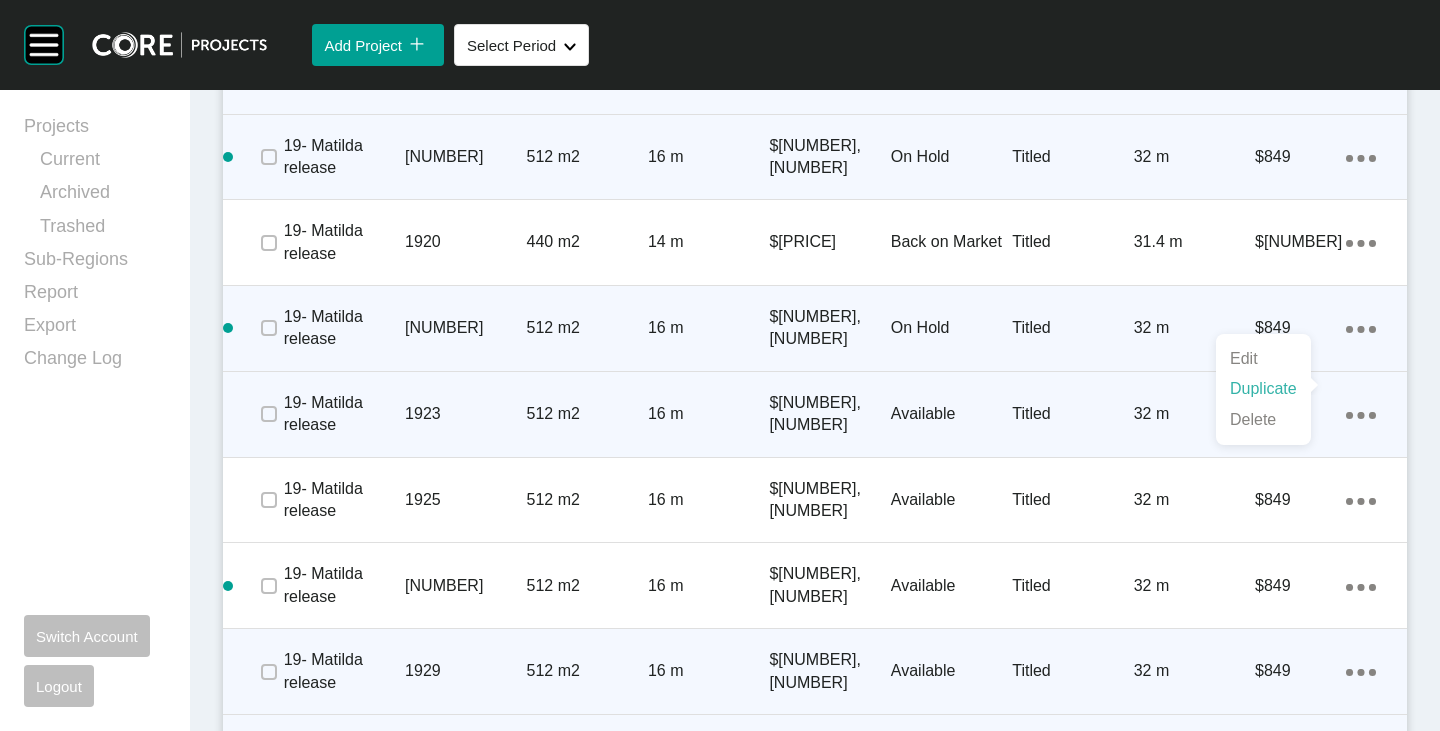 click on "Duplicate" at bounding box center (1263, 389) 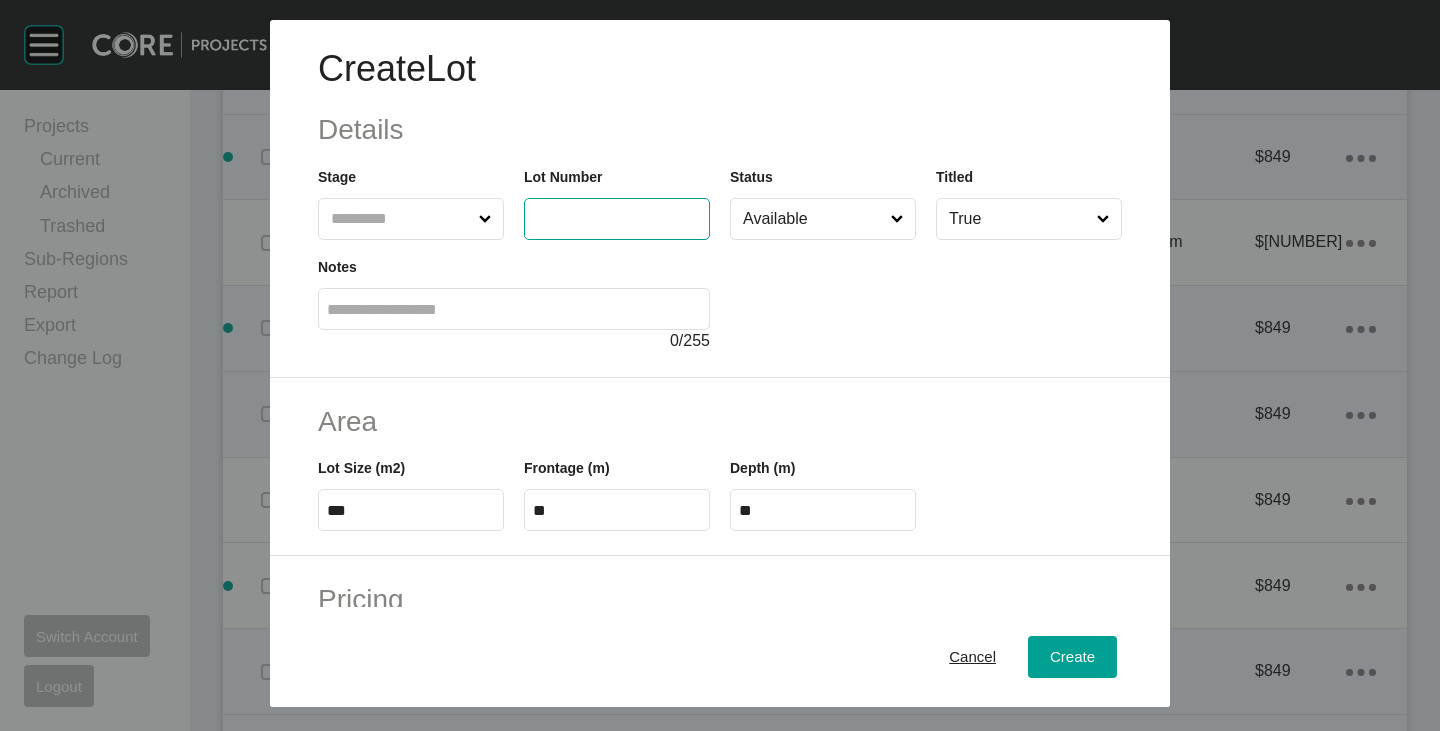 click at bounding box center (599, 218) 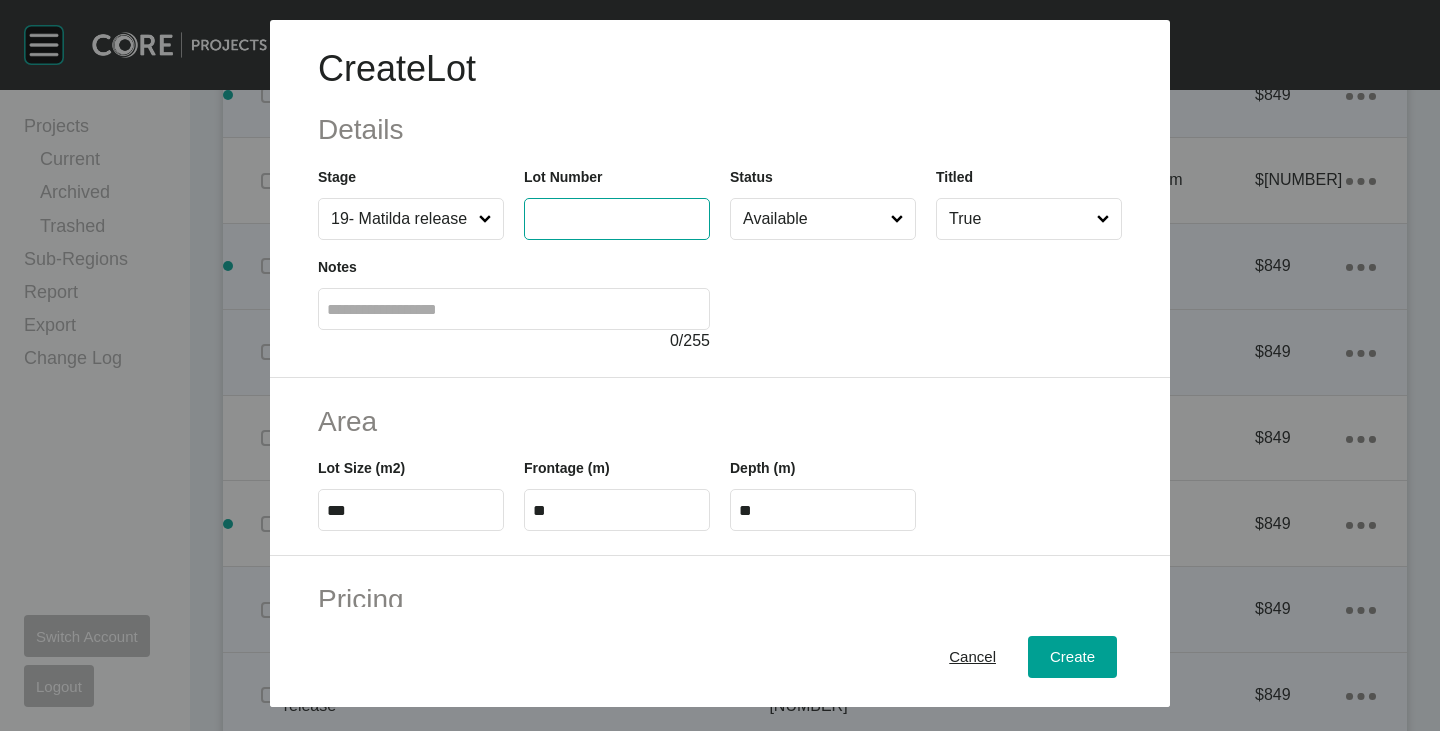 scroll, scrollTop: 2504, scrollLeft: 0, axis: vertical 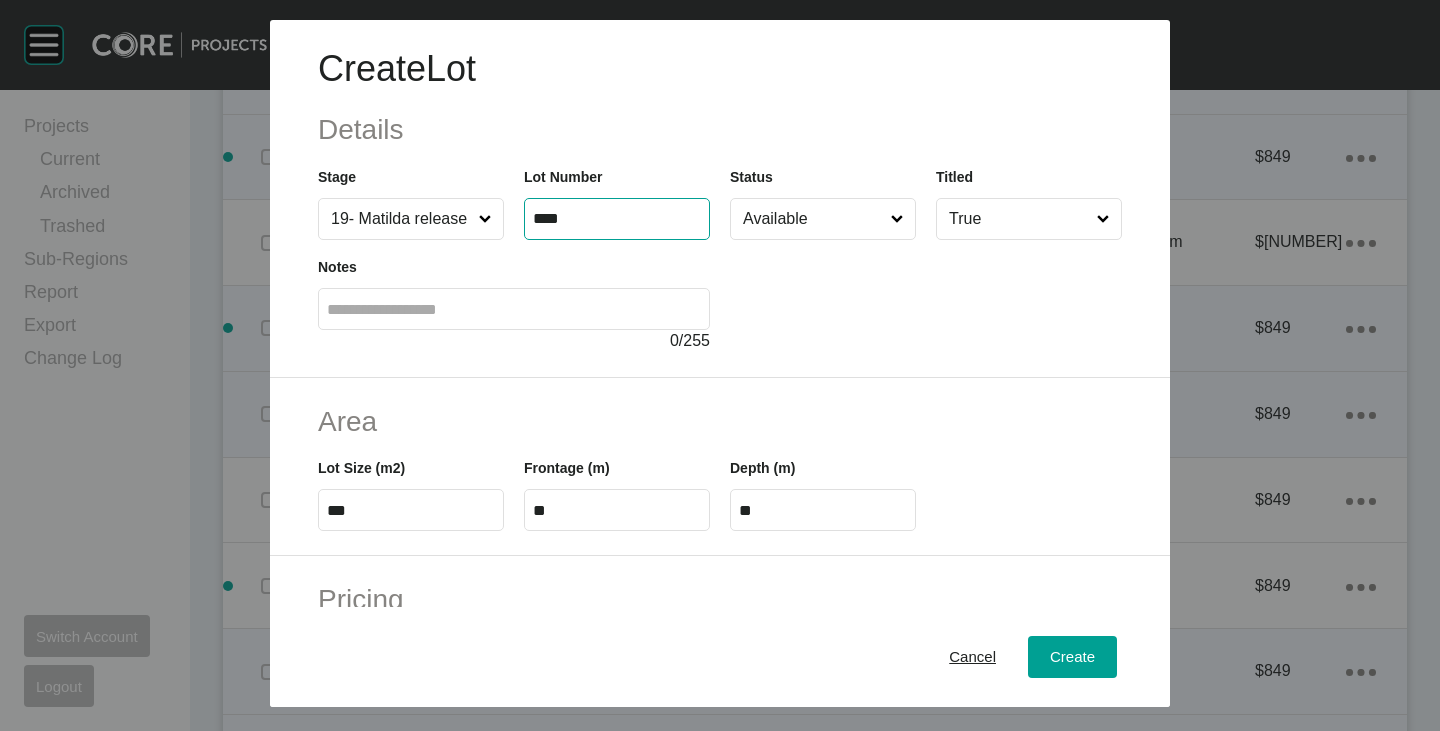 type on "****" 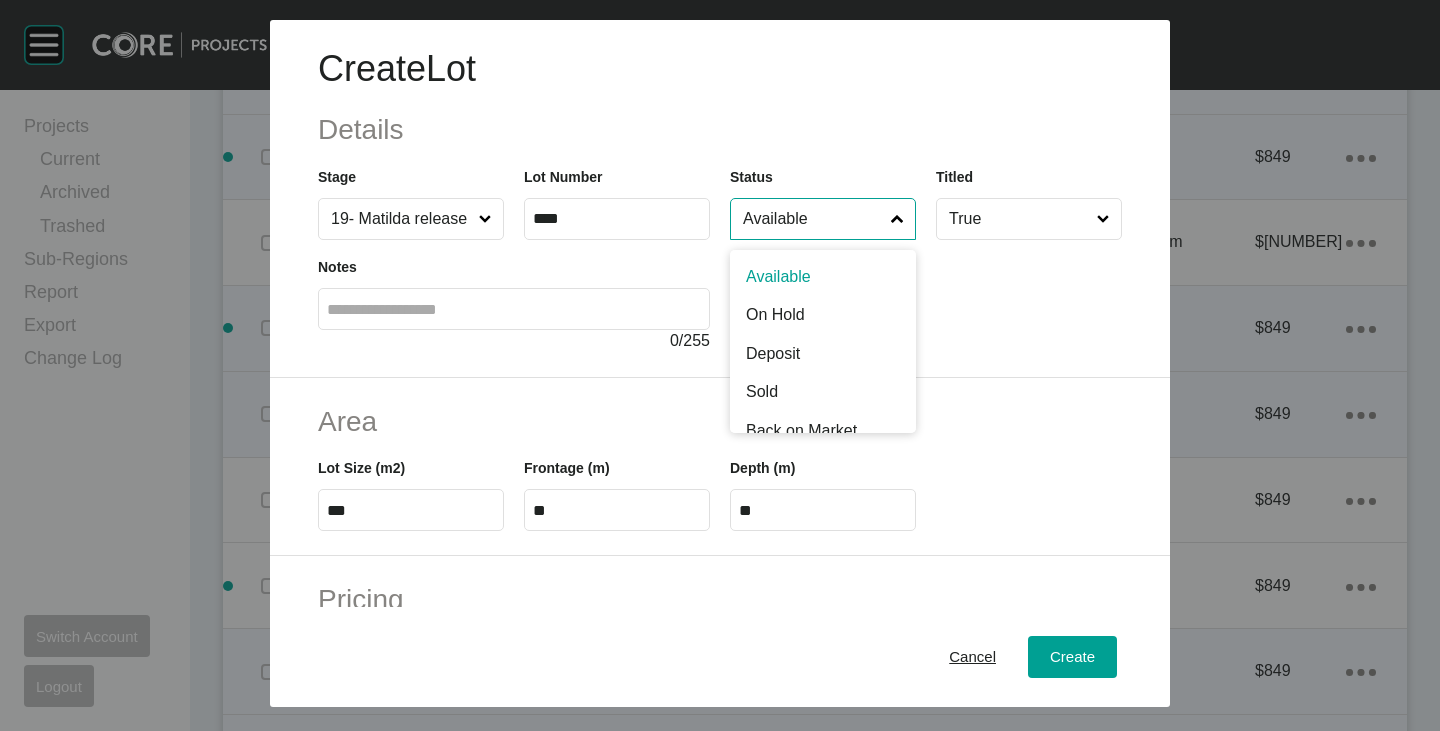 drag, startPoint x: 817, startPoint y: 220, endPoint x: 806, endPoint y: 257, distance: 38.600517 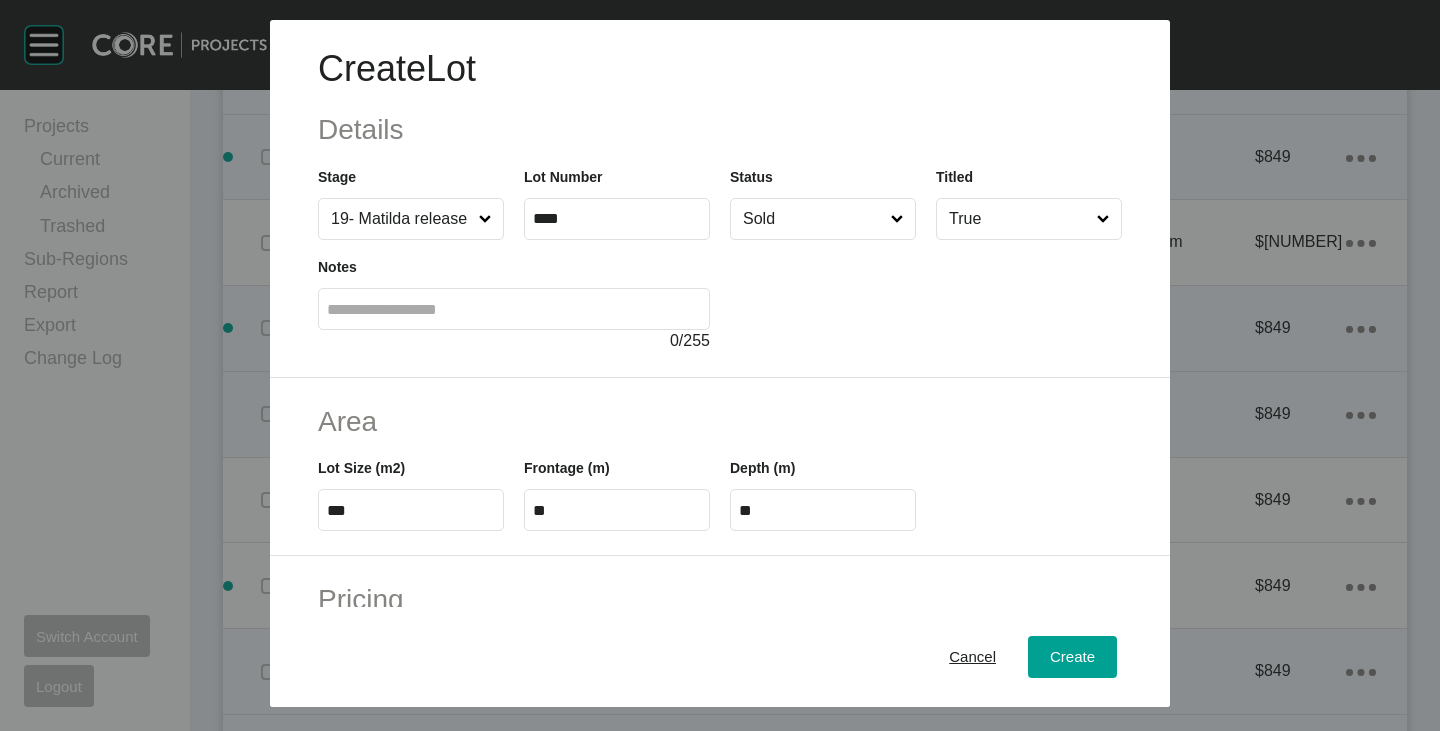 click on "***" at bounding box center (411, 510) 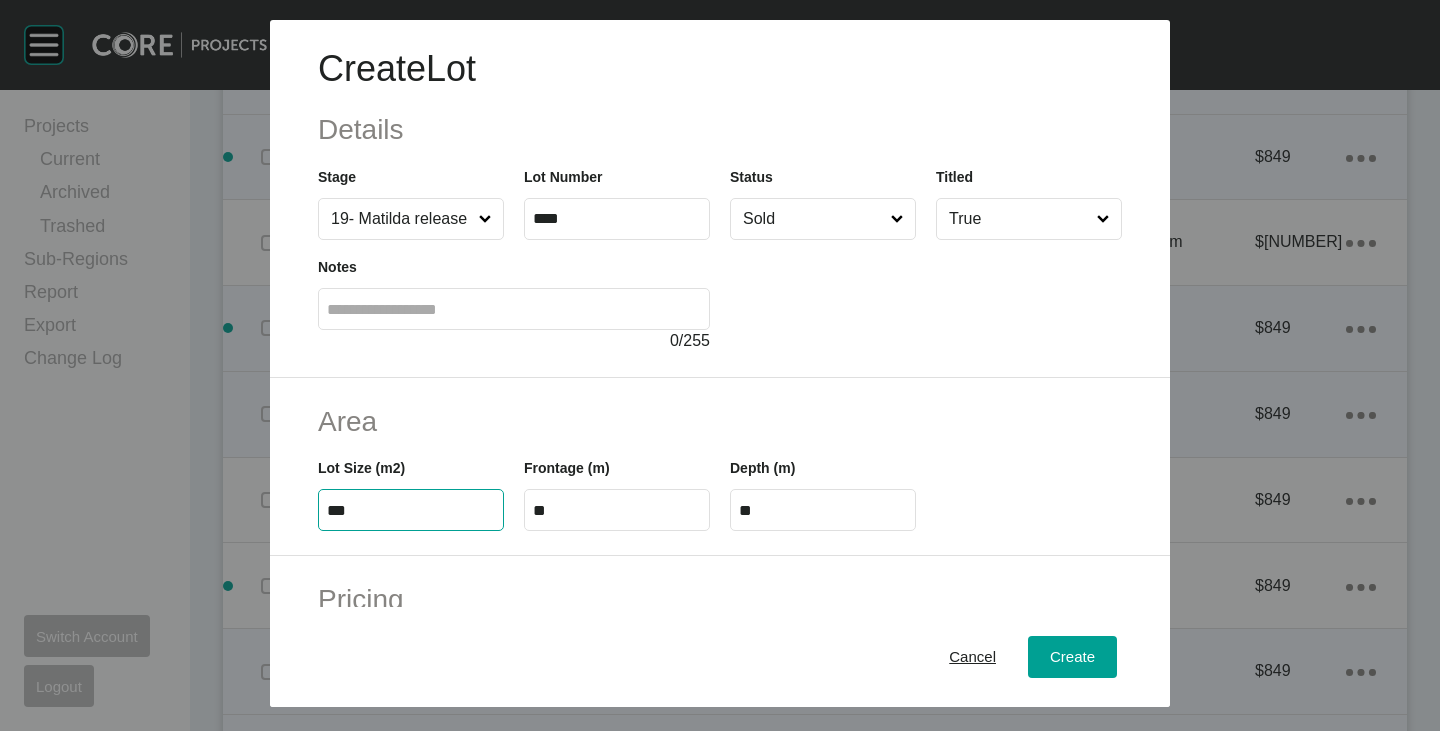 click on "***" at bounding box center [411, 510] 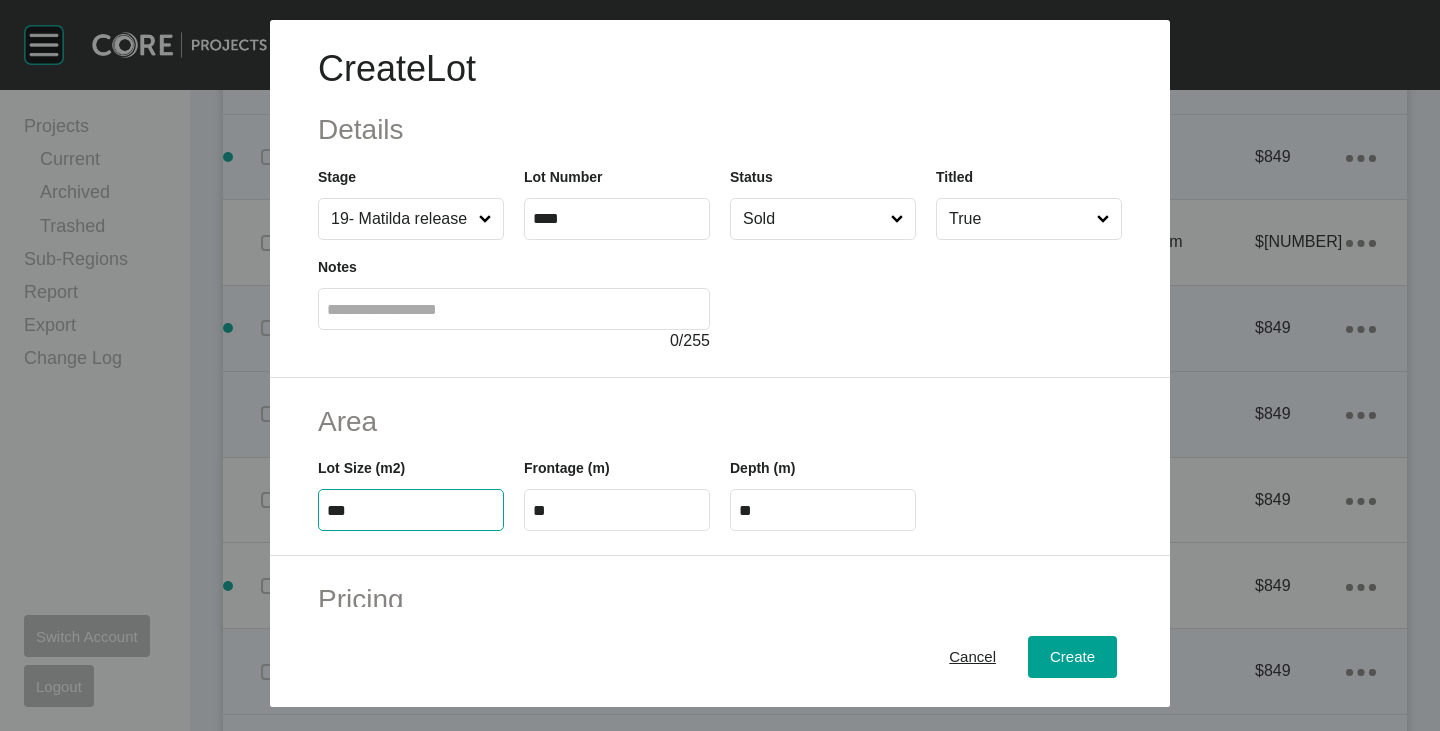 type on "***" 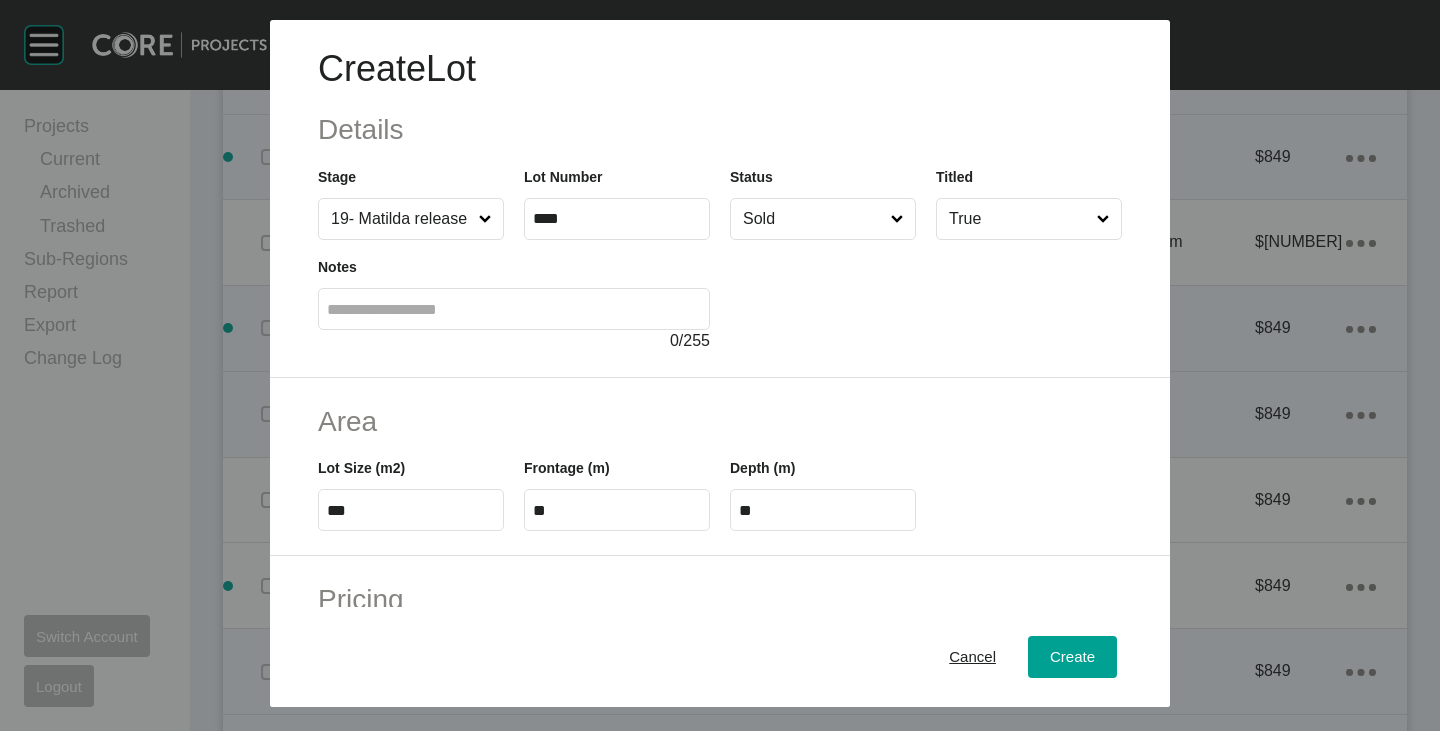 click on "Area" at bounding box center (720, 421) 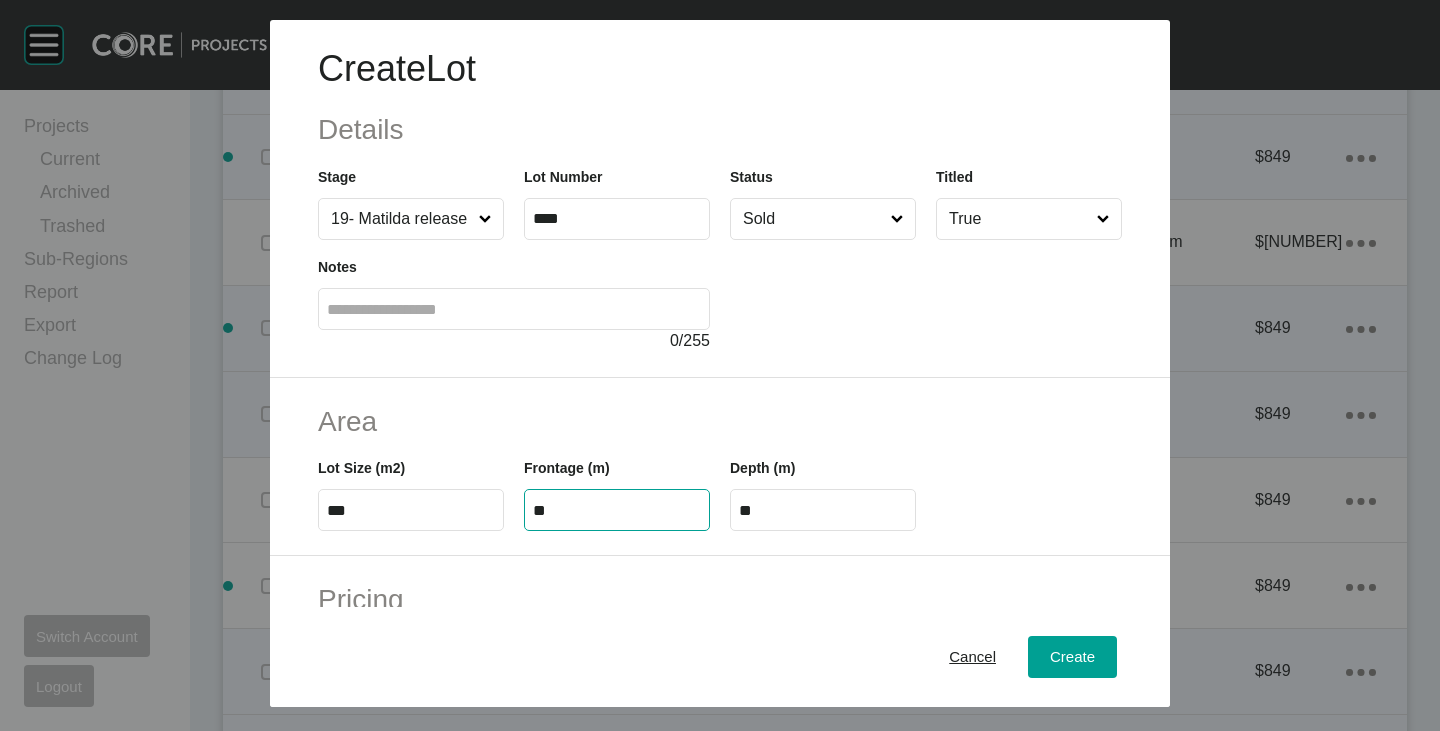click on "**" at bounding box center (617, 510) 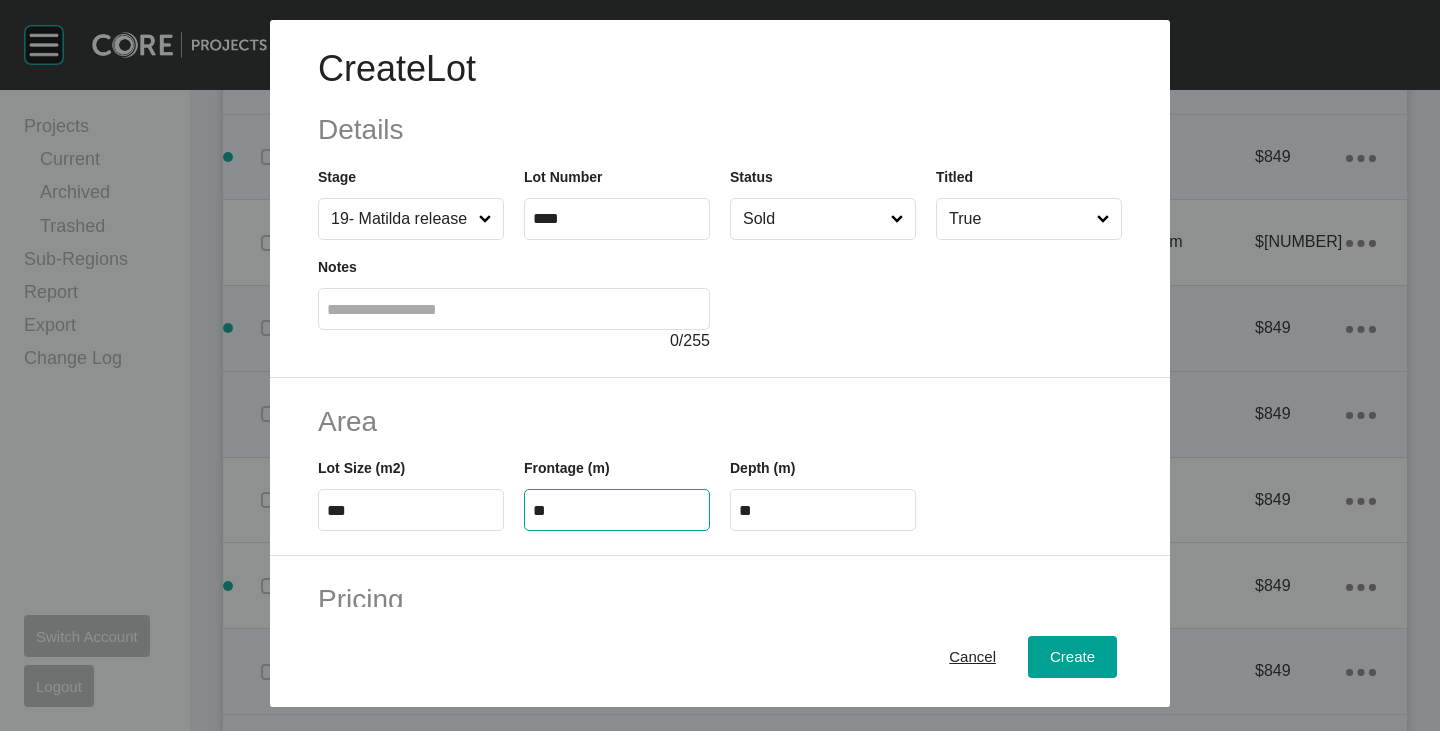 type on "**" 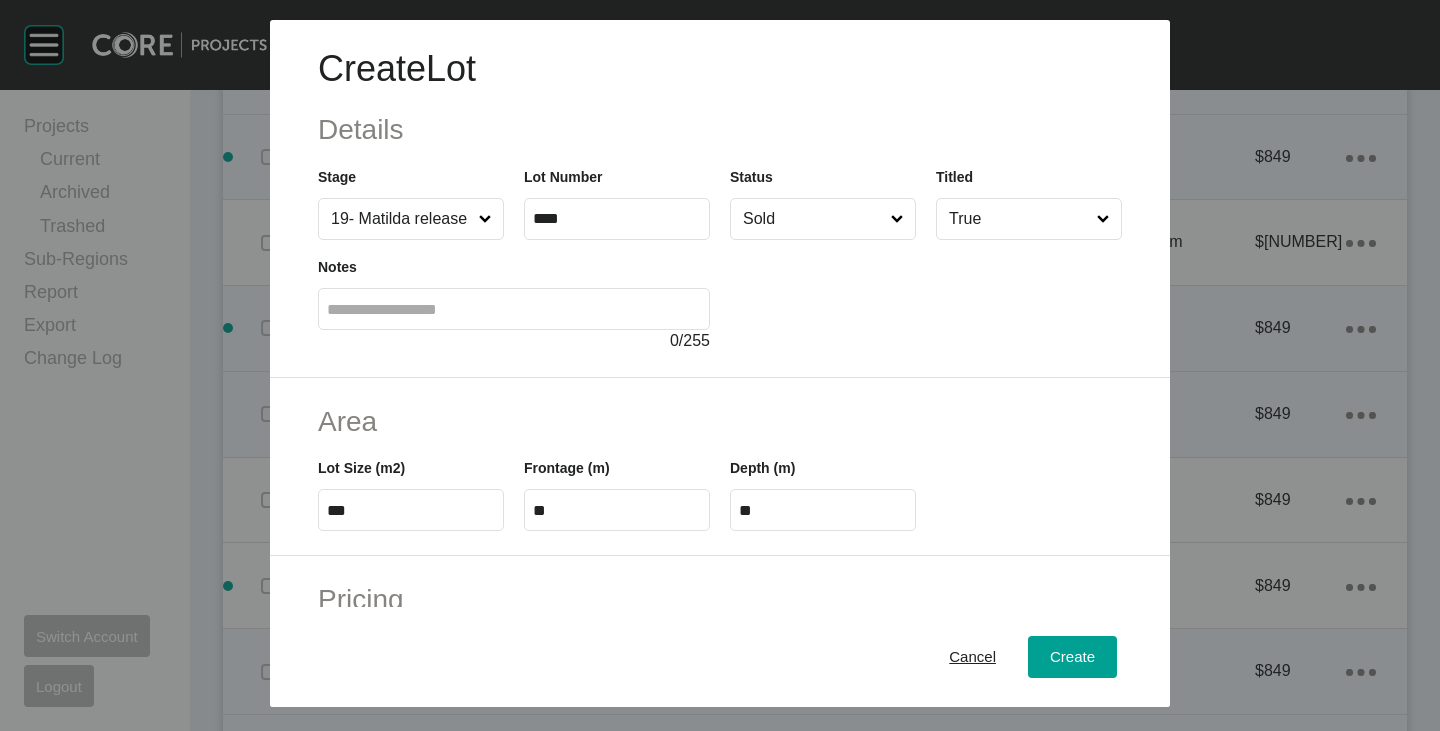 scroll, scrollTop: 200, scrollLeft: 0, axis: vertical 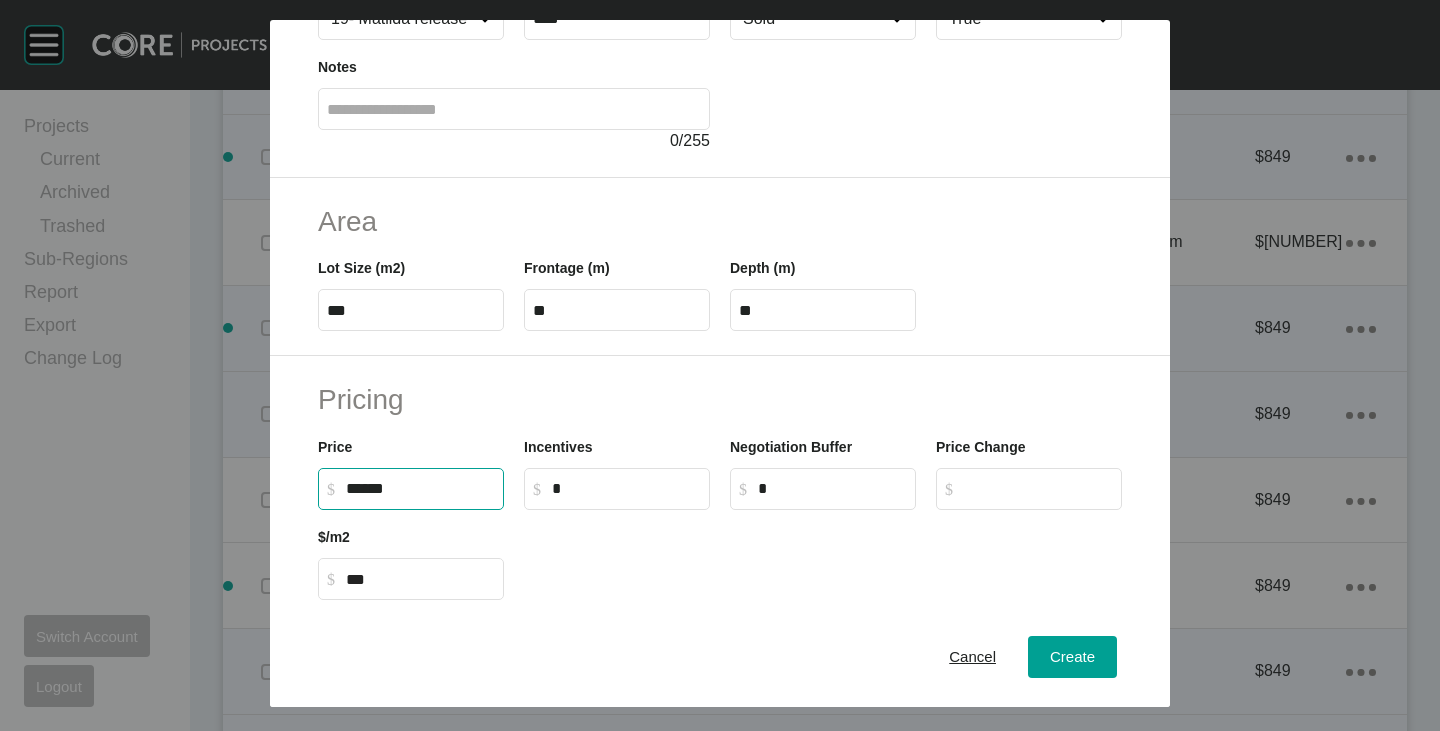 drag, startPoint x: 355, startPoint y: 484, endPoint x: 363, endPoint y: 491, distance: 10.630146 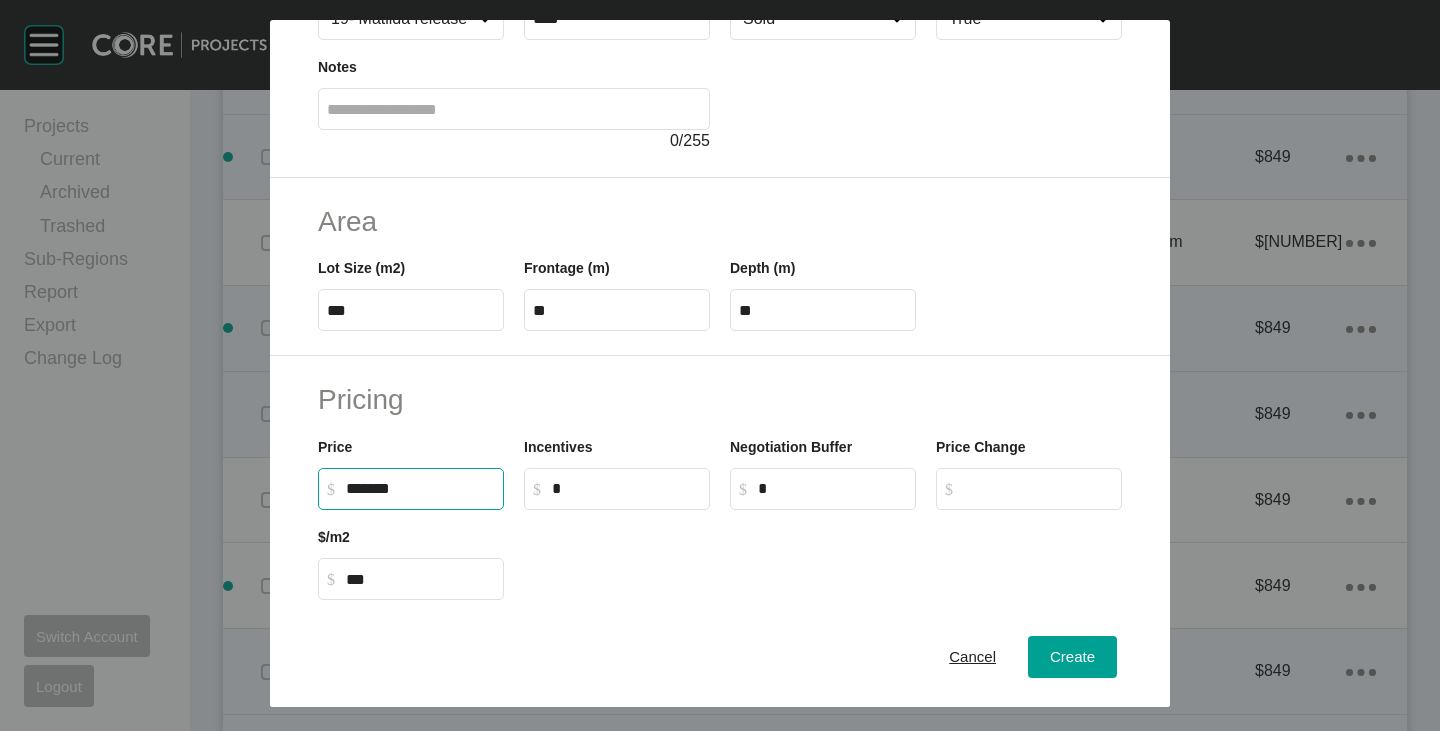 click on "$ Created with Sketch. $ *" at bounding box center (617, 489) 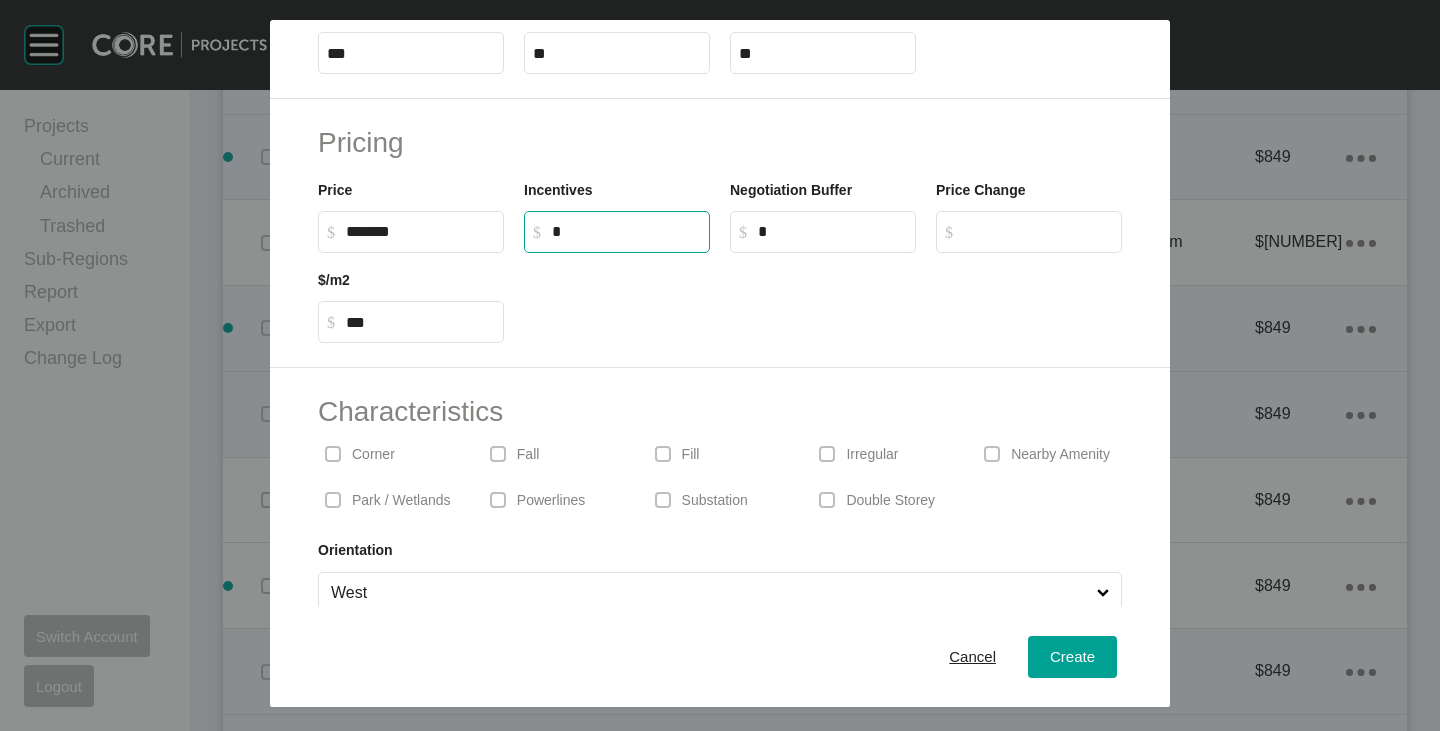 scroll, scrollTop: 489, scrollLeft: 0, axis: vertical 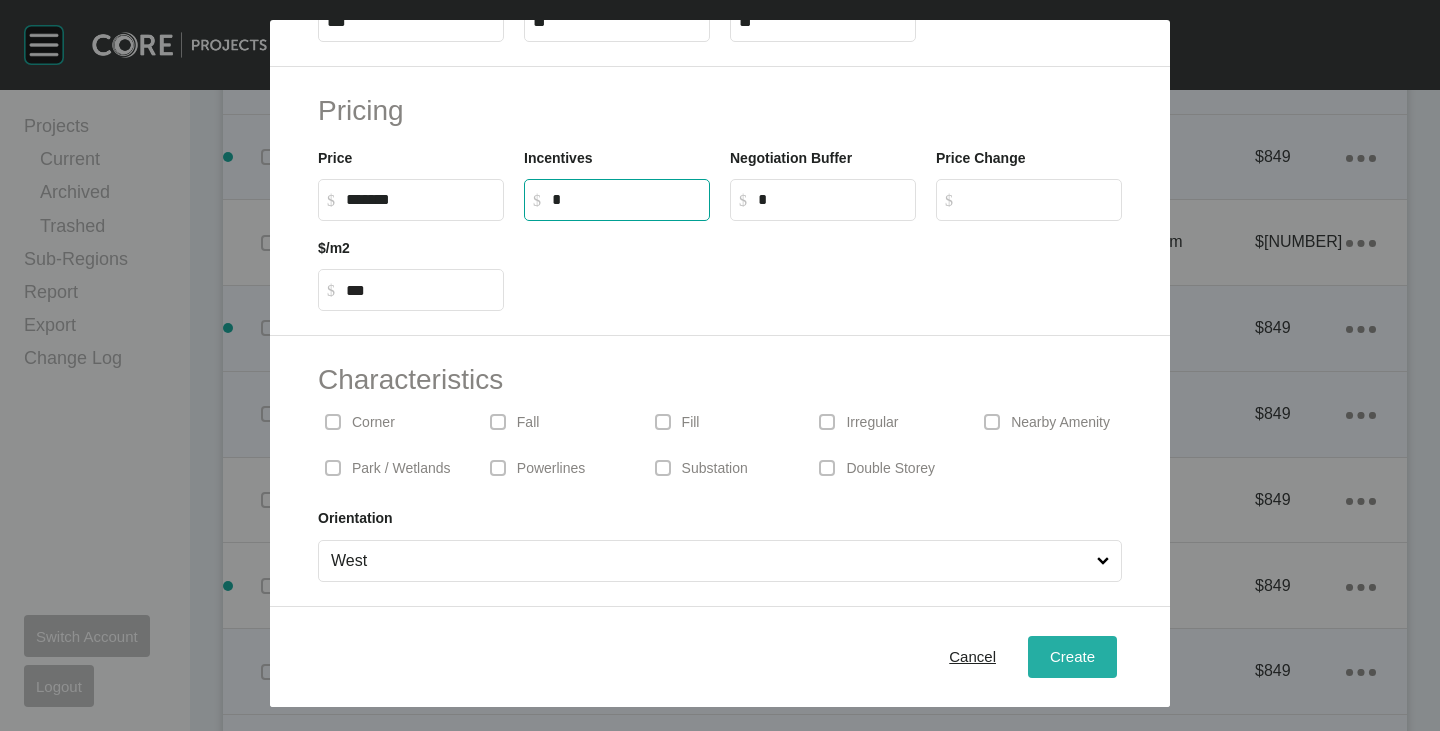 click on "Create" at bounding box center (1072, 656) 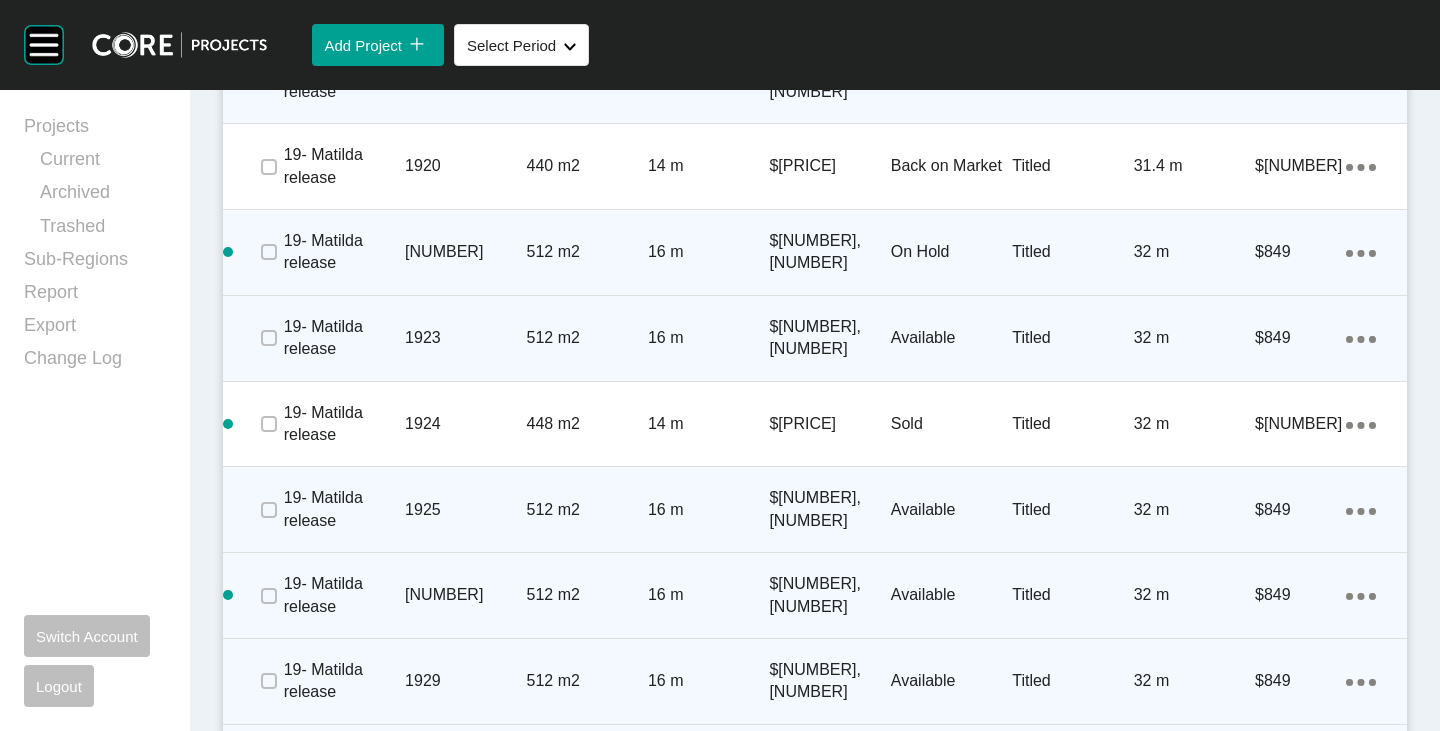 scroll, scrollTop: 2666, scrollLeft: 0, axis: vertical 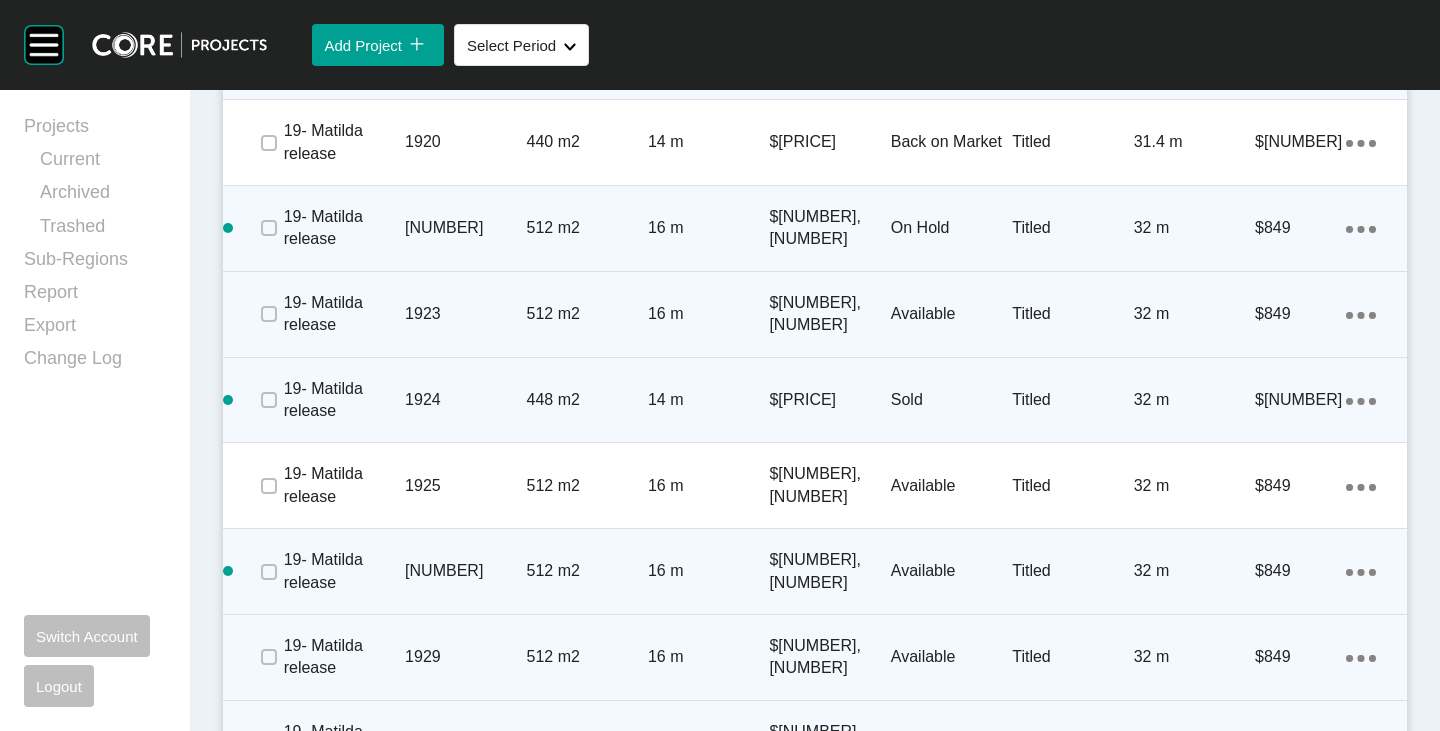 click 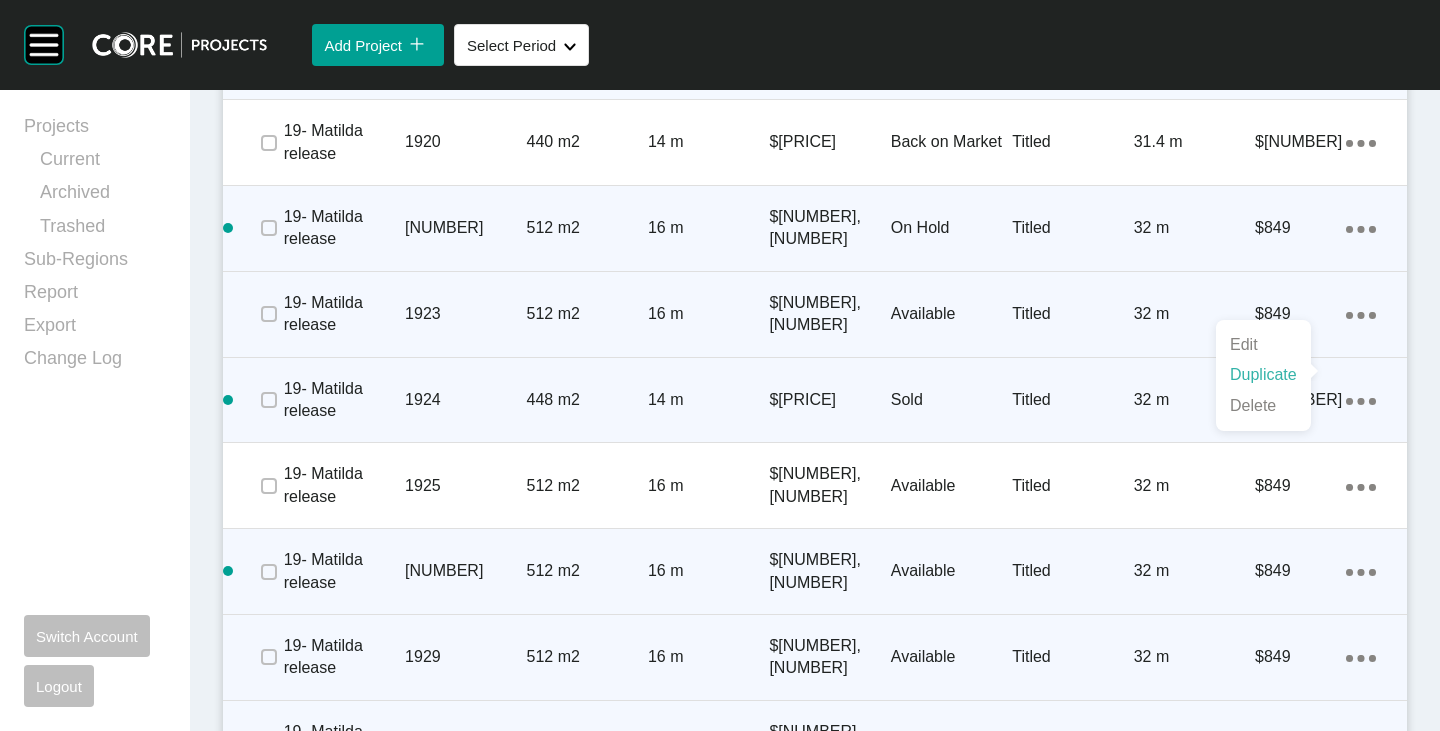 click on "Duplicate" at bounding box center [1263, 375] 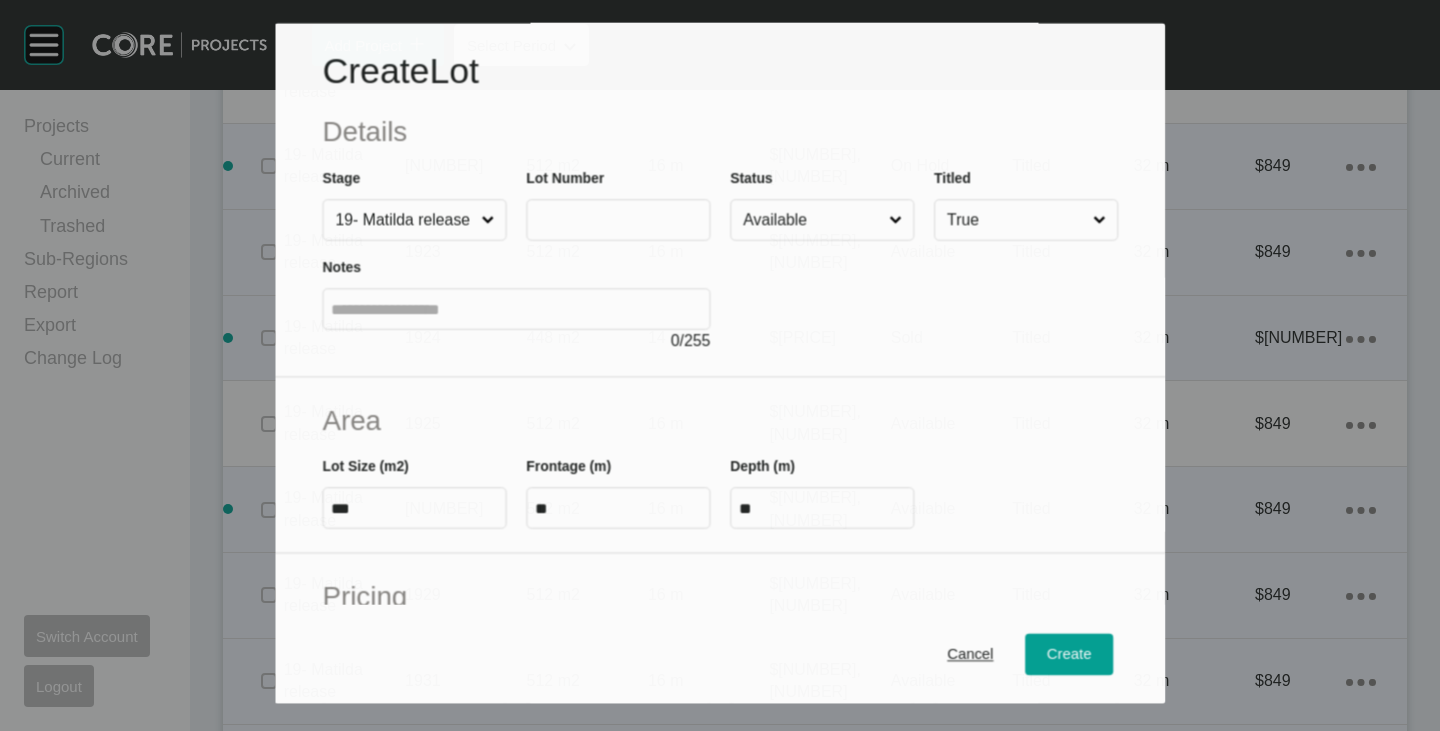 scroll, scrollTop: 2604, scrollLeft: 0, axis: vertical 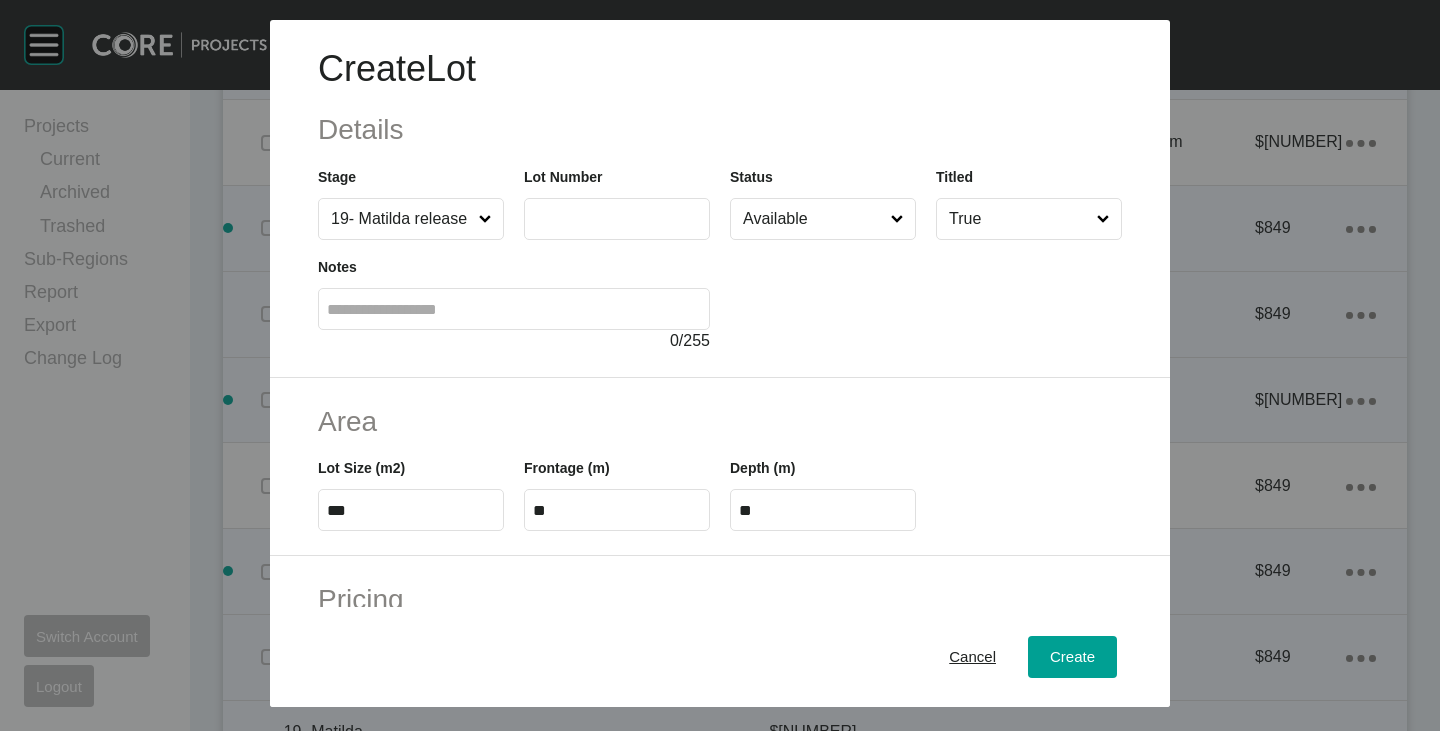 click at bounding box center (617, 218) 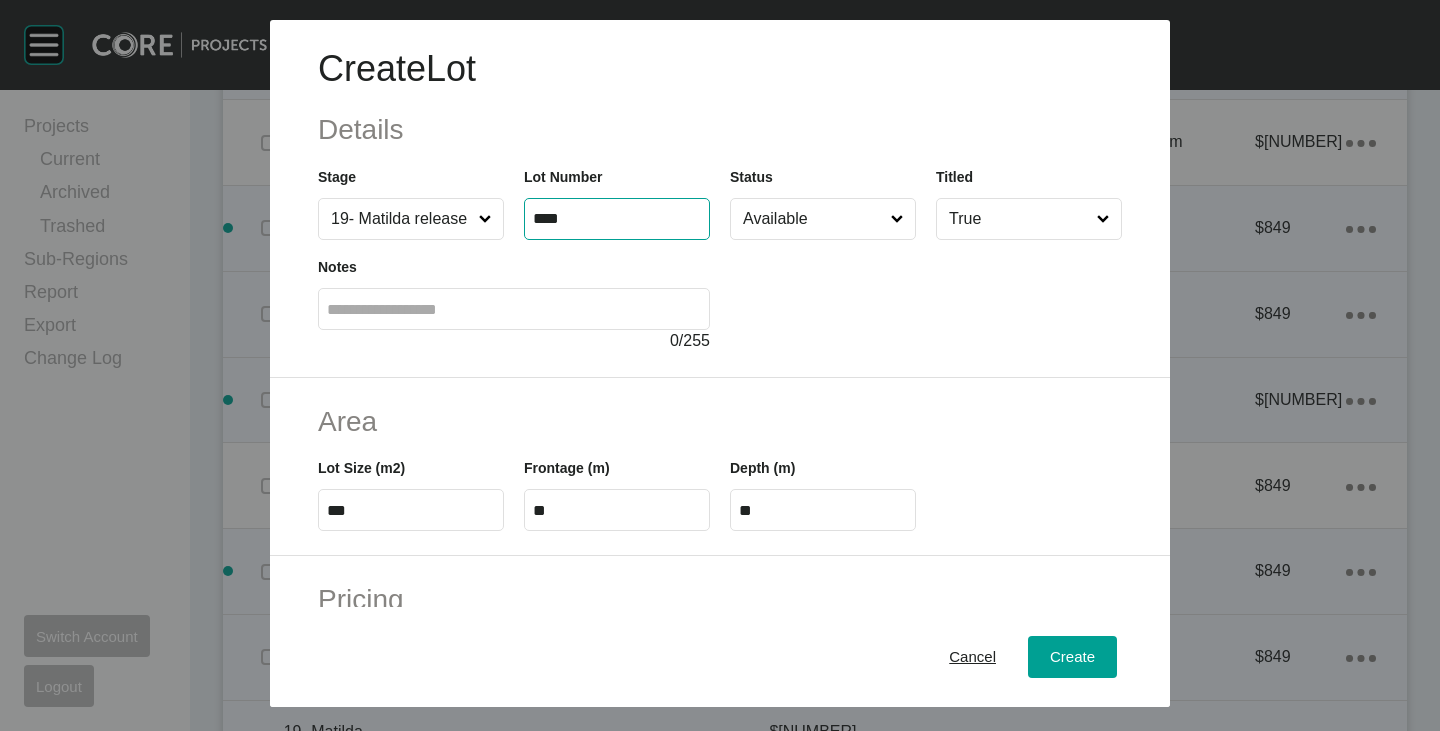type on "****" 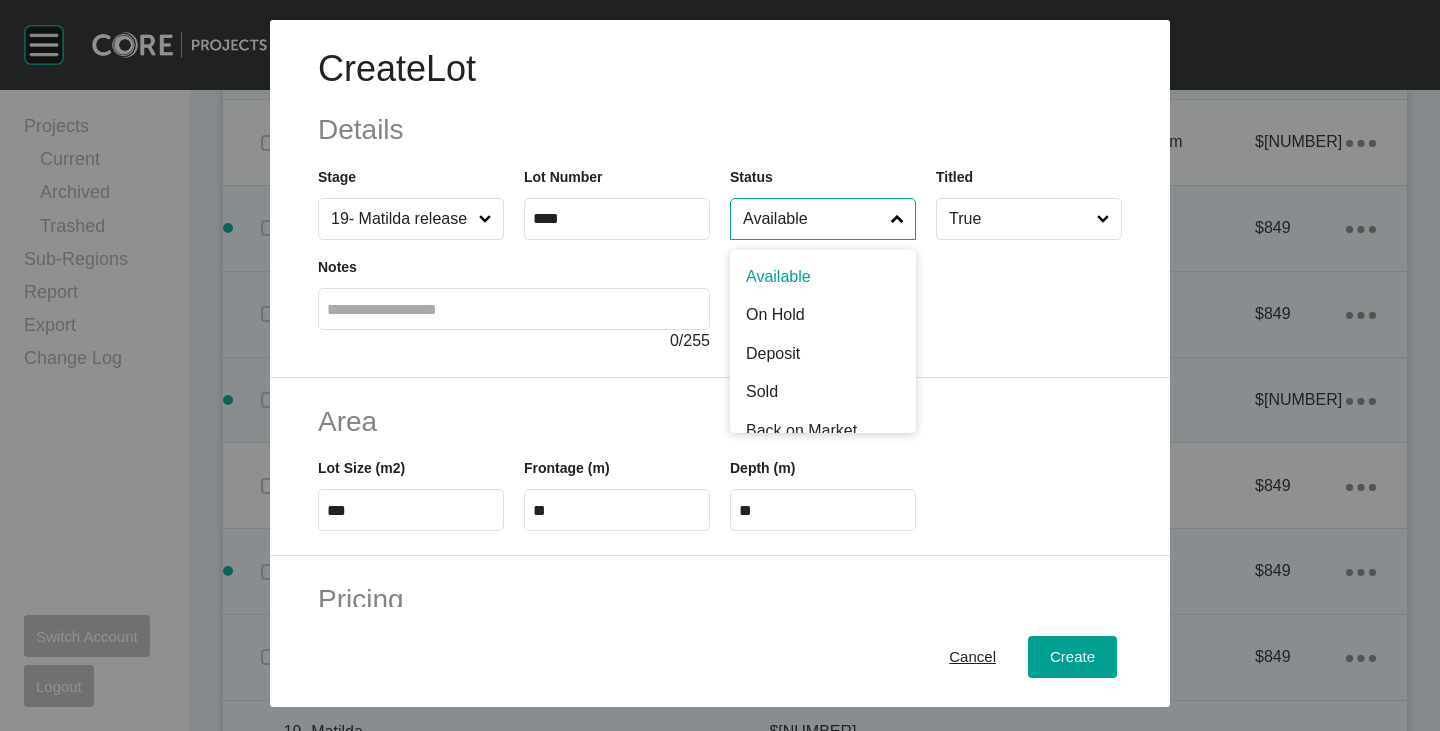 click on "Available" at bounding box center [813, 219] 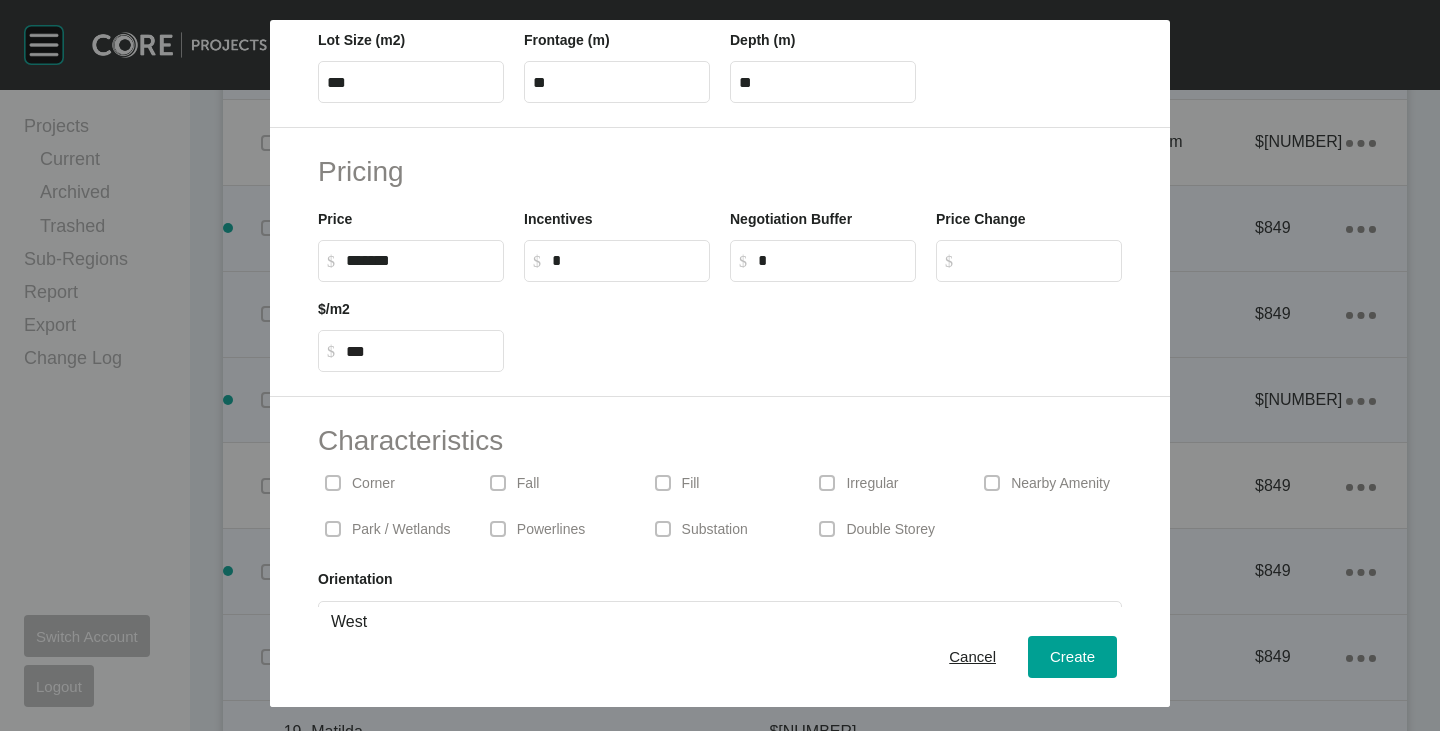 scroll, scrollTop: 489, scrollLeft: 0, axis: vertical 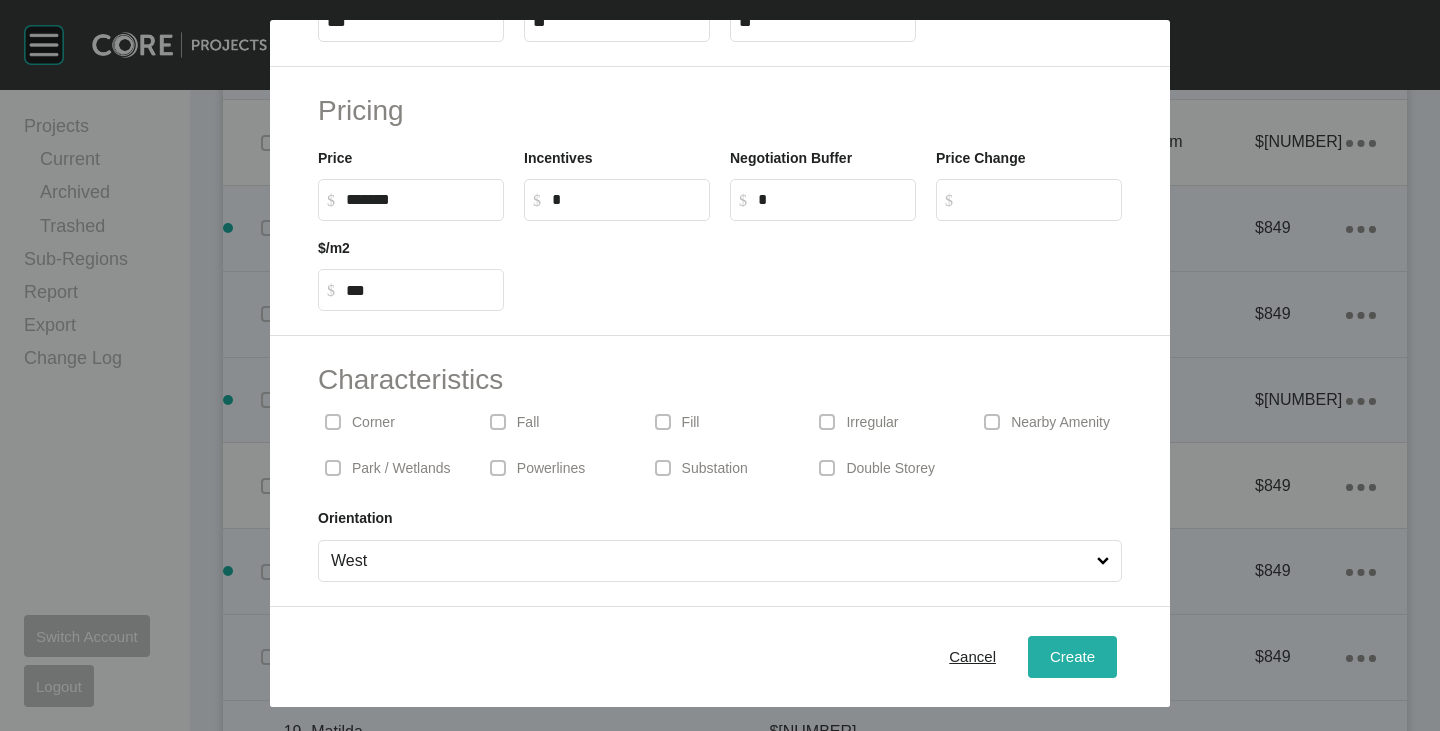 click on "Create" at bounding box center [1072, 656] 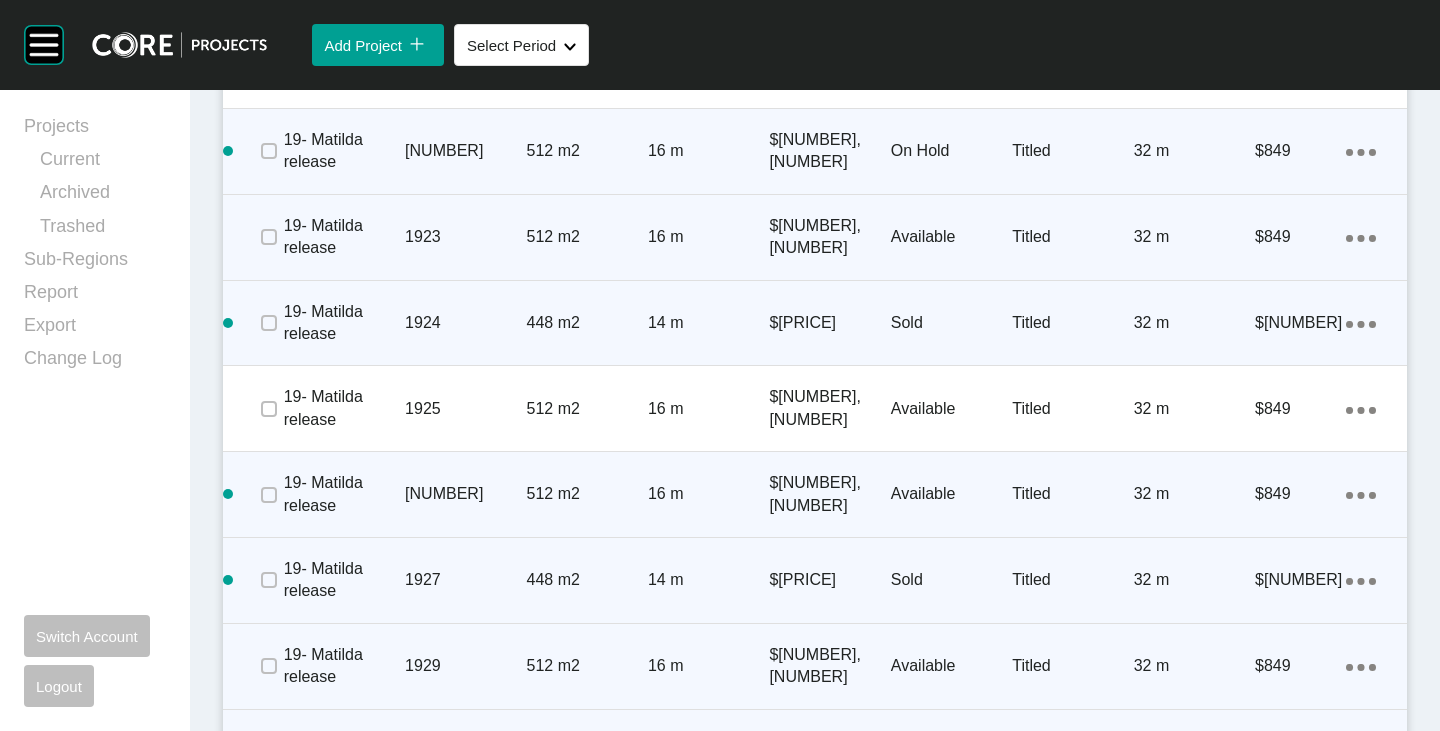 scroll, scrollTop: 2766, scrollLeft: 0, axis: vertical 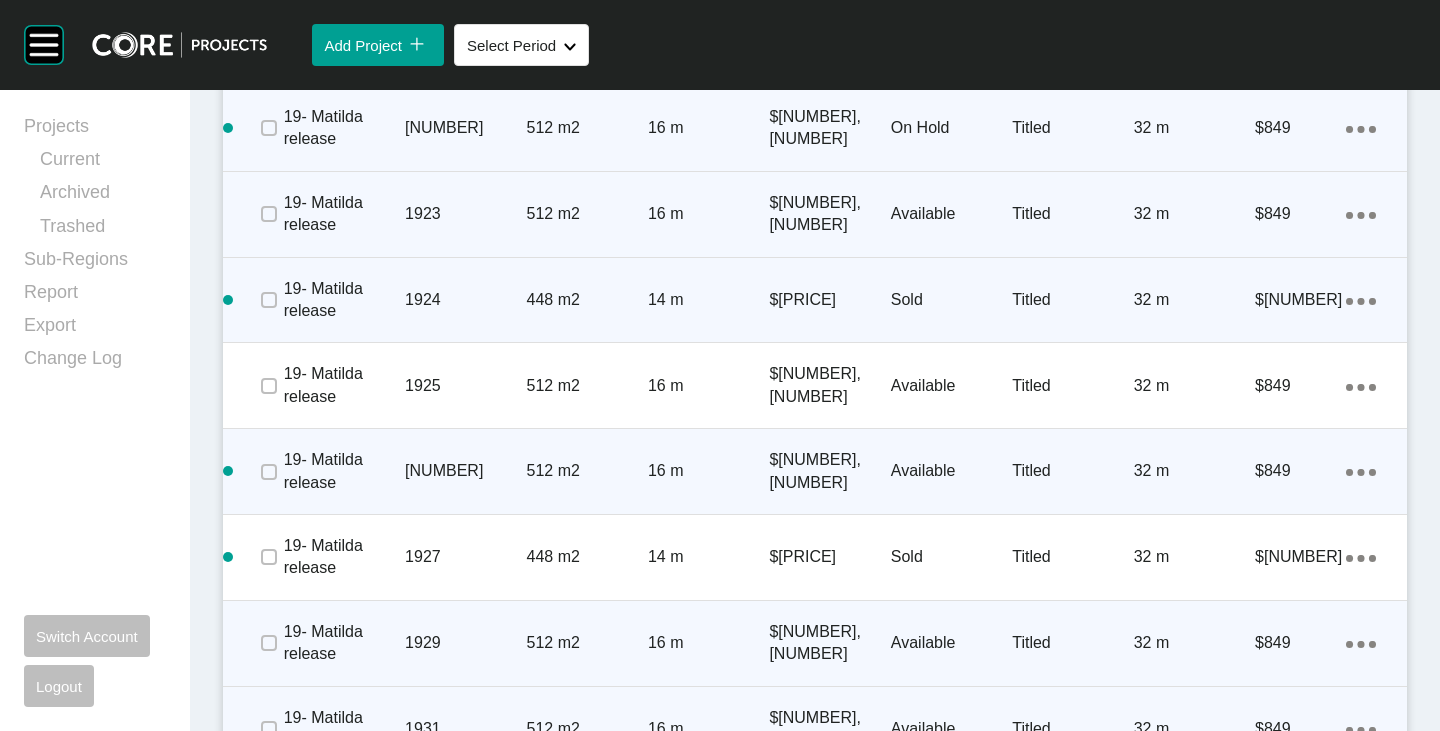 click on "Action Menu Dots Copy 6 Created with Sketch." 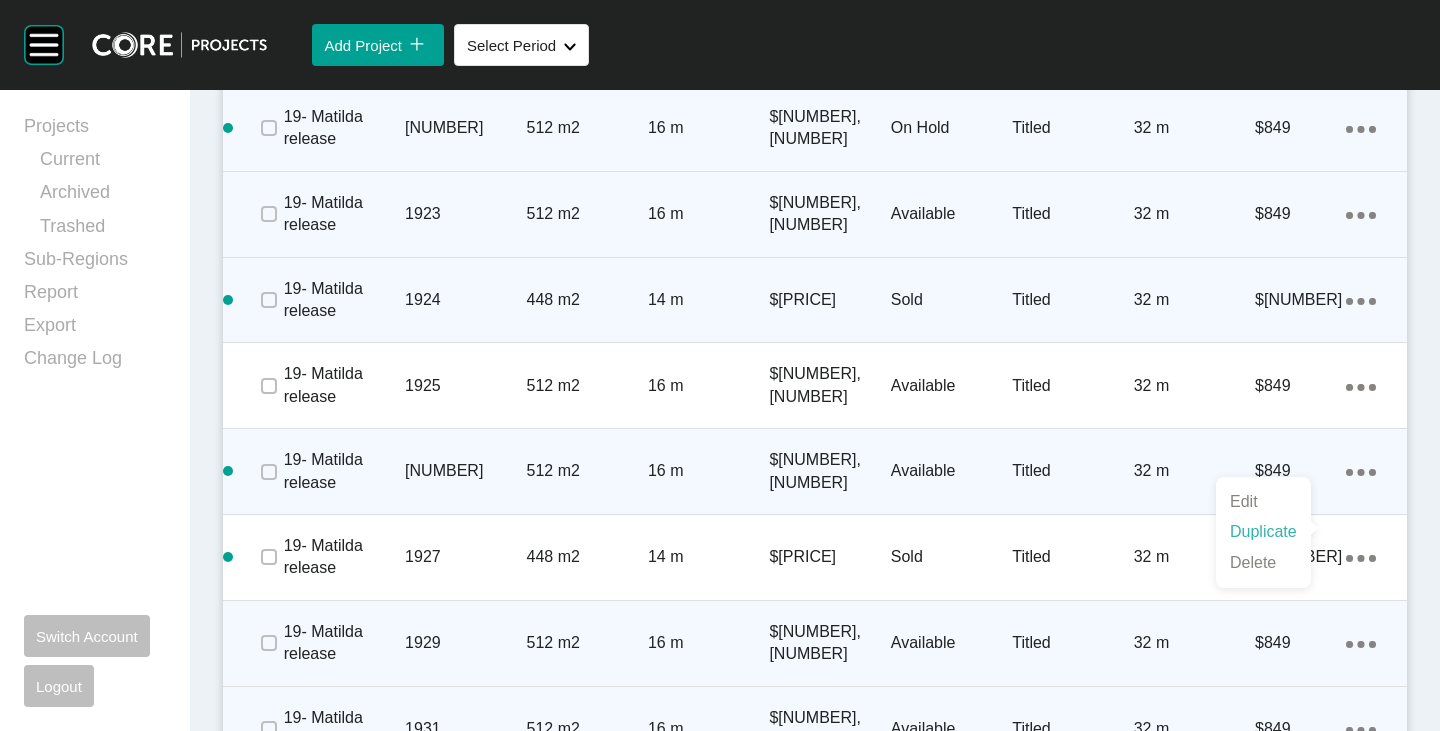 click on "Duplicate" at bounding box center (1263, 532) 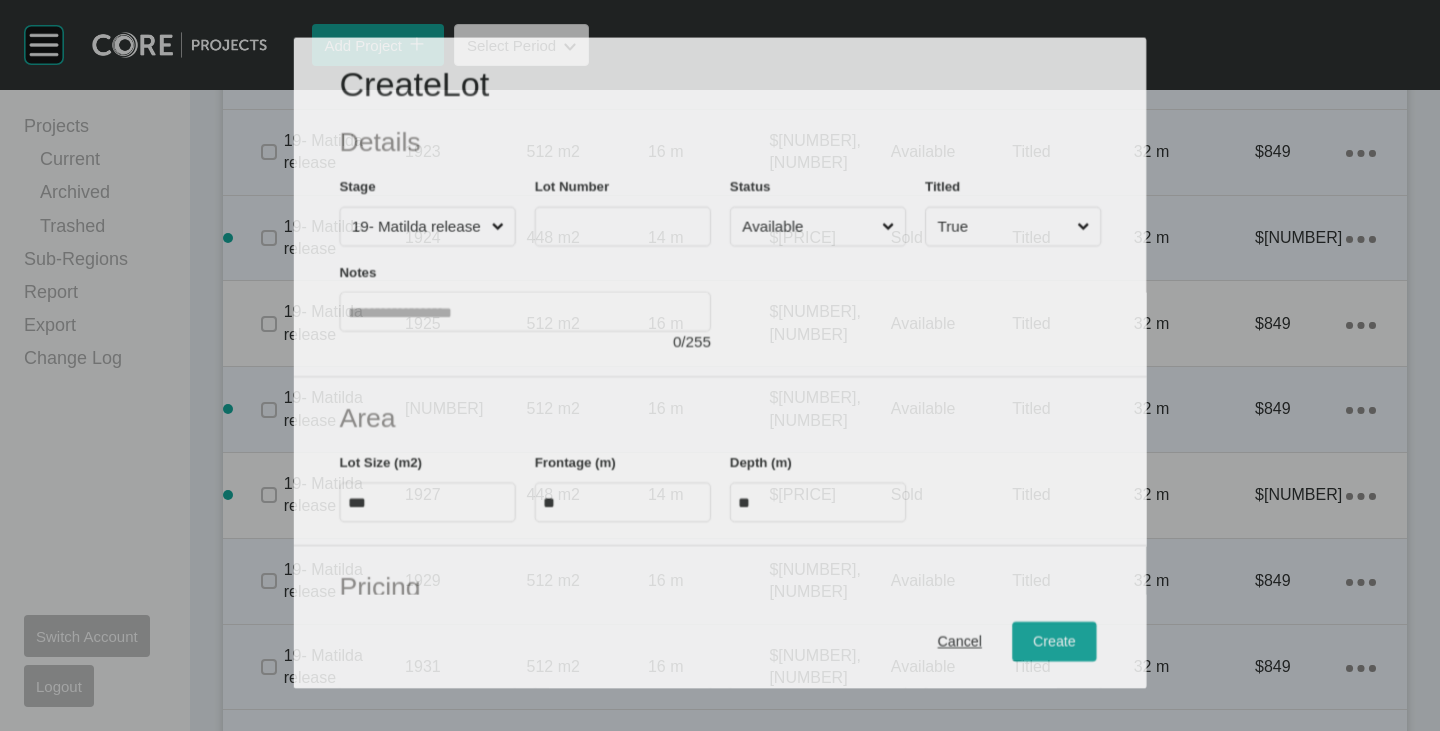 scroll, scrollTop: 2704, scrollLeft: 0, axis: vertical 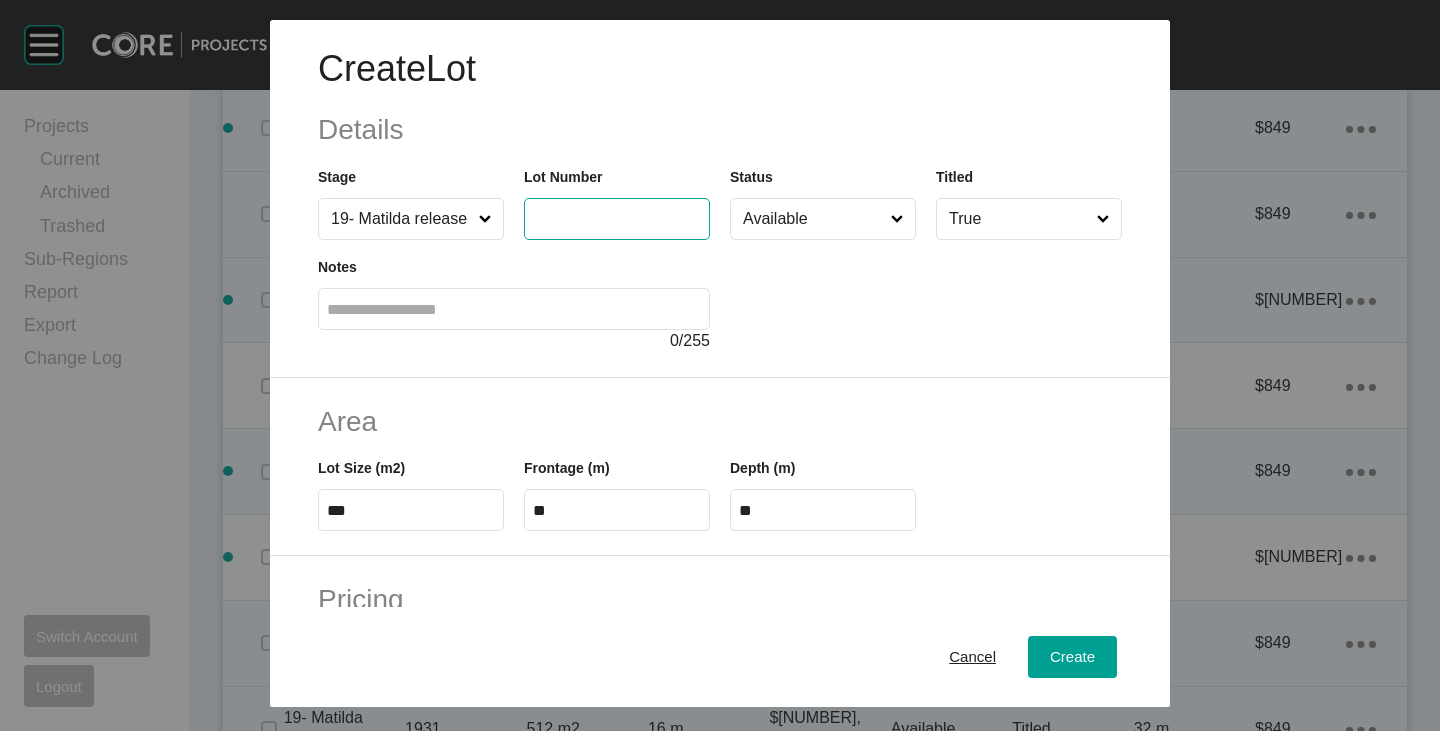 click at bounding box center [617, 219] 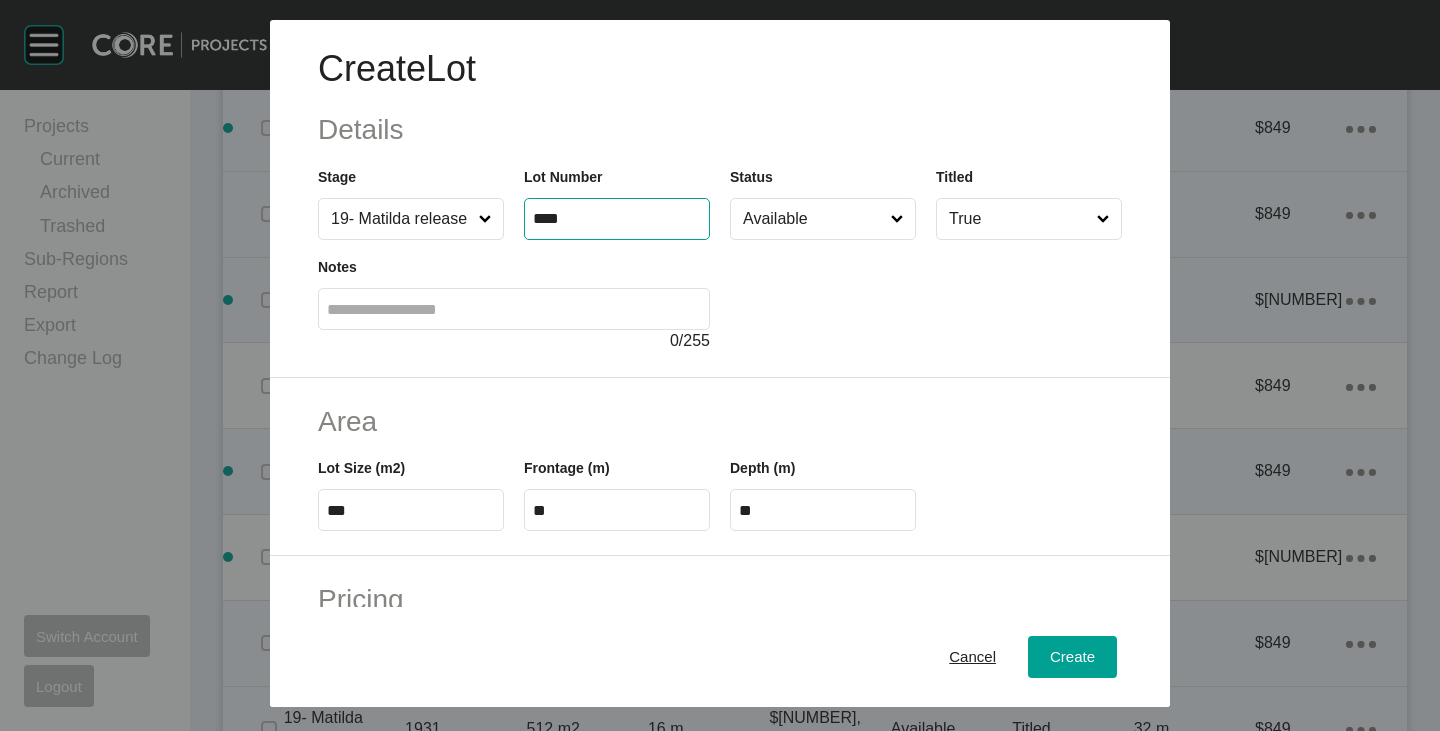 type on "****" 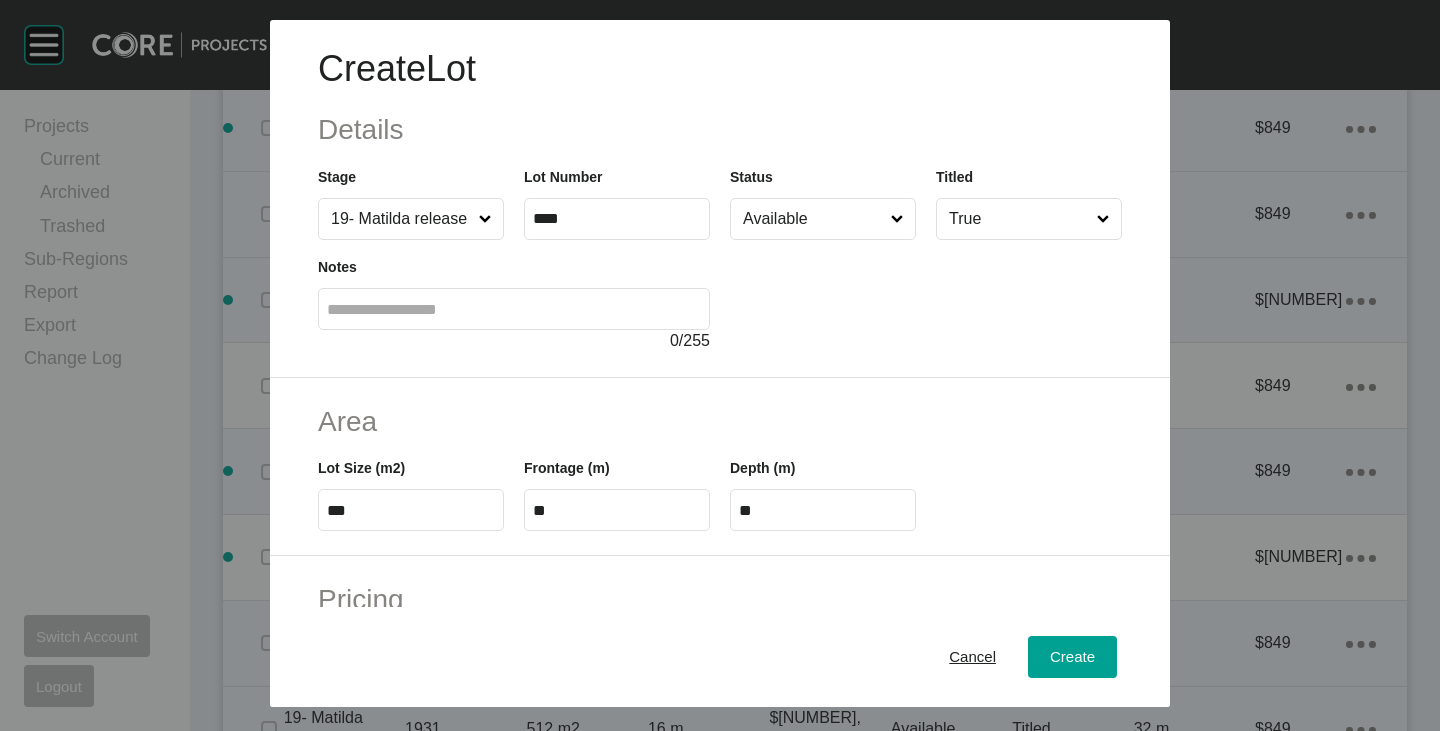 click at bounding box center [926, 296] 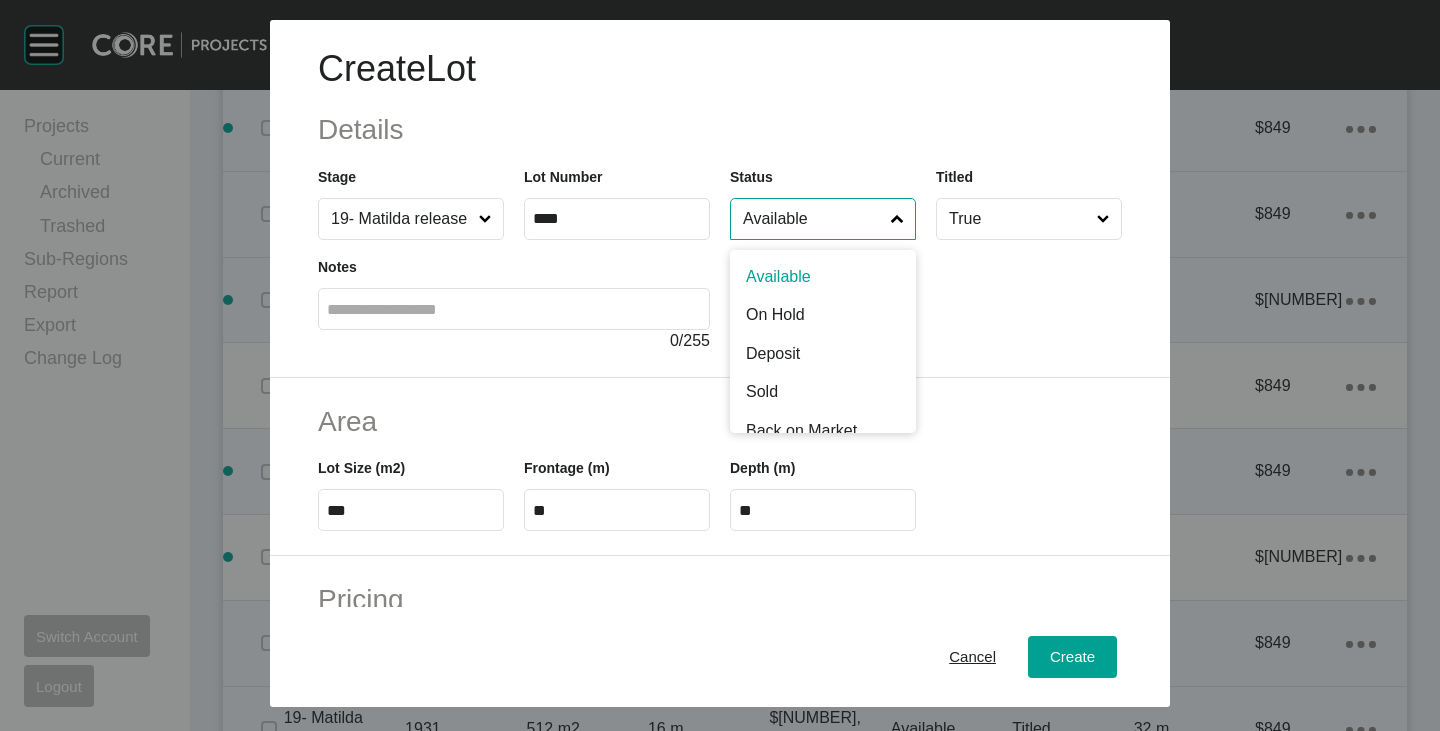 click on "Available" at bounding box center [813, 219] 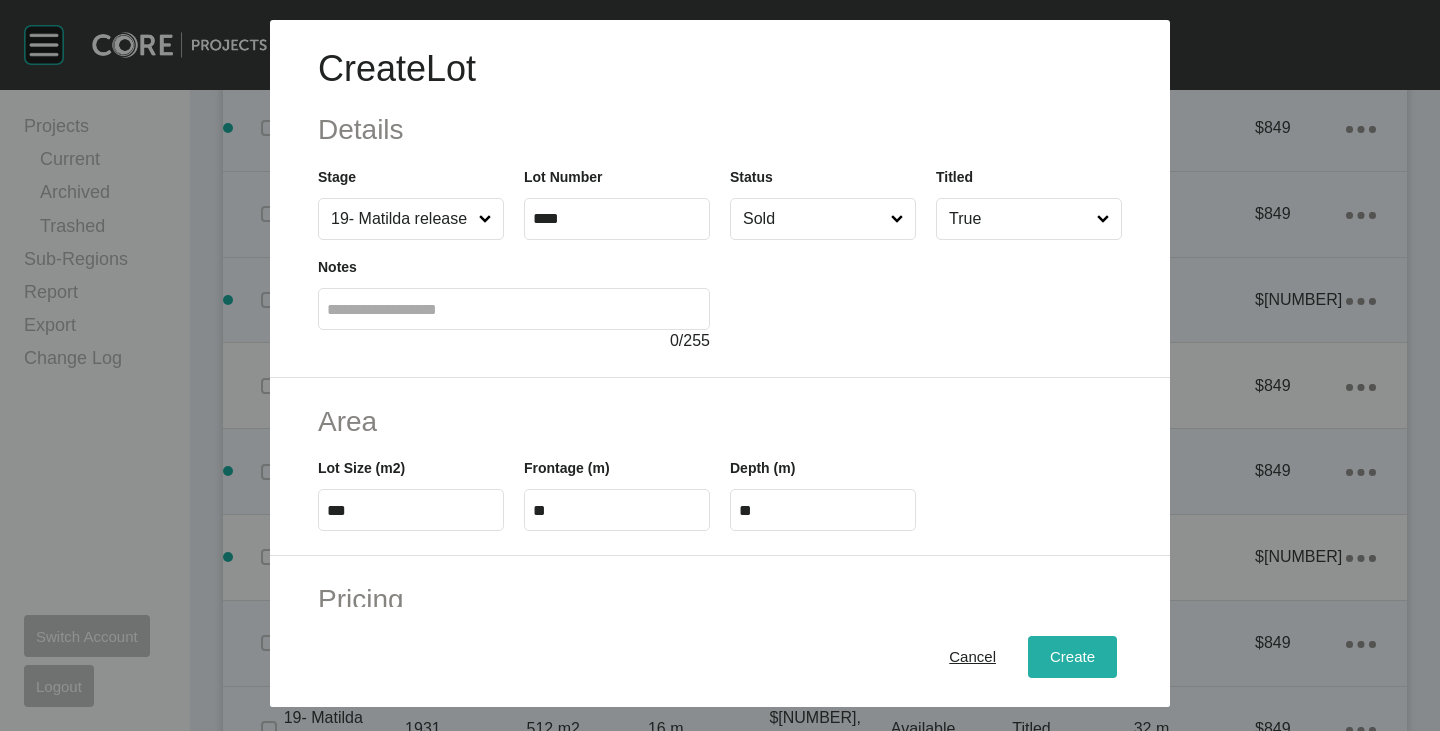 click on "Create" at bounding box center (1072, 657) 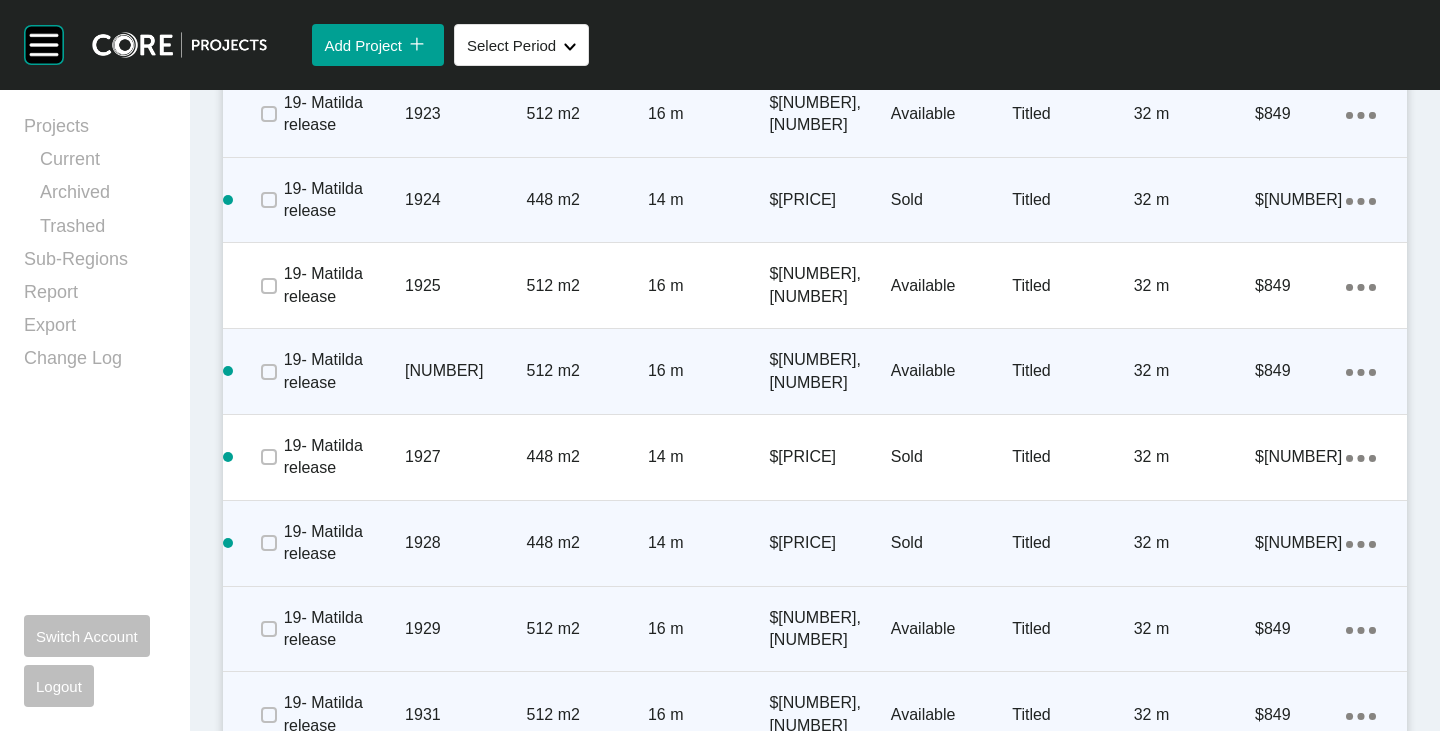 scroll, scrollTop: 3066, scrollLeft: 0, axis: vertical 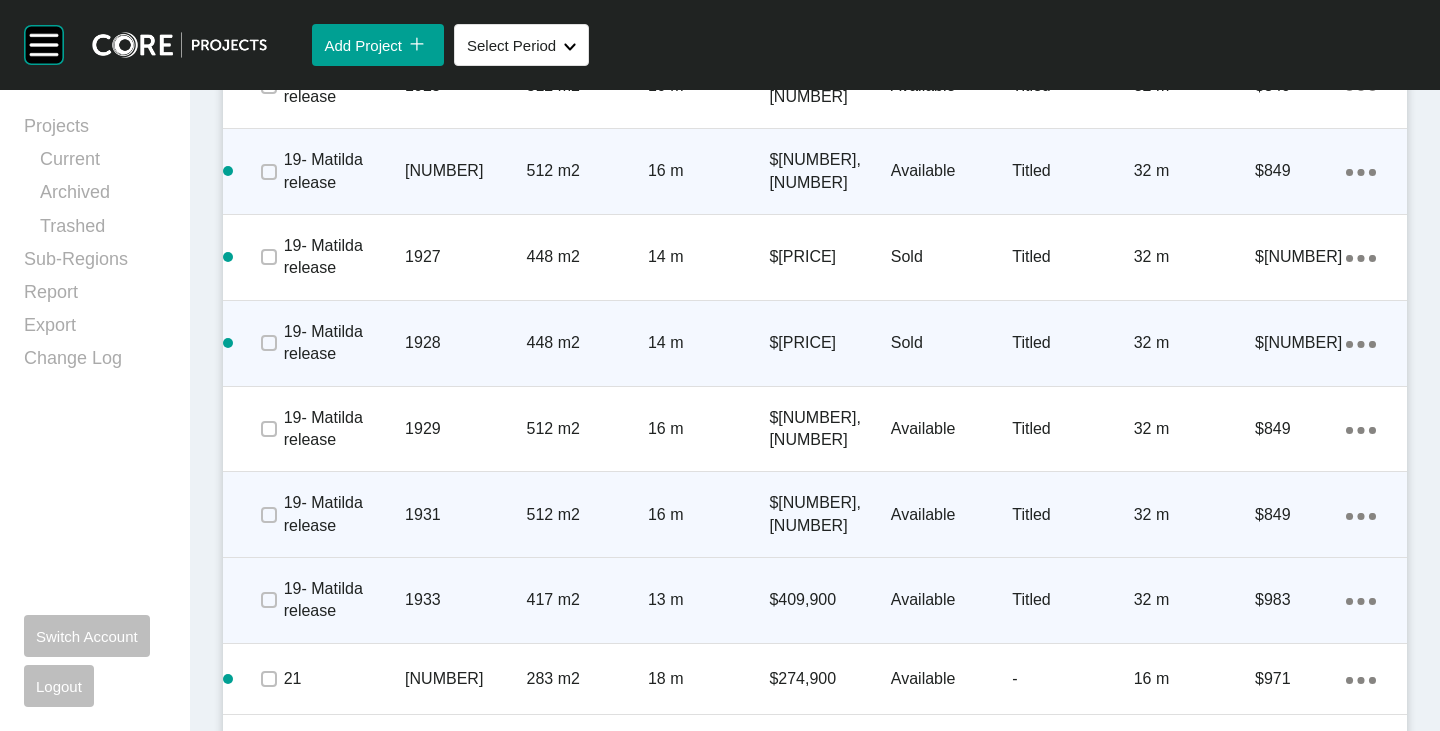 click on "Action Menu Dots Copy 6 Created with Sketch." at bounding box center [1361, 429] 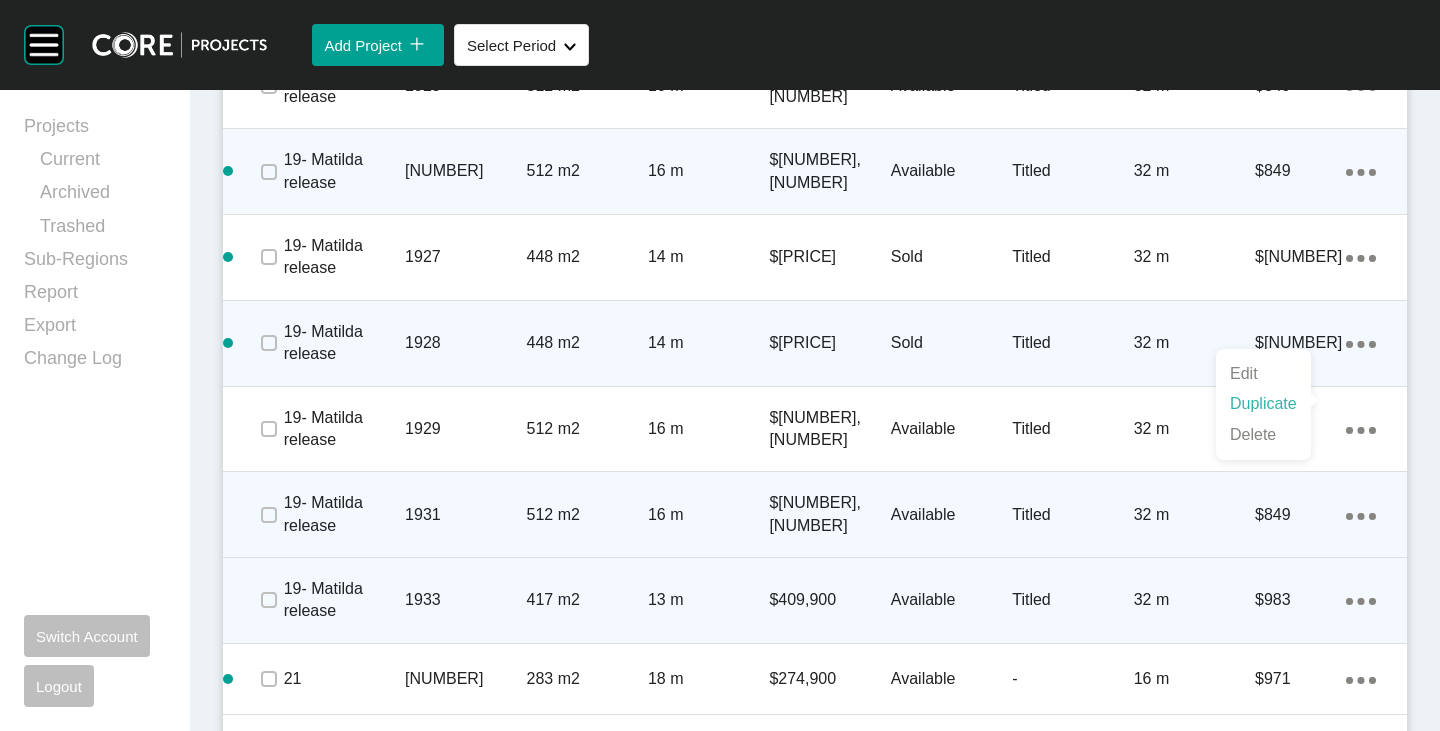 click on "Duplicate" at bounding box center (1263, 404) 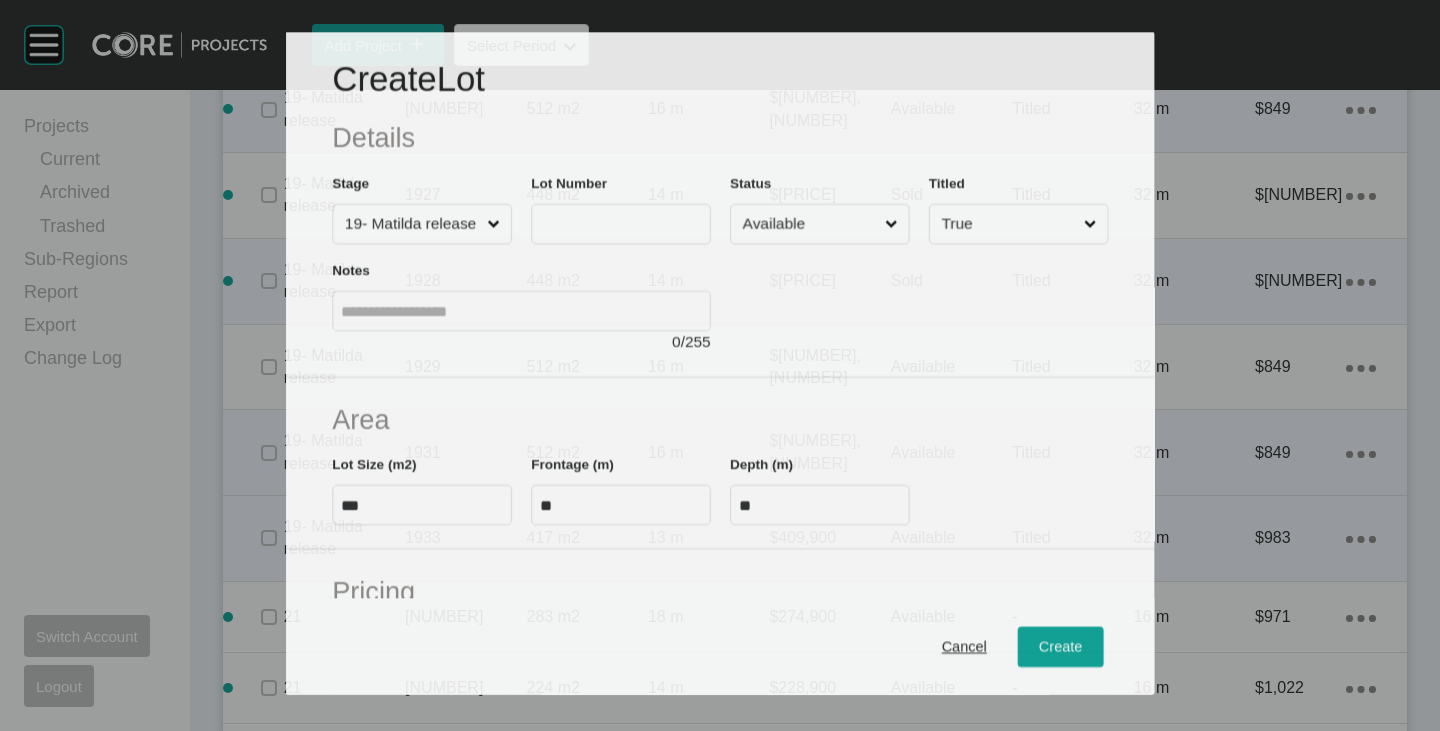 scroll, scrollTop: 3004, scrollLeft: 0, axis: vertical 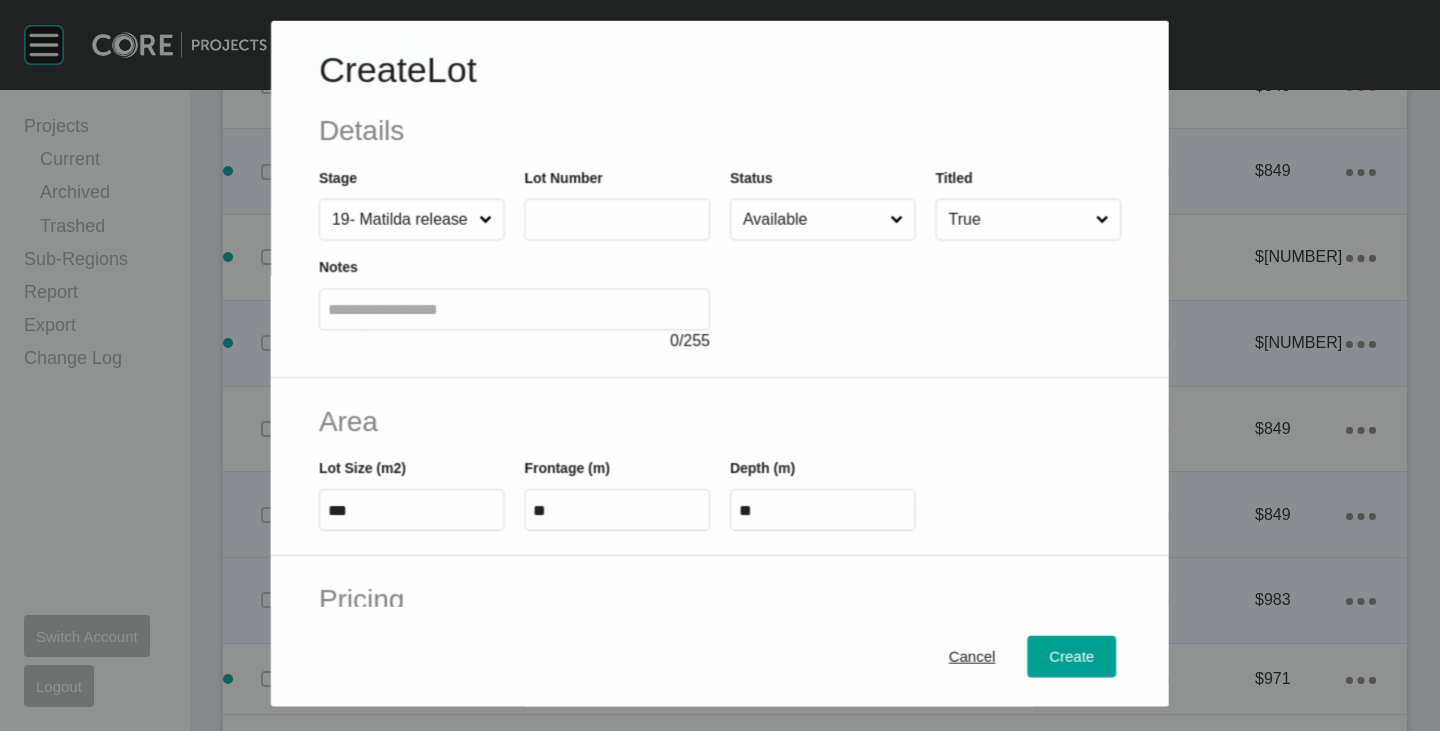 click at bounding box center [617, 219] 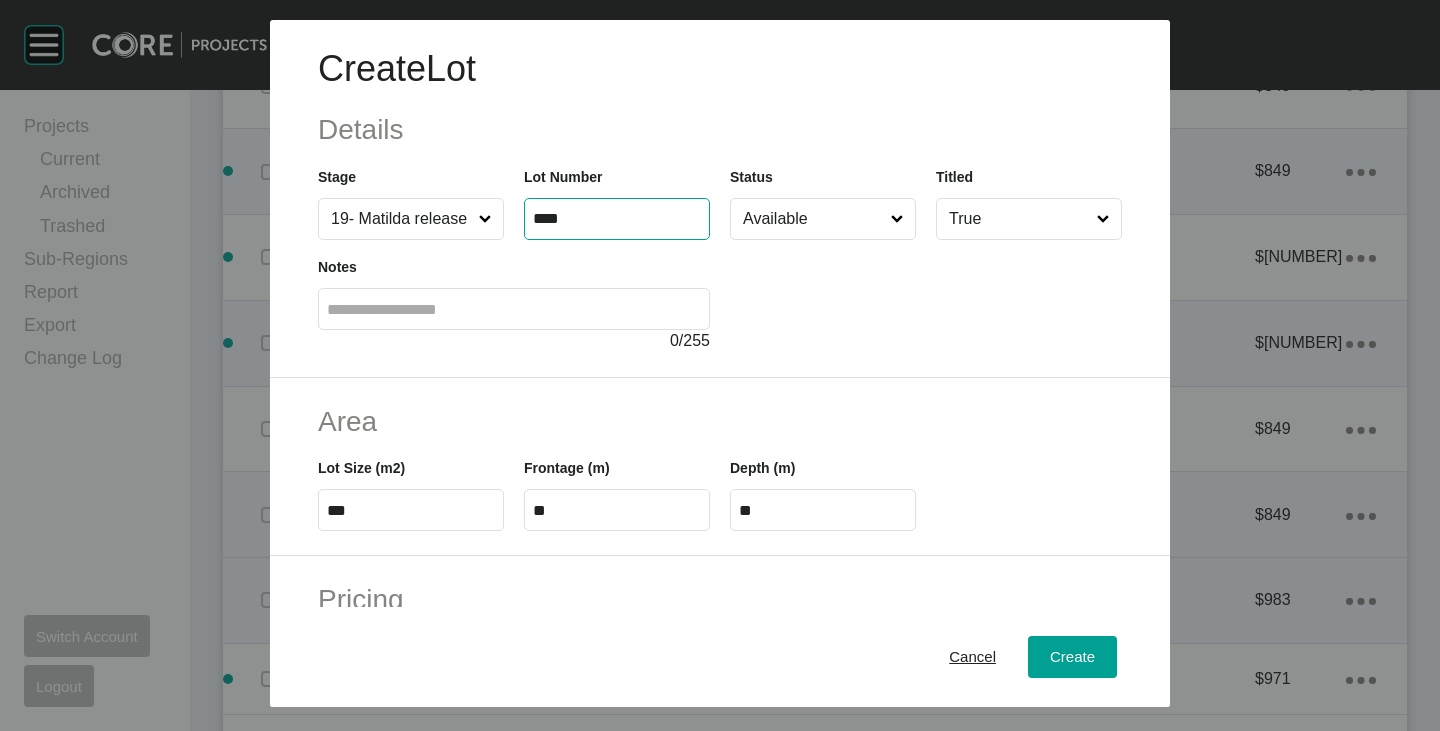type on "****" 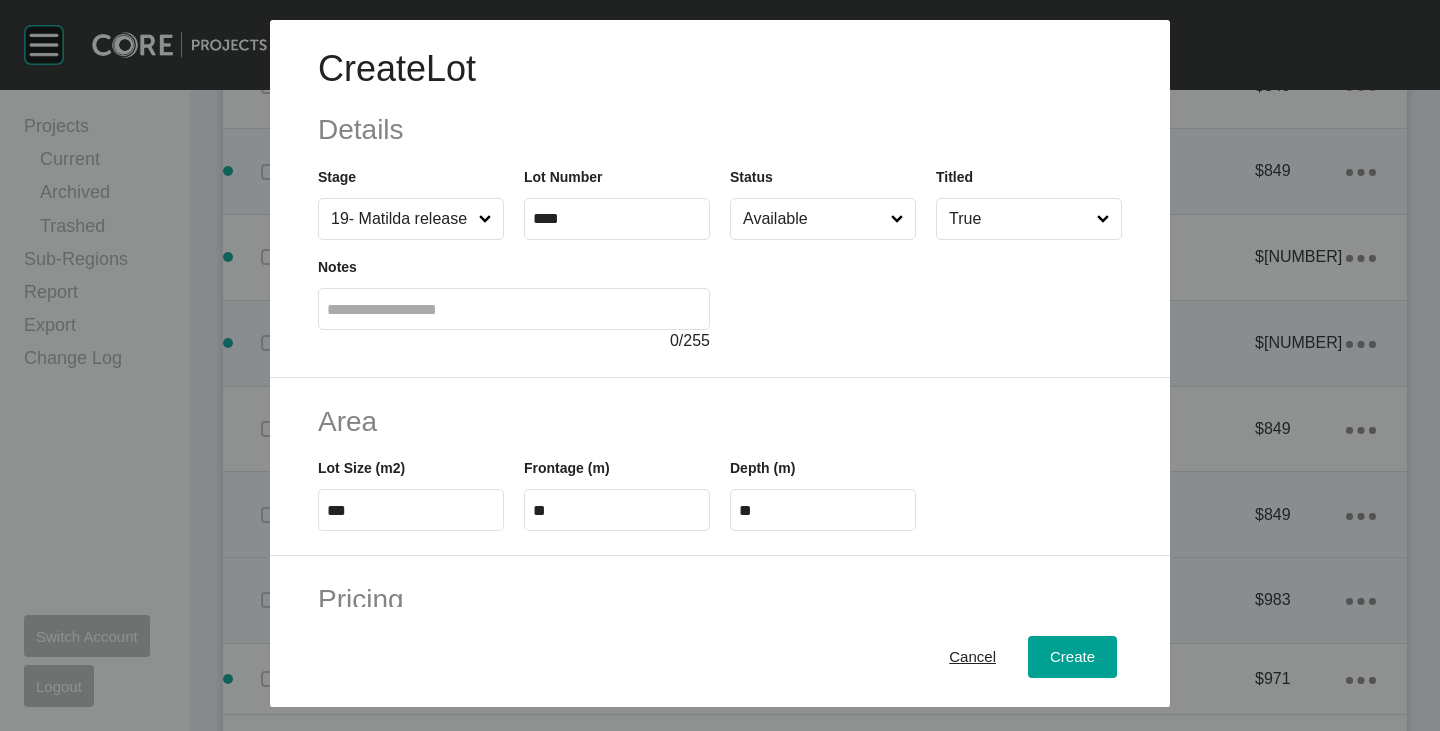type on "*" 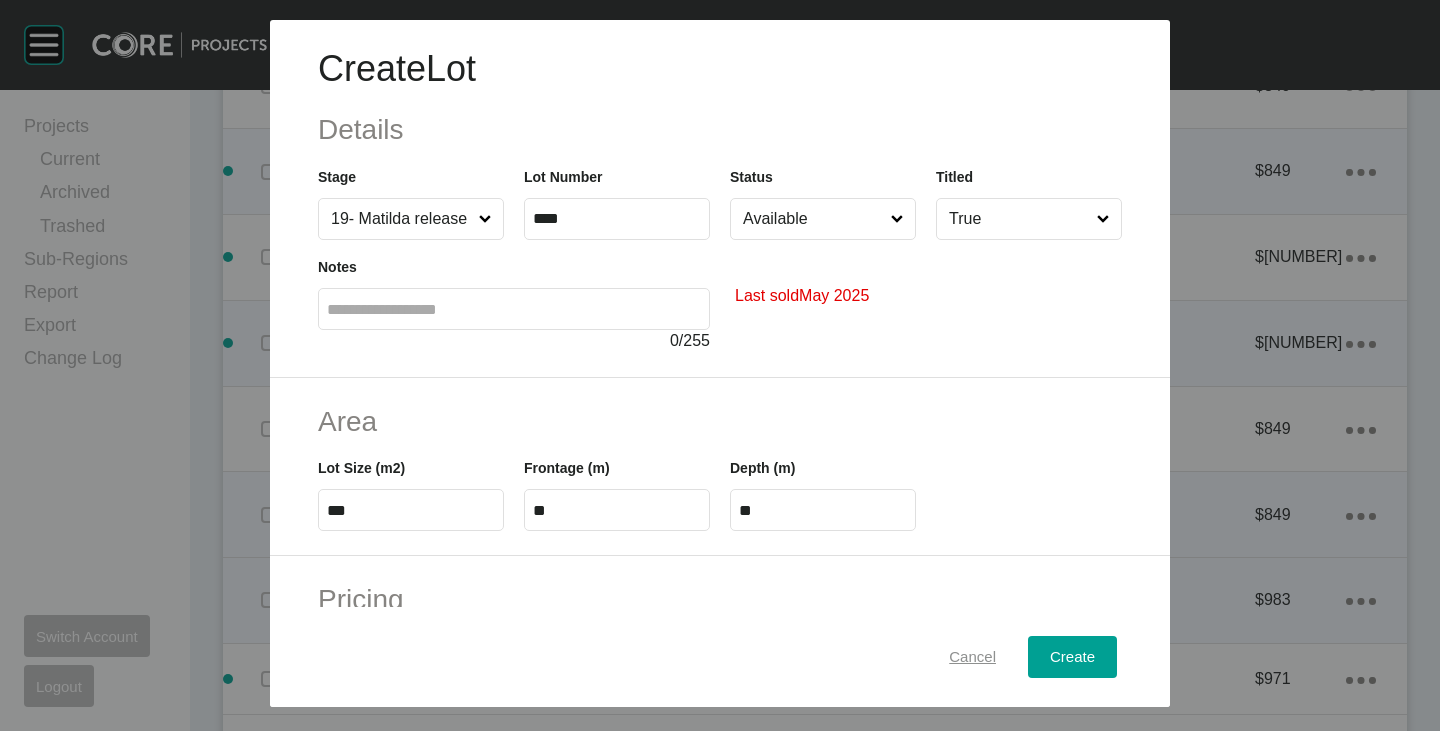 click on "Cancel" at bounding box center (972, 657) 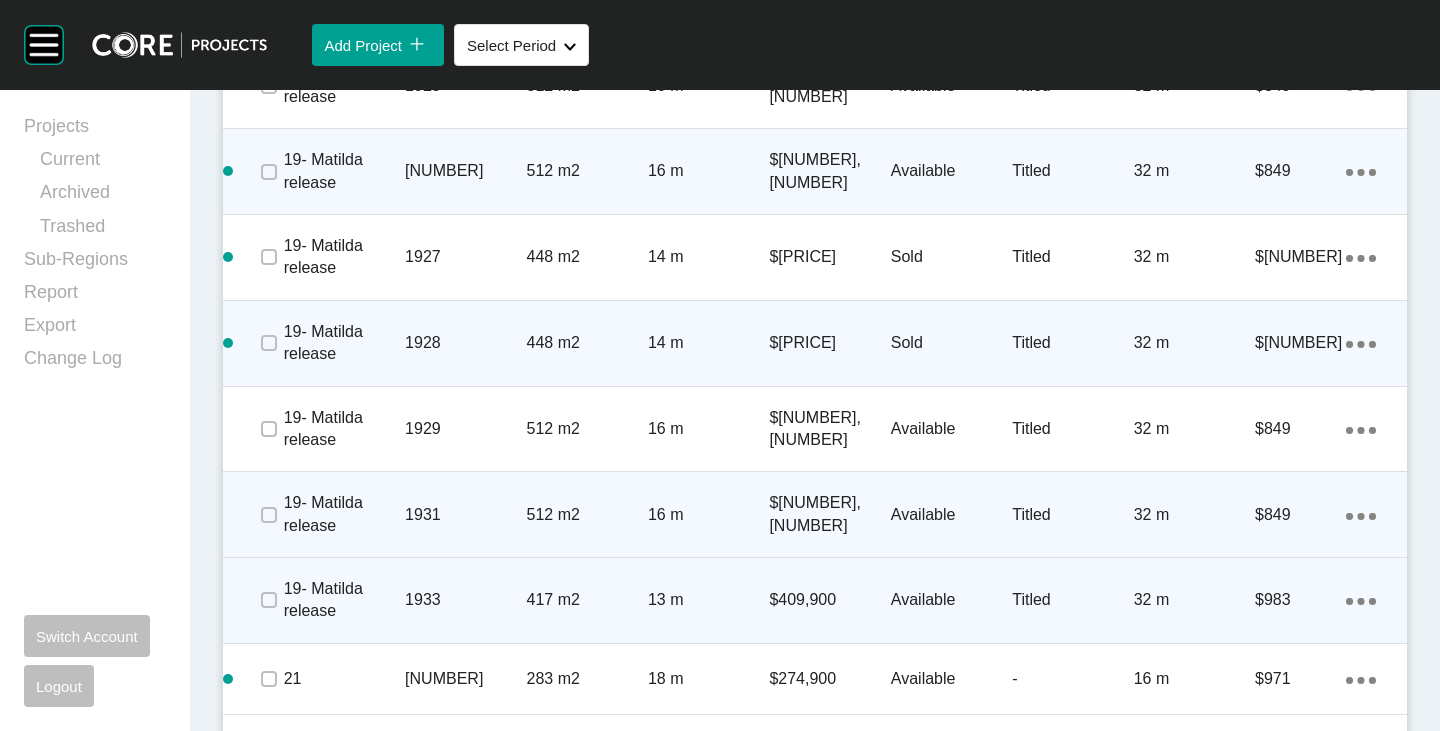 click on "Action Menu Dots Copy 6 Created with Sketch." at bounding box center [1361, 515] 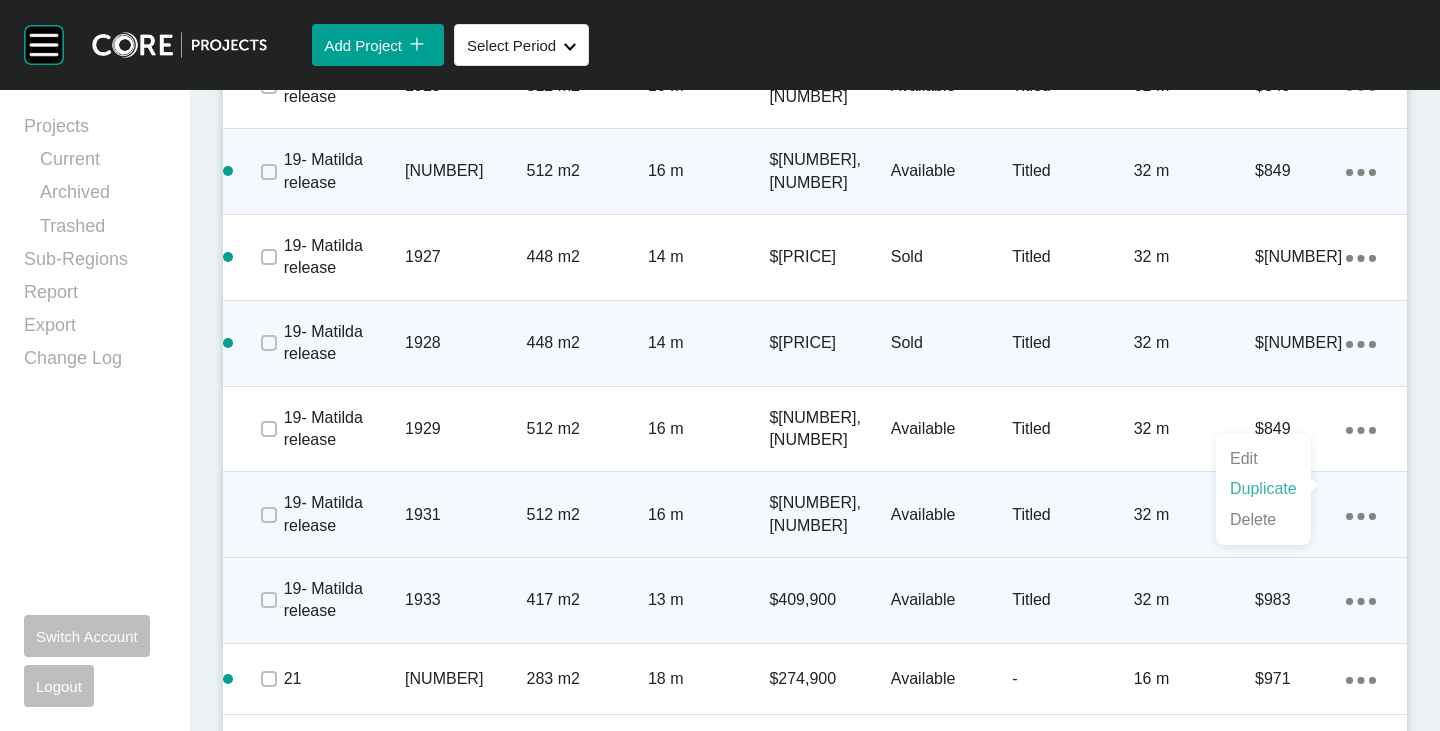 click on "Duplicate" at bounding box center (1263, 489) 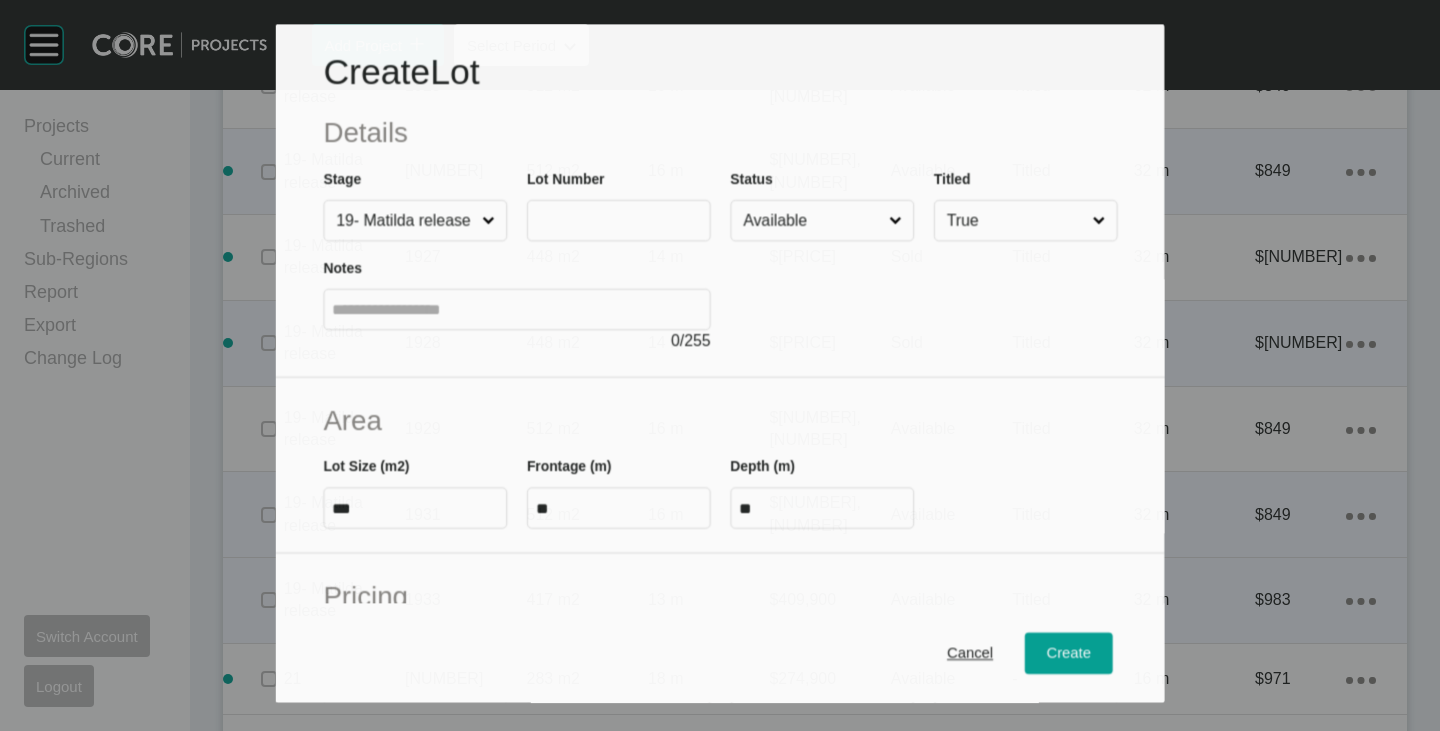 click at bounding box center [618, 220] 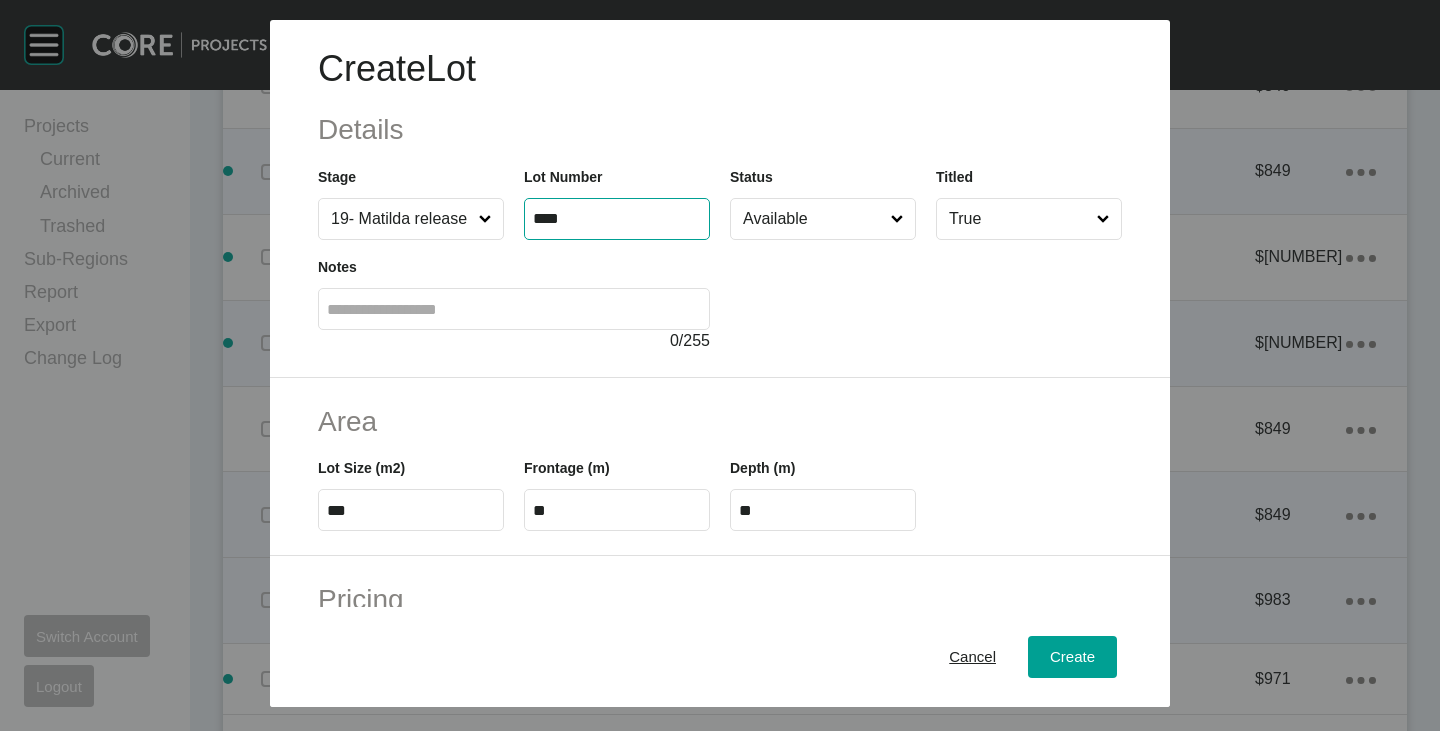 type on "****" 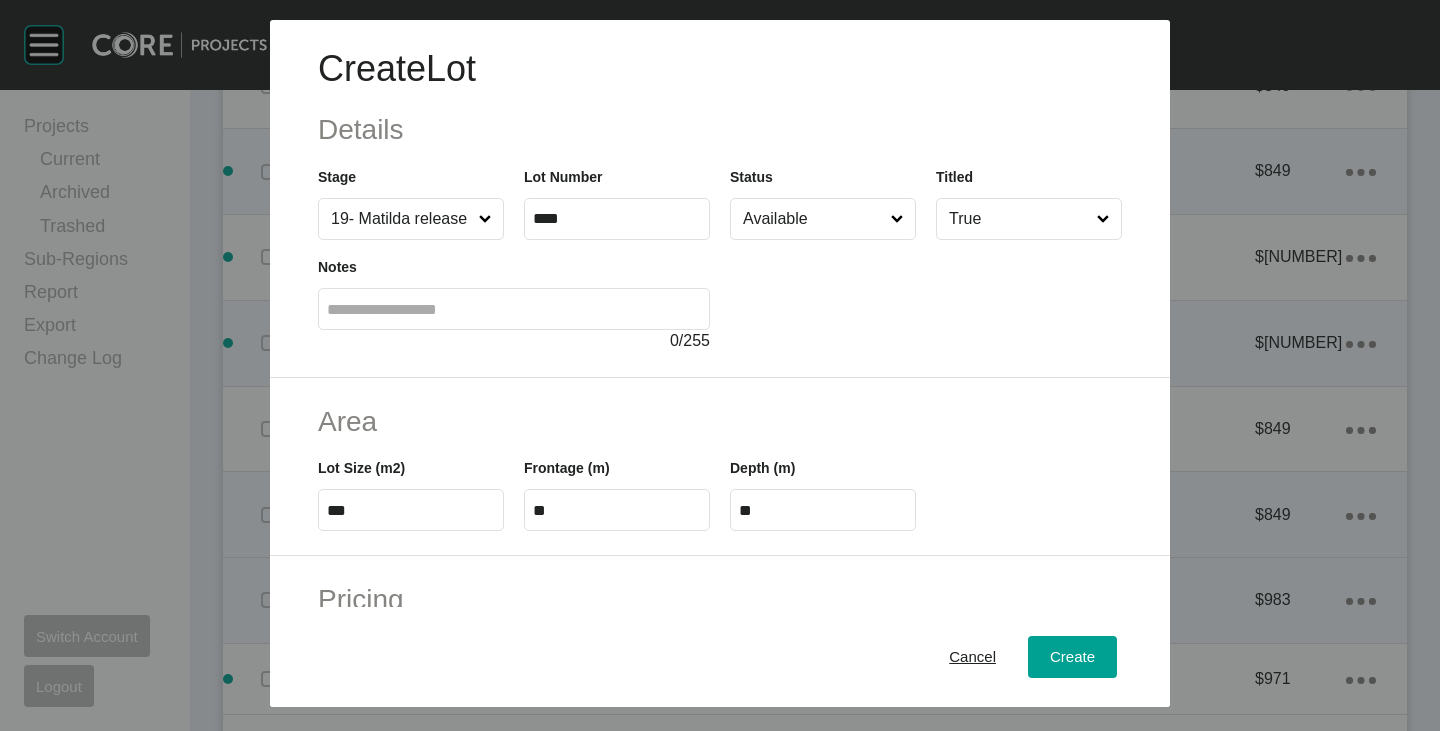 type on "******" 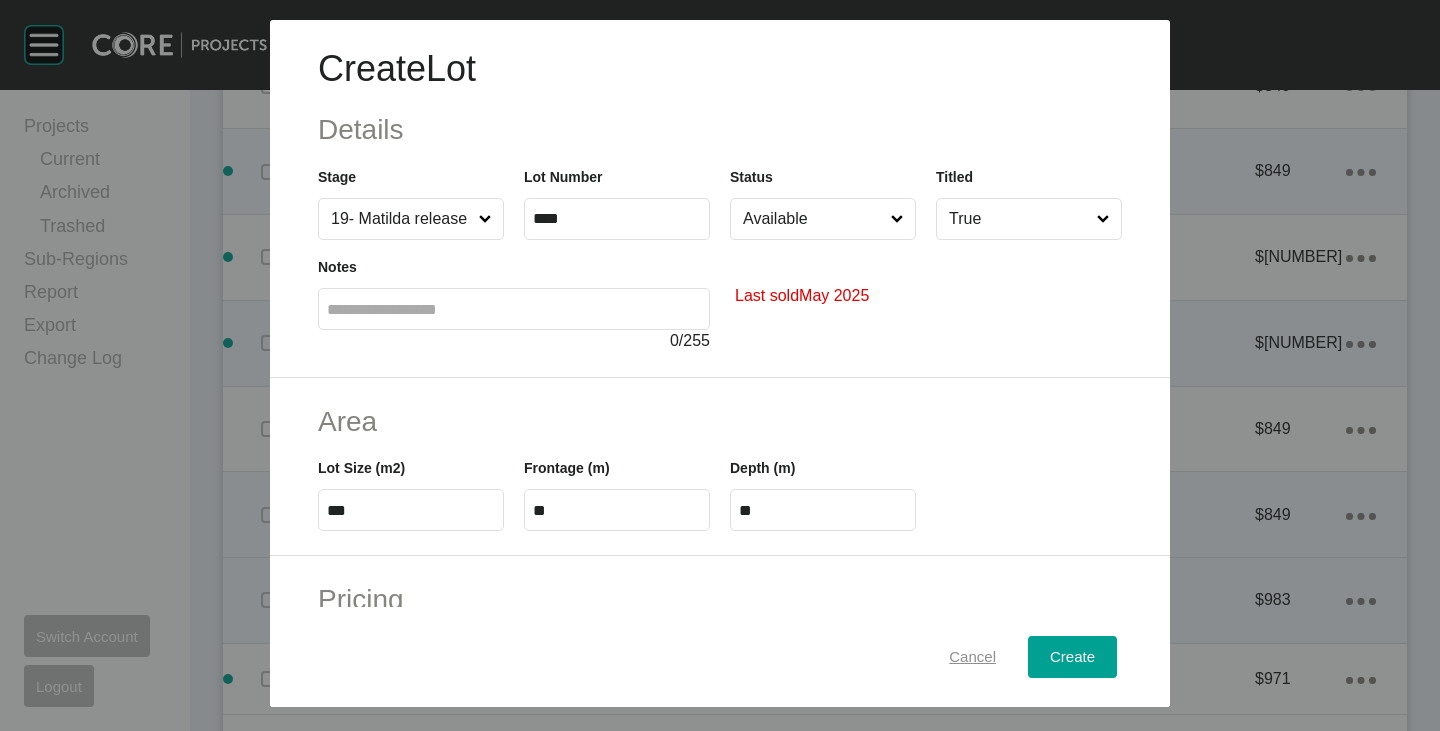 click on "Cancel" at bounding box center (972, 657) 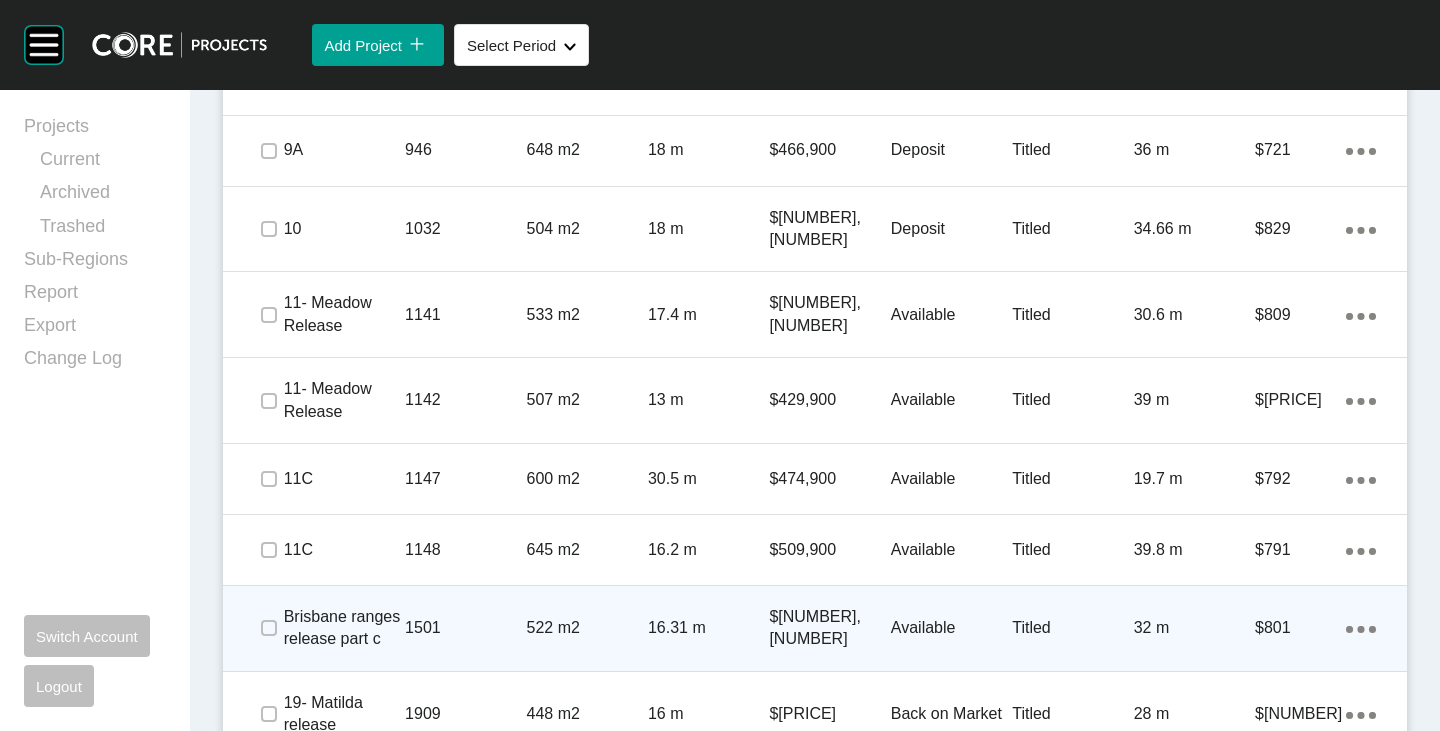 scroll, scrollTop: 1660, scrollLeft: 0, axis: vertical 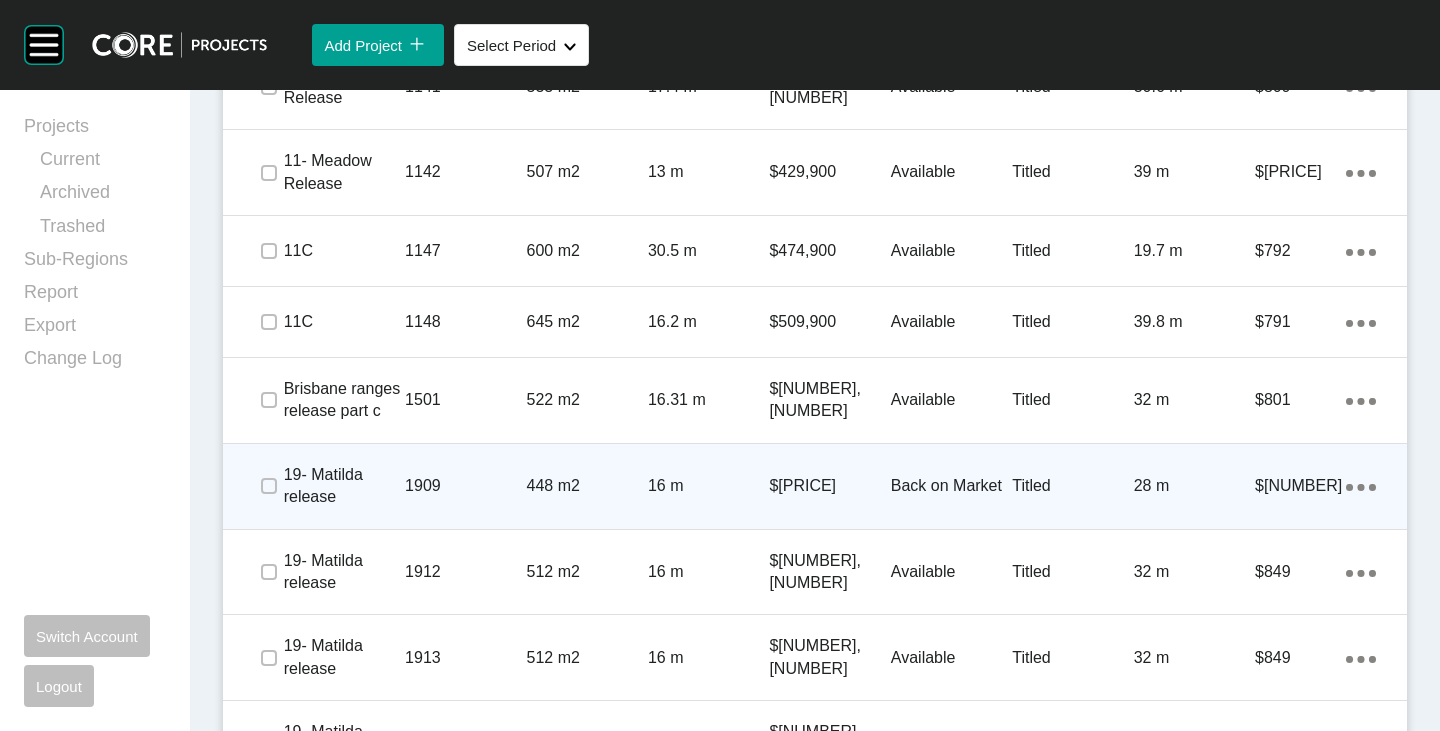 click on "$[PRICE]" at bounding box center (829, 486) 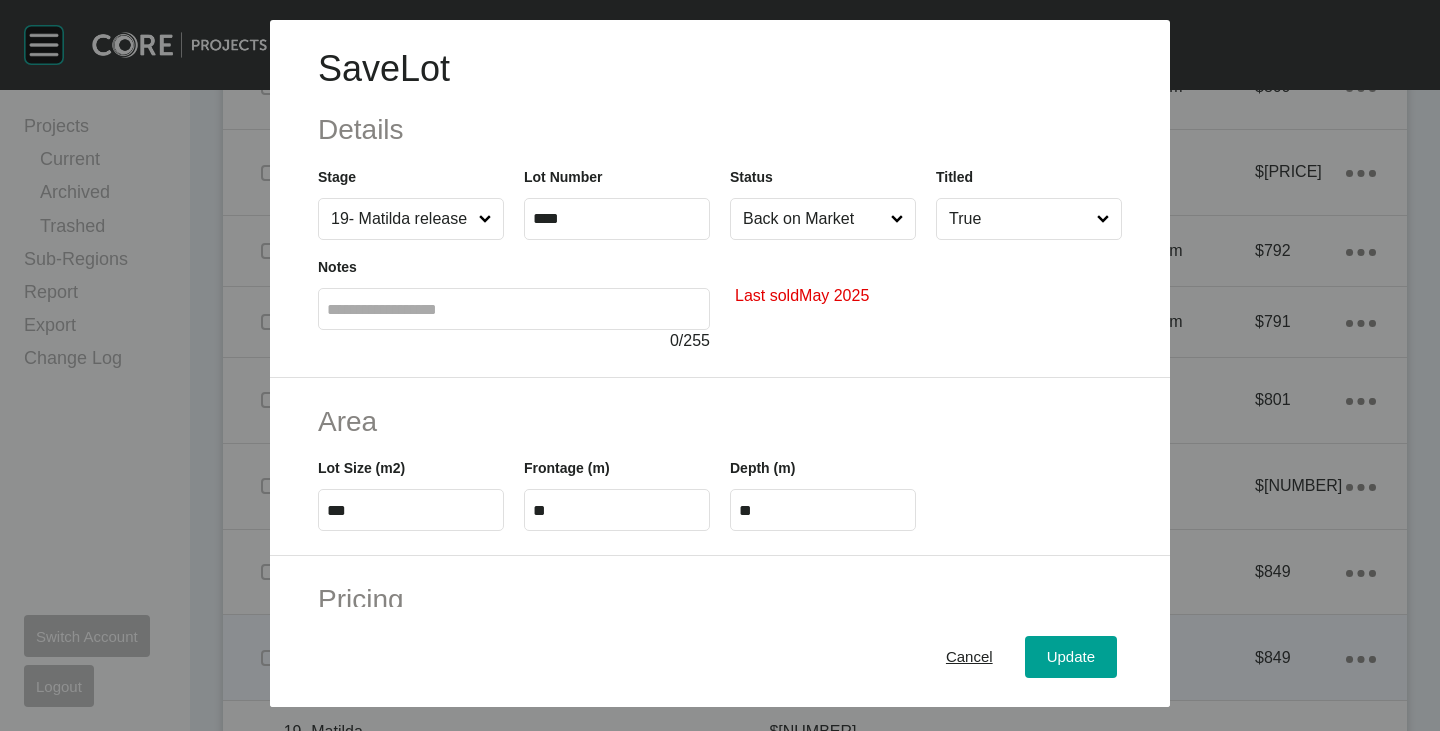 drag, startPoint x: 948, startPoint y: 655, endPoint x: 935, endPoint y: 634, distance: 24.698177 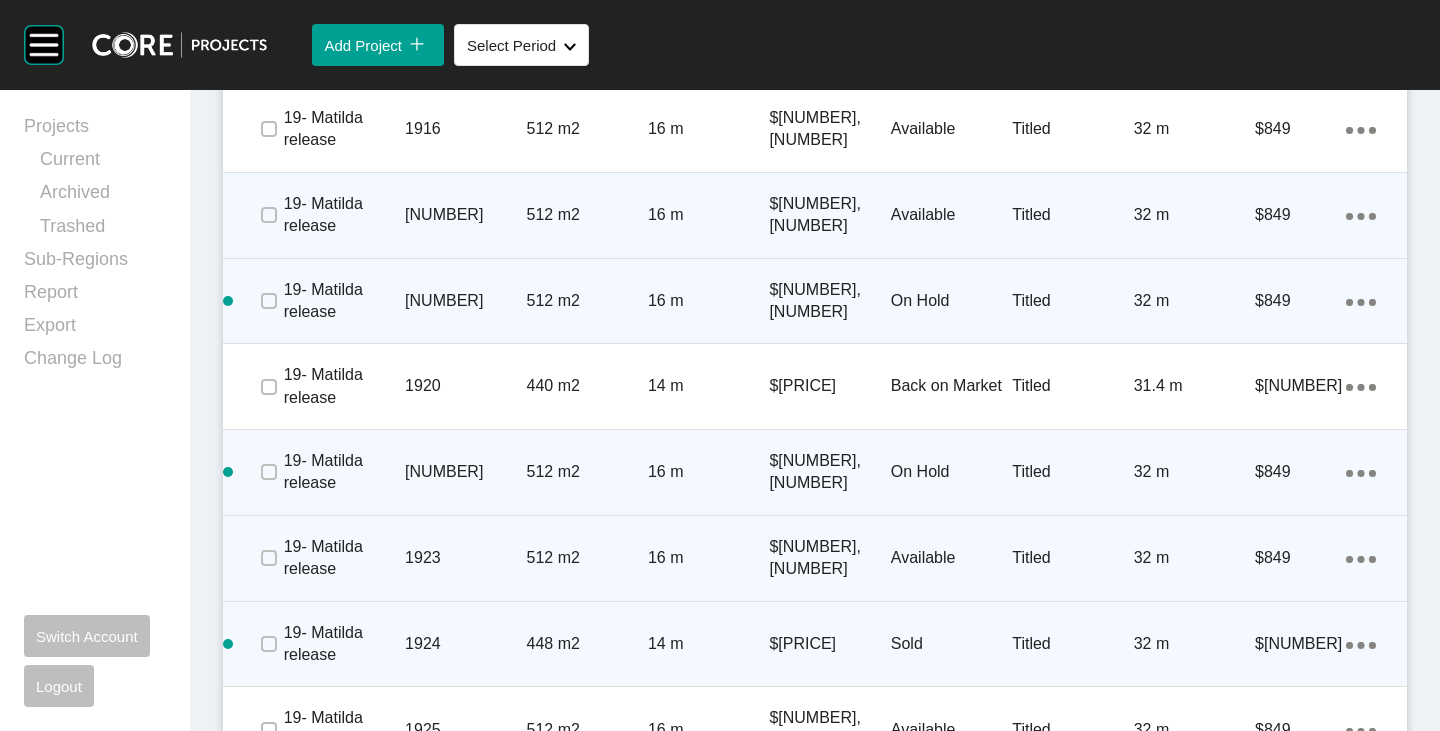 scroll, scrollTop: 2460, scrollLeft: 0, axis: vertical 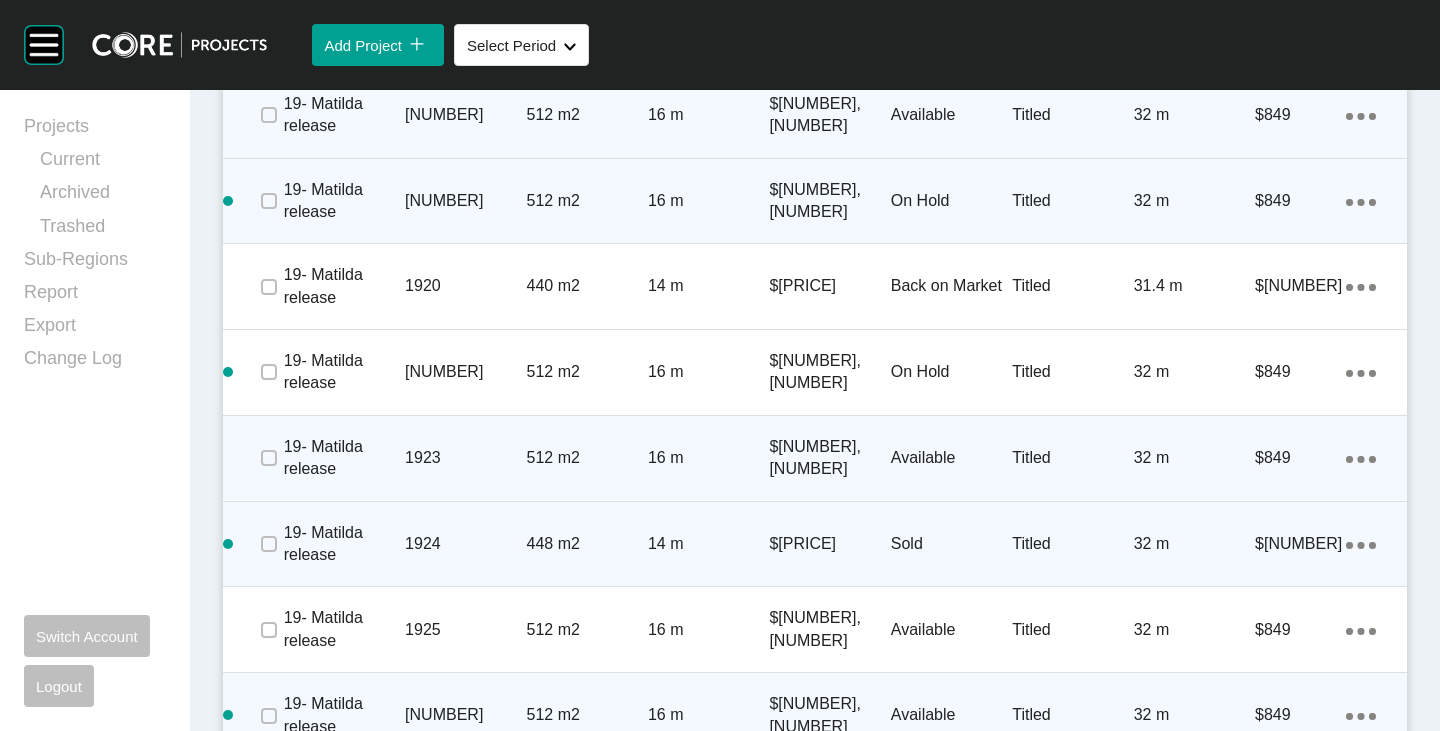 click on "$[PRICE]" at bounding box center [829, 544] 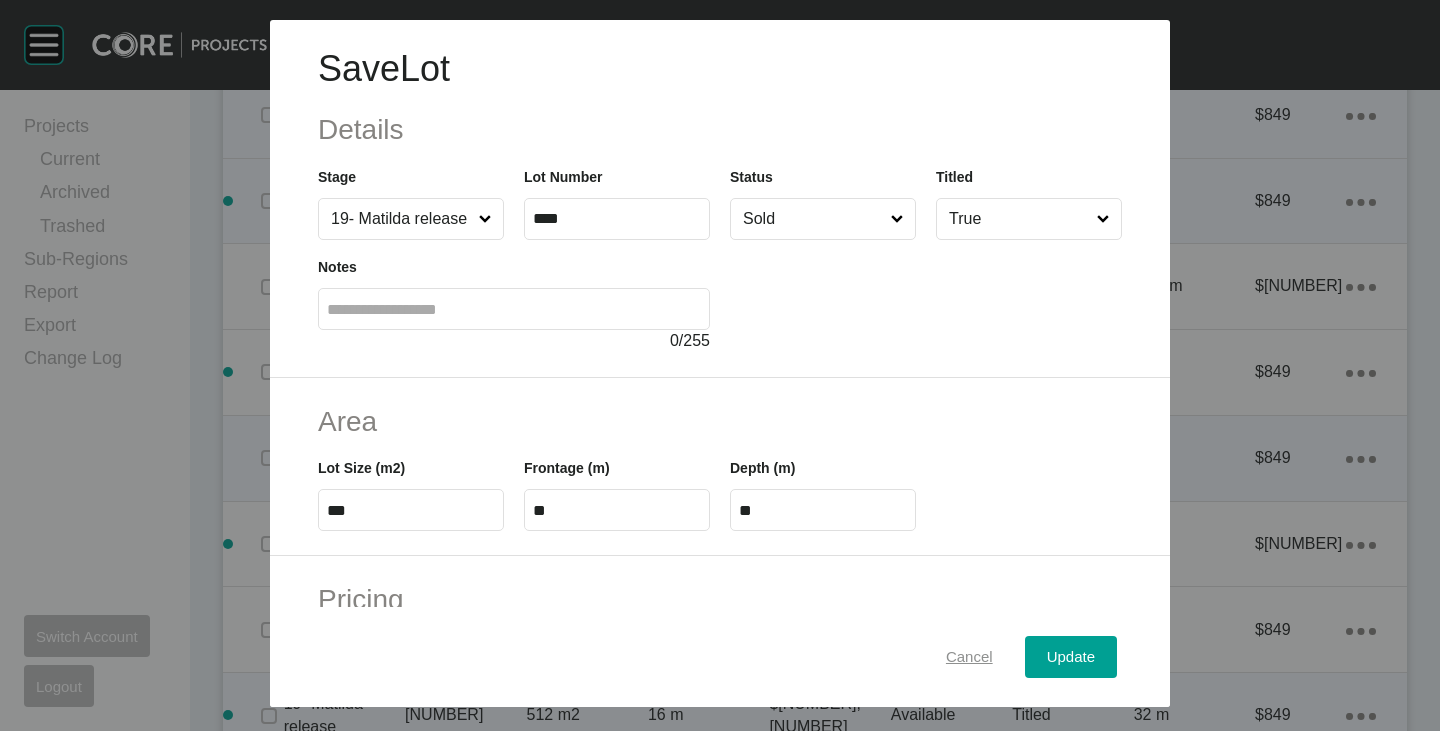 click on "Cancel" at bounding box center [969, 657] 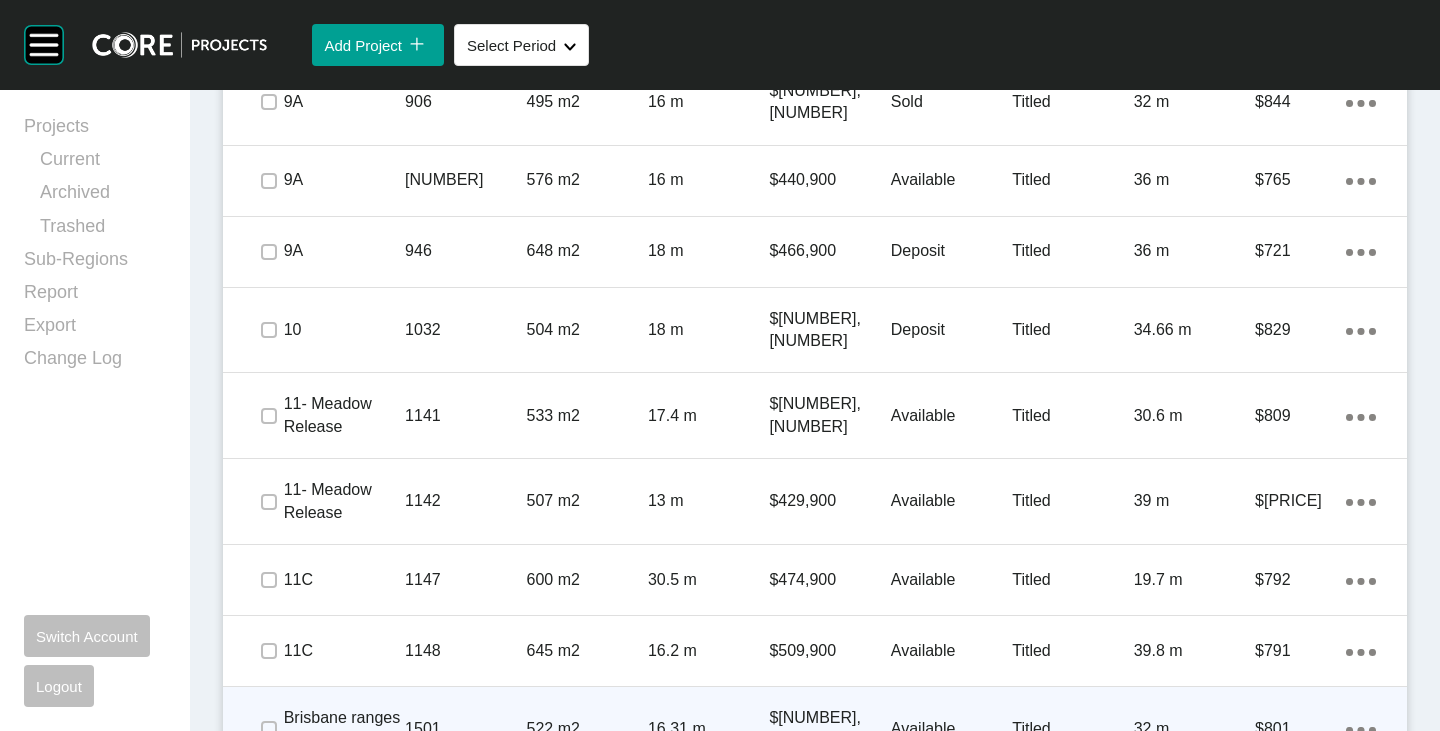 scroll, scrollTop: 1160, scrollLeft: 0, axis: vertical 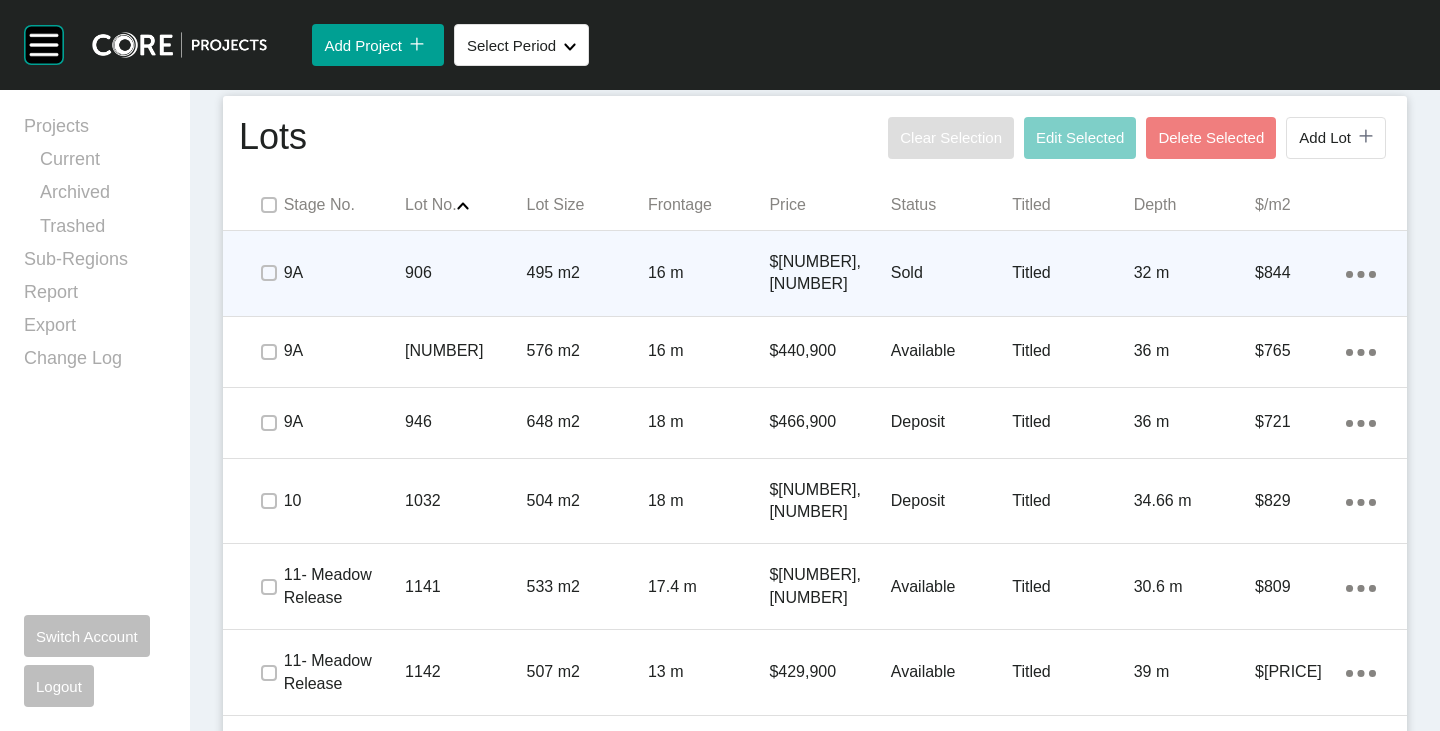click on "$[NUMBER],[NUMBER]" at bounding box center [829, 273] 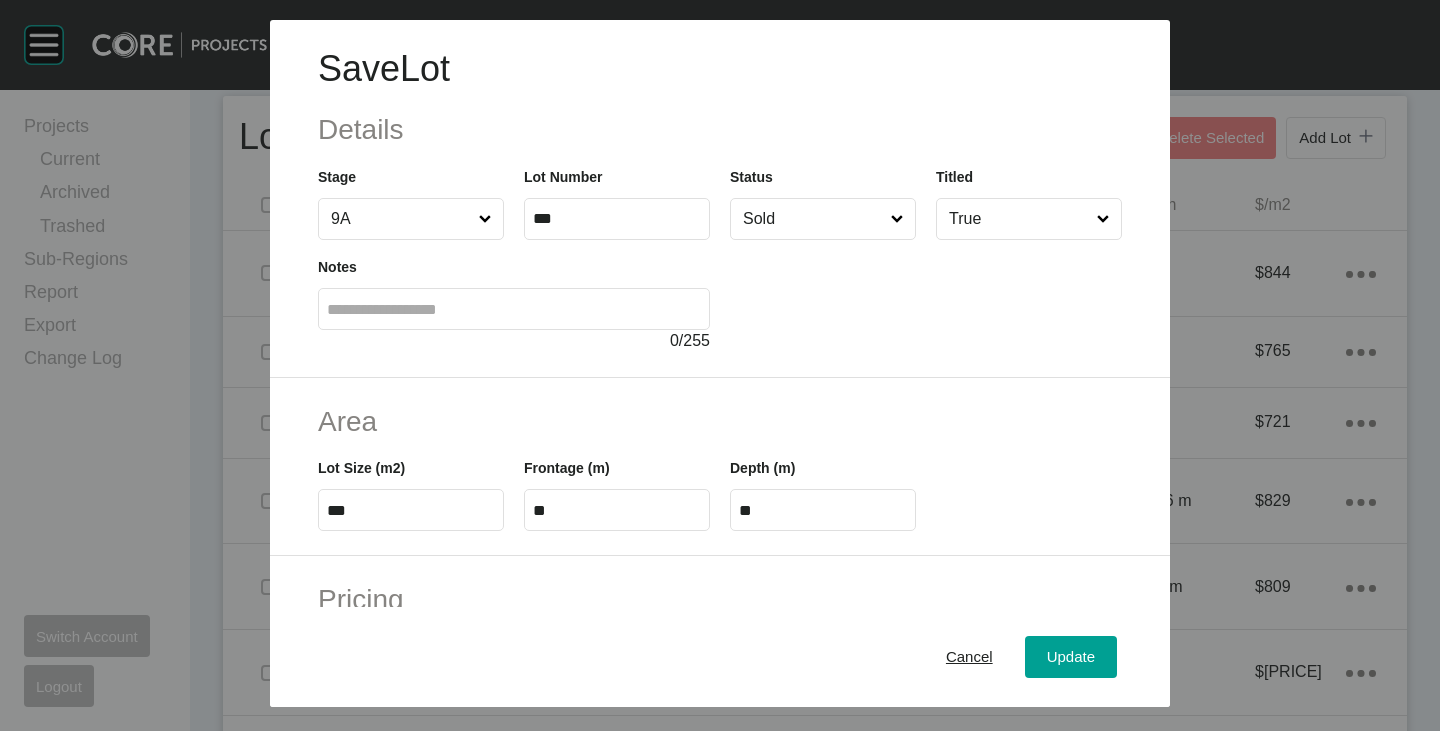 scroll, scrollTop: 400, scrollLeft: 0, axis: vertical 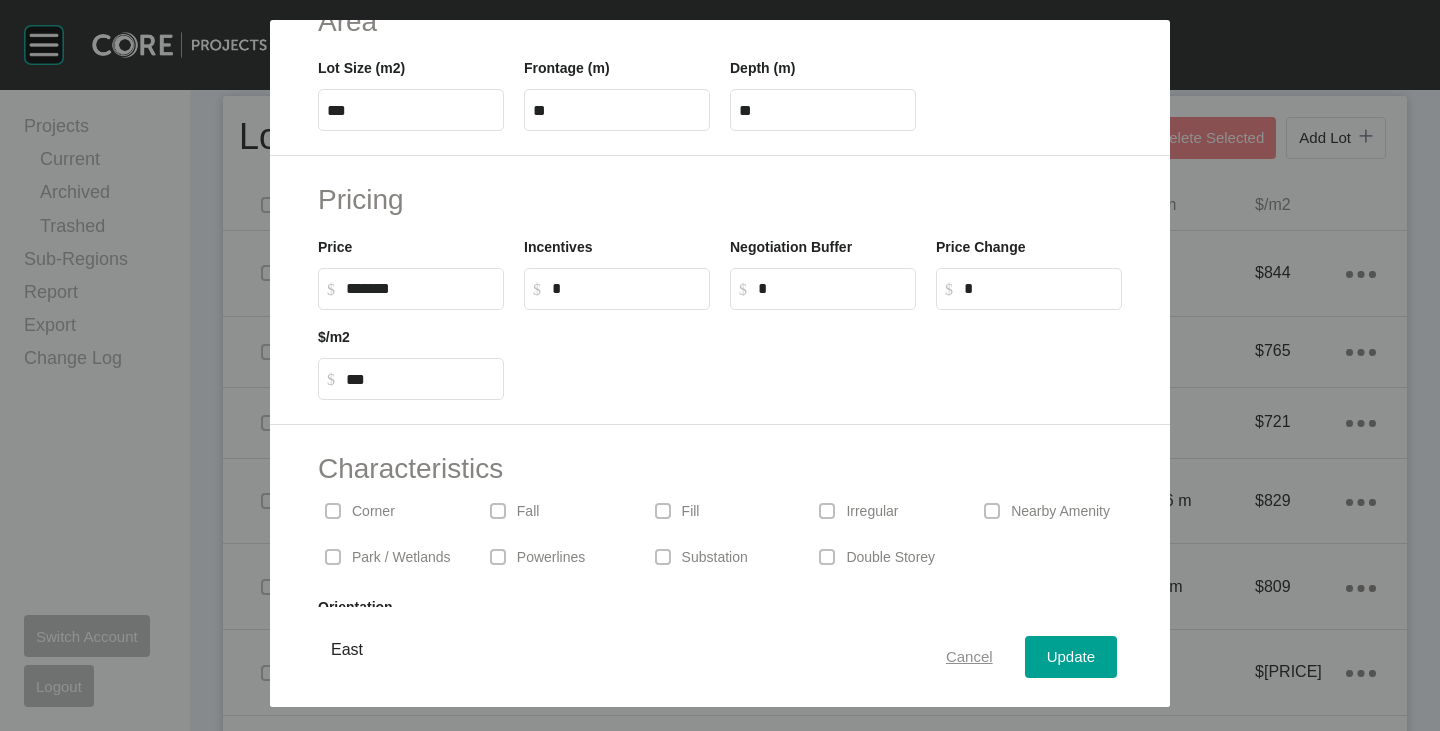 click on "Cancel" at bounding box center (969, 657) 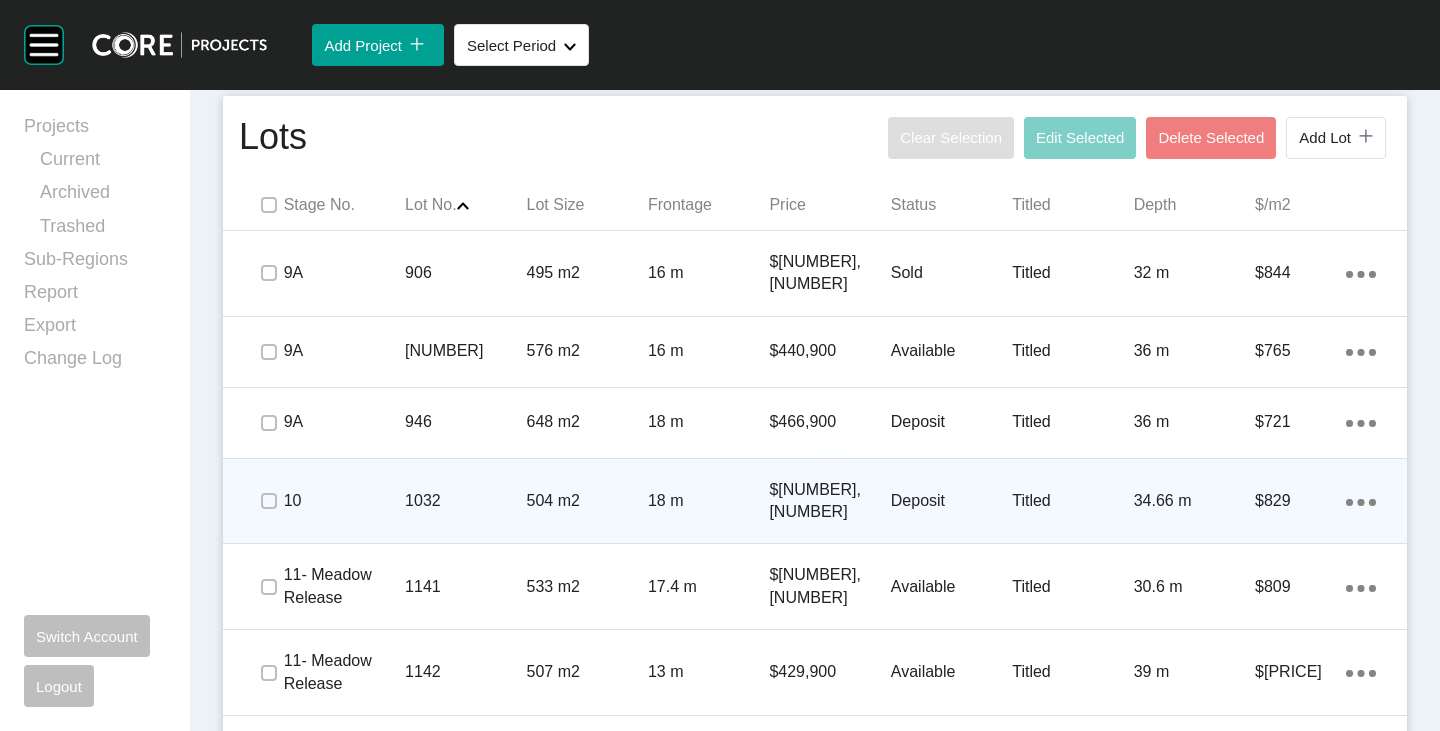 scroll, scrollTop: 1660, scrollLeft: 0, axis: vertical 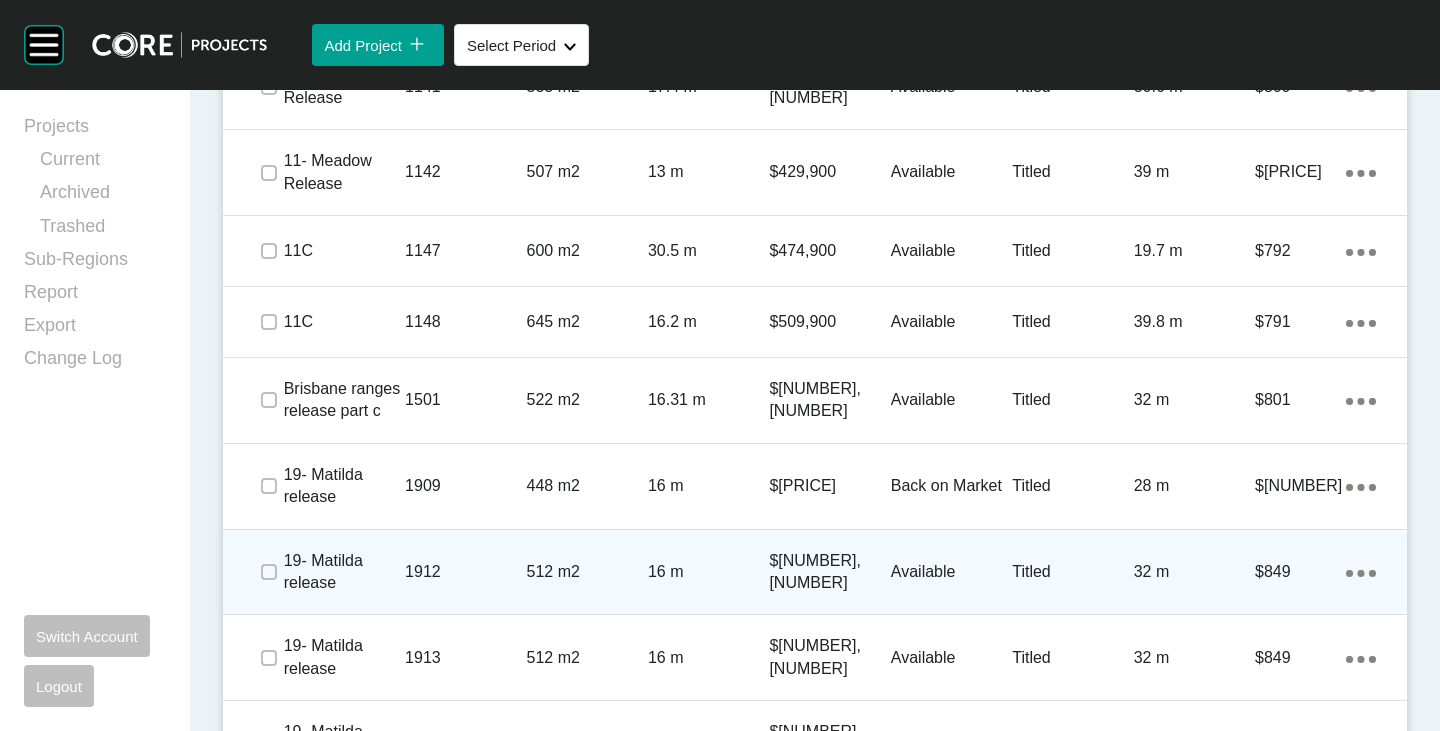 click on "$[NUMBER],[NUMBER]" at bounding box center [829, 572] 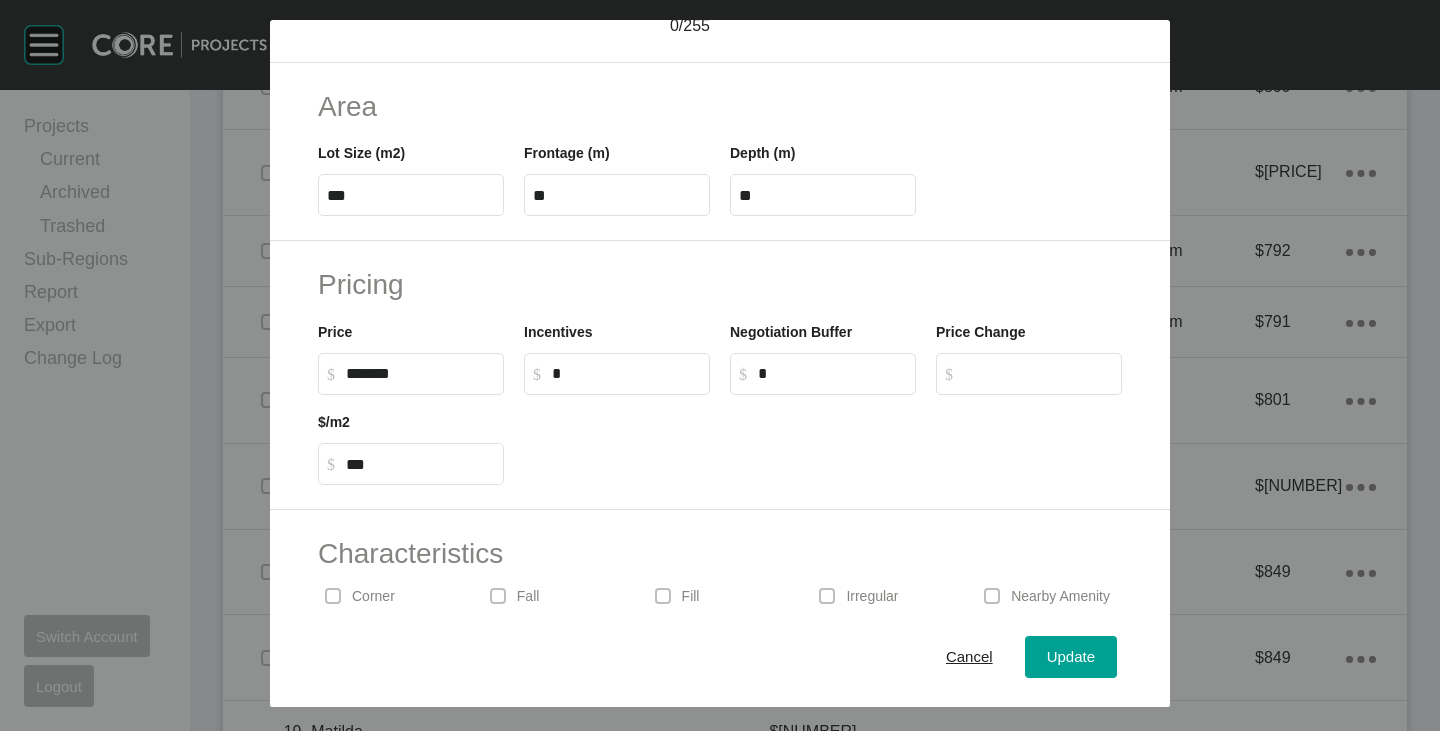 scroll, scrollTop: 400, scrollLeft: 0, axis: vertical 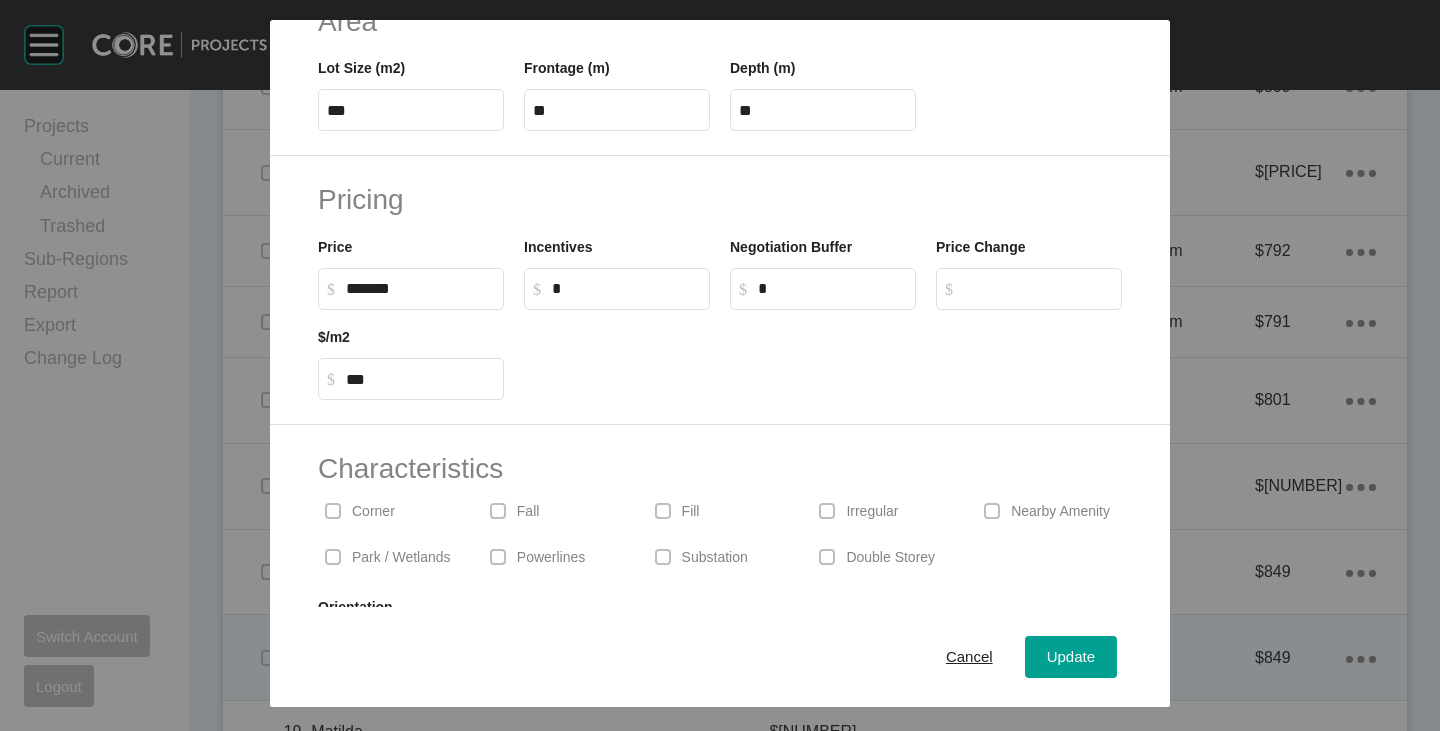 click on "Cancel" at bounding box center (969, 657) 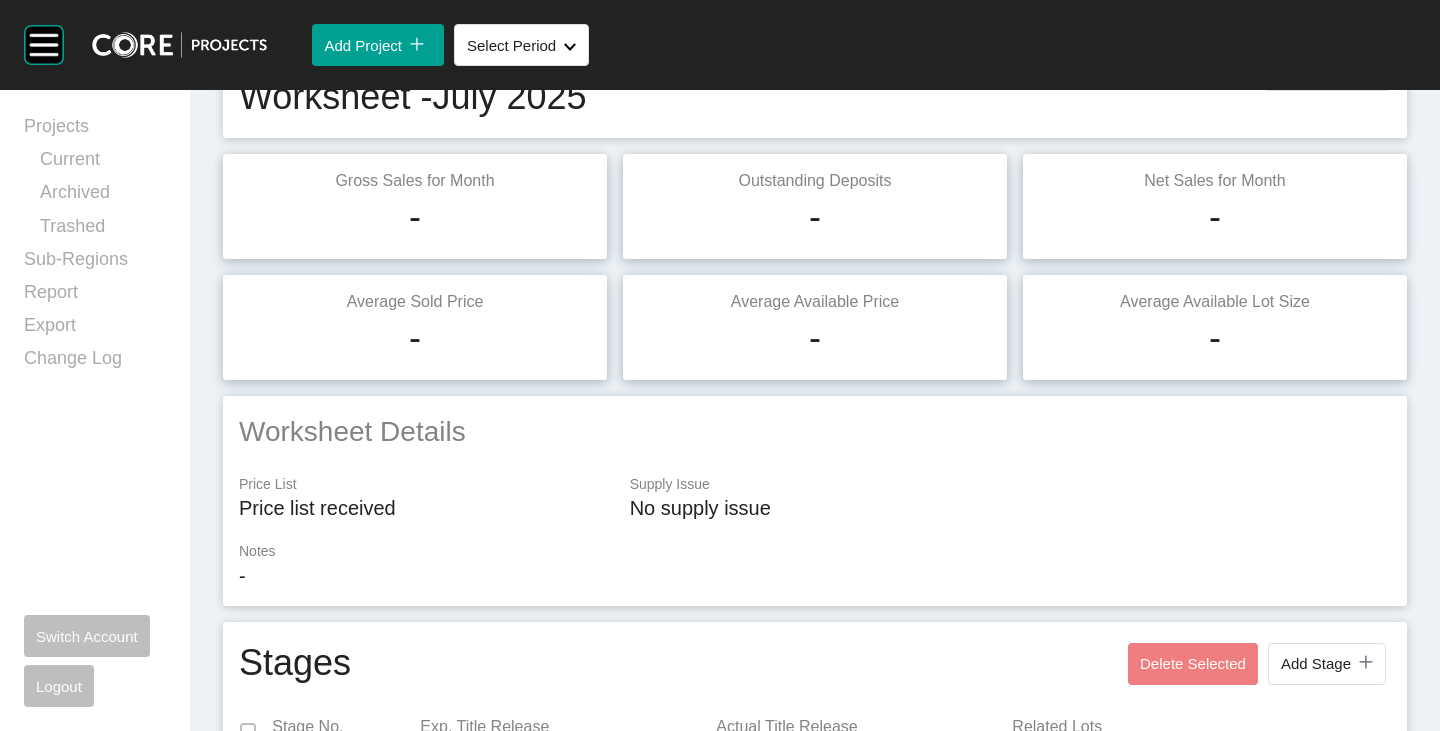 scroll, scrollTop: 0, scrollLeft: 0, axis: both 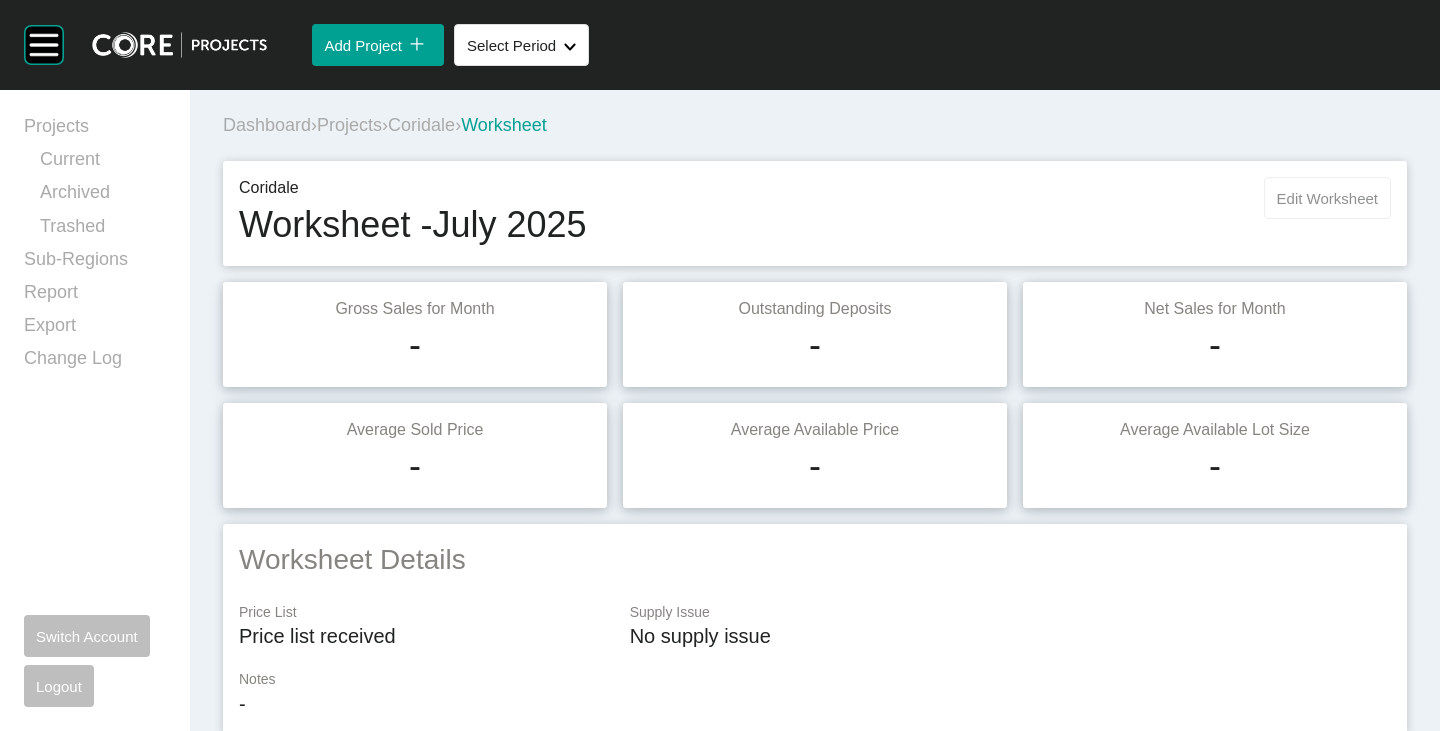 click on "Edit Worksheet" at bounding box center (1327, 198) 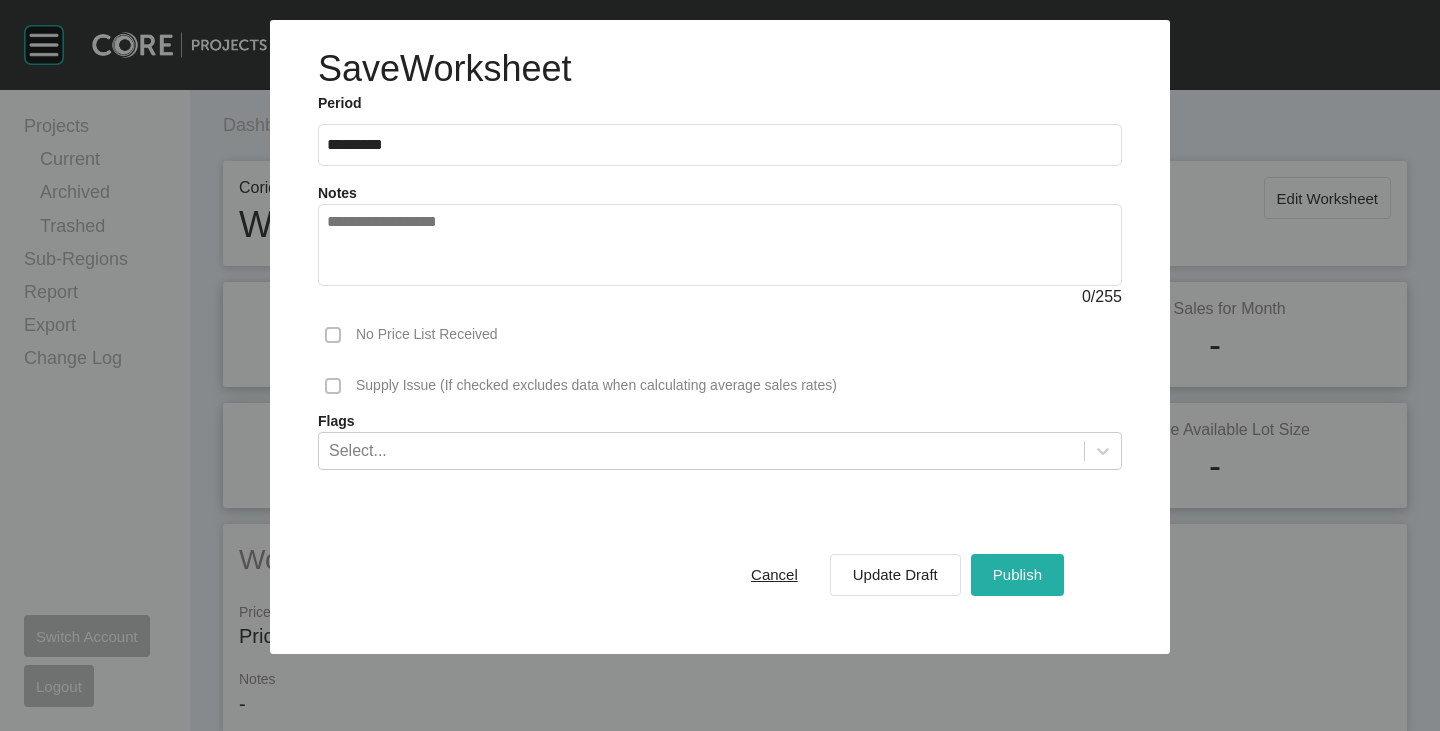 click on "Publish" at bounding box center (1017, 574) 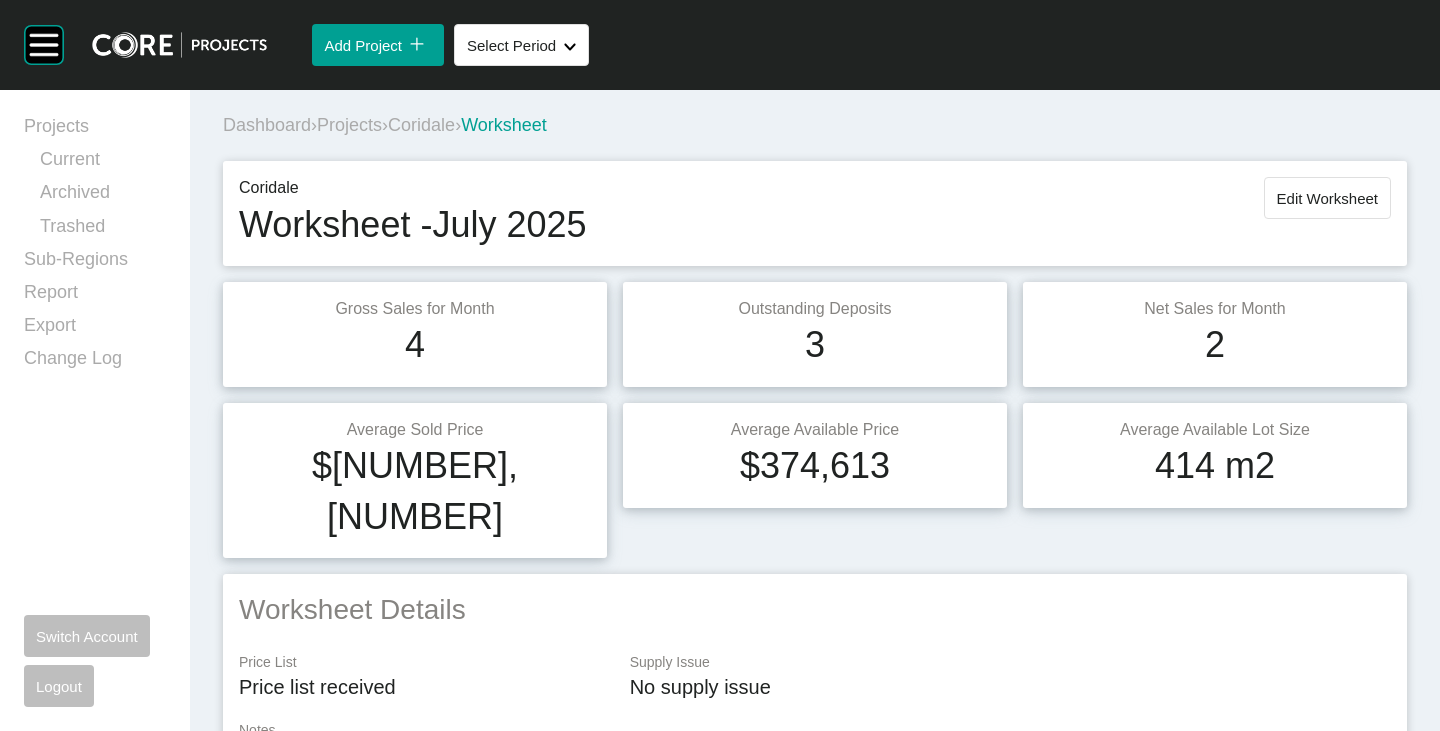 click on "Coridale" at bounding box center [421, 125] 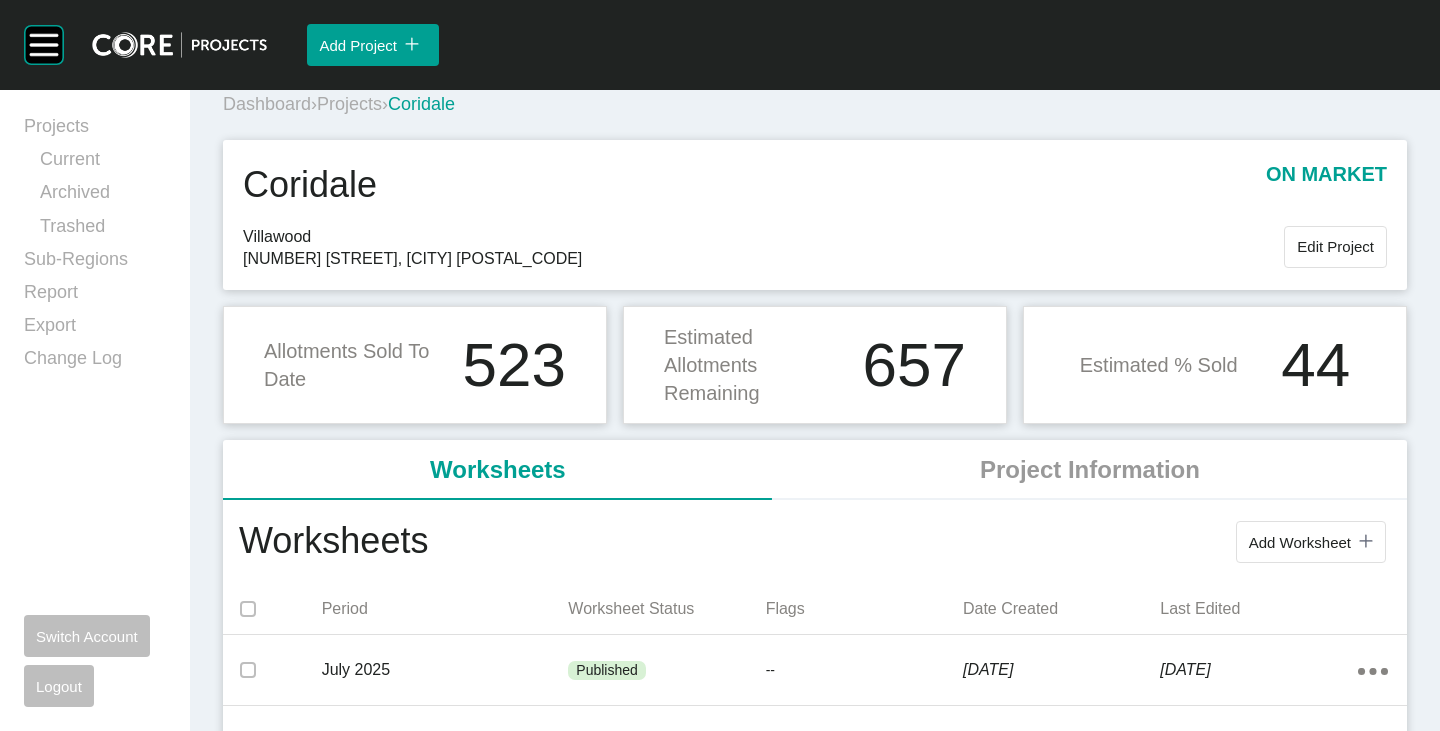scroll, scrollTop: 0, scrollLeft: 0, axis: both 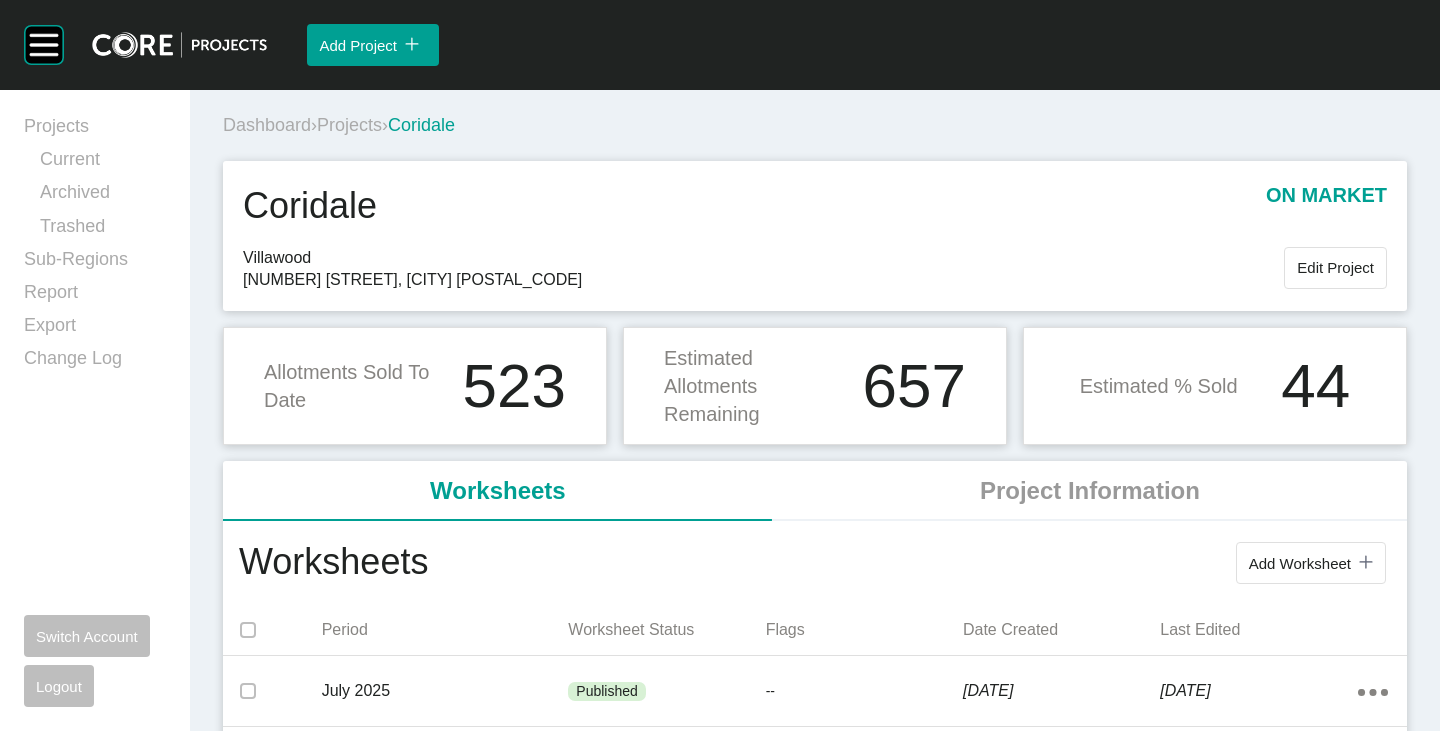 click on "Projects" at bounding box center (349, 125) 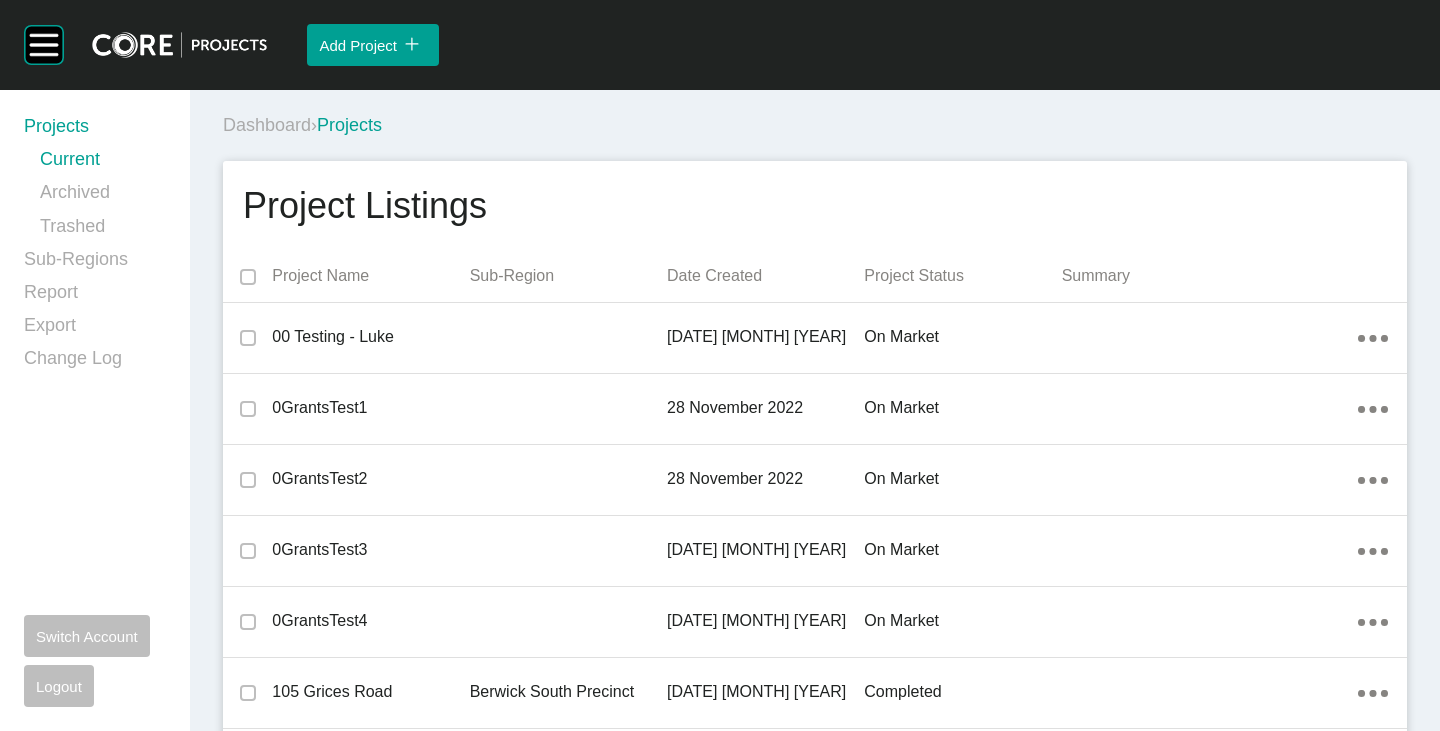 scroll, scrollTop: 36111, scrollLeft: 0, axis: vertical 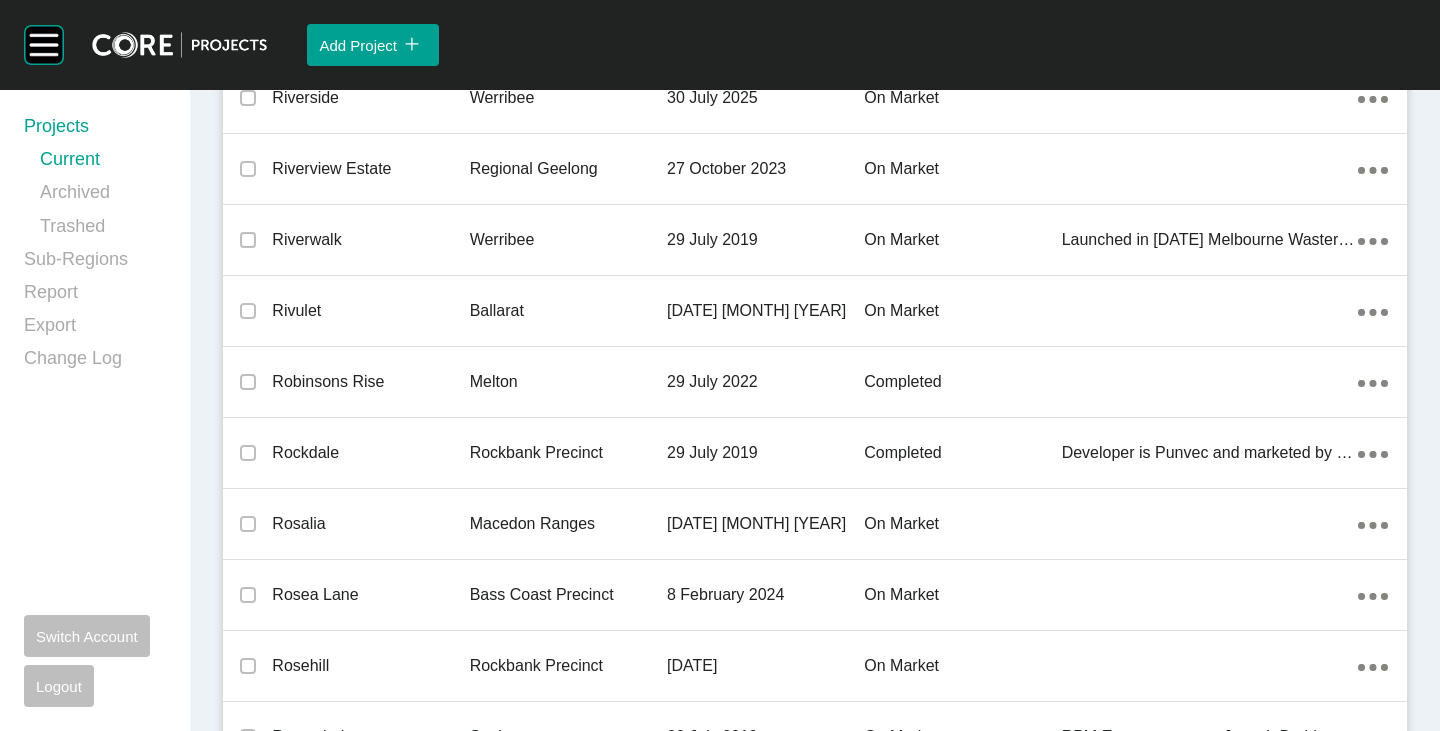 click on "Seaside Estate" at bounding box center (370, 1873) 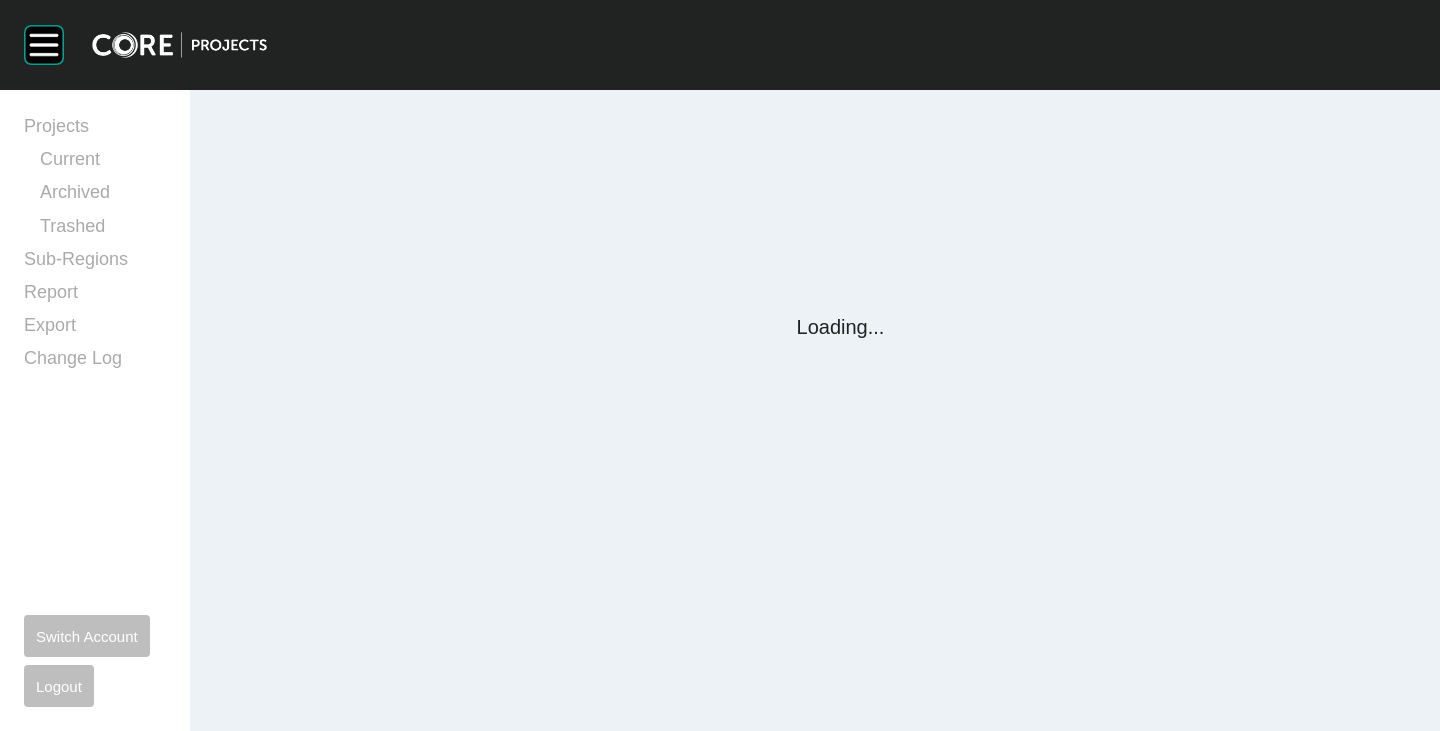 scroll, scrollTop: 0, scrollLeft: 0, axis: both 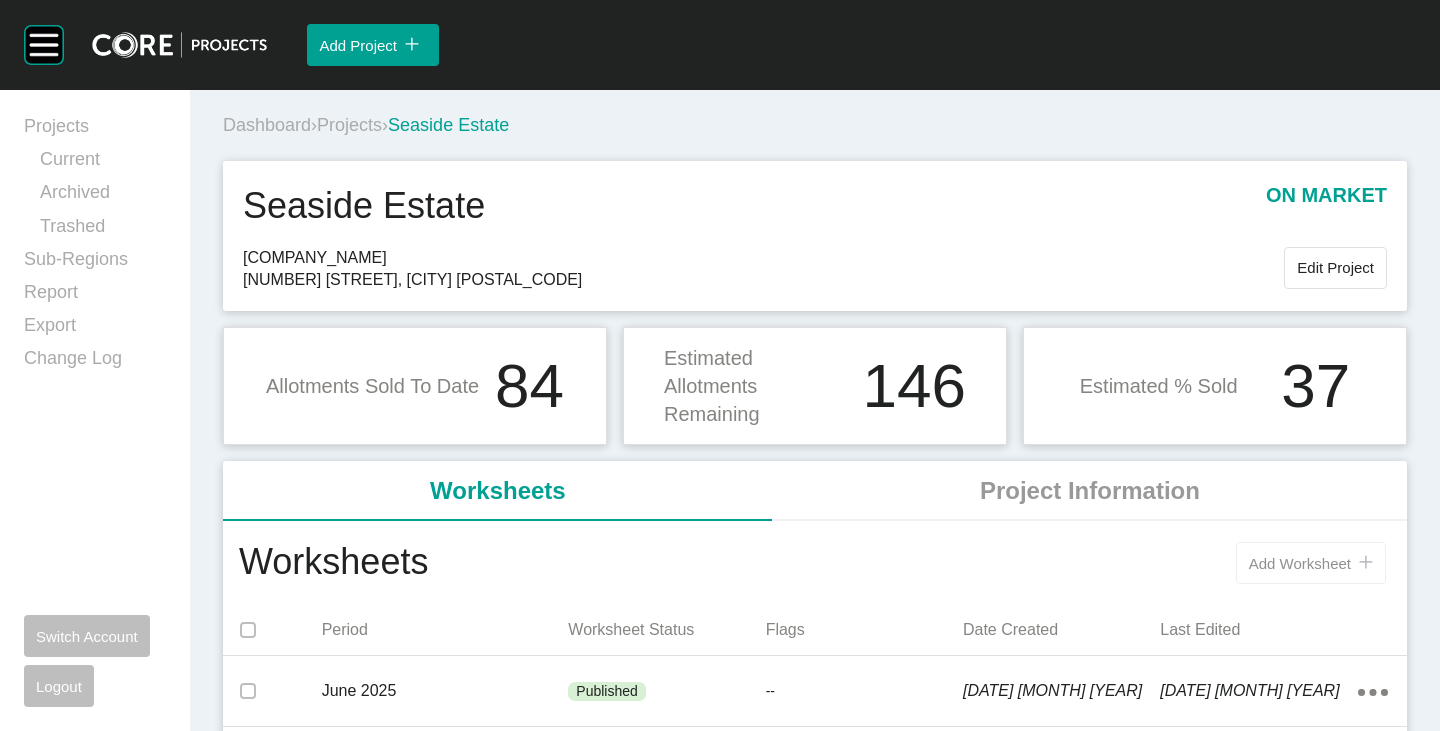 click on "Add Worksheet icon/tick copy [NUMBER] Created with Sketch." at bounding box center (1311, 563) 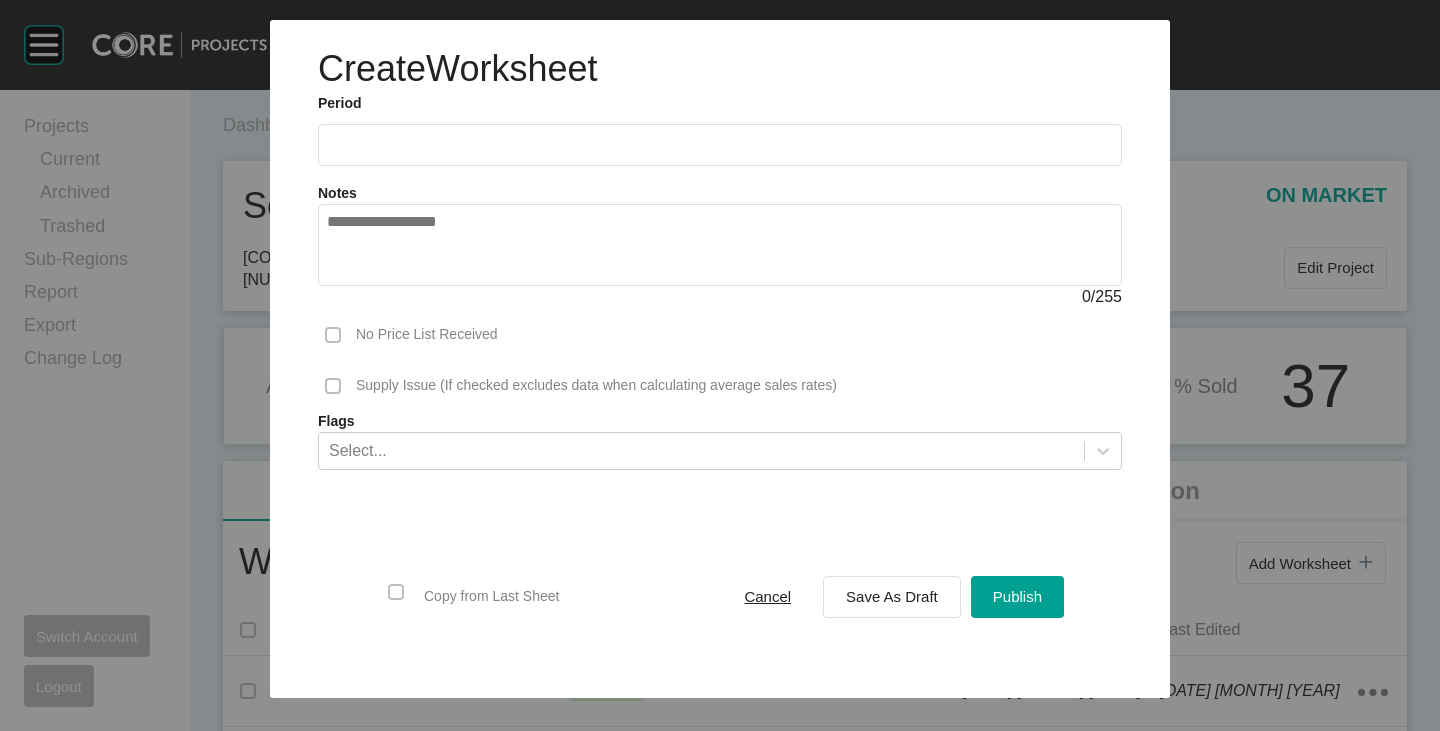 click at bounding box center (720, 144) 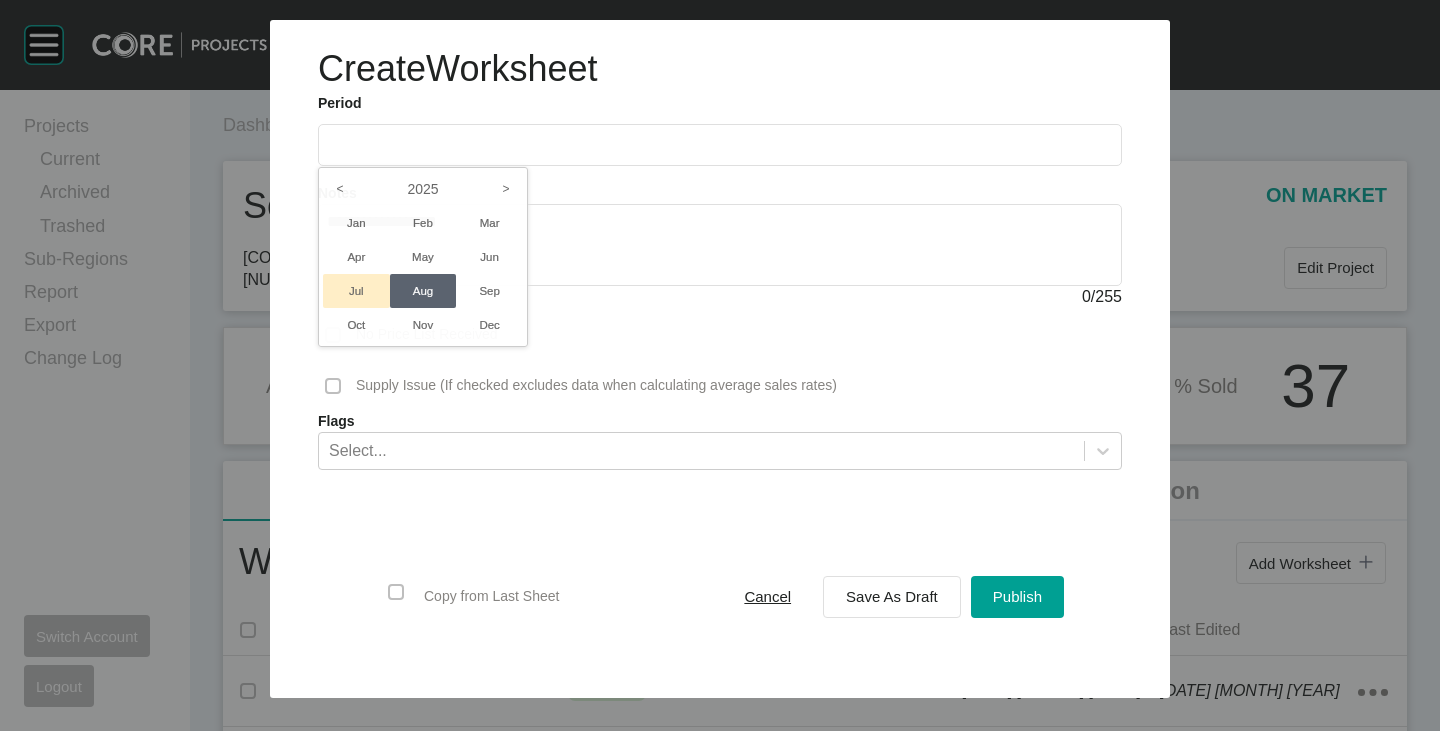 click on "Jul" at bounding box center (356, 291) 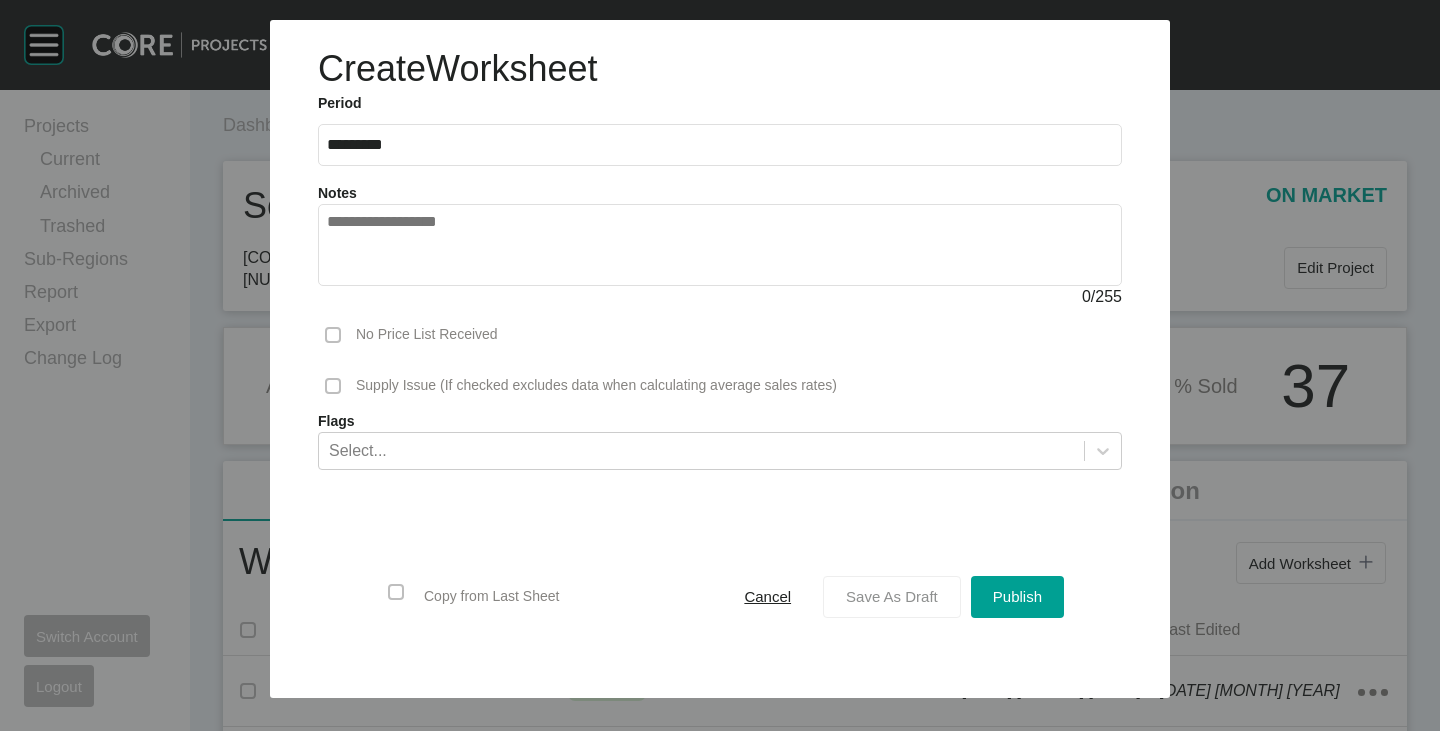 click on "Save As Draft" at bounding box center [892, 596] 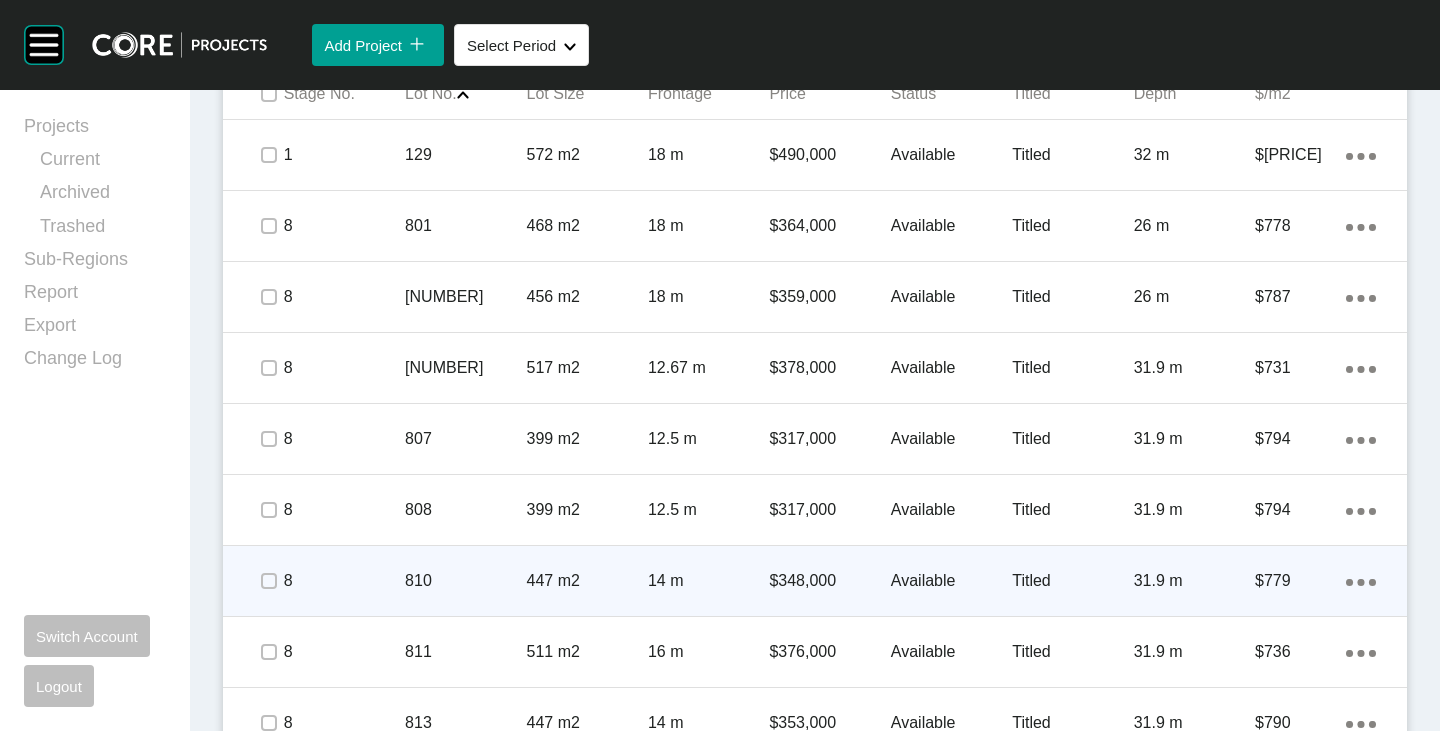 scroll, scrollTop: 1000, scrollLeft: 0, axis: vertical 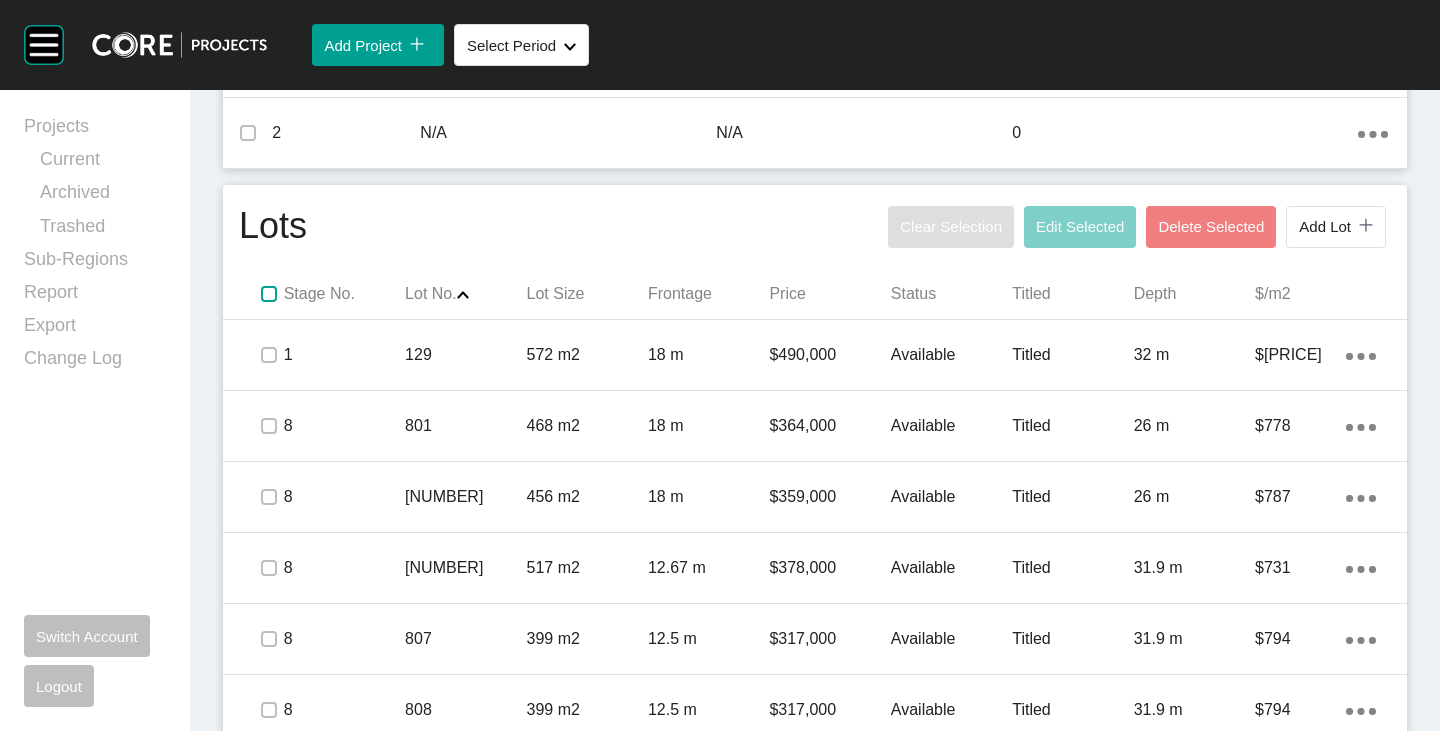 click at bounding box center (269, 294) 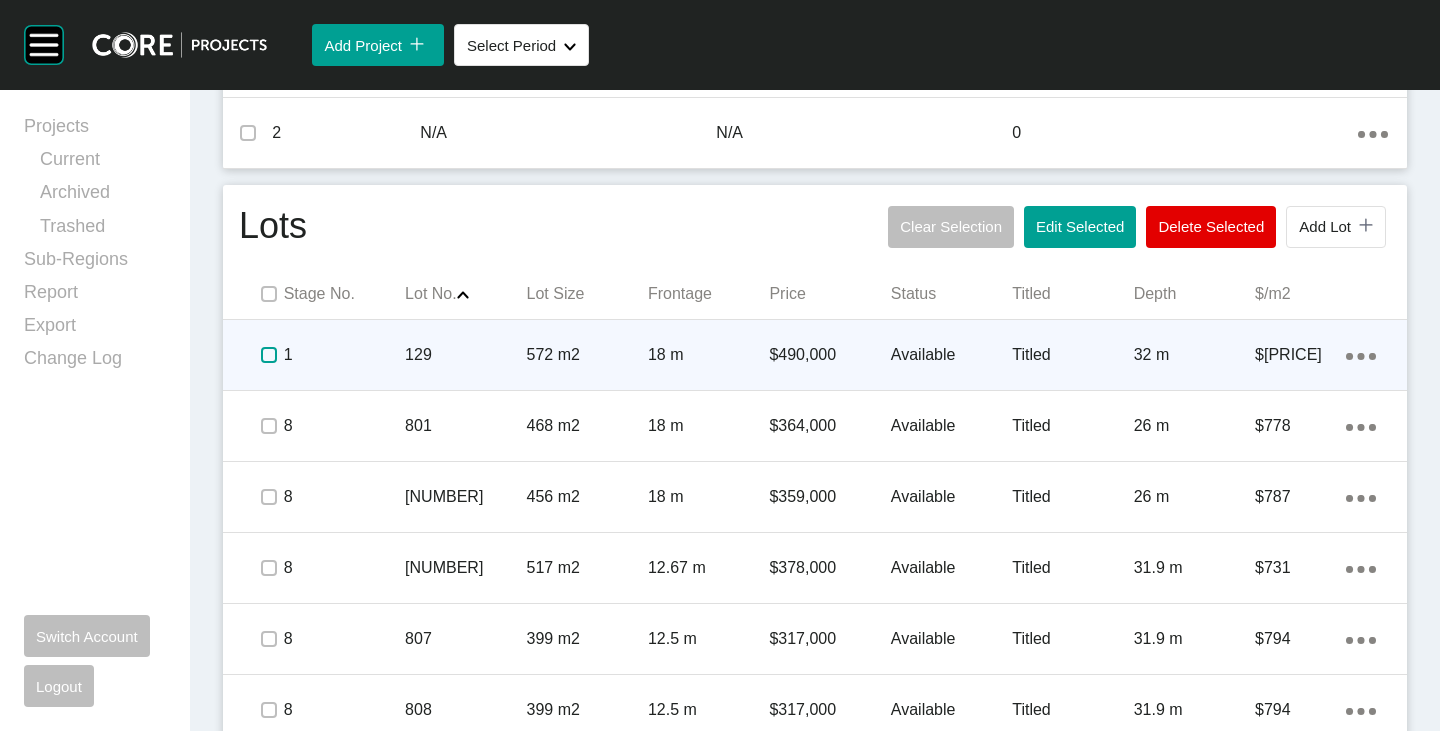 click at bounding box center (269, 355) 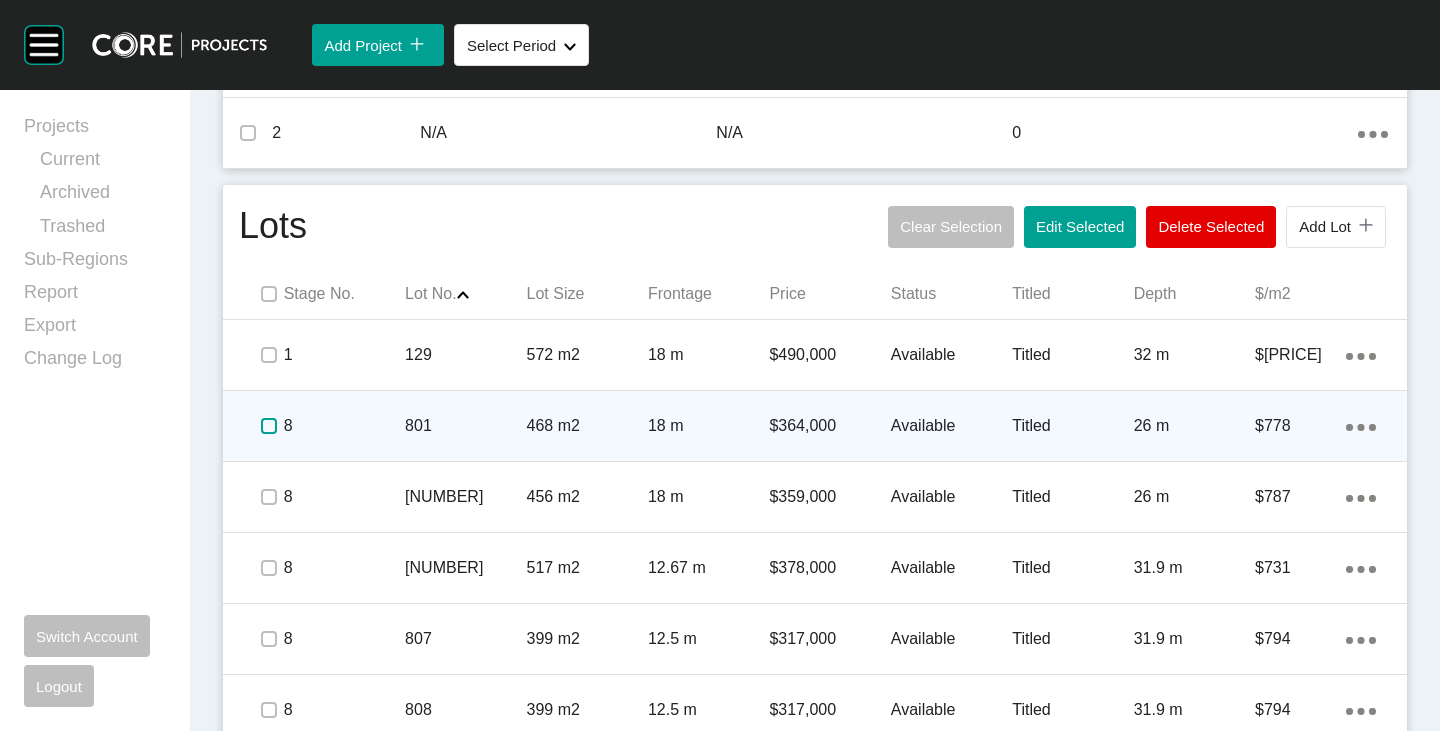 click at bounding box center [269, 426] 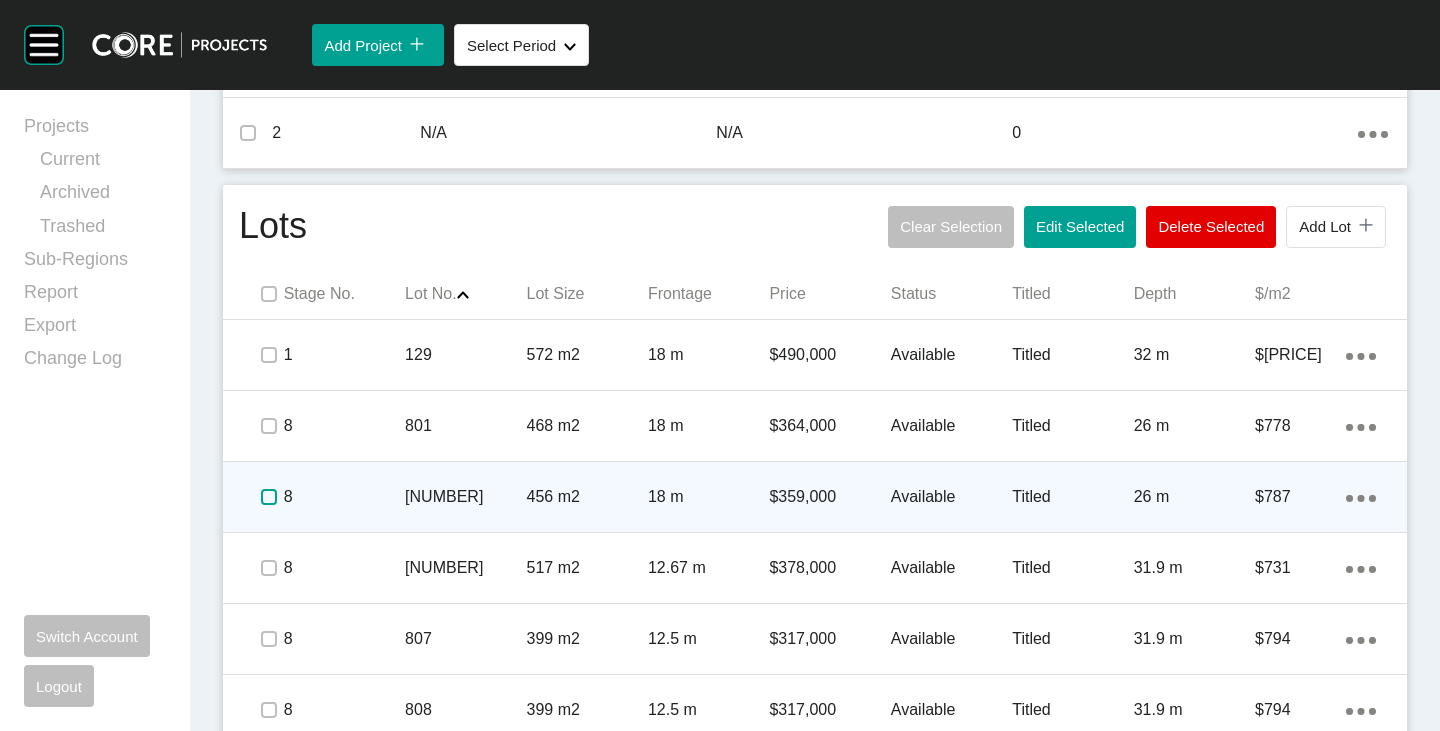 click at bounding box center [269, 497] 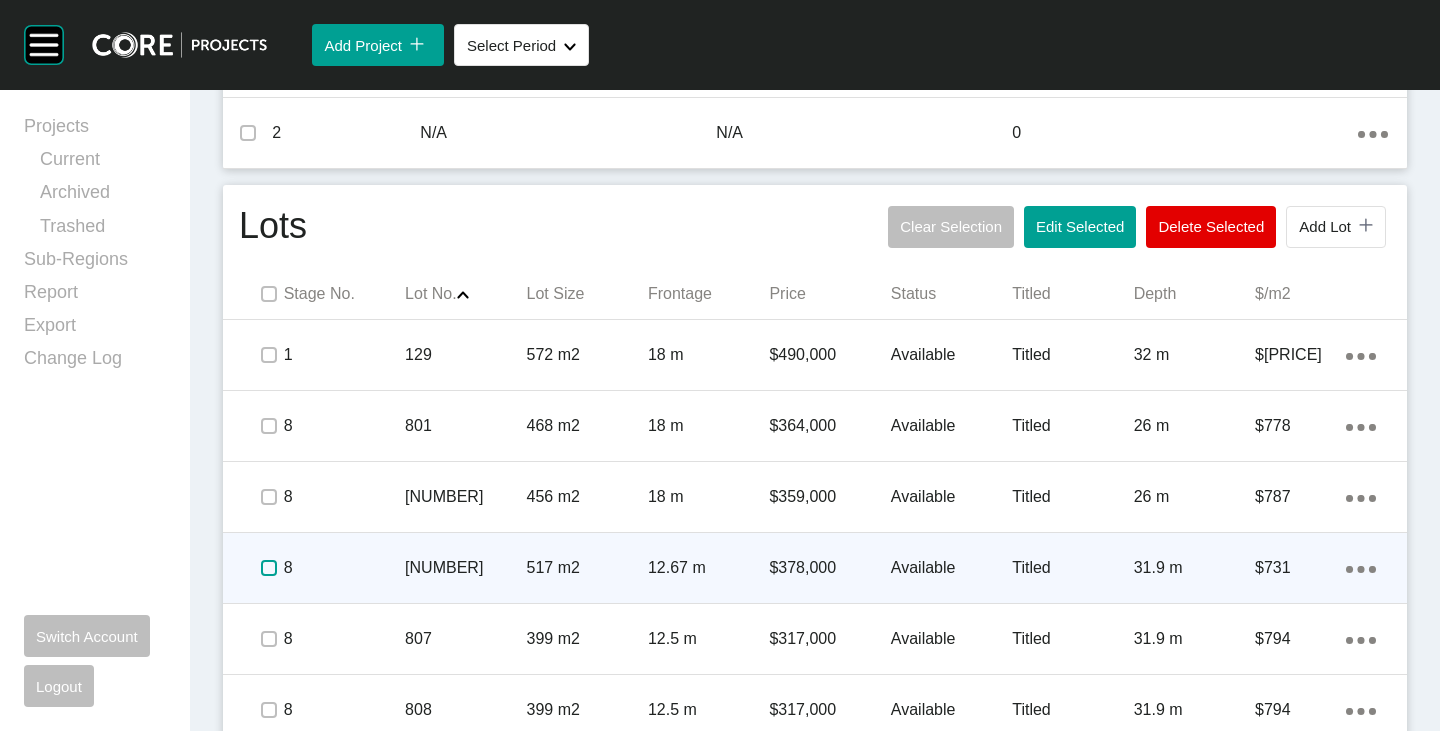 click at bounding box center (269, 568) 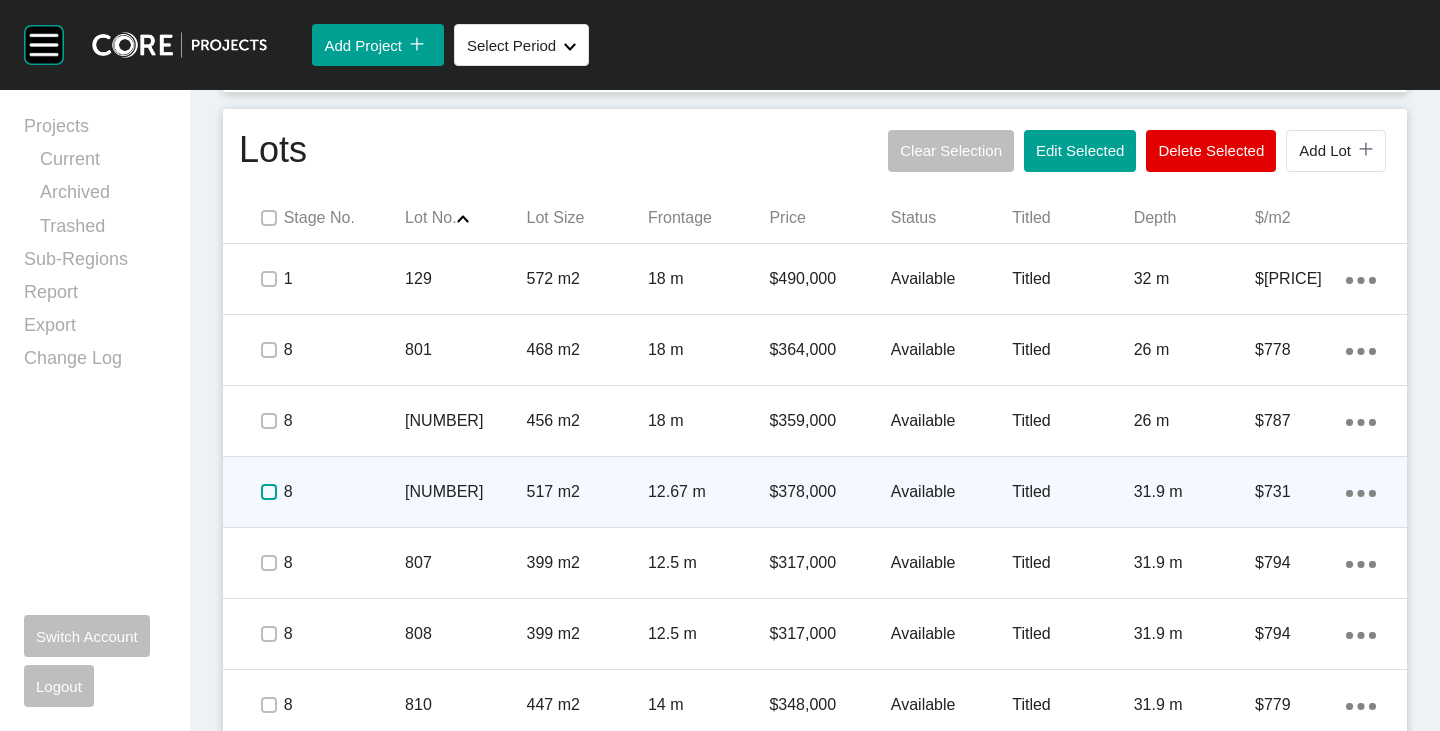 scroll, scrollTop: 1100, scrollLeft: 0, axis: vertical 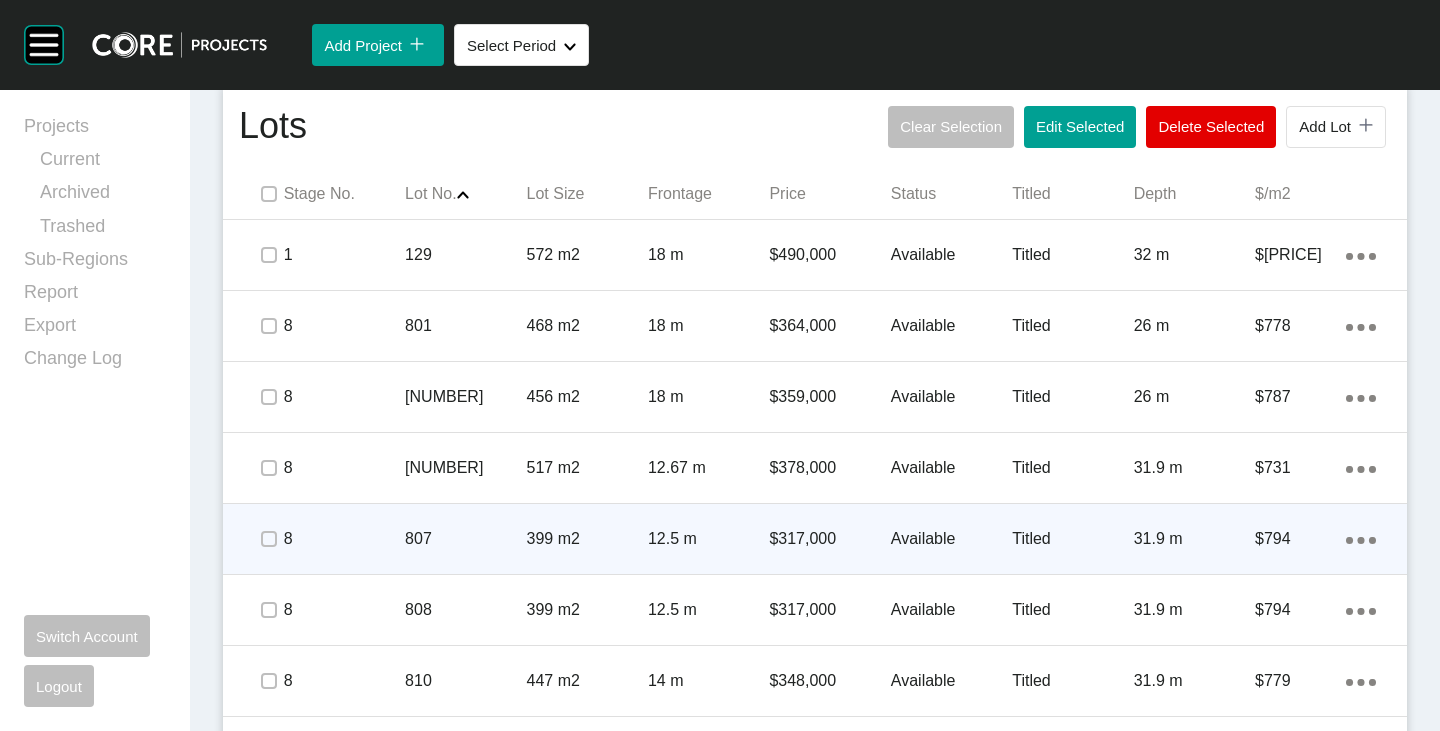 click at bounding box center (268, 539) 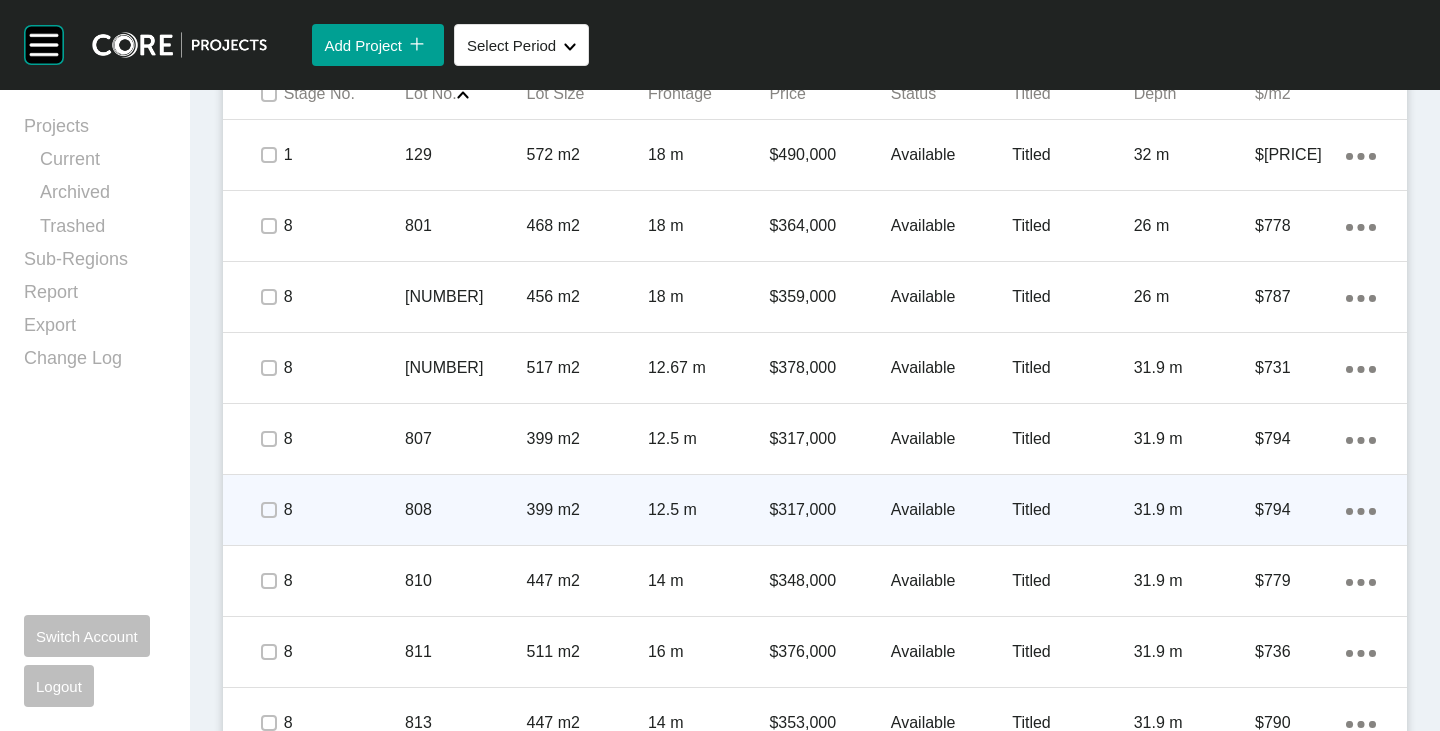click at bounding box center (268, 510) 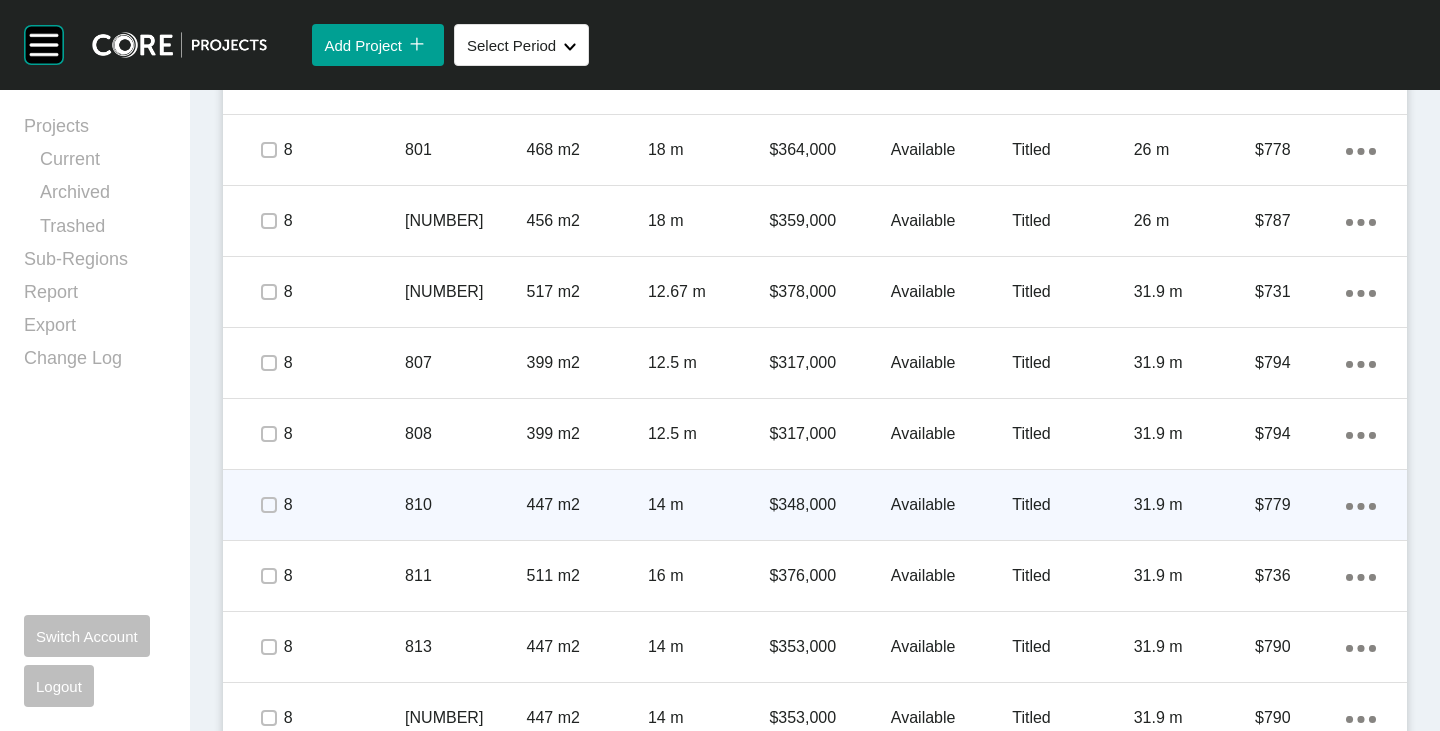 scroll, scrollTop: 1300, scrollLeft: 0, axis: vertical 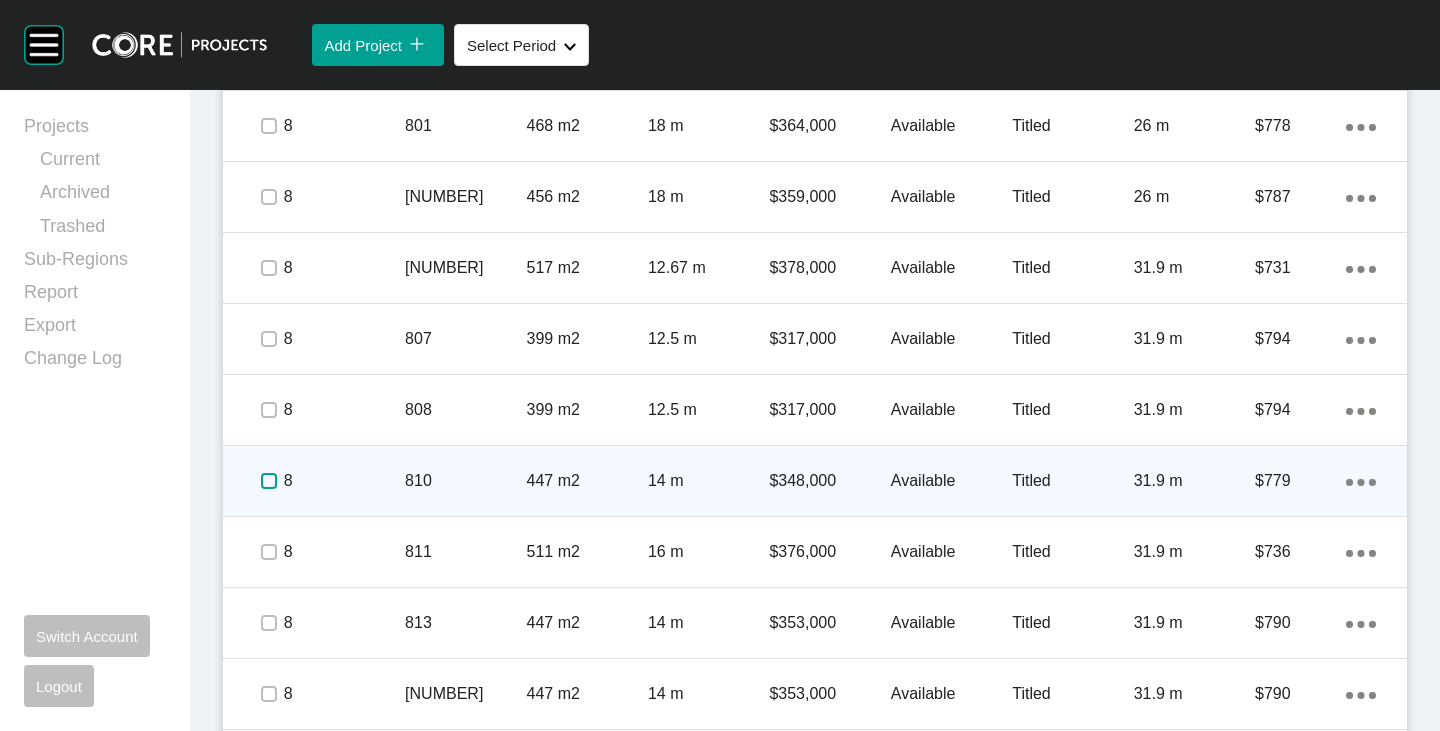 click at bounding box center (269, 481) 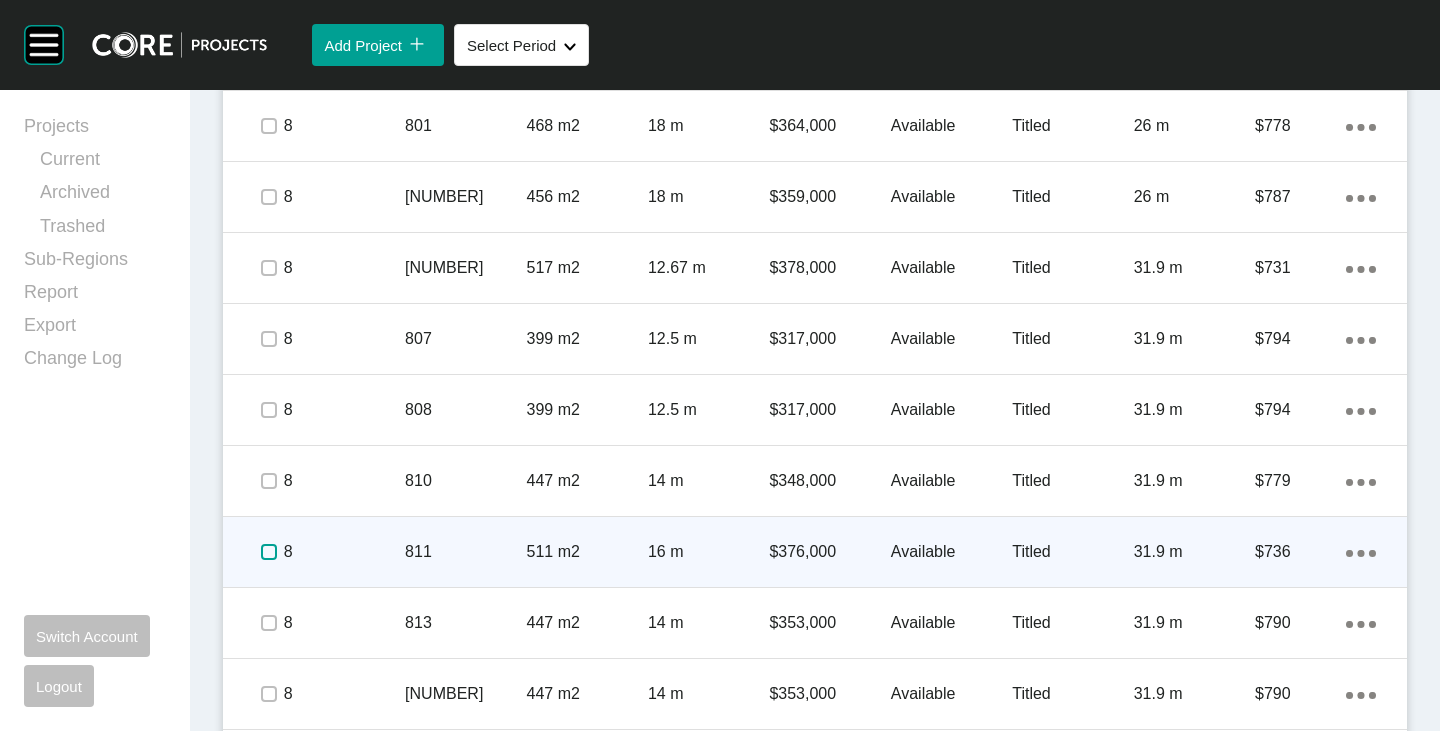 click at bounding box center (269, 552) 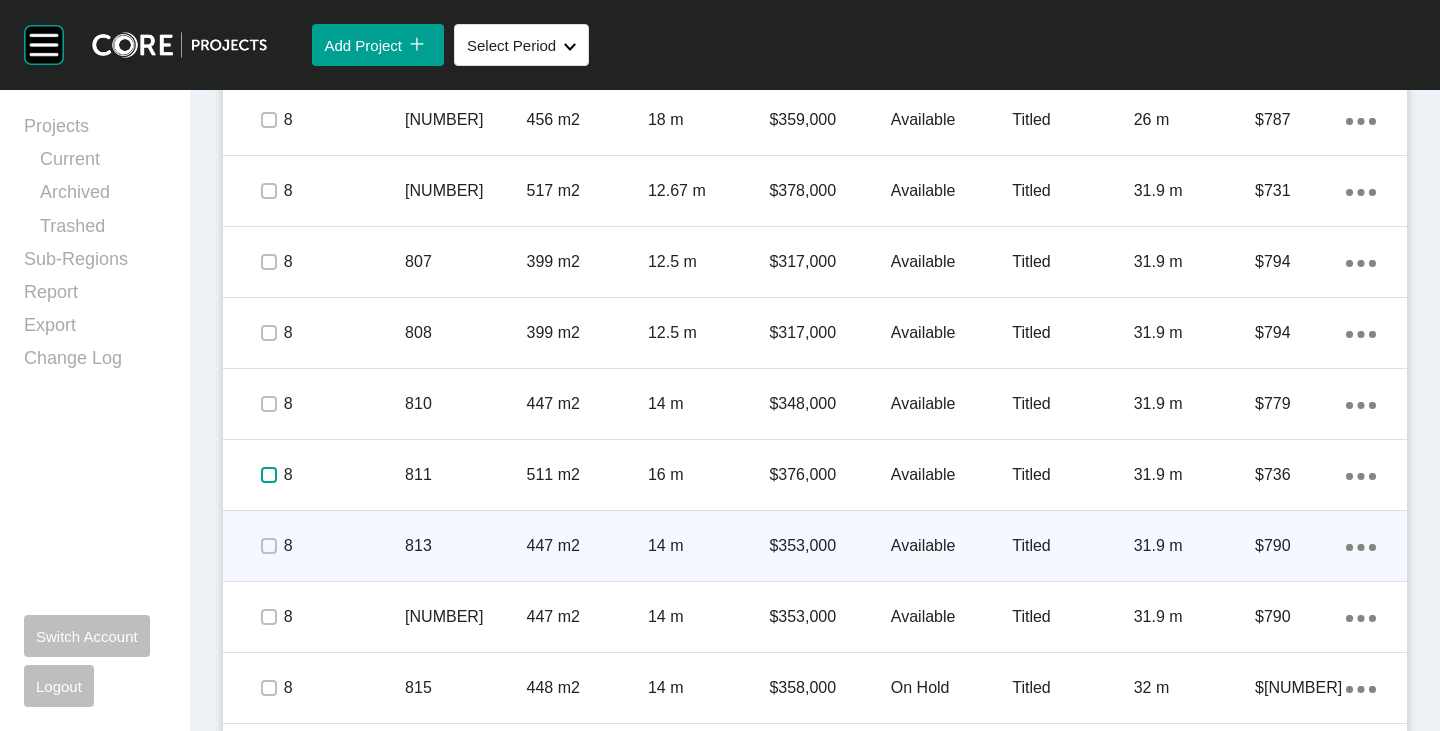 scroll, scrollTop: 1400, scrollLeft: 0, axis: vertical 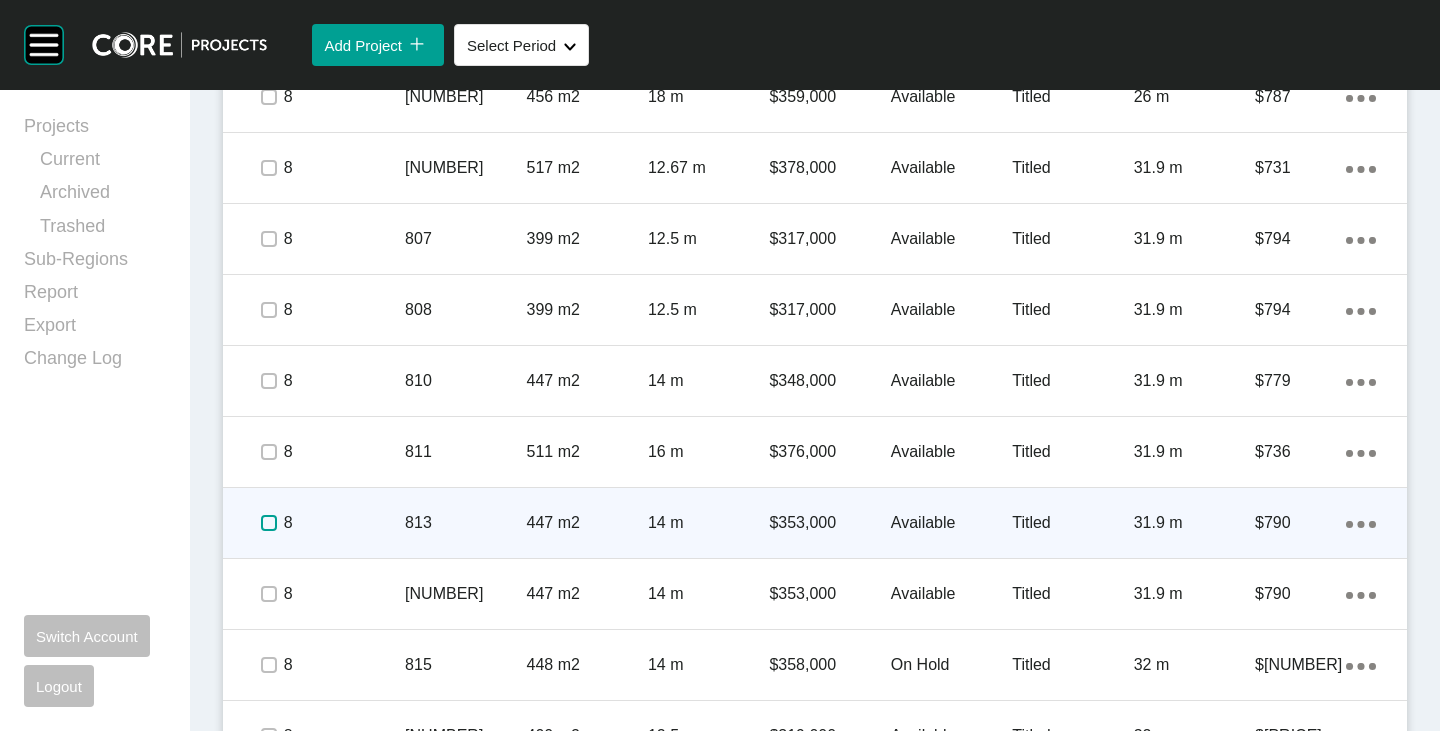 click at bounding box center [269, 523] 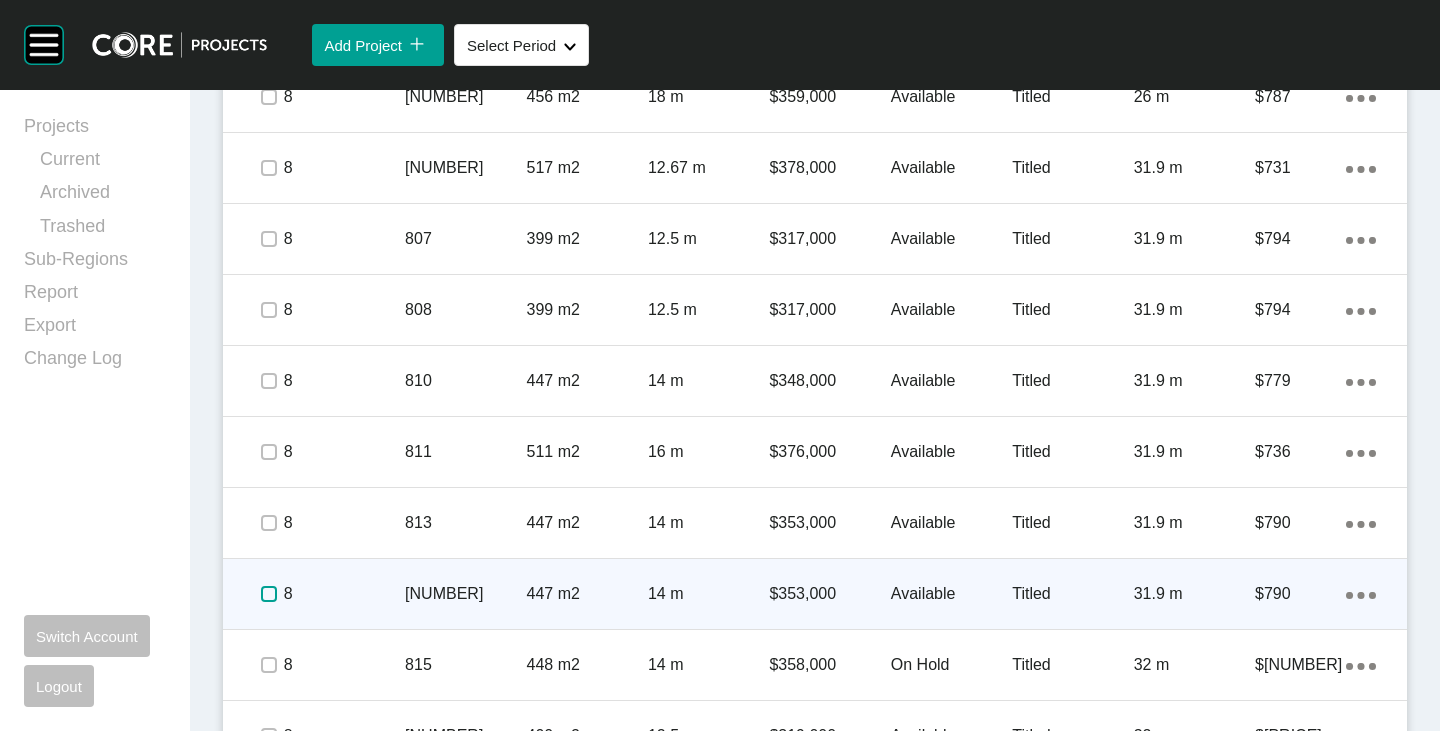 click at bounding box center (269, 594) 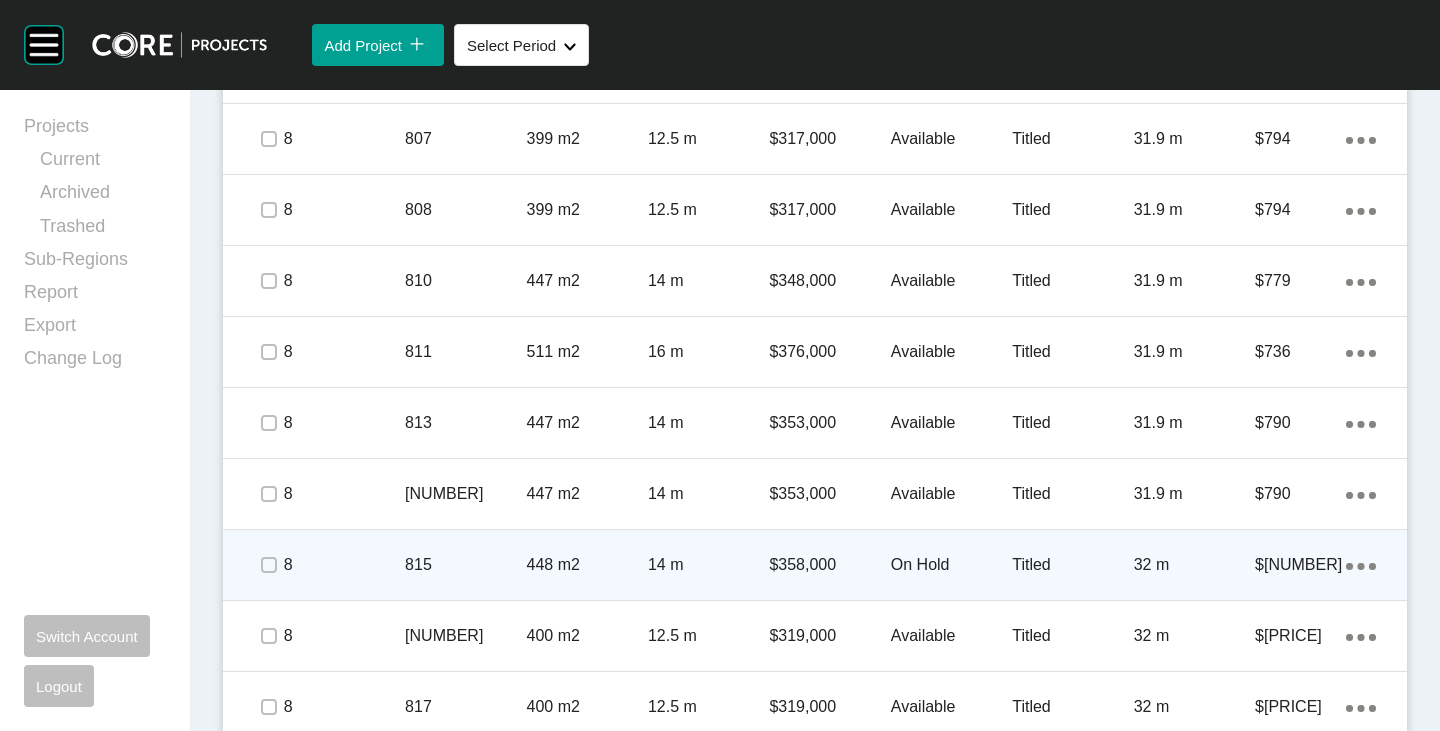 click at bounding box center [268, 565] 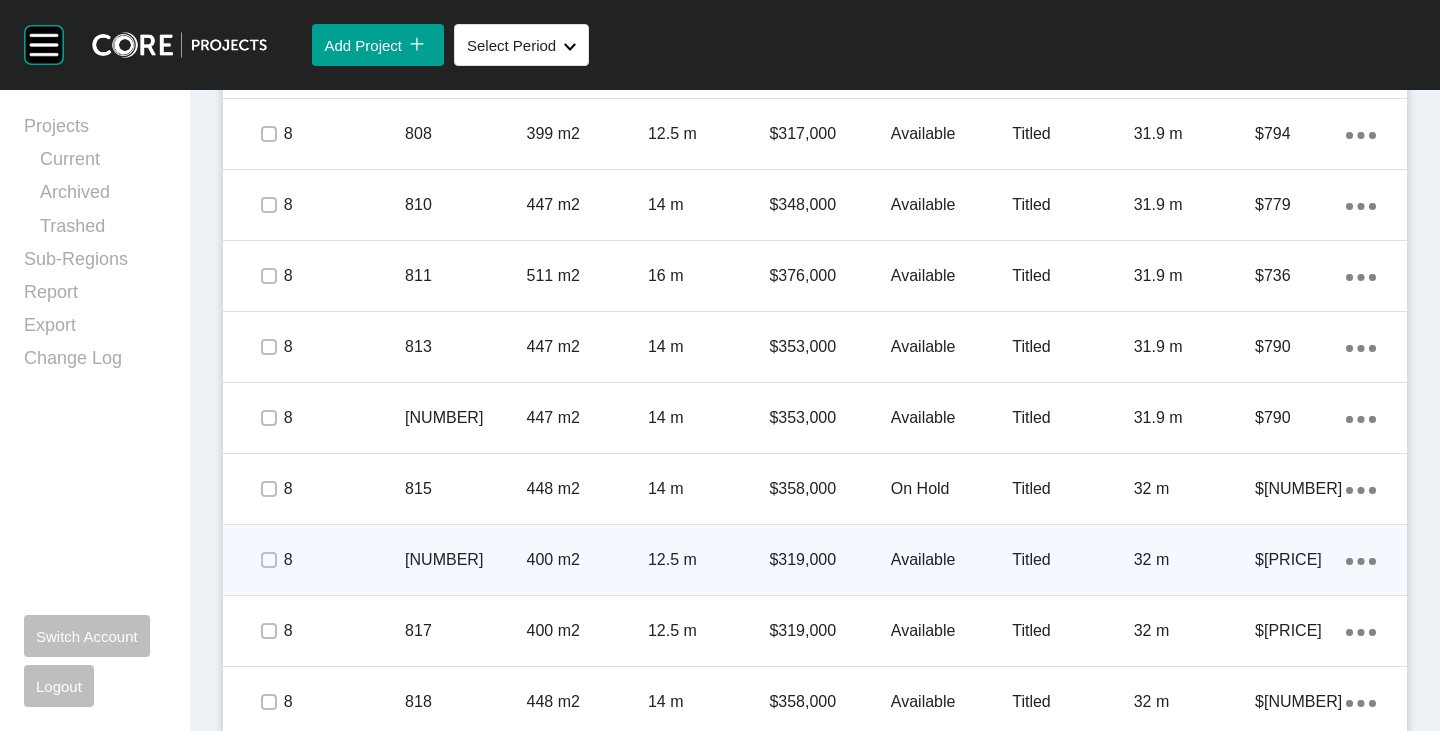 scroll, scrollTop: 1600, scrollLeft: 0, axis: vertical 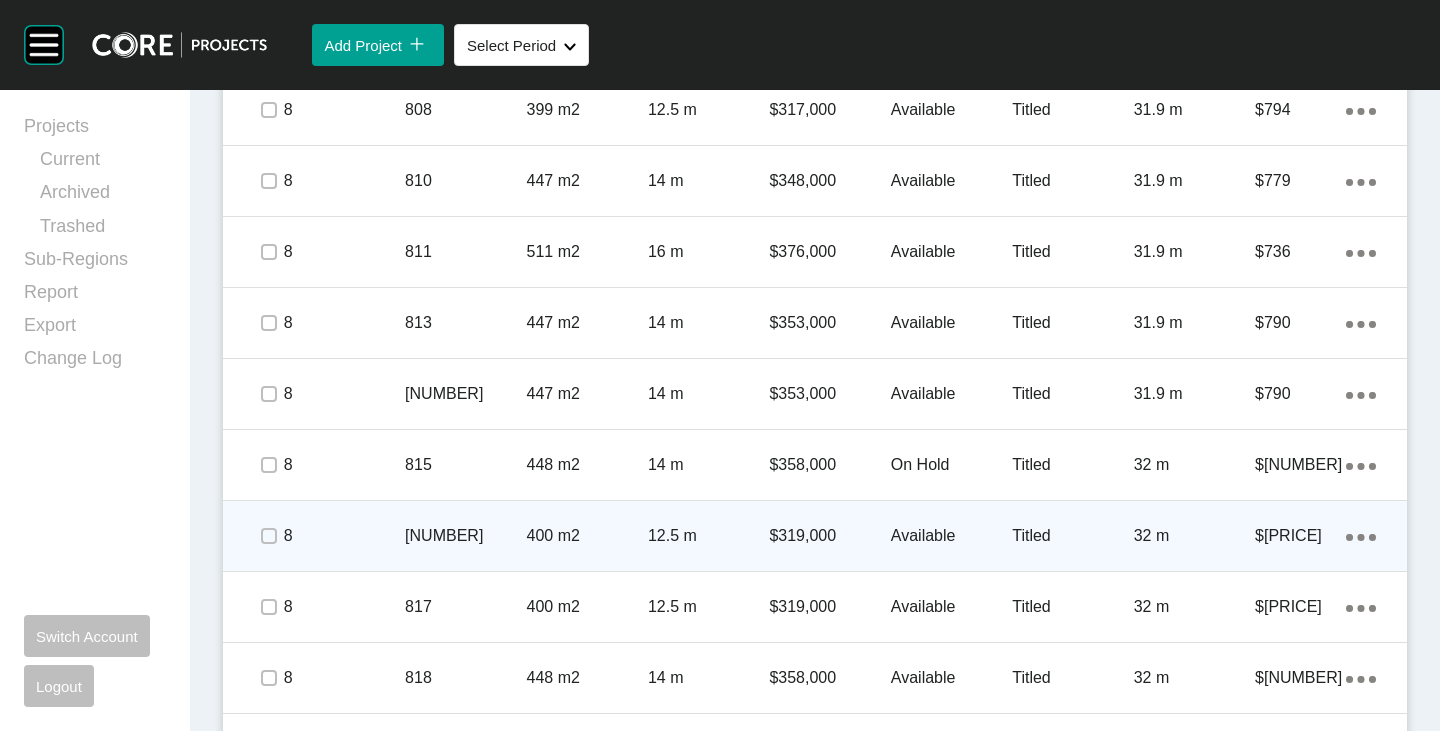 click at bounding box center (268, 536) 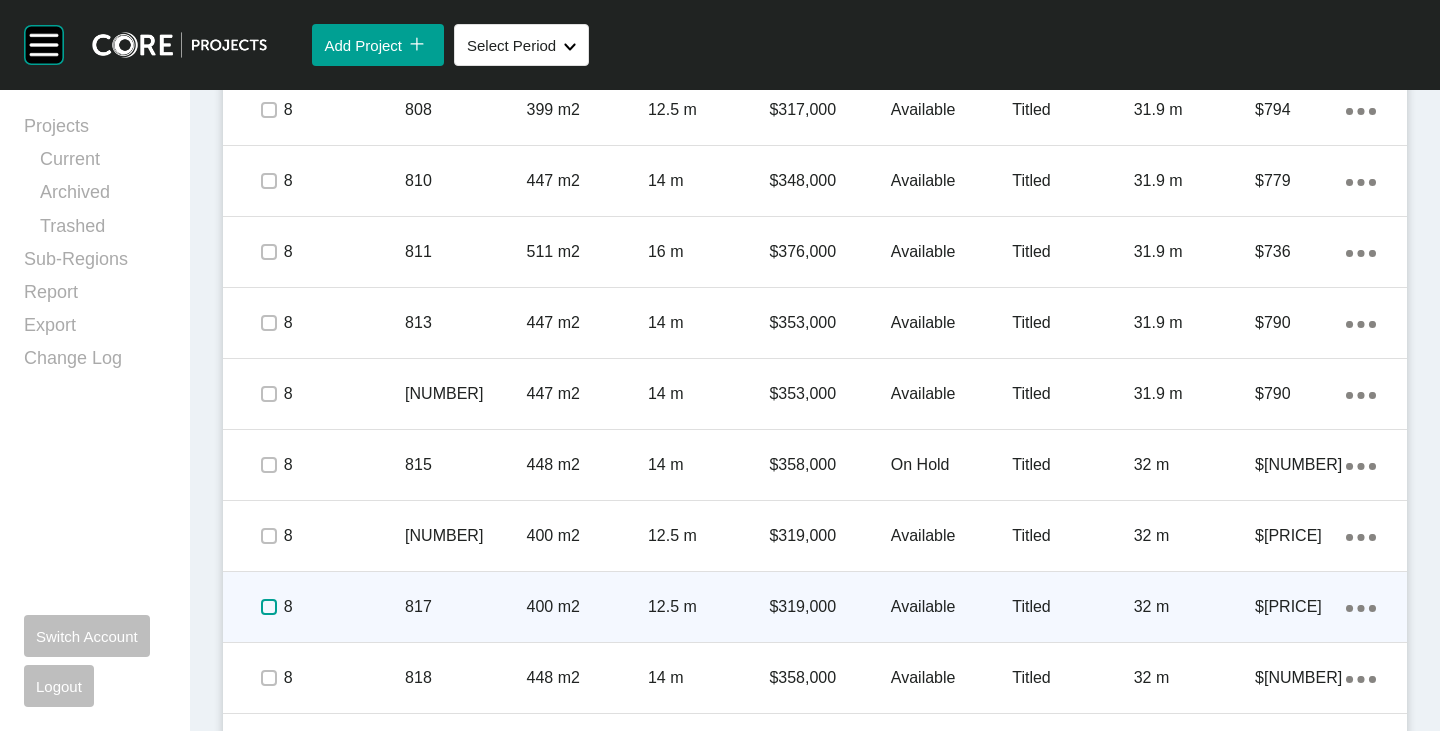click at bounding box center [269, 607] 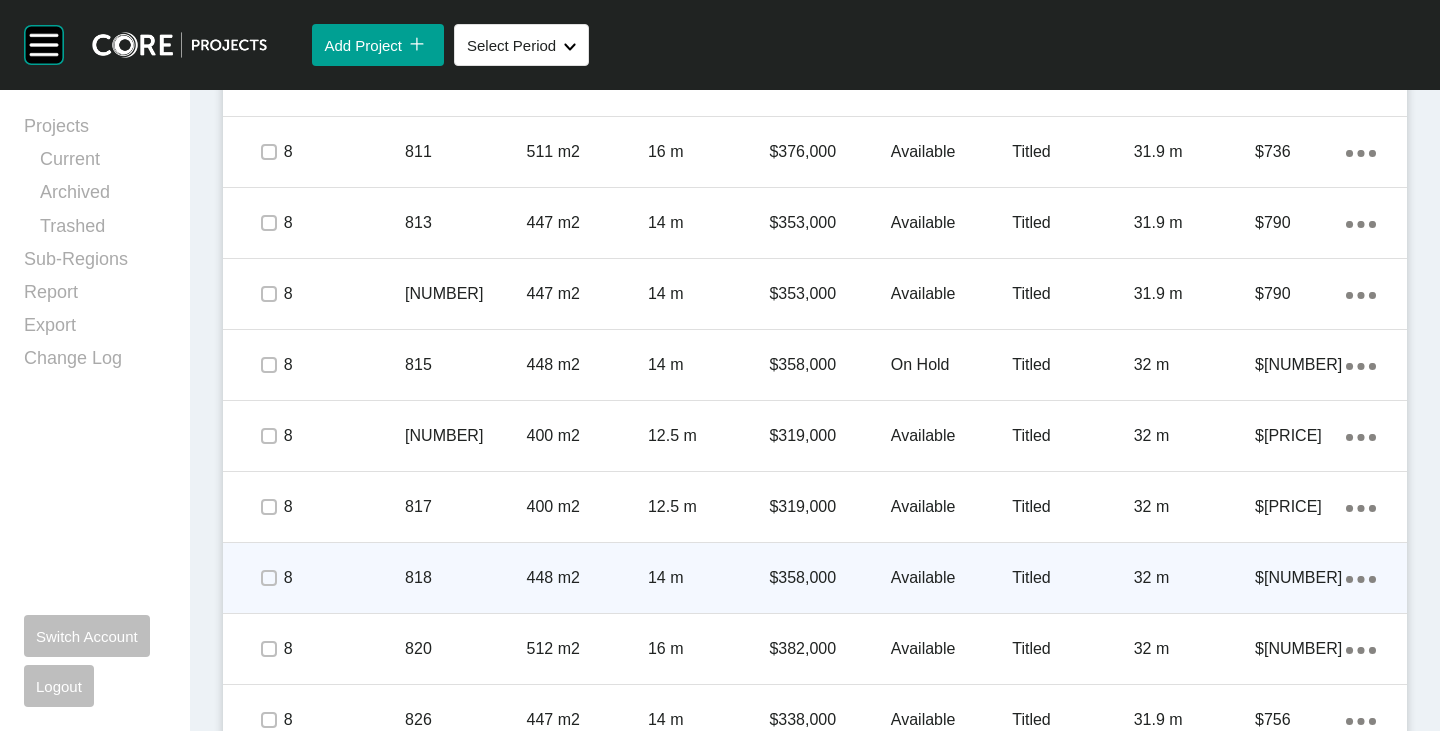 click at bounding box center (268, 578) 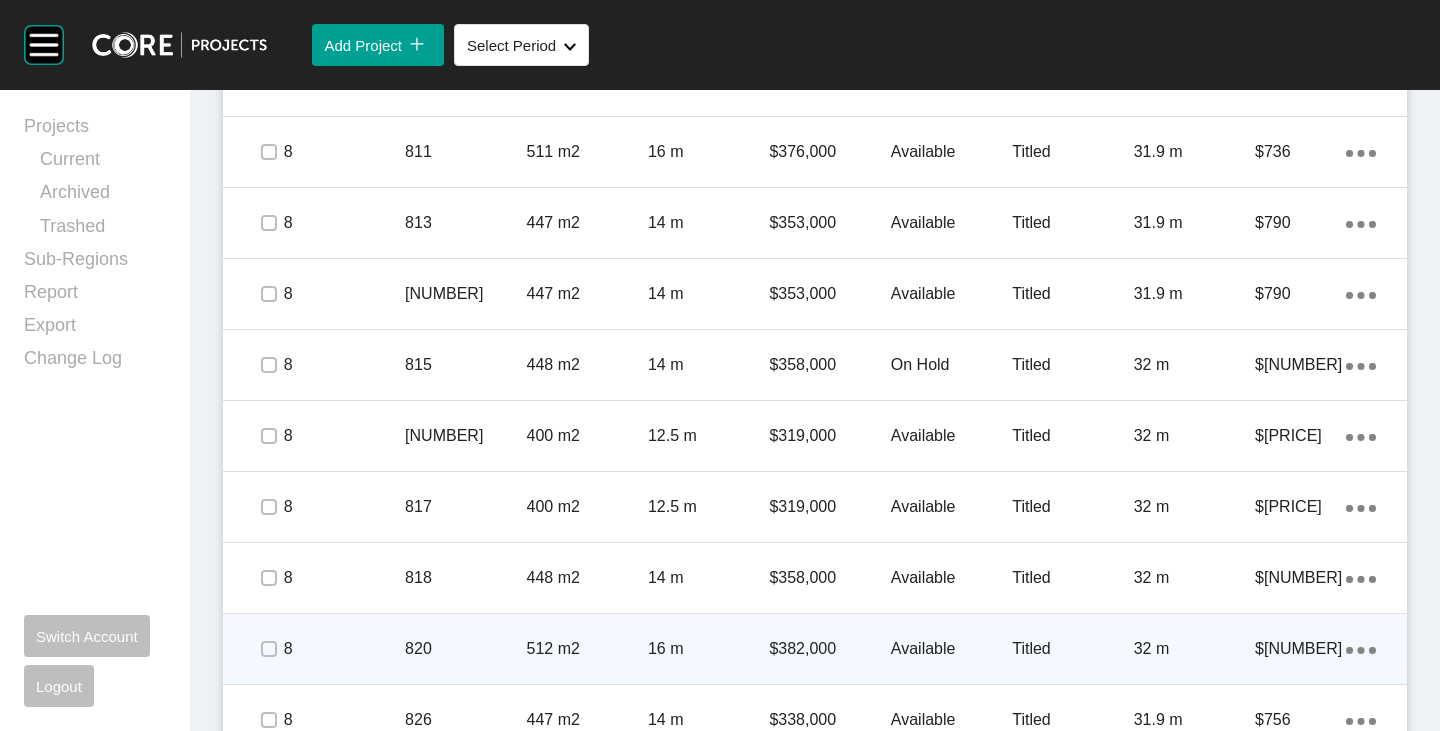 click on "Available" at bounding box center [951, 649] 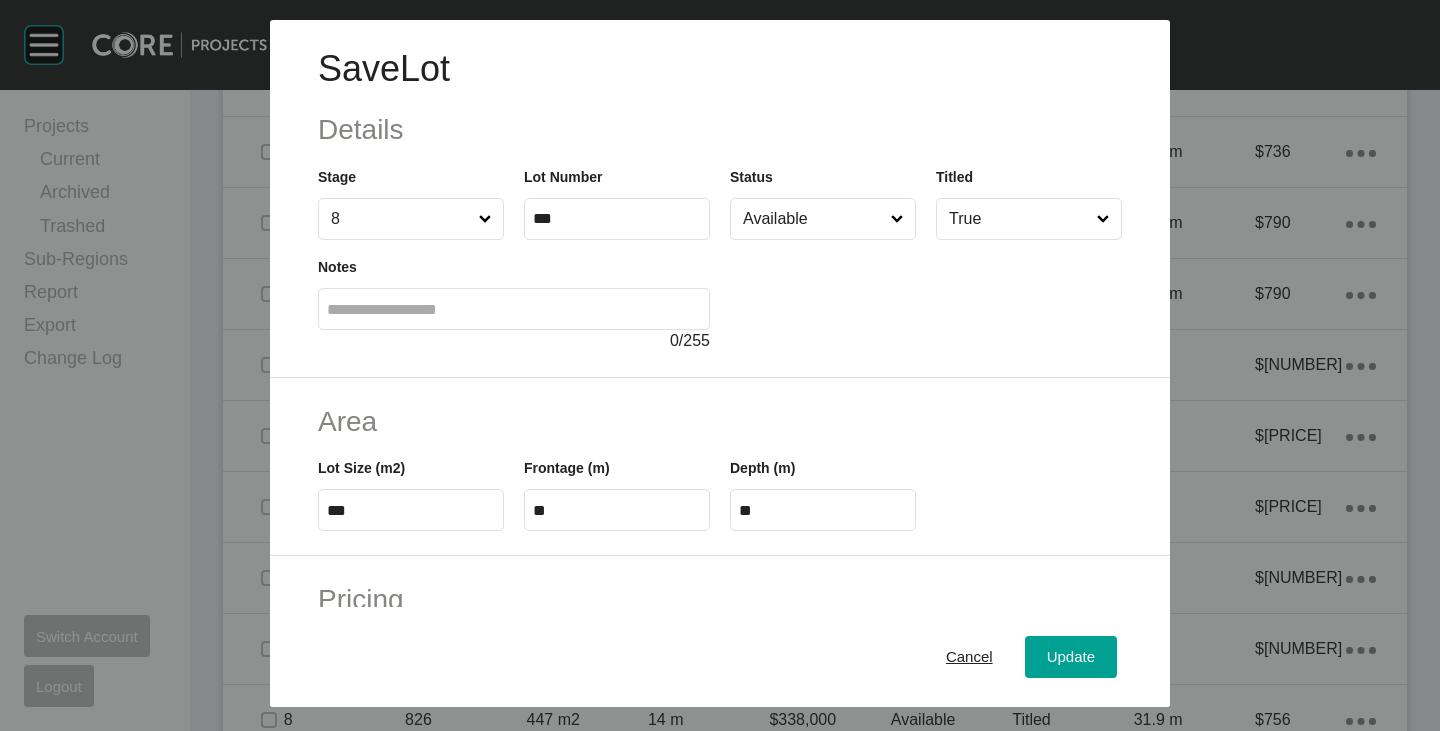 click on "Available" at bounding box center (813, 219) 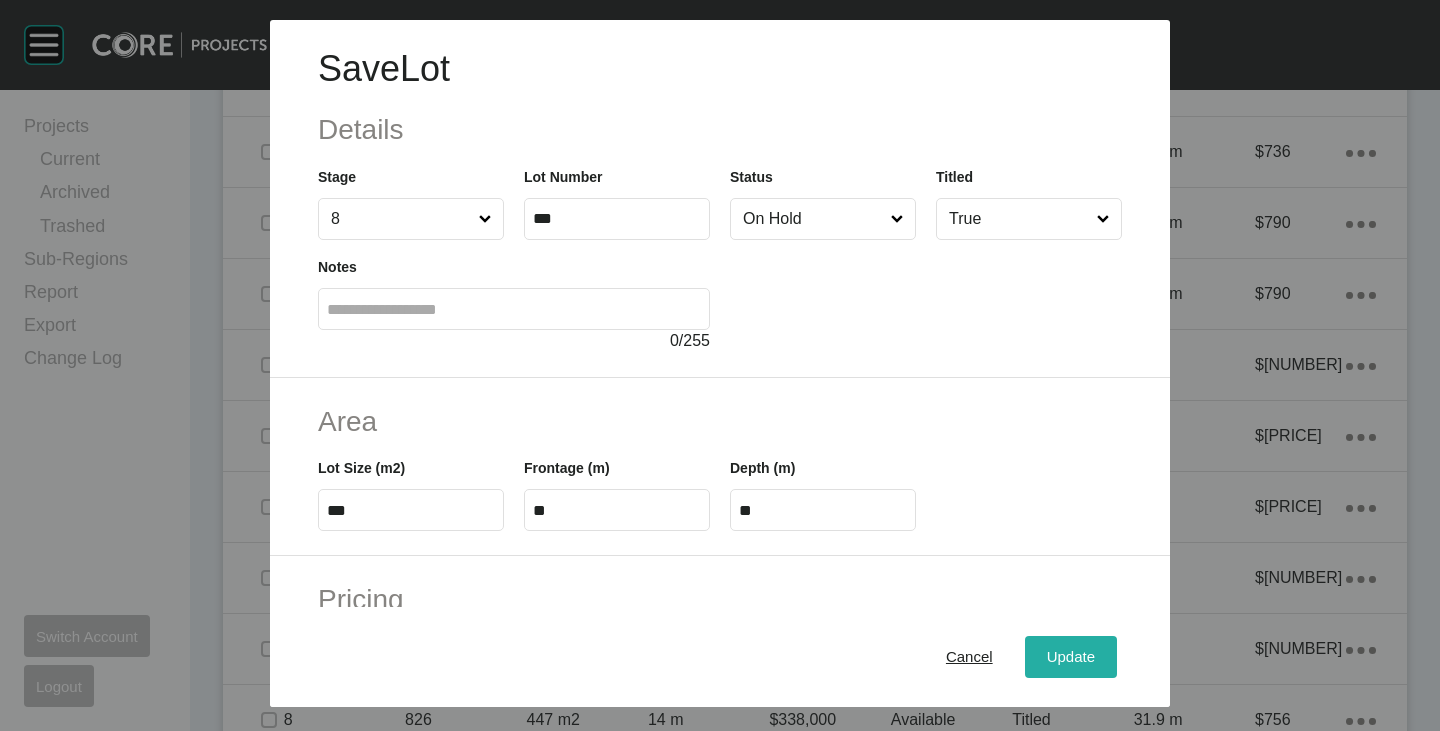 click on "Update" at bounding box center (1071, 657) 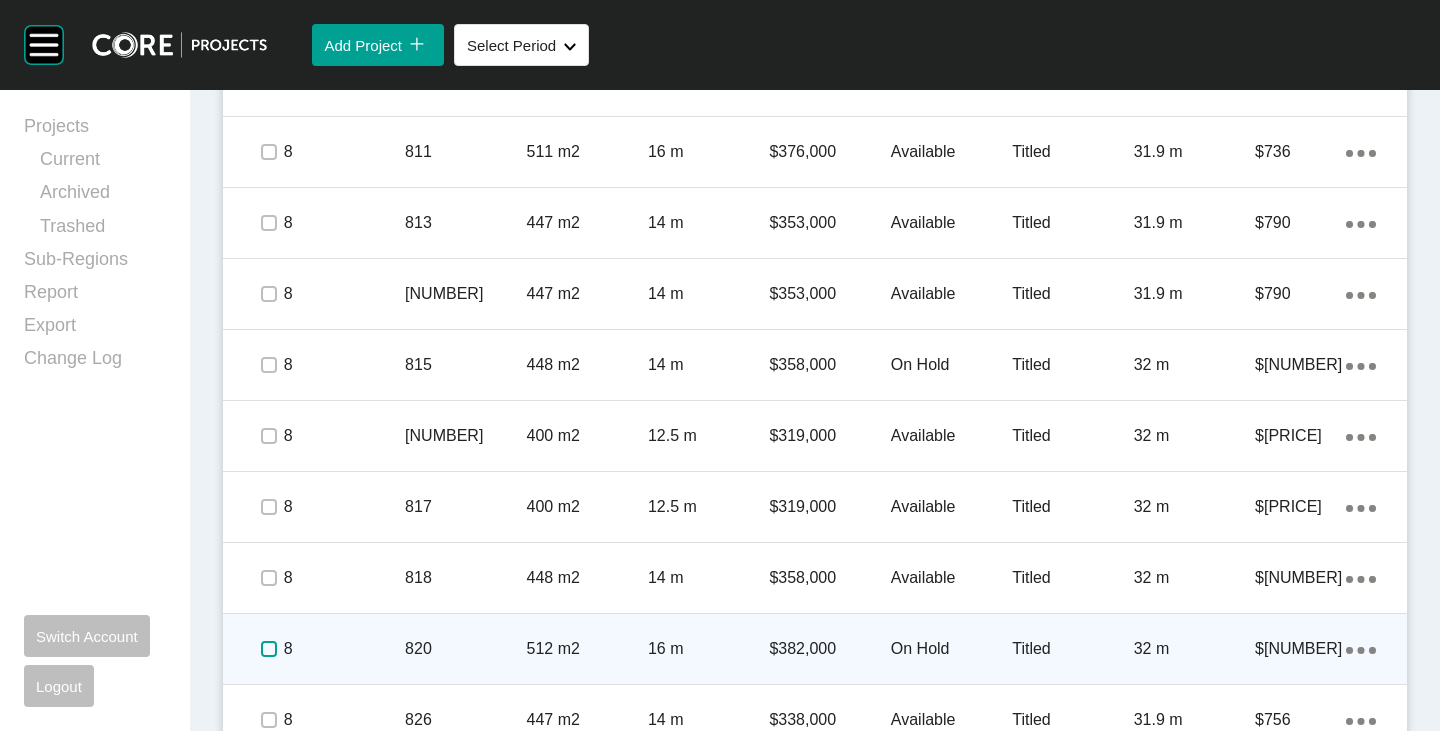 click at bounding box center [269, 649] 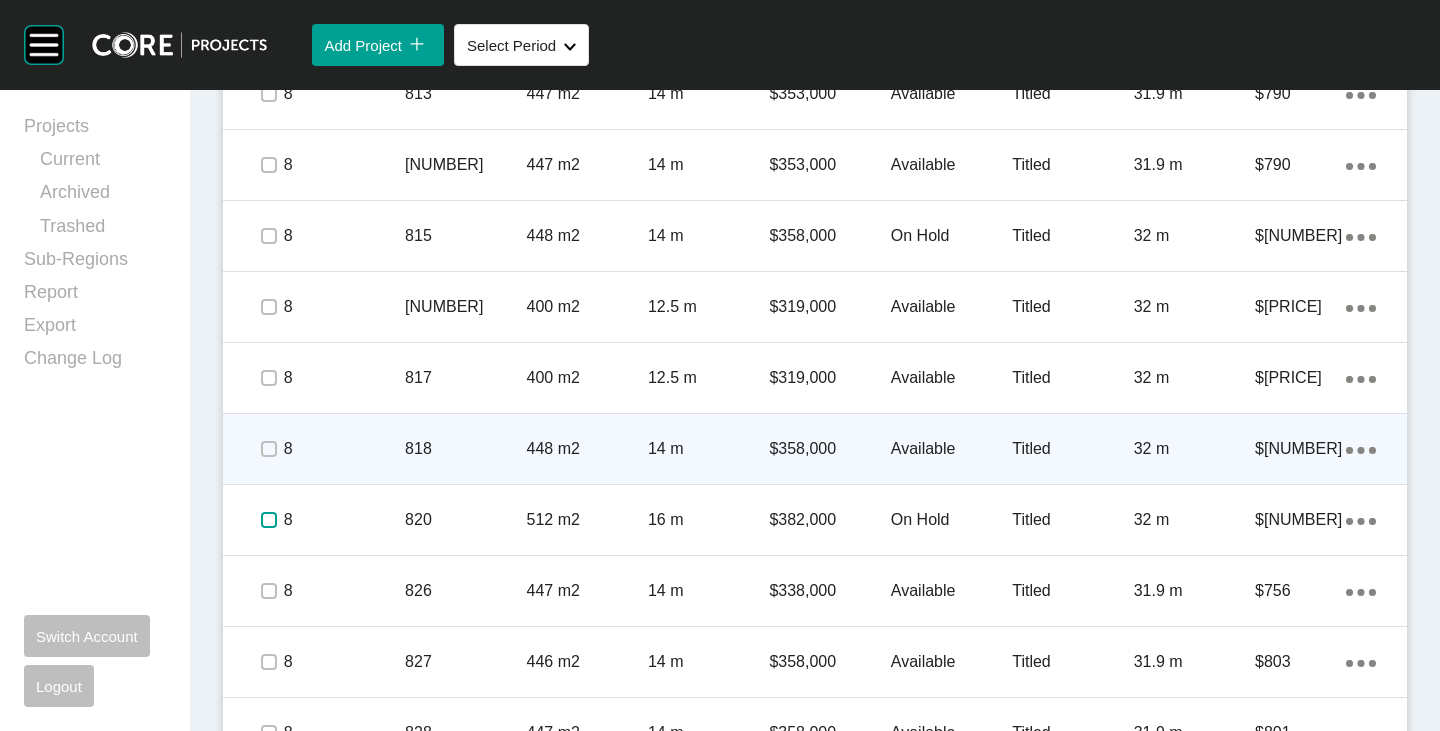 scroll, scrollTop: 1875, scrollLeft: 0, axis: vertical 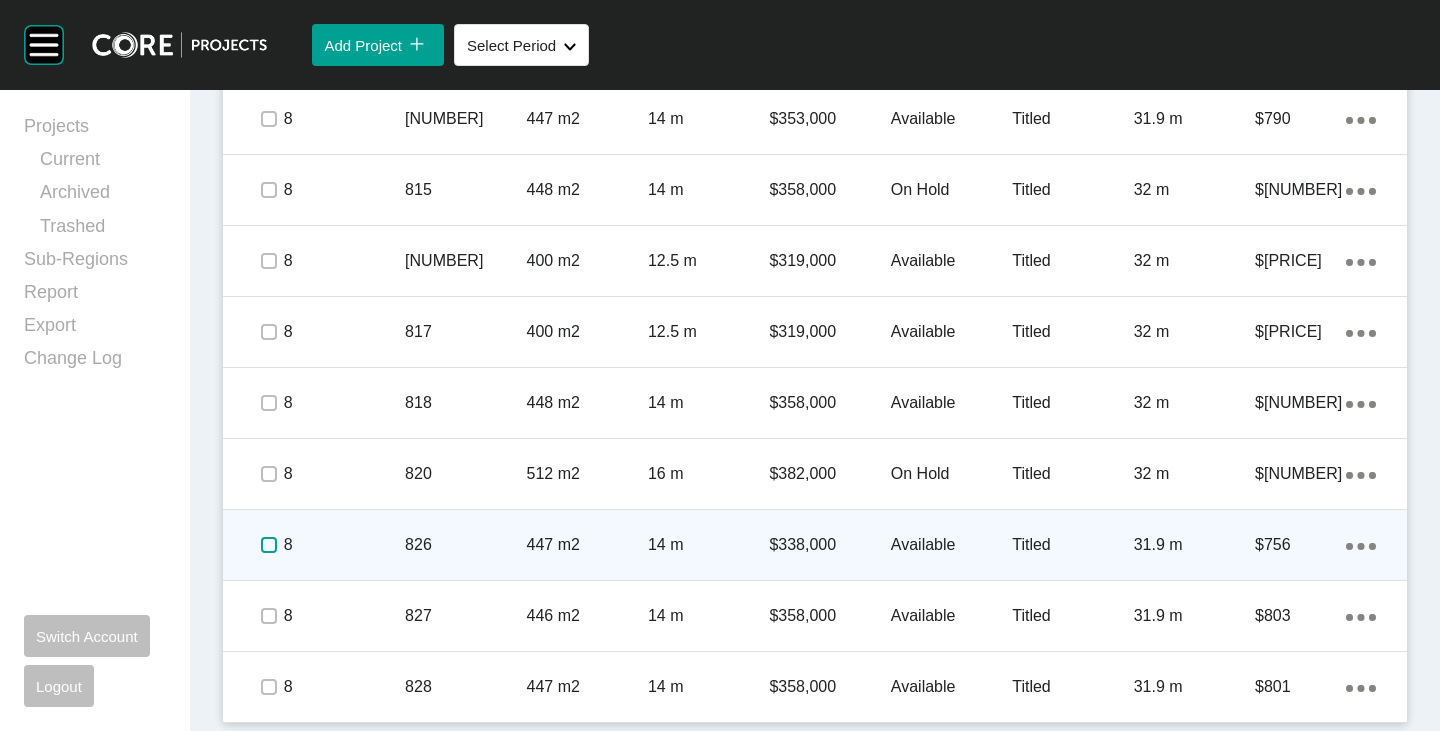 click at bounding box center (269, 545) 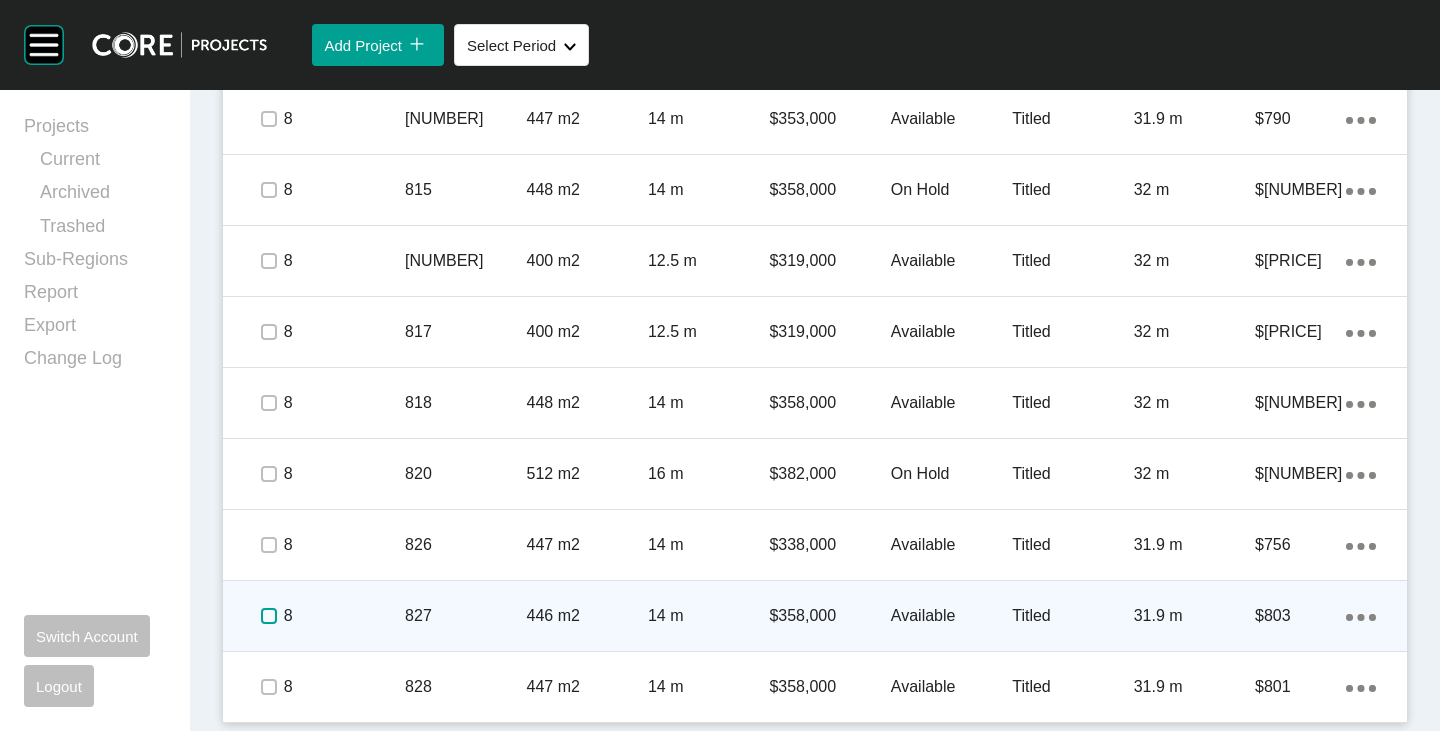 click at bounding box center (269, 616) 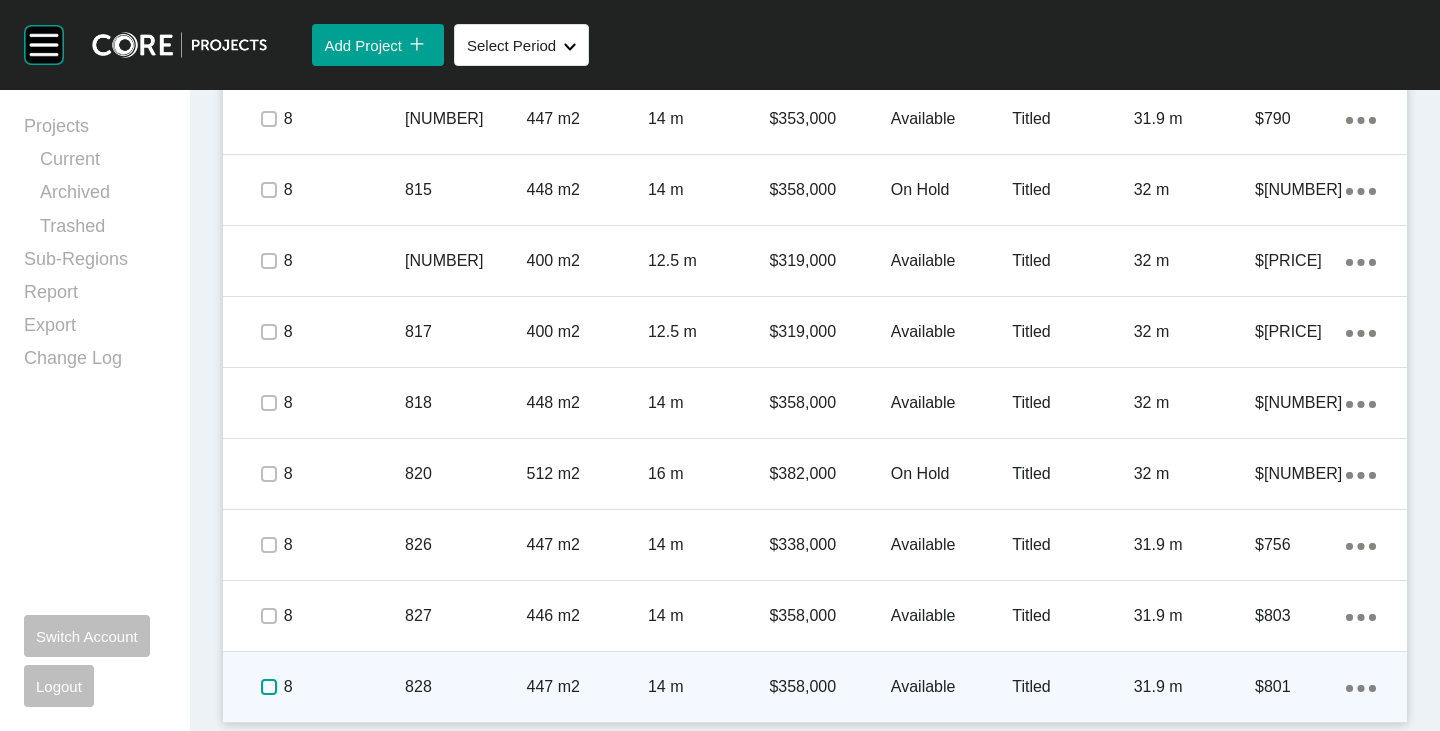 click at bounding box center (269, 687) 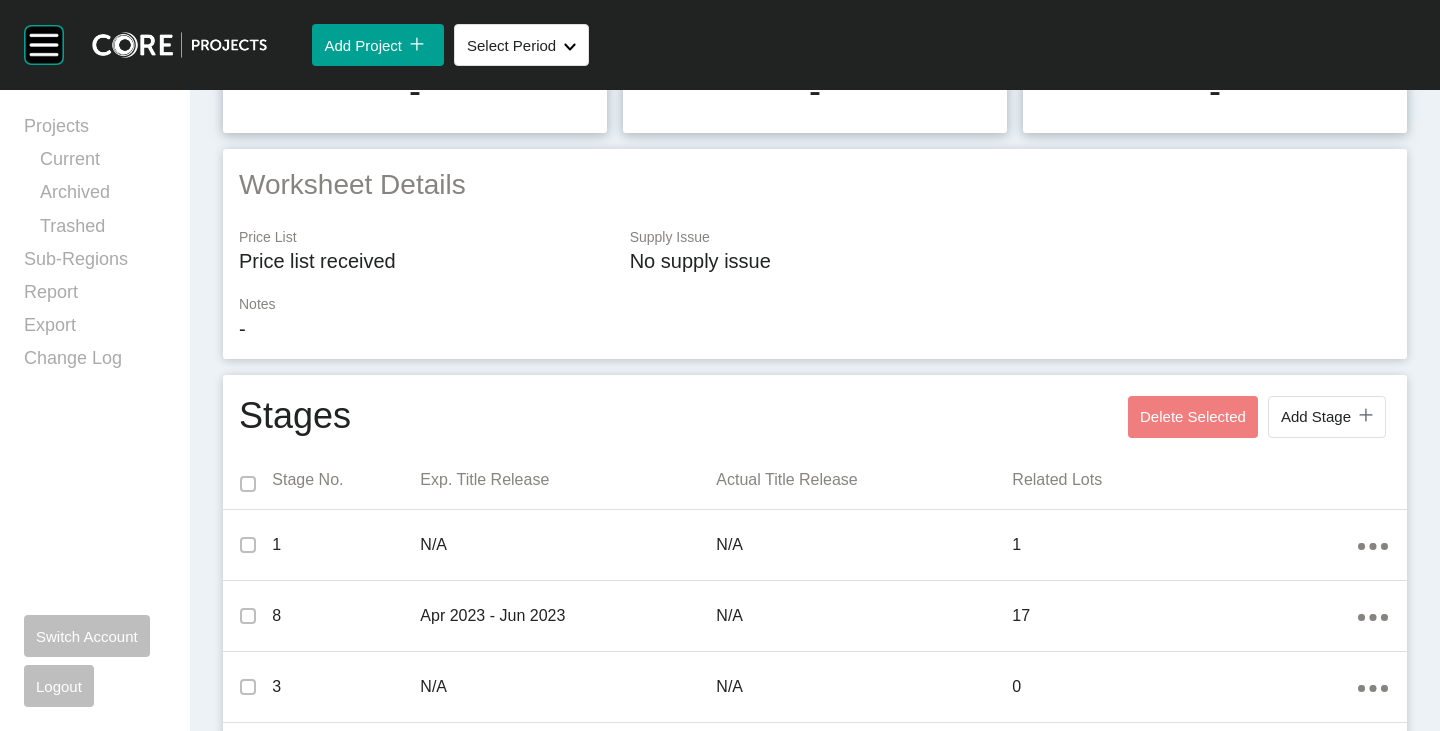 scroll, scrollTop: 0, scrollLeft: 0, axis: both 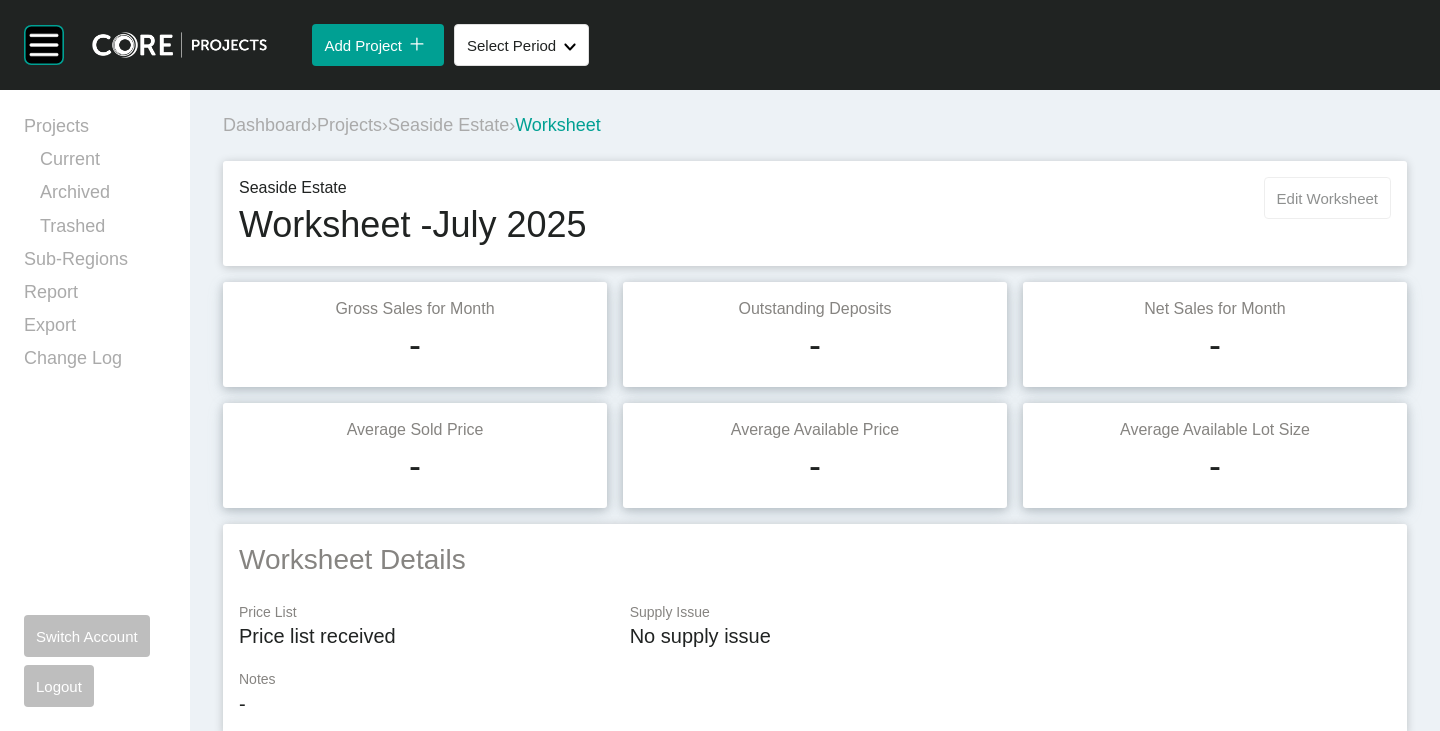 click on "Edit Worksheet" at bounding box center (1327, 198) 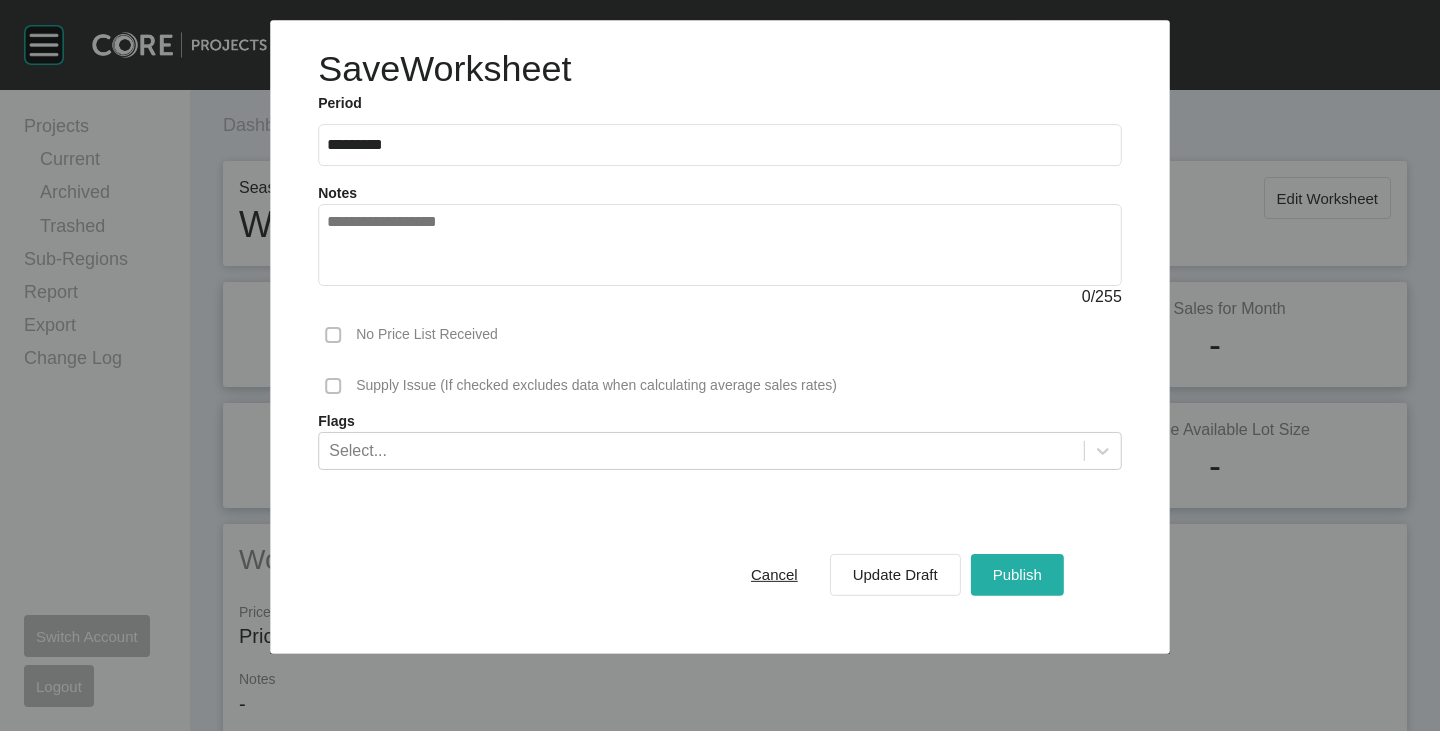 click on "Publish" at bounding box center [1017, 574] 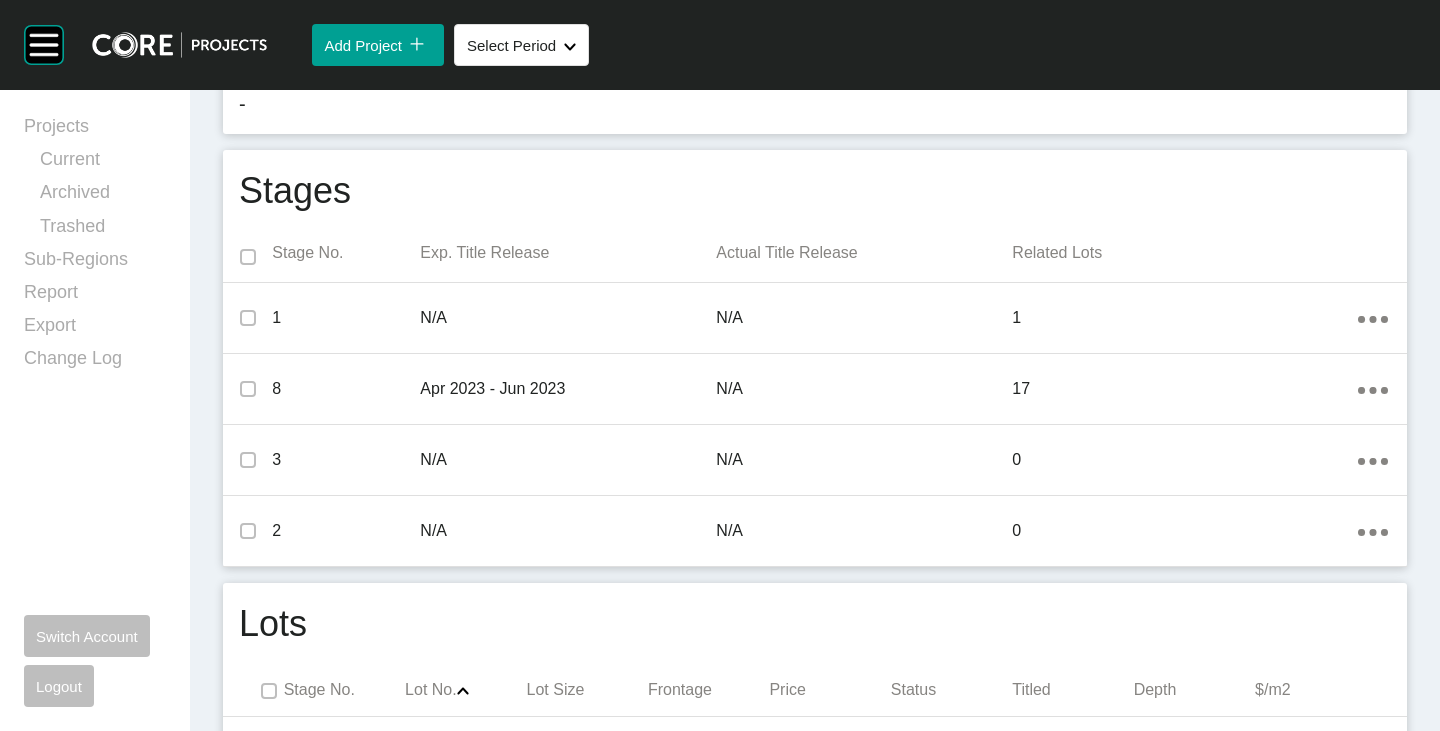 scroll, scrollTop: 1100, scrollLeft: 0, axis: vertical 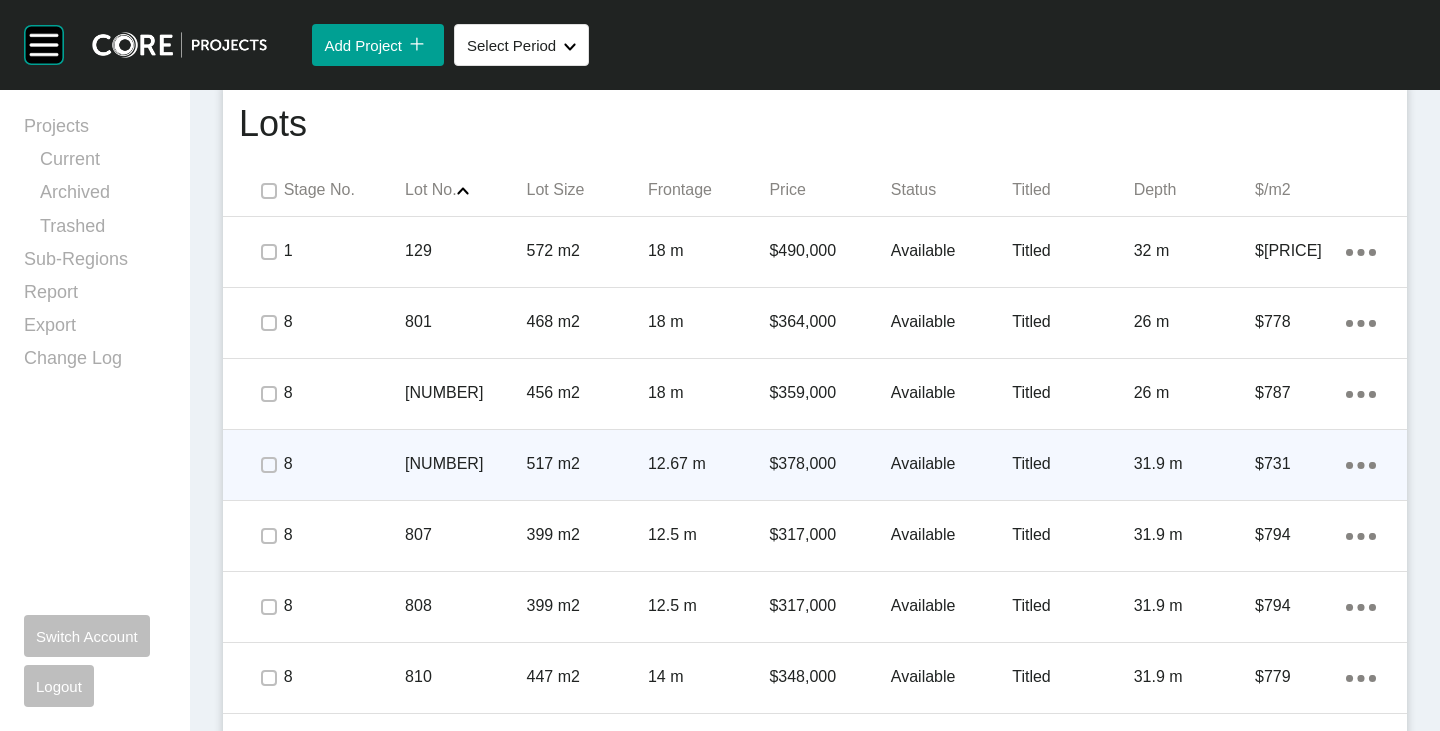click on "$378,000" at bounding box center (829, 464) 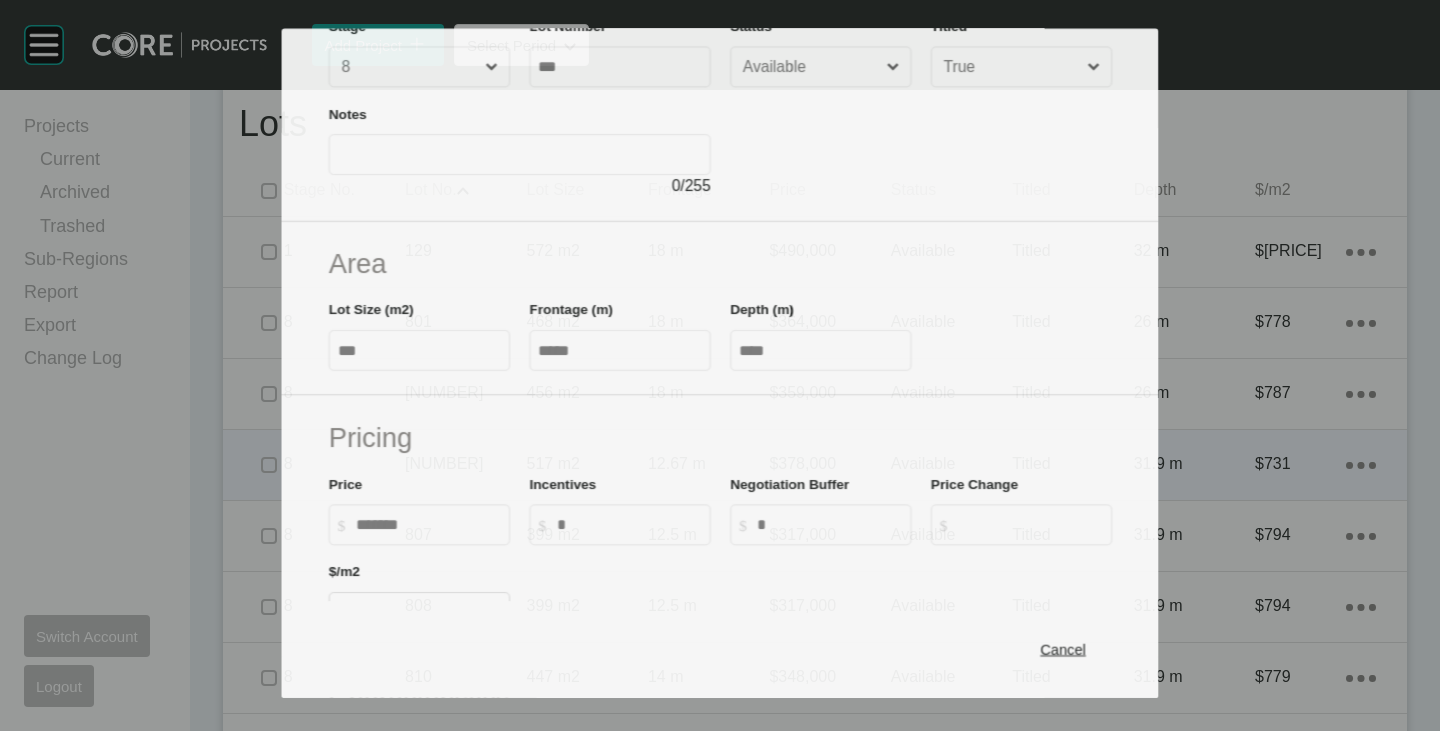 scroll, scrollTop: 200, scrollLeft: 0, axis: vertical 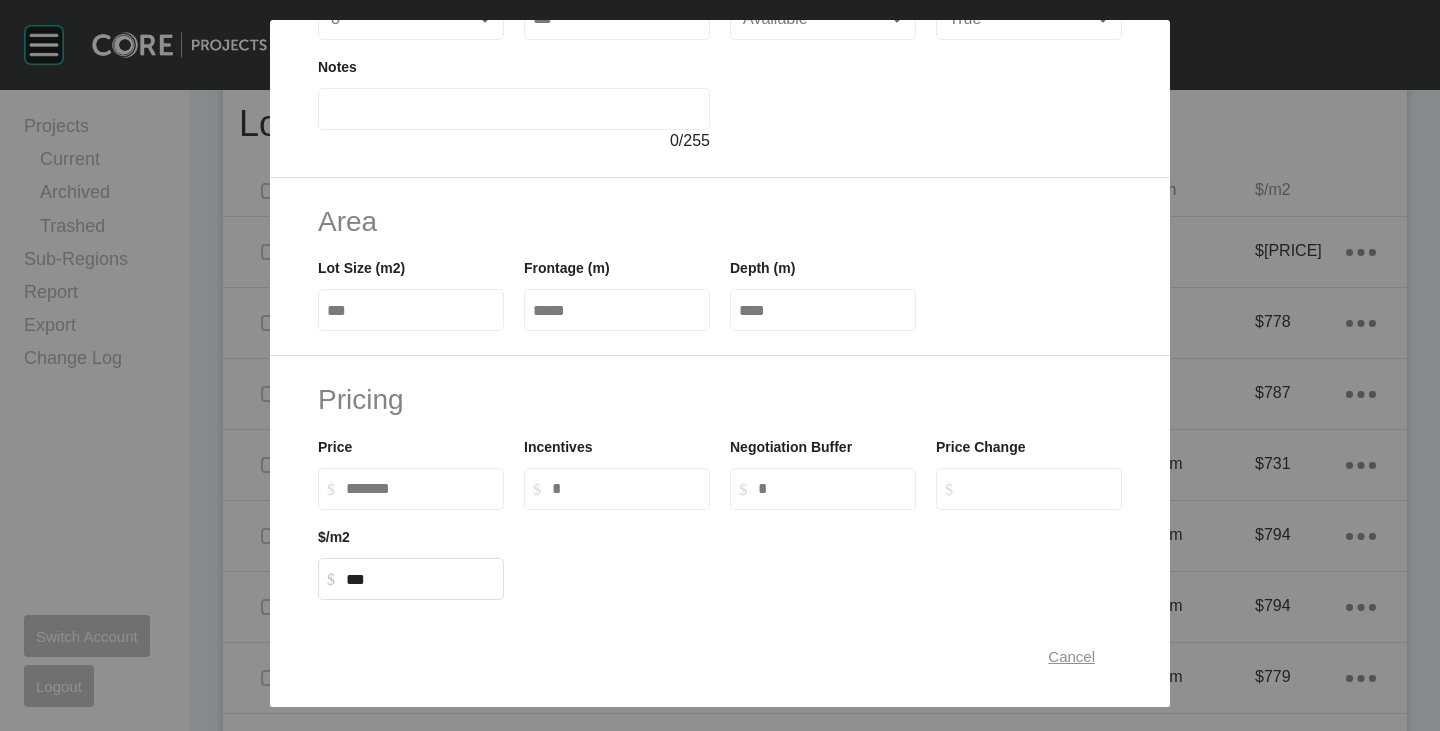 drag, startPoint x: 1055, startPoint y: 672, endPoint x: 1026, endPoint y: 624, distance: 56.0803 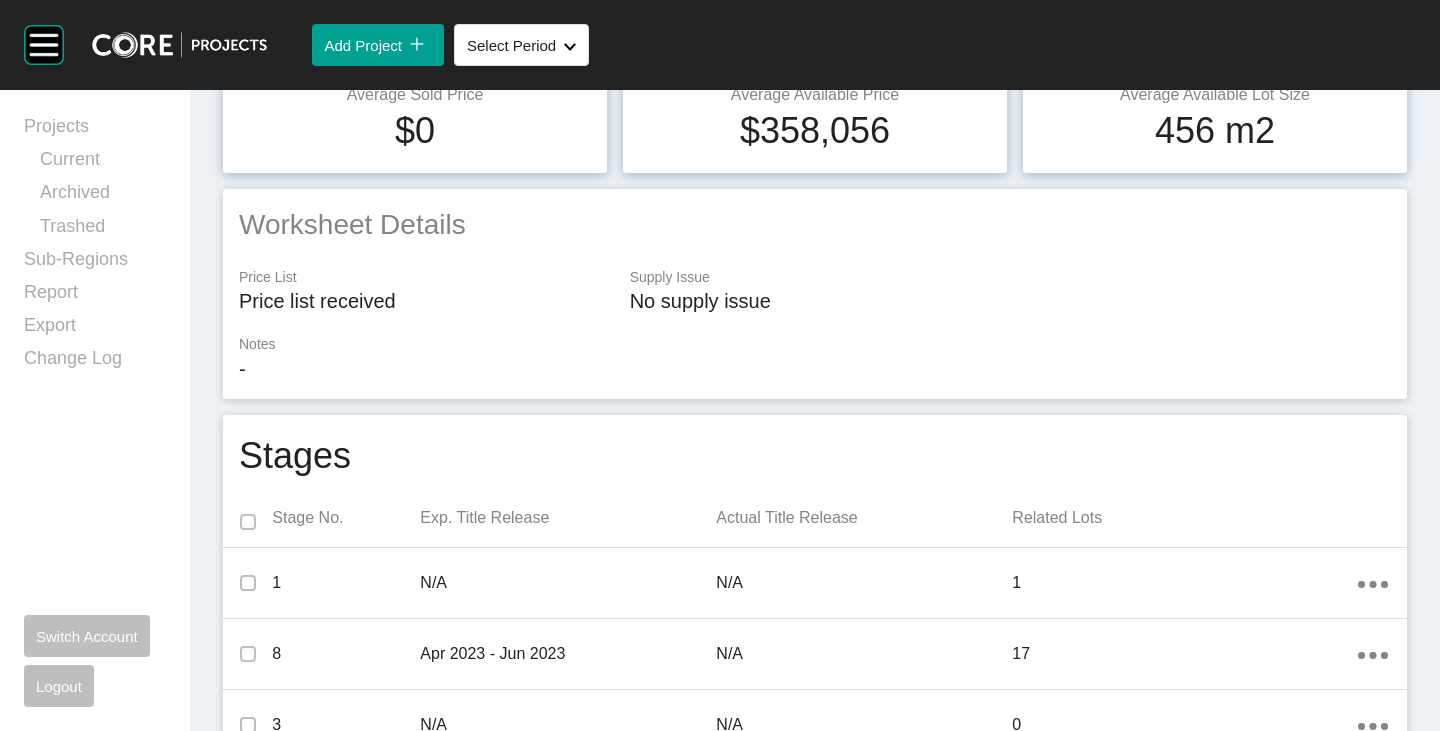 scroll, scrollTop: 0, scrollLeft: 0, axis: both 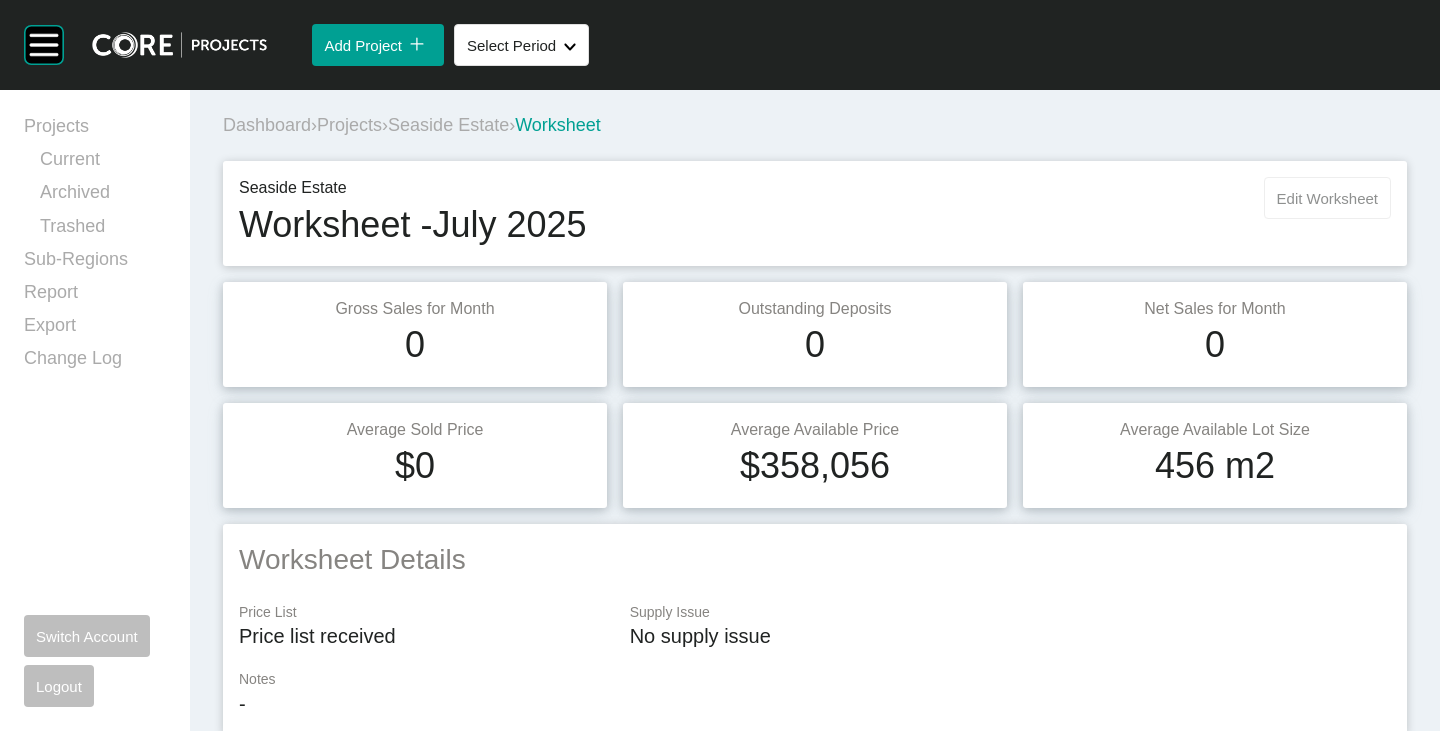 click on "Edit Worksheet" at bounding box center [1327, 198] 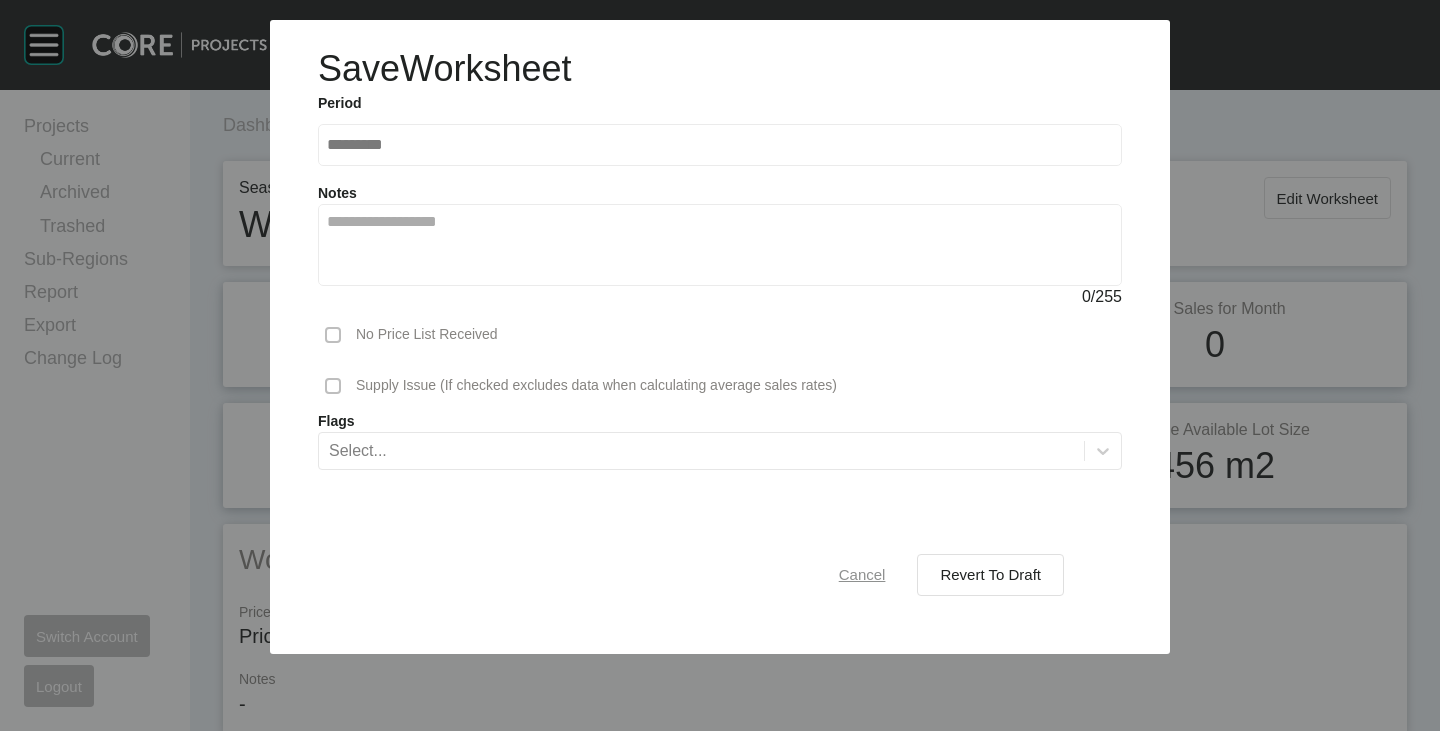 click on "Cancel" at bounding box center (862, 574) 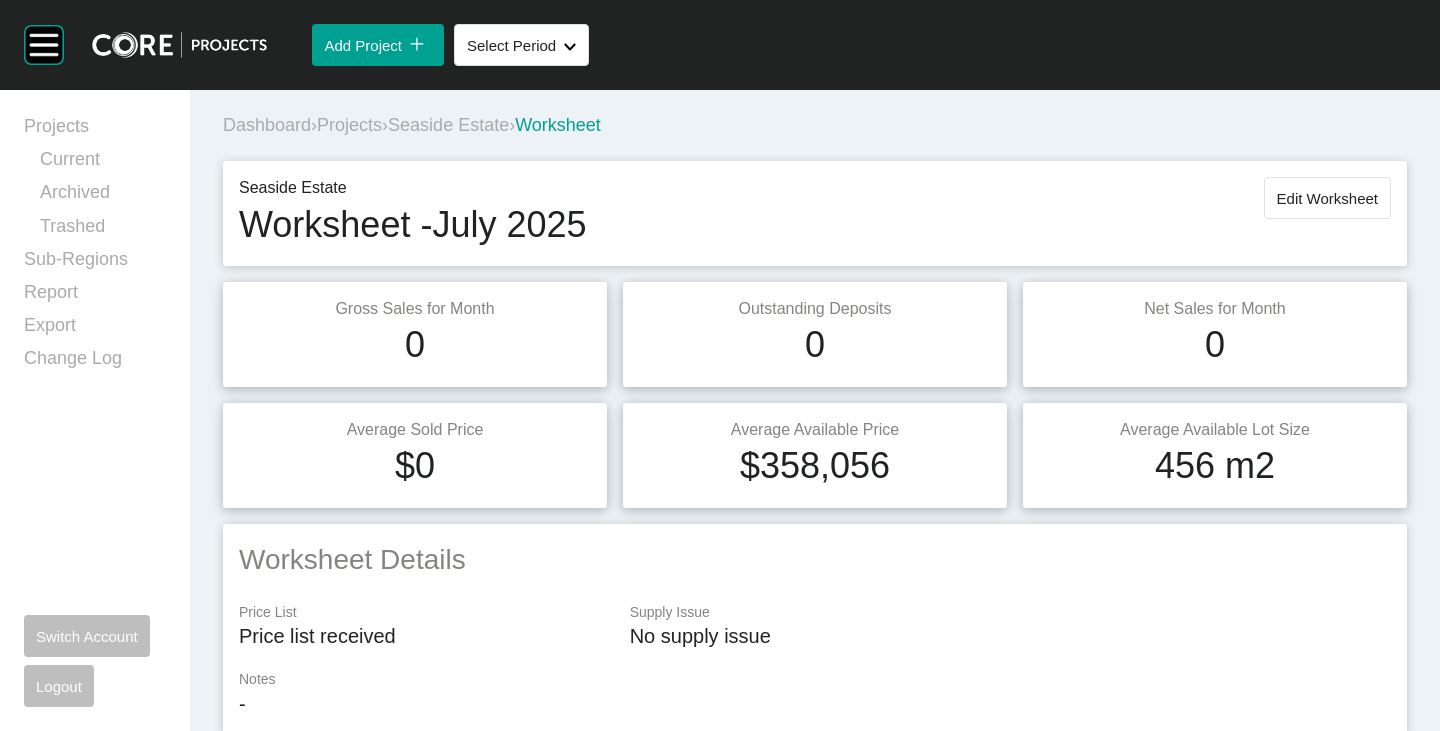 click on "Dashboard  ›  Projects  ›  Seaside Estate  ›  Worksheet" at bounding box center [819, 125] 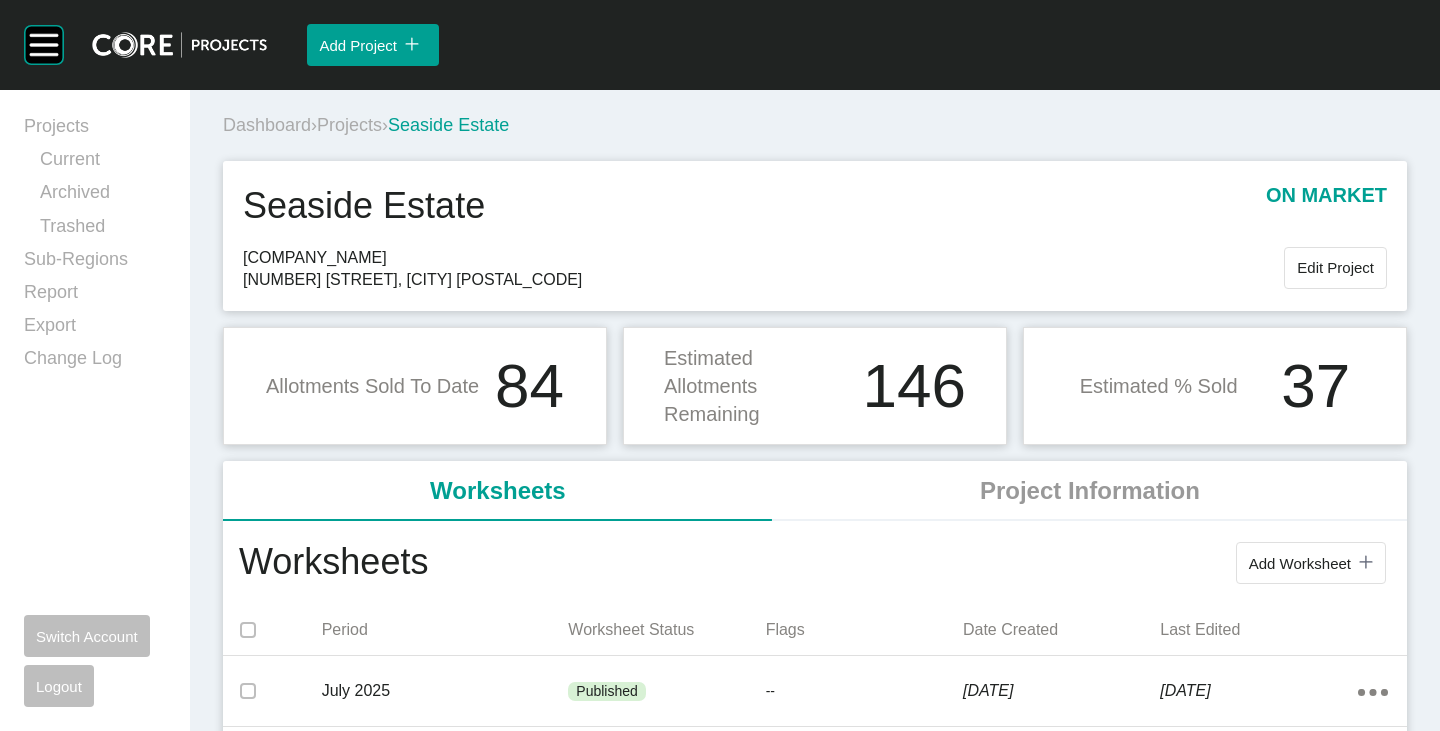 click on "Projects" at bounding box center [349, 125] 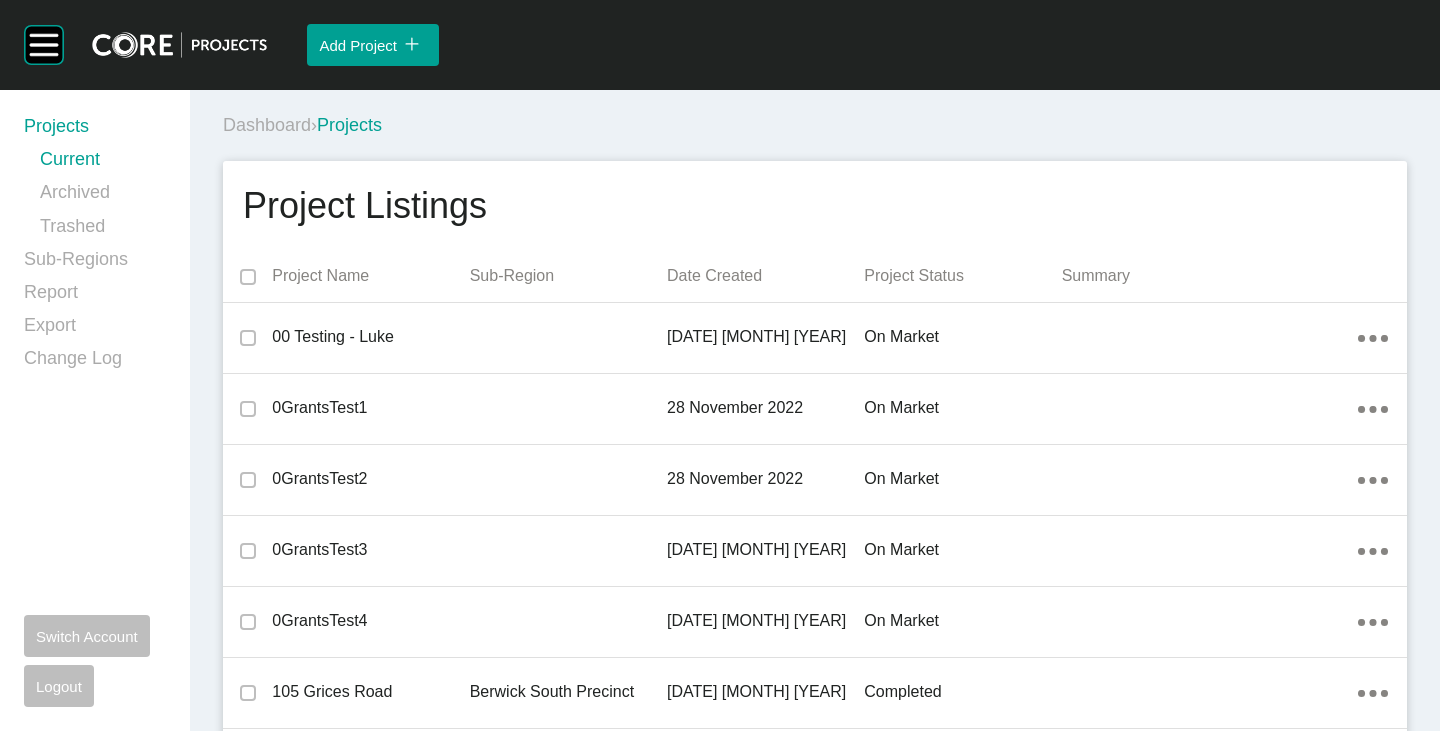 click on "Dashboard  ›  Projects" at bounding box center [819, 125] 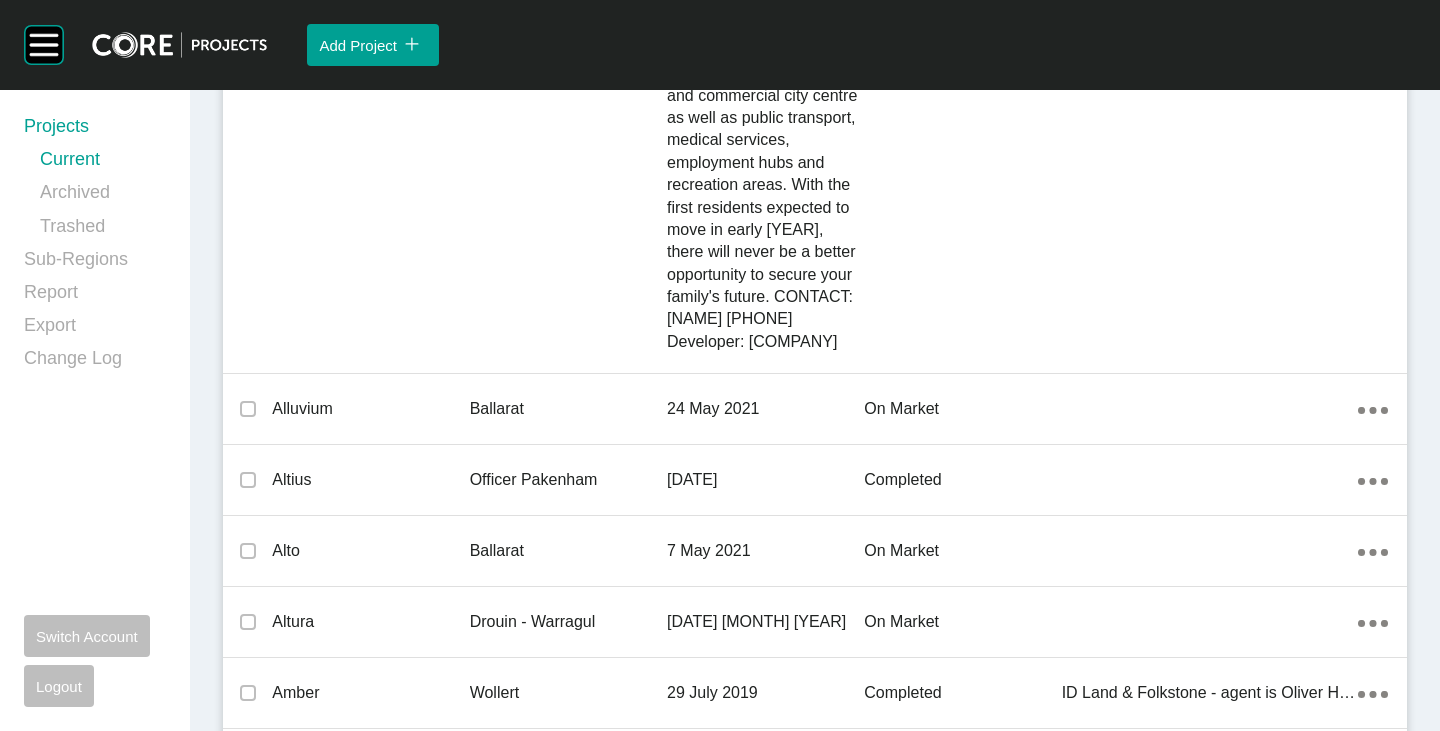 scroll, scrollTop: 22337, scrollLeft: 0, axis: vertical 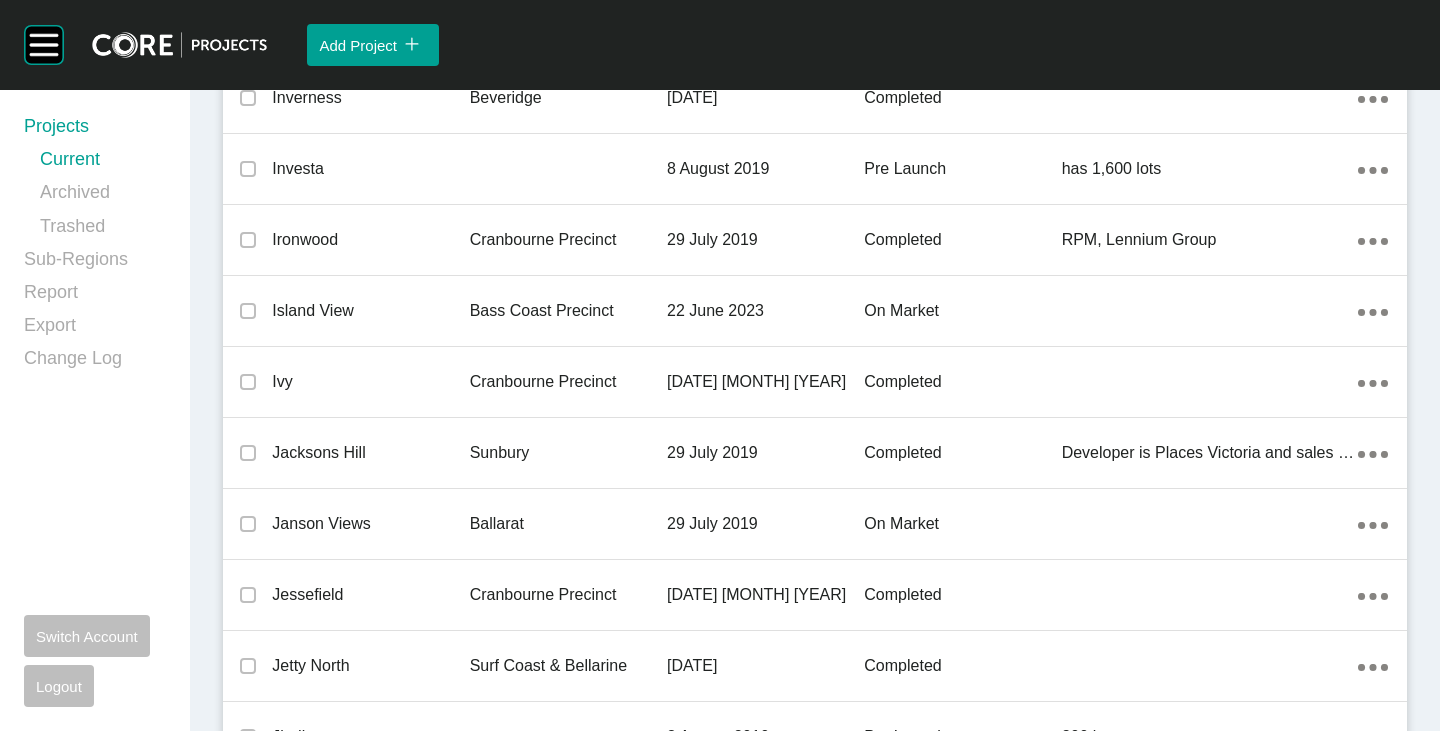 click on "Kingston" at bounding box center [370, 2015] 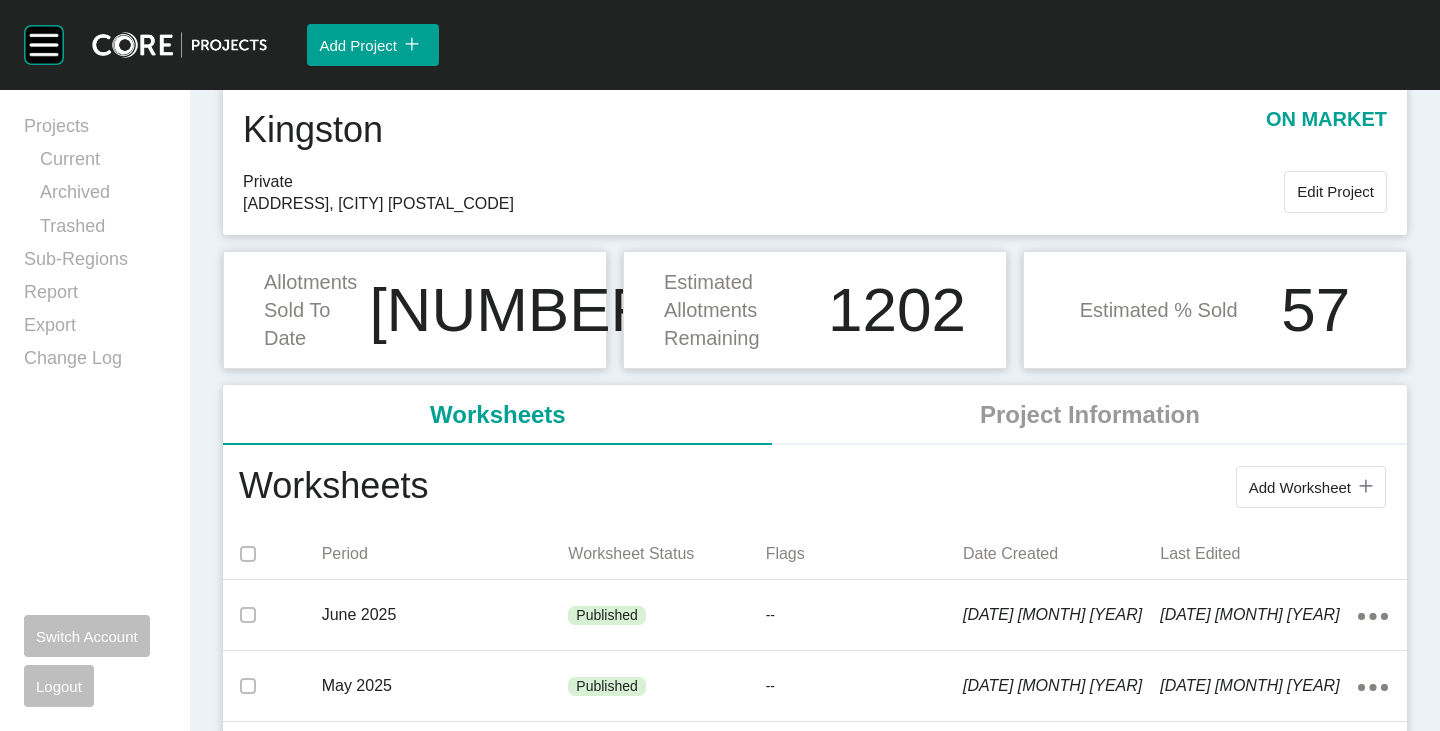 scroll, scrollTop: 100, scrollLeft: 0, axis: vertical 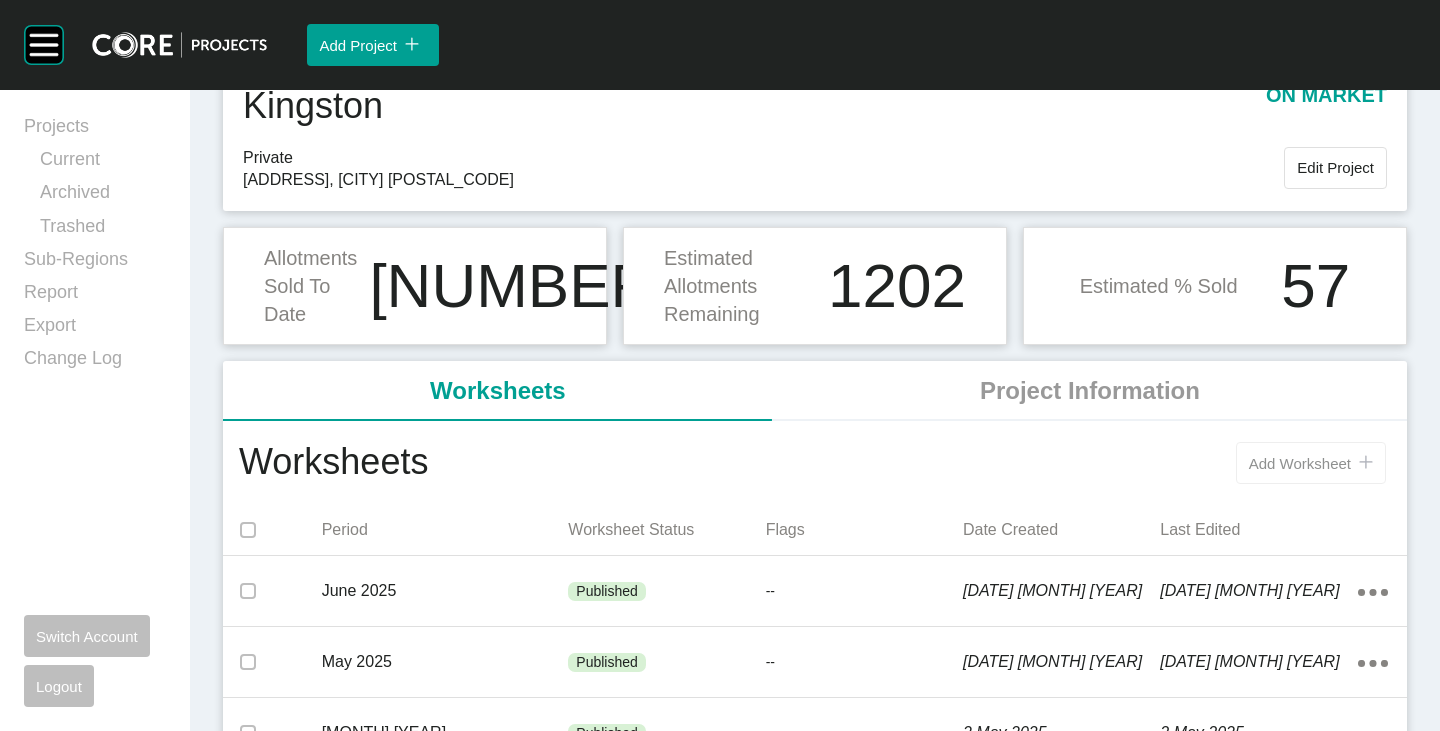 click on "Add Worksheet" at bounding box center [1300, 463] 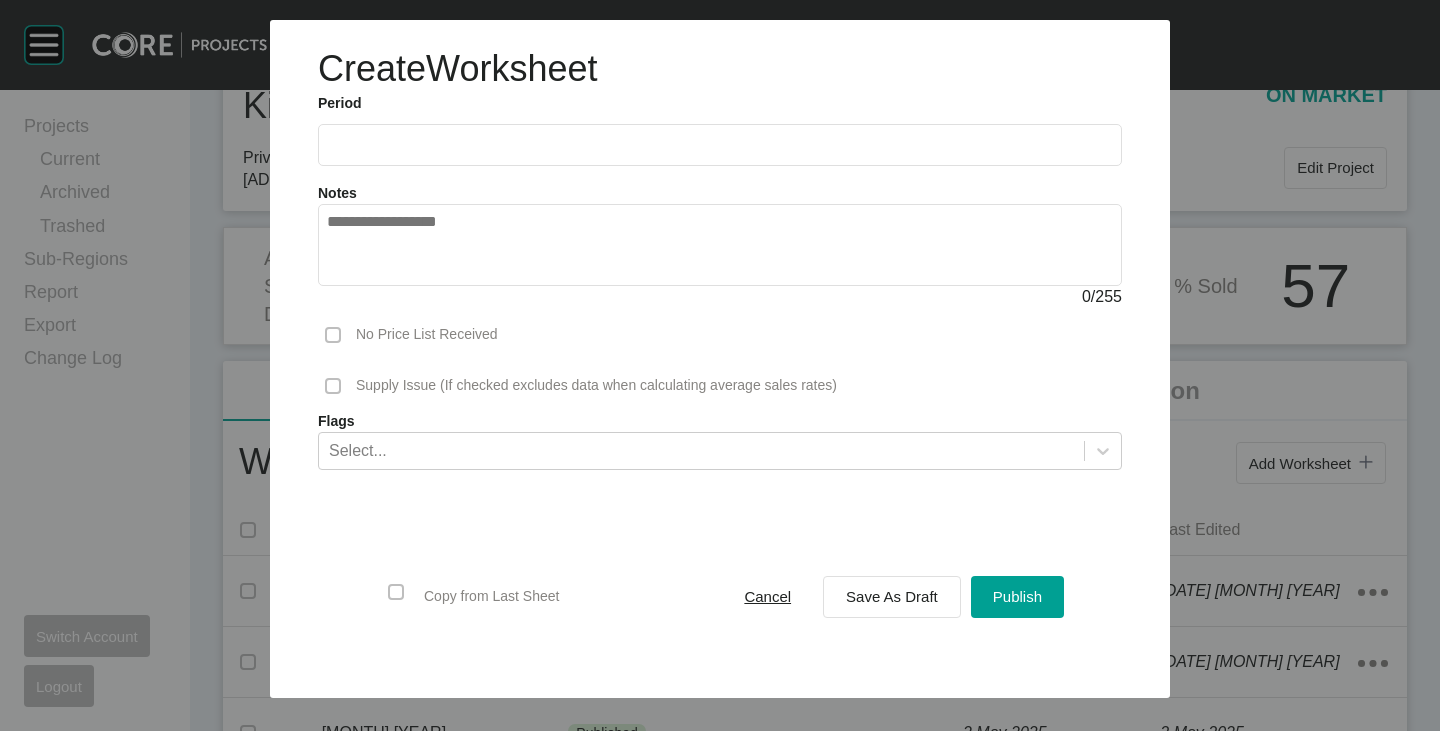 click at bounding box center (720, 144) 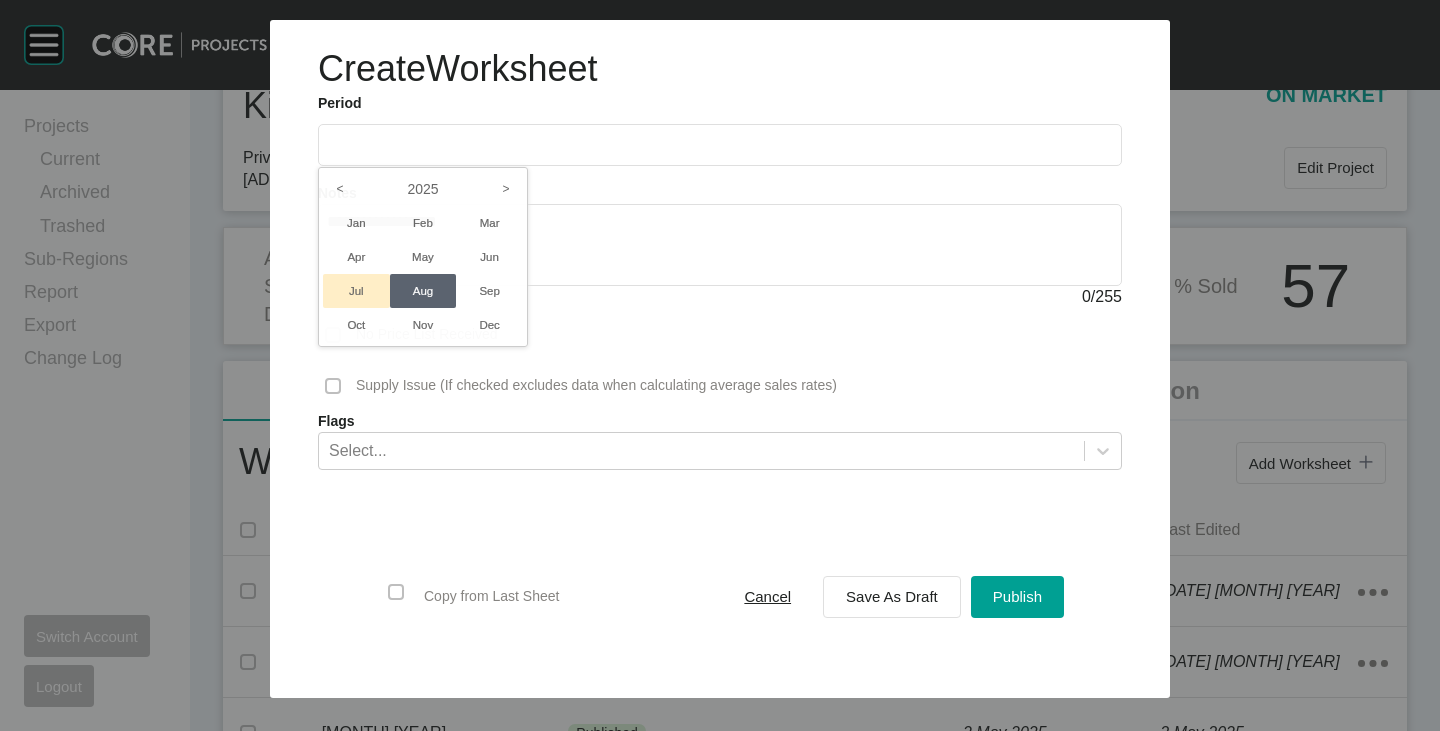 click on "Jul" at bounding box center (356, 291) 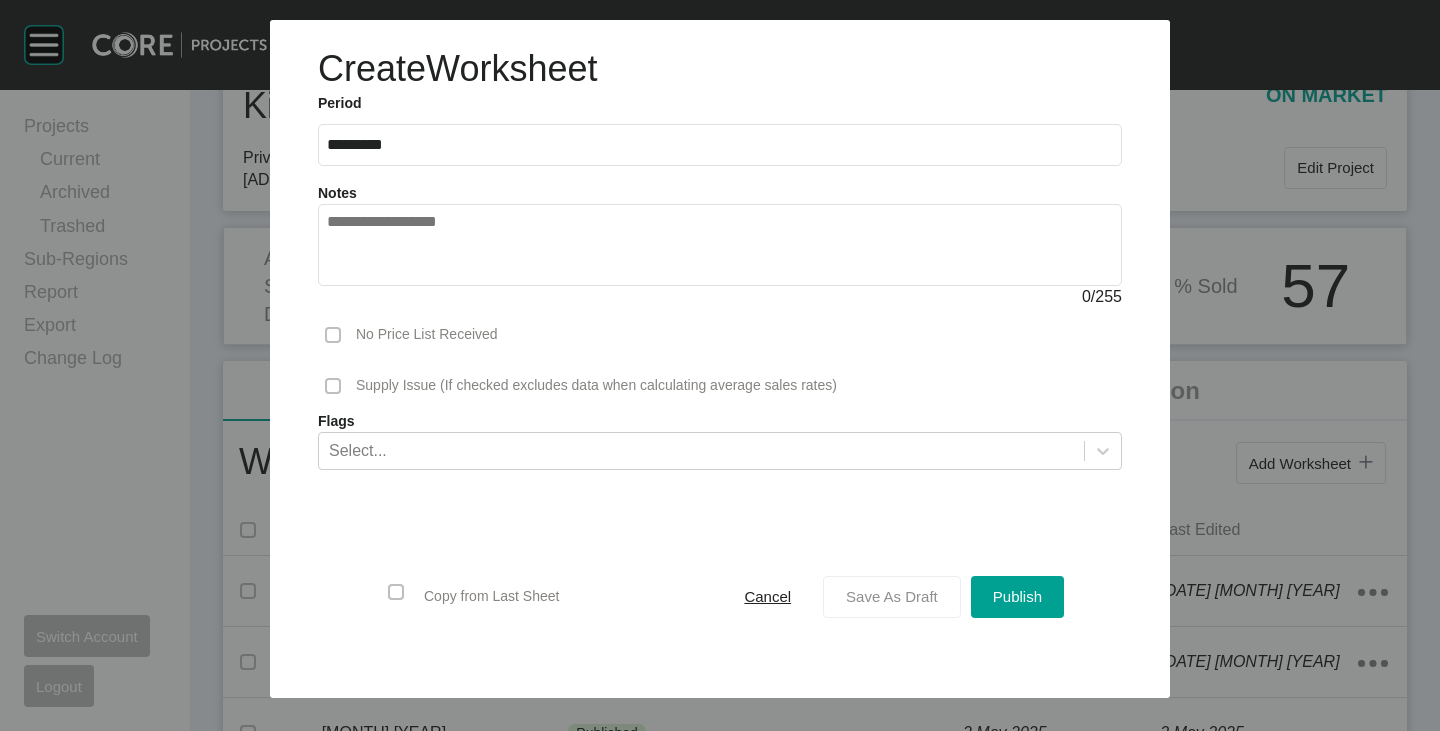 click on "Save As Draft" at bounding box center (892, 596) 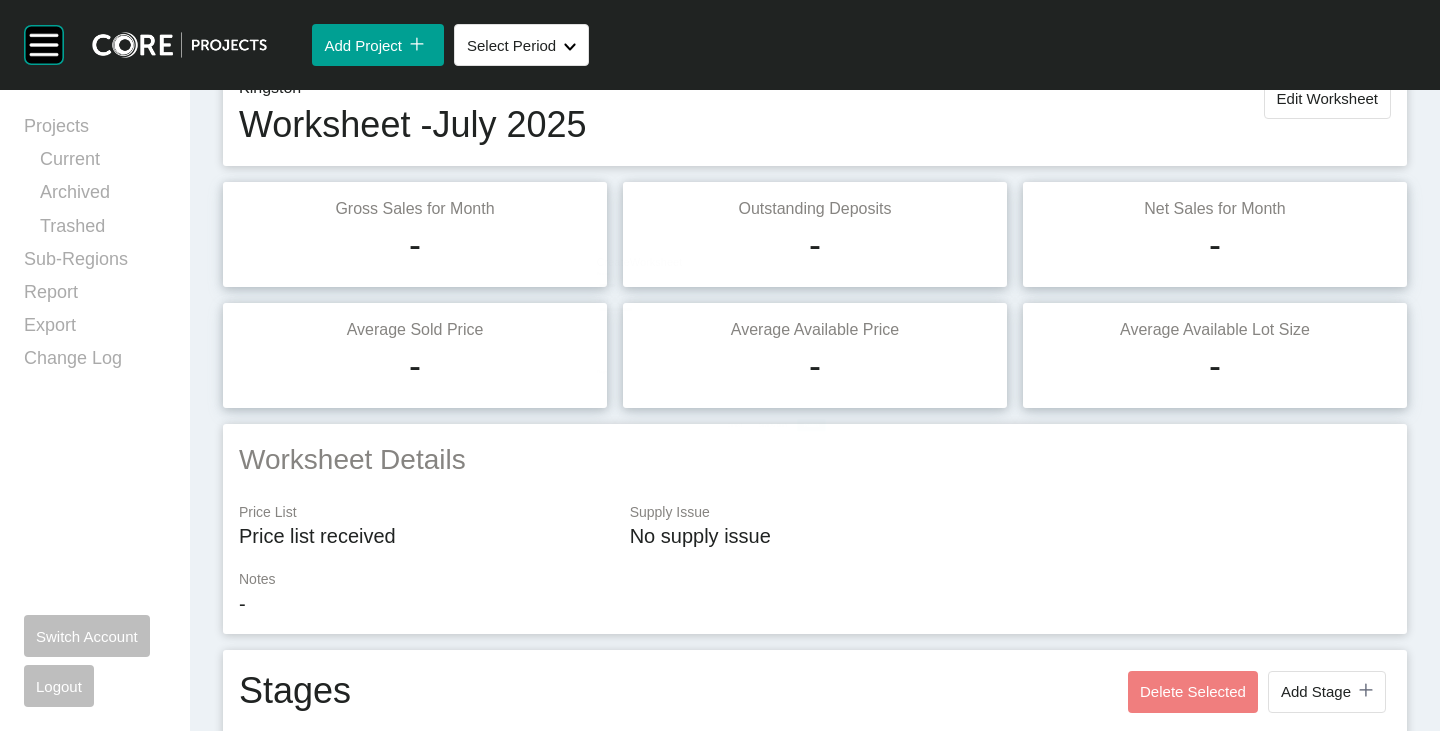 scroll, scrollTop: 1147, scrollLeft: 0, axis: vertical 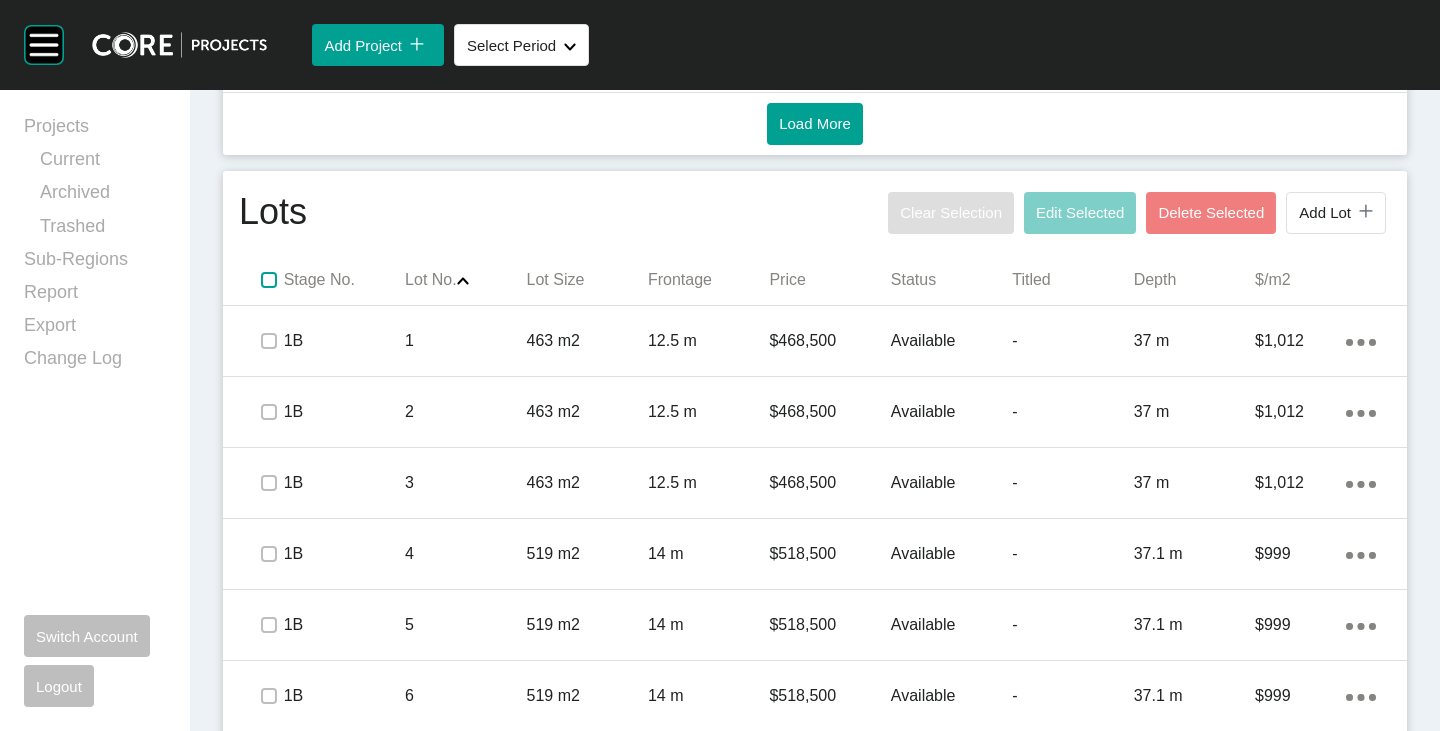 click at bounding box center [269, 280] 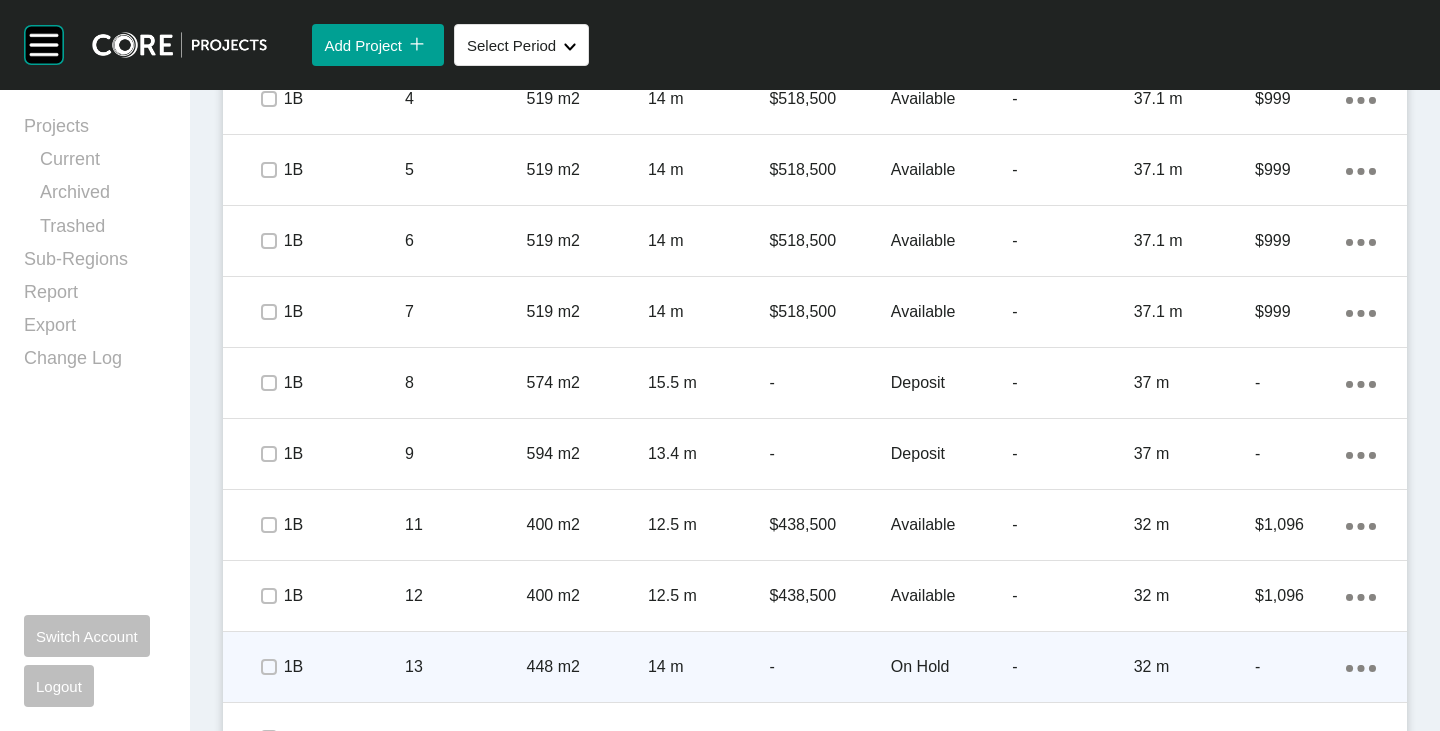 scroll, scrollTop: 1747, scrollLeft: 0, axis: vertical 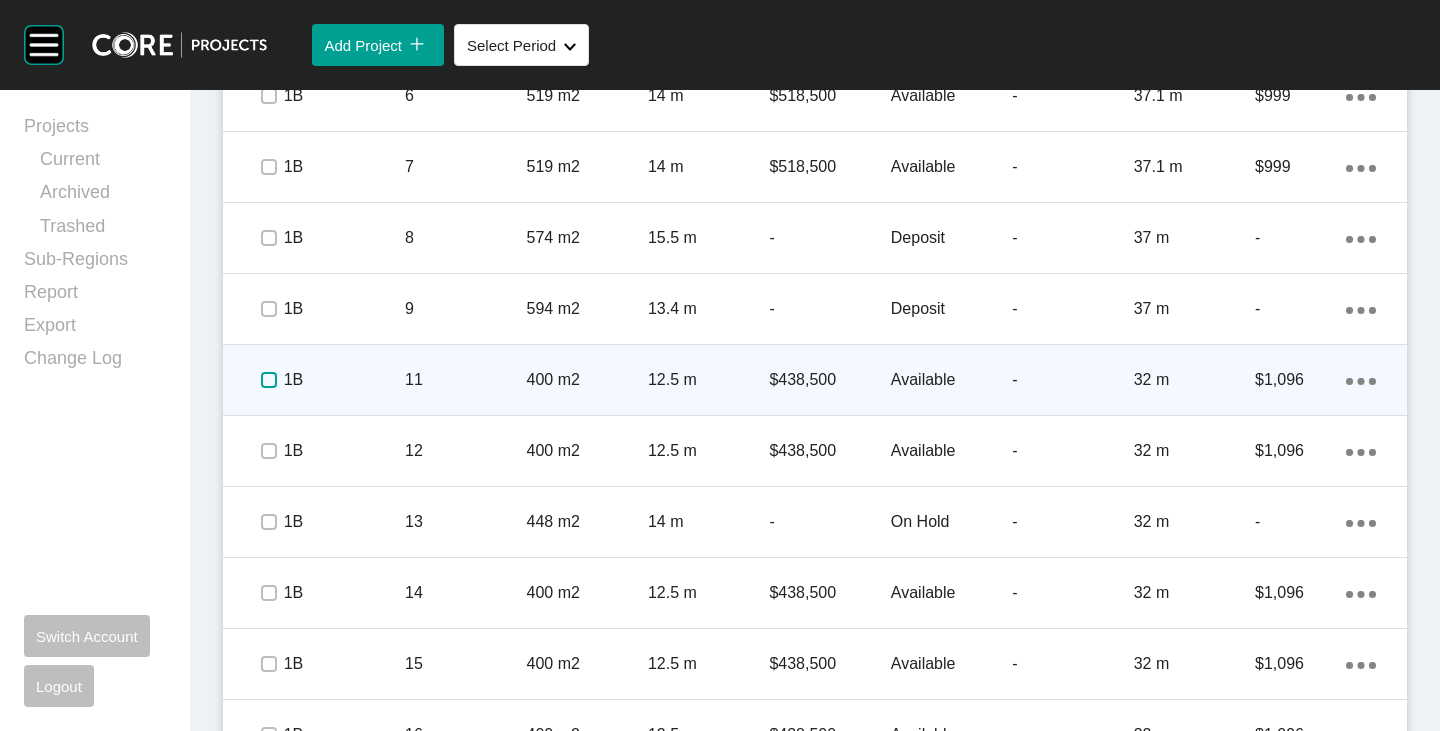click at bounding box center (269, 380) 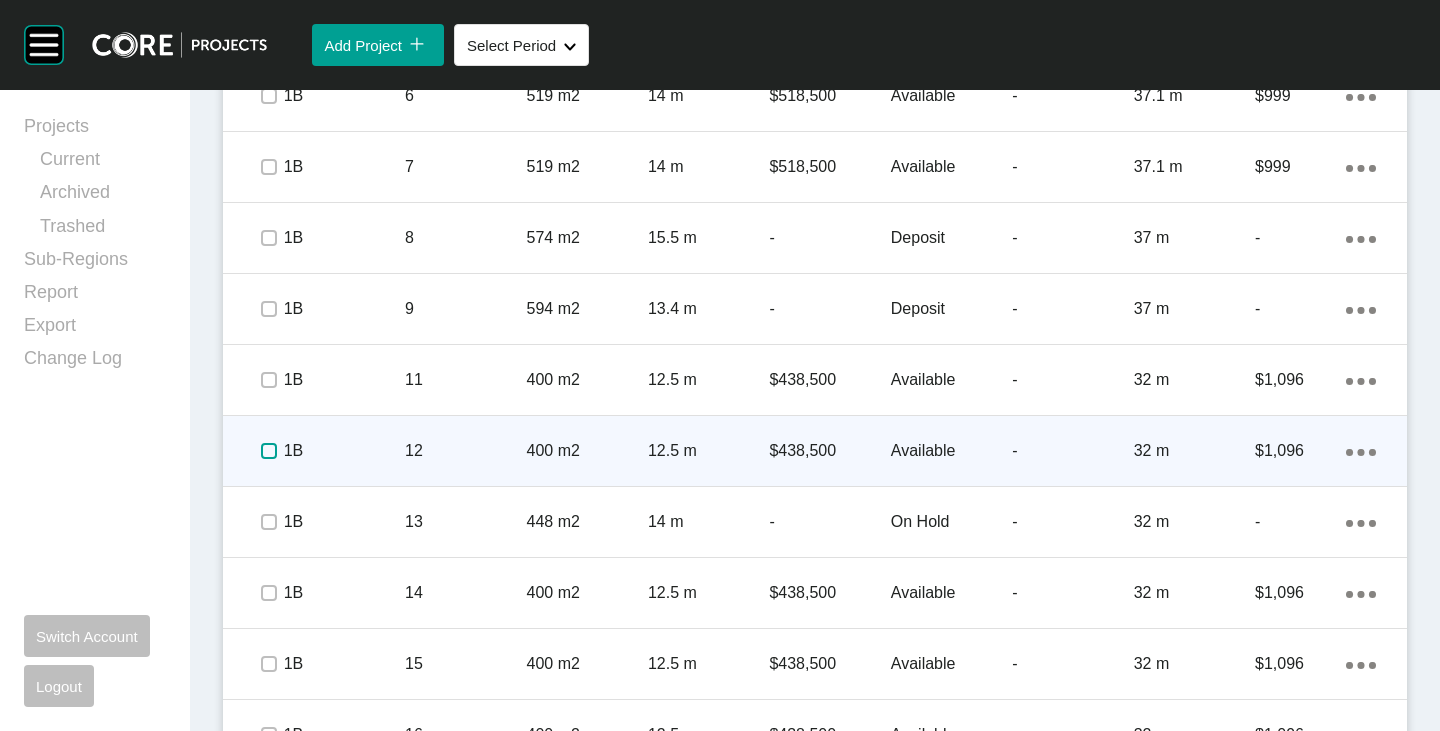 click at bounding box center [269, 451] 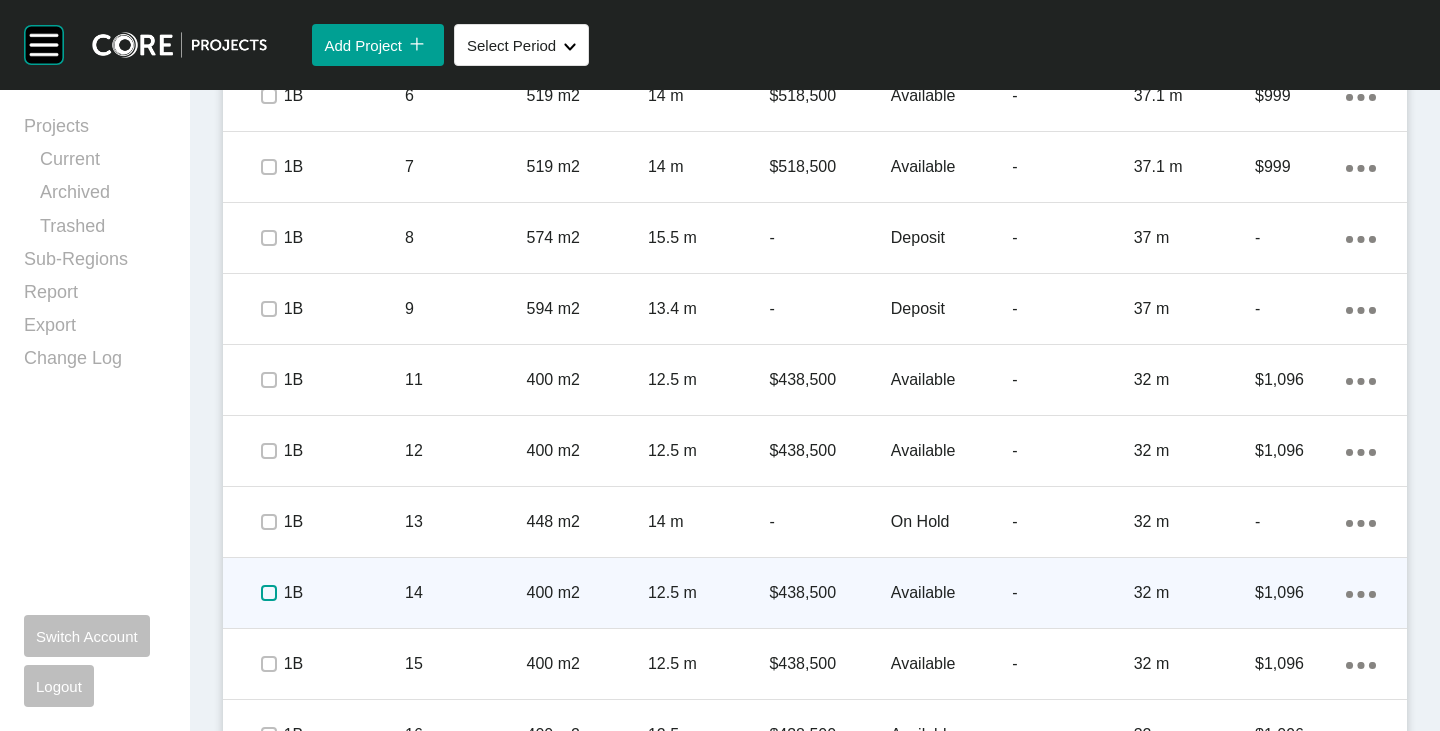 click at bounding box center [269, 593] 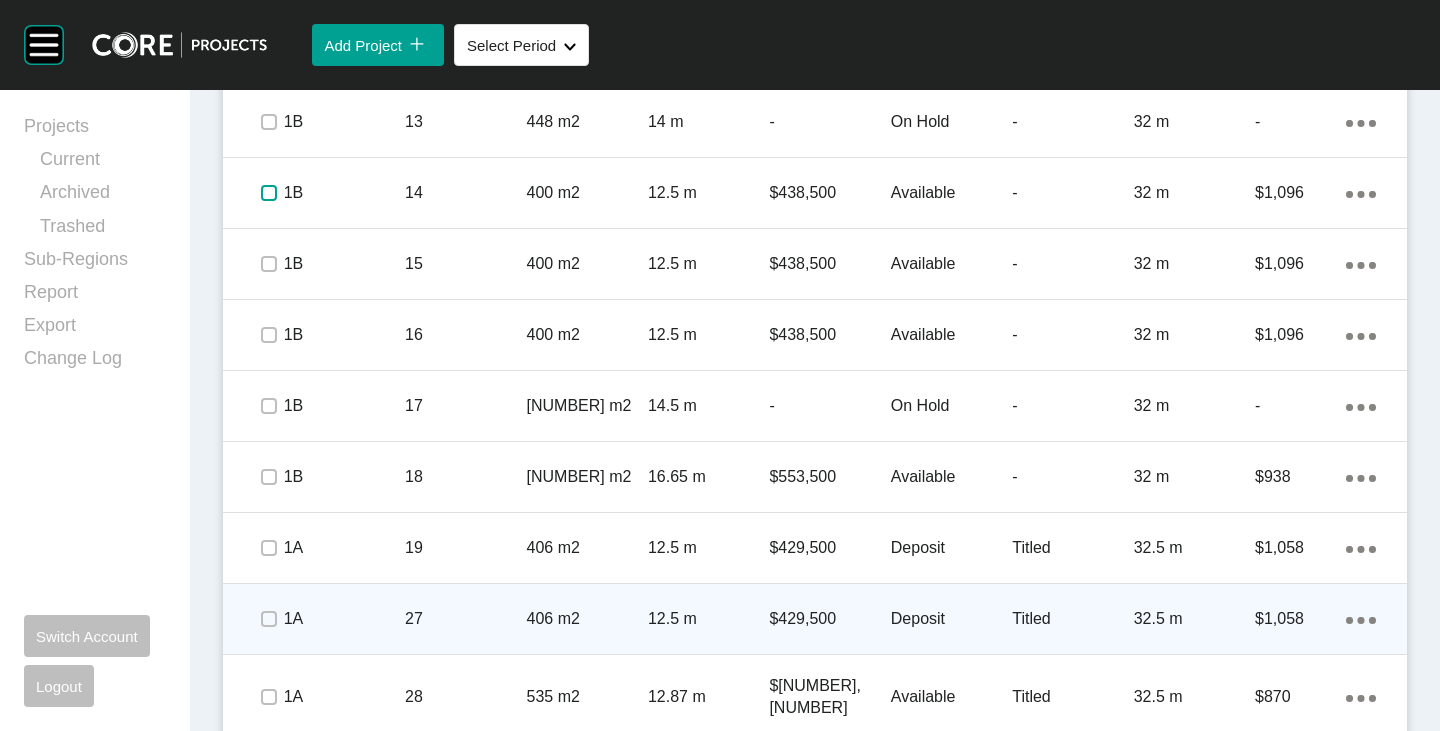 scroll, scrollTop: 2247, scrollLeft: 0, axis: vertical 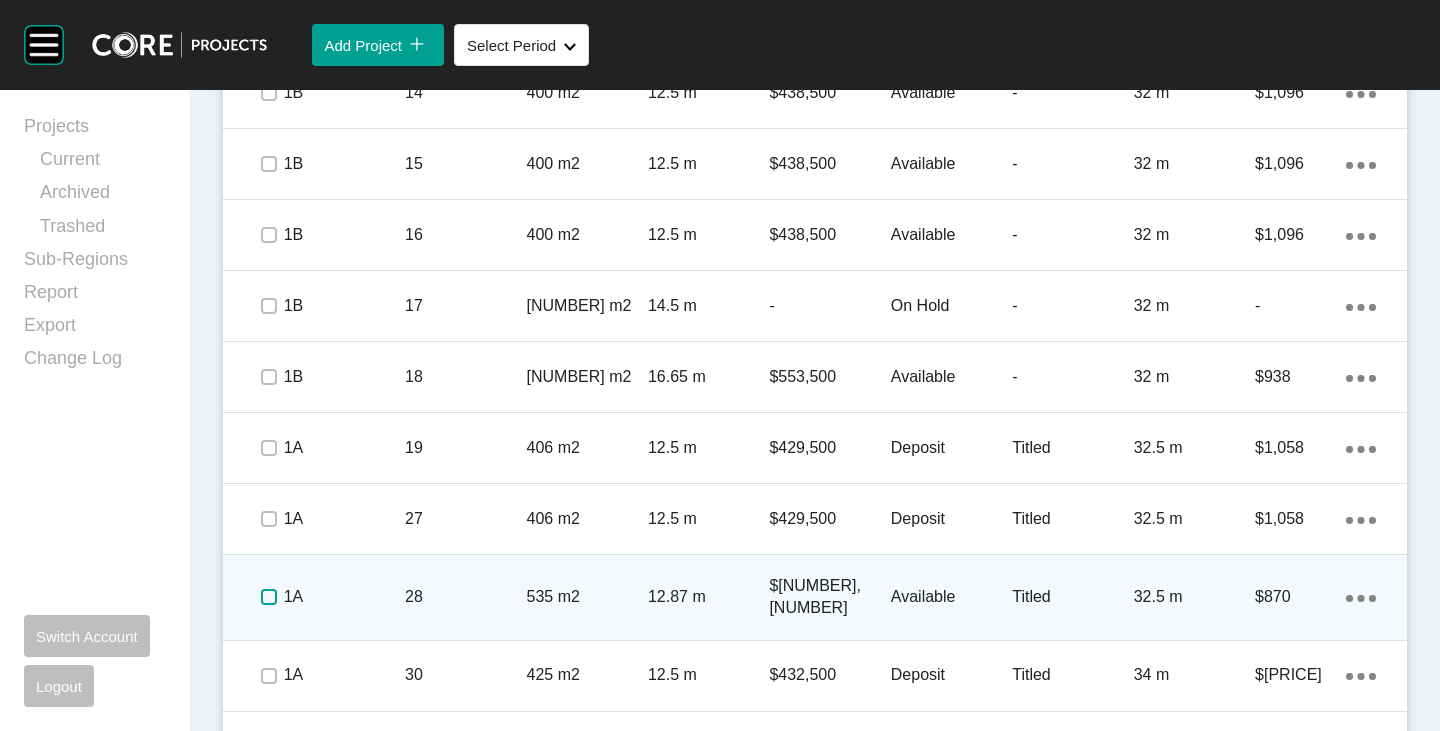 click at bounding box center (269, 597) 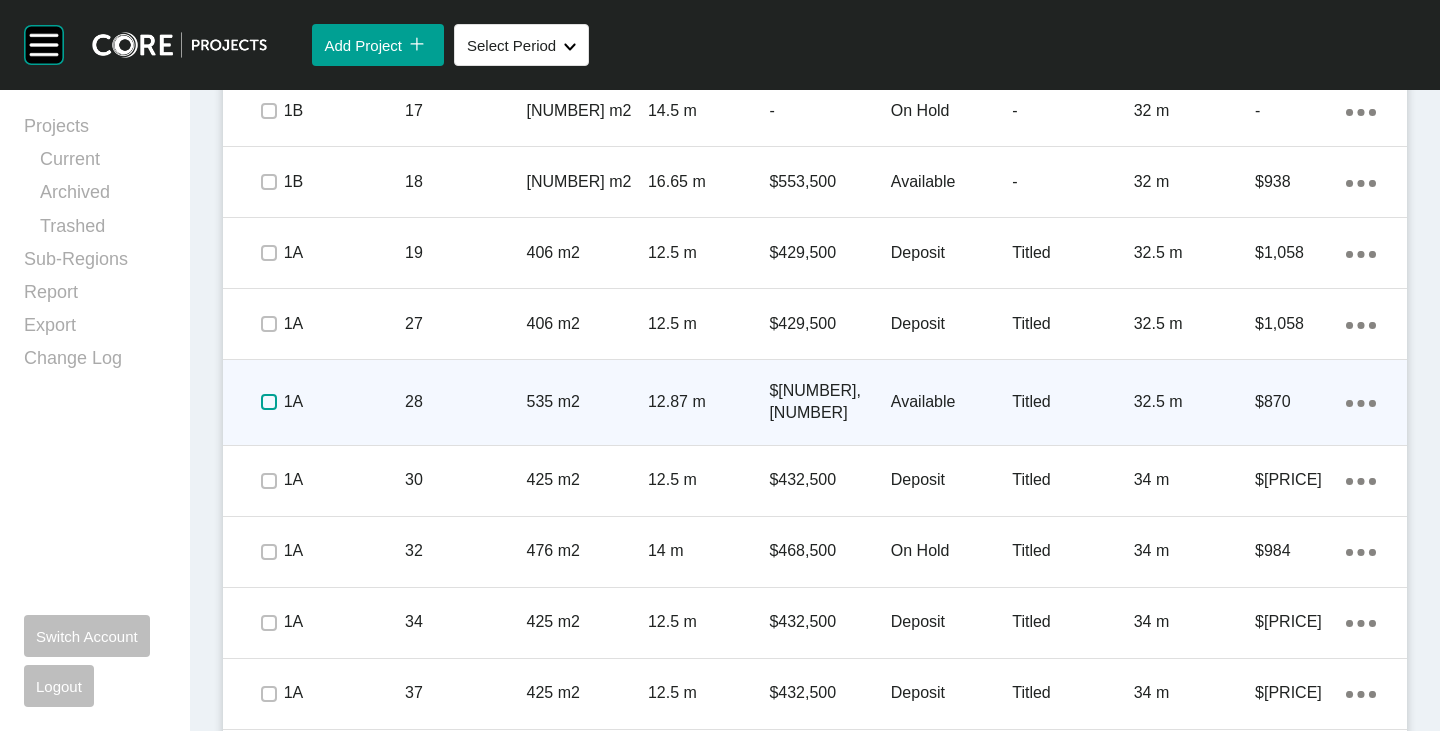 scroll, scrollTop: 2647, scrollLeft: 0, axis: vertical 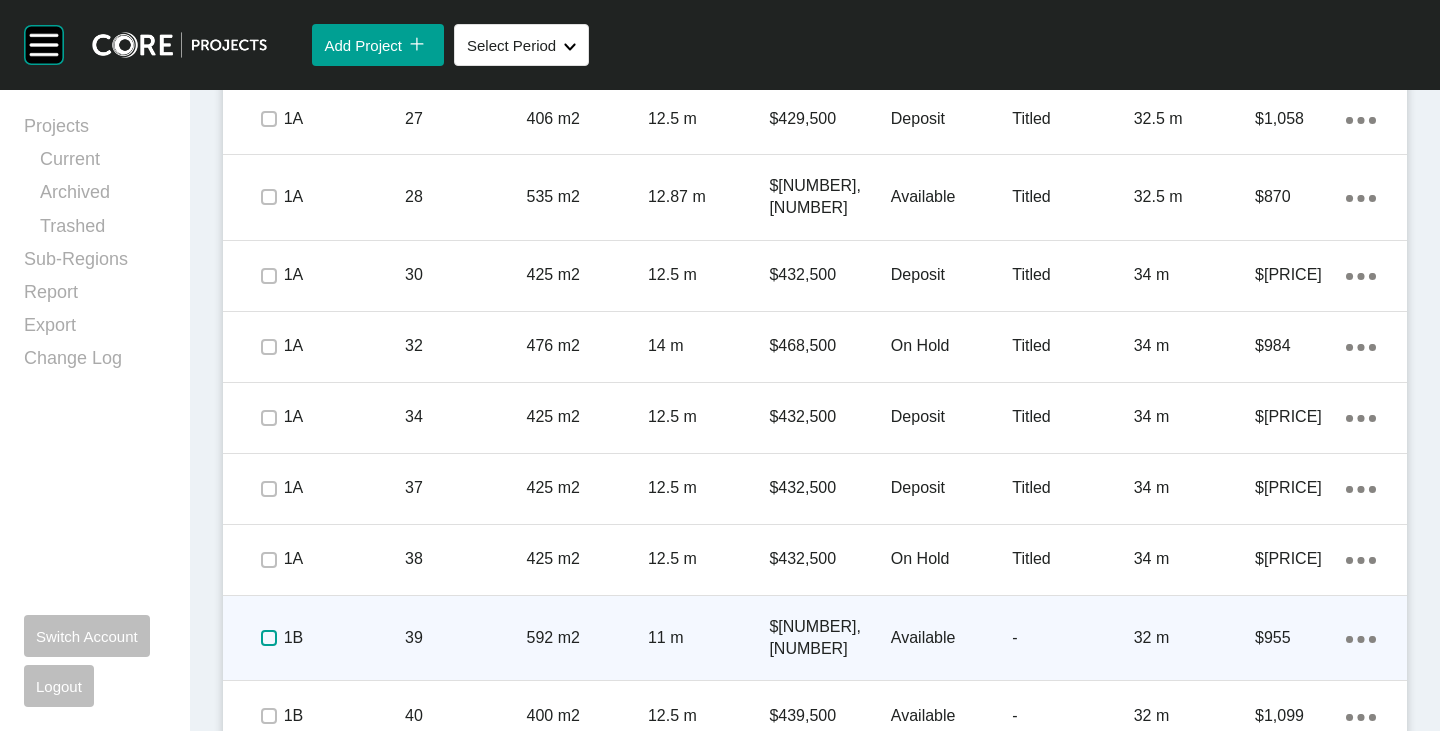 click at bounding box center (269, 638) 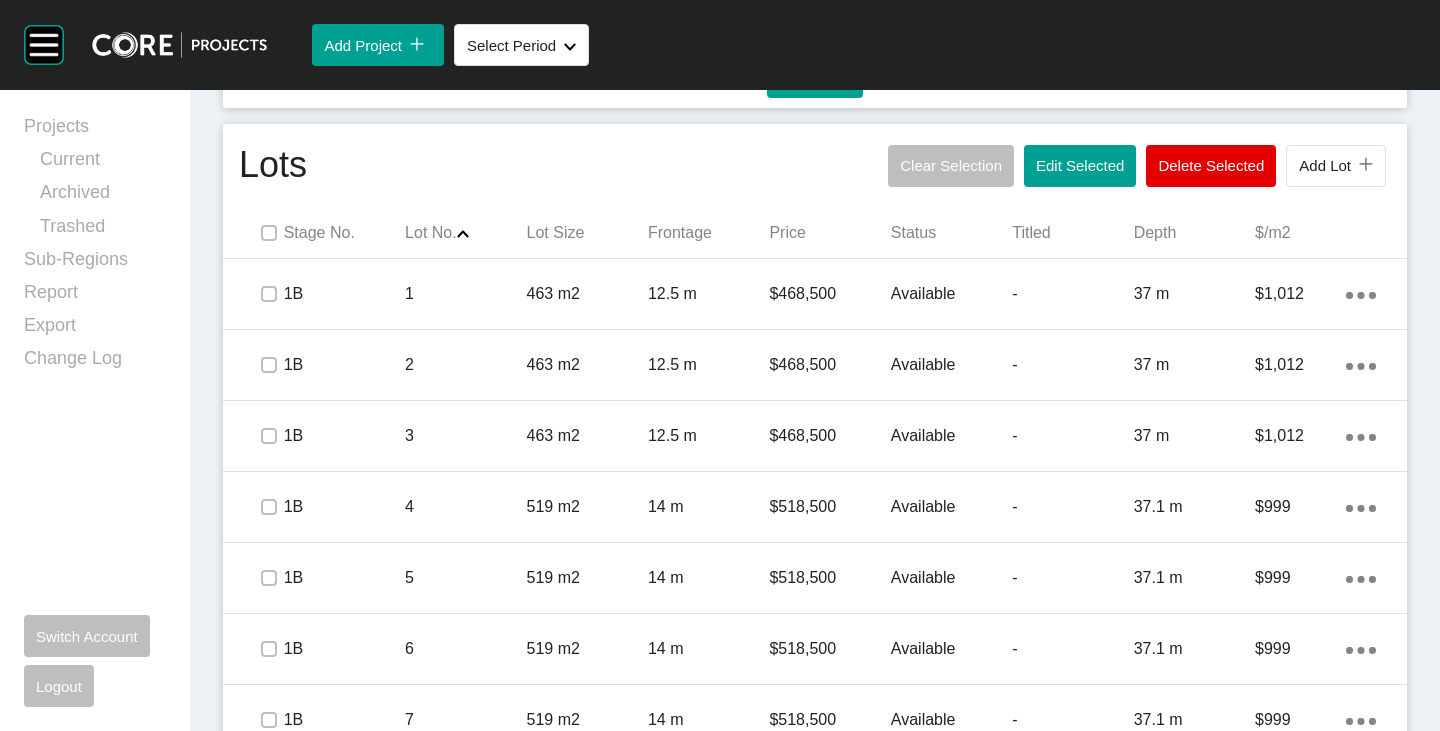 scroll, scrollTop: 1147, scrollLeft: 0, axis: vertical 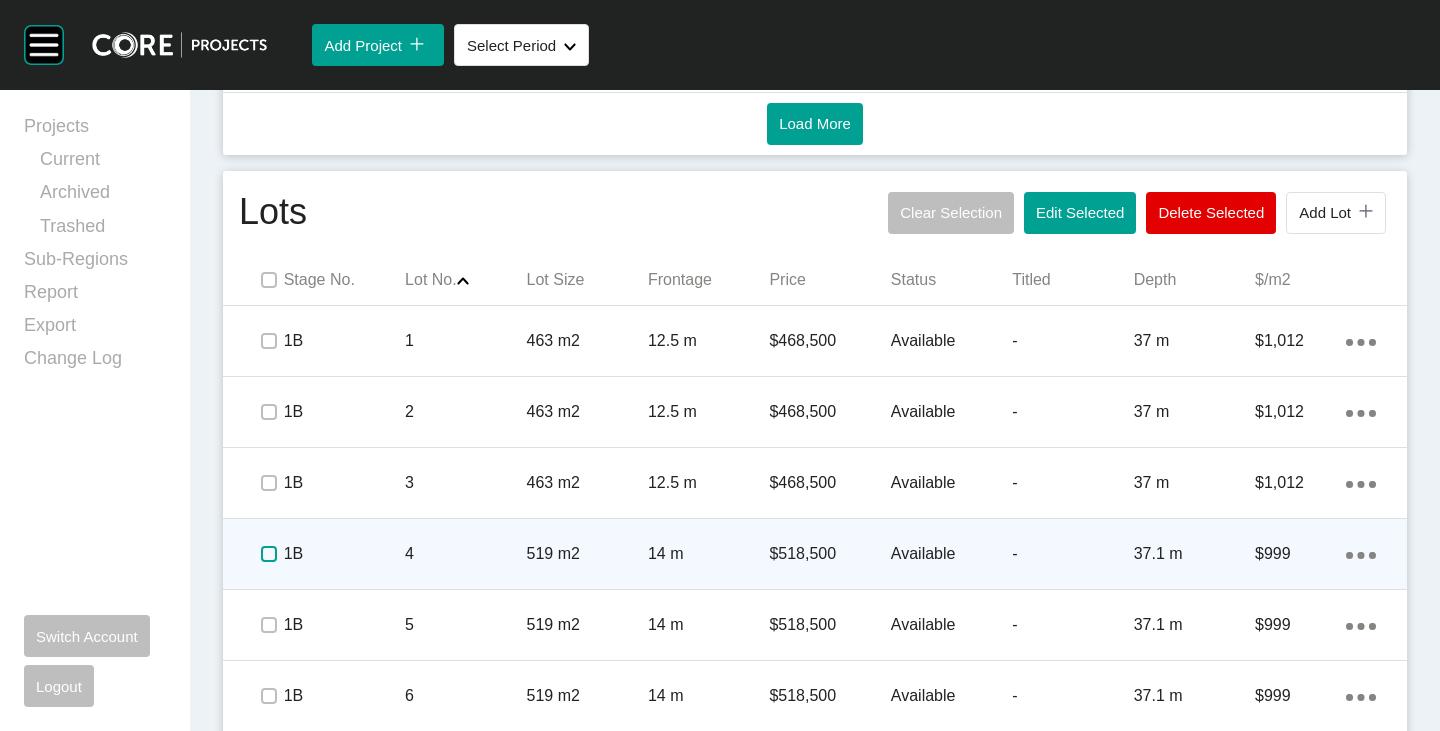 click at bounding box center (269, 554) 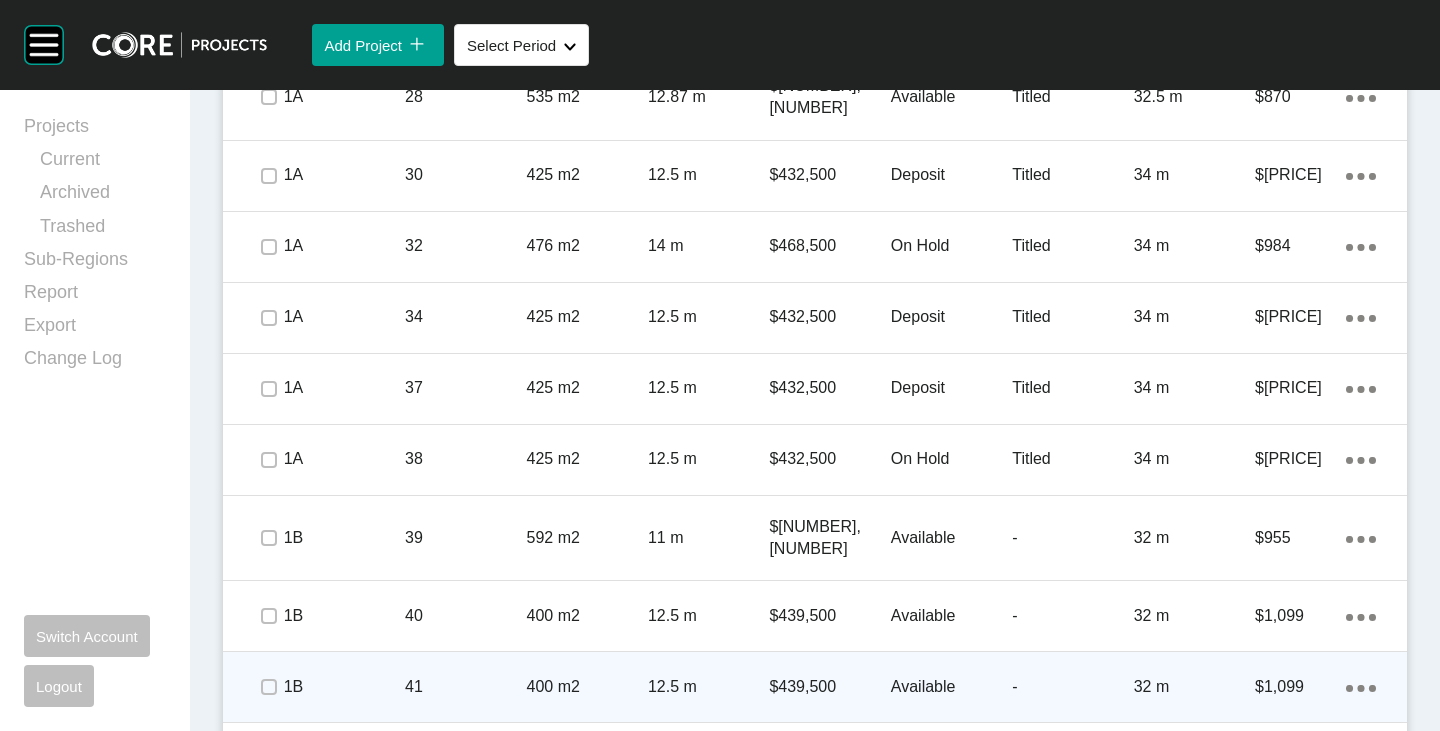 scroll, scrollTop: 2847, scrollLeft: 0, axis: vertical 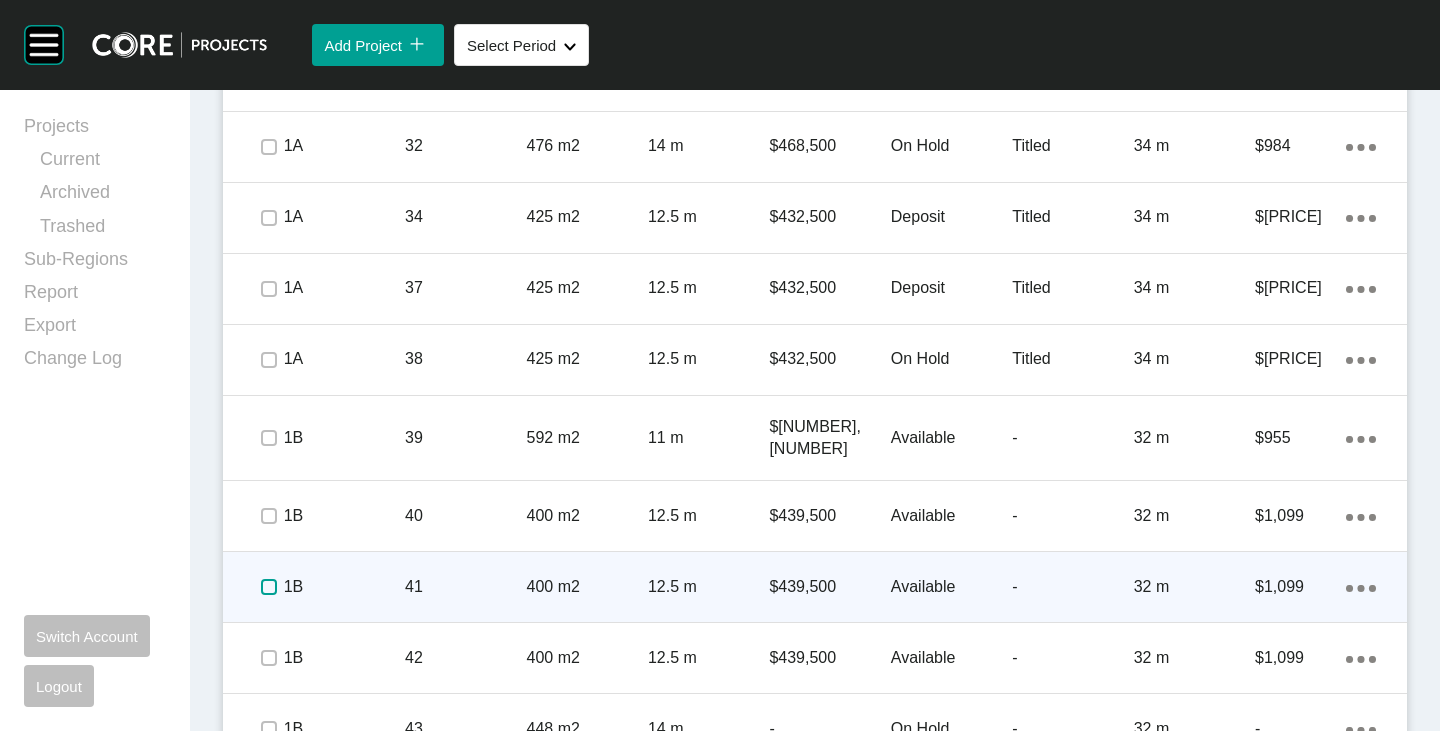 click at bounding box center (269, 587) 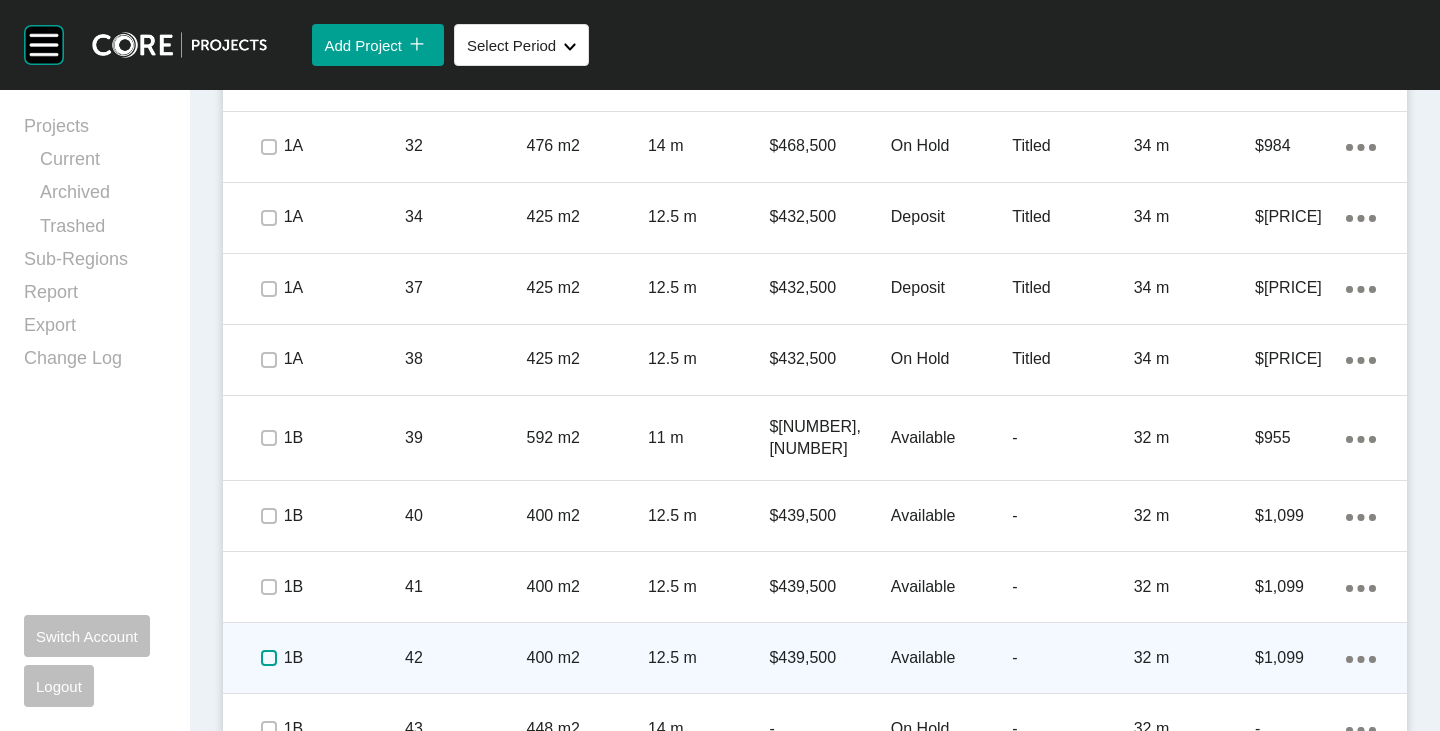 click at bounding box center [269, 658] 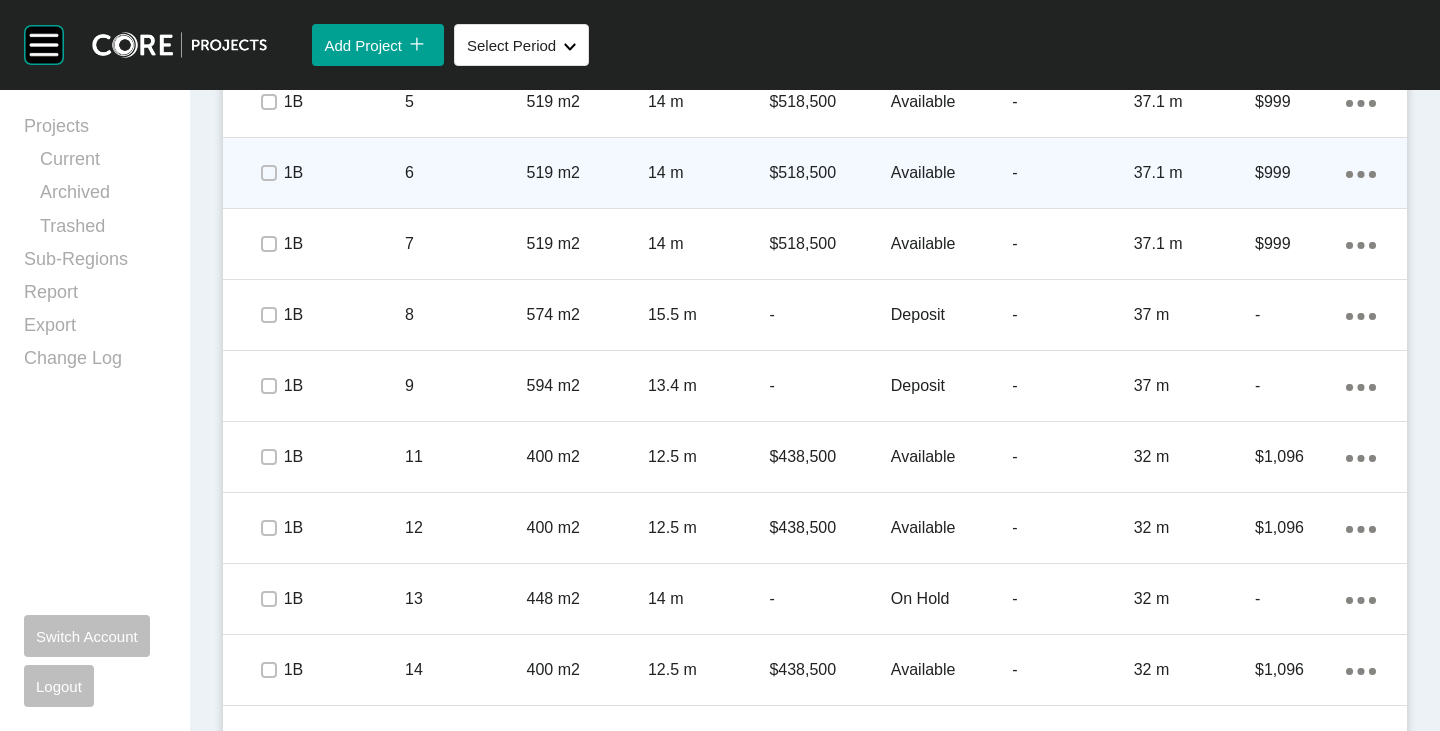 scroll, scrollTop: 1647, scrollLeft: 0, axis: vertical 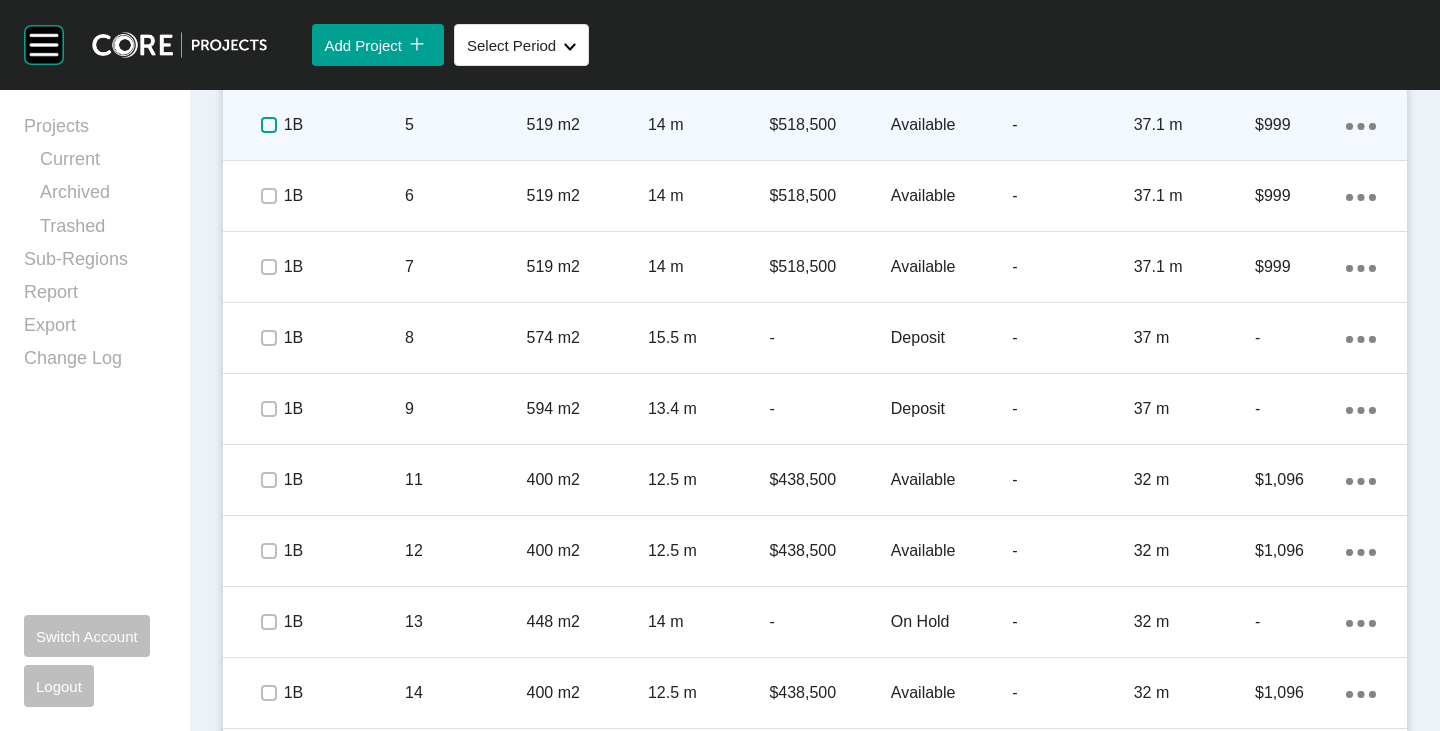 click at bounding box center (269, 125) 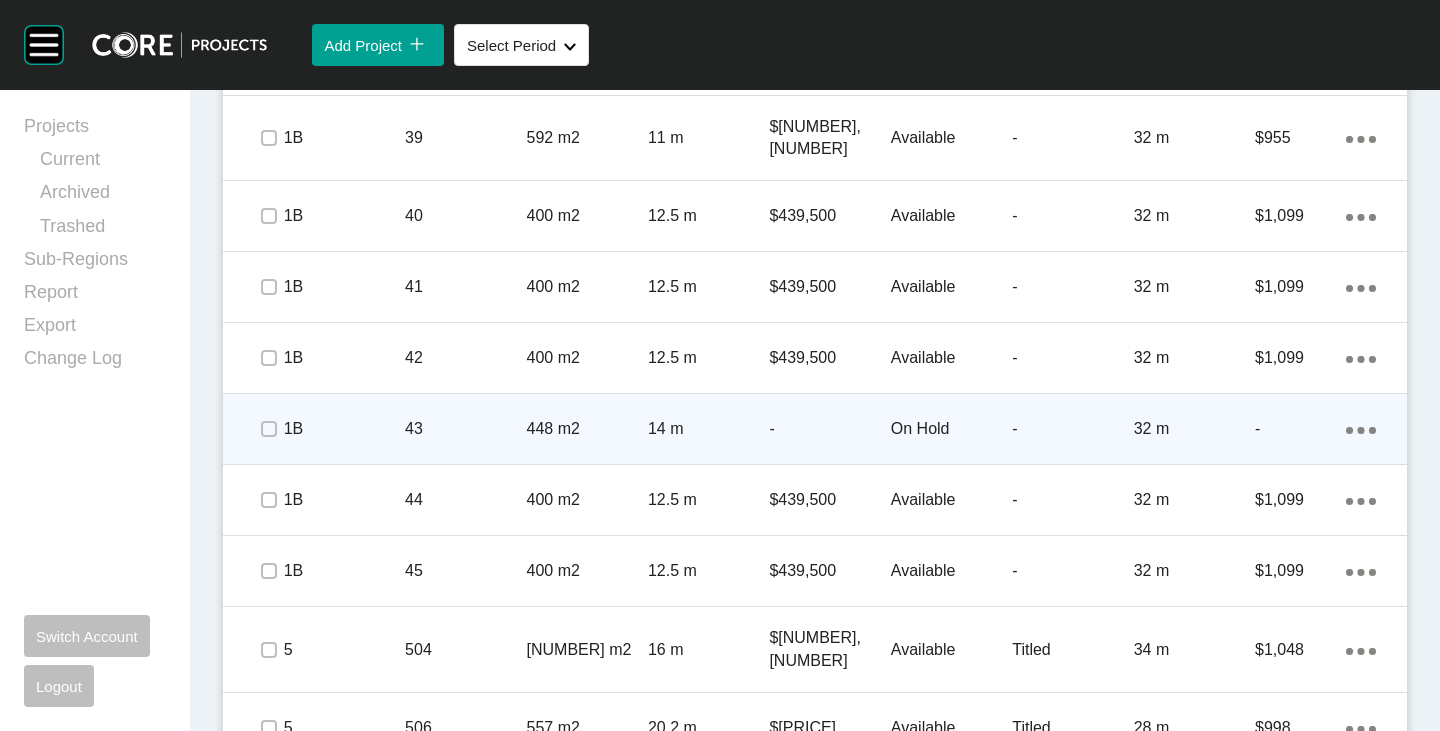 scroll, scrollTop: 3547, scrollLeft: 0, axis: vertical 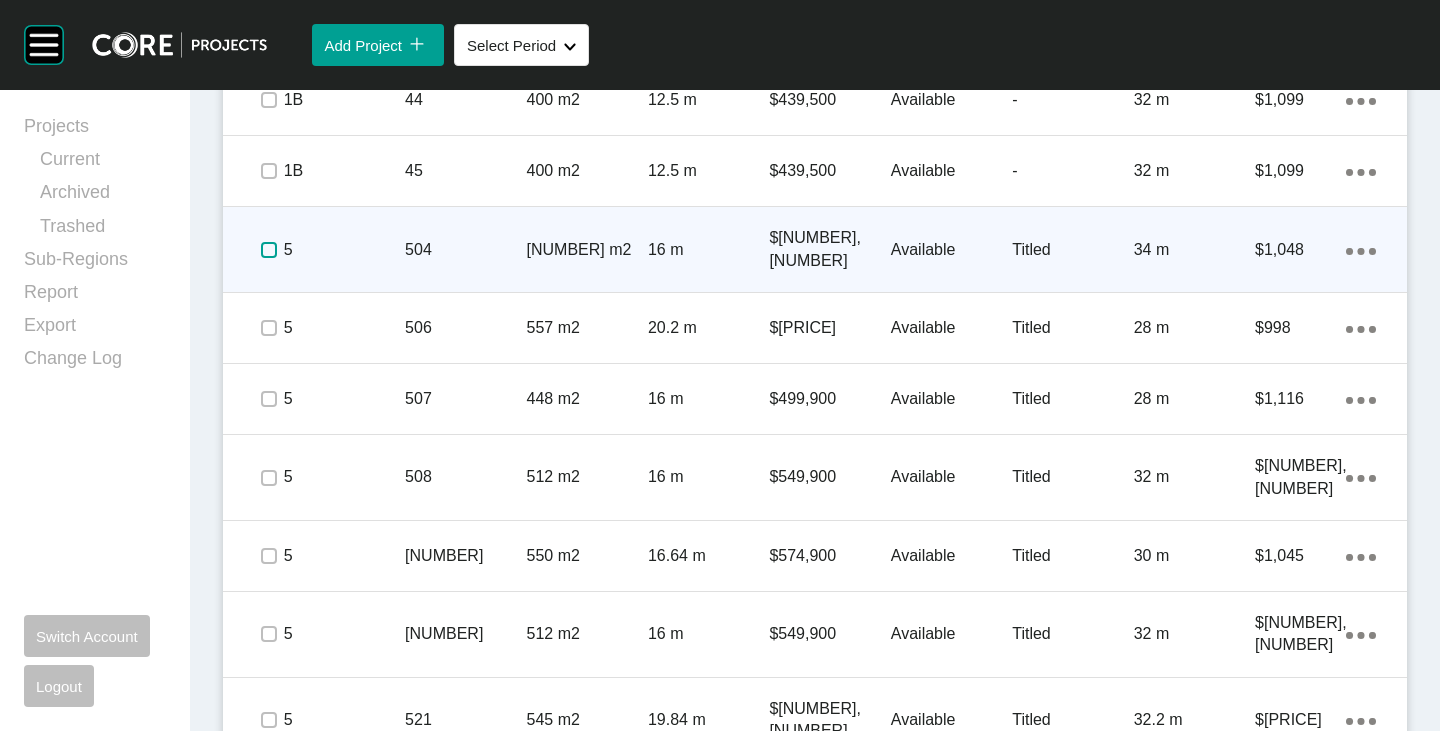 click at bounding box center (269, 250) 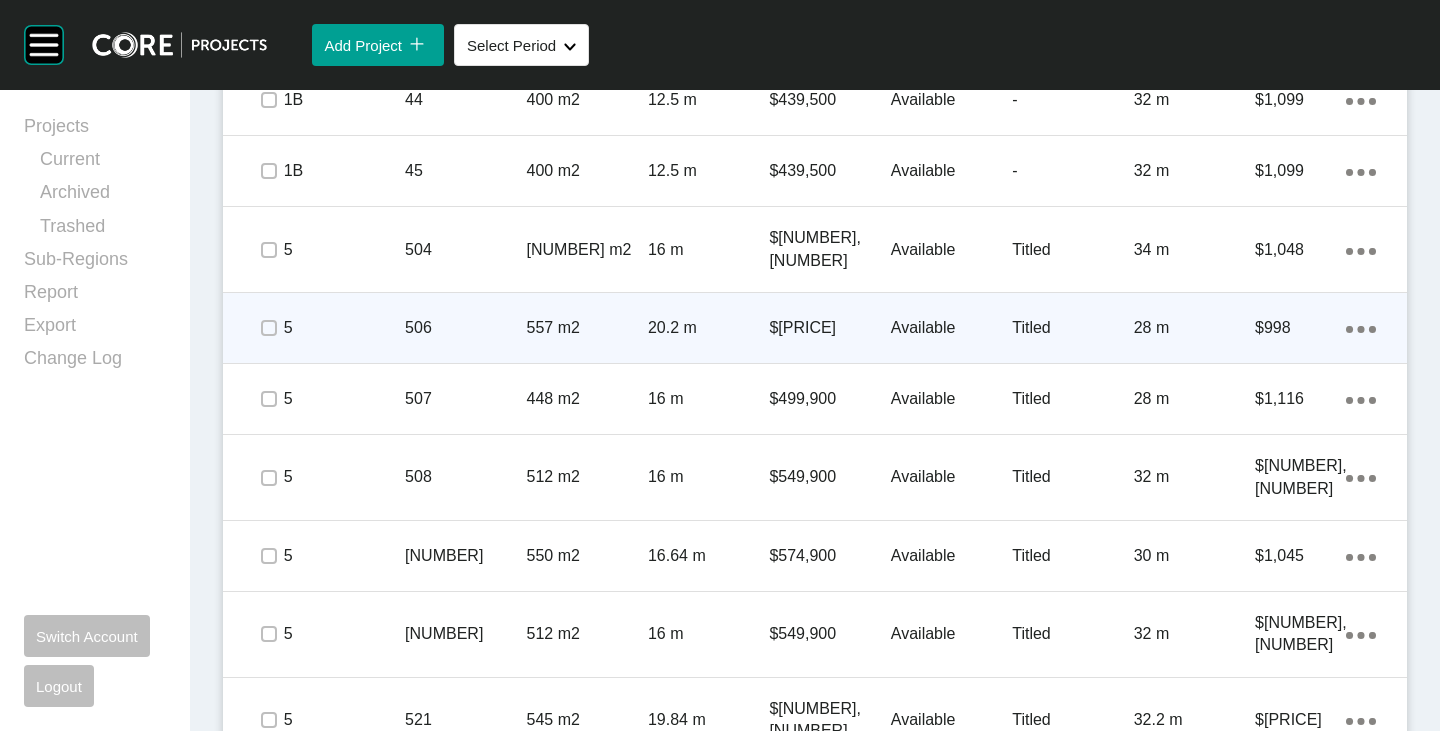 click at bounding box center [268, 328] 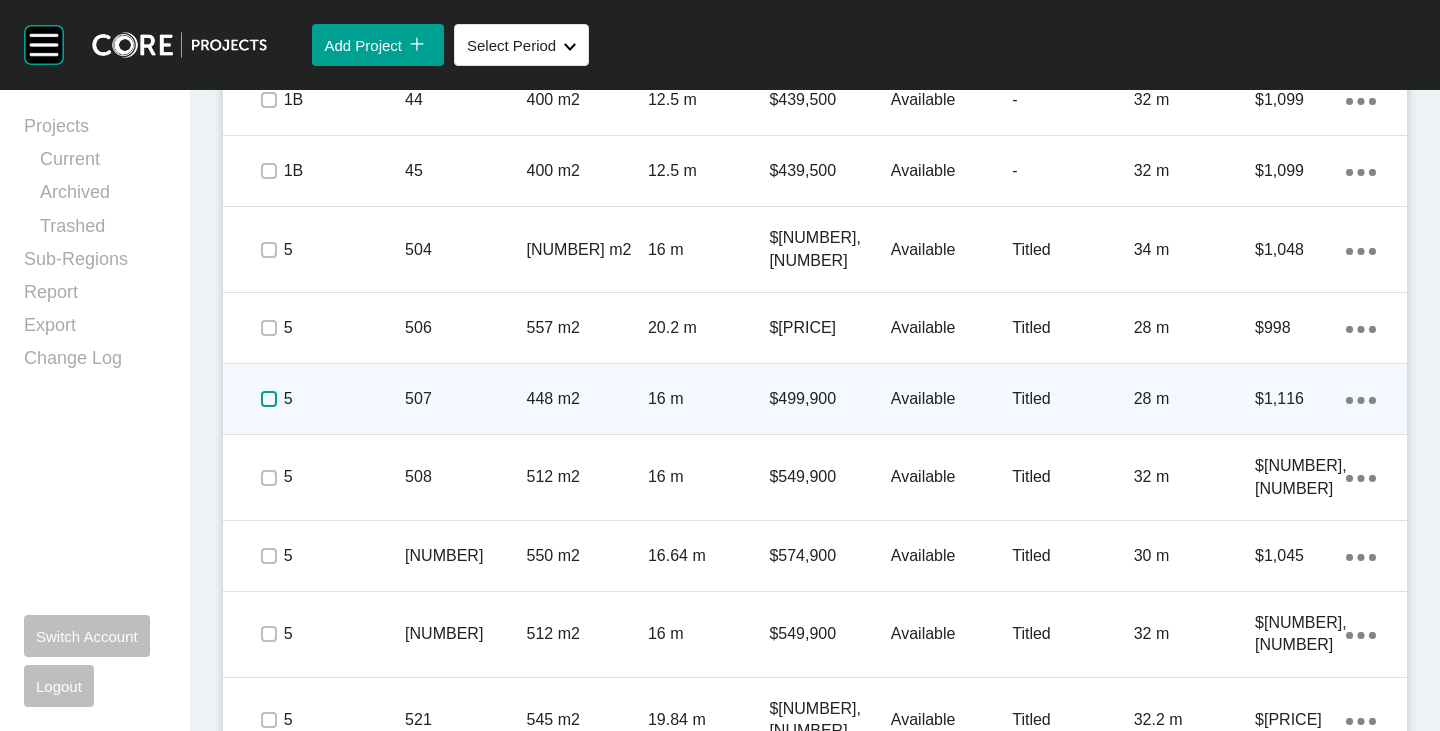 click at bounding box center (269, 399) 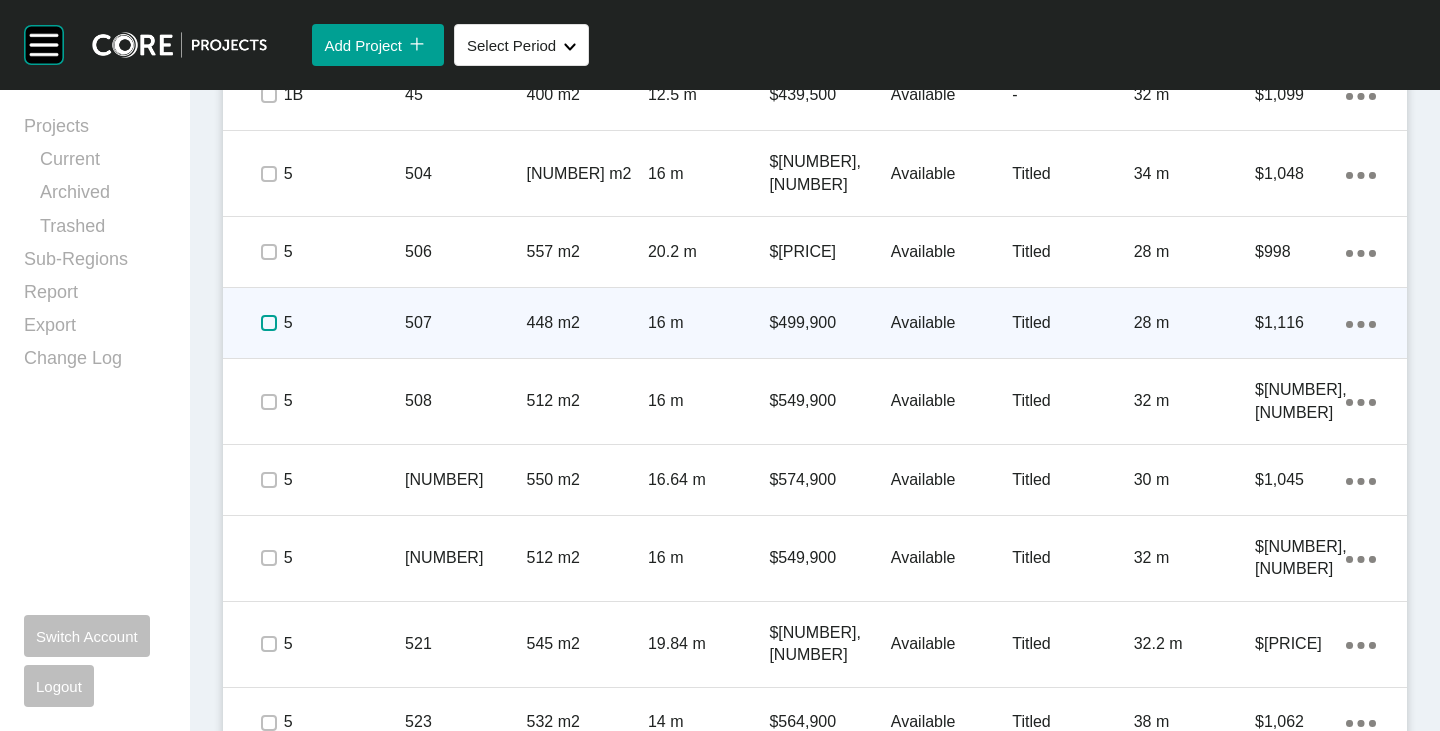 scroll, scrollTop: 3647, scrollLeft: 0, axis: vertical 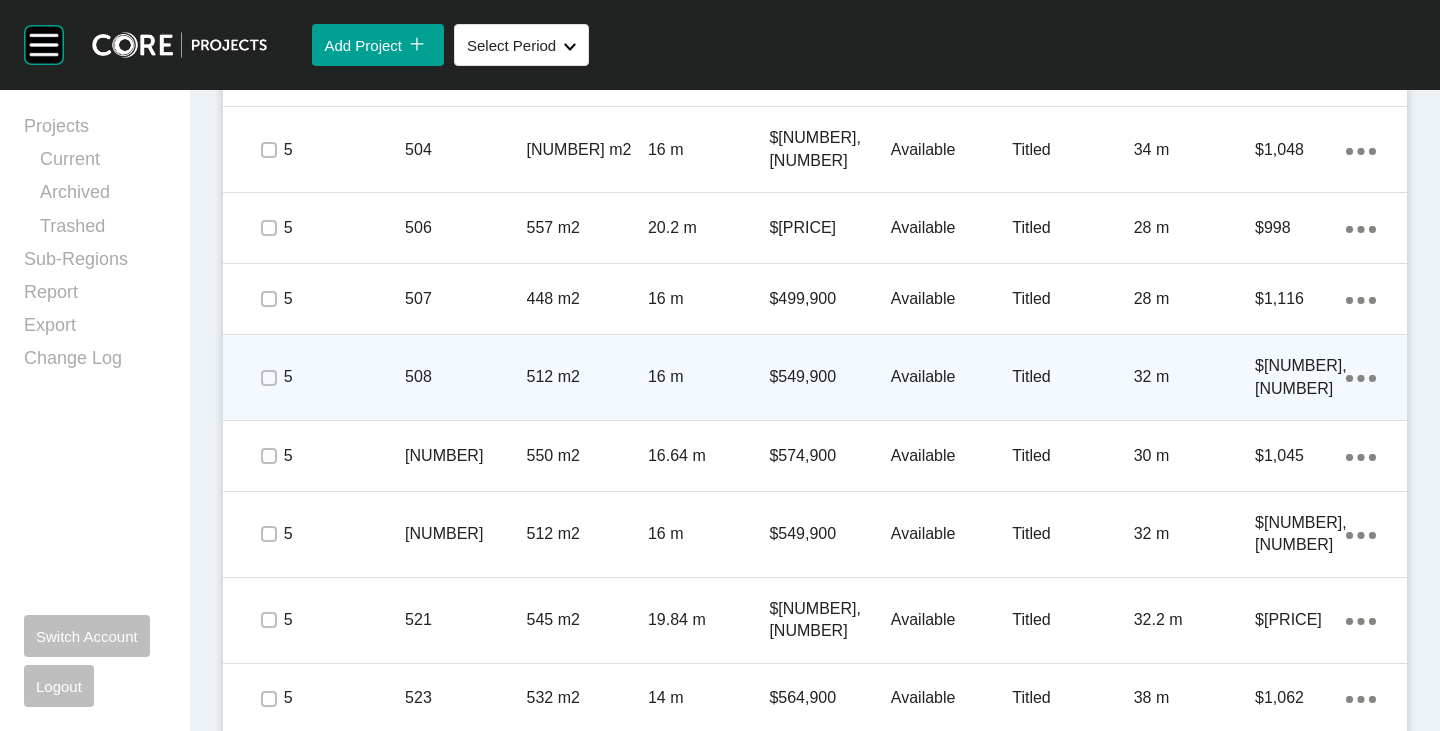 click at bounding box center [268, 378] 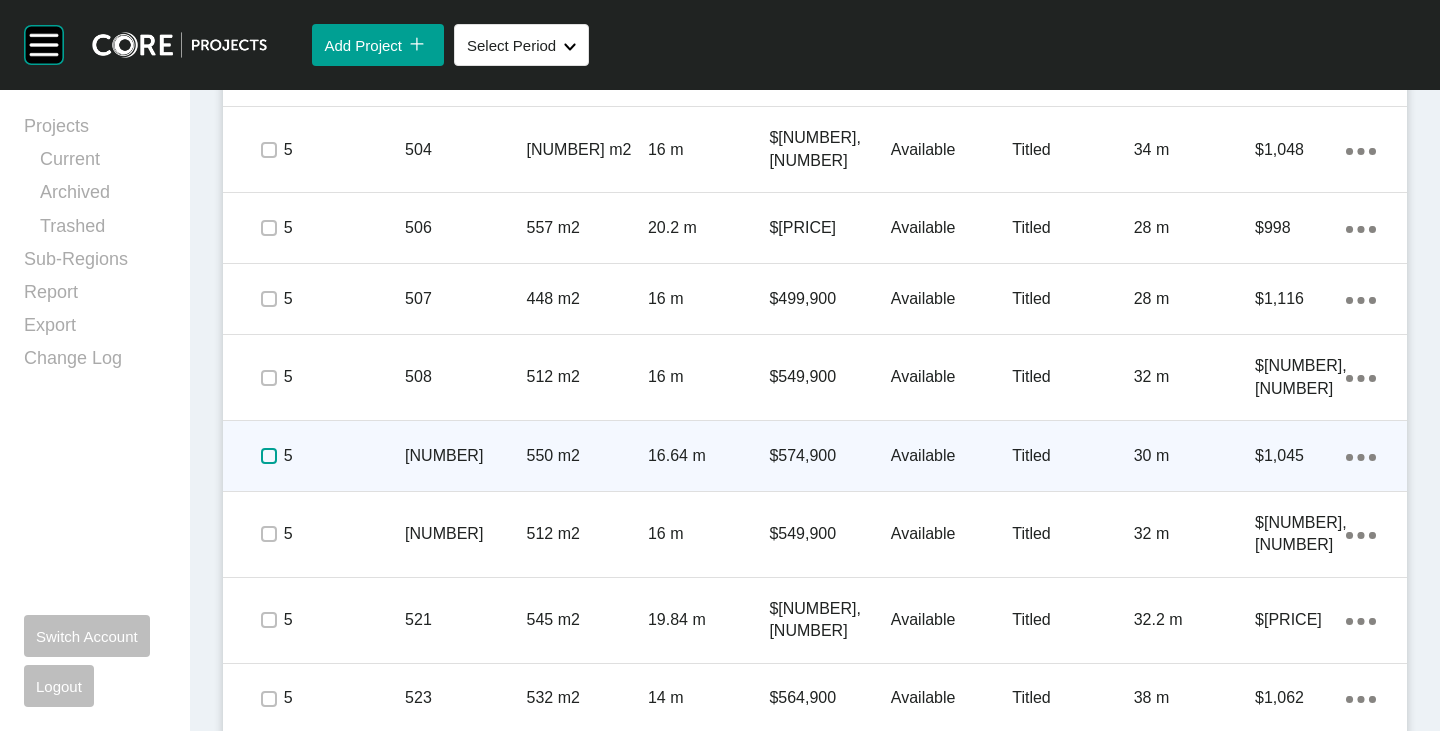 click at bounding box center [269, 456] 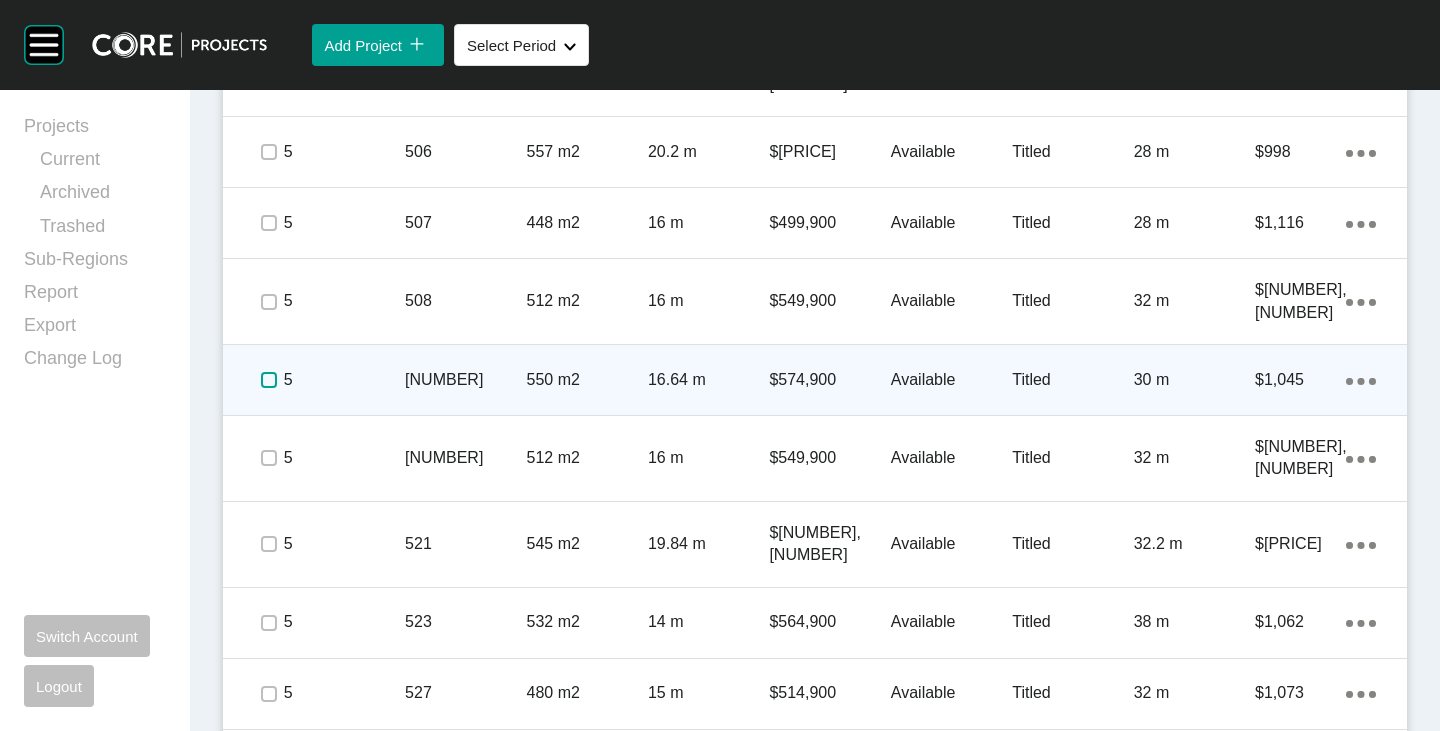 scroll, scrollTop: 3747, scrollLeft: 0, axis: vertical 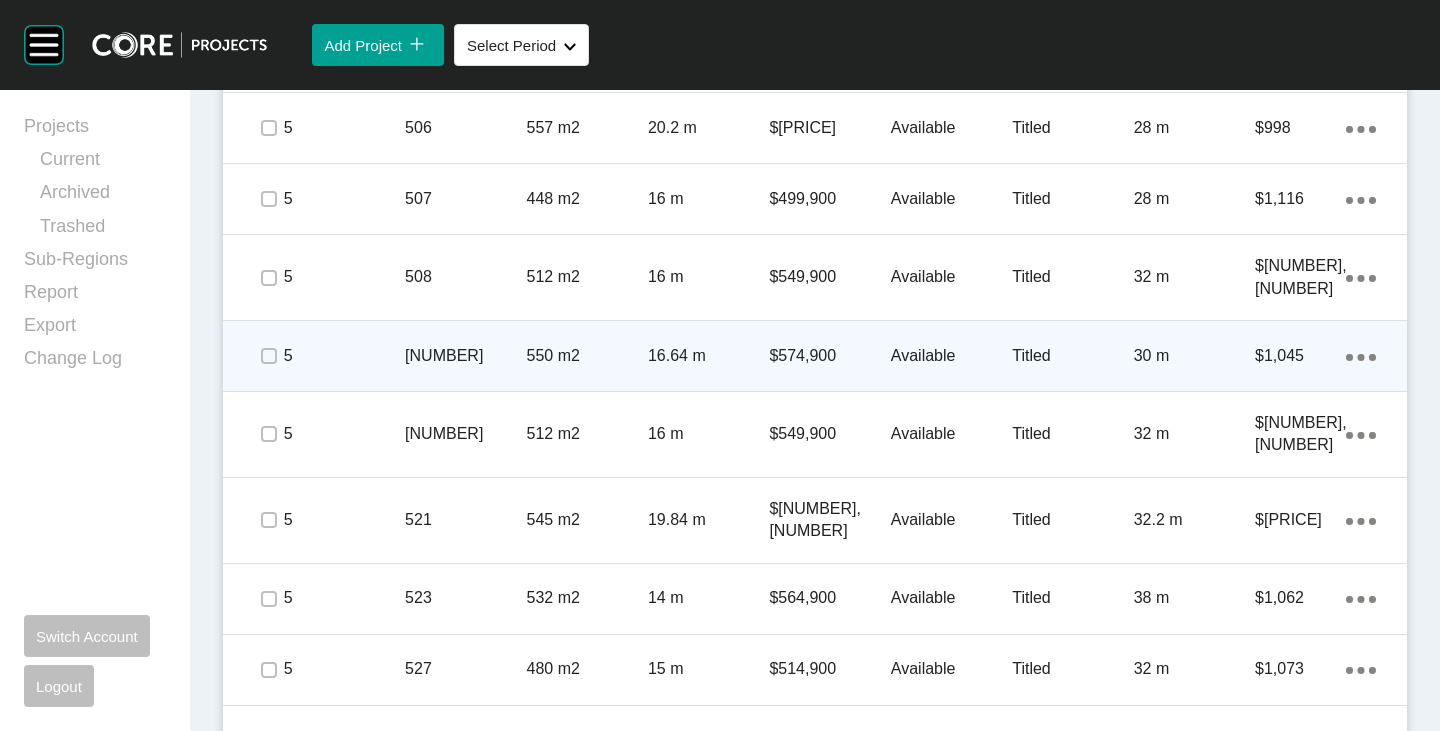 click at bounding box center (268, 434) 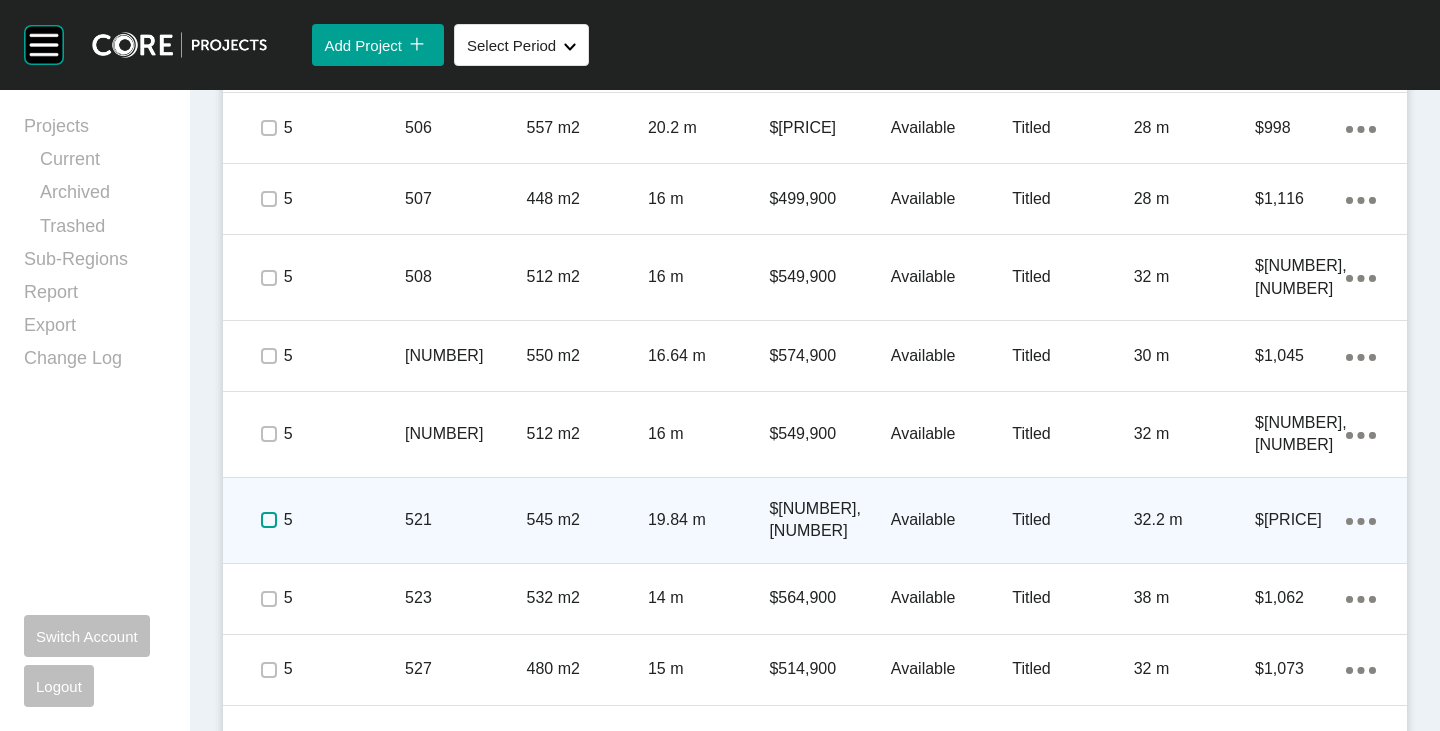 click at bounding box center [269, 520] 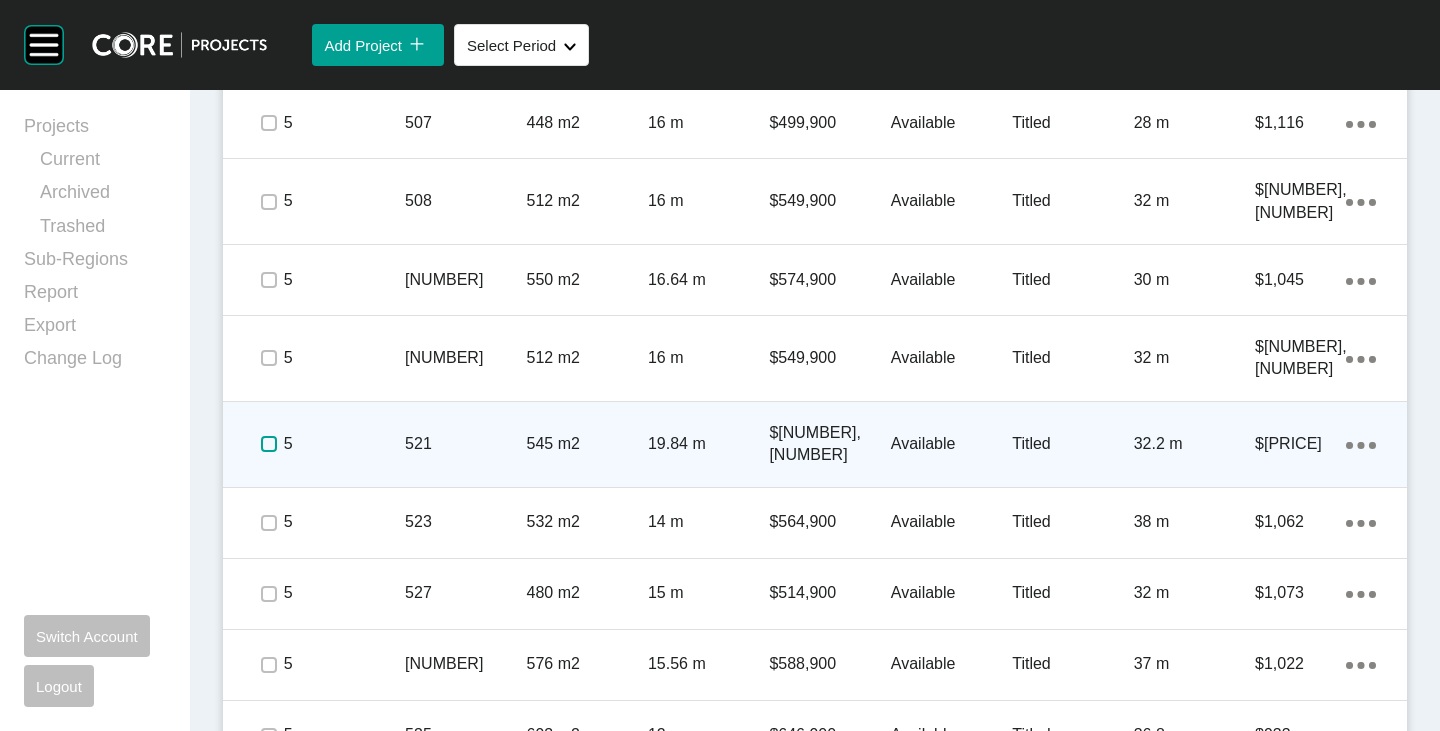scroll, scrollTop: 3847, scrollLeft: 0, axis: vertical 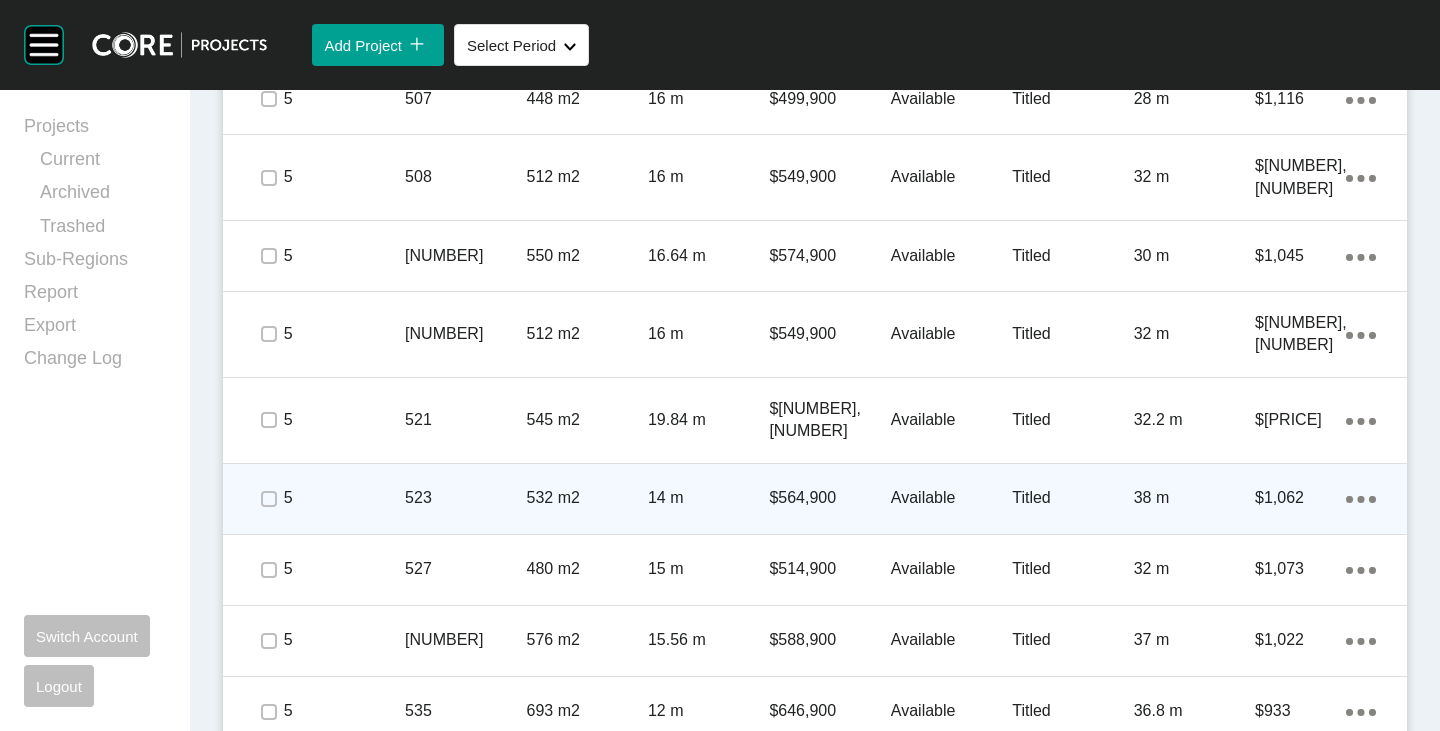 click at bounding box center (268, 499) 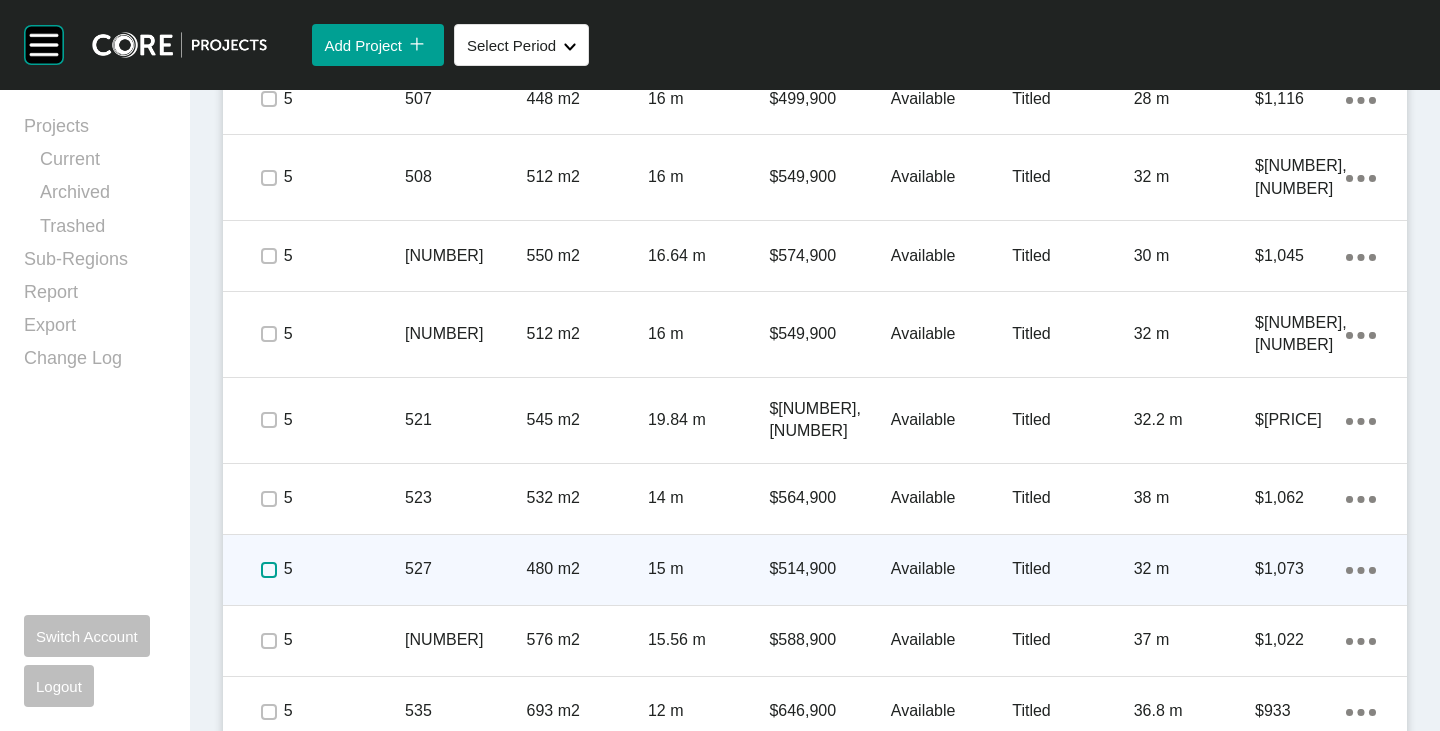 click at bounding box center [269, 570] 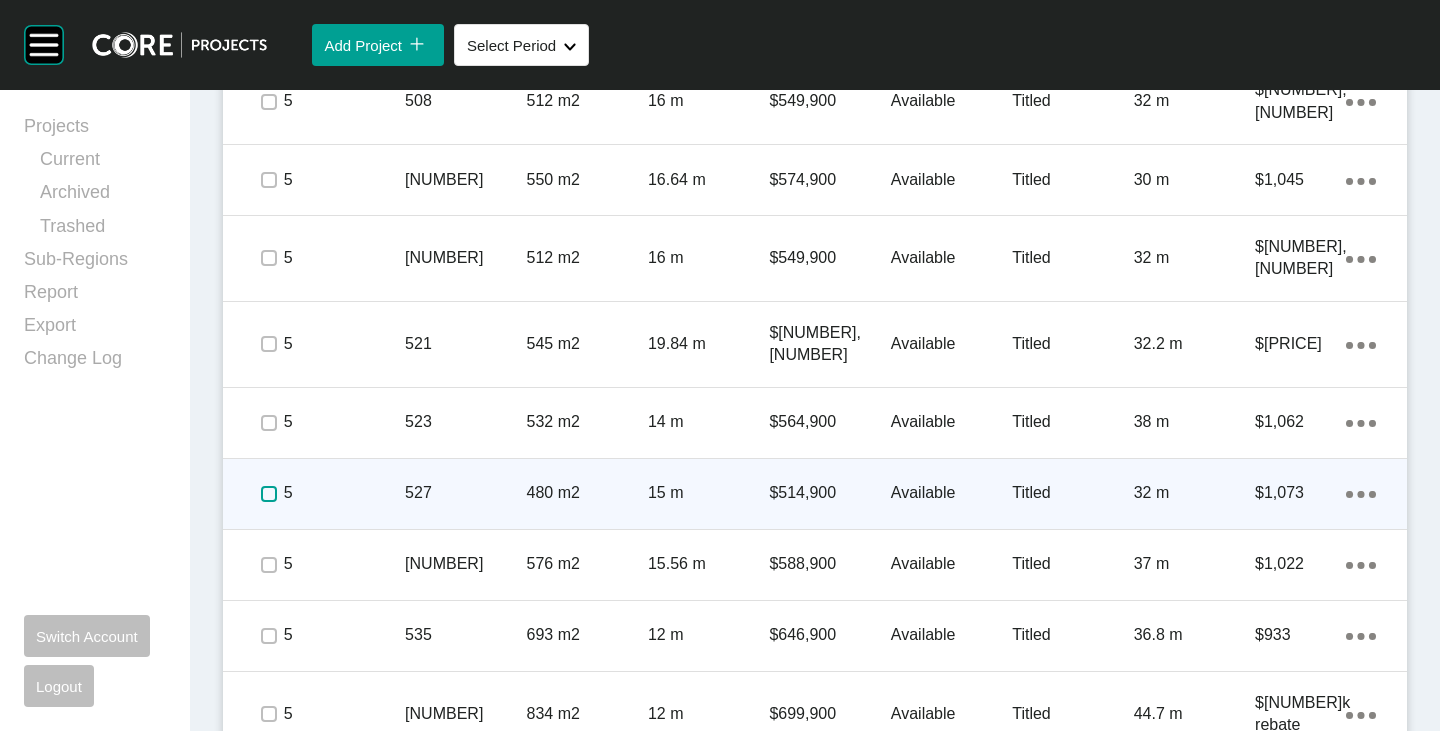 scroll, scrollTop: 3947, scrollLeft: 0, axis: vertical 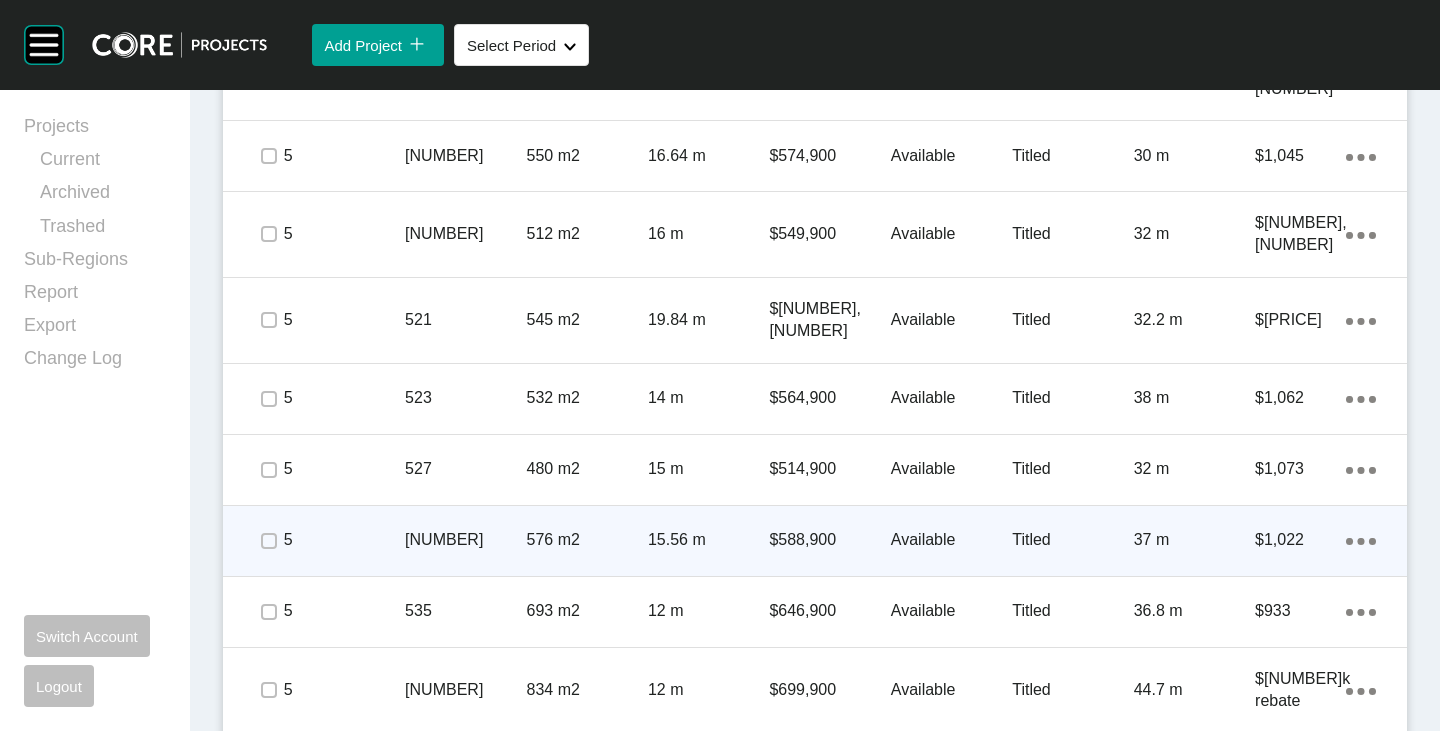 click at bounding box center [268, 541] 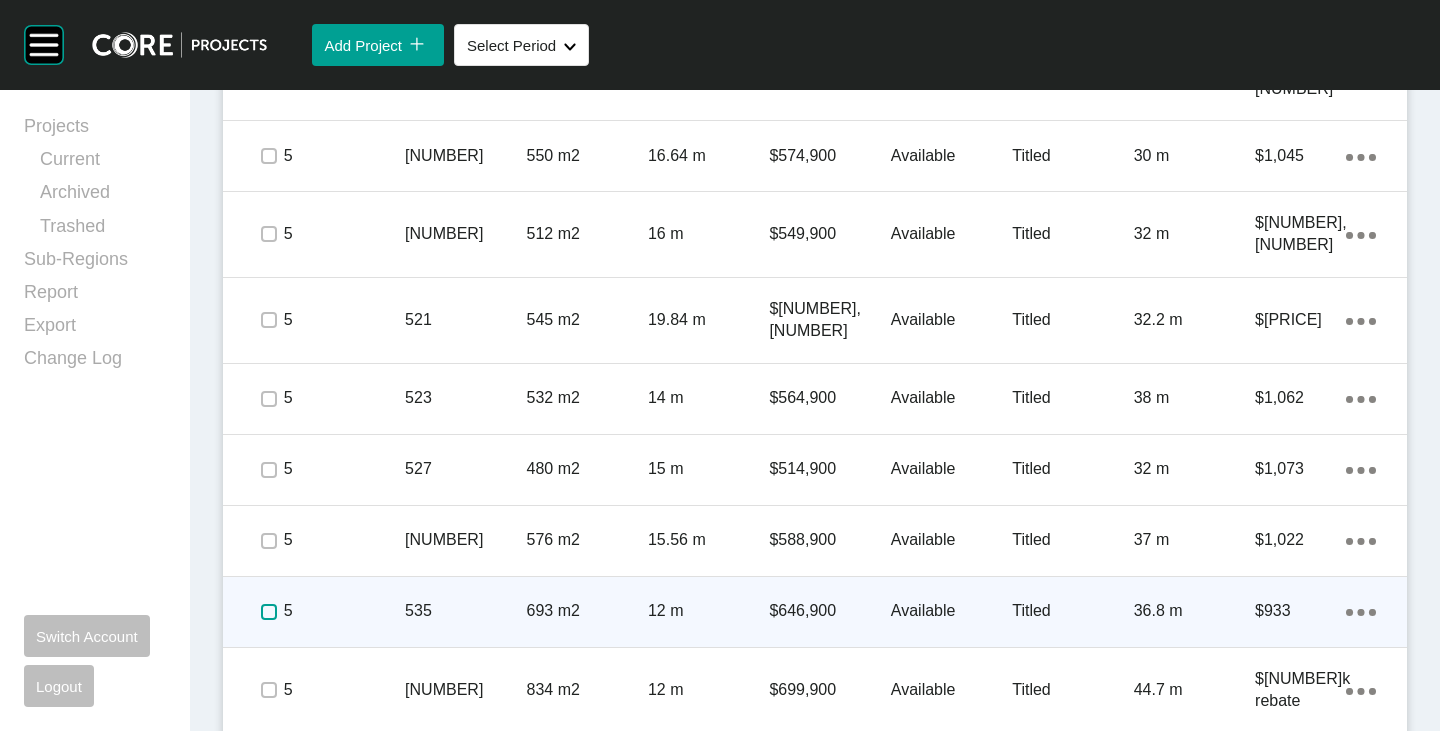 click at bounding box center (269, 612) 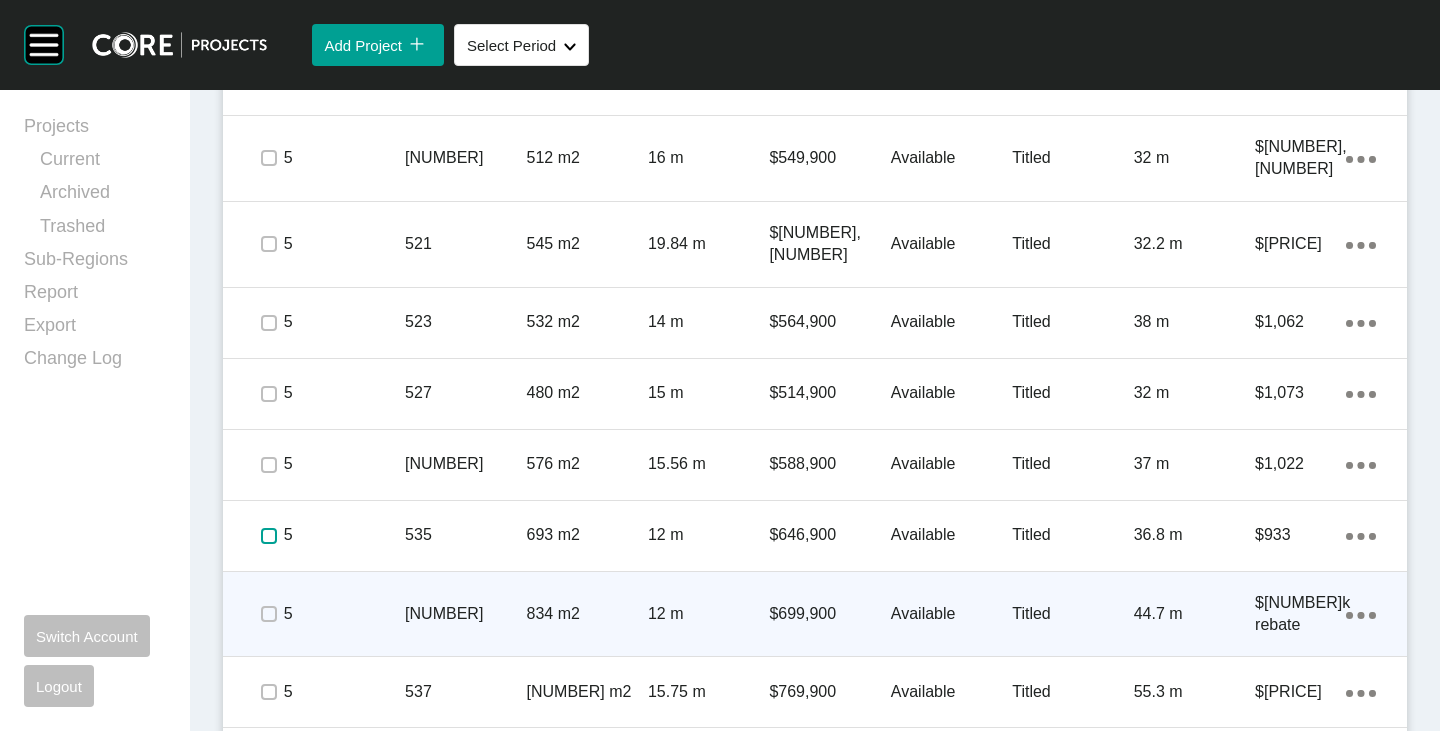 scroll, scrollTop: 4047, scrollLeft: 0, axis: vertical 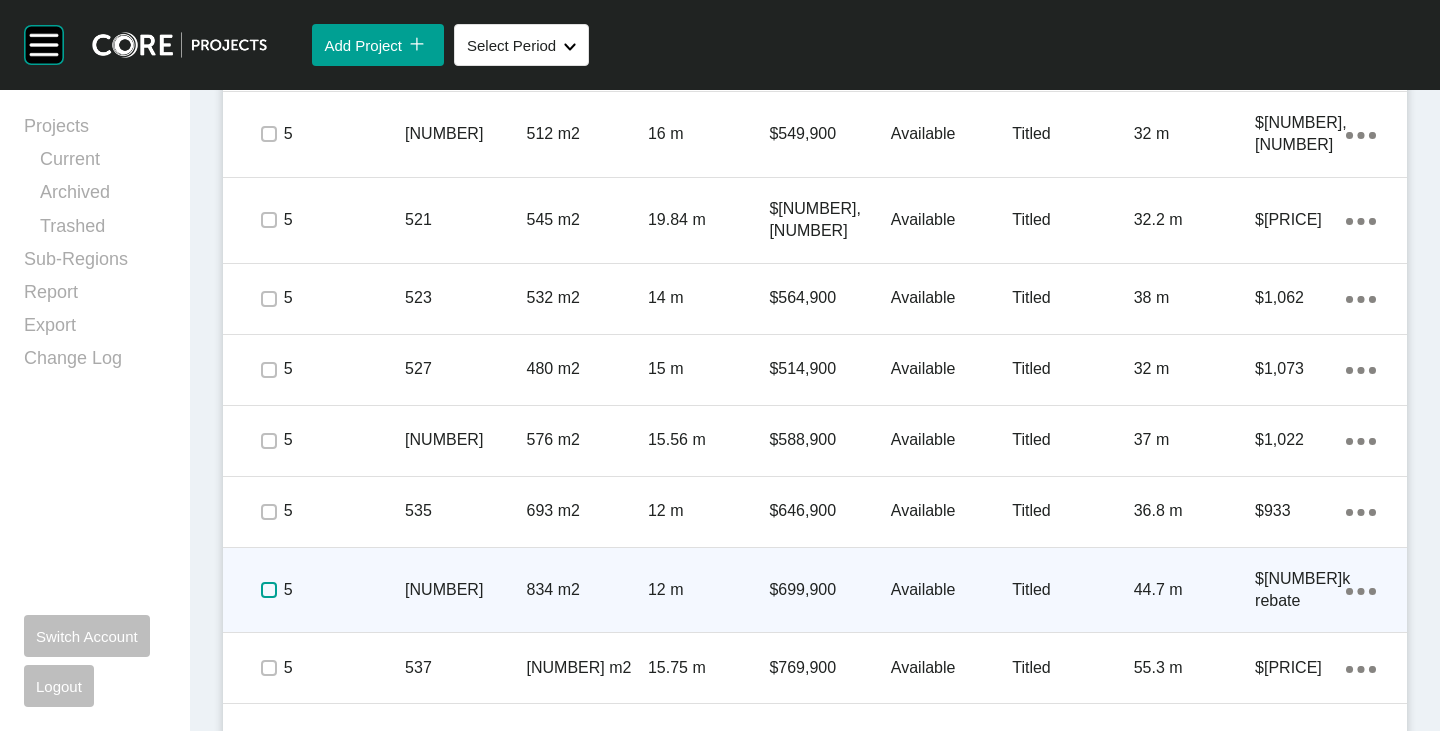 click at bounding box center (269, 590) 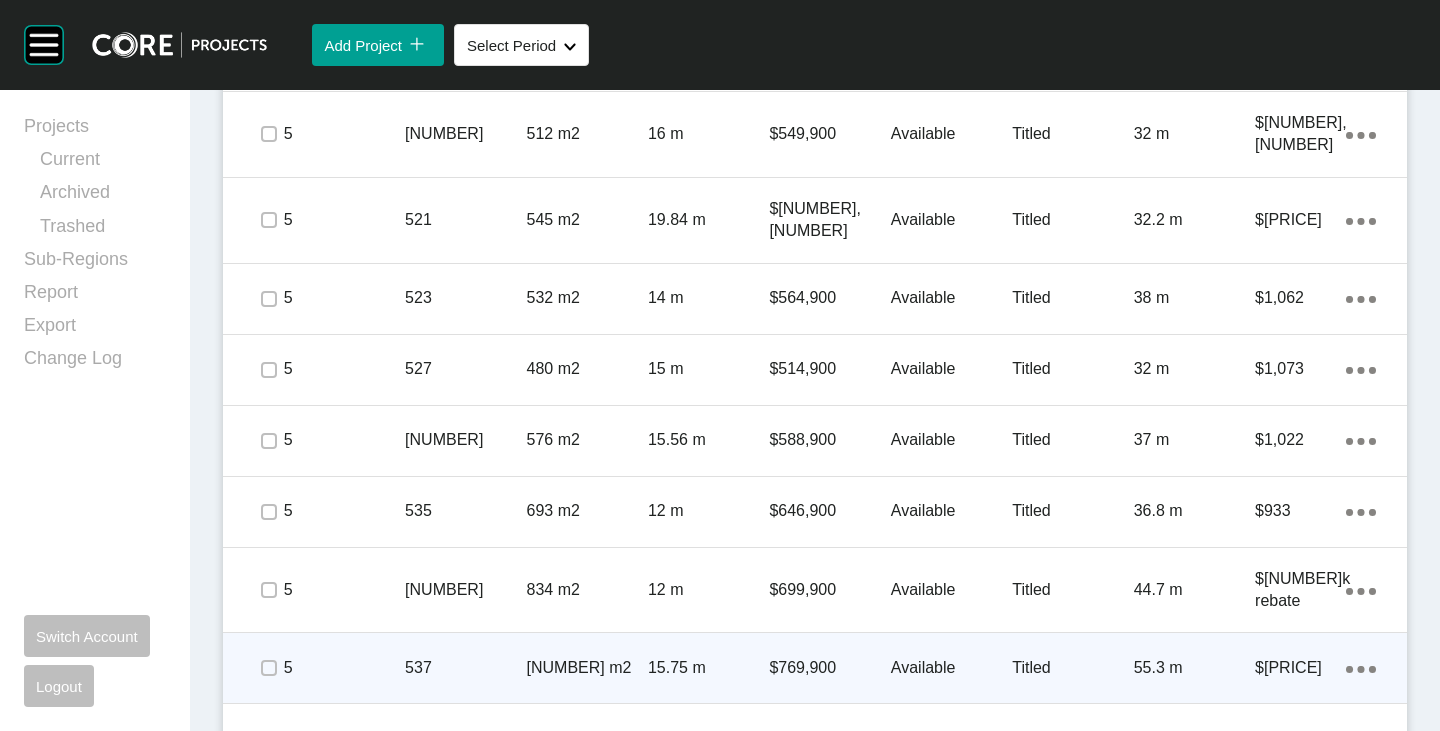 click at bounding box center (268, 668) 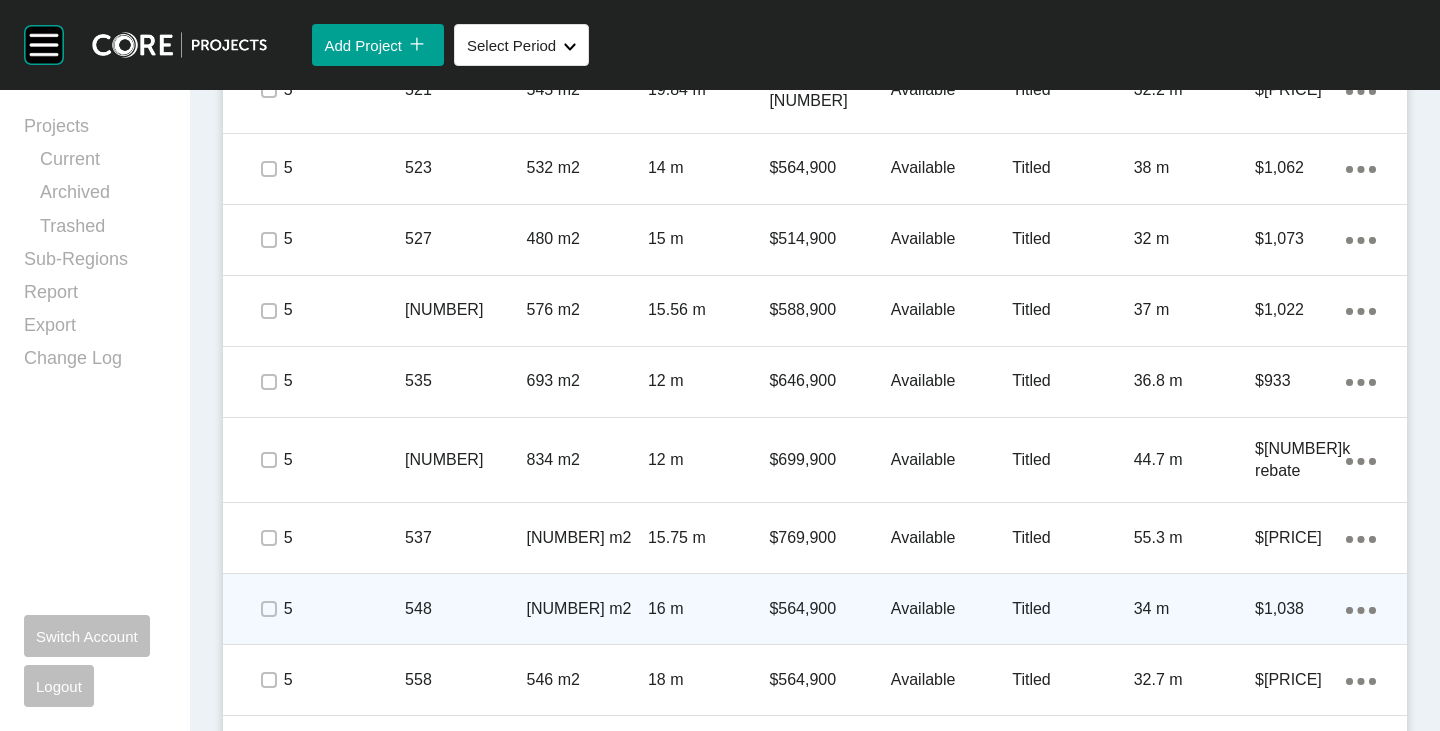 scroll, scrollTop: 4247, scrollLeft: 0, axis: vertical 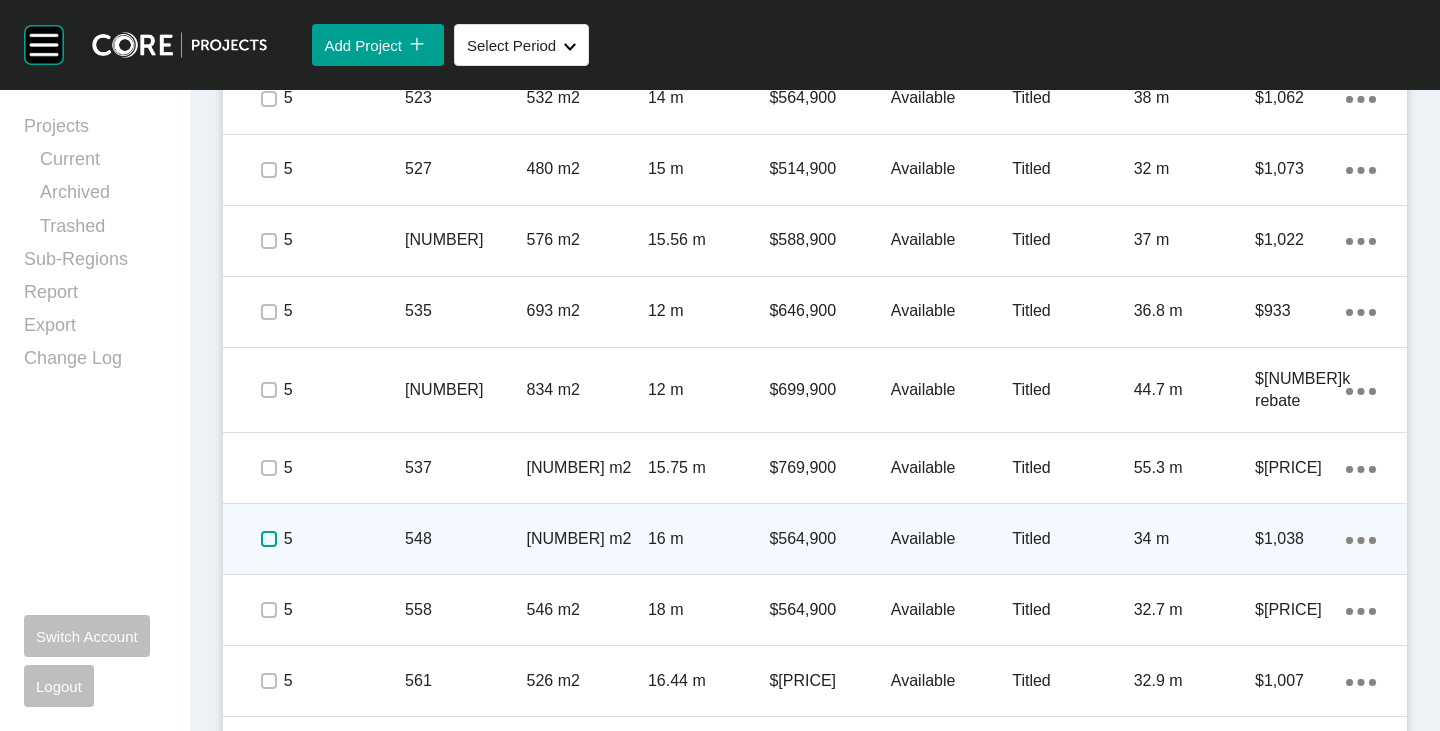 click at bounding box center (269, 539) 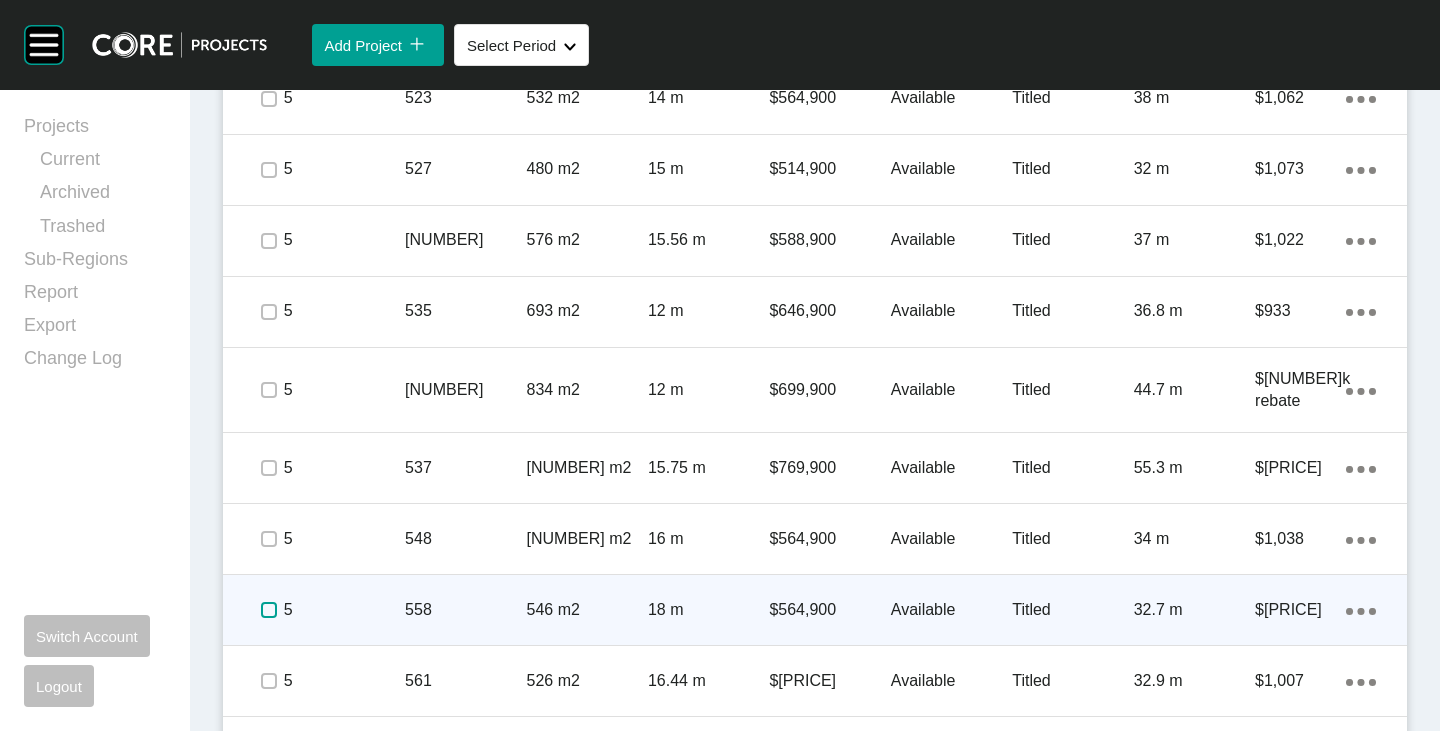 click at bounding box center (269, 610) 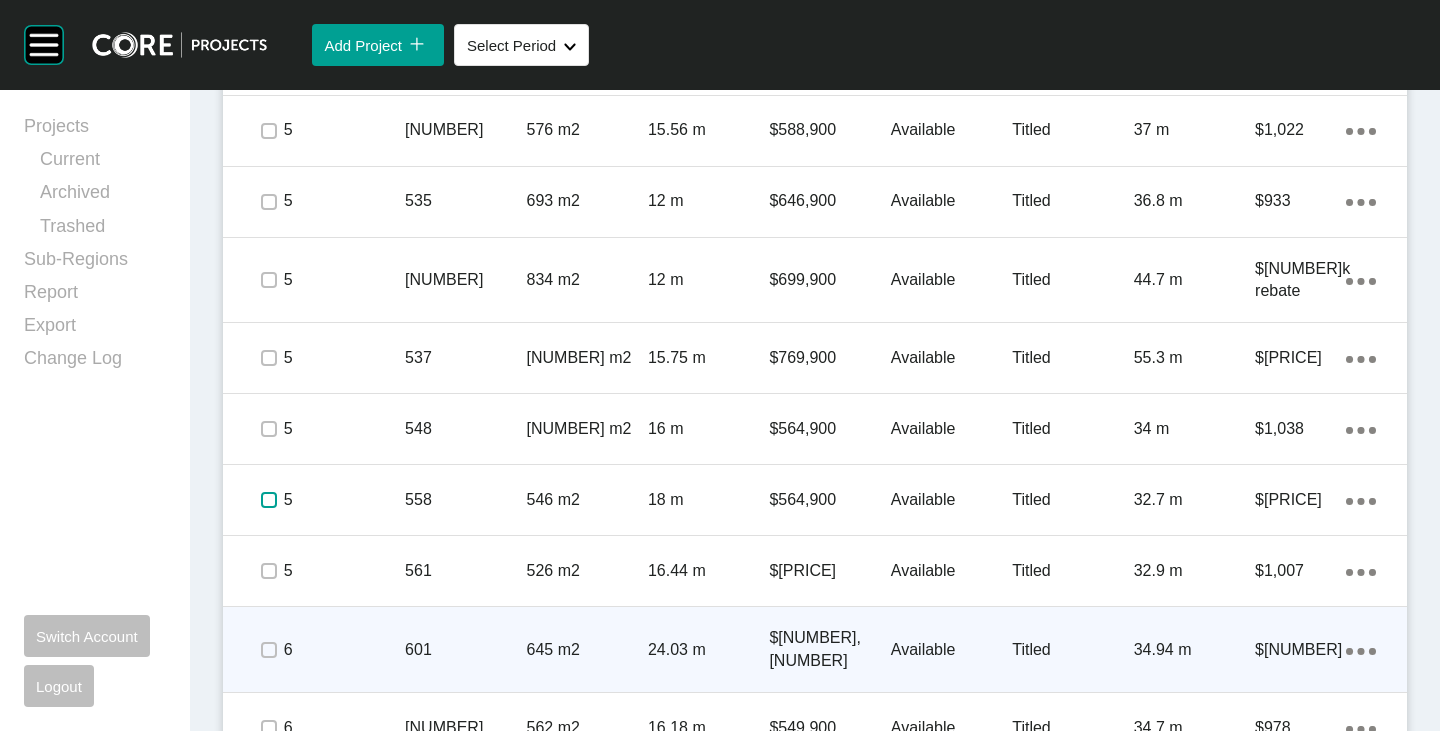 scroll, scrollTop: 4447, scrollLeft: 0, axis: vertical 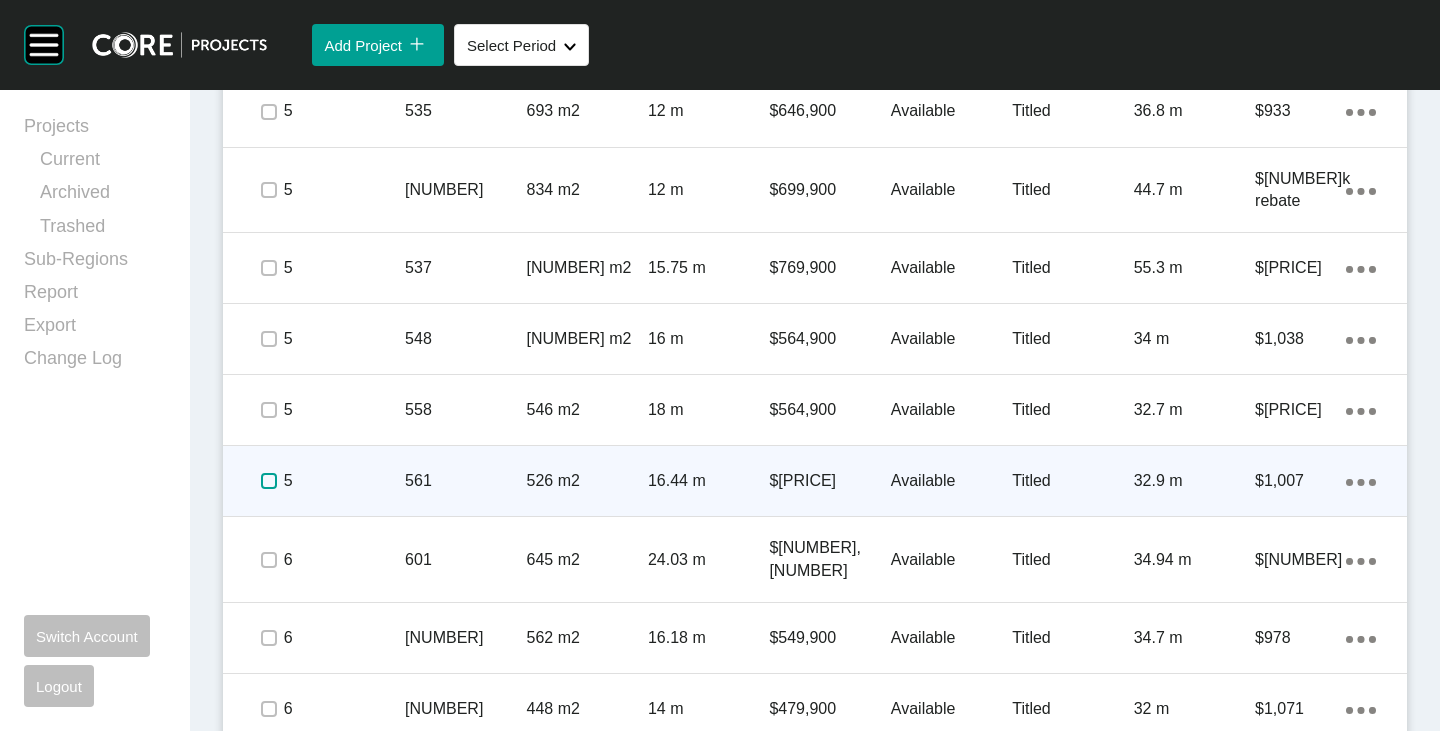 click at bounding box center [269, 481] 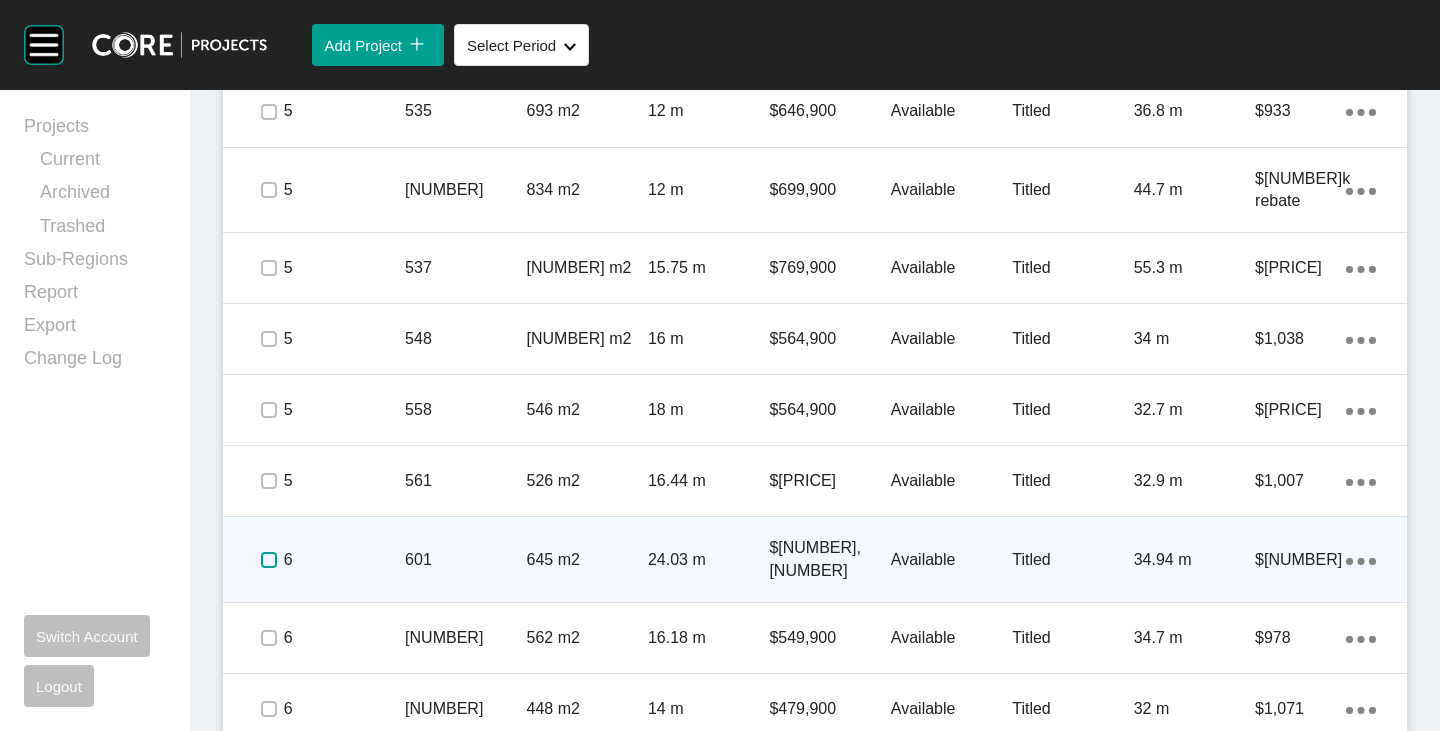 click at bounding box center [269, 560] 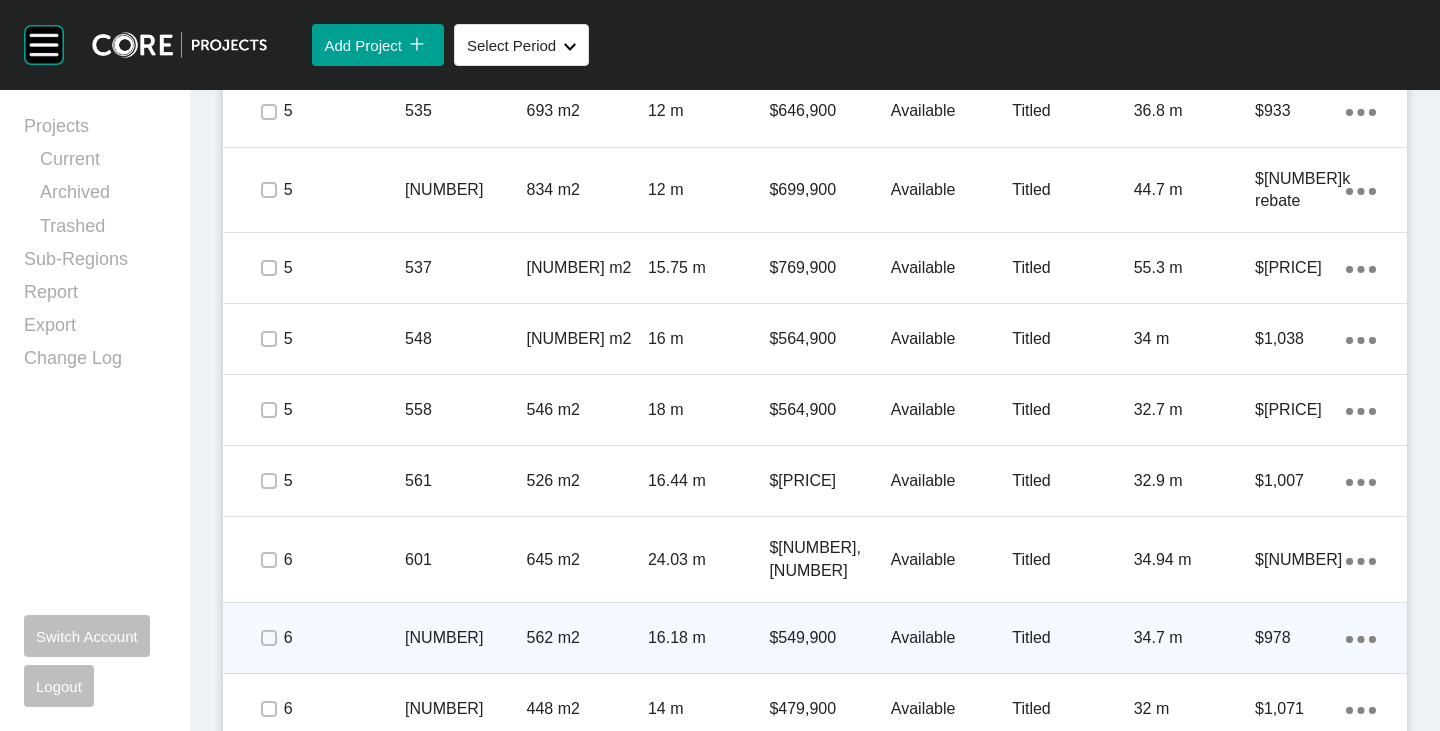 click at bounding box center [268, 638] 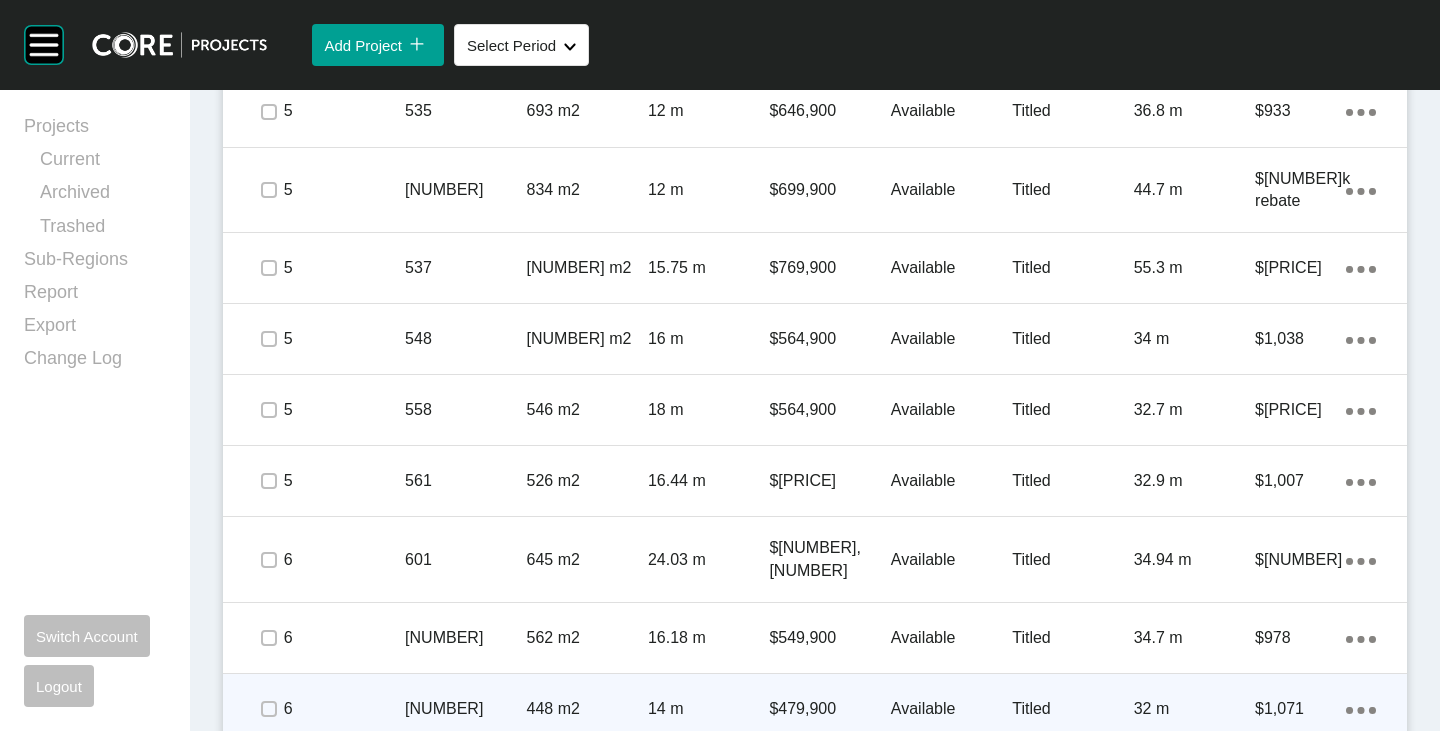 click at bounding box center [268, 709] 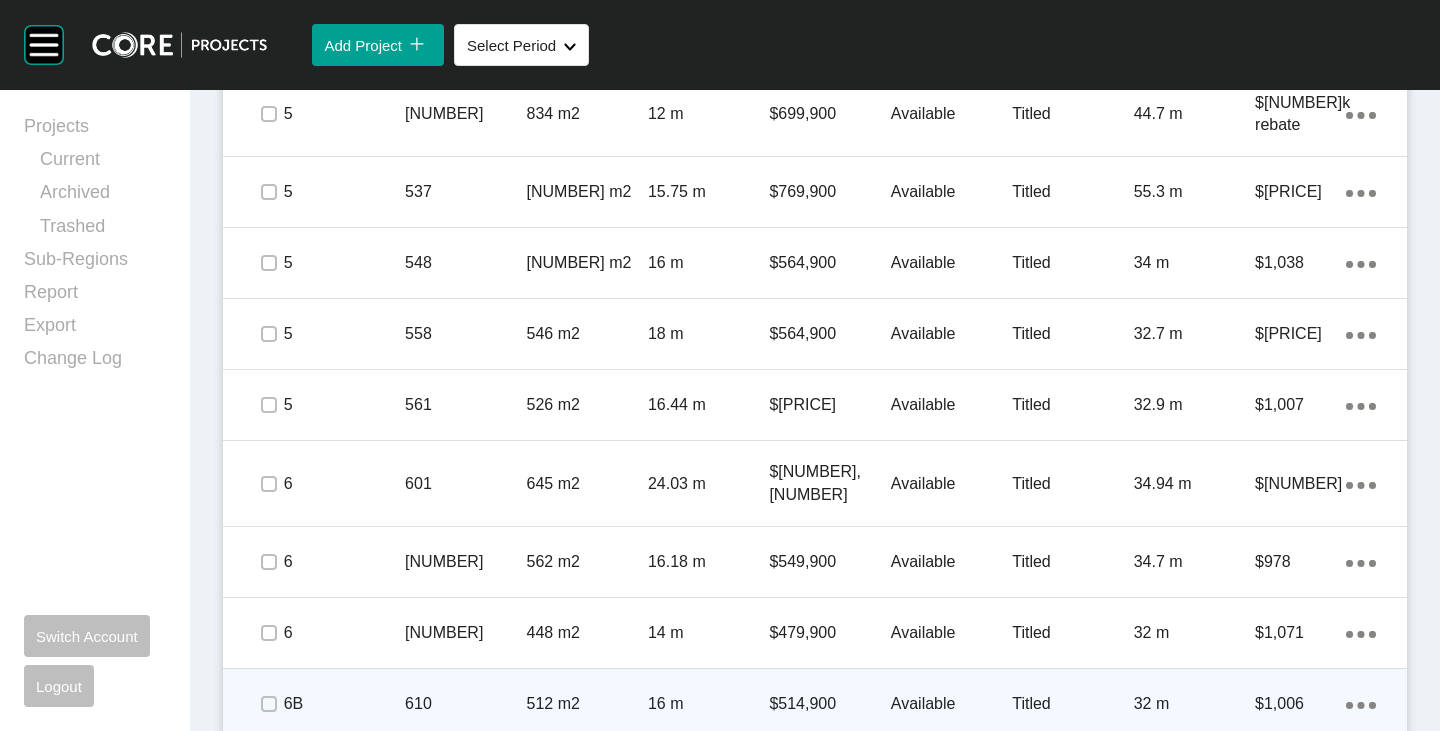 scroll, scrollTop: 4547, scrollLeft: 0, axis: vertical 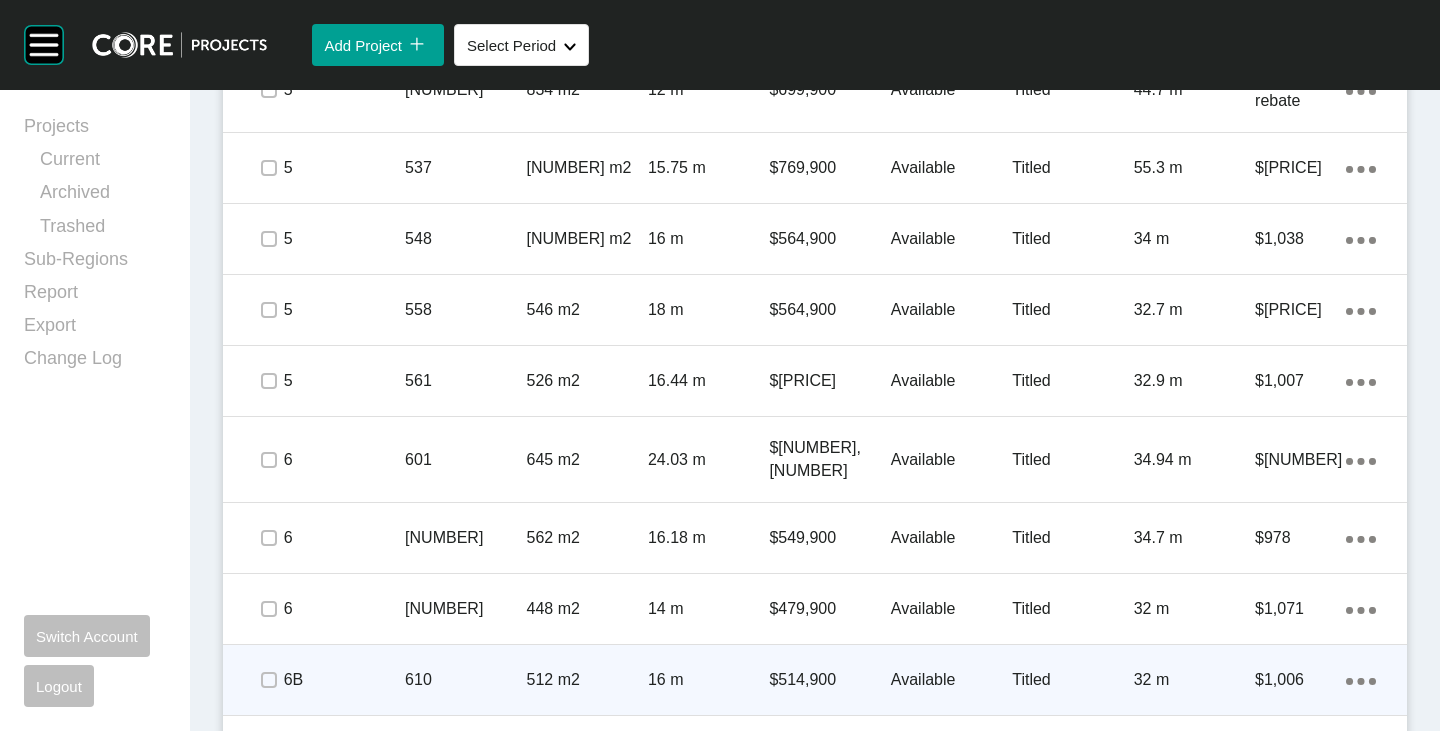 click at bounding box center (268, 680) 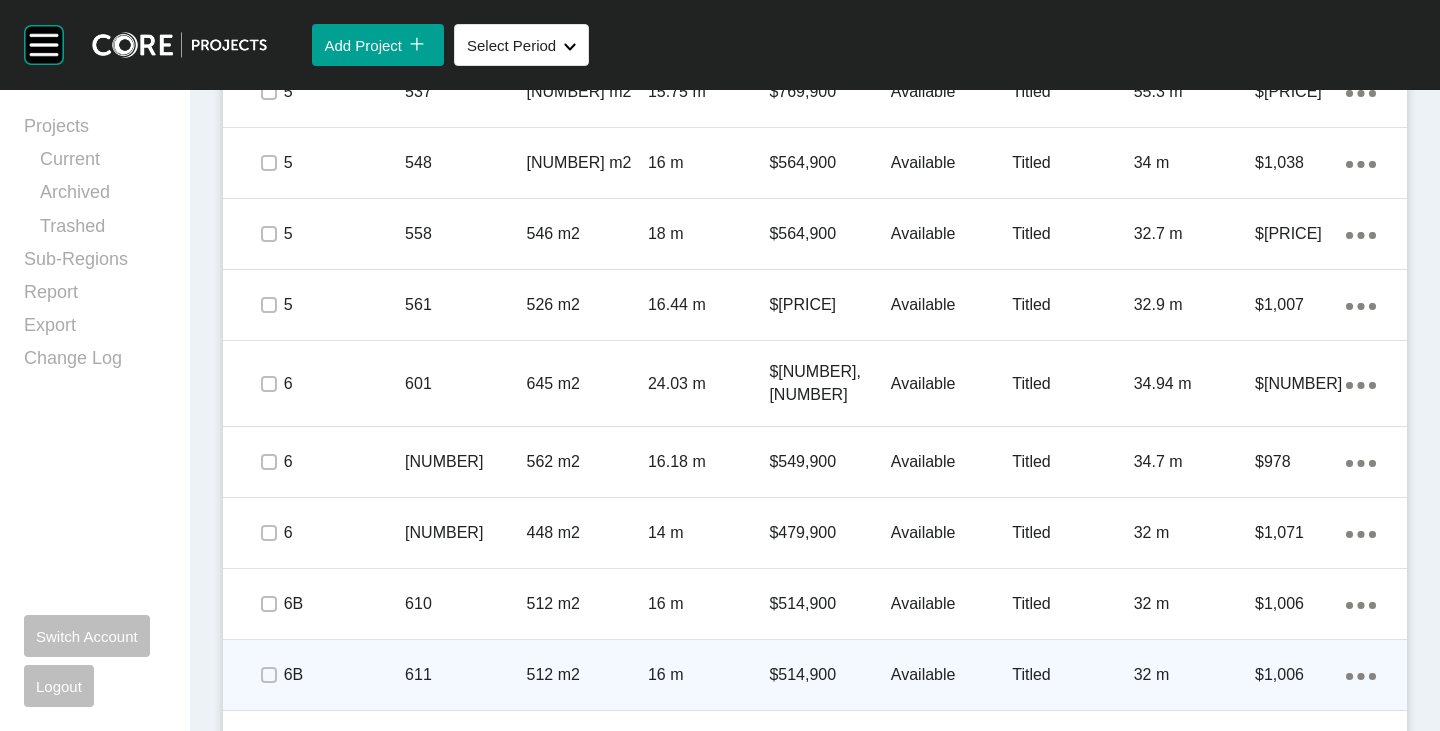 scroll, scrollTop: 4647, scrollLeft: 0, axis: vertical 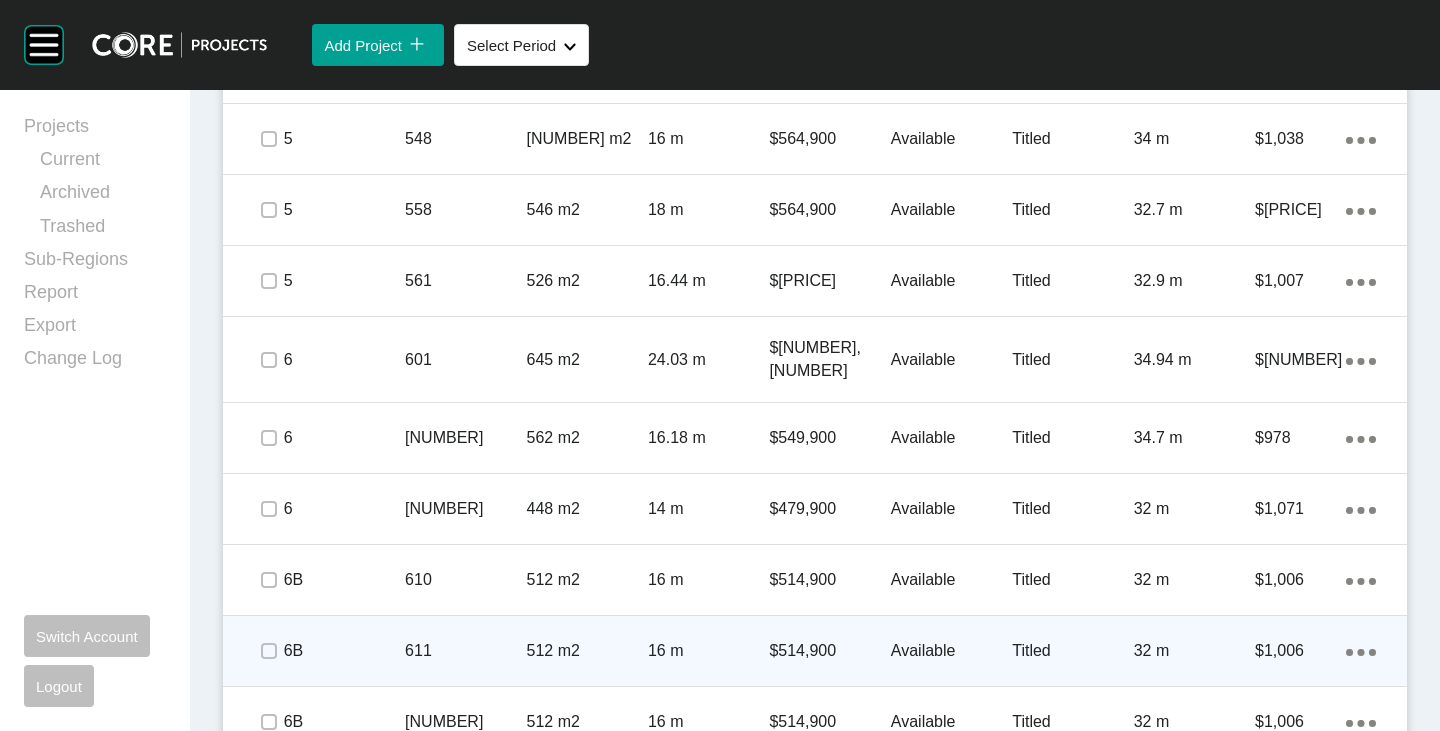 click at bounding box center [268, 651] 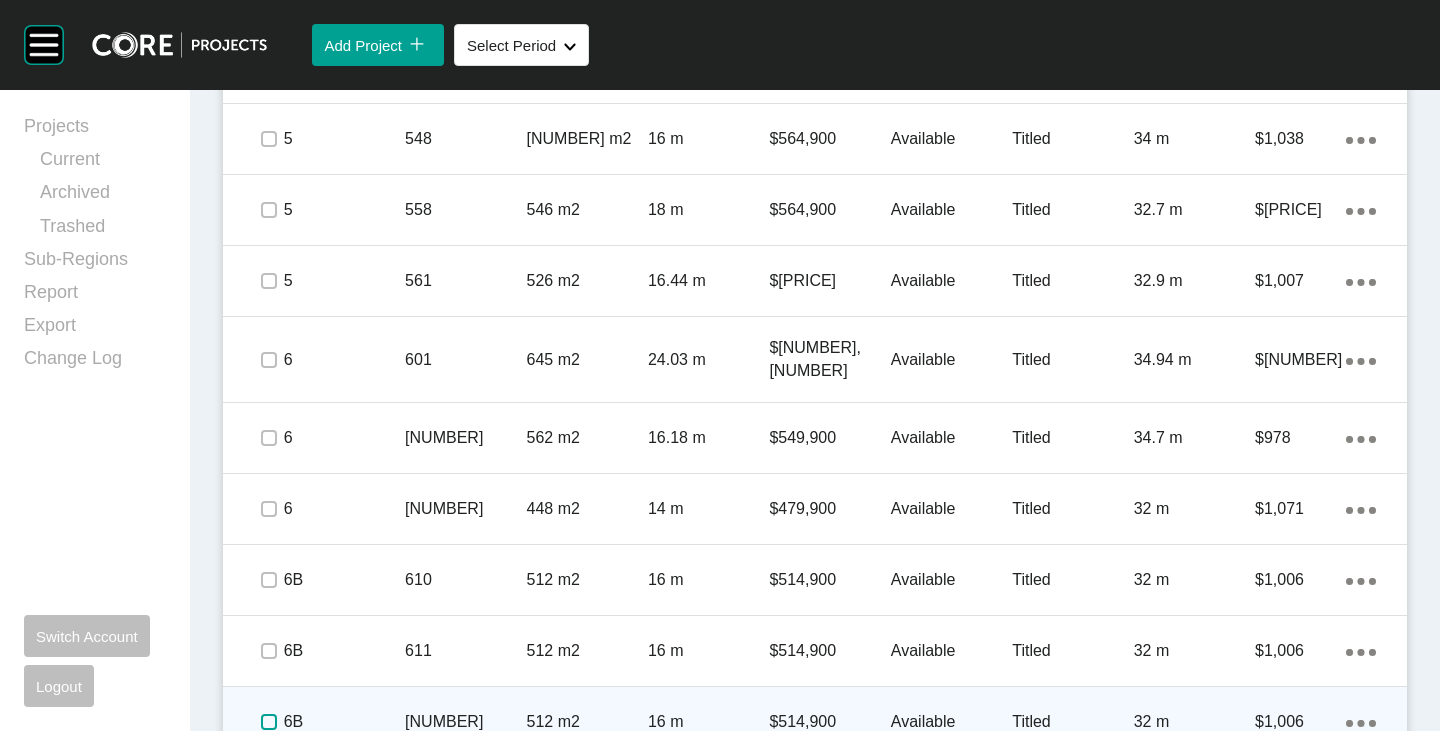 click at bounding box center (269, 722) 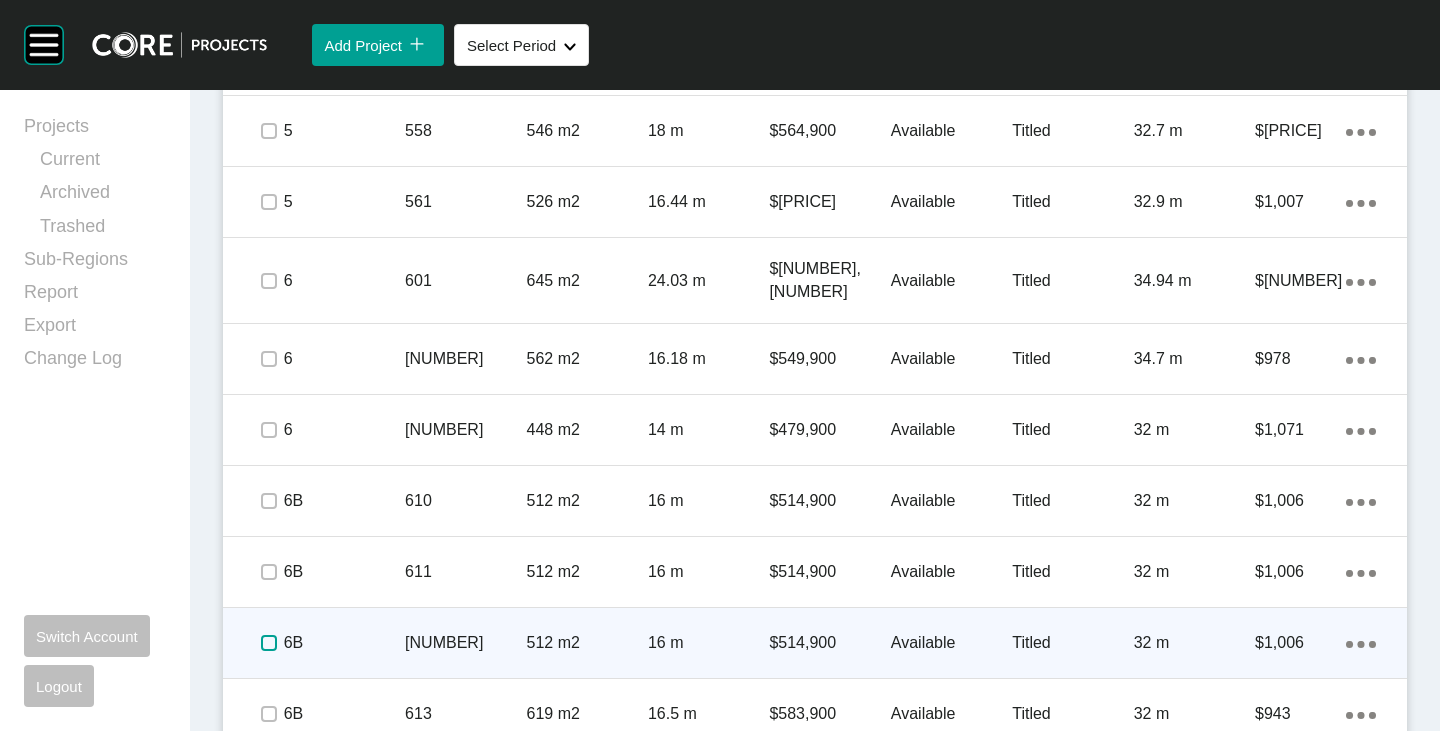 scroll, scrollTop: 4747, scrollLeft: 0, axis: vertical 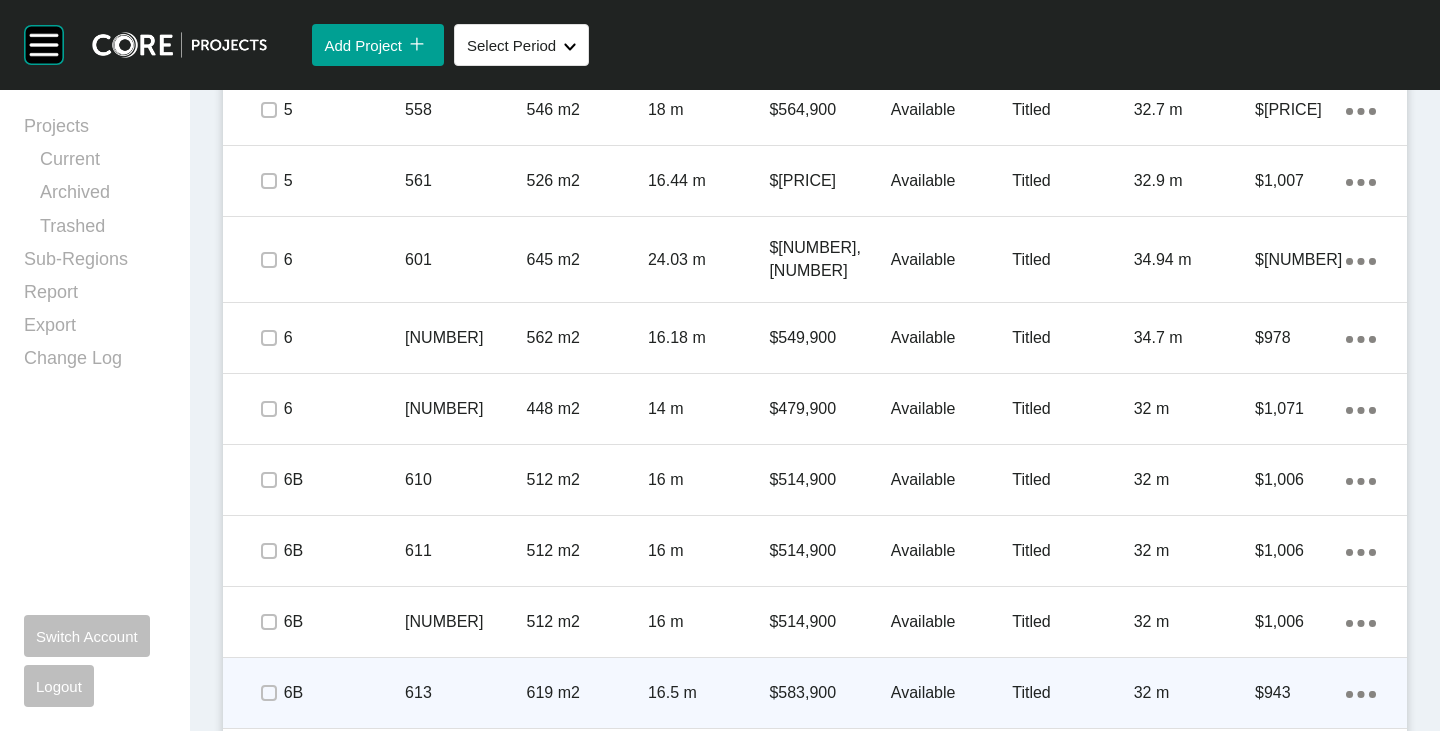 click at bounding box center (268, 693) 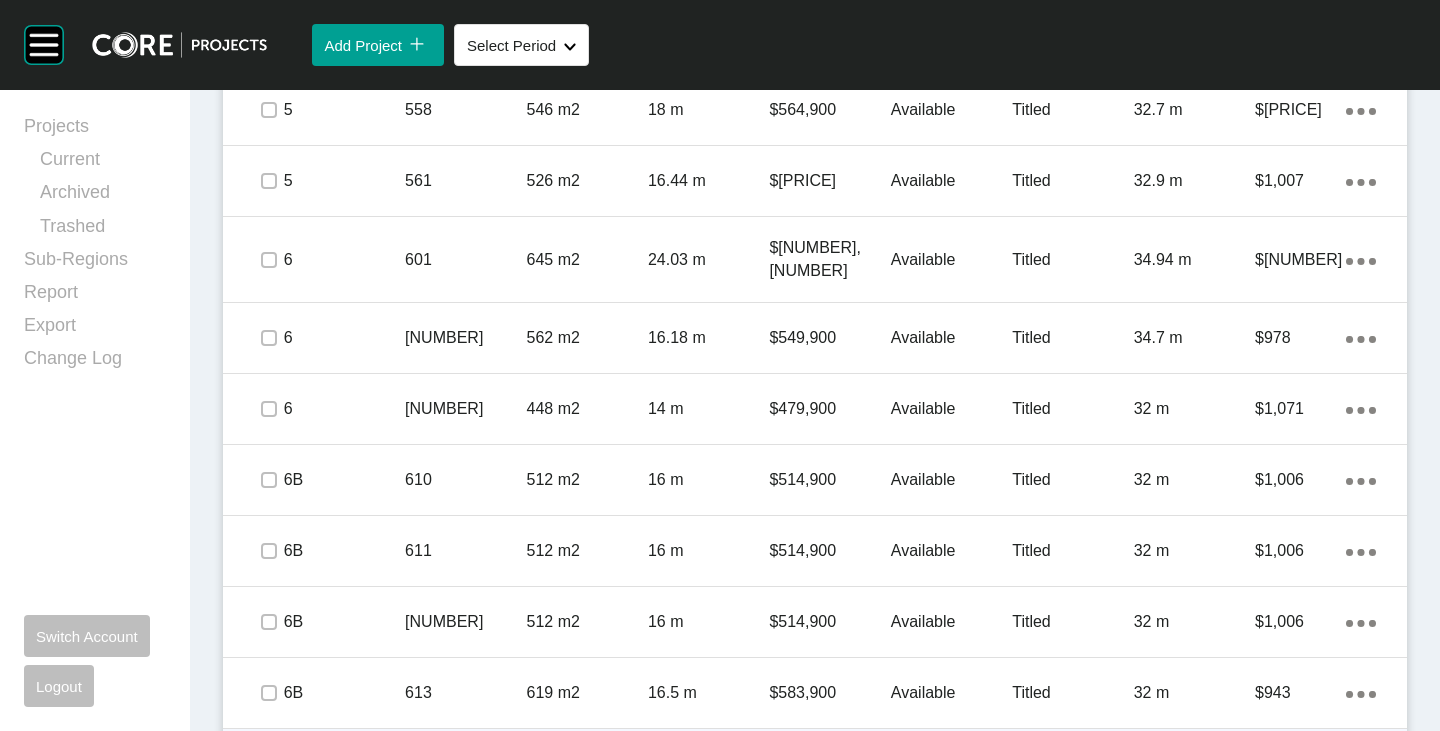 click at bounding box center [269, 764] 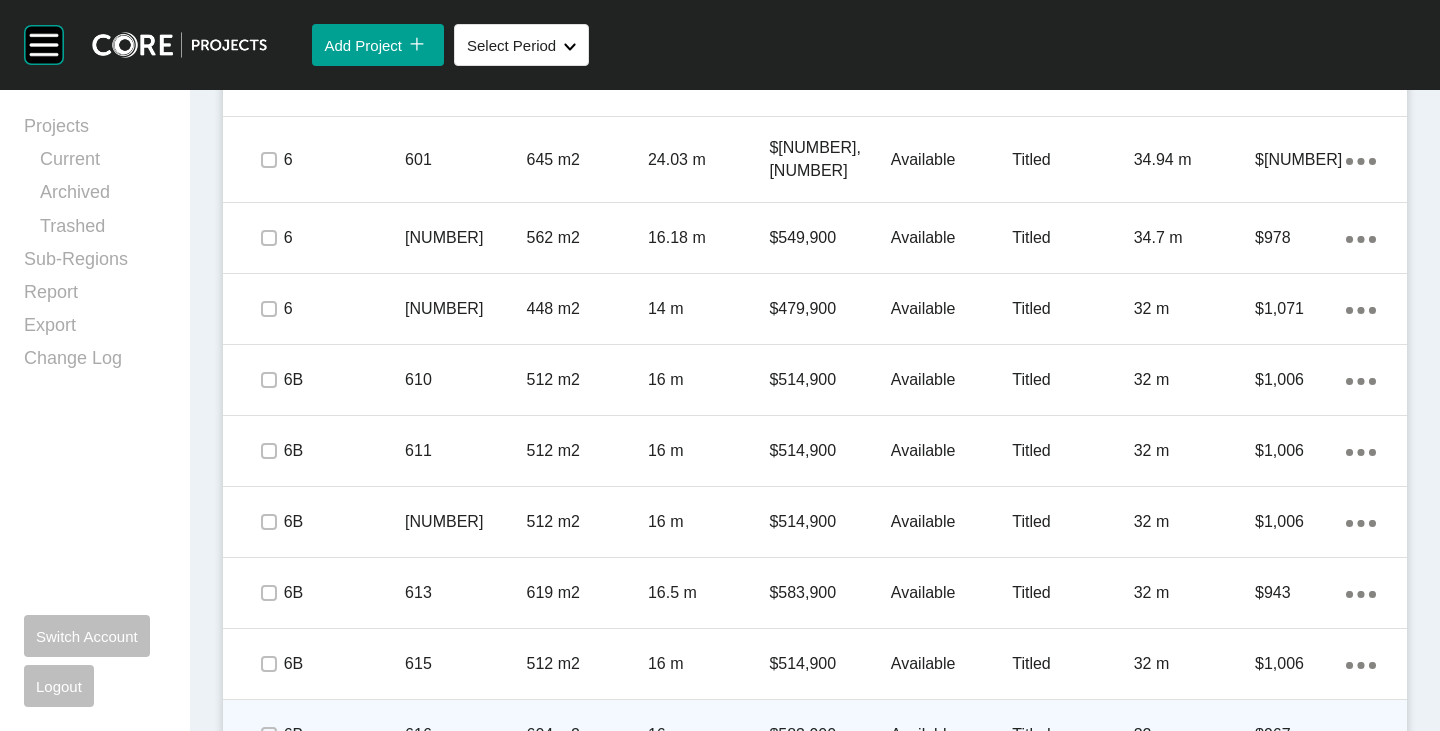 click at bounding box center (268, 735) 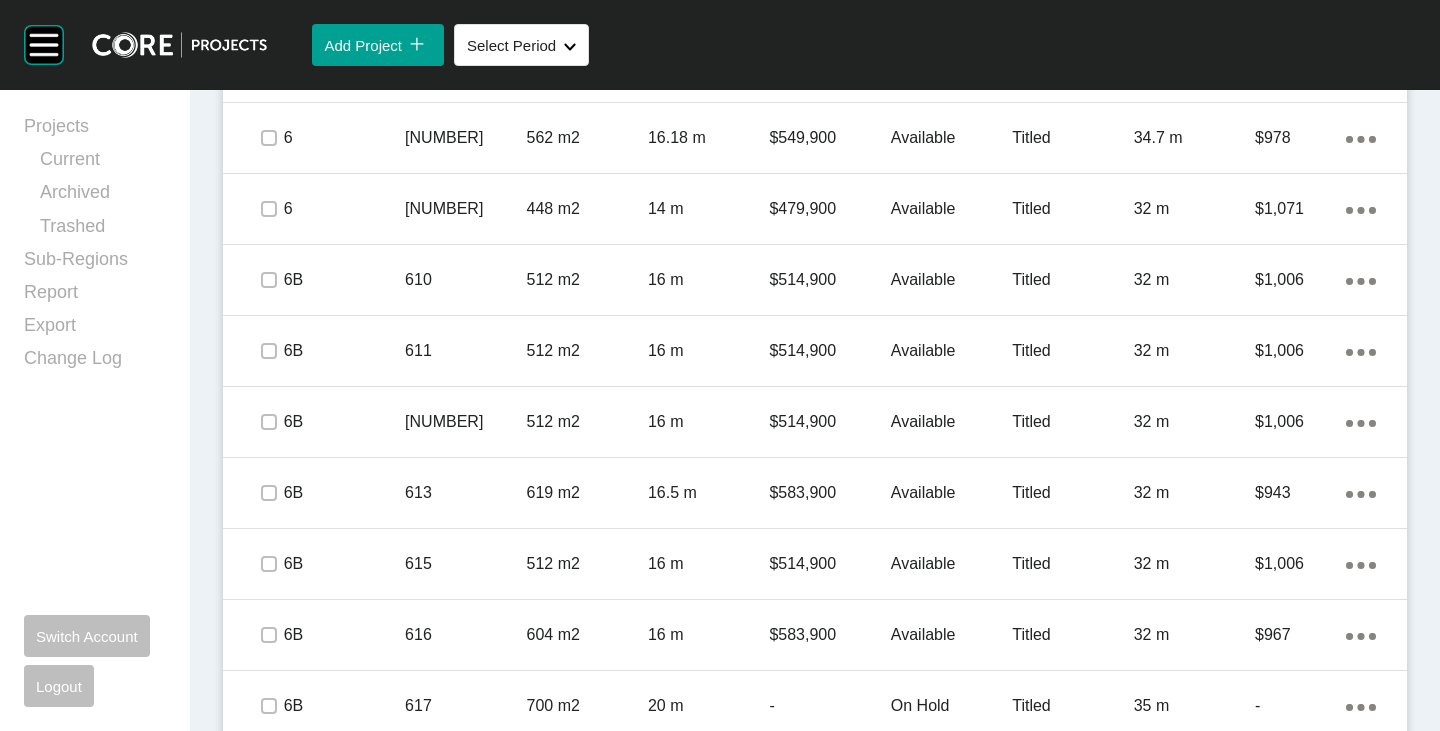 scroll, scrollTop: 5047, scrollLeft: 0, axis: vertical 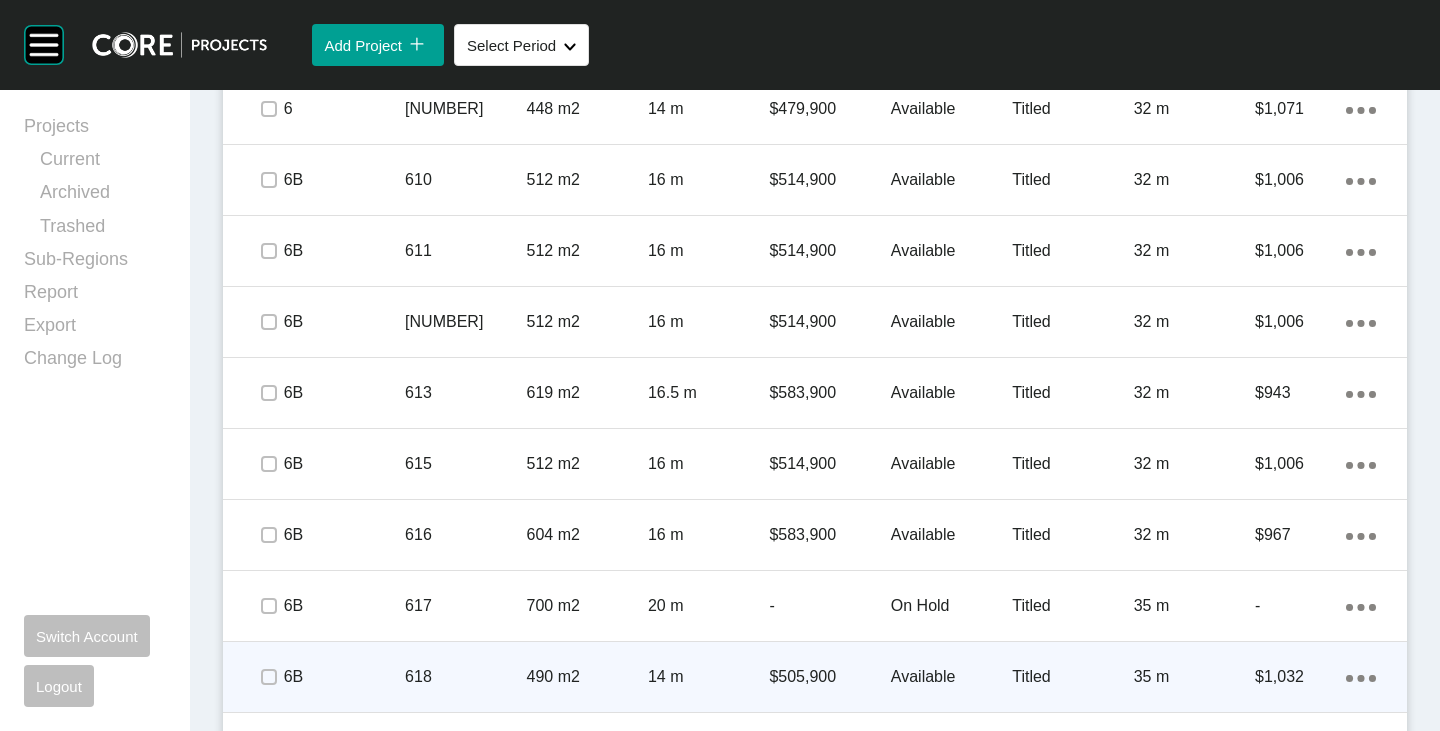 click at bounding box center (268, 677) 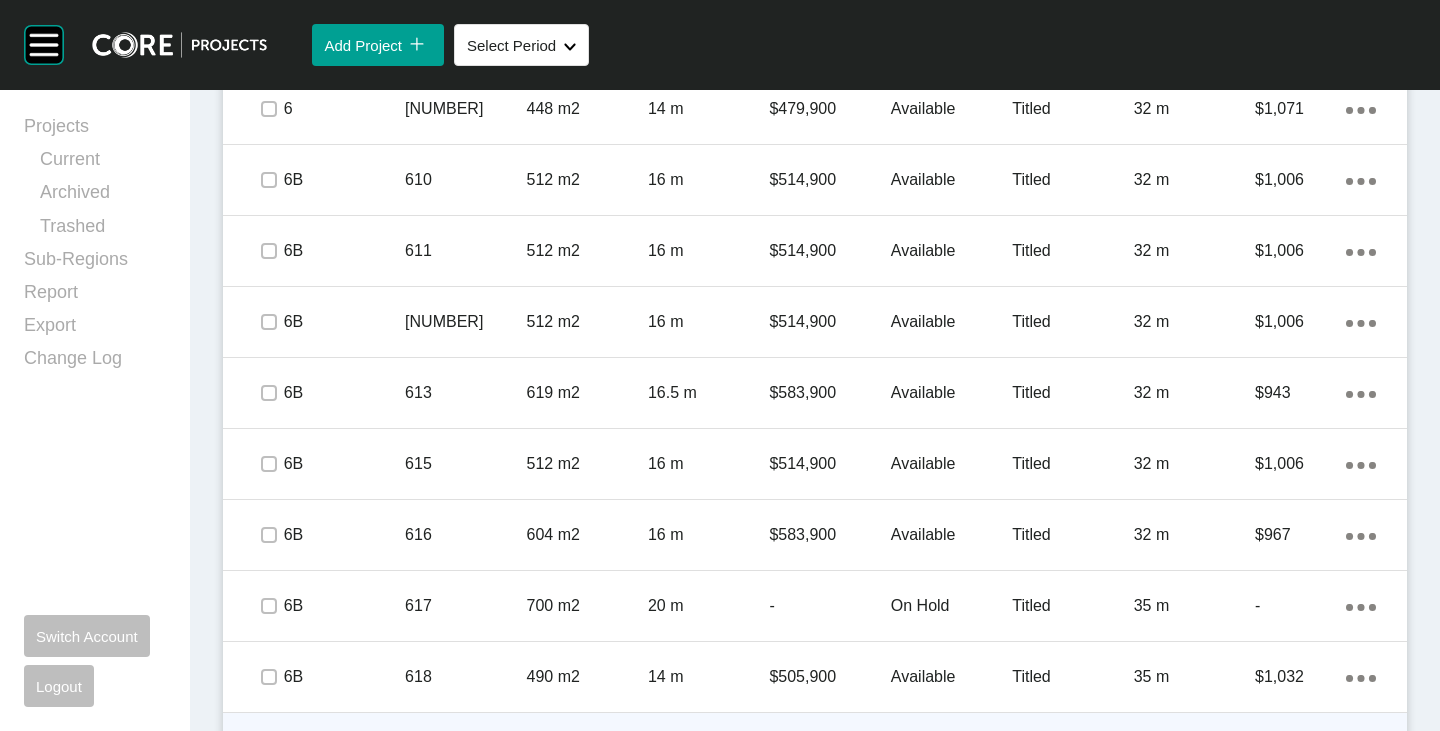 click at bounding box center (269, 748) 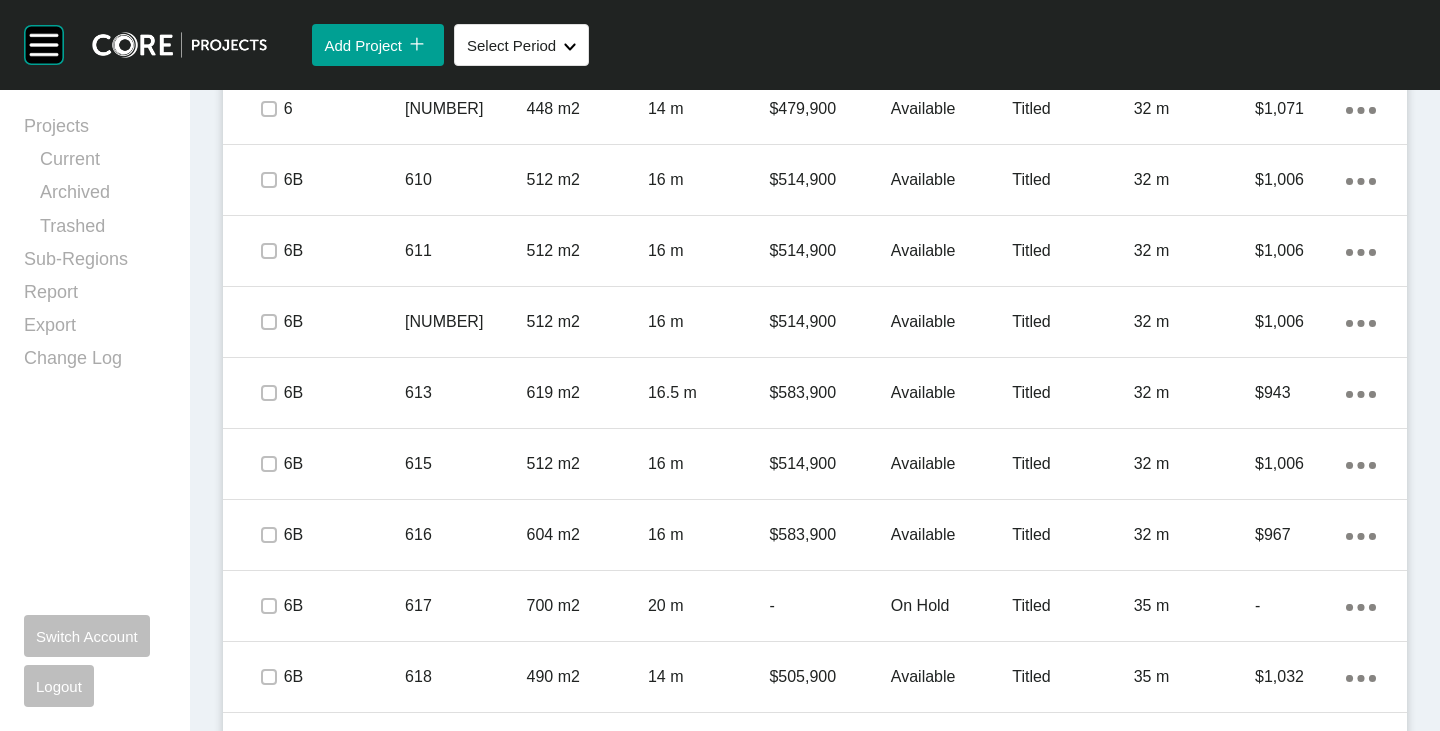 scroll, scrollTop: 5147, scrollLeft: 0, axis: vertical 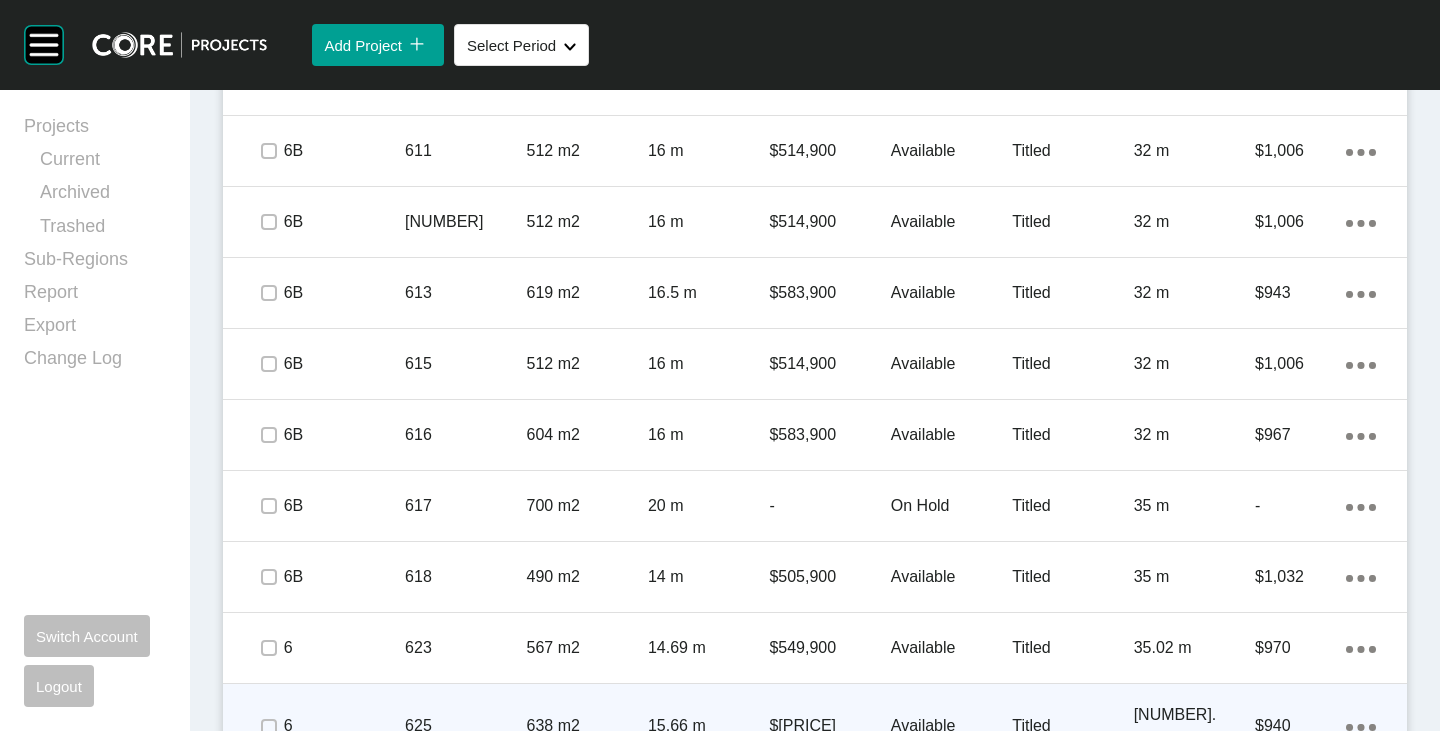 click at bounding box center (268, 727) 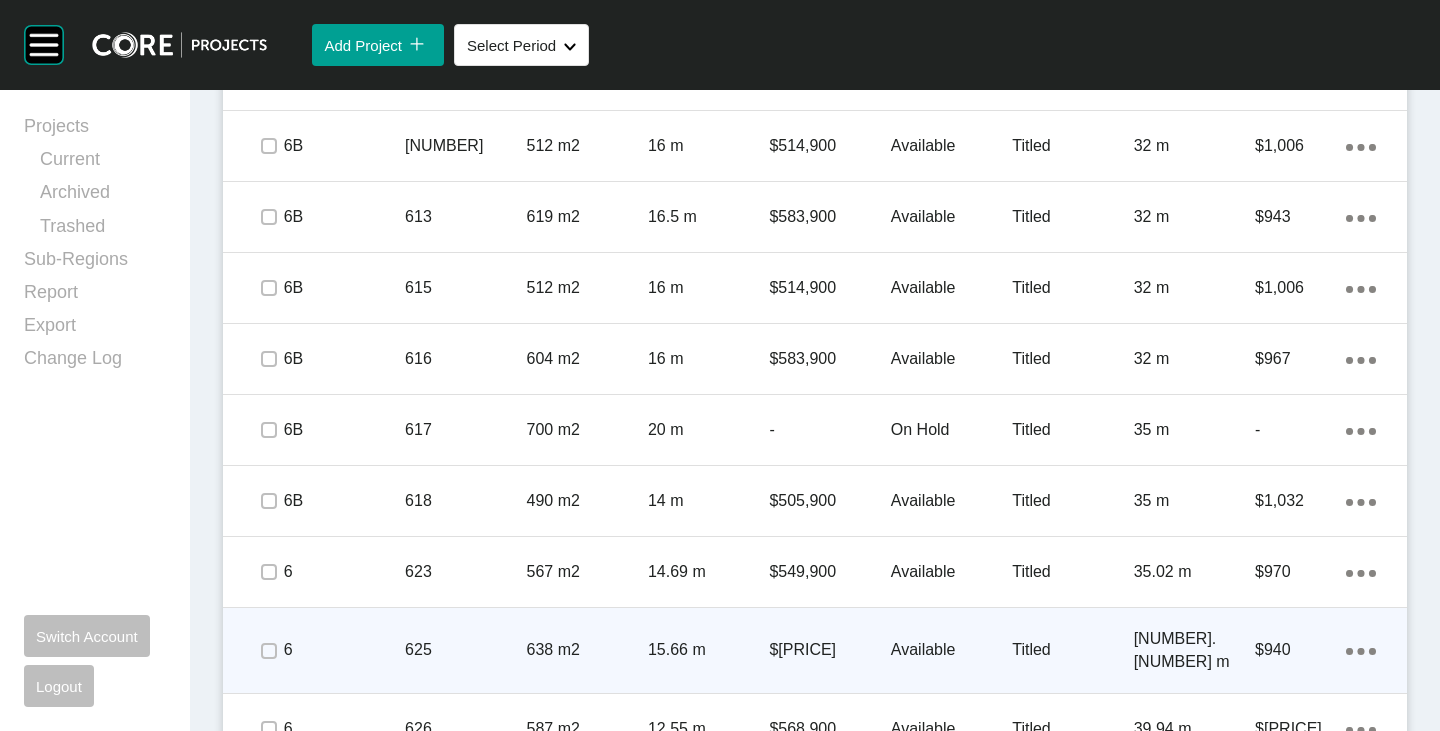 scroll, scrollTop: 5247, scrollLeft: 0, axis: vertical 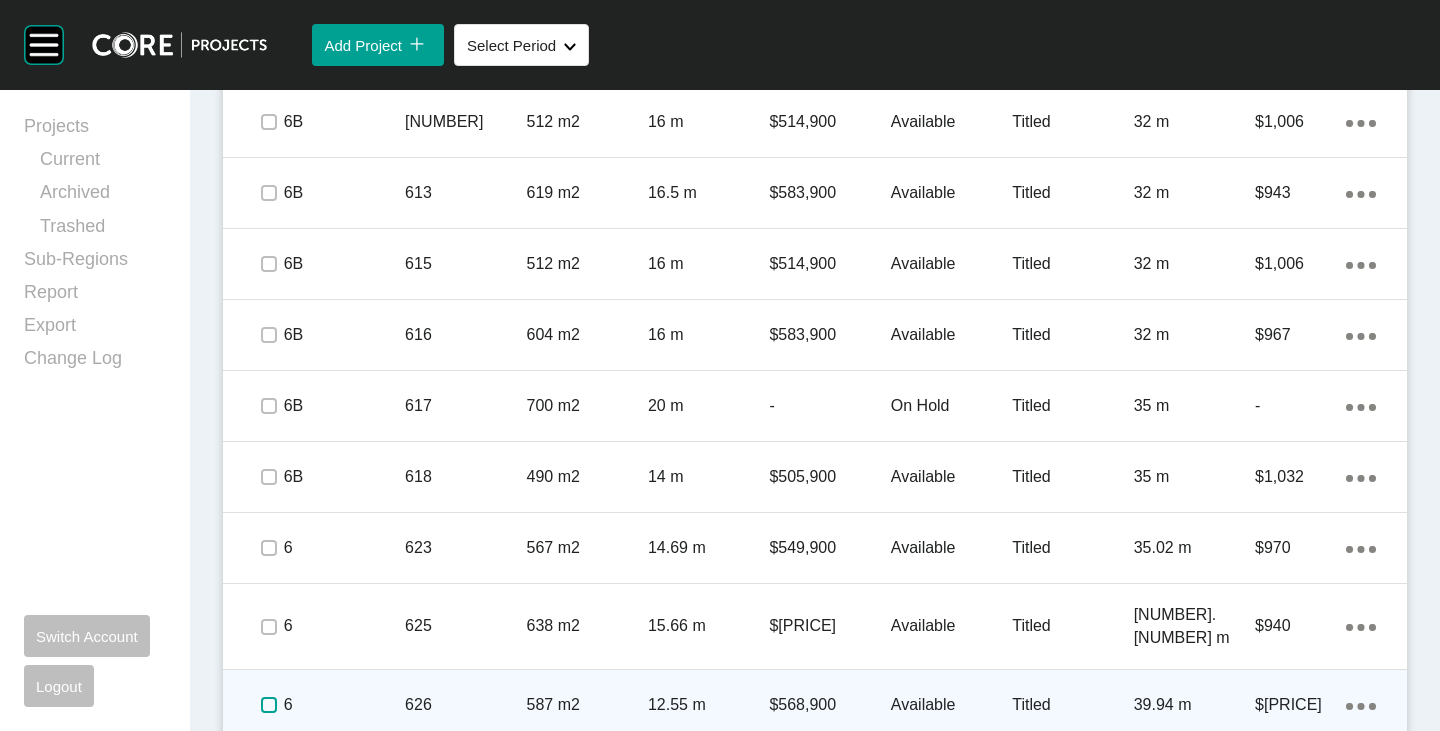 click at bounding box center [269, 705] 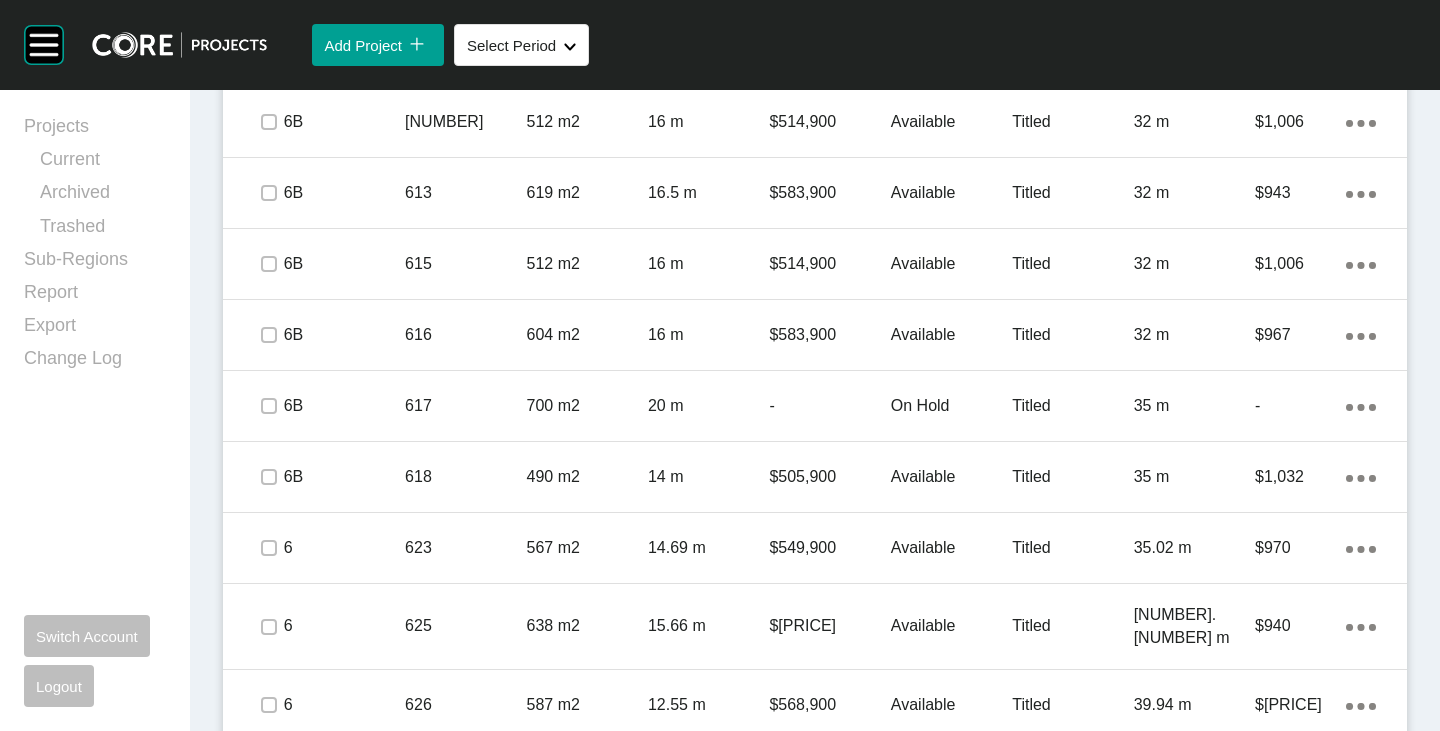 click at bounding box center (269, 776) 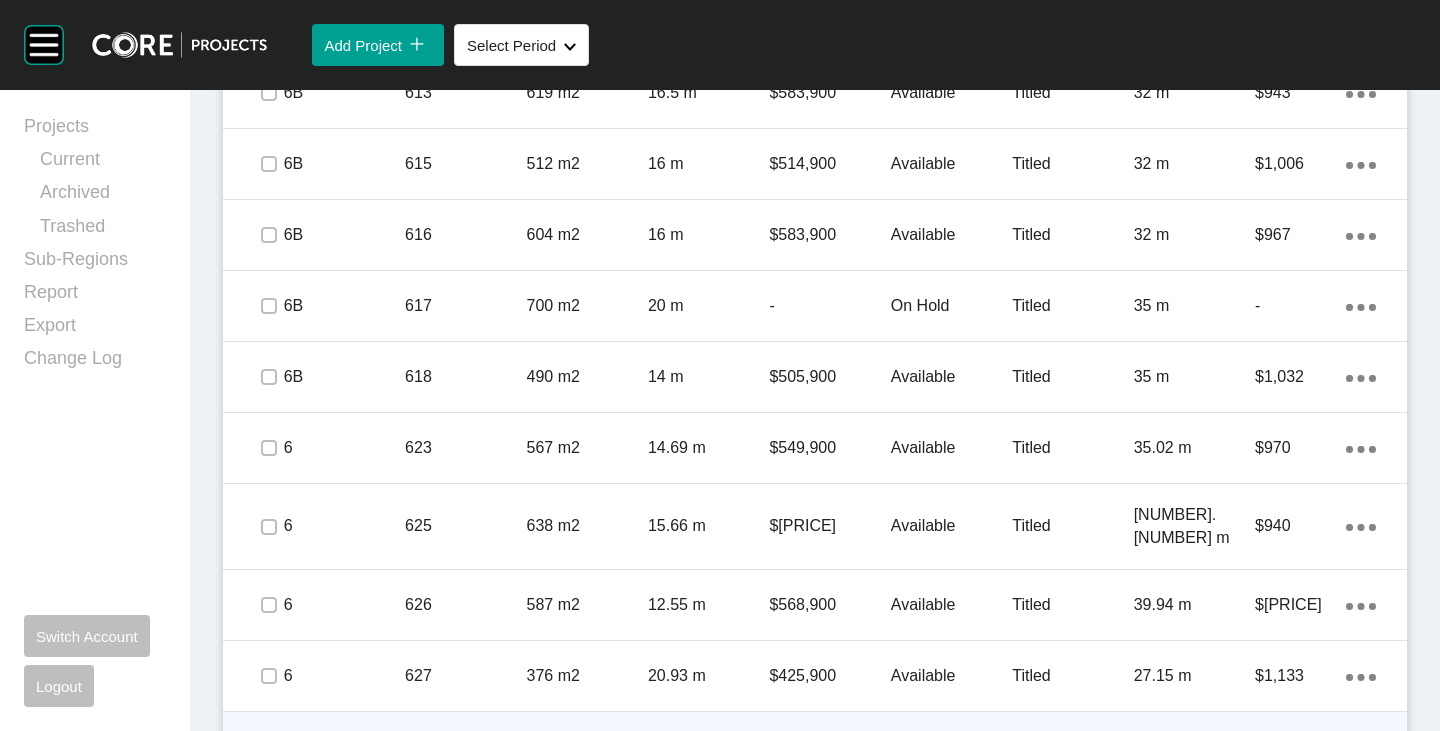 click at bounding box center [269, 747] 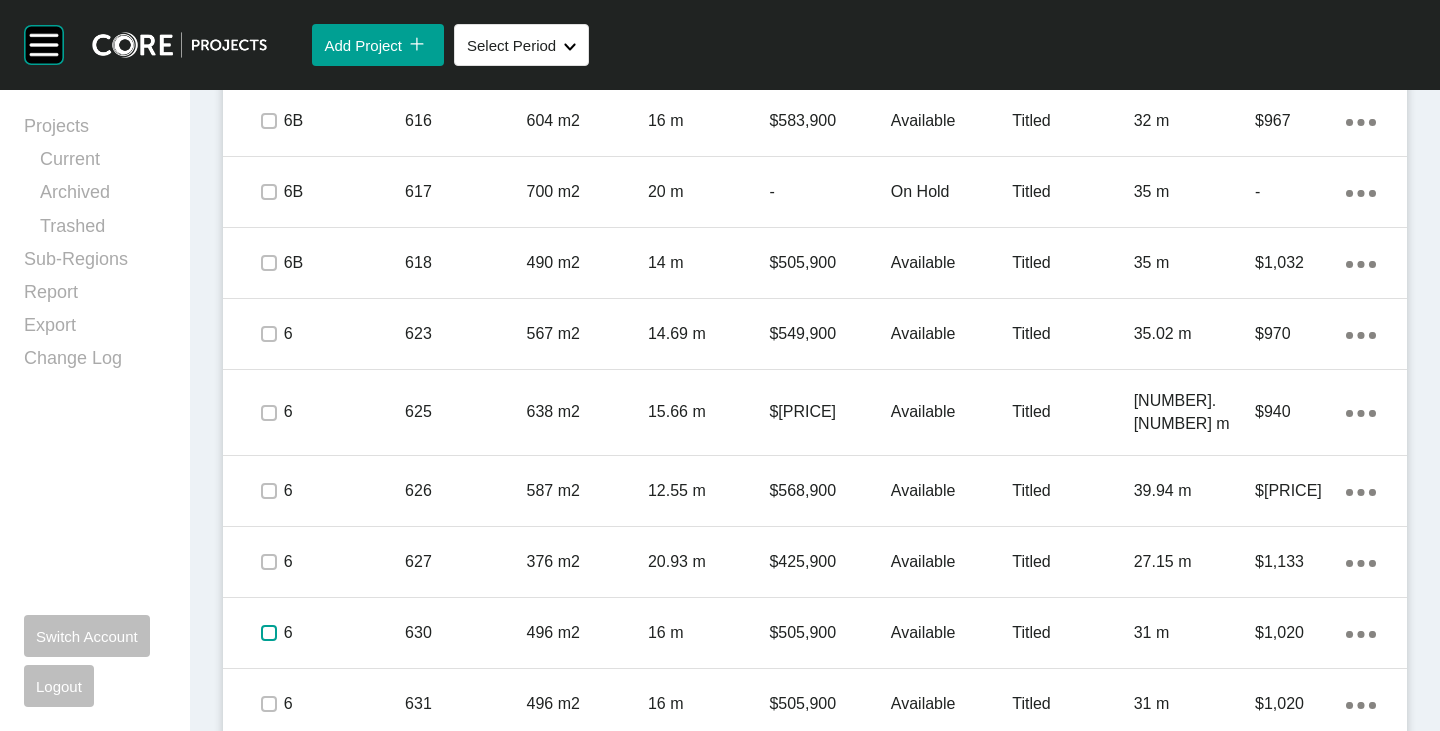 scroll, scrollTop: 5547, scrollLeft: 0, axis: vertical 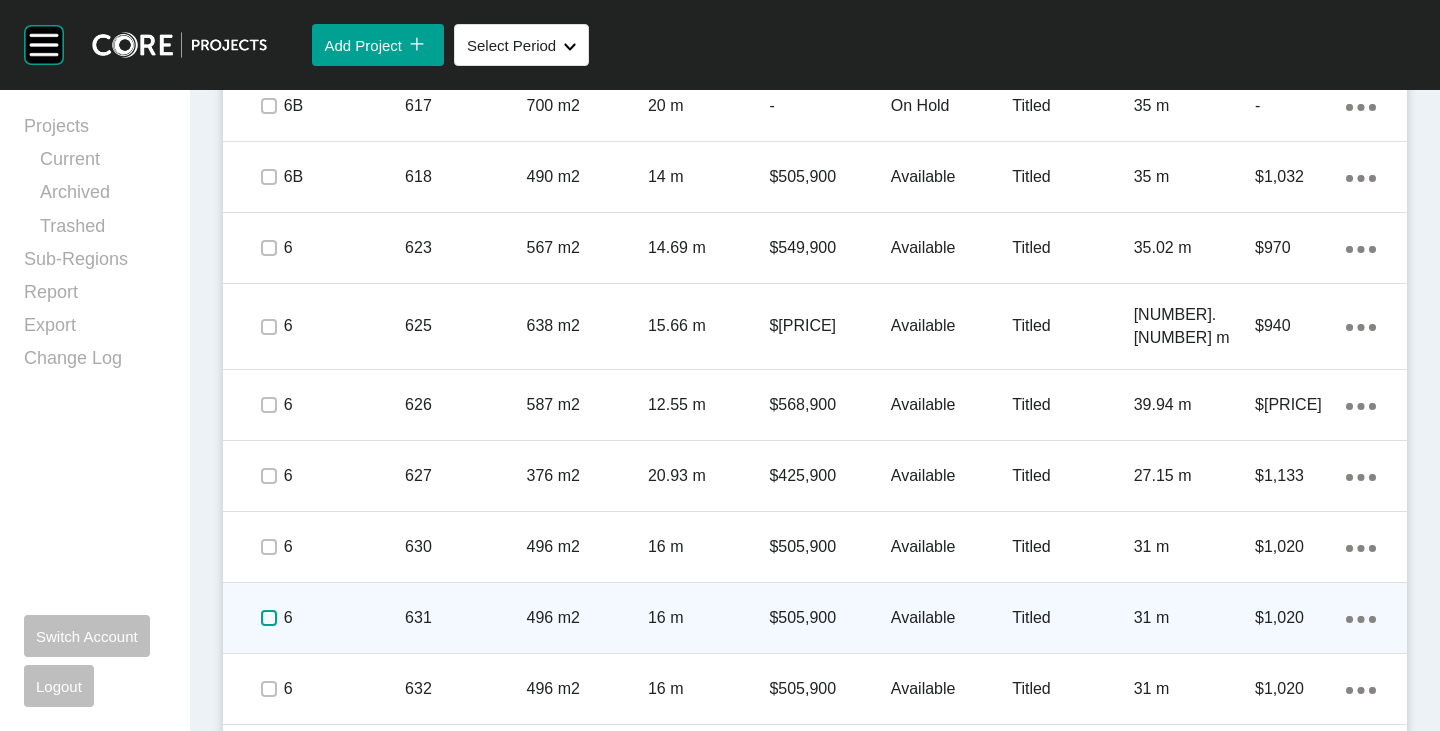 click at bounding box center (269, 618) 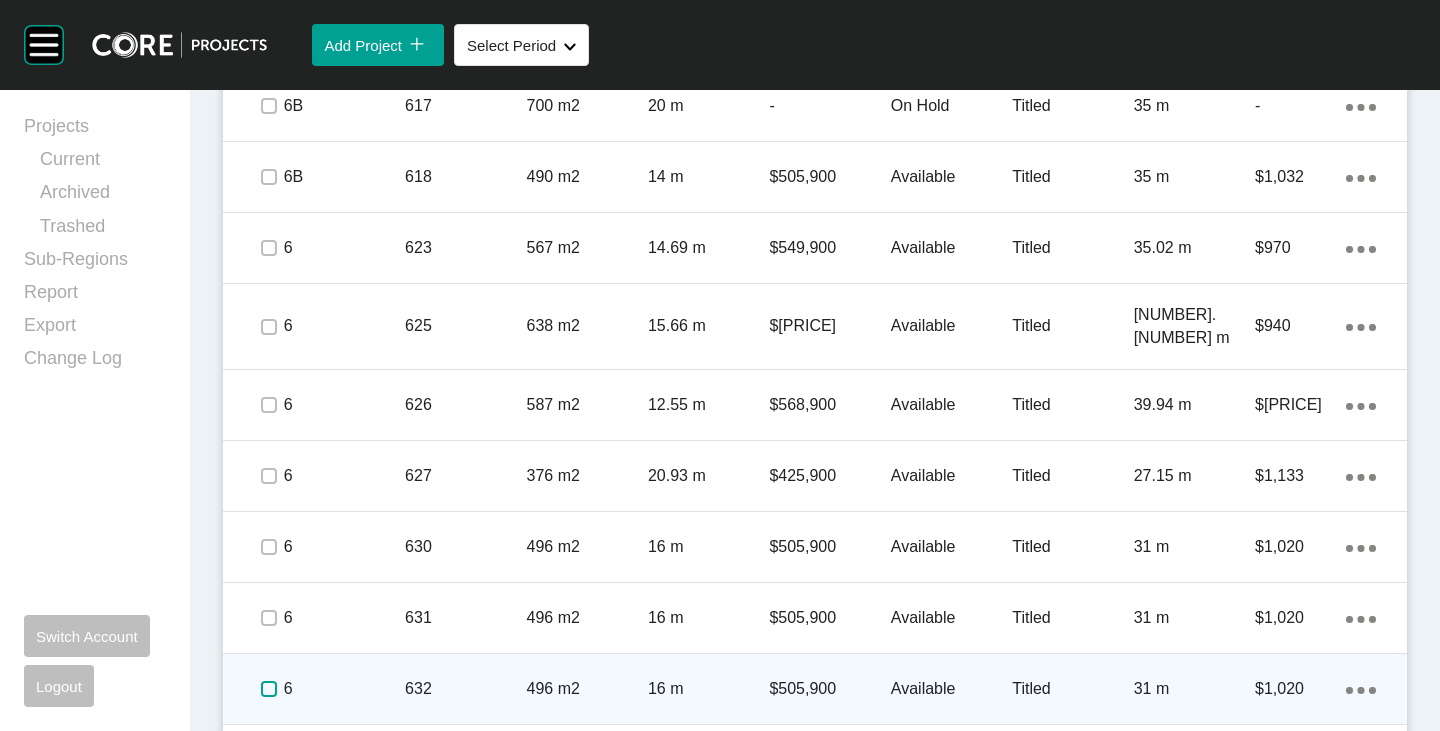 click at bounding box center [269, 689] 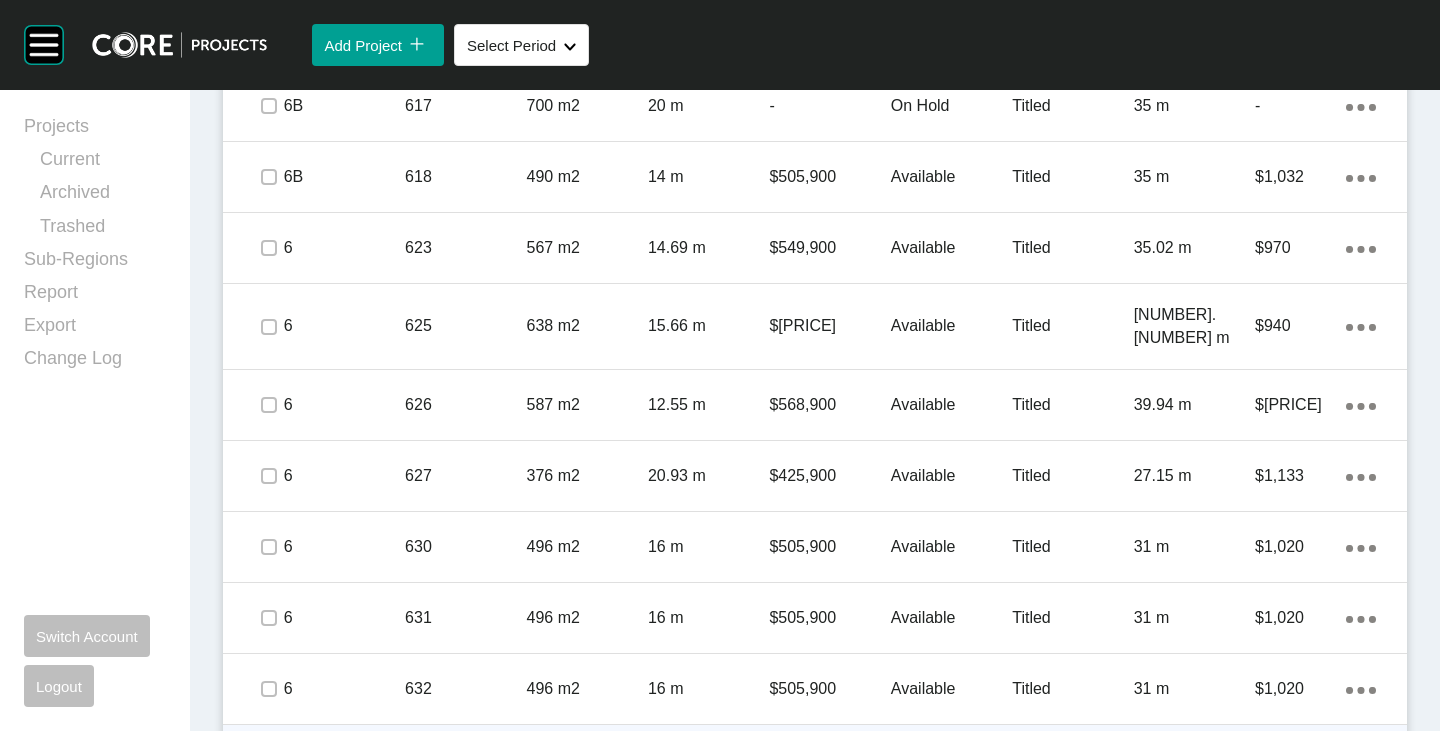 click at bounding box center [269, 760] 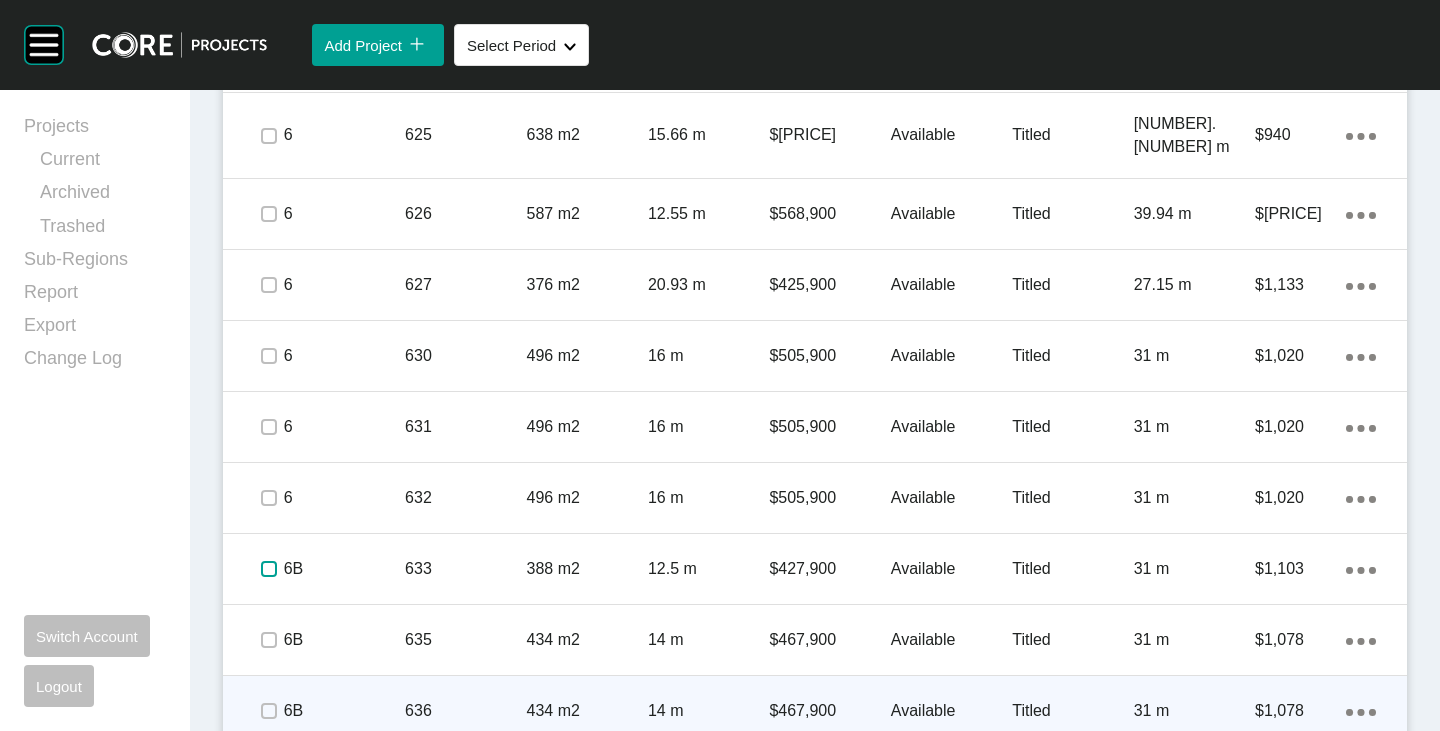 scroll, scrollTop: 5747, scrollLeft: 0, axis: vertical 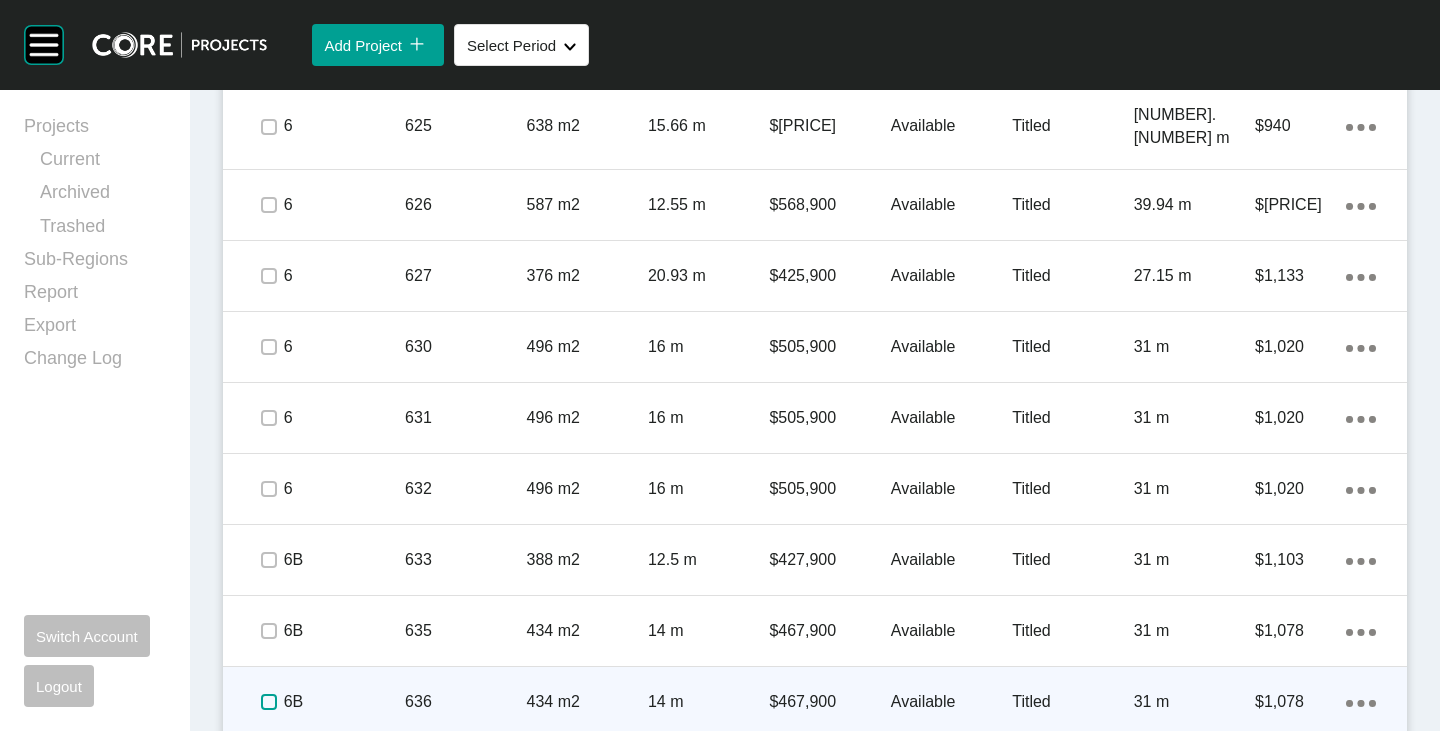 click at bounding box center [269, 702] 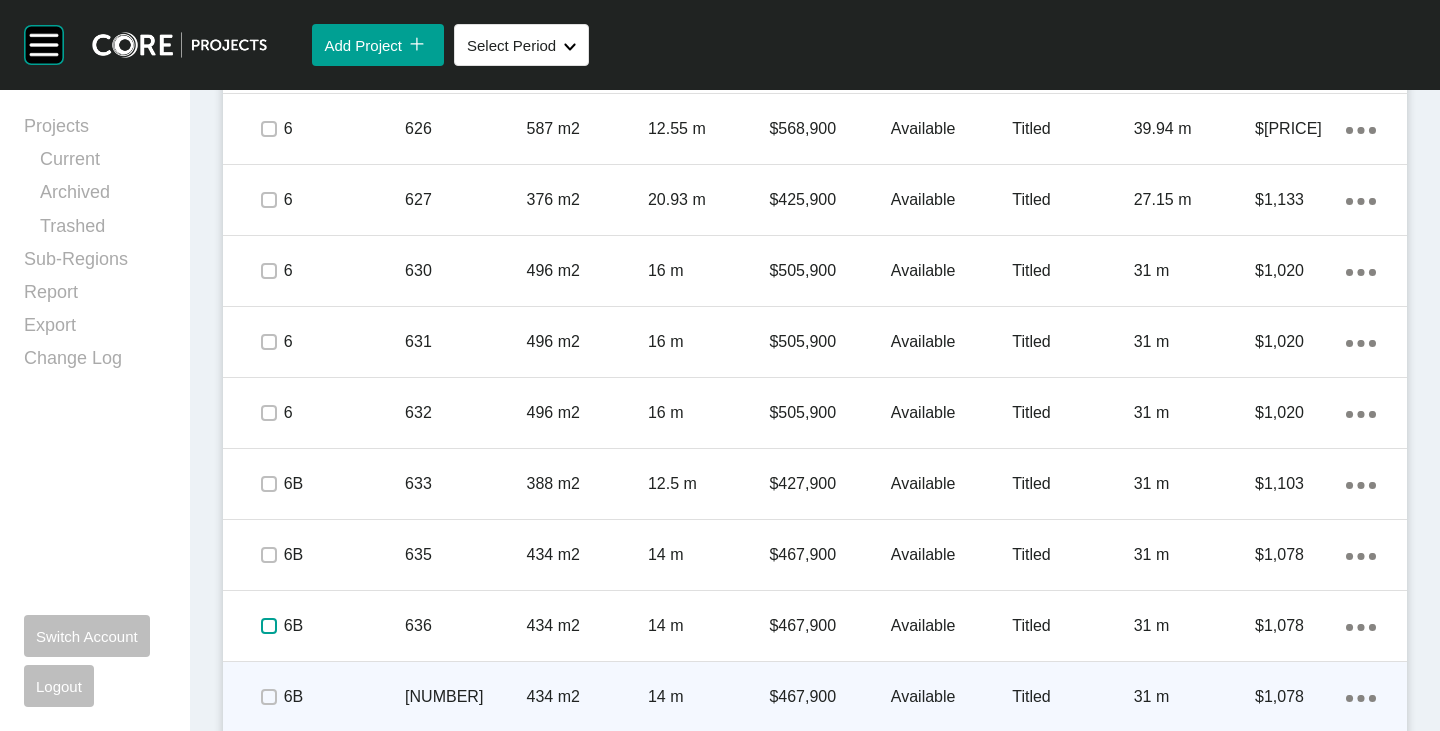 scroll, scrollTop: 5847, scrollLeft: 0, axis: vertical 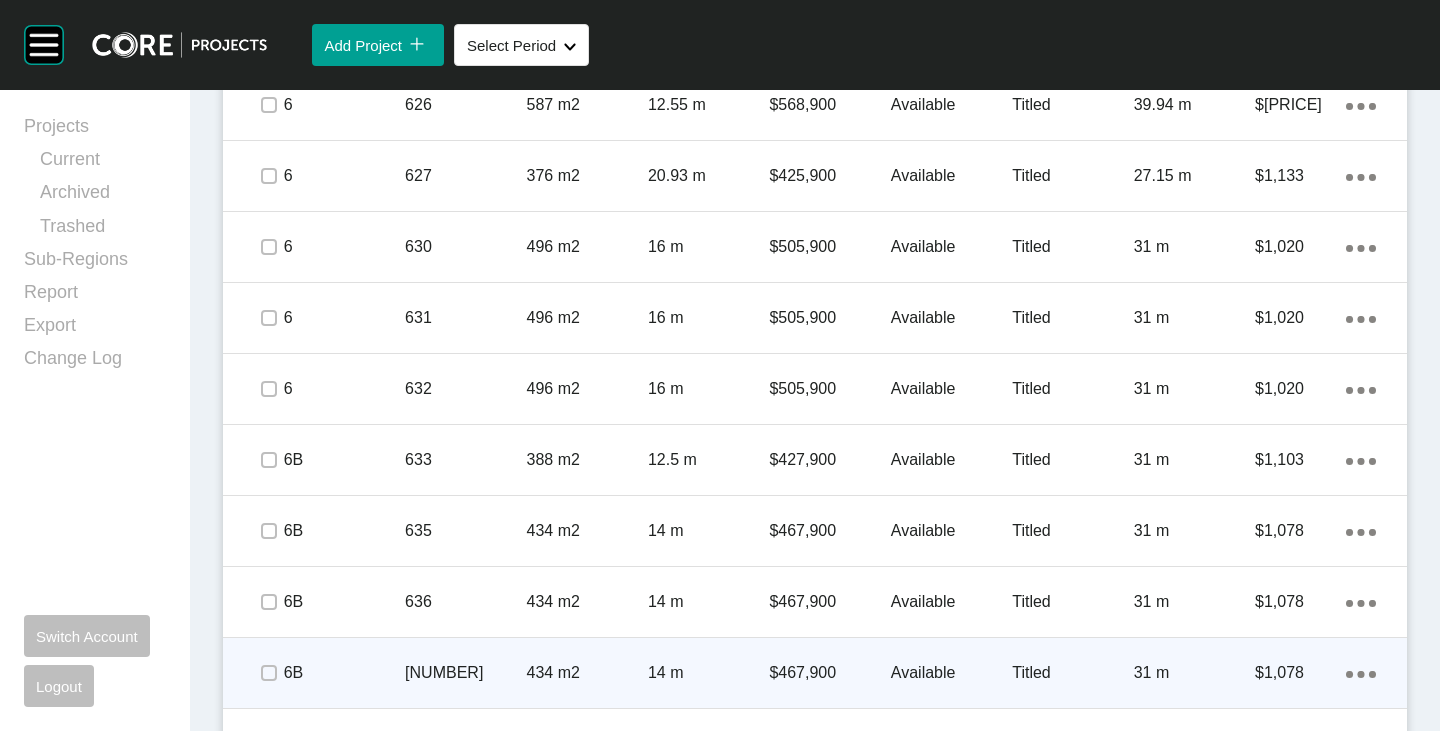 click at bounding box center (268, 673) 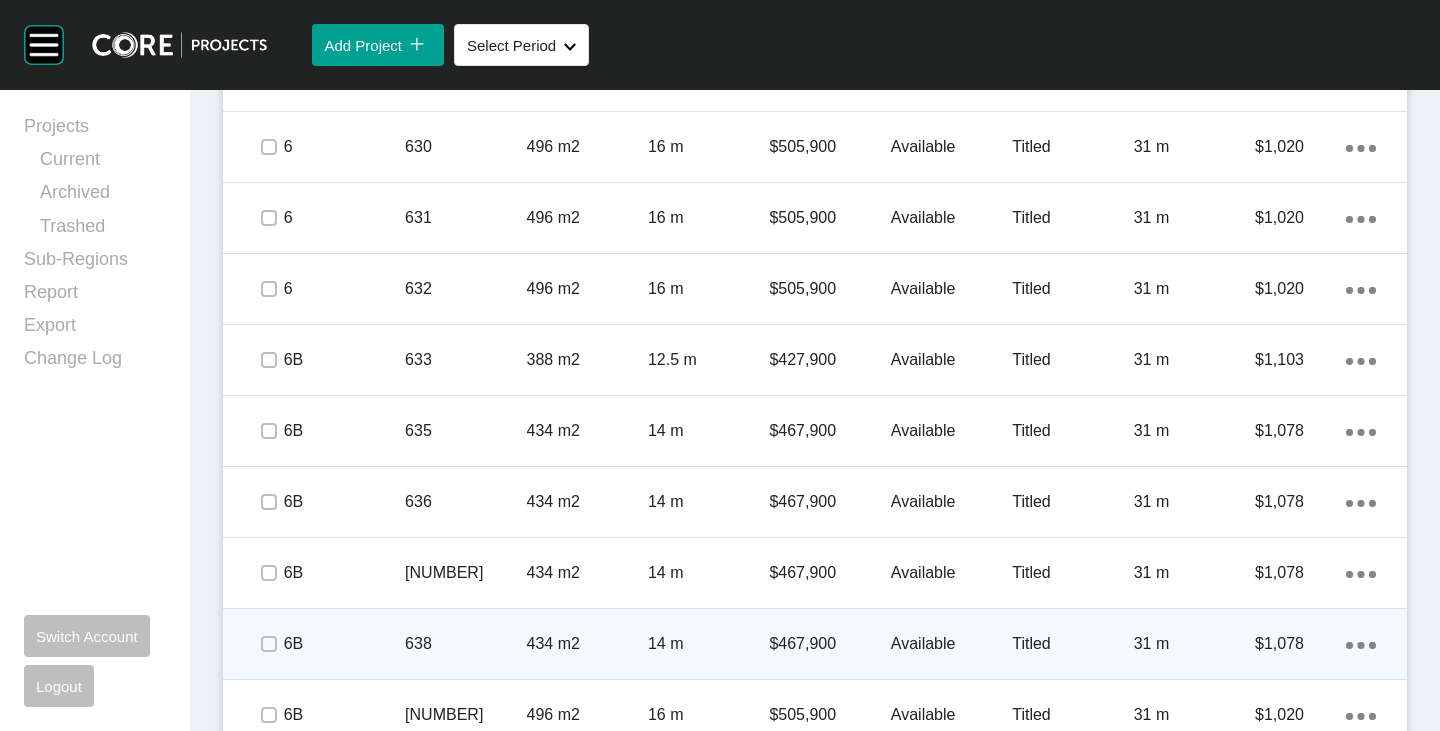 click at bounding box center (268, 644) 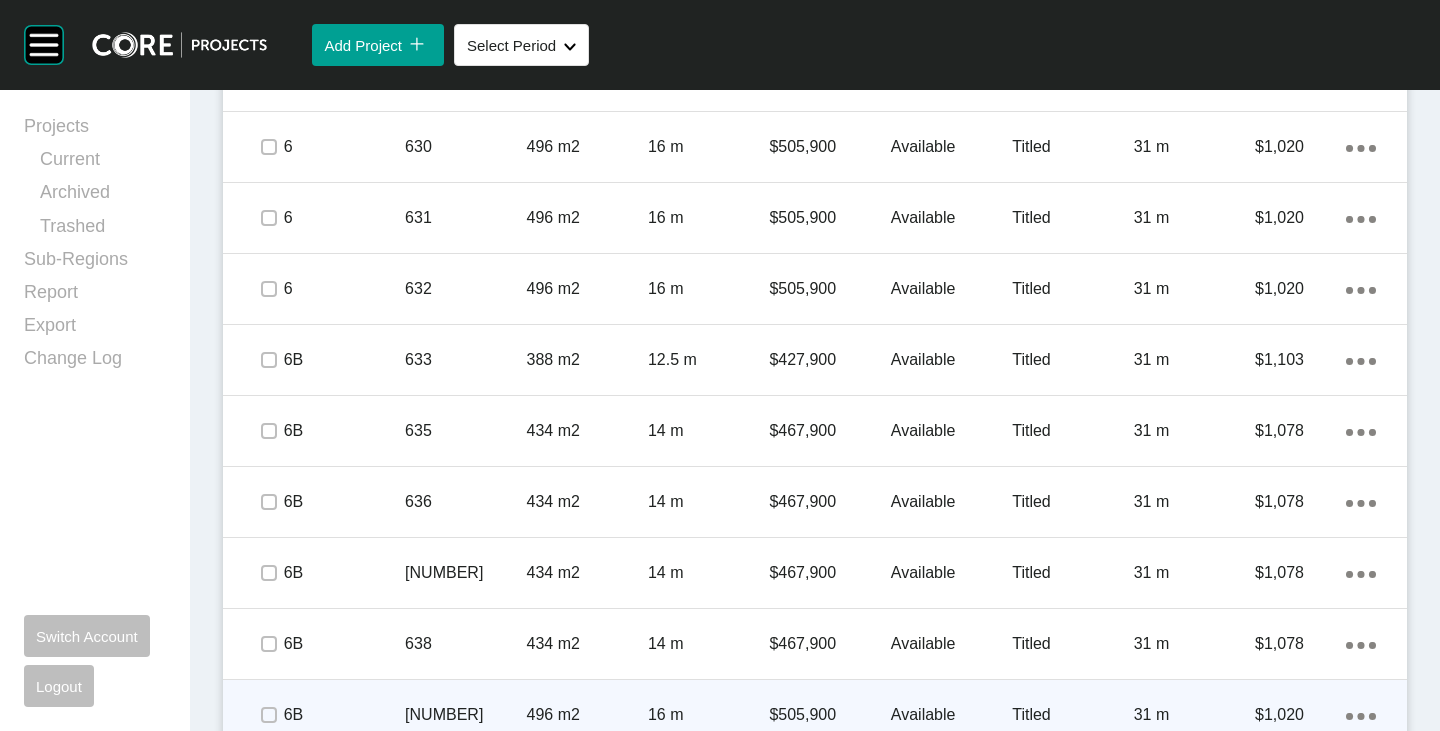 click at bounding box center [268, 715] 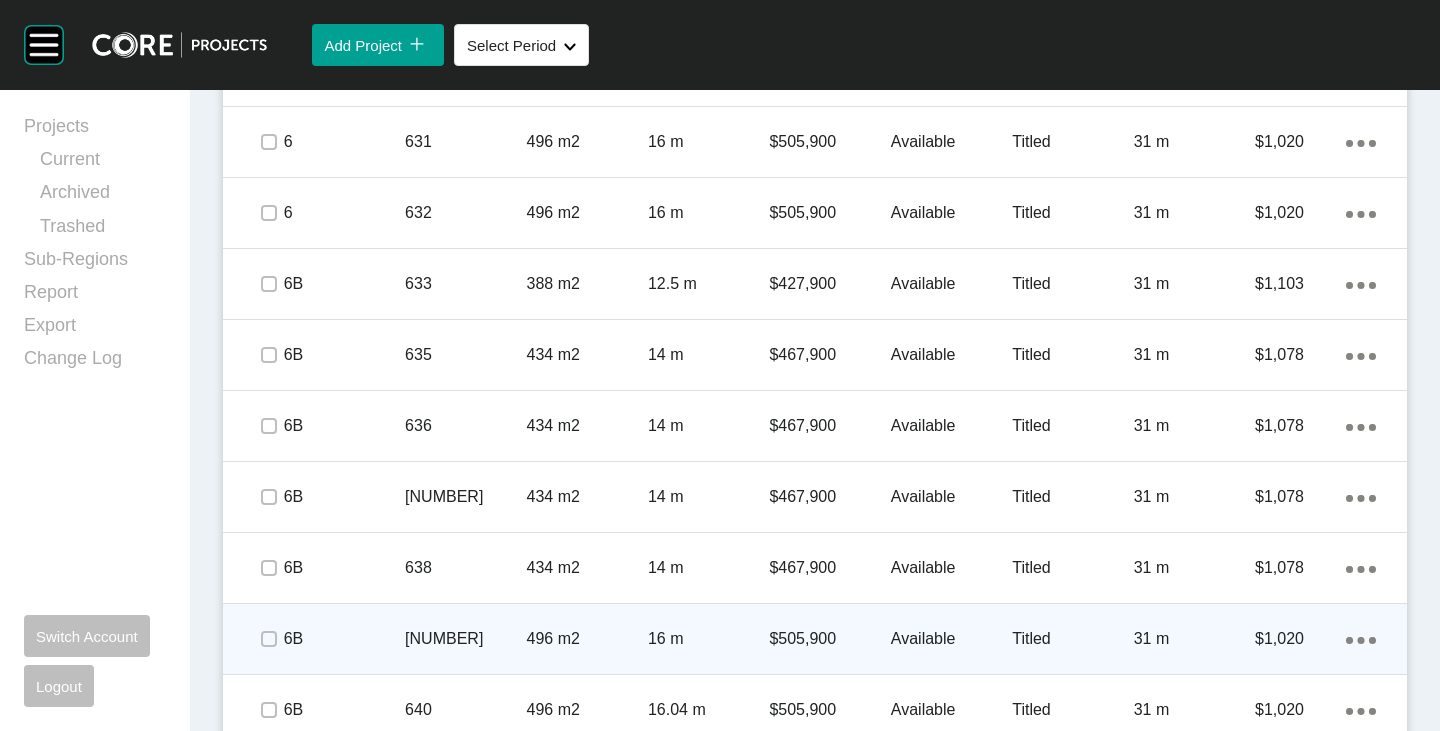 scroll, scrollTop: 6047, scrollLeft: 0, axis: vertical 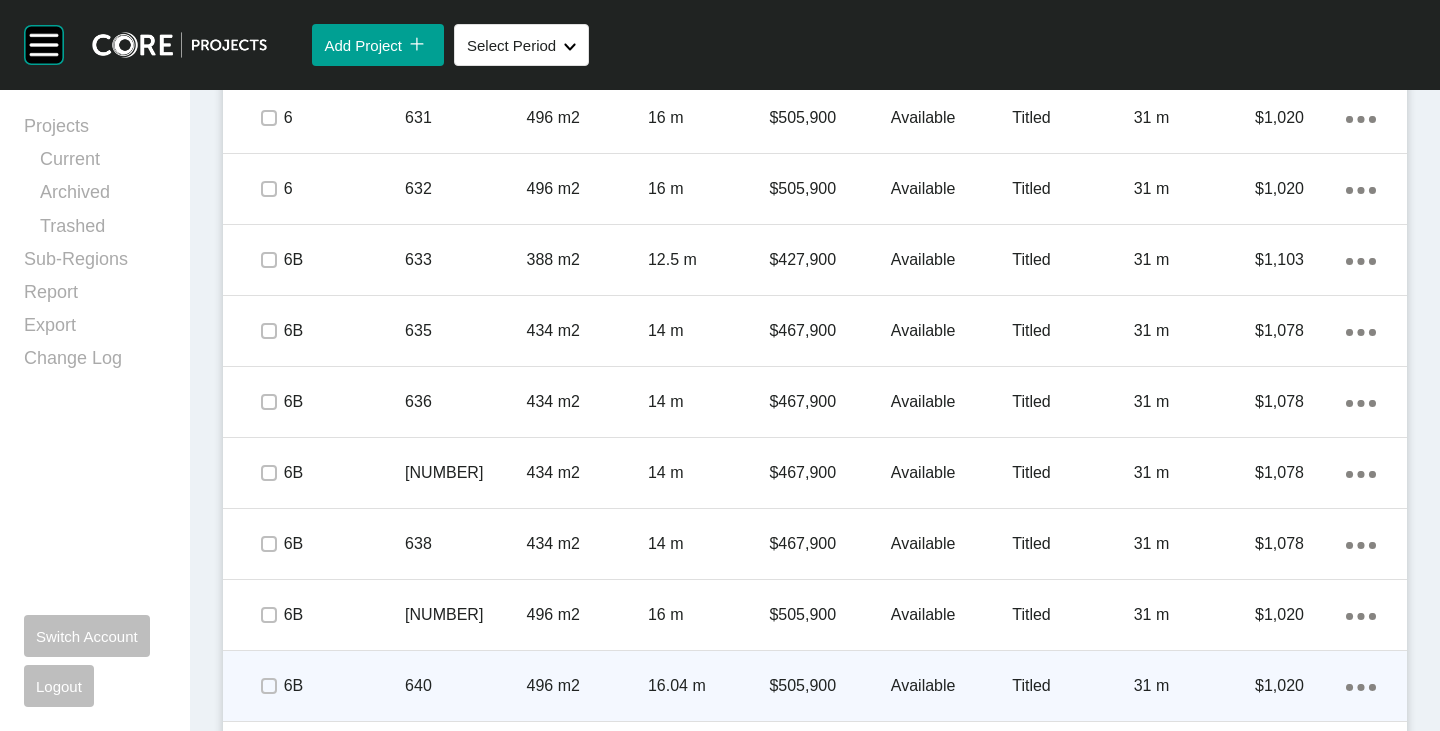 click at bounding box center [268, 686] 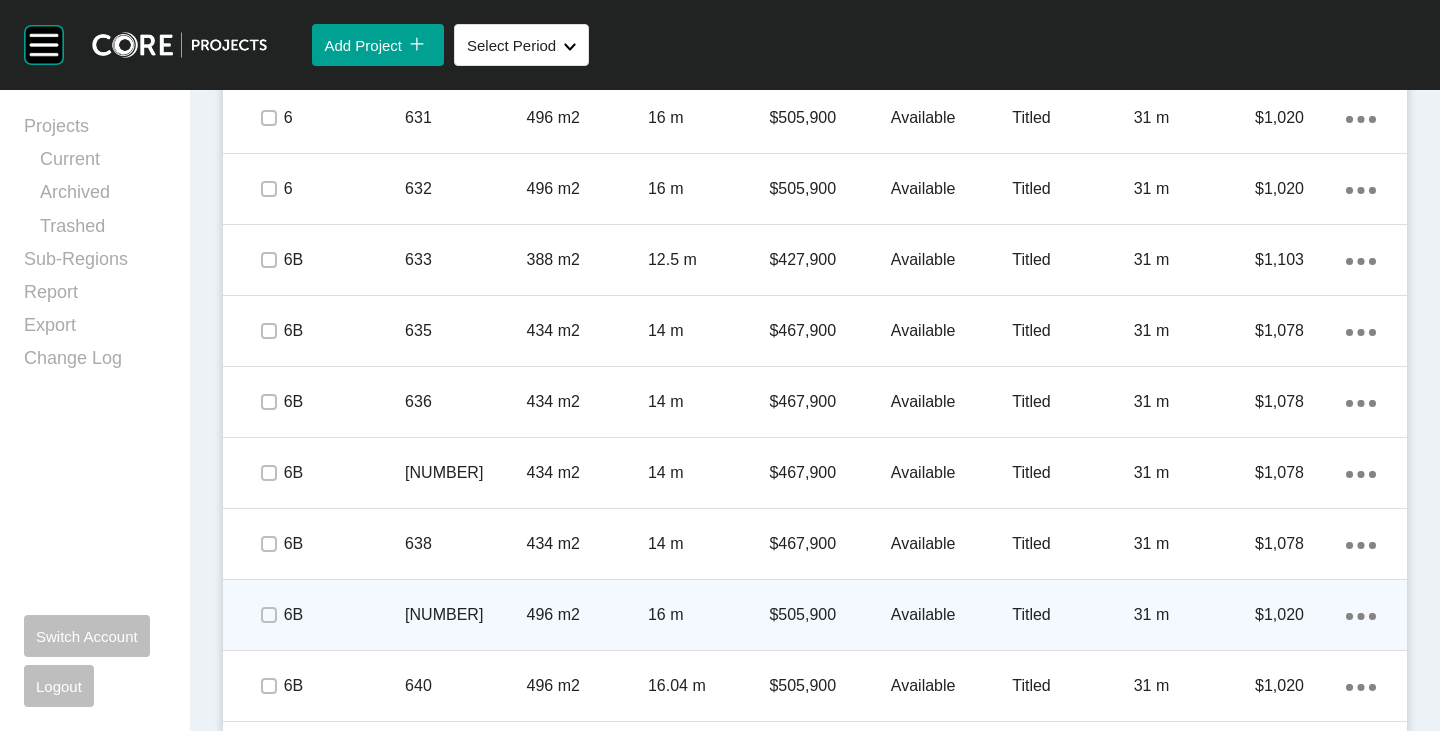 scroll, scrollTop: 6247, scrollLeft: 0, axis: vertical 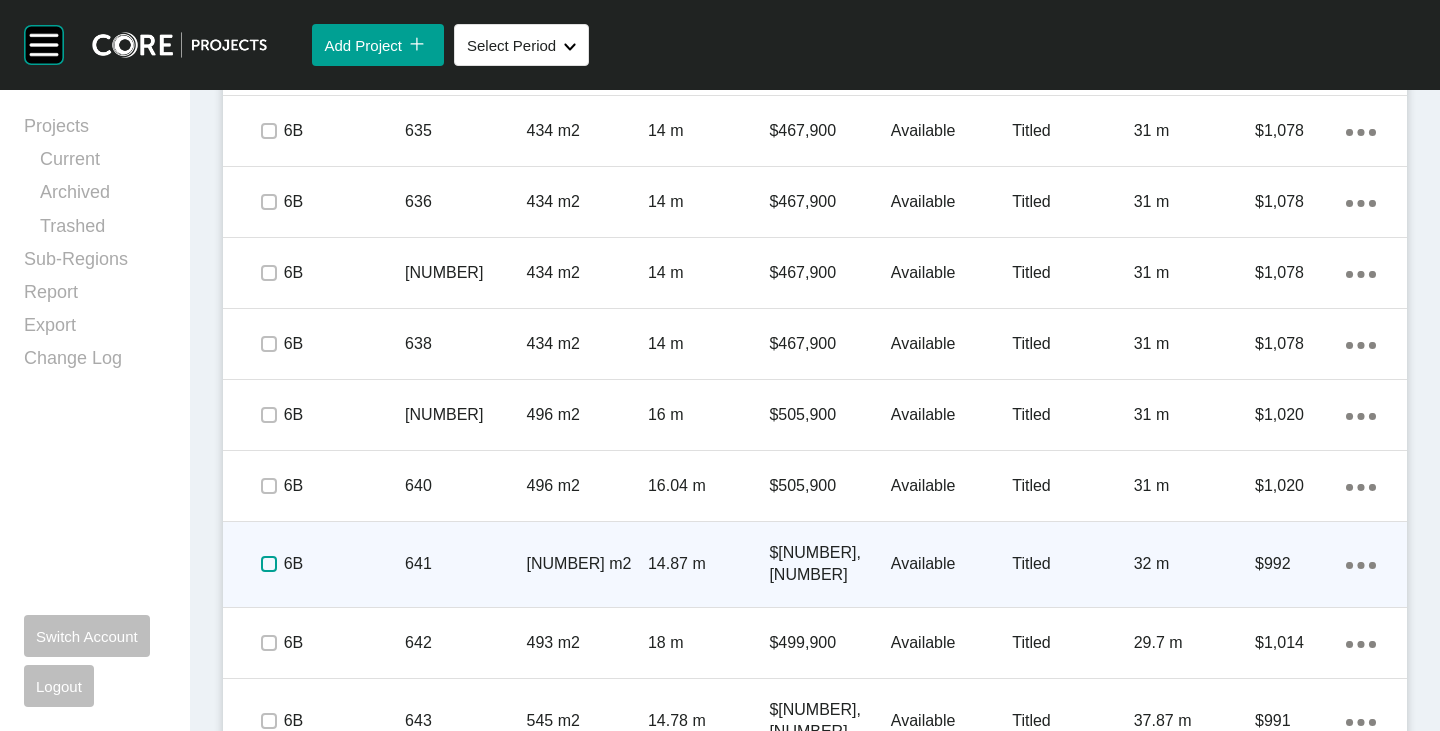 click at bounding box center (269, 564) 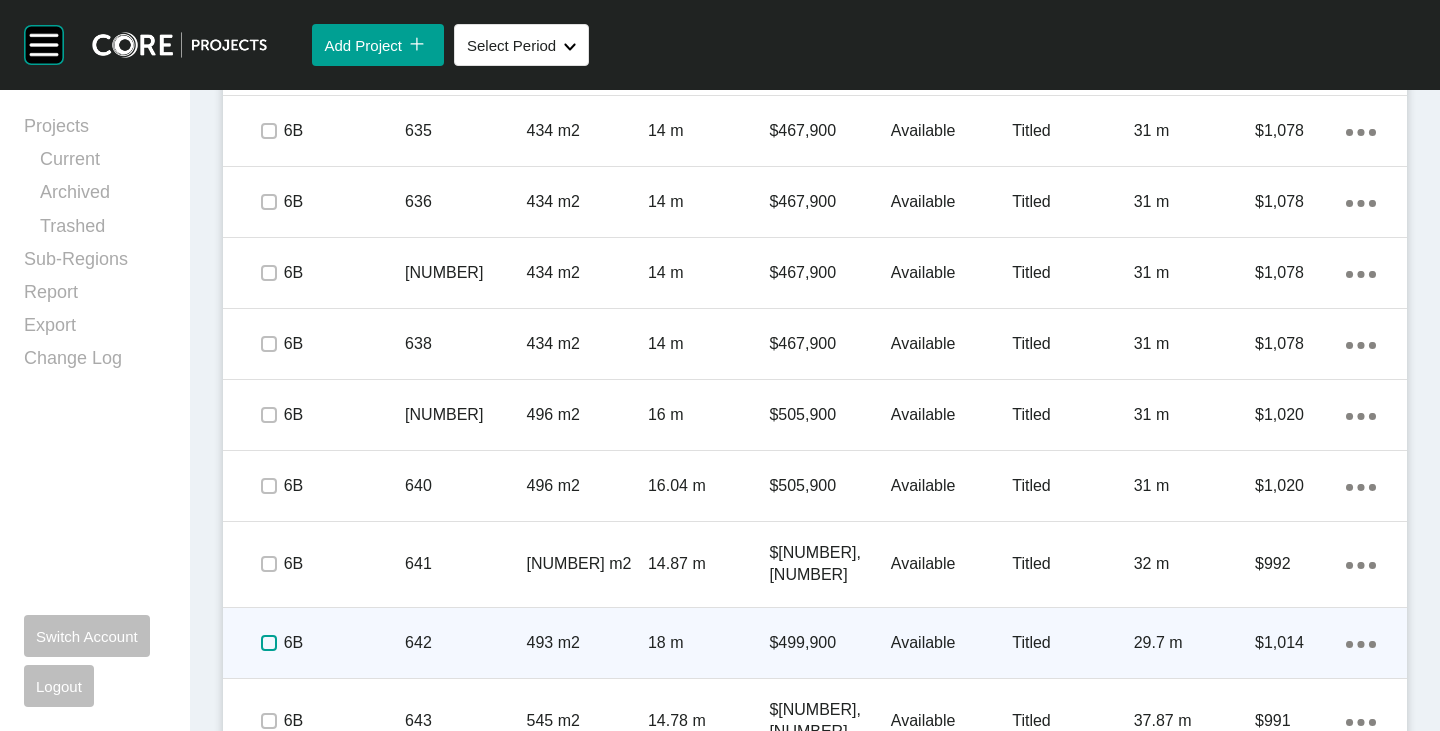 click at bounding box center (269, 643) 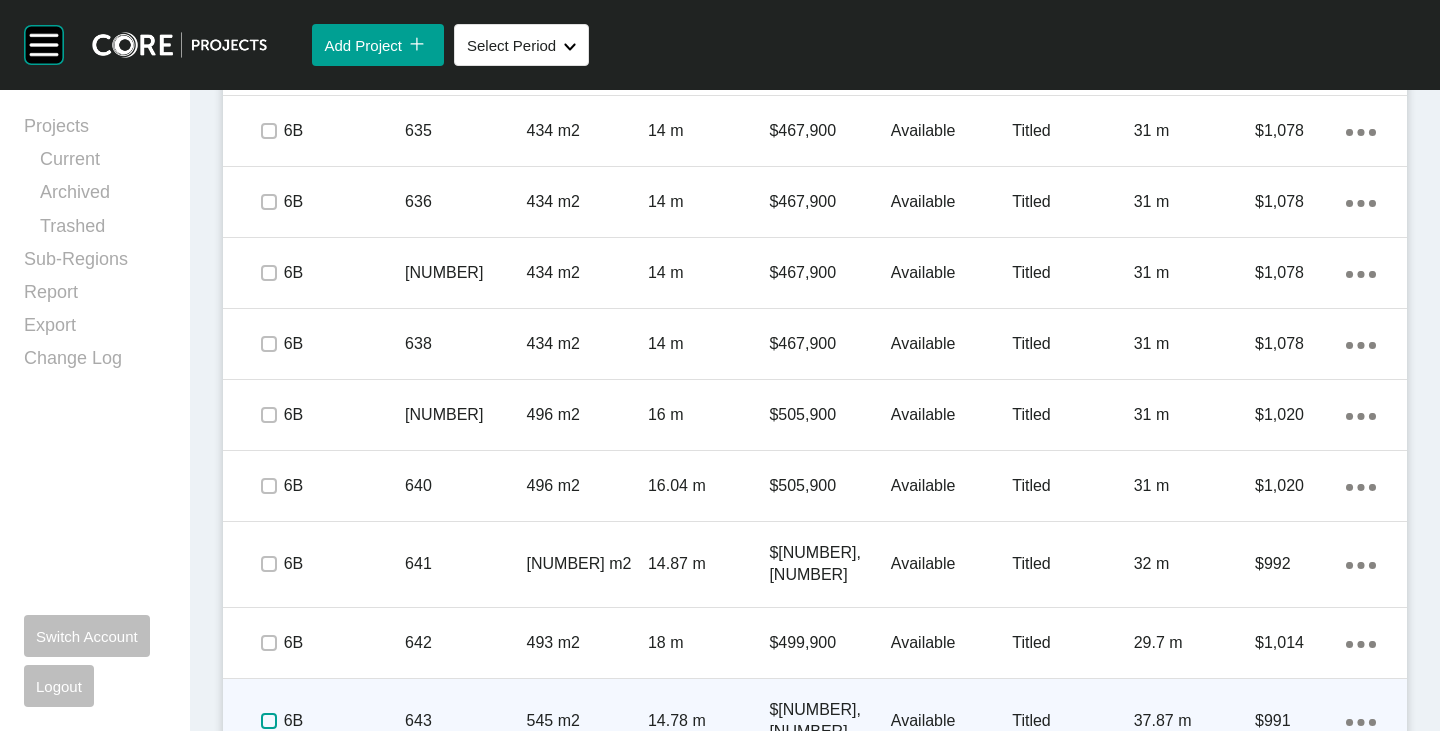 click at bounding box center (269, 721) 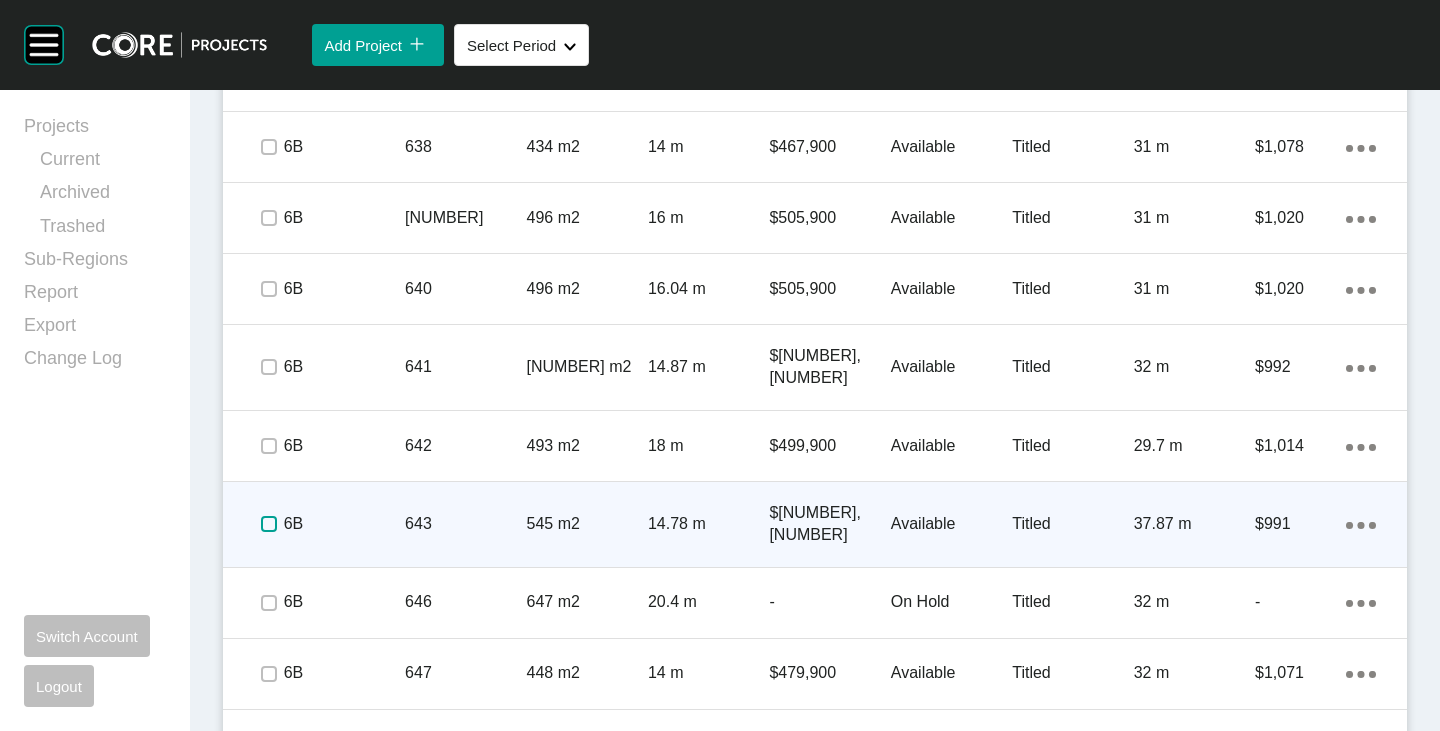 scroll, scrollTop: 6447, scrollLeft: 0, axis: vertical 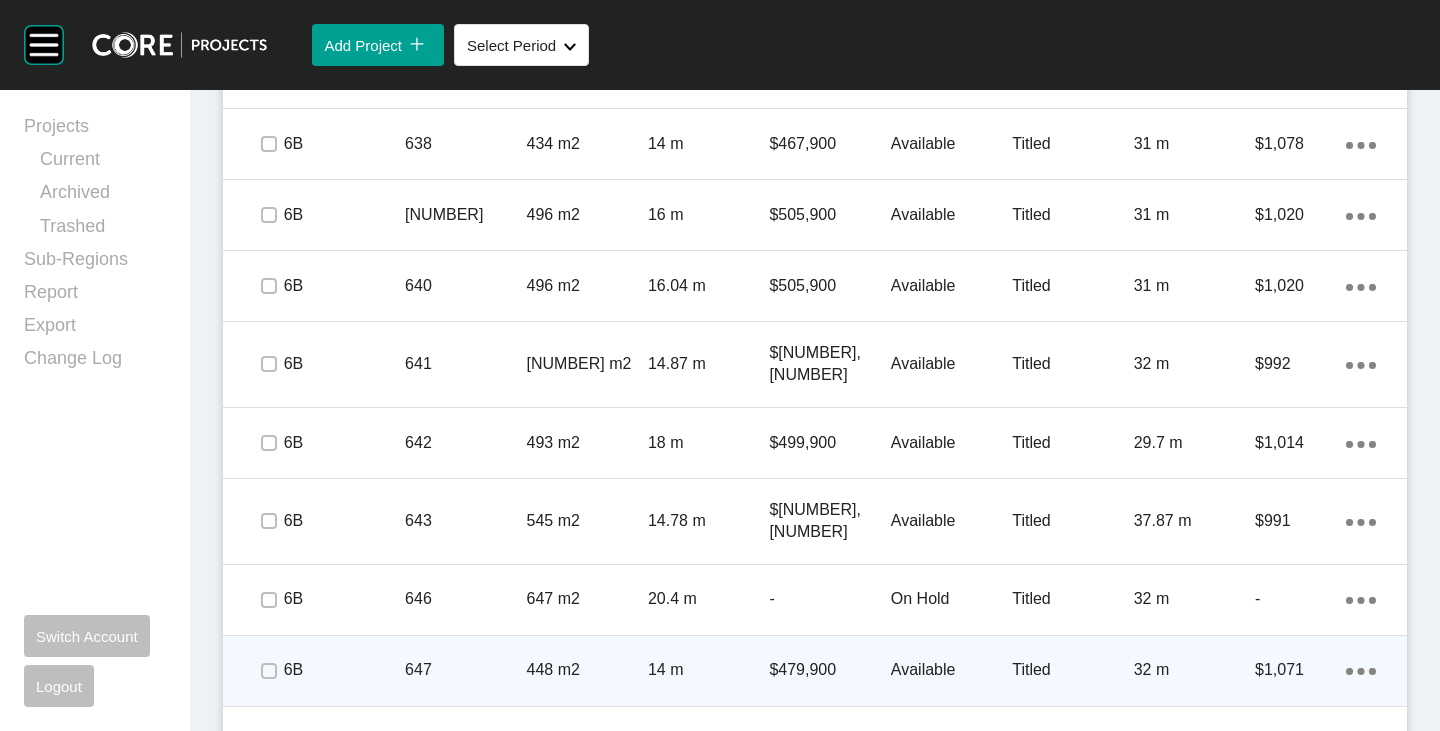click at bounding box center (268, 671) 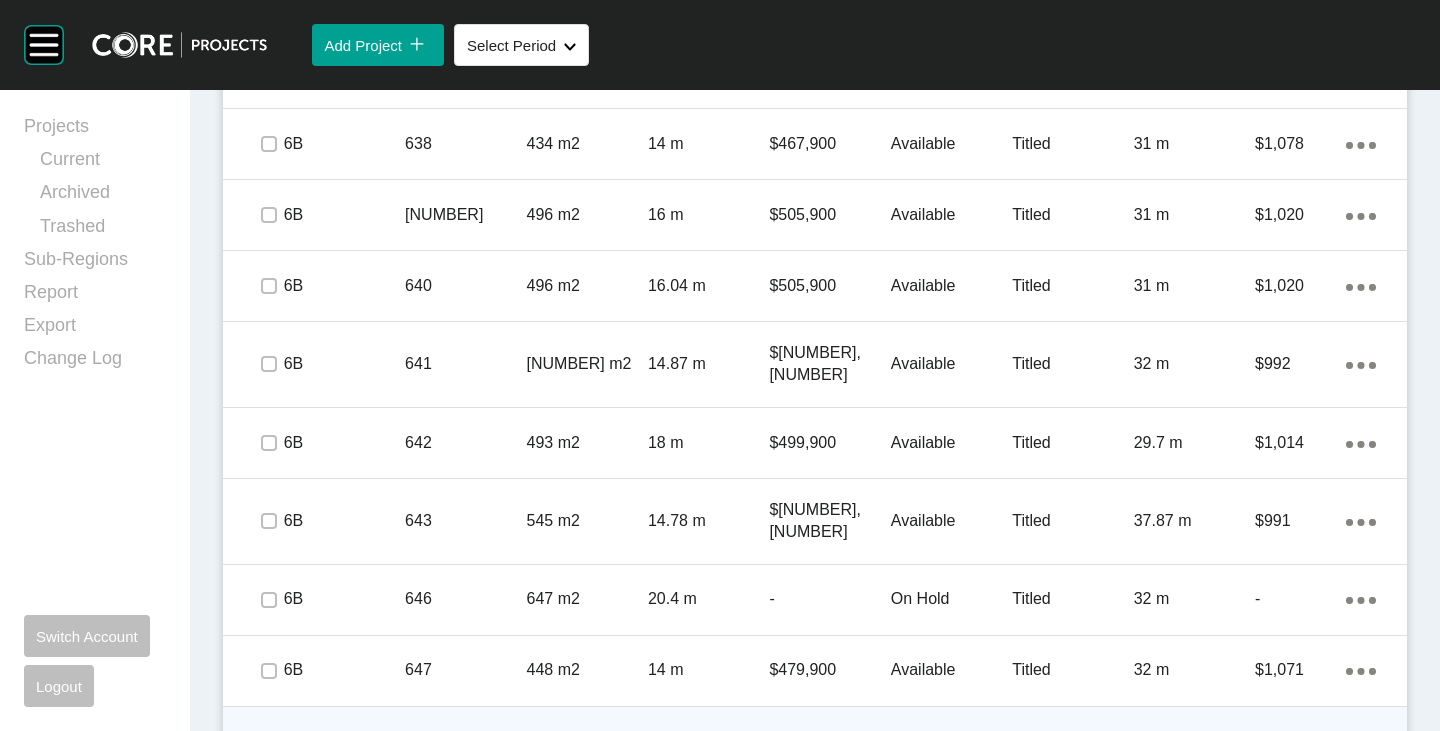 click at bounding box center (269, 742) 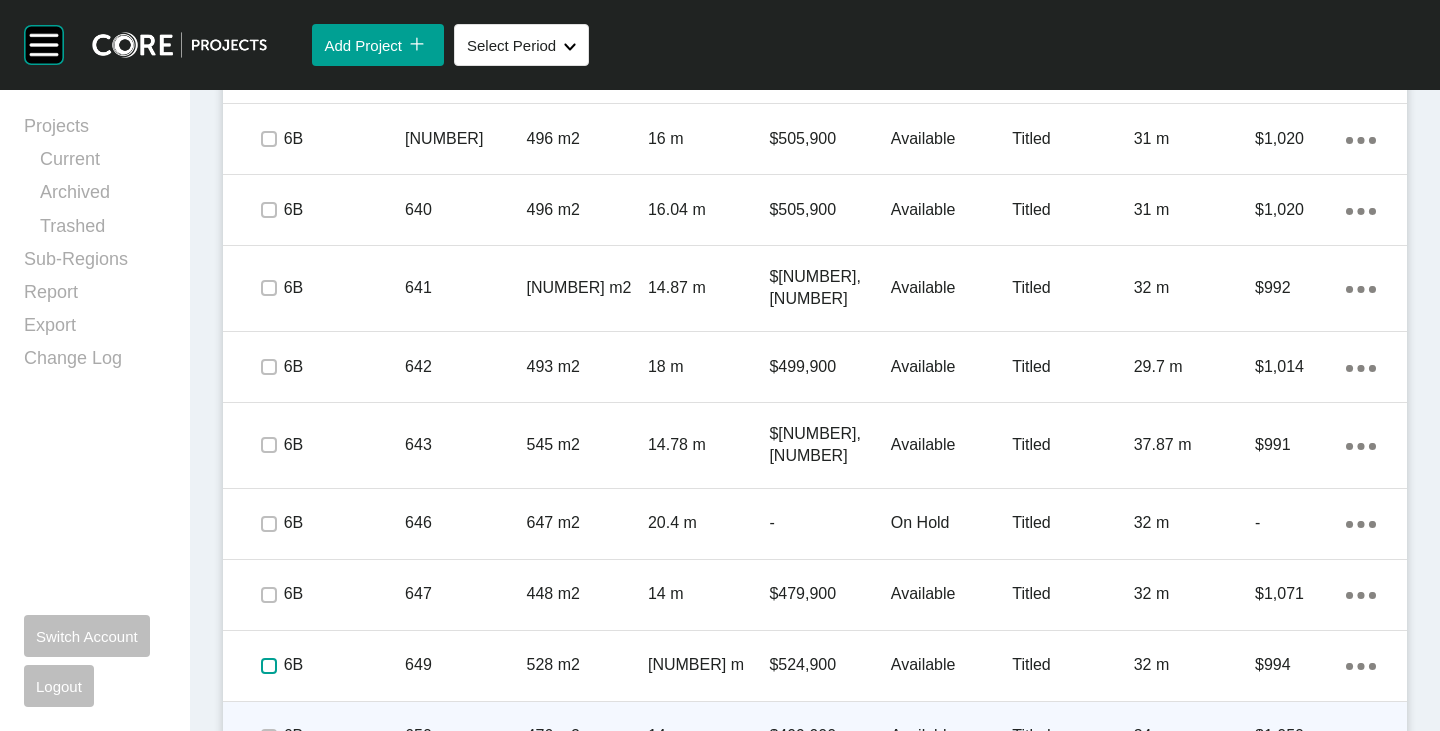 scroll, scrollTop: 6547, scrollLeft: 0, axis: vertical 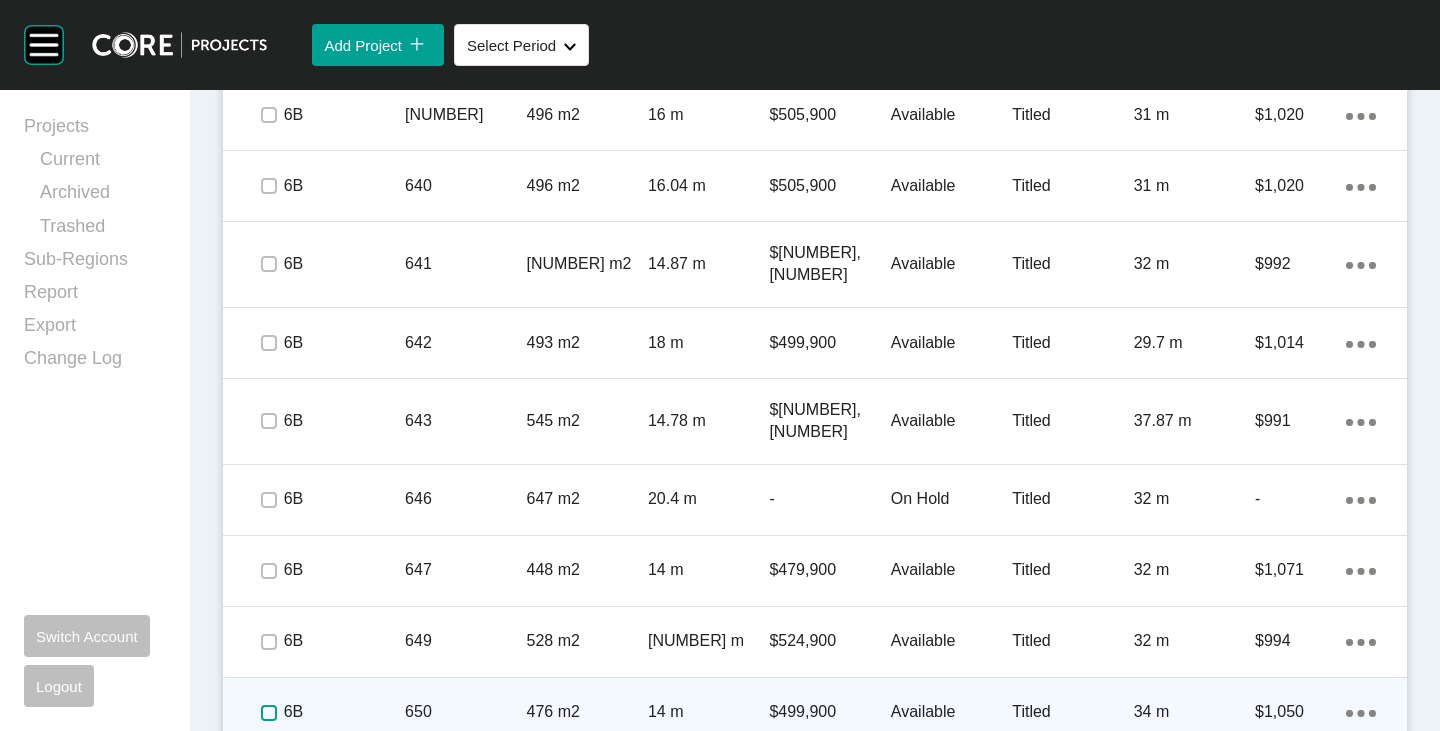 click at bounding box center [269, 713] 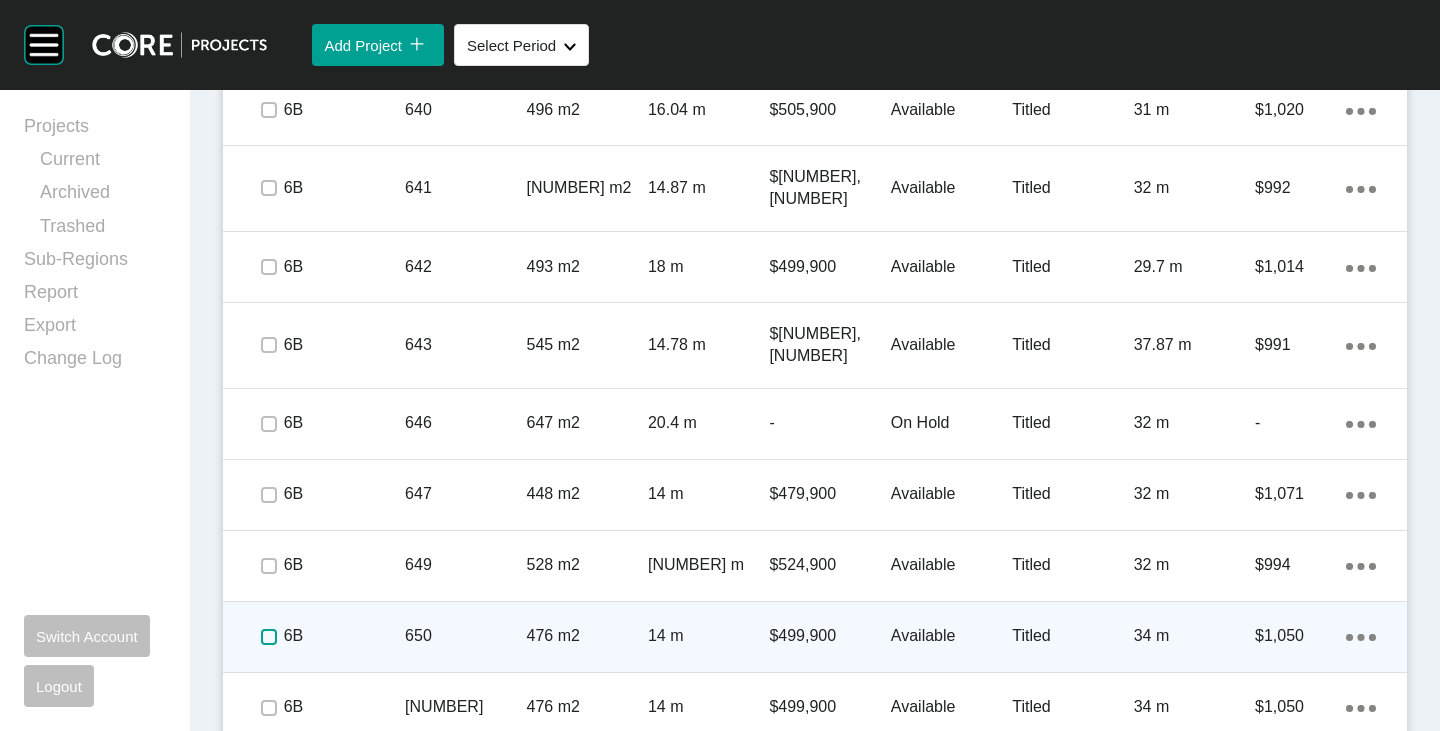 scroll, scrollTop: 6647, scrollLeft: 0, axis: vertical 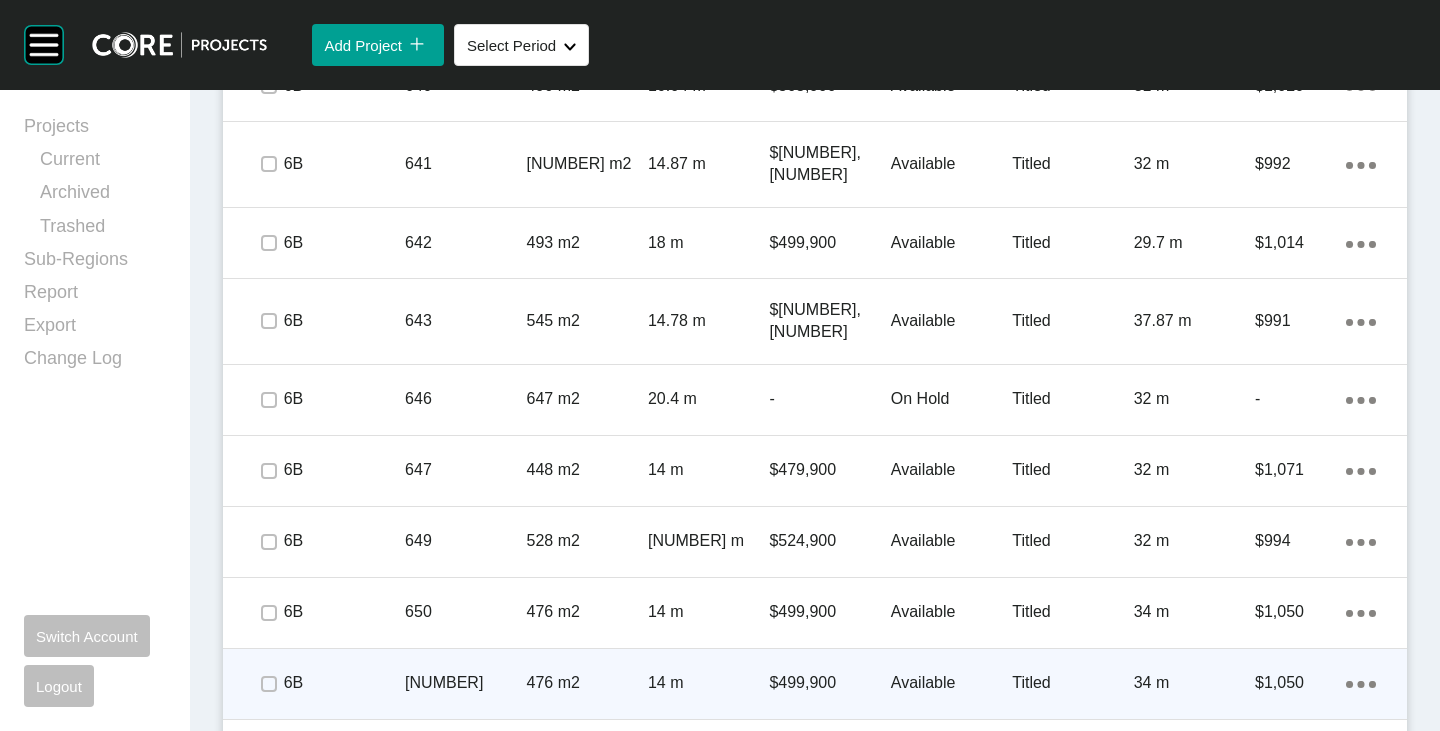 click at bounding box center [268, 684] 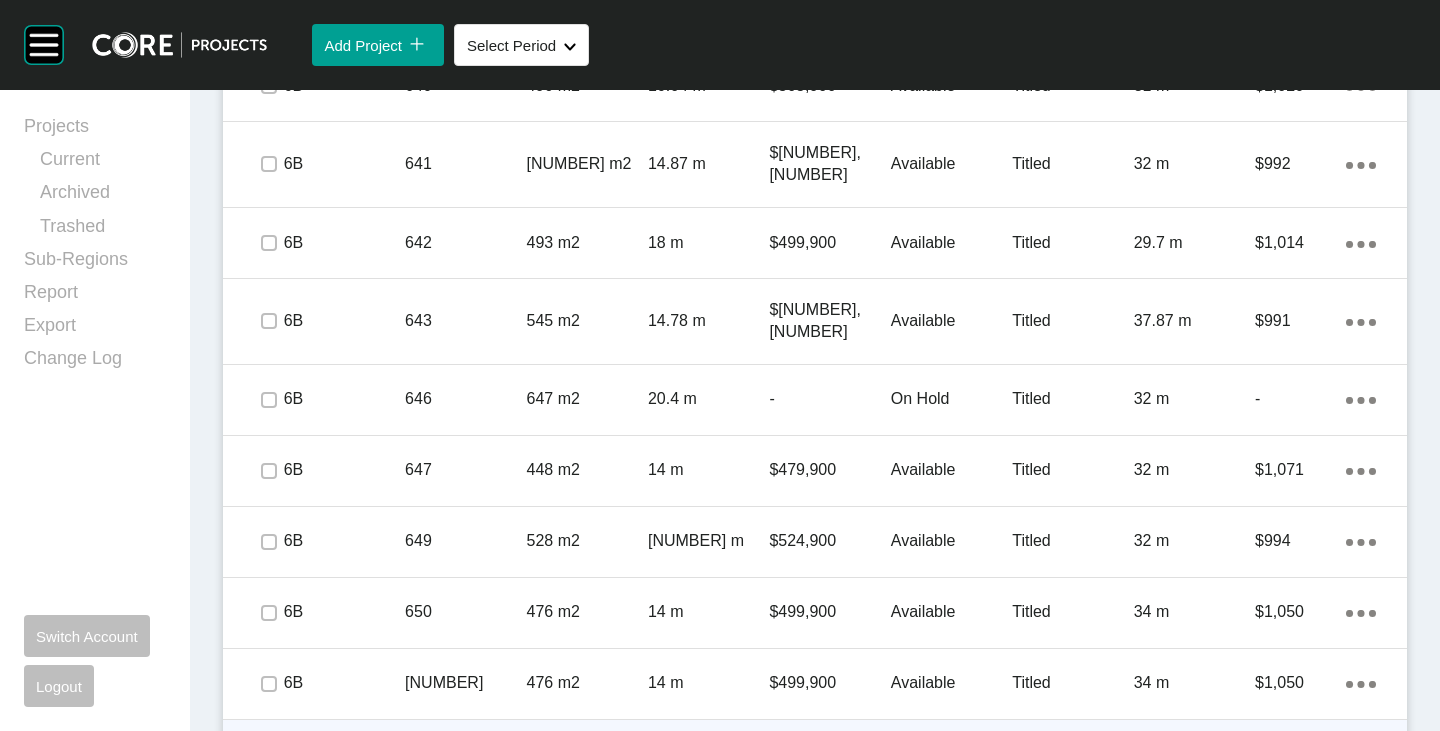 click at bounding box center (268, 755) 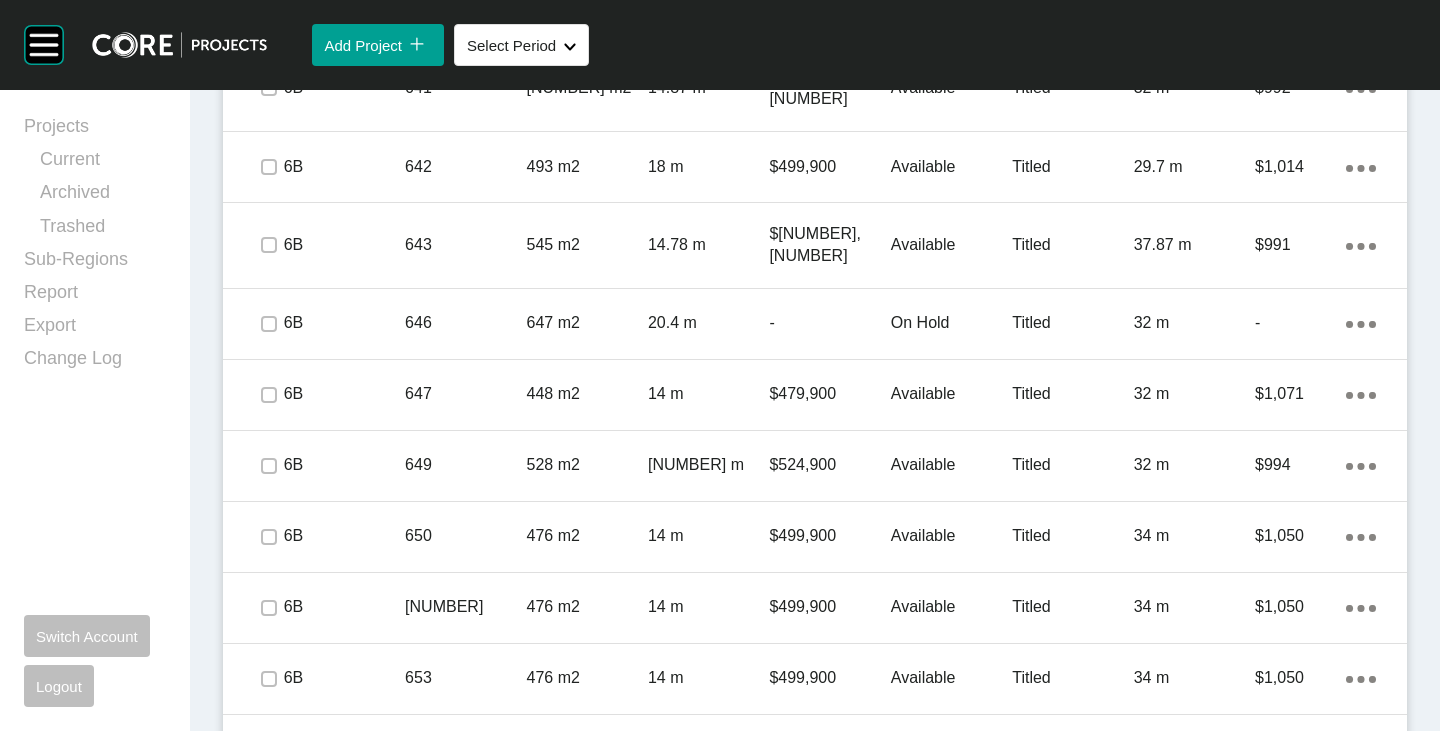 scroll, scrollTop: 6747, scrollLeft: 0, axis: vertical 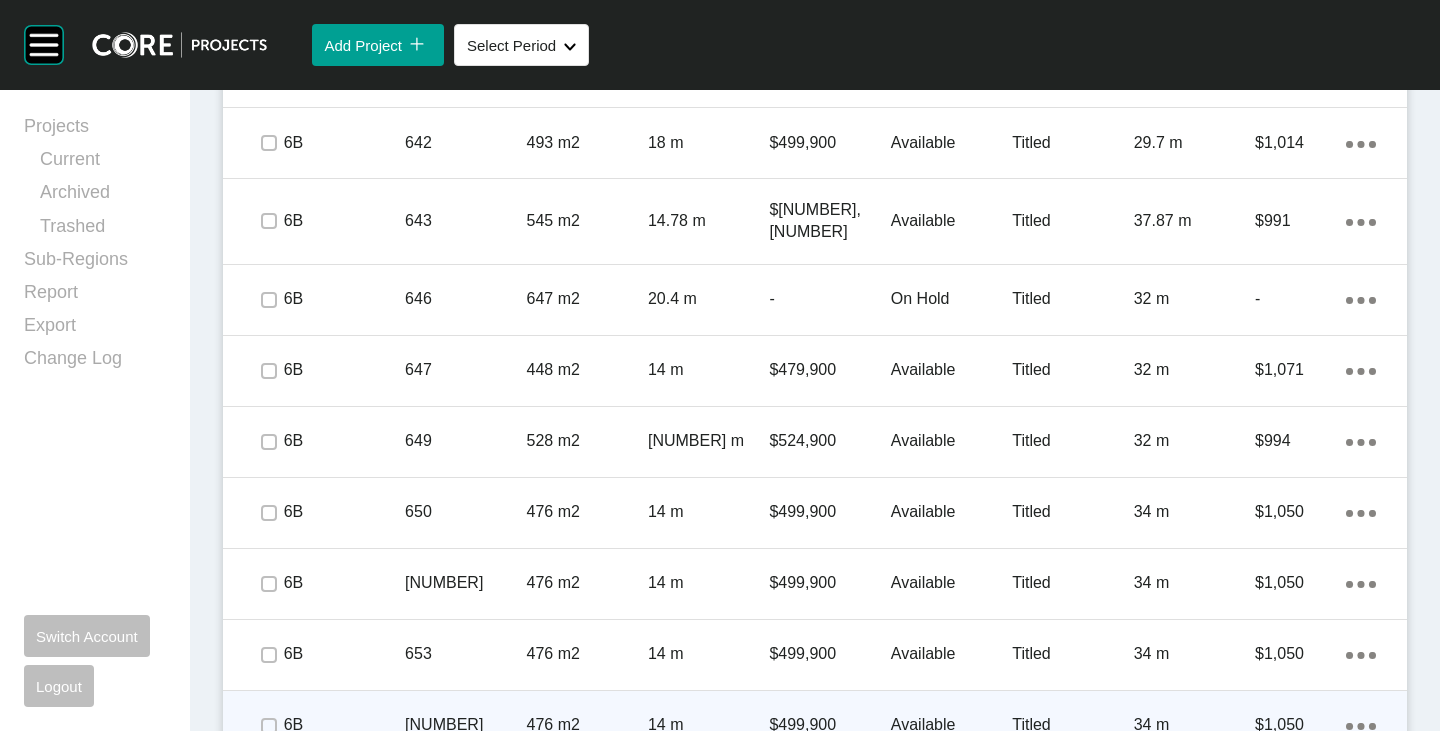 click at bounding box center (268, 726) 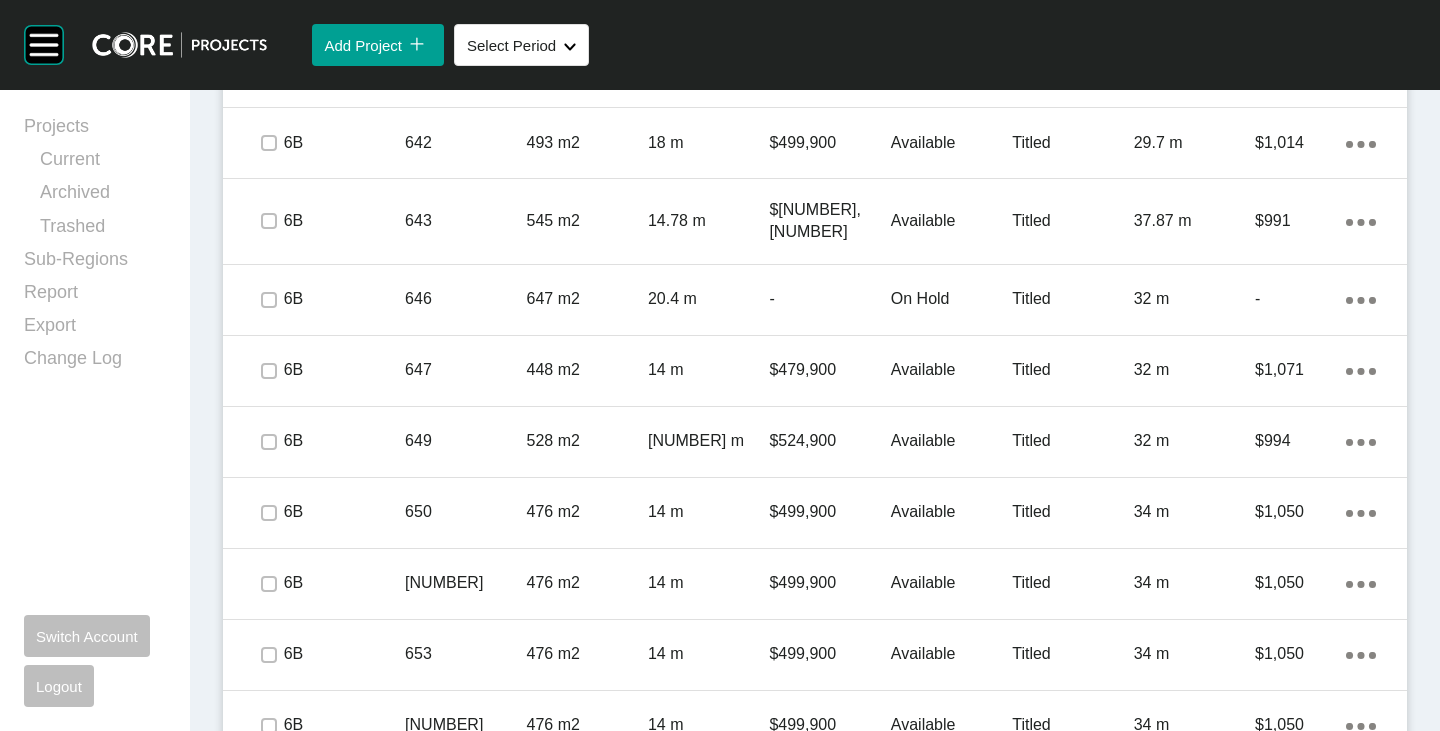 click at bounding box center [269, 797] 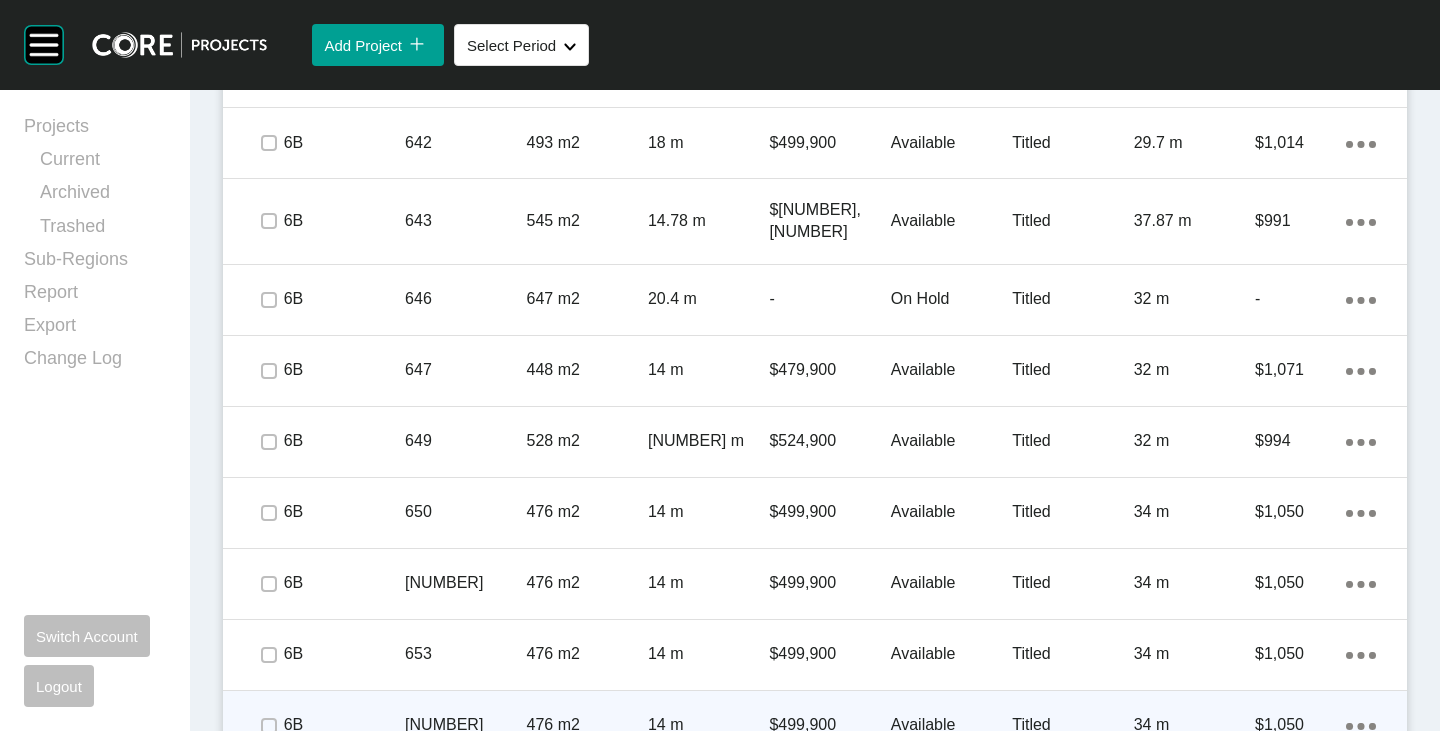 scroll, scrollTop: 6765, scrollLeft: 0, axis: vertical 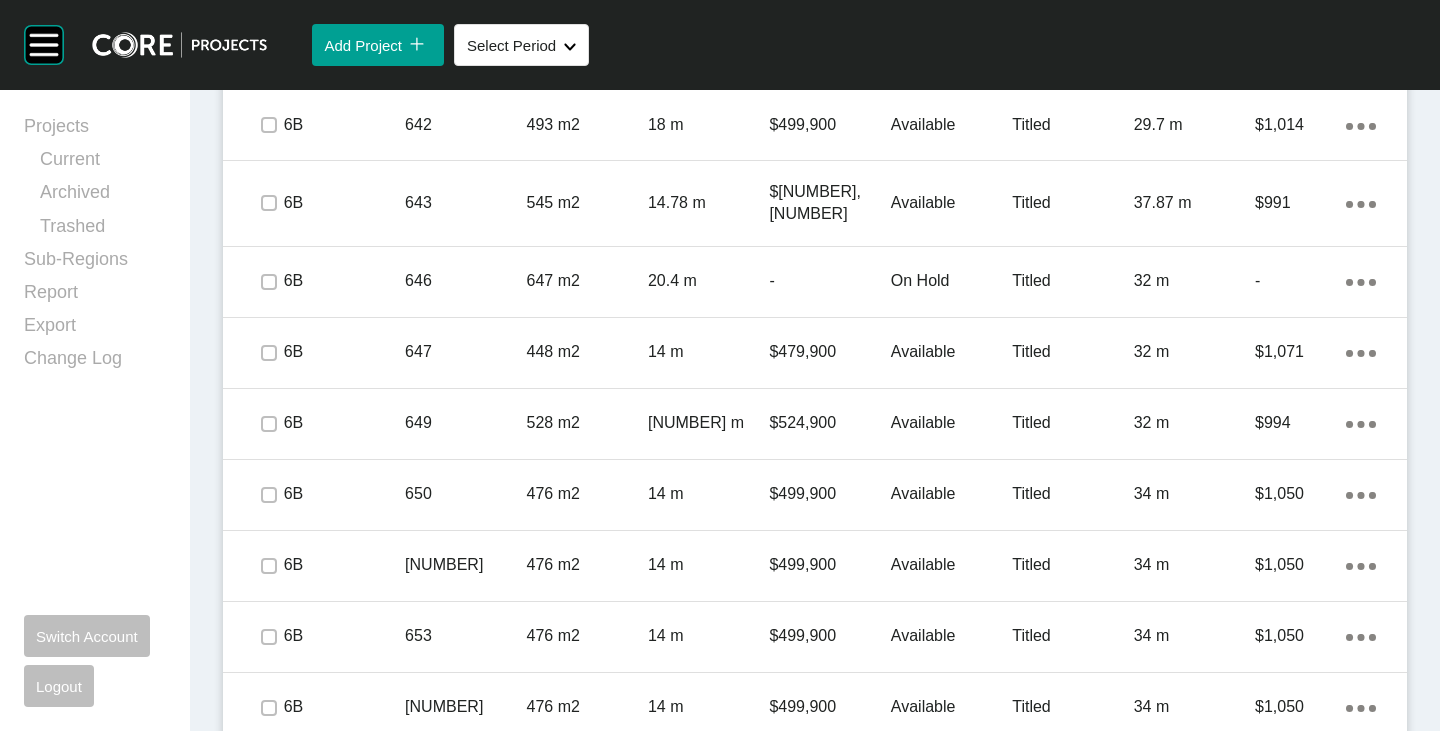 click at bounding box center (268, 857) 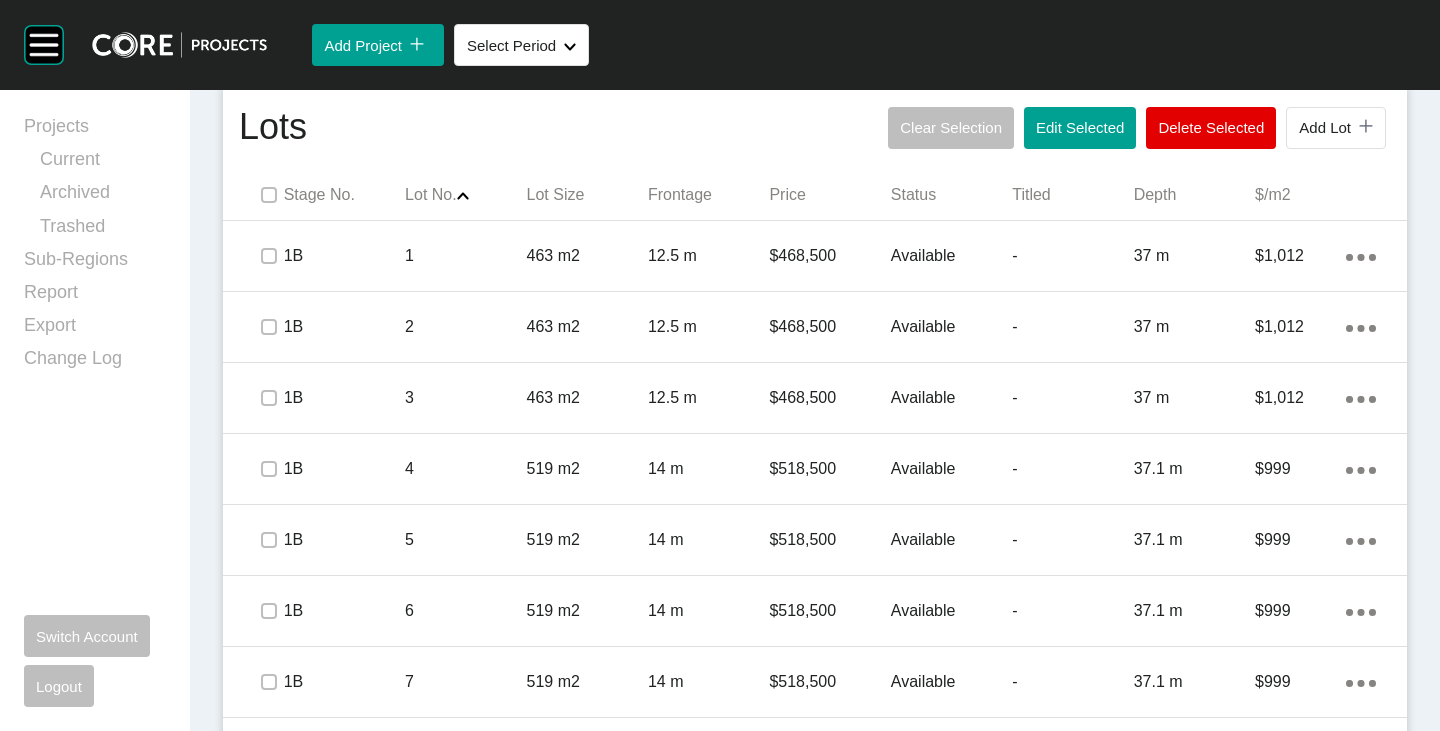 scroll, scrollTop: 1165, scrollLeft: 0, axis: vertical 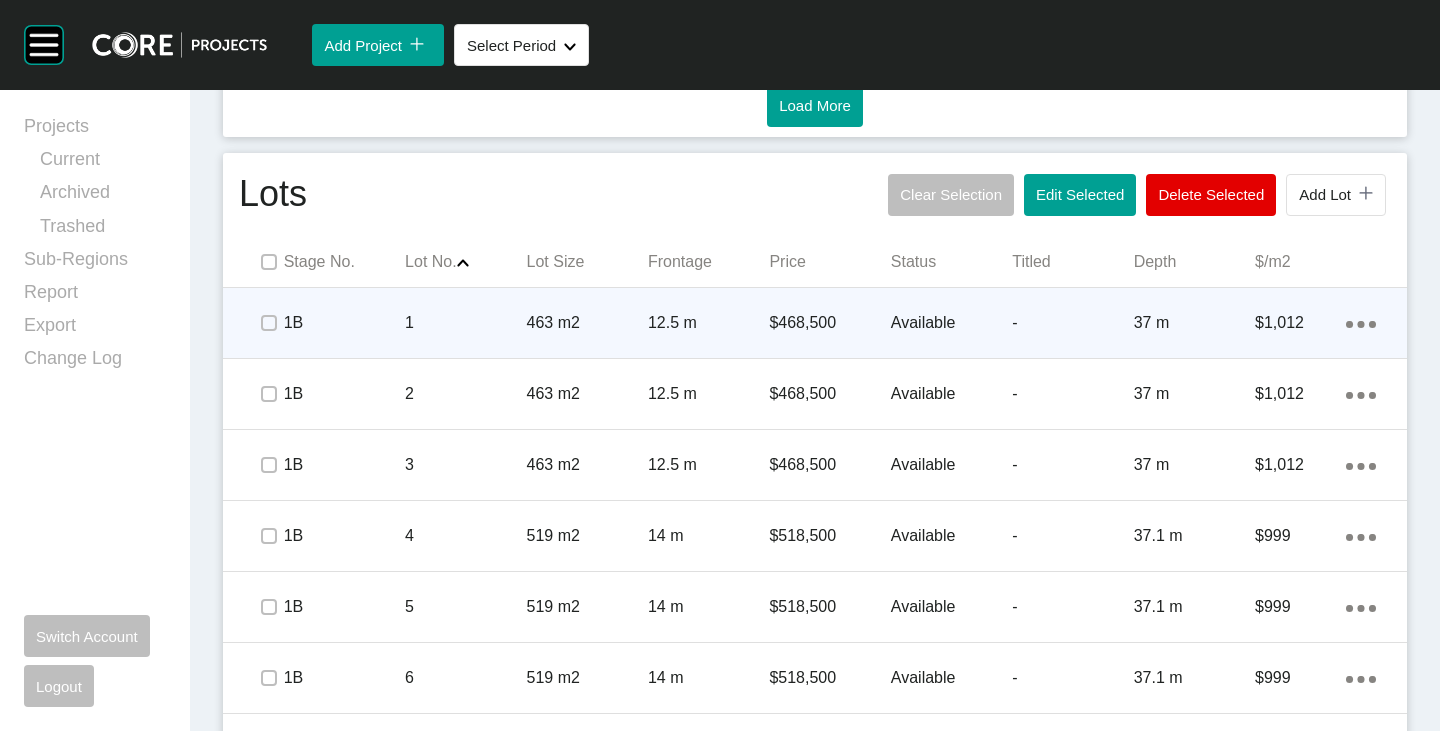 click on "Available" at bounding box center (951, 323) 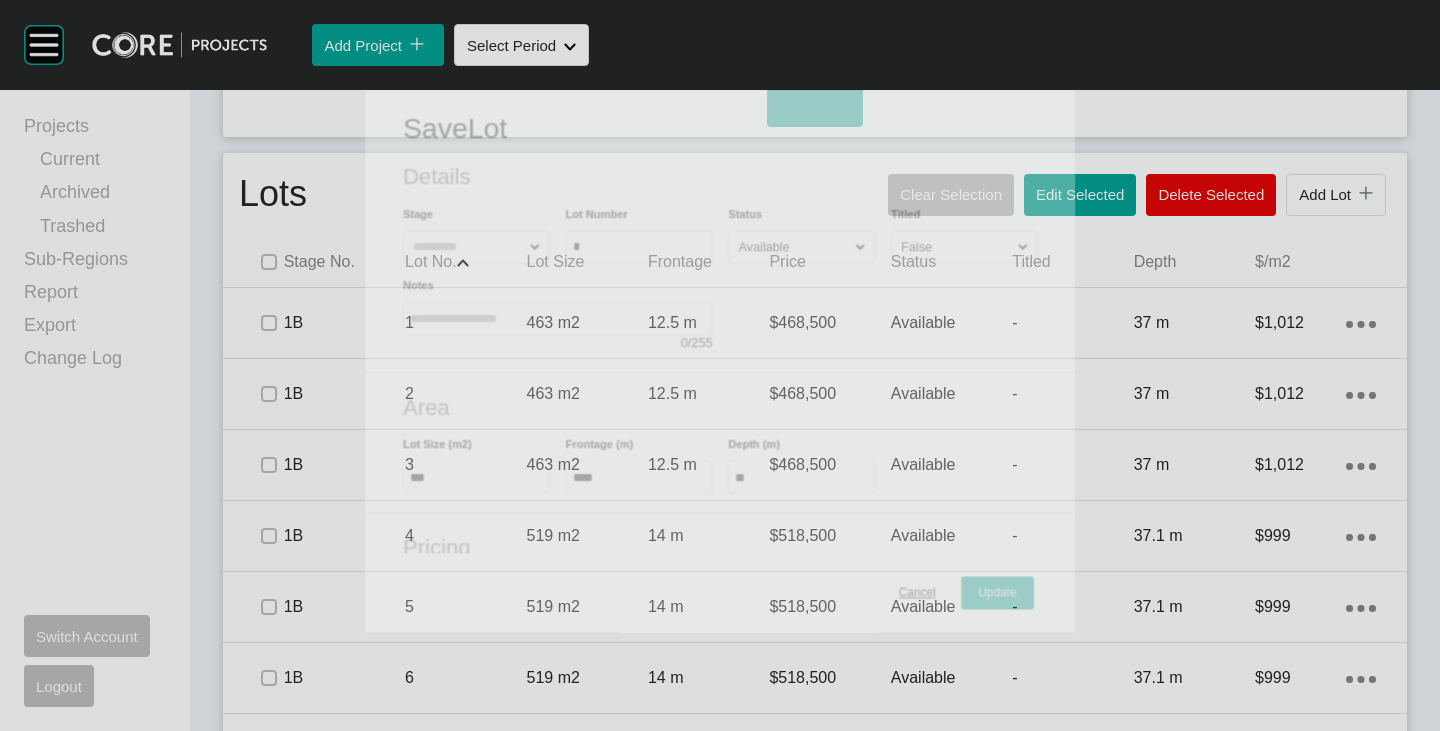 click on "Available" at bounding box center (793, 247) 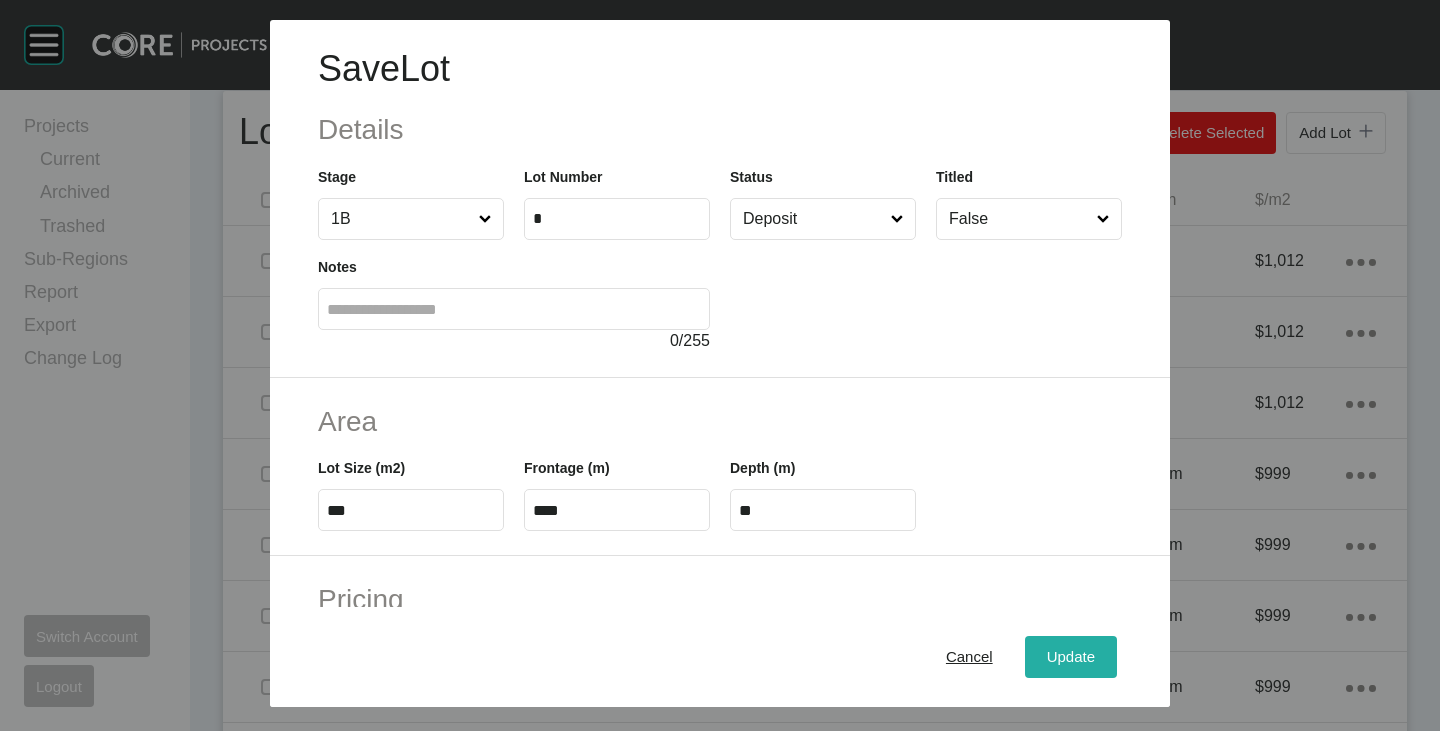 click on "Update" at bounding box center [1071, 657] 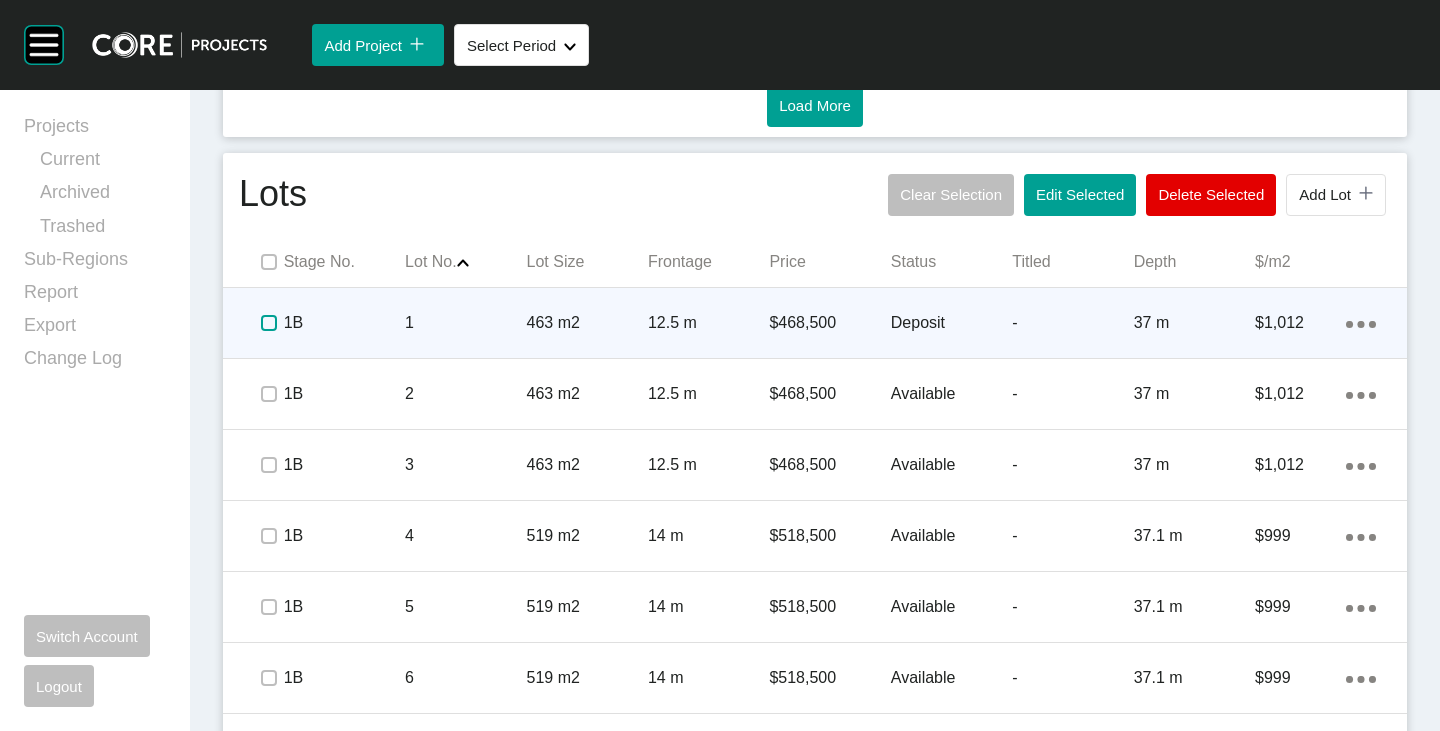 click at bounding box center (269, 323) 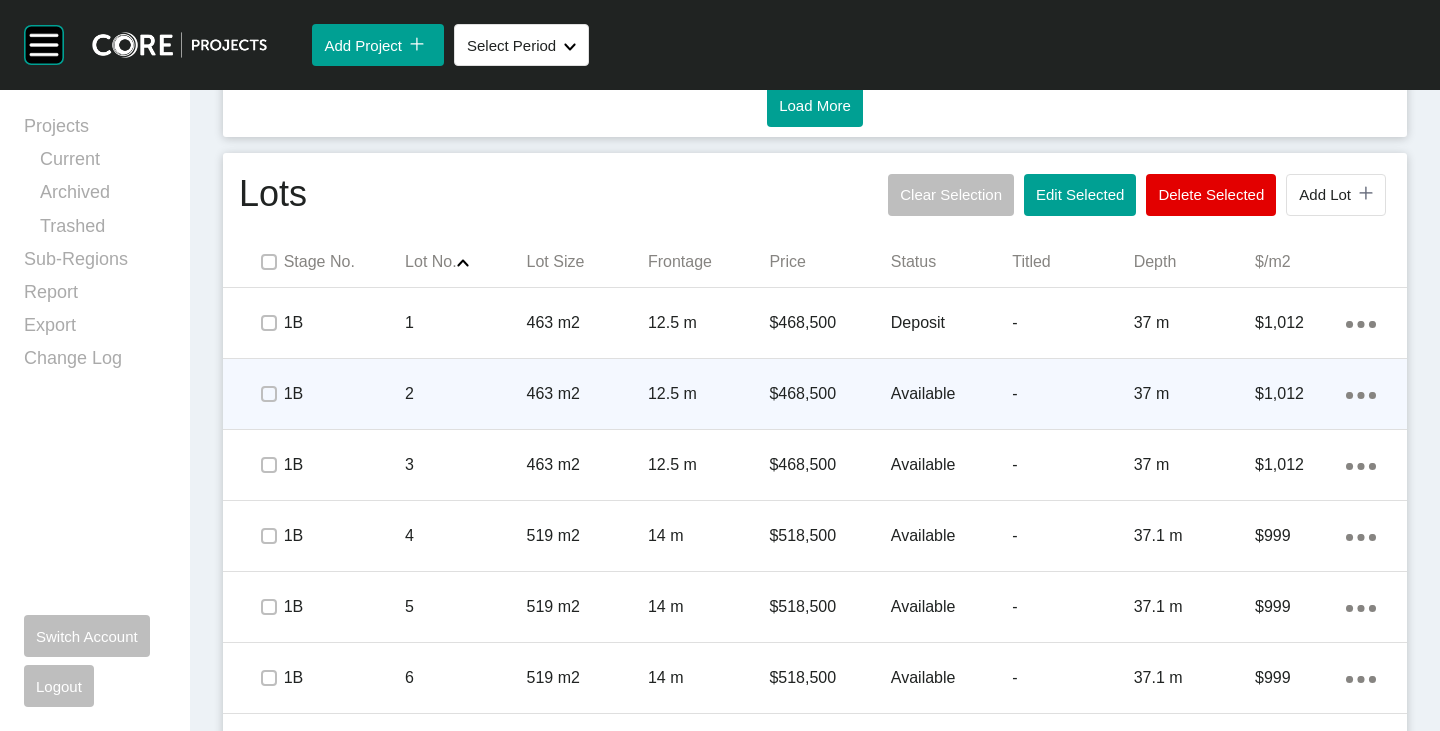 click on "Available" at bounding box center (951, 394) 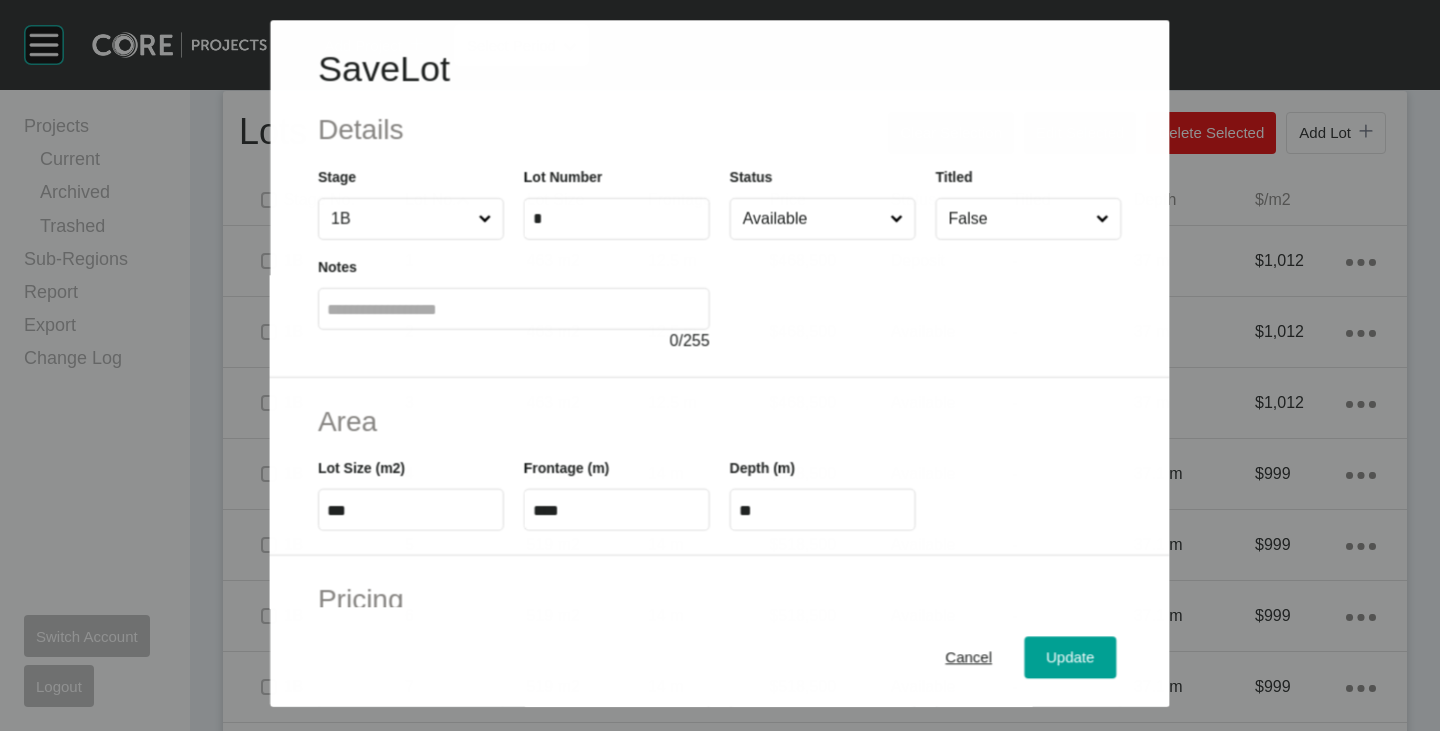 click on "Available" at bounding box center [812, 219] 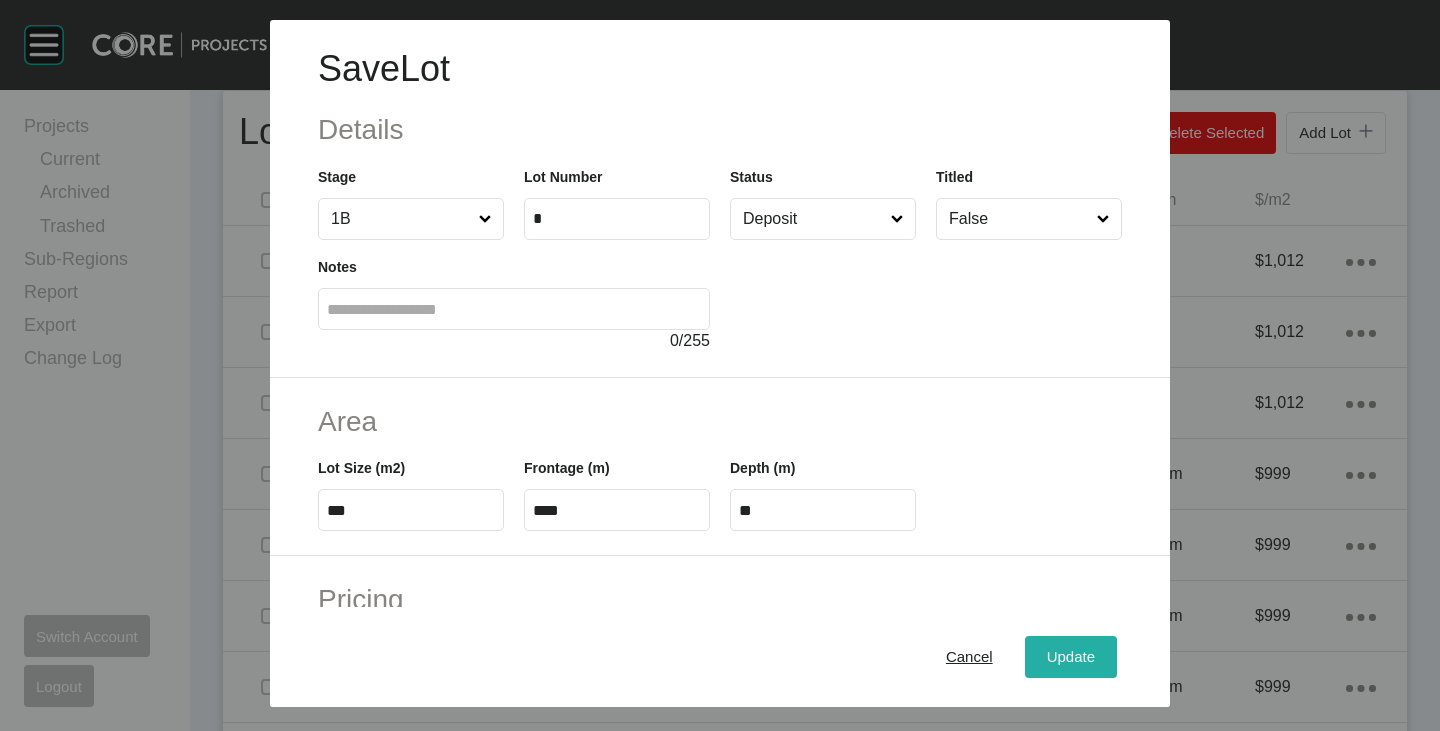click on "Update" at bounding box center (1071, 657) 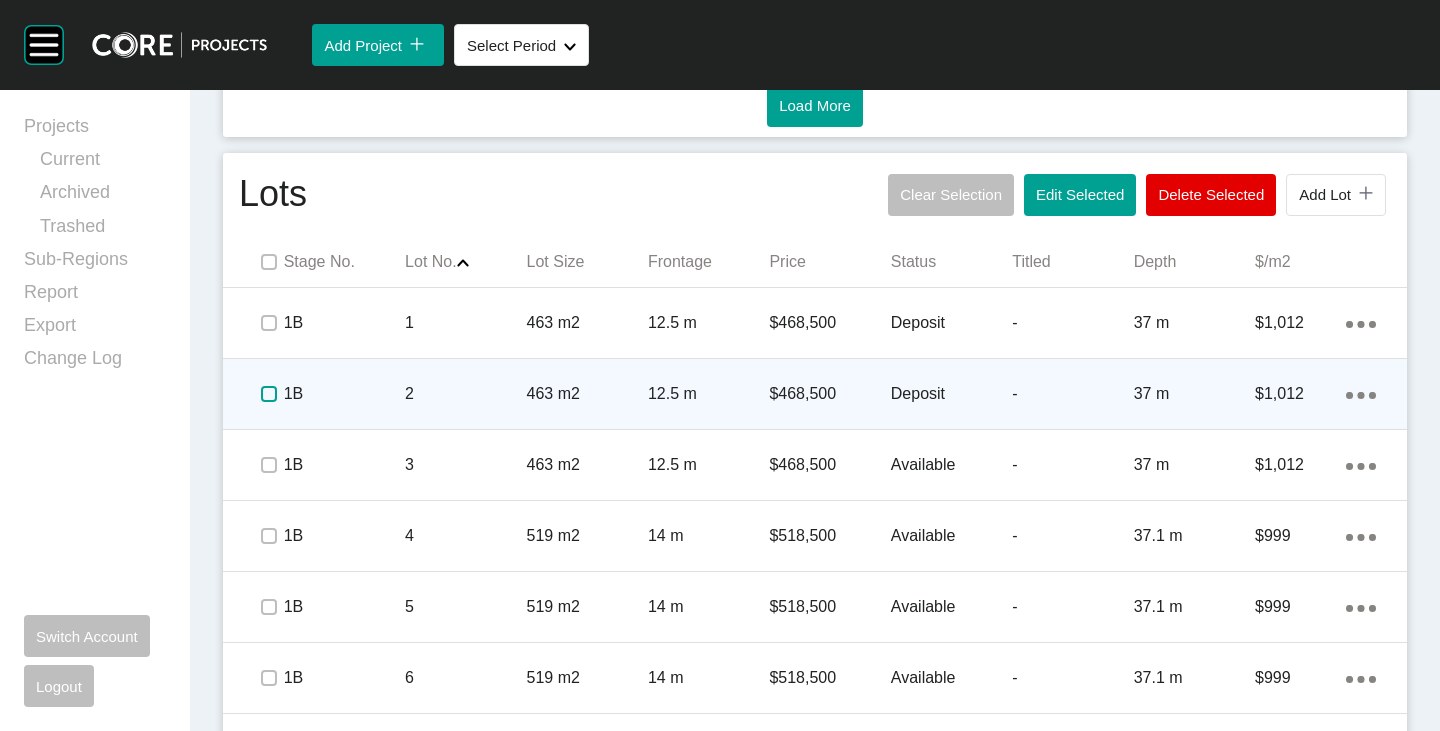 click at bounding box center [269, 394] 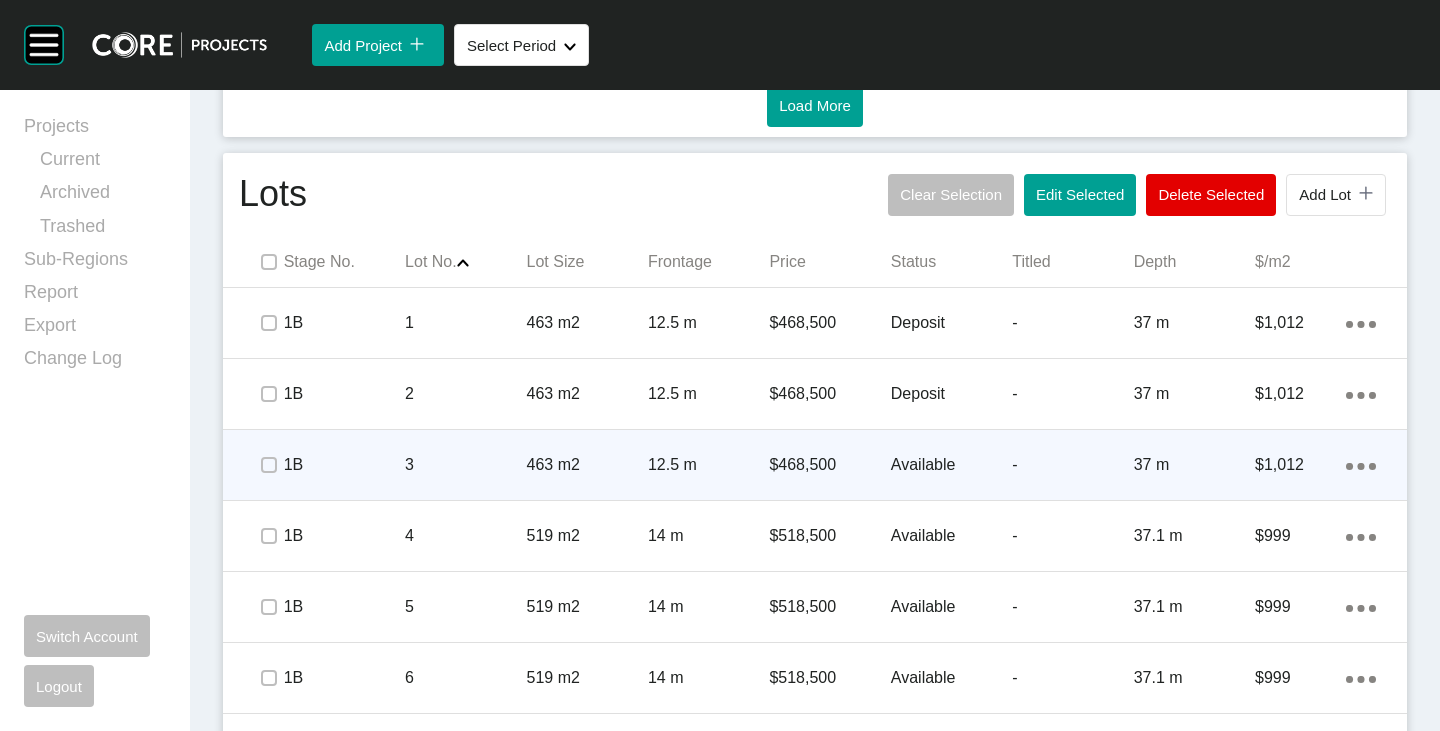 click on "Available" at bounding box center [951, 465] 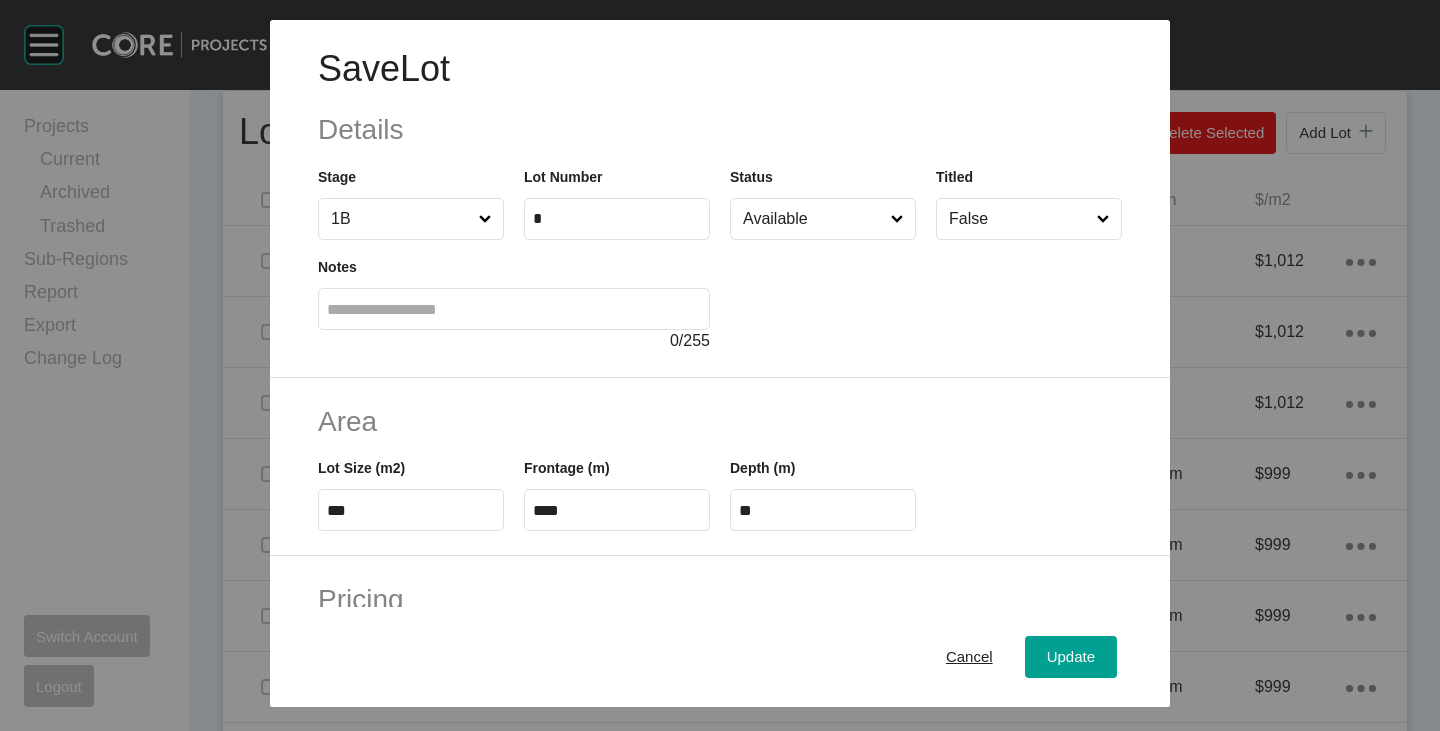 click on "Available" at bounding box center (813, 219) 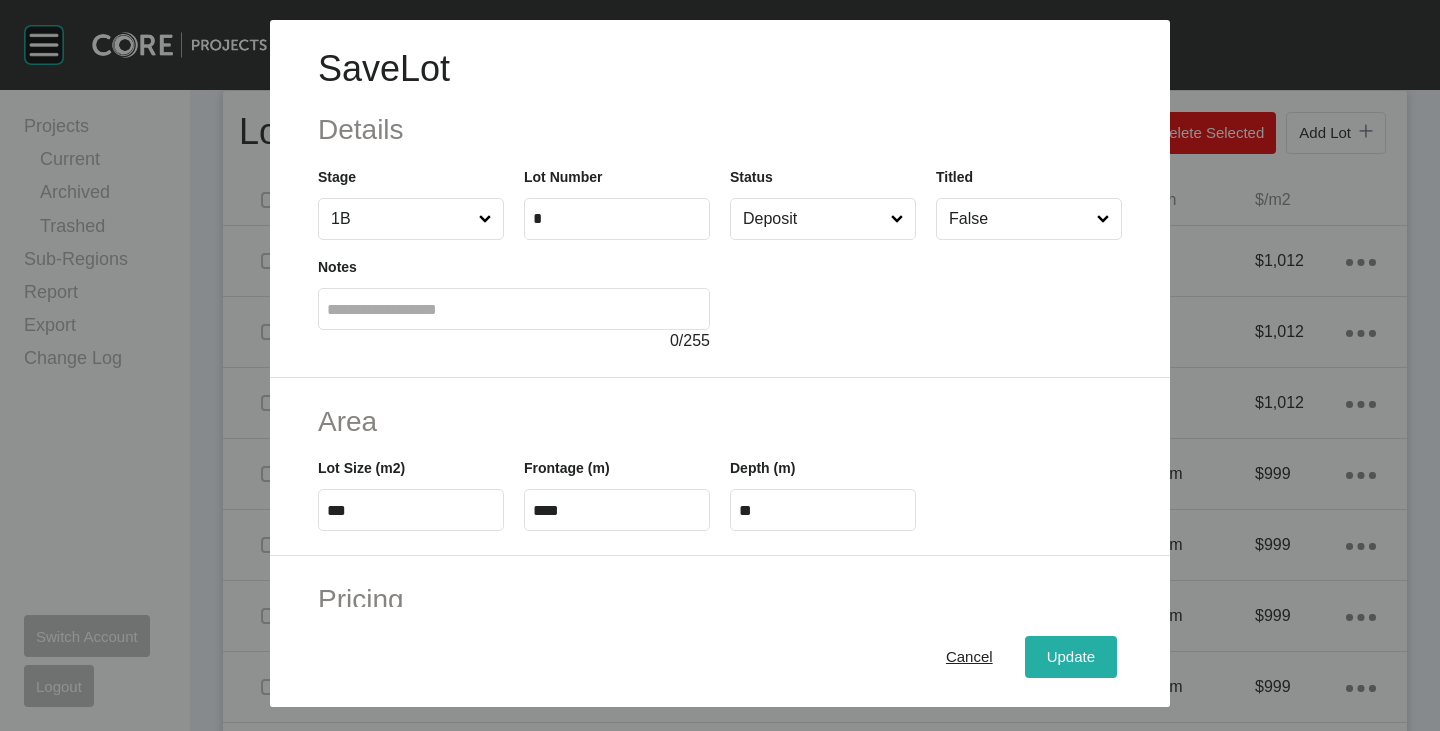 click on "Update" at bounding box center (1071, 657) 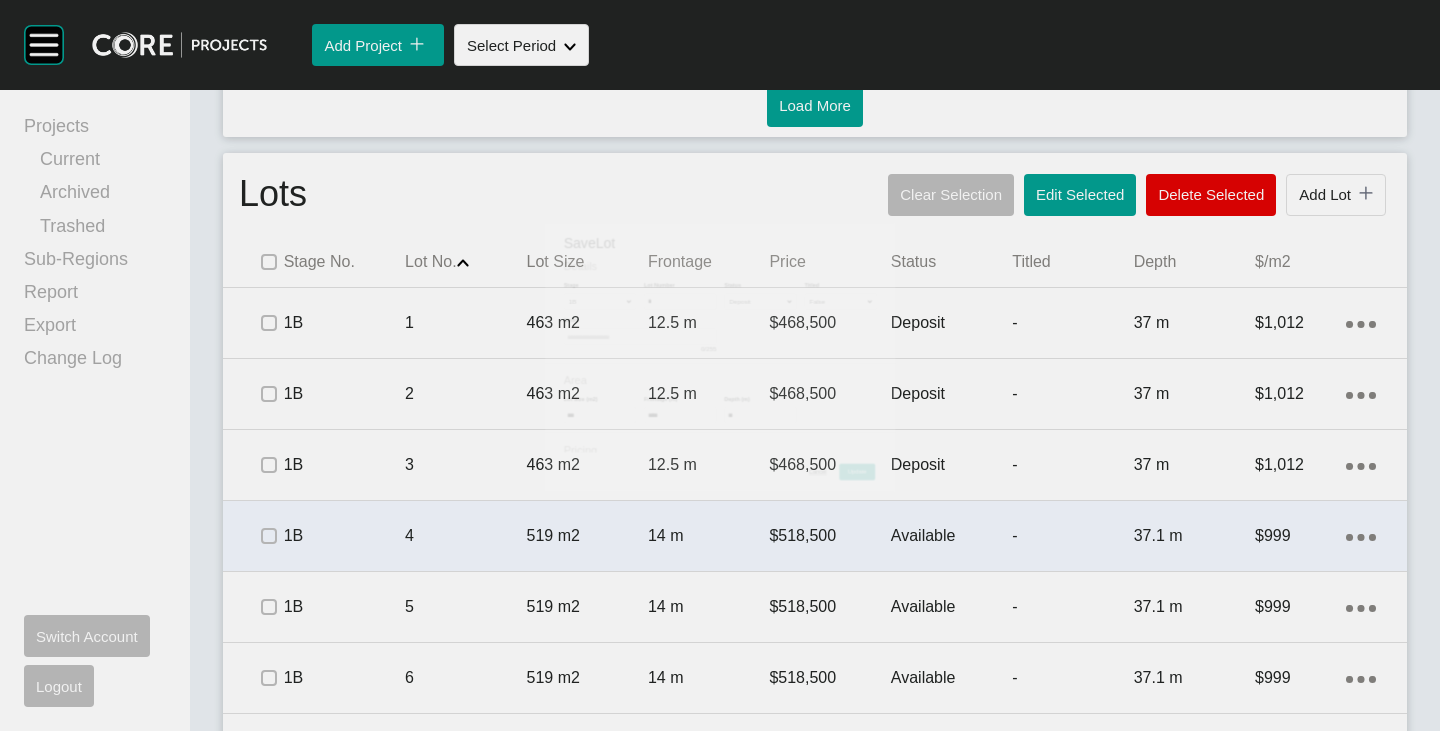 scroll, scrollTop: 1365, scrollLeft: 0, axis: vertical 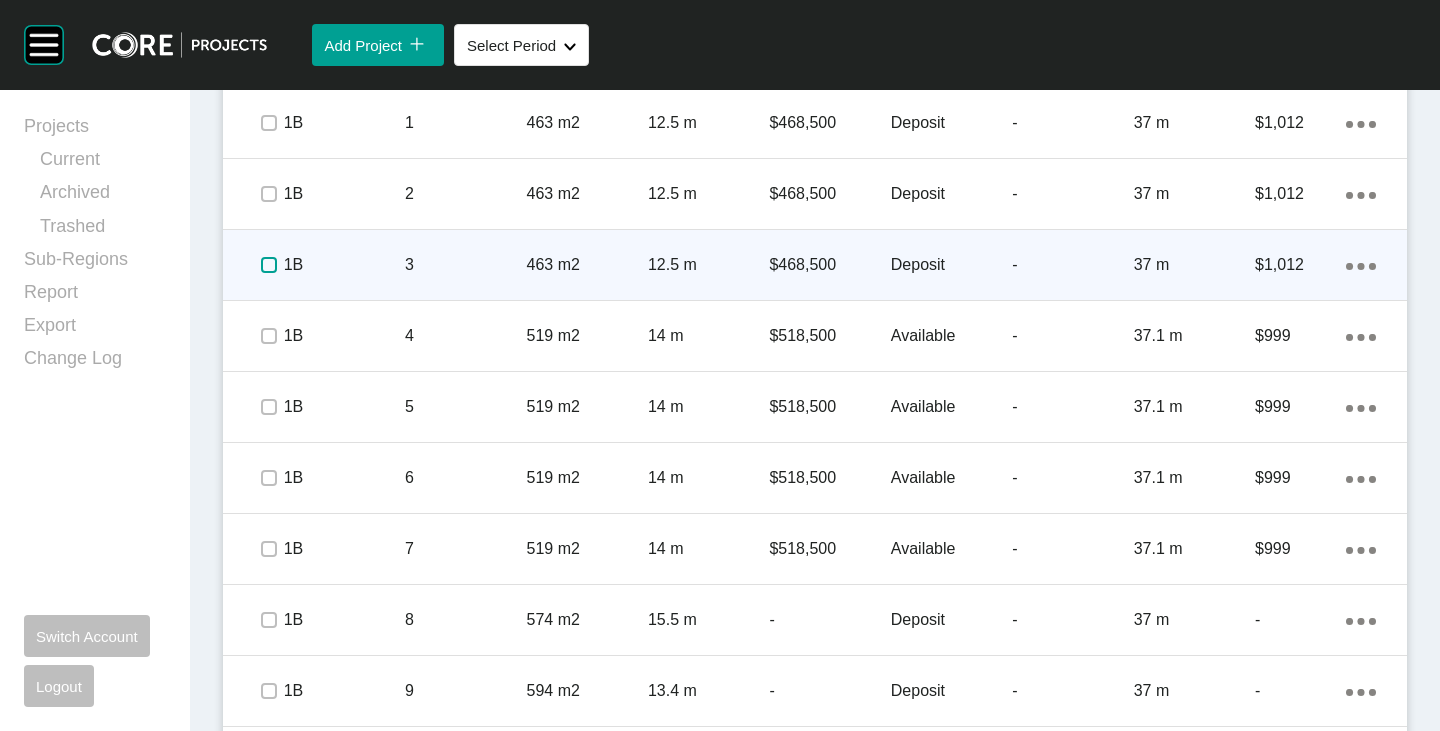 click at bounding box center (269, 265) 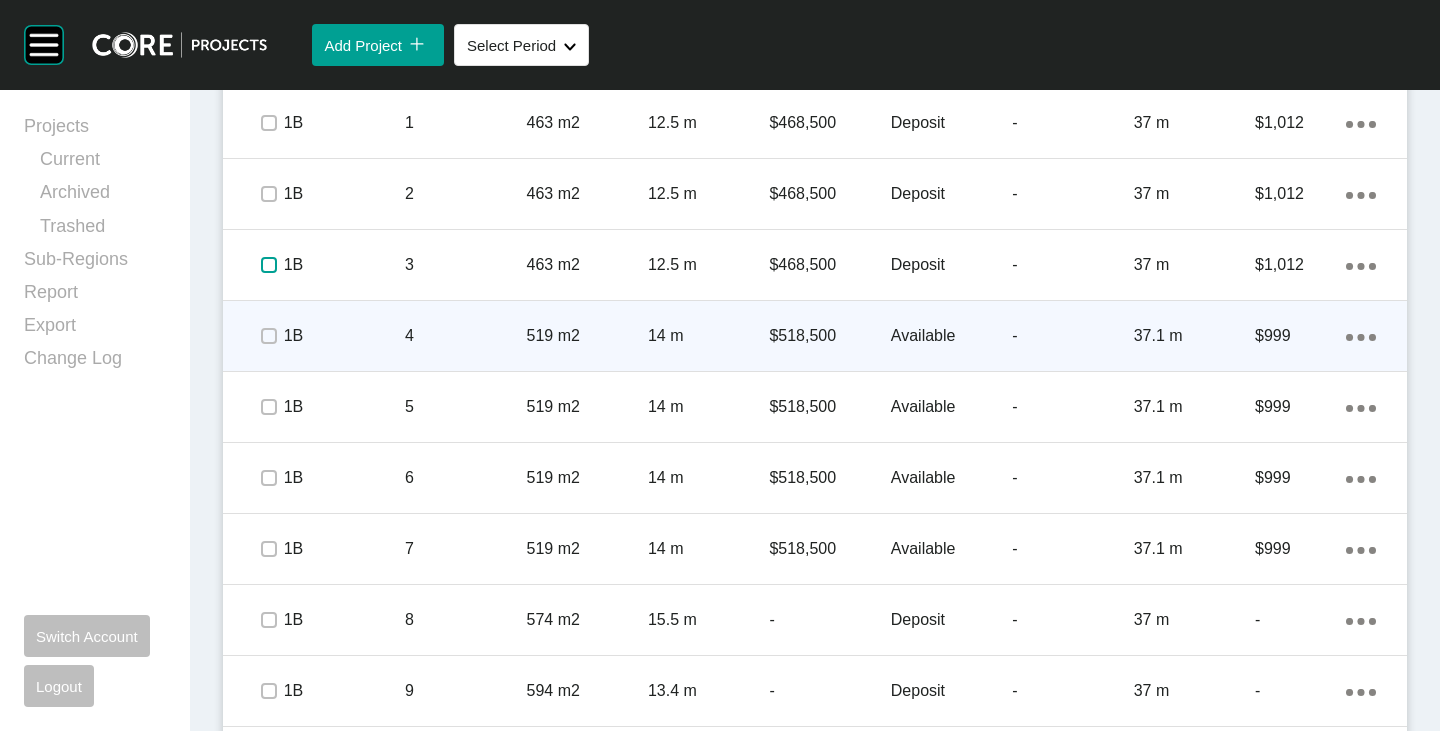 scroll, scrollTop: 1465, scrollLeft: 0, axis: vertical 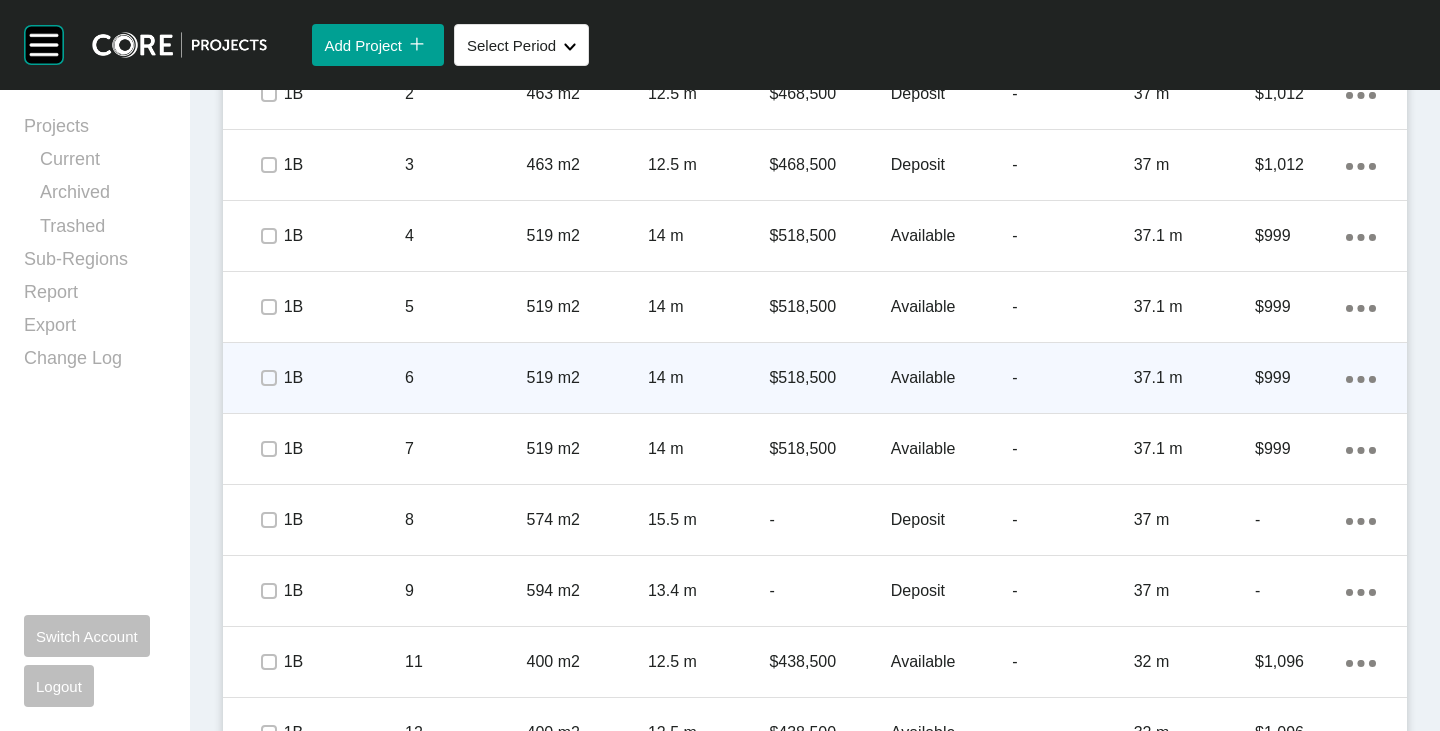 click on "Available" at bounding box center (951, 378) 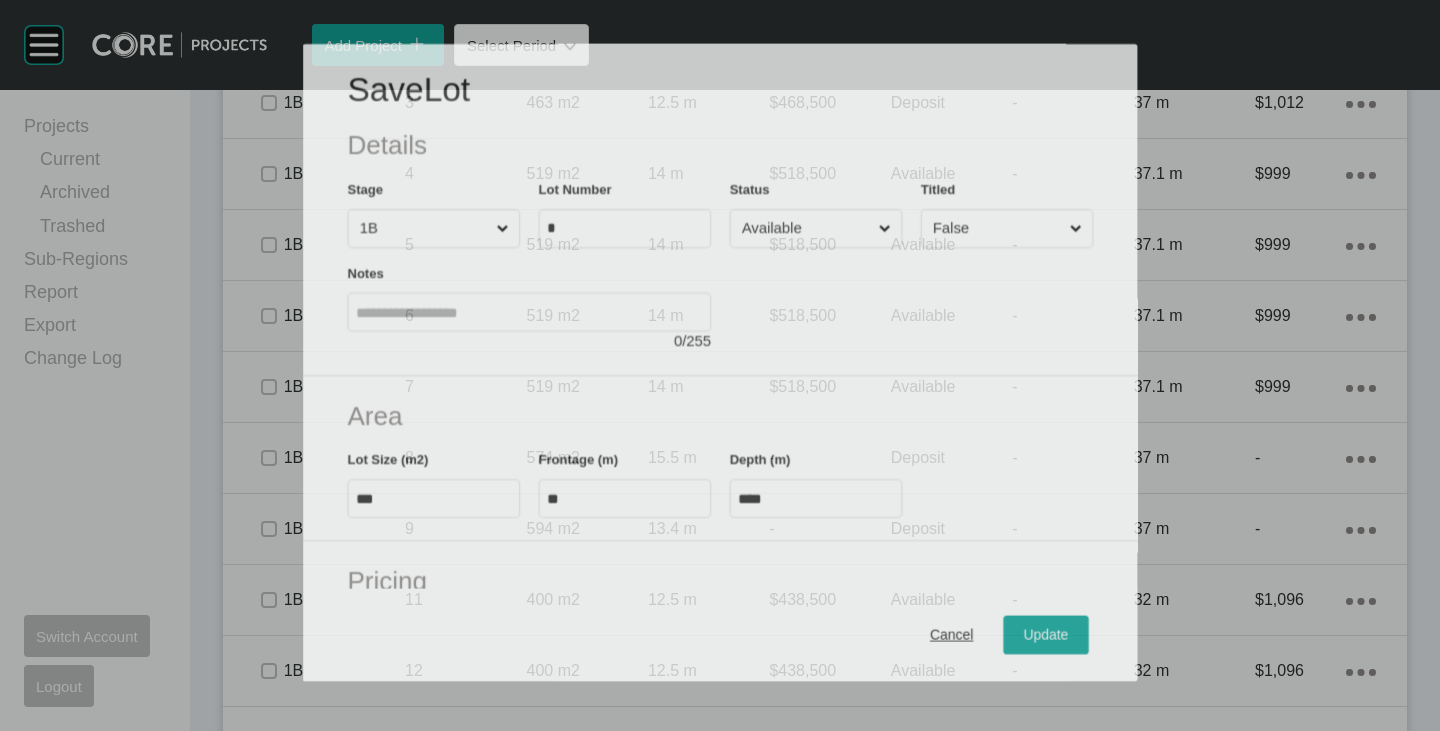 scroll, scrollTop: 1403, scrollLeft: 0, axis: vertical 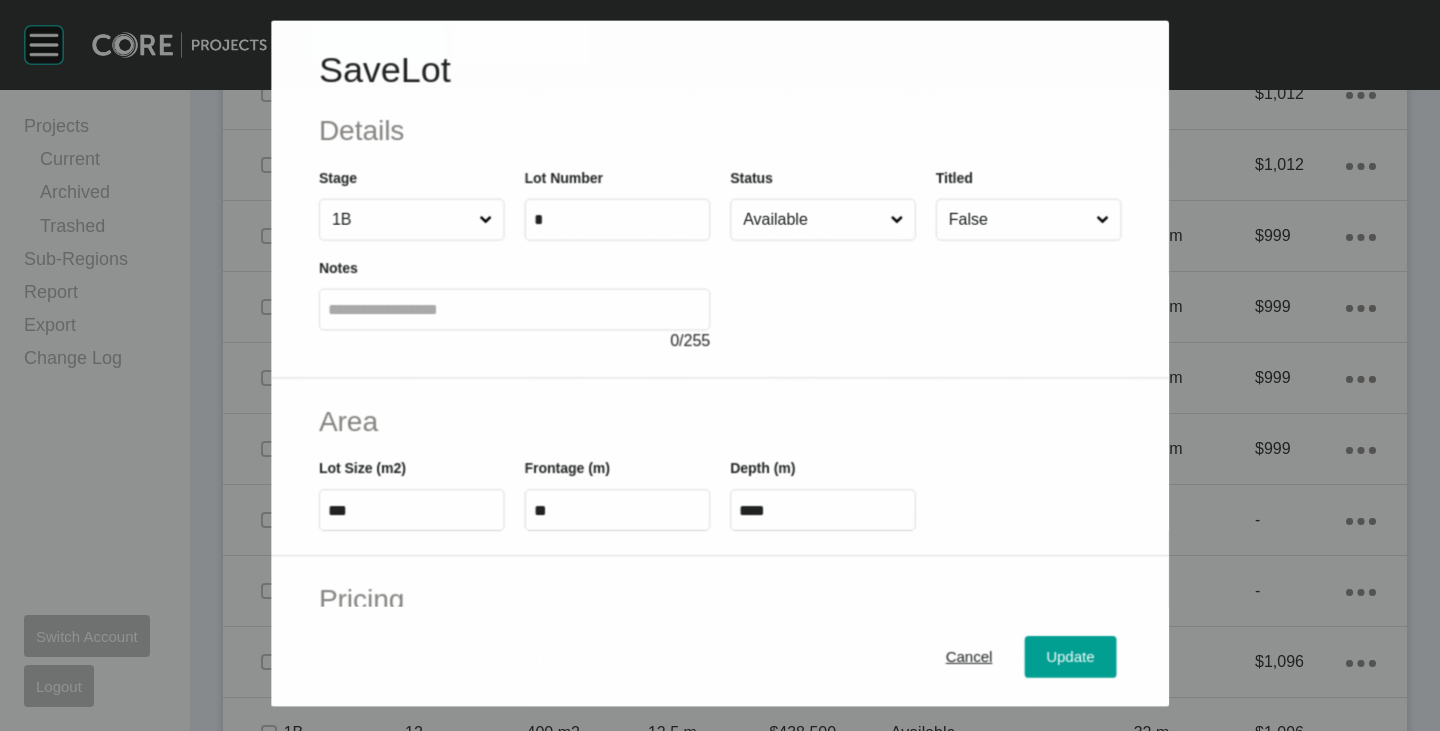 click on "Available" at bounding box center [812, 219] 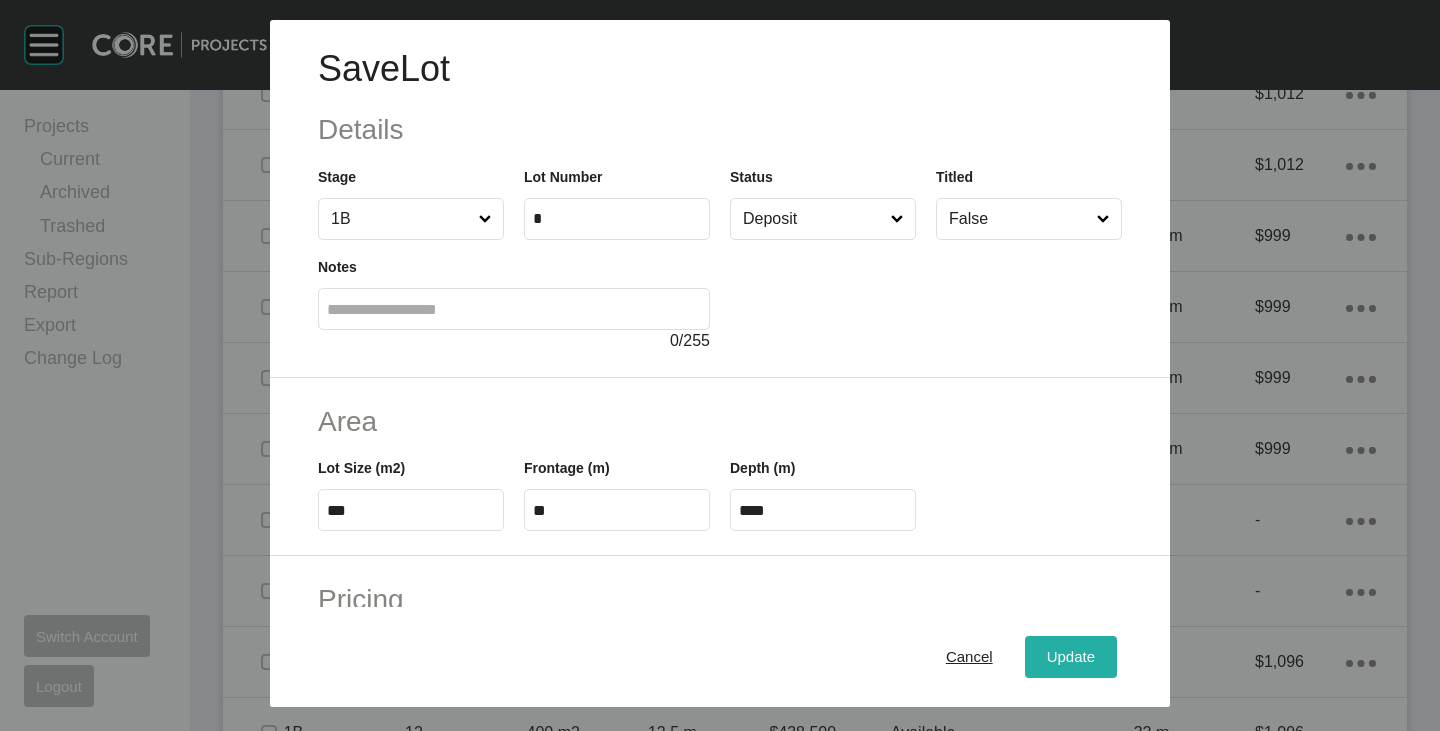 click on "Update" at bounding box center (1071, 657) 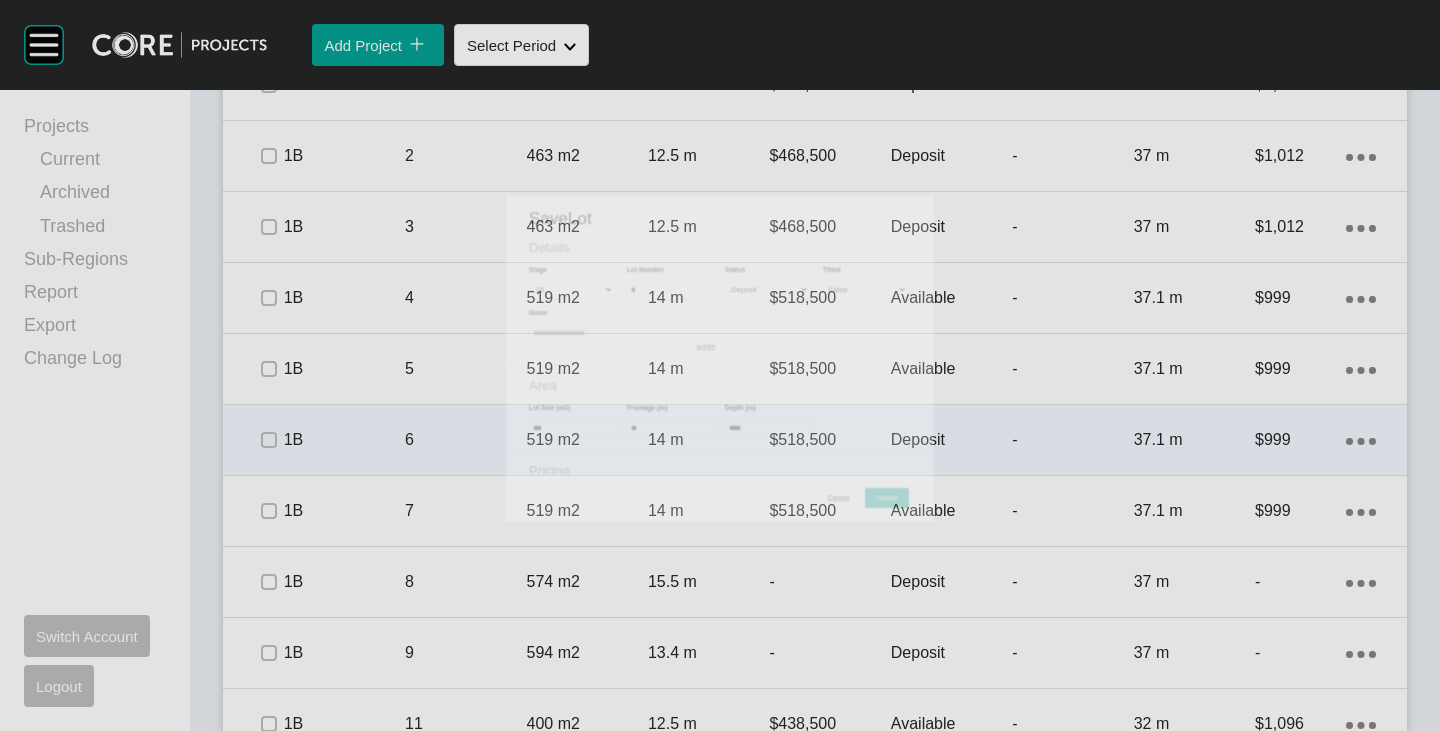 scroll, scrollTop: 1465, scrollLeft: 0, axis: vertical 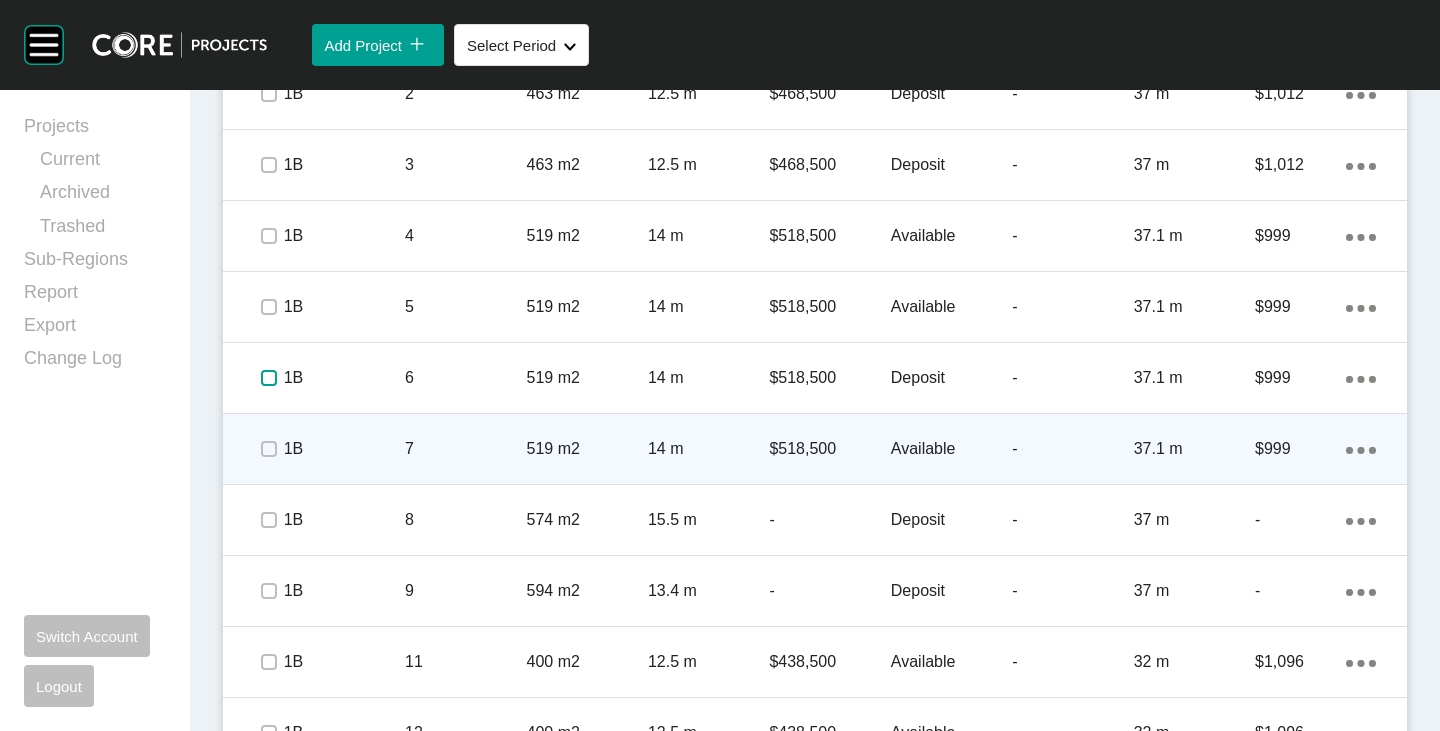click at bounding box center (269, 378) 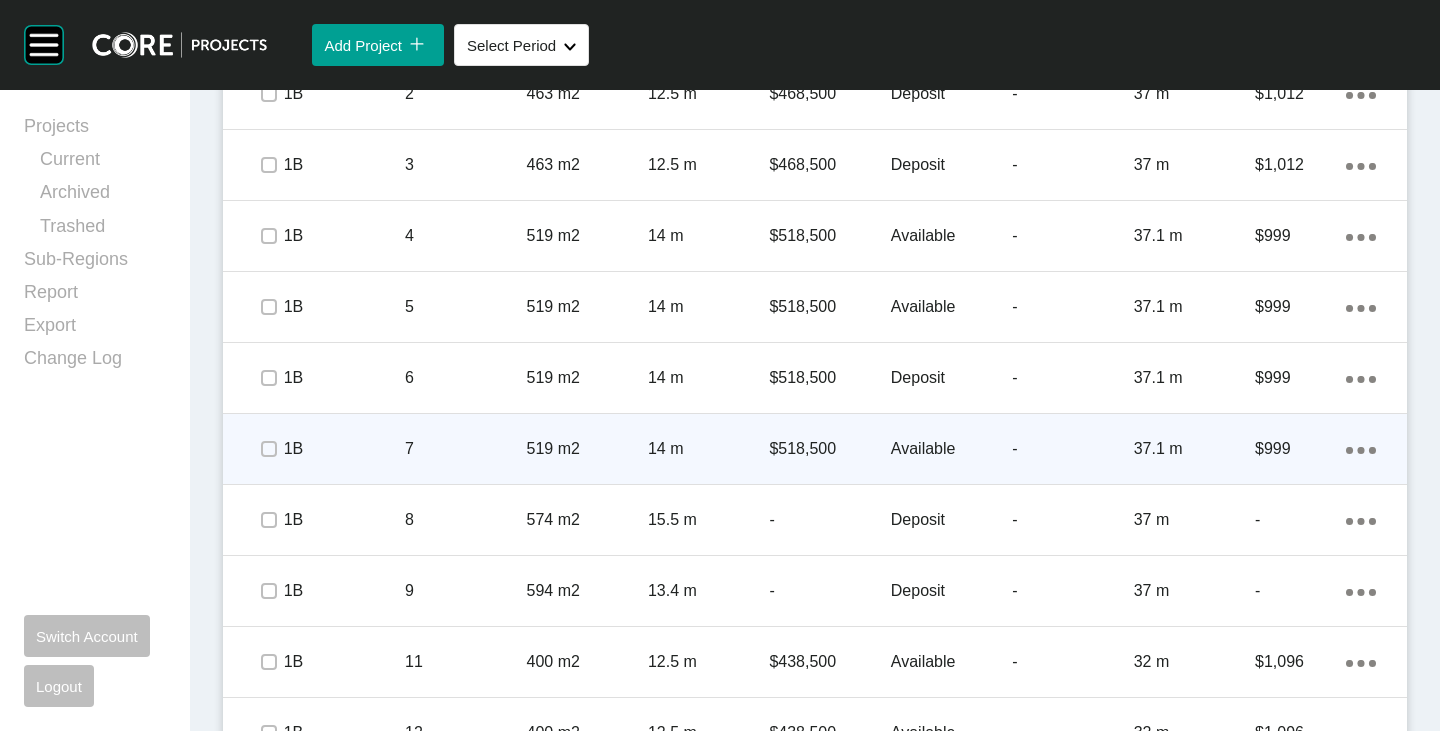 click on "Available" at bounding box center (951, 449) 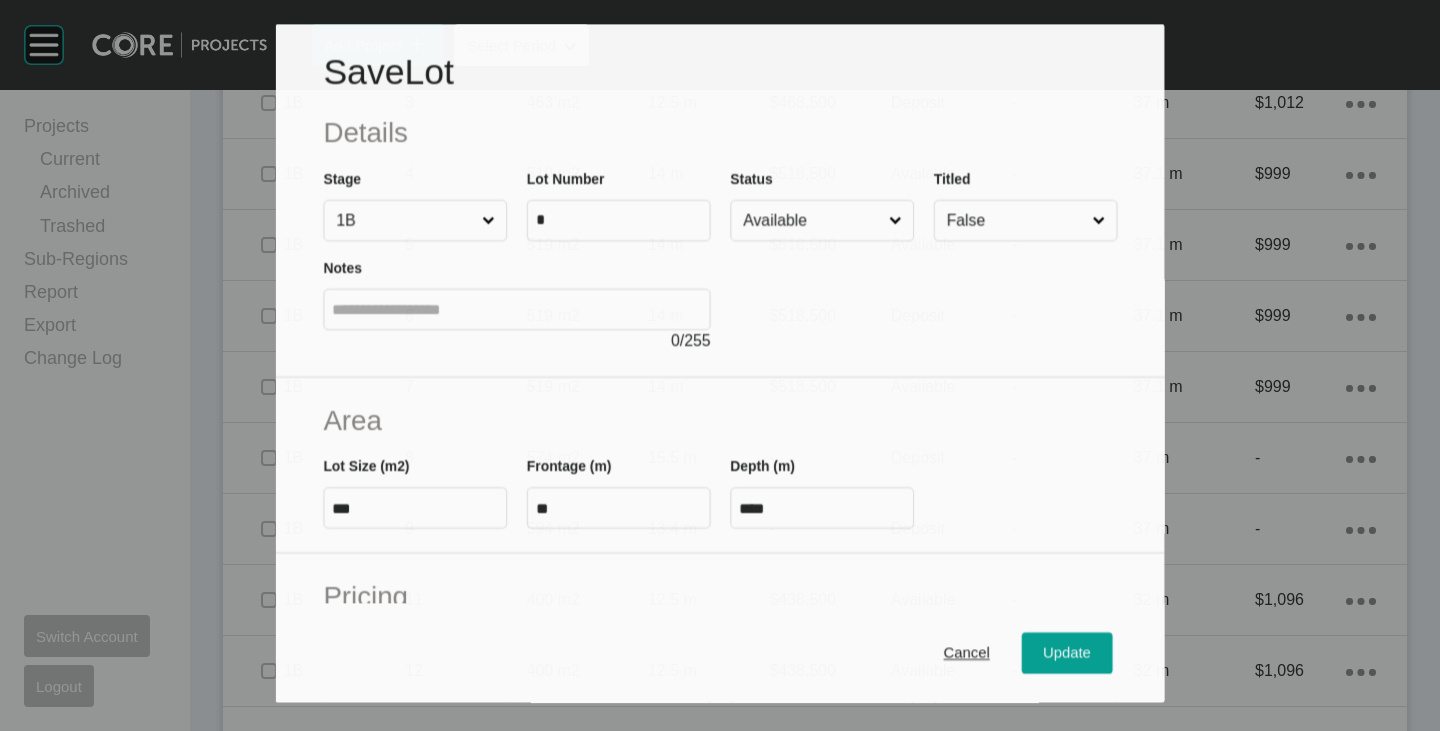 scroll, scrollTop: 1403, scrollLeft: 0, axis: vertical 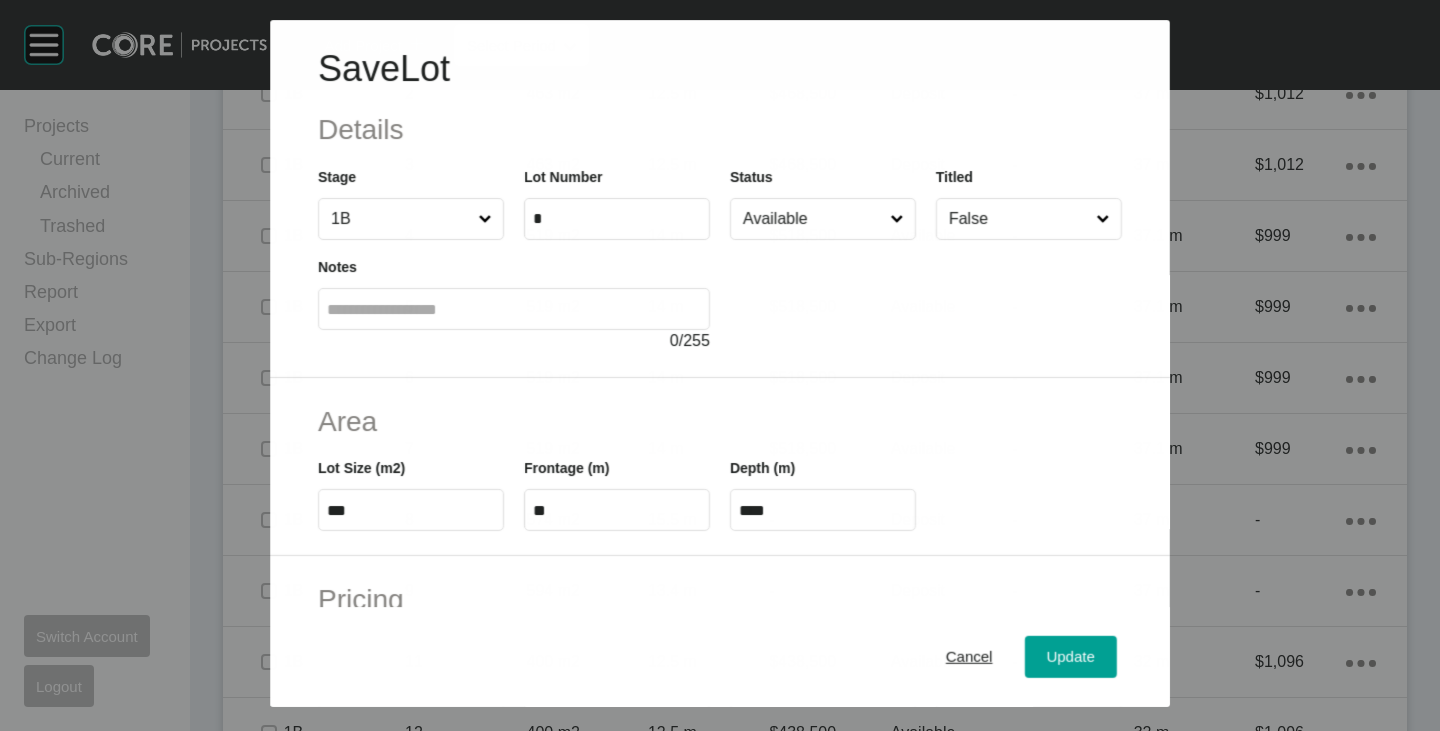 click on "Available" at bounding box center (812, 219) 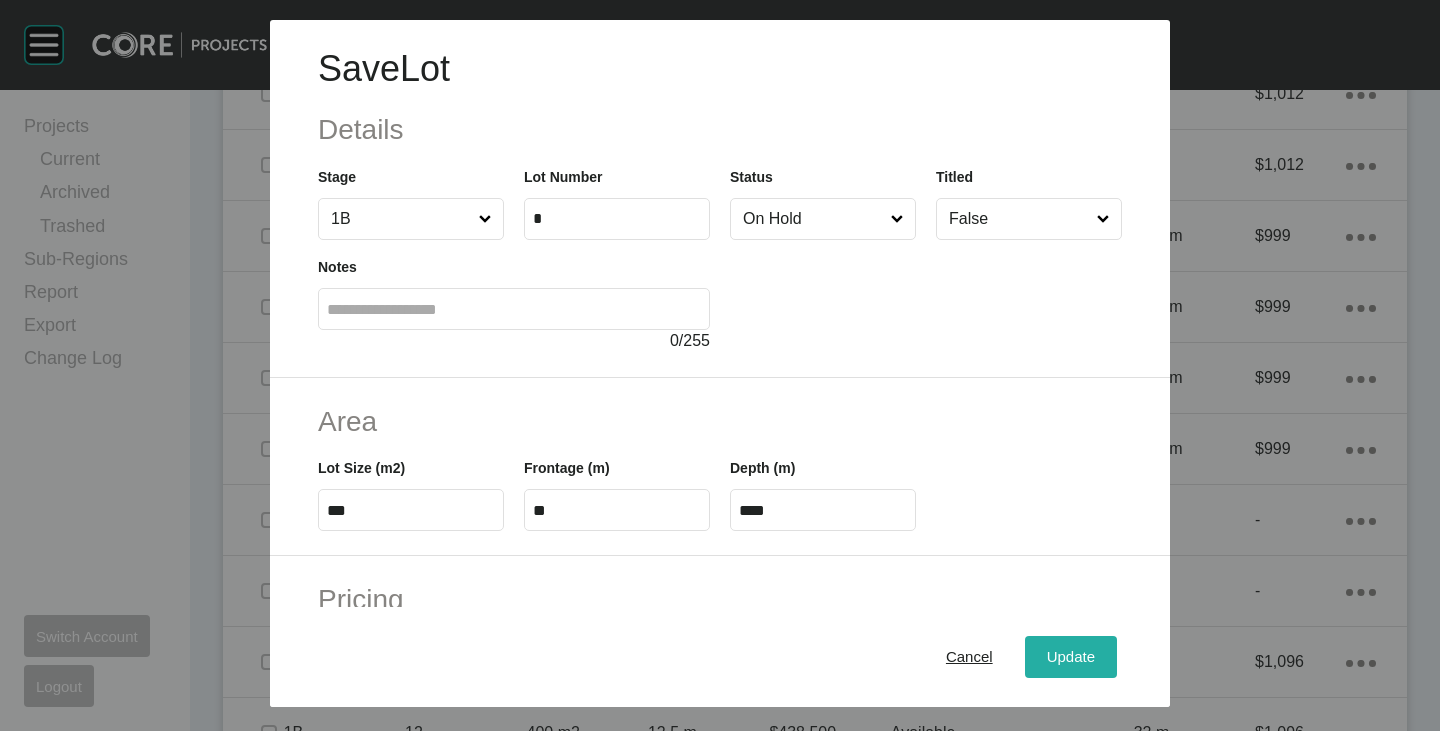click on "Update" at bounding box center (1071, 657) 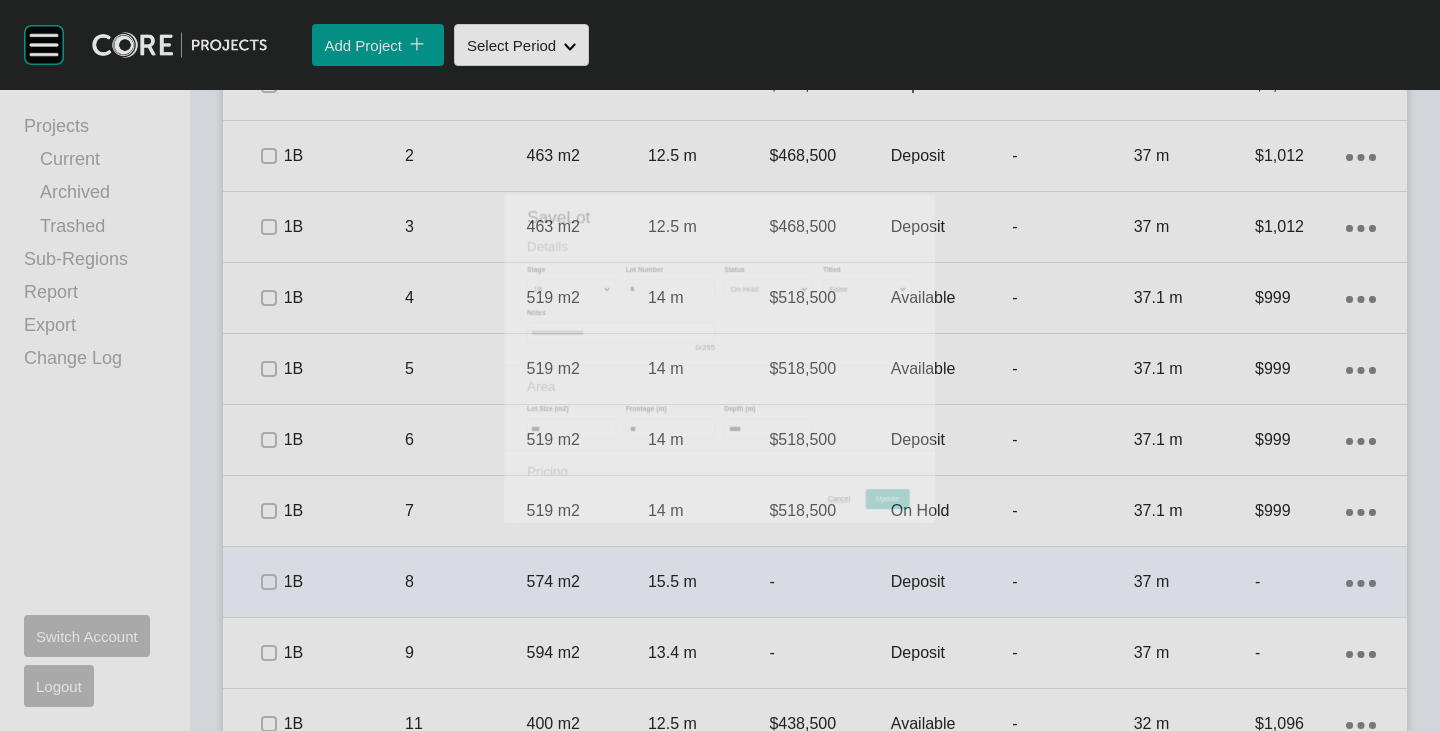 scroll, scrollTop: 1465, scrollLeft: 0, axis: vertical 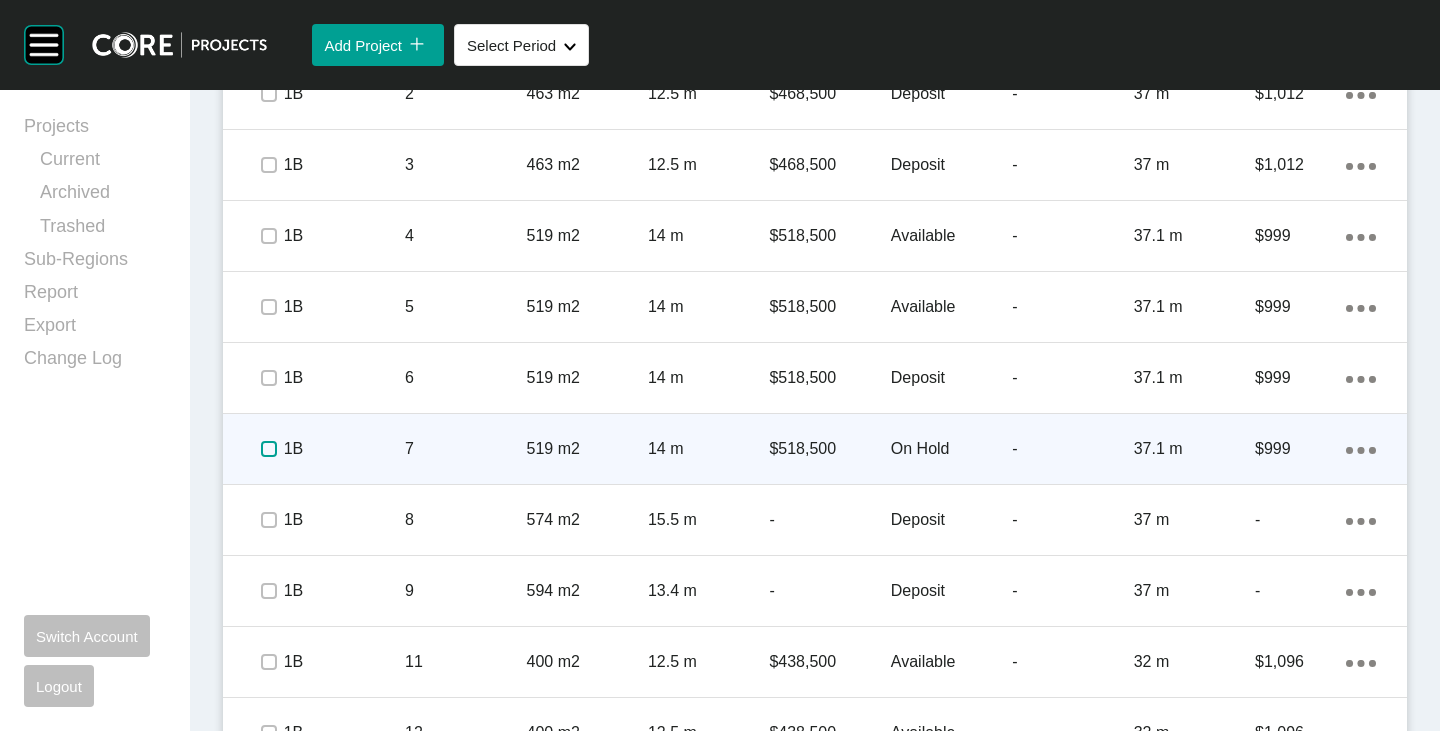 click at bounding box center [269, 449] 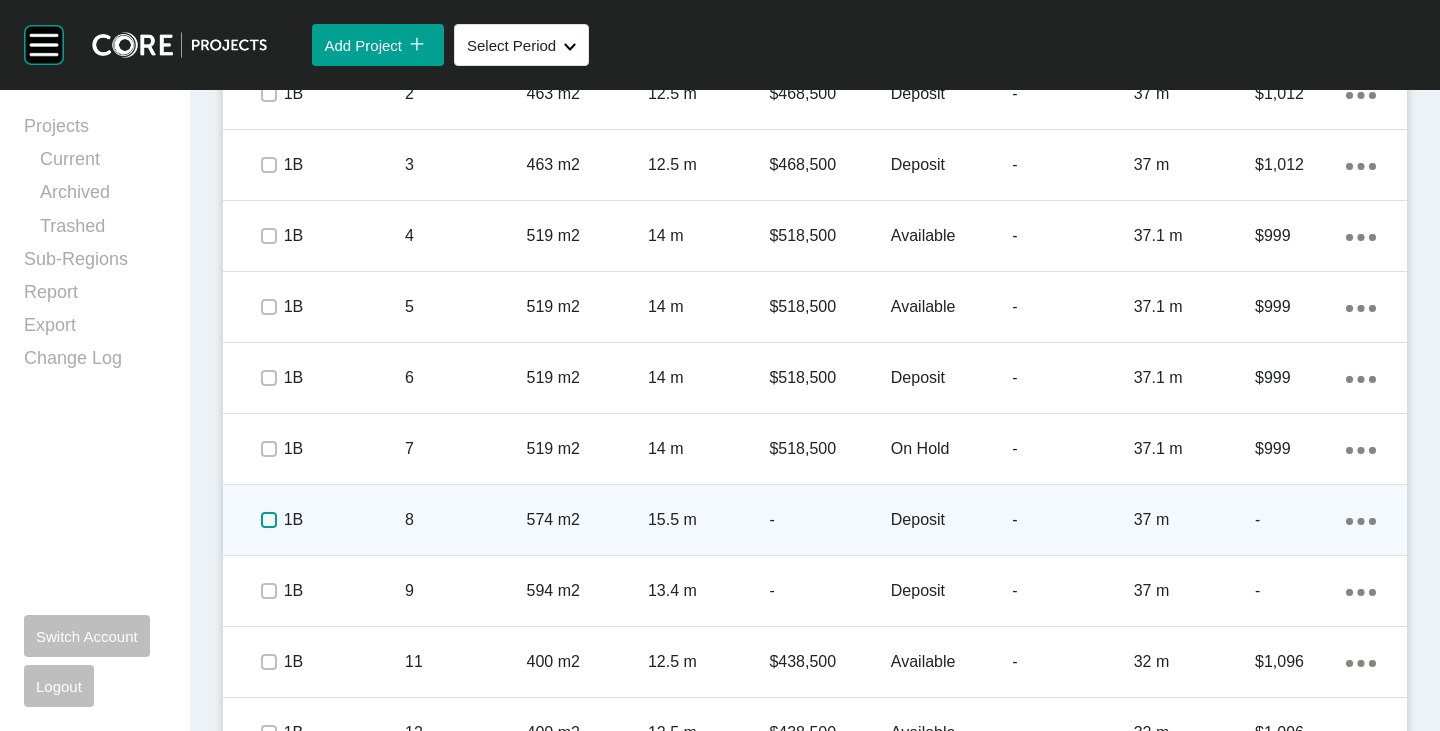 click at bounding box center [269, 520] 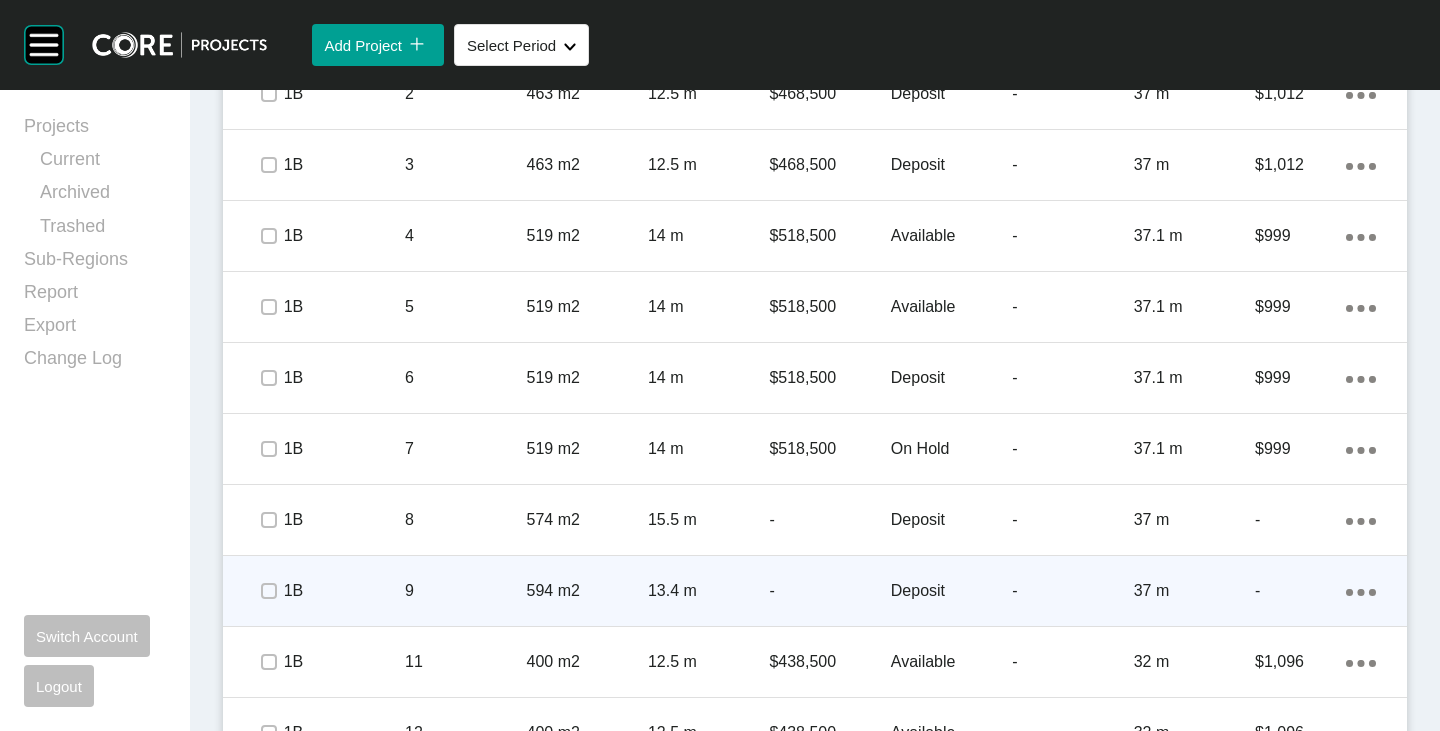 click at bounding box center [268, 591] 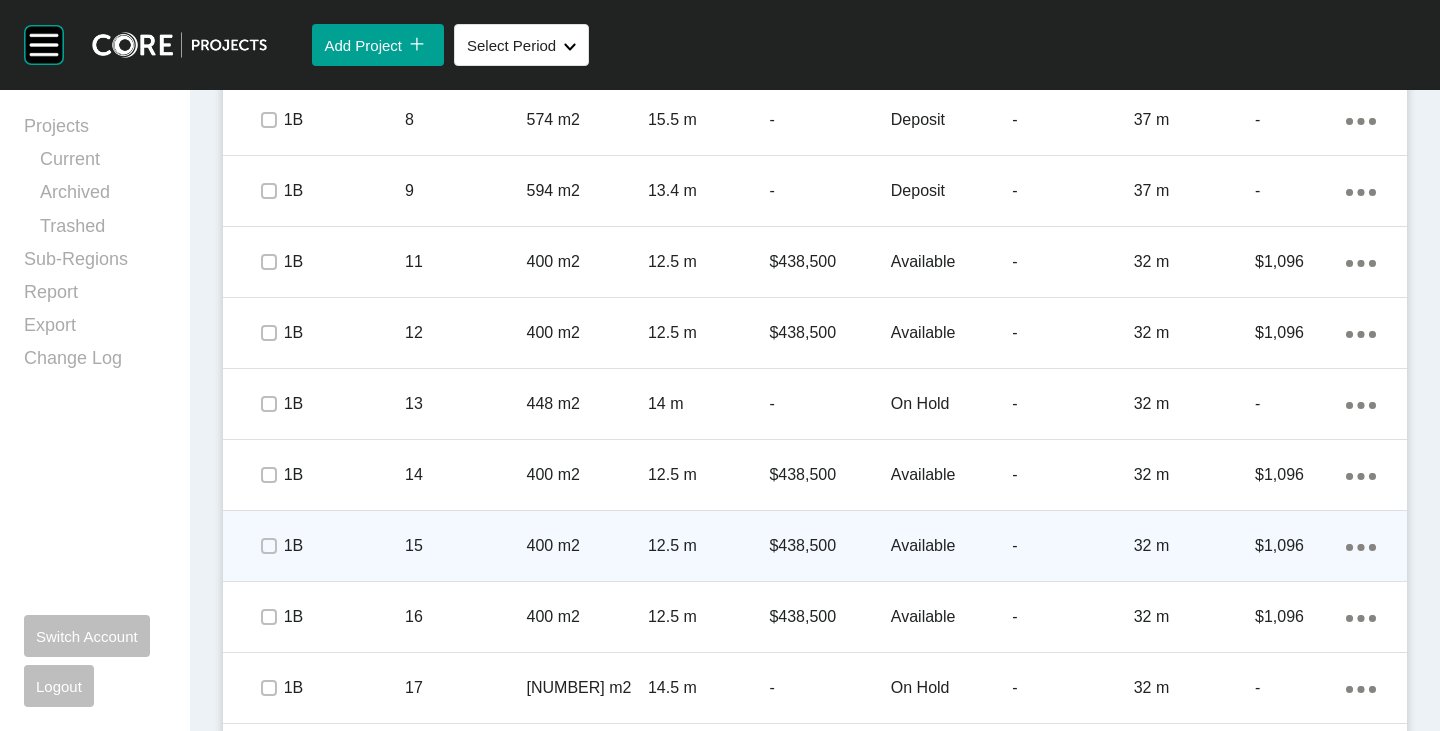 scroll, scrollTop: 1965, scrollLeft: 0, axis: vertical 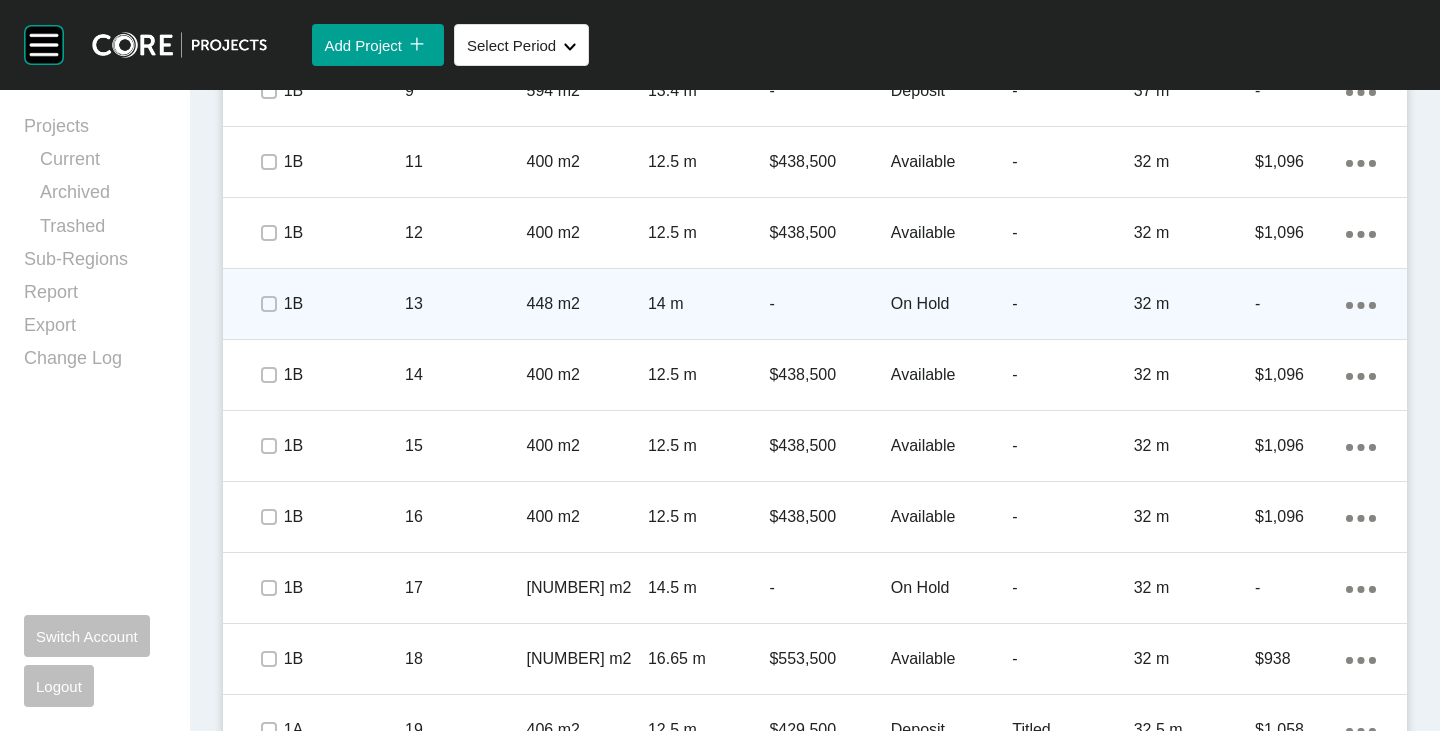 click on "On Hold" at bounding box center [951, 304] 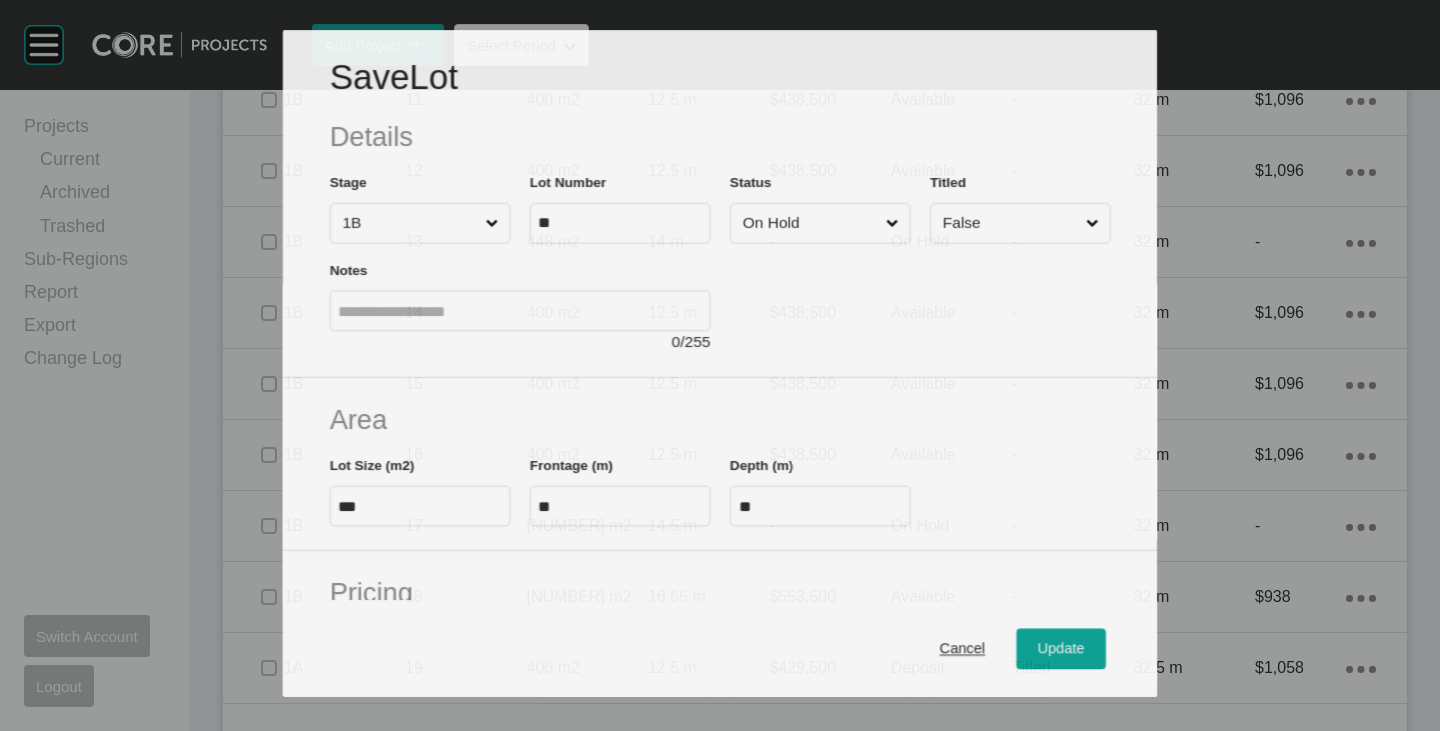 scroll, scrollTop: 1903, scrollLeft: 0, axis: vertical 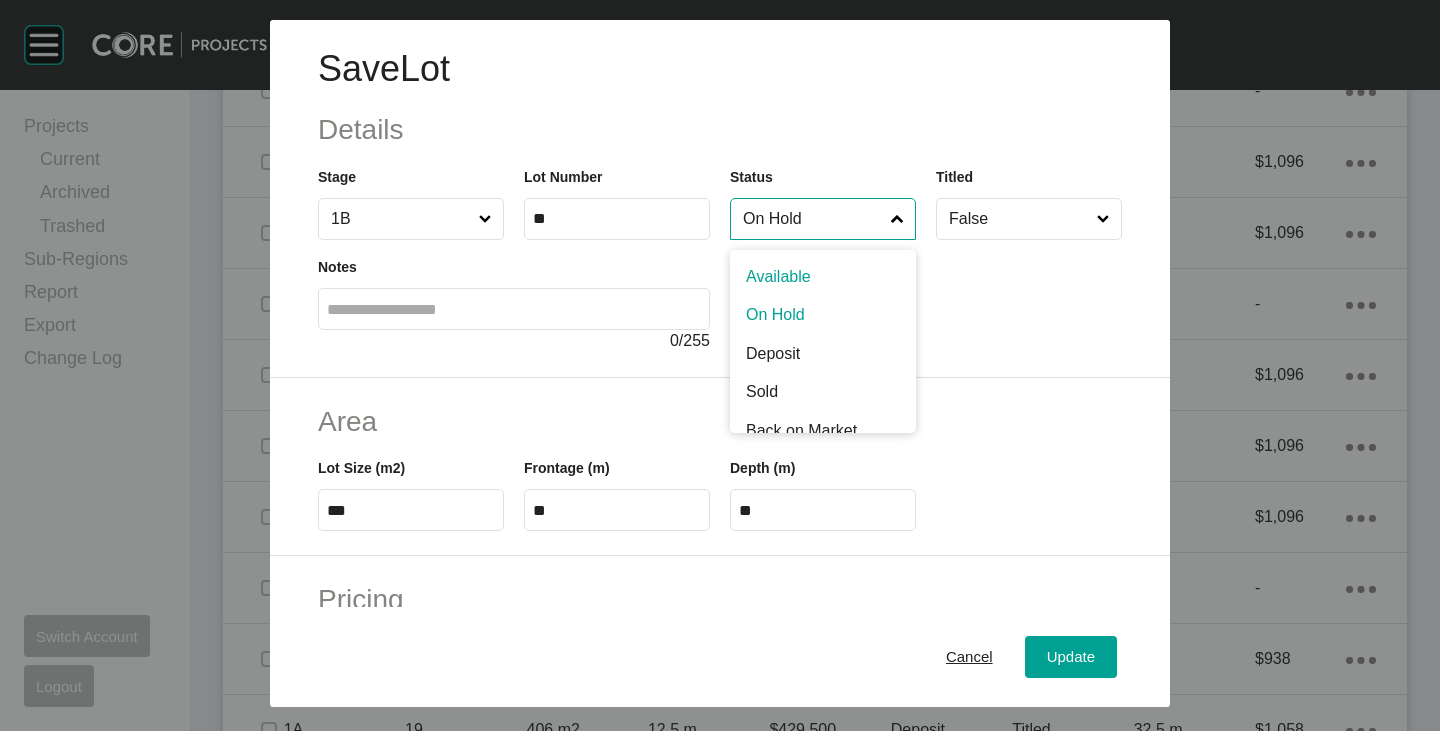click on "On Hold" at bounding box center [813, 219] 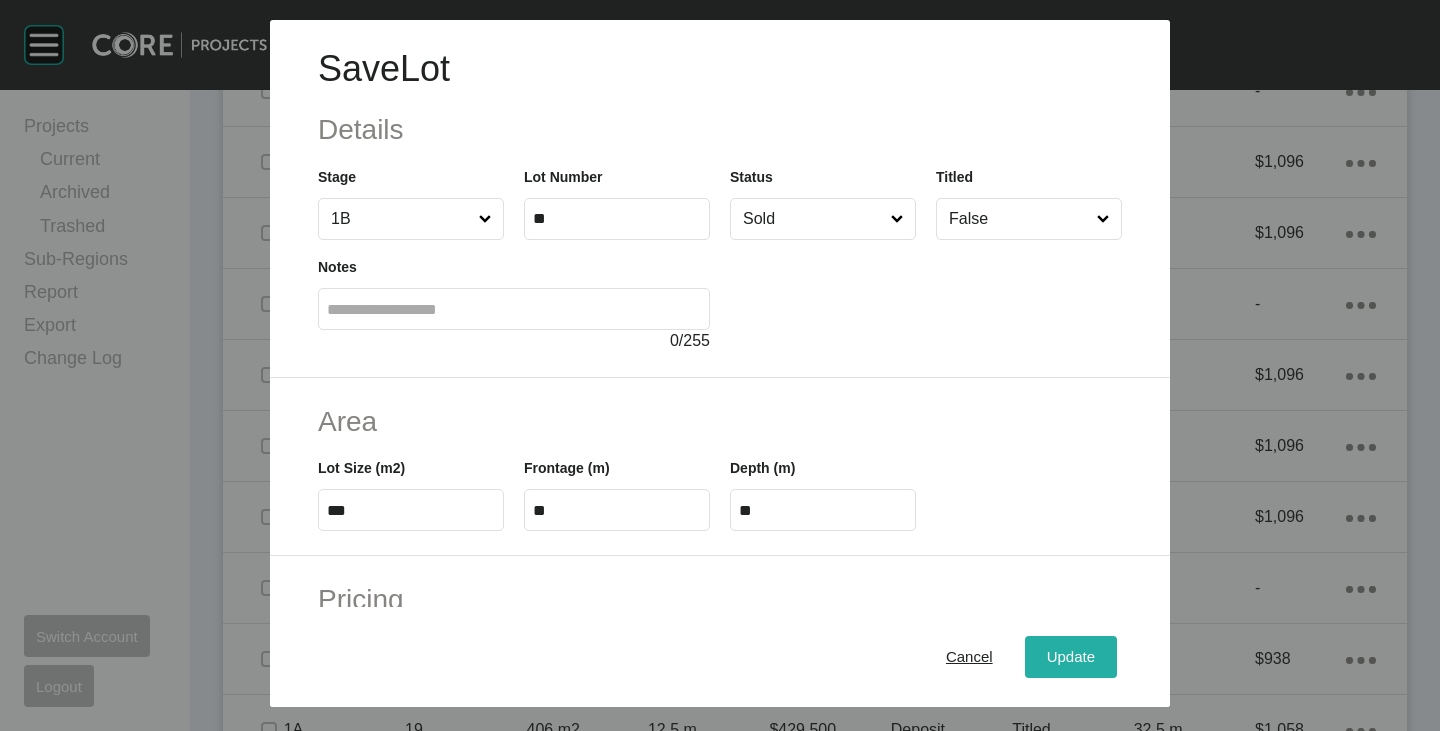 click on "Update" at bounding box center [1071, 657] 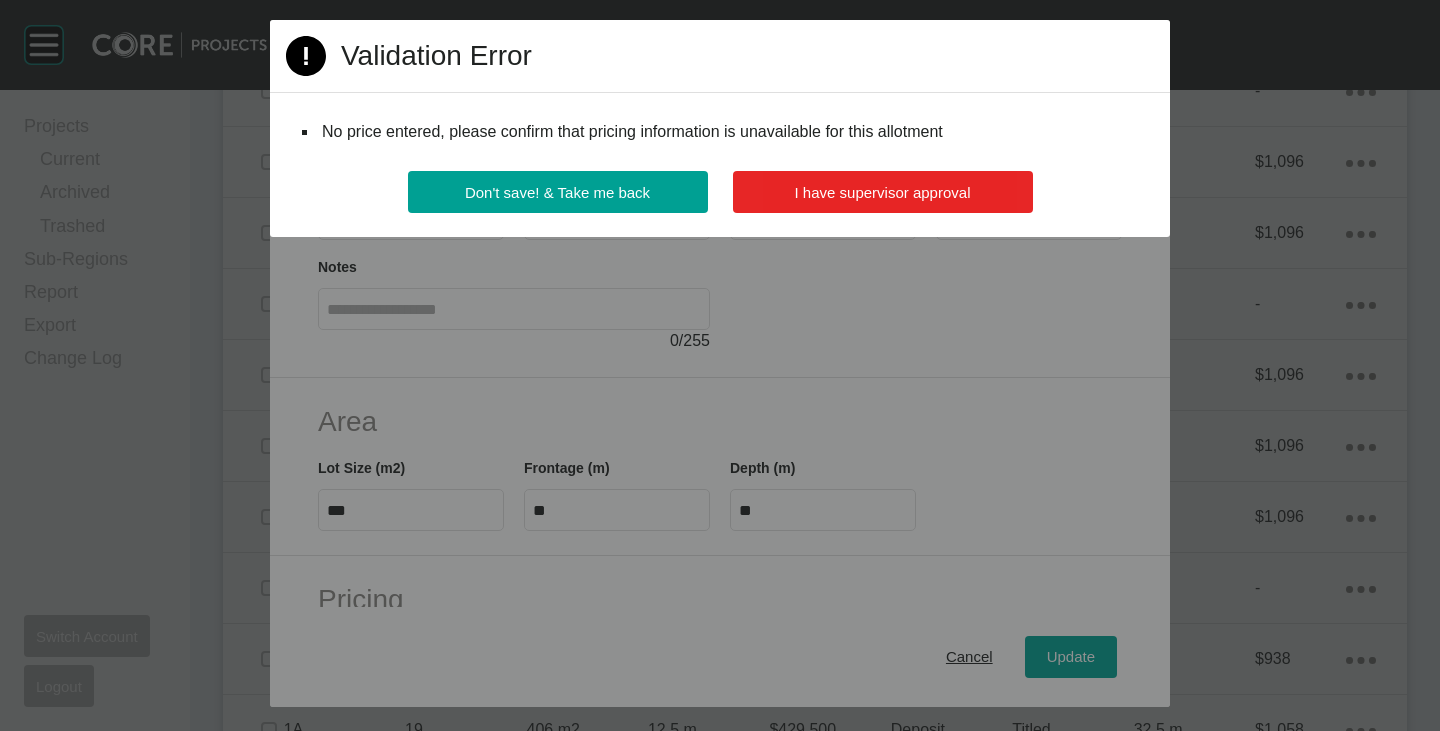 click on "I have supervisor approval" at bounding box center (883, 192) 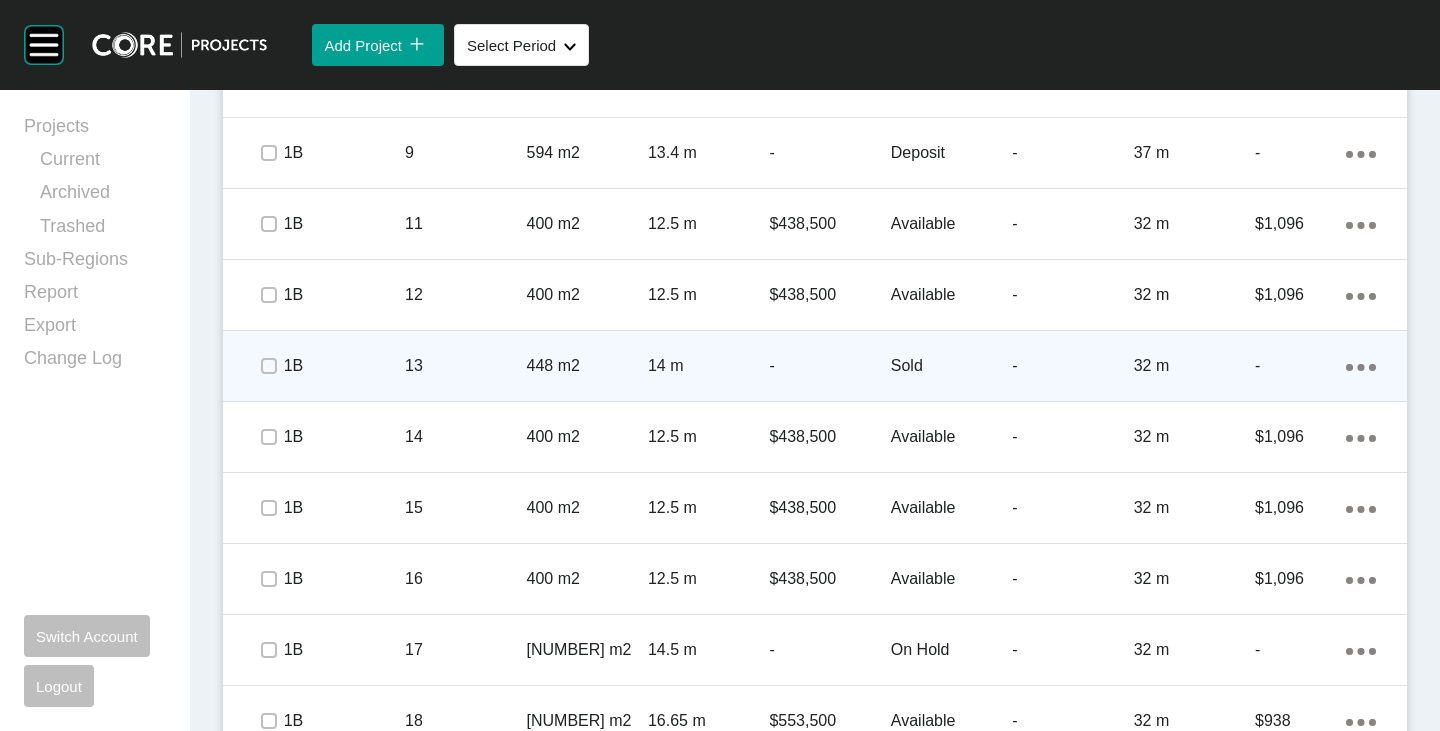 scroll, scrollTop: 1965, scrollLeft: 0, axis: vertical 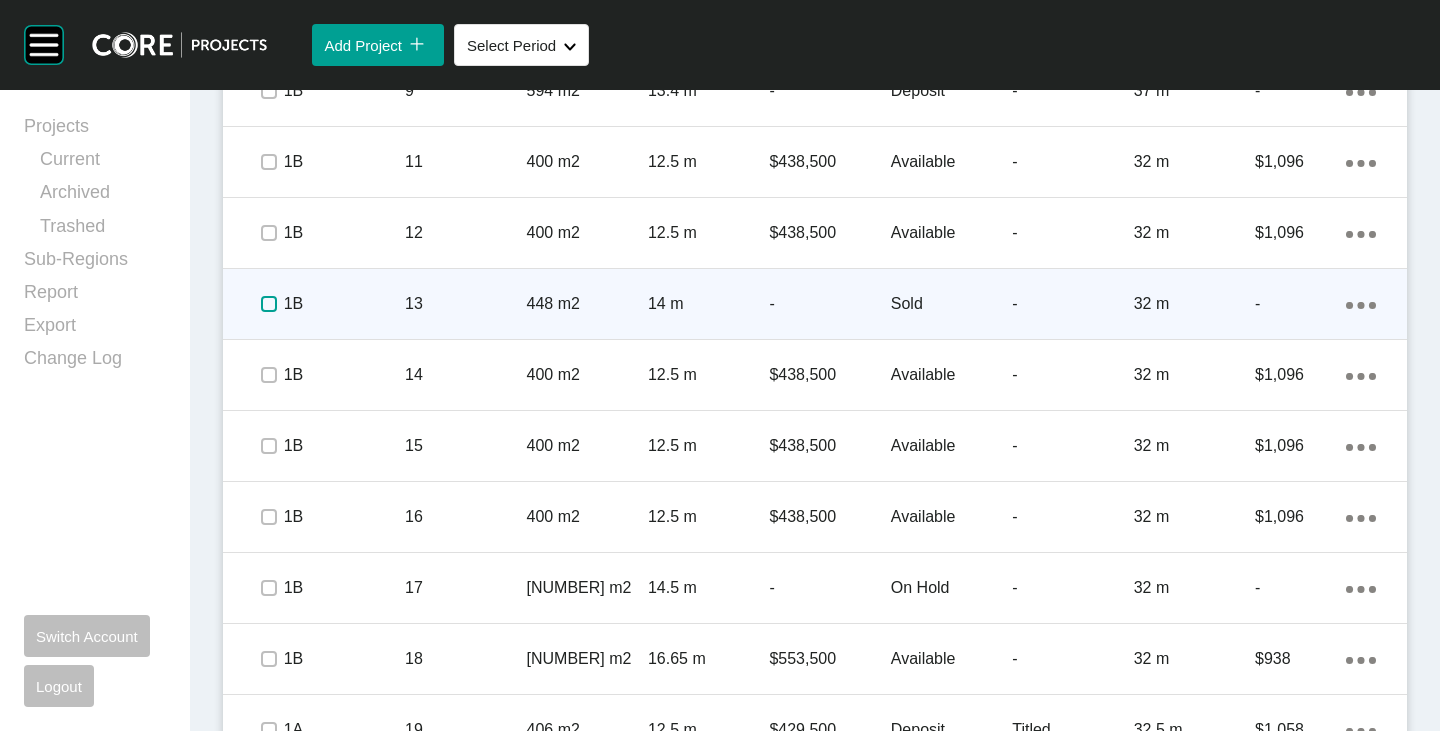 click at bounding box center [269, 304] 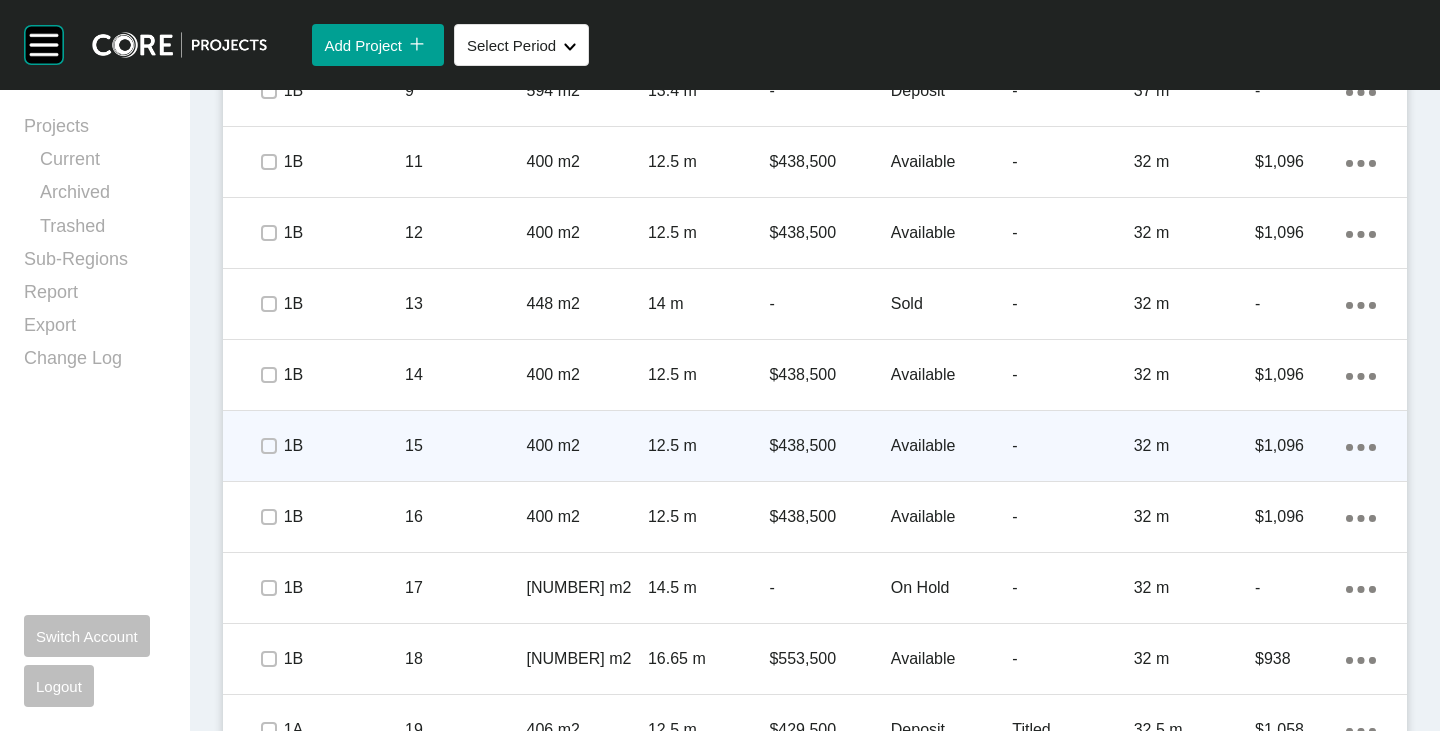 click on "Available" at bounding box center (951, 446) 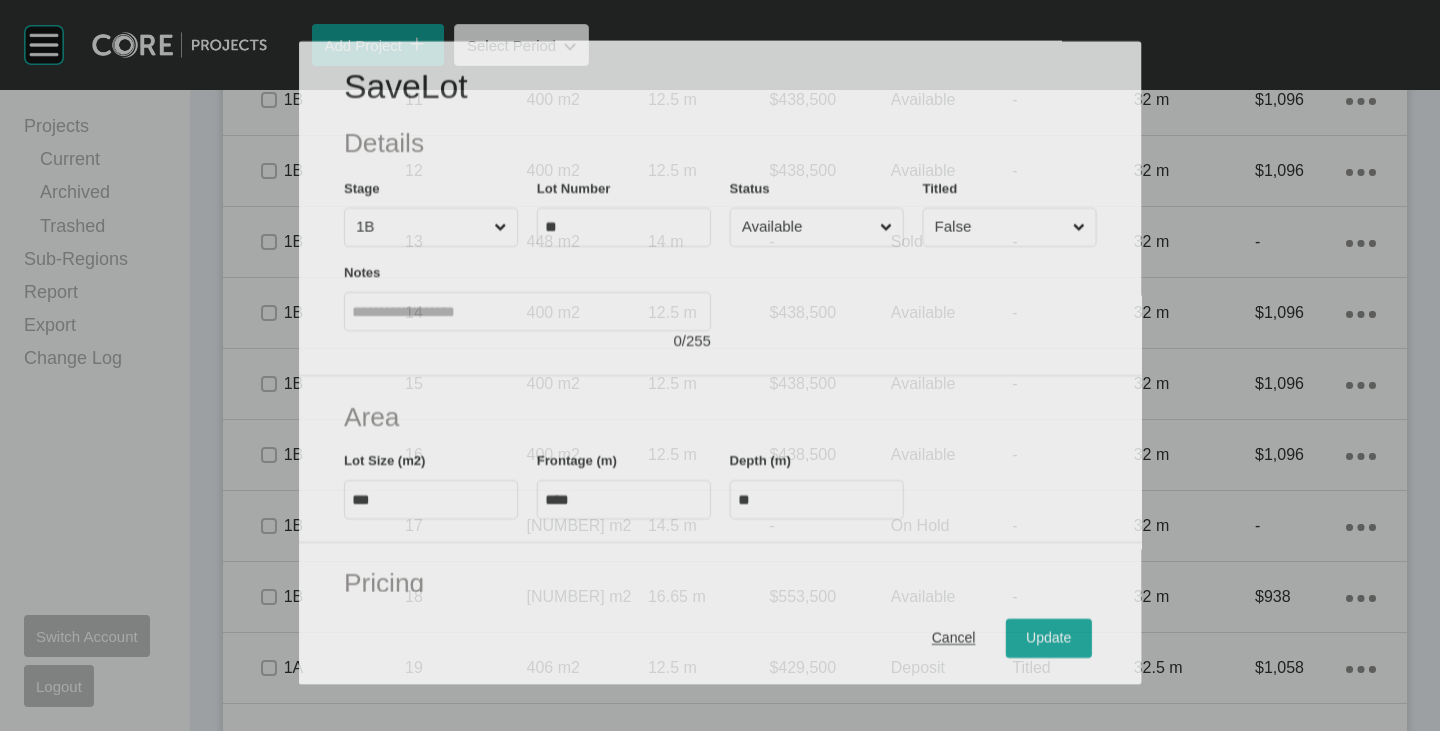scroll, scrollTop: 1903, scrollLeft: 0, axis: vertical 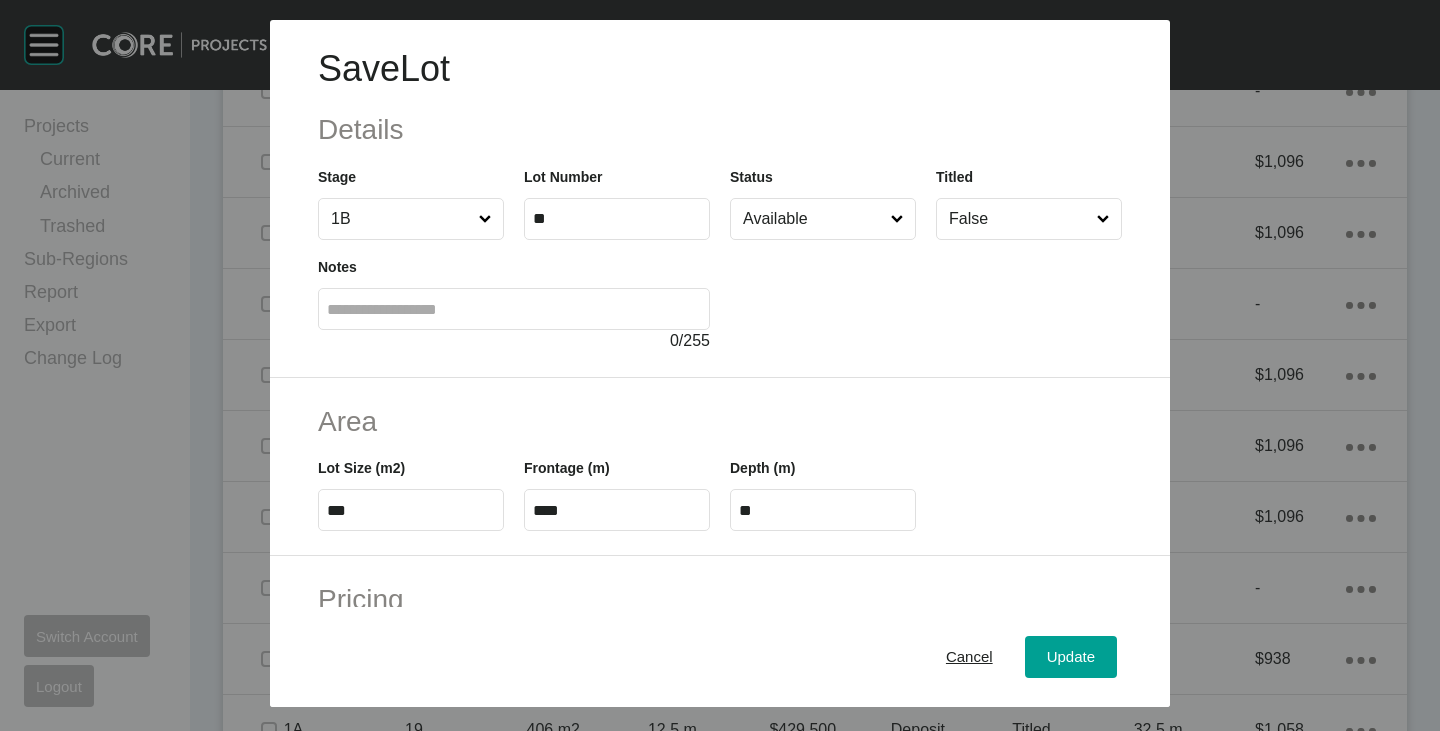 click on "Available" at bounding box center [813, 219] 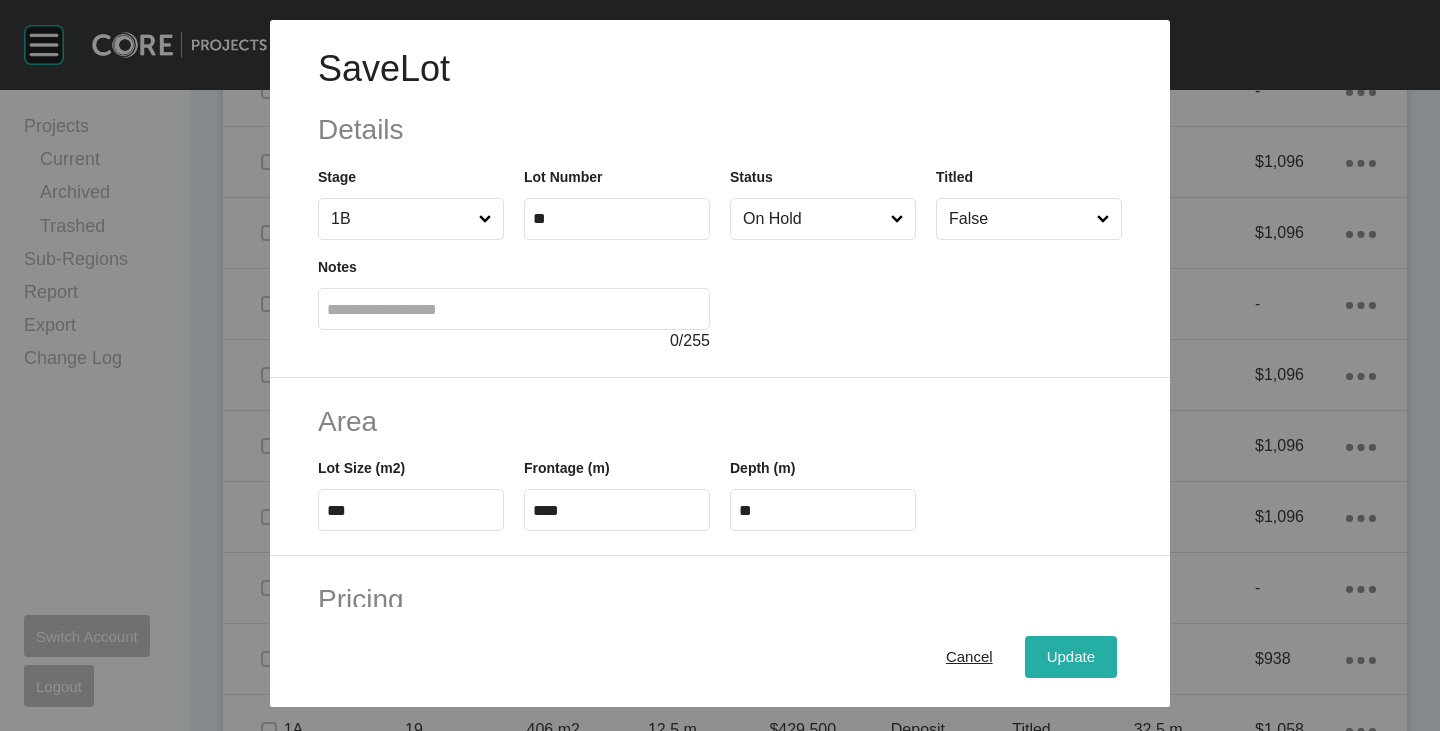 click on "Update" at bounding box center (1071, 657) 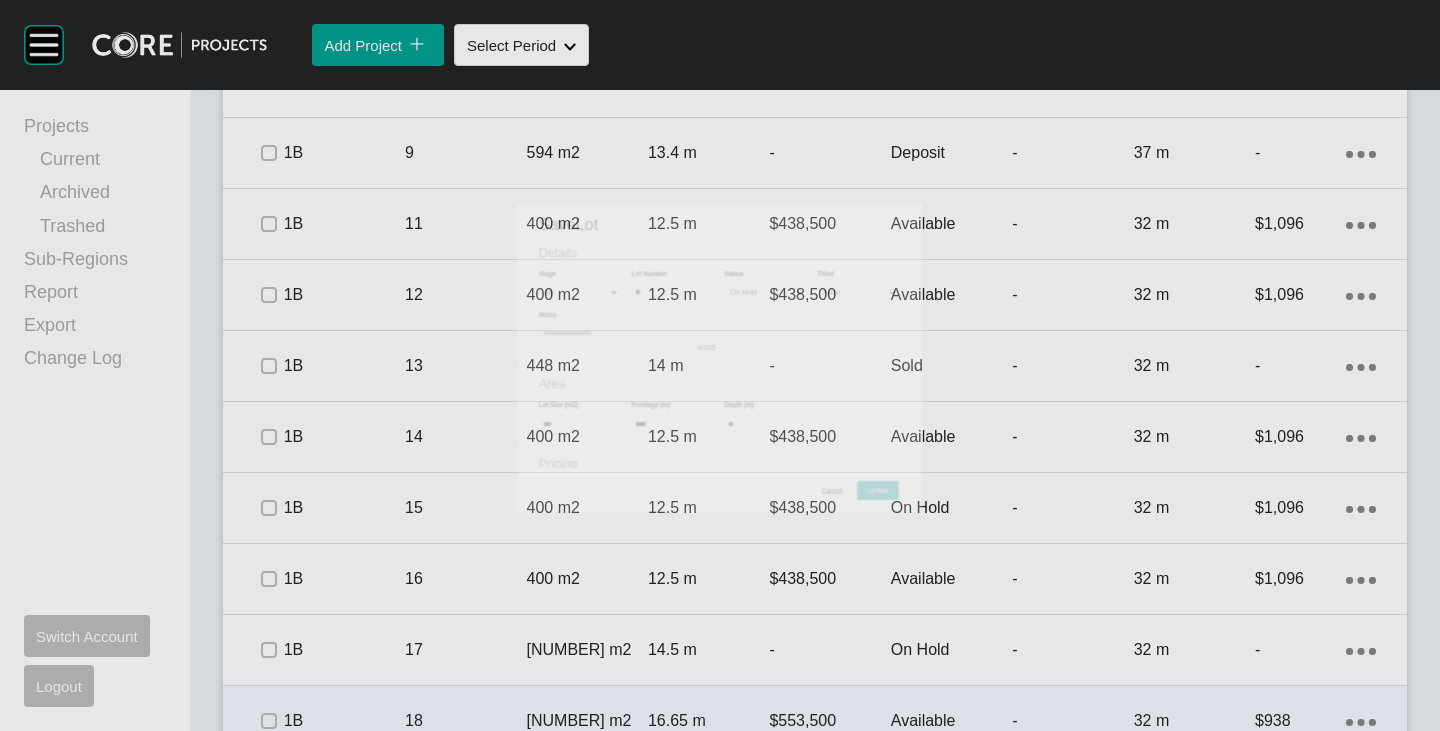 scroll, scrollTop: 1965, scrollLeft: 0, axis: vertical 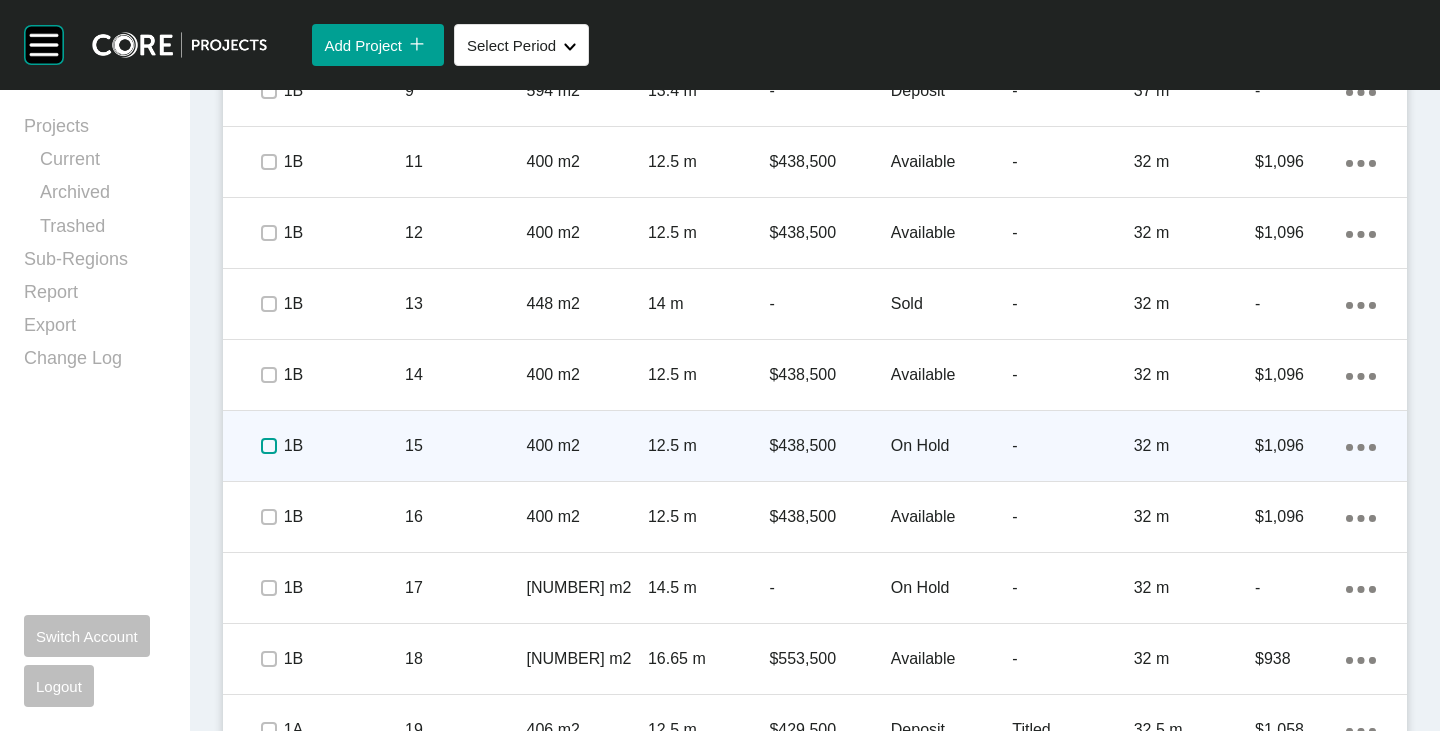 click at bounding box center [269, 446] 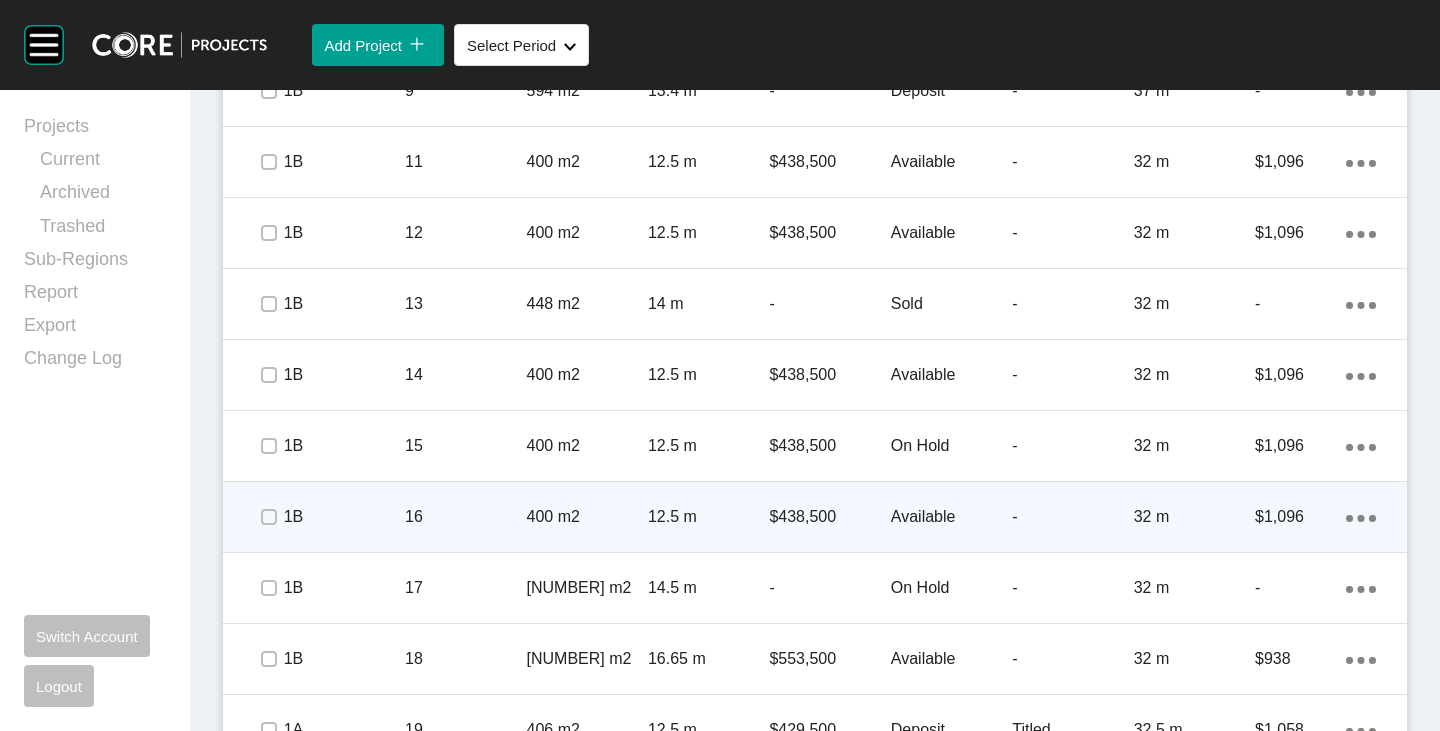 click on "Available" at bounding box center [951, 517] 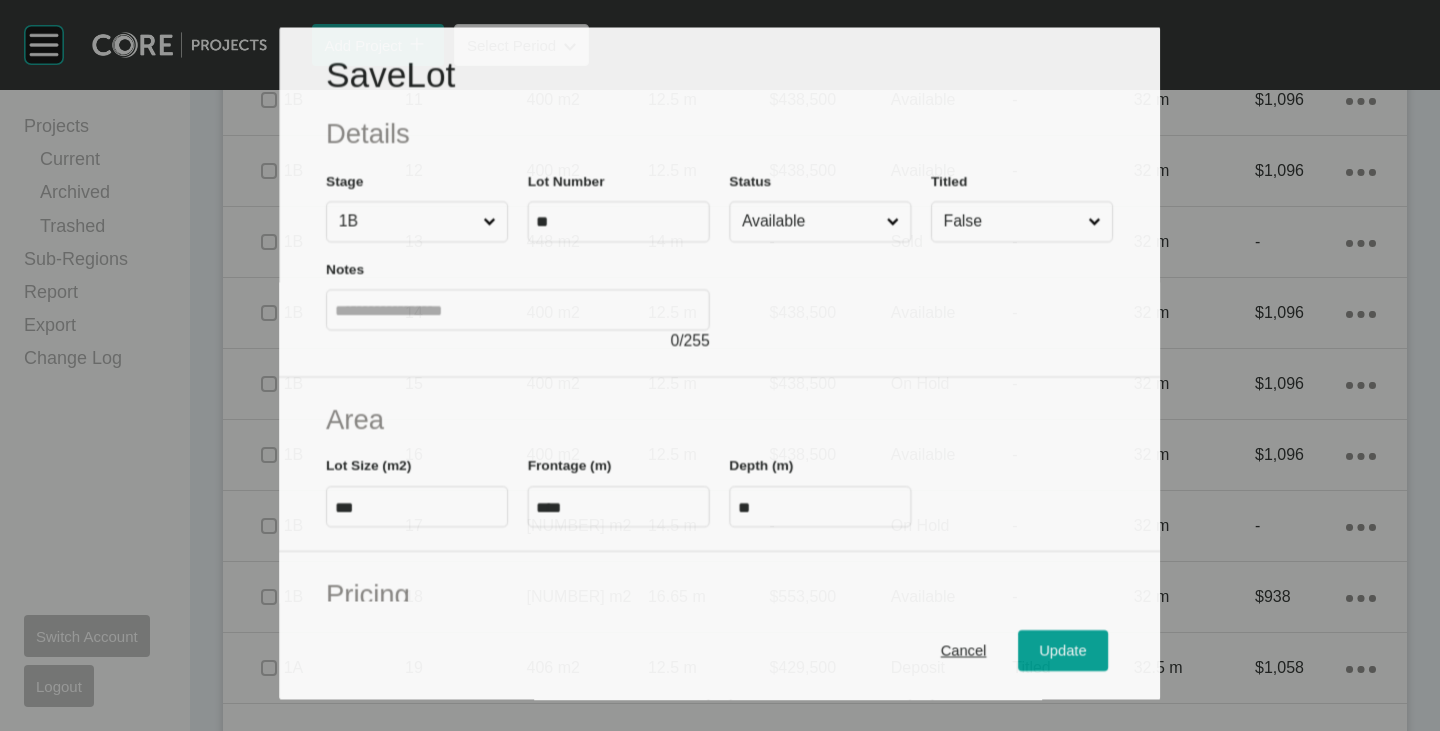 scroll, scrollTop: 1903, scrollLeft: 0, axis: vertical 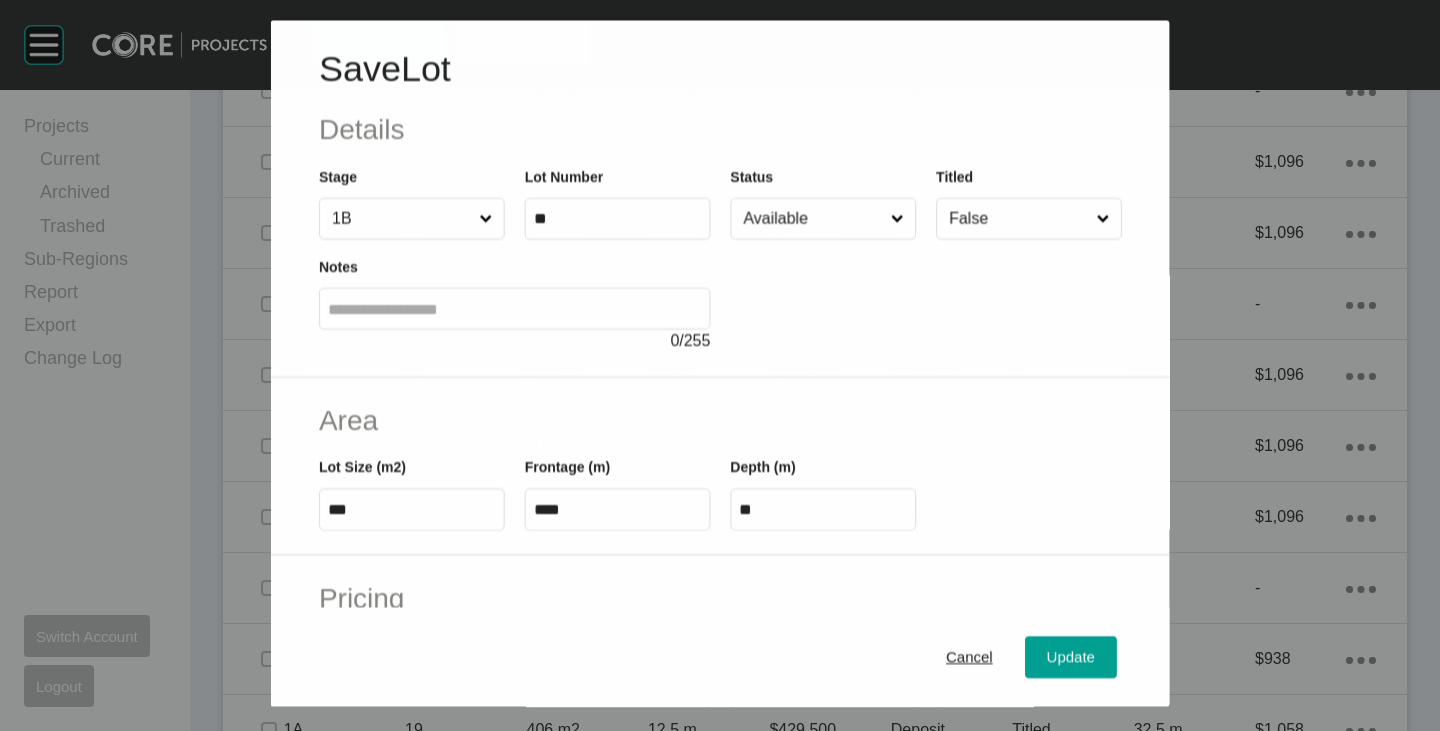 click on "Available" at bounding box center [812, 219] 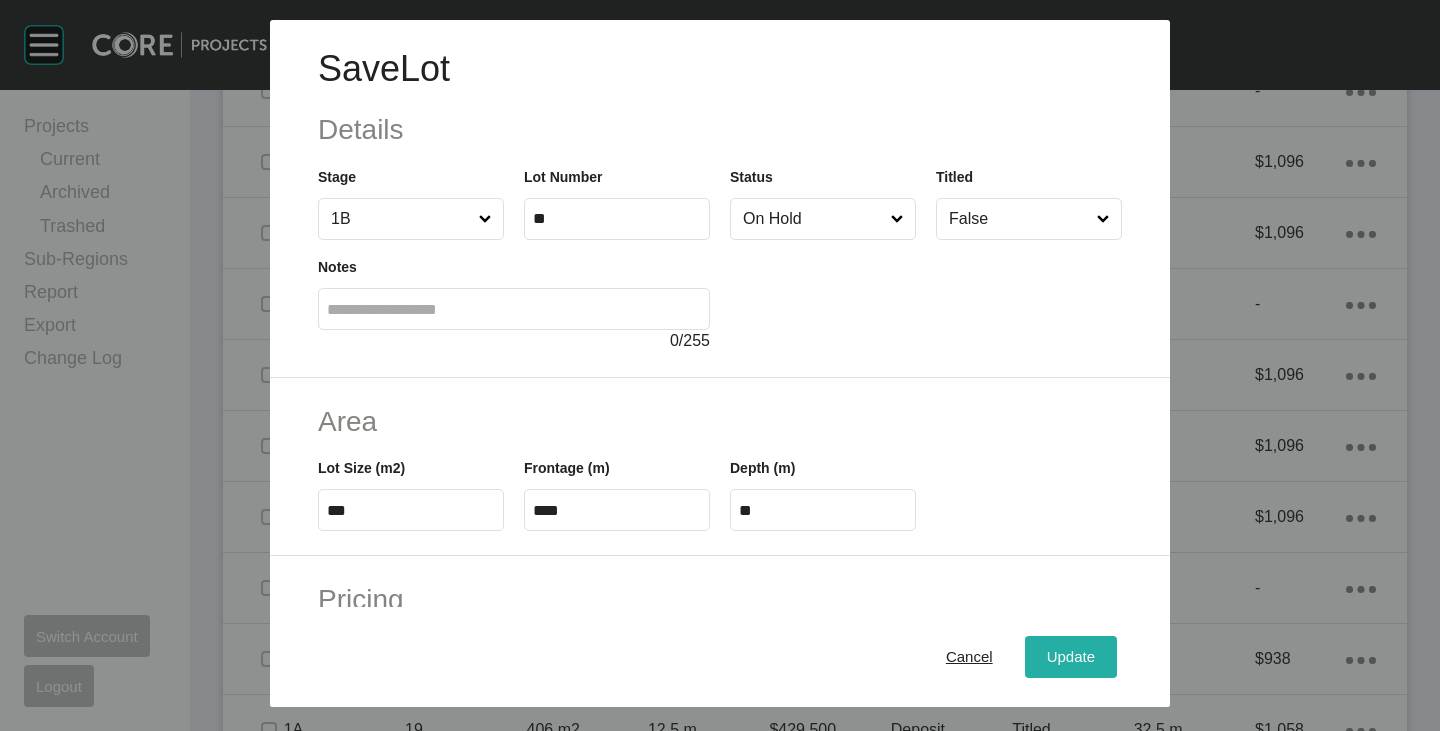 click on "Update" at bounding box center [1071, 657] 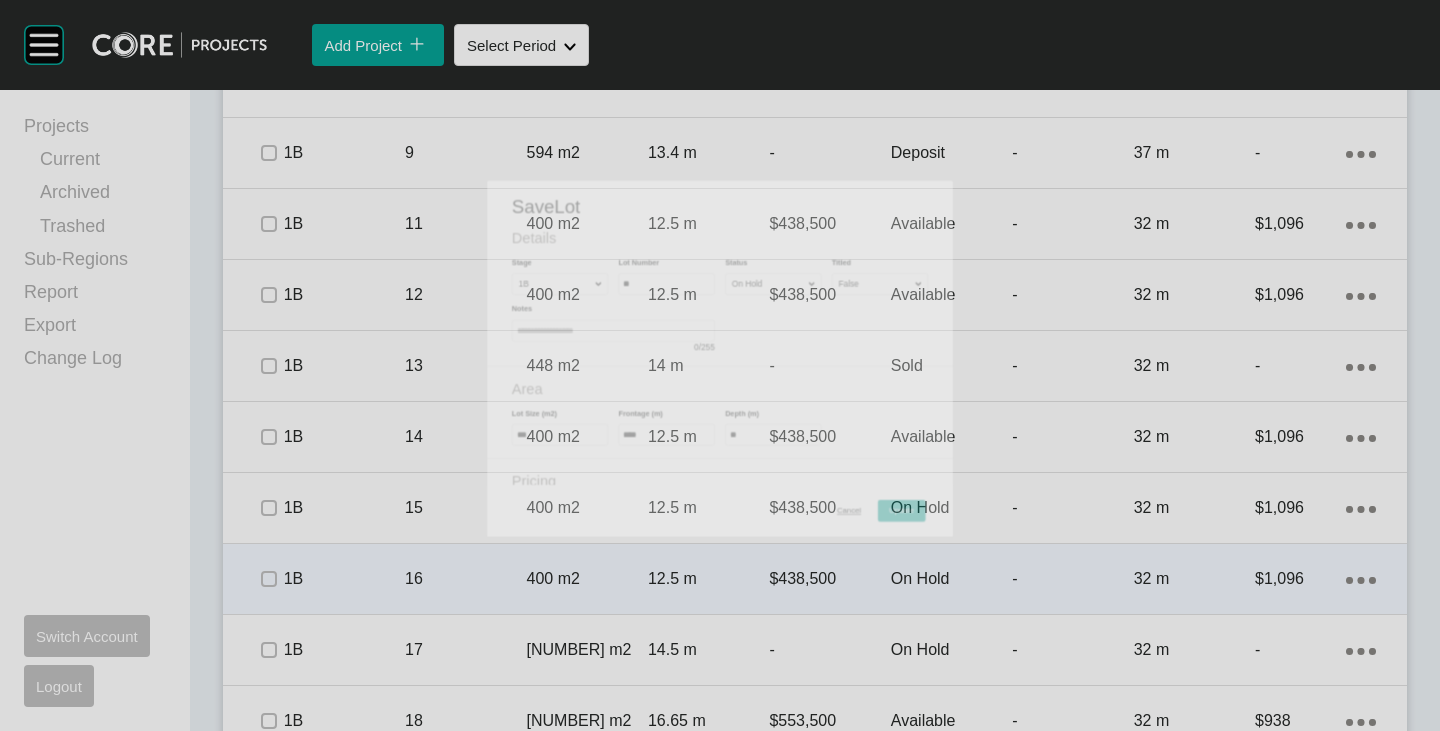 scroll, scrollTop: 1965, scrollLeft: 0, axis: vertical 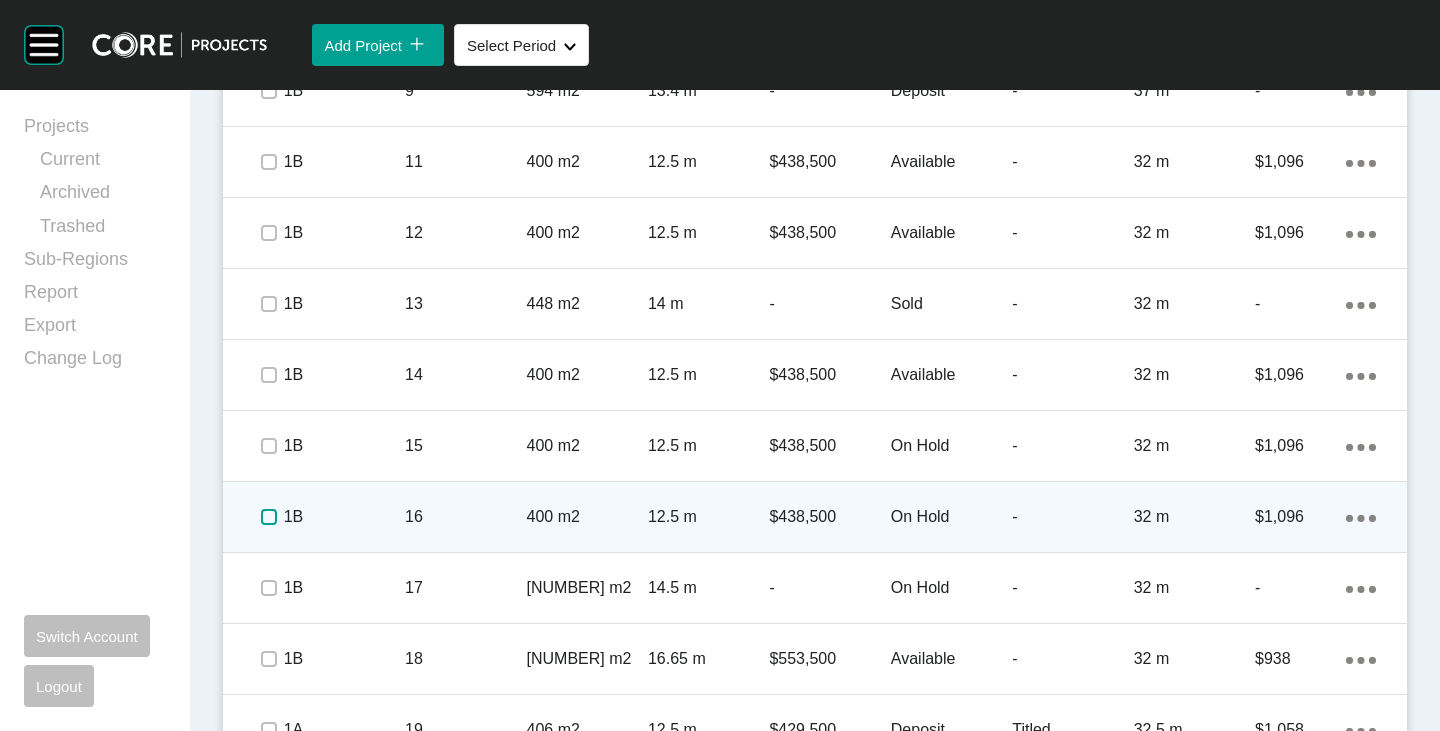 click at bounding box center [269, 517] 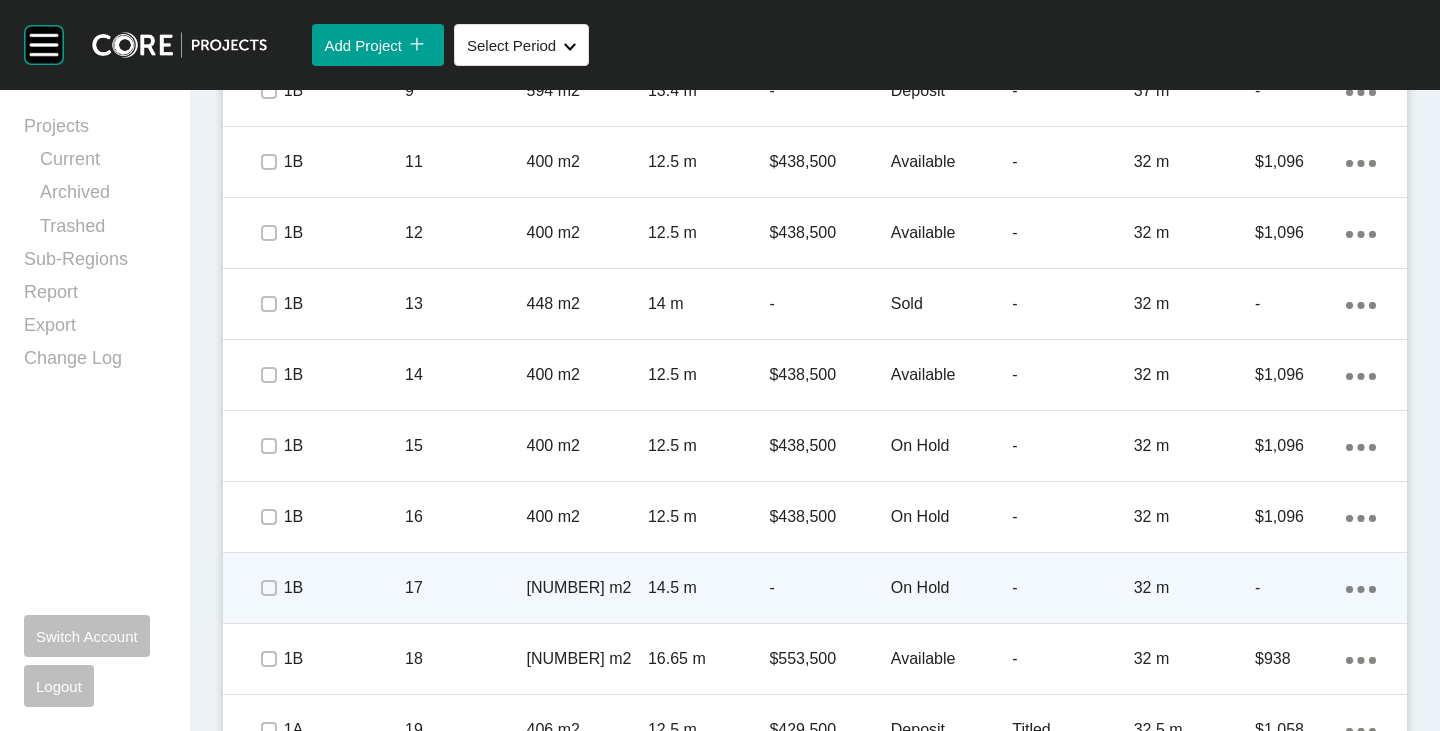 click on "On Hold" at bounding box center [951, 588] 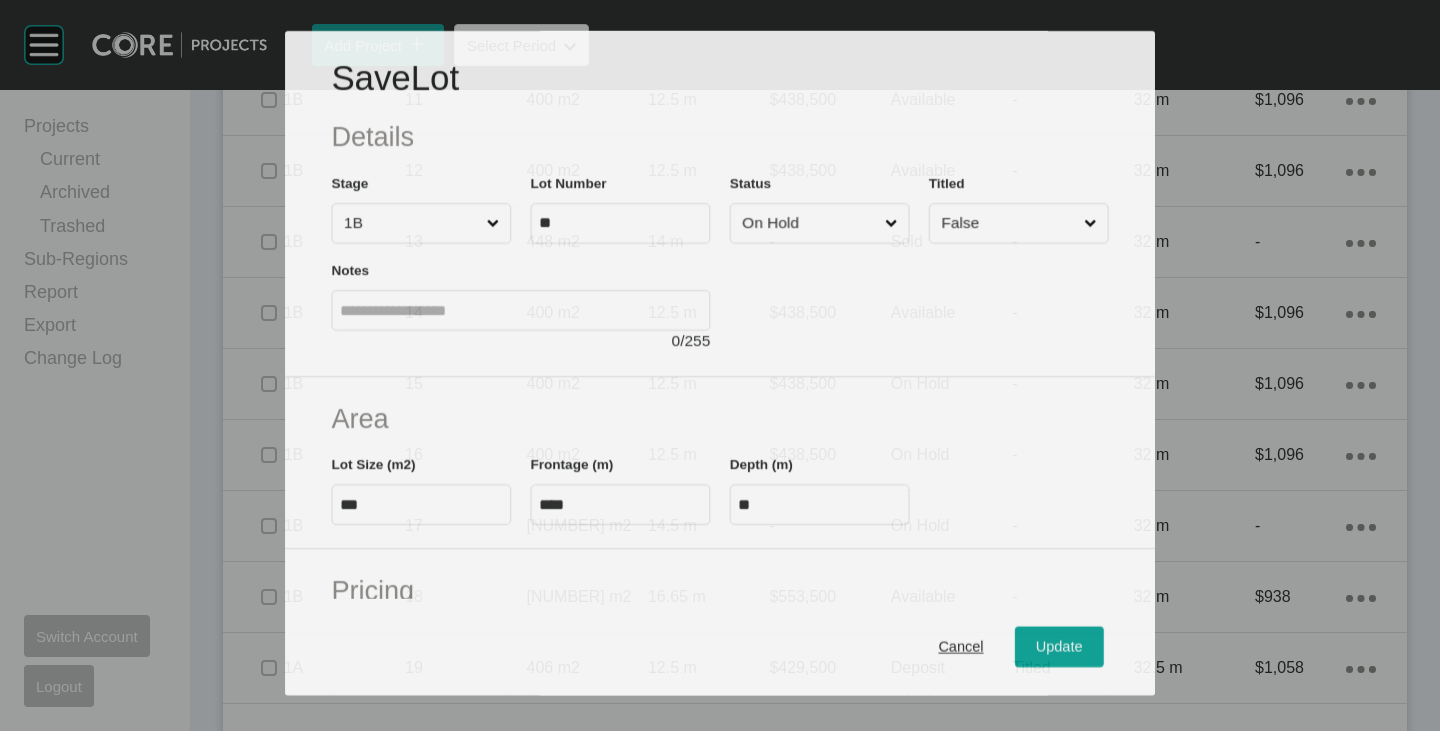 scroll, scrollTop: 1903, scrollLeft: 0, axis: vertical 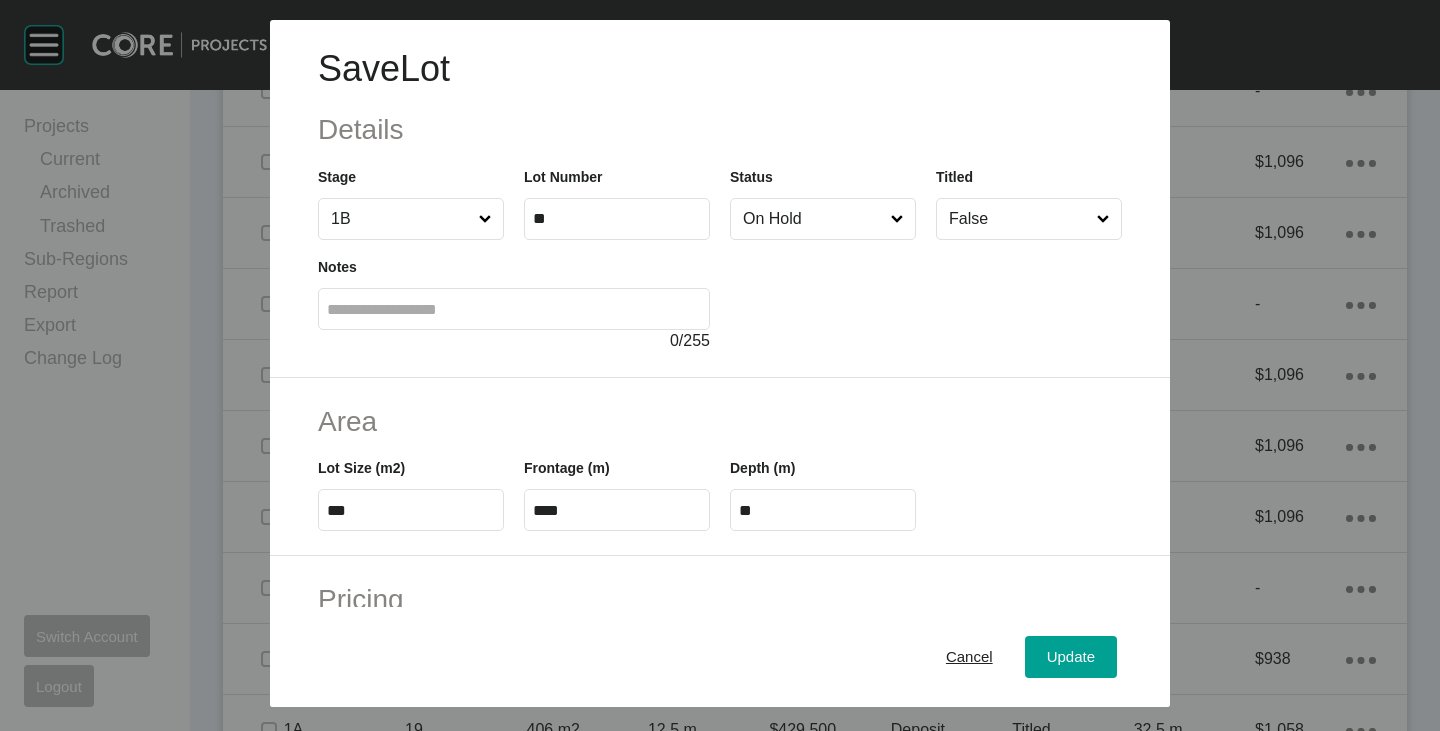 click on "On Hold" at bounding box center (813, 219) 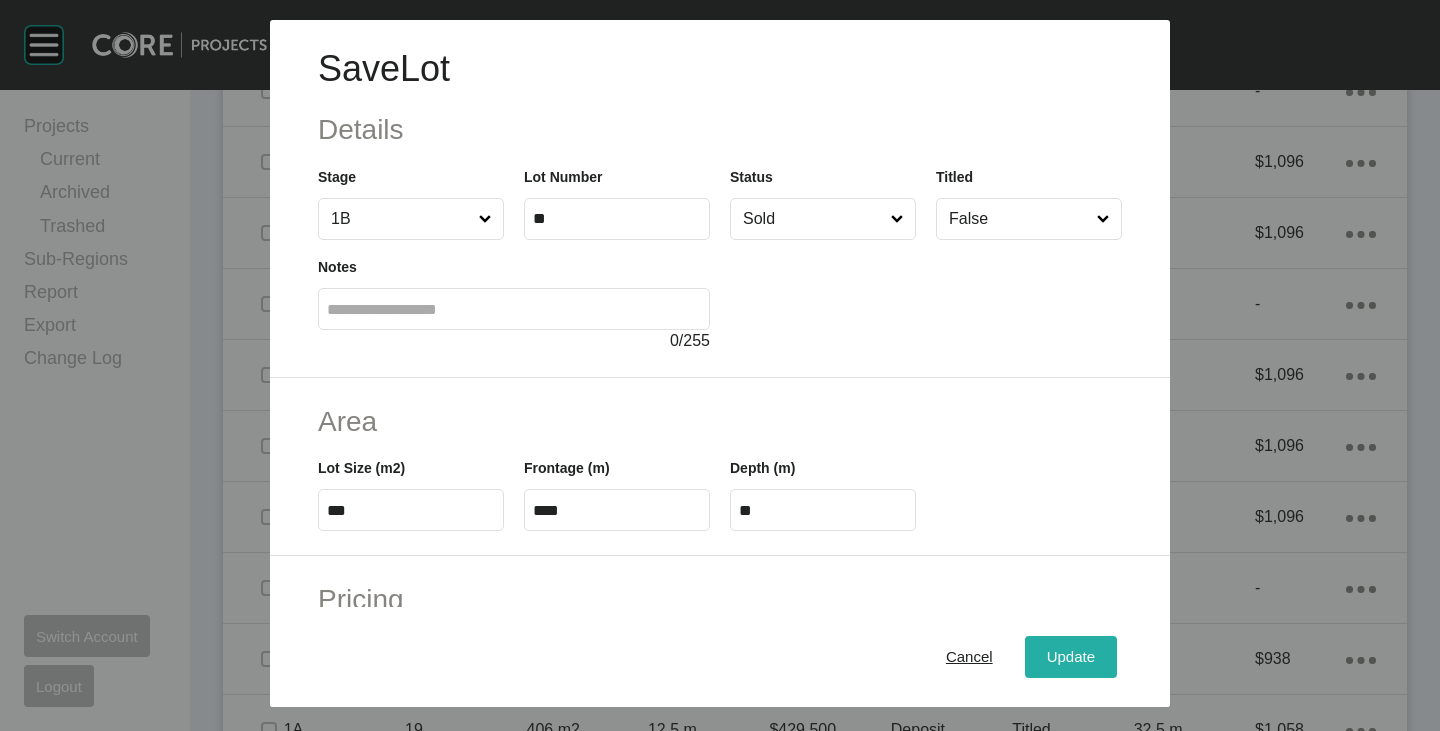 click on "Update" at bounding box center (1071, 657) 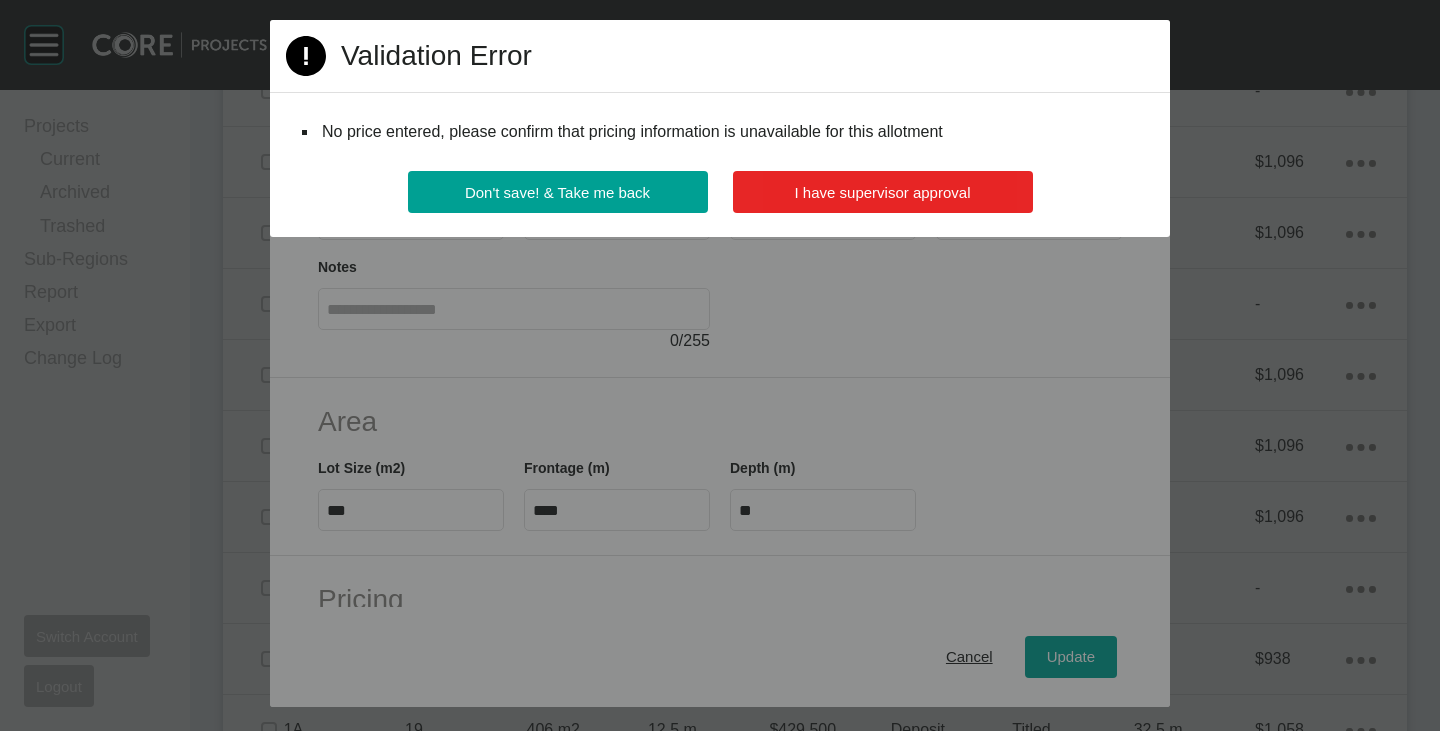 click on "I have supervisor approval" at bounding box center [883, 192] 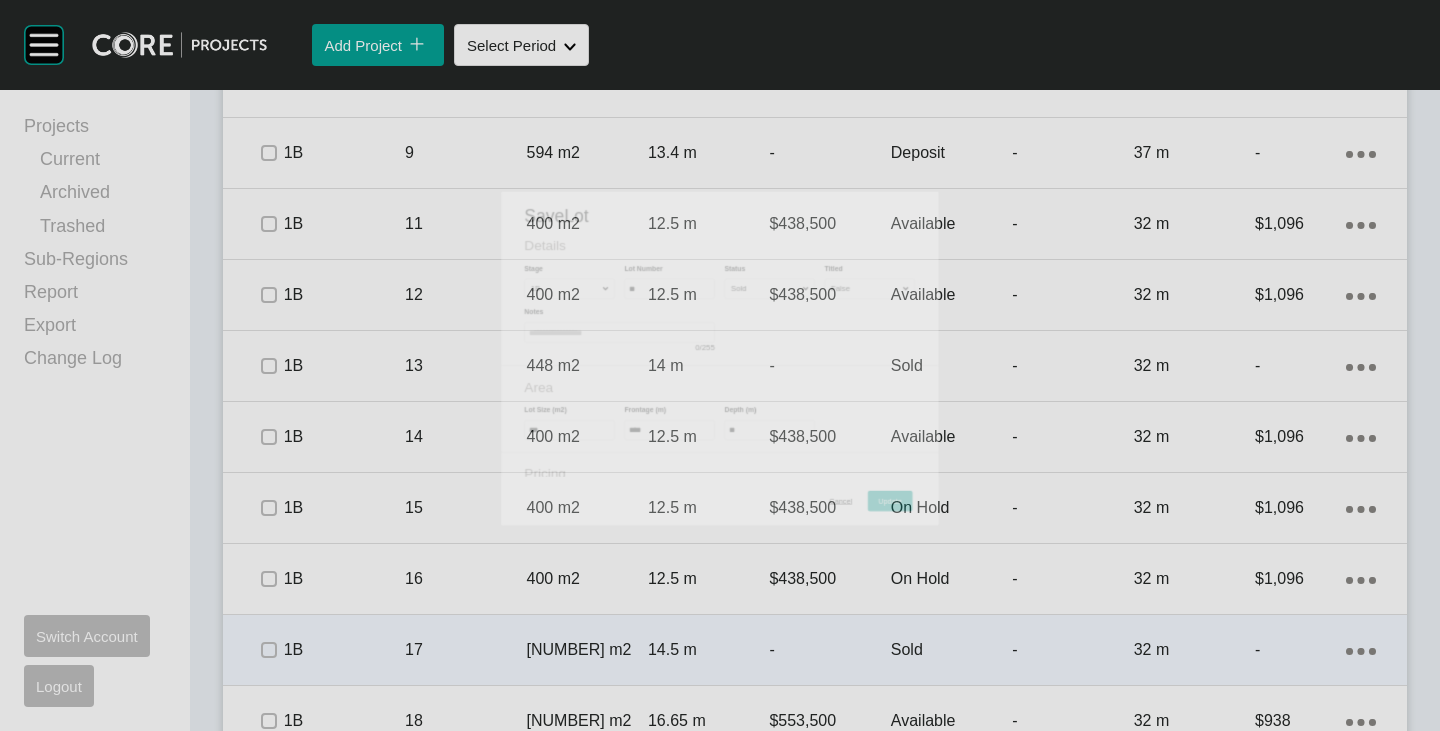 scroll, scrollTop: 1965, scrollLeft: 0, axis: vertical 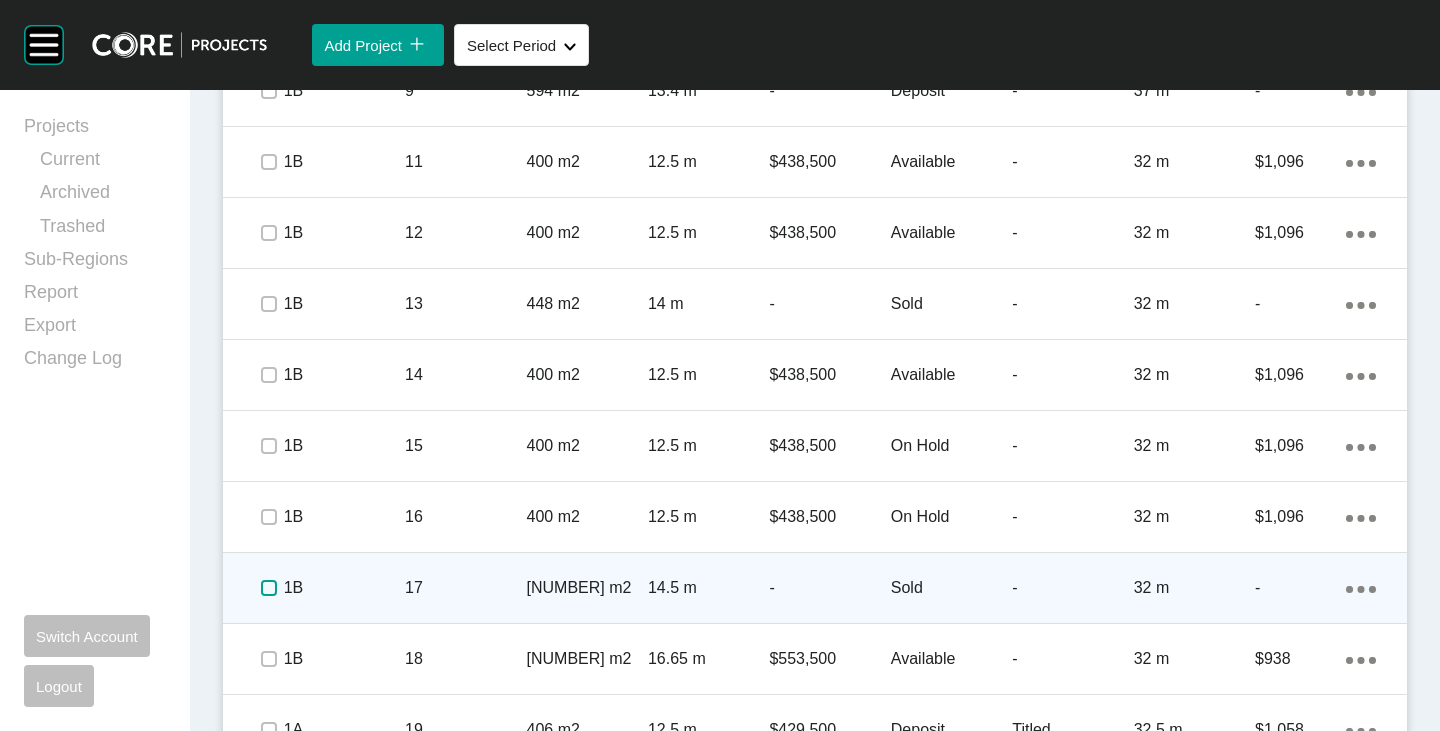 click at bounding box center (269, 588) 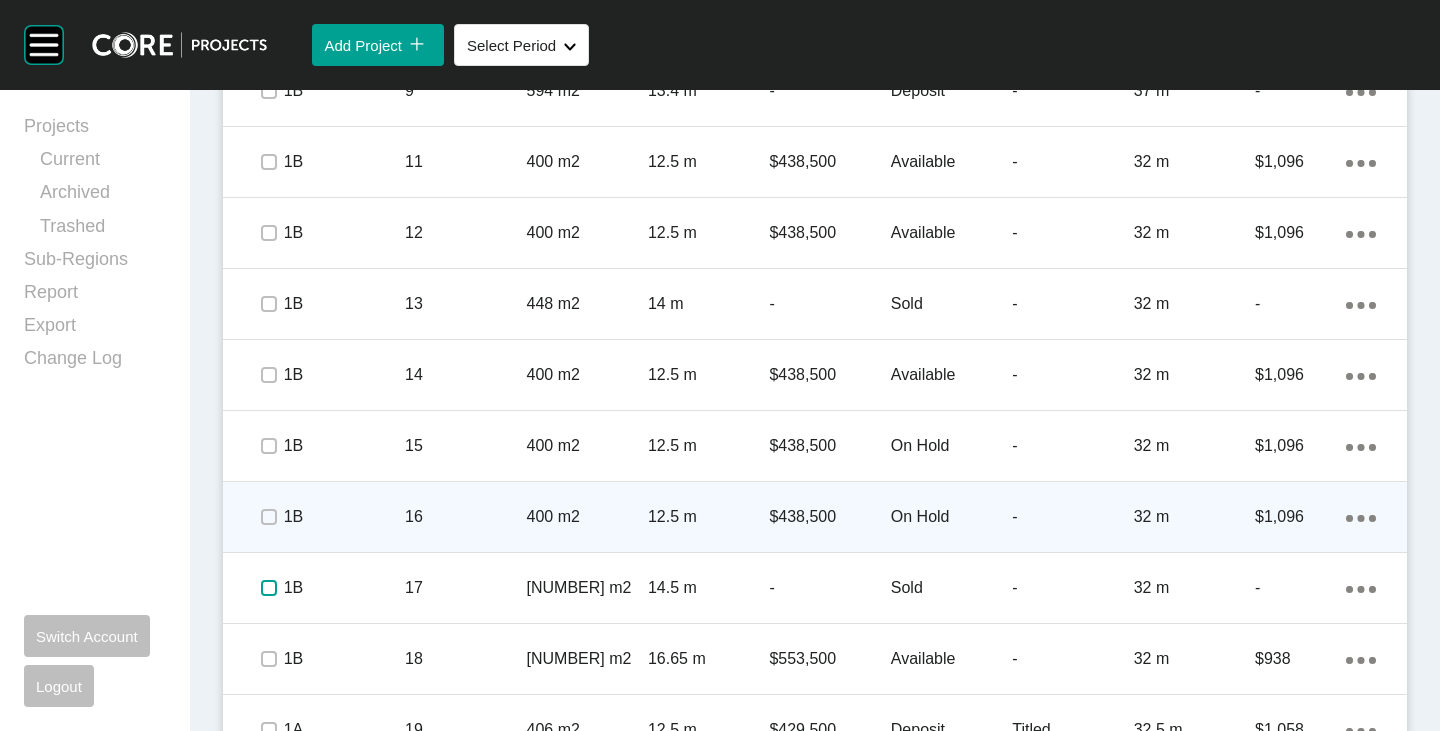 scroll, scrollTop: 2065, scrollLeft: 0, axis: vertical 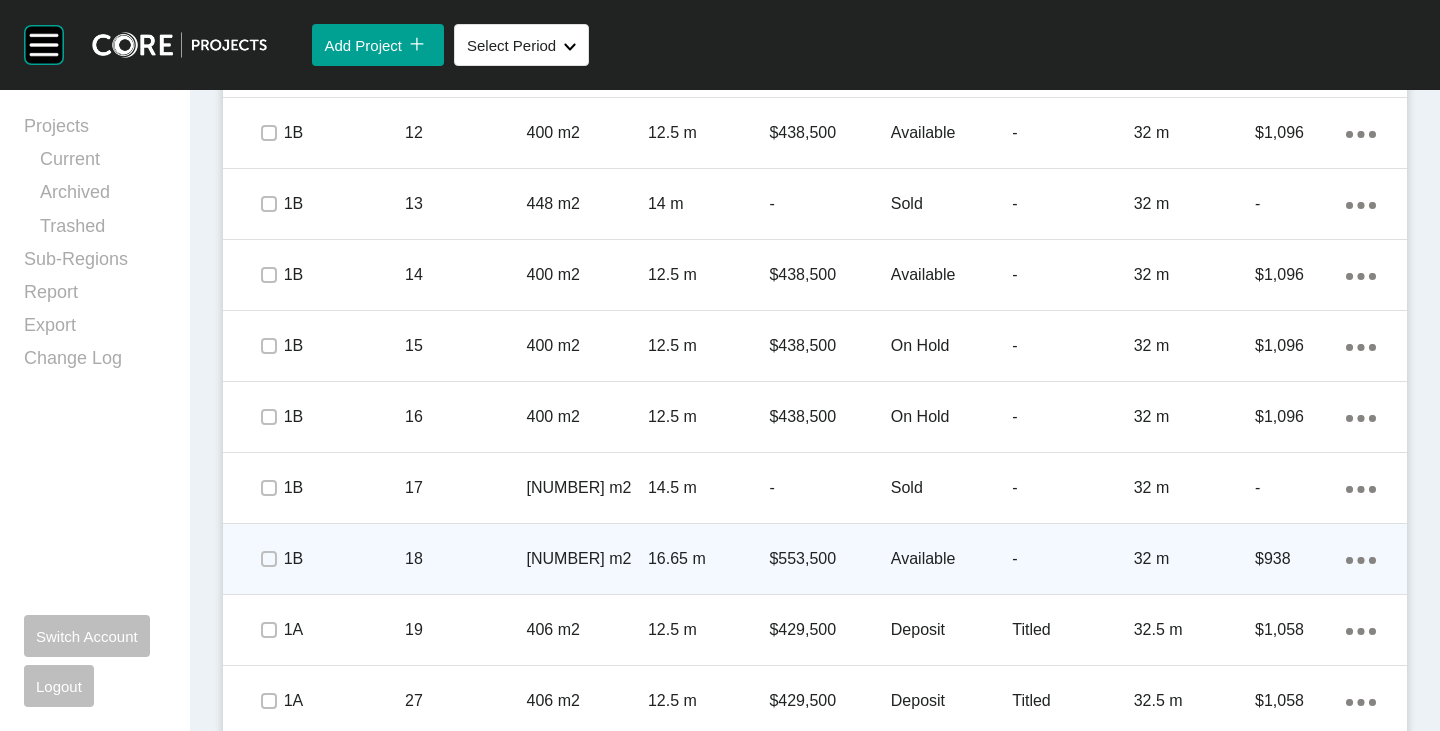 click on "Available" at bounding box center (951, 559) 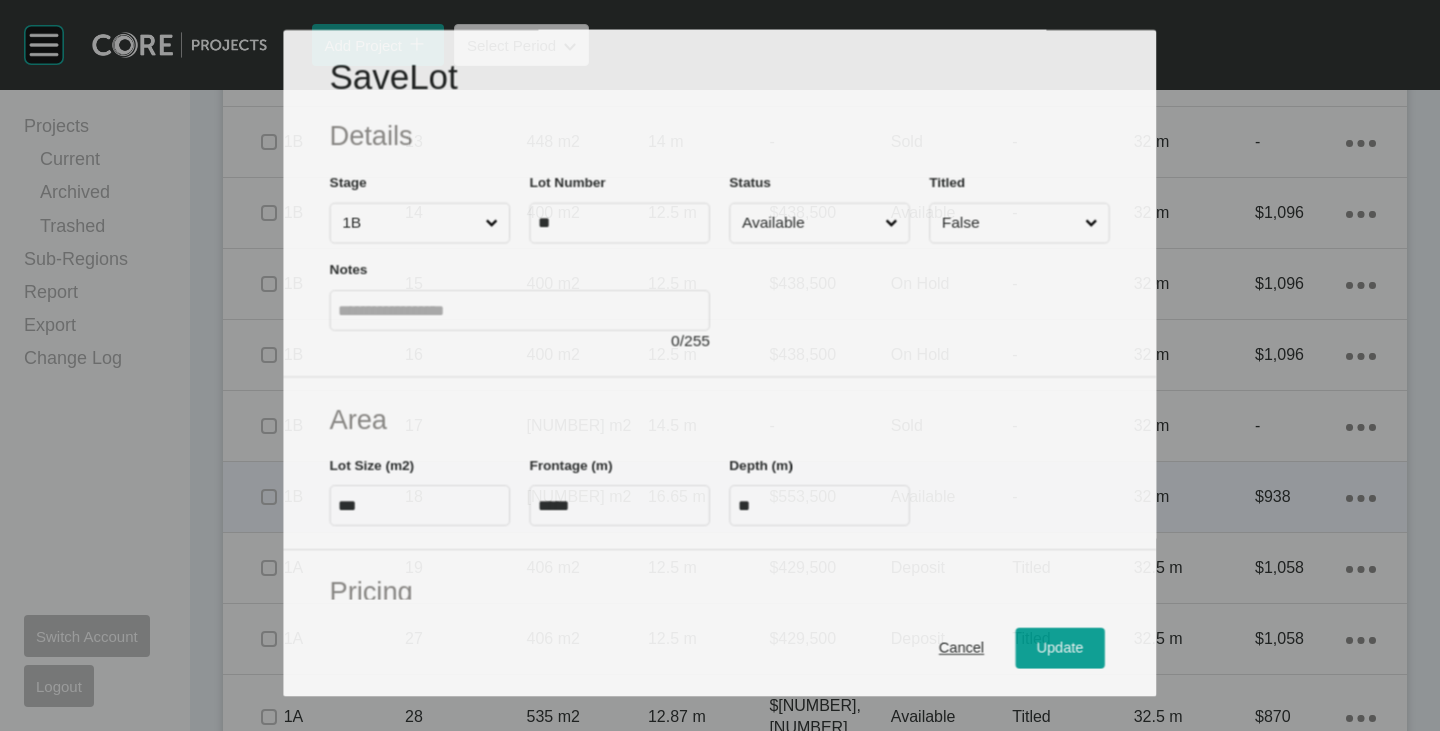 scroll, scrollTop: 2003, scrollLeft: 0, axis: vertical 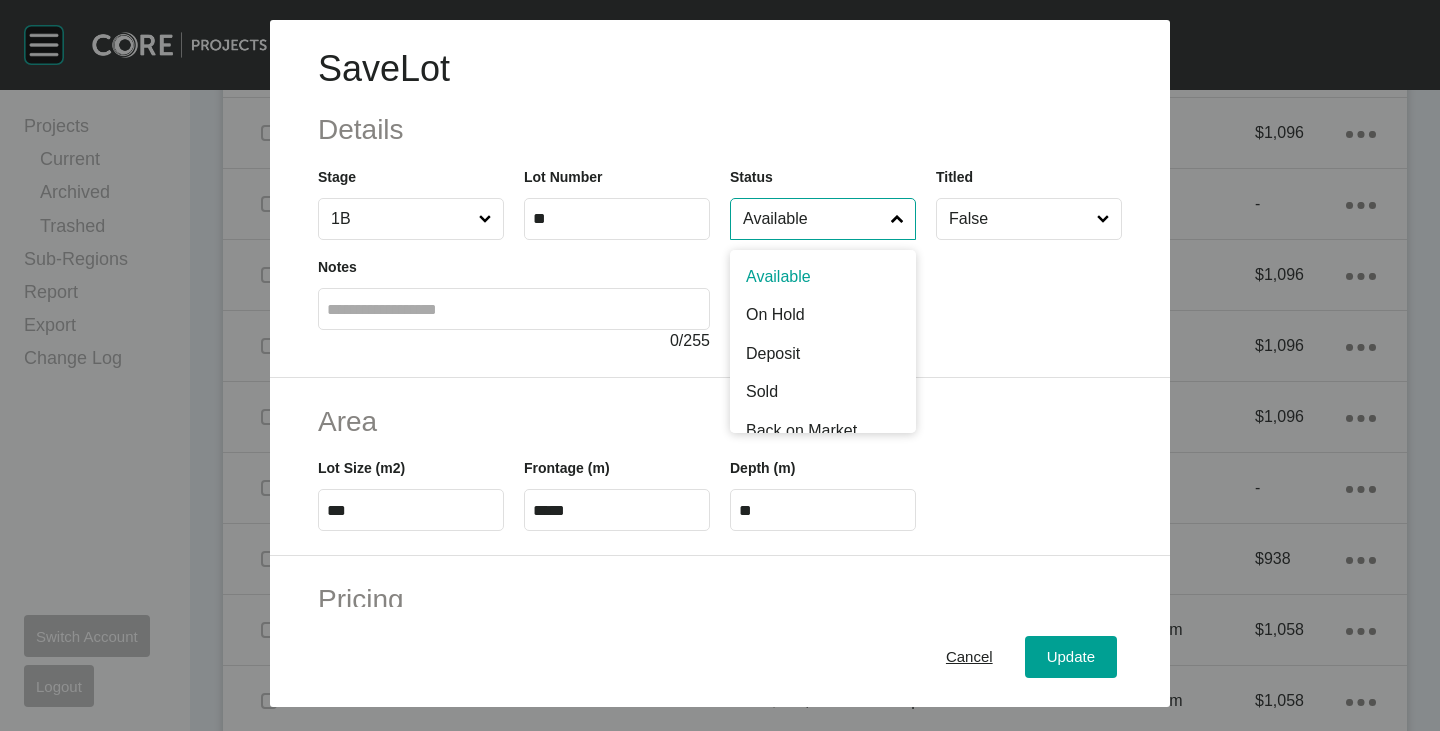 click on "Available" at bounding box center [813, 219] 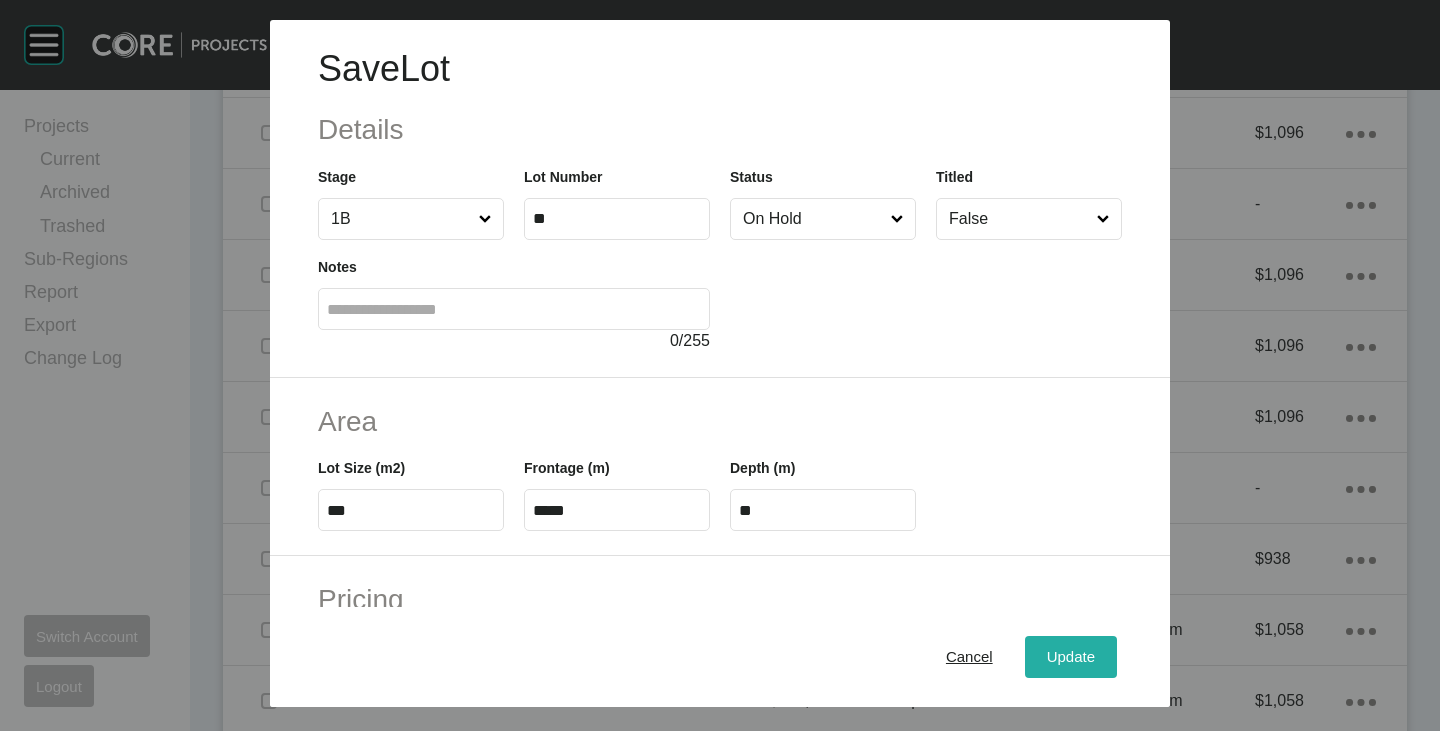 click on "Update" at bounding box center [1071, 657] 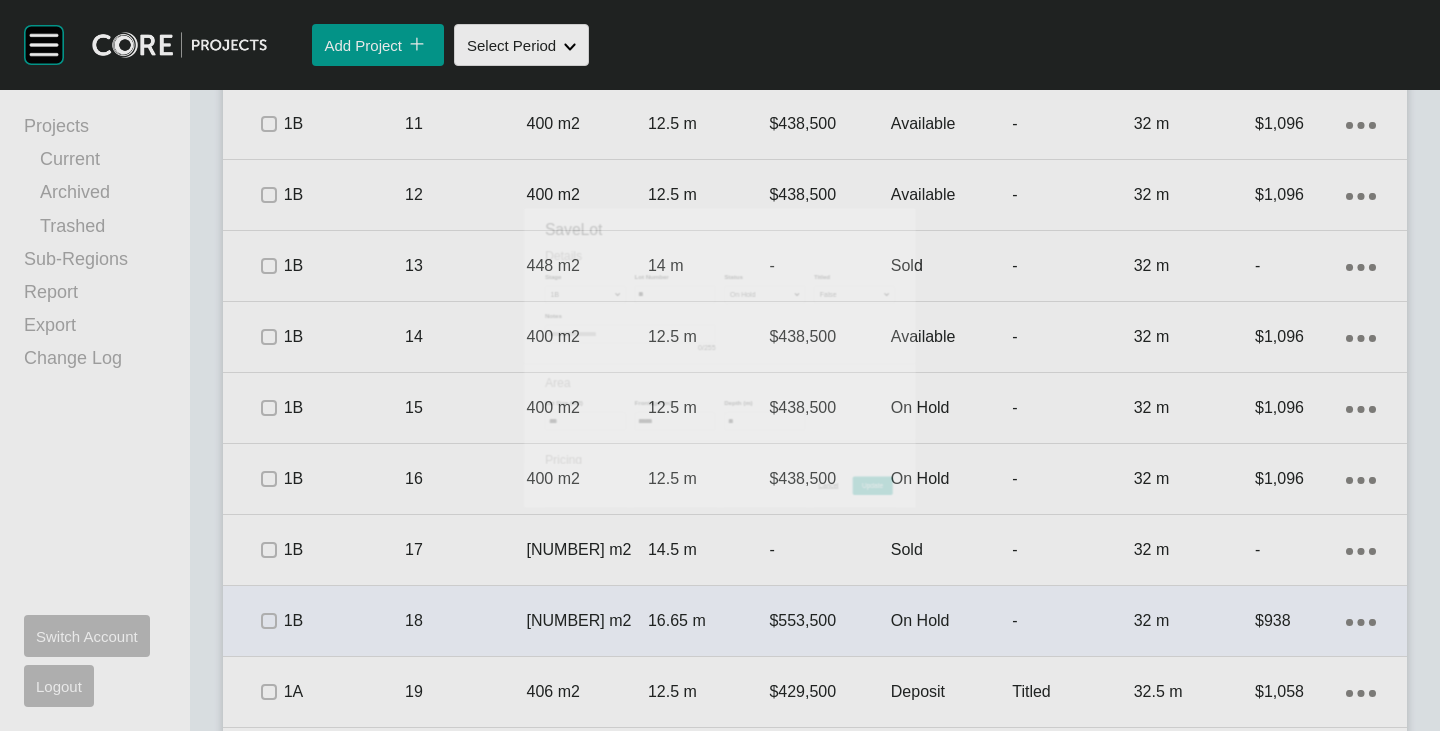 scroll, scrollTop: 2065, scrollLeft: 0, axis: vertical 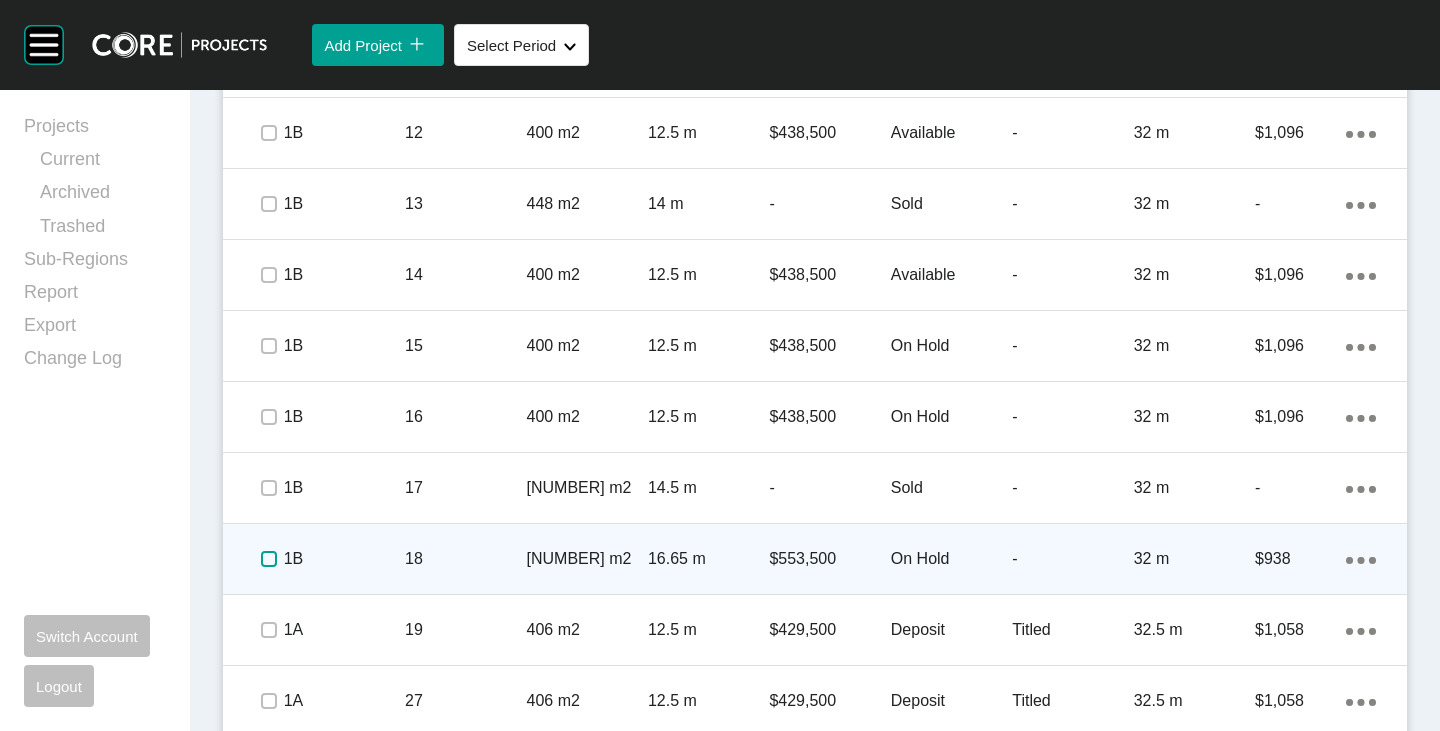 click at bounding box center [269, 559] 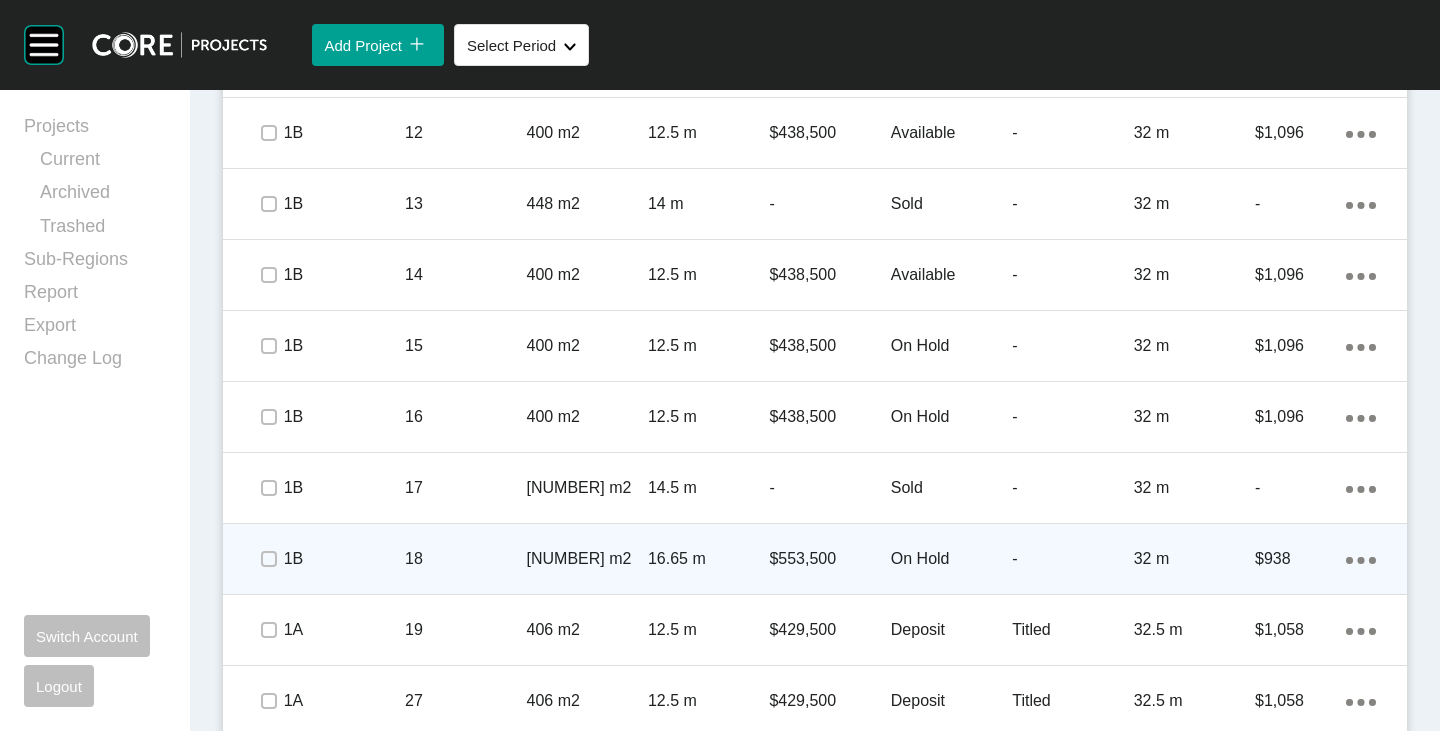 scroll, scrollTop: 2165, scrollLeft: 0, axis: vertical 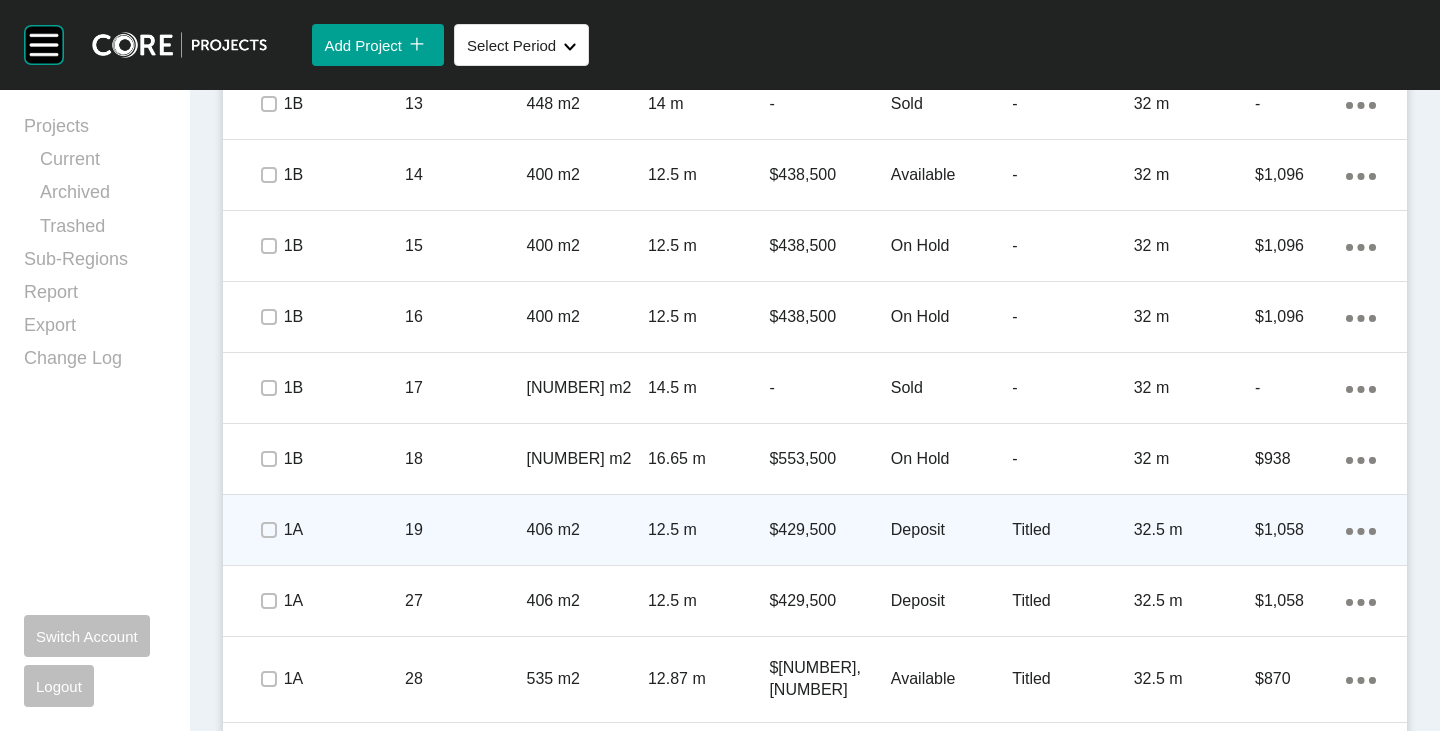 click on "Deposit" at bounding box center [951, 530] 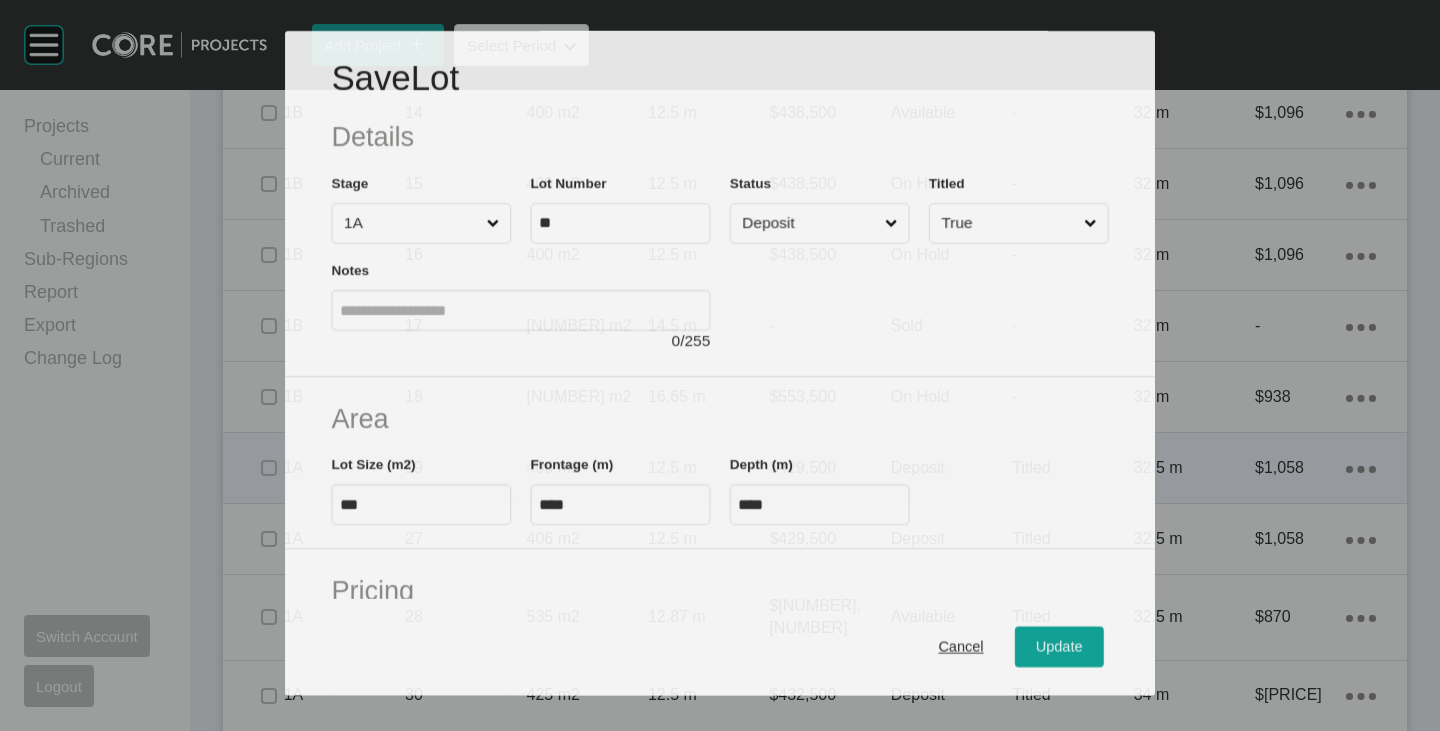 scroll, scrollTop: 2103, scrollLeft: 0, axis: vertical 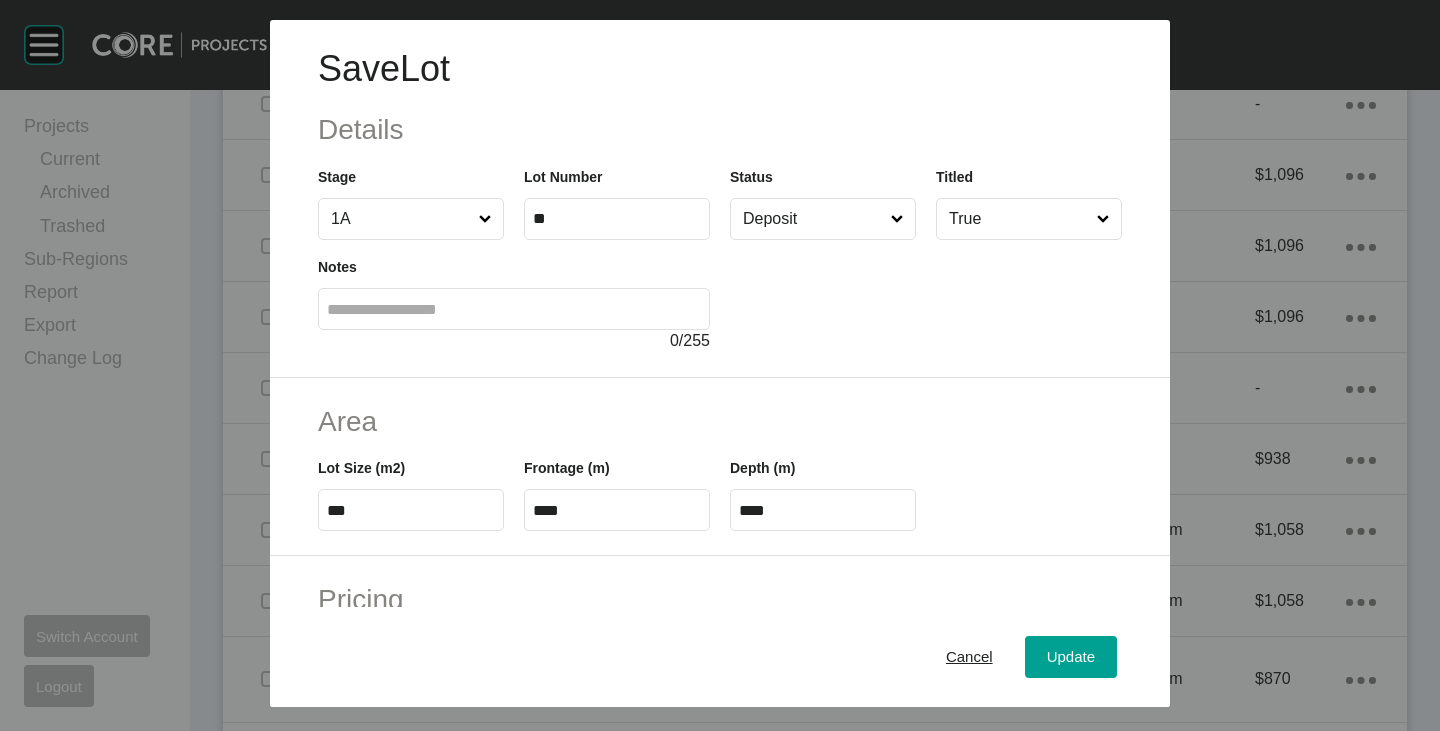 click on "Deposit" at bounding box center (813, 219) 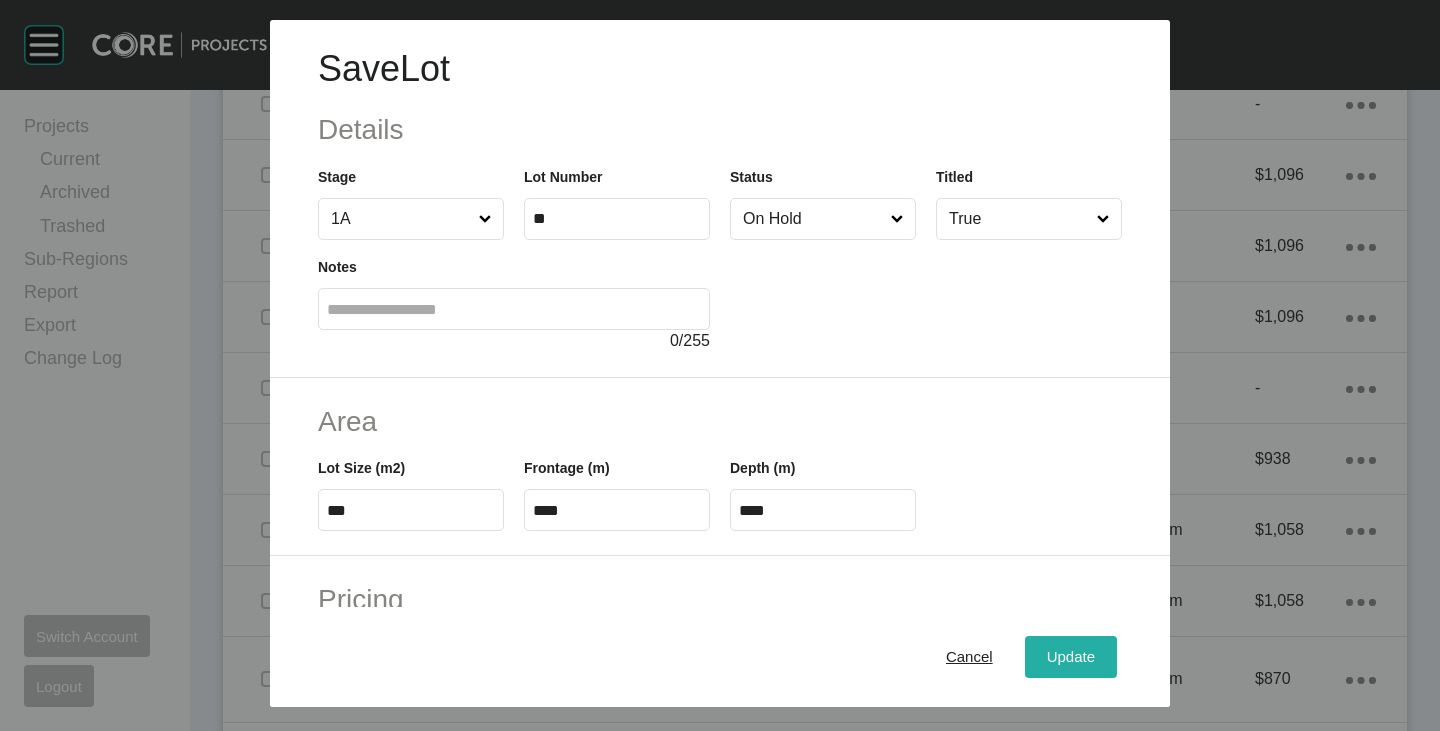 click on "Update" at bounding box center (1071, 657) 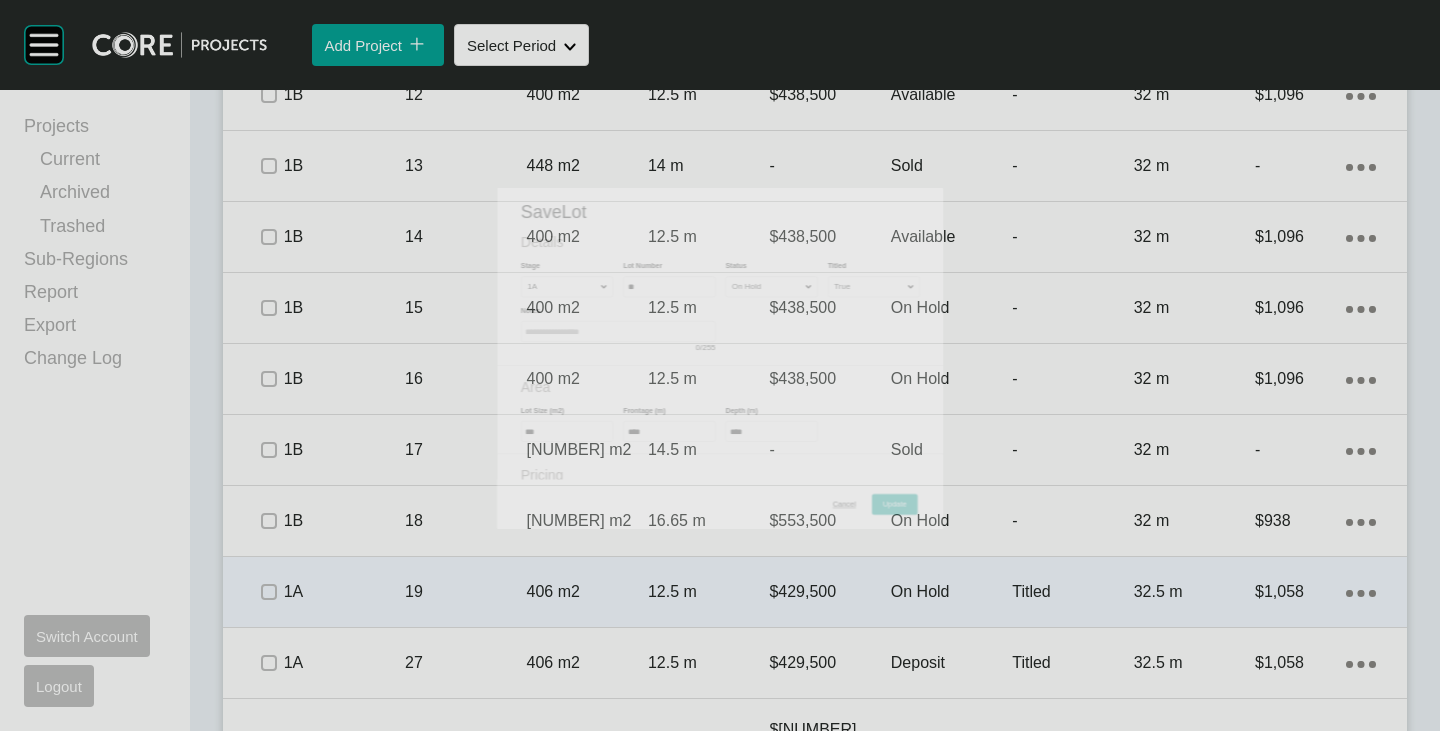 scroll, scrollTop: 2165, scrollLeft: 0, axis: vertical 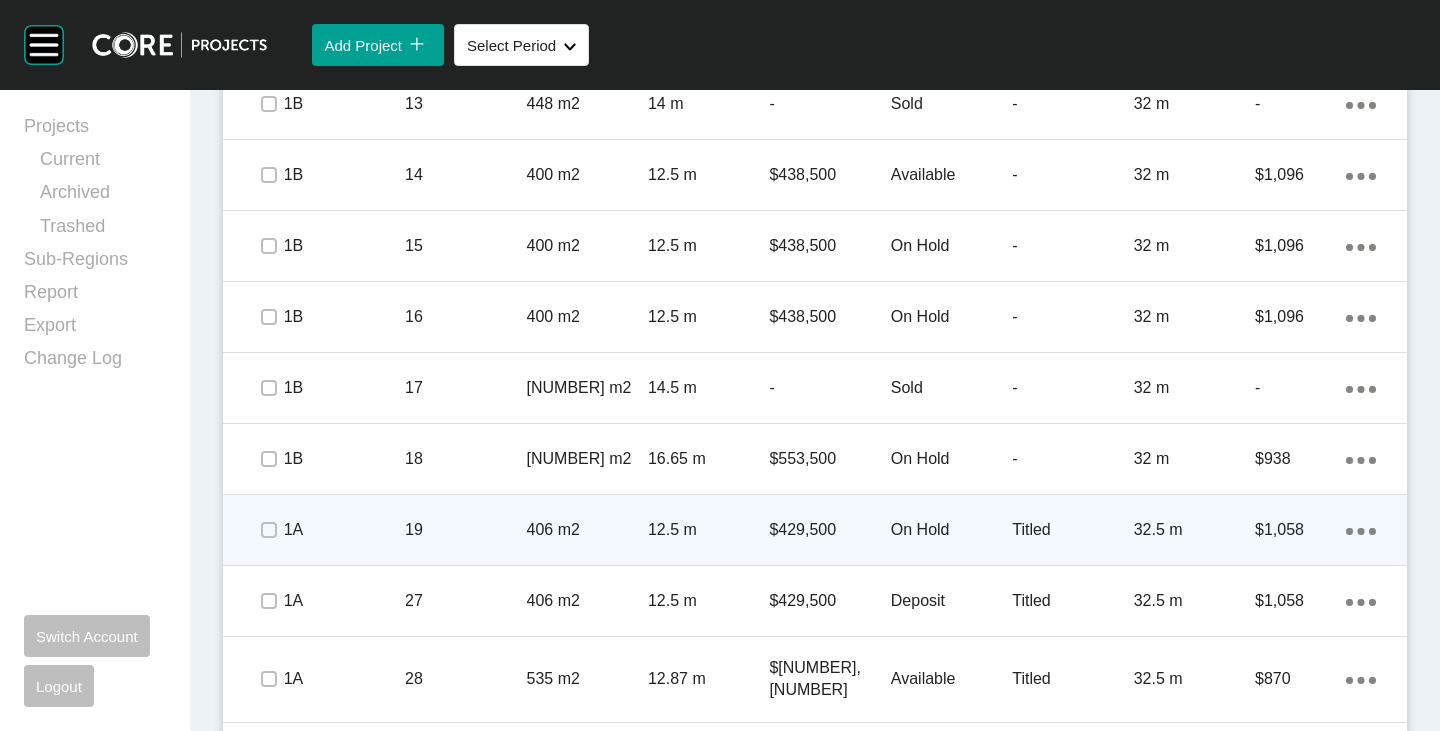 click at bounding box center (268, 530) 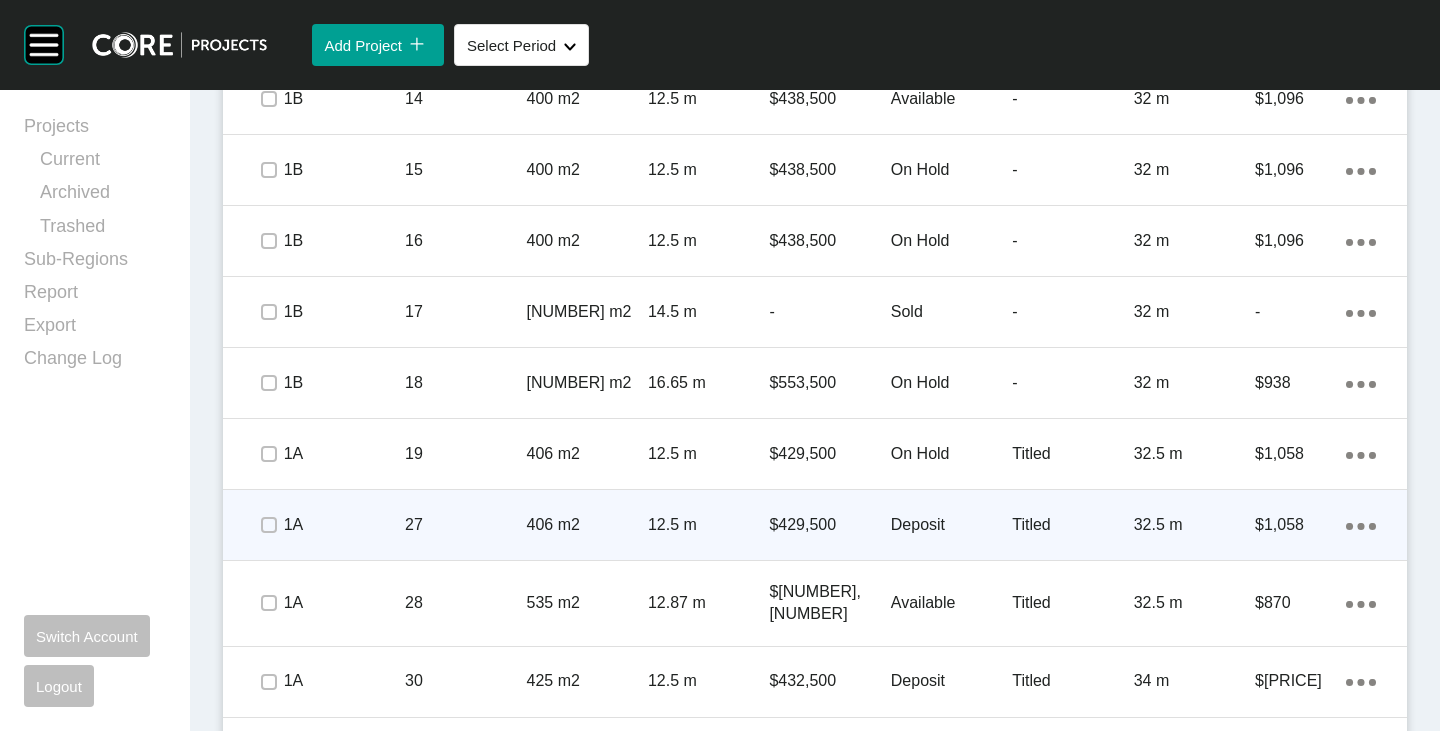 scroll, scrollTop: 2265, scrollLeft: 0, axis: vertical 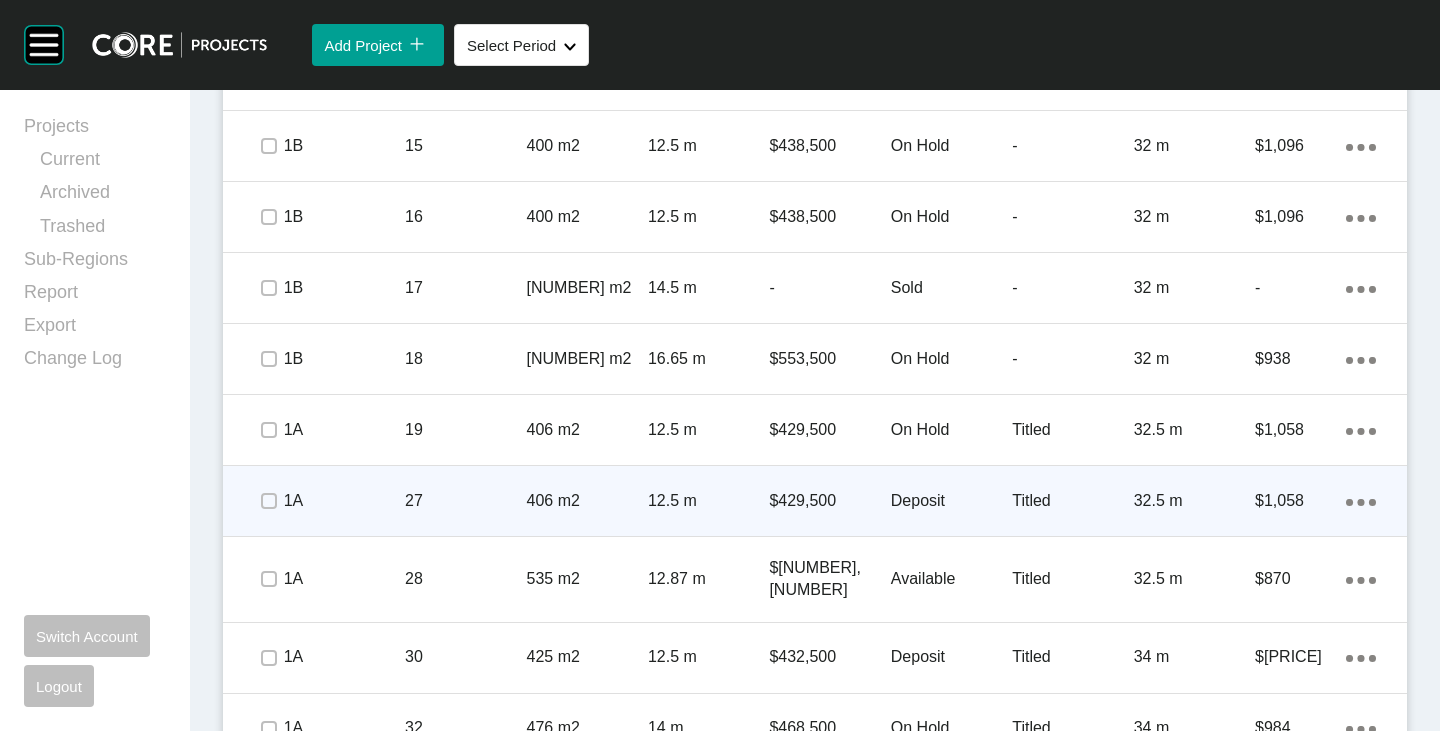 click on "Deposit" at bounding box center [951, 501] 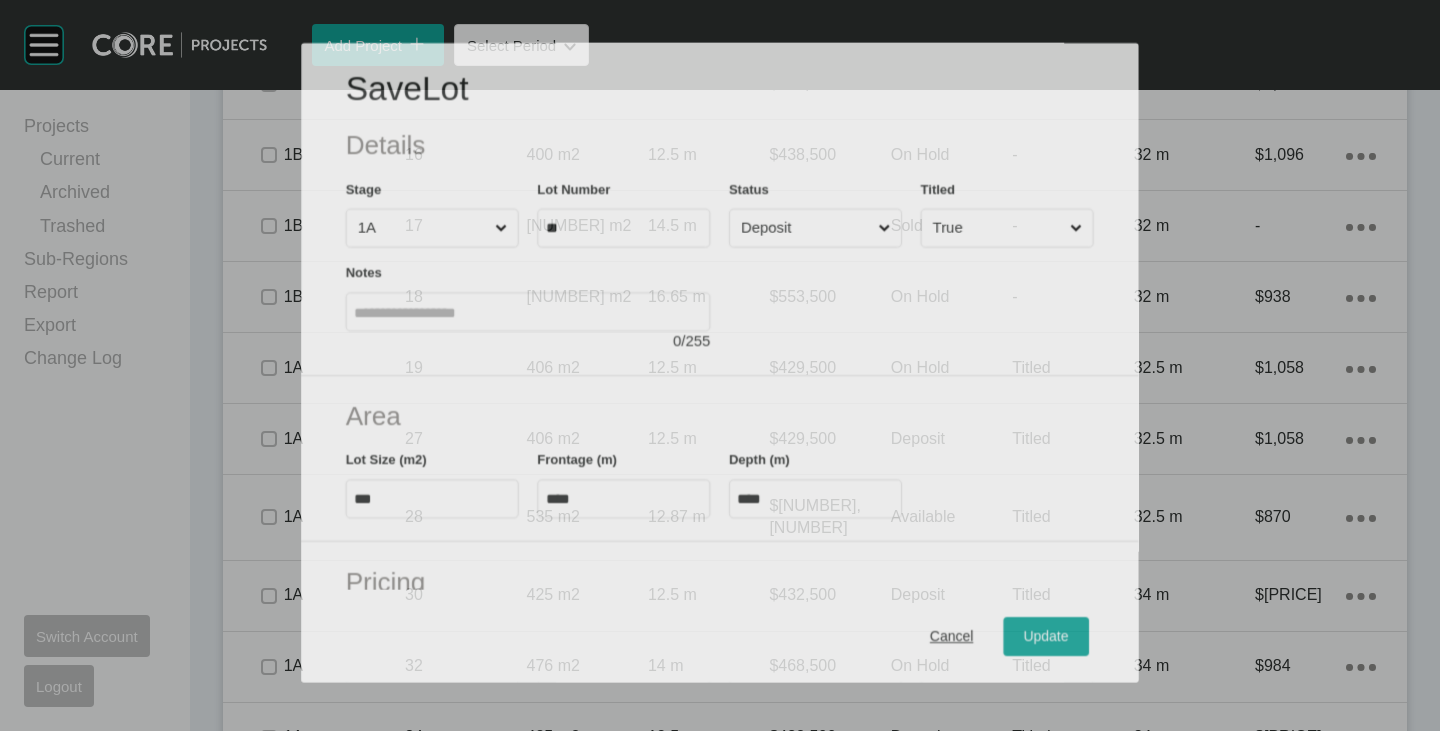 scroll, scrollTop: 2203, scrollLeft: 0, axis: vertical 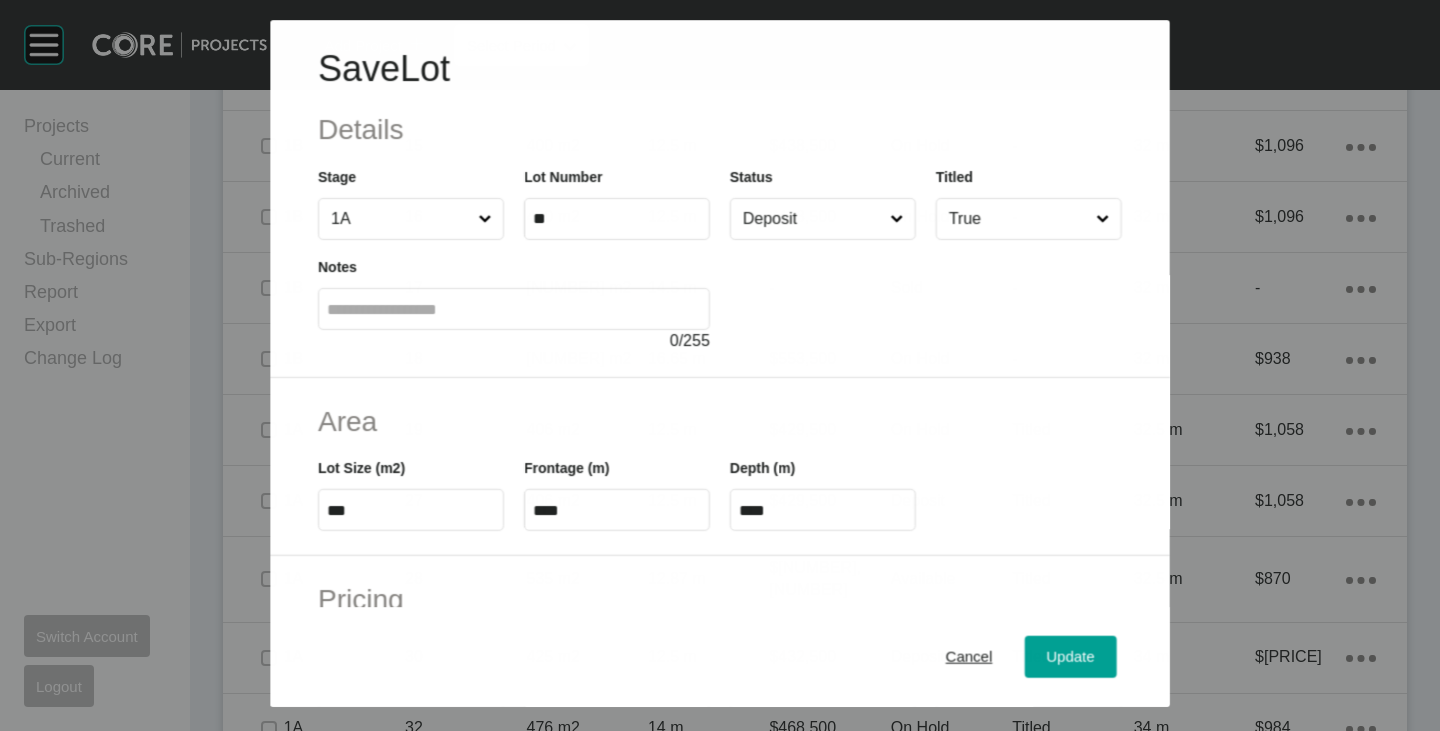 click on "Deposit" at bounding box center (812, 219) 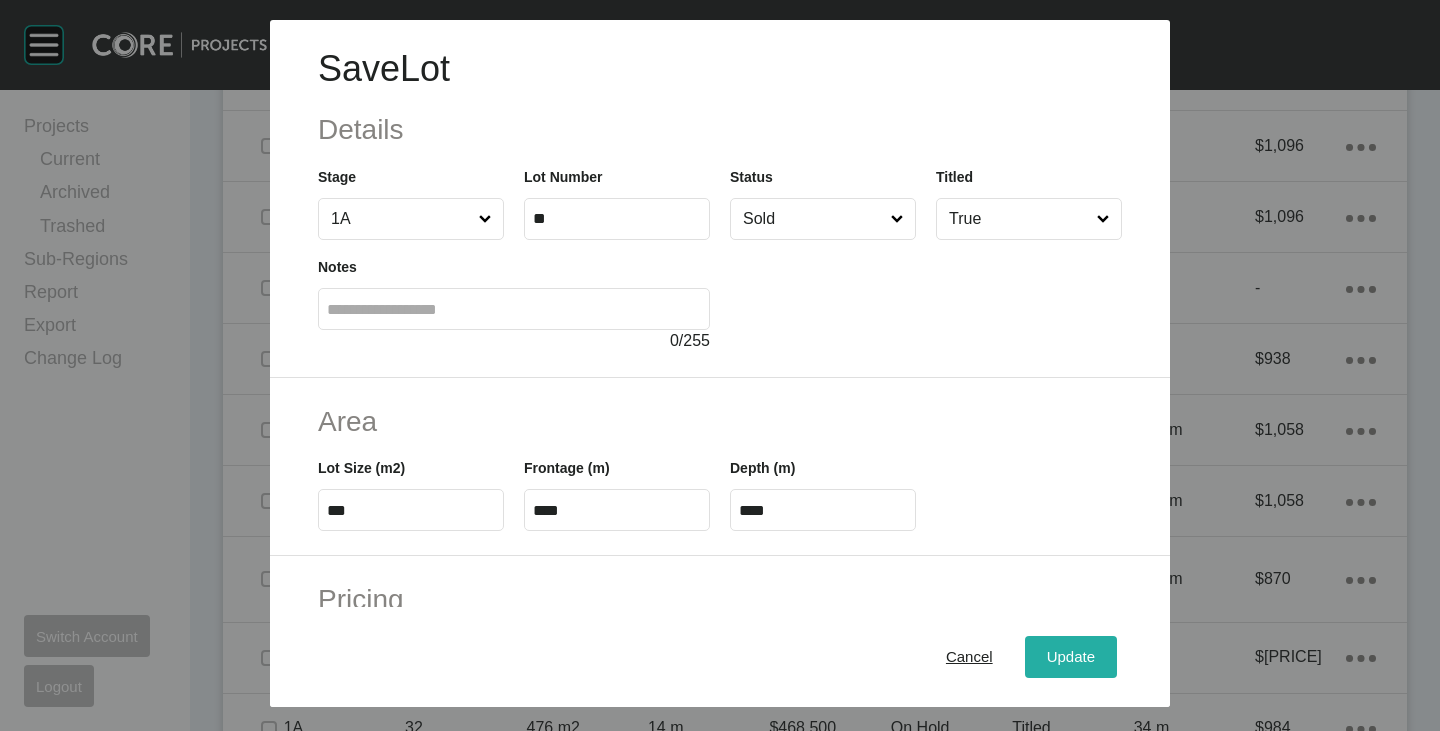 click on "Update" at bounding box center (1071, 657) 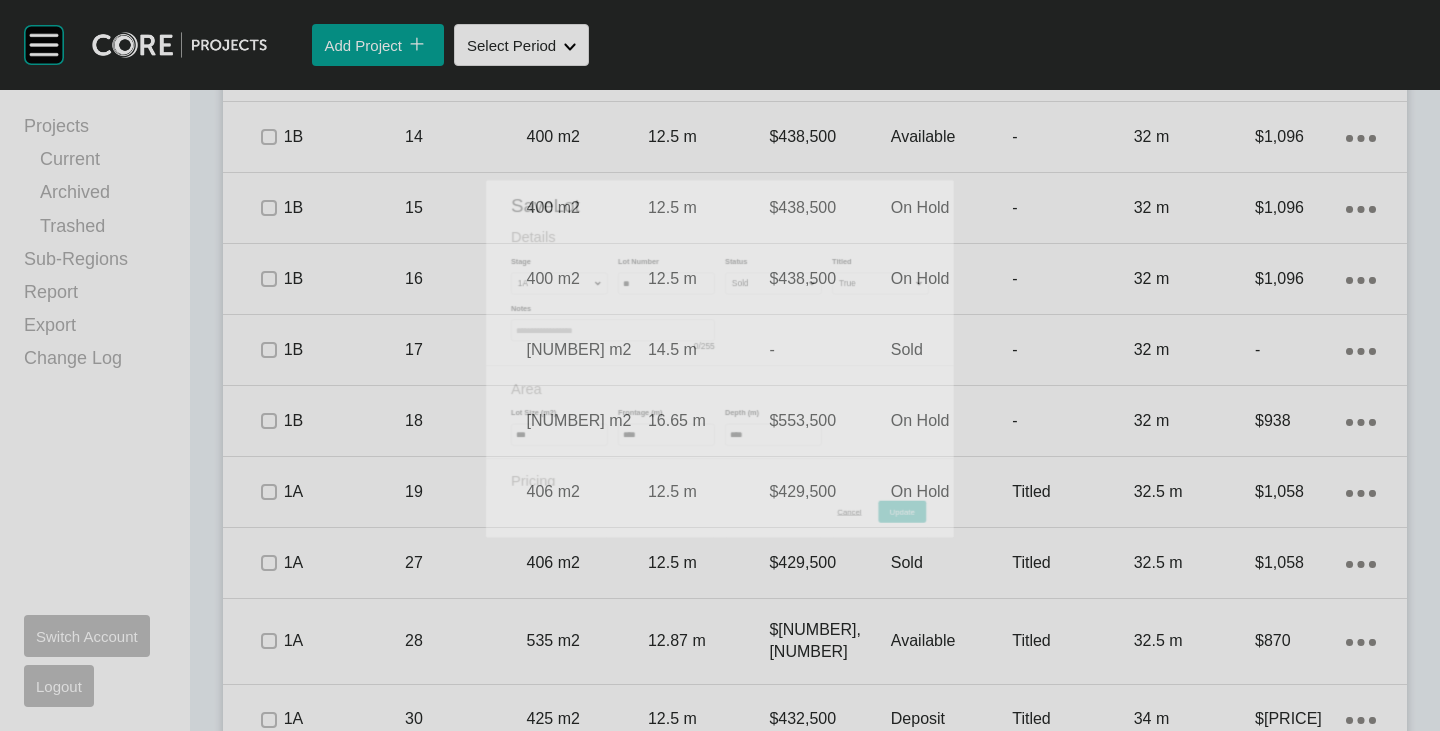 scroll, scrollTop: 2265, scrollLeft: 0, axis: vertical 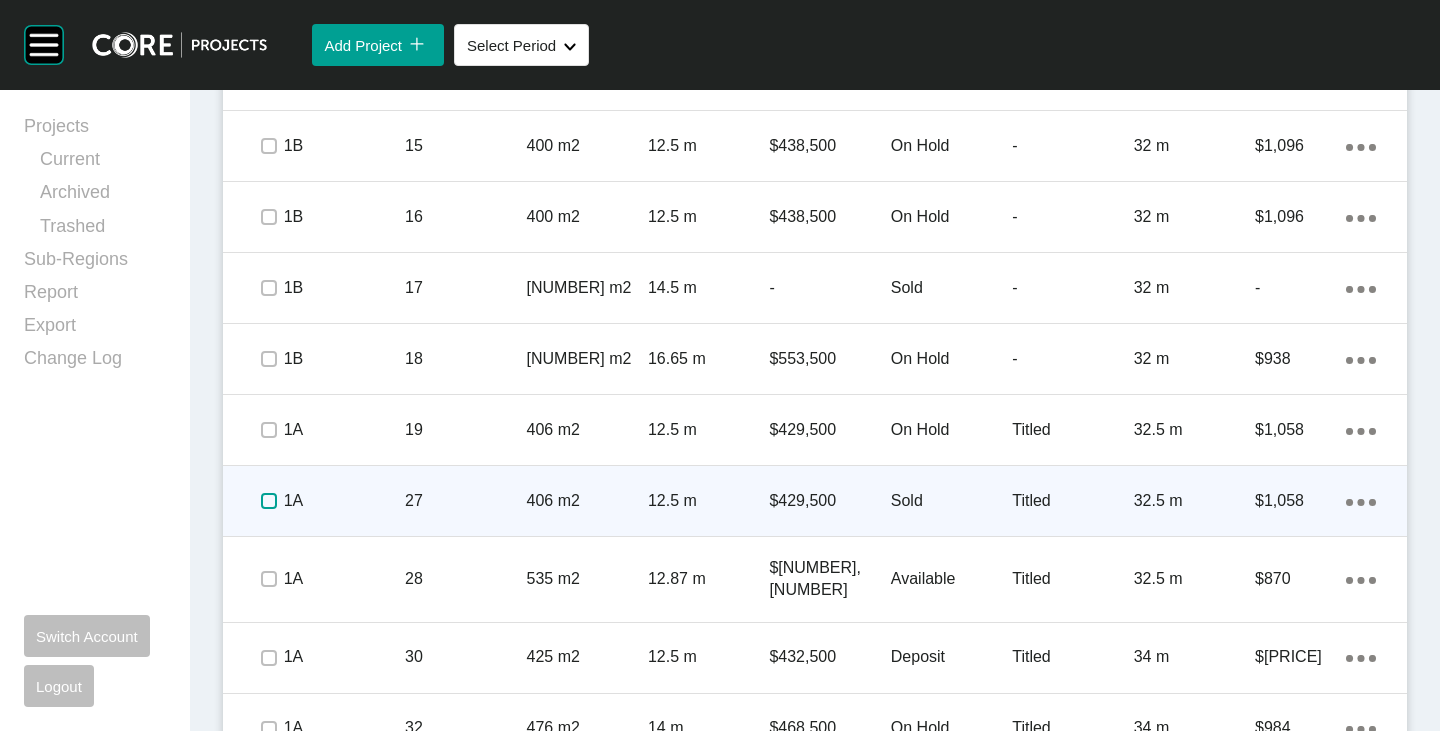 click at bounding box center [269, 501] 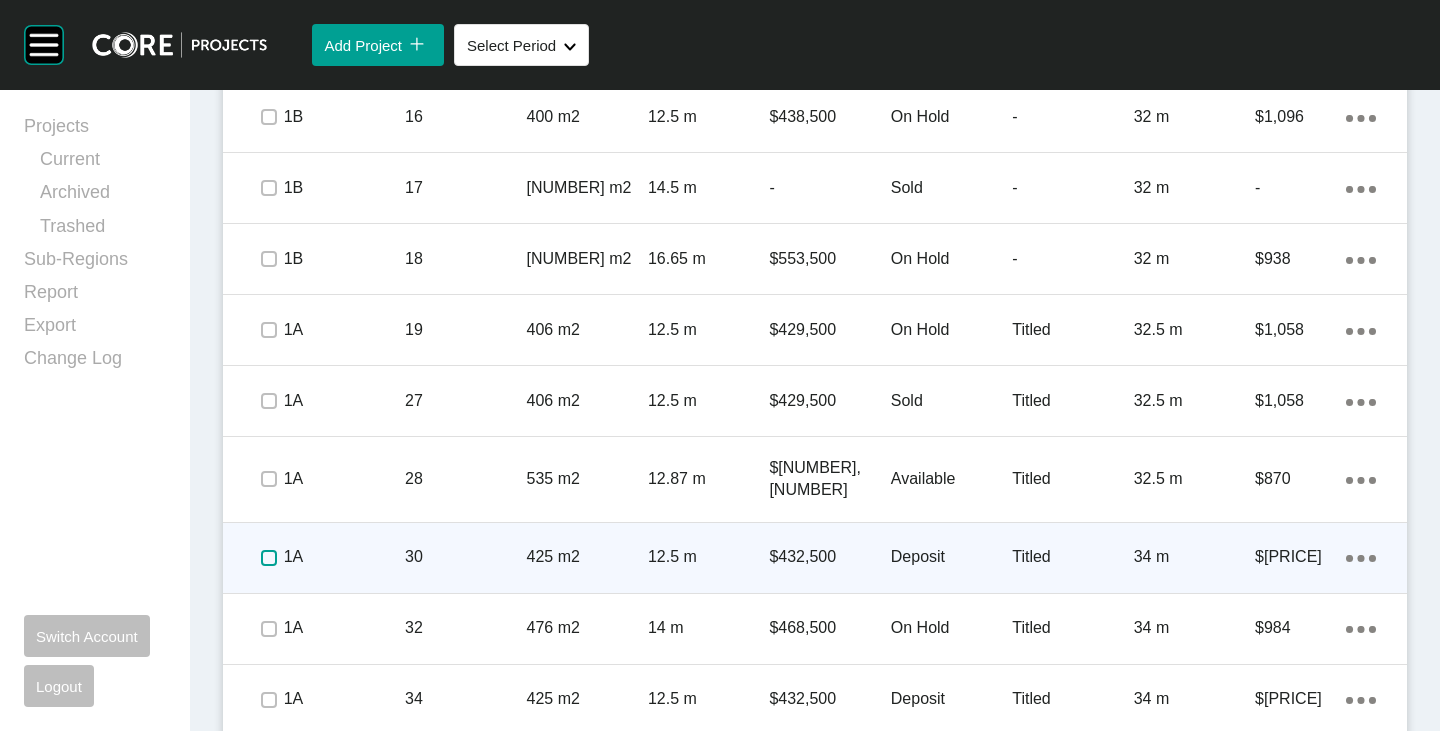 click at bounding box center [269, 558] 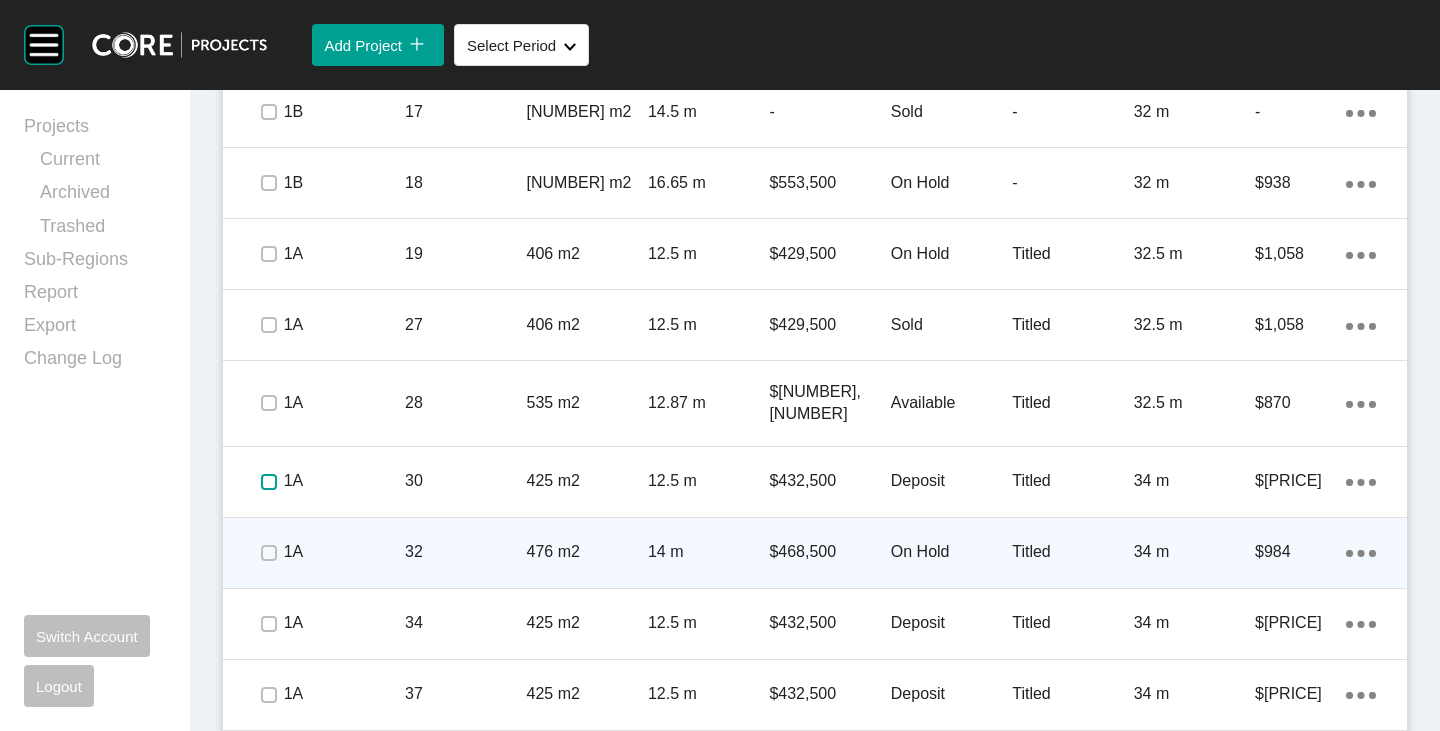 scroll, scrollTop: 2465, scrollLeft: 0, axis: vertical 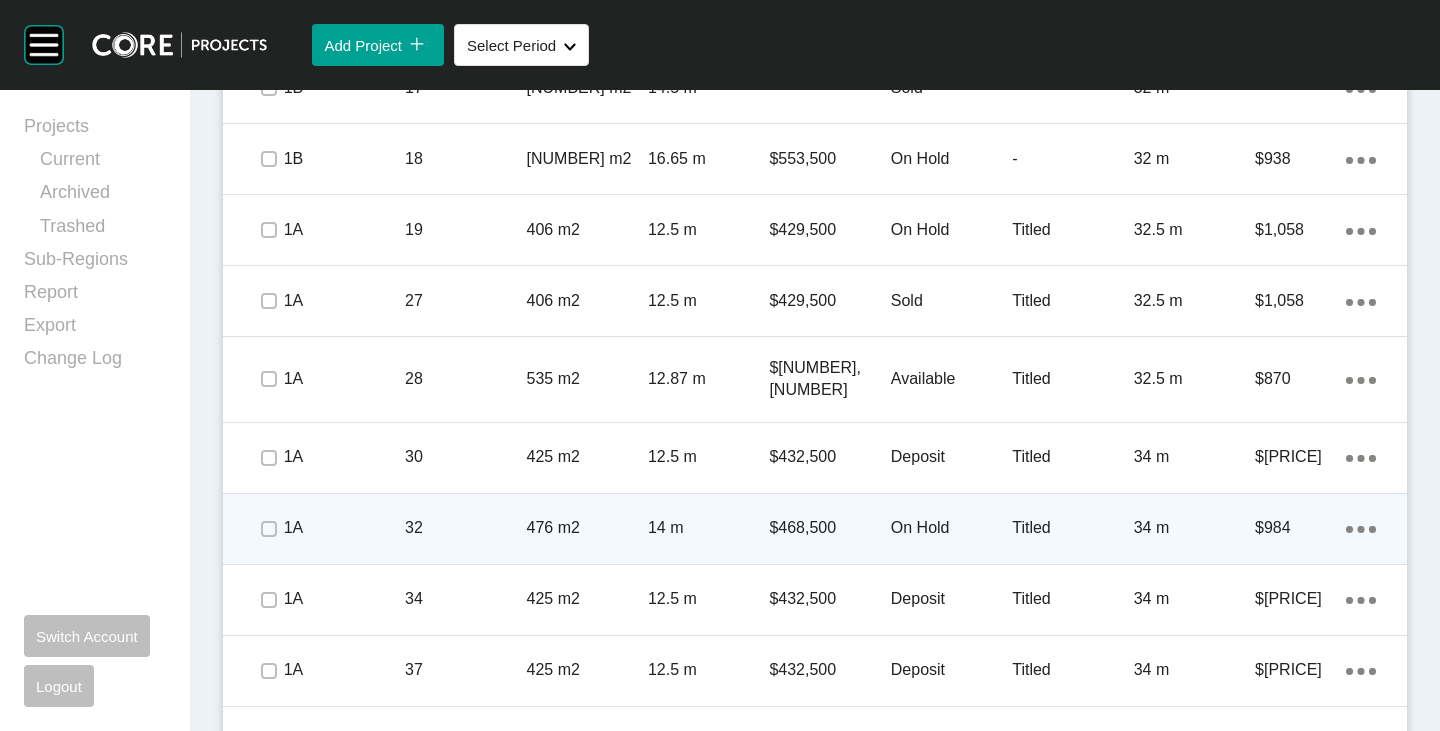 click on "On Hold" at bounding box center (951, 528) 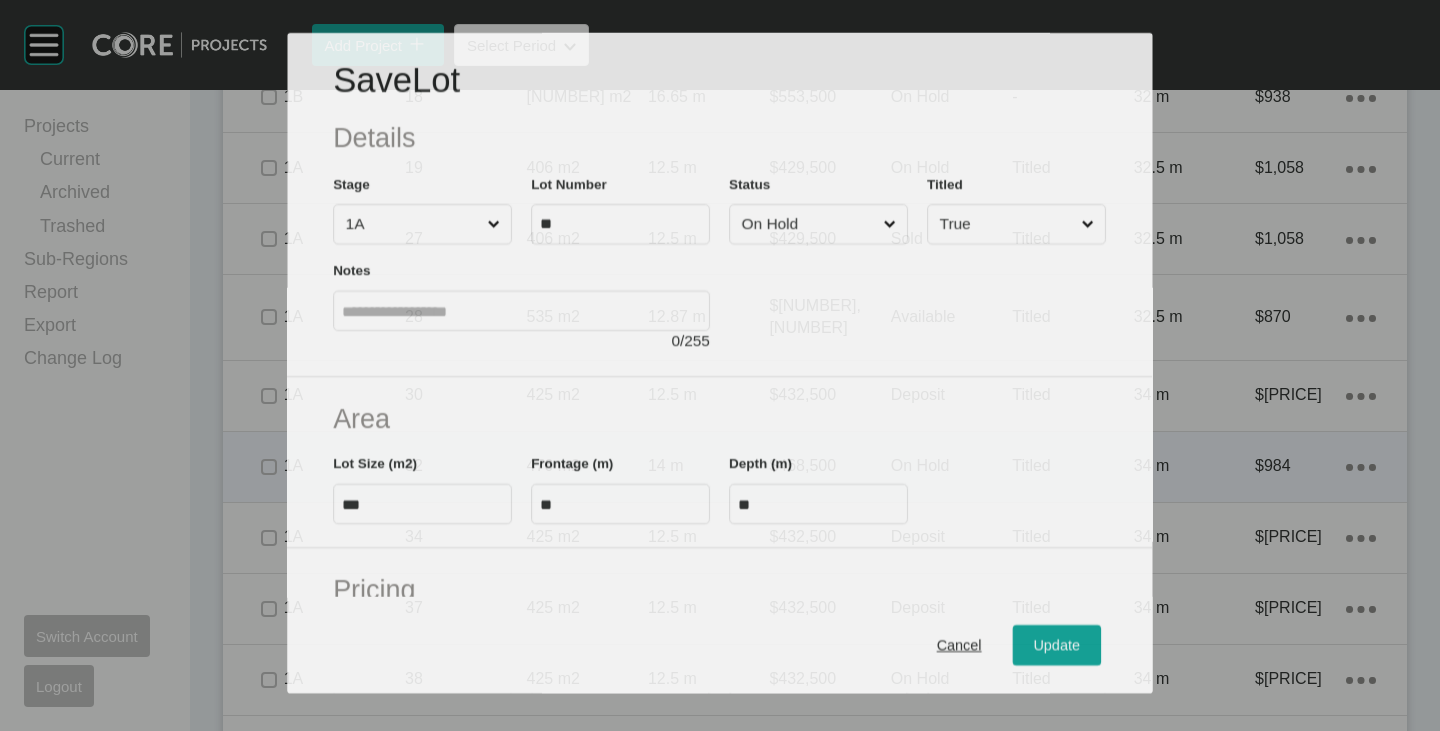 scroll, scrollTop: 2403, scrollLeft: 0, axis: vertical 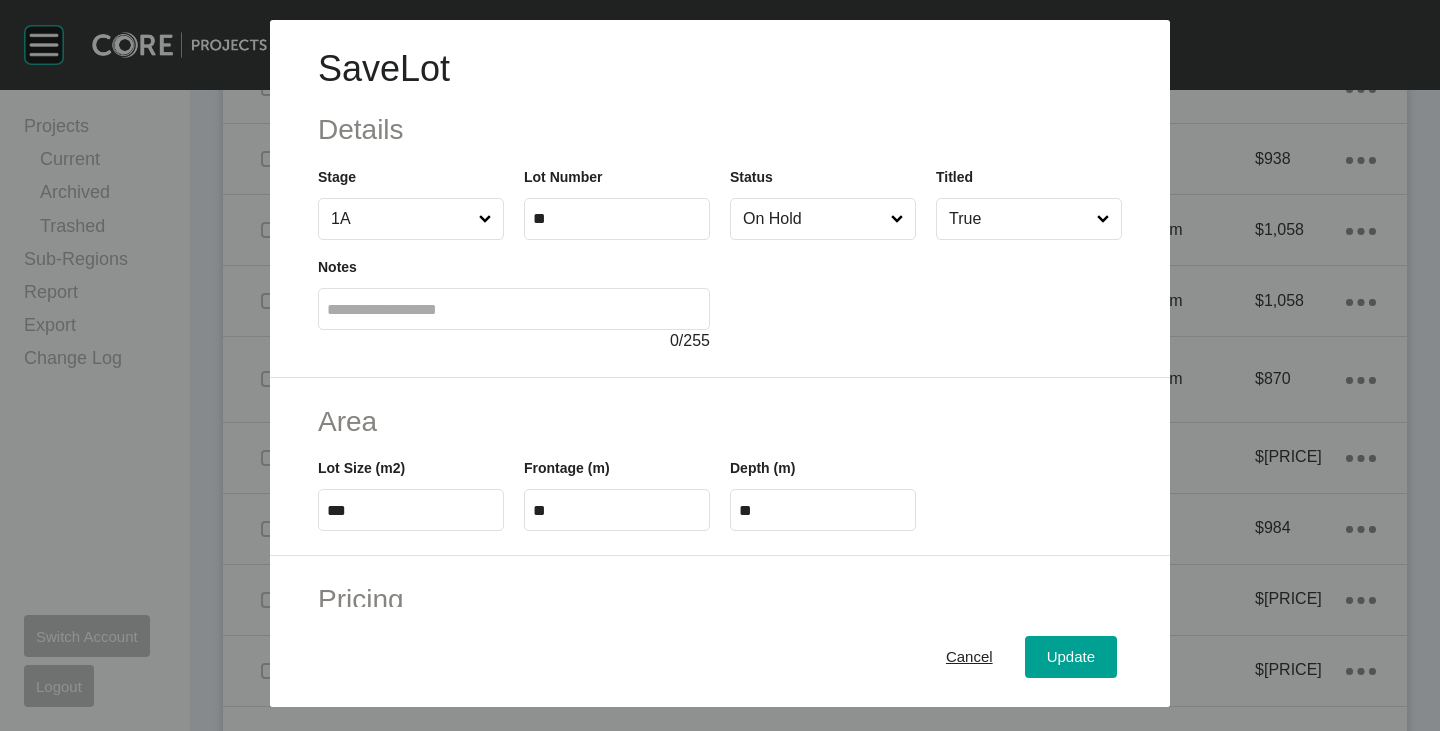 click on "On Hold" at bounding box center [813, 219] 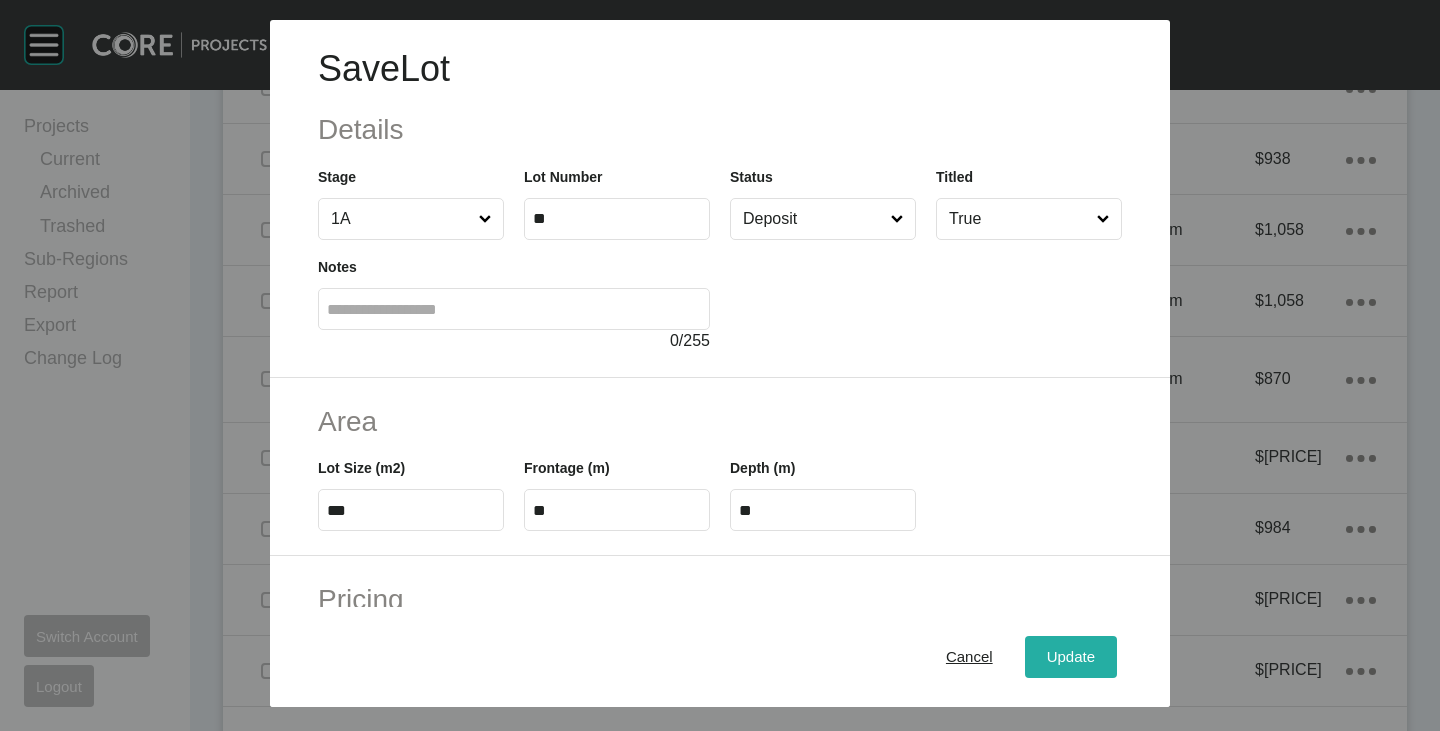 click on "Update" at bounding box center [1071, 657] 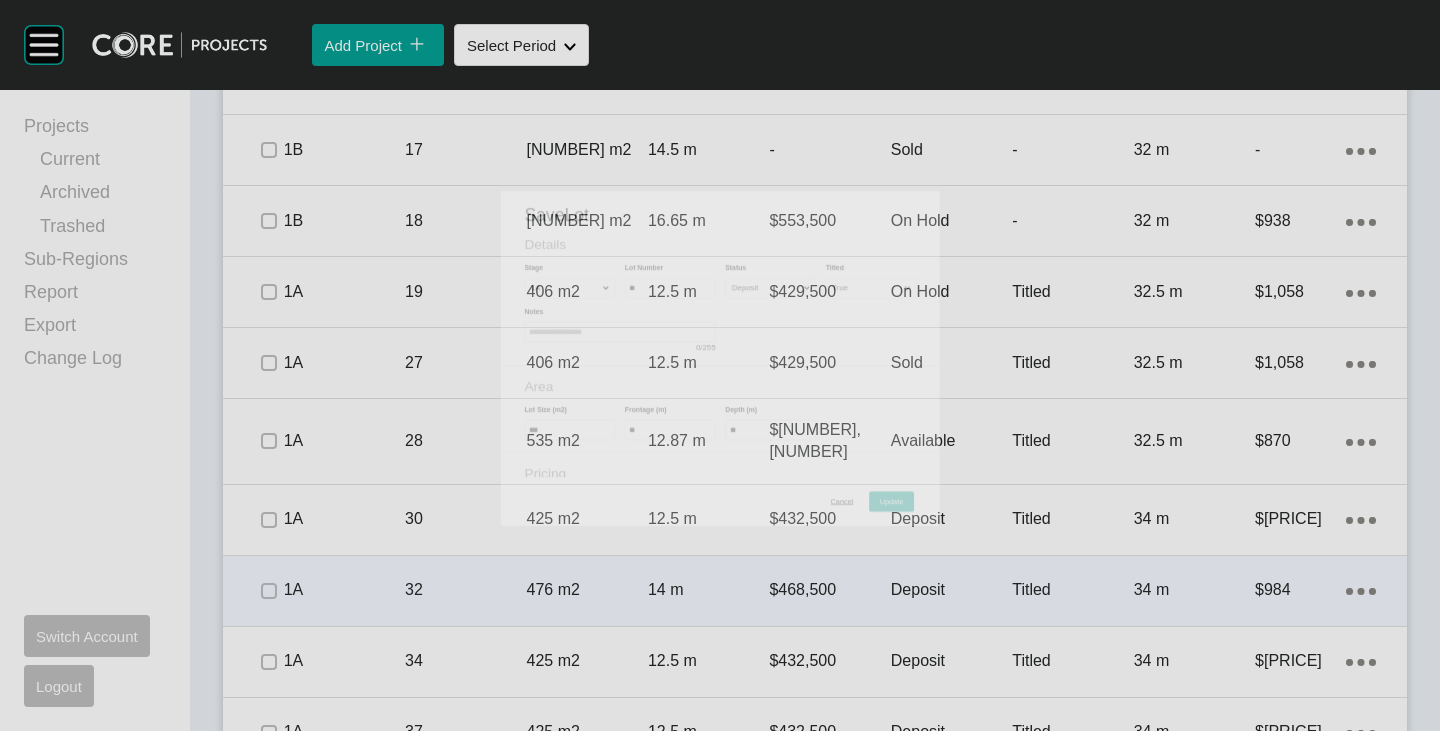 scroll, scrollTop: 2465, scrollLeft: 0, axis: vertical 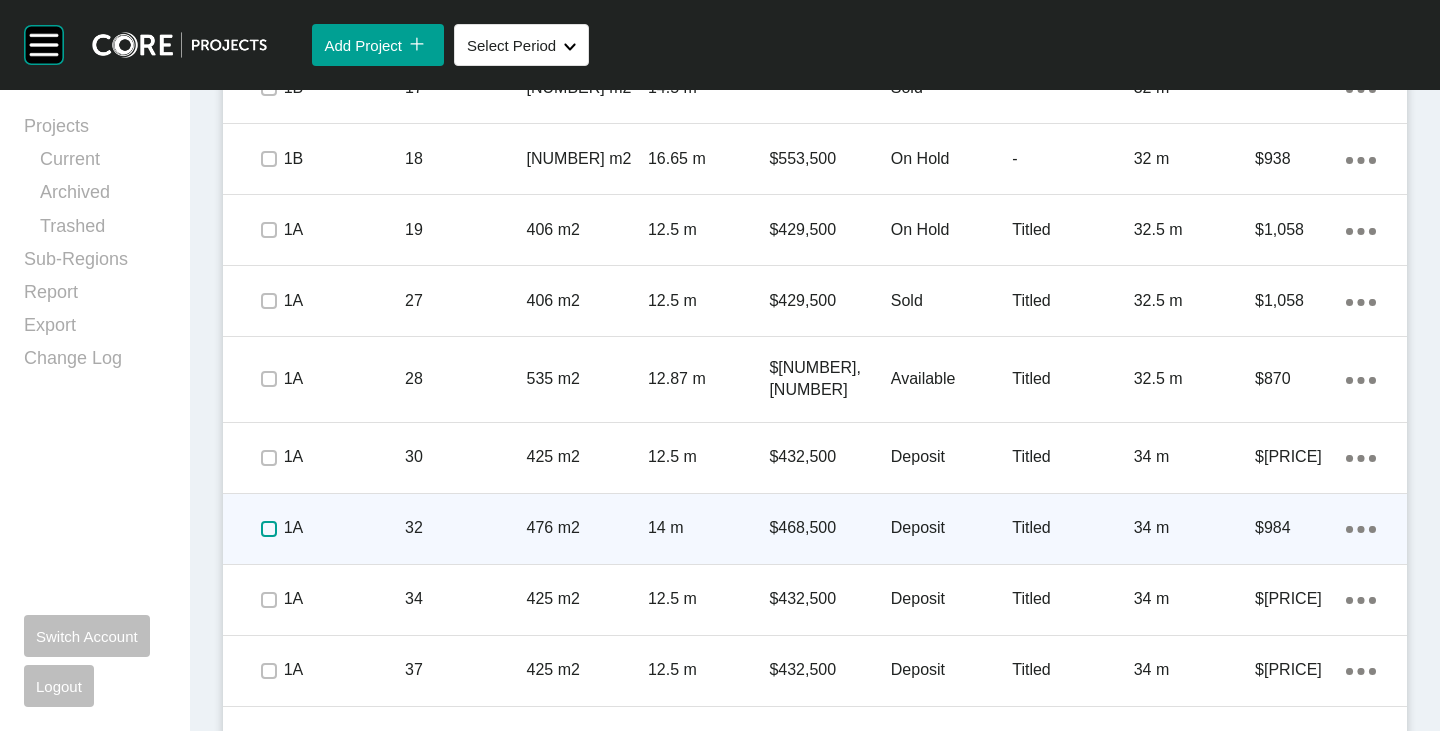 click at bounding box center [269, 529] 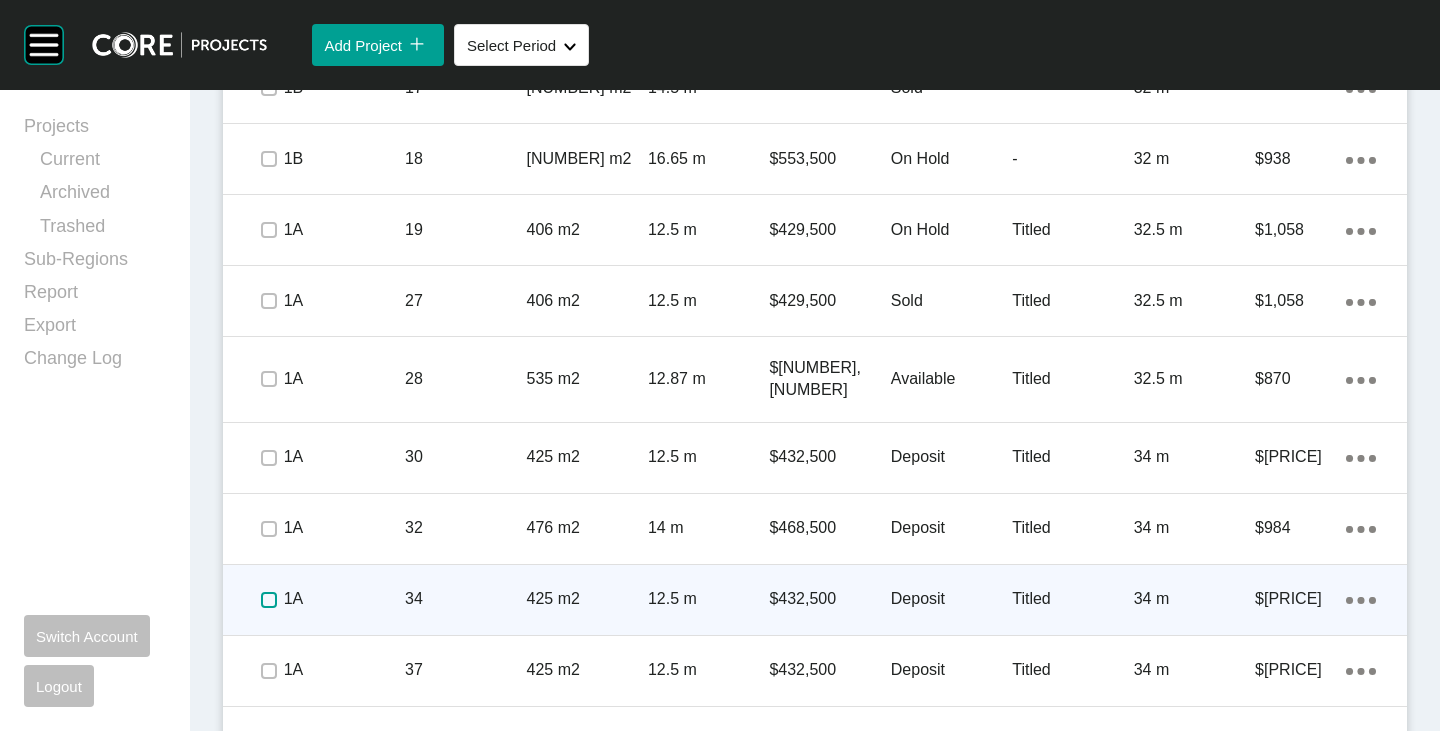 click at bounding box center [269, 600] 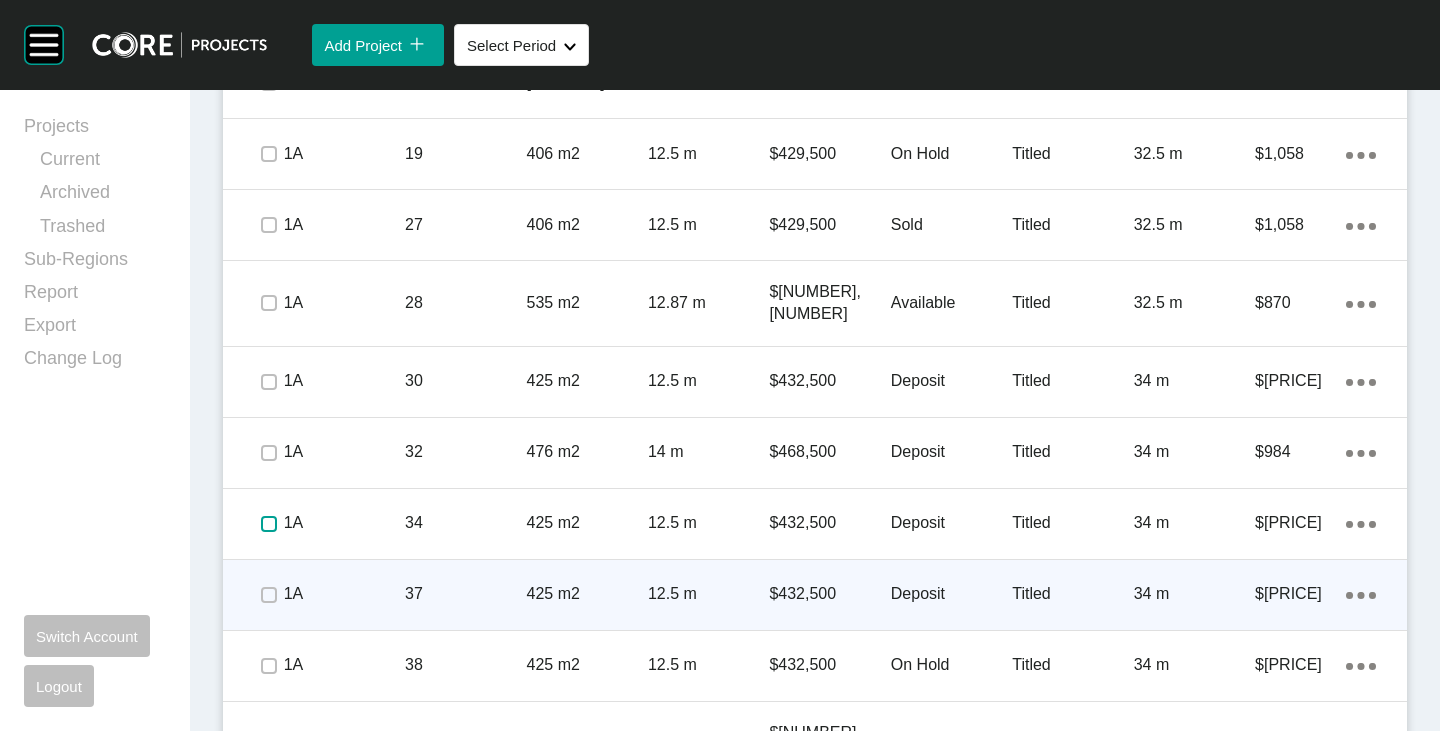 scroll, scrollTop: 2565, scrollLeft: 0, axis: vertical 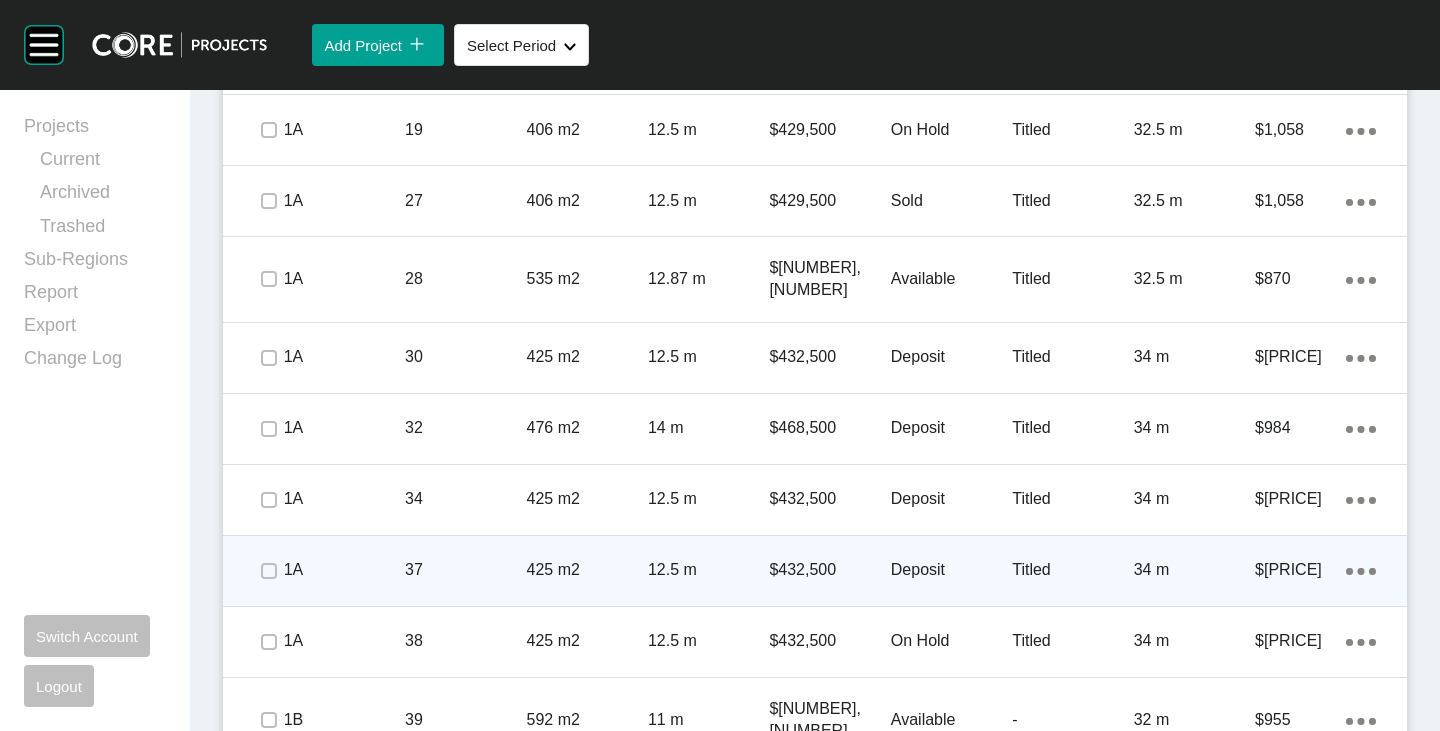 click on "Deposit" at bounding box center [951, 570] 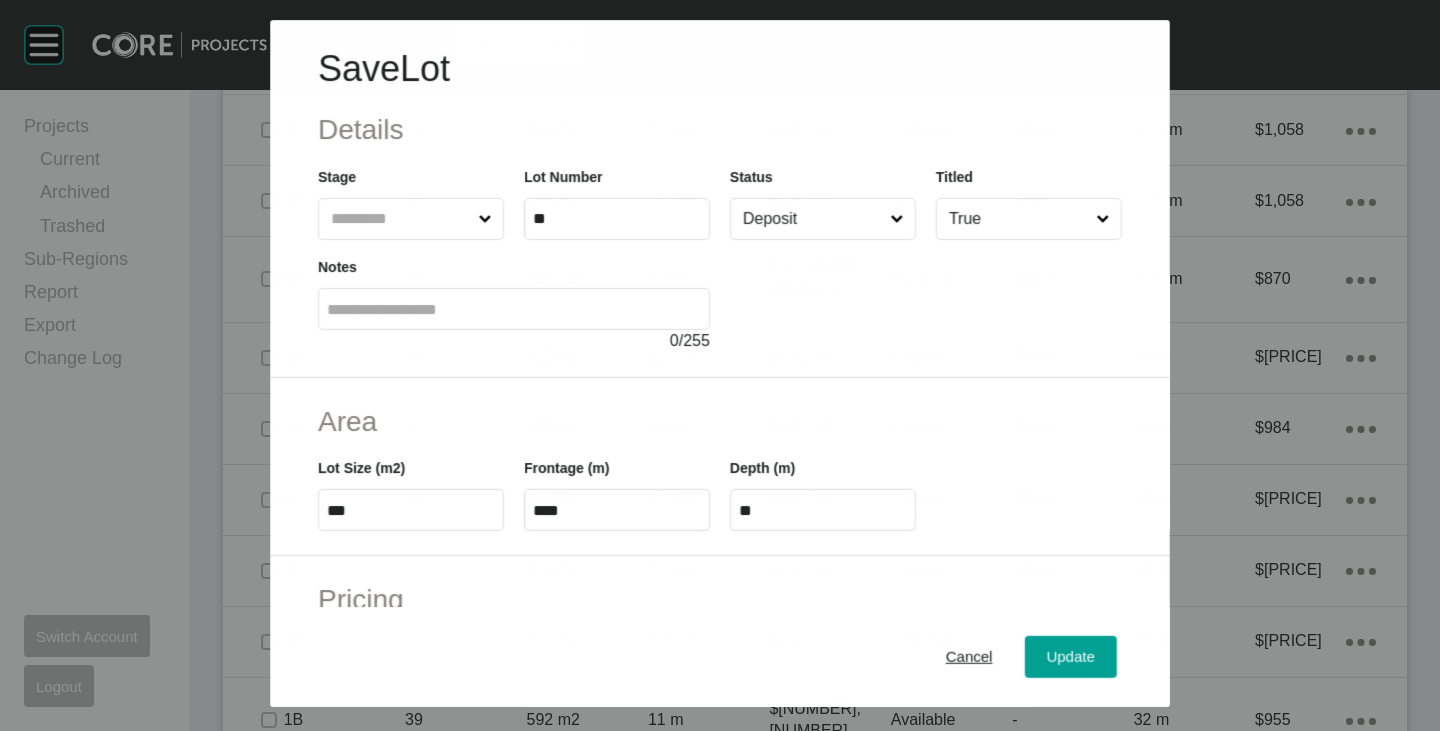 click on "Deposit" at bounding box center (812, 219) 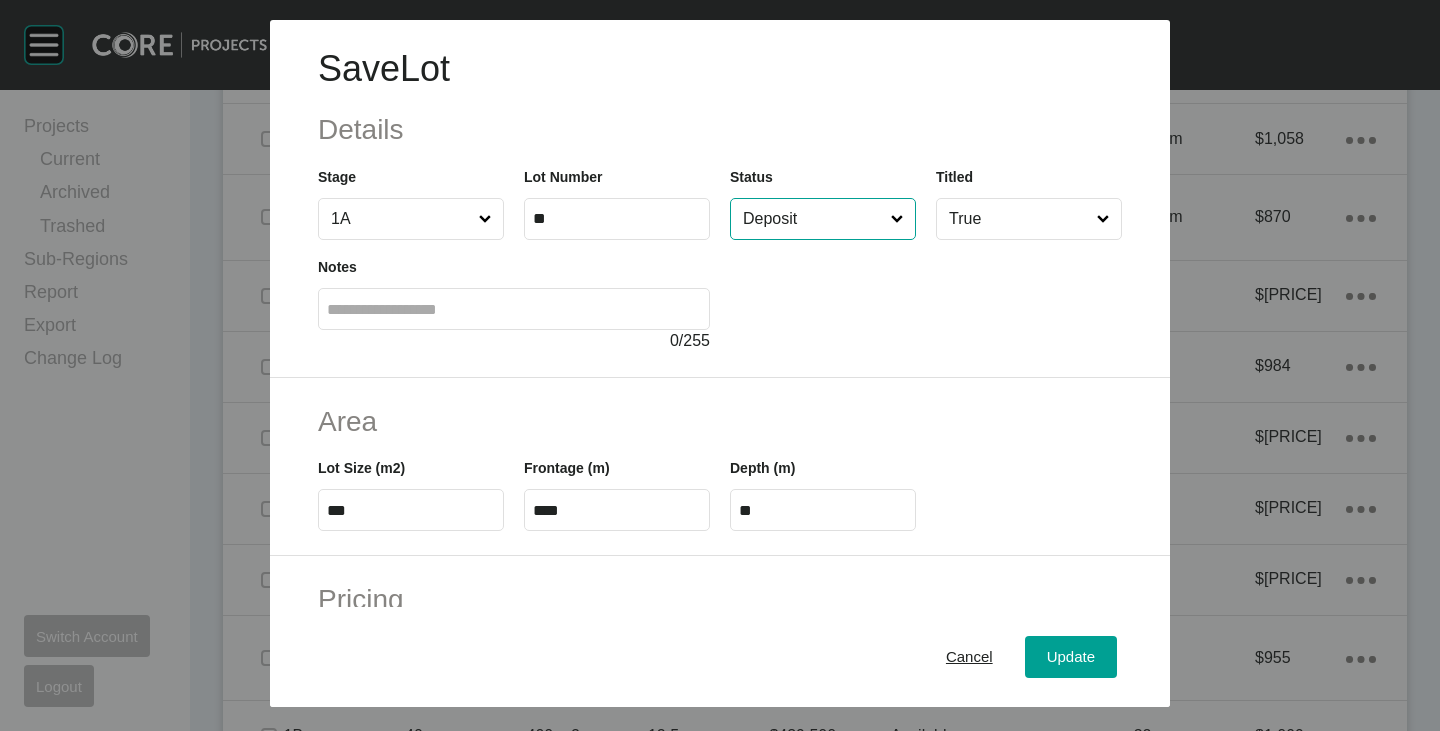 scroll, scrollTop: 2503, scrollLeft: 0, axis: vertical 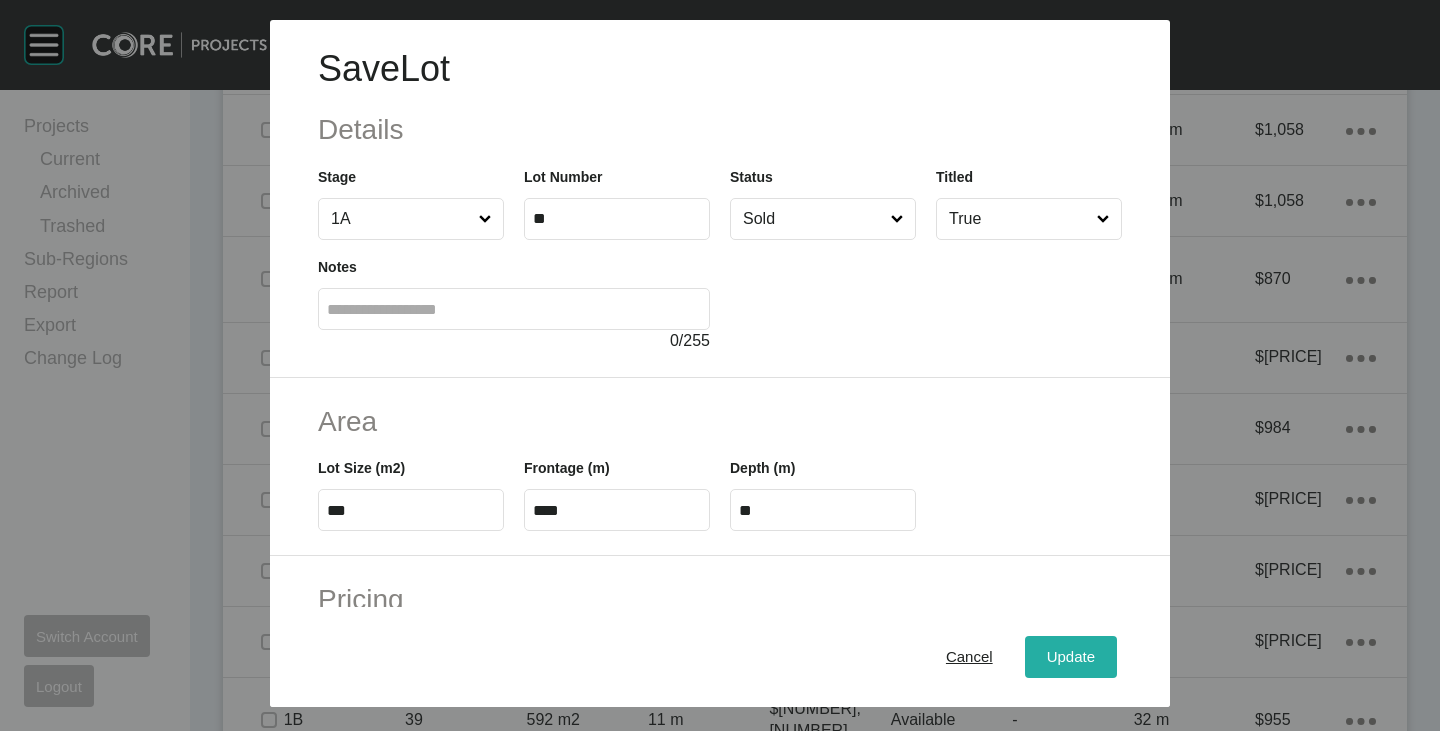 click on "Update" at bounding box center (1071, 657) 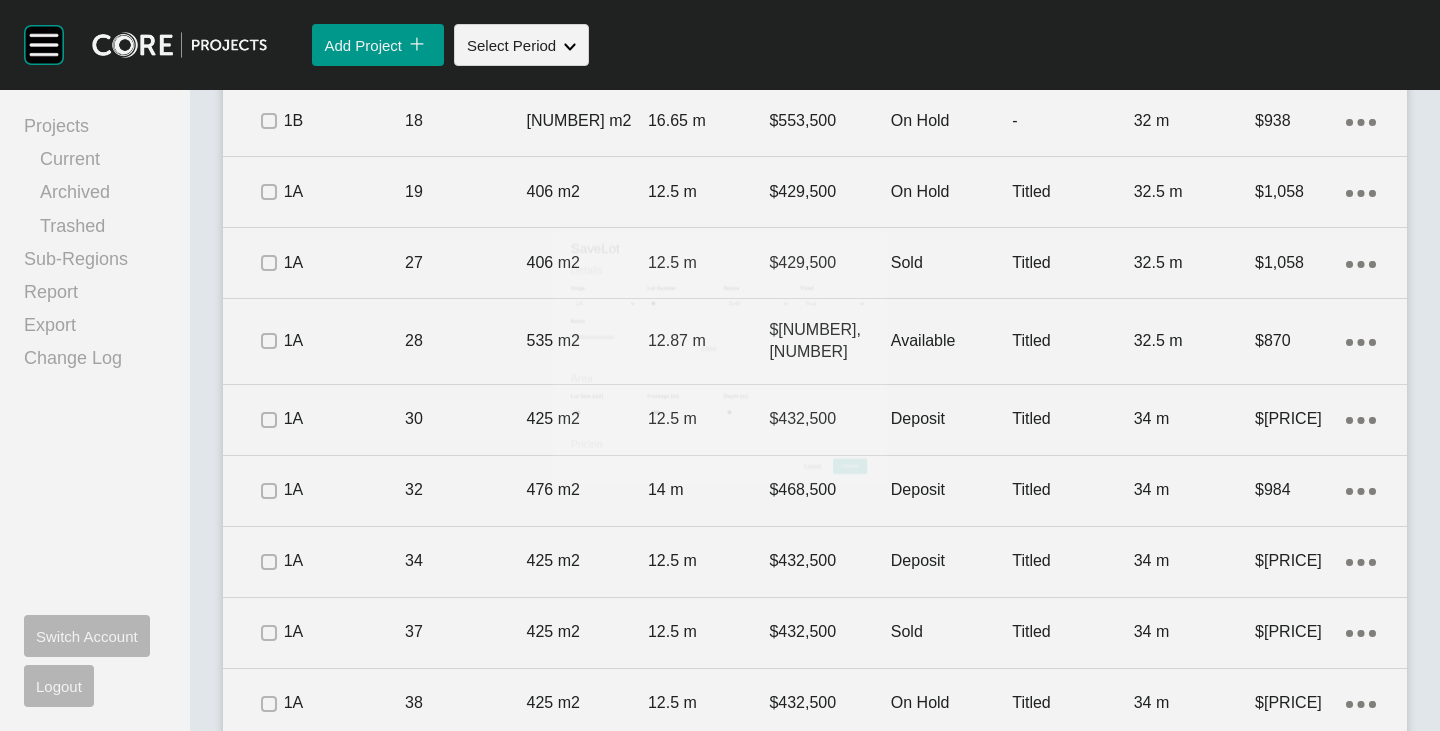 scroll, scrollTop: 2565, scrollLeft: 0, axis: vertical 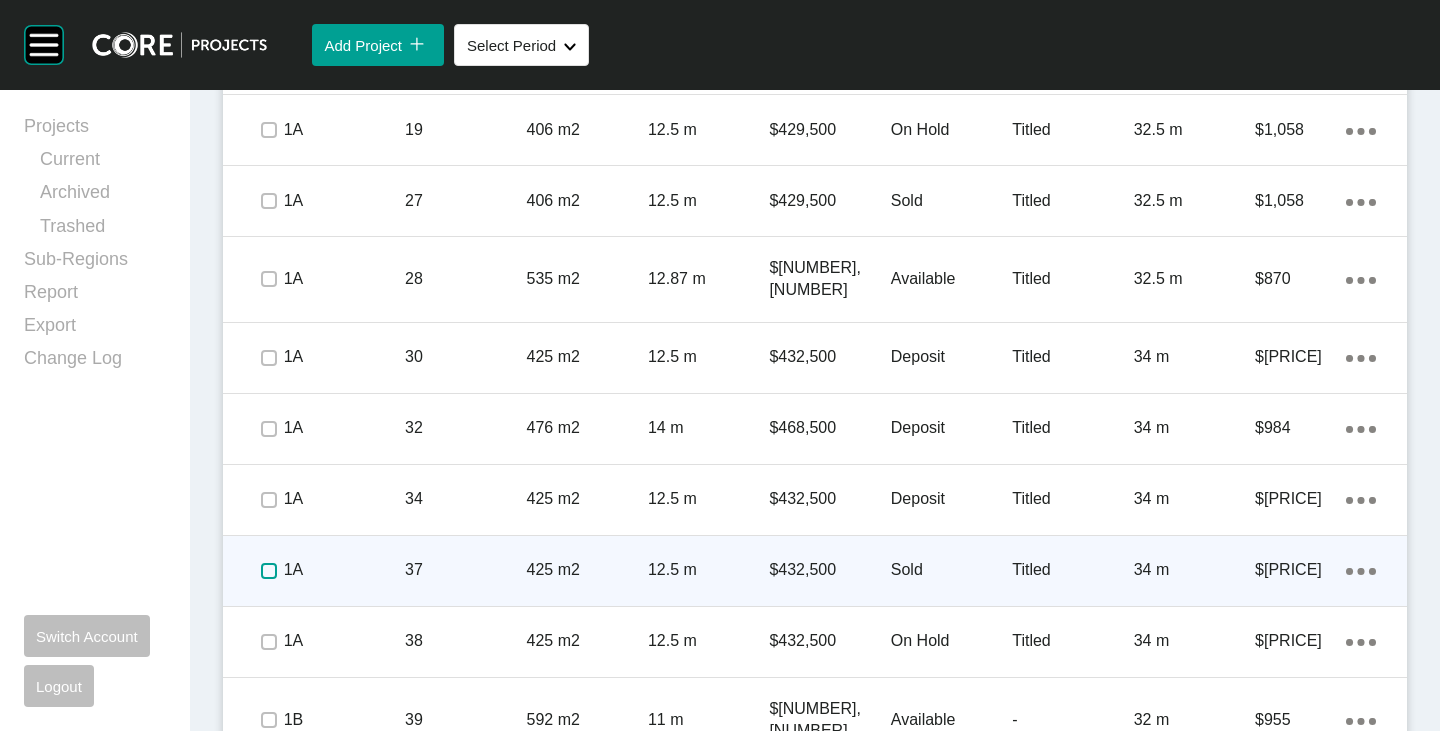 click at bounding box center [269, 571] 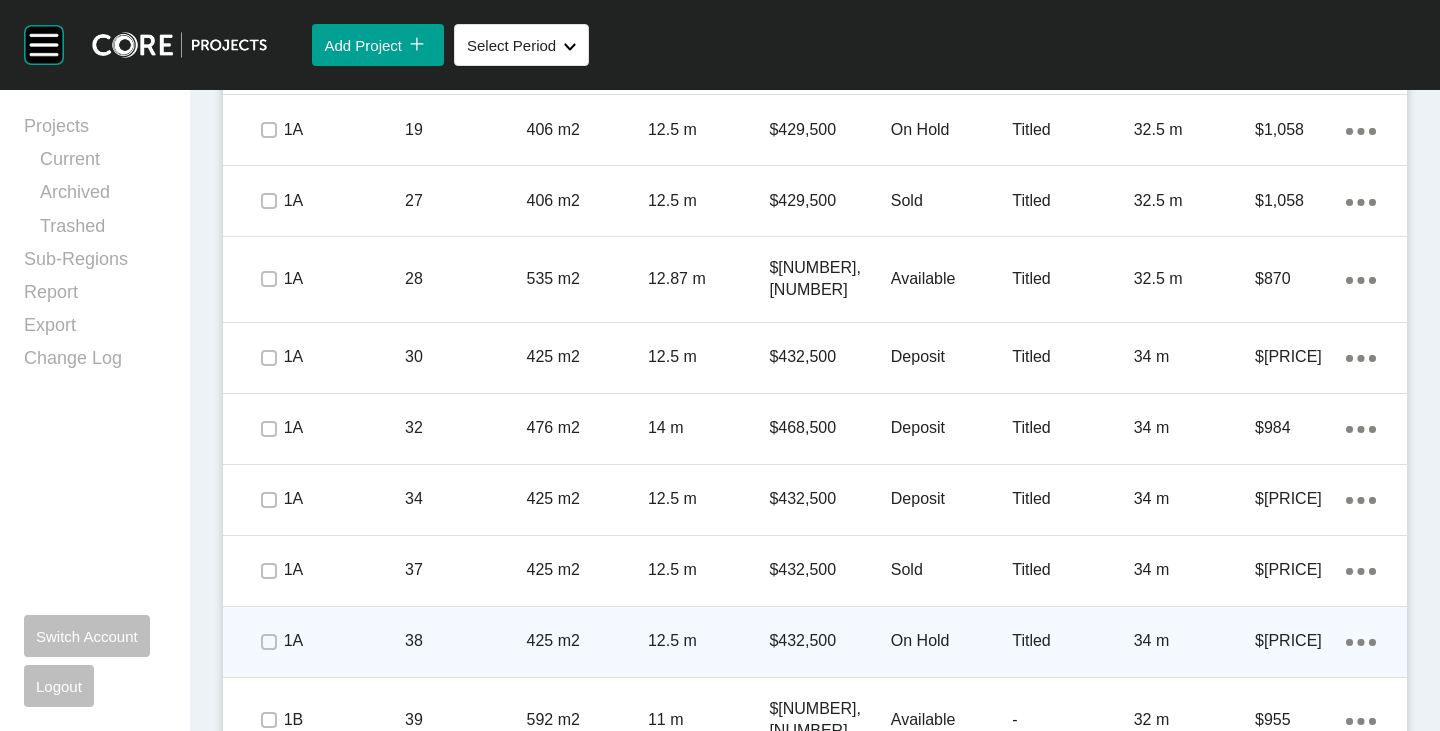 click on "On Hold" at bounding box center (951, 641) 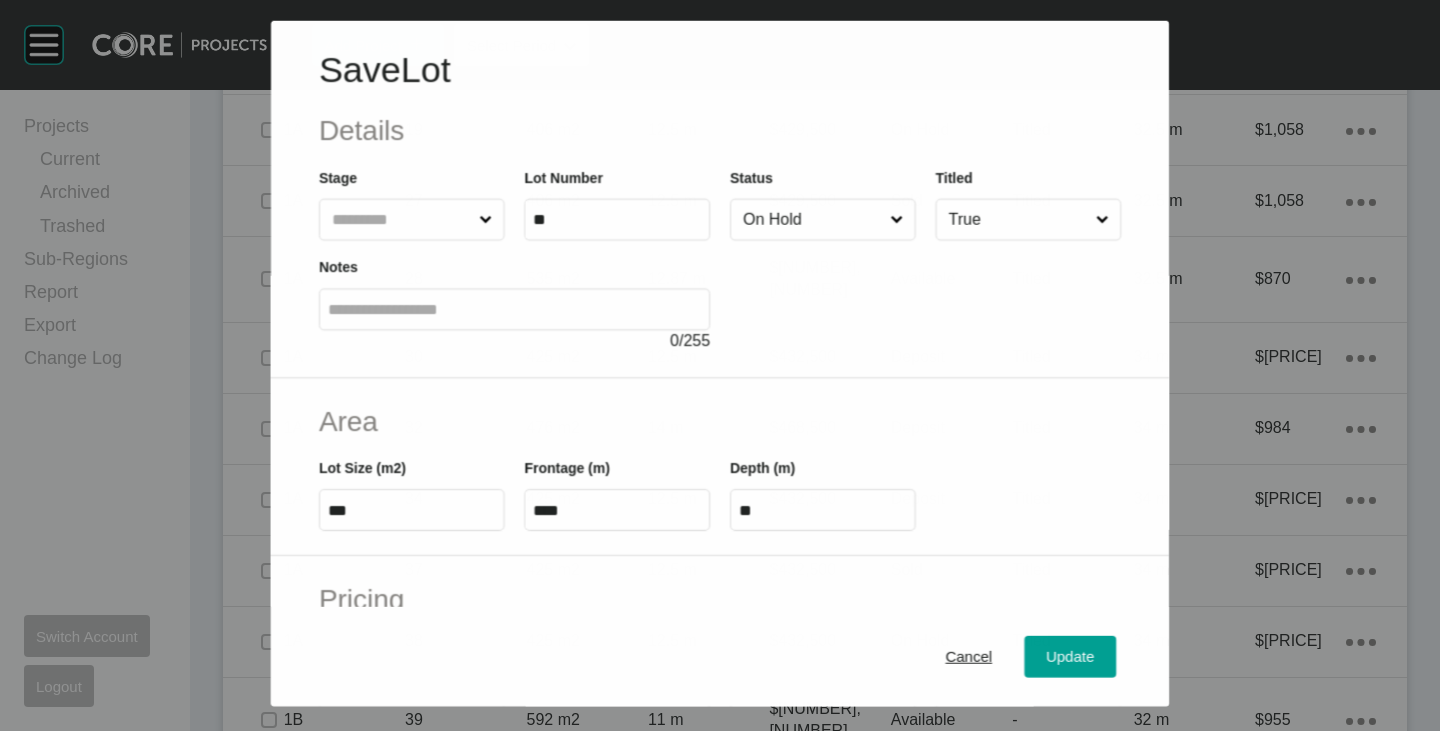 click on "On Hold" at bounding box center [812, 219] 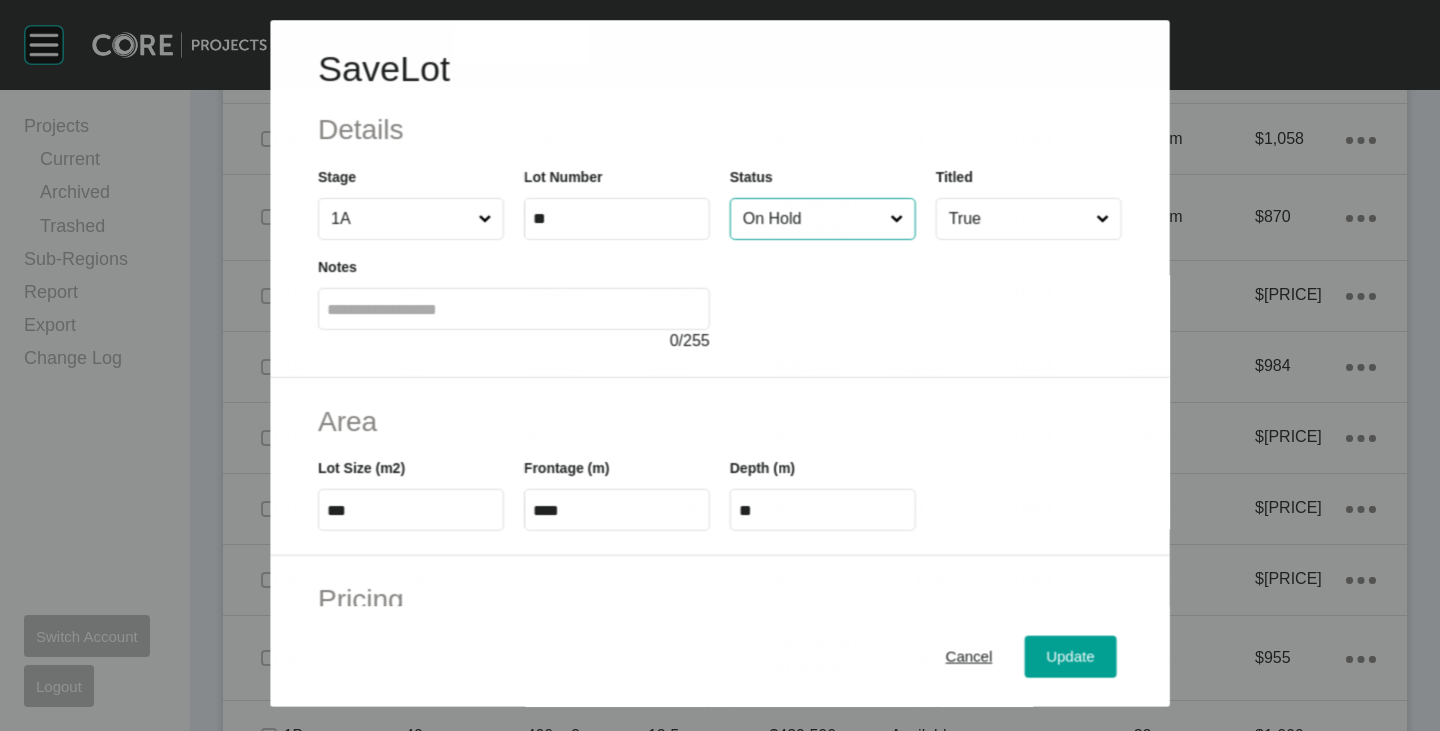 scroll, scrollTop: 2503, scrollLeft: 0, axis: vertical 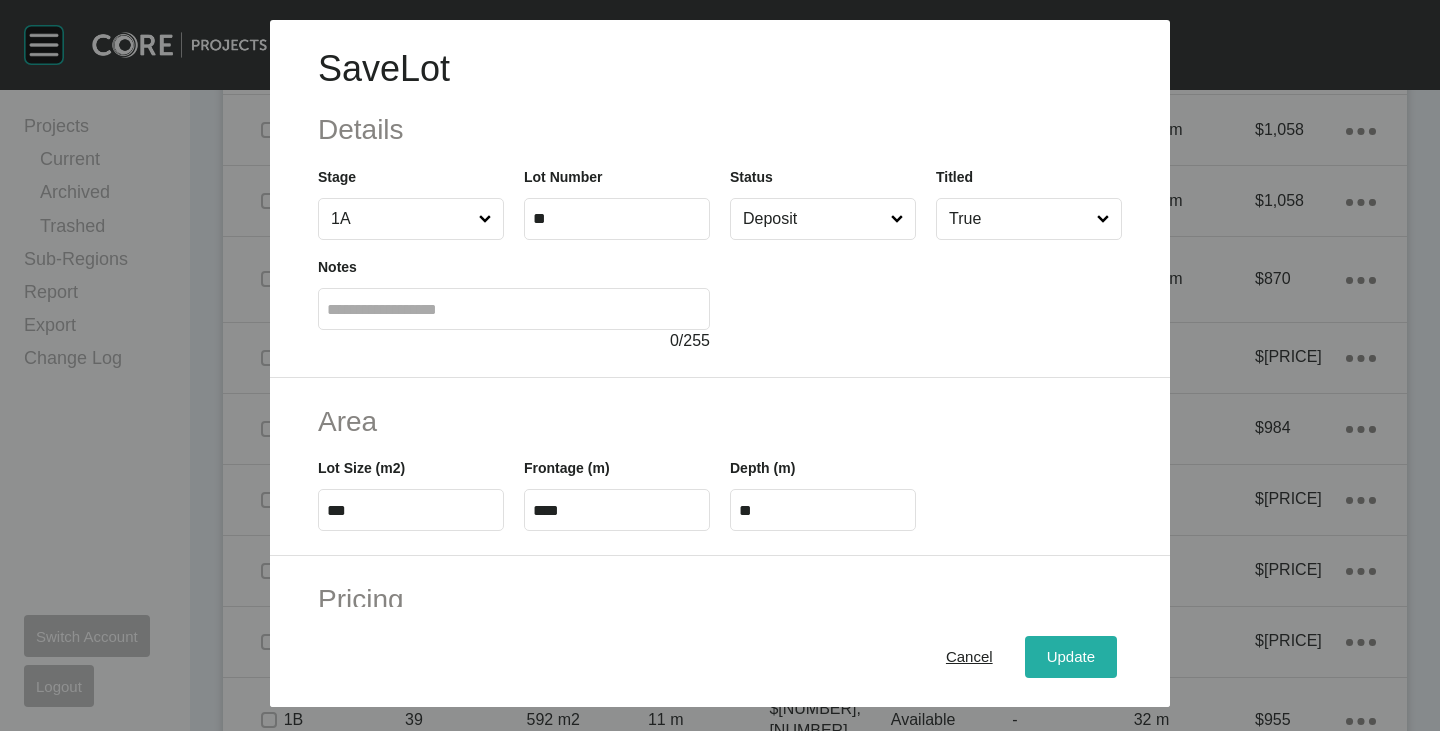 click on "Update" at bounding box center [1071, 657] 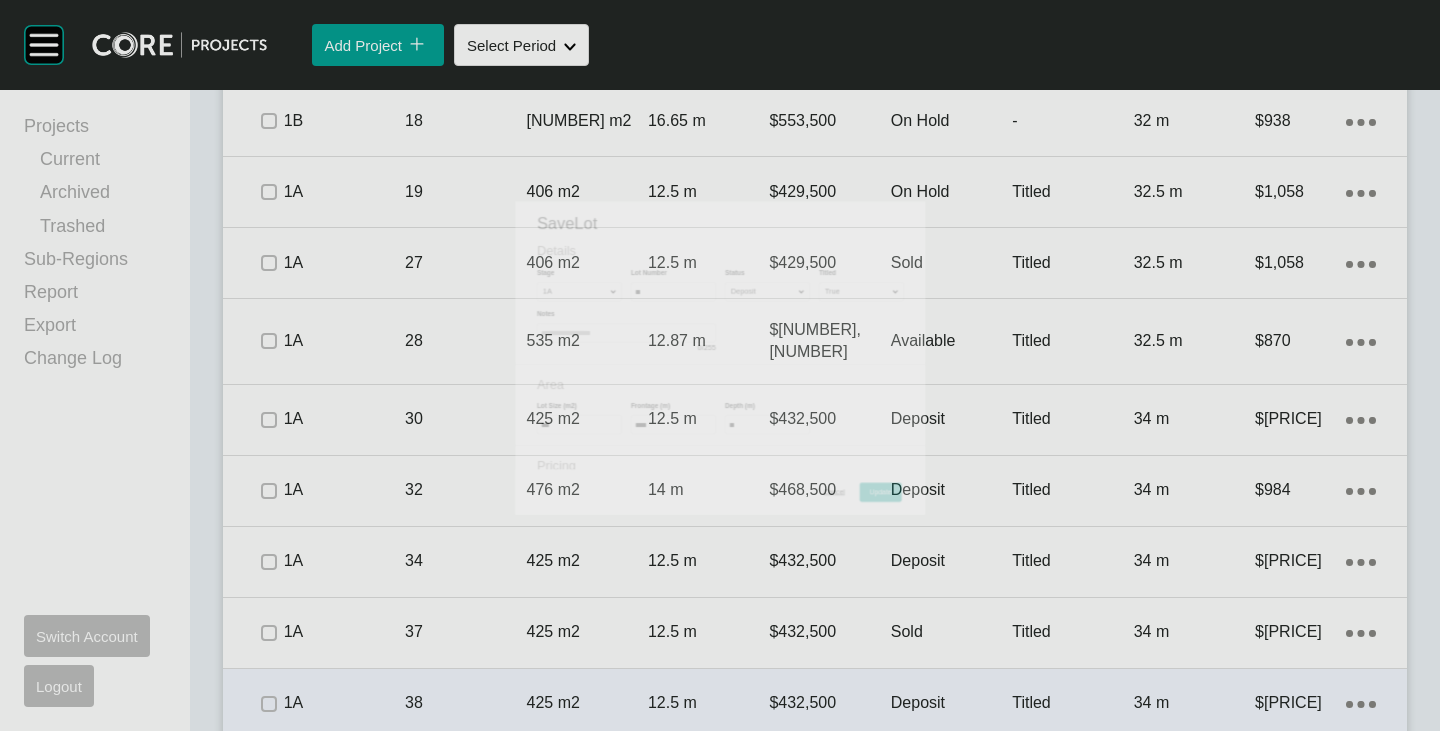 scroll, scrollTop: 2565, scrollLeft: 0, axis: vertical 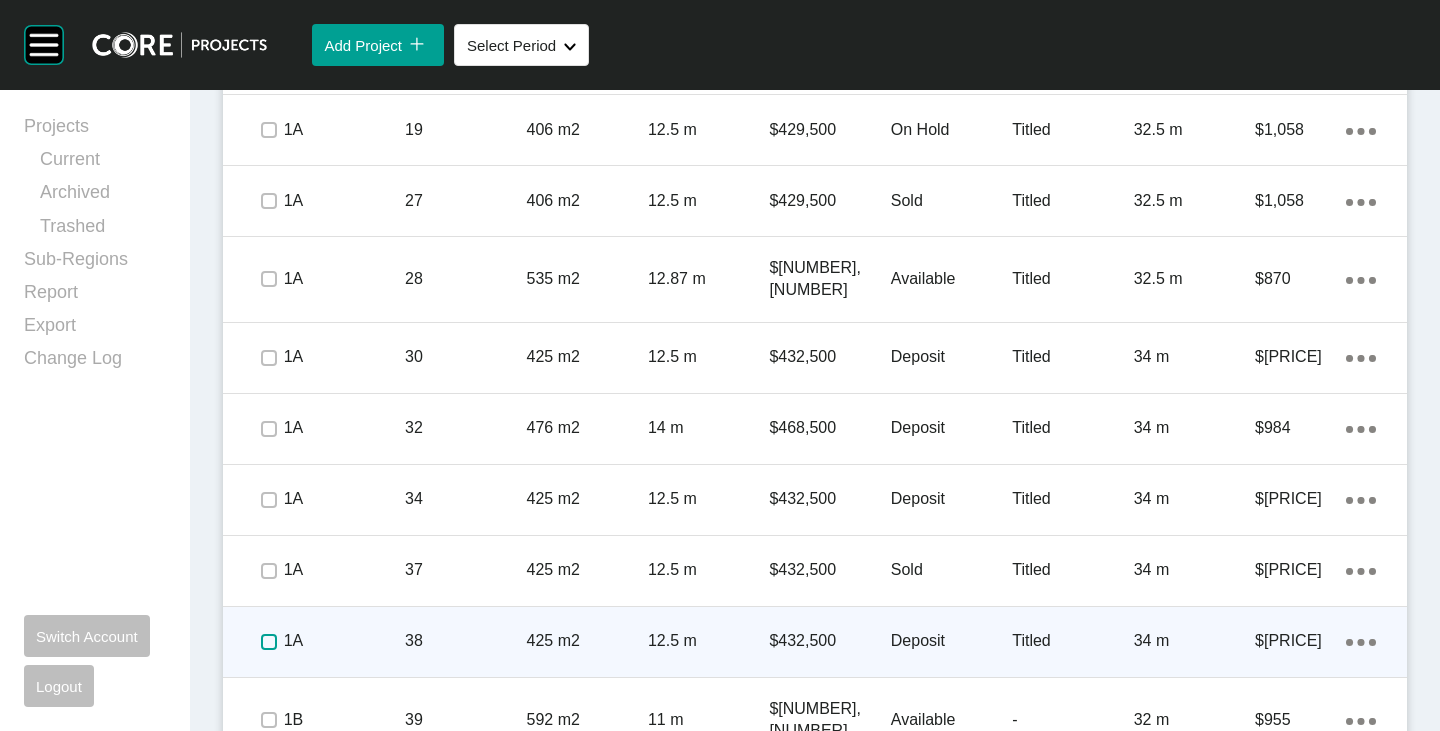 click at bounding box center [269, 642] 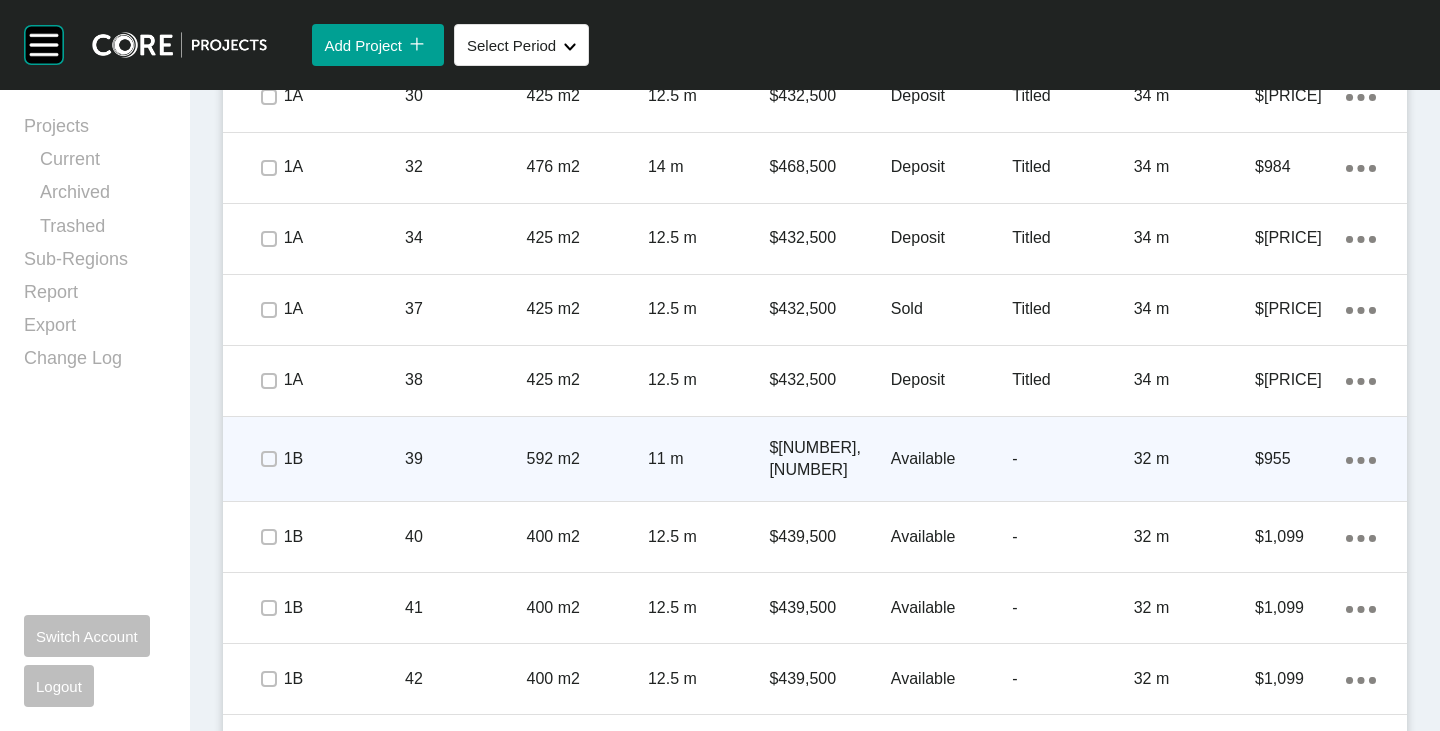 scroll, scrollTop: 2865, scrollLeft: 0, axis: vertical 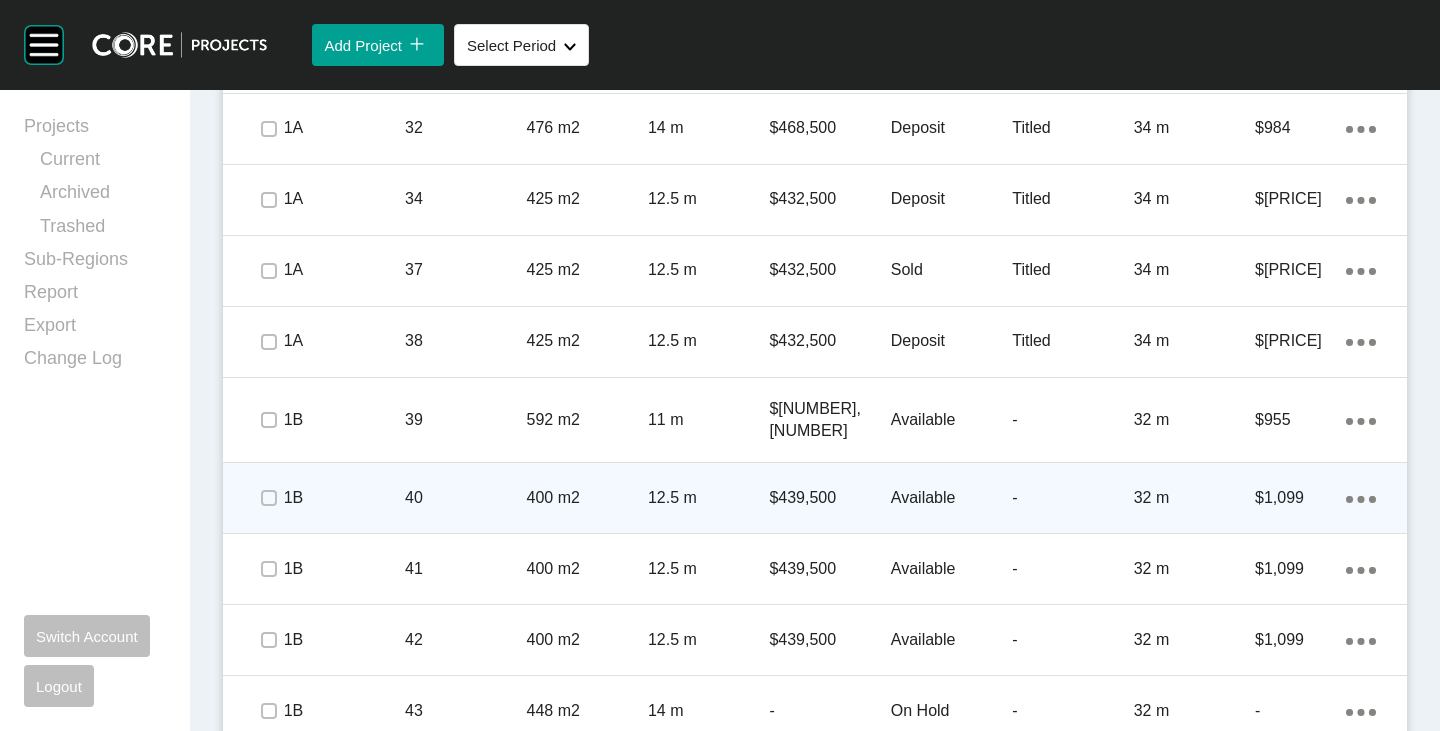 click on "Available" at bounding box center (951, 498) 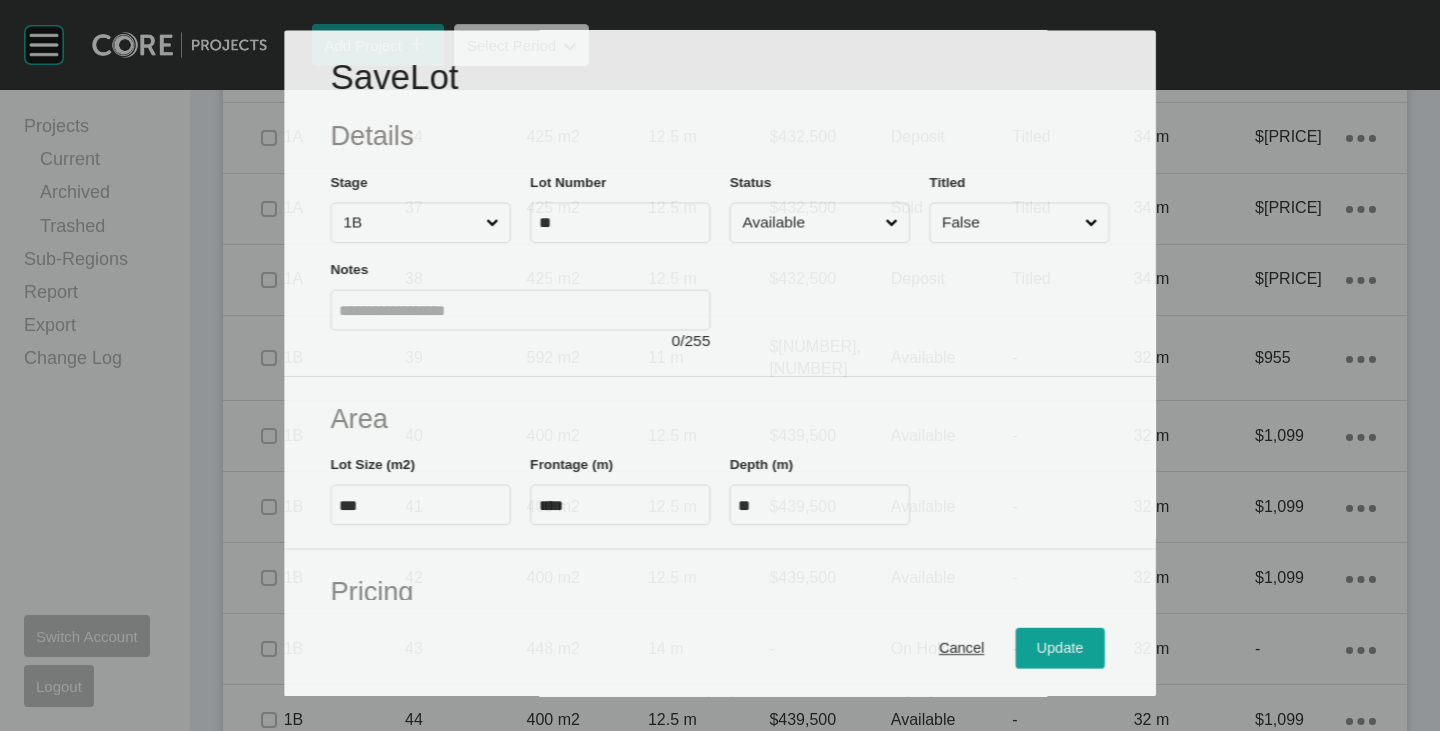 scroll, scrollTop: 2803, scrollLeft: 0, axis: vertical 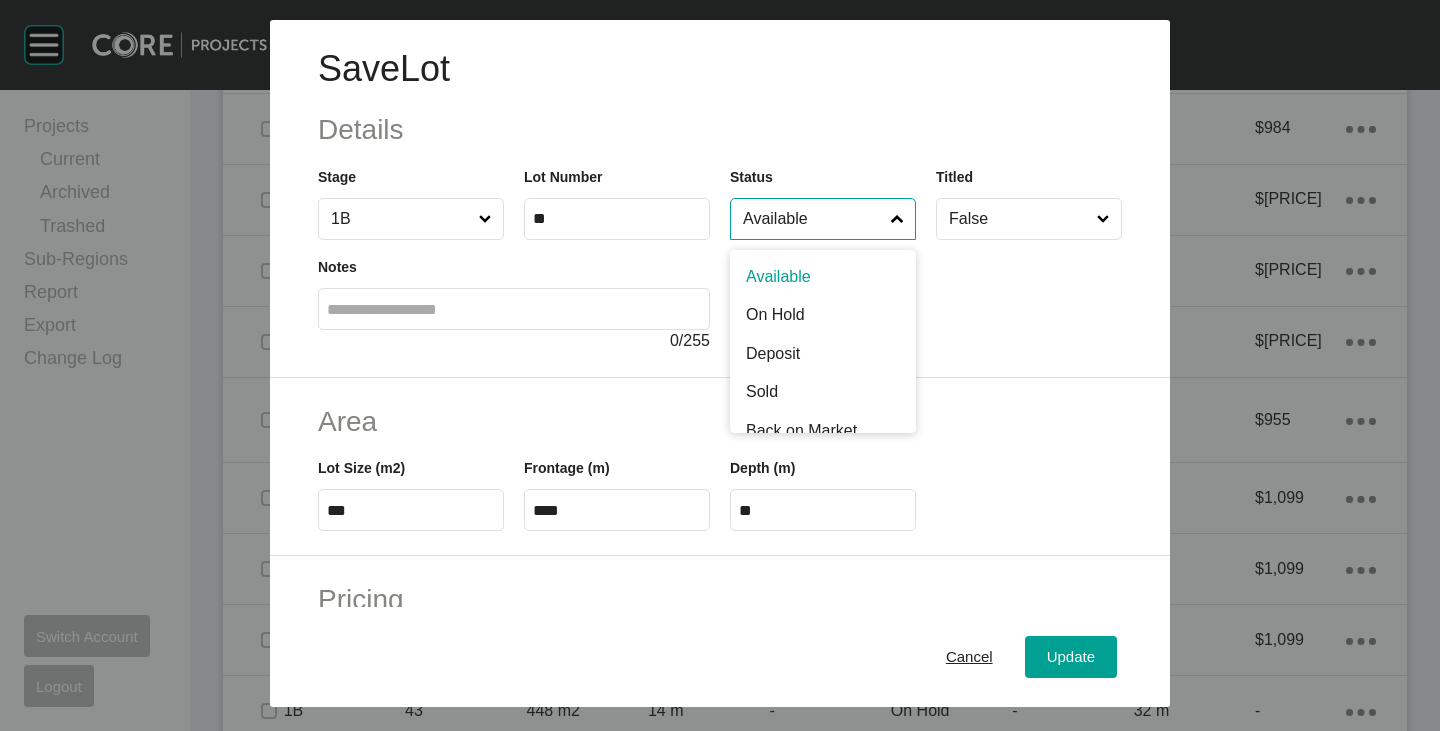 click on "Available" at bounding box center (813, 219) 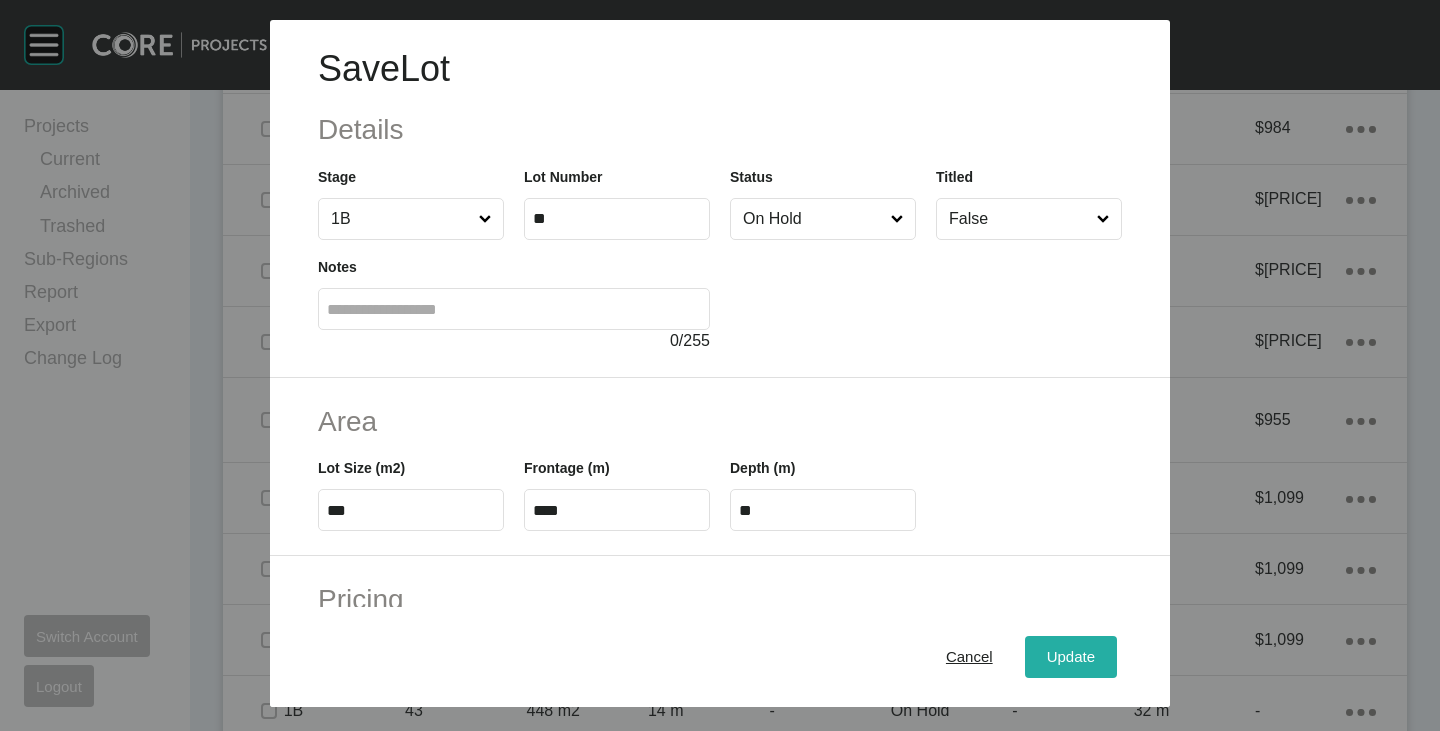 click on "Update" at bounding box center (1071, 657) 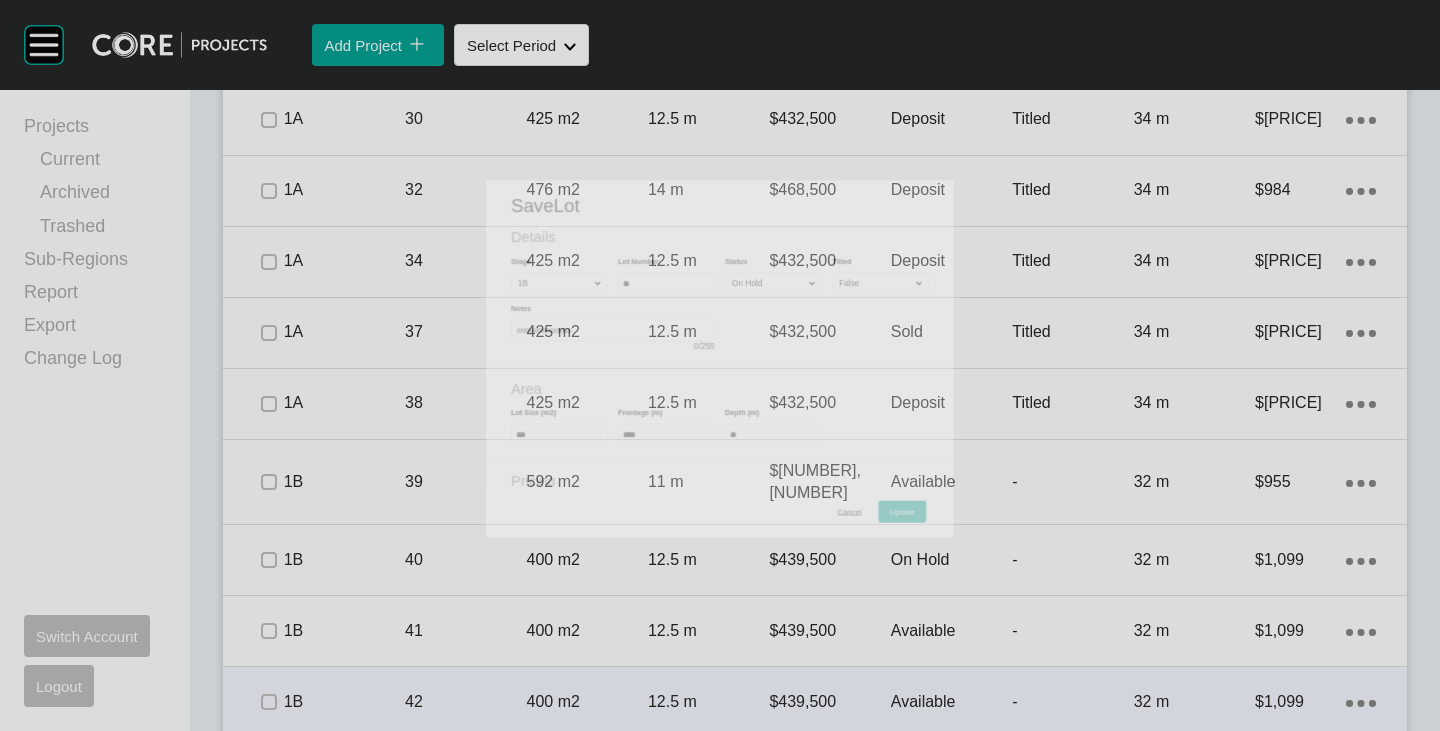 scroll, scrollTop: 2865, scrollLeft: 0, axis: vertical 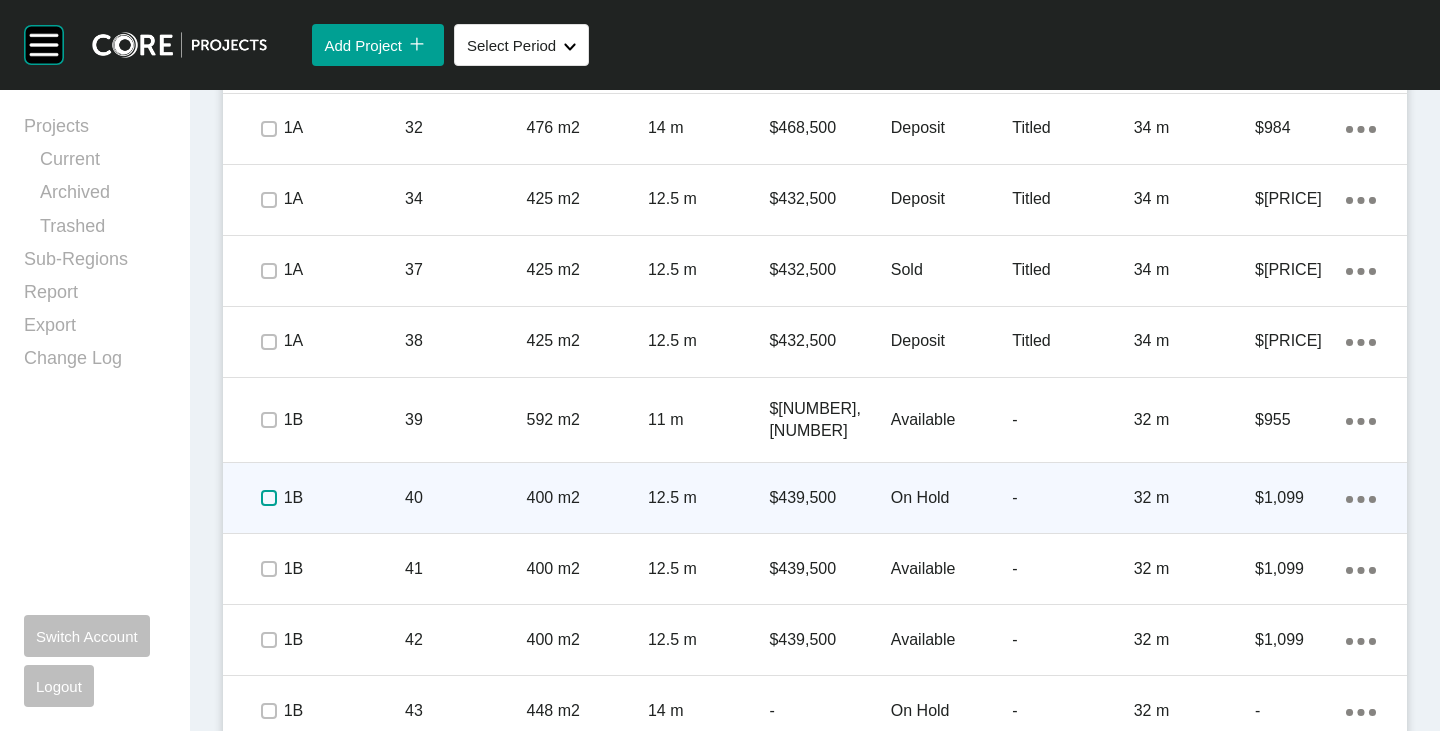 click at bounding box center (269, 498) 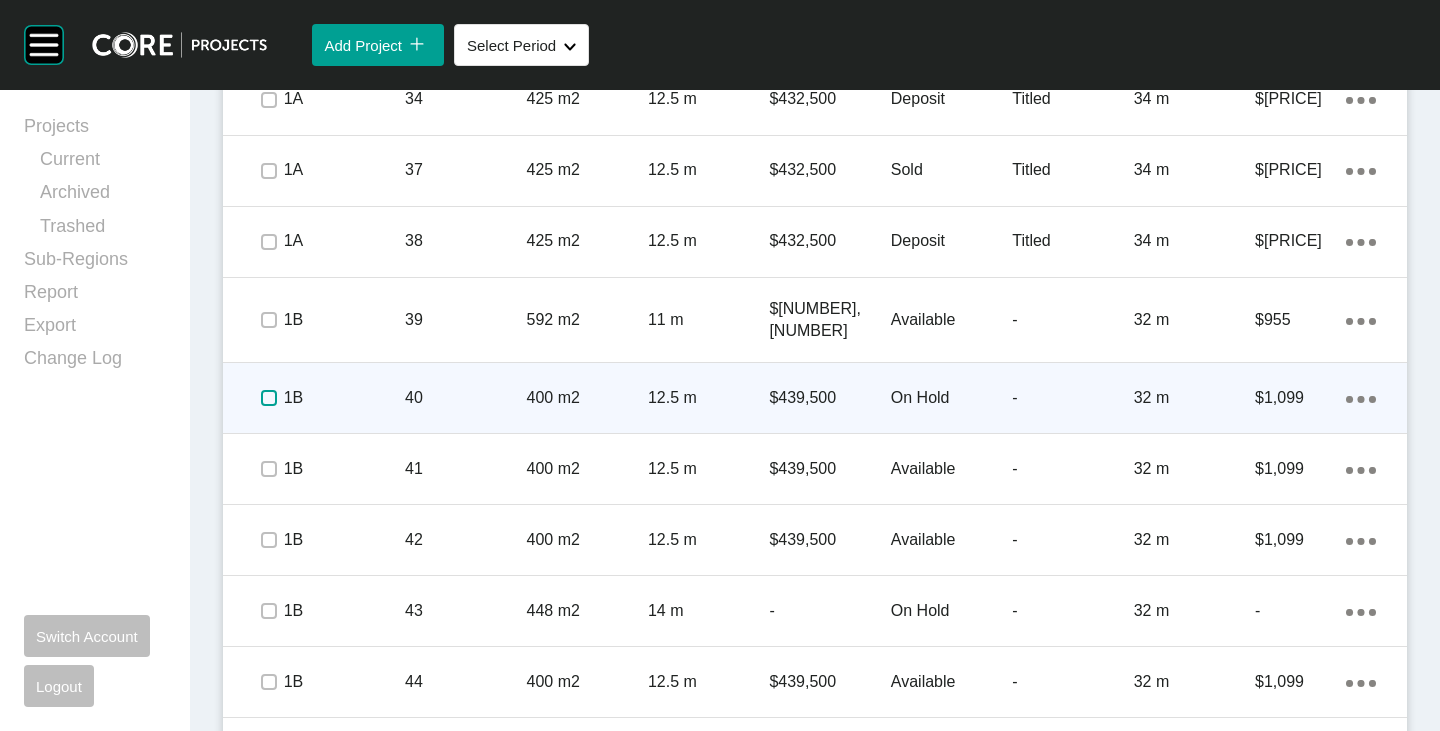 scroll, scrollTop: 3065, scrollLeft: 0, axis: vertical 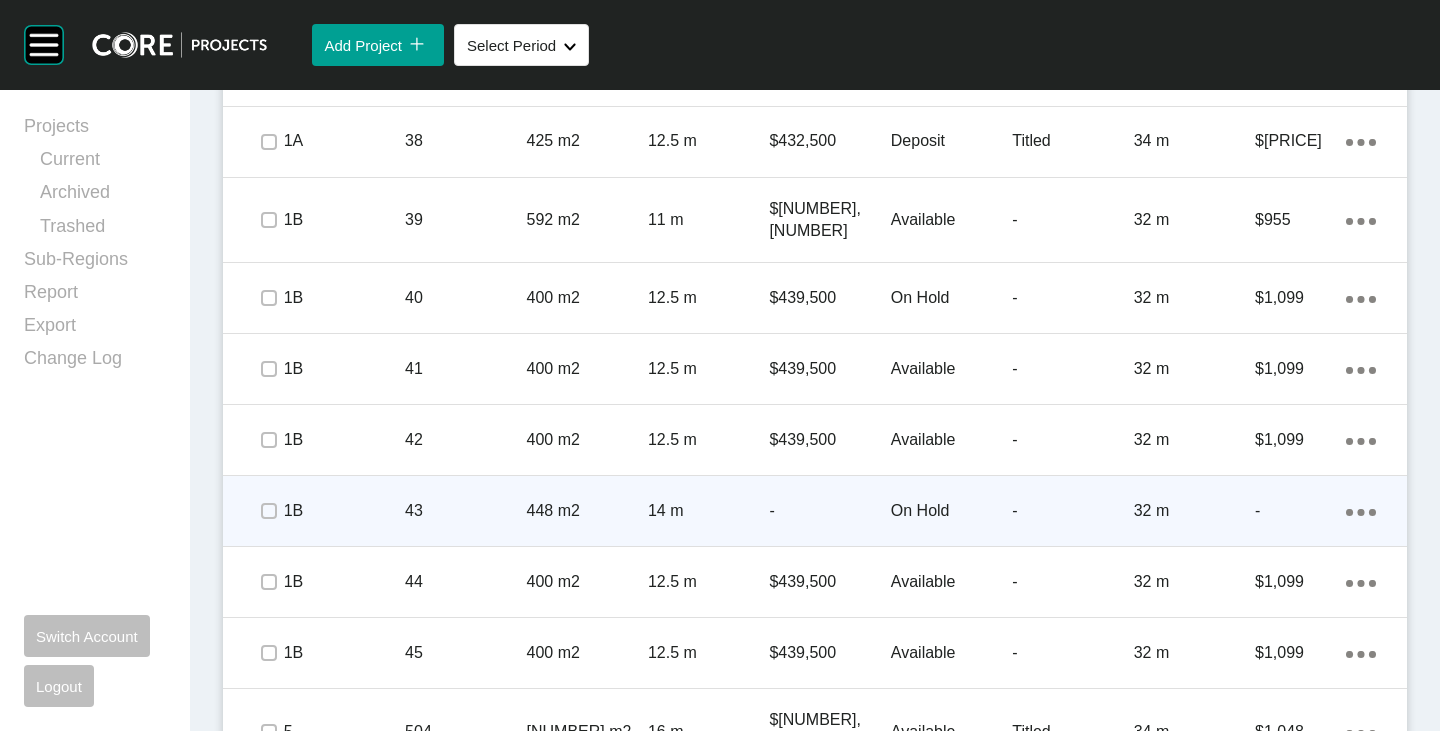 click on "On Hold" at bounding box center [951, 511] 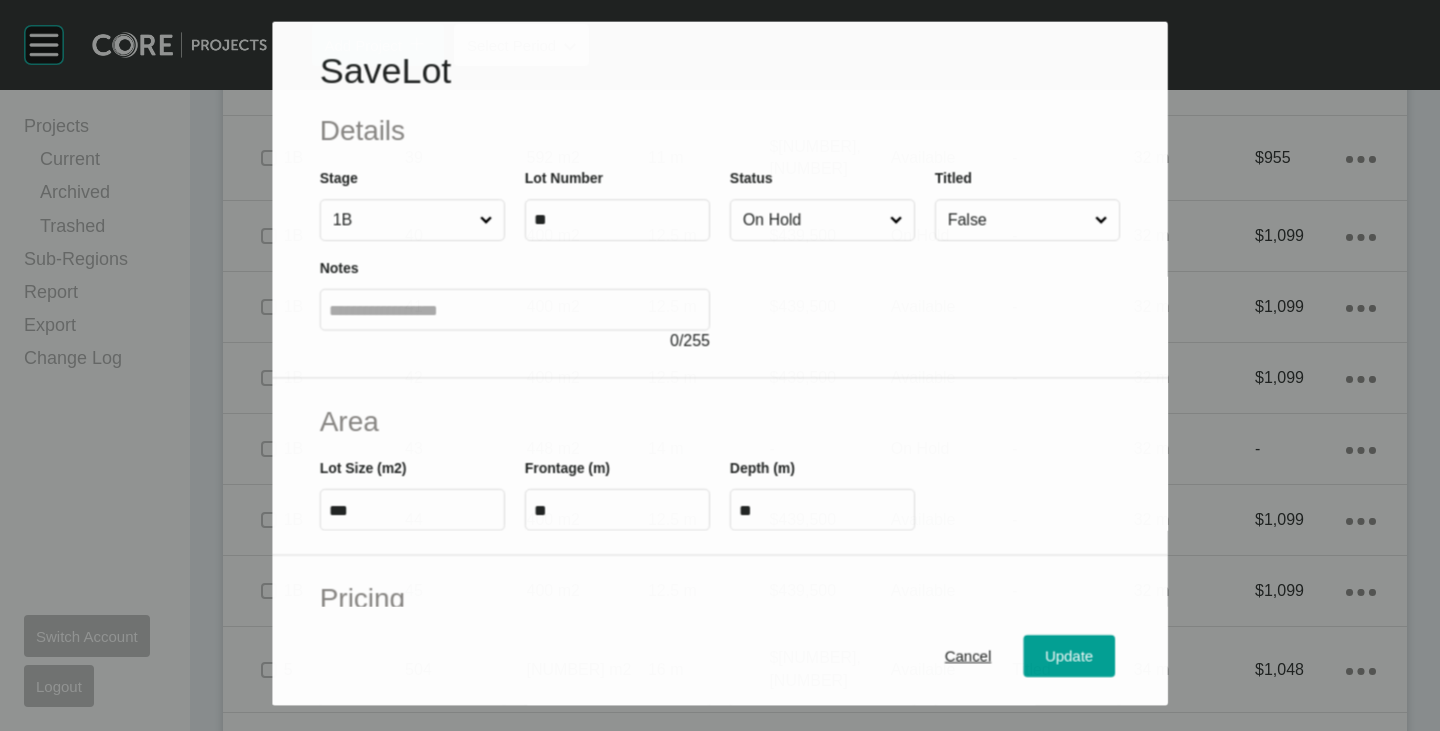 scroll, scrollTop: 3003, scrollLeft: 0, axis: vertical 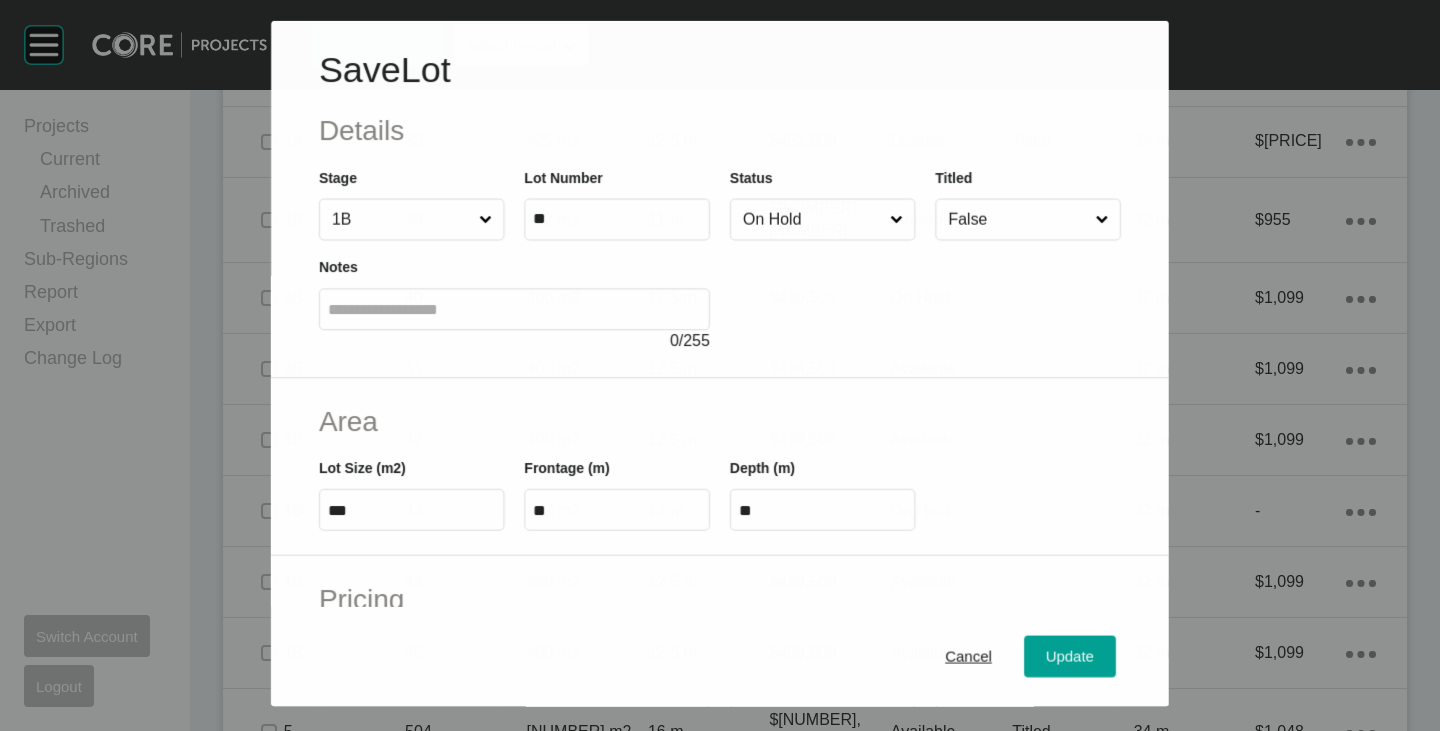 click on "On Hold" at bounding box center [812, 219] 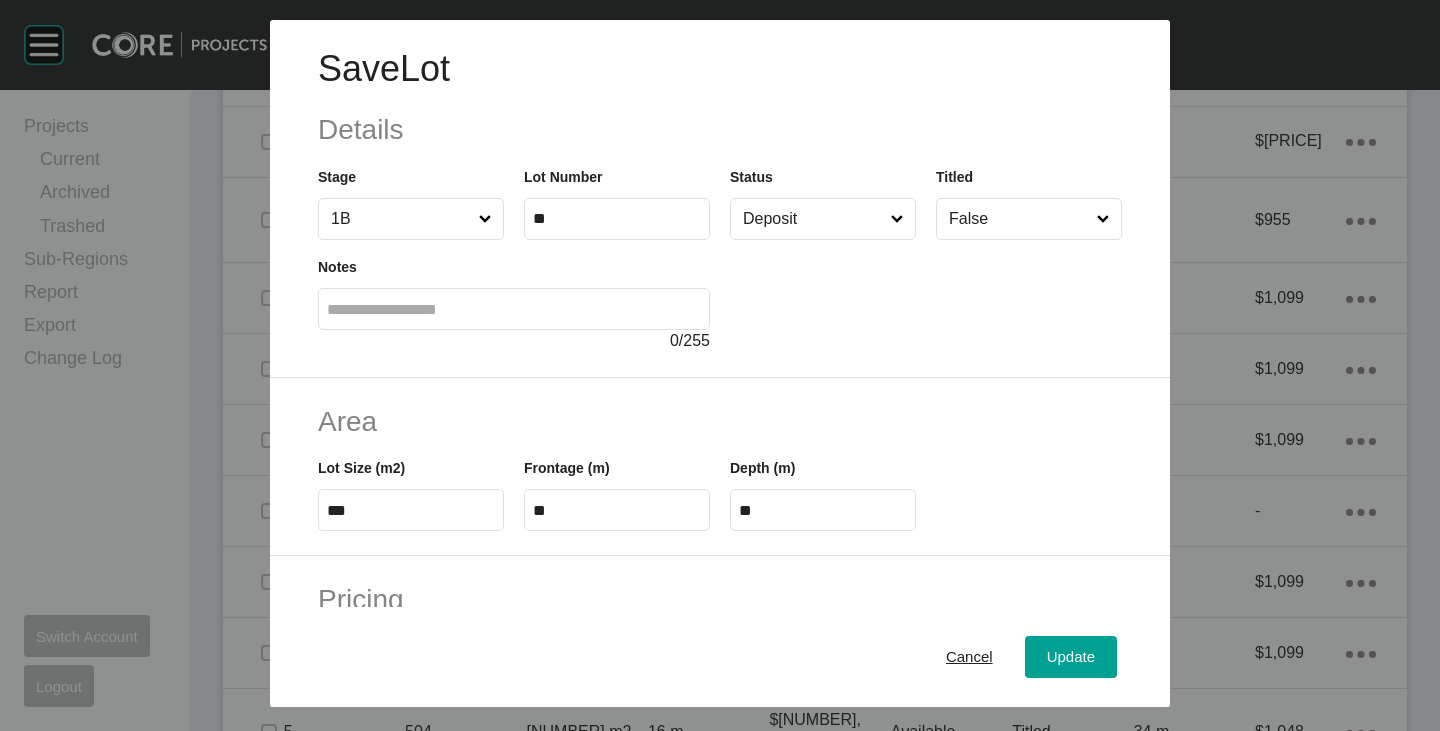 click on "Cancel Update" at bounding box center [720, 657] 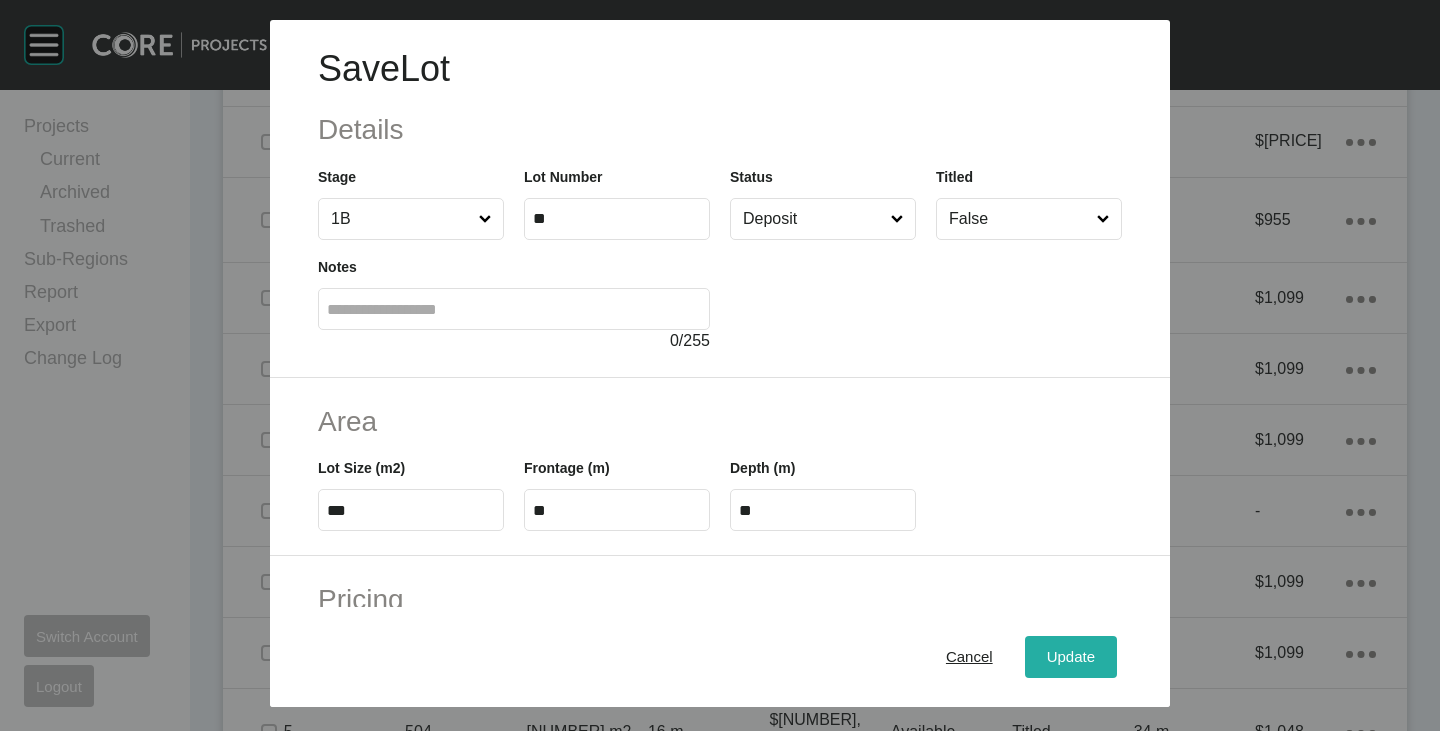 click on "Update" at bounding box center [1071, 657] 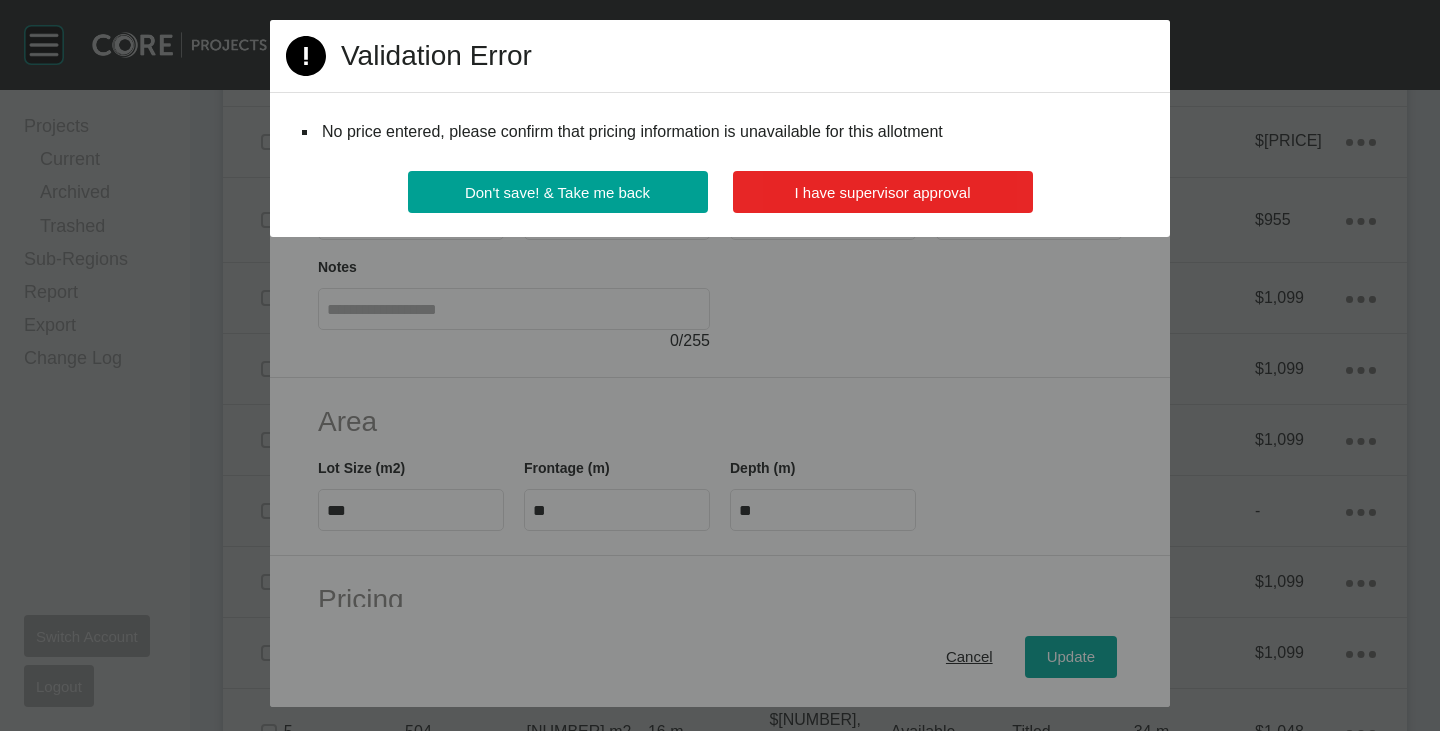 click on "I have supervisor approval" at bounding box center [883, 192] 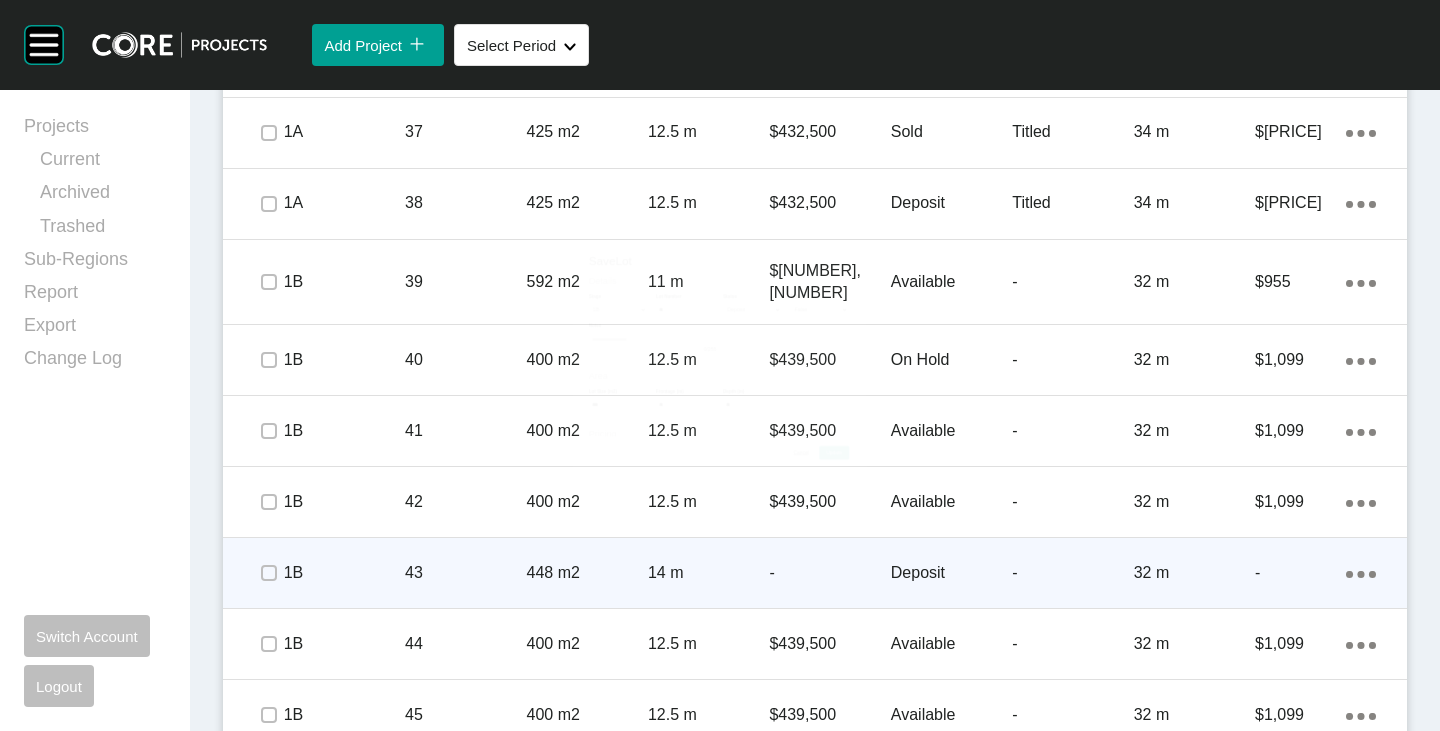 scroll, scrollTop: 3165, scrollLeft: 0, axis: vertical 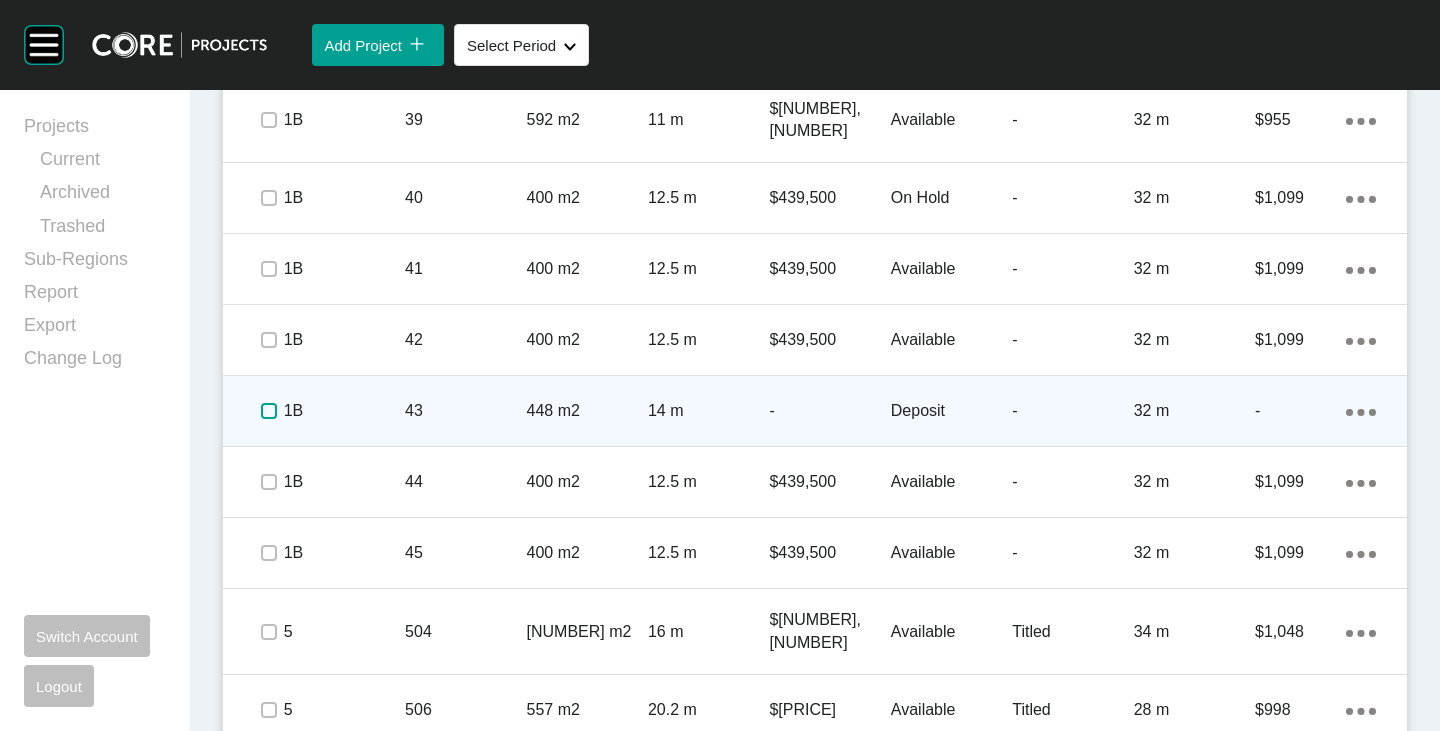 click at bounding box center [269, 411] 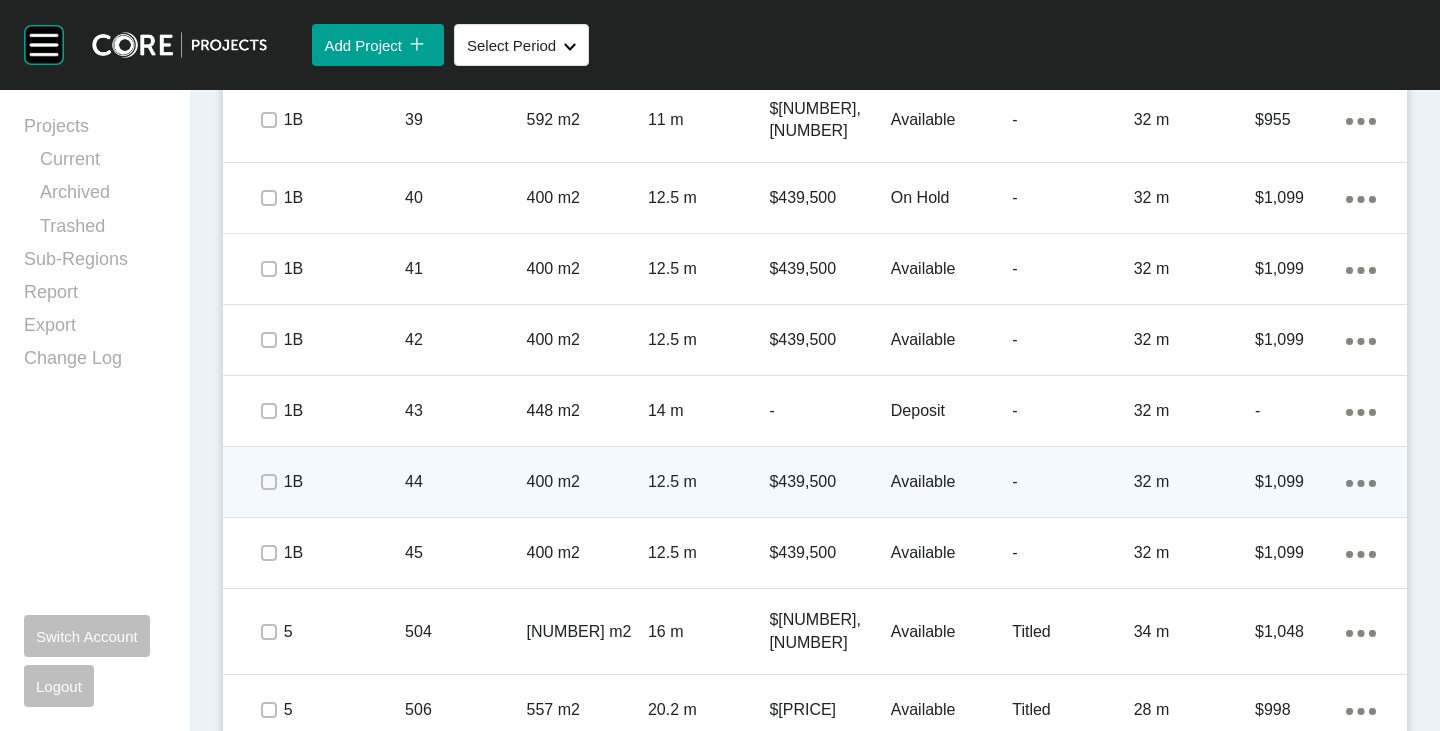 click on "Available" at bounding box center (951, 482) 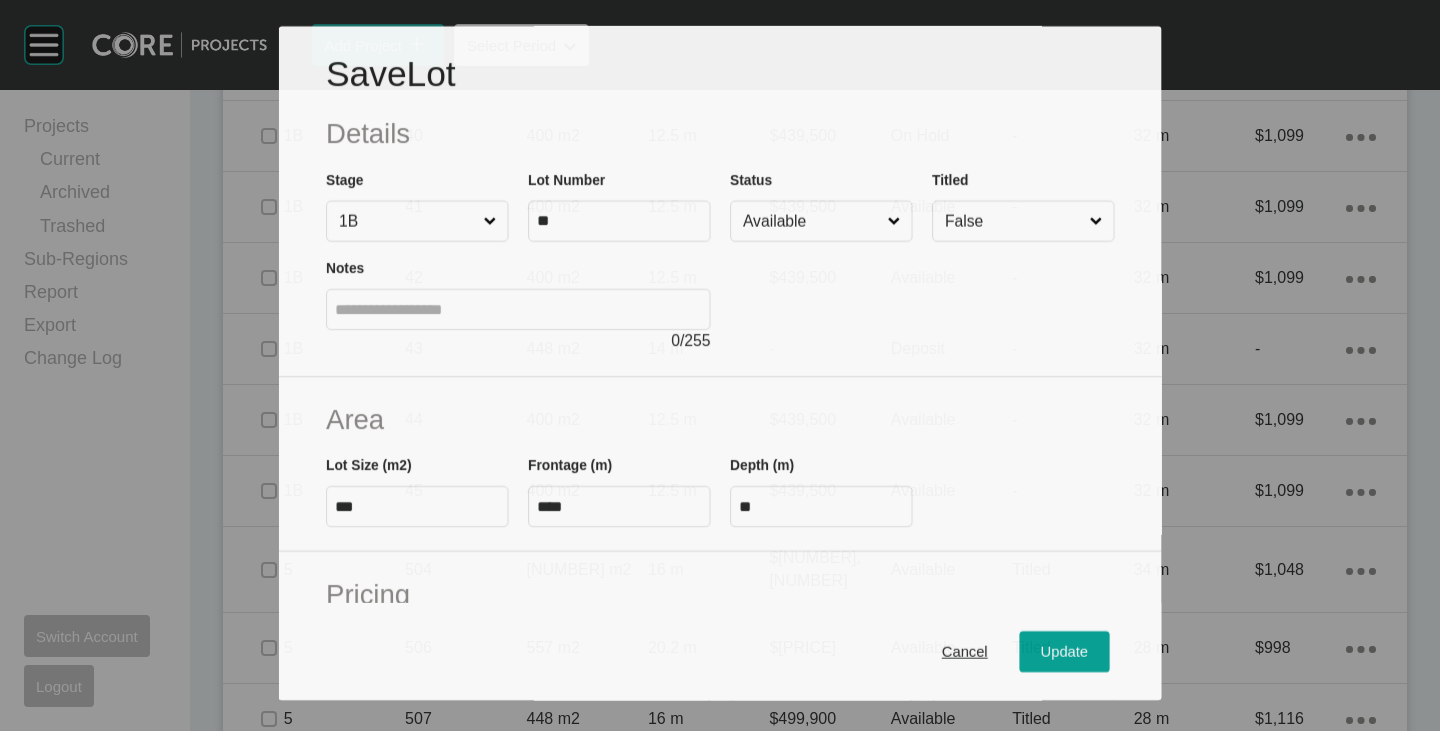 scroll, scrollTop: 3103, scrollLeft: 0, axis: vertical 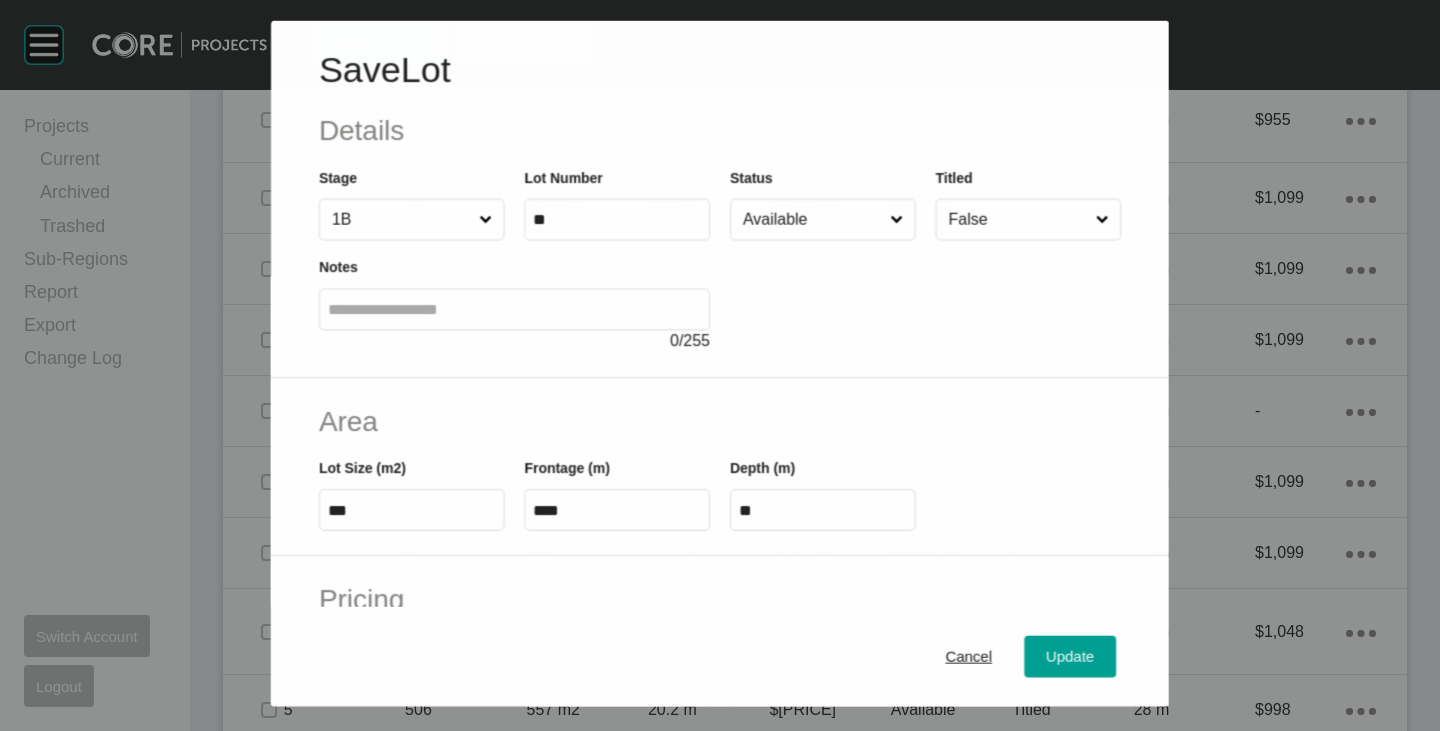 click on "Available" at bounding box center [812, 219] 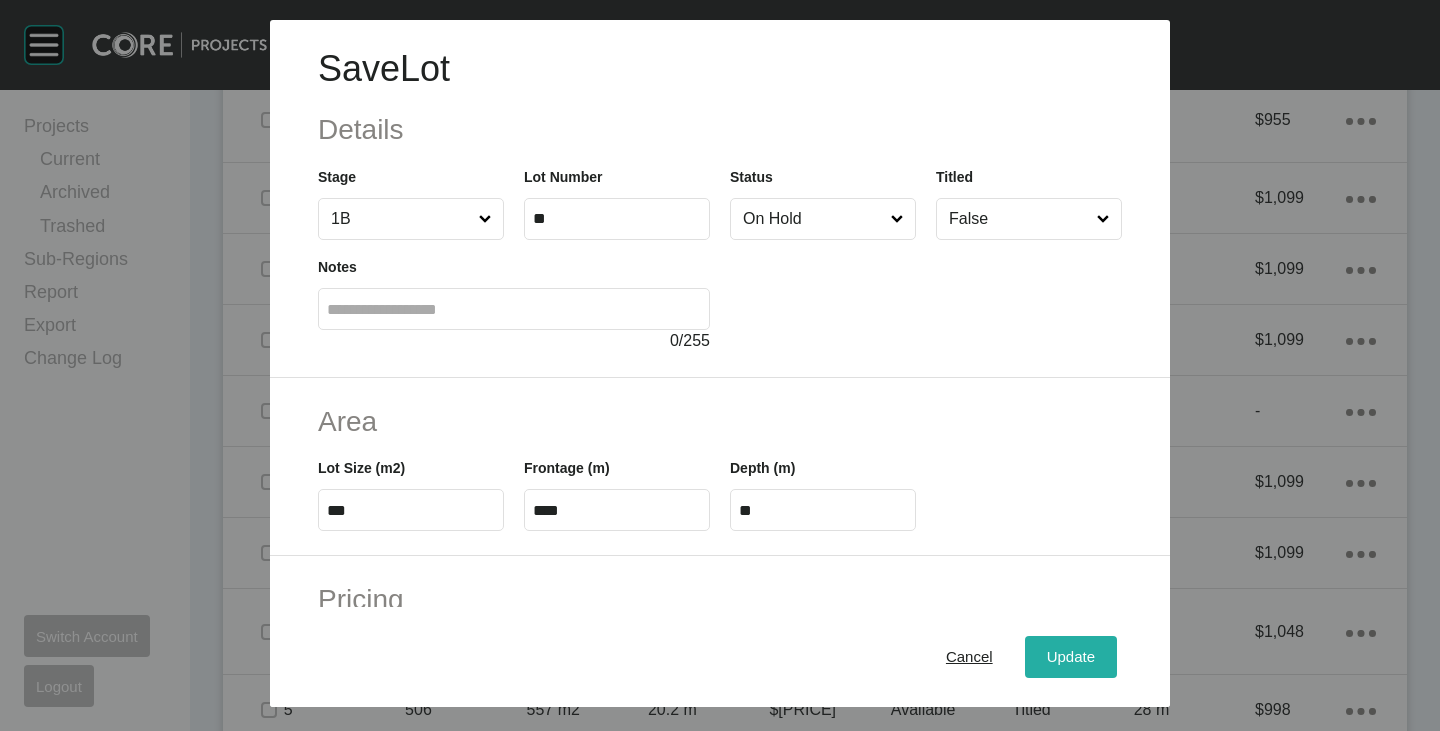 click on "Update" at bounding box center [1071, 657] 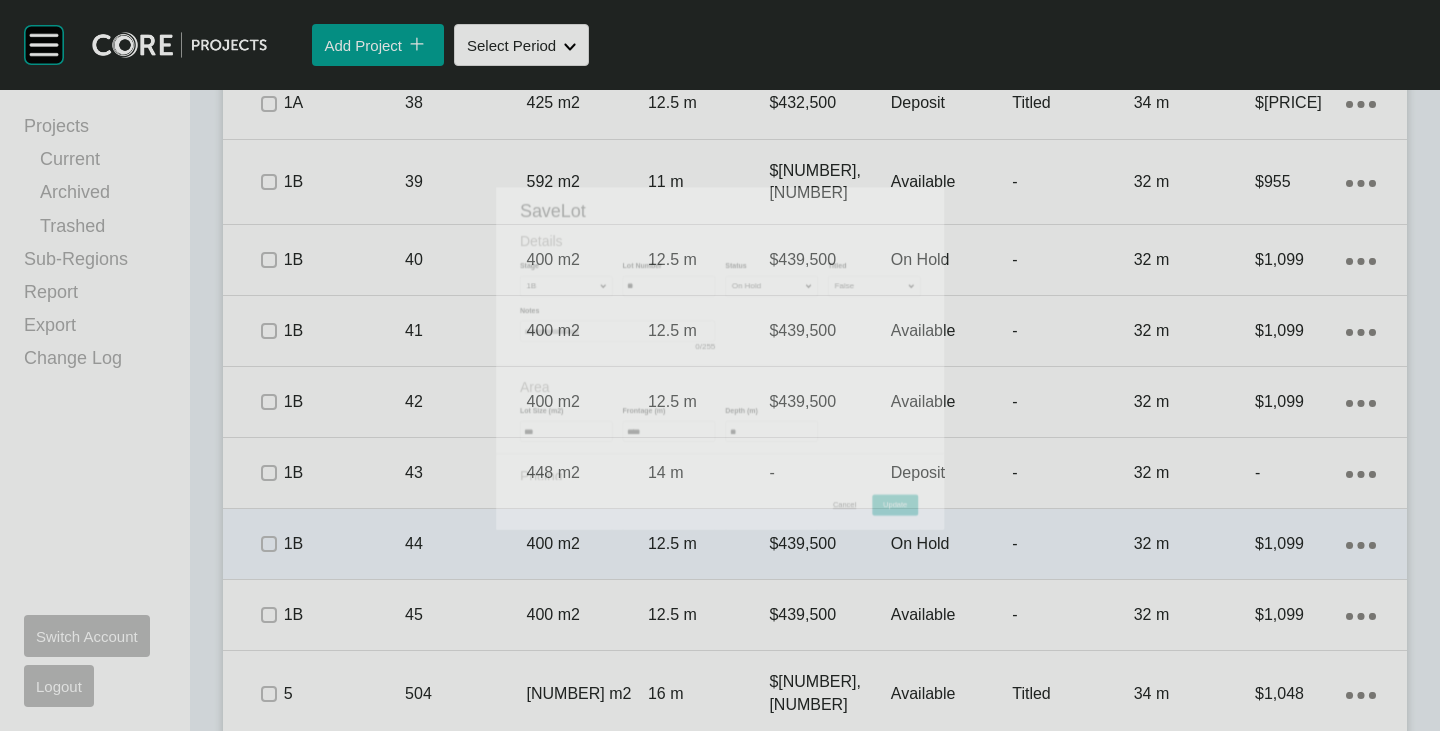 scroll, scrollTop: 3165, scrollLeft: 0, axis: vertical 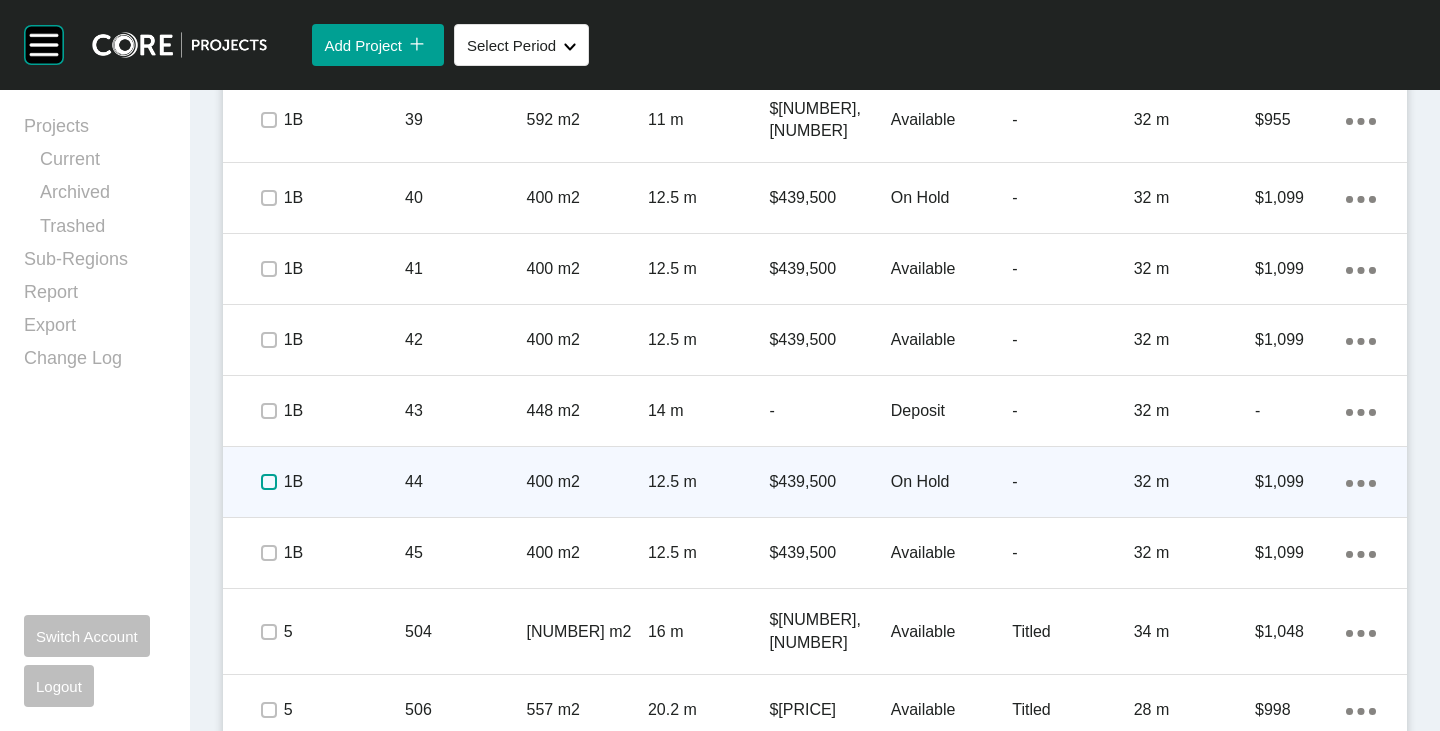 click at bounding box center (269, 482) 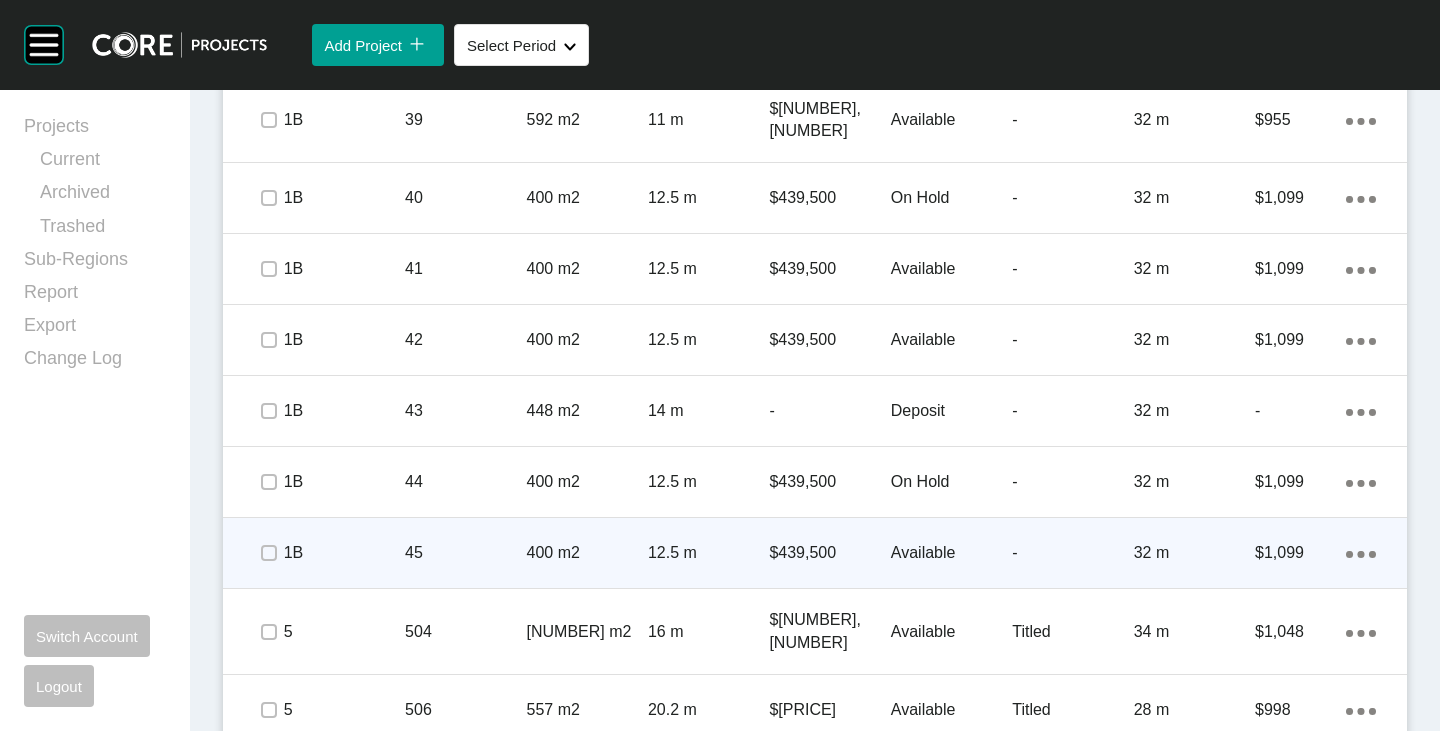 click on "Available" at bounding box center [951, 553] 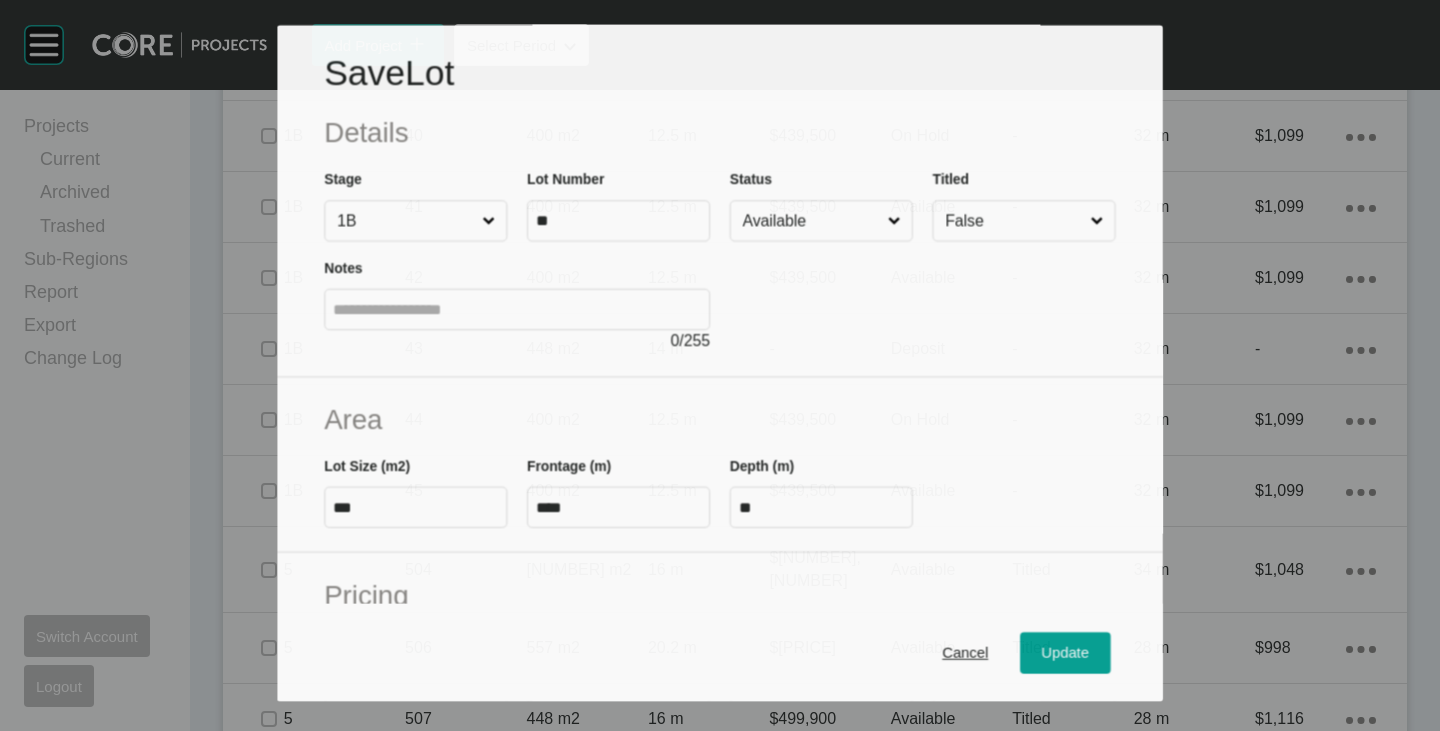 scroll, scrollTop: 3103, scrollLeft: 0, axis: vertical 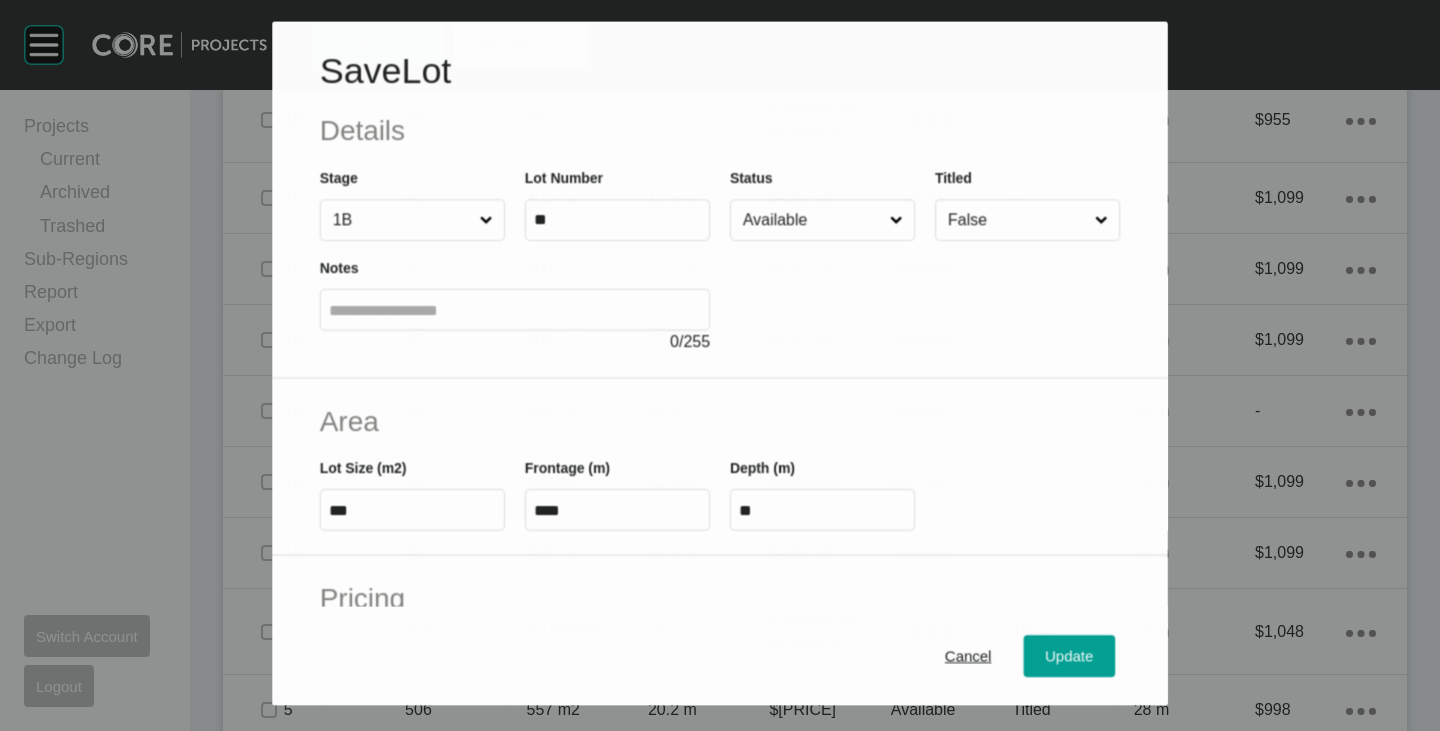 click on "Available" at bounding box center (812, 220) 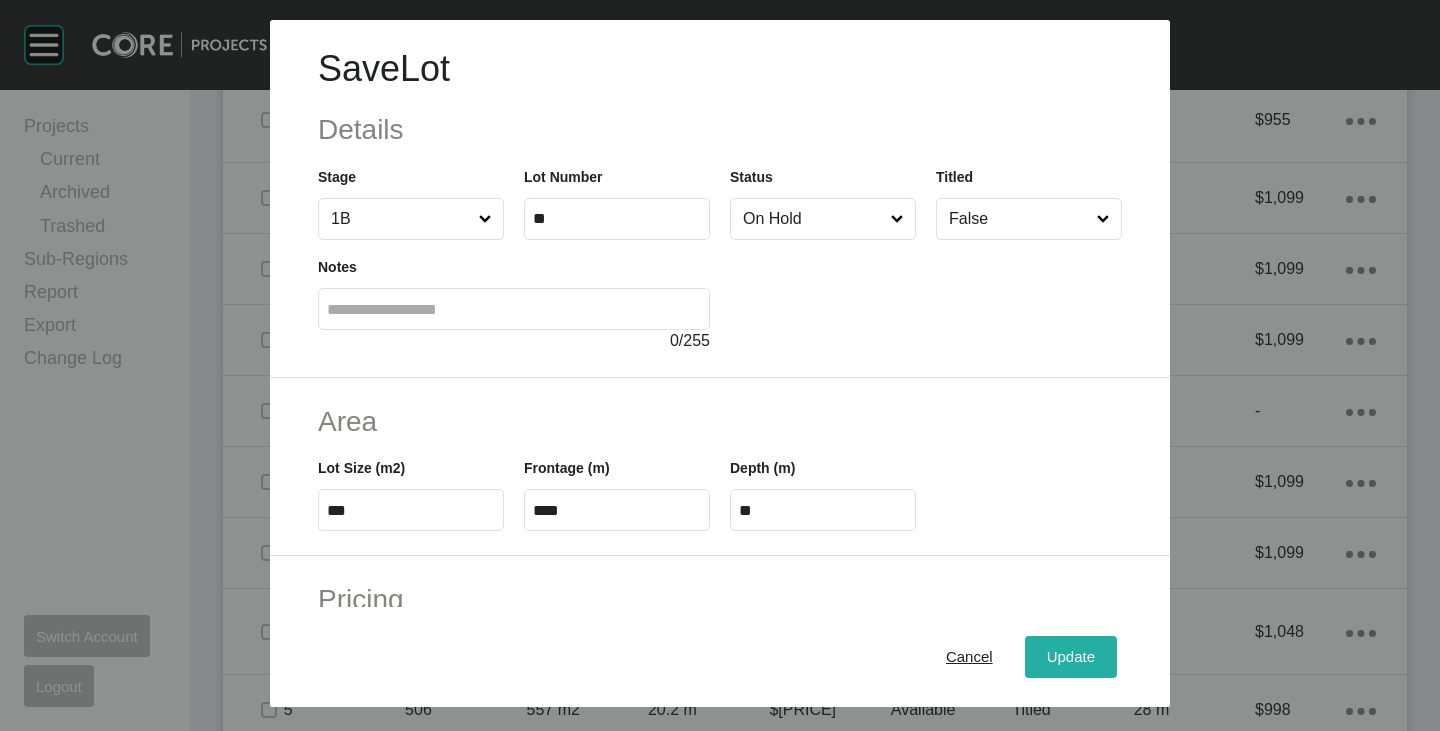 click on "Update" at bounding box center (1071, 657) 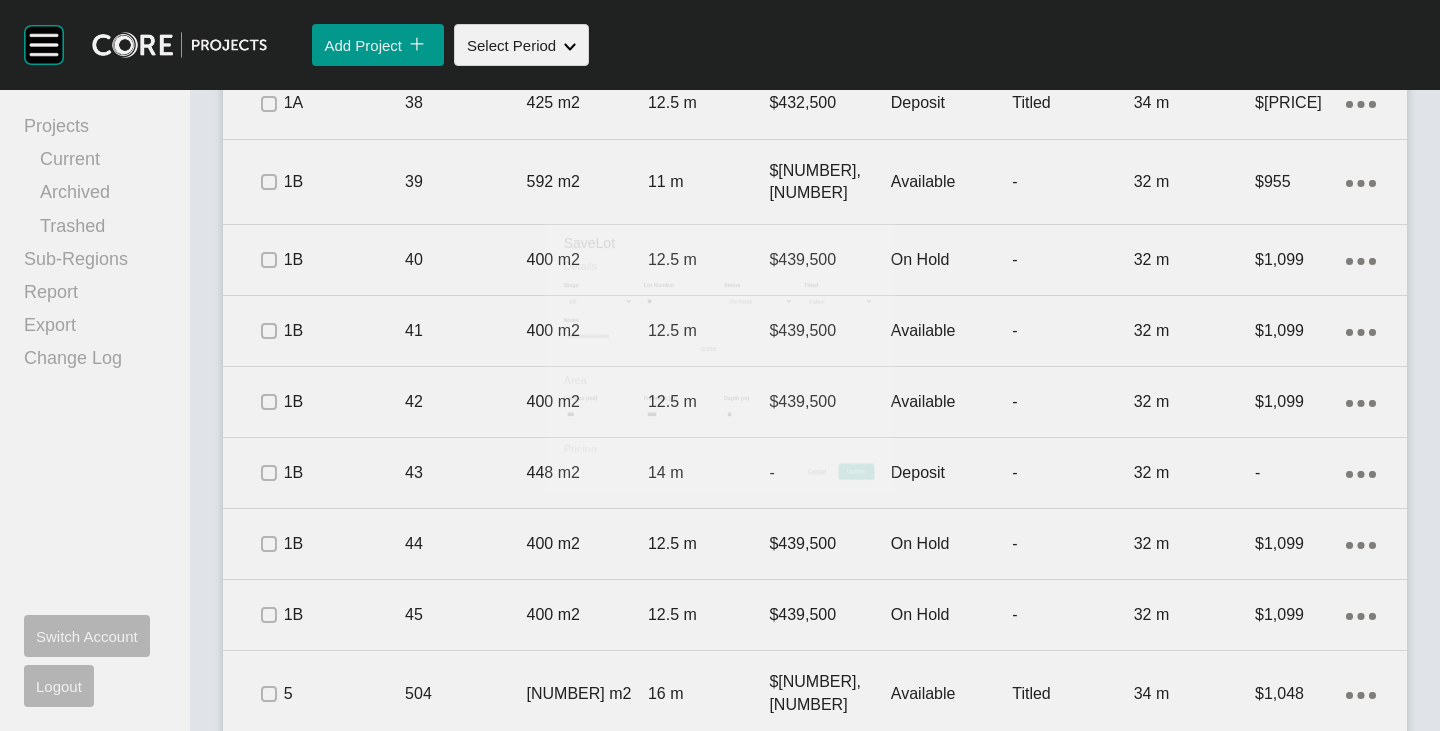 scroll, scrollTop: 3165, scrollLeft: 0, axis: vertical 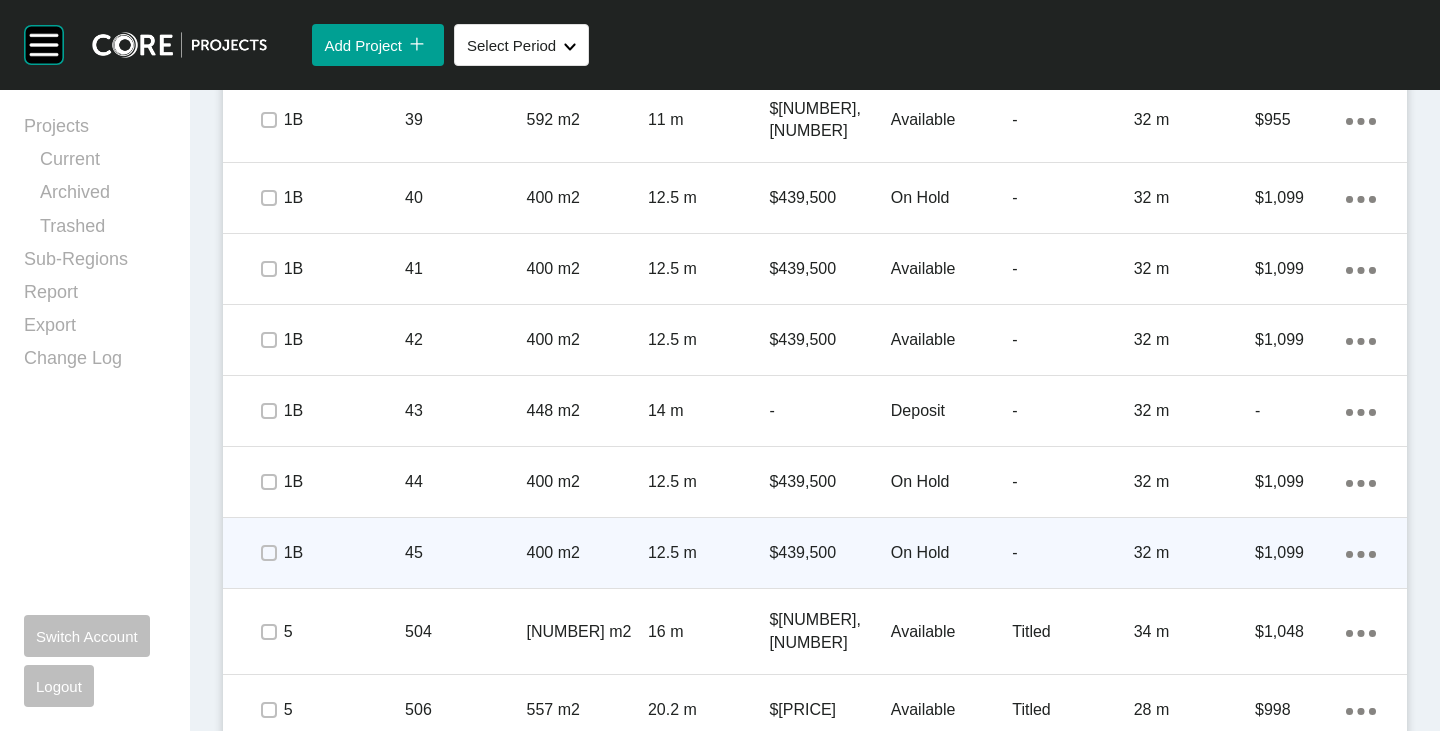 click at bounding box center [268, 553] 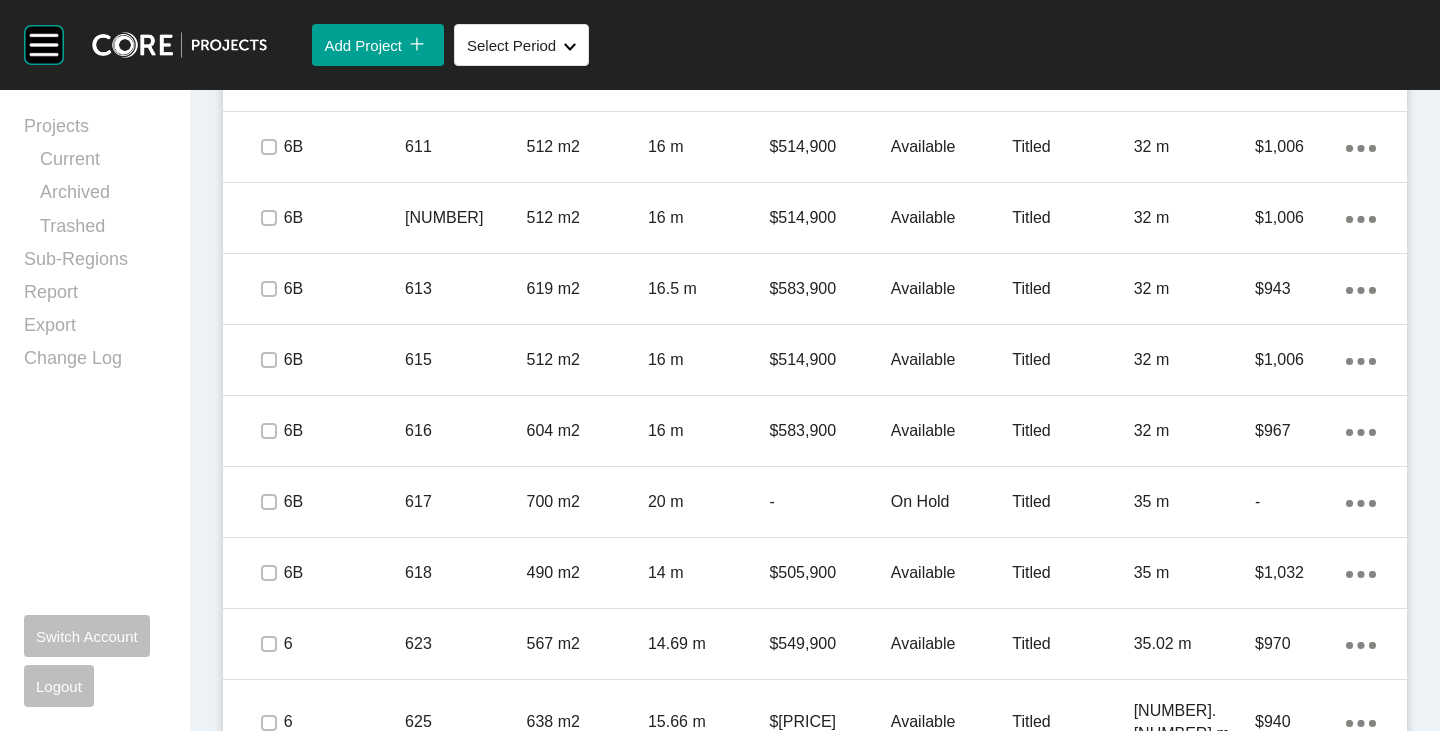 scroll, scrollTop: 5165, scrollLeft: 0, axis: vertical 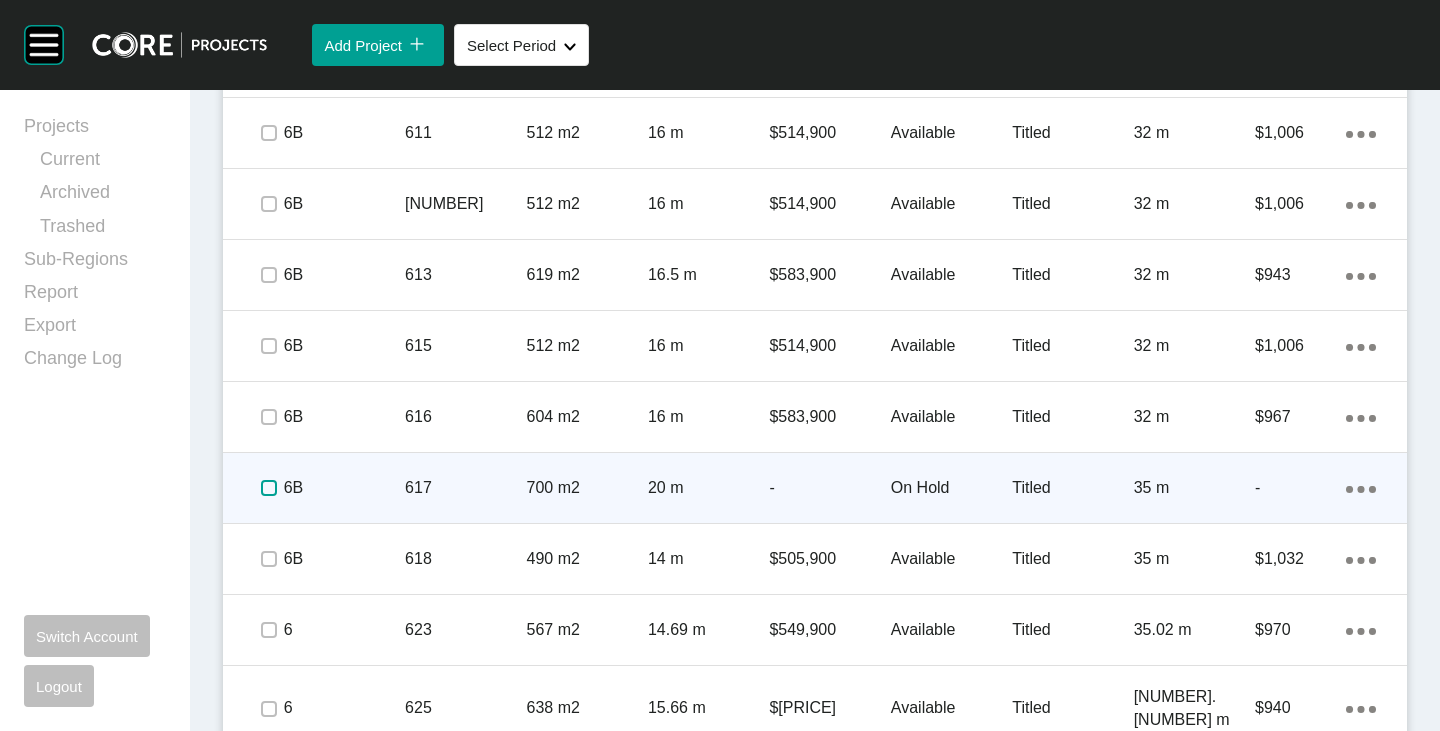 click at bounding box center (269, 488) 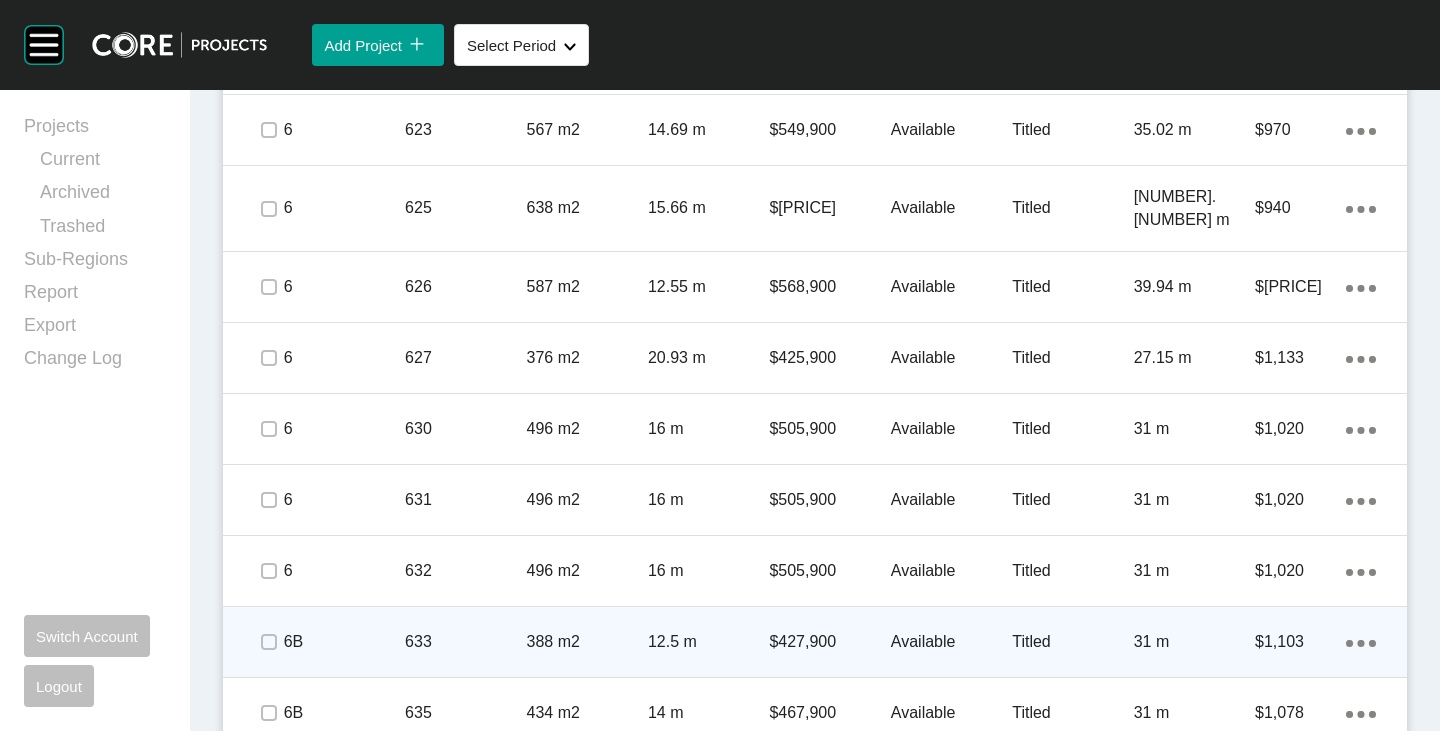 scroll, scrollTop: 5765, scrollLeft: 0, axis: vertical 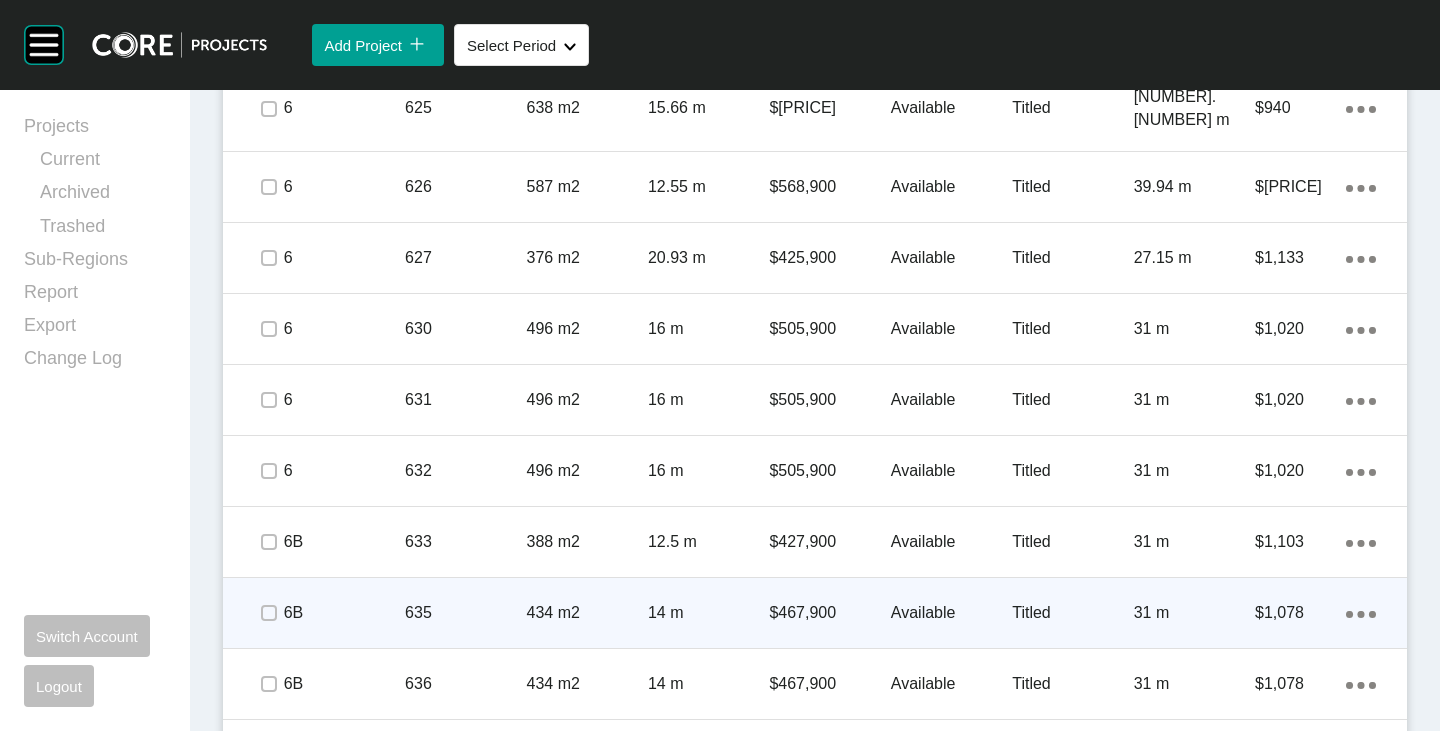 click on "Available" at bounding box center [951, 613] 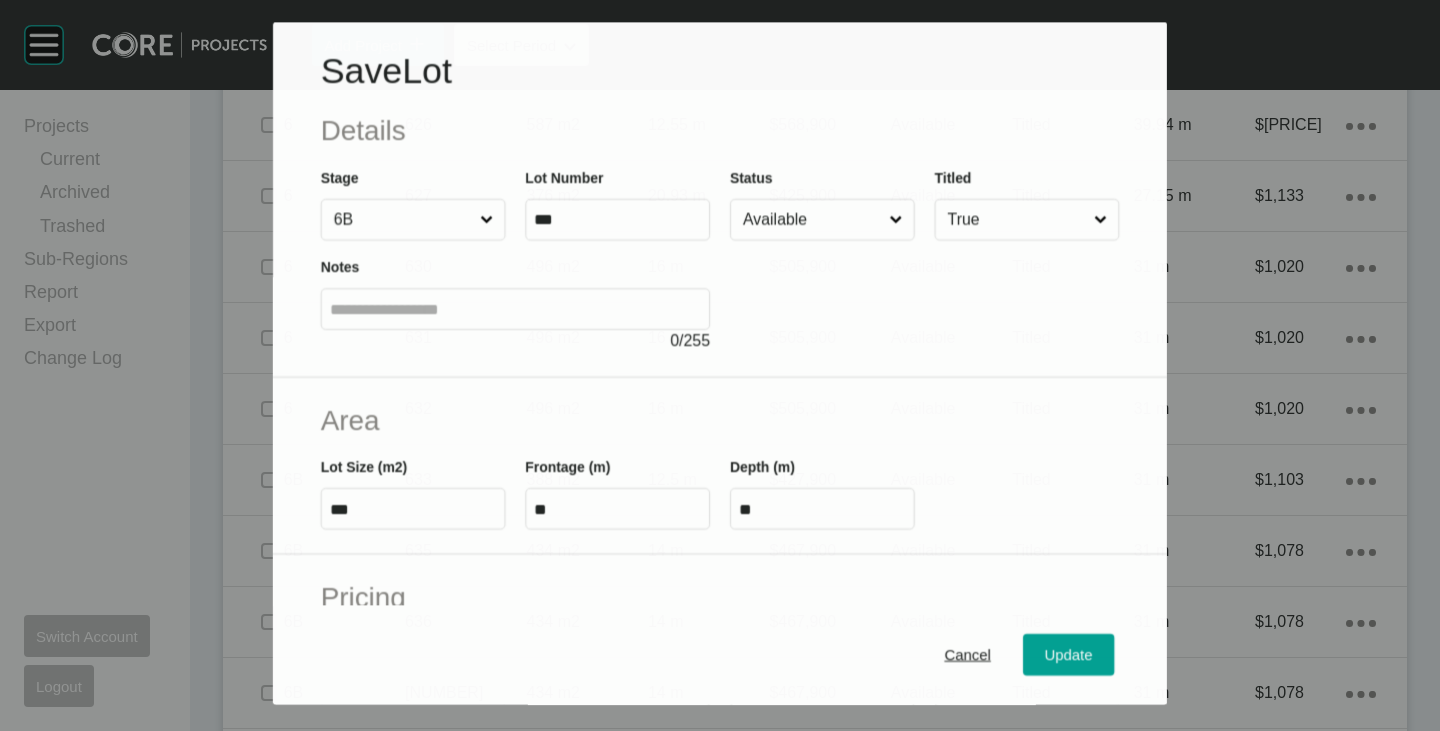 scroll, scrollTop: 5703, scrollLeft: 0, axis: vertical 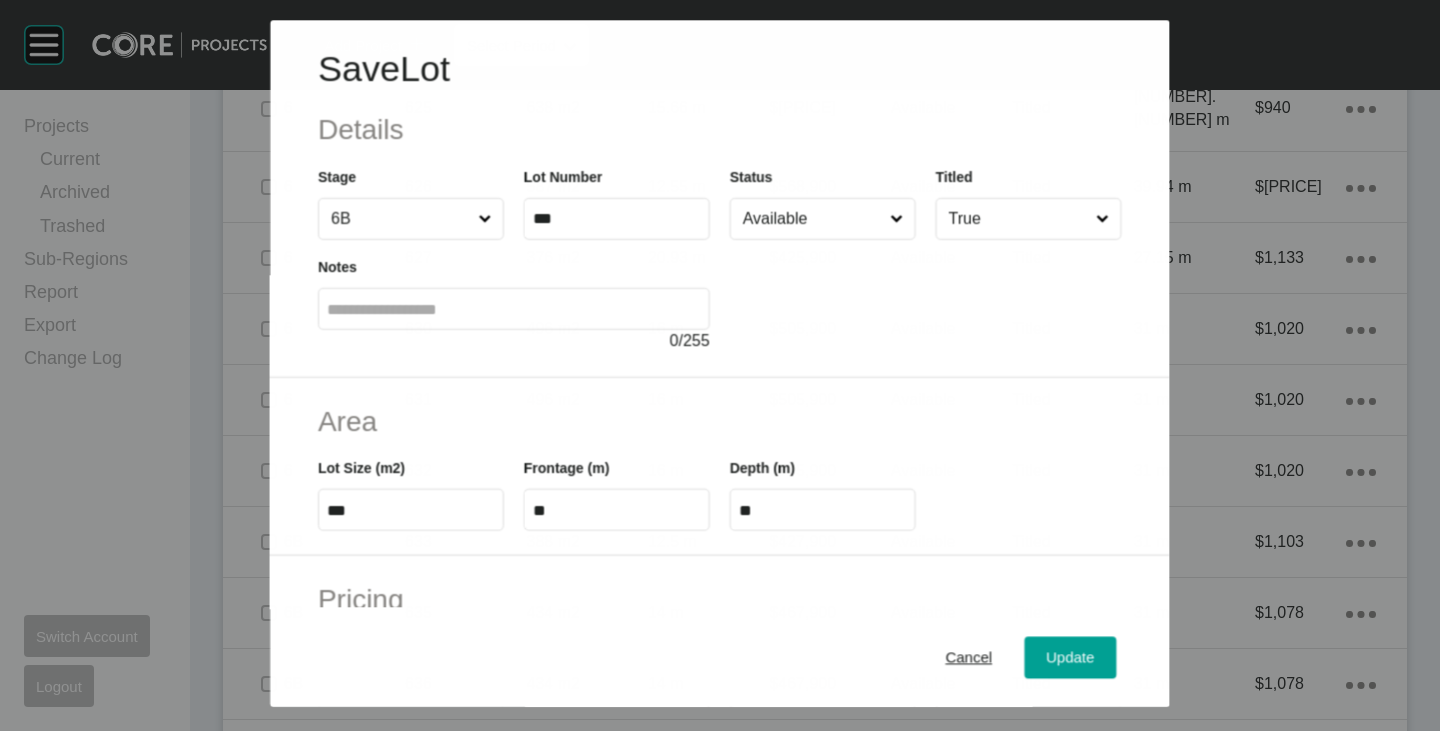 click on "Available" at bounding box center (812, 219) 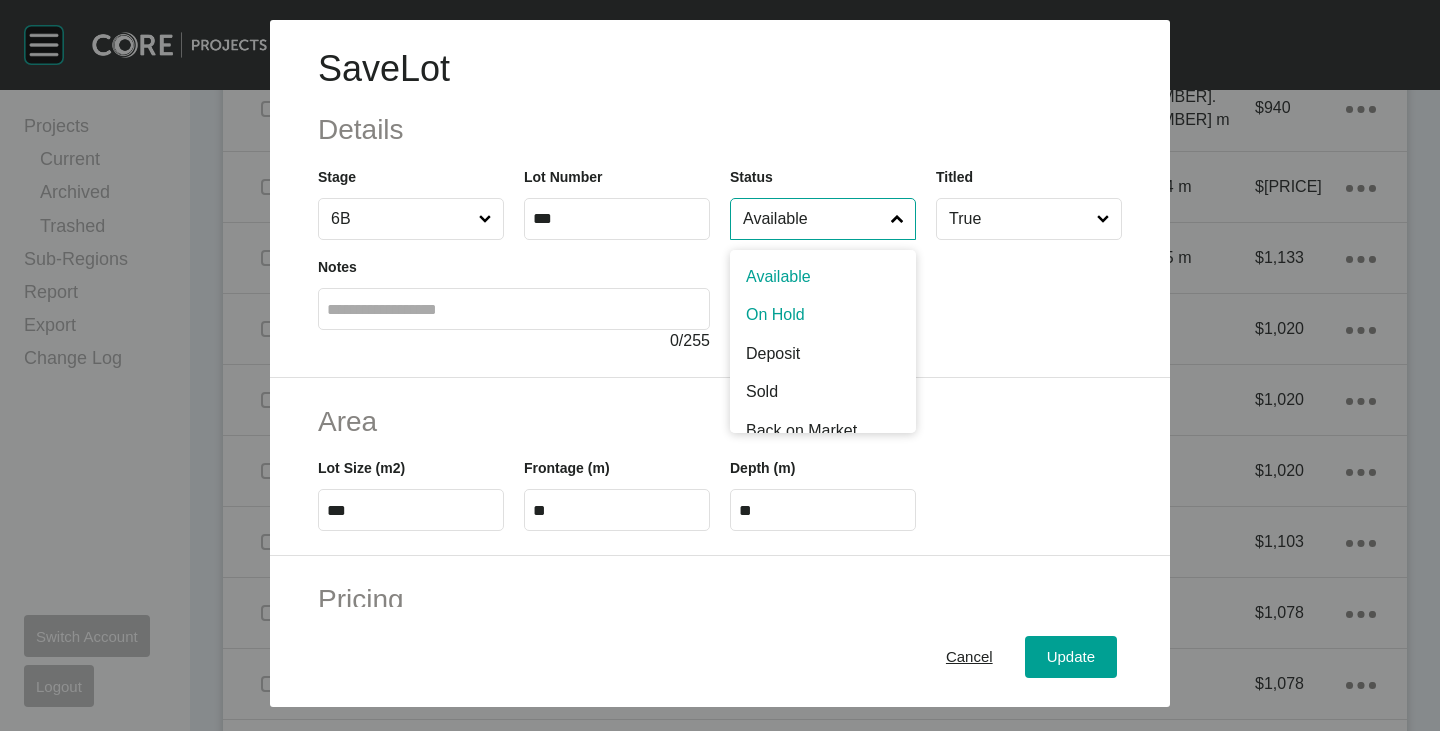 drag, startPoint x: 789, startPoint y: 310, endPoint x: 794, endPoint y: 327, distance: 17.720045 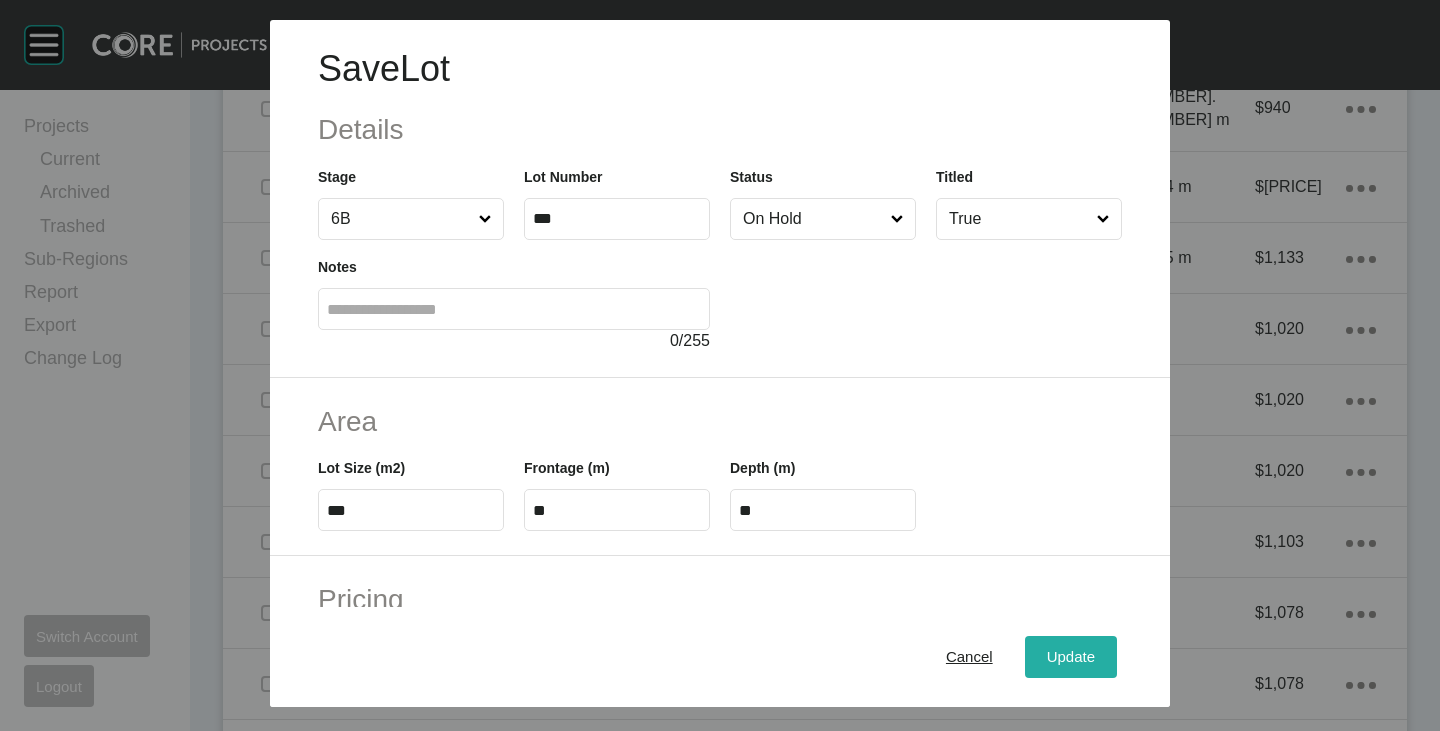 click on "Update" at bounding box center [1071, 657] 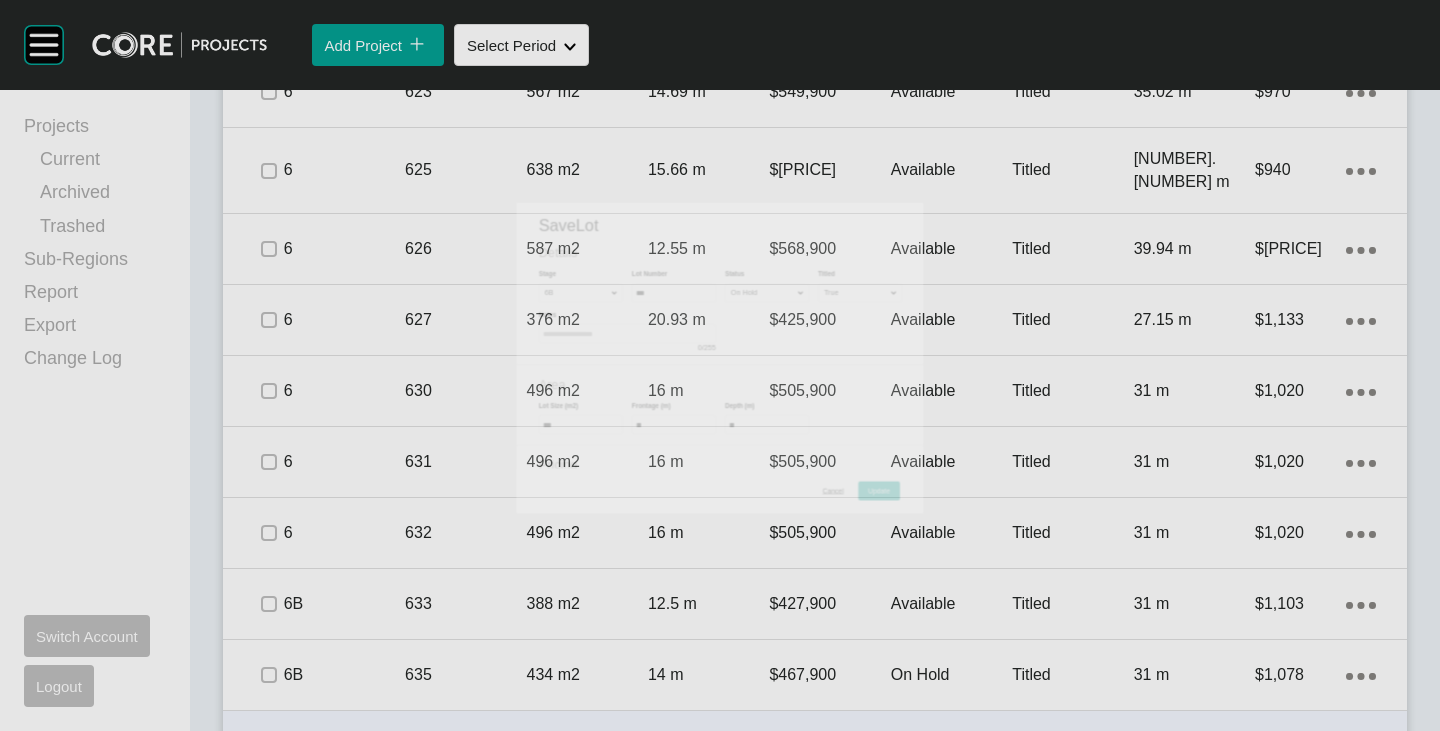 scroll, scrollTop: 5765, scrollLeft: 0, axis: vertical 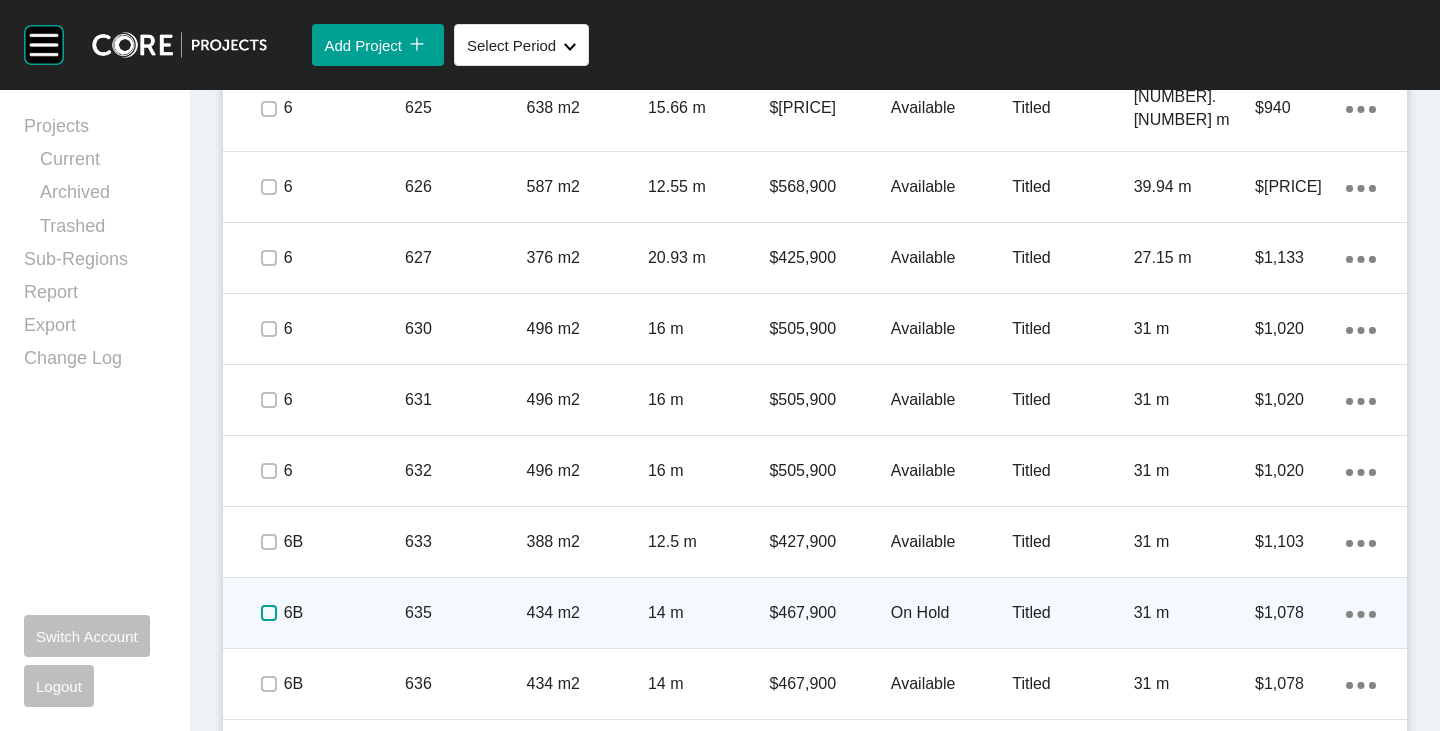 click at bounding box center [269, 613] 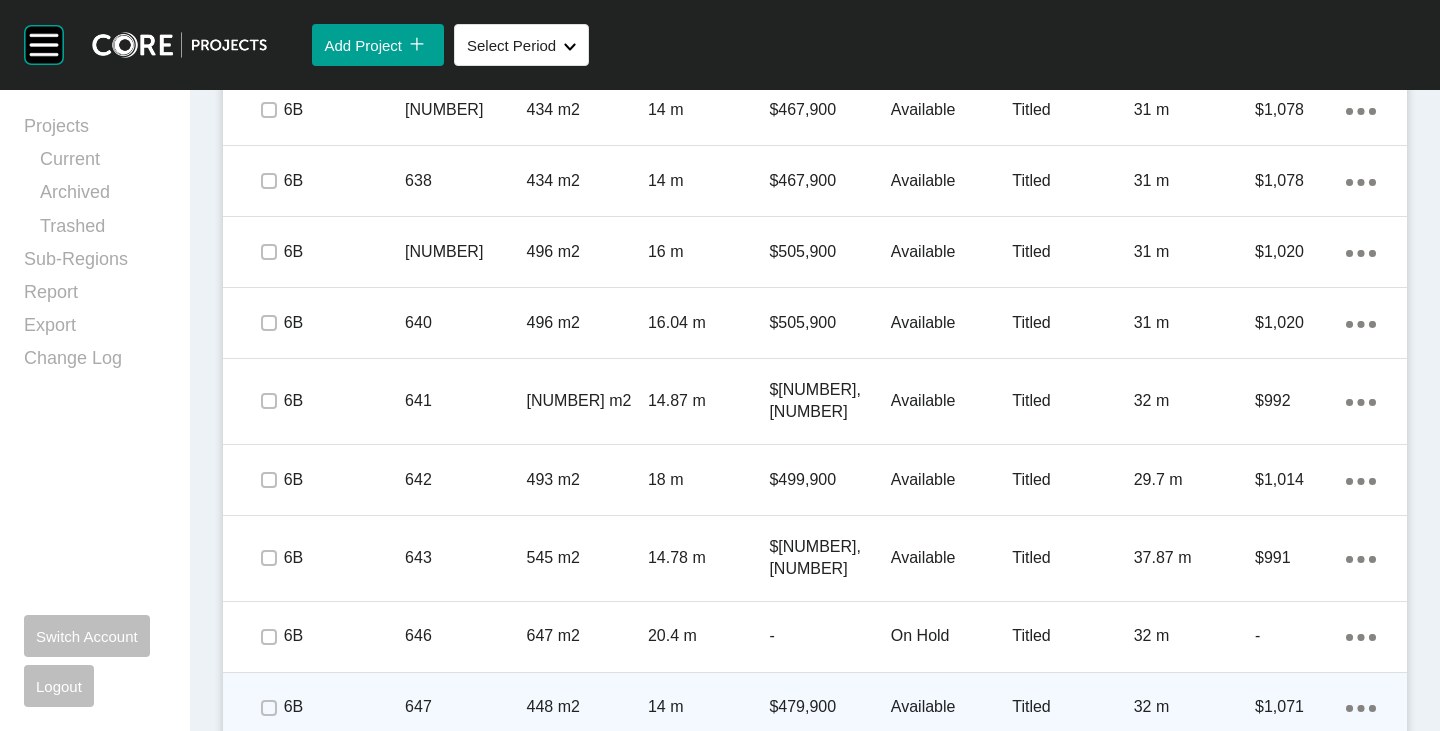 scroll, scrollTop: 6465, scrollLeft: 0, axis: vertical 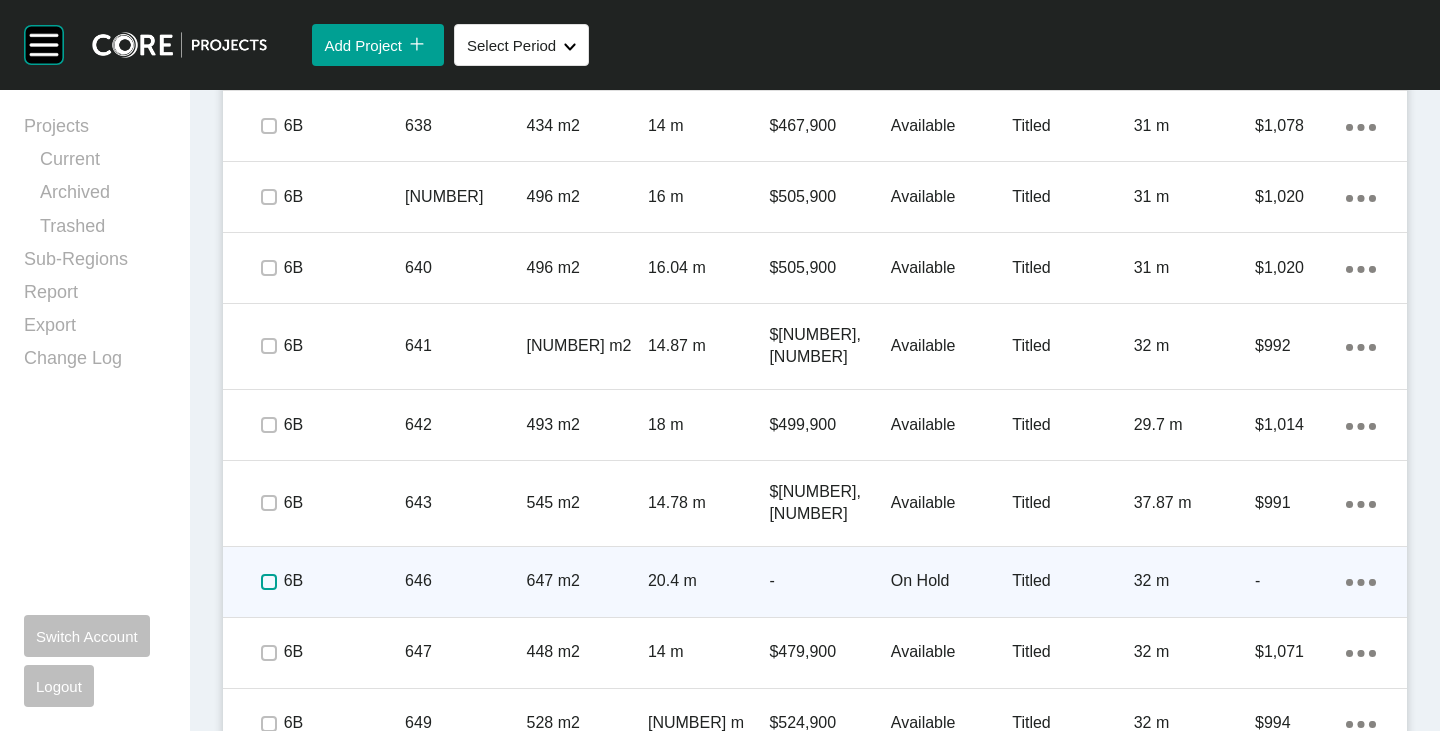 click at bounding box center (269, 582) 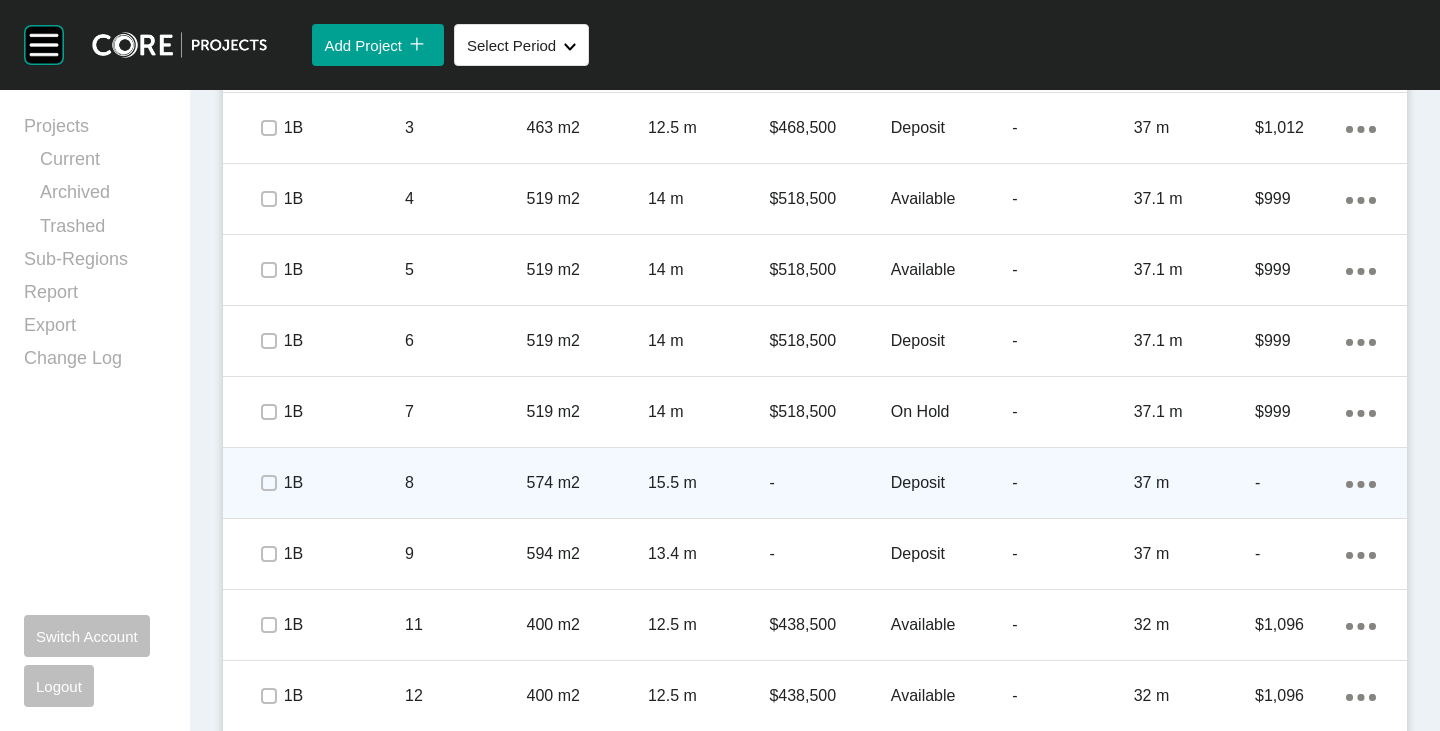 scroll, scrollTop: 1365, scrollLeft: 0, axis: vertical 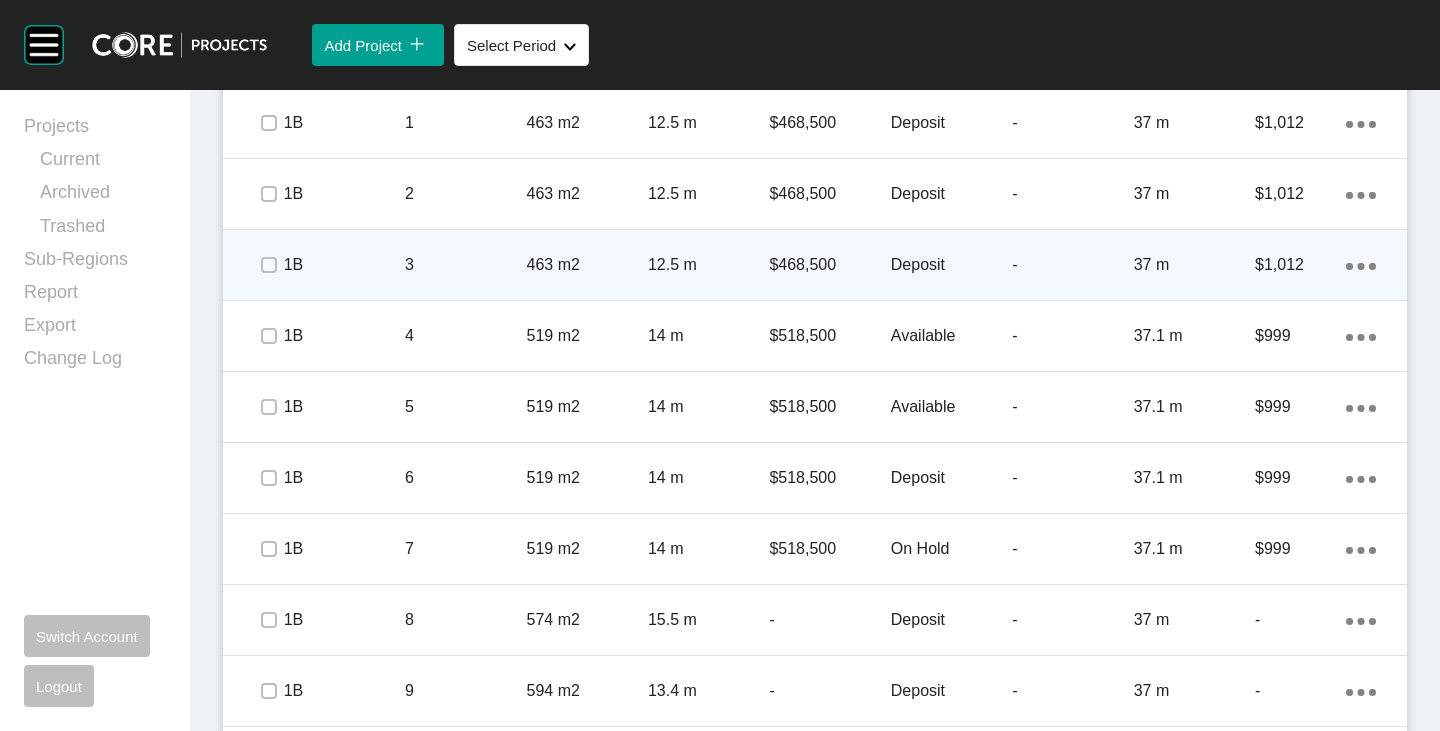 click on "463 m2" at bounding box center (587, 265) 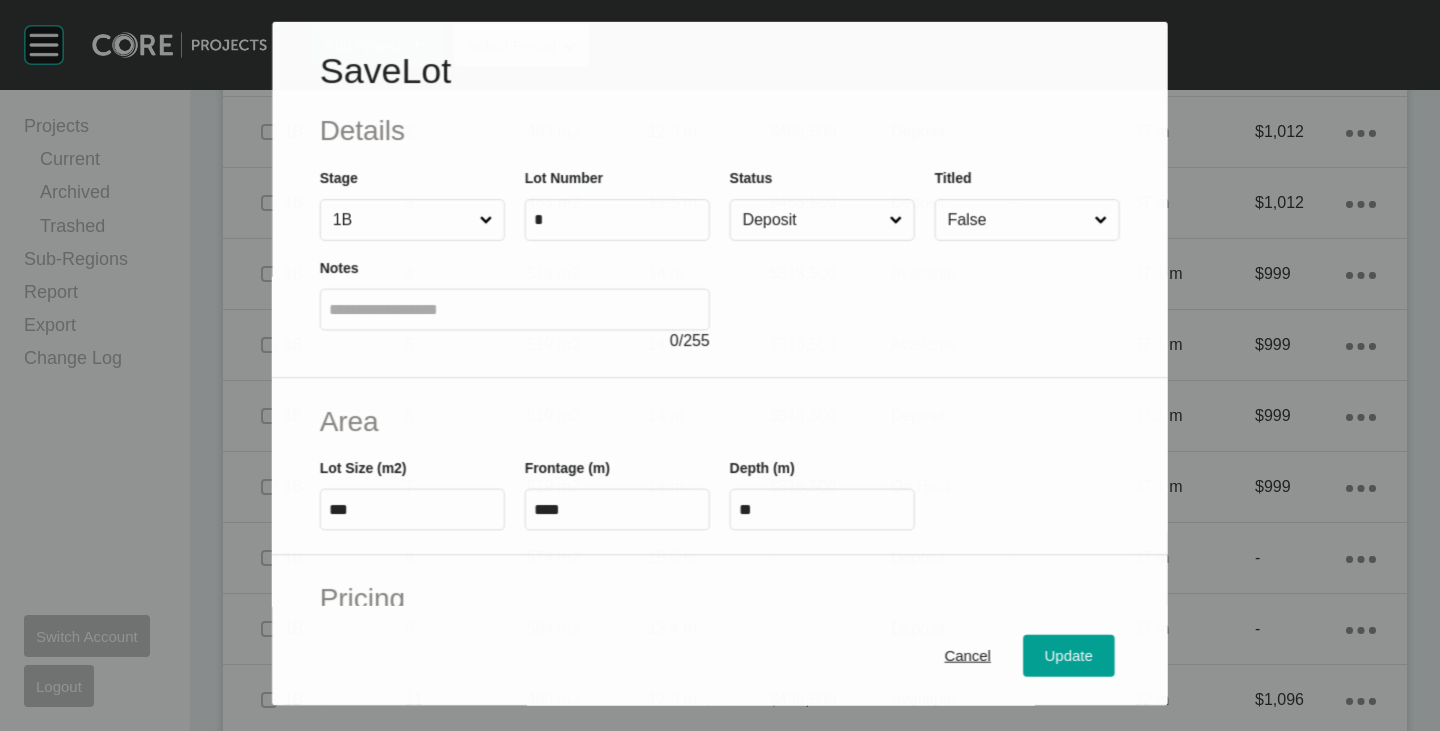 scroll, scrollTop: 1303, scrollLeft: 0, axis: vertical 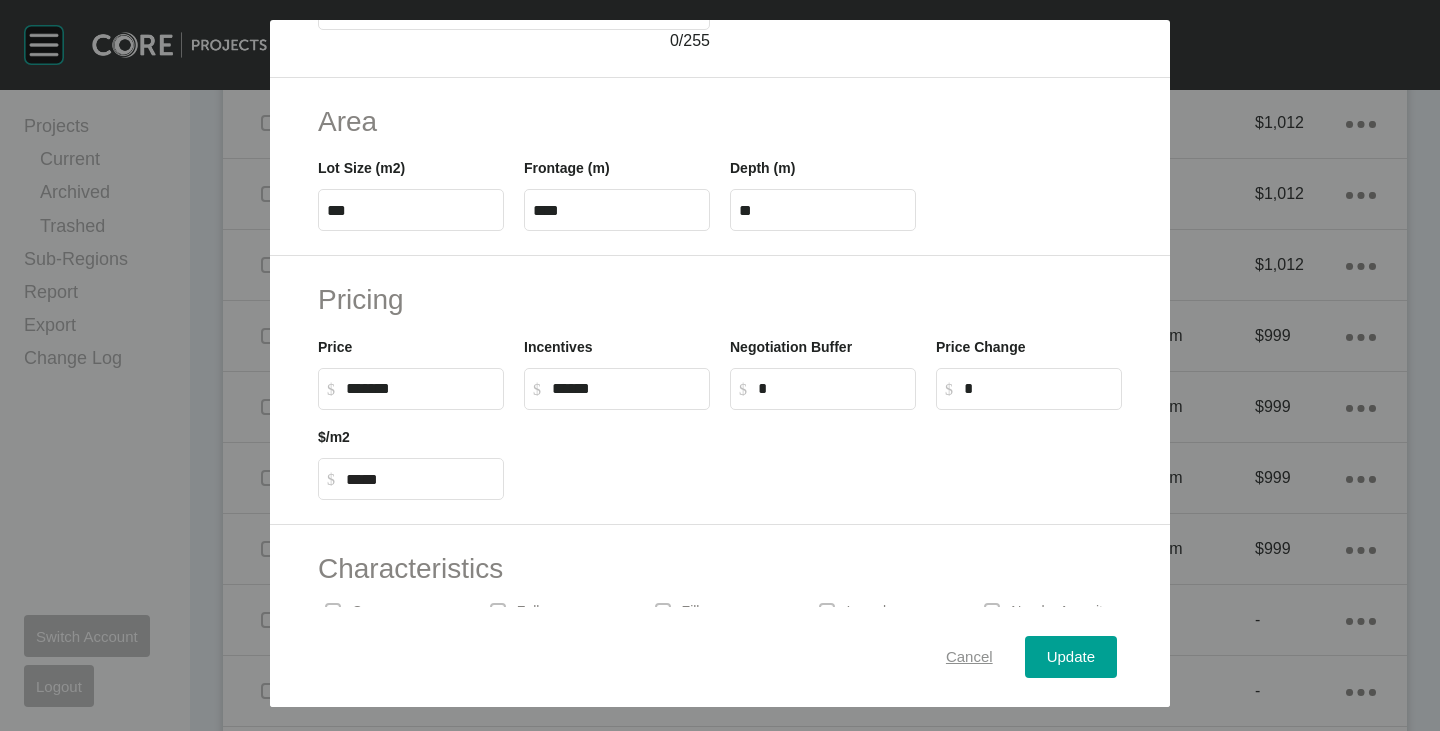 click on "Cancel" at bounding box center (969, 657) 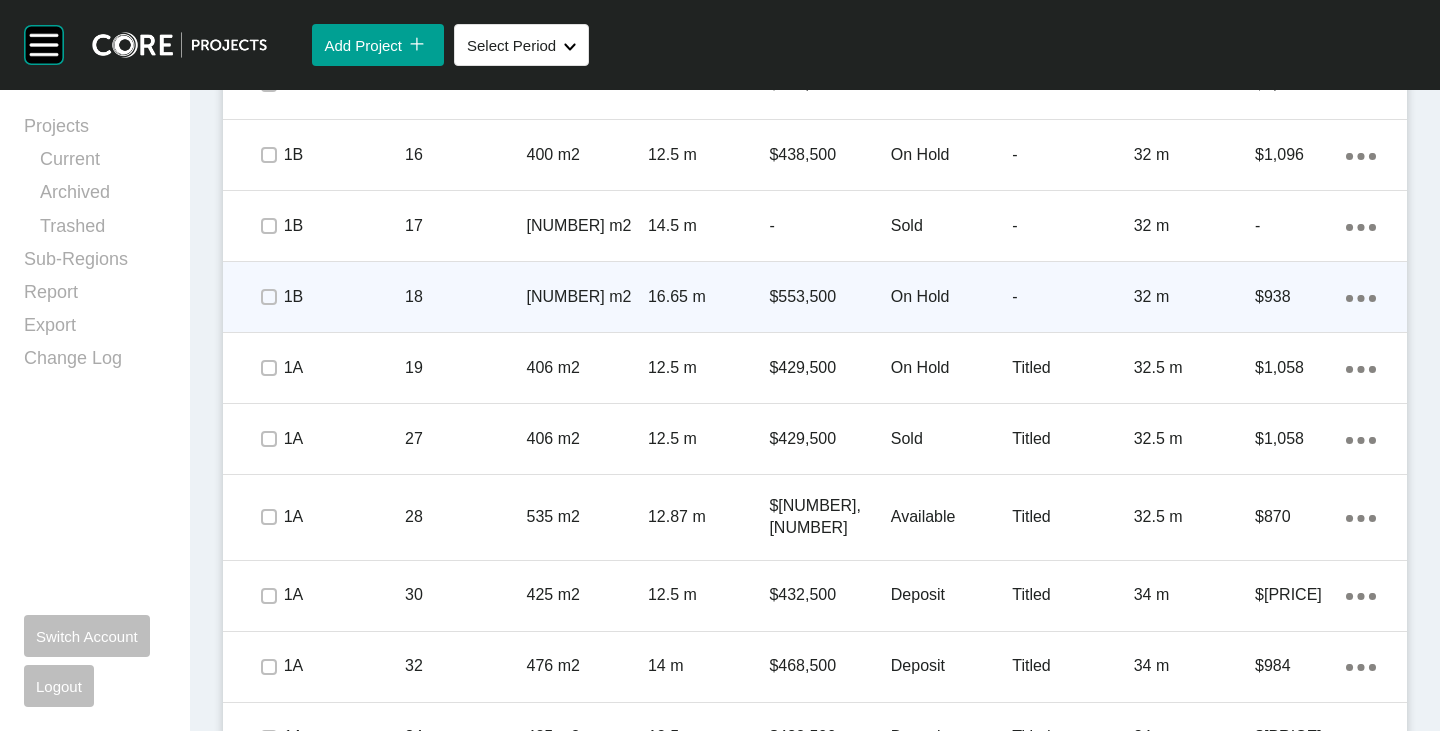 scroll, scrollTop: 2603, scrollLeft: 0, axis: vertical 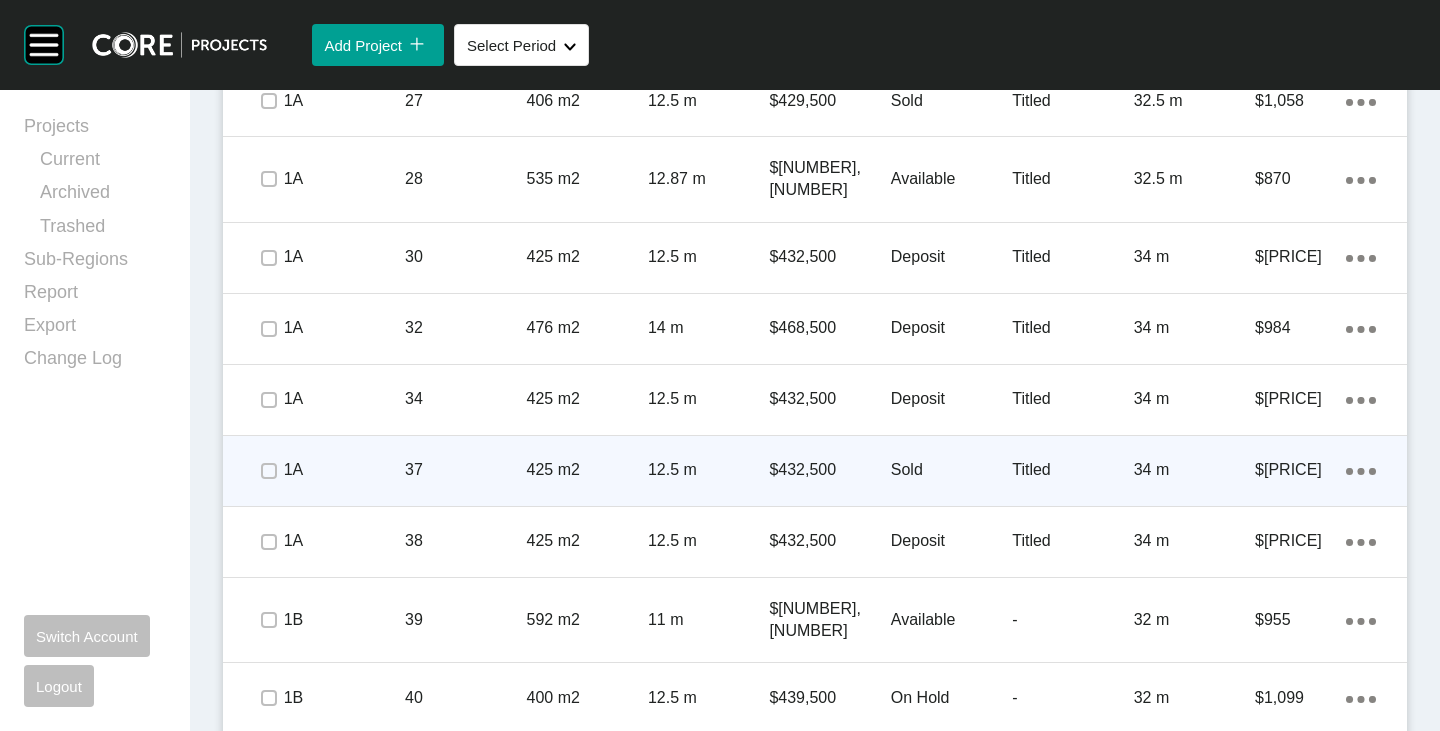 click on "425 m2" at bounding box center [587, 470] 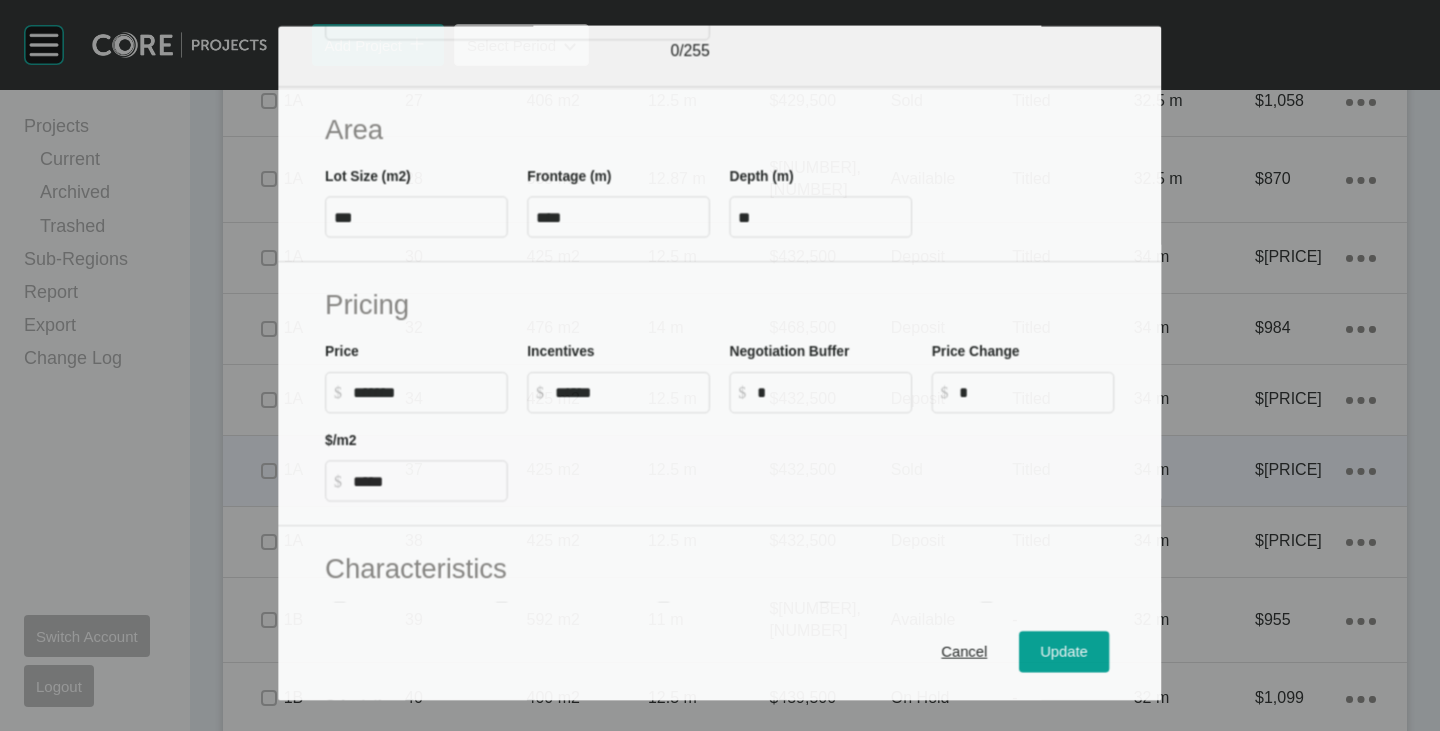 scroll, scrollTop: 300, scrollLeft: 0, axis: vertical 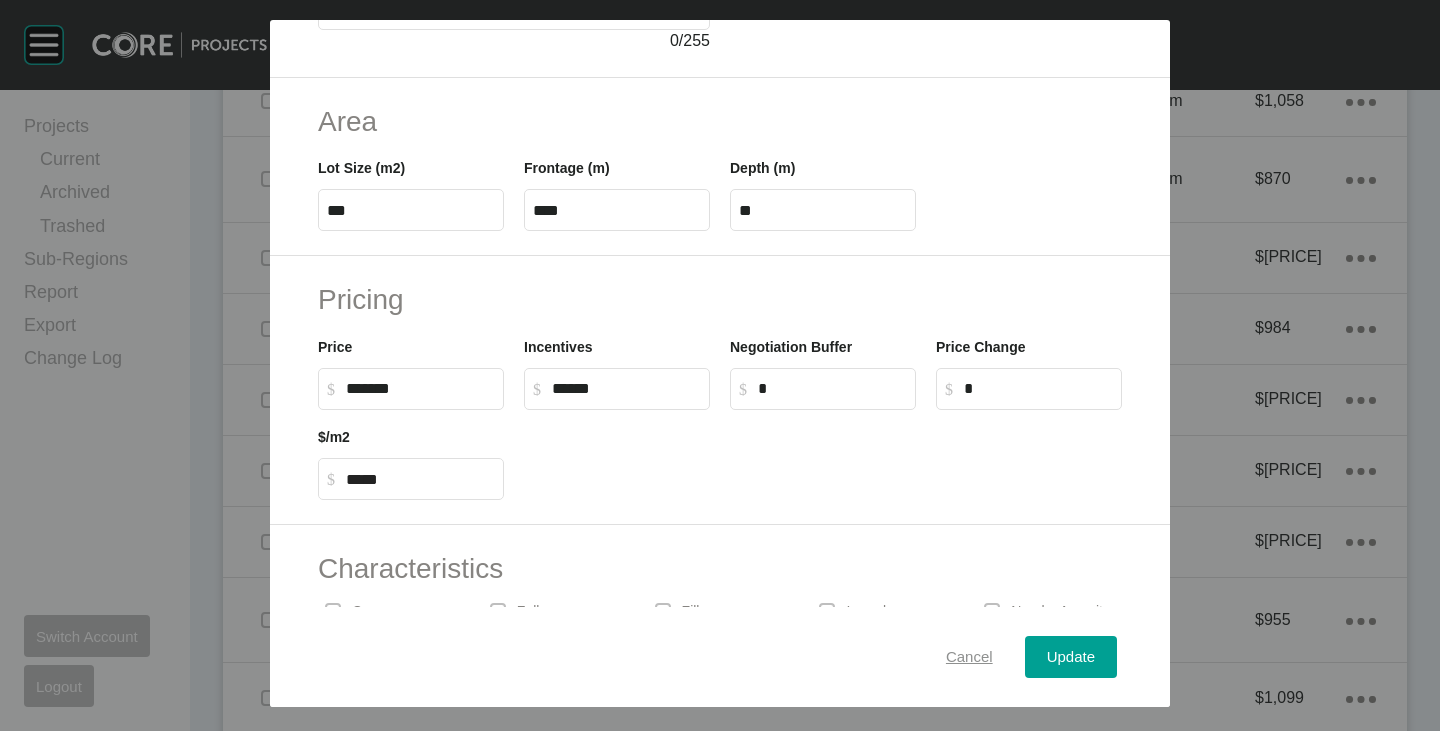 click on "Cancel" at bounding box center [969, 657] 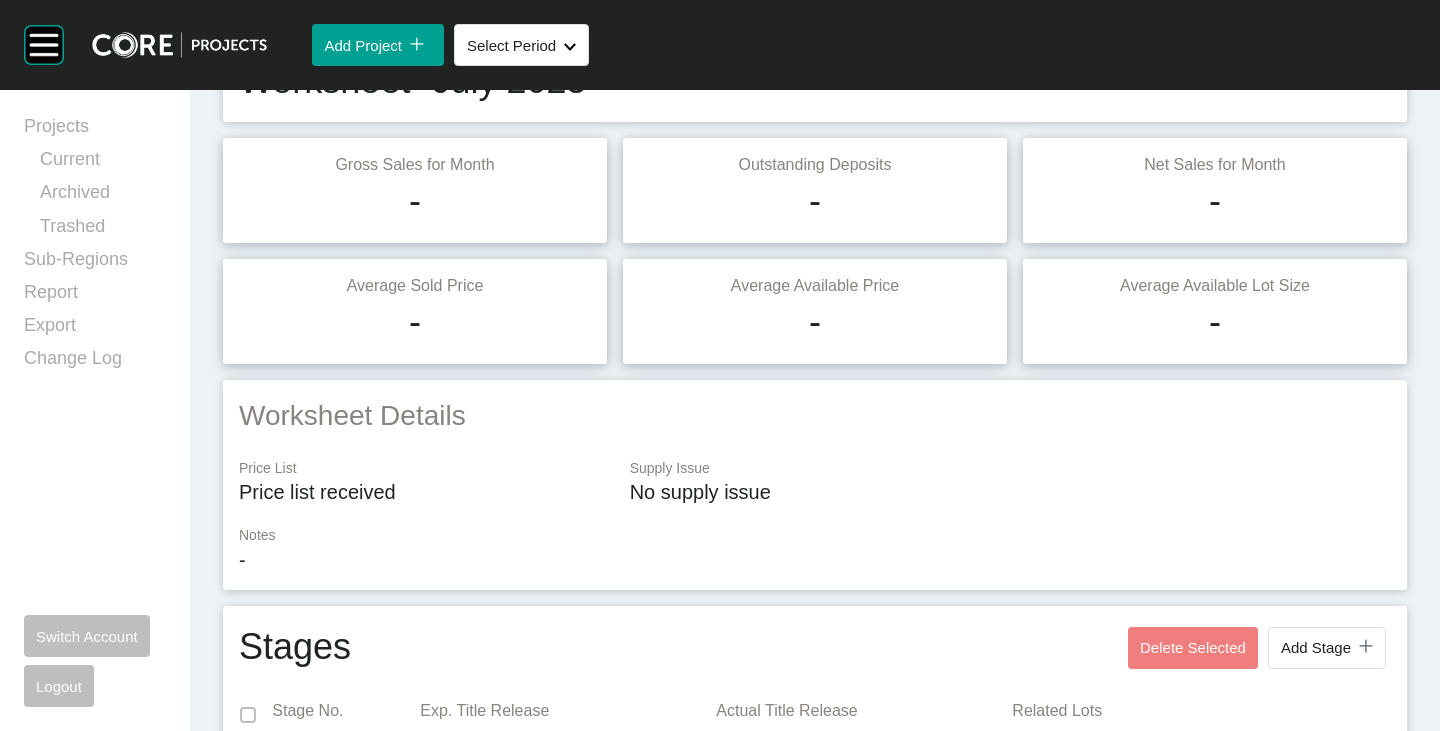 scroll, scrollTop: 0, scrollLeft: 0, axis: both 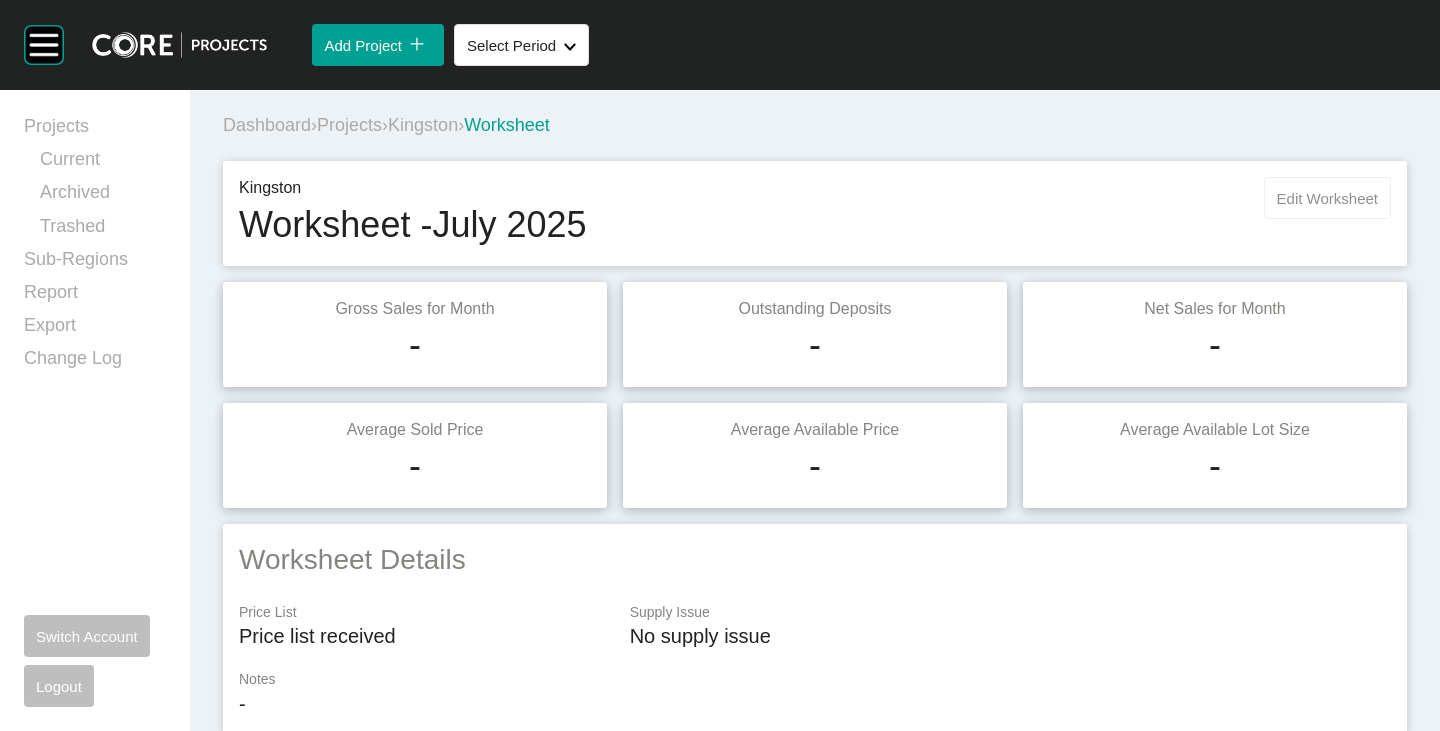 click on "Edit Worksheet" at bounding box center (1327, 198) 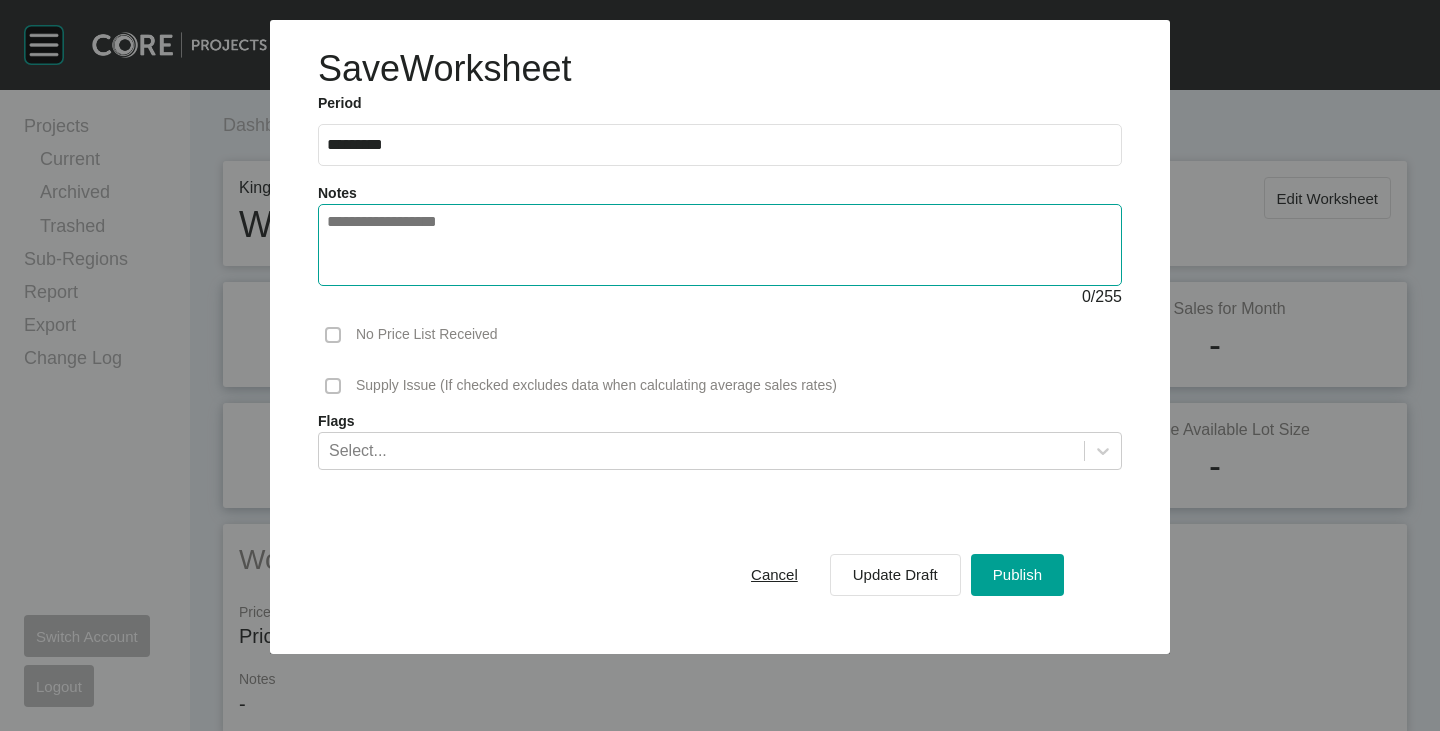 click at bounding box center [720, 245] 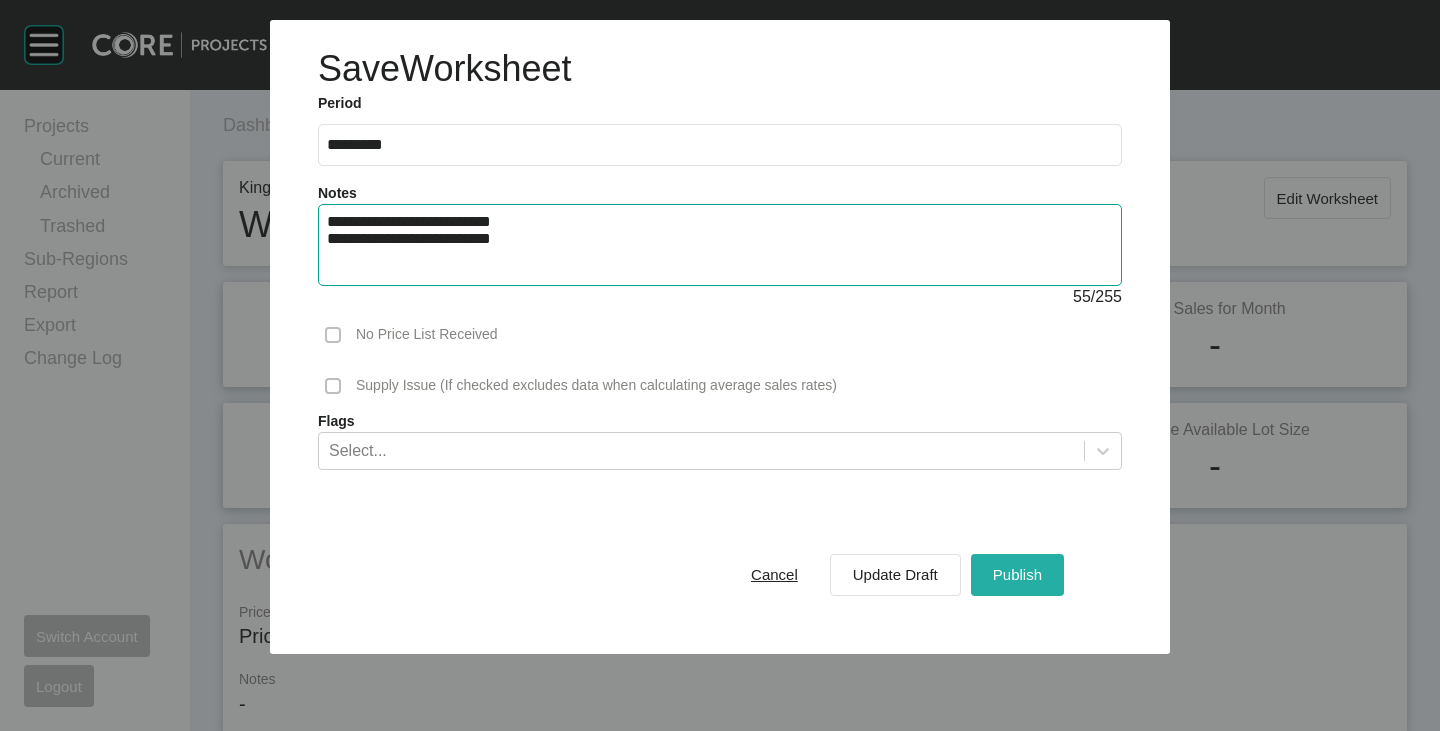 type on "**********" 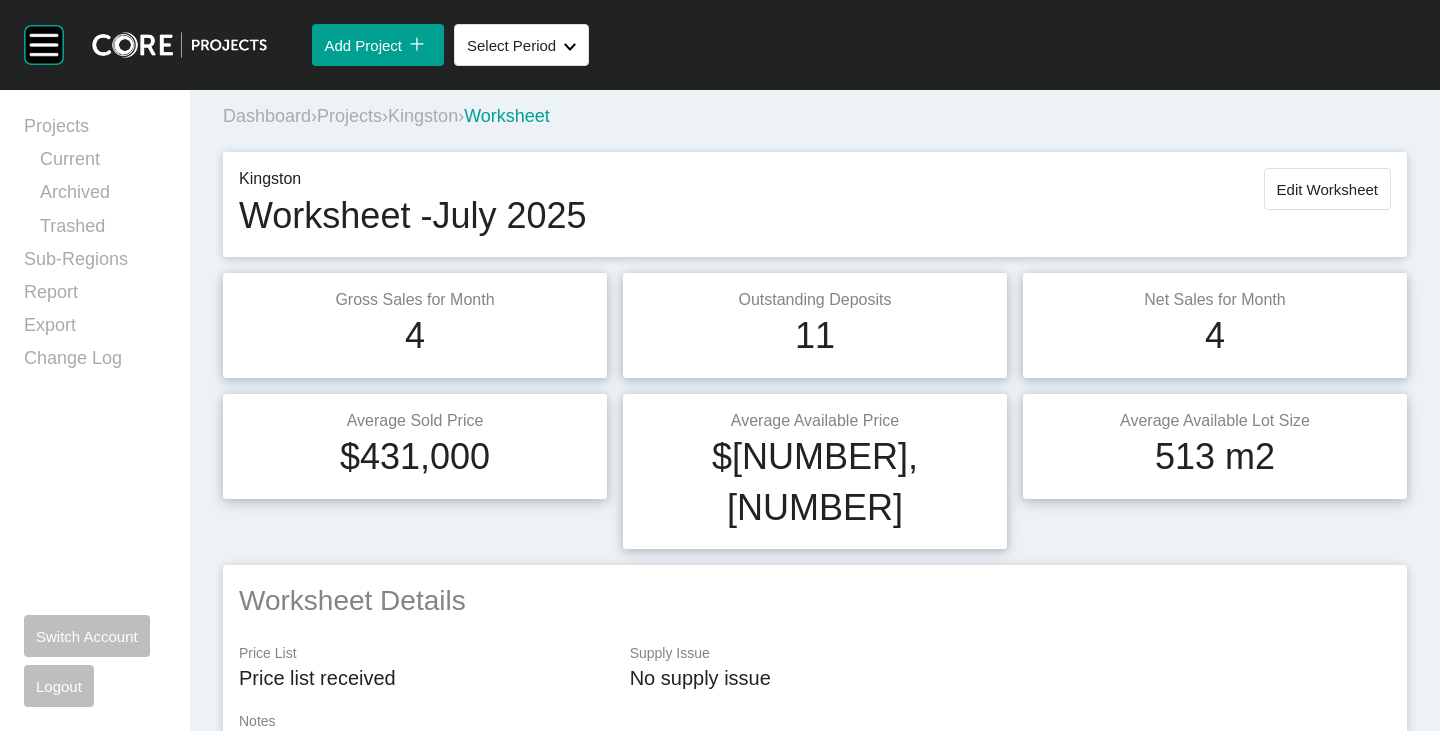 scroll, scrollTop: 0, scrollLeft: 0, axis: both 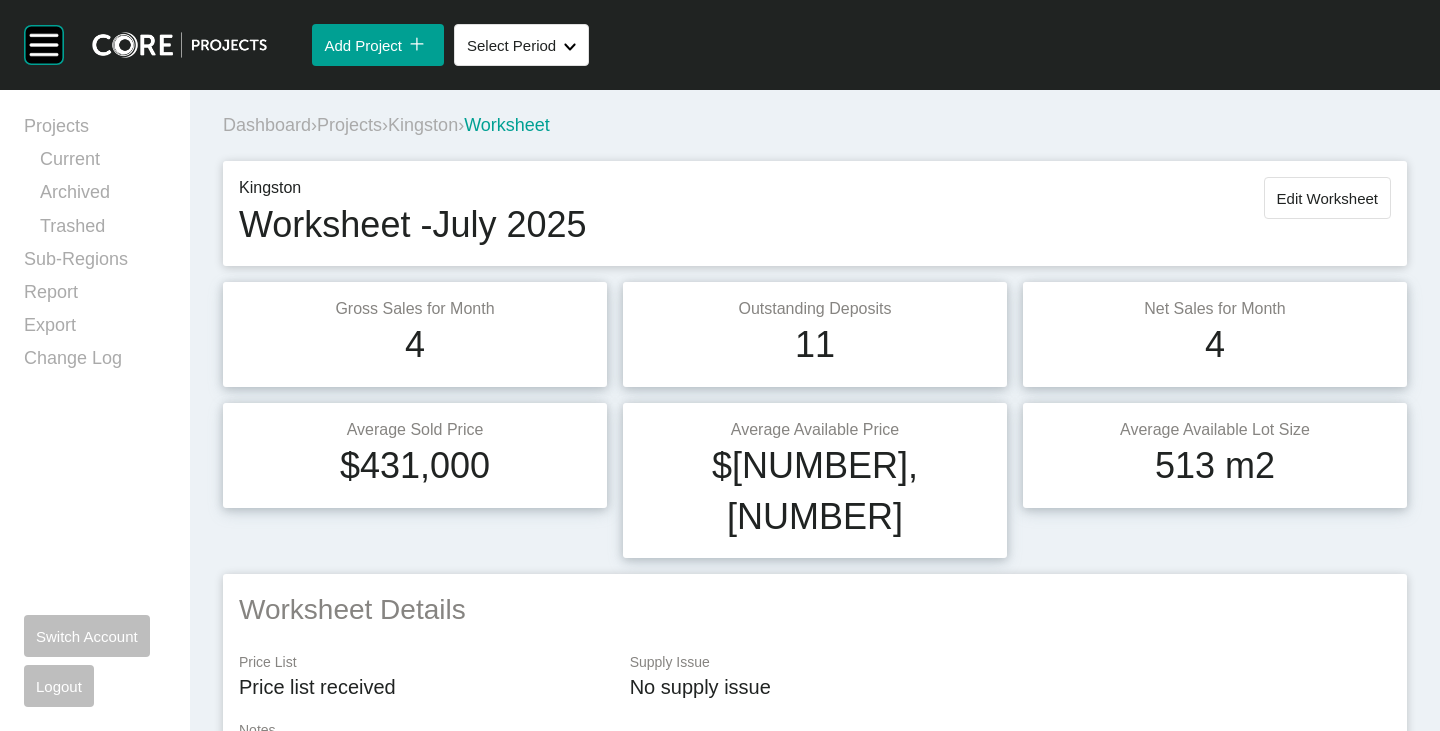 click on "Kingston" at bounding box center [423, 125] 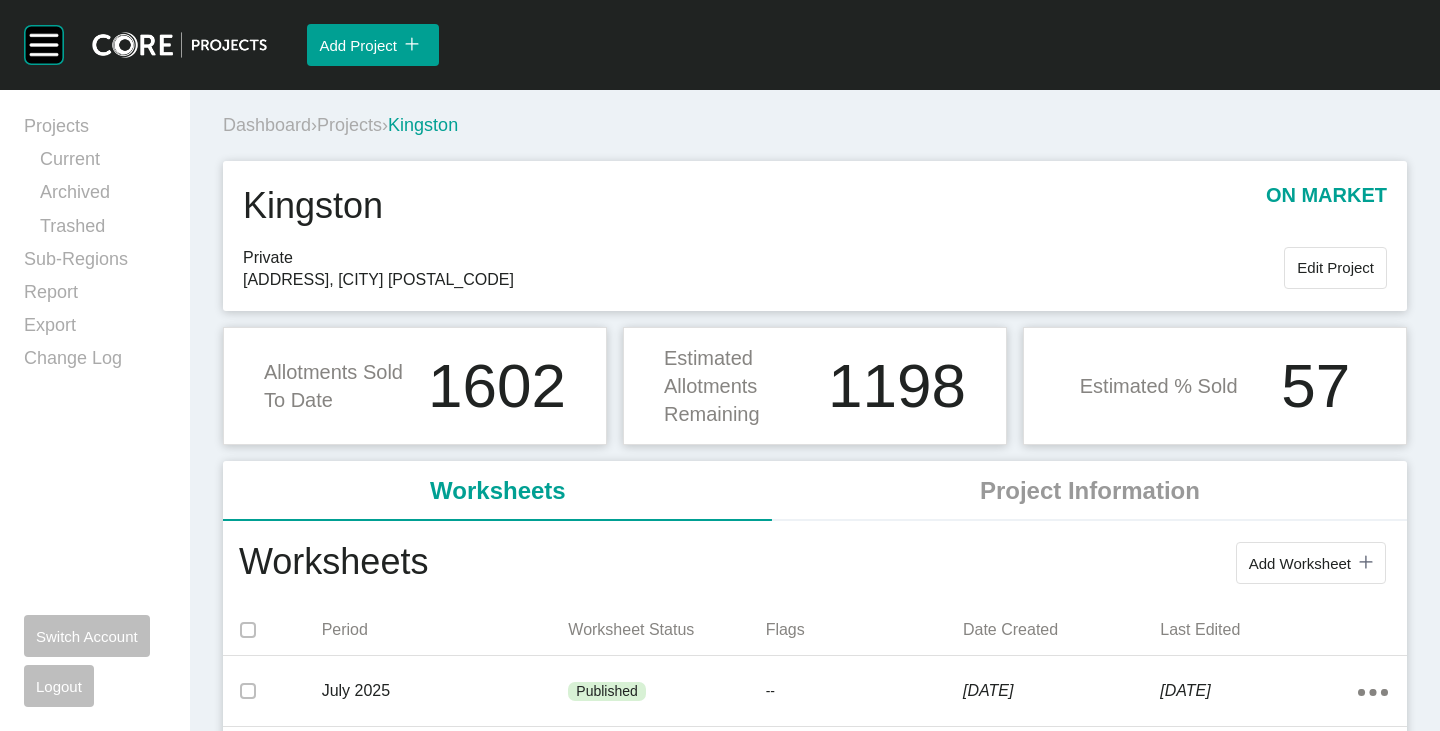 click on "Projects" at bounding box center (349, 125) 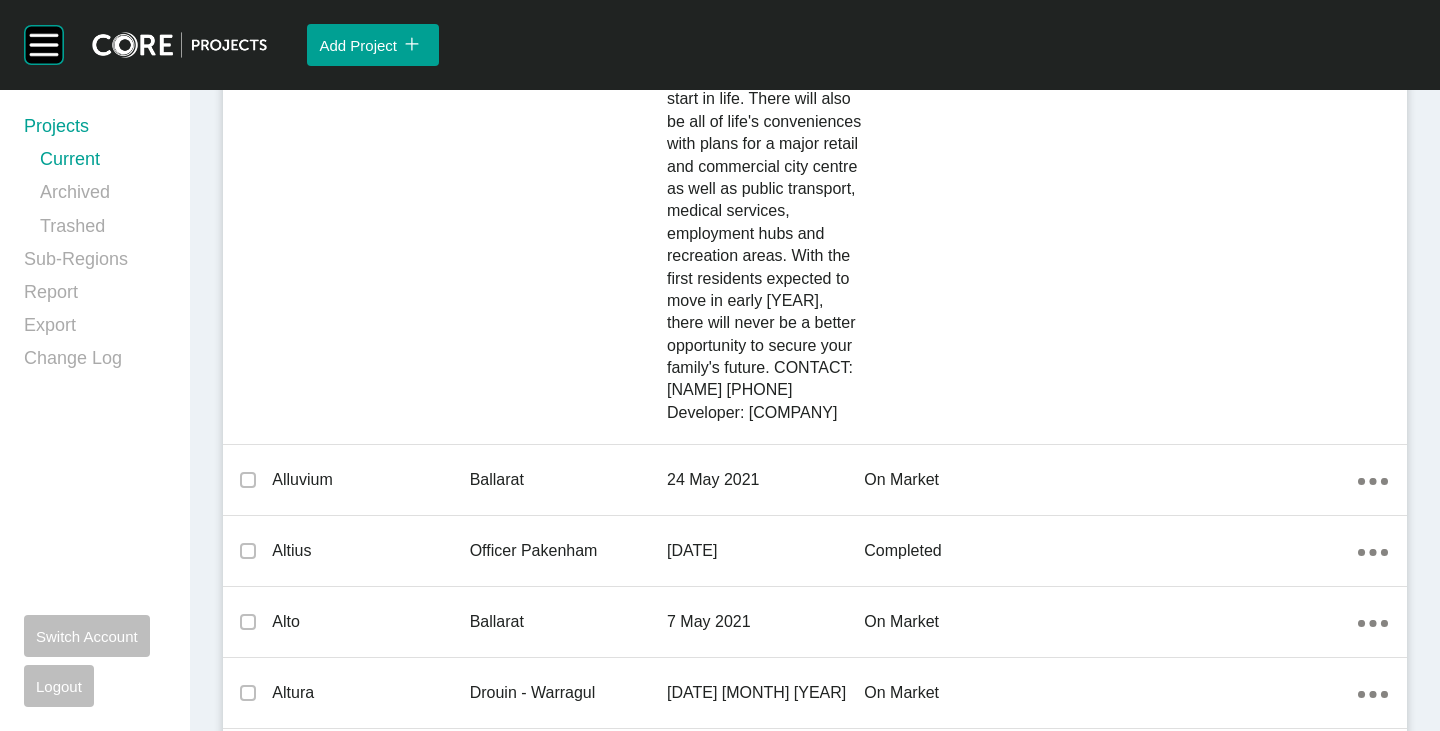 scroll, scrollTop: 38809, scrollLeft: 0, axis: vertical 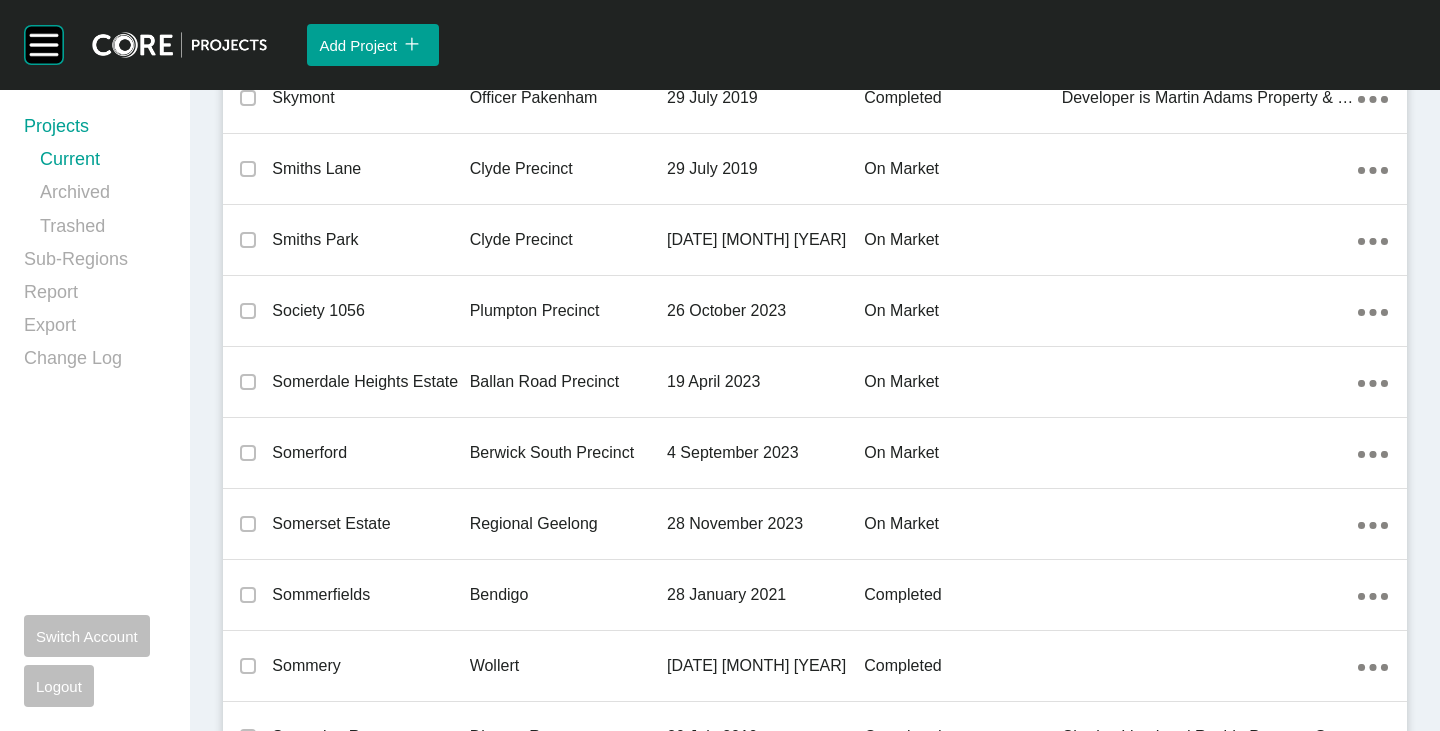 click on "Stretton Torquay" at bounding box center (370, 1873) 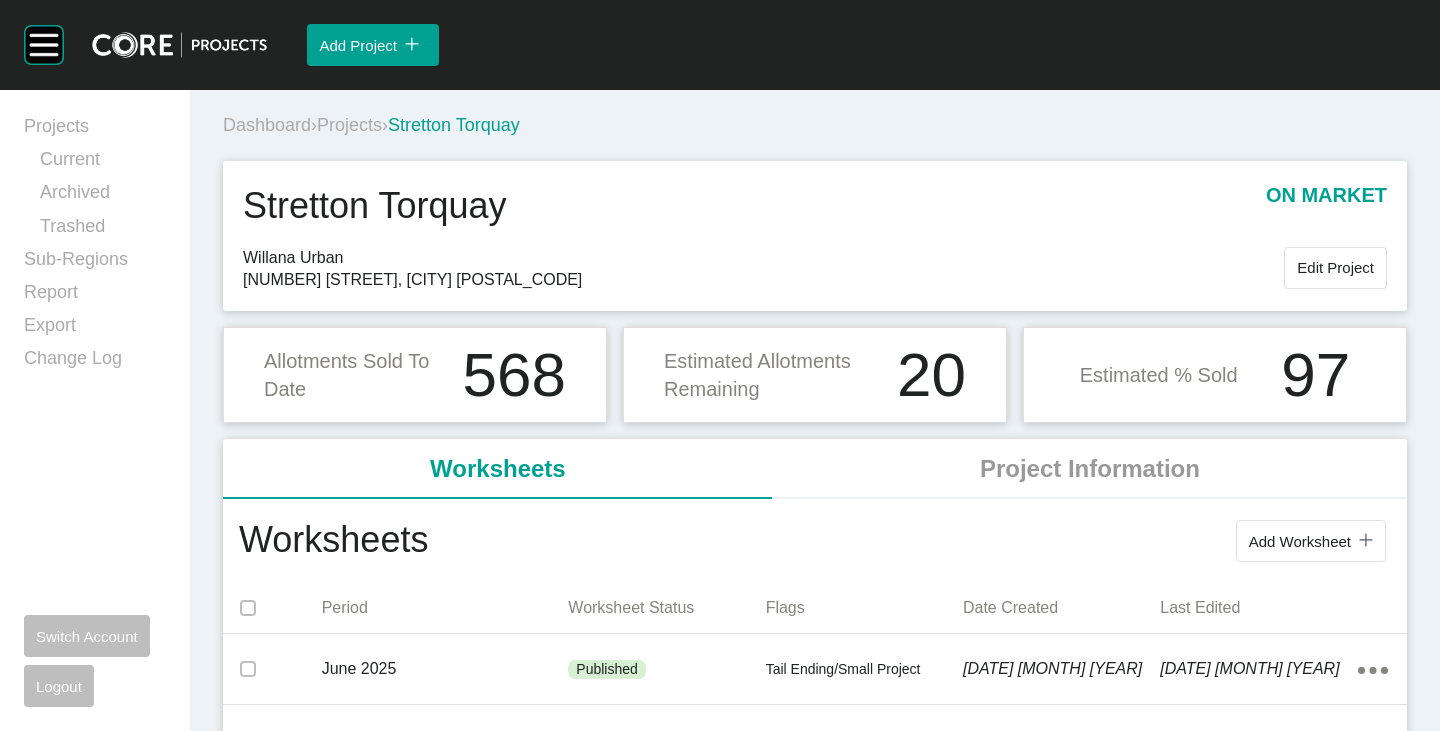 scroll, scrollTop: 200, scrollLeft: 0, axis: vertical 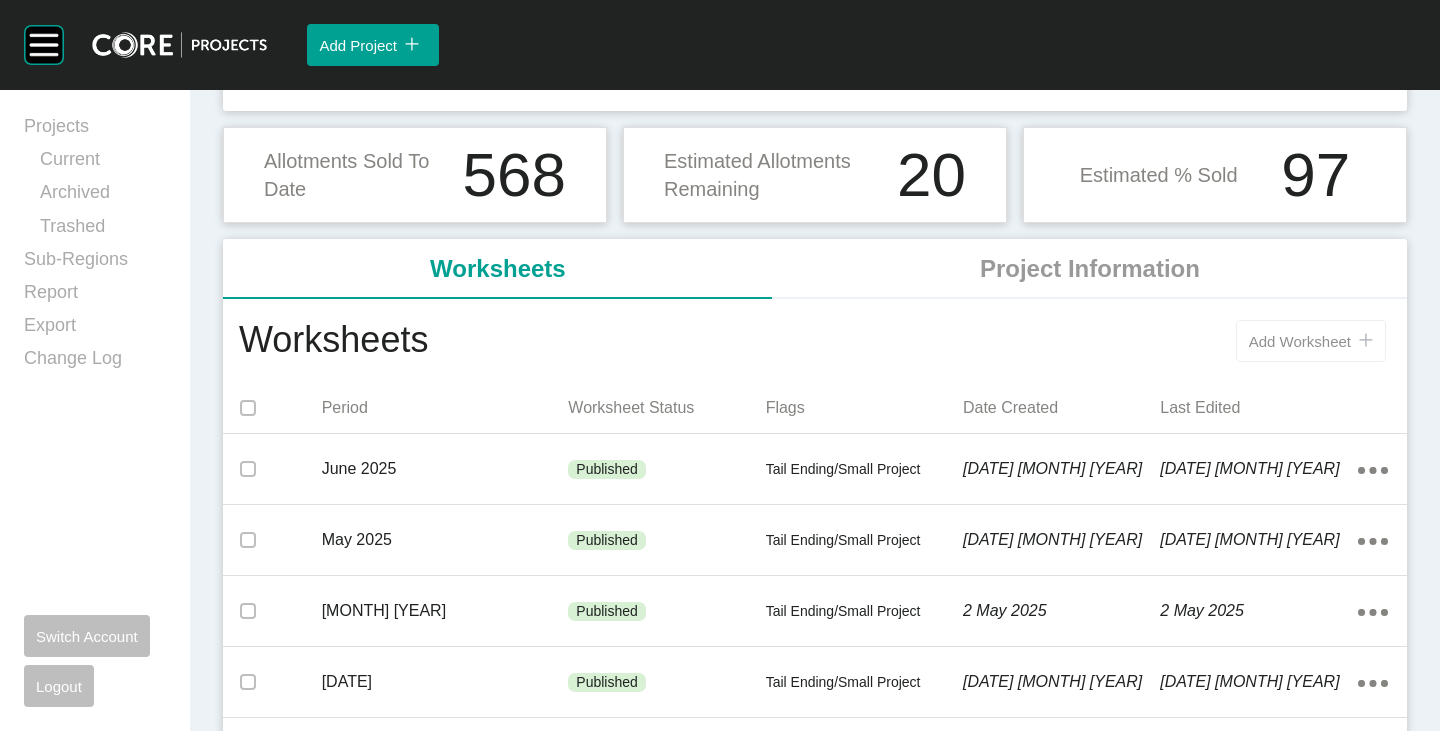 click on "Add Worksheet" at bounding box center [1300, 341] 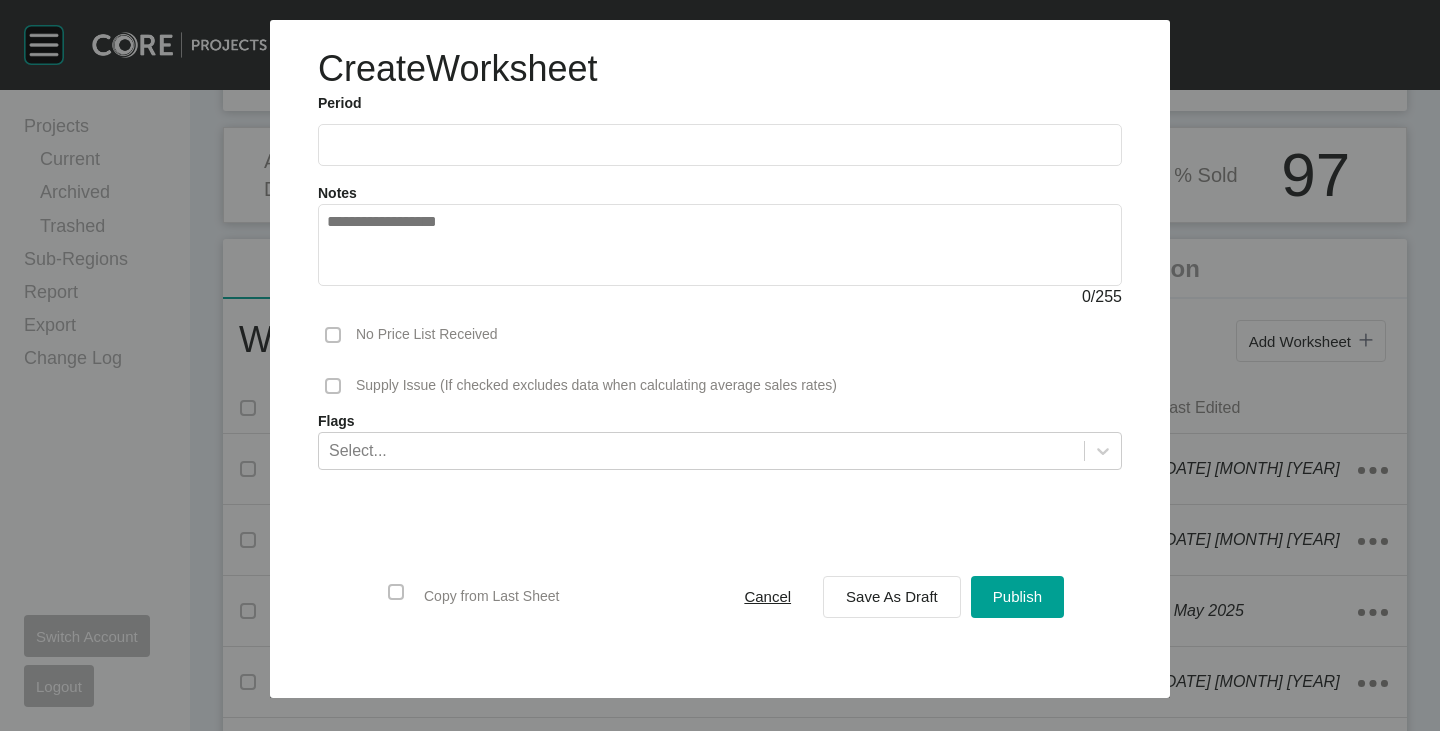 click at bounding box center [720, 144] 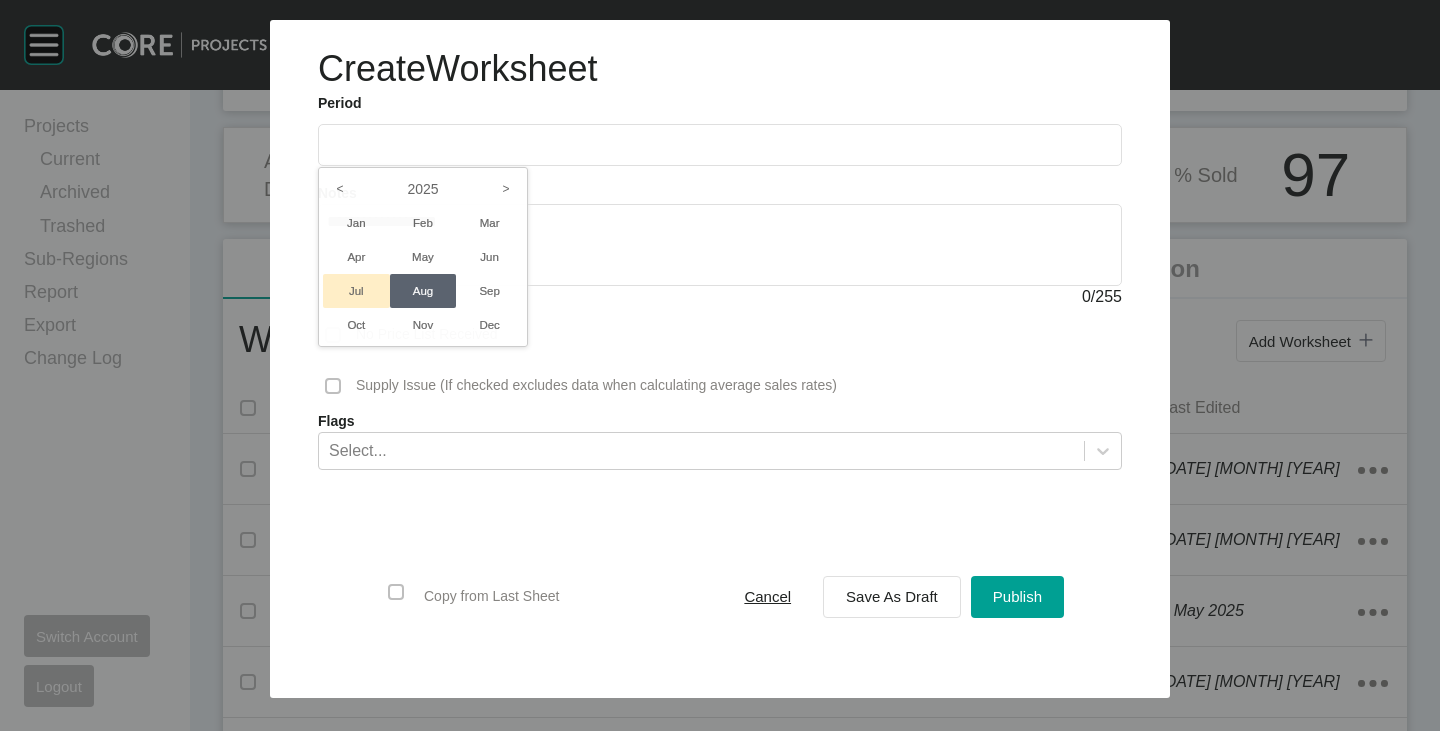 click on "Jul" at bounding box center [356, 291] 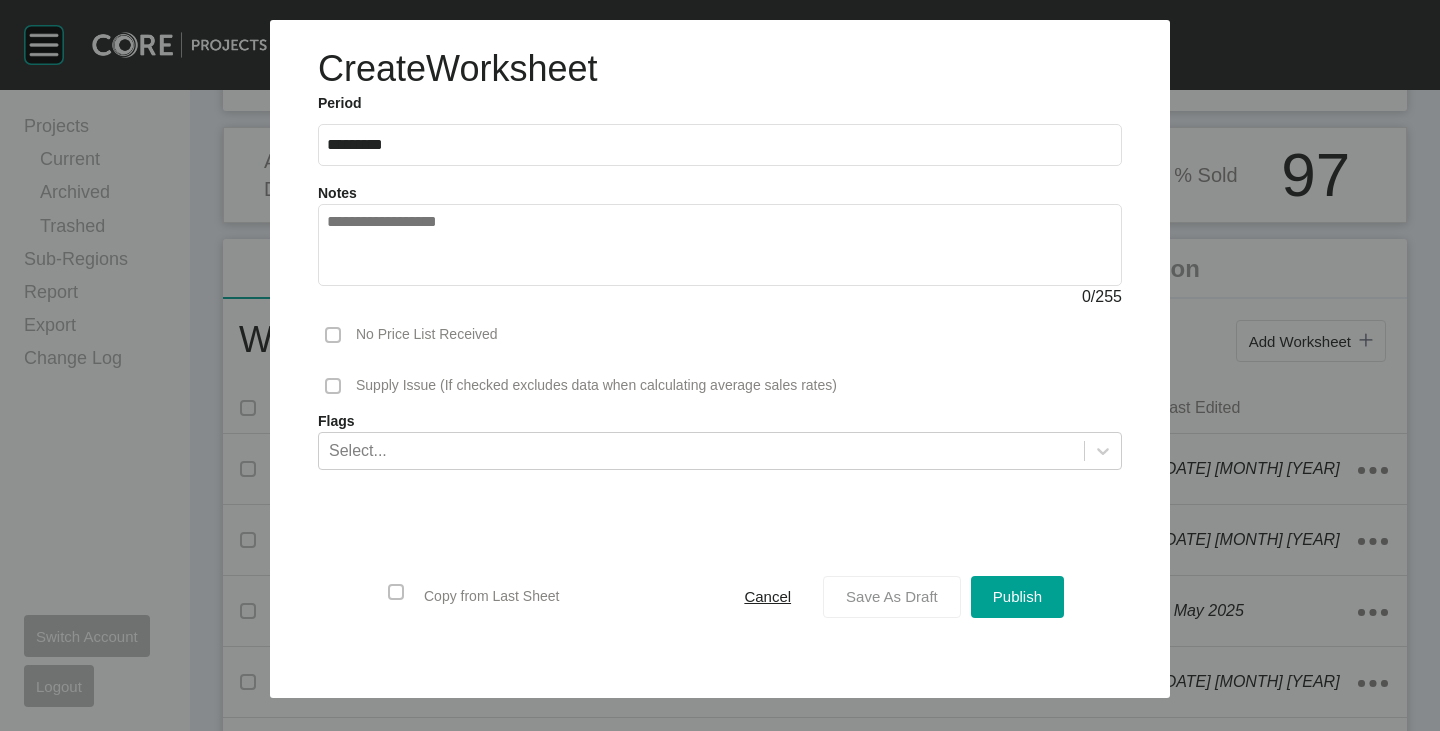 click on "Save As Draft" at bounding box center (892, 596) 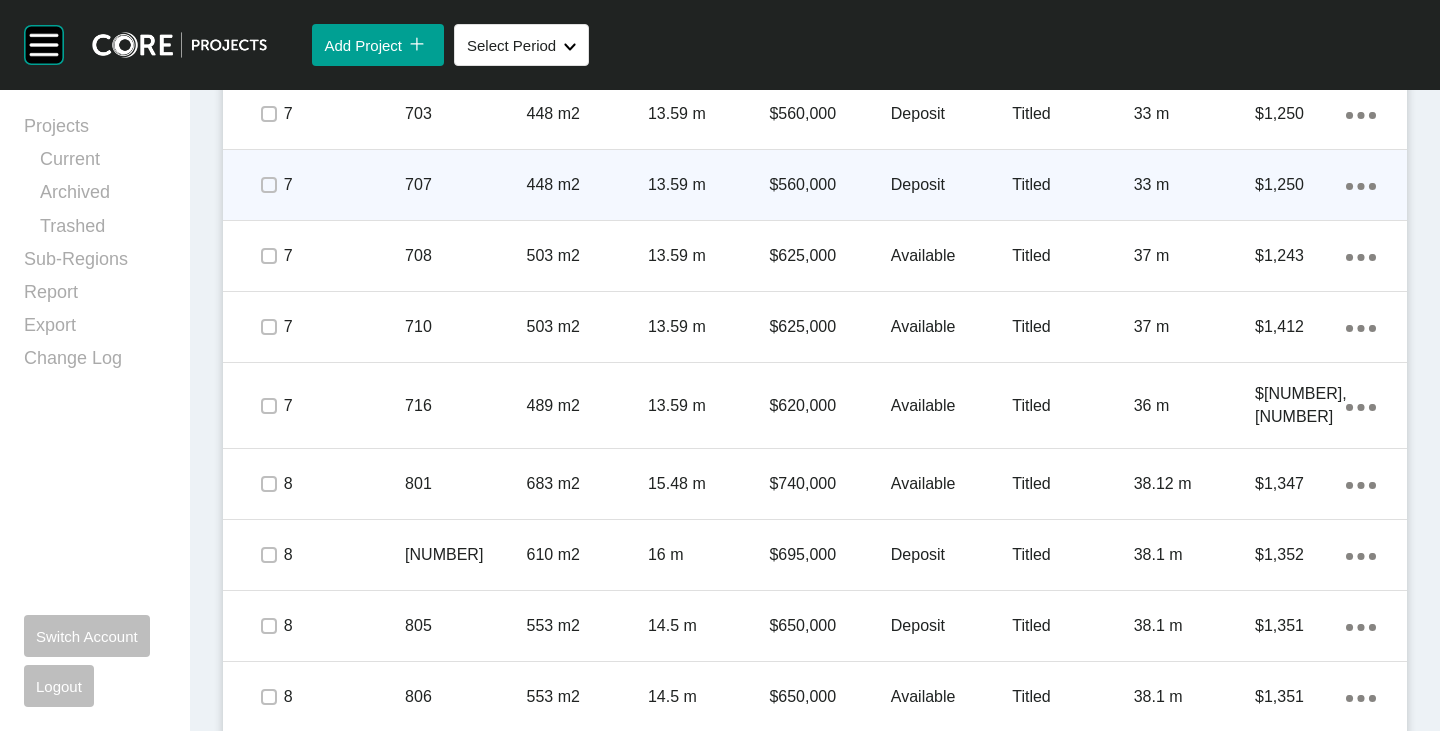 scroll, scrollTop: 1000, scrollLeft: 0, axis: vertical 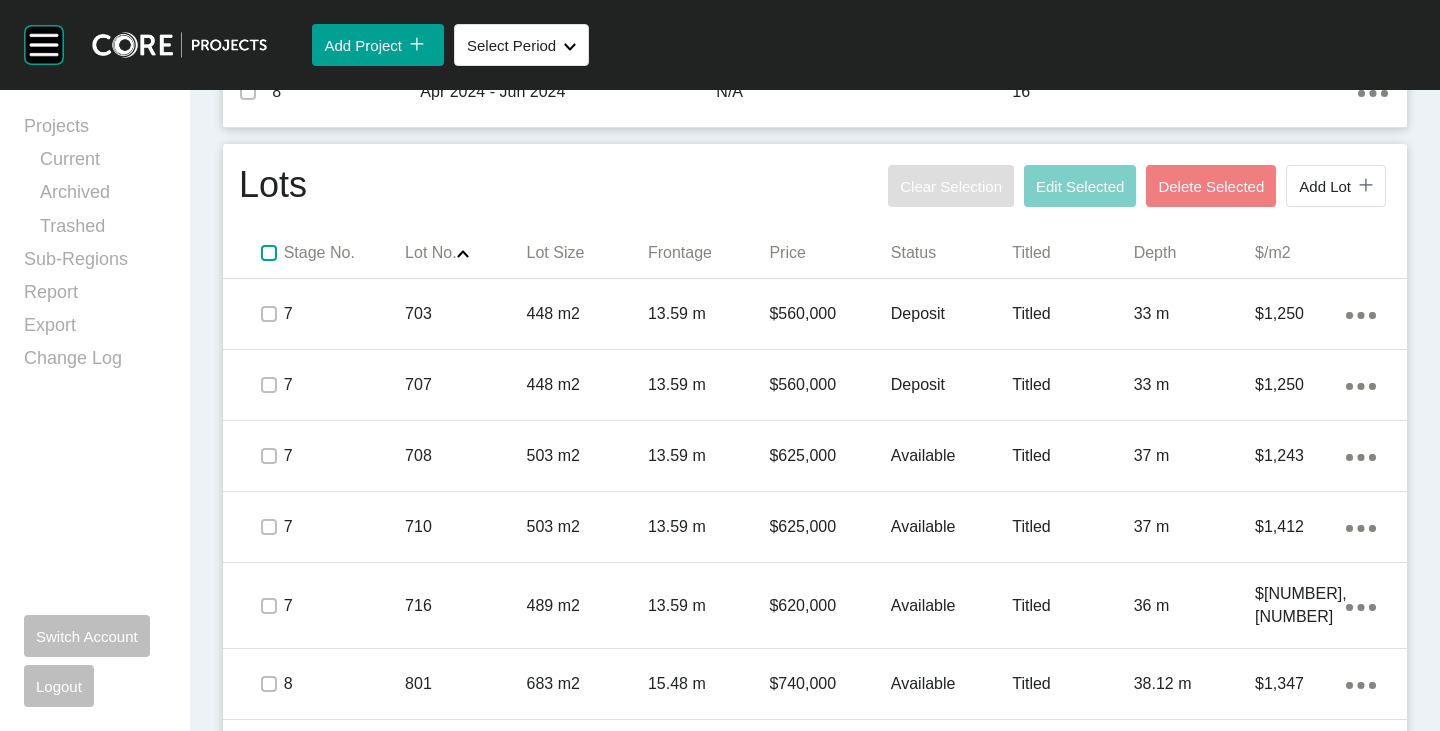 click at bounding box center (269, 253) 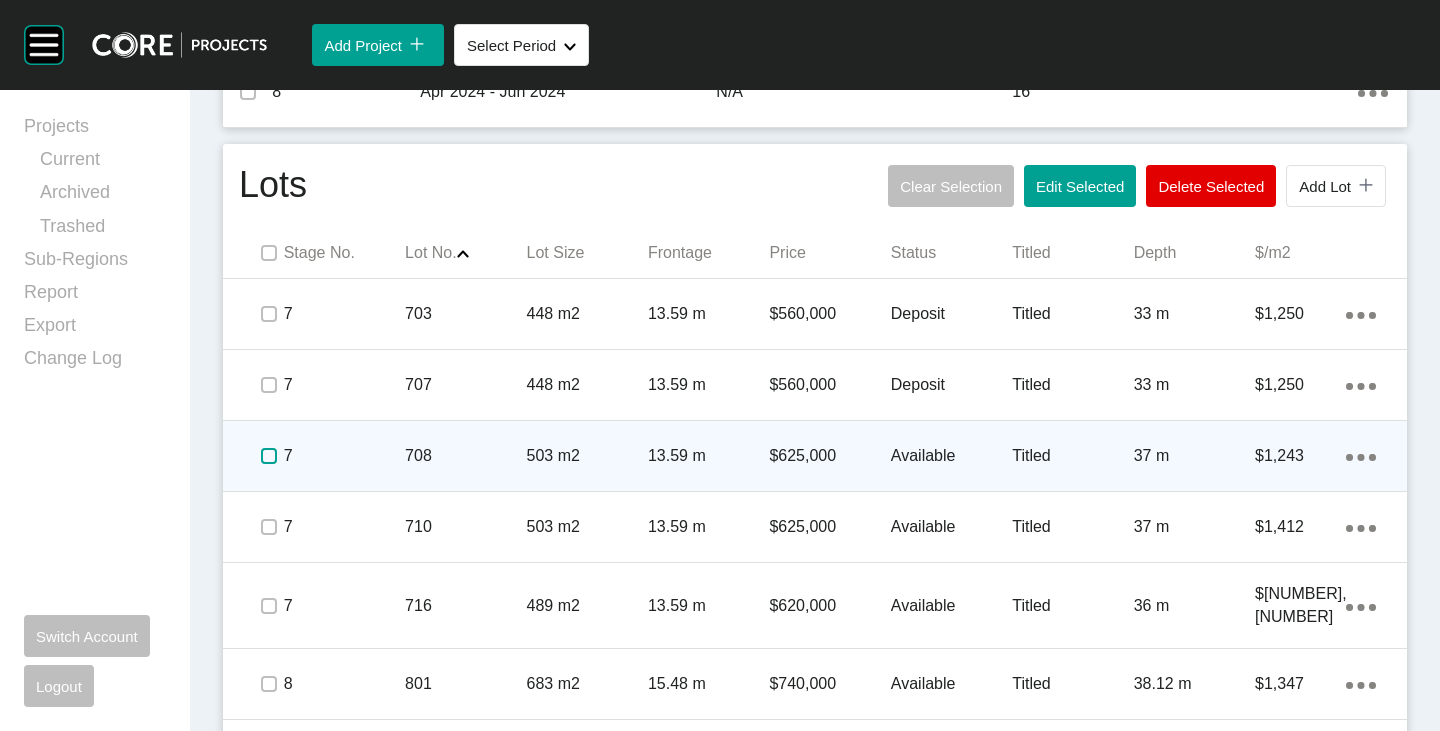 click at bounding box center [269, 456] 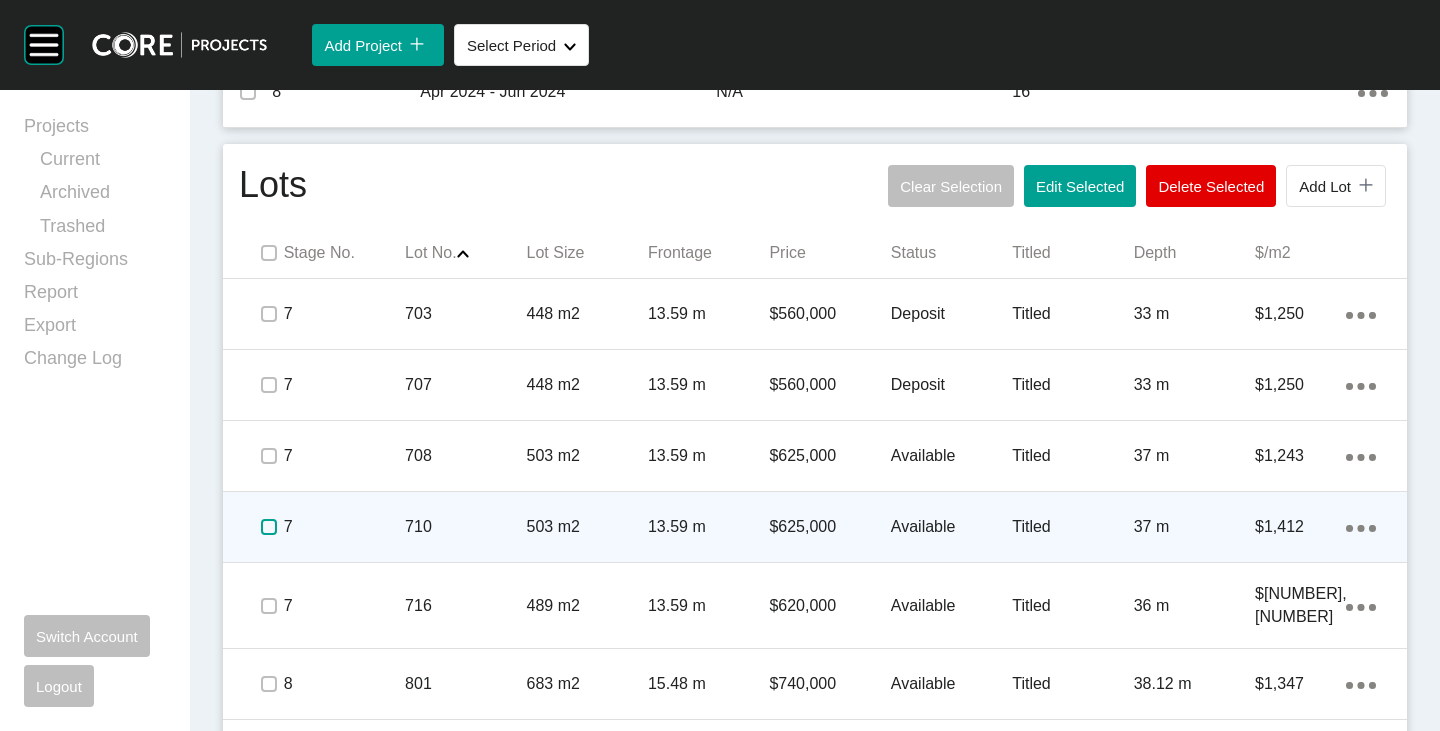 click at bounding box center [269, 527] 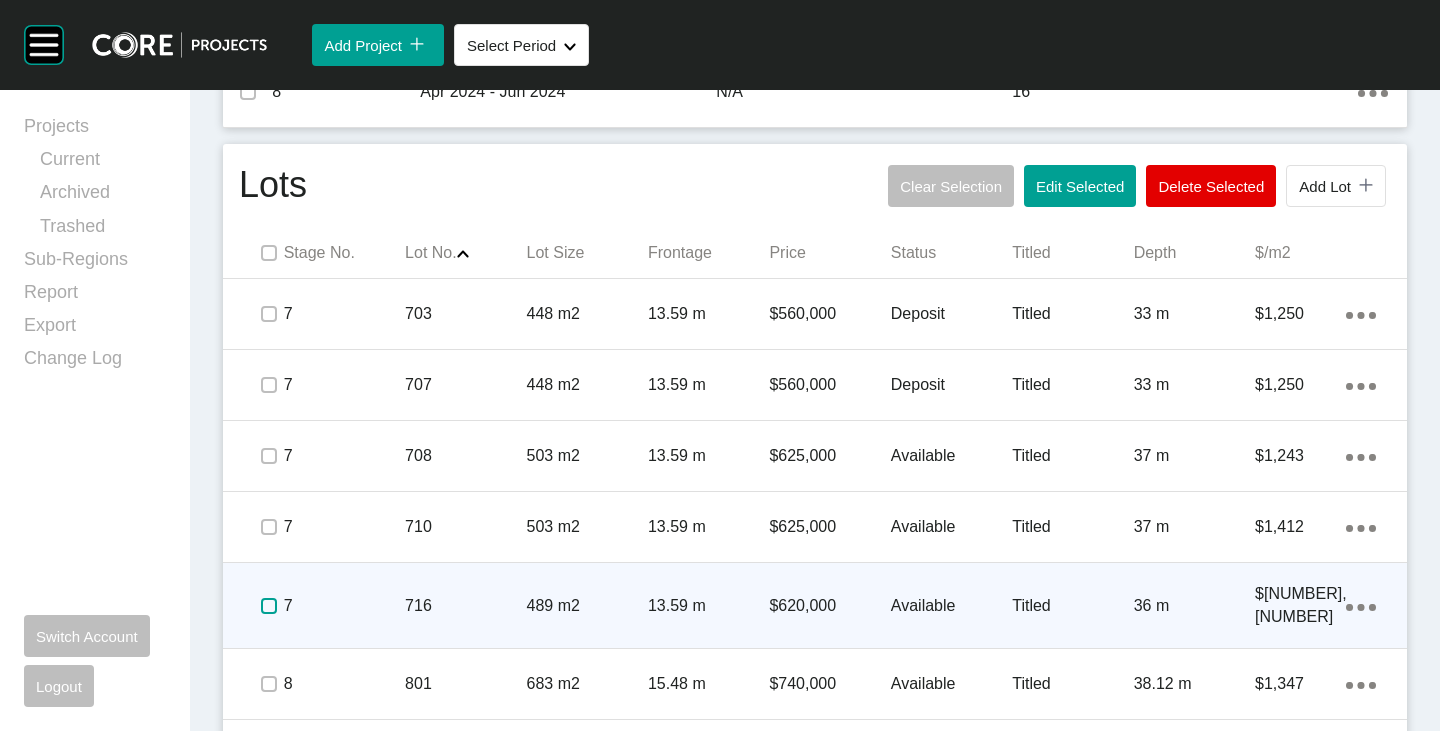 click at bounding box center [269, 606] 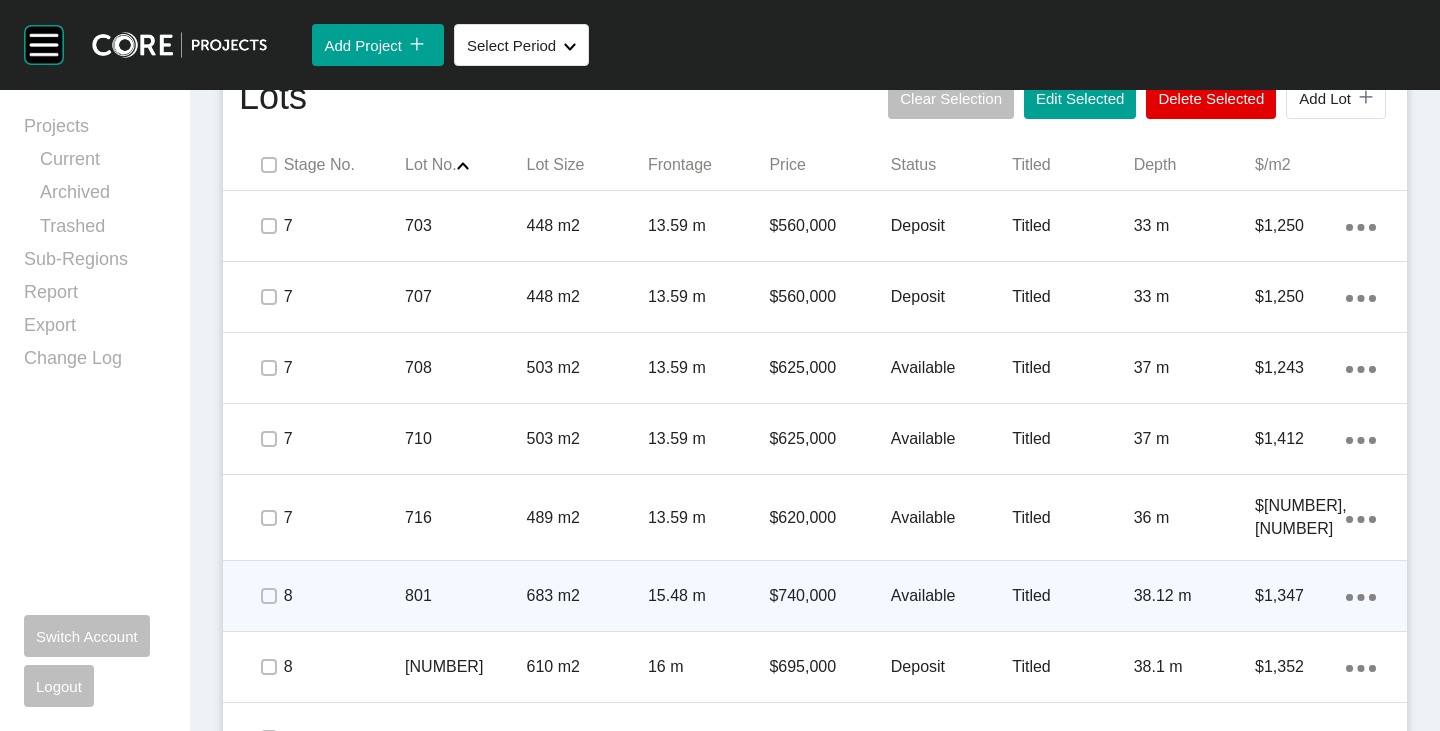 scroll, scrollTop: 1200, scrollLeft: 0, axis: vertical 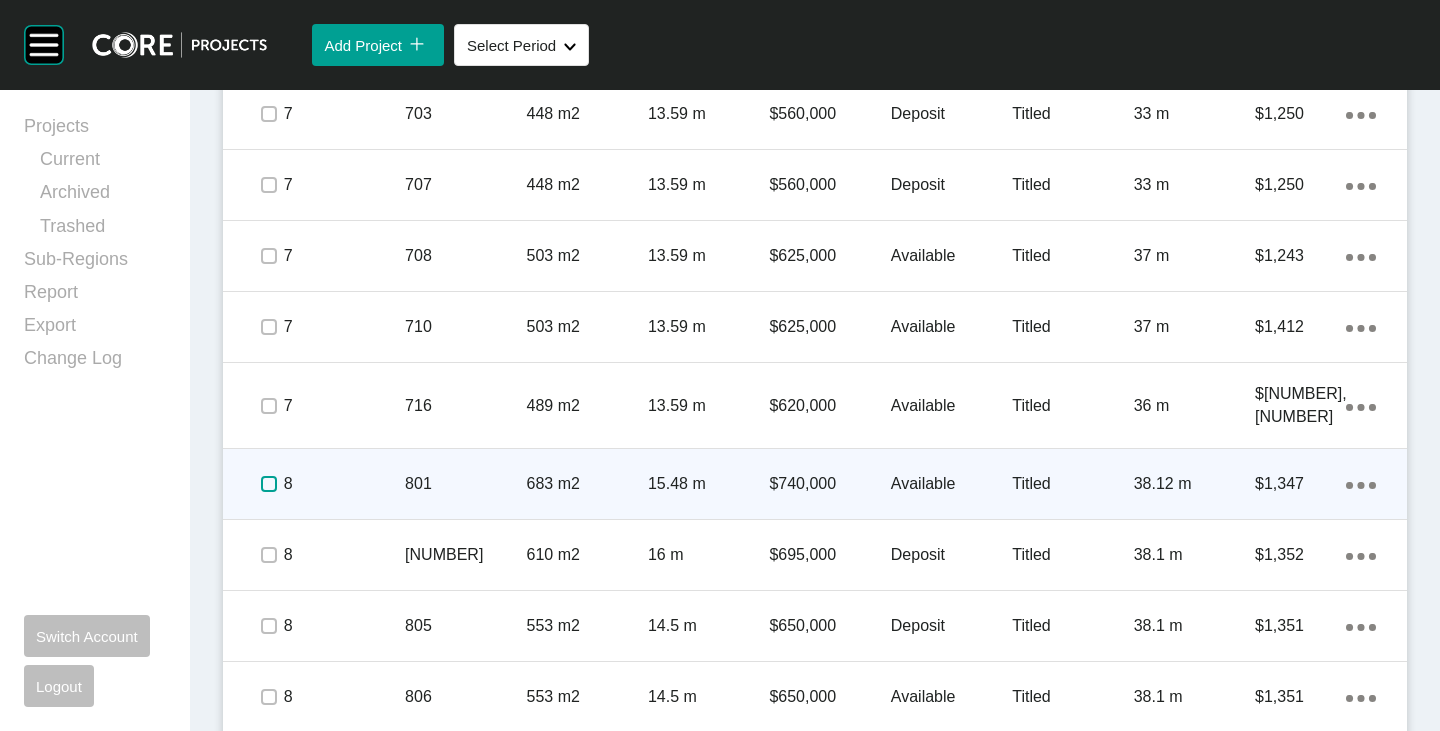 click at bounding box center (269, 484) 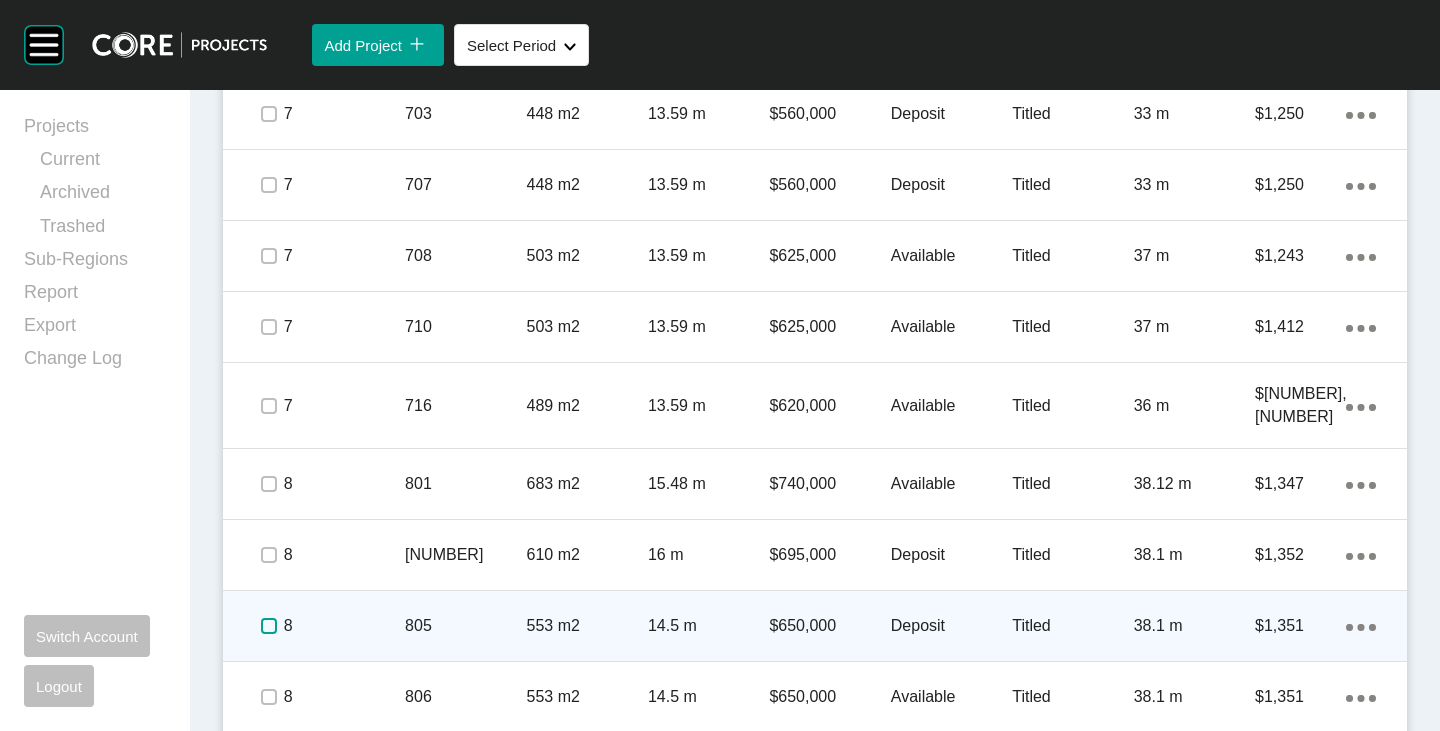 click at bounding box center [269, 626] 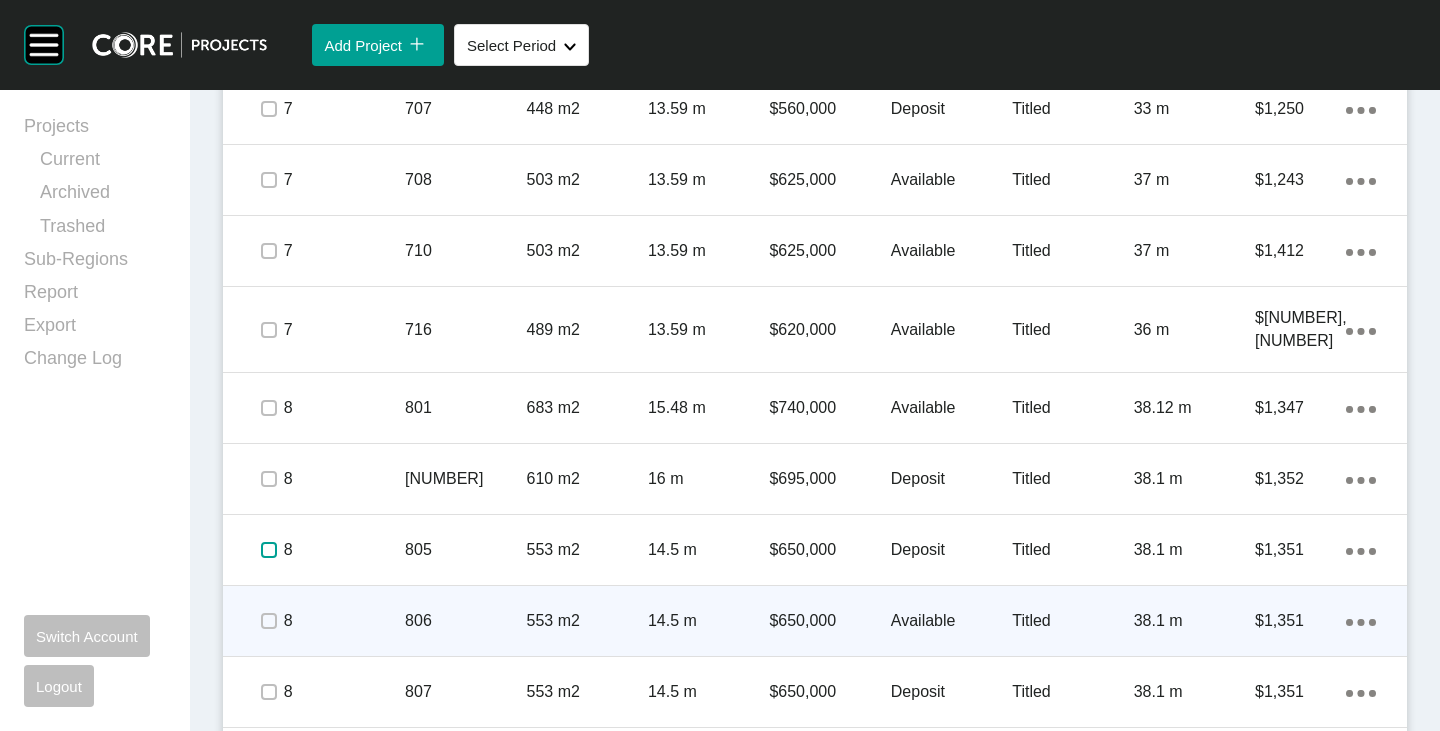scroll, scrollTop: 1300, scrollLeft: 0, axis: vertical 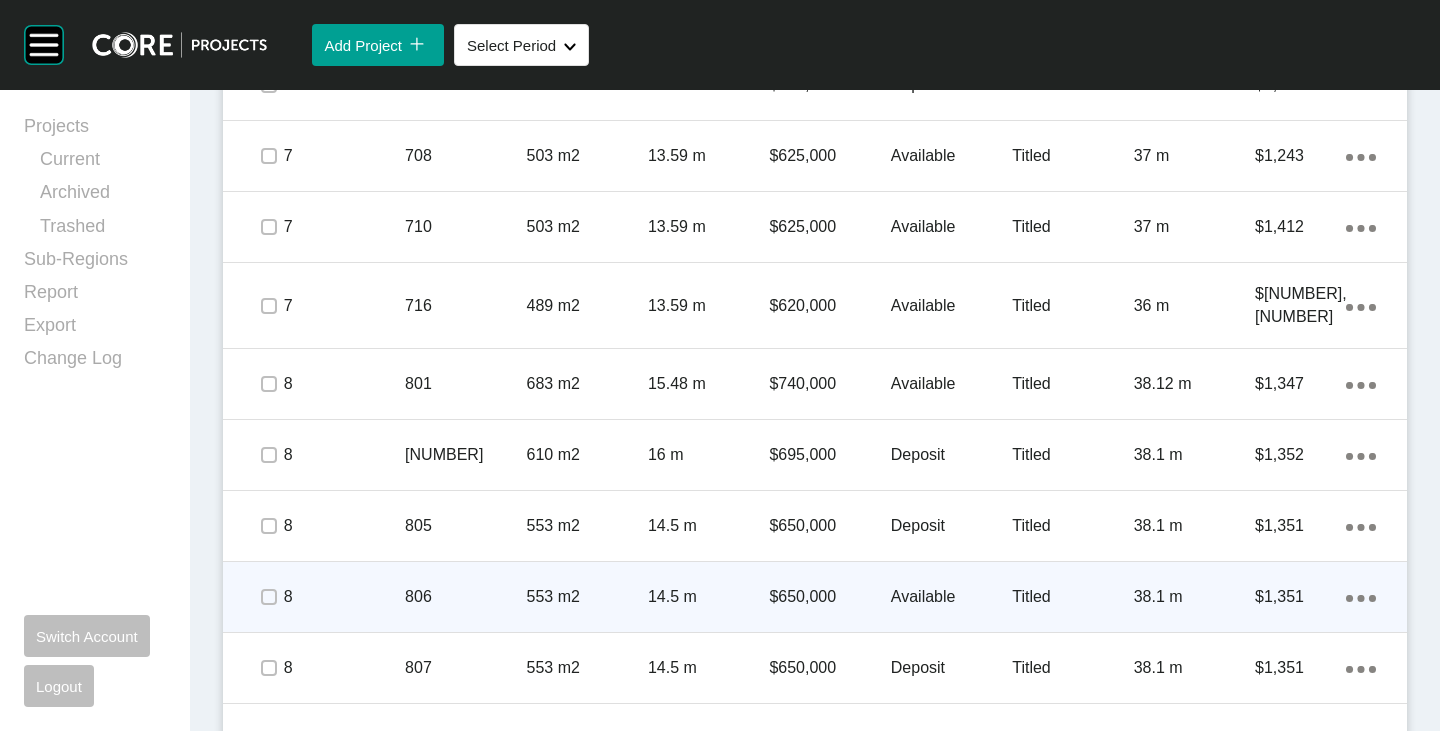 click on "Available" at bounding box center (951, 597) 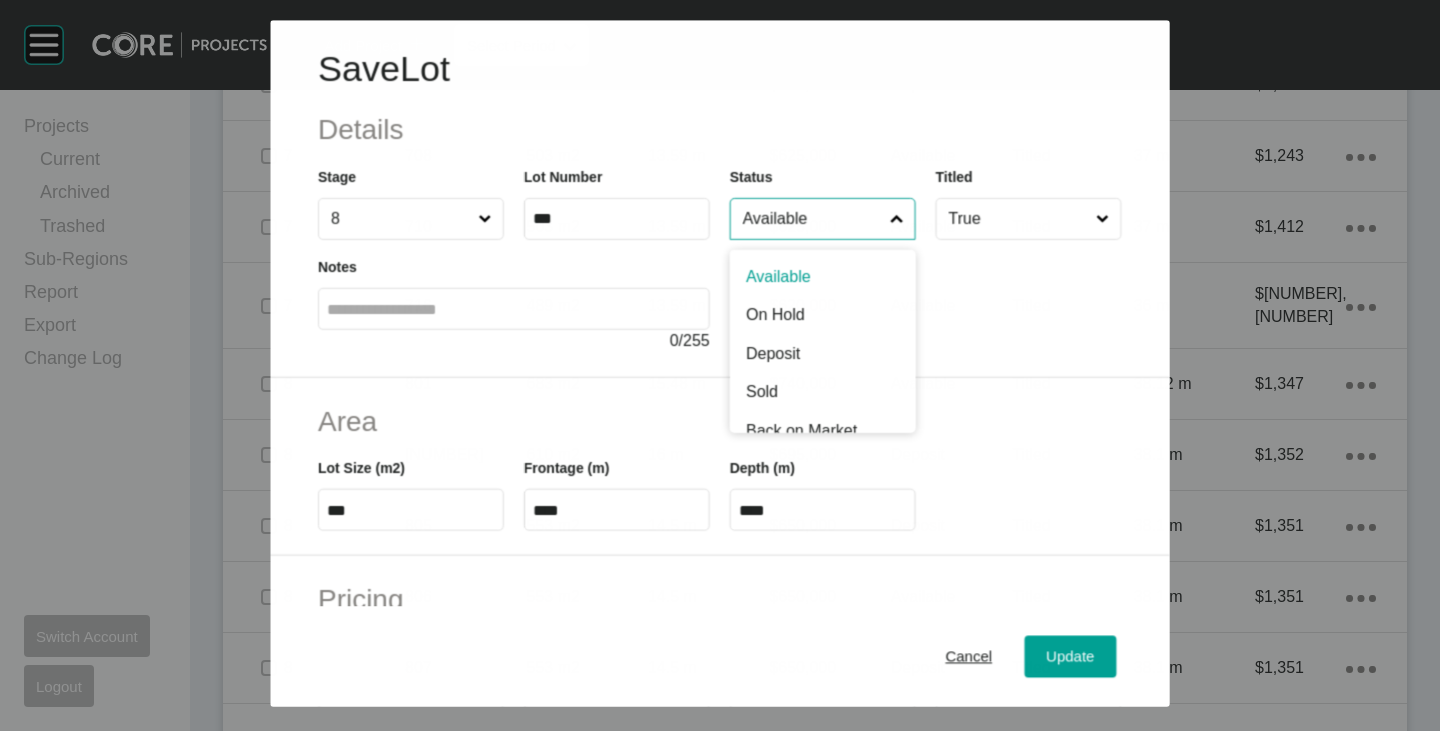 click on "Available" at bounding box center (812, 219) 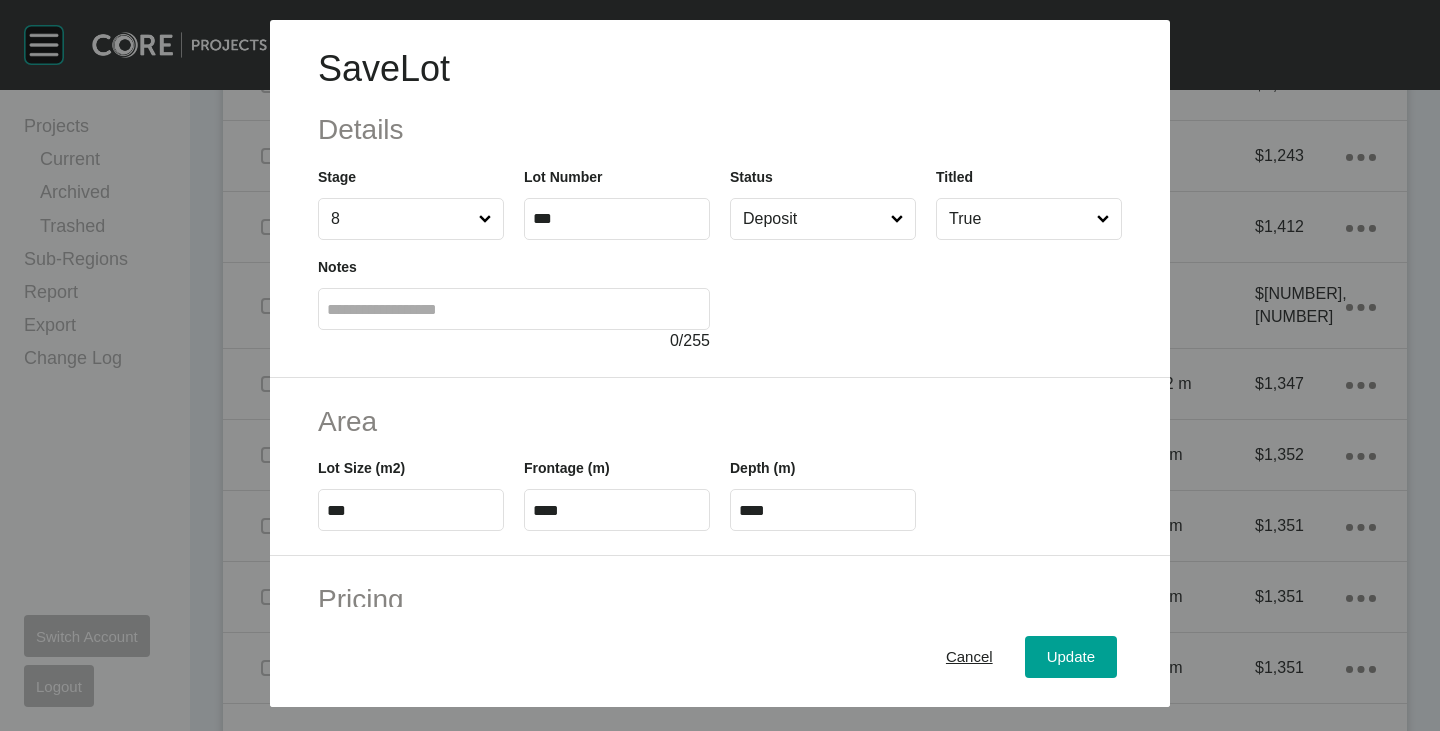 click on "Cancel Update" at bounding box center (720, 657) 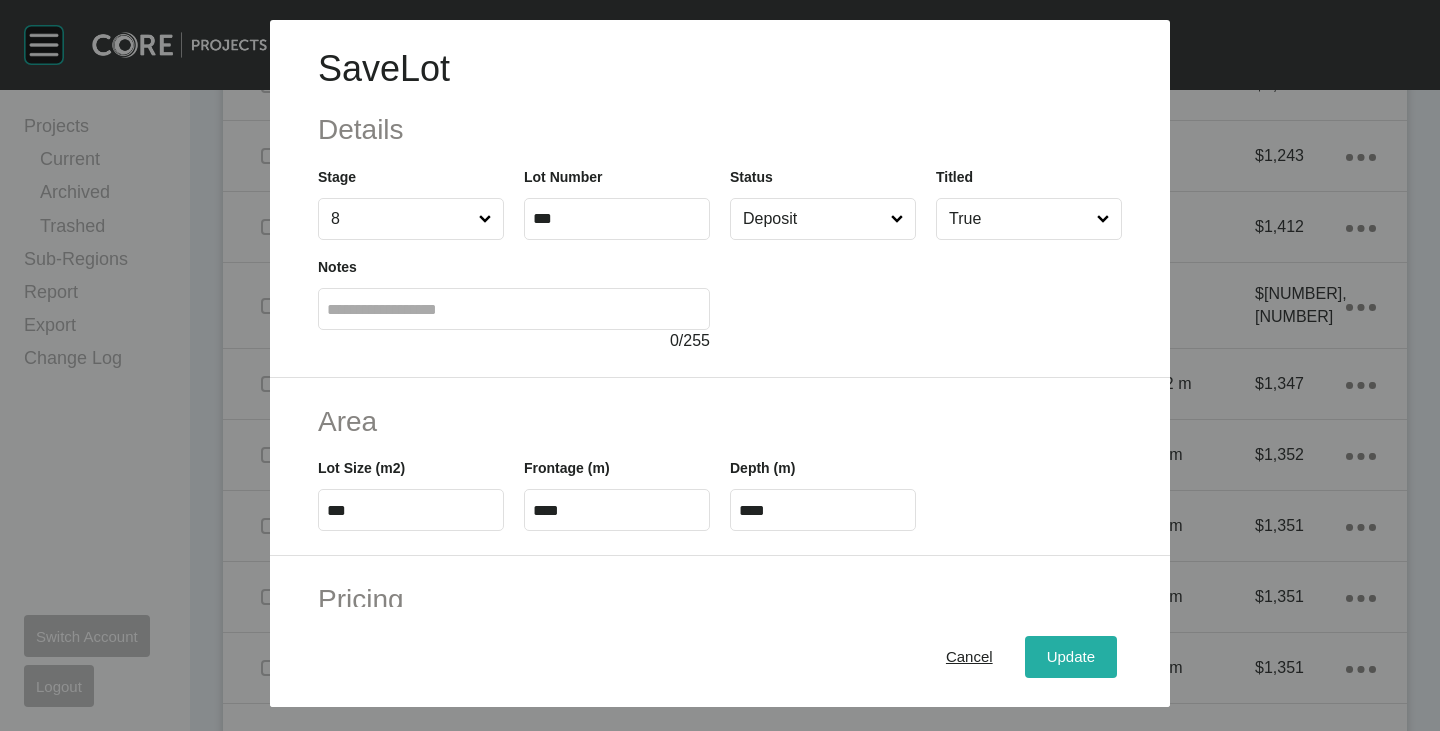 click on "Update" at bounding box center (1071, 657) 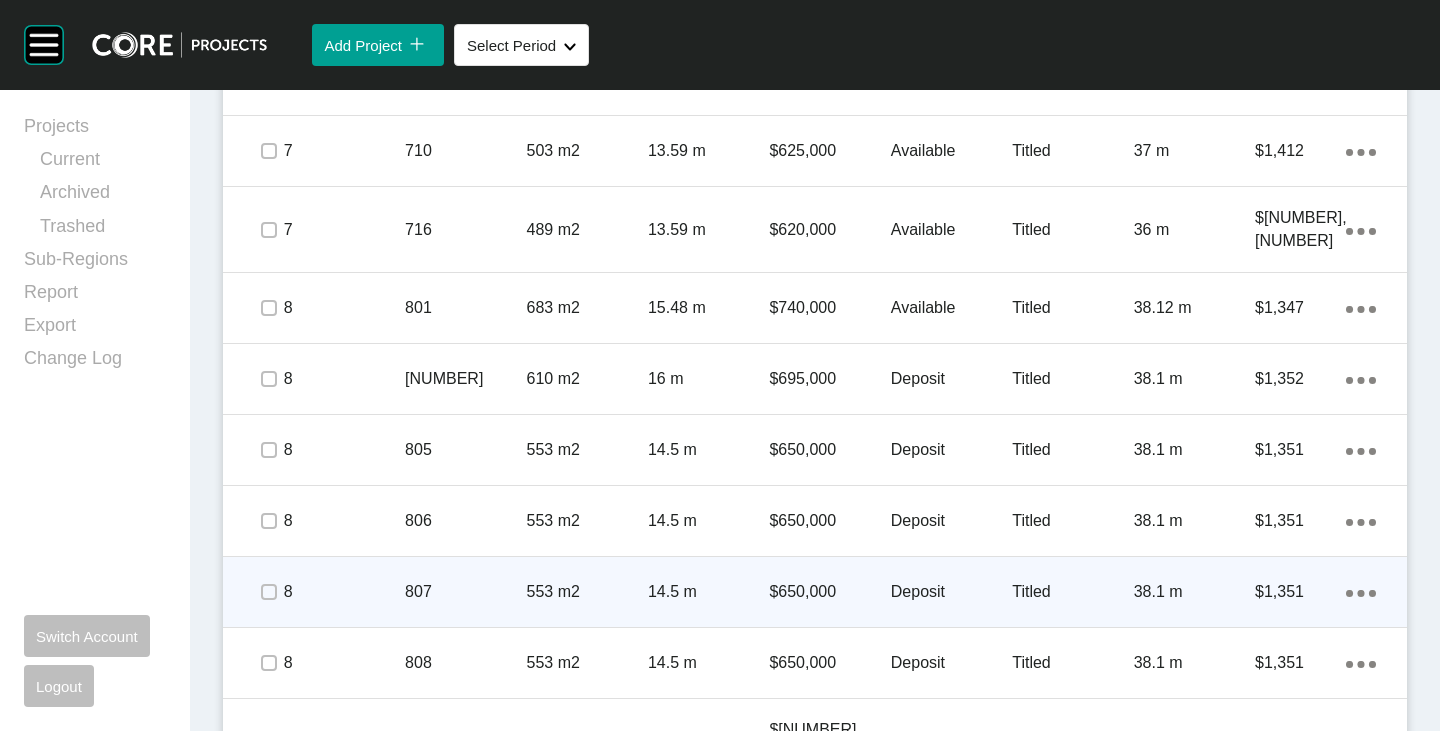 scroll, scrollTop: 1400, scrollLeft: 0, axis: vertical 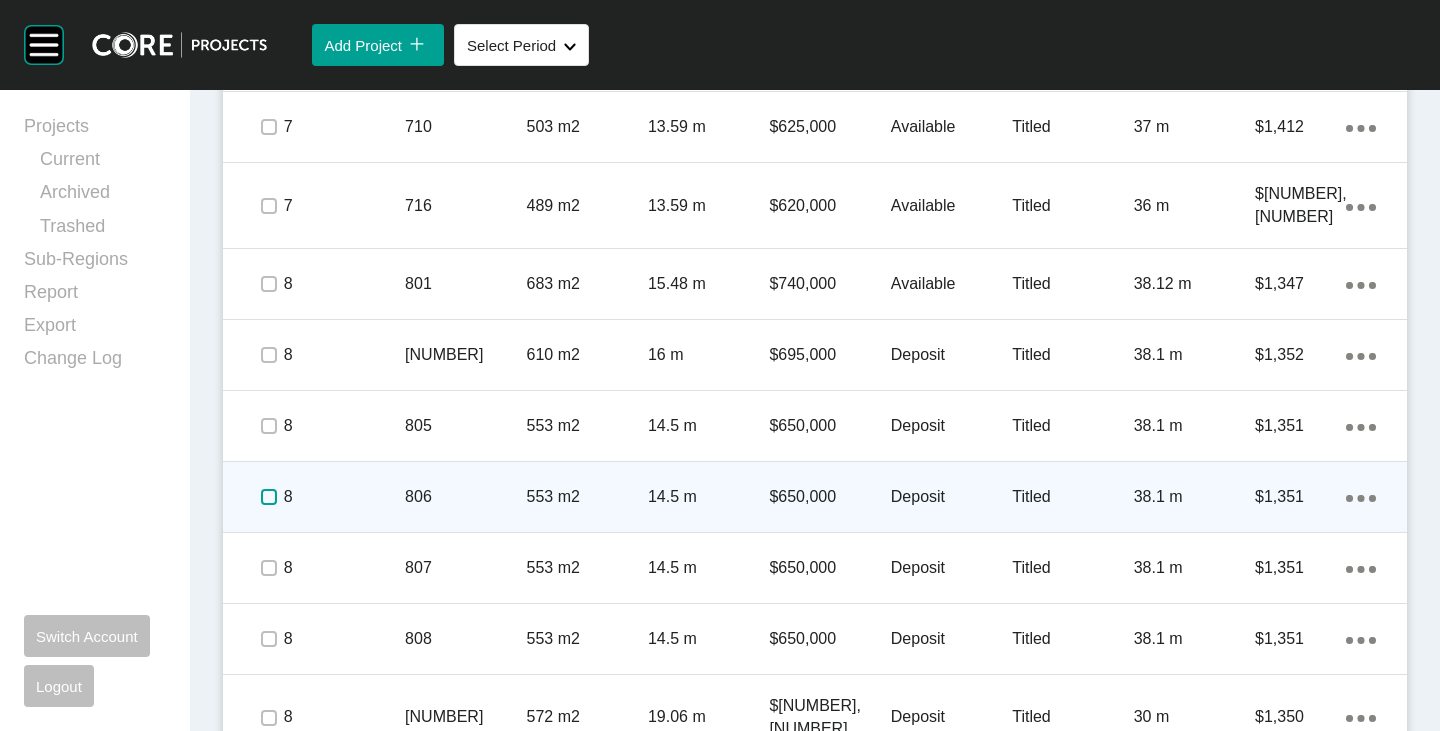 click at bounding box center [269, 497] 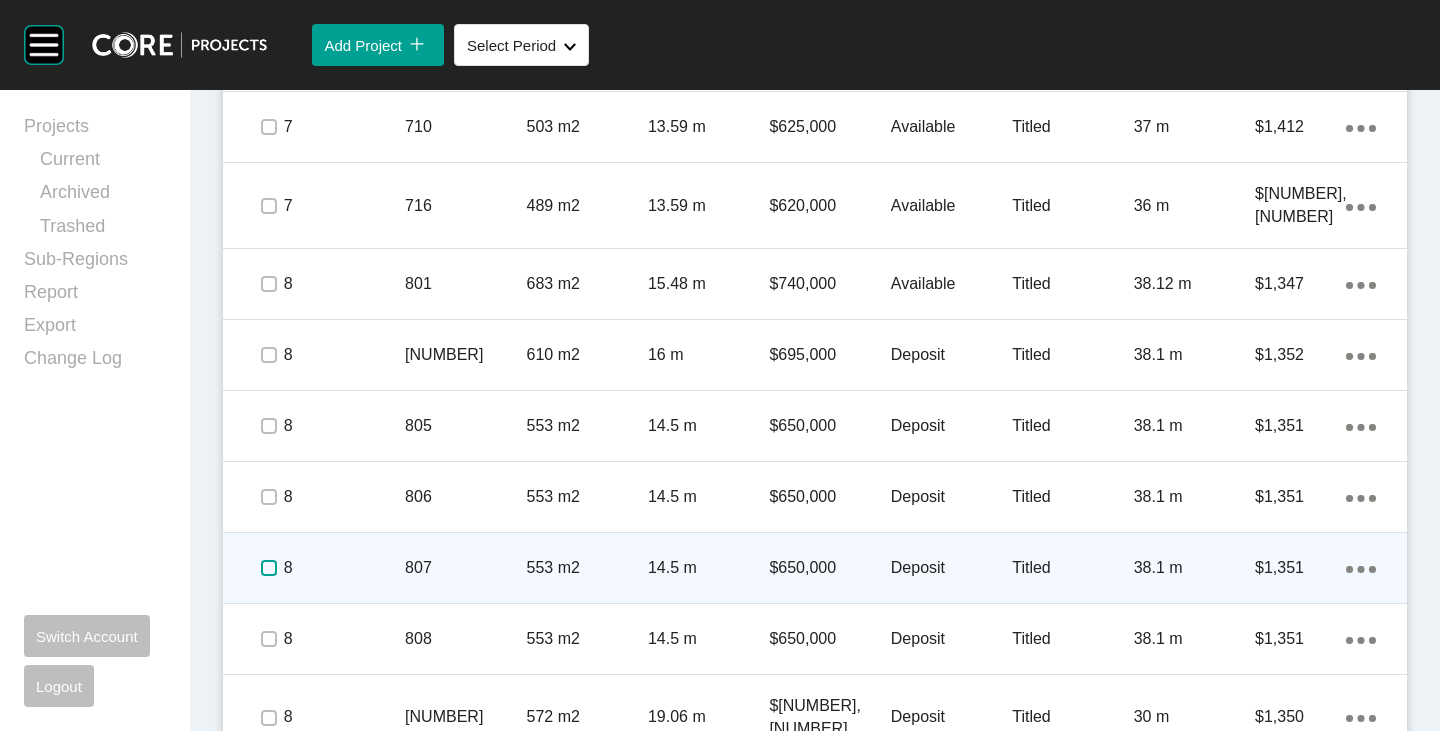 click at bounding box center (269, 568) 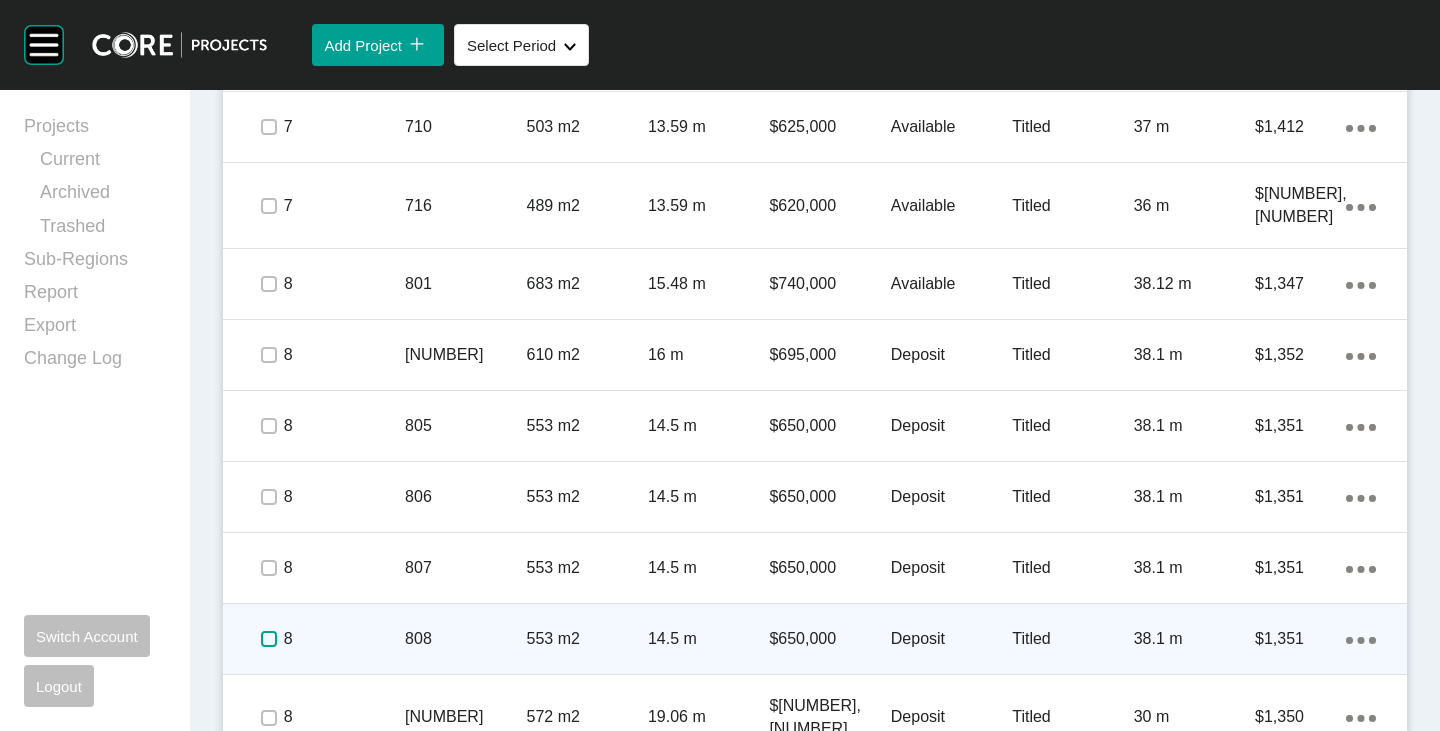 click at bounding box center [269, 639] 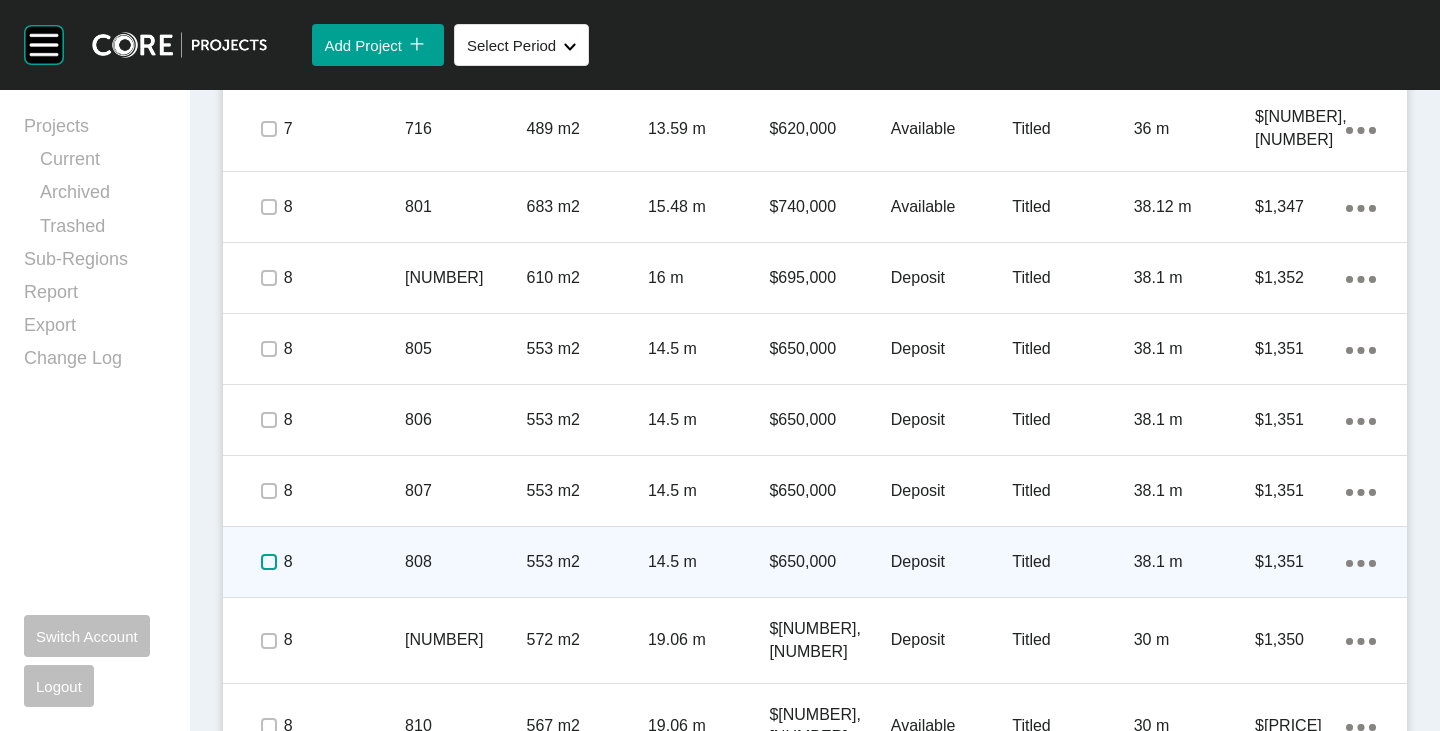 scroll, scrollTop: 1500, scrollLeft: 0, axis: vertical 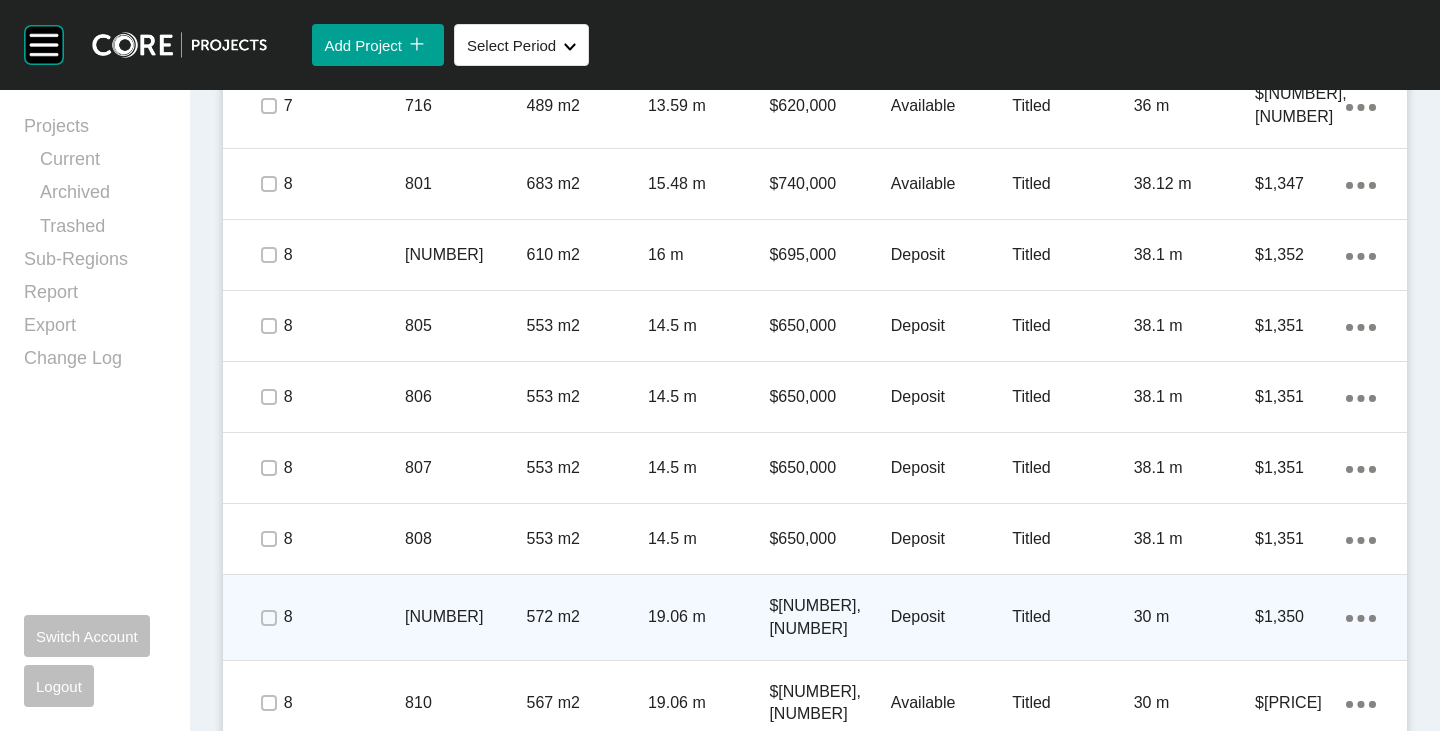 click on "Deposit" at bounding box center [951, 617] 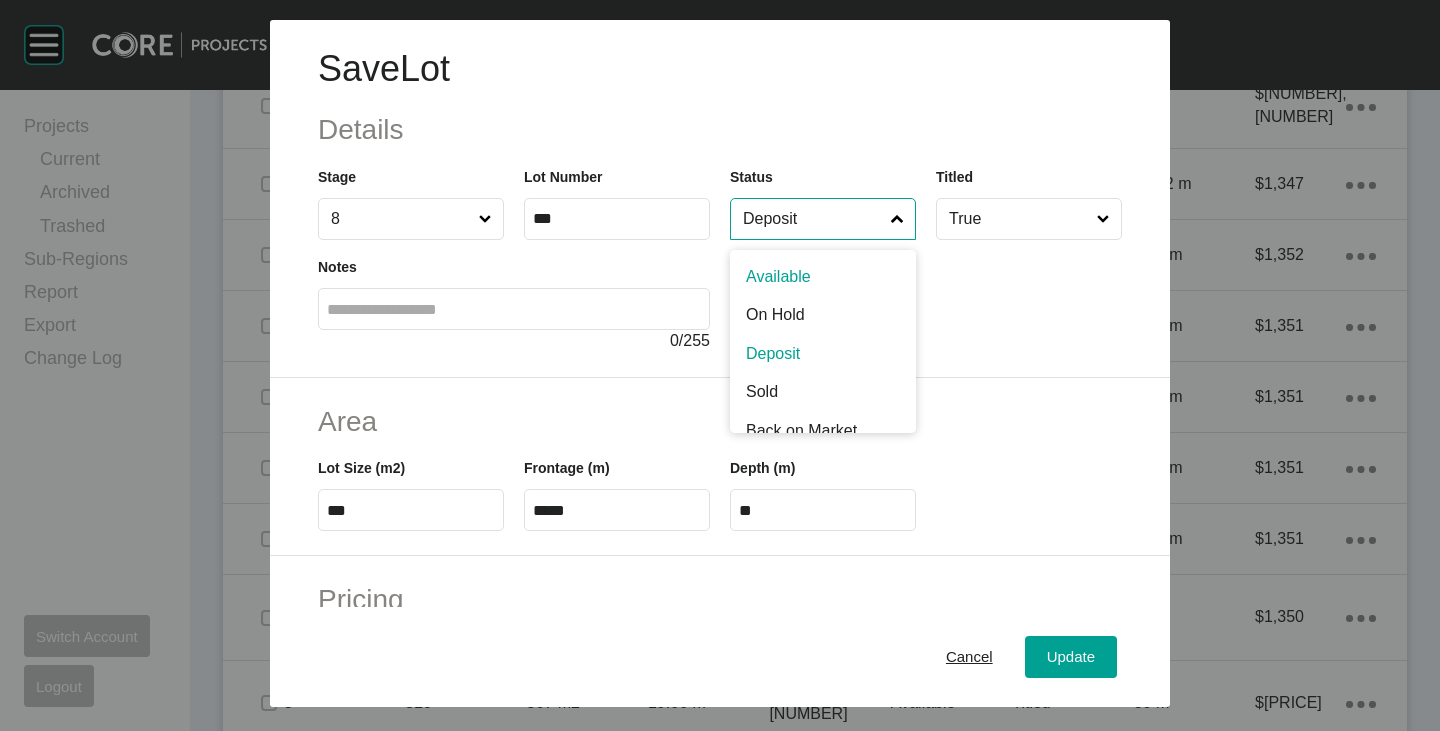 click on "Deposit" at bounding box center [813, 219] 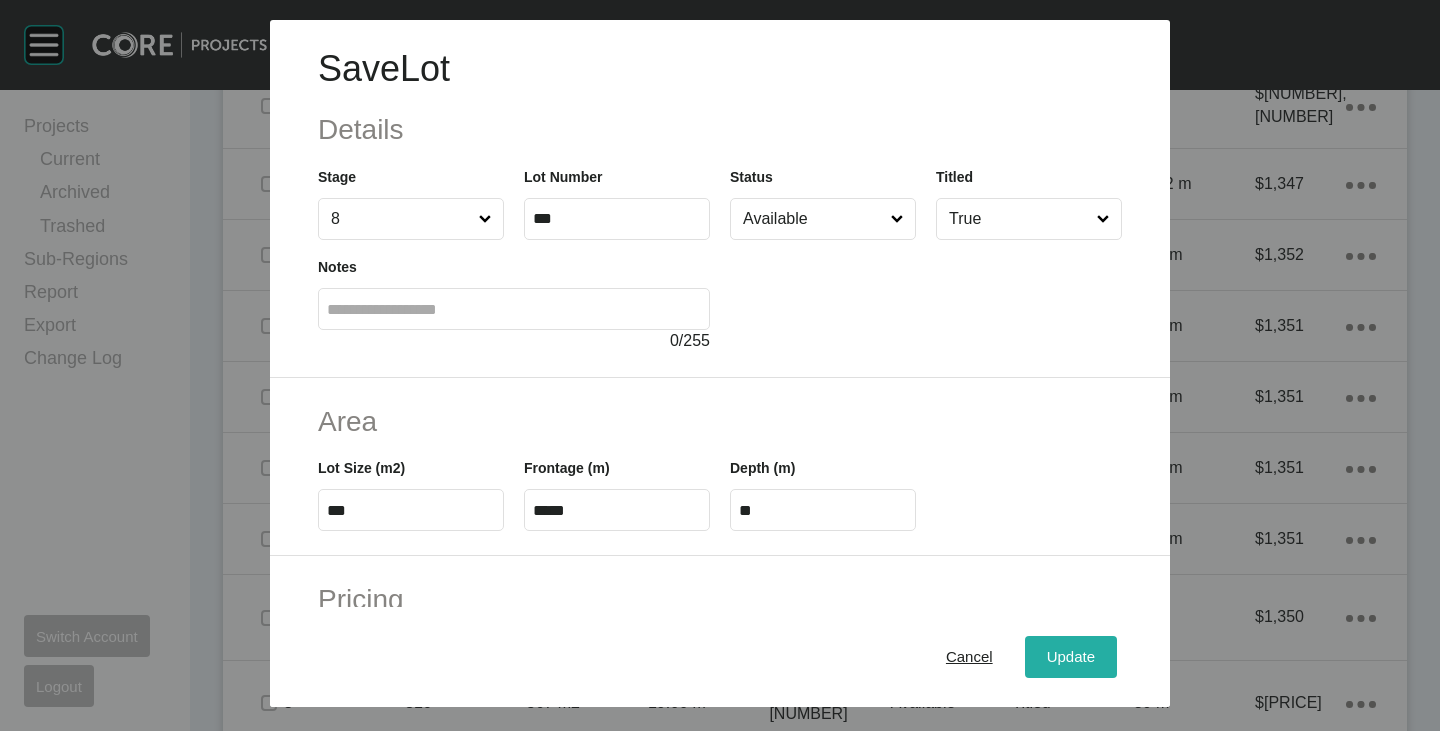 click on "Update" at bounding box center (1071, 657) 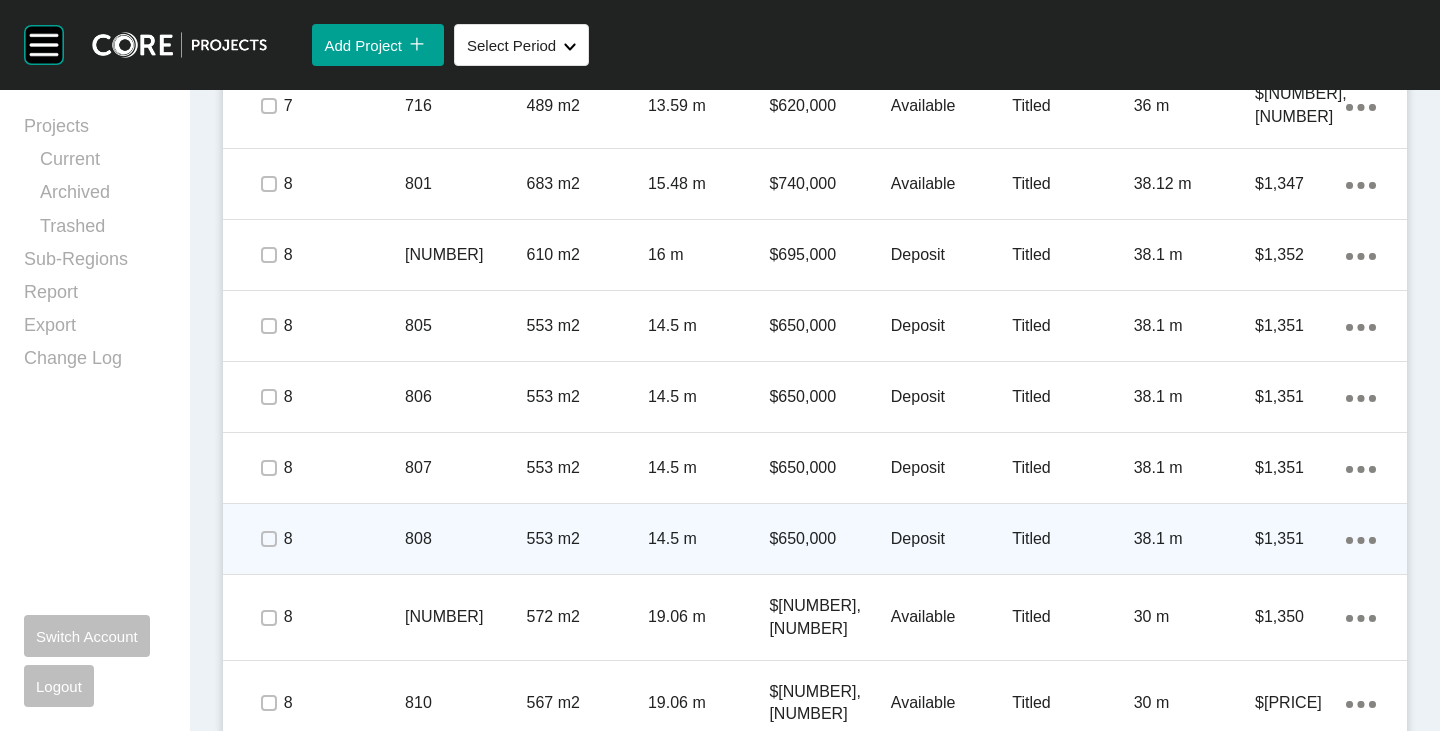 scroll, scrollTop: 1600, scrollLeft: 0, axis: vertical 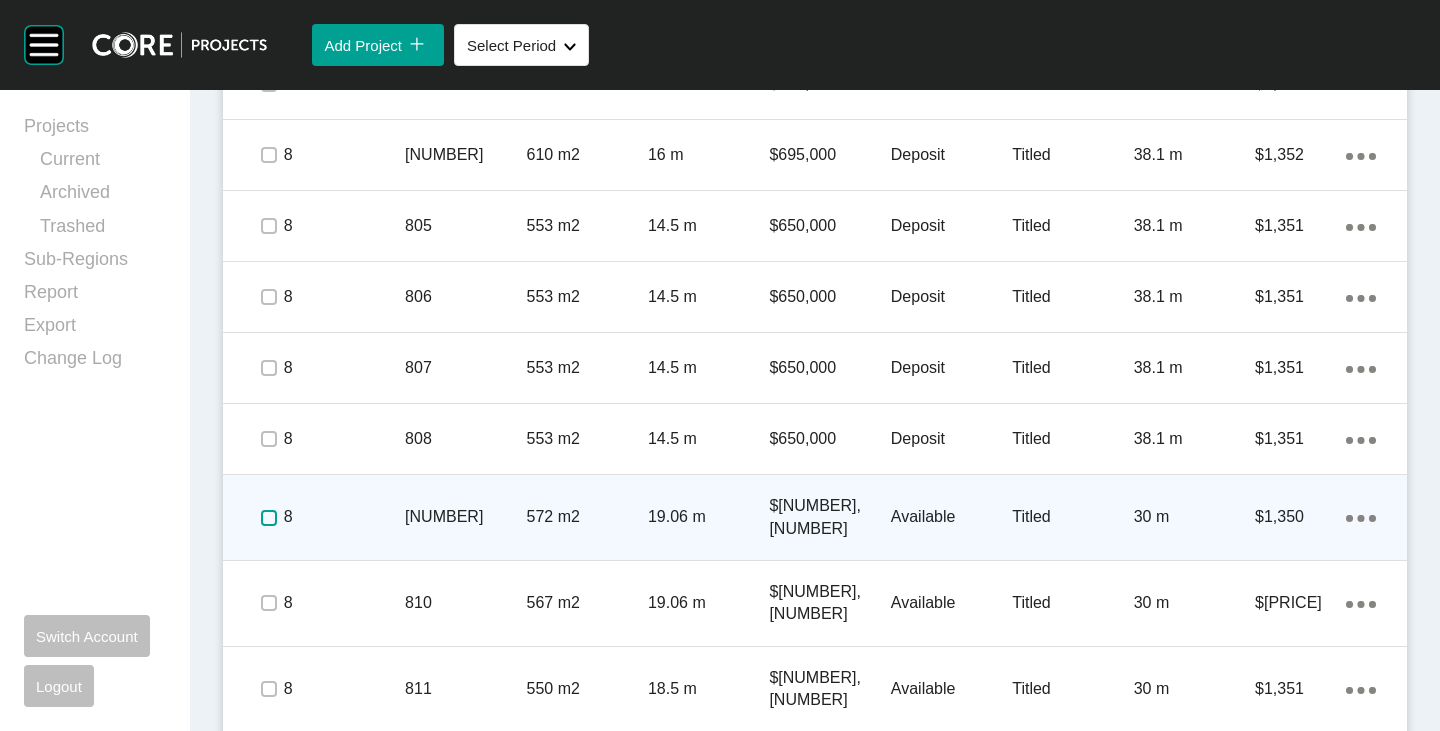 click at bounding box center (269, 518) 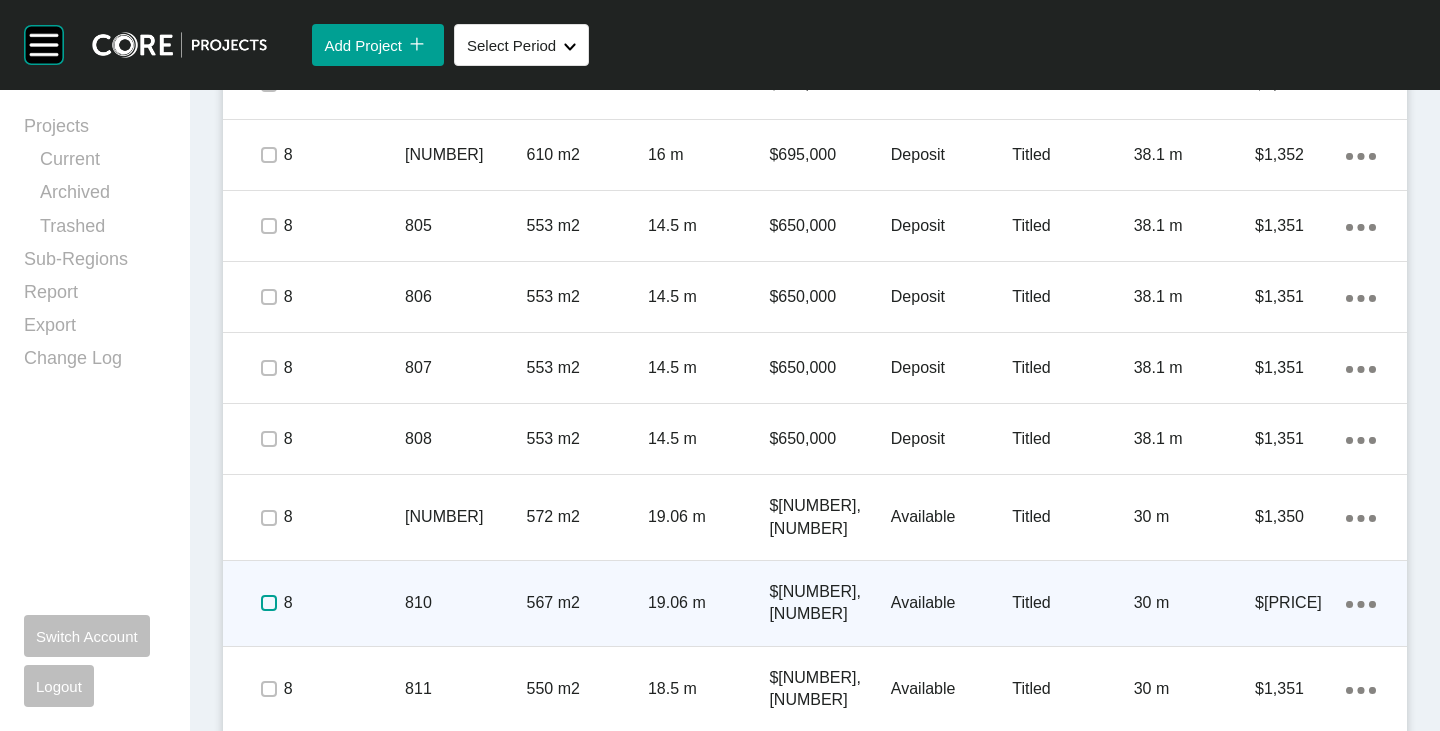 click at bounding box center (269, 603) 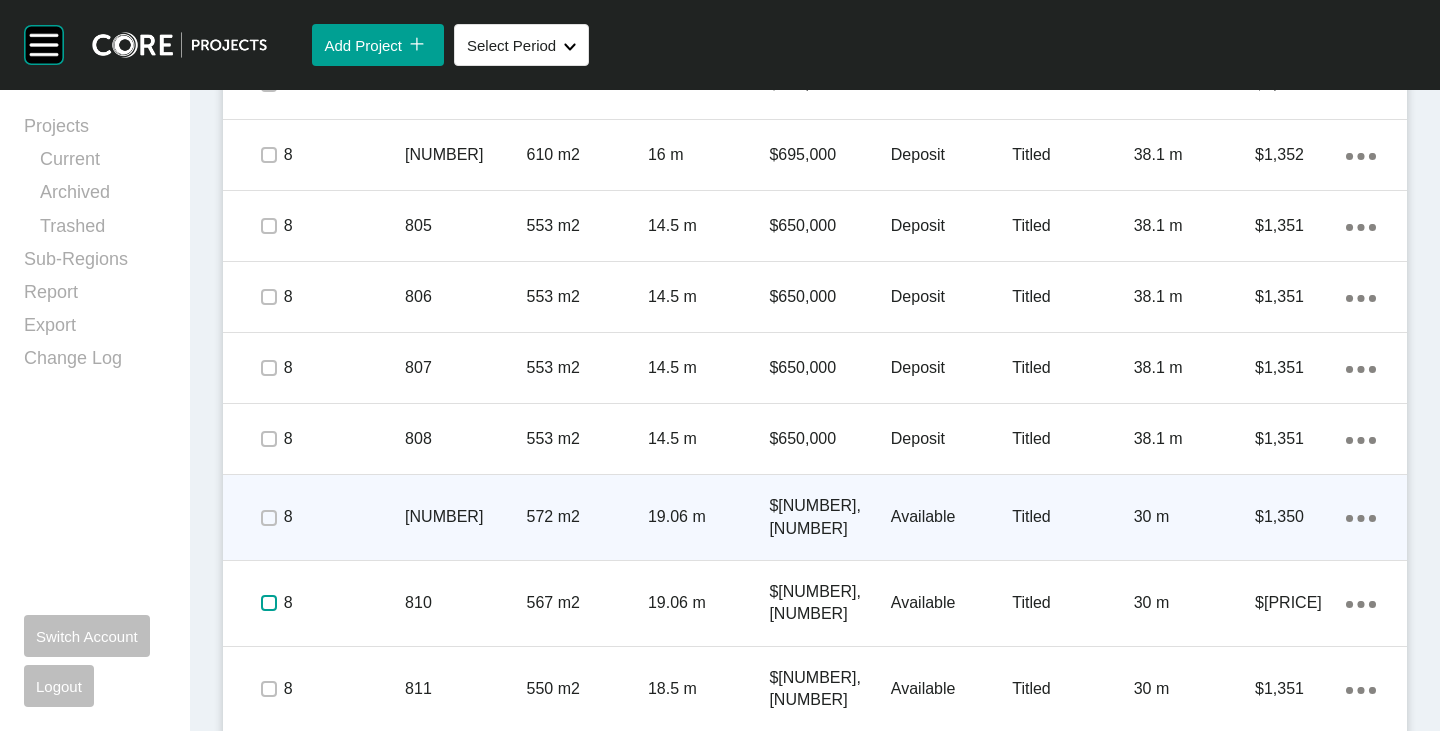 scroll, scrollTop: 1700, scrollLeft: 0, axis: vertical 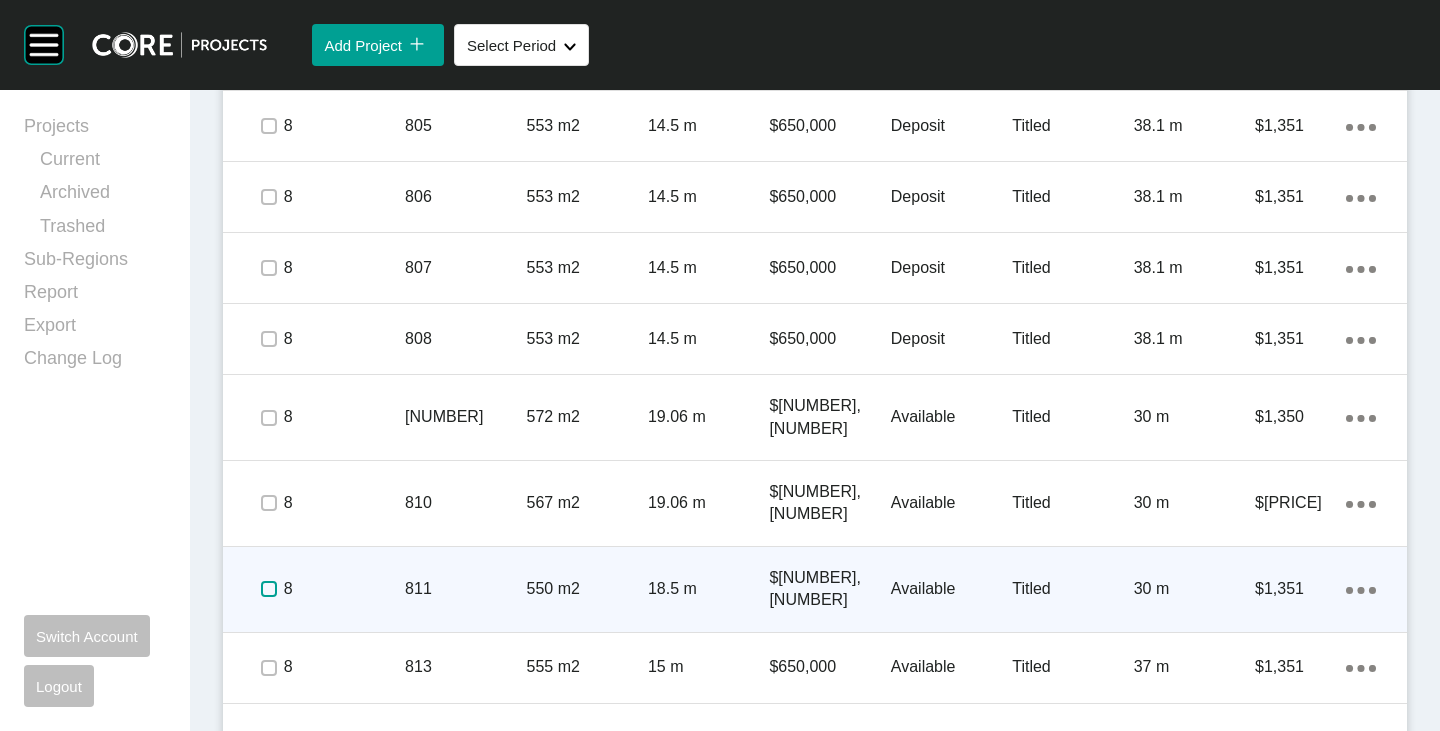 click at bounding box center (269, 589) 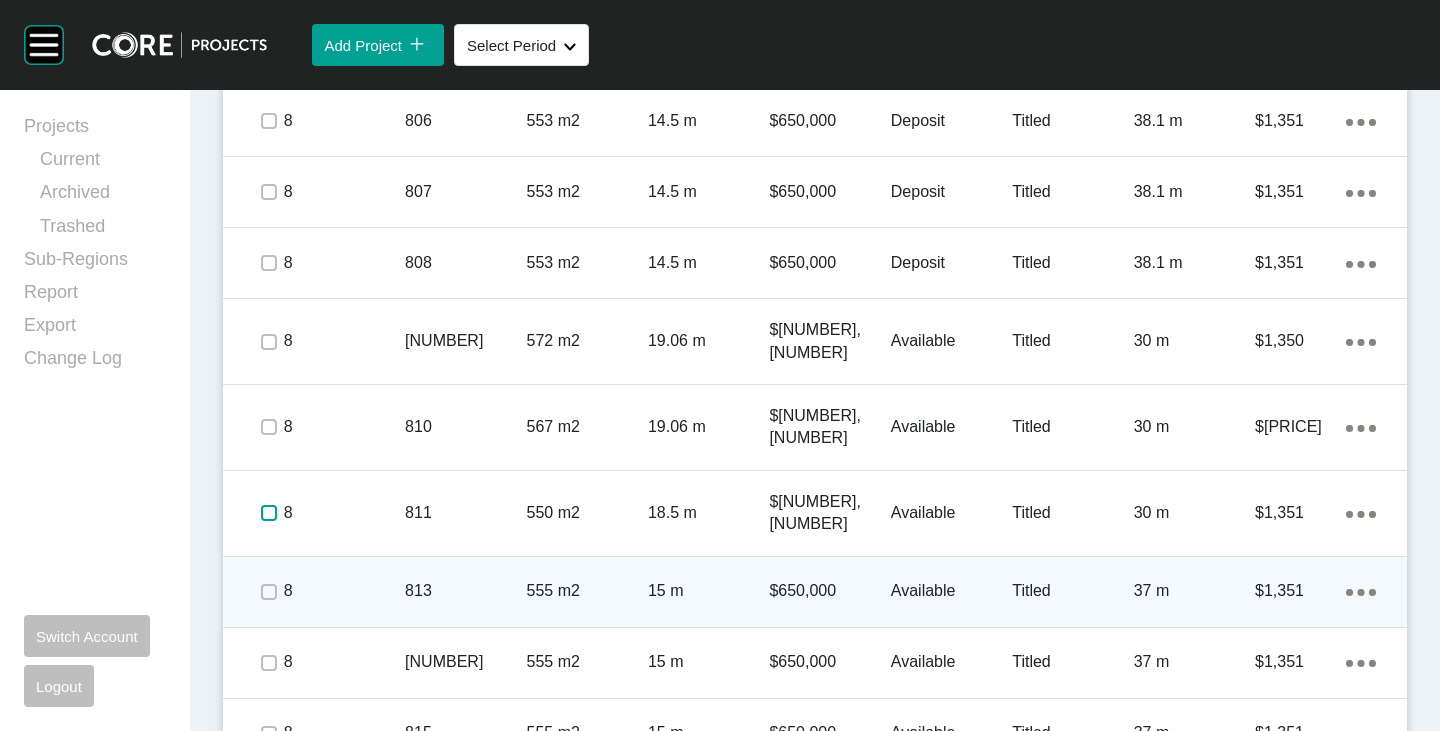 scroll, scrollTop: 1800, scrollLeft: 0, axis: vertical 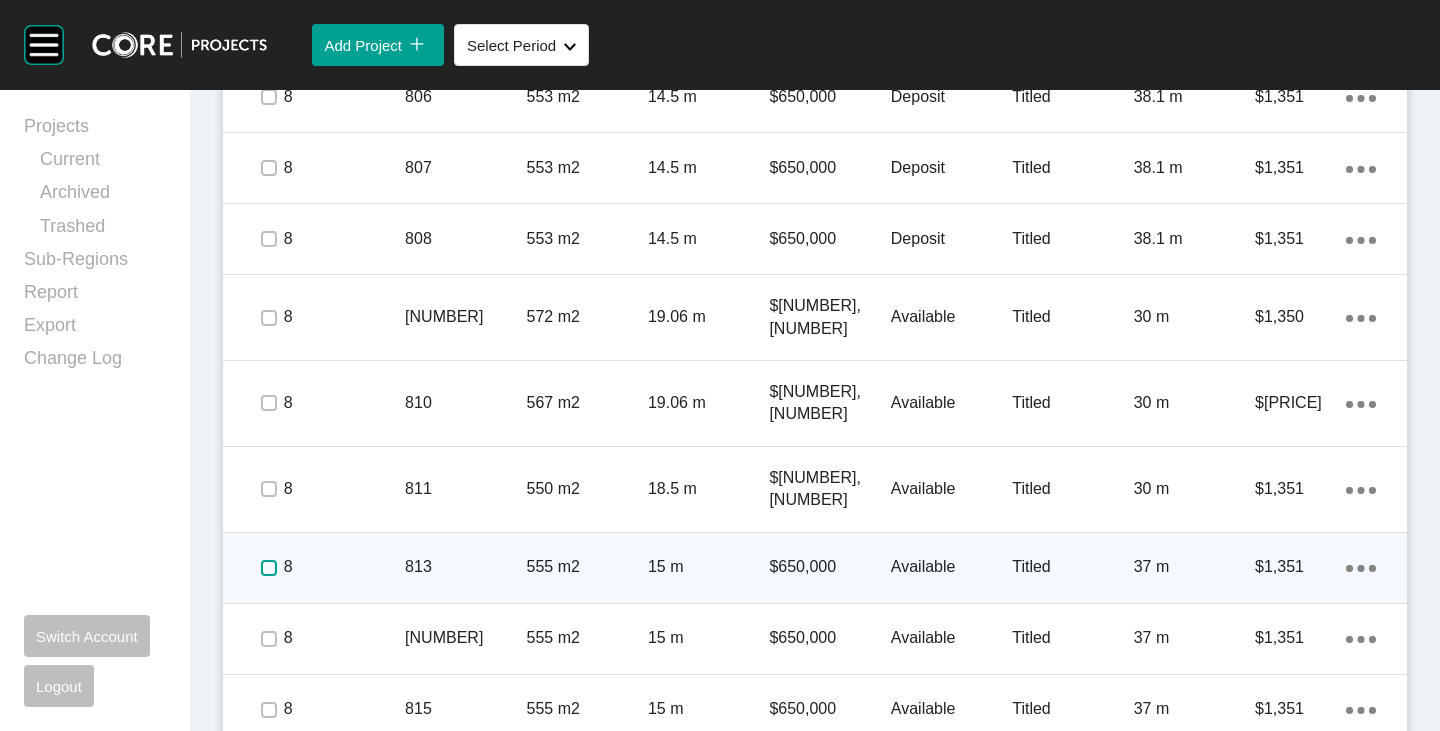 click at bounding box center [269, 568] 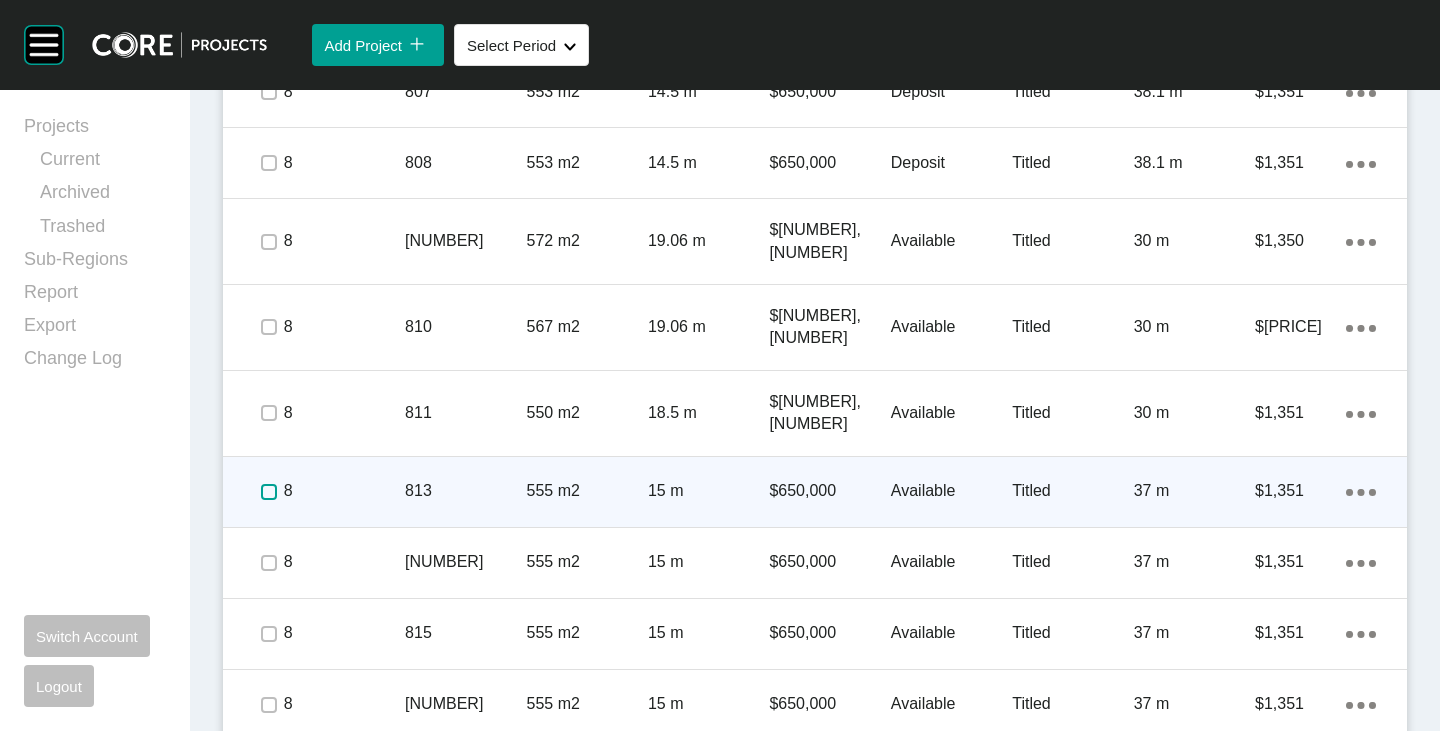 scroll, scrollTop: 1900, scrollLeft: 0, axis: vertical 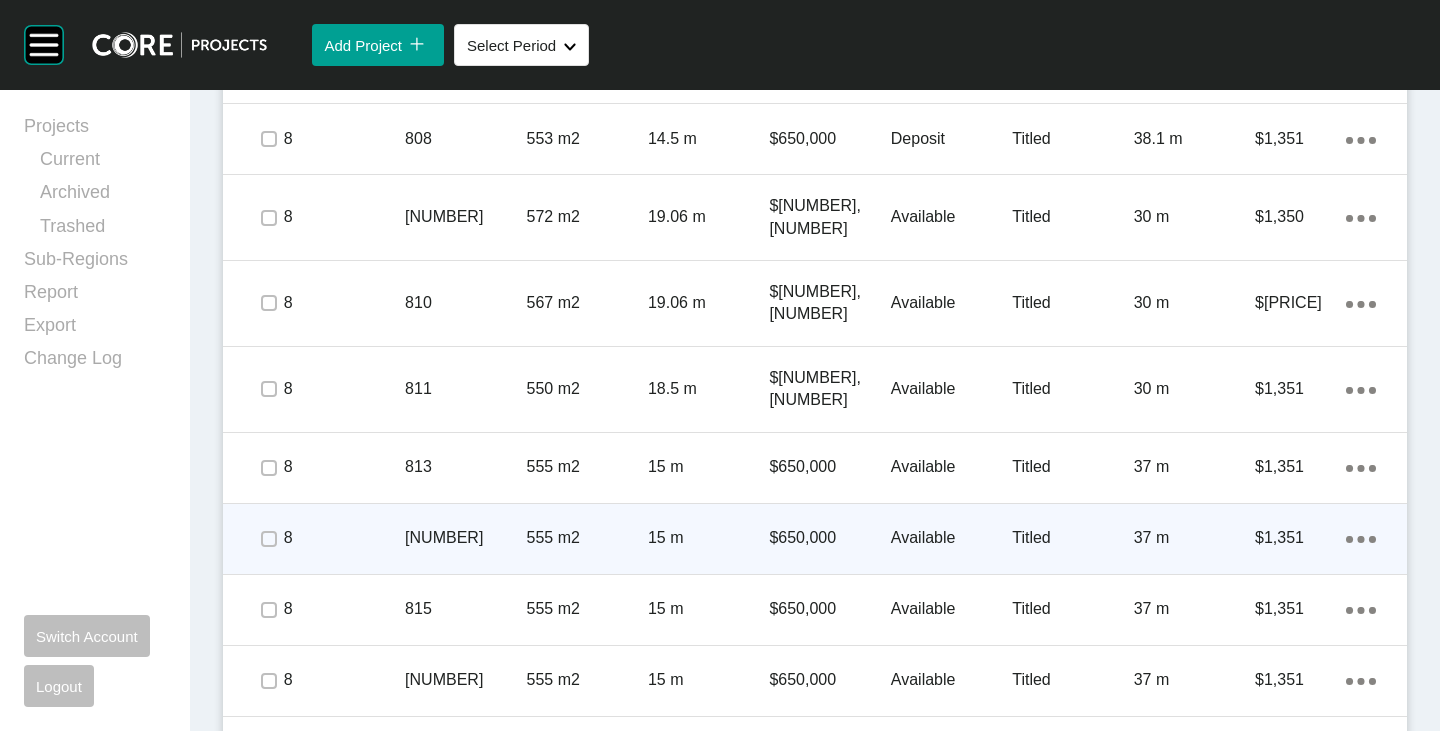 click at bounding box center [268, 539] 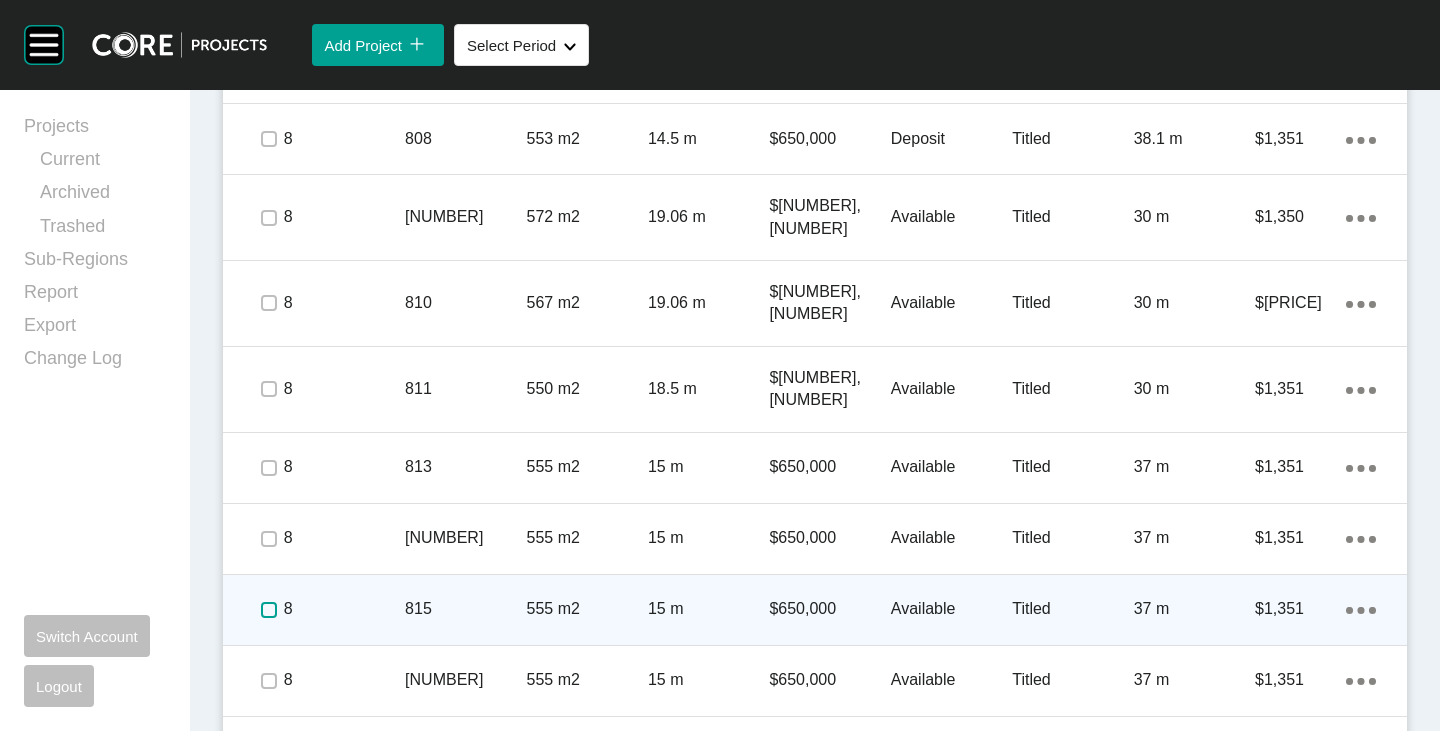 click at bounding box center (269, 610) 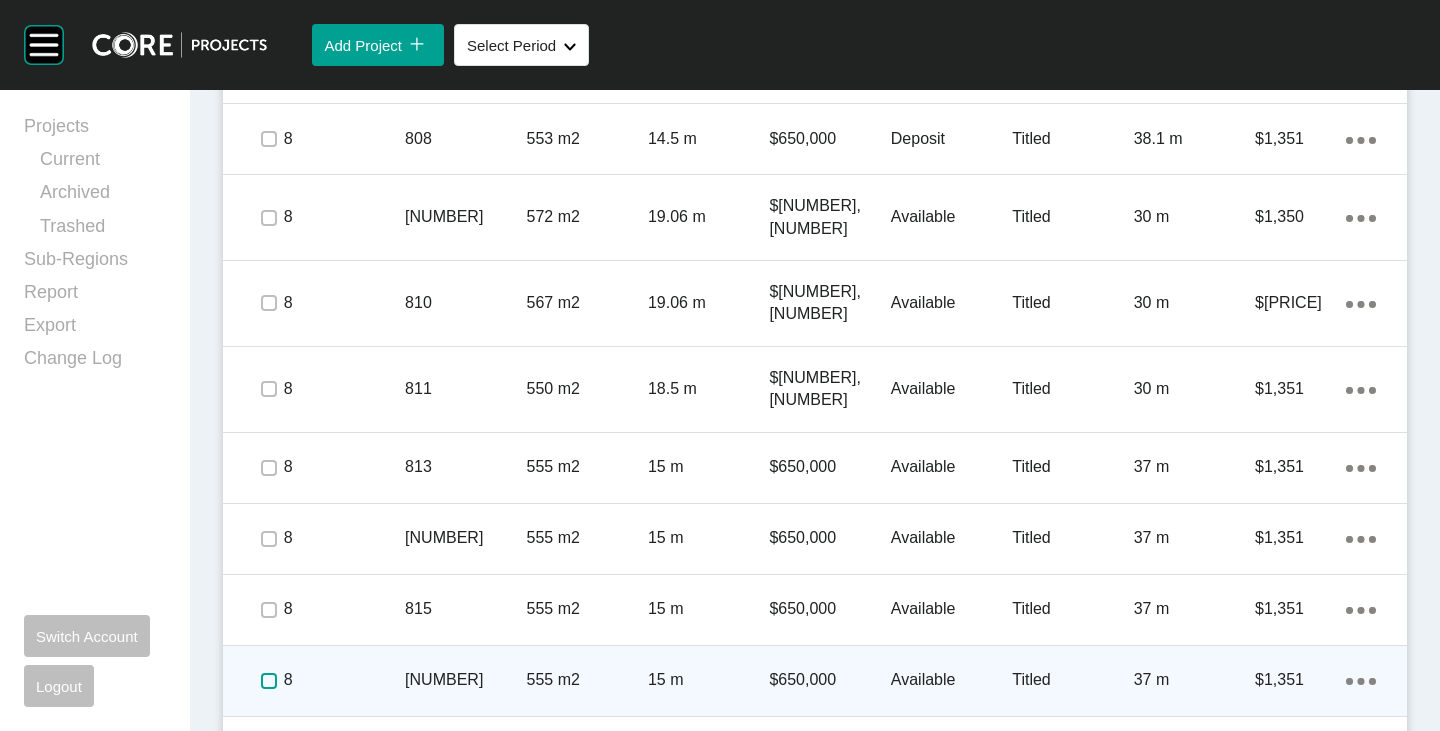 click at bounding box center (269, 681) 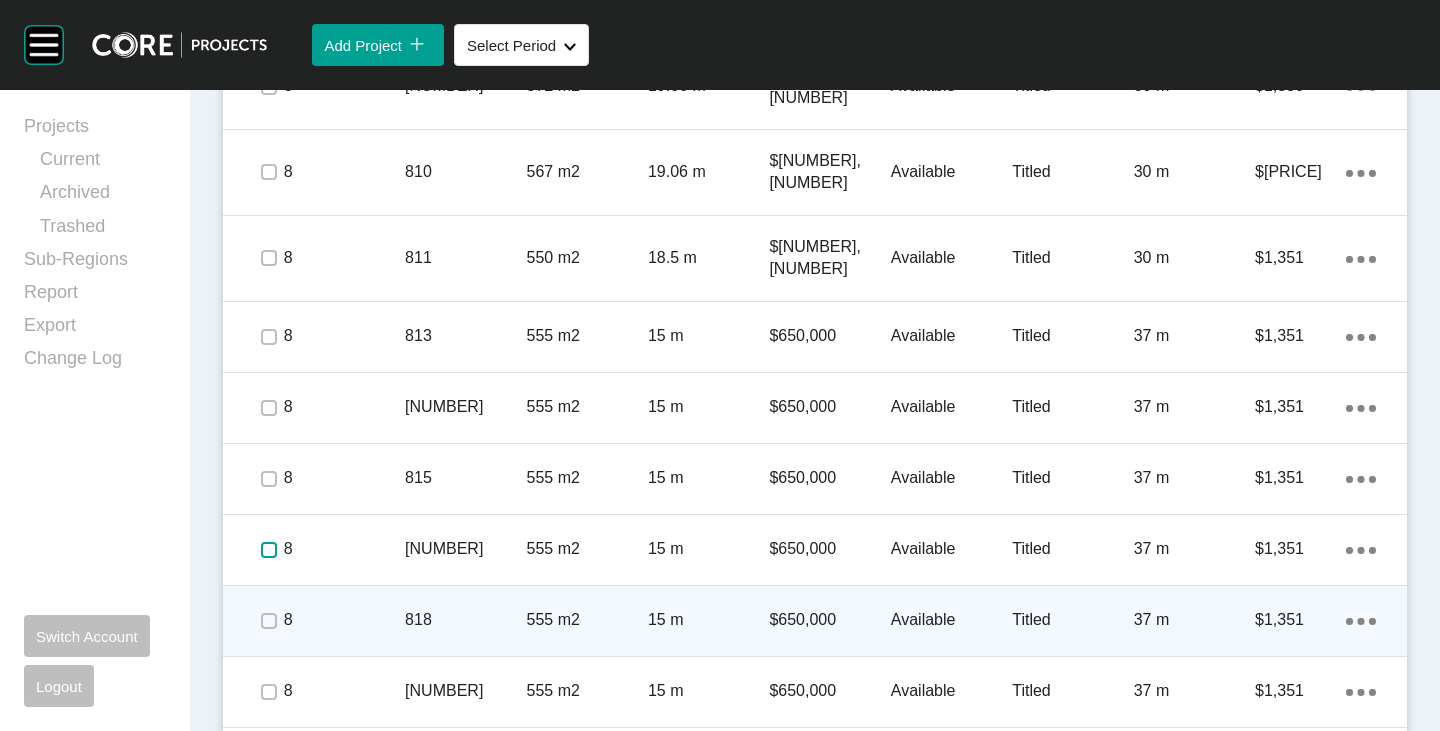 scroll, scrollTop: 2047, scrollLeft: 0, axis: vertical 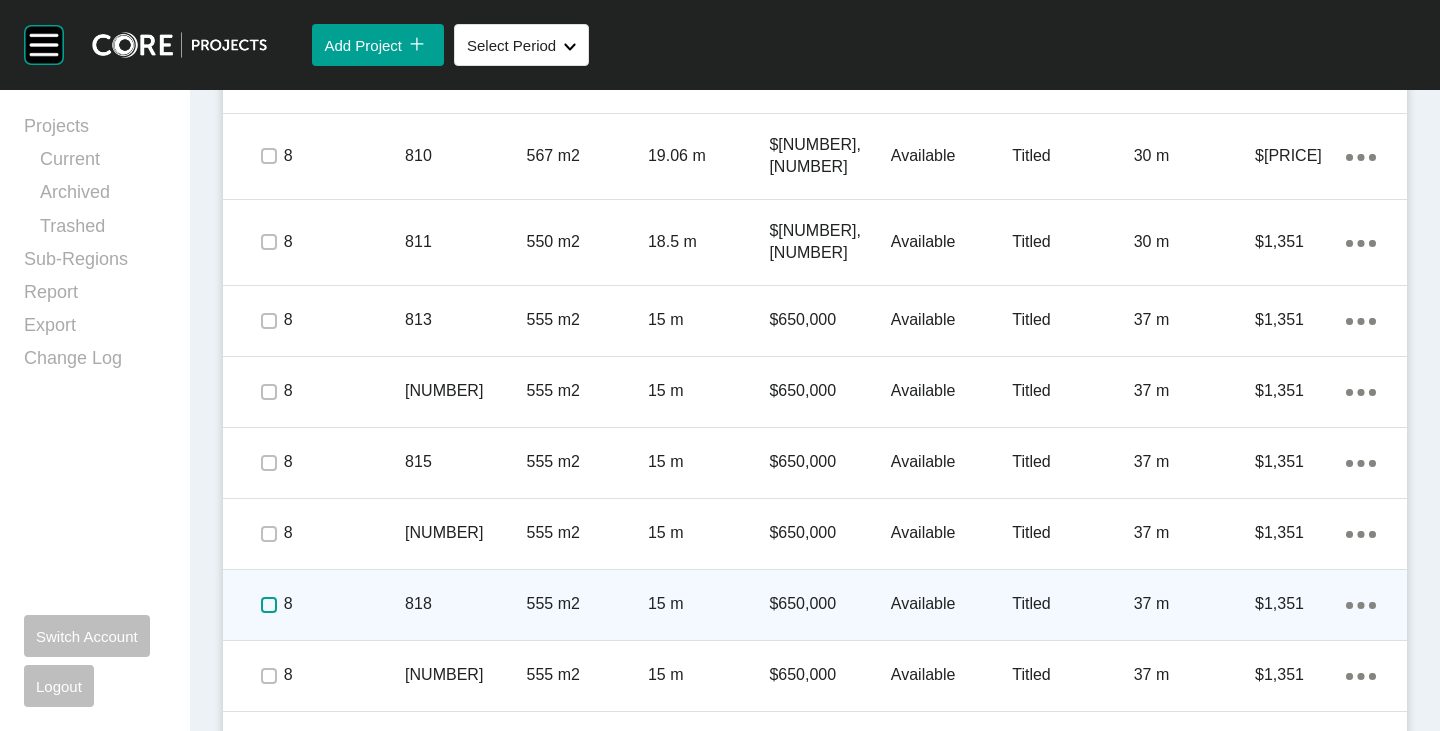 click at bounding box center (269, 605) 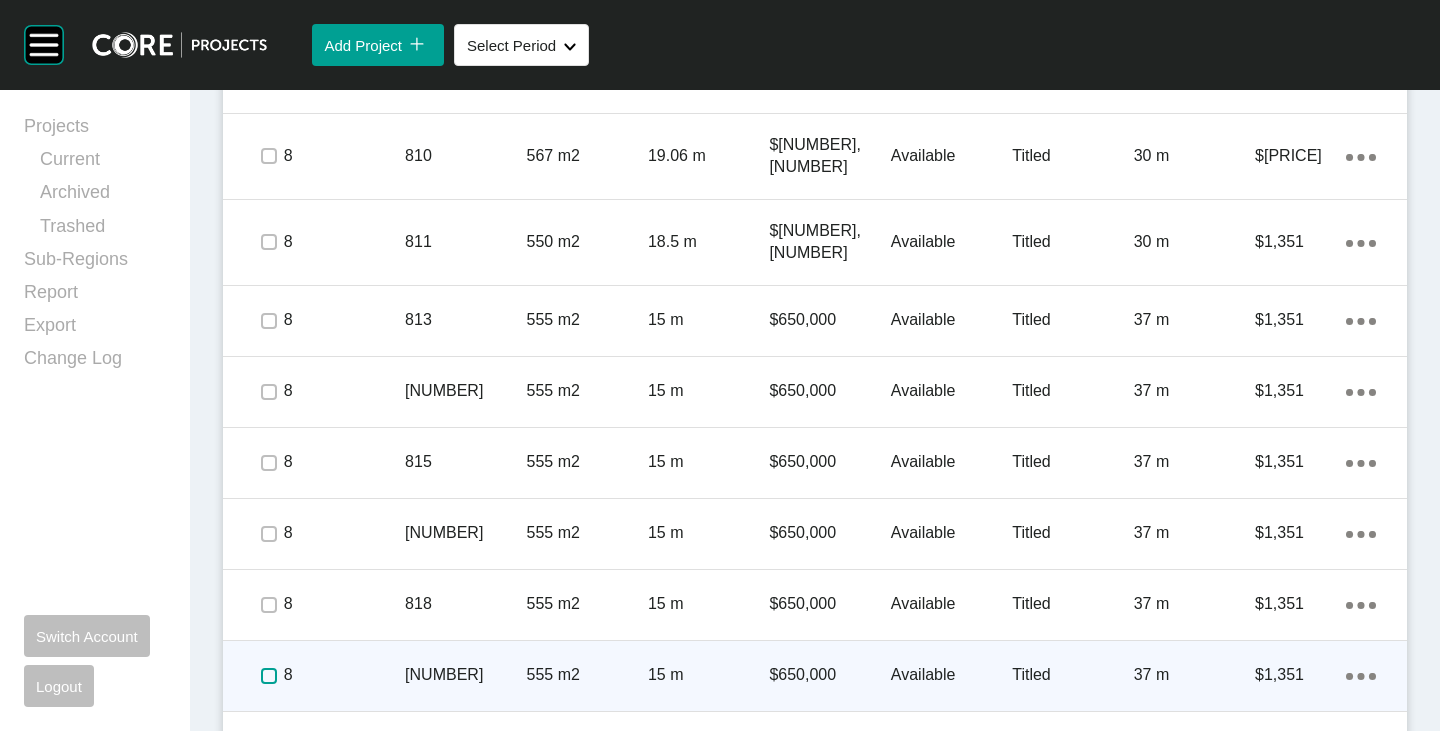 drag, startPoint x: 264, startPoint y: 617, endPoint x: 270, endPoint y: 646, distance: 29.614185 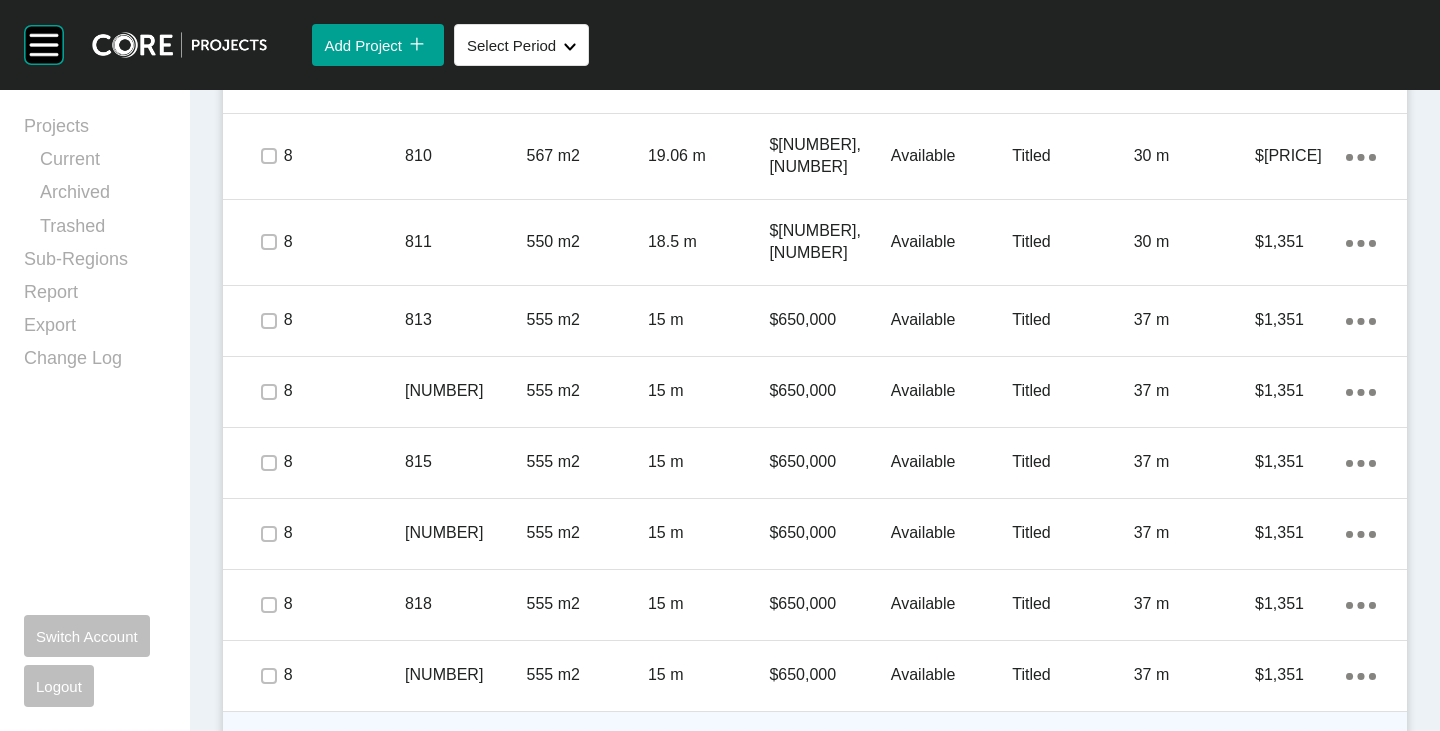 click at bounding box center [269, 747] 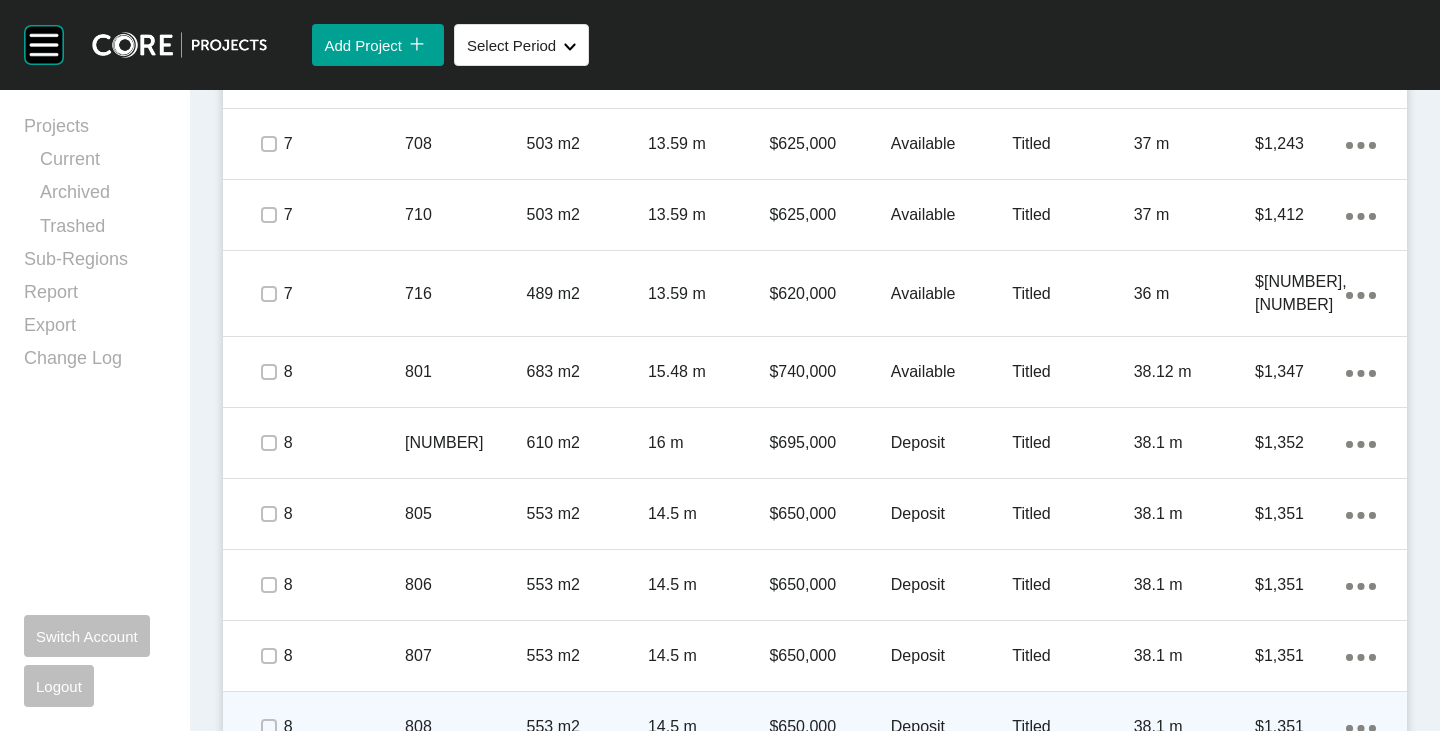scroll, scrollTop: 947, scrollLeft: 0, axis: vertical 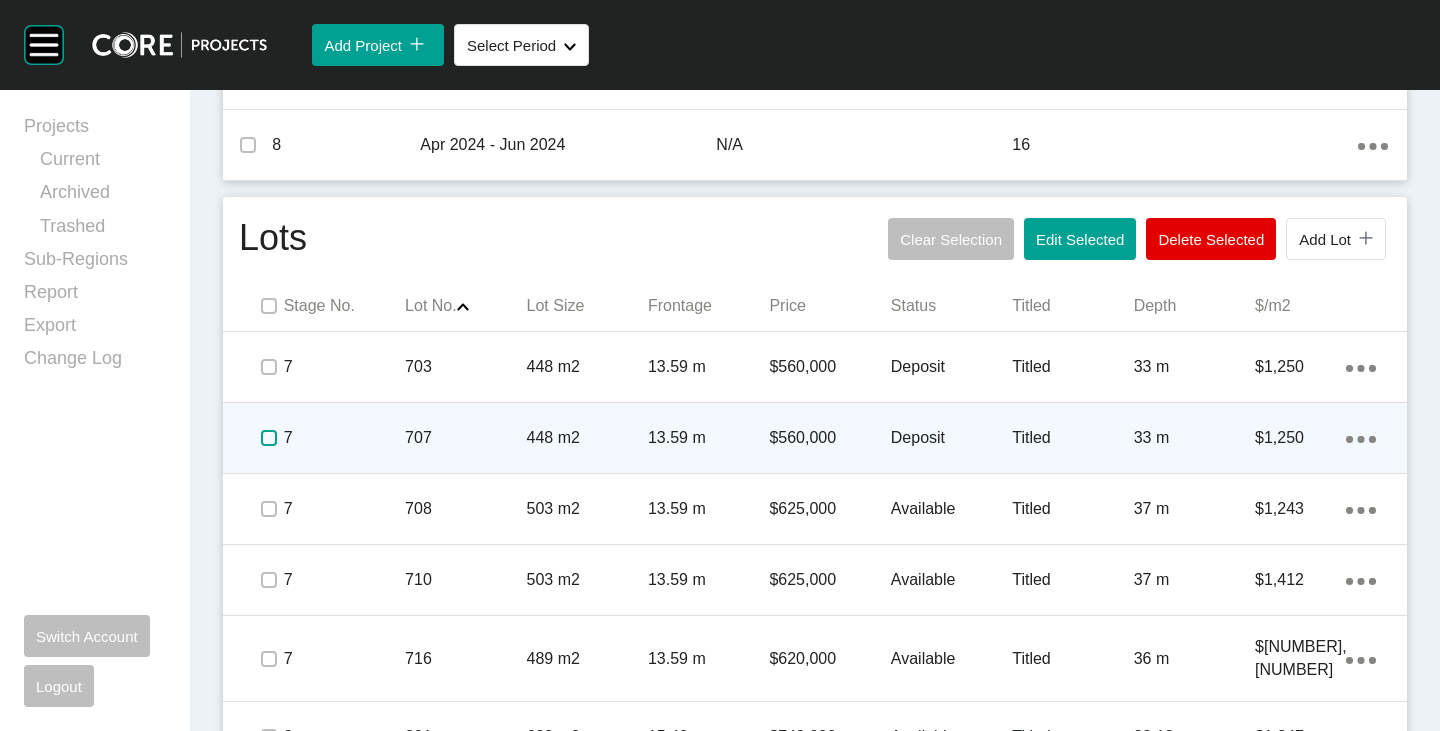 click at bounding box center [269, 438] 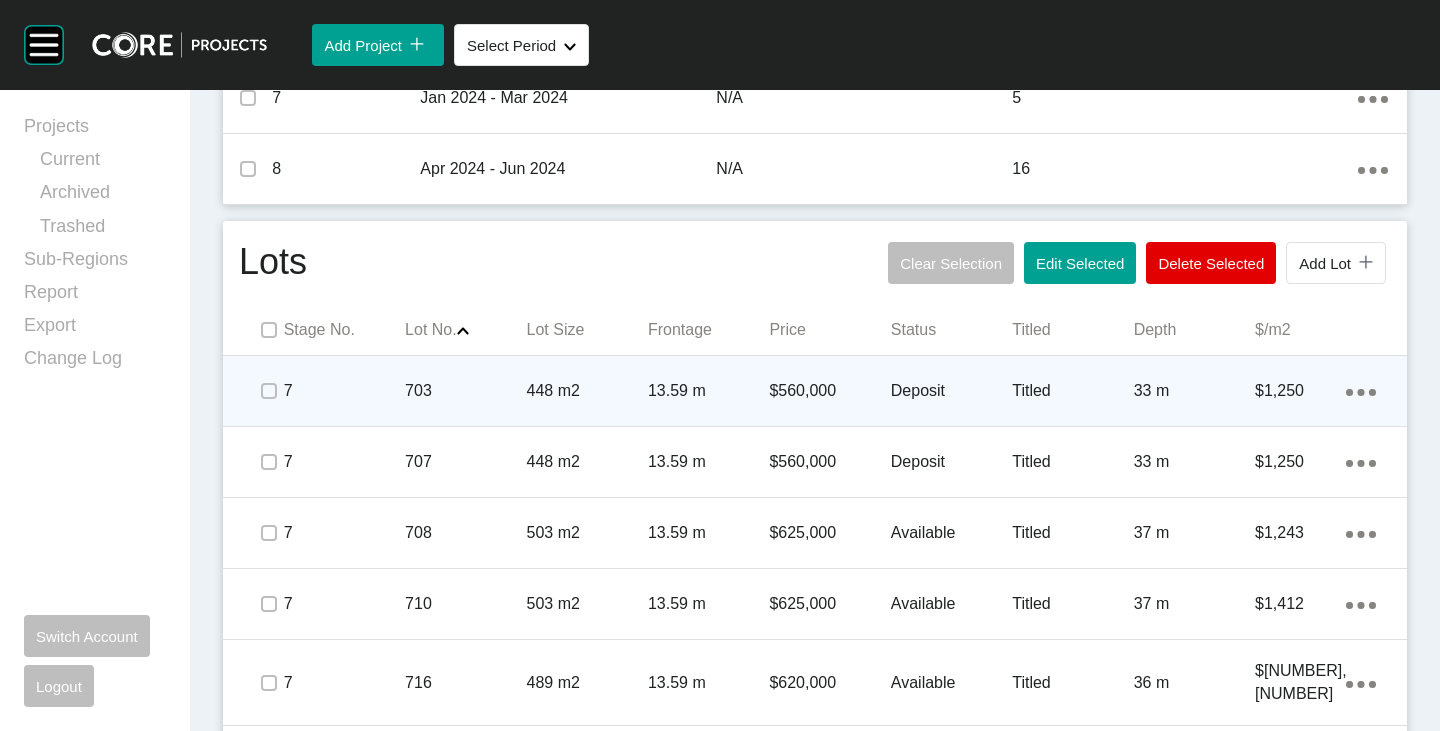 scroll, scrollTop: 847, scrollLeft: 0, axis: vertical 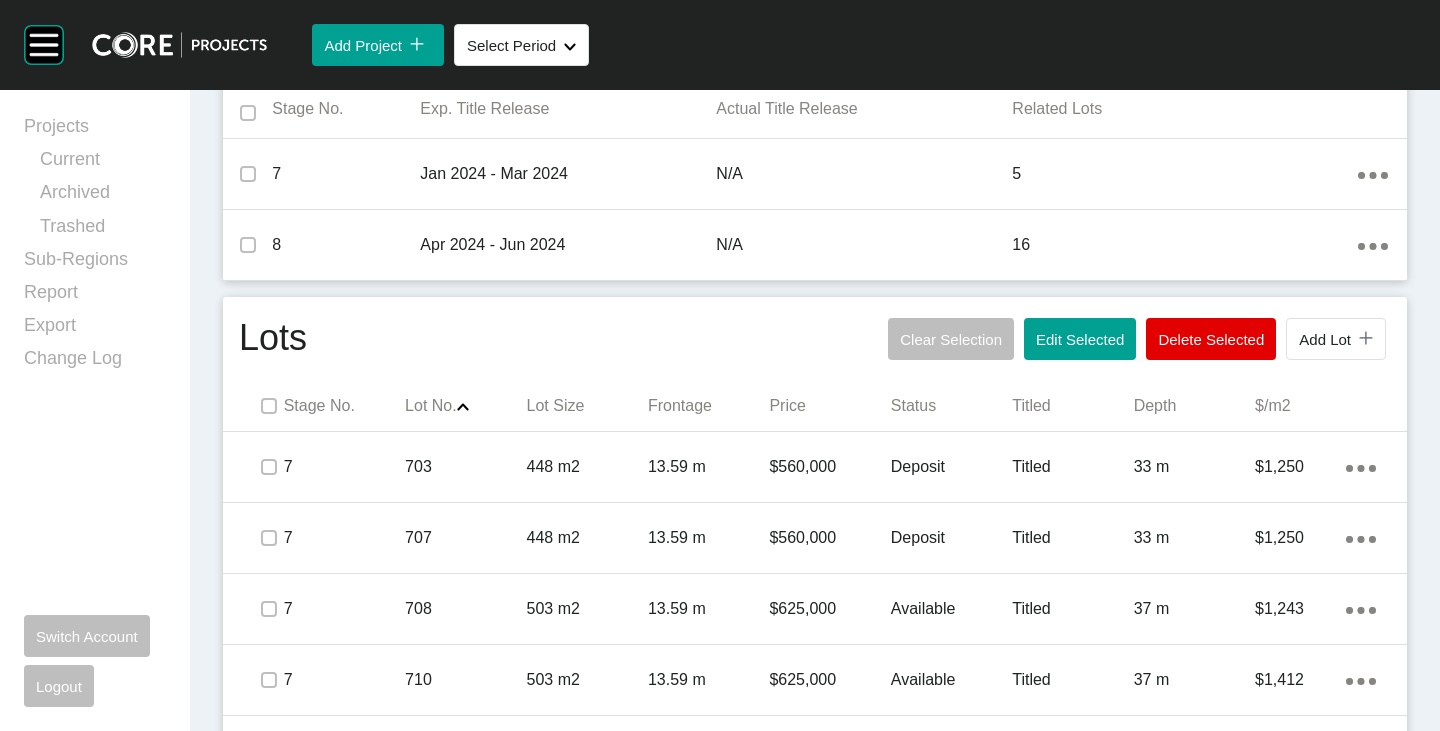 click on "Edit Selected" at bounding box center (1080, 339) 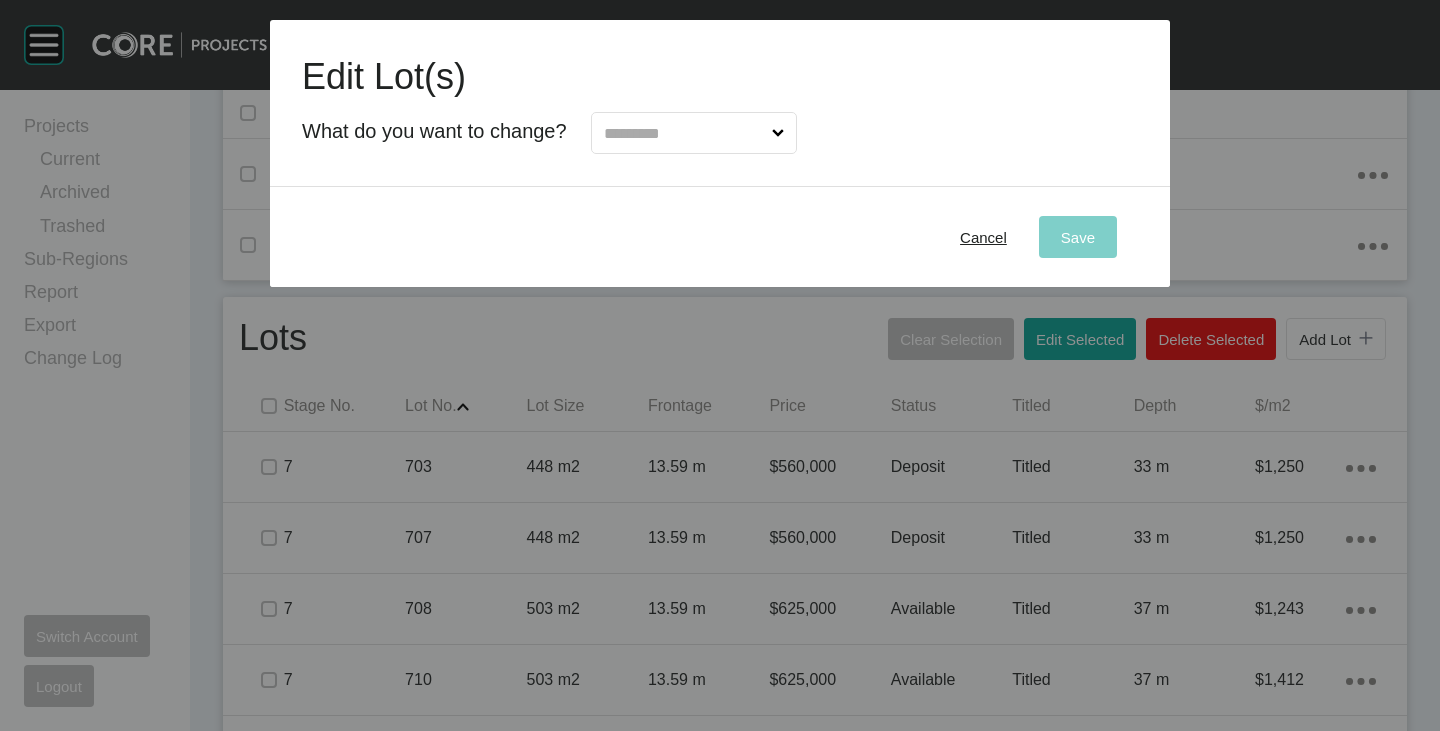 click at bounding box center [684, 133] 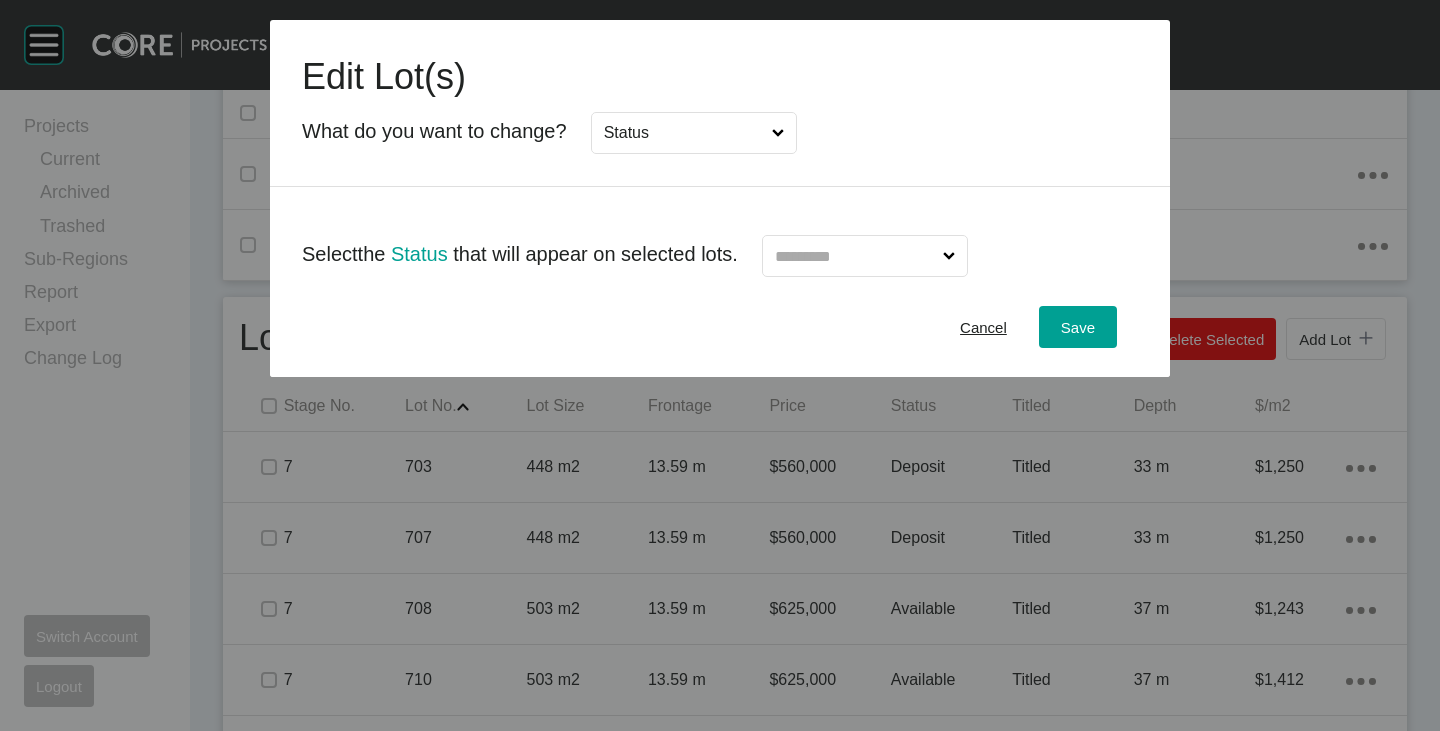 click at bounding box center (855, 256) 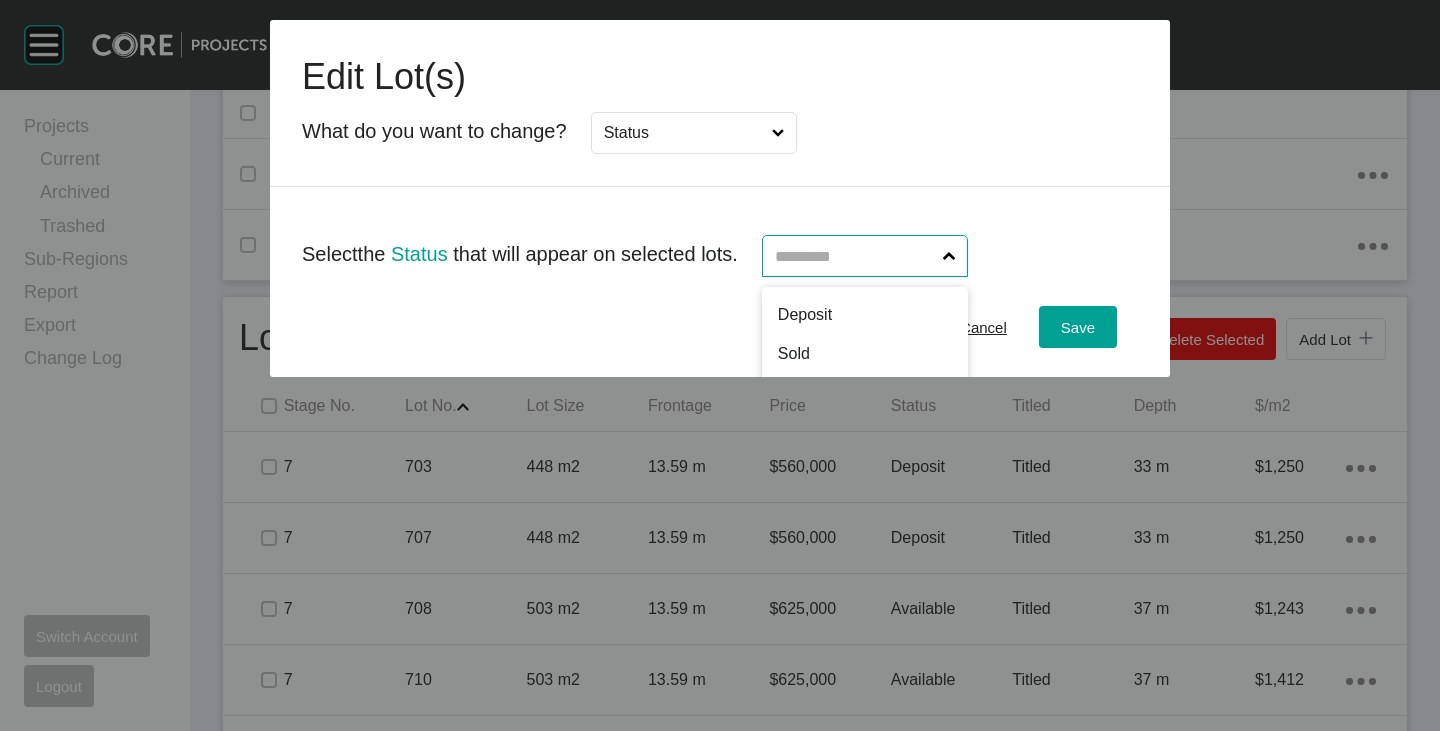scroll, scrollTop: 100, scrollLeft: 0, axis: vertical 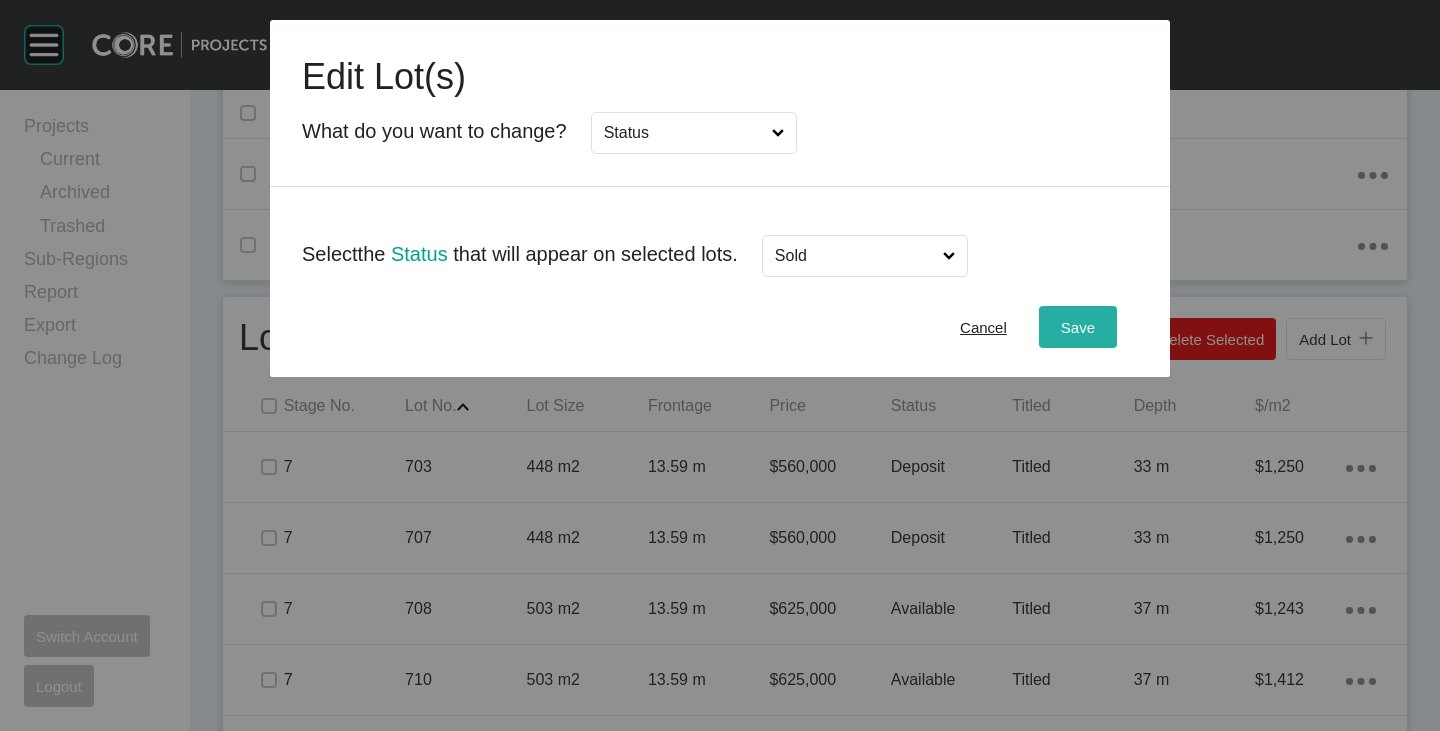 click on "Save" at bounding box center [1078, 327] 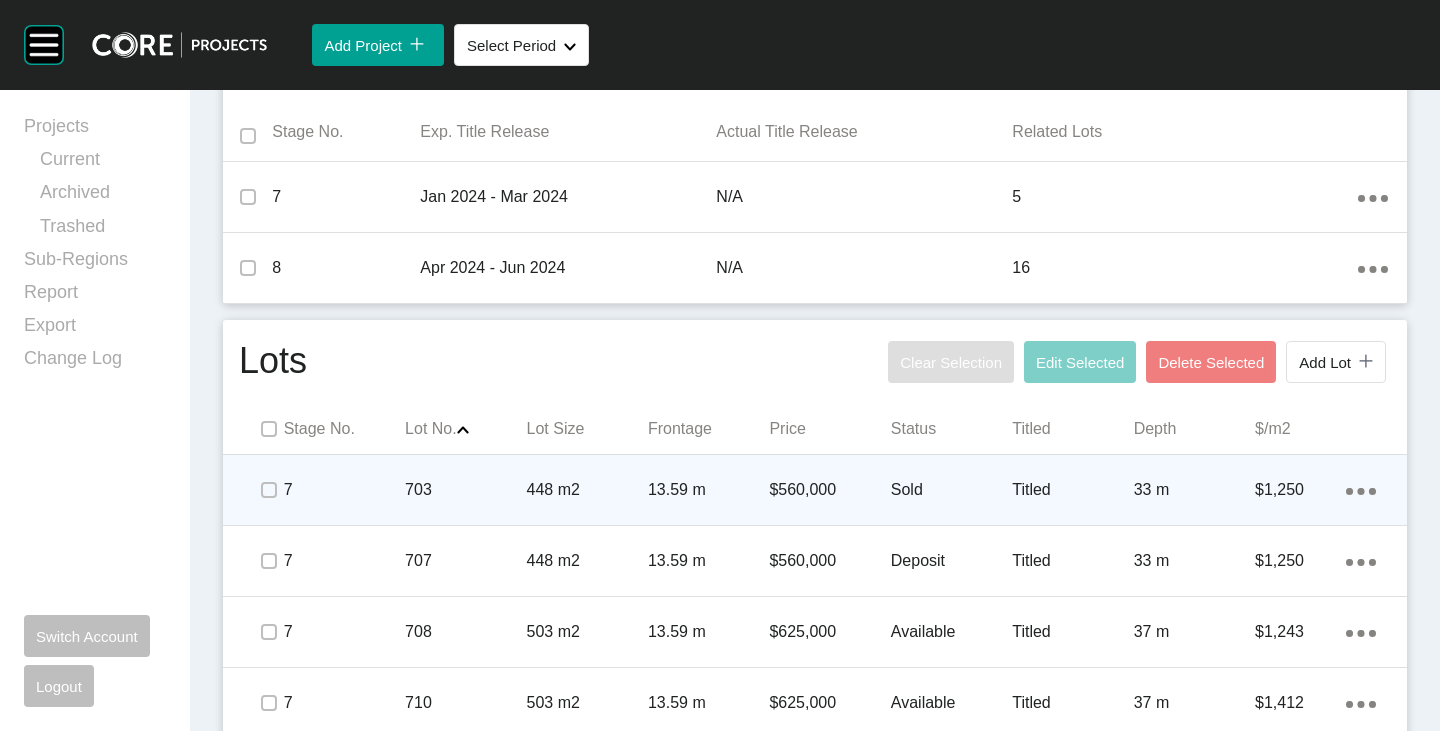 scroll, scrollTop: 947, scrollLeft: 0, axis: vertical 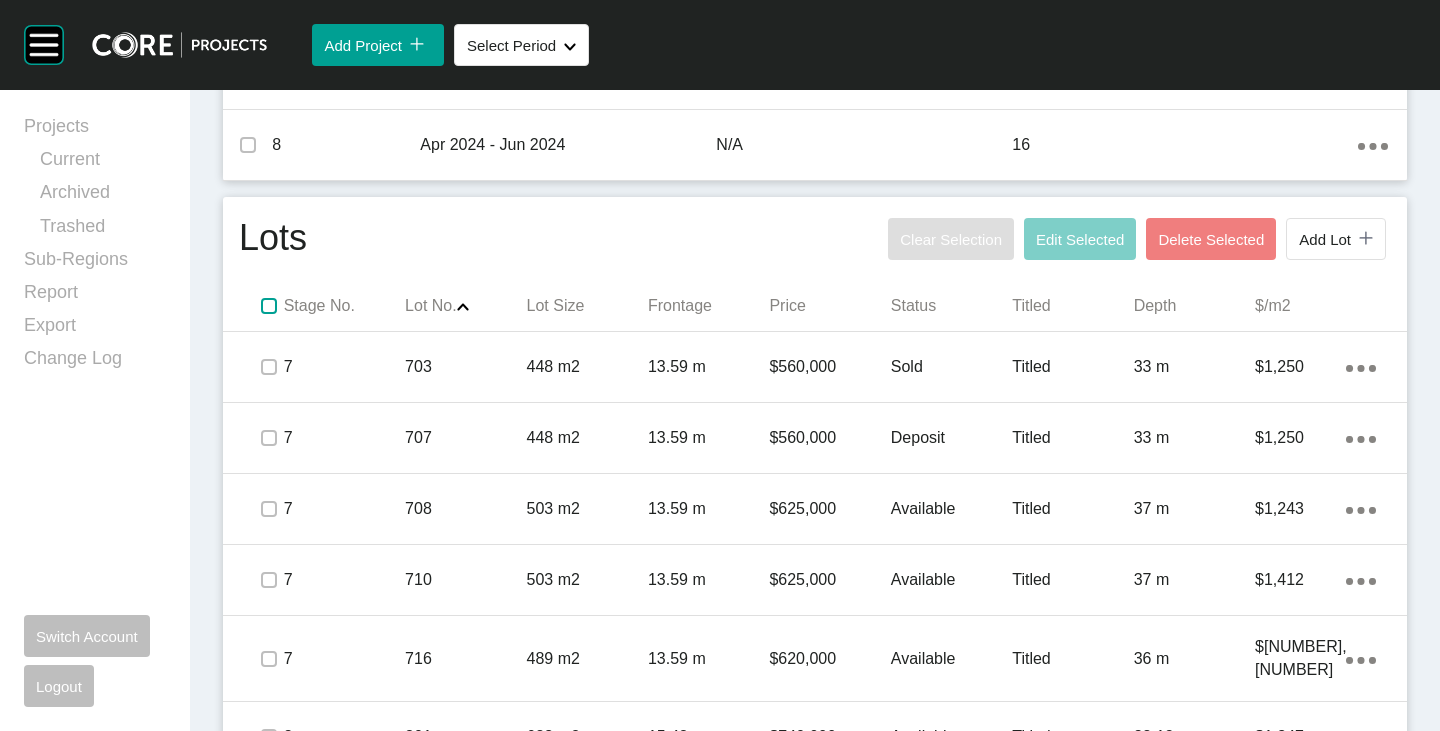 click at bounding box center (269, 306) 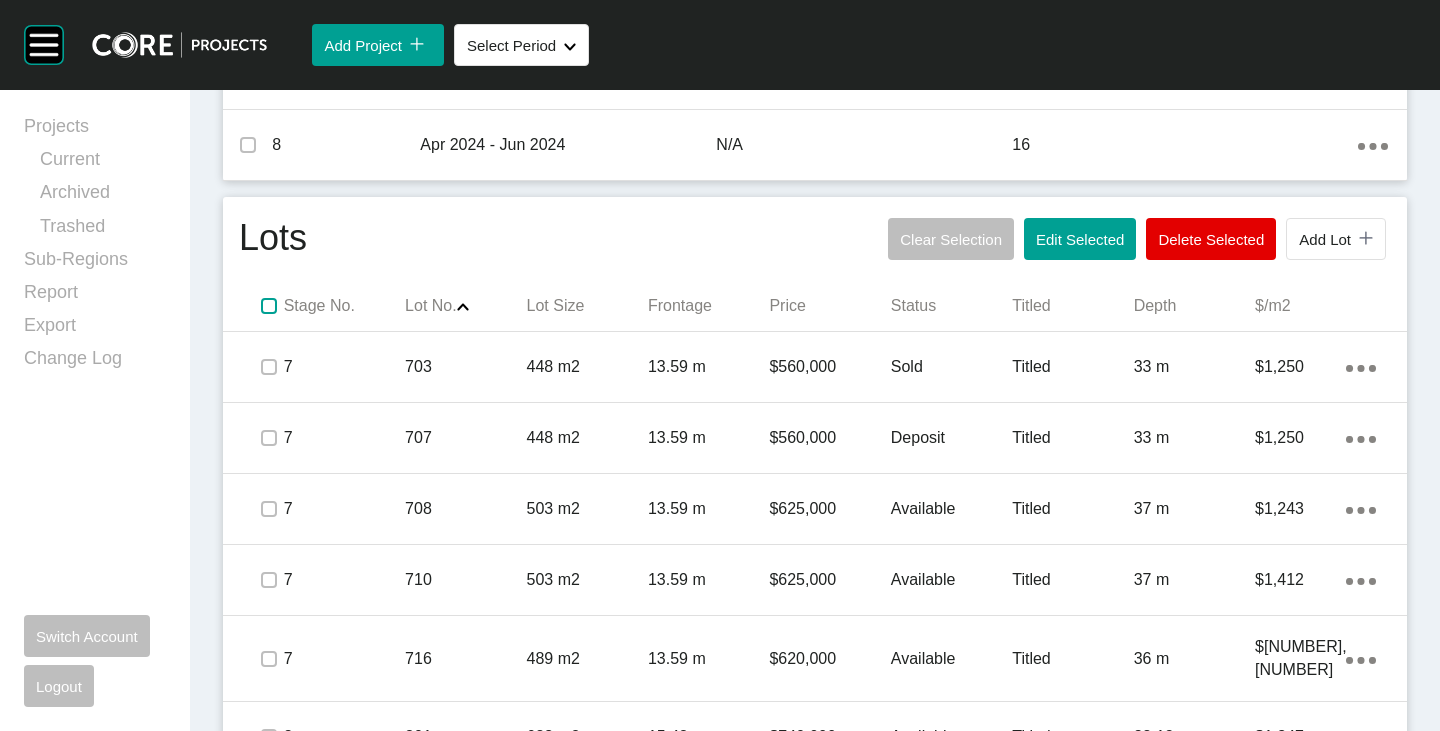 scroll, scrollTop: 1047, scrollLeft: 0, axis: vertical 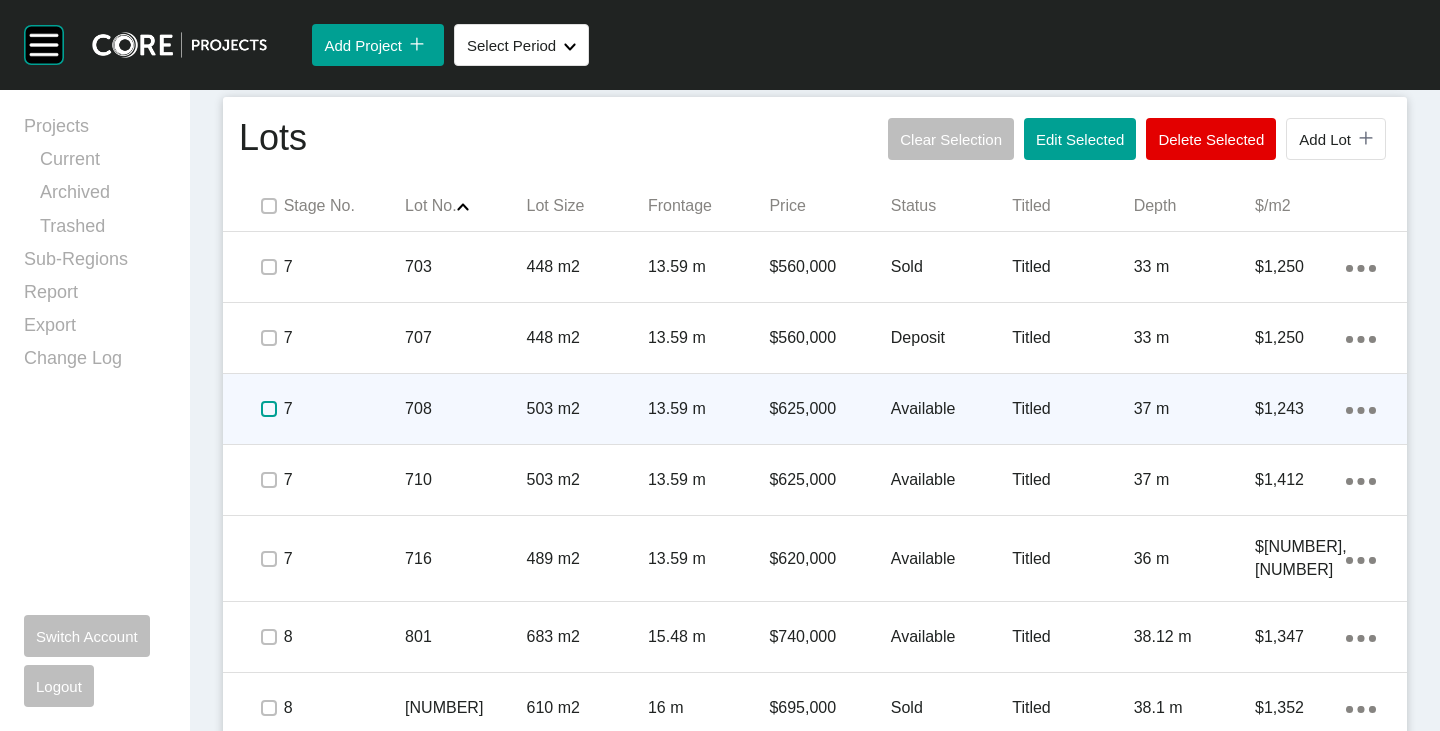 click at bounding box center (269, 409) 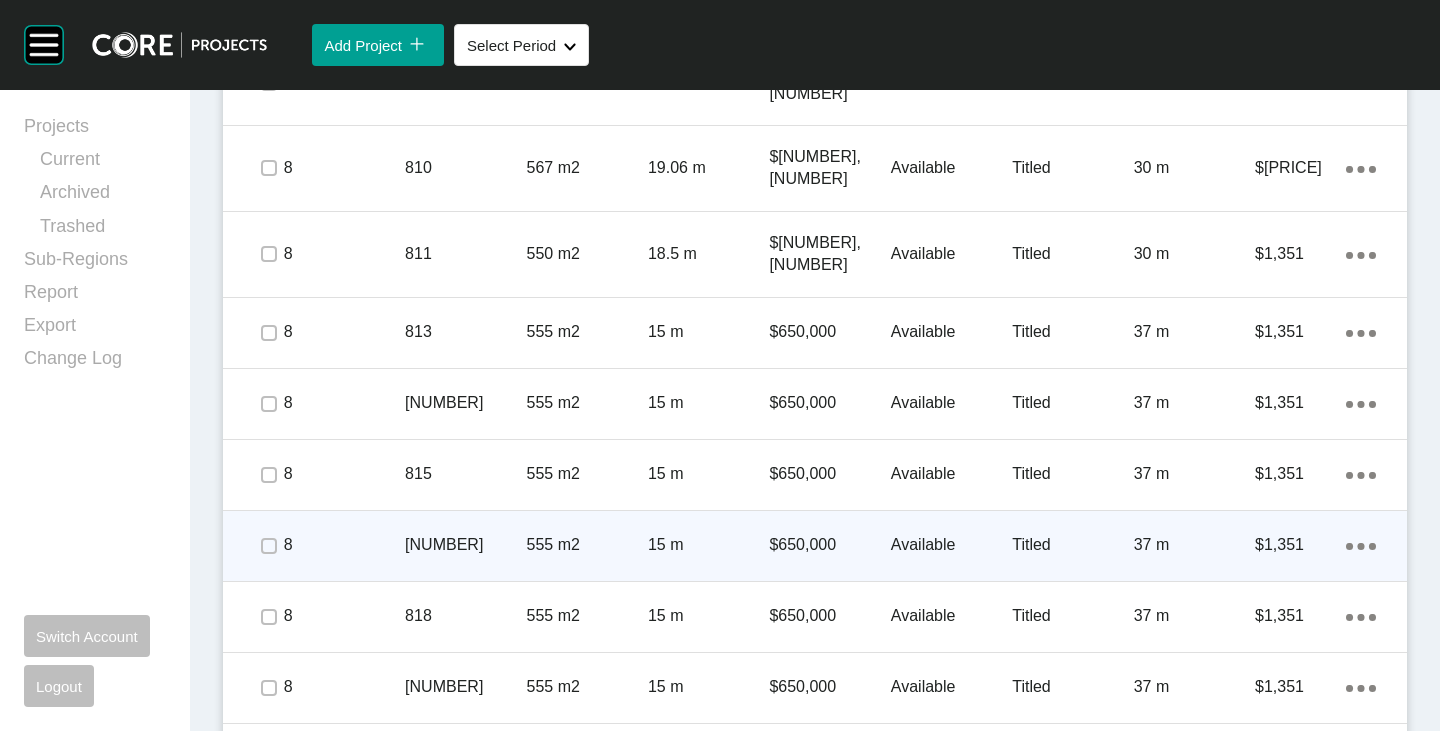 scroll, scrollTop: 2047, scrollLeft: 0, axis: vertical 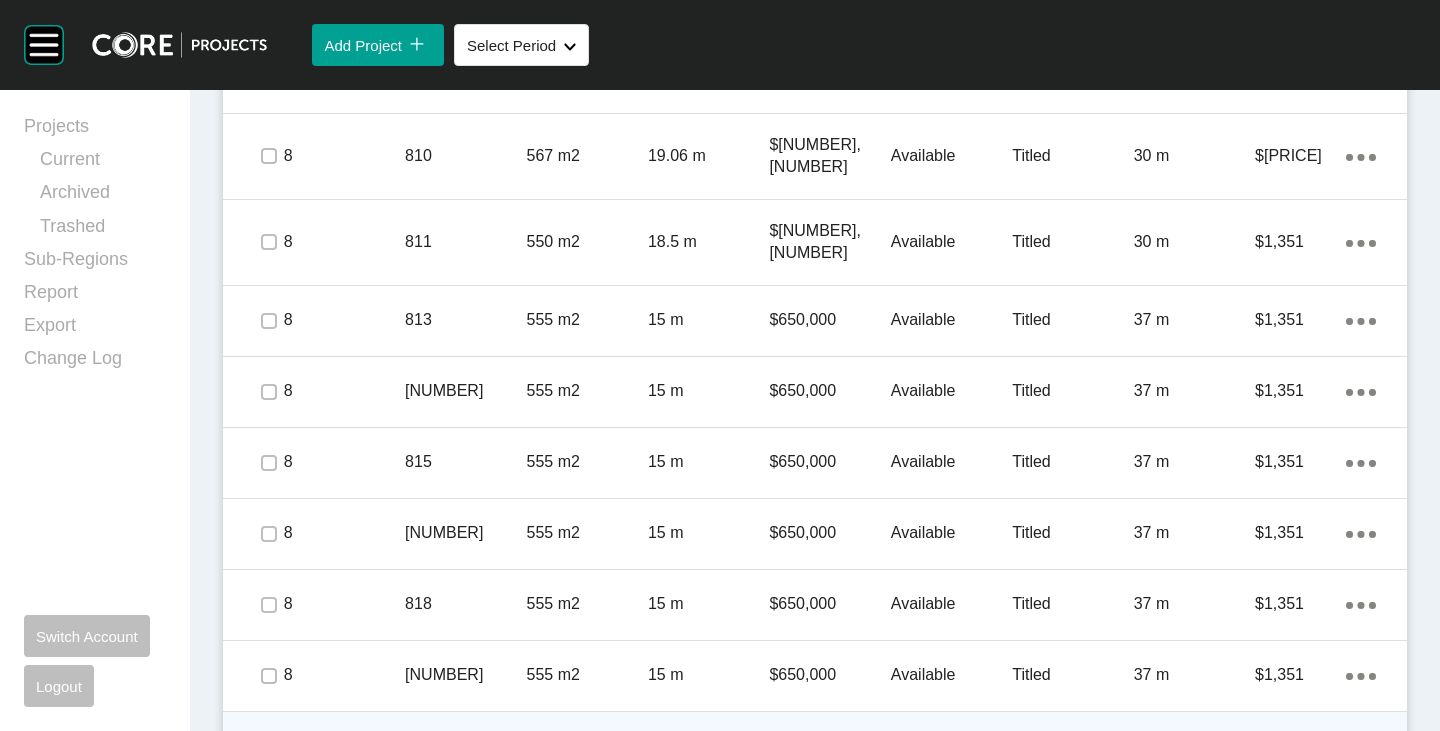 click at bounding box center [269, 747] 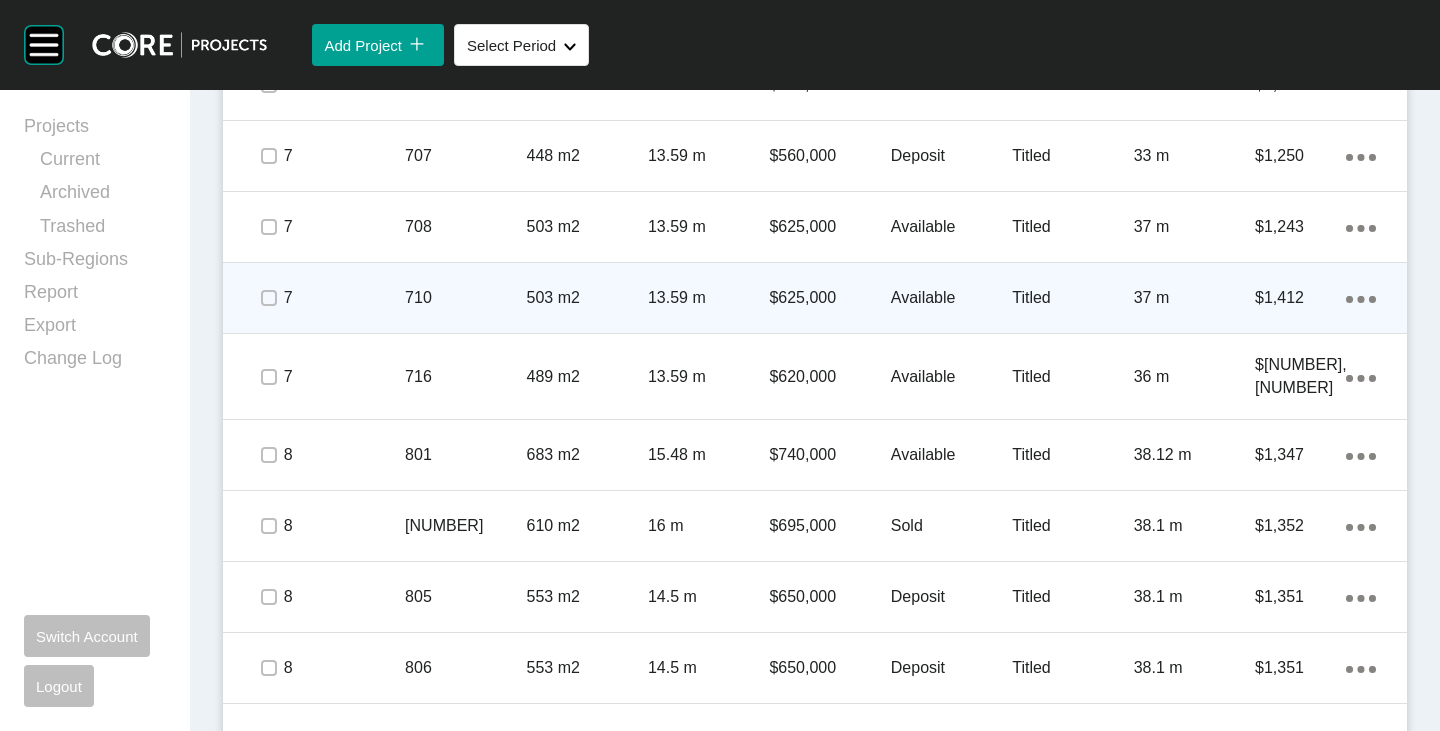 scroll, scrollTop: 1147, scrollLeft: 0, axis: vertical 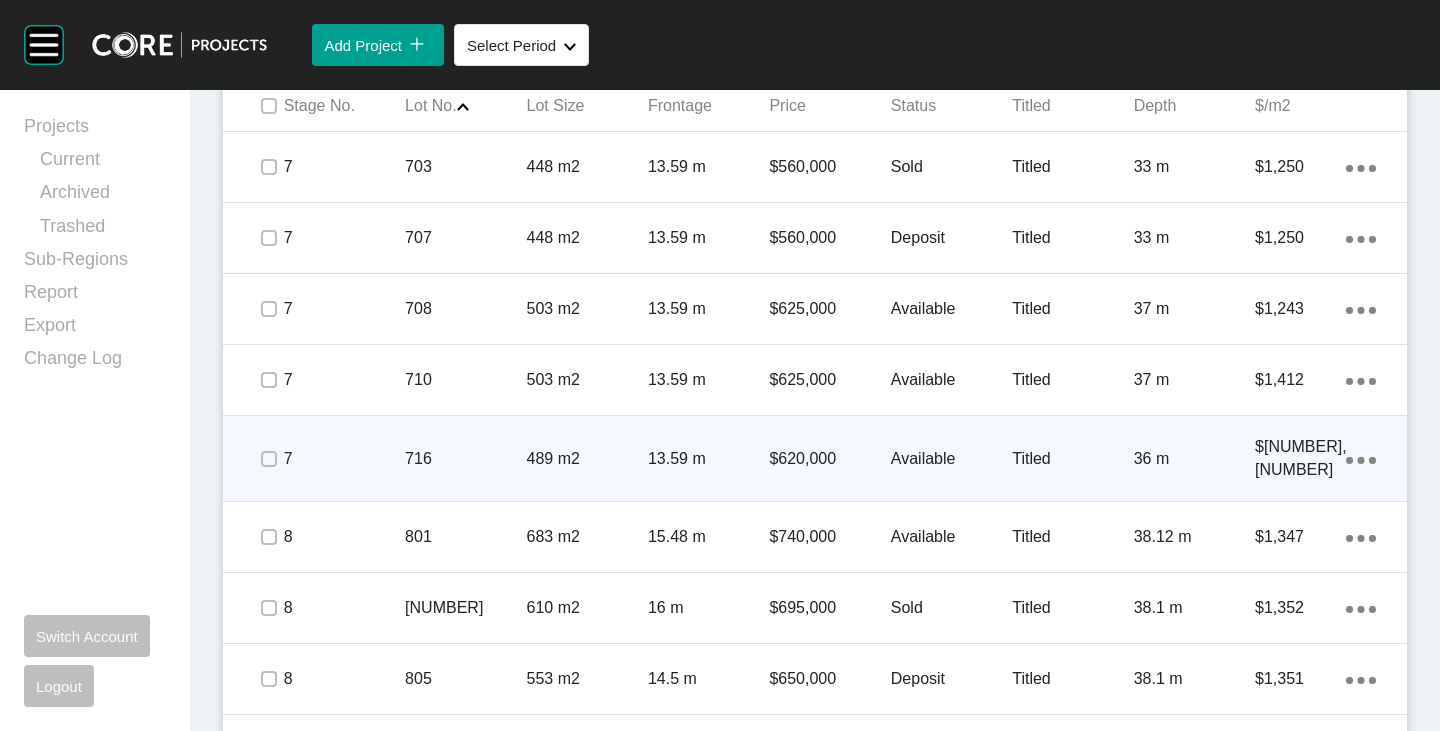 click at bounding box center (268, 459) 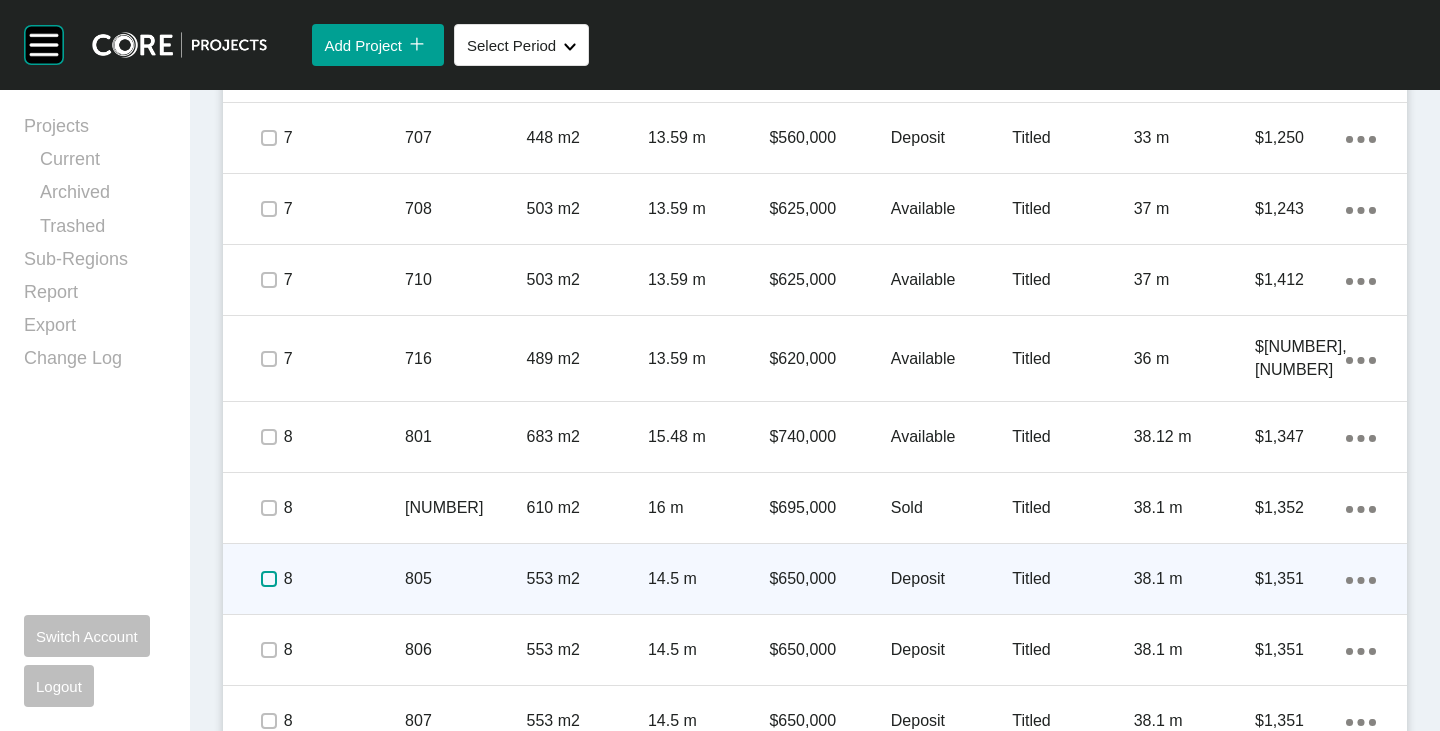 click at bounding box center [269, 579] 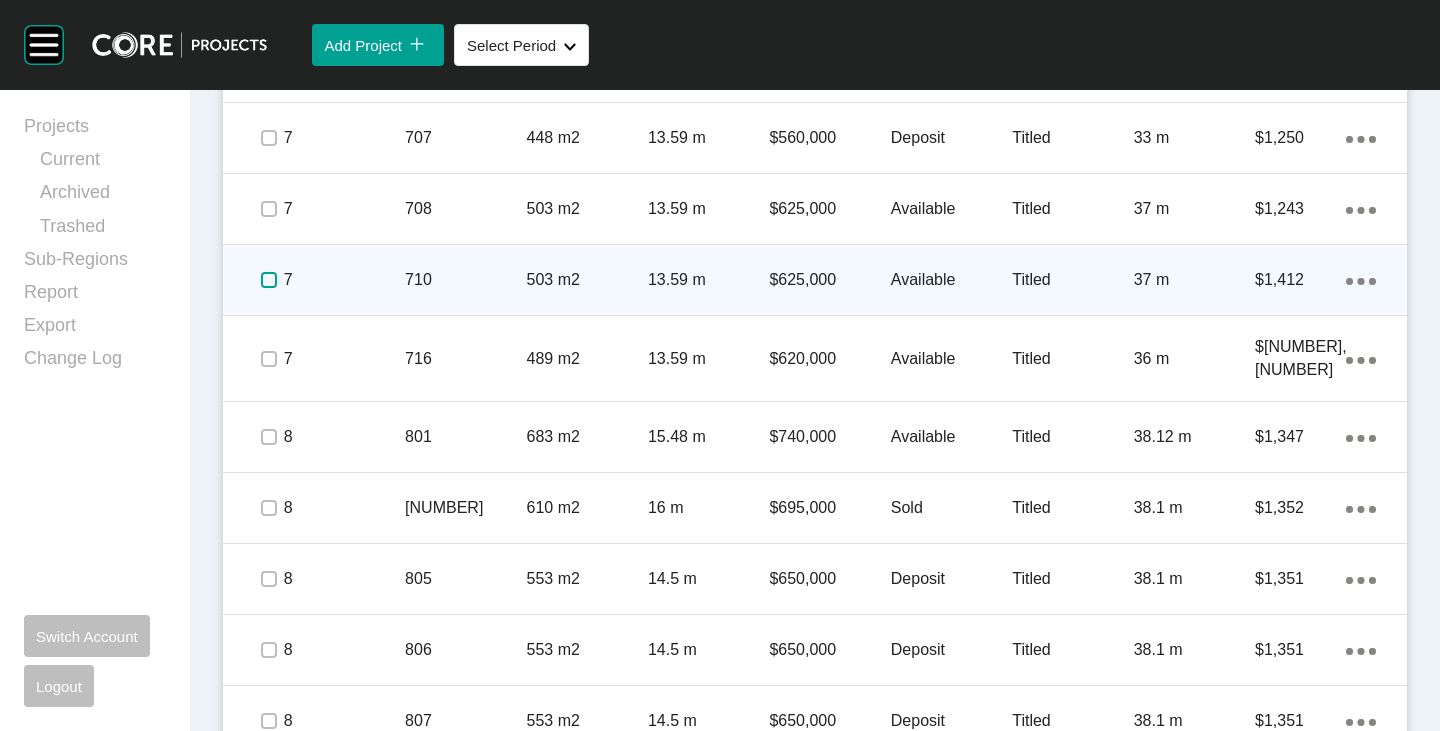 click at bounding box center [269, 280] 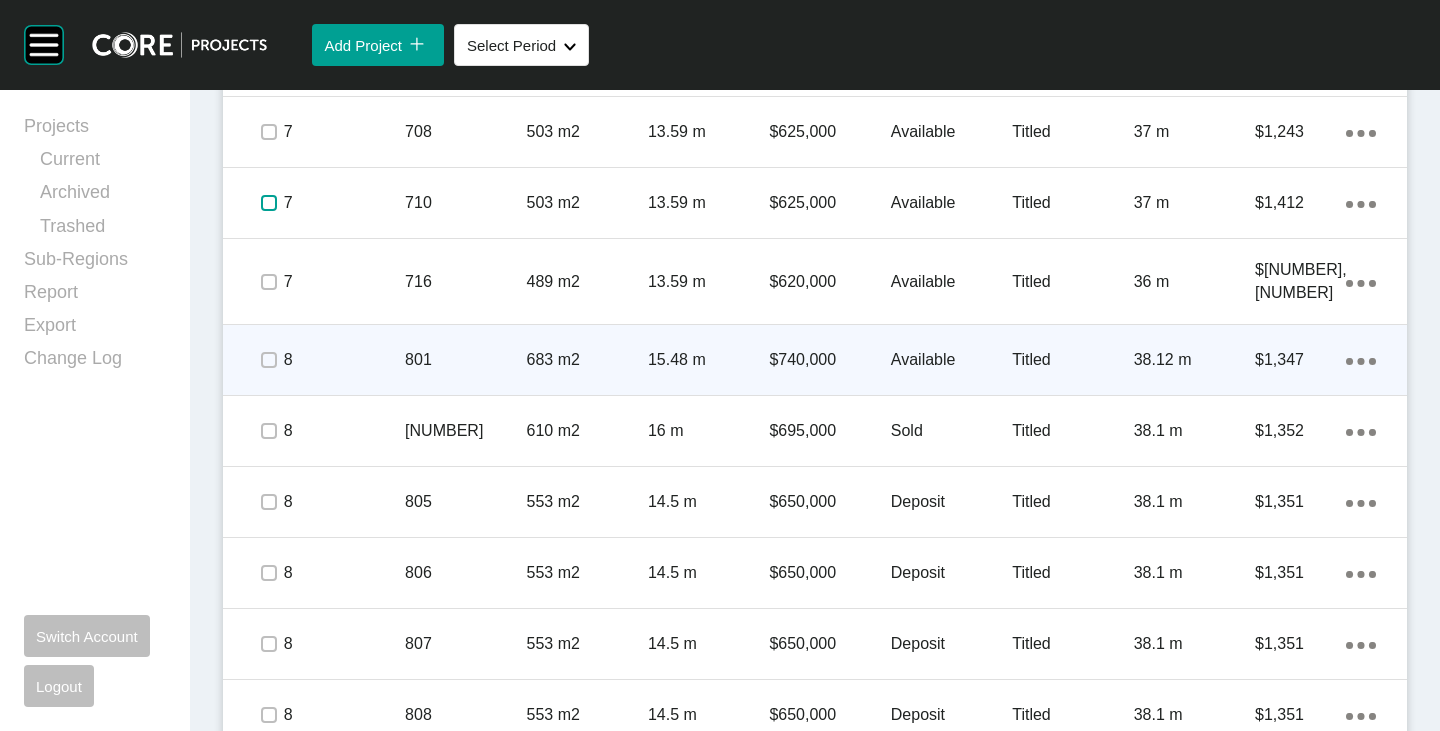 scroll, scrollTop: 1347, scrollLeft: 0, axis: vertical 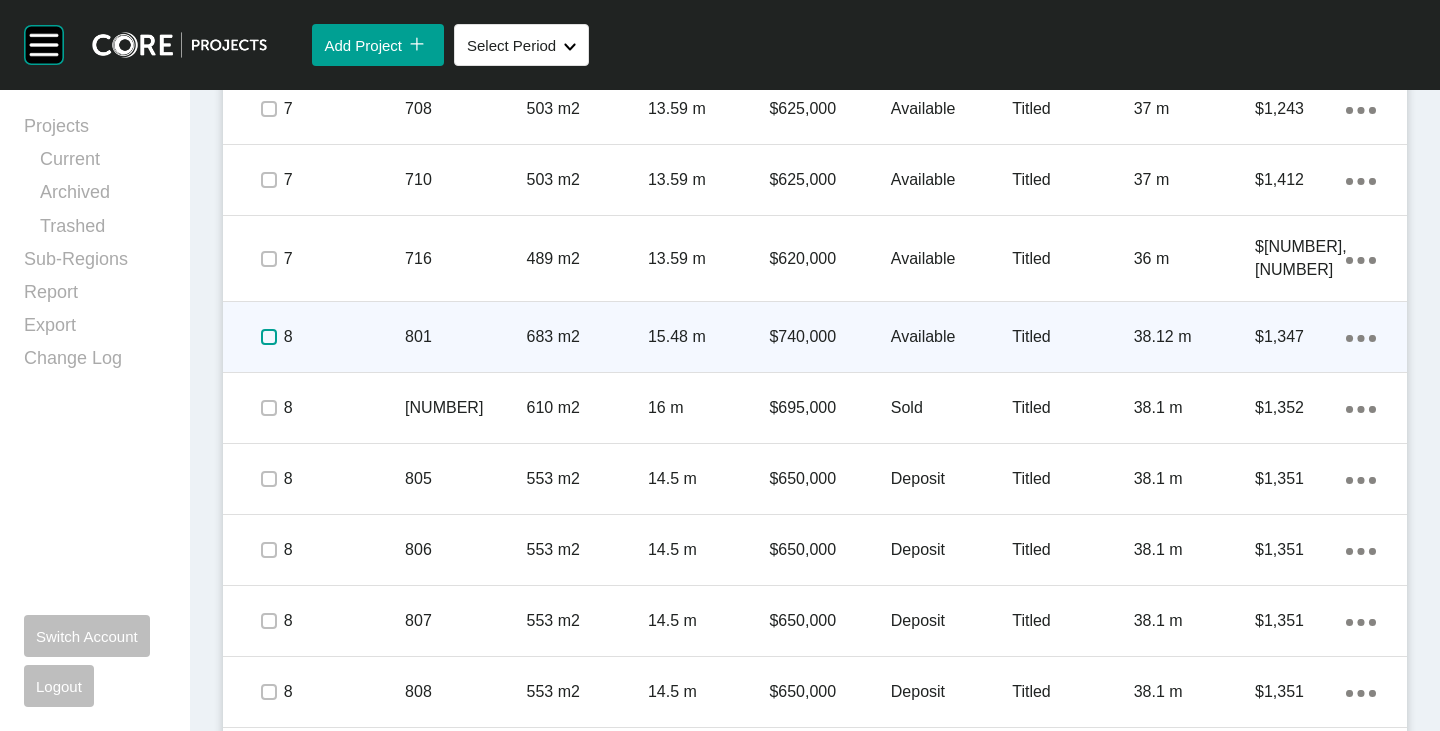 click at bounding box center [269, 337] 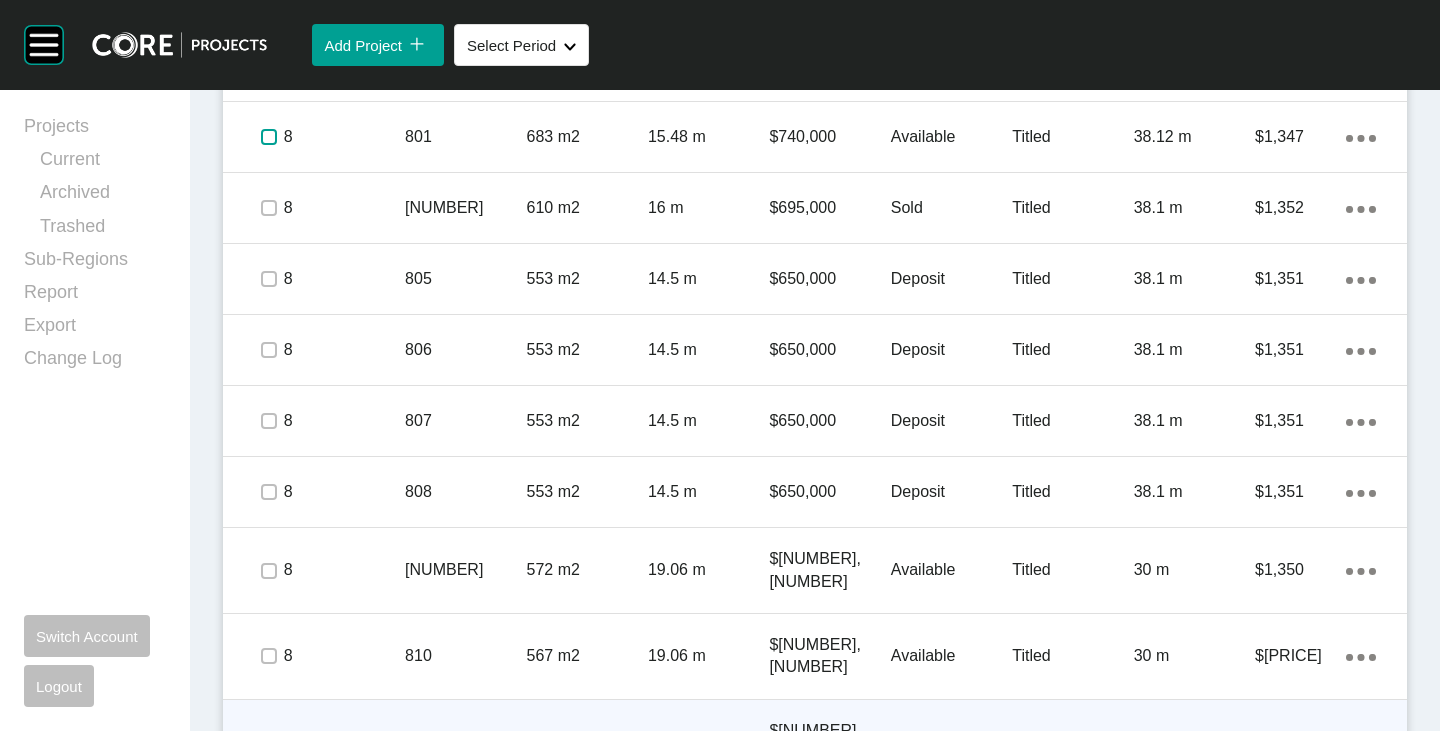 scroll, scrollTop: 1647, scrollLeft: 0, axis: vertical 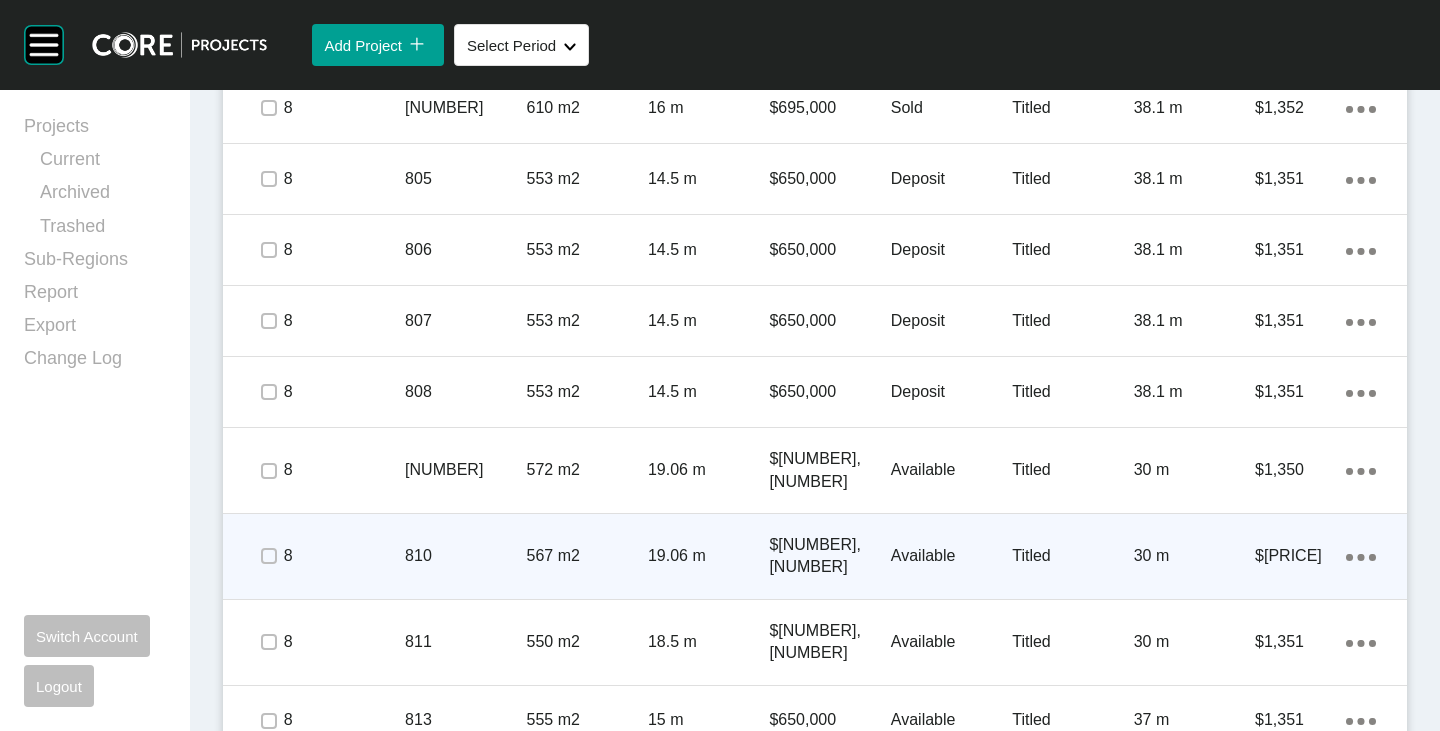 click on "Available" at bounding box center [951, 556] 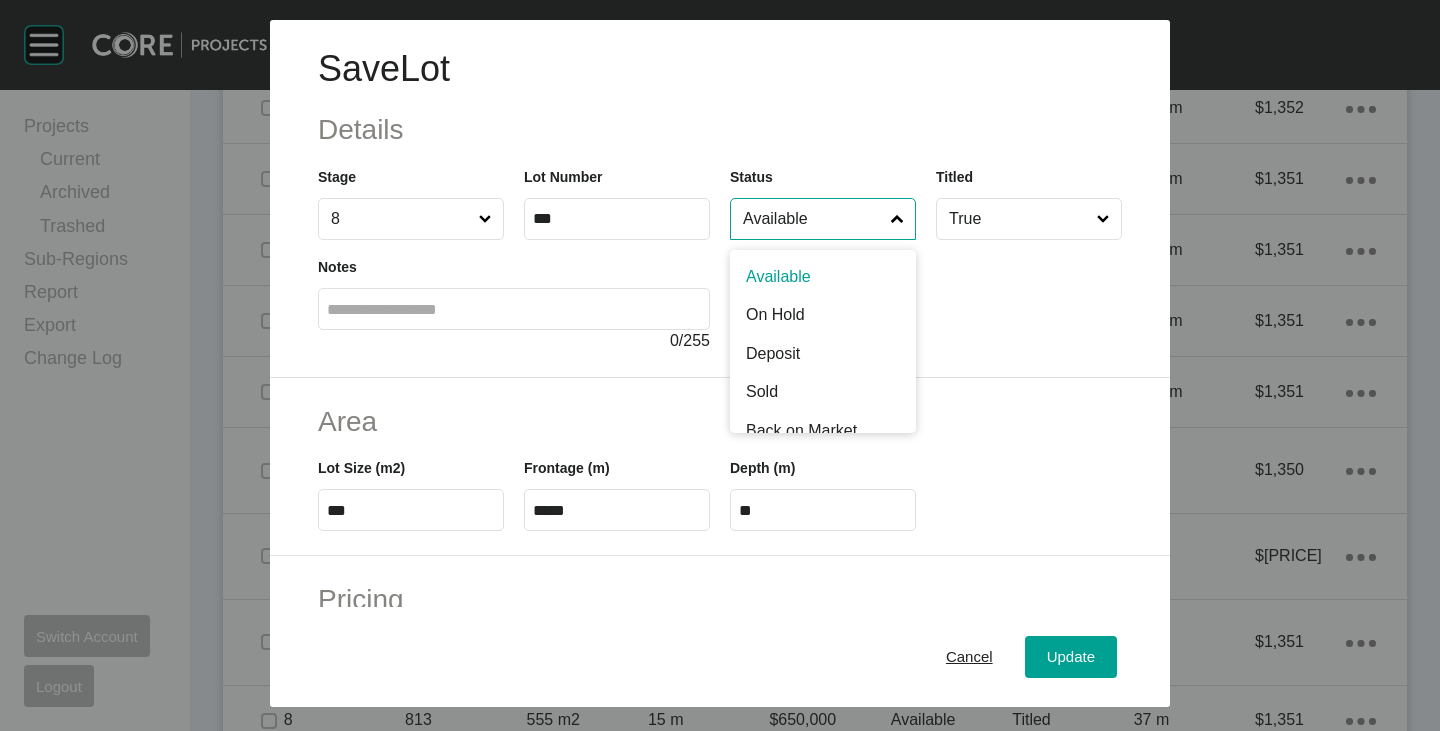 click on "Available" at bounding box center (813, 219) 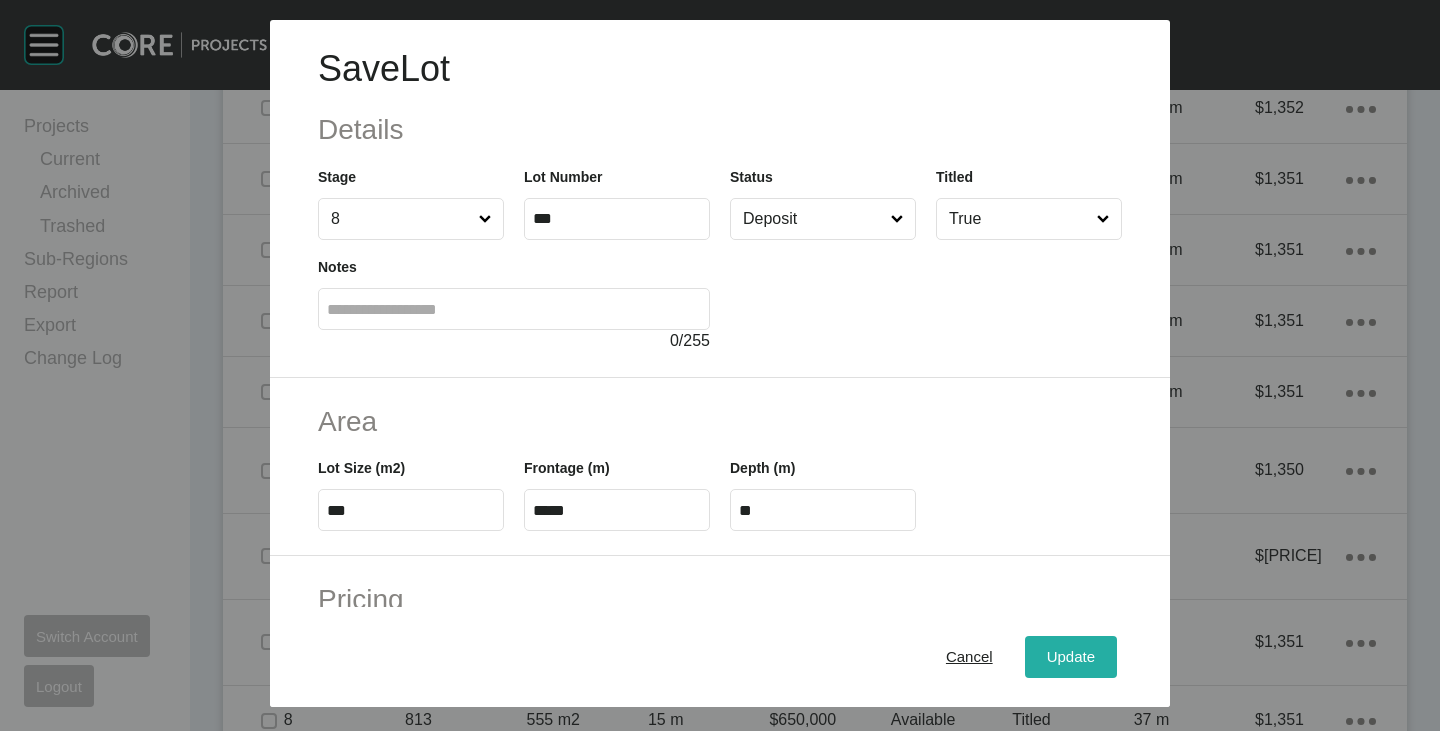 click on "Update" at bounding box center [1071, 657] 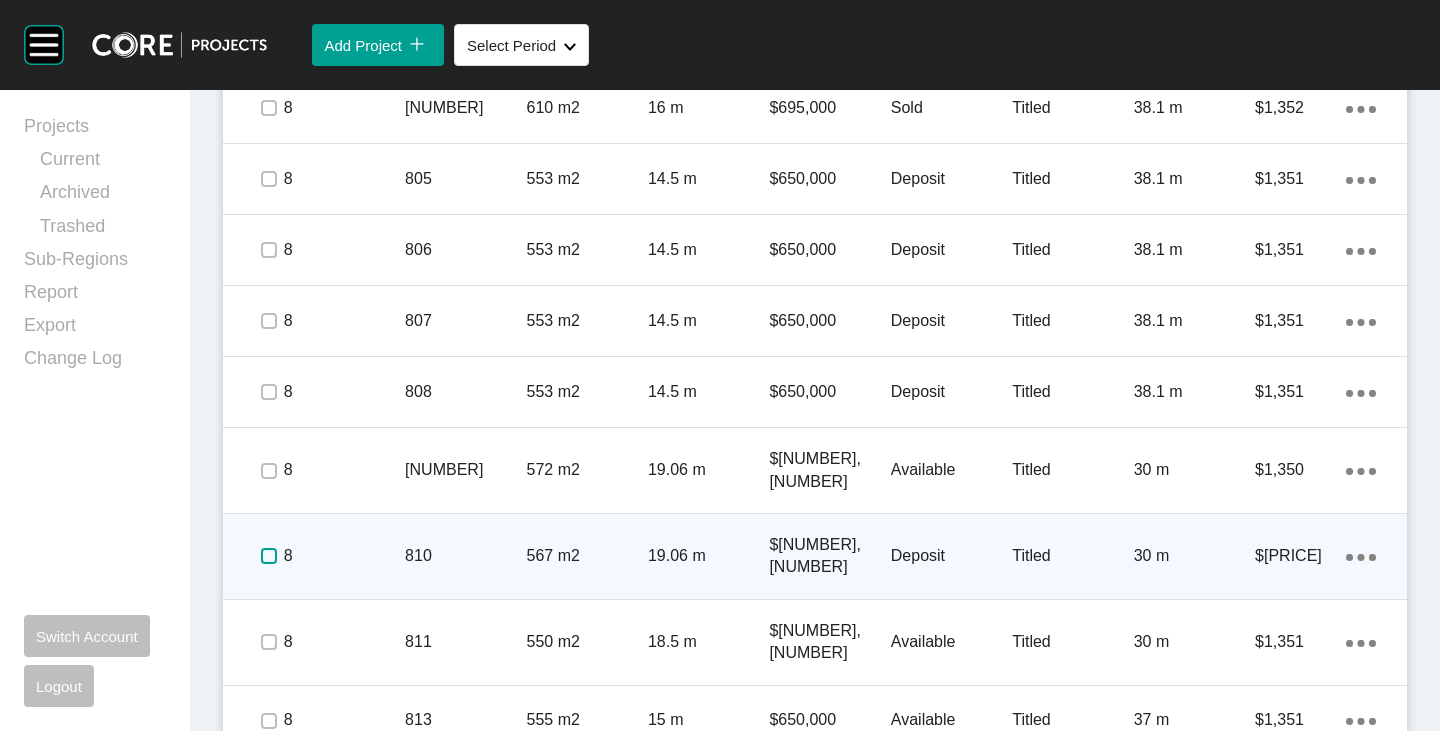 click at bounding box center [269, 556] 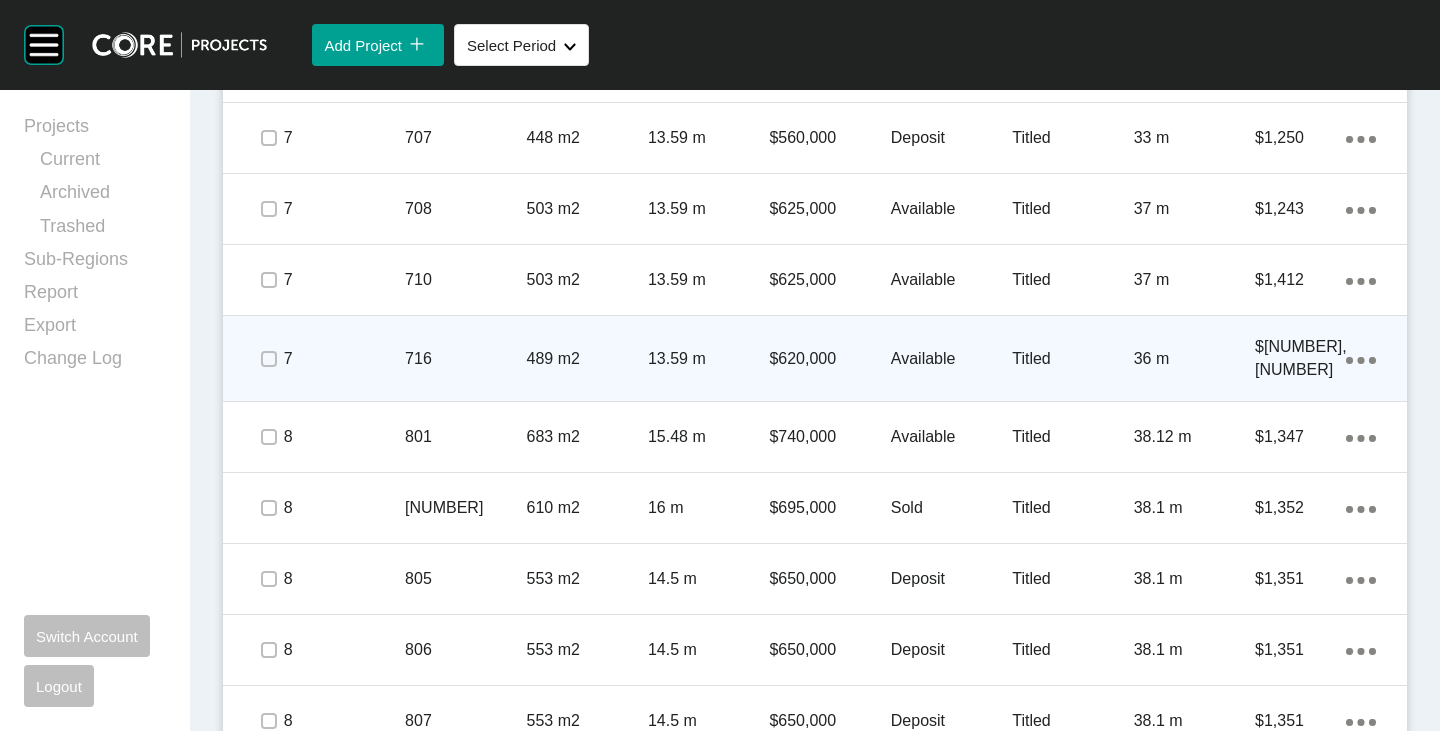 scroll, scrollTop: 1147, scrollLeft: 0, axis: vertical 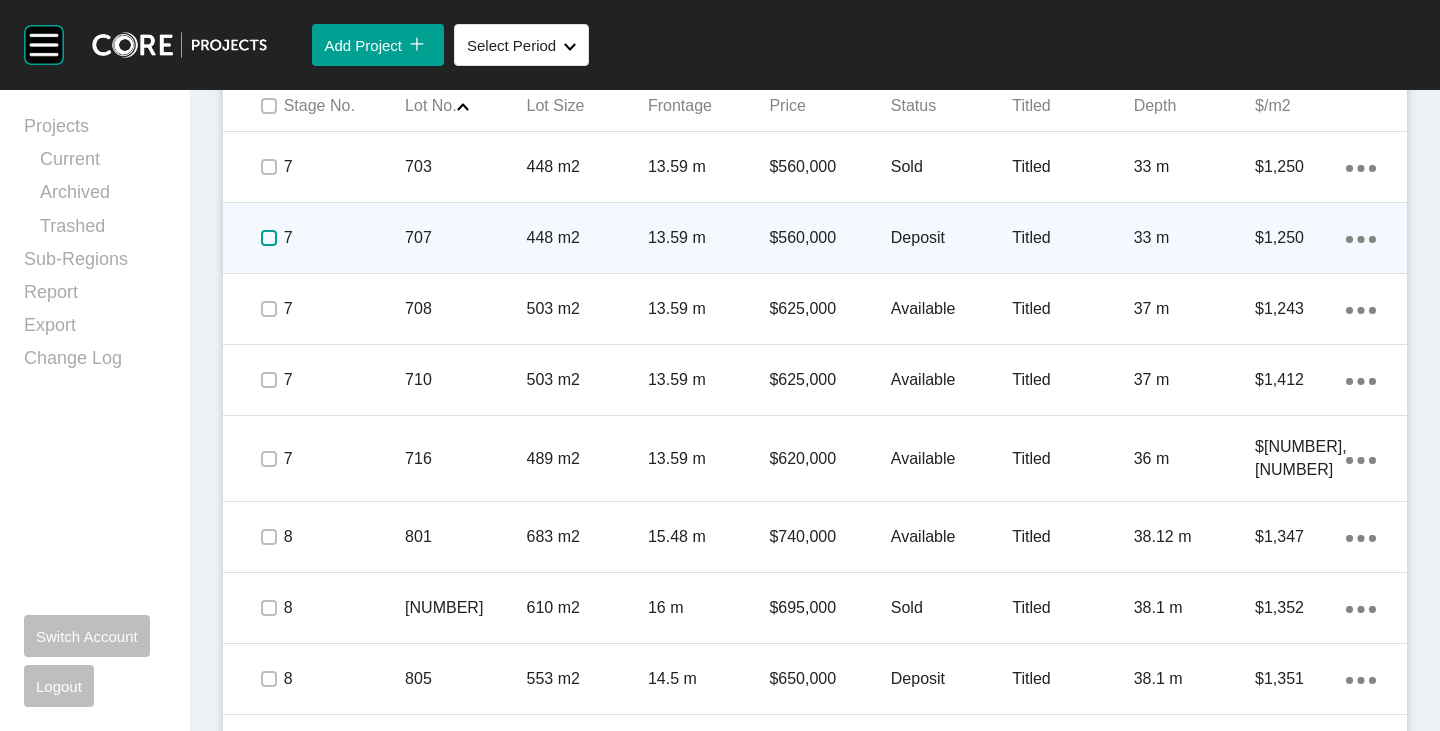 click at bounding box center (269, 238) 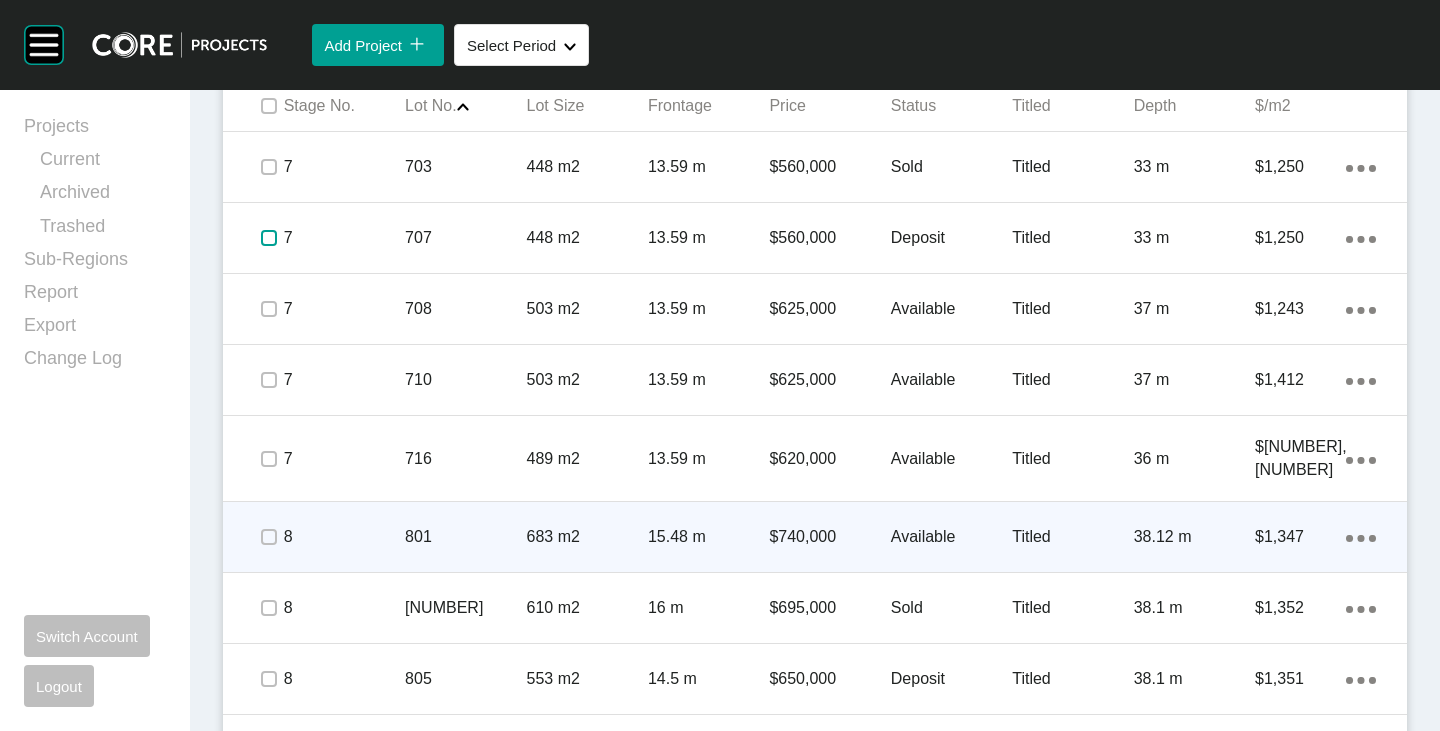 scroll, scrollTop: 1347, scrollLeft: 0, axis: vertical 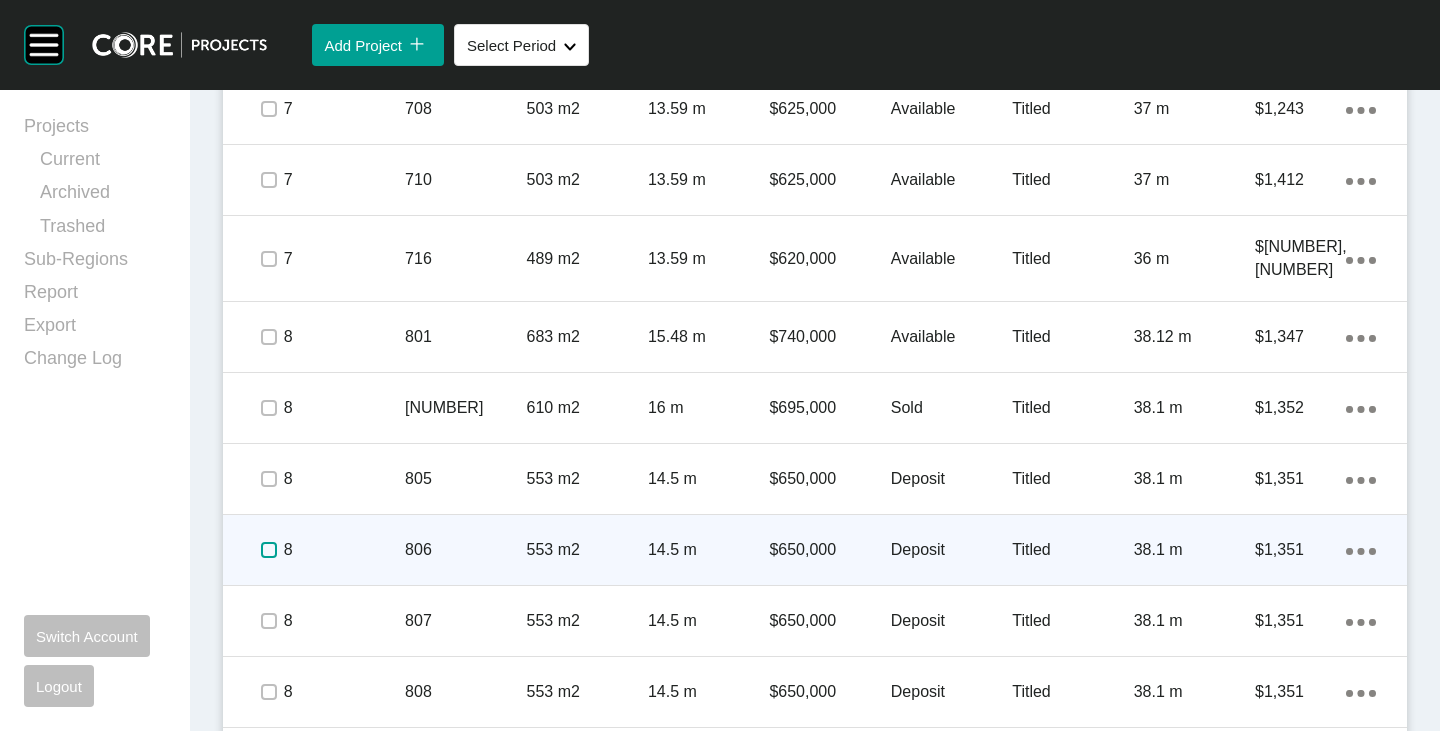 click at bounding box center (269, 550) 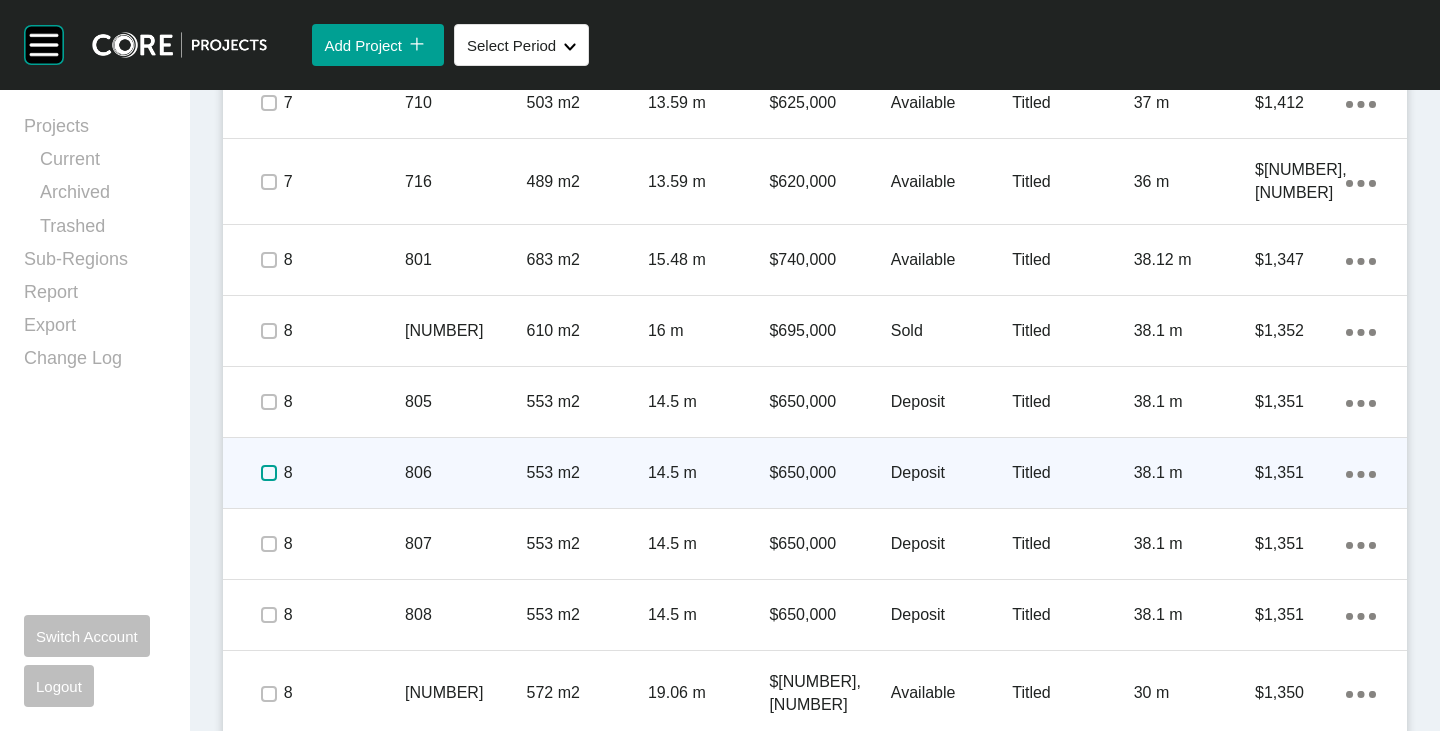 scroll, scrollTop: 1447, scrollLeft: 0, axis: vertical 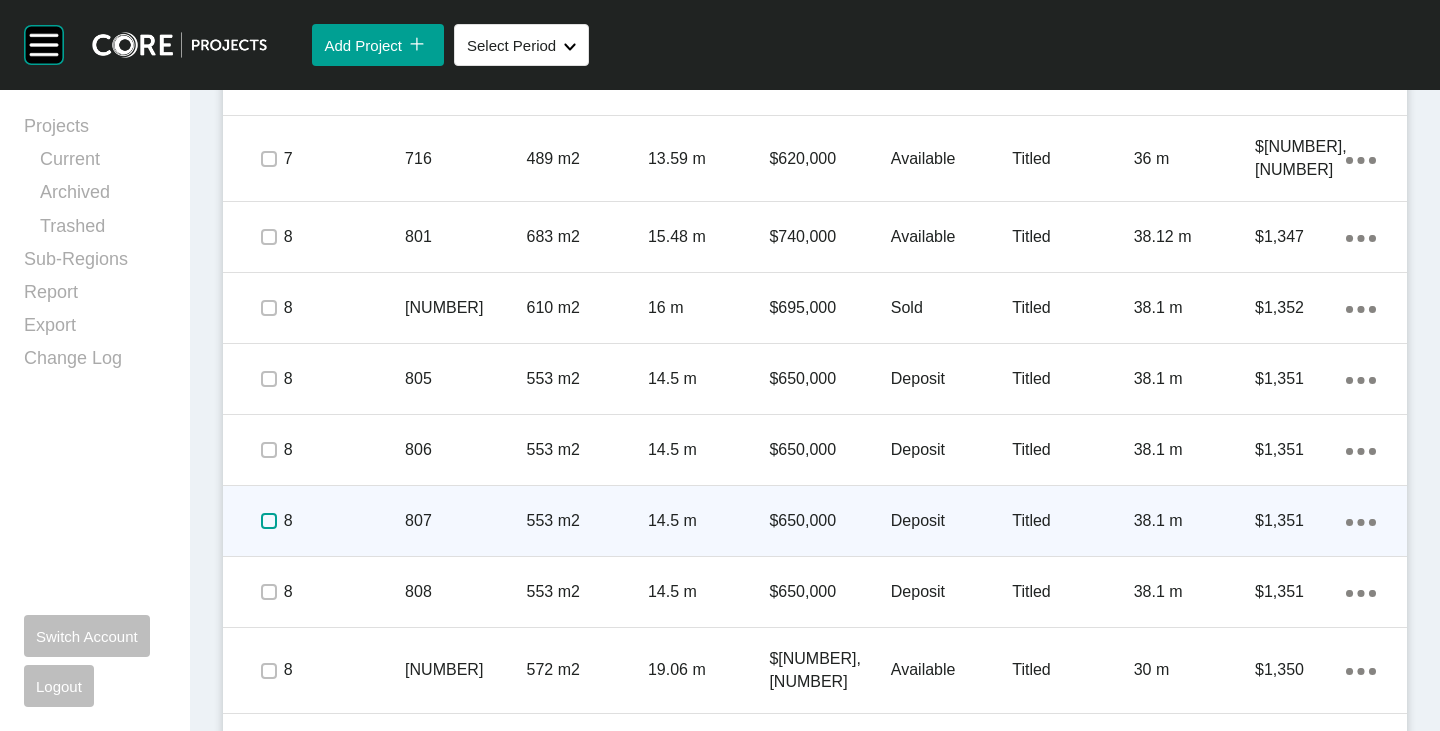 click at bounding box center [269, 521] 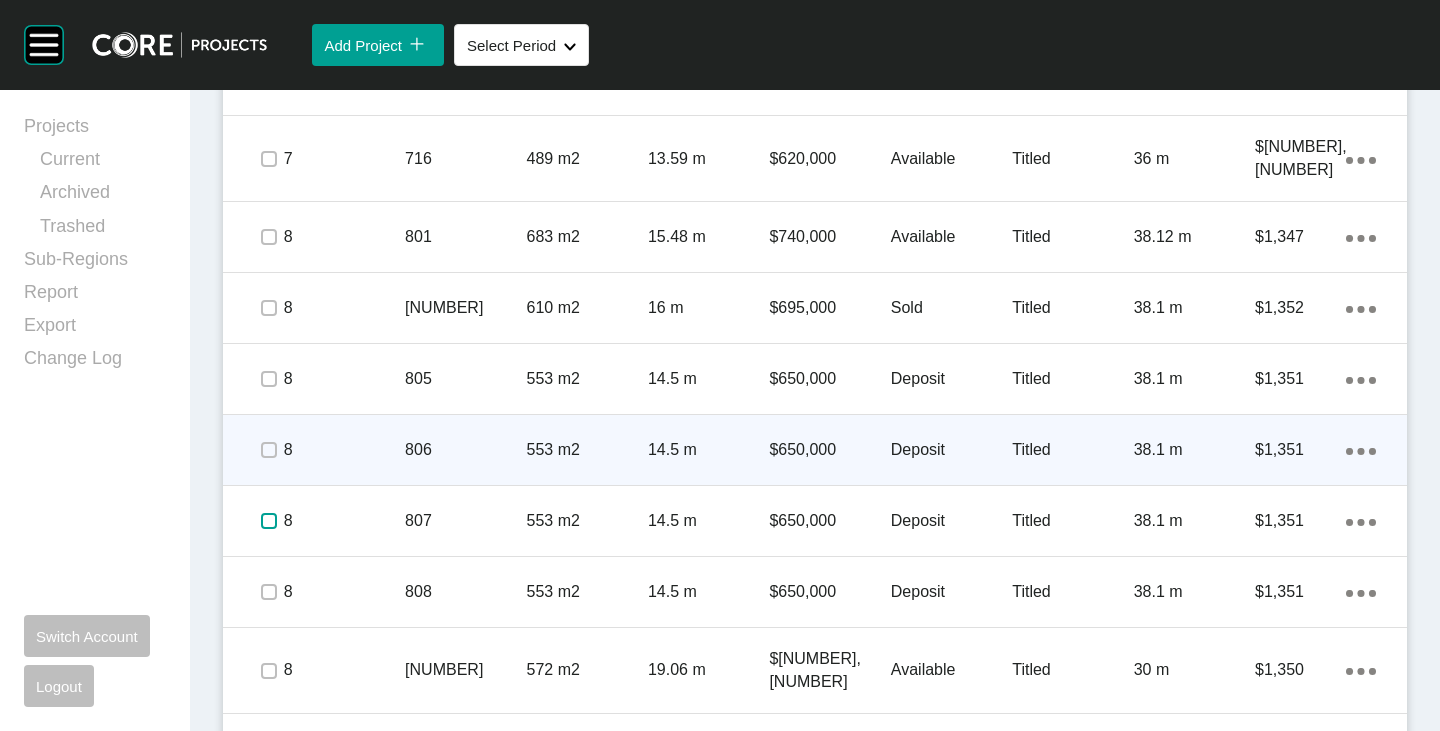 scroll, scrollTop: 1547, scrollLeft: 0, axis: vertical 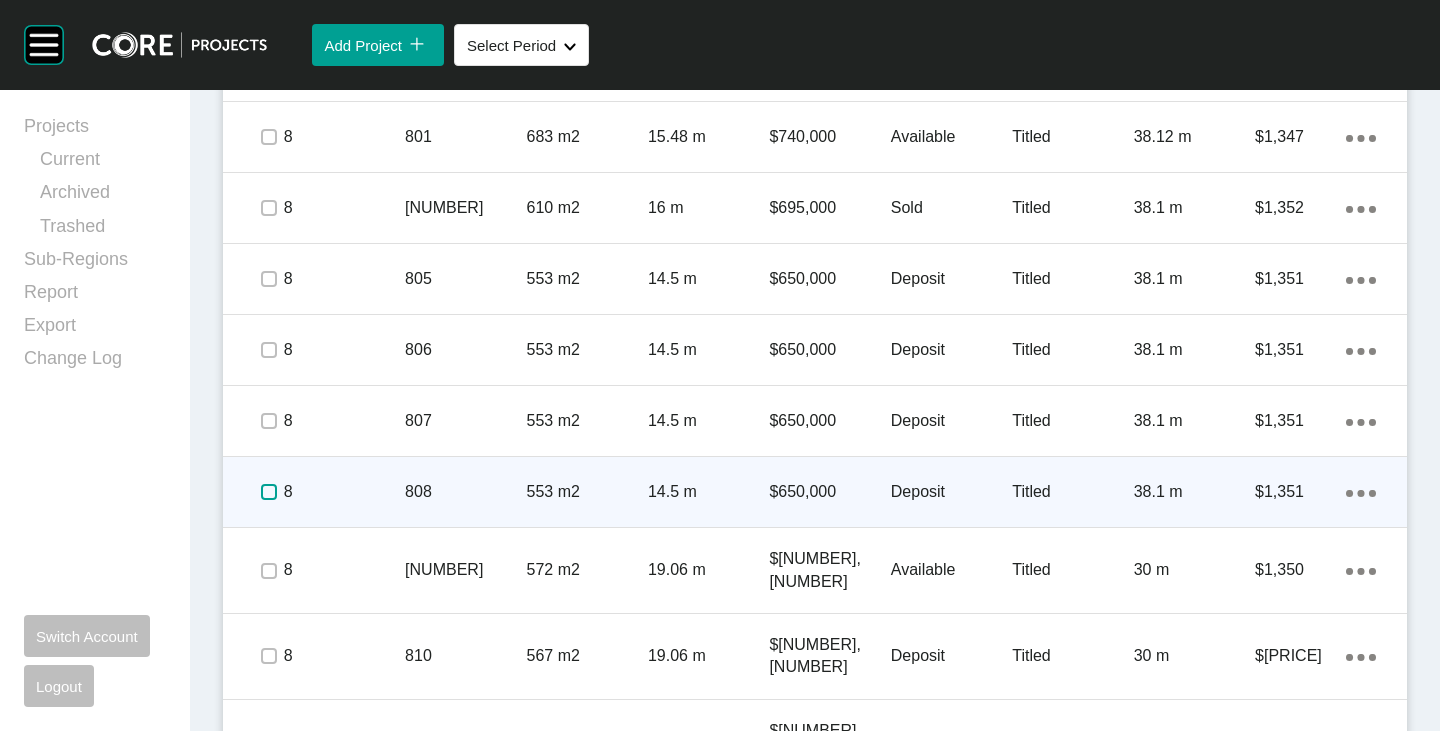 click at bounding box center (269, 492) 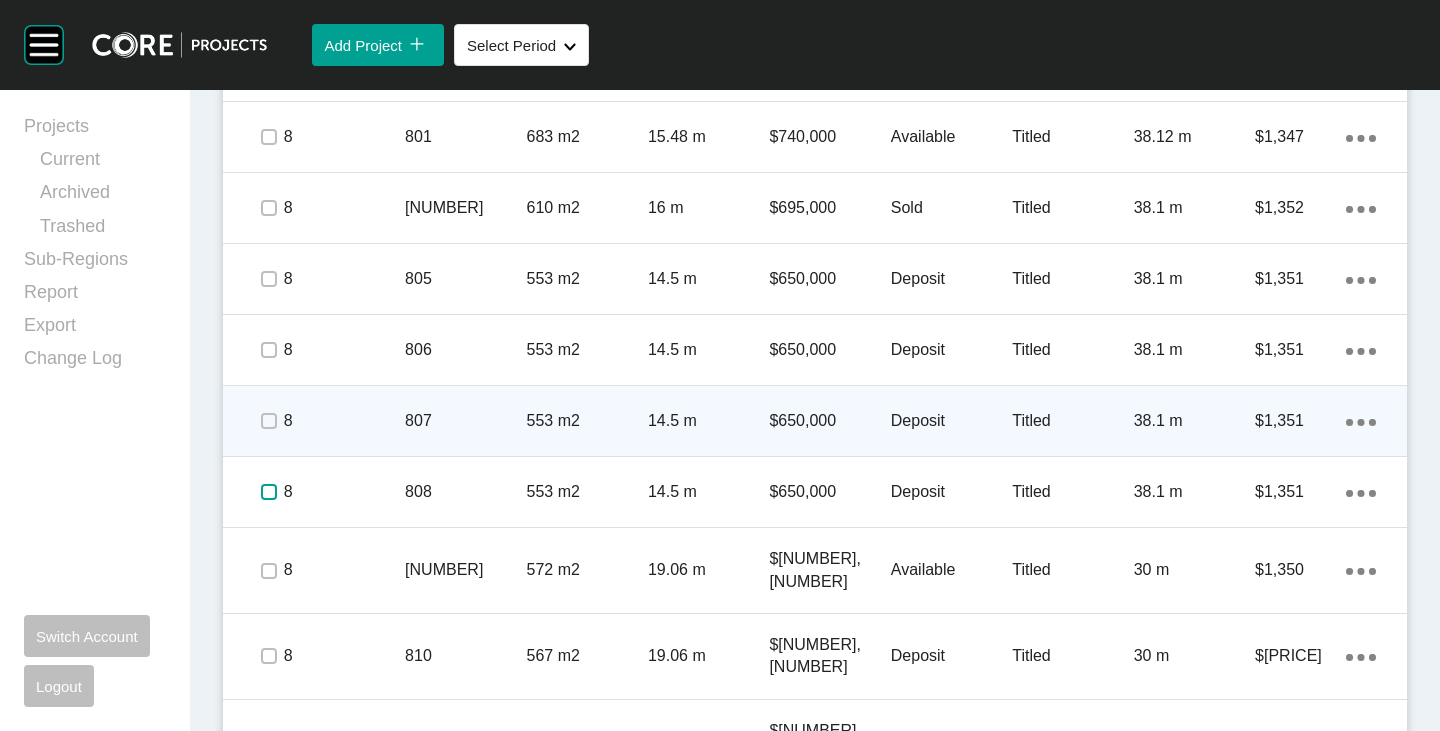 scroll, scrollTop: 1747, scrollLeft: 0, axis: vertical 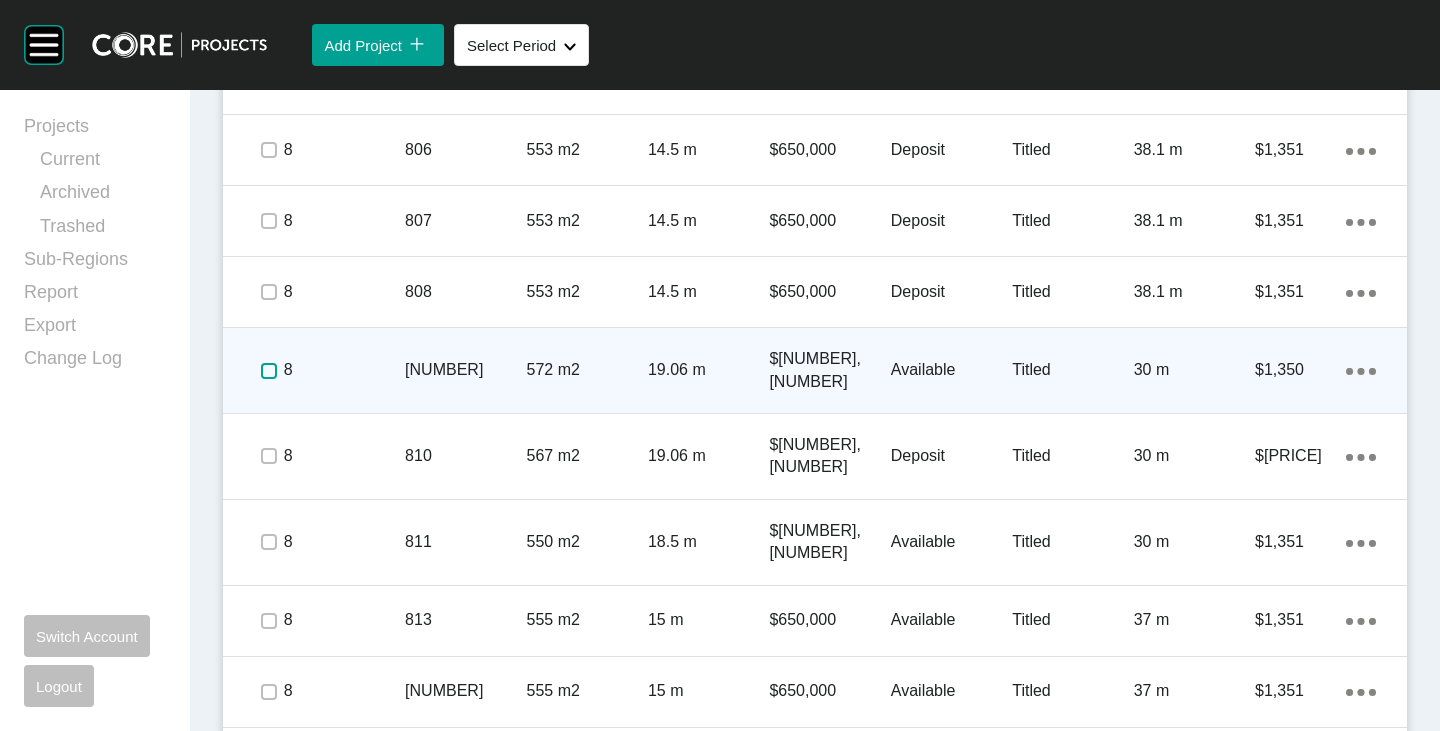 click at bounding box center [269, 371] 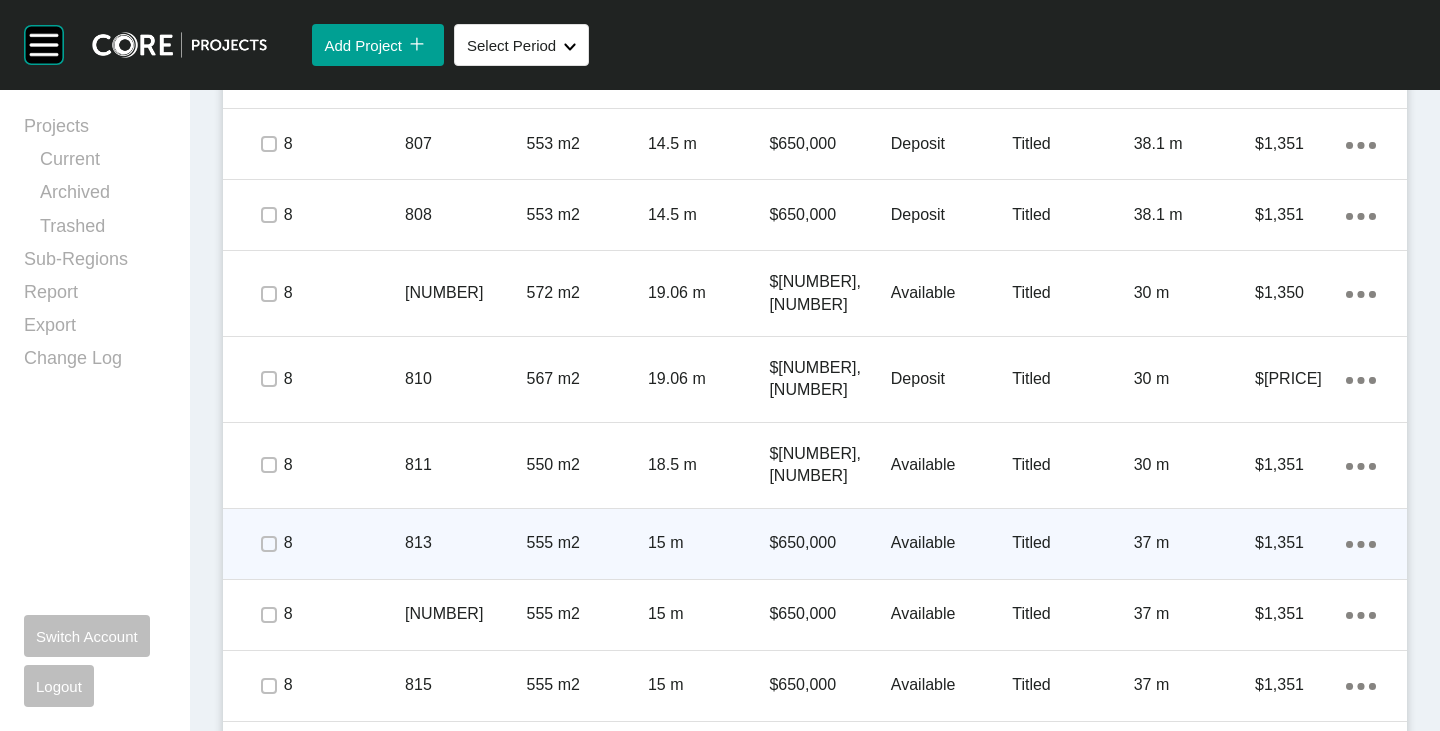 scroll, scrollTop: 1847, scrollLeft: 0, axis: vertical 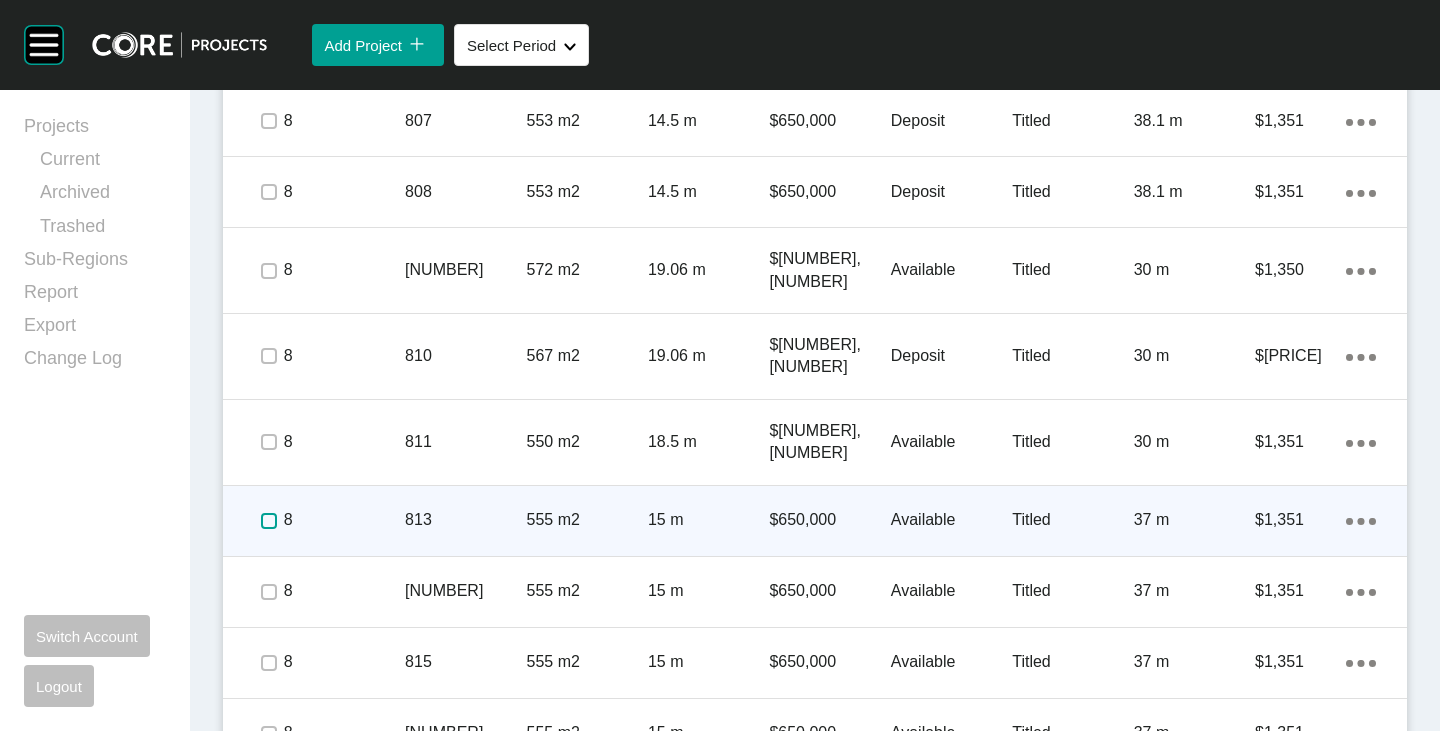 click at bounding box center (269, 521) 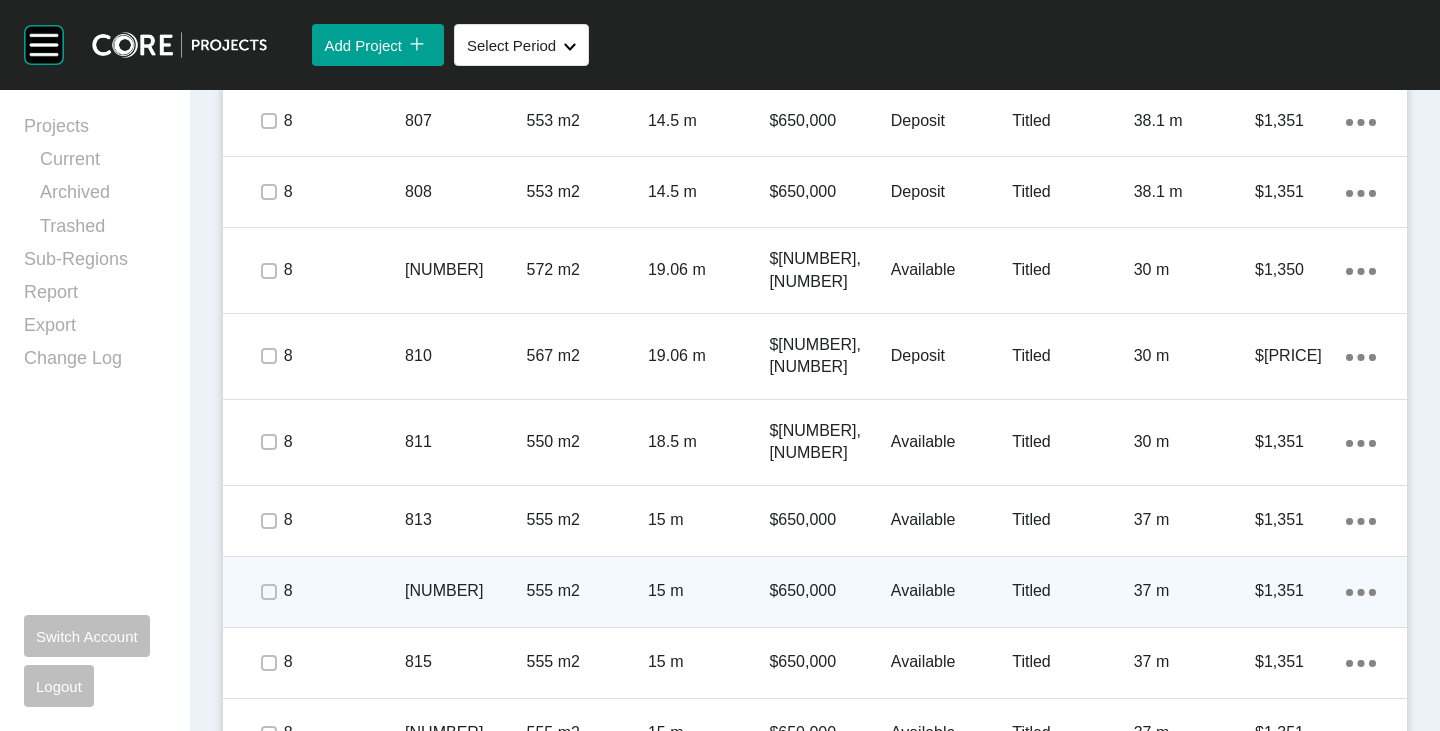drag, startPoint x: 269, startPoint y: 523, endPoint x: 264, endPoint y: 557, distance: 34.36568 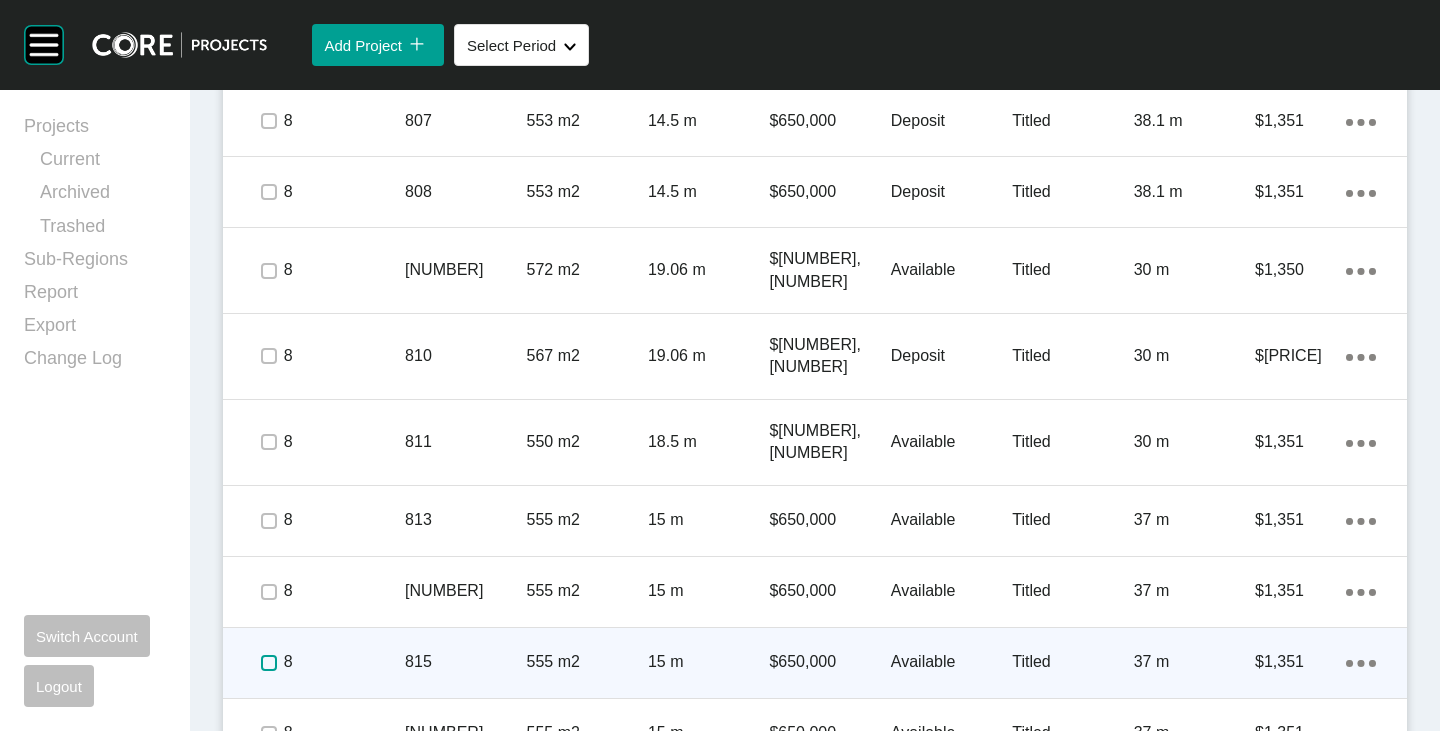 click at bounding box center (269, 663) 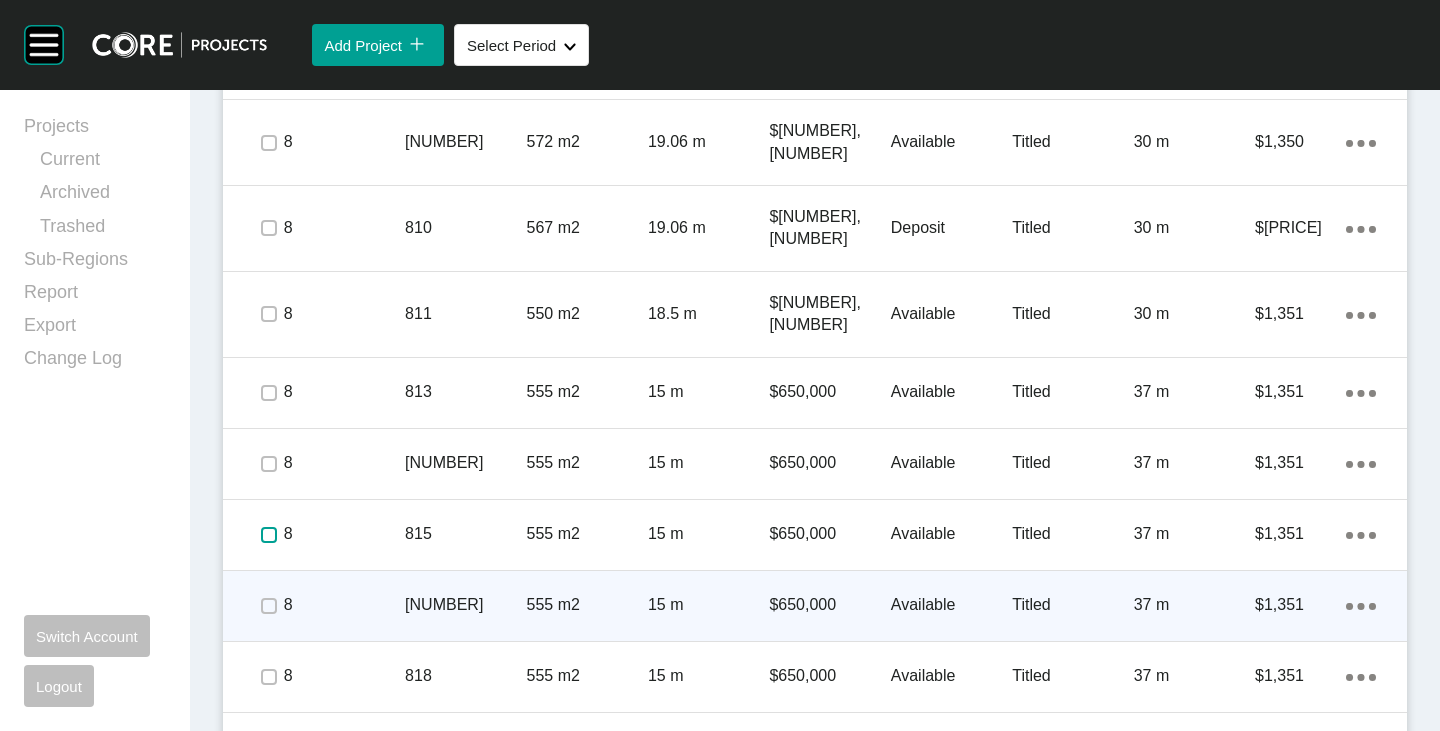 scroll, scrollTop: 2047, scrollLeft: 0, axis: vertical 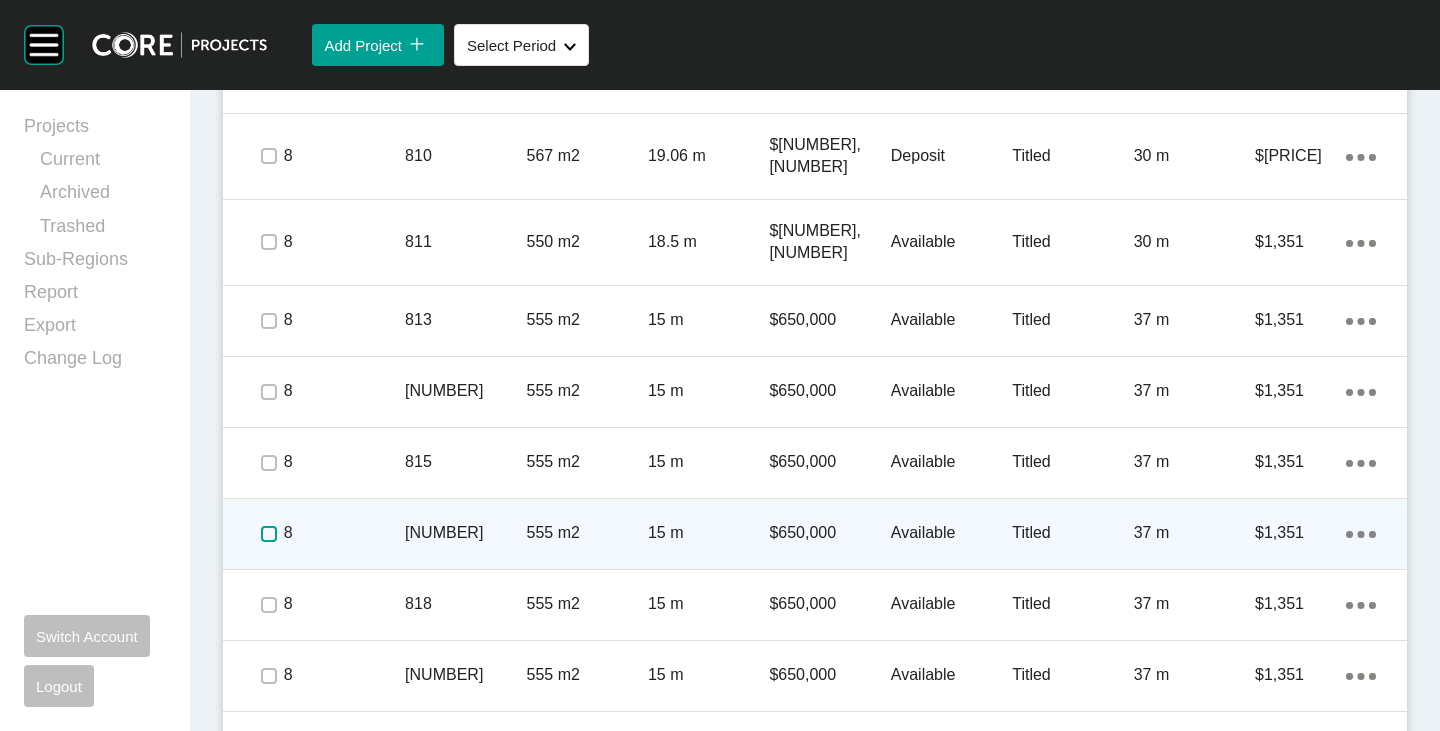 click at bounding box center (269, 534) 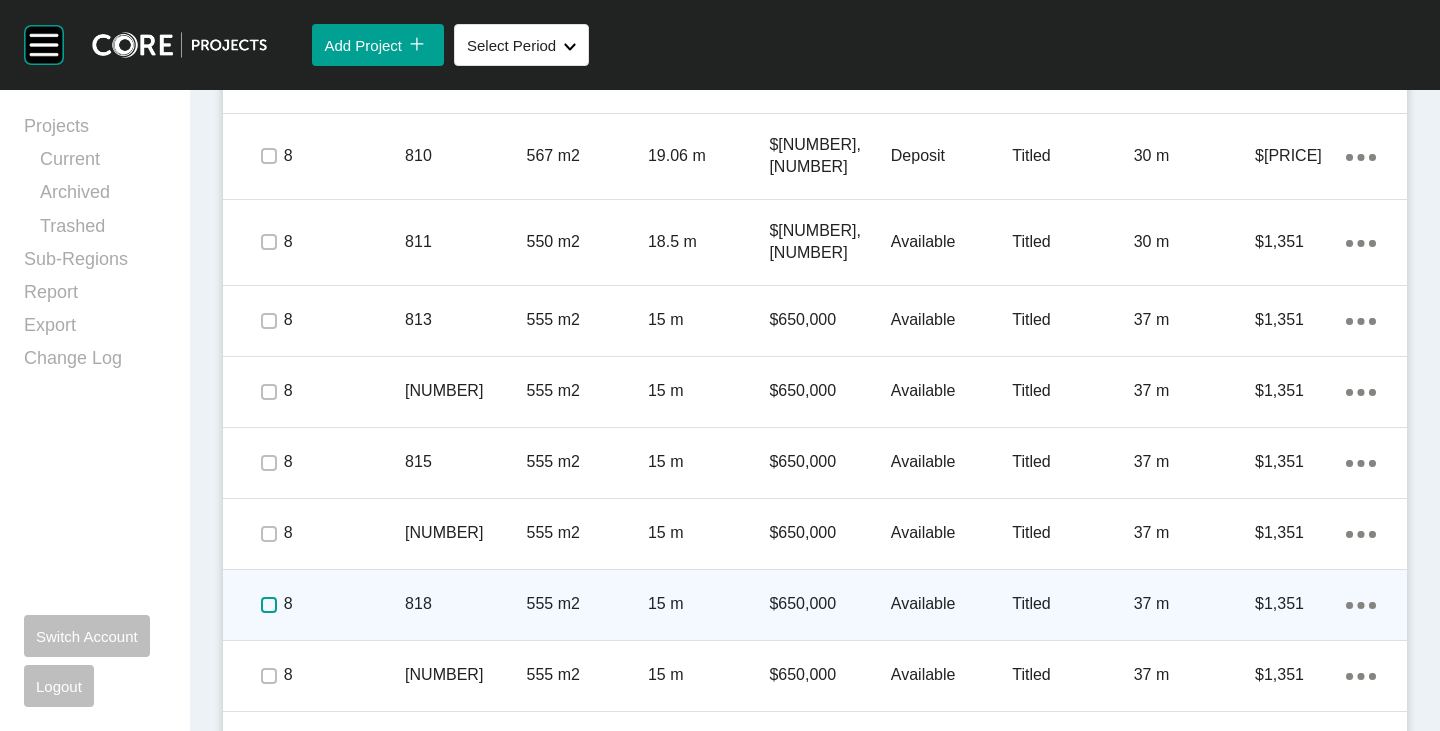 click at bounding box center (269, 605) 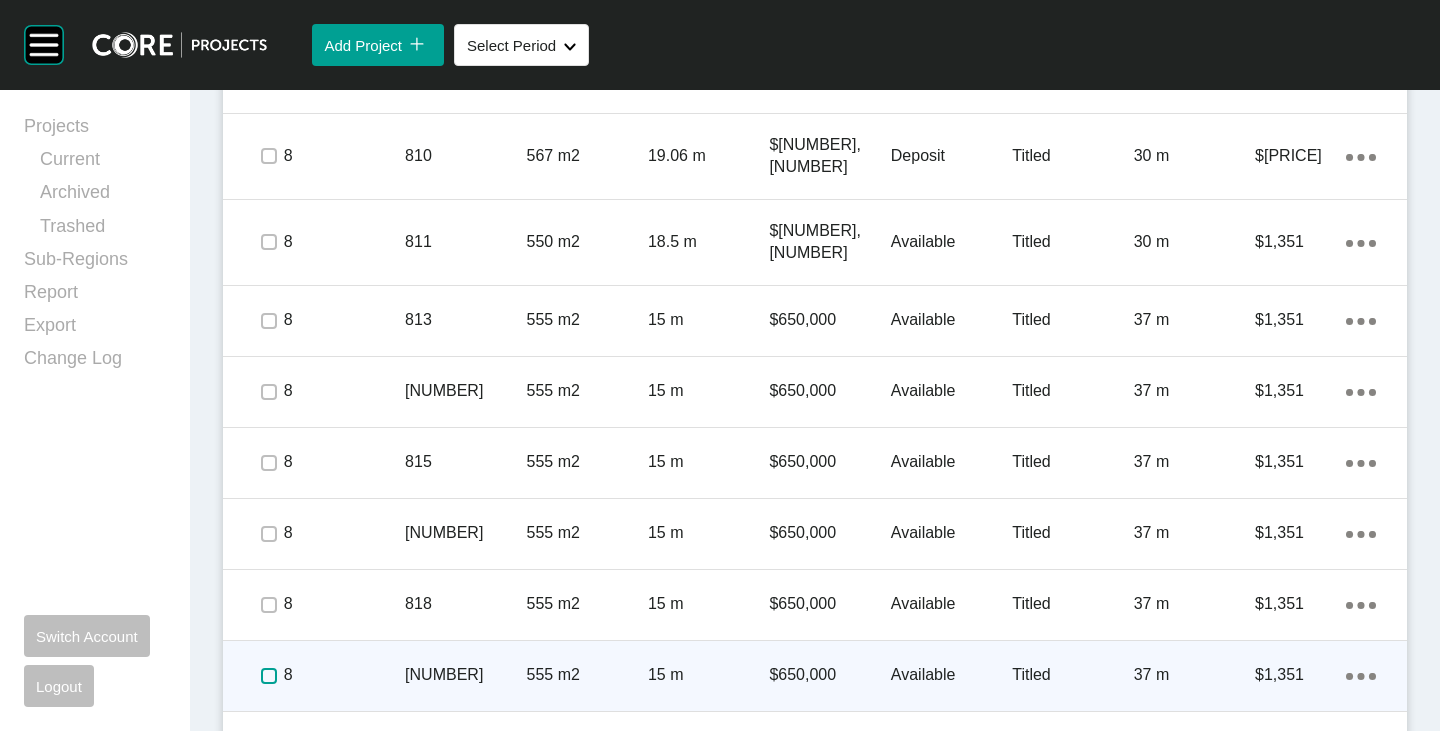 click at bounding box center [269, 676] 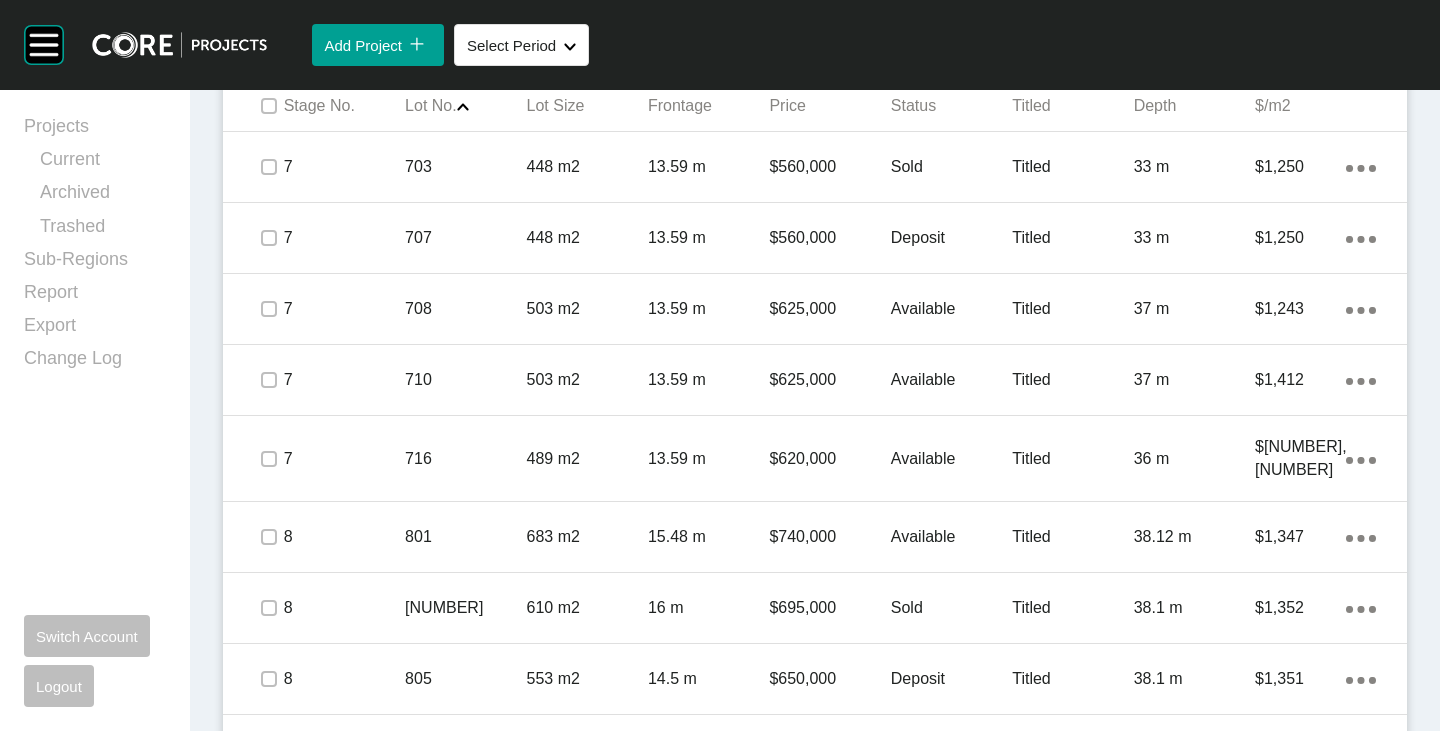 scroll, scrollTop: 1047, scrollLeft: 0, axis: vertical 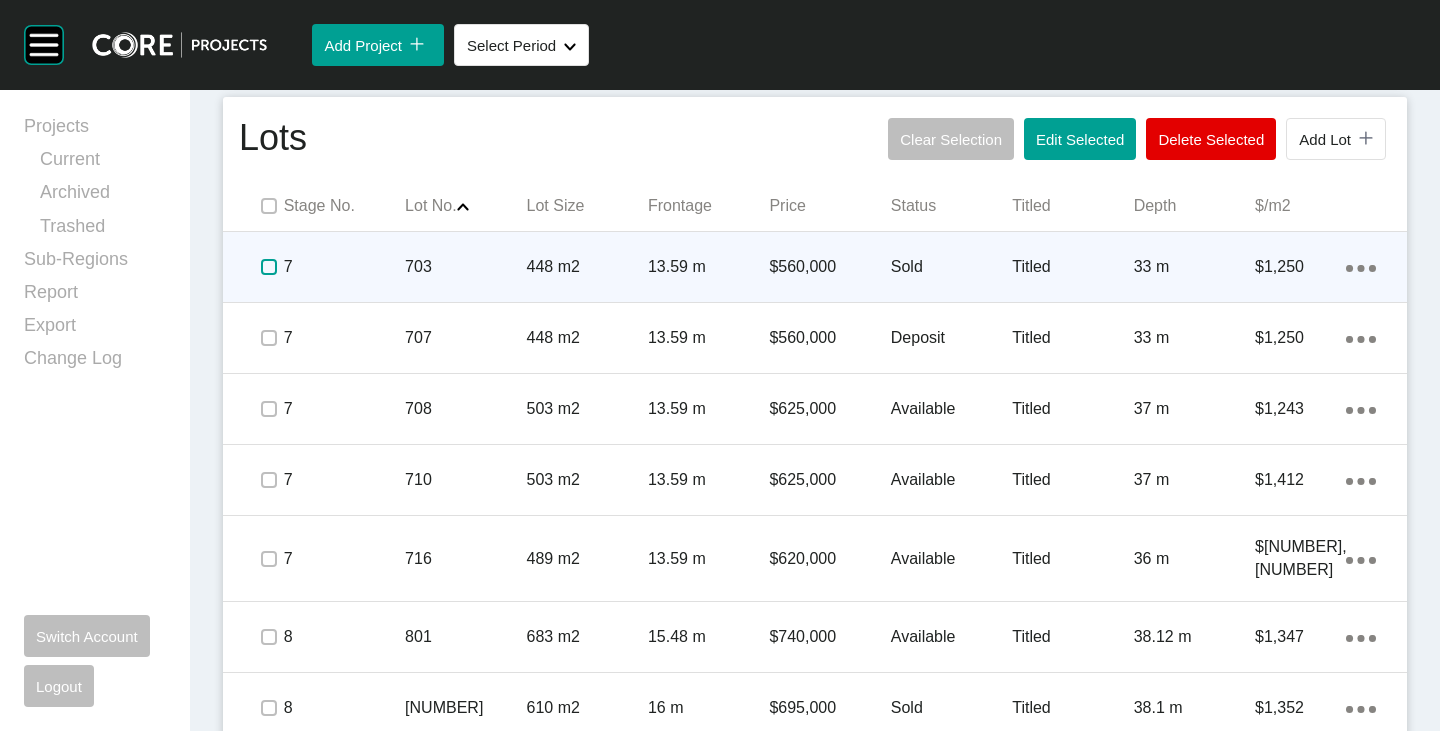 click at bounding box center (269, 267) 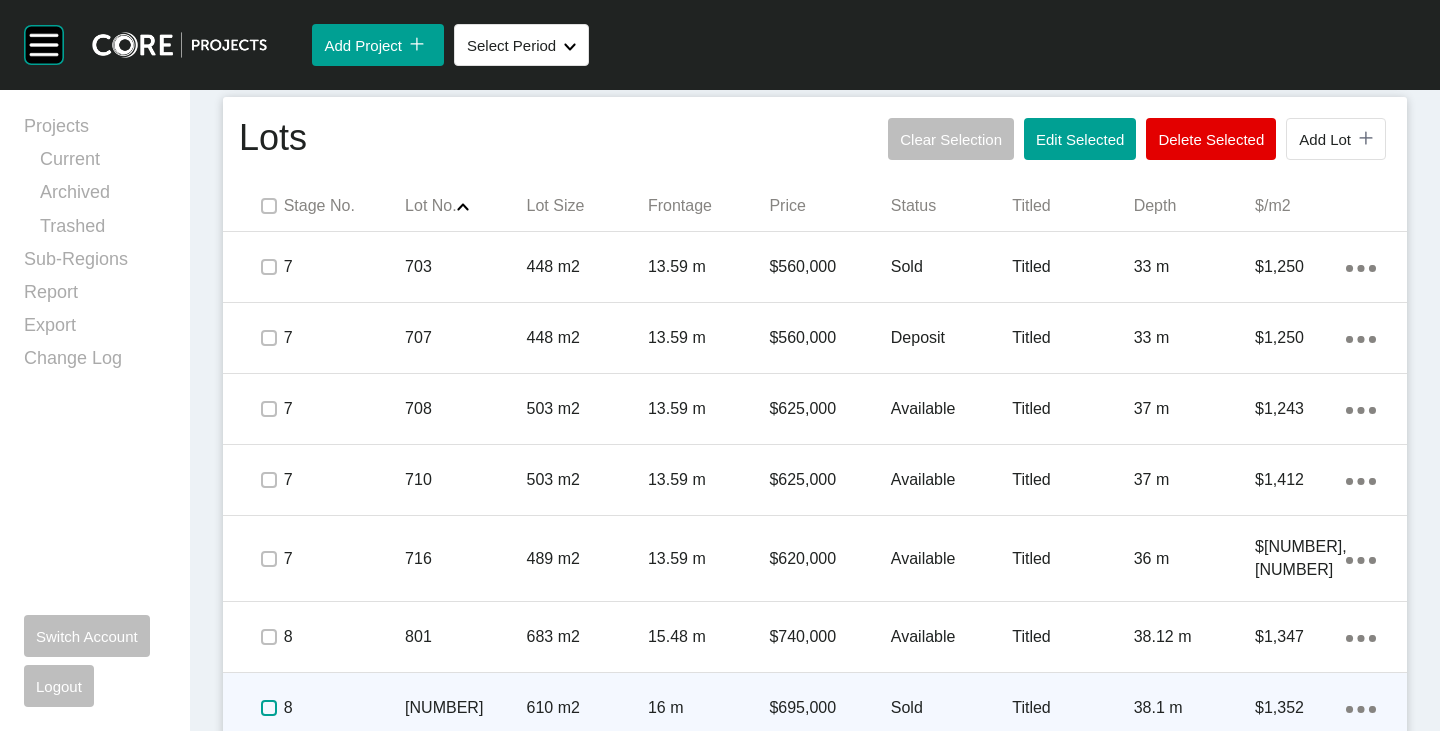 click at bounding box center (269, 708) 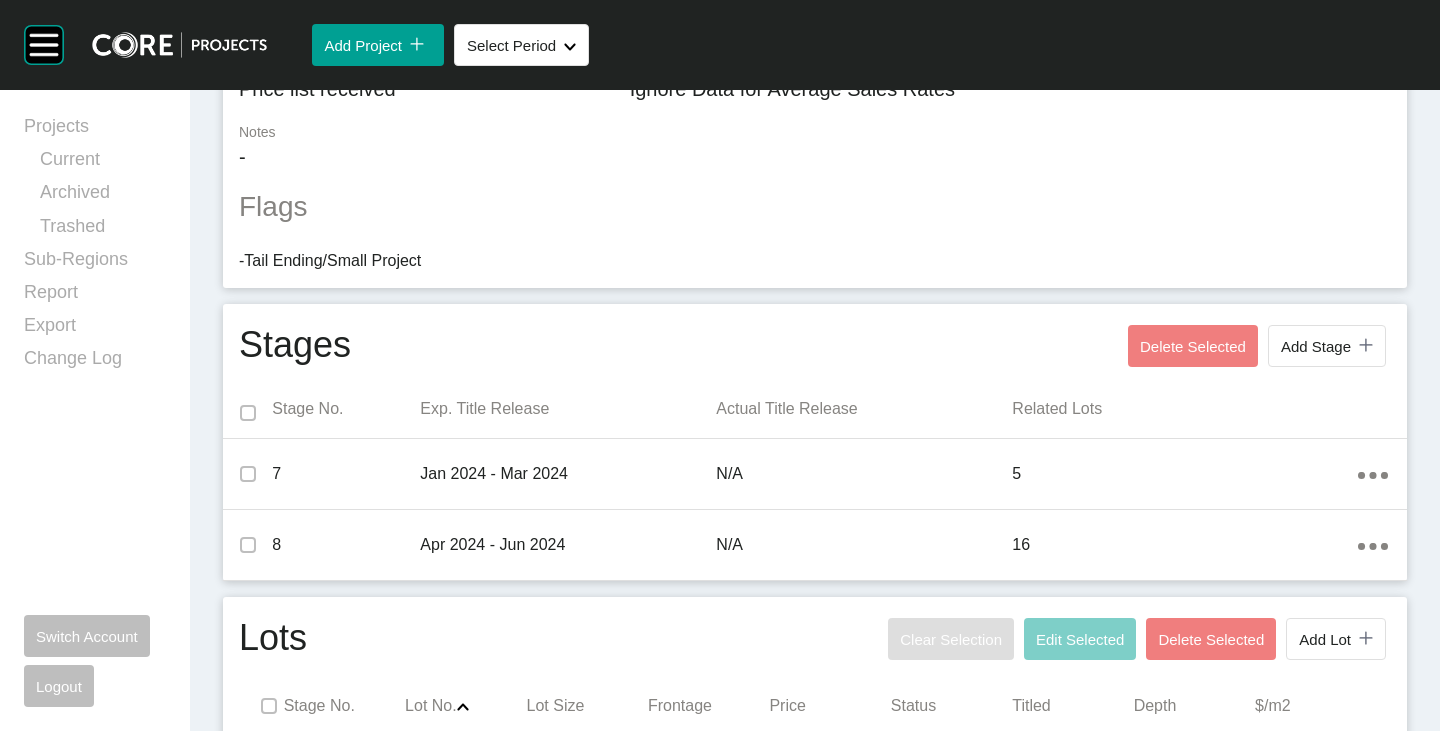 scroll, scrollTop: 0, scrollLeft: 0, axis: both 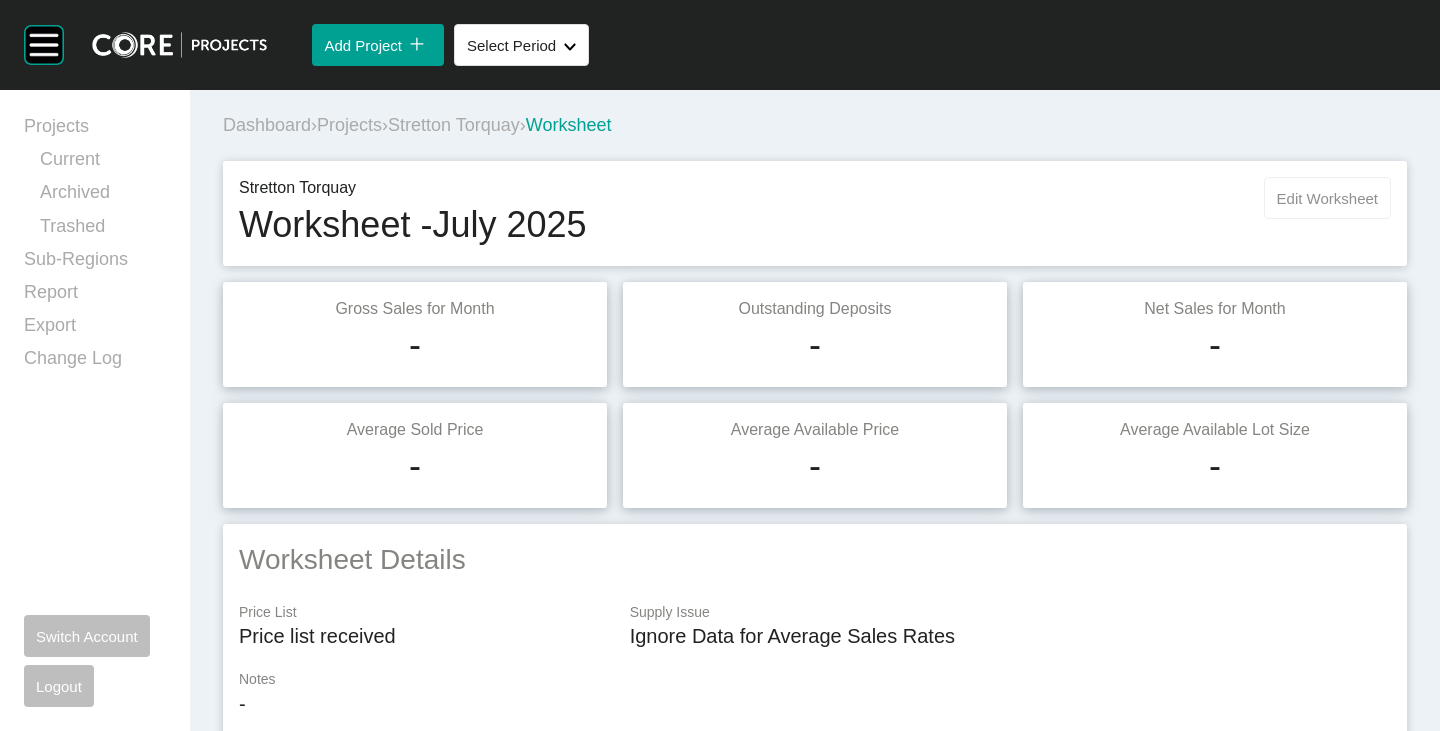 click on "Edit Worksheet" at bounding box center [1327, 198] 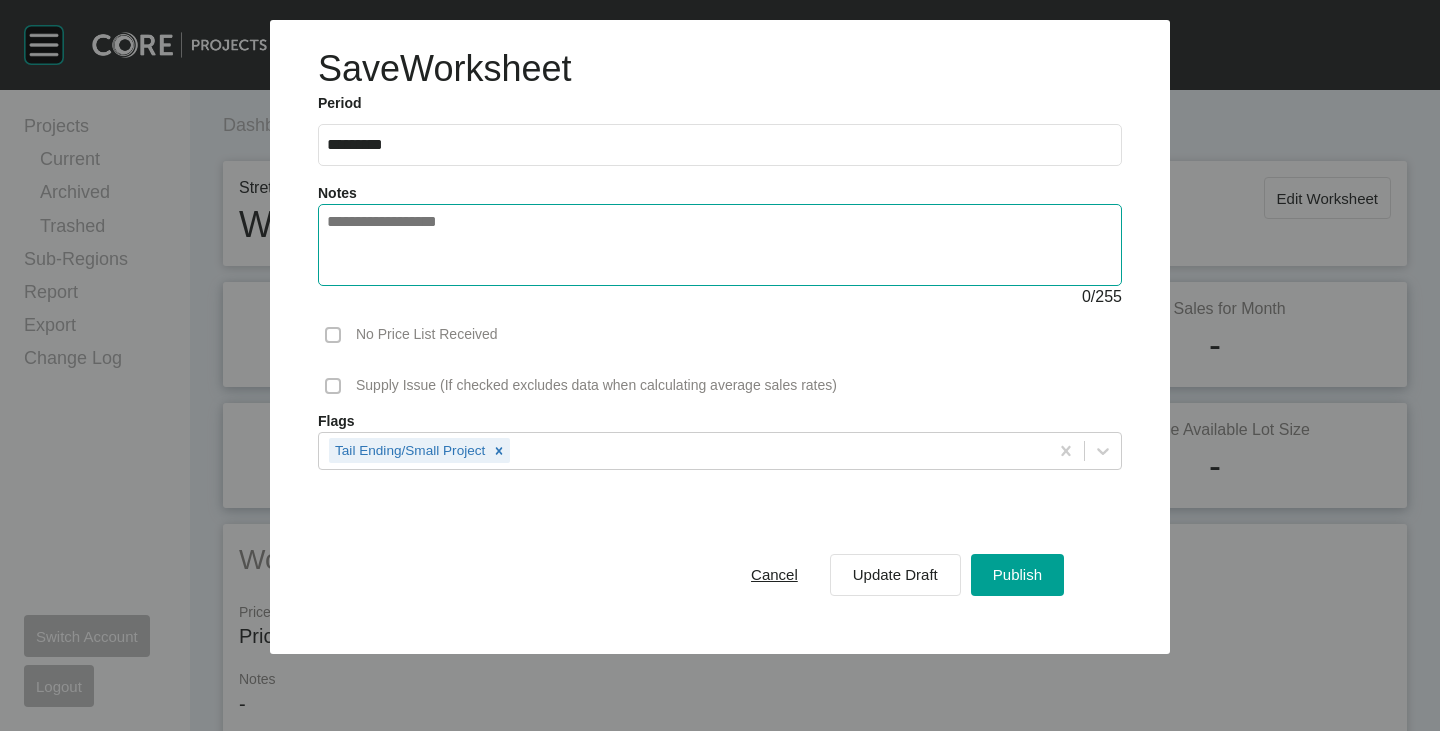 click at bounding box center (720, 245) 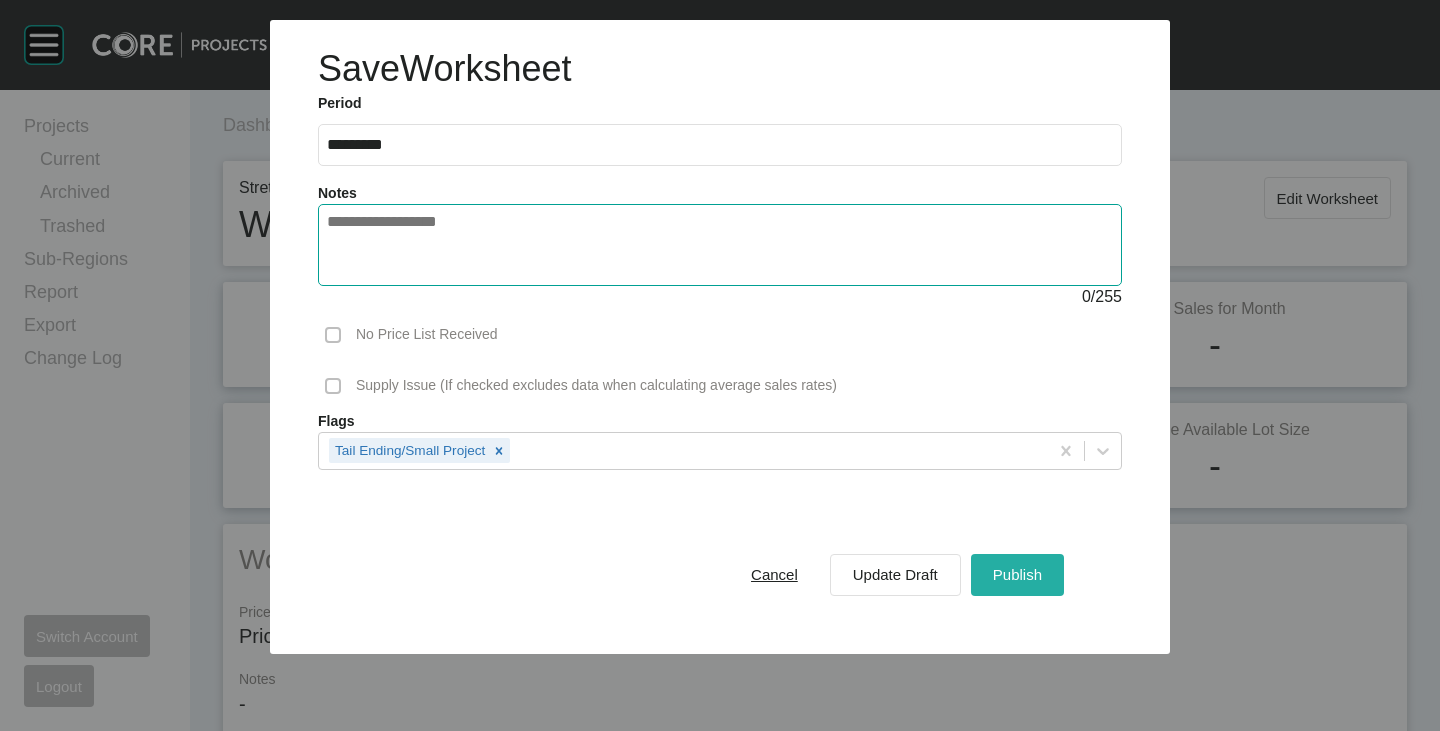 click on "Publish" at bounding box center (1017, 574) 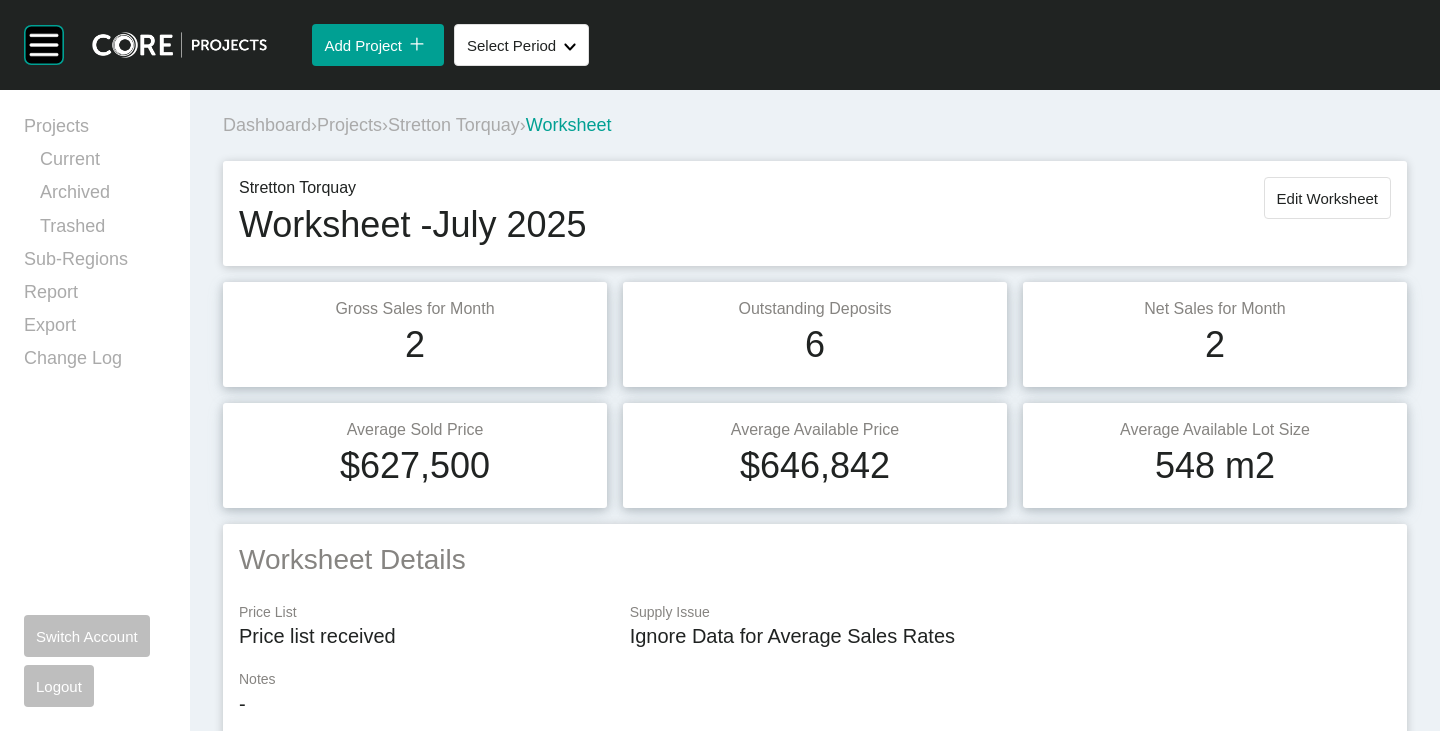 click on "Stretton Torquay" at bounding box center [454, 125] 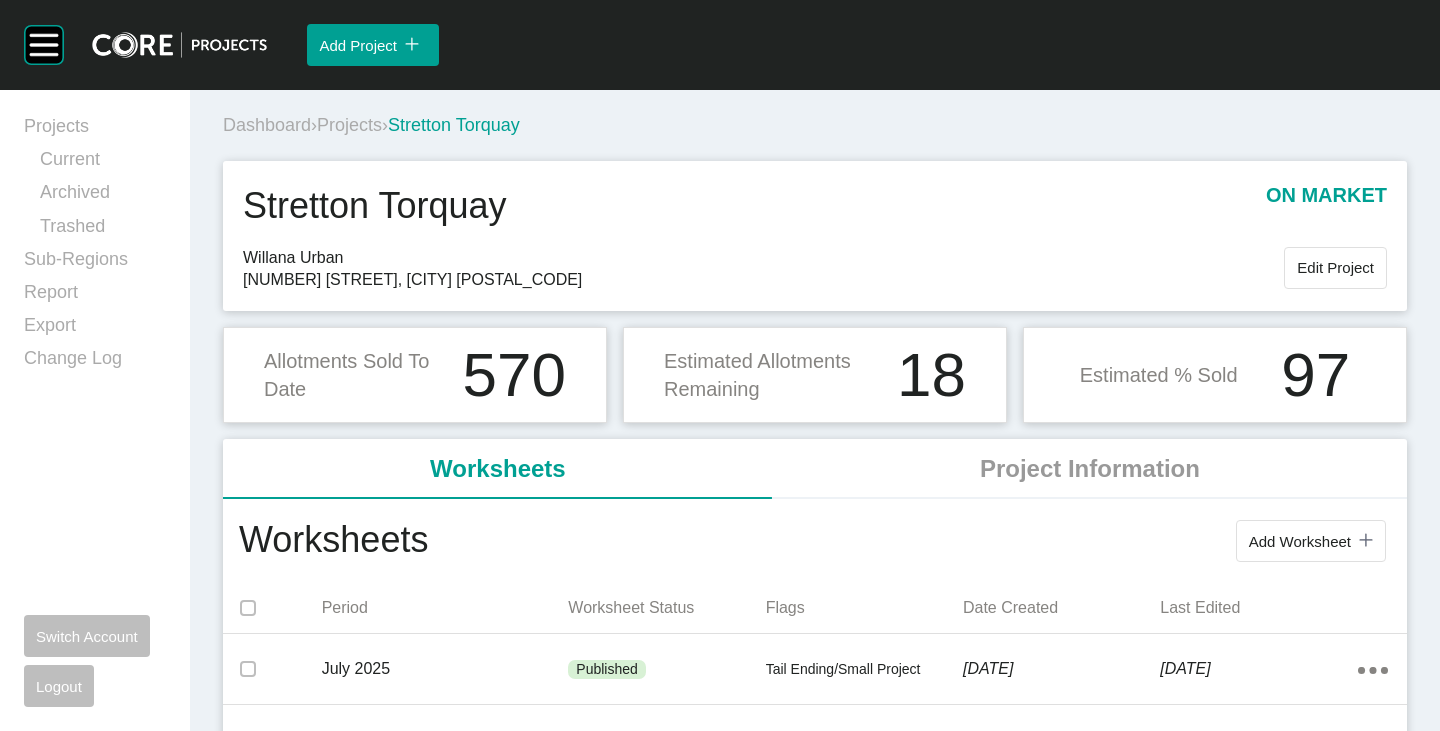click on "Projects" at bounding box center [349, 125] 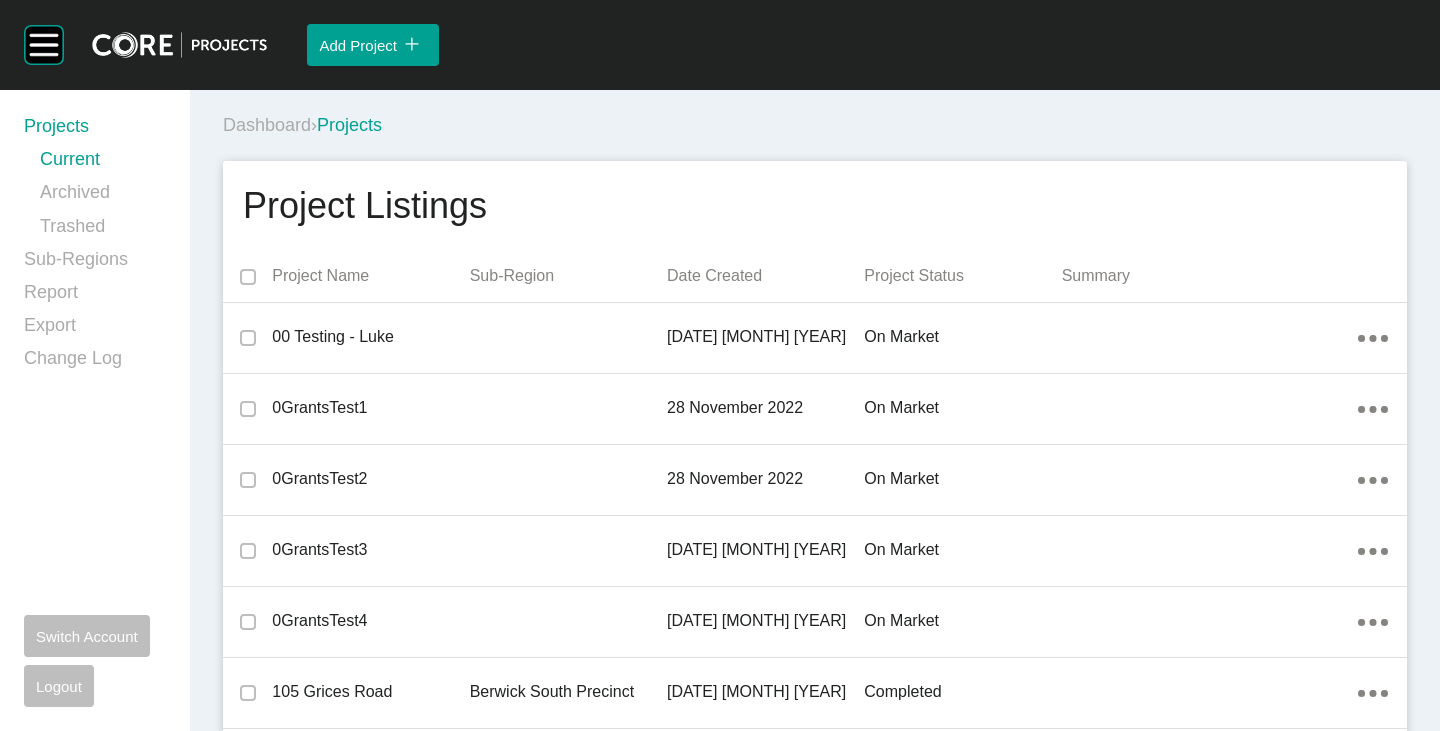 scroll, scrollTop: 35472, scrollLeft: 0, axis: vertical 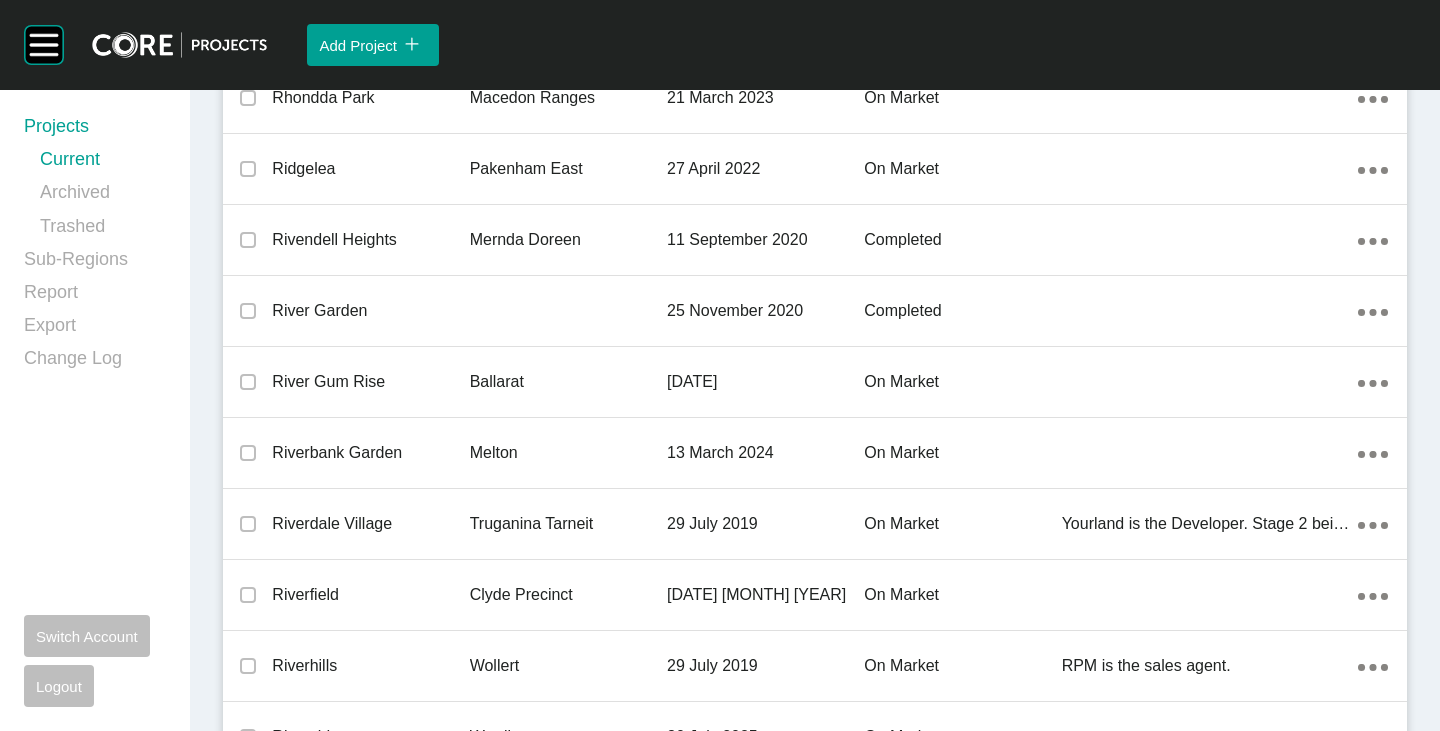 click on "Sanctuary Springs" at bounding box center [370, 1944] 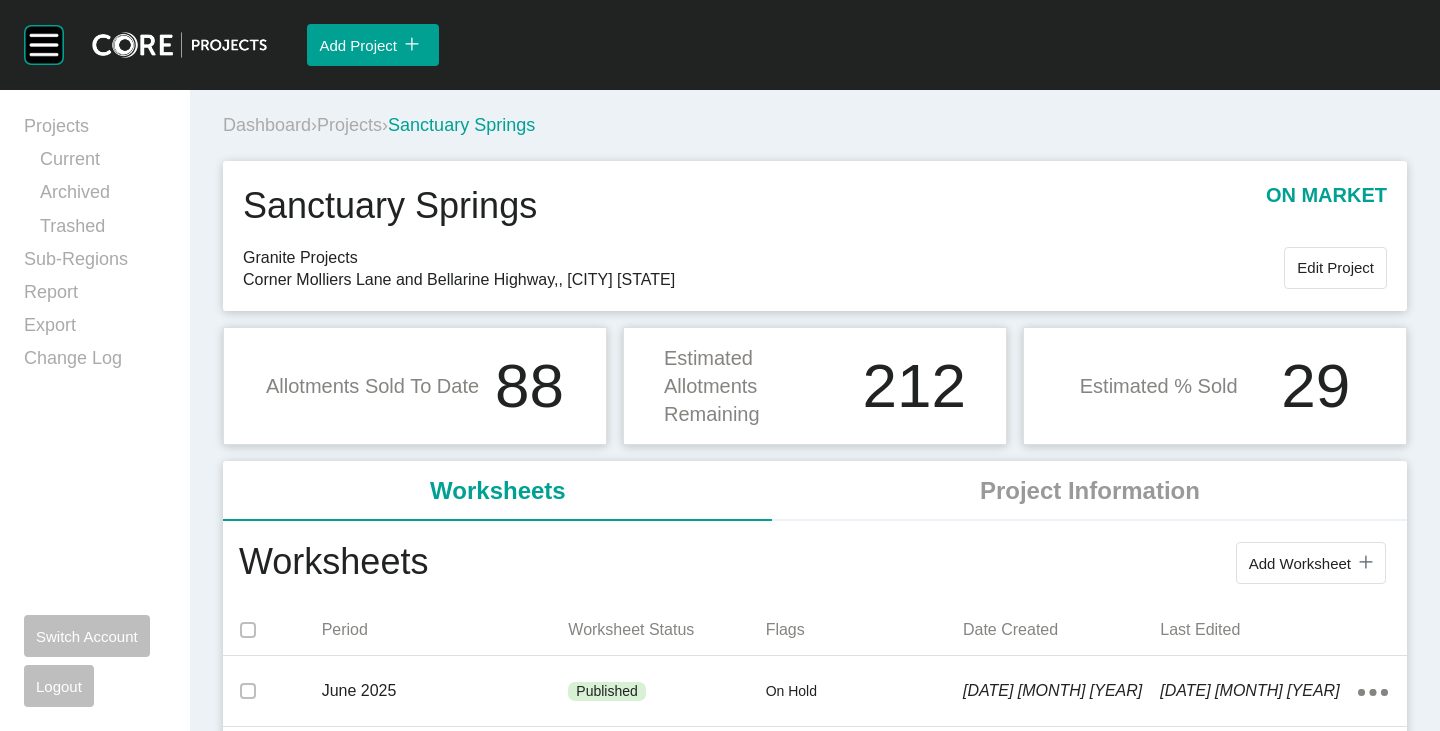 scroll, scrollTop: 300, scrollLeft: 0, axis: vertical 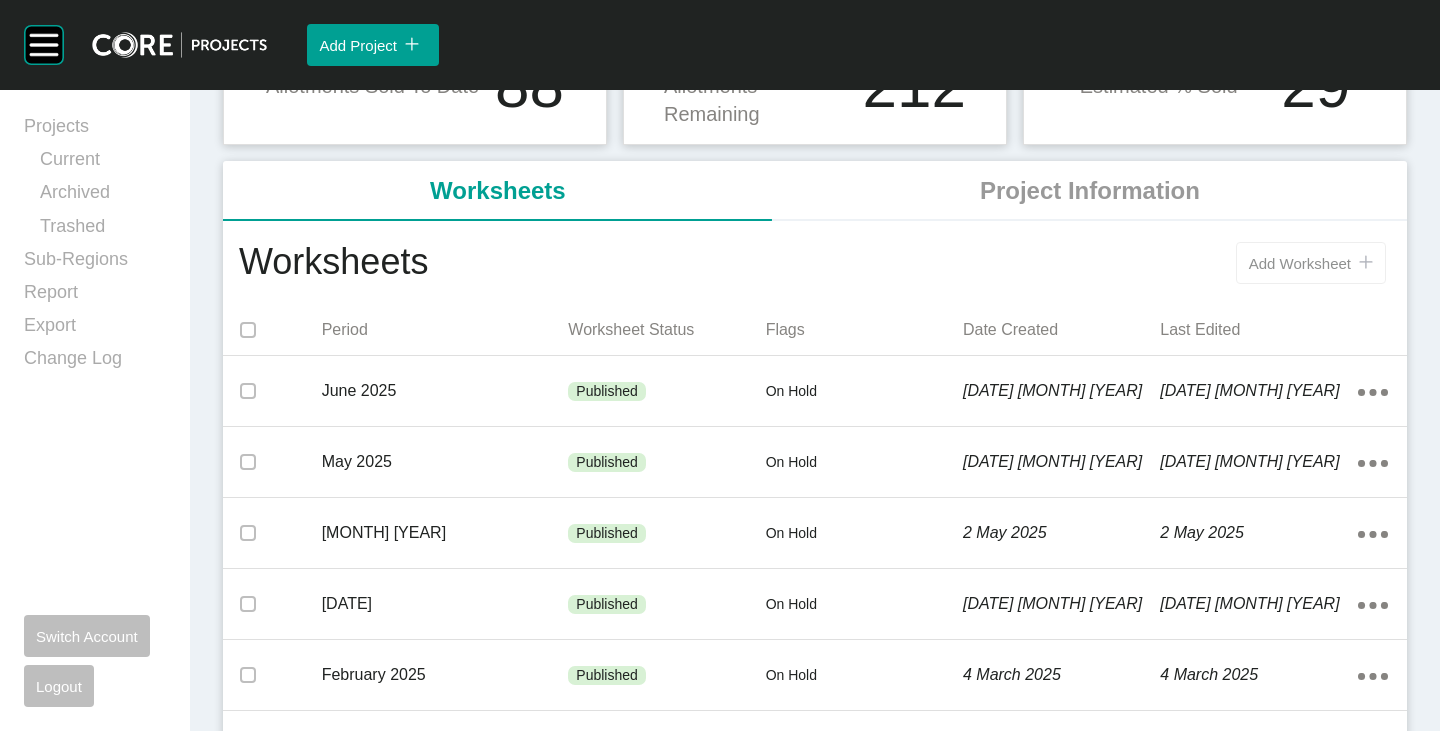 click on "Add Worksheet" at bounding box center (1300, 263) 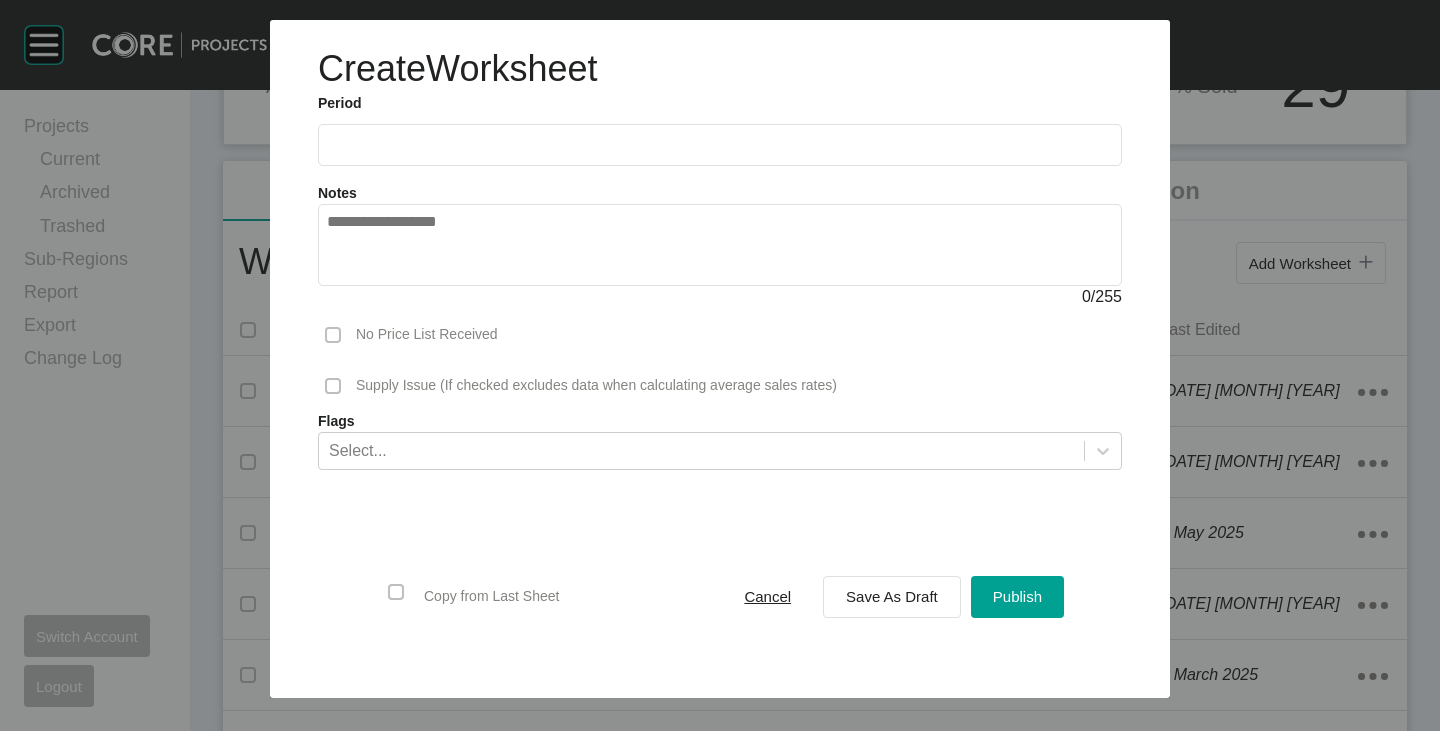 click at bounding box center (720, 144) 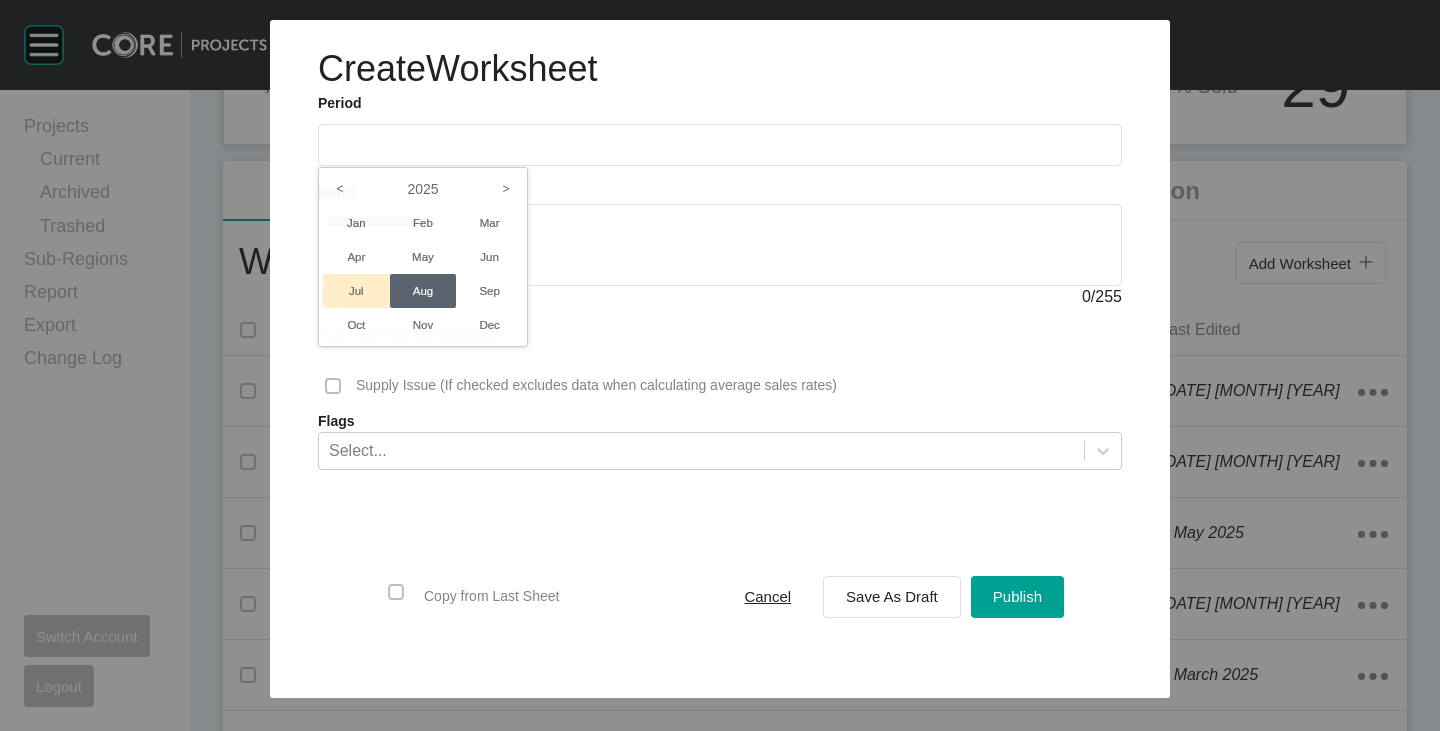 click on "Jul" at bounding box center [356, 291] 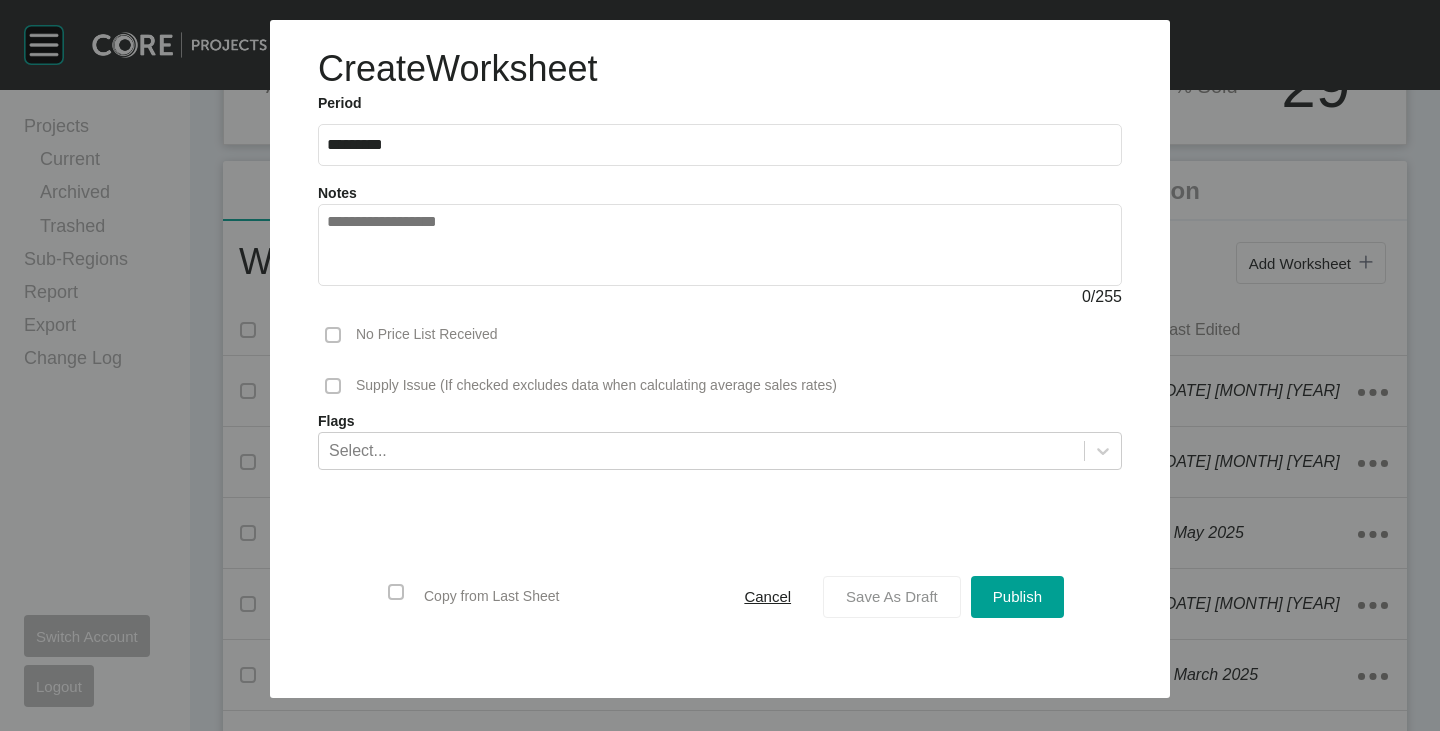 click on "Save As Draft" at bounding box center (892, 596) 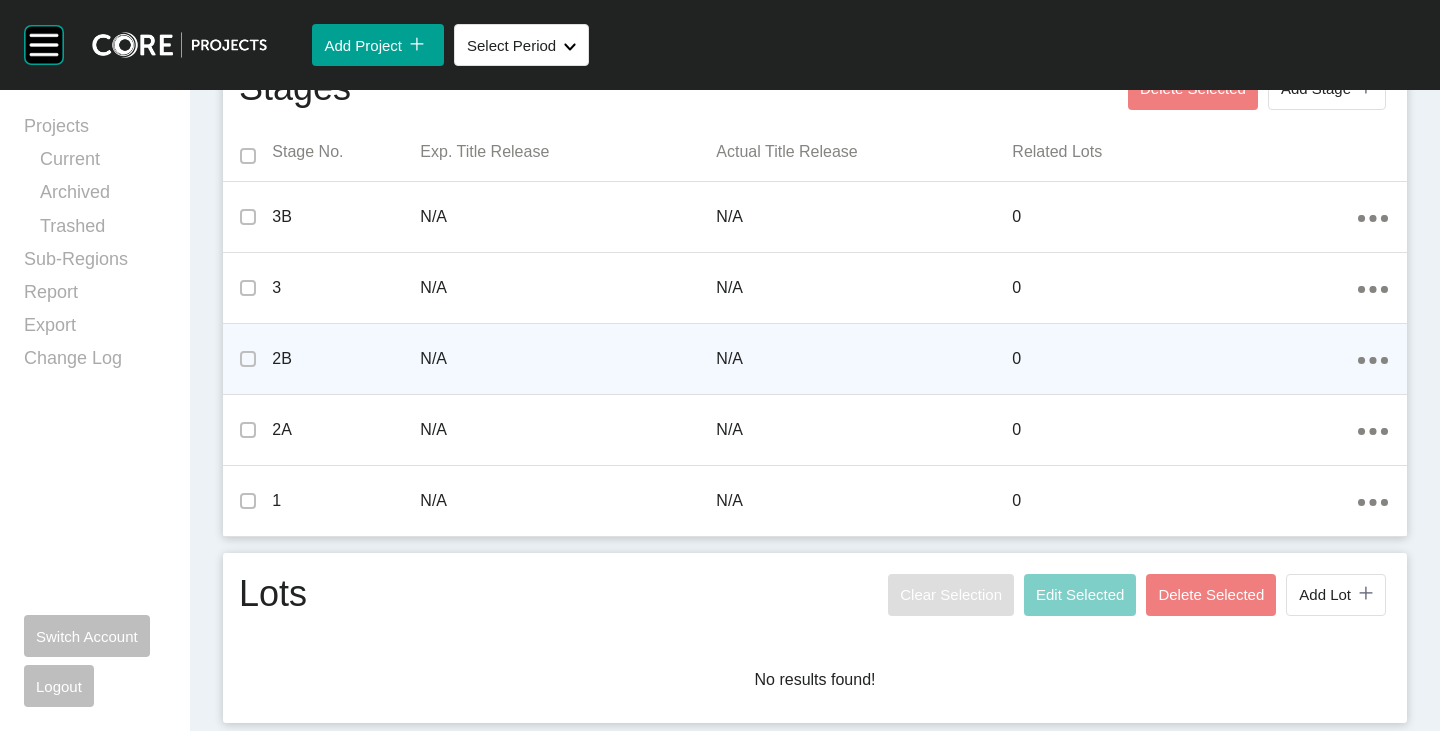 scroll, scrollTop: 703, scrollLeft: 0, axis: vertical 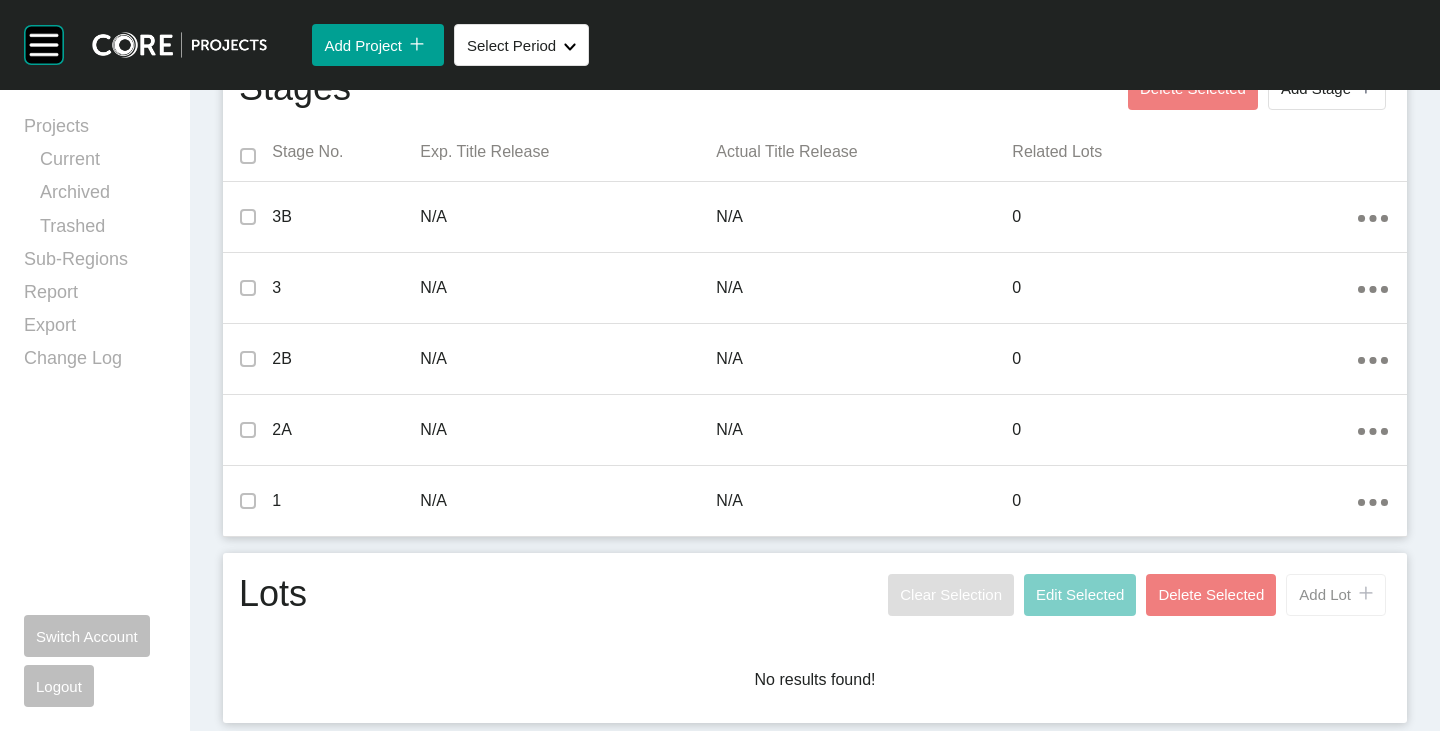 click on "icon/tick copy 11 Created with Sketch." at bounding box center [1362, 594] 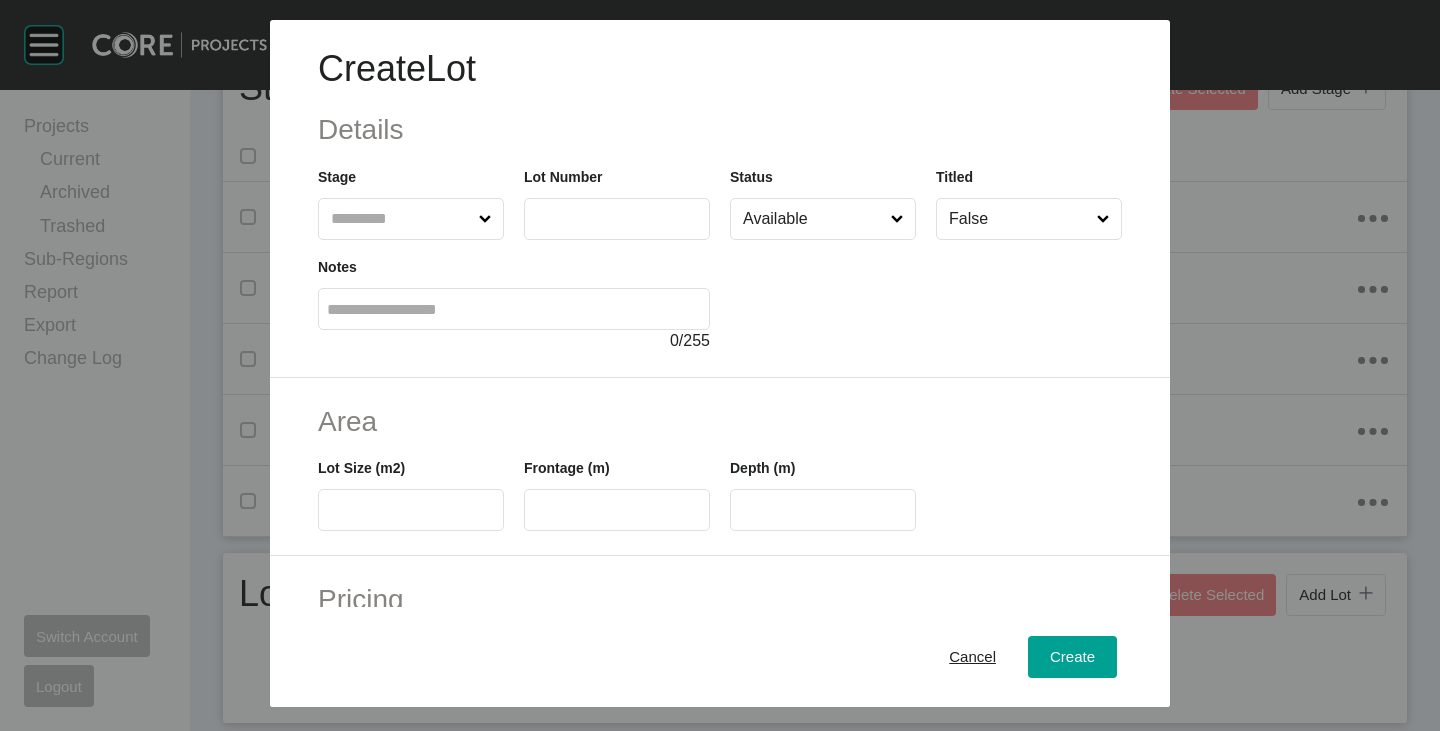 click at bounding box center [401, 219] 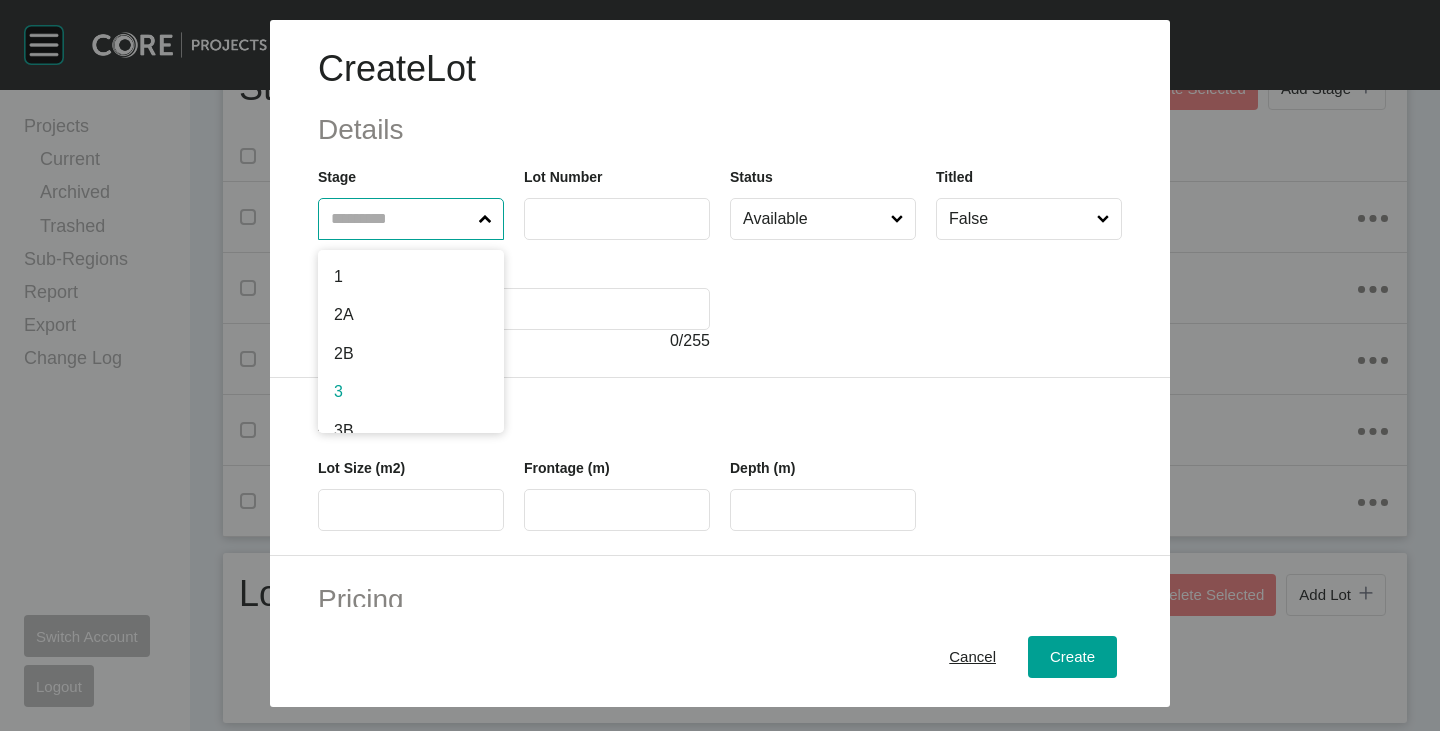 drag, startPoint x: 383, startPoint y: 382, endPoint x: 419, endPoint y: 363, distance: 40.706264 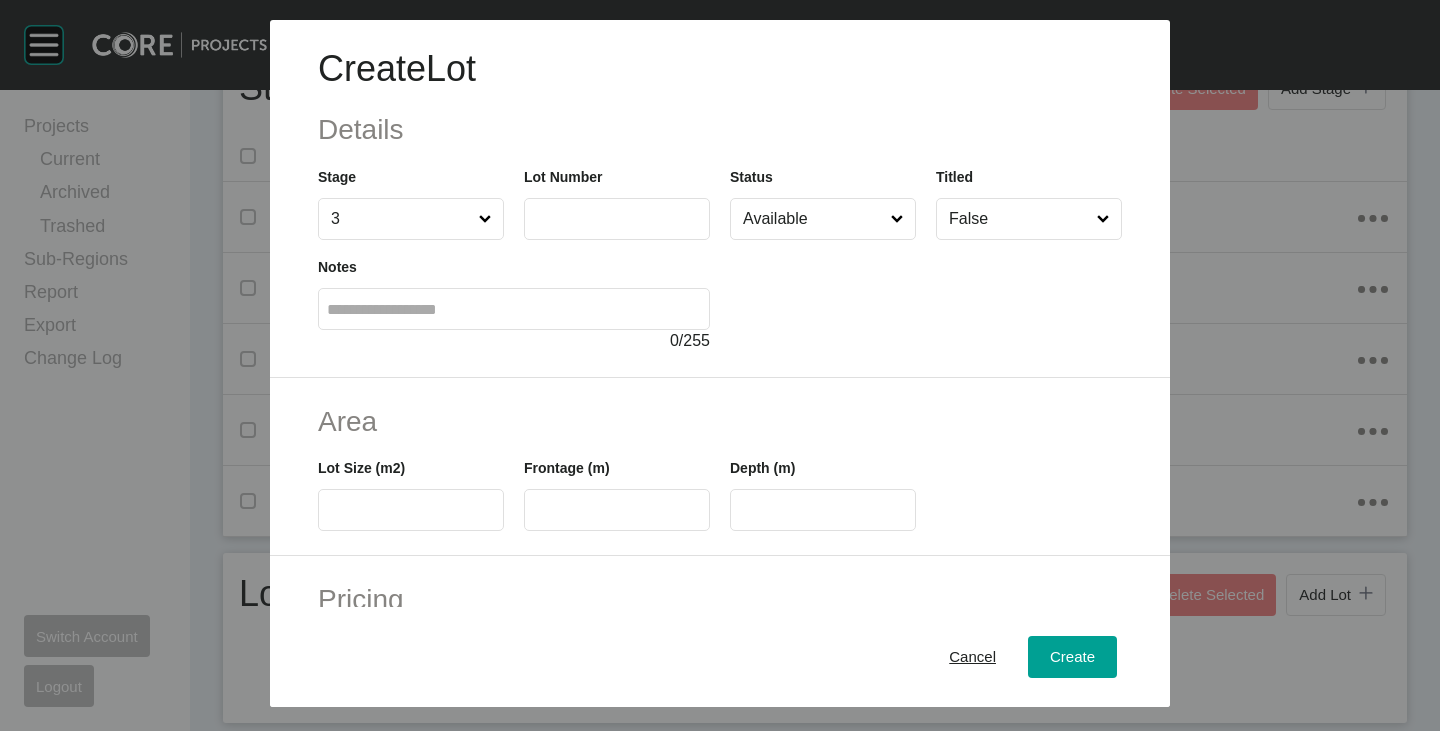 click at bounding box center (617, 218) 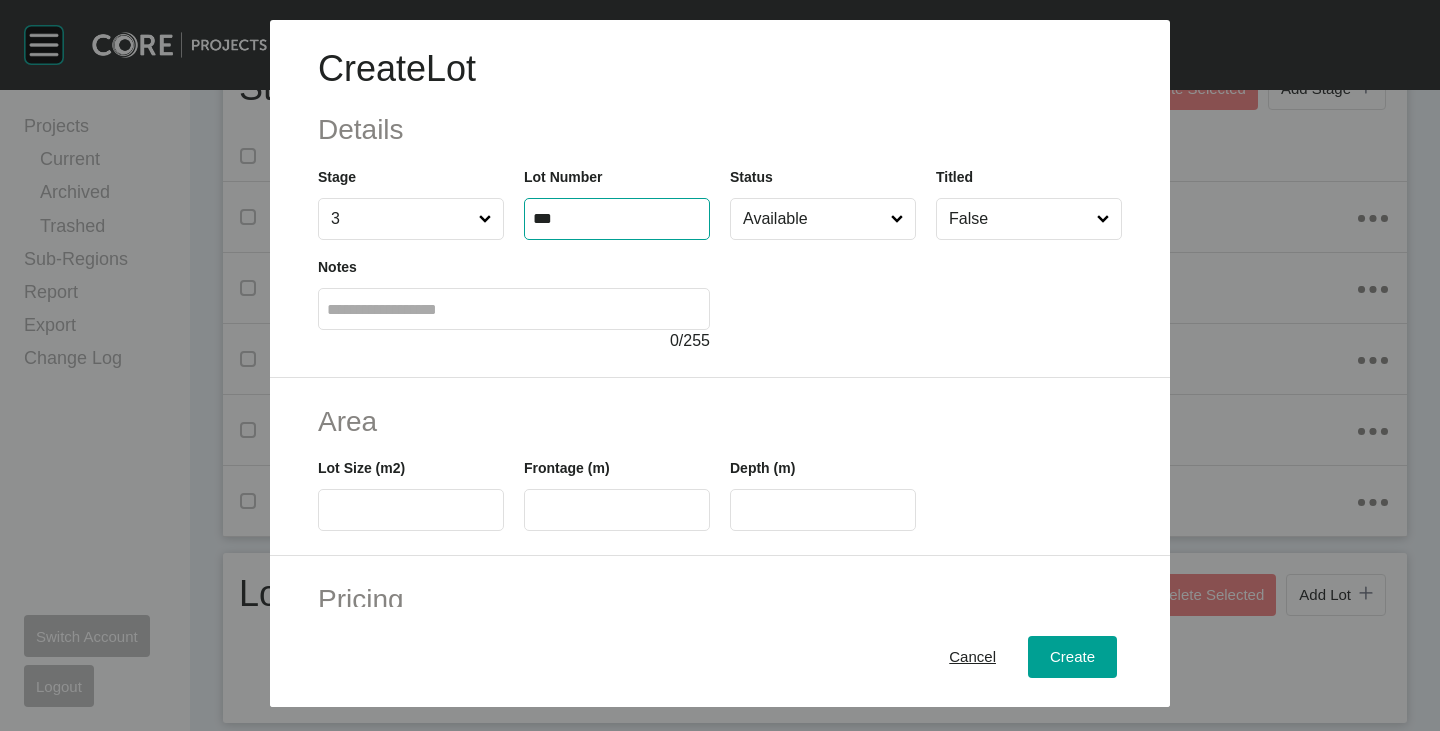 type on "***" 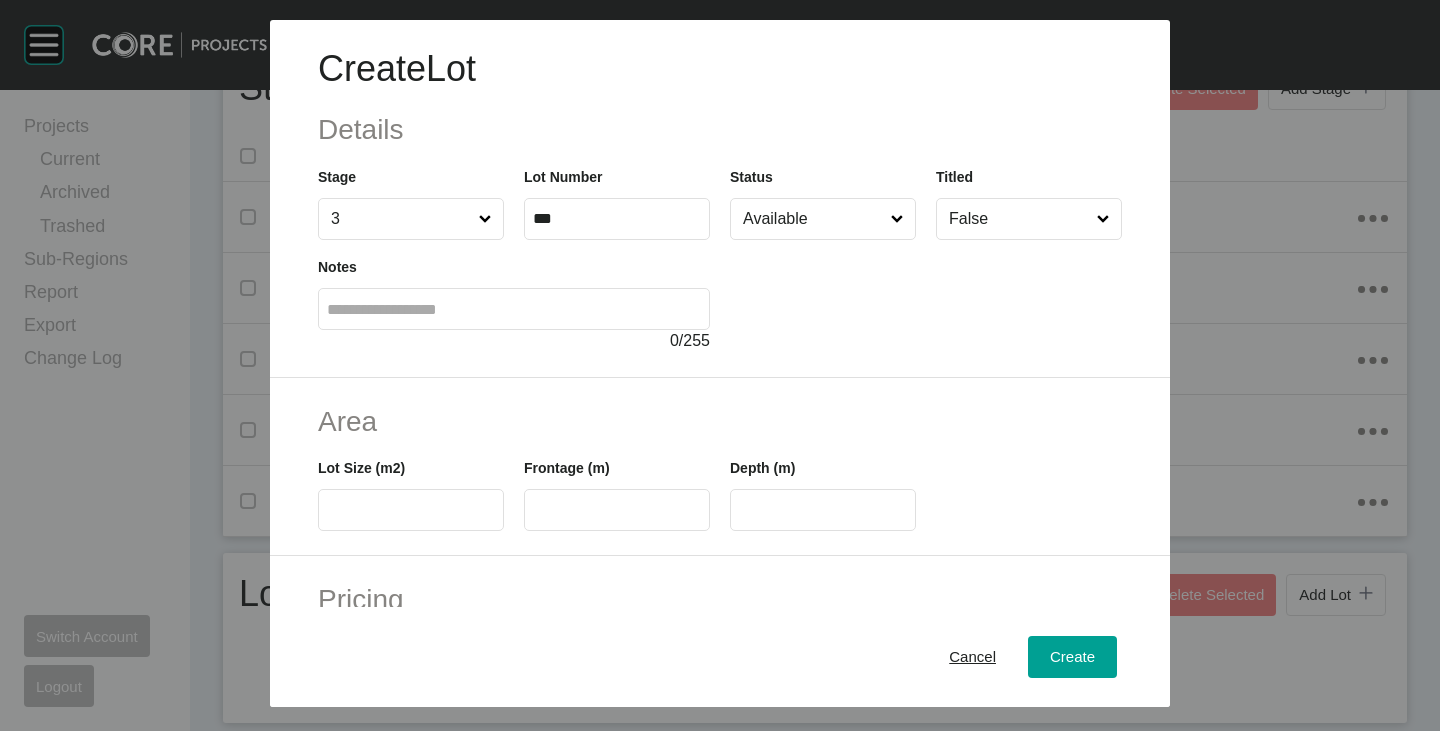 click at bounding box center [411, 510] 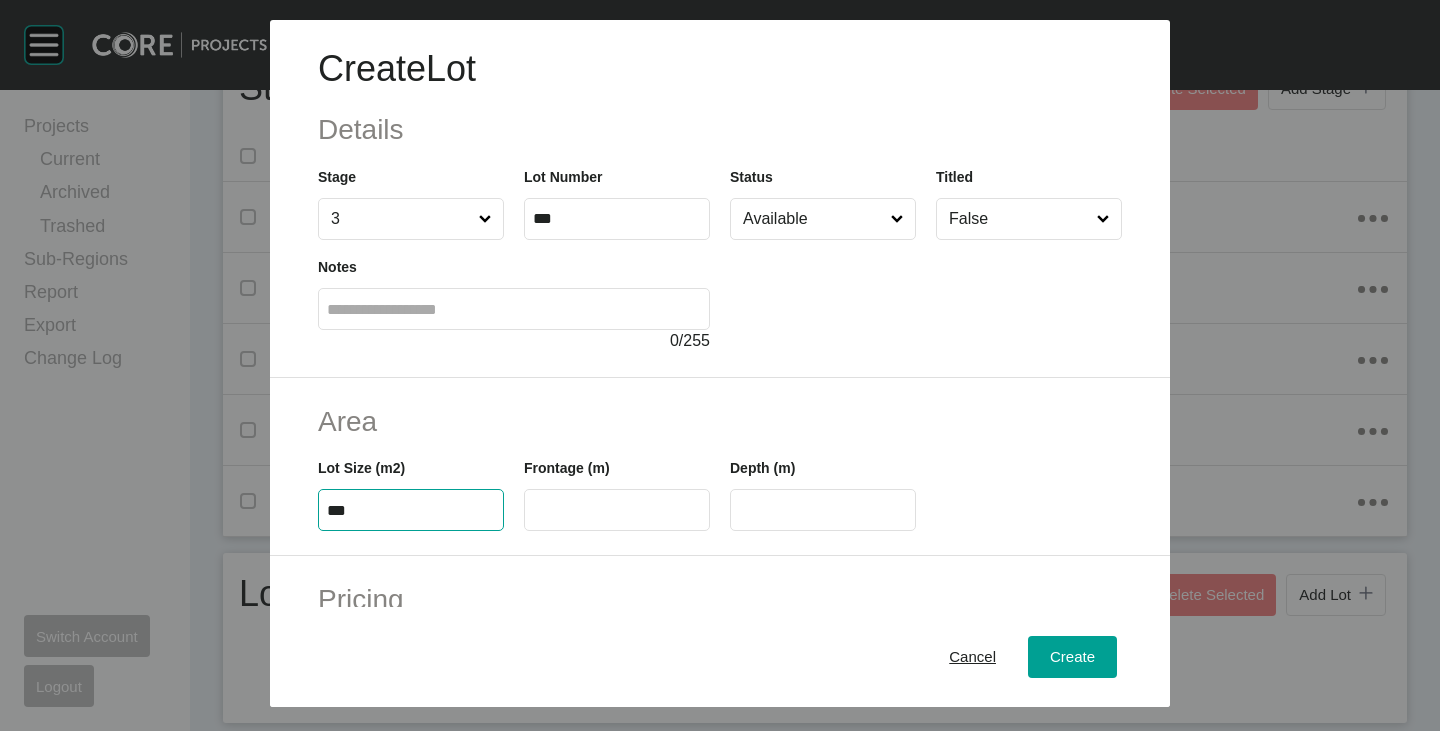 type on "***" 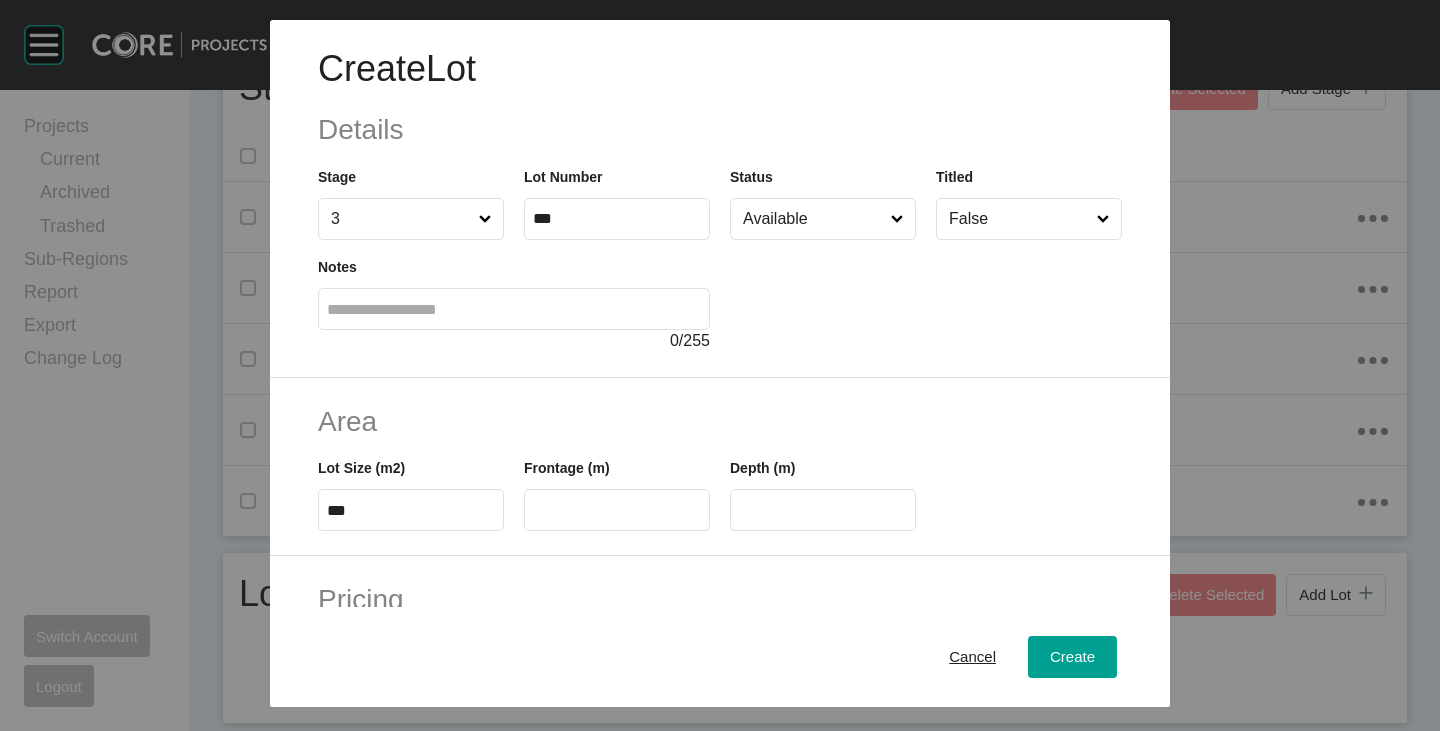 click at bounding box center [617, 510] 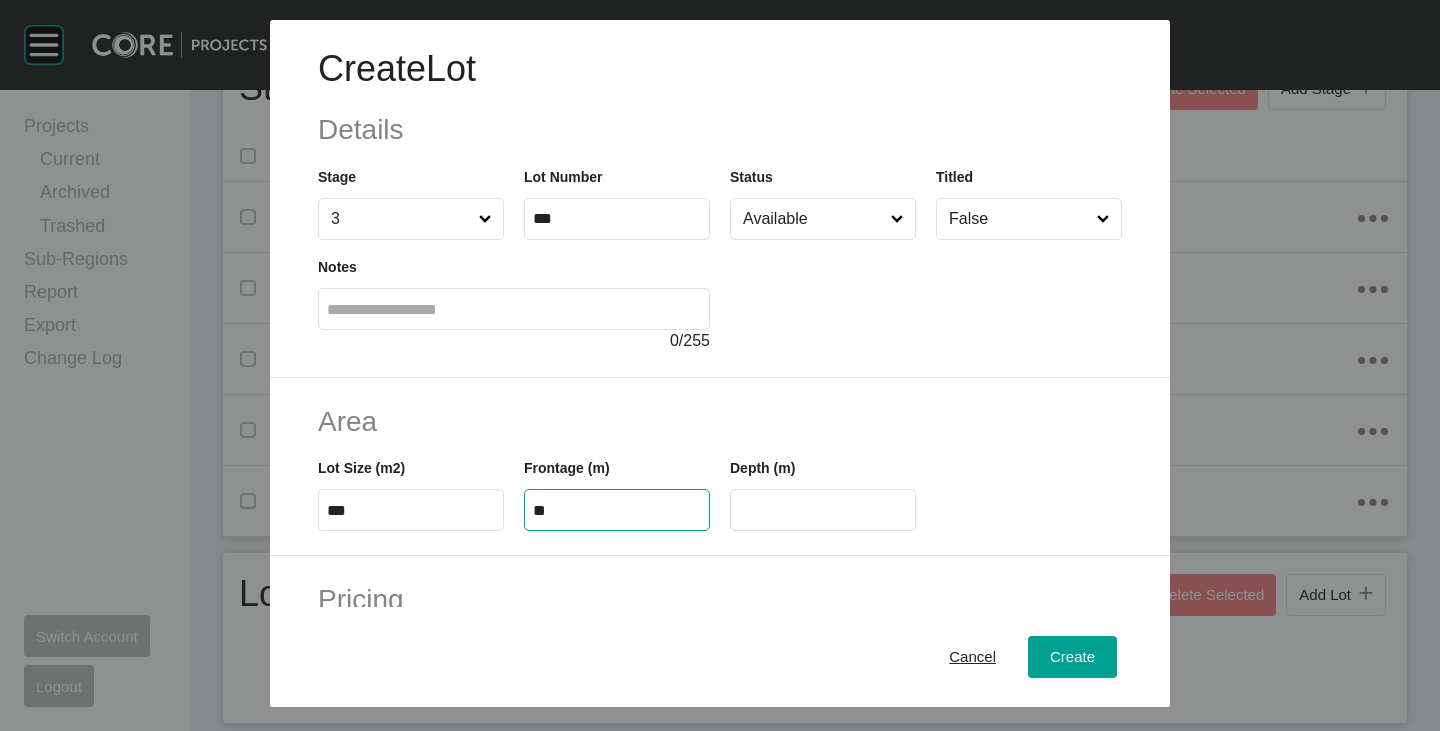 type on "**" 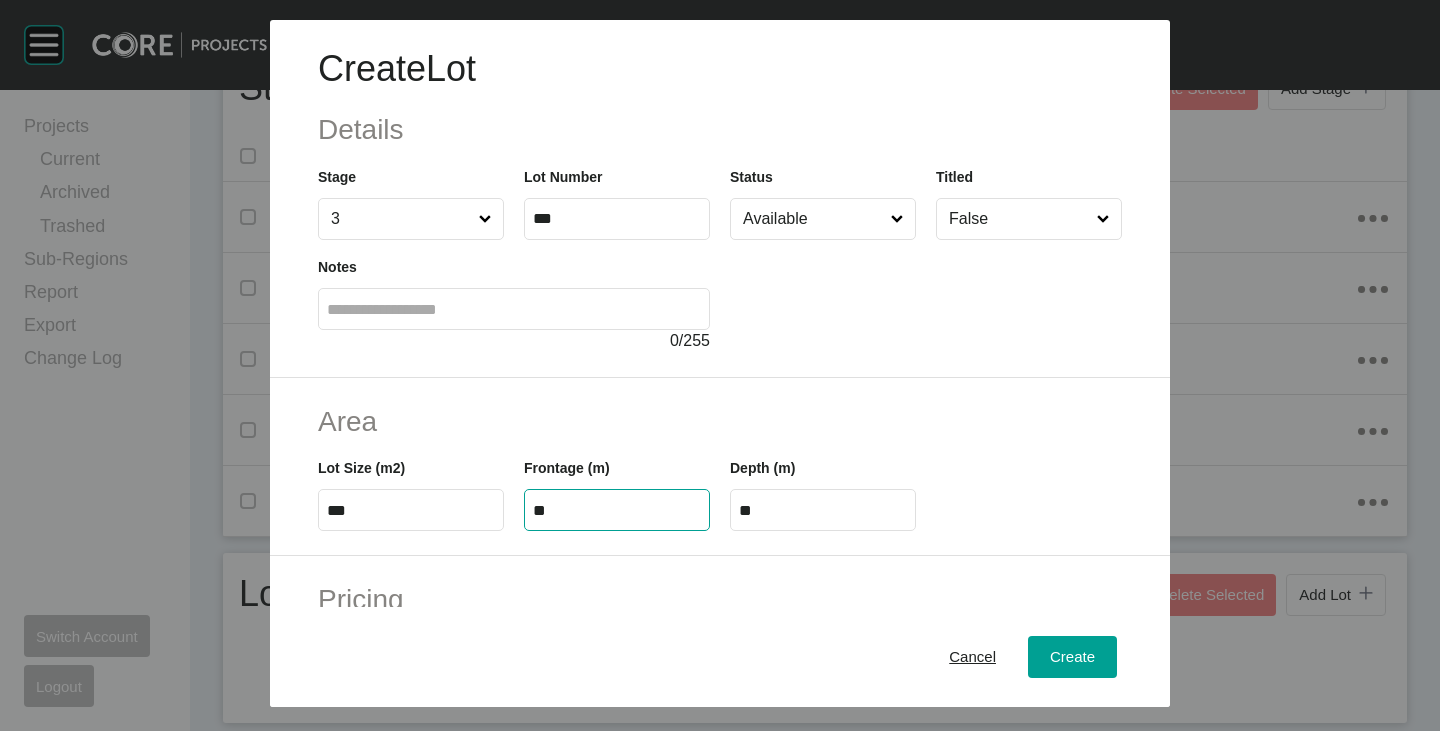 click on "Area" at bounding box center [720, 421] 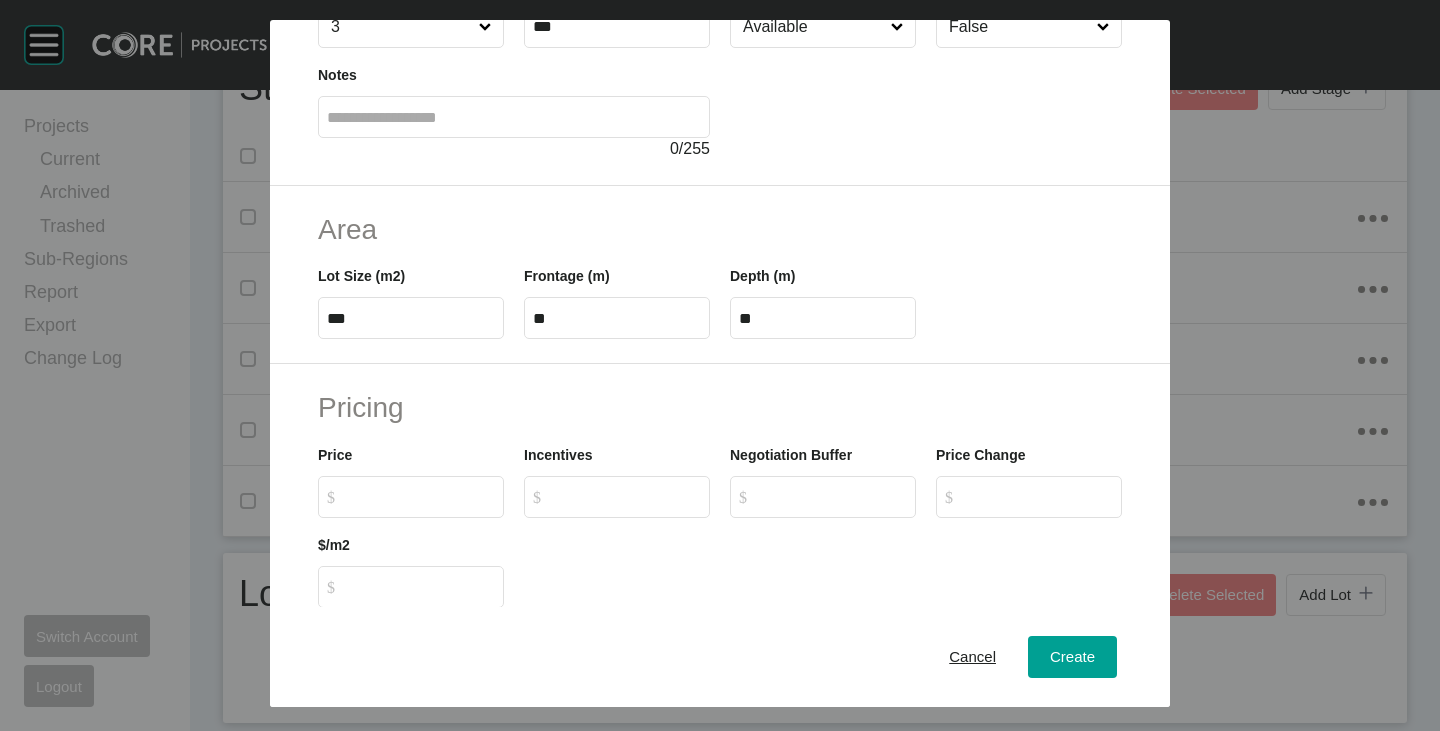 scroll, scrollTop: 400, scrollLeft: 0, axis: vertical 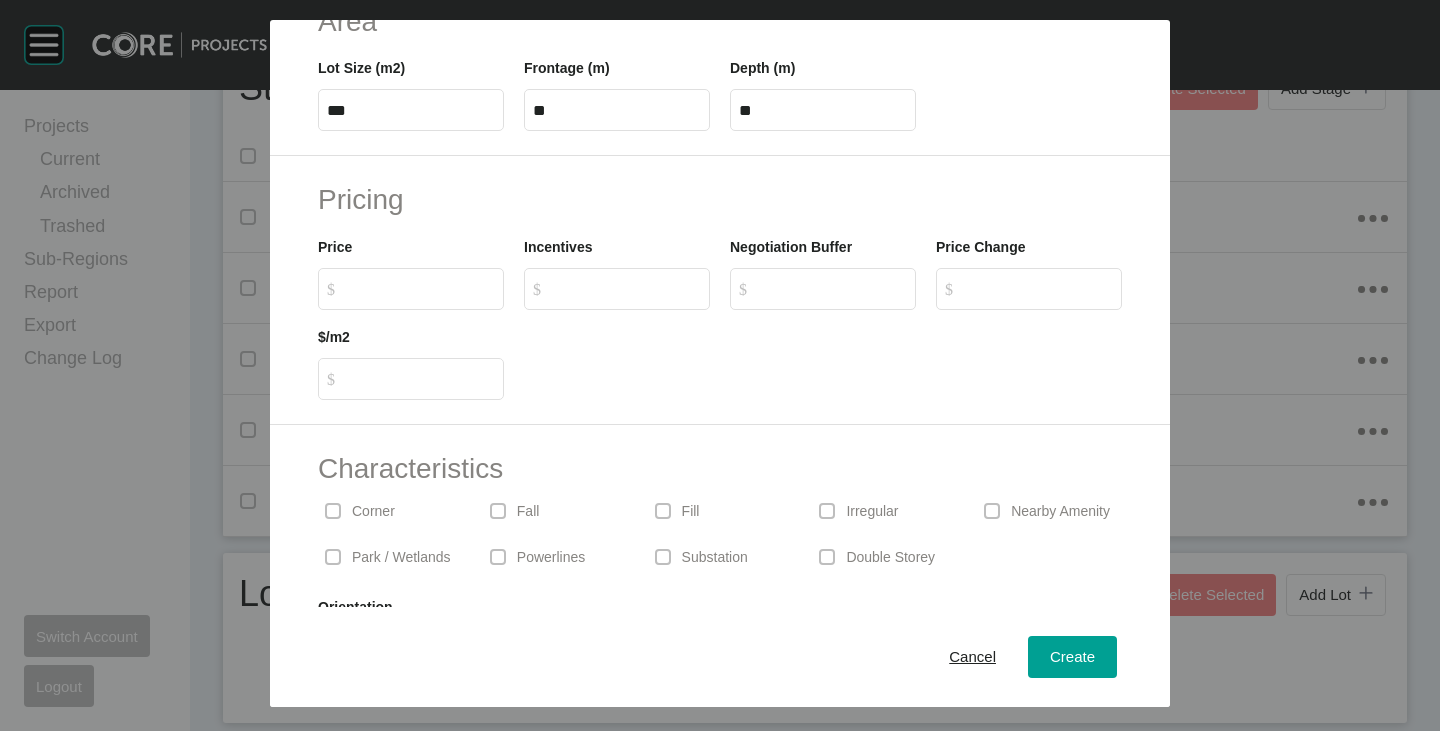 click on "$ Created with Sketch. $" at bounding box center (411, 289) 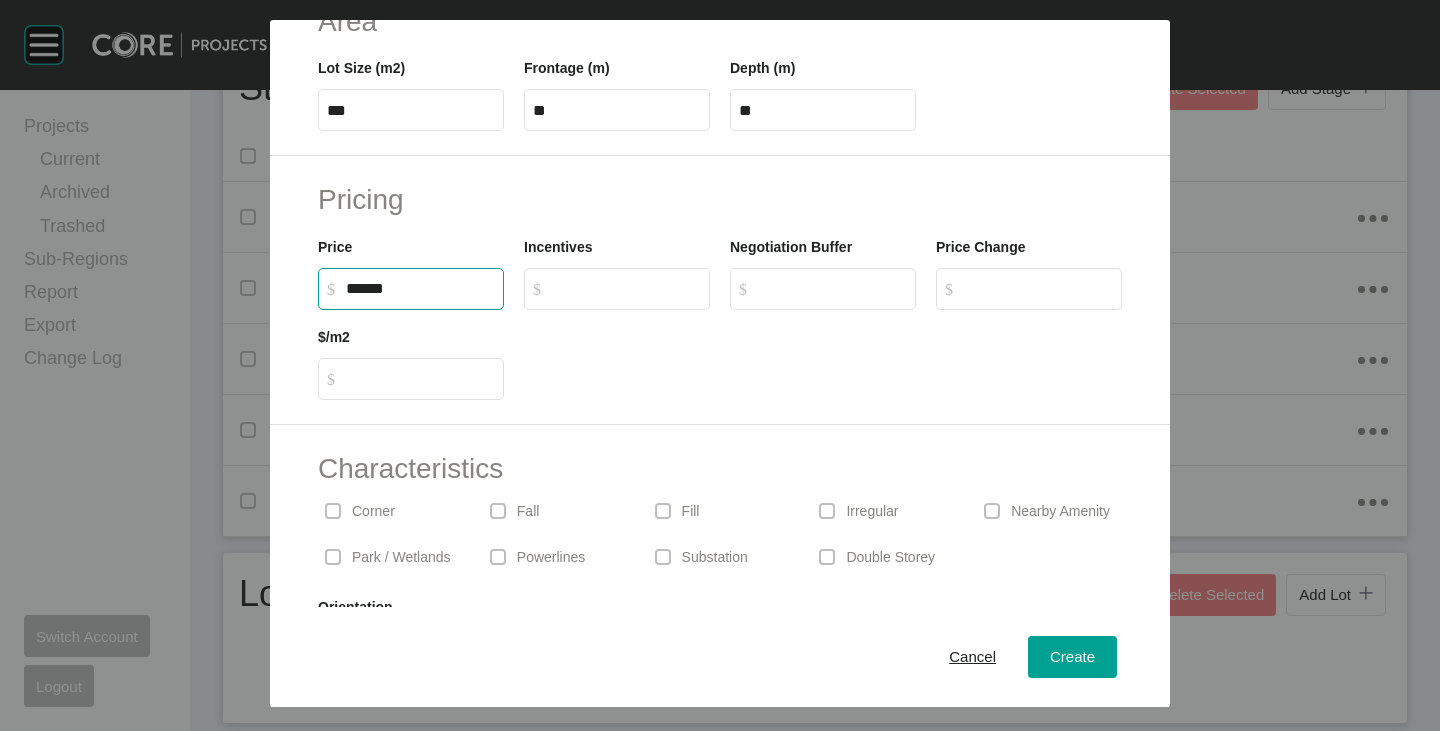 type on "*******" 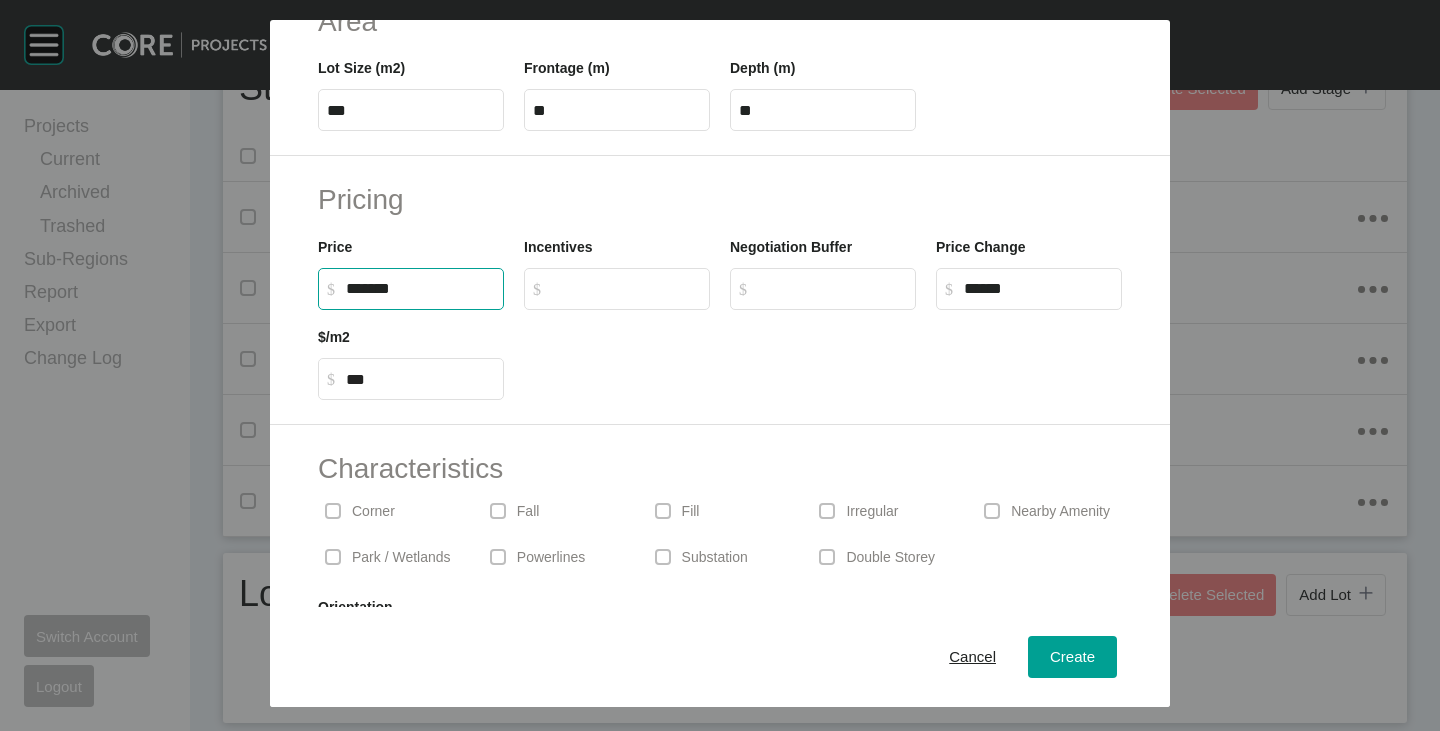 click on "Characteristics Corner Fall Fill Irregular Nearby Amenity Park / Wetlands Powerlines Substation Double Storey Orientation" at bounding box center [720, 560] 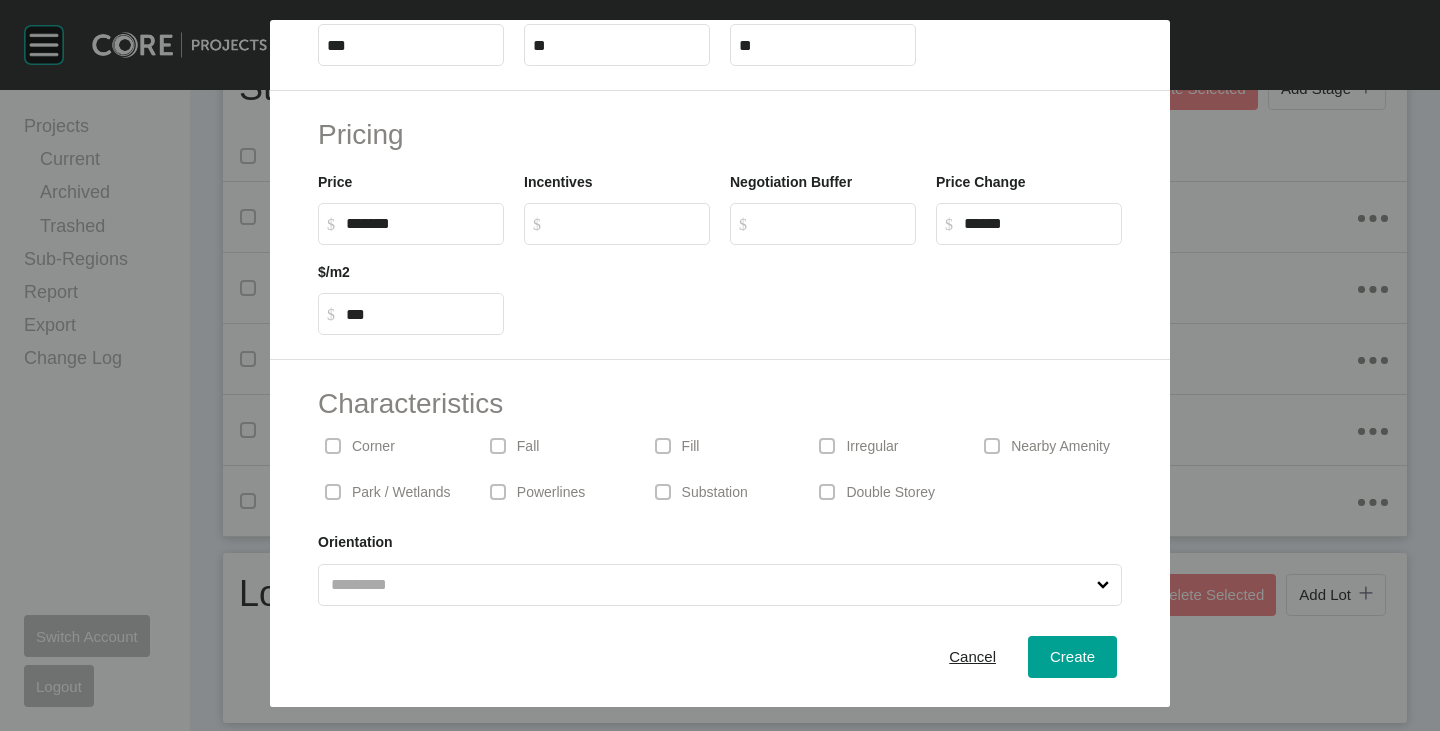 scroll, scrollTop: 489, scrollLeft: 0, axis: vertical 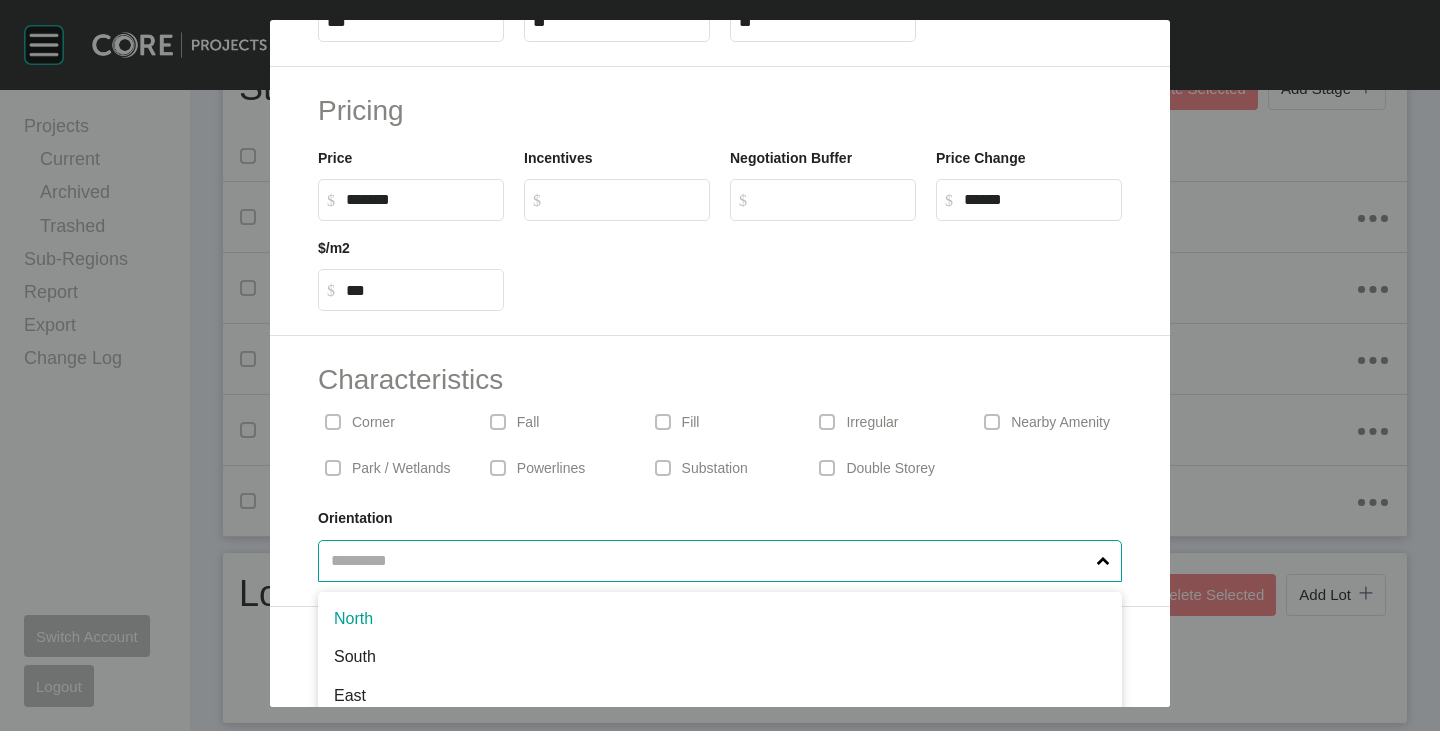 click at bounding box center (710, 561) 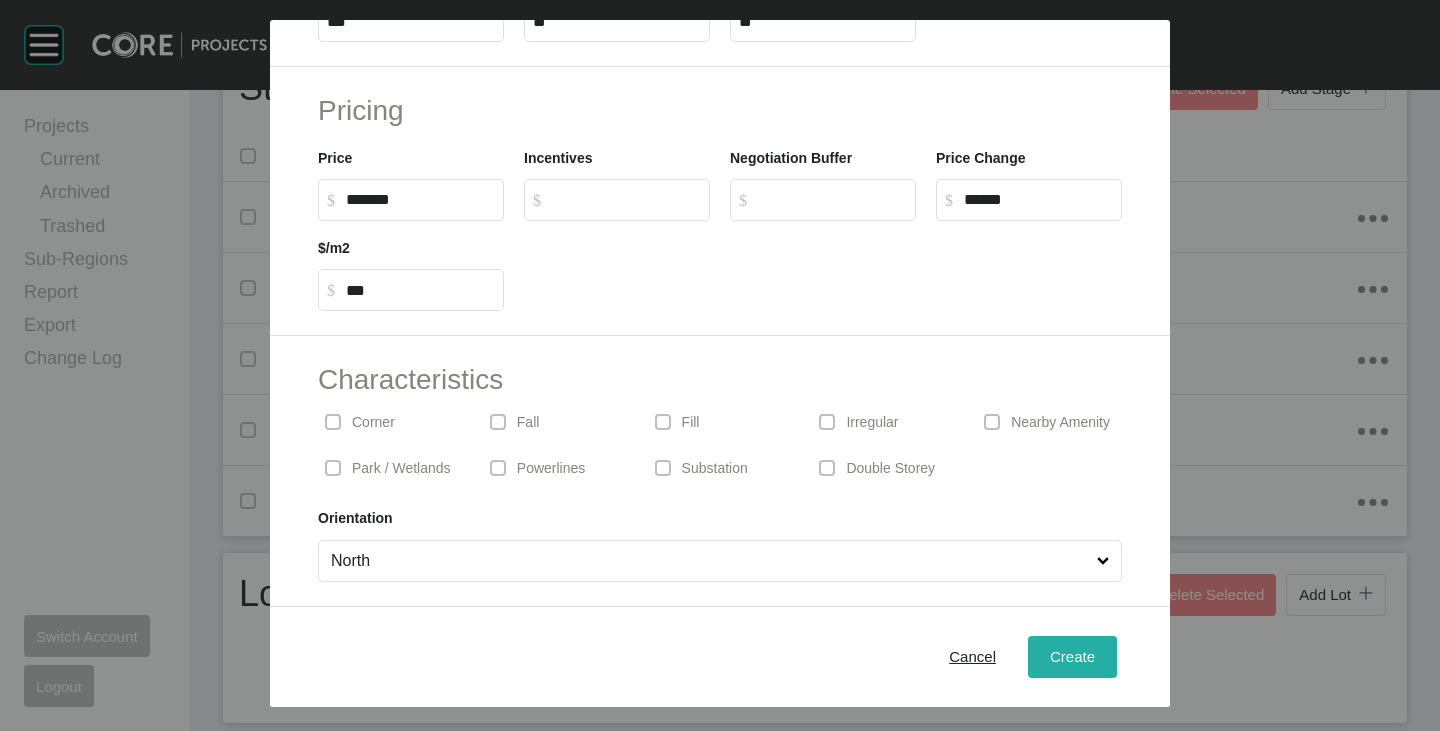 click on "Create" at bounding box center [1072, 656] 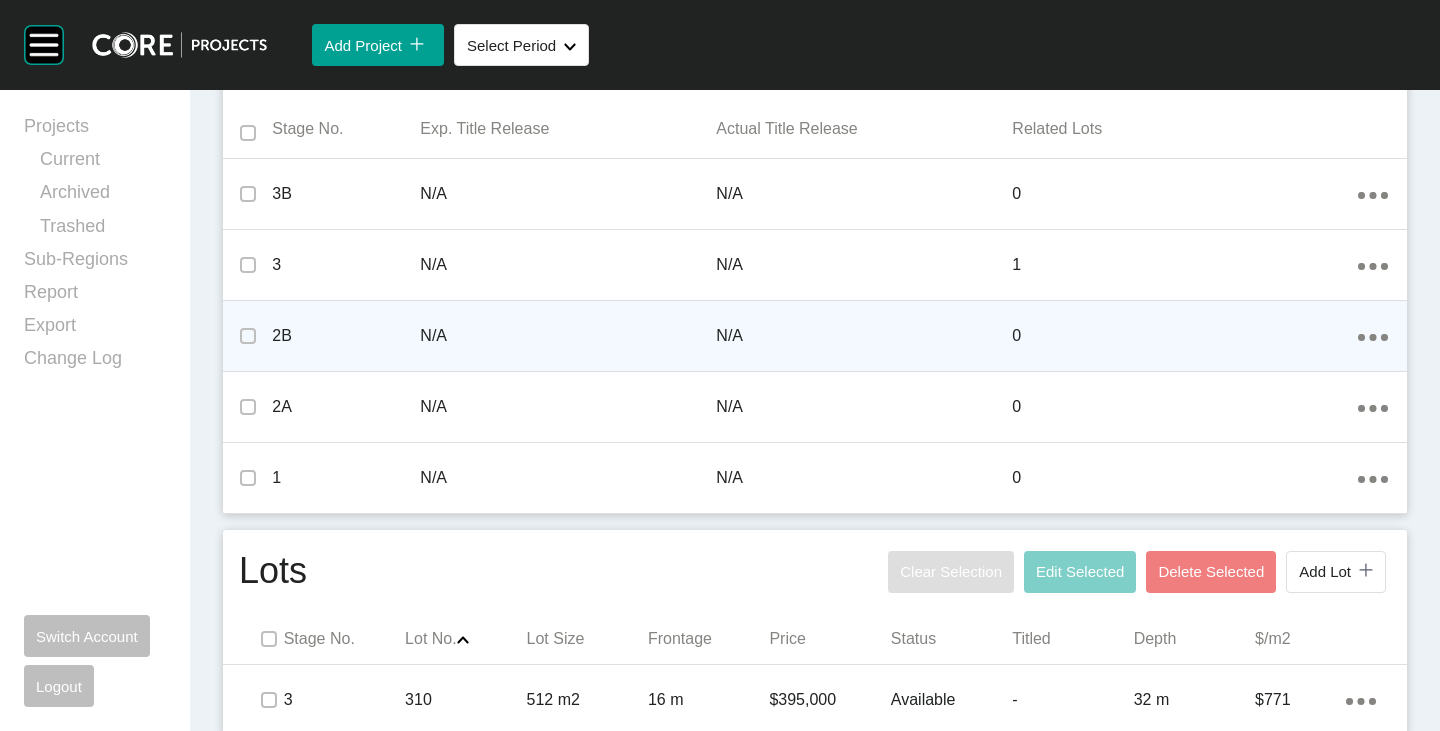scroll, scrollTop: 739, scrollLeft: 0, axis: vertical 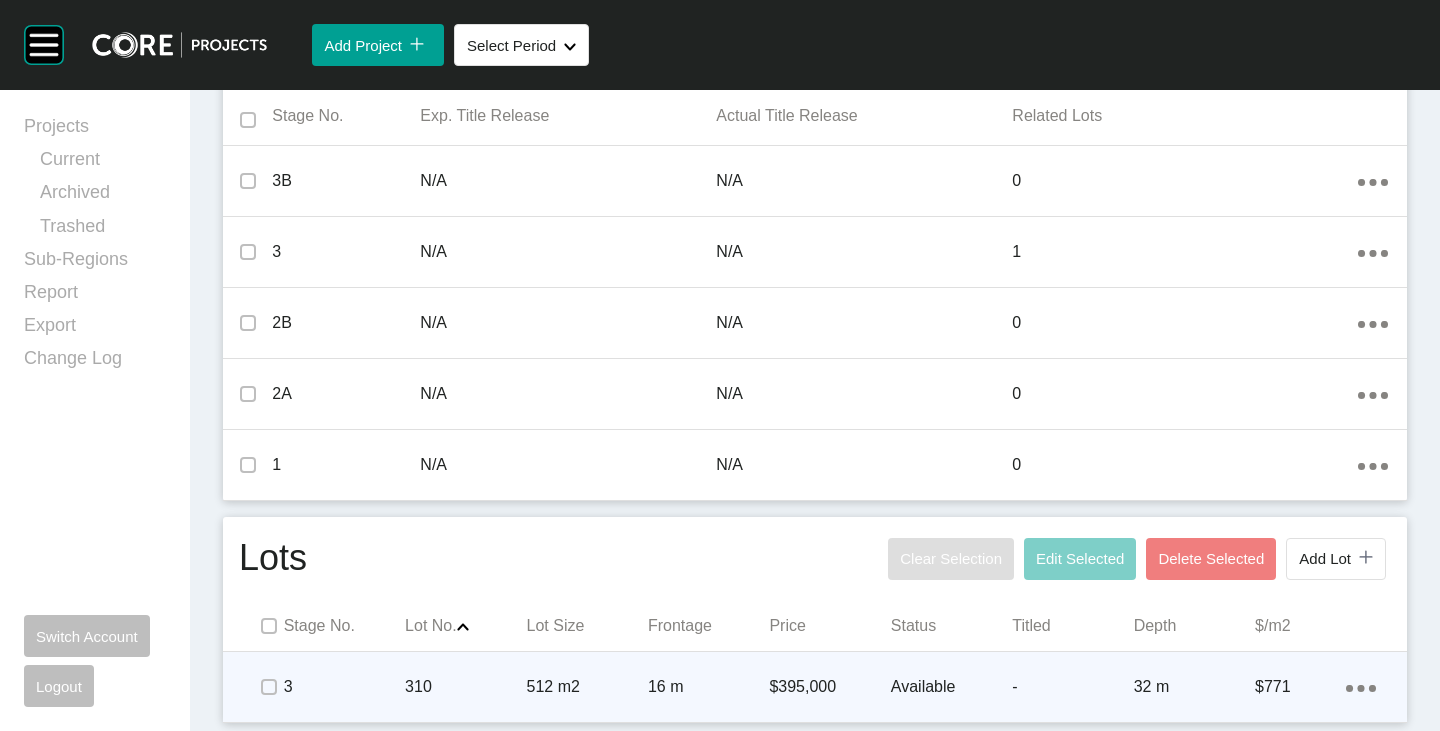 click on "Action Menu Dots Copy 6 Created with Sketch." 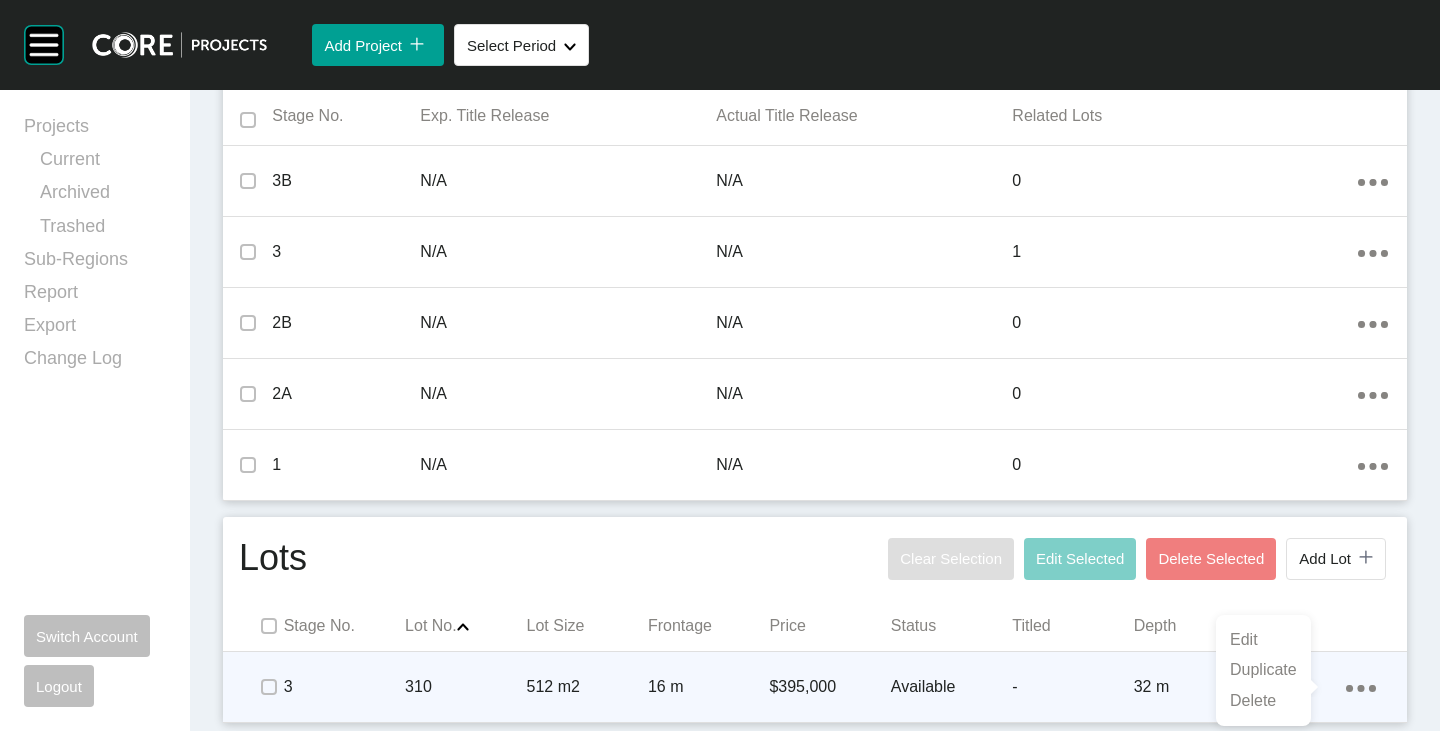 click on "Duplicate" at bounding box center (1263, 670) 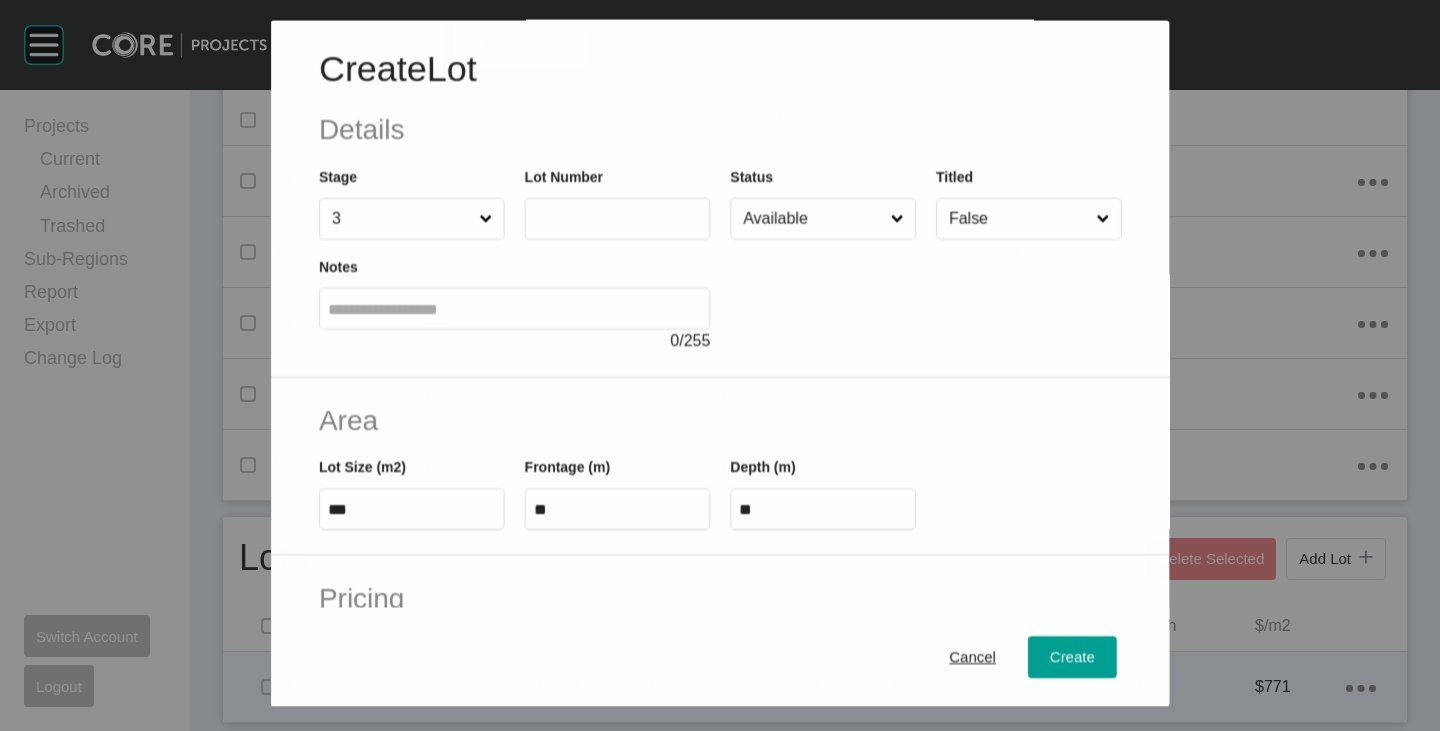click at bounding box center [617, 219] 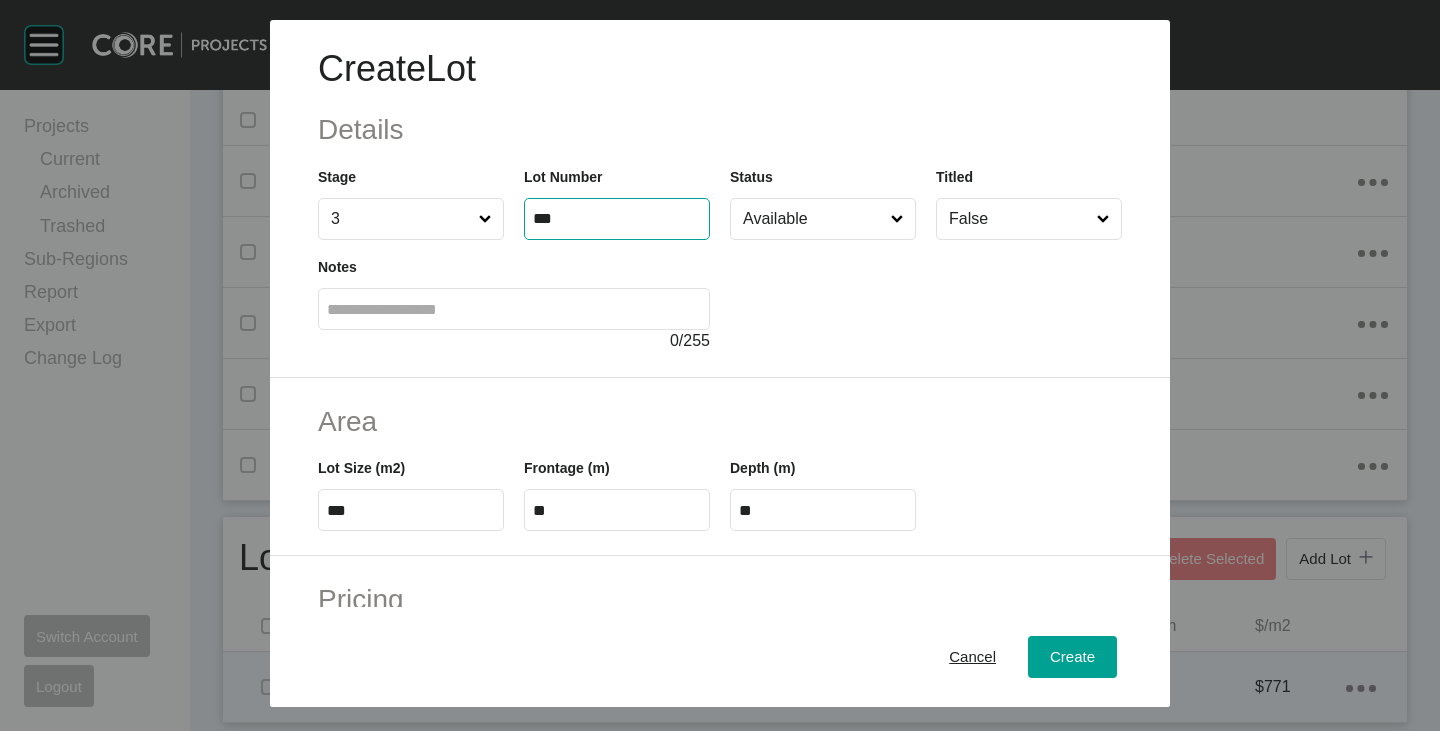 type on "***" 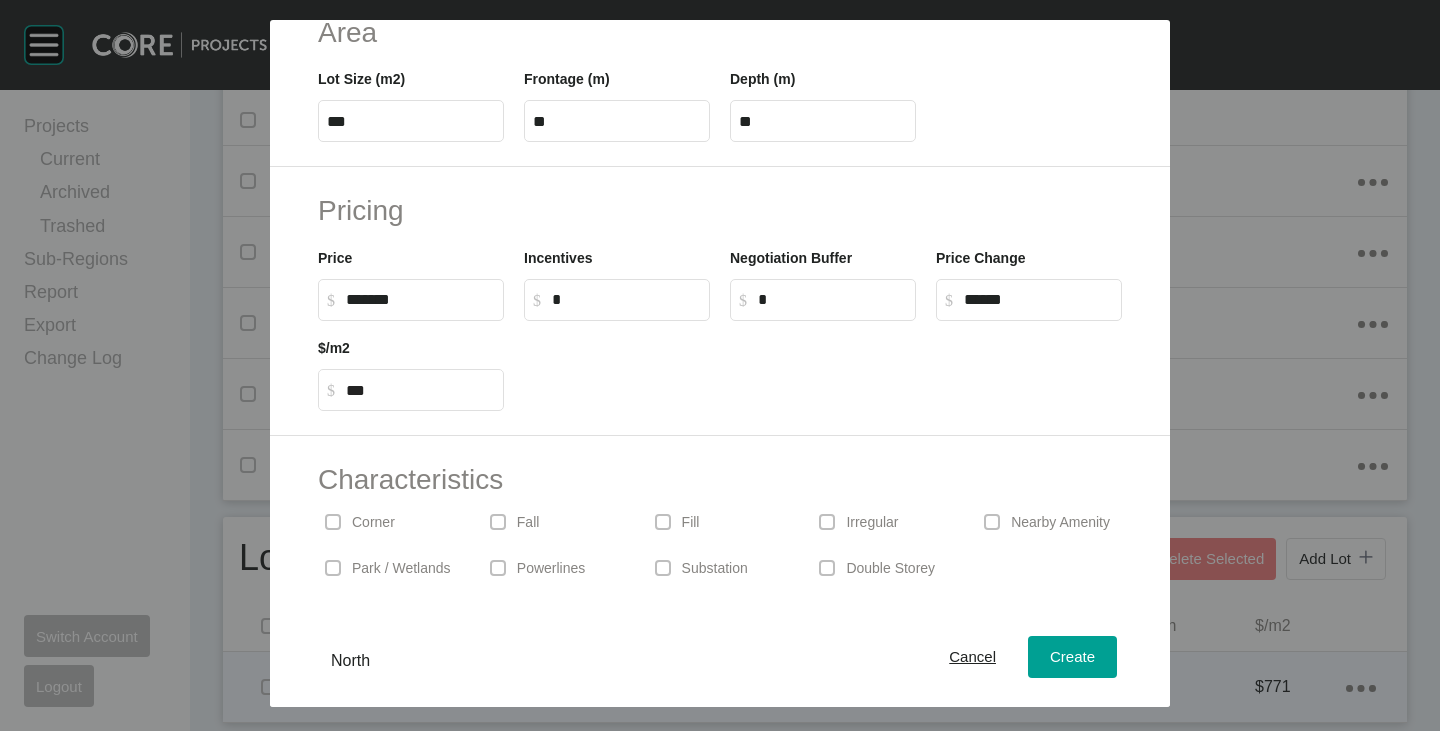 scroll, scrollTop: 489, scrollLeft: 0, axis: vertical 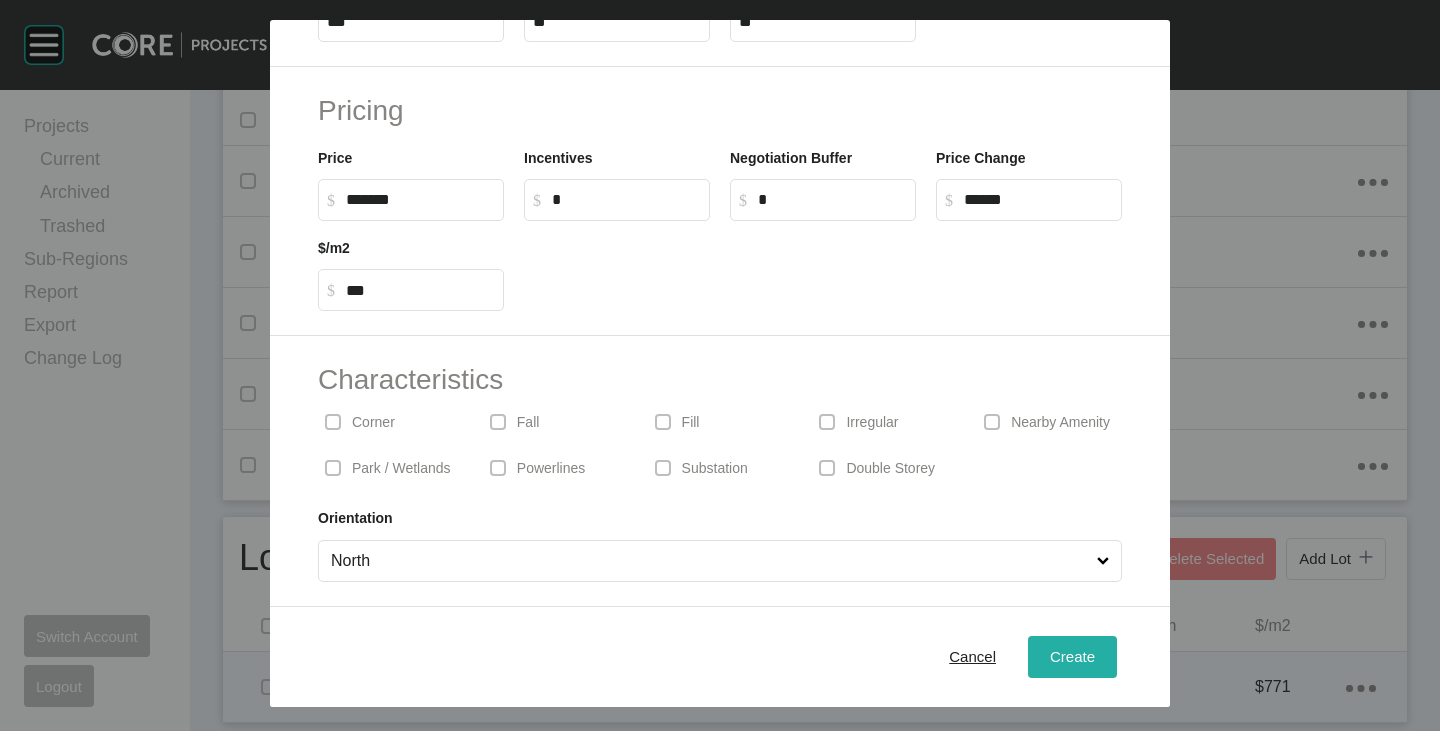 click on "Create" at bounding box center (1072, 656) 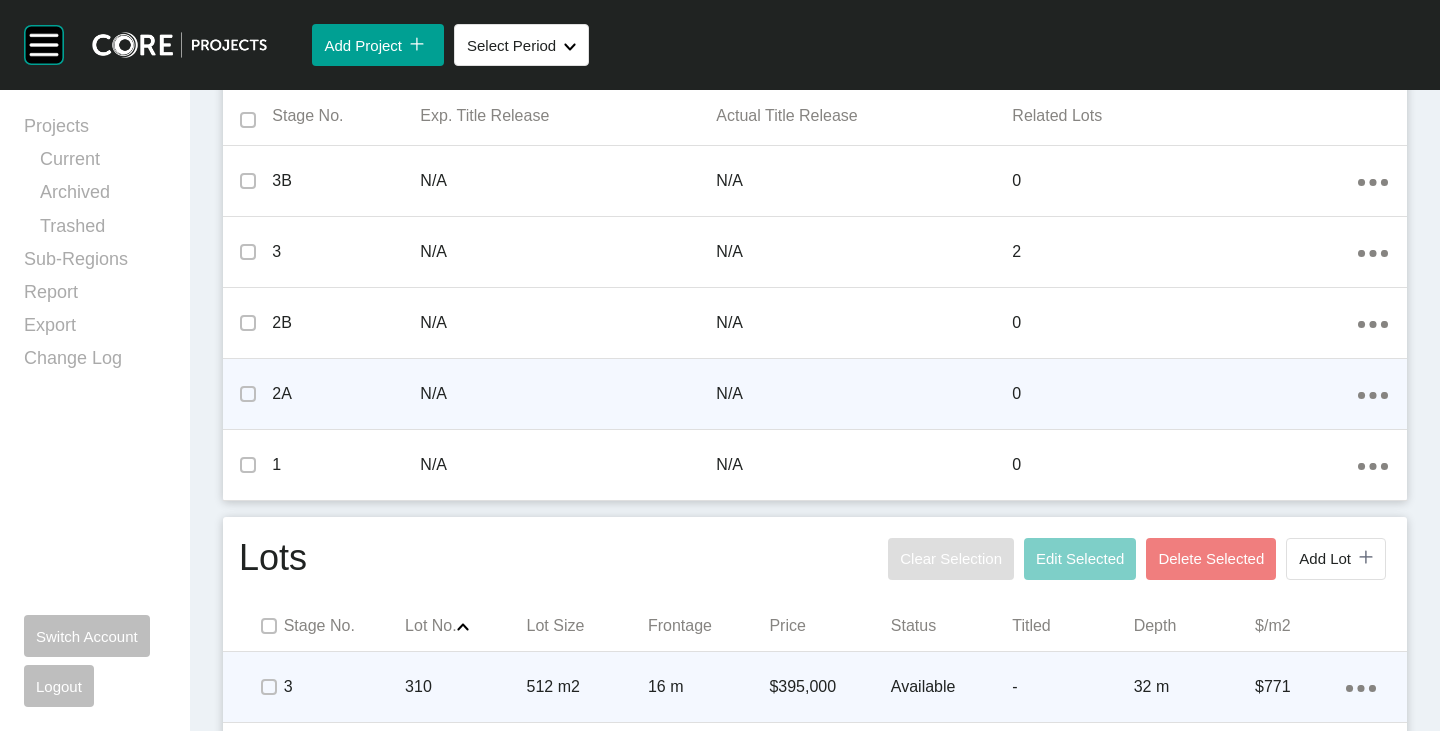 scroll, scrollTop: 810, scrollLeft: 0, axis: vertical 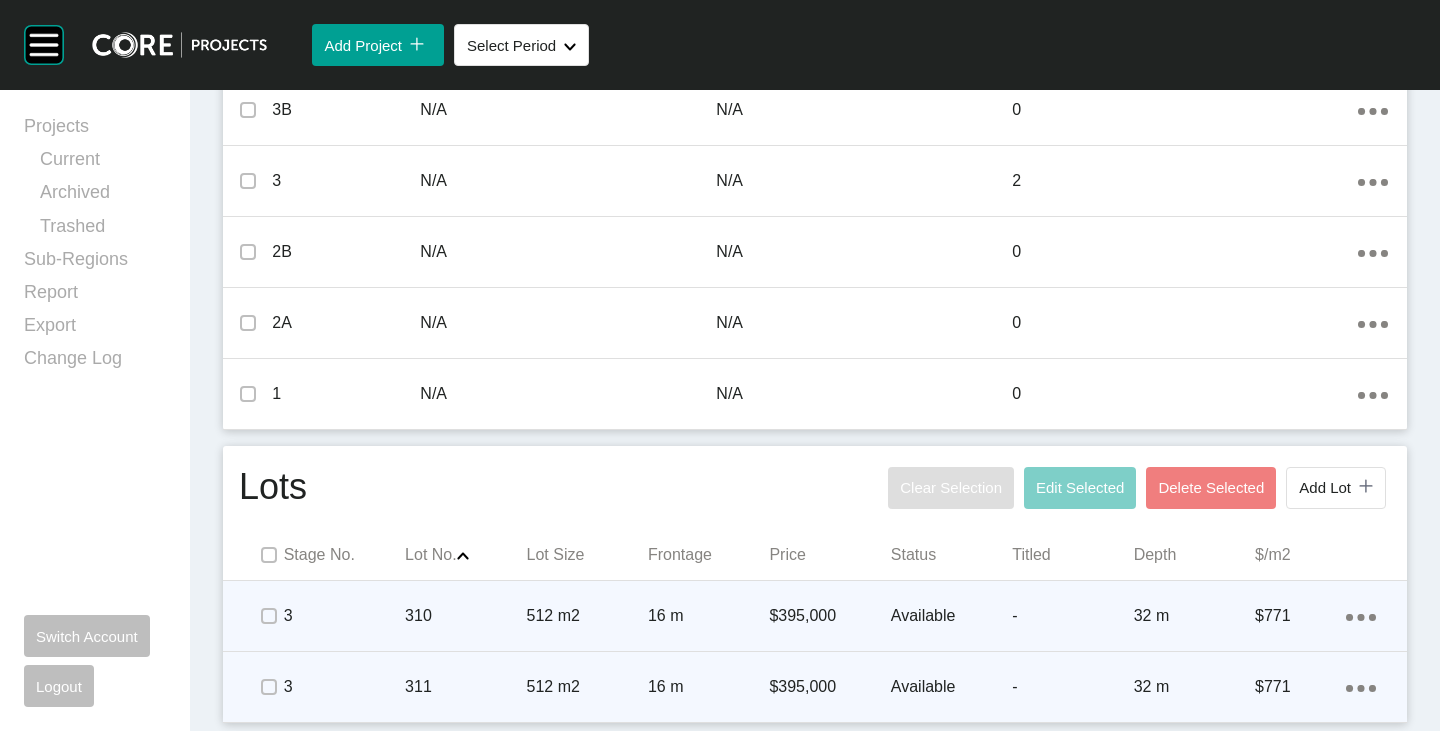 click on "Action Menu Dots Copy 6 Created with Sketch." at bounding box center (1361, 687) 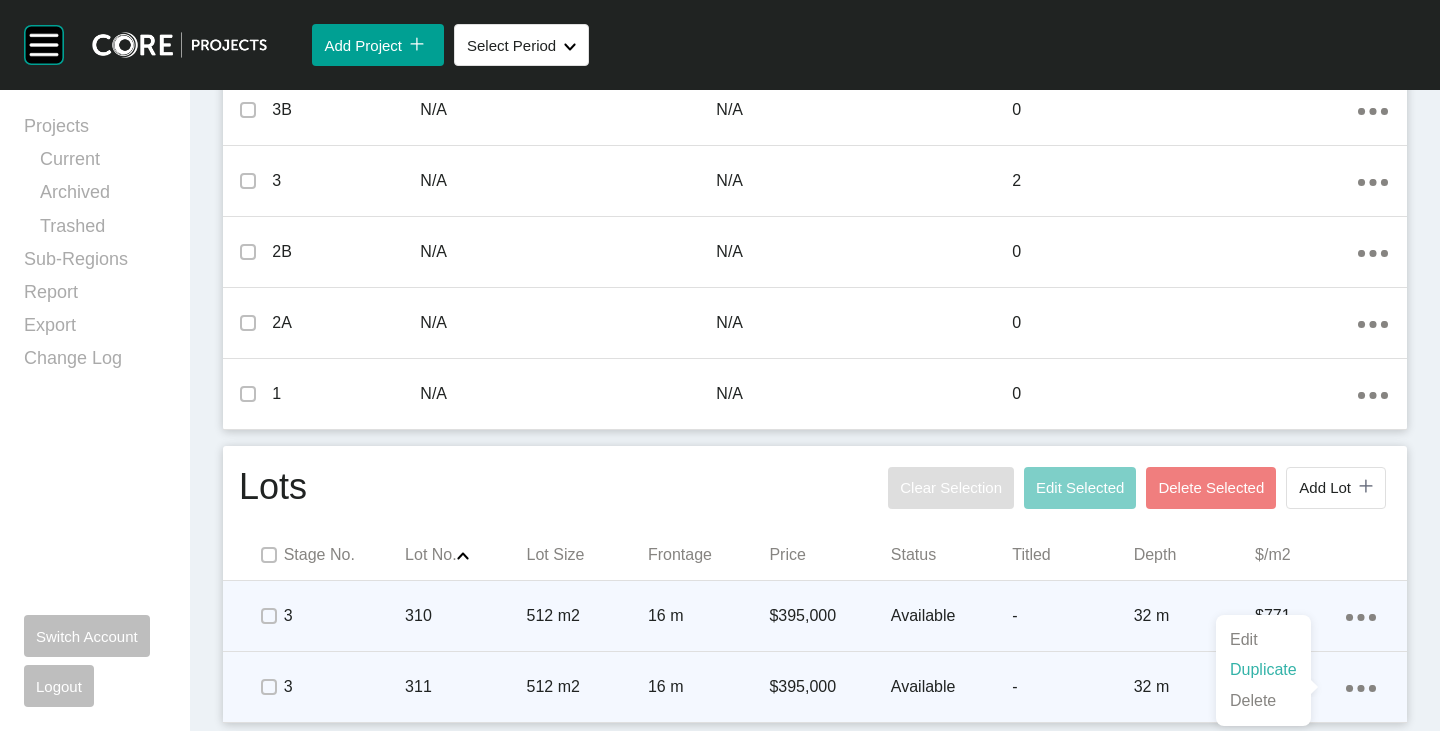 click on "Duplicate" at bounding box center (1263, 670) 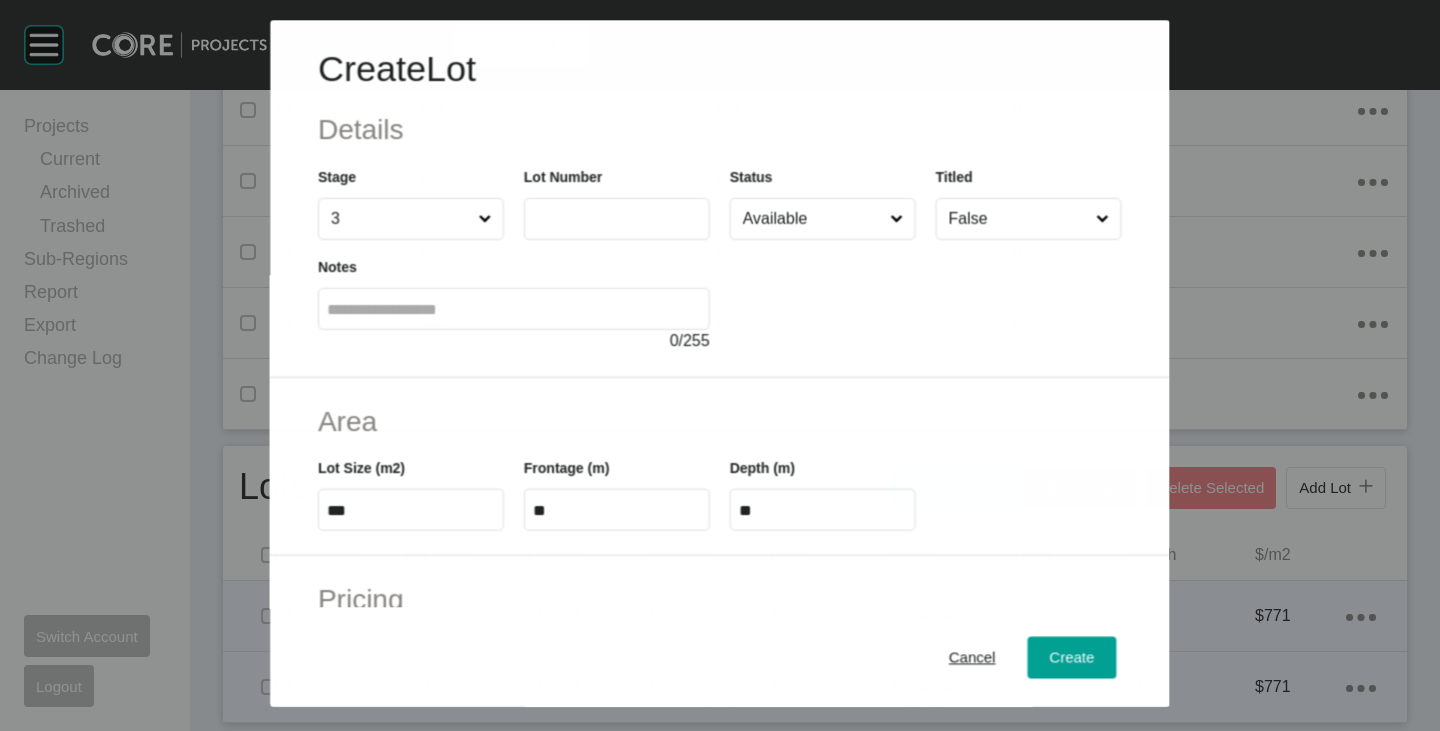 click at bounding box center (617, 219) 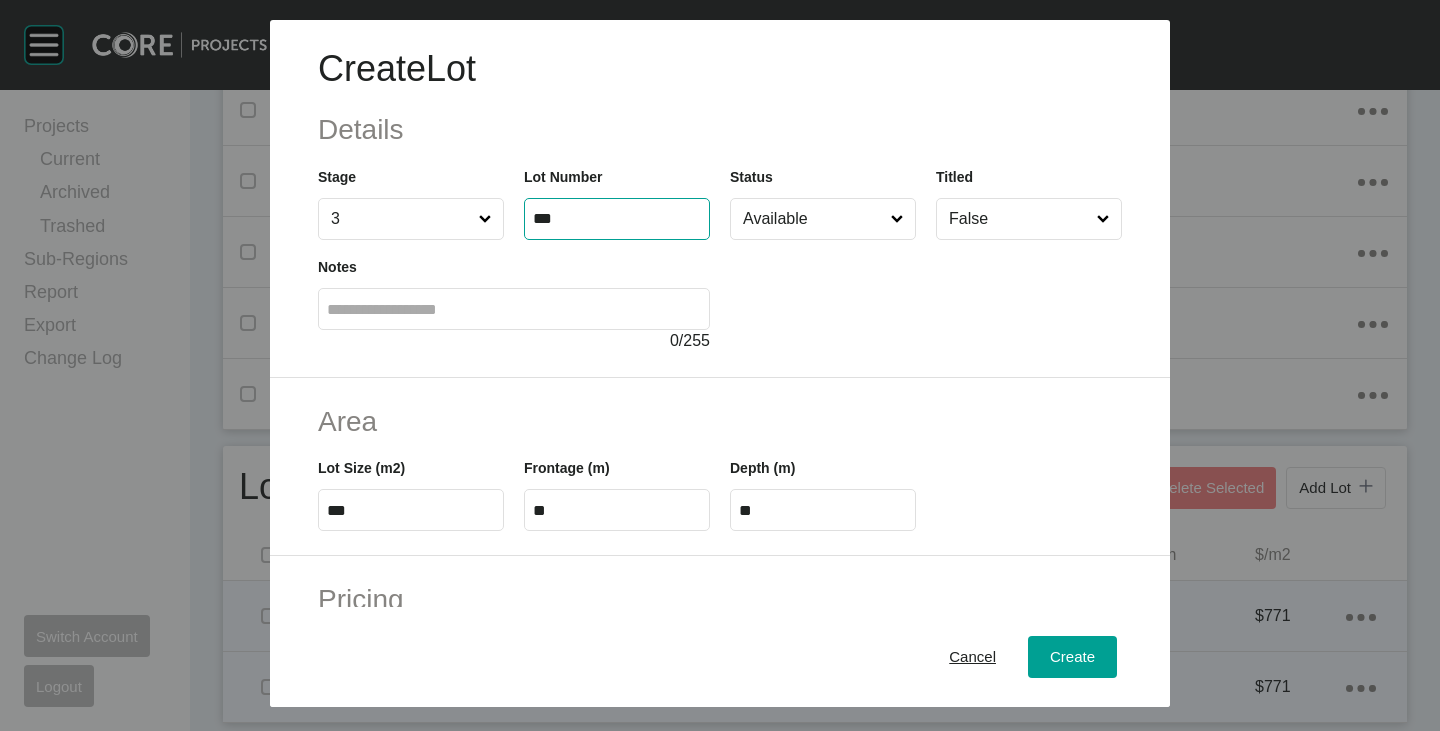 type on "***" 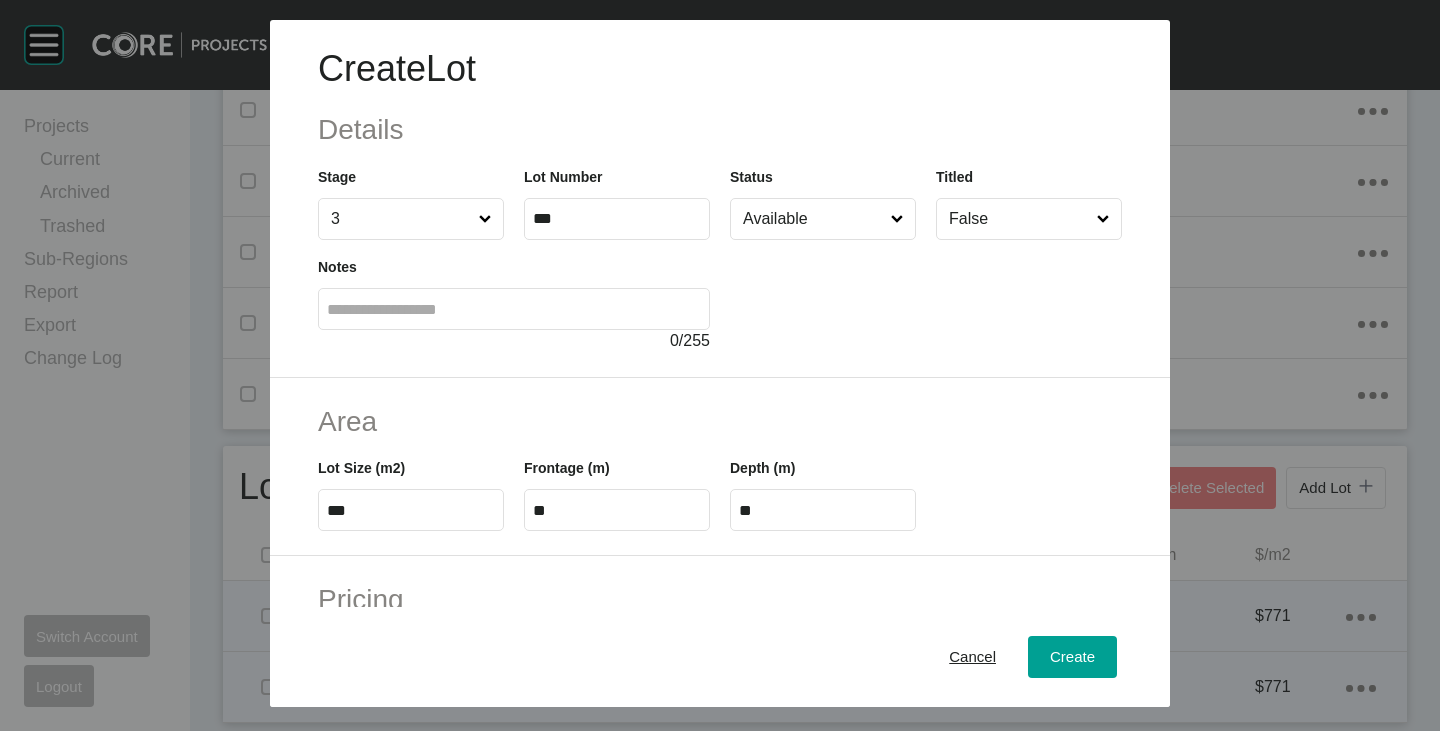 type on "******" 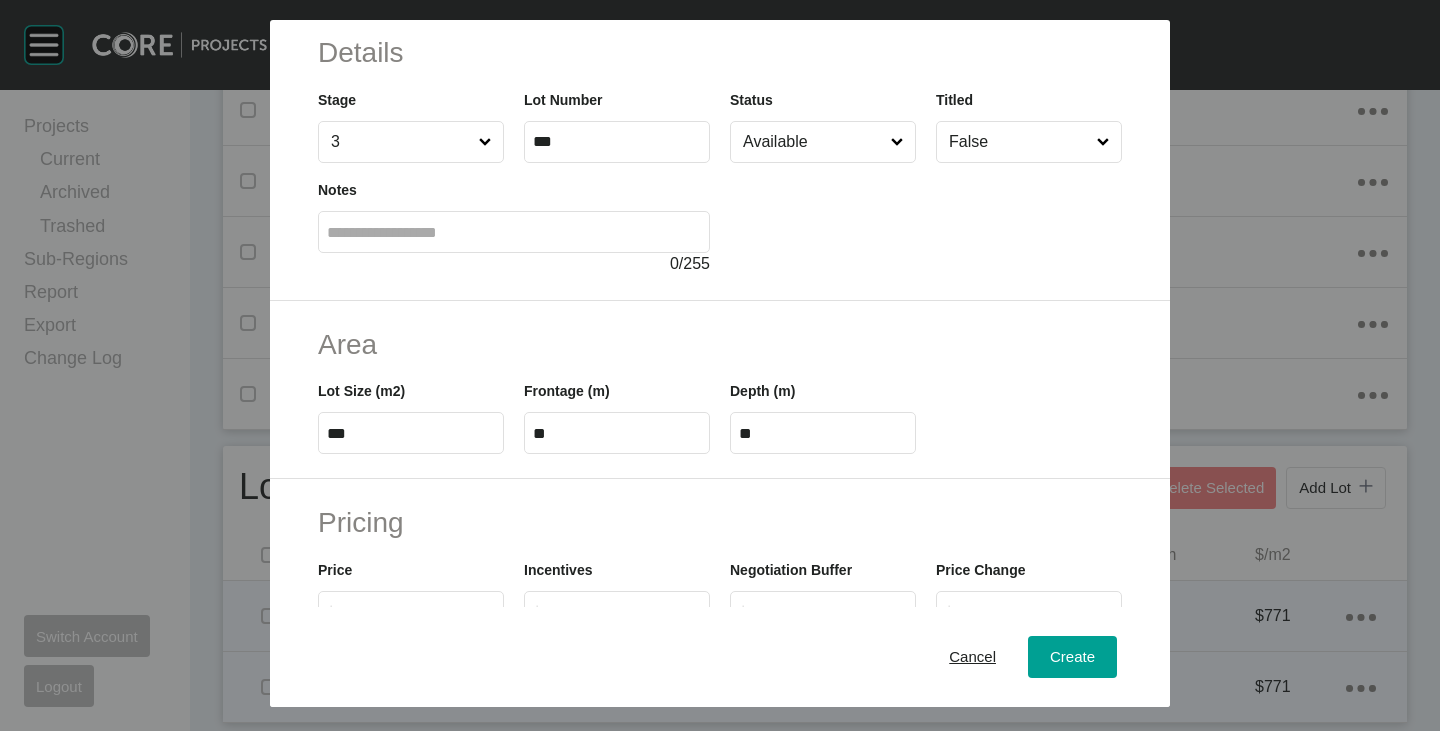 scroll, scrollTop: 100, scrollLeft: 0, axis: vertical 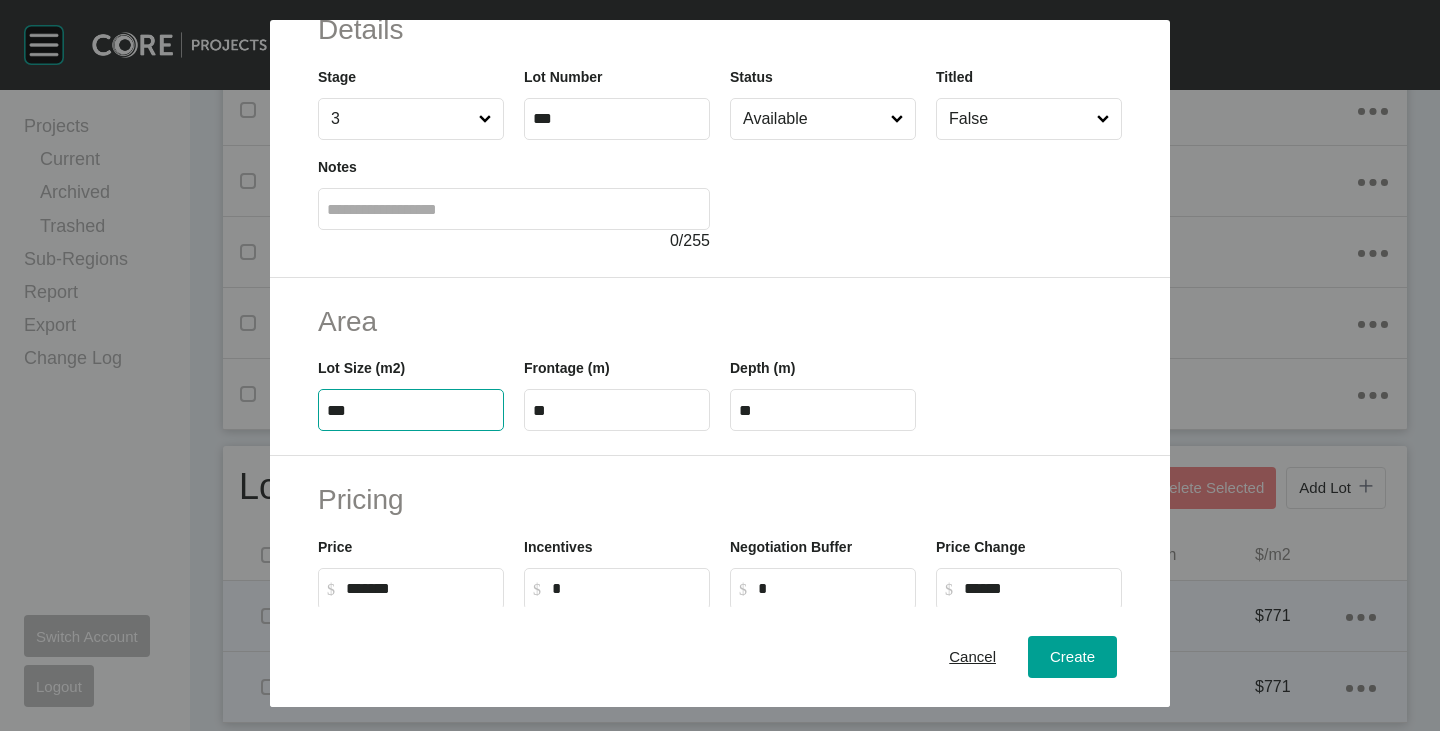 click on "***" at bounding box center (411, 410) 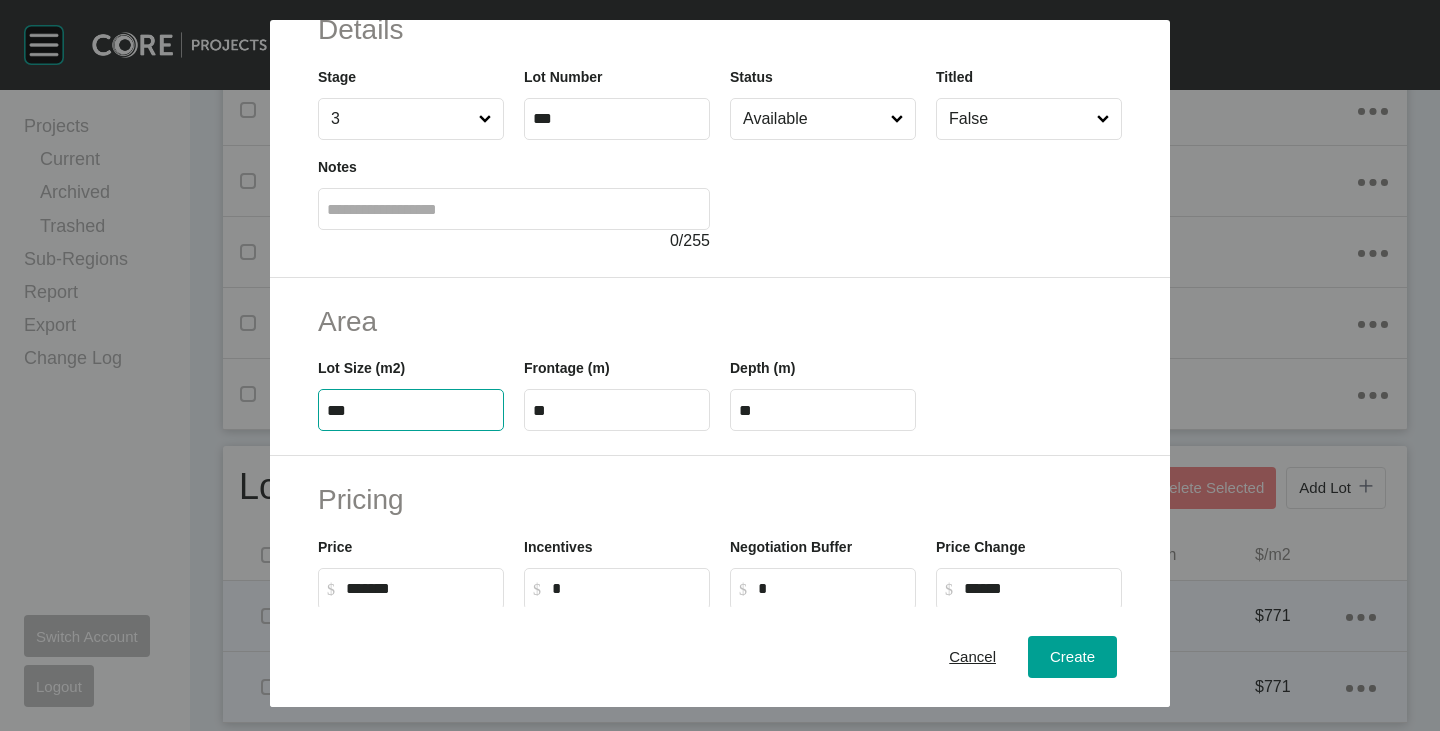 type on "***" 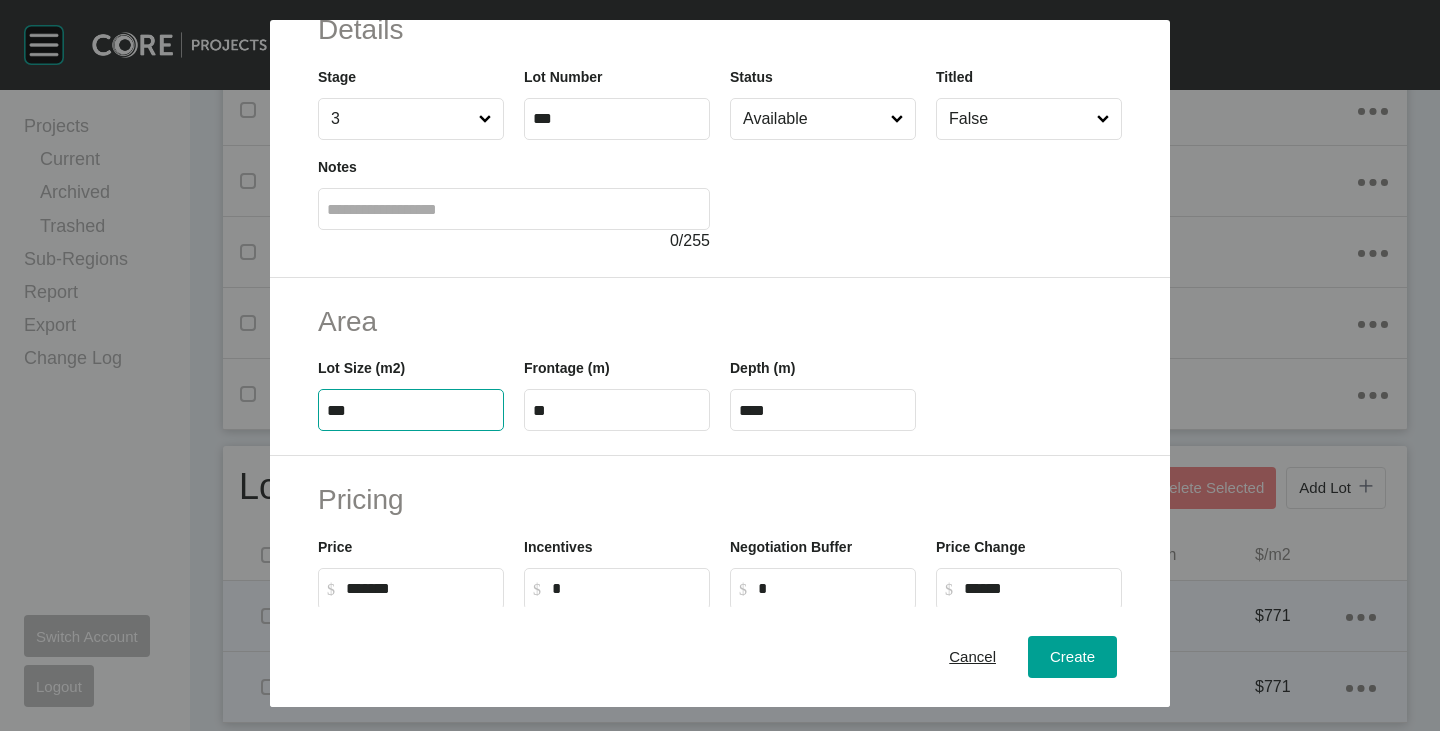 click on "Area" at bounding box center [720, 321] 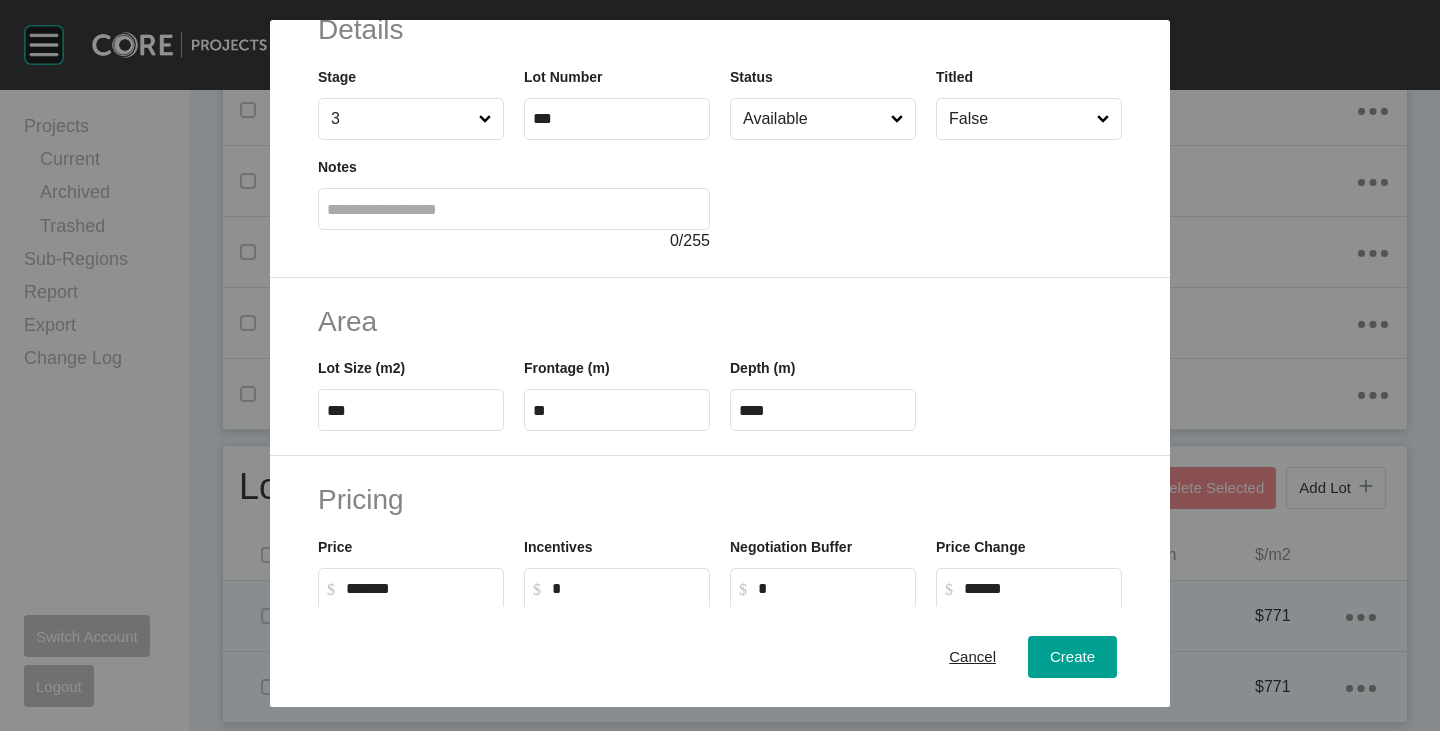 click on "****" at bounding box center (823, 410) 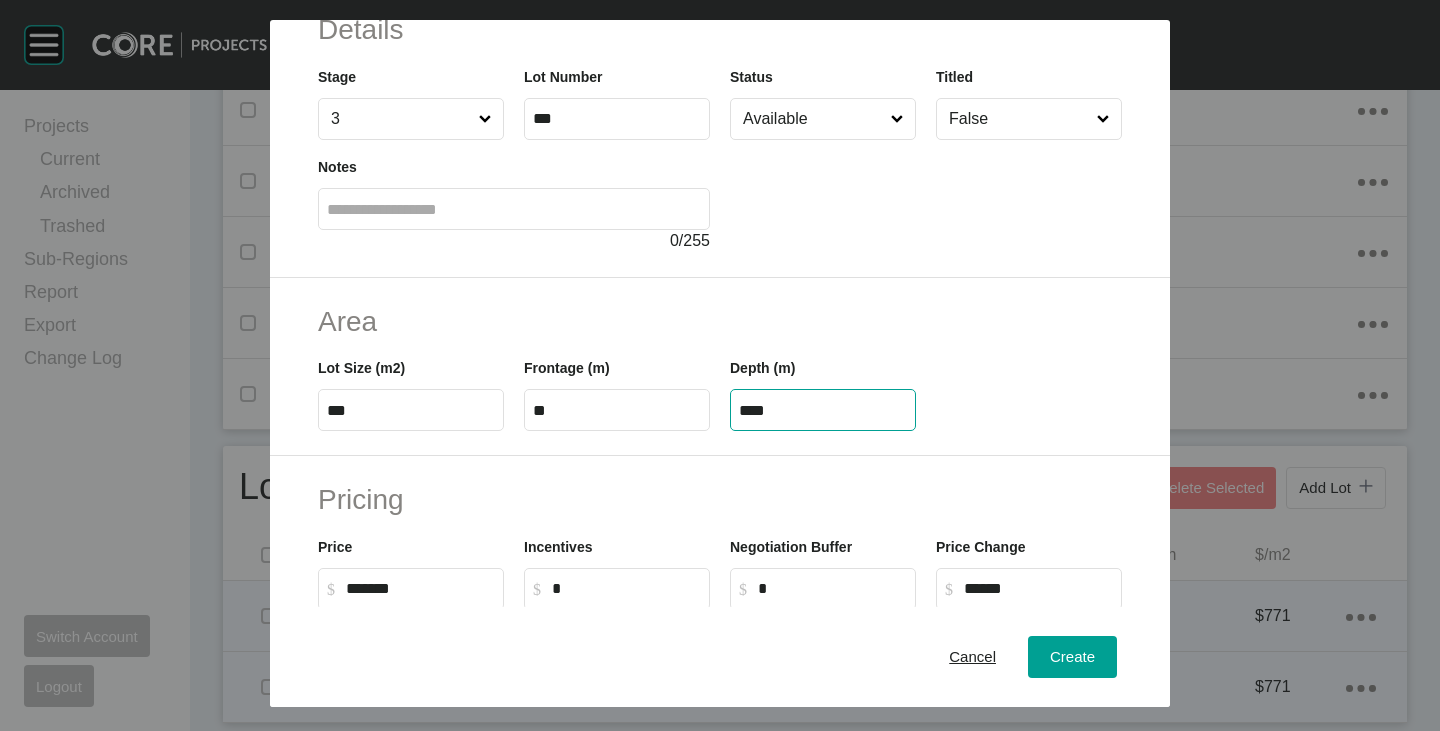click on "****" at bounding box center [823, 410] 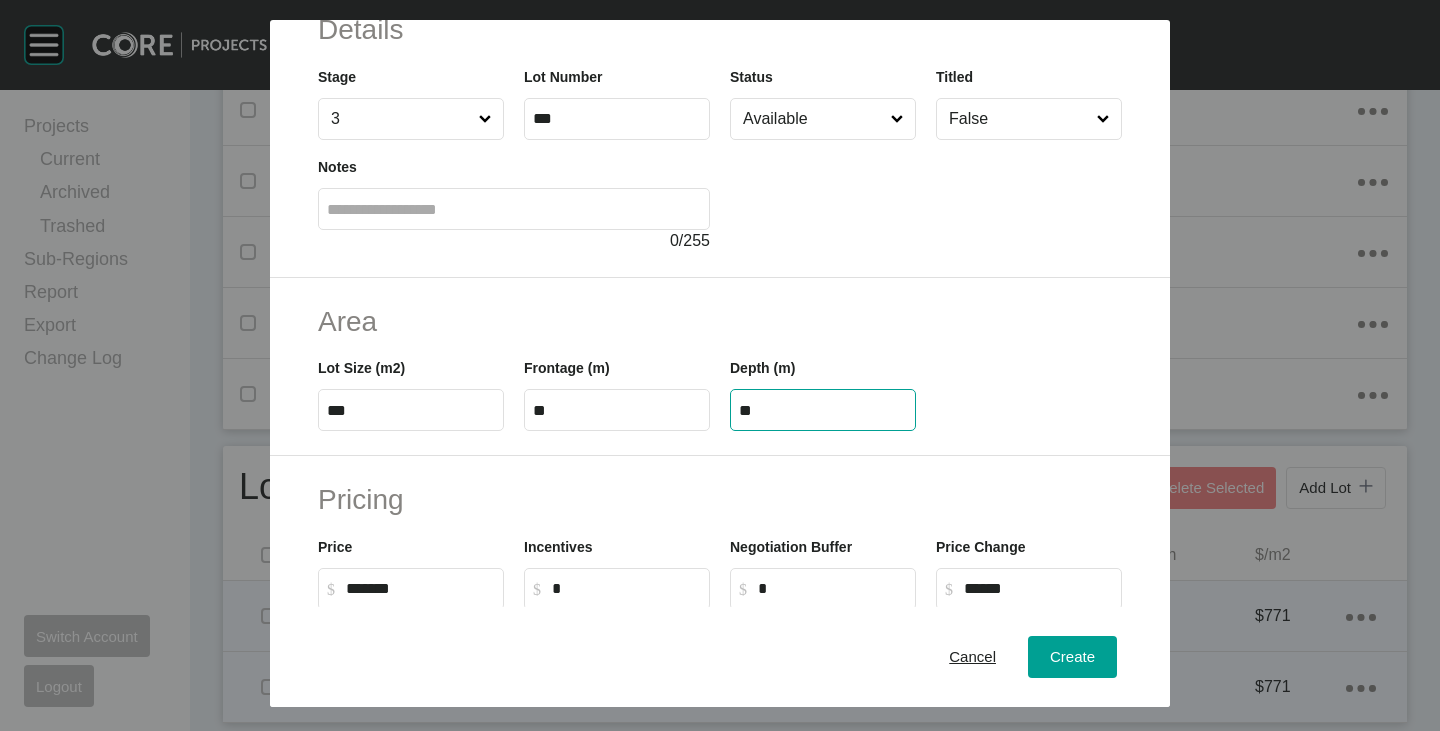 type on "**" 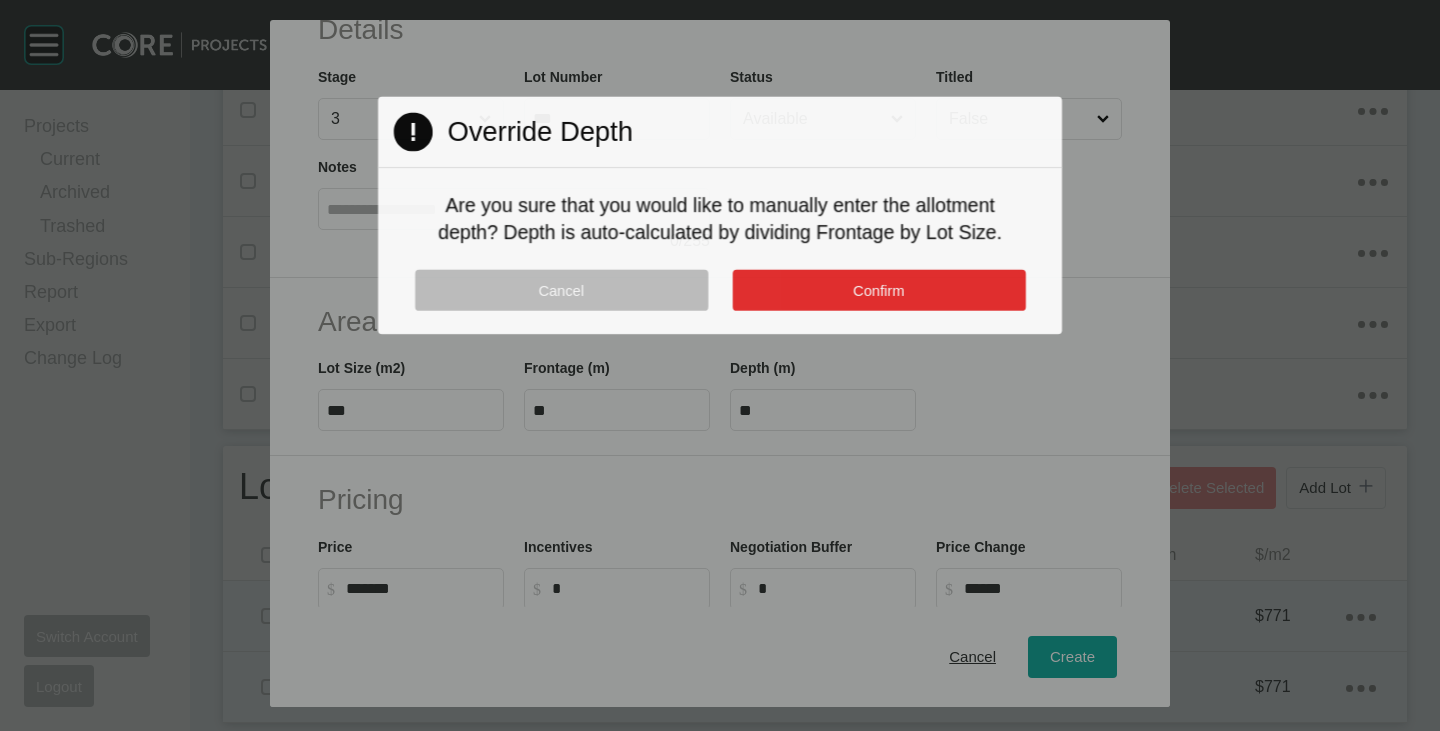 click on "Confirm" at bounding box center (878, 290) 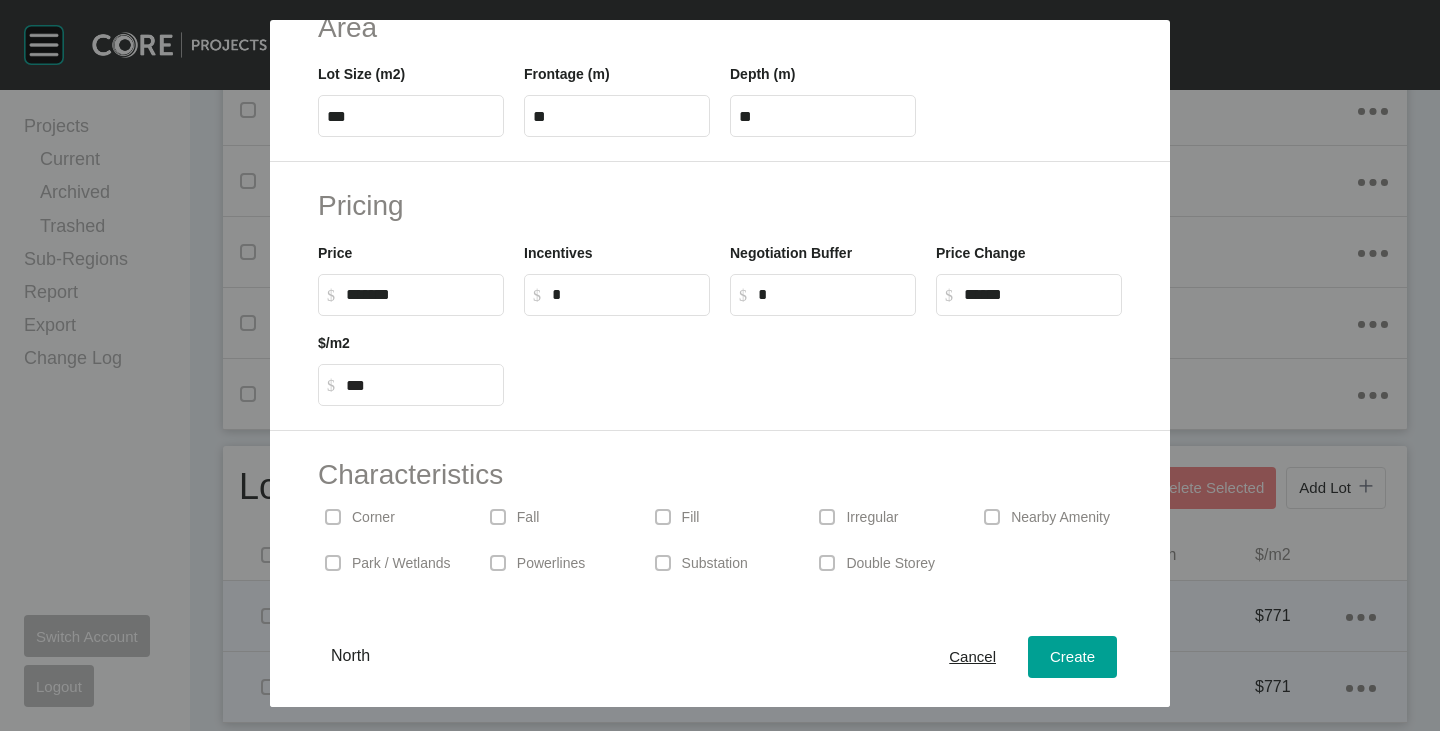 scroll, scrollTop: 489, scrollLeft: 0, axis: vertical 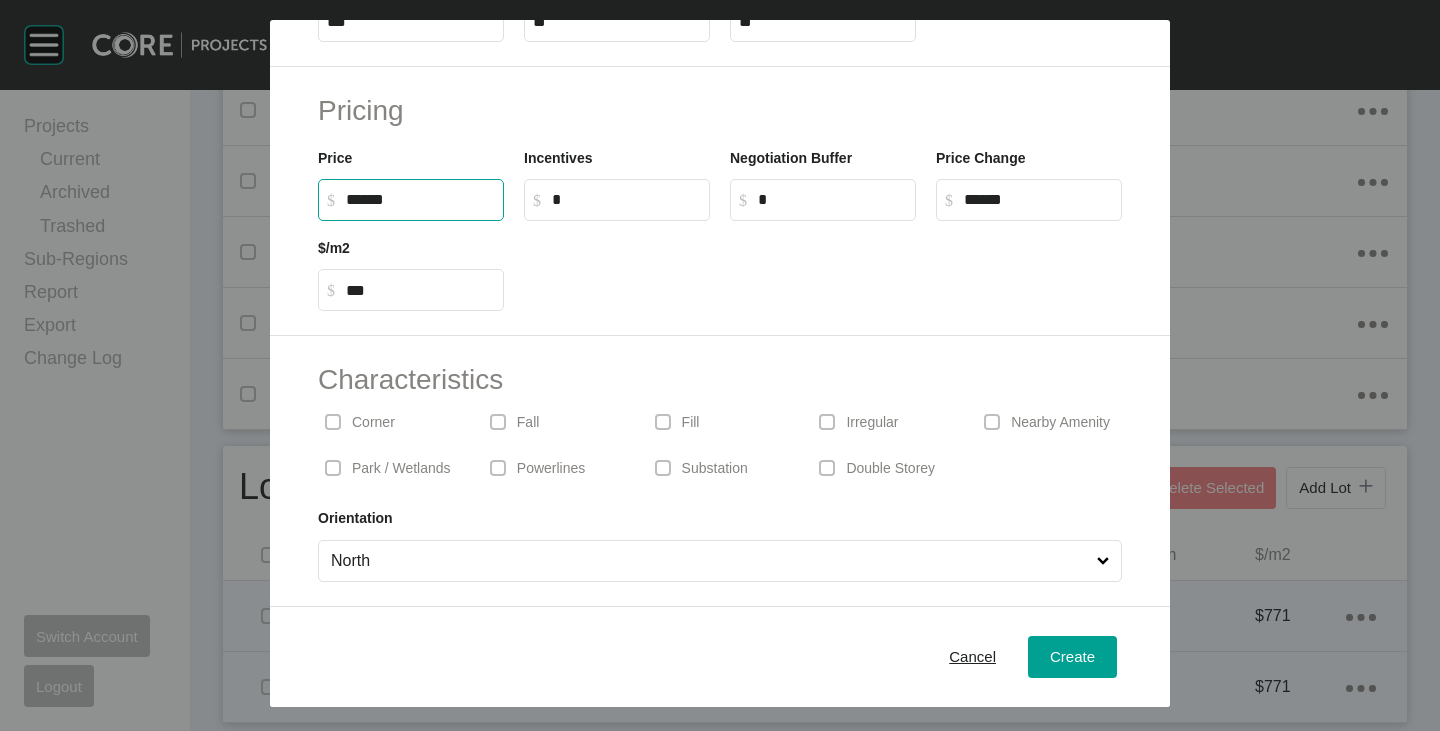 click on "******" at bounding box center [420, 199] 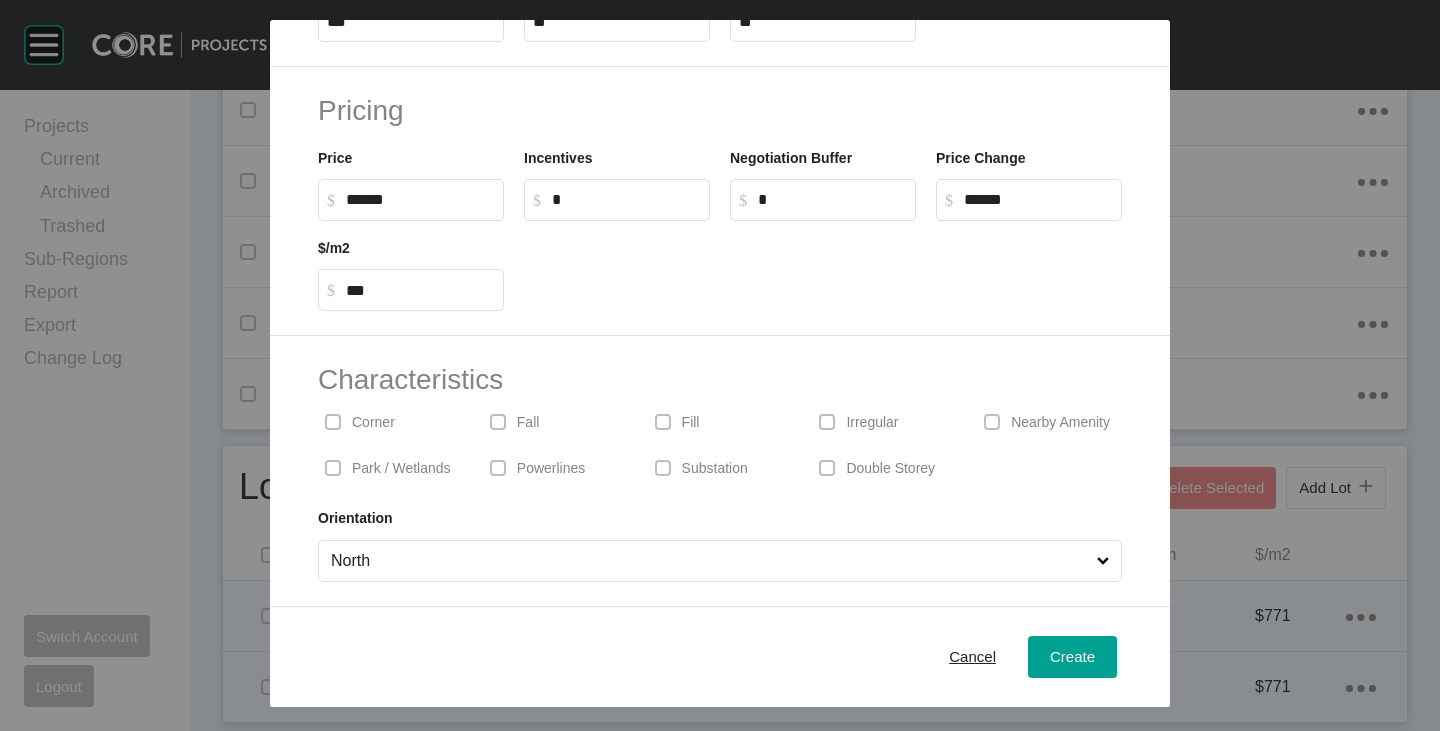 type on "*******" 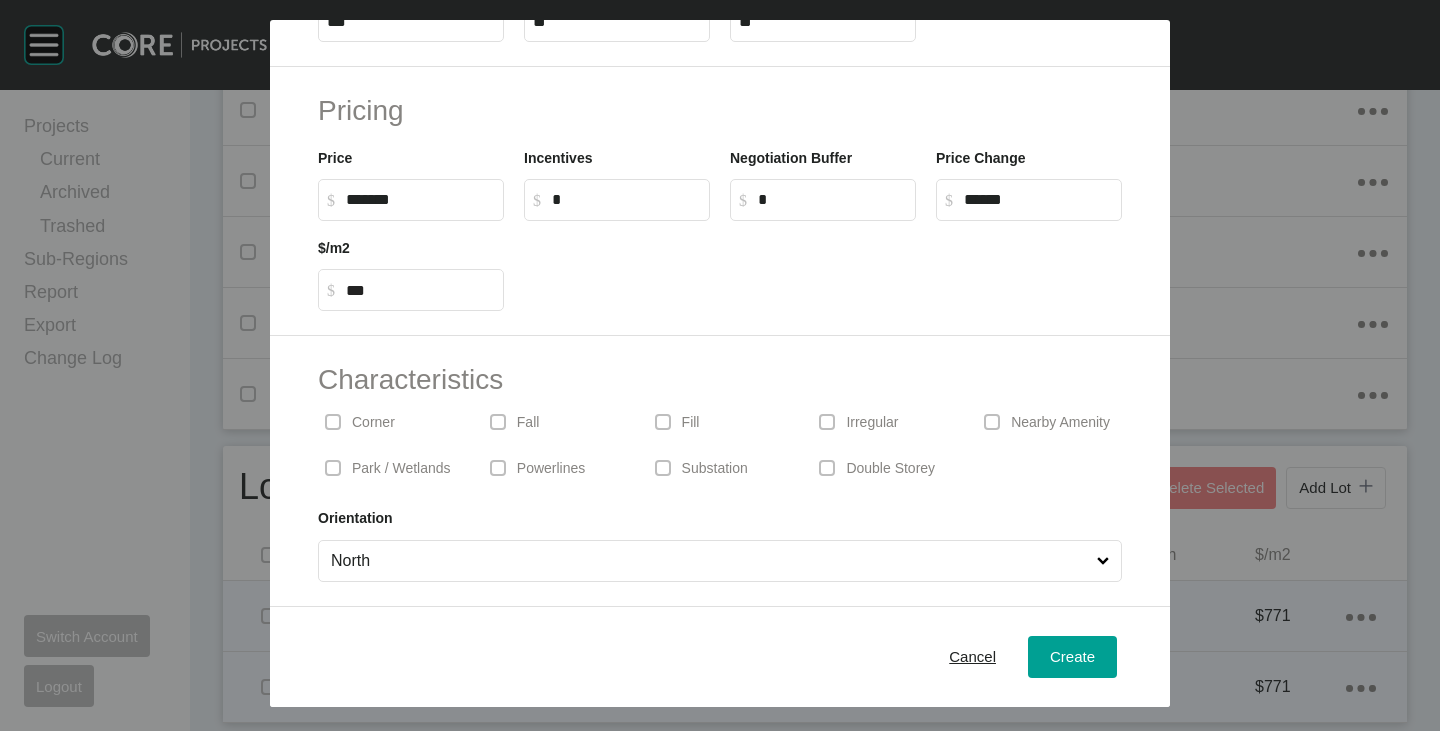 click at bounding box center [823, 266] 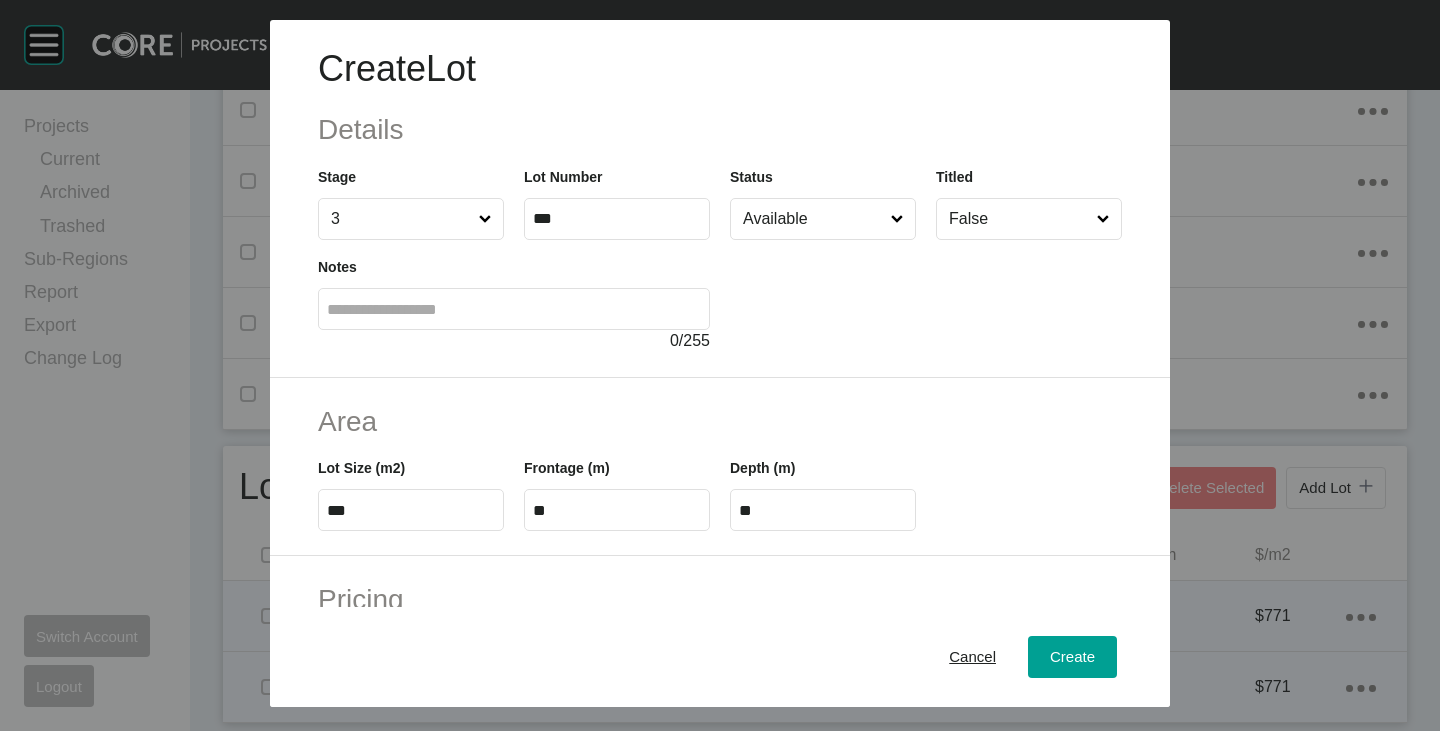 scroll, scrollTop: 489, scrollLeft: 0, axis: vertical 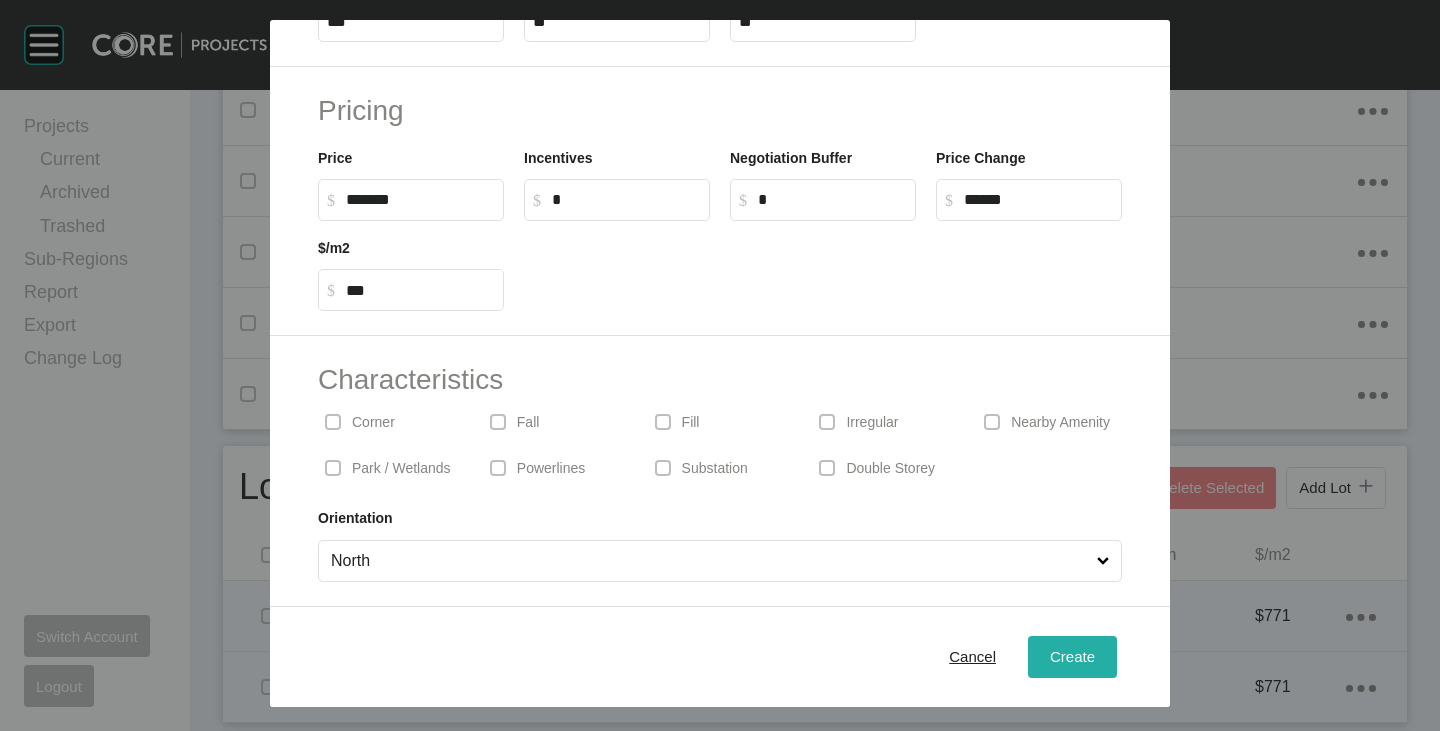 click on "Create" at bounding box center (1072, 656) 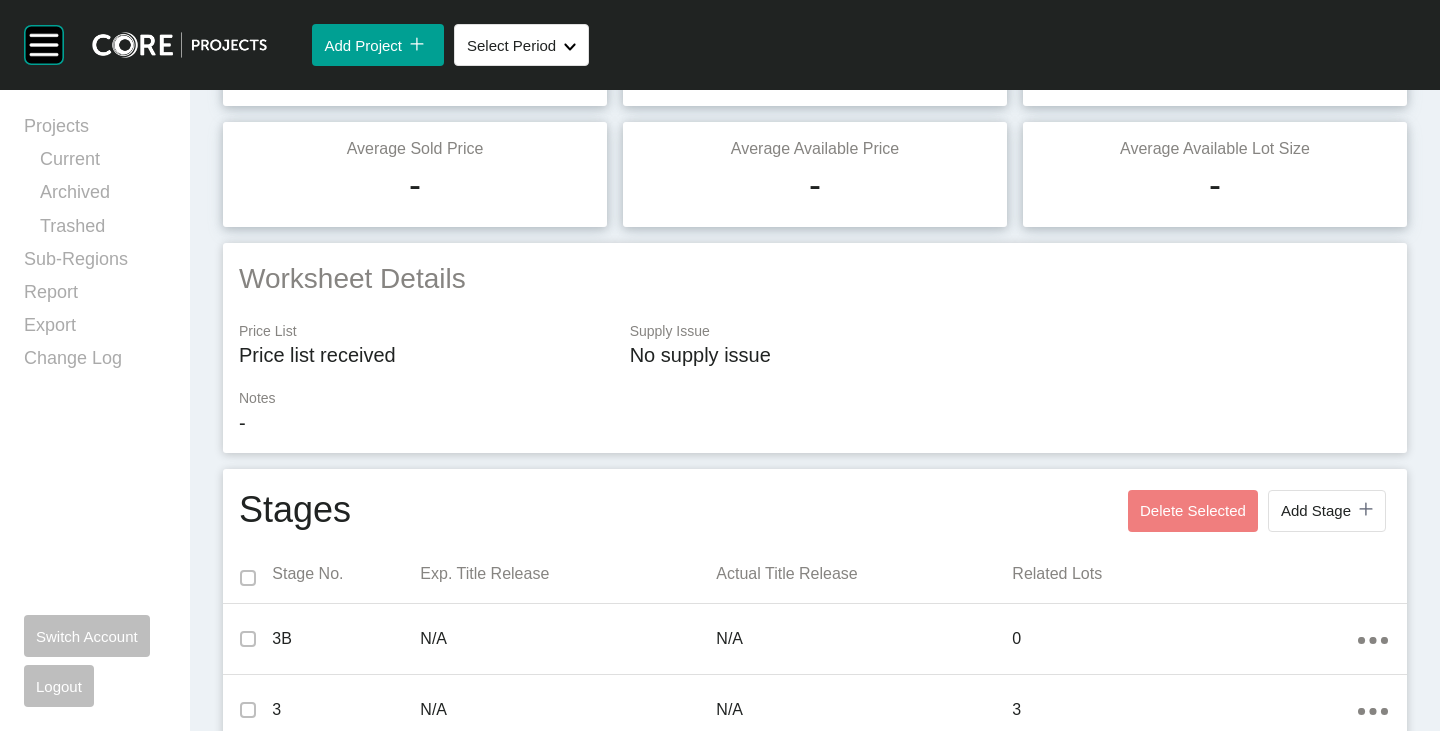 scroll, scrollTop: 0, scrollLeft: 0, axis: both 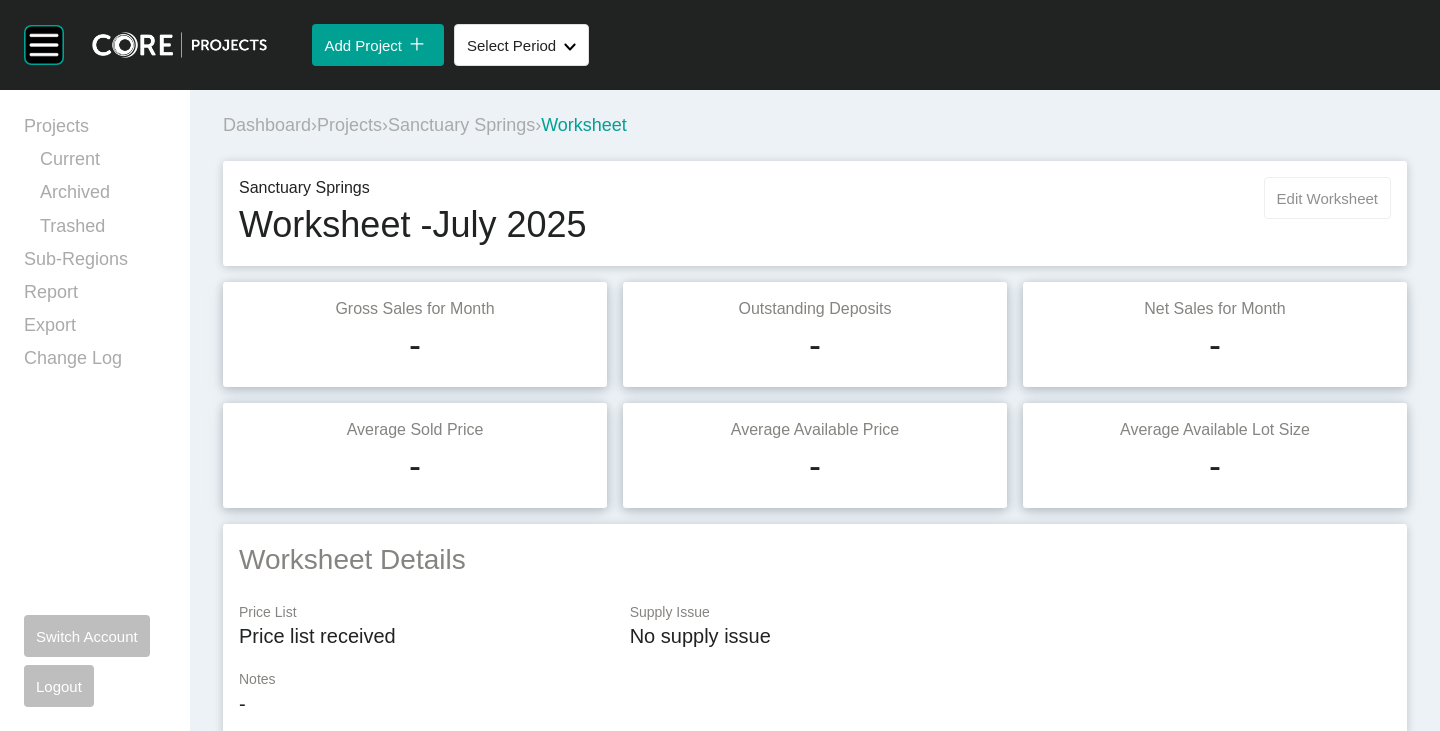 click on "Edit Worksheet" at bounding box center [1327, 198] 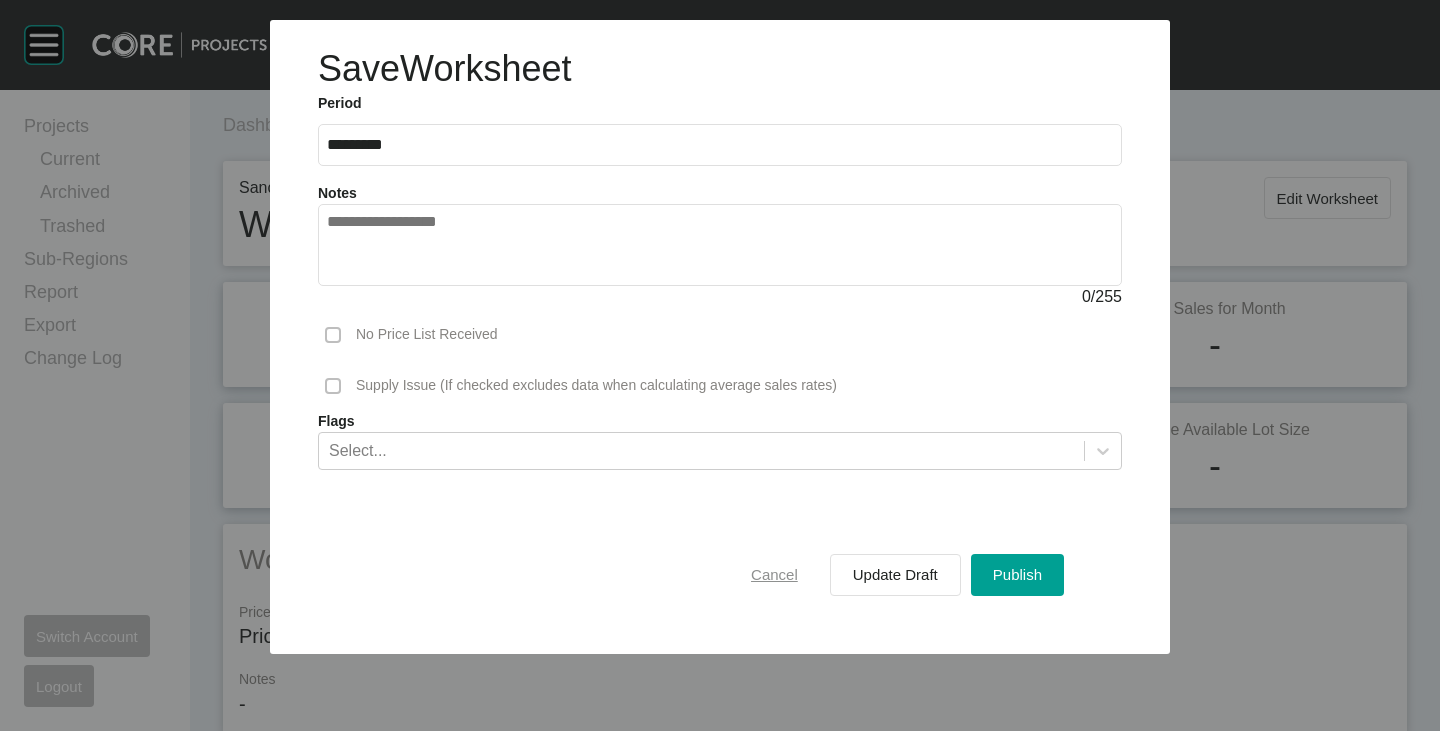 click on "Cancel" at bounding box center [774, 574] 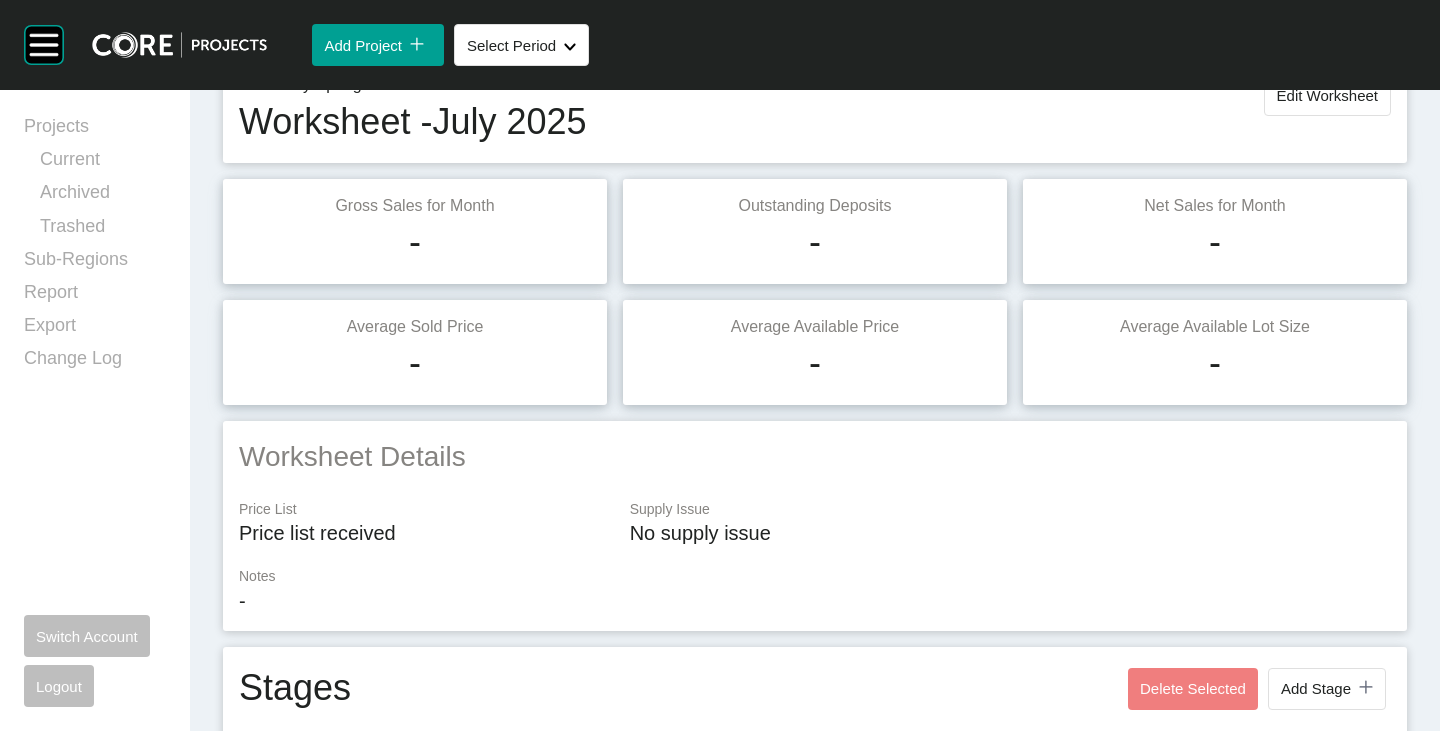 scroll, scrollTop: 0, scrollLeft: 0, axis: both 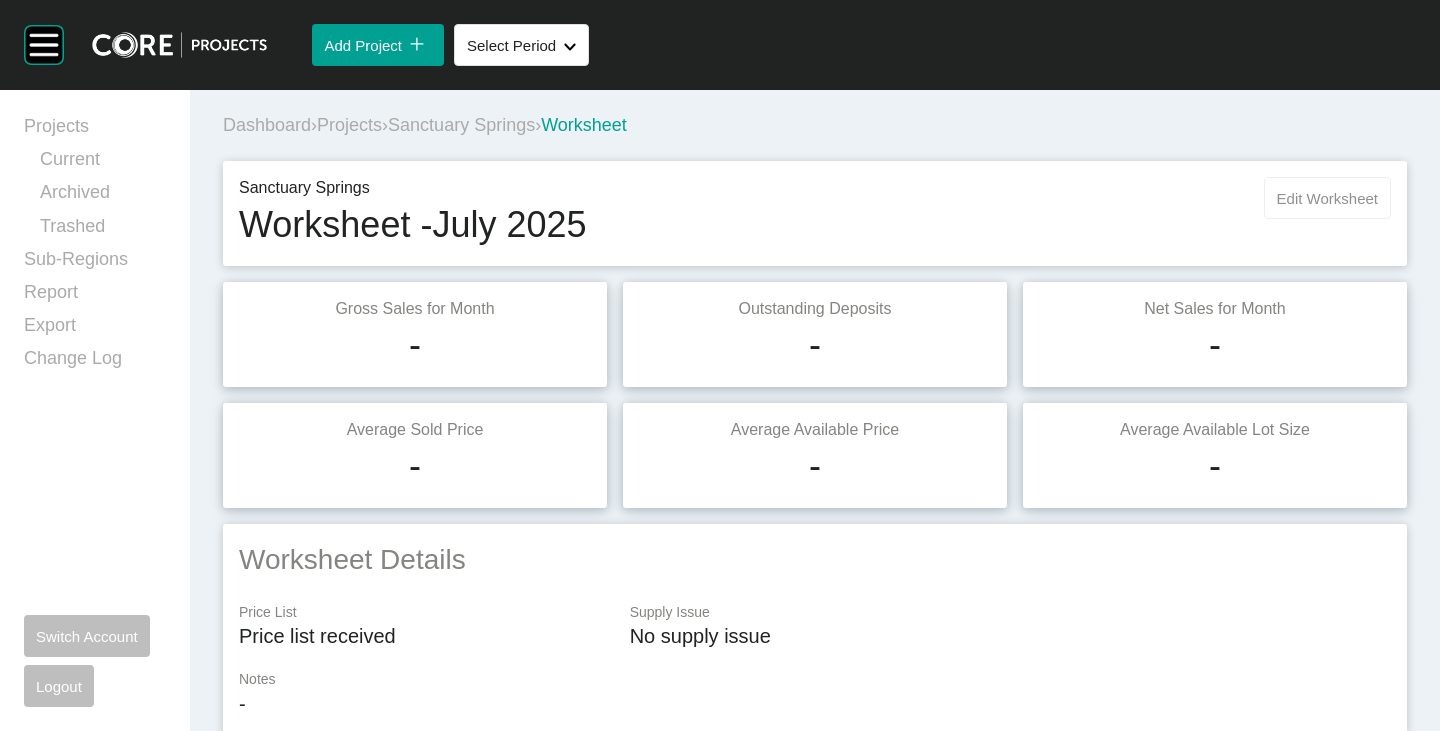 click on "Edit Worksheet" at bounding box center (1327, 198) 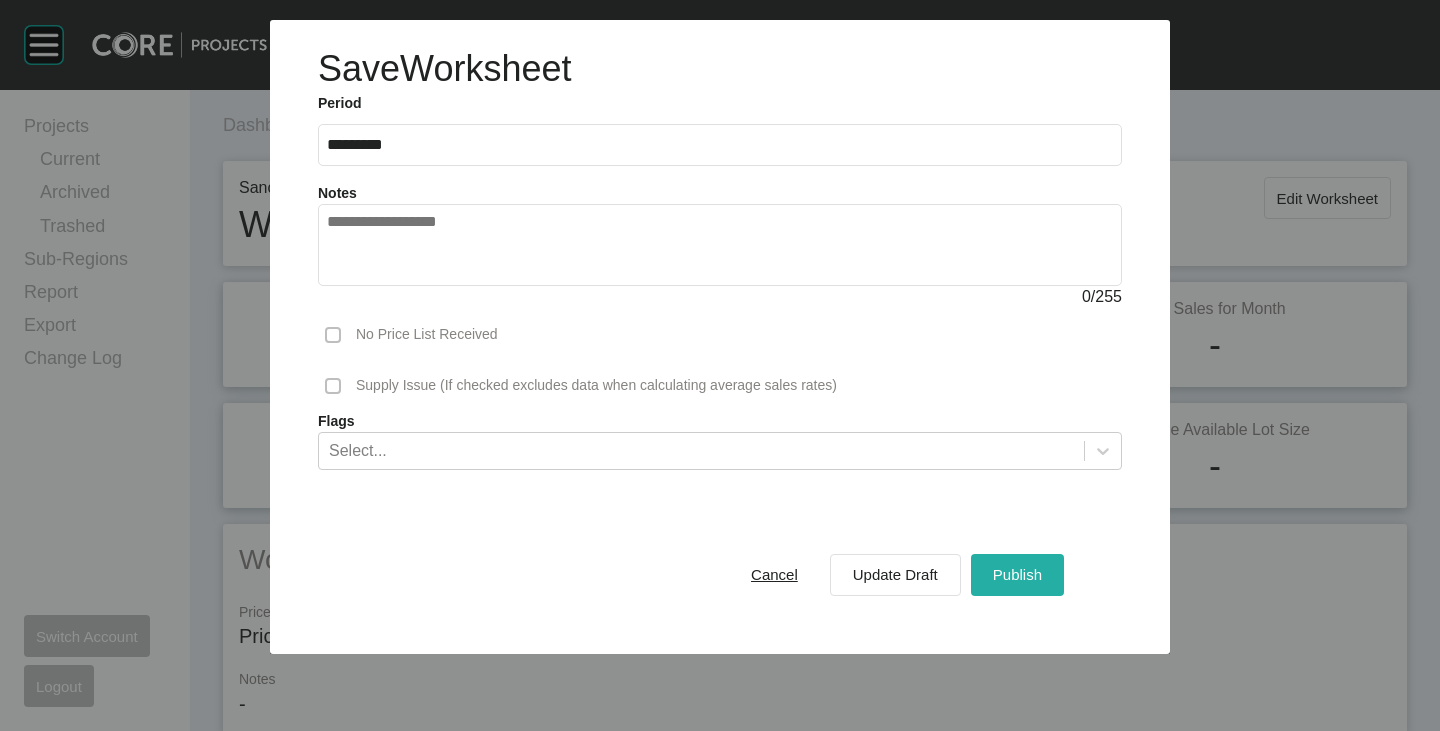 click on "Publish" at bounding box center (1017, 575) 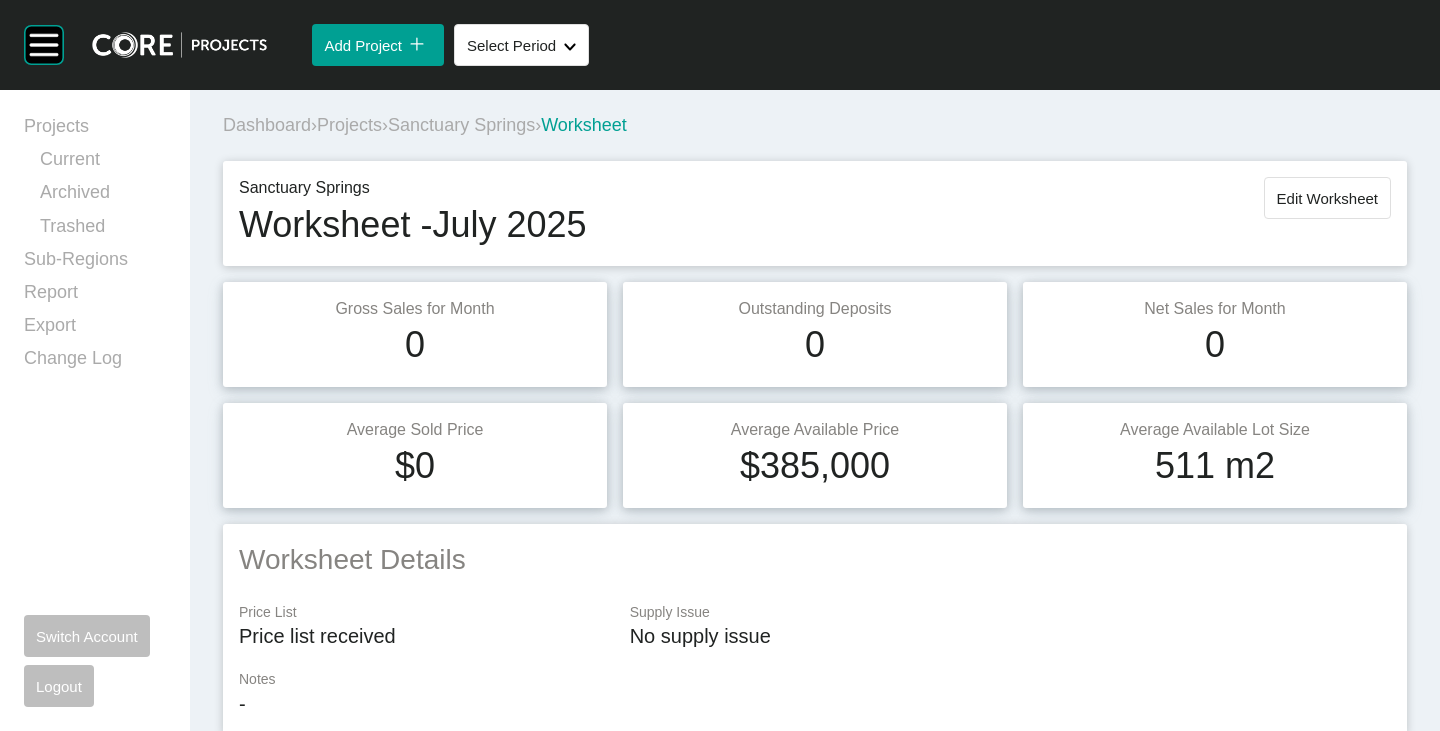 click on "Sanctuary Springs" at bounding box center (461, 125) 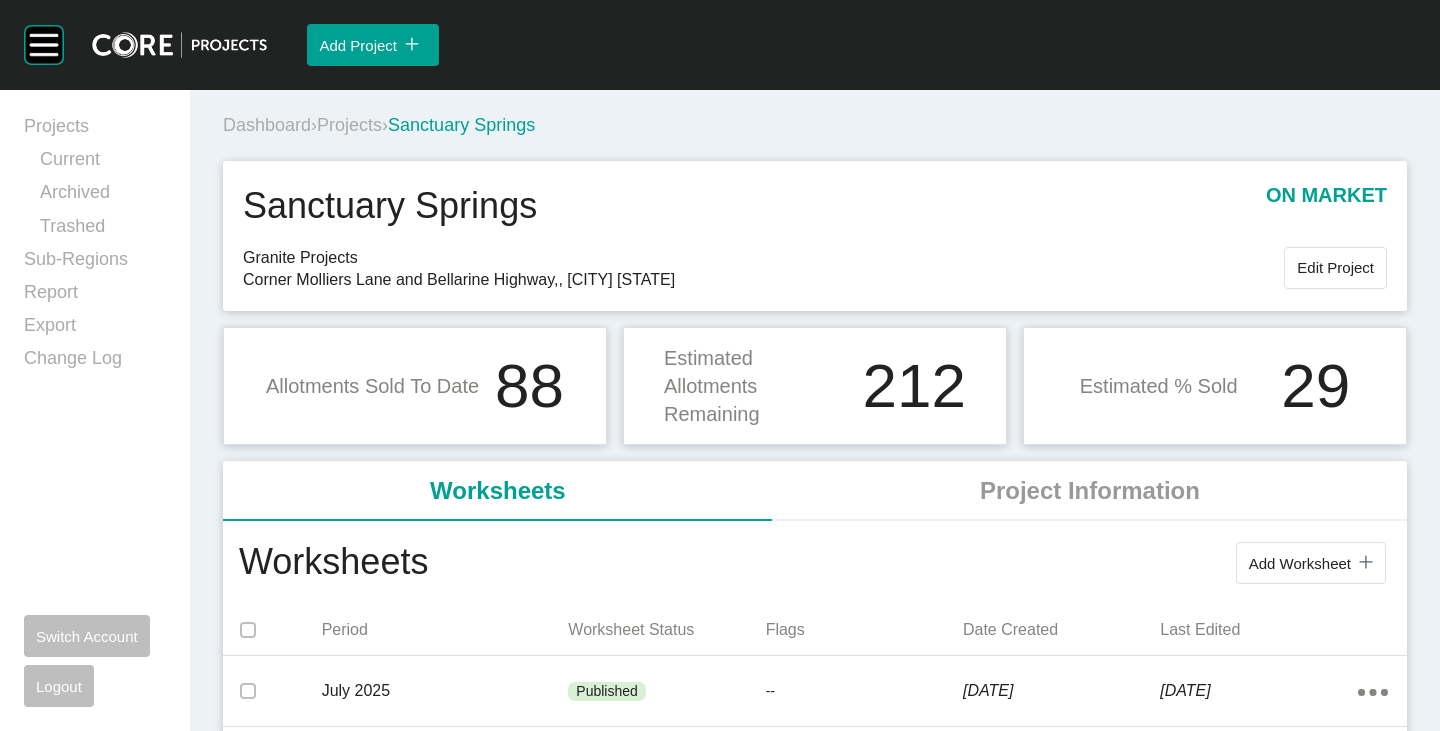 scroll, scrollTop: 300, scrollLeft: 0, axis: vertical 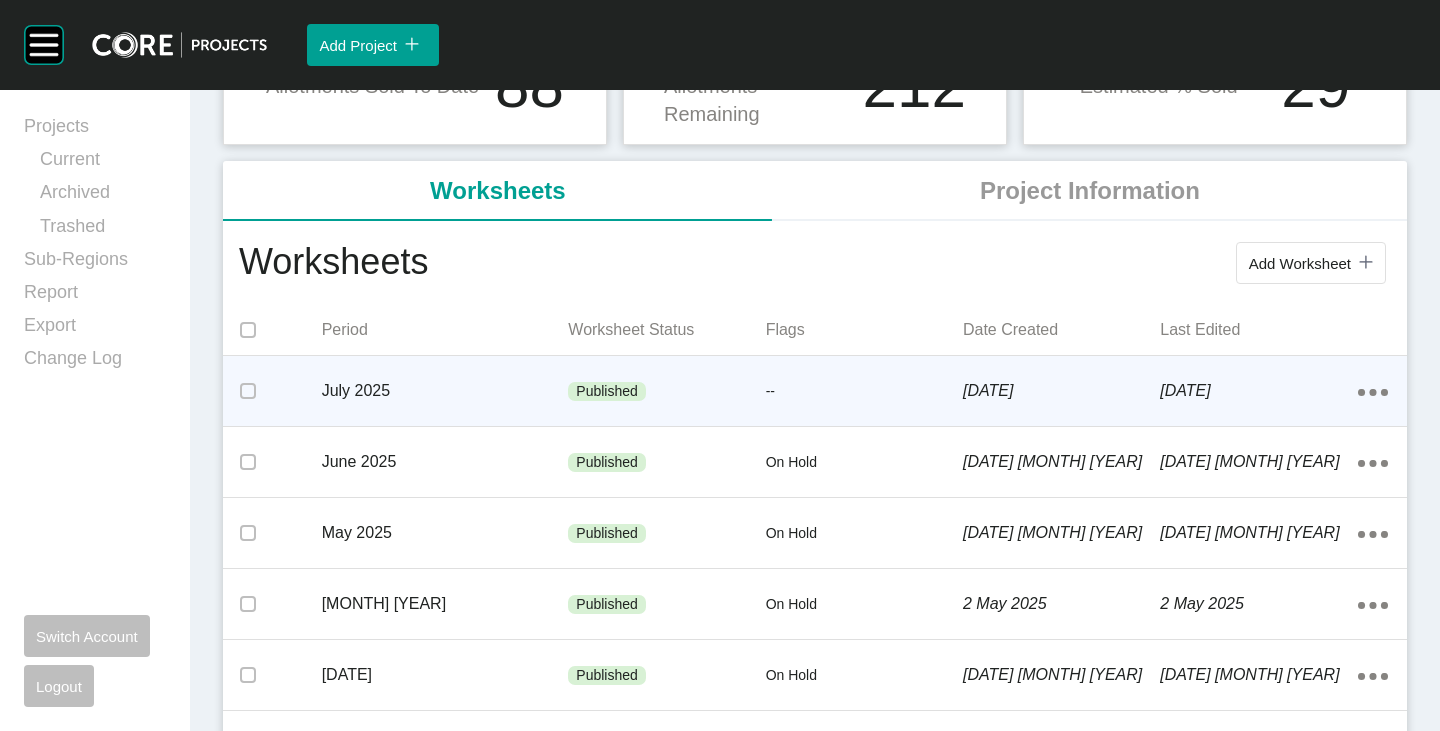 click on "--" at bounding box center [864, 392] 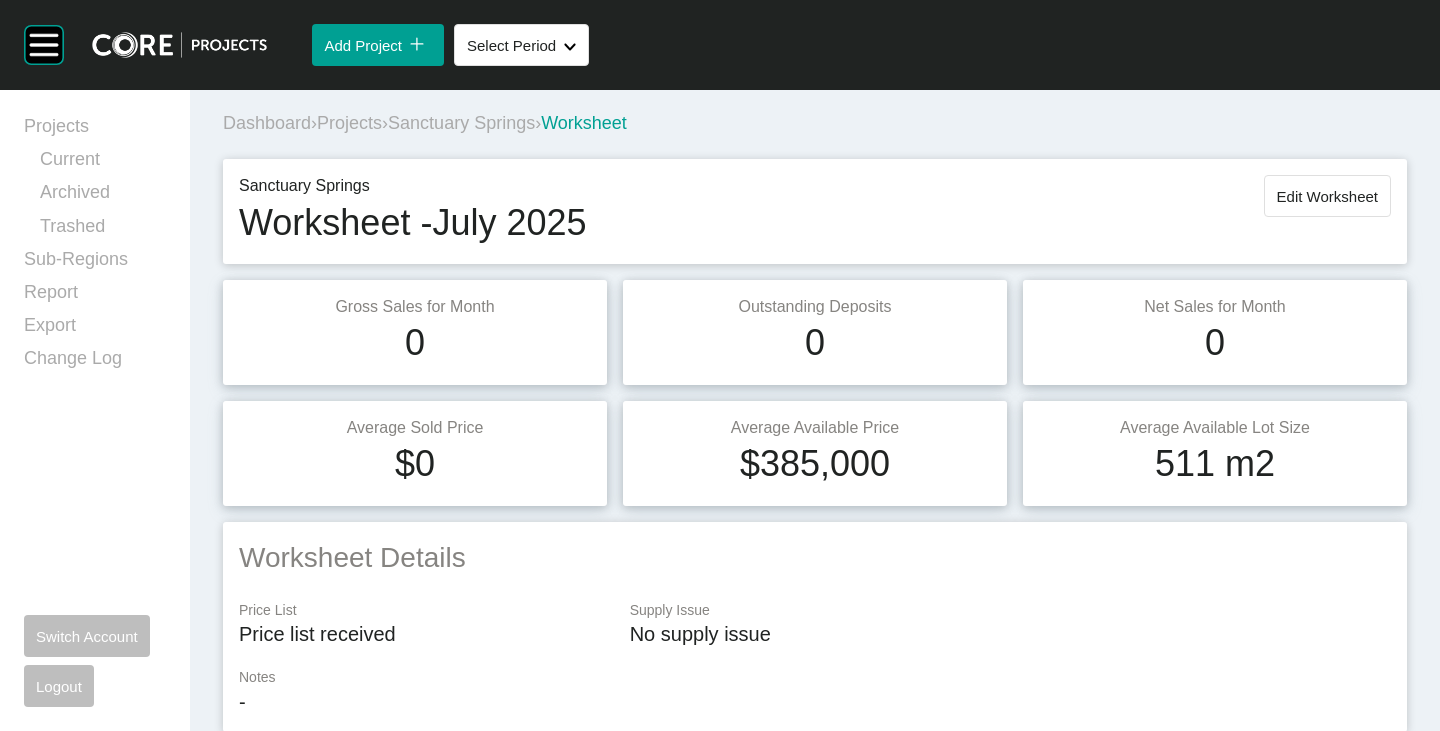 scroll, scrollTop: 0, scrollLeft: 0, axis: both 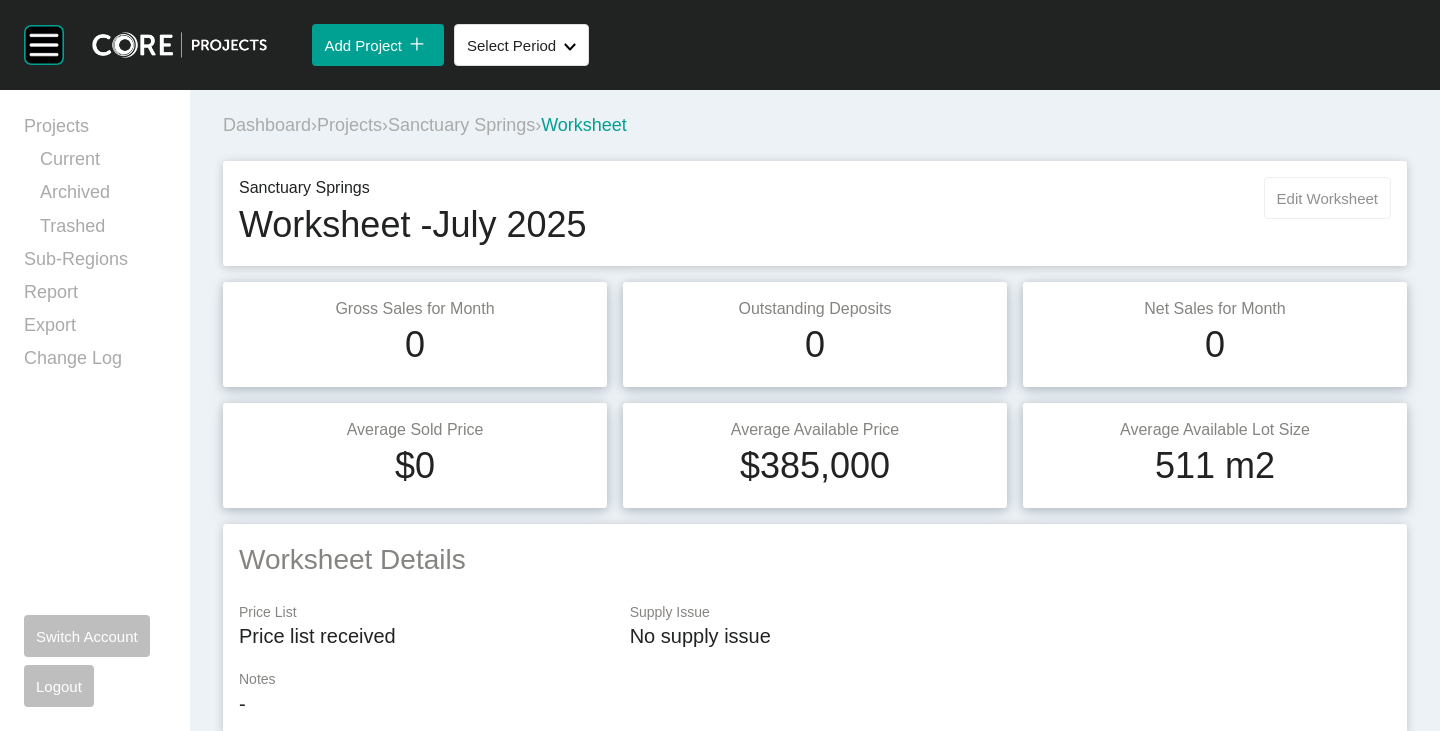 click on "Edit Worksheet" at bounding box center [1327, 198] 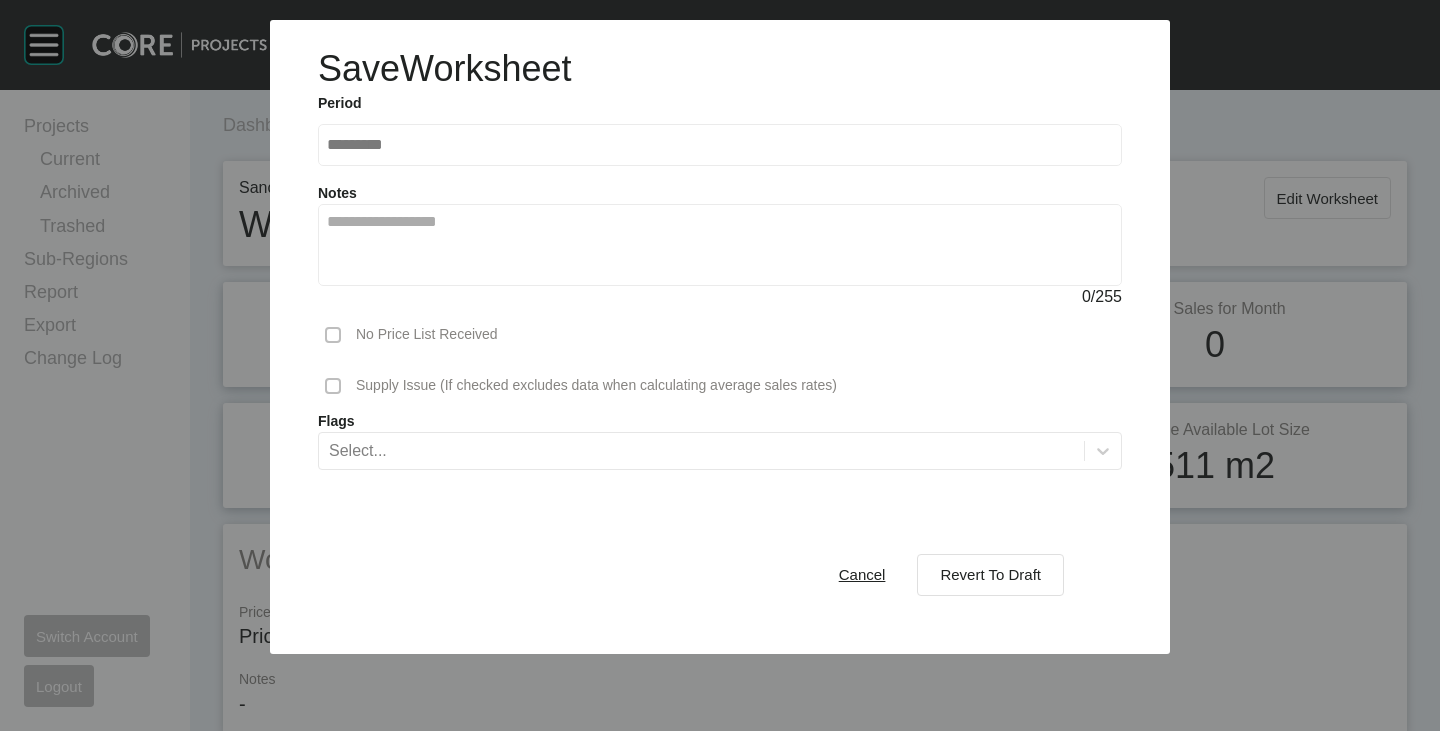 click on "Cancel Revert To Draft" at bounding box center [720, 575] 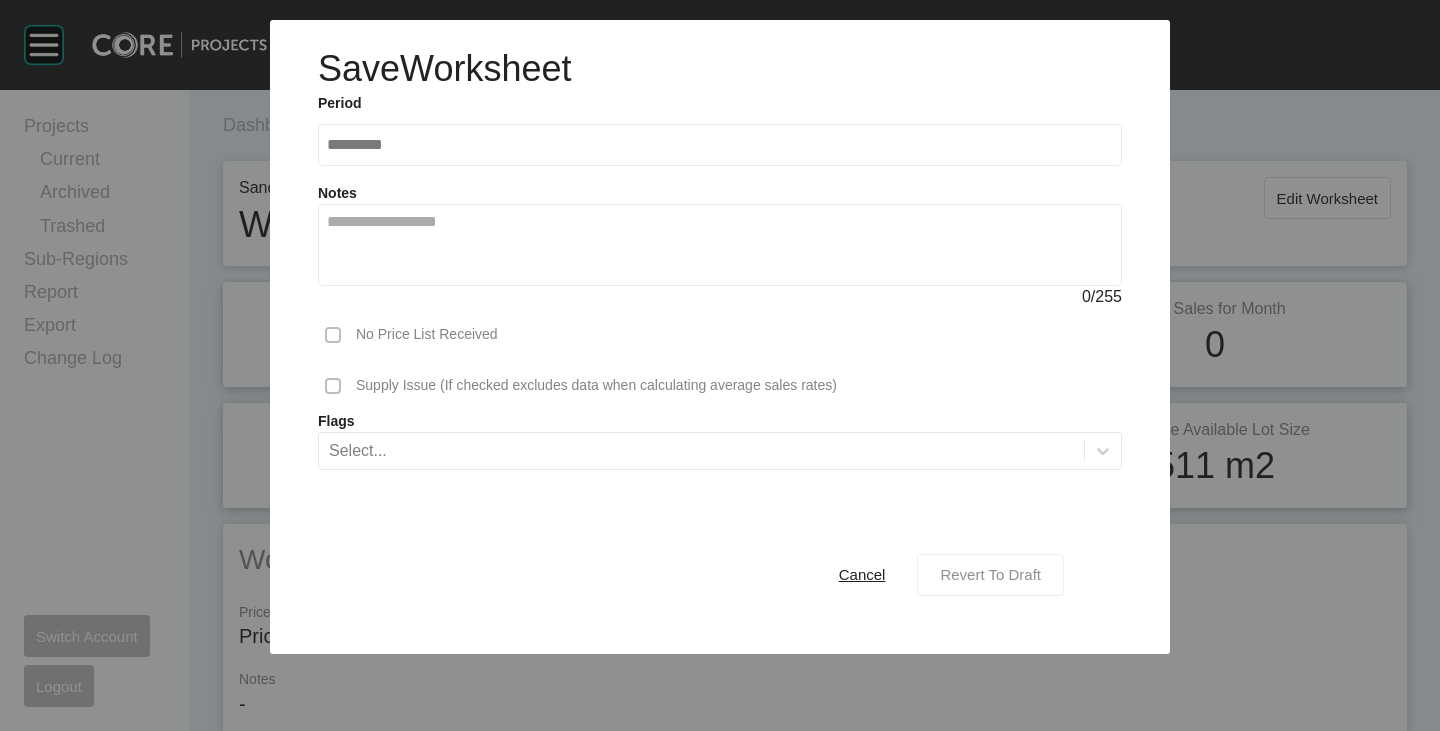 click on "Revert To Draft" at bounding box center (990, 575) 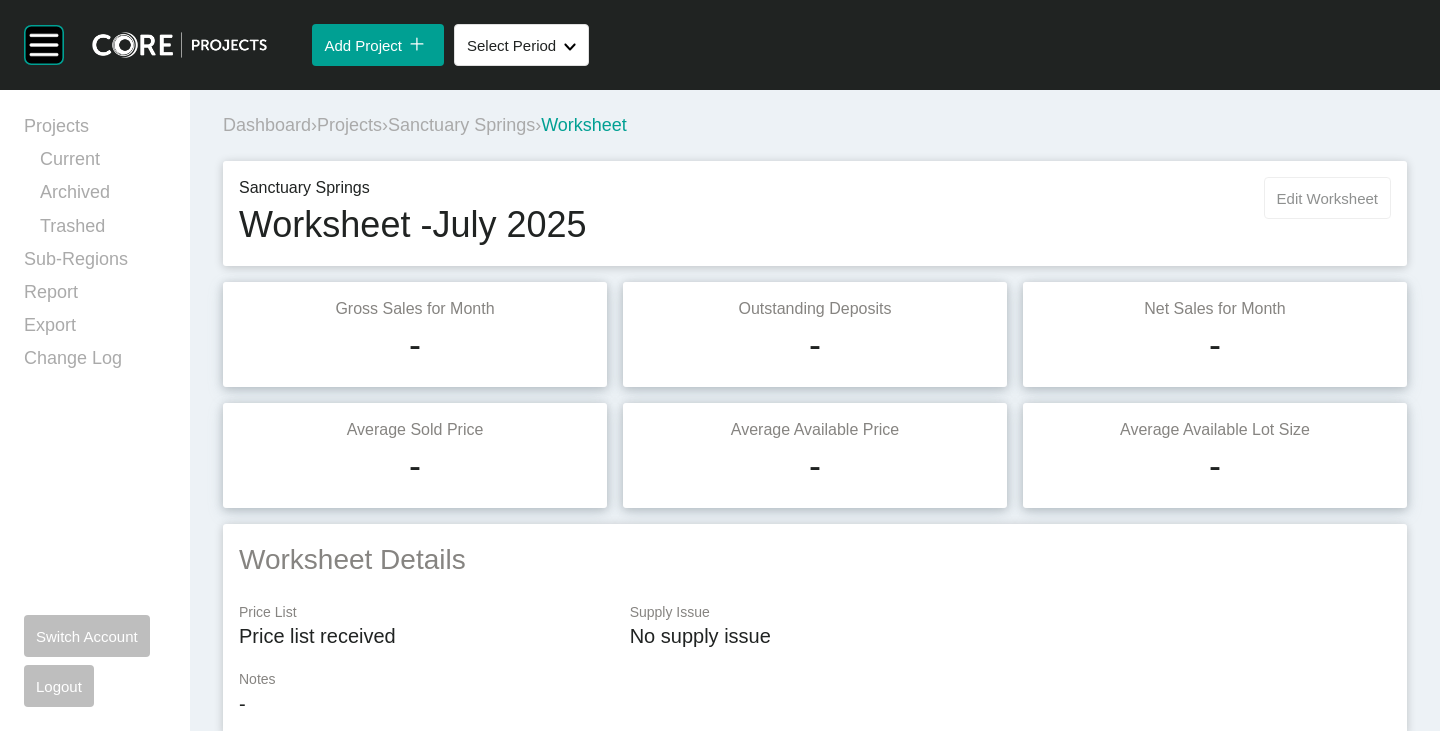 click on "Edit Worksheet" at bounding box center (1327, 198) 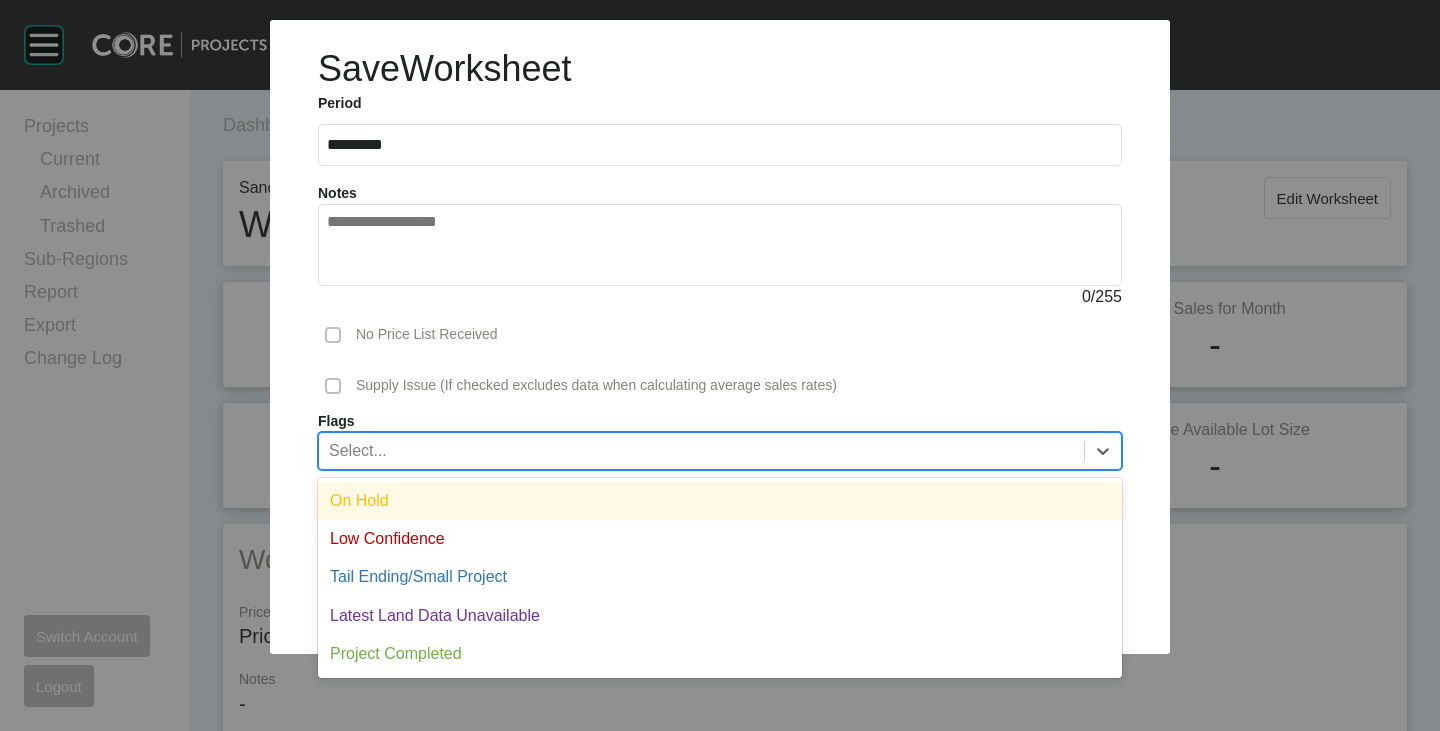 click on "Select..." at bounding box center (701, 450) 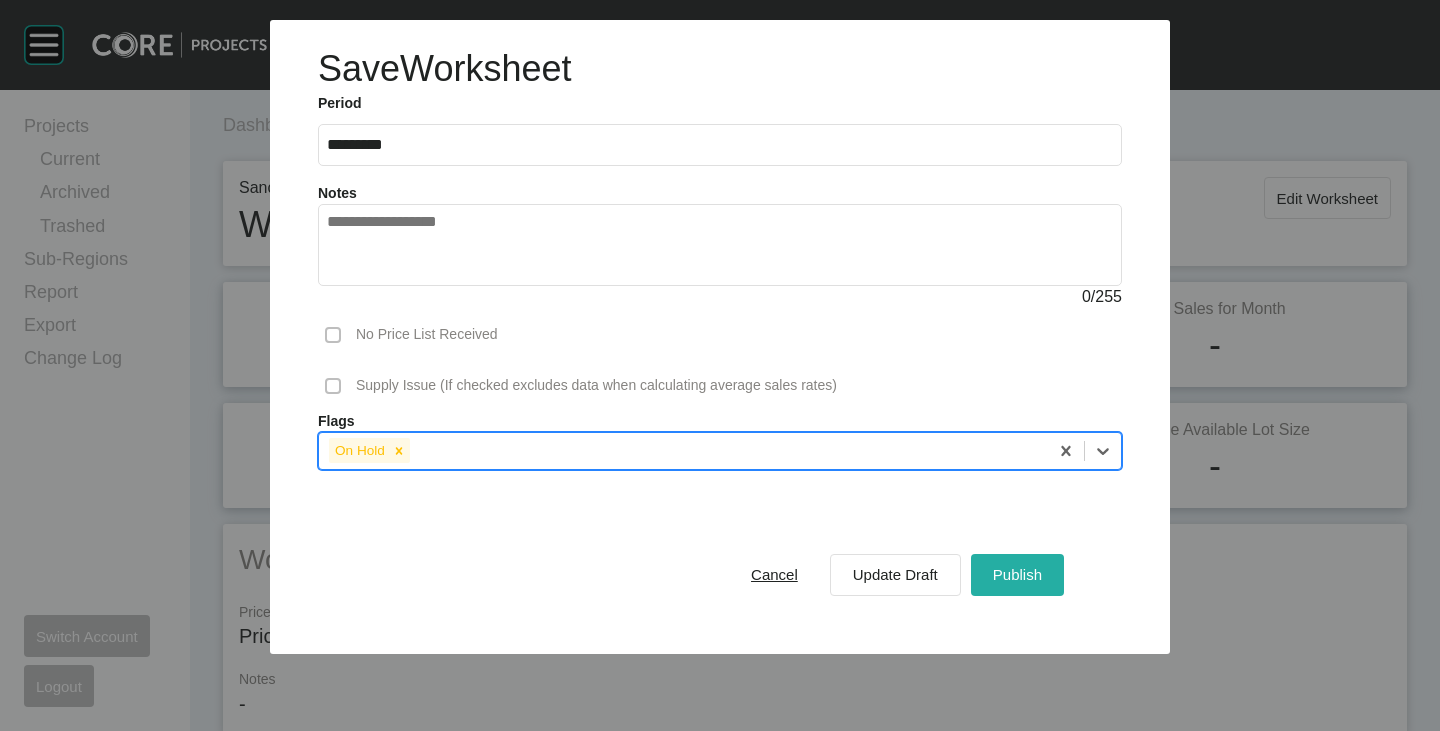 click on "Publish" at bounding box center [1017, 574] 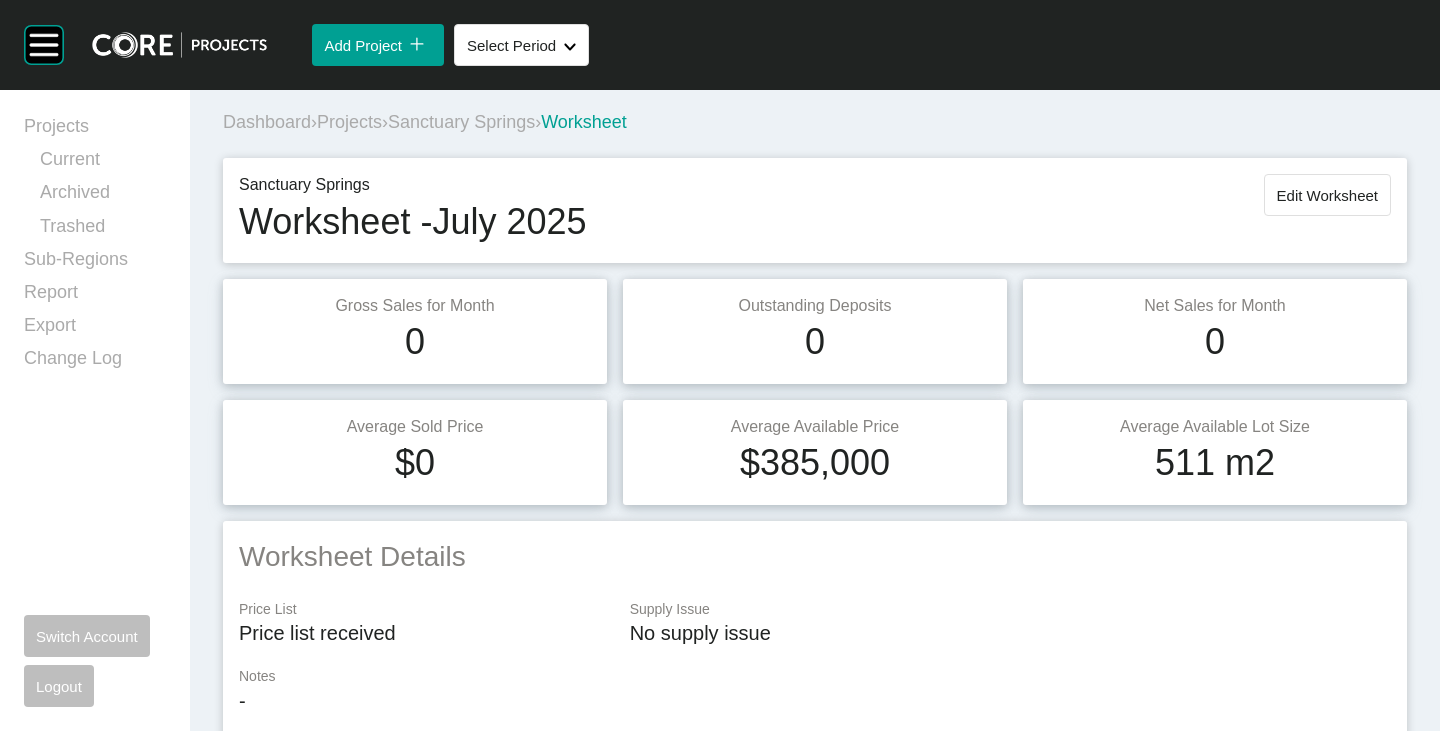scroll, scrollTop: 0, scrollLeft: 0, axis: both 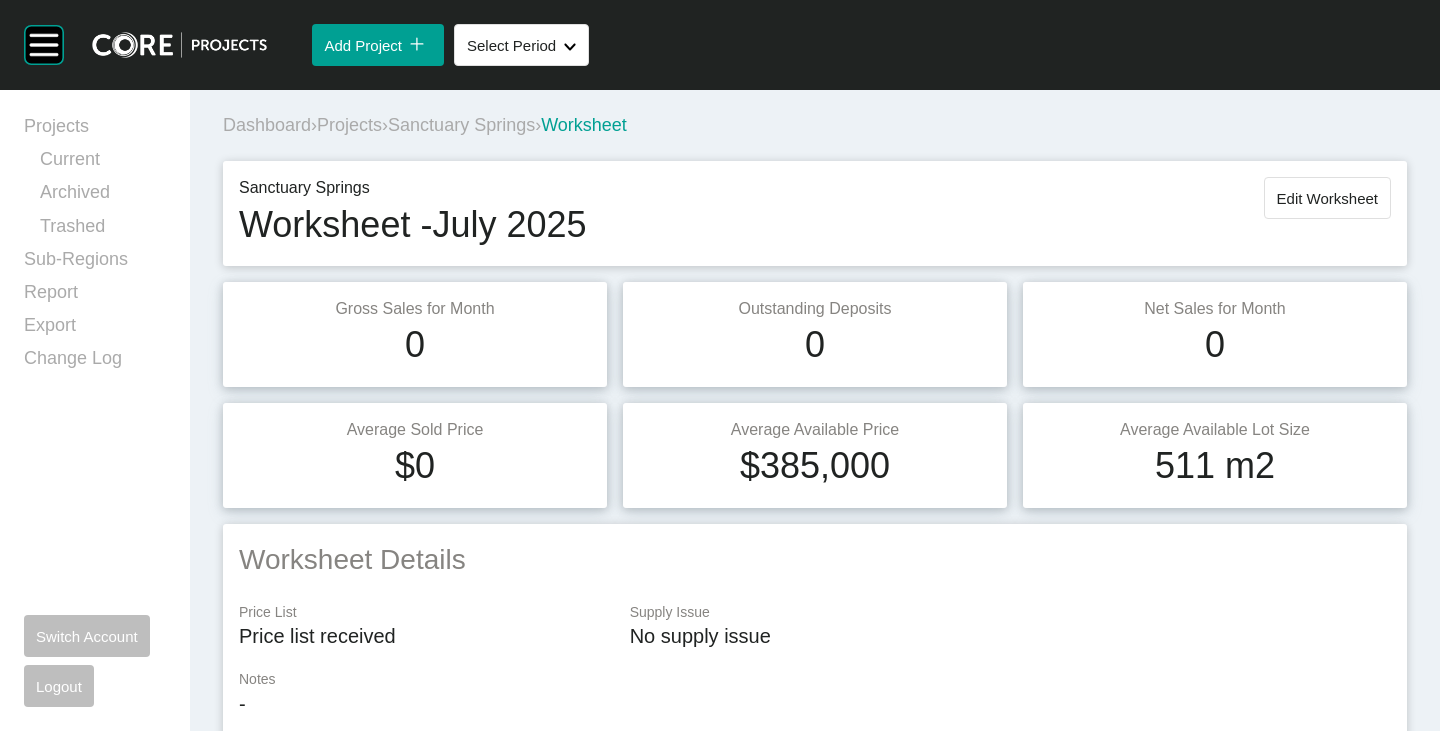 click on "Sanctuary Springs" at bounding box center [461, 125] 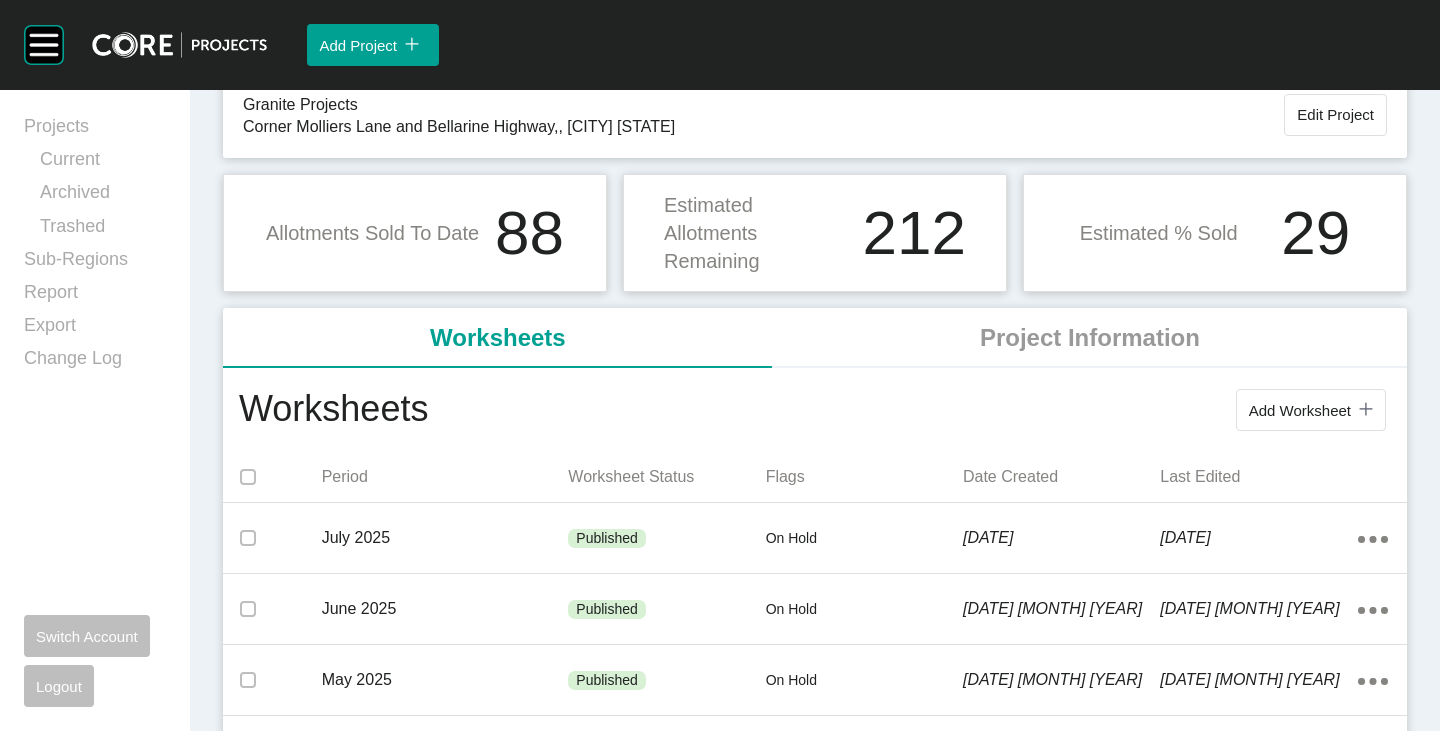 scroll, scrollTop: 0, scrollLeft: 0, axis: both 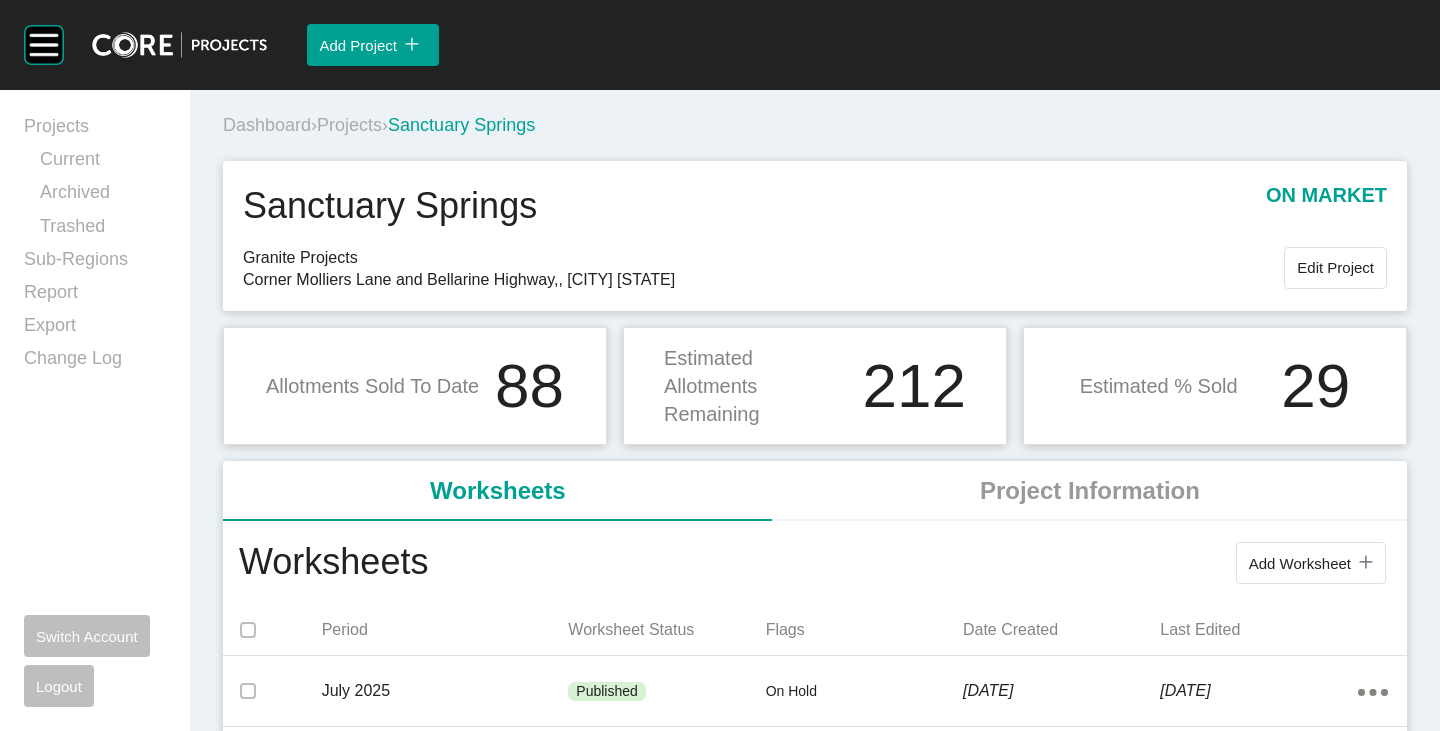 click on "Projects" at bounding box center [349, 125] 